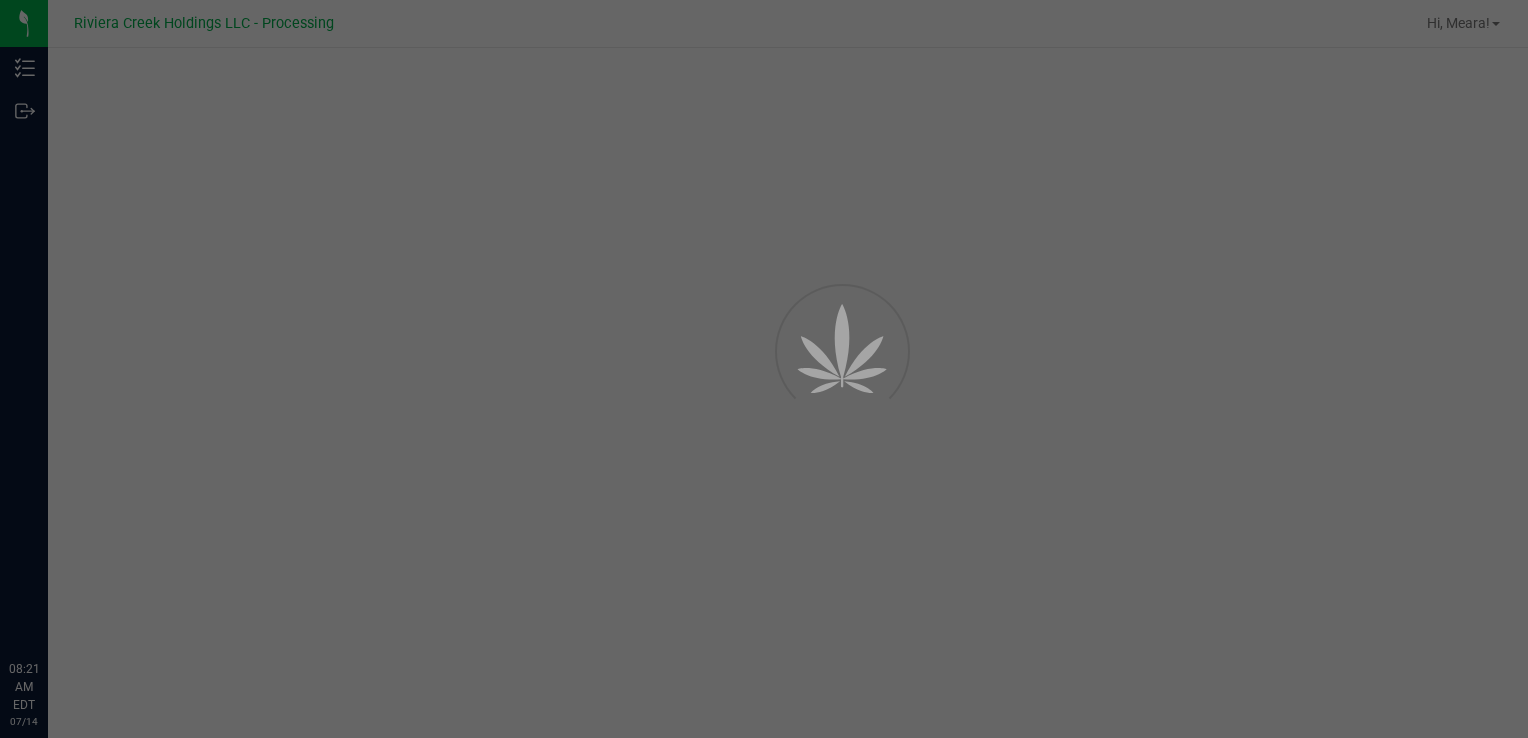 scroll, scrollTop: 0, scrollLeft: 0, axis: both 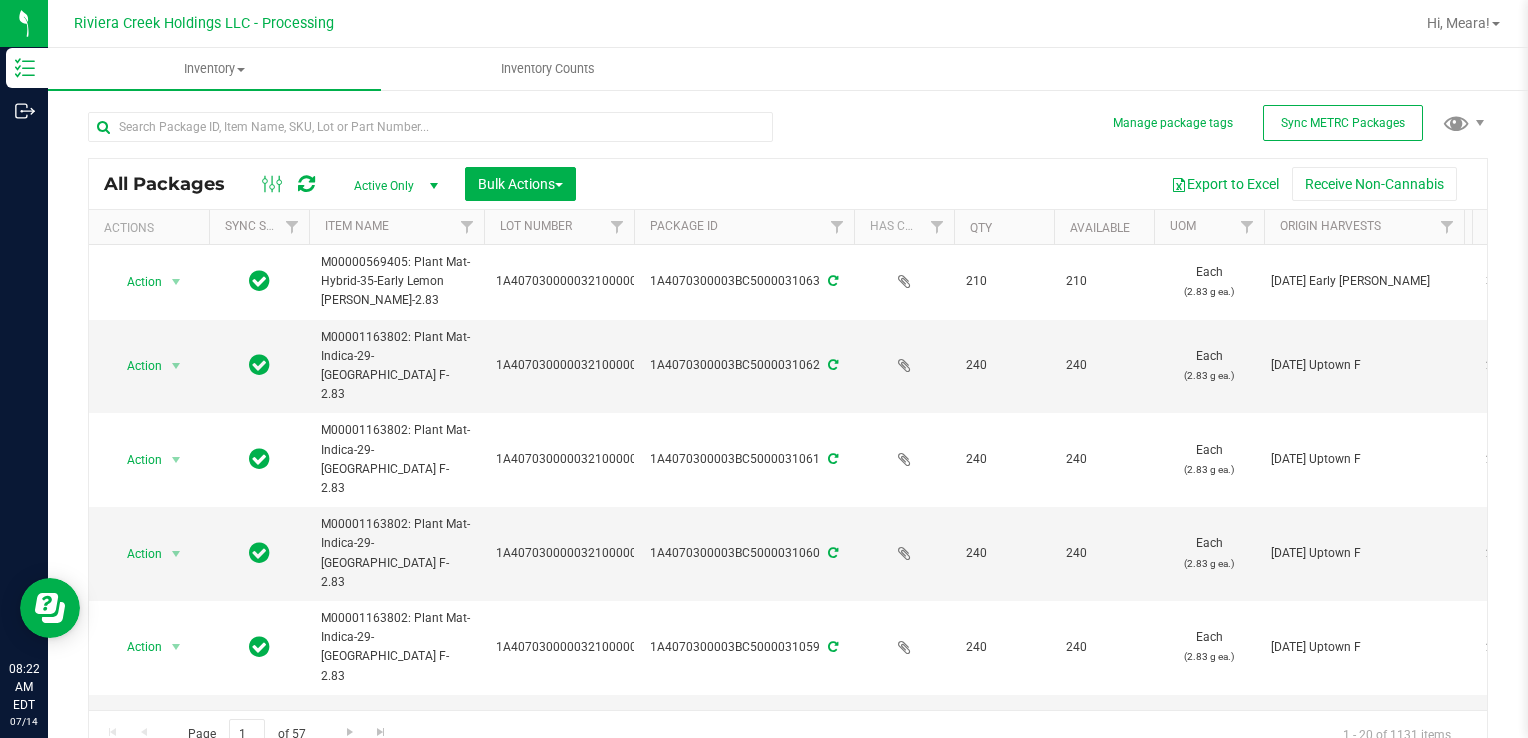 click on "All Packages
Active Only Active Only Lab Samples Locked All External Internal
Bulk Actions
Add to manufacturing run
Add to outbound order
Combine packages" at bounding box center (788, 426) 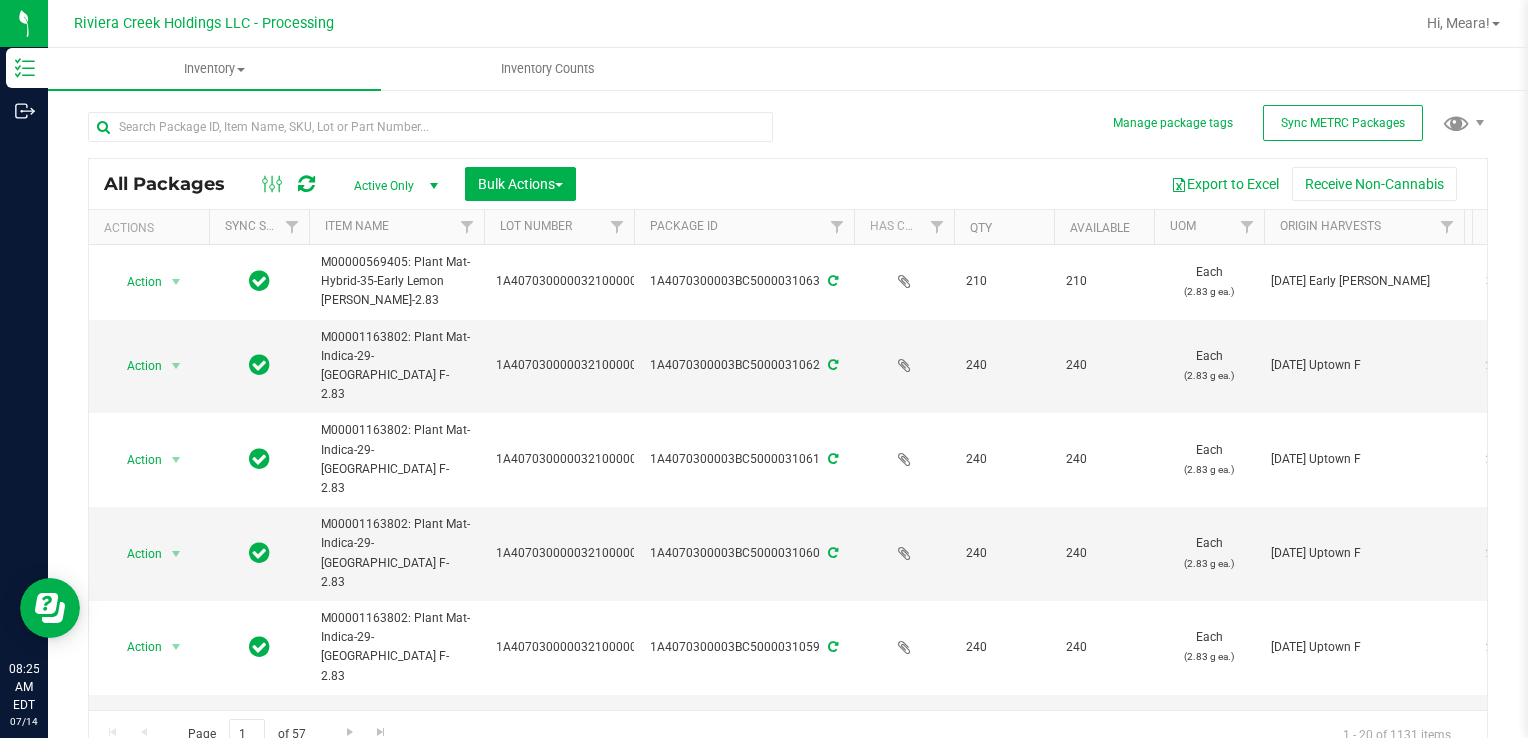 click on "Export to Excel
Receive Non-Cannabis" at bounding box center (1031, 184) 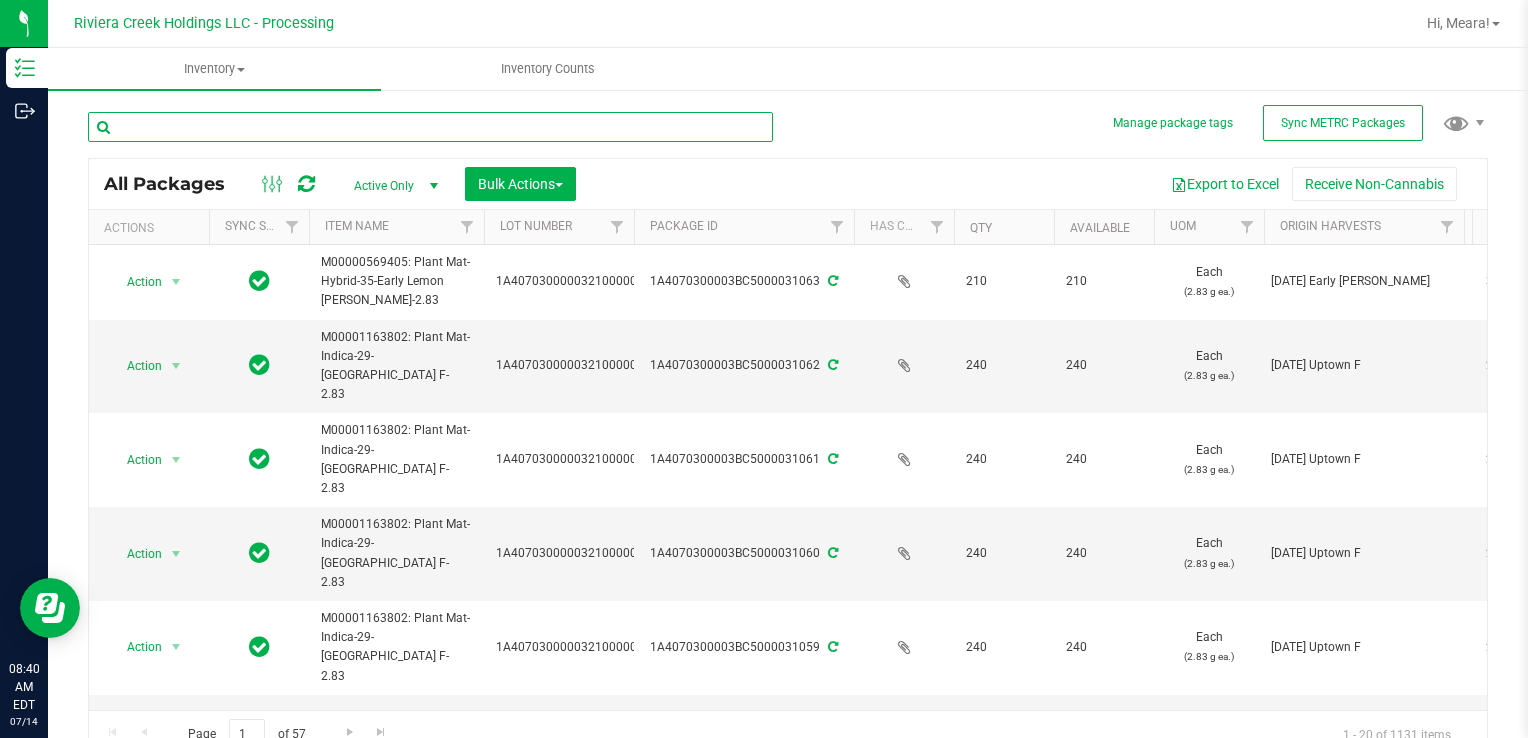 drag, startPoint x: 211, startPoint y: 133, endPoint x: 188, endPoint y: 113, distance: 30.479502 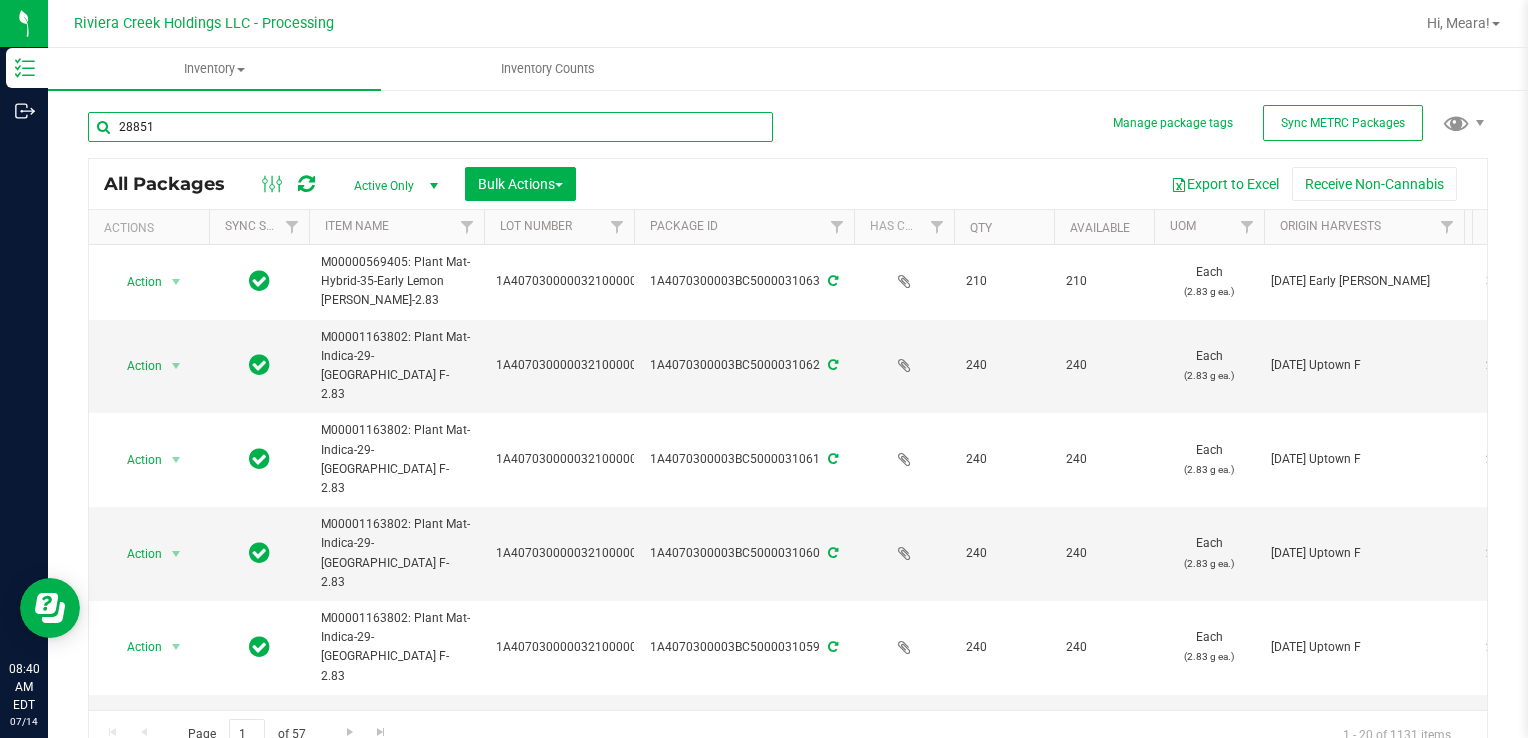 type on "28851" 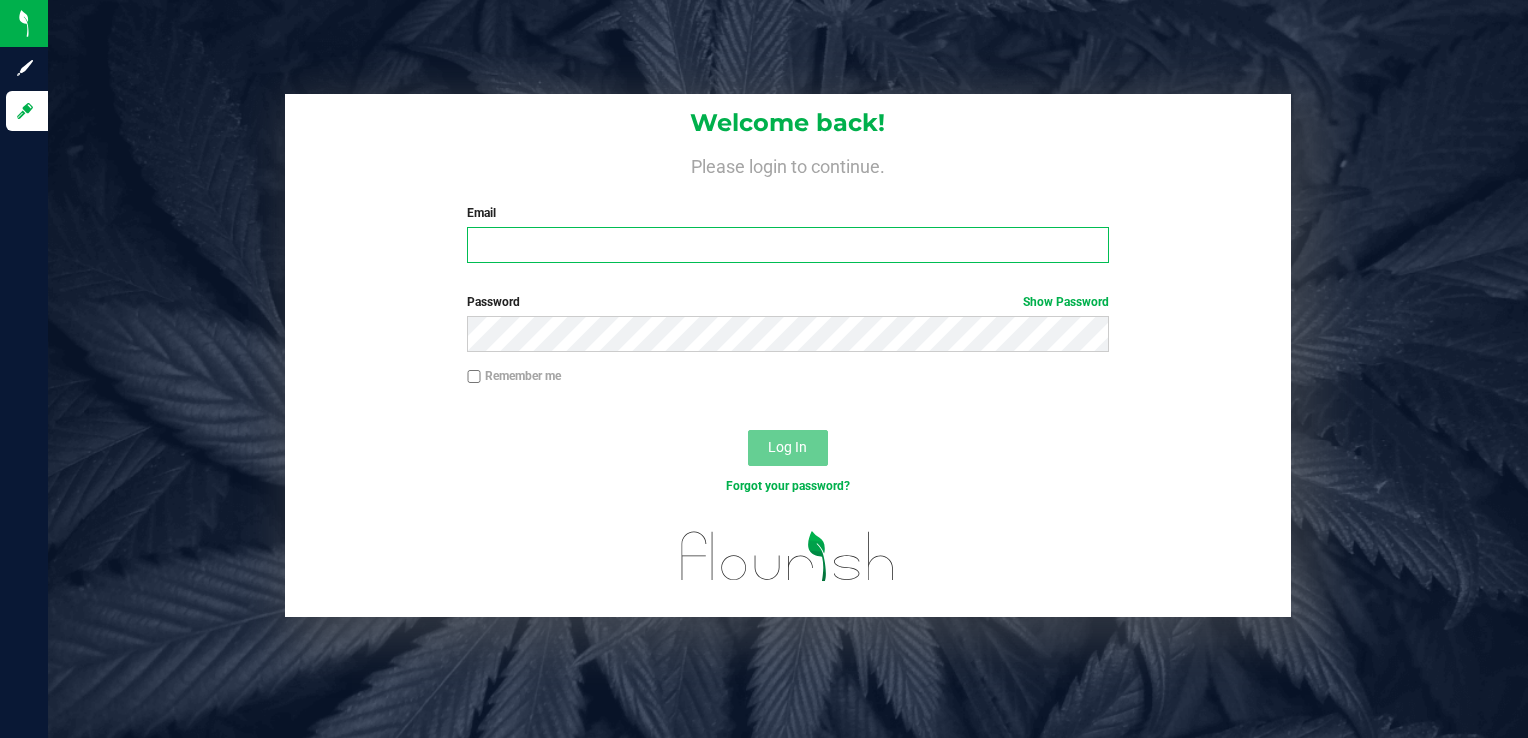 type on "[EMAIL_ADDRESS][DOMAIN_NAME]" 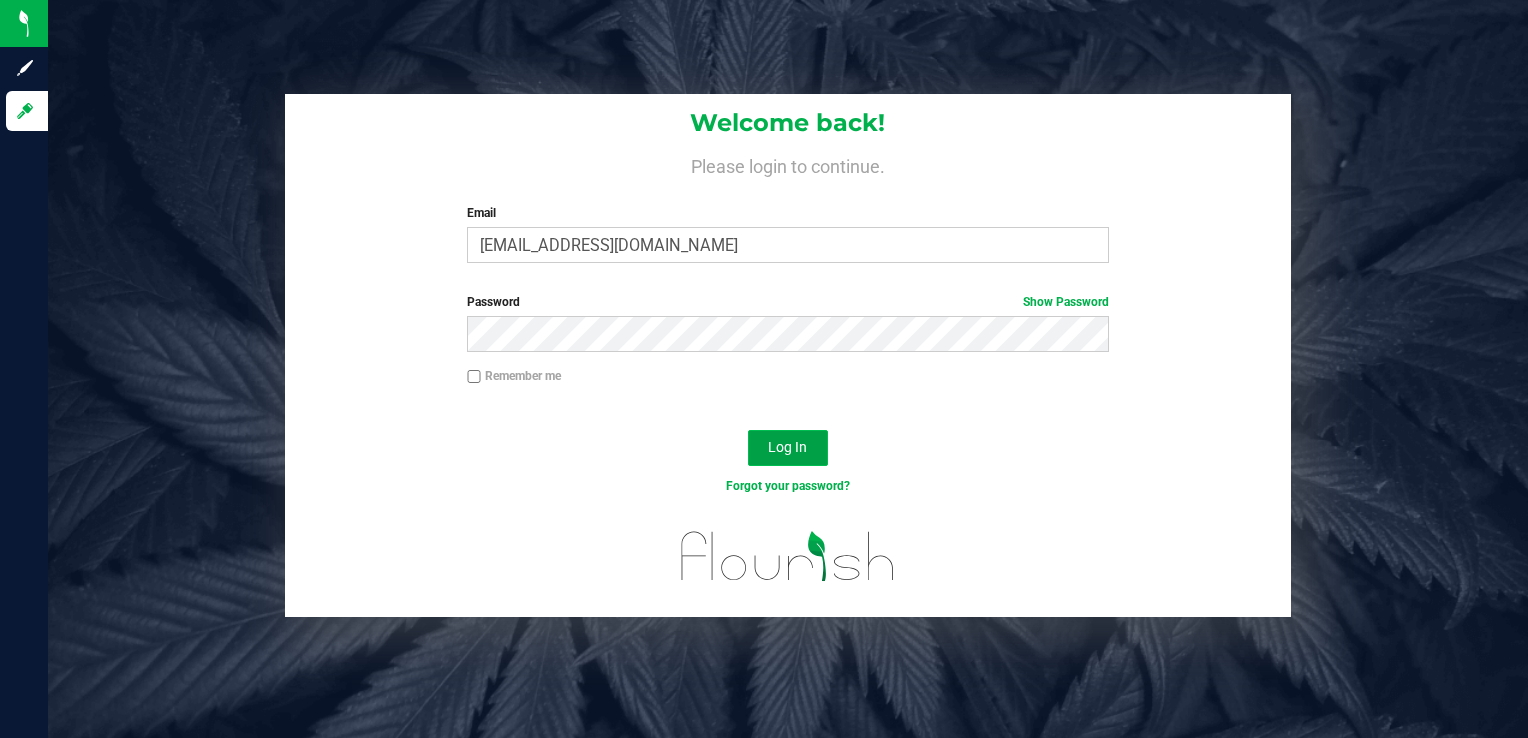 click on "Log In" at bounding box center (788, 448) 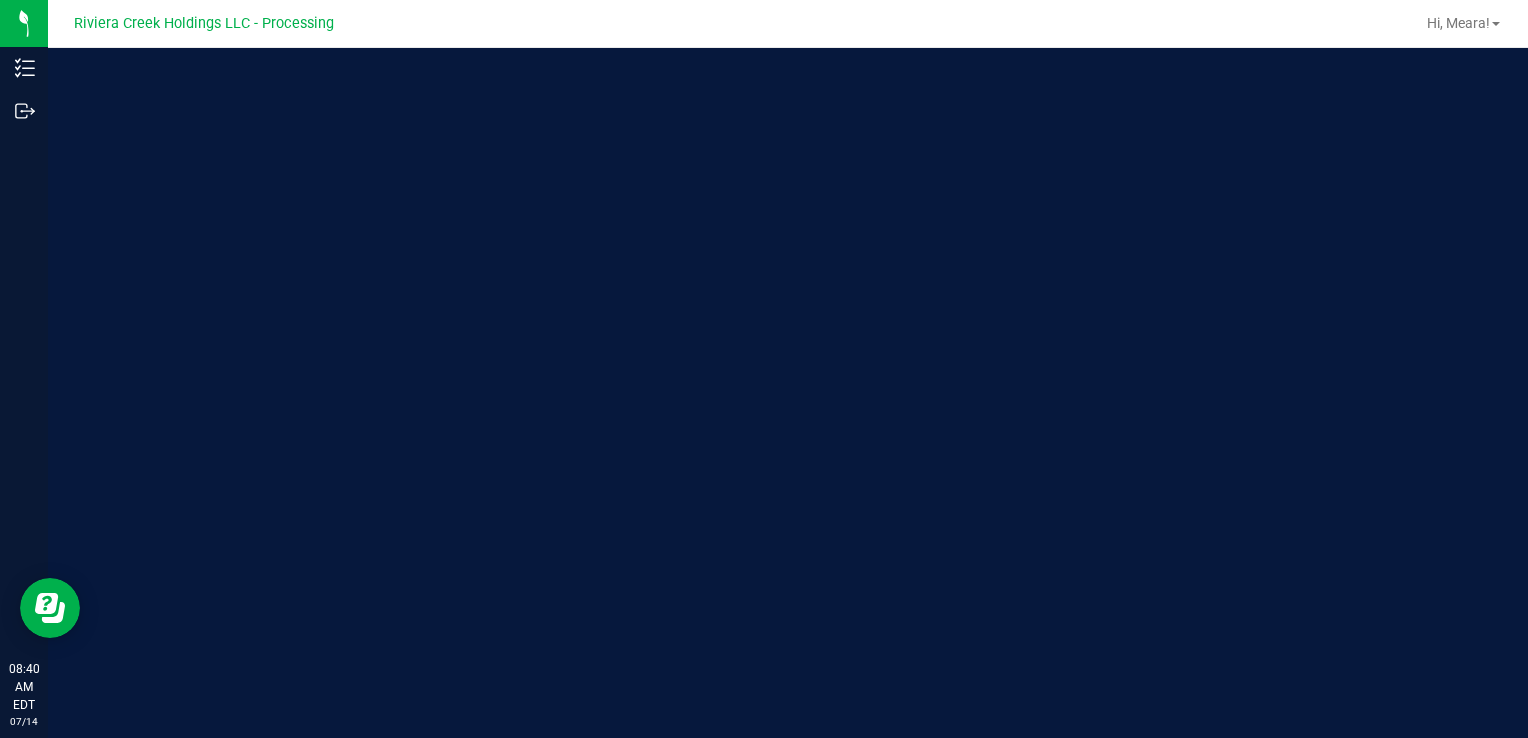 scroll, scrollTop: 0, scrollLeft: 0, axis: both 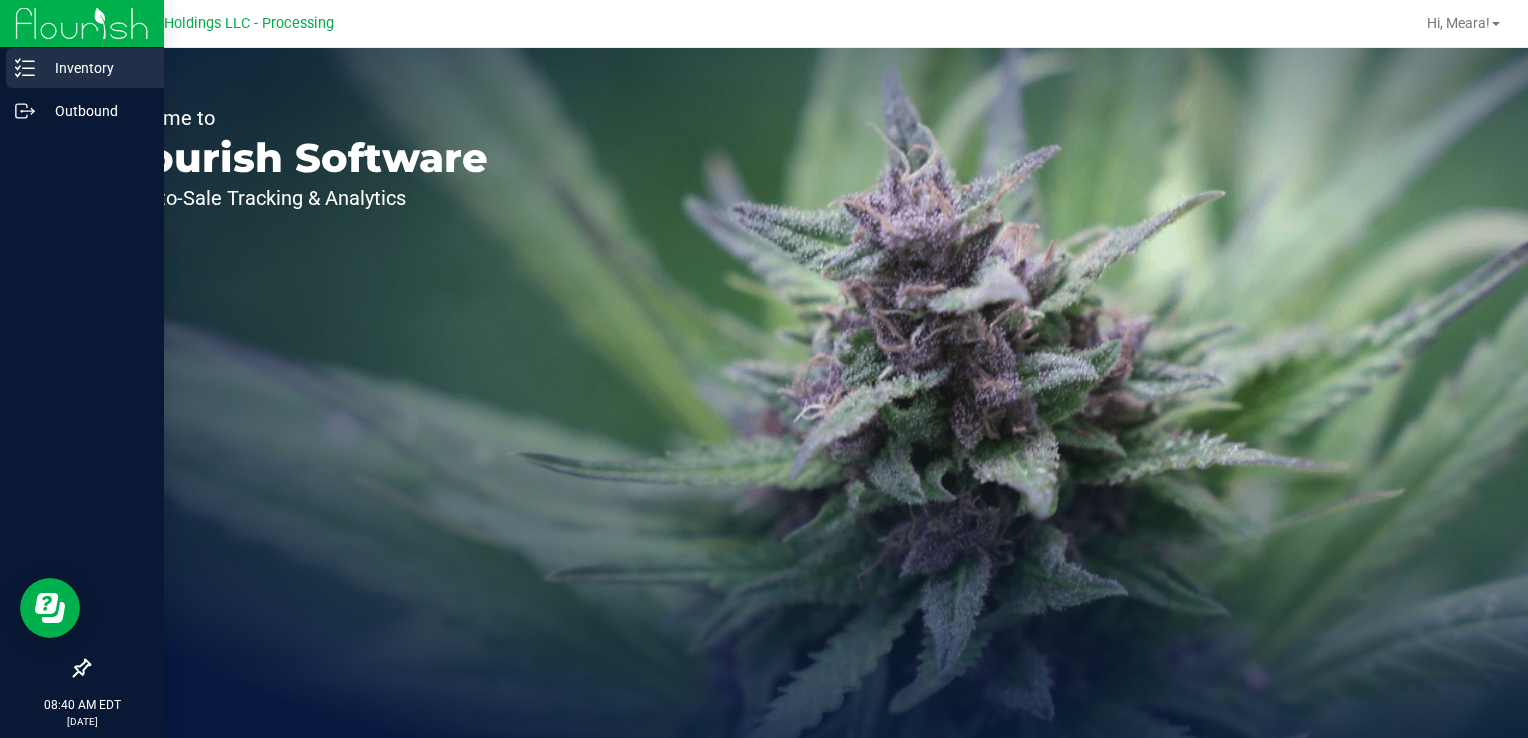 drag, startPoint x: 53, startPoint y: 70, endPoint x: 113, endPoint y: 66, distance: 60.133186 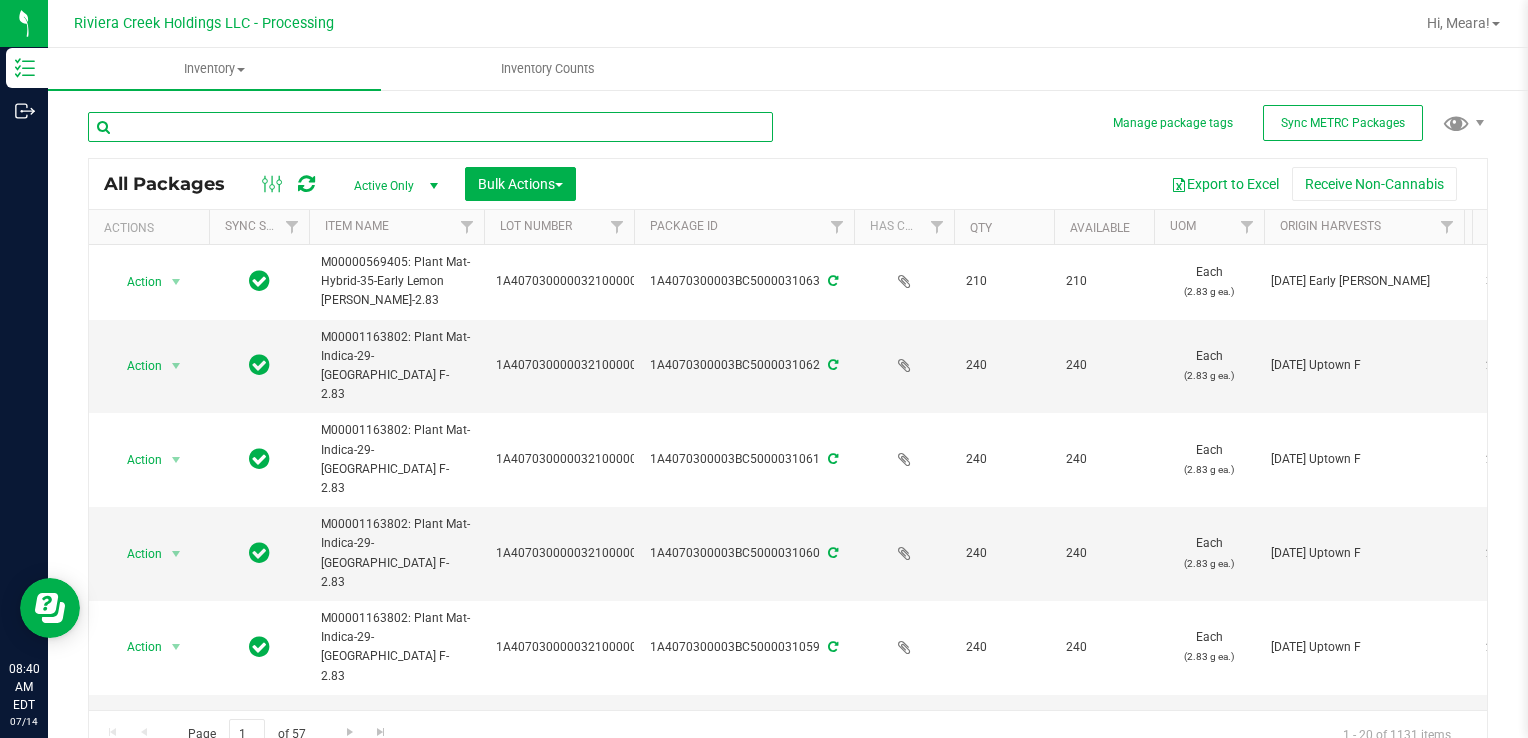 click at bounding box center [430, 127] 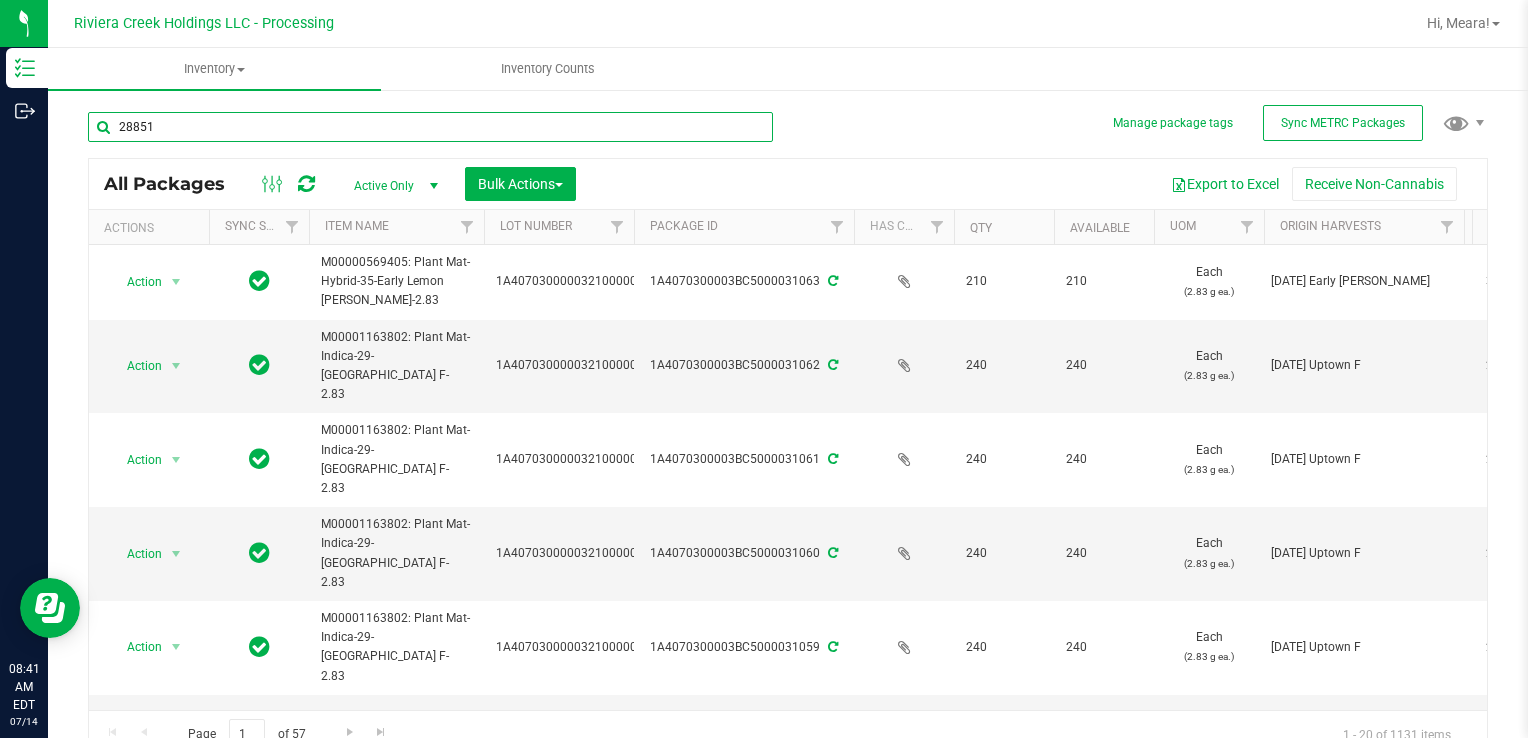 type on "28851" 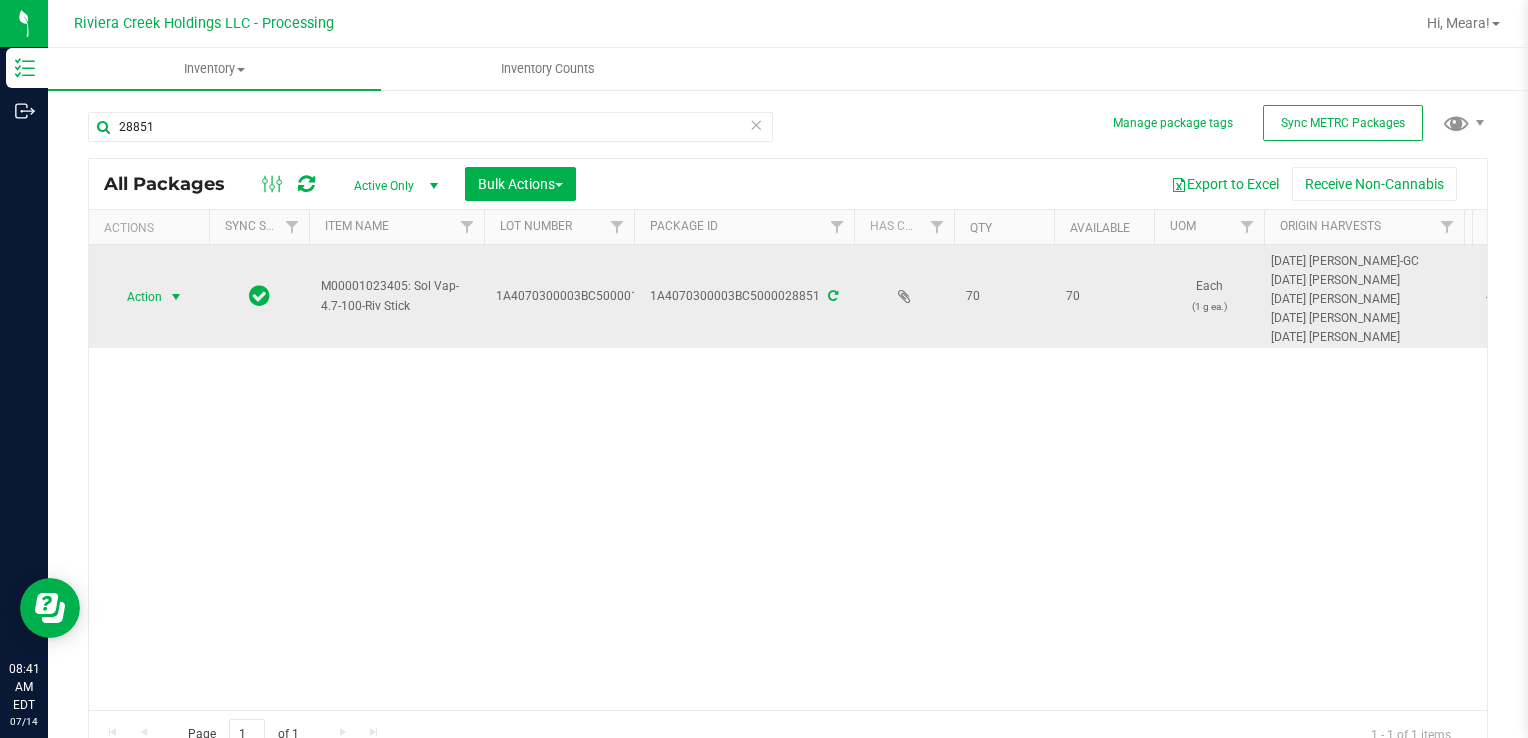 click on "Action" at bounding box center [136, 297] 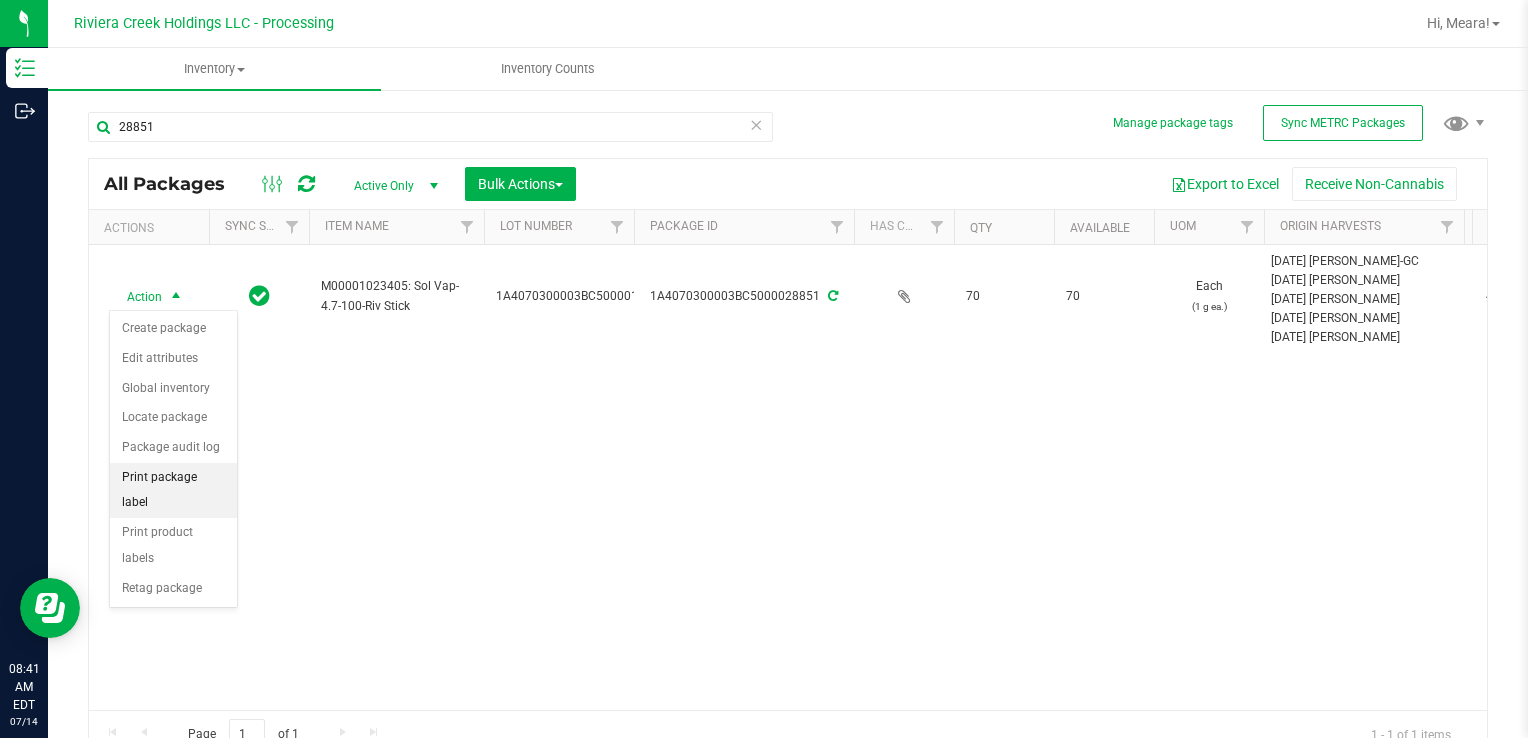 click on "Print package label" at bounding box center [173, 490] 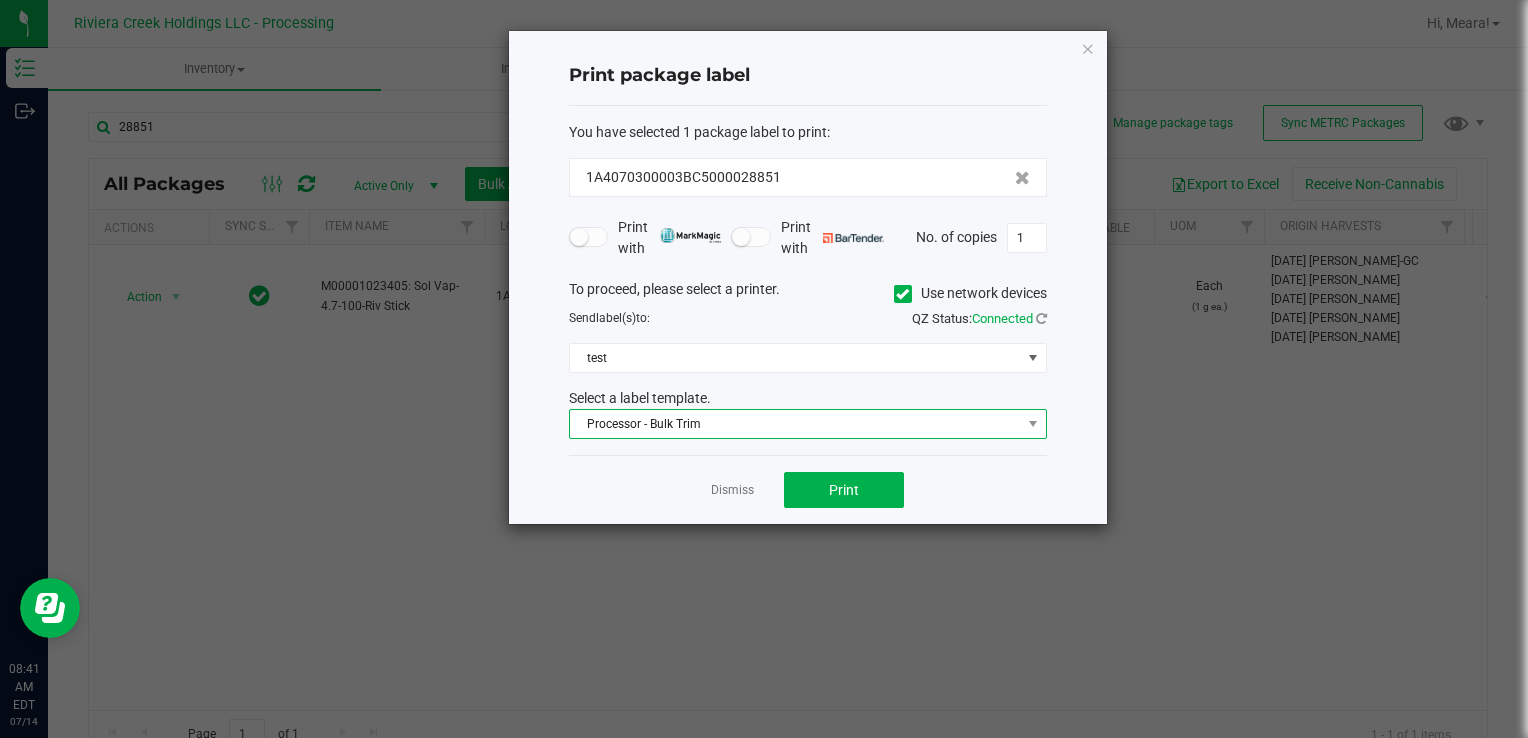 click on "Processor - Bulk Trim" at bounding box center (795, 424) 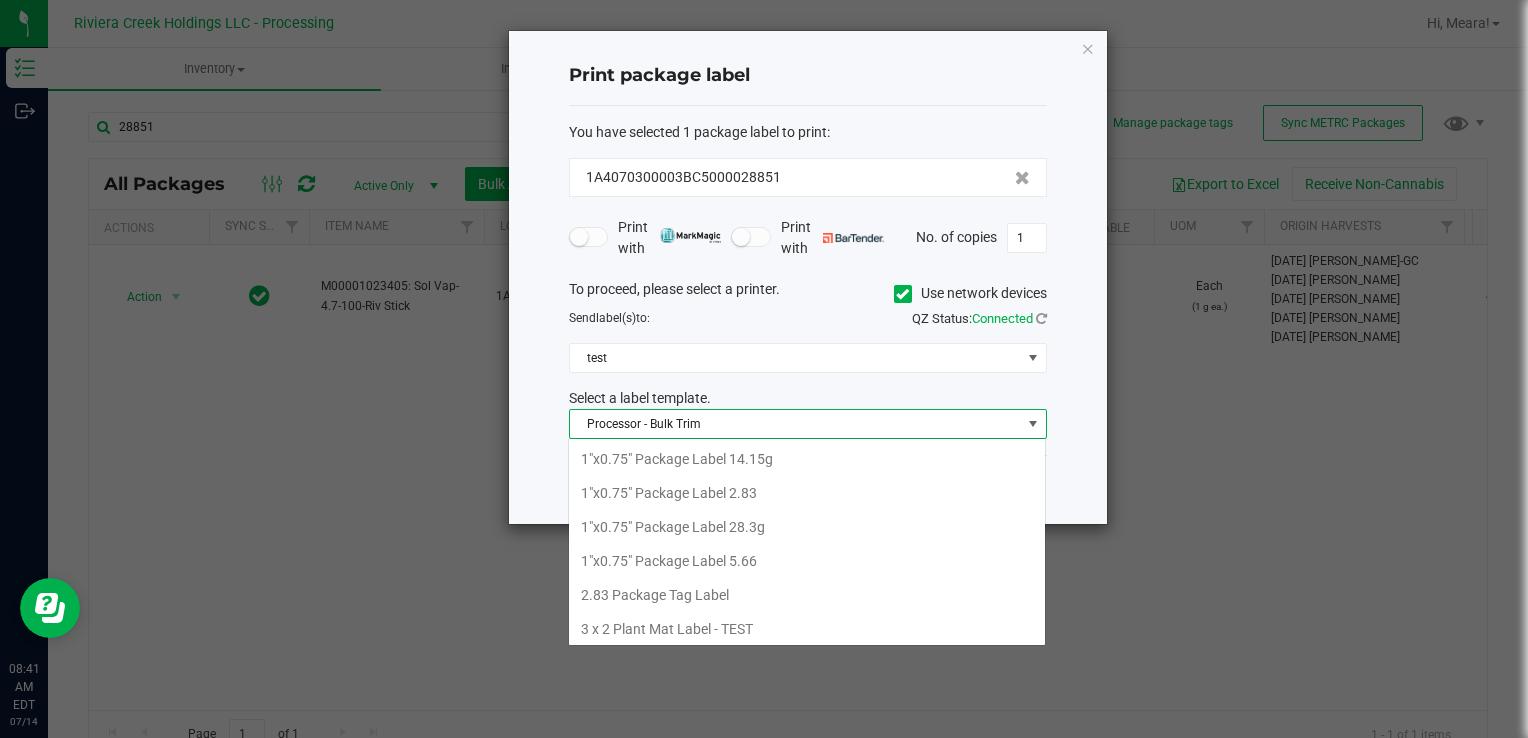 scroll, scrollTop: 99970, scrollLeft: 99521, axis: both 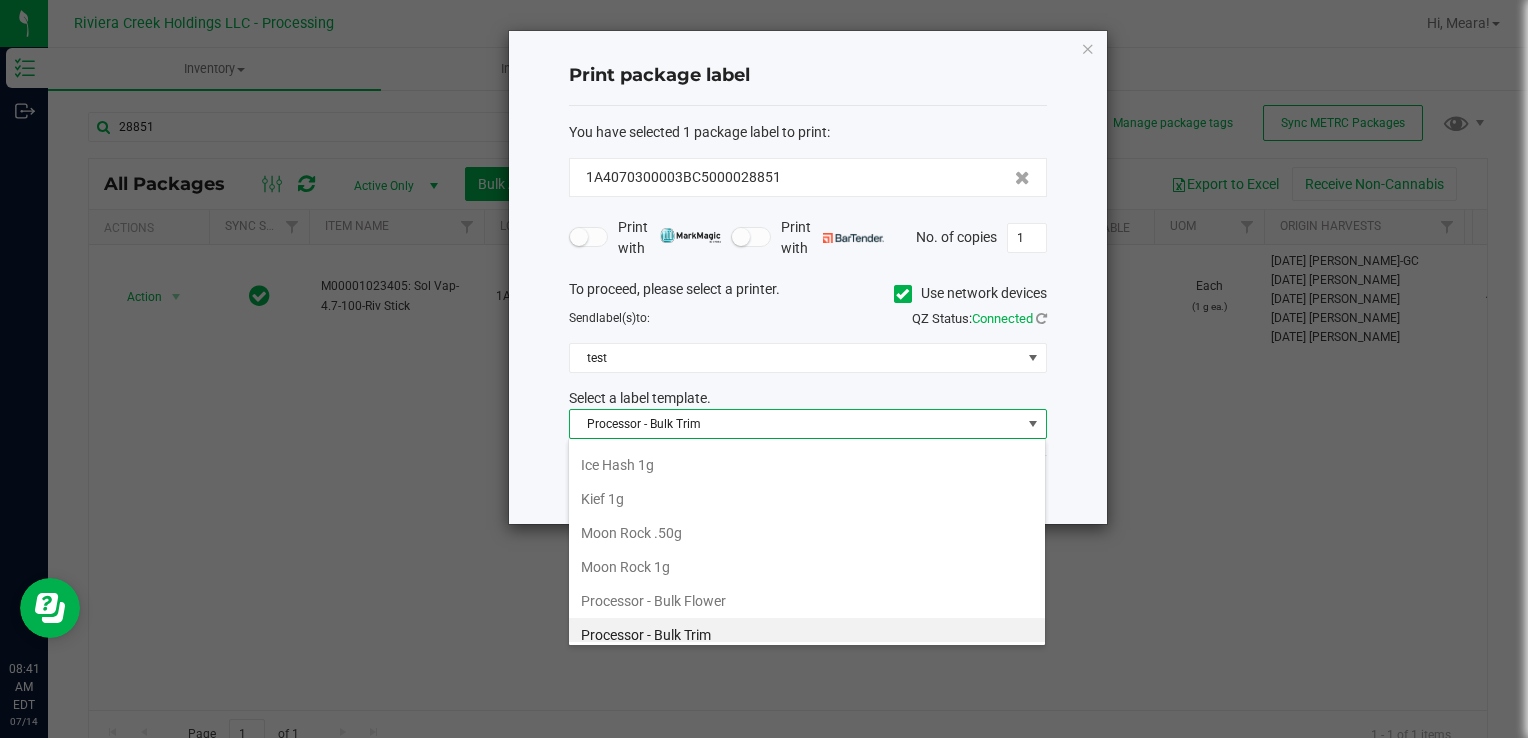 drag, startPoint x: 908, startPoint y: 290, endPoint x: 892, endPoint y: 305, distance: 21.931713 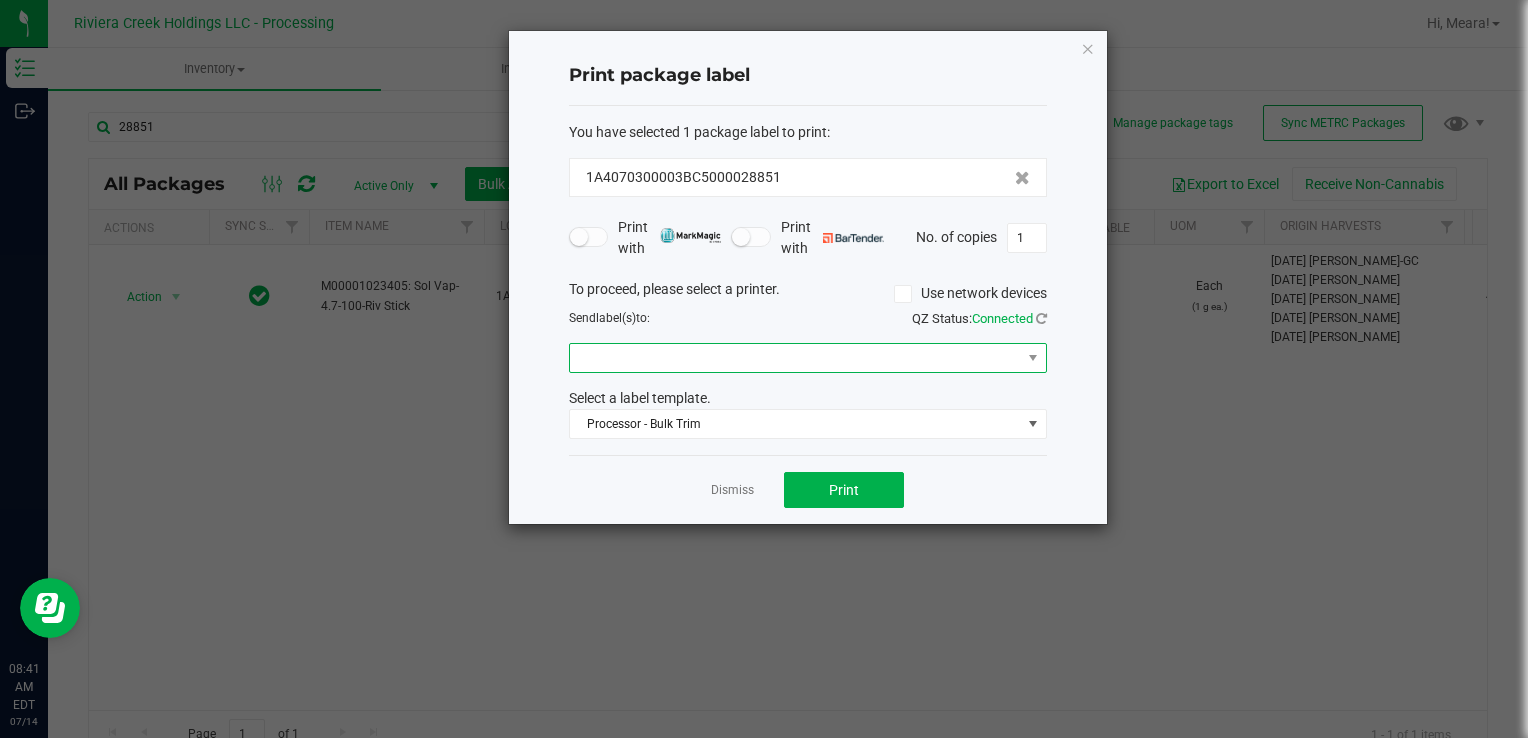 click at bounding box center [795, 358] 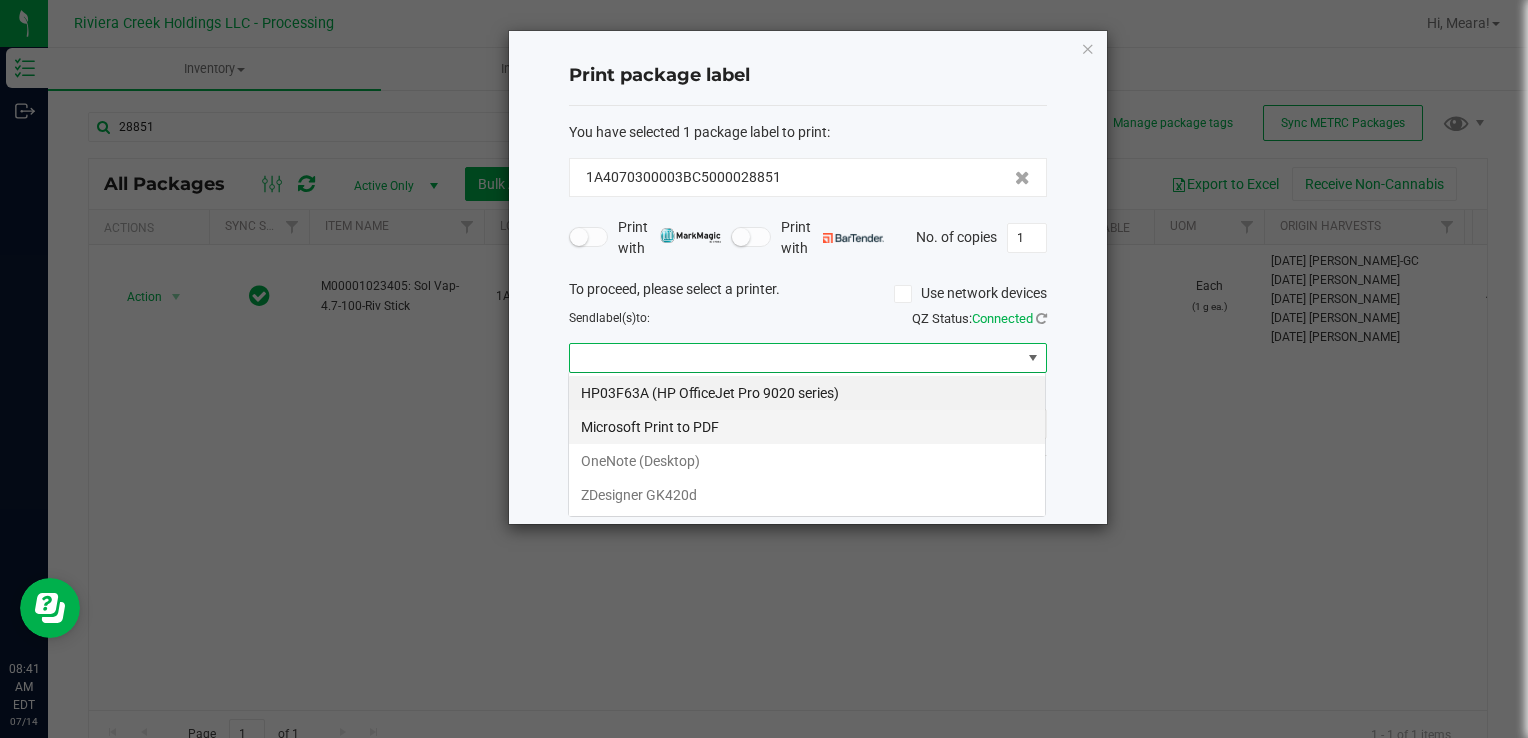 scroll, scrollTop: 99970, scrollLeft: 99521, axis: both 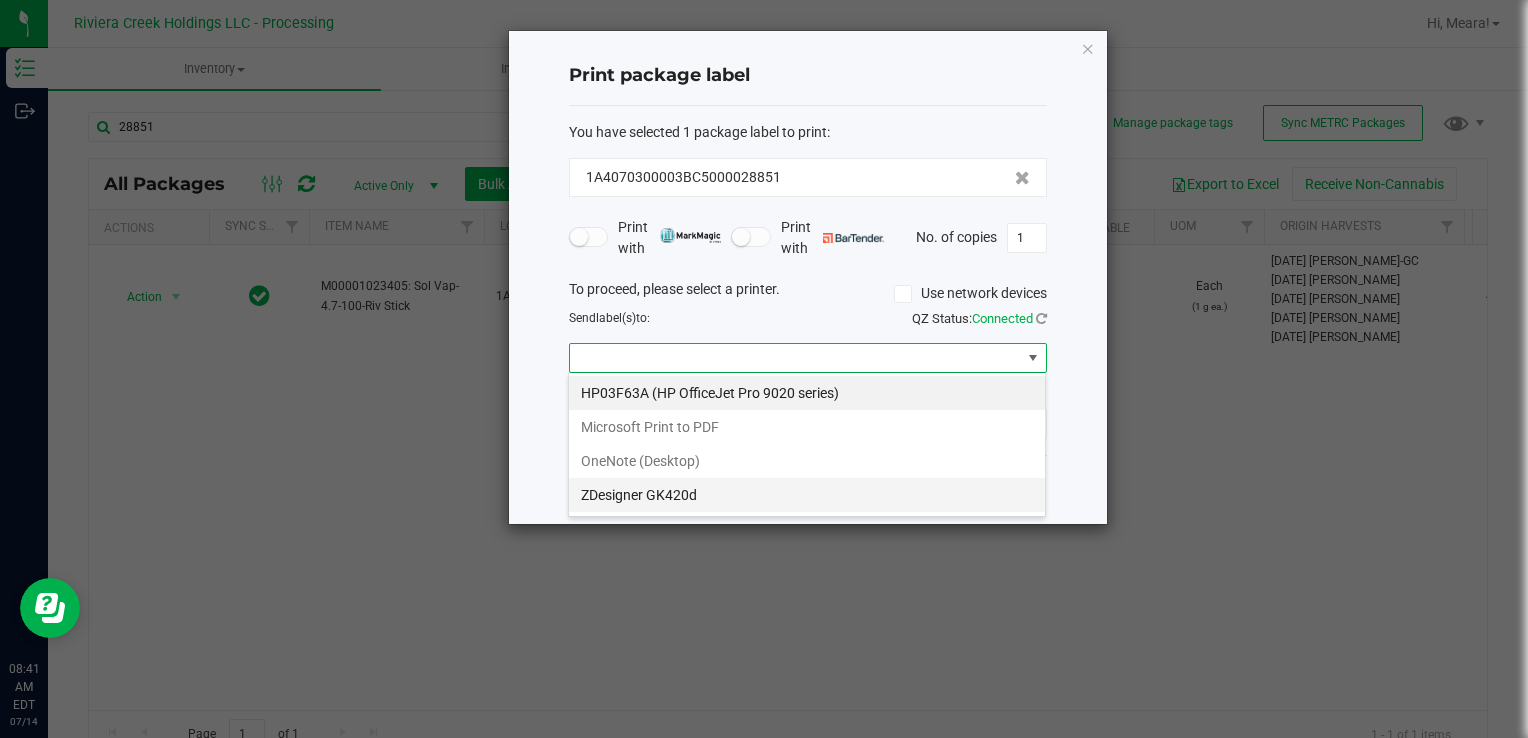 click on "ZDesigner GK420d" at bounding box center (807, 495) 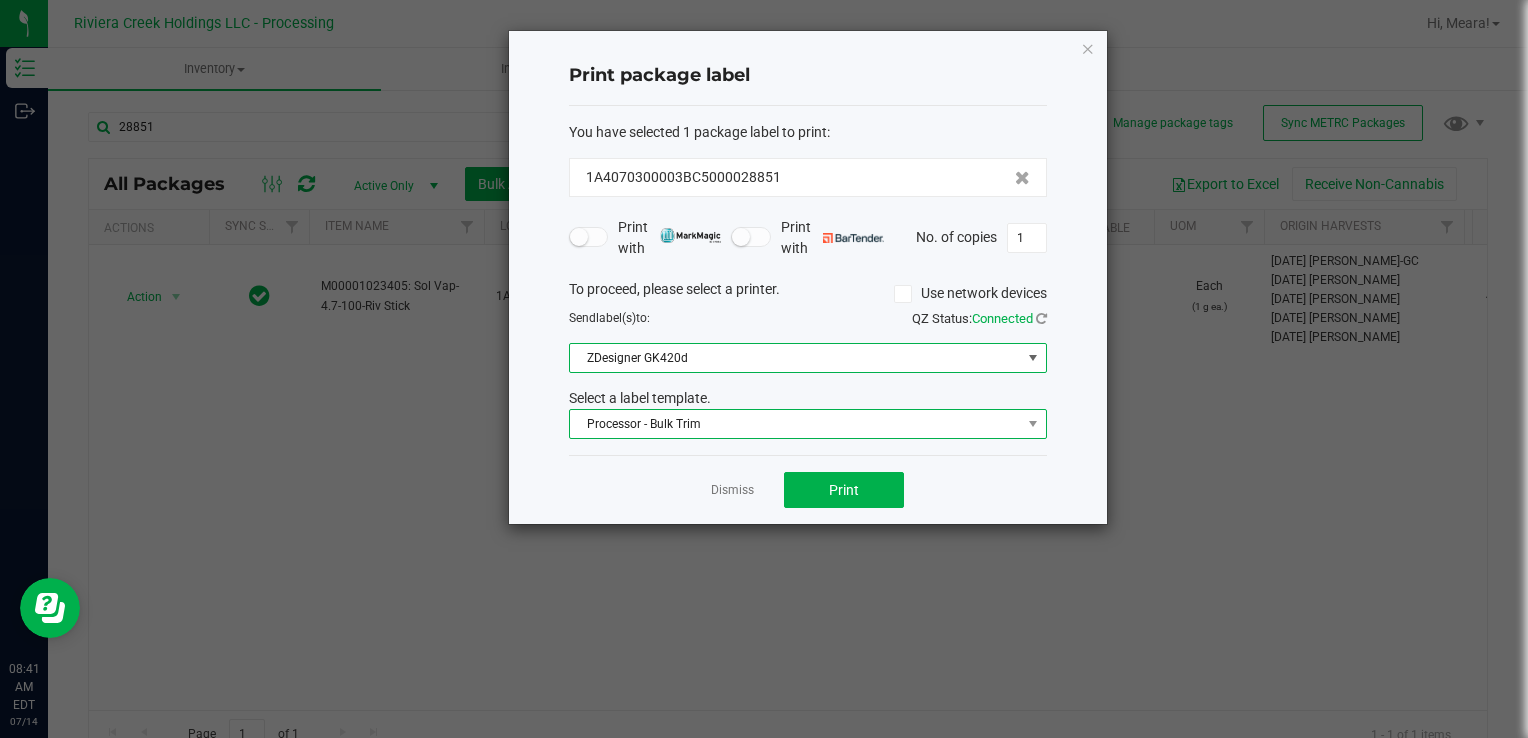 click on "Processor - Bulk Trim" at bounding box center (795, 424) 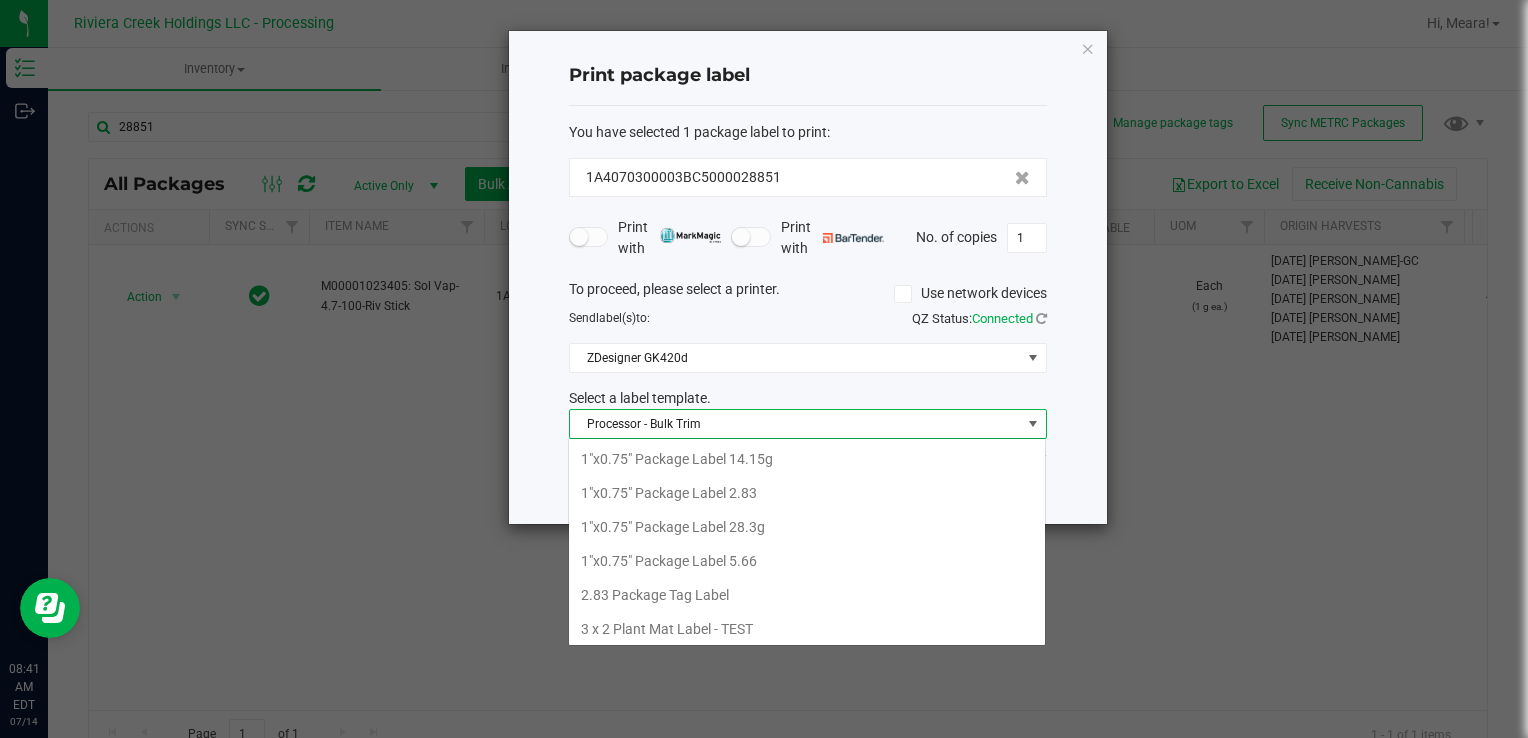 scroll, scrollTop: 708, scrollLeft: 0, axis: vertical 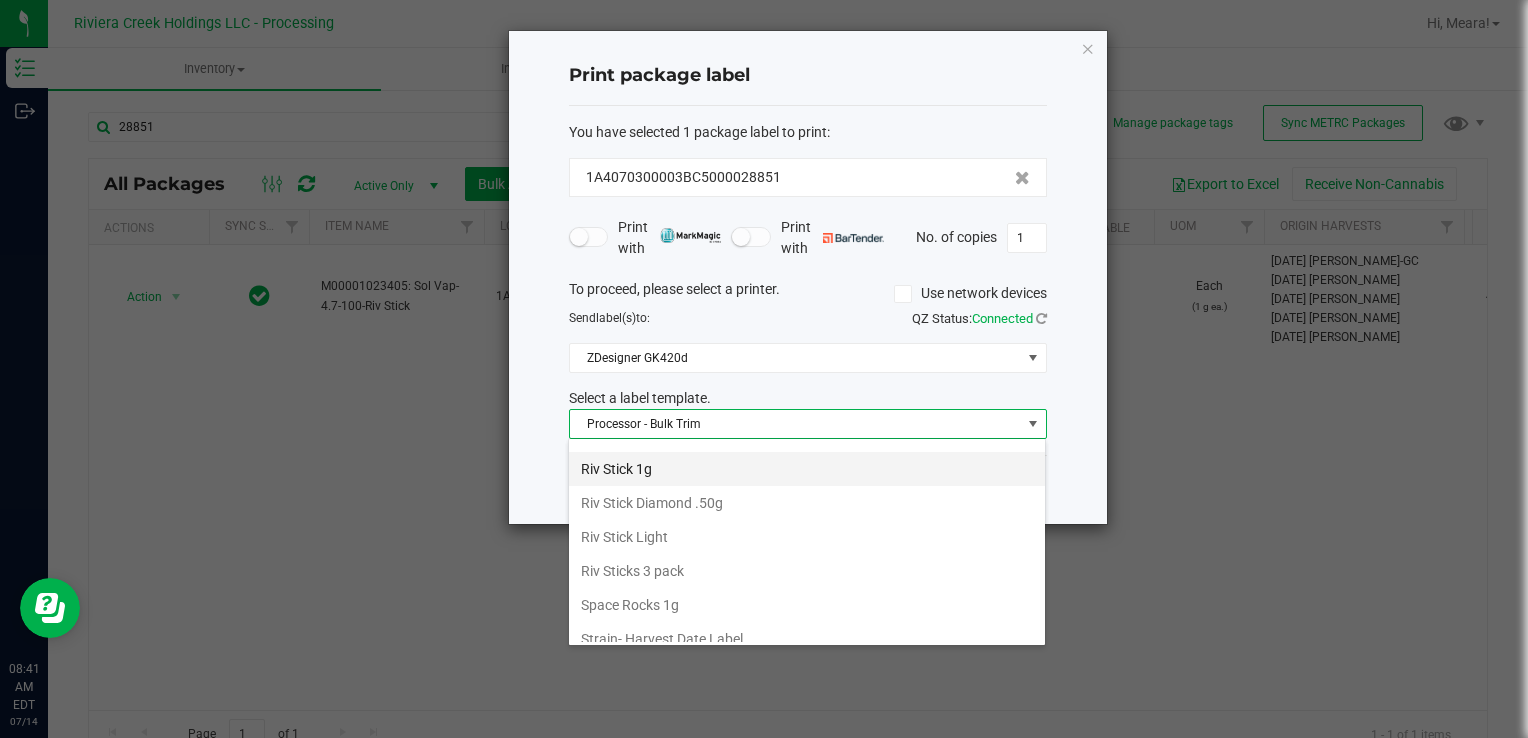 click on "Riv Stick 1g" at bounding box center (807, 469) 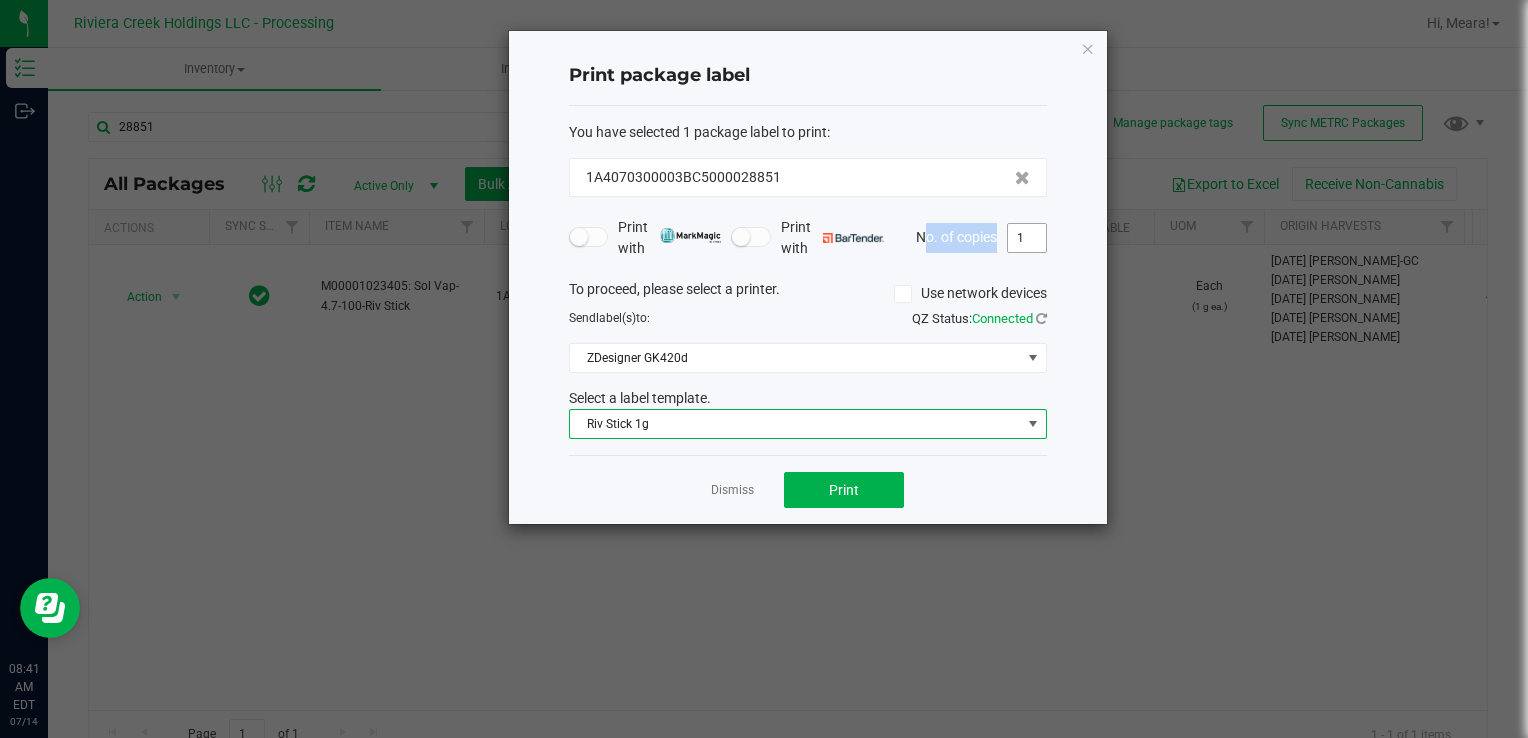 drag, startPoint x: 1049, startPoint y: 249, endPoint x: 1034, endPoint y: 242, distance: 16.552946 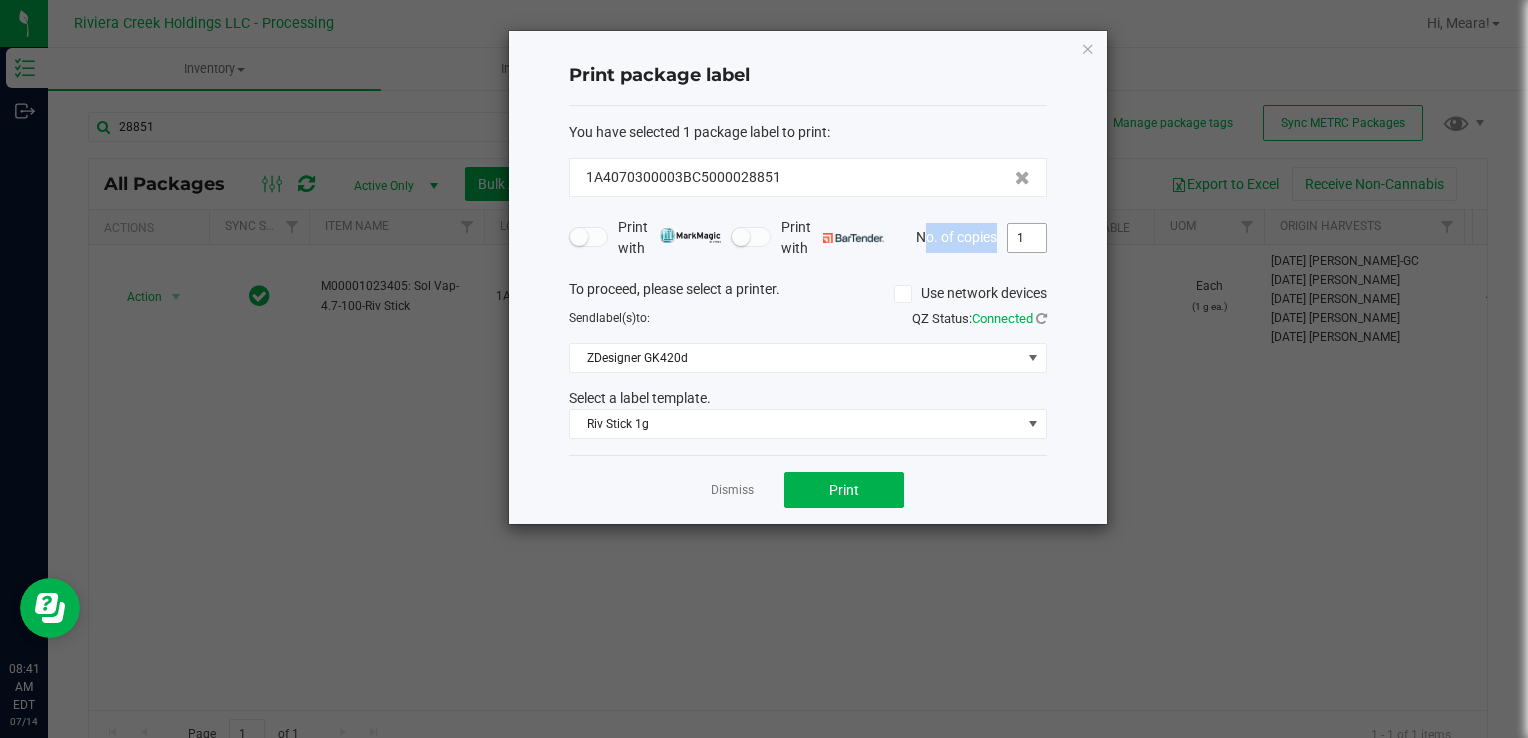 click on "1" at bounding box center [1027, 238] 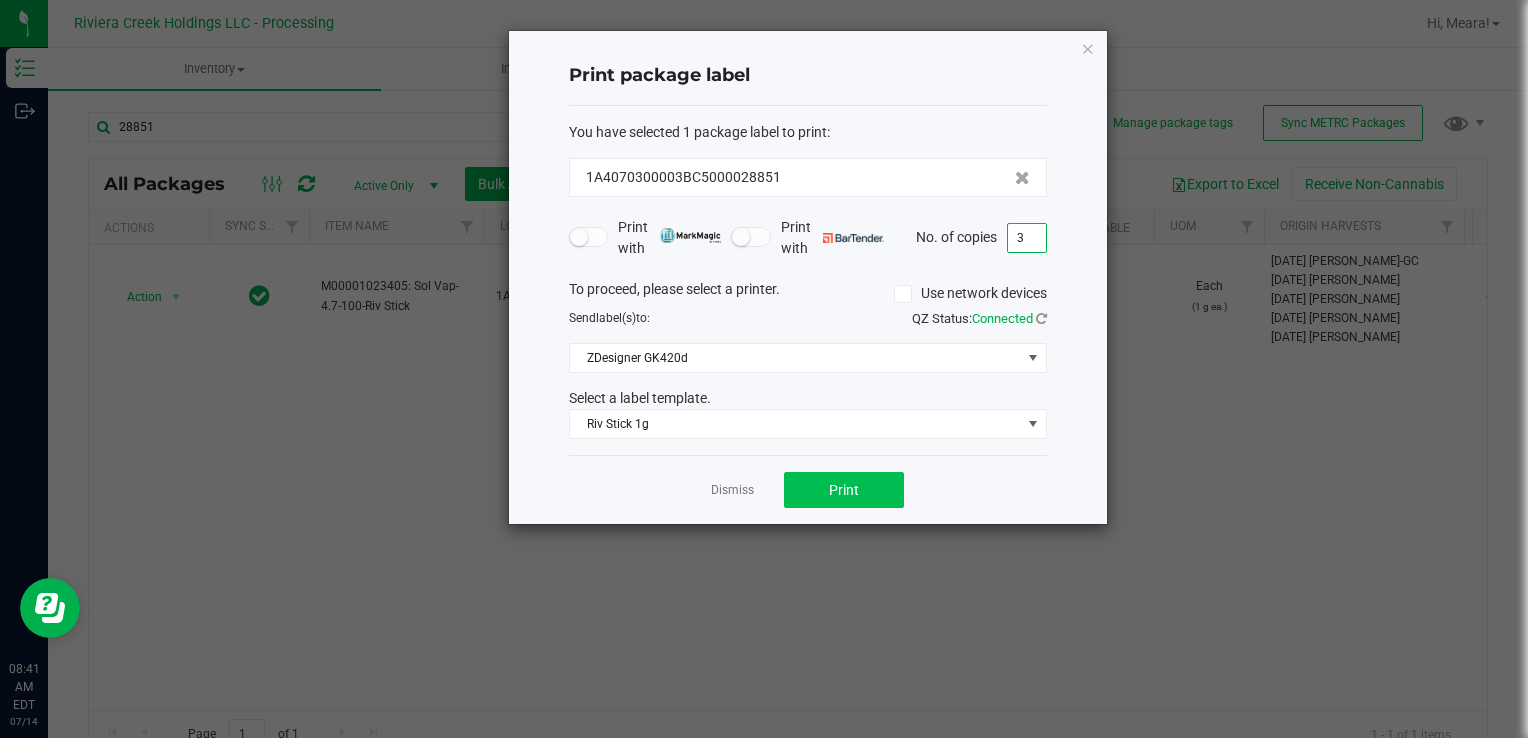 type on "3" 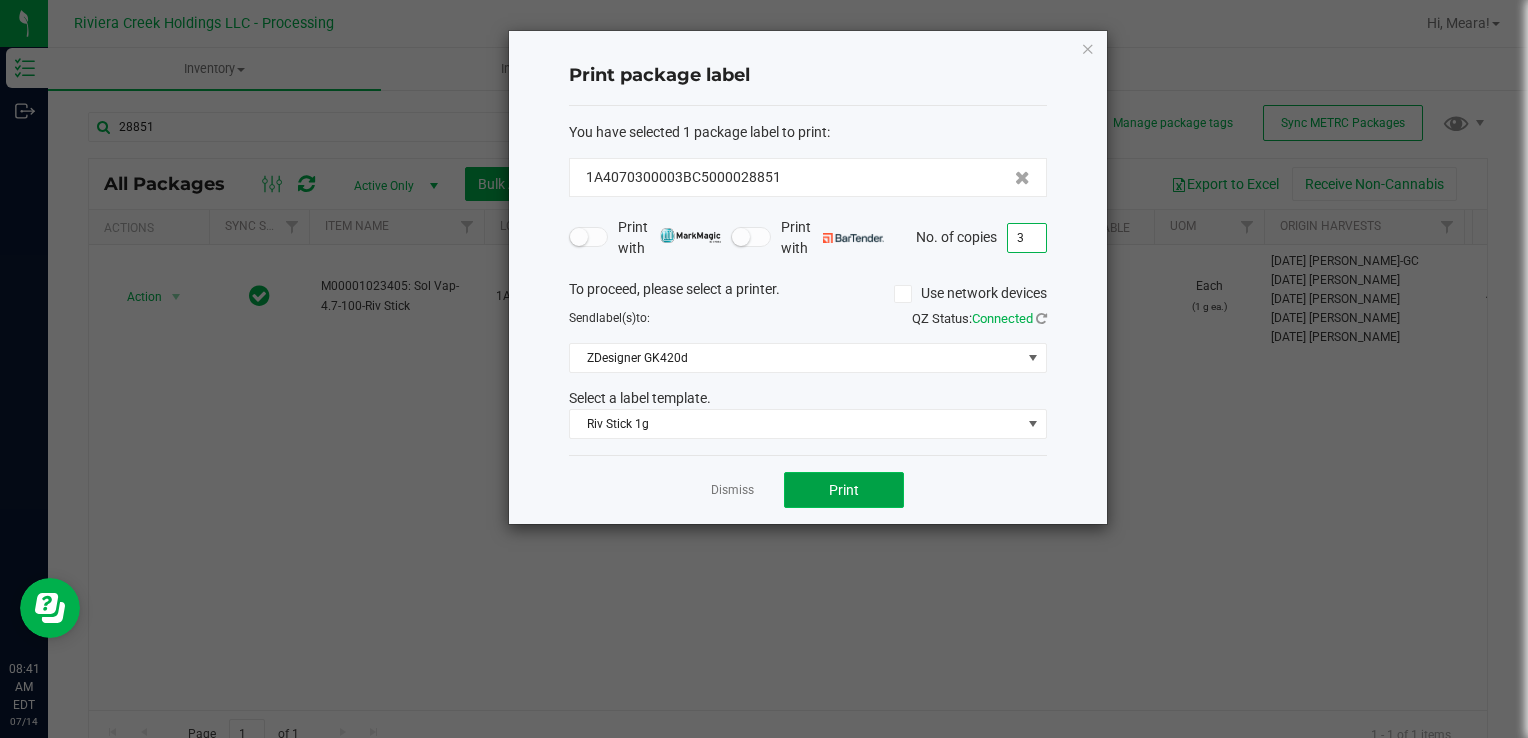 click on "Print" 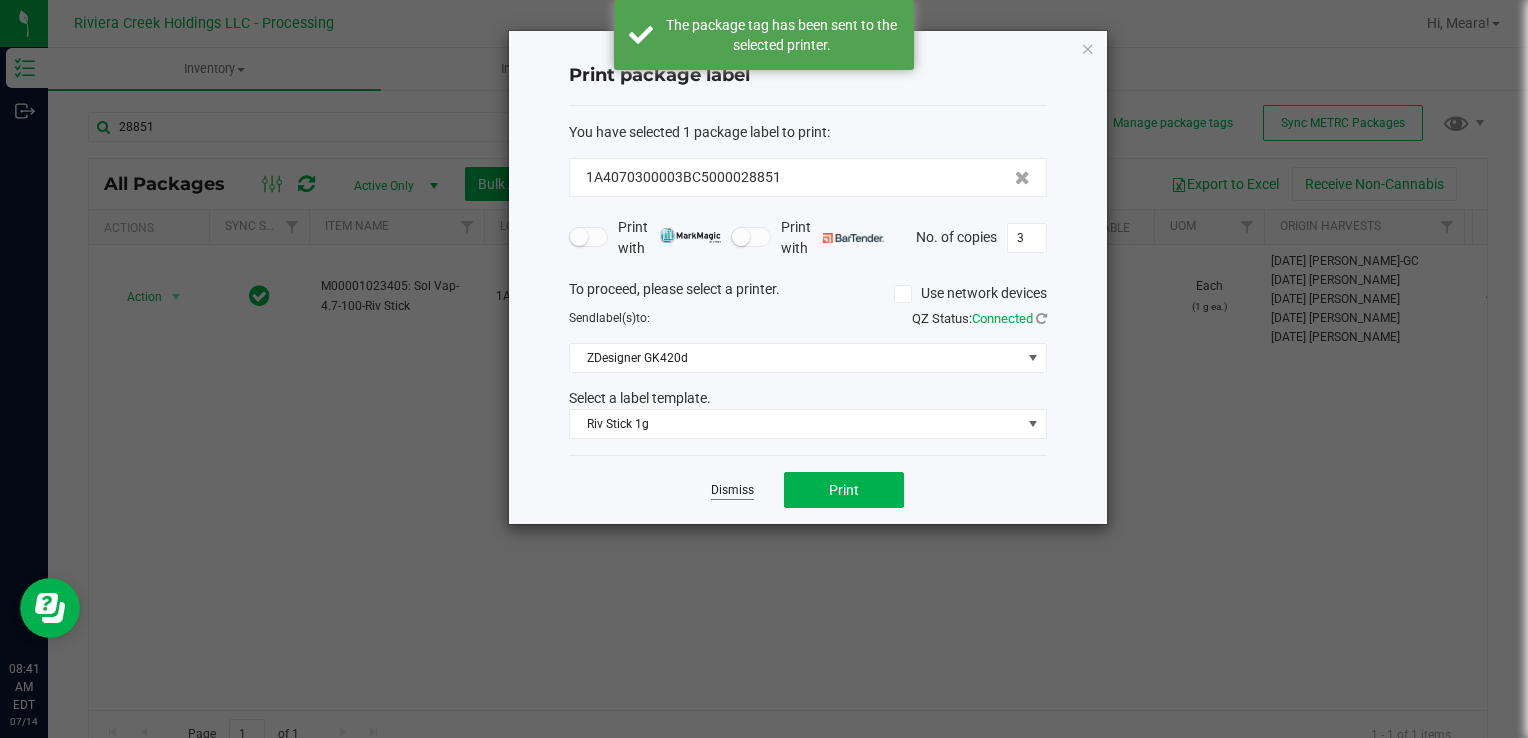click on "Dismiss" 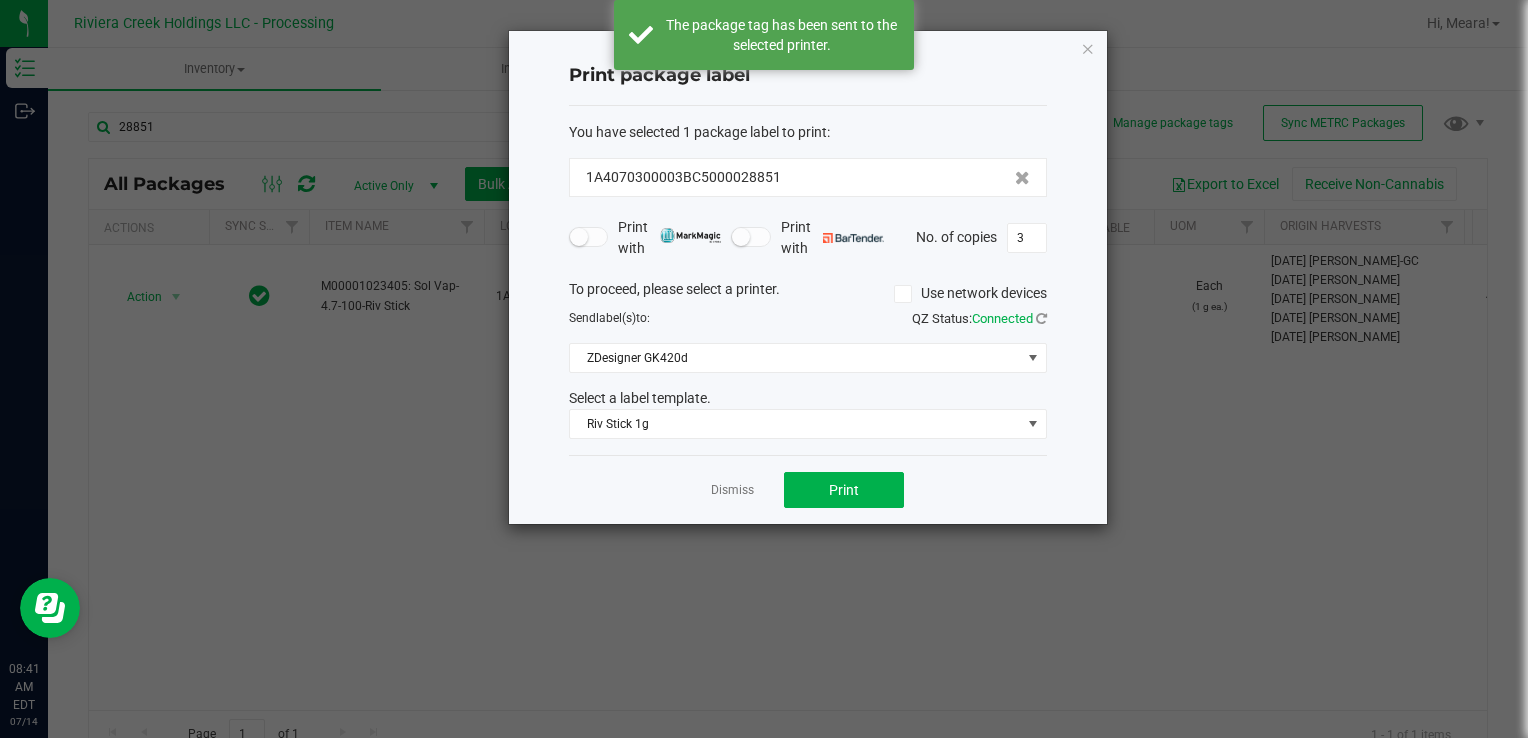 drag, startPoint x: 740, startPoint y: 490, endPoint x: 728, endPoint y: 487, distance: 12.369317 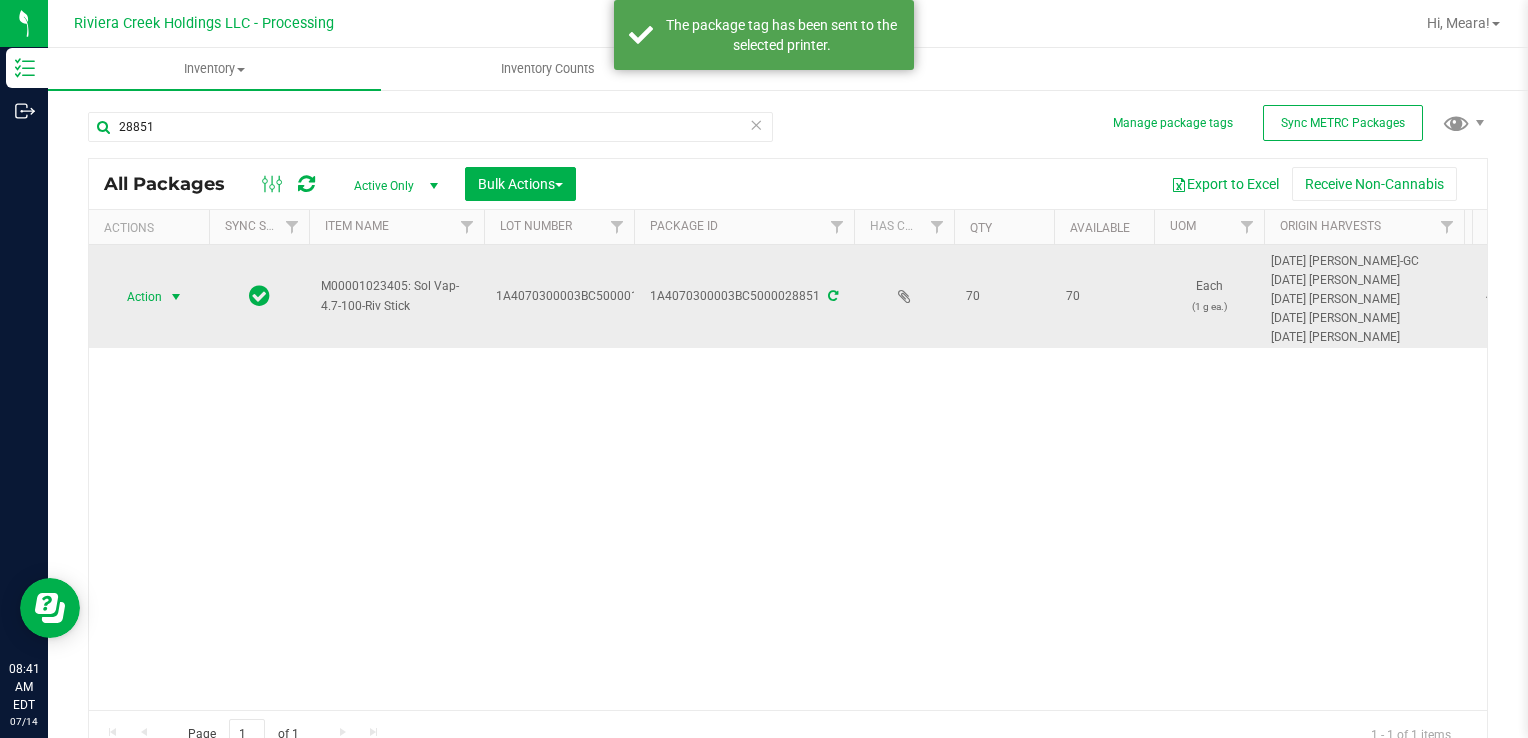 click at bounding box center [176, 297] 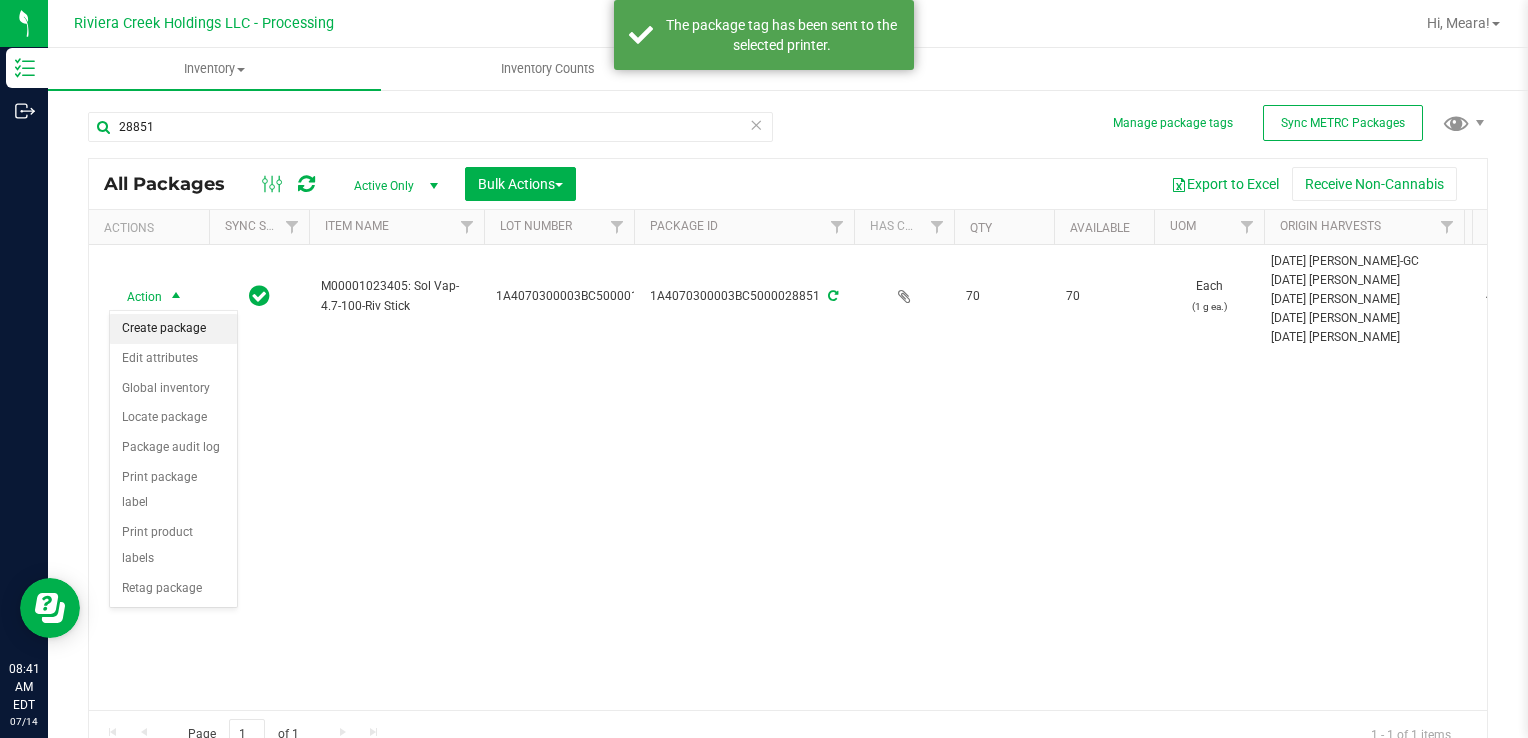 click on "Create package" at bounding box center [173, 329] 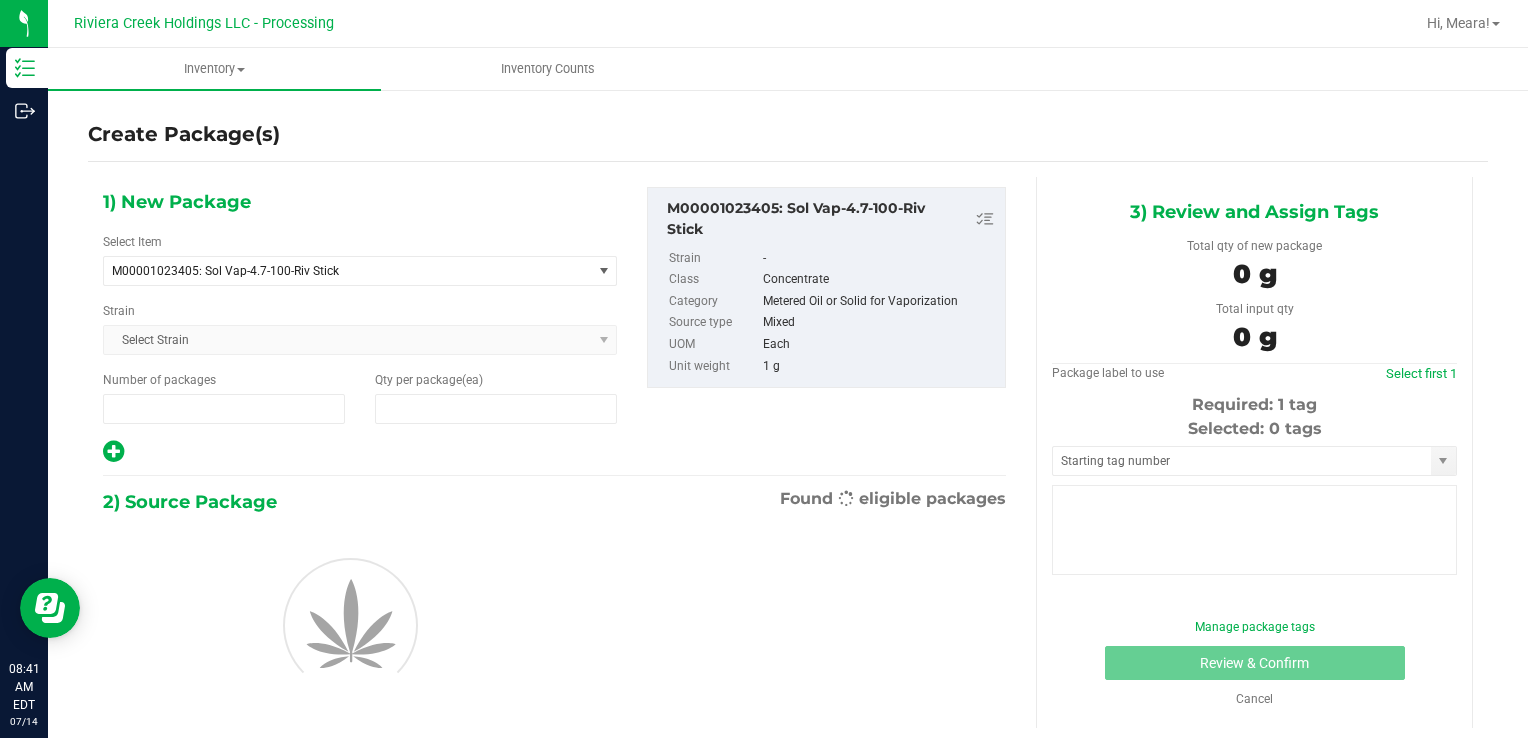 type on "1" 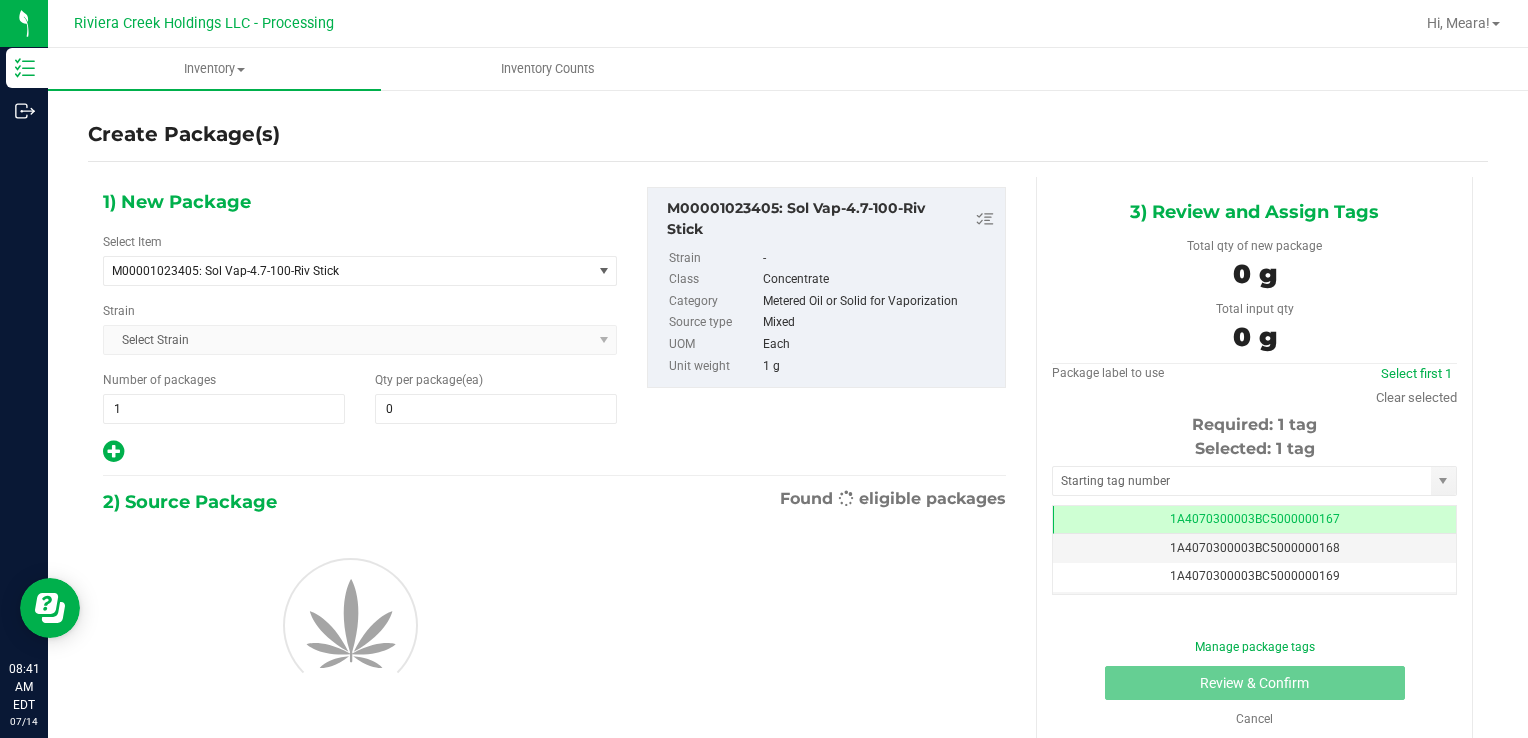 scroll, scrollTop: 0, scrollLeft: 0, axis: both 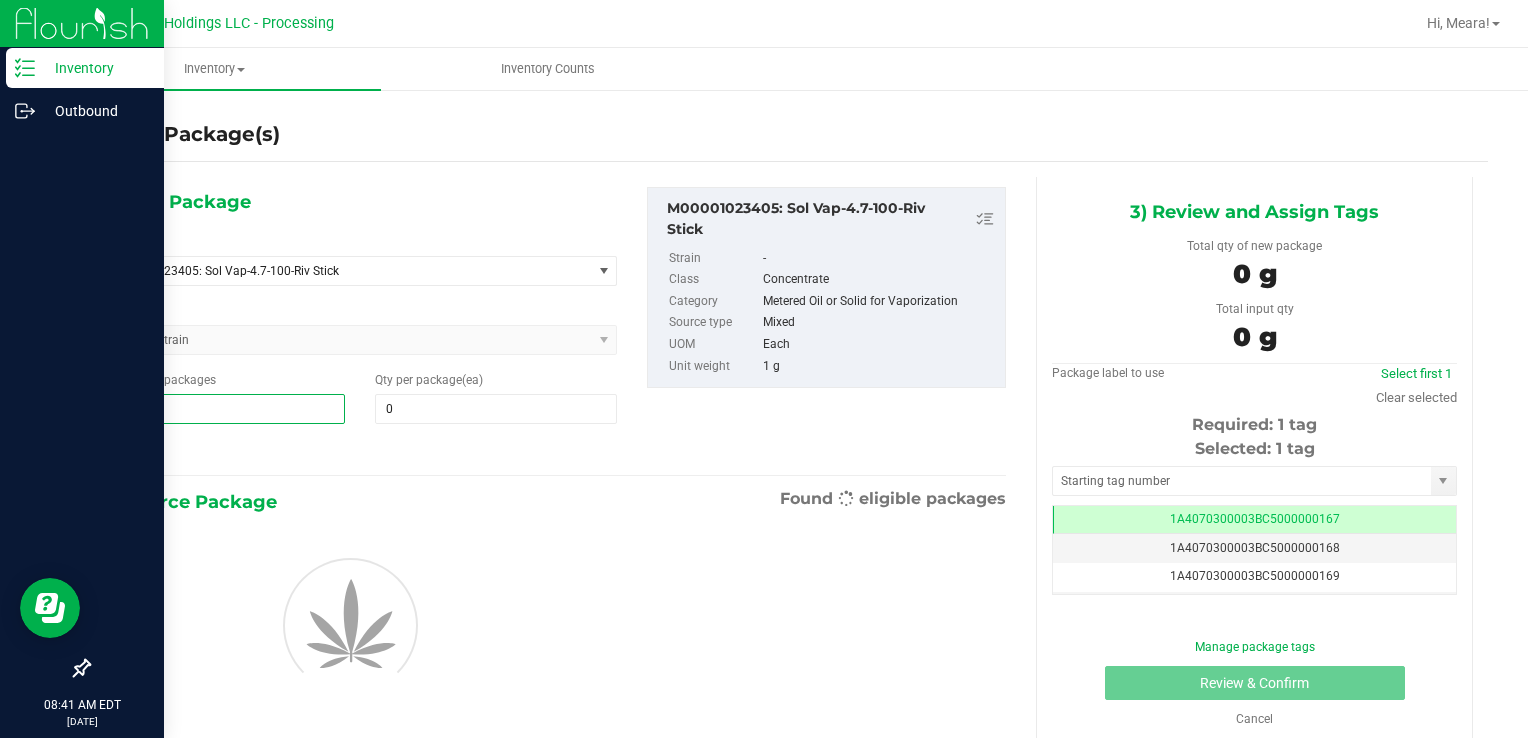 drag, startPoint x: 112, startPoint y: 405, endPoint x: 36, endPoint y: 410, distance: 76.1643 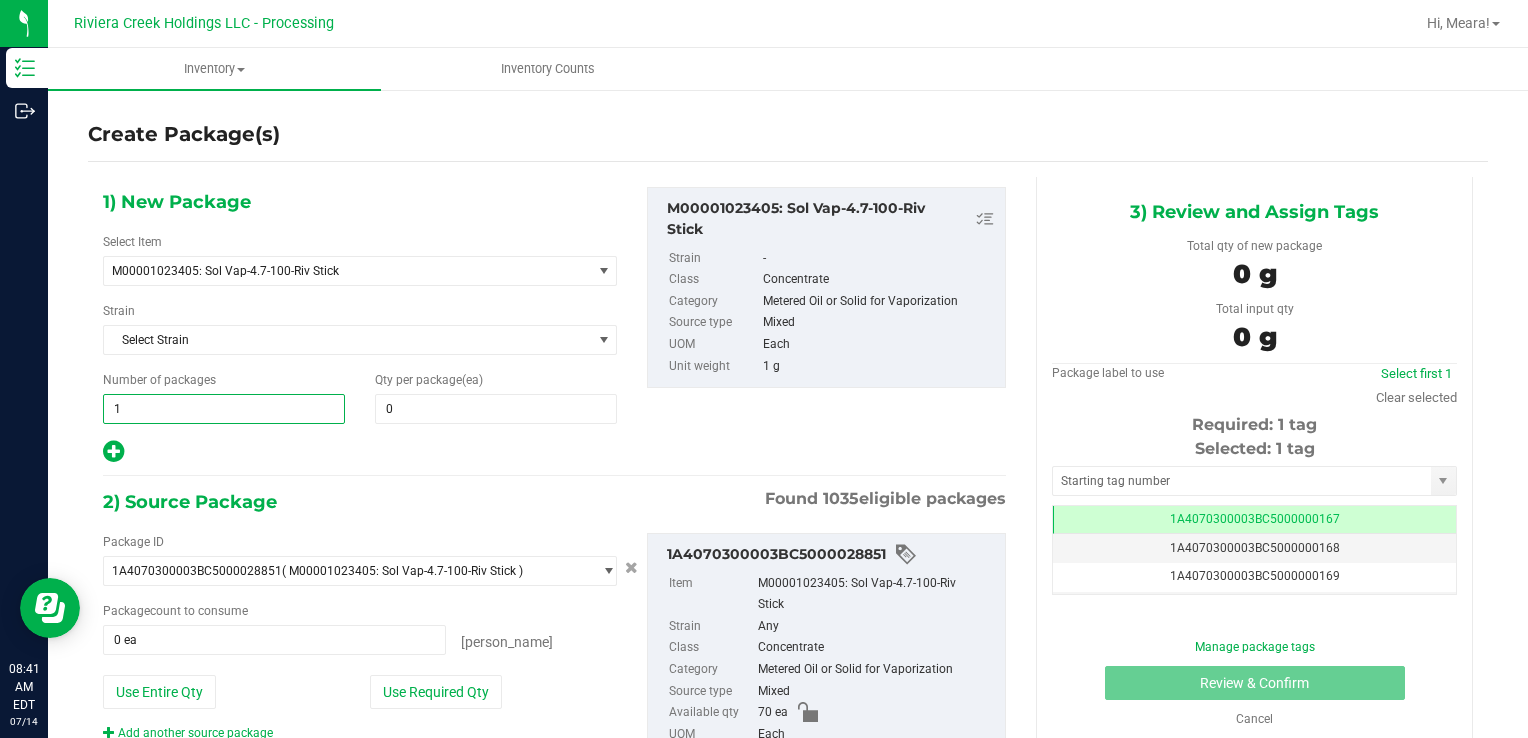 type on "2" 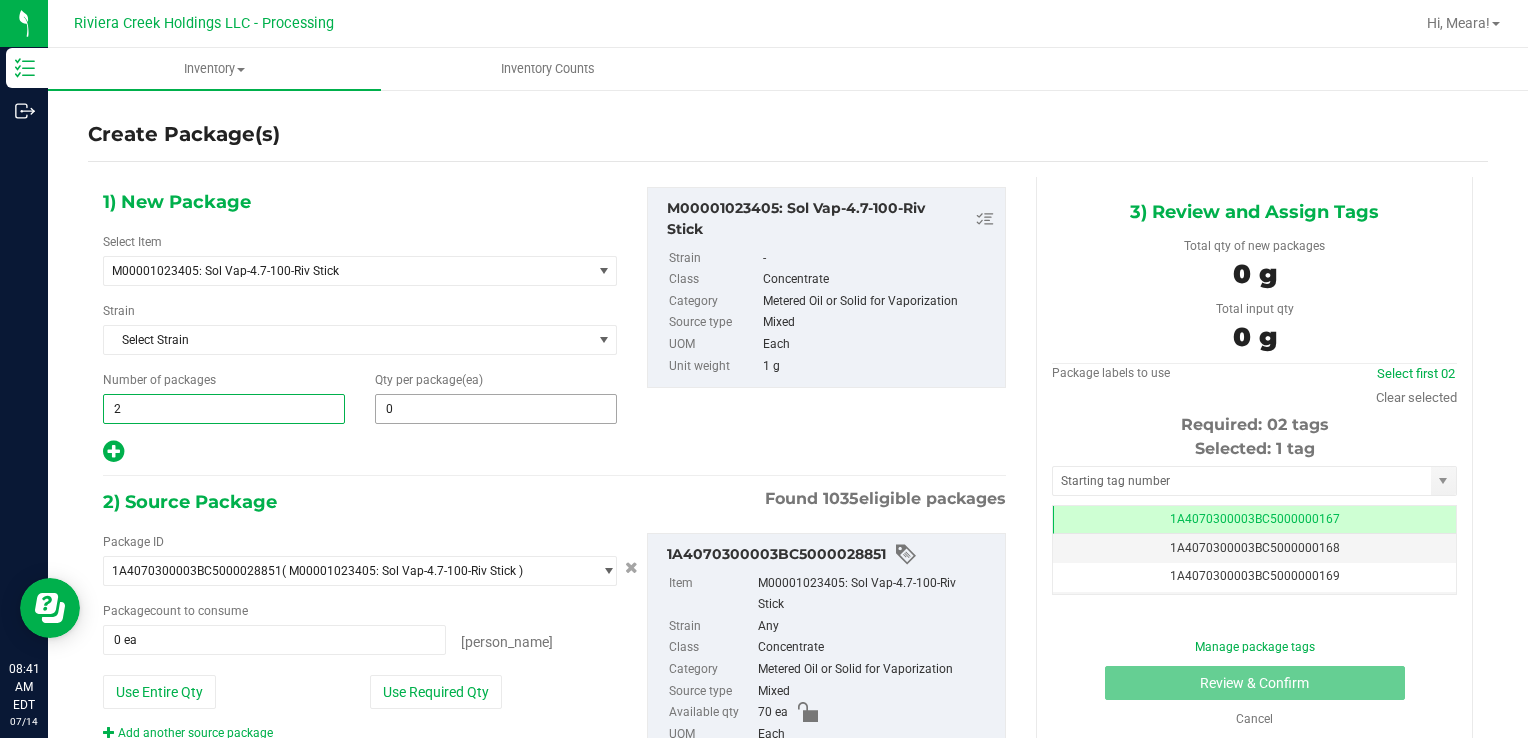 type on "2" 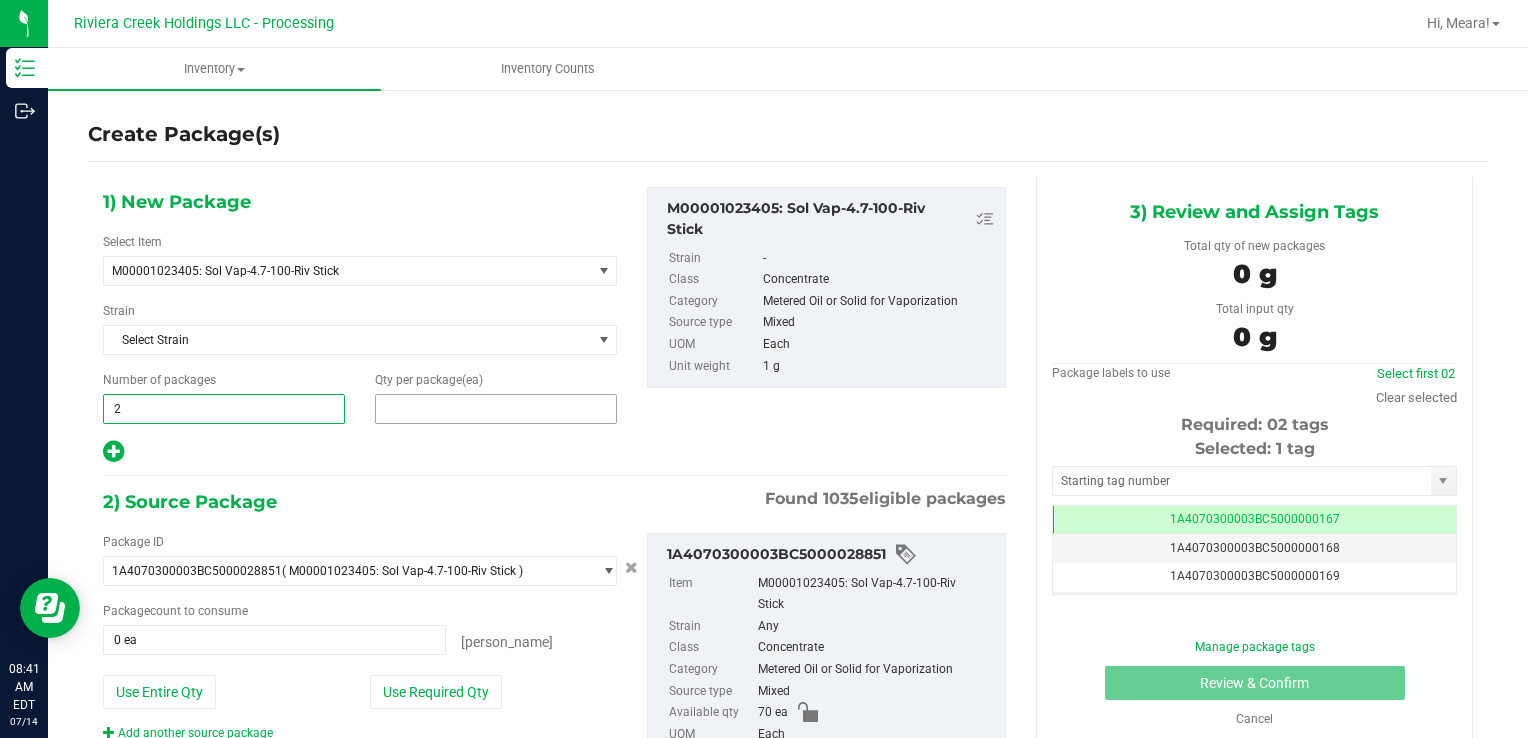 click at bounding box center (496, 409) 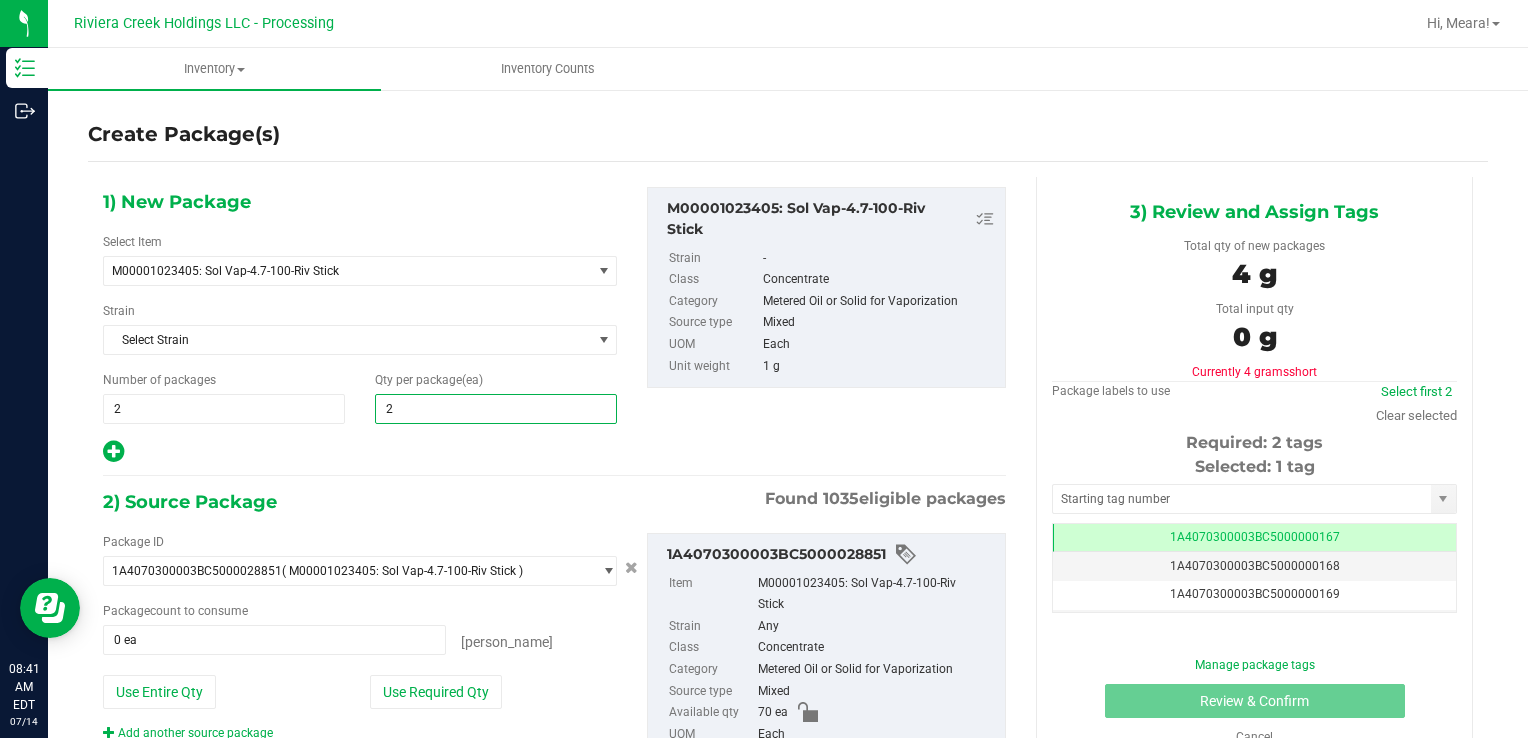 type on "20" 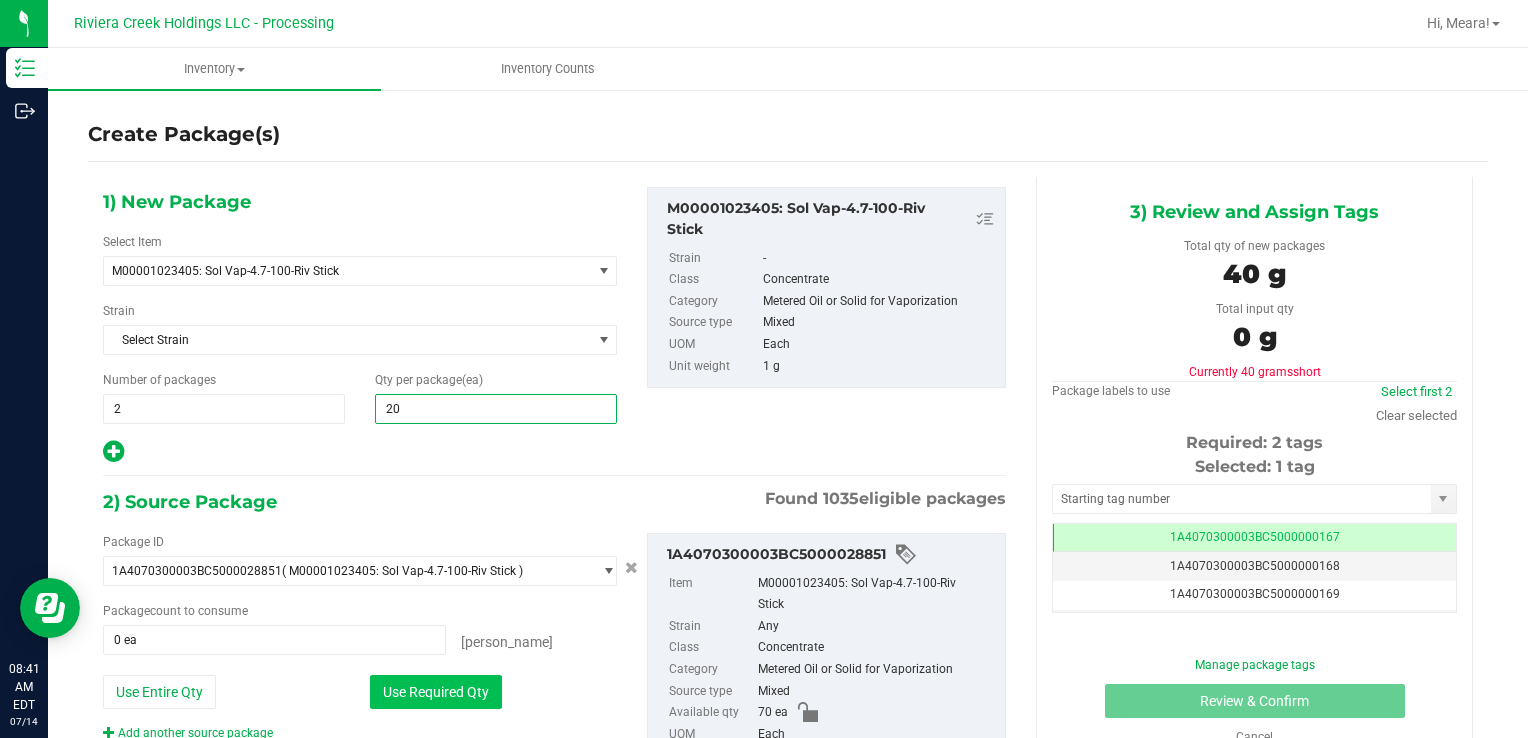 type on "20" 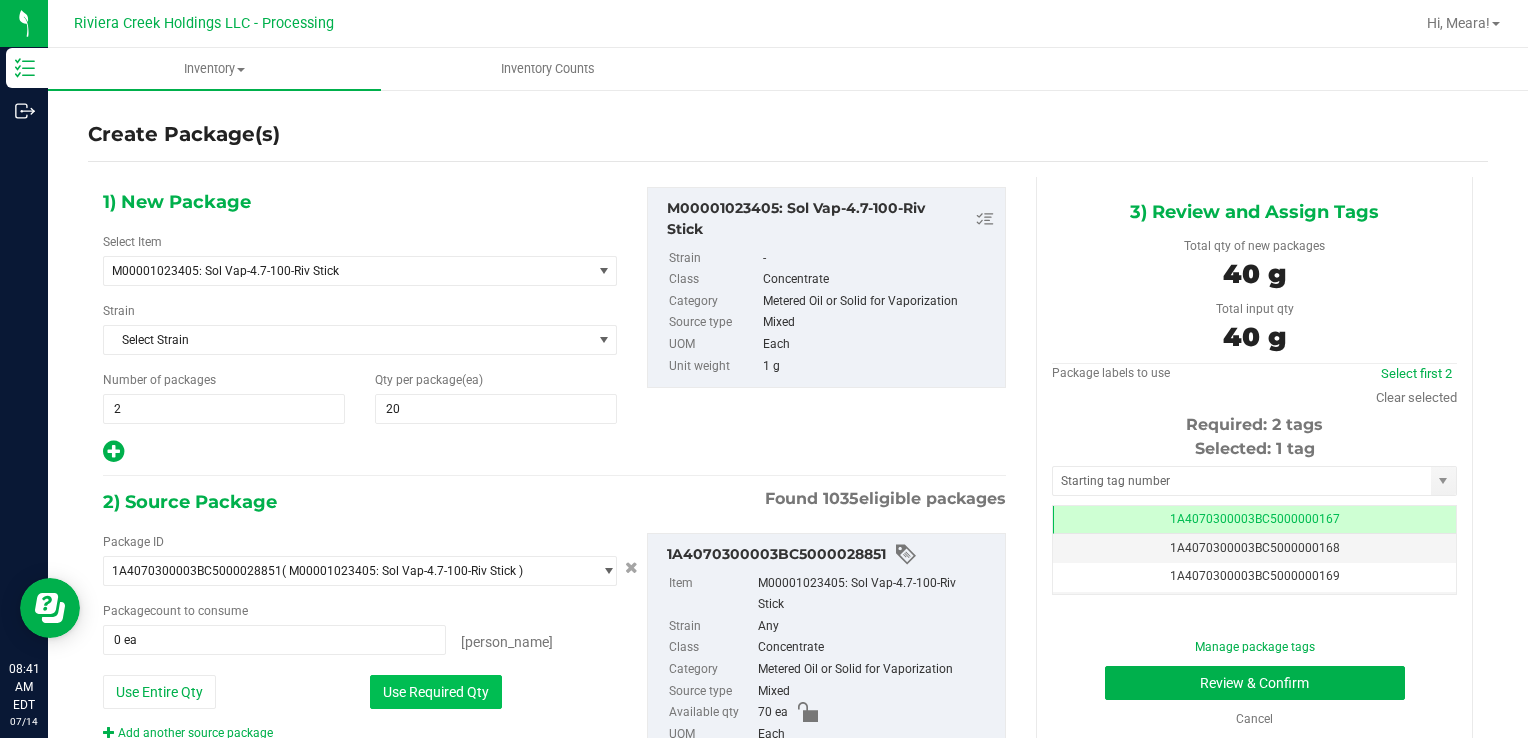 type on "40 ea" 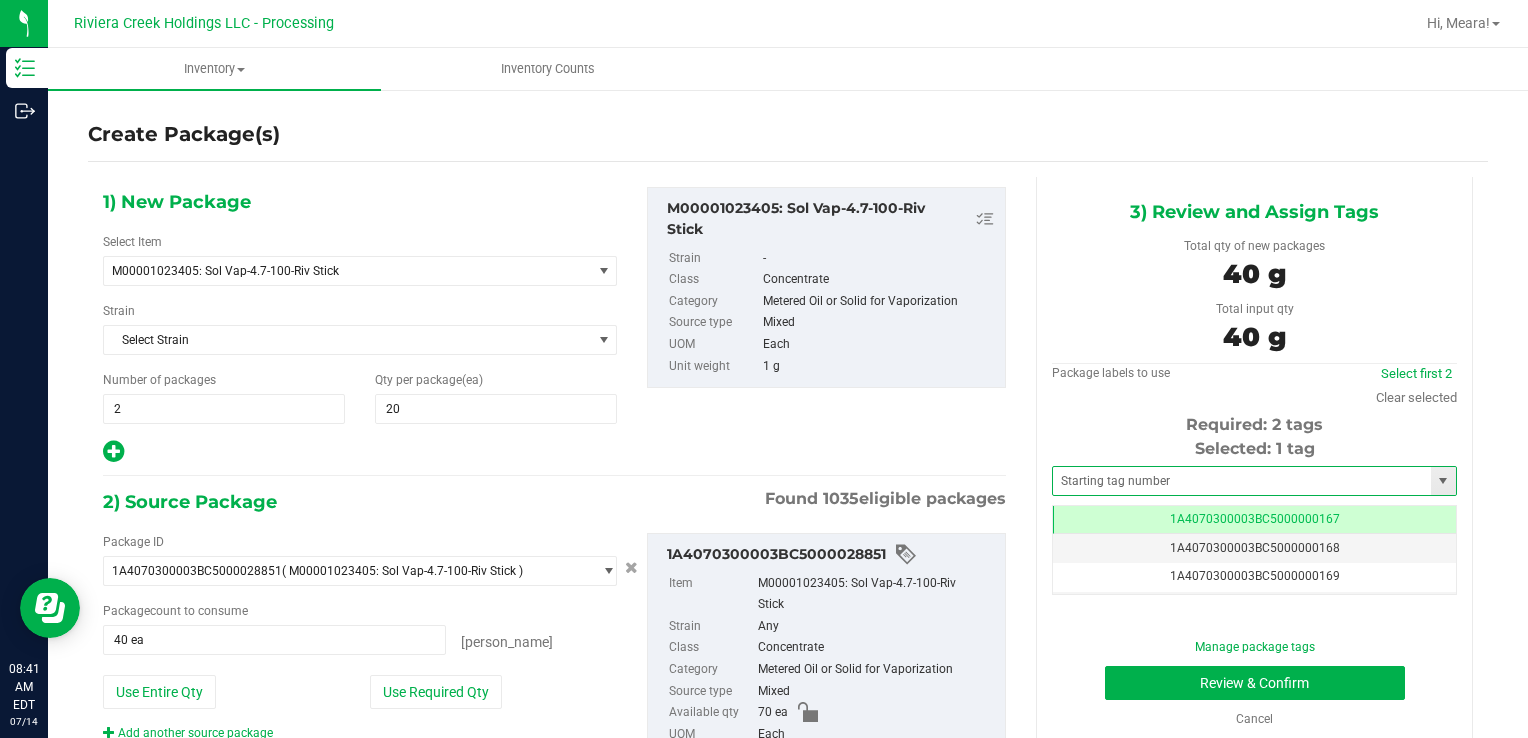 click at bounding box center [1254, 481] 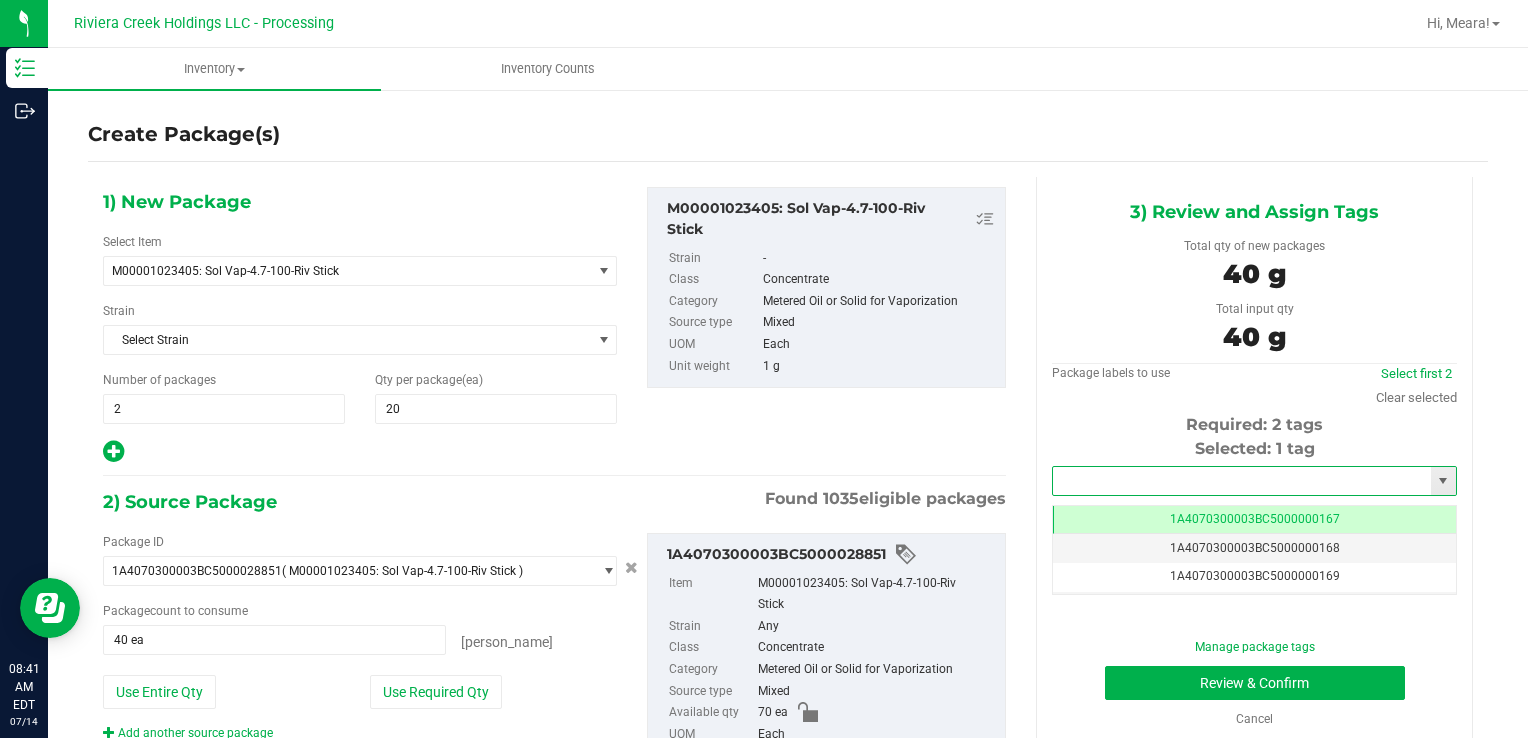 click at bounding box center (1242, 481) 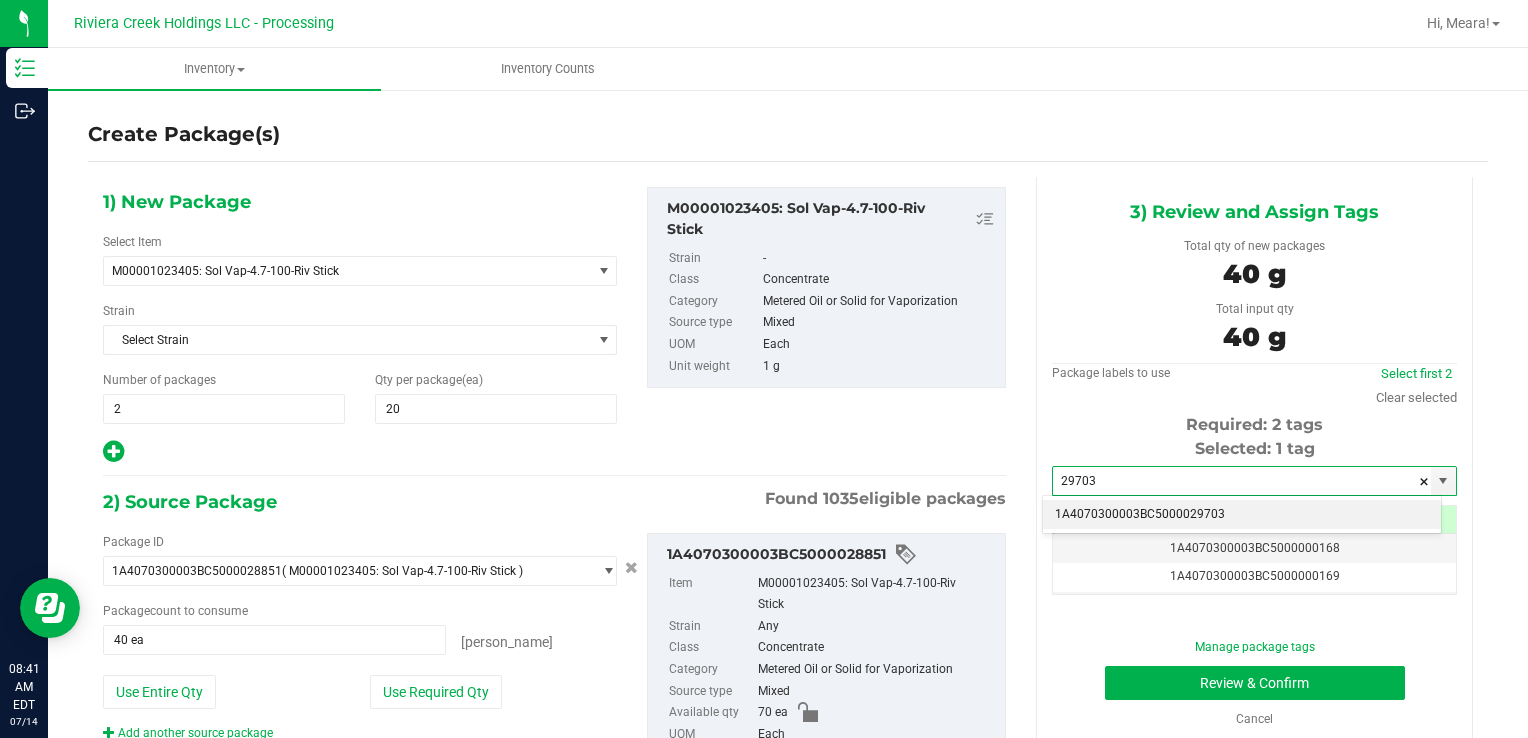 click on "1A4070300003BC5000029703" at bounding box center (1242, 515) 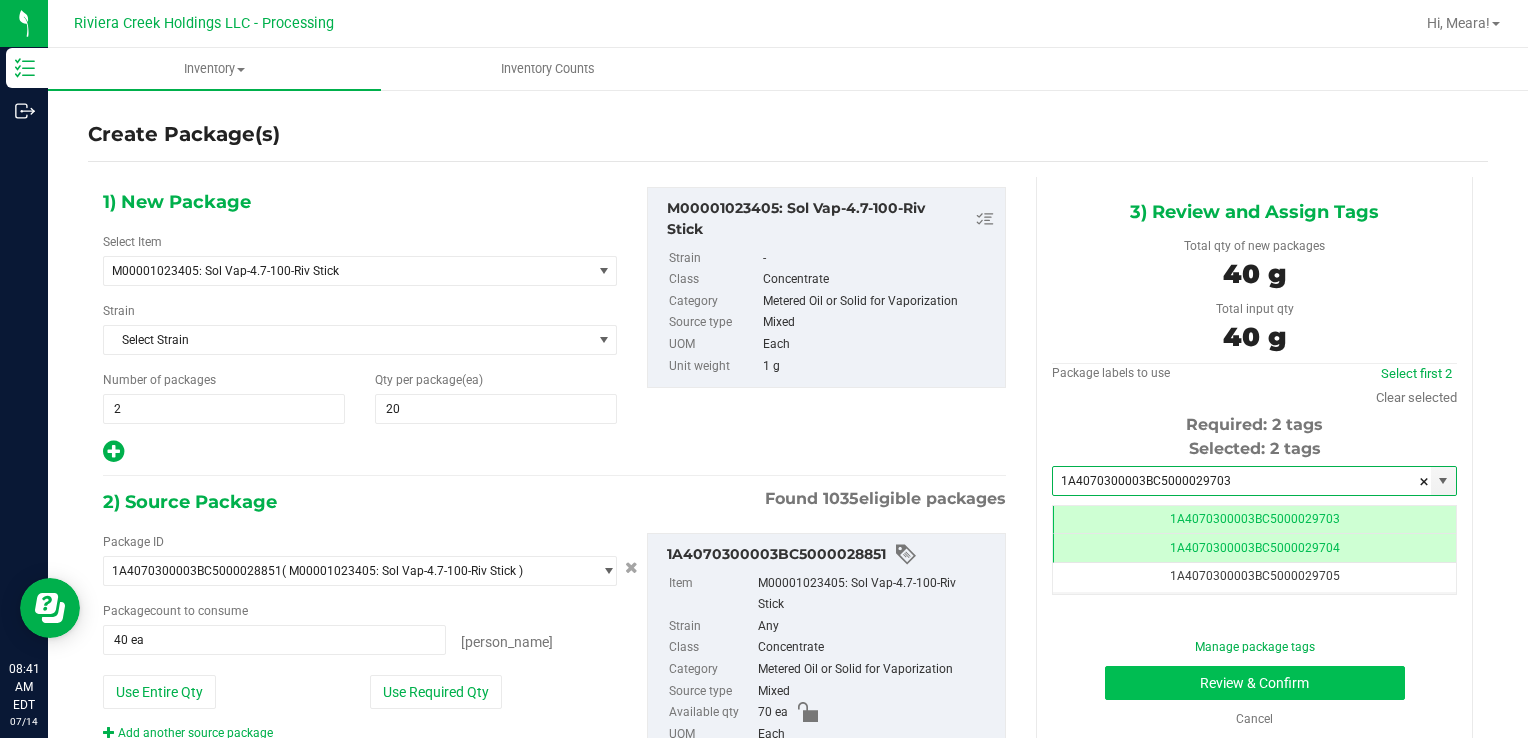type on "1A4070300003BC5000029703" 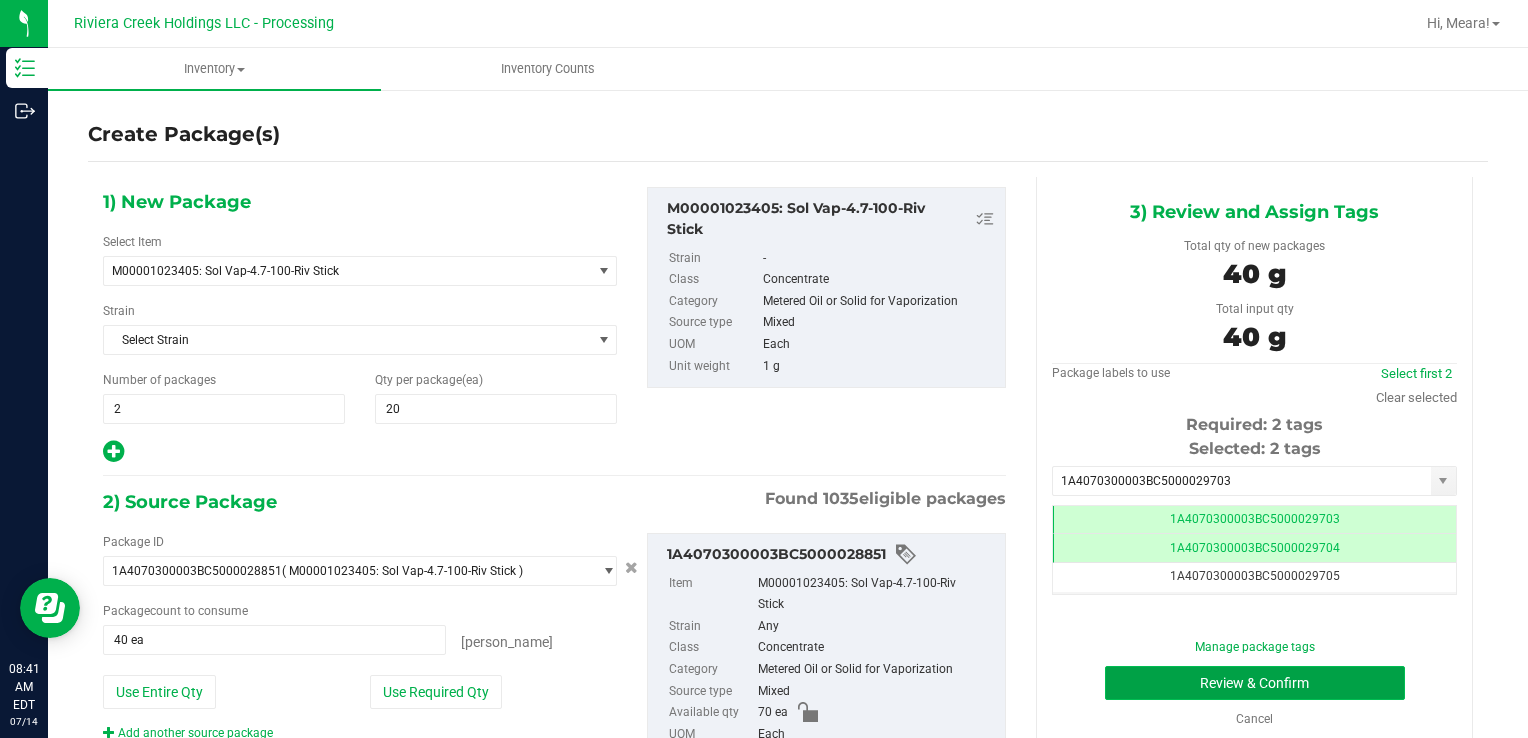 click on "Review & Confirm" at bounding box center [1255, 683] 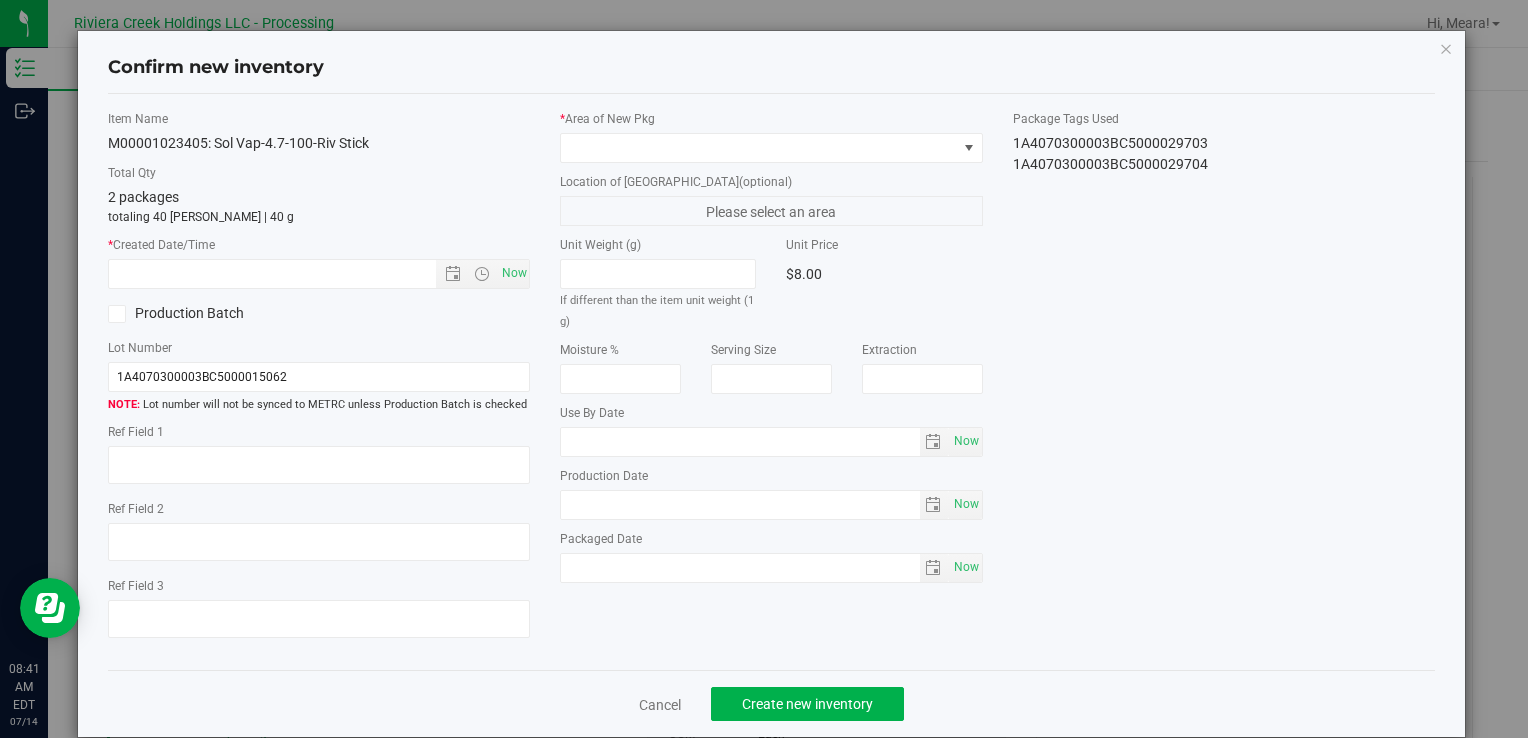 type on "[DATE]" 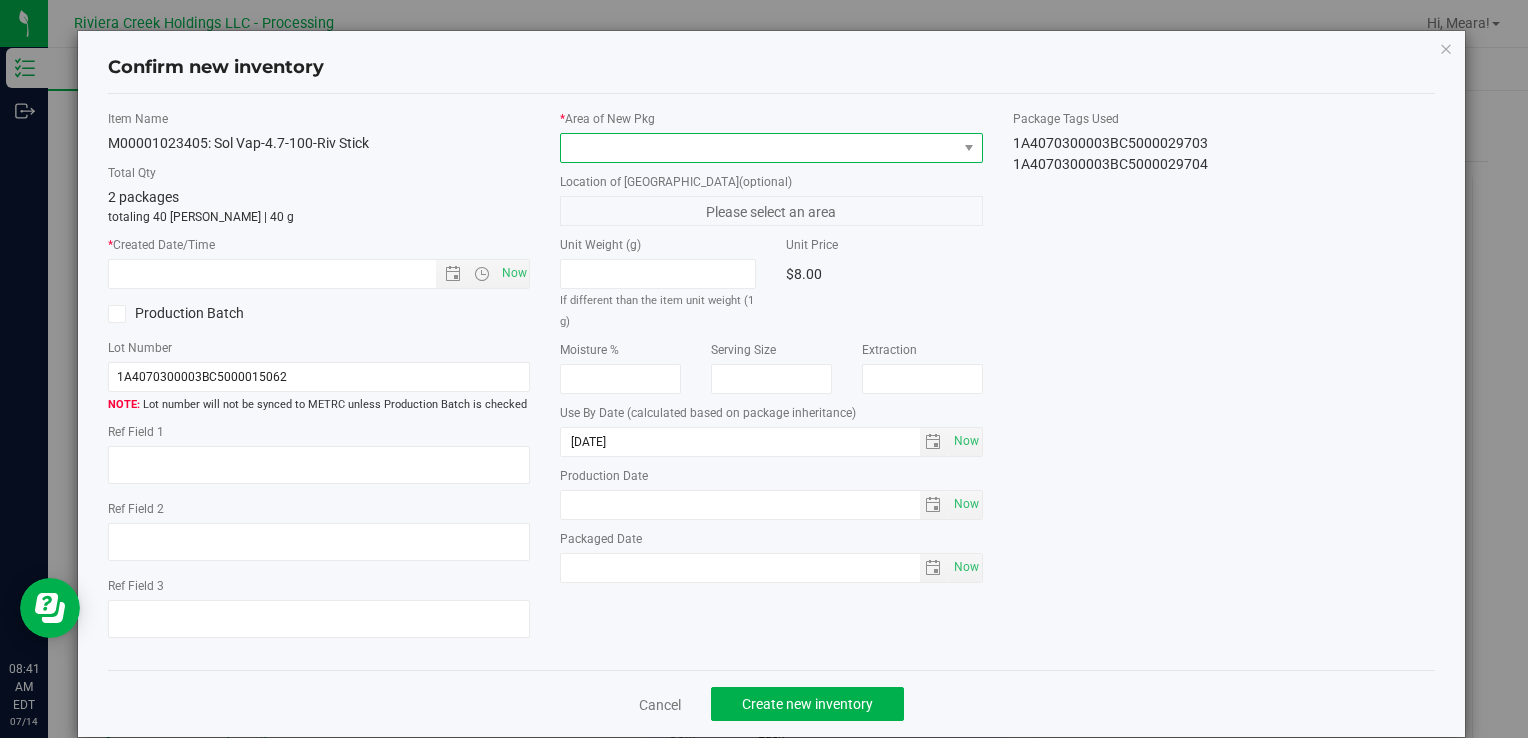 click at bounding box center (758, 148) 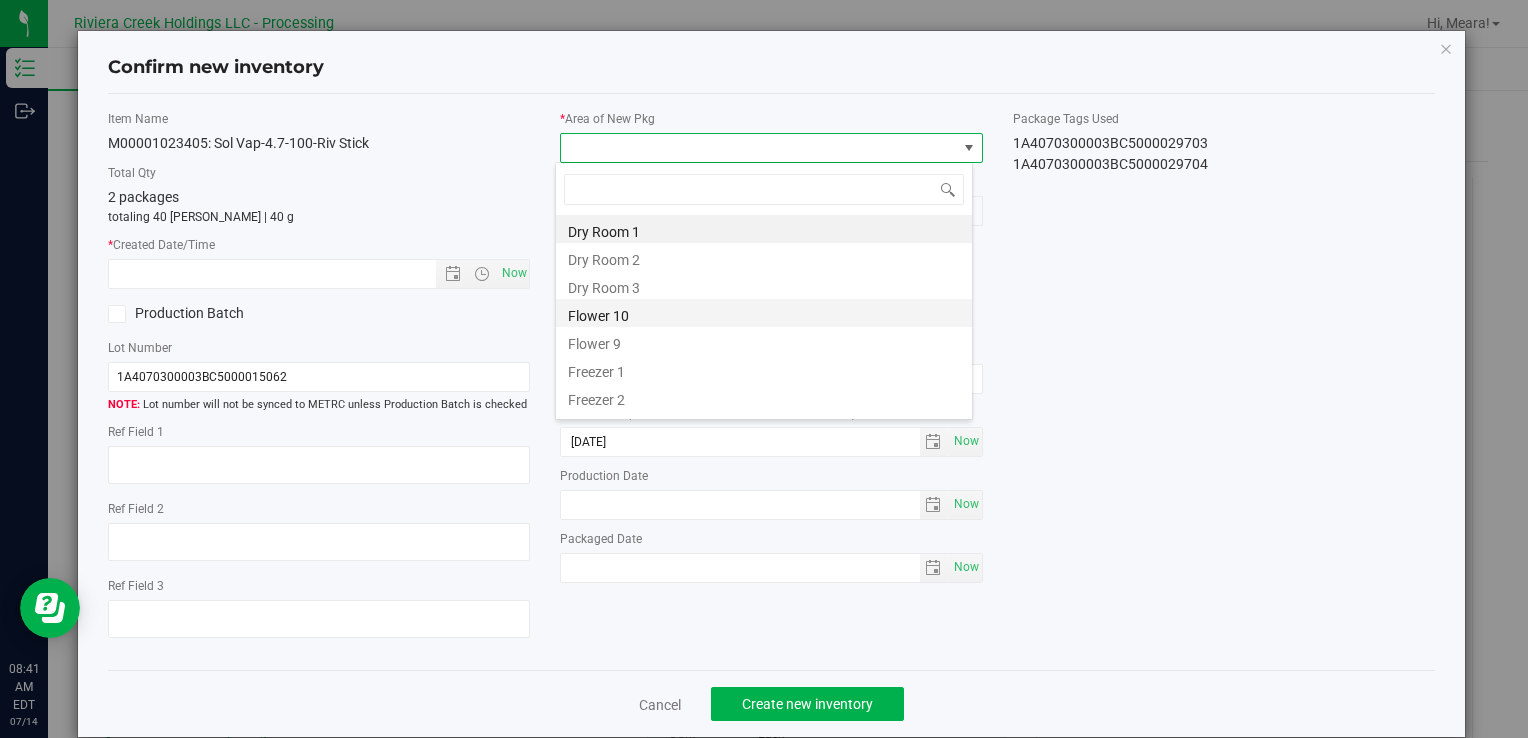 click on "Flower 10" at bounding box center (764, 313) 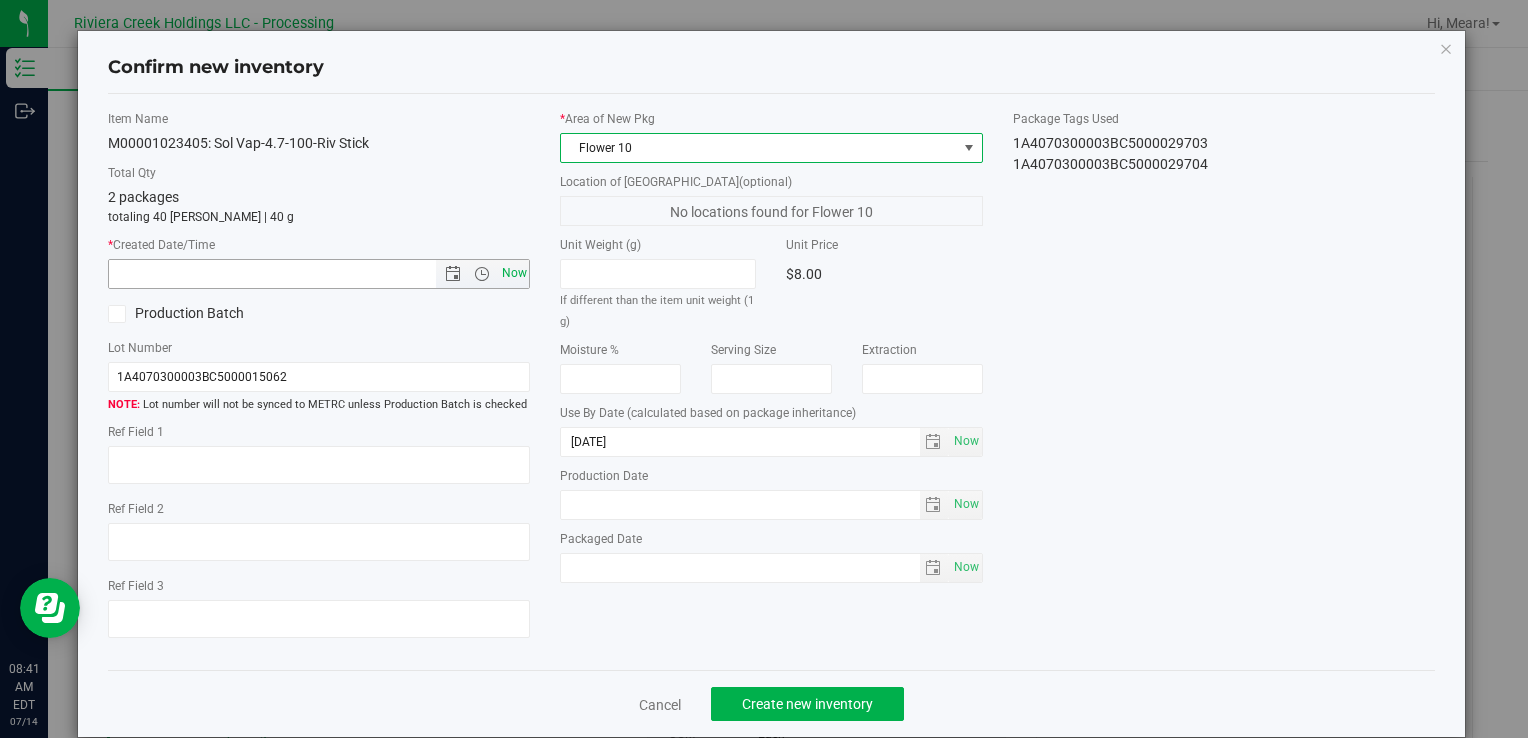 click on "Now" at bounding box center [514, 273] 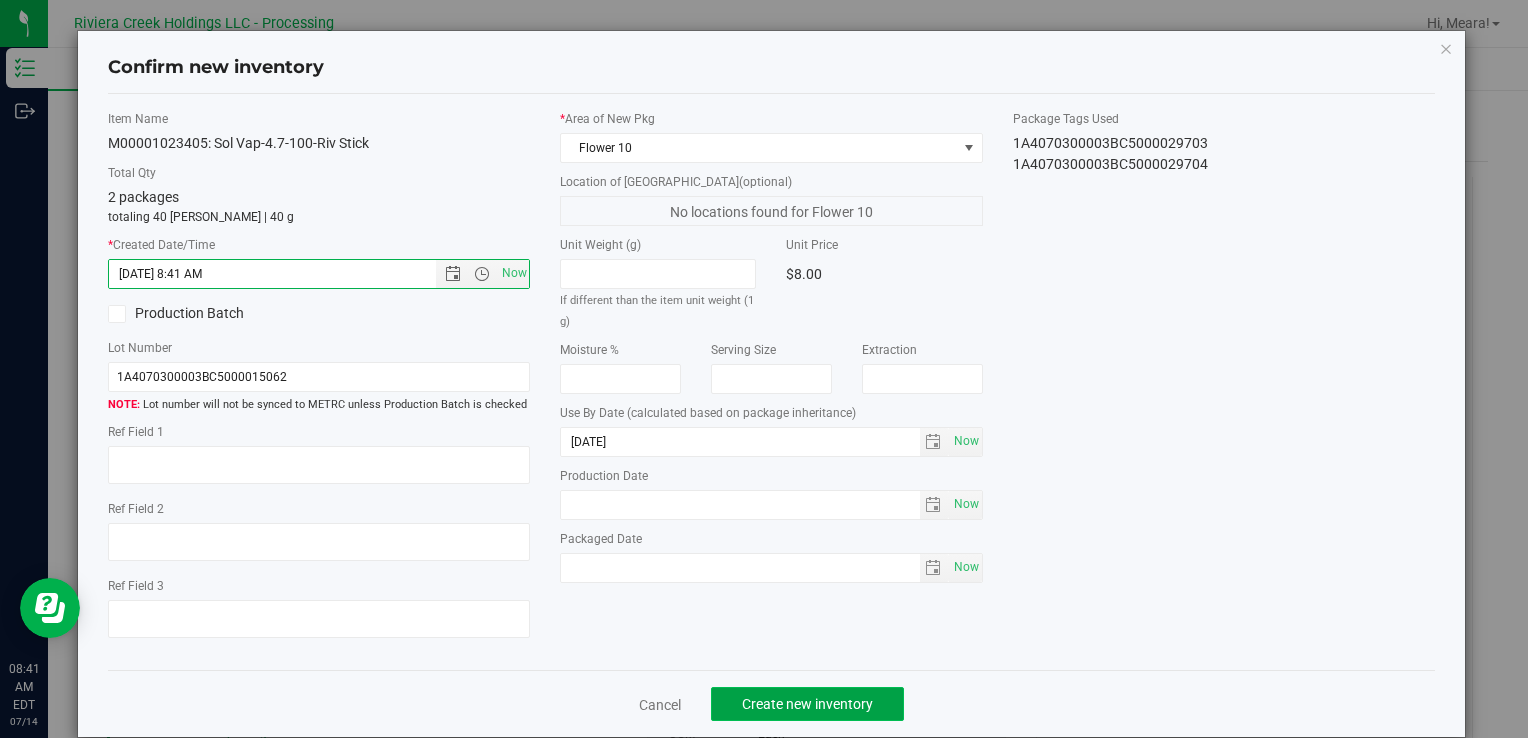 click on "Create new inventory" 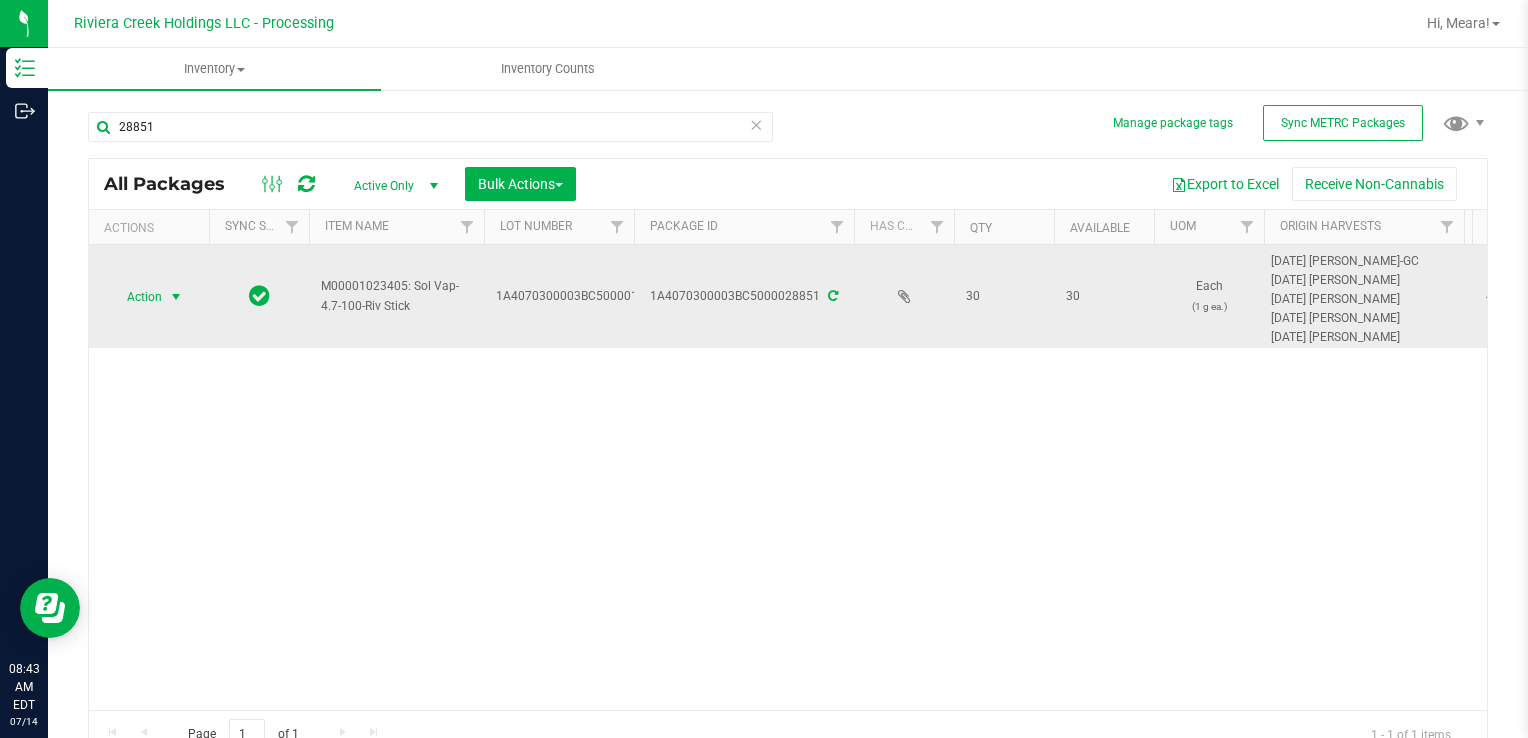 click on "Action" at bounding box center (136, 297) 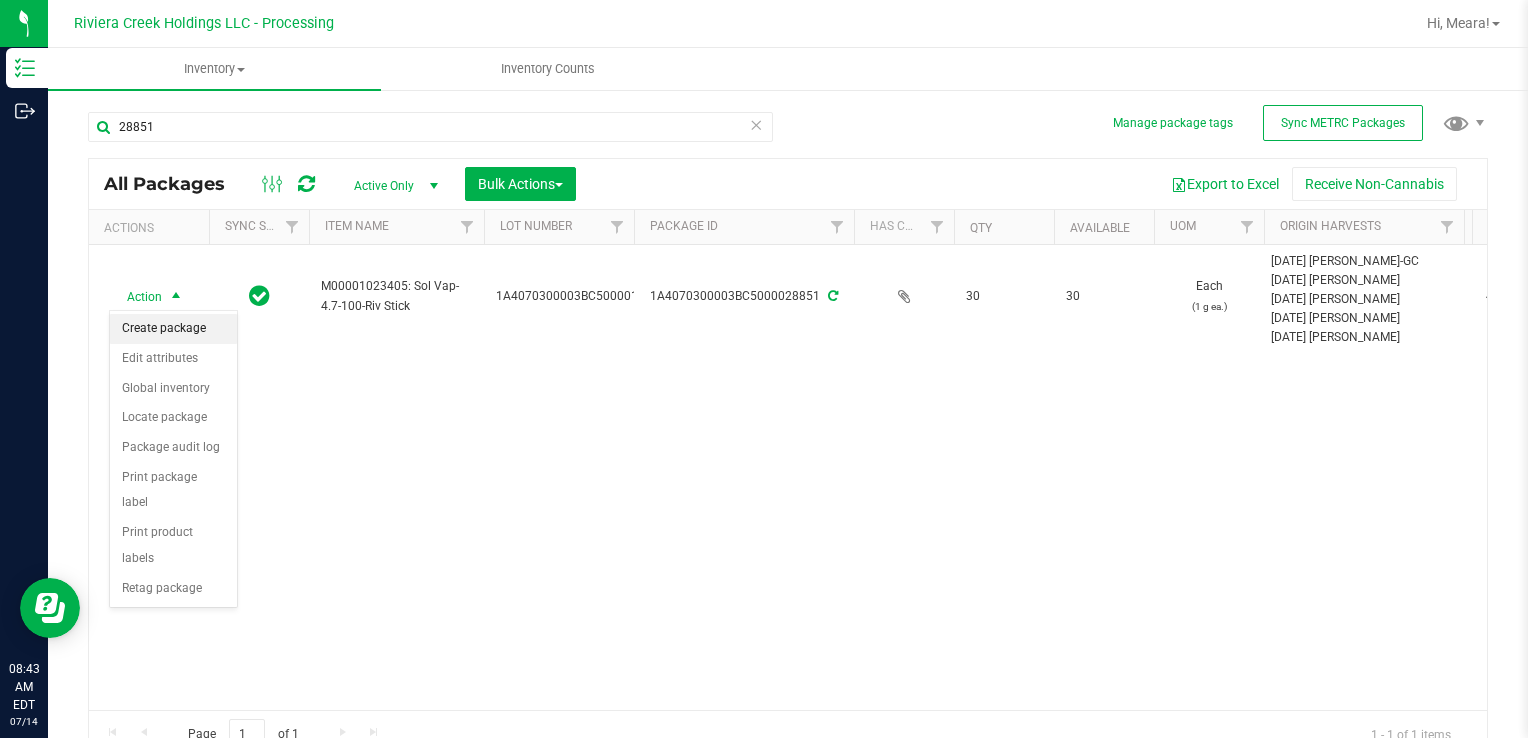 click on "Create package" at bounding box center (173, 329) 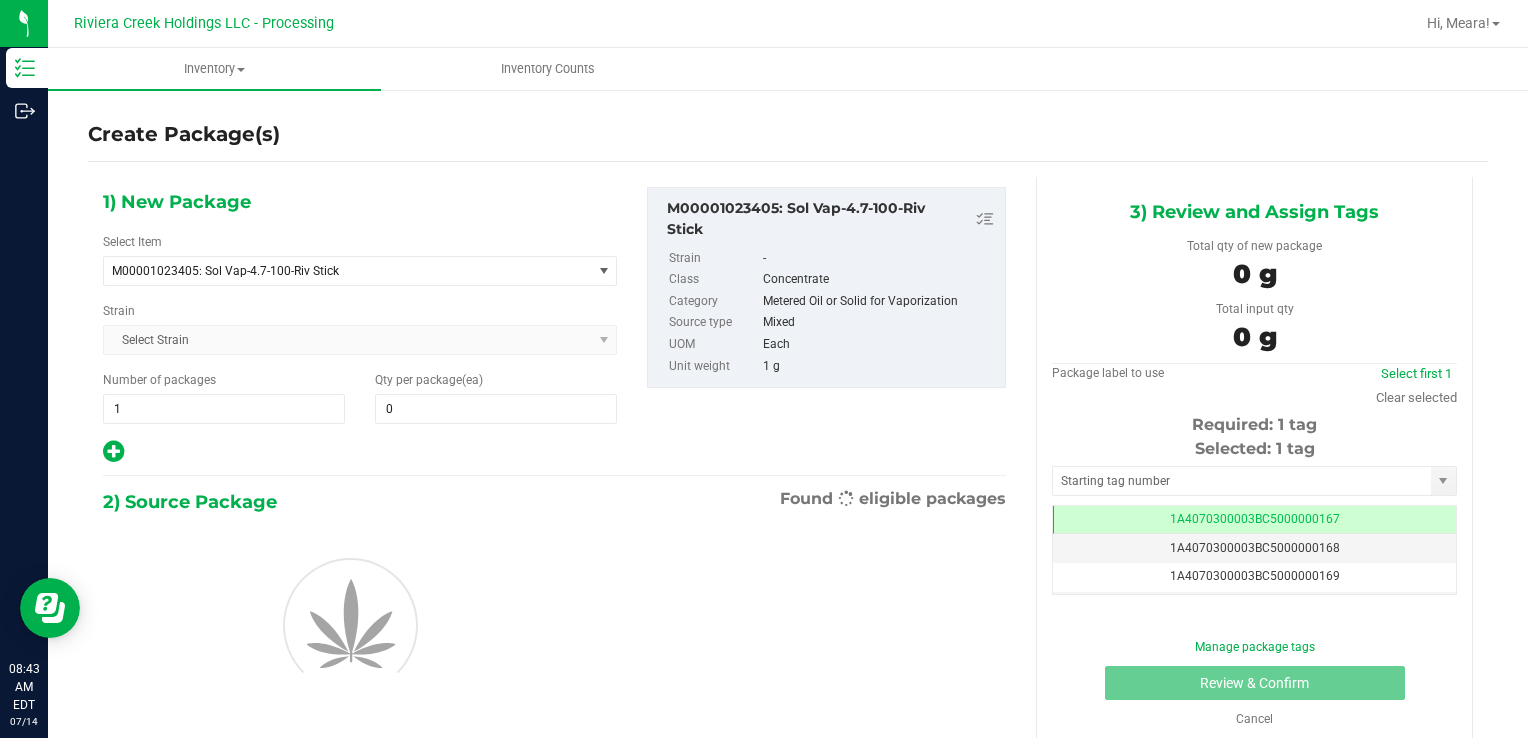scroll, scrollTop: 0, scrollLeft: 0, axis: both 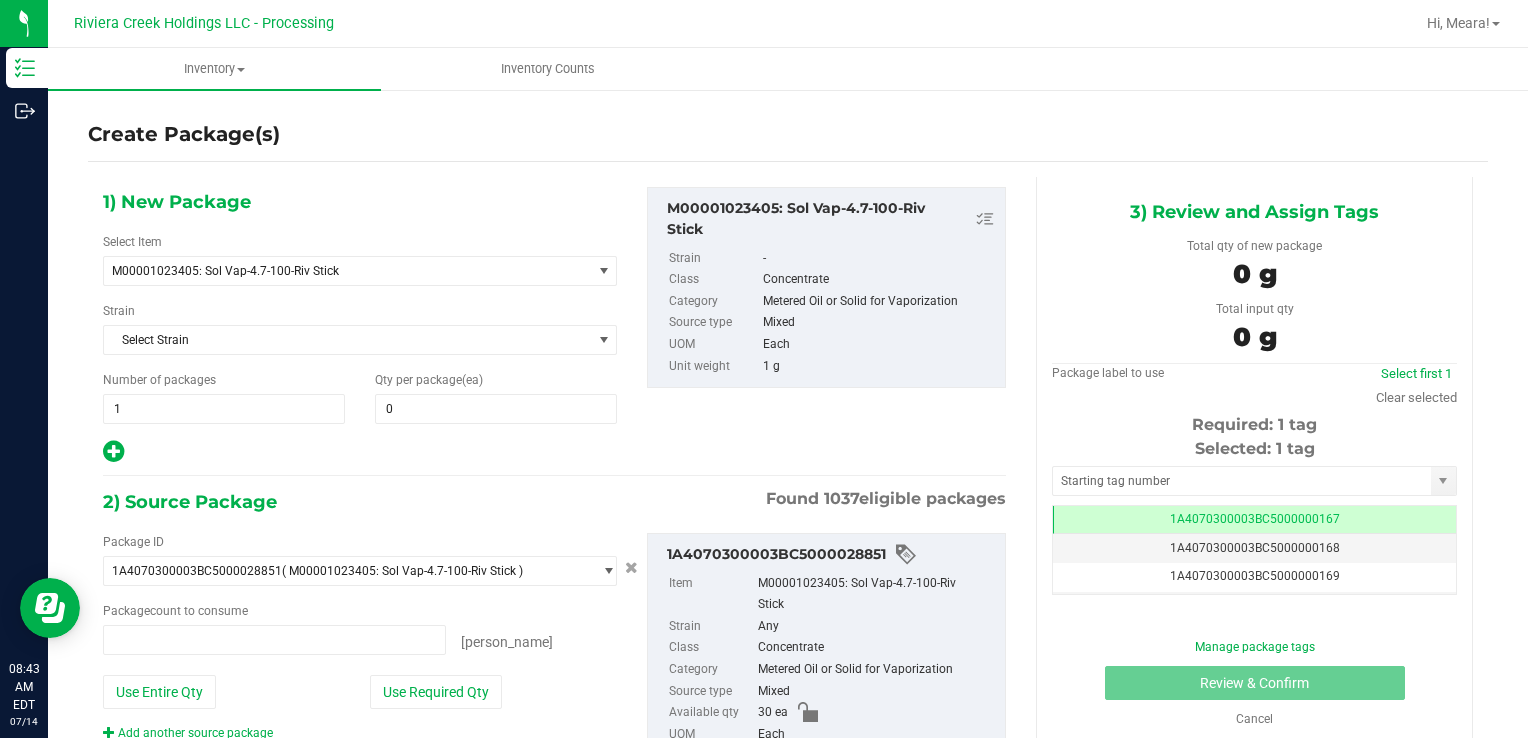 type on "0 ea" 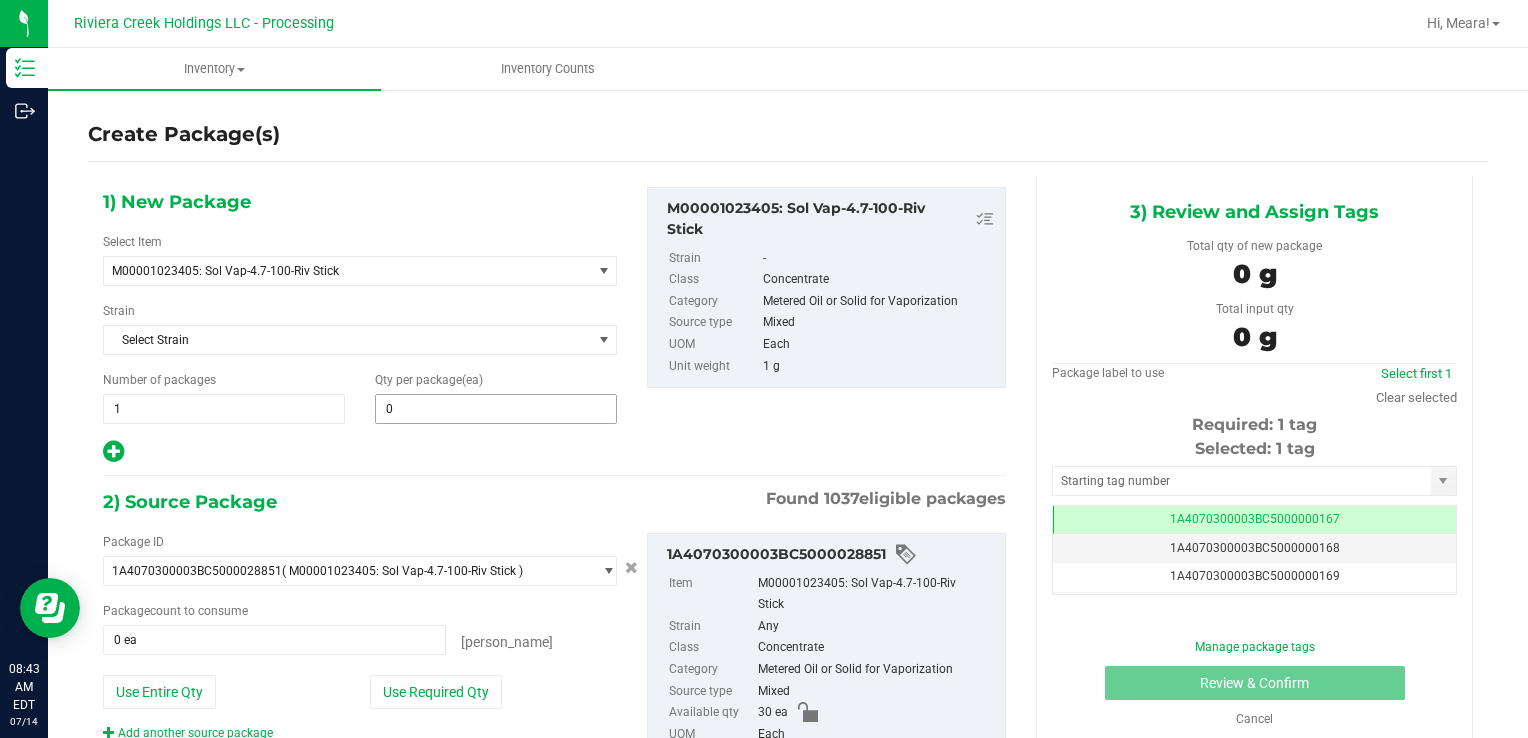 click on "Qty per package
(ea)
0 0" at bounding box center [496, 397] 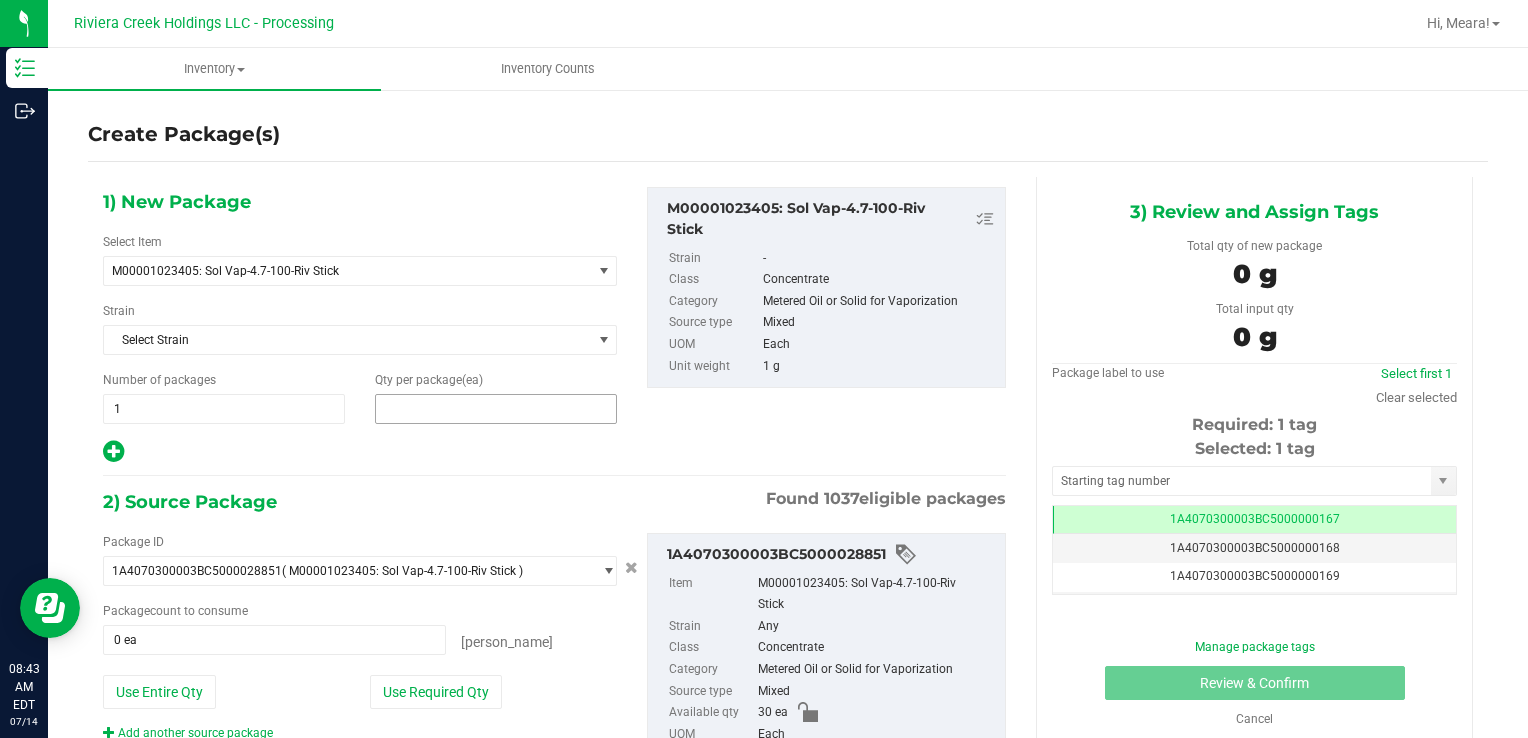 click at bounding box center (496, 409) 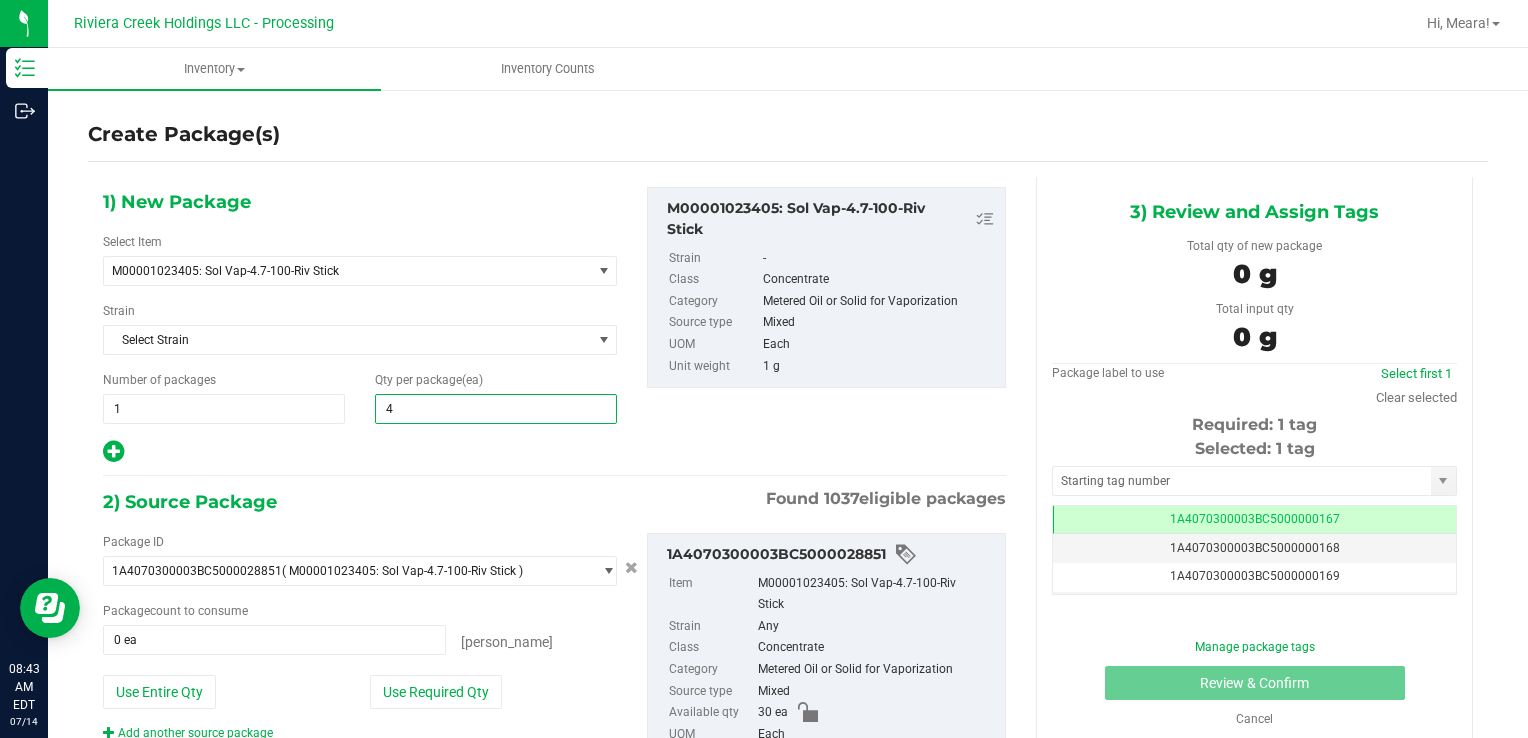 type on "40" 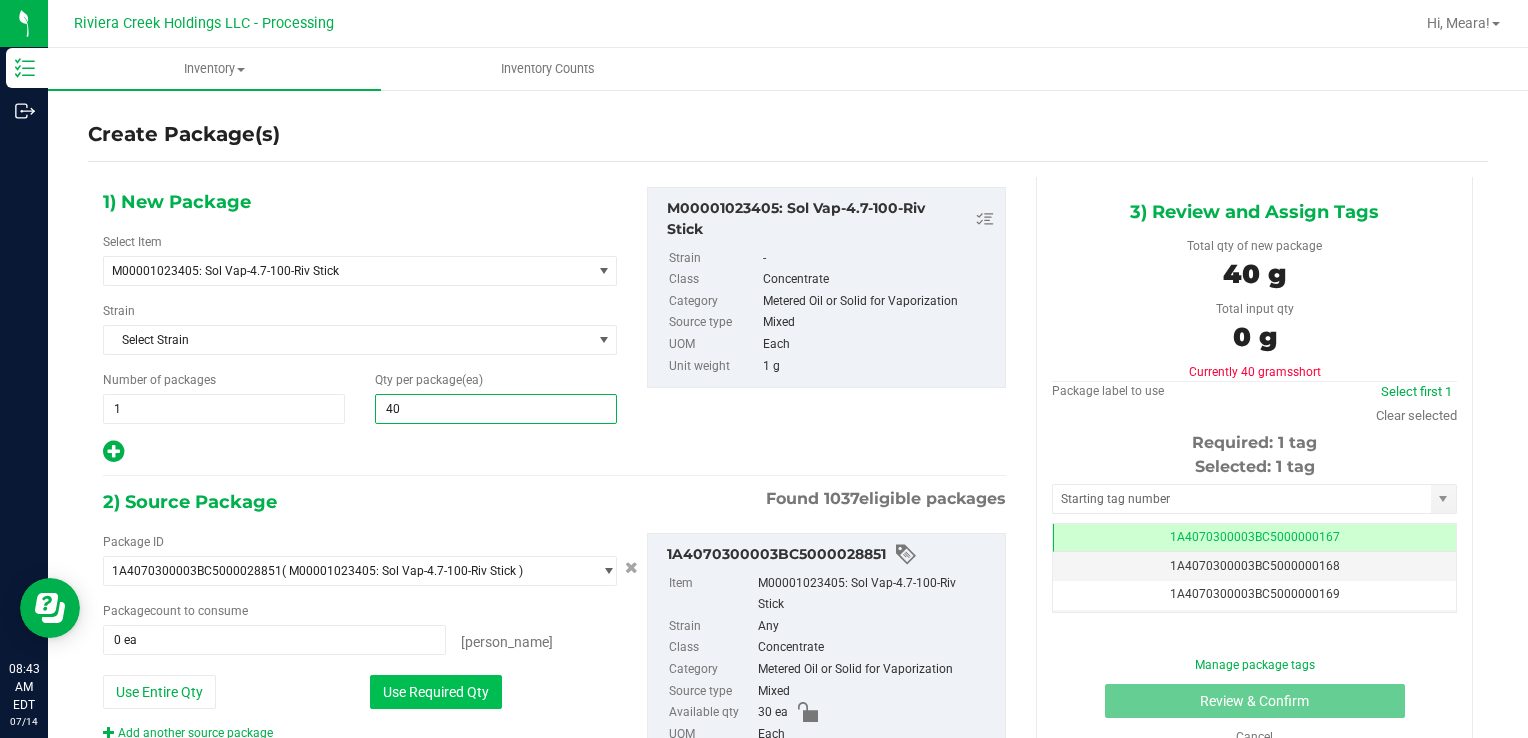 type on "40" 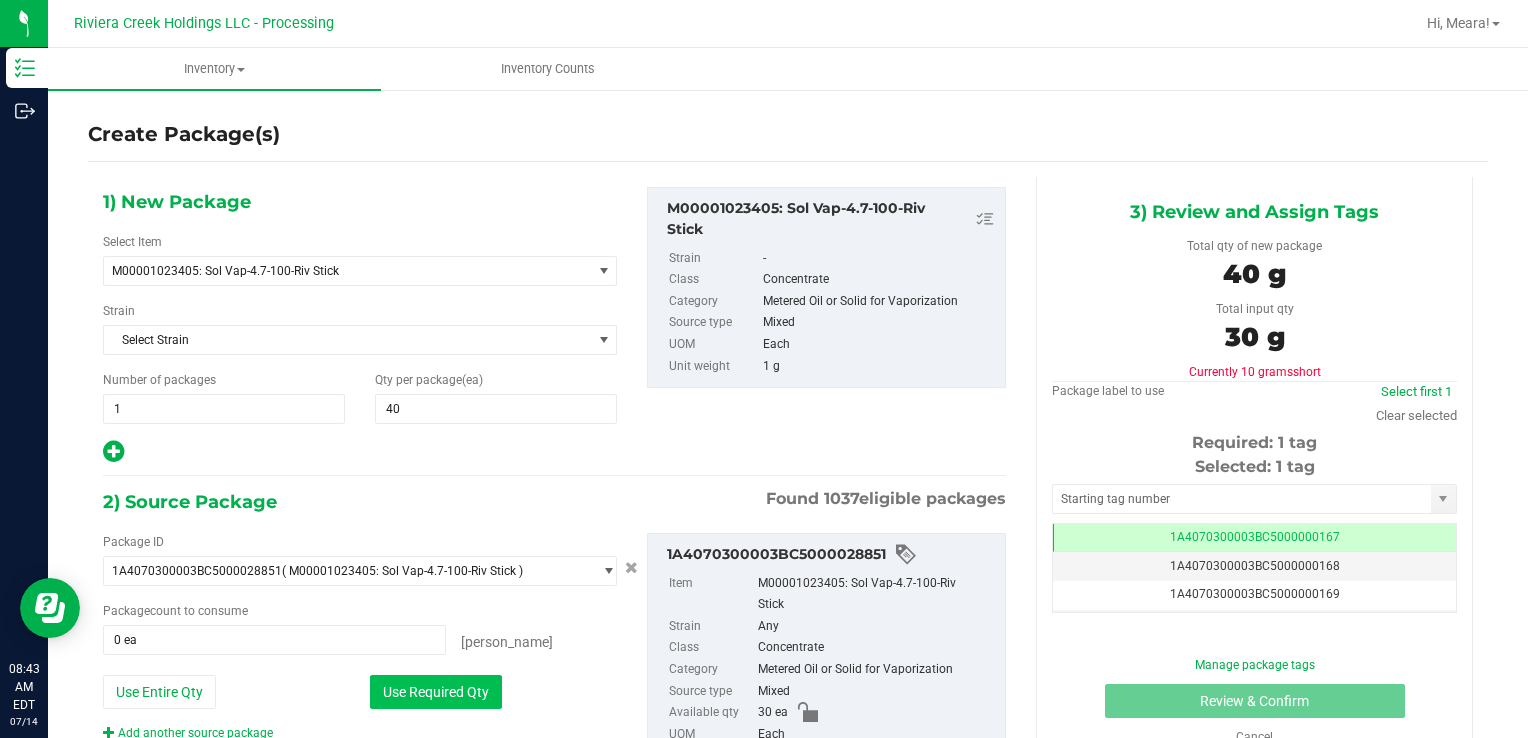 type on "30 ea" 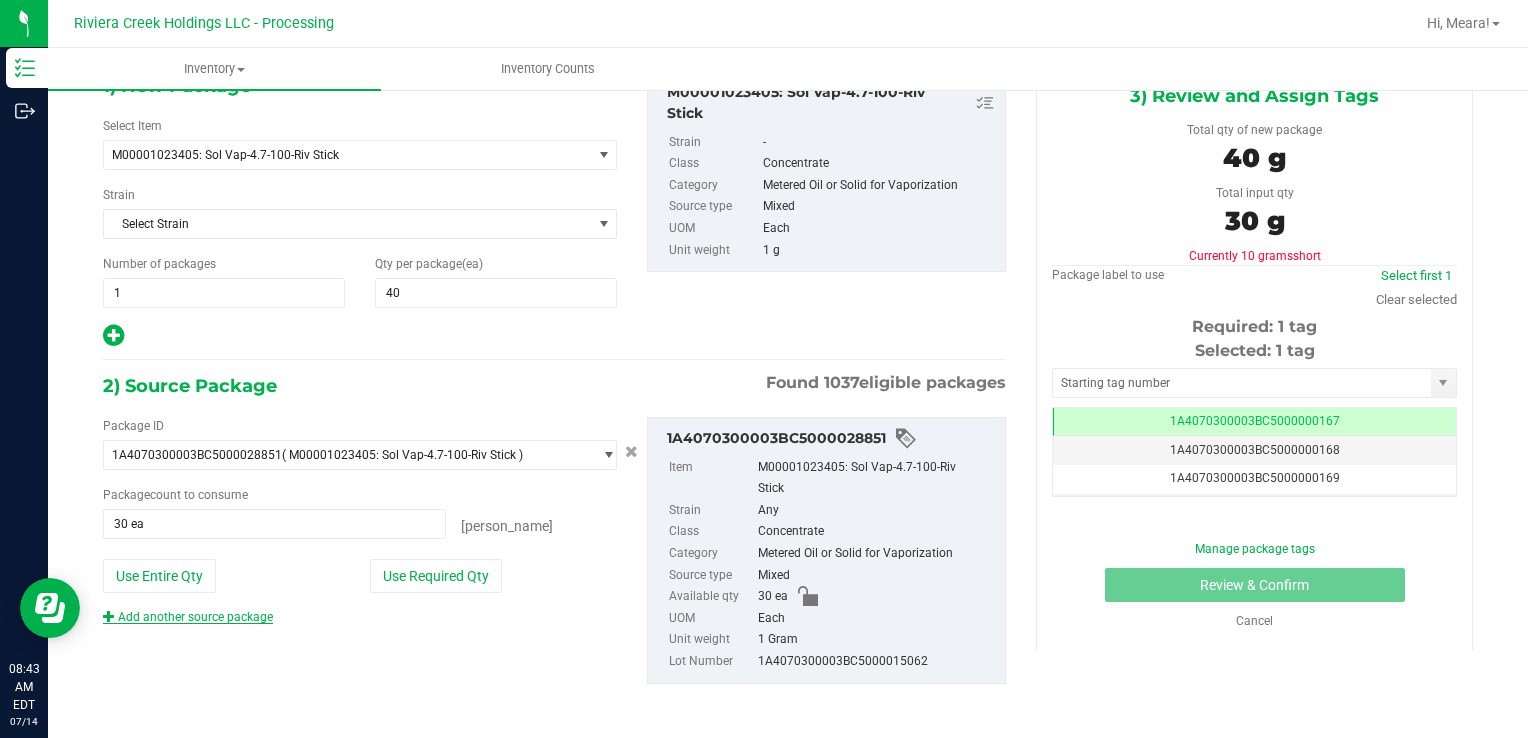click on "Add another source package" at bounding box center (188, 617) 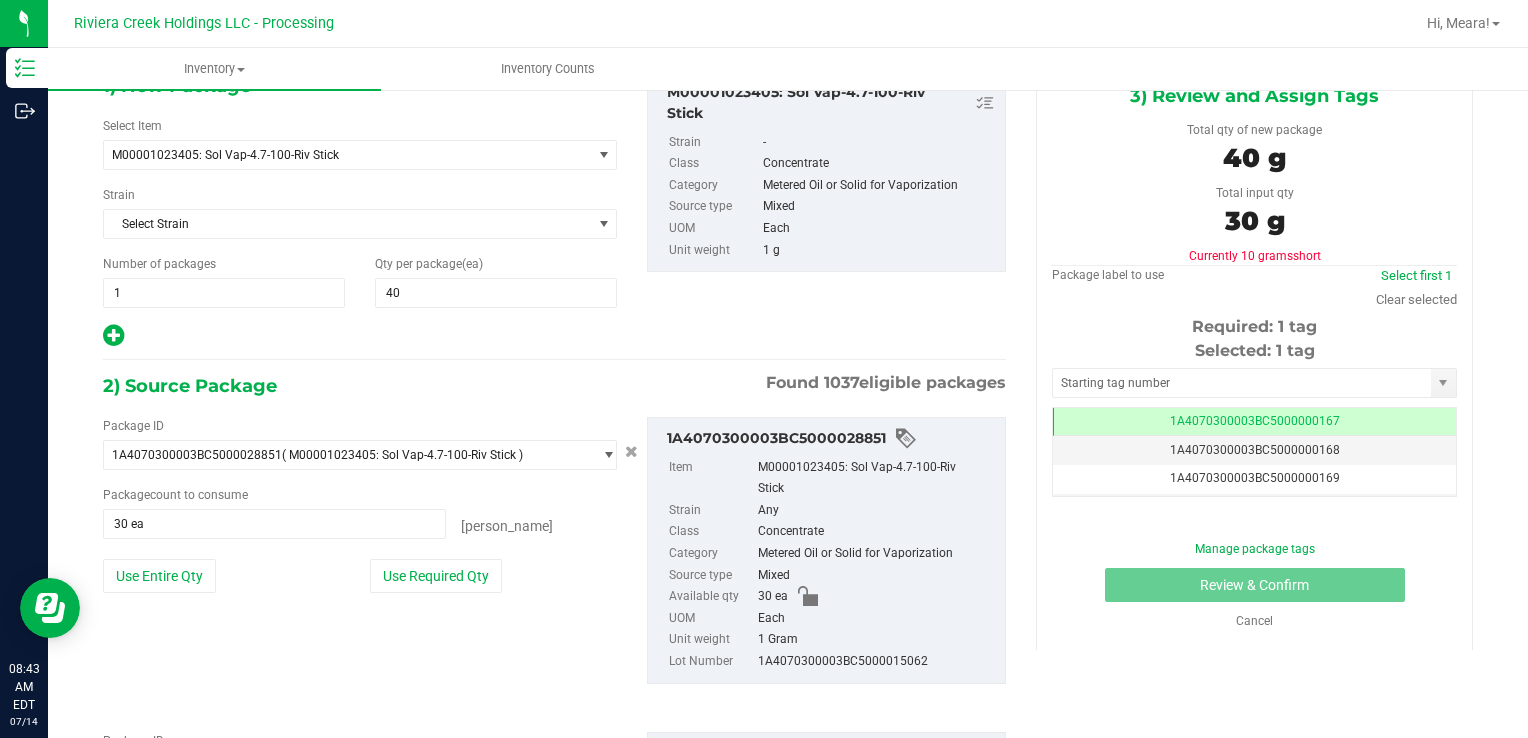 scroll, scrollTop: 266, scrollLeft: 0, axis: vertical 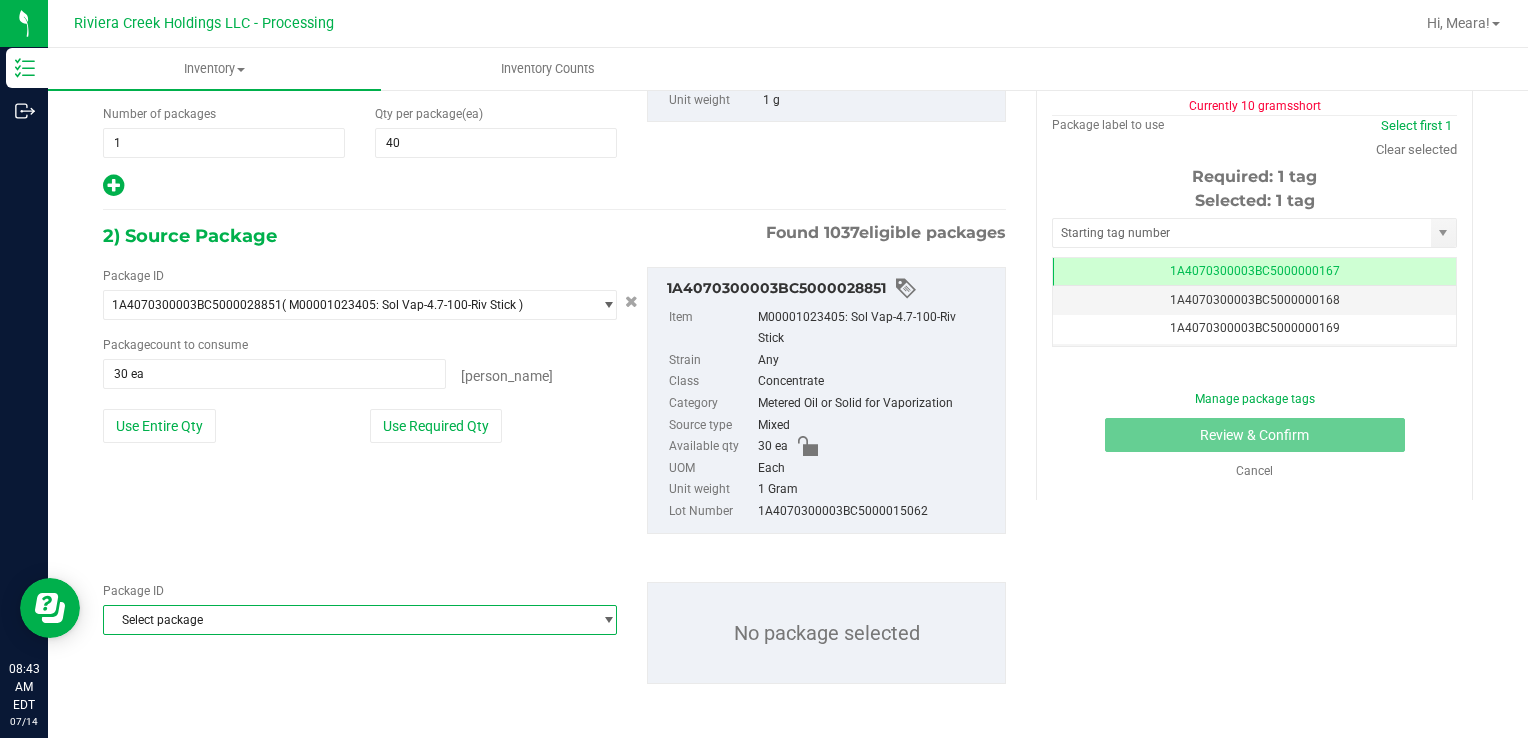 click on "Select package" at bounding box center [347, 620] 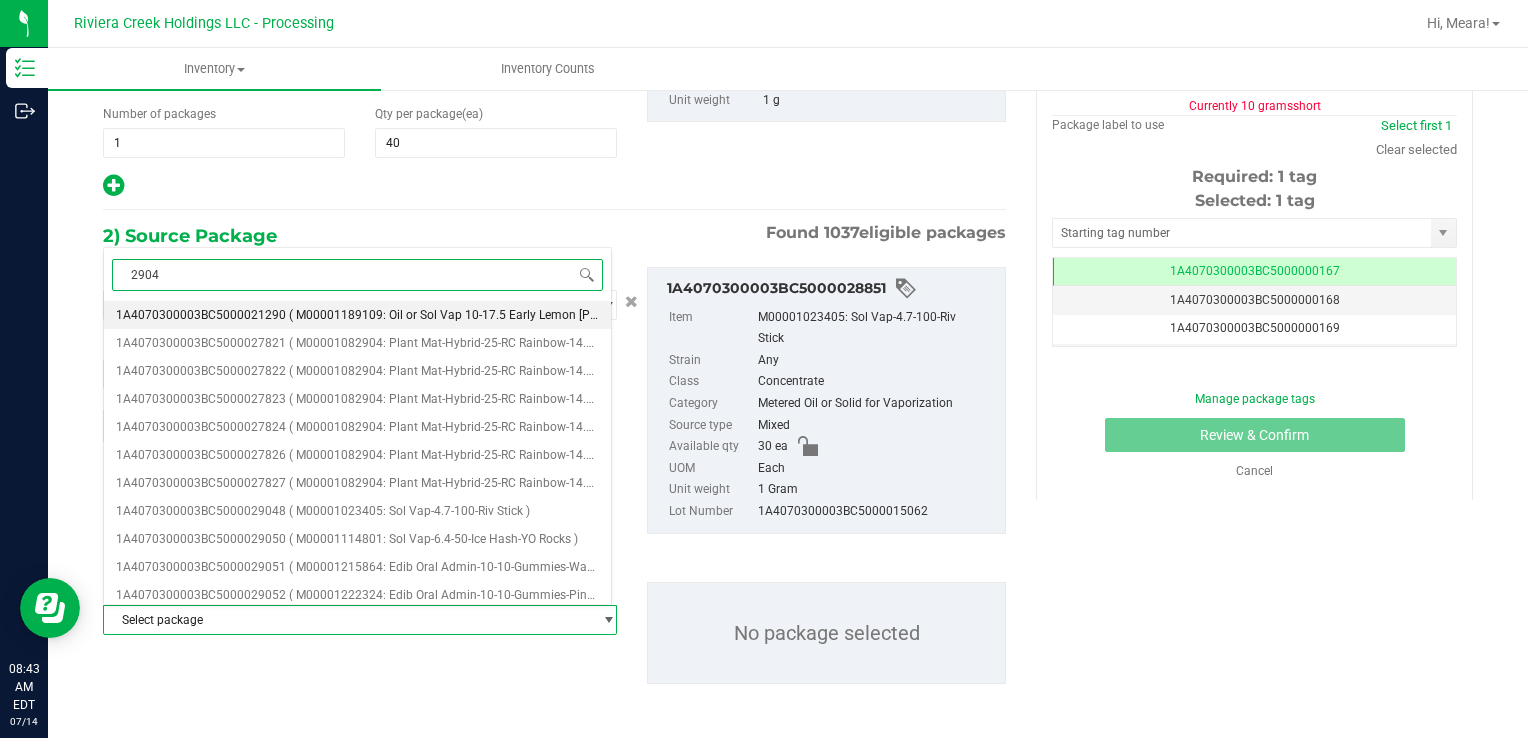 type on "29048" 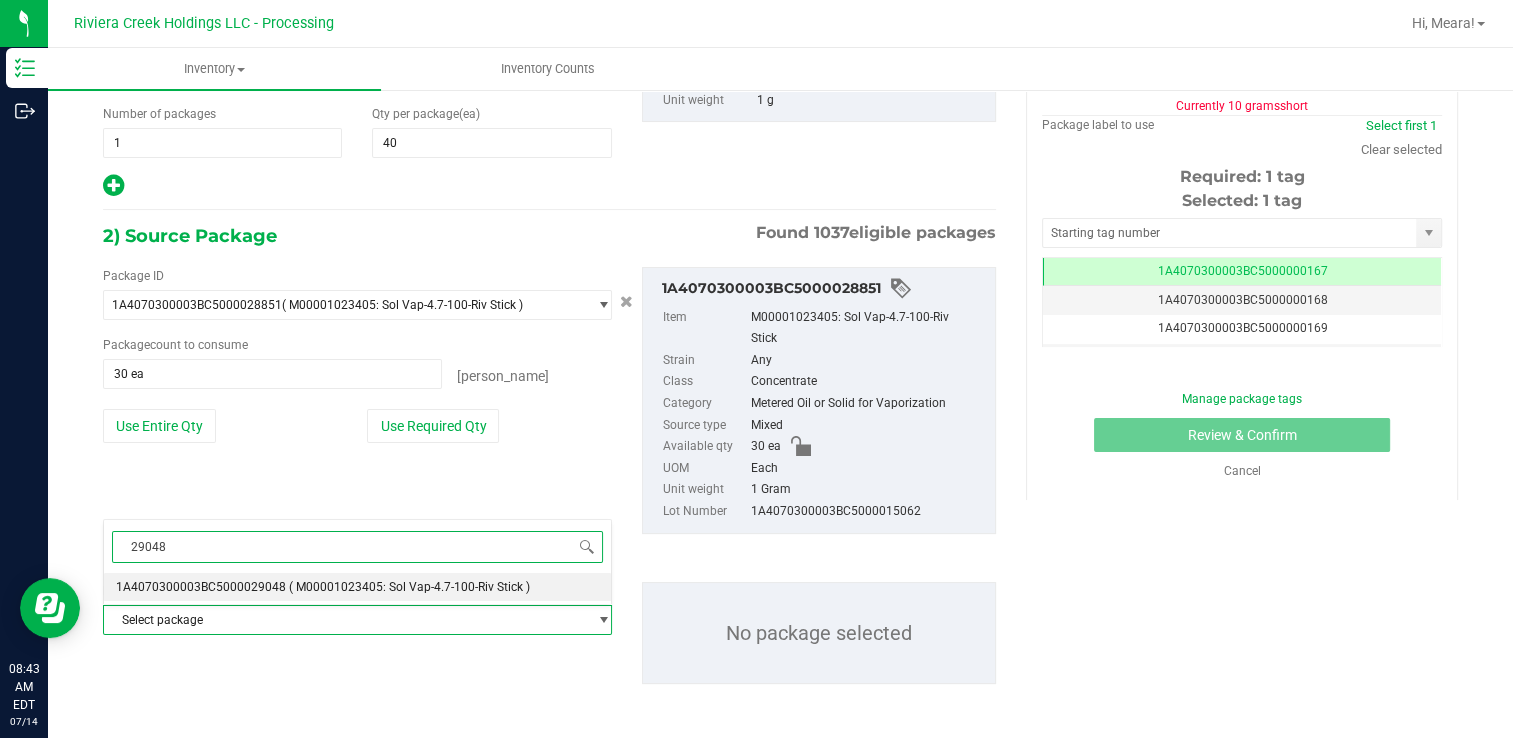 click on "1A4070300003BC5000029048" at bounding box center [201, 587] 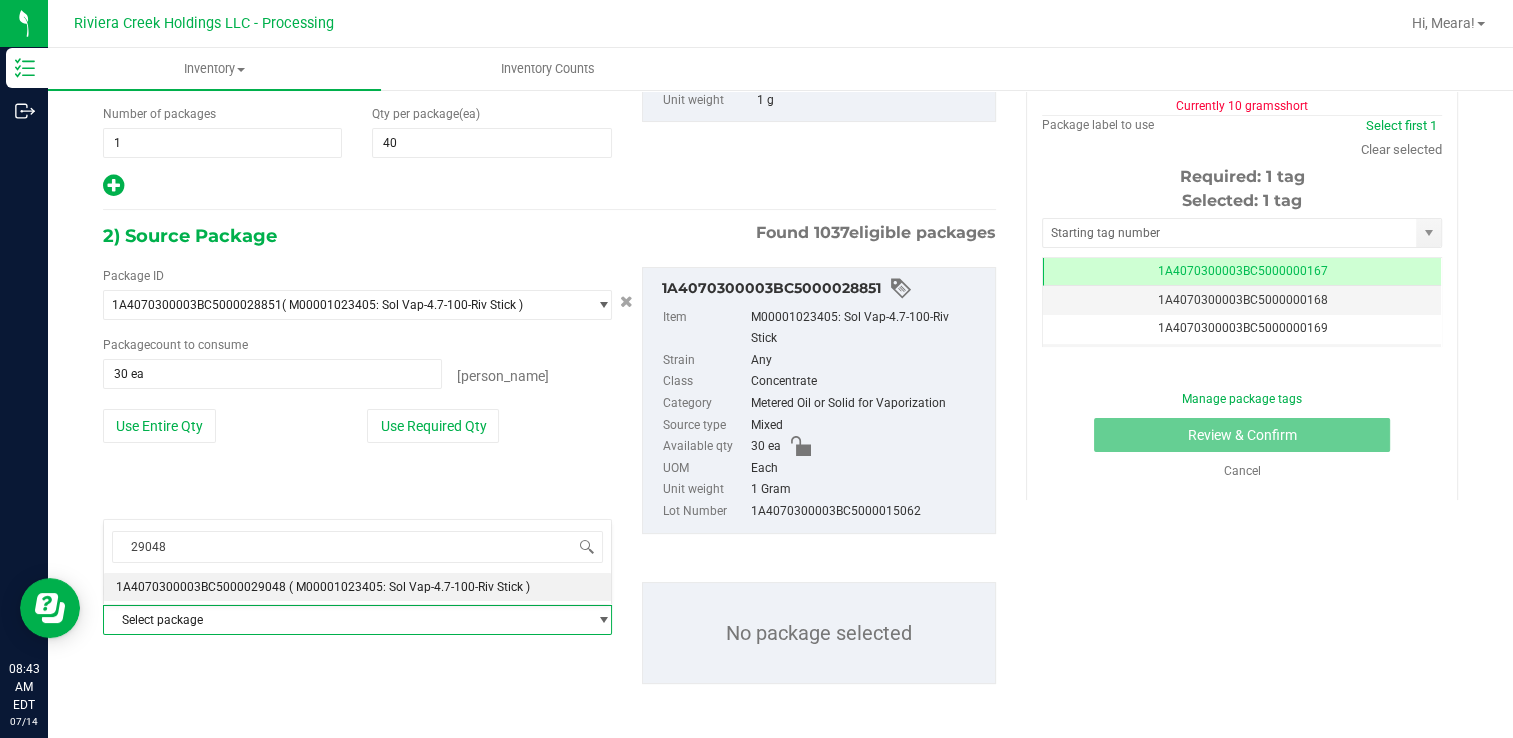type 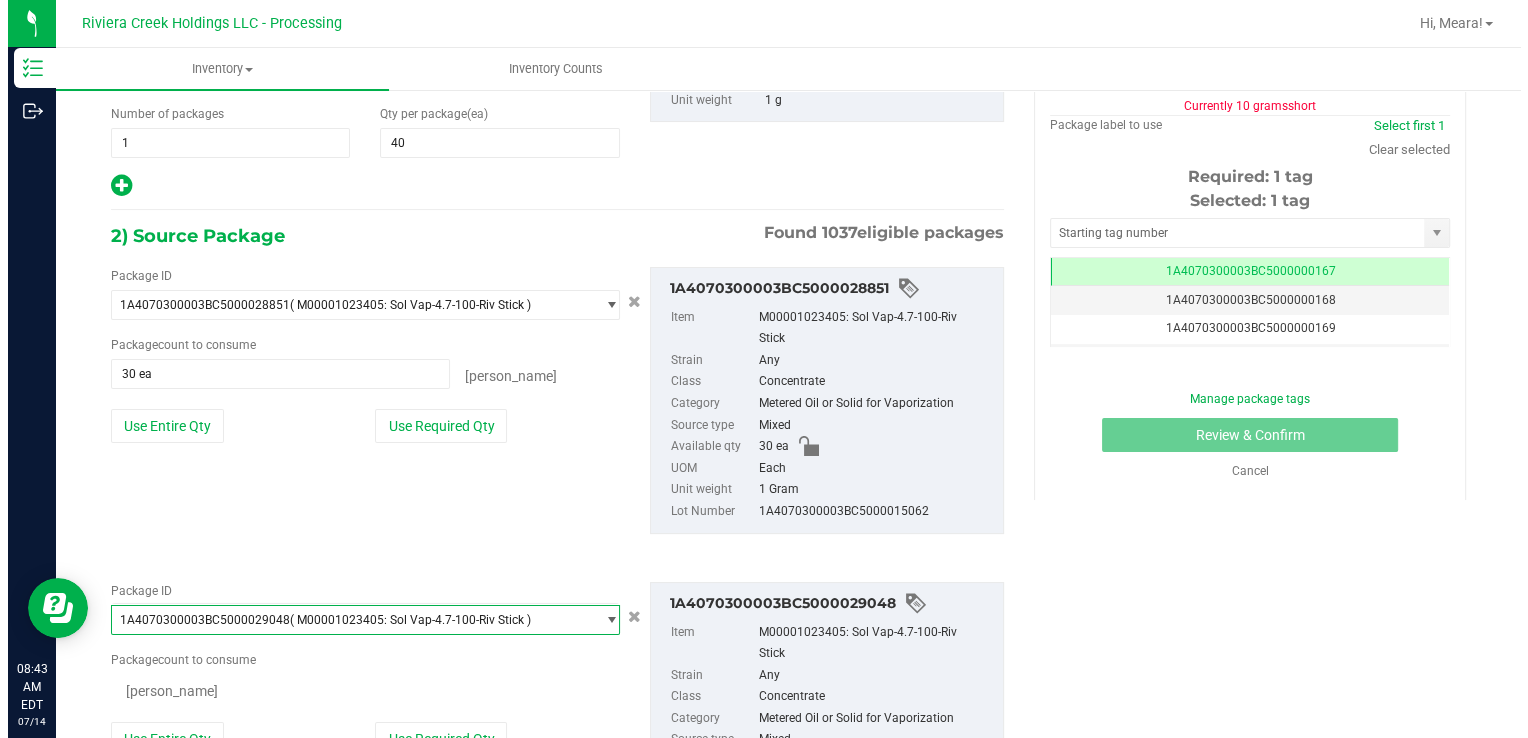 scroll, scrollTop: 18312, scrollLeft: 0, axis: vertical 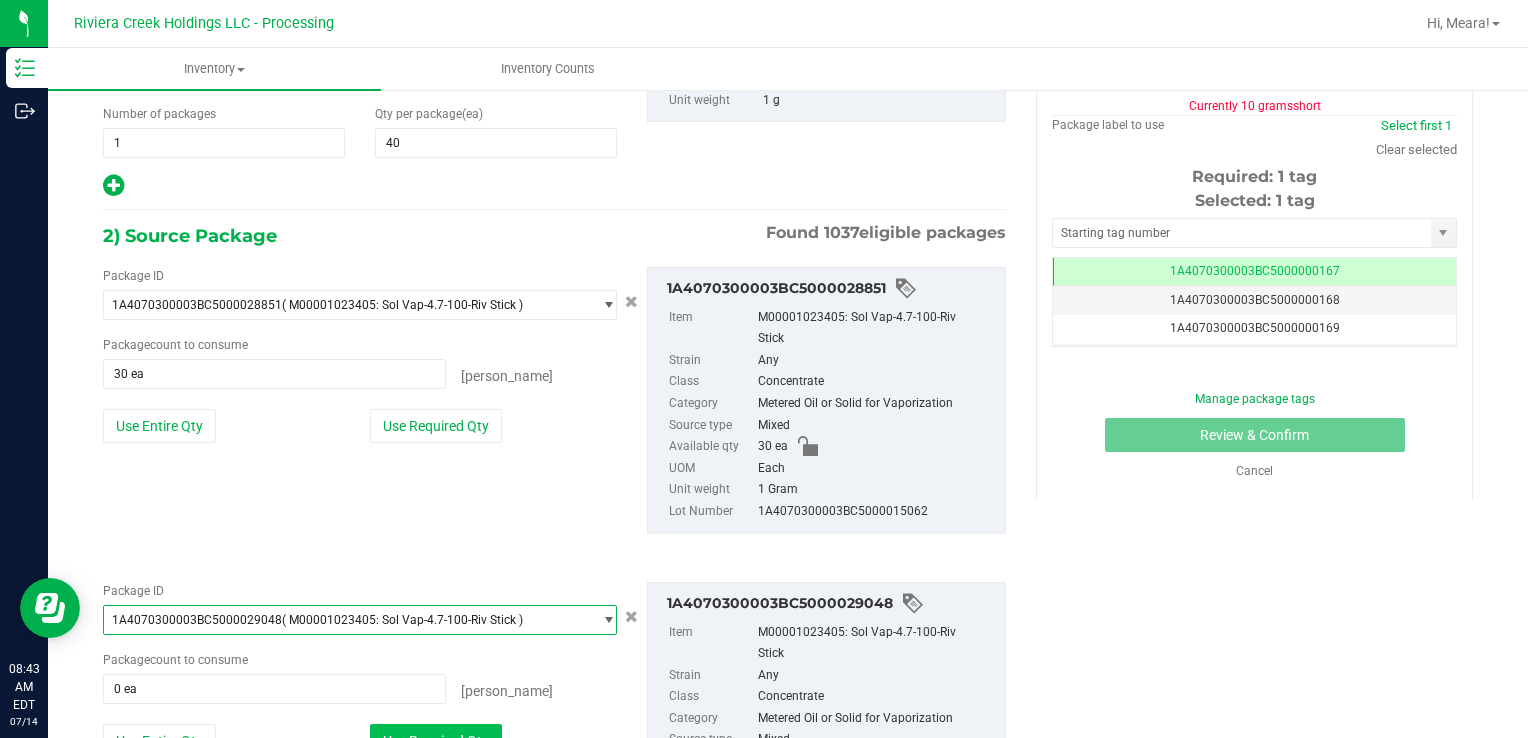click on "Use Required Qty" at bounding box center [436, 741] 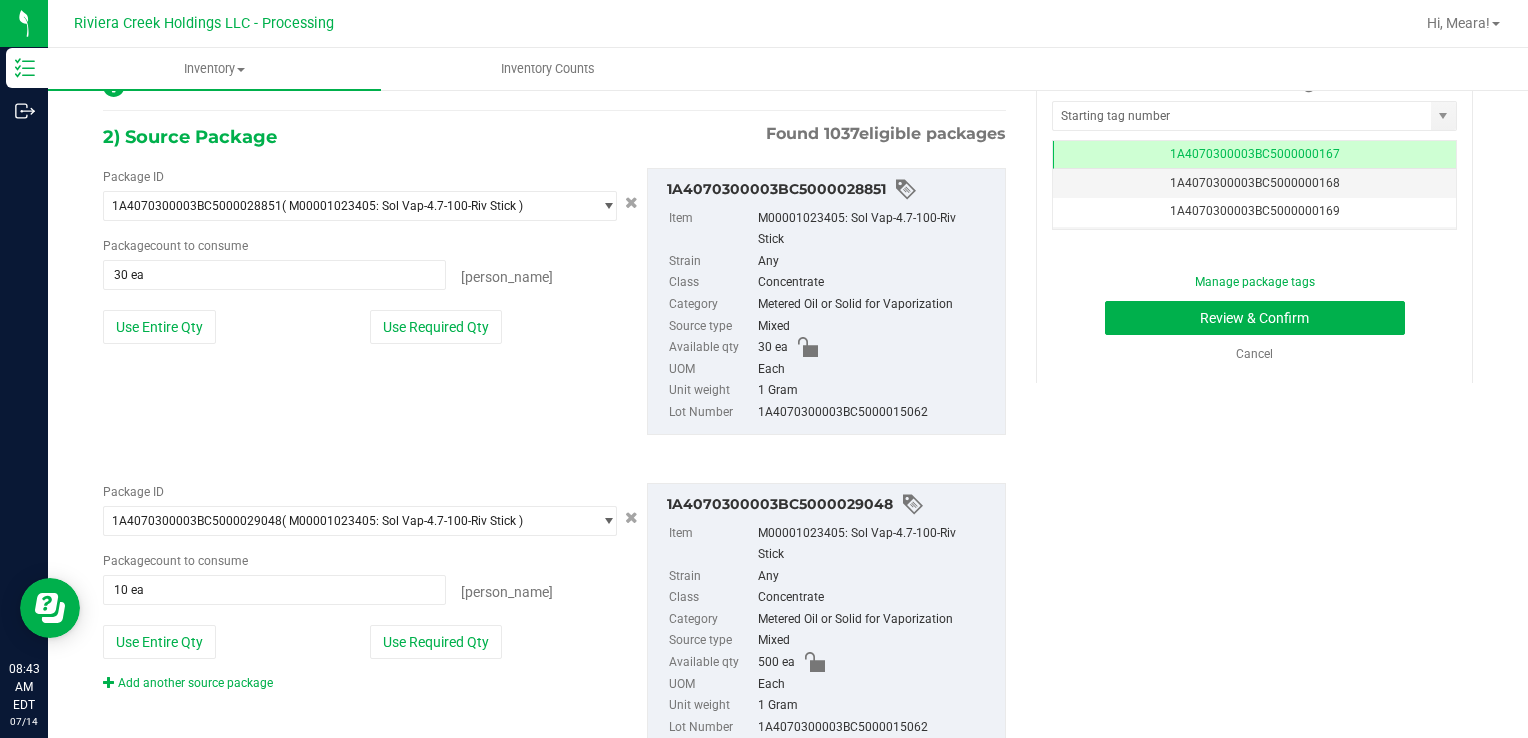 scroll, scrollTop: 331, scrollLeft: 0, axis: vertical 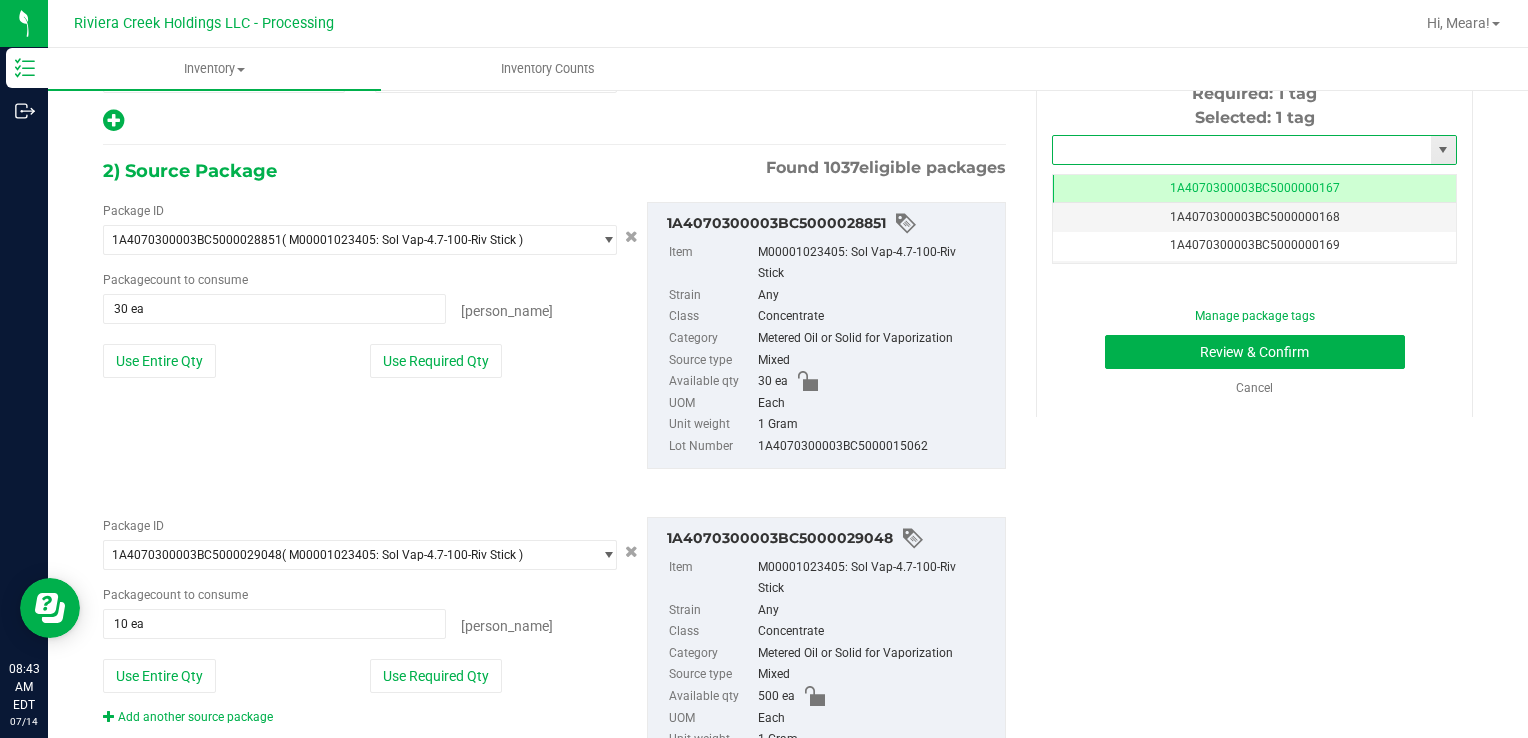 click at bounding box center [1242, 150] 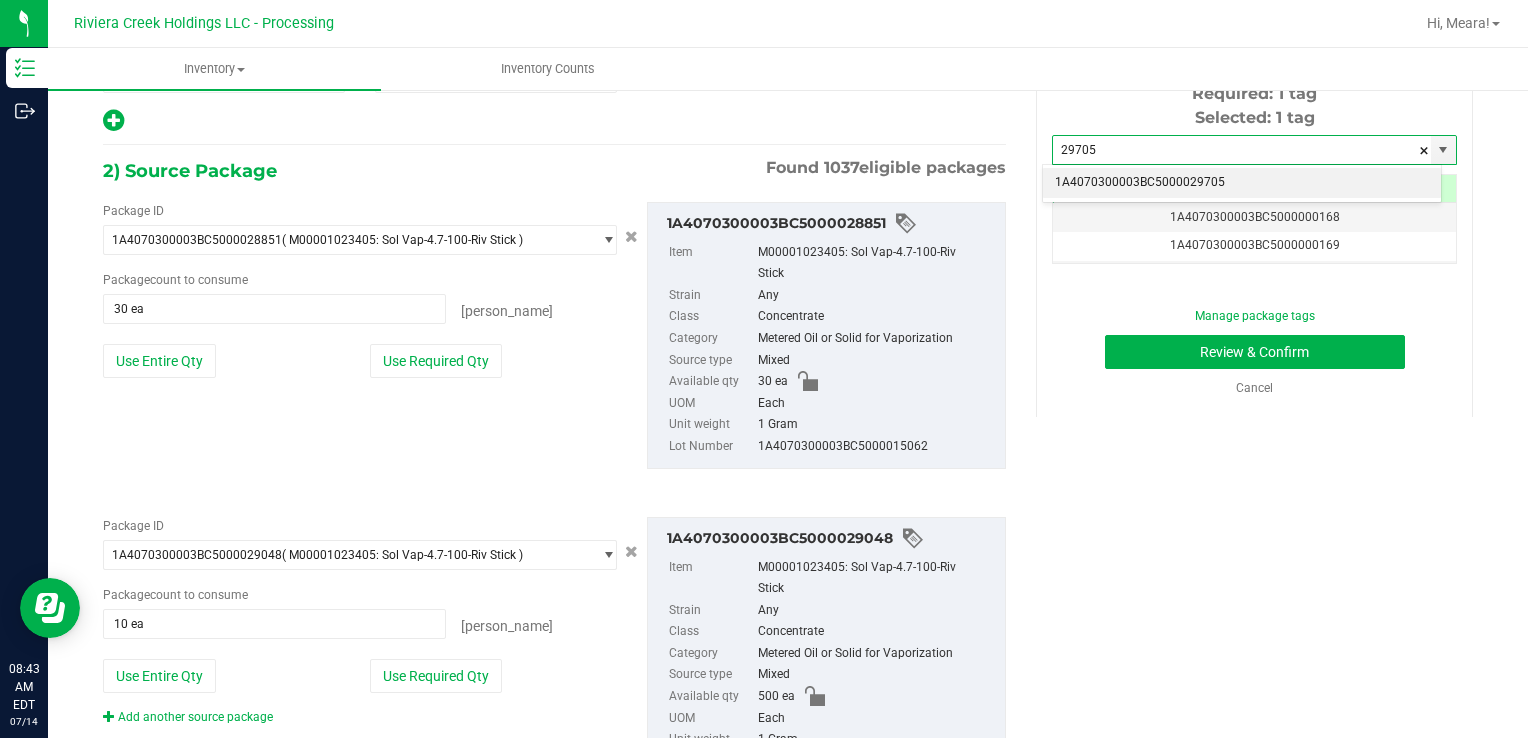 click on "1A4070300003BC5000029705" at bounding box center (1242, 183) 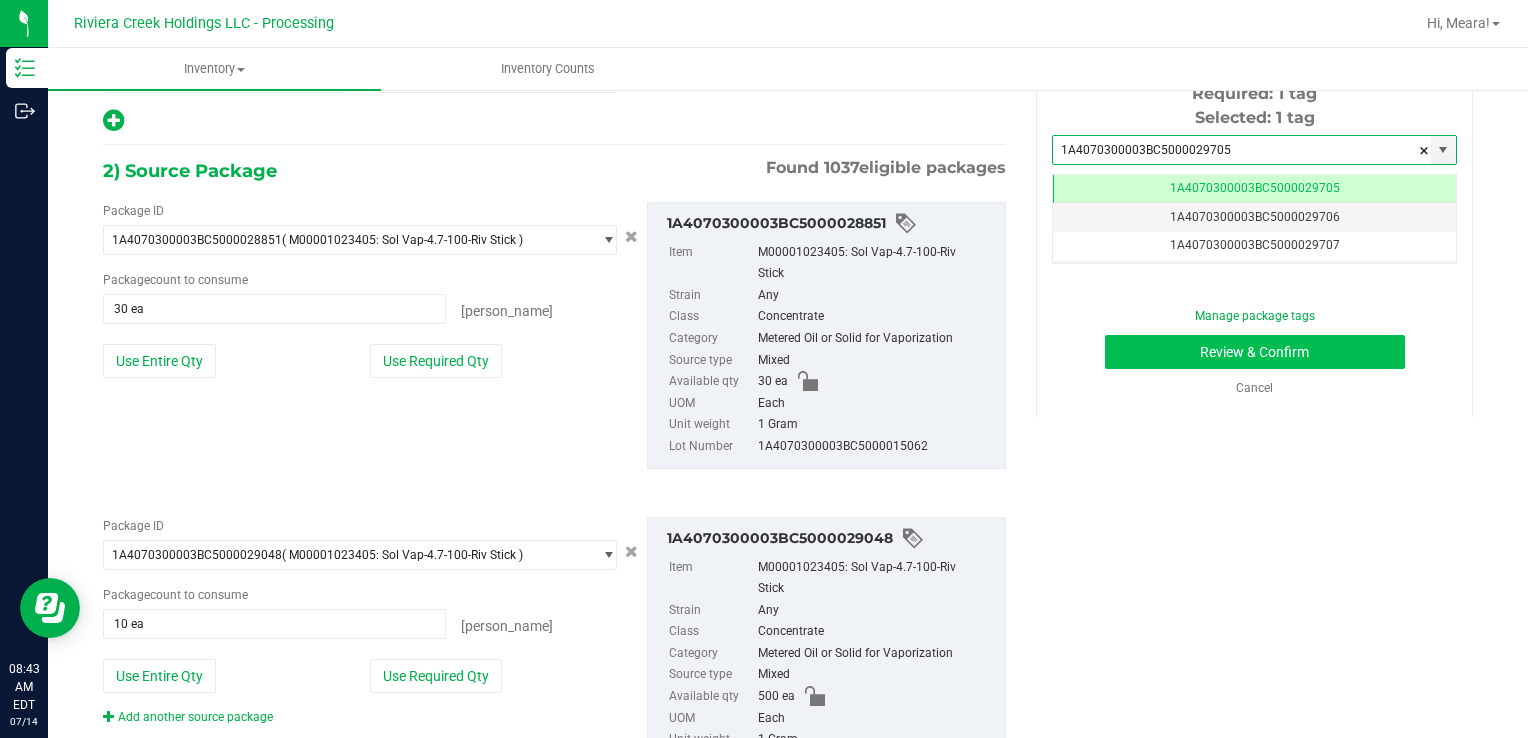 scroll, scrollTop: 0, scrollLeft: 0, axis: both 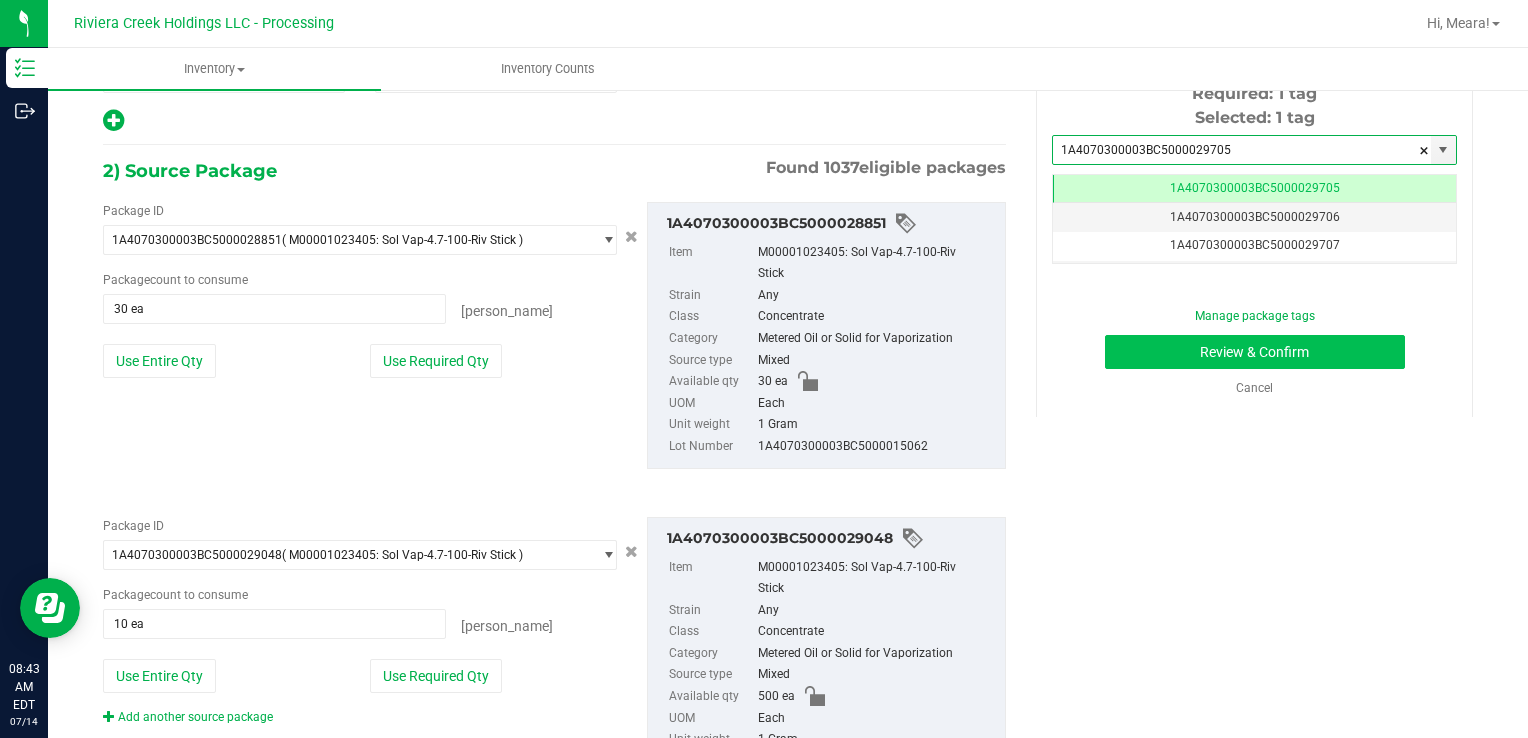 type on "1A4070300003BC5000029705" 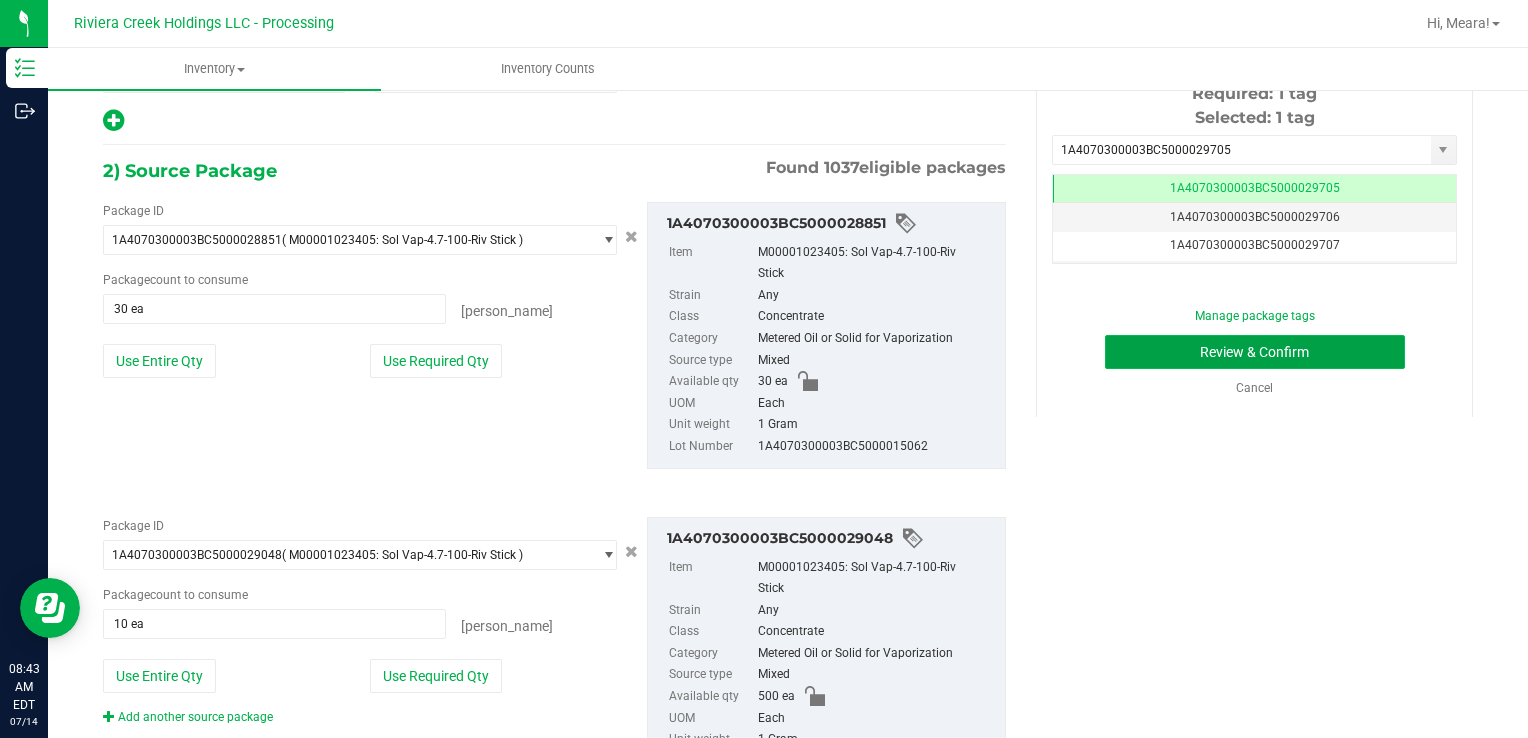 click on "Review & Confirm" at bounding box center (1255, 352) 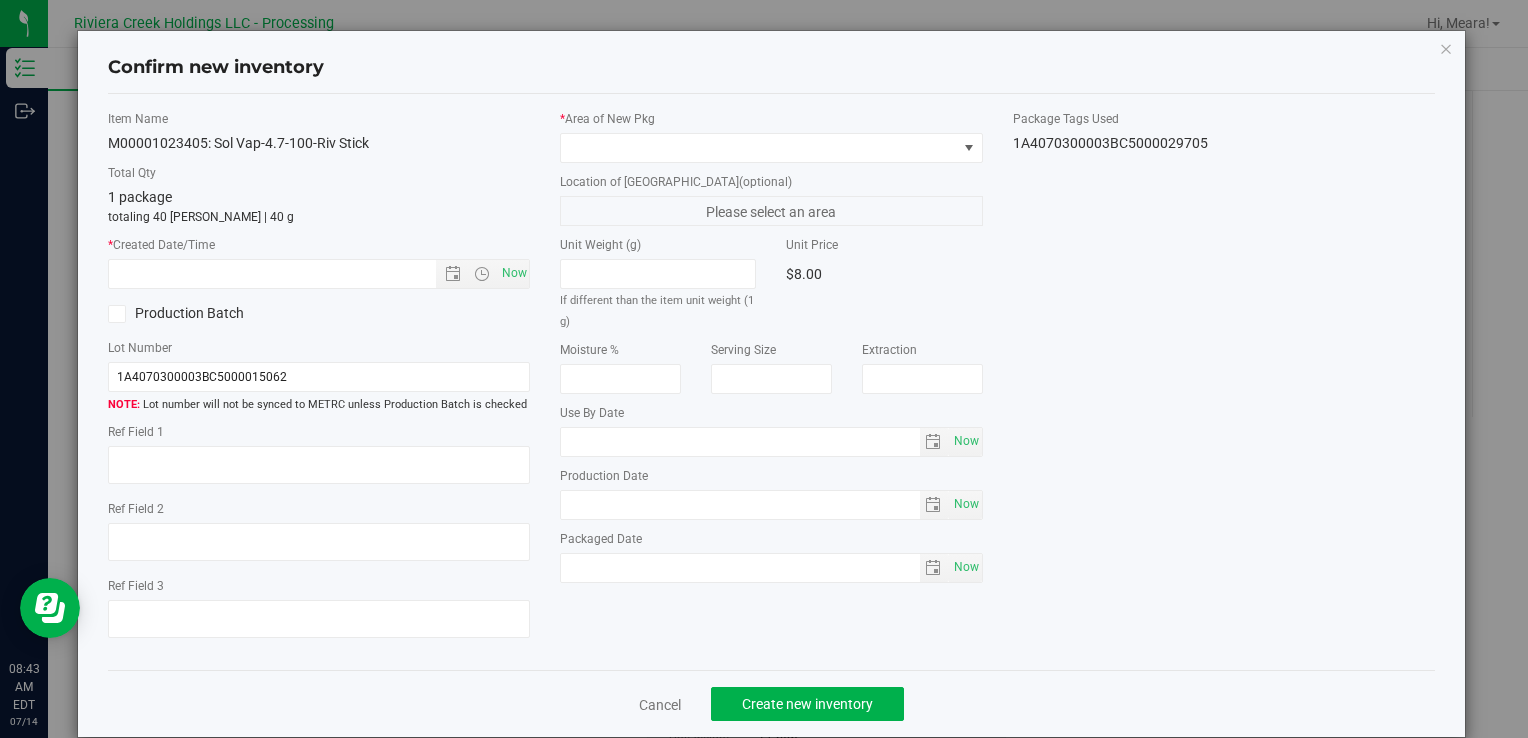 type on "[DATE]" 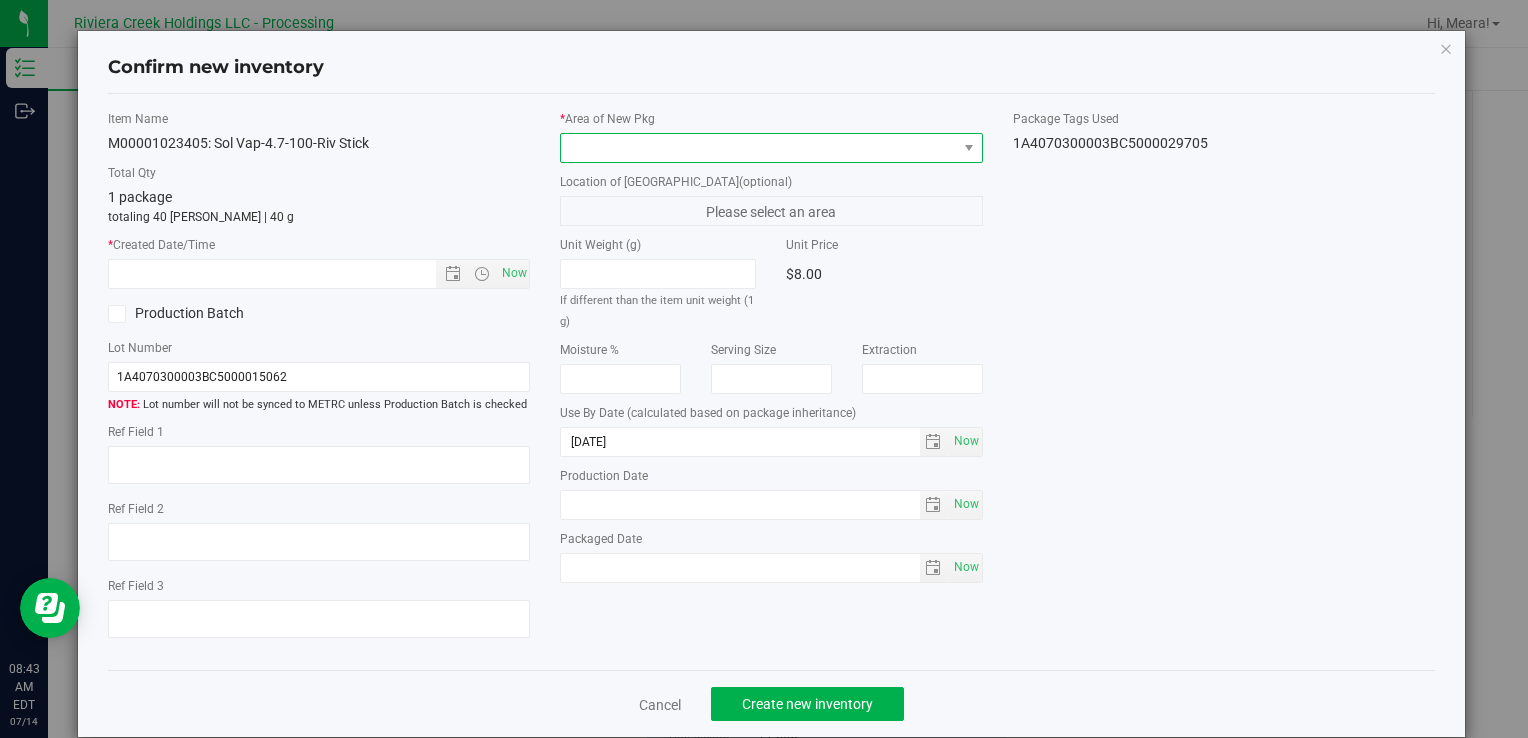 click at bounding box center (758, 148) 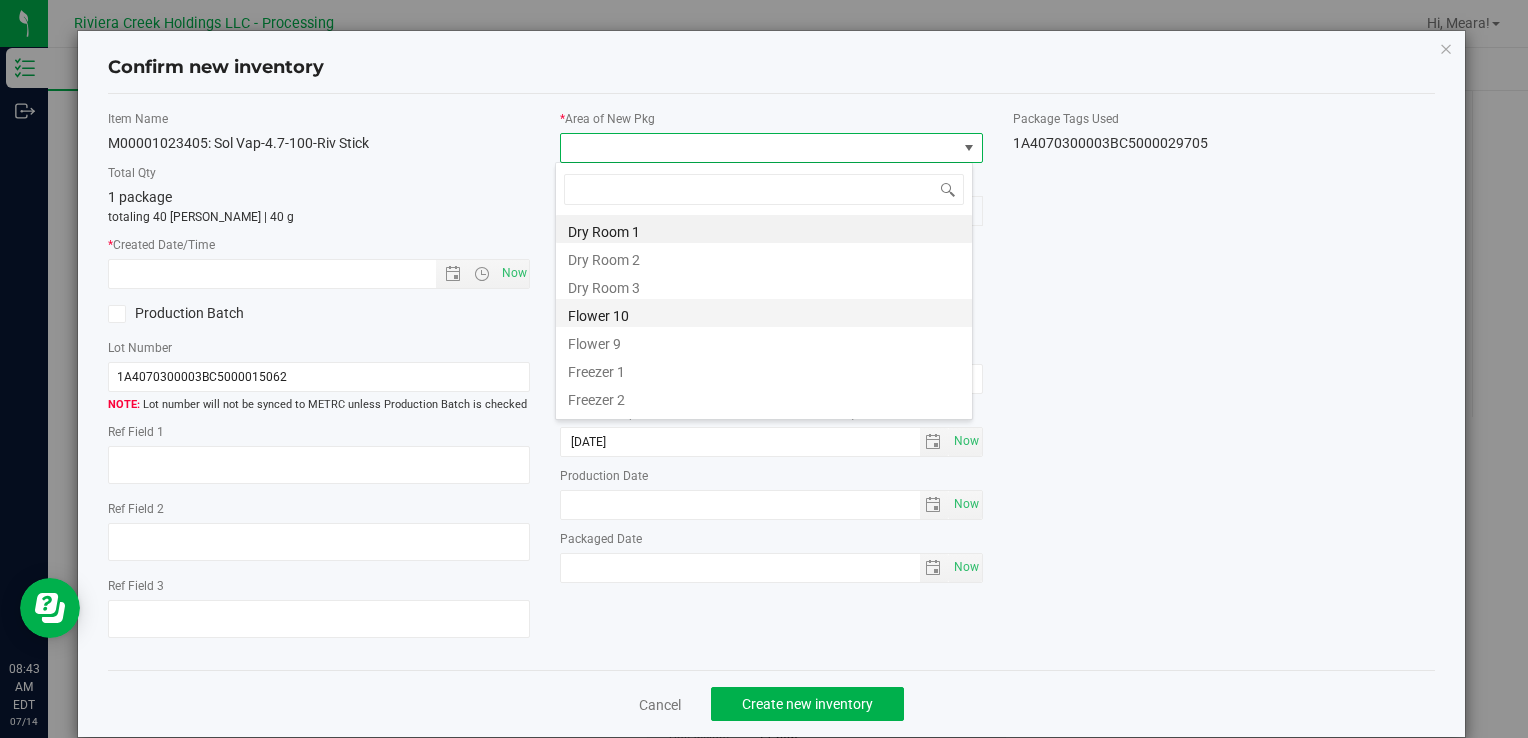 click on "Flower 10" at bounding box center (764, 313) 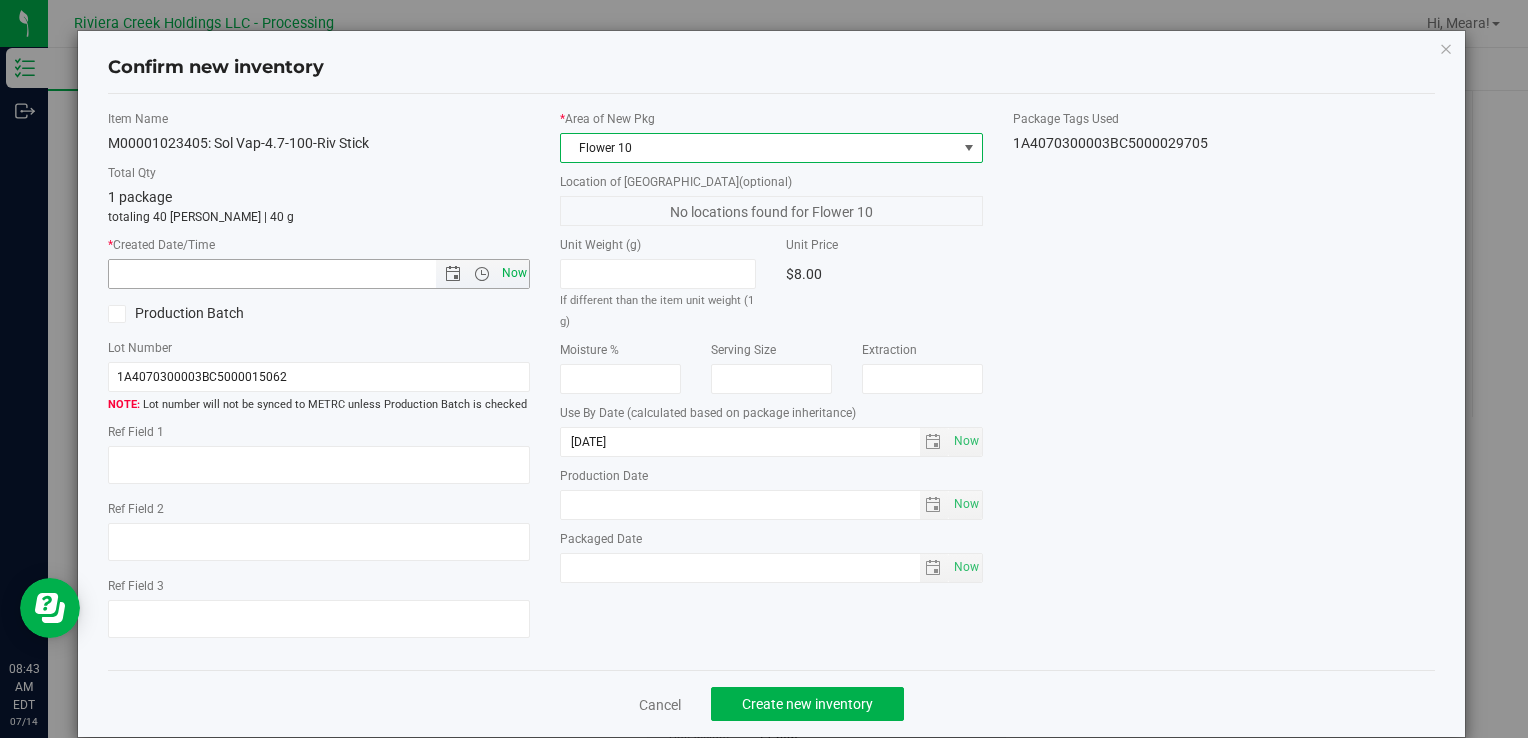 click on "Now" at bounding box center (514, 273) 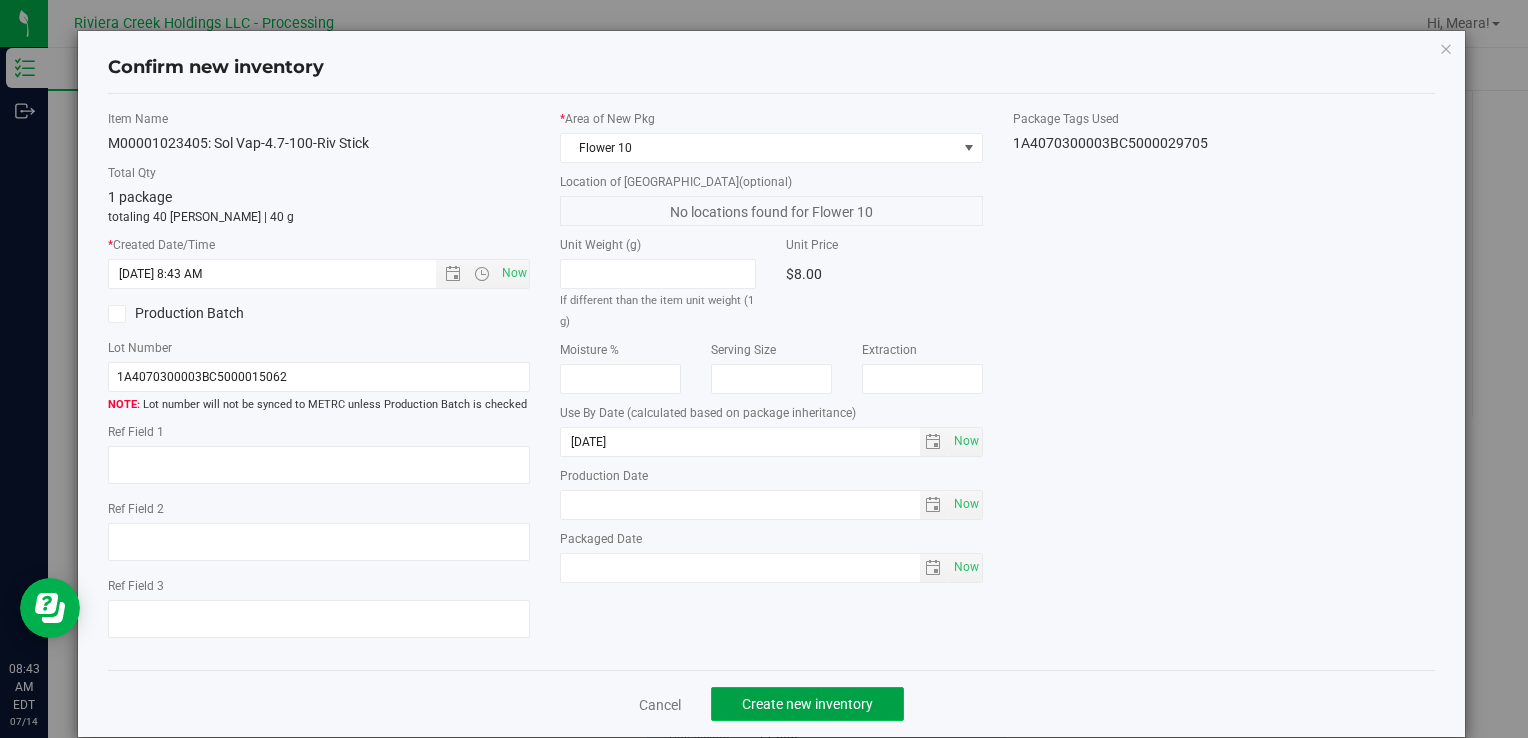 click on "Create new inventory" 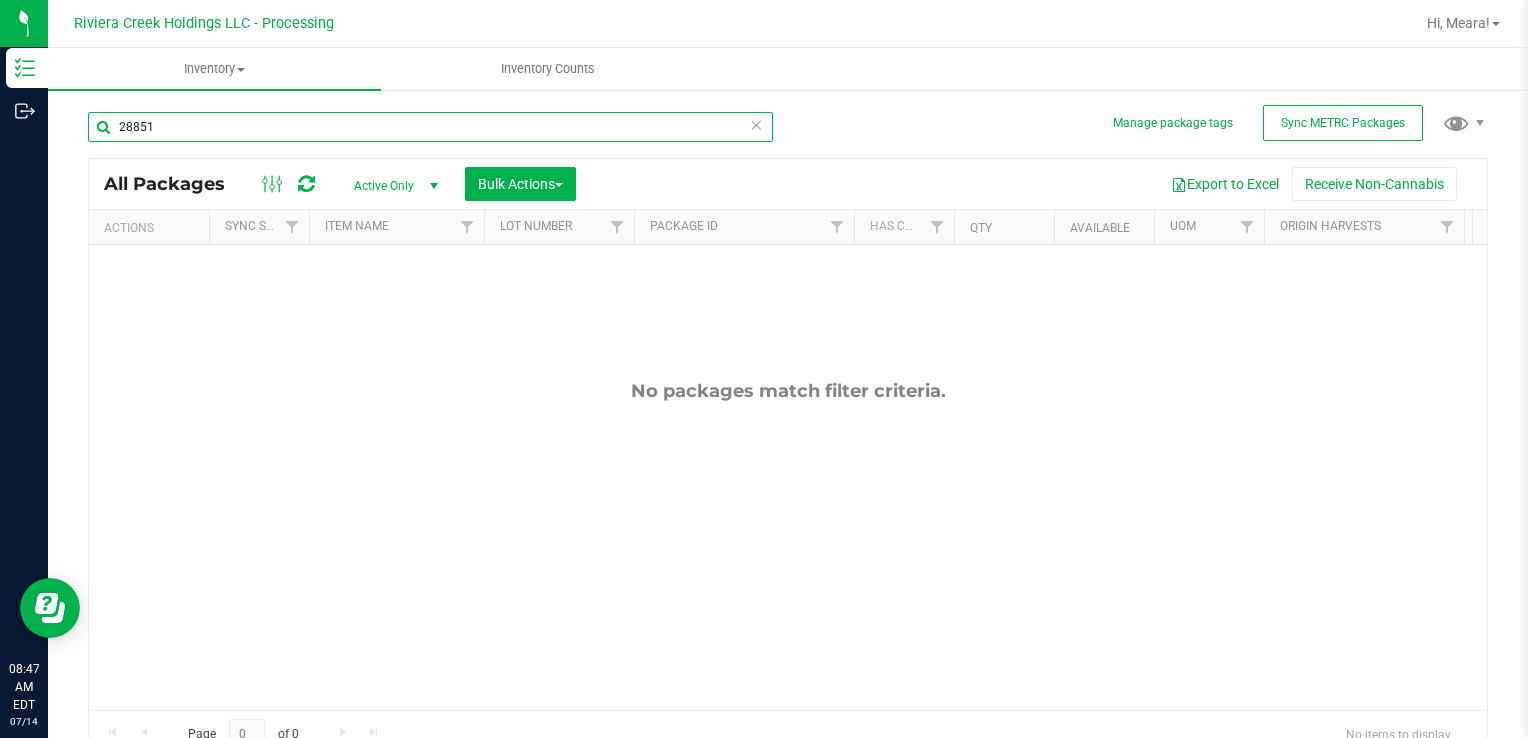 drag, startPoint x: 187, startPoint y: 125, endPoint x: -4, endPoint y: 134, distance: 191.21193 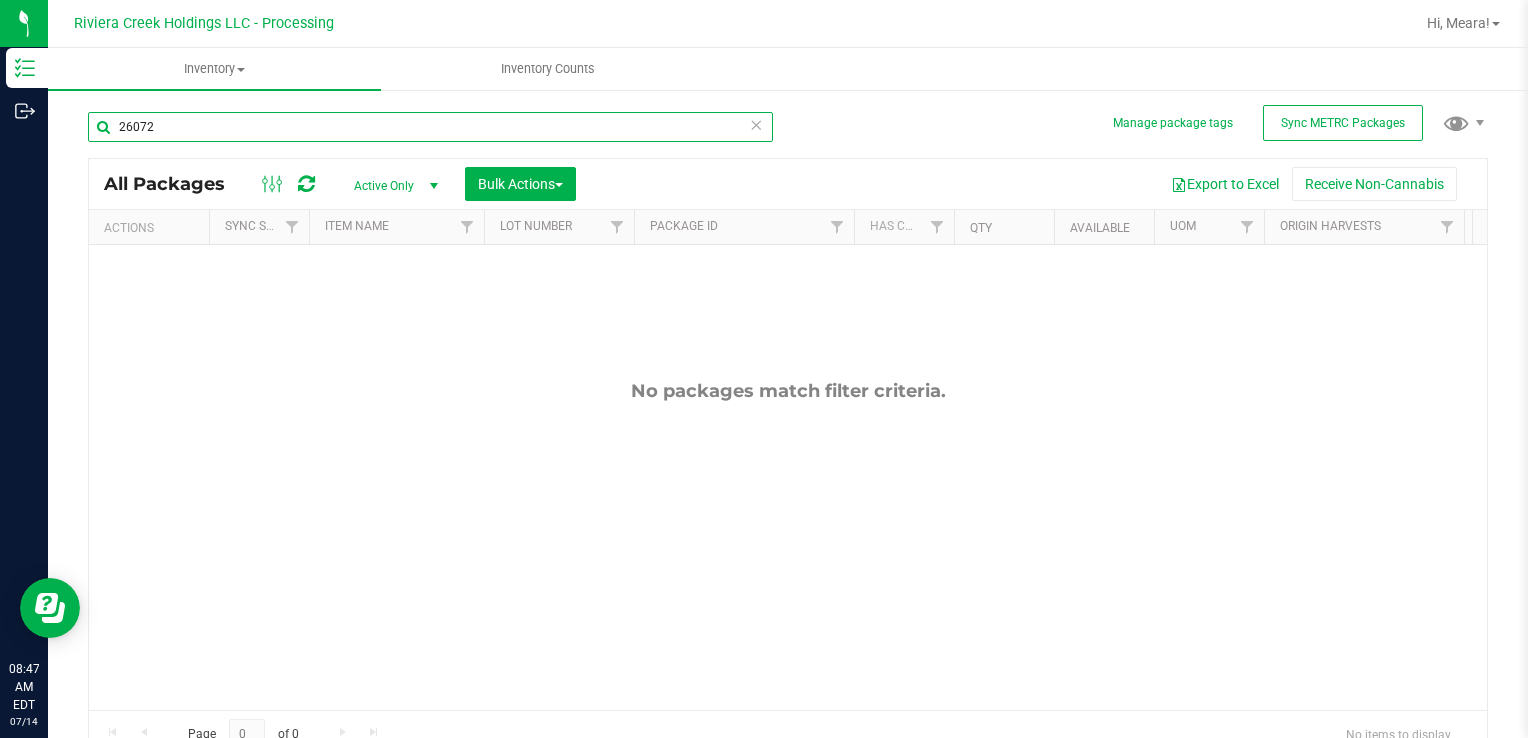 type on "26072" 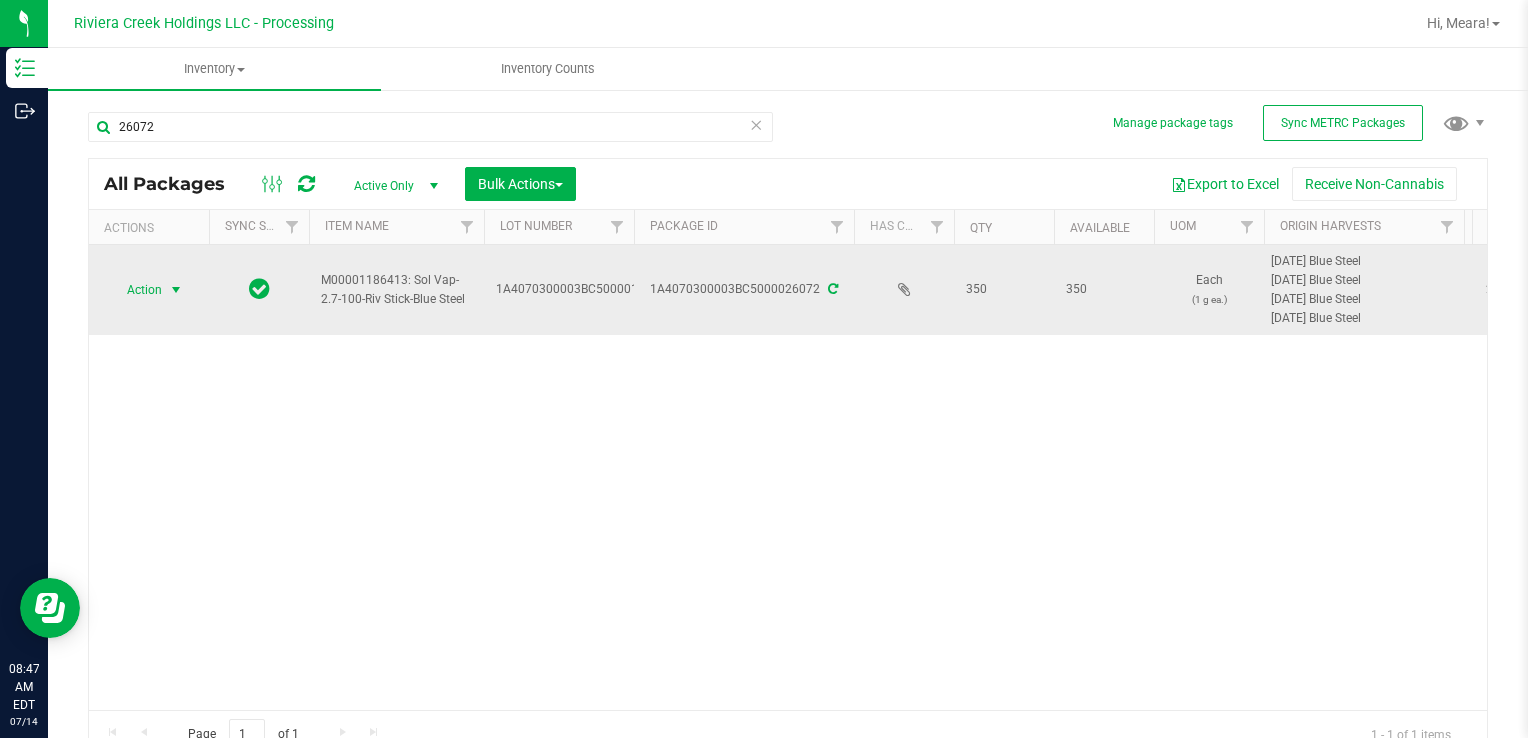 click on "Action" at bounding box center [136, 290] 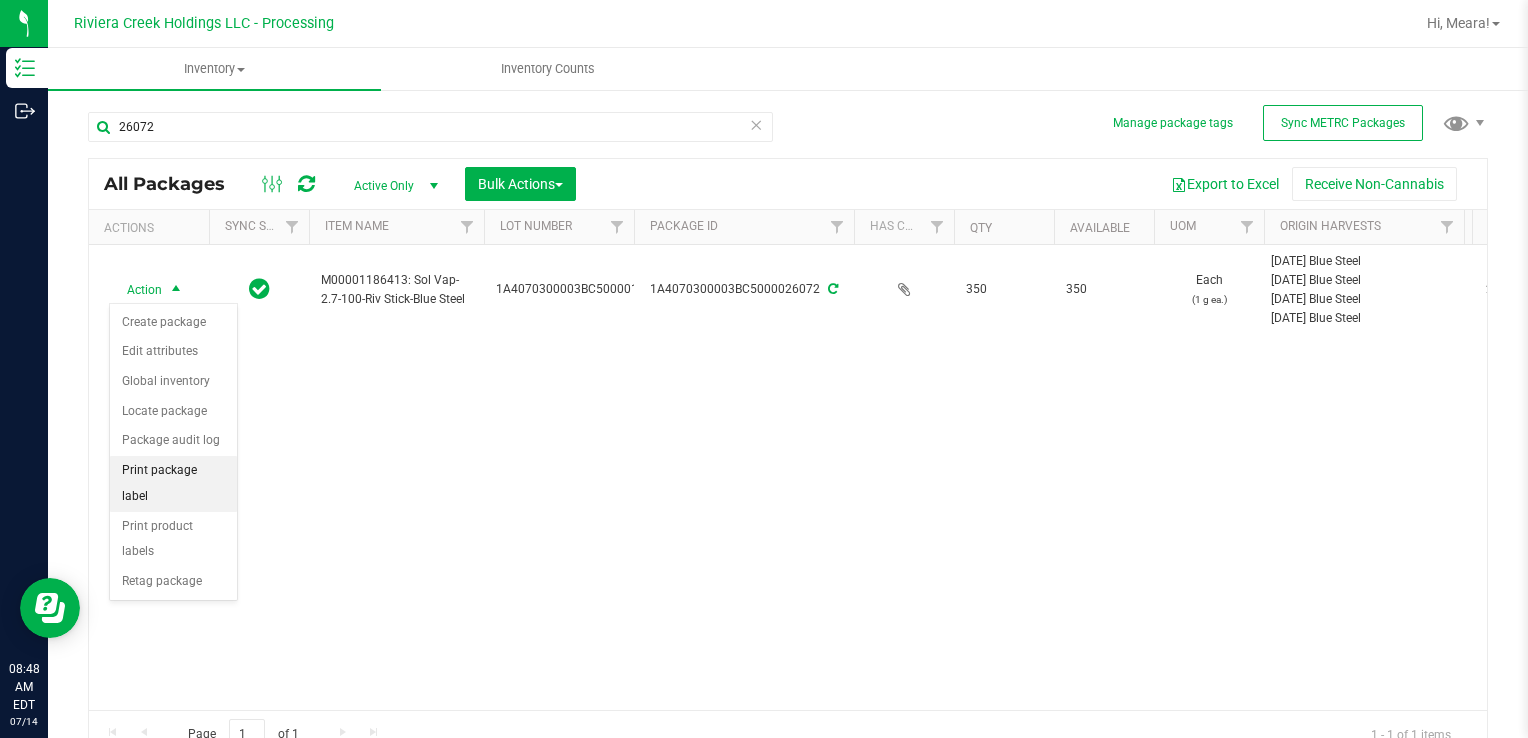 drag, startPoint x: 193, startPoint y: 463, endPoint x: 221, endPoint y: 446, distance: 32.75668 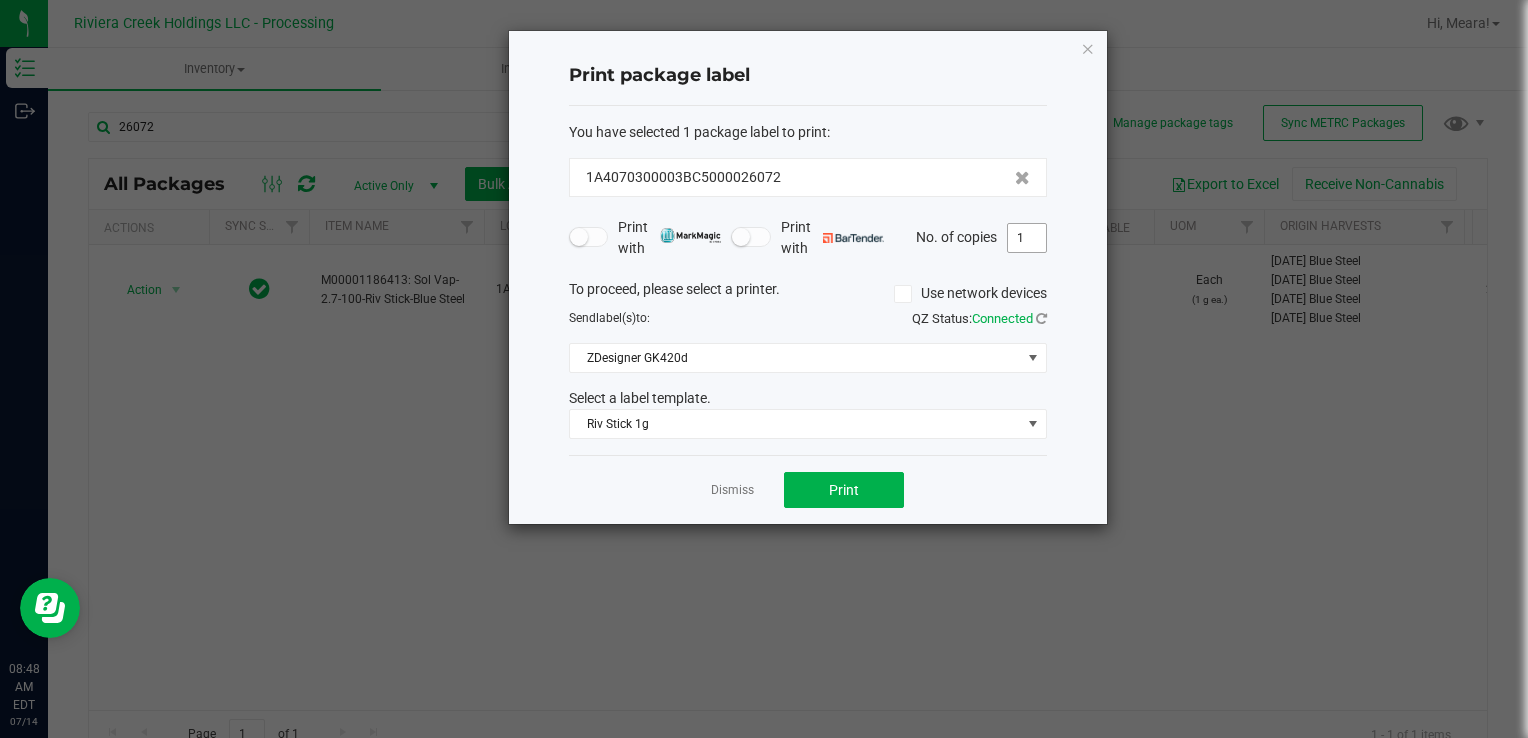 click on "1" at bounding box center [1027, 238] 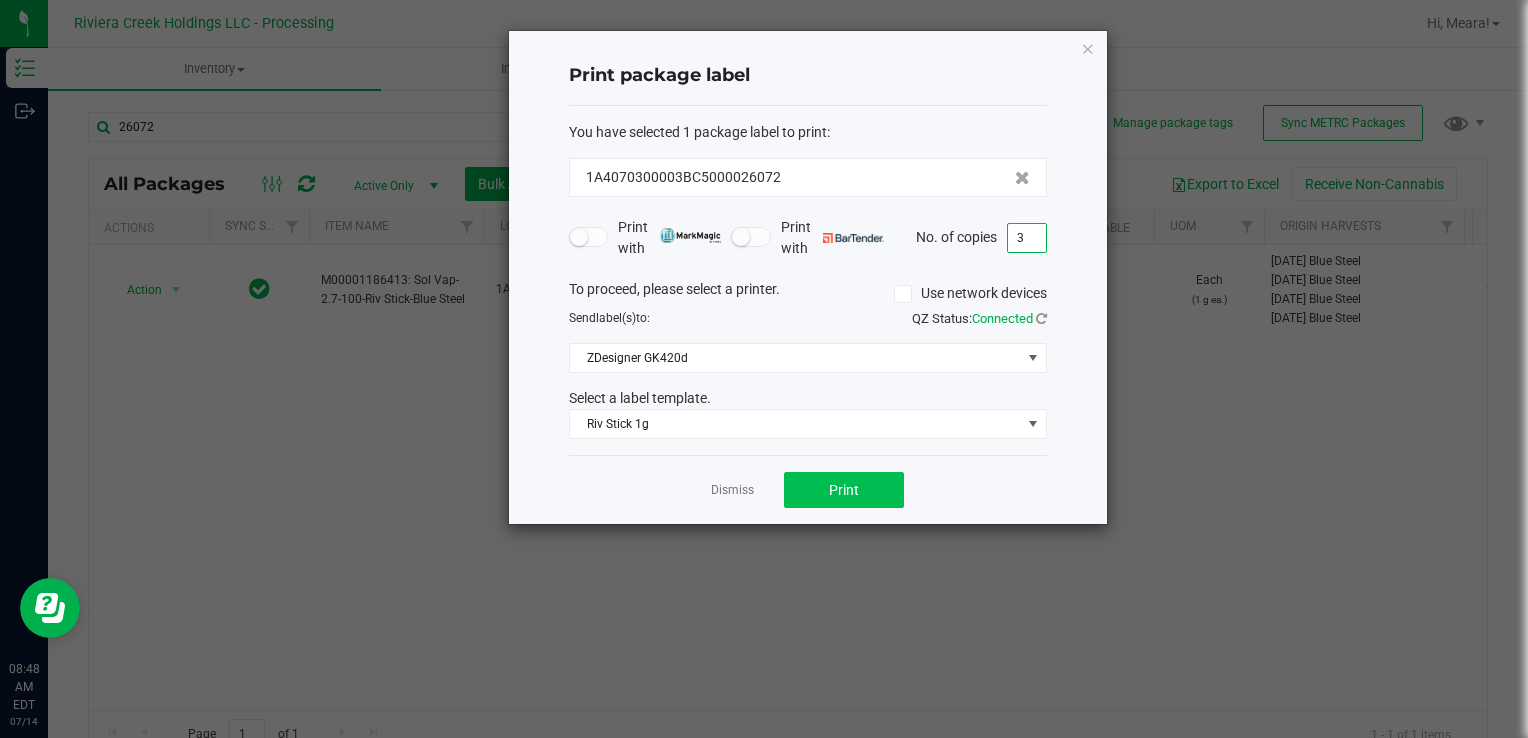 type on "3" 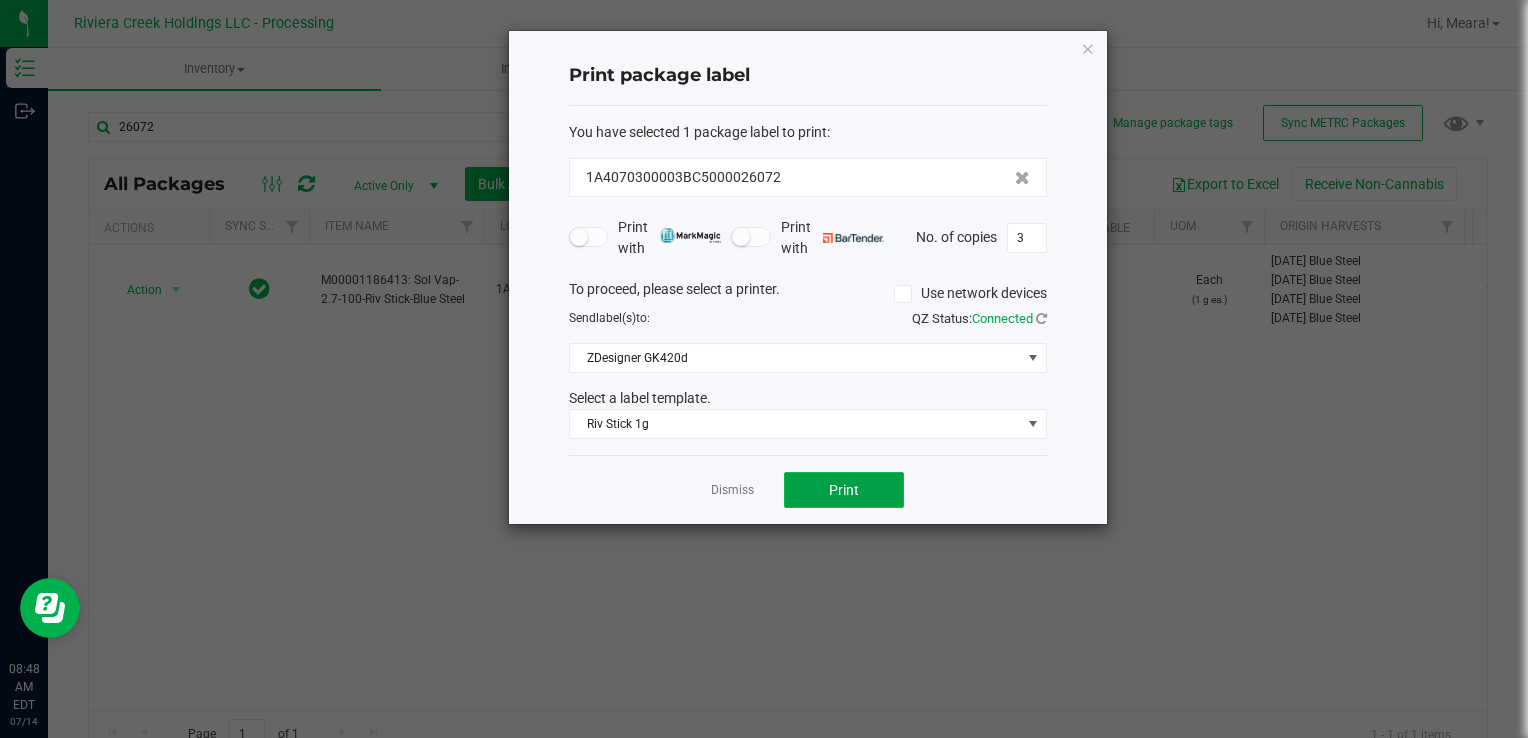 click on "Print" 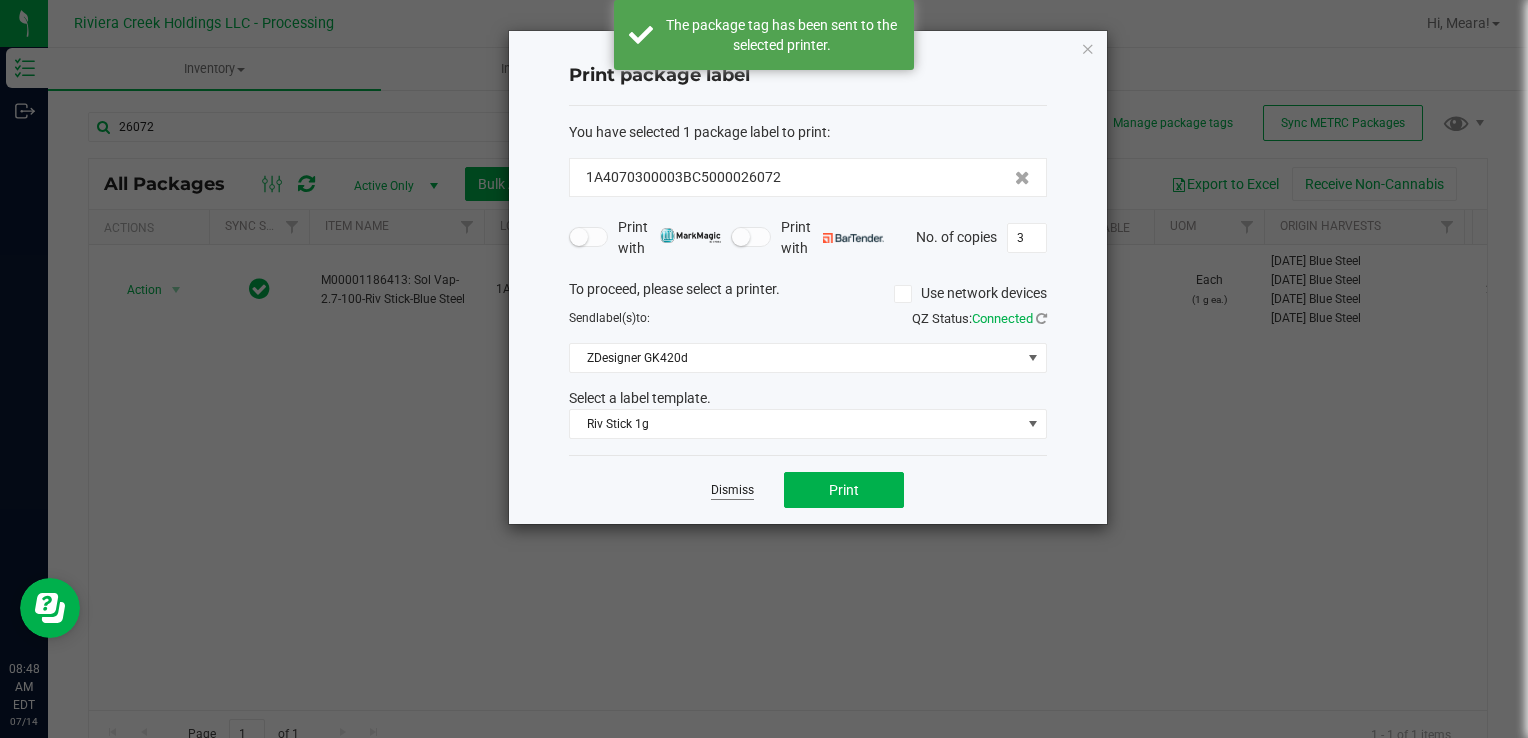 click on "Dismiss" 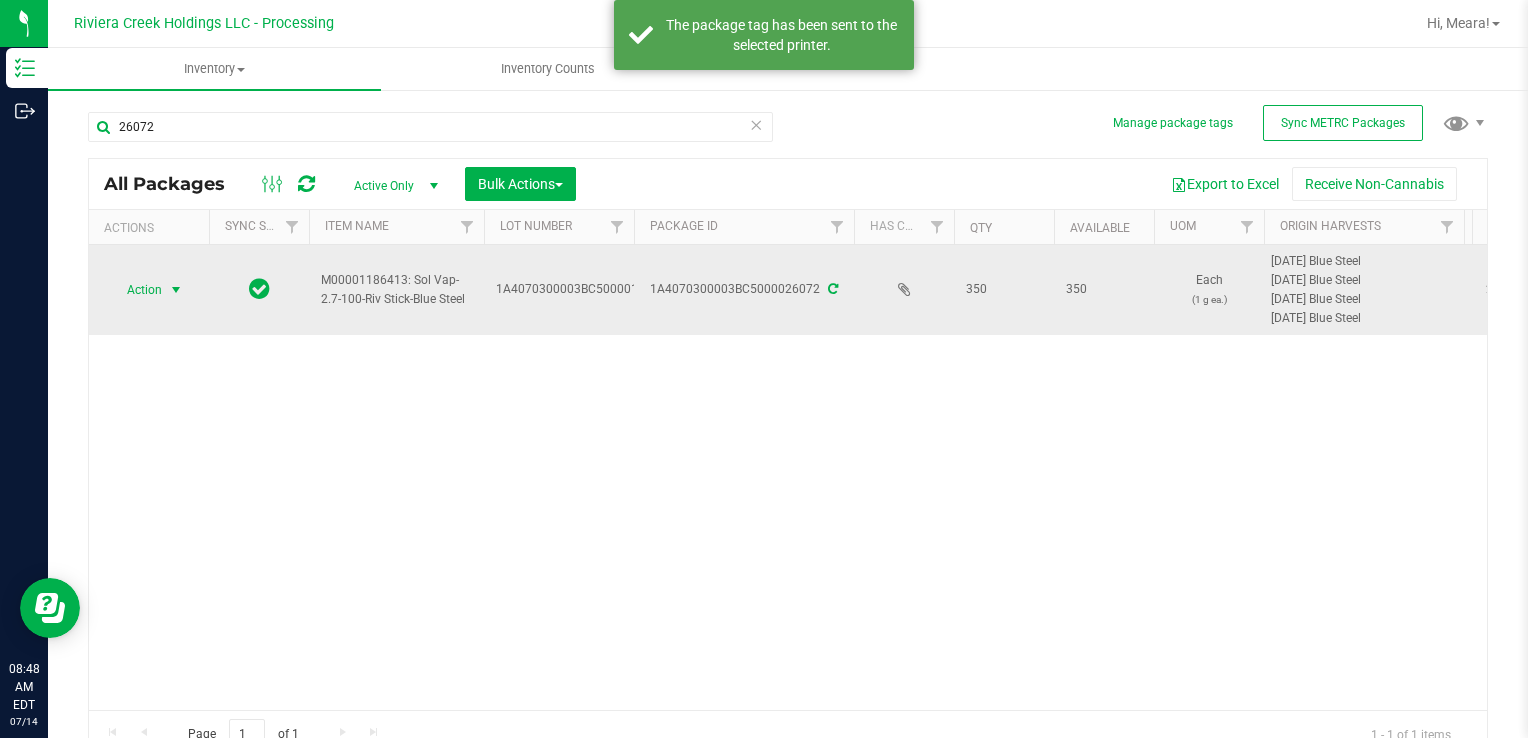 click on "Action" at bounding box center [136, 290] 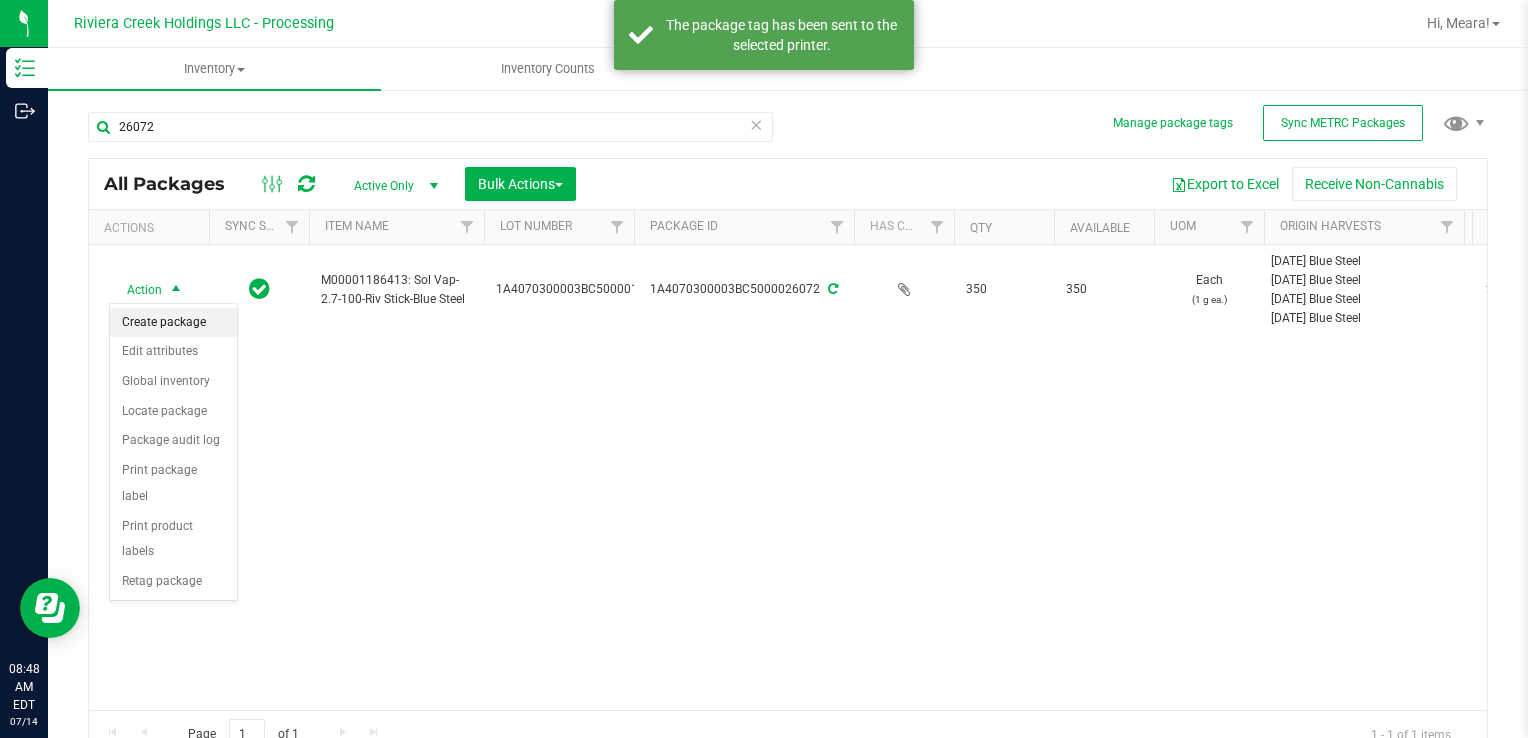 click on "Create package" at bounding box center [173, 323] 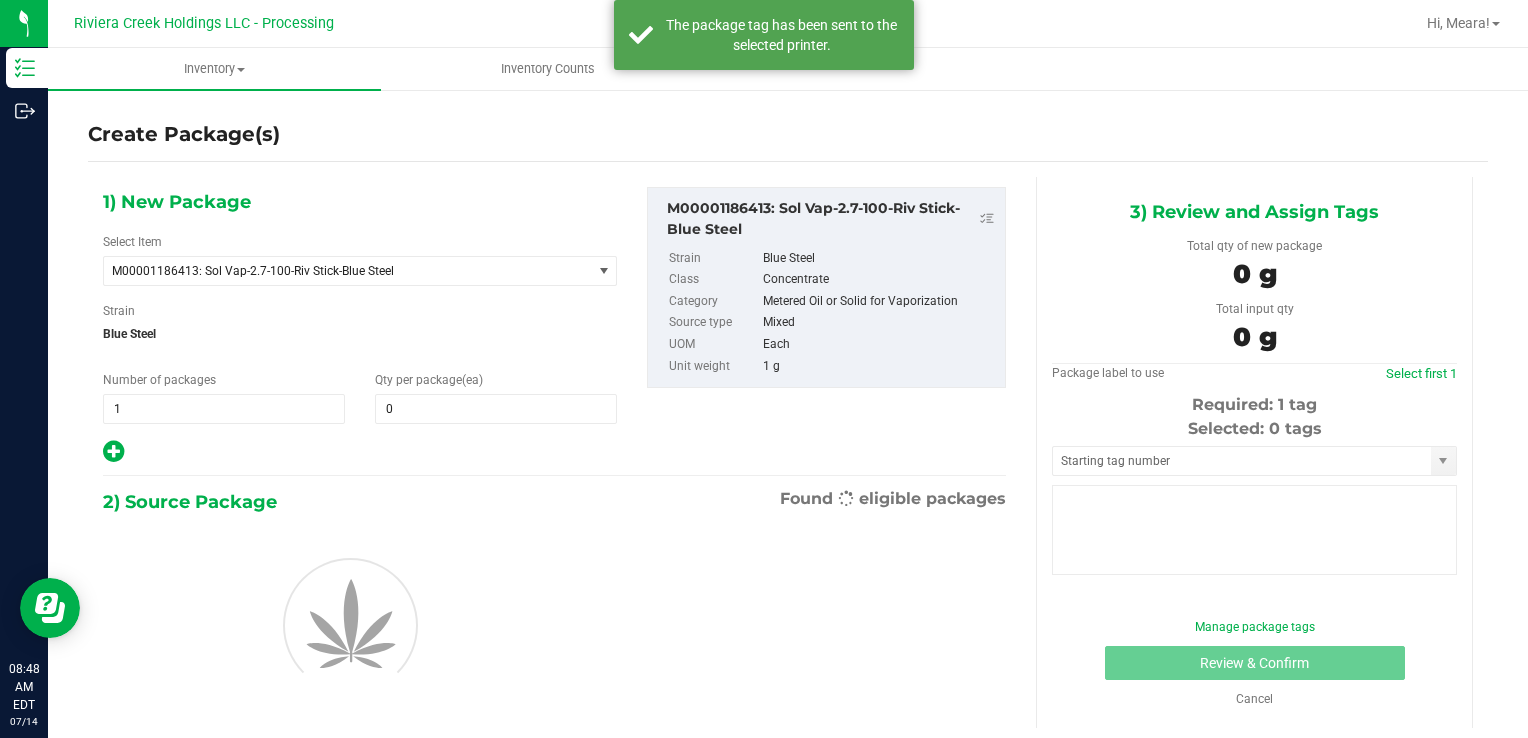 type on "0" 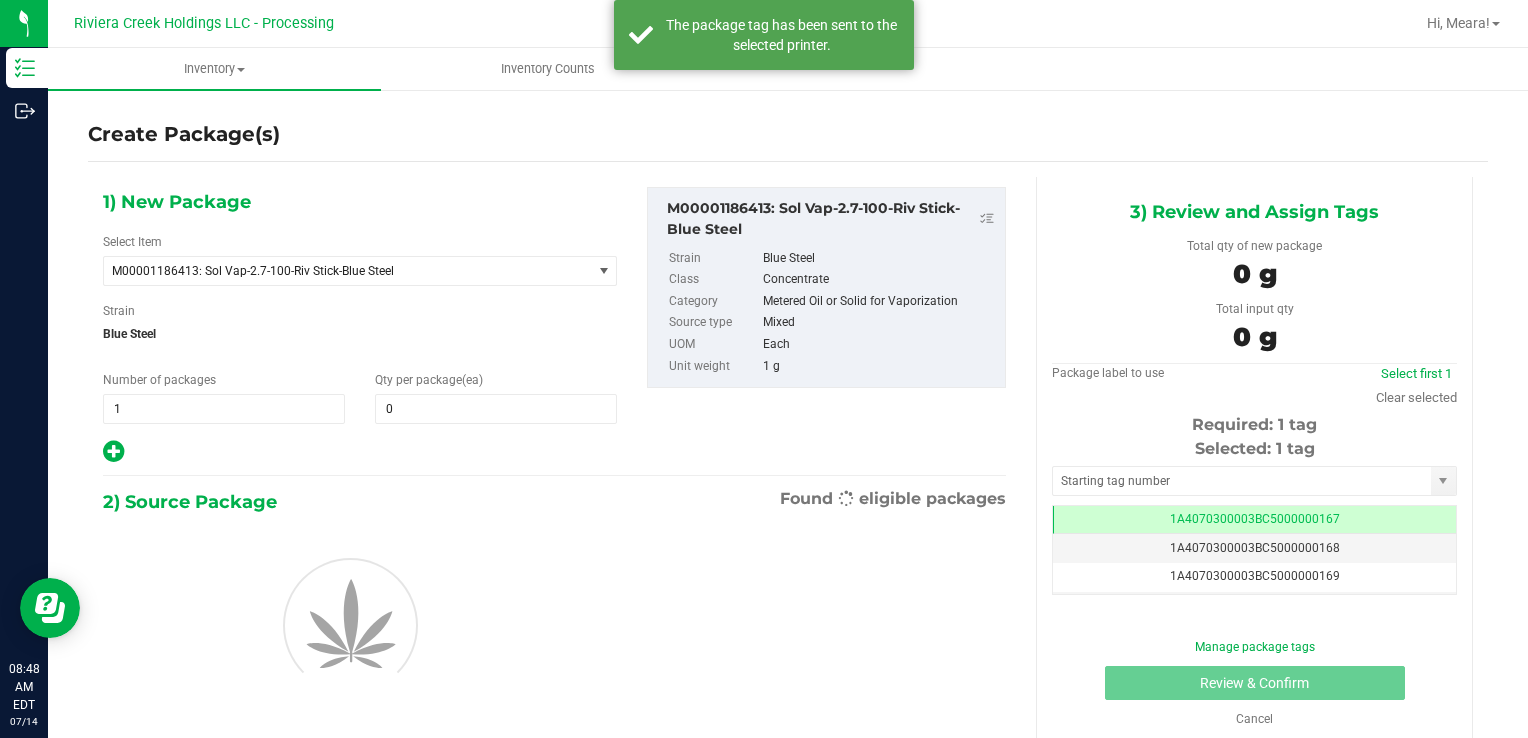 scroll, scrollTop: 0, scrollLeft: 0, axis: both 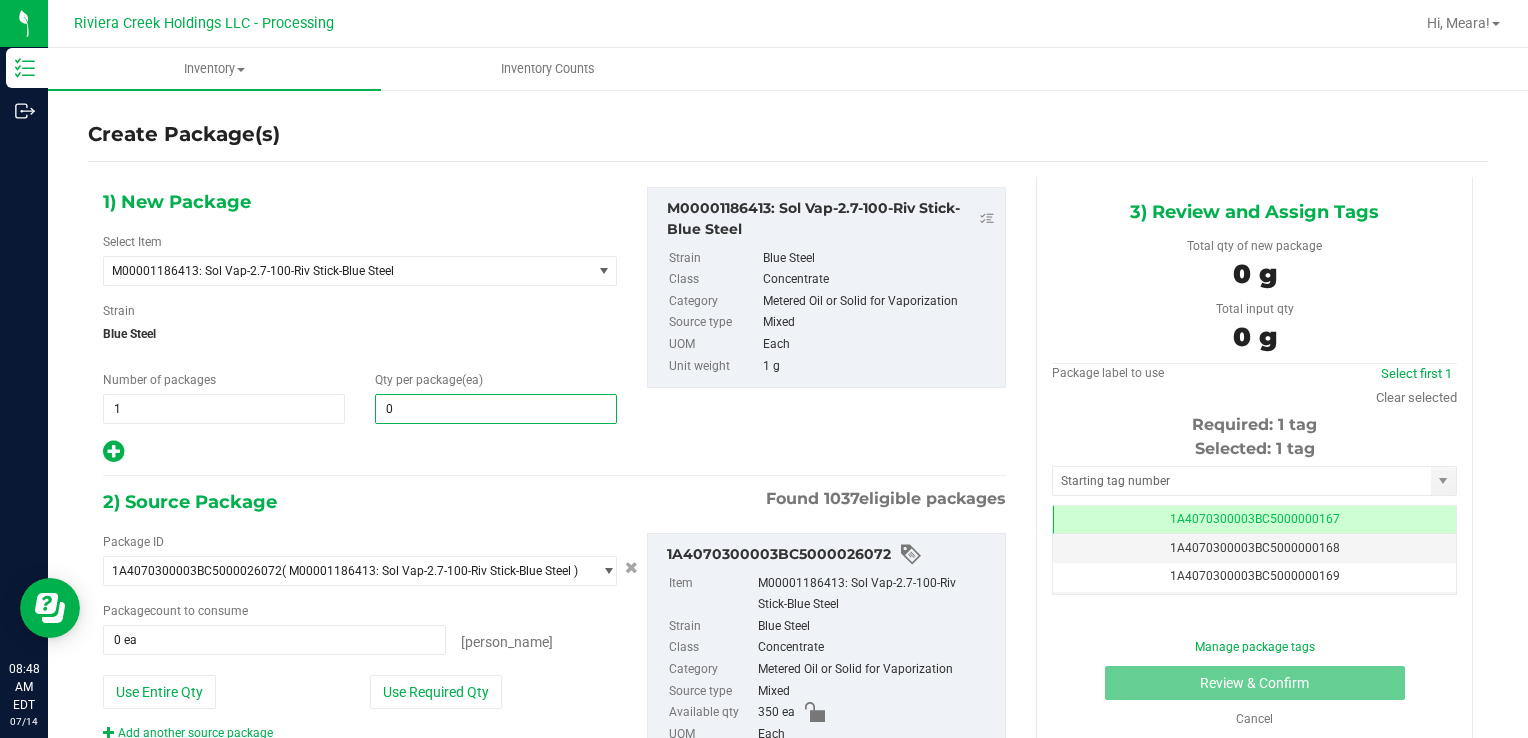 type 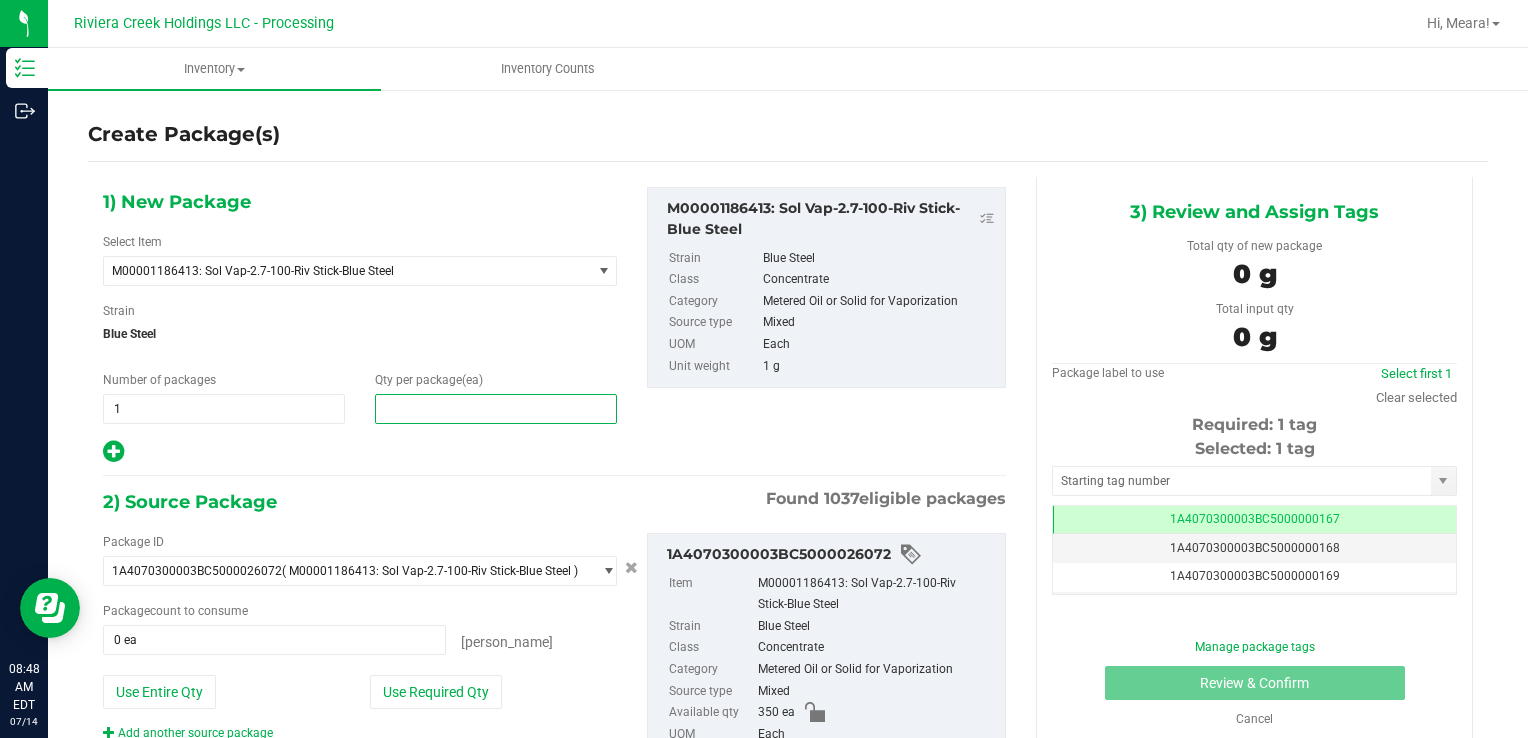 click at bounding box center (496, 409) 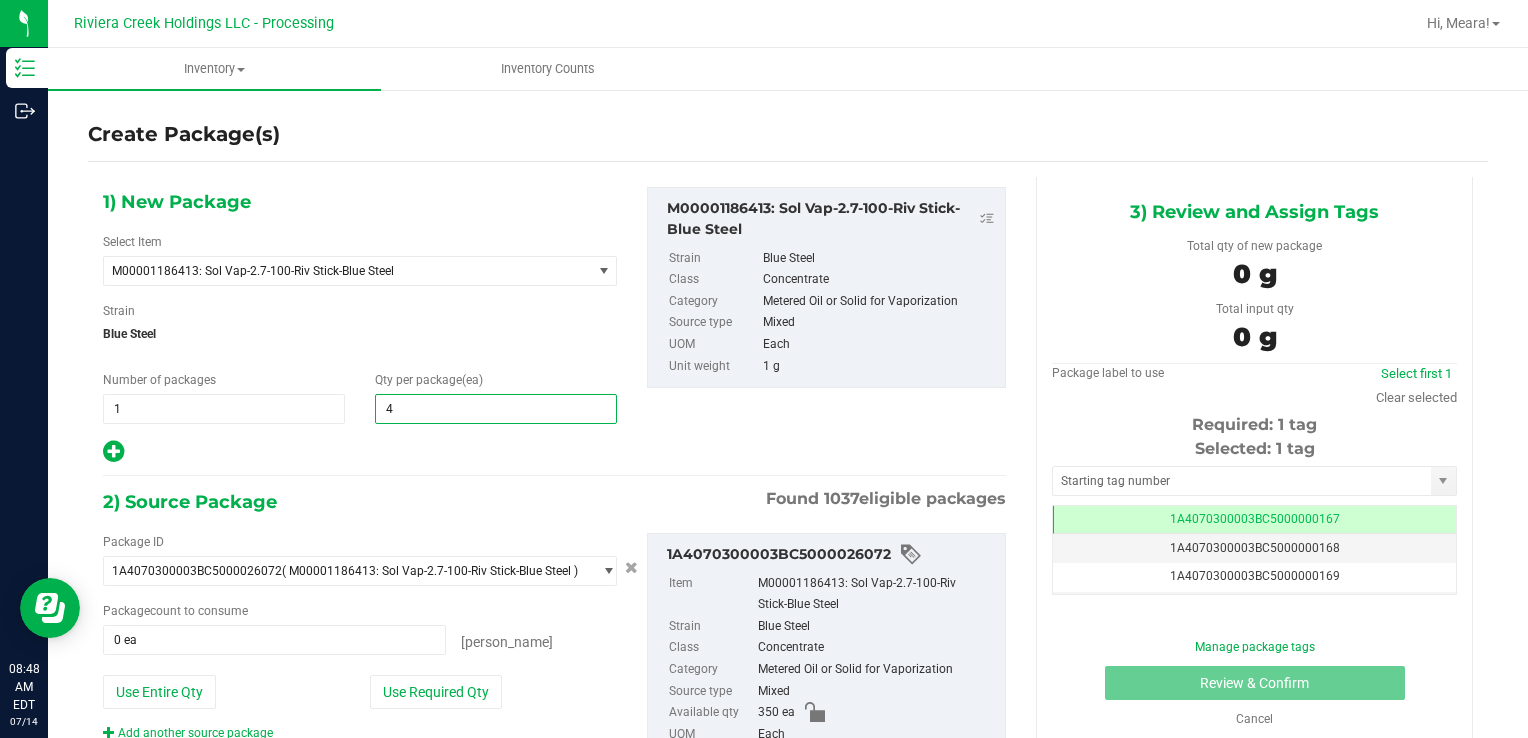 type on "40" 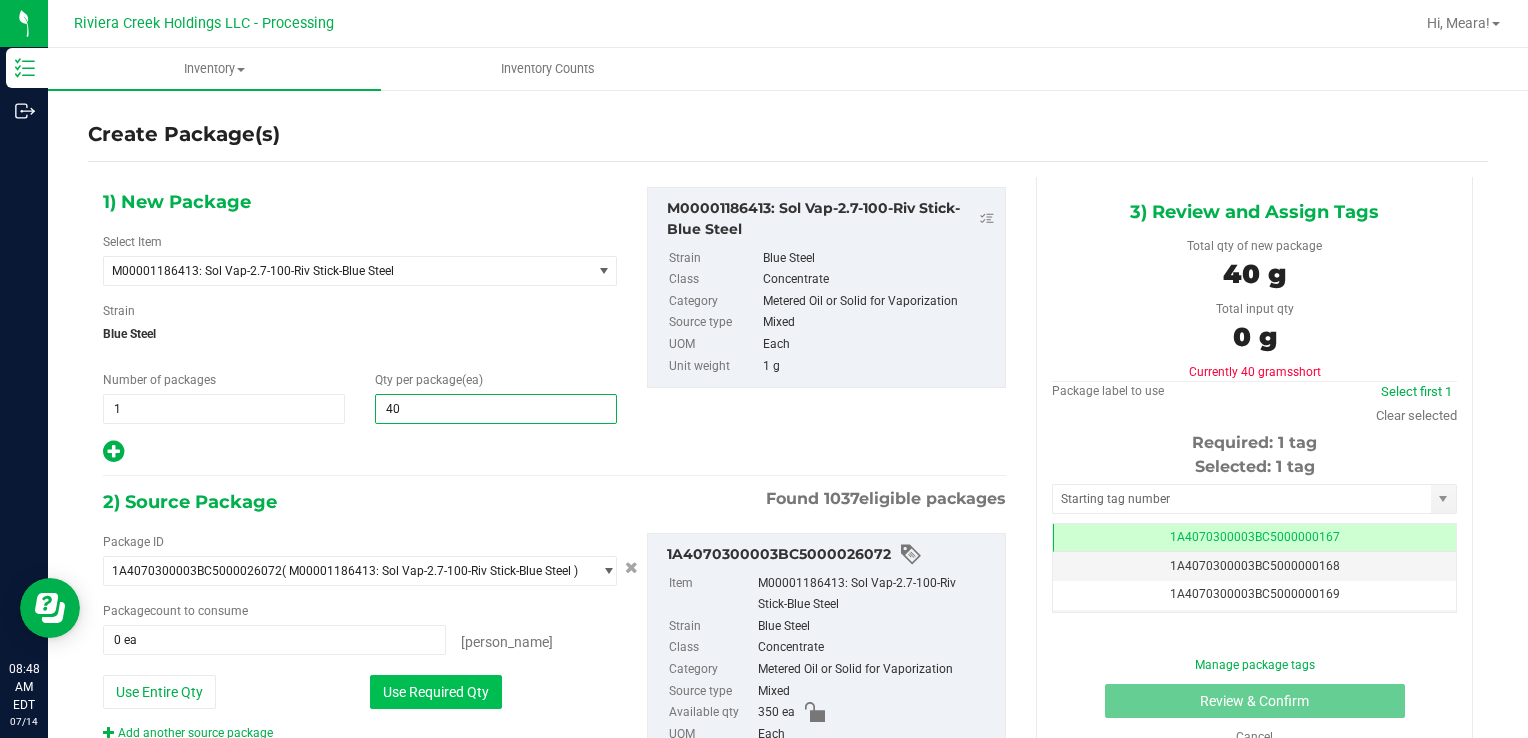 type on "40" 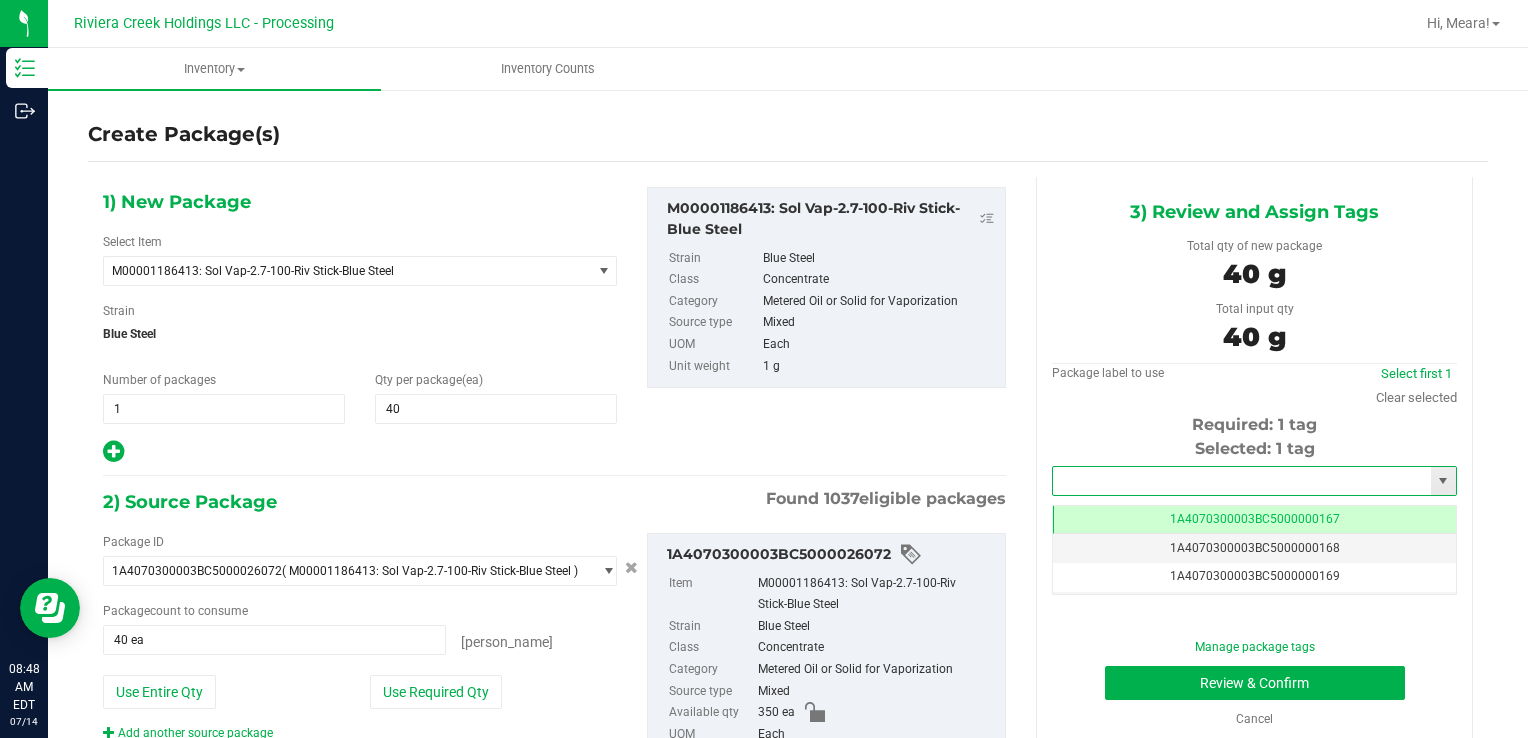 click at bounding box center [1242, 481] 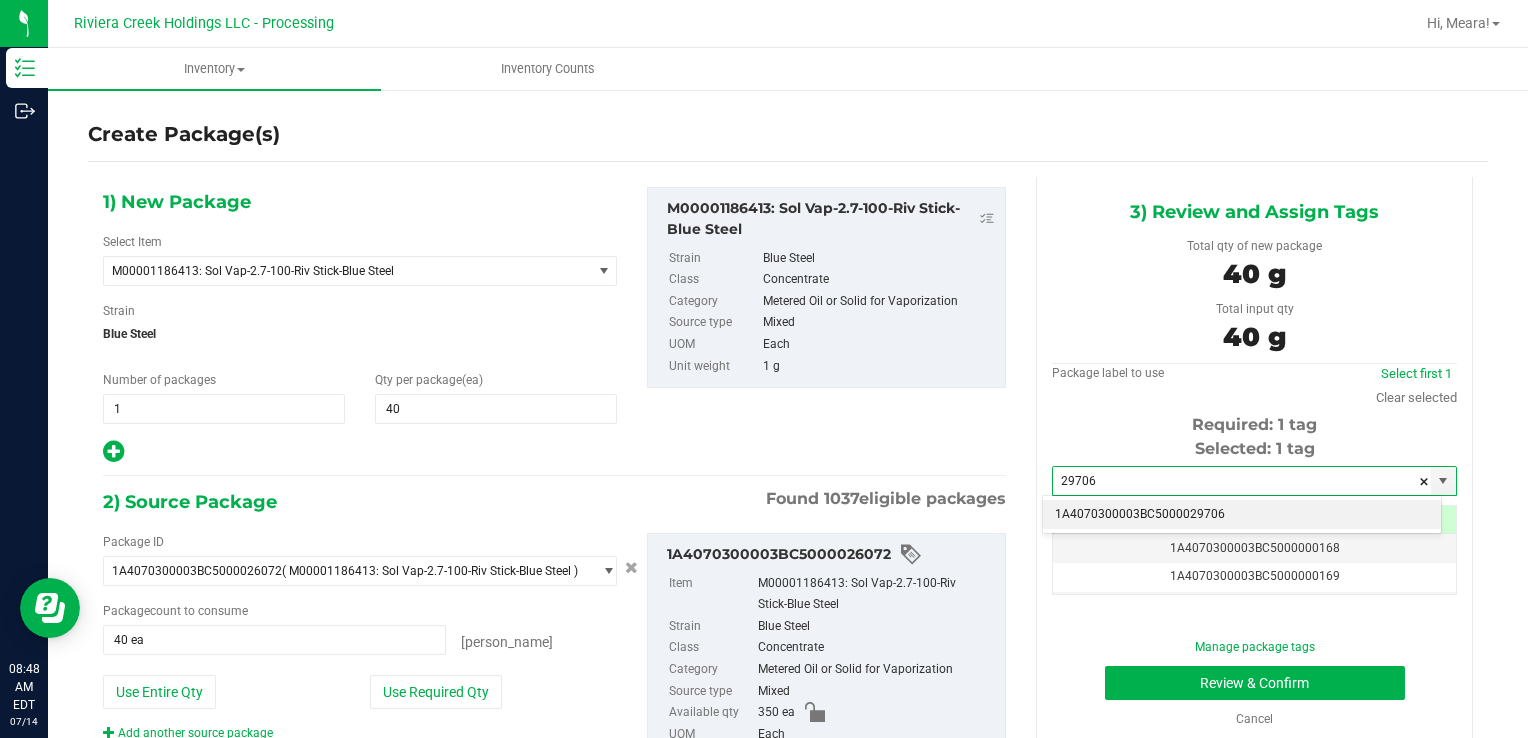 click on "1A4070300003BC5000029706" at bounding box center (1242, 515) 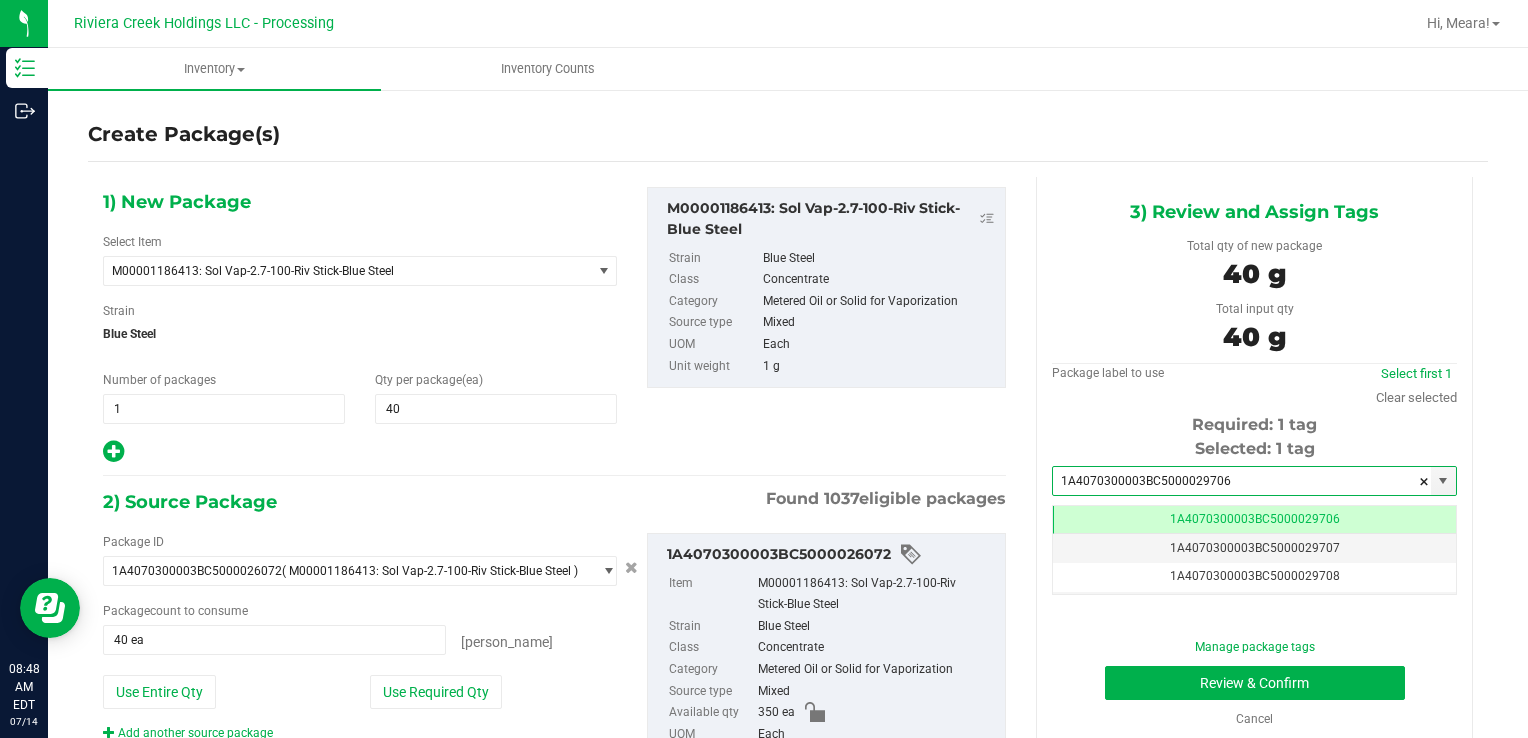 scroll, scrollTop: 0, scrollLeft: 0, axis: both 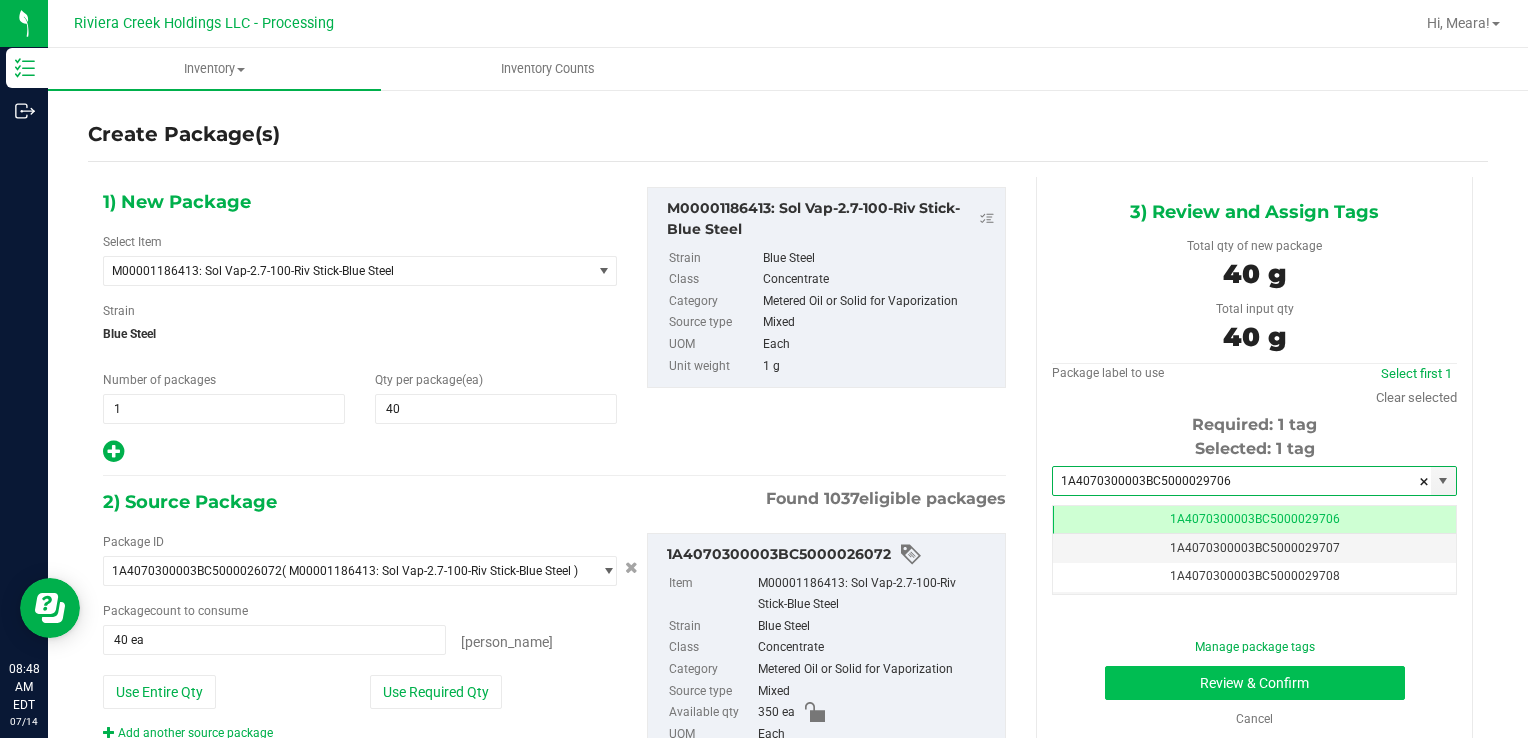 type on "1A4070300003BC5000029706" 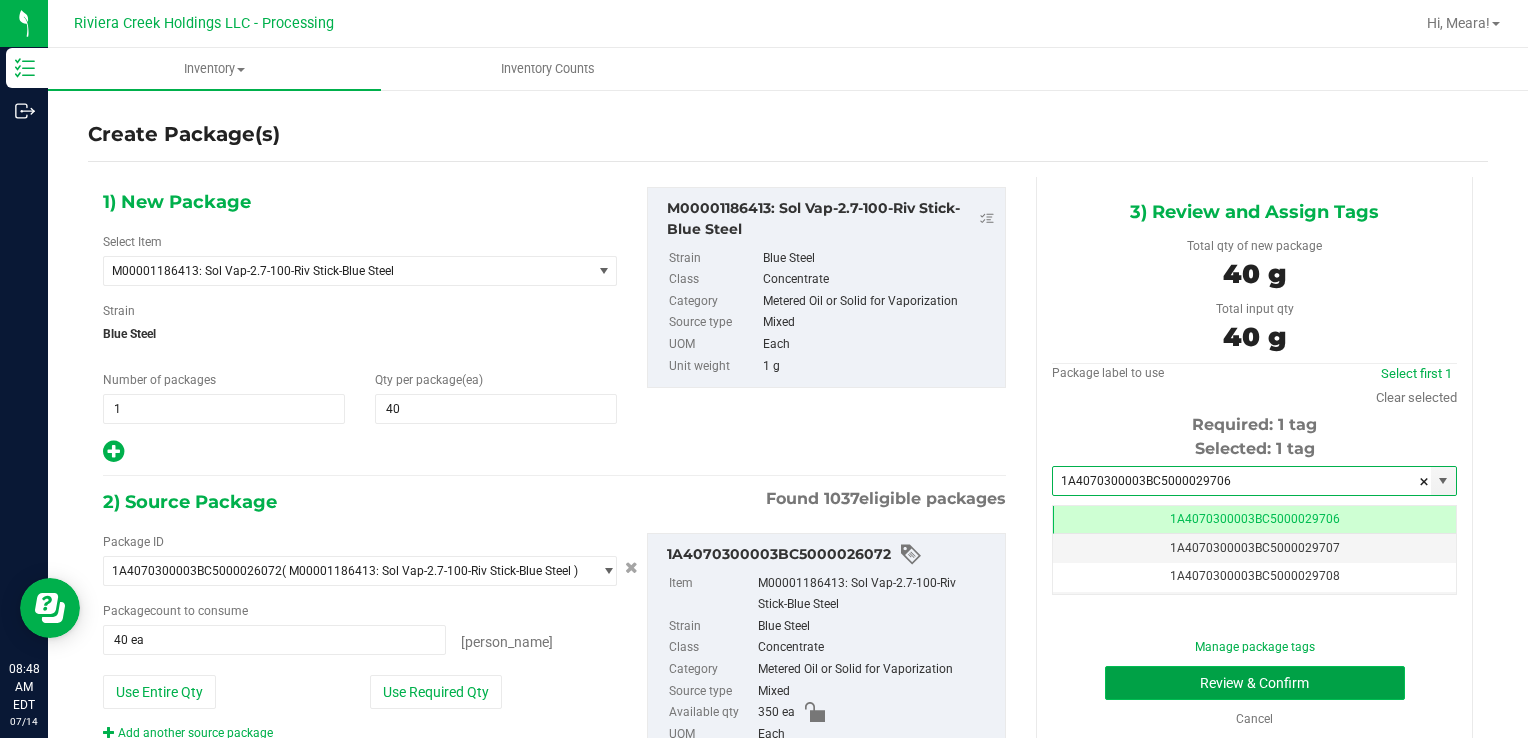 click on "Review & Confirm" at bounding box center (1255, 683) 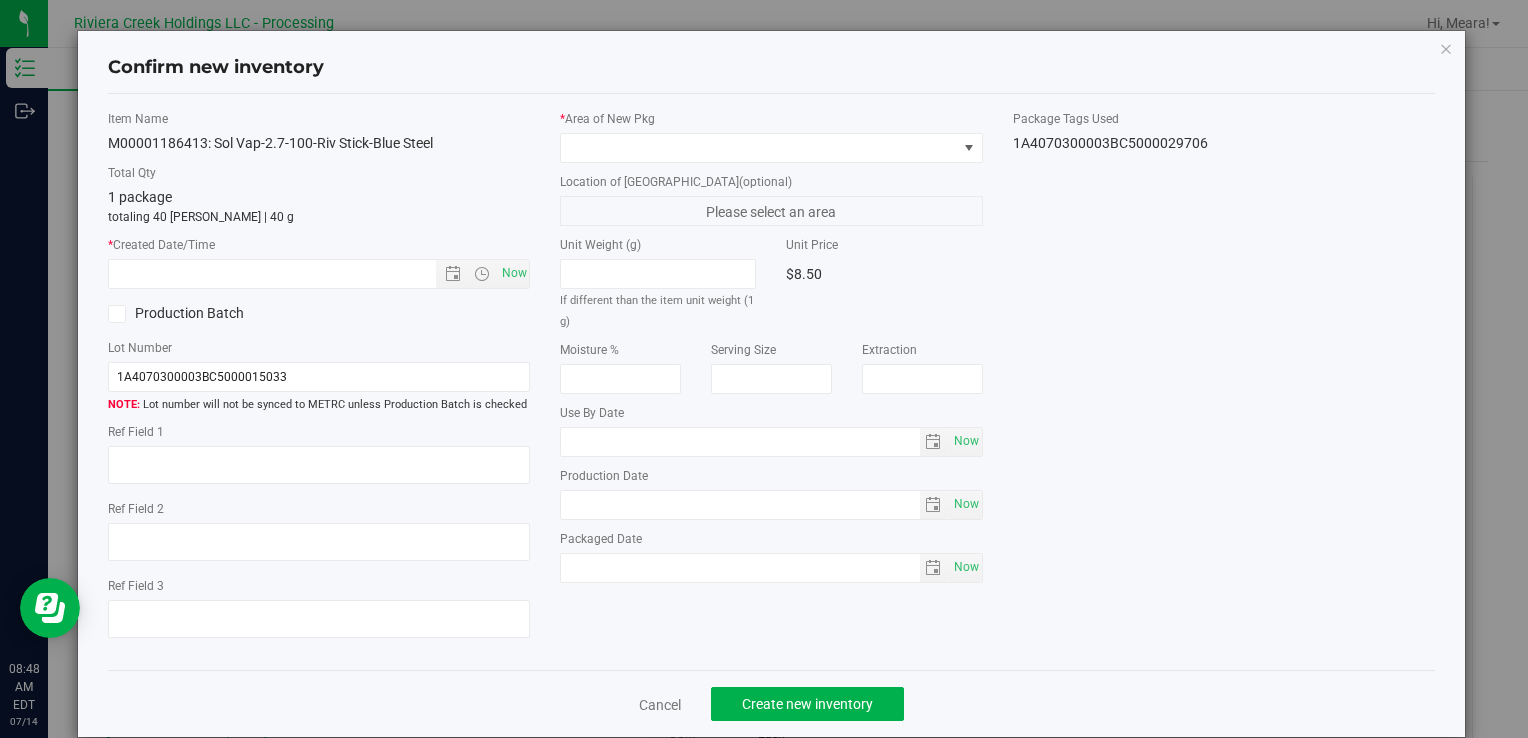 type on "[DATE]" 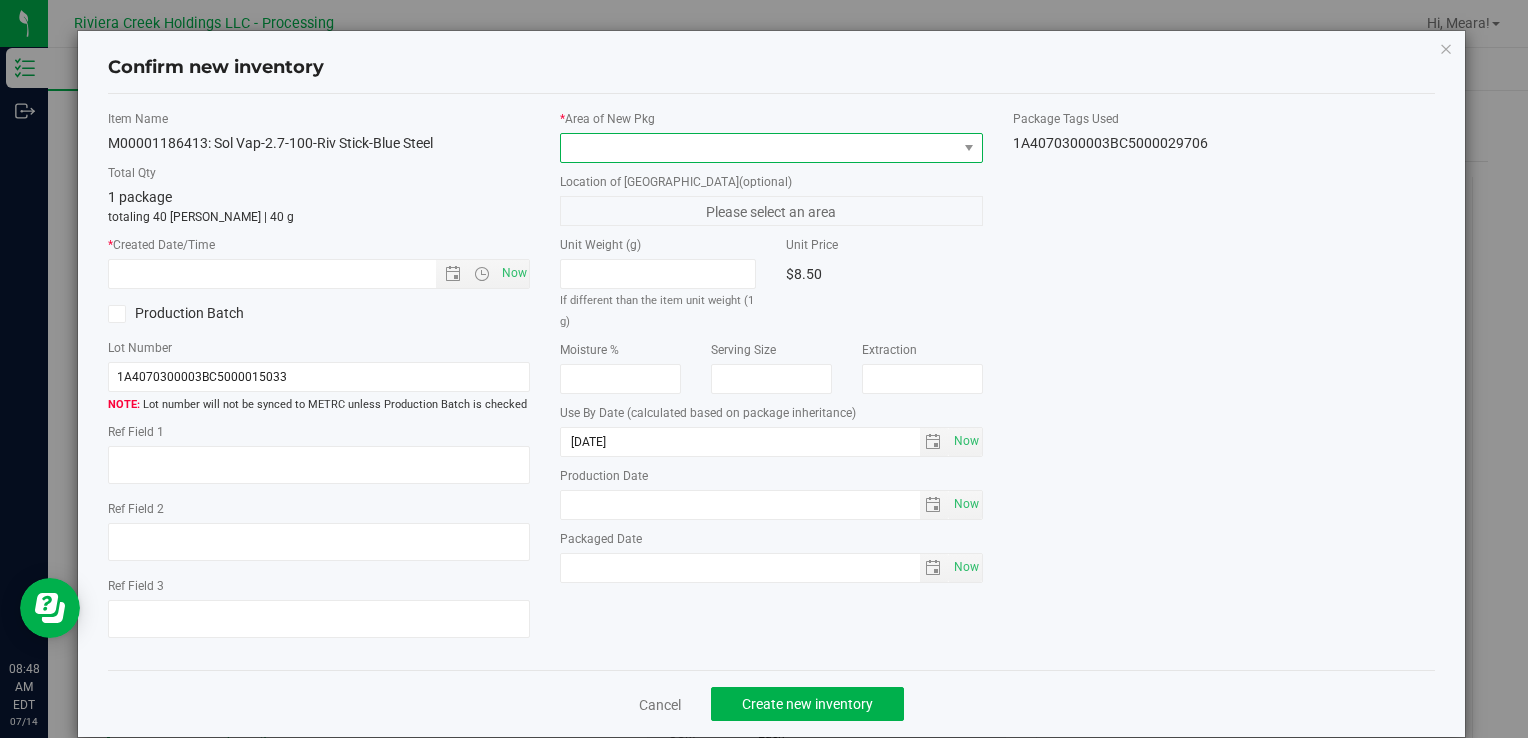 click at bounding box center [758, 148] 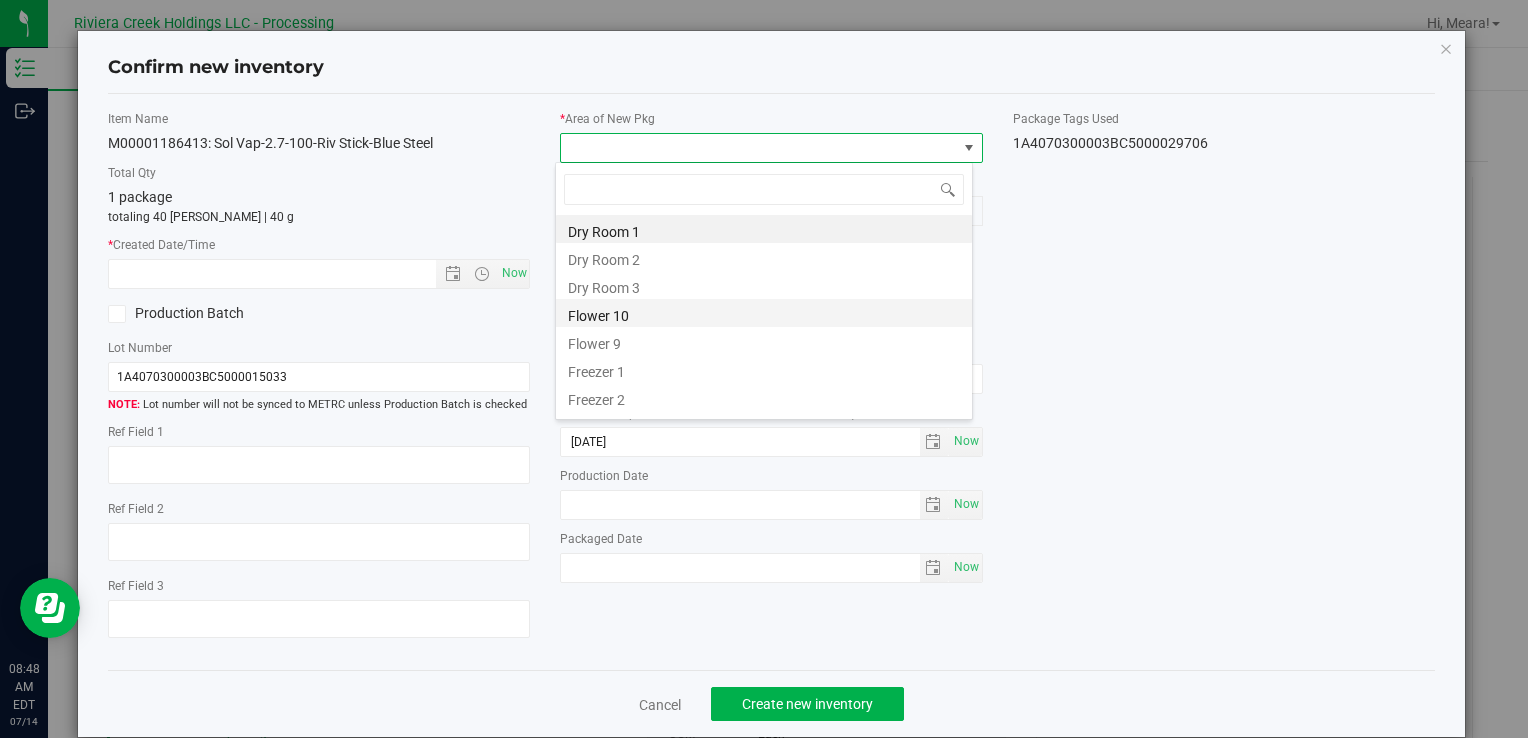 click on "Flower 10" at bounding box center [764, 313] 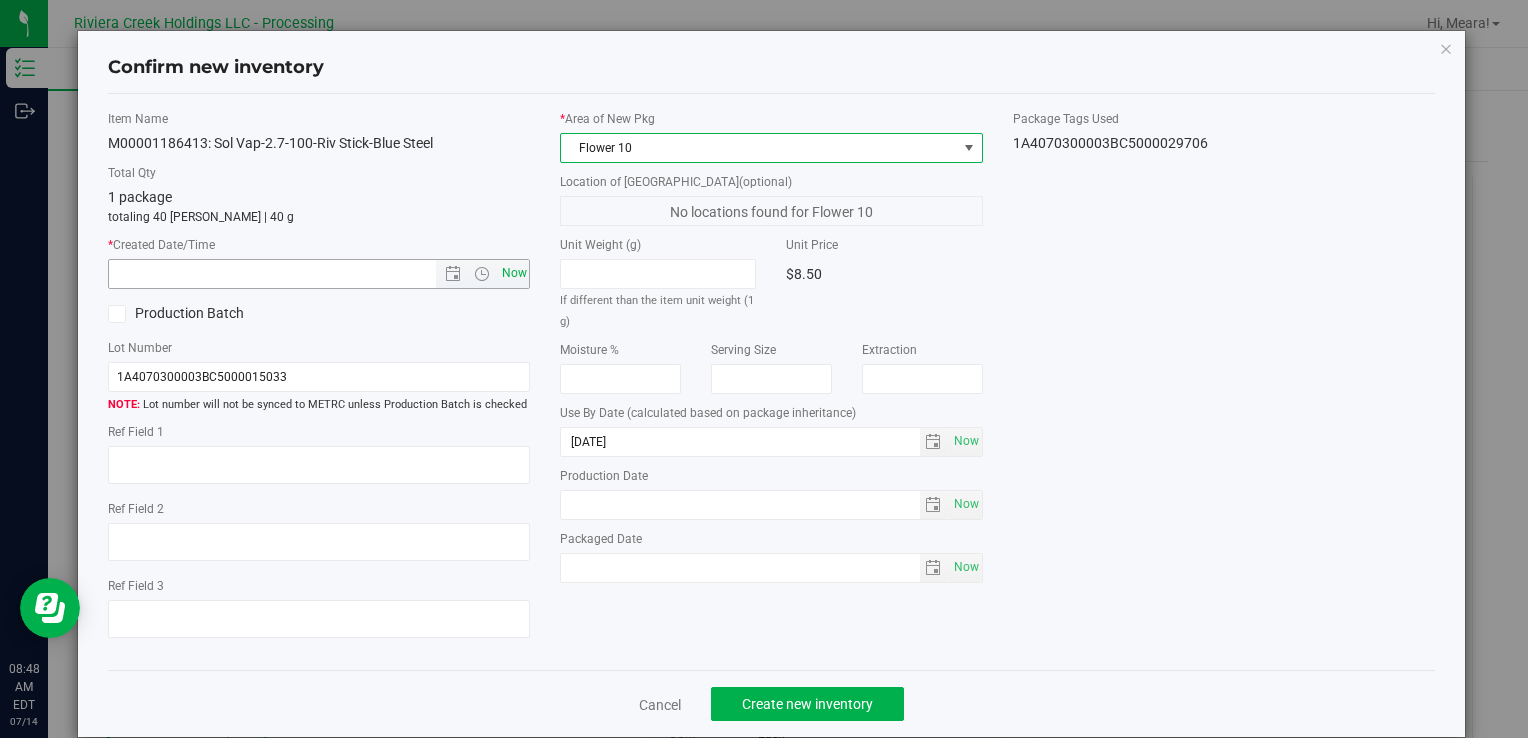 click on "Item Name
M00001186413: Sol Vap-2.7-100-Riv Stick-Blue Steel
Total Qty
1 package  totaling 40 eaches | 40 g
*
Created Date/Time
Now
Production Batch
Lot Number
1A4070300003BC5000015033" at bounding box center (319, 382) 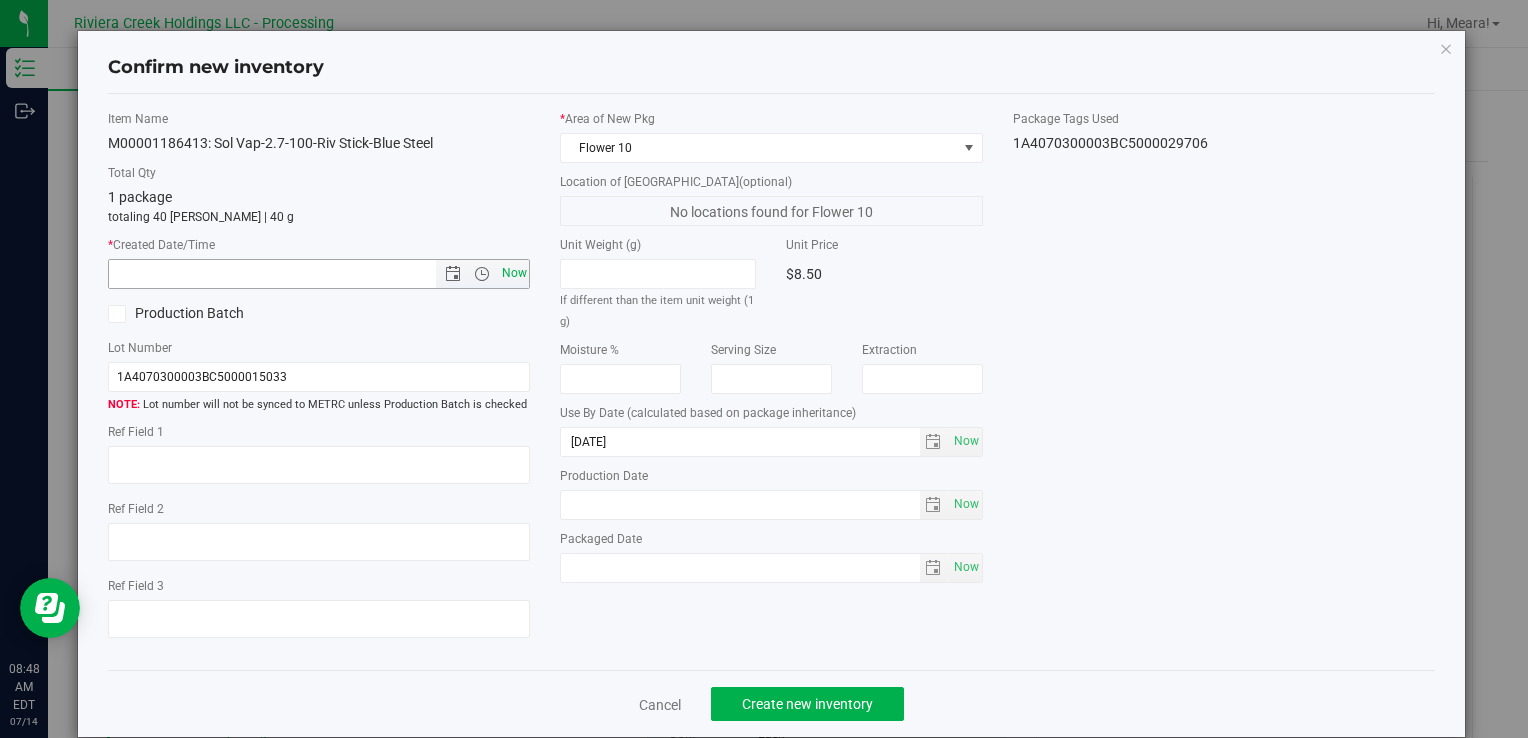 click on "Now" at bounding box center (514, 273) 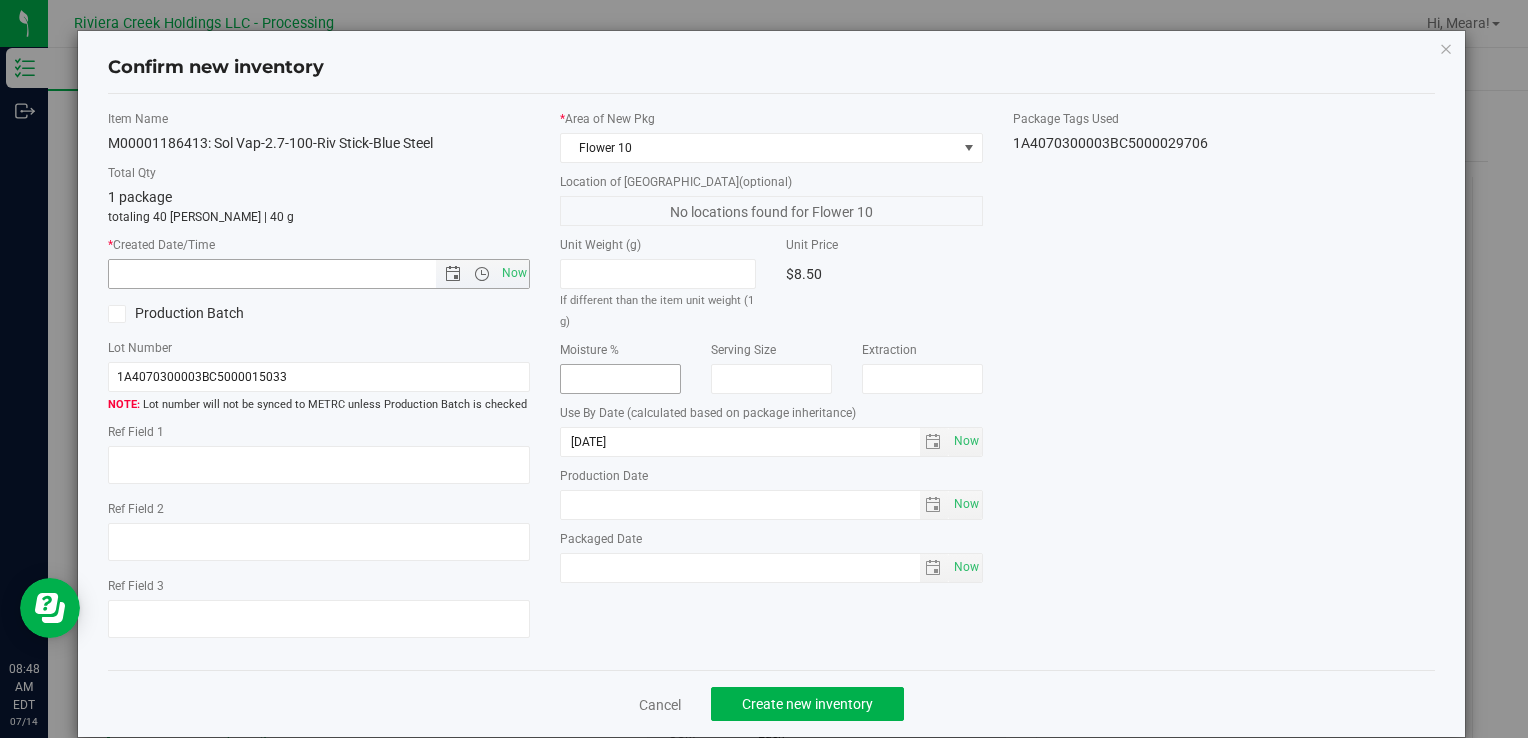 type on "7/14/2025 8:48 AM" 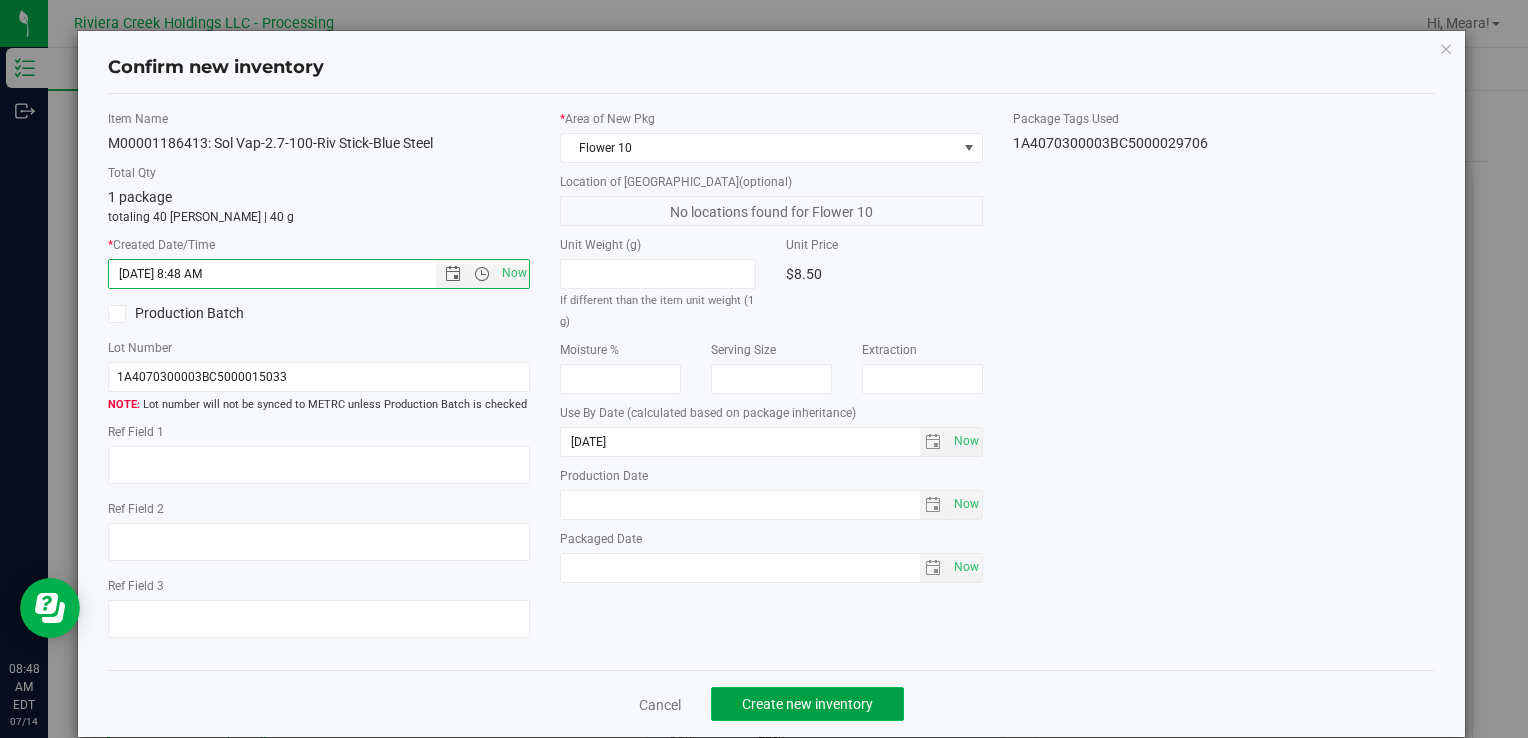 click on "Create new inventory" 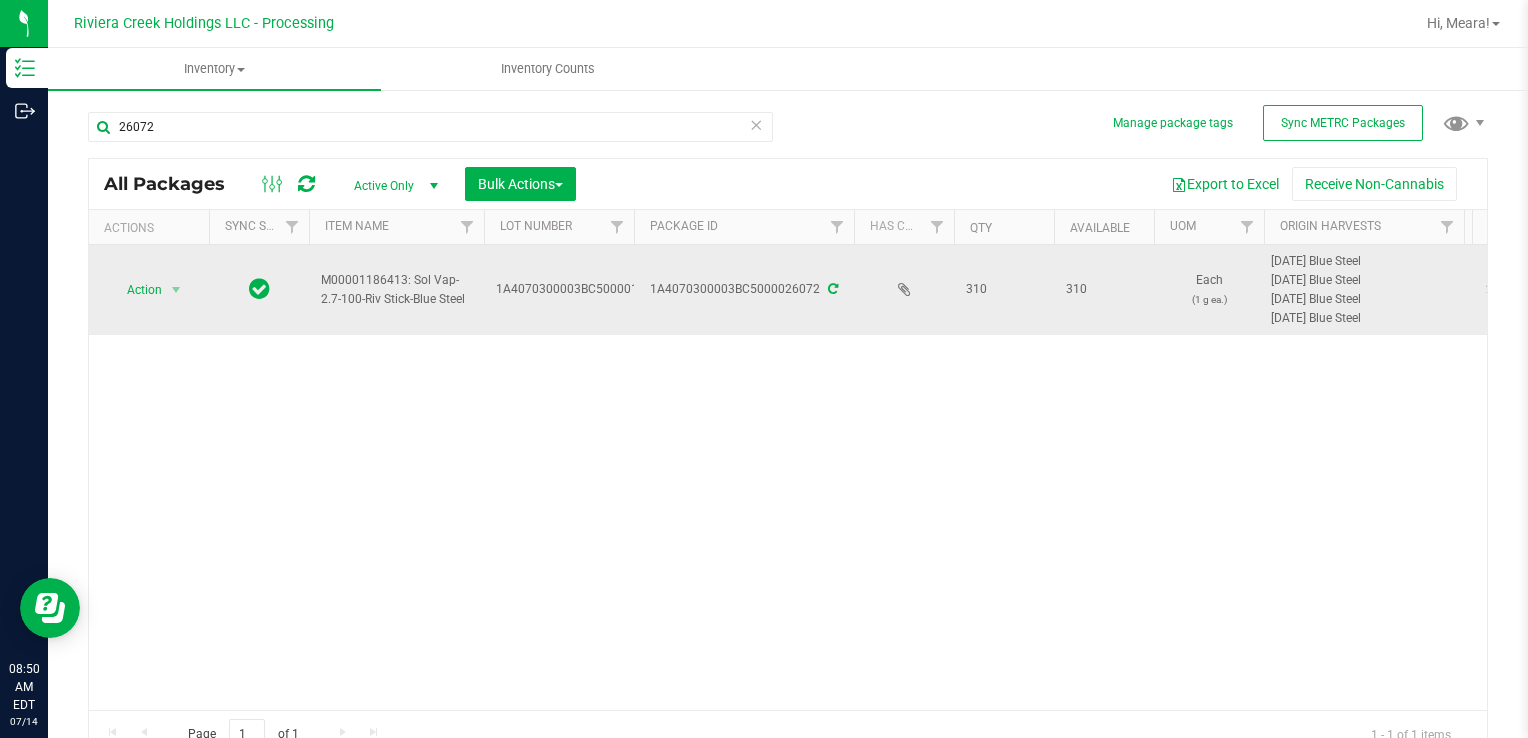 click on "Action" at bounding box center [136, 290] 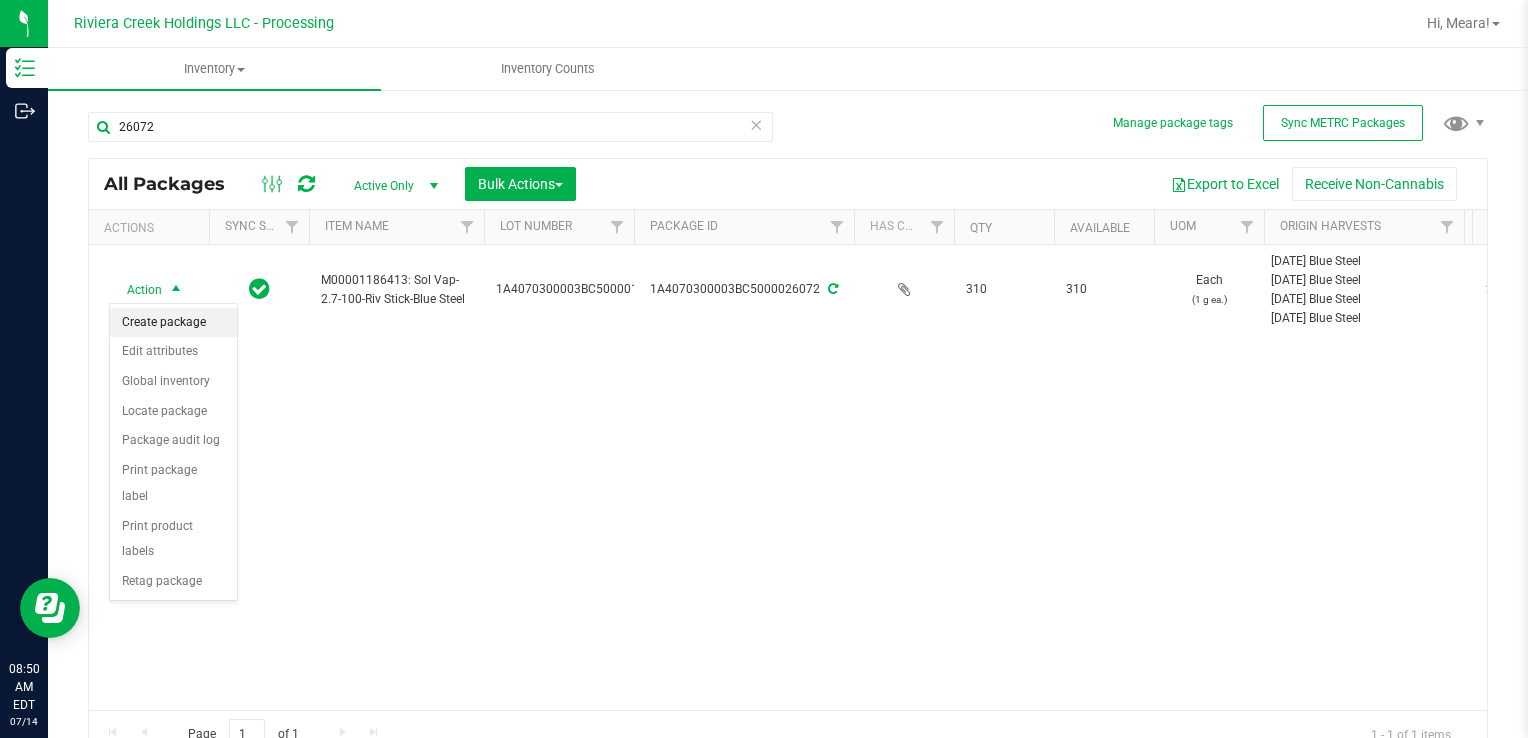 click on "Create package" at bounding box center [173, 323] 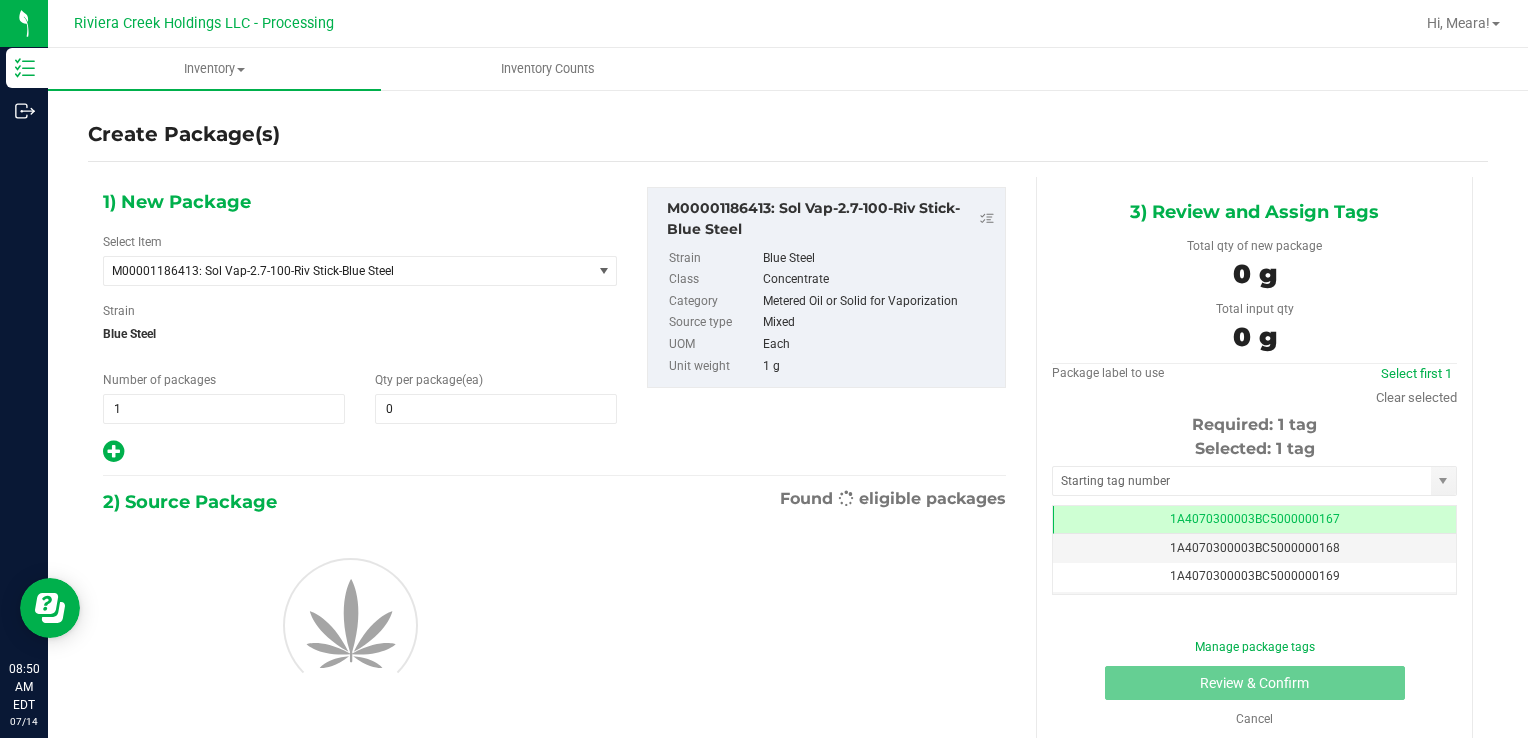 scroll, scrollTop: 0, scrollLeft: 0, axis: both 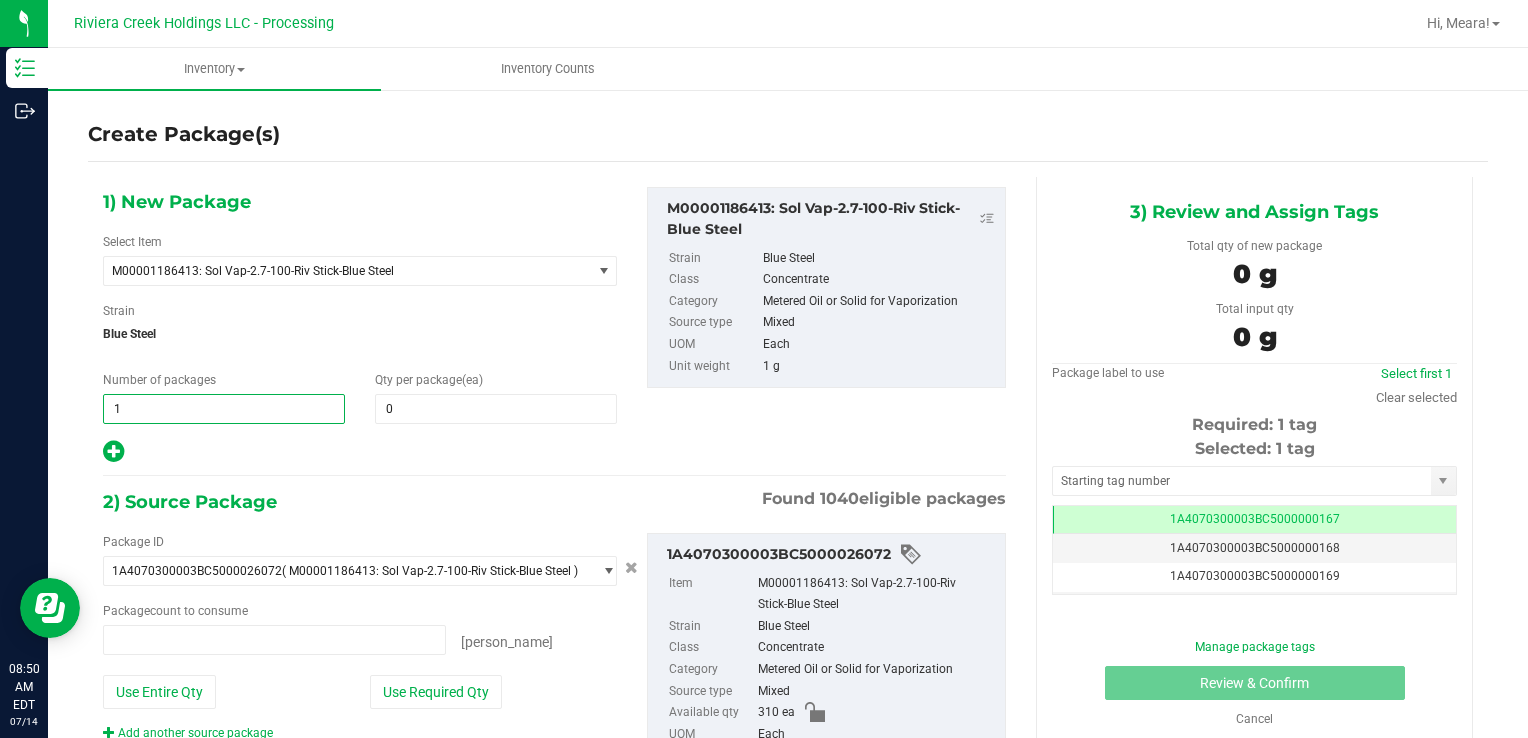 type on "0 ea" 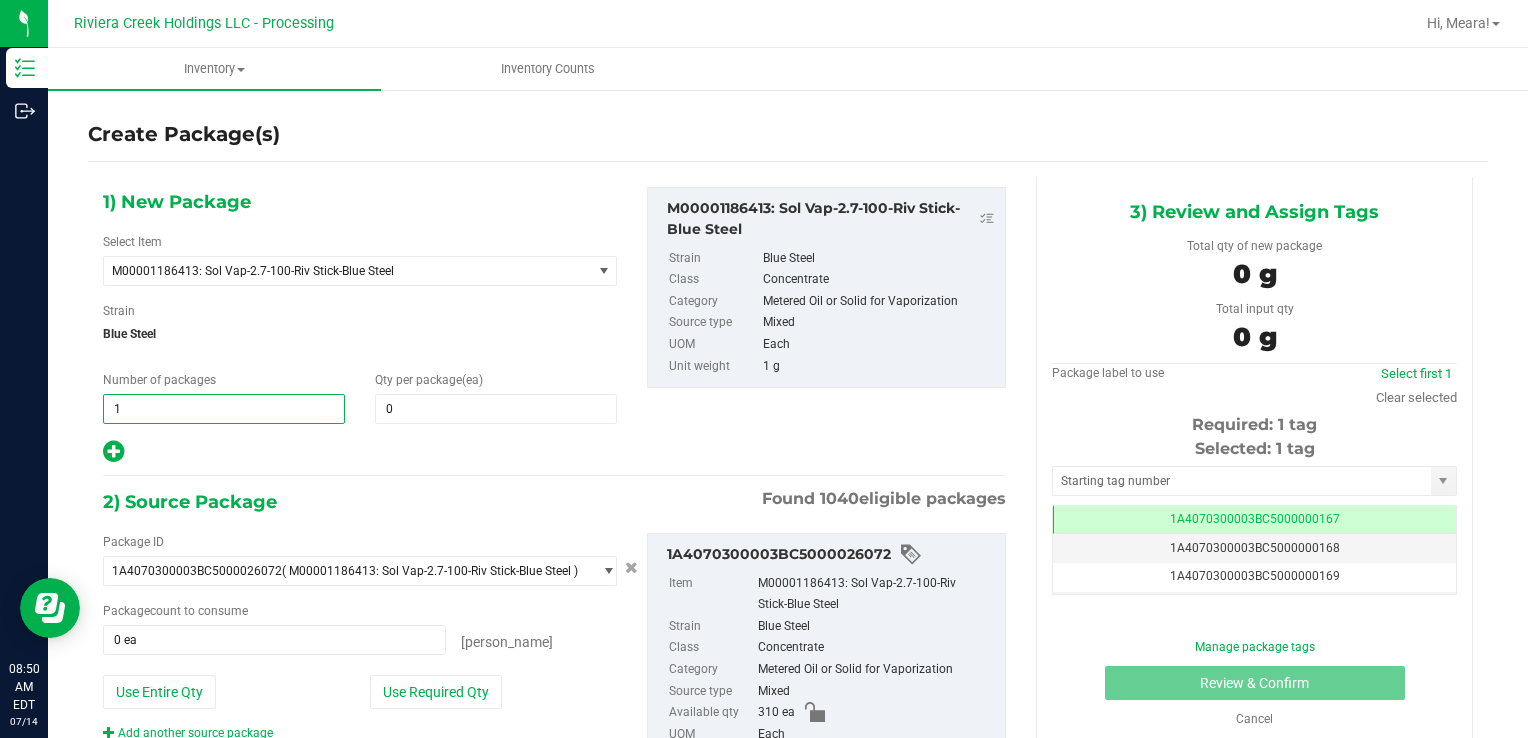 drag, startPoint x: 212, startPoint y: 394, endPoint x: 78, endPoint y: 403, distance: 134.3019 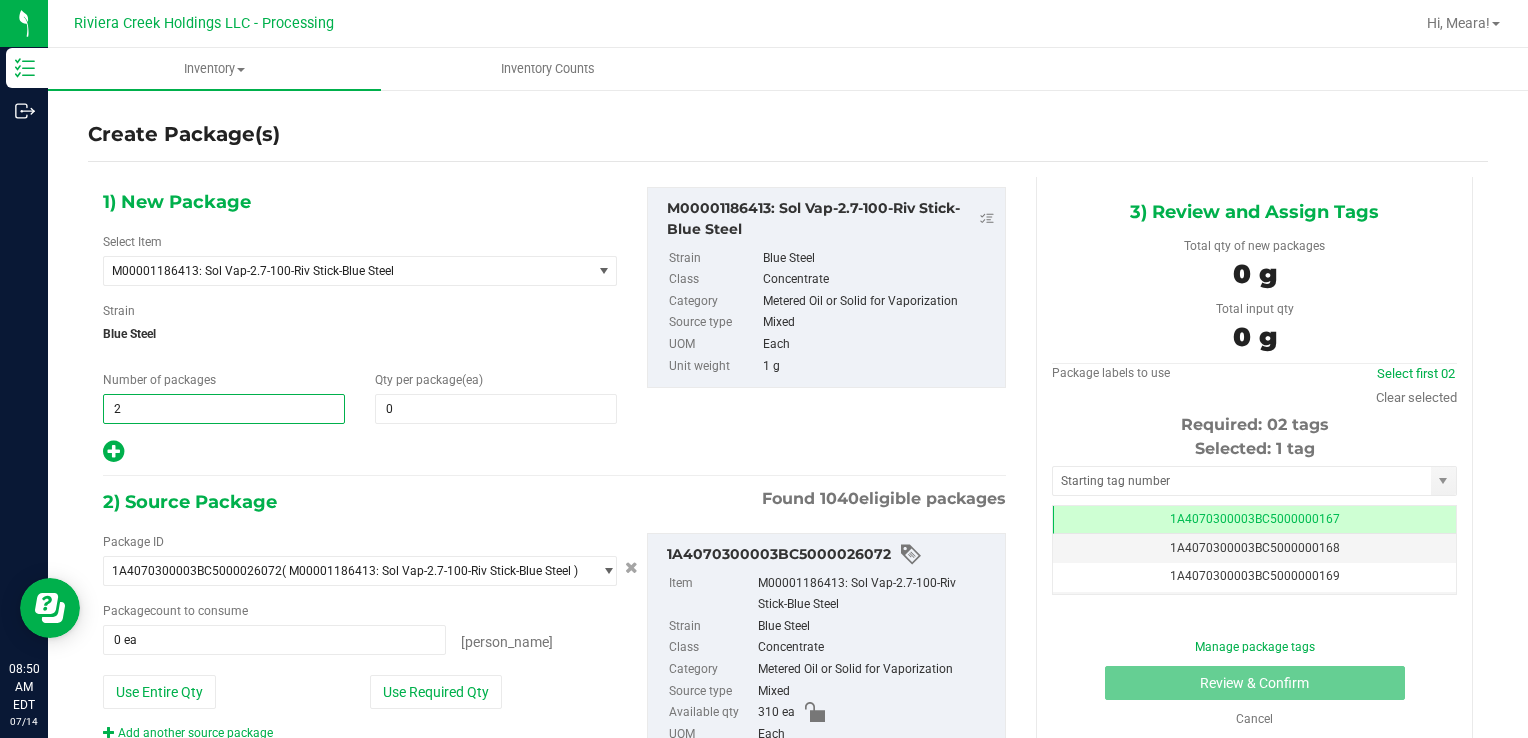 type on "2" 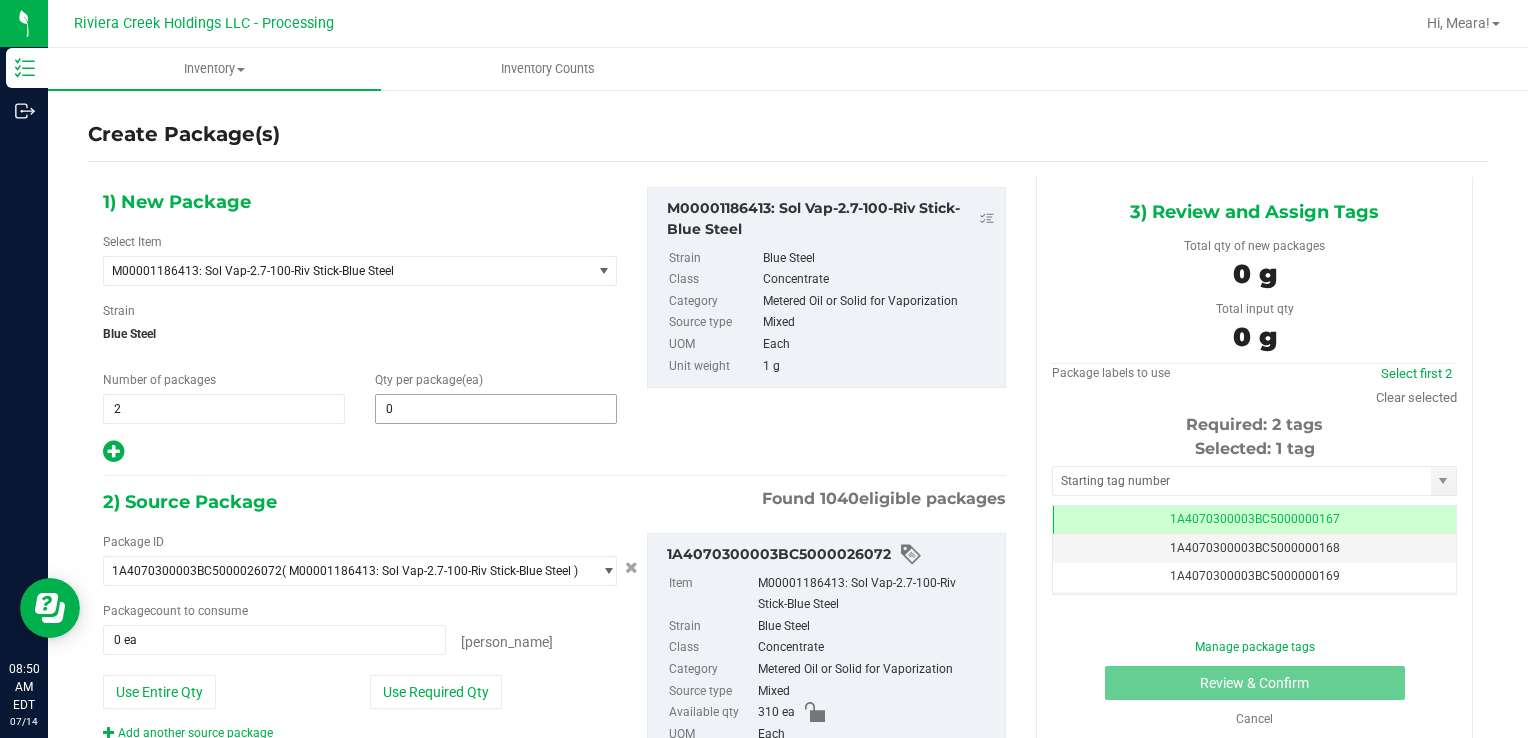 type 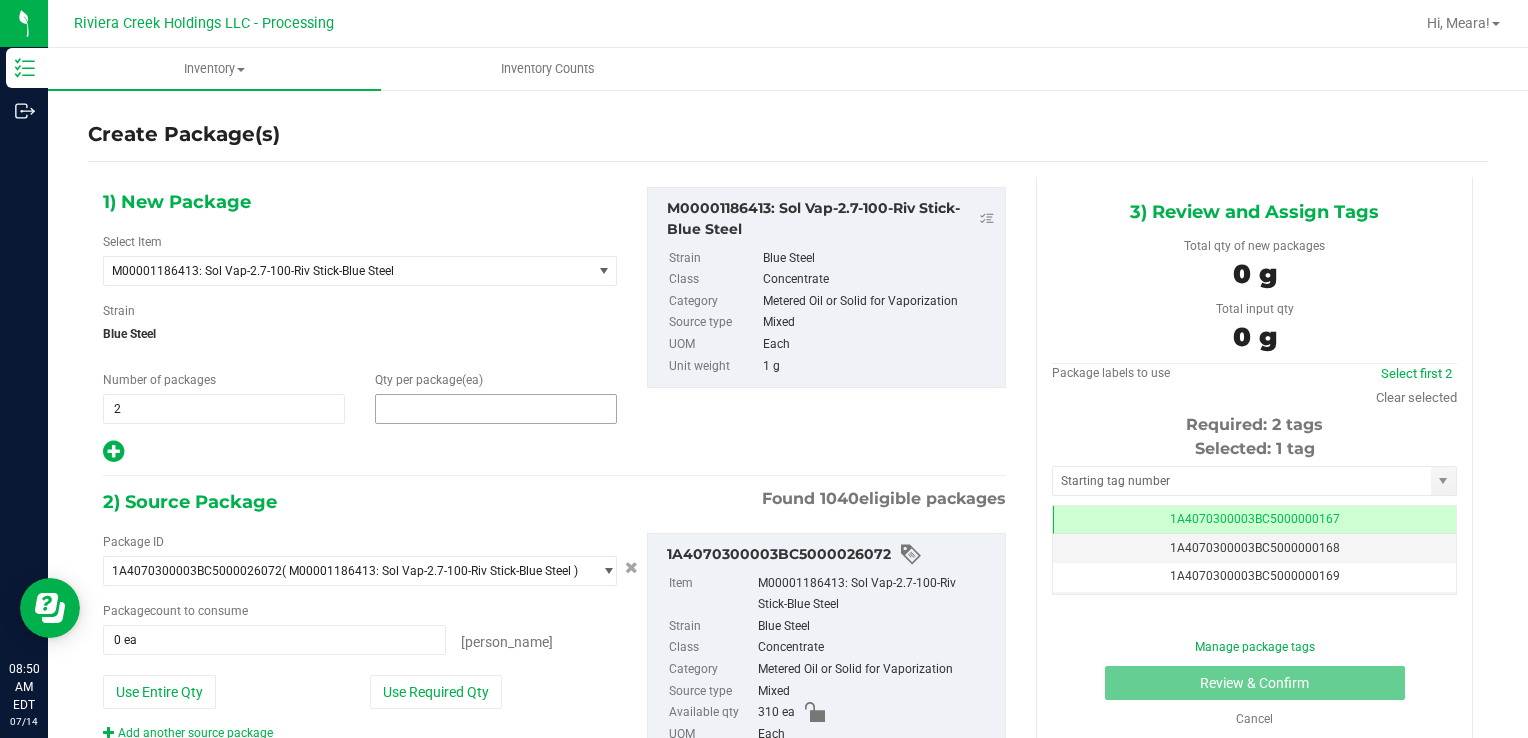 click at bounding box center [496, 409] 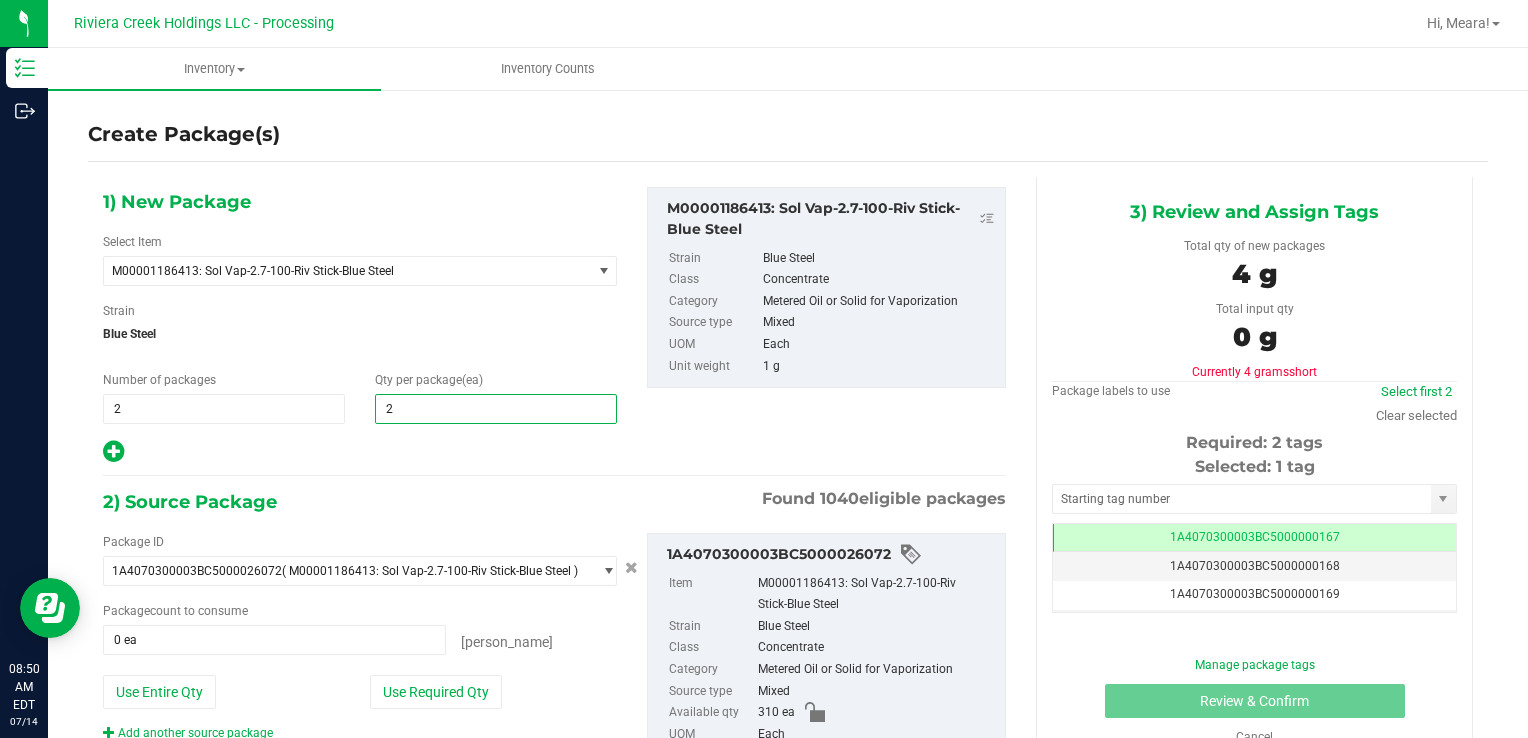 type on "20" 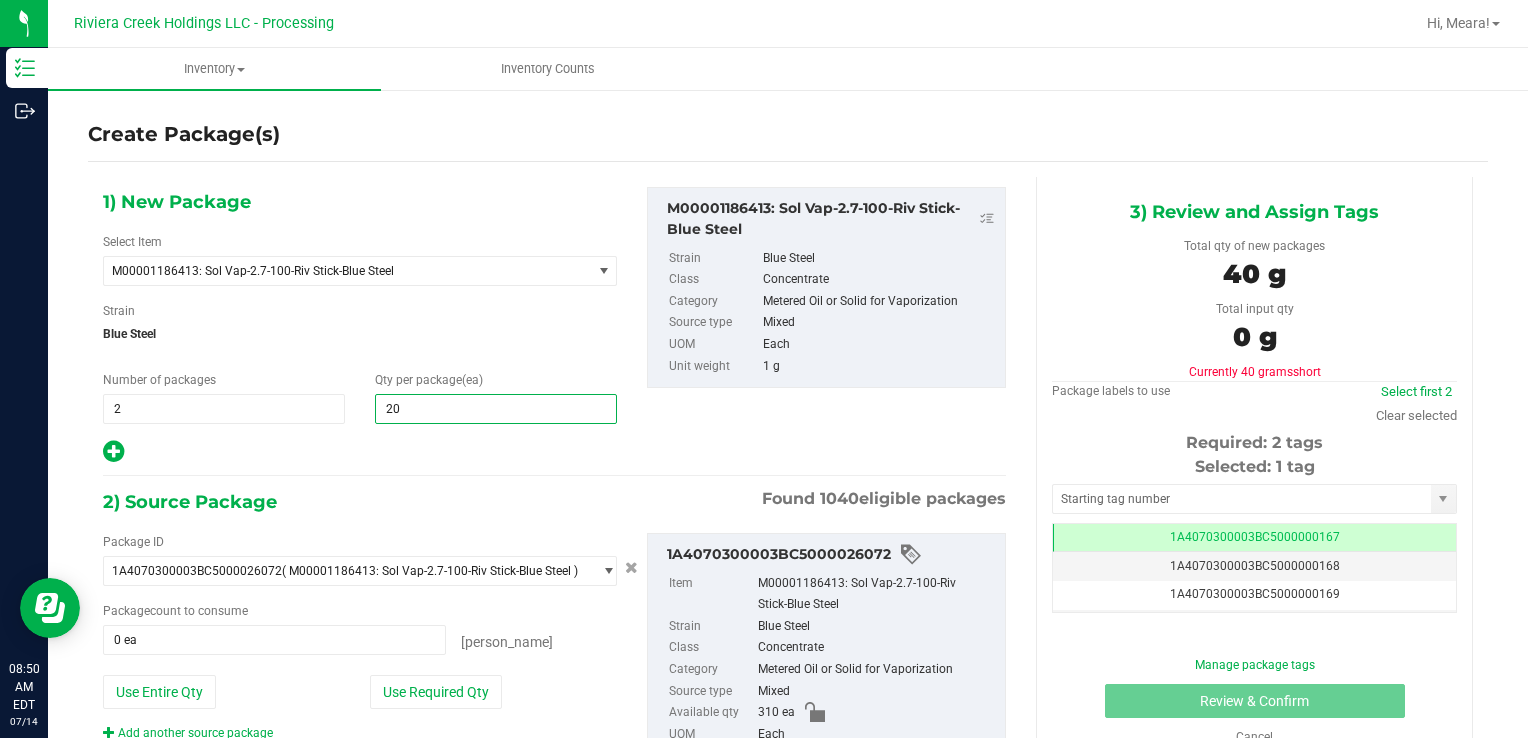 type on "20" 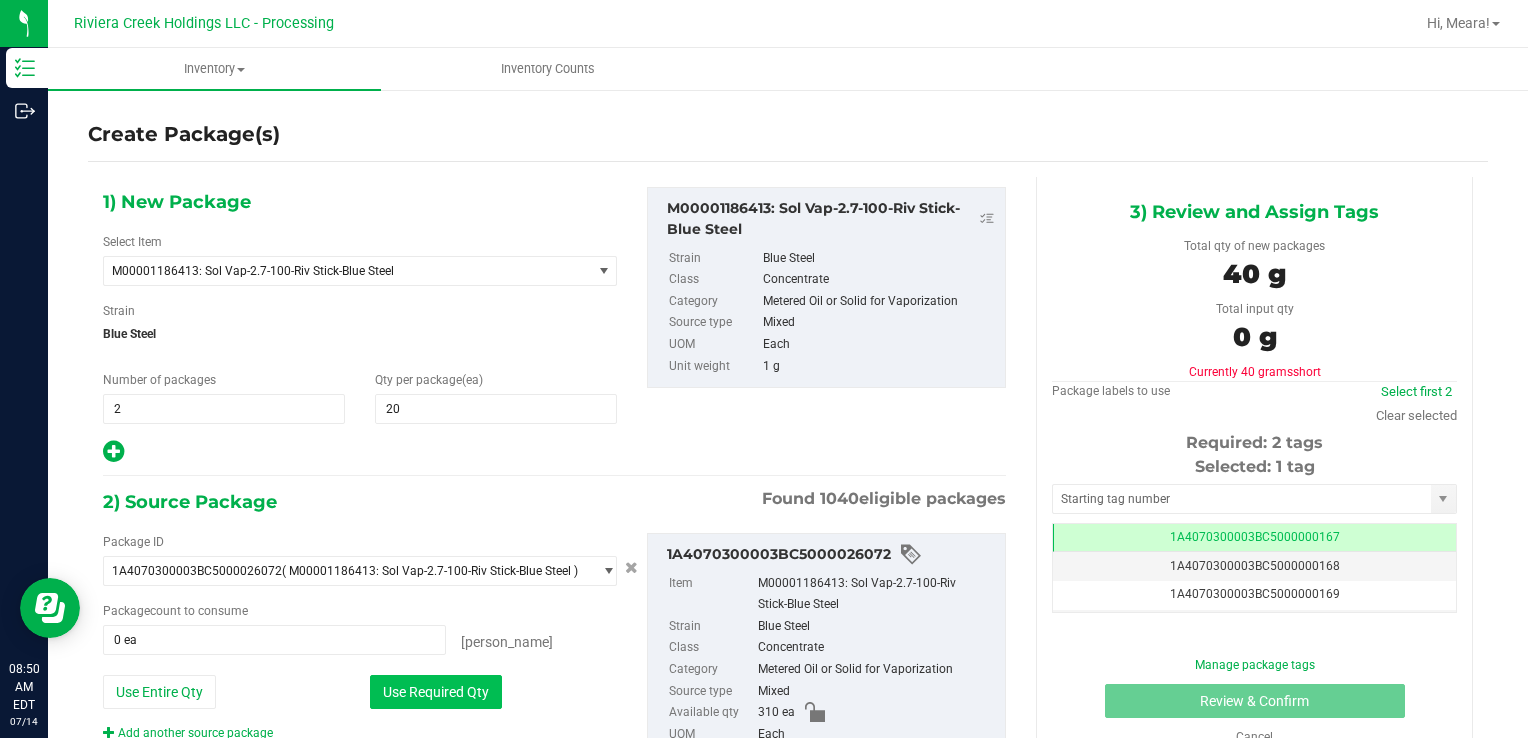 click on "Use Required Qty" at bounding box center (436, 692) 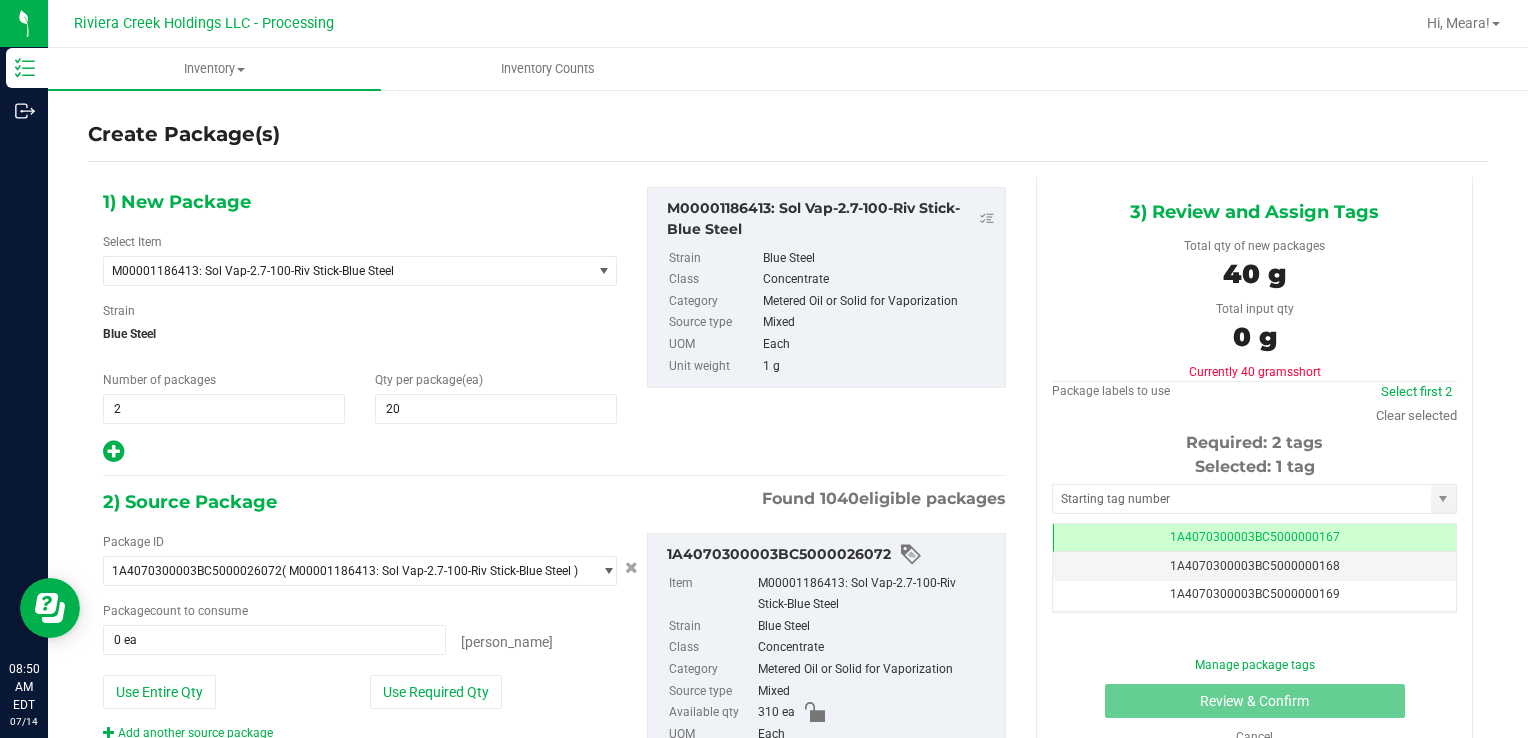 type on "40 ea" 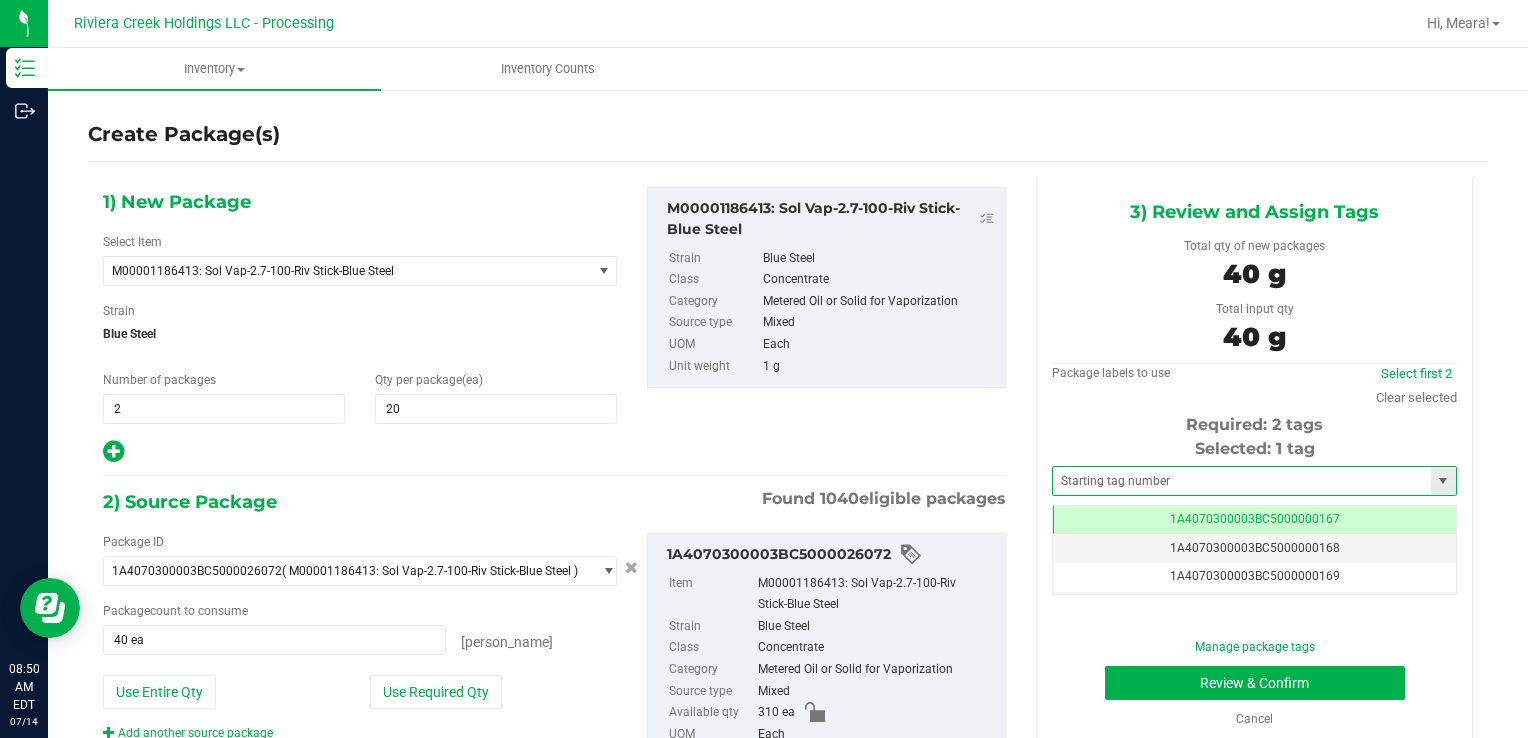 click at bounding box center [1254, 481] 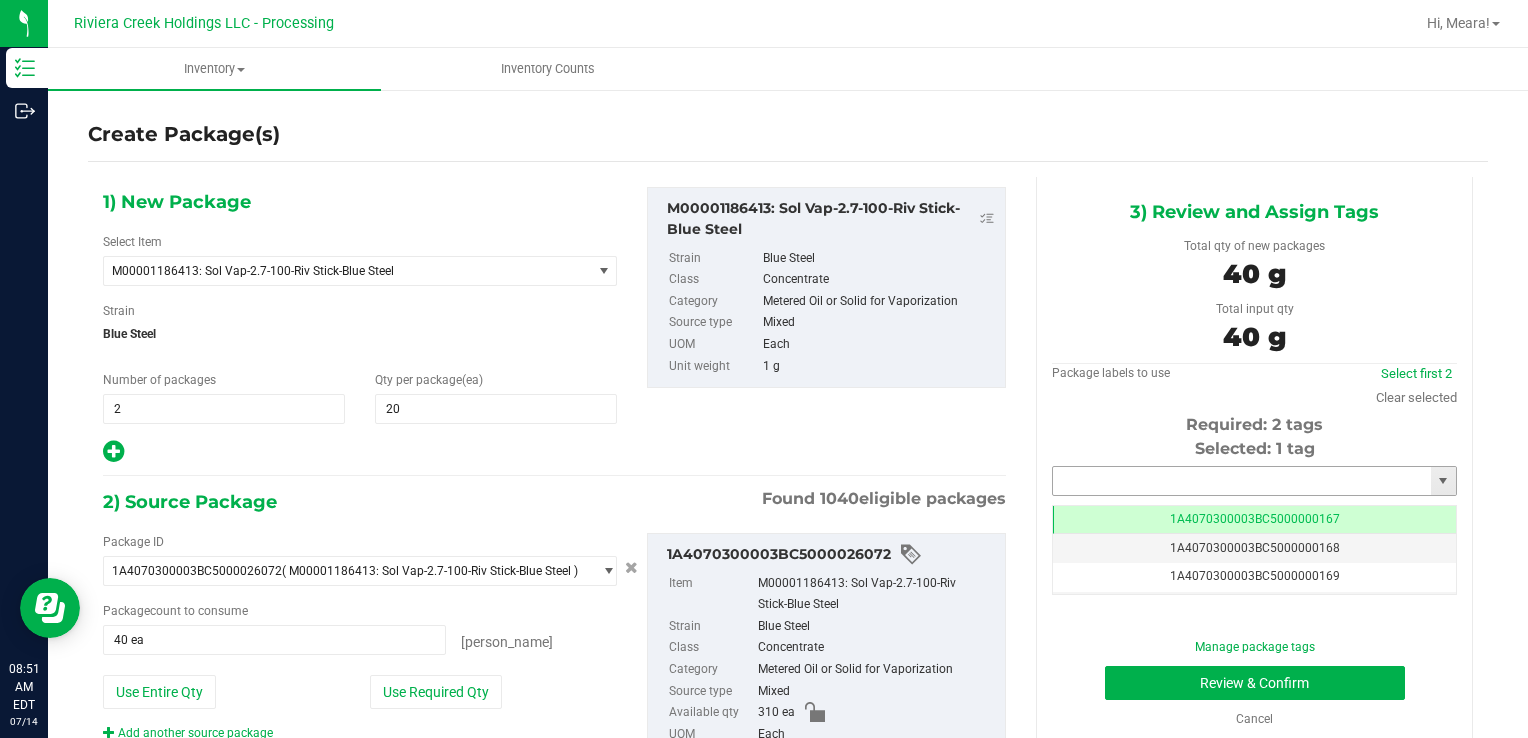 click at bounding box center [1242, 481] 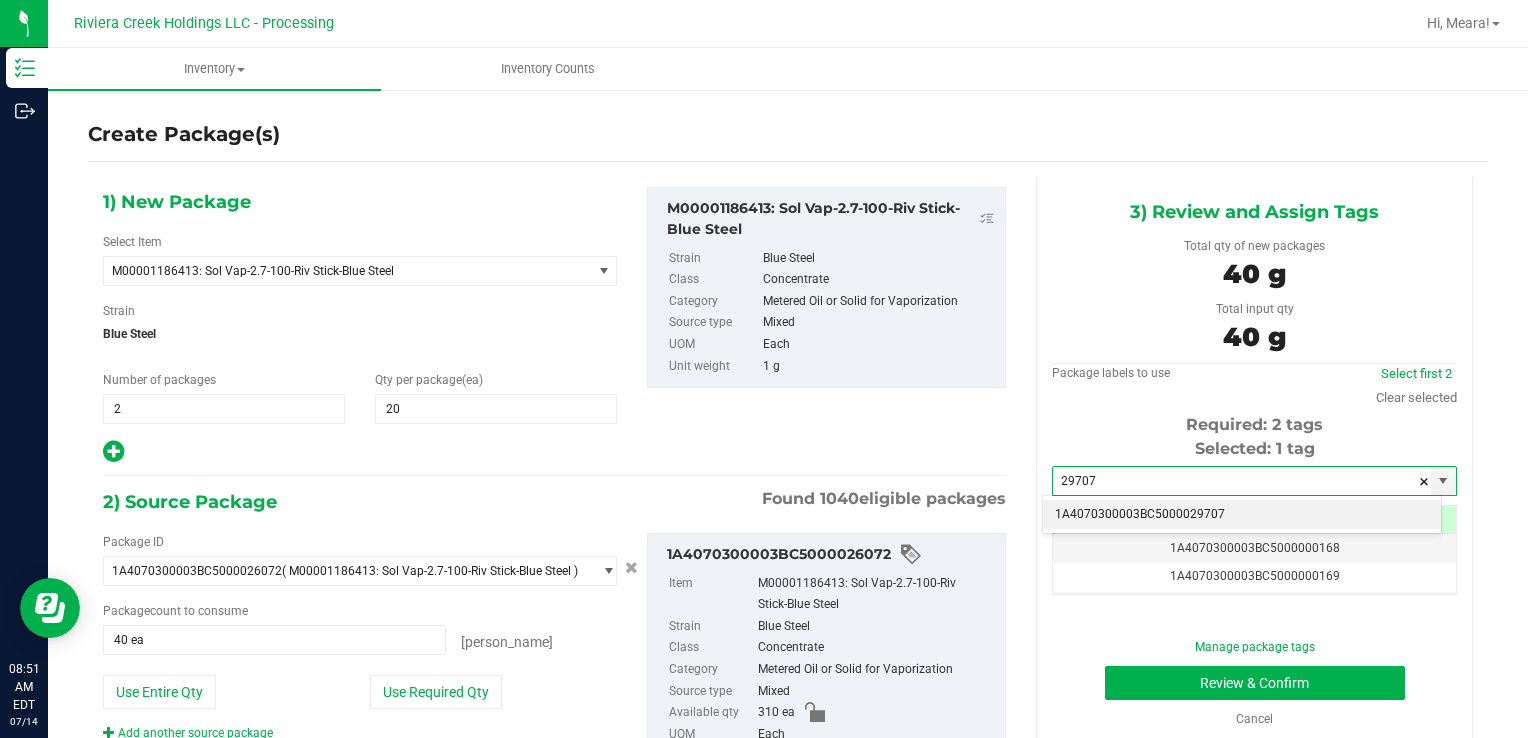 click on "1A4070300003BC5000029707" at bounding box center [1242, 515] 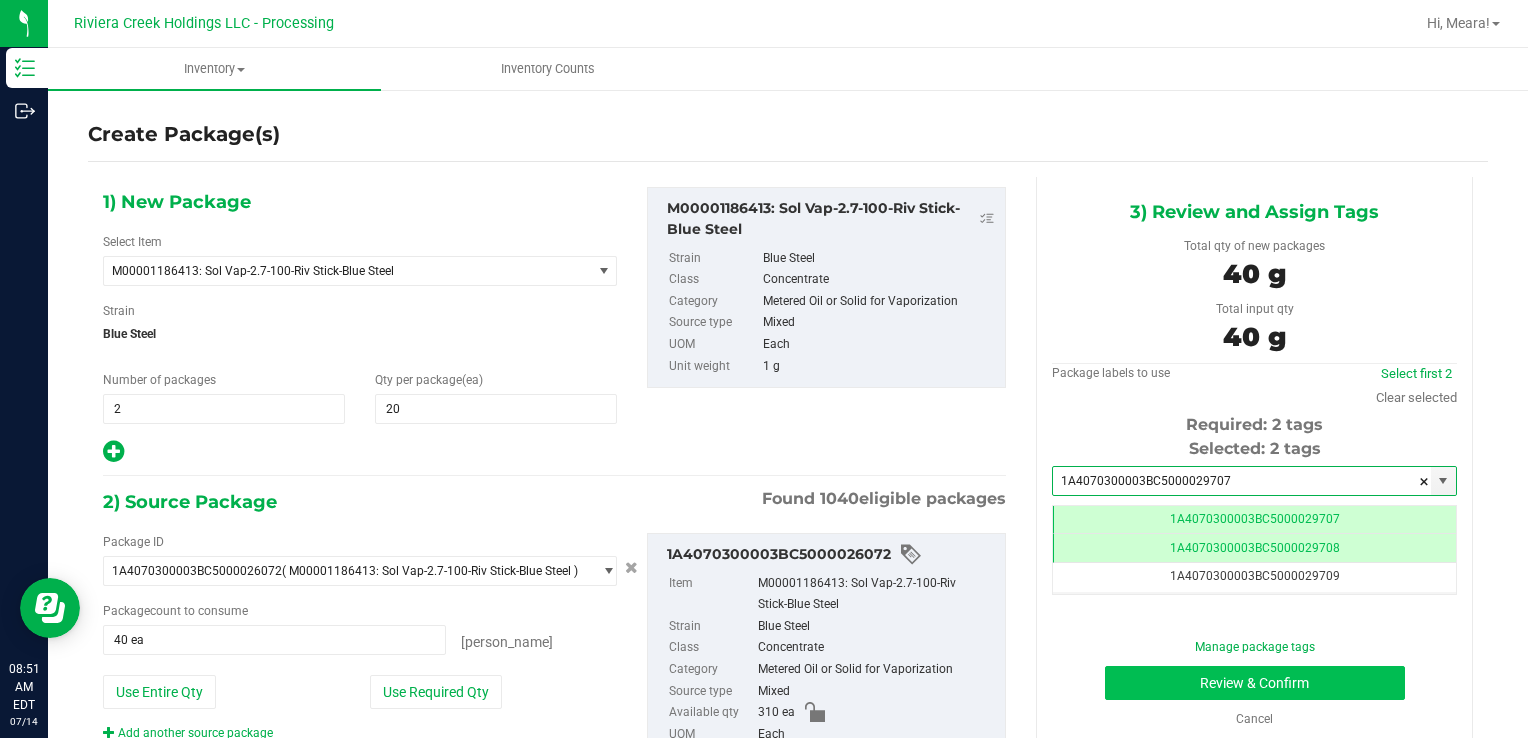 scroll, scrollTop: 0, scrollLeft: 0, axis: both 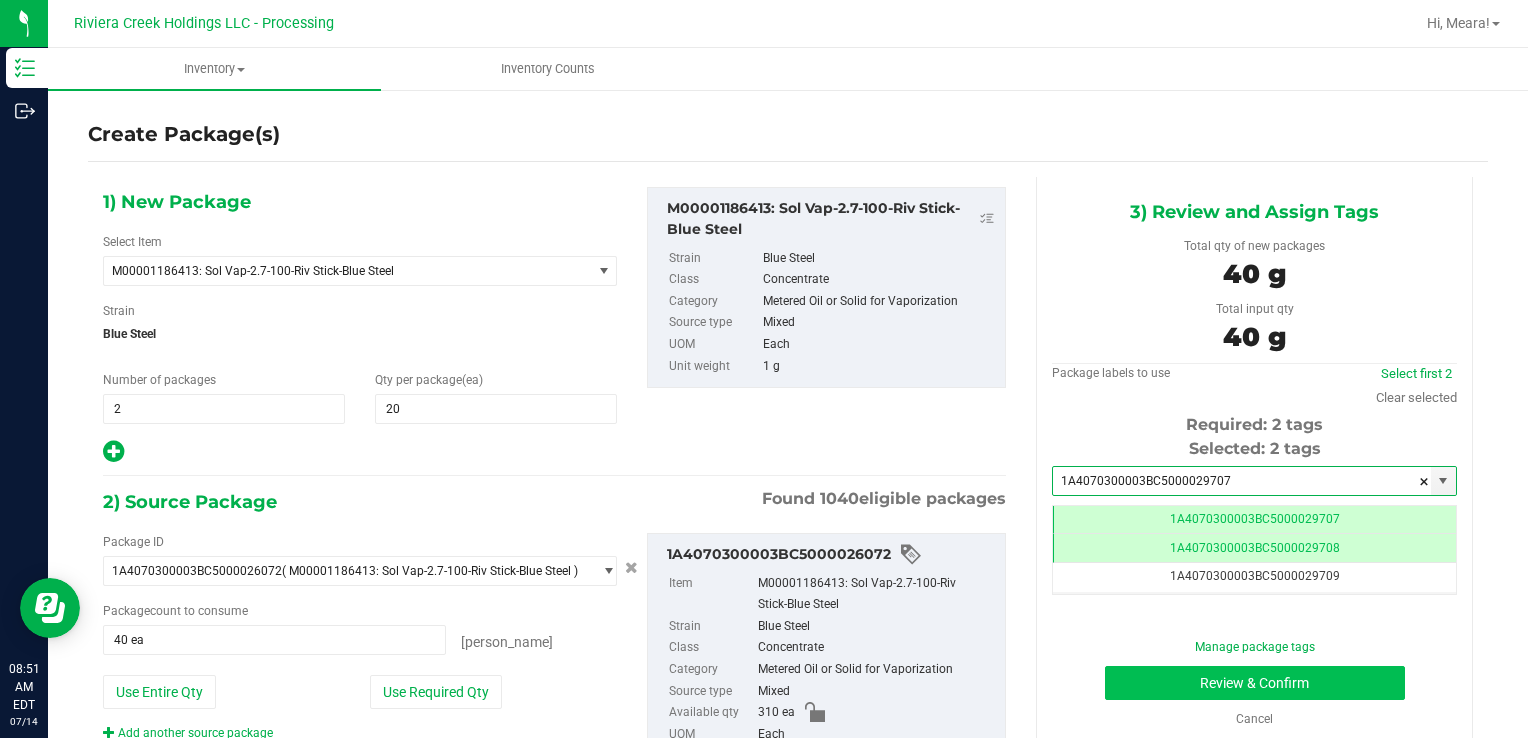 type on "1A4070300003BC5000029707" 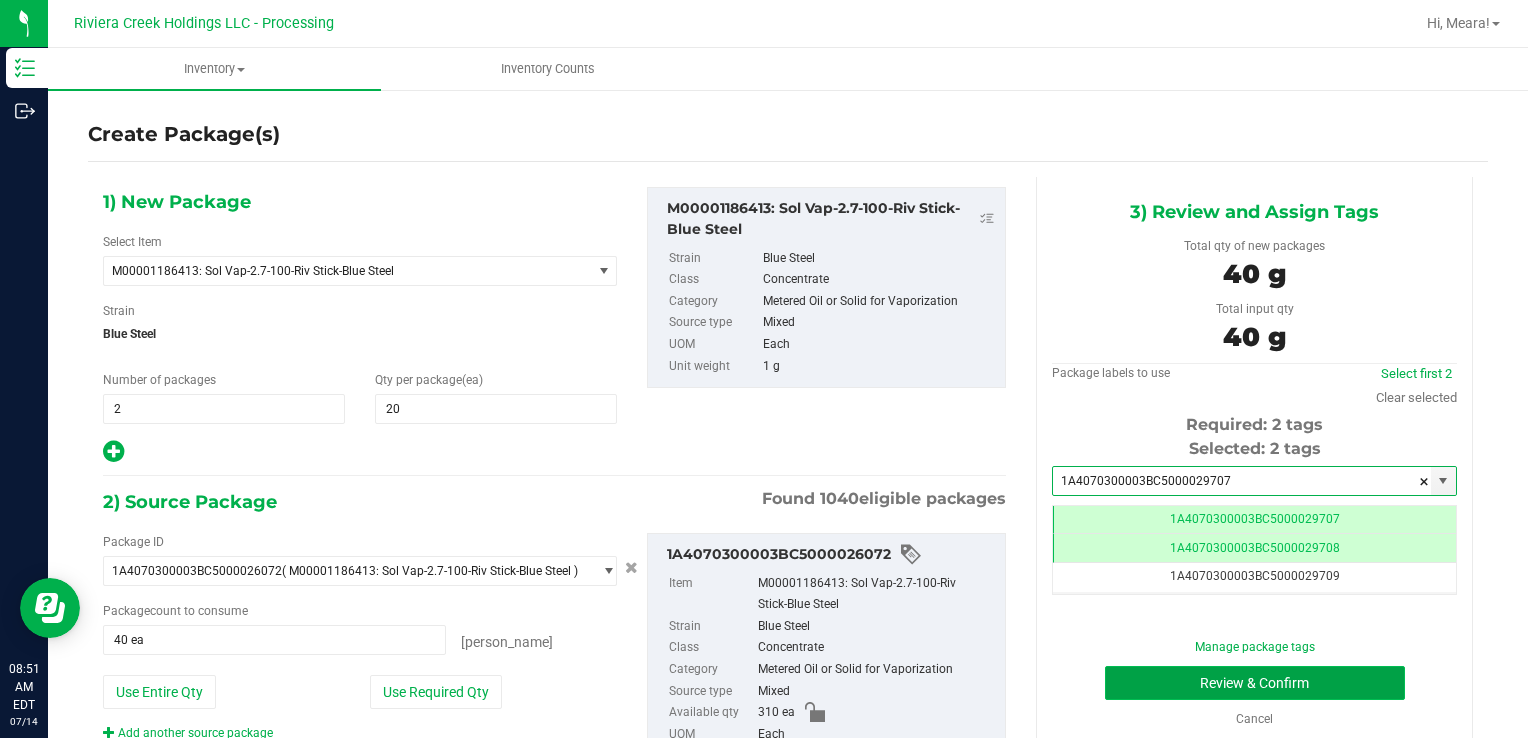 click on "Review & Confirm" at bounding box center [1255, 683] 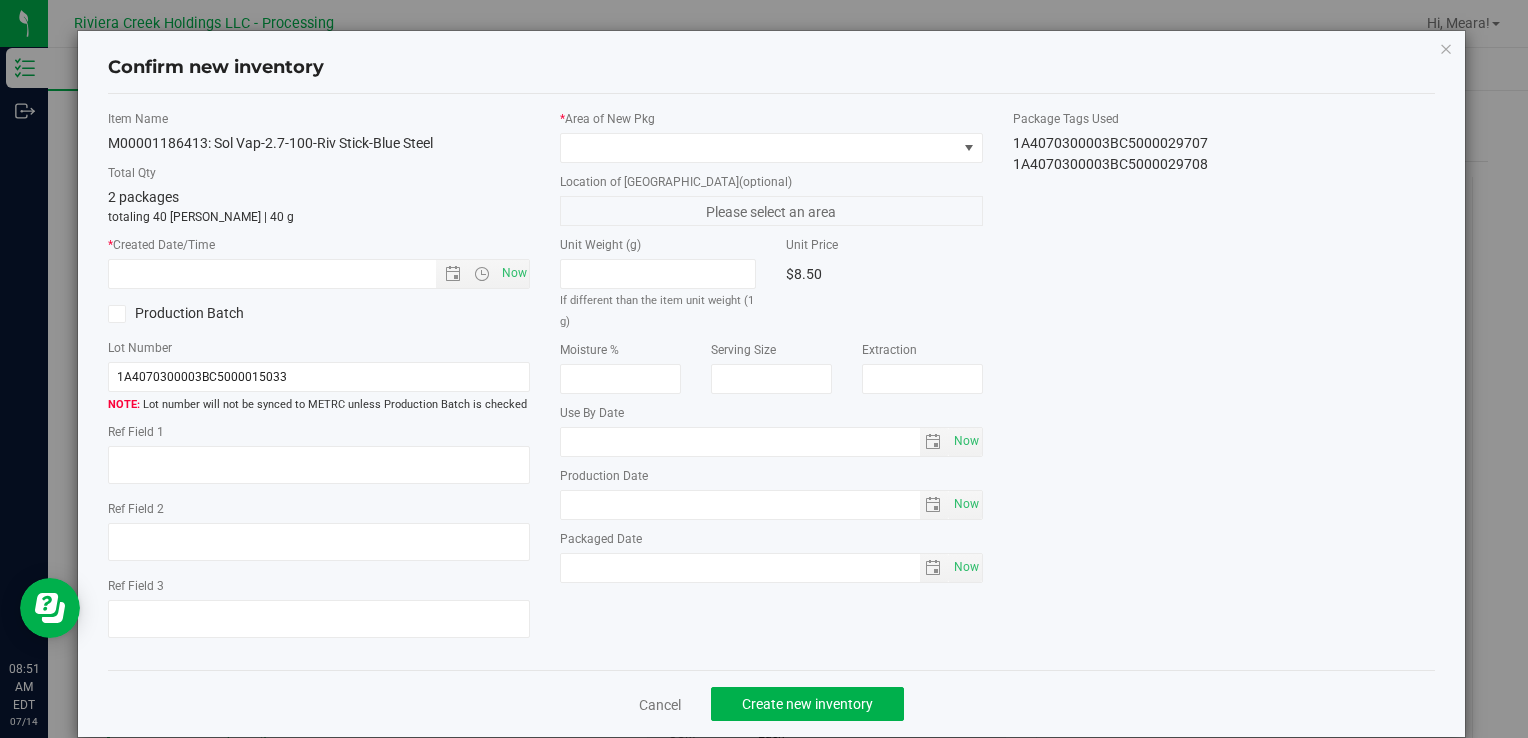 type on "[DATE]" 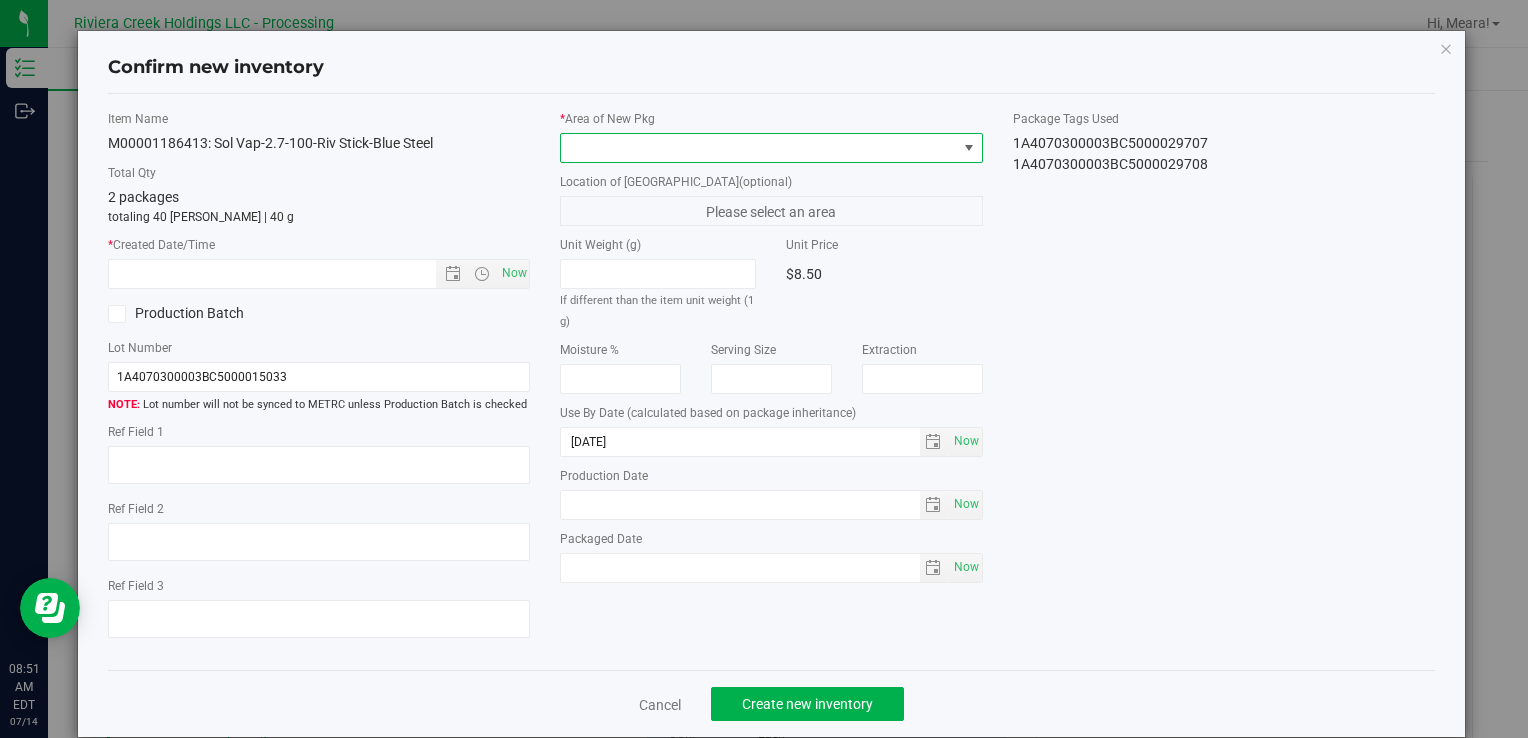 click at bounding box center [758, 148] 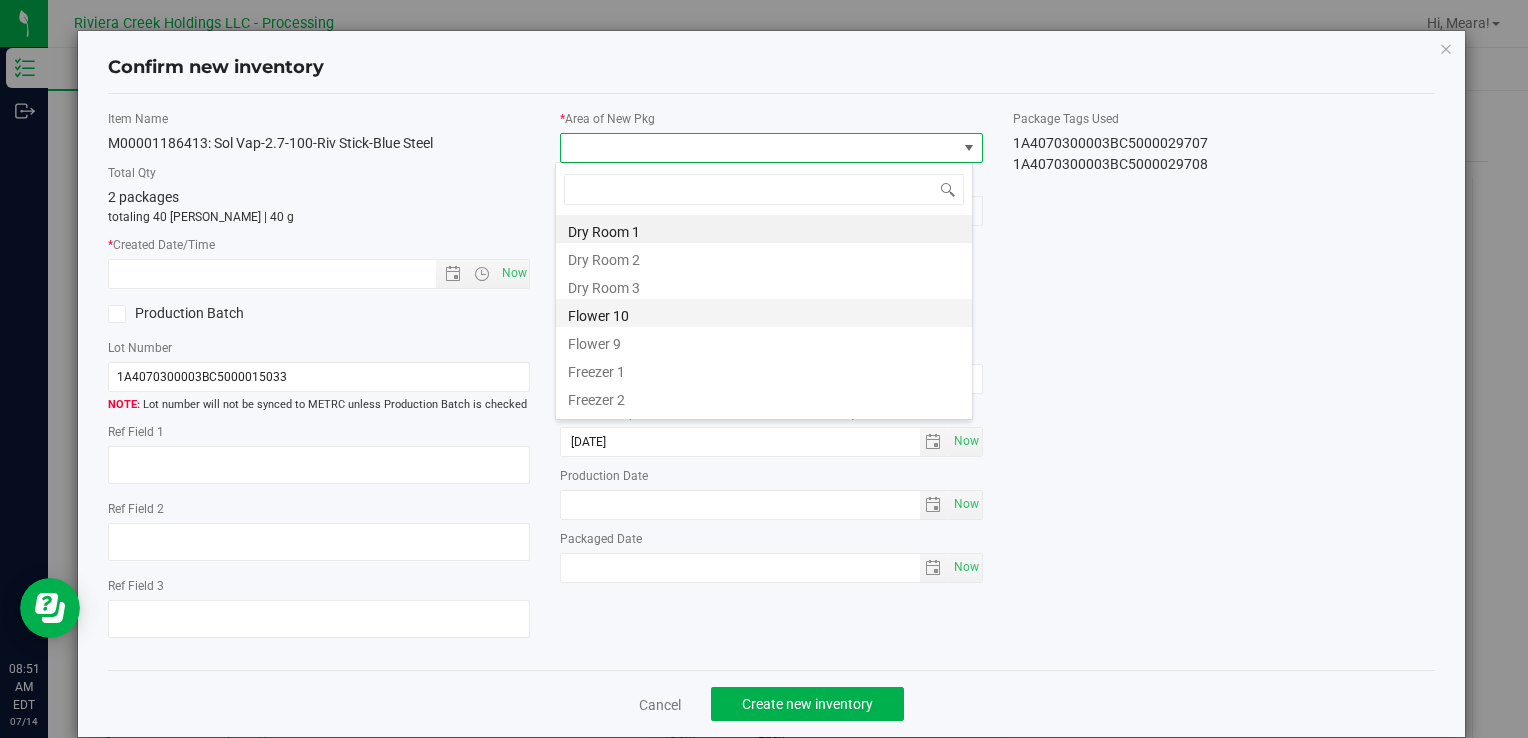 click on "Flower 10" at bounding box center (764, 313) 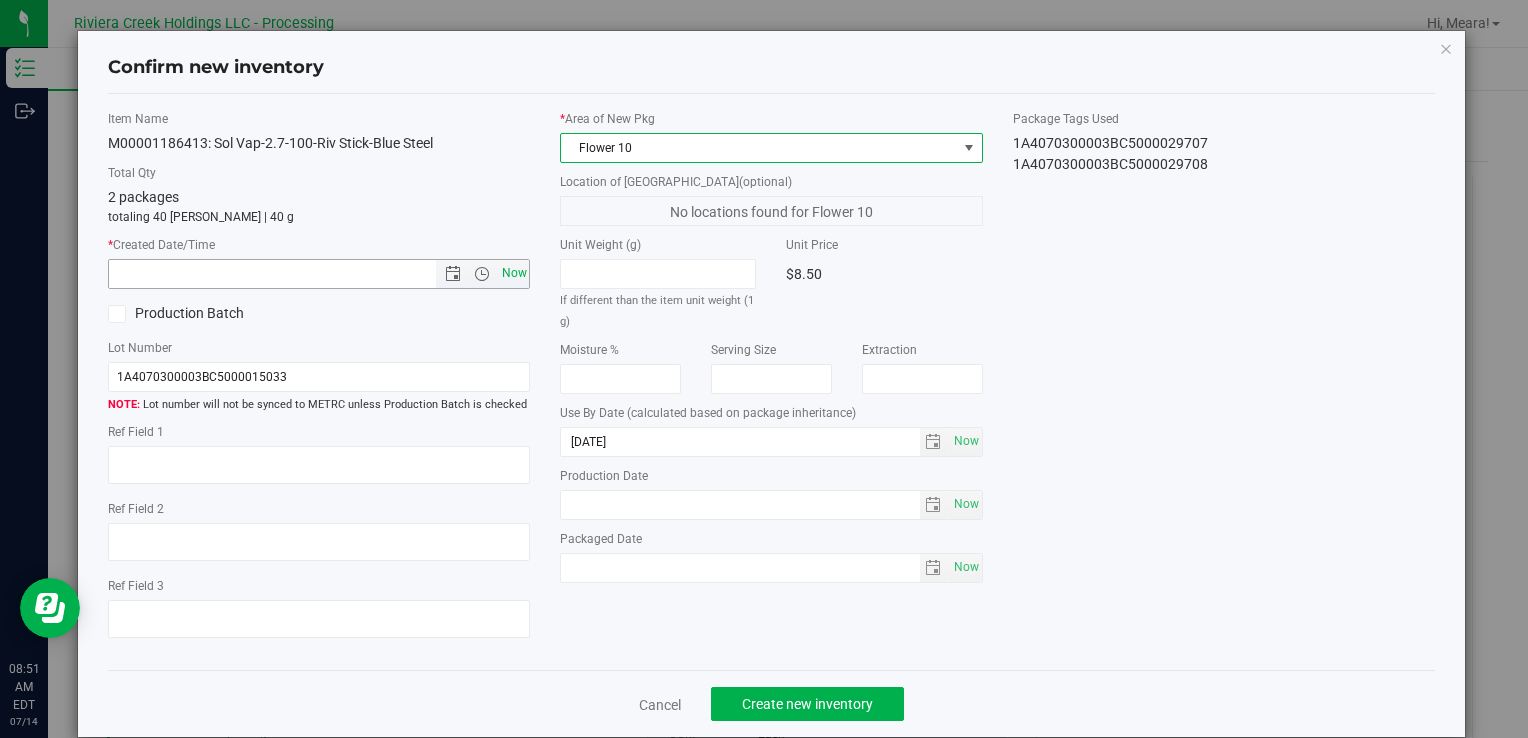 click on "Now" at bounding box center [514, 273] 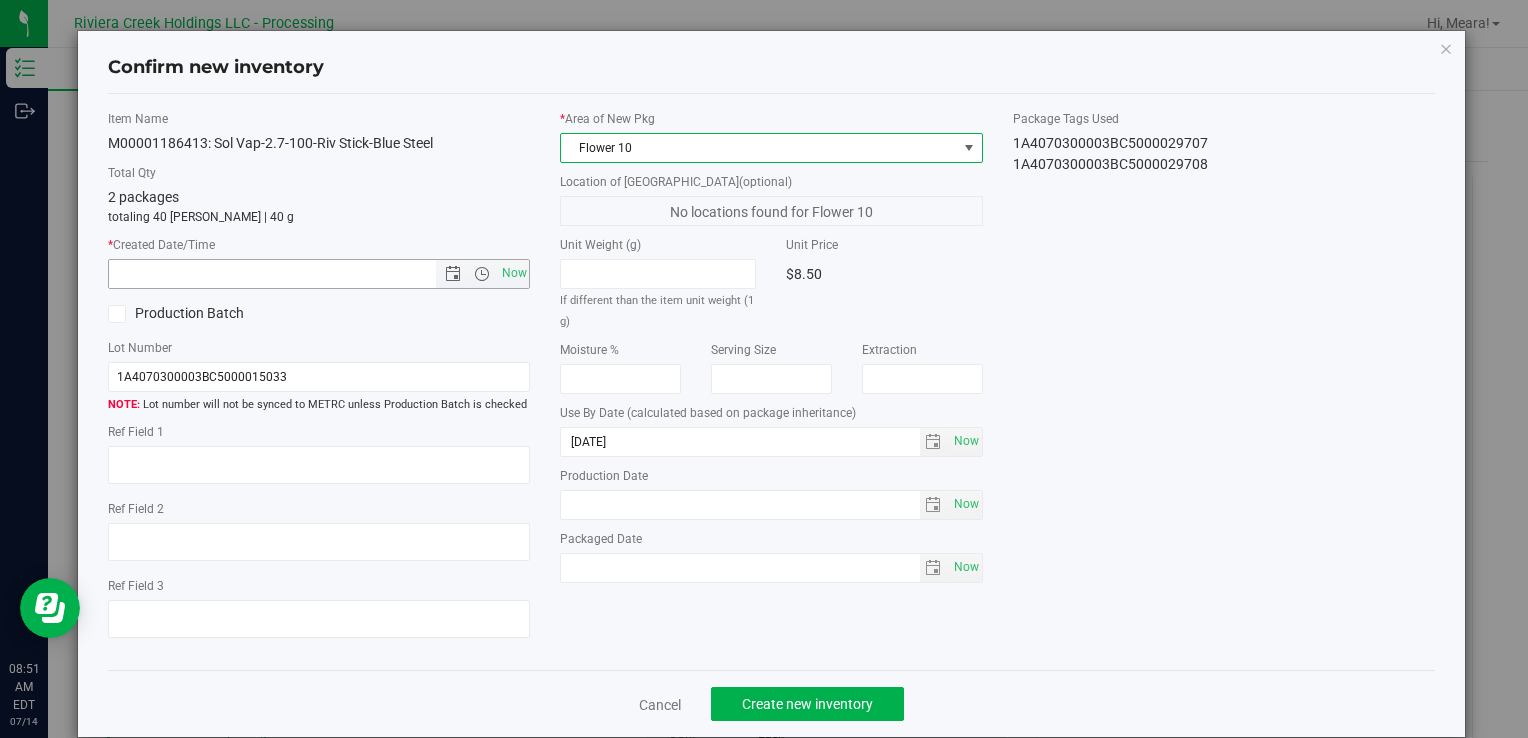 type on "7/14/2025 8:51 AM" 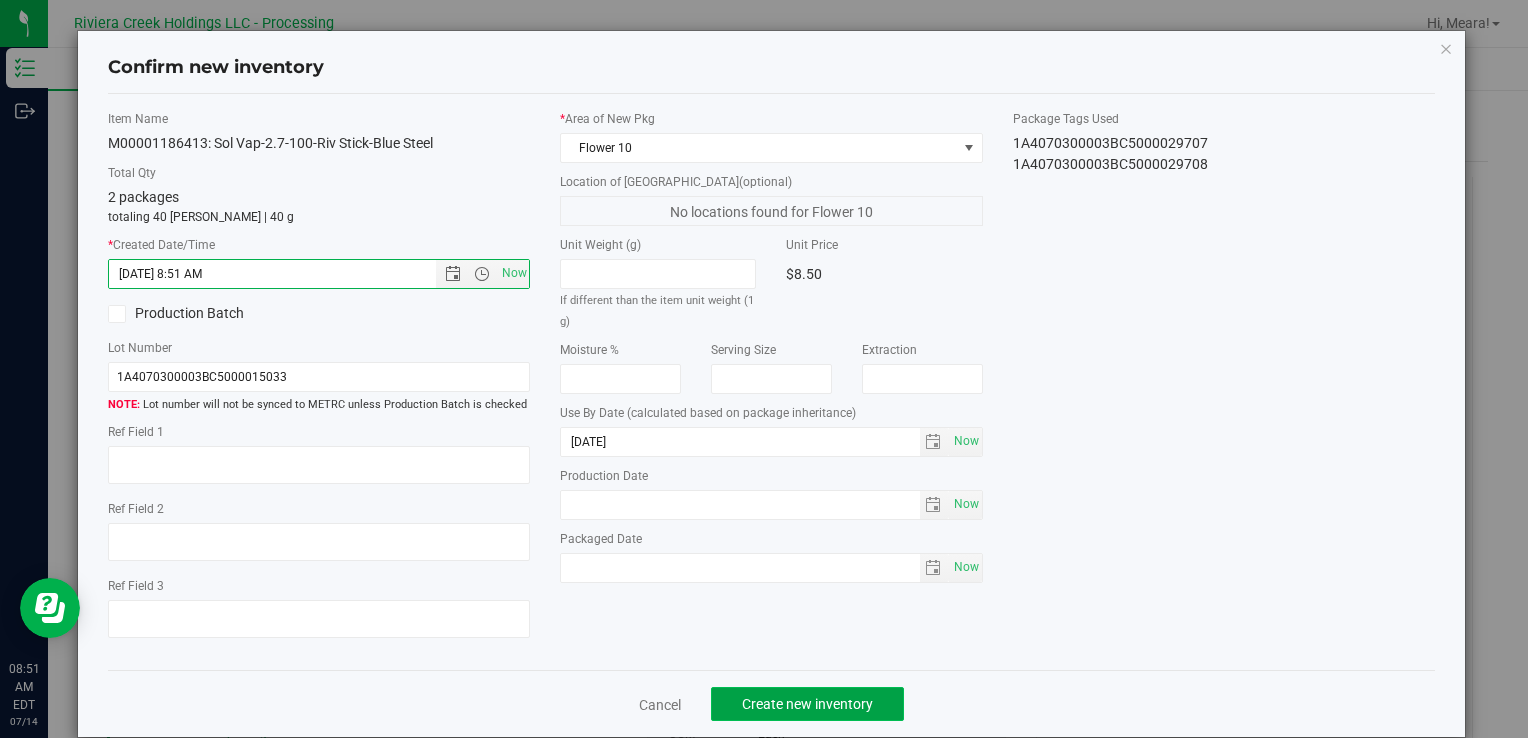 click on "Create new inventory" 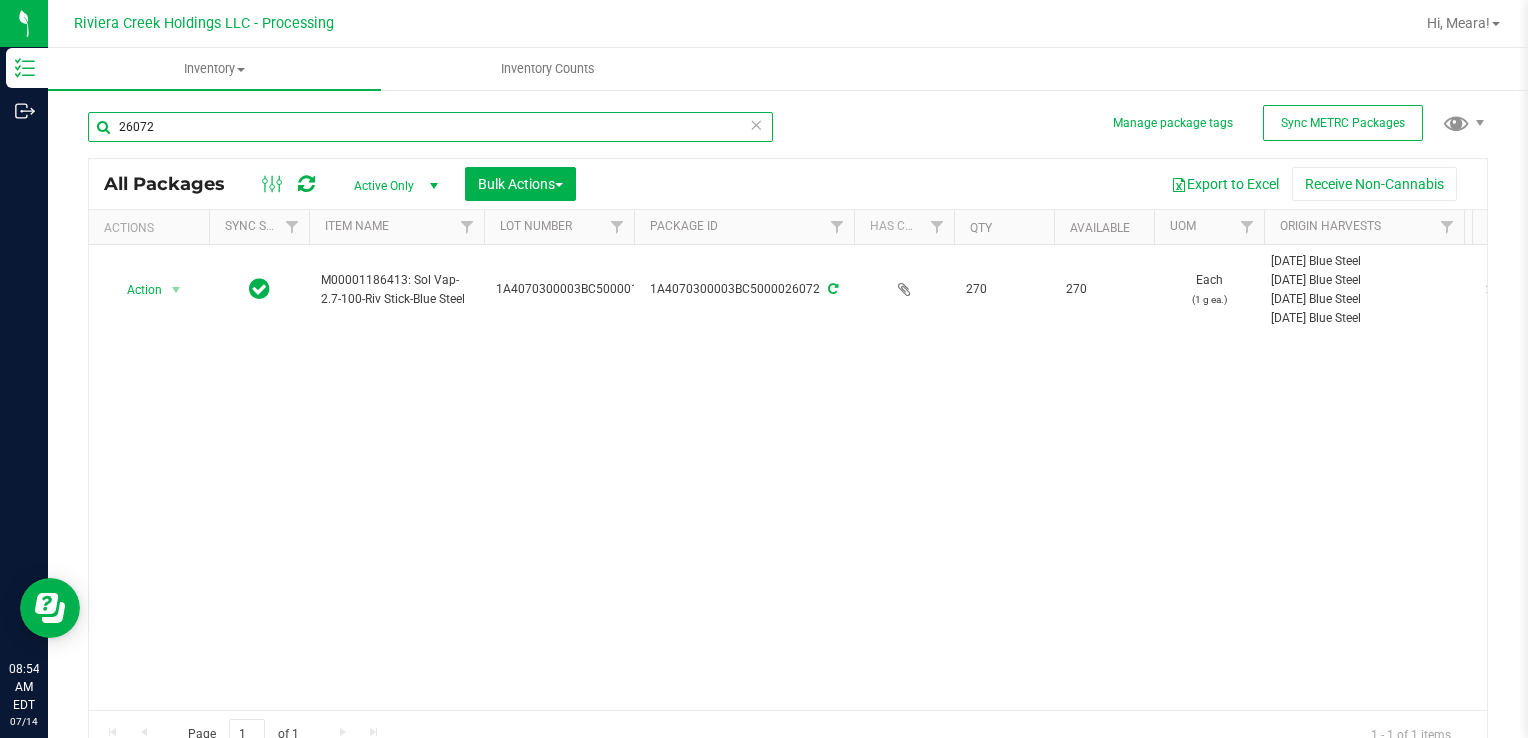 drag, startPoint x: 220, startPoint y: 138, endPoint x: 177, endPoint y: 106, distance: 53.600372 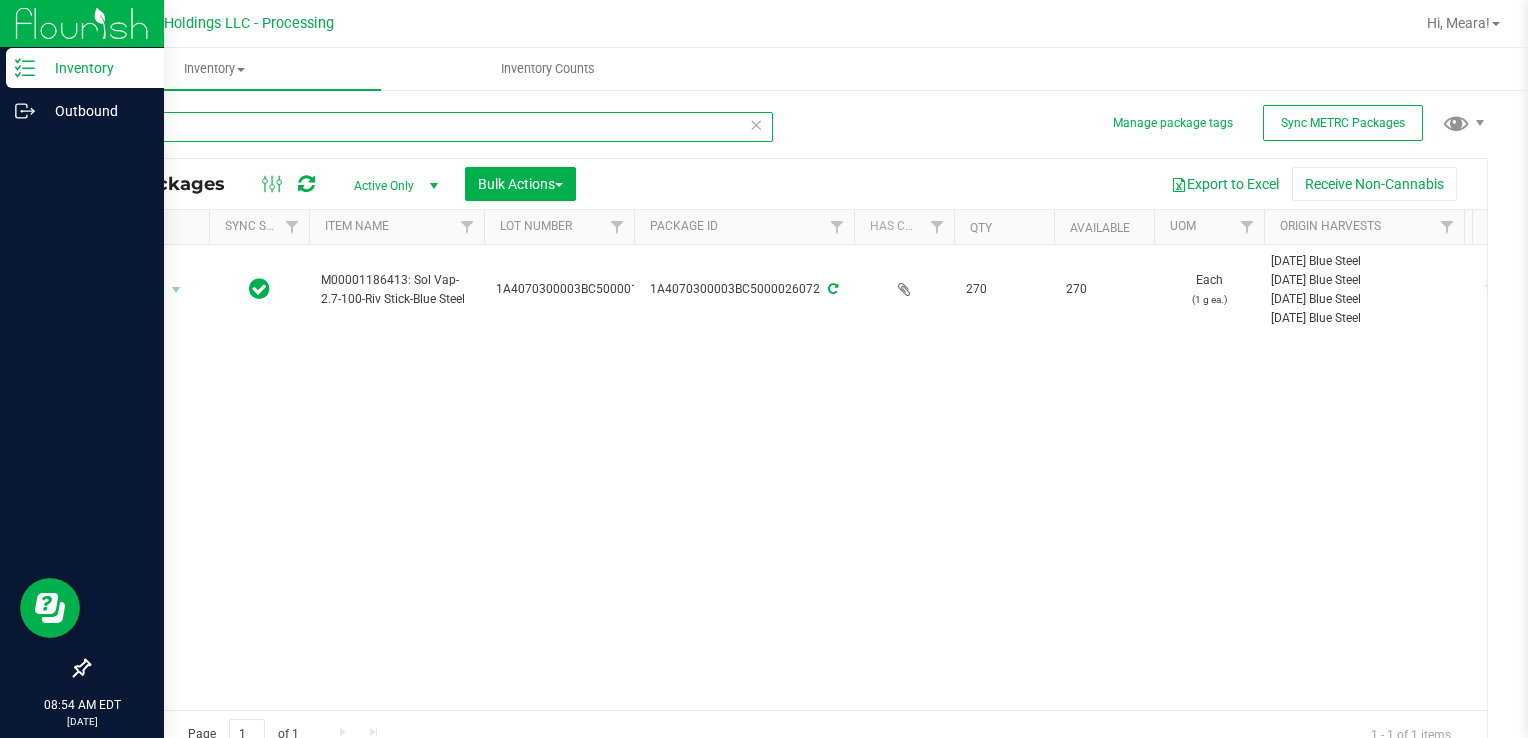 drag, startPoint x: 200, startPoint y: 130, endPoint x: 0, endPoint y: 158, distance: 201.95049 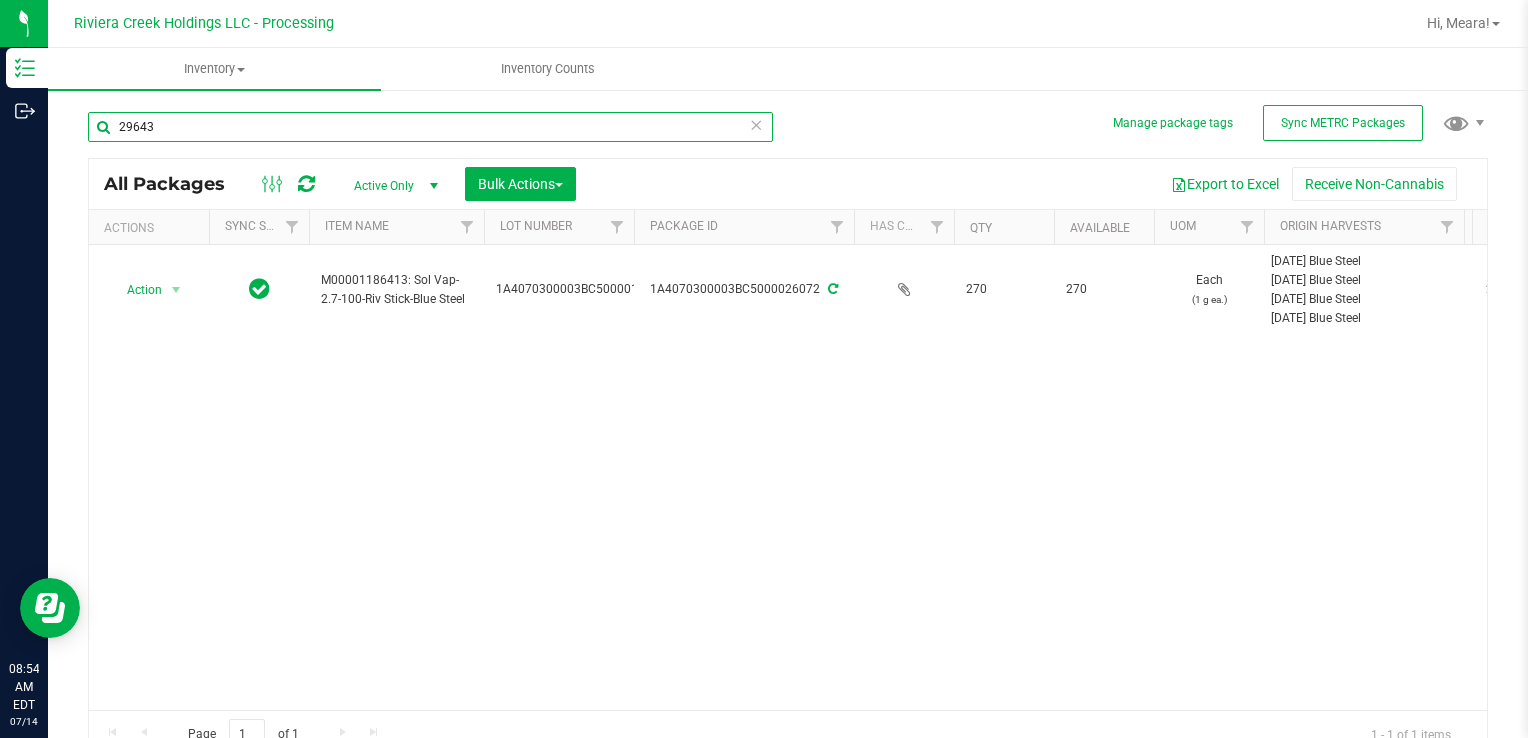 type on "29643" 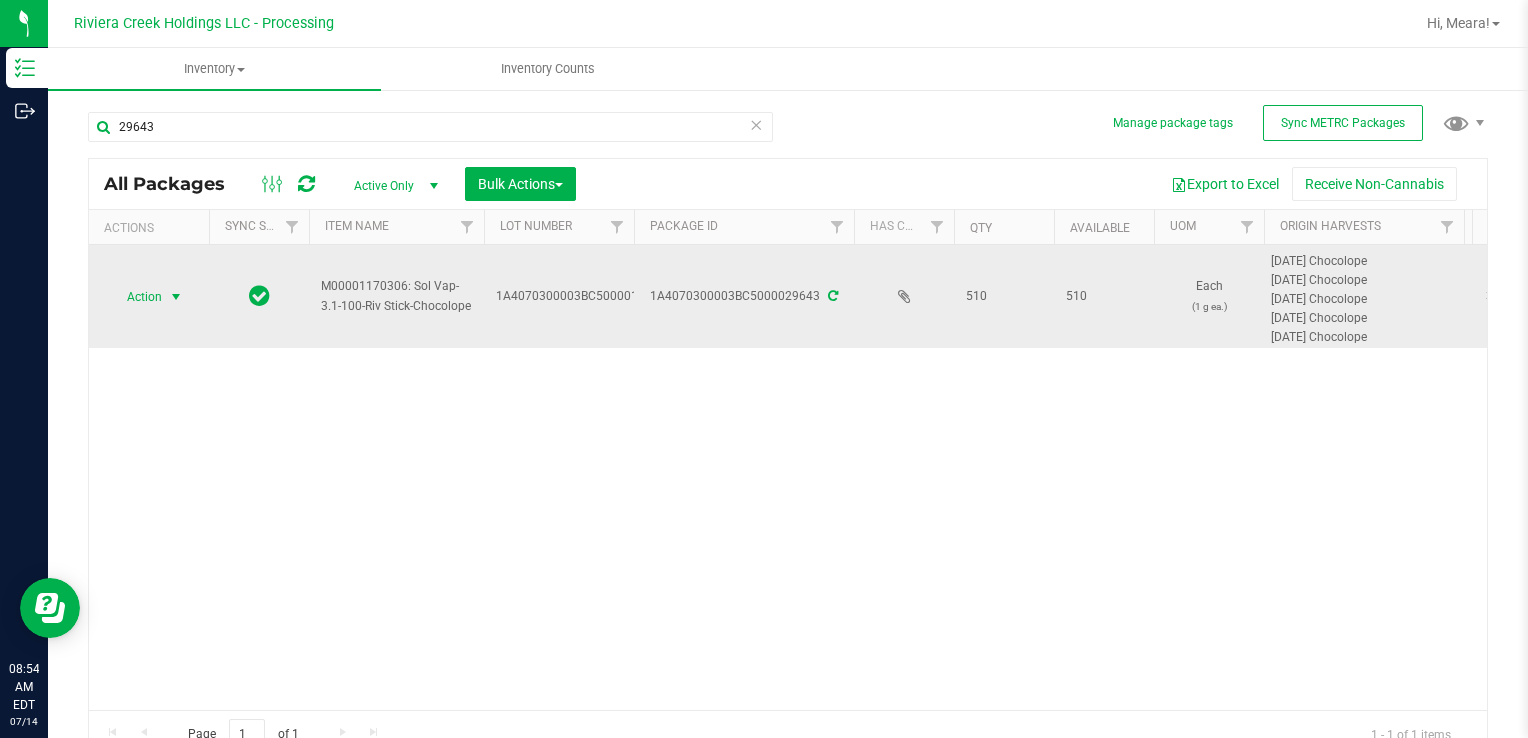 click at bounding box center [176, 297] 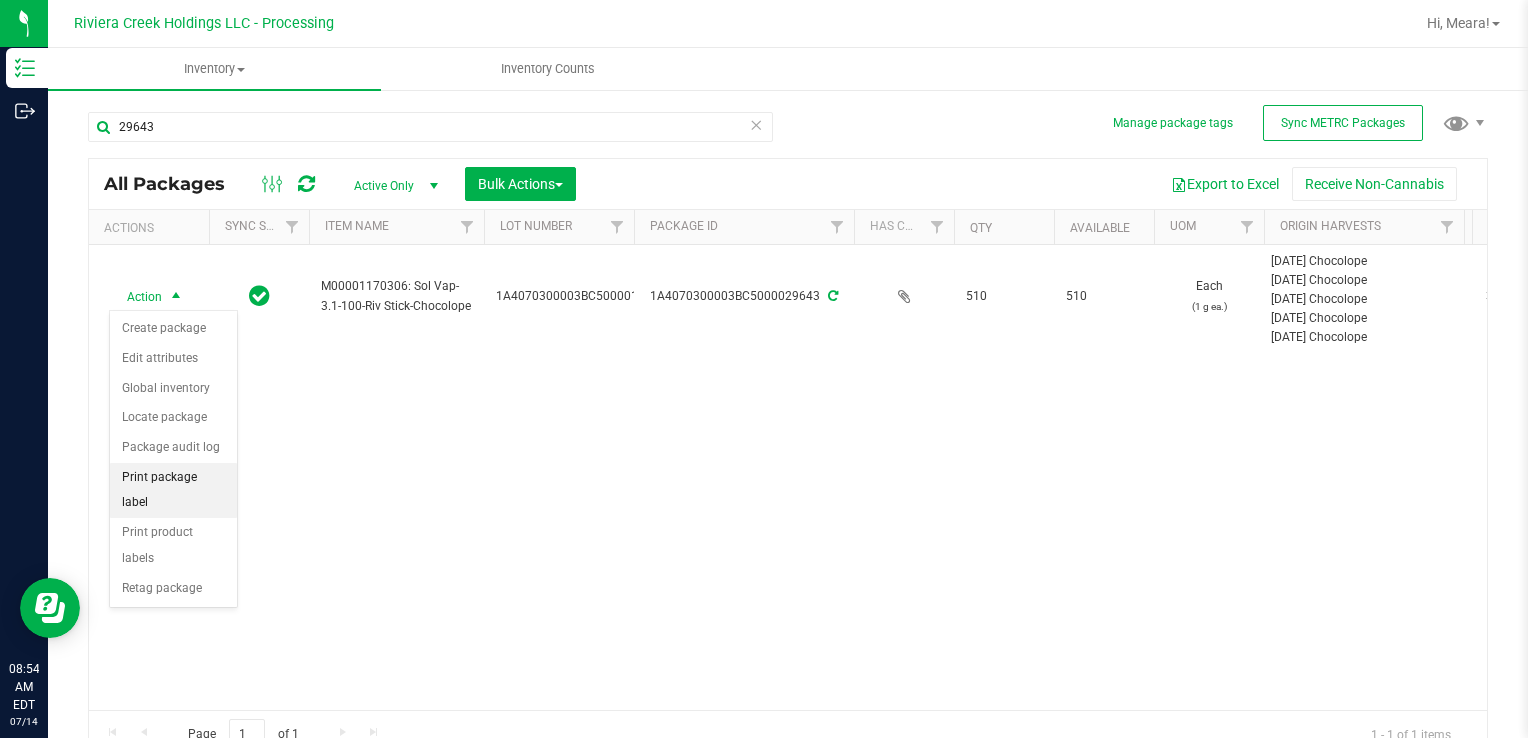 click on "Print package label" at bounding box center (173, 490) 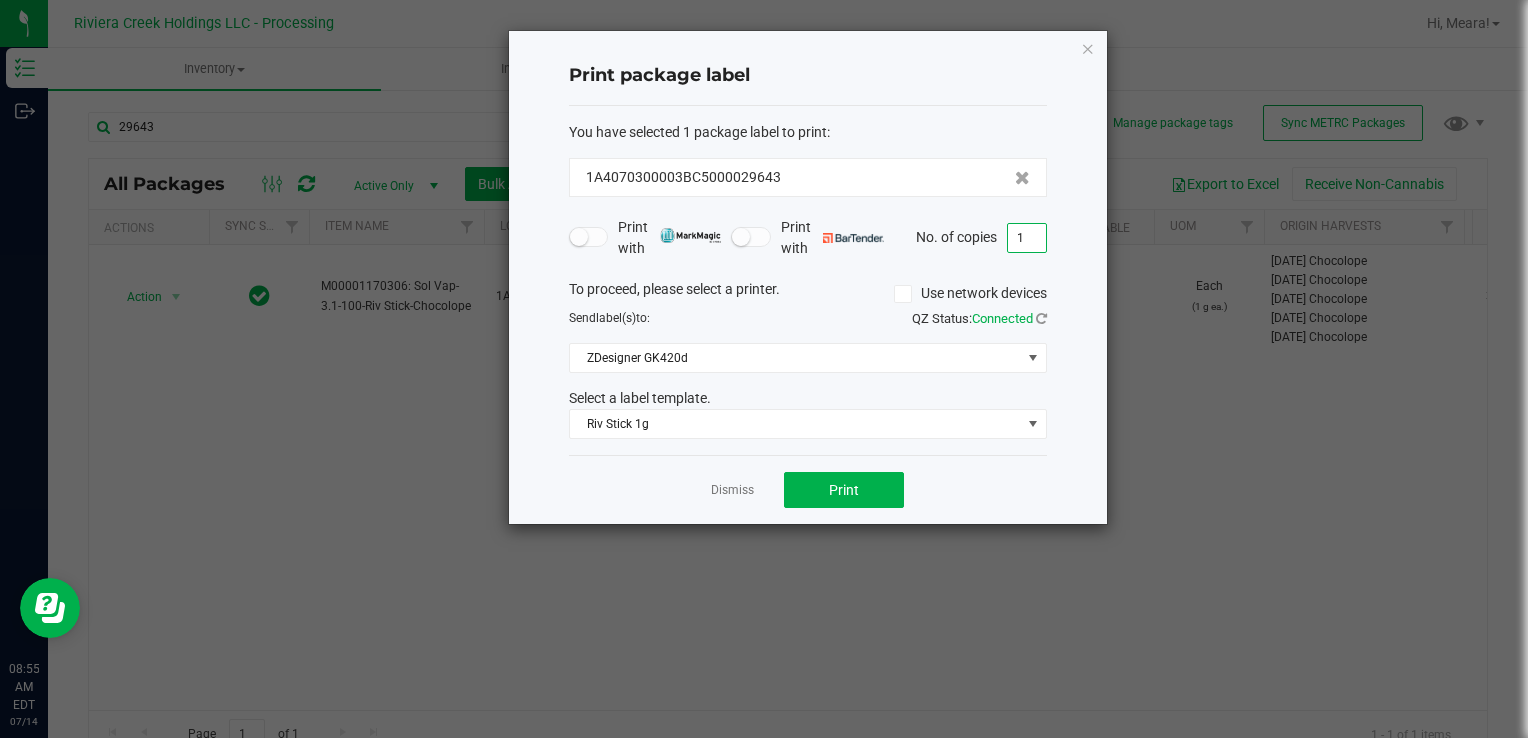 click on "1" at bounding box center (1027, 238) 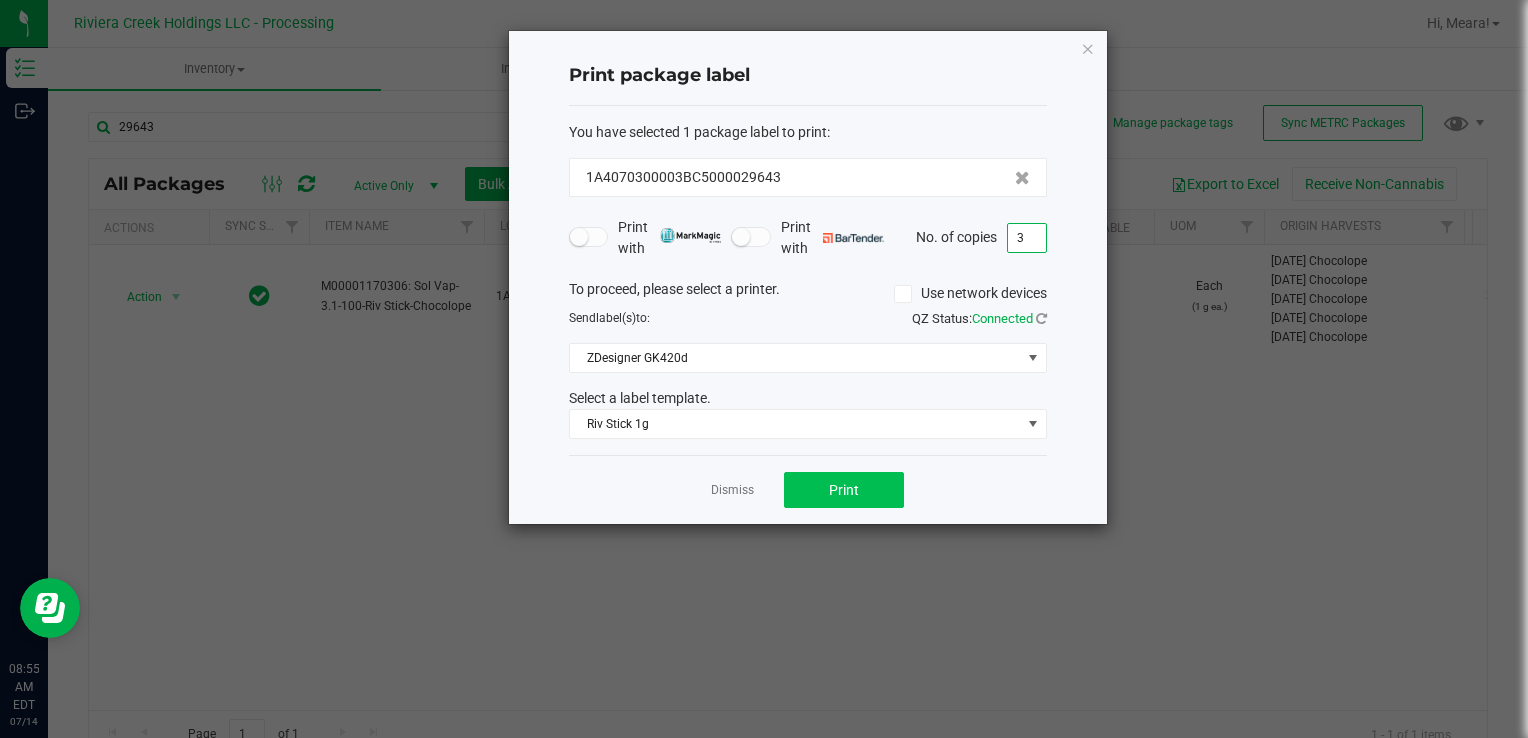 type on "3" 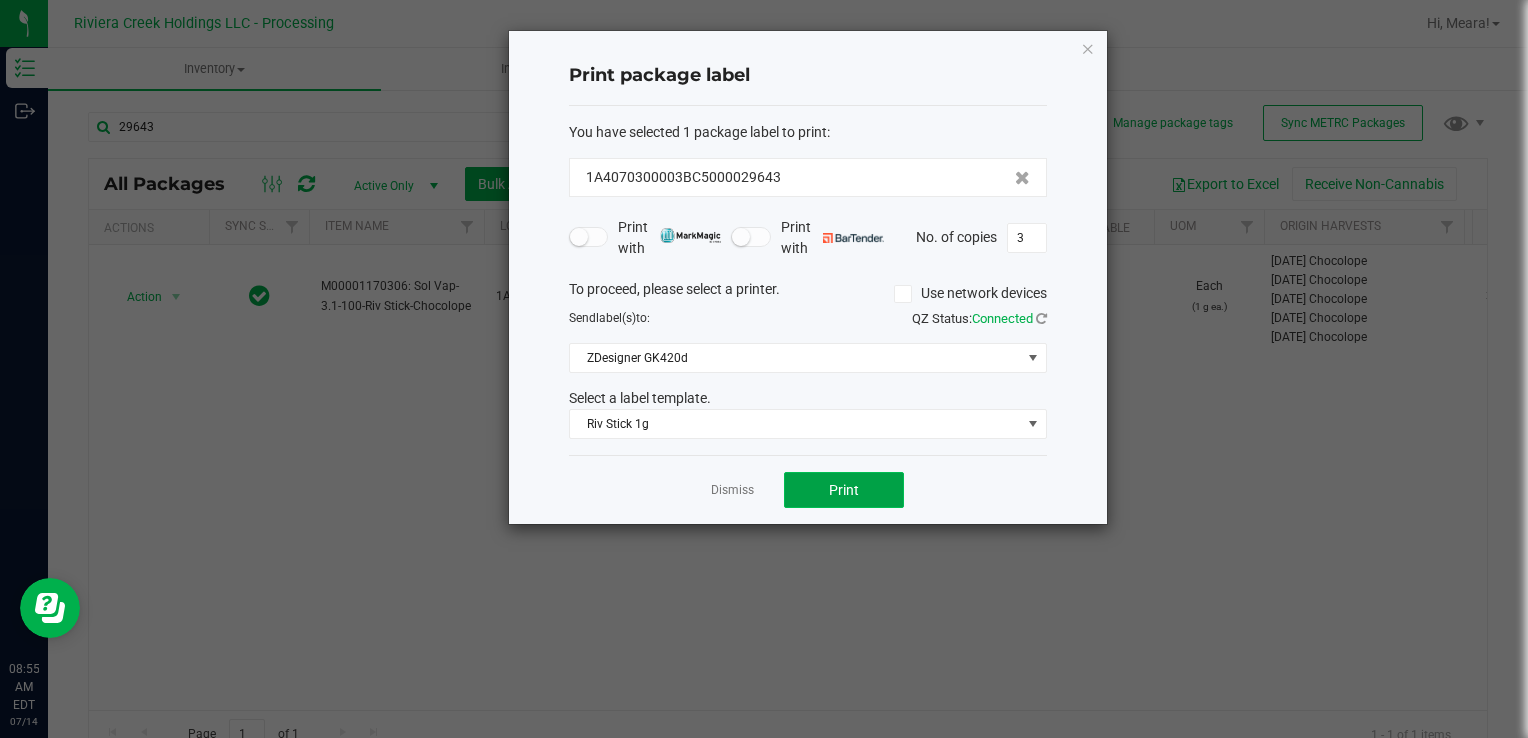 click on "Print" 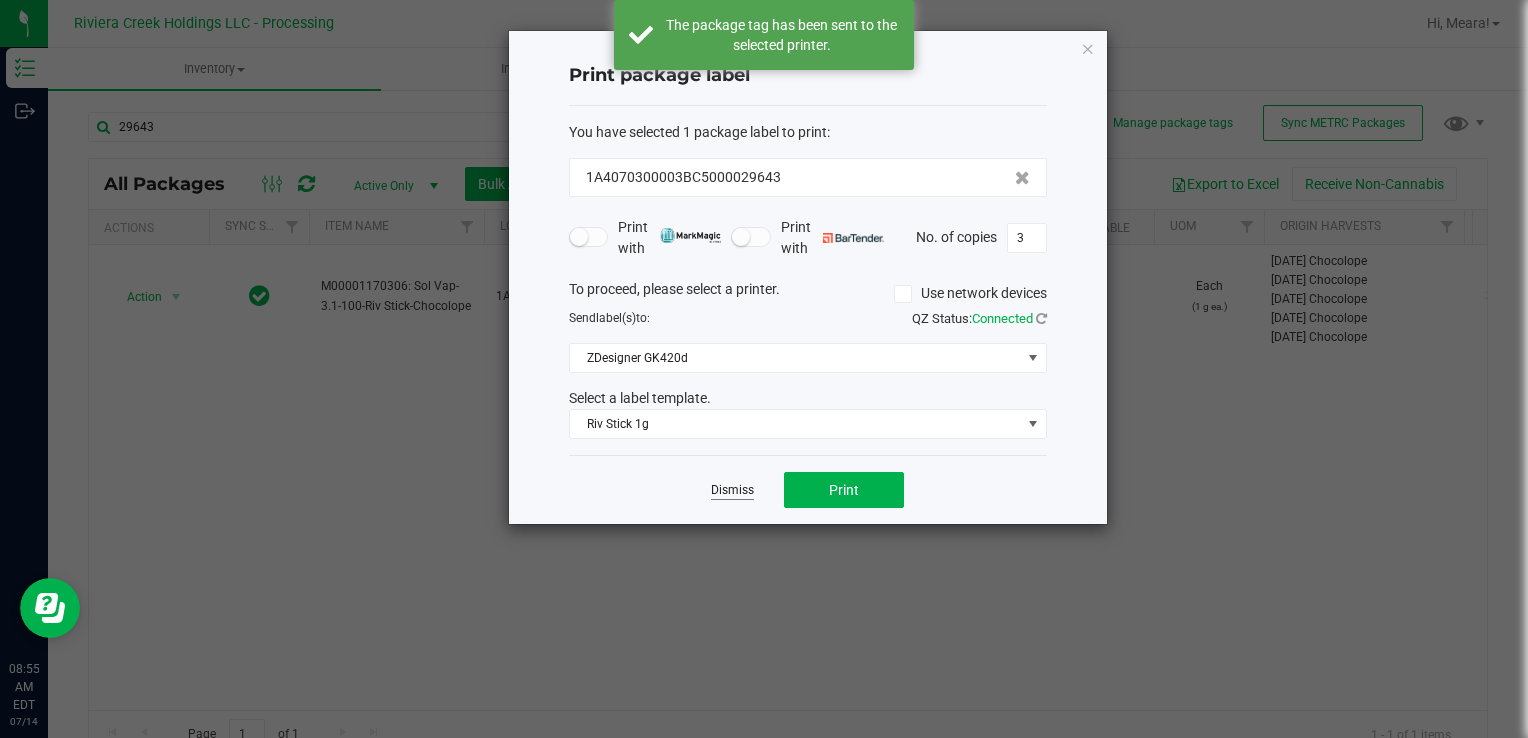 drag, startPoint x: 735, startPoint y: 489, endPoint x: 704, endPoint y: 474, distance: 34.43835 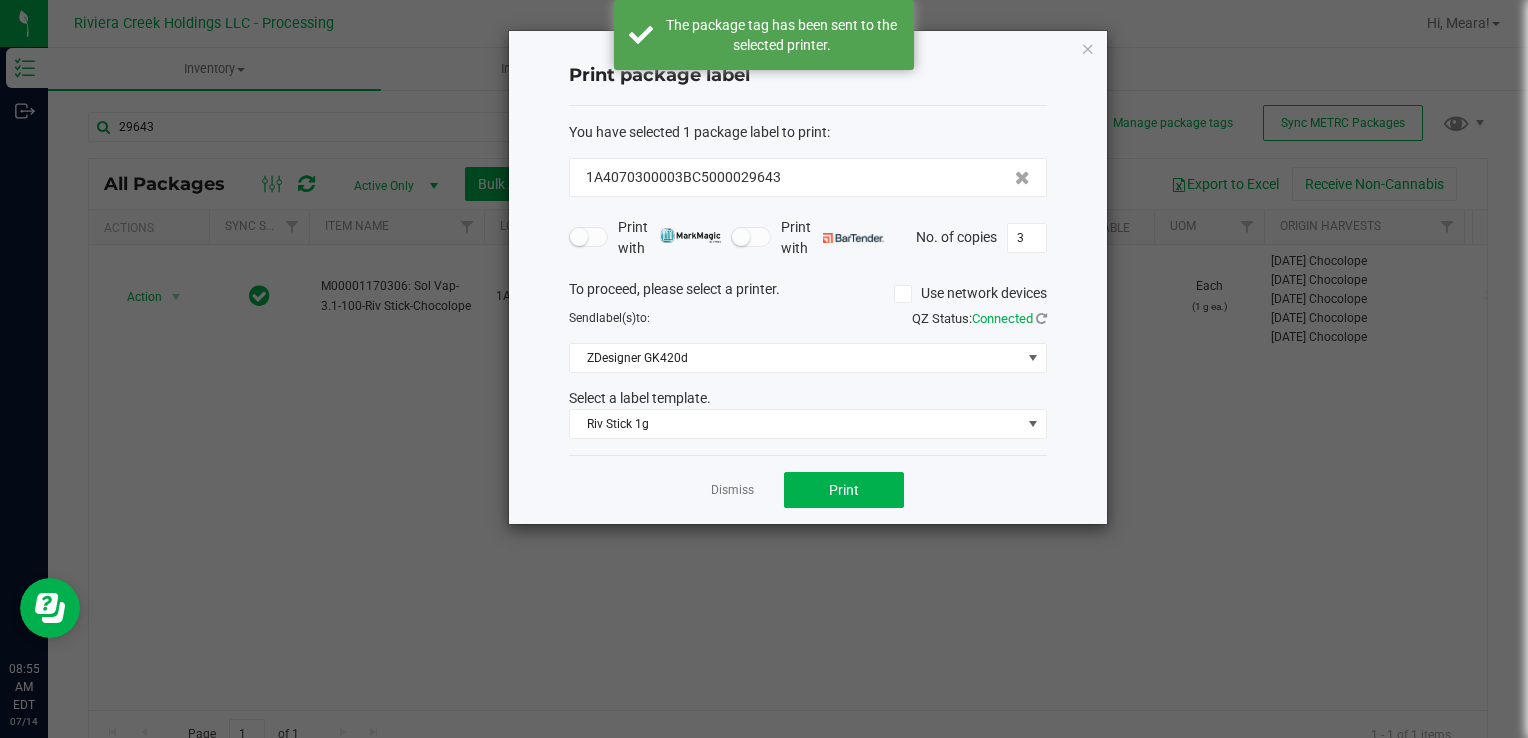 click on "Dismiss" 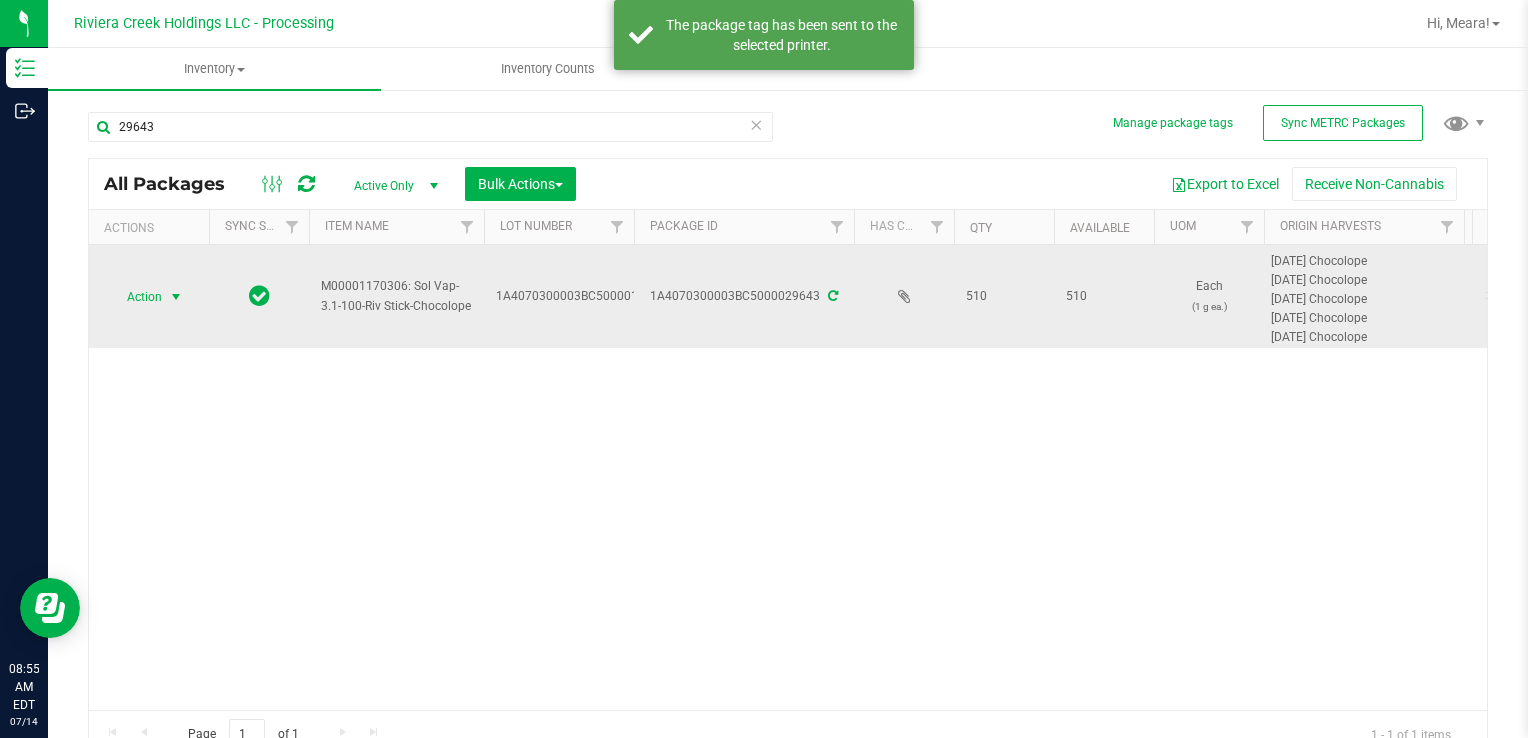 click at bounding box center (176, 297) 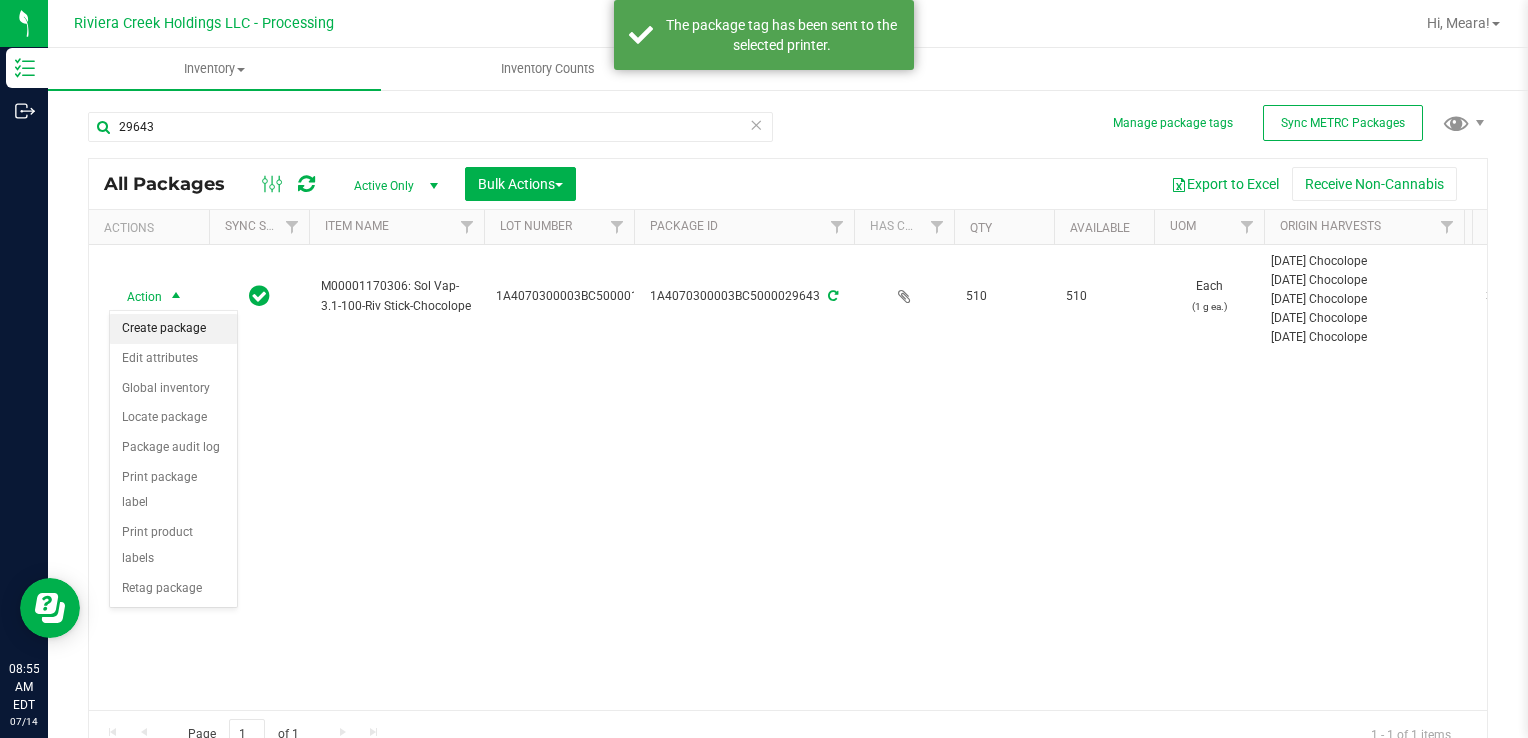 click on "Create package" at bounding box center (173, 329) 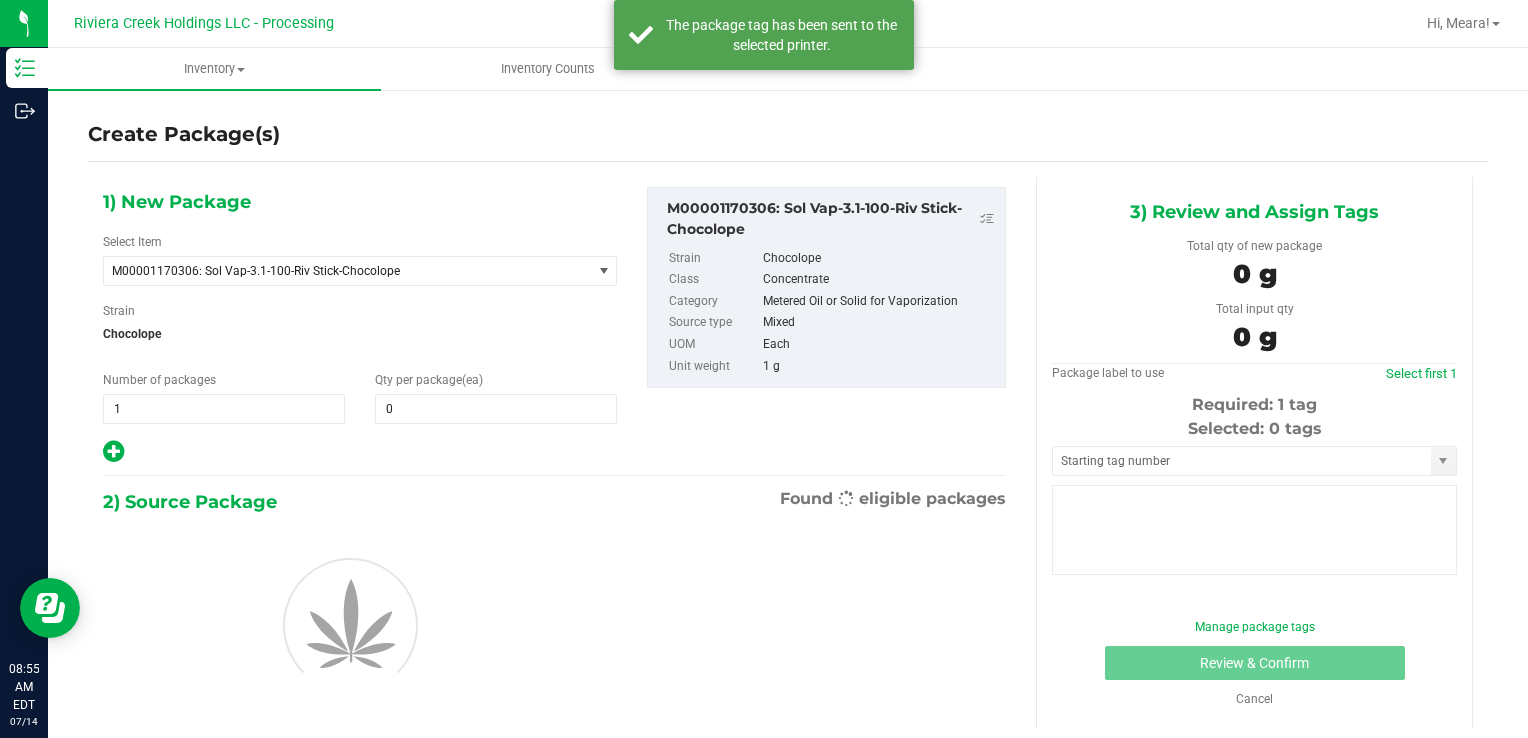 type on "0" 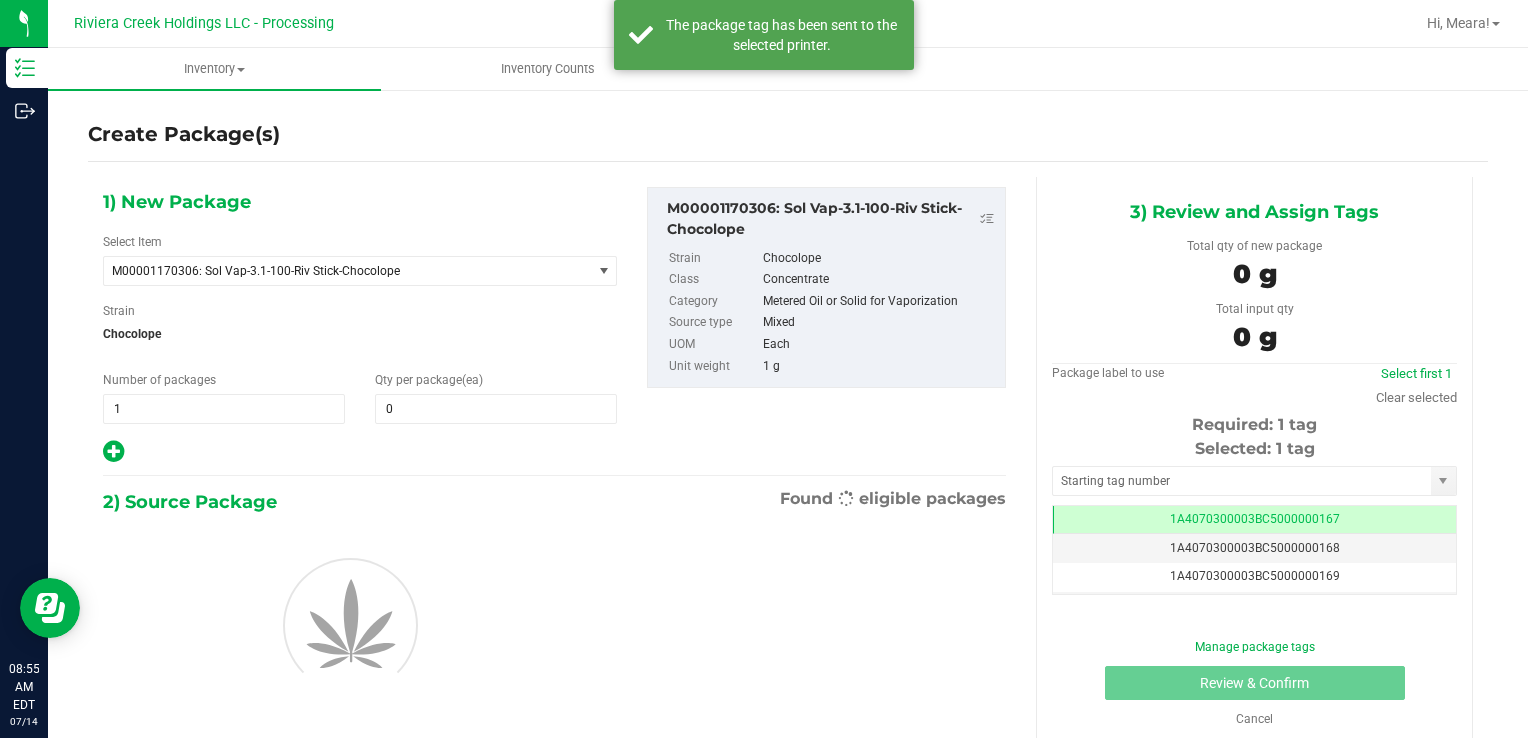 scroll, scrollTop: 0, scrollLeft: 0, axis: both 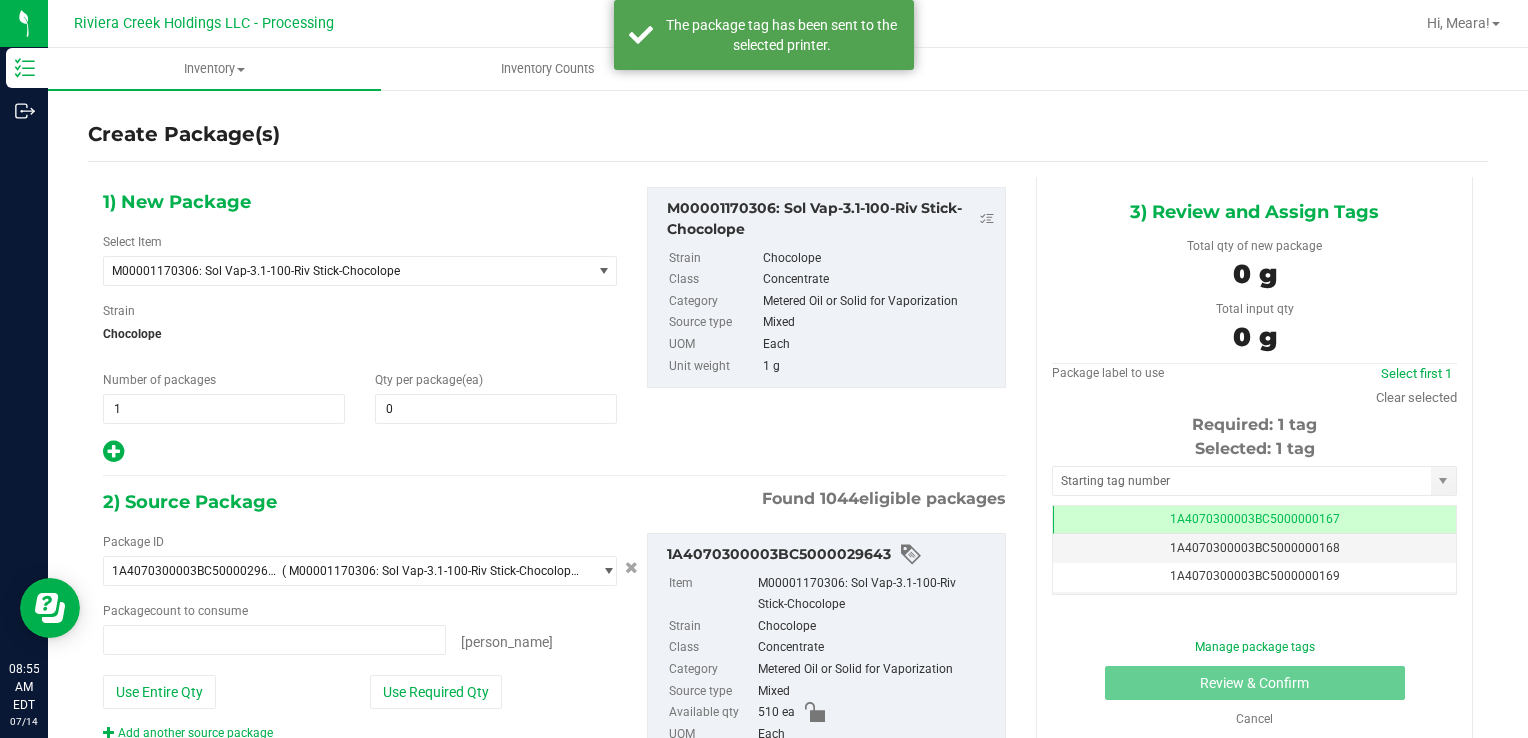 type on "0 ea" 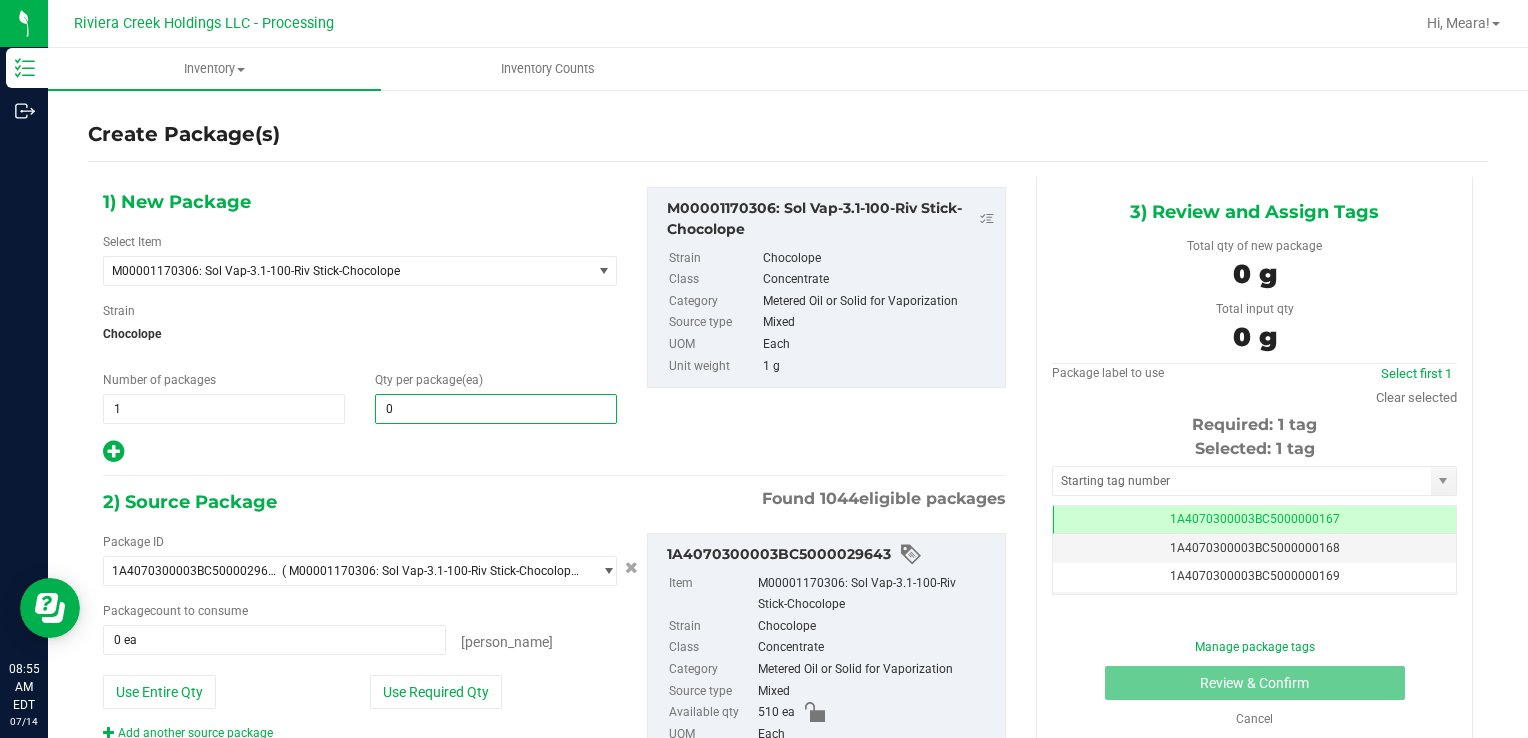 type 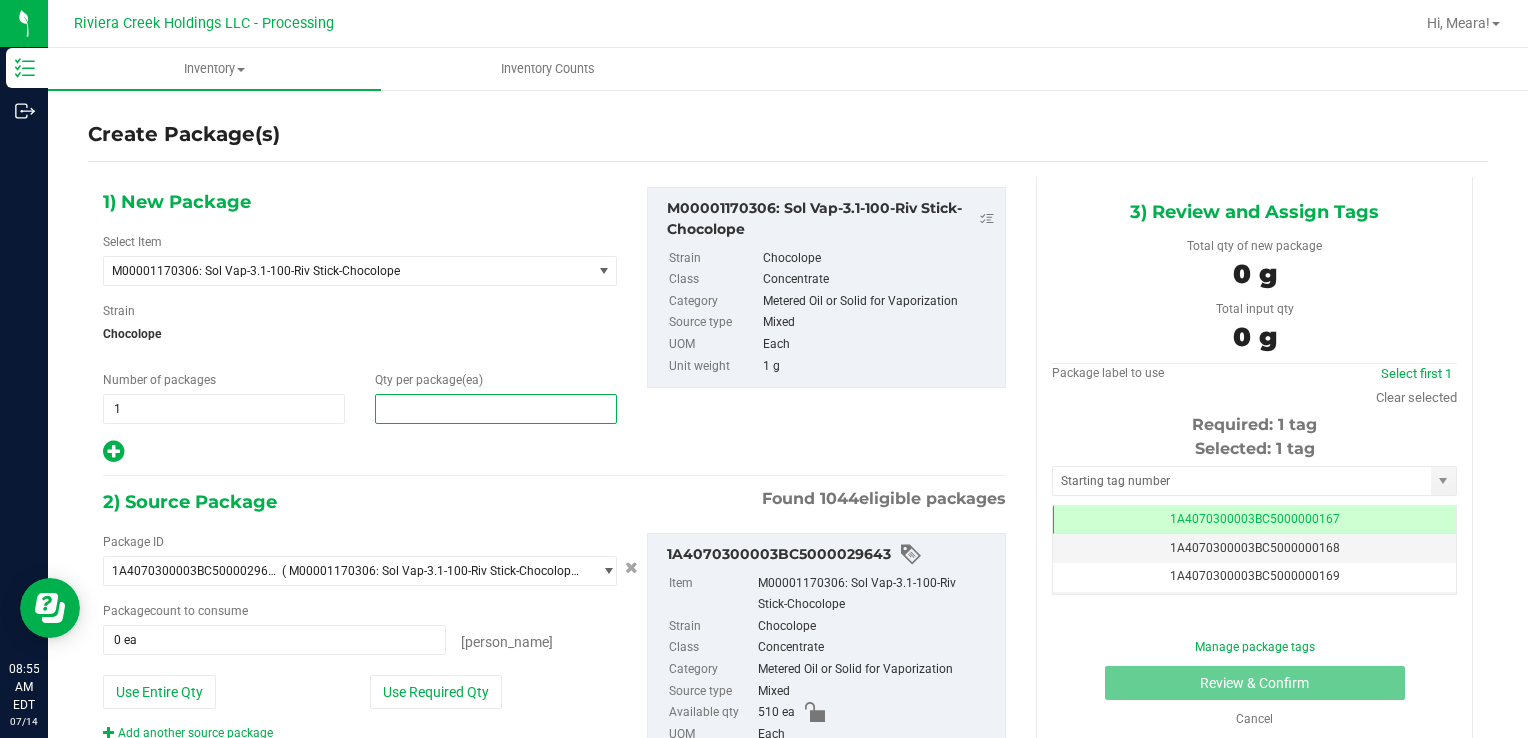 click at bounding box center (496, 409) 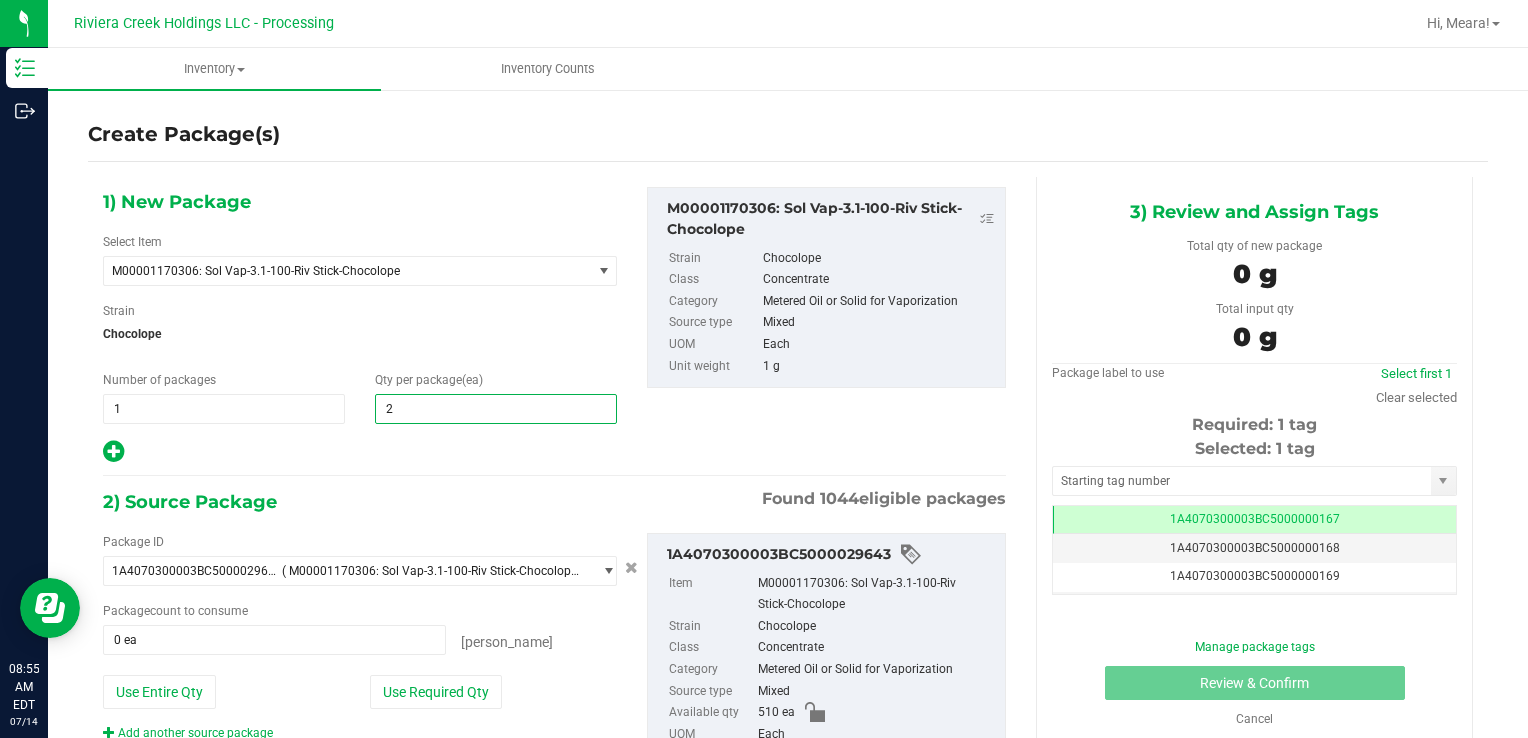 type on "20" 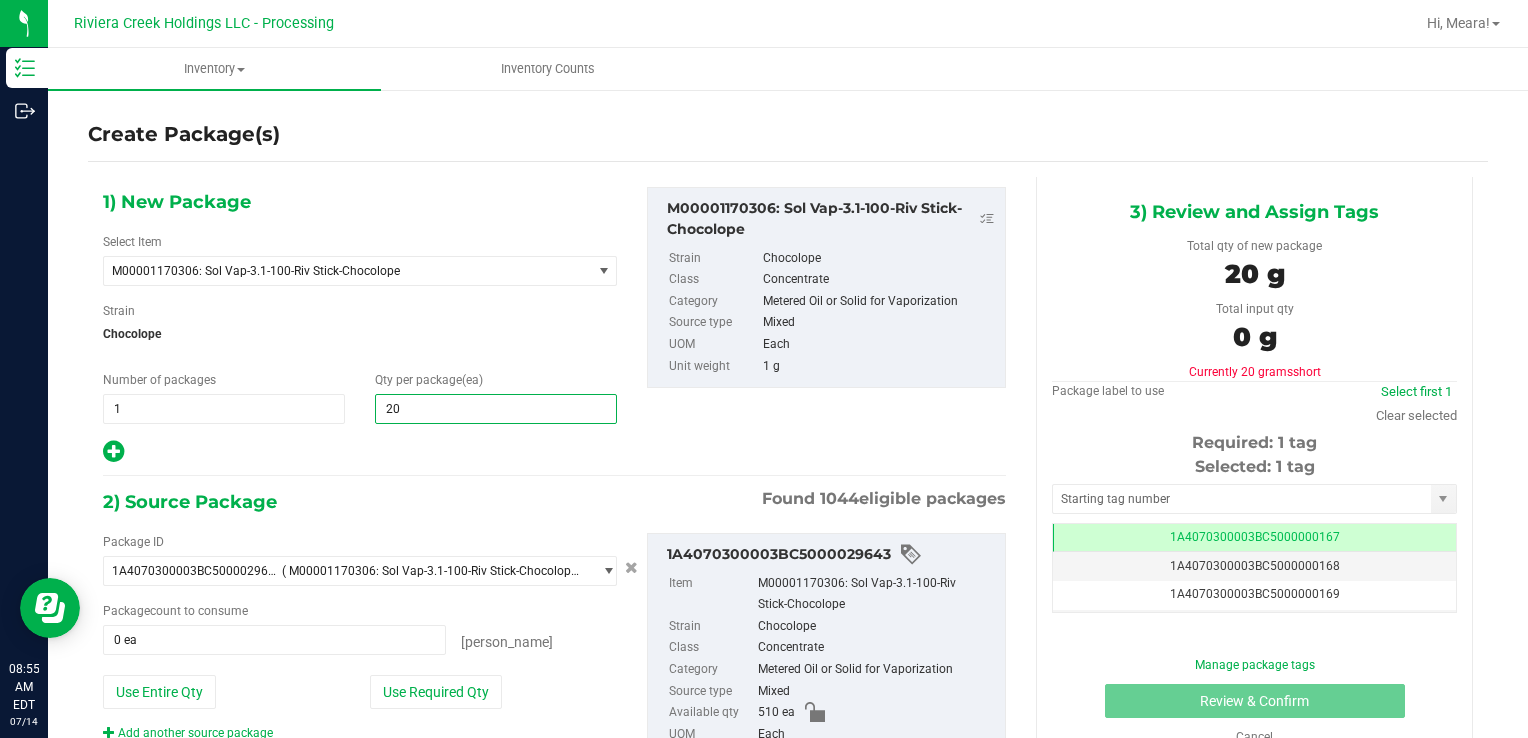 click at bounding box center [113, 451] 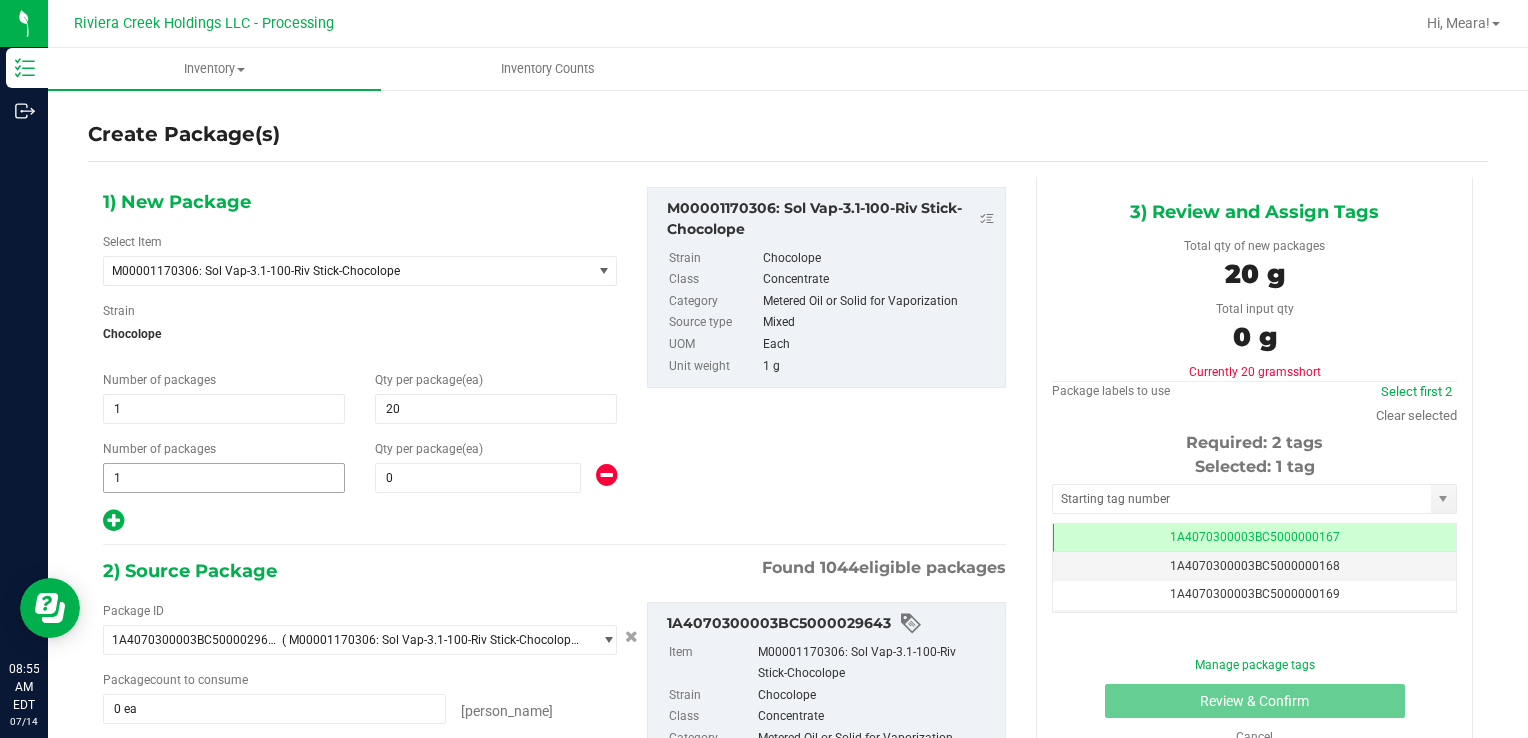 click on "Number of packages" at bounding box center (159, 449) 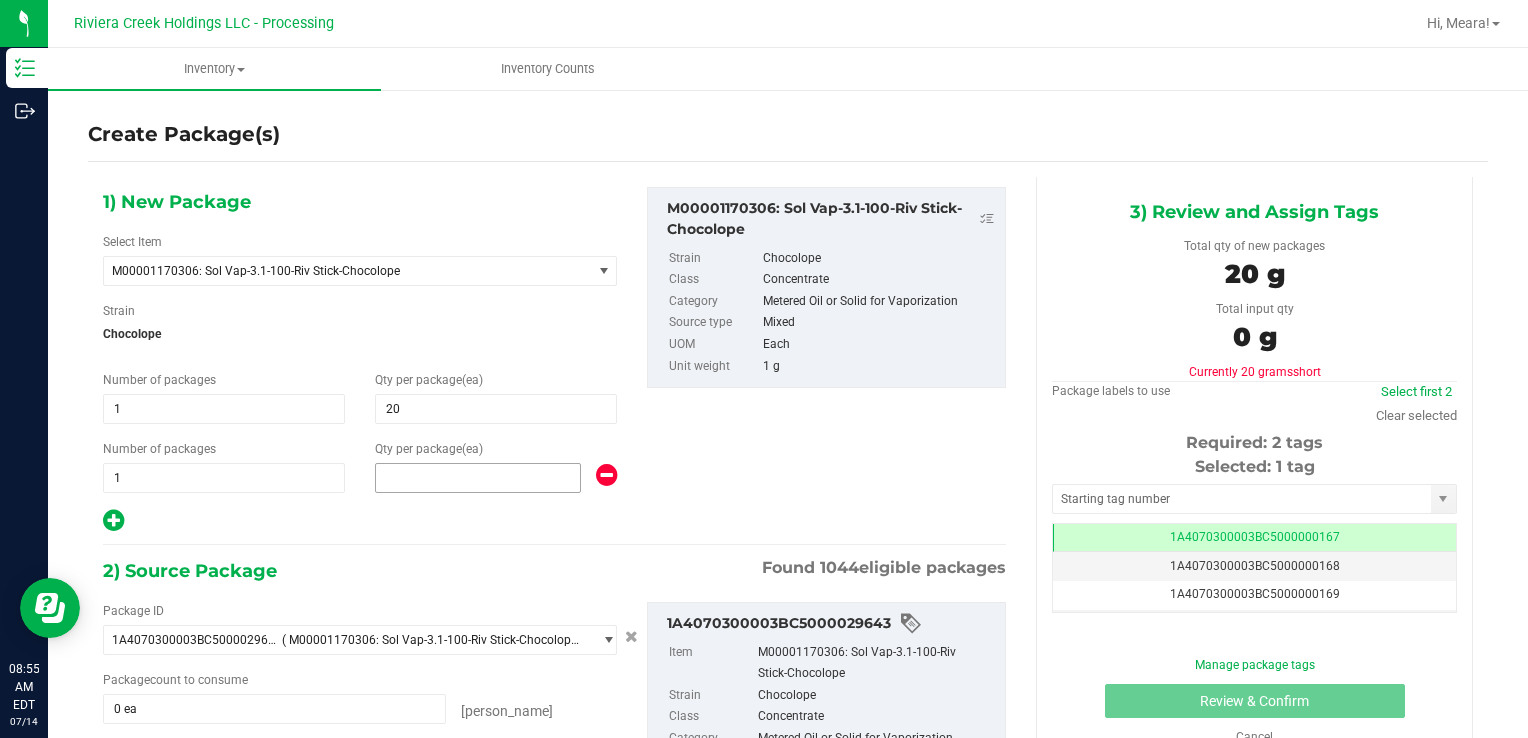 click at bounding box center (478, 478) 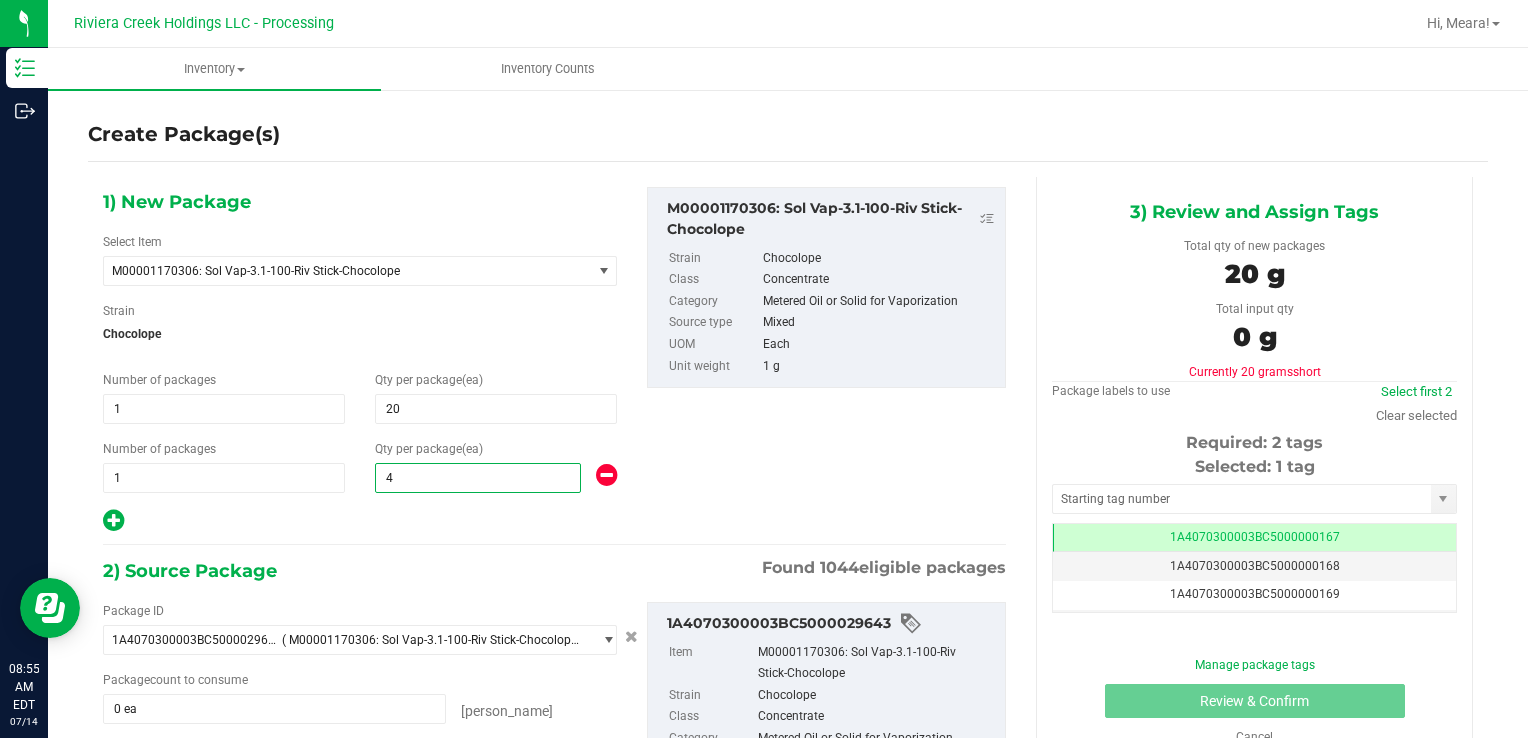 type on "40" 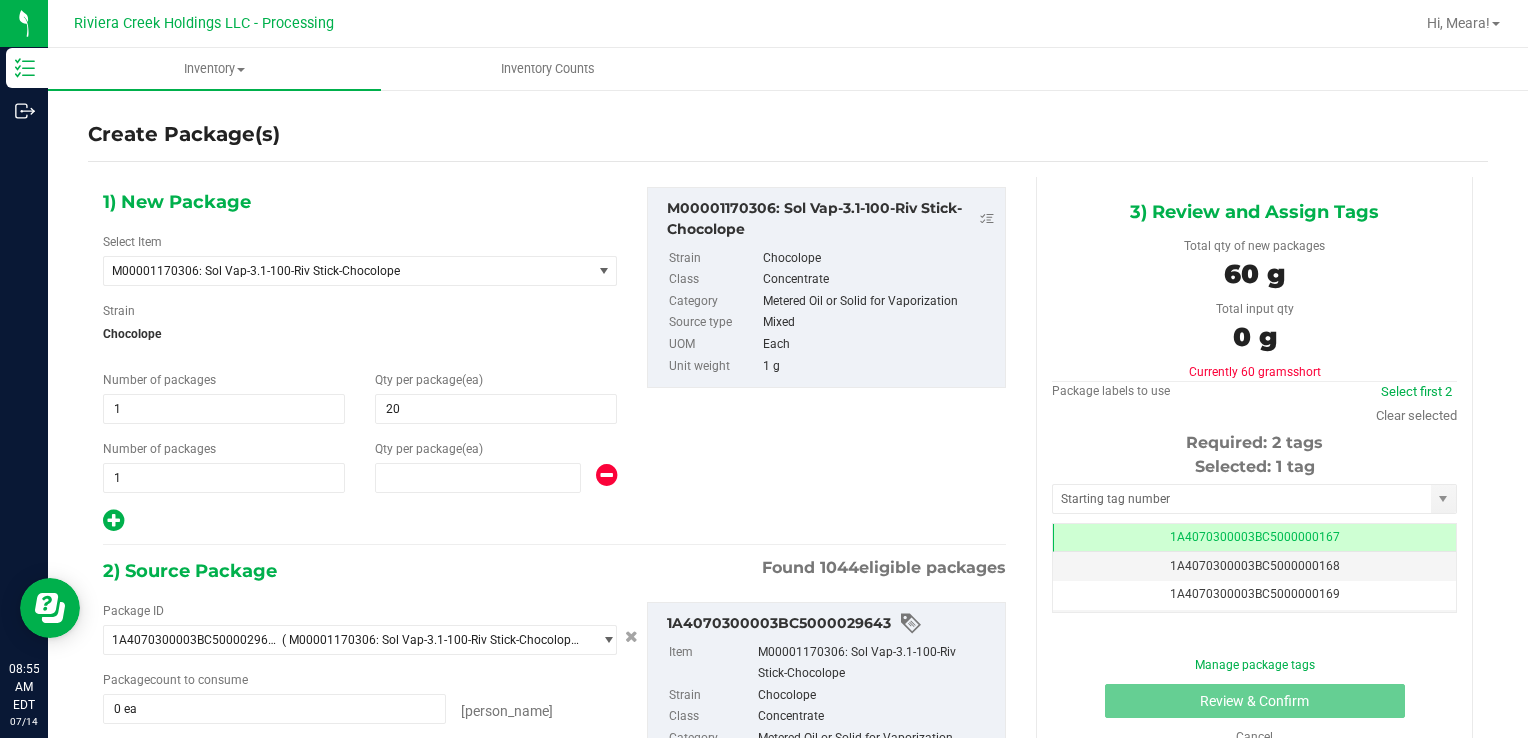 type on "40" 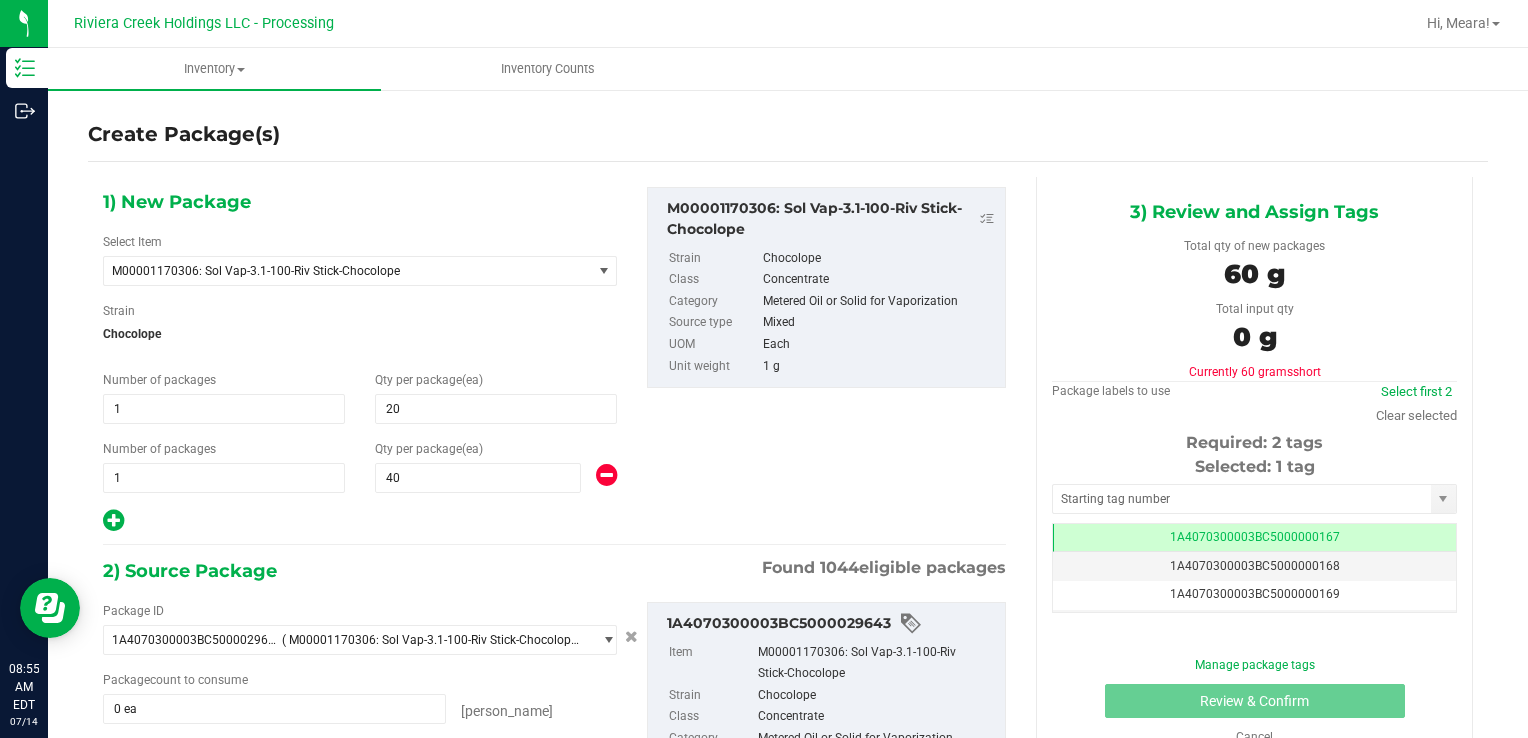 click at bounding box center [360, 521] 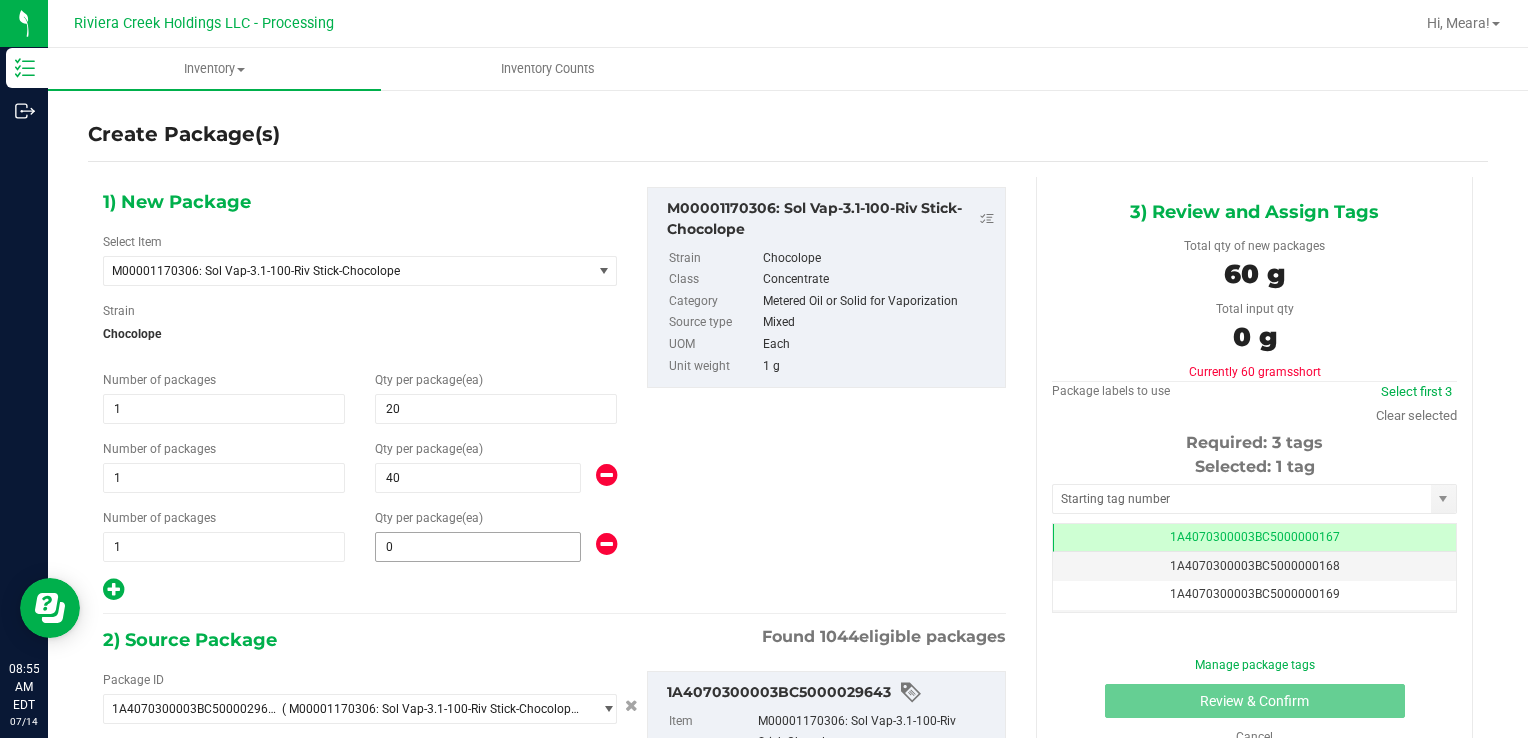 type 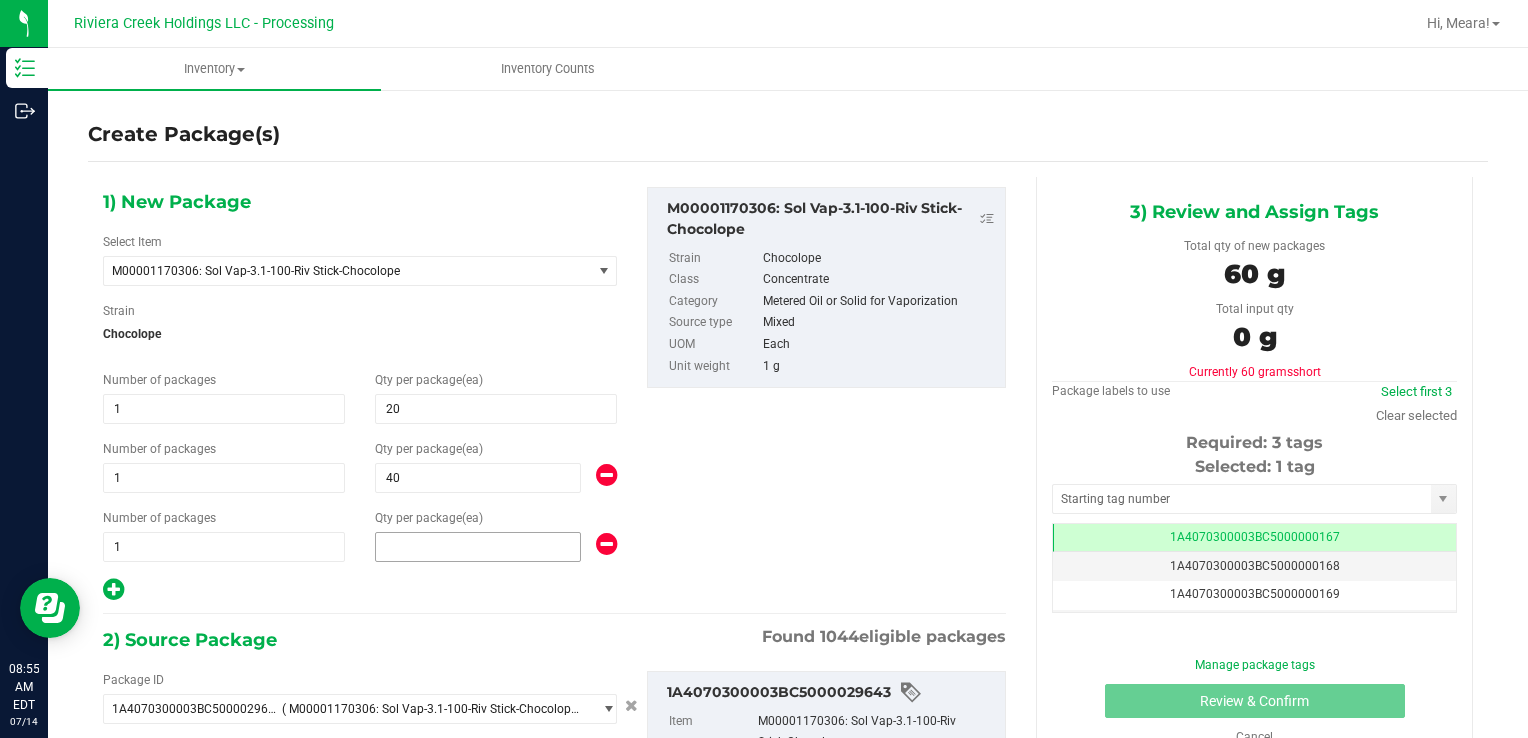 click at bounding box center [478, 547] 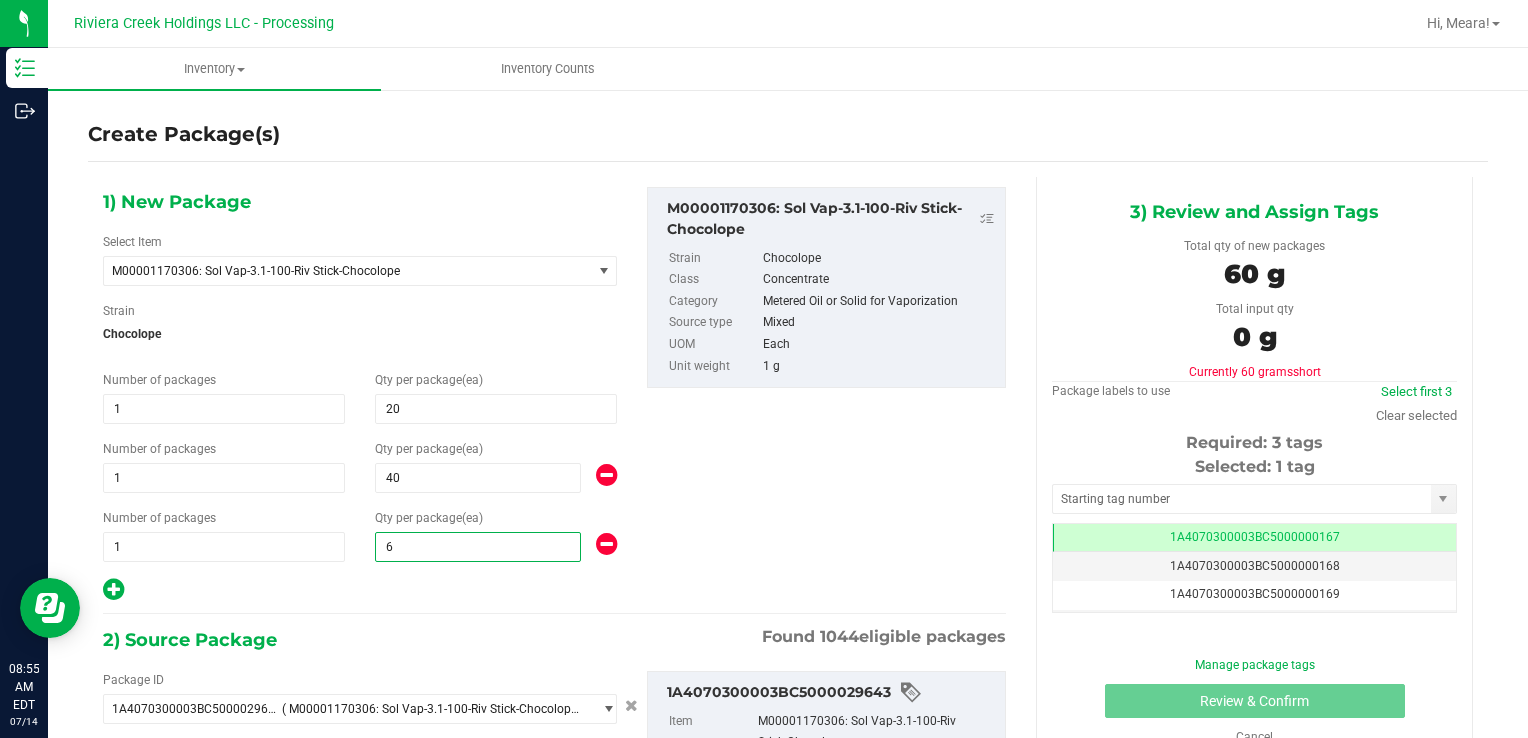 type on "60" 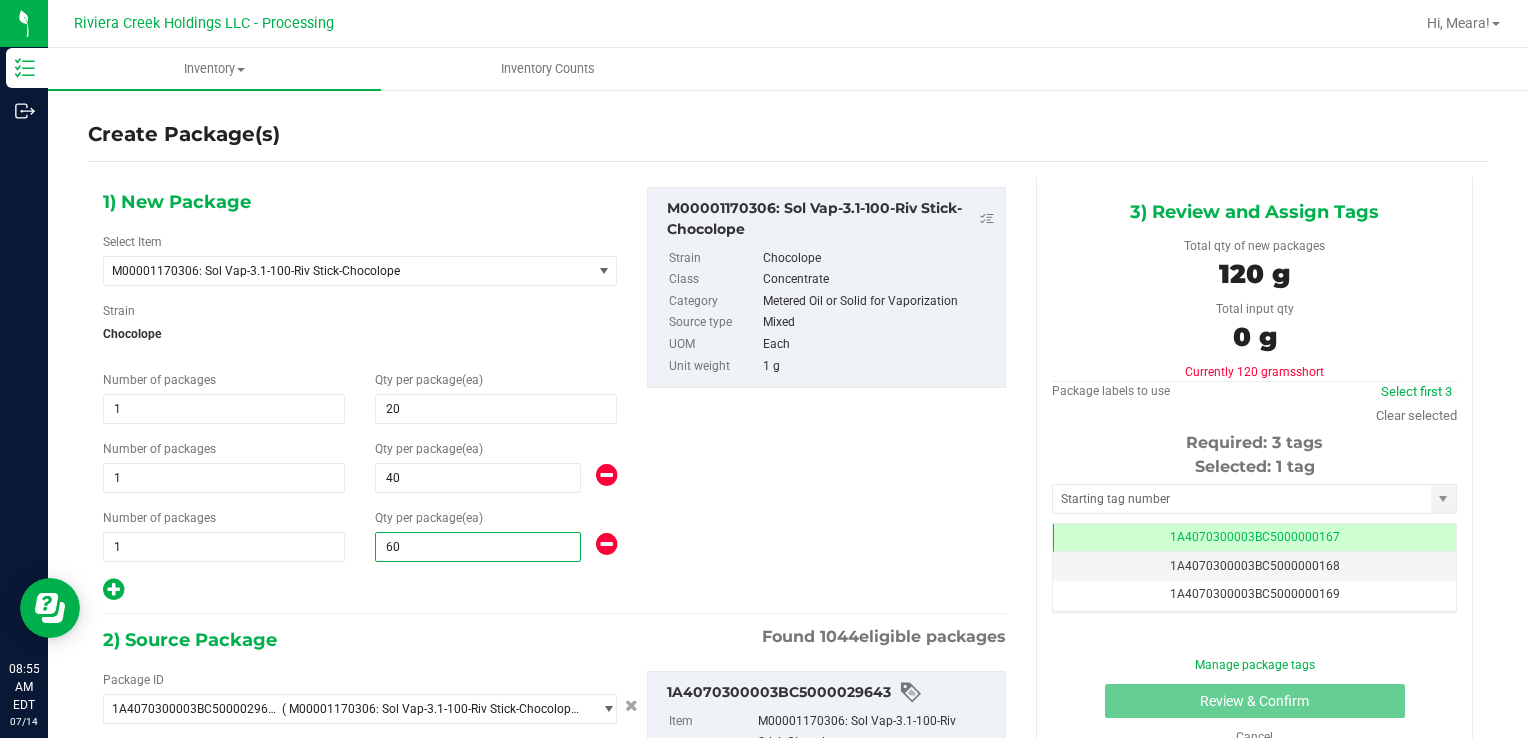 type on "60" 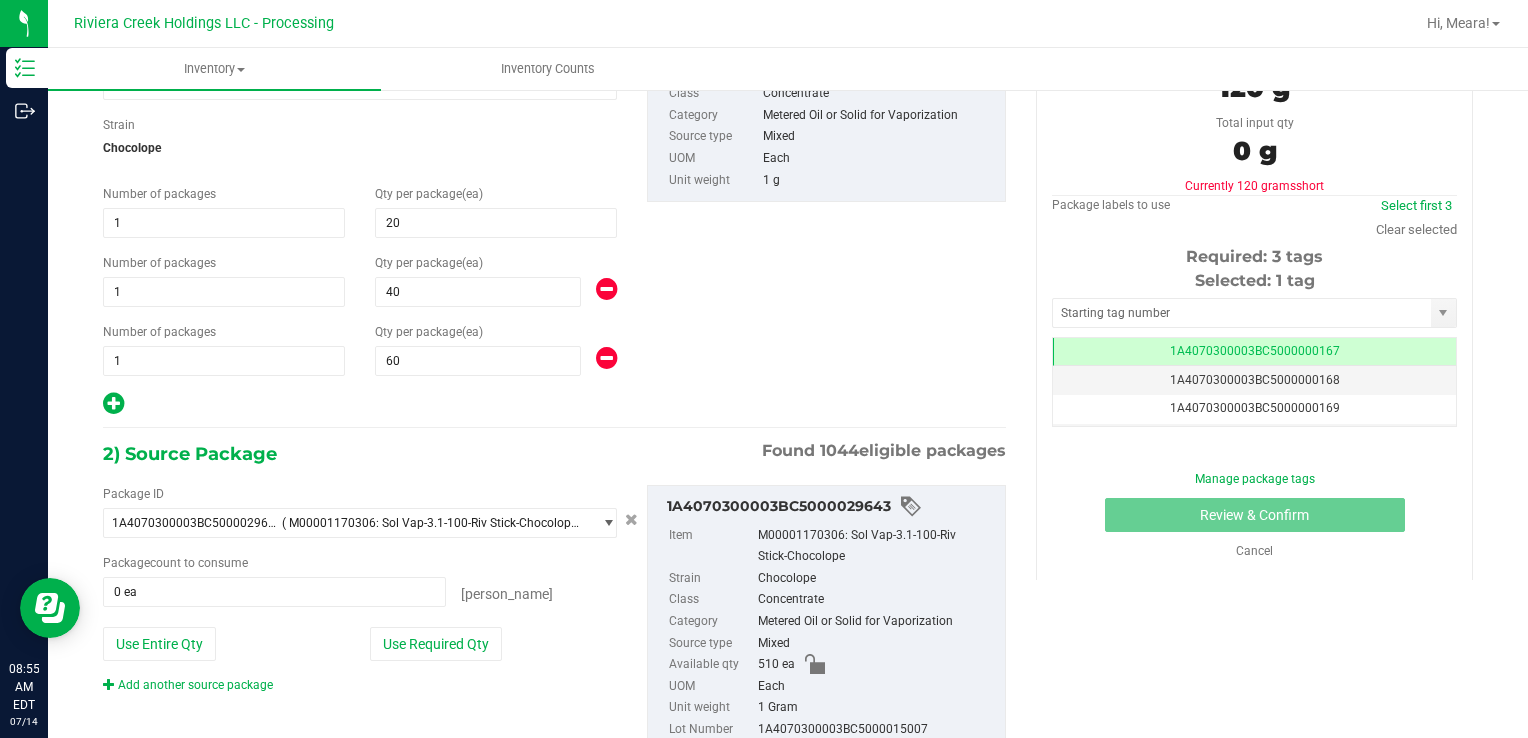 scroll, scrollTop: 254, scrollLeft: 0, axis: vertical 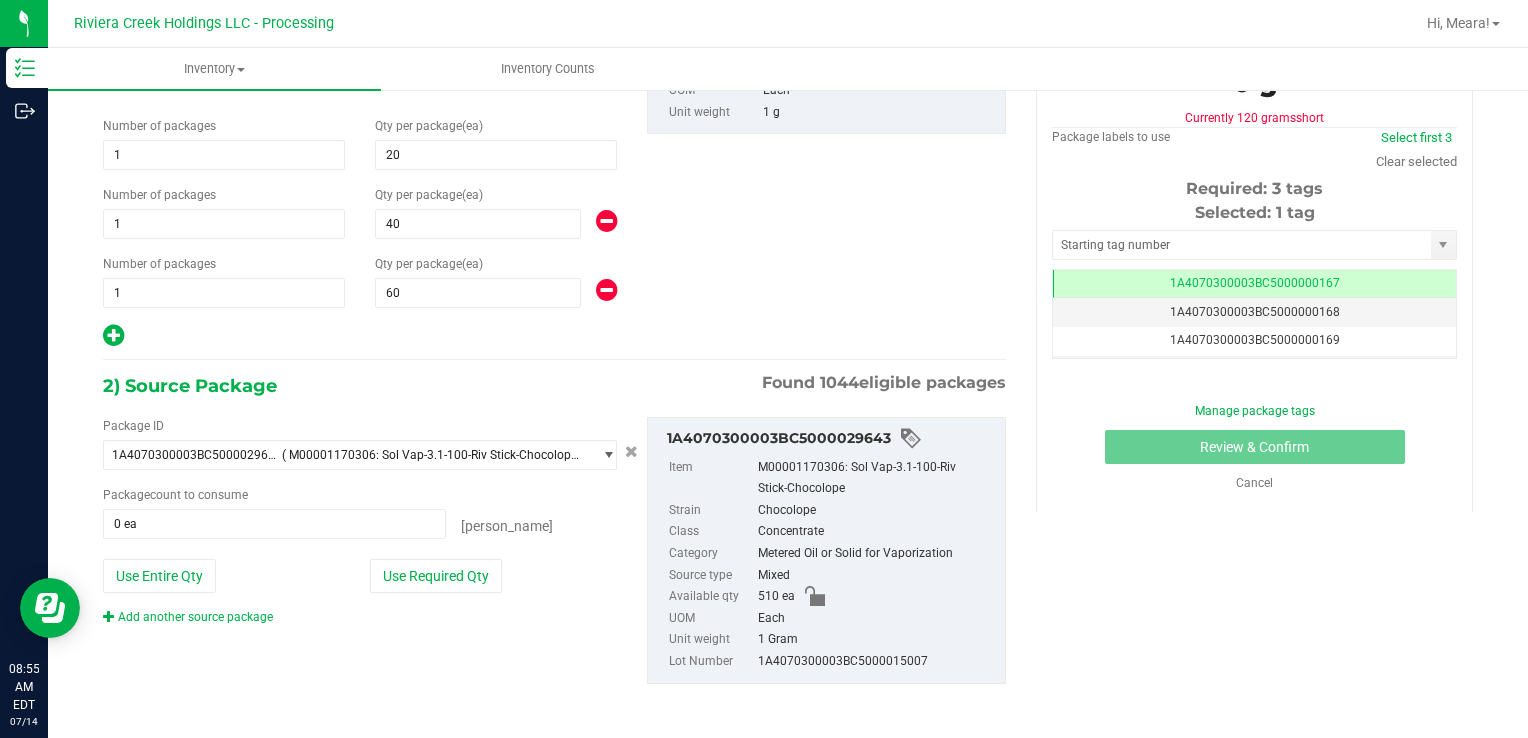 drag, startPoint x: 457, startPoint y: 570, endPoint x: 503, endPoint y: 517, distance: 70.178345 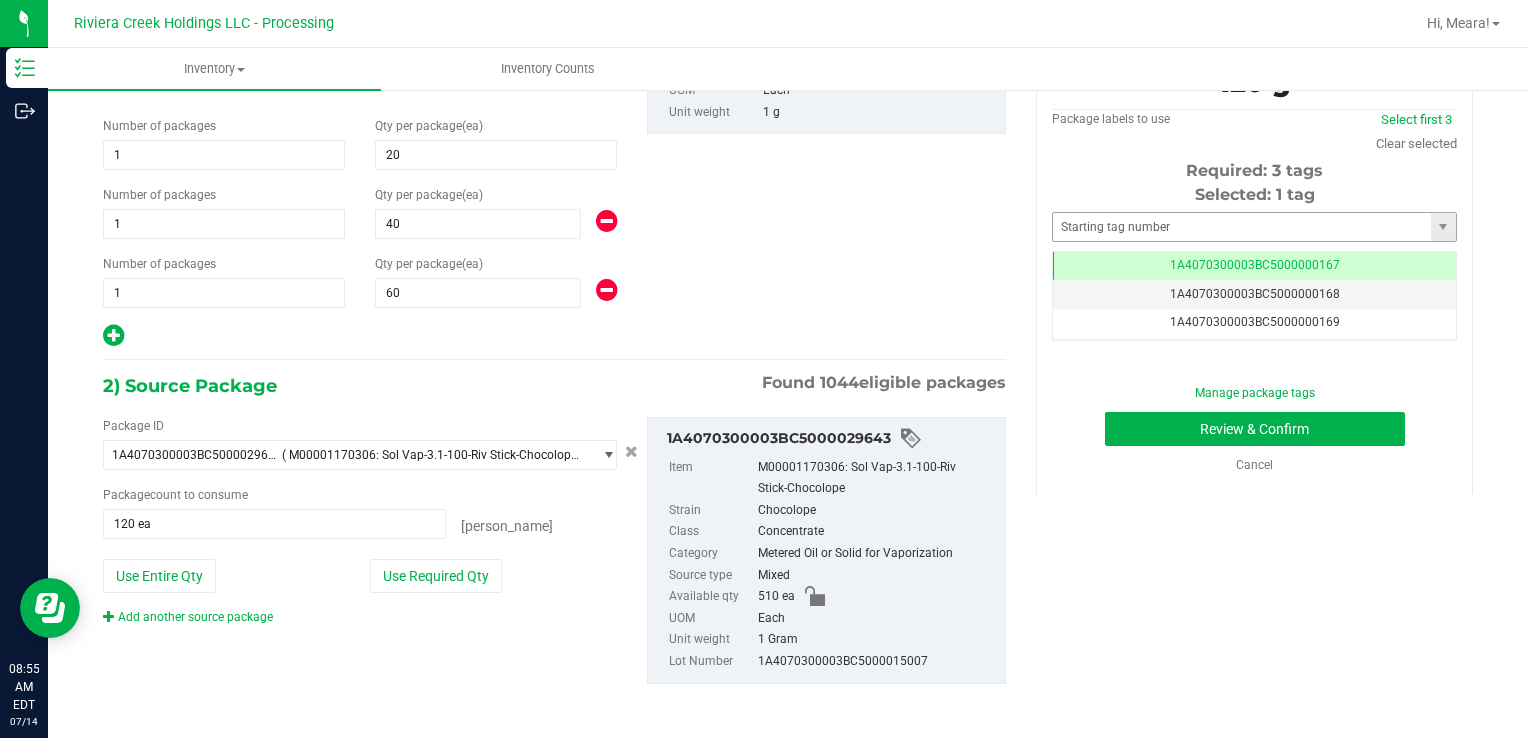 click on "Selected: 1 tag
Tag 1A4070300003BC5000000167 1A4070300003BC5000000168 1A4070300003BC5000000169 1A4070300003BC5000000170 1A4070300003BC5000000171 1A4070300003BC5000000172 1A4070300003BC5000000173 1A4070300003BC5000000174 1A4070300003BC5000000175 1A4070300003BC5000000176 1A4070300003BC5000000177 1A4070300003BC5000000178 1A4070300003BC5000000179 1A4070300003BC5000000180 1A4070300003BC5000000181 1A4070300003BC5000000182 1A4070300003BC5000000183 1A4070300003BC5000000184 1A4070300003BC5000000185 1A4070300003BC5000000186 1A4070300003BC5000000187 1A4070300003BC5000000188 1A4070300003BC5000000191 1A4070300003BC5000001900 1A4070300003BC5000002394 1A4070300003BC5000003798 Page of 1 [PERSON_NAME] of 26 items" at bounding box center [1254, 262] 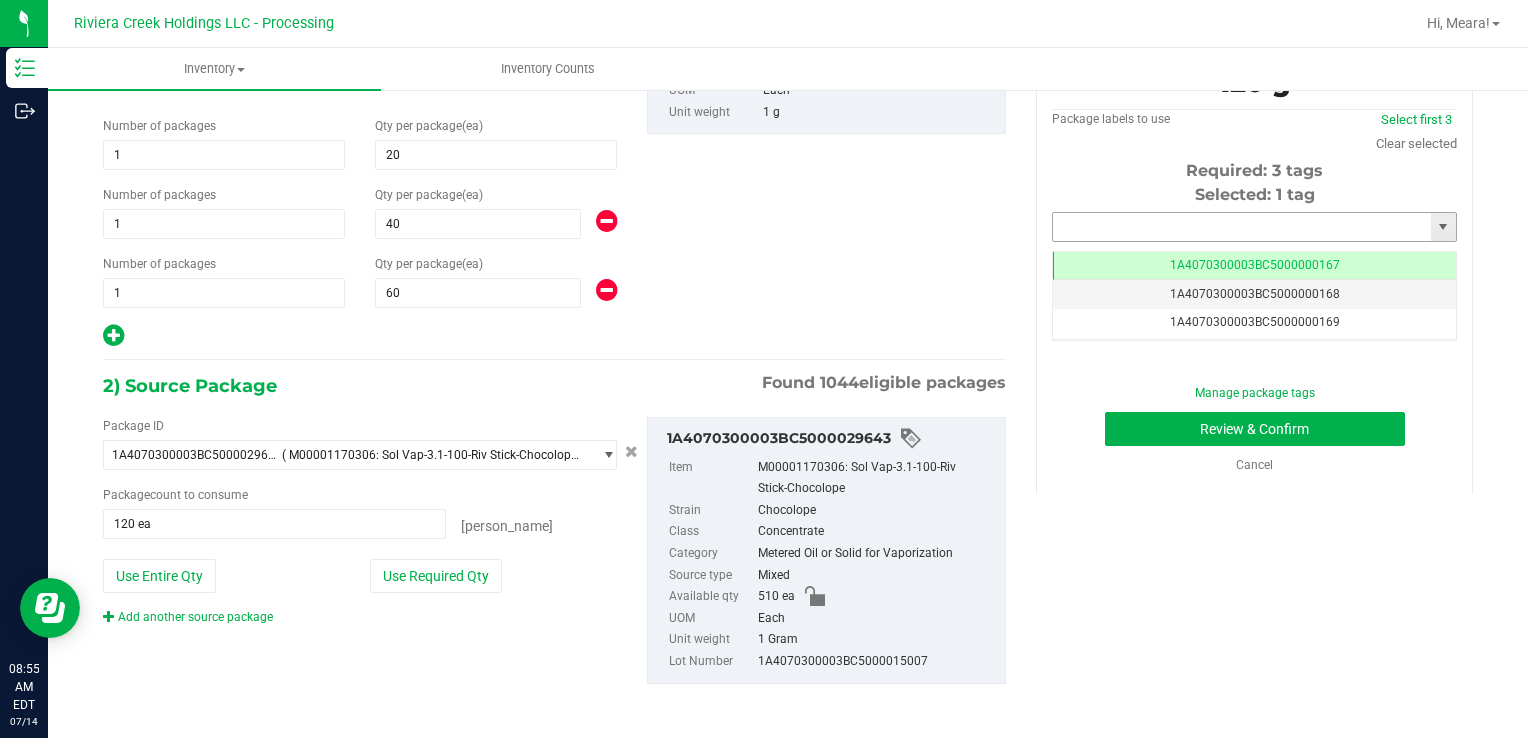 click at bounding box center (1242, 227) 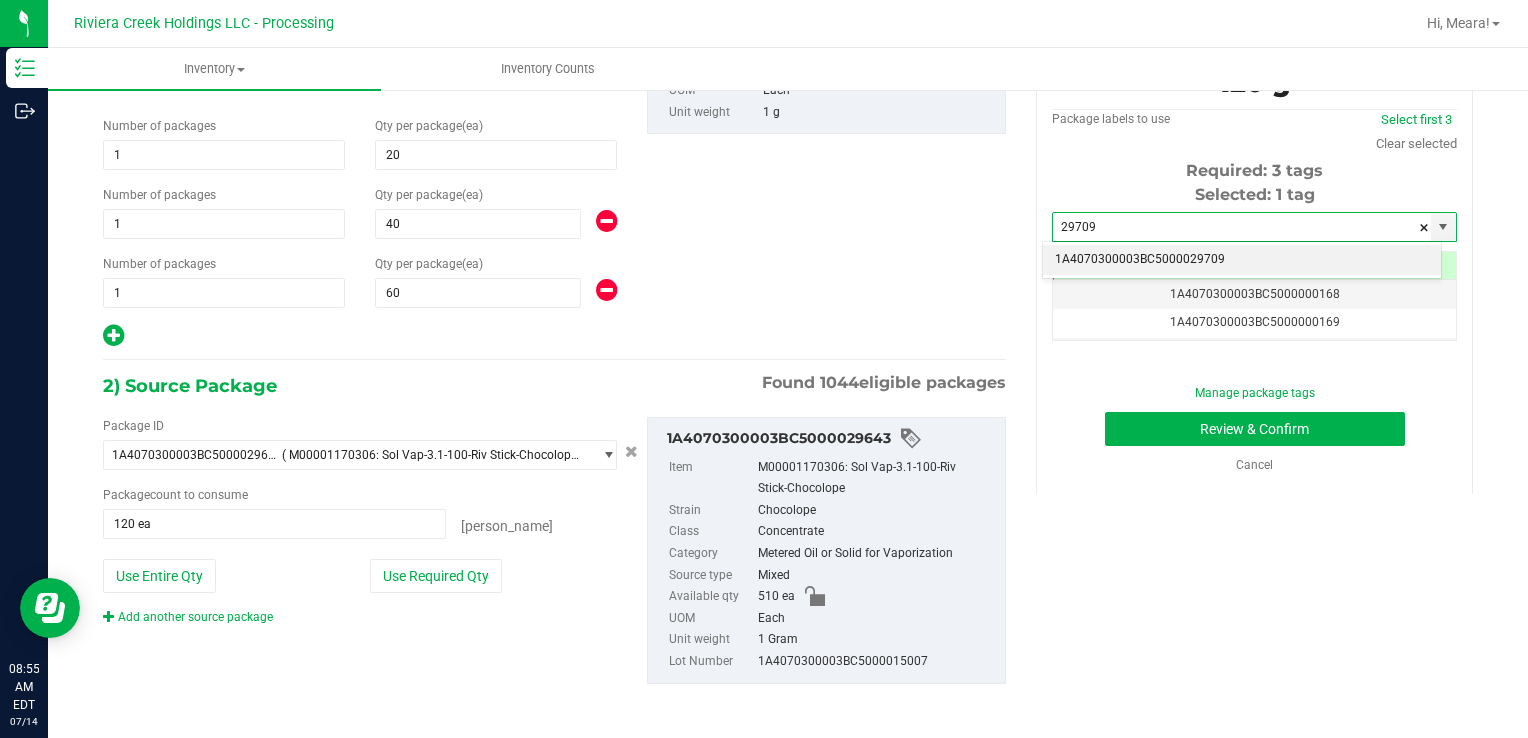 click on "1A4070300003BC5000029709" at bounding box center [1242, 260] 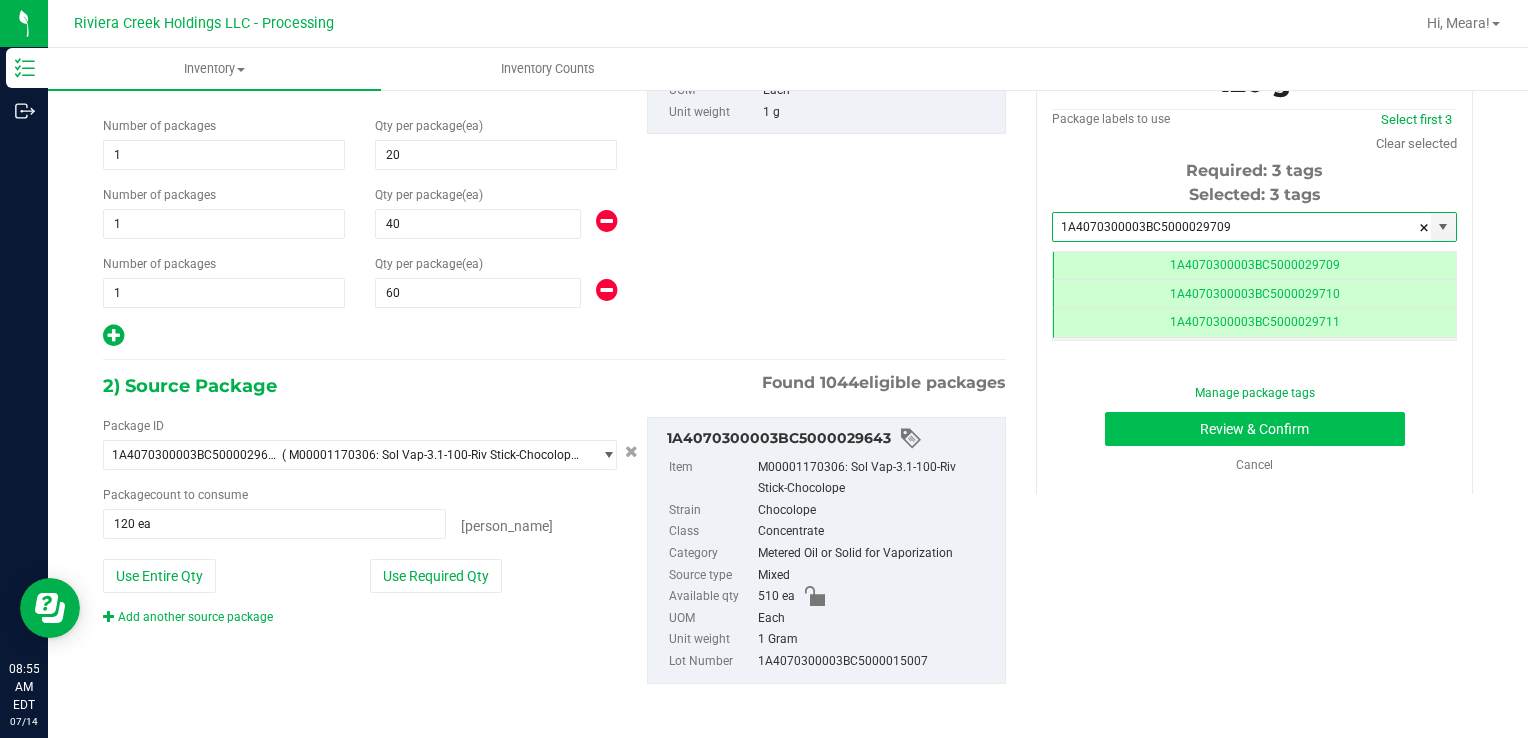 scroll, scrollTop: 0, scrollLeft: 0, axis: both 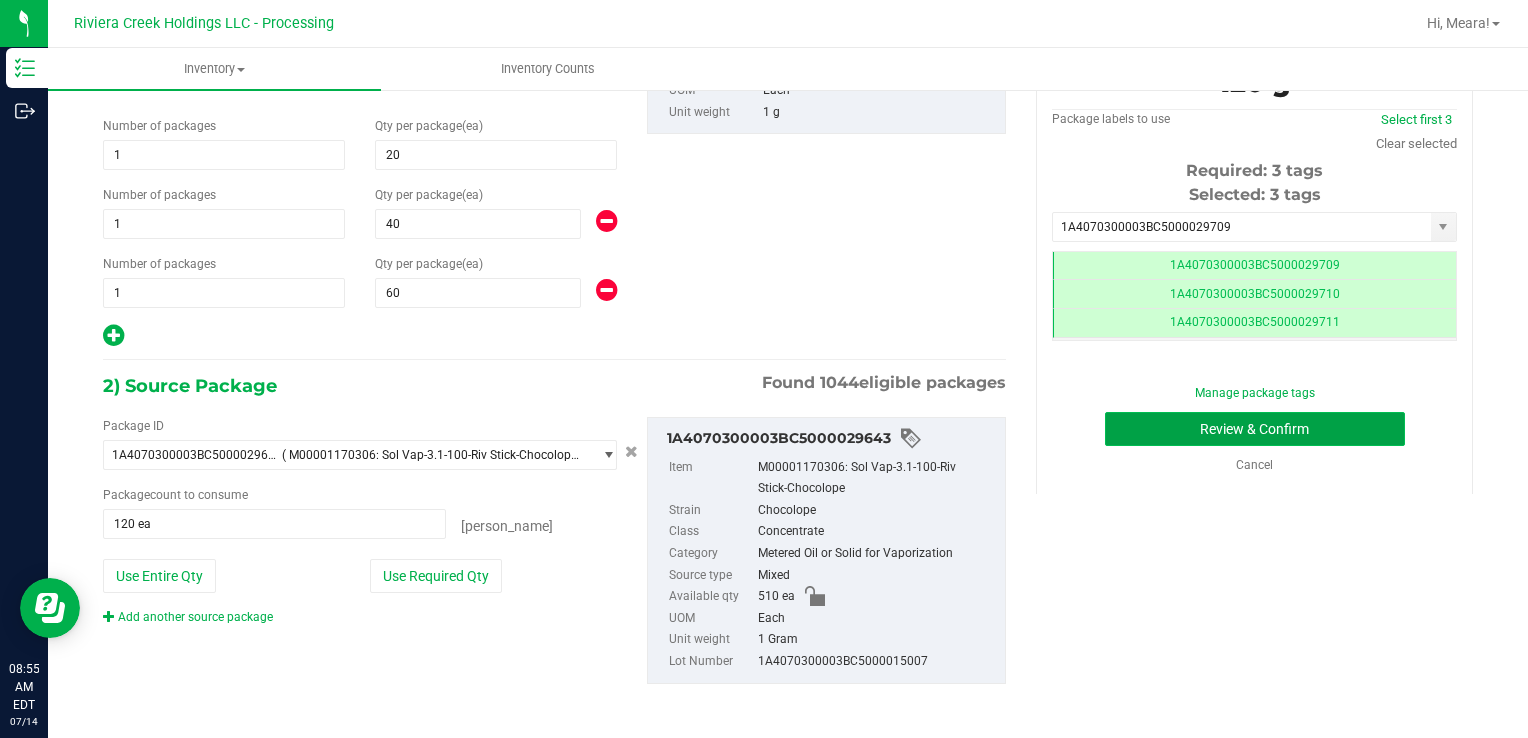 click on "Review & Confirm" at bounding box center (1255, 429) 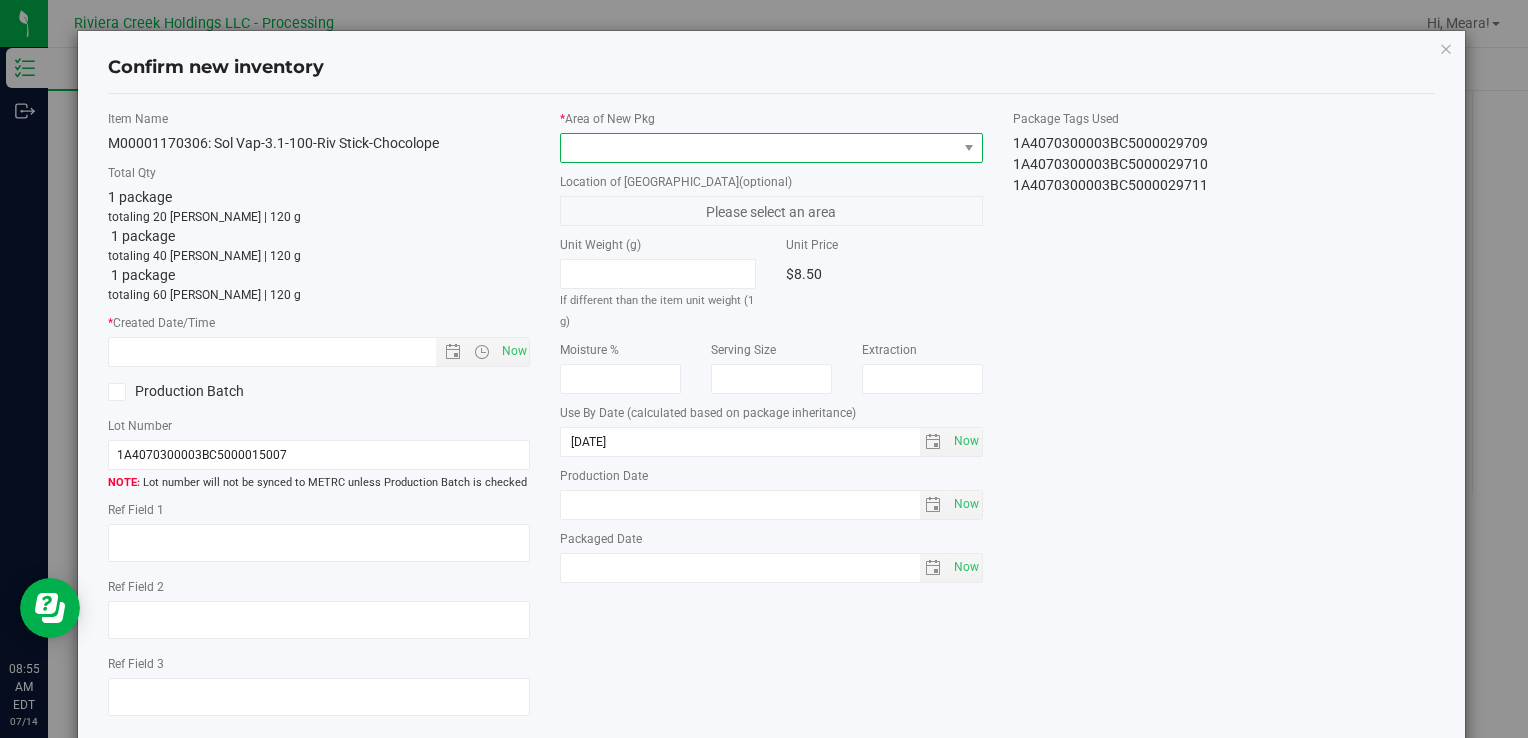 click at bounding box center (758, 148) 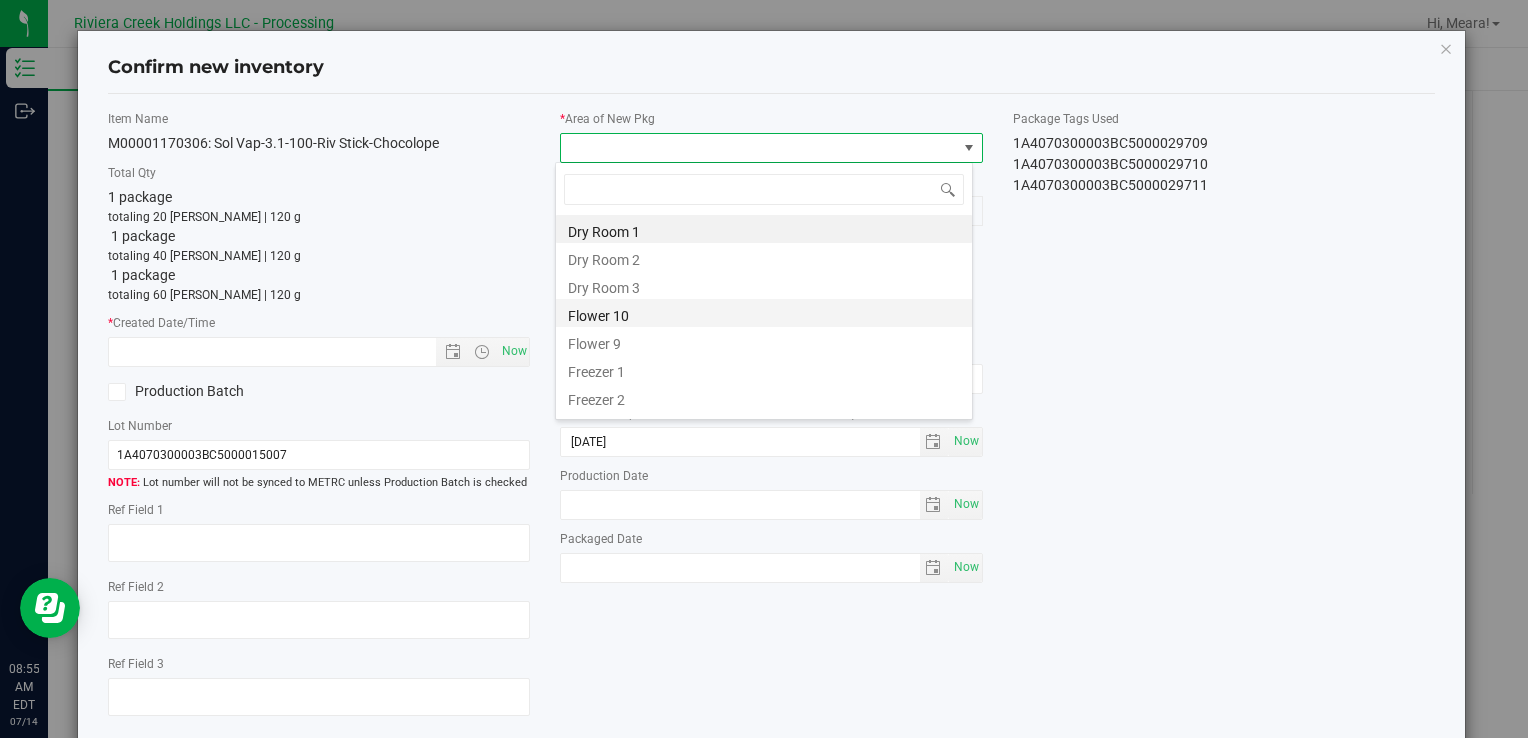click on "Flower 10" at bounding box center [764, 313] 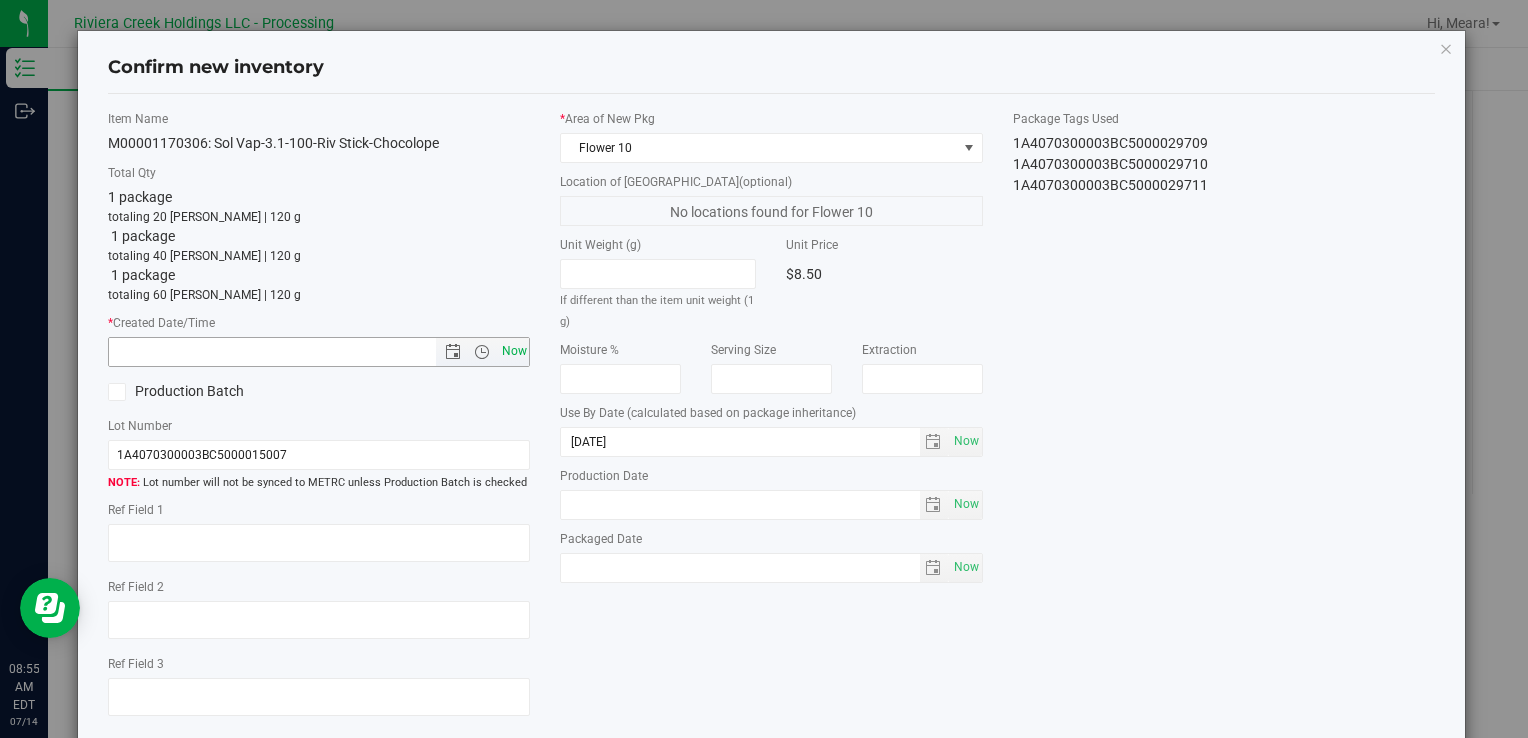 click on "Now" at bounding box center [514, 351] 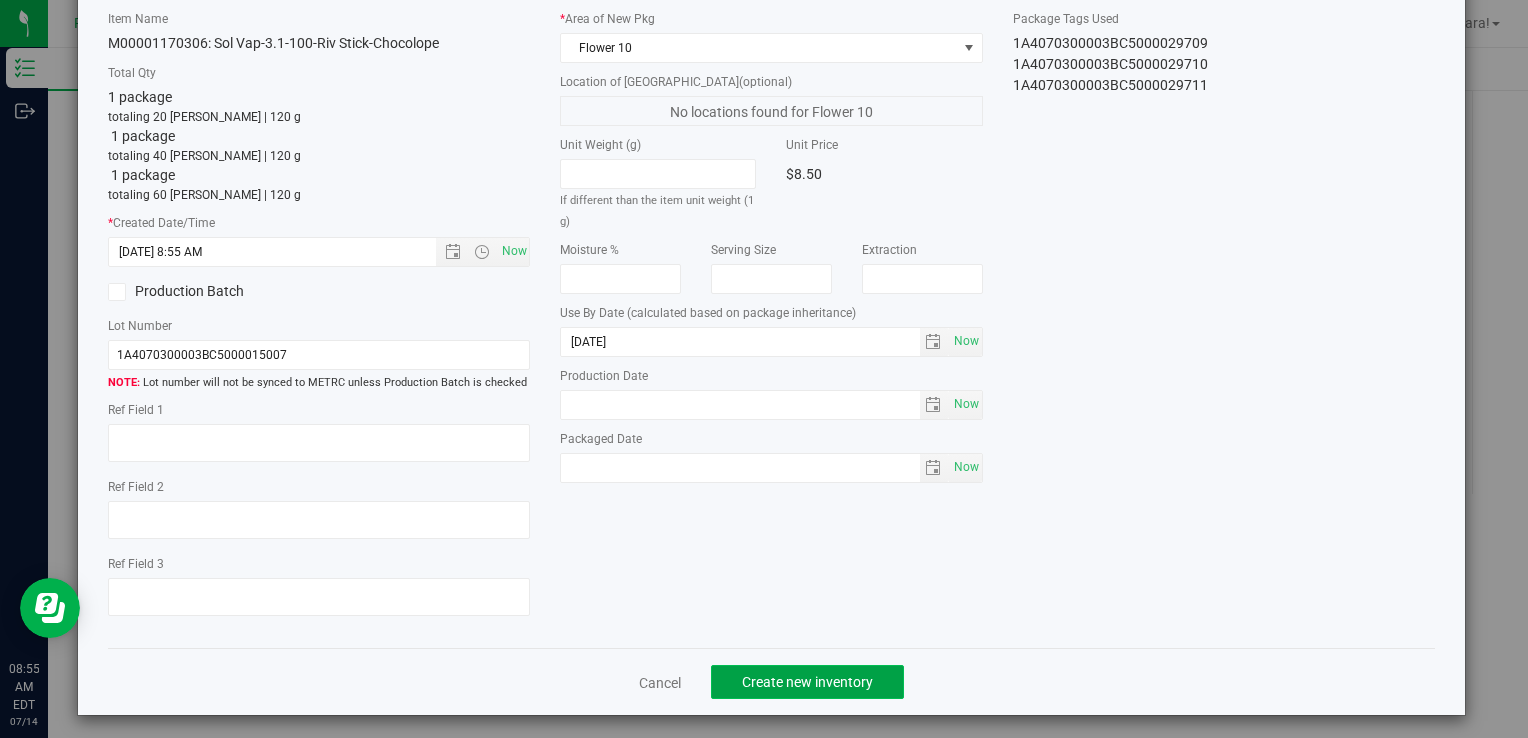 click on "Create new inventory" 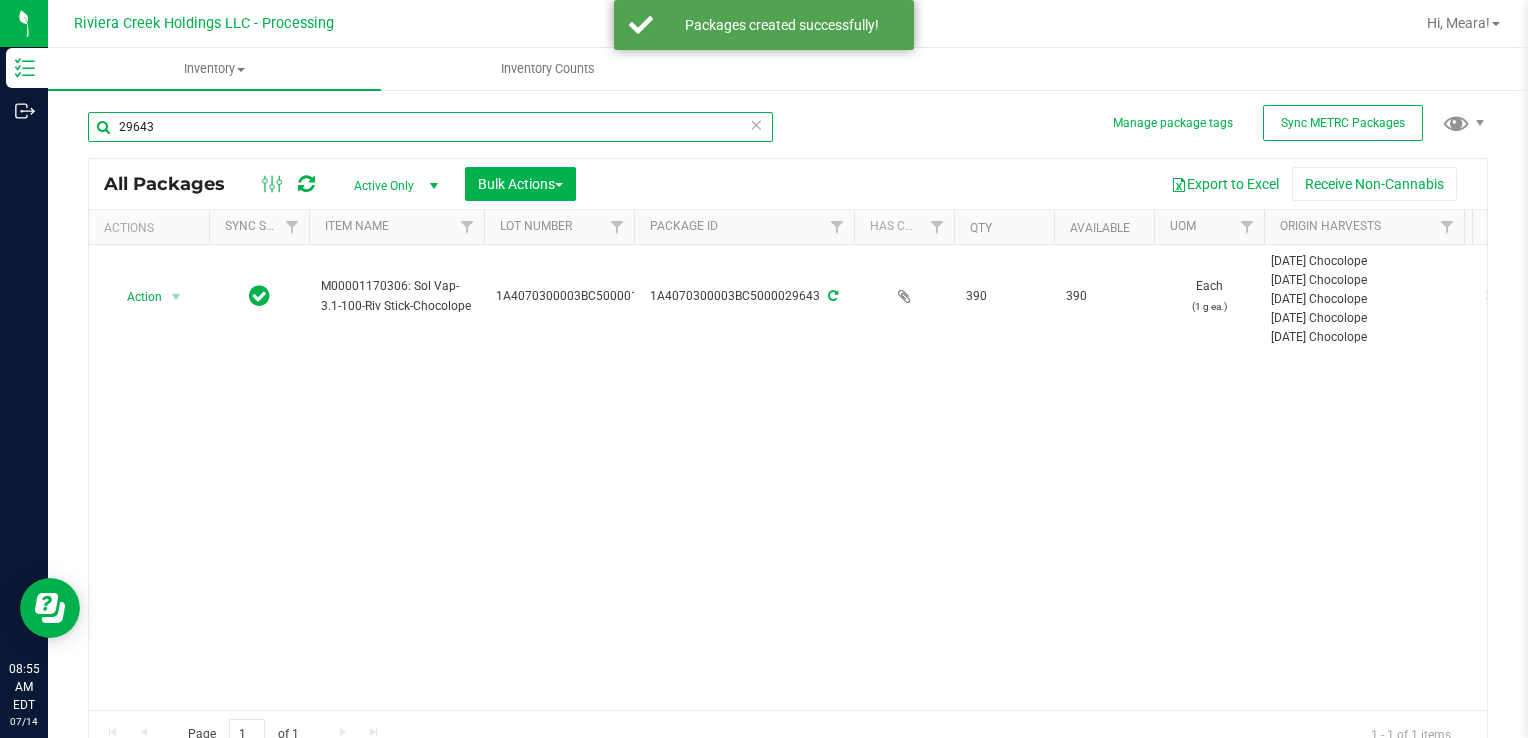 drag, startPoint x: 185, startPoint y: 122, endPoint x: 97, endPoint y: 115, distance: 88.27797 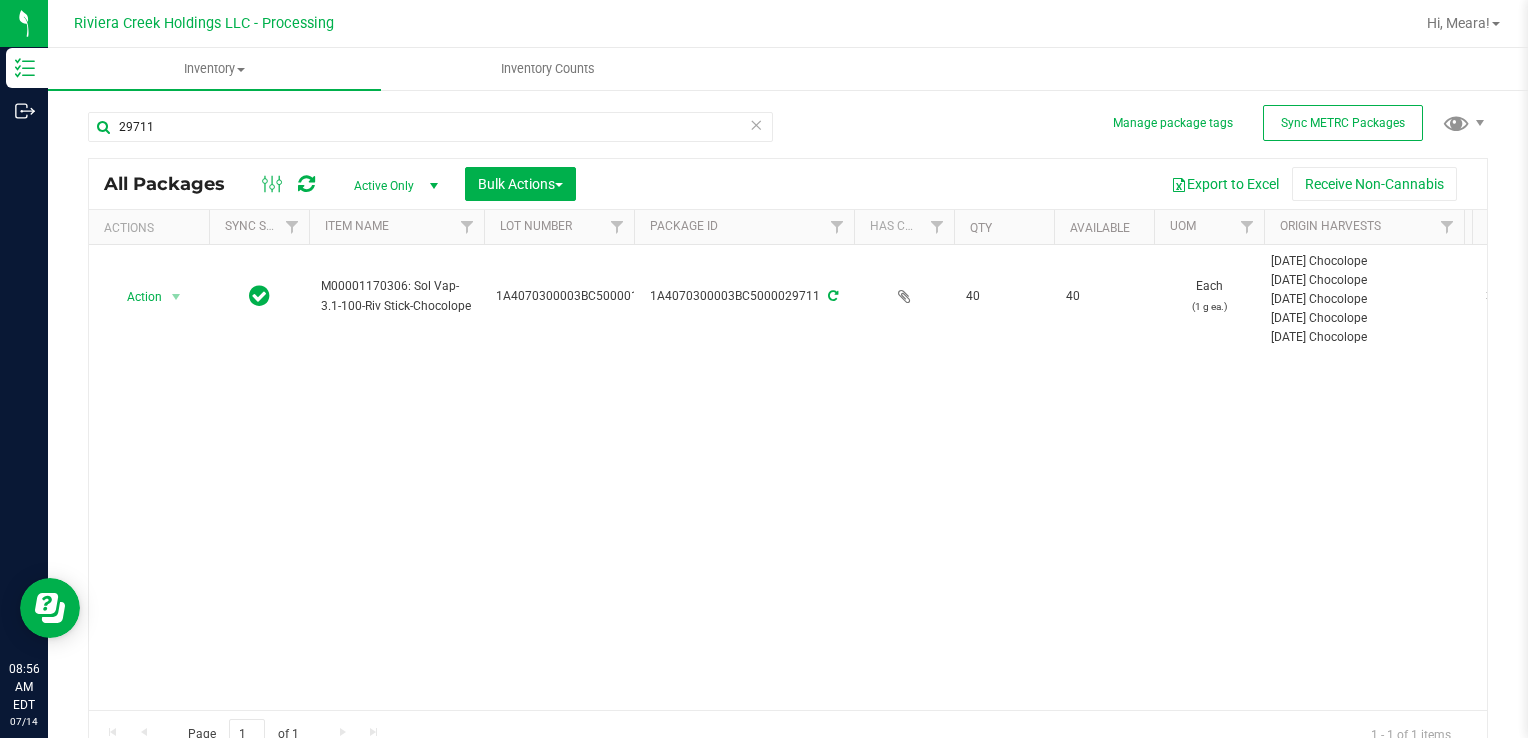 click on "29711" at bounding box center (430, 135) 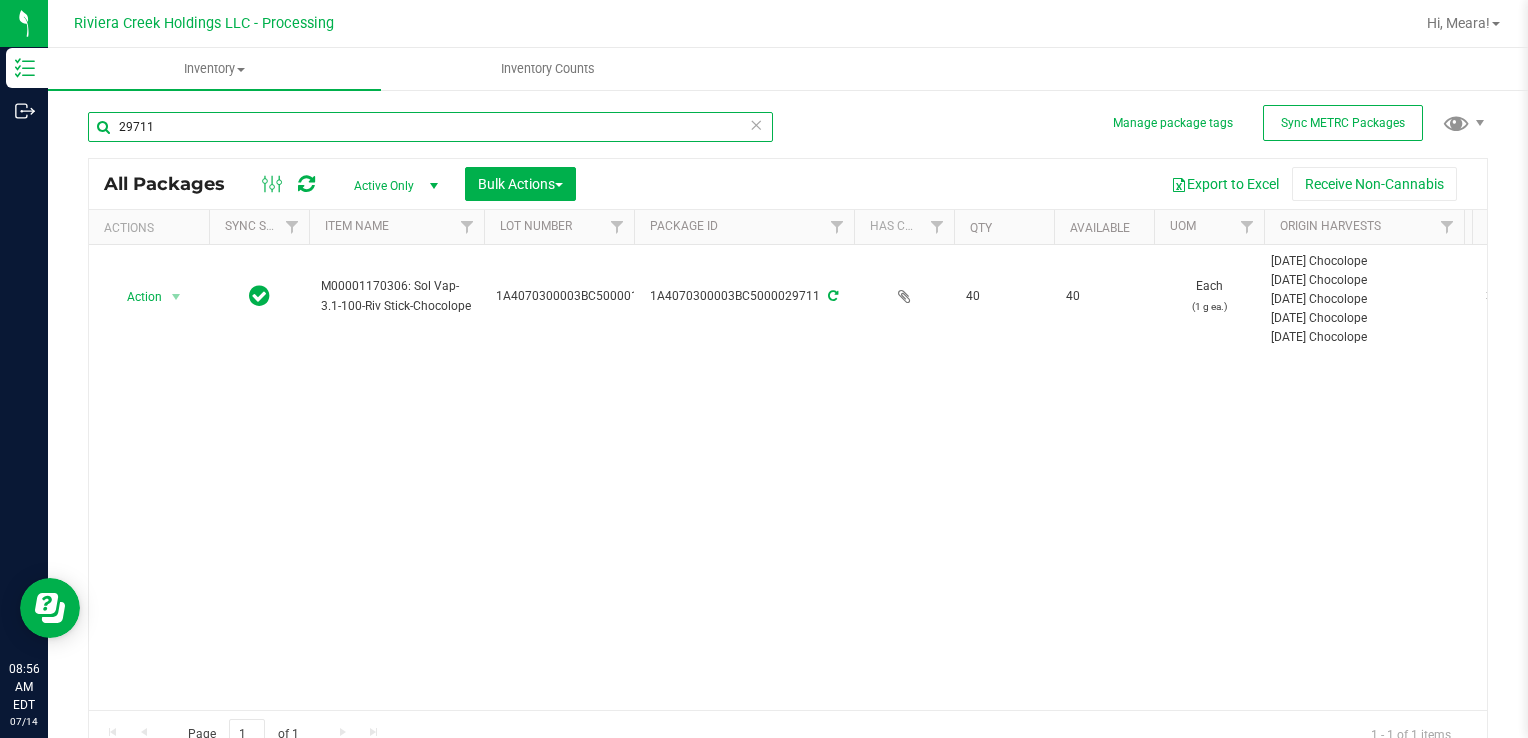 drag, startPoint x: 199, startPoint y: 133, endPoint x: 64, endPoint y: 121, distance: 135.53229 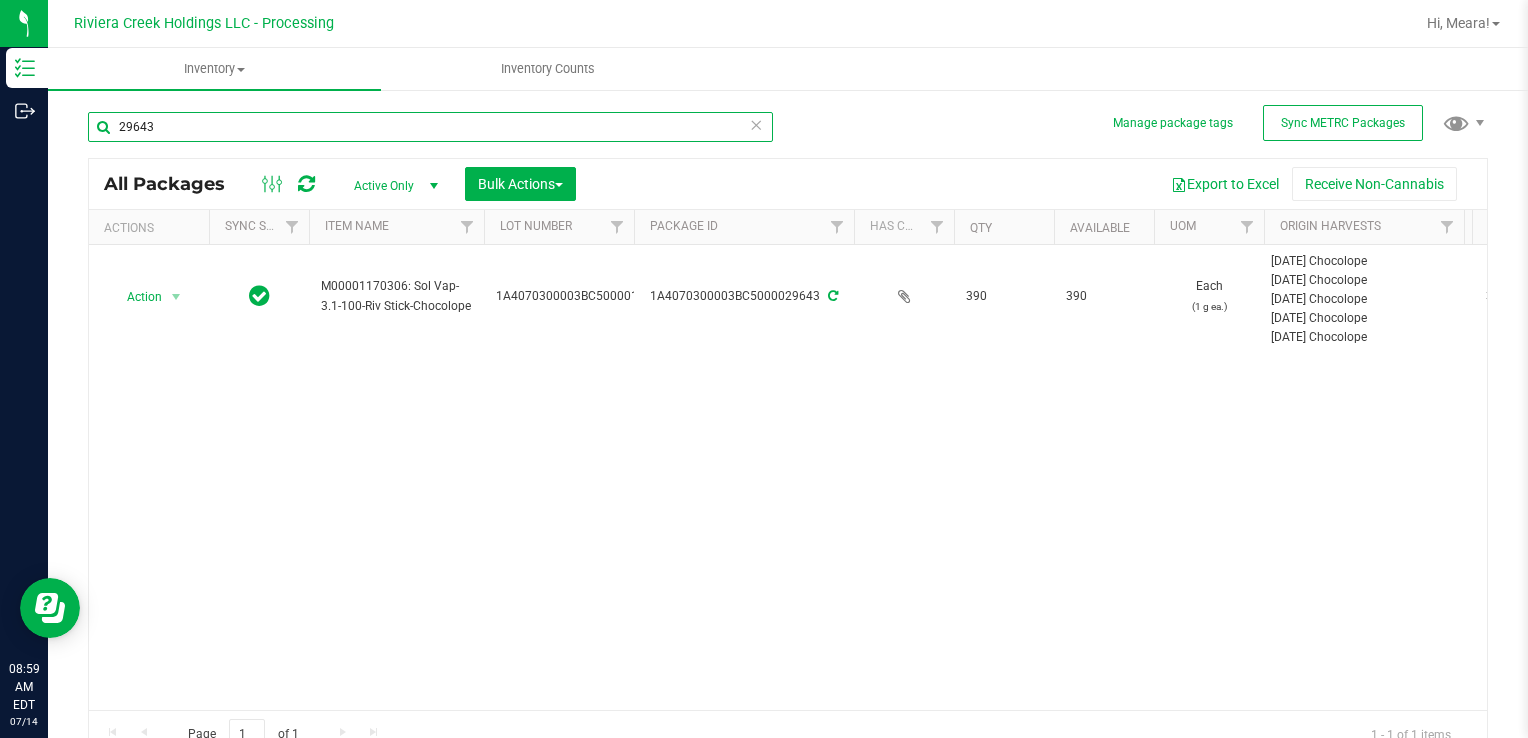 drag, startPoint x: 124, startPoint y: 134, endPoint x: -4, endPoint y: 112, distance: 129.87686 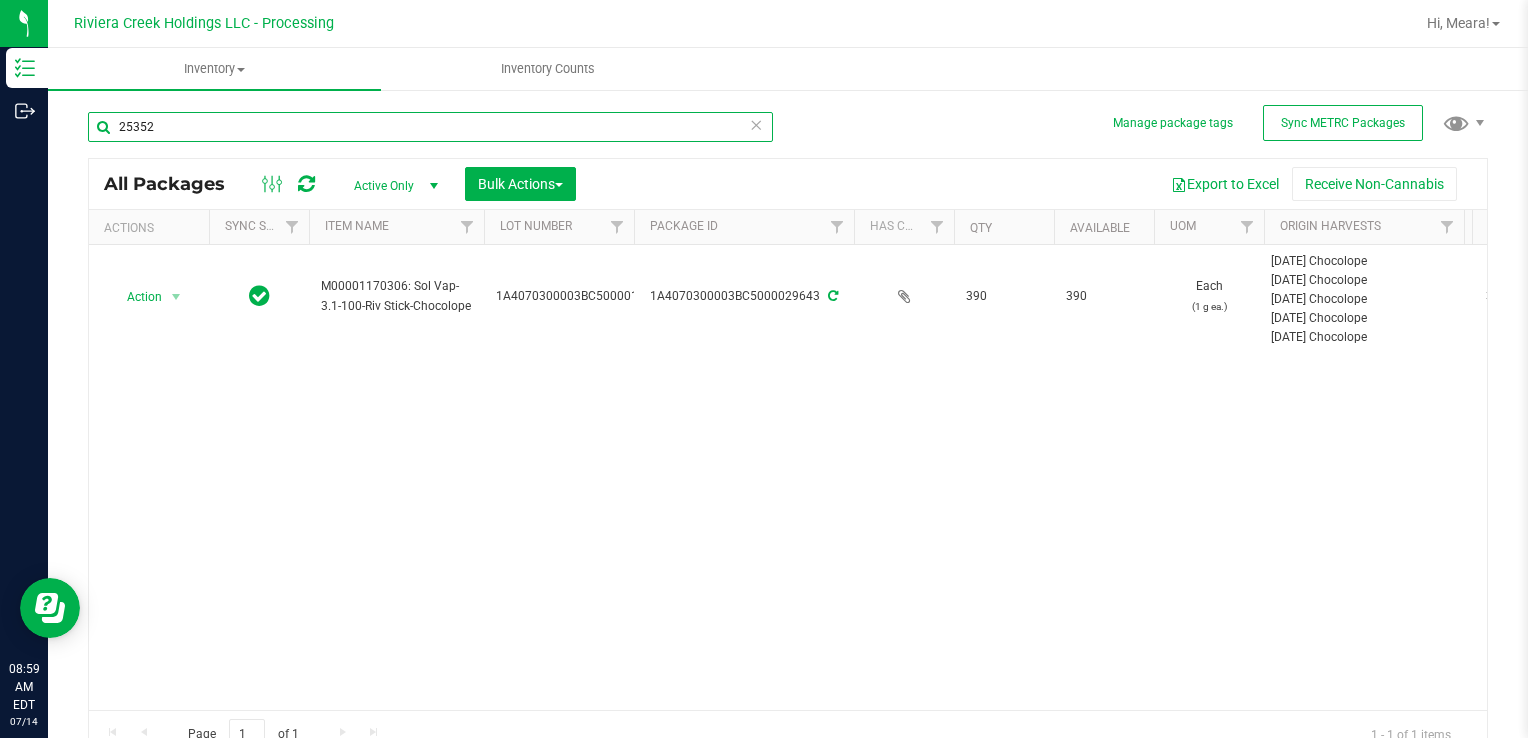 type on "25352" 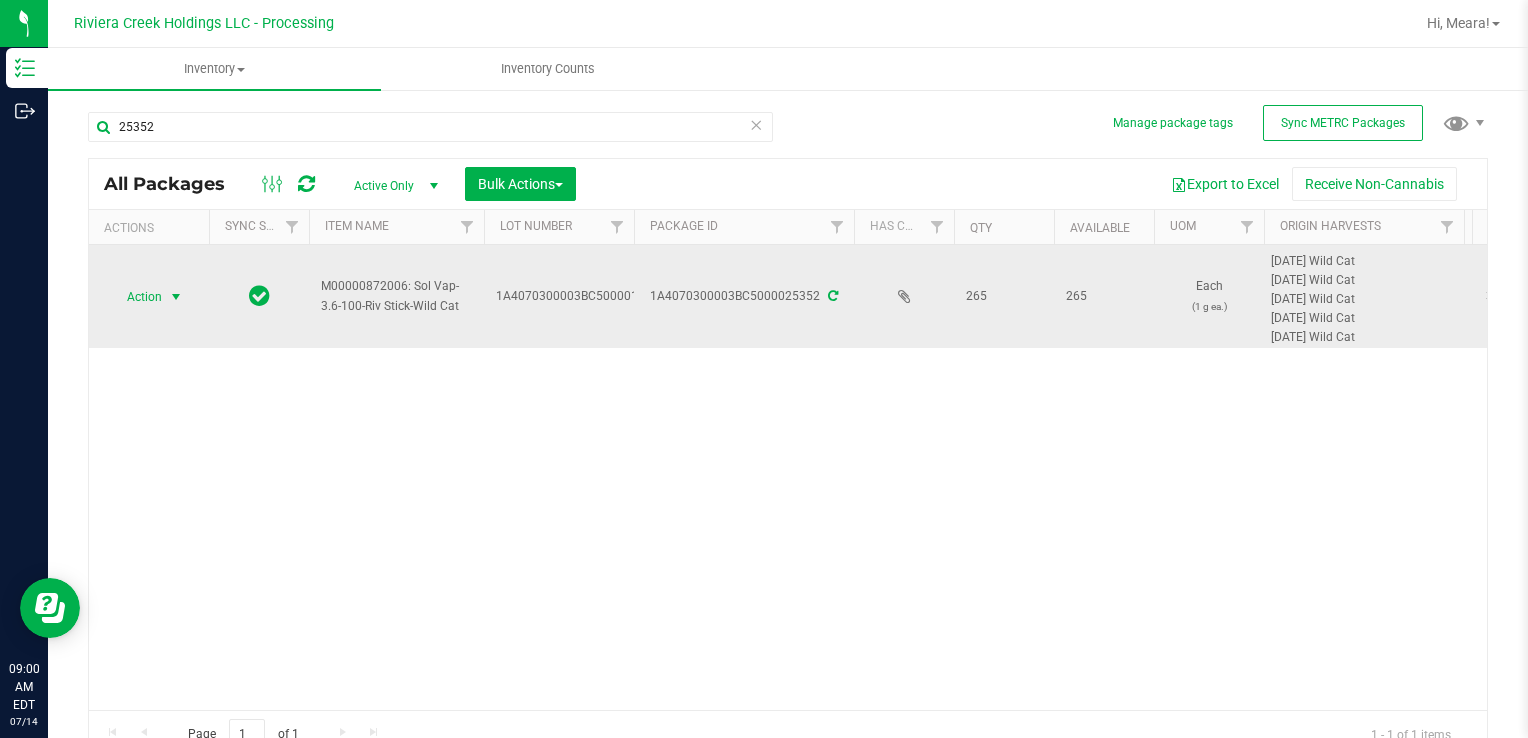 click on "Action" at bounding box center [136, 297] 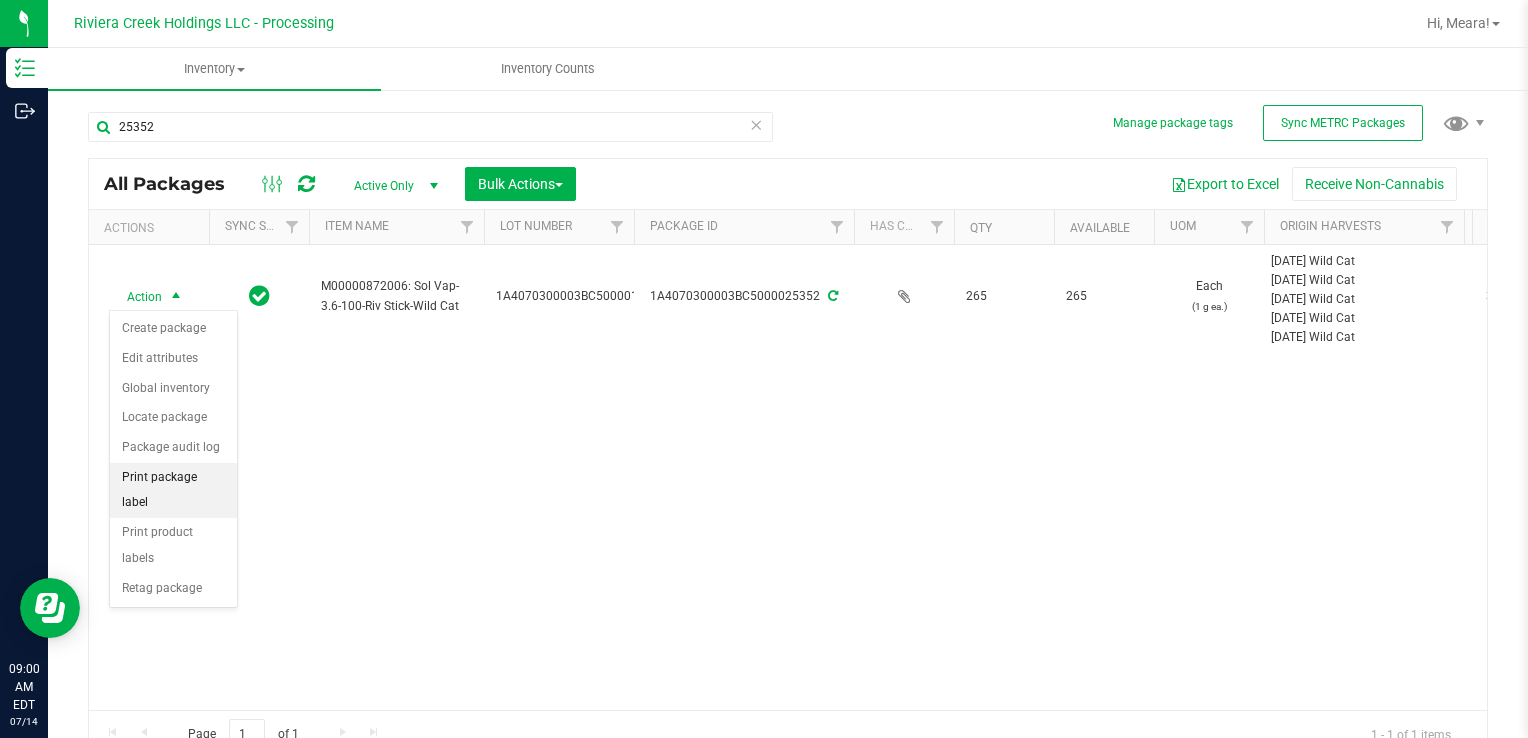 click on "Print package label" at bounding box center (173, 490) 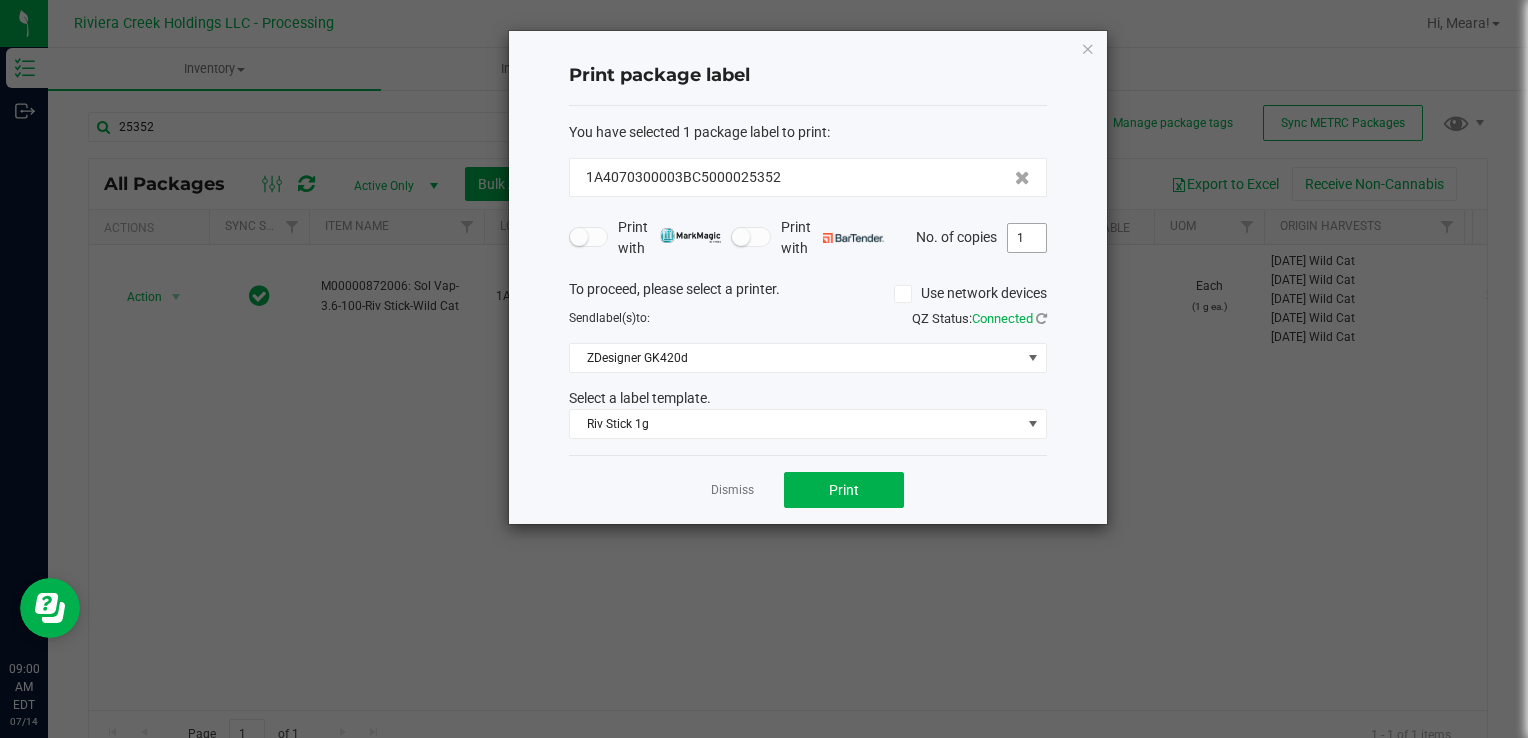 click on "1" at bounding box center (1027, 238) 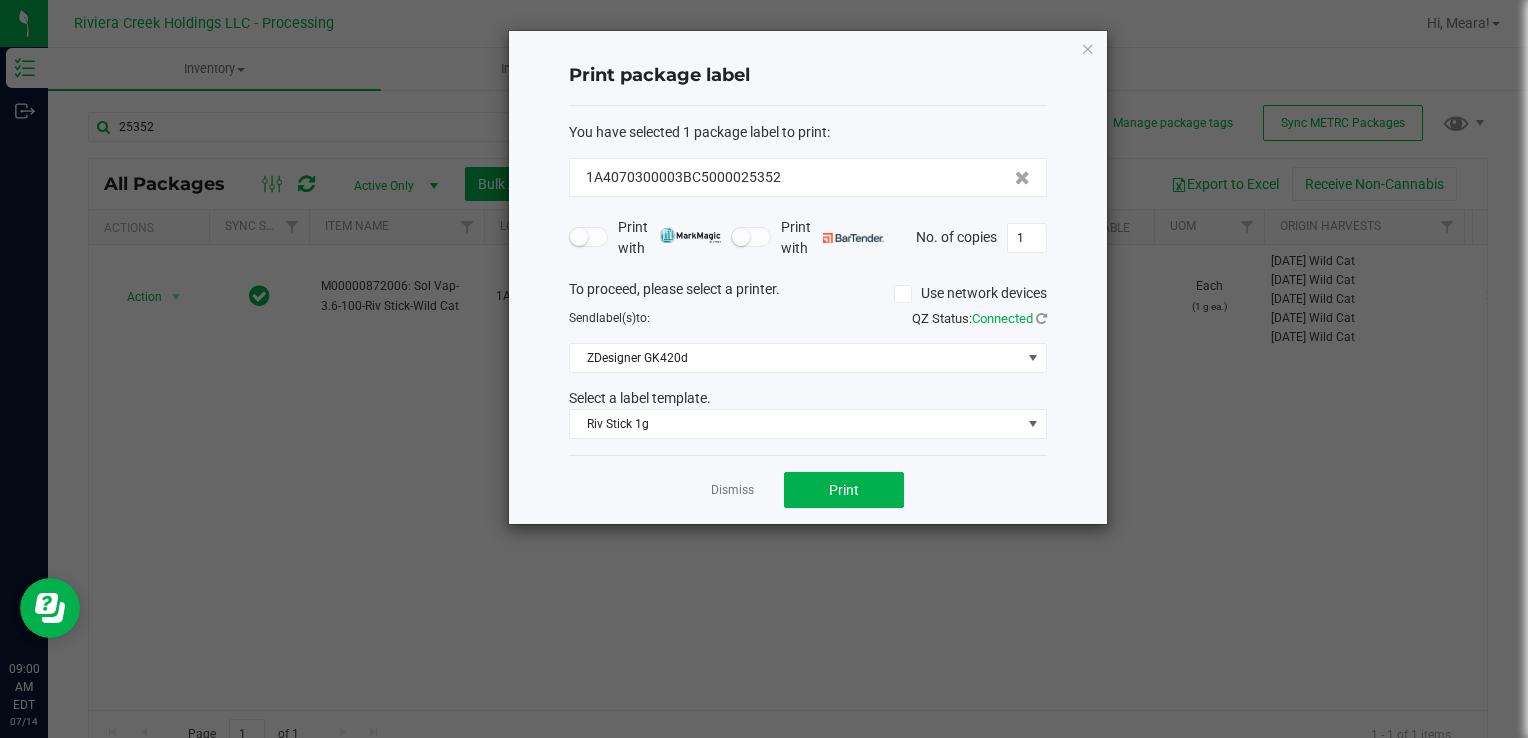 click on "Print with   Print with   No. of copies  1" 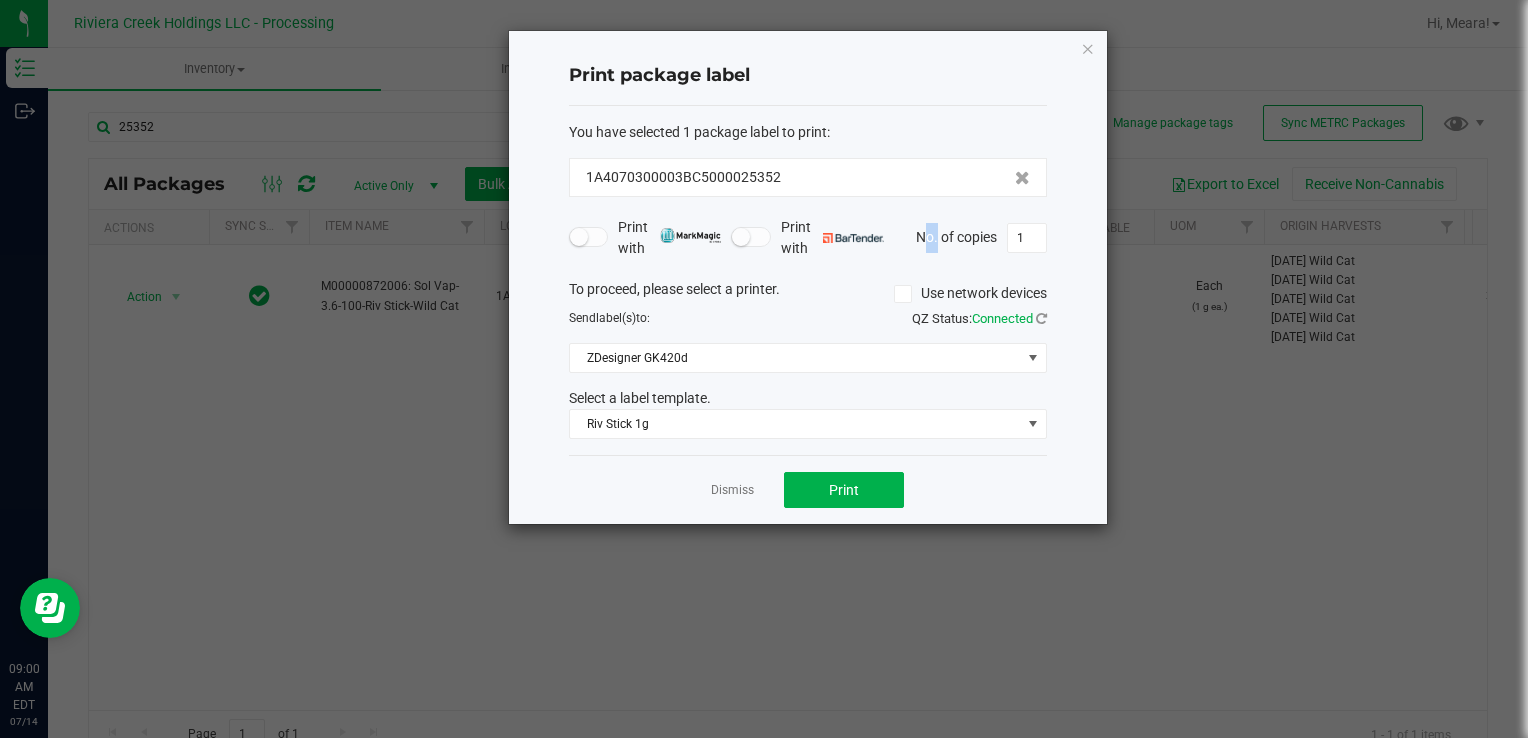 click on "Print with   Print with   No. of copies  1" 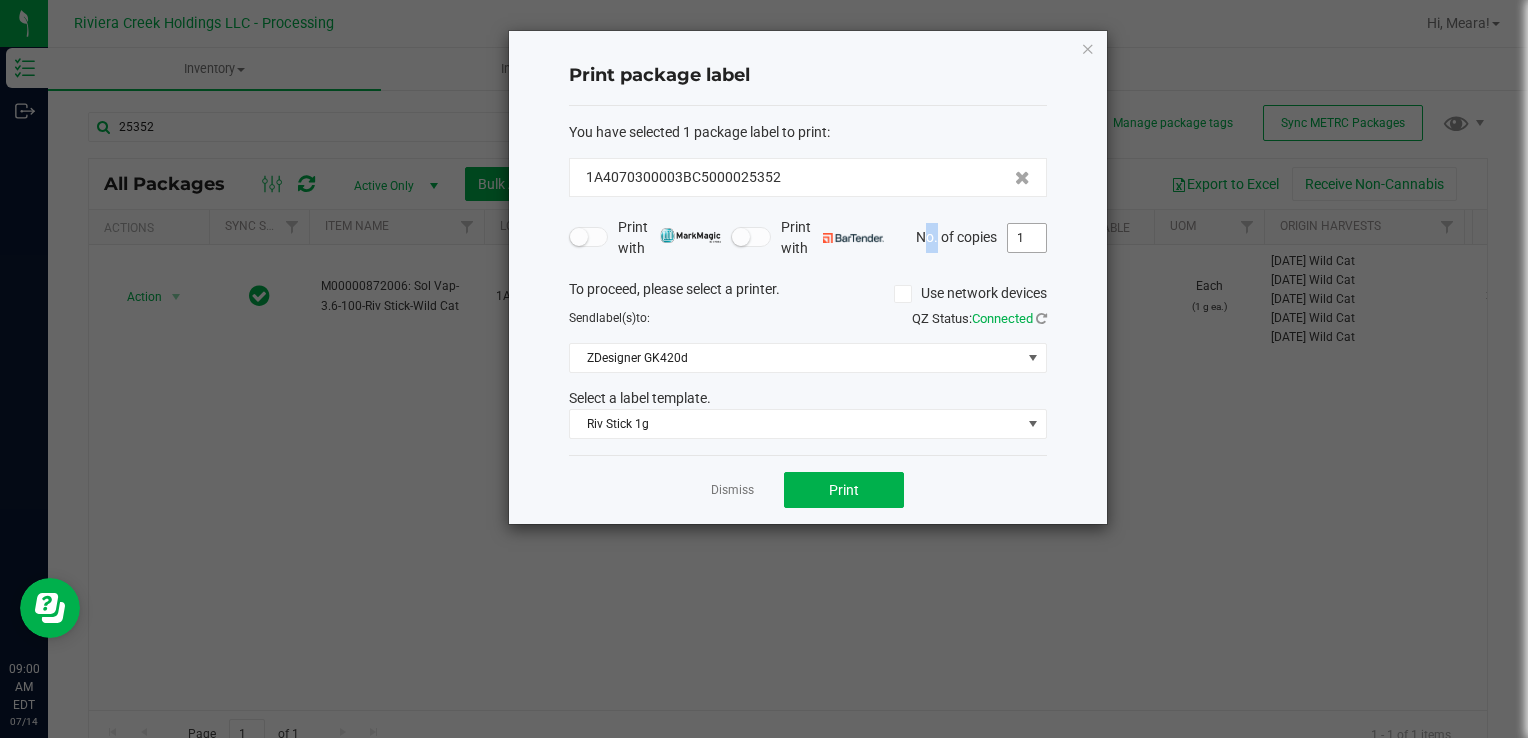 drag, startPoint x: 1014, startPoint y: 252, endPoint x: 1023, endPoint y: 242, distance: 13.453624 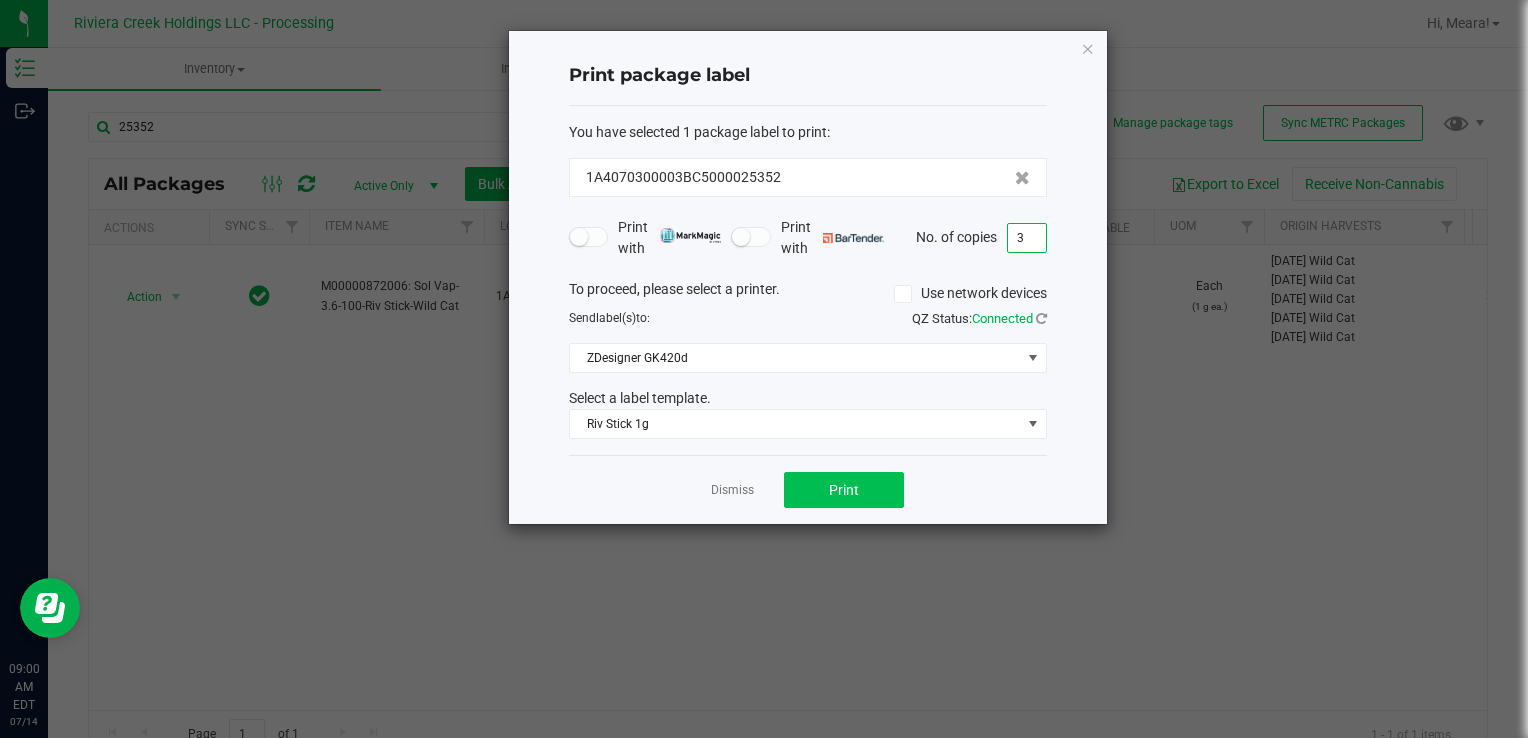 type on "3" 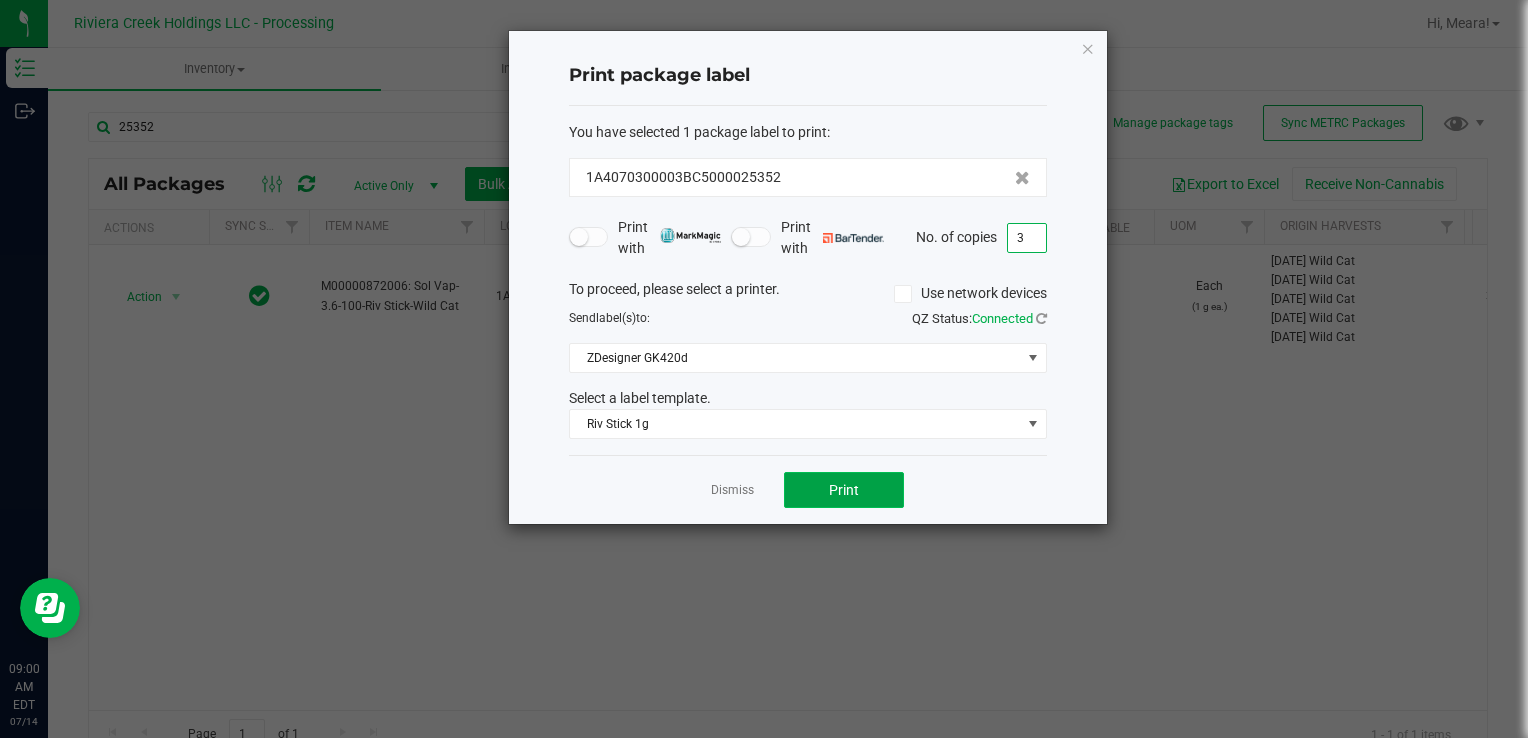 click on "Print" 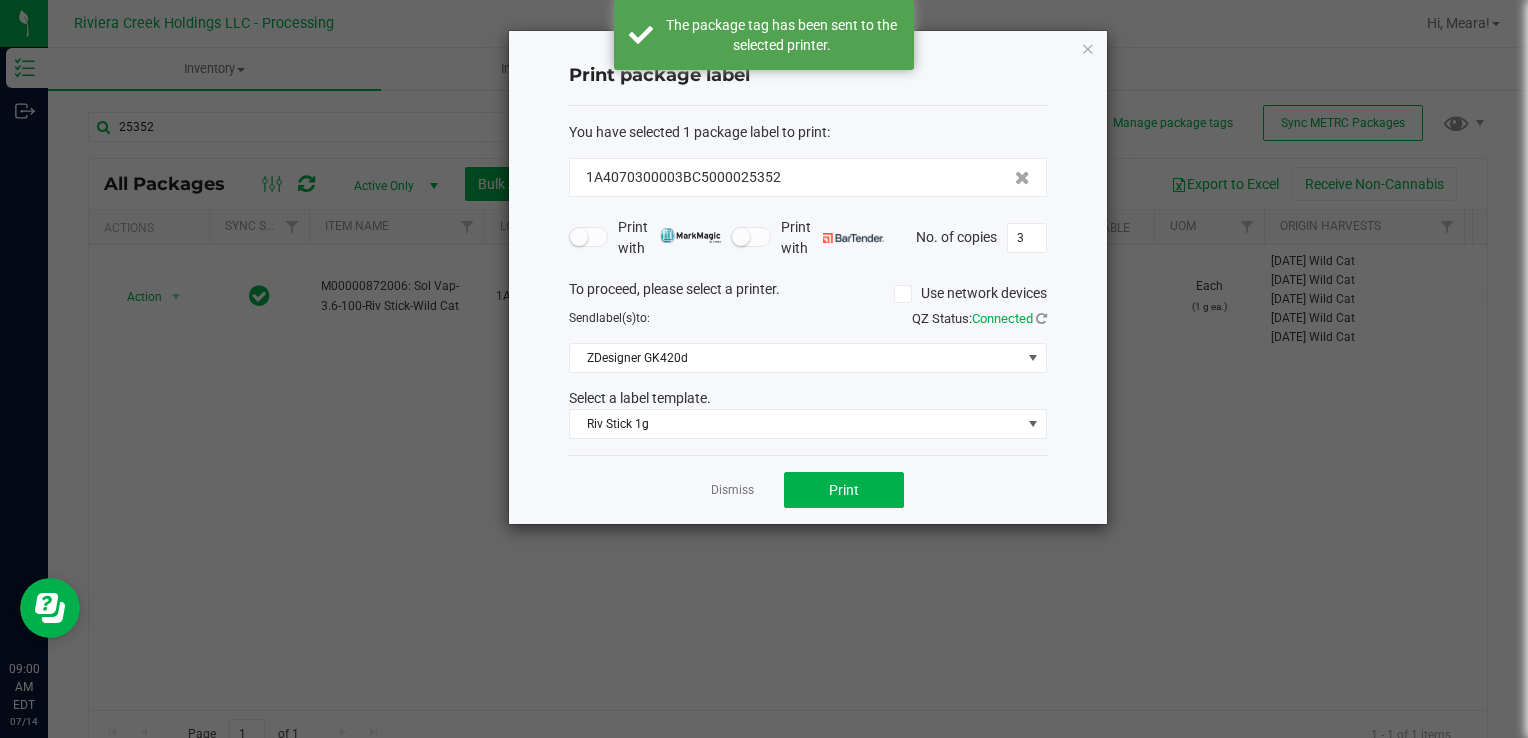 drag, startPoint x: 732, startPoint y: 492, endPoint x: 652, endPoint y: 472, distance: 82.46211 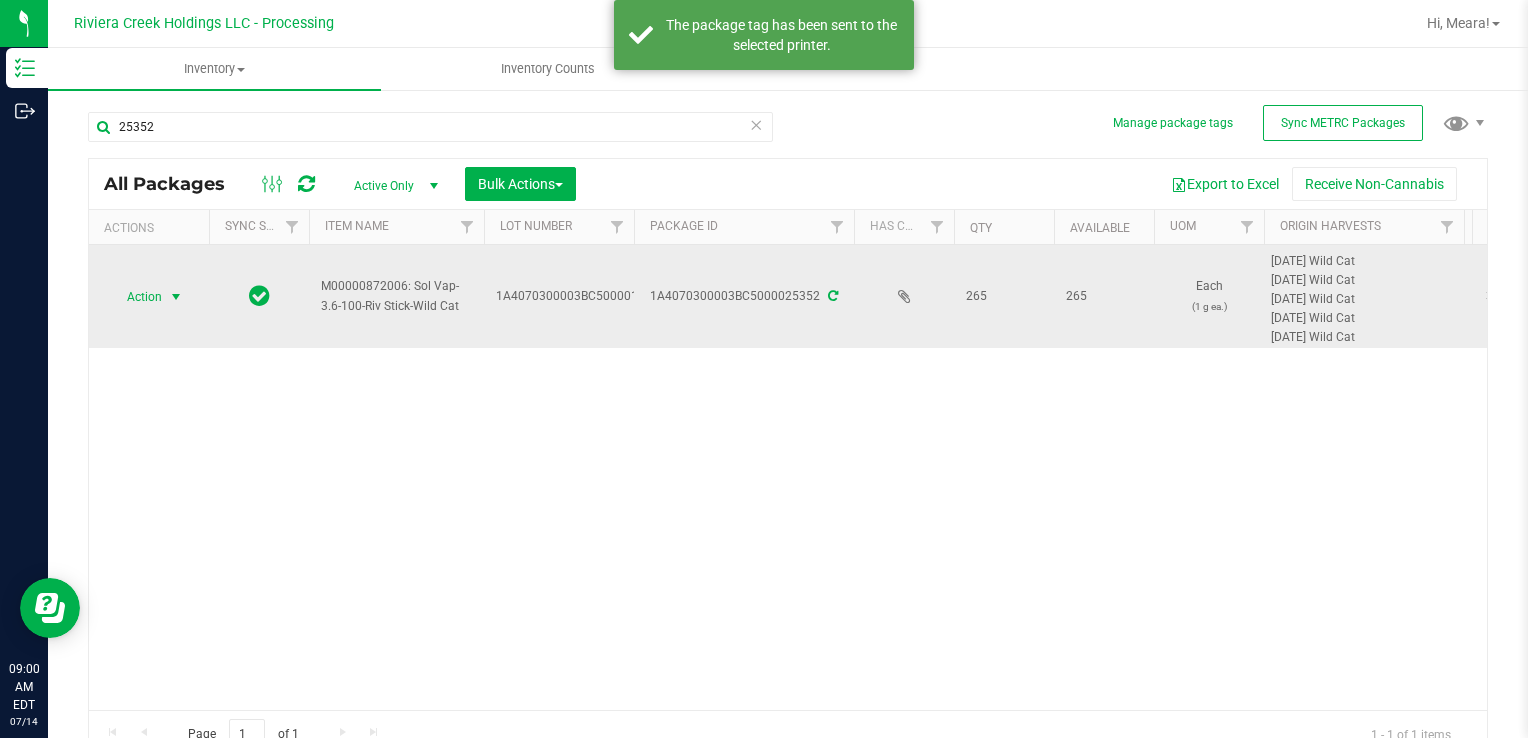 click on "Action" at bounding box center (136, 297) 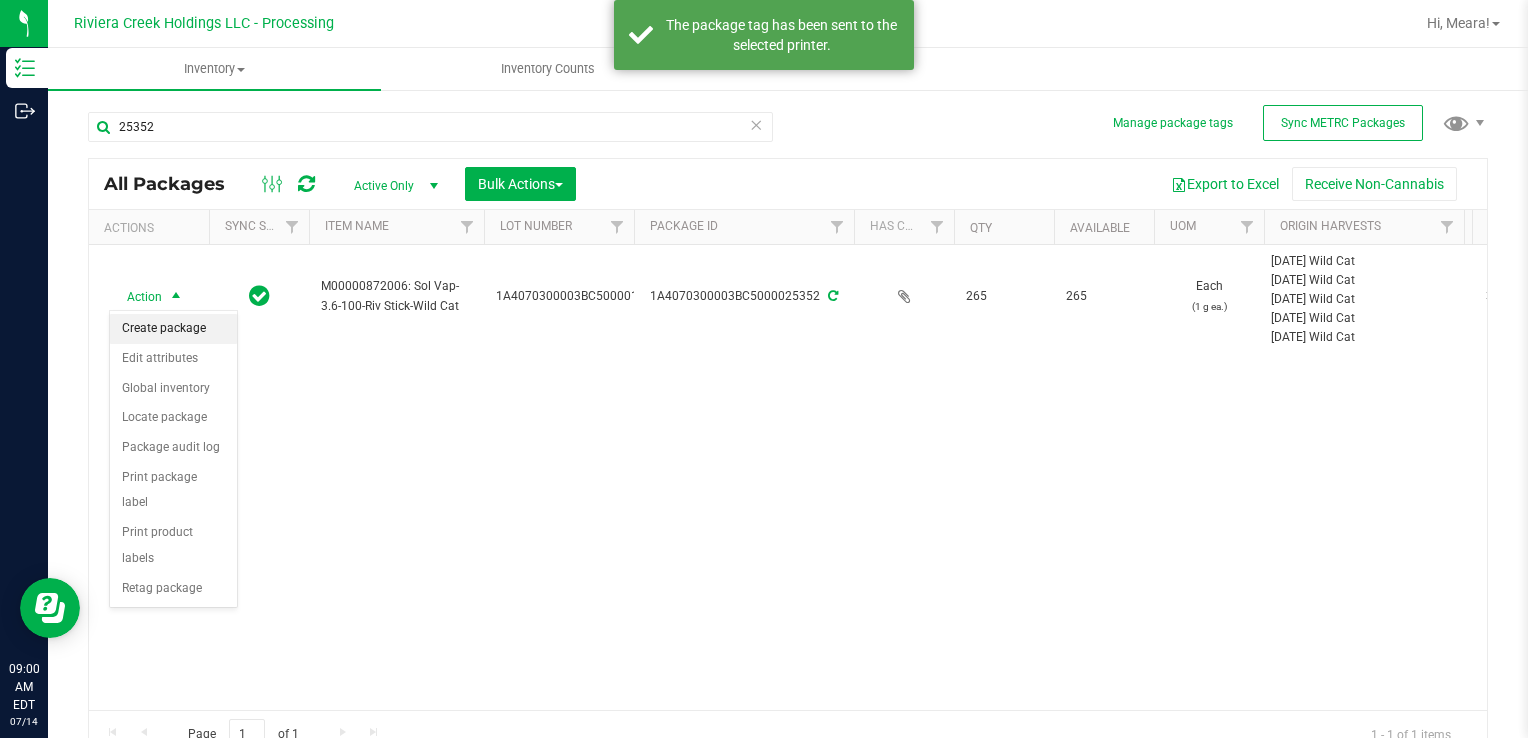 click on "Create package" at bounding box center [173, 329] 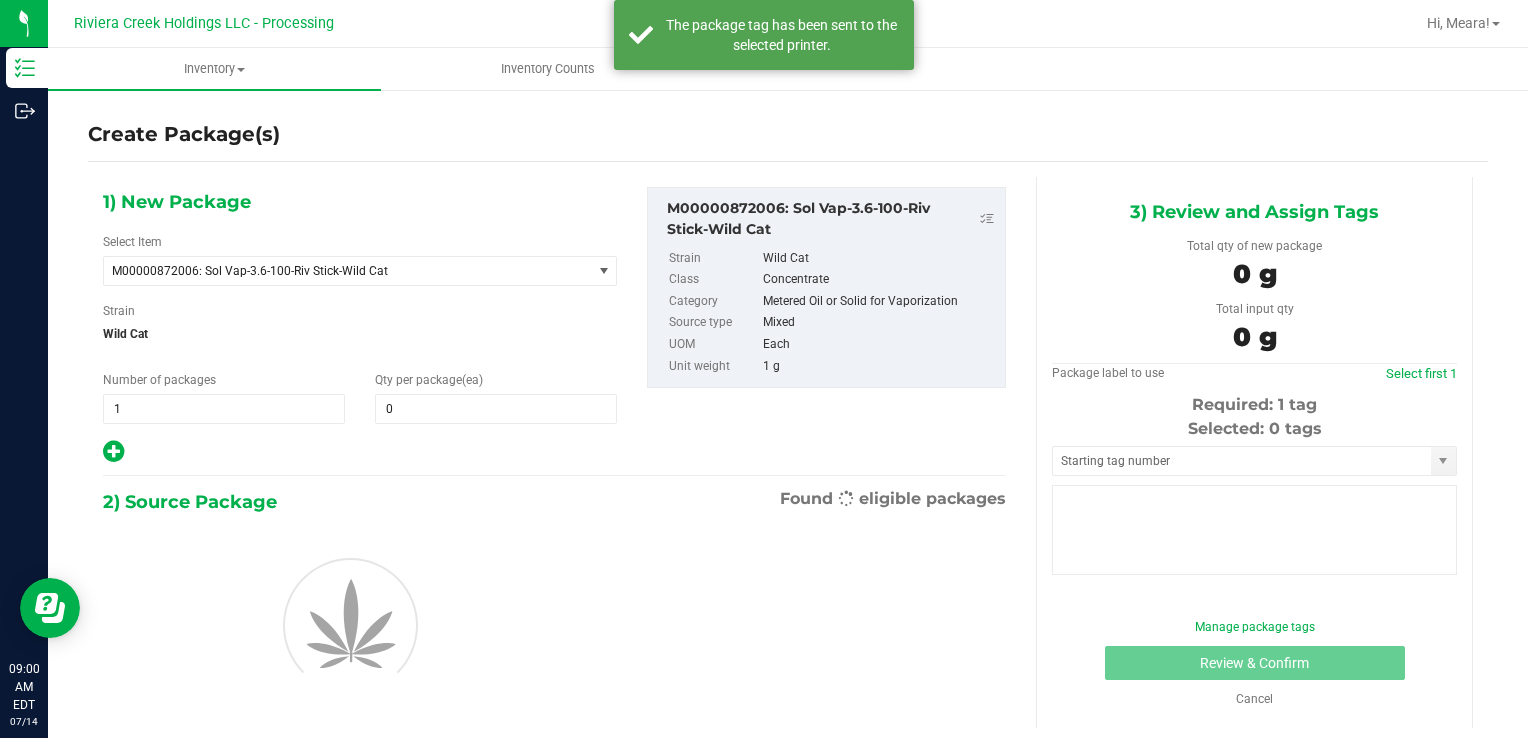 type on "0" 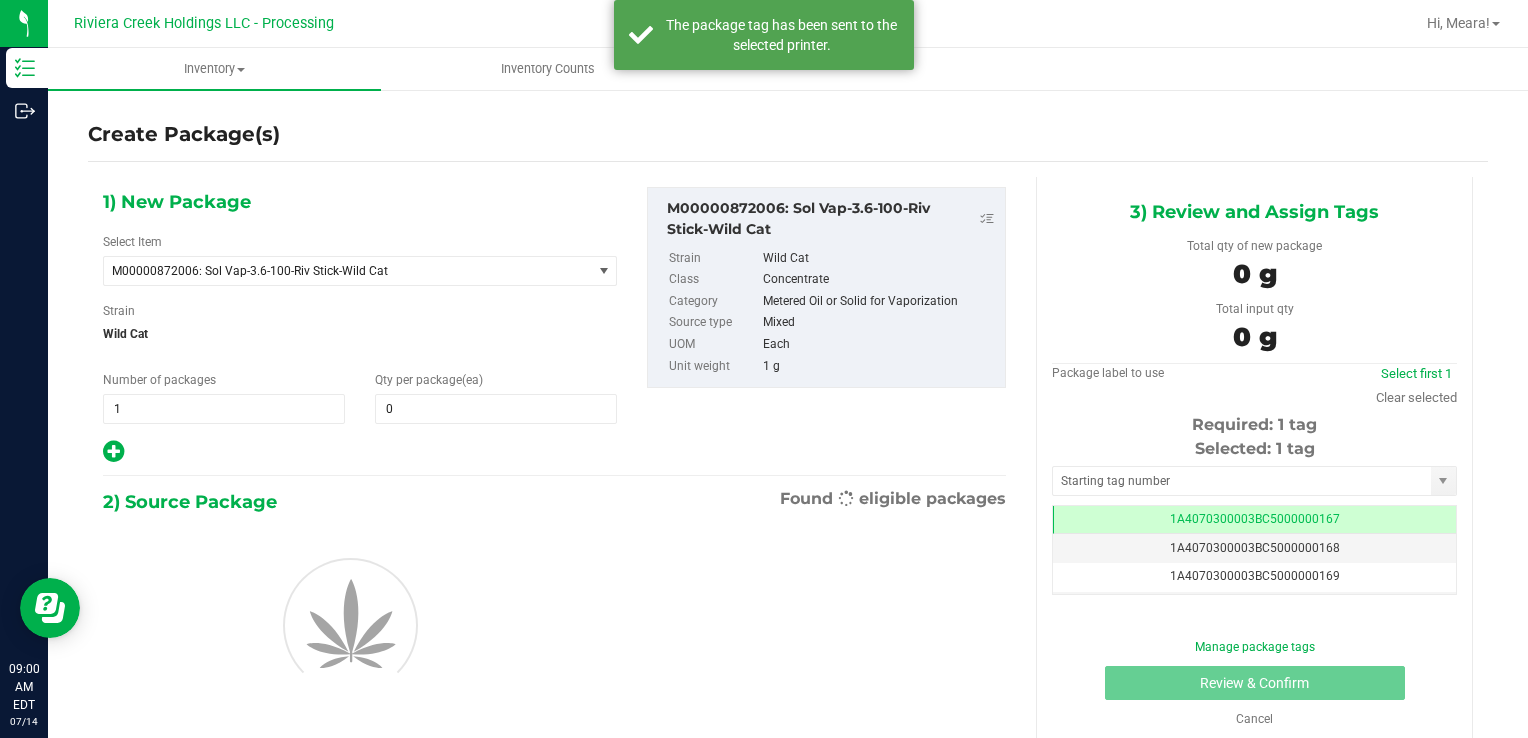 scroll, scrollTop: 0, scrollLeft: 0, axis: both 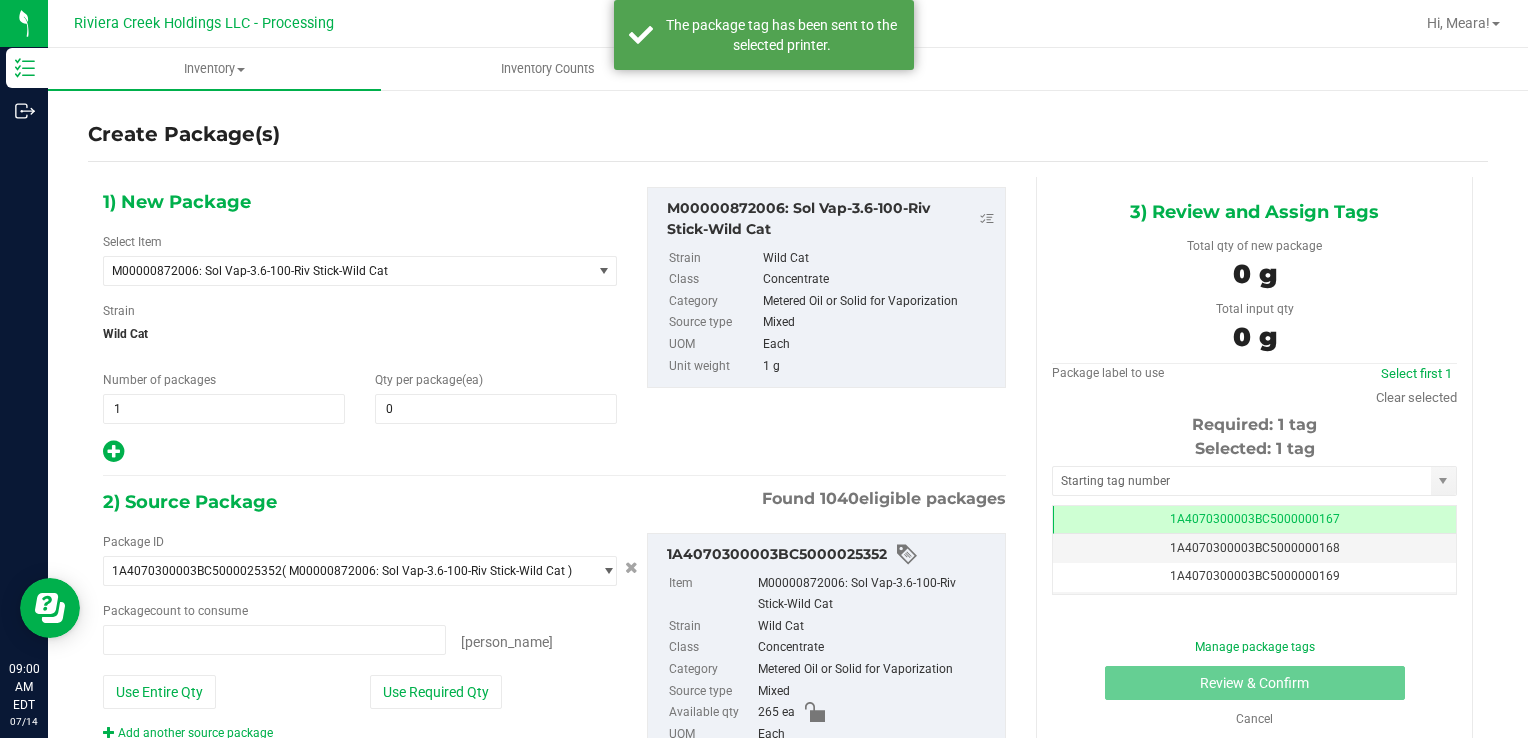 type on "0 ea" 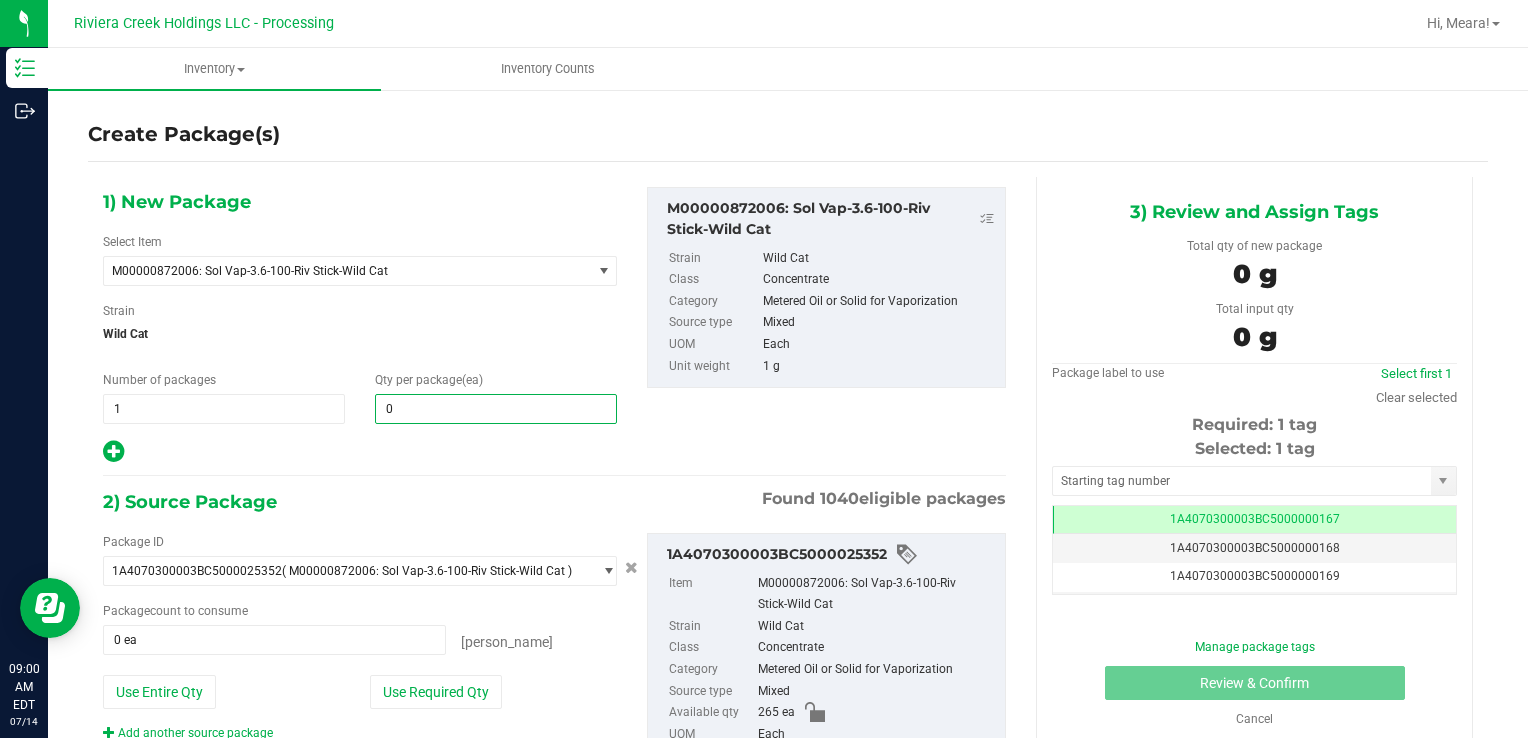 type 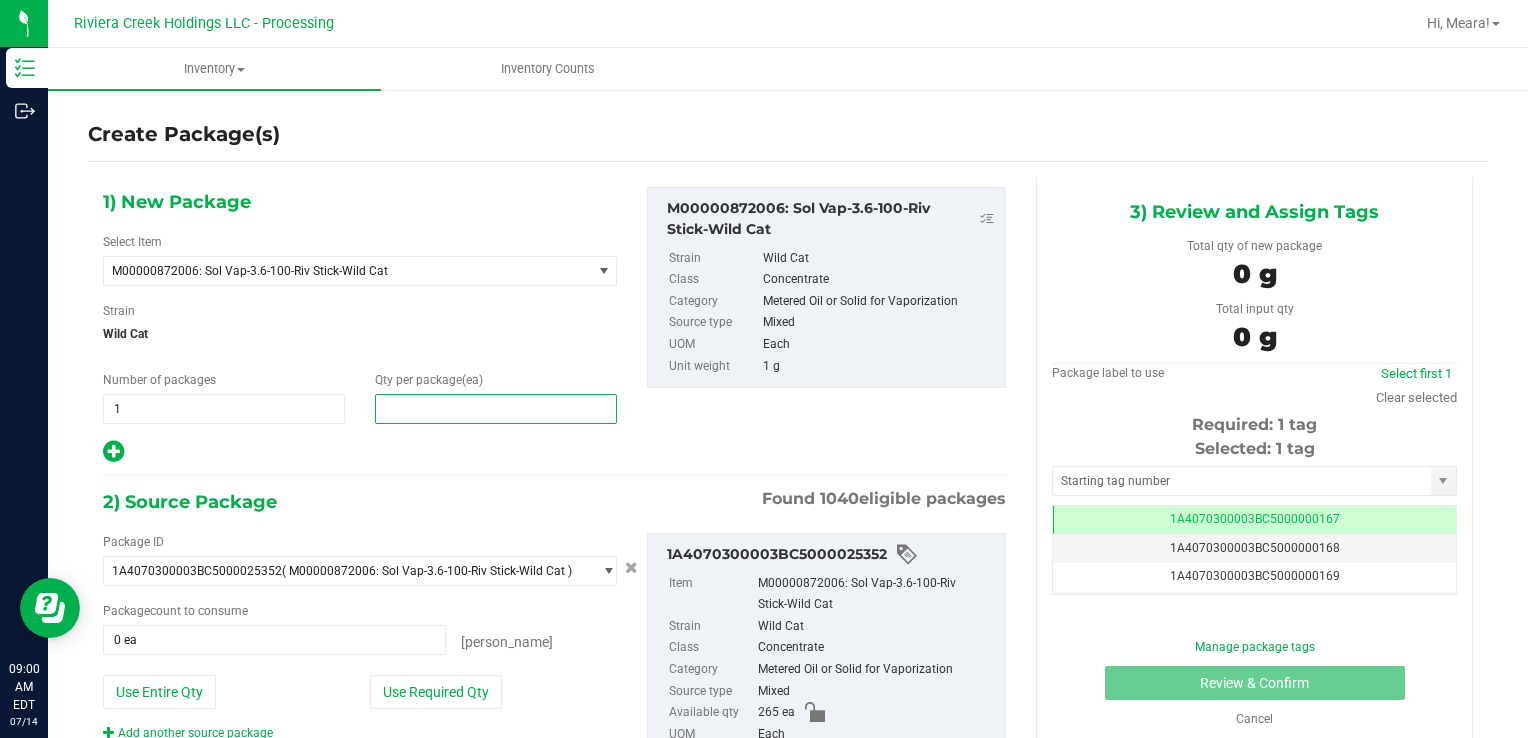 click at bounding box center (496, 409) 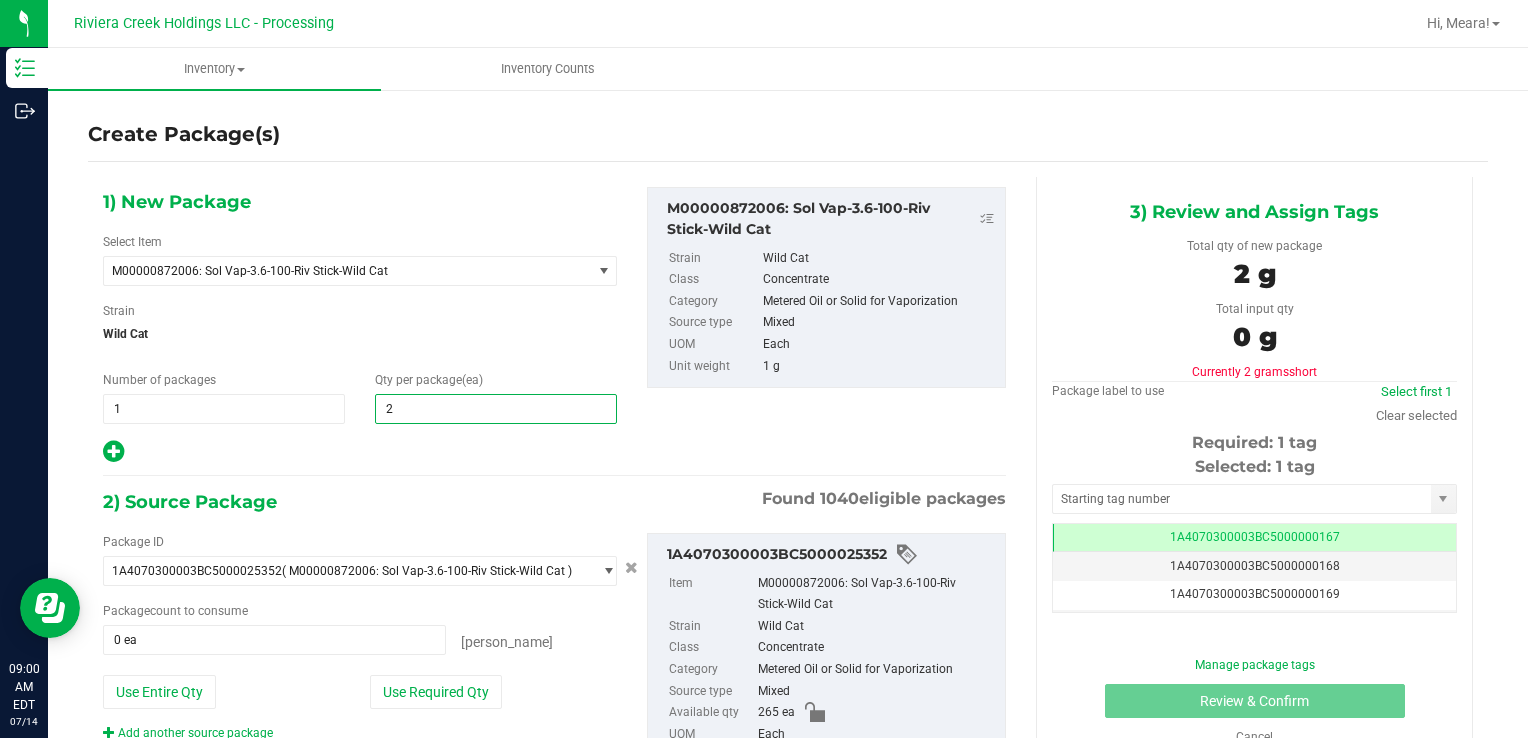type on "20" 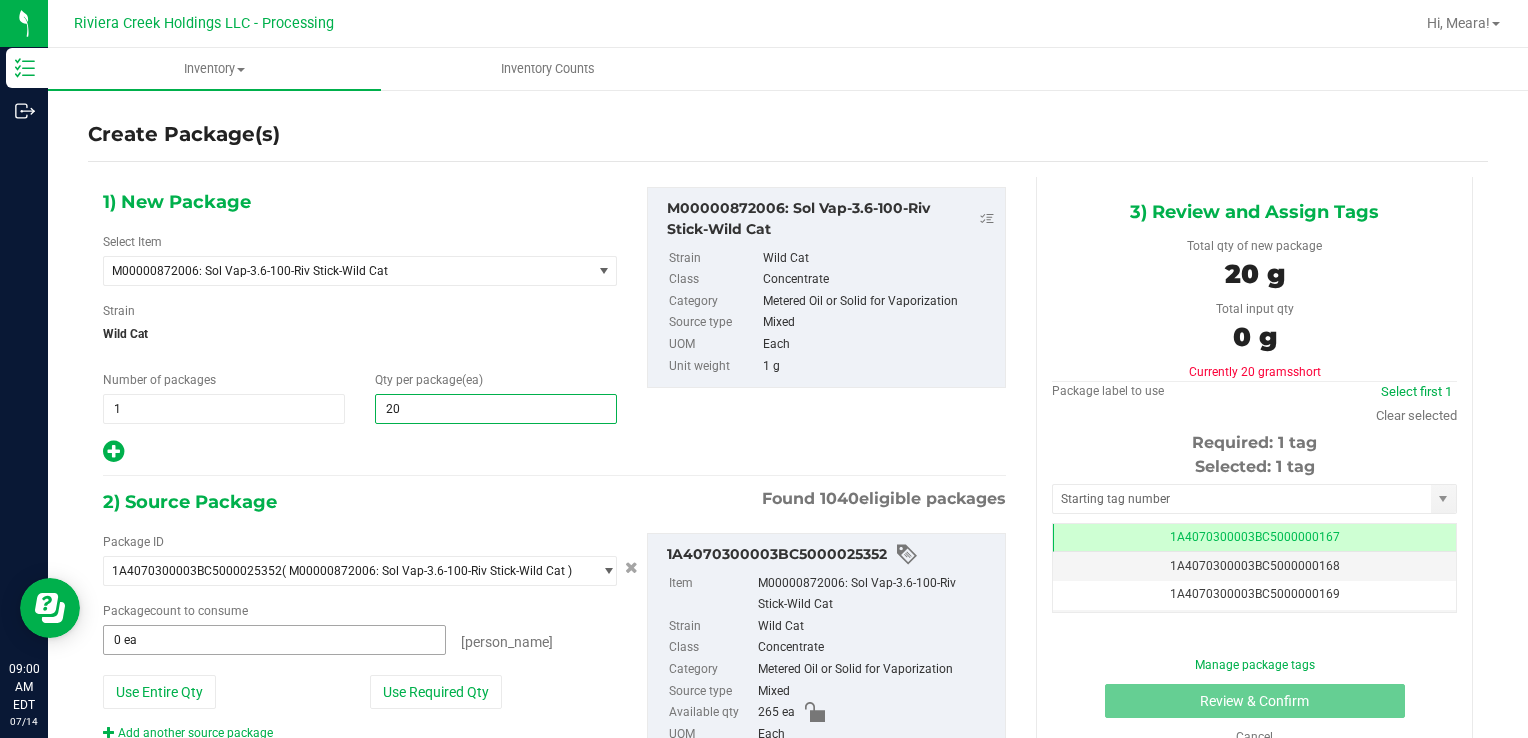 type on "20" 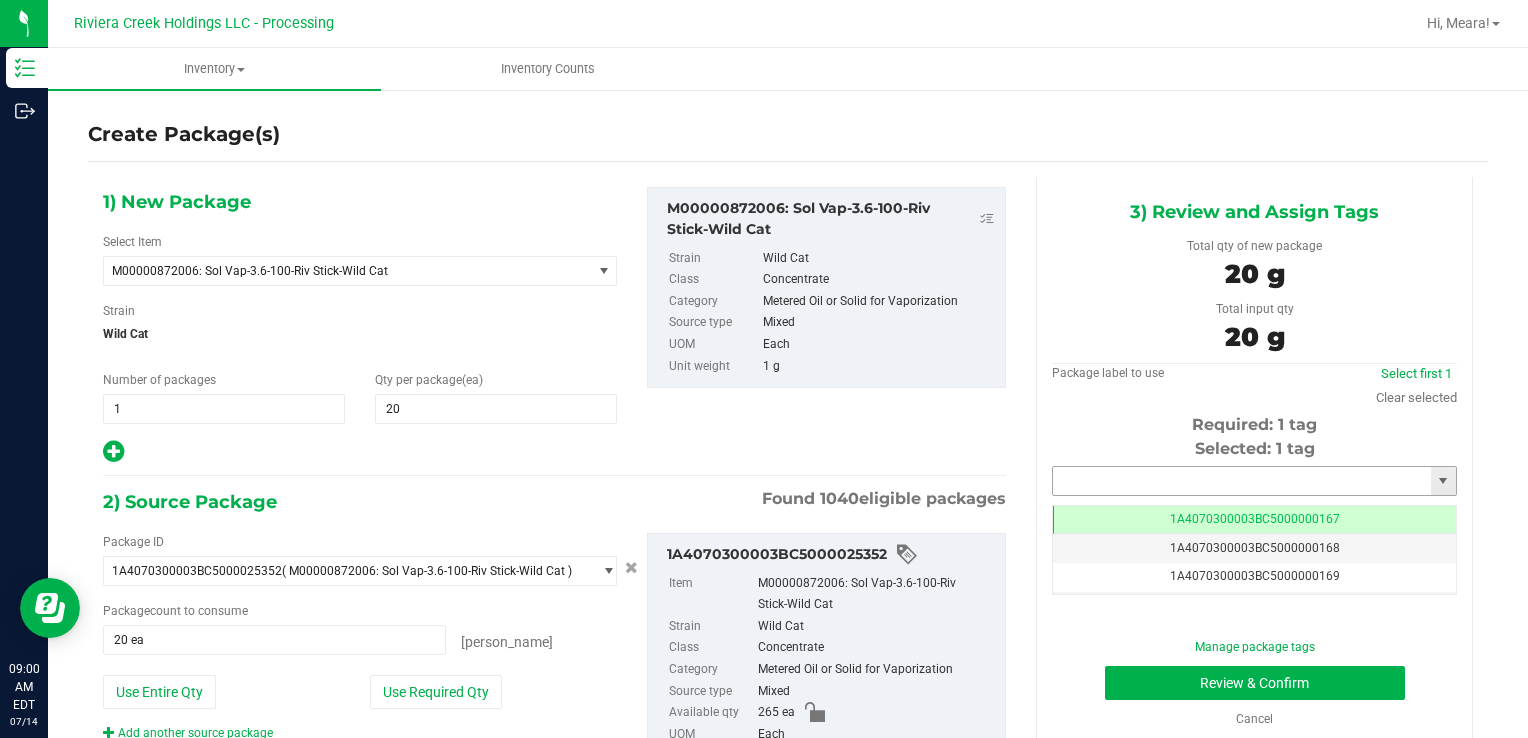 click at bounding box center (1242, 481) 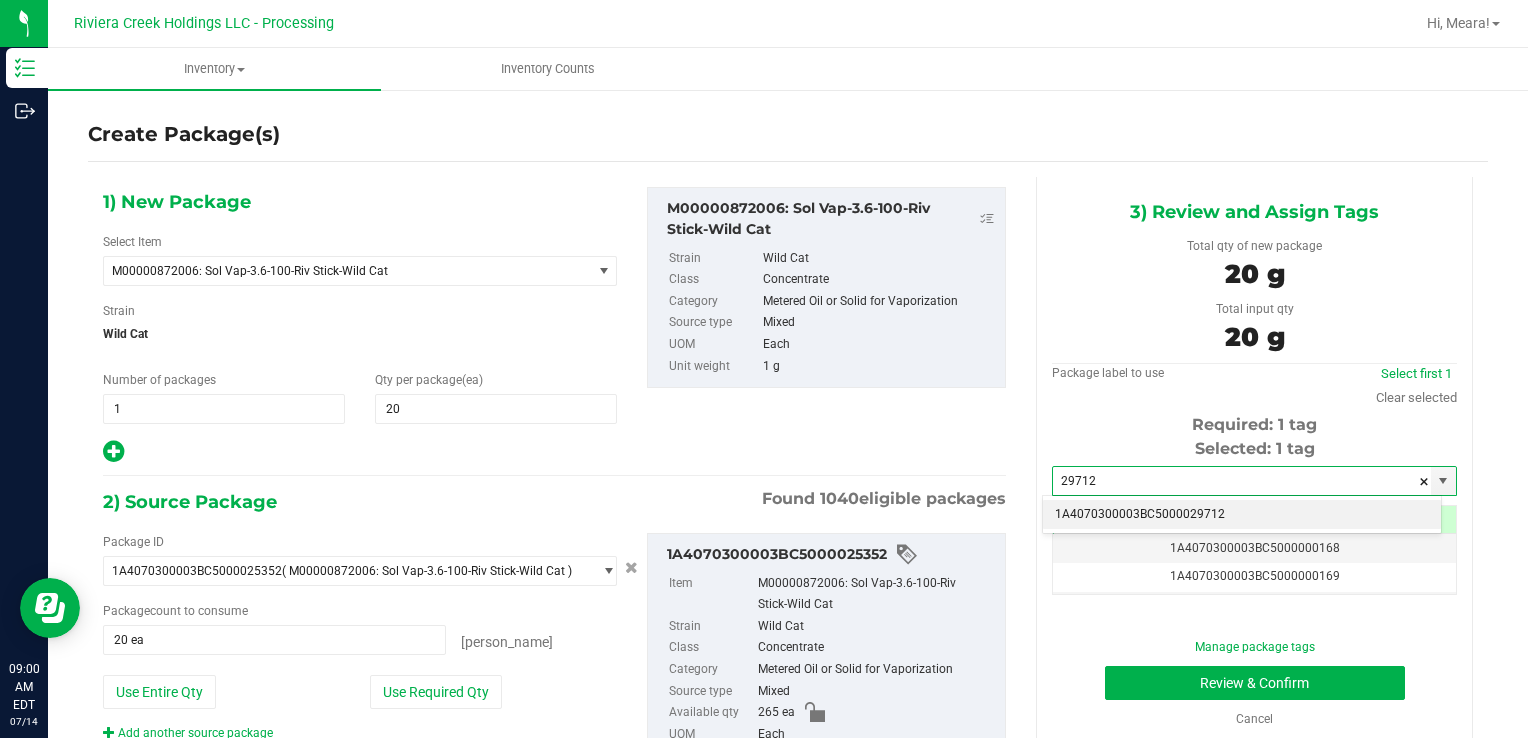 click on "1A4070300003BC5000029712" at bounding box center [1242, 515] 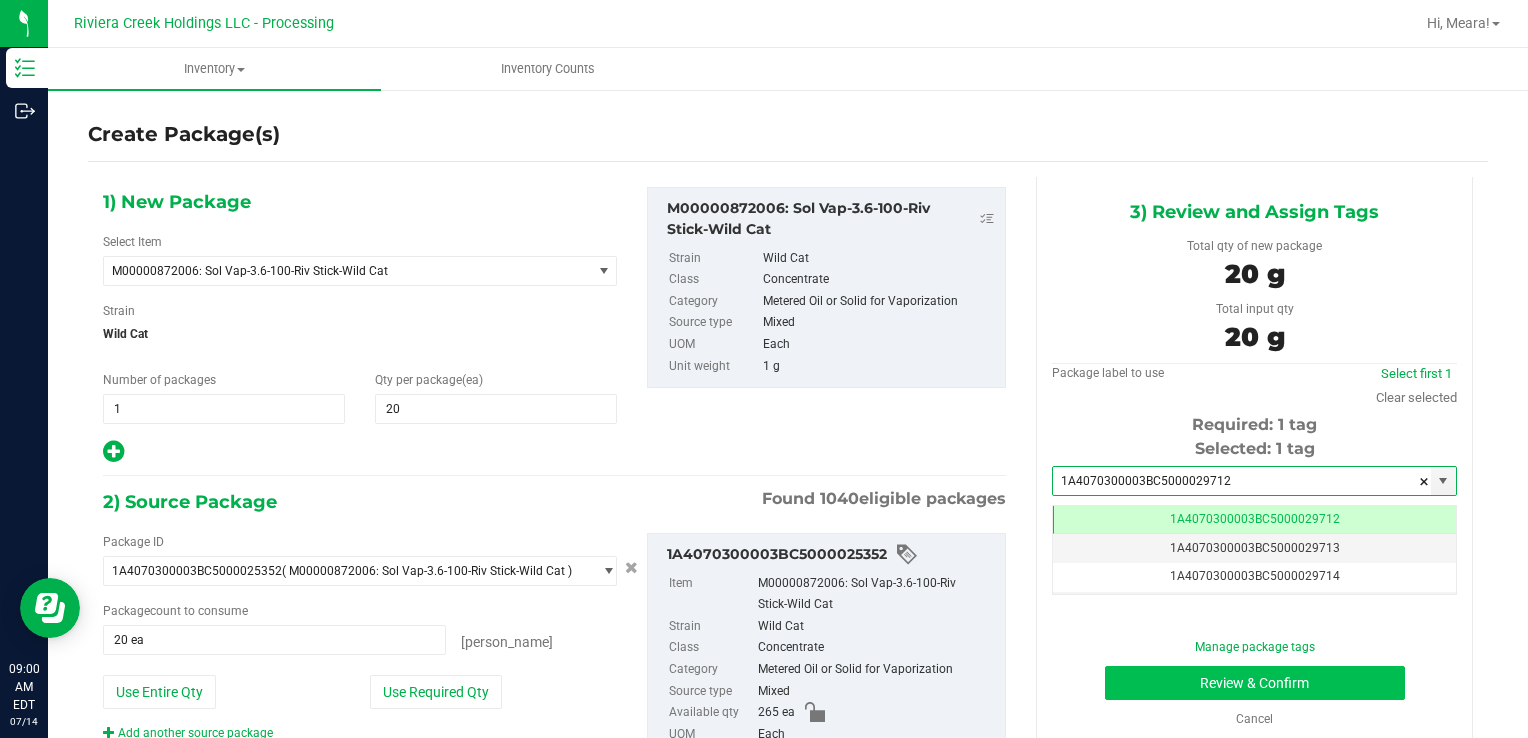 scroll, scrollTop: 0, scrollLeft: 0, axis: both 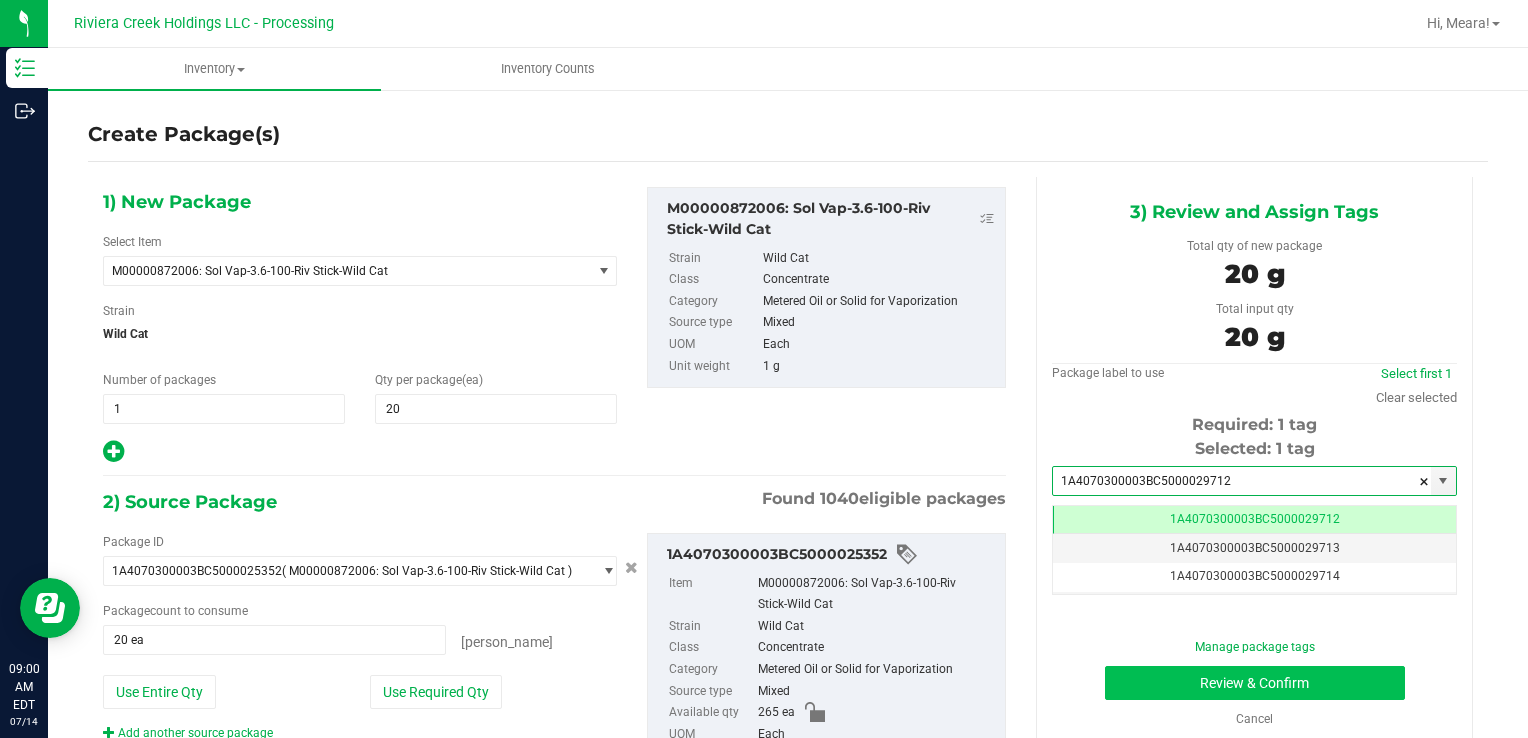 type on "1A4070300003BC5000029712" 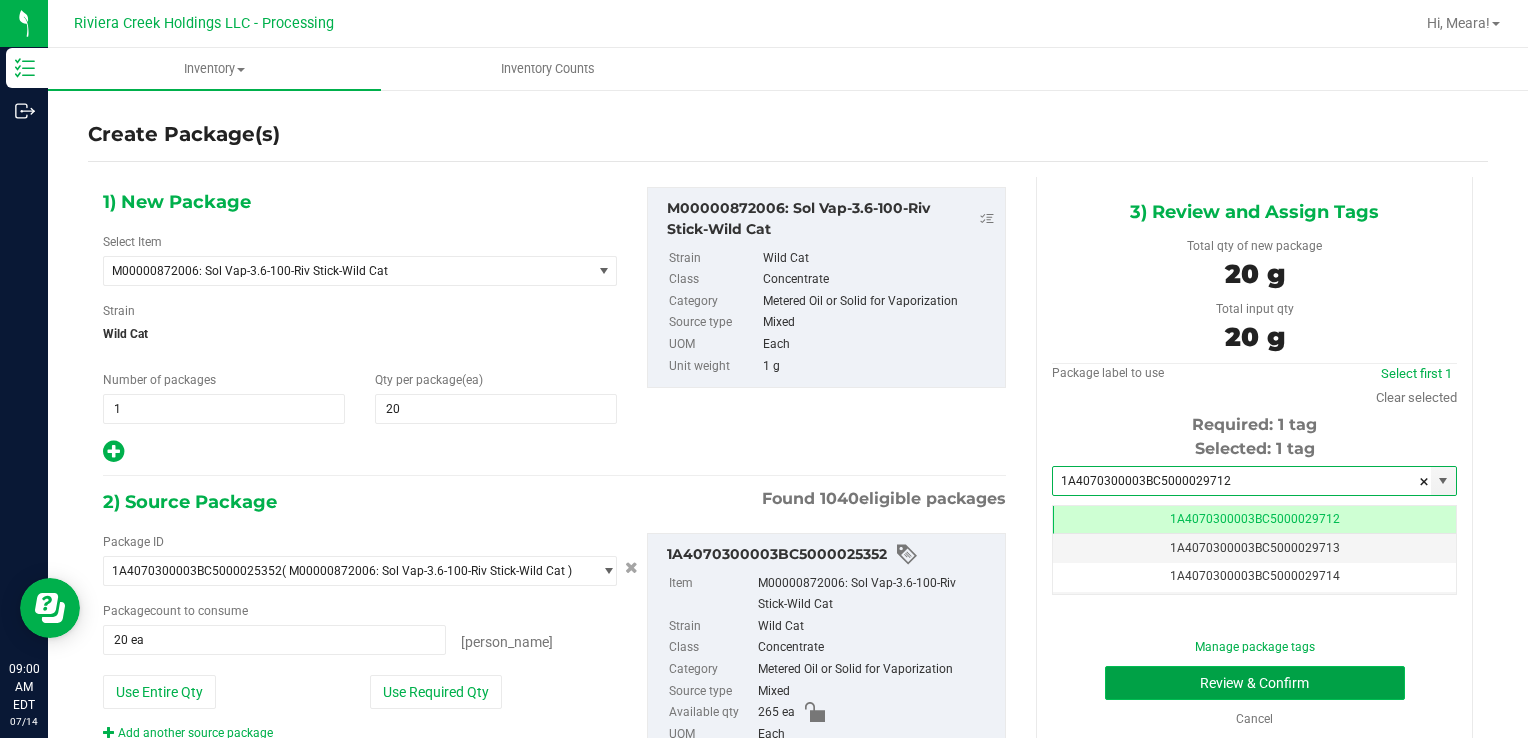 click on "Review & Confirm" at bounding box center (1255, 683) 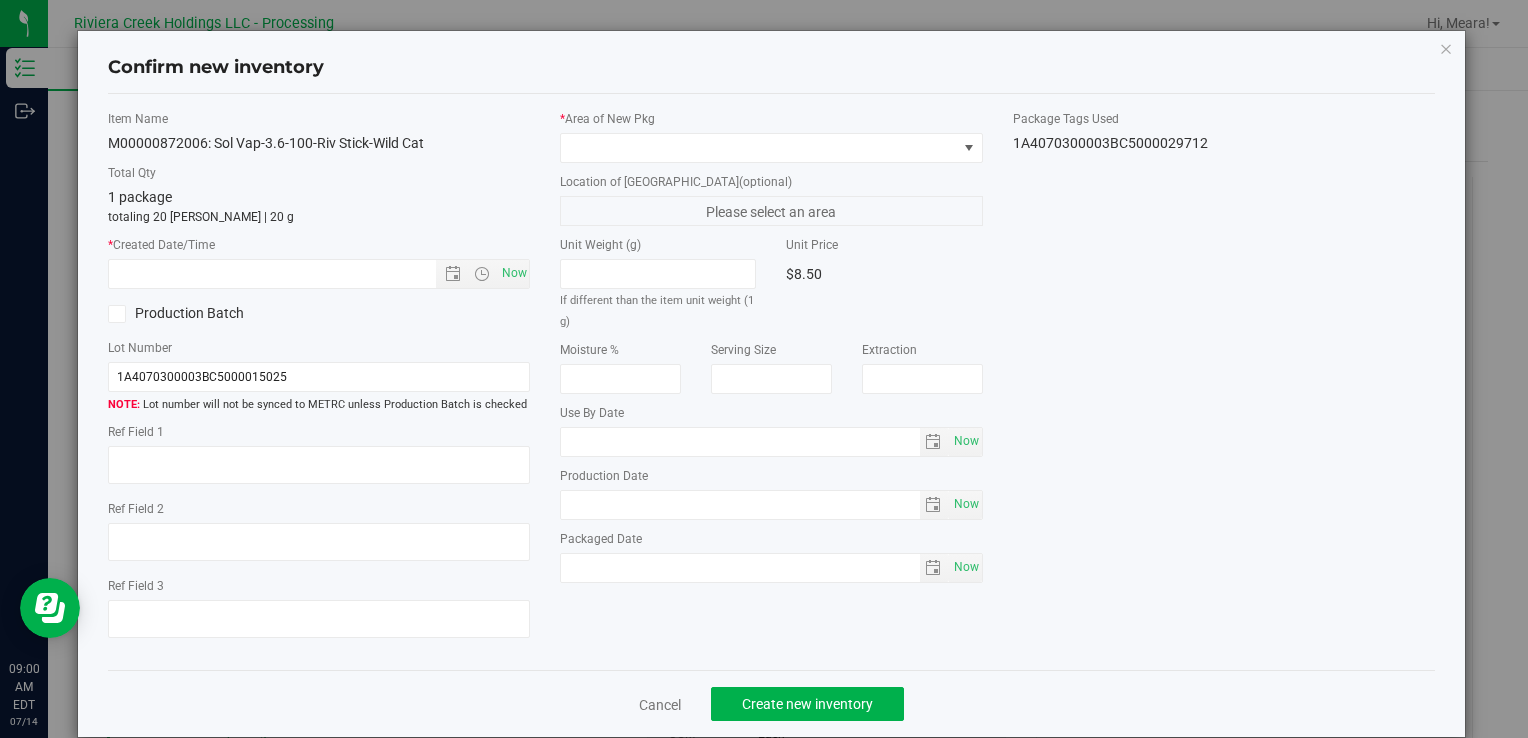 type on "[DATE]" 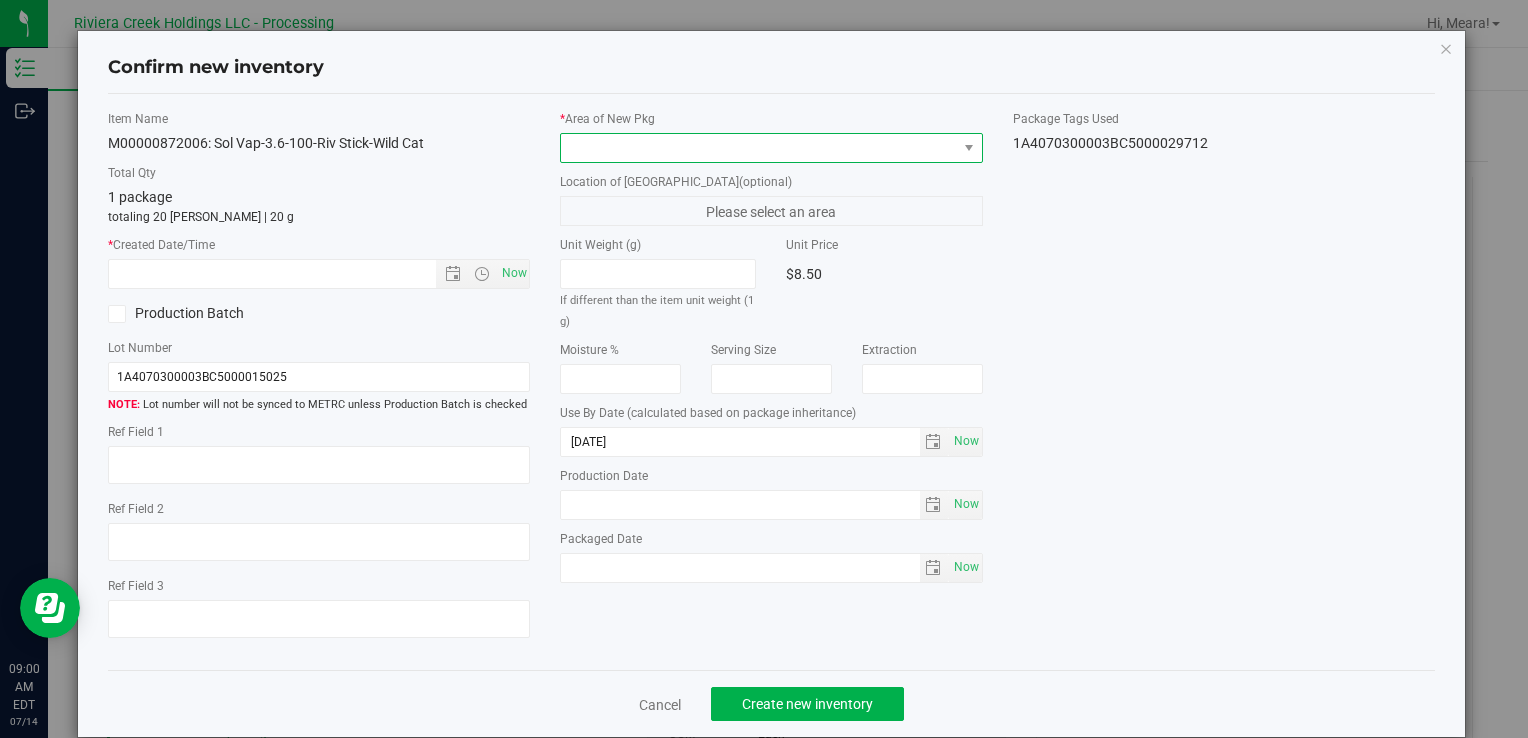 click at bounding box center (758, 148) 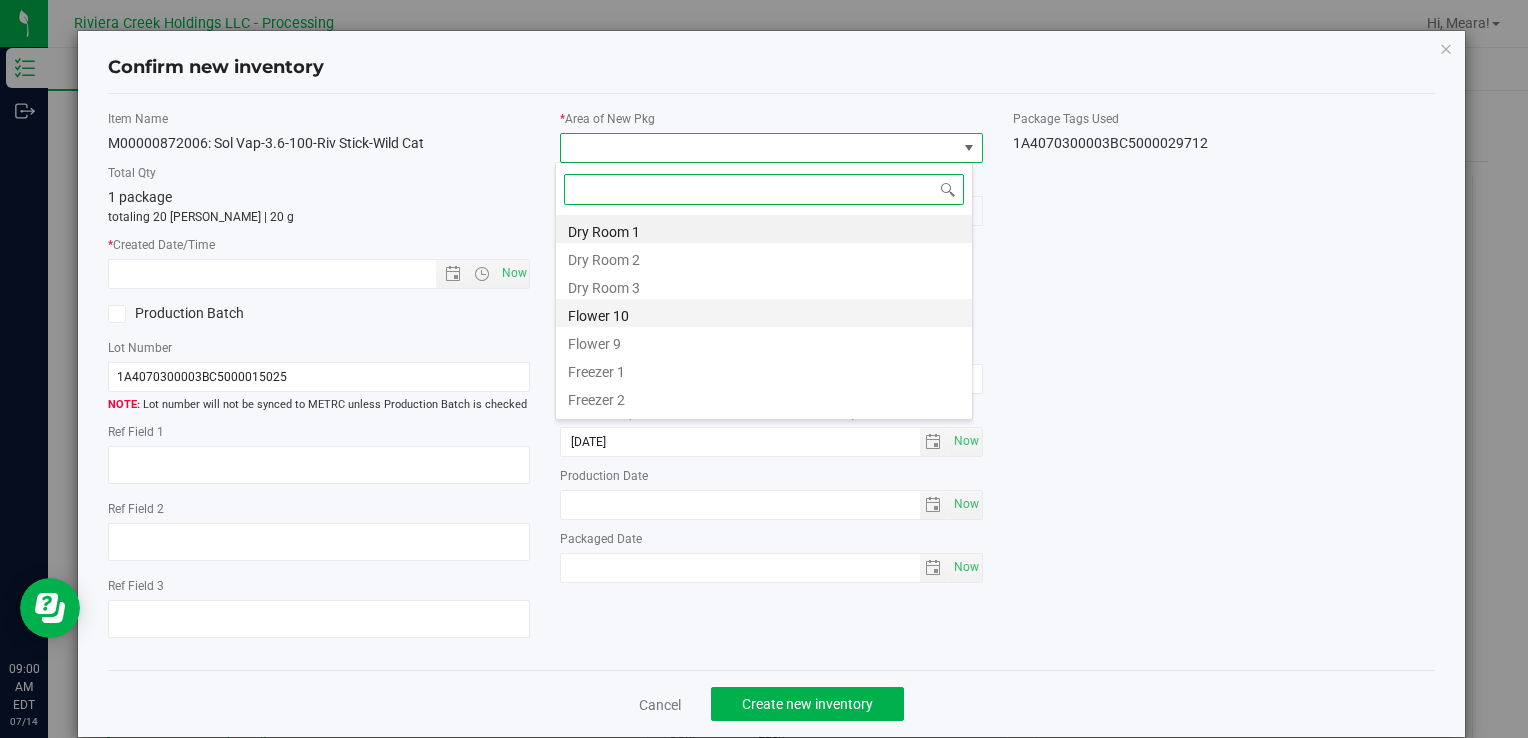 click on "Flower 10" at bounding box center (764, 313) 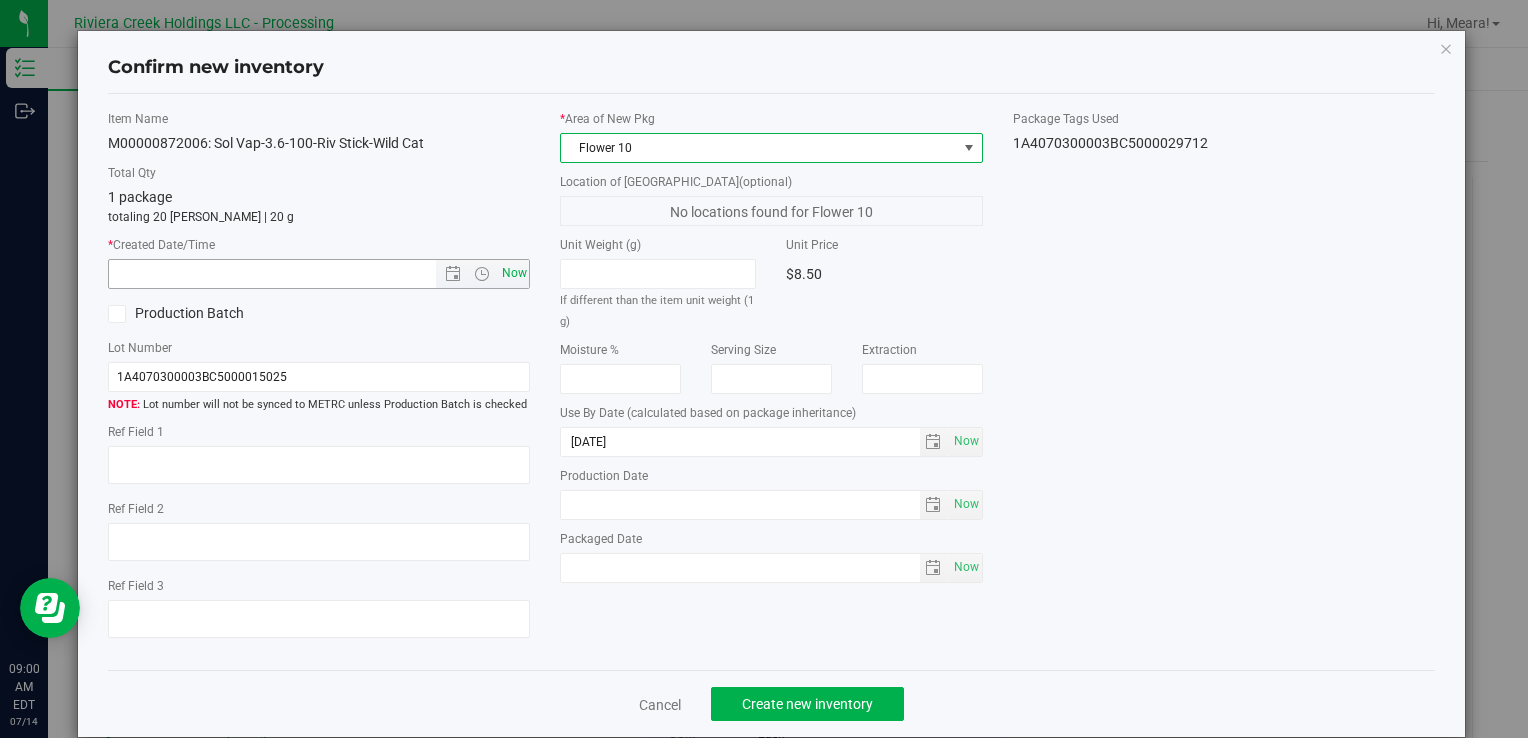 drag, startPoint x: 524, startPoint y: 285, endPoint x: 515, endPoint y: 277, distance: 12.0415945 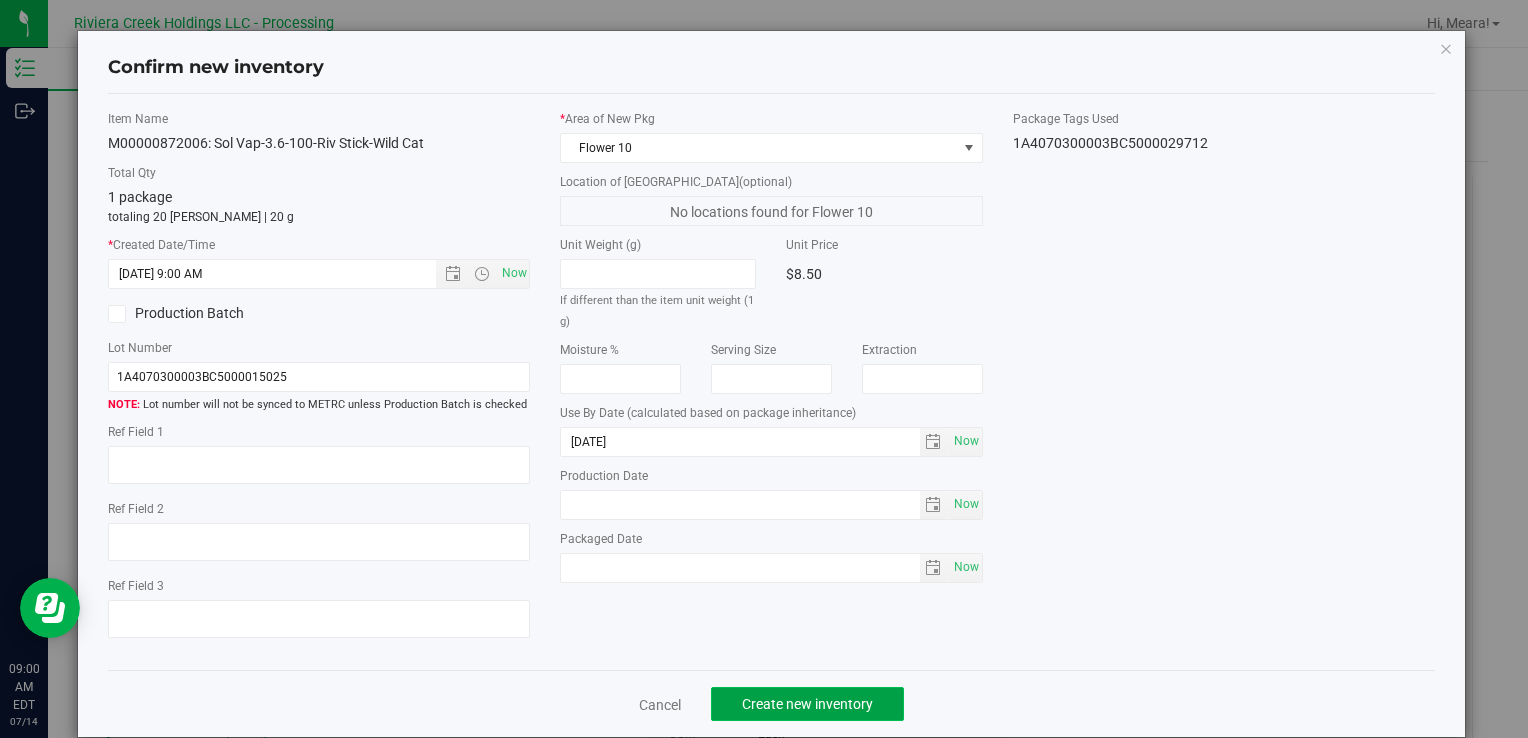 click on "Create new inventory" 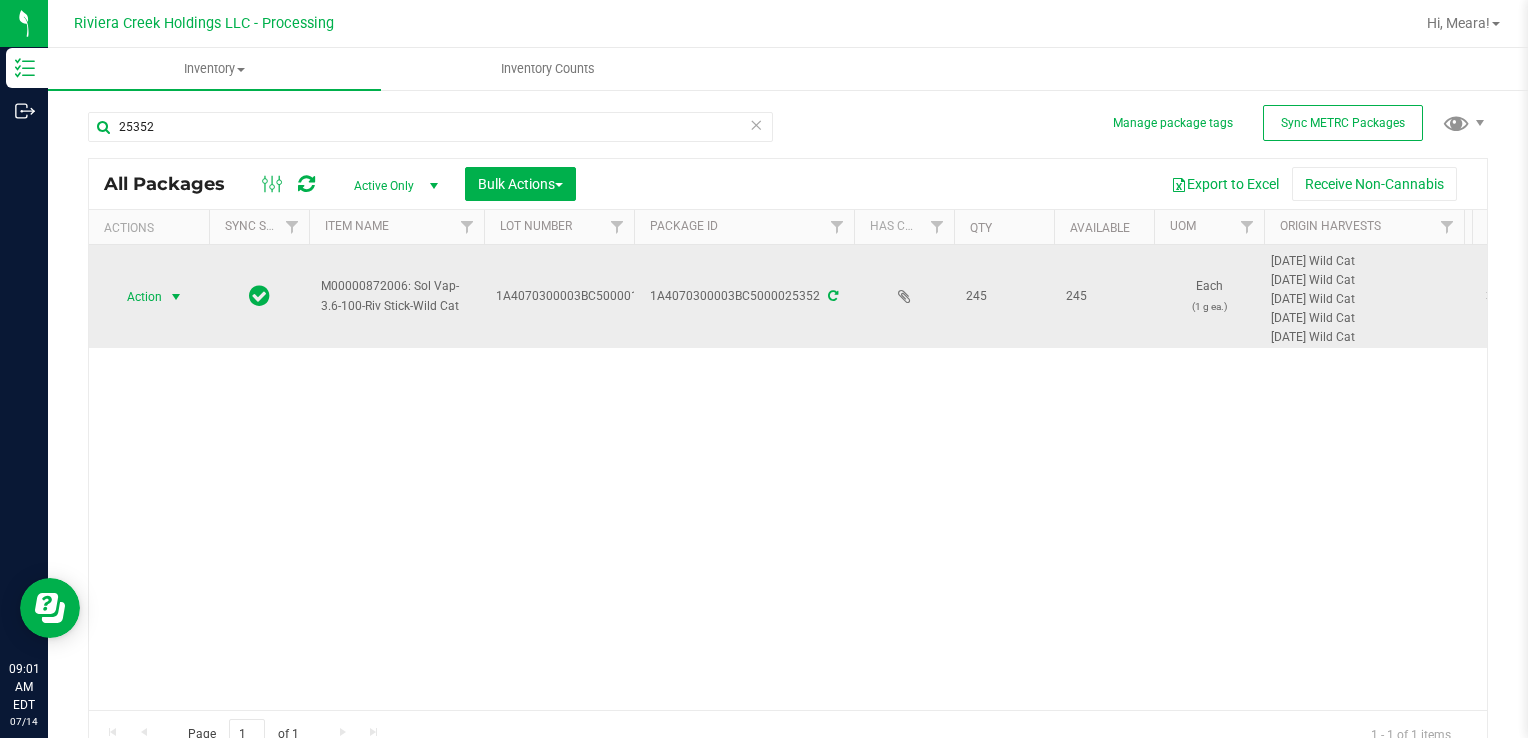 click on "Action" at bounding box center [136, 297] 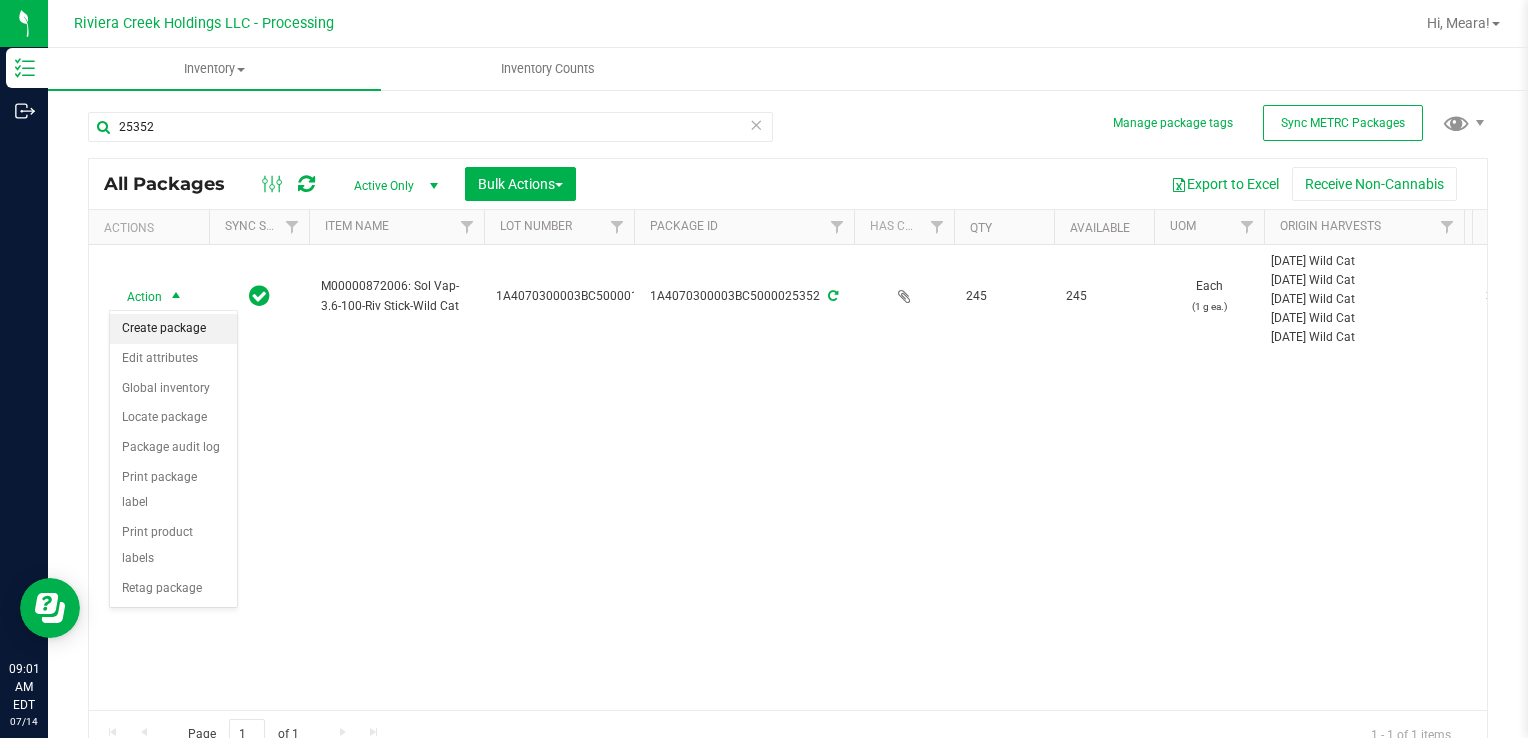 click on "Create package" at bounding box center (173, 329) 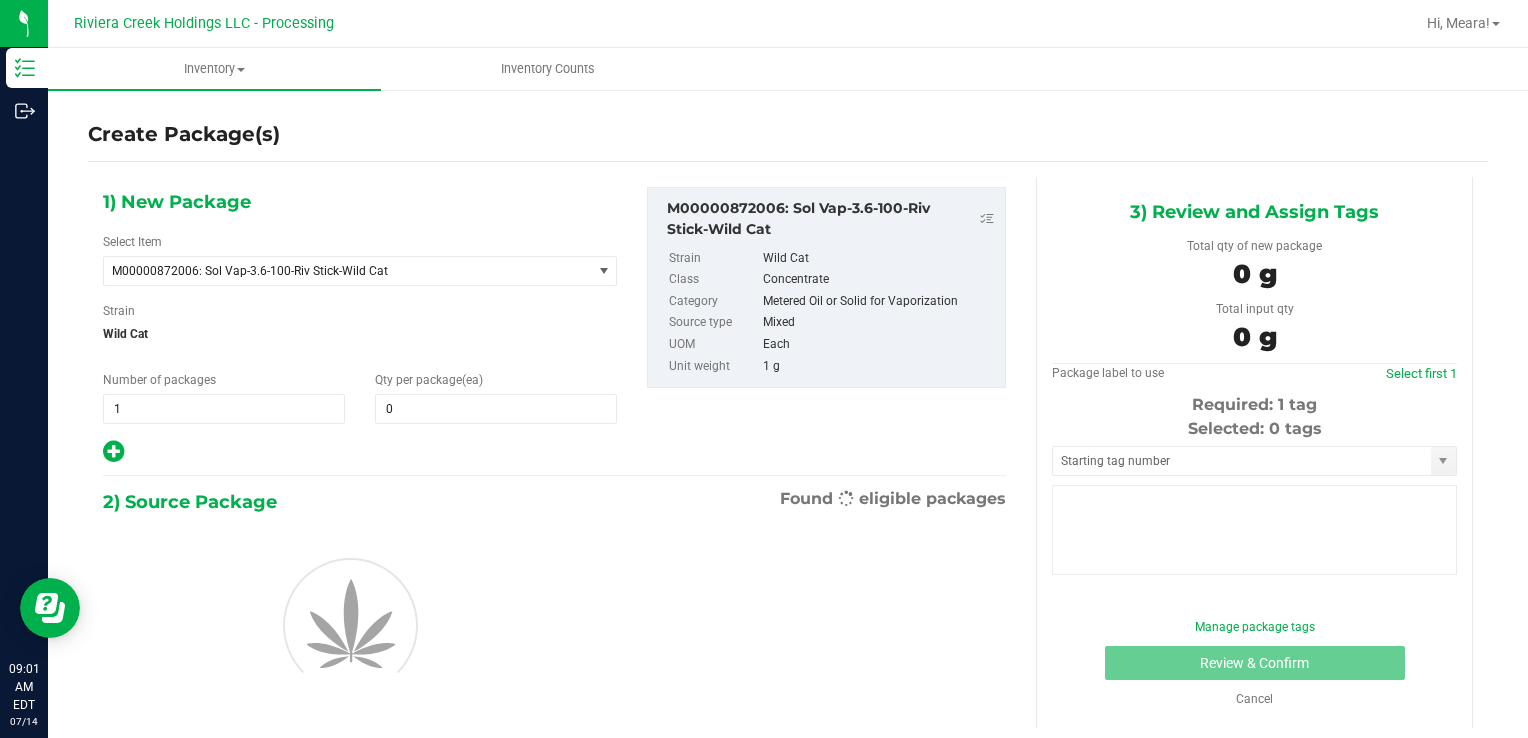 type on "0" 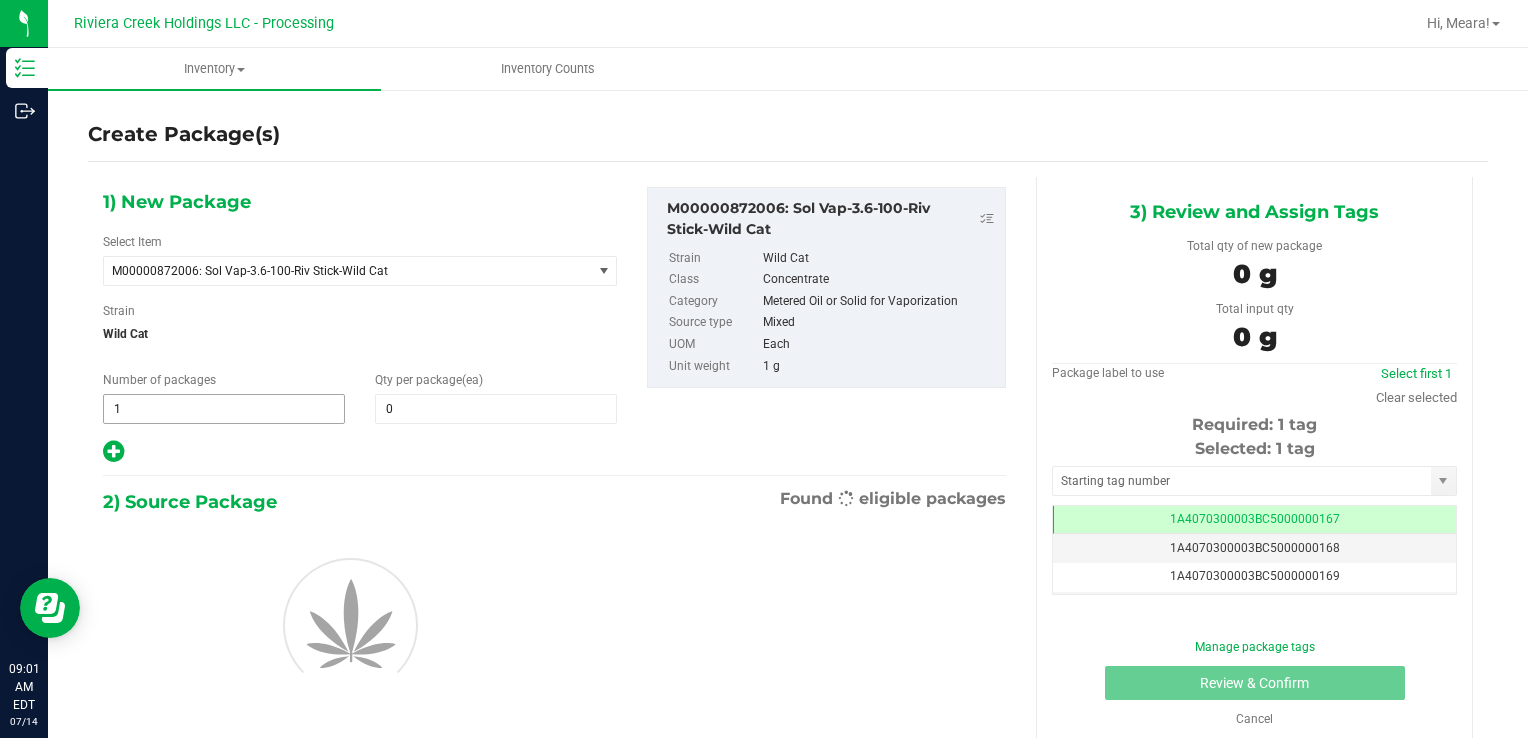 scroll, scrollTop: 0, scrollLeft: 0, axis: both 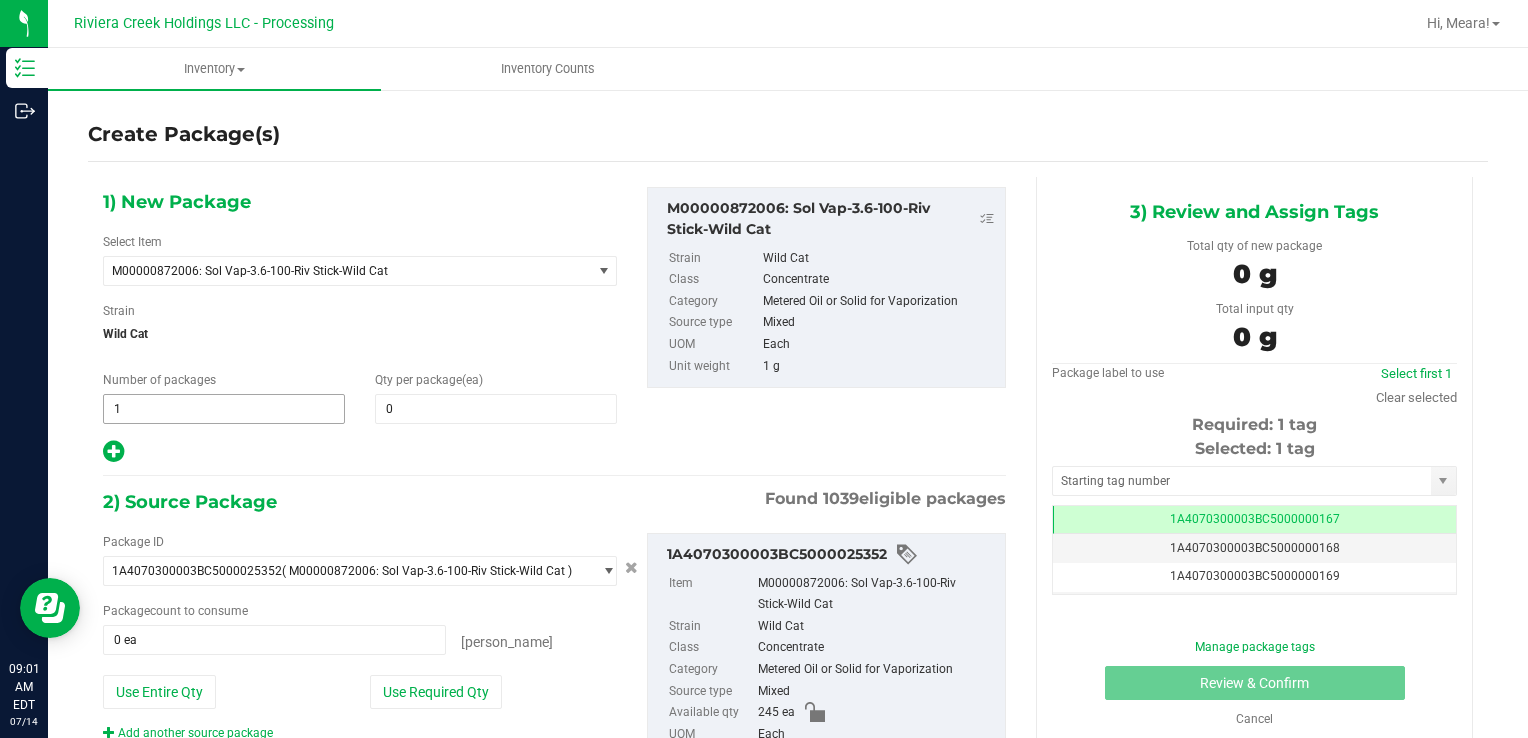 click on "1 1" at bounding box center [224, 409] 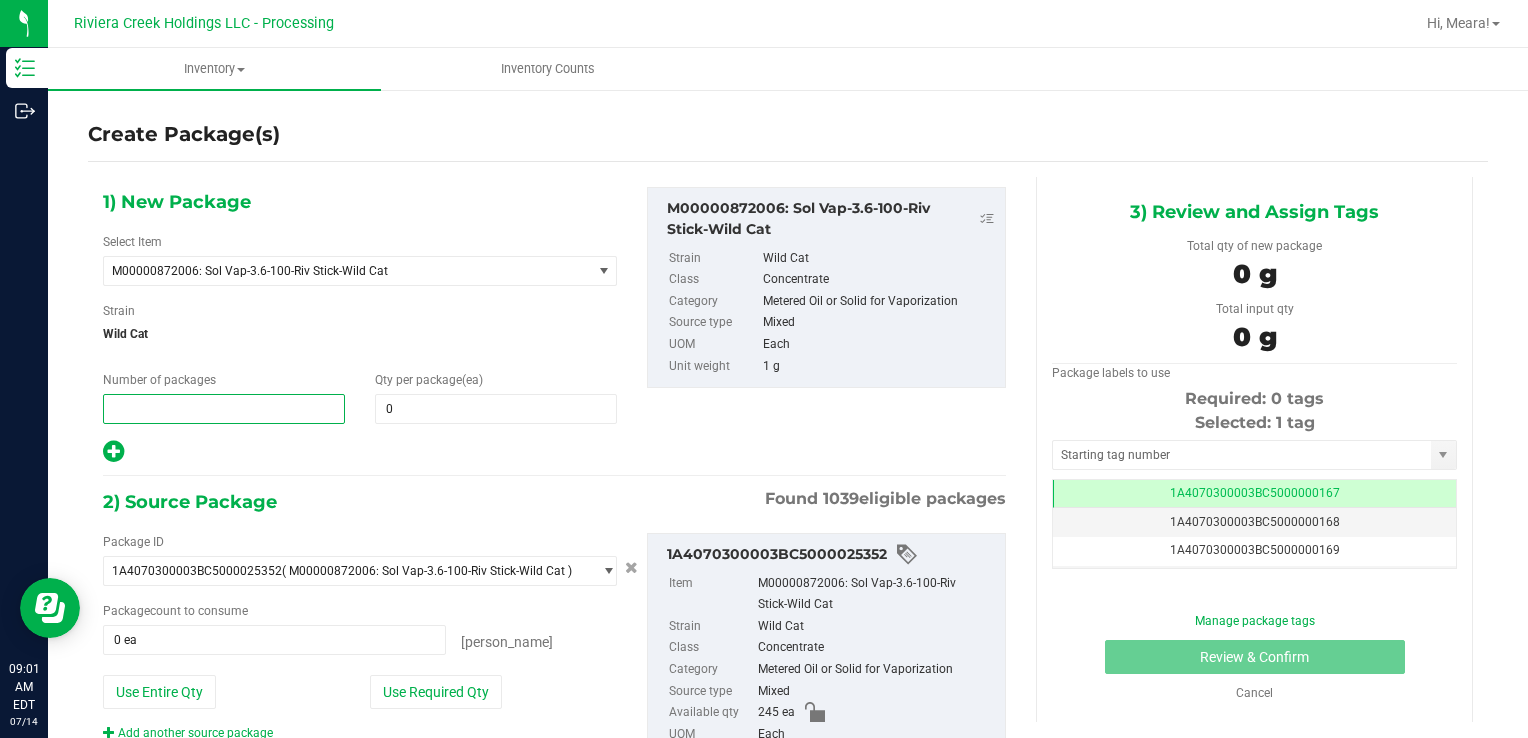 type on "2" 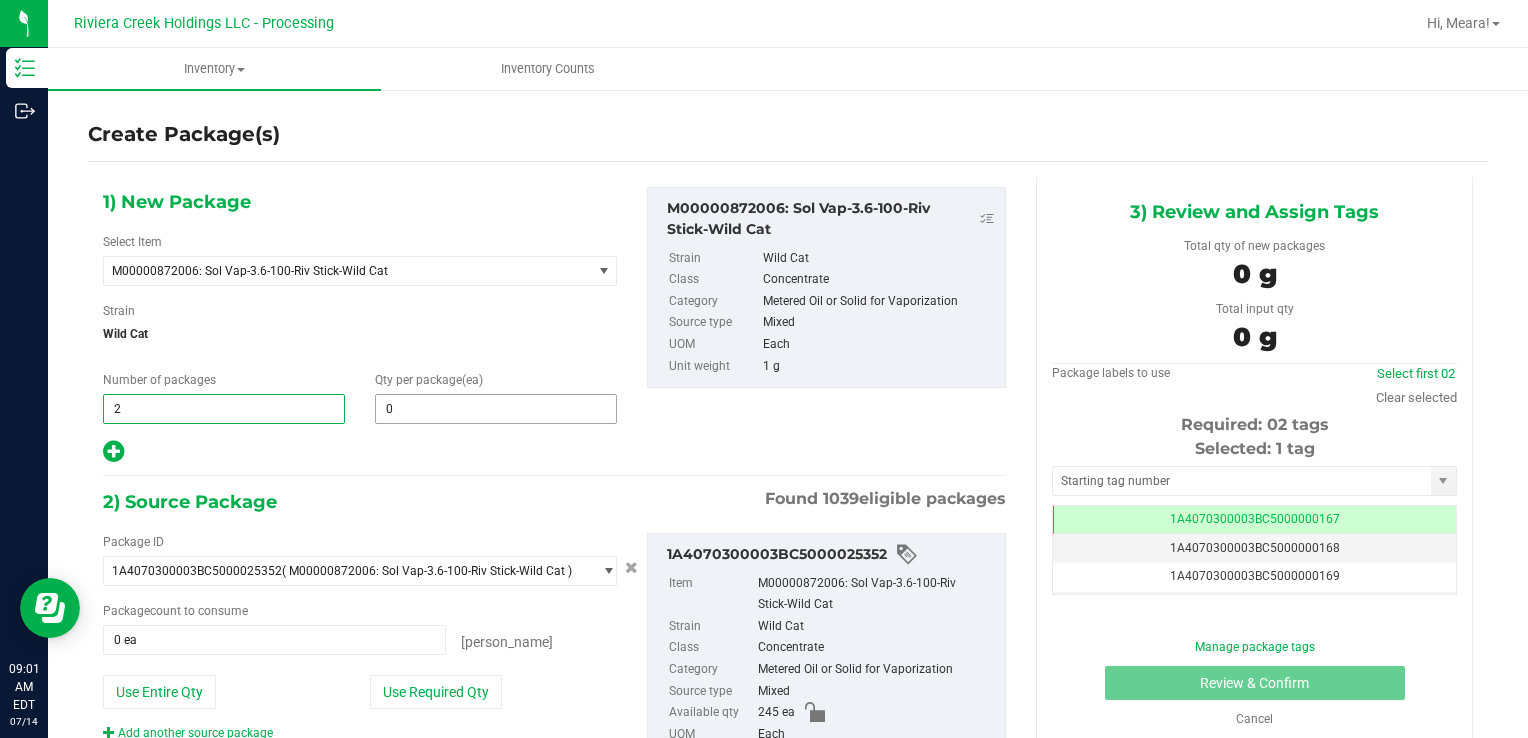 type on "2" 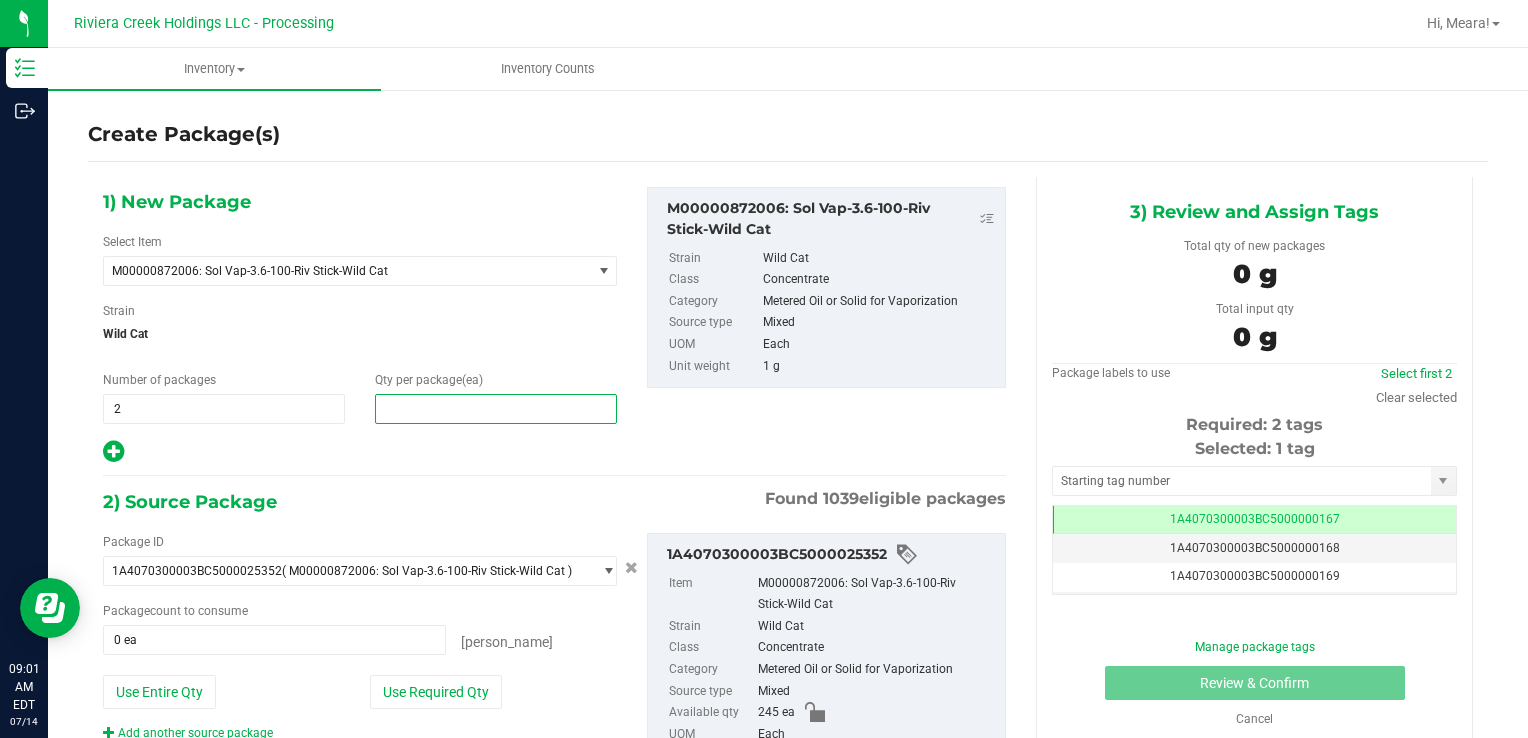 drag, startPoint x: 453, startPoint y: 403, endPoint x: 468, endPoint y: 404, distance: 15.033297 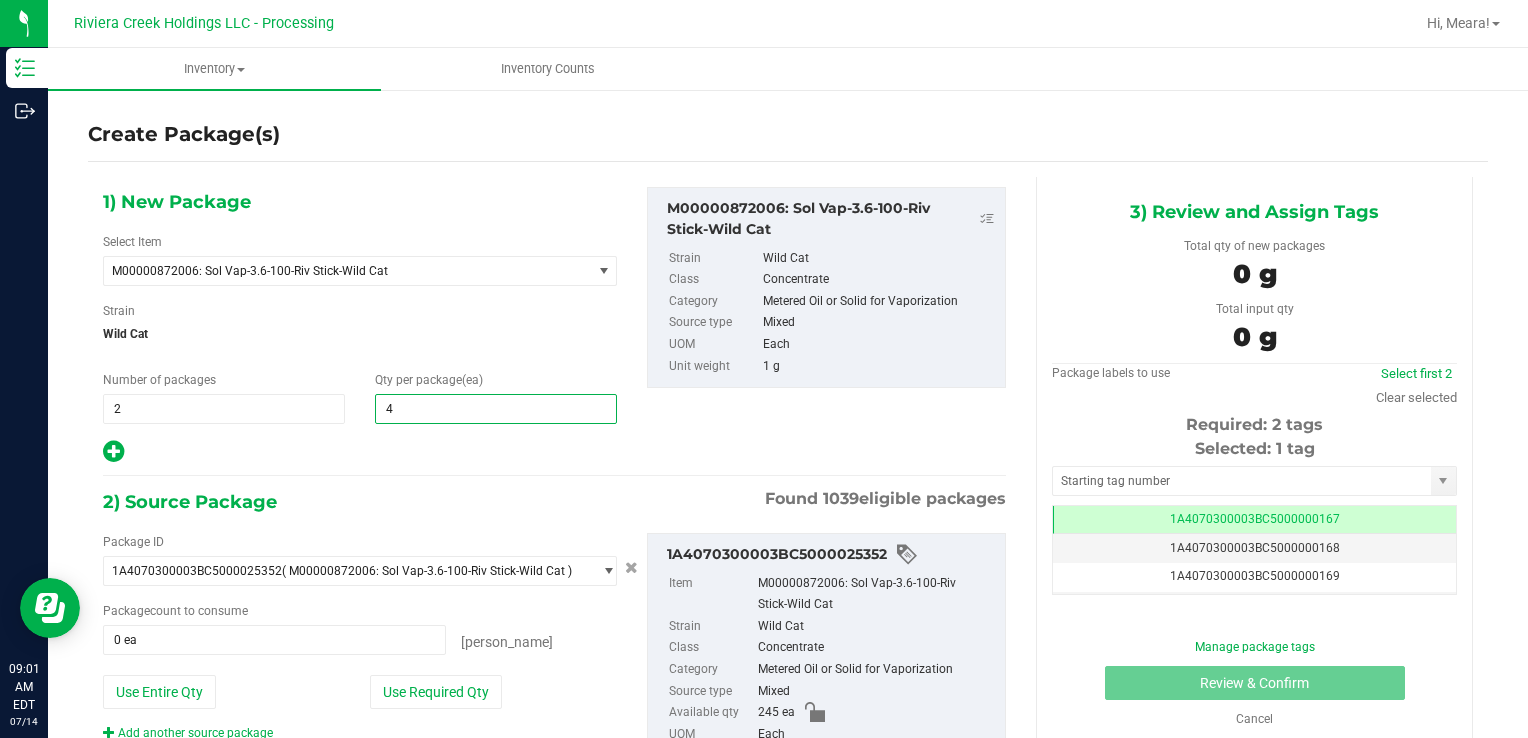 type on "40" 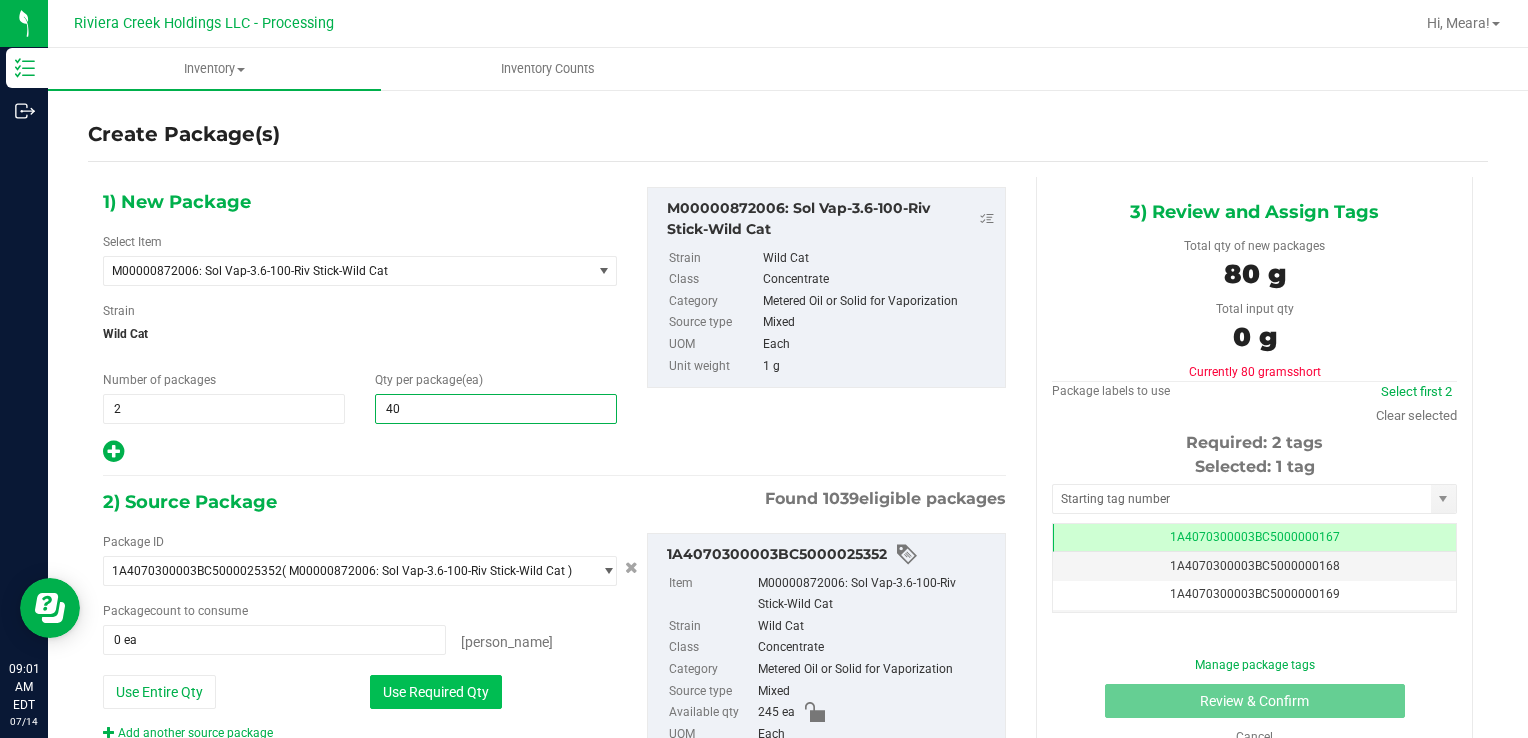type on "40" 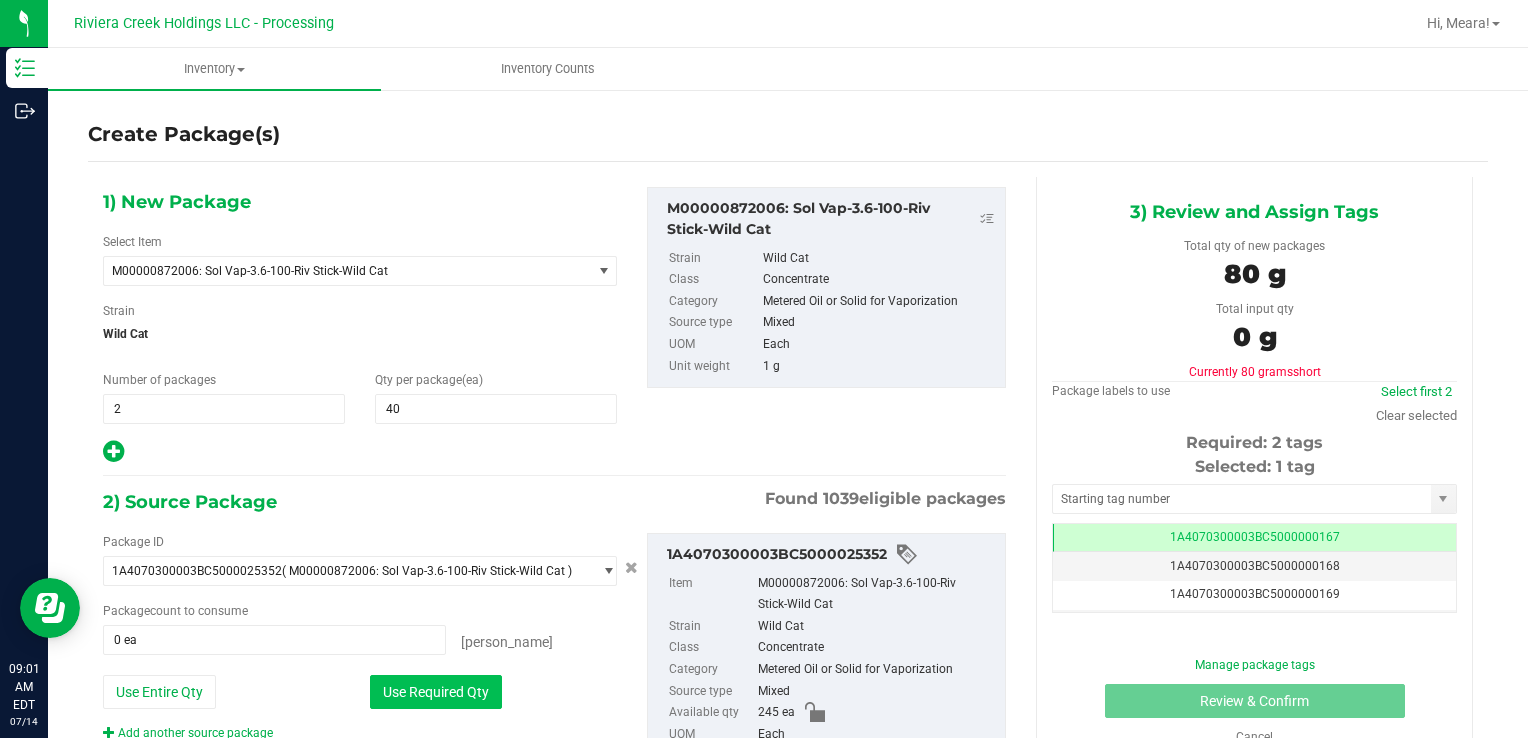 click on "Use Required Qty" at bounding box center (436, 692) 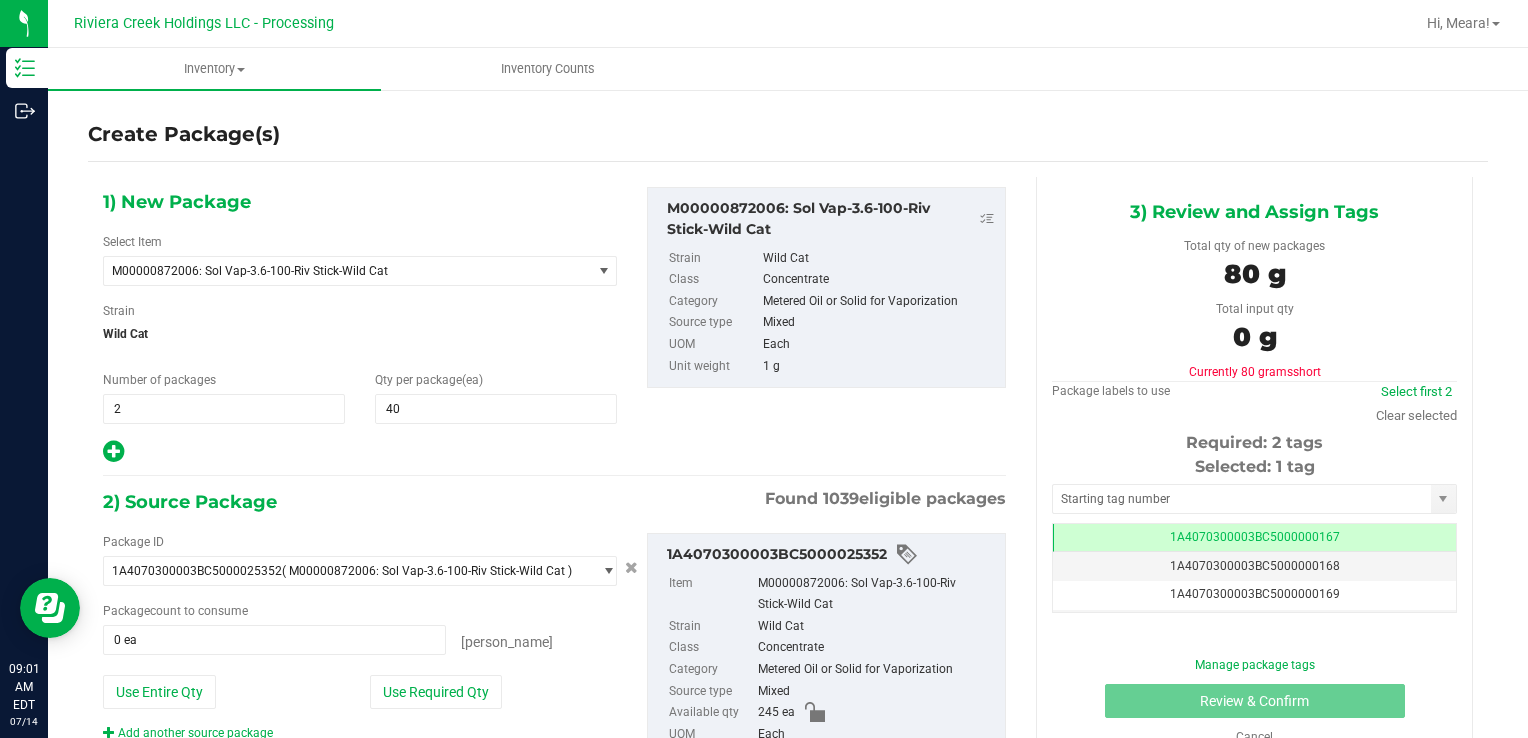 type on "80 ea" 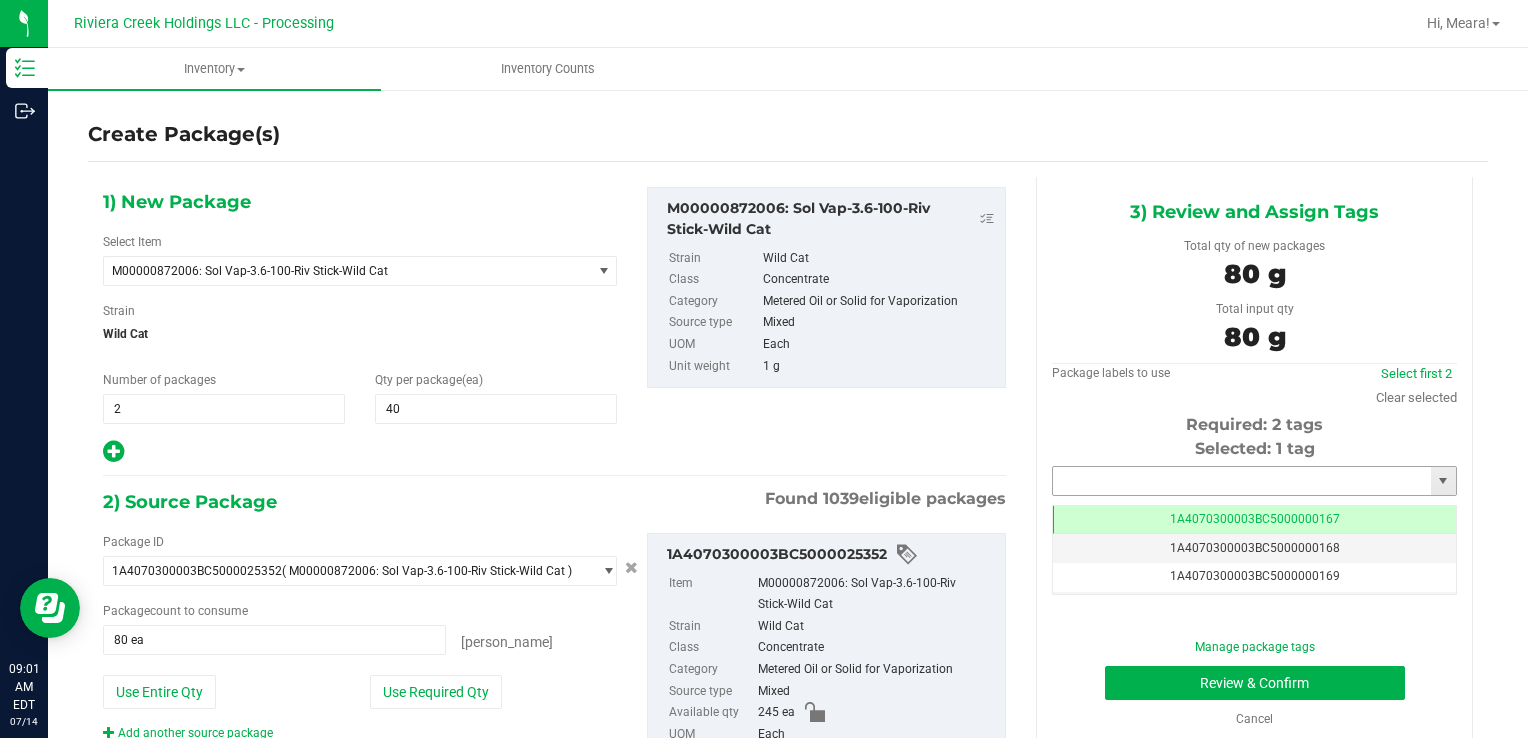 click at bounding box center (1242, 481) 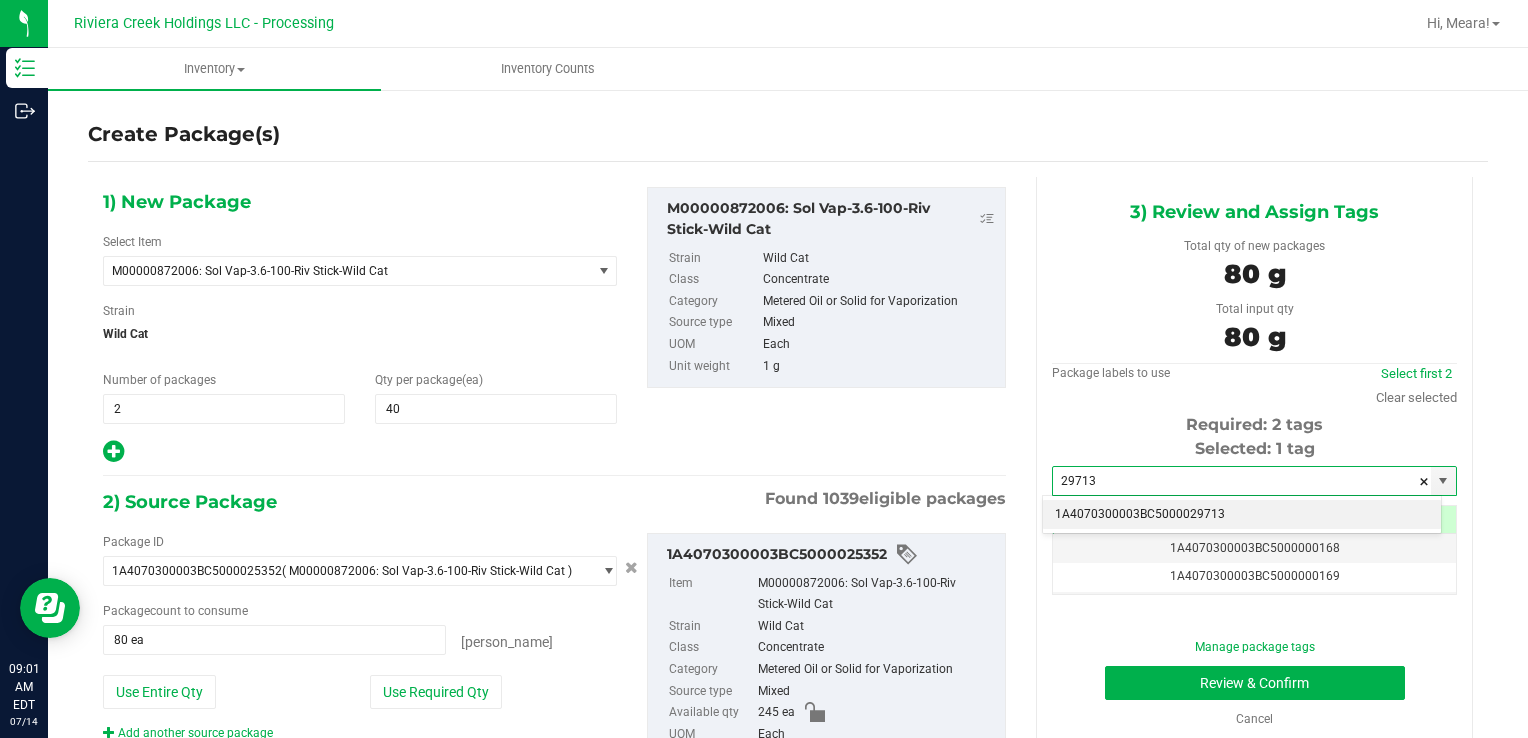click on "1A4070300003BC5000029713" at bounding box center [1242, 515] 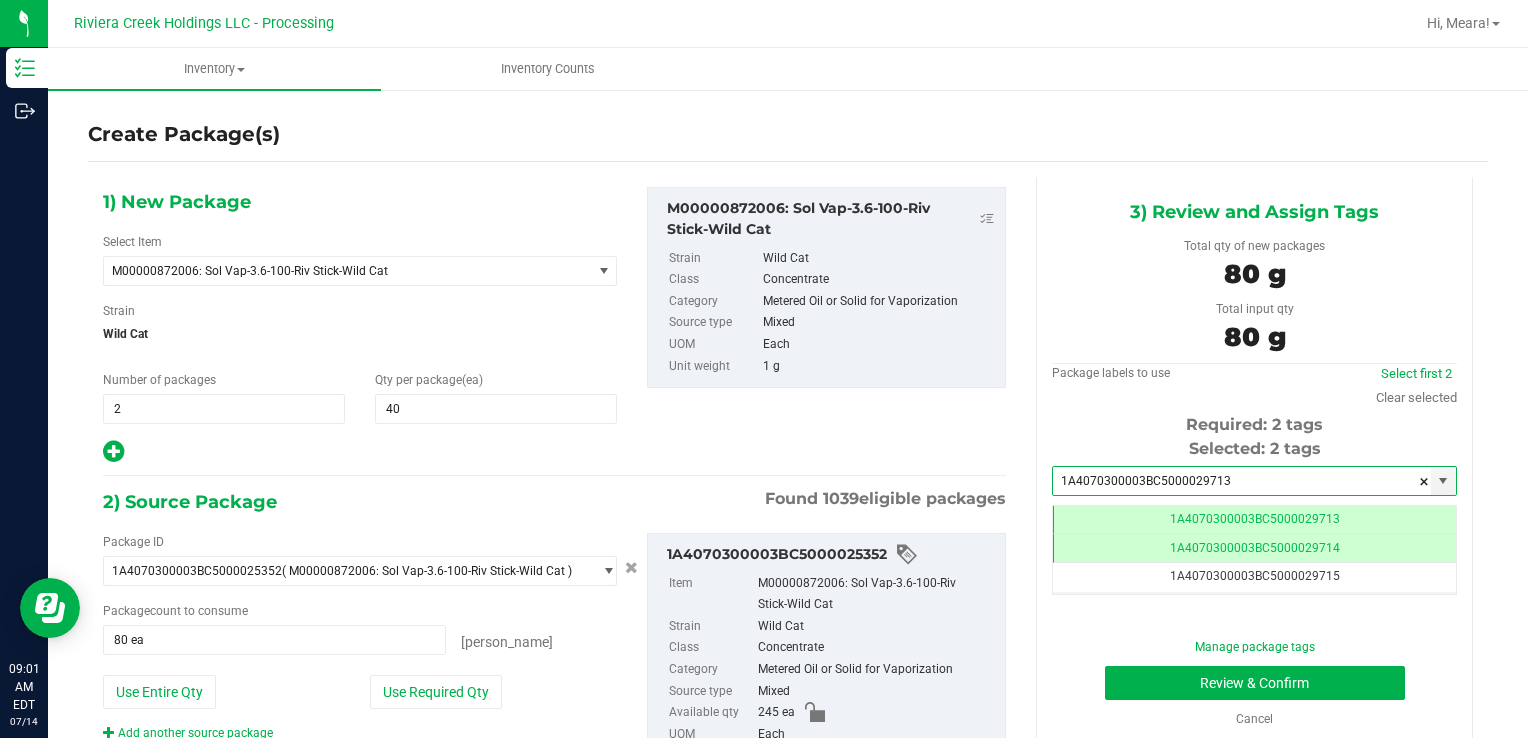 scroll, scrollTop: 0, scrollLeft: 0, axis: both 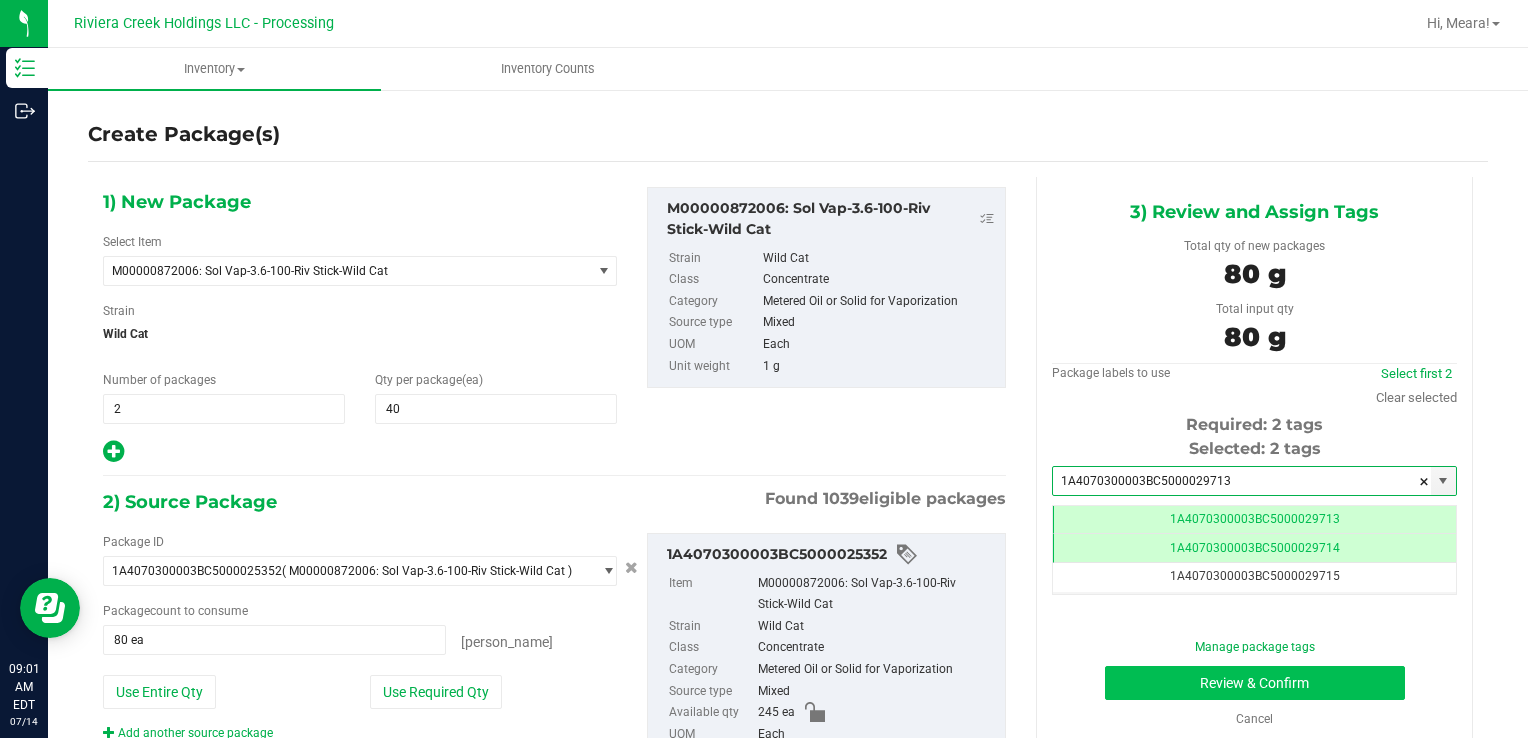 type on "1A4070300003BC5000029713" 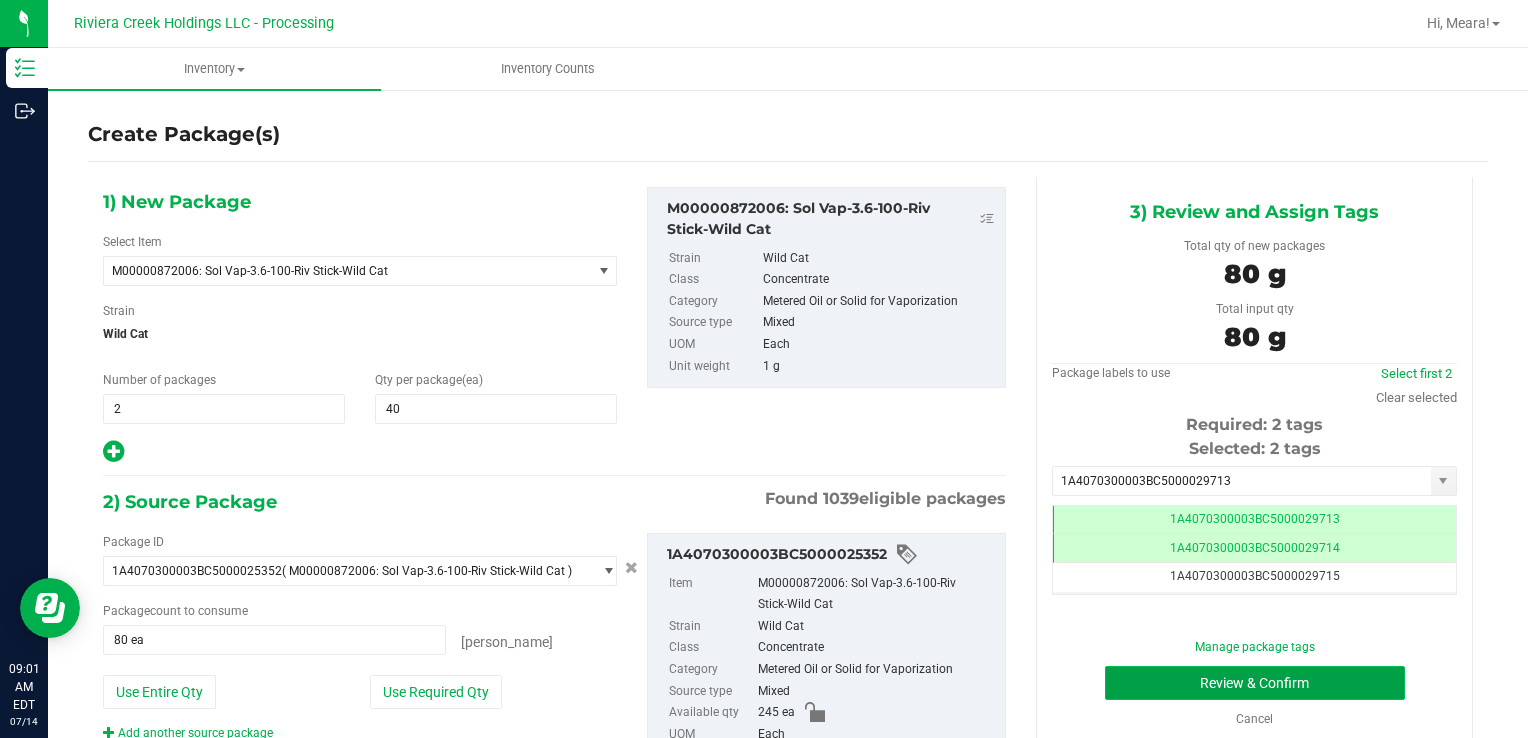 click on "Review & Confirm" at bounding box center (1255, 683) 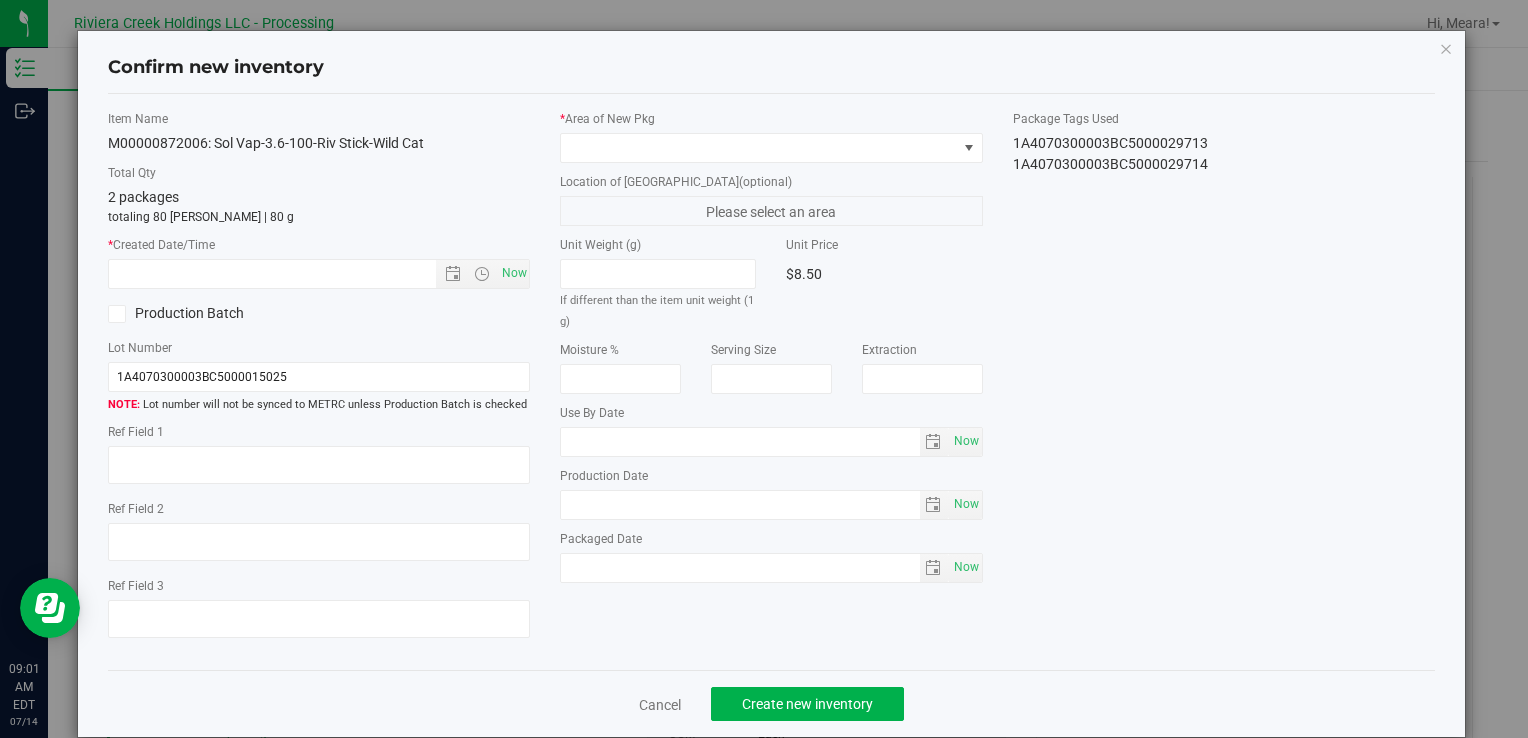type on "[DATE]" 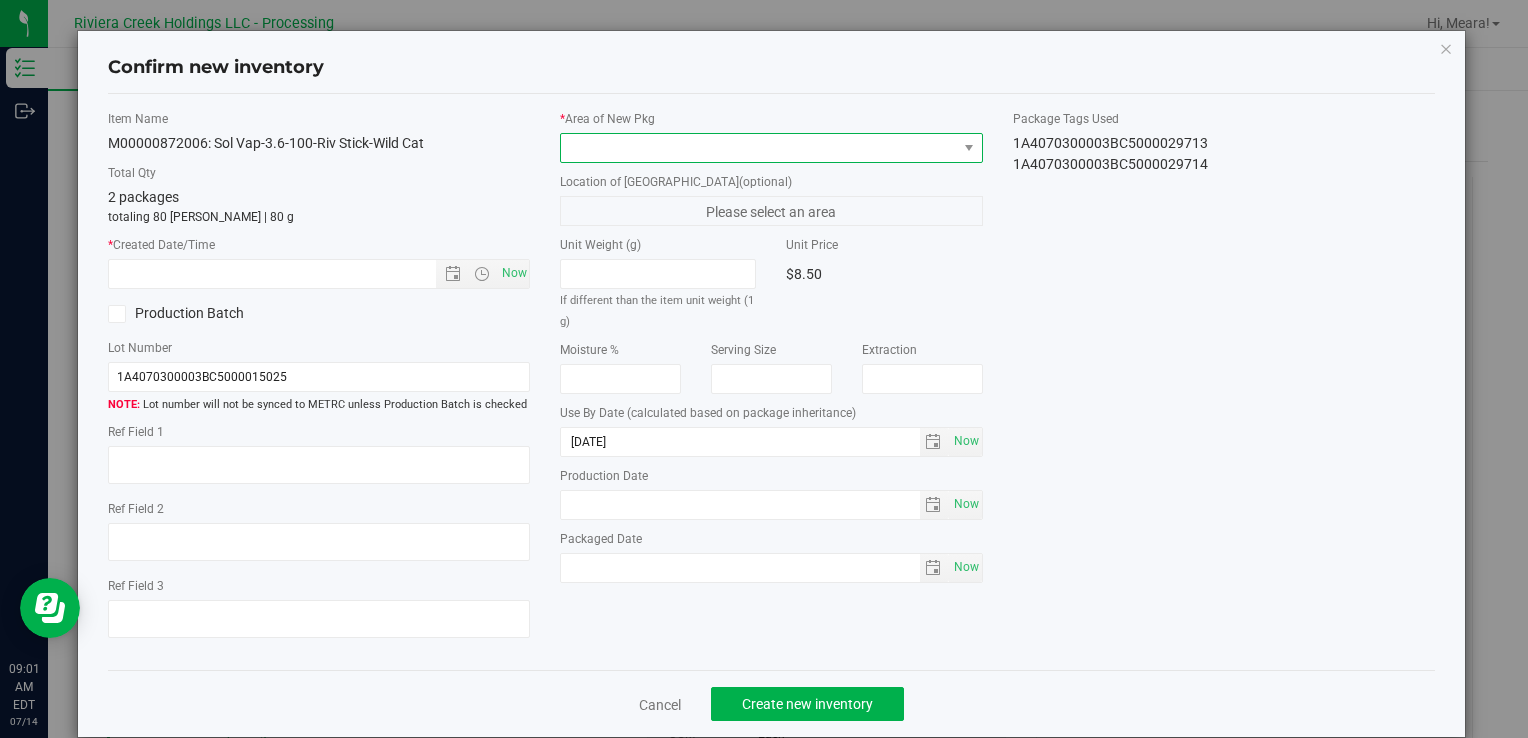 drag, startPoint x: 857, startPoint y: 148, endPoint x: 851, endPoint y: 158, distance: 11.661903 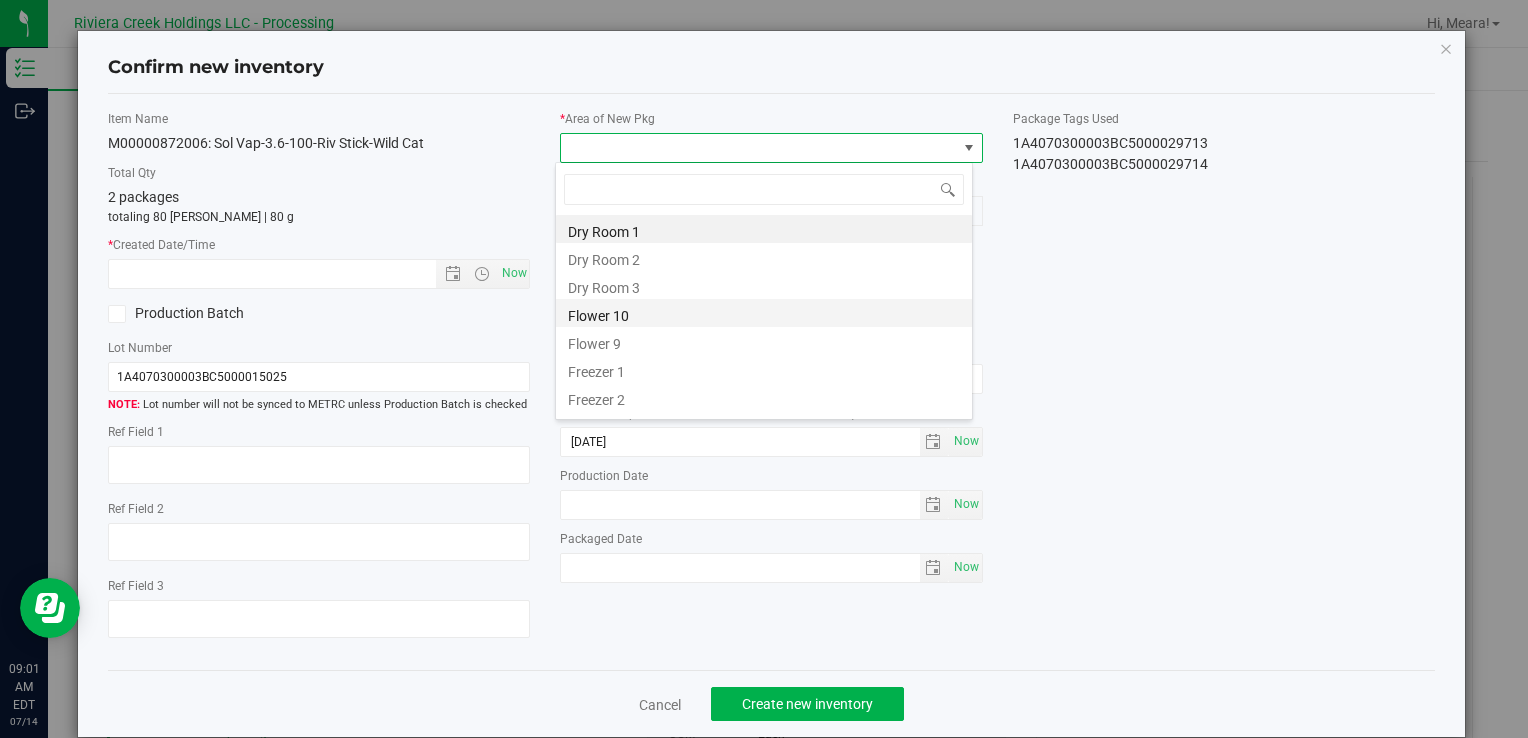 click on "Flower 10" at bounding box center [764, 313] 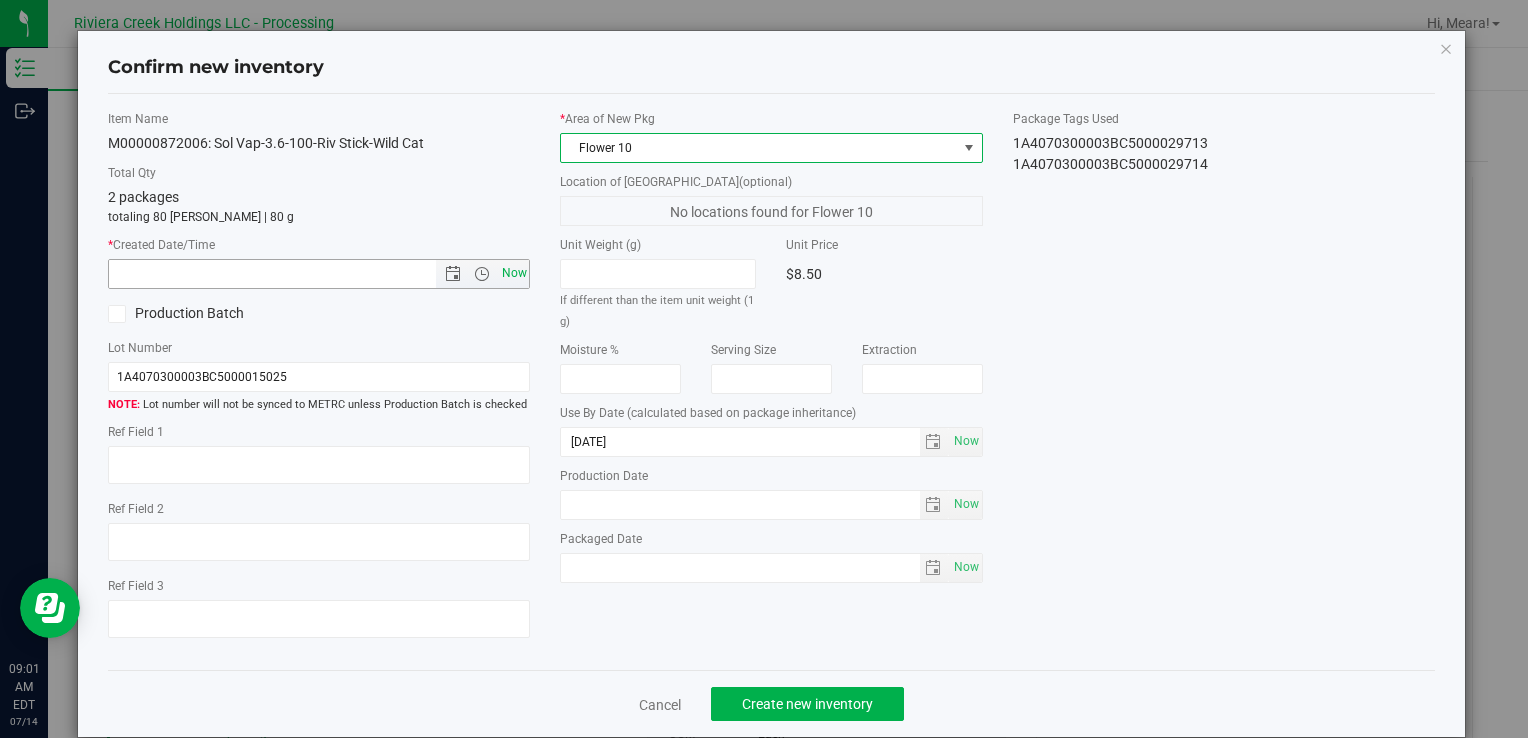click on "Now" at bounding box center [514, 273] 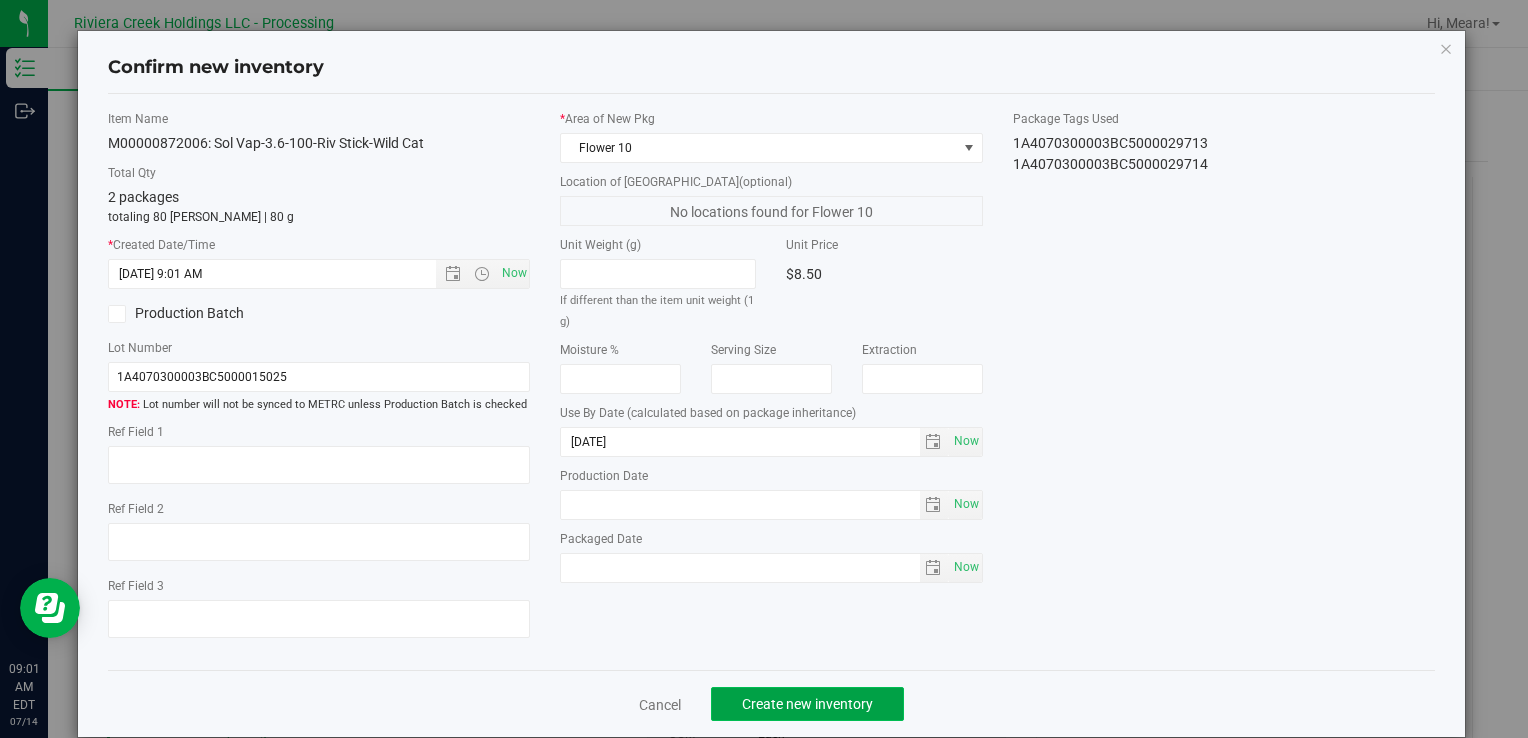 click on "Create new inventory" 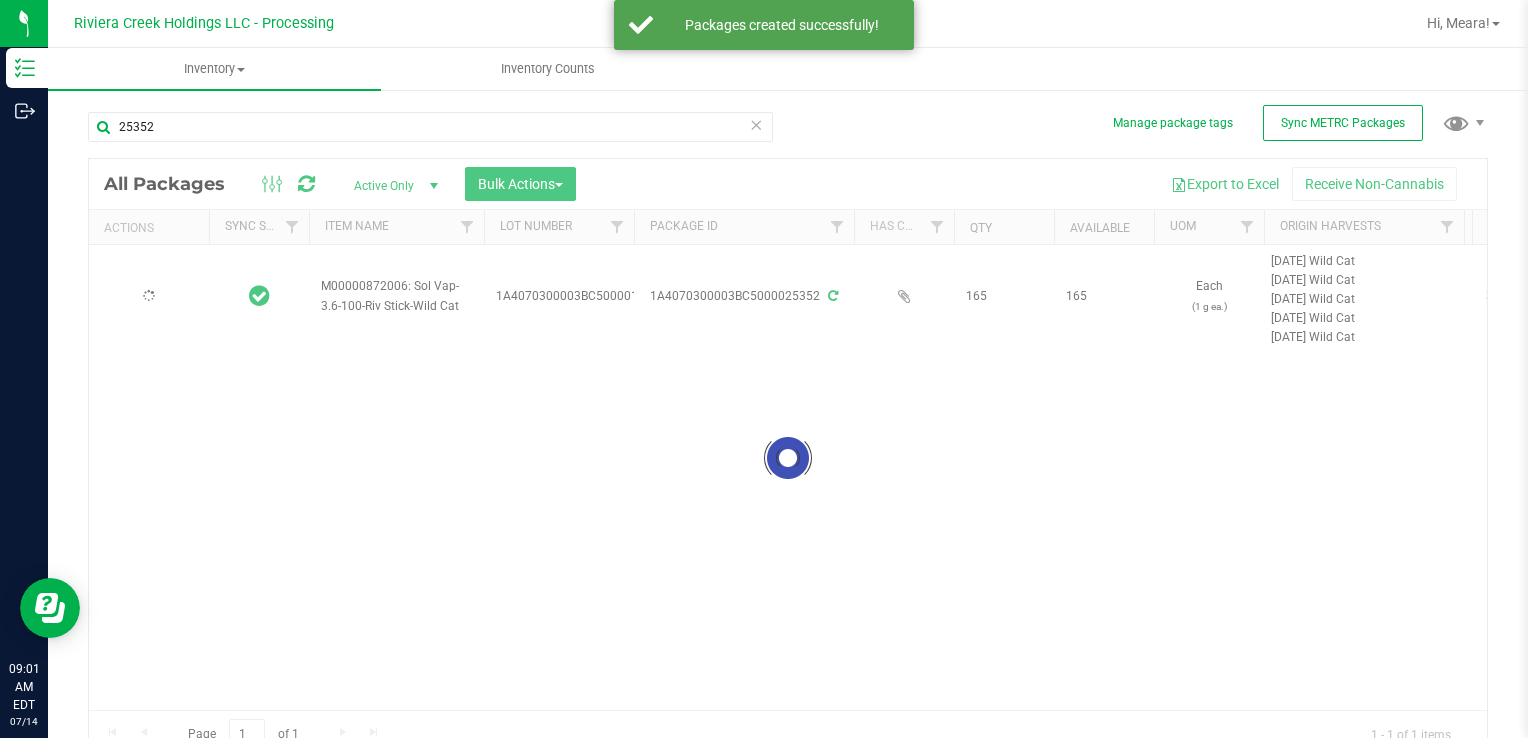 type on "[DATE]" 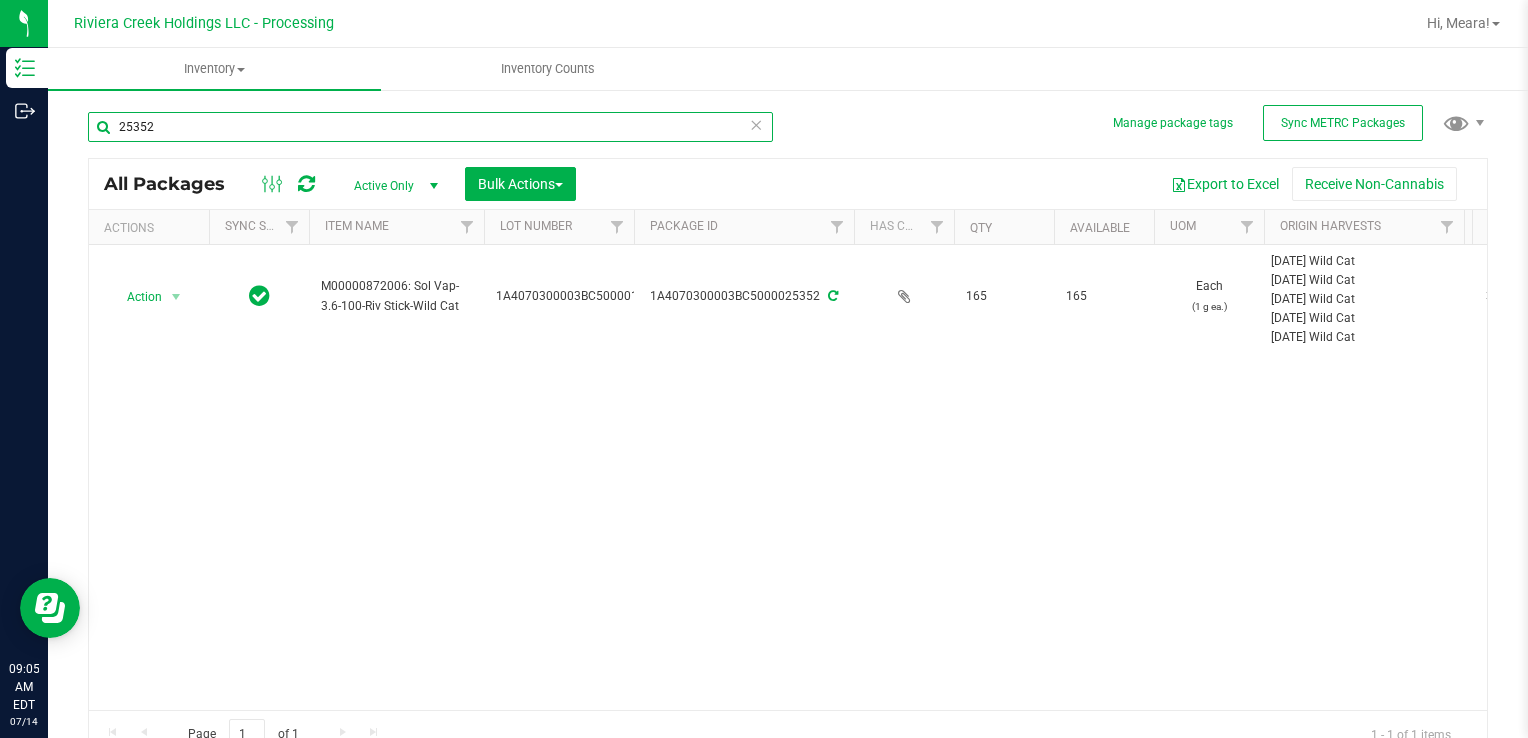 drag, startPoint x: 199, startPoint y: 126, endPoint x: 73, endPoint y: 90, distance: 131.04198 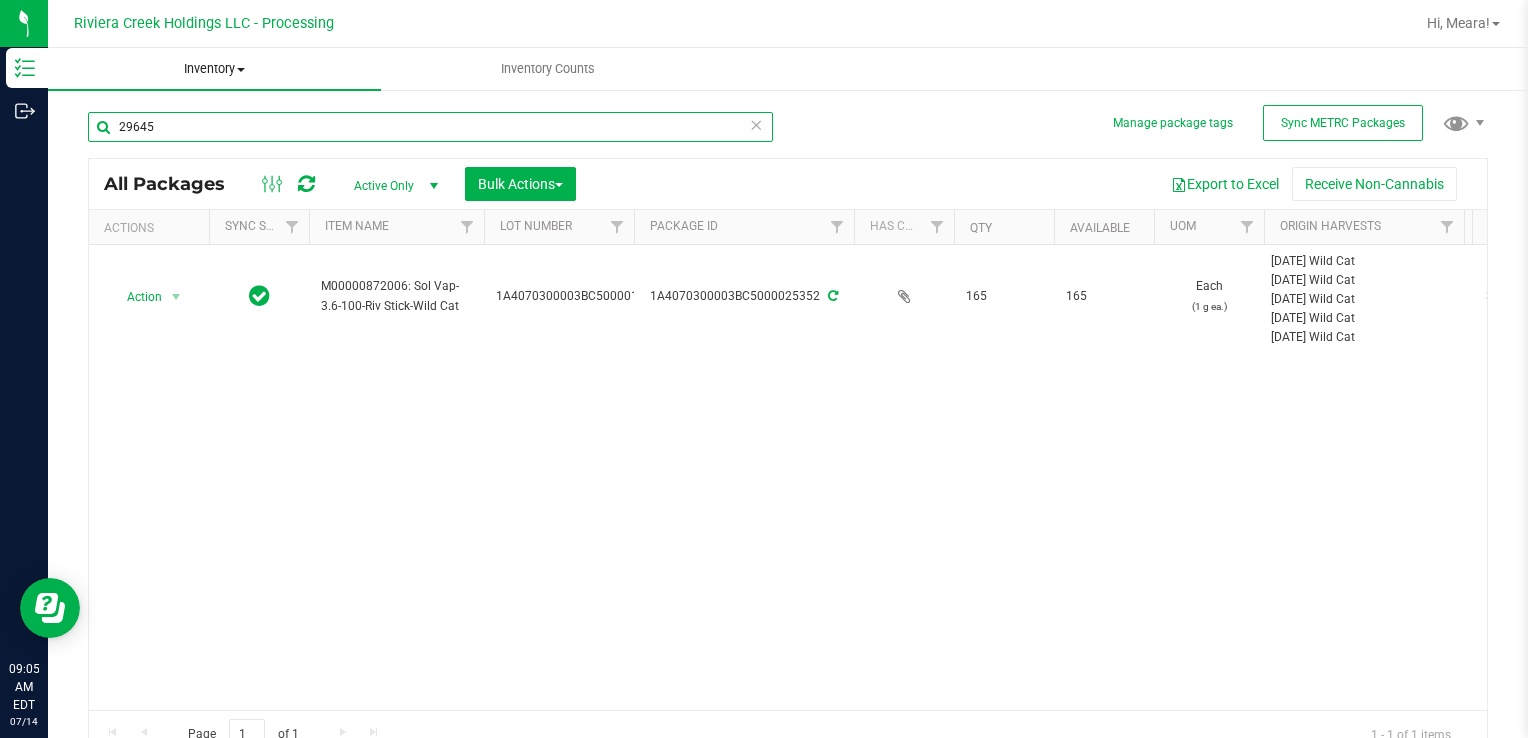 type on "29645" 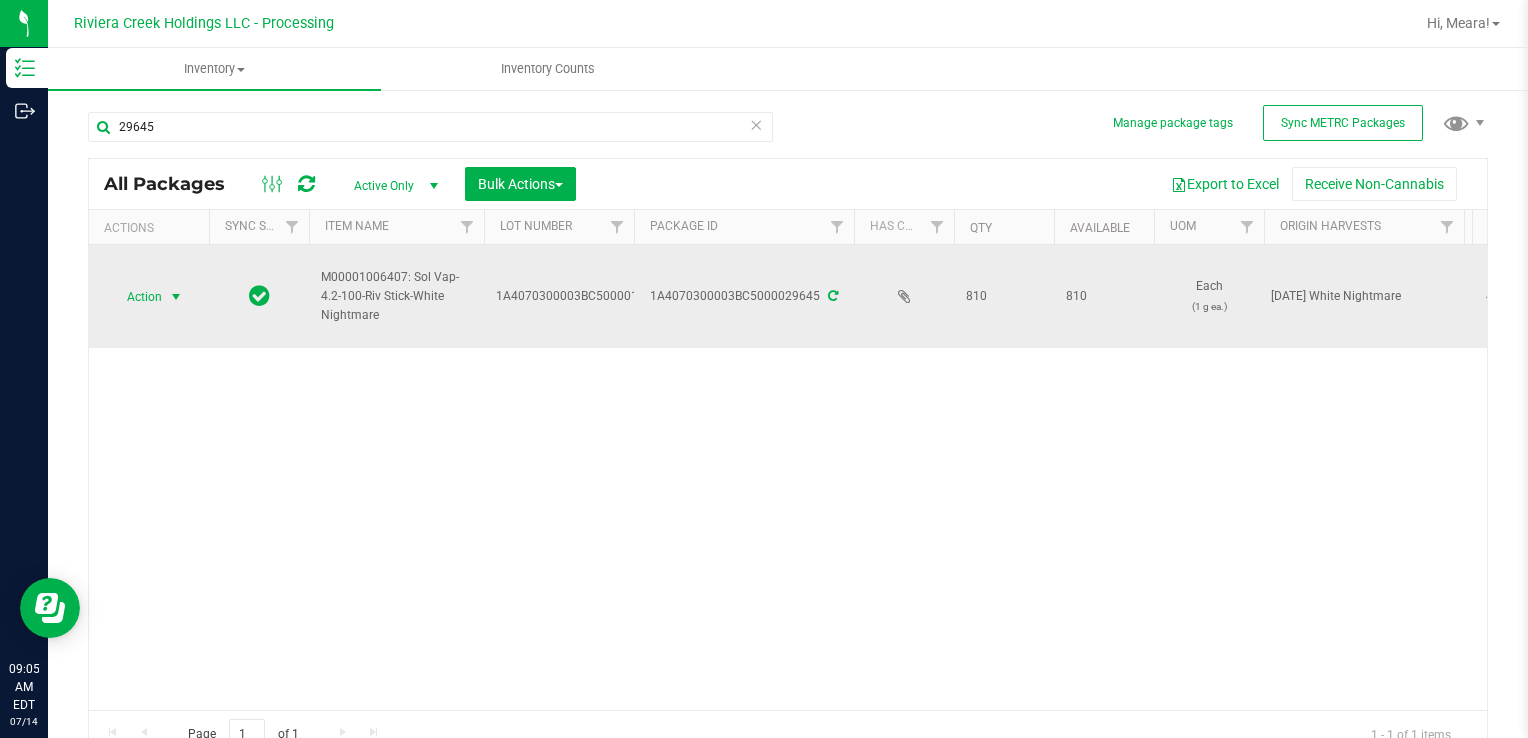 click on "Action" at bounding box center (136, 297) 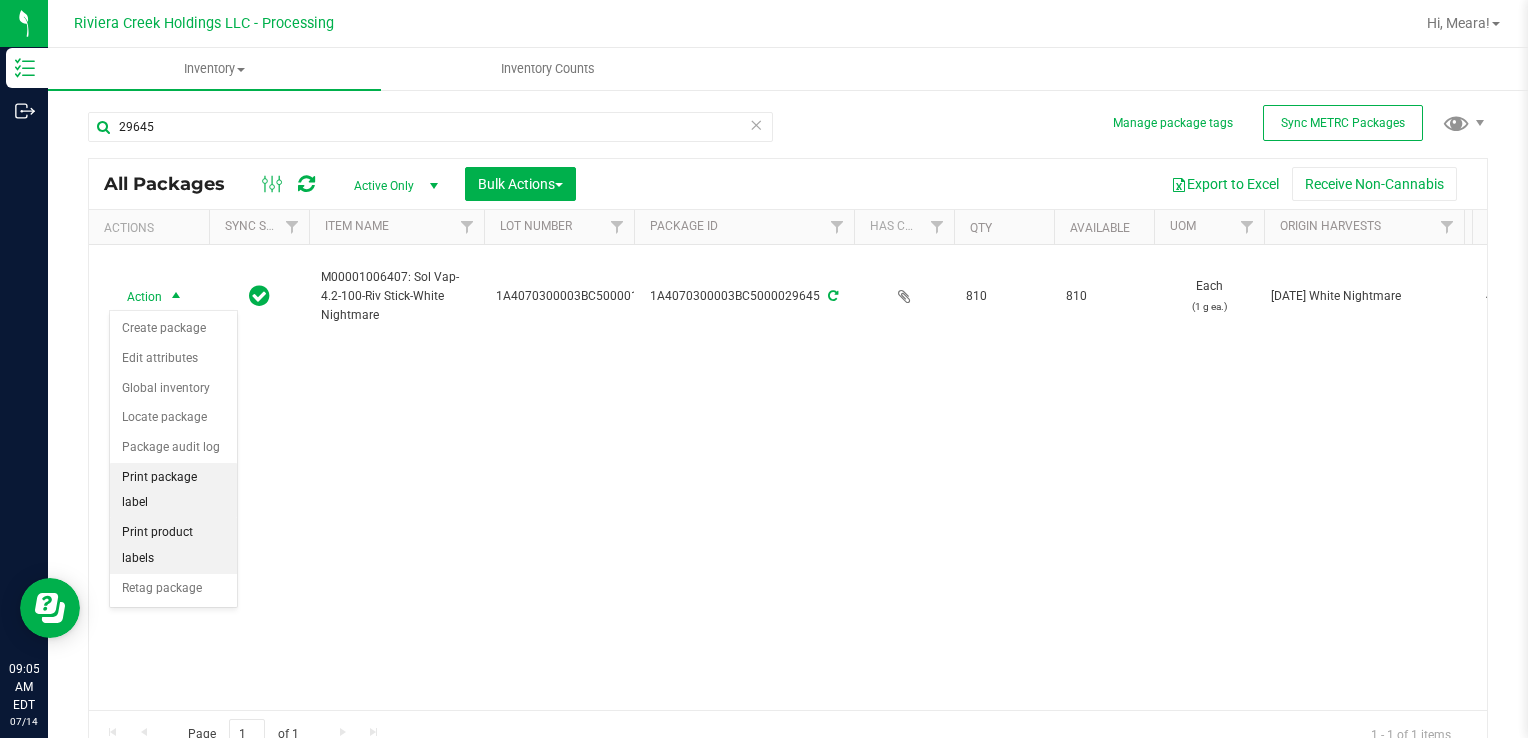 drag, startPoint x: 220, startPoint y: 476, endPoint x: 212, endPoint y: 469, distance: 10.630146 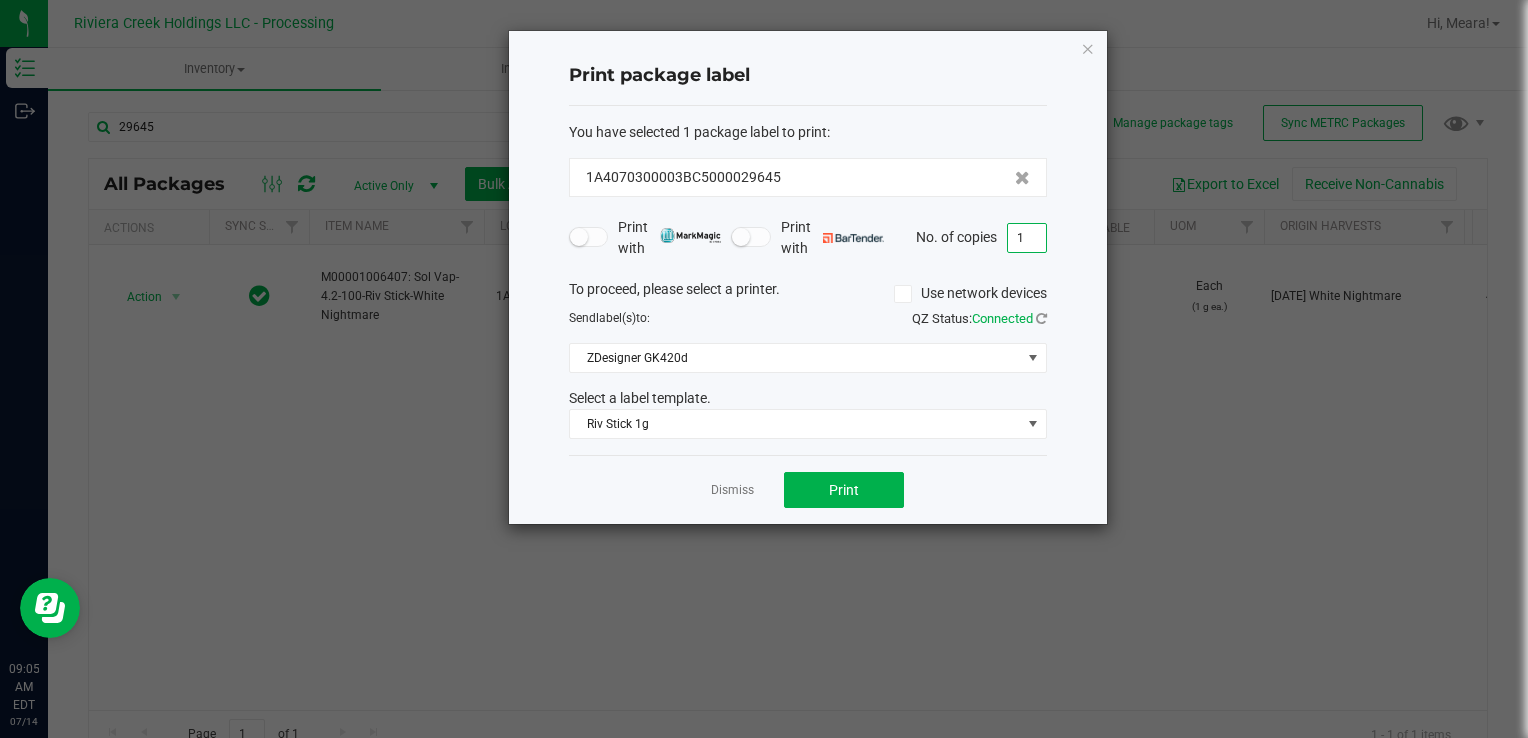drag, startPoint x: 1042, startPoint y: 247, endPoint x: 1032, endPoint y: 238, distance: 13.453624 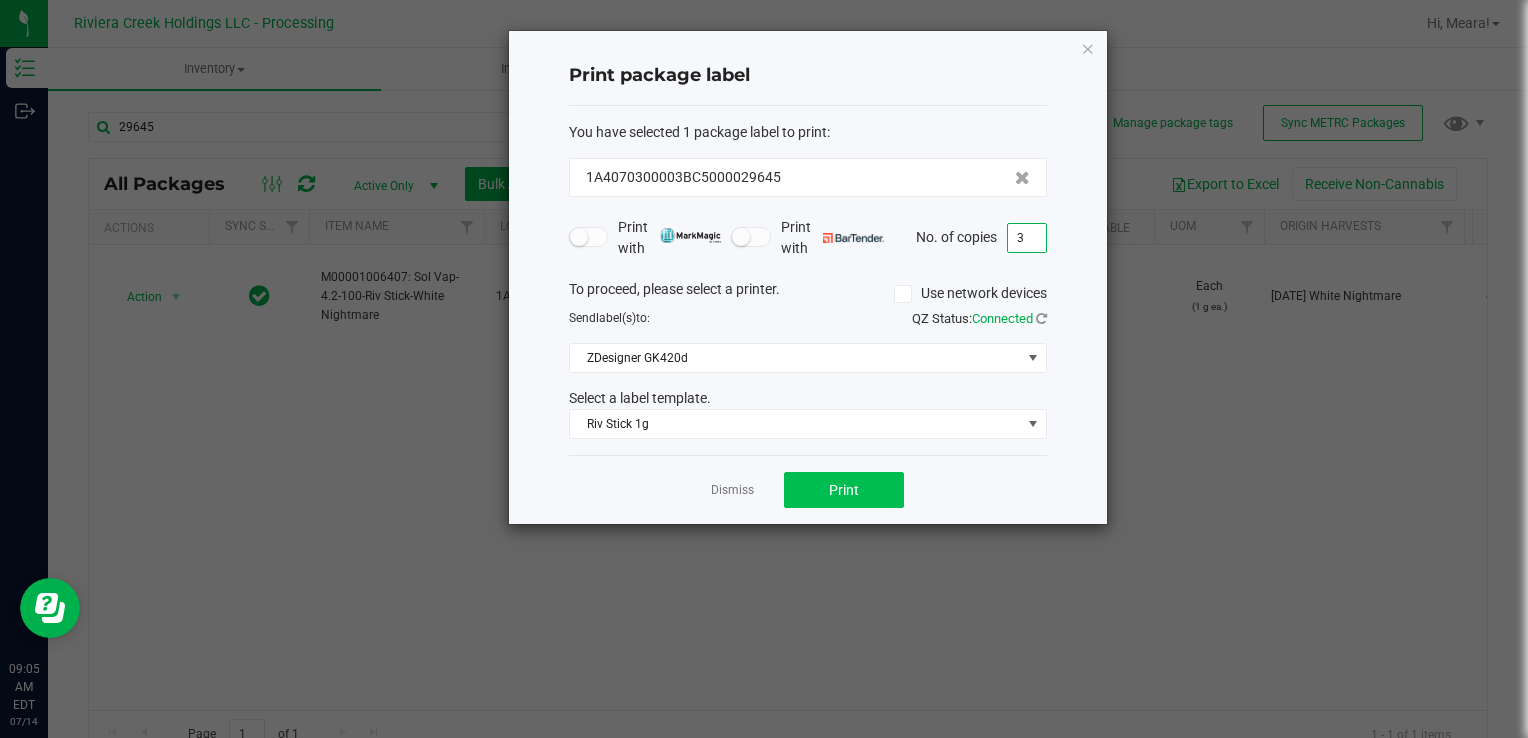 type on "3" 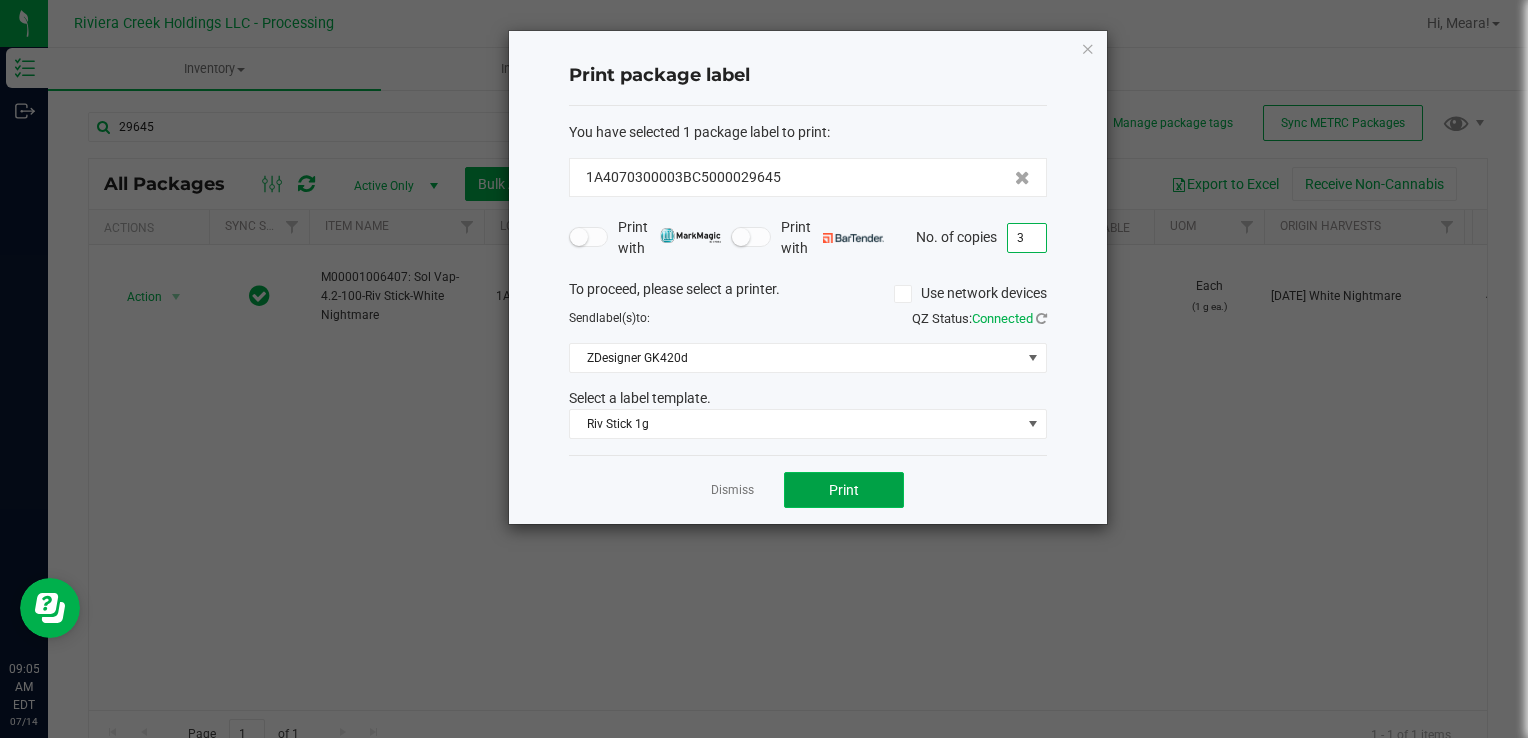 click on "Print" 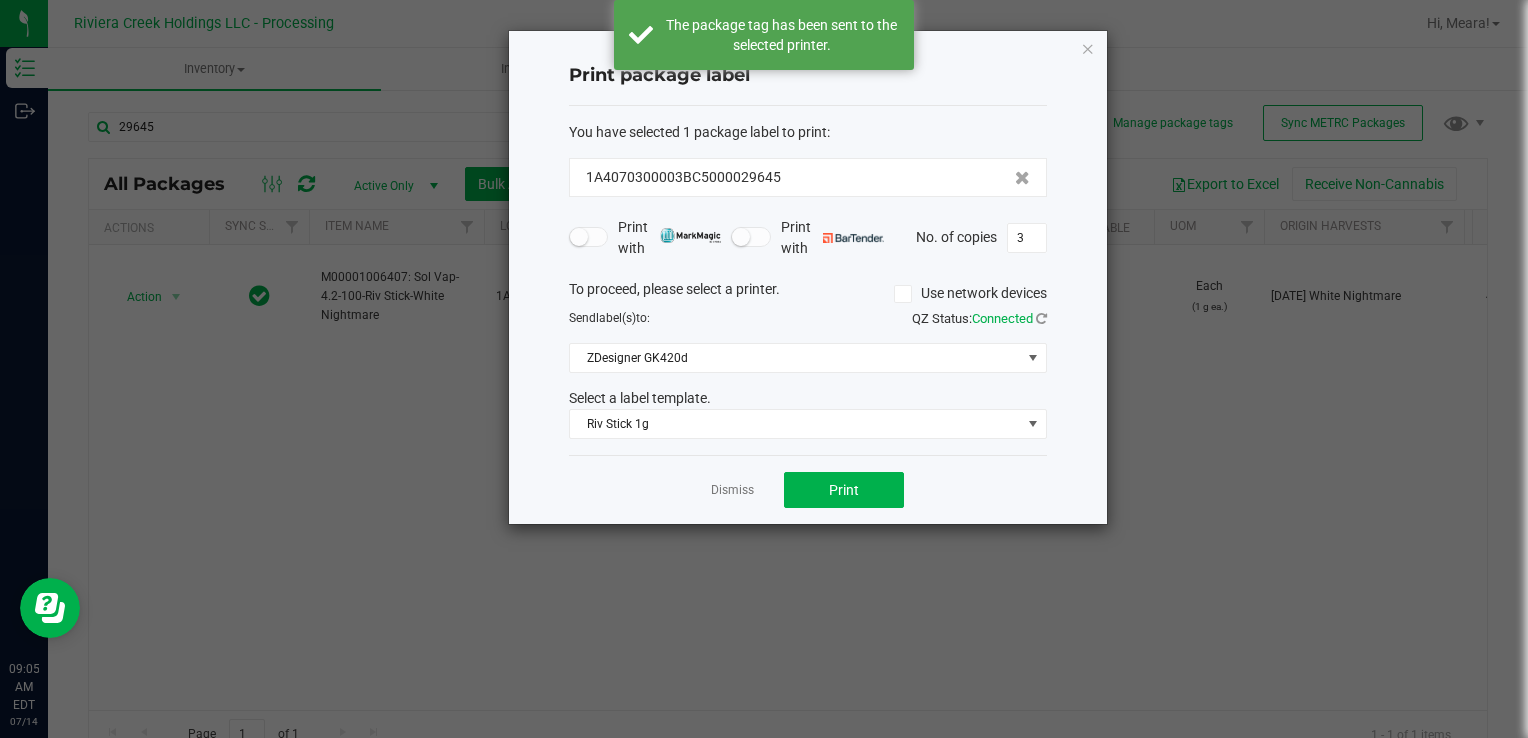 click on "Dismiss" 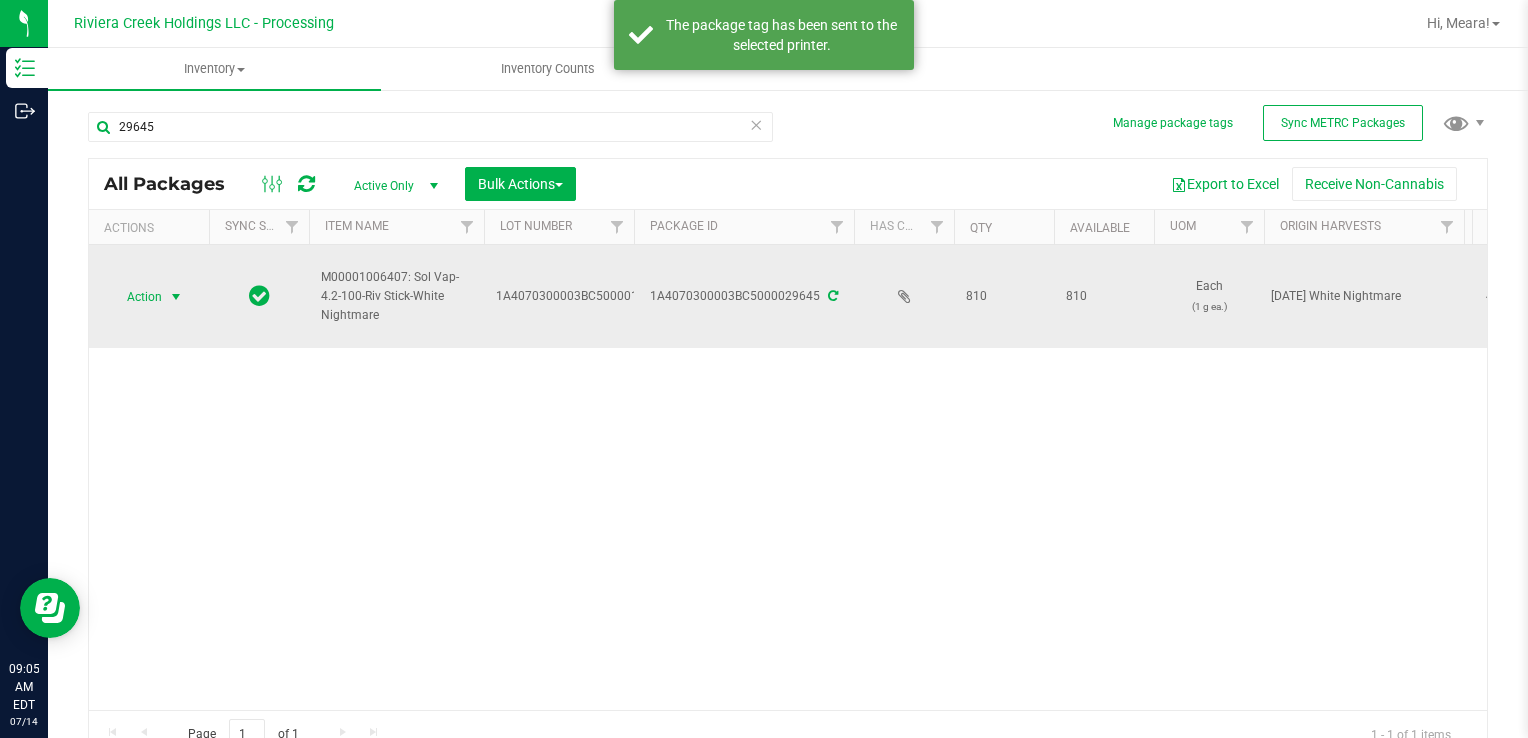 click on "Action" at bounding box center [136, 297] 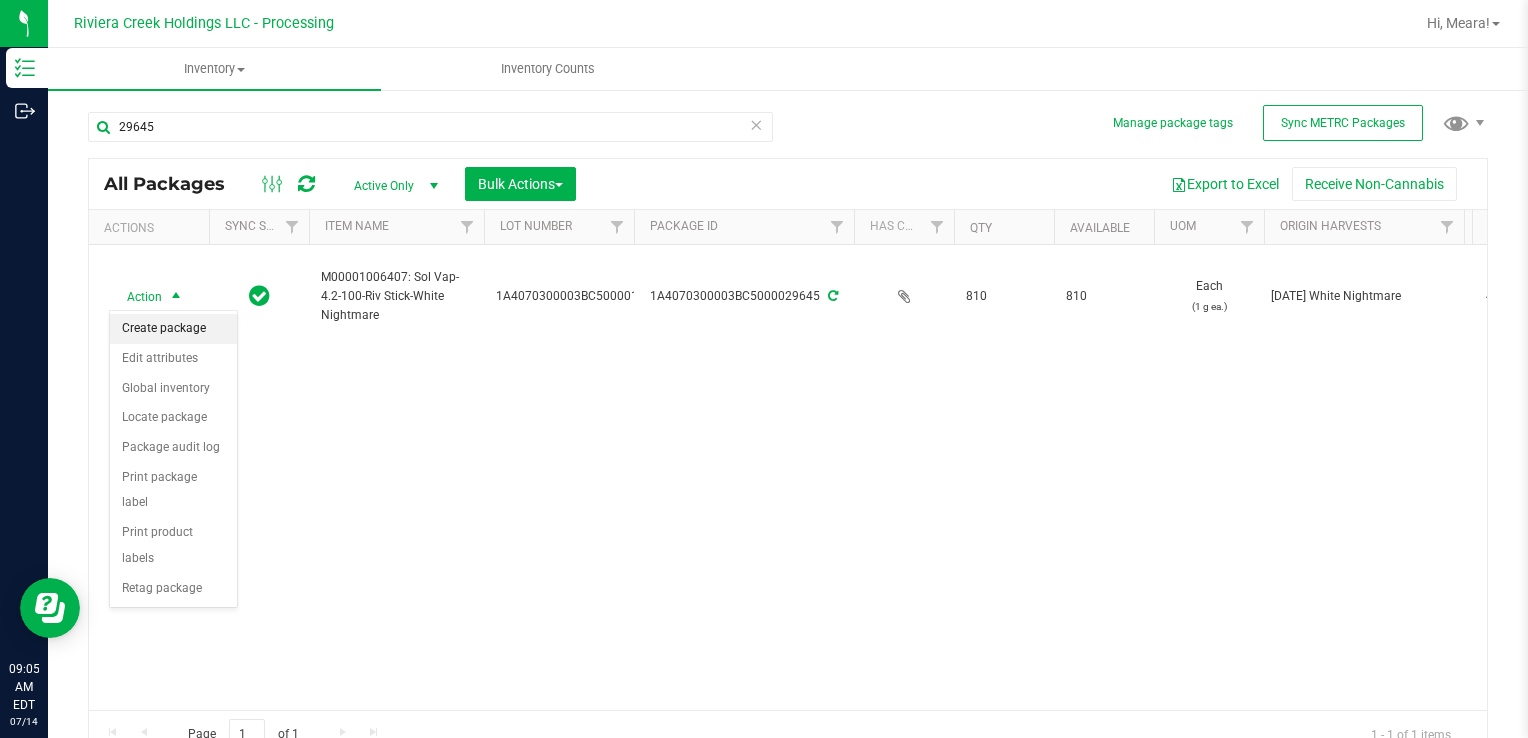 click on "Create package" at bounding box center [173, 329] 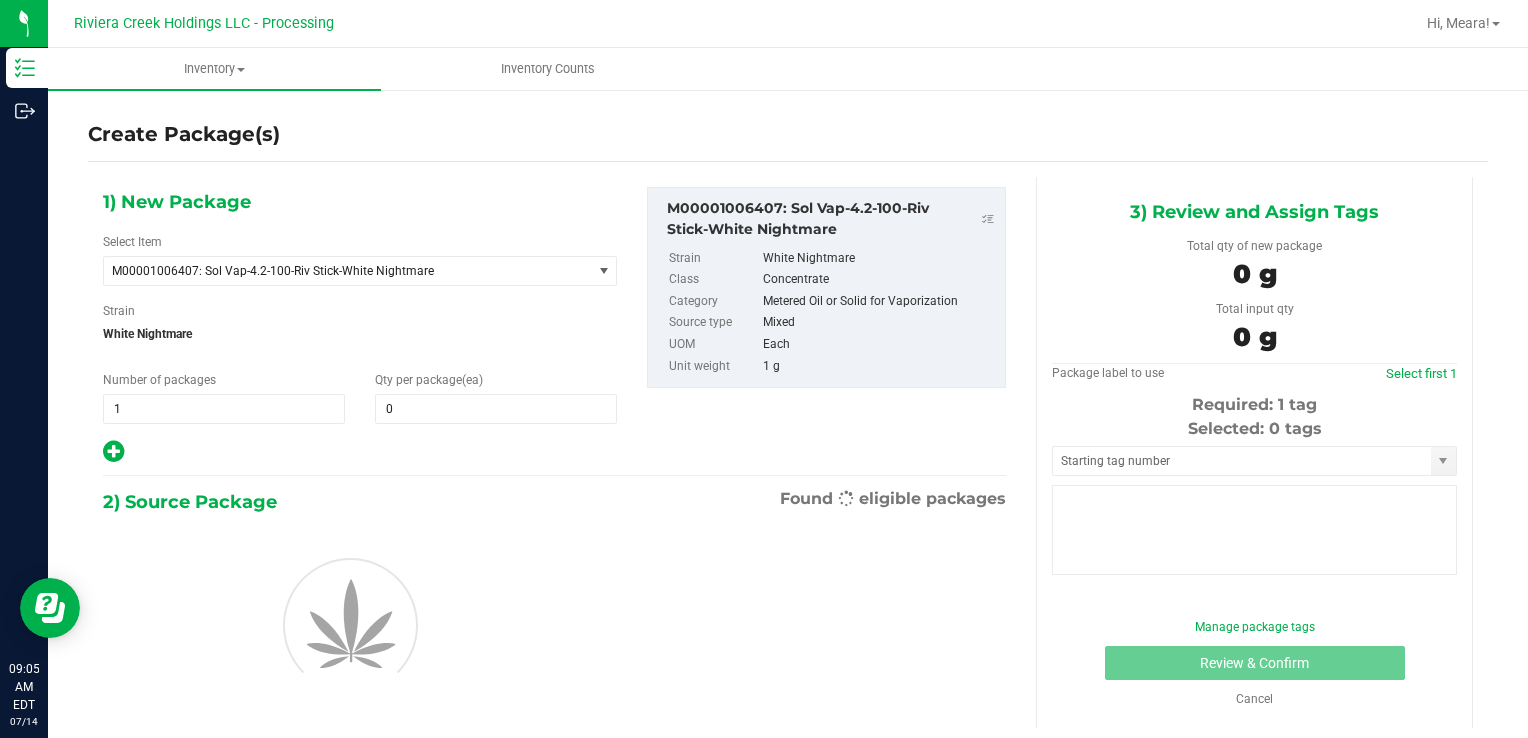 type on "0" 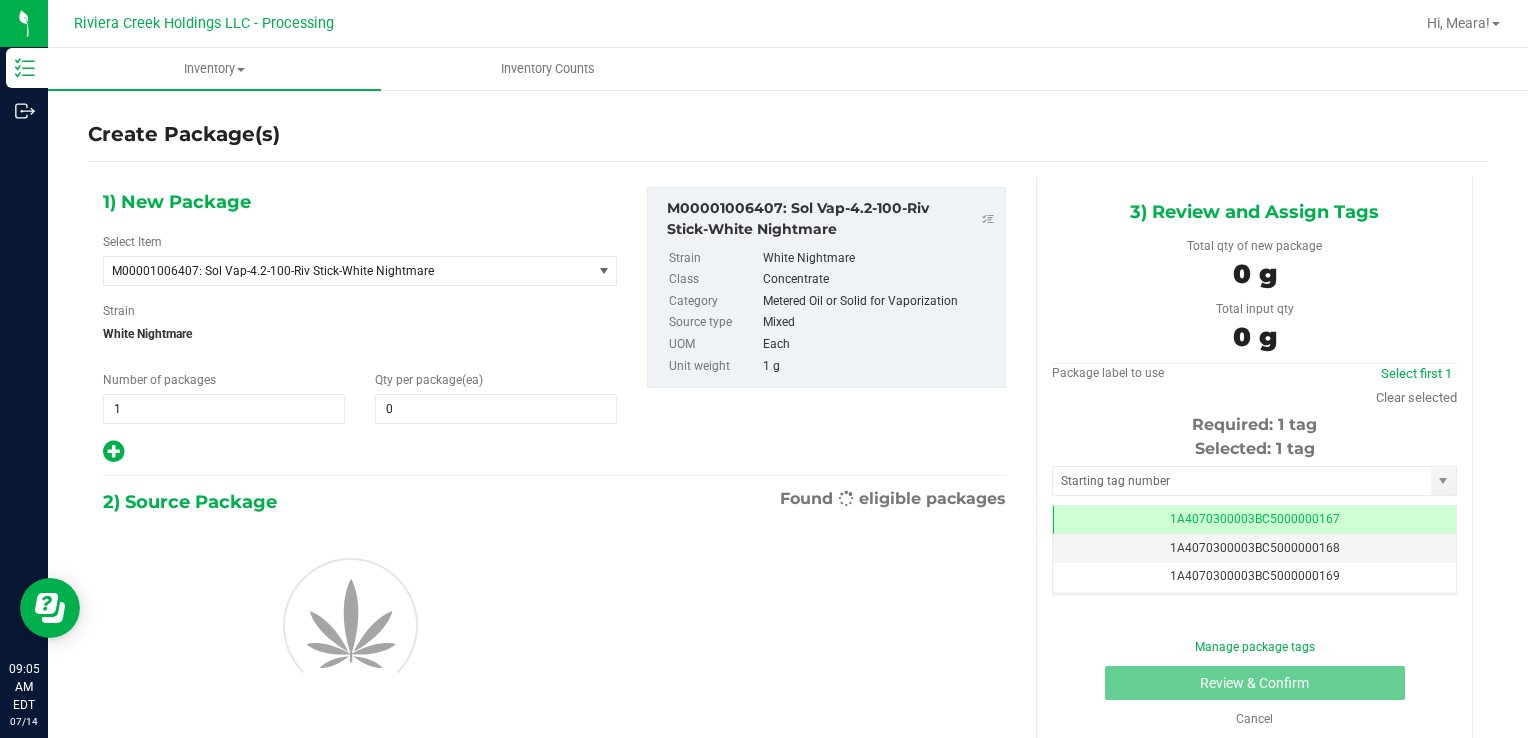 scroll, scrollTop: 0, scrollLeft: 0, axis: both 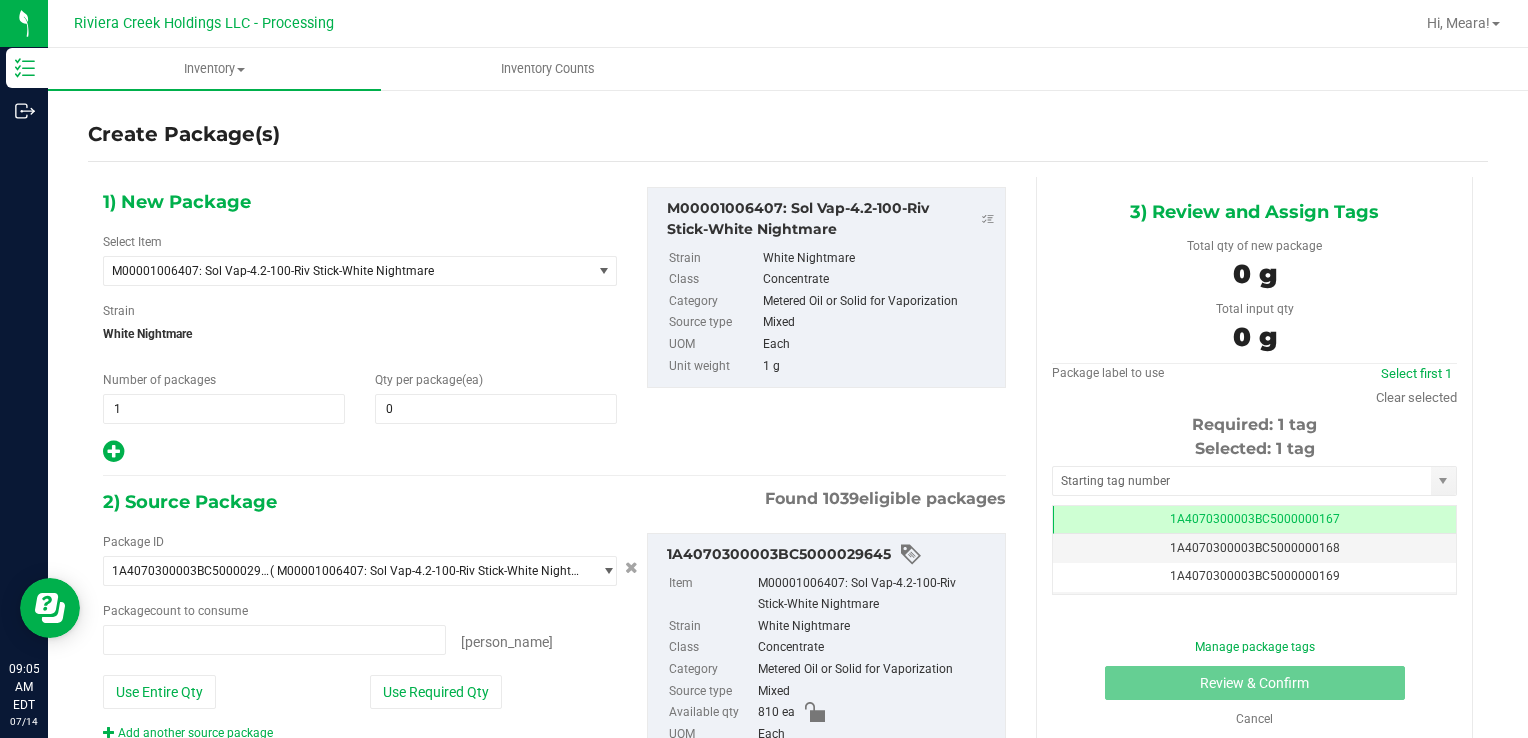type on "0 ea" 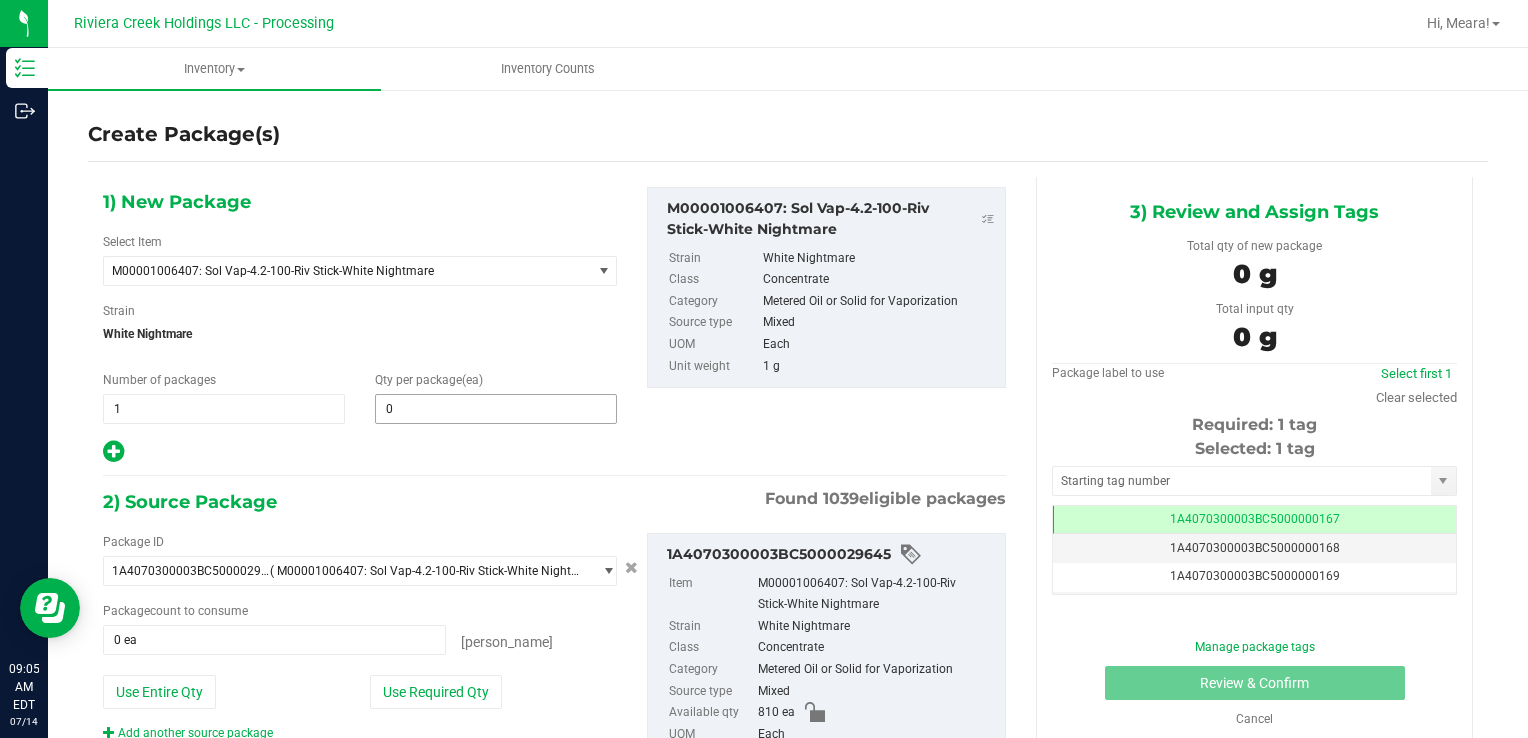 click on "0 0" at bounding box center [496, 409] 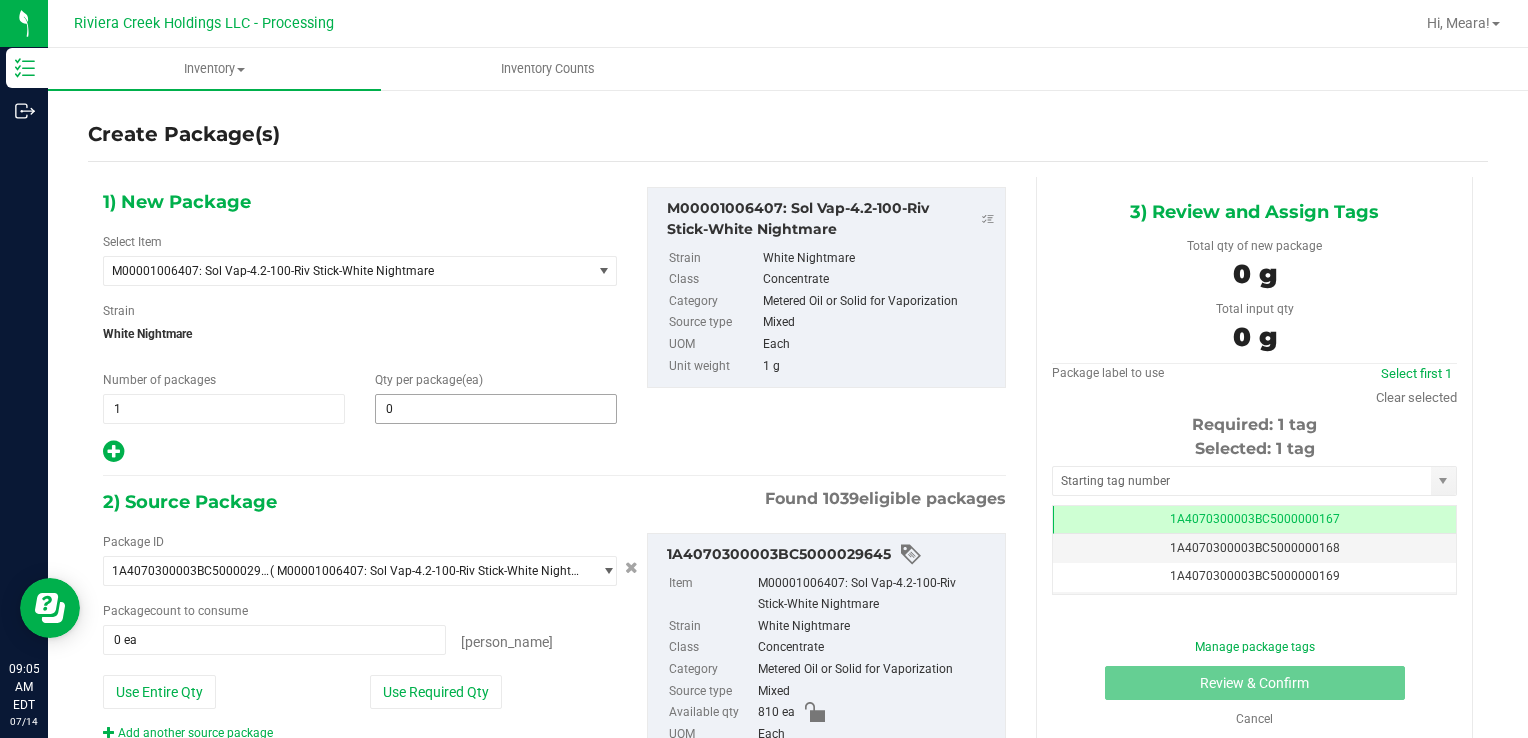 type 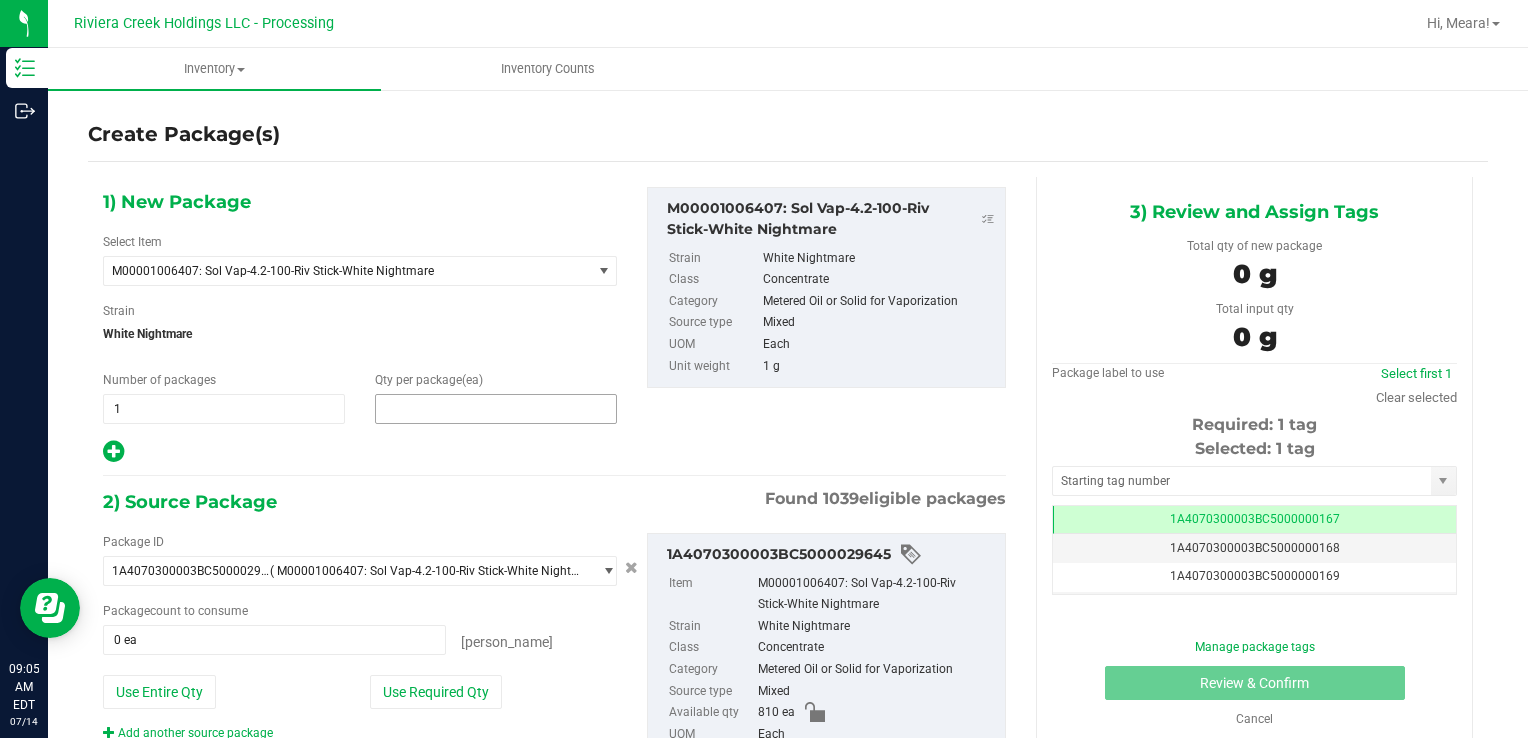 click at bounding box center [496, 409] 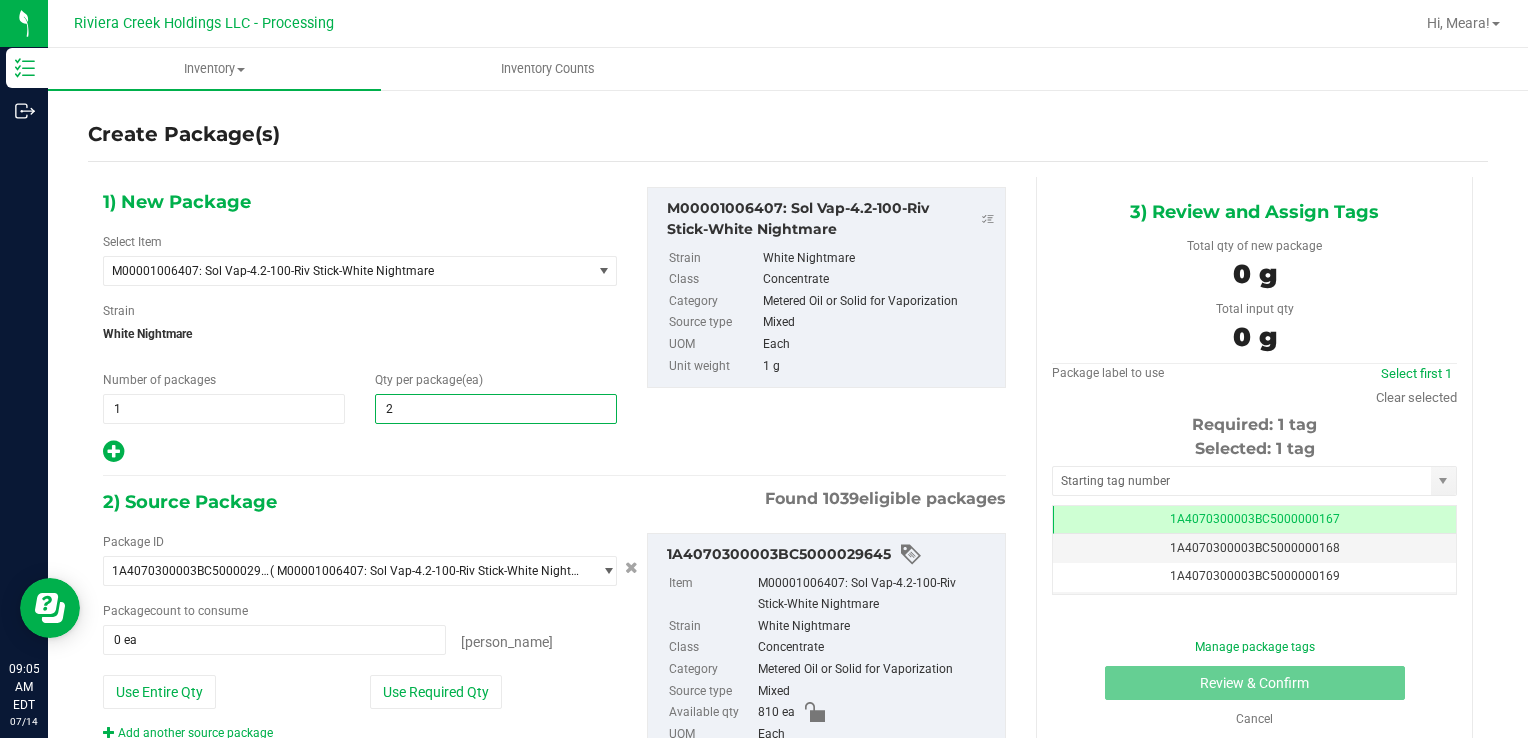 type on "20" 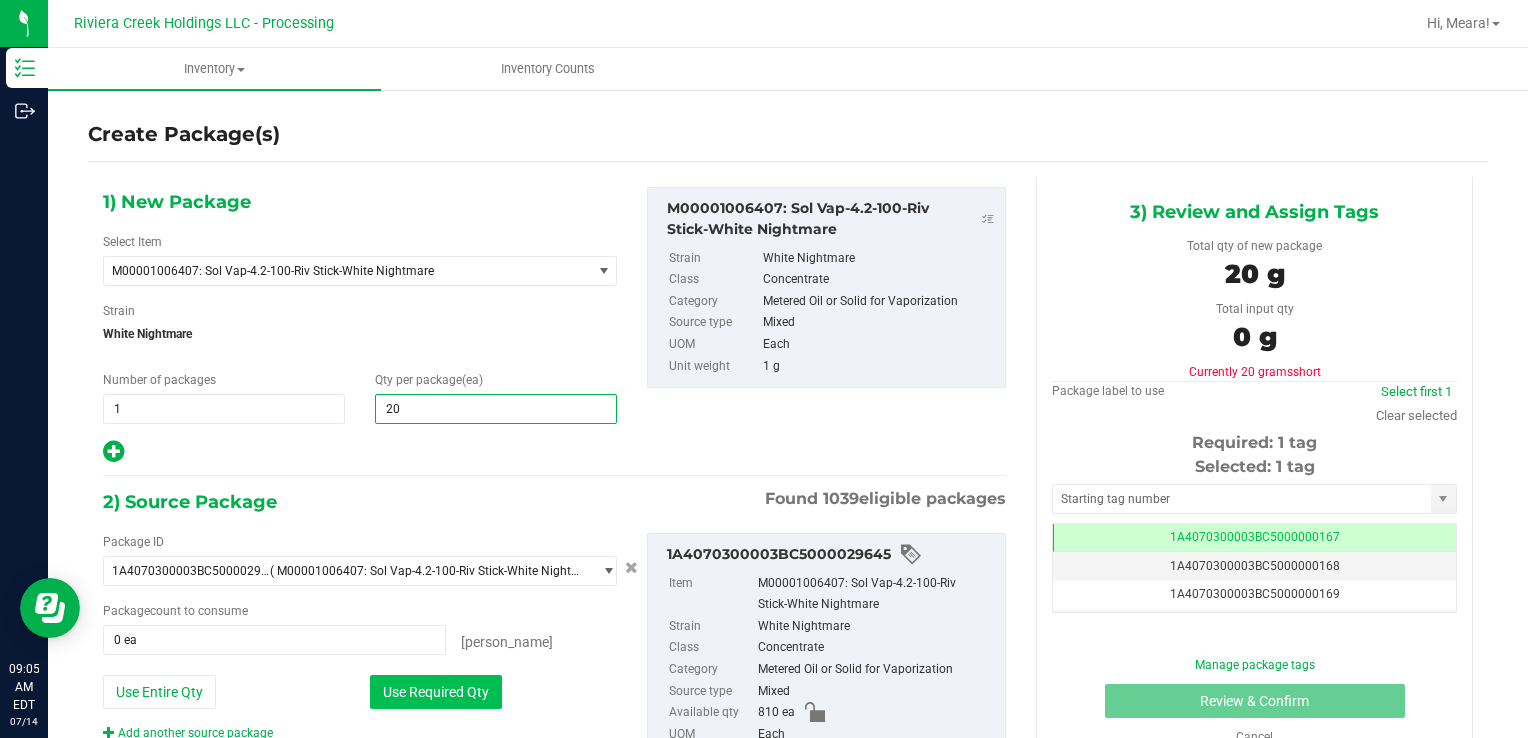 type on "20" 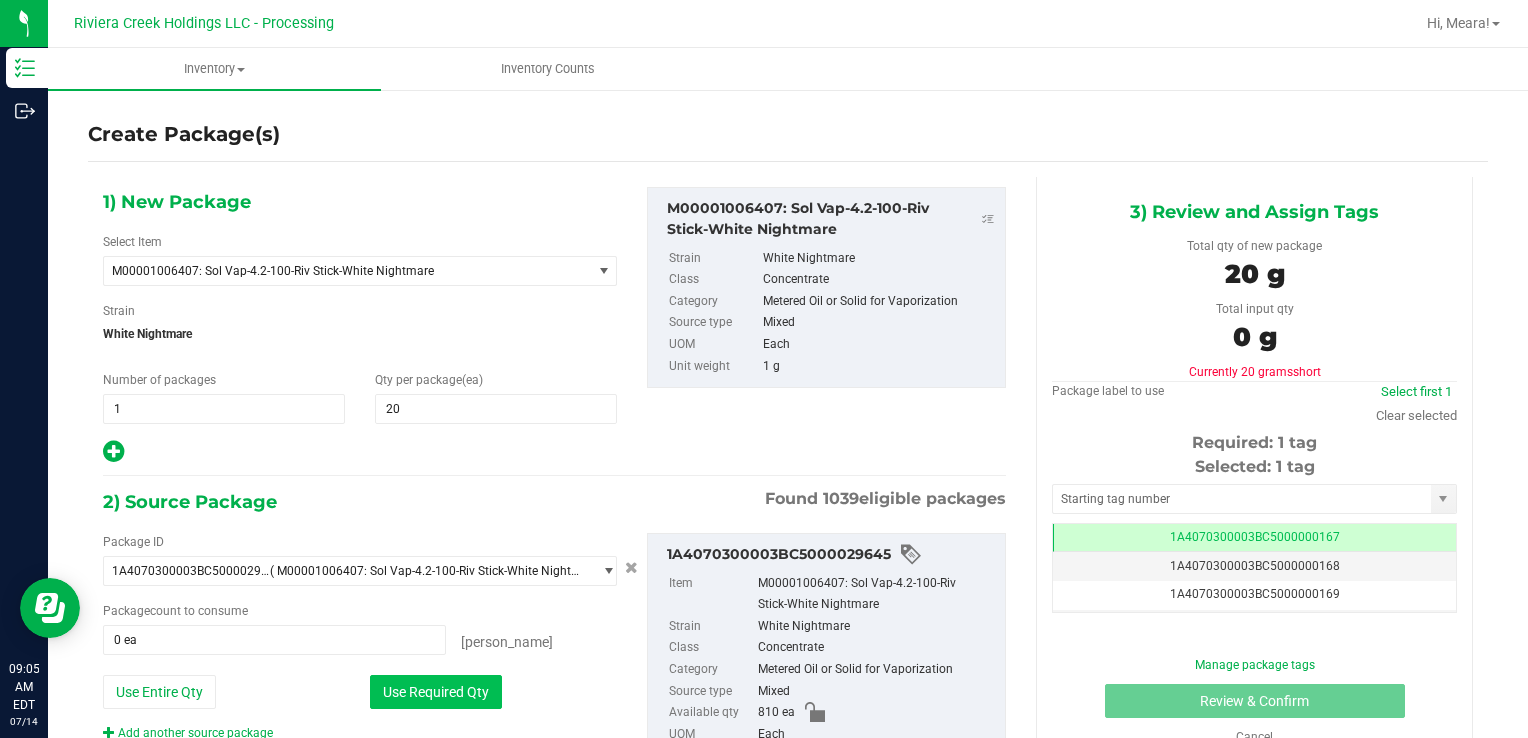 click on "Use Required Qty" at bounding box center [436, 692] 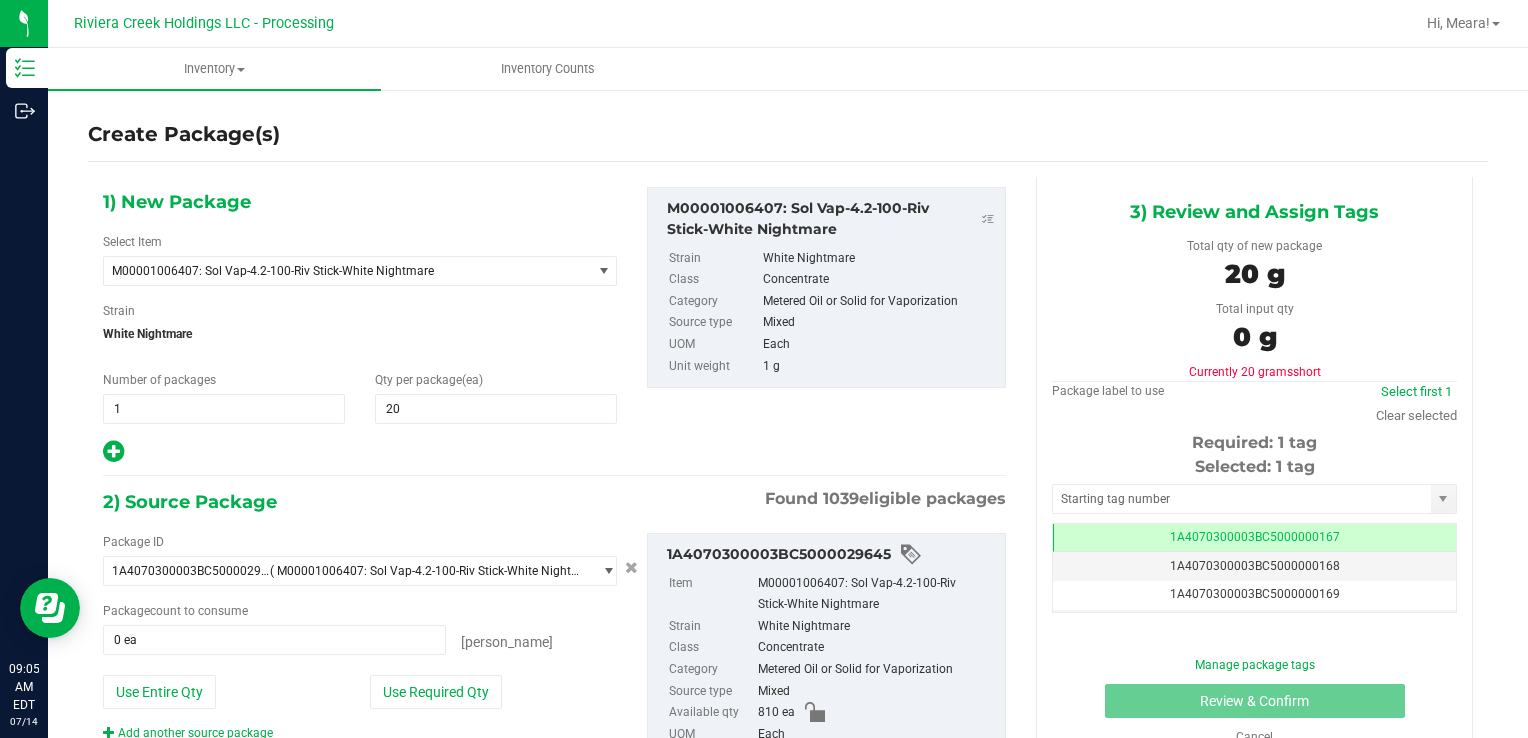 type on "20 ea" 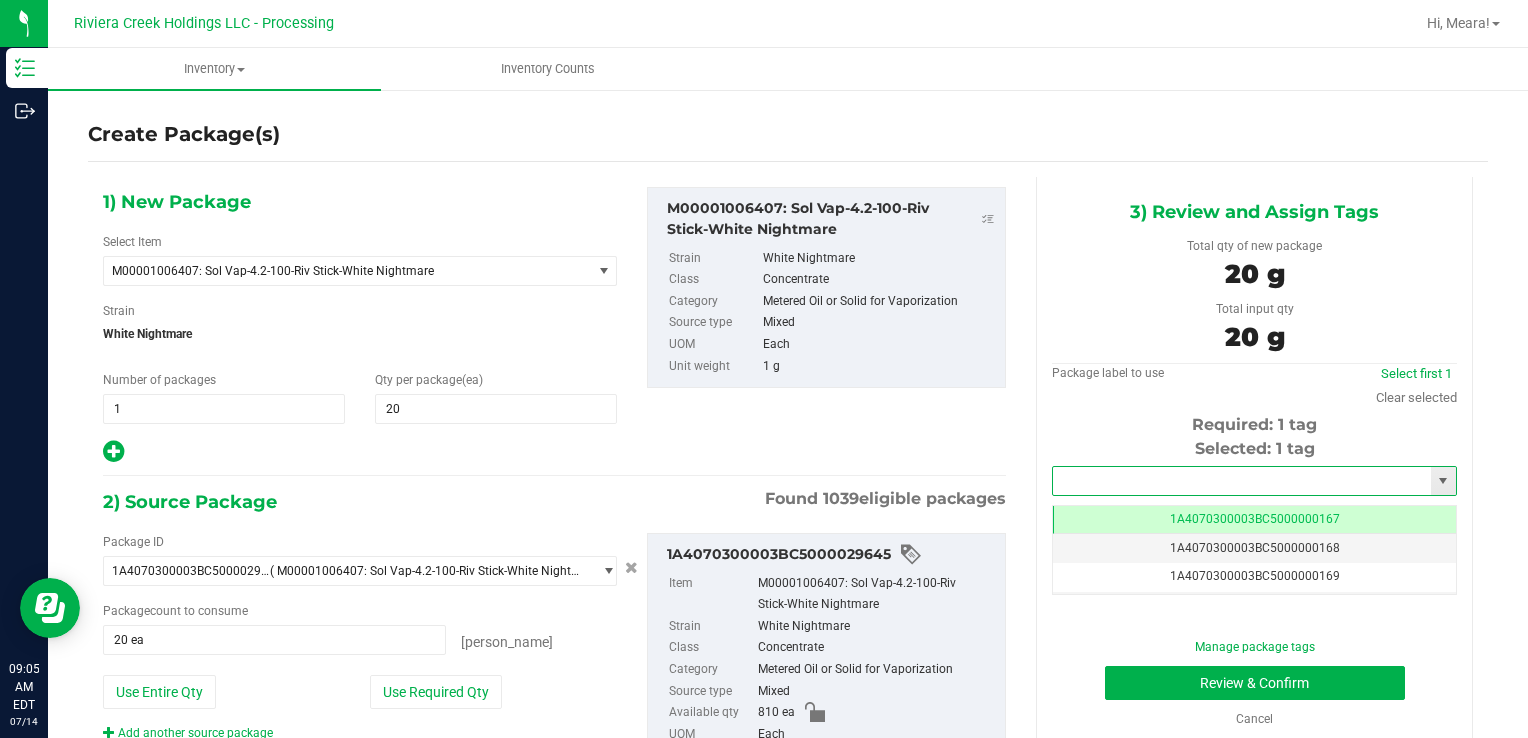 click at bounding box center (1242, 481) 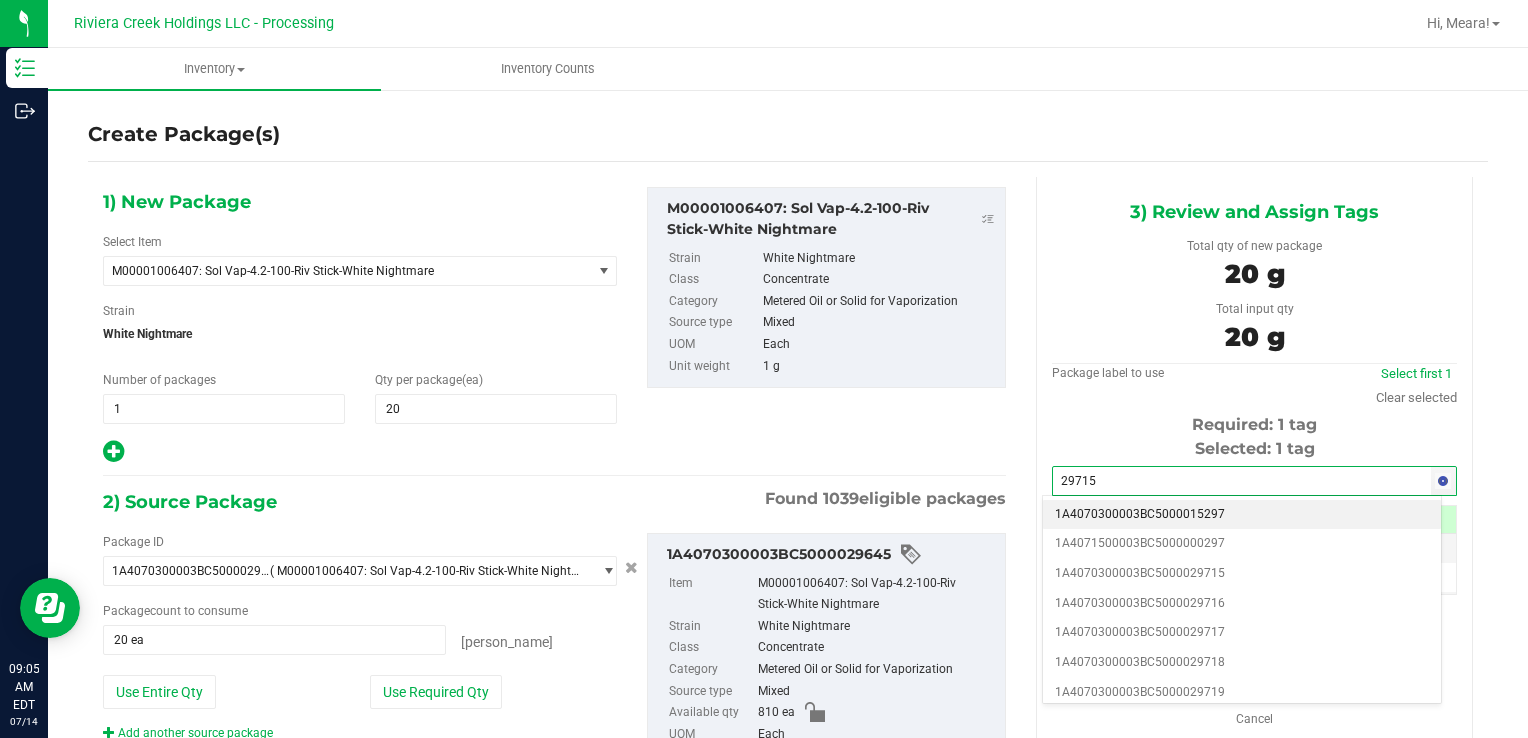 click on "1A4070300003BC5000015297" at bounding box center (1242, 515) 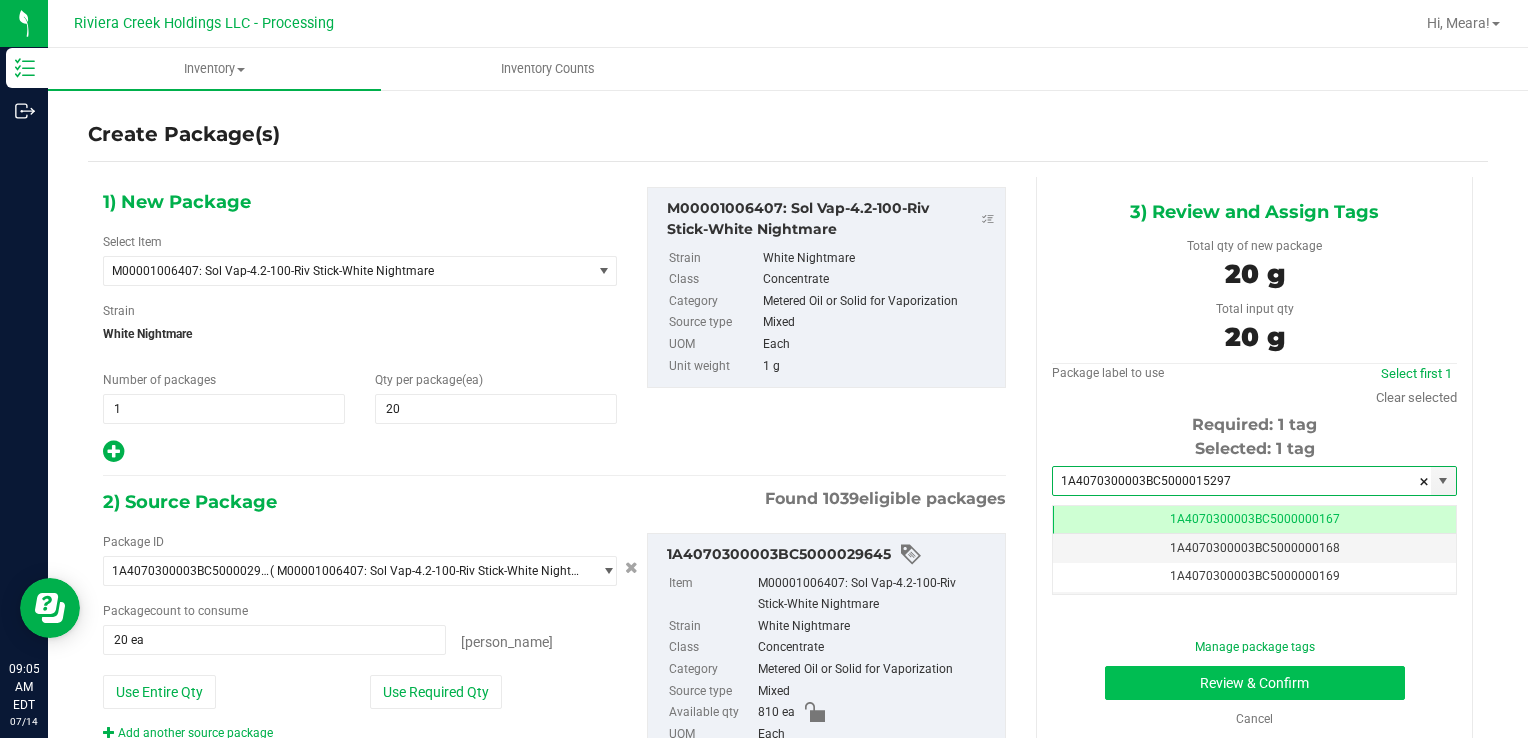 type on "1A4070300003BC5000015297" 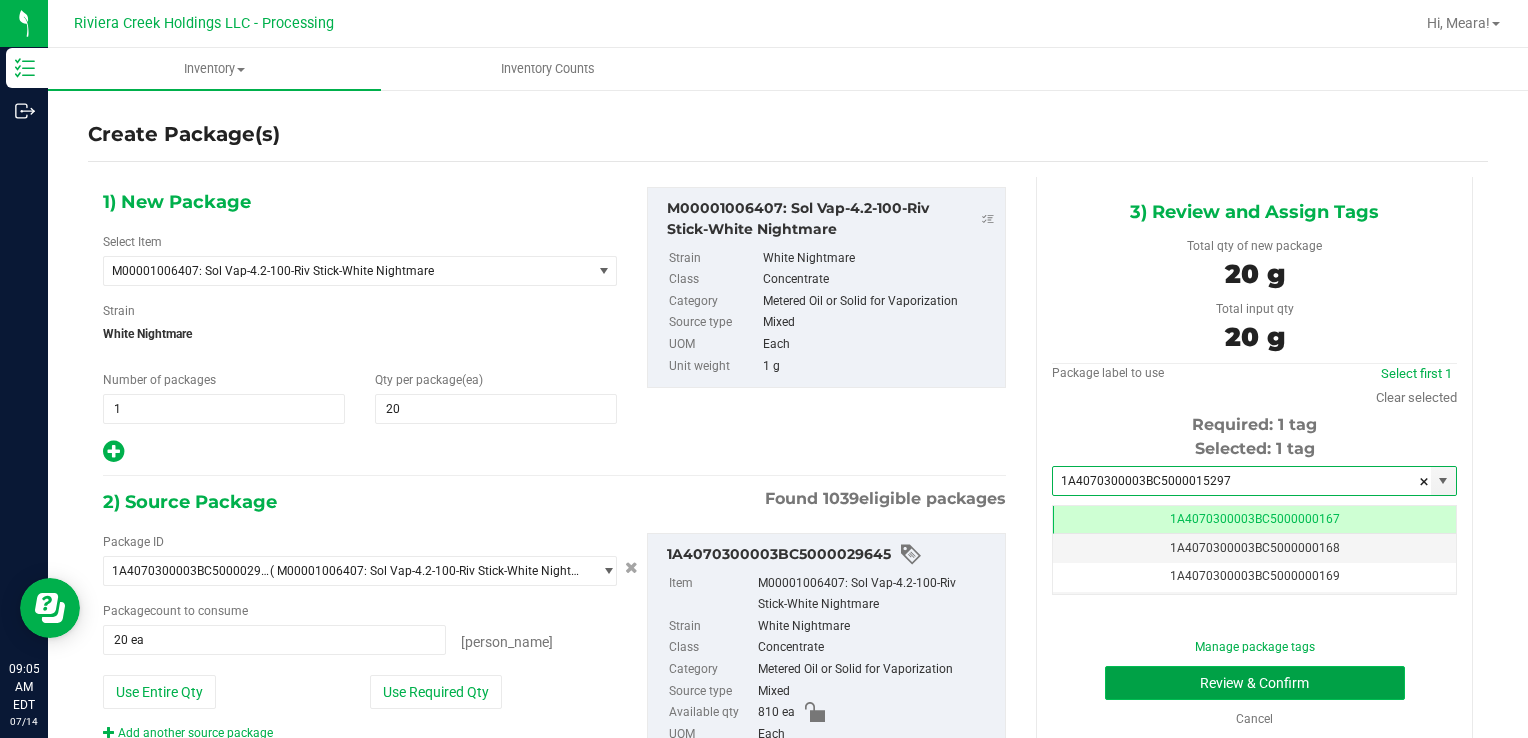 click on "Review & Confirm" at bounding box center [1255, 683] 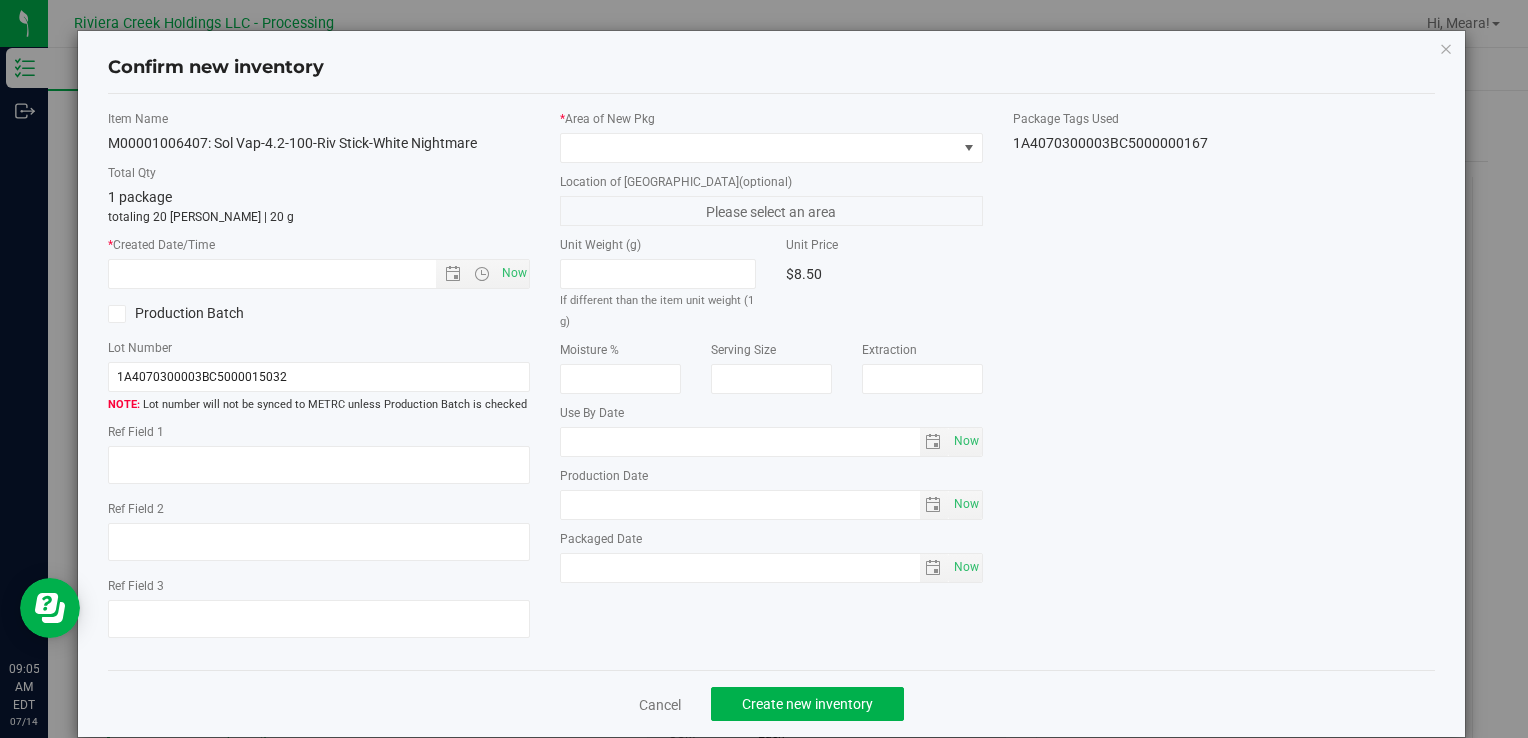 scroll, scrollTop: 0, scrollLeft: 0, axis: both 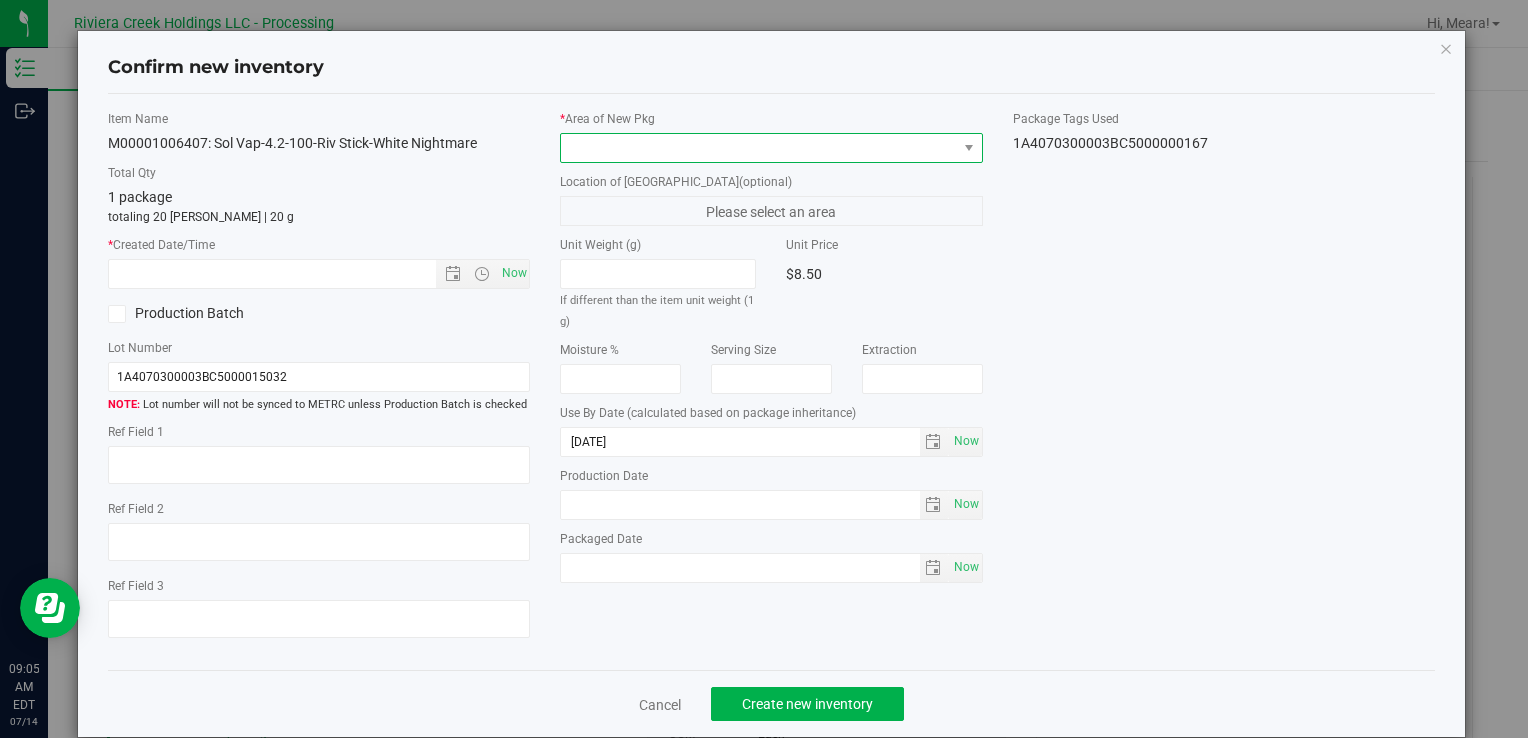 click at bounding box center [758, 148] 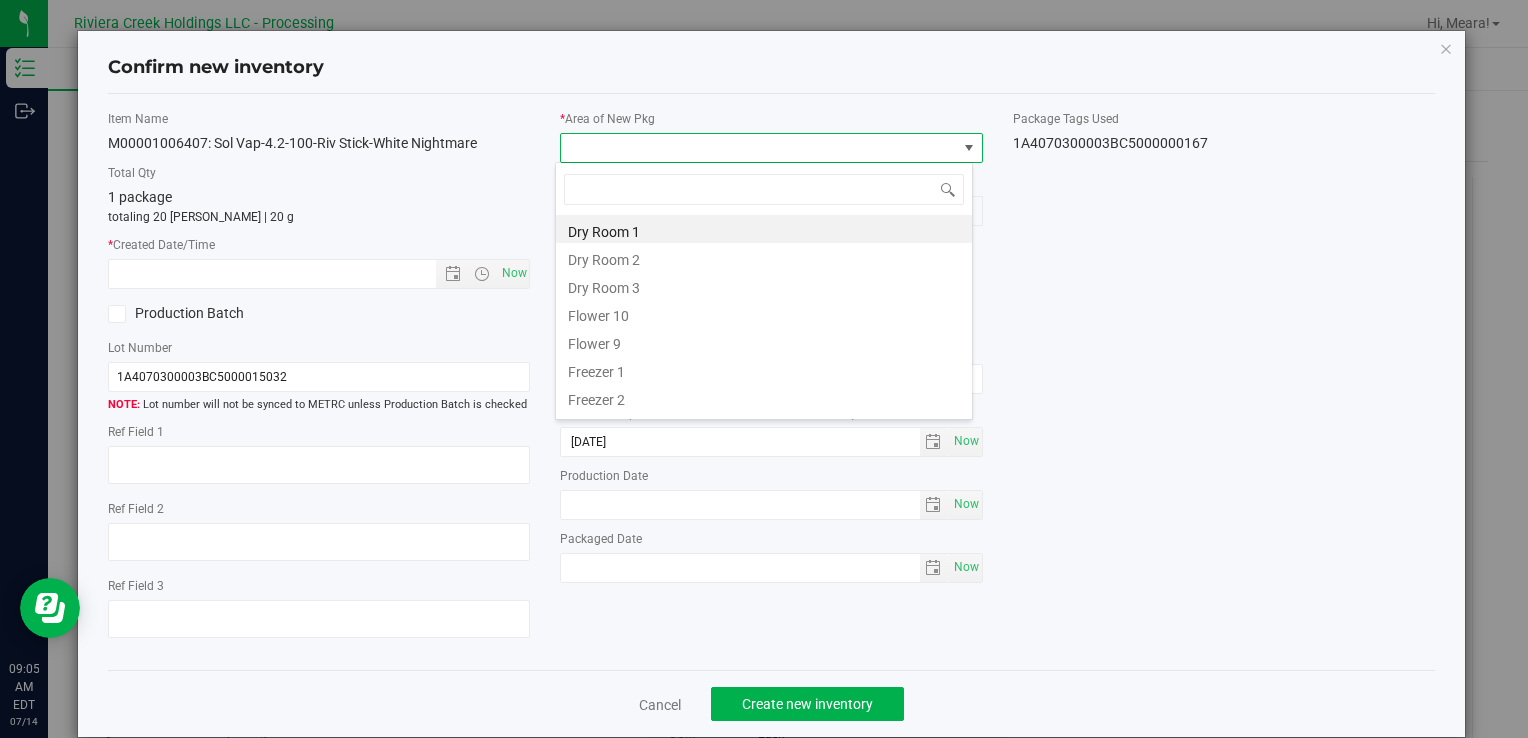 click on "Confirm new inventory
Item Name
M00001006407: Sol Vap-4.2-100-Riv Stick-White Nightmare
Total Qty
1 package  totaling 20 [PERSON_NAME] | 20 g
*
Created Date/Time
Now
Production Batch" at bounding box center (771, 384) 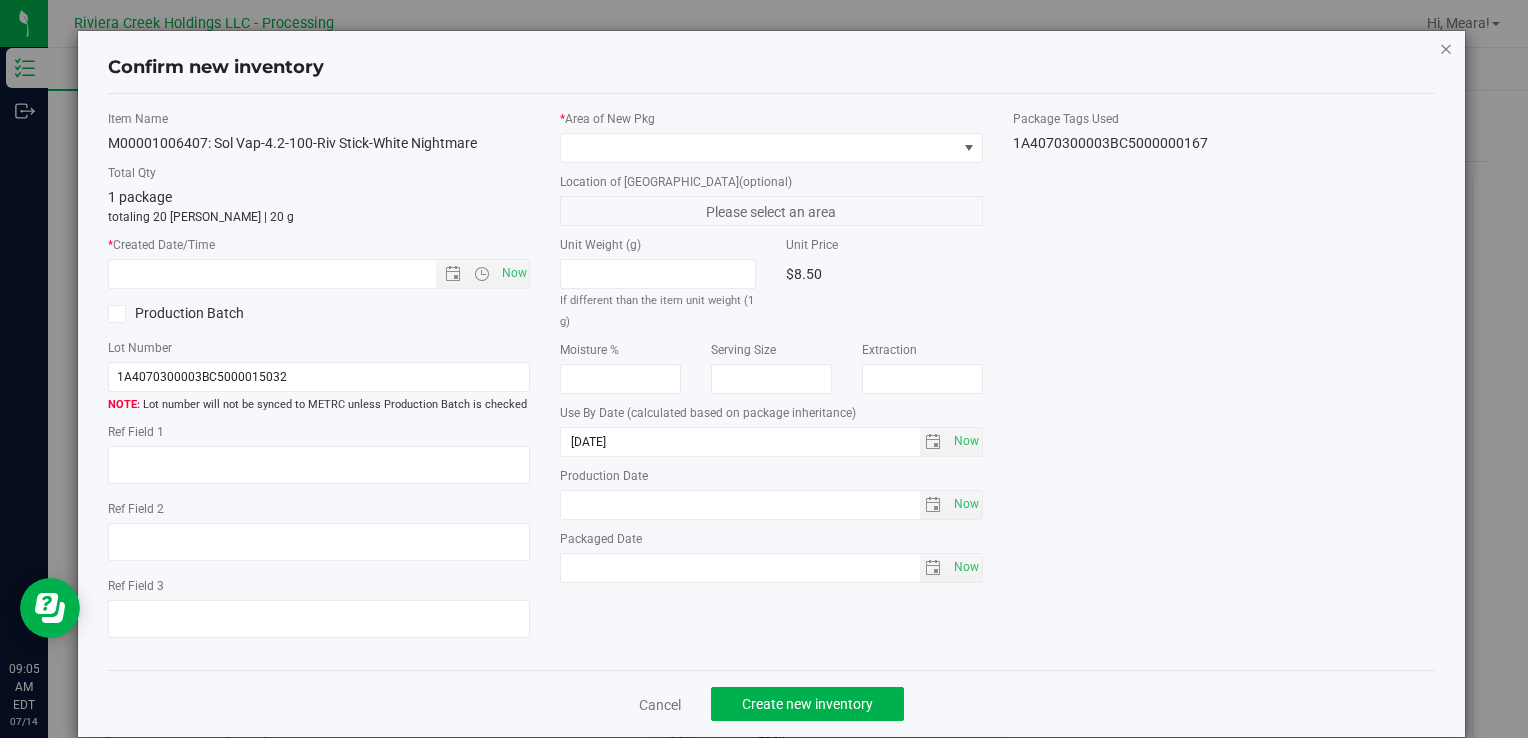 click at bounding box center (1446, 48) 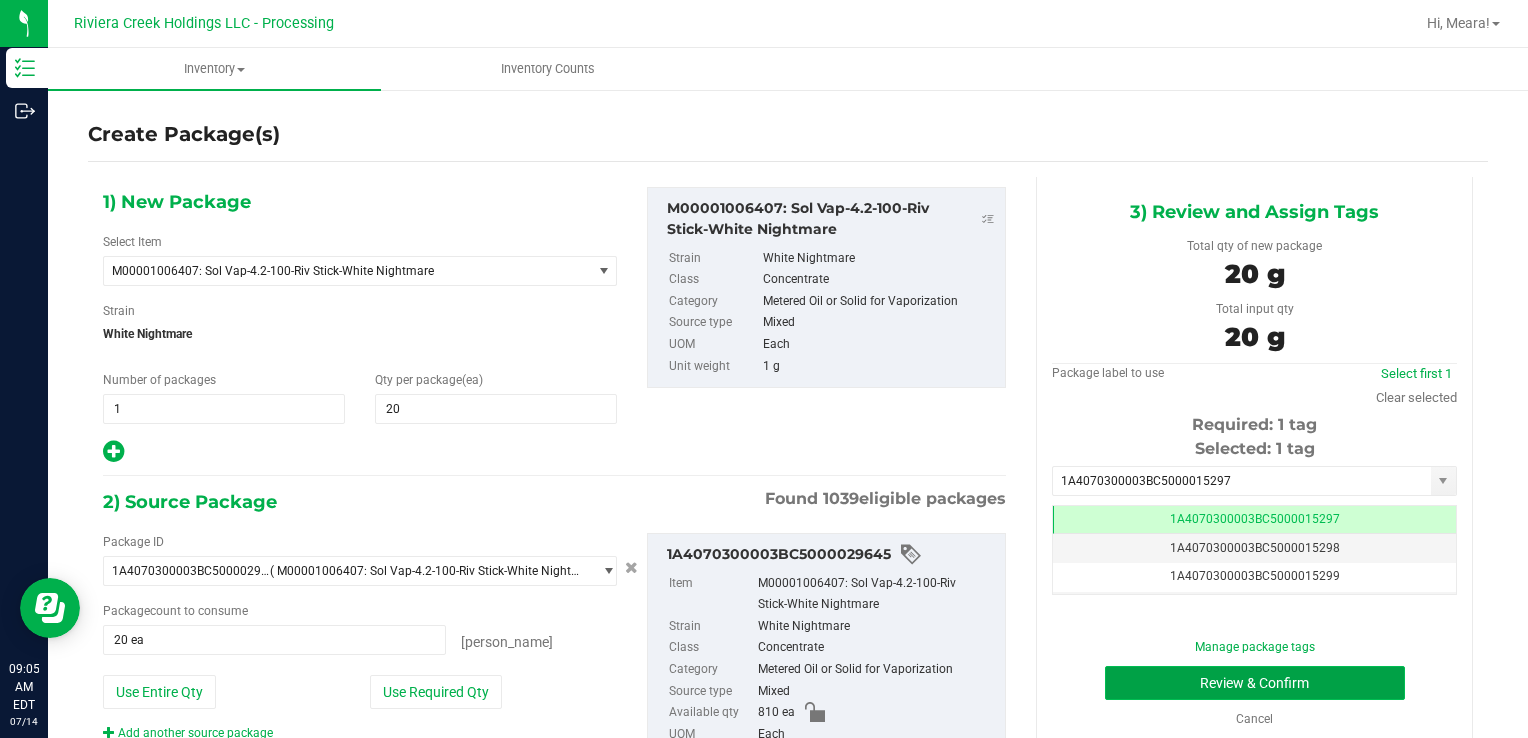click on "Review & Confirm" at bounding box center (1255, 683) 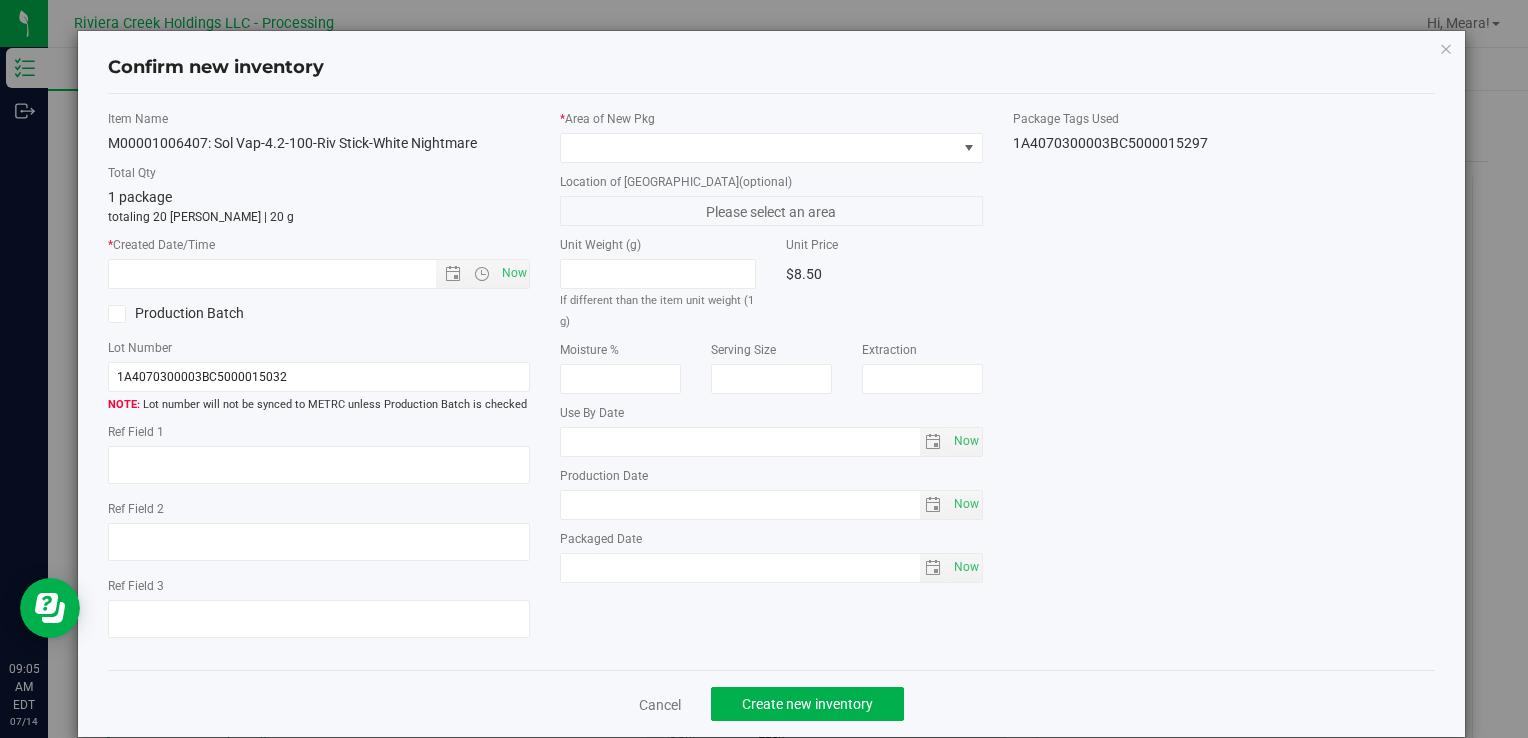 type on "[DATE]" 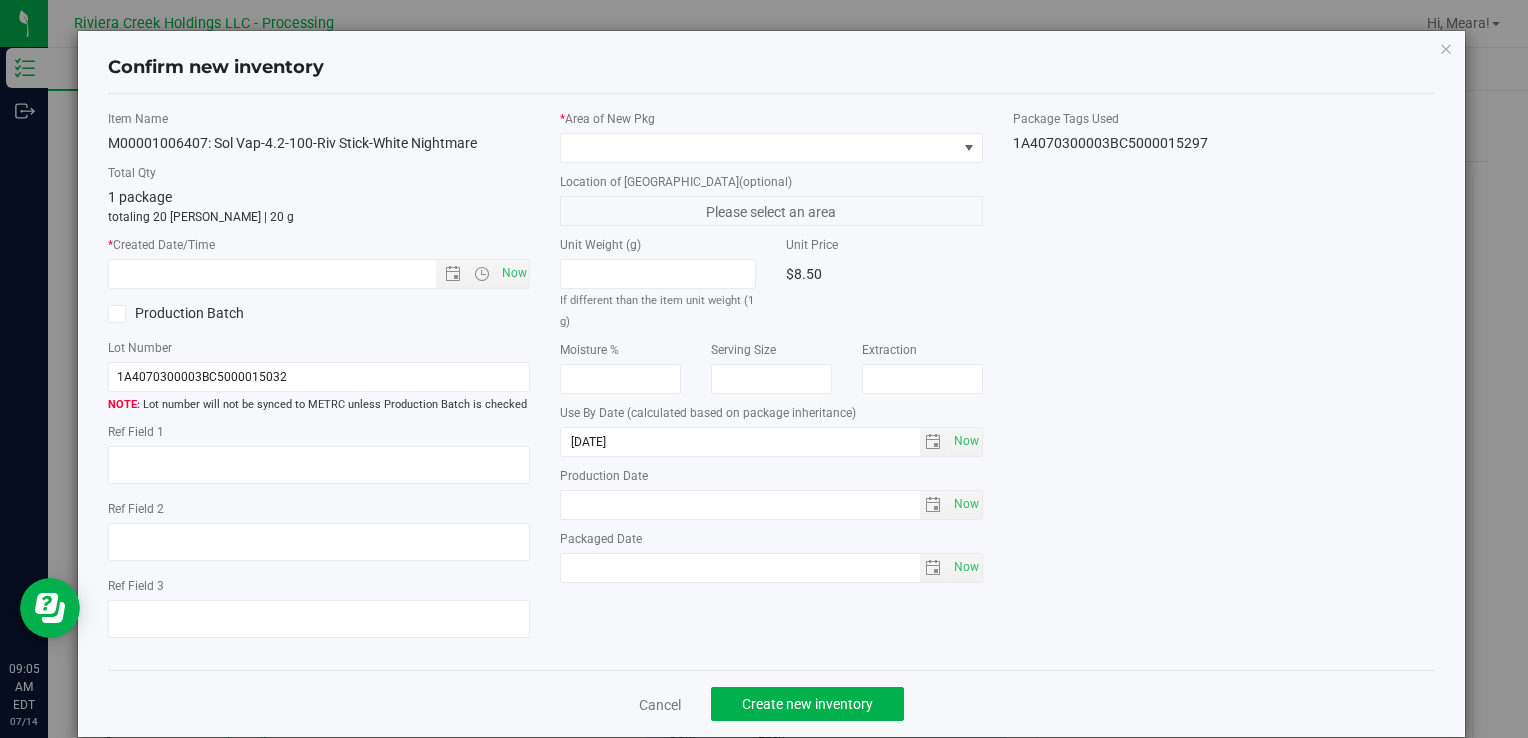 click on "*
Area of [GEOGRAPHIC_DATA]" at bounding box center [771, 119] 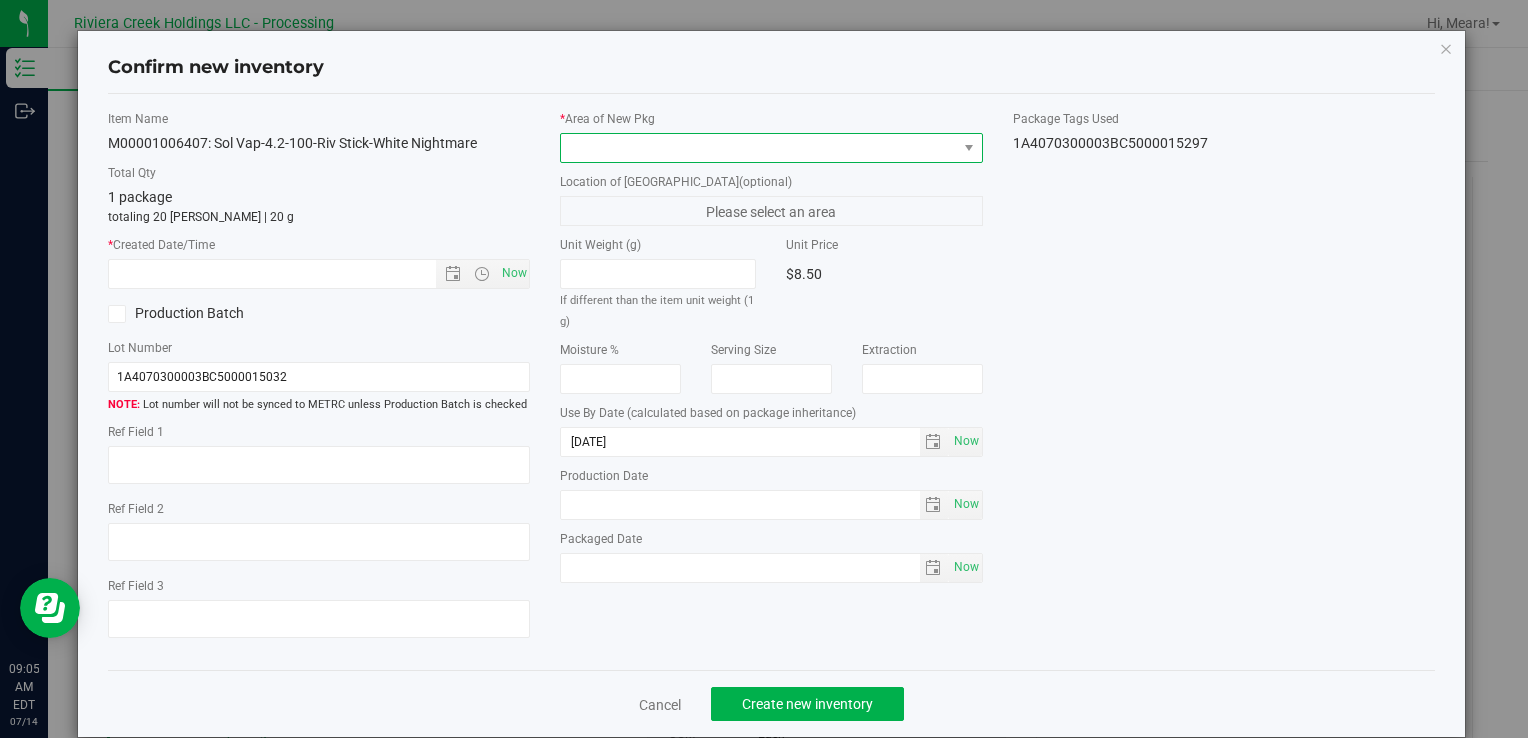 click at bounding box center [758, 148] 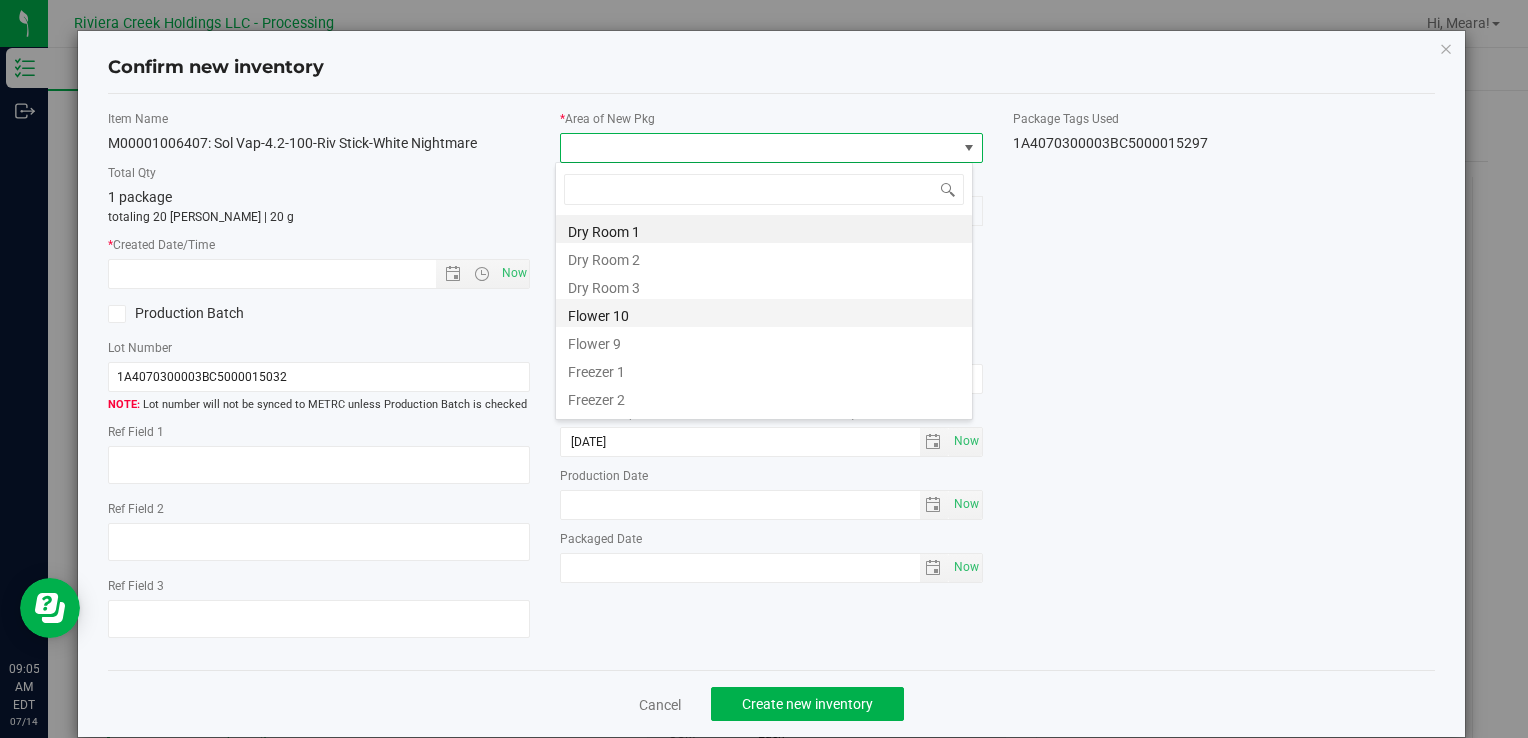 click on "Flower 10" at bounding box center [764, 313] 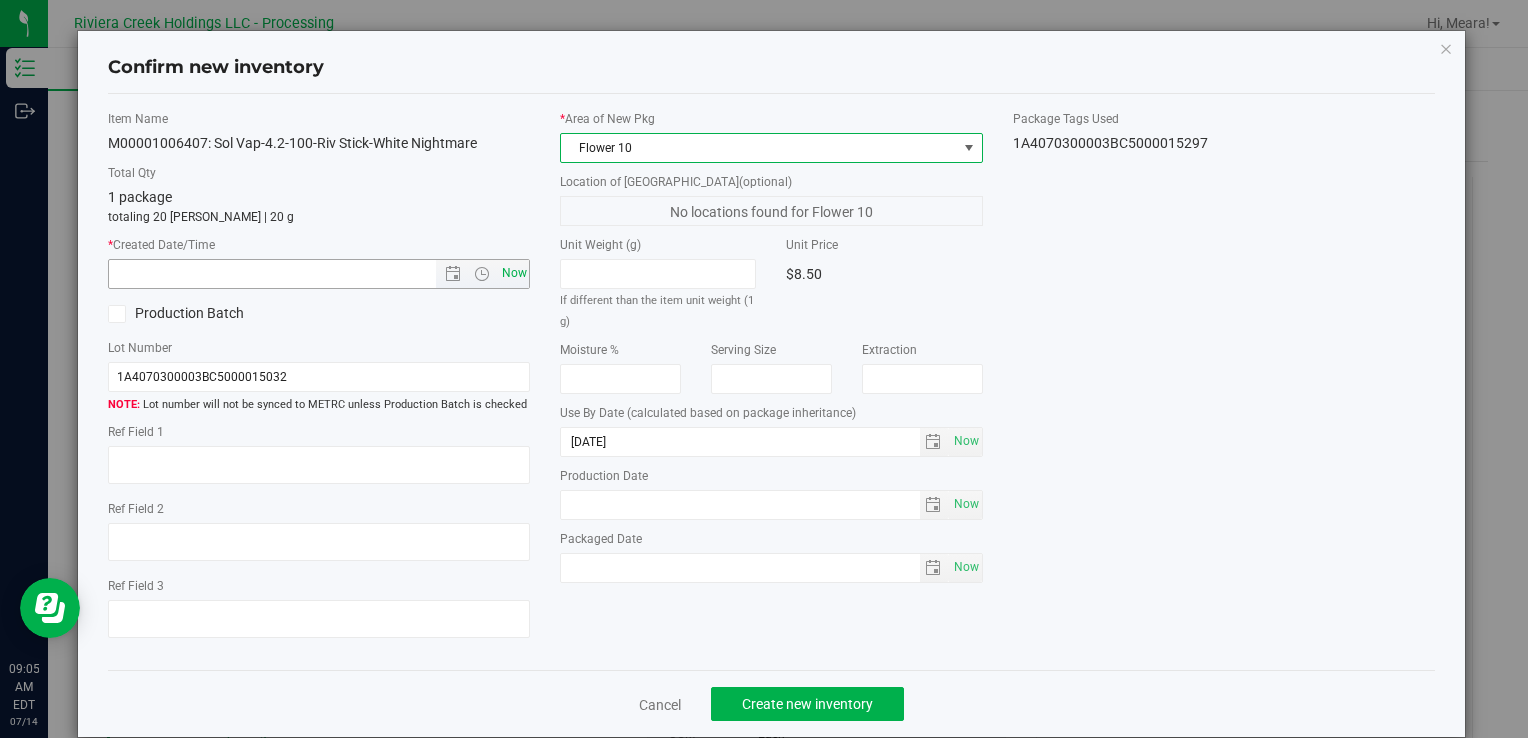 click on "Now" at bounding box center [514, 273] 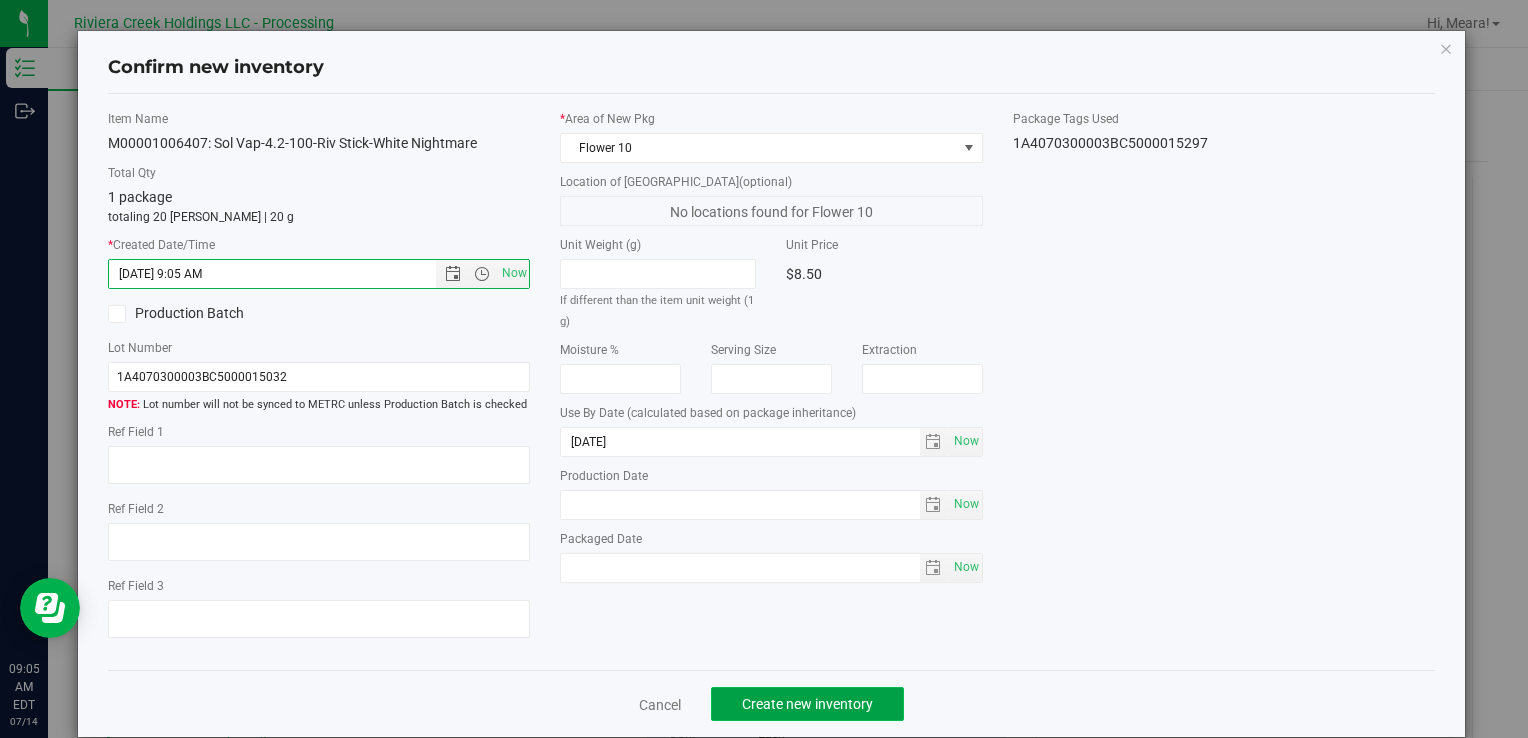 click on "Create new inventory" 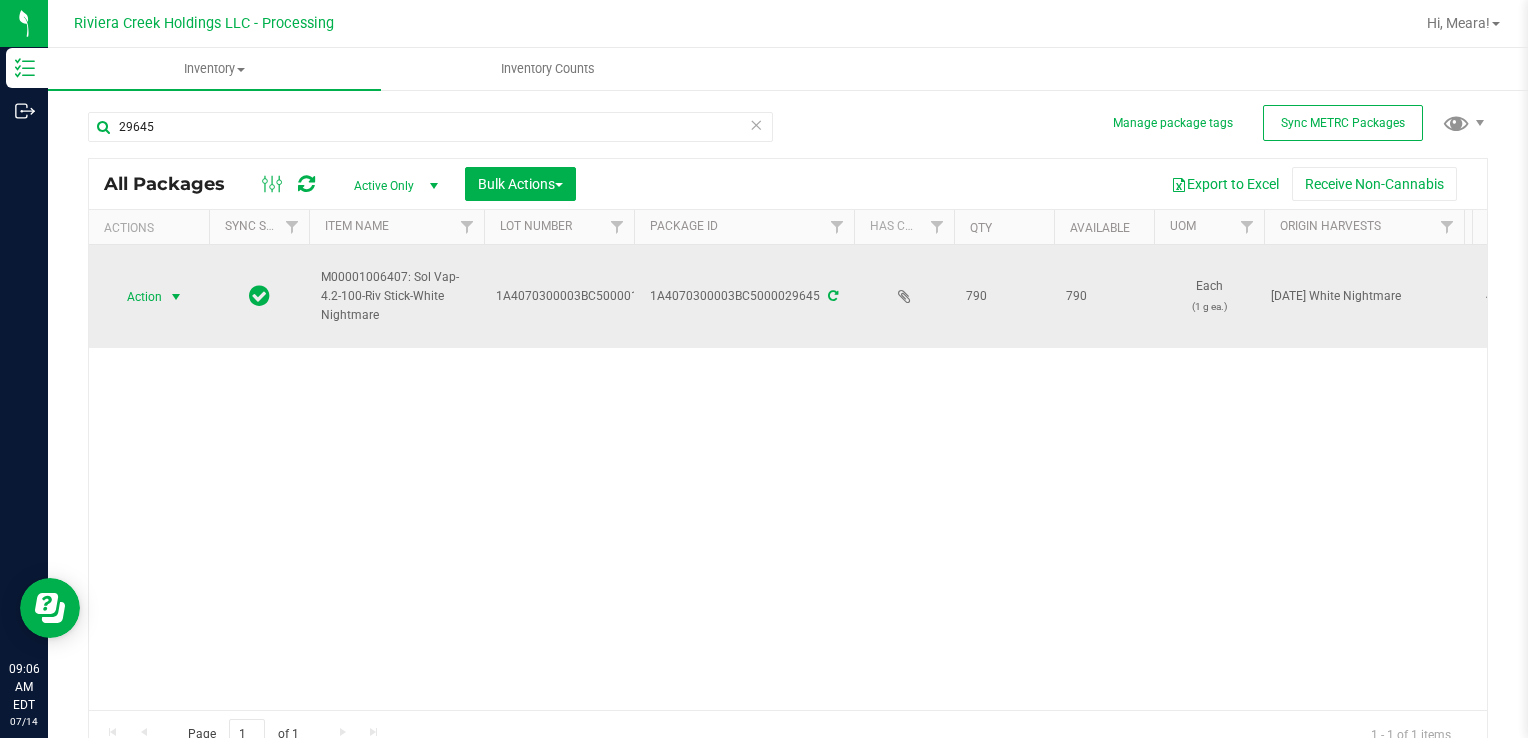 click at bounding box center [176, 297] 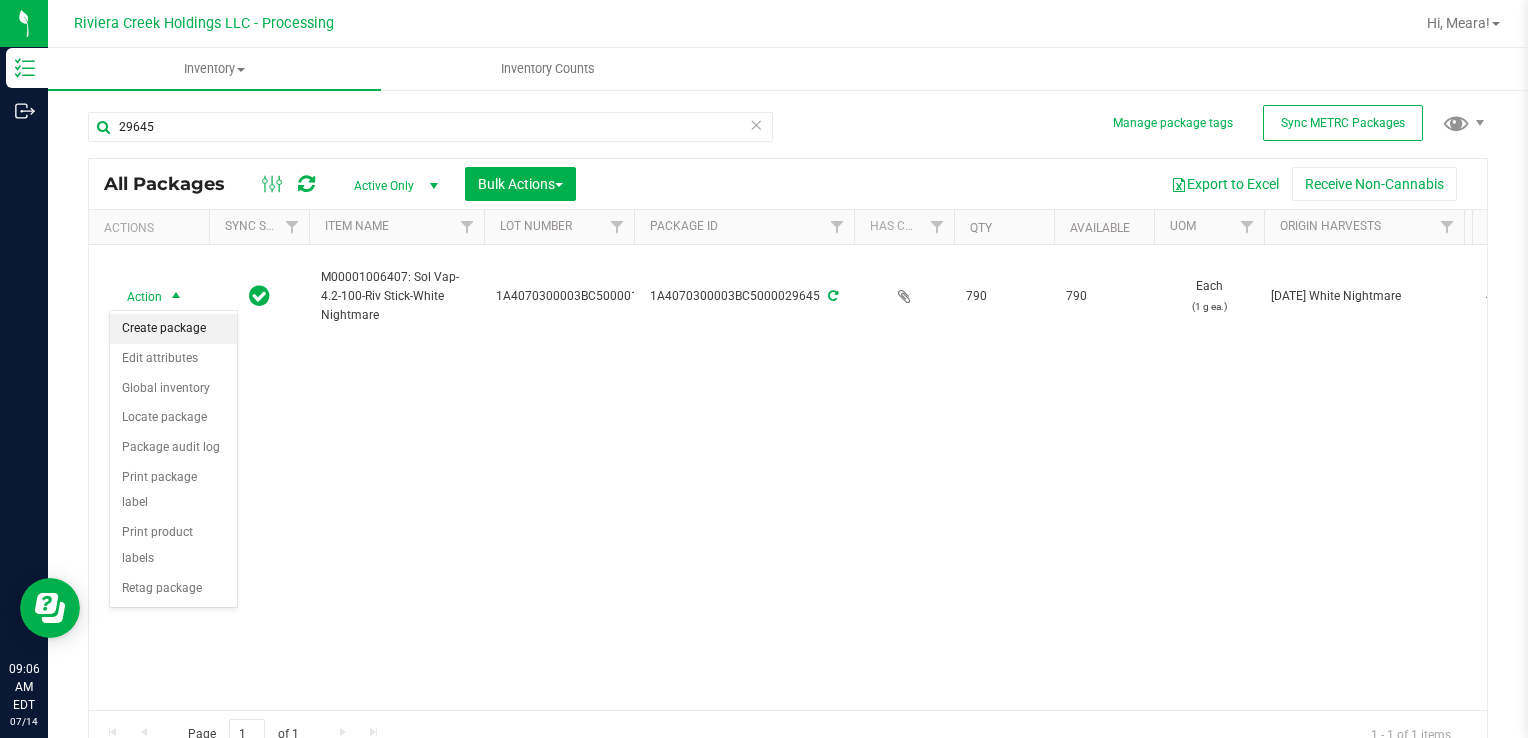 click on "Create package" at bounding box center (173, 329) 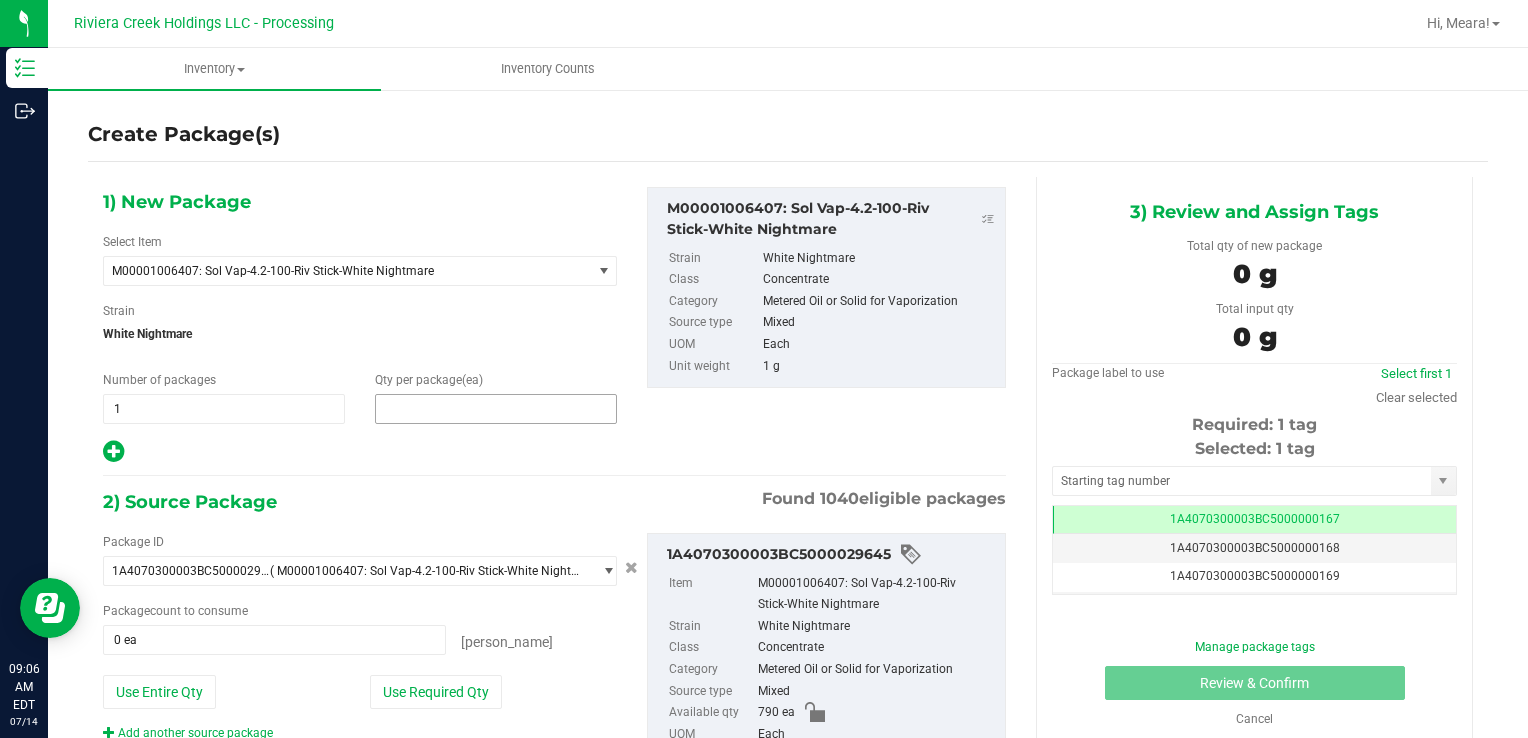 drag, startPoint x: 481, startPoint y: 412, endPoint x: 492, endPoint y: 415, distance: 11.401754 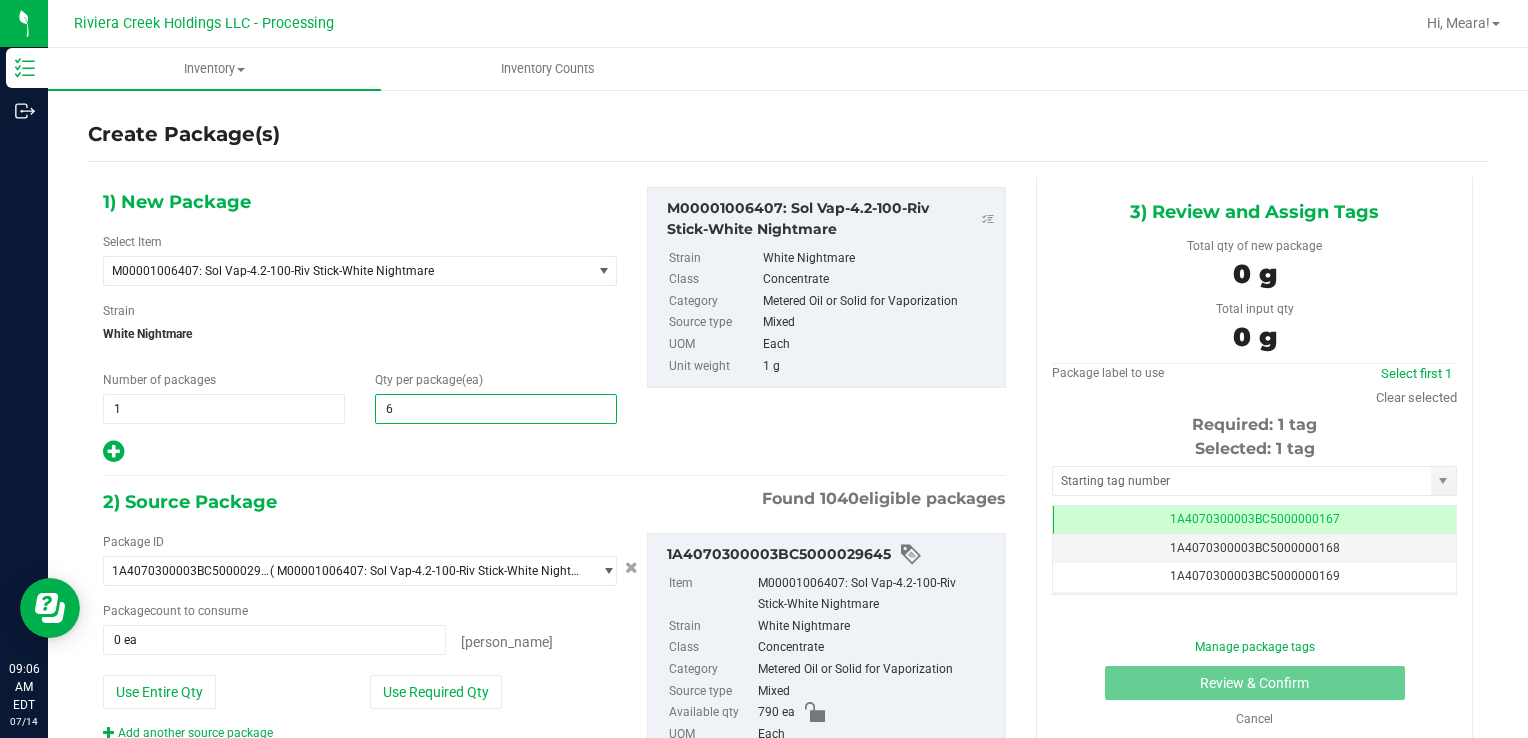 type on "60" 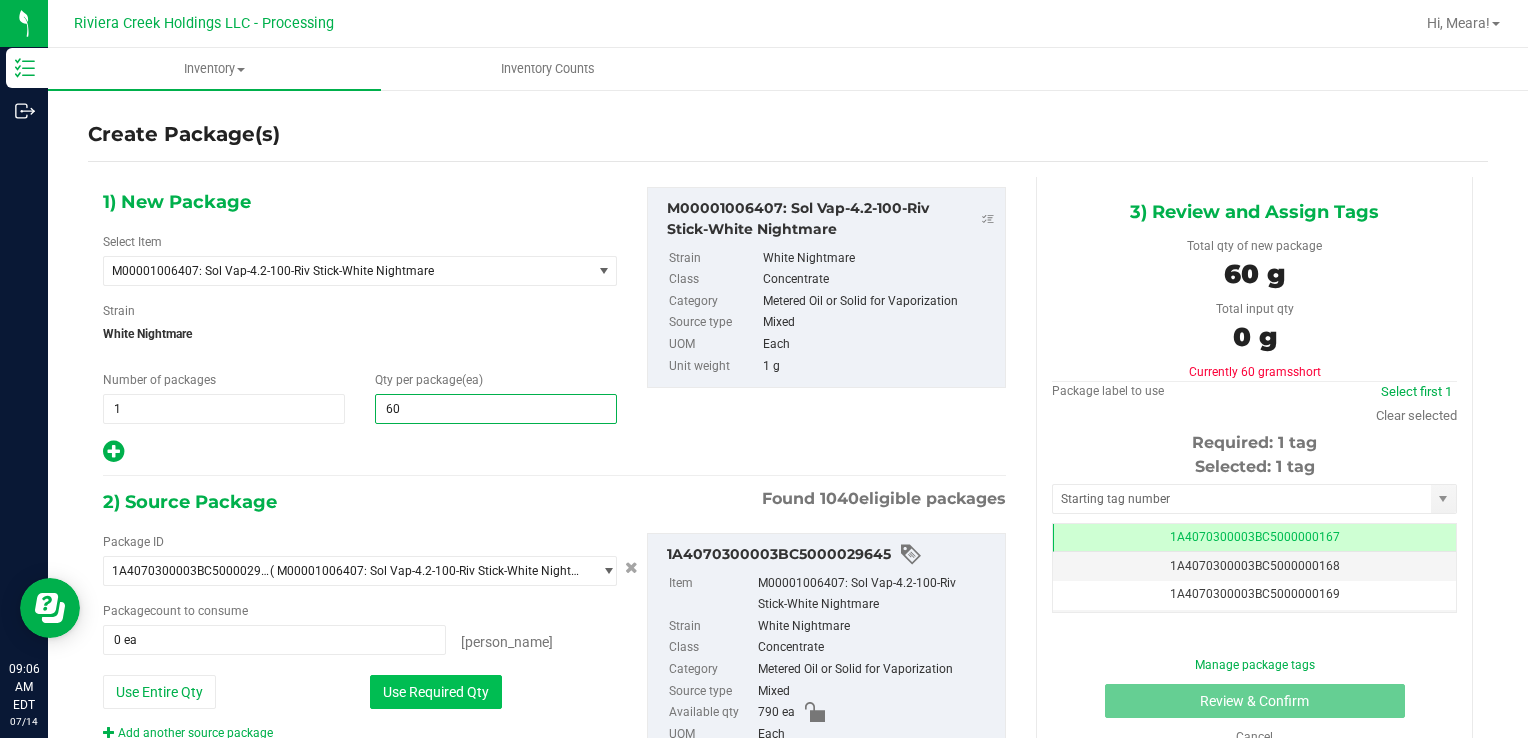 type on "60" 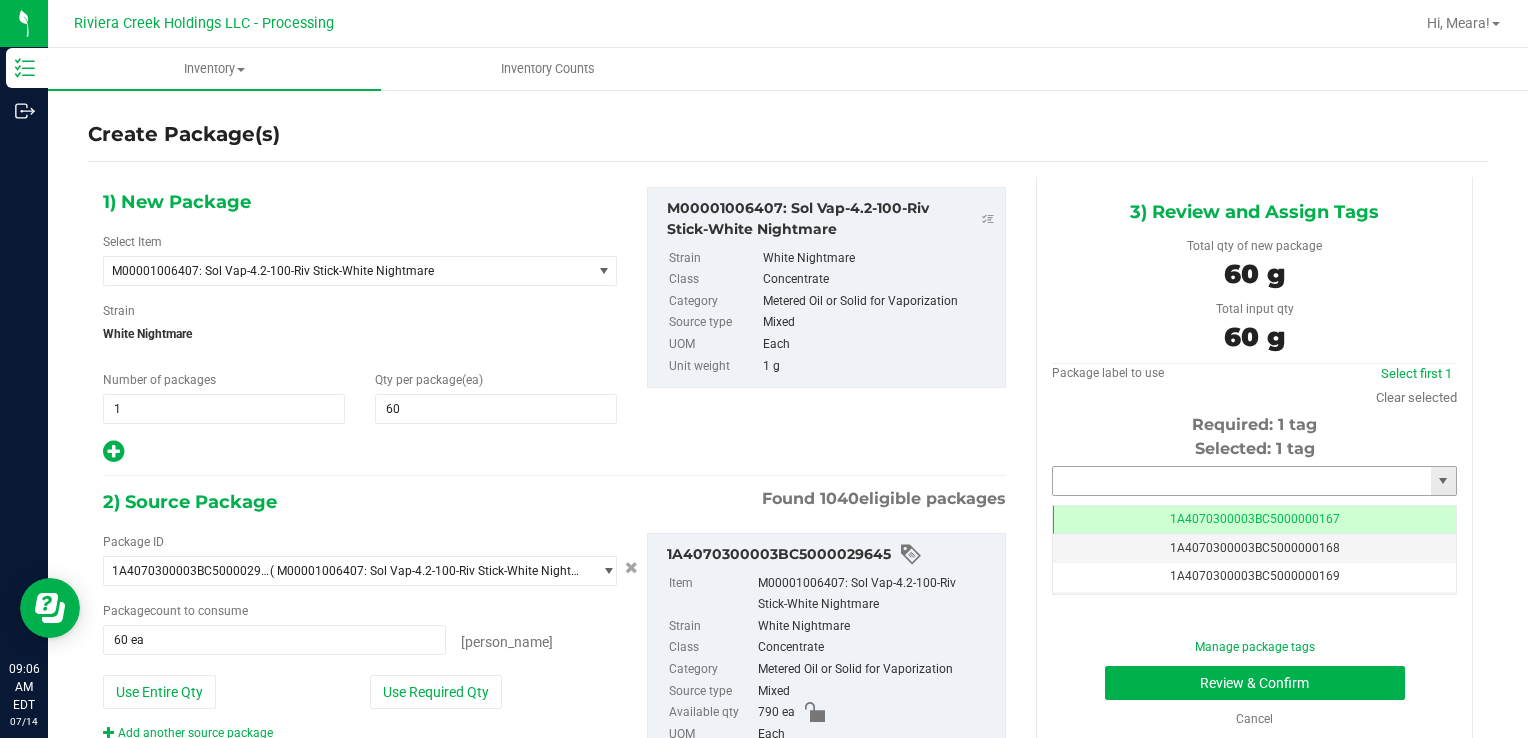 click at bounding box center (1242, 481) 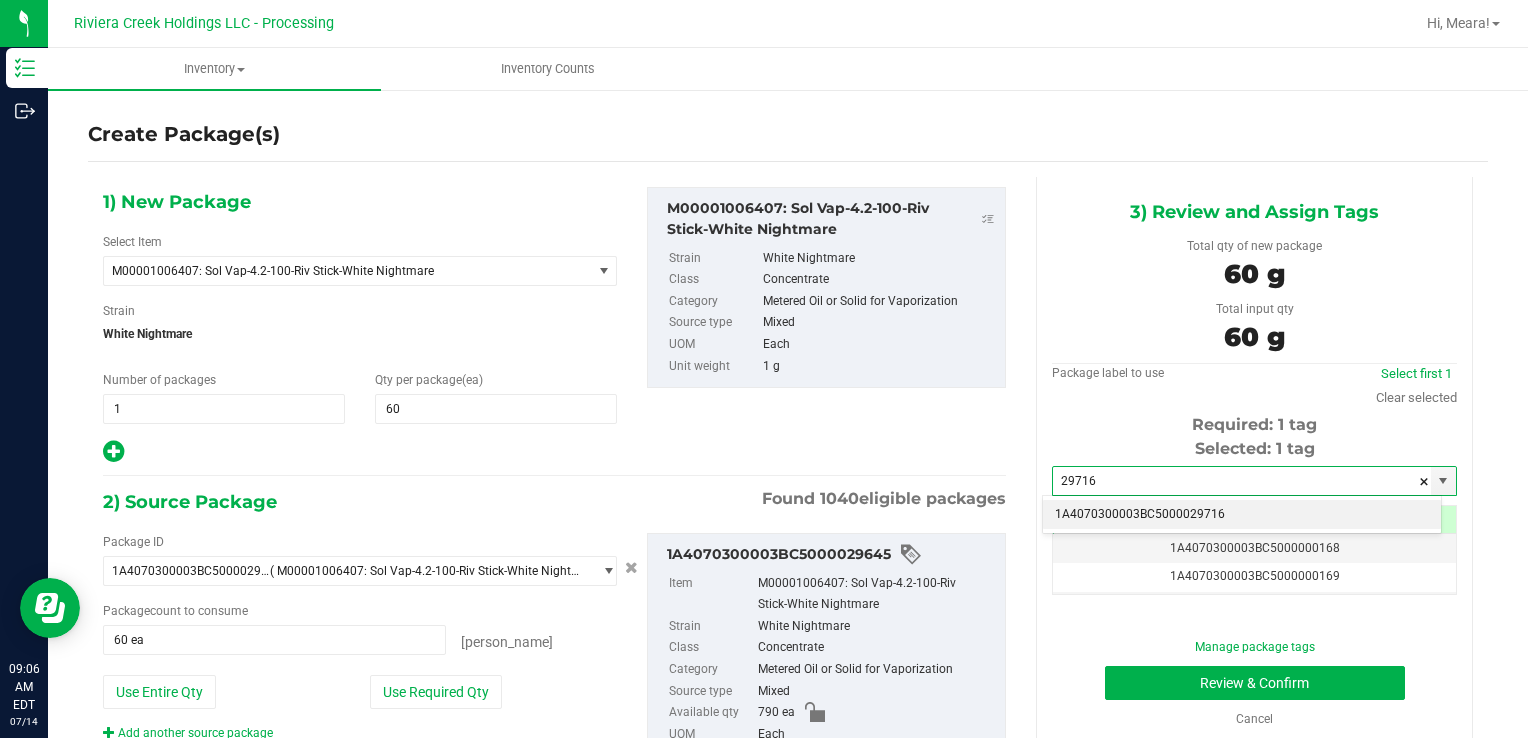 click on "1A4070300003BC5000029716" at bounding box center (1242, 515) 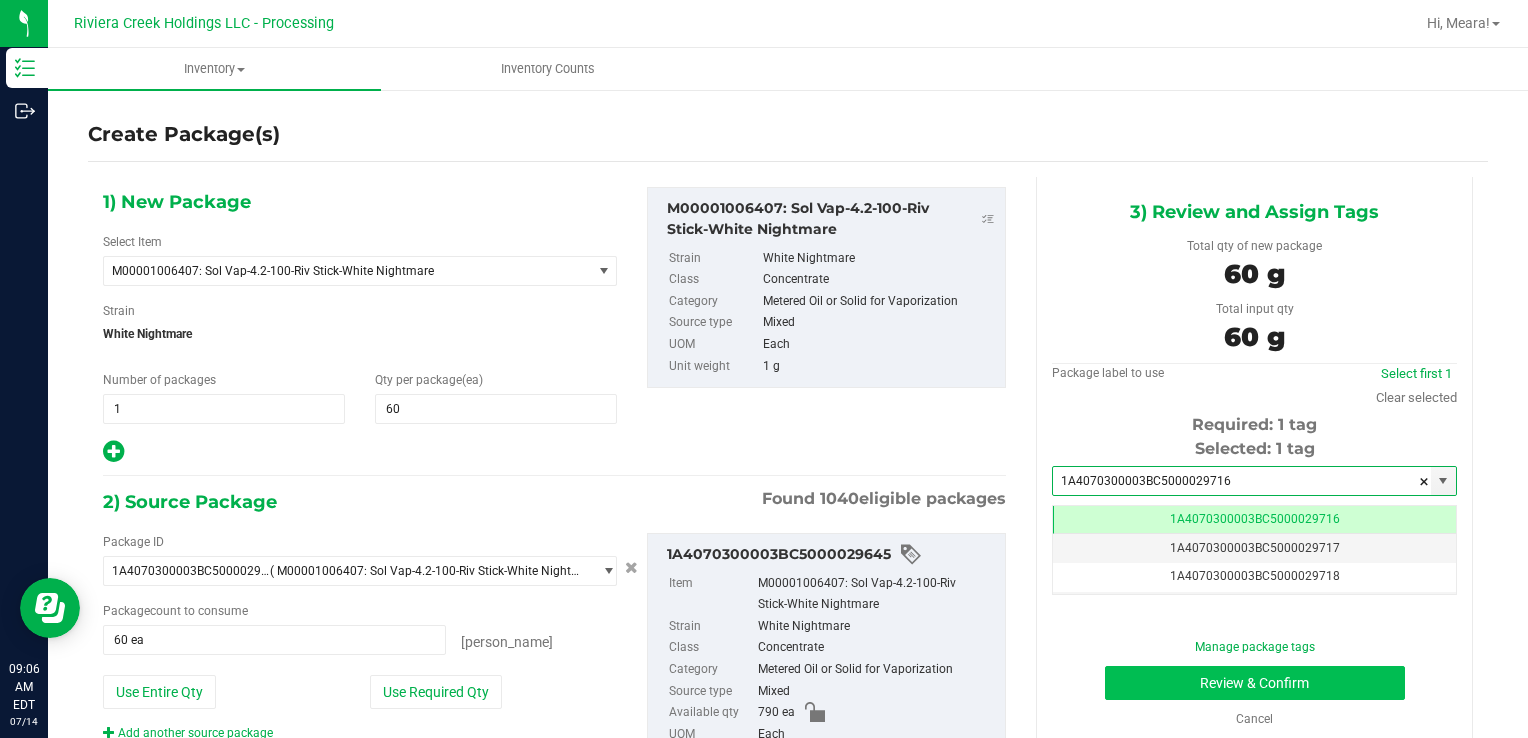 type on "1A4070300003BC5000029716" 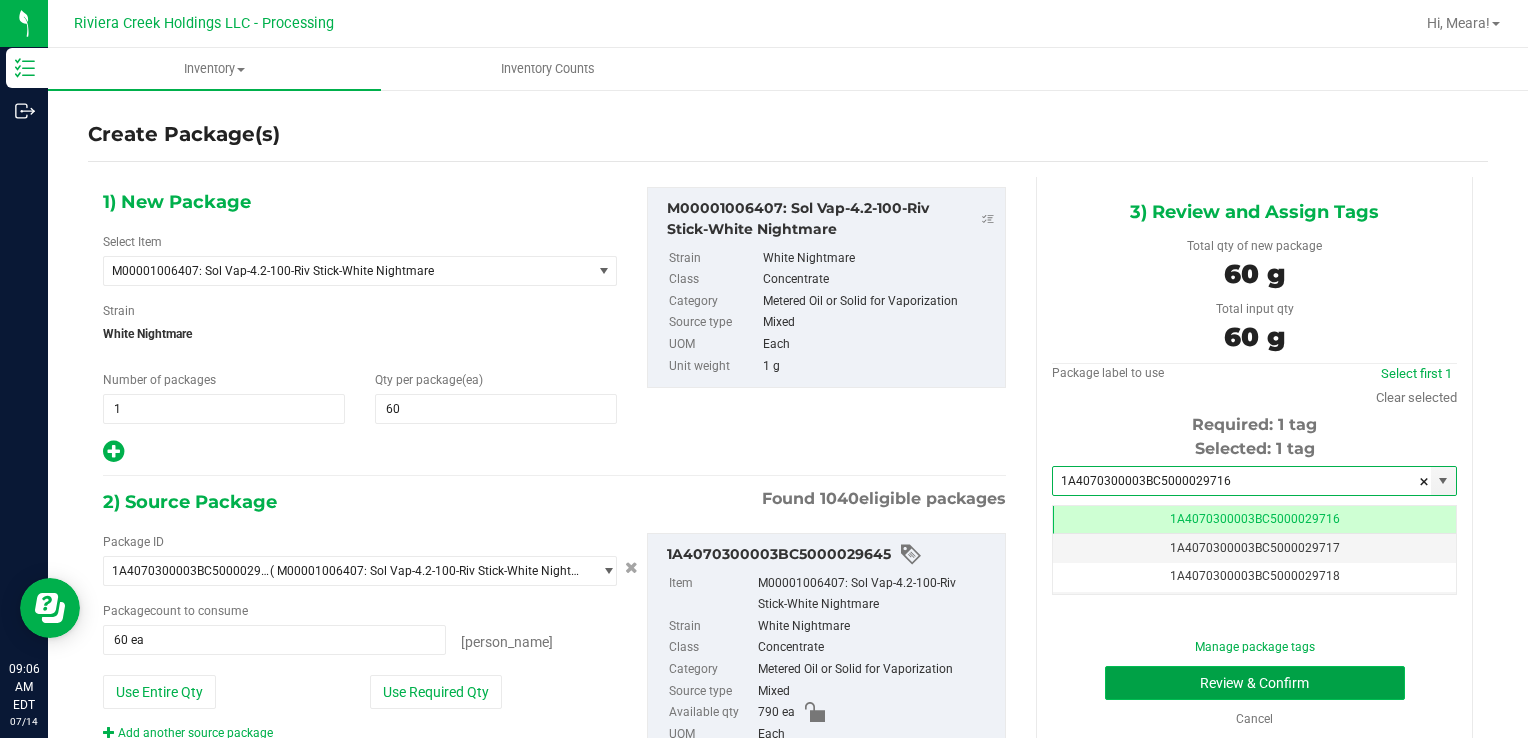 click on "Review & Confirm" at bounding box center [1255, 683] 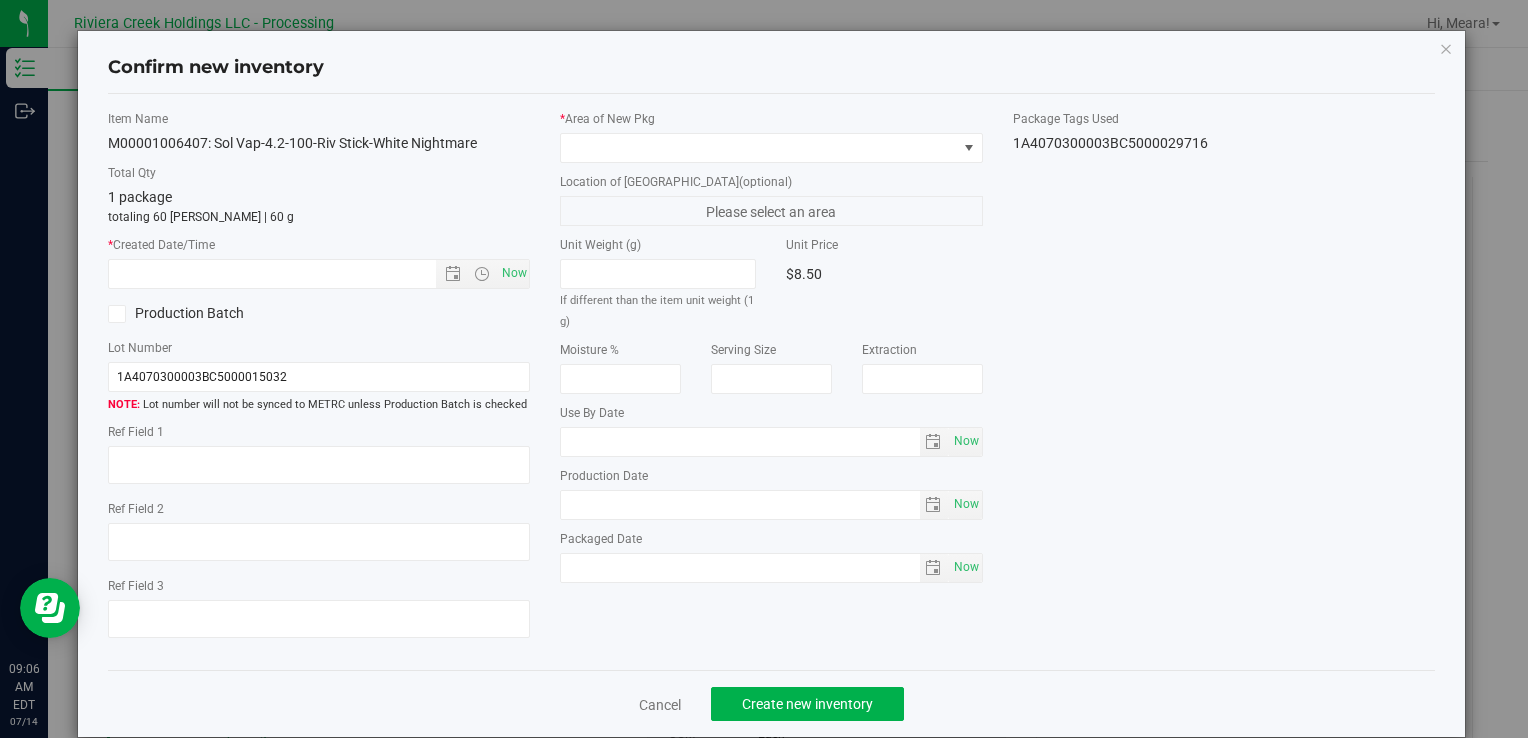 type on "[DATE]" 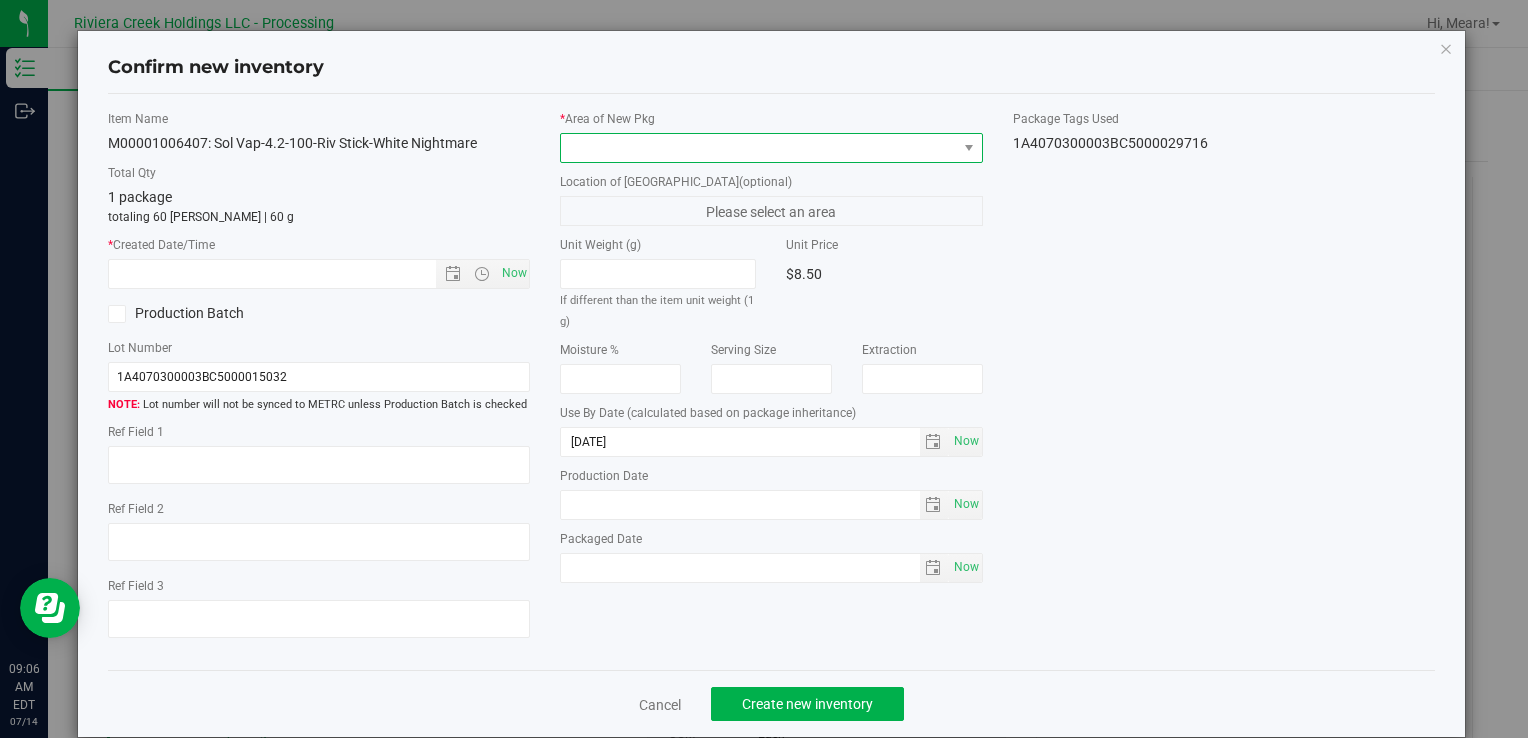 click at bounding box center [758, 148] 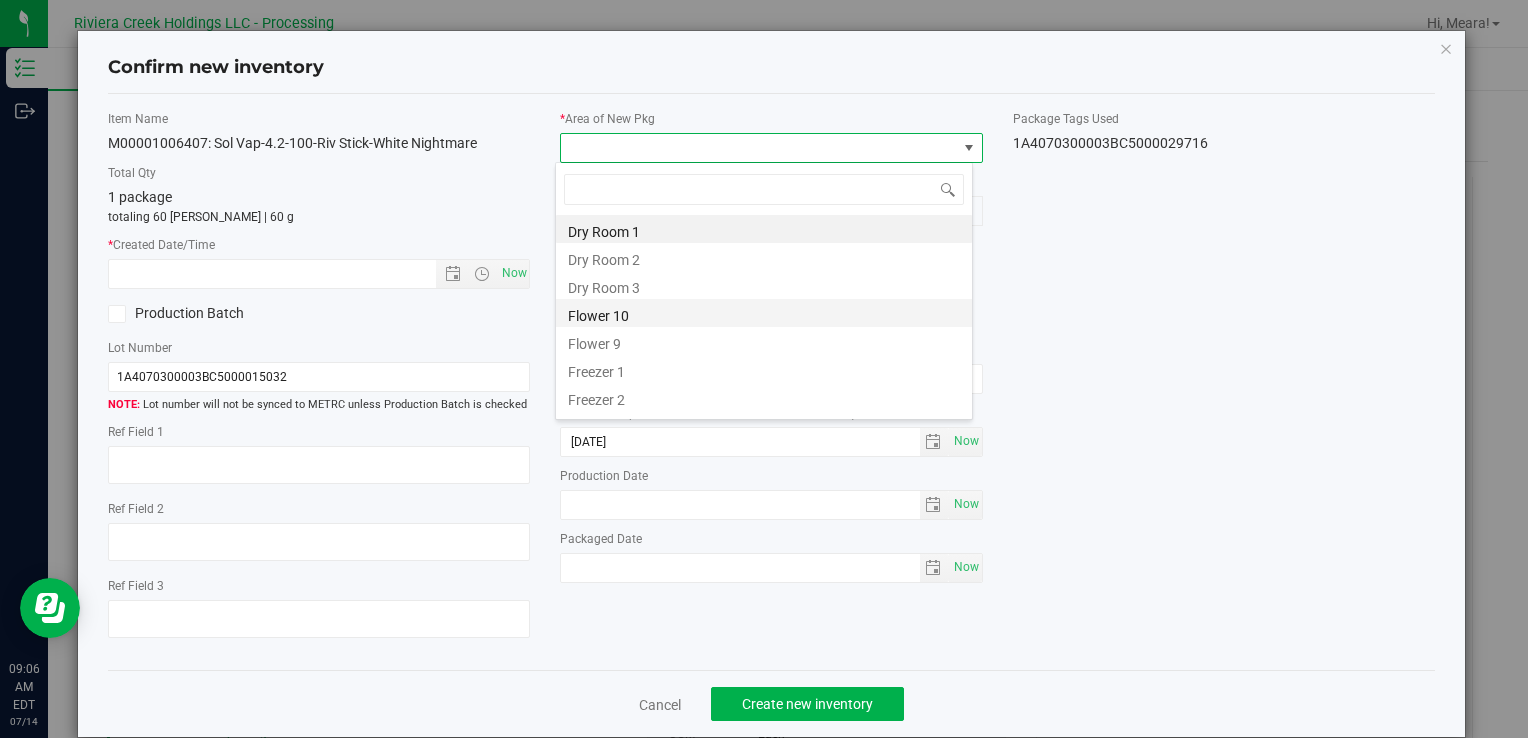 click on "Flower 10" at bounding box center (764, 313) 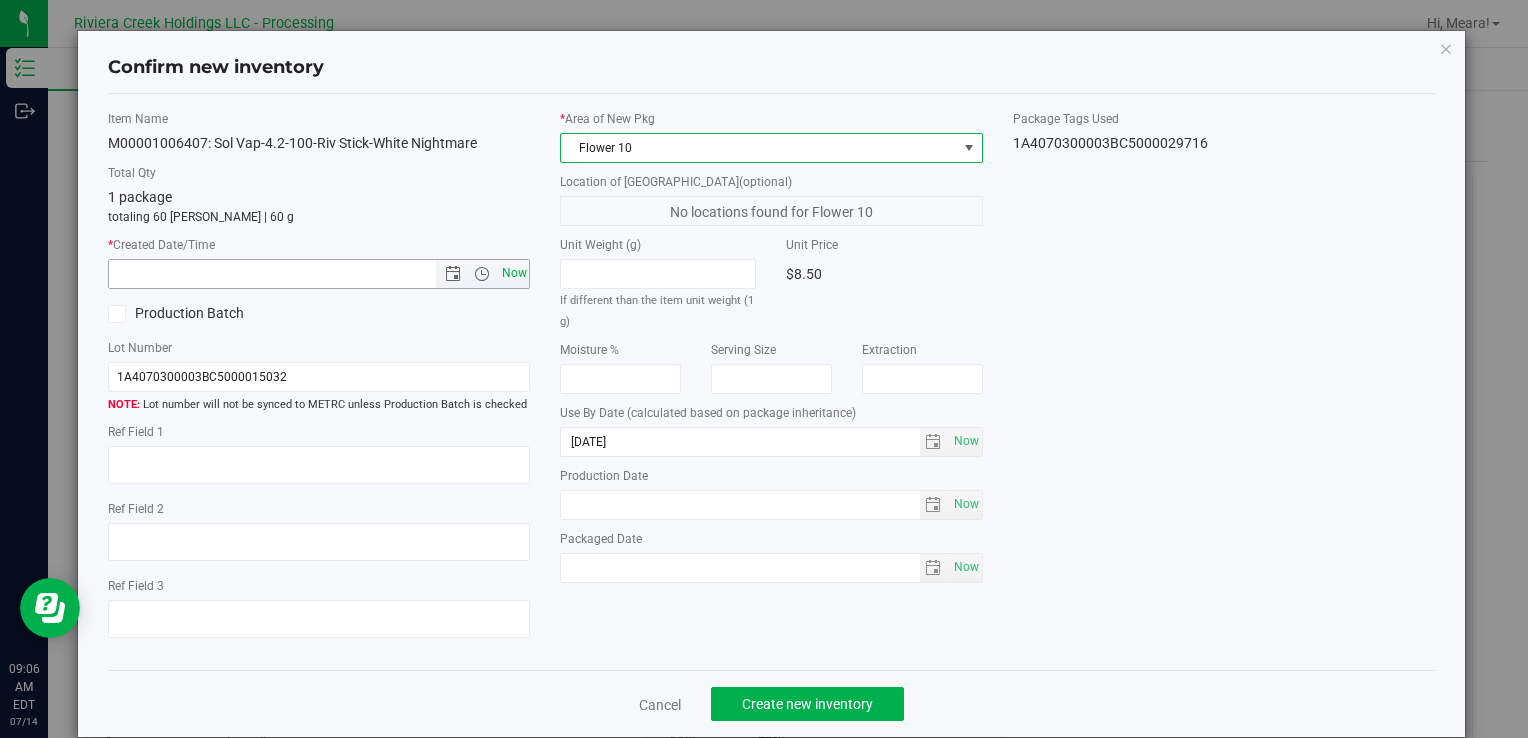 click on "Now" at bounding box center (514, 273) 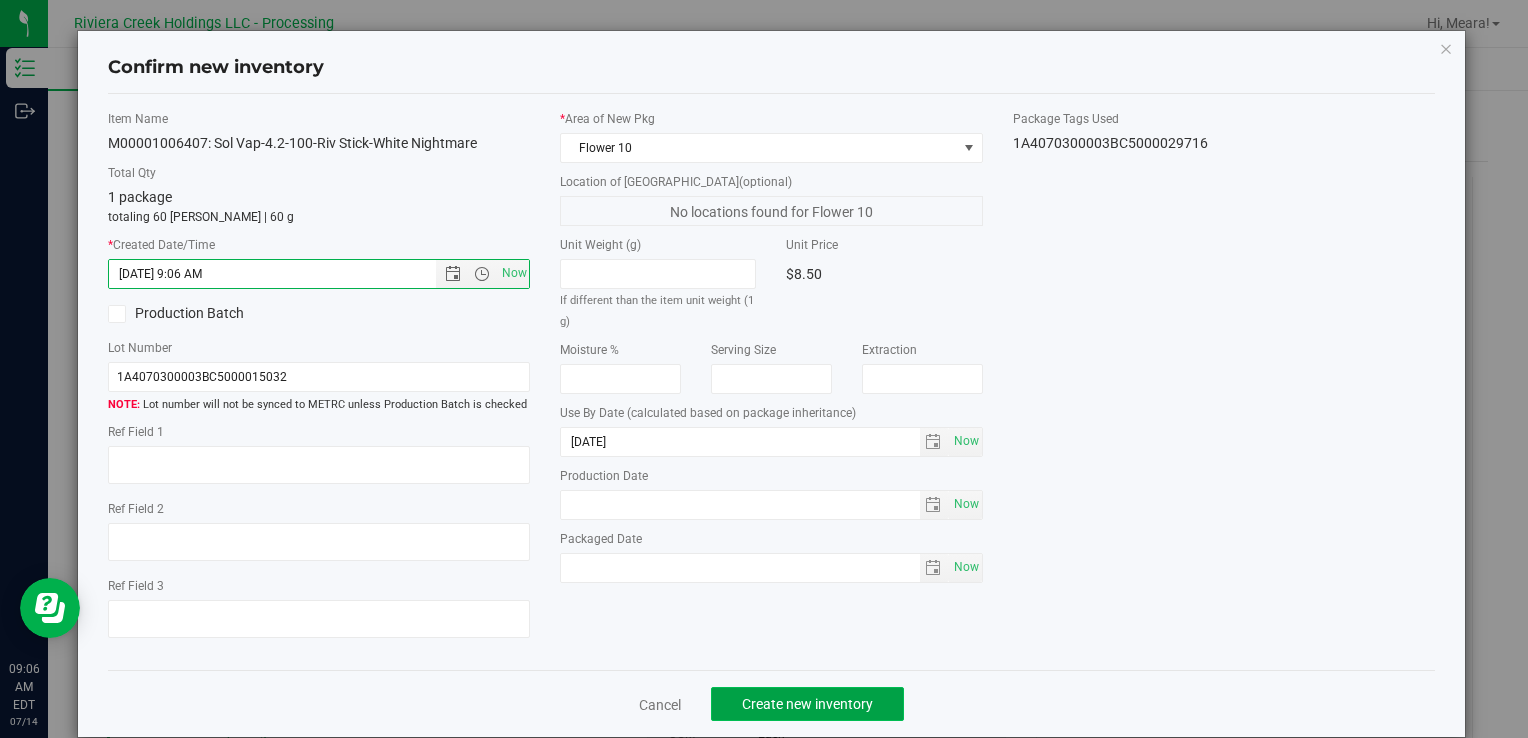 click on "Create new inventory" 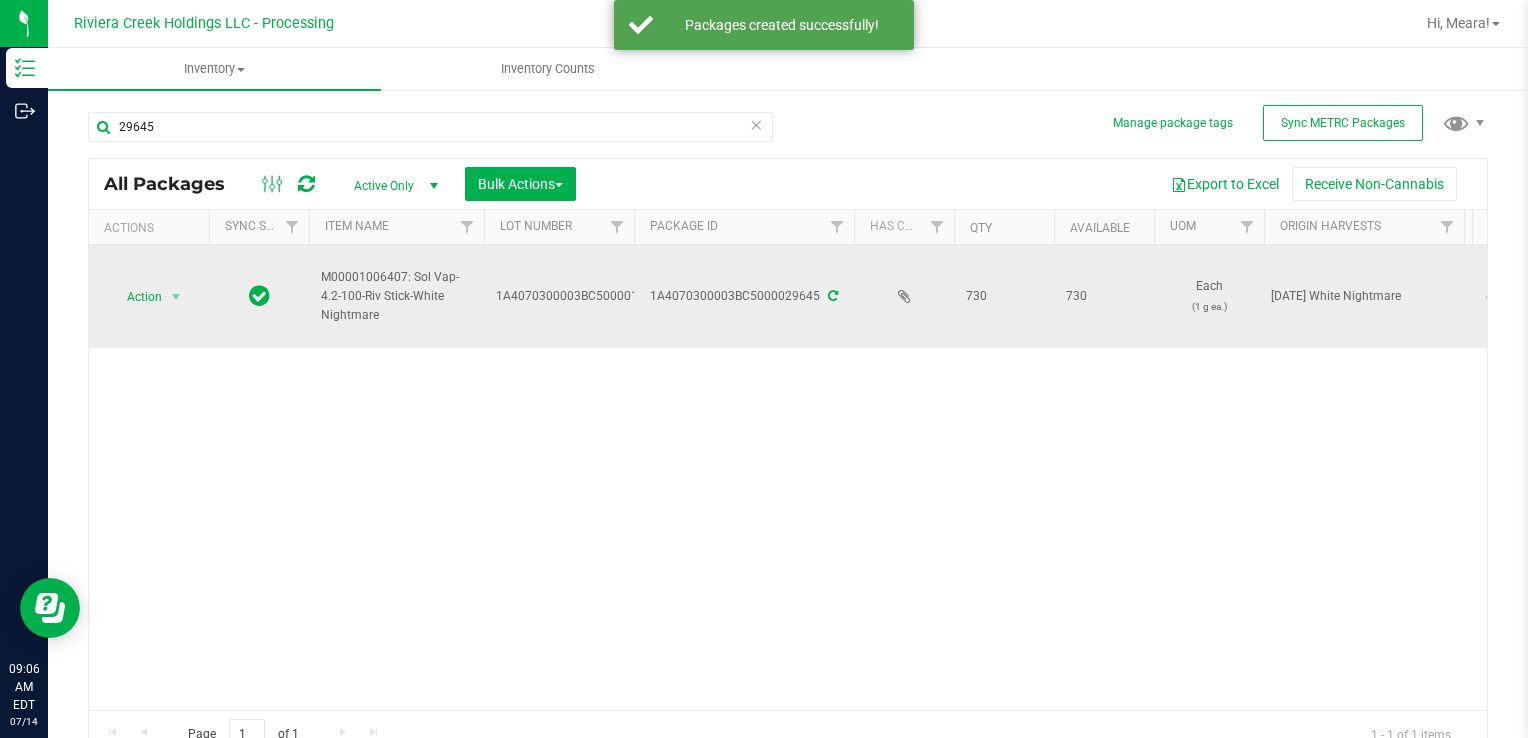 click on "Action" at bounding box center [136, 297] 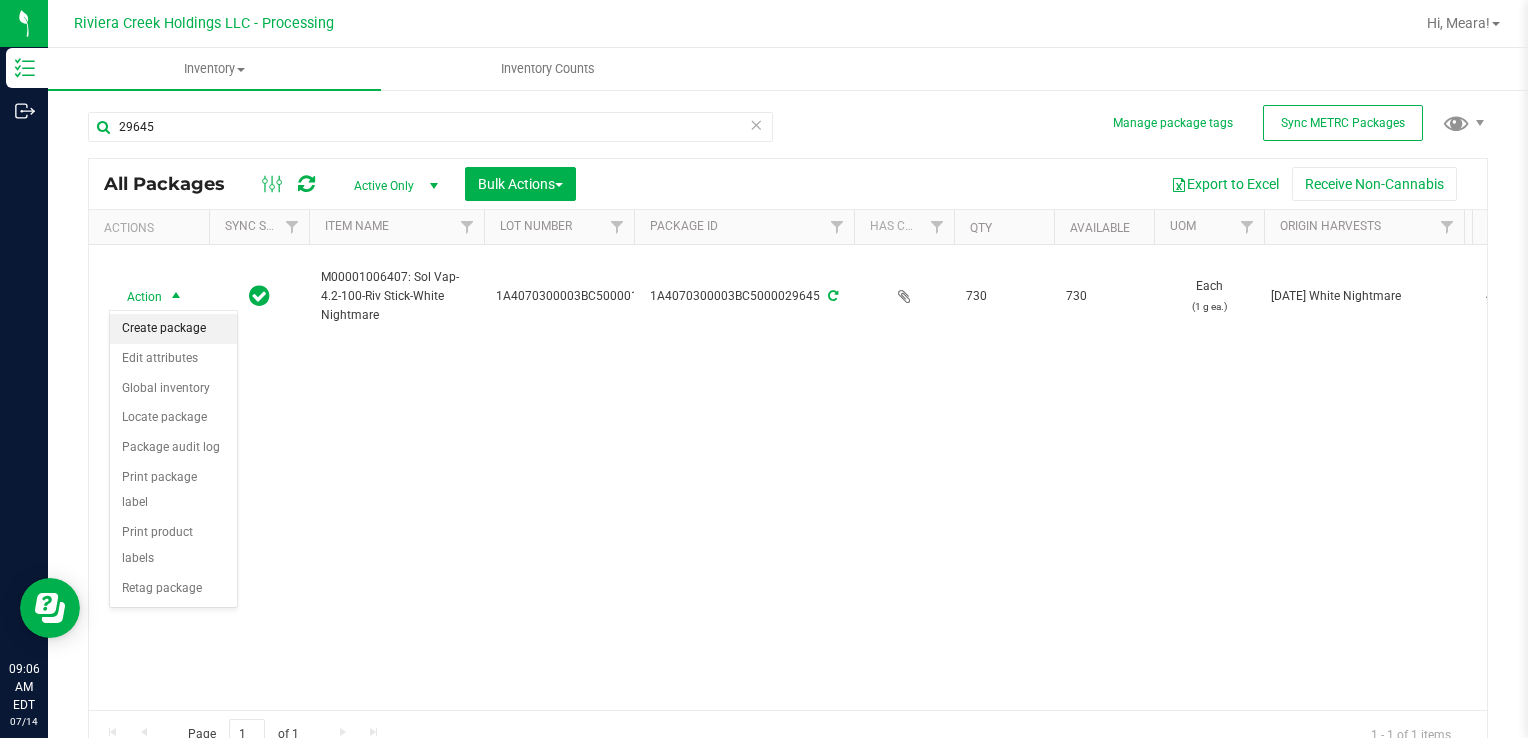 click on "Create package" at bounding box center [173, 329] 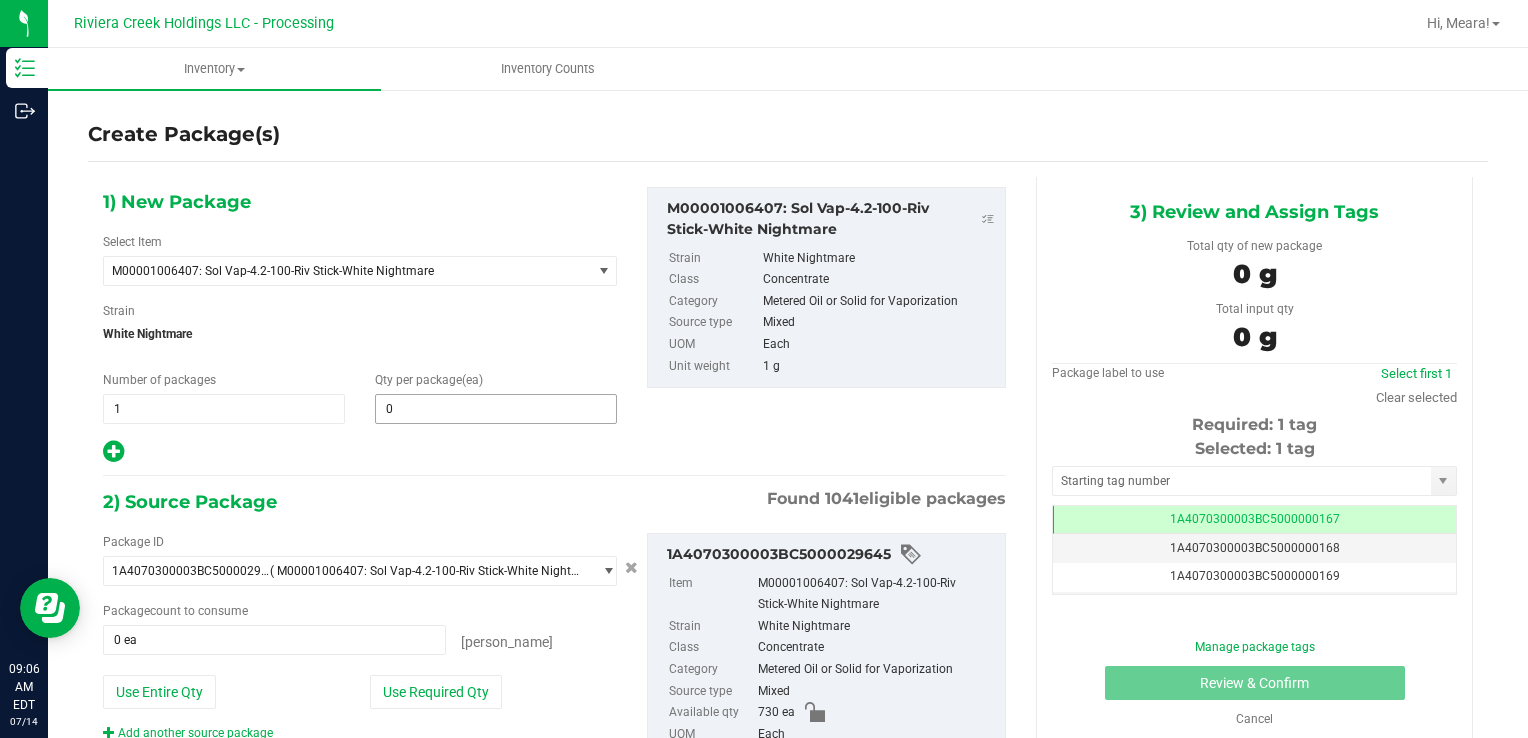 type 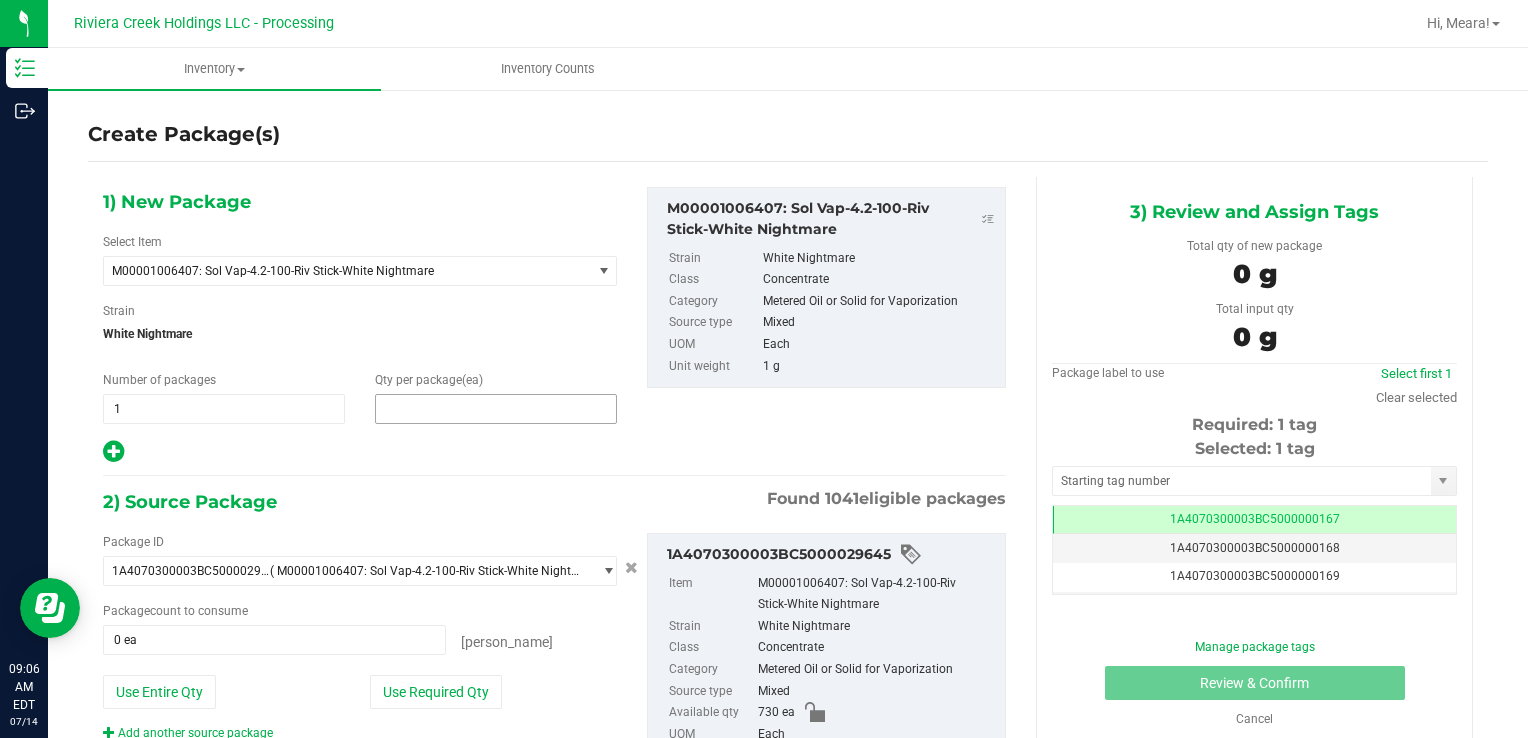 click at bounding box center [496, 409] 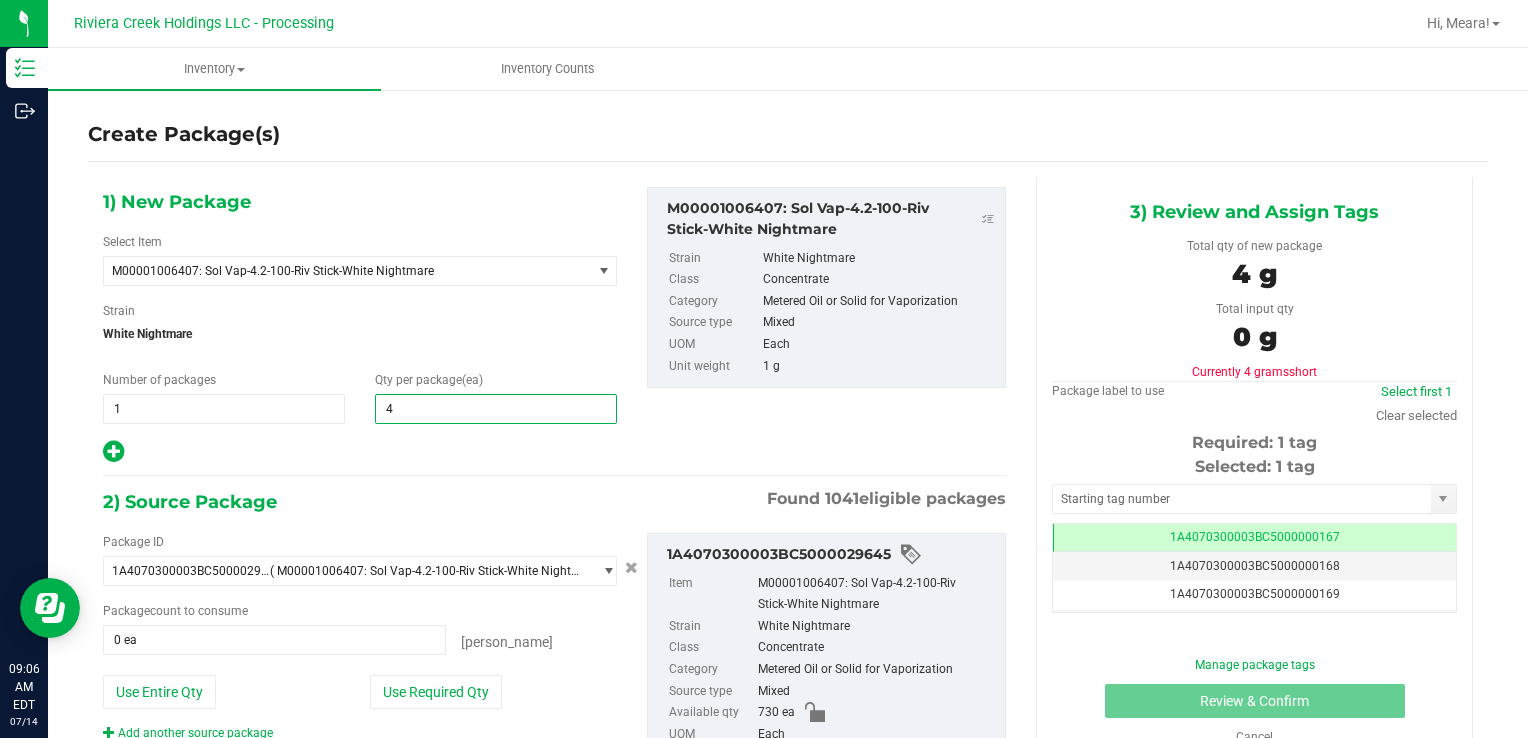 type on "40" 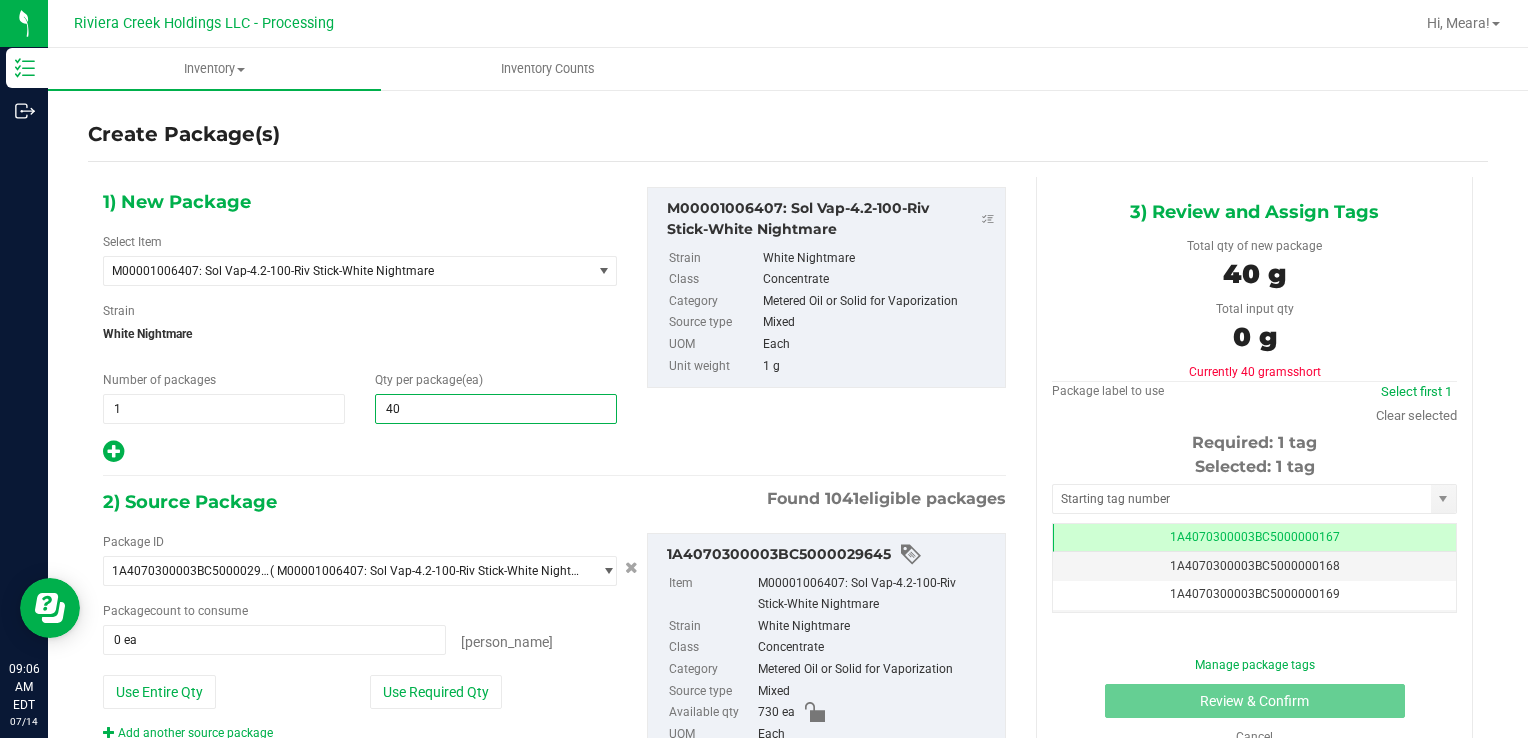 type on "40" 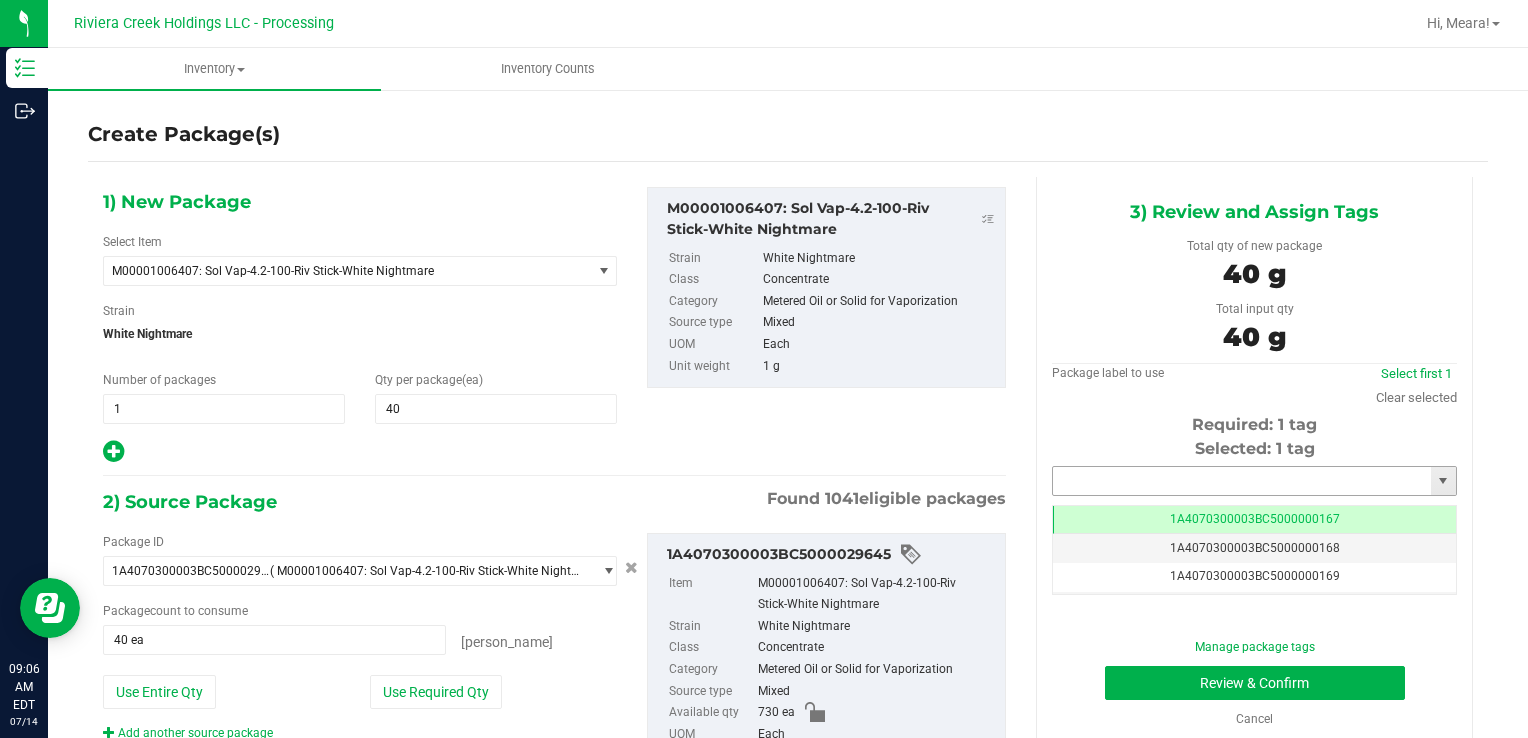 click at bounding box center [1242, 481] 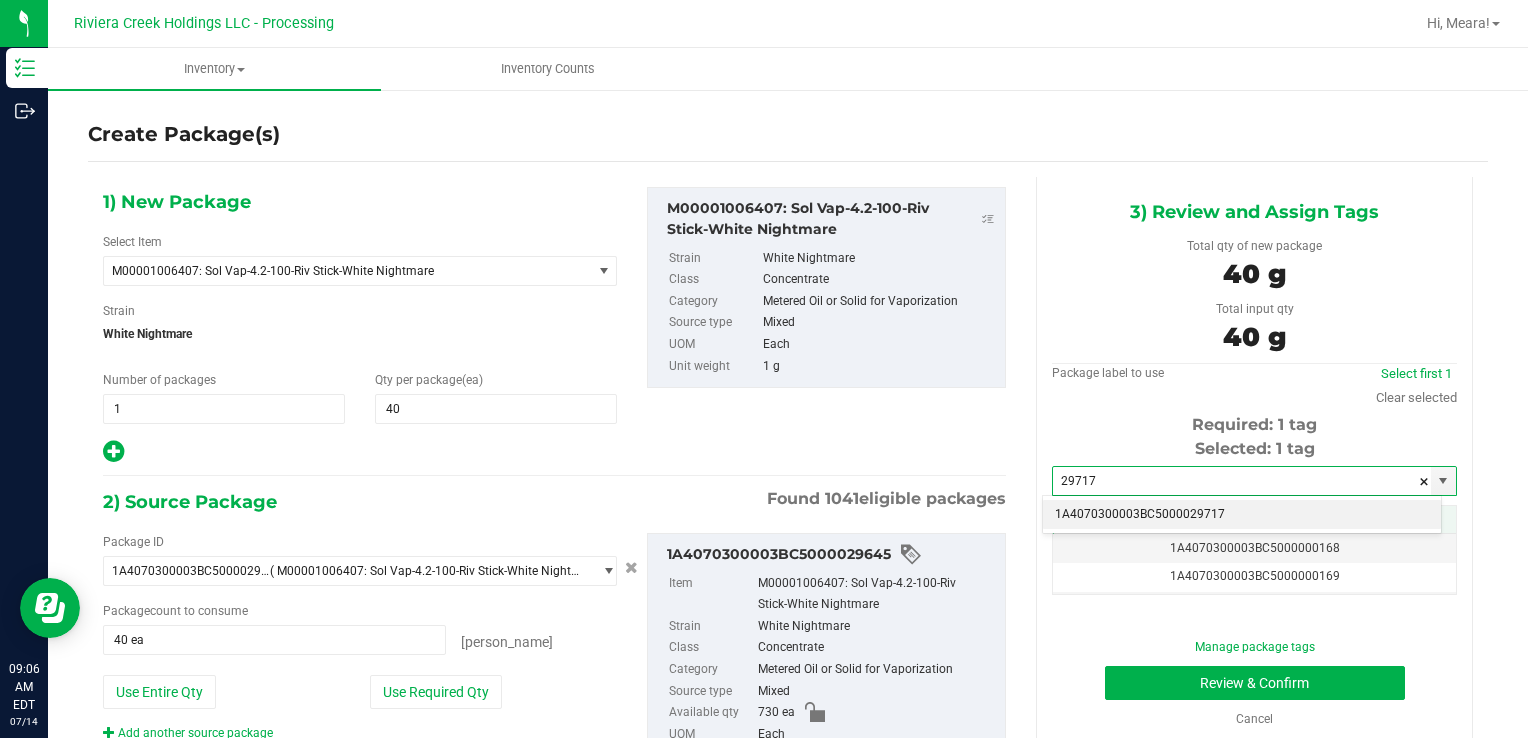 click on "1A4070300003BC5000029717" at bounding box center (1242, 515) 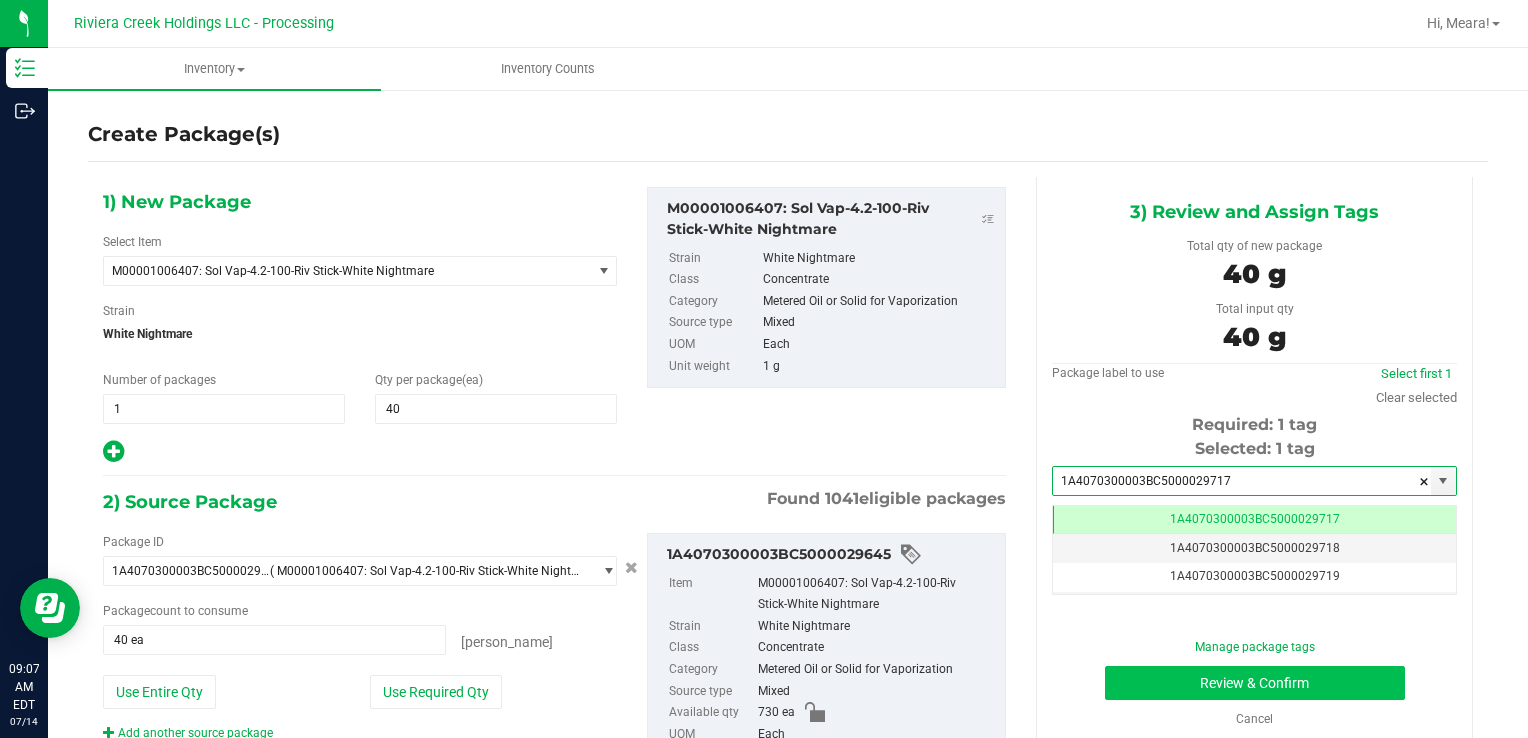type on "1A4070300003BC5000029717" 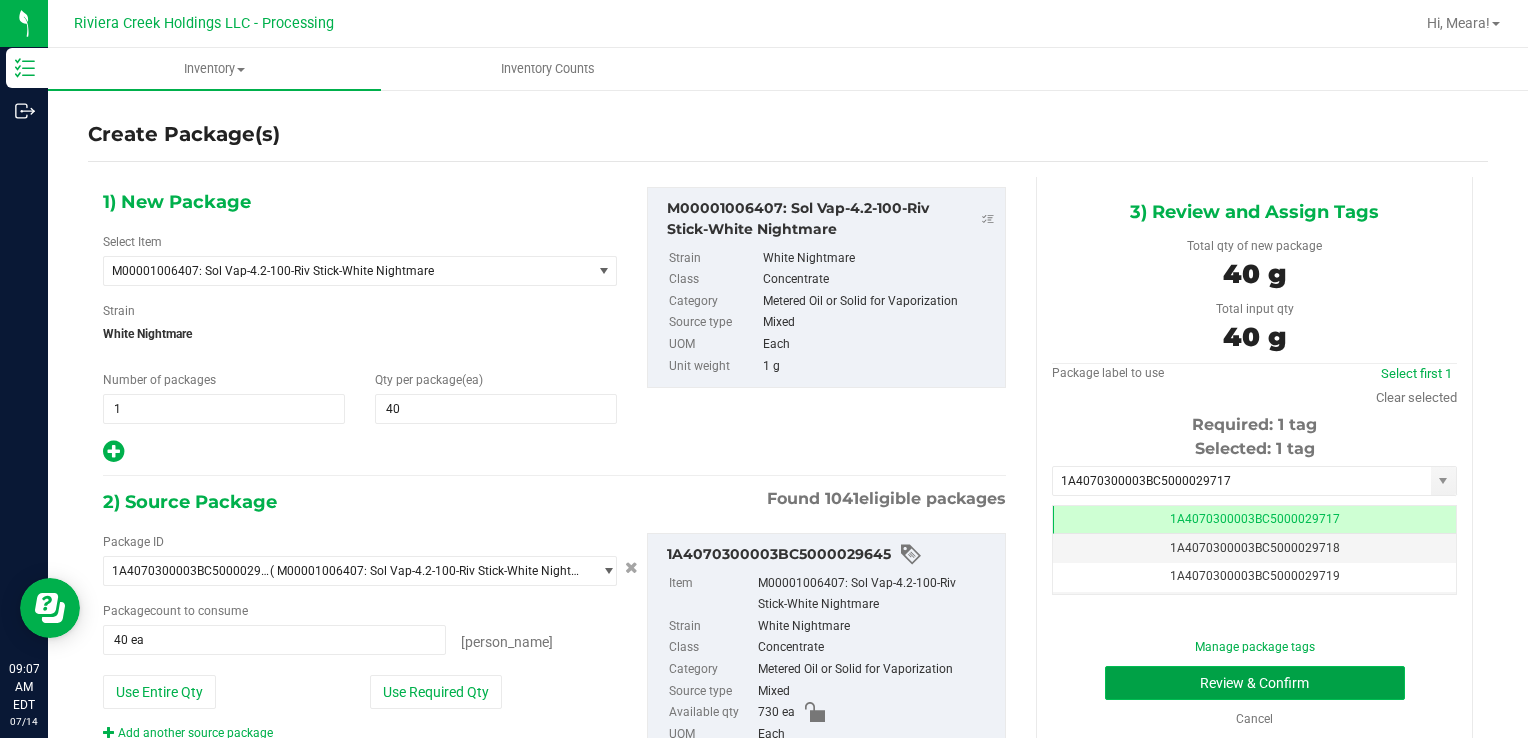 click on "Review & Confirm" at bounding box center [1255, 683] 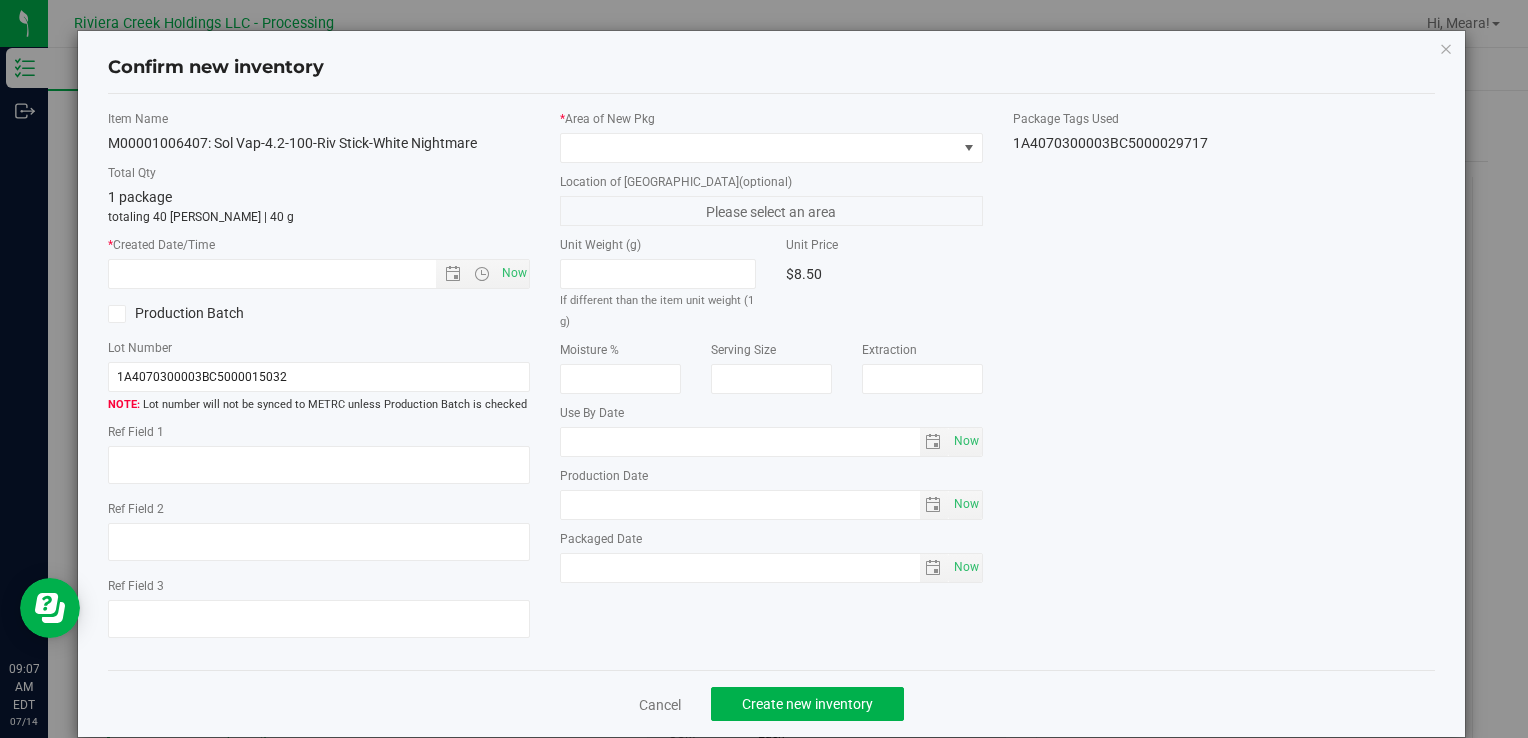 type on "[DATE]" 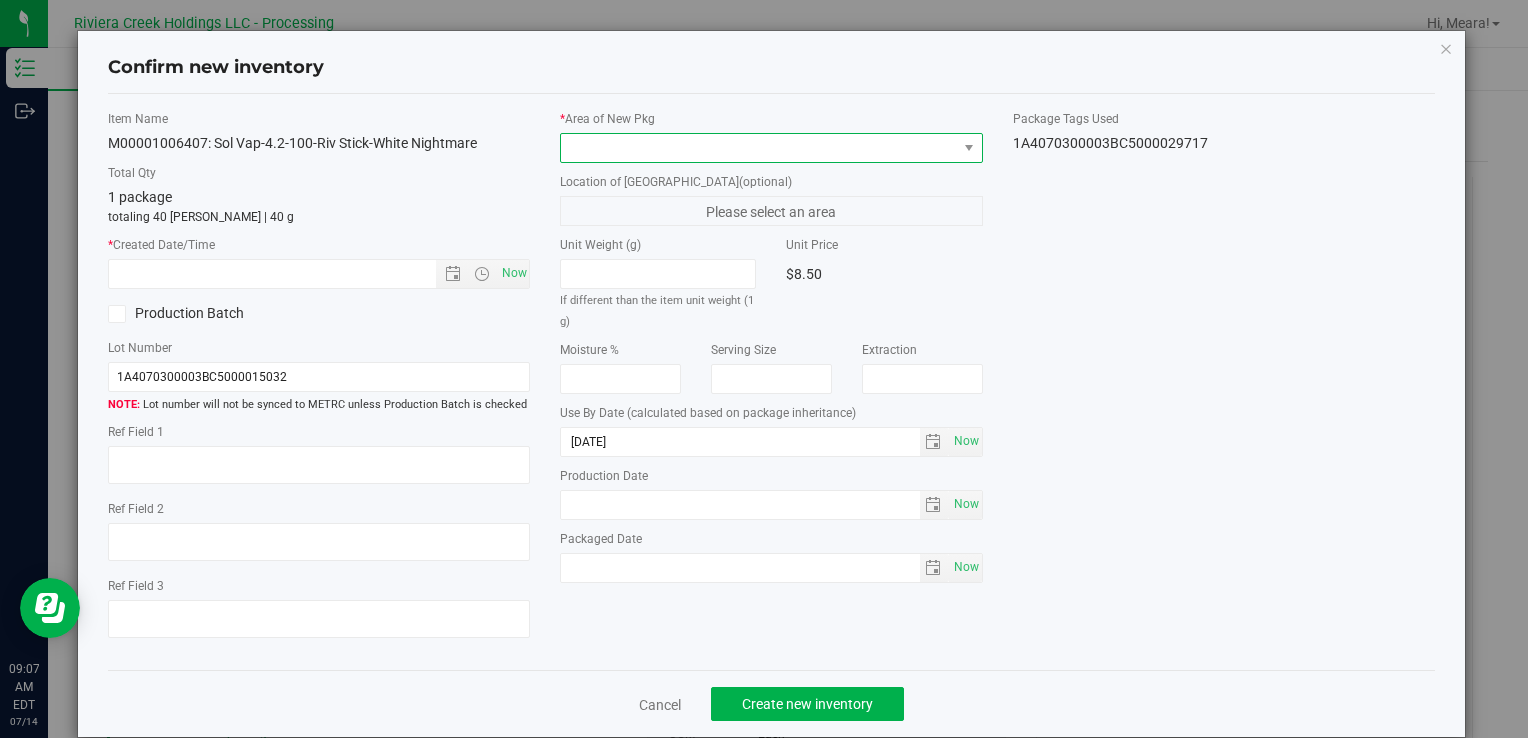click at bounding box center (758, 148) 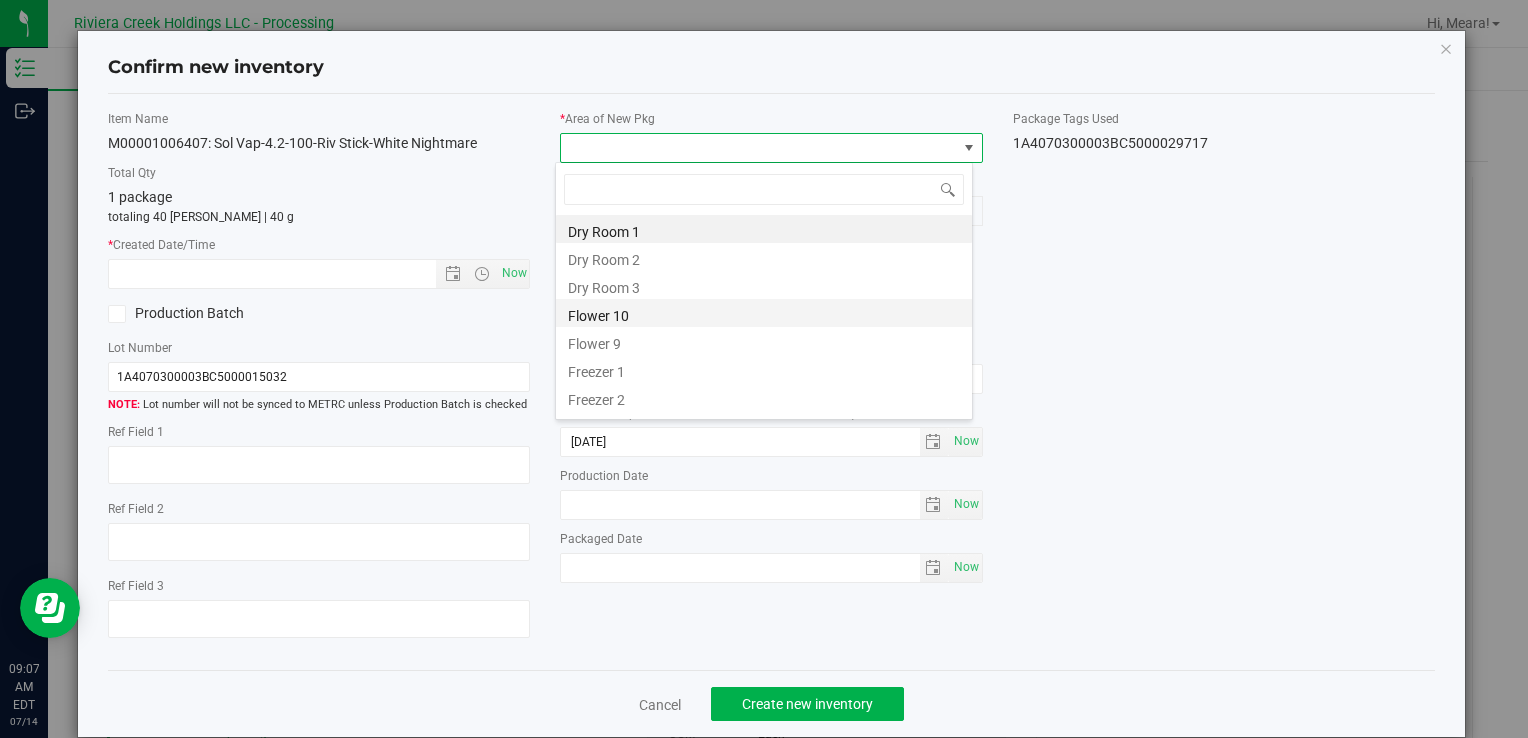 click on "Flower 10" at bounding box center [764, 313] 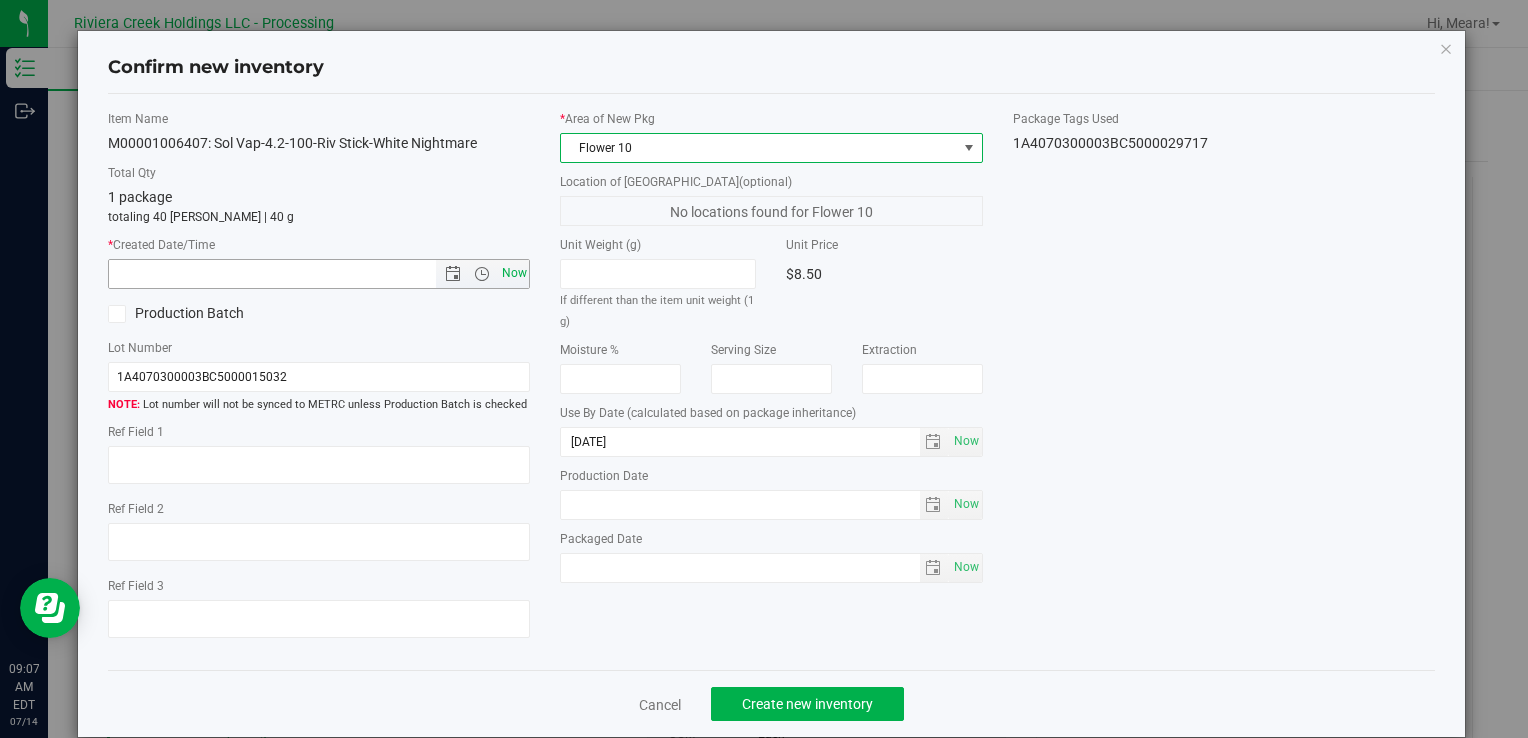 click on "Now" at bounding box center [514, 273] 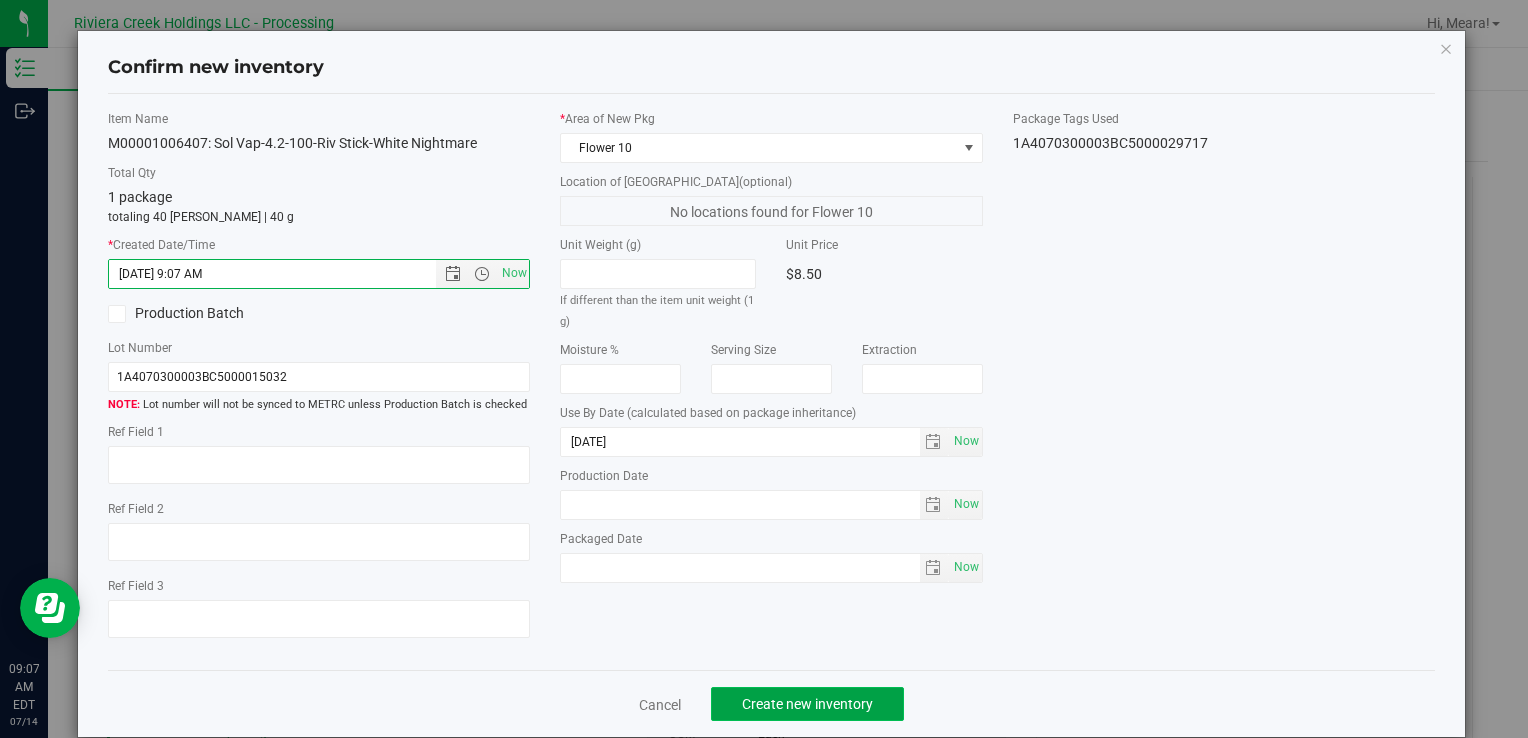 click on "Create new inventory" 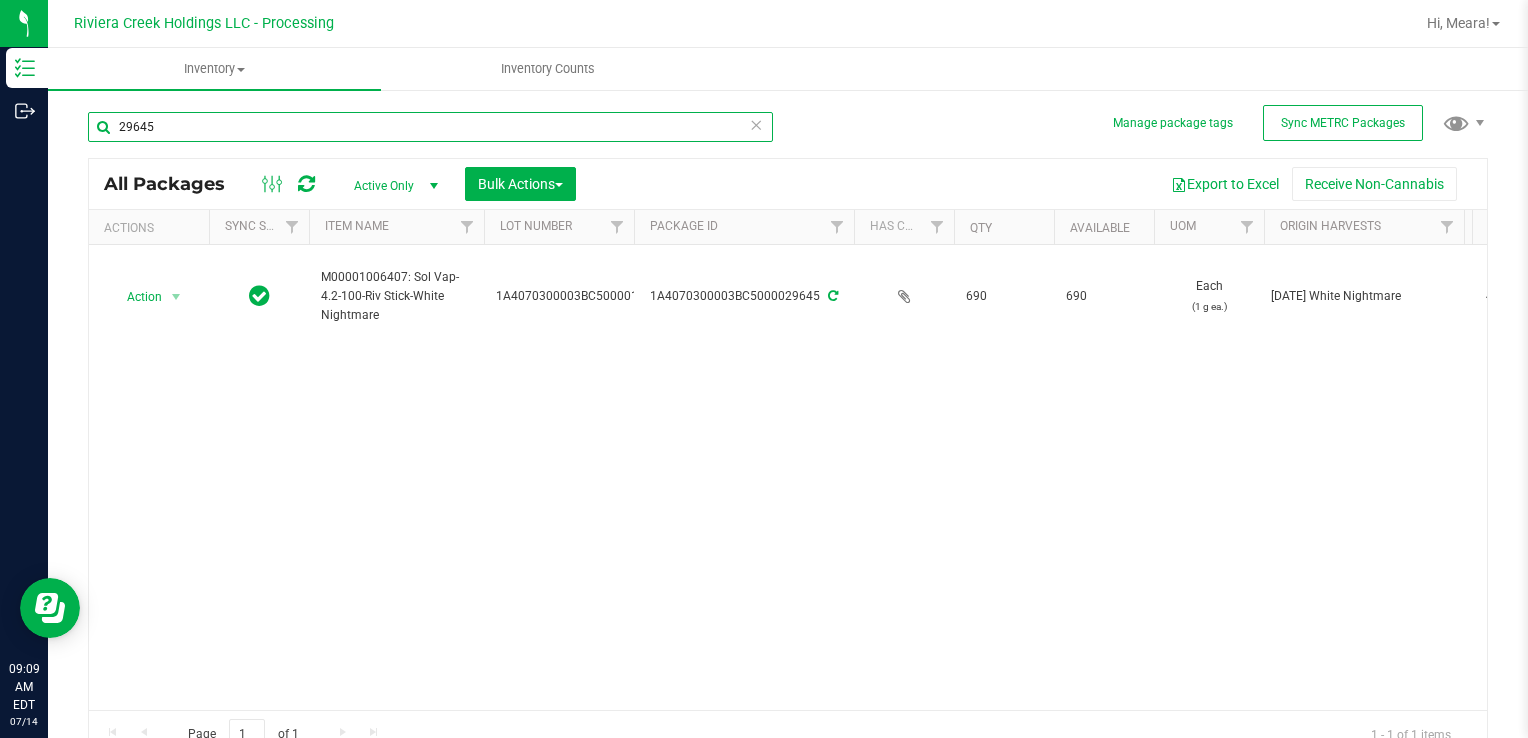 click on "29645" at bounding box center (430, 127) 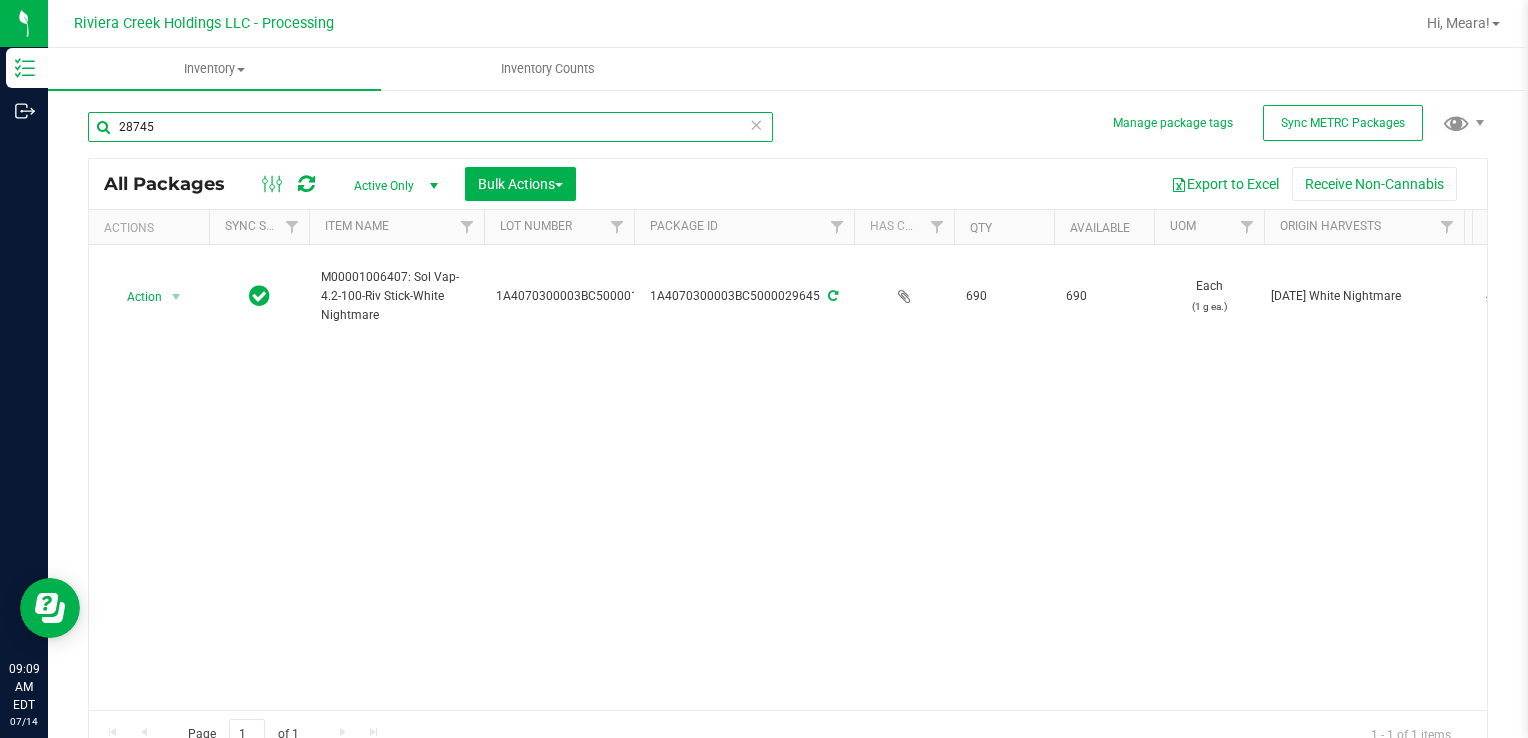 type on "28745" 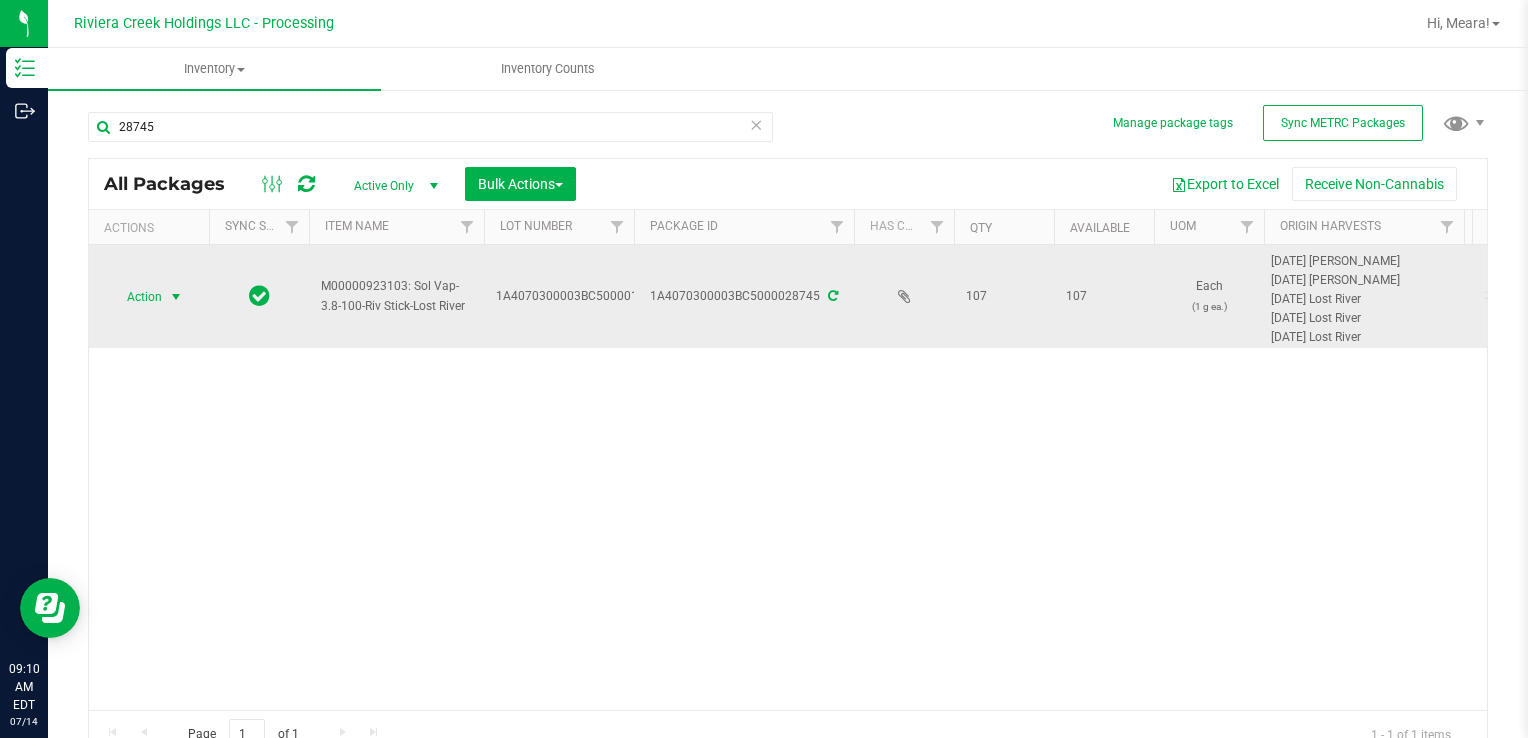 click on "Action" at bounding box center (136, 297) 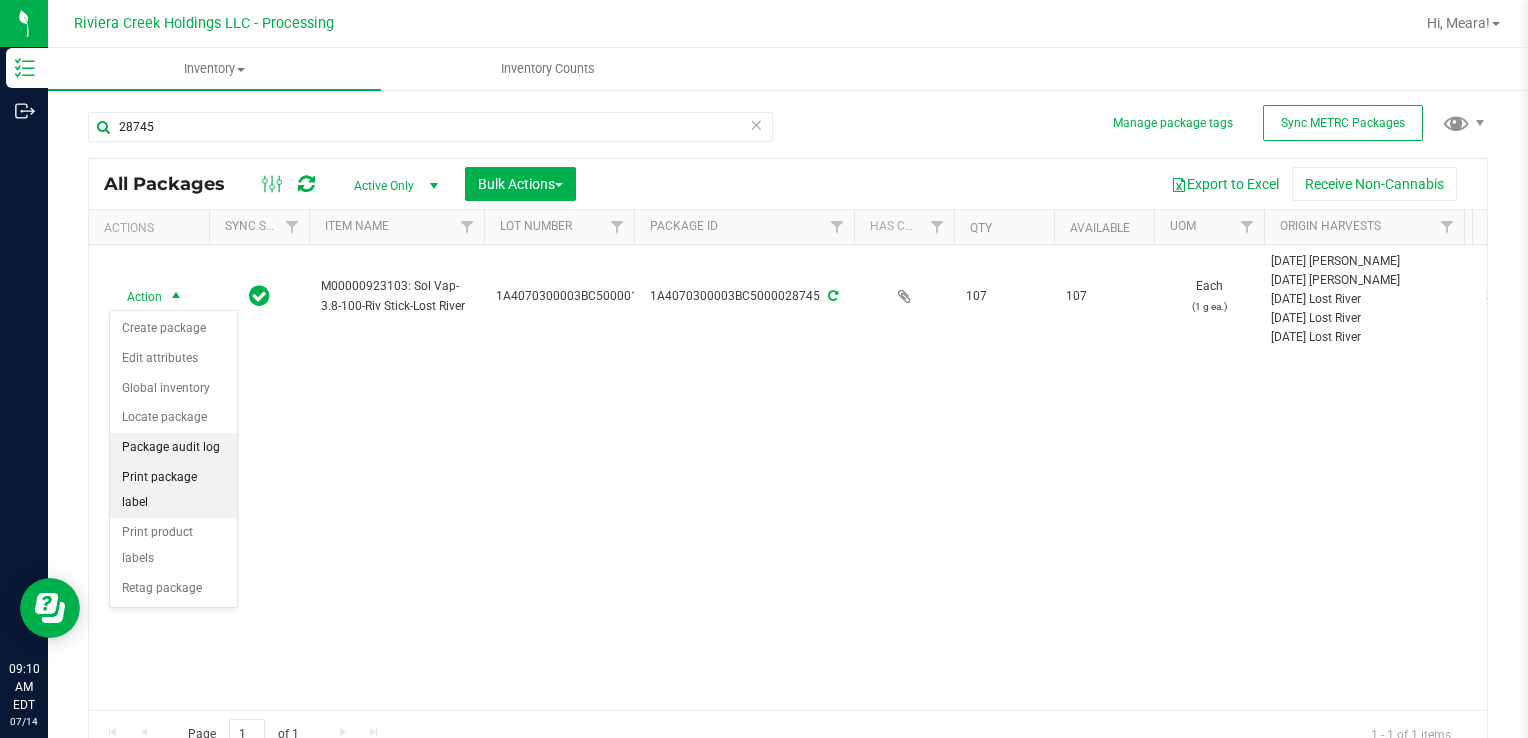 click on "Print package label" at bounding box center (173, 490) 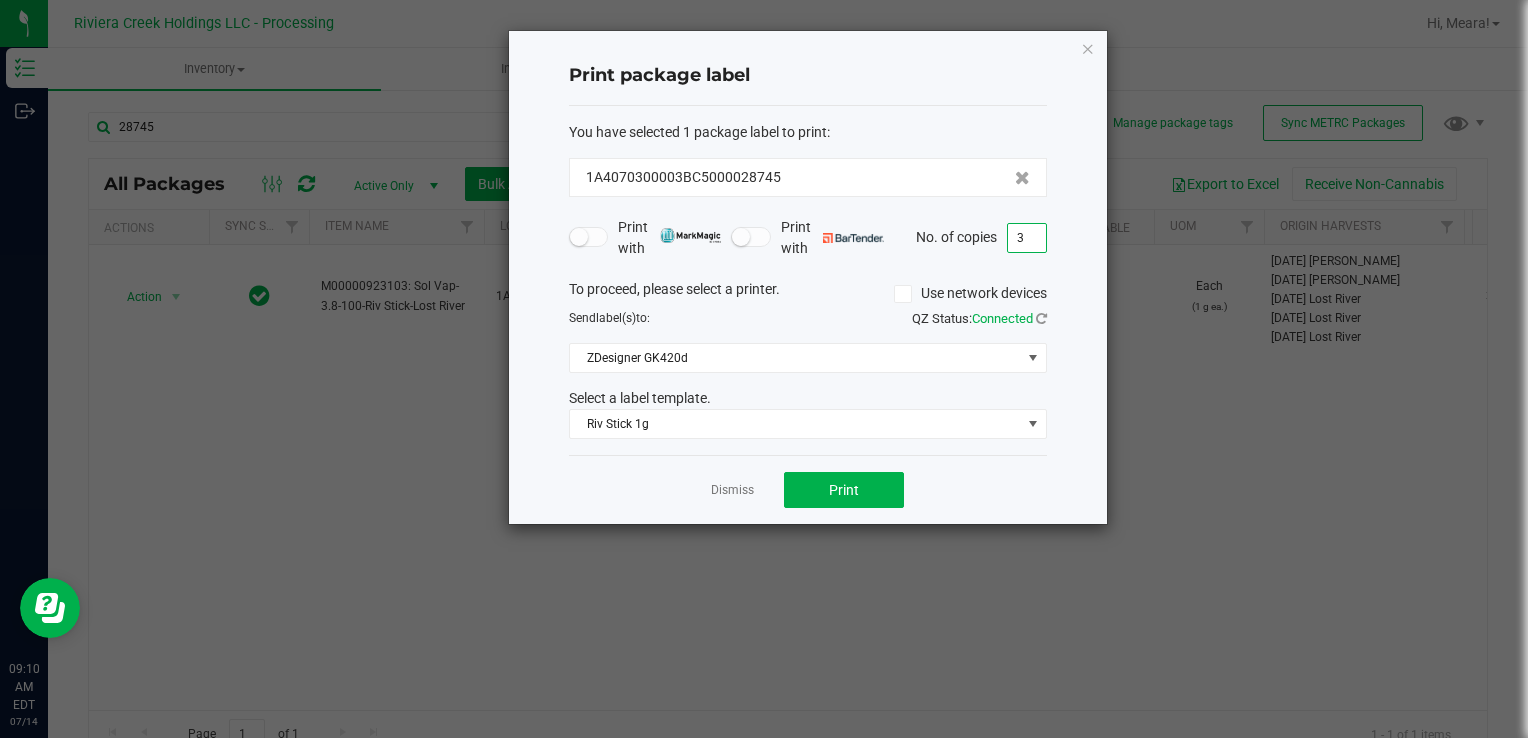 type on "3" 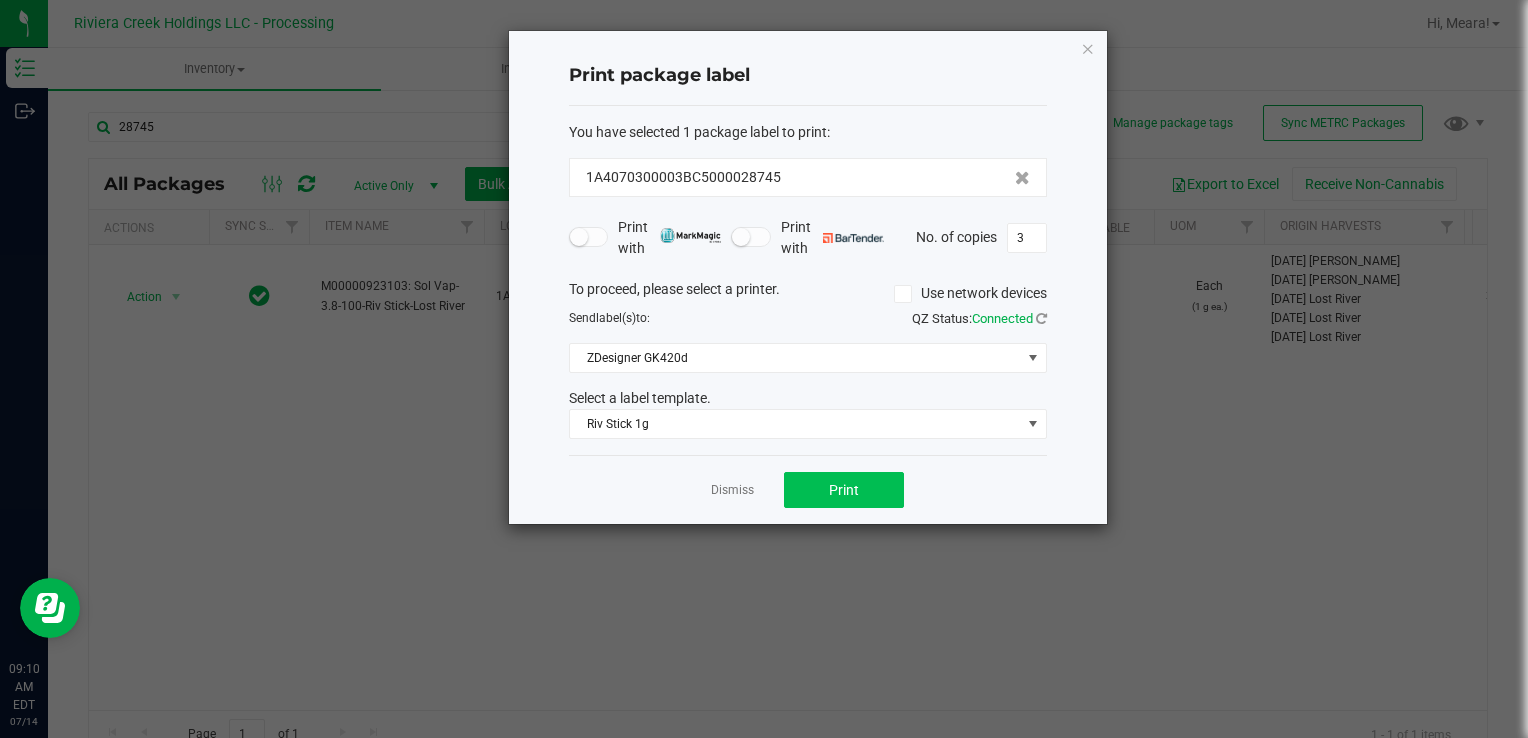 drag, startPoint x: 884, startPoint y: 469, endPoint x: 792, endPoint y: 496, distance: 95.880135 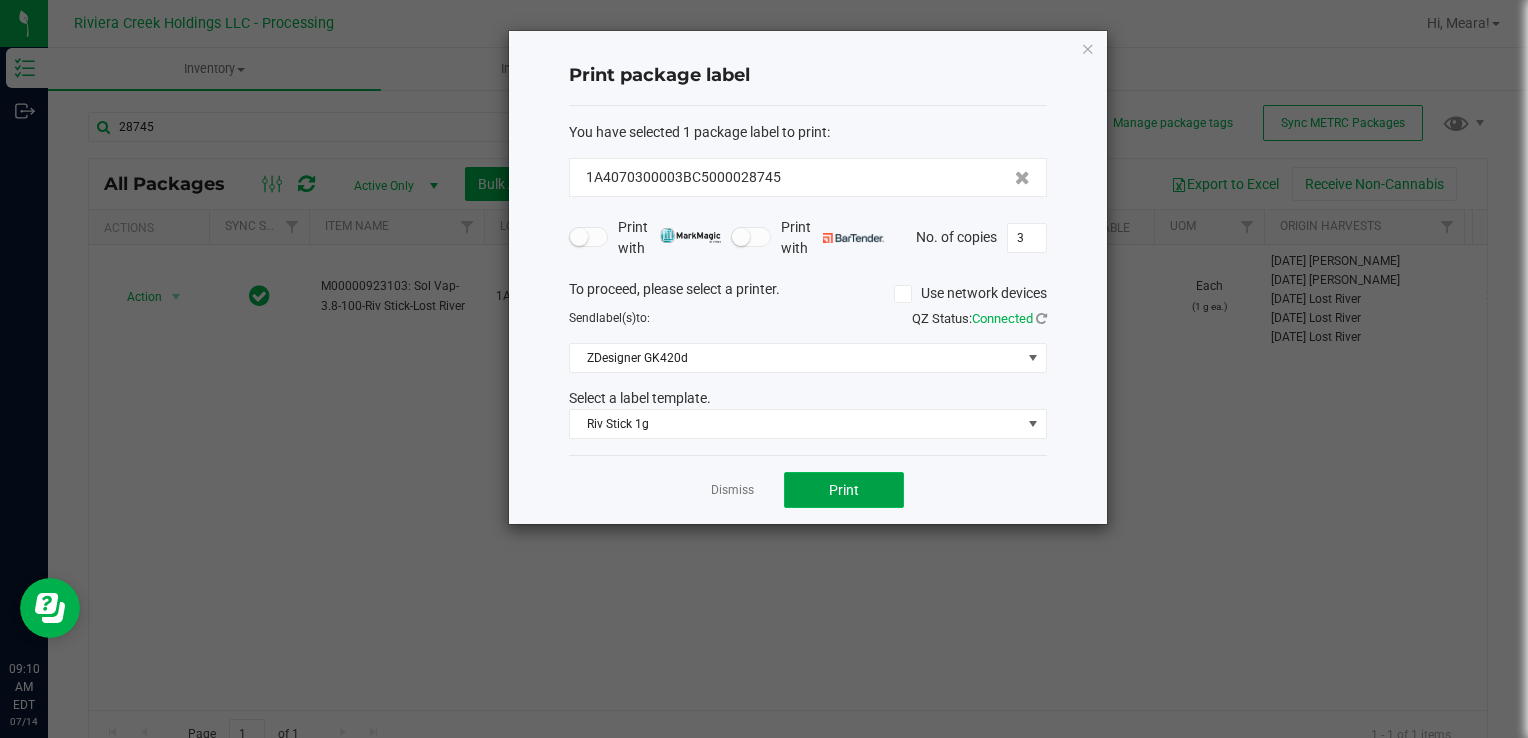 click on "Print" 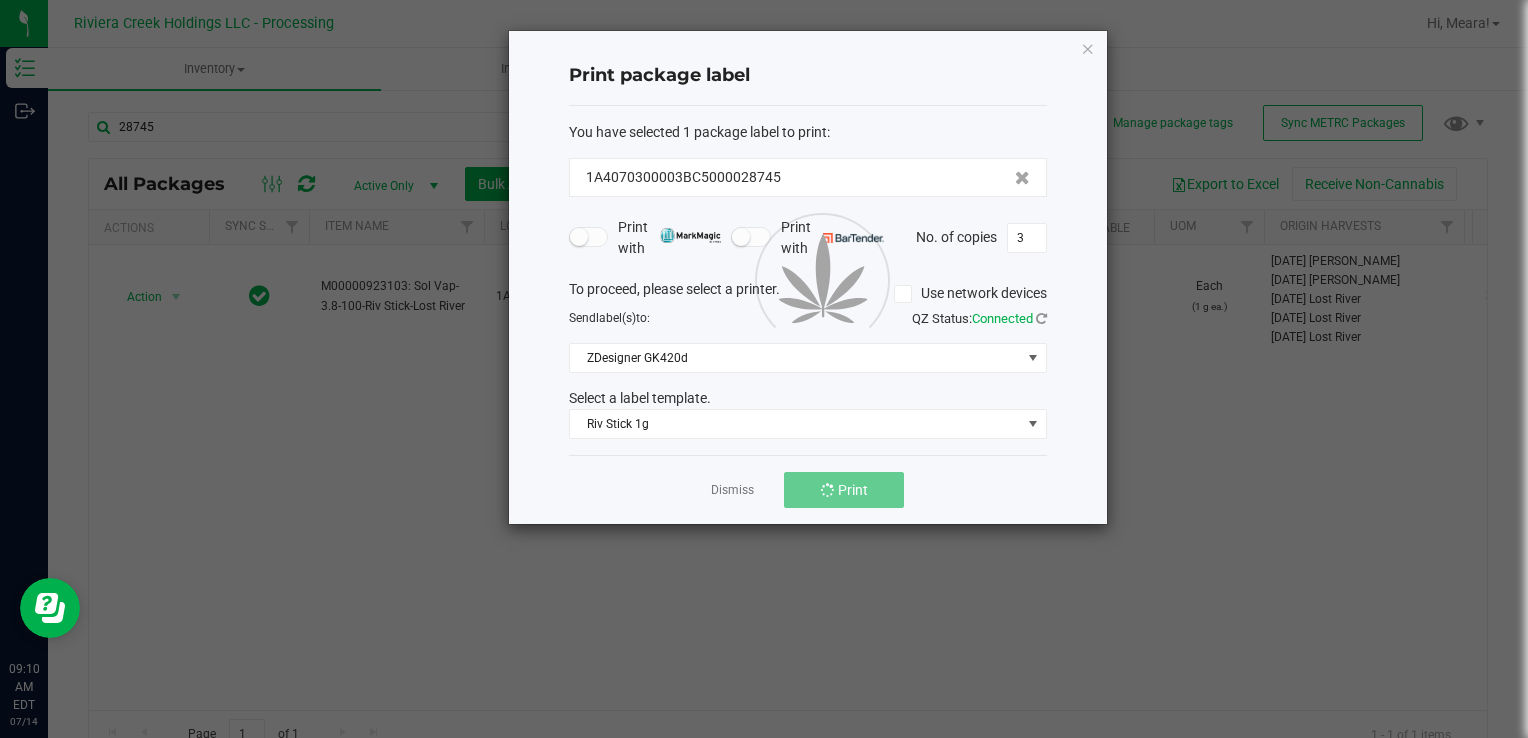 click 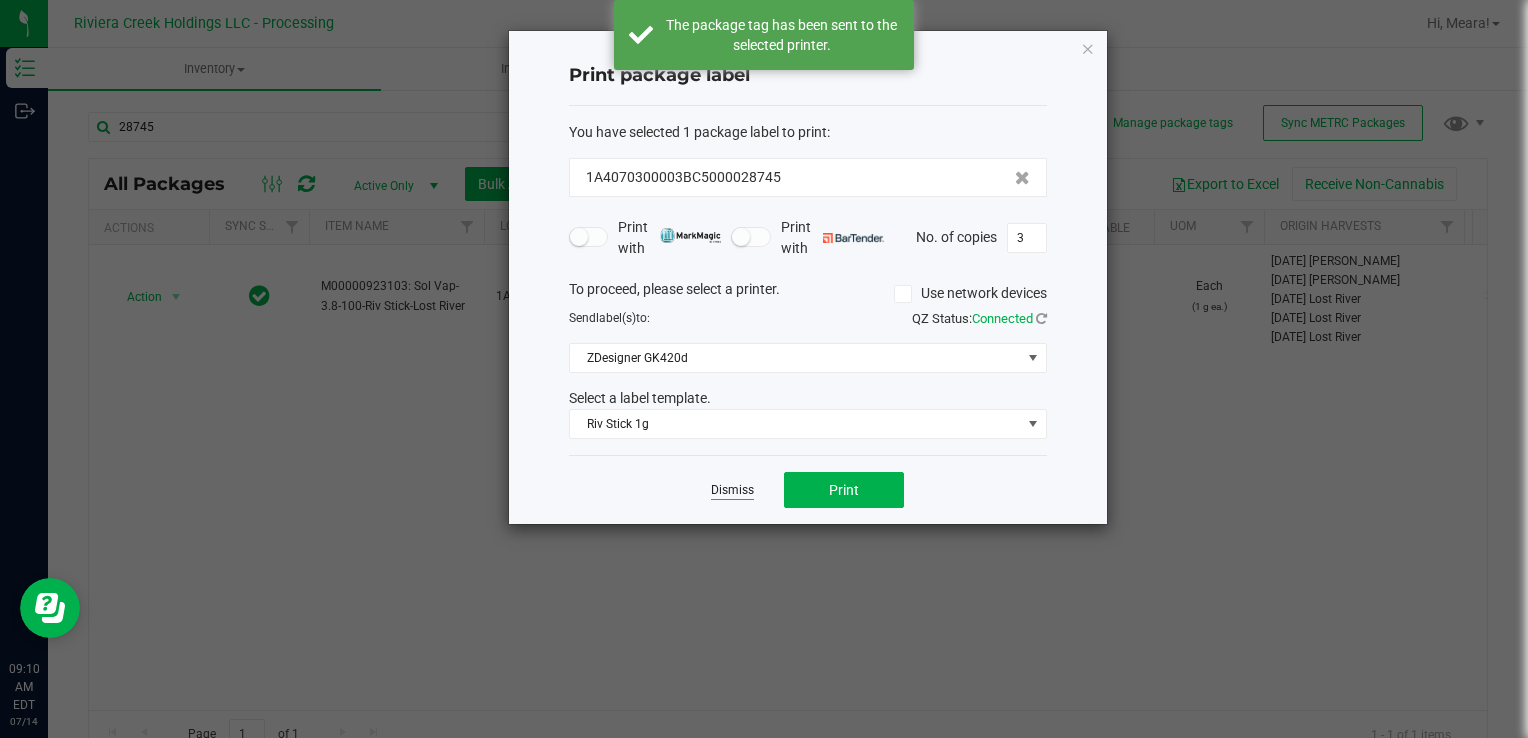 click on "Dismiss" 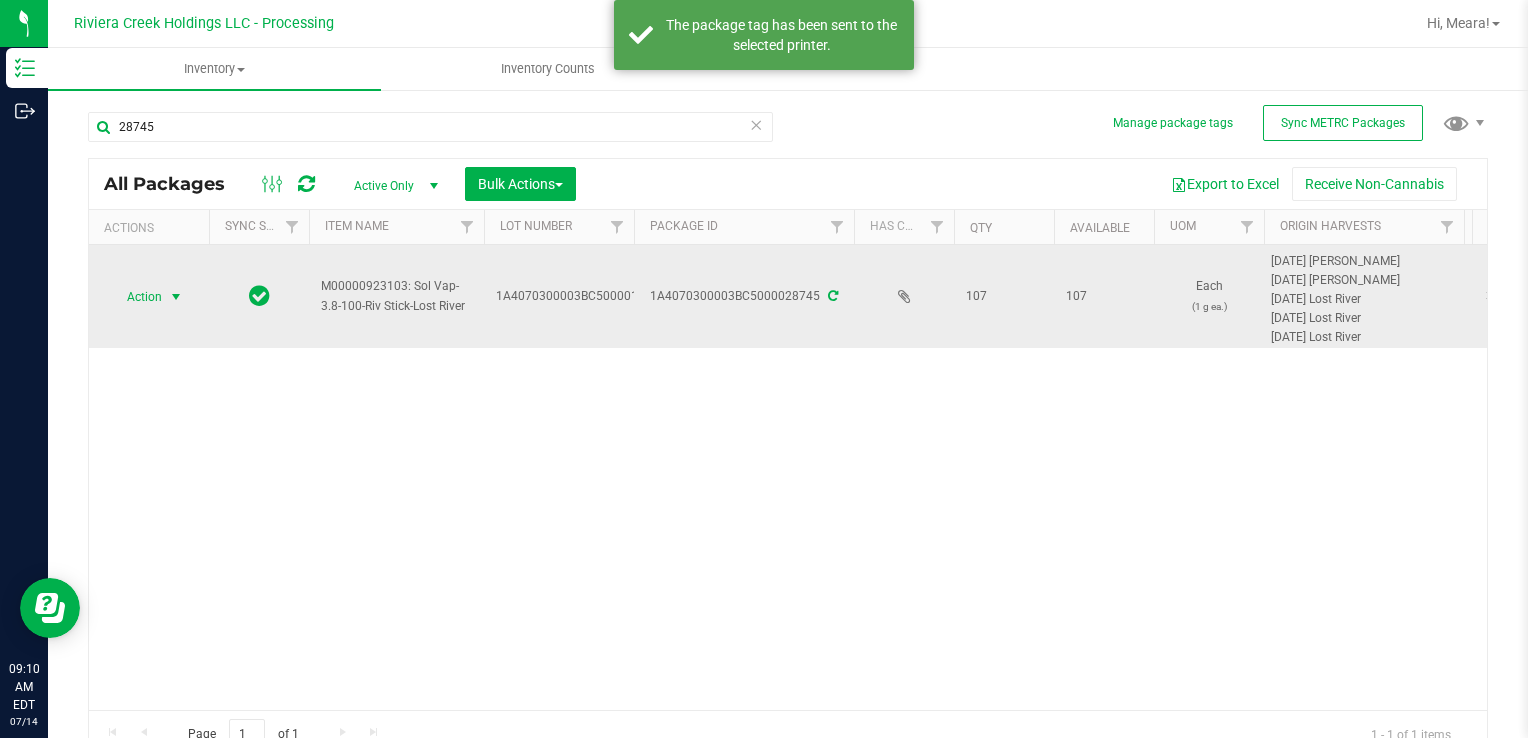 click at bounding box center [176, 297] 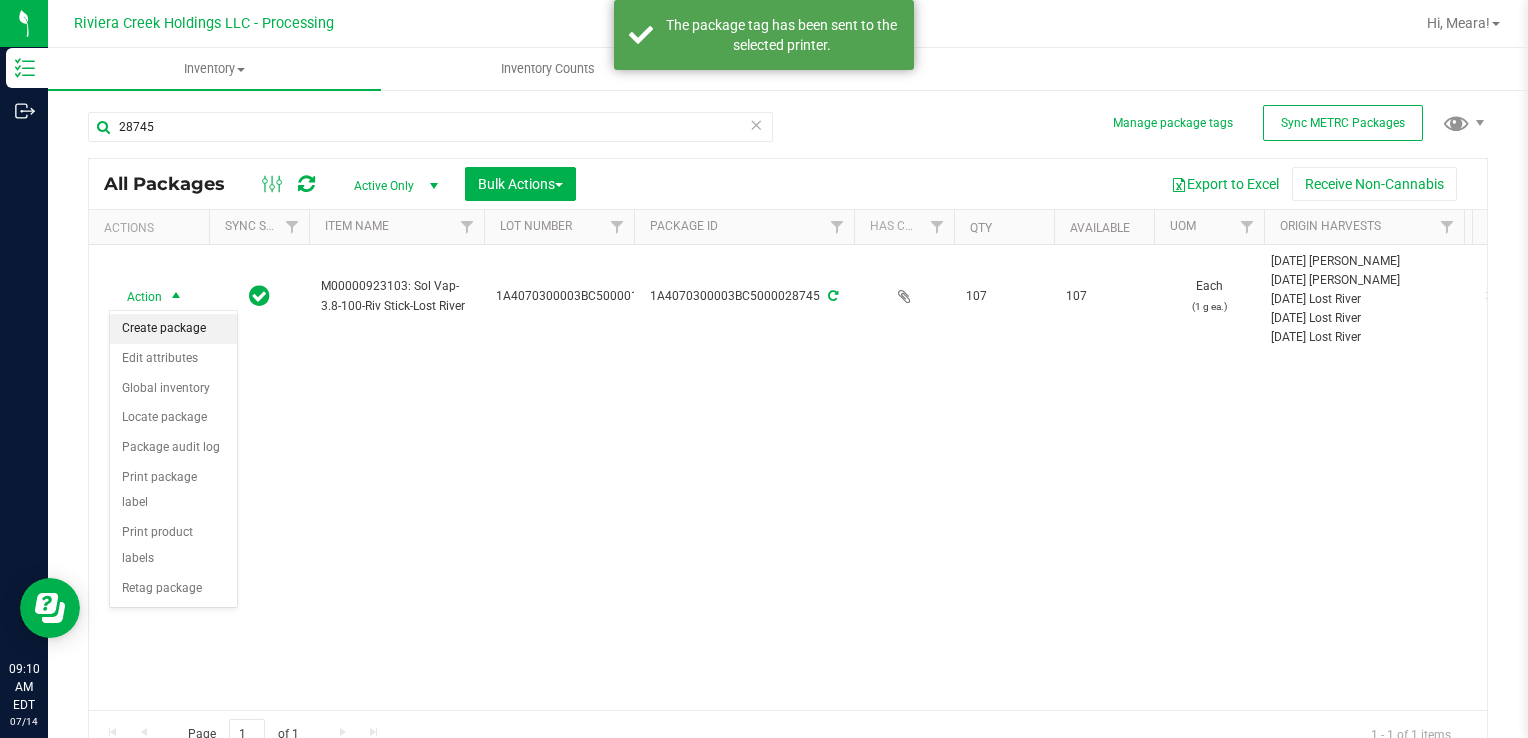click on "Create package" at bounding box center [173, 329] 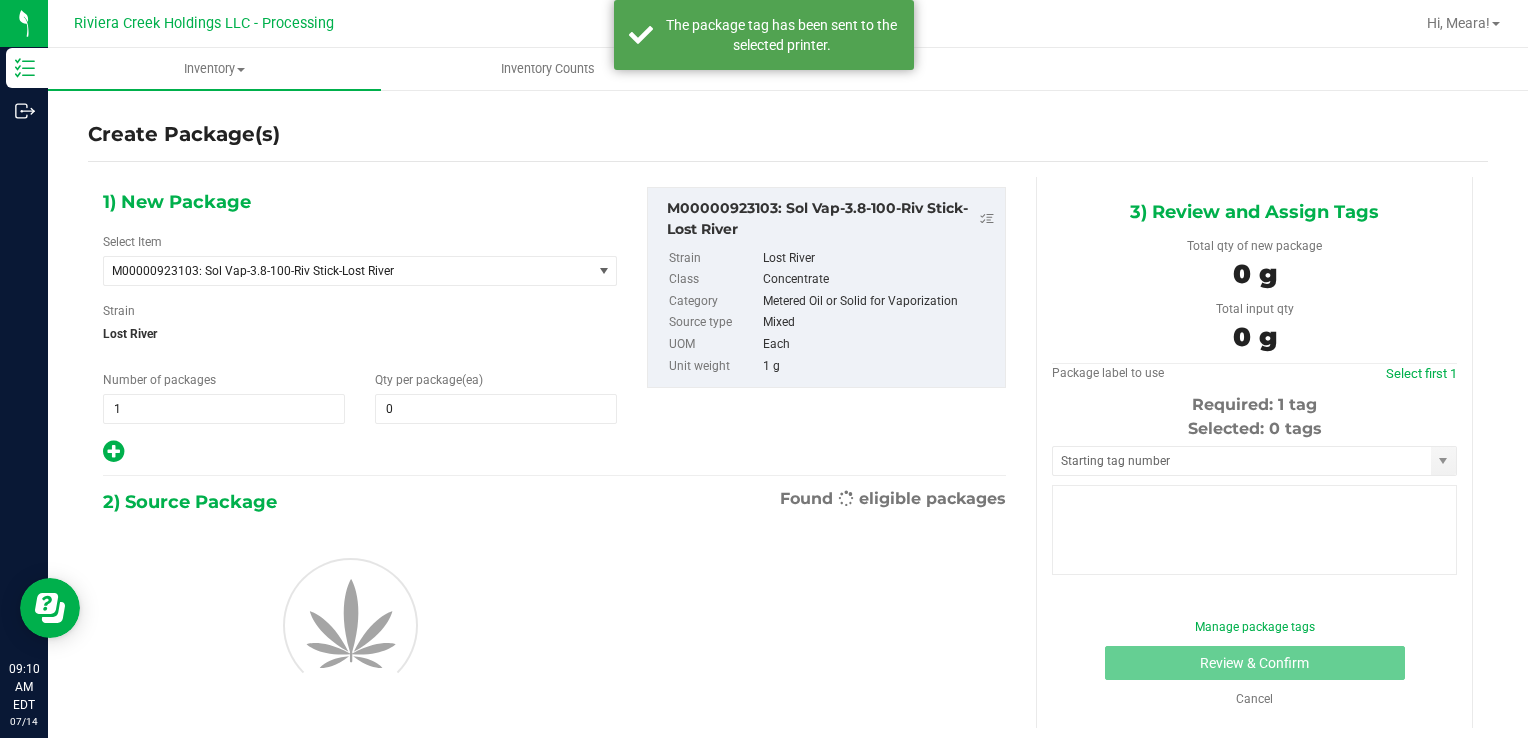 type on "0" 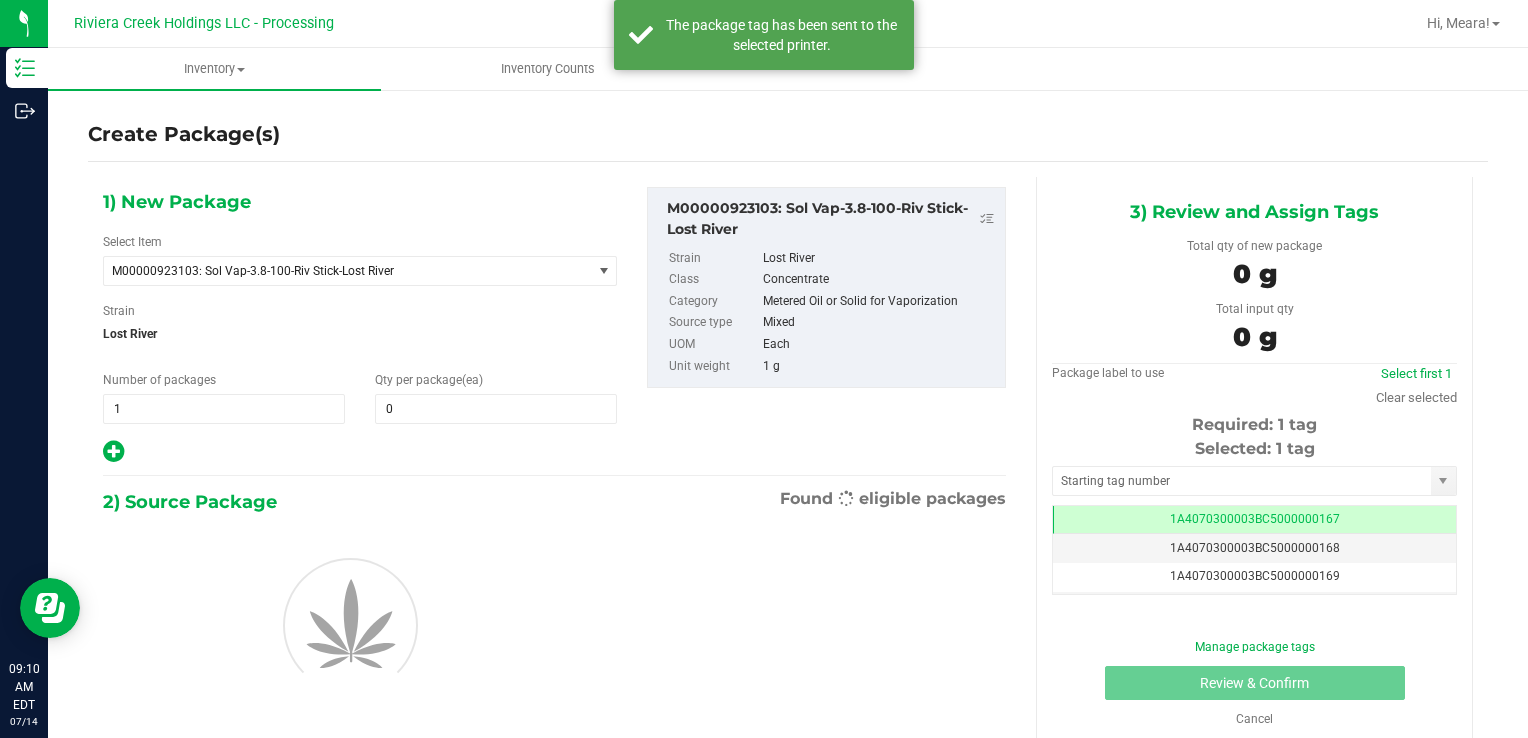 scroll, scrollTop: 0, scrollLeft: 0, axis: both 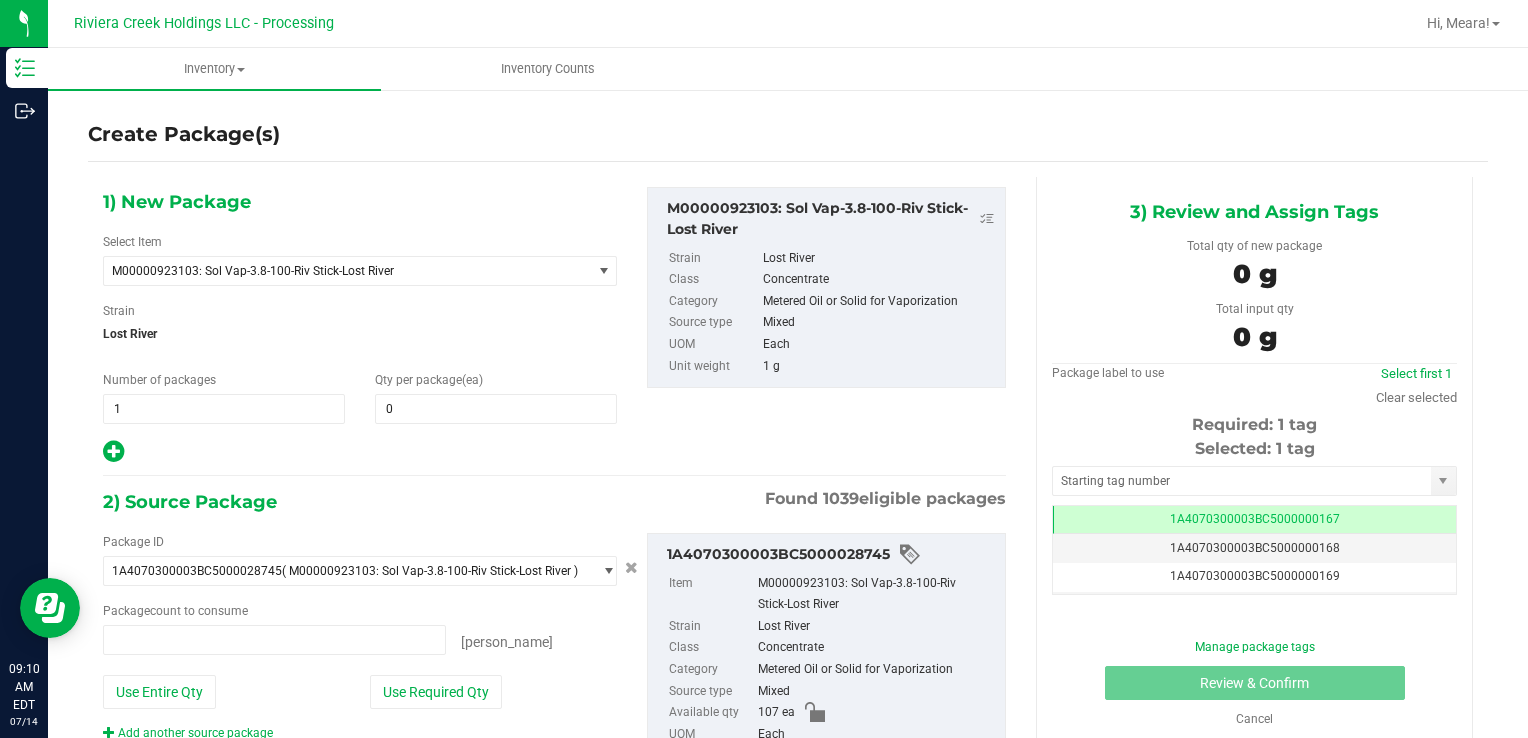 type on "0 ea" 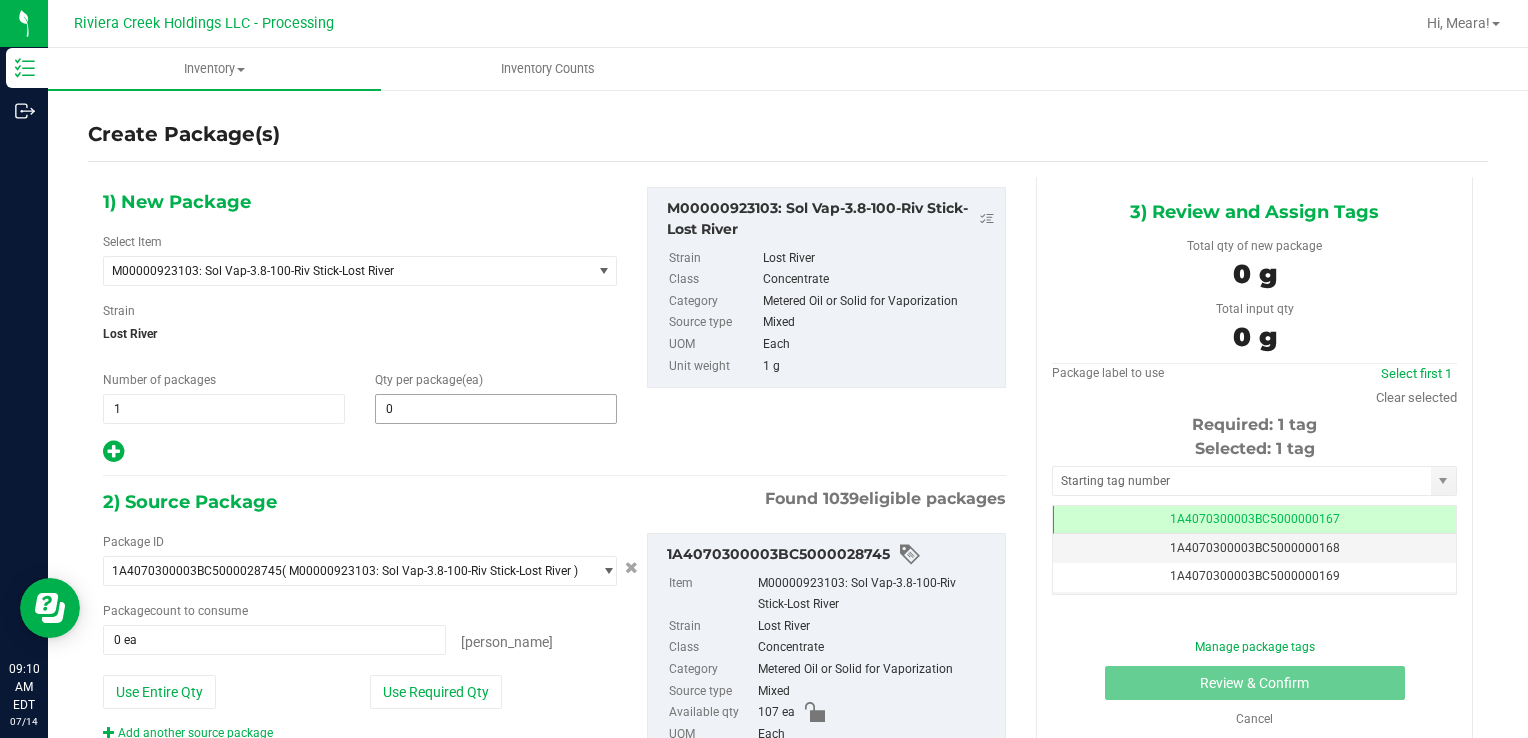 type 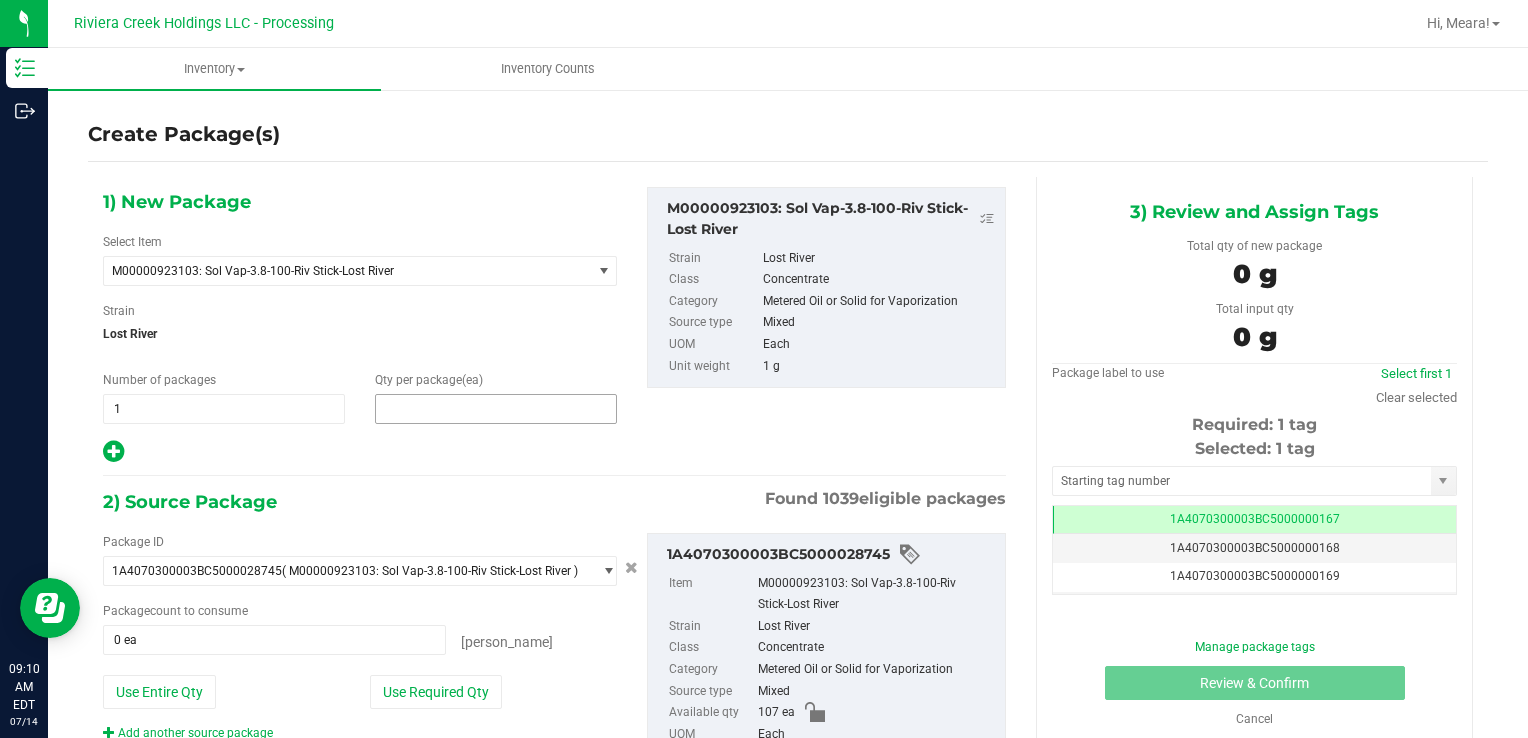click at bounding box center (496, 409) 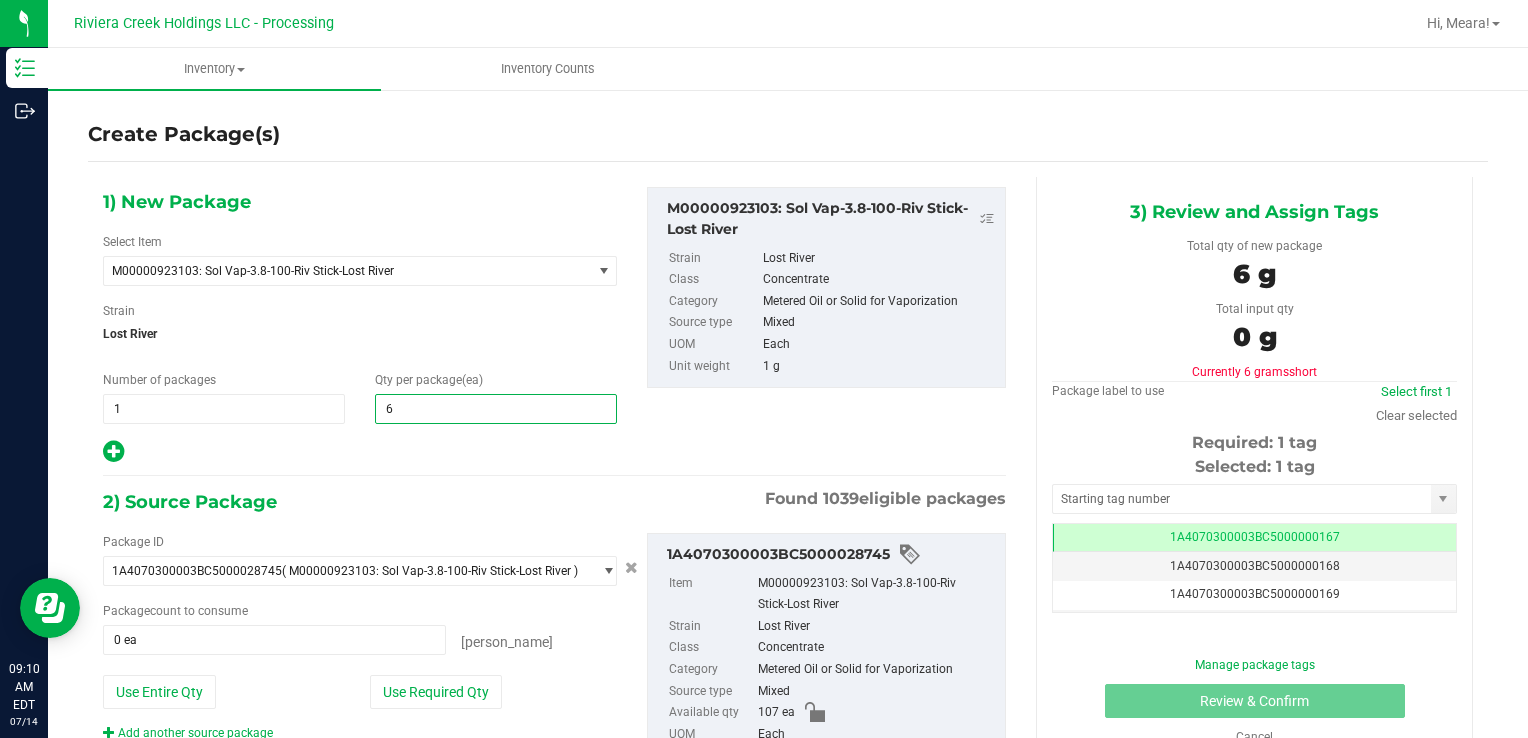 type on "60" 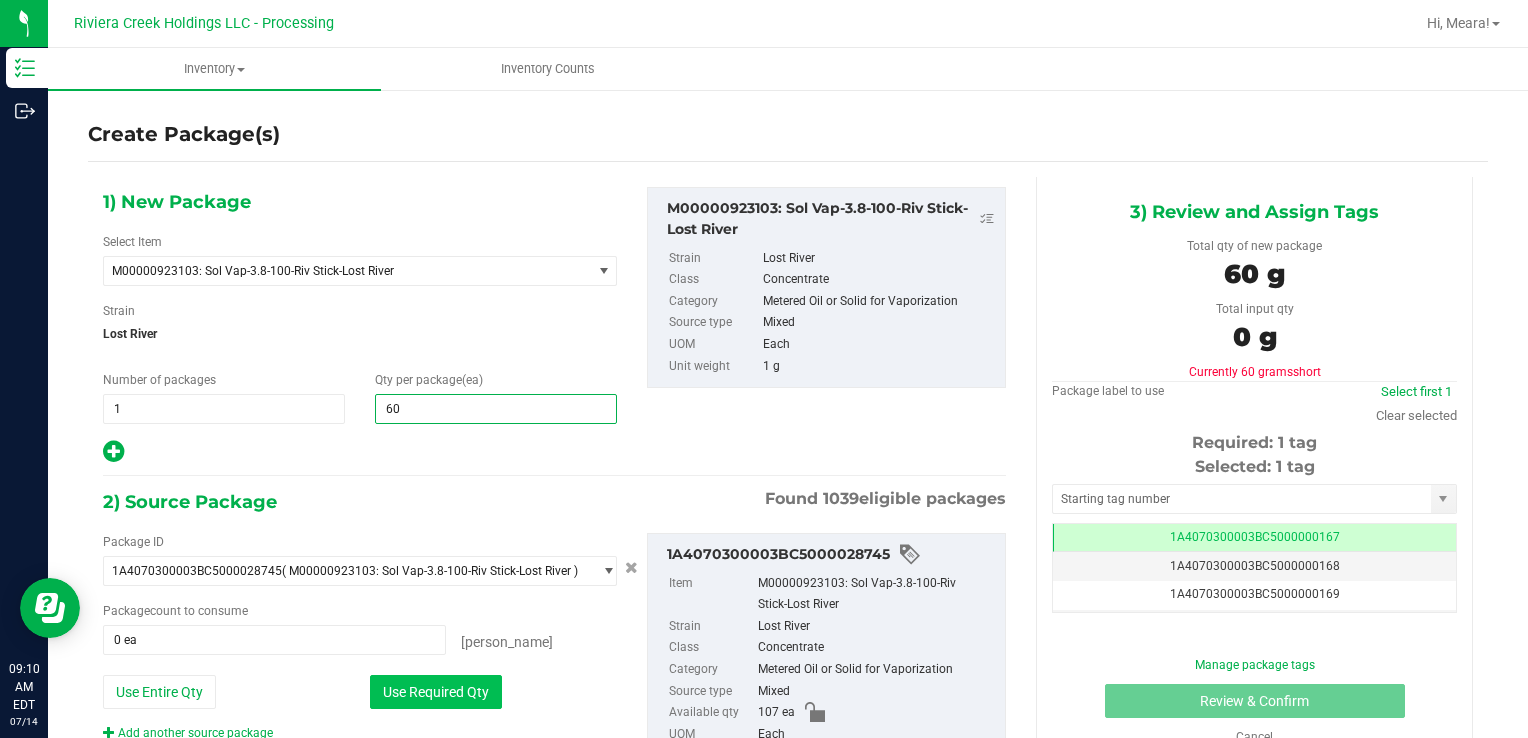 type on "60" 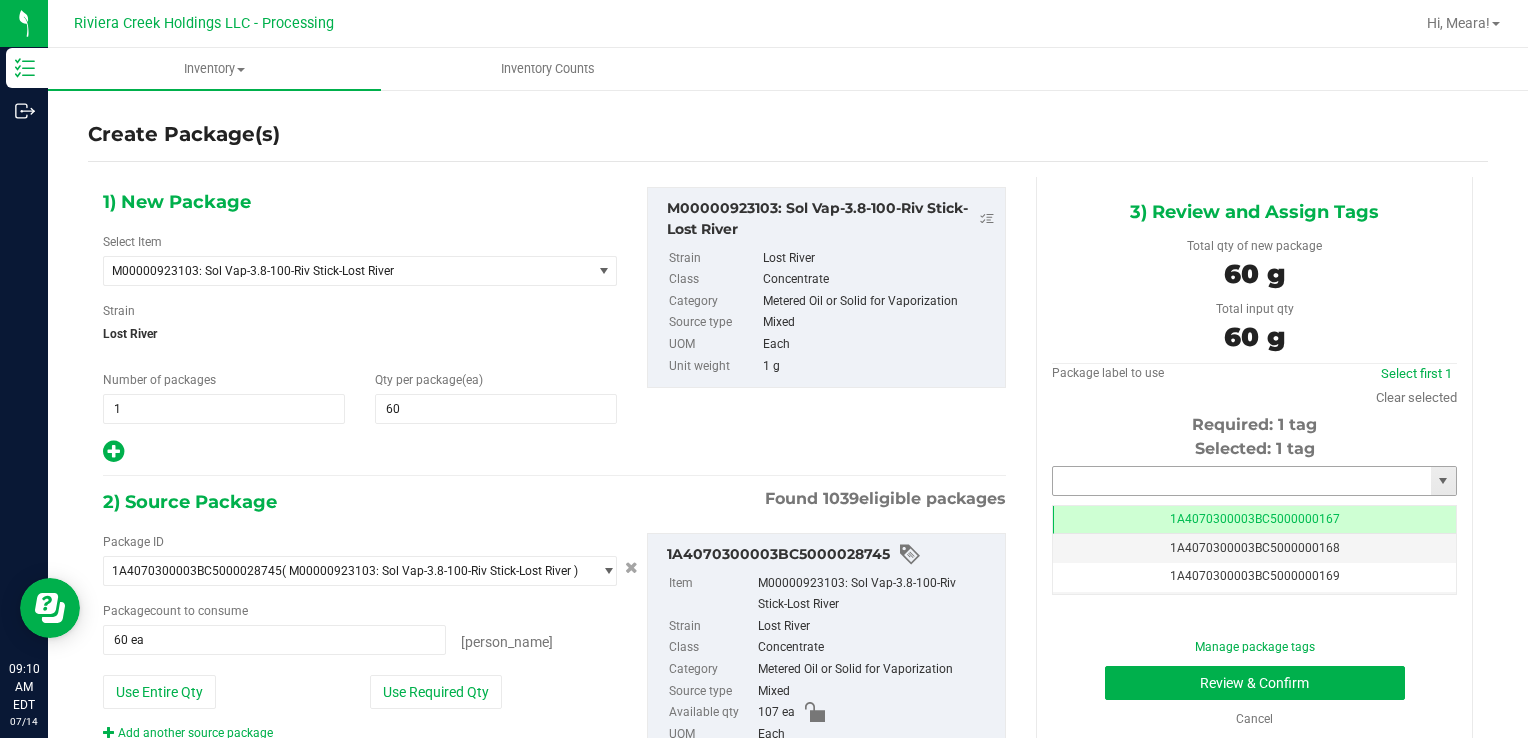 click at bounding box center (1242, 481) 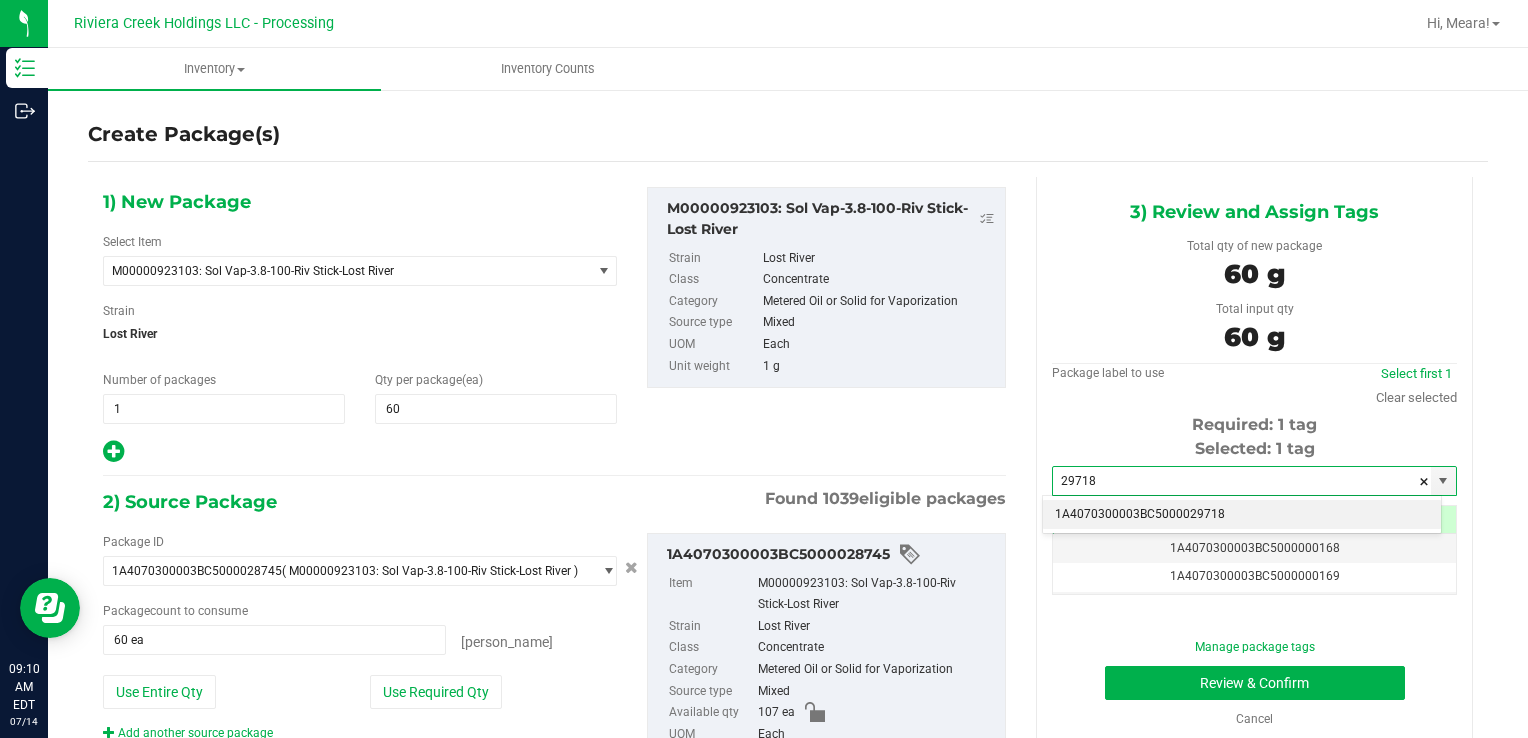 click on "1A4070300003BC5000029718" at bounding box center [1242, 515] 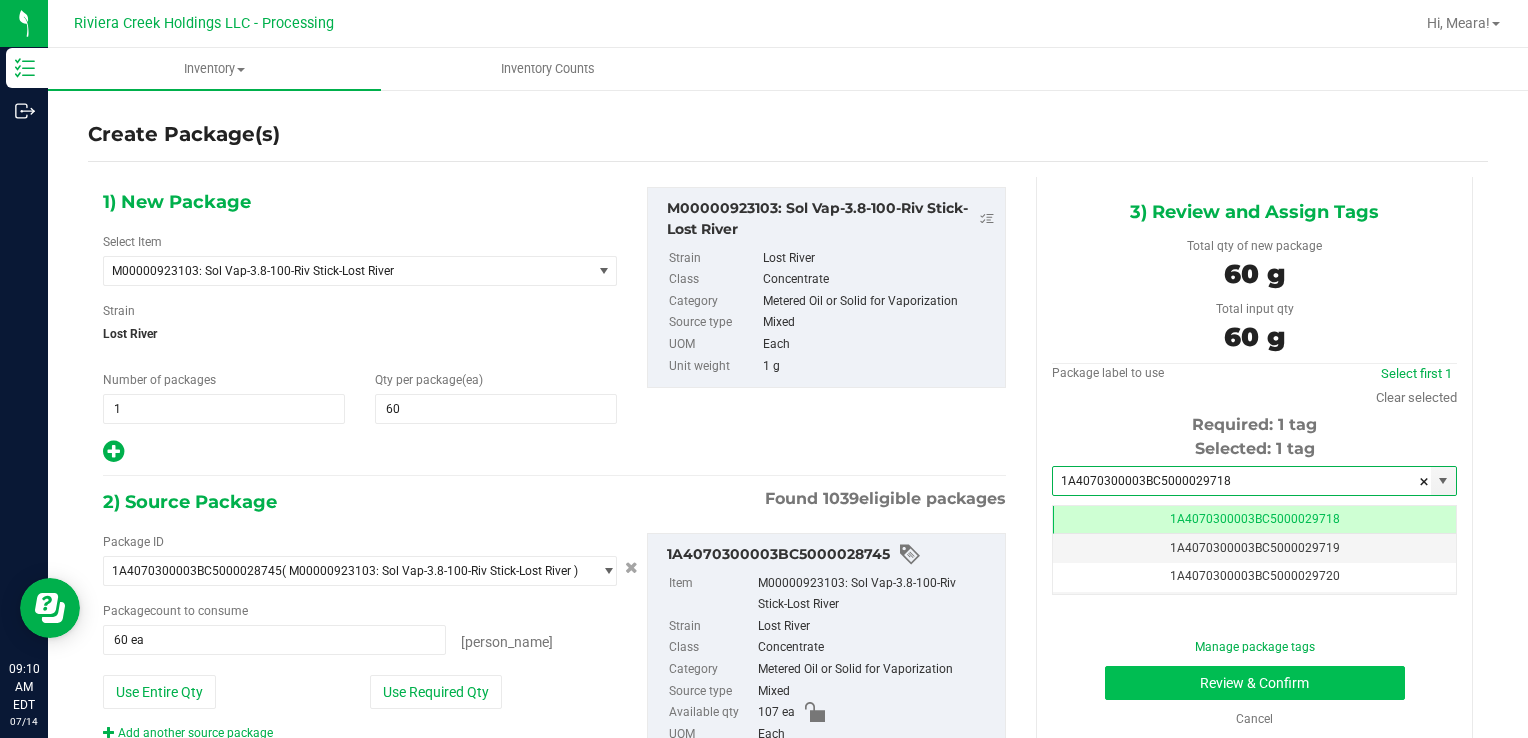 scroll, scrollTop: 0, scrollLeft: 0, axis: both 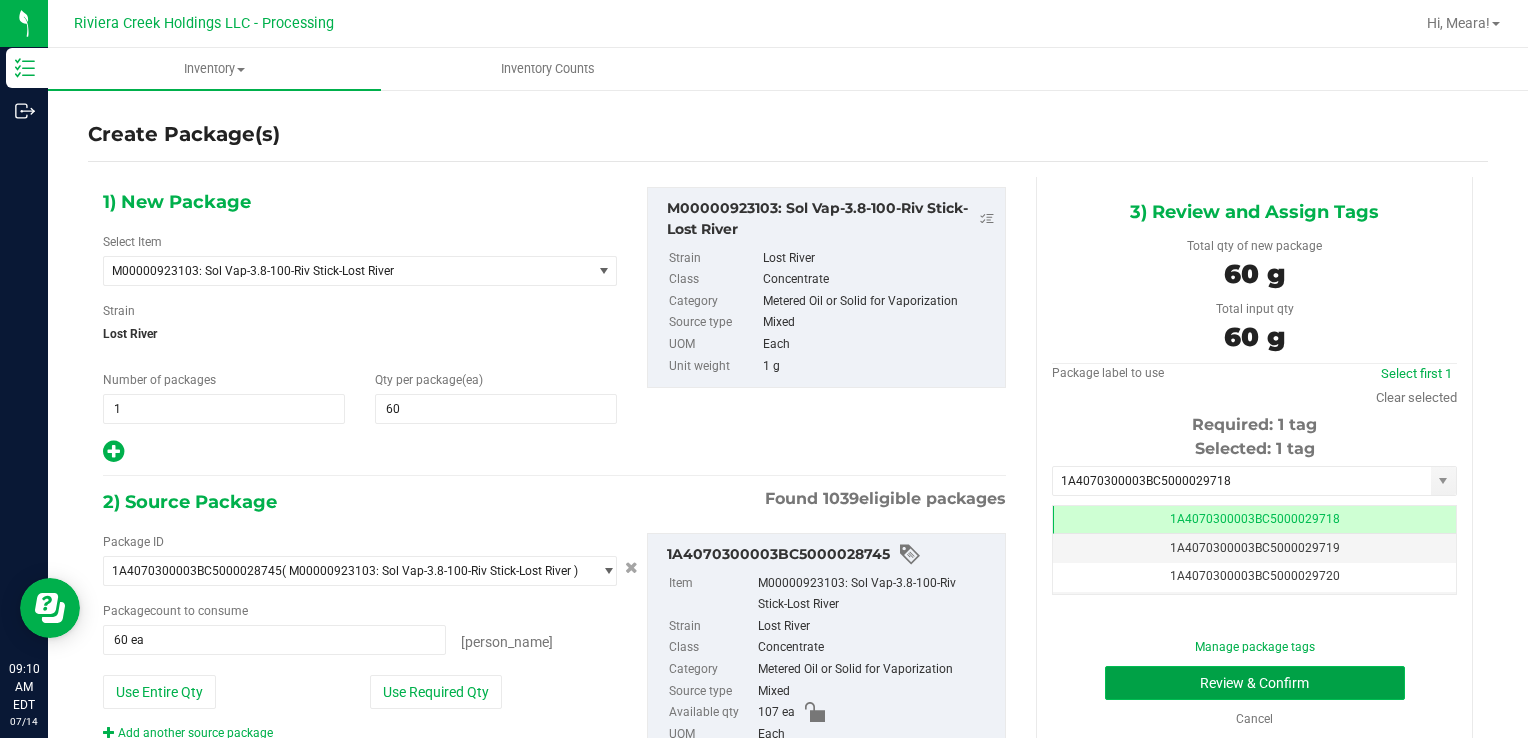 click on "Review & Confirm" at bounding box center [1255, 683] 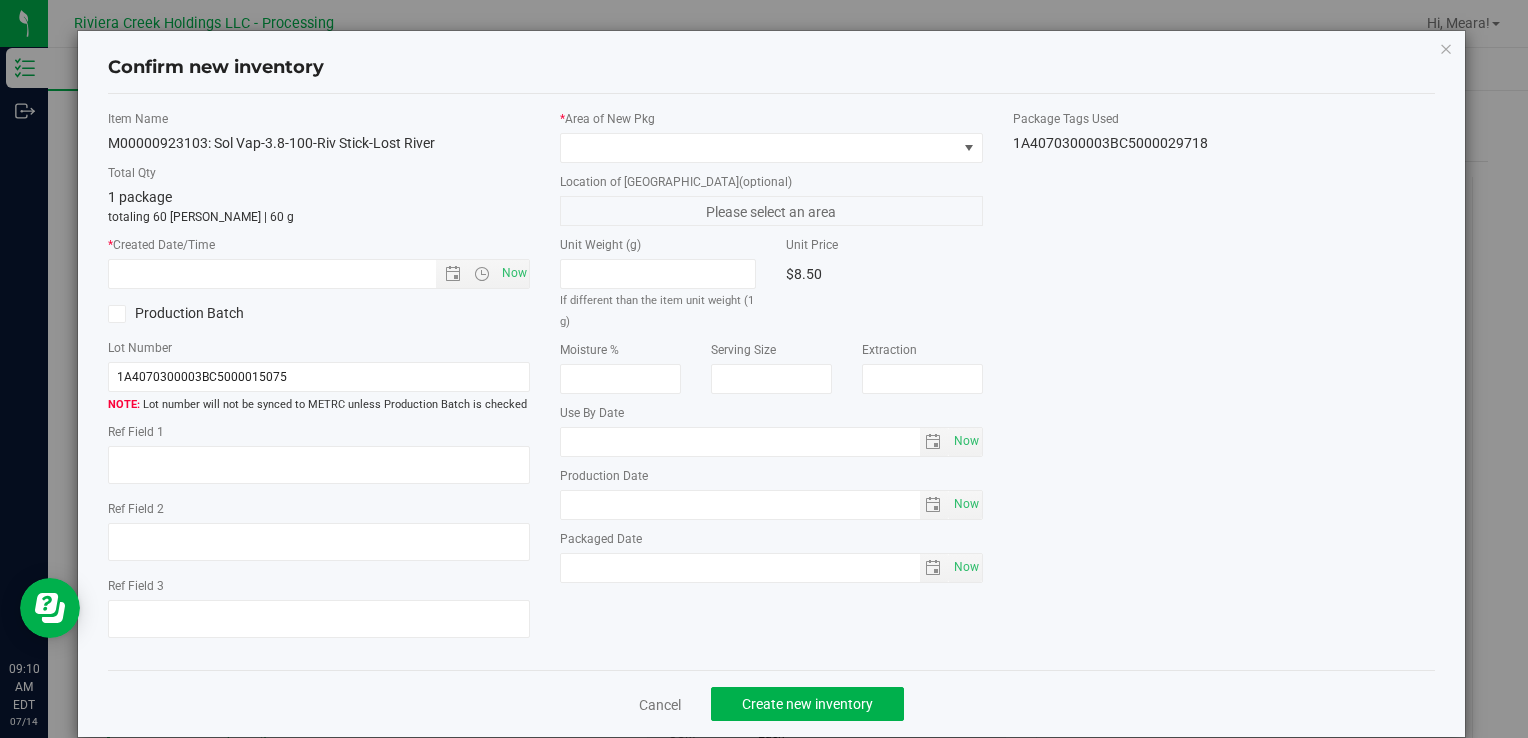 type on "[DATE]" 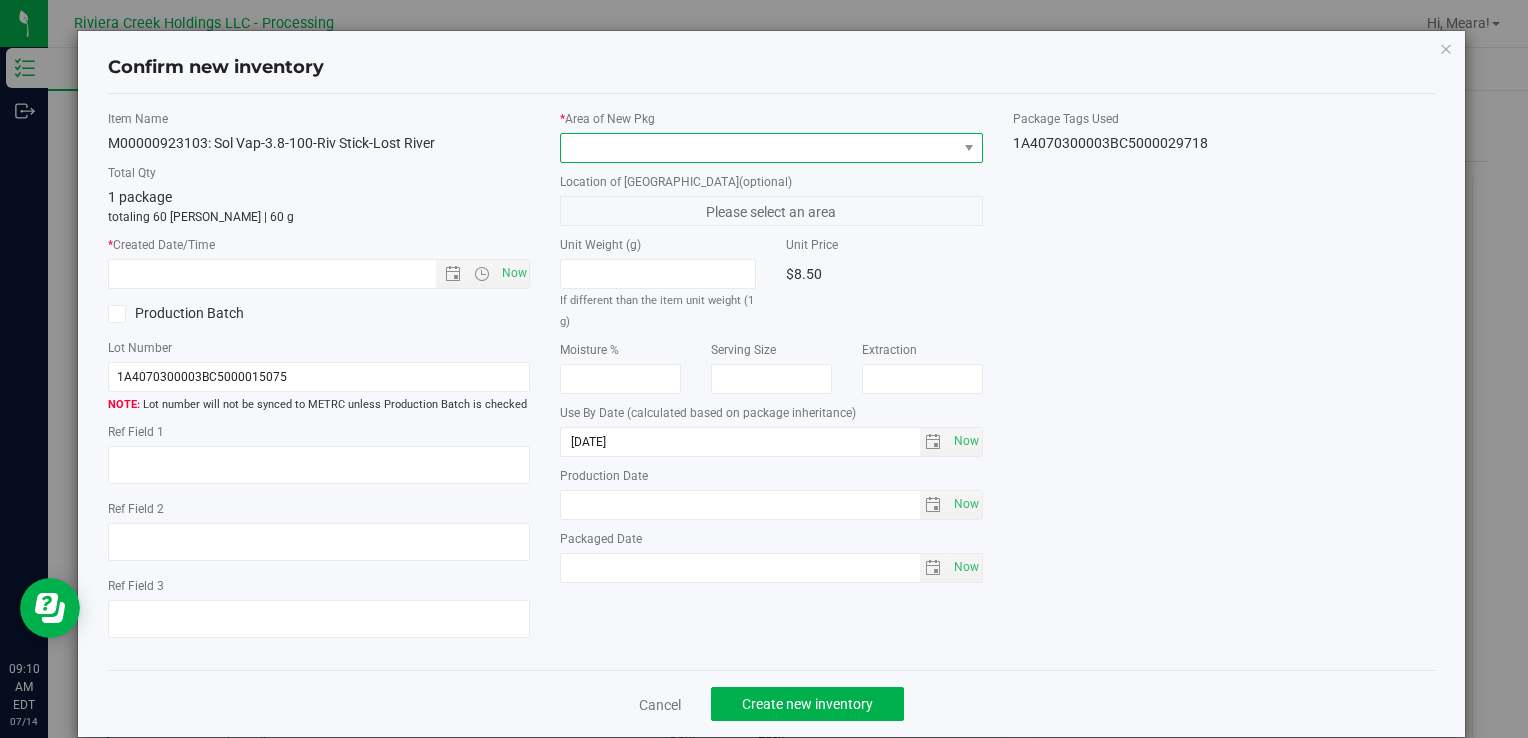 drag, startPoint x: 824, startPoint y: 144, endPoint x: 819, endPoint y: 159, distance: 15.811388 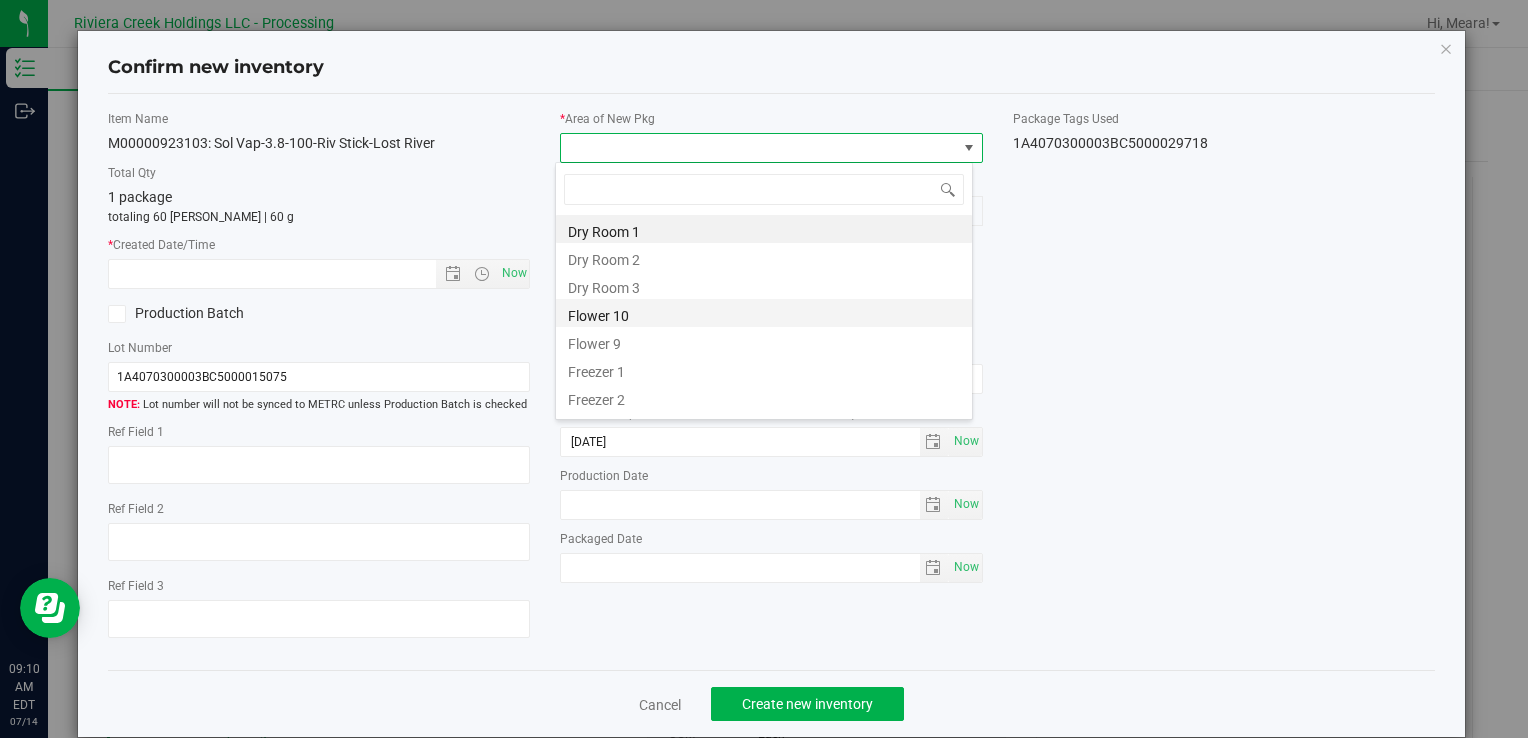 click on "Flower 10" at bounding box center [764, 313] 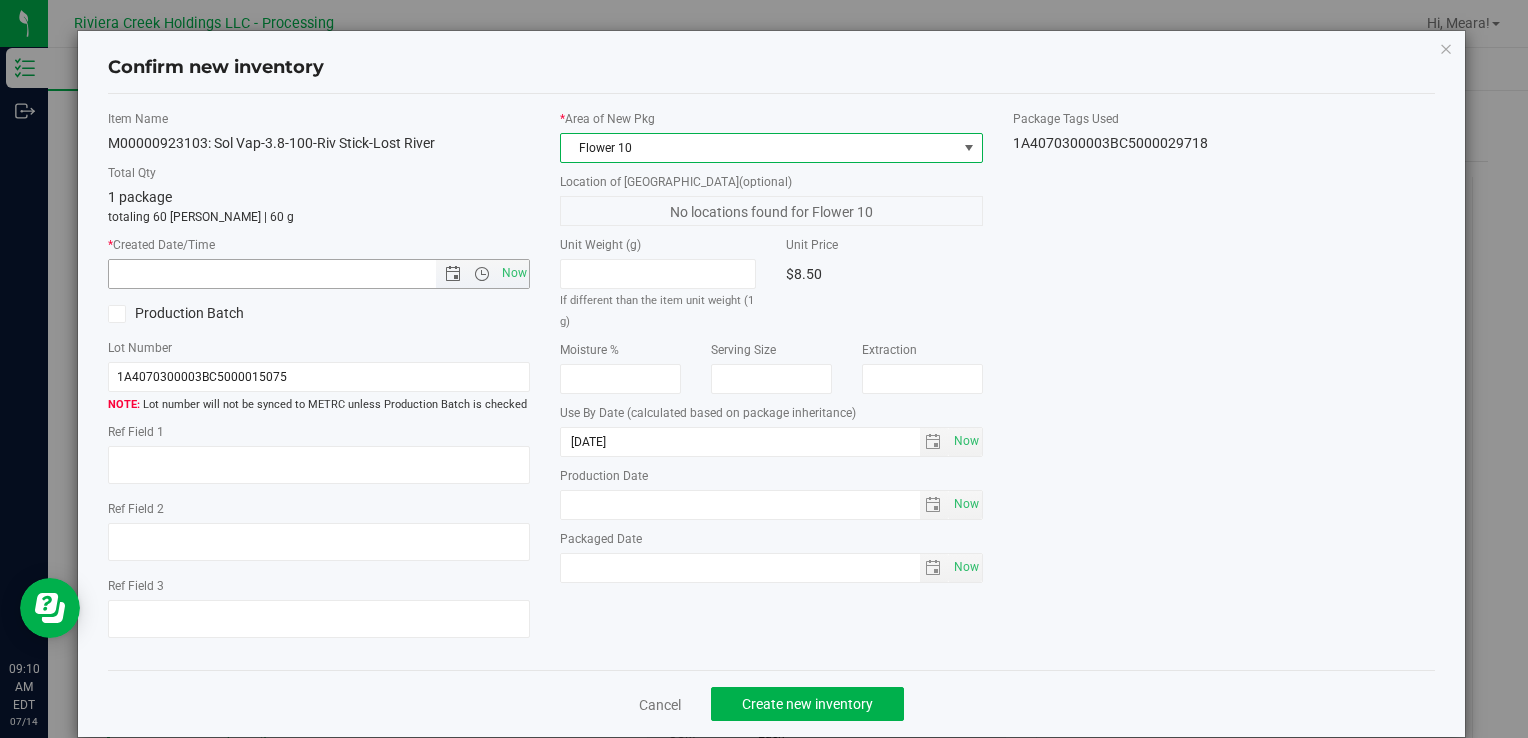 click on "Now" at bounding box center [319, 274] 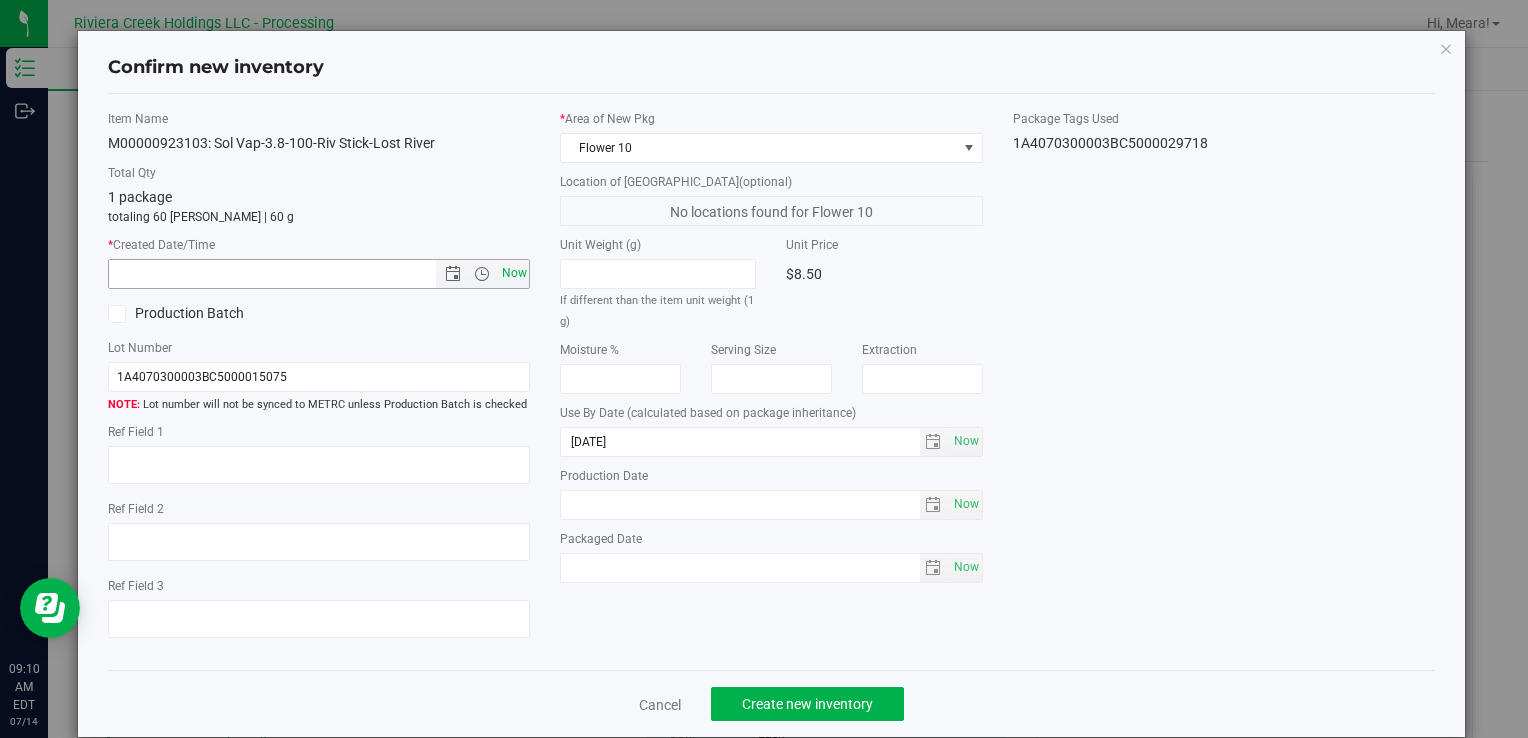 click on "Now" at bounding box center [514, 273] 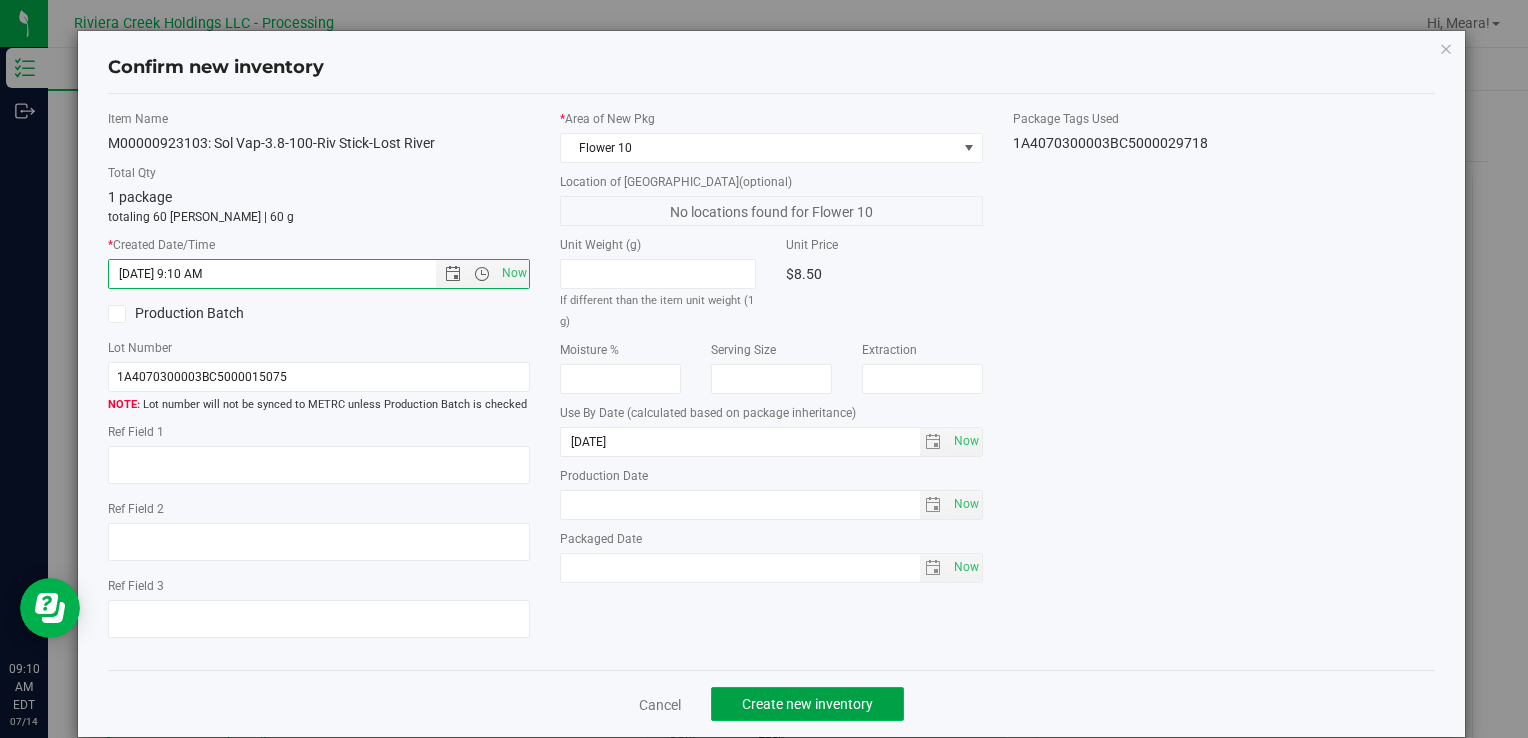 click on "Create new inventory" 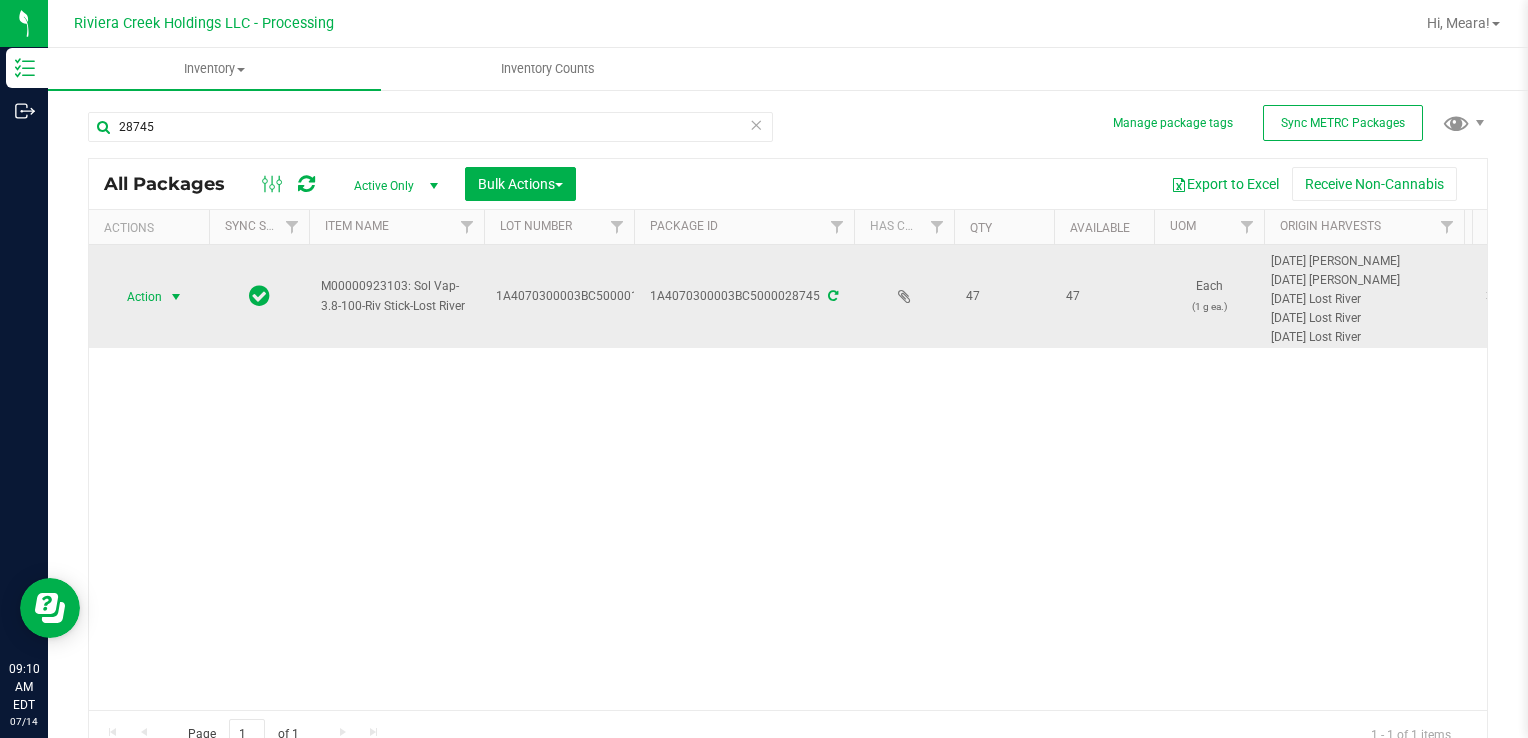 click at bounding box center [176, 297] 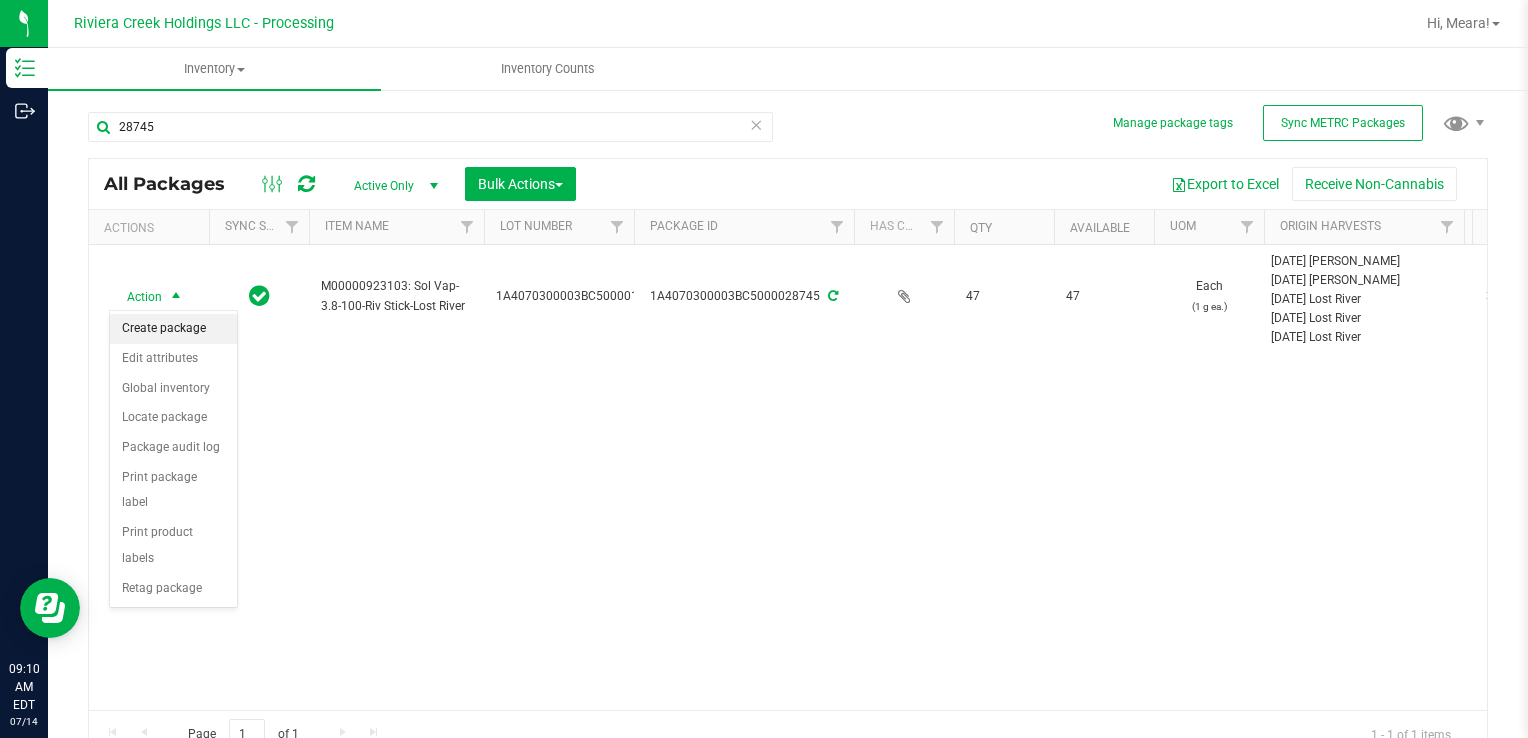 click on "Create package" at bounding box center [173, 329] 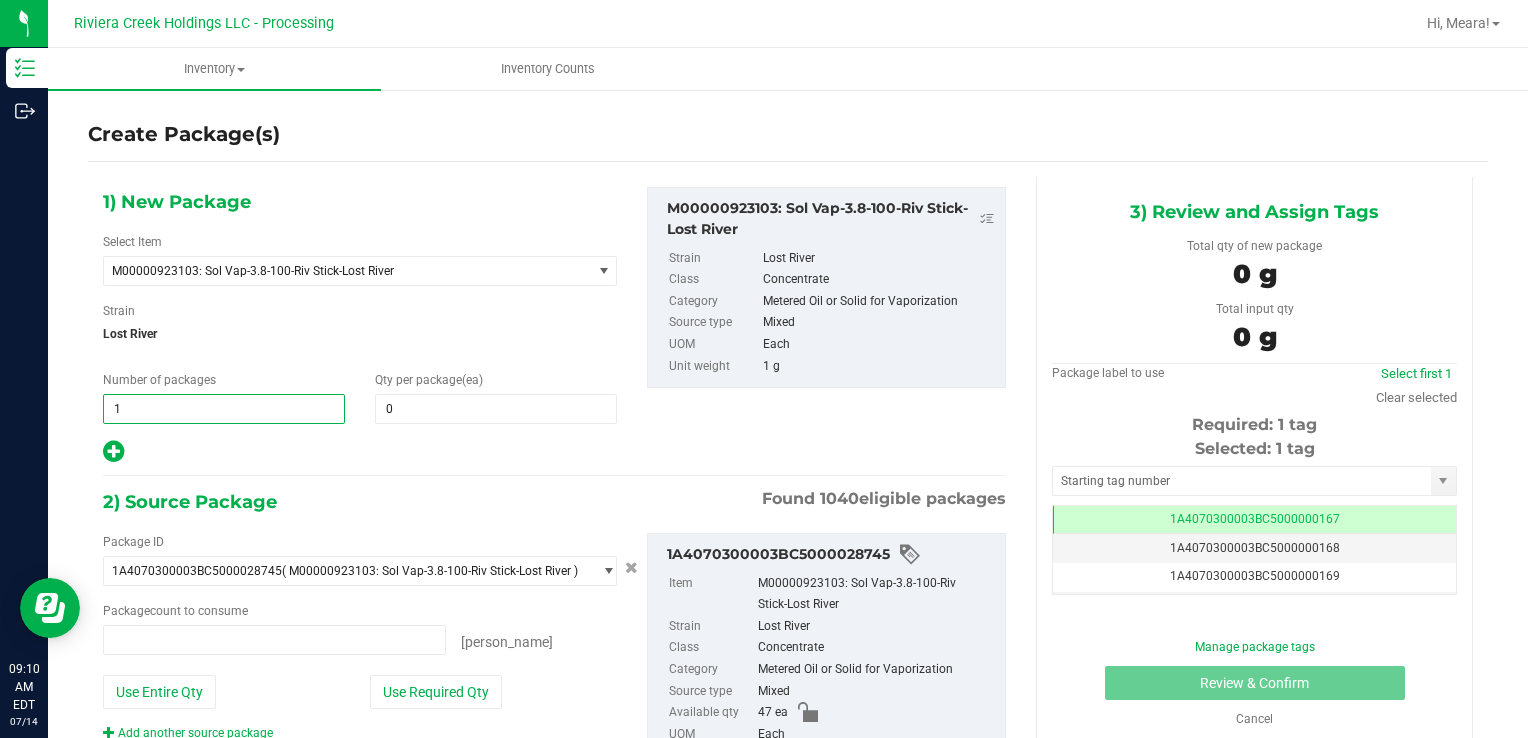 type on "0 ea" 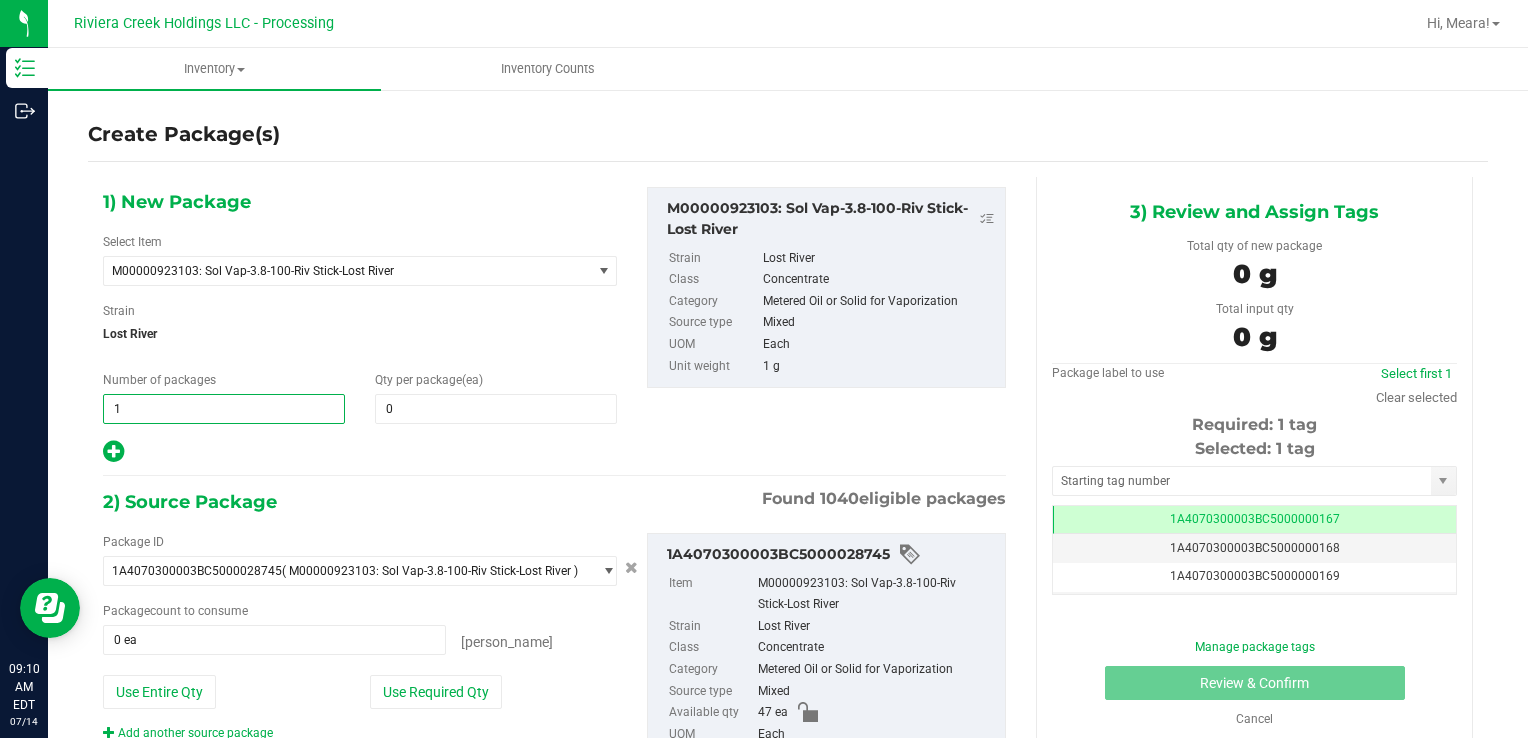 drag, startPoint x: 160, startPoint y: 406, endPoint x: 422, endPoint y: 450, distance: 265.66898 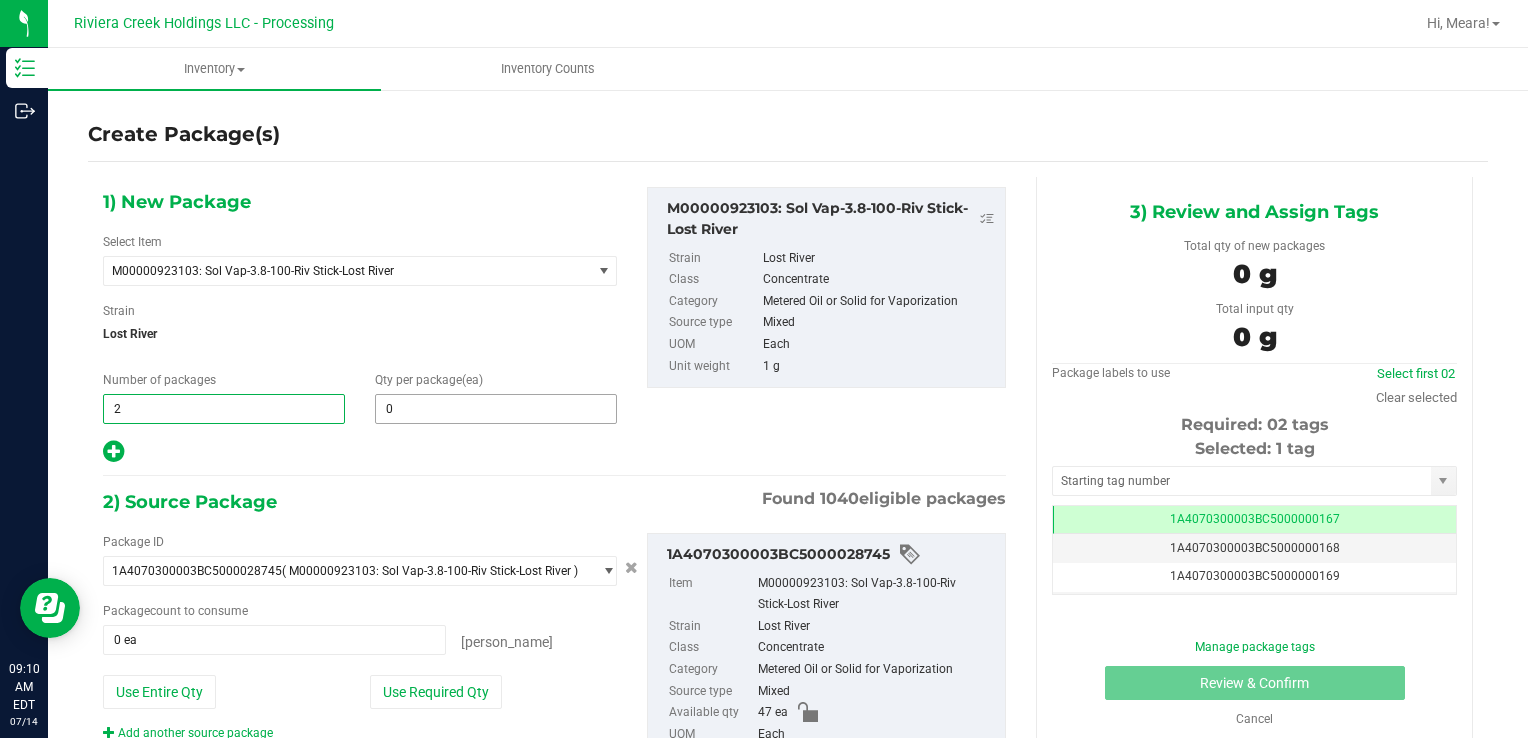 type on "2" 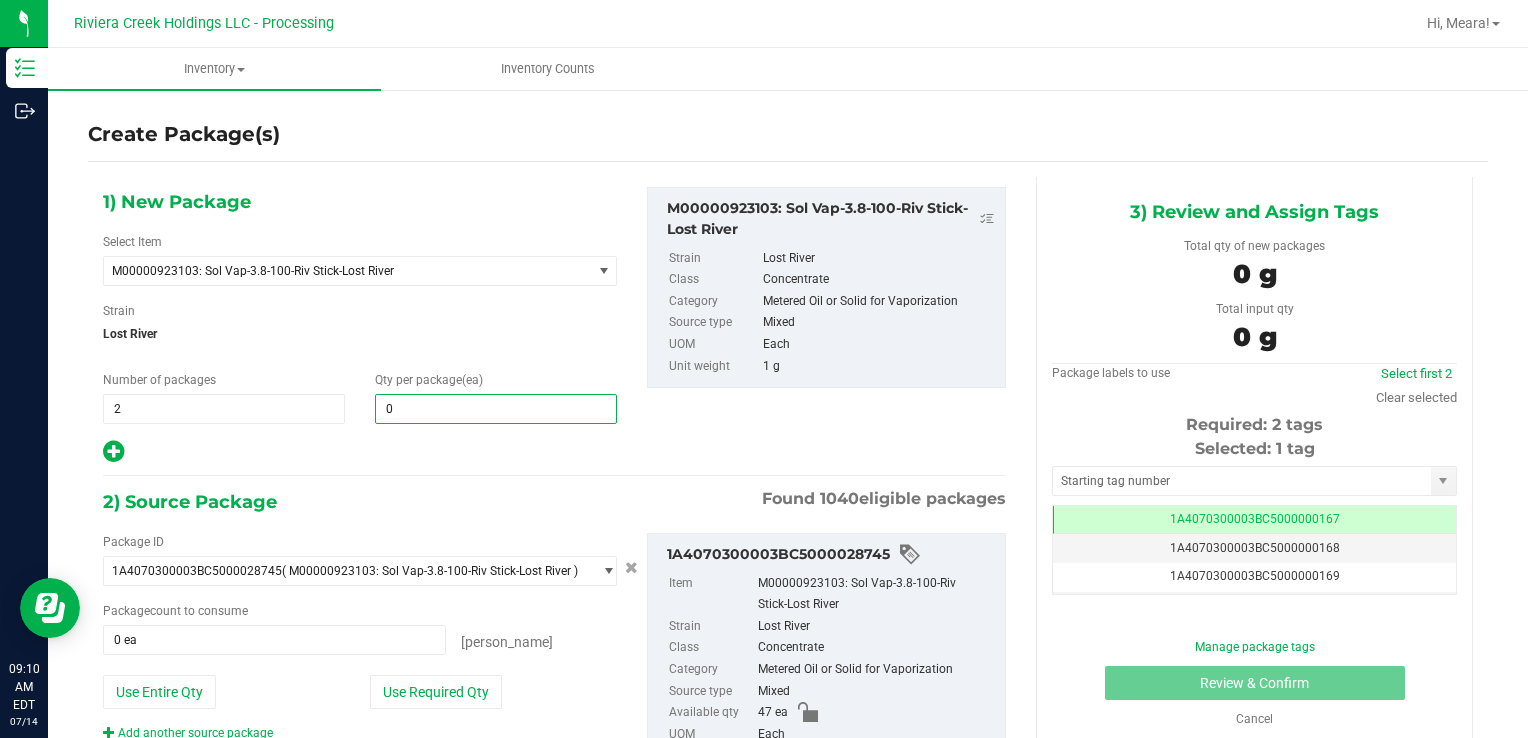 type 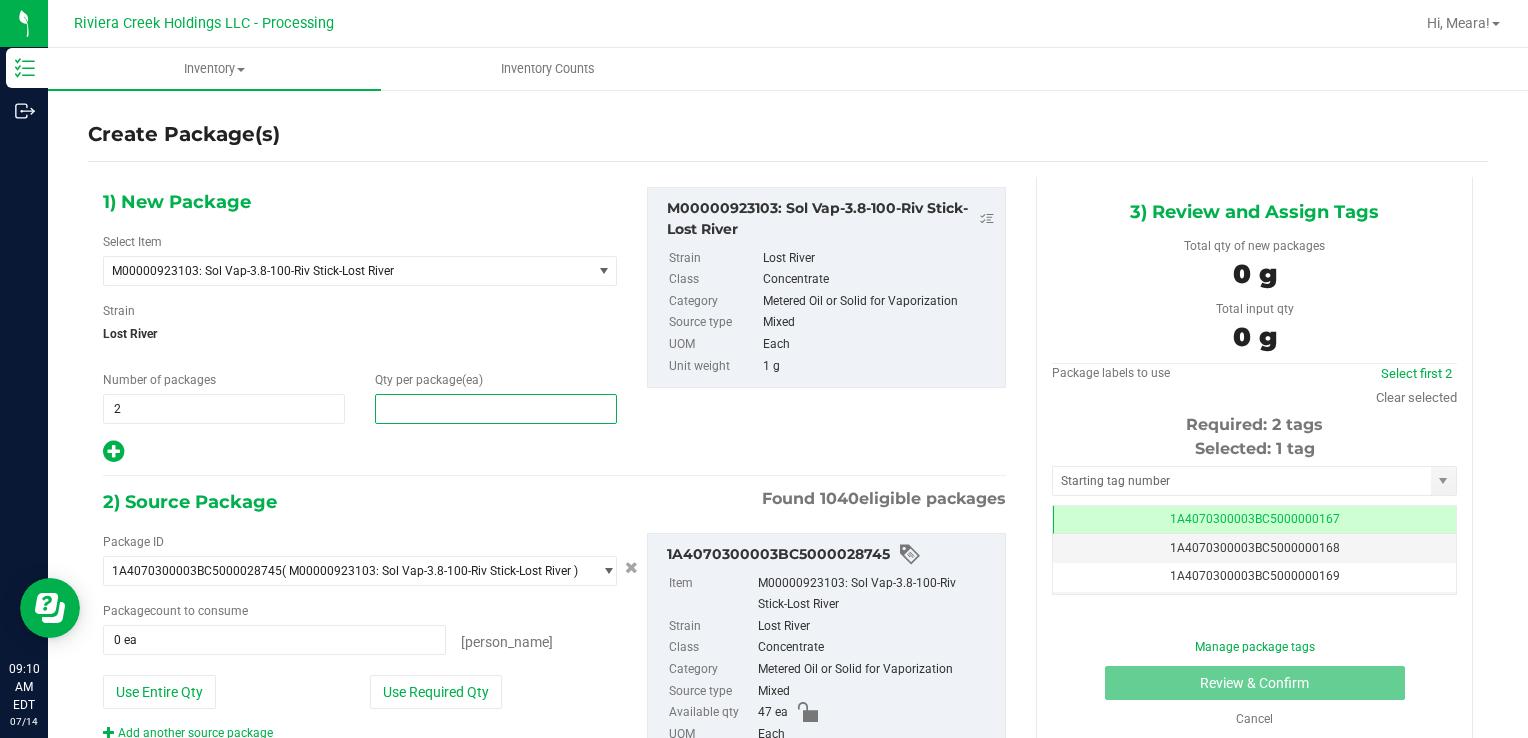 click at bounding box center [496, 409] 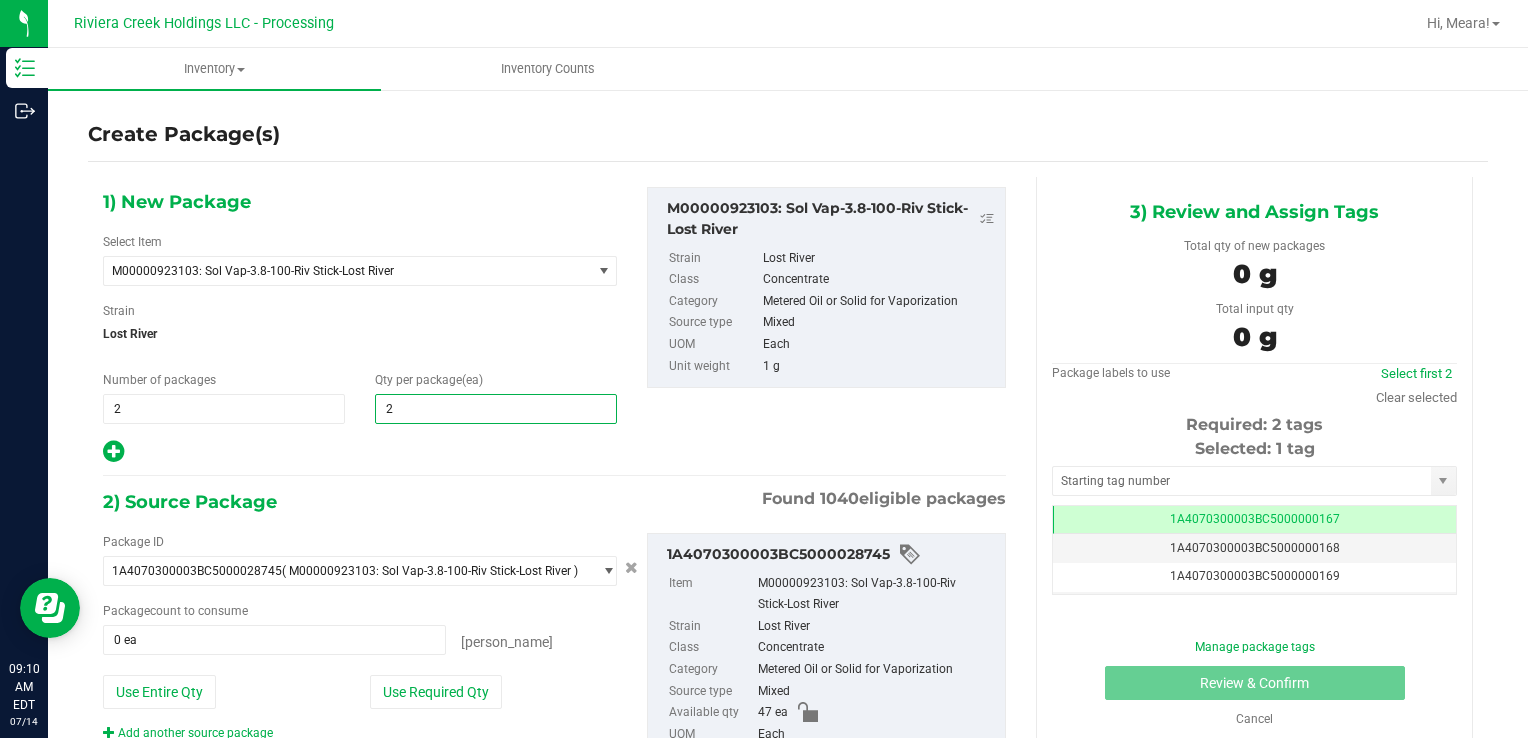 type on "20" 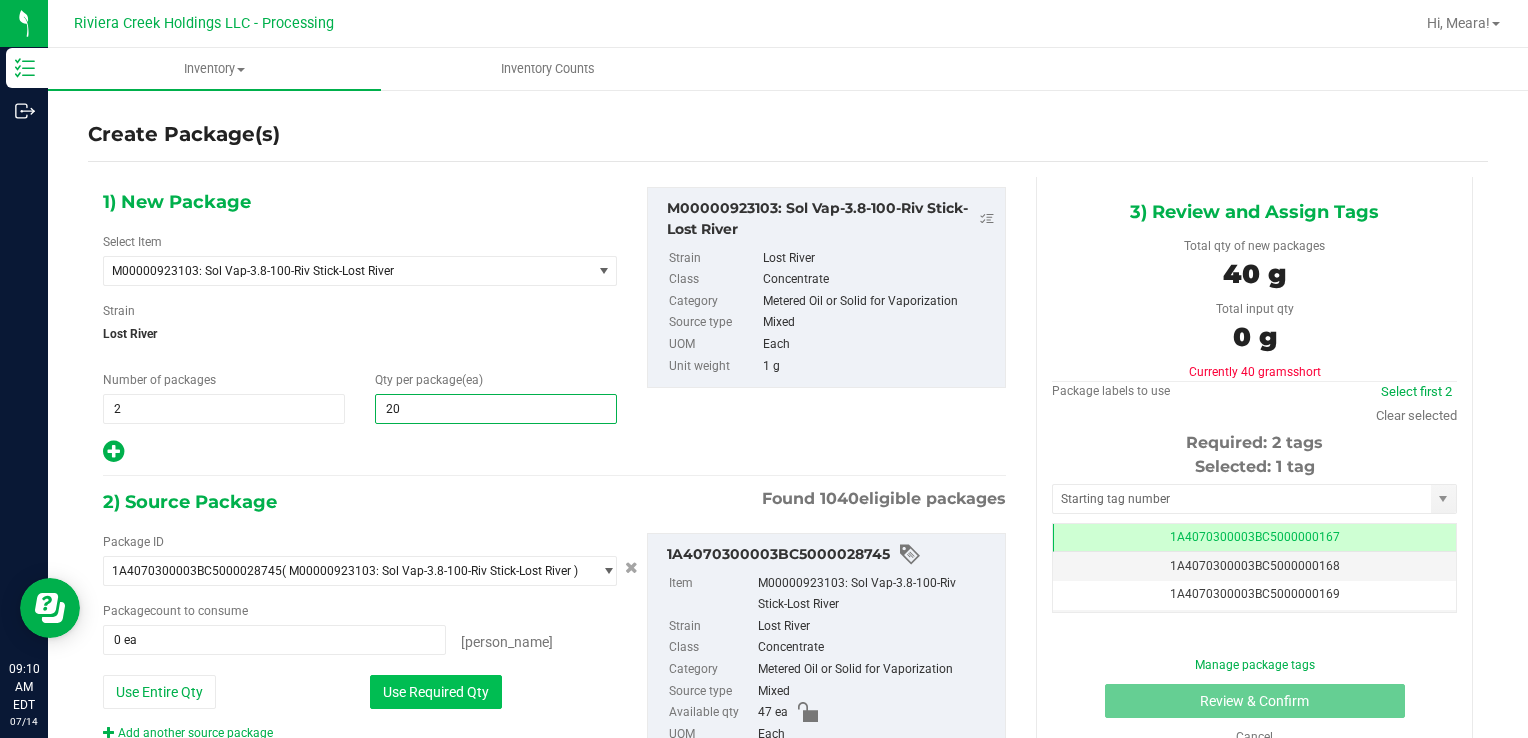 type on "20" 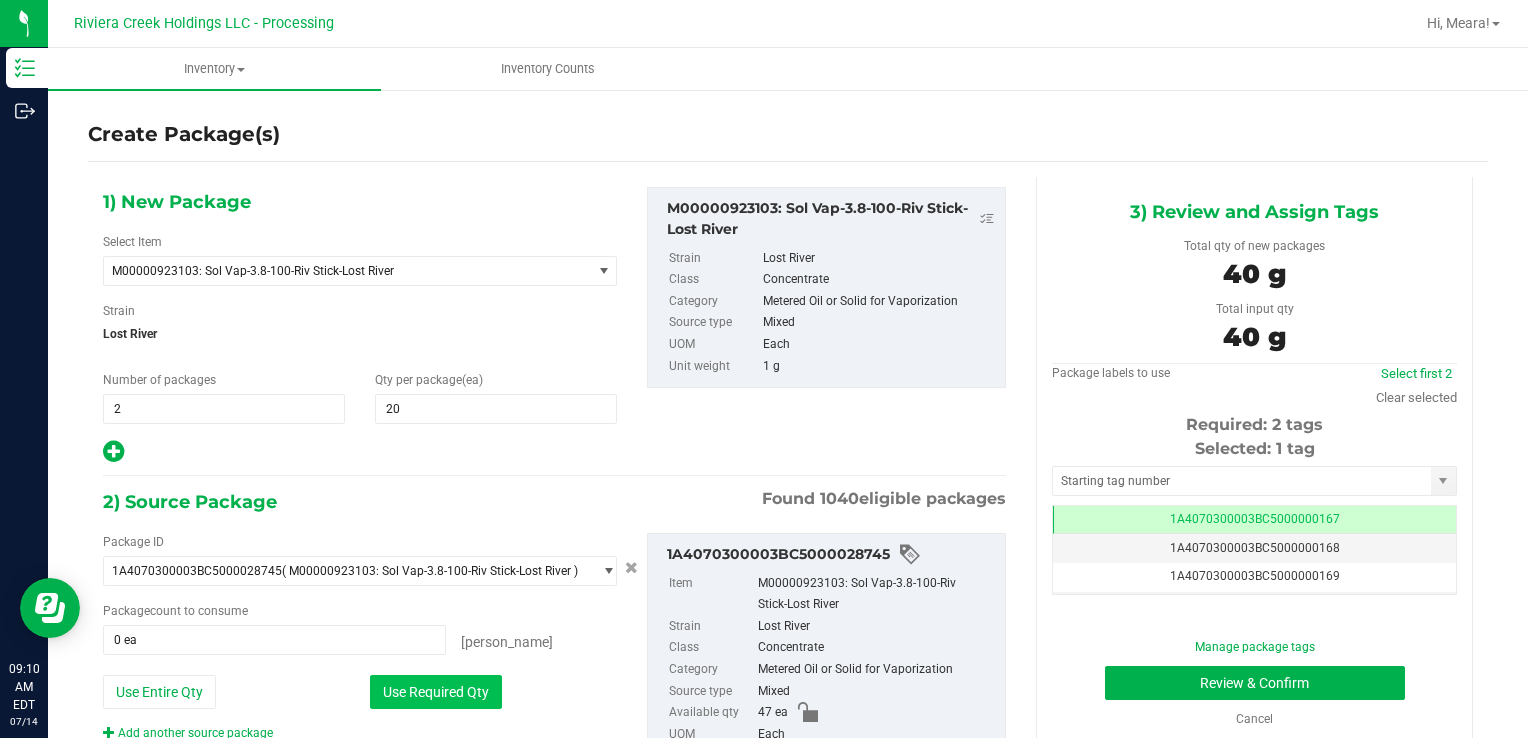 type on "40 ea" 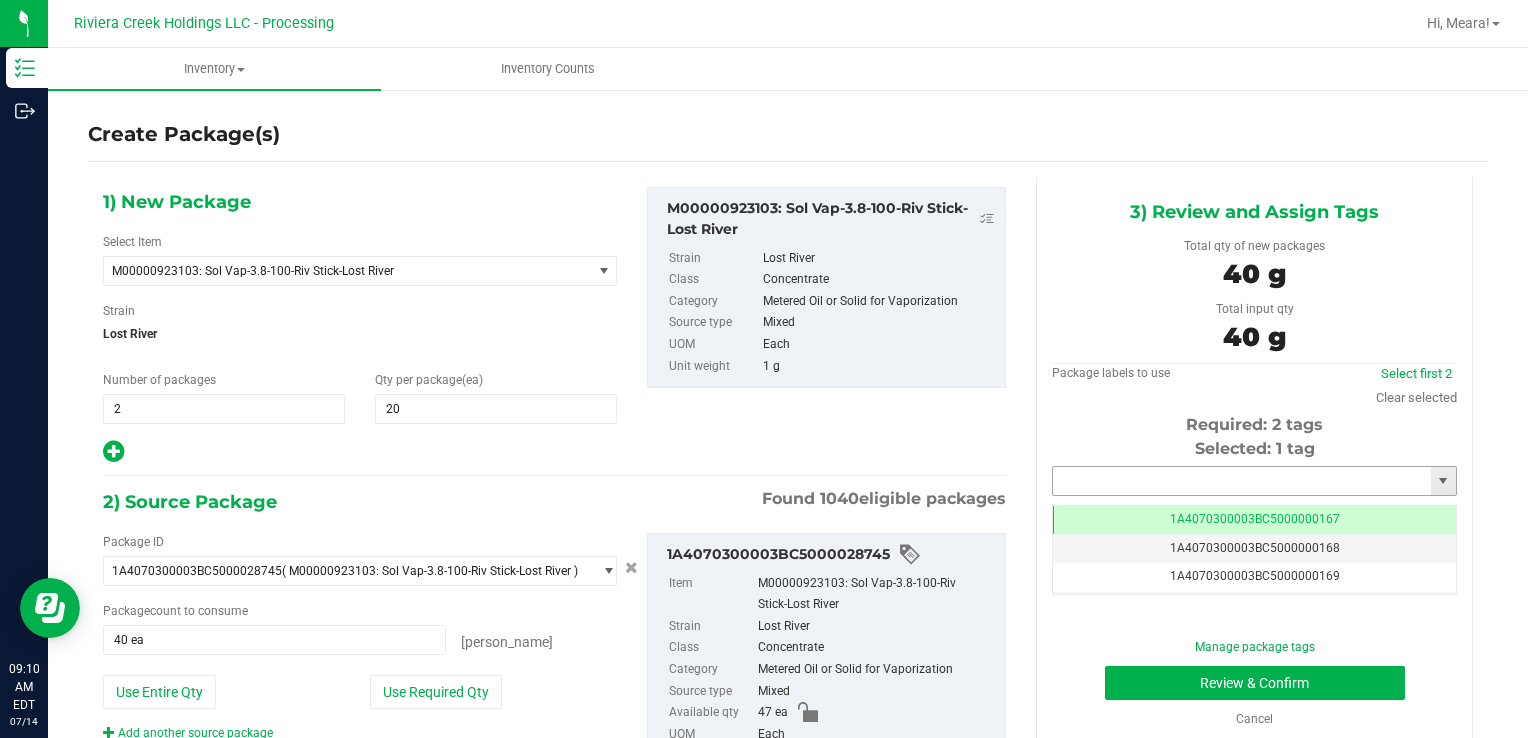 click at bounding box center [1242, 481] 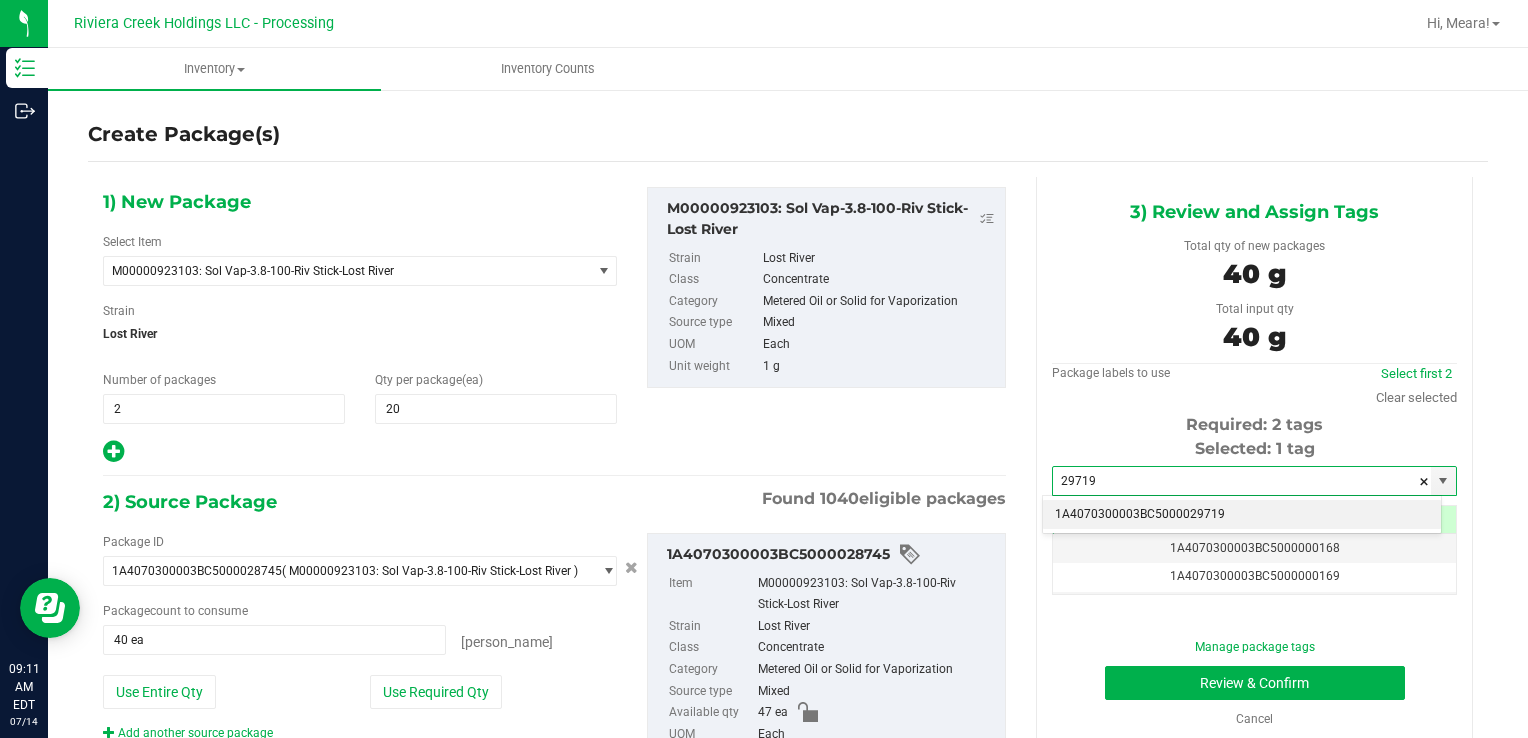 click on "1A4070300003BC5000029719" at bounding box center [1242, 515] 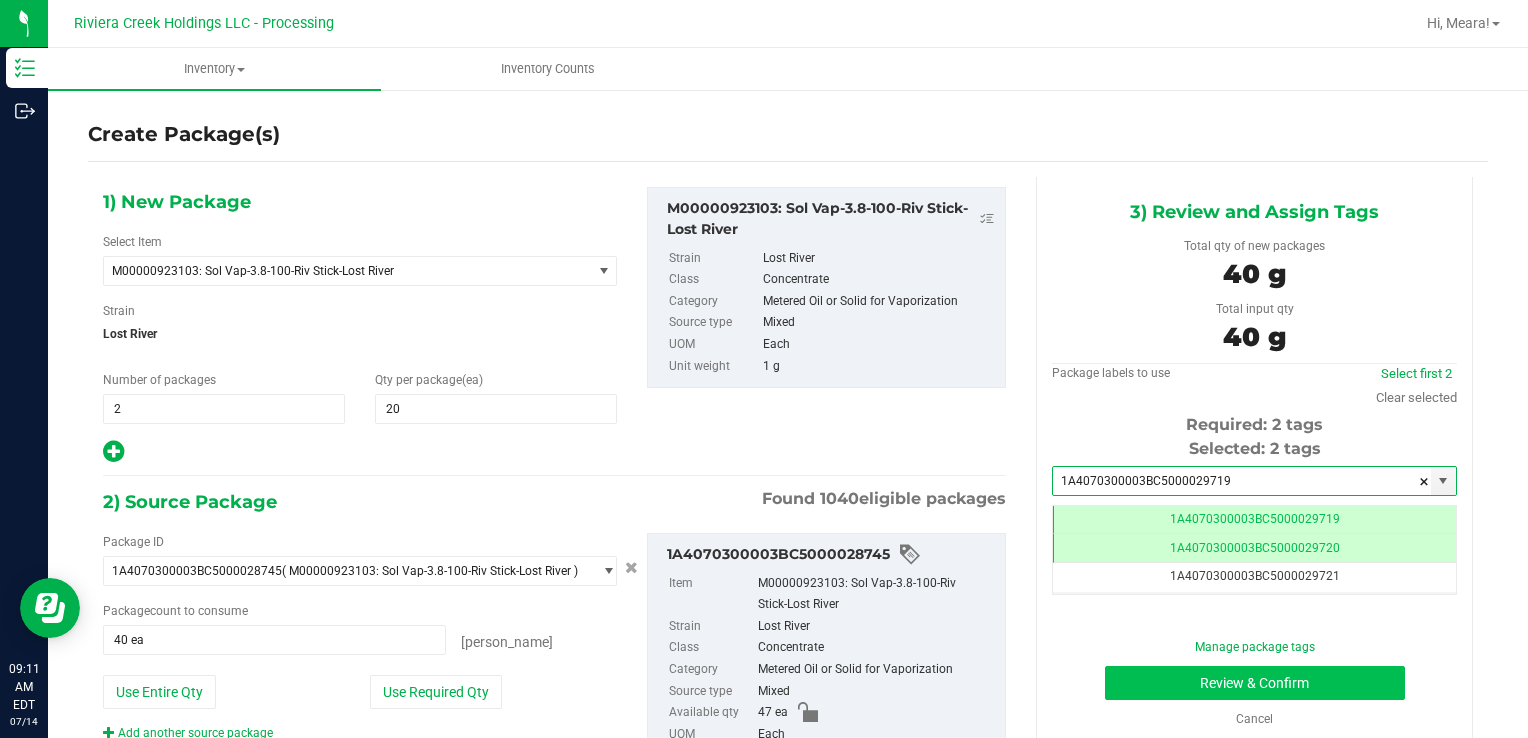 type on "1A4070300003BC5000029719" 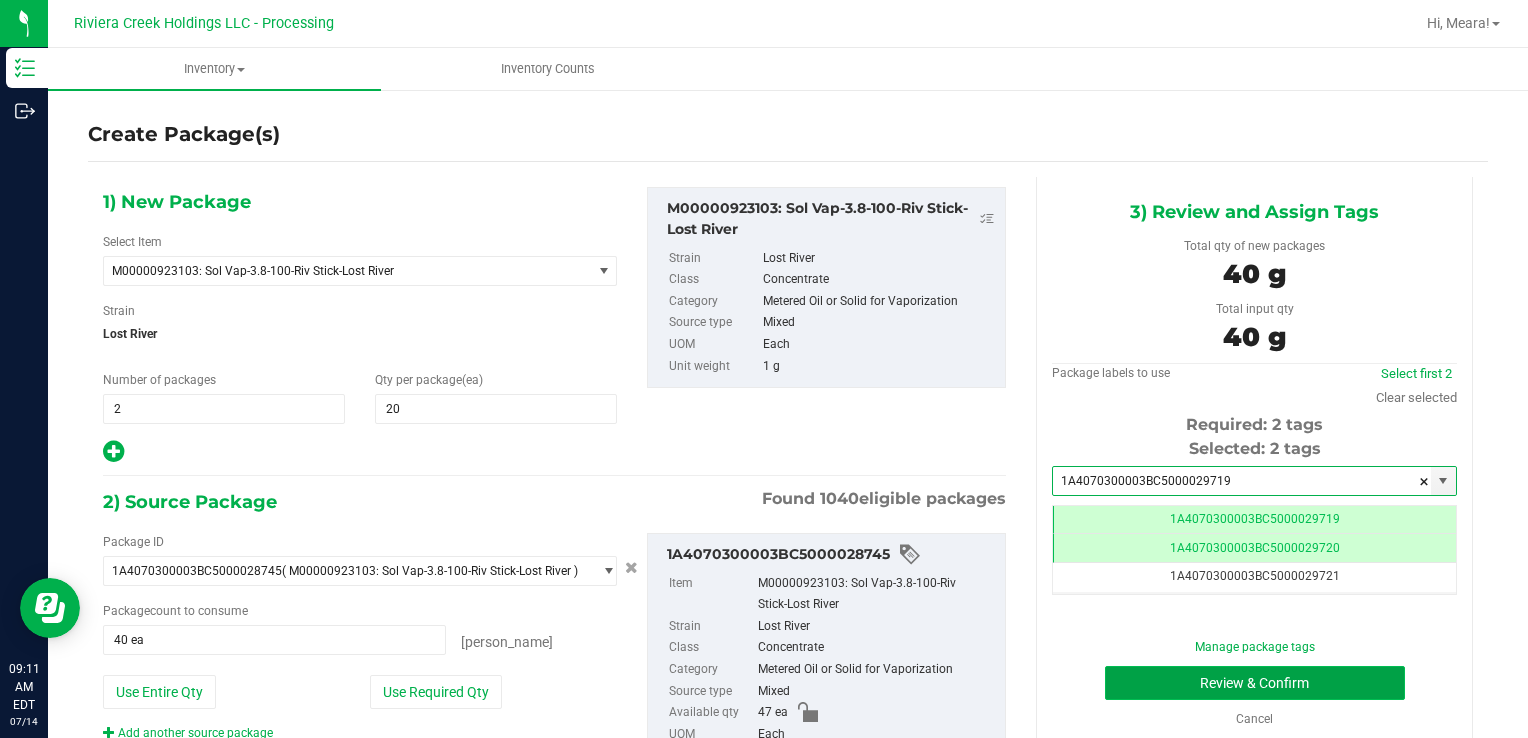 click on "Review & Confirm" at bounding box center [1255, 683] 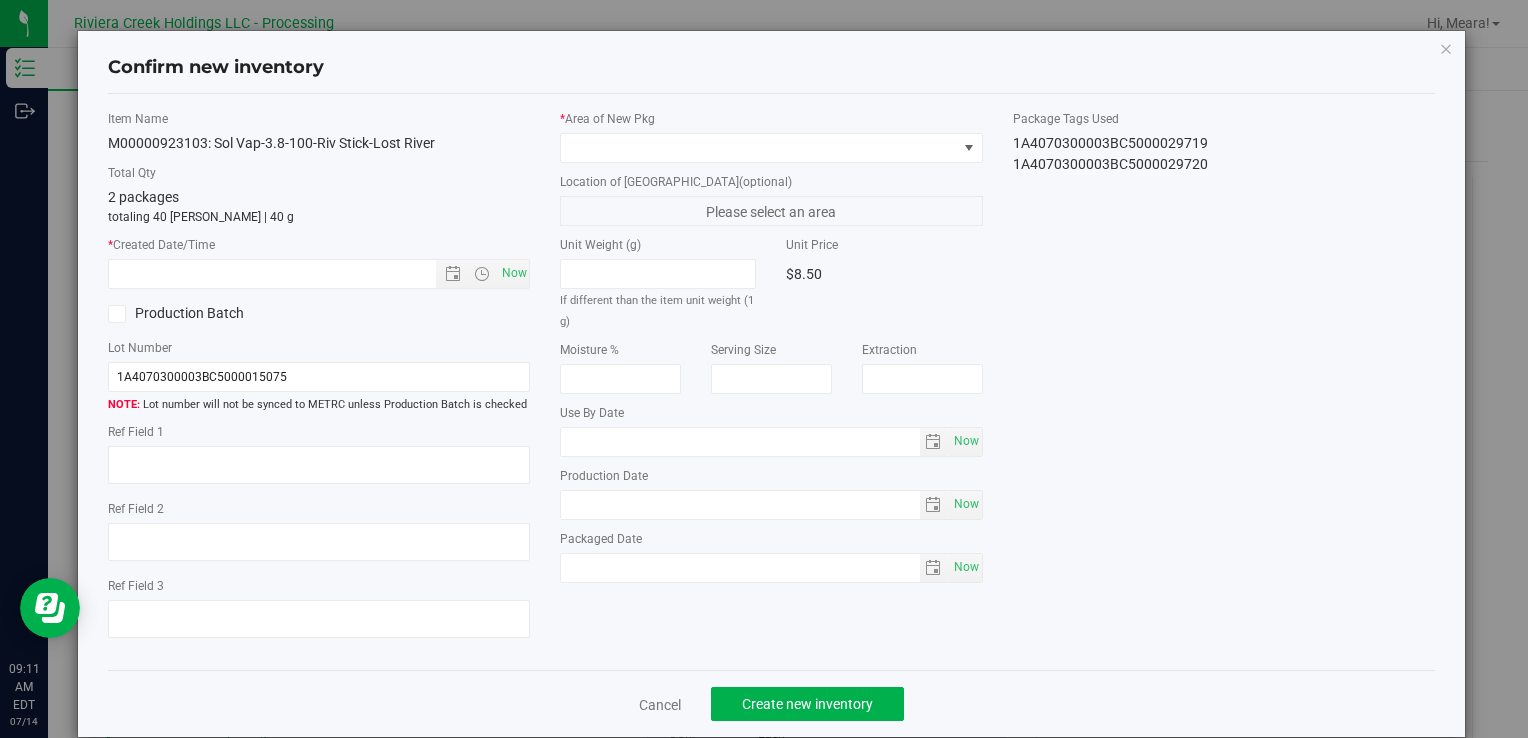 type on "[DATE]" 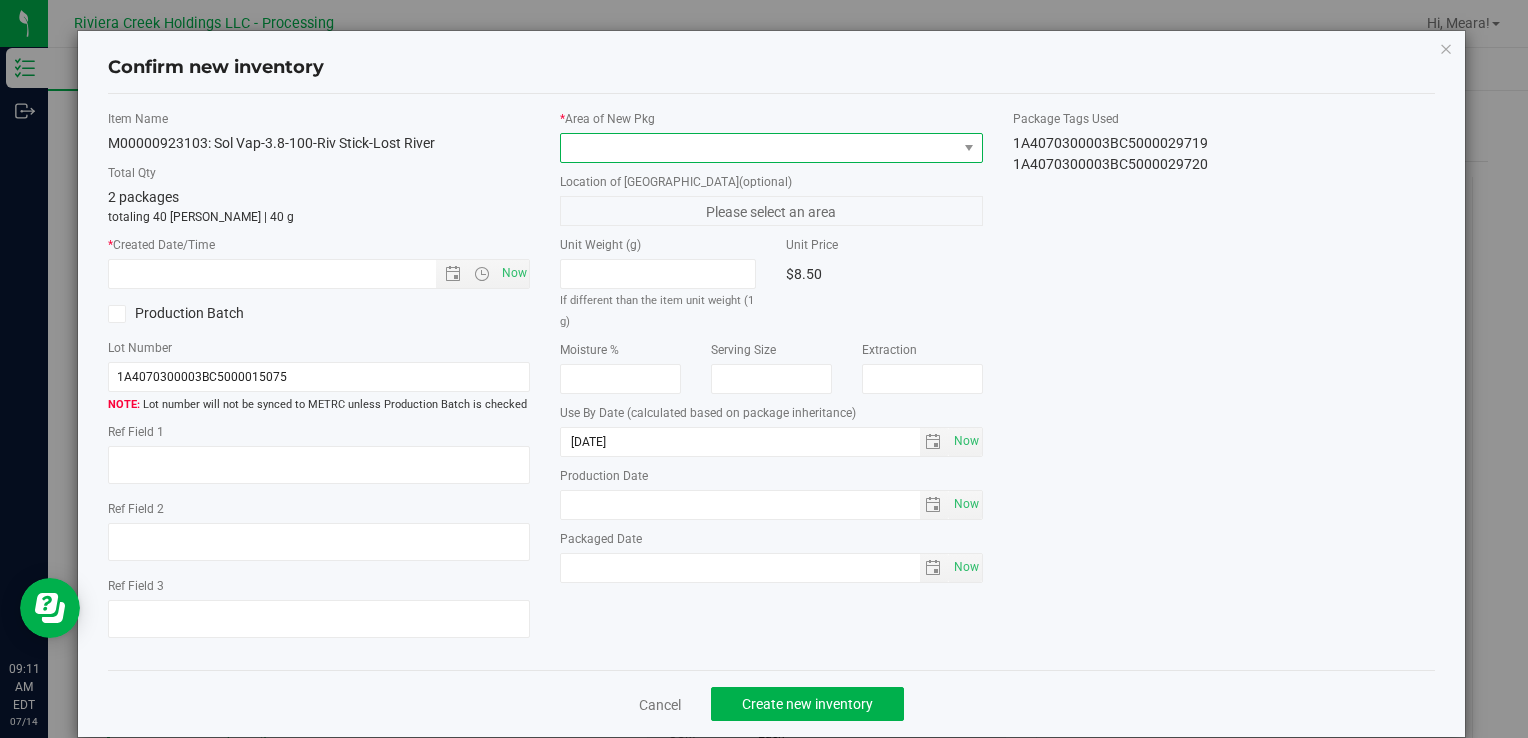 click at bounding box center [758, 148] 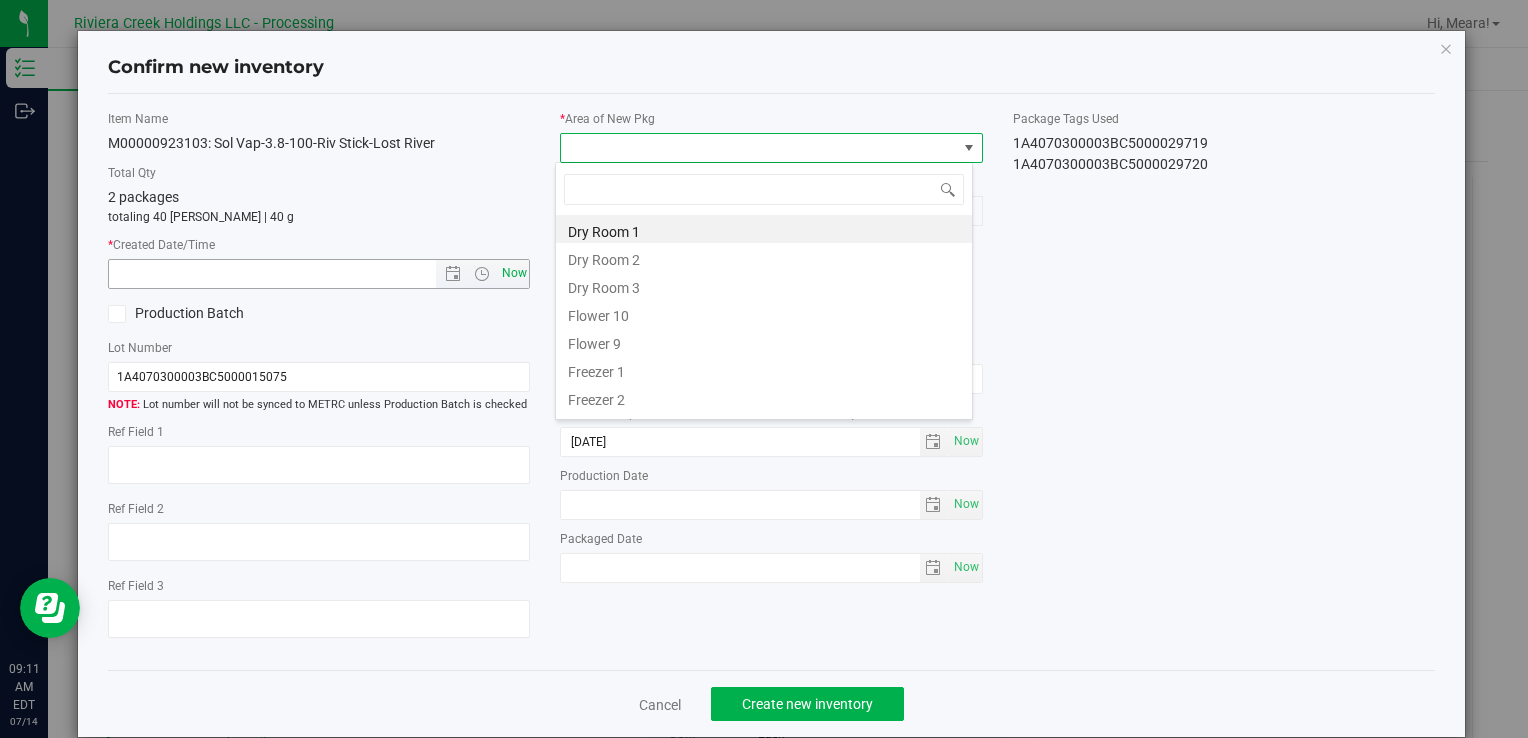 drag, startPoint x: 608, startPoint y: 314, endPoint x: 524, endPoint y: 273, distance: 93.471924 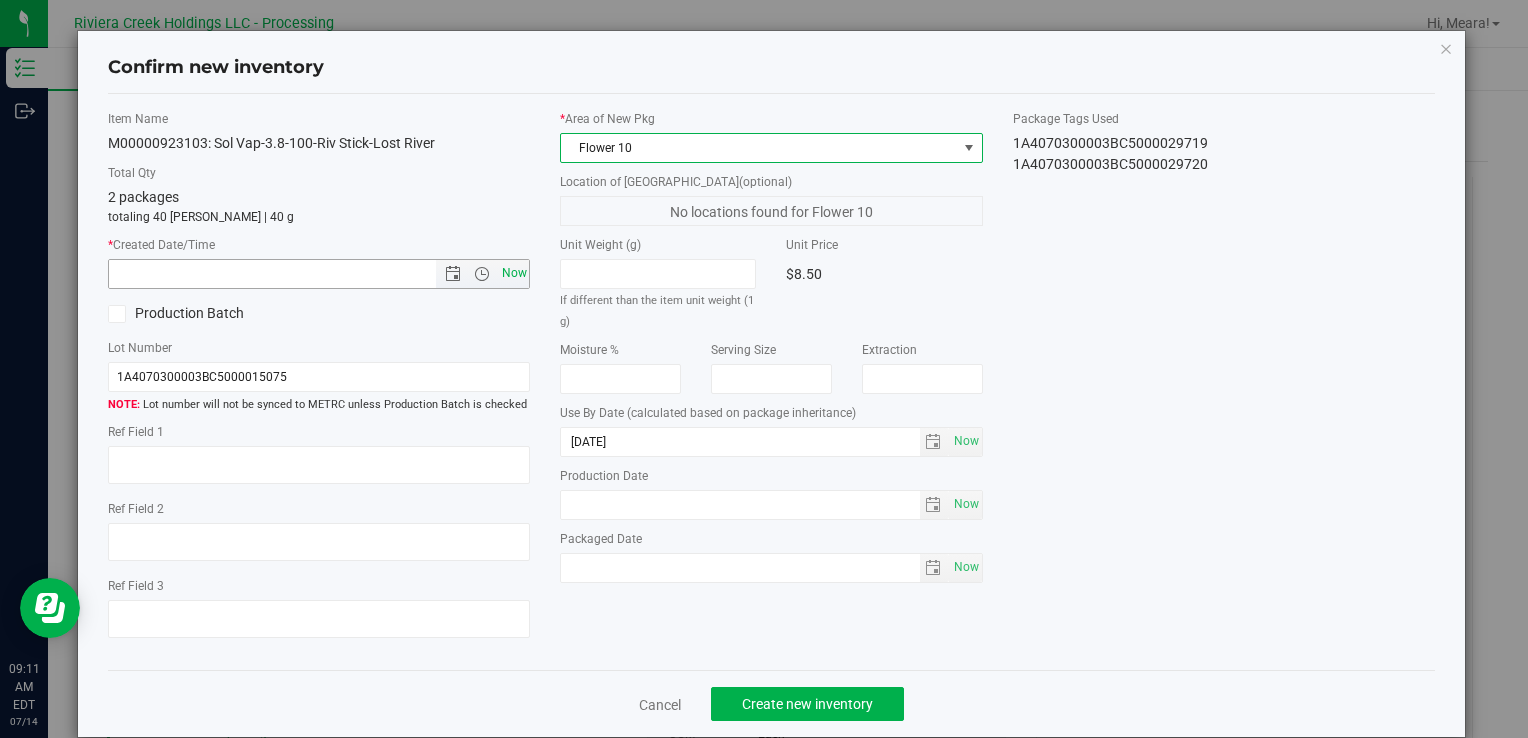 click on "Now" at bounding box center [514, 273] 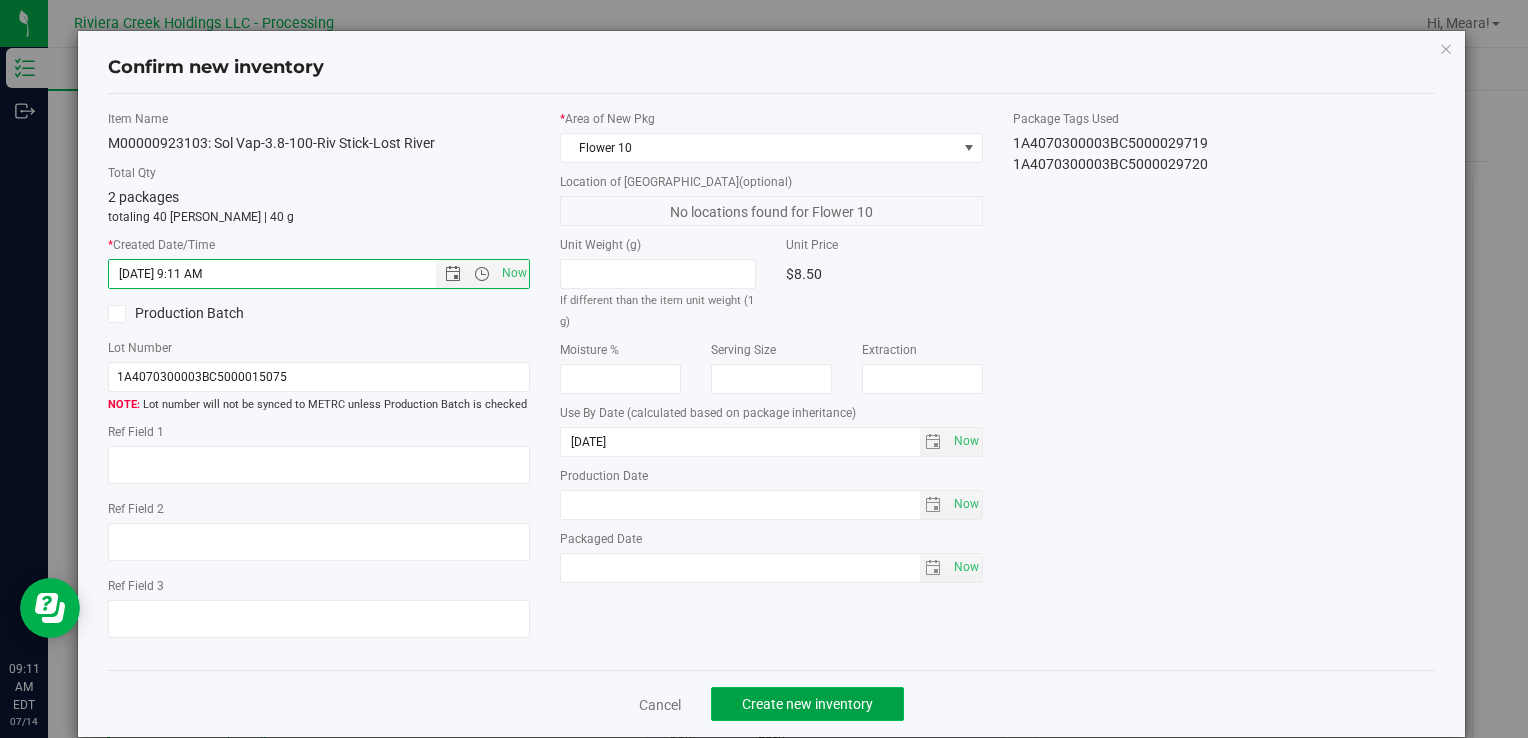 click on "Create new inventory" 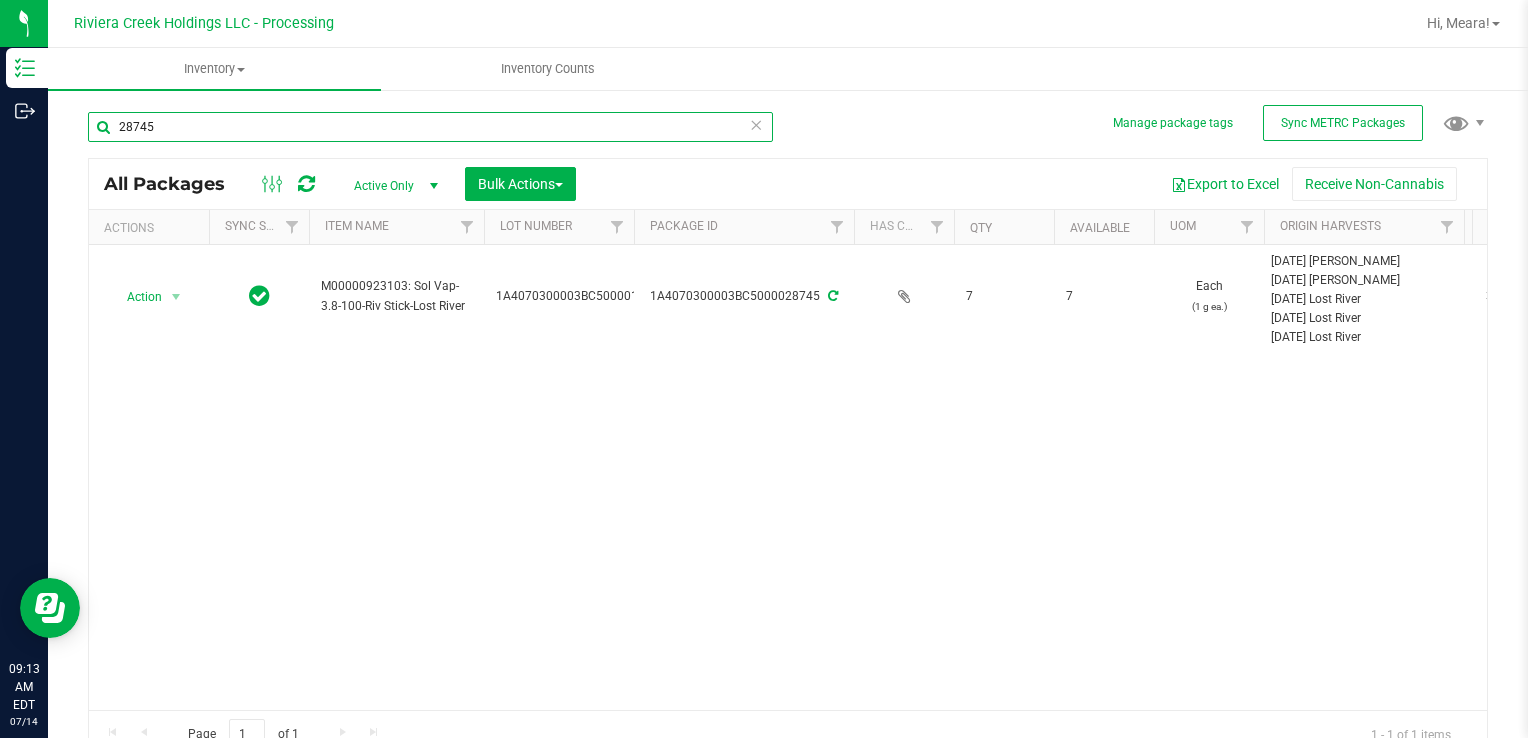 drag, startPoint x: 199, startPoint y: 135, endPoint x: 72, endPoint y: 155, distance: 128.56516 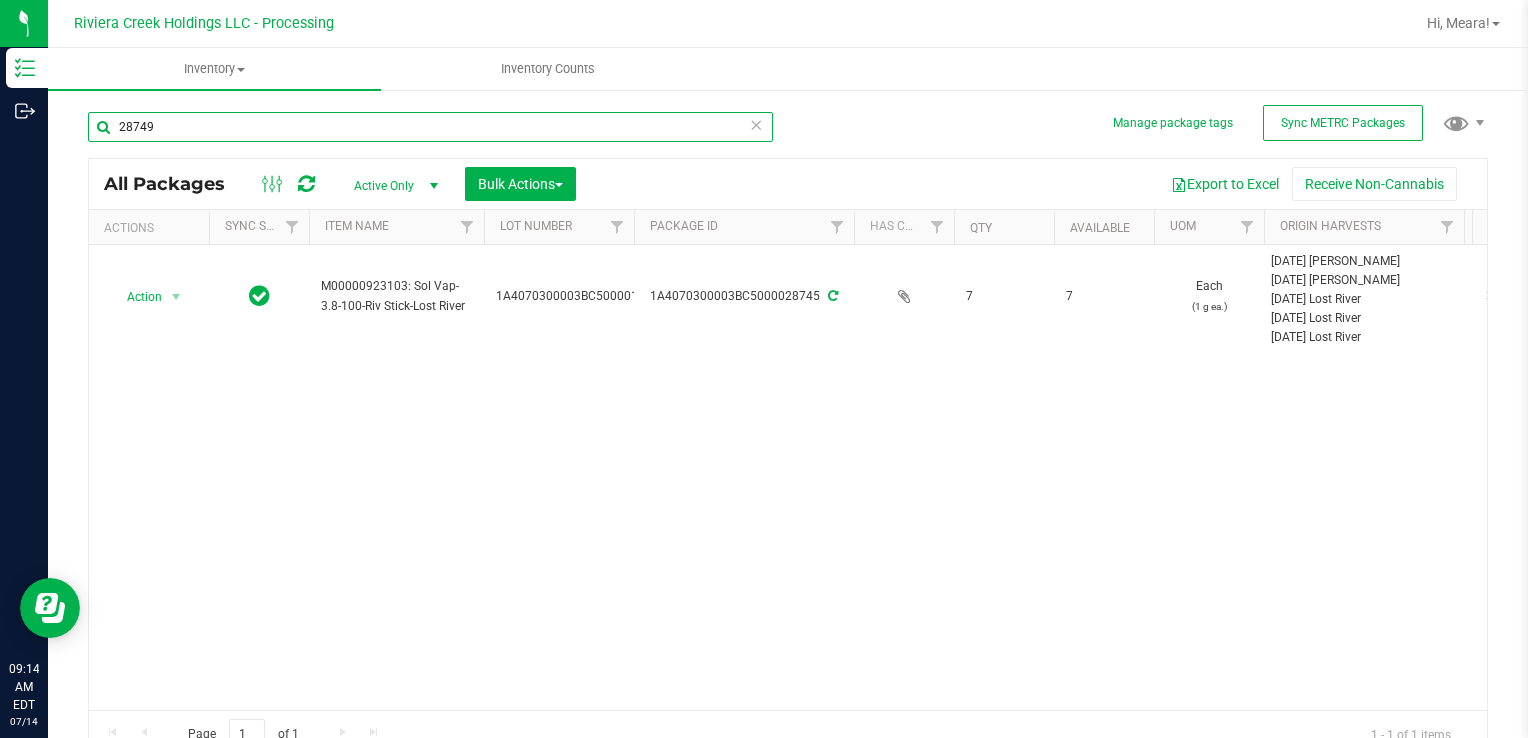 type on "28749" 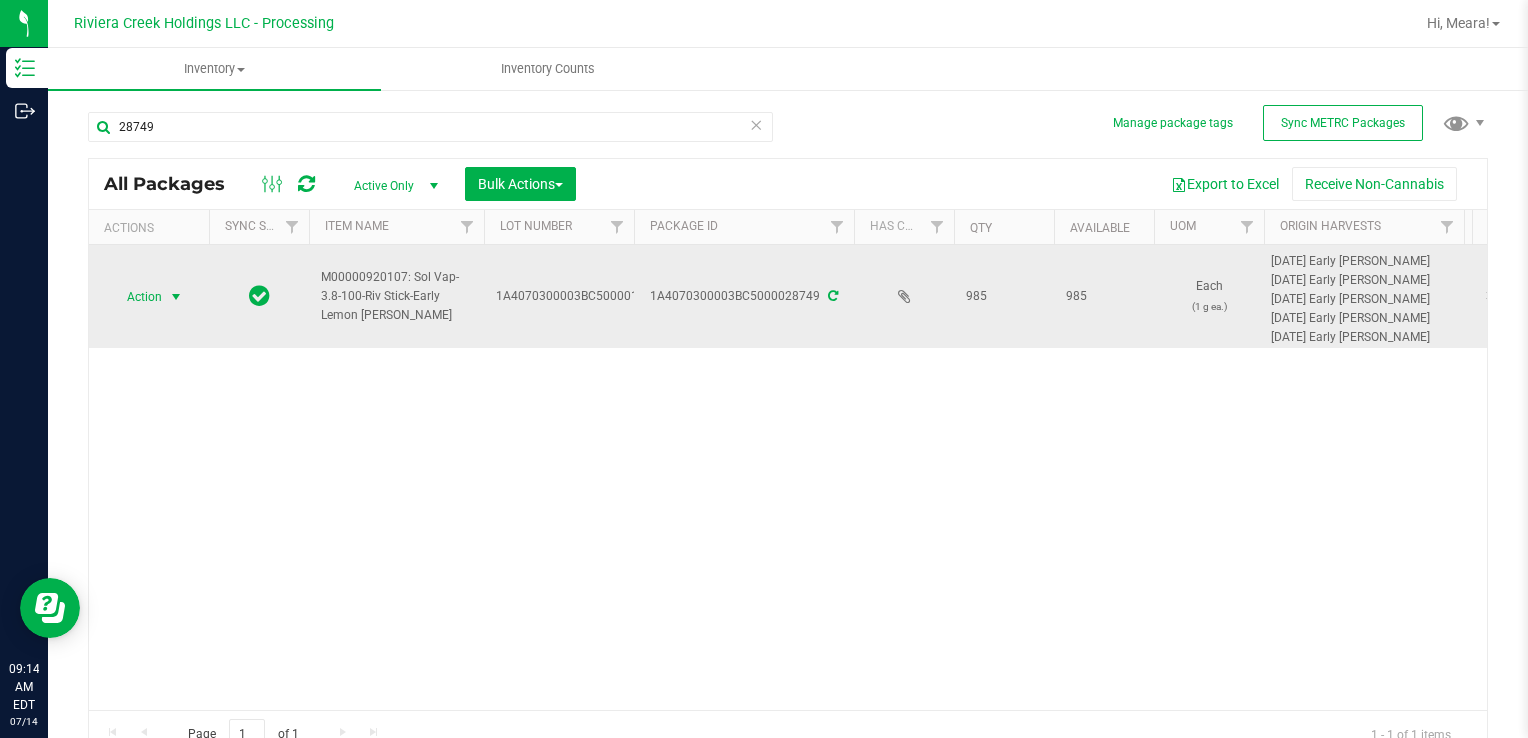 click on "Action" at bounding box center (136, 297) 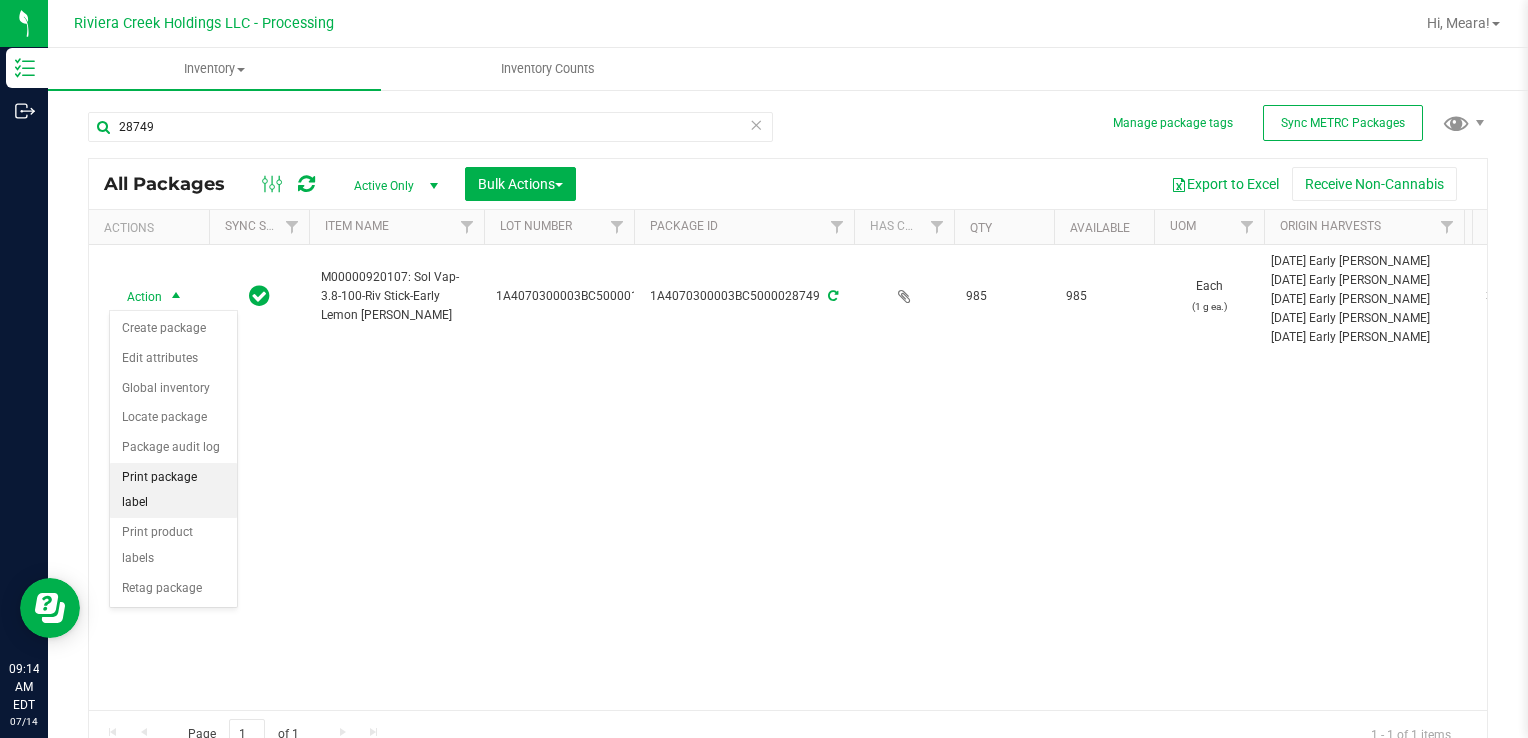 drag, startPoint x: 192, startPoint y: 468, endPoint x: 222, endPoint y: 444, distance: 38.418747 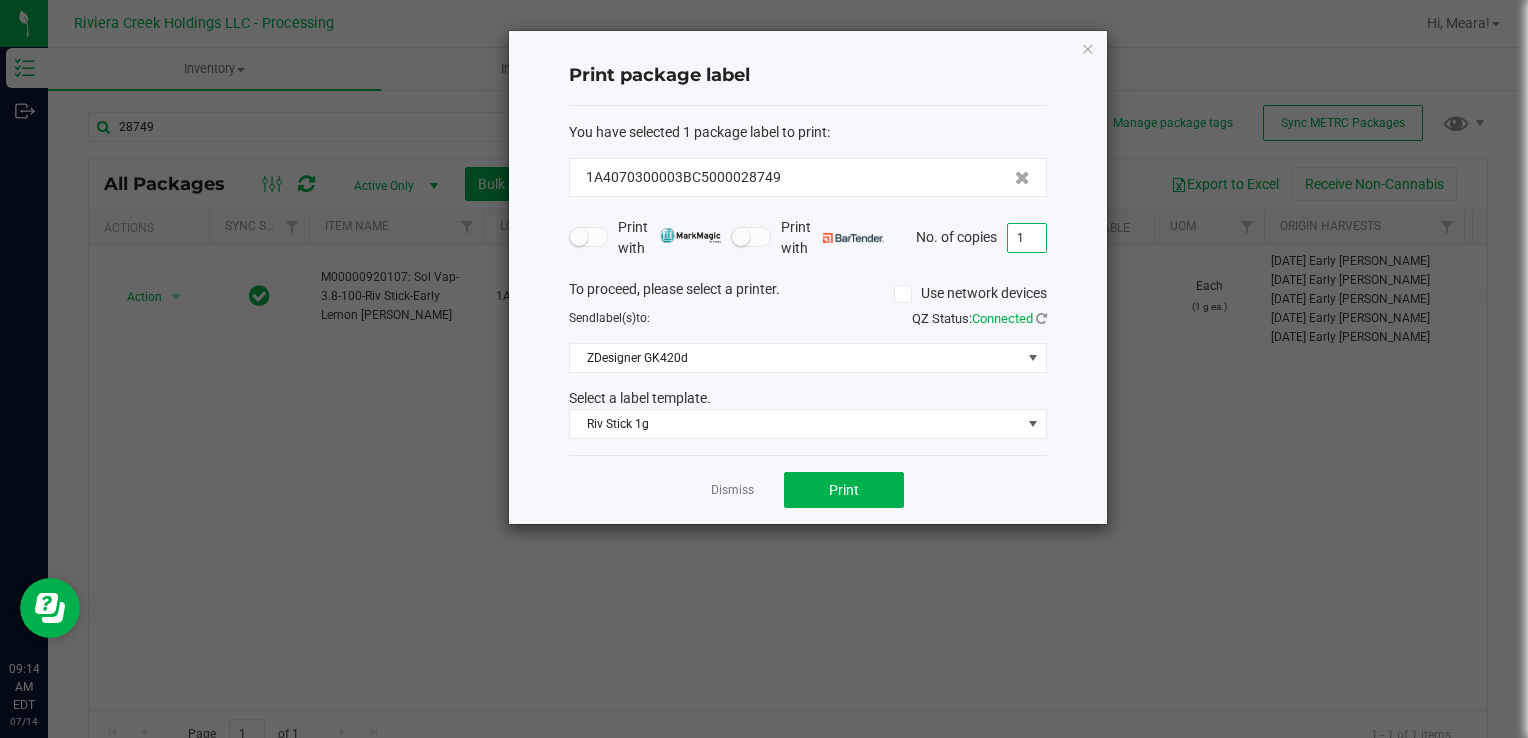 click on "1" at bounding box center (1027, 238) 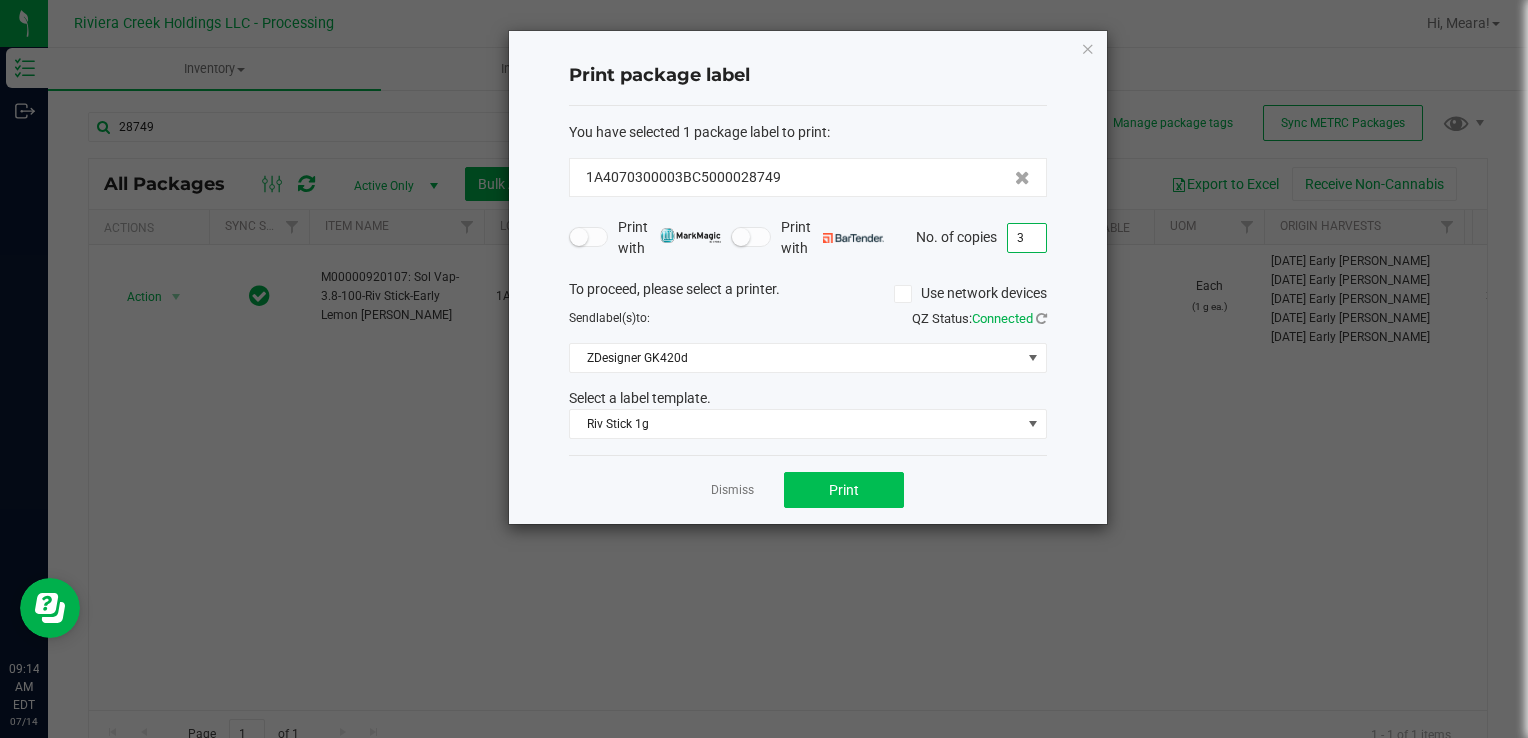 type on "3" 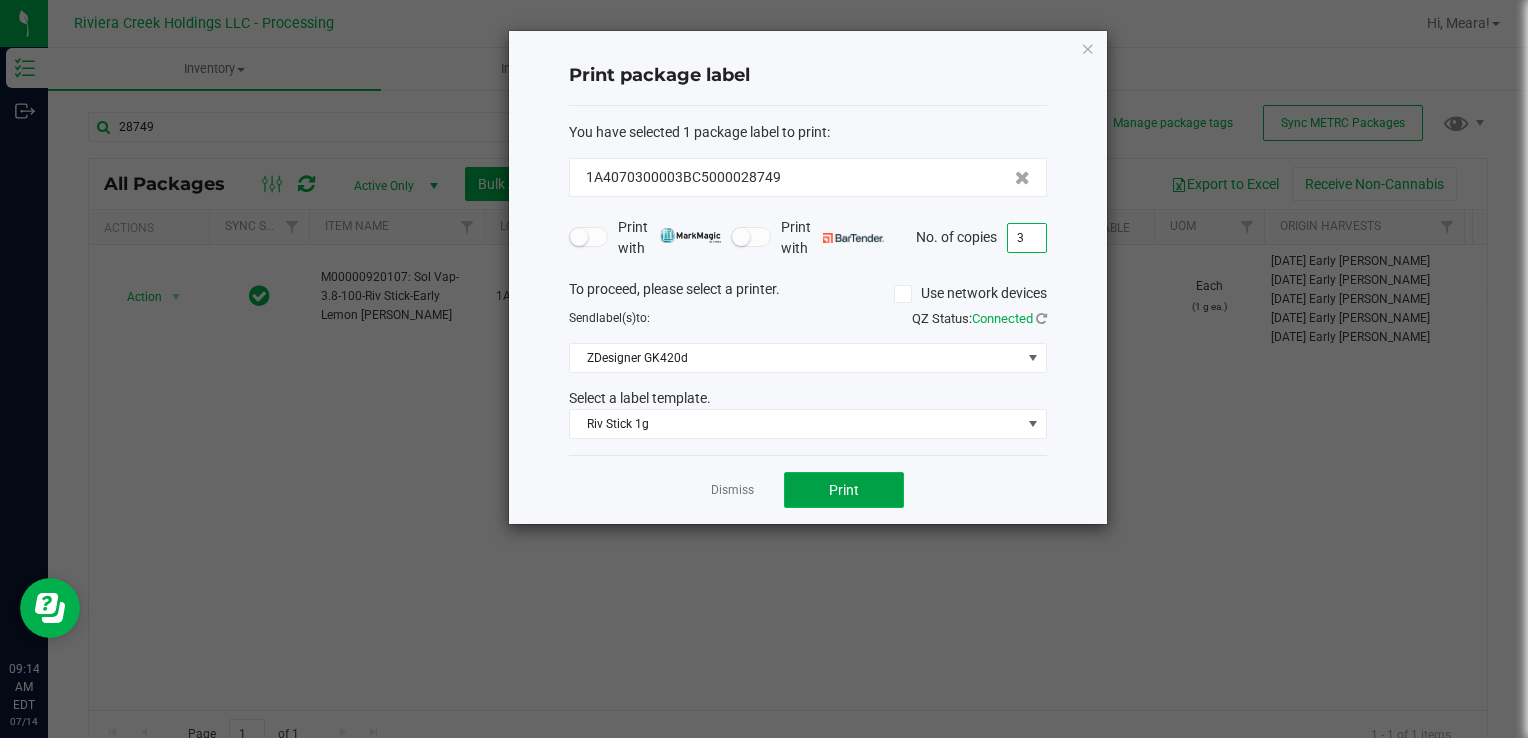 click on "Print" 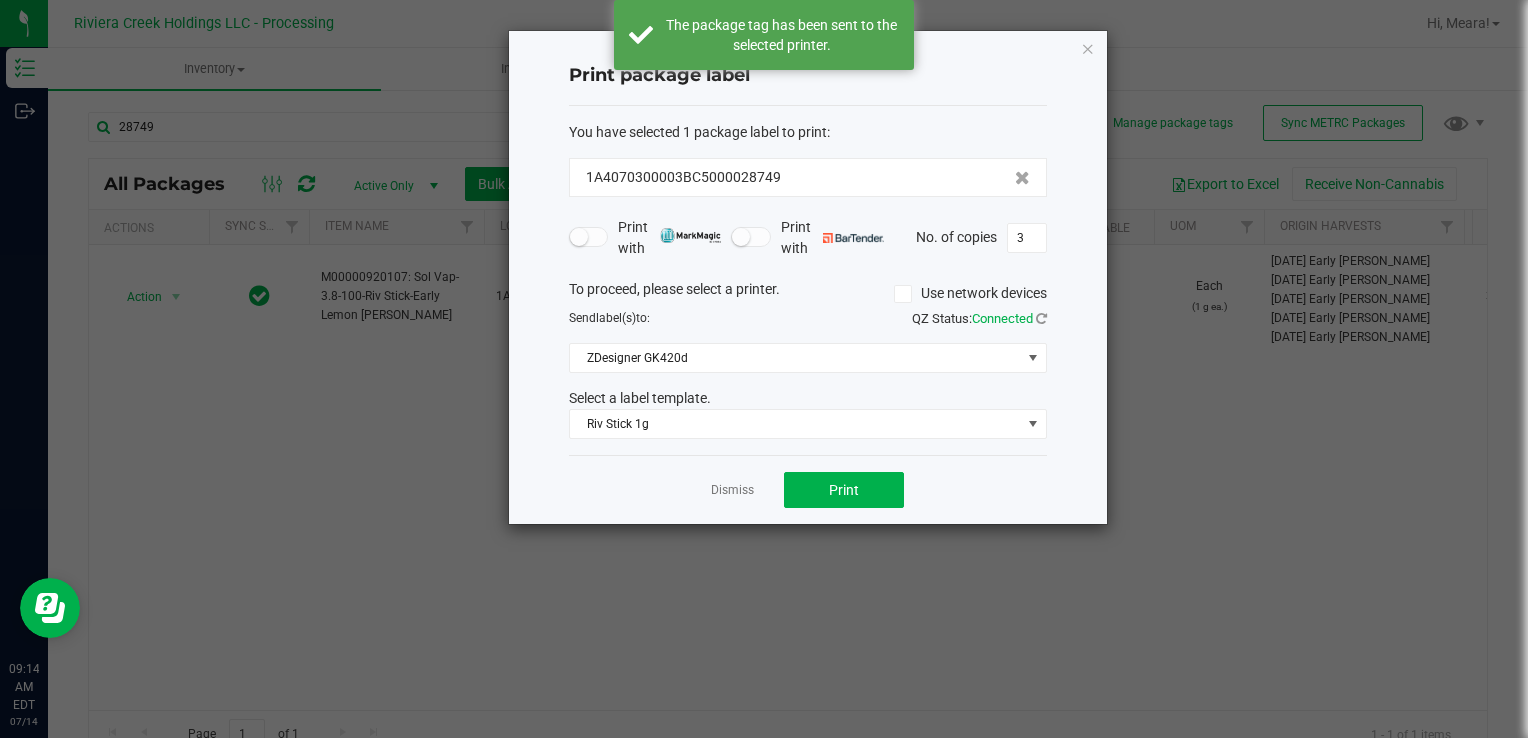 drag, startPoint x: 741, startPoint y: 490, endPoint x: 681, endPoint y: 470, distance: 63.245552 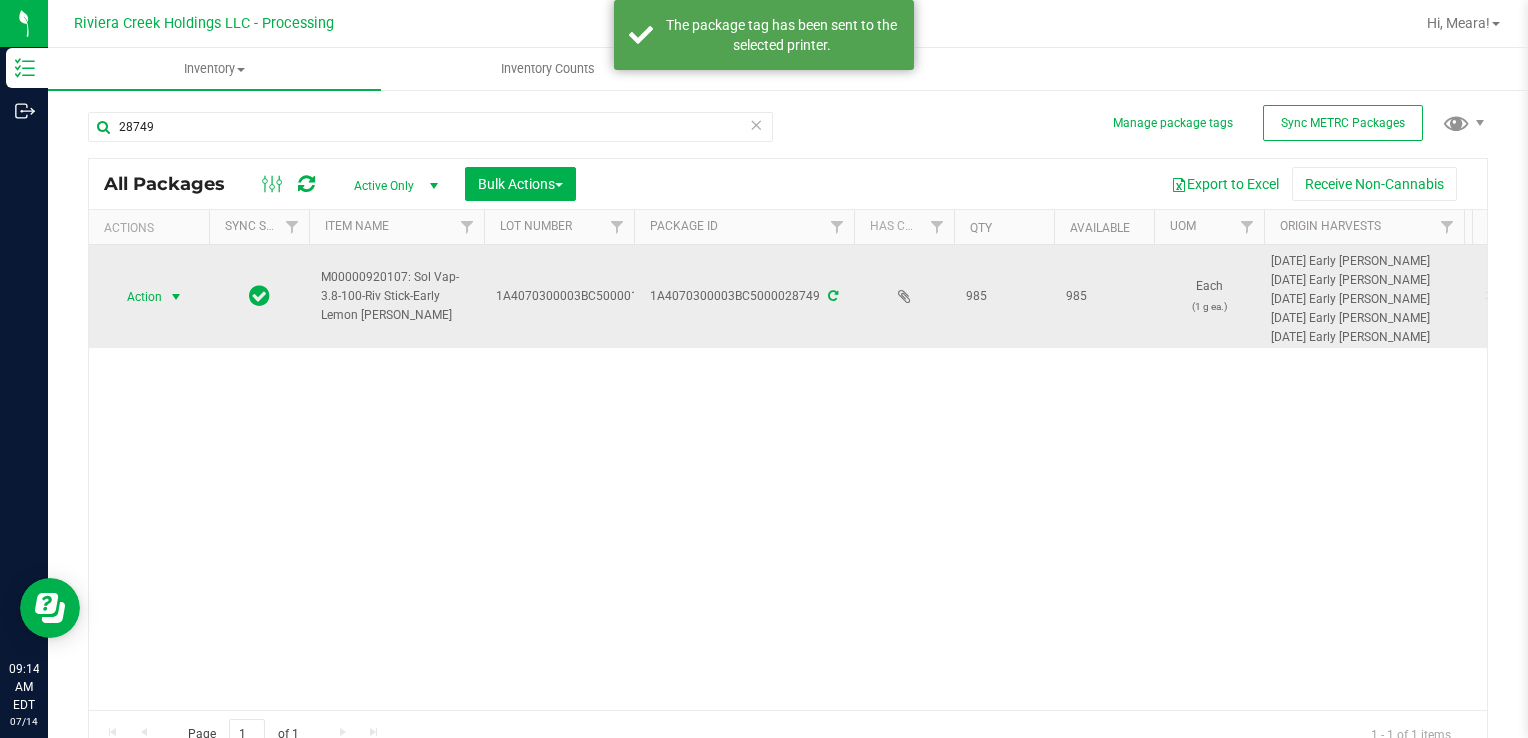 click on "Action" at bounding box center (136, 297) 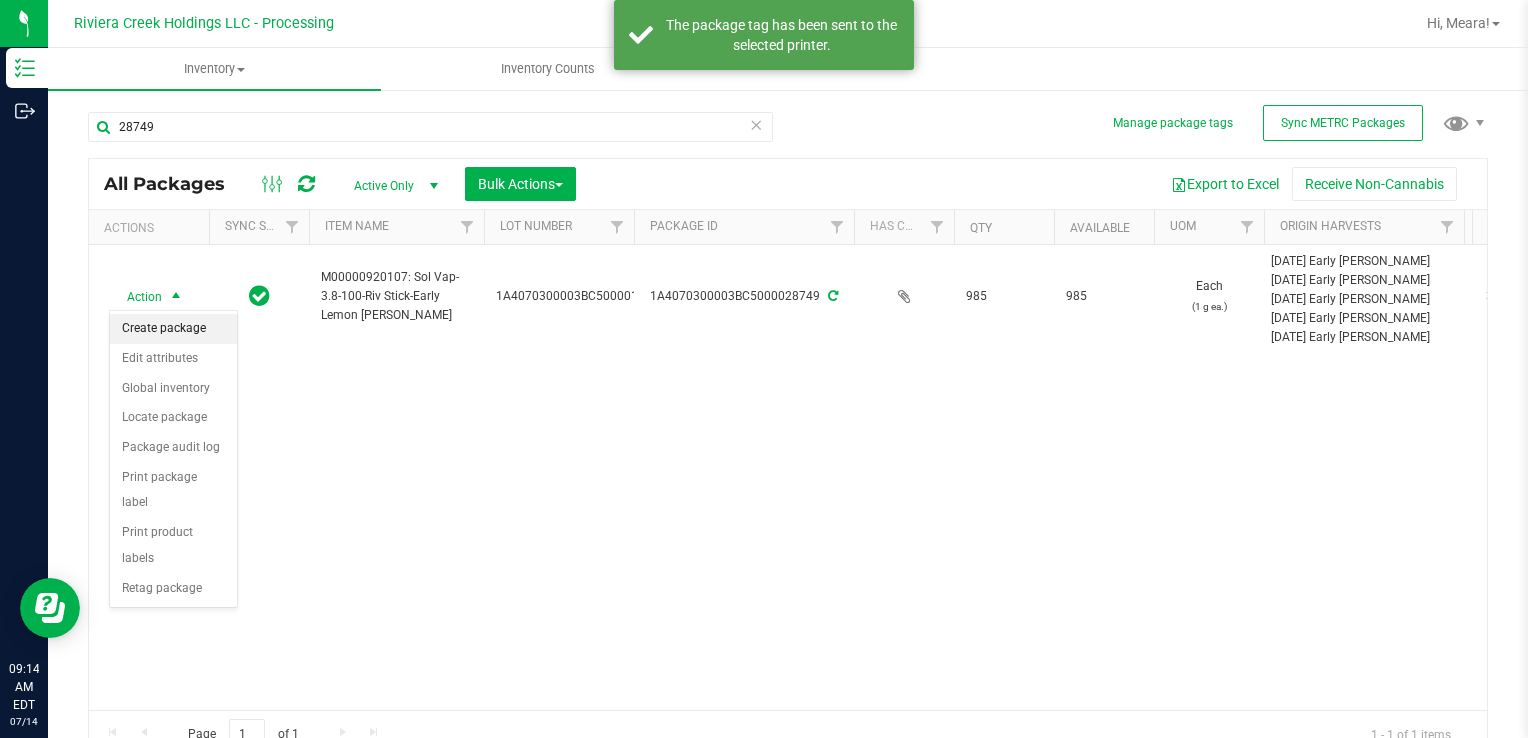 click on "Create package" at bounding box center (173, 329) 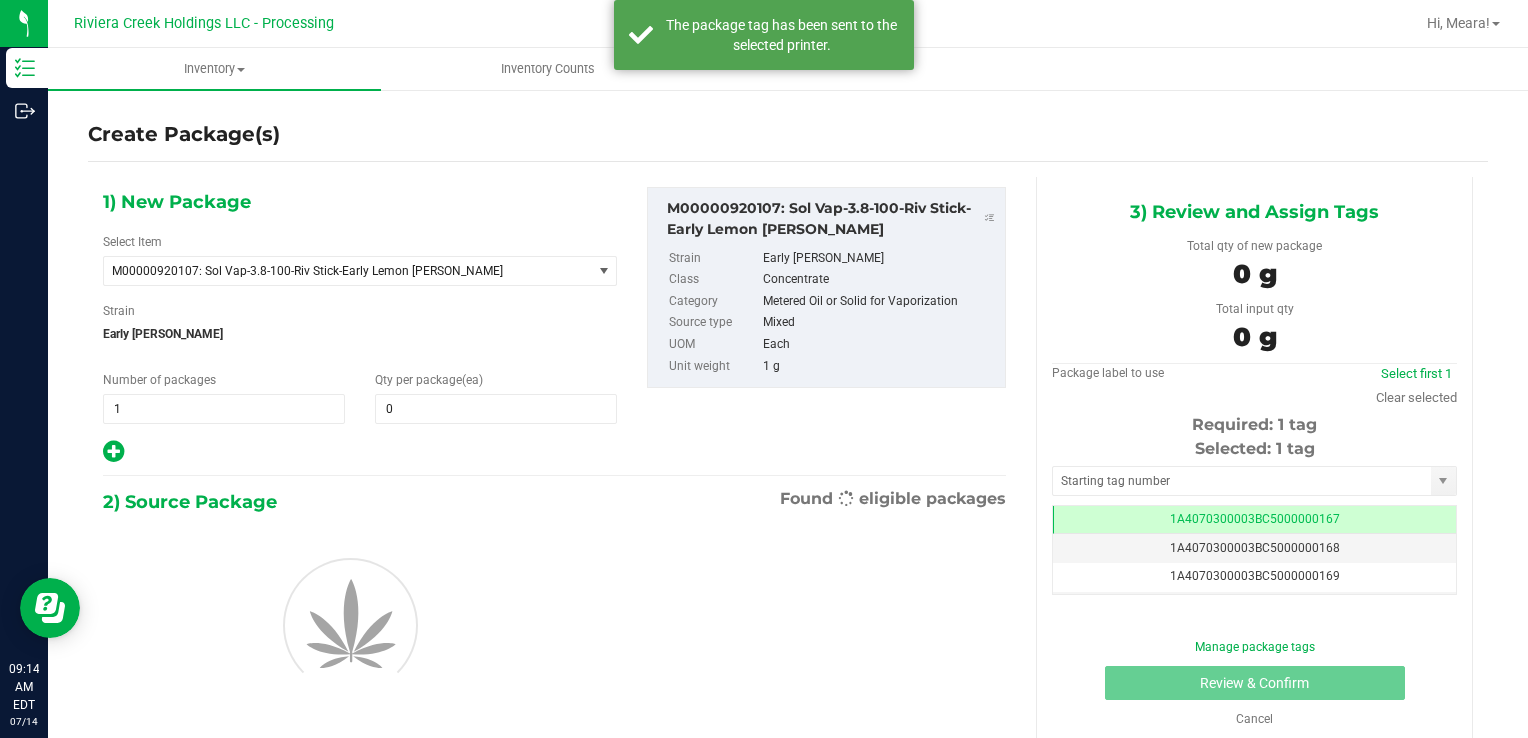 scroll, scrollTop: 0, scrollLeft: 0, axis: both 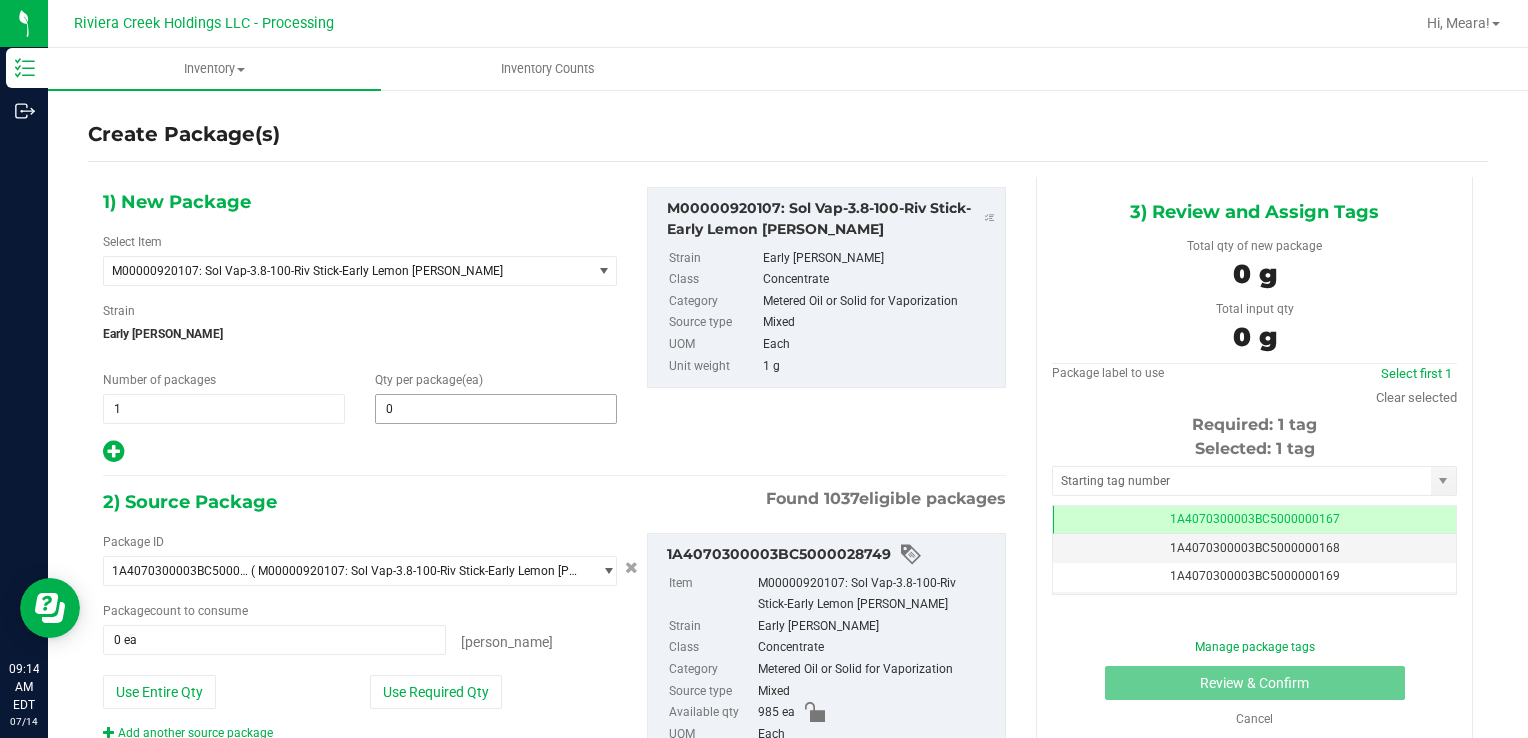 type 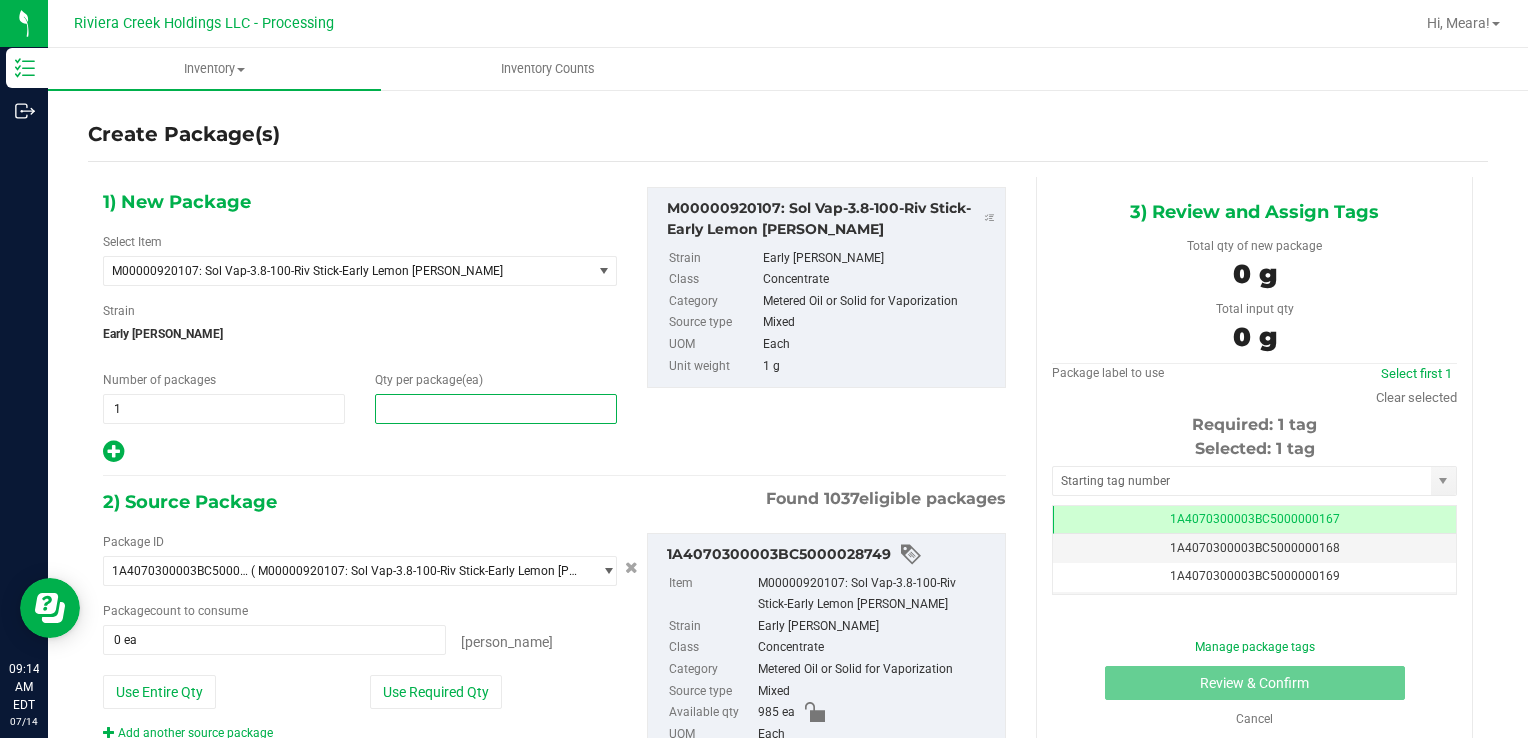 click at bounding box center (496, 409) 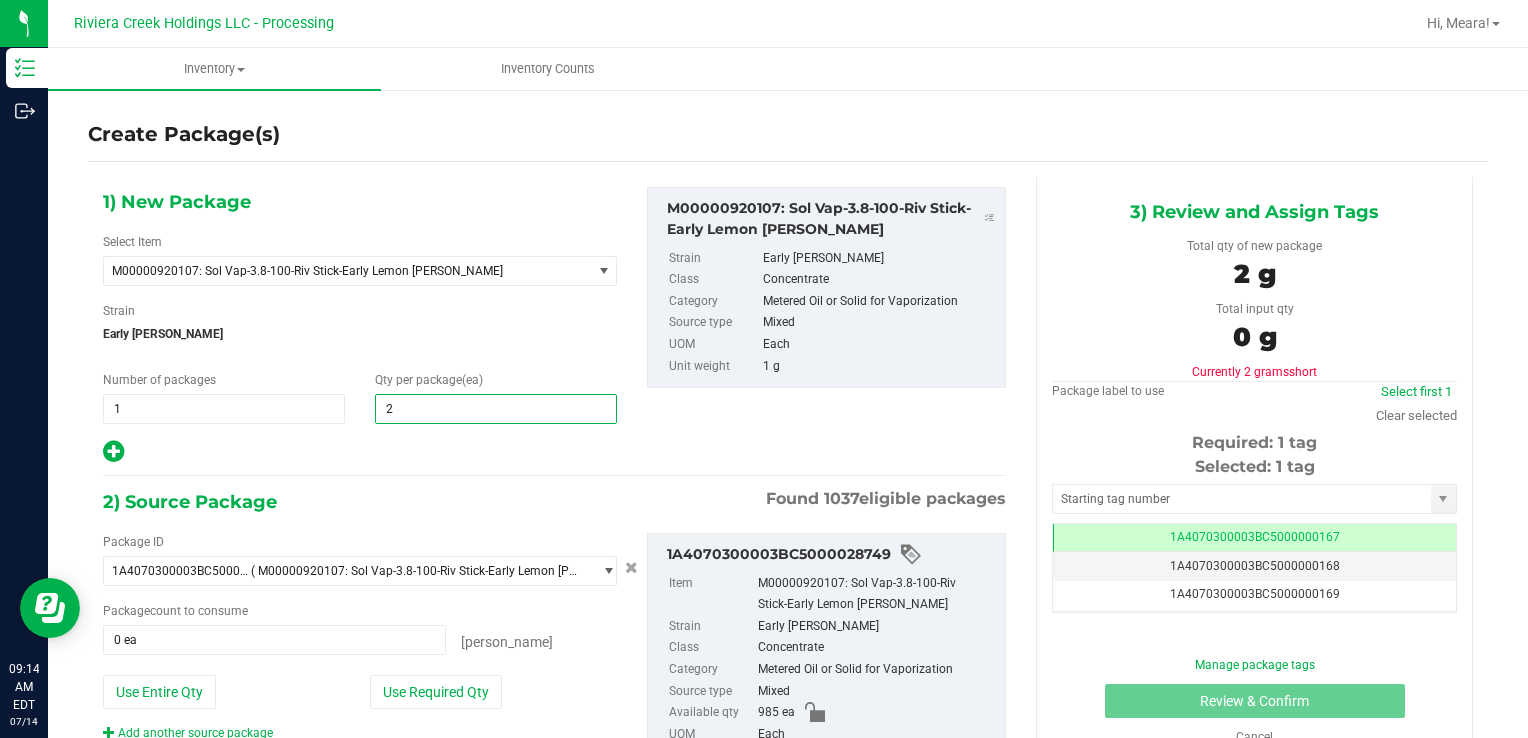 type on "20" 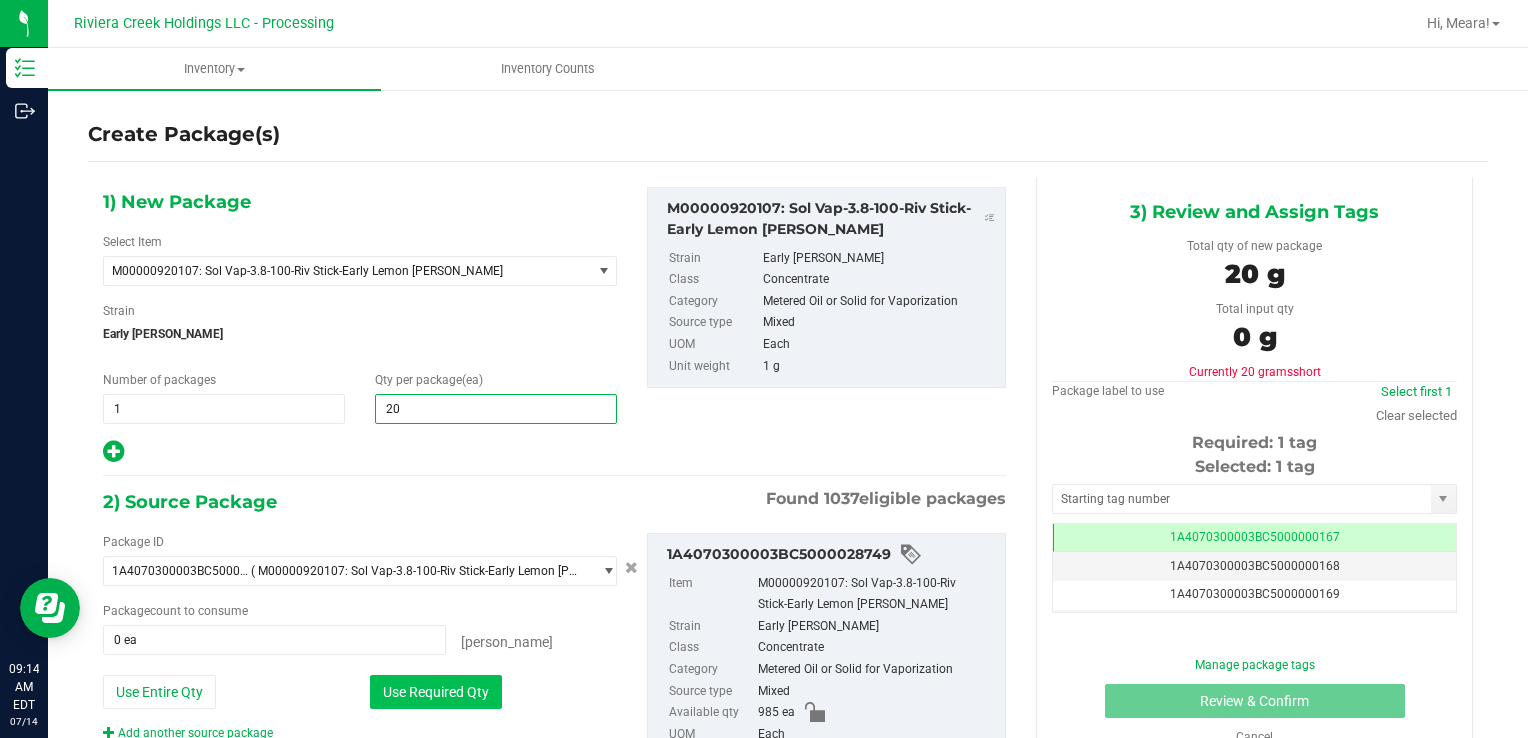 type on "20" 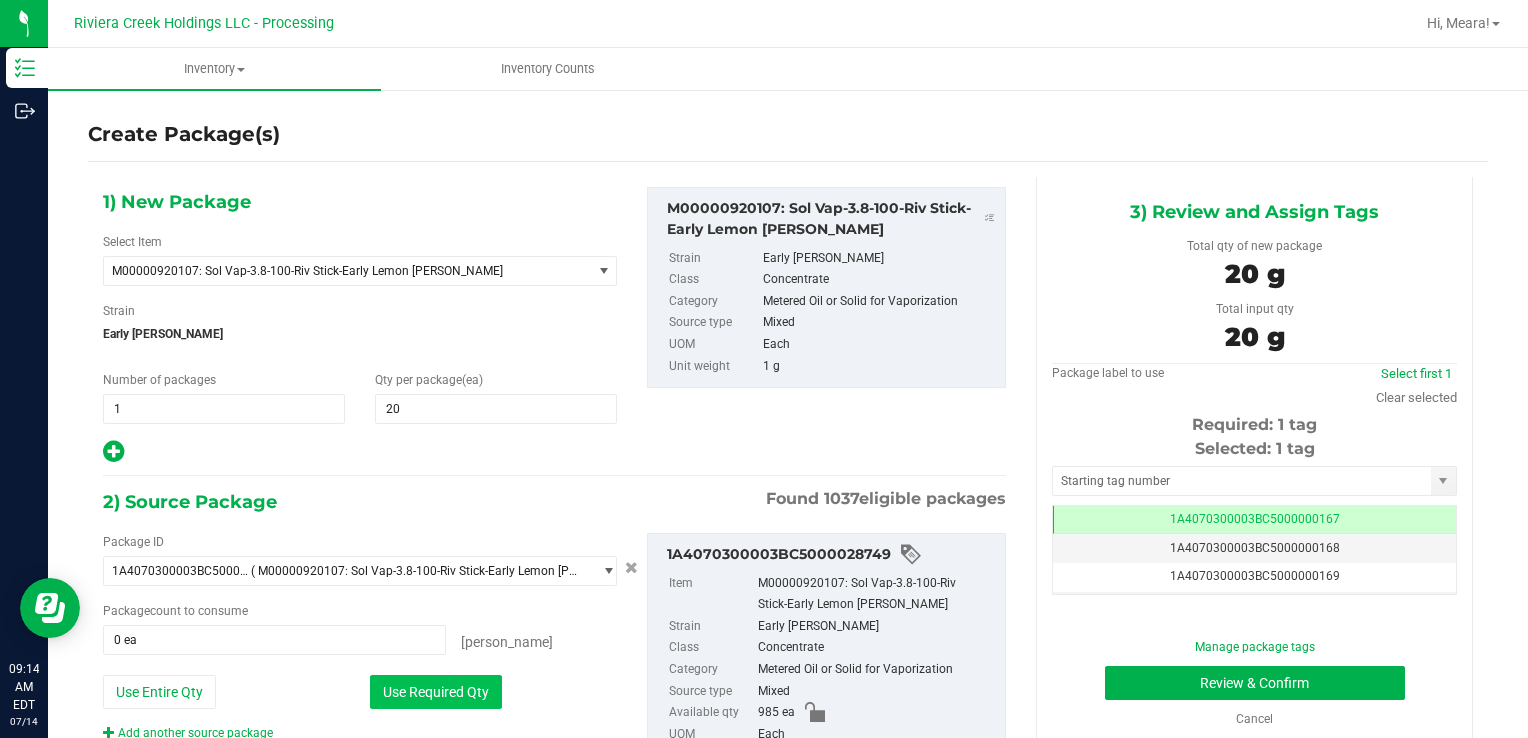 type on "20 ea" 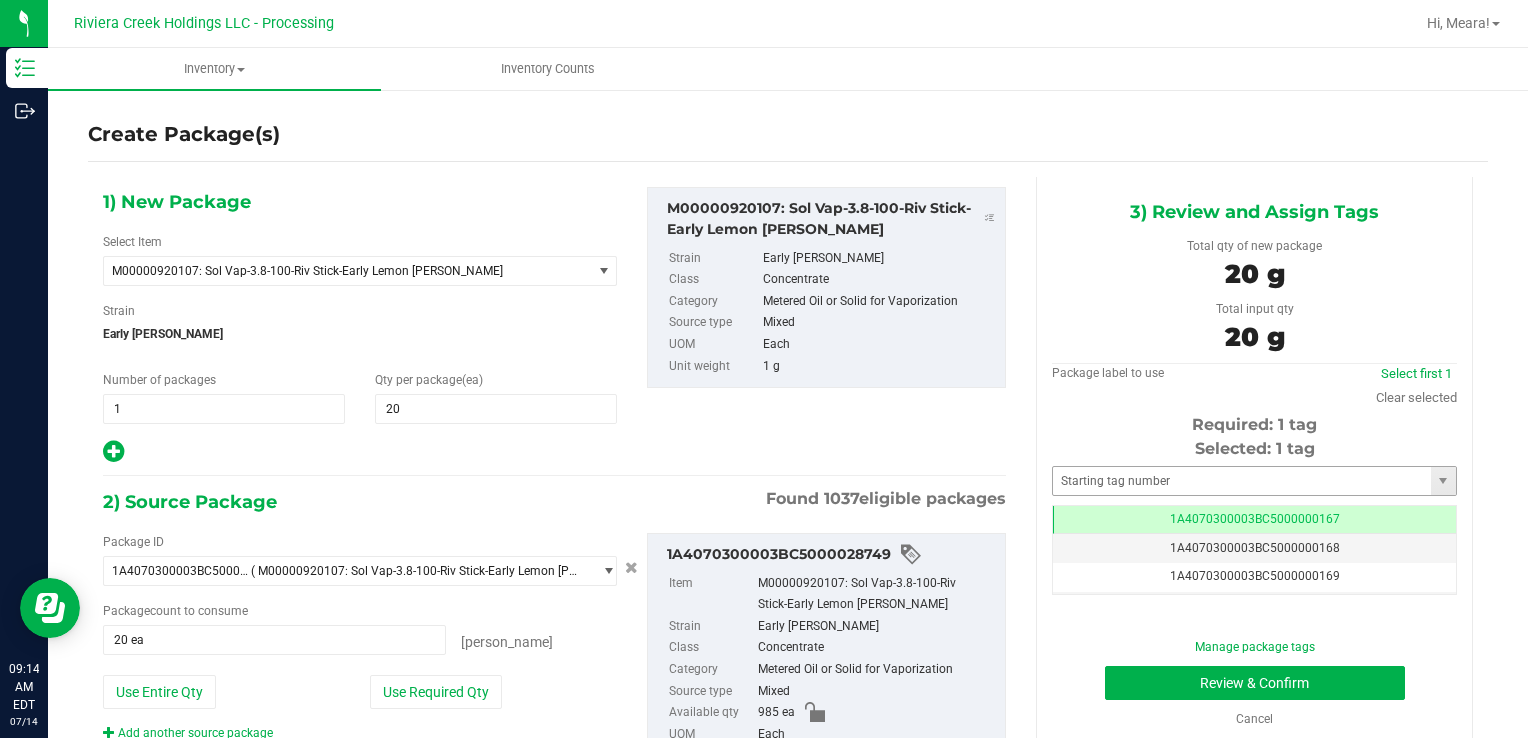 click on "Selected: 1 tag" at bounding box center (1254, 449) 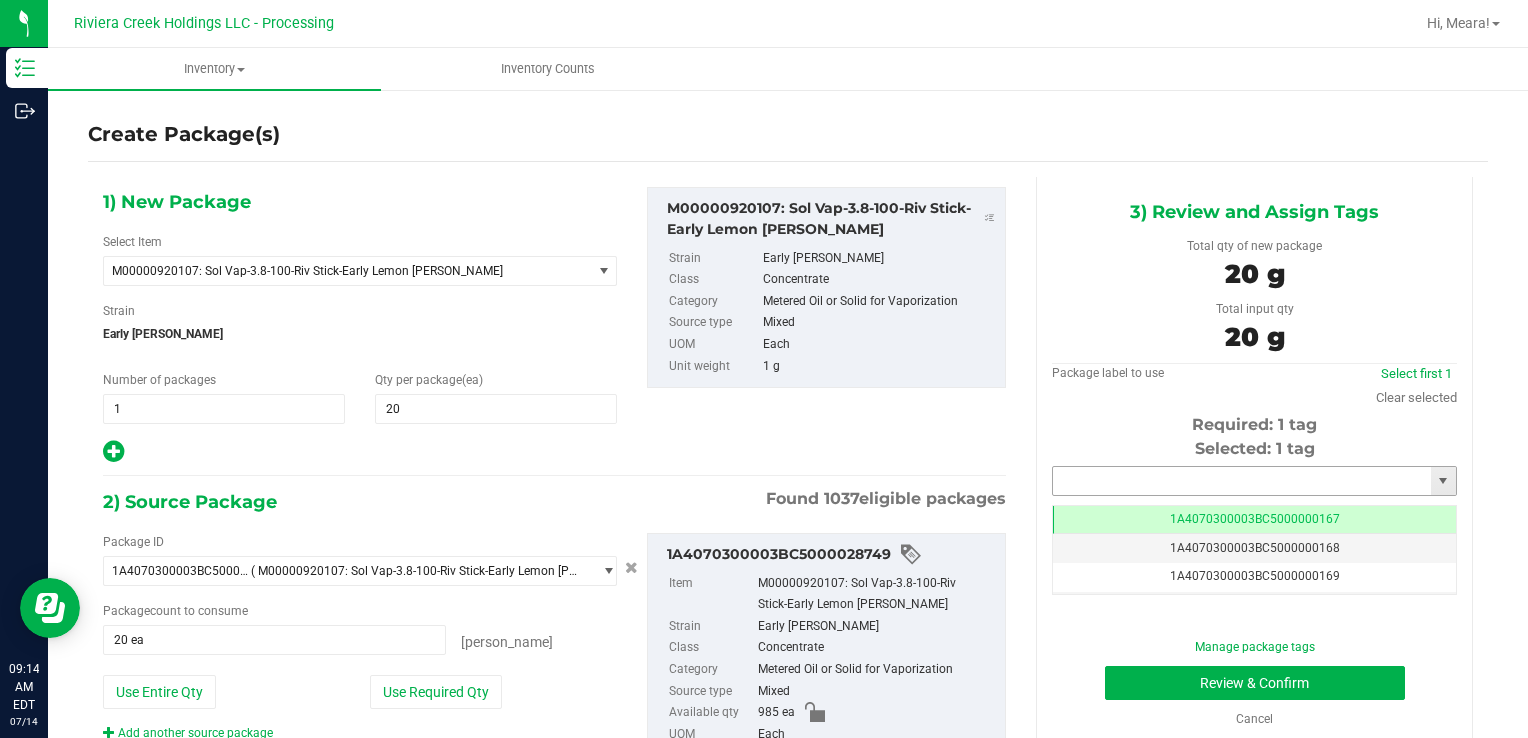 click at bounding box center (1242, 481) 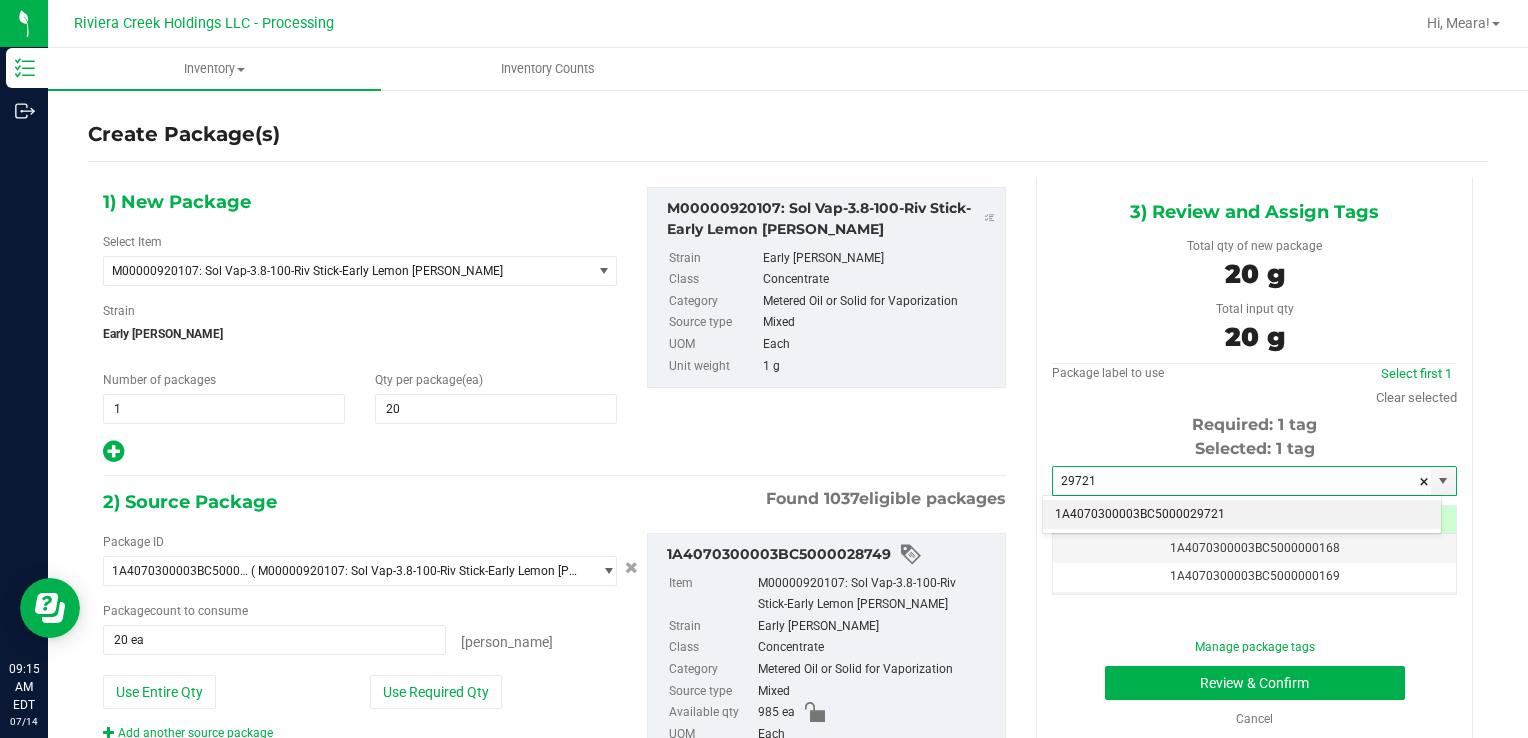 click on "1A4070300003BC5000029721" at bounding box center [1242, 515] 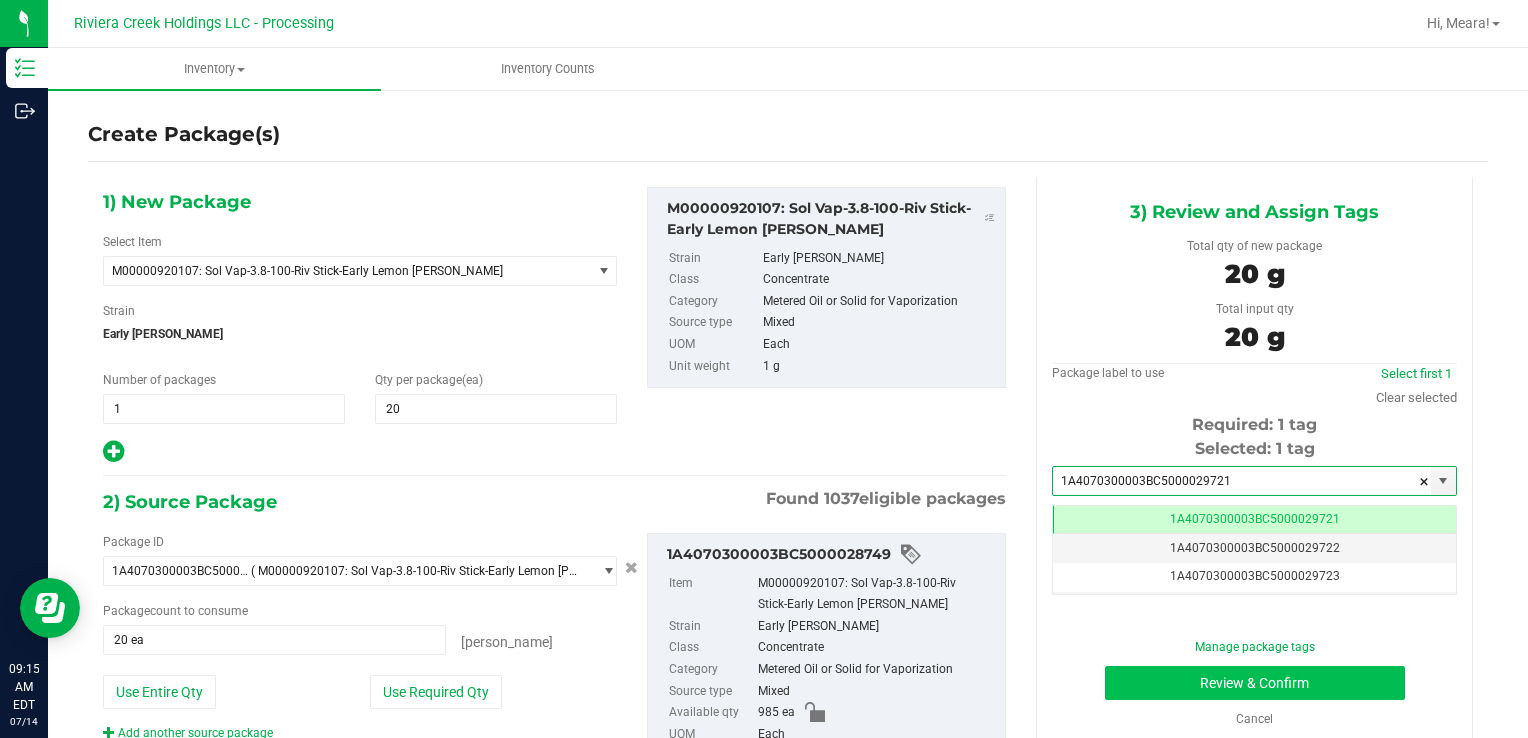 scroll, scrollTop: 0, scrollLeft: 0, axis: both 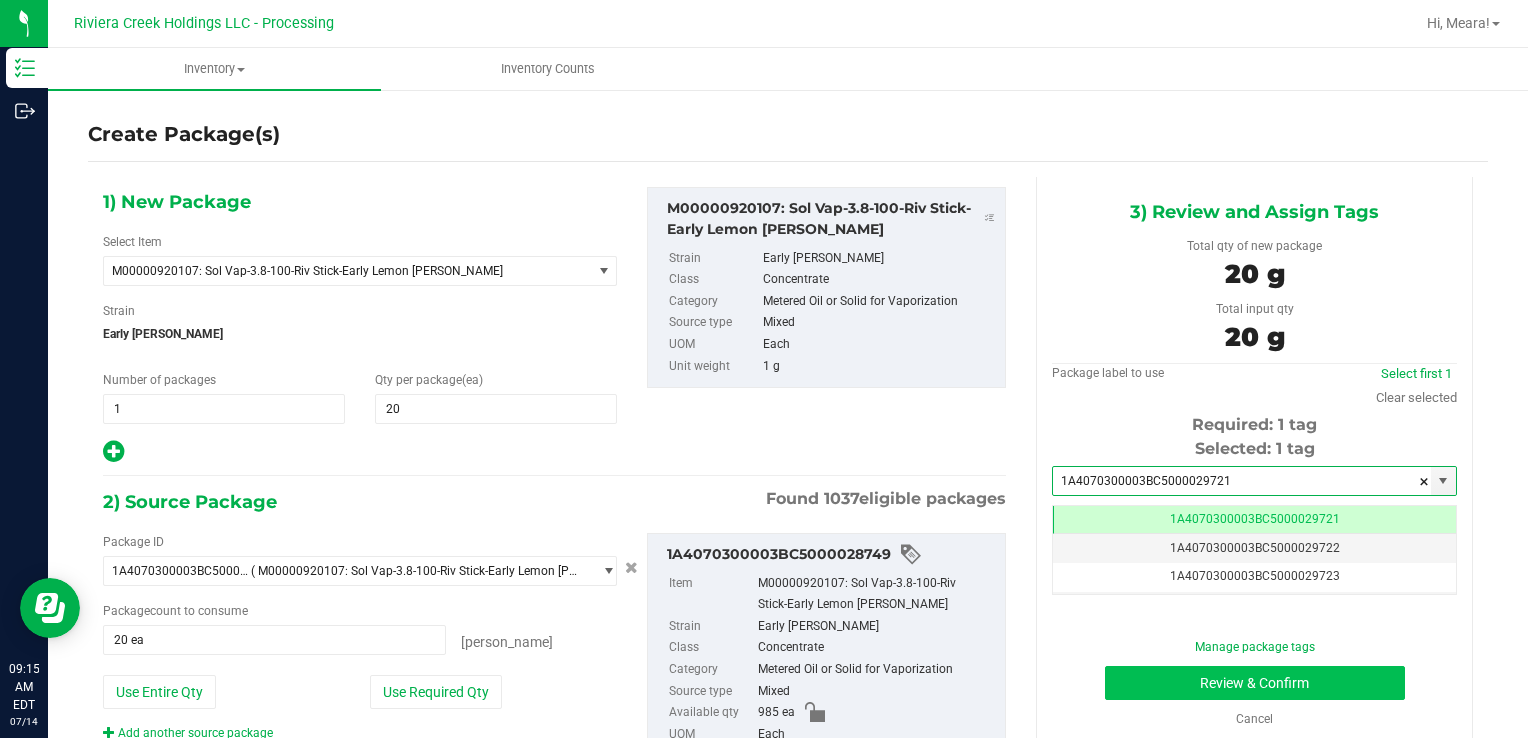 type on "1A4070300003BC5000029721" 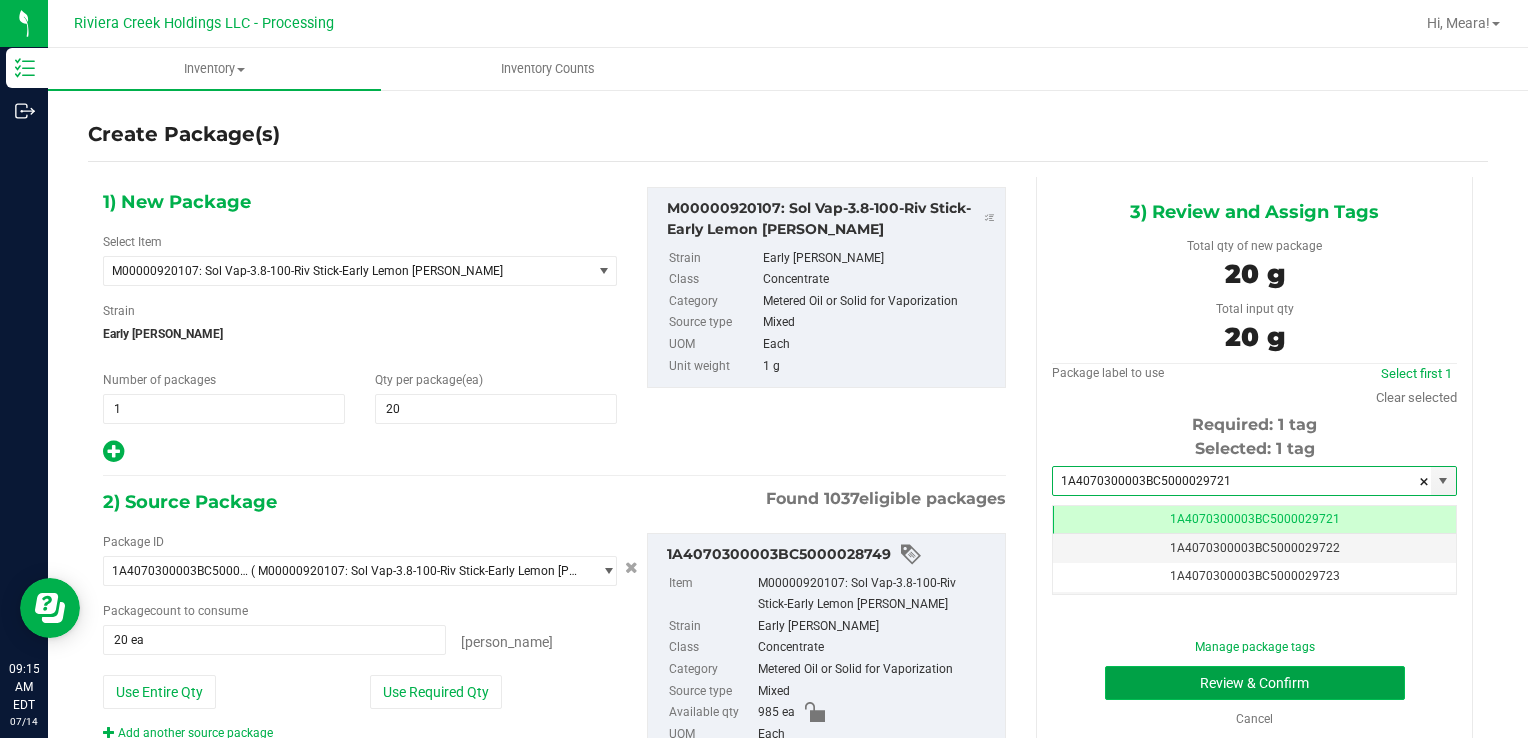 click on "Review & Confirm" at bounding box center [1255, 683] 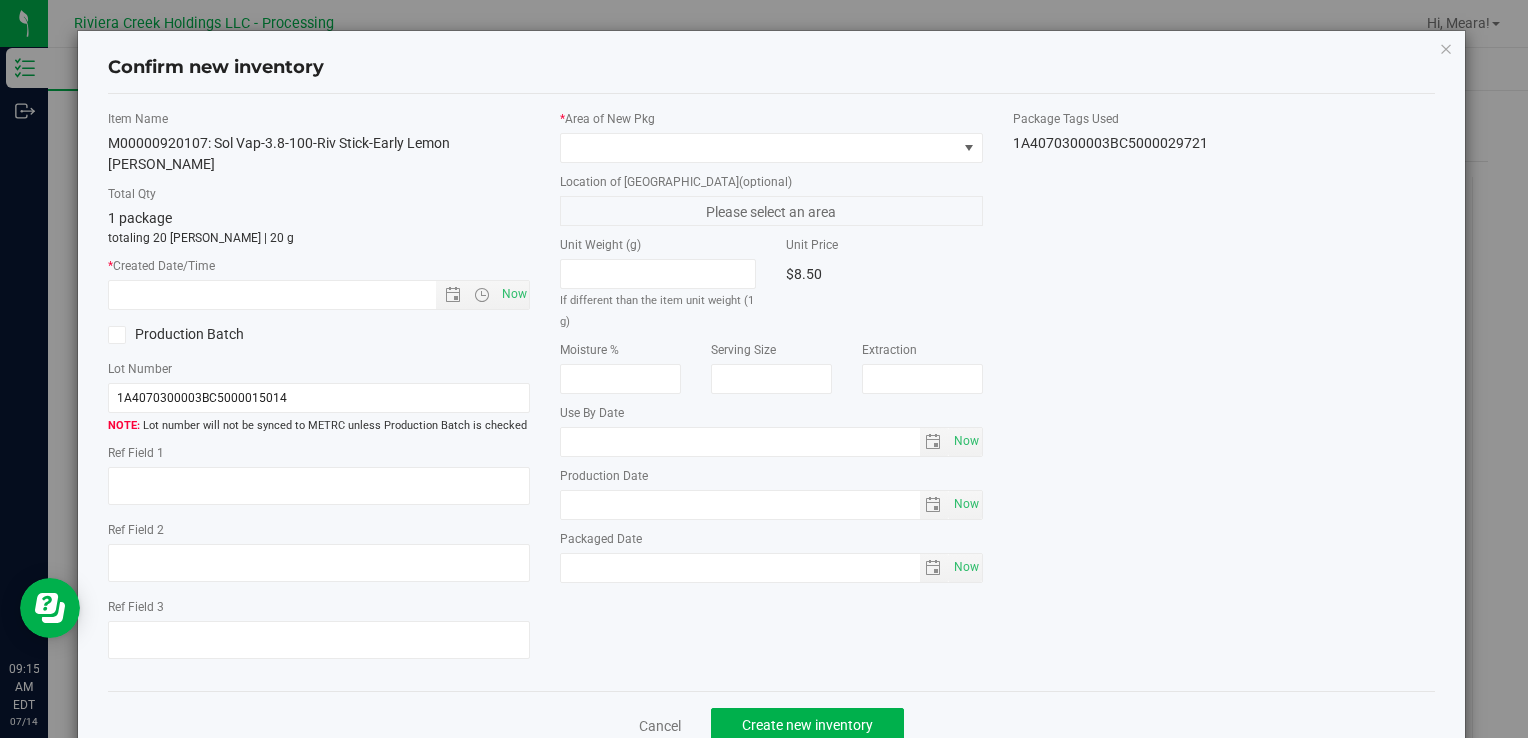 type on "[DATE]" 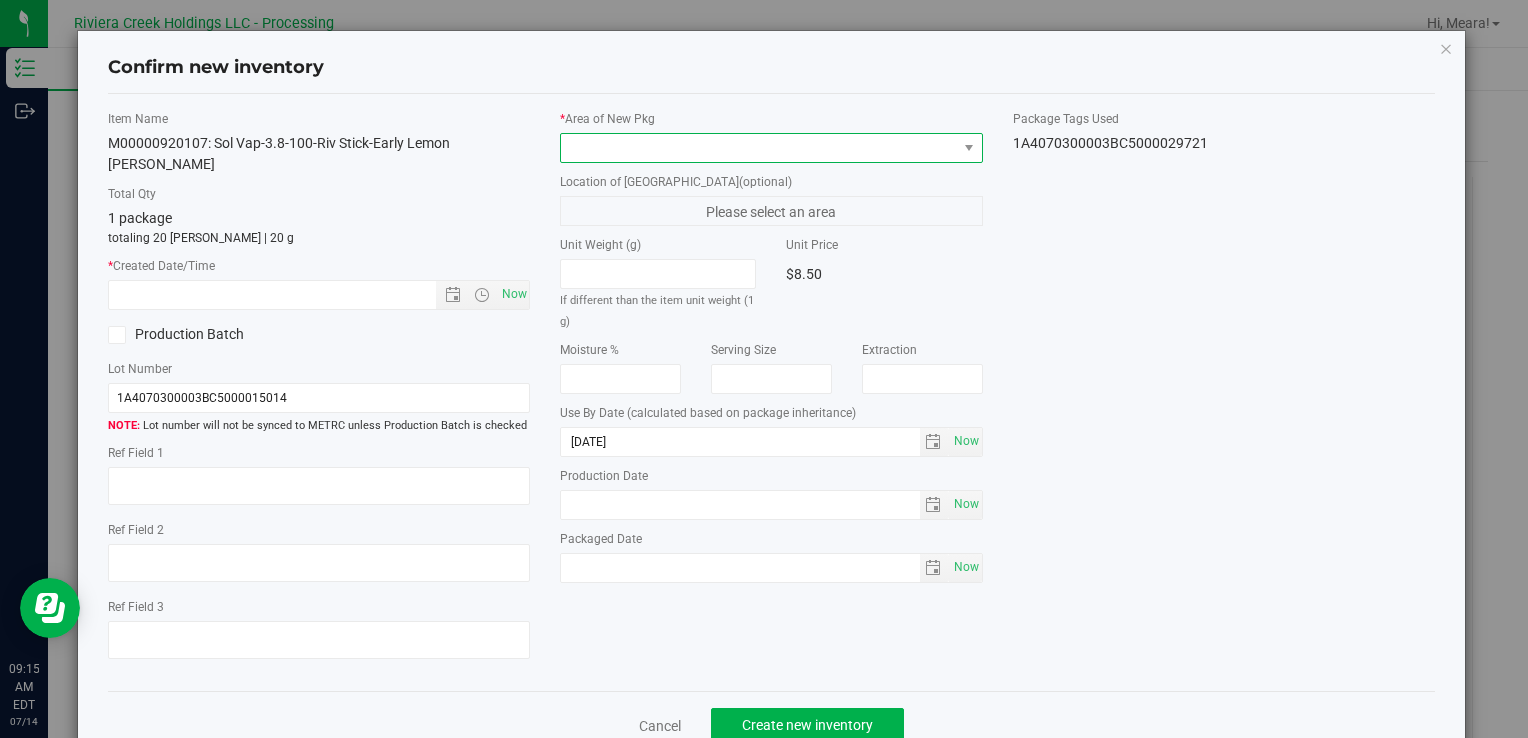 click at bounding box center (758, 148) 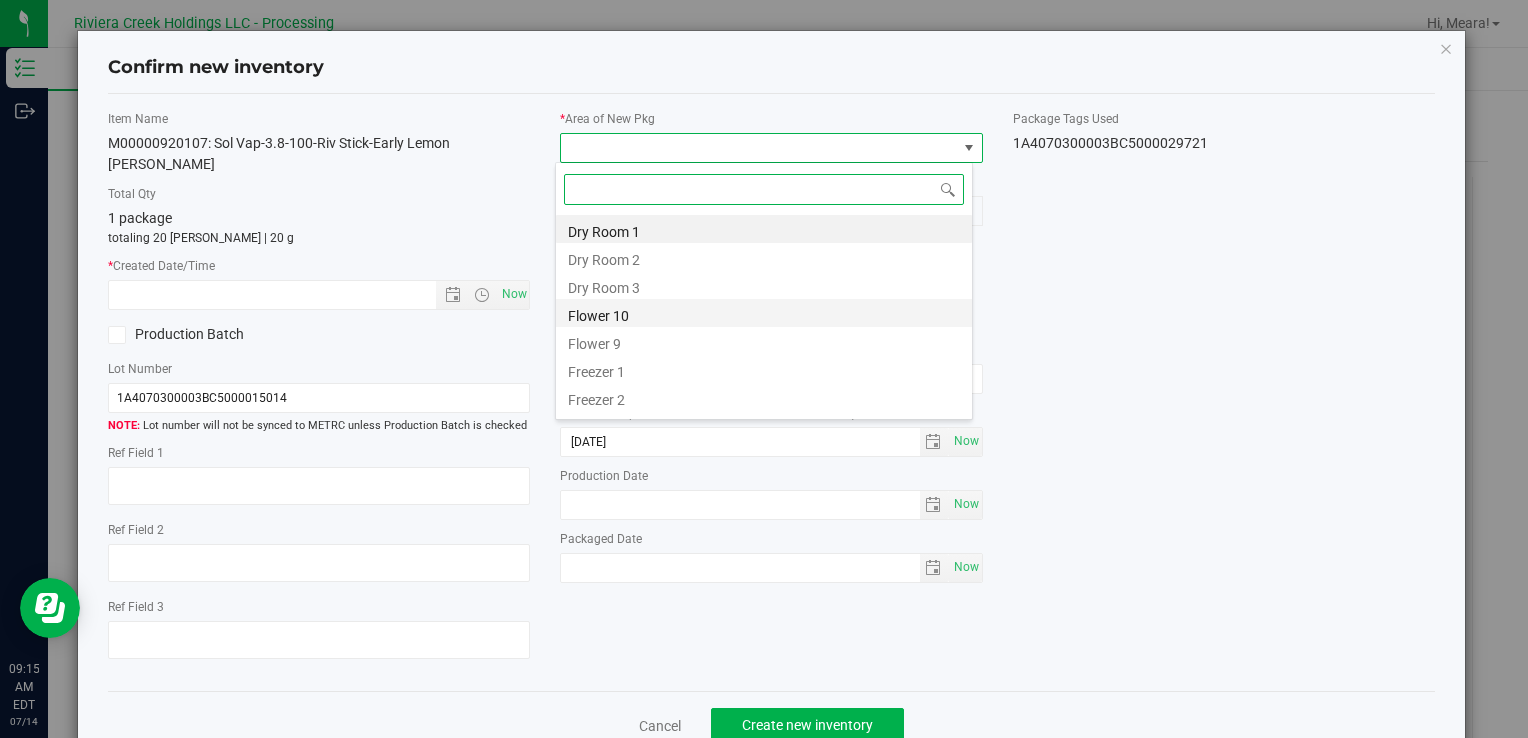 click on "Flower 10" at bounding box center [764, 313] 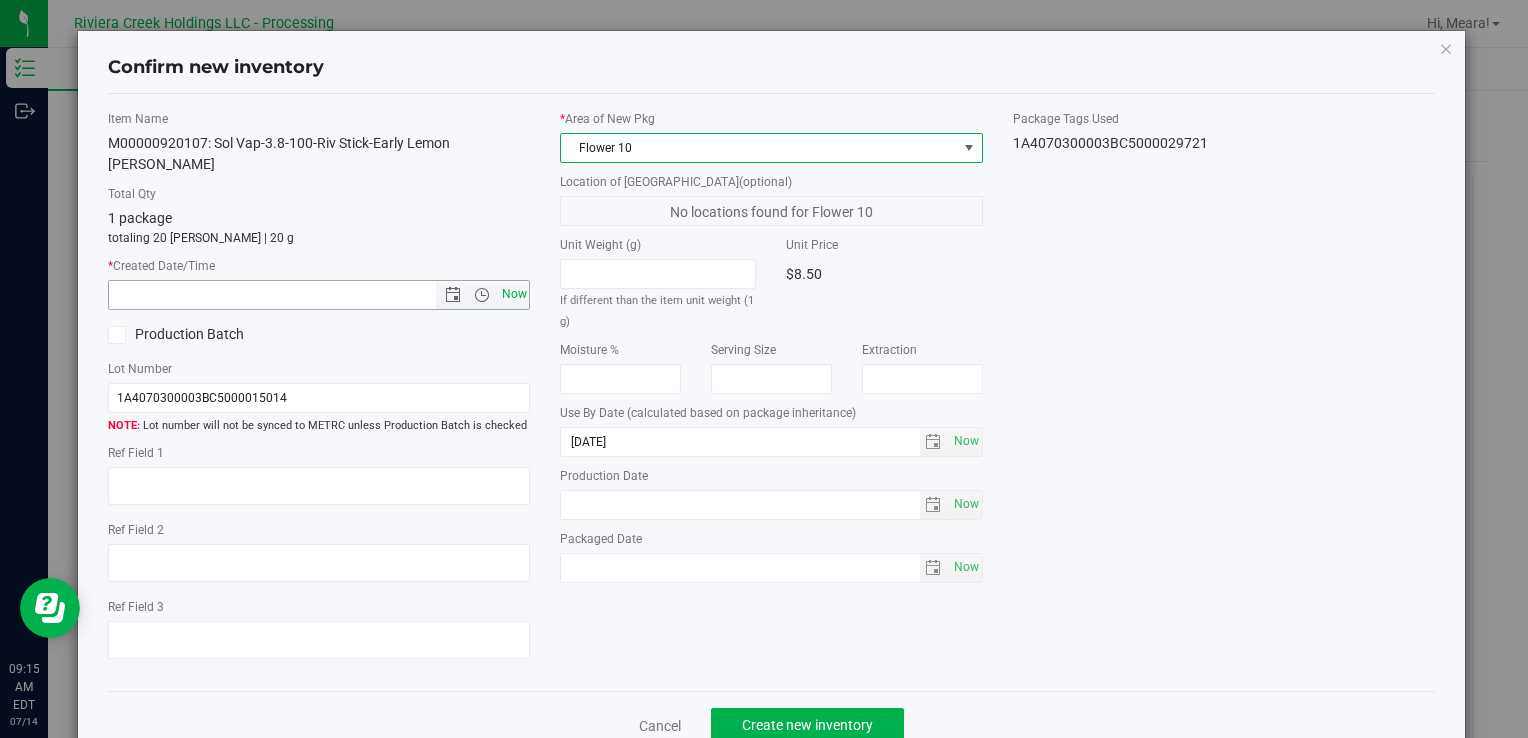 click on "Now" at bounding box center [514, 294] 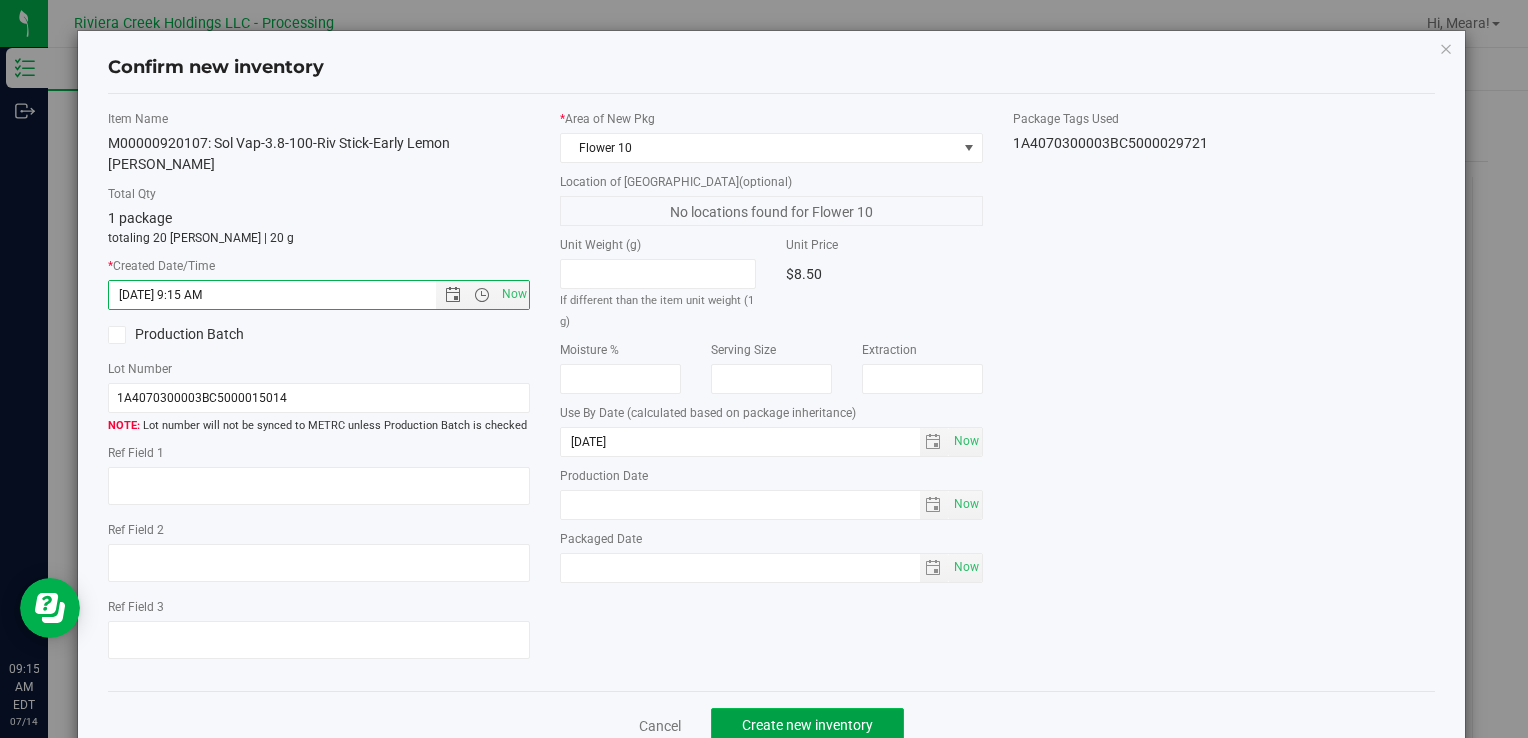 click on "Create new inventory" 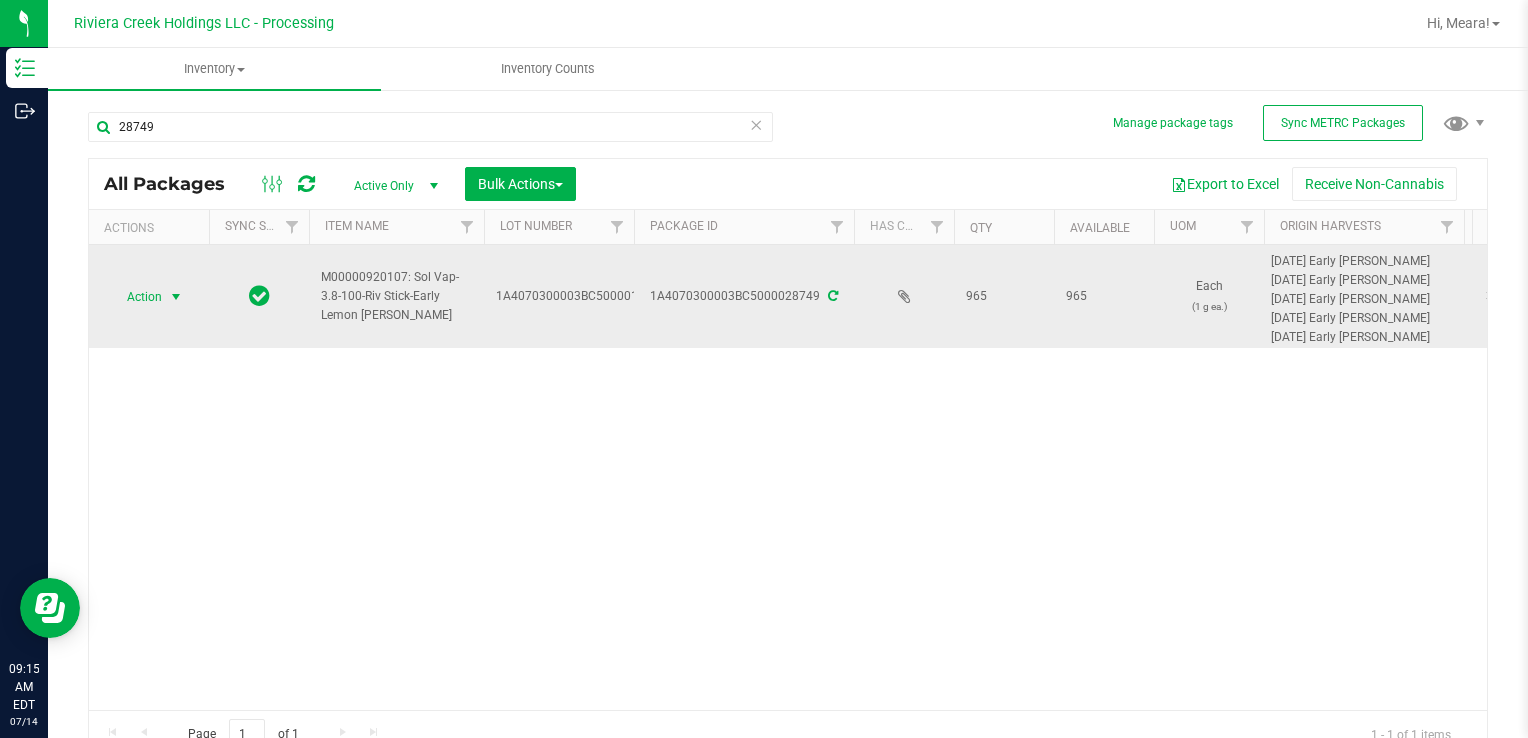 click at bounding box center [176, 297] 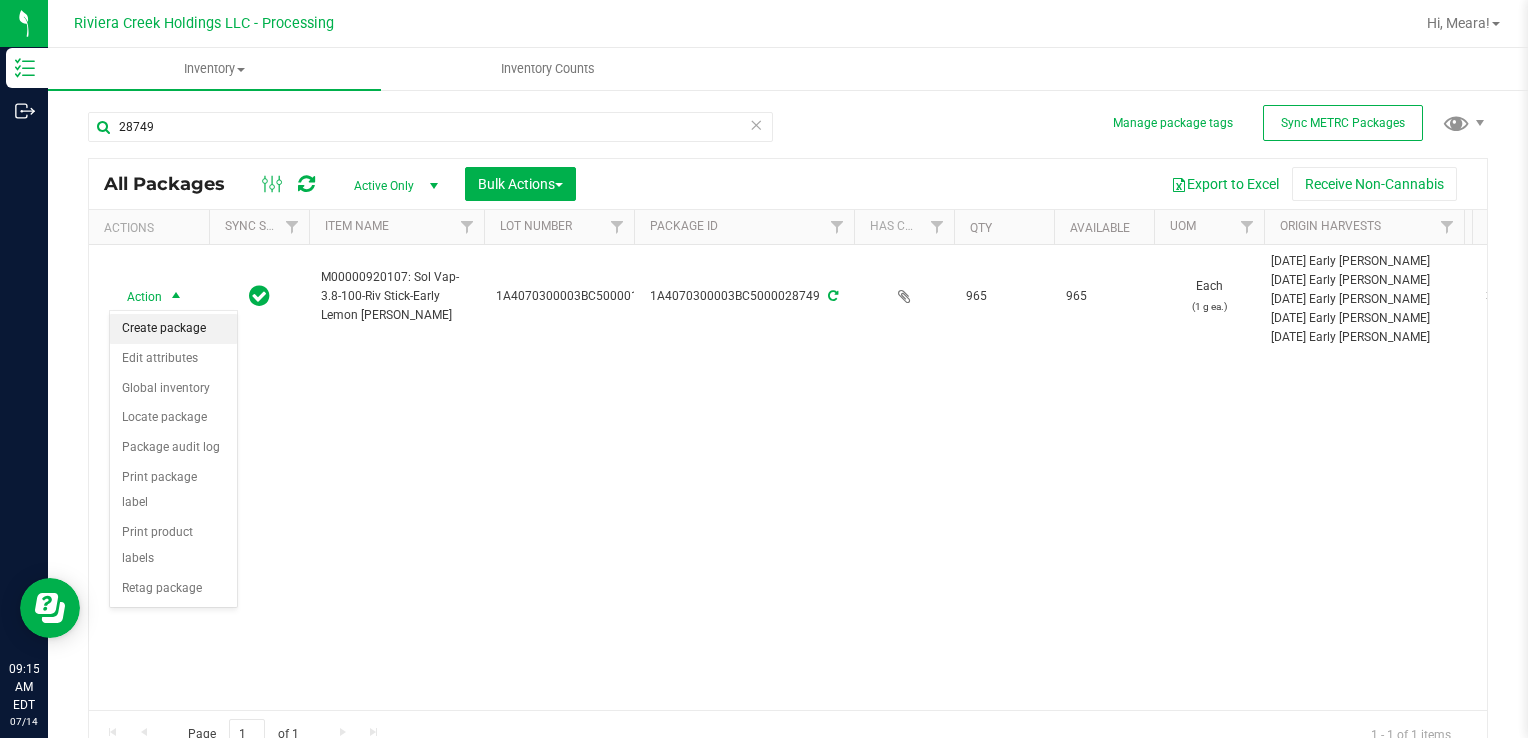 click on "Create package" at bounding box center [173, 329] 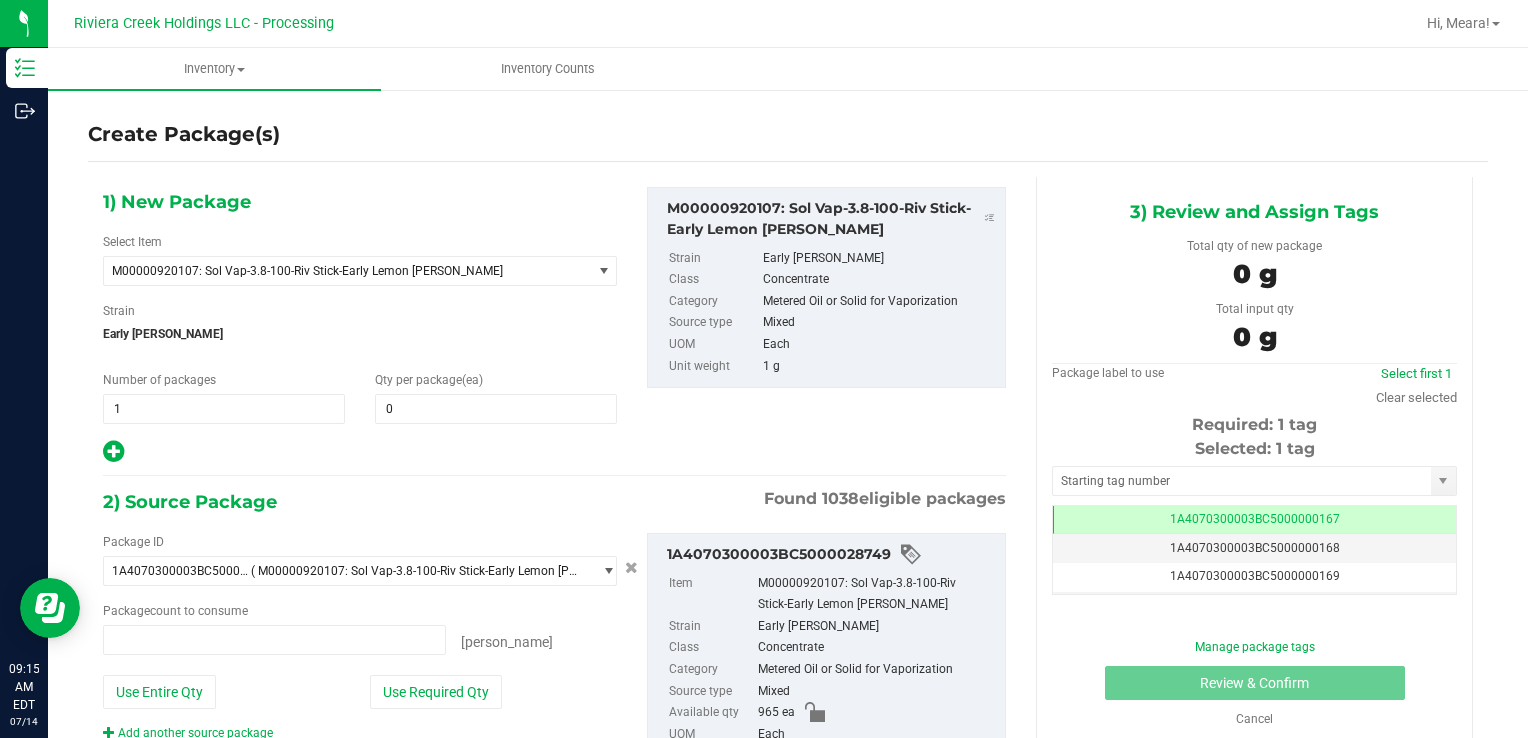 type on "0 ea" 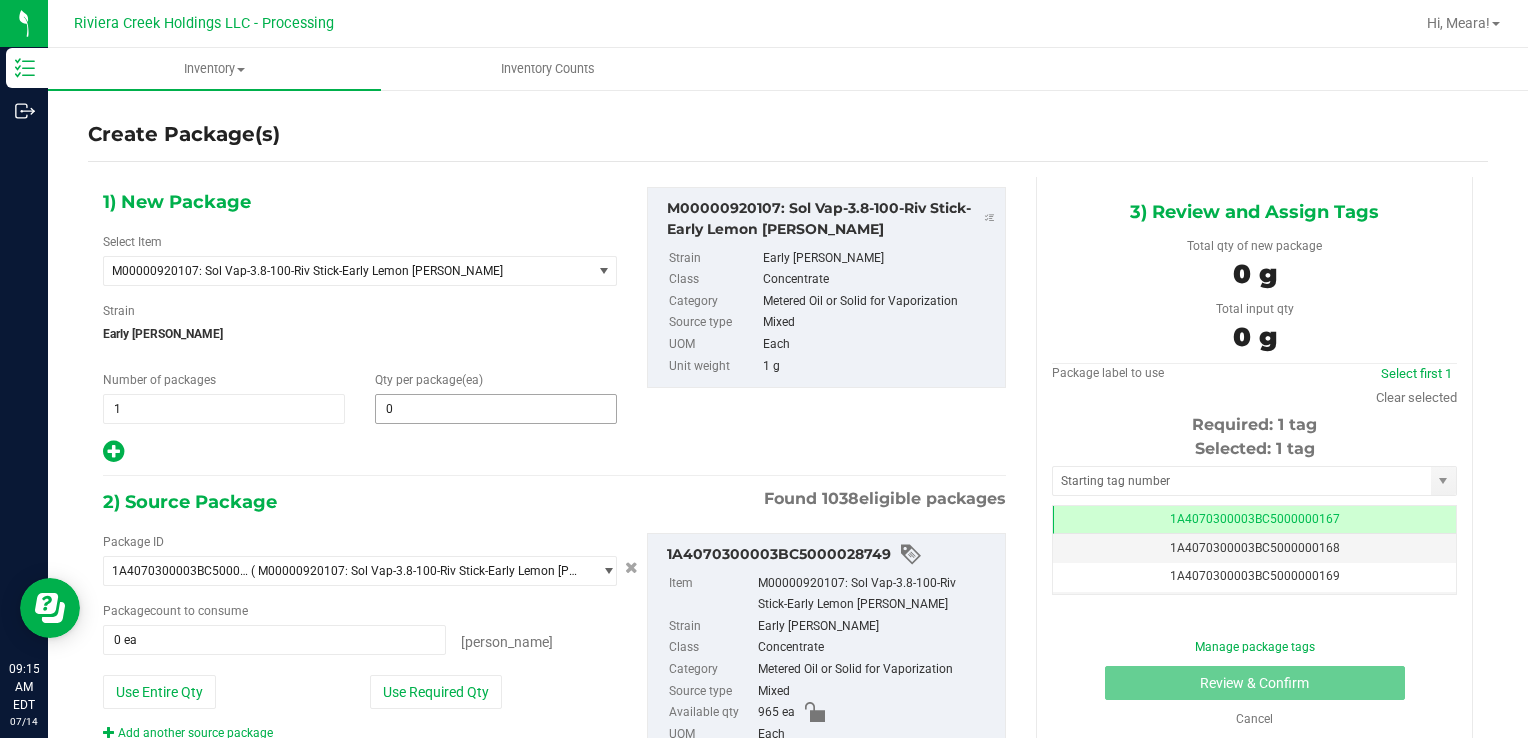 click on "0 0" at bounding box center [496, 409] 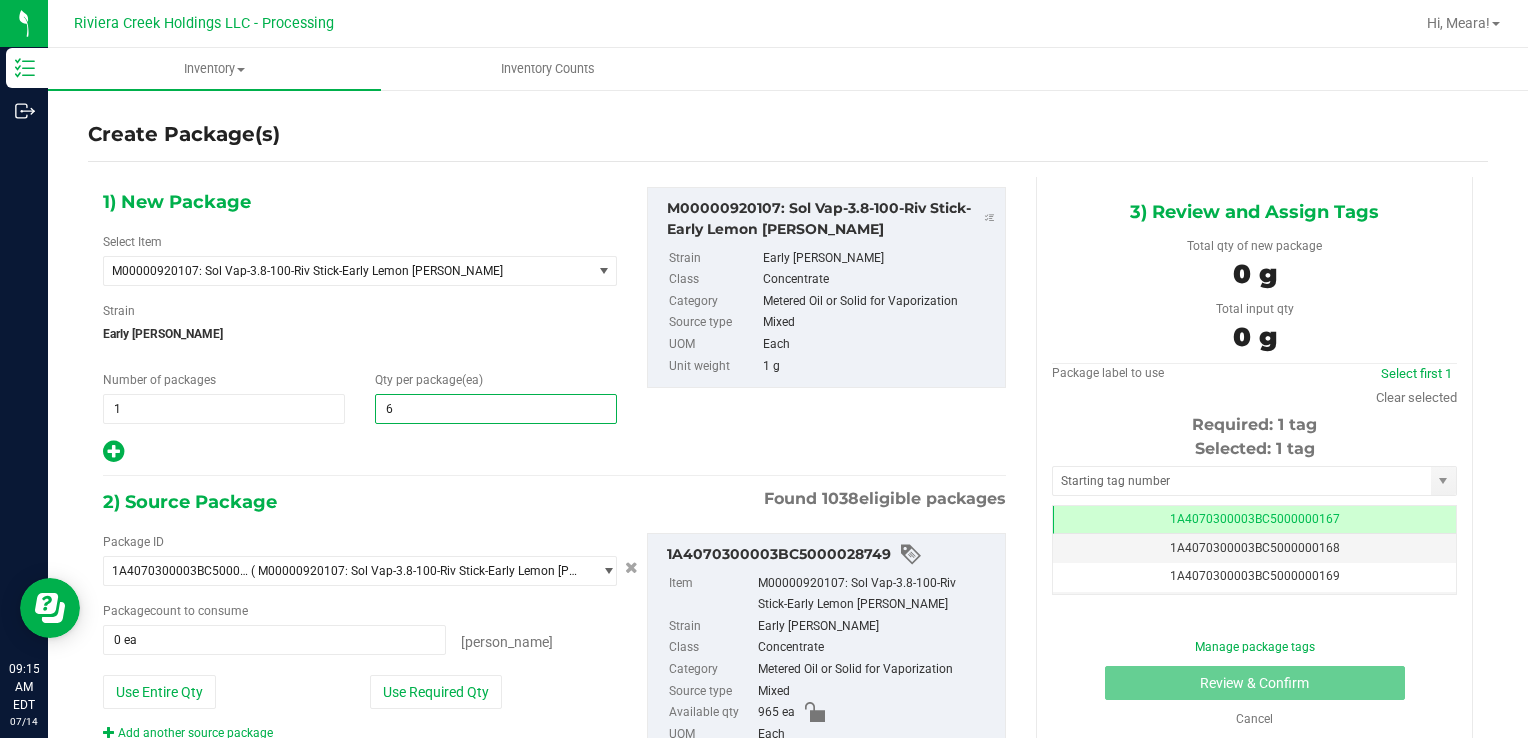 type on "60" 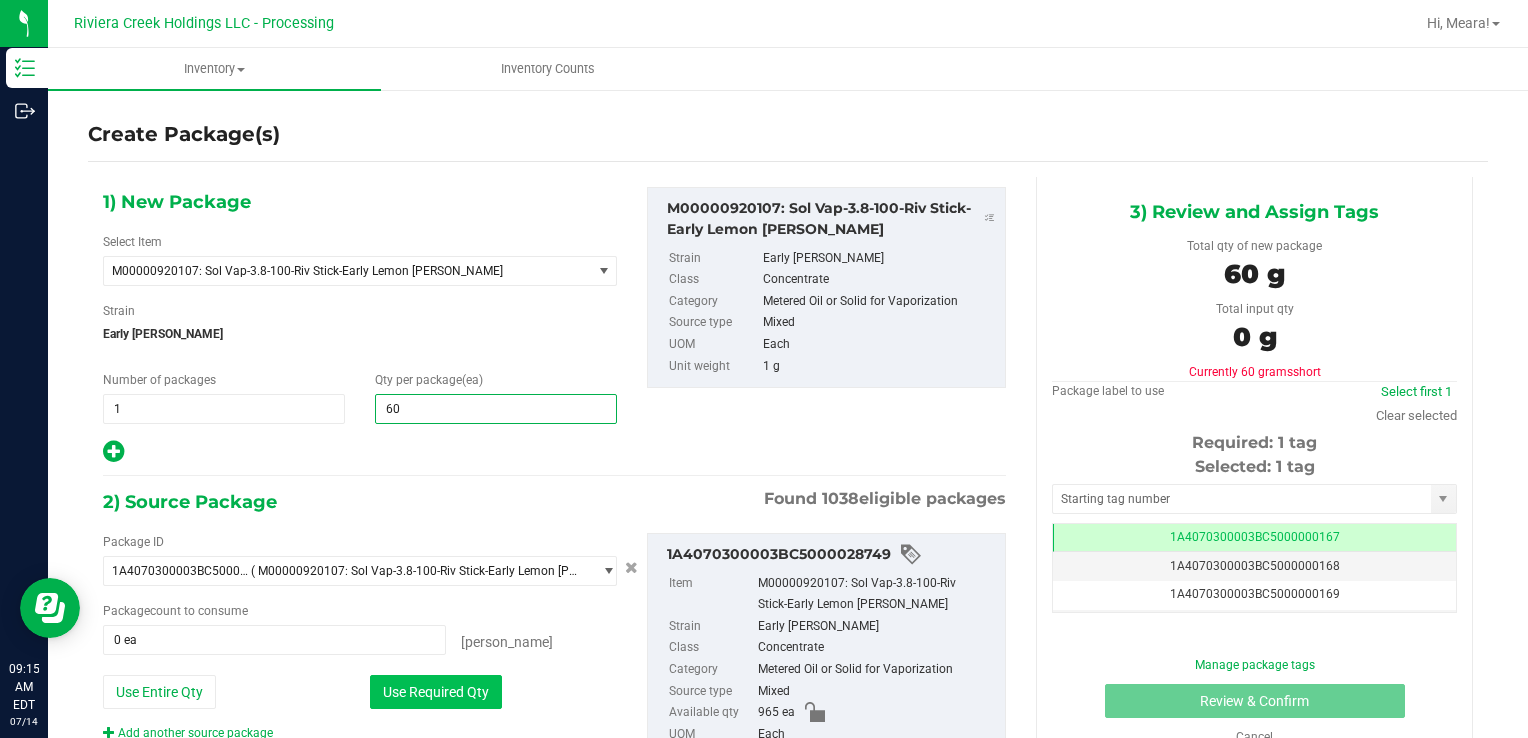 type on "60" 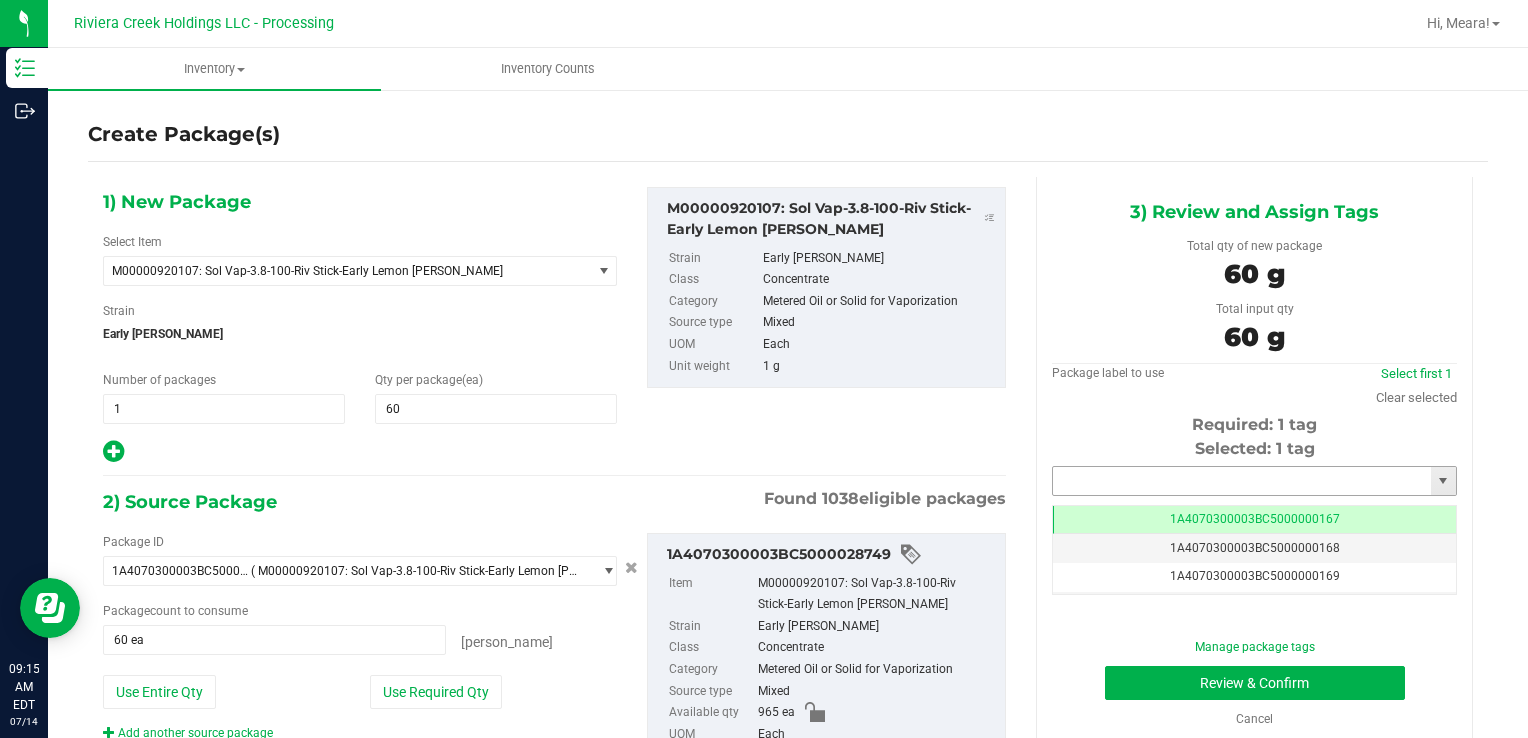 click at bounding box center [1242, 481] 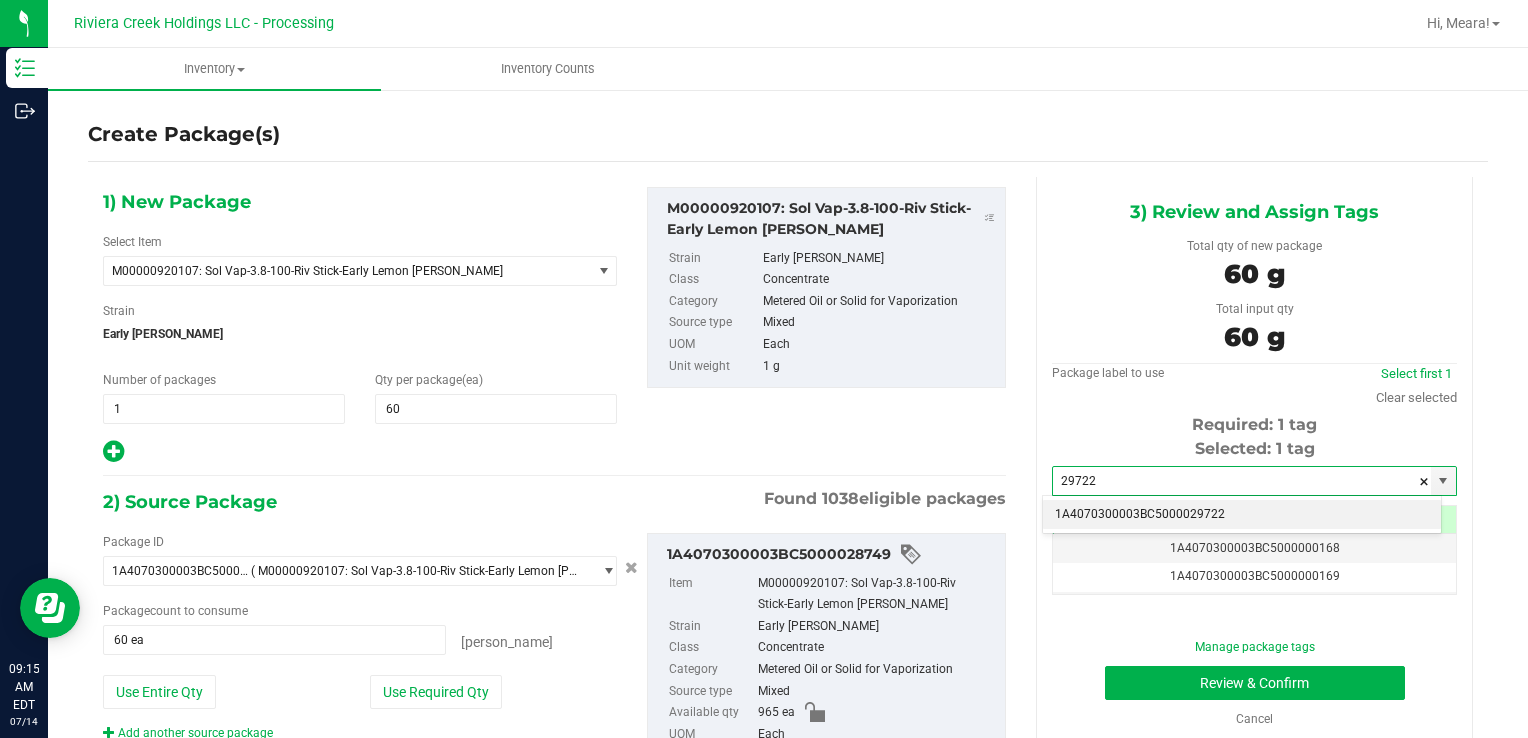 click on "1A4070300003BC5000029722" at bounding box center [1242, 515] 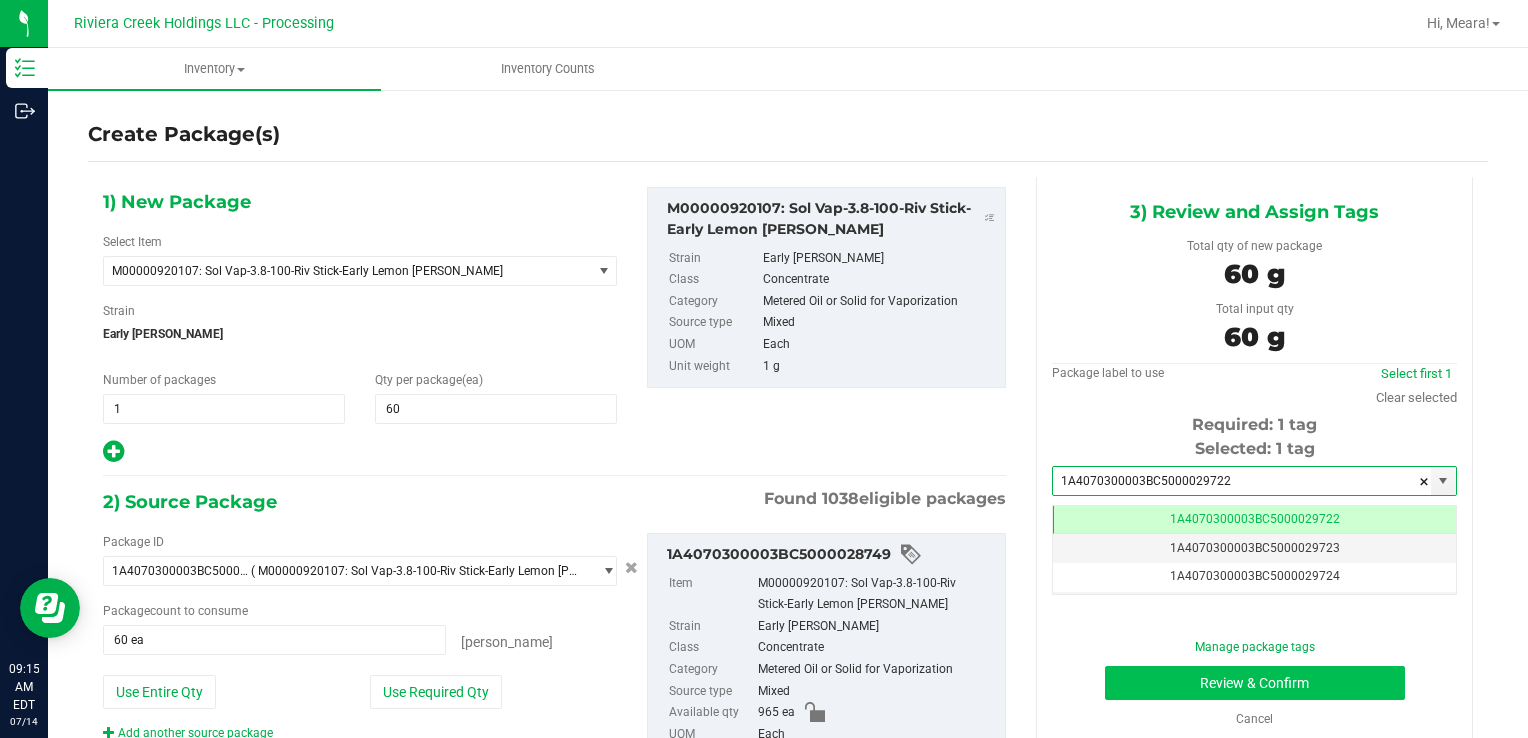 type on "1A4070300003BC5000029722" 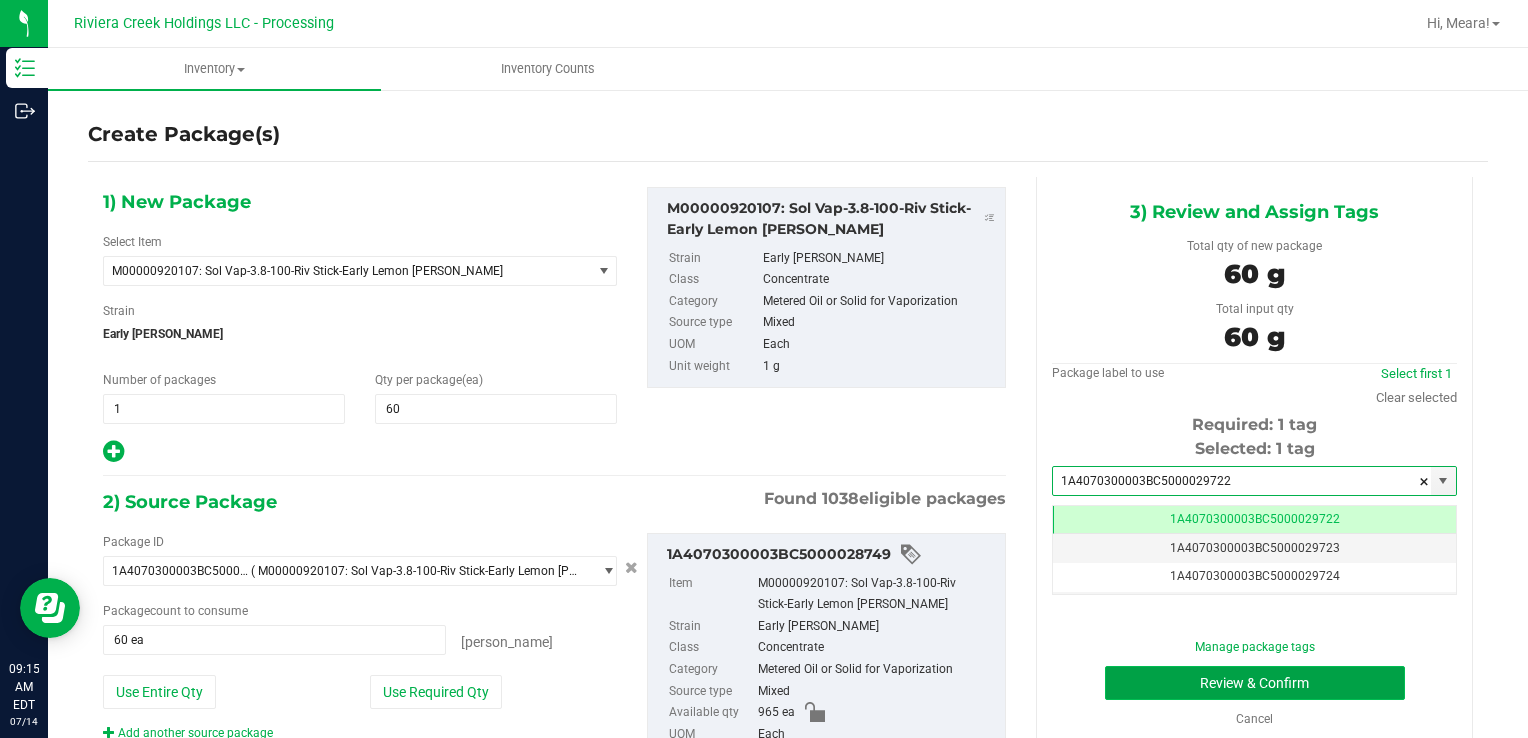 click on "Review & Confirm" at bounding box center (1255, 683) 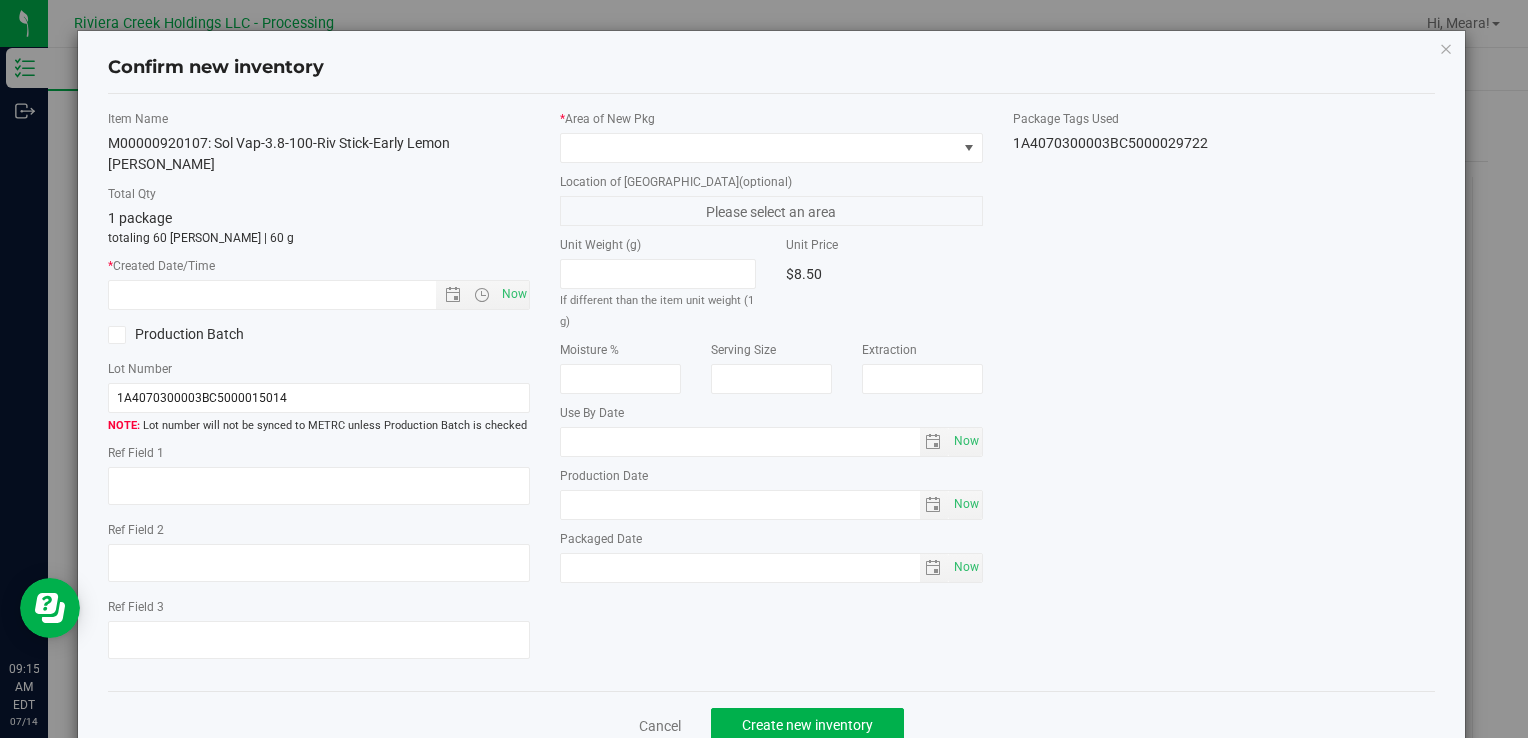 type on "[DATE]" 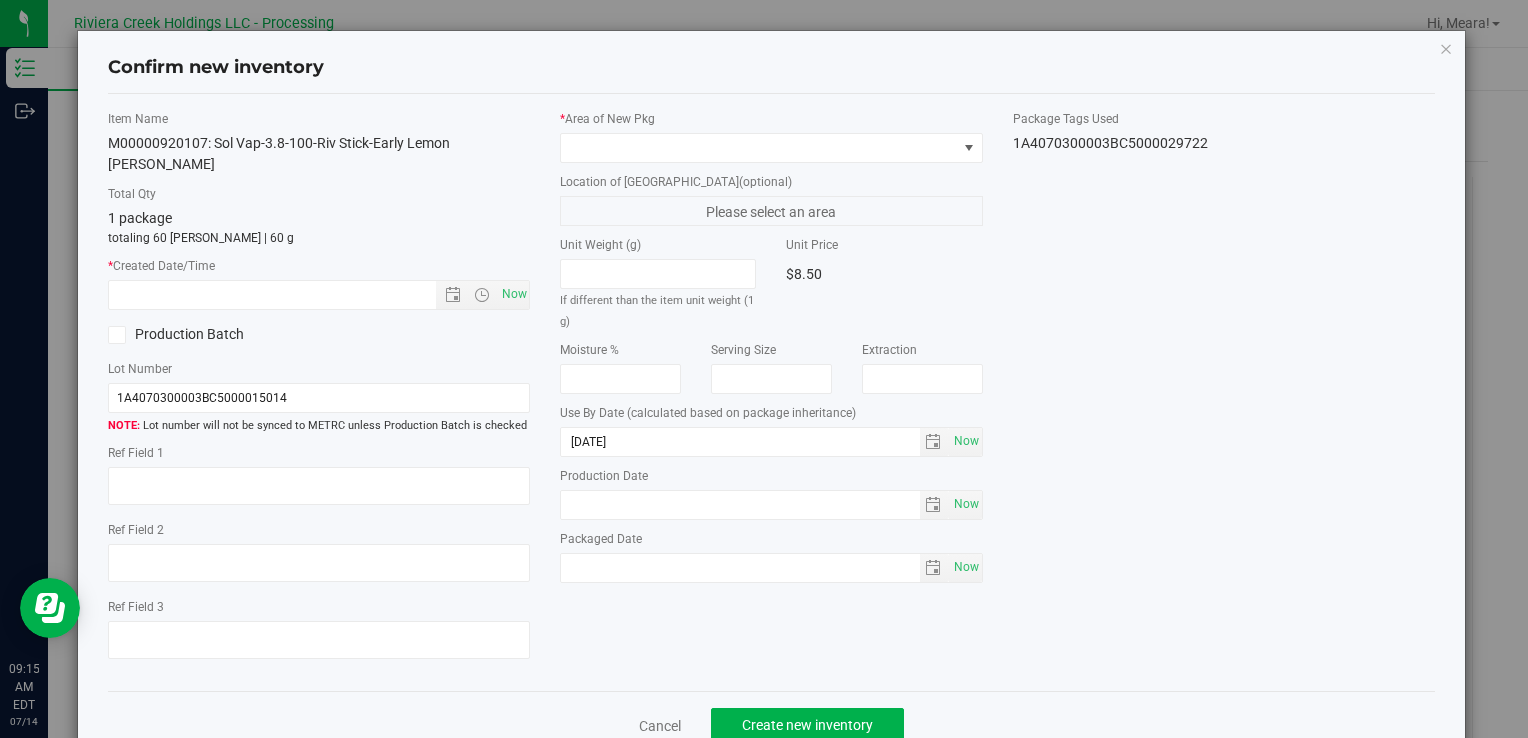 click on "Cancel
Create new inventory" at bounding box center [771, 724] 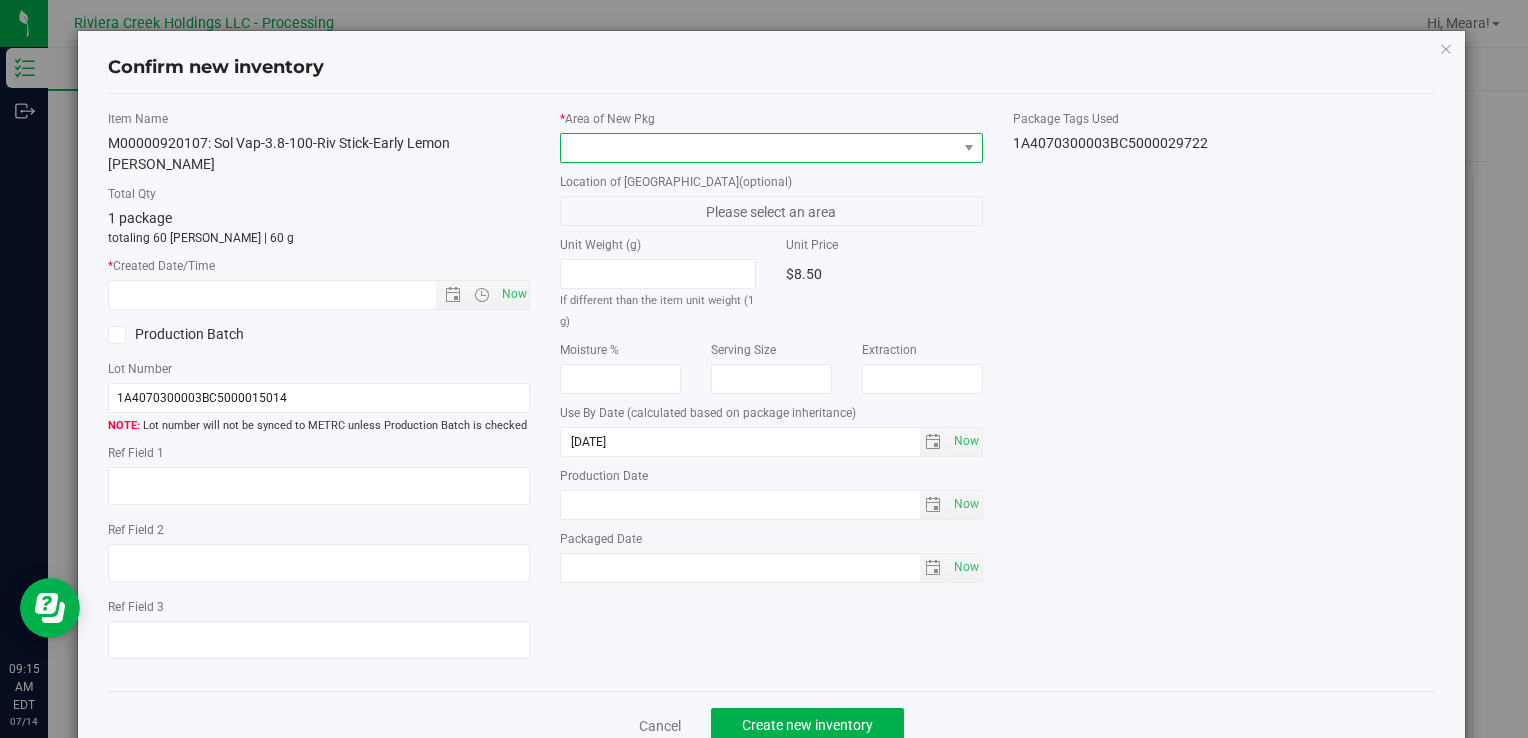 click at bounding box center (758, 148) 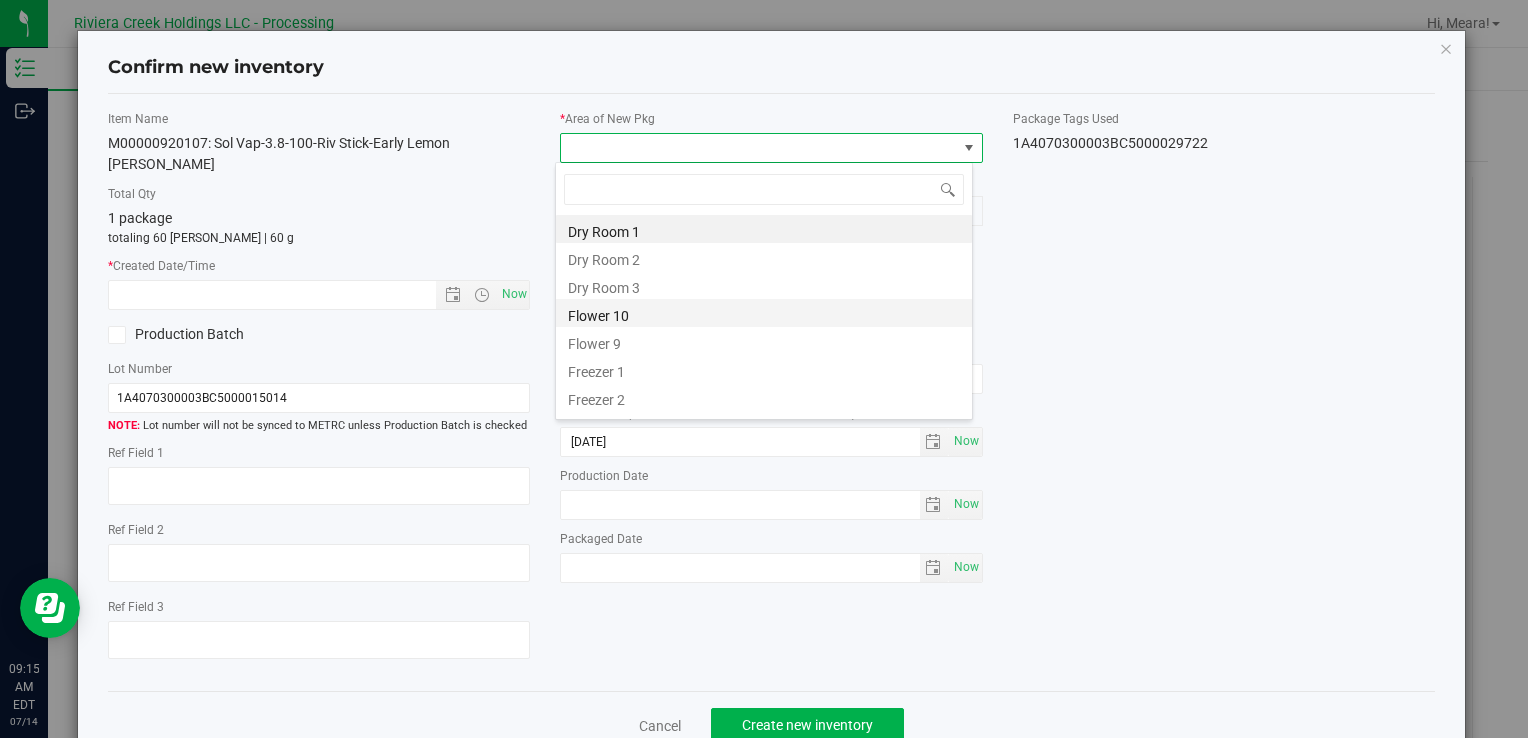click on "Flower 10" at bounding box center (764, 313) 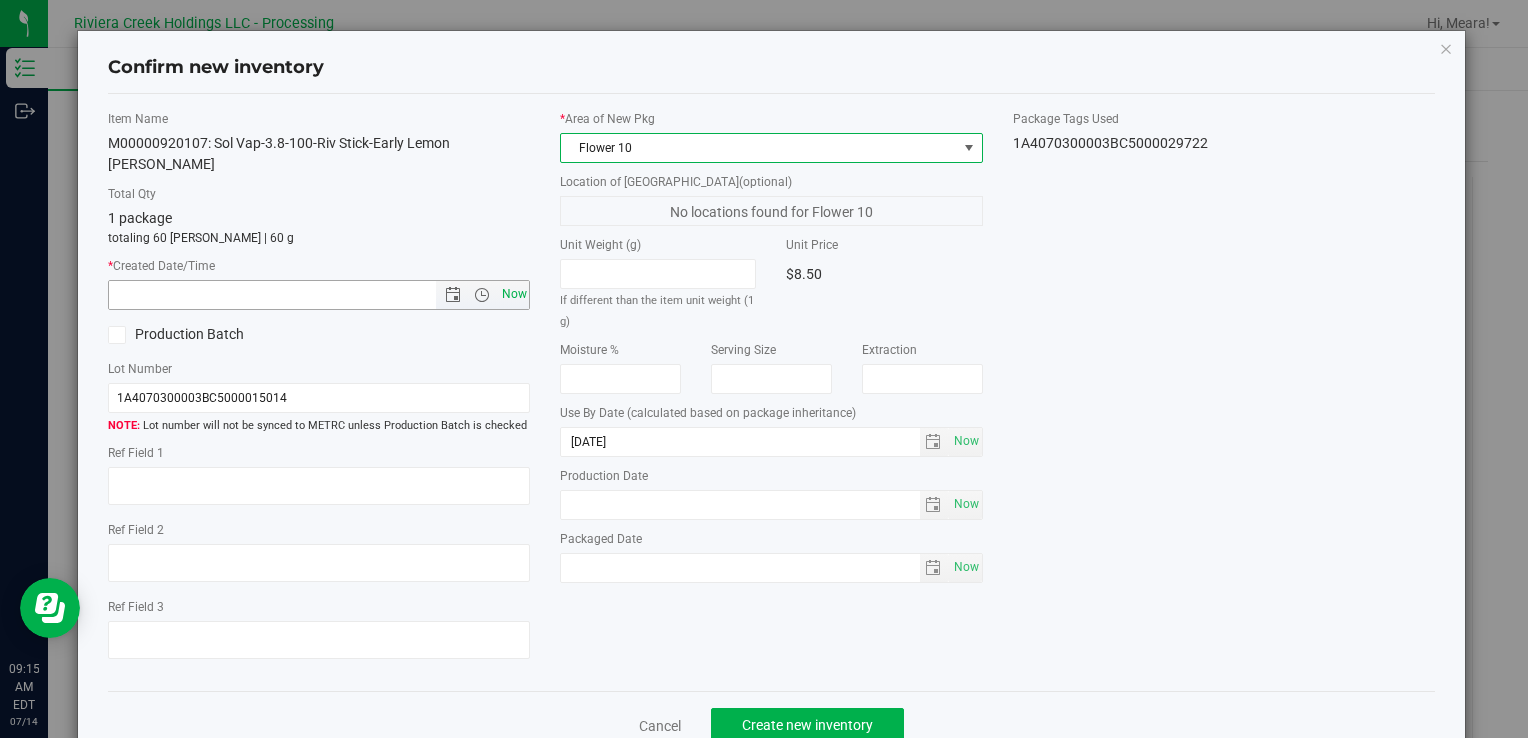 click on "Now" at bounding box center [514, 294] 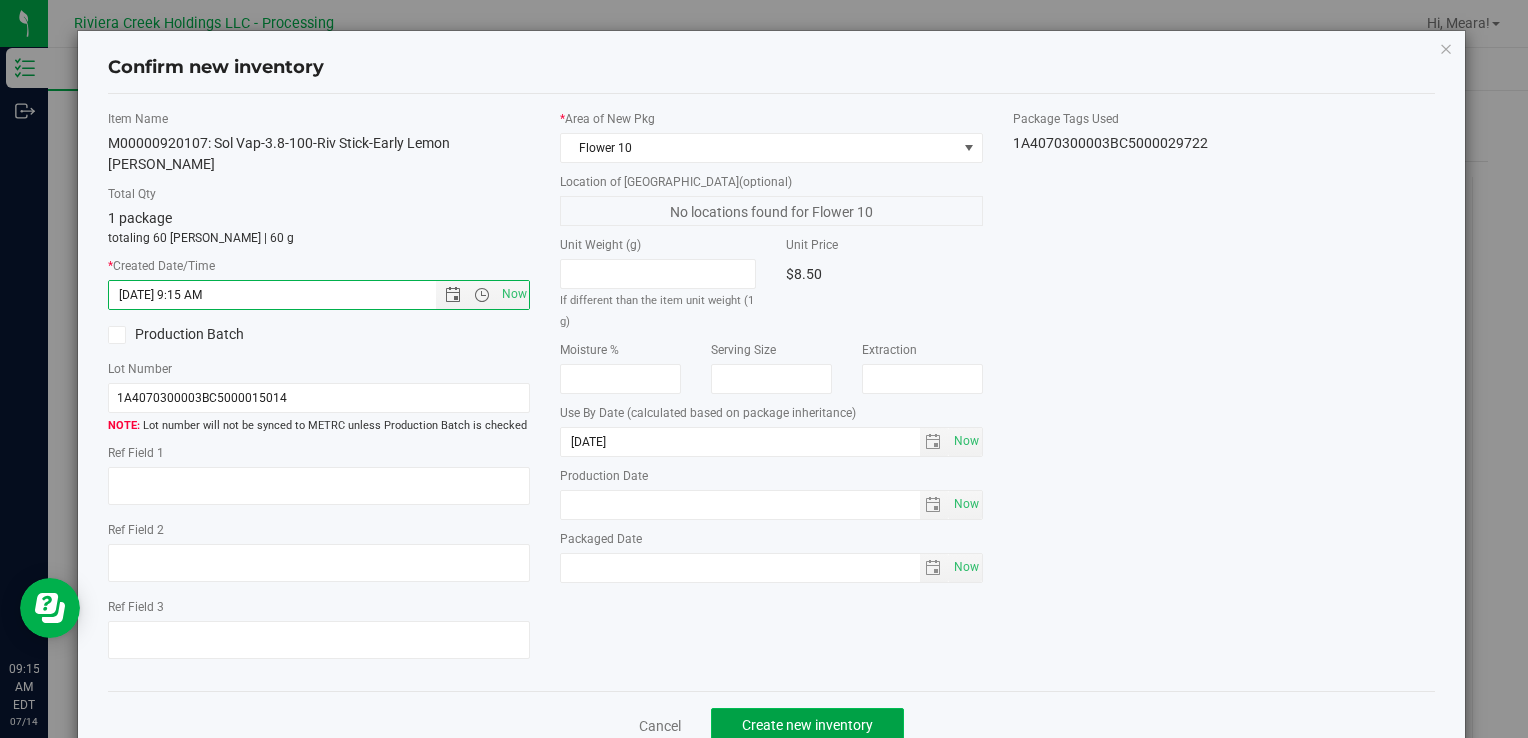 click on "Create new inventory" 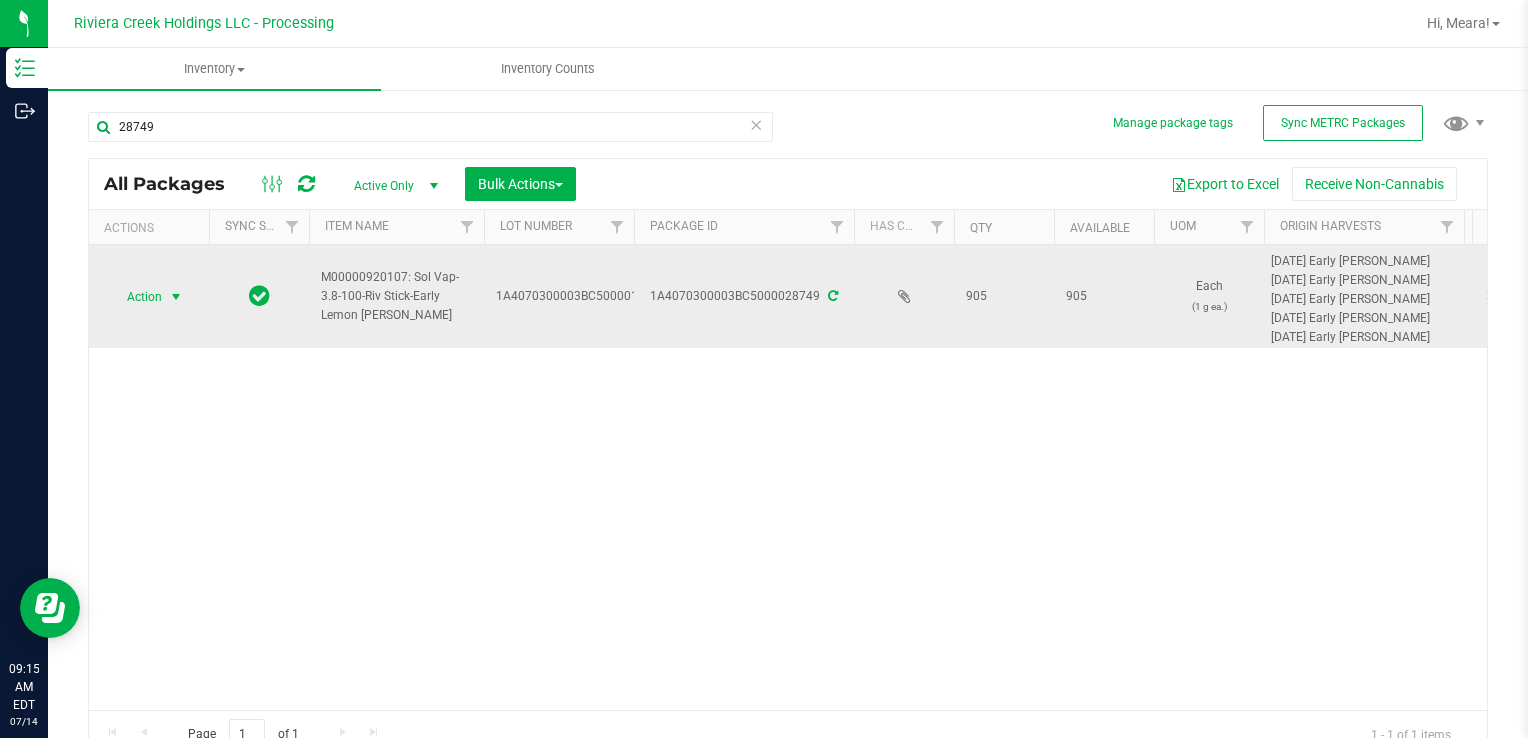 drag, startPoint x: 184, startPoint y: 293, endPoint x: 181, endPoint y: 305, distance: 12.369317 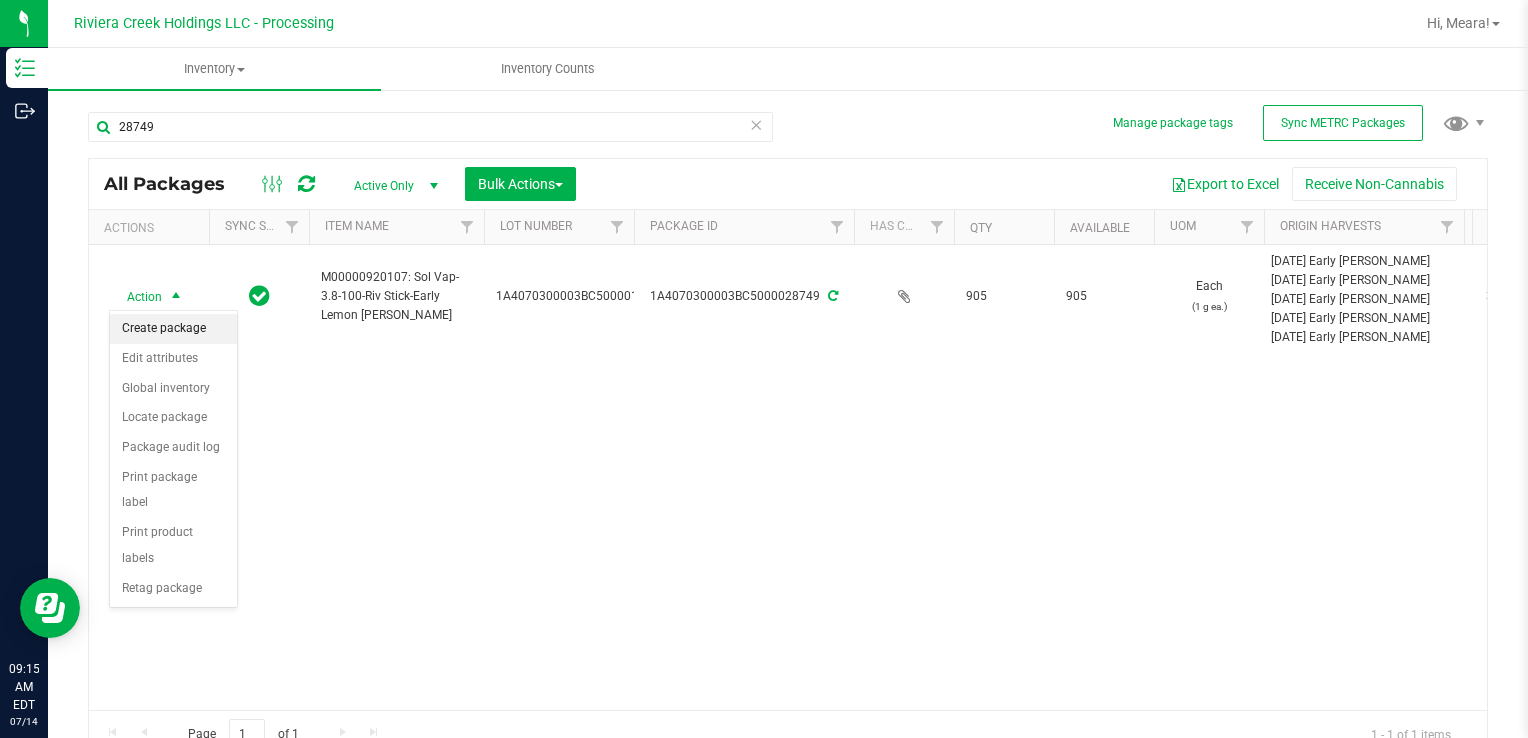click on "Create package" at bounding box center [173, 329] 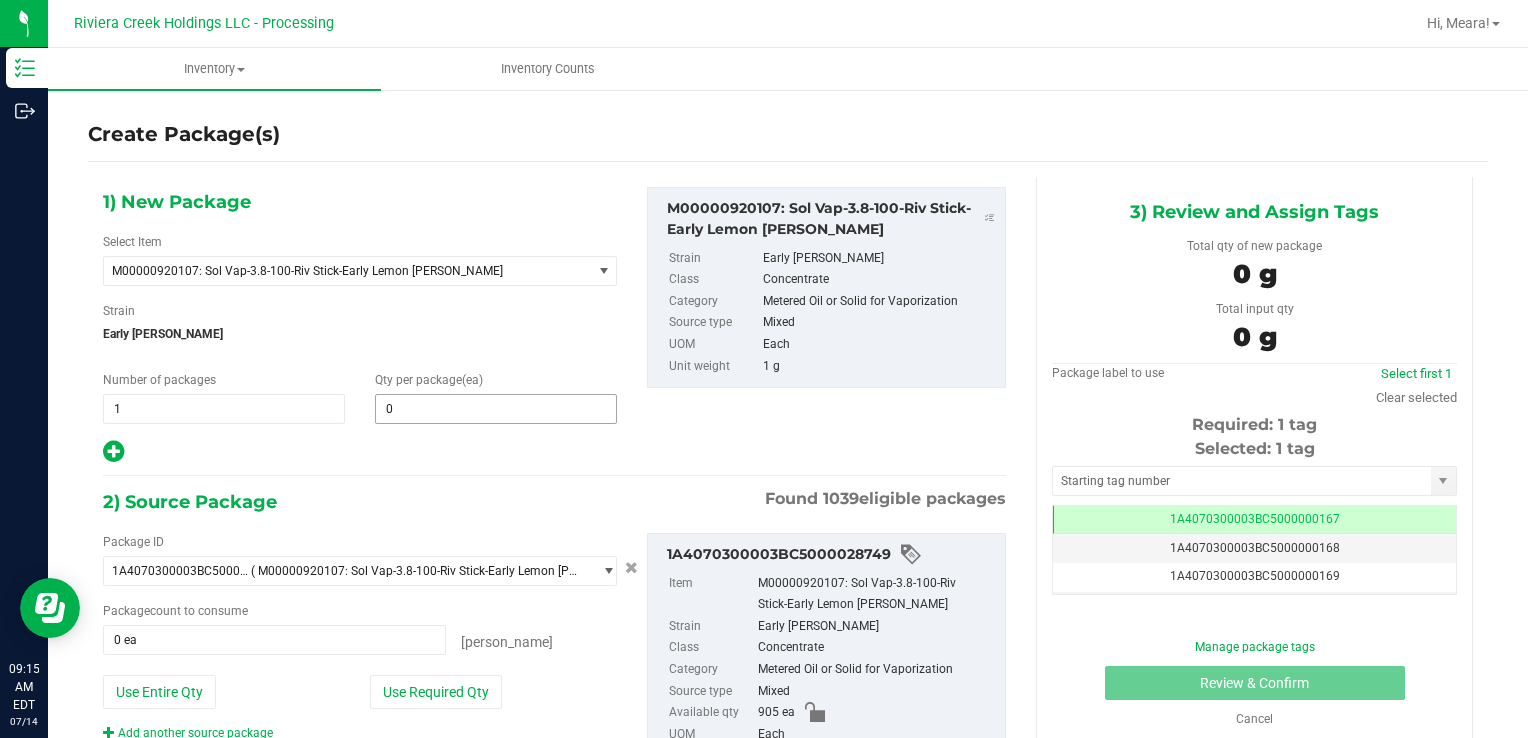 type 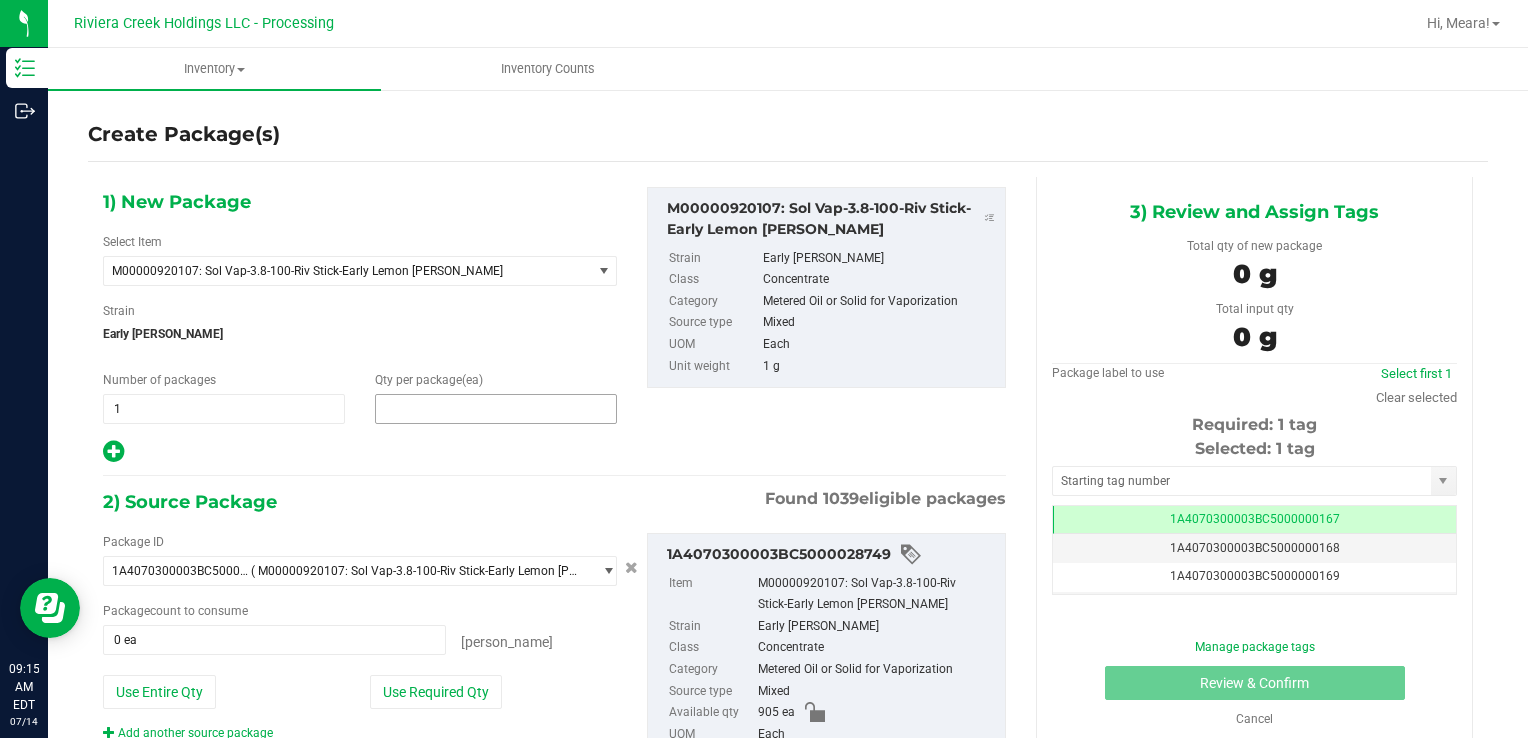 click at bounding box center [496, 409] 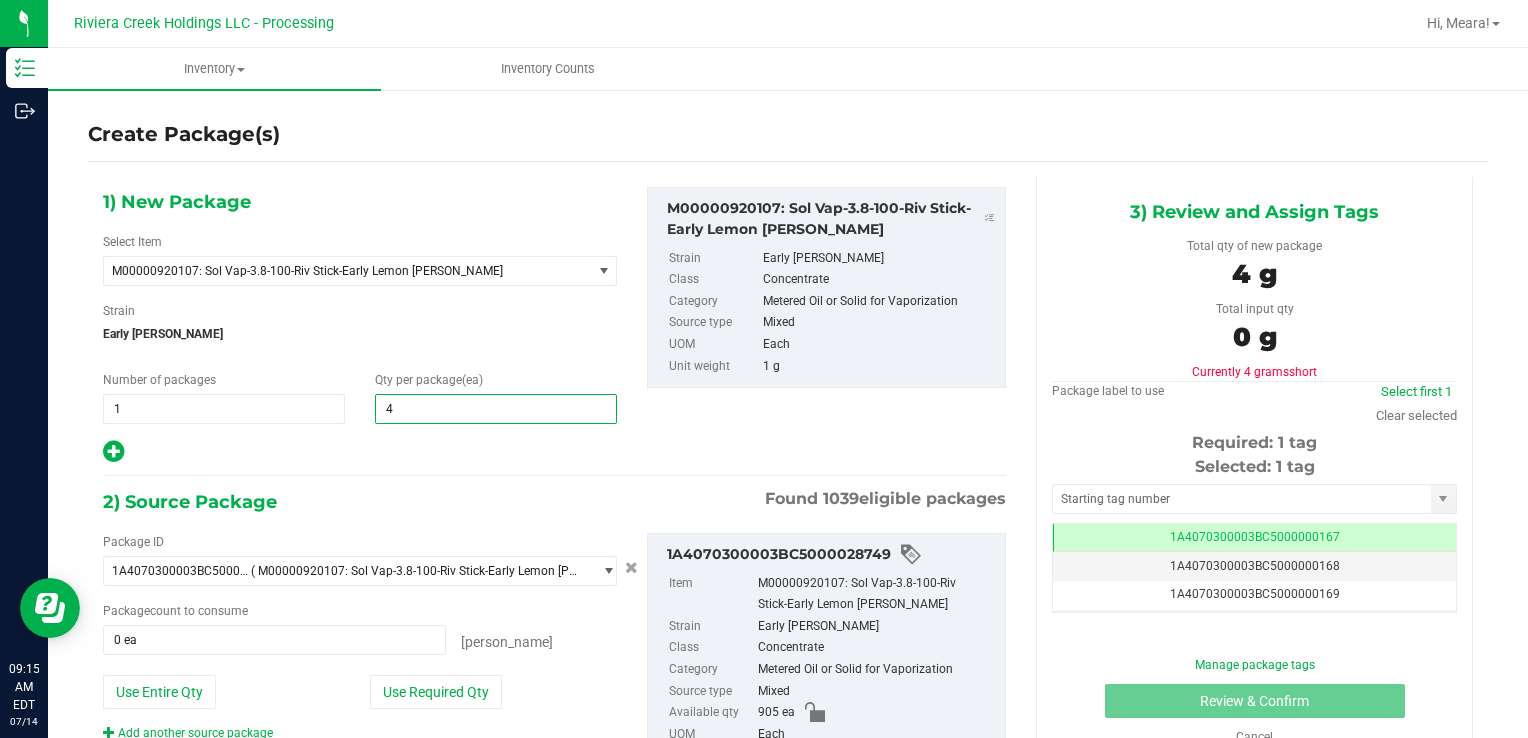 type on "40" 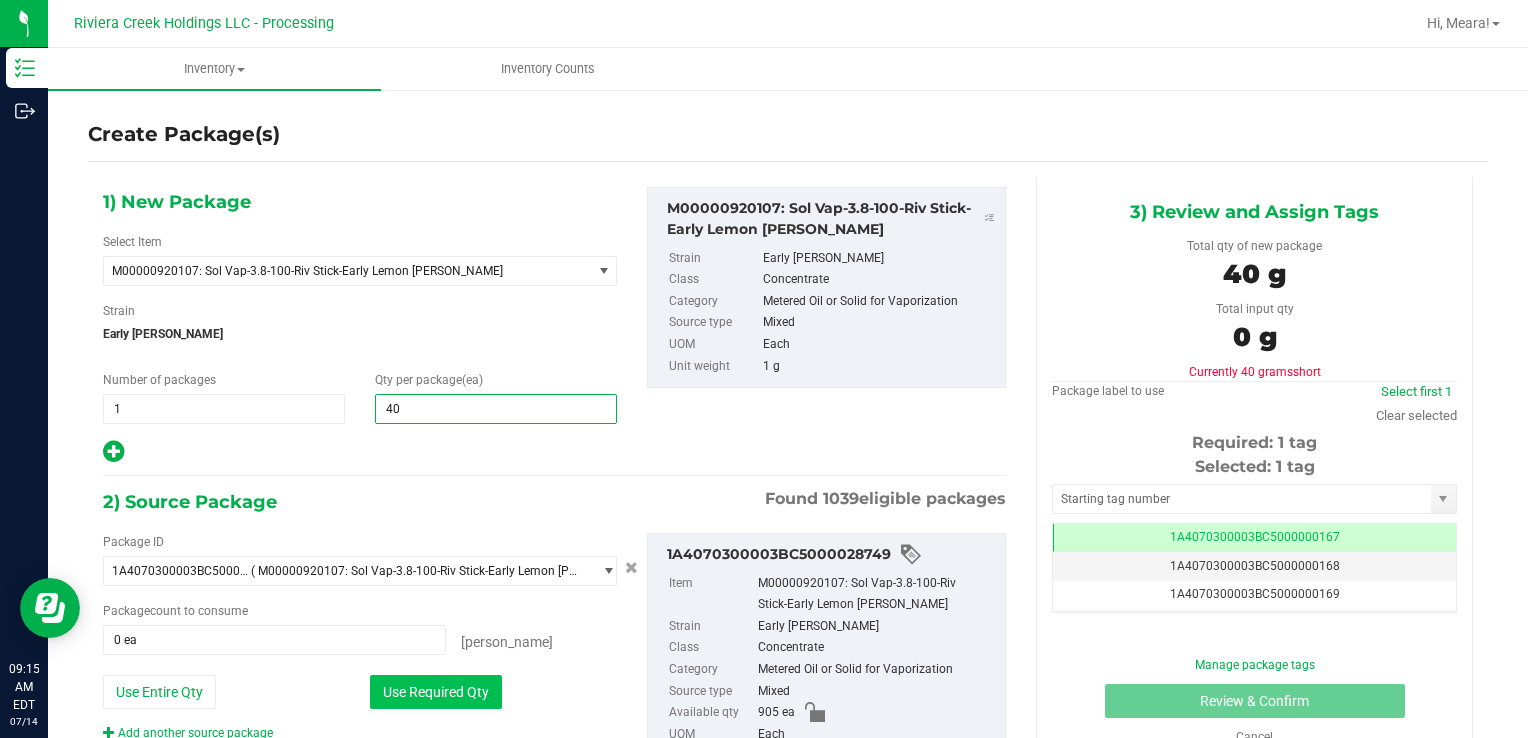 type on "40" 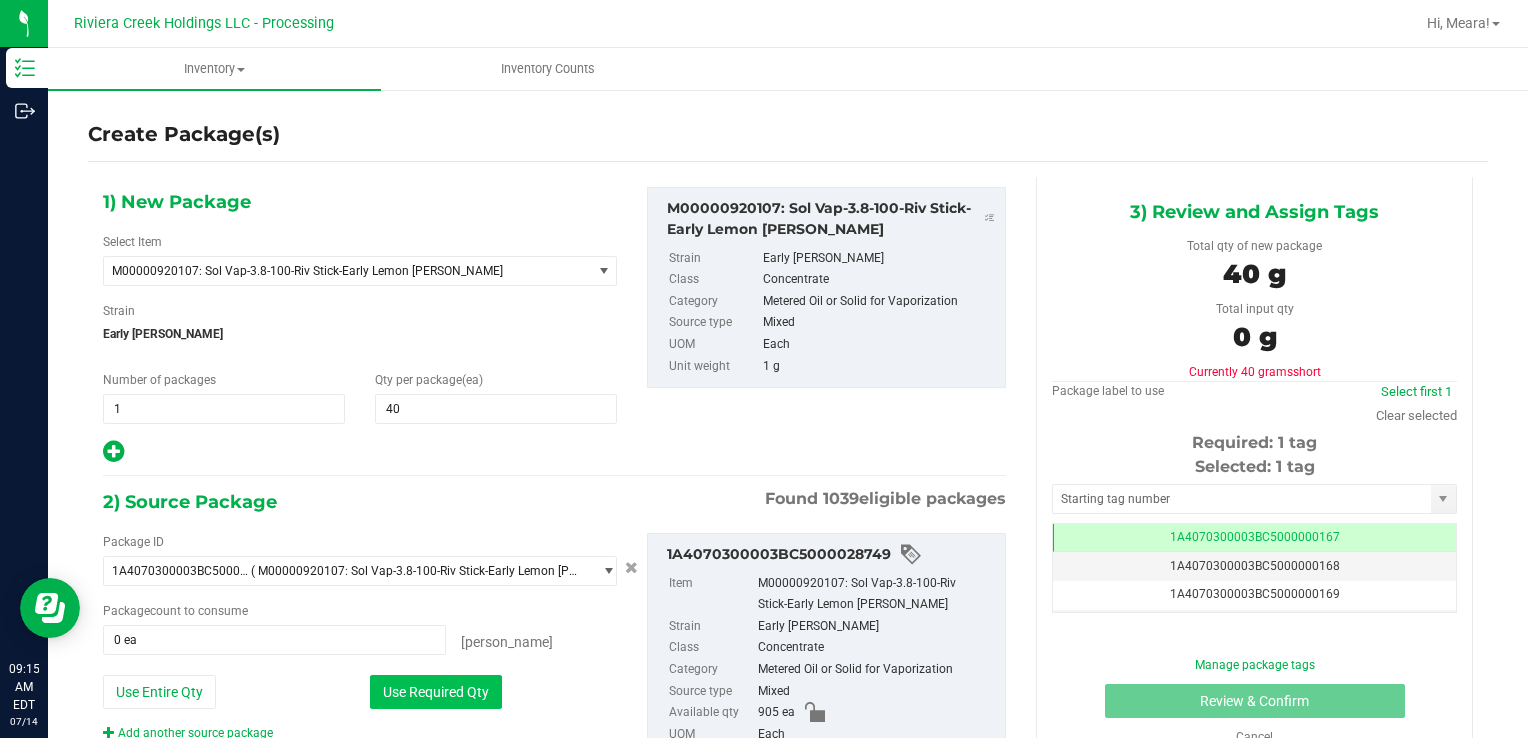 click on "Use Required Qty" at bounding box center [436, 692] 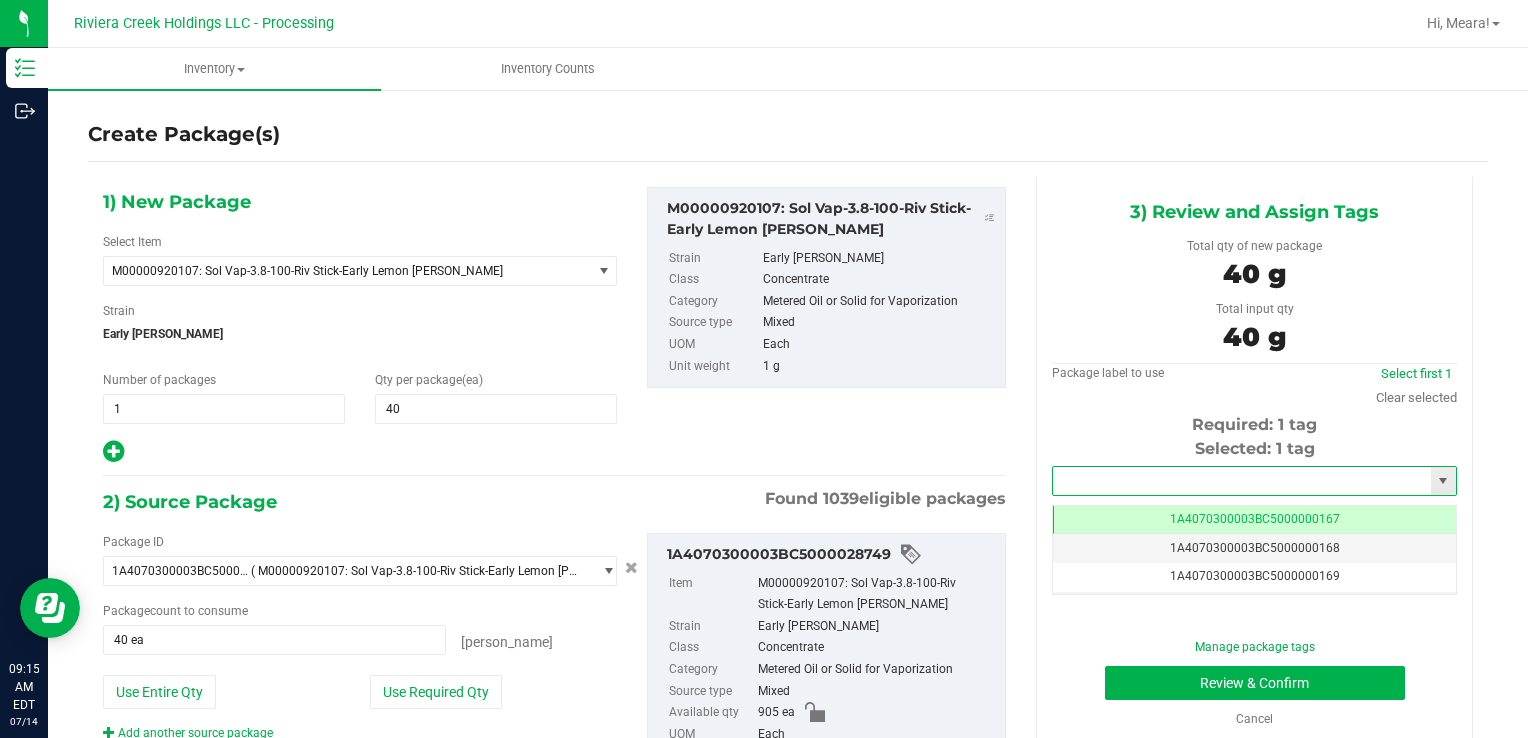 click at bounding box center (1242, 481) 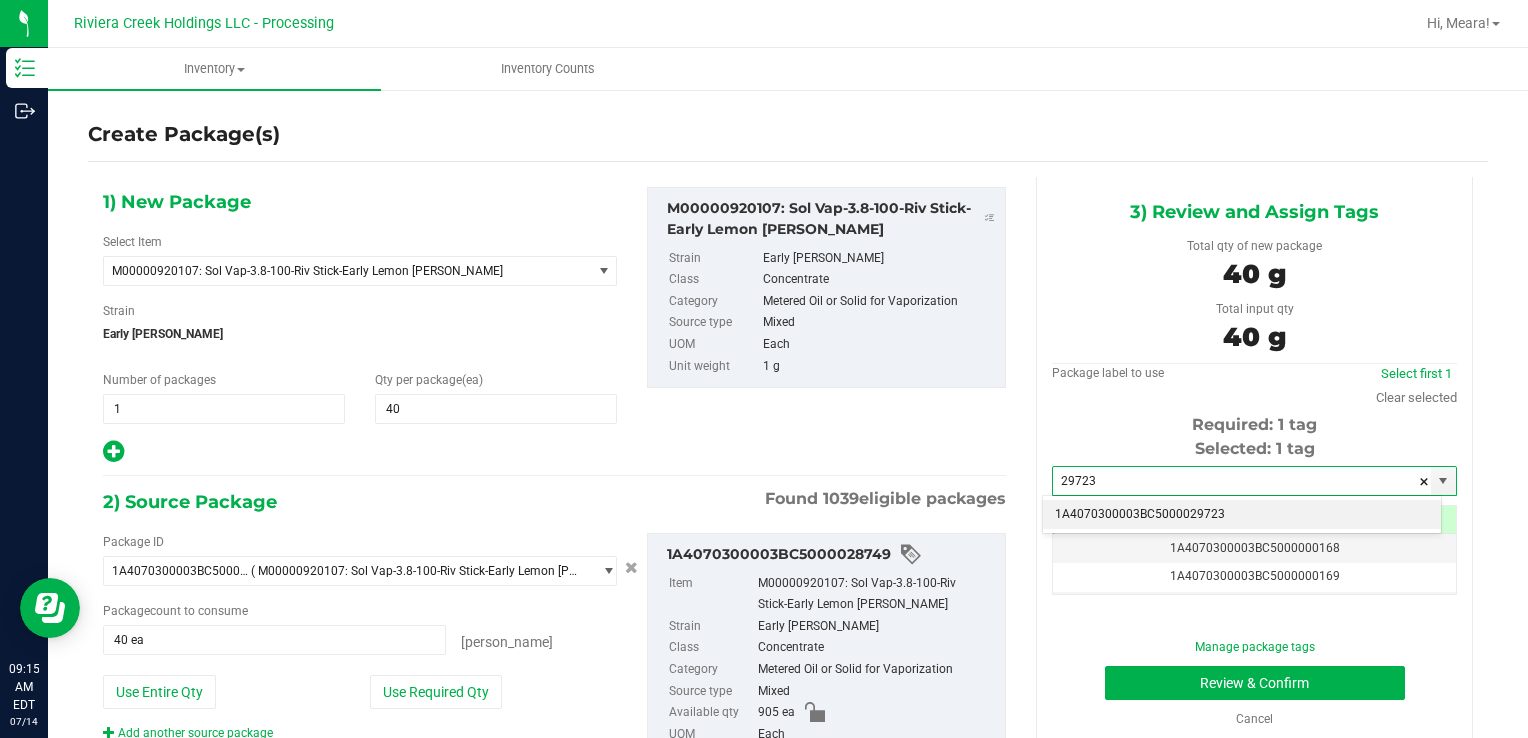 click on "1A4070300003BC5000029723" at bounding box center [1242, 515] 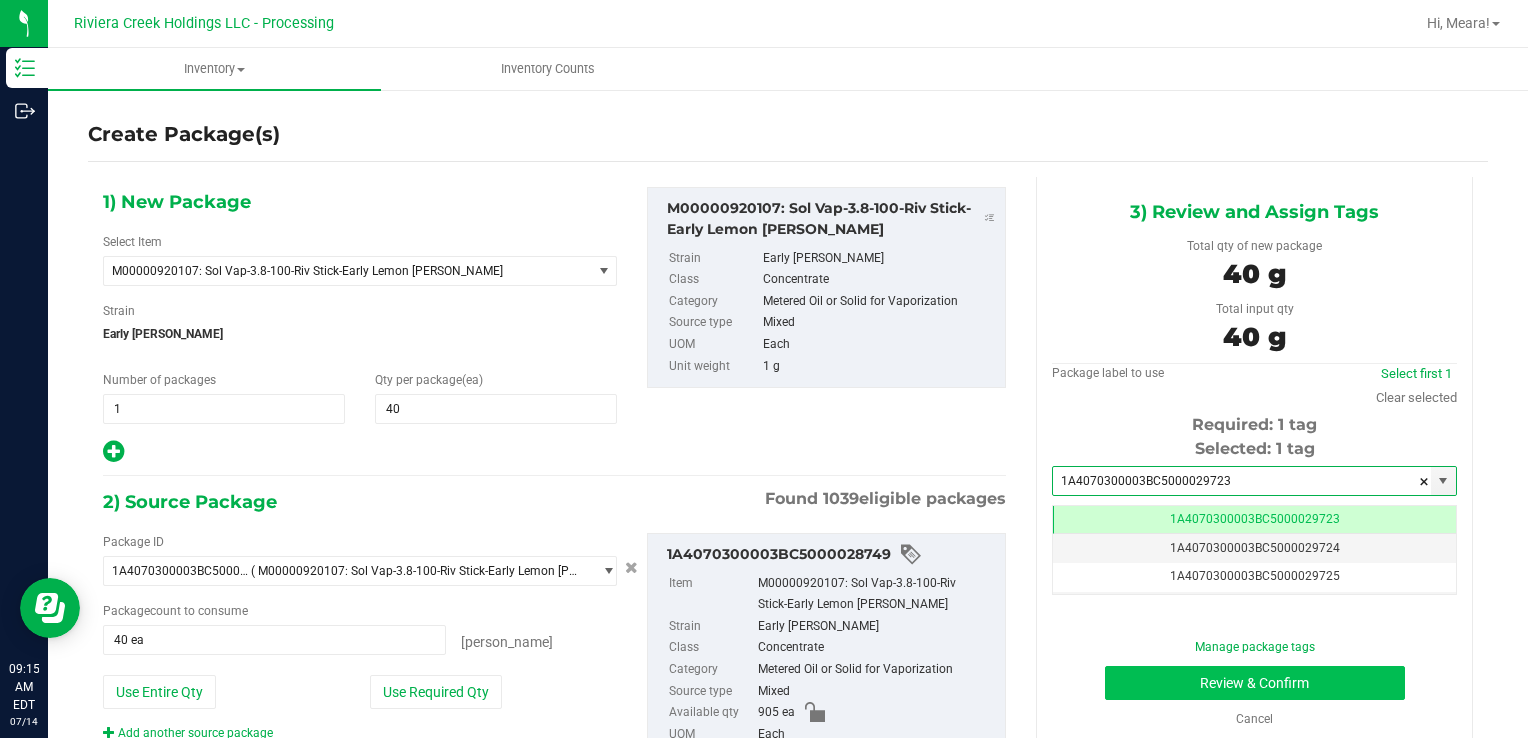 type on "1A4070300003BC5000029723" 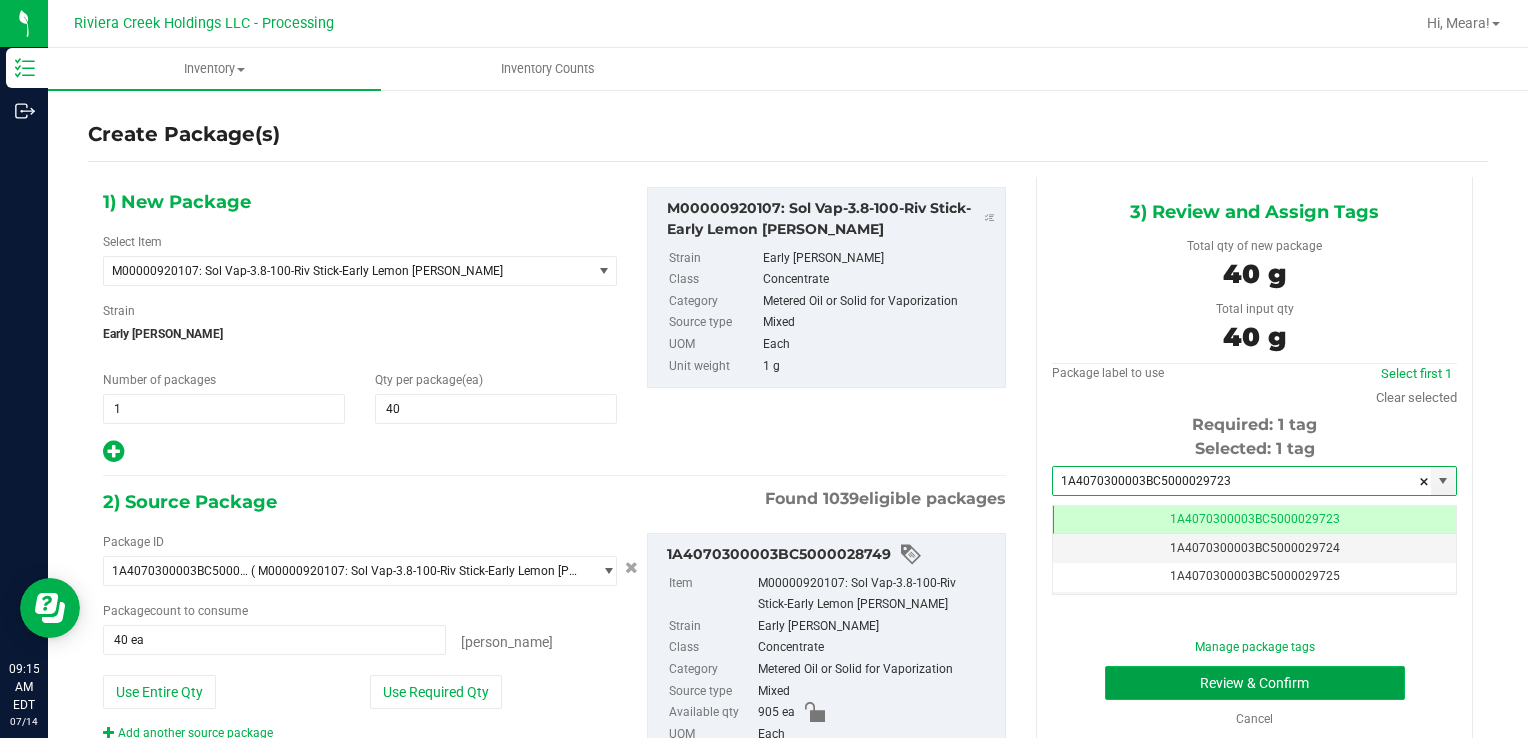 click on "Review & Confirm" at bounding box center [1255, 683] 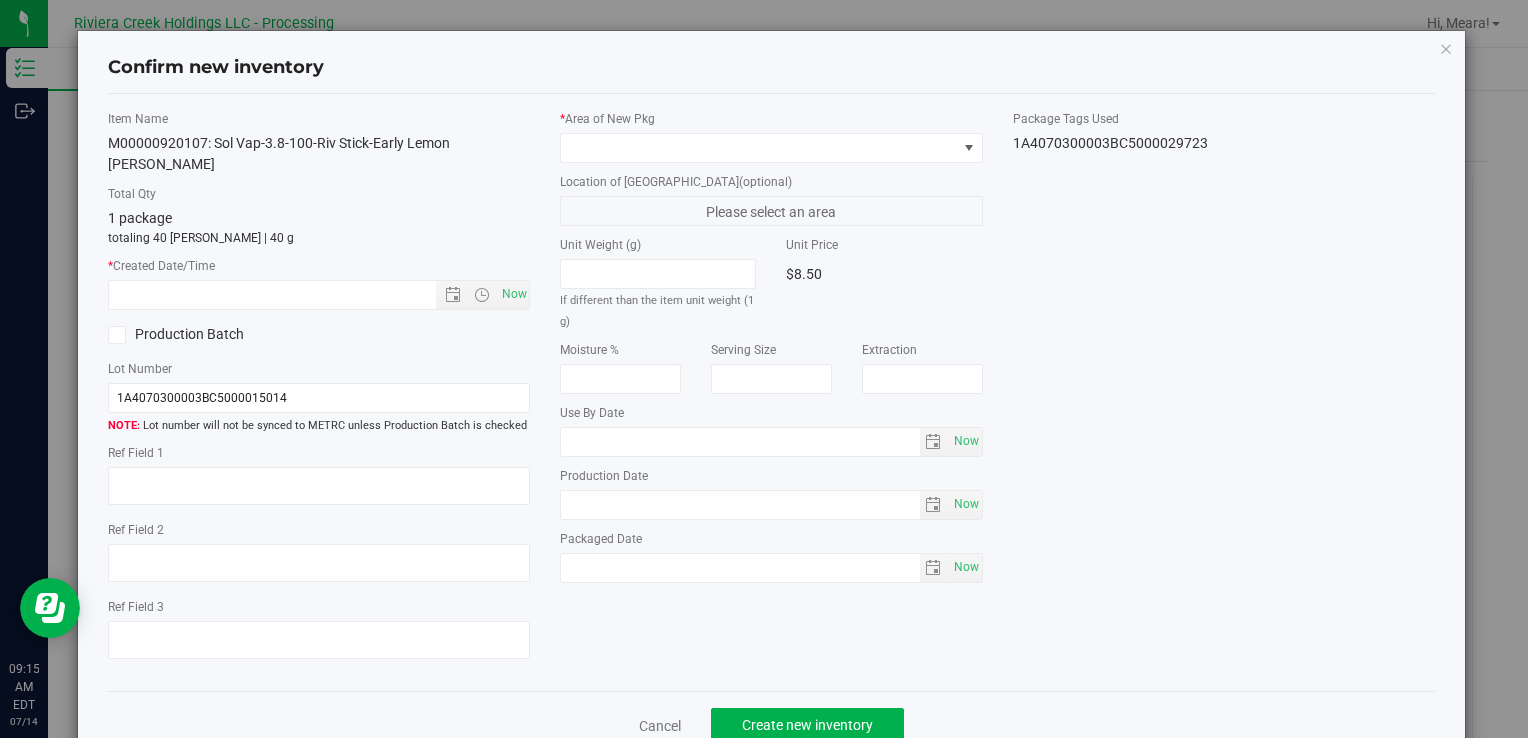 type on "[DATE]" 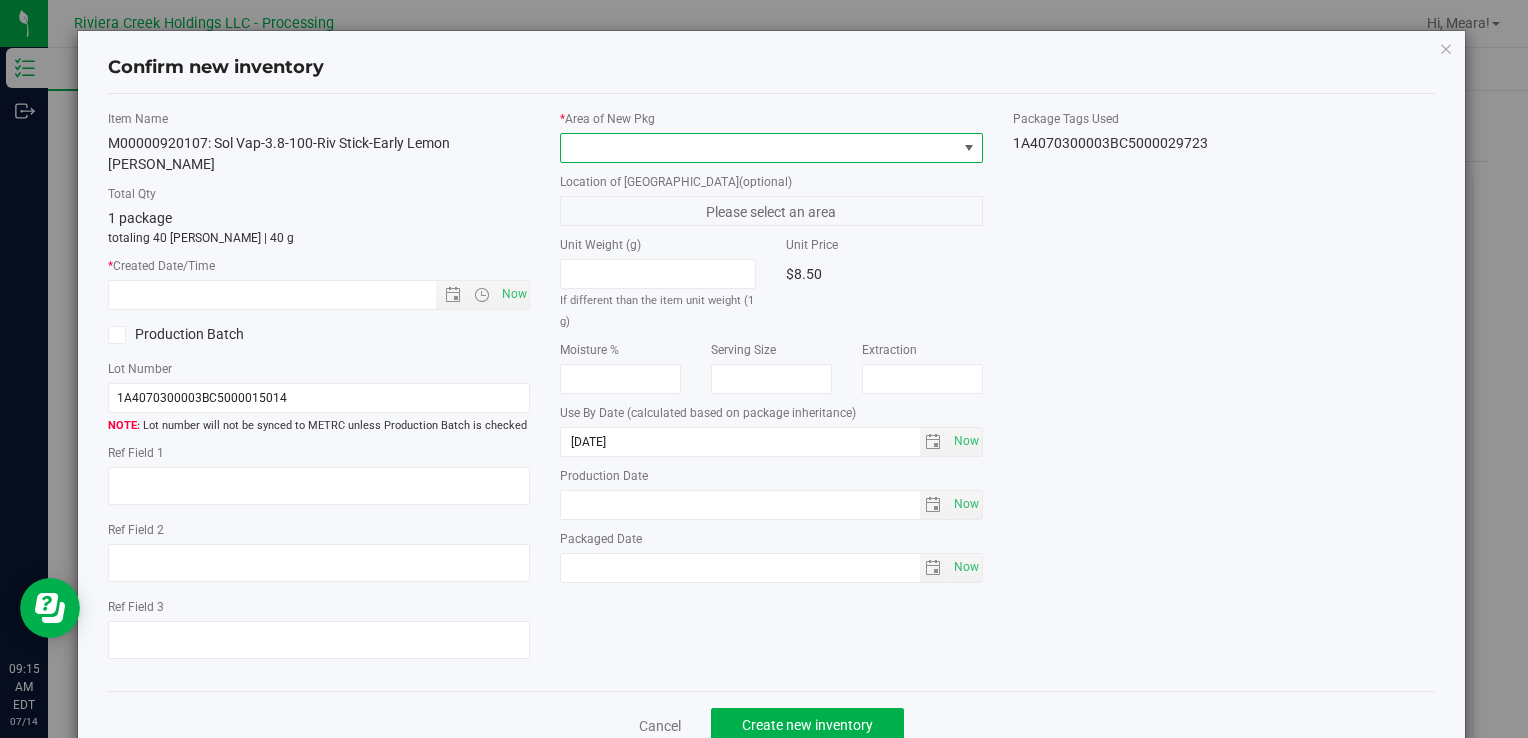 click at bounding box center [758, 148] 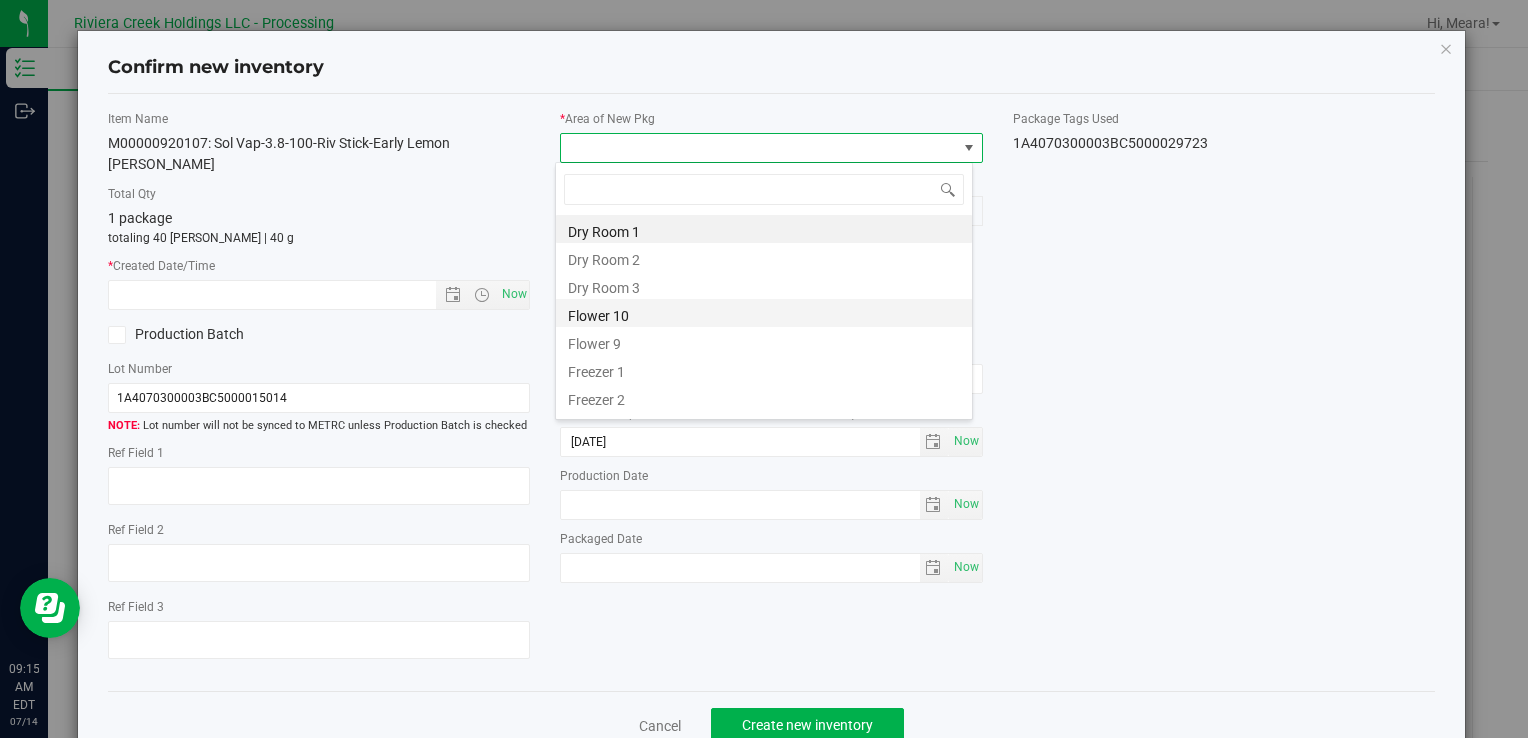 click on "Flower 10" at bounding box center [764, 313] 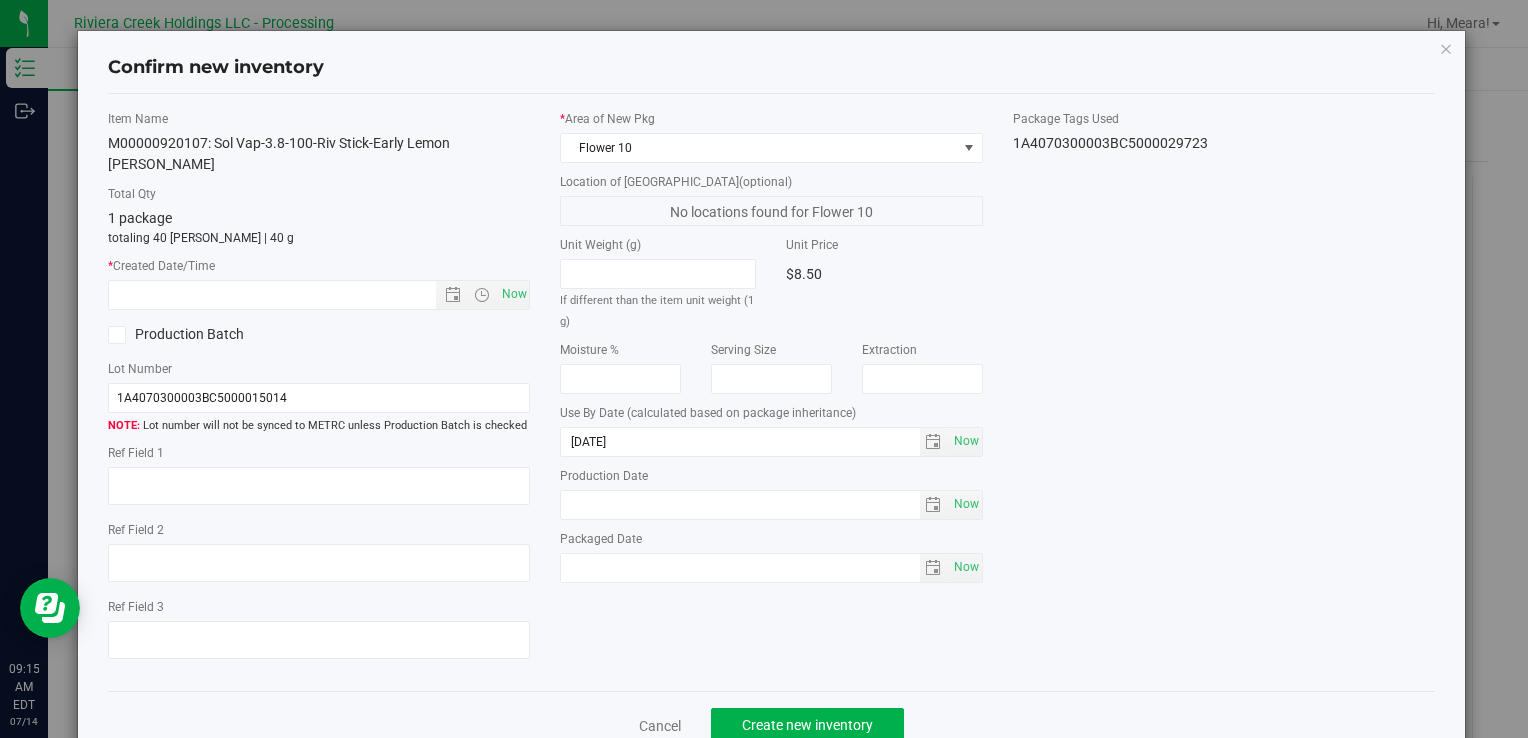 click on "Item Name
M00000920107: Sol Vap-3.8-100-Riv Stick-Early Lemon Berry
Total Qty
1 package  totaling 40 eaches | 40 g
*
Created Date/Time
Now
Production Batch
Lot Number
1A4070300003BC5000015014" at bounding box center [319, 393] 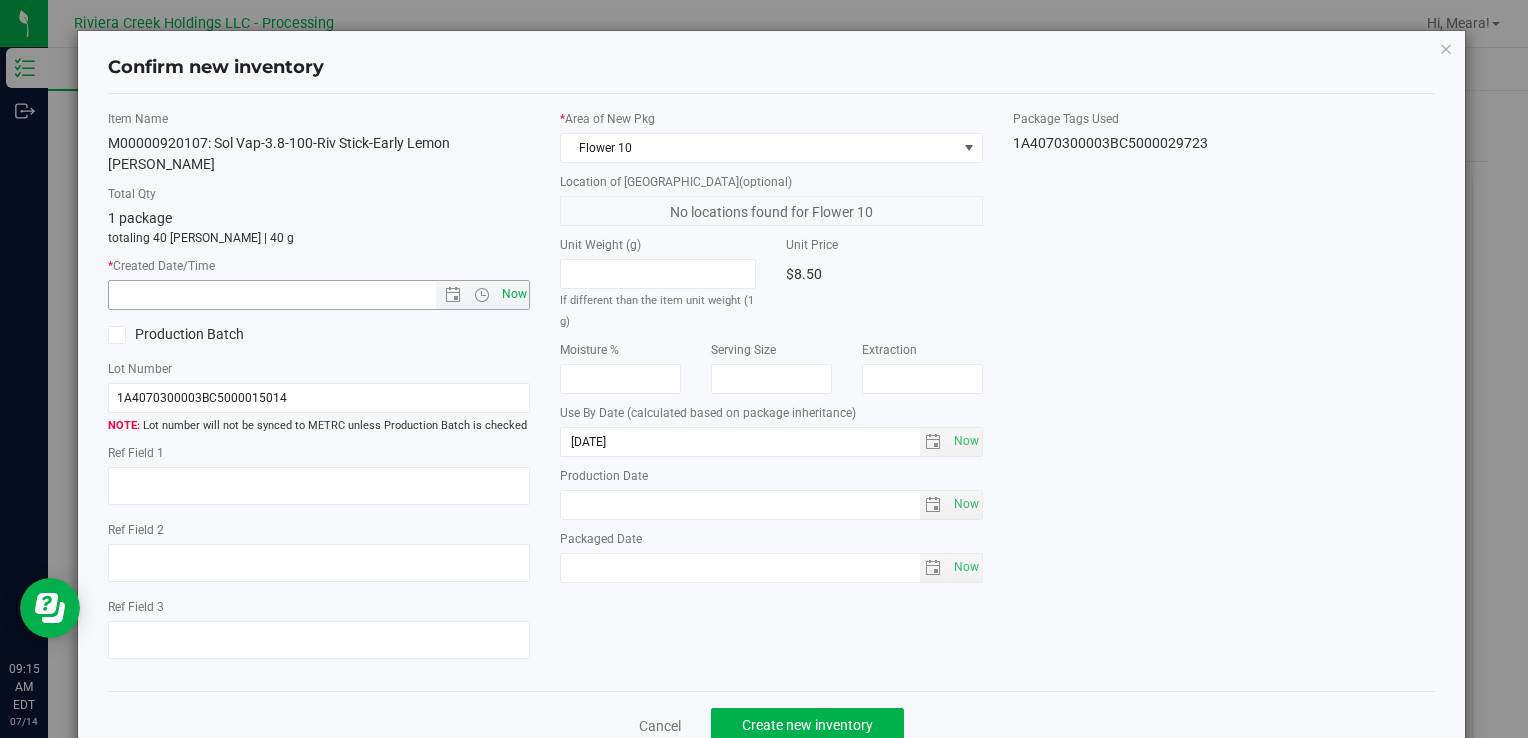 click on "Now" at bounding box center [514, 294] 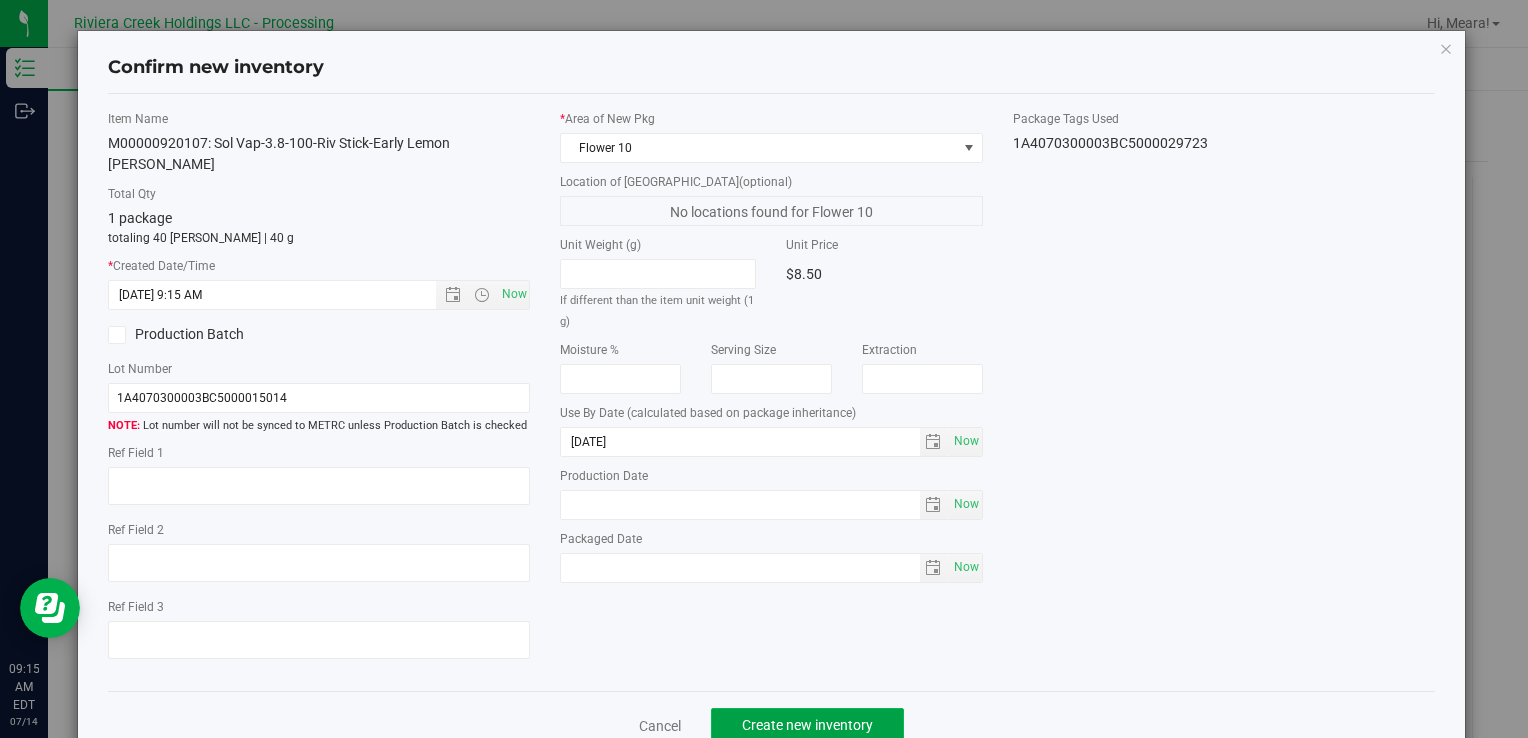 click on "Create new inventory" 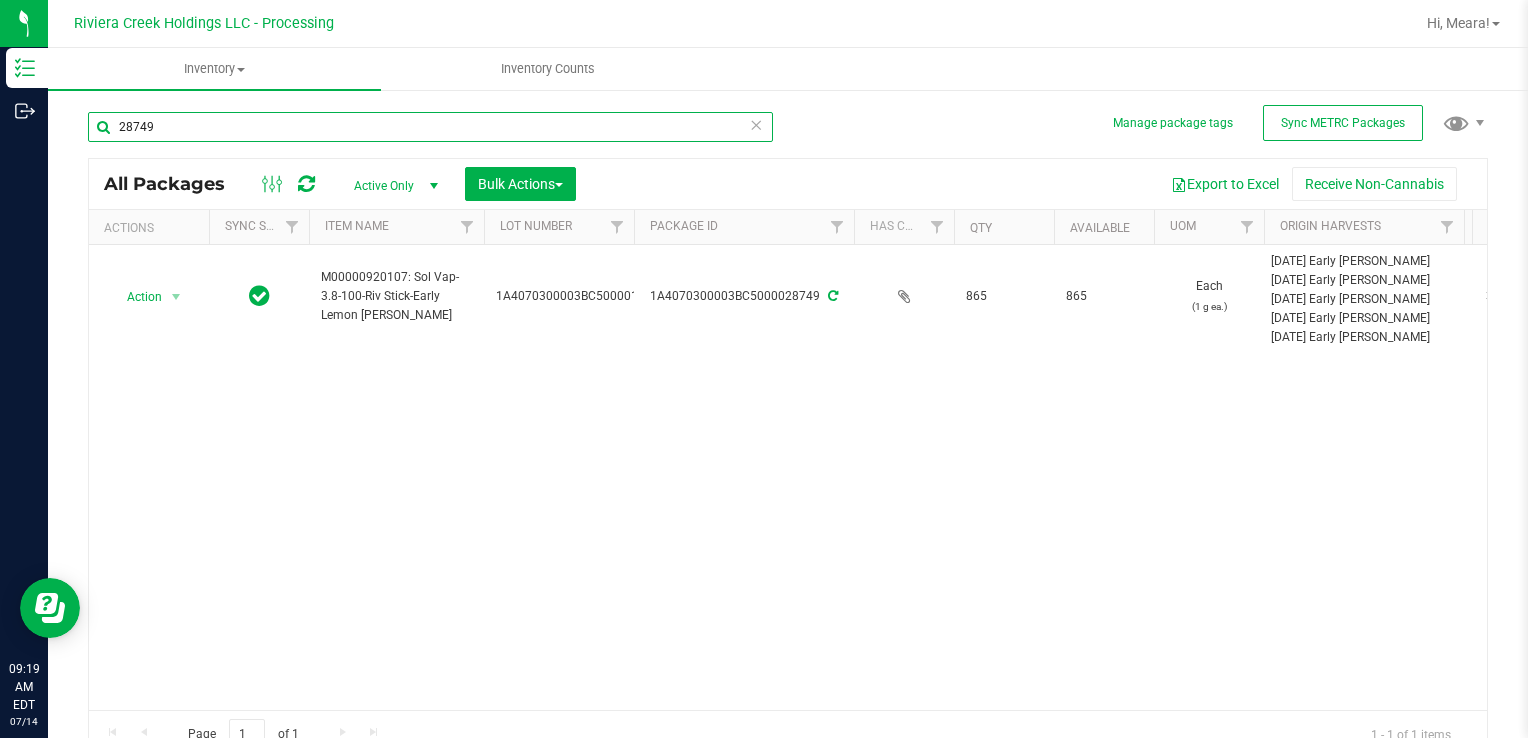 drag, startPoint x: 172, startPoint y: 128, endPoint x: 287, endPoint y: 168, distance: 121.75796 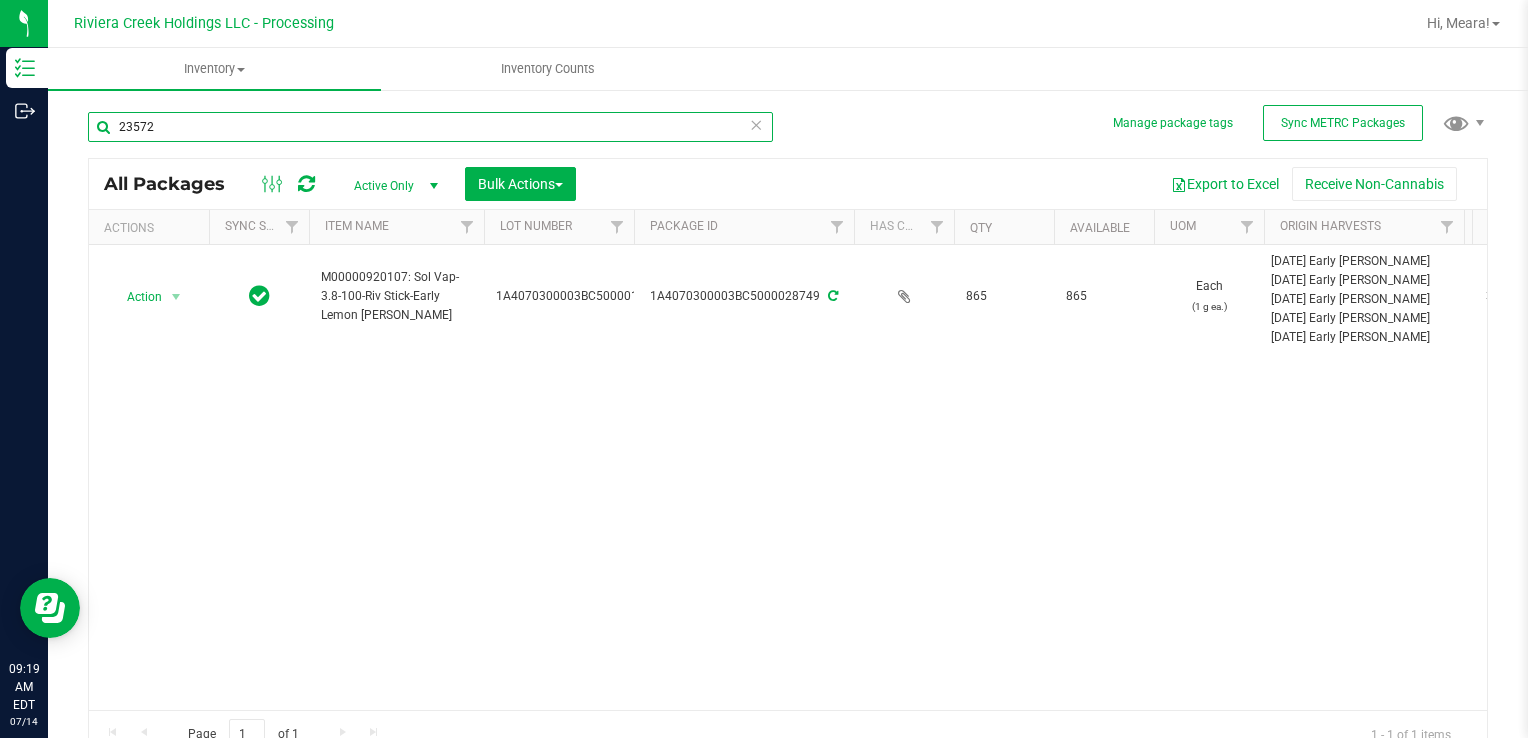 type on "23572" 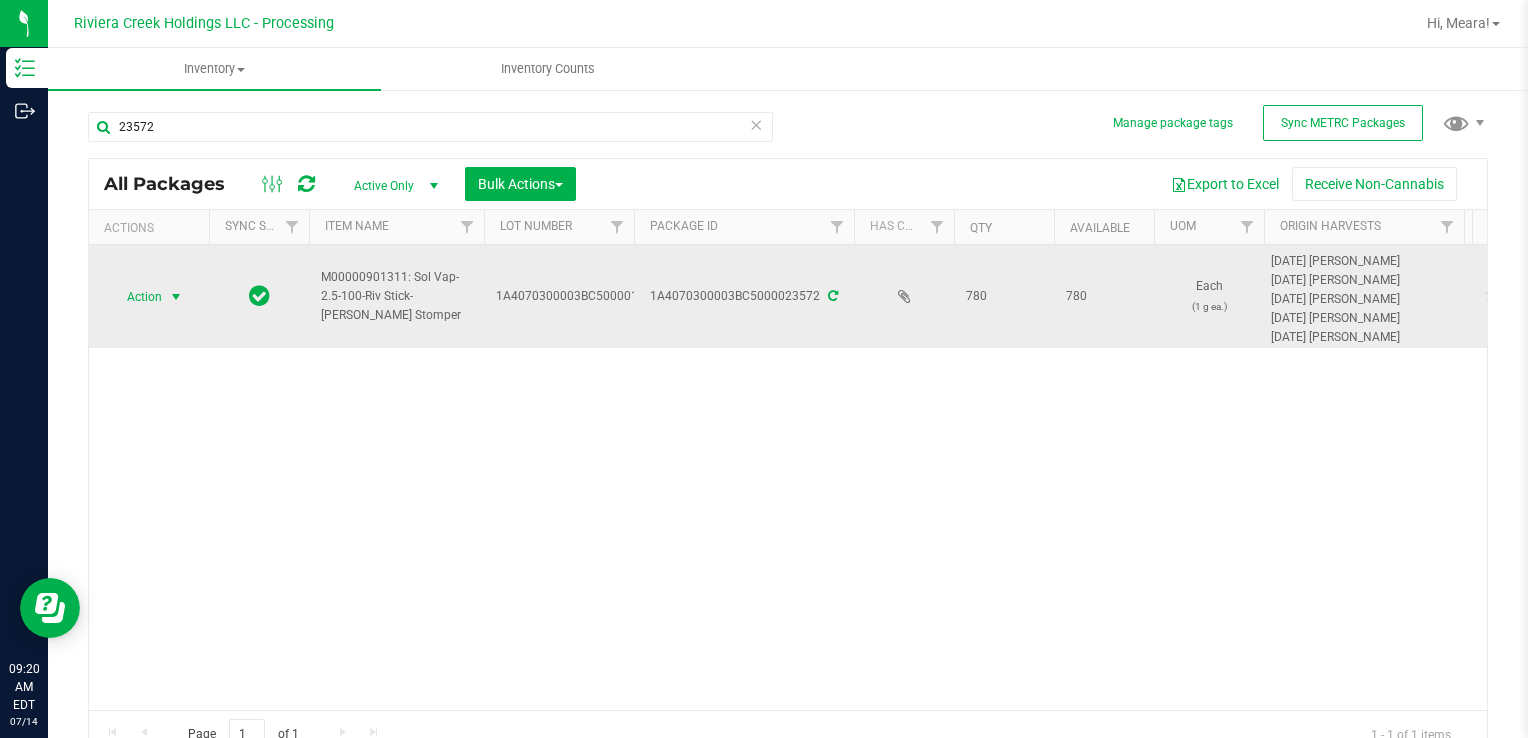 click on "Action" at bounding box center [136, 297] 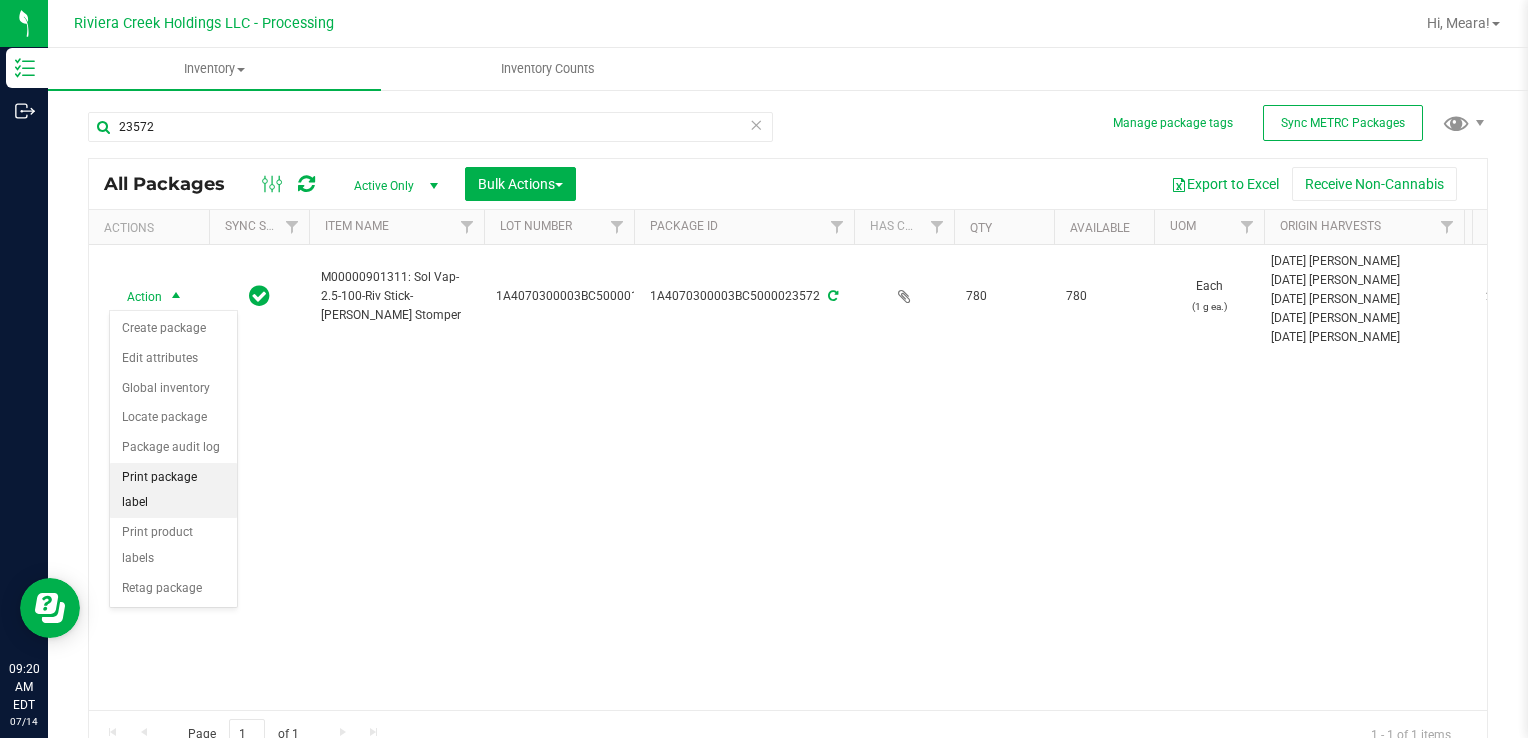 drag, startPoint x: 215, startPoint y: 476, endPoint x: 227, endPoint y: 474, distance: 12.165525 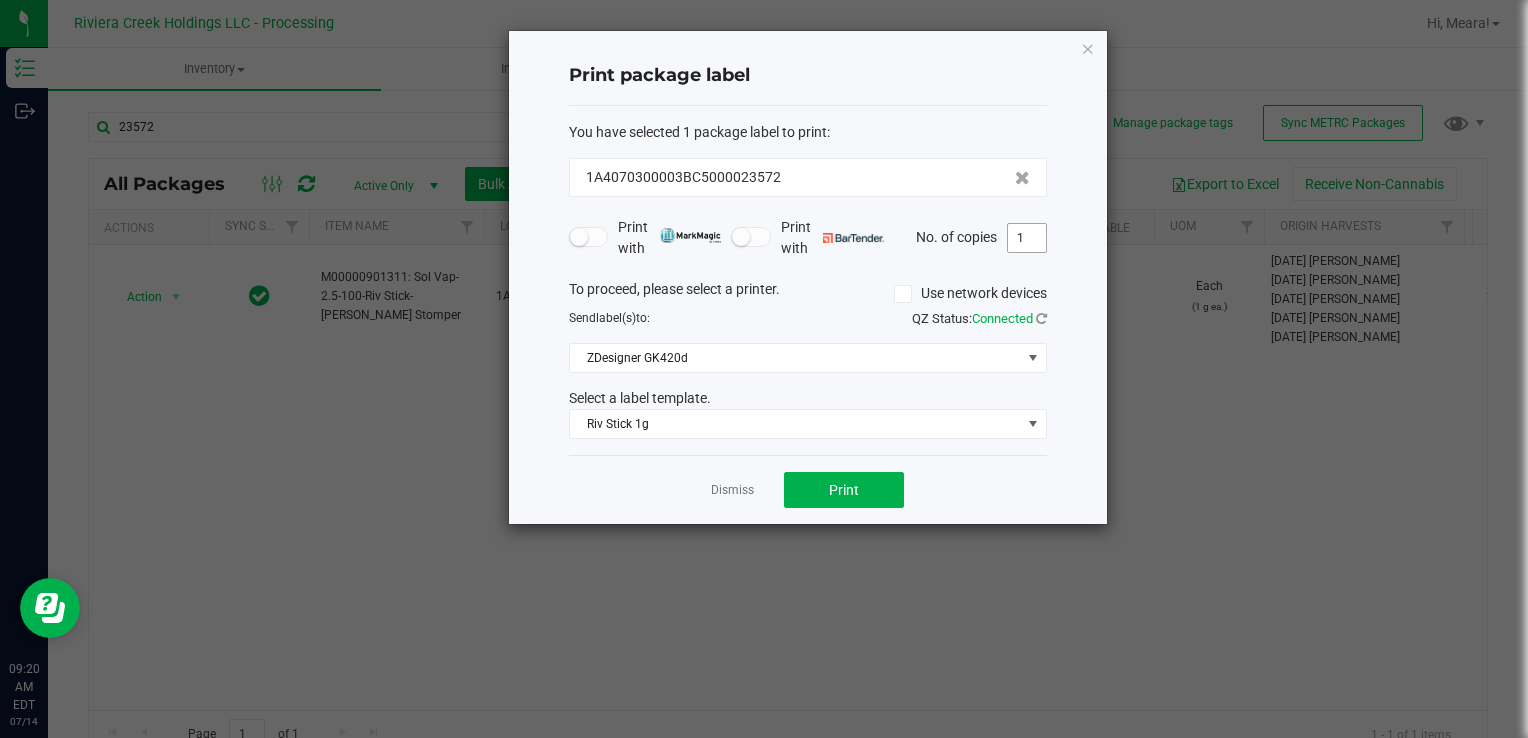 click on "1" at bounding box center [1027, 238] 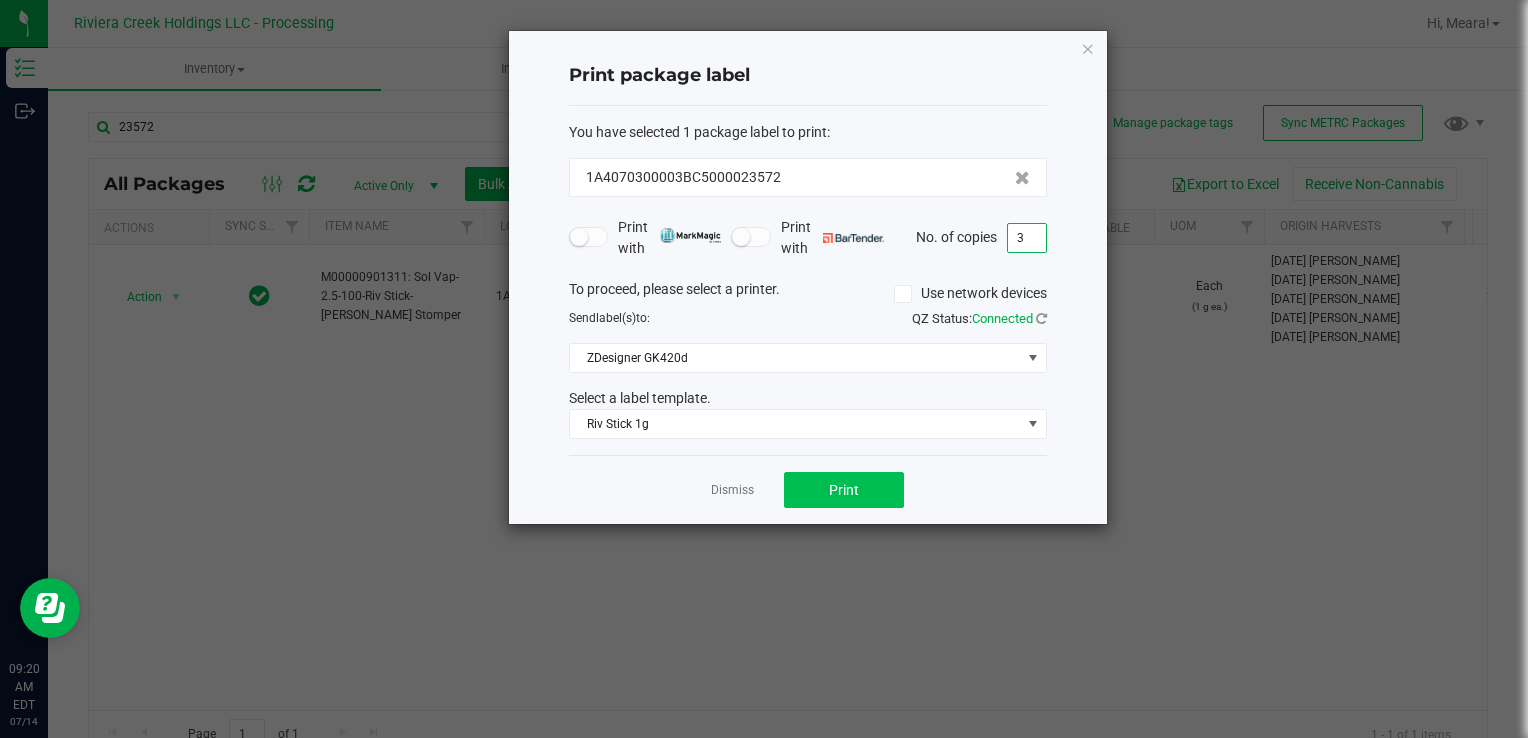 type on "3" 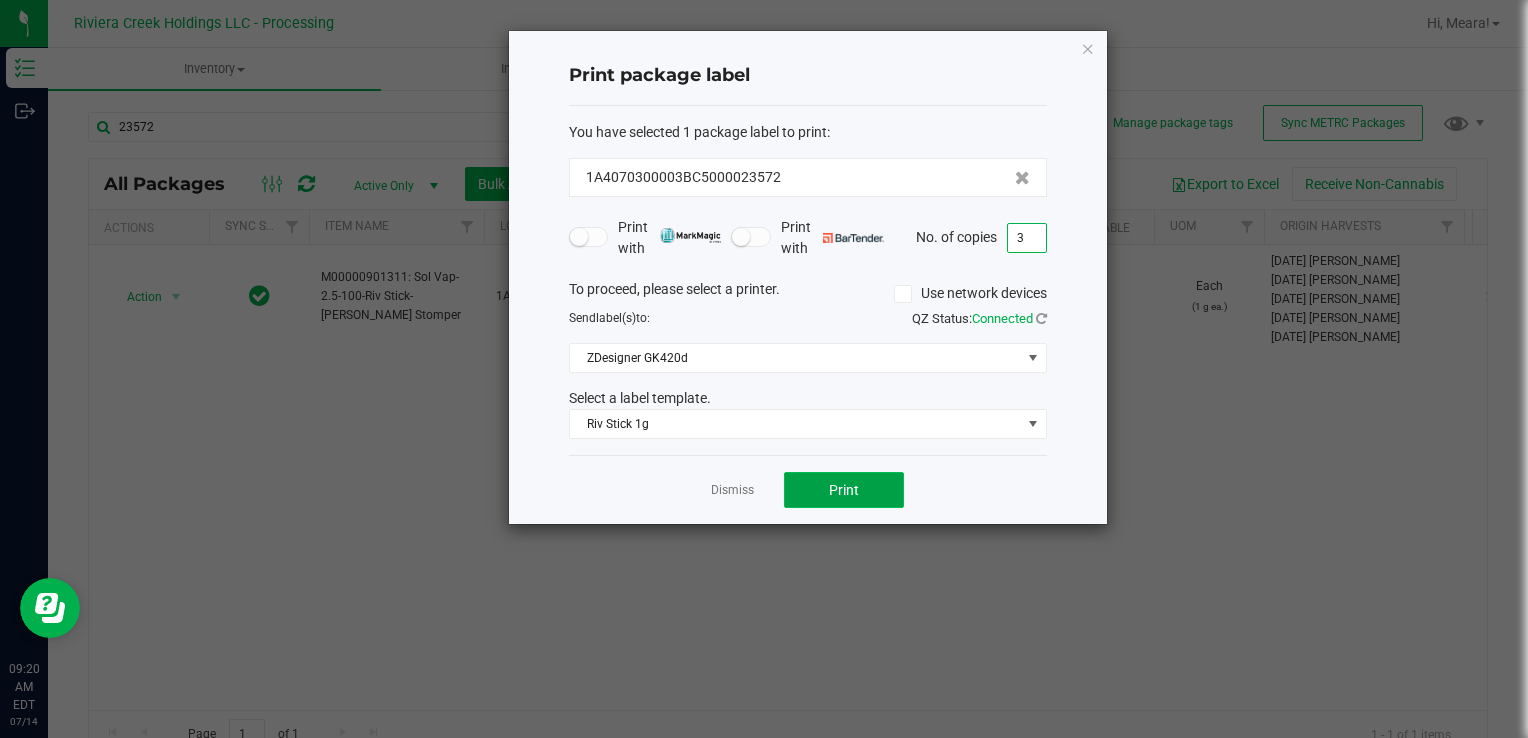 click on "Print" 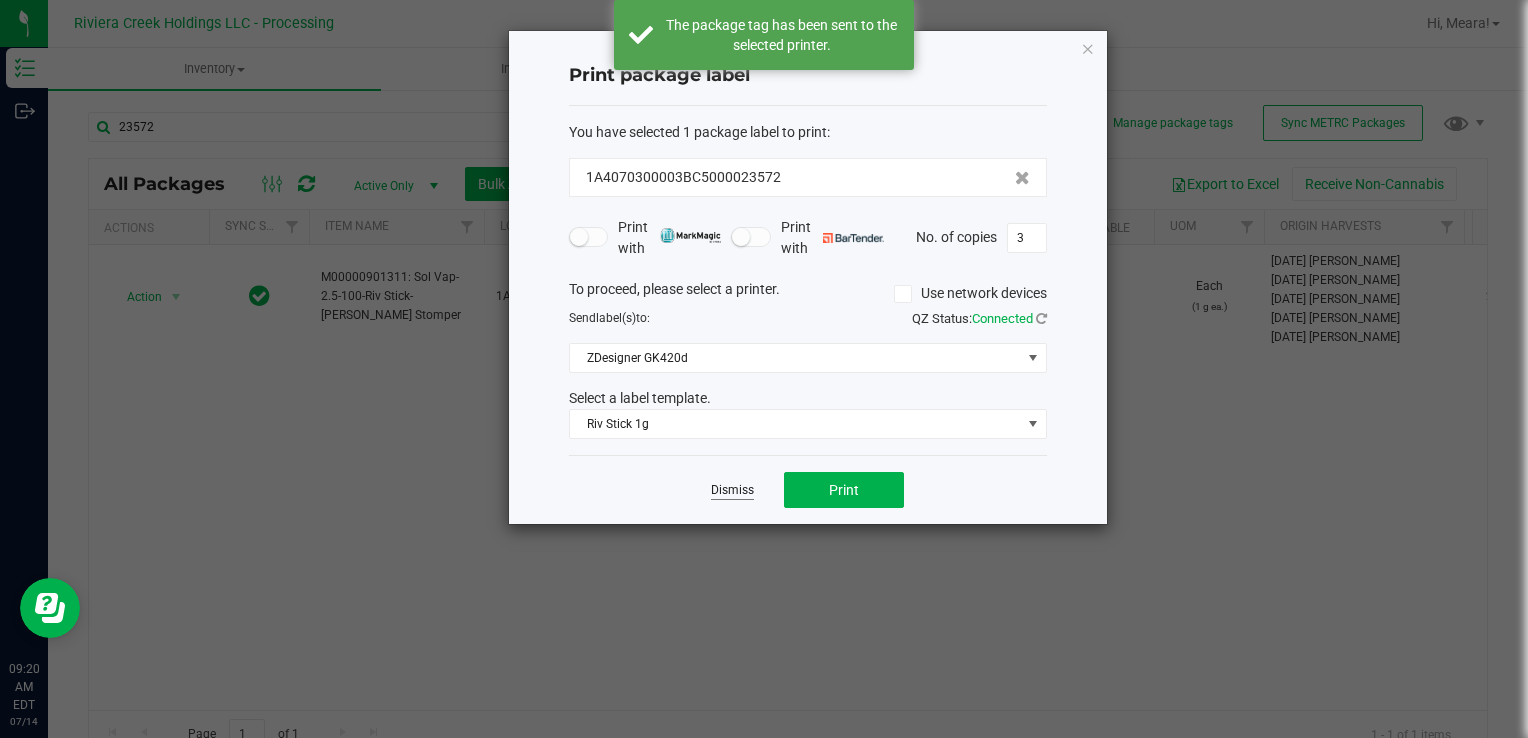 click on "Dismiss" 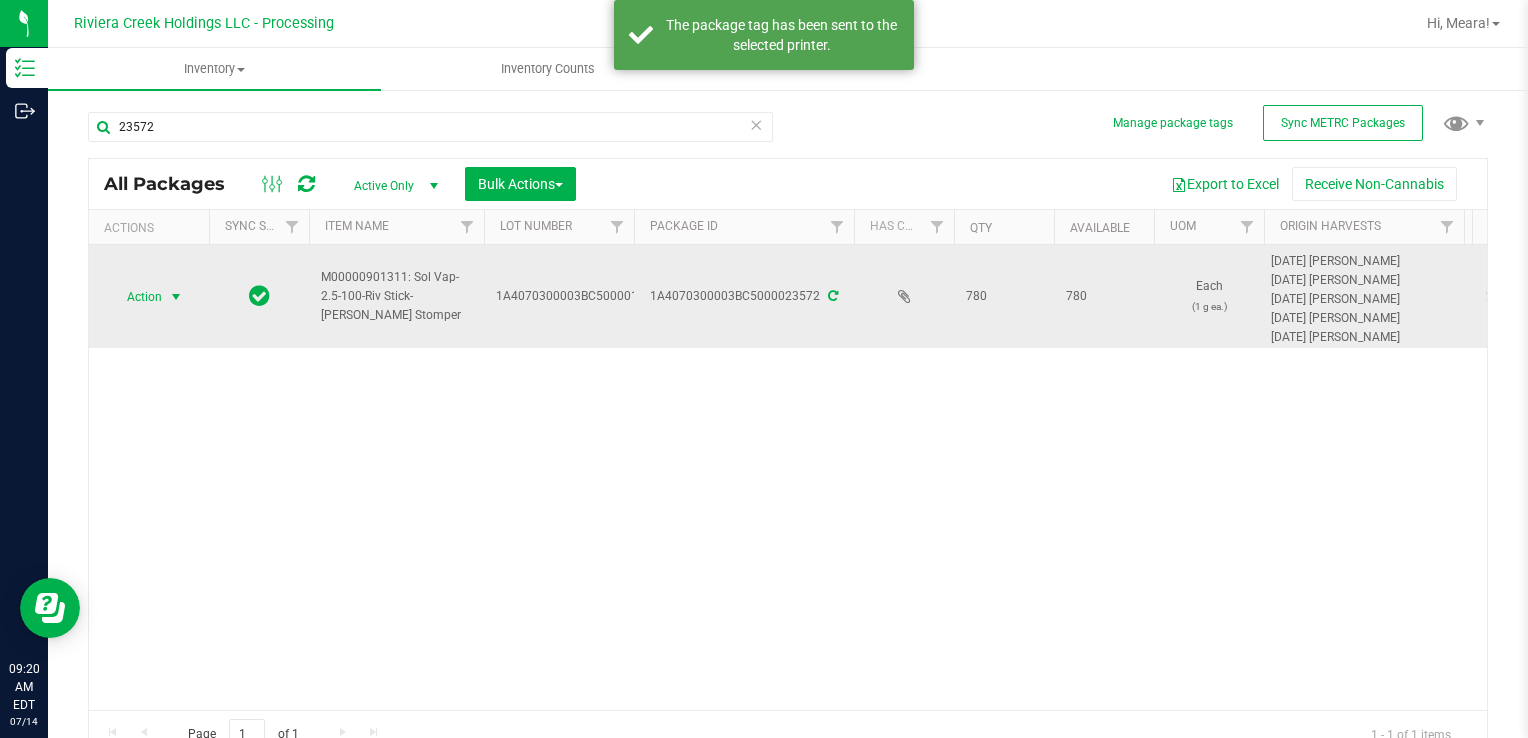 click at bounding box center [176, 297] 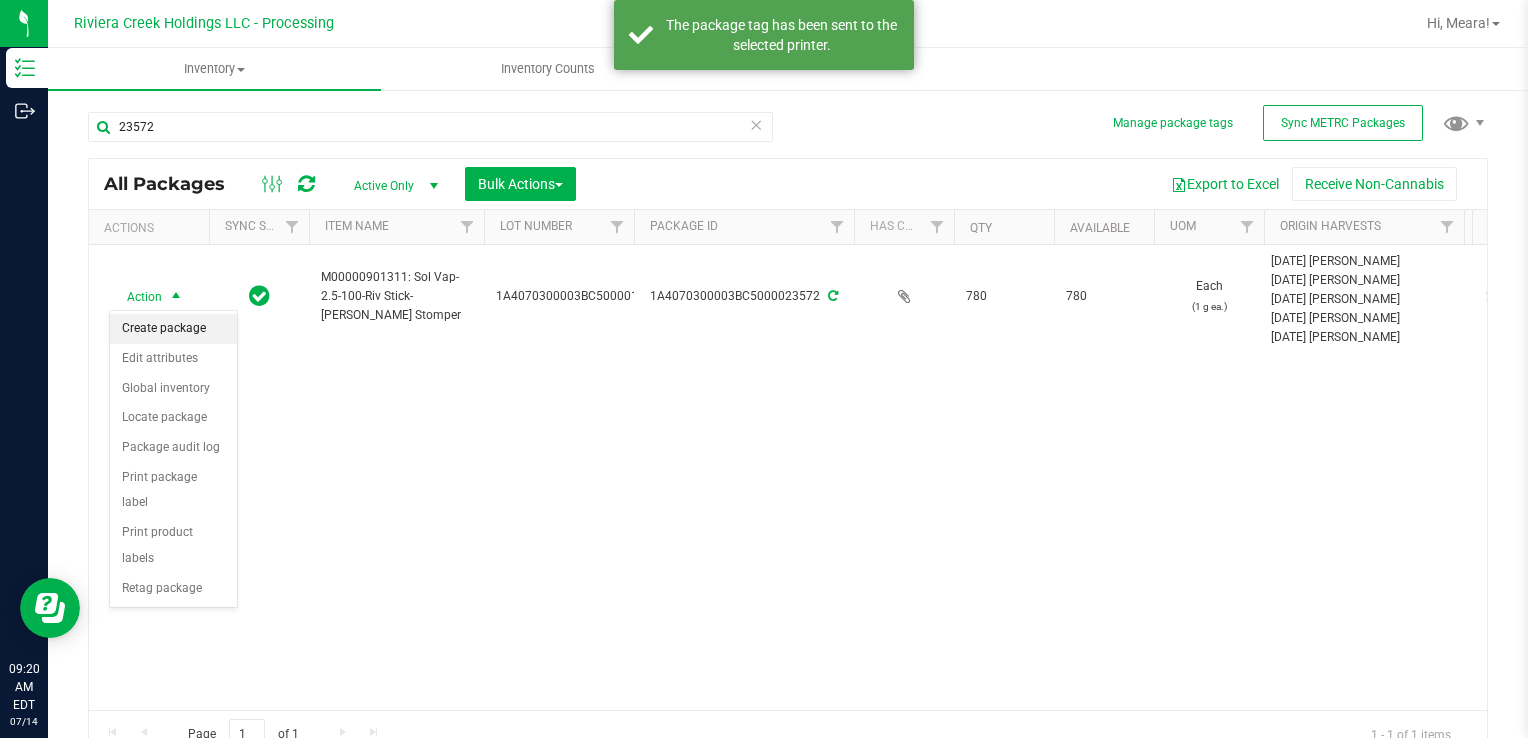 click on "Create package" at bounding box center [173, 329] 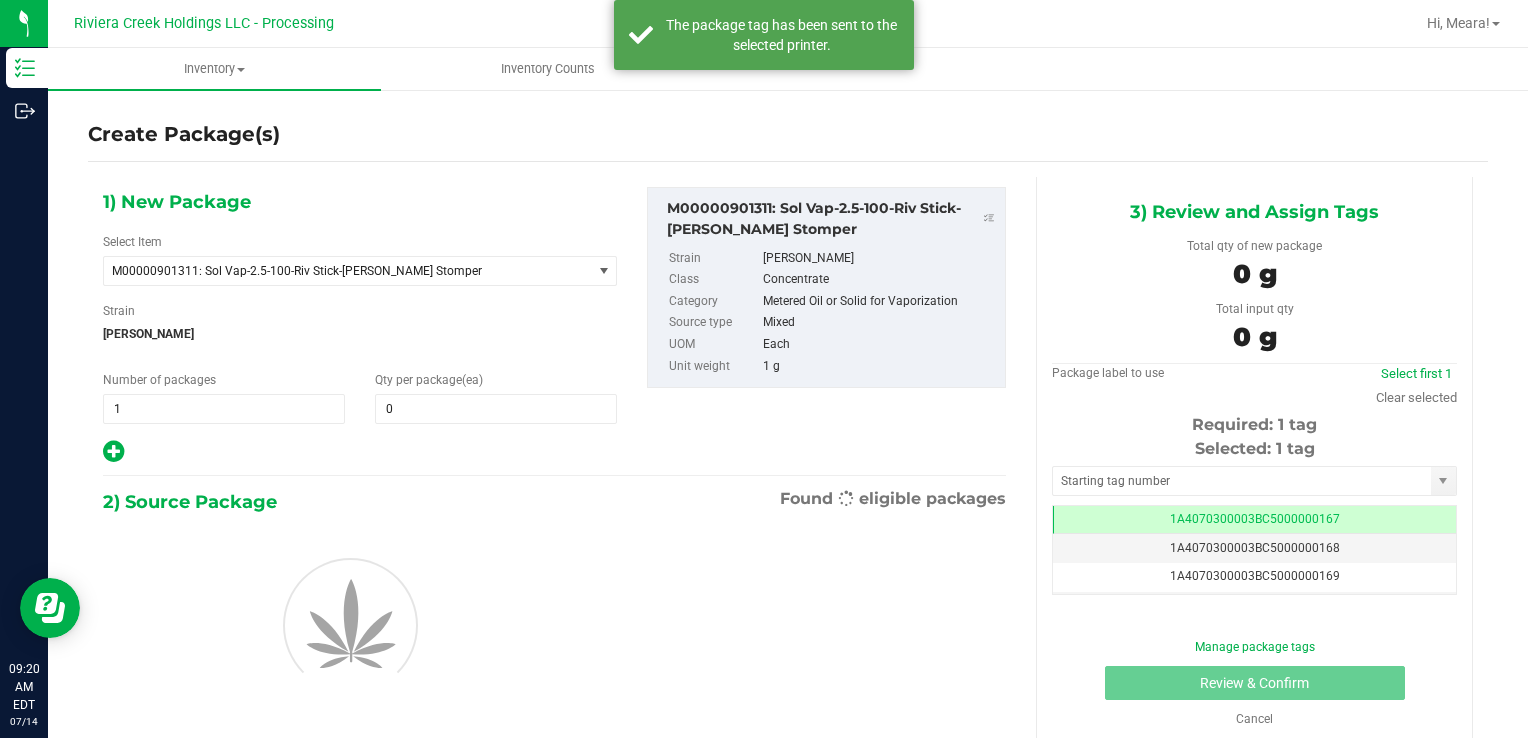scroll, scrollTop: 0, scrollLeft: 0, axis: both 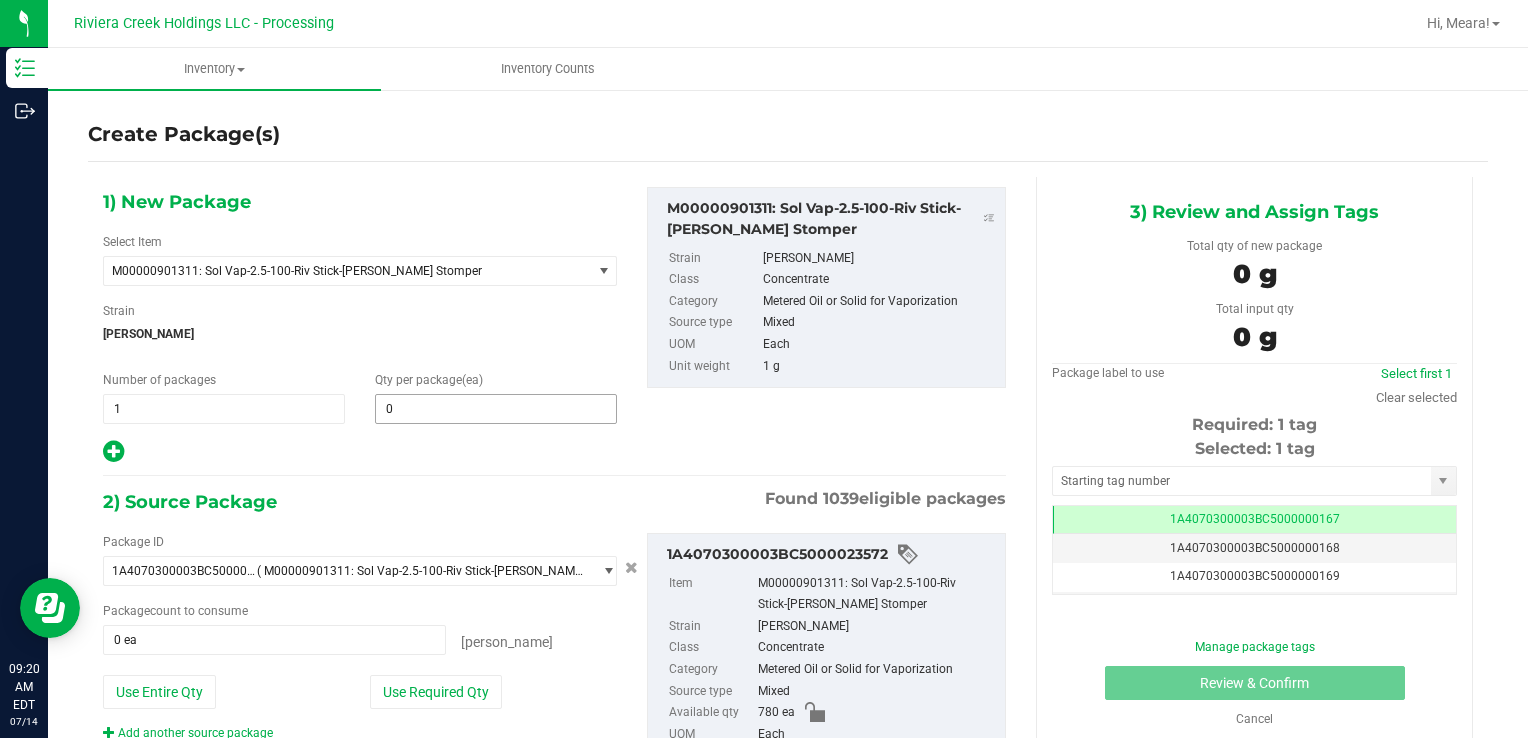 type 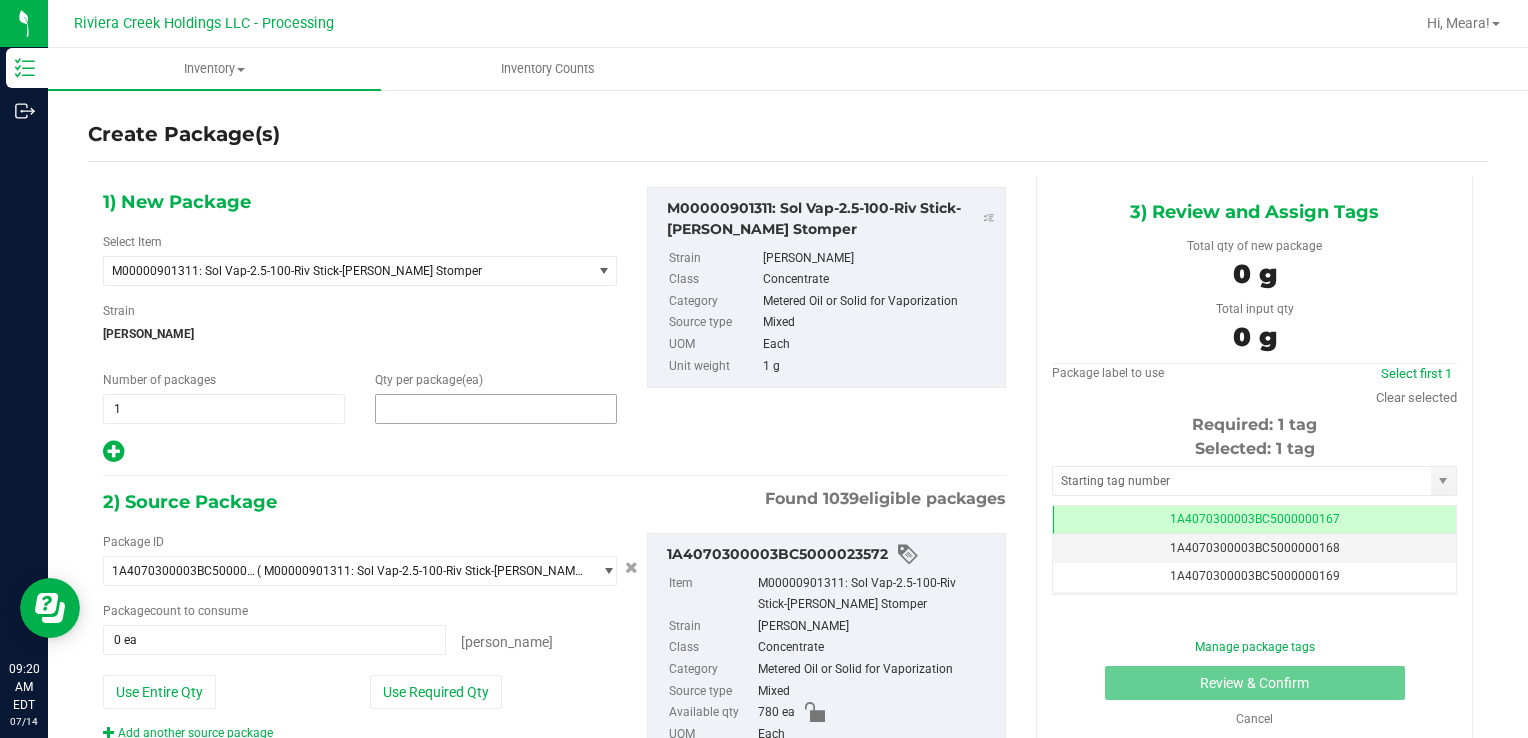 drag, startPoint x: 408, startPoint y: 412, endPoint x: 399, endPoint y: 417, distance: 10.29563 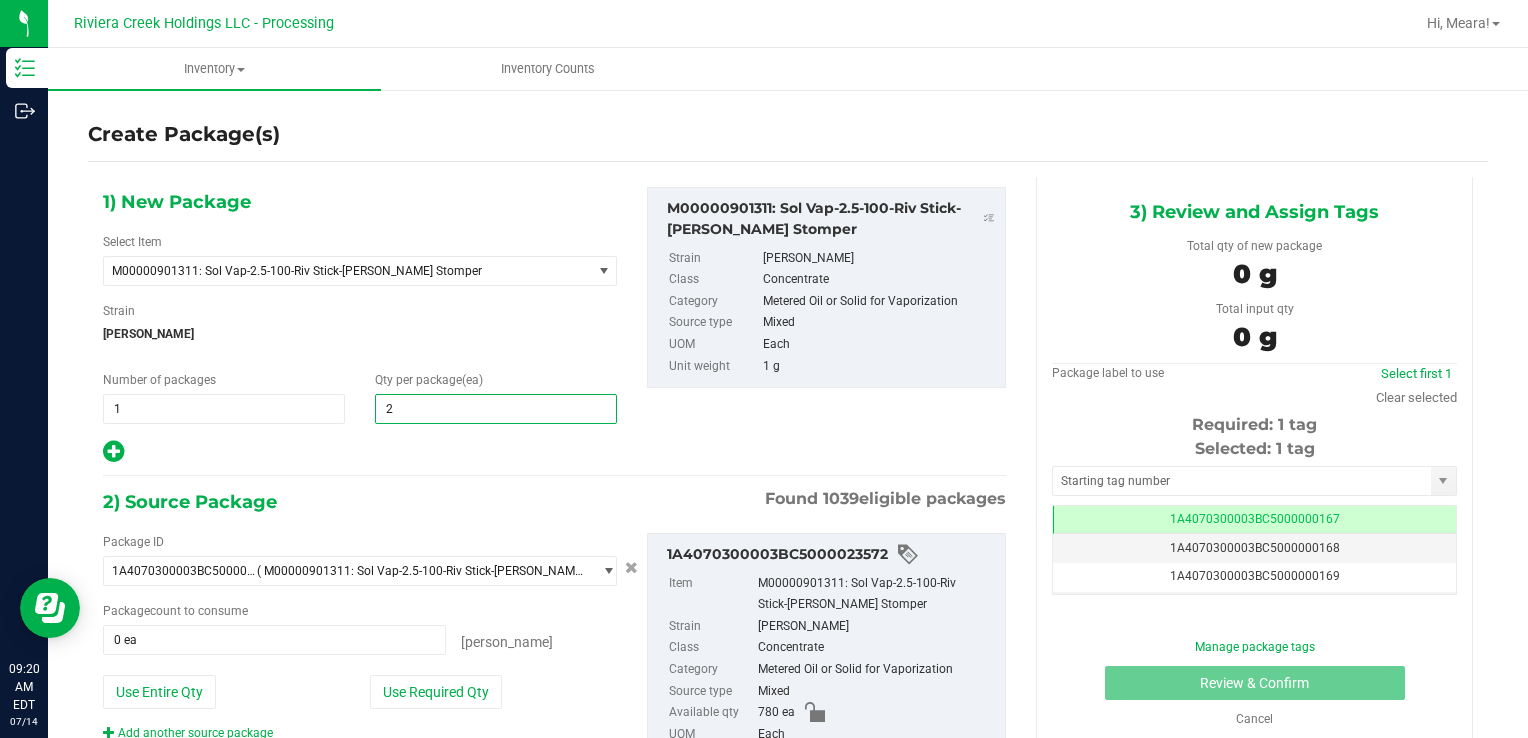 type on "20" 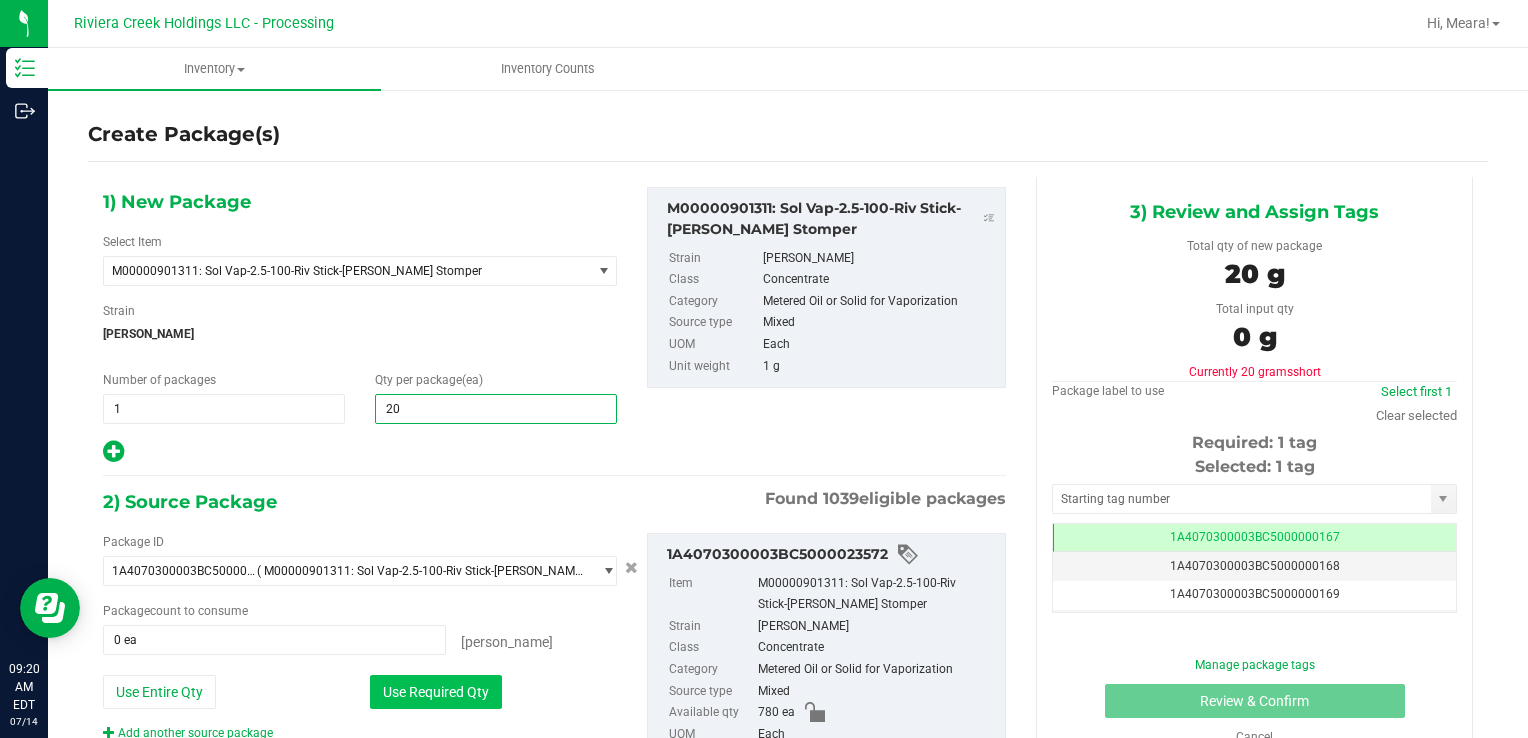 type on "20" 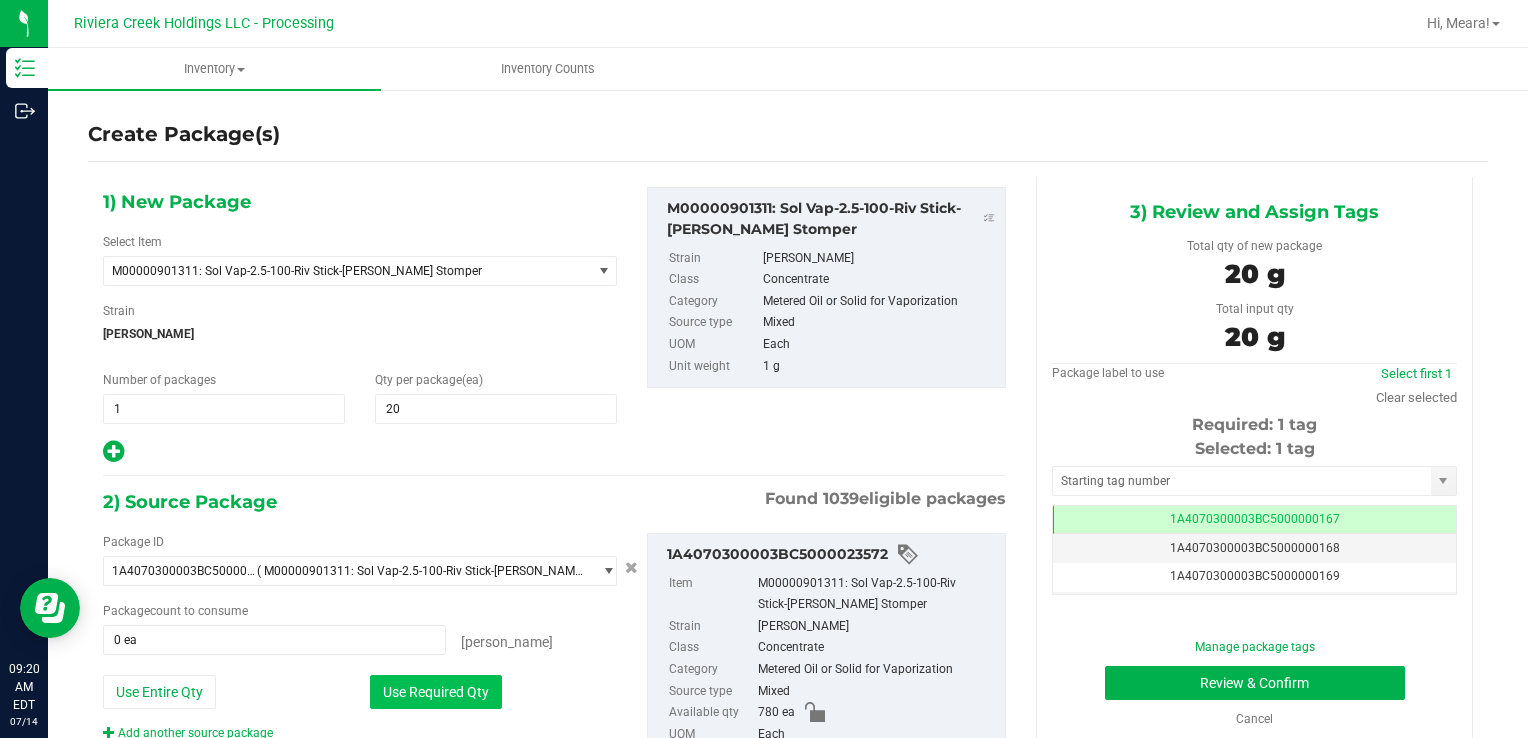 type on "20 ea" 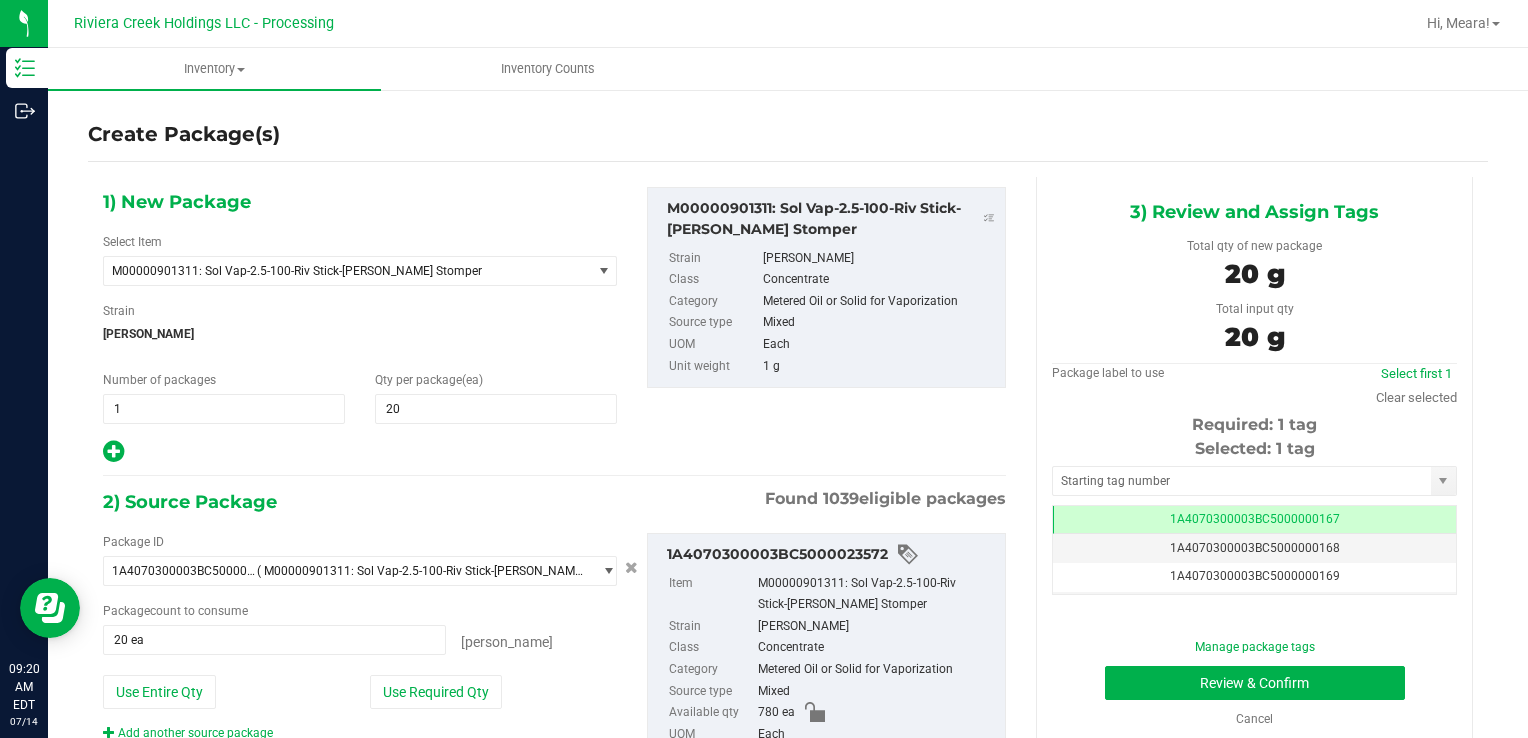 click on "Selected: 1 tag
Tag 1A4070300003BC5000000167 1A4070300003BC5000000168 1A4070300003BC5000000169 1A4070300003BC5000000170 1A4070300003BC5000000171 1A4070300003BC5000000172 1A4070300003BC5000000173 1A4070300003BC5000000174 1A4070300003BC5000000175 1A4070300003BC5000000176 1A4070300003BC5000000177 1A4070300003BC5000000178 1A4070300003BC5000000179 1A4070300003BC5000000180 1A4070300003BC5000000181 1A4070300003BC5000000182 1A4070300003BC5000000183 1A4070300003BC5000000184 1A4070300003BC5000000185 1A4070300003BC5000000186 1A4070300003BC5000000187 1A4070300003BC5000000188 1A4070300003BC5000000191 1A4070300003BC5000001900 1A4070300003BC5000002394 1A4070300003BC5000003798 Page of 1 [PERSON_NAME] of 26 items" at bounding box center (1254, 516) 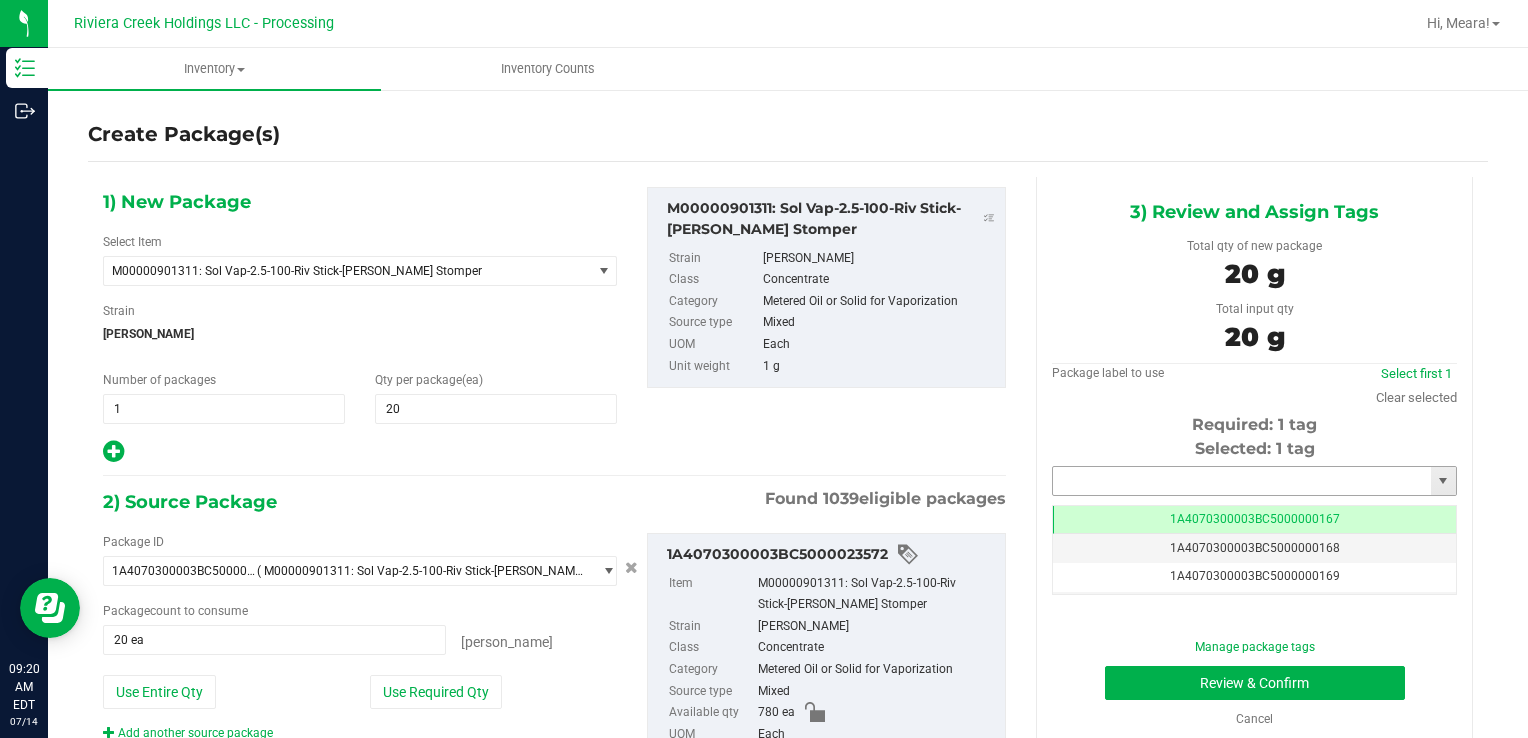 click at bounding box center (1242, 481) 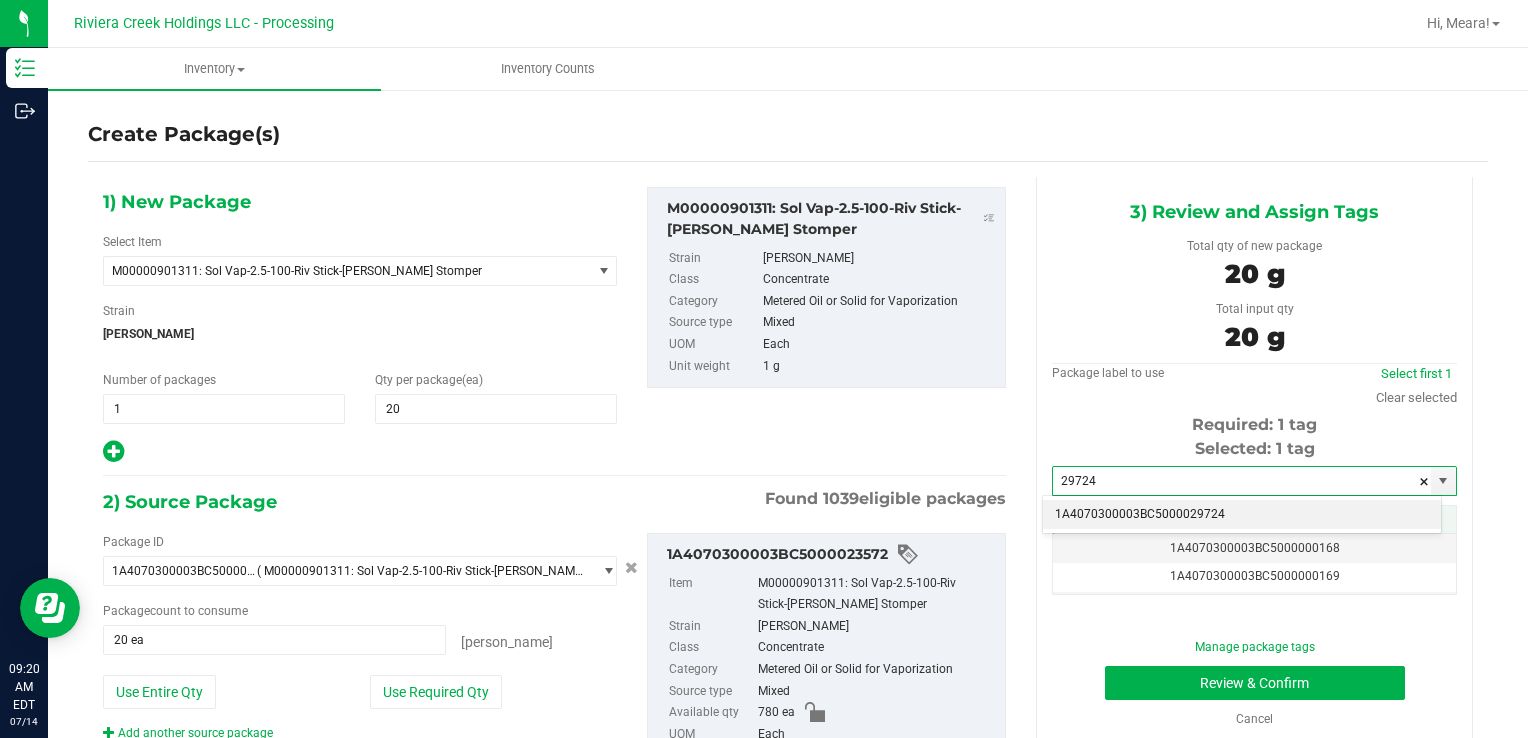 drag, startPoint x: 1093, startPoint y: 506, endPoint x: 1100, endPoint y: 519, distance: 14.764823 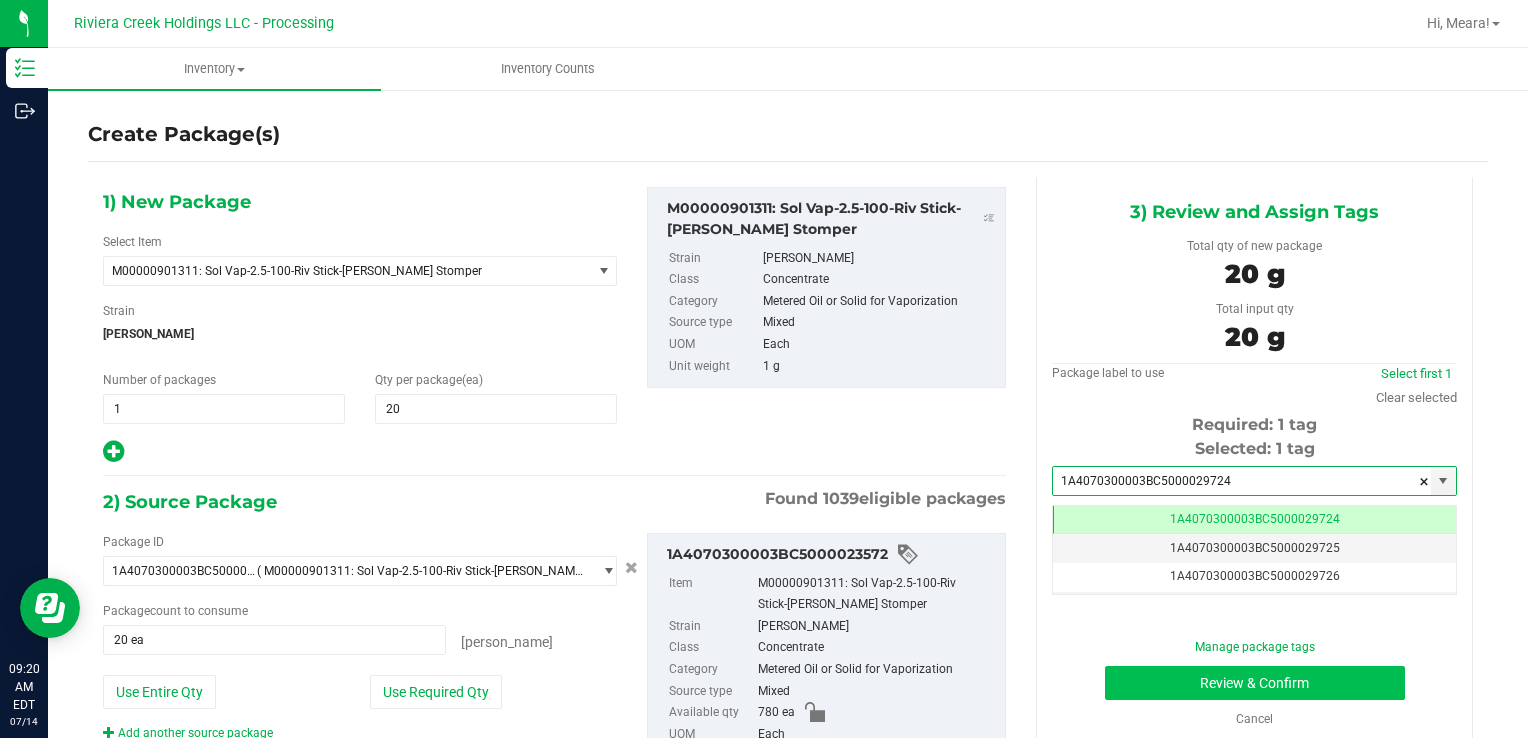 scroll, scrollTop: 0, scrollLeft: 0, axis: both 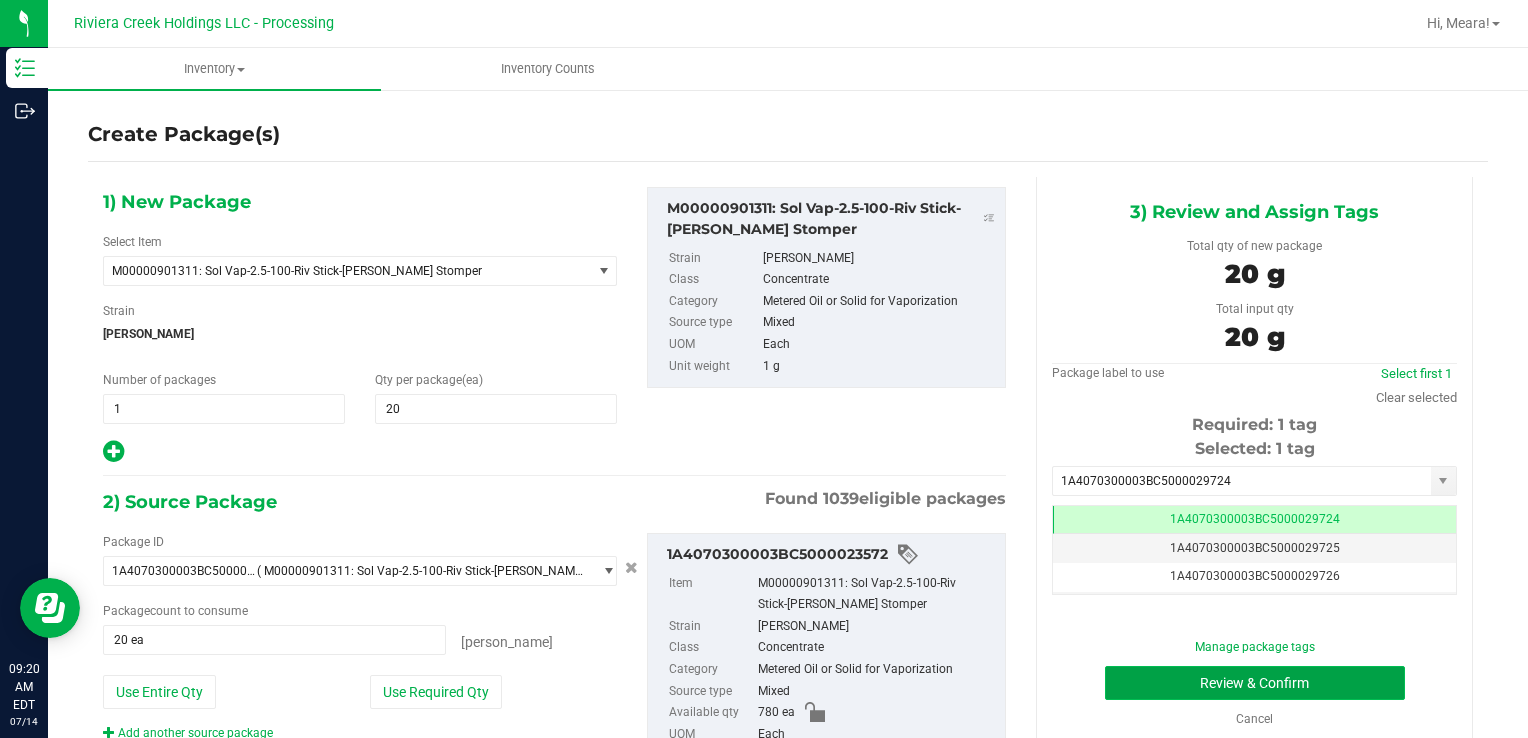 click on "Review & Confirm" at bounding box center [1255, 683] 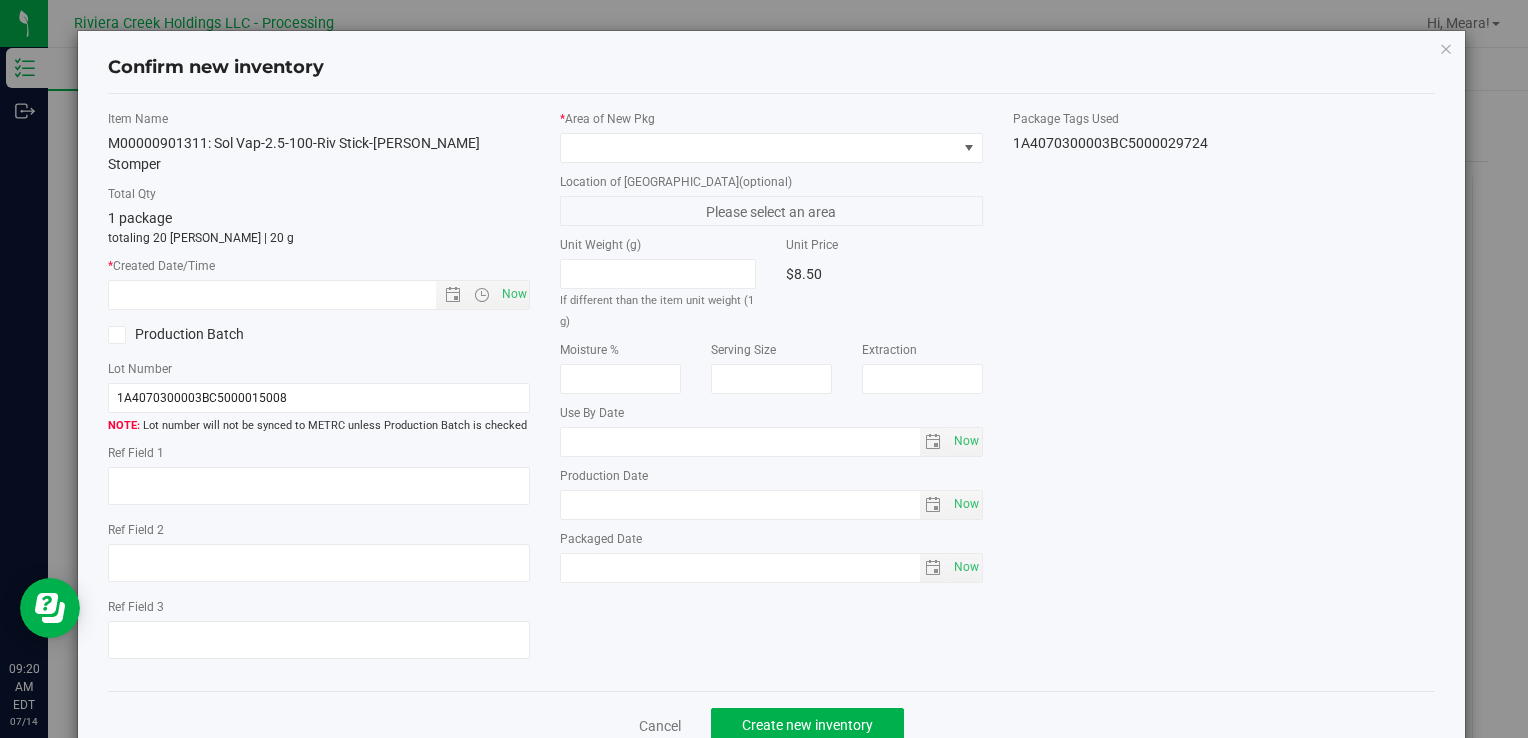 type on "[DATE]" 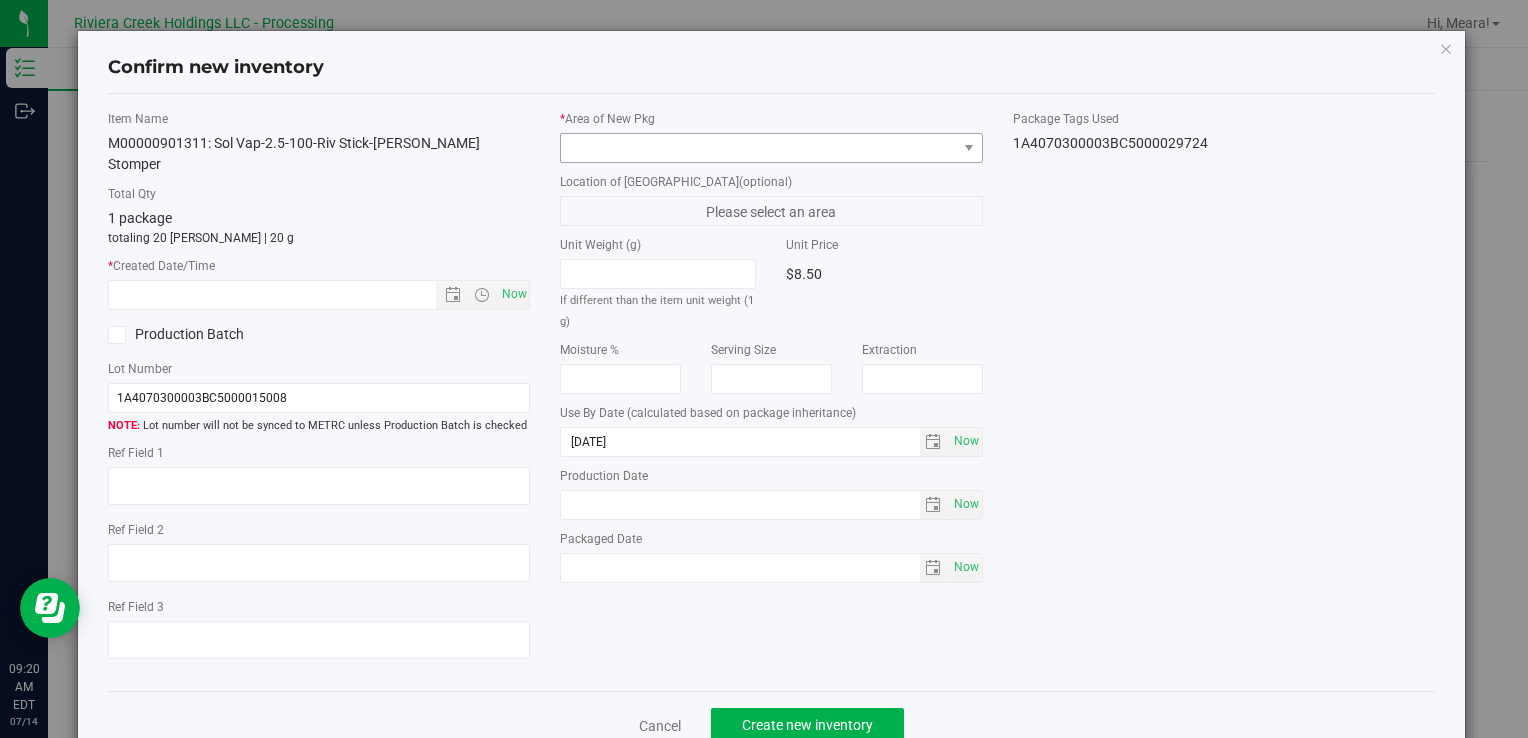 click on "*
Area of New Pkg
Location of New Pkg
(optional)
Please select an area
Unit Weight (g)
If different than the item unit weight (1 g)
Unit Price
$8.50
Moisture %" at bounding box center [771, 351] 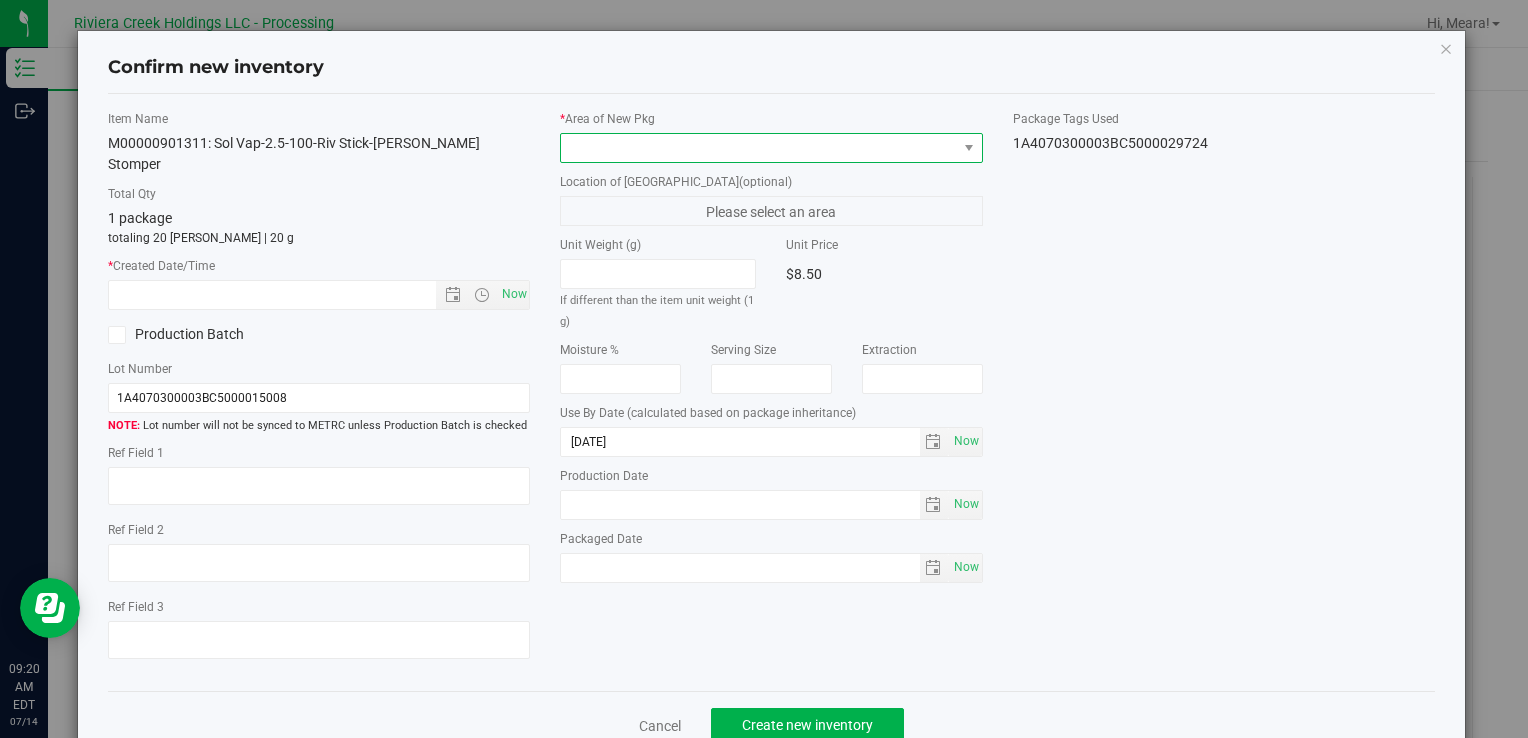 click at bounding box center (758, 148) 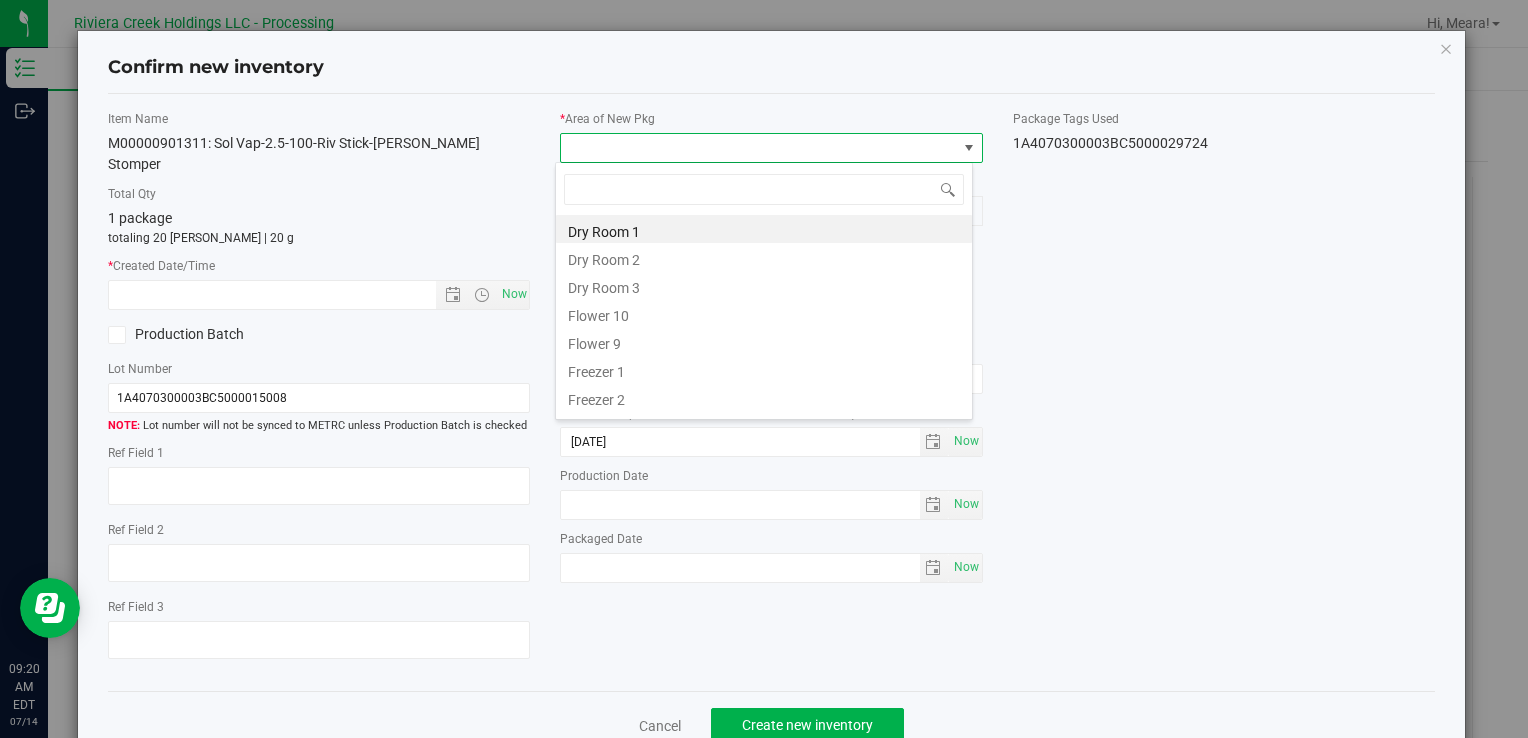 drag, startPoint x: 598, startPoint y: 312, endPoint x: 588, endPoint y: 300, distance: 15.6205 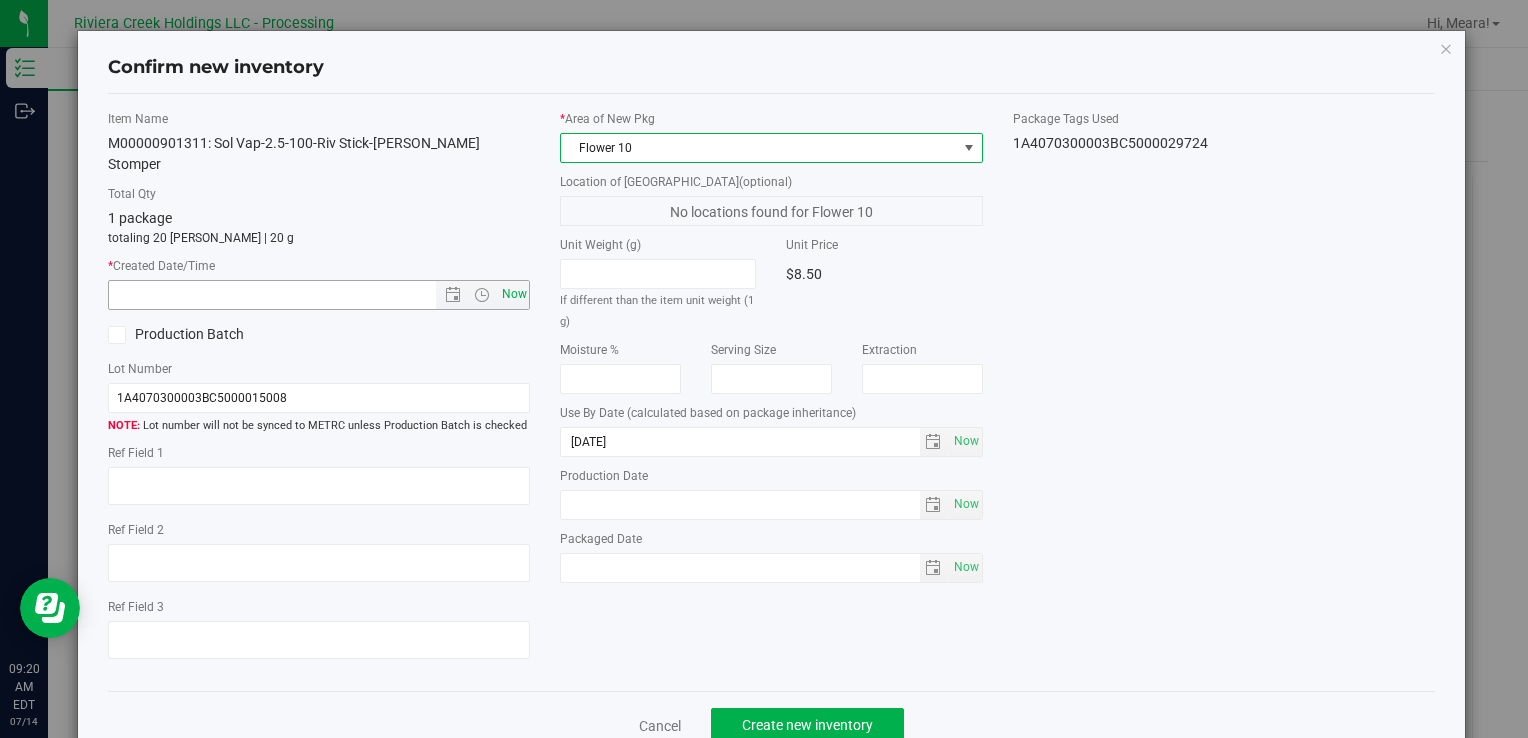 click on "Now" at bounding box center (514, 294) 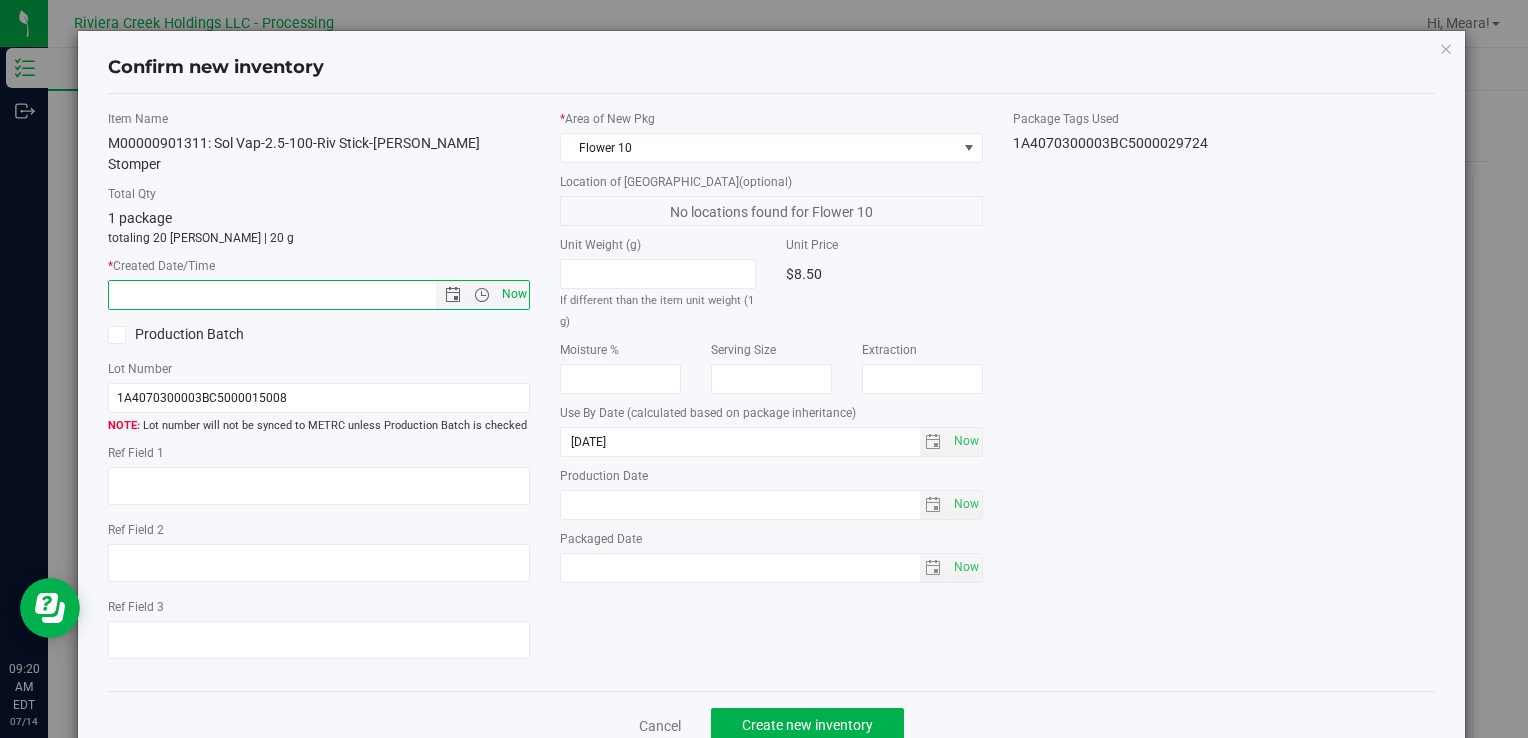 type on "7/14/2025 9:20 AM" 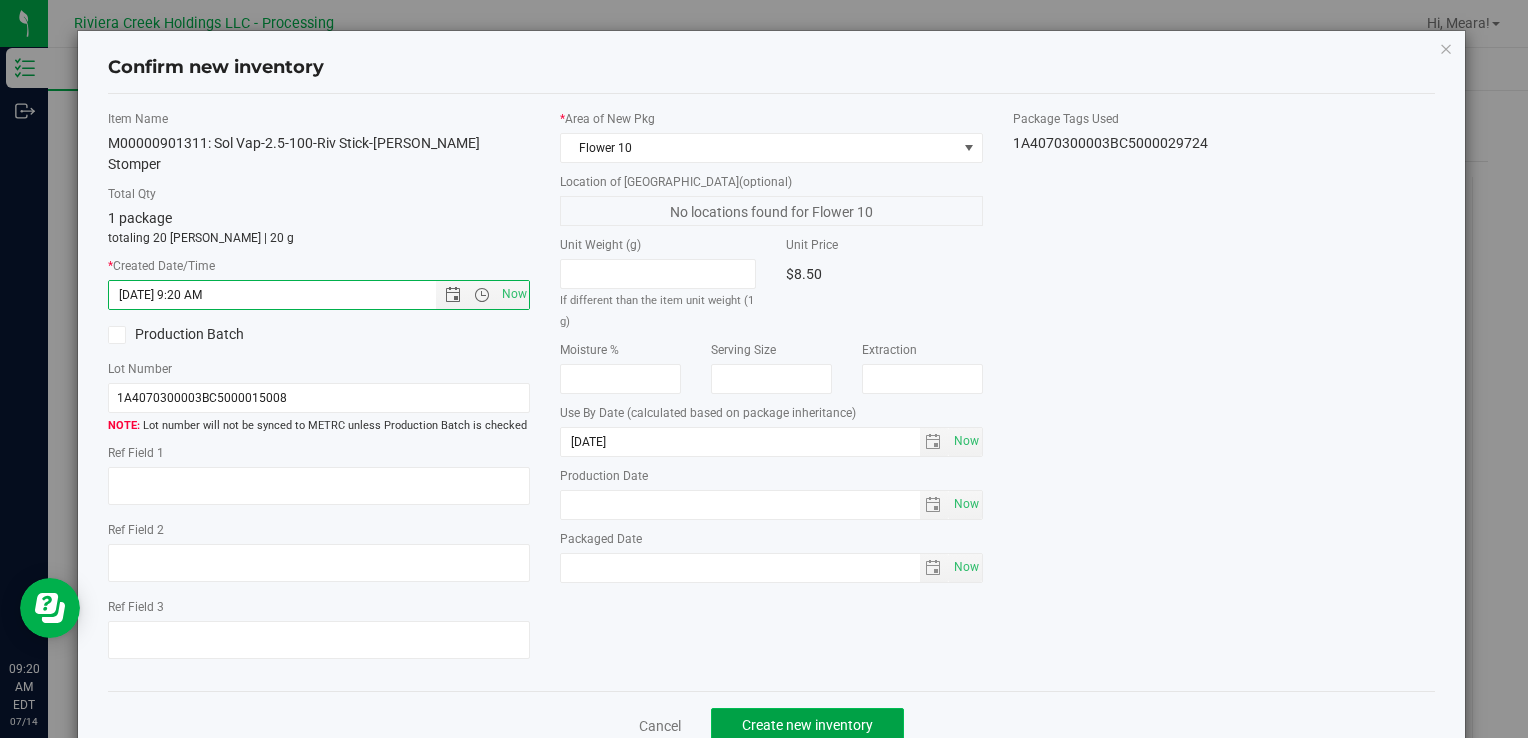 click on "Create new inventory" 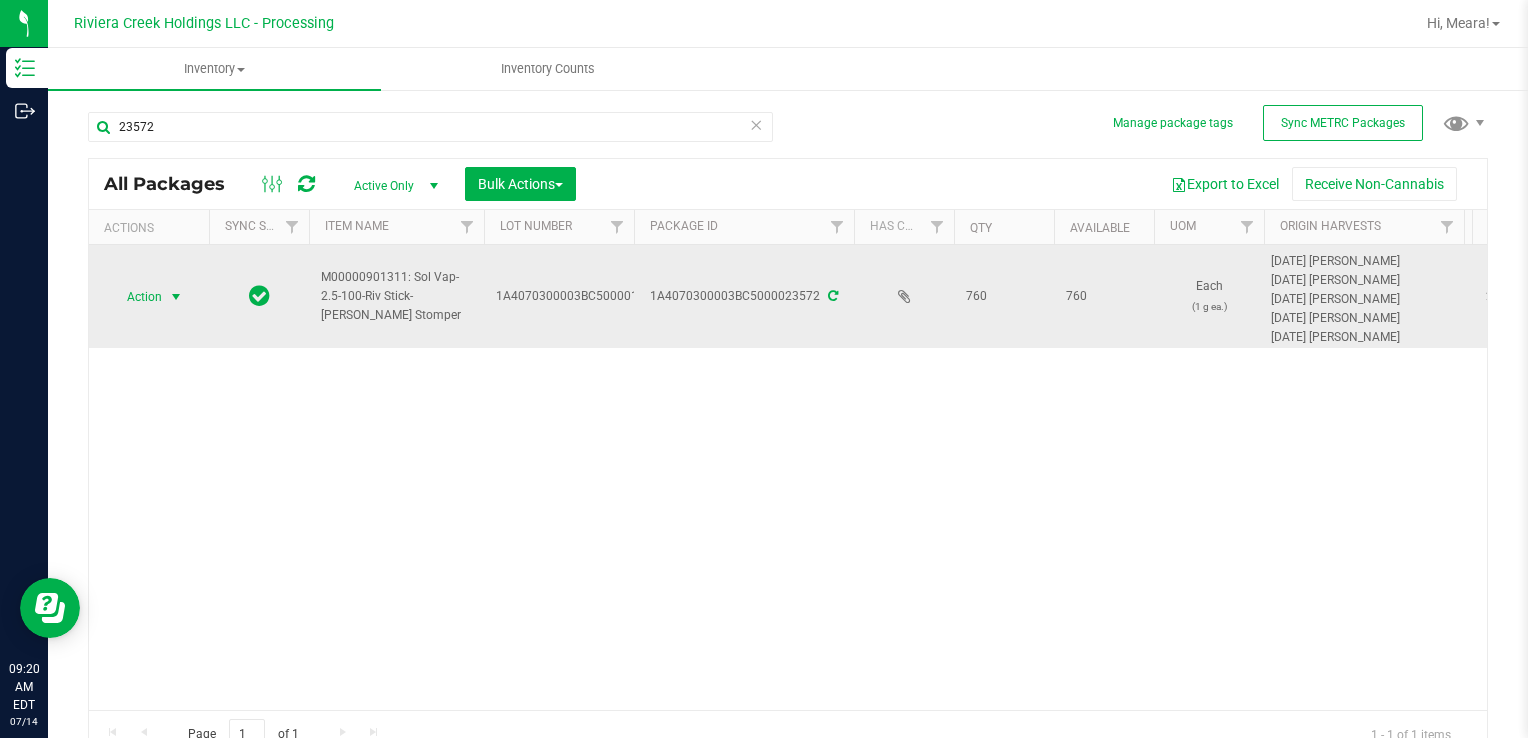click on "Action" at bounding box center (136, 297) 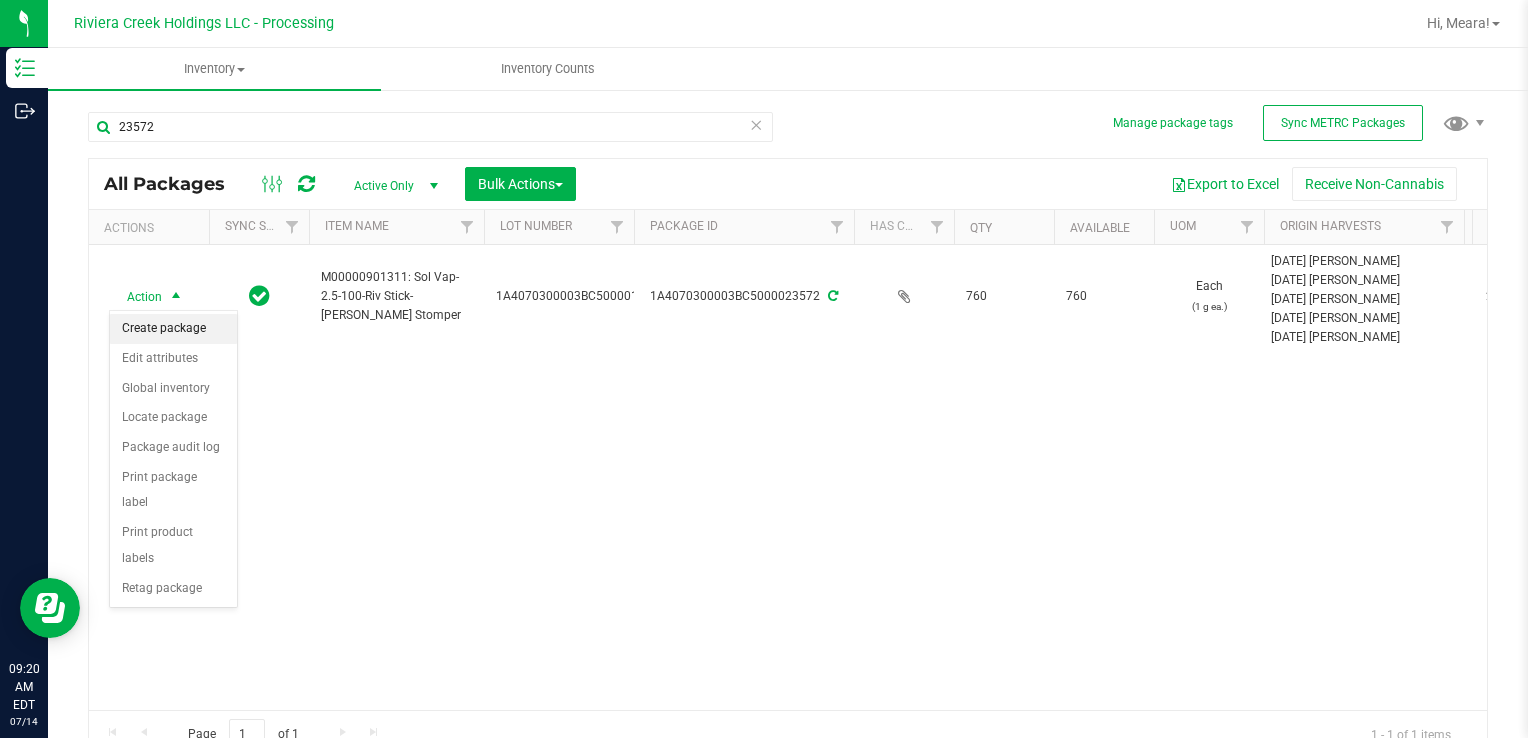 click on "Create package" at bounding box center (173, 329) 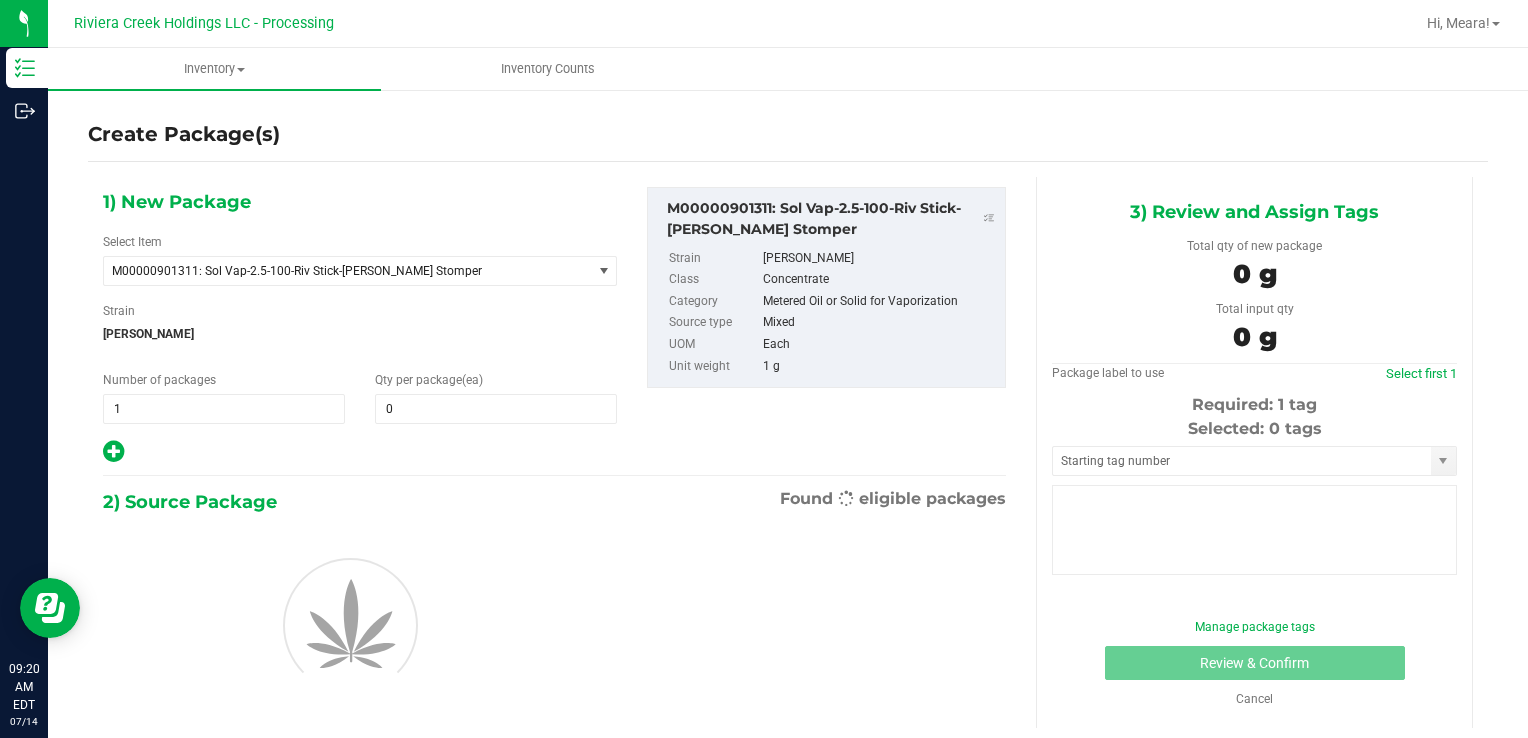 type on "0" 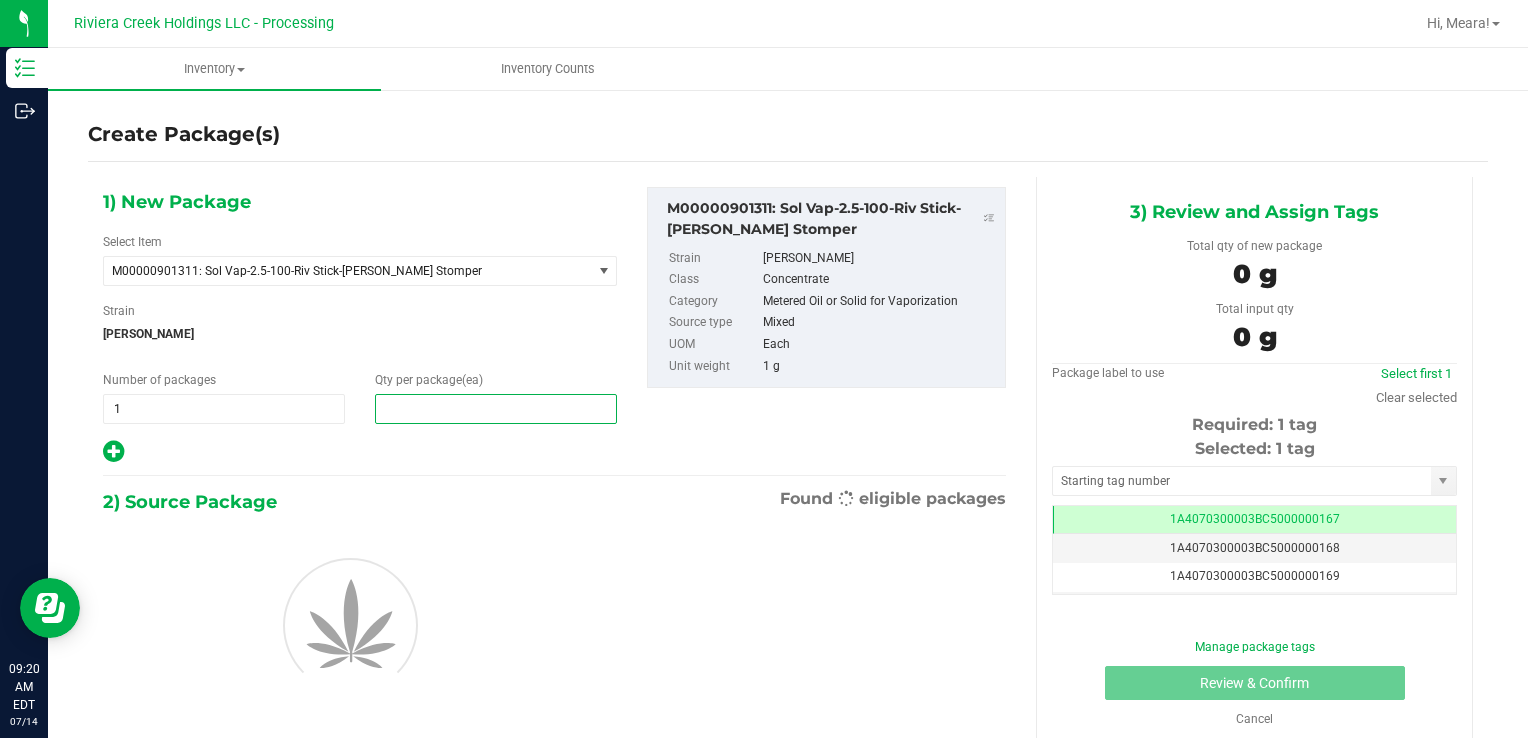 click at bounding box center [496, 409] 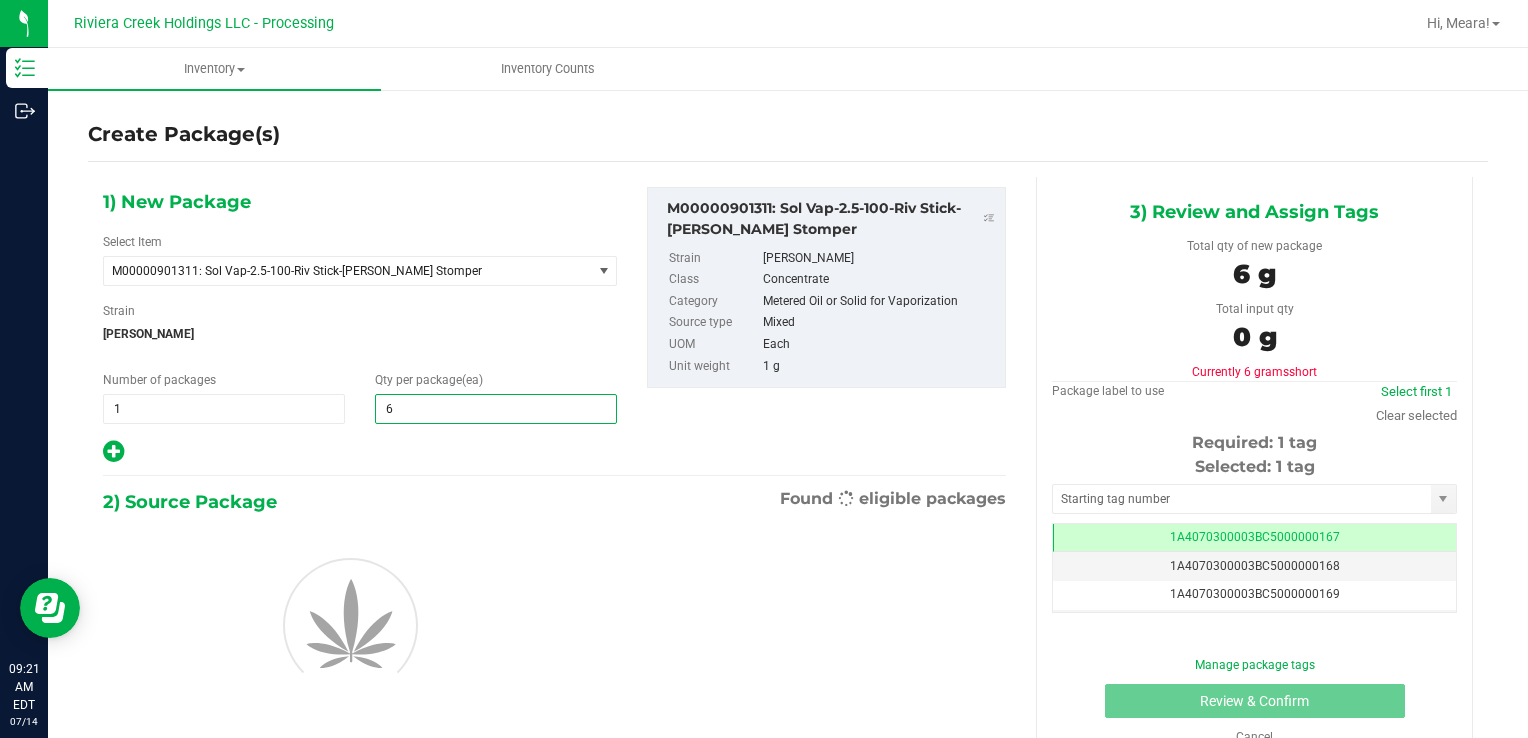 type on "60" 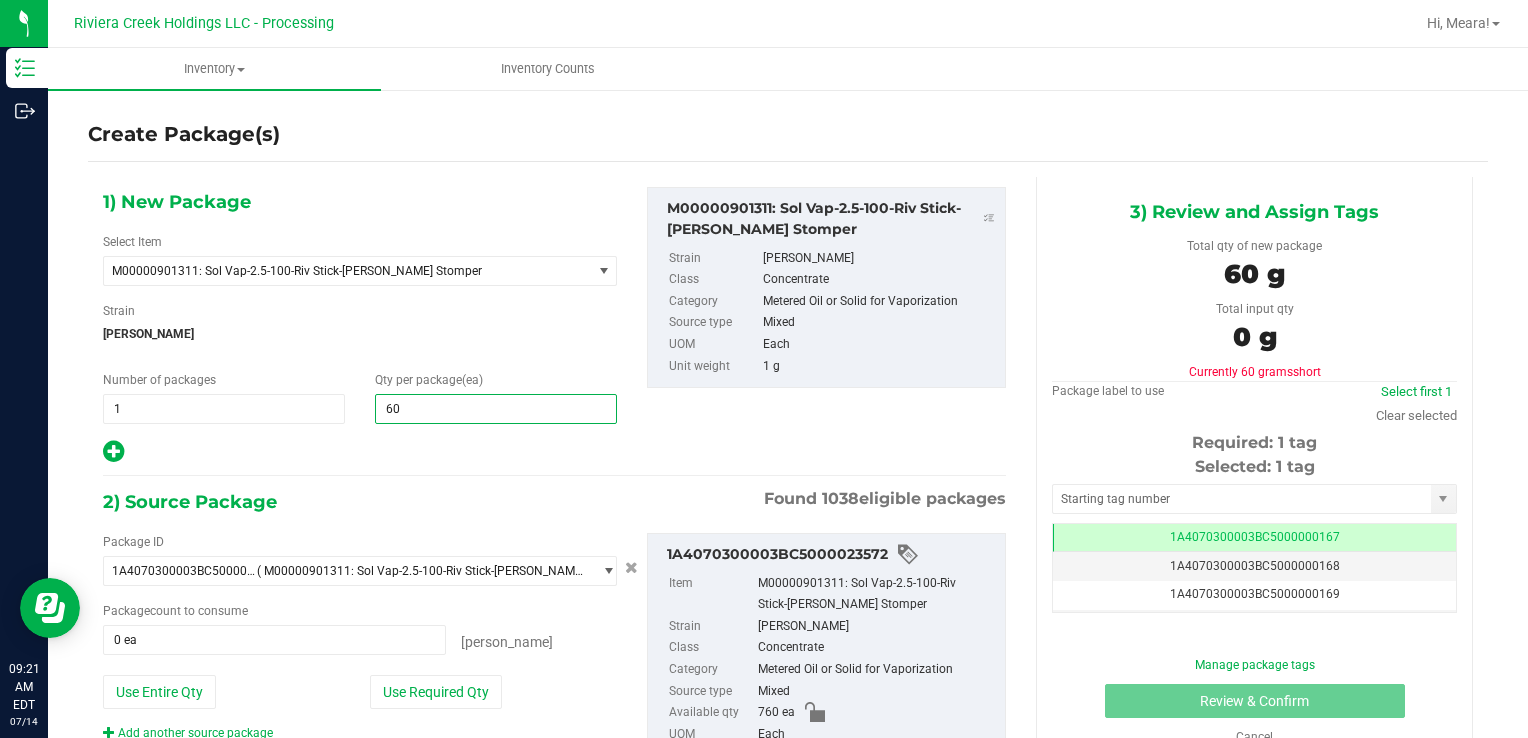 type on "60" 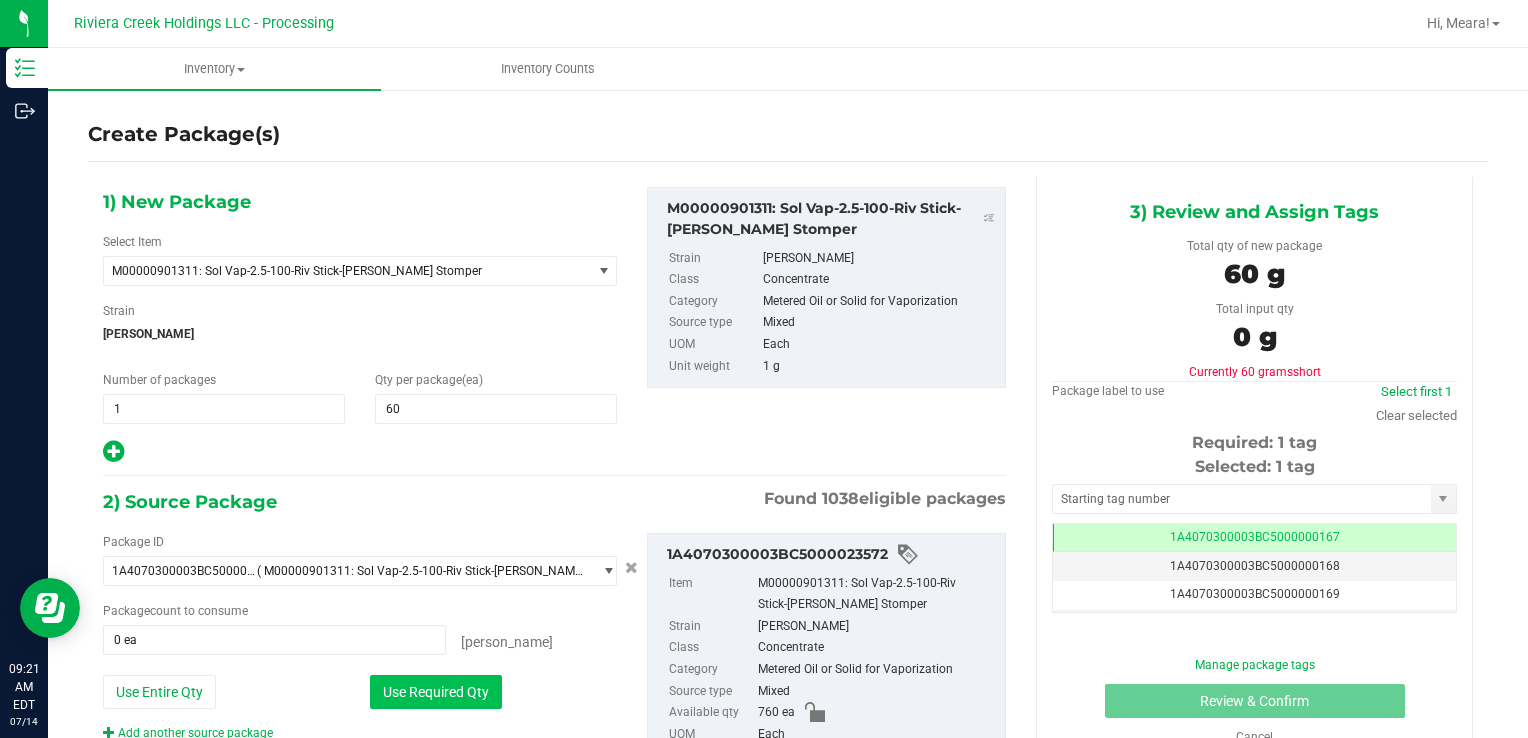 click on "Use Required Qty" at bounding box center [436, 692] 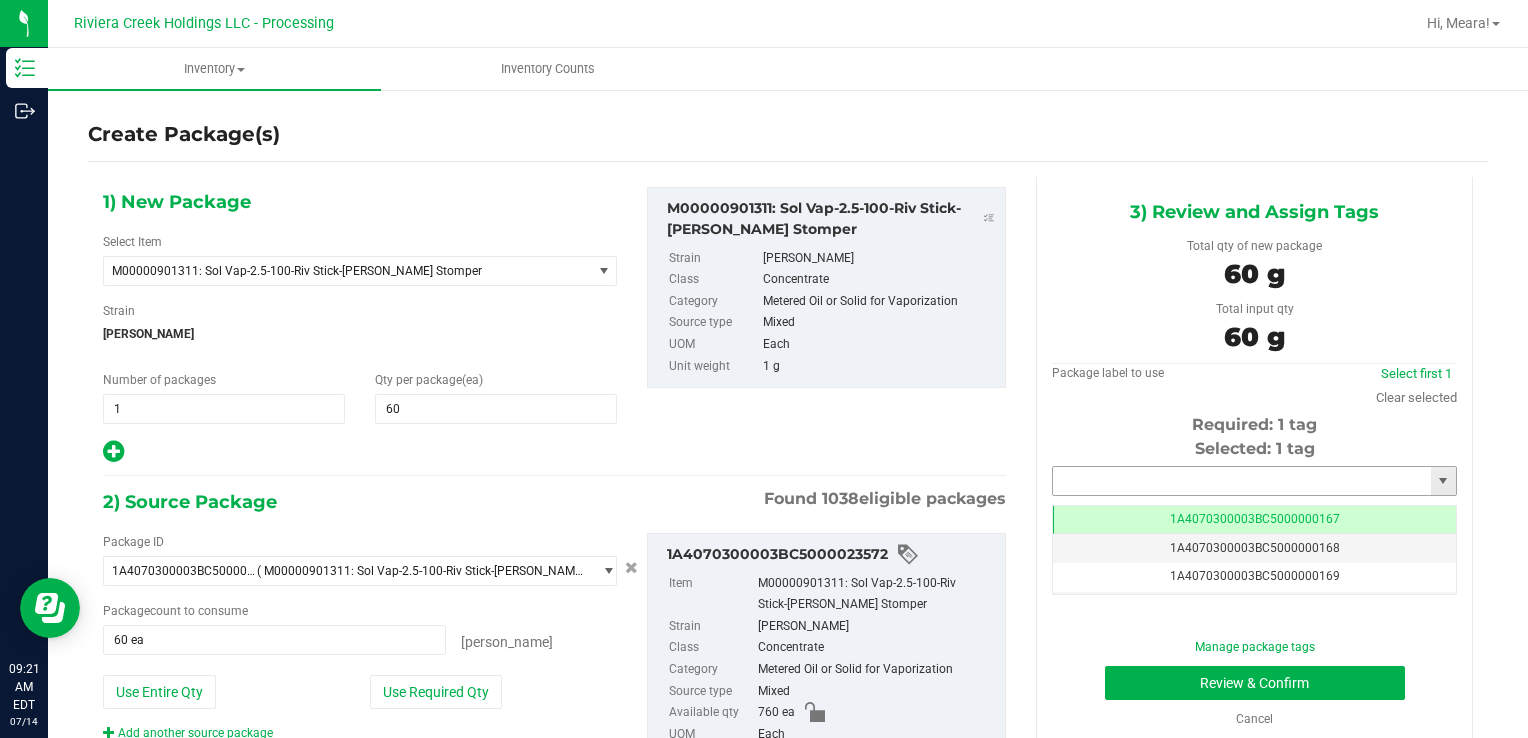 click at bounding box center (1242, 481) 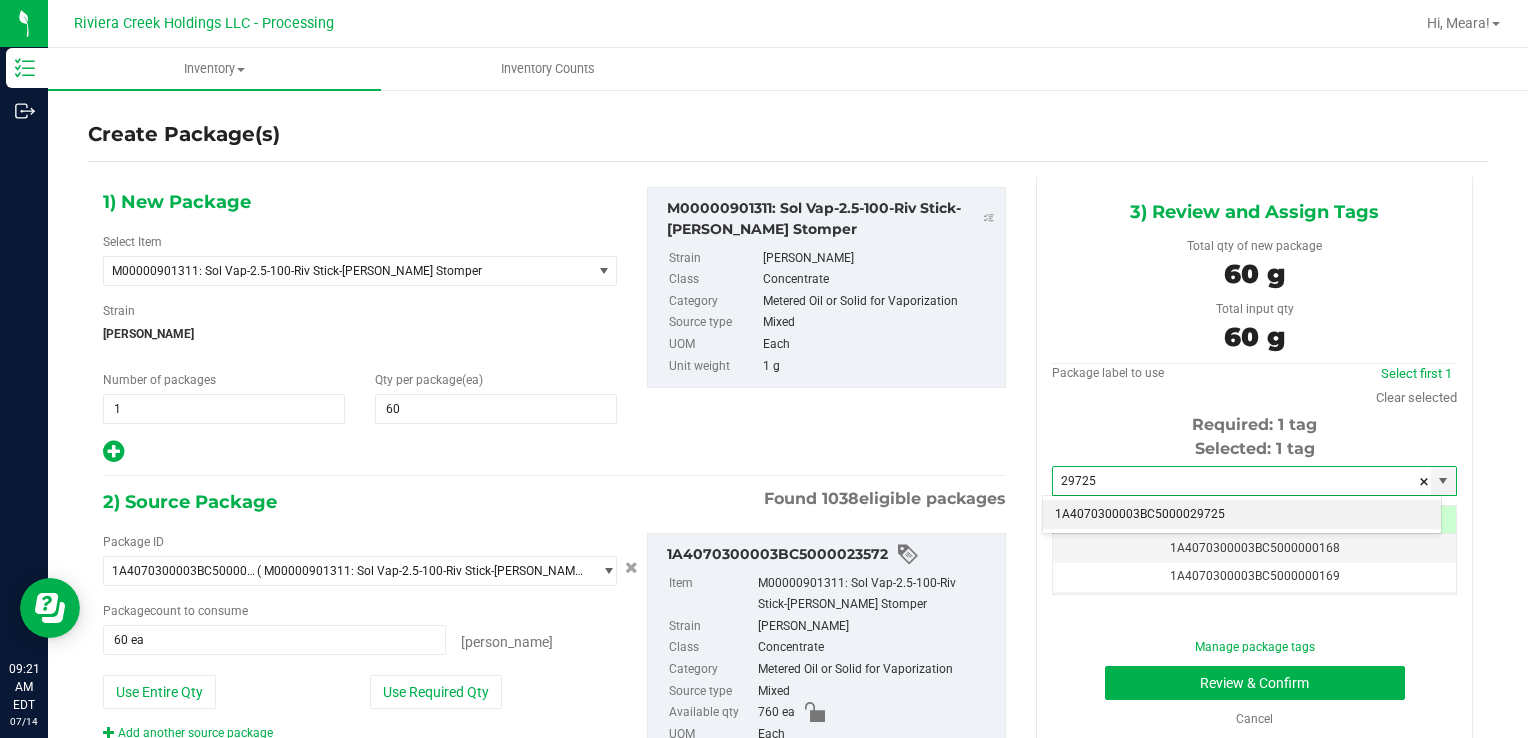 click on "1A4070300003BC5000029725" at bounding box center [1242, 515] 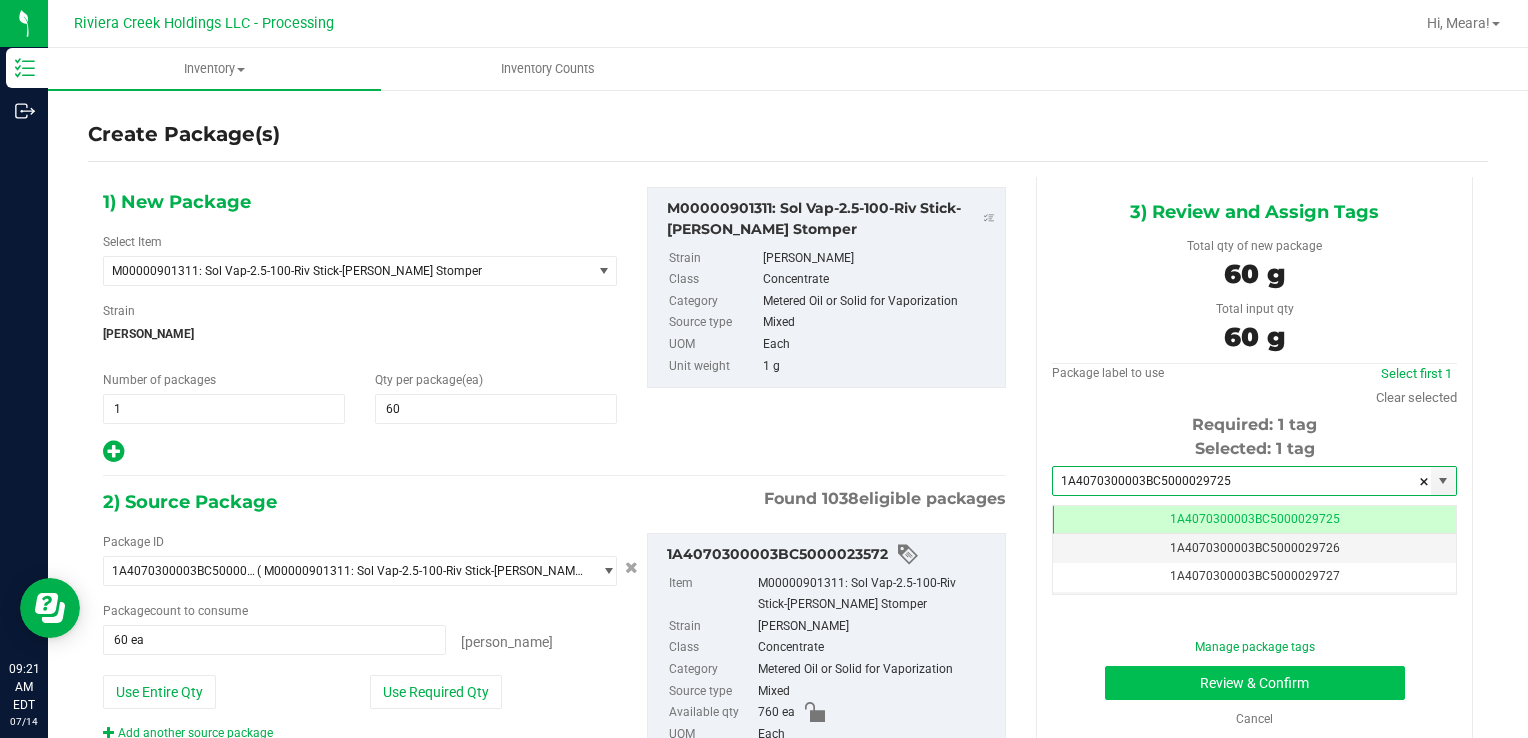 type on "1A4070300003BC5000029725" 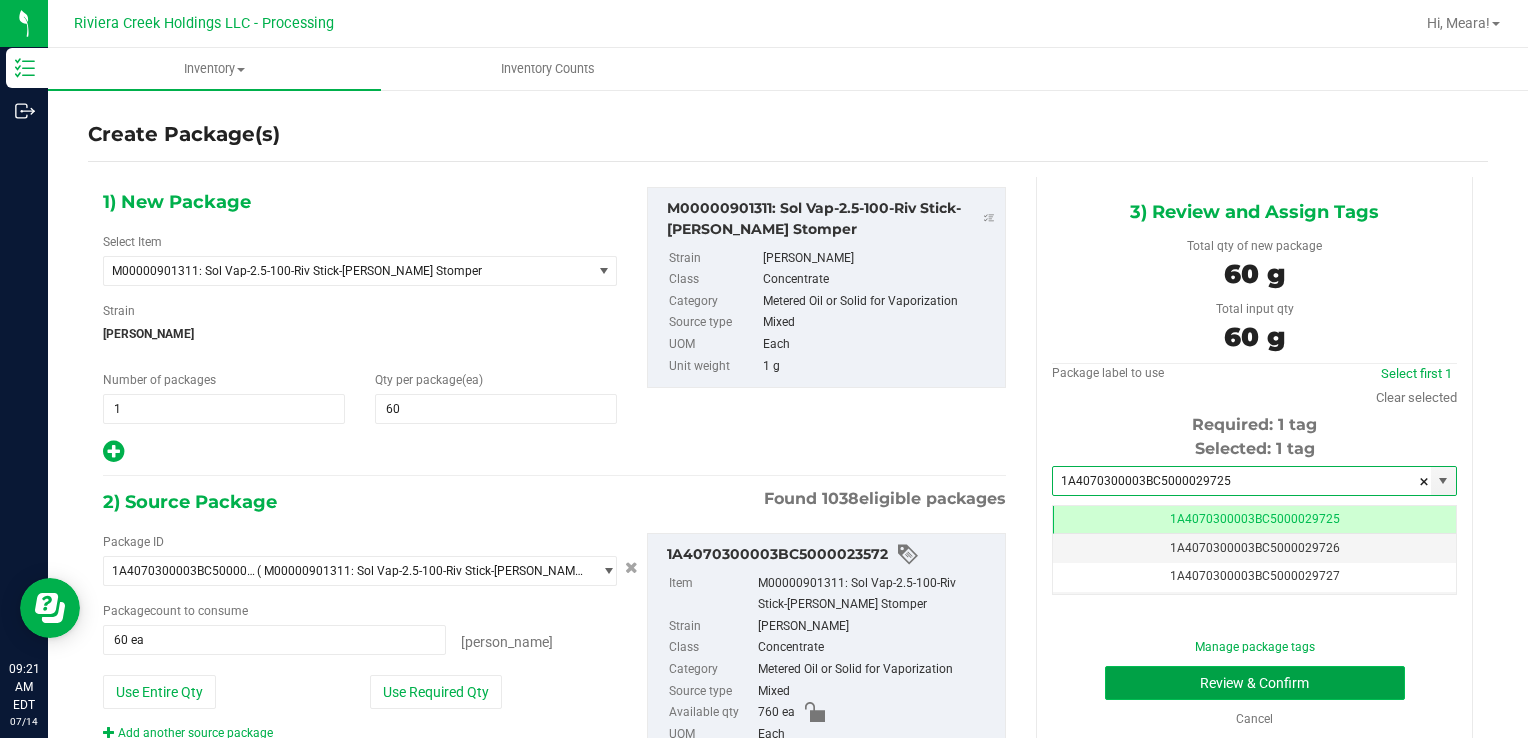 click on "Review & Confirm" at bounding box center (1255, 683) 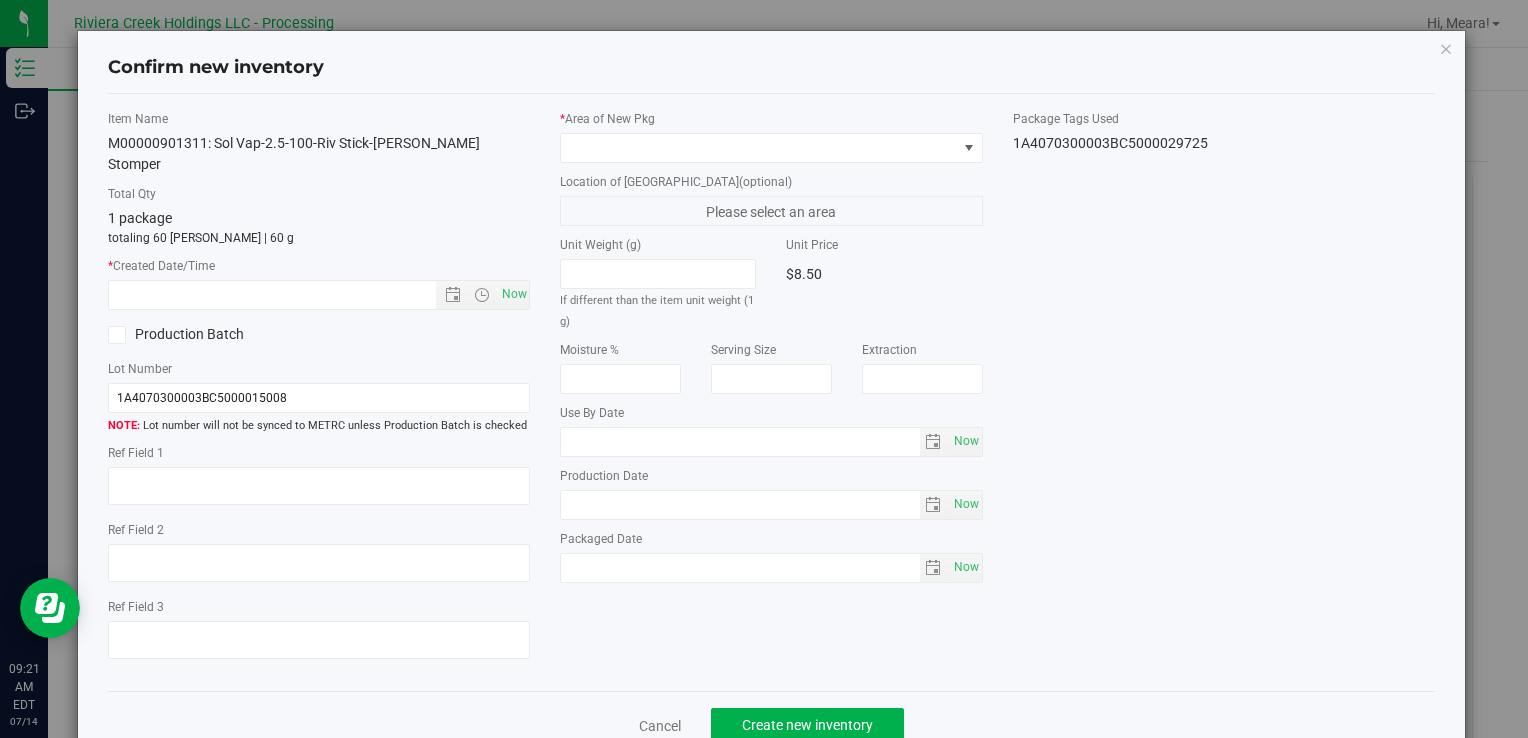 type on "[DATE]" 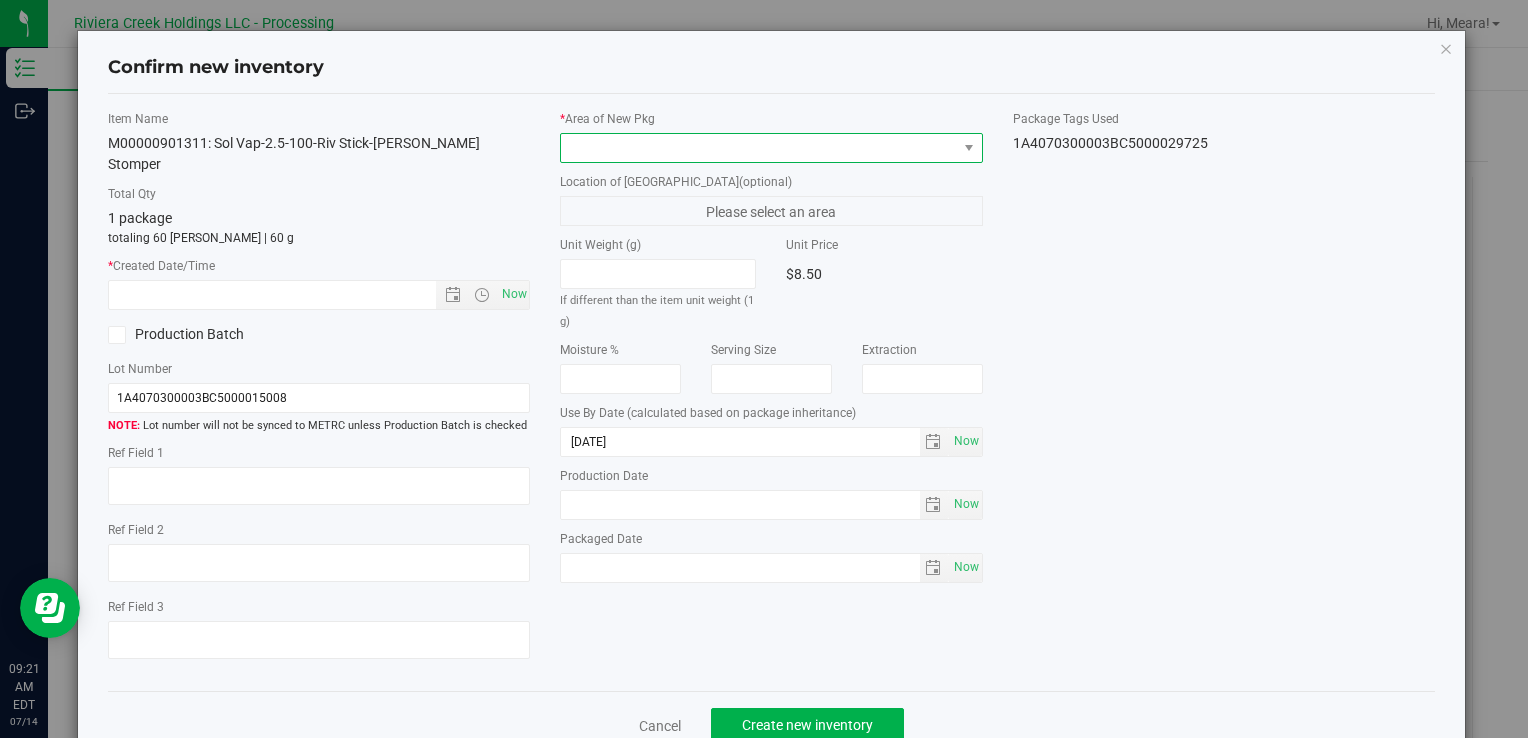 click at bounding box center (758, 148) 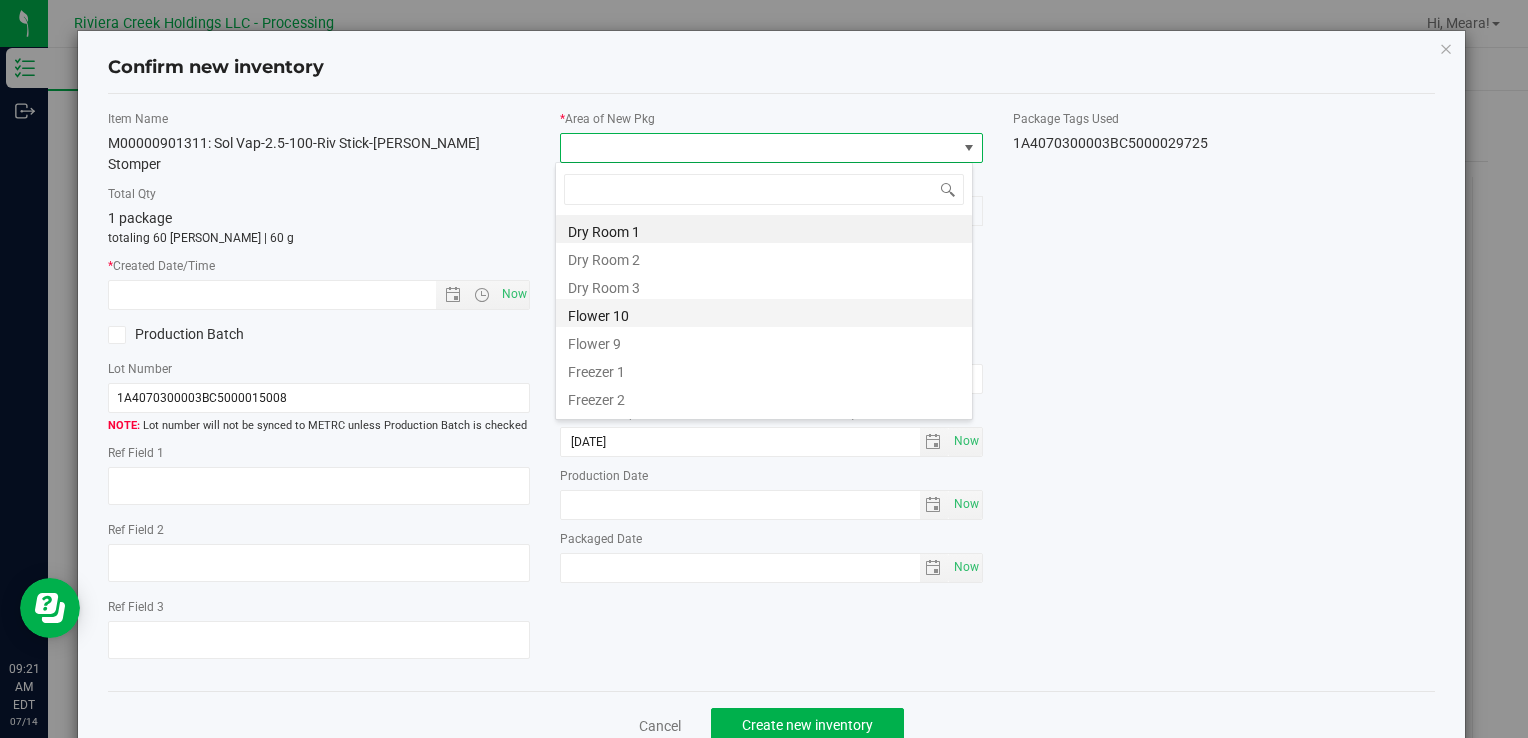 click on "Flower 10" at bounding box center (764, 313) 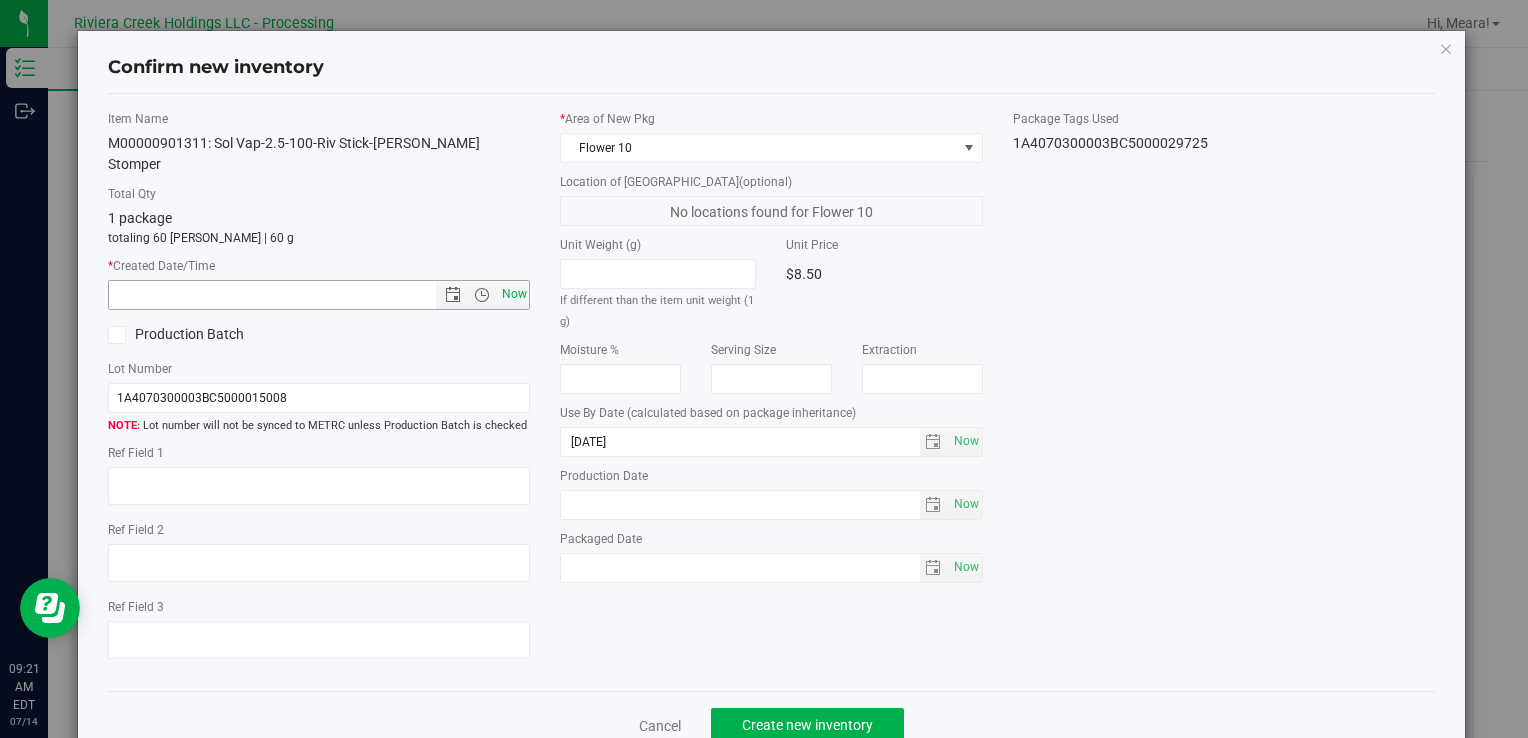 click on "Now" at bounding box center [514, 294] 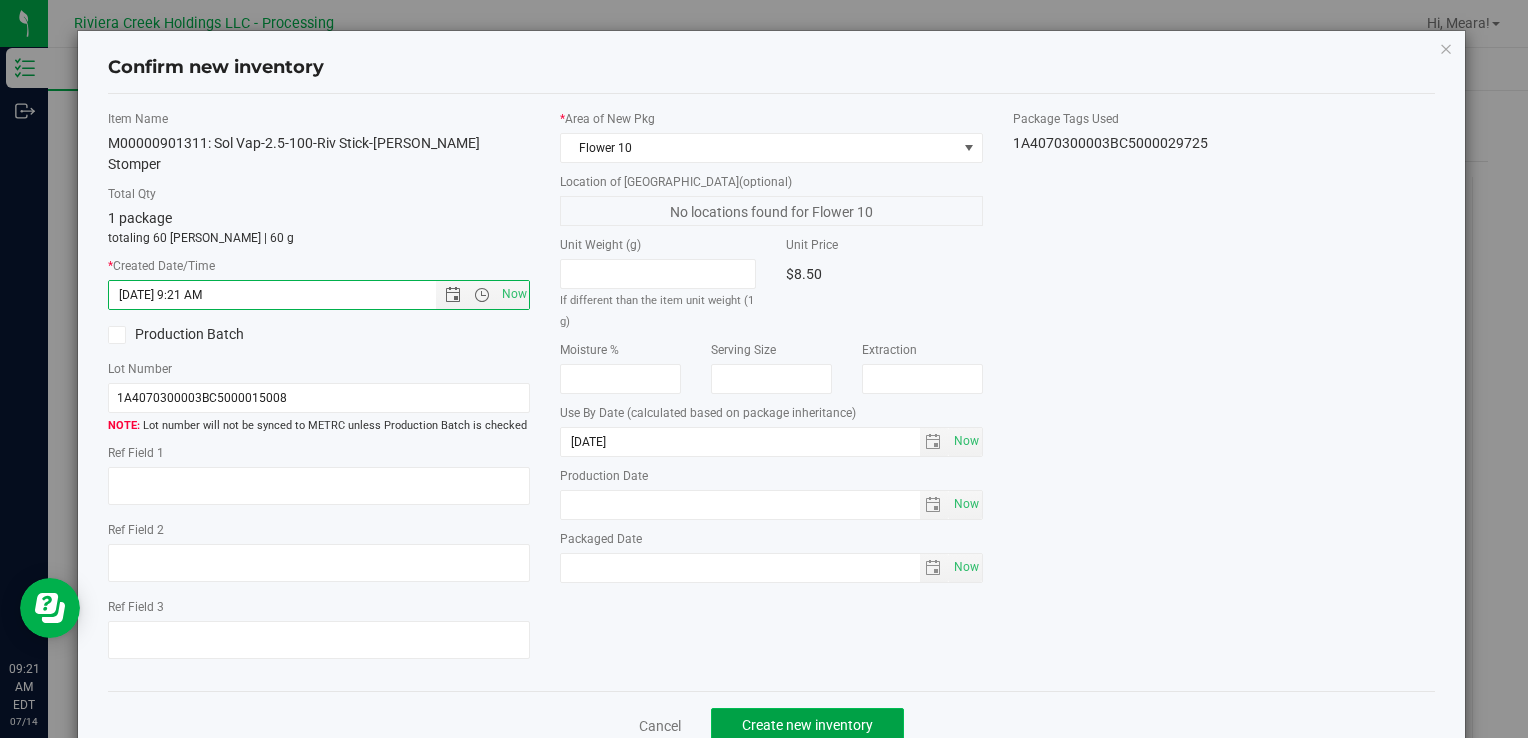 click on "Create new inventory" 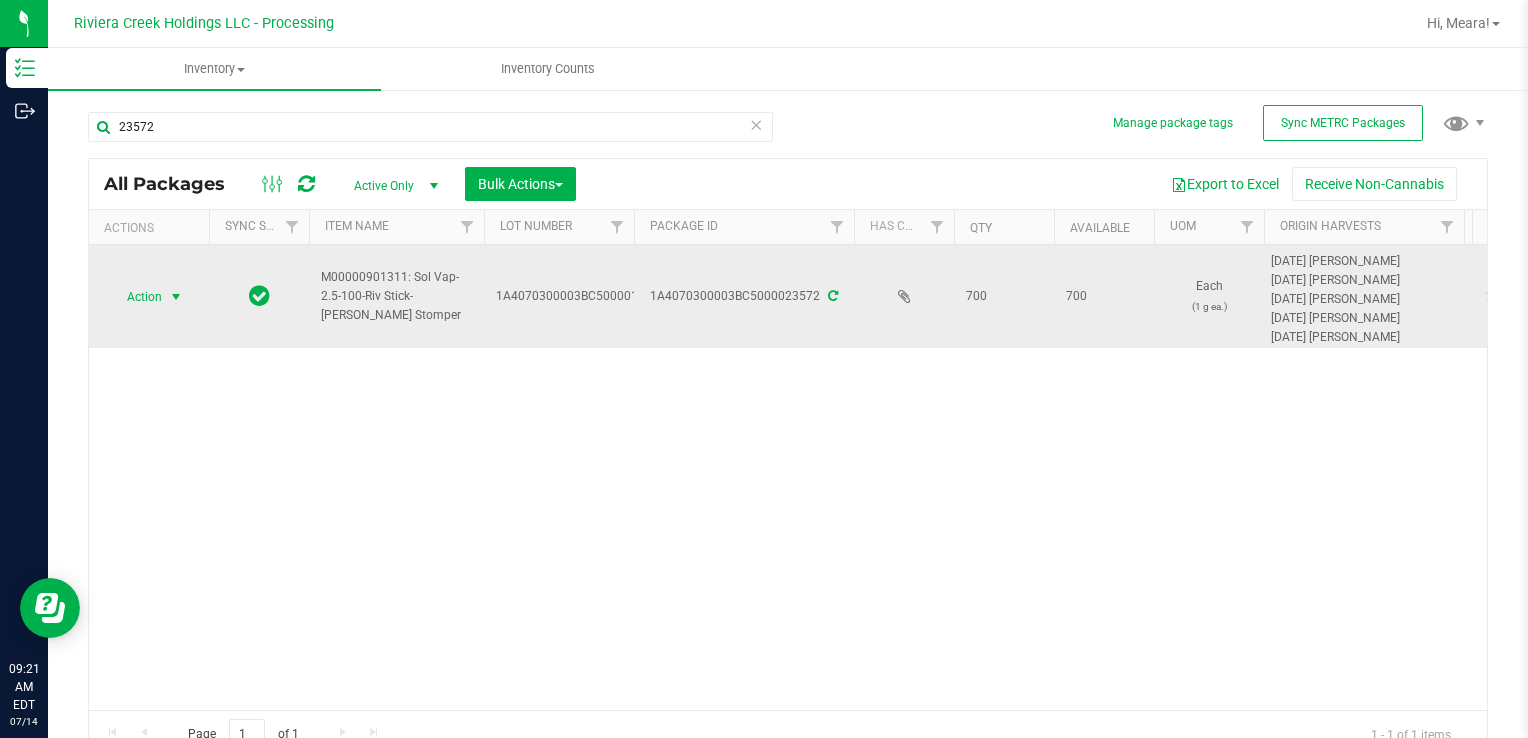 drag, startPoint x: 151, startPoint y: 289, endPoint x: 151, endPoint y: 302, distance: 13 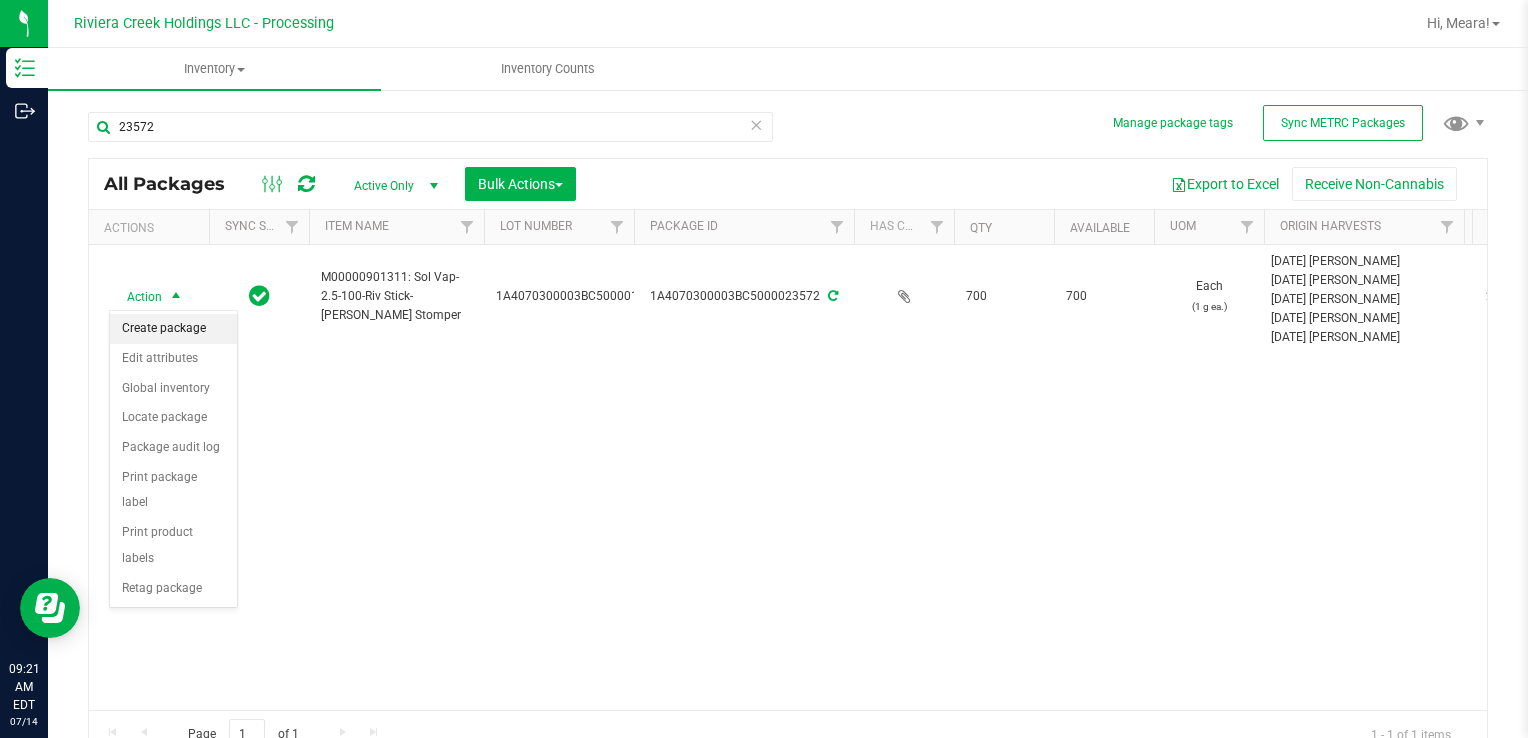 click on "Create package" at bounding box center [173, 329] 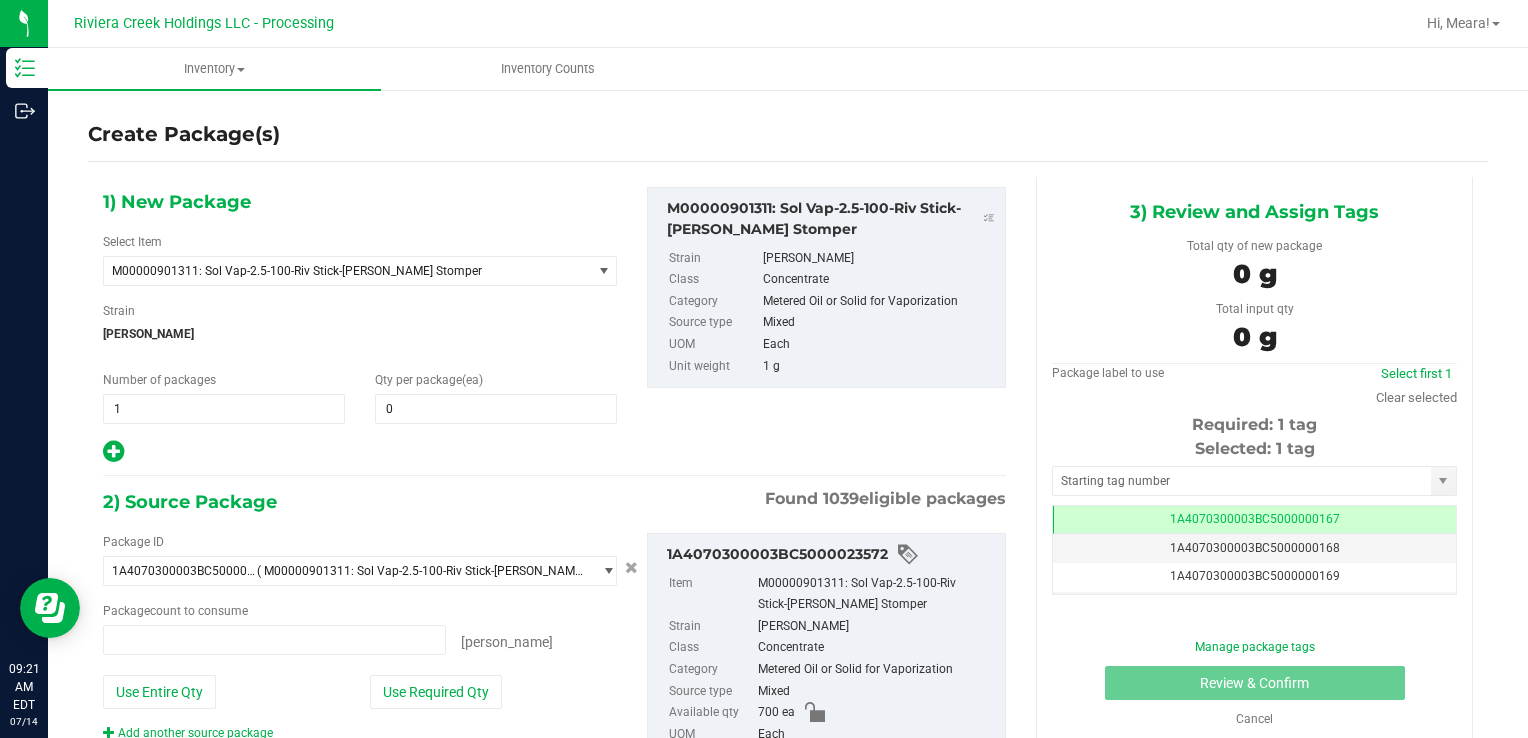 type on "0 ea" 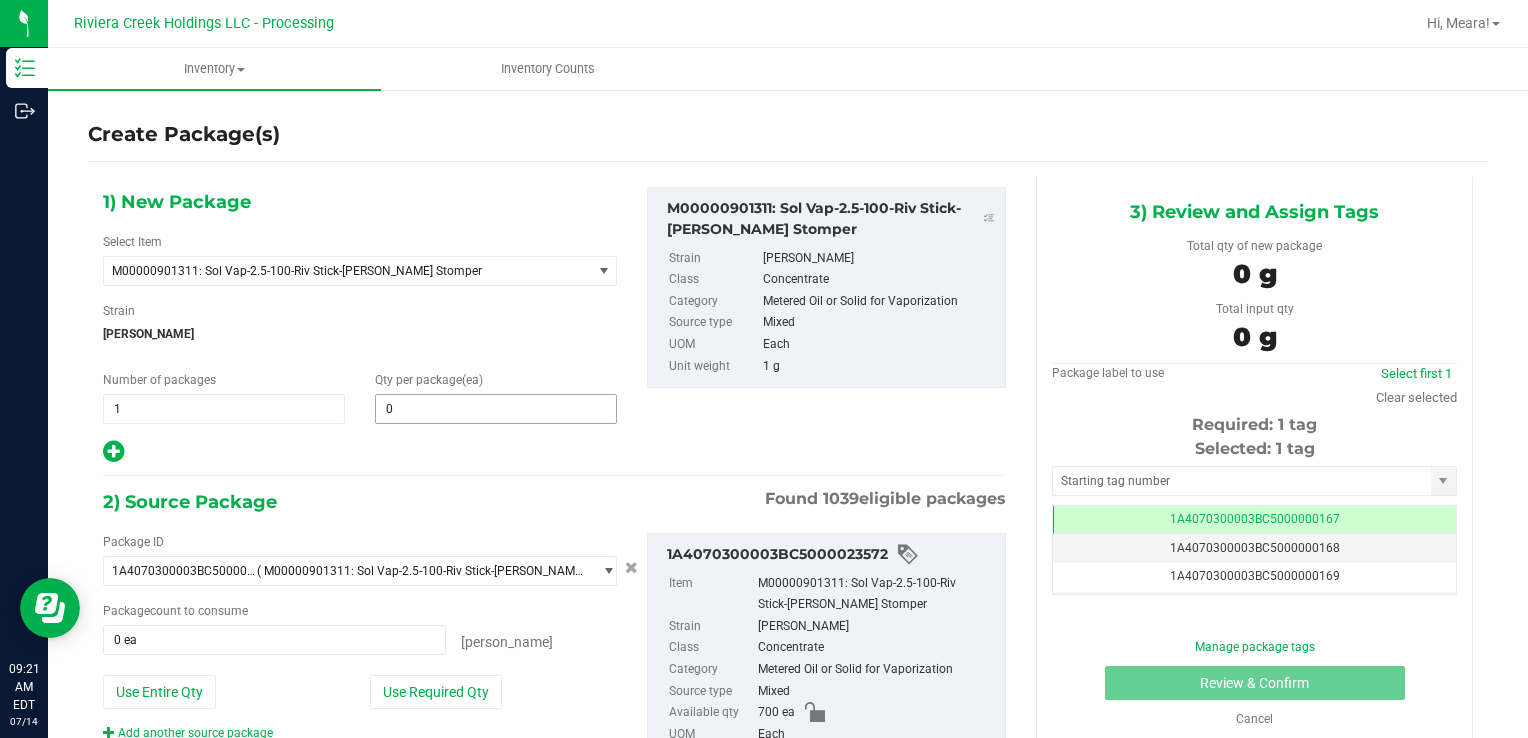 type 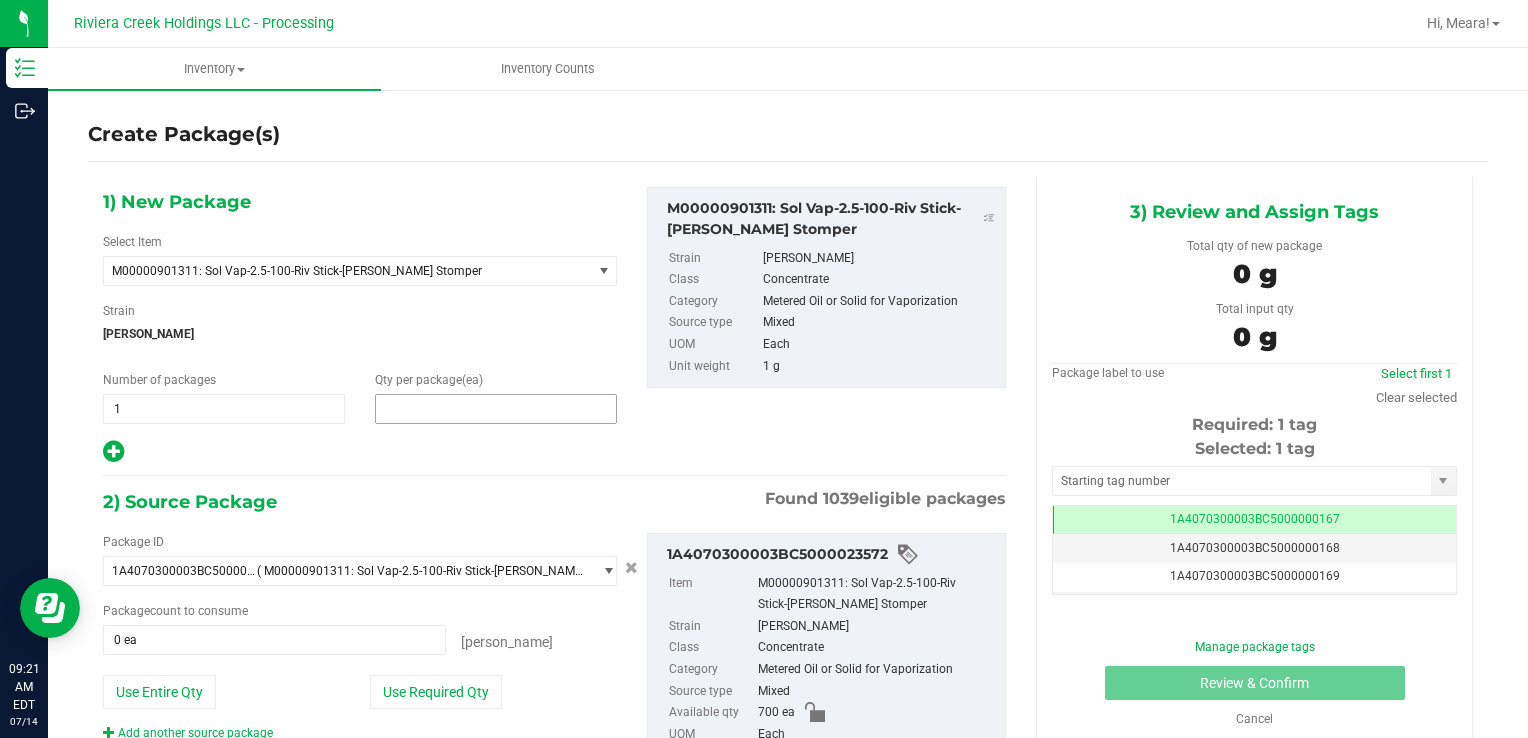 click at bounding box center (496, 409) 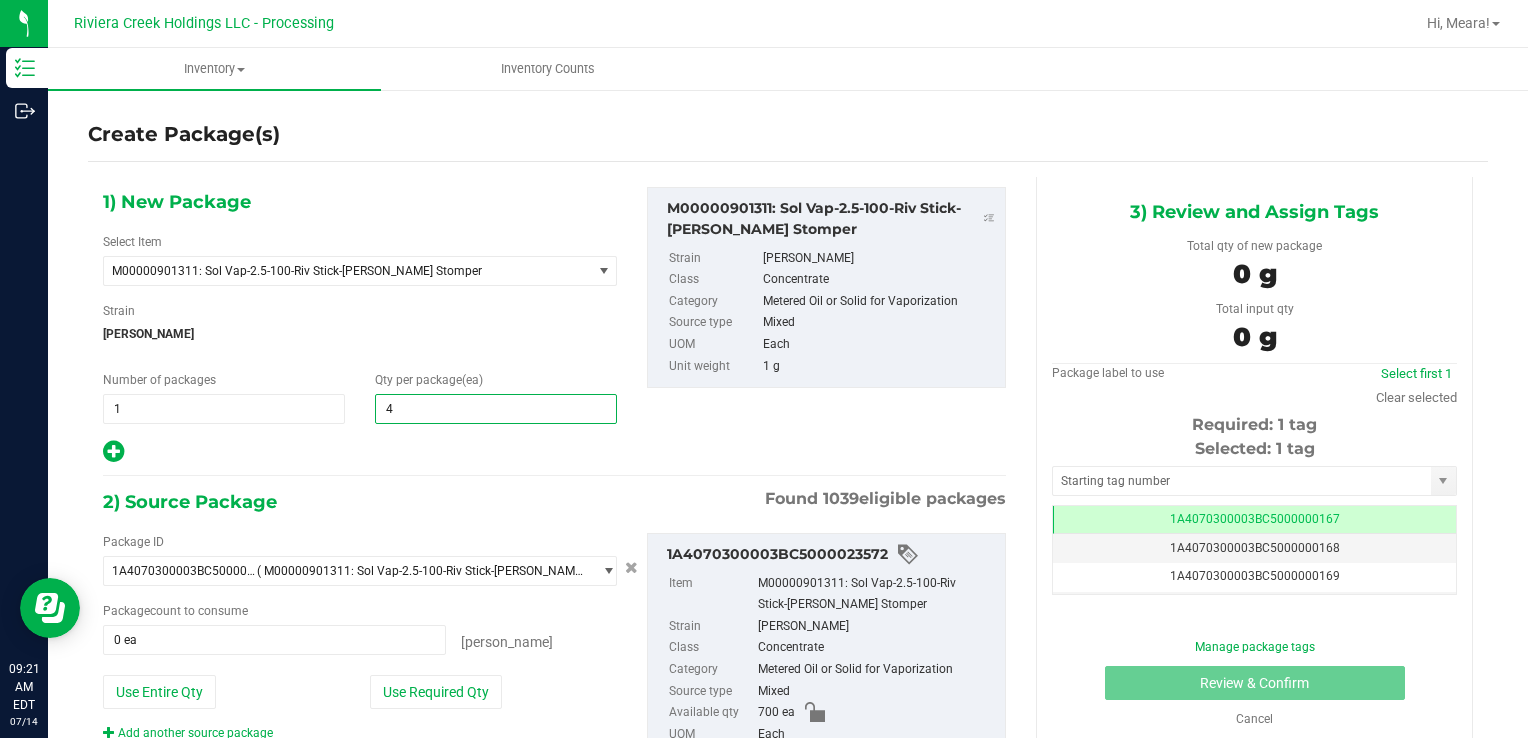 type on "40" 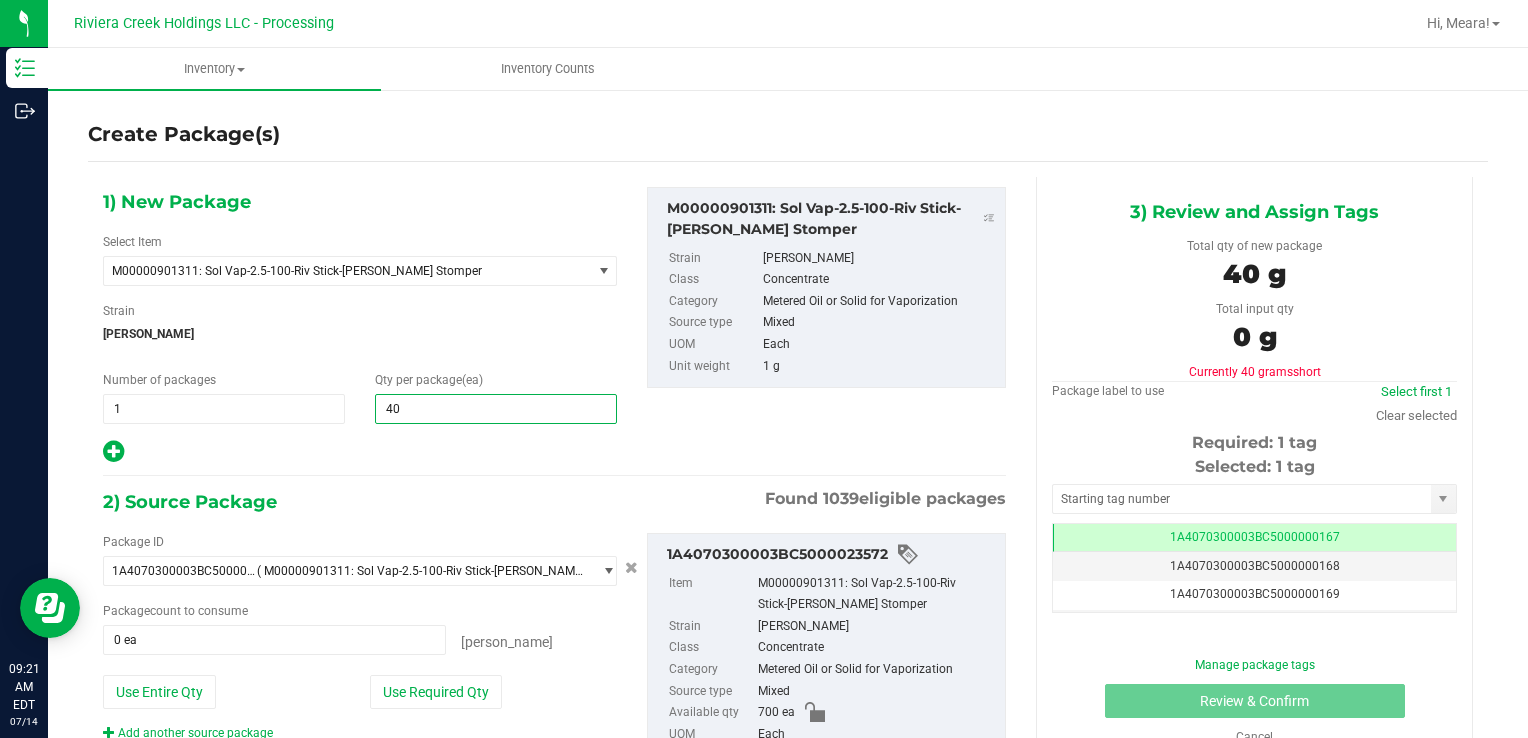 type on "40" 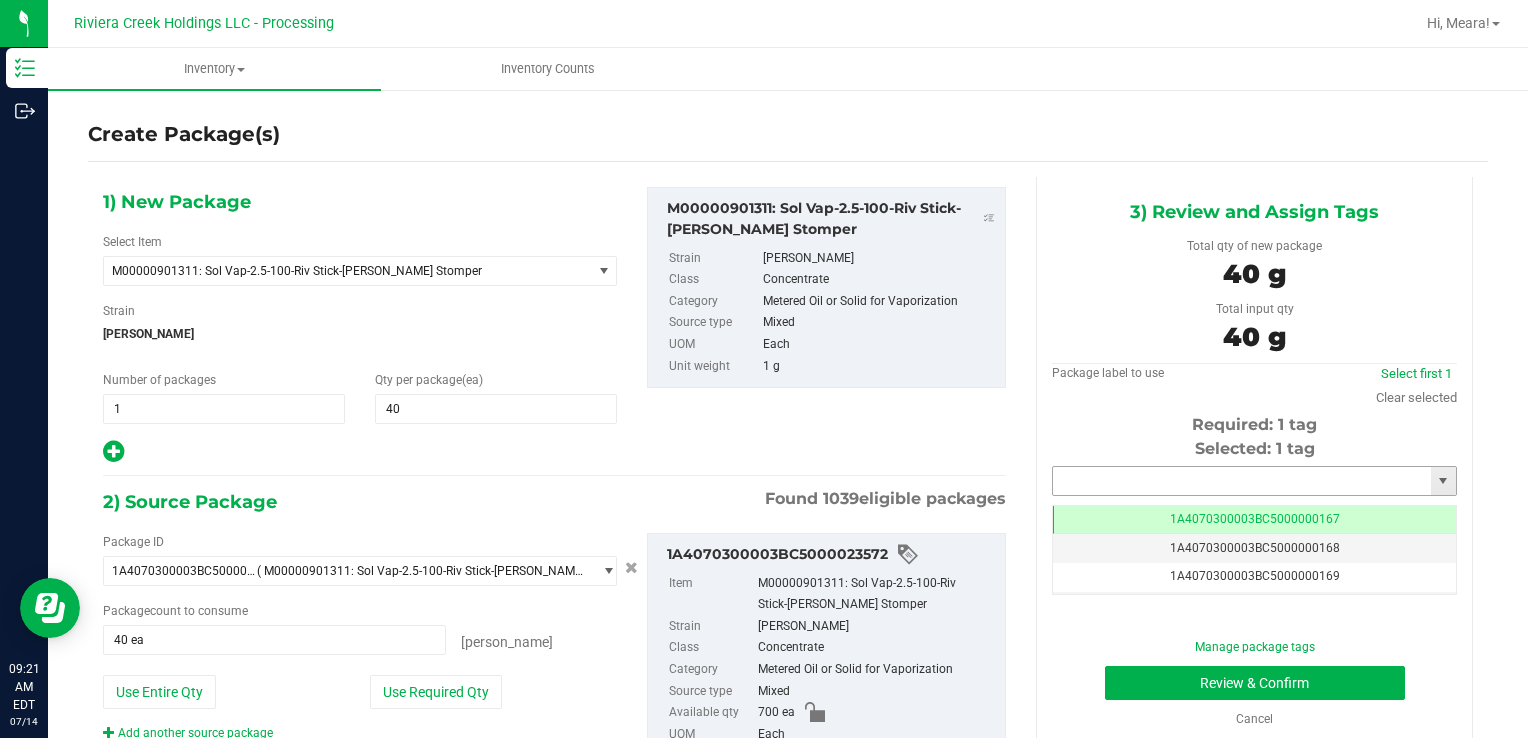 click at bounding box center [1242, 481] 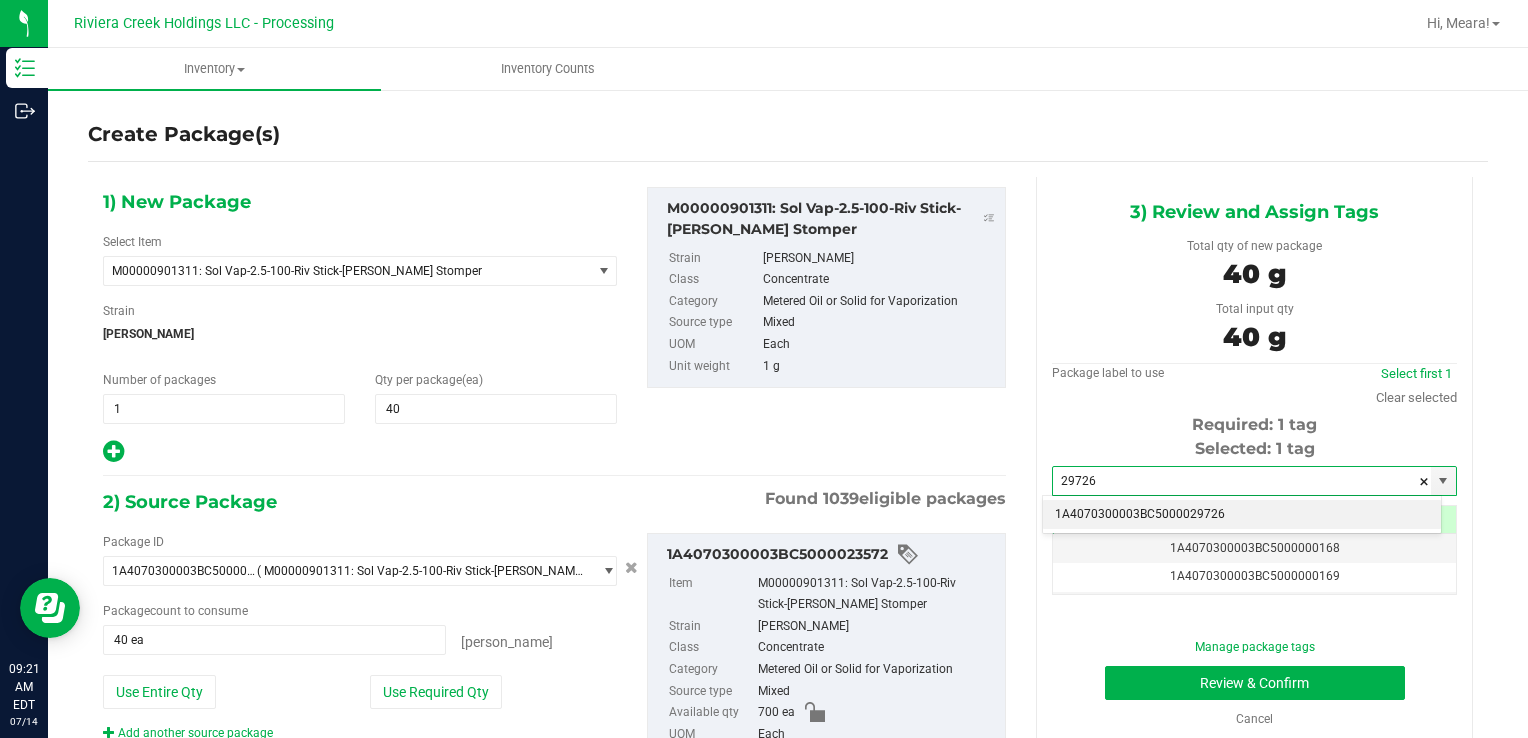 click on "1A4070300003BC5000029726" at bounding box center (1242, 515) 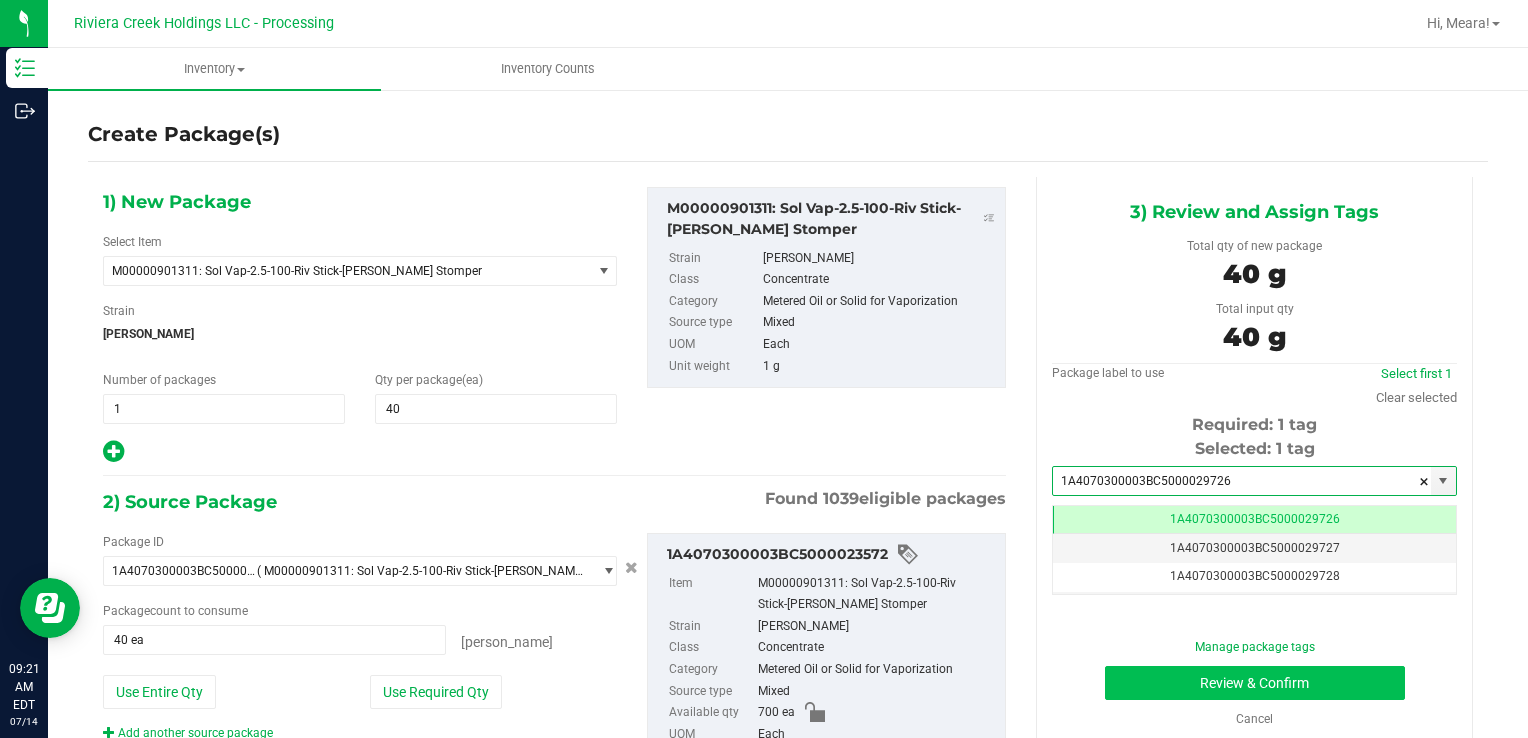 type on "1A4070300003BC5000029726" 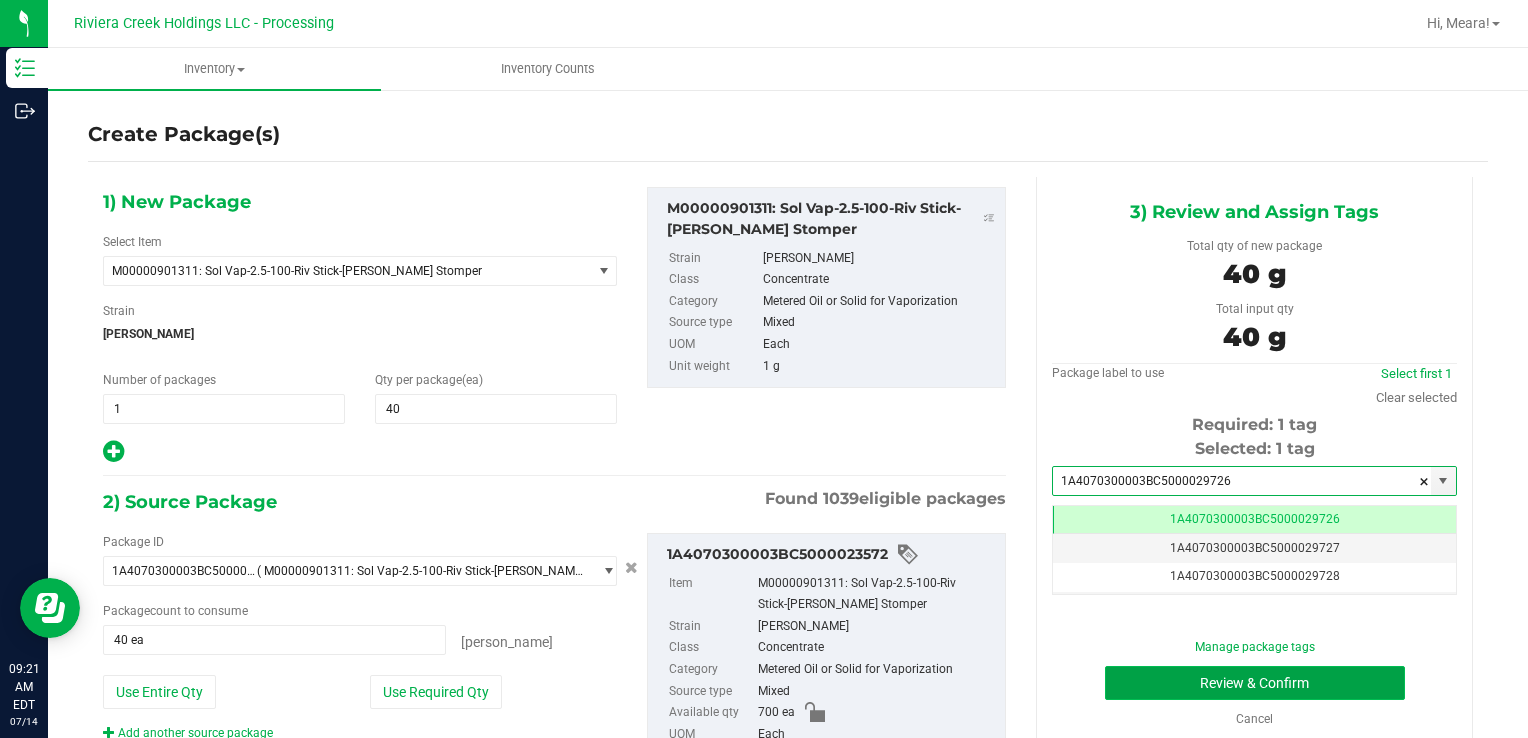 click on "Review & Confirm" at bounding box center [1255, 683] 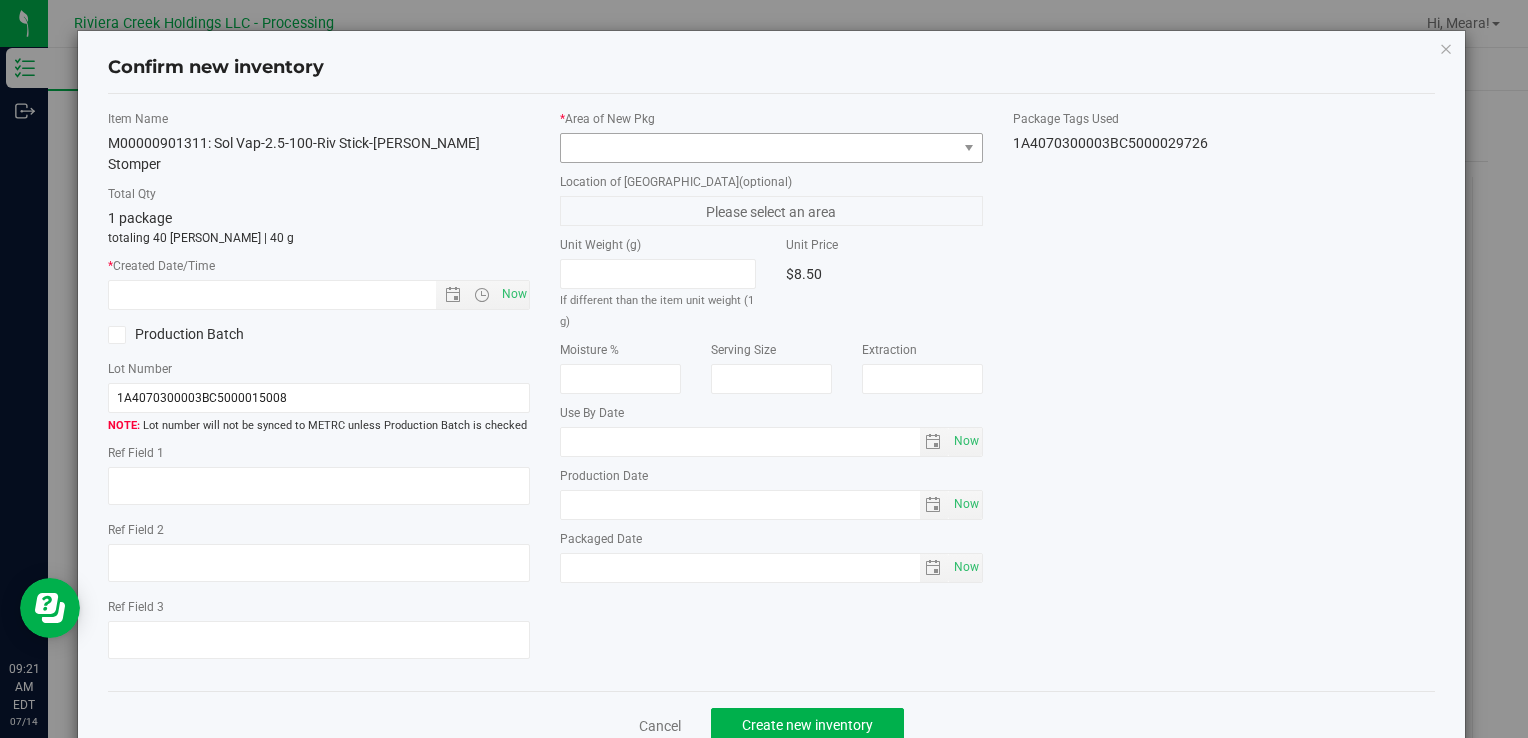 type on "[DATE]" 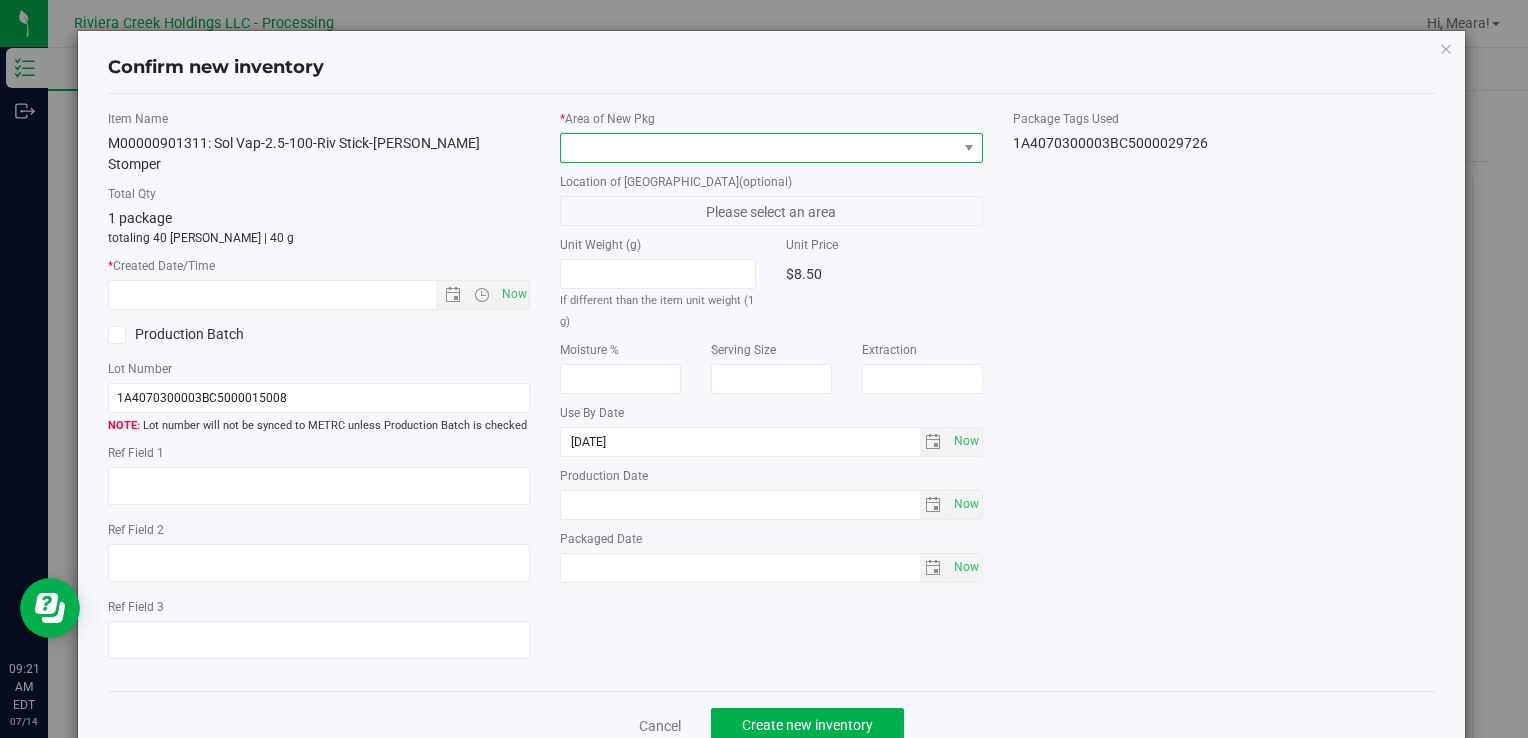 click at bounding box center (758, 148) 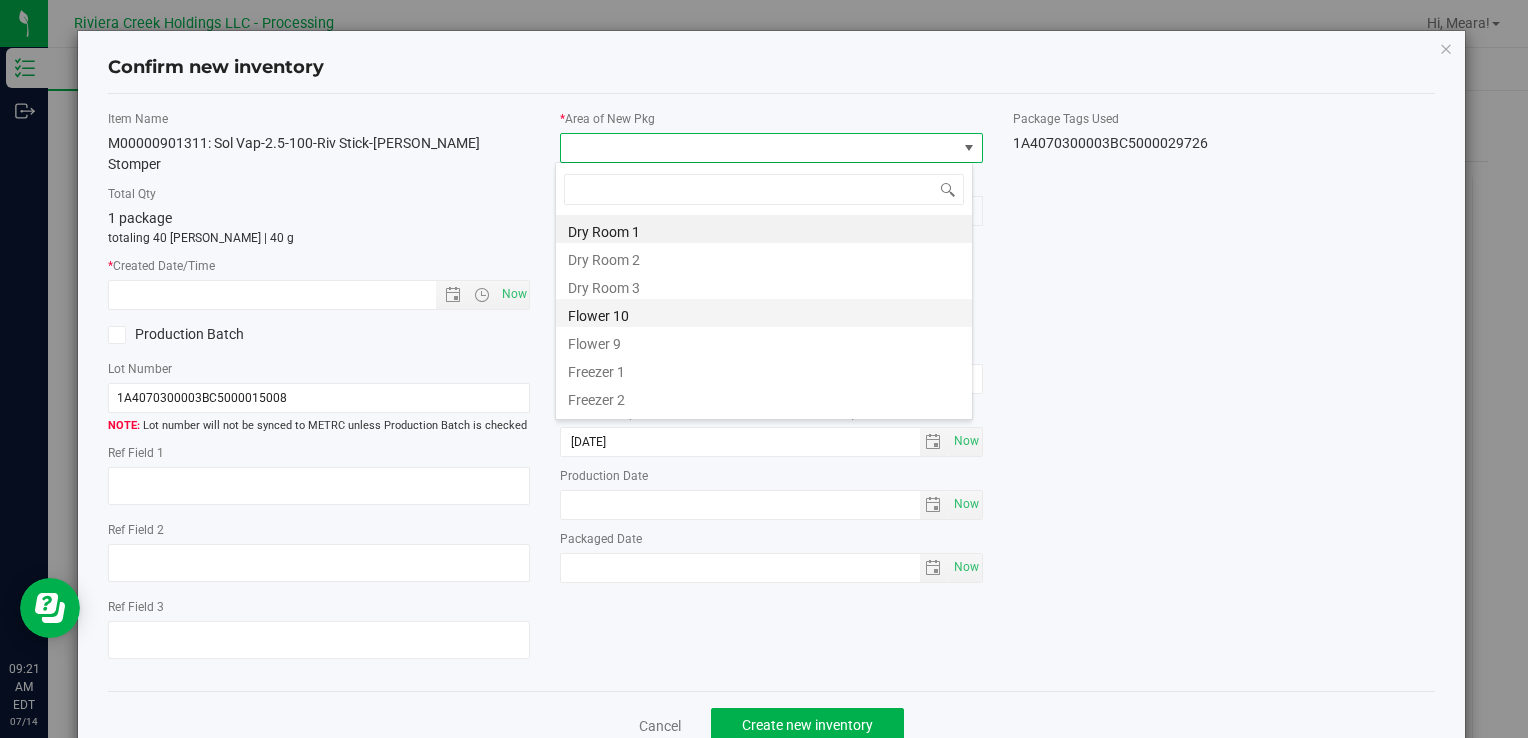 click on "Flower 10" at bounding box center (764, 313) 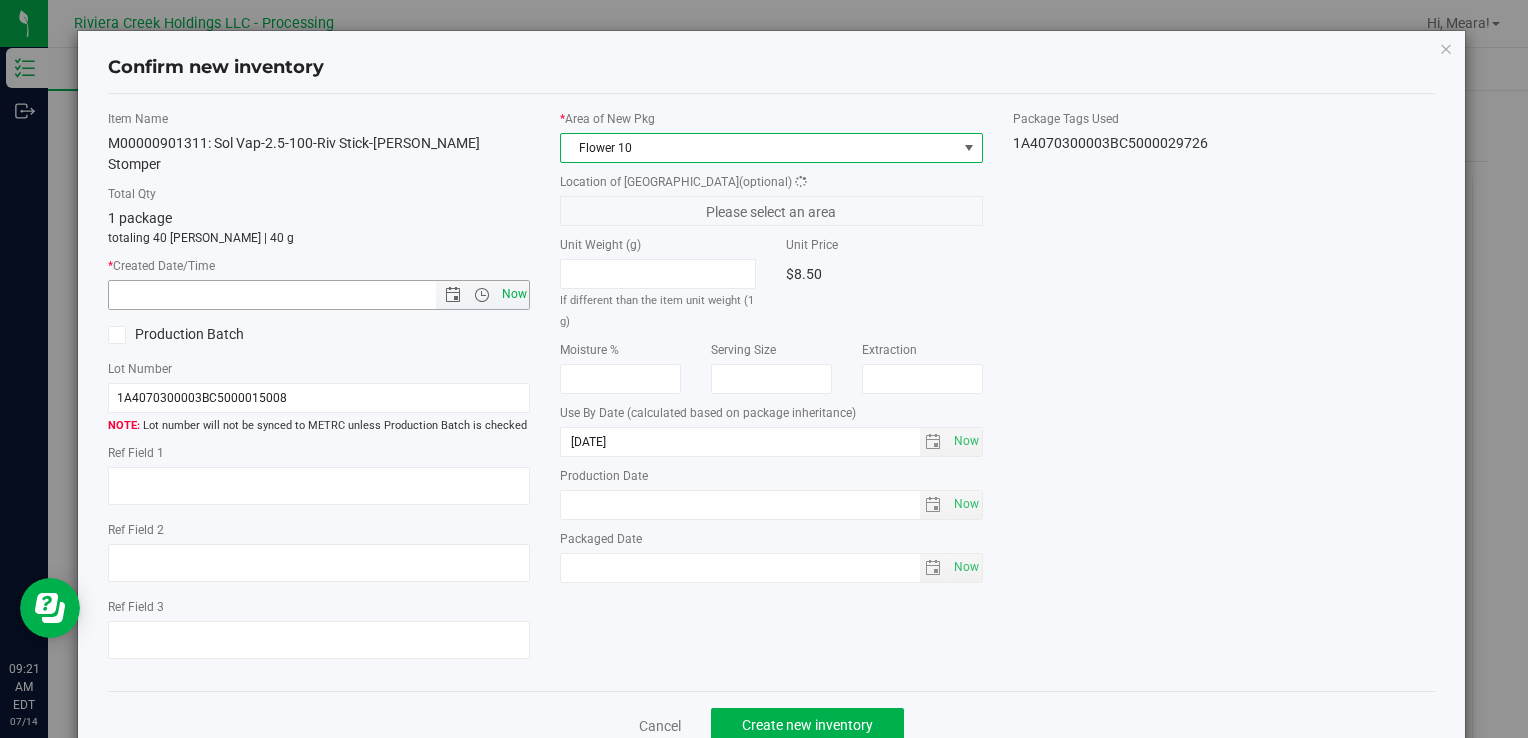 click at bounding box center (482, 295) 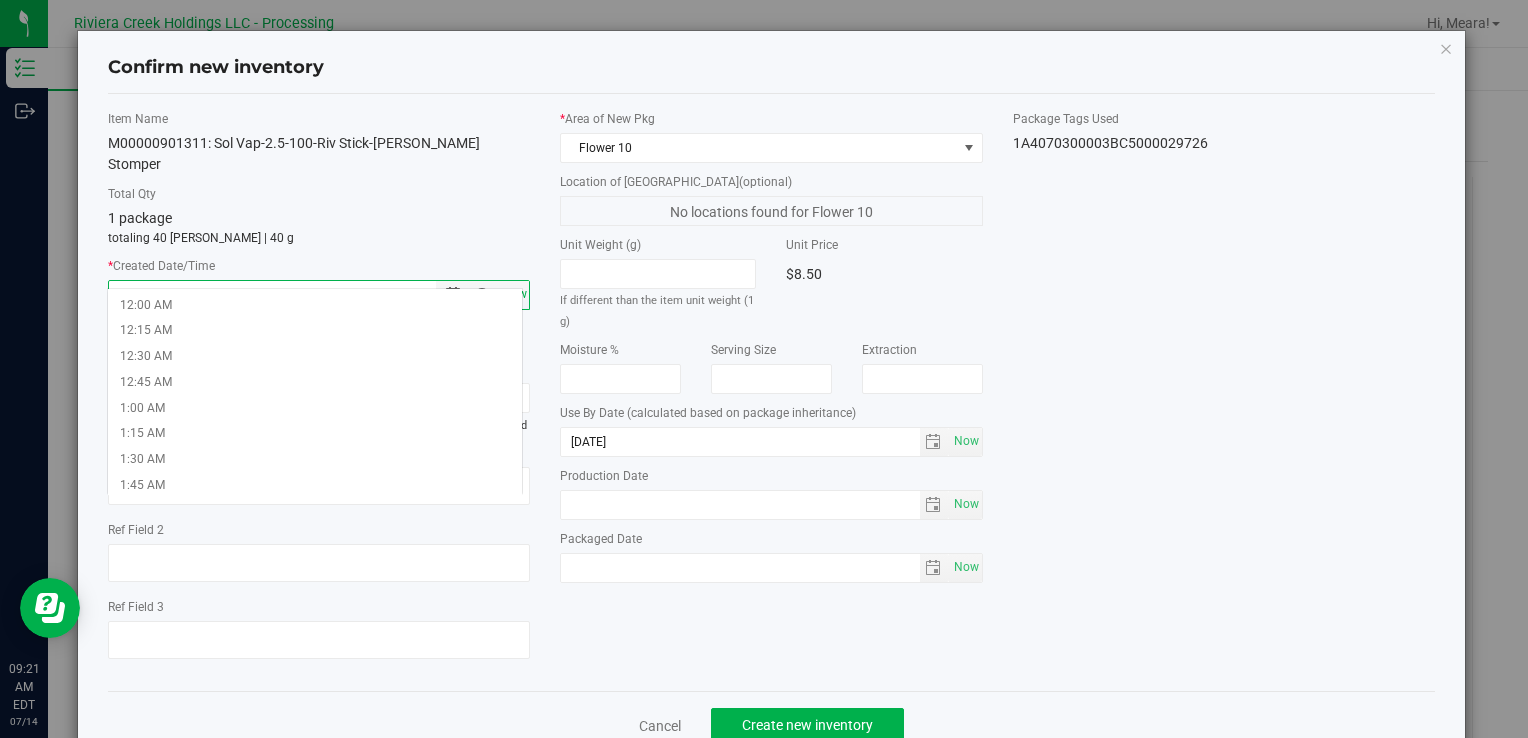 click on "Now" at bounding box center [514, 294] 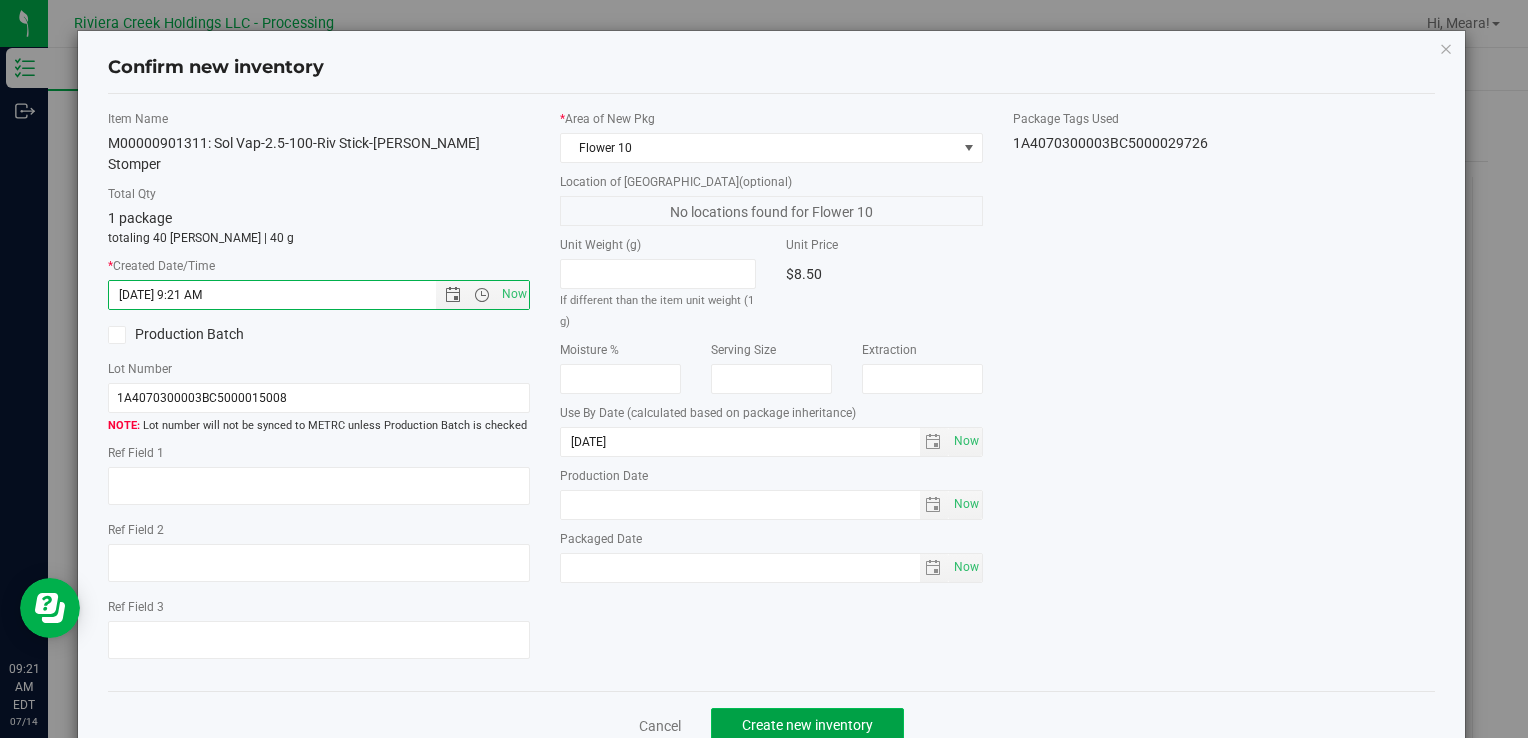 click on "Create new inventory" 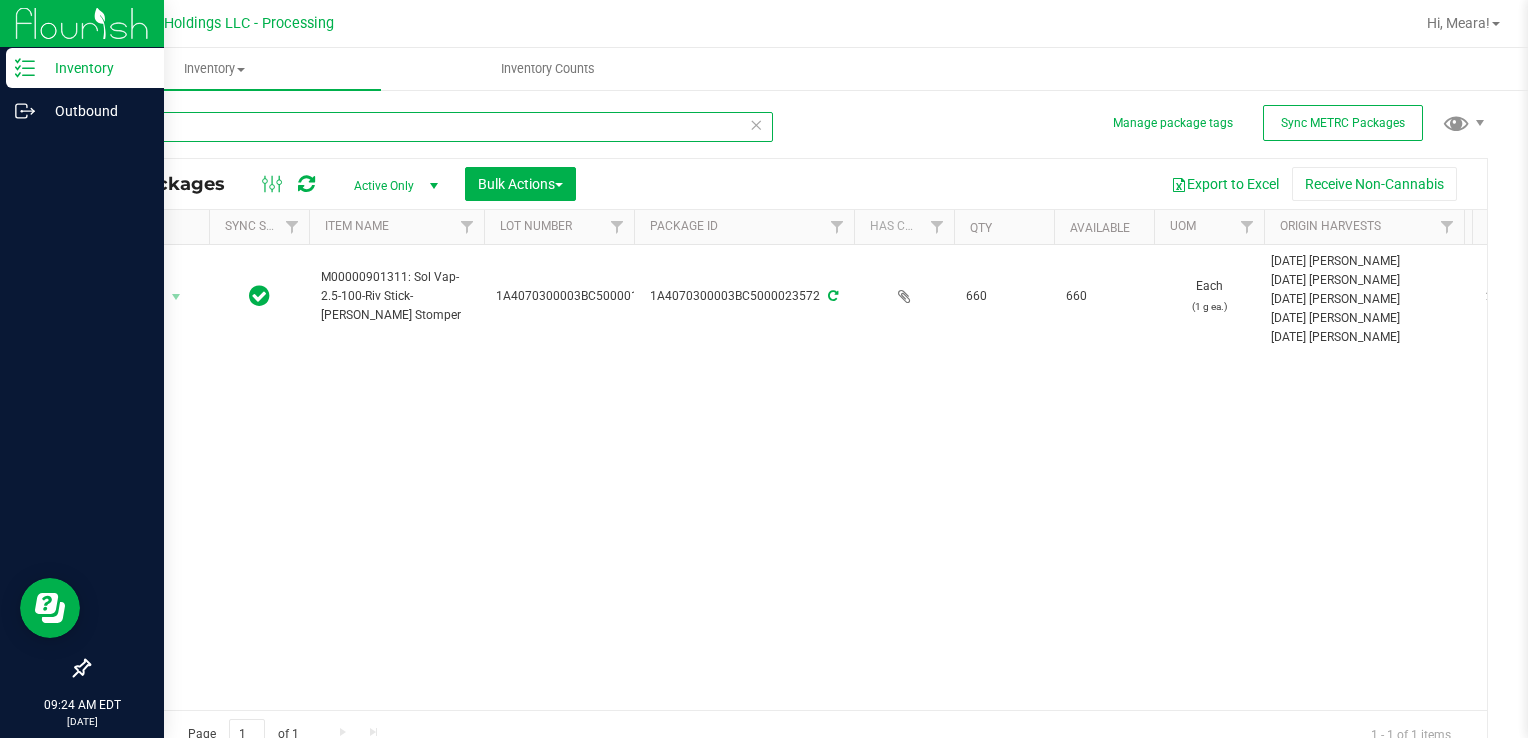 drag, startPoint x: 193, startPoint y: 134, endPoint x: 46, endPoint y: 150, distance: 147.86818 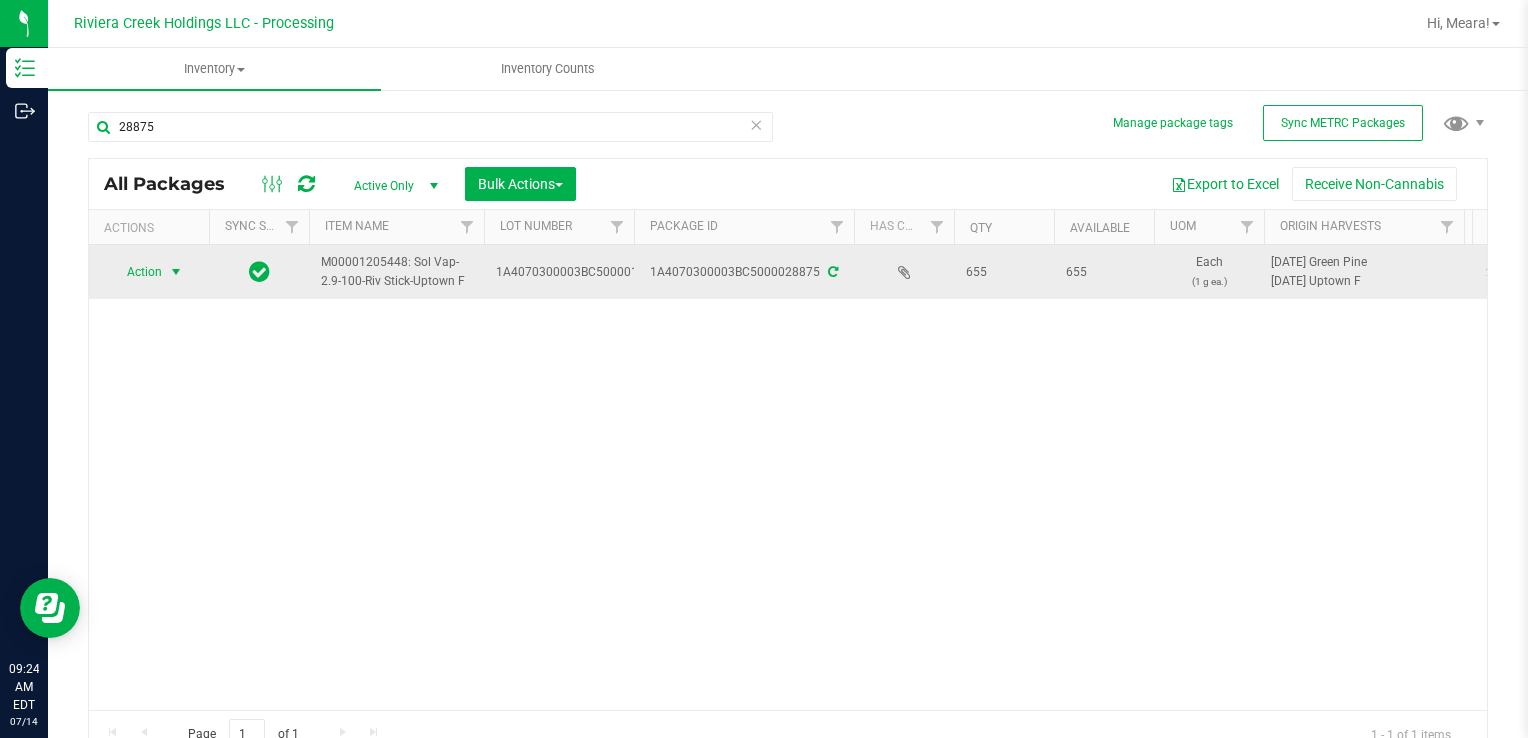 click at bounding box center (176, 272) 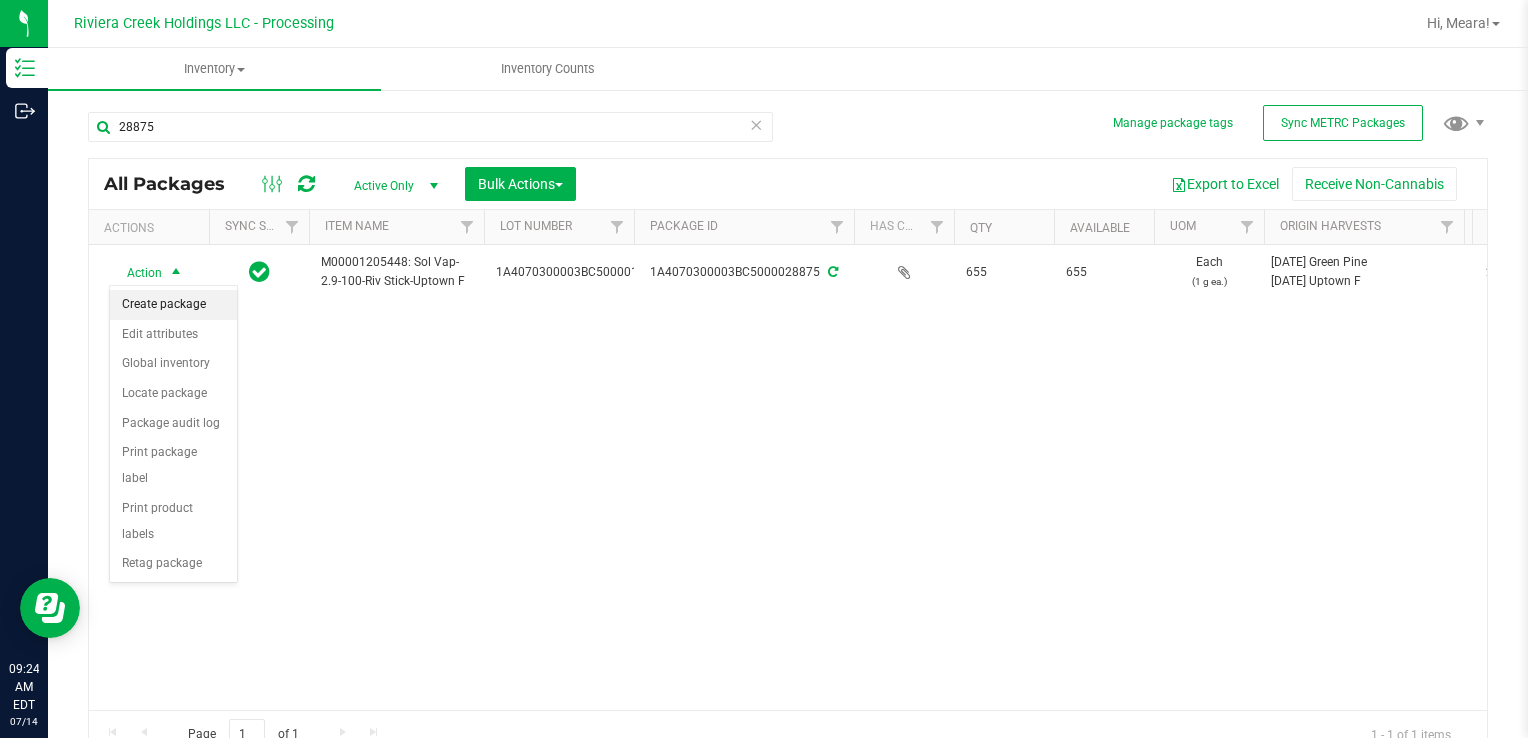 click on "Action Create package Edit attributes Global inventory Locate package Package audit log Print package label Print product labels Retag package No data found." at bounding box center (173, 434) 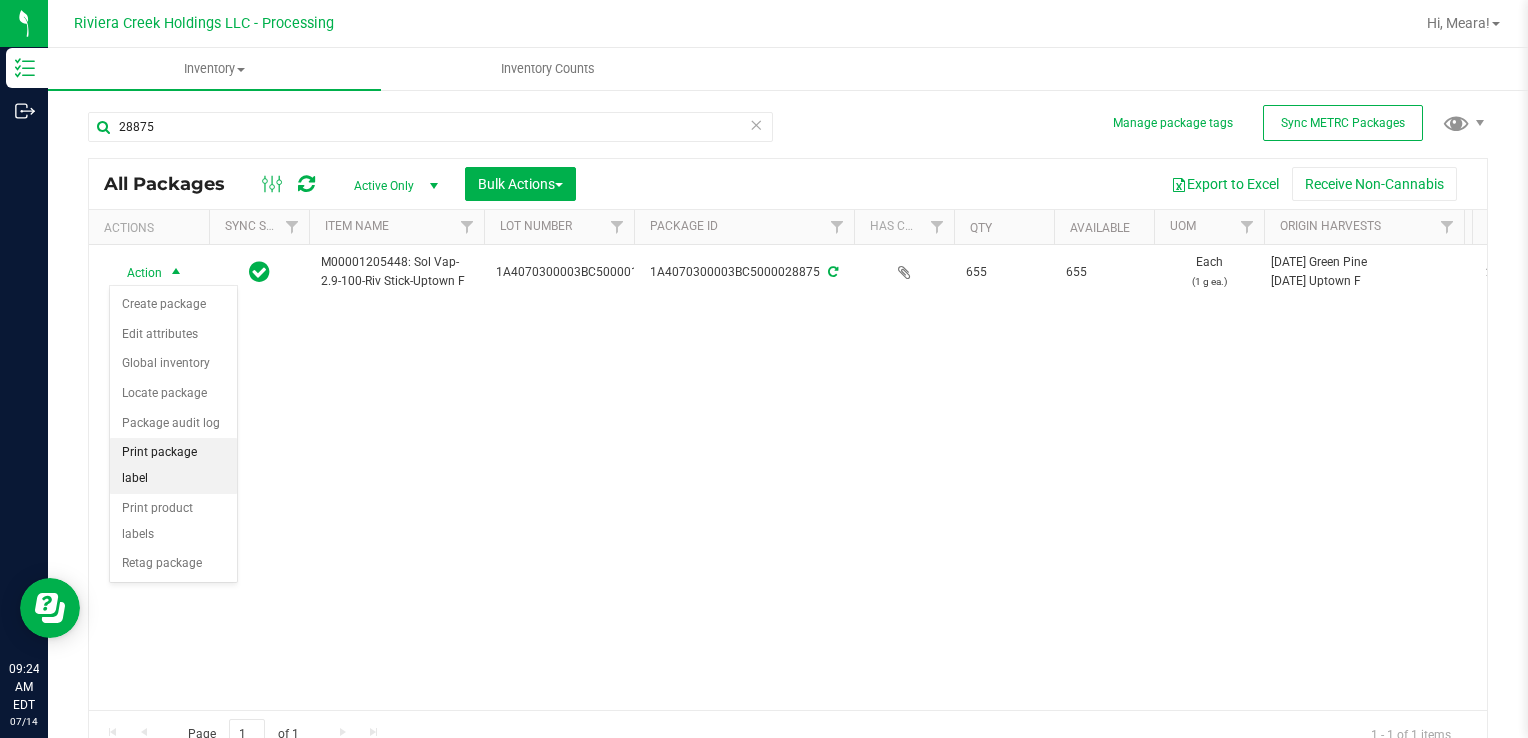 click on "Print package label" at bounding box center [173, 465] 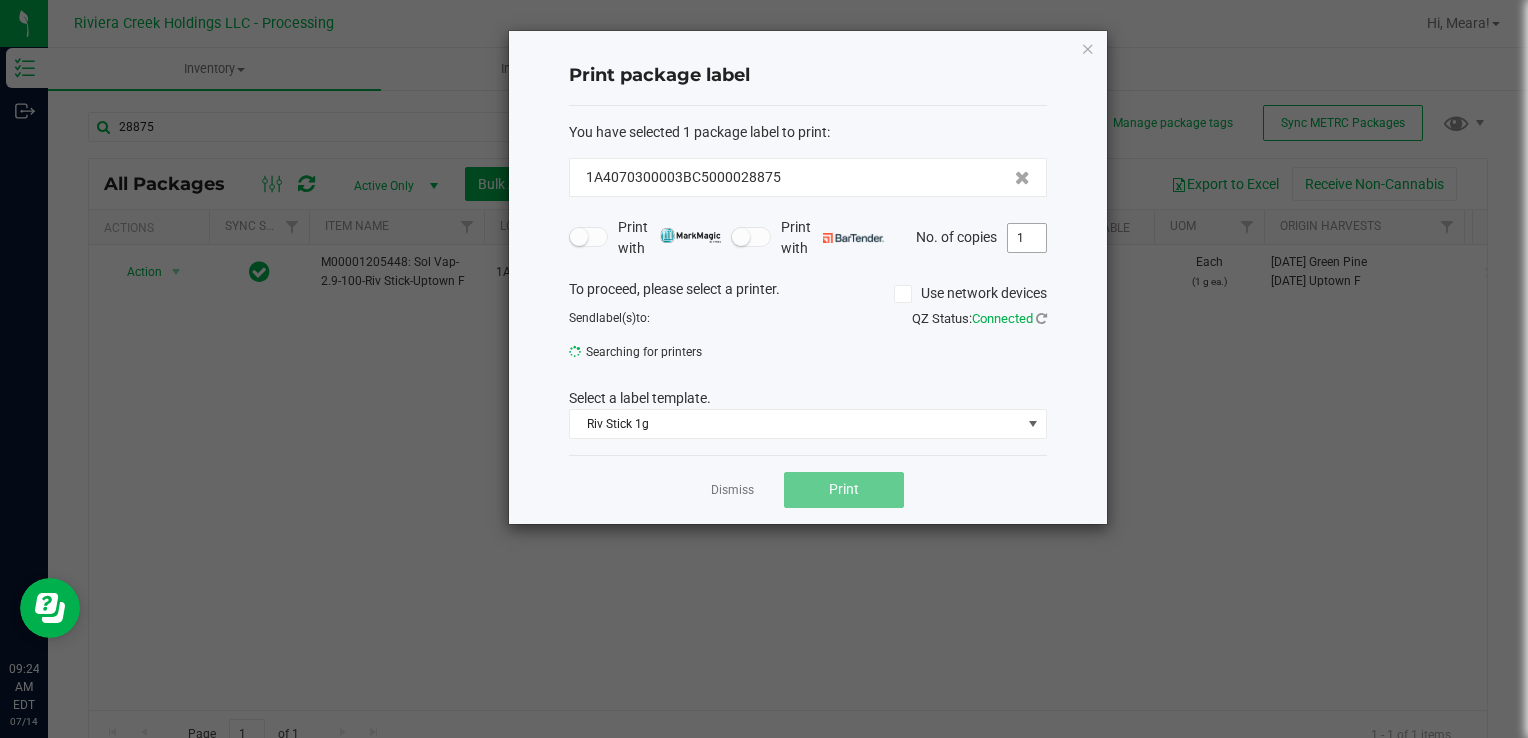 click on "1" at bounding box center (1027, 238) 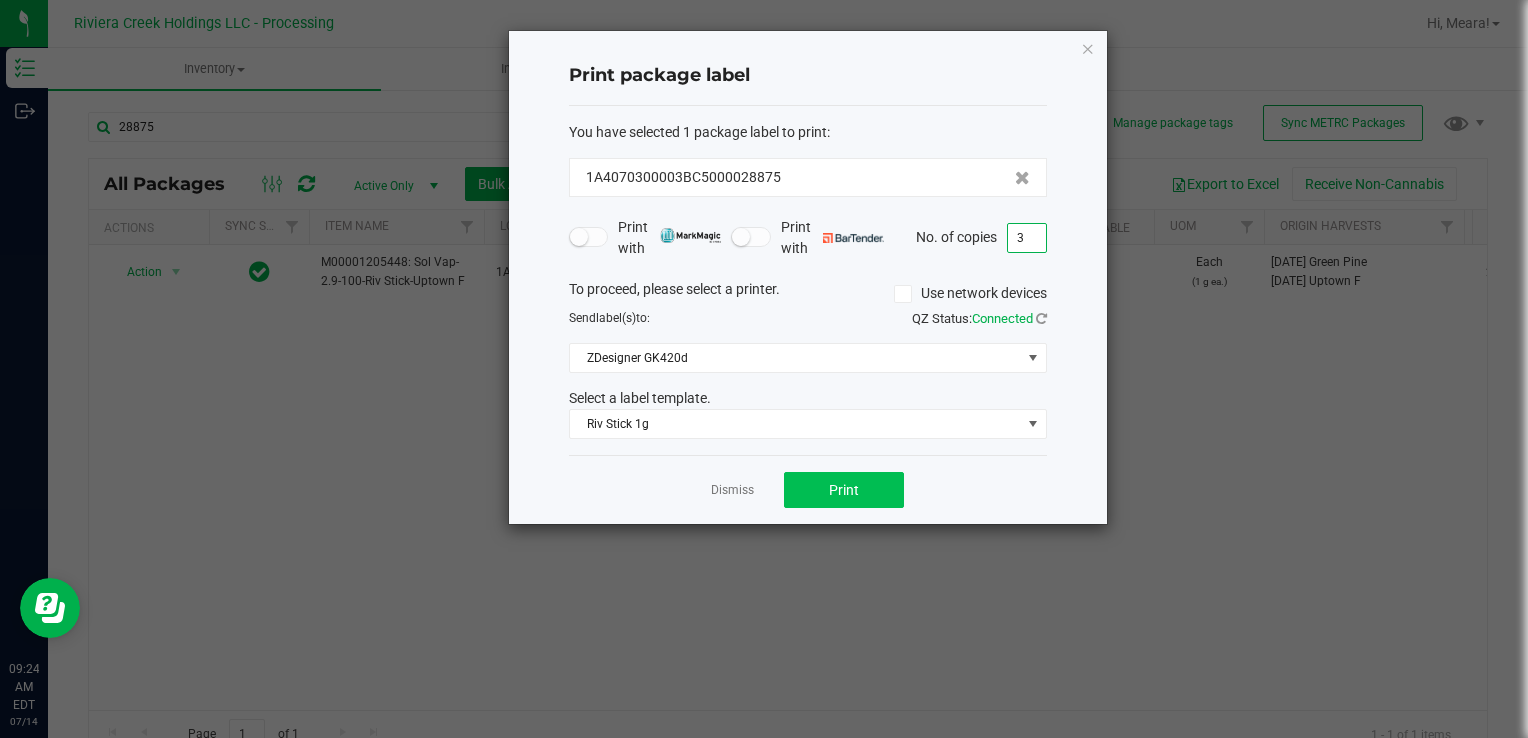 type on "3" 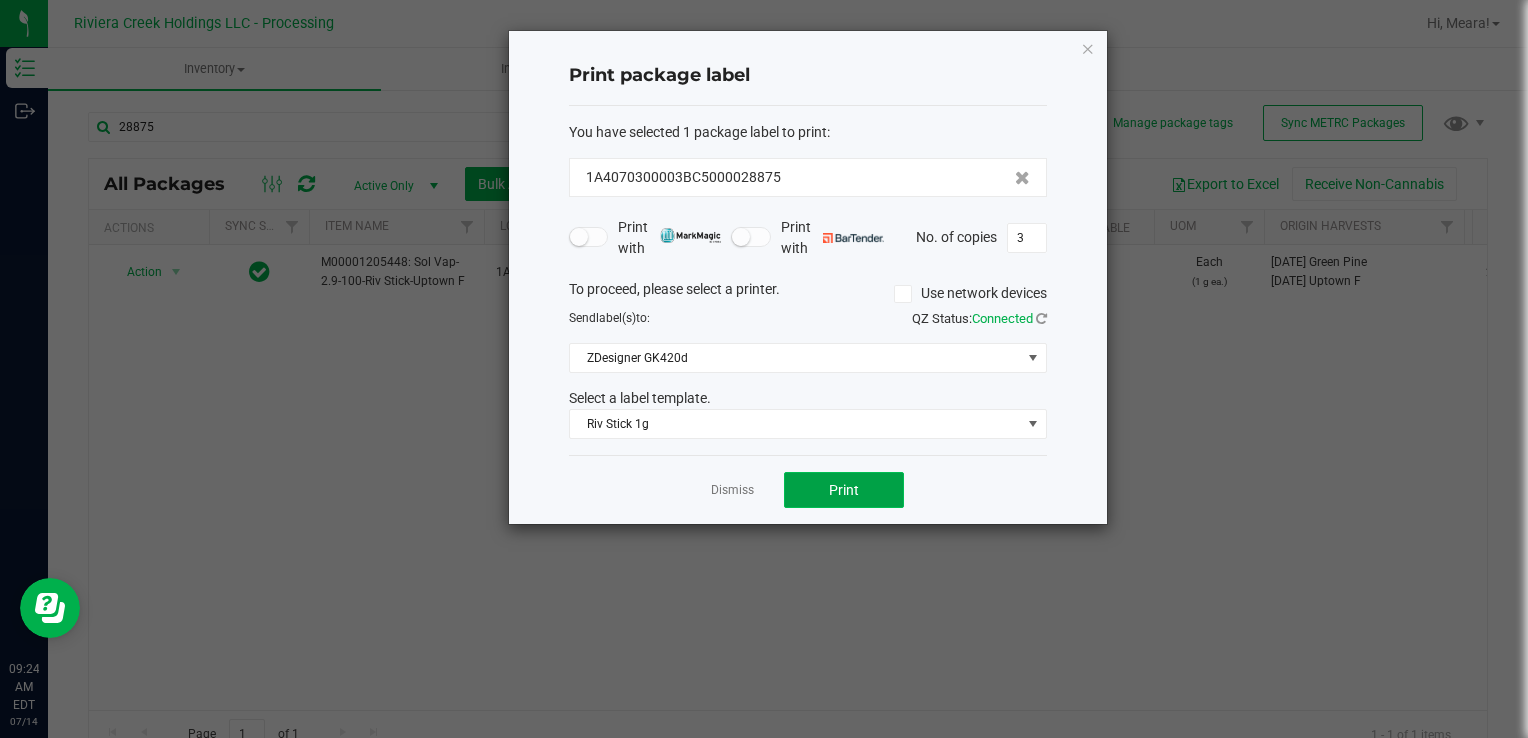 click on "Print" 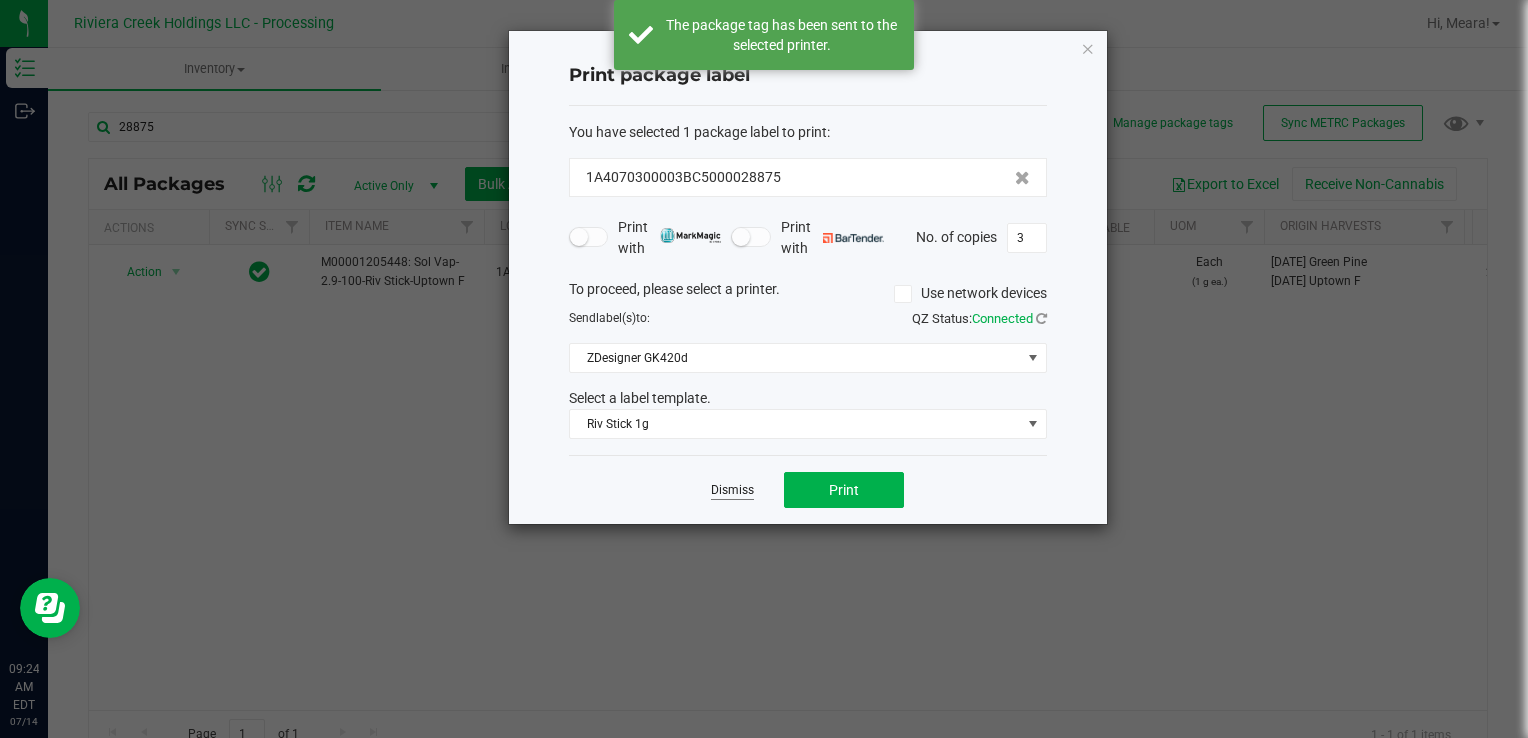 click on "Dismiss" 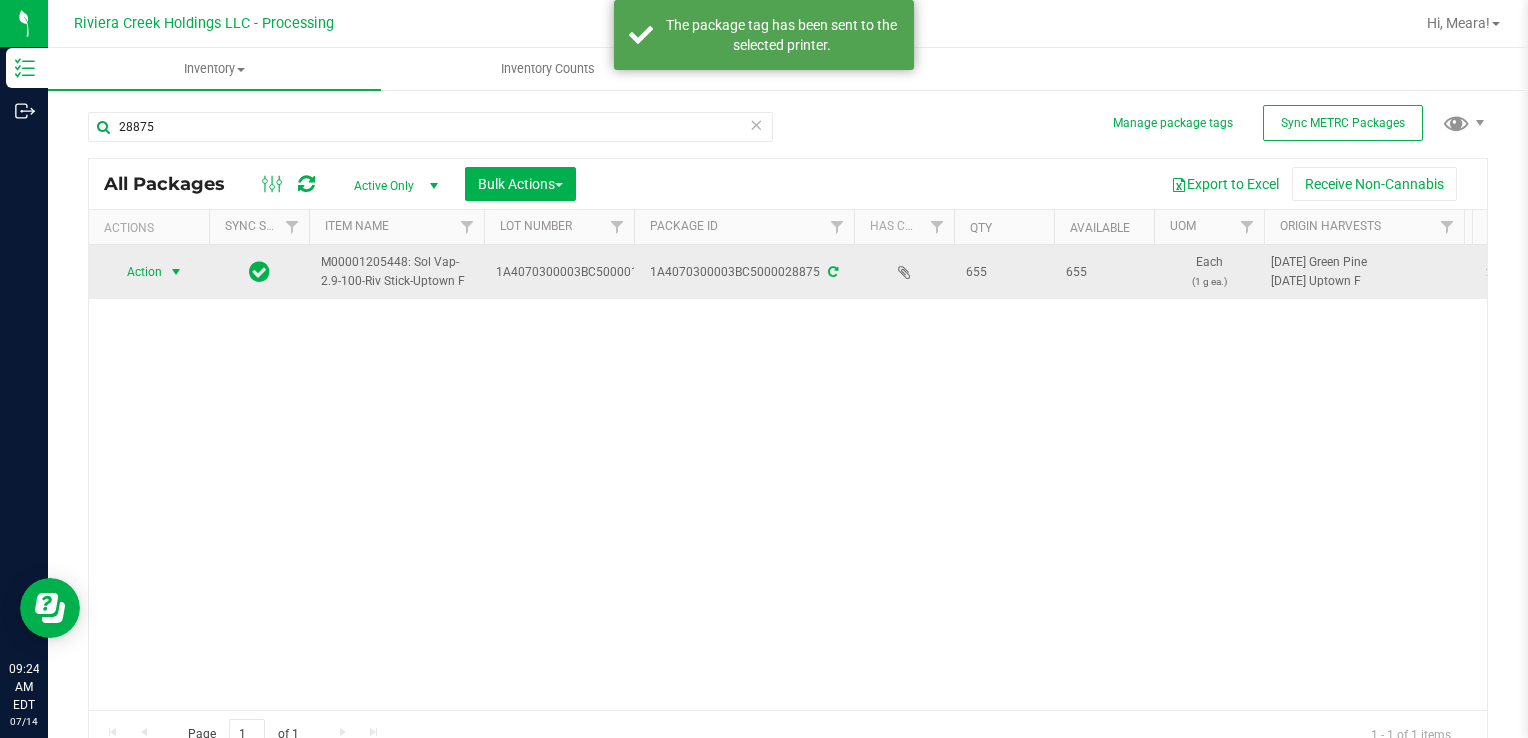 click on "Action" at bounding box center (136, 272) 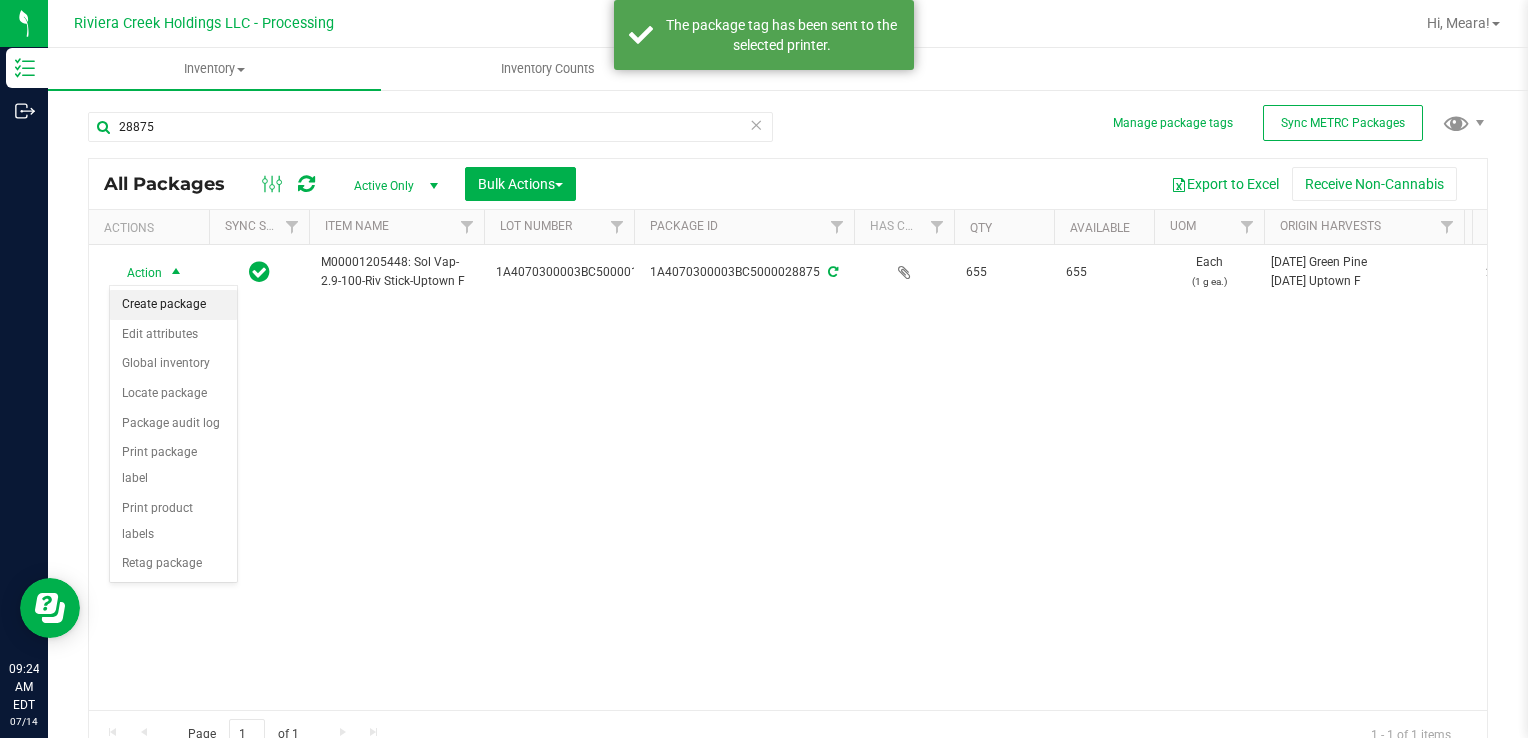 click on "Create package" at bounding box center [173, 305] 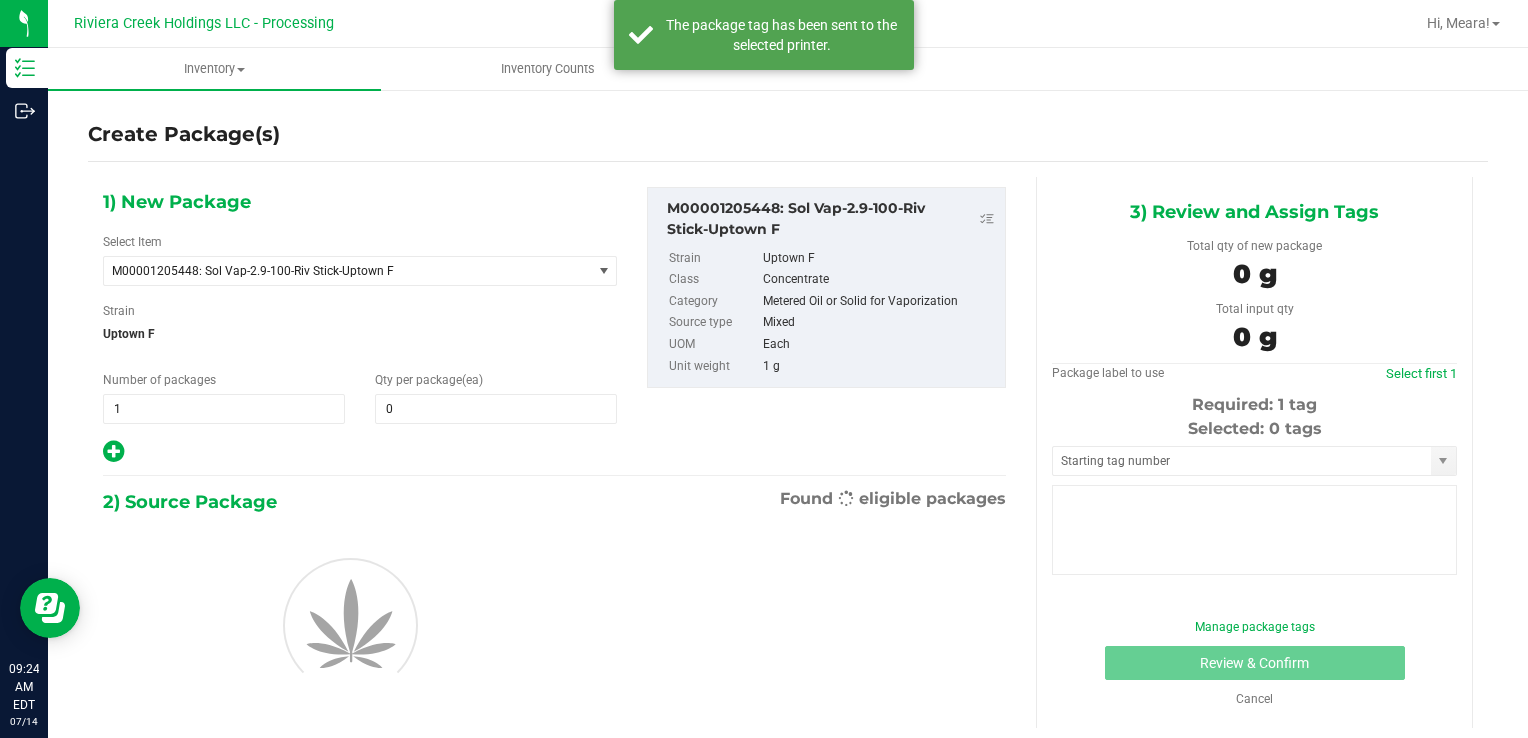 type on "0" 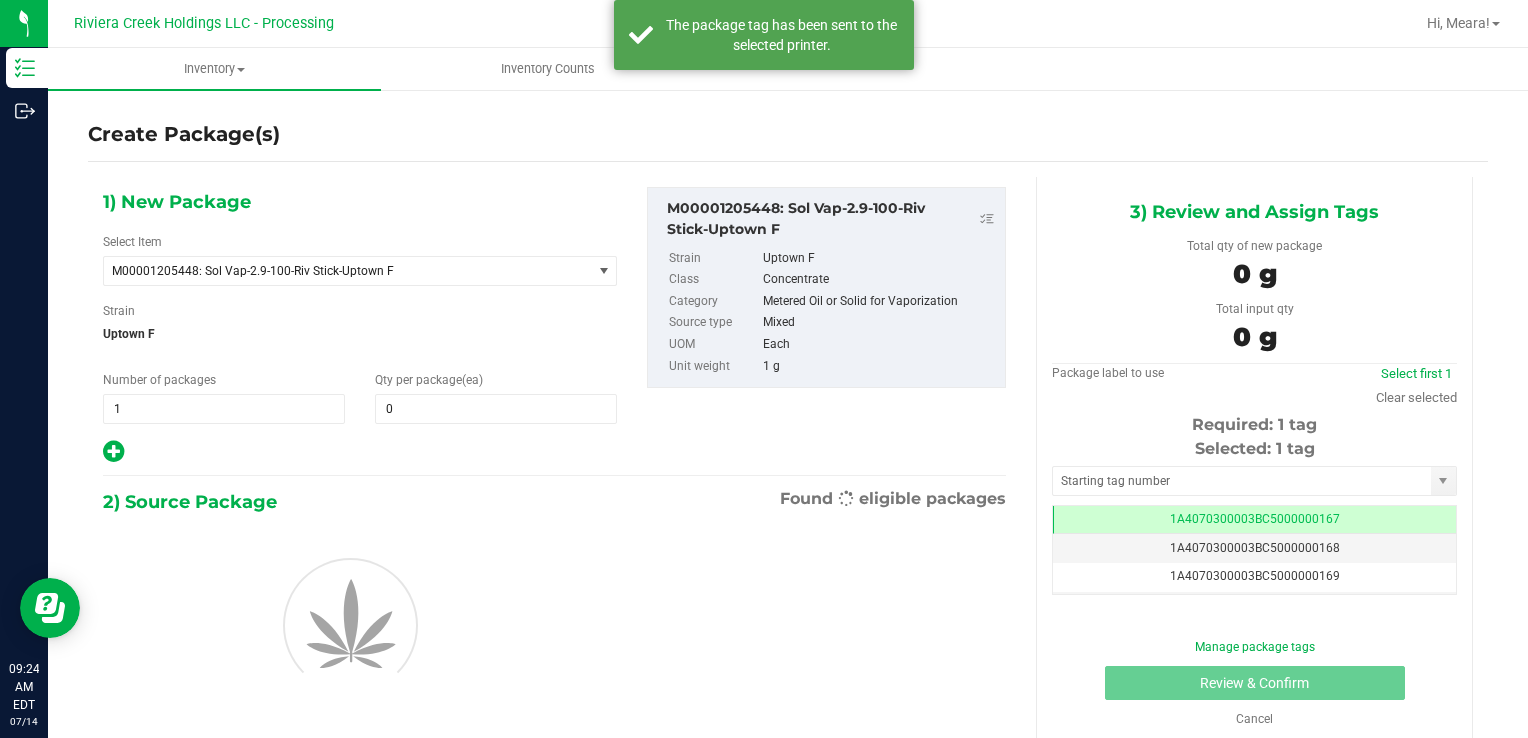 scroll, scrollTop: 0, scrollLeft: 0, axis: both 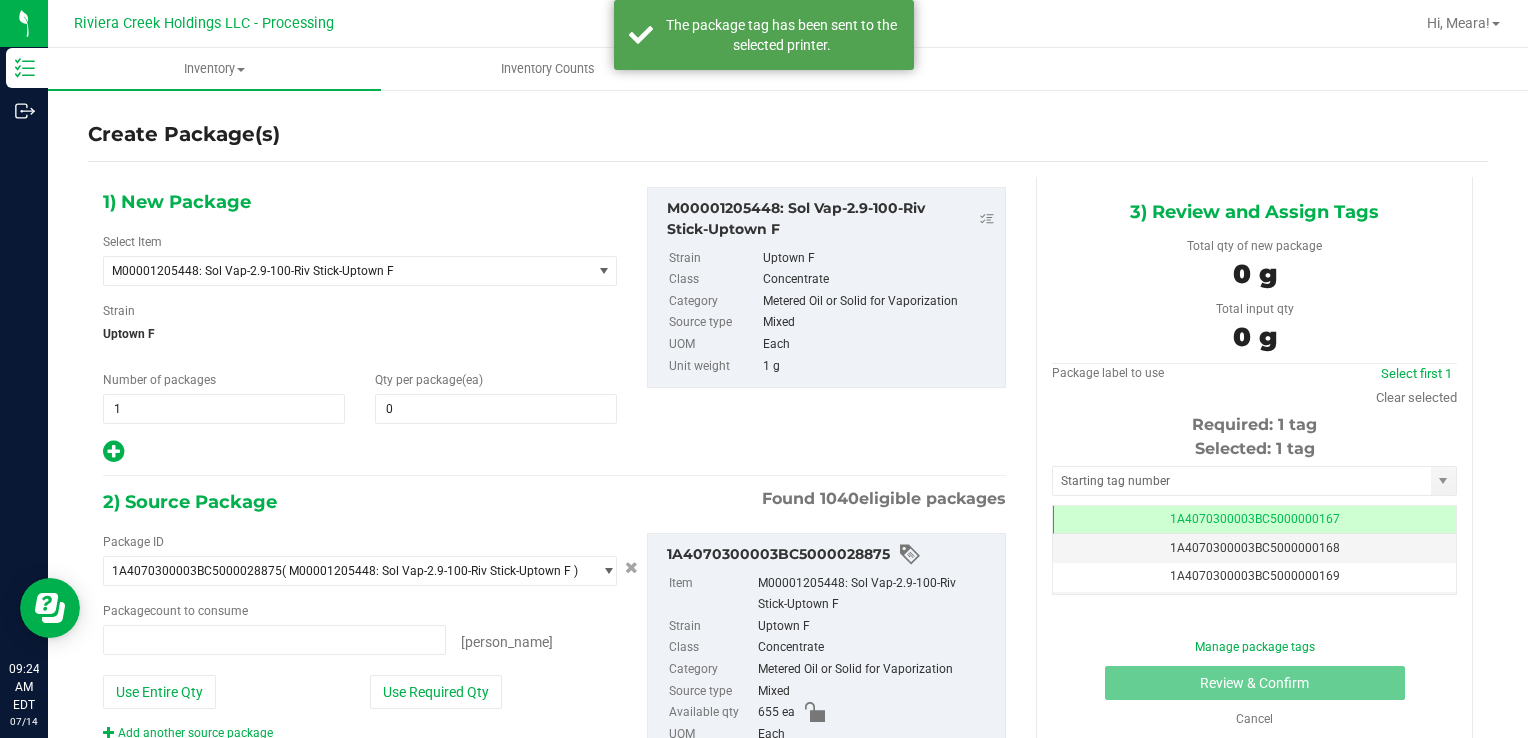 type on "0 ea" 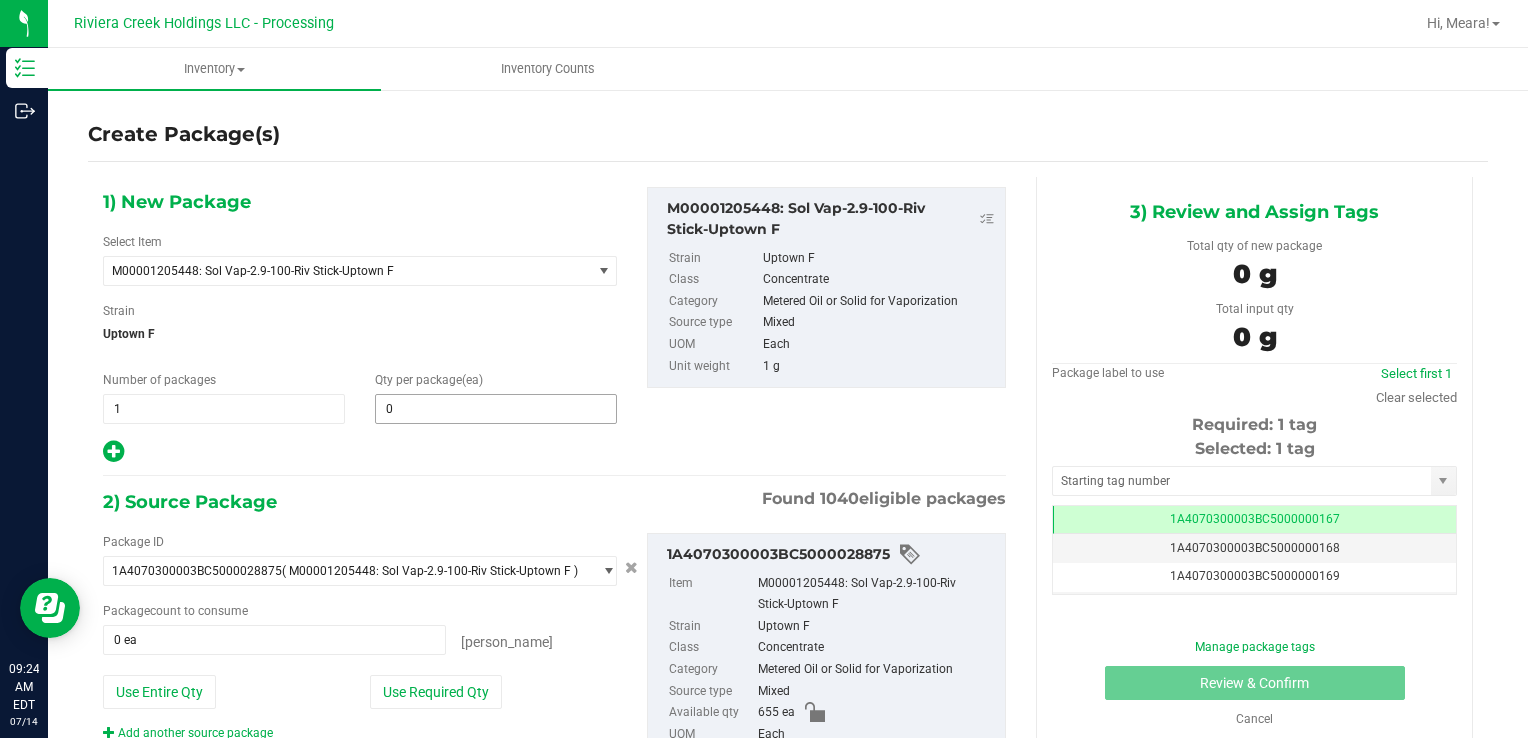 click on "Qty per package
(ea)
0 0" at bounding box center [496, 397] 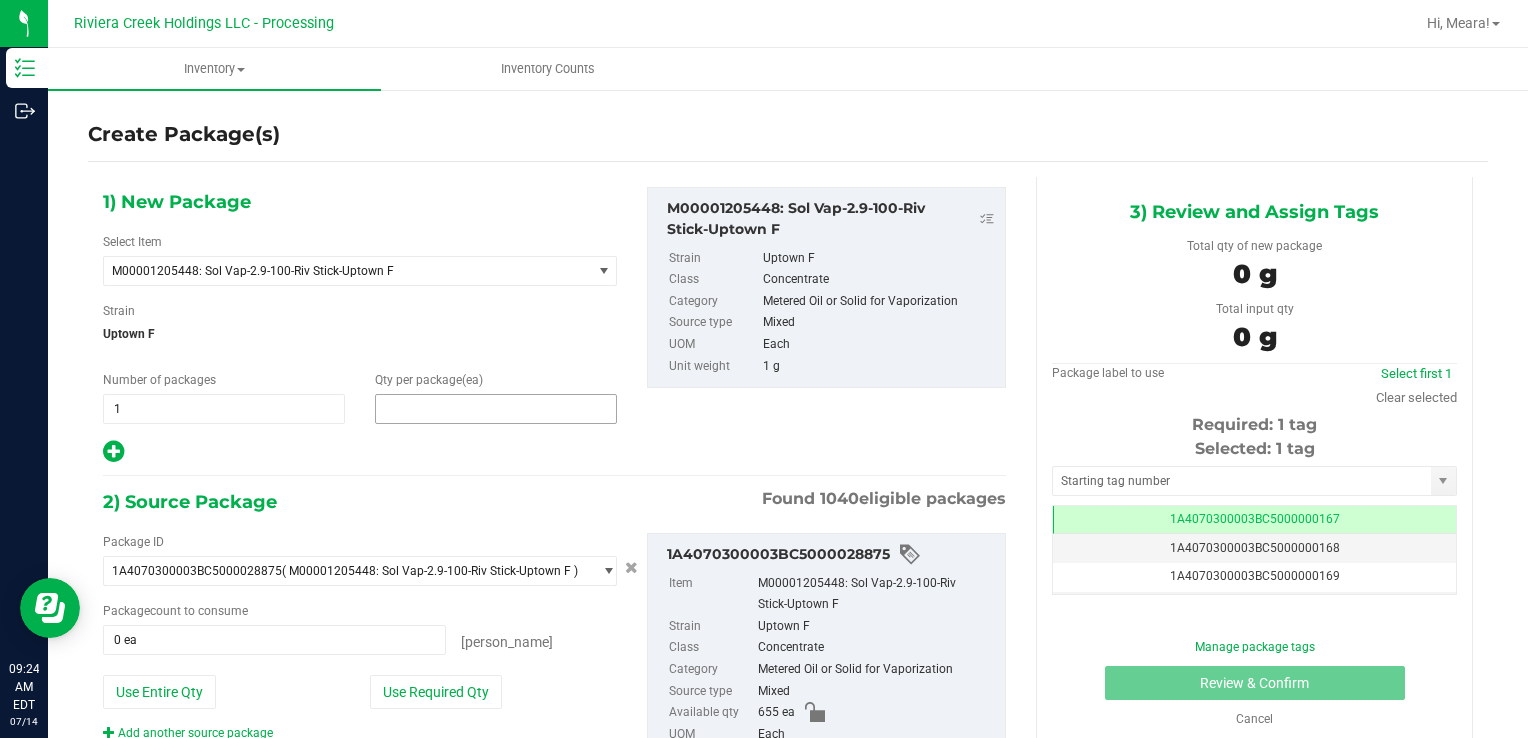click at bounding box center [496, 409] 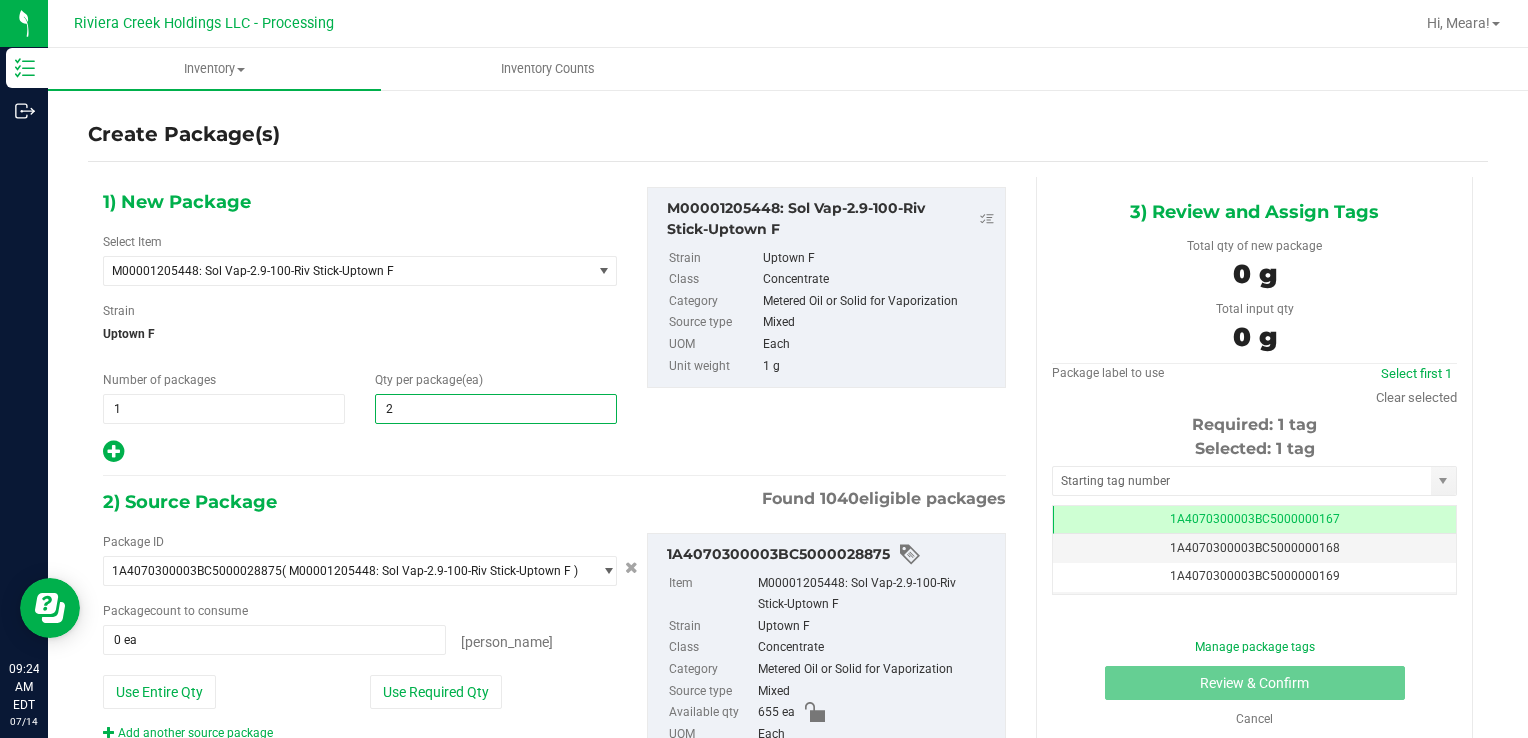 type on "20" 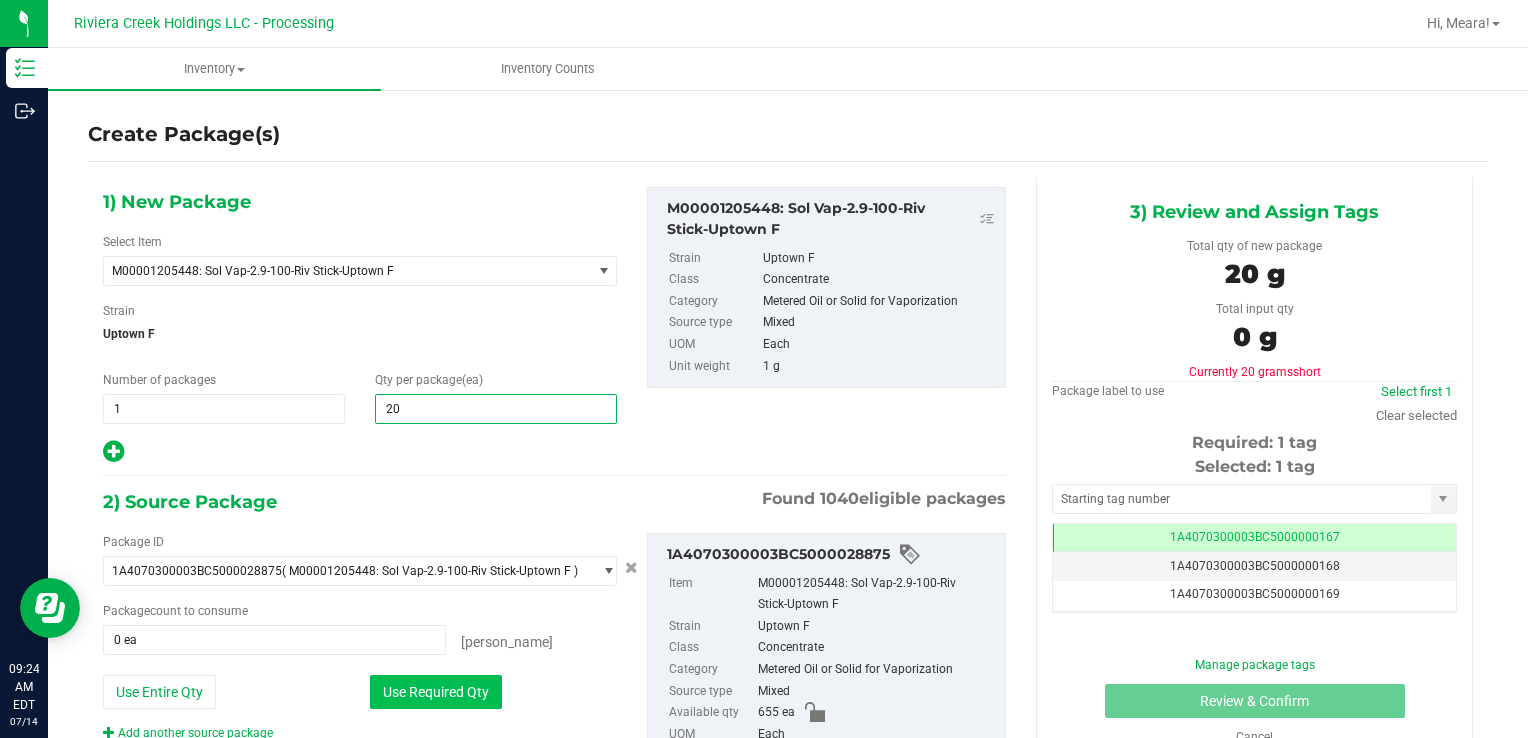type on "20" 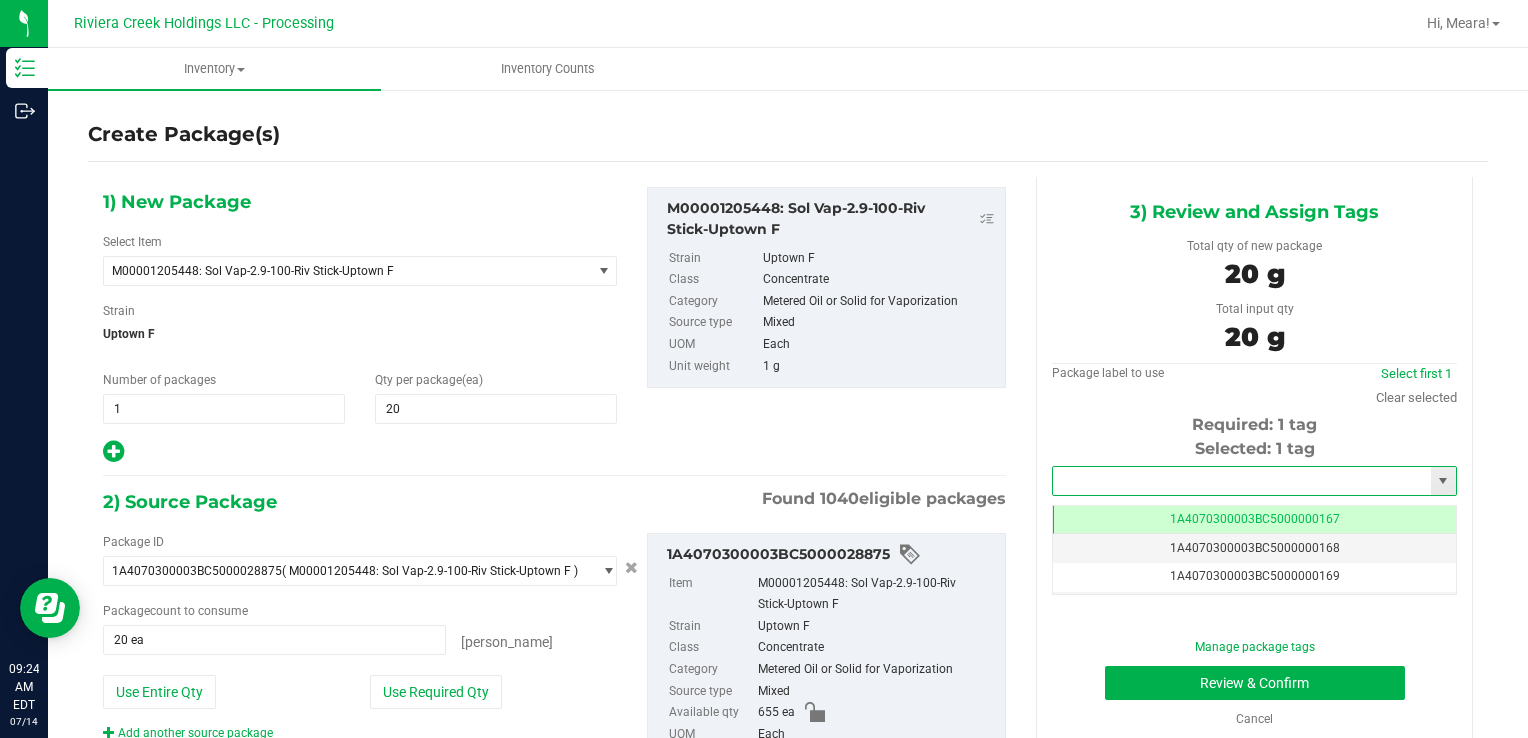click at bounding box center (1242, 481) 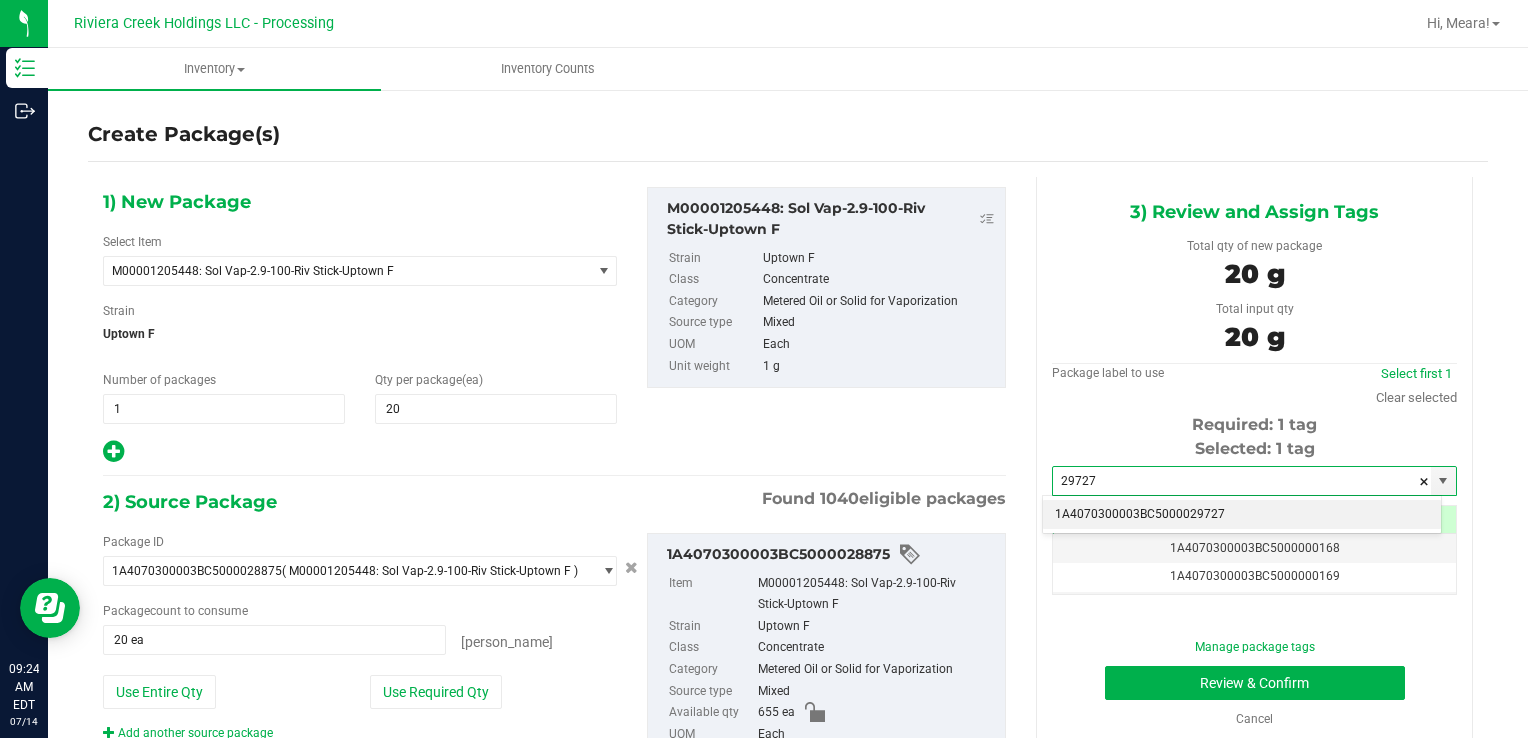click on "1A4070300003BC5000029727" at bounding box center [1242, 515] 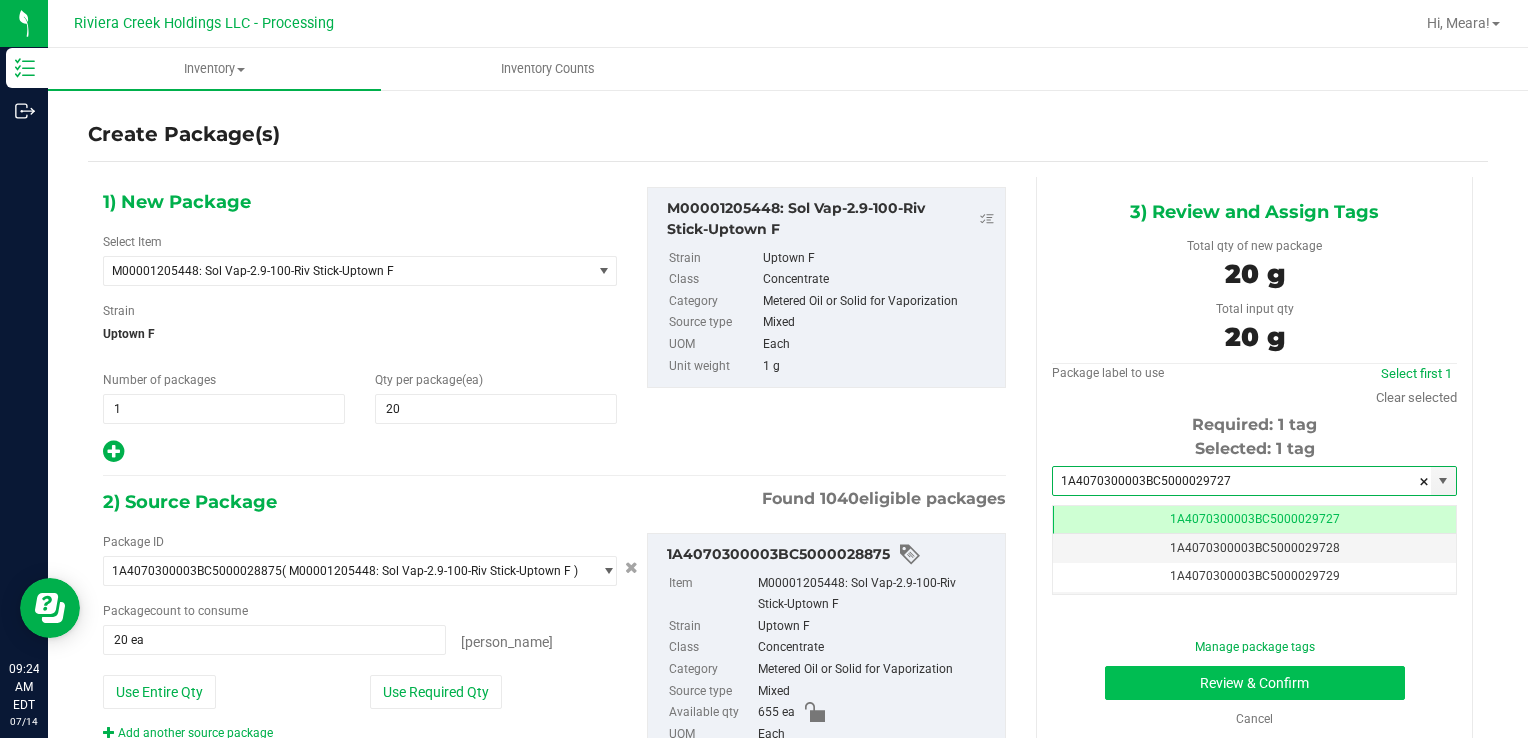 scroll, scrollTop: 0, scrollLeft: 0, axis: both 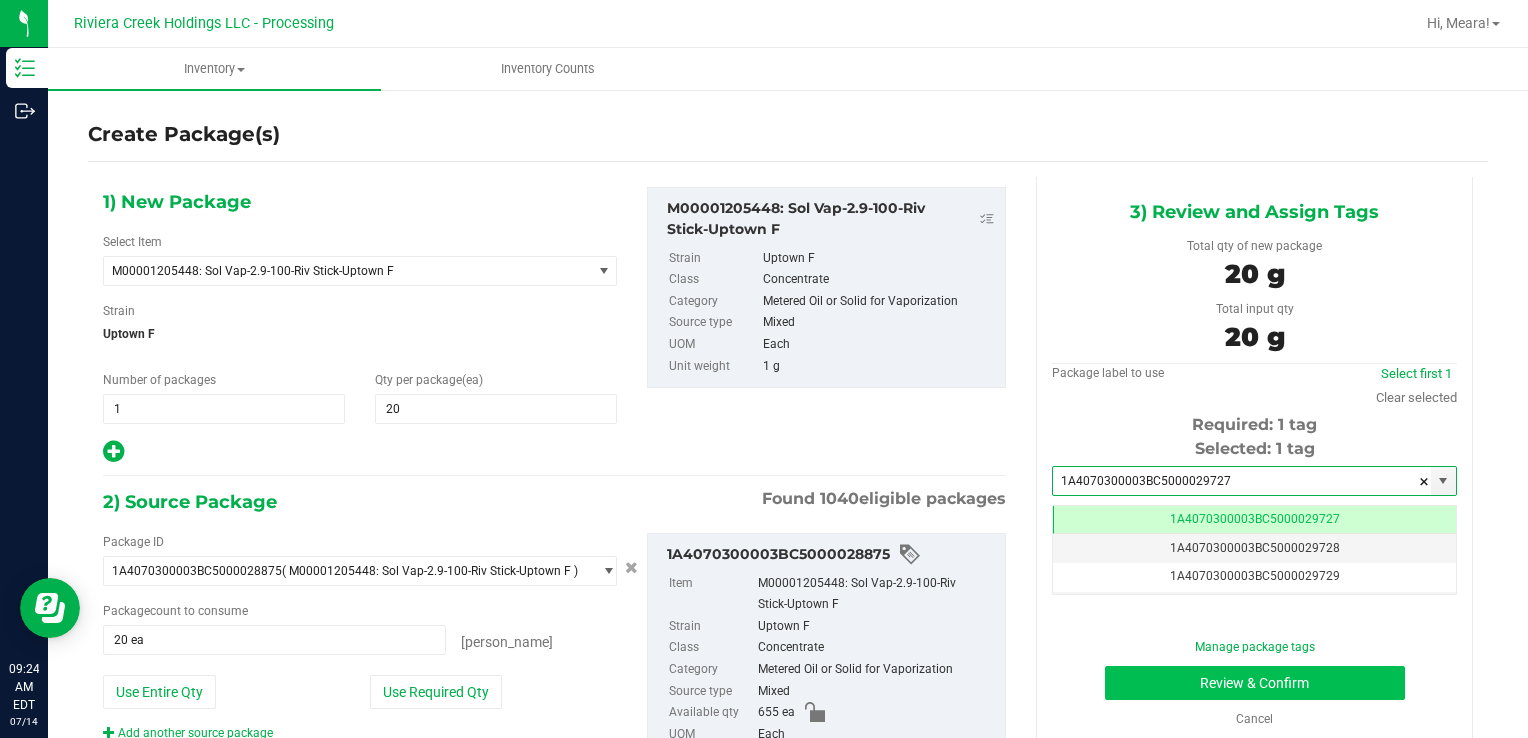 type on "1A4070300003BC5000029727" 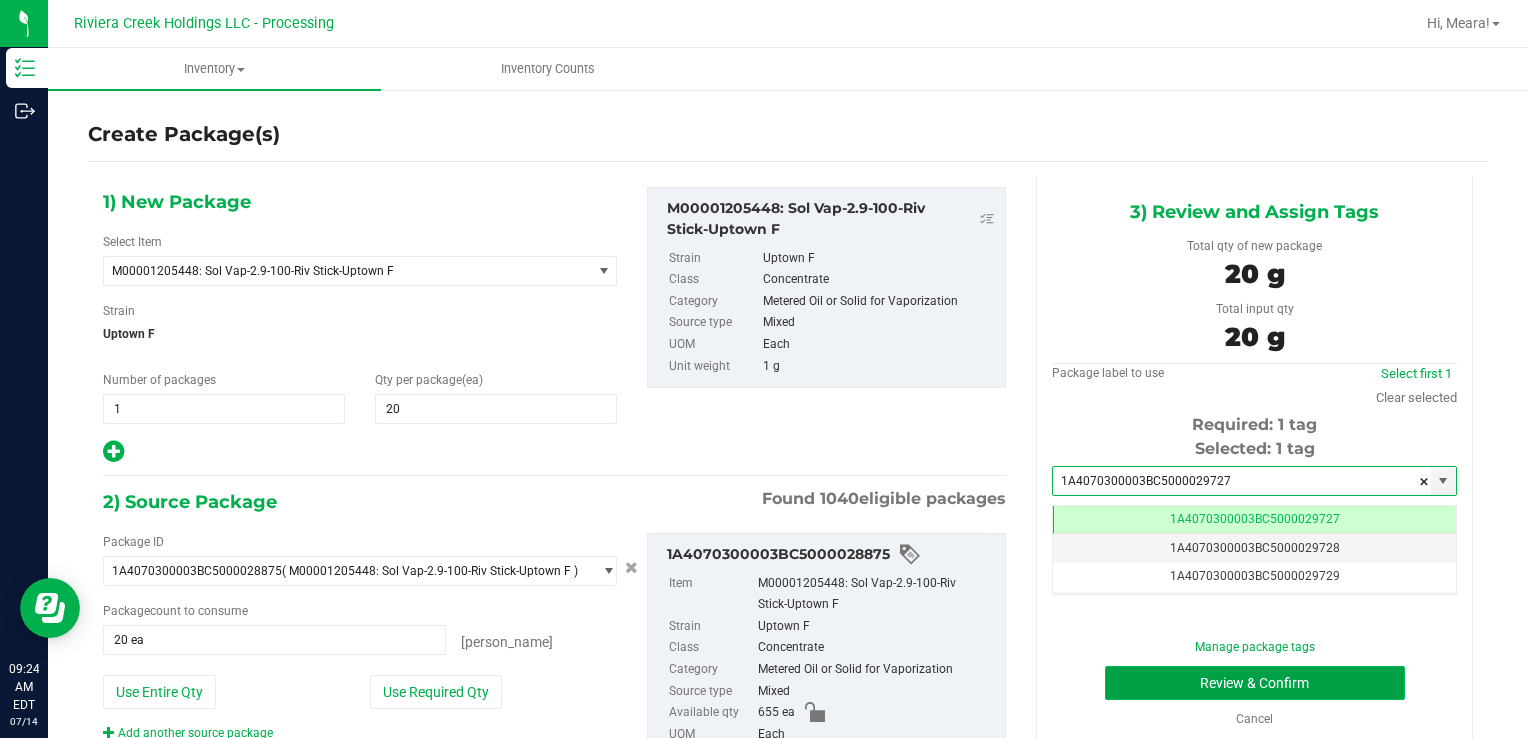 click on "Review & Confirm" at bounding box center (1255, 683) 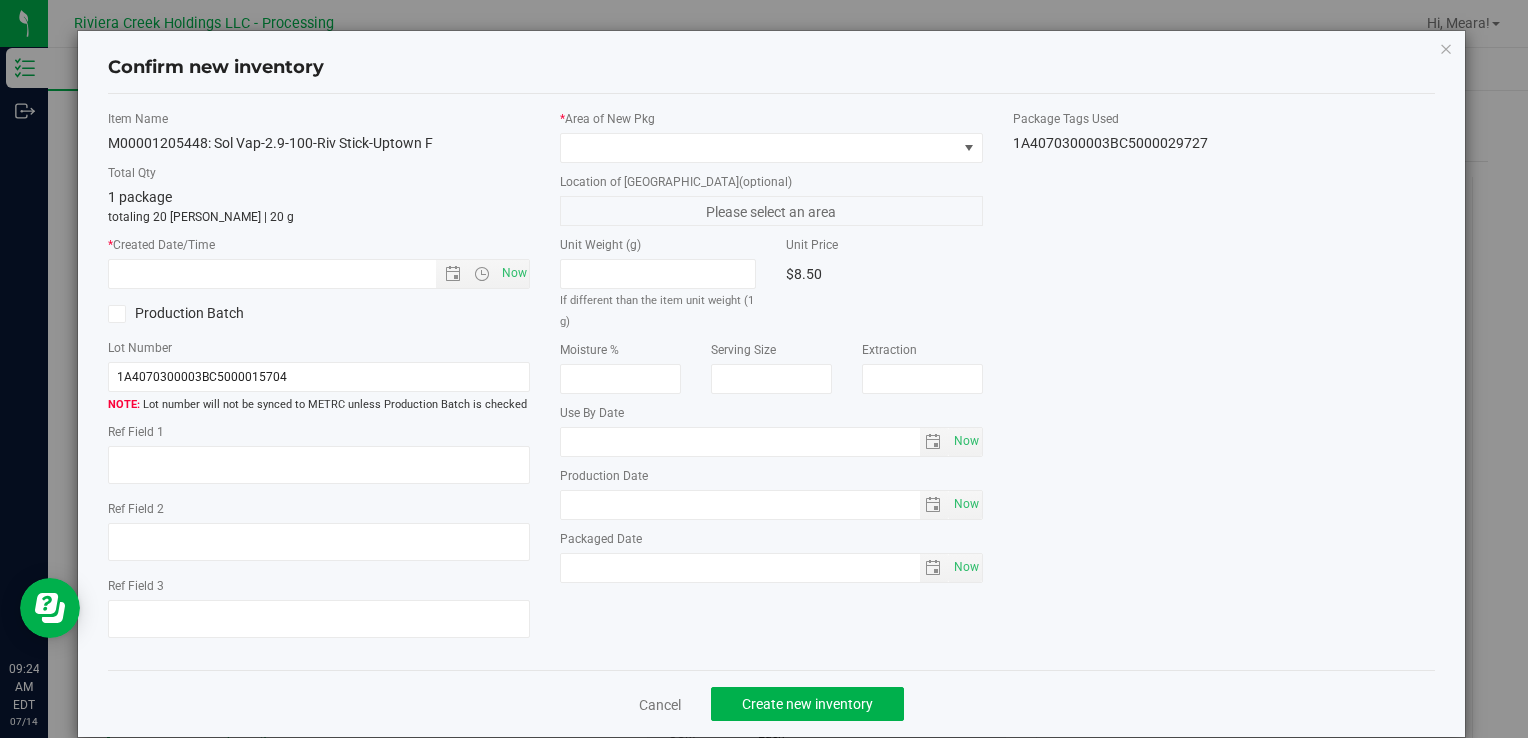 type on "2026-04-21" 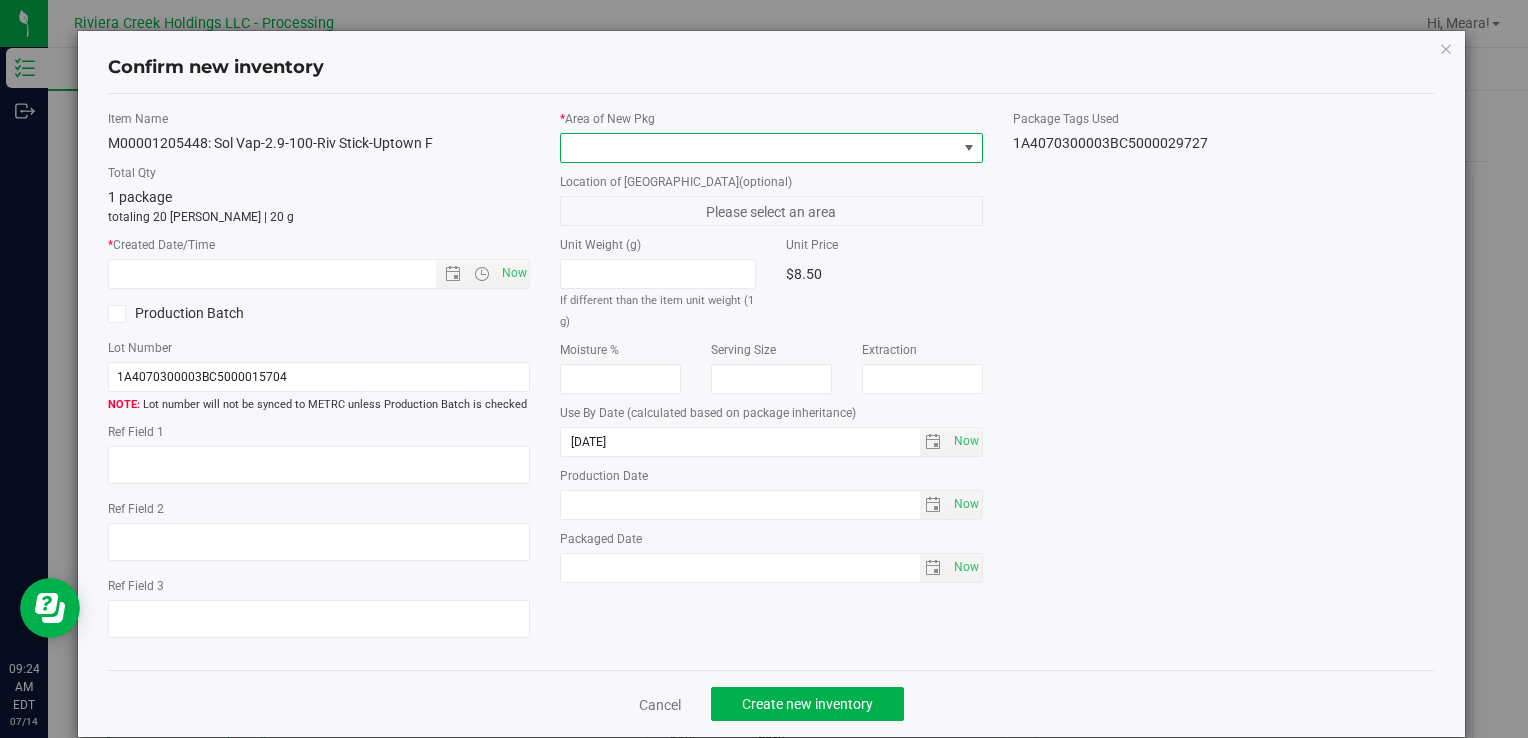 click at bounding box center (758, 148) 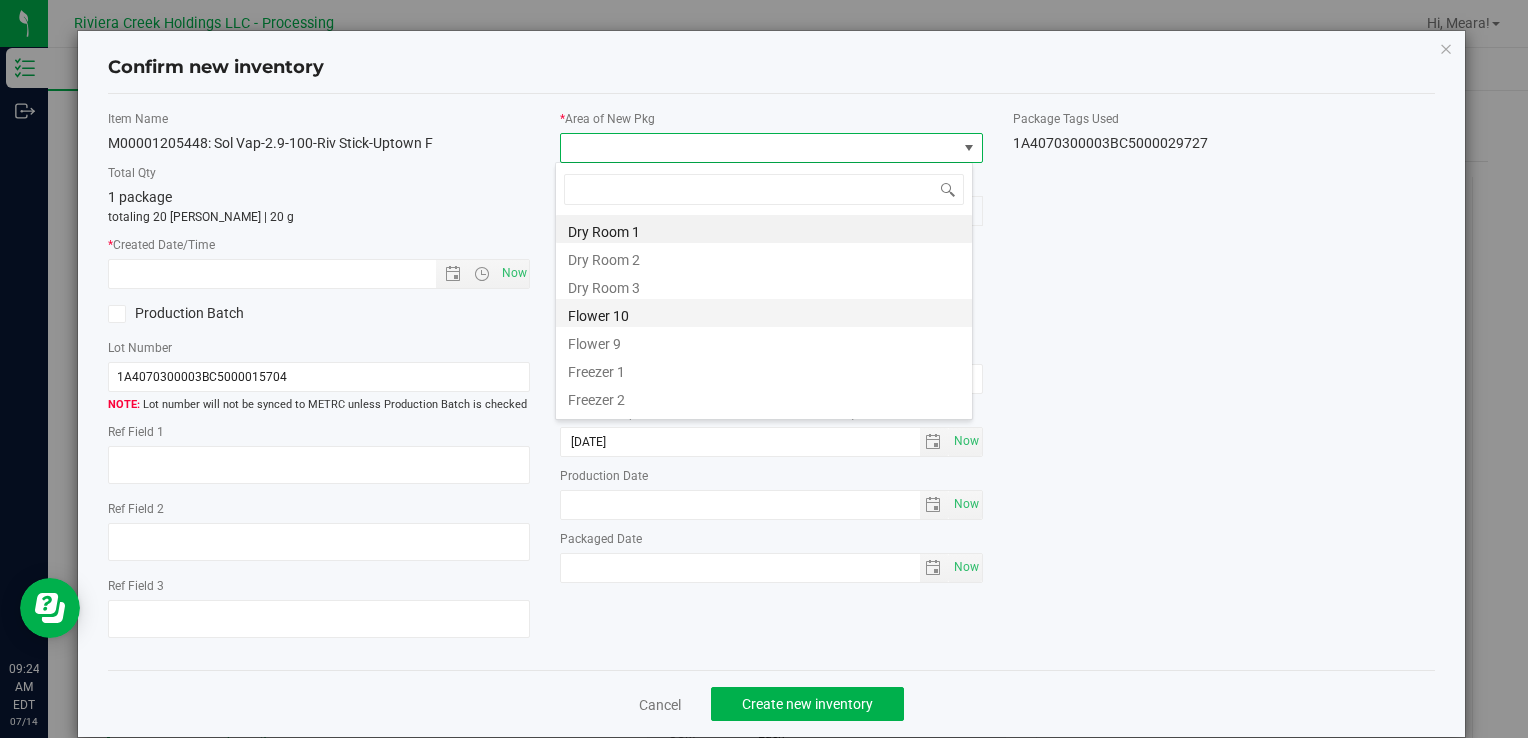drag, startPoint x: 628, startPoint y: 316, endPoint x: 560, endPoint y: 284, distance: 75.153175 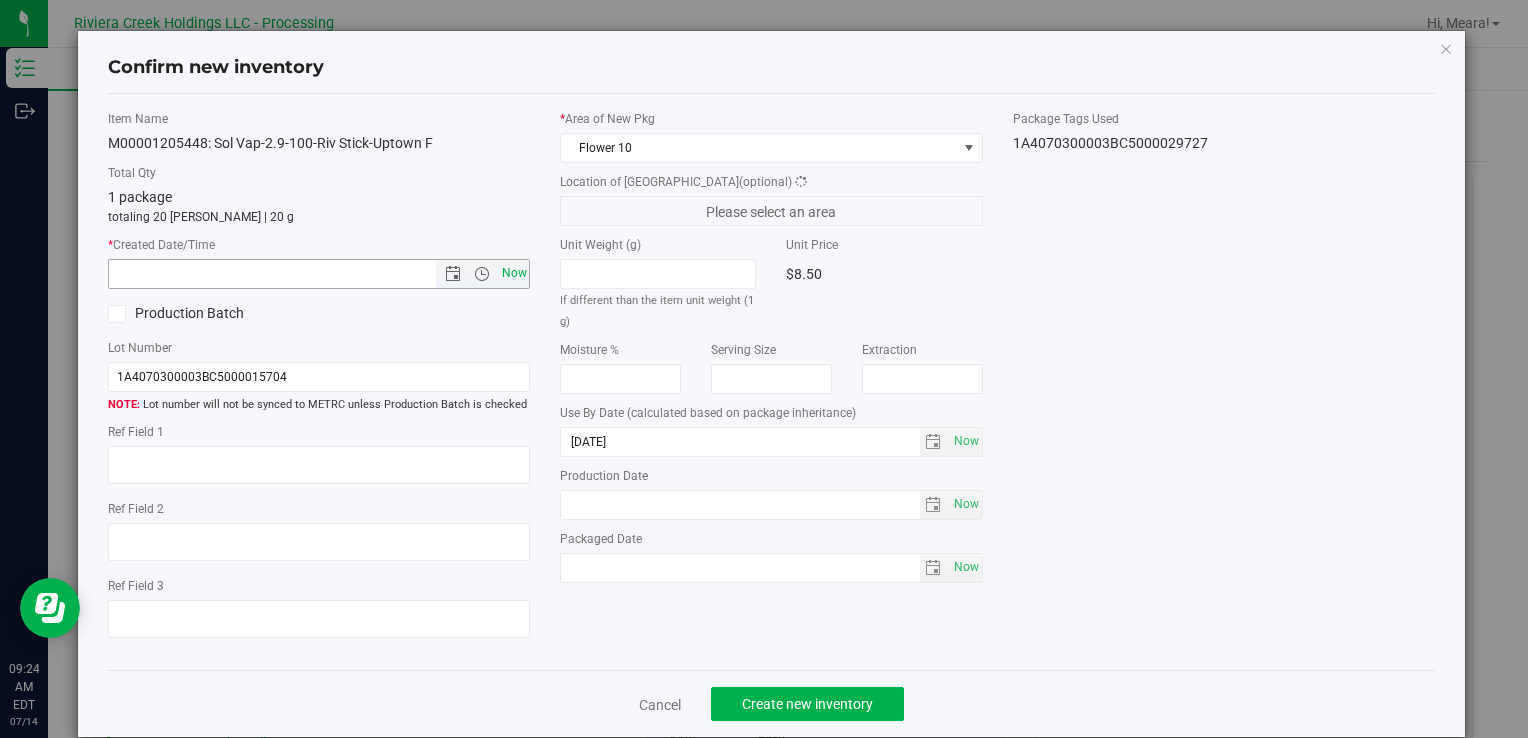 click on "Now" at bounding box center [514, 273] 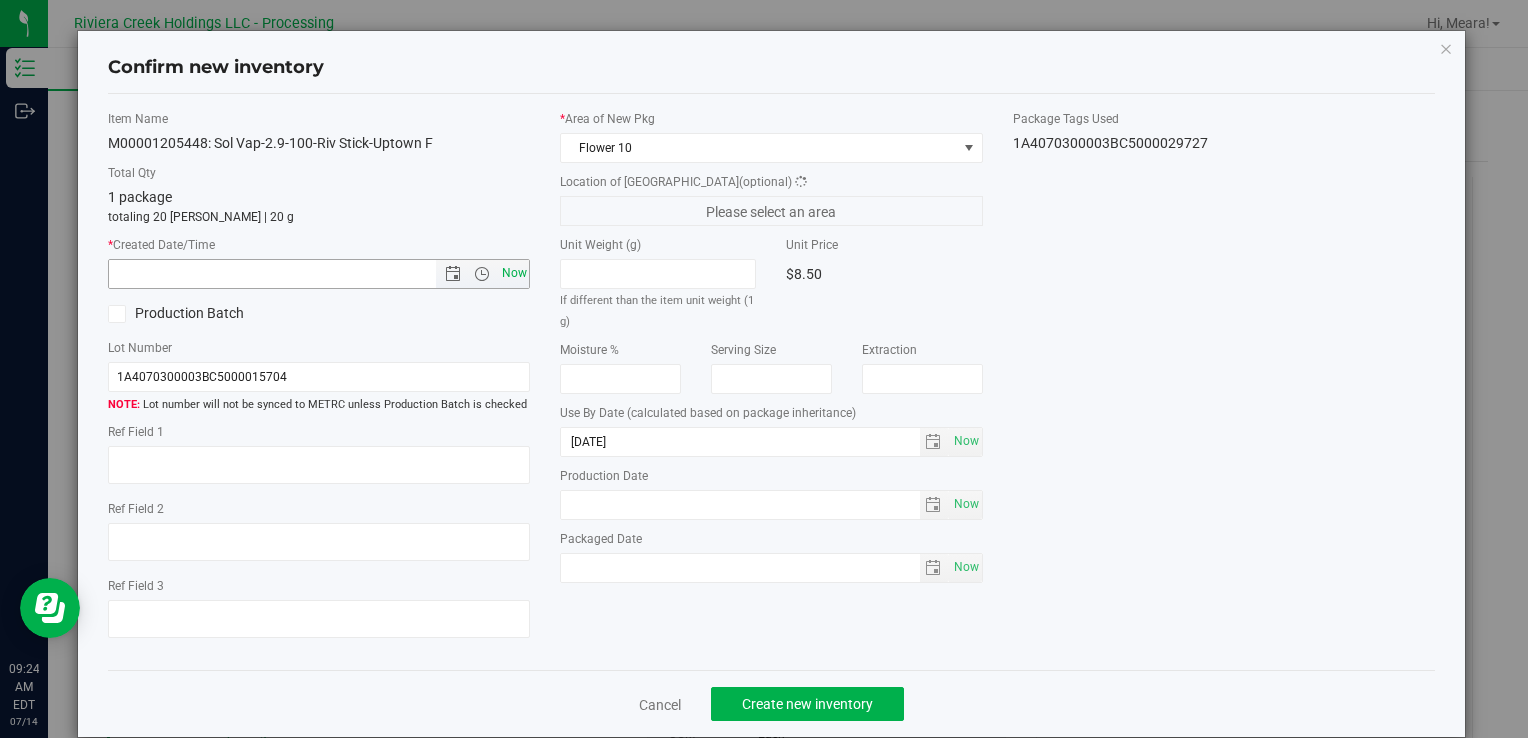 type on "7/14/2025 9:24 AM" 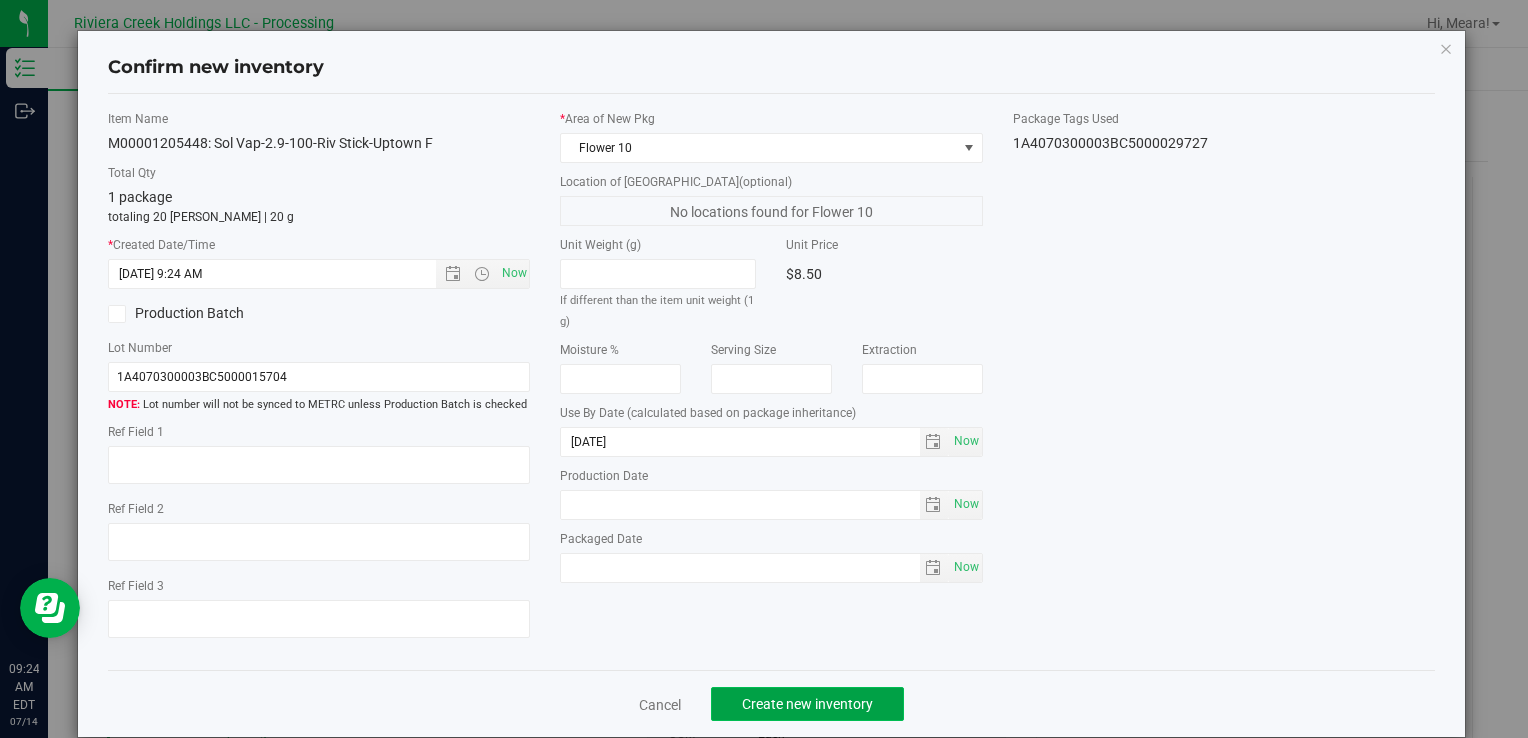 click on "Create new inventory" 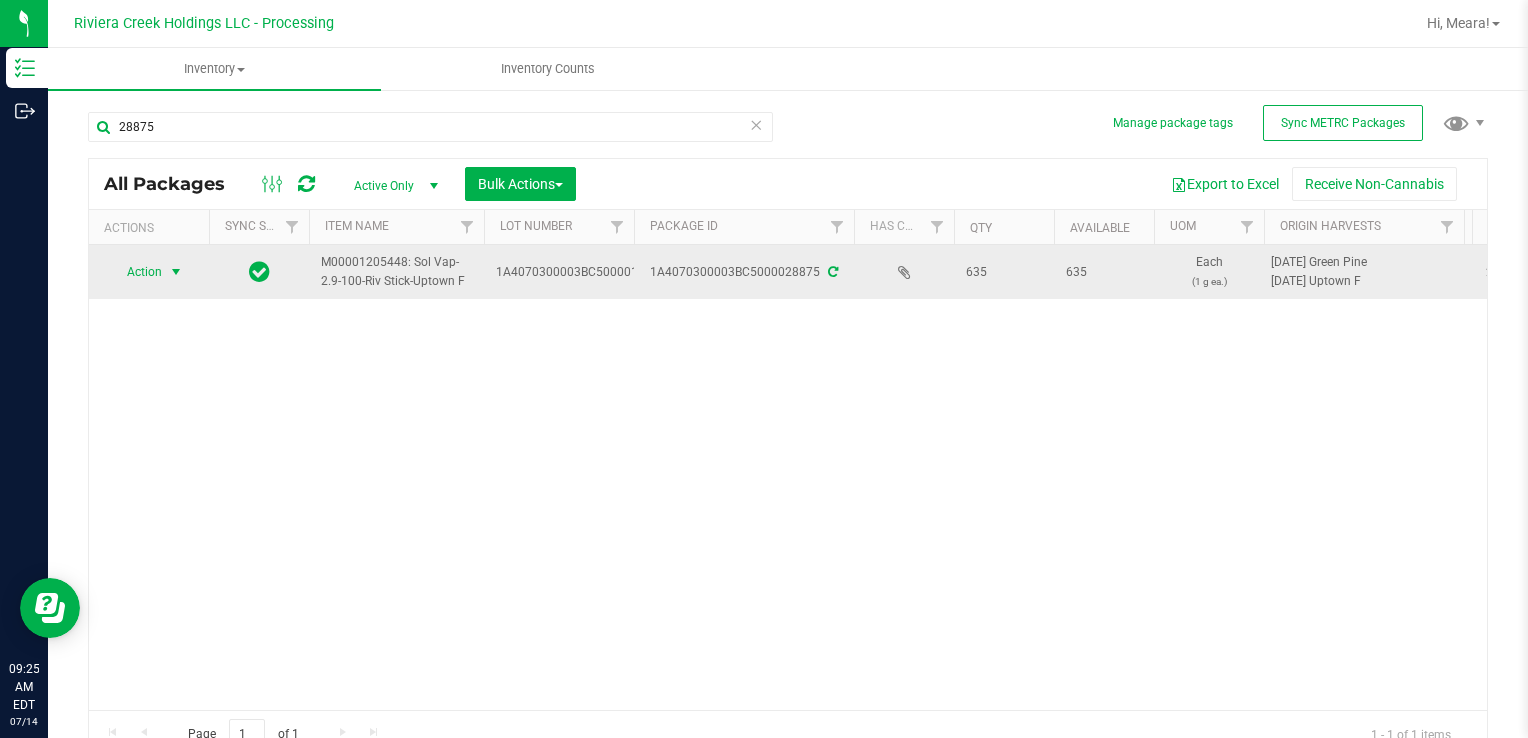 click at bounding box center [176, 272] 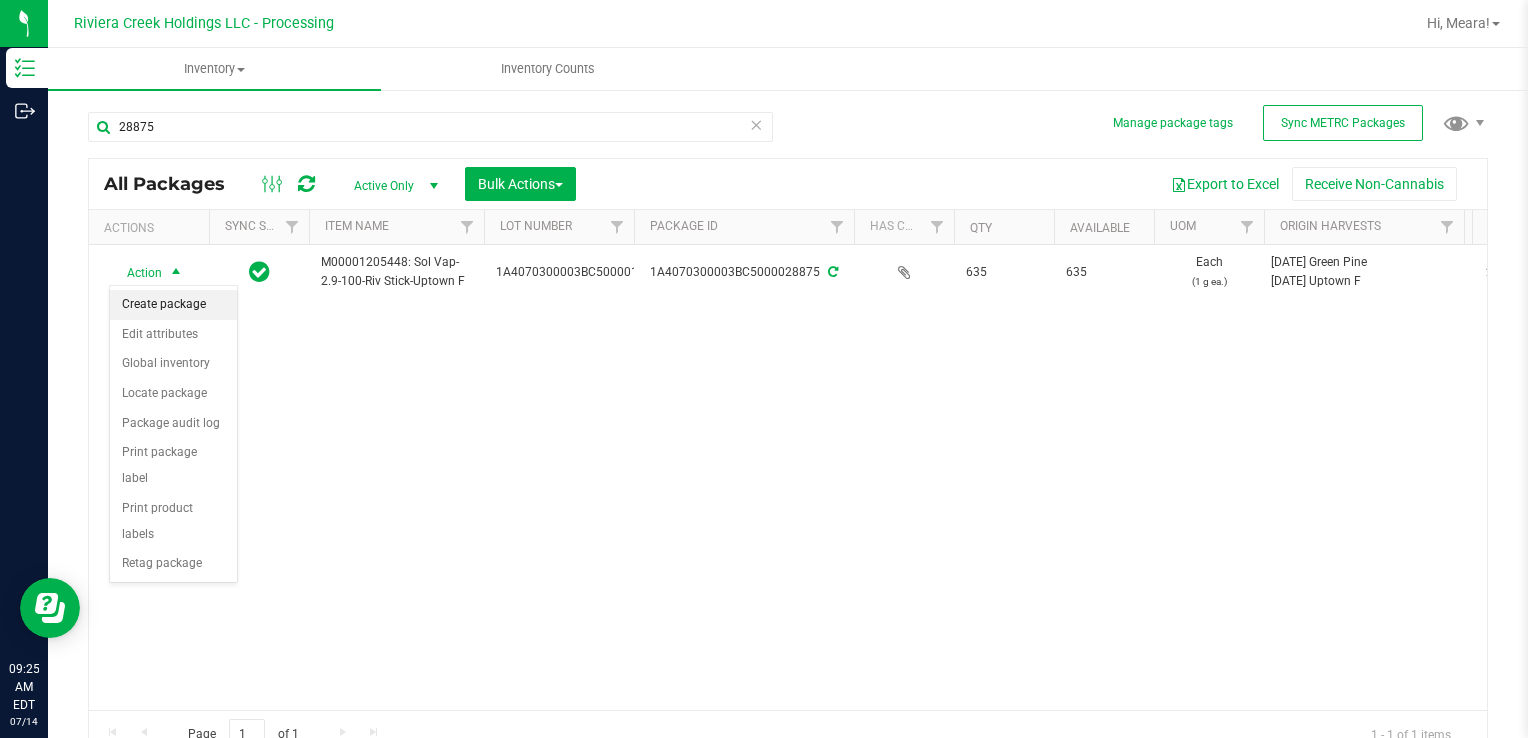 click on "Create package" at bounding box center (173, 305) 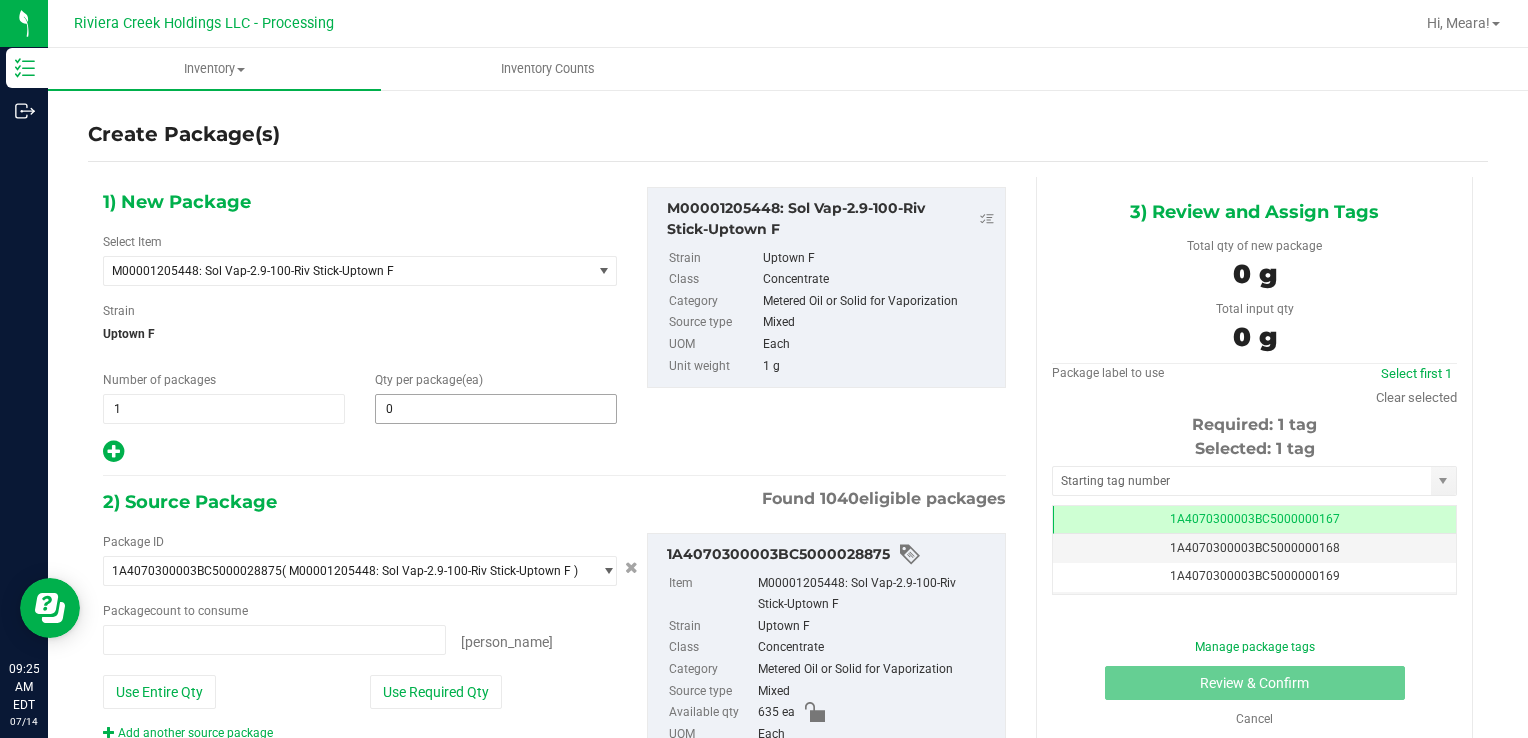 type on "0 ea" 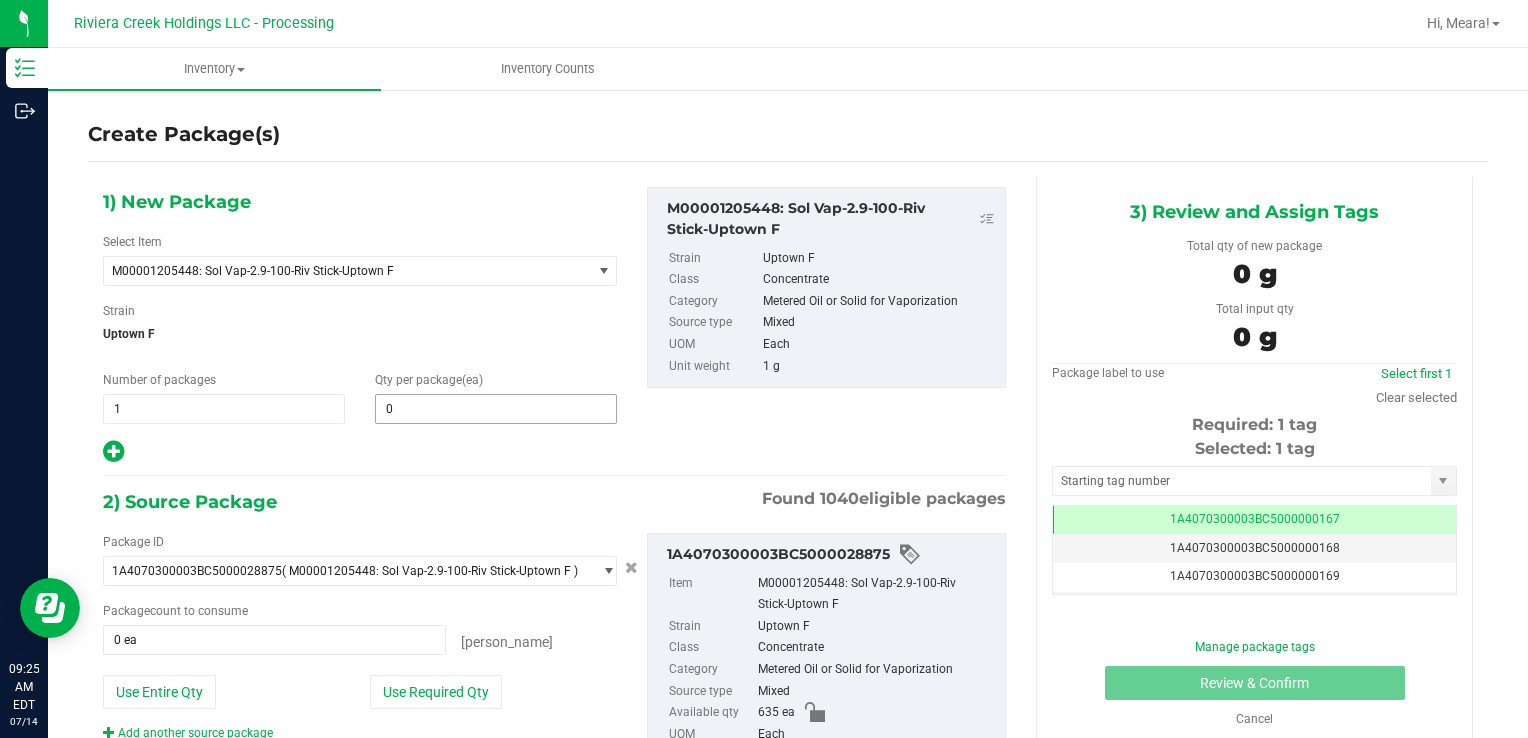 type 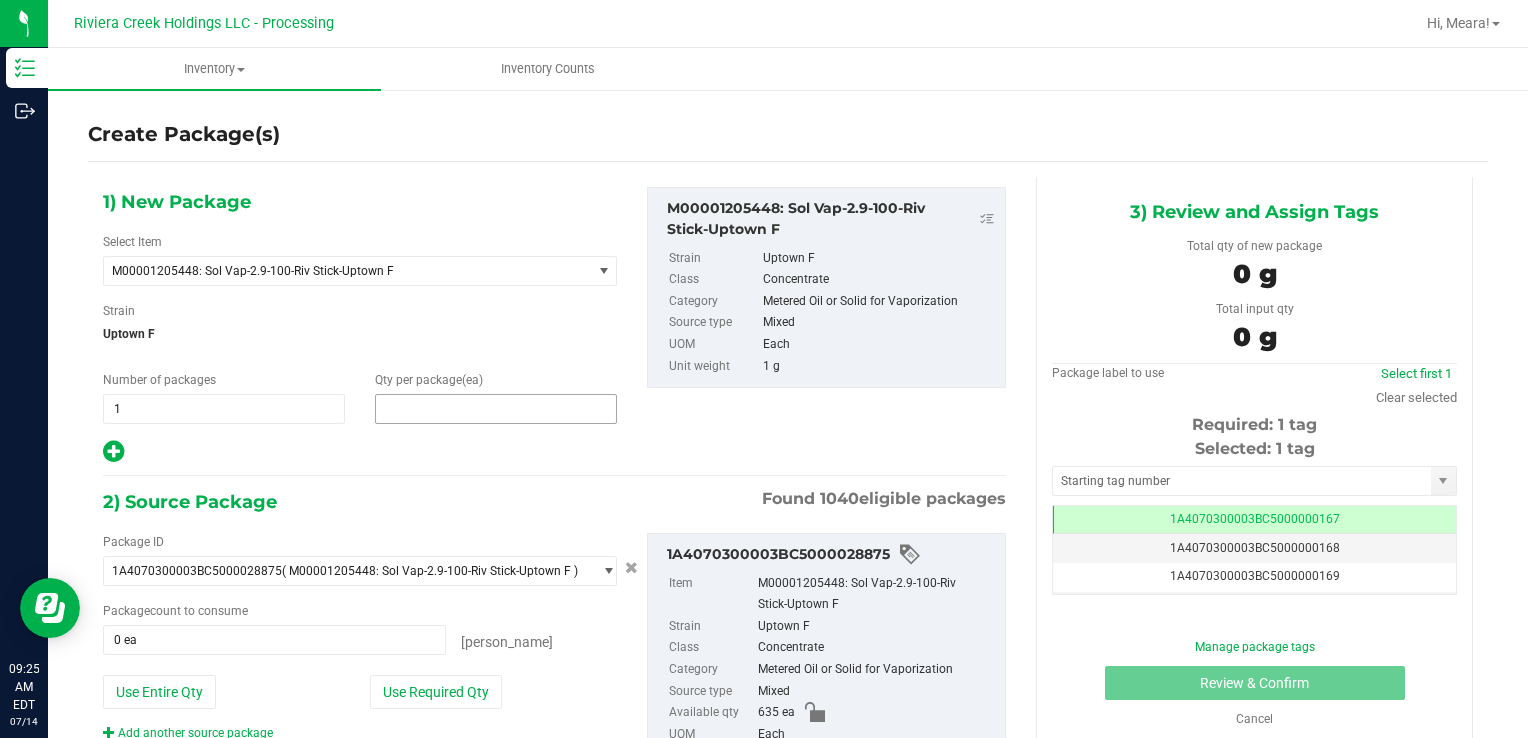 click at bounding box center (496, 409) 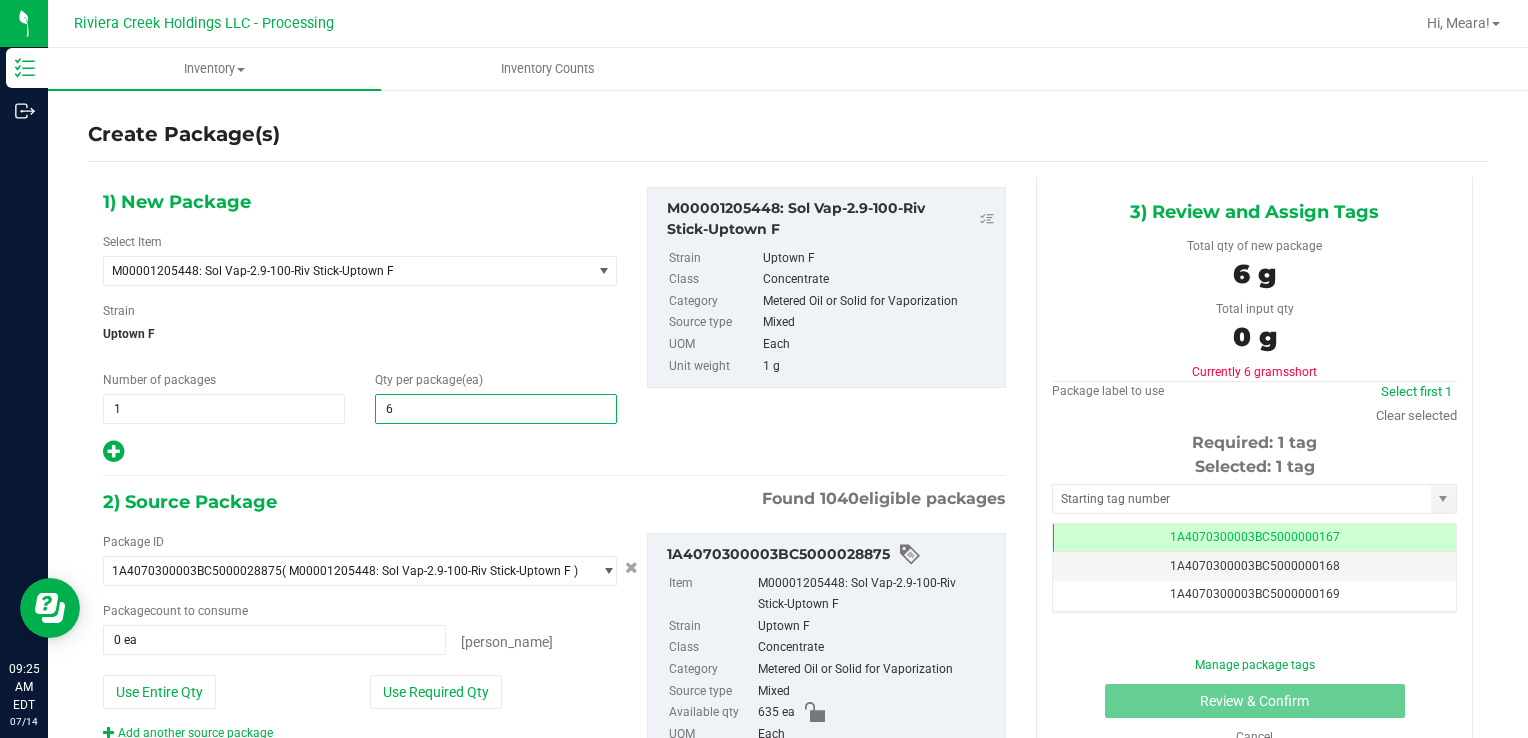 type on "60" 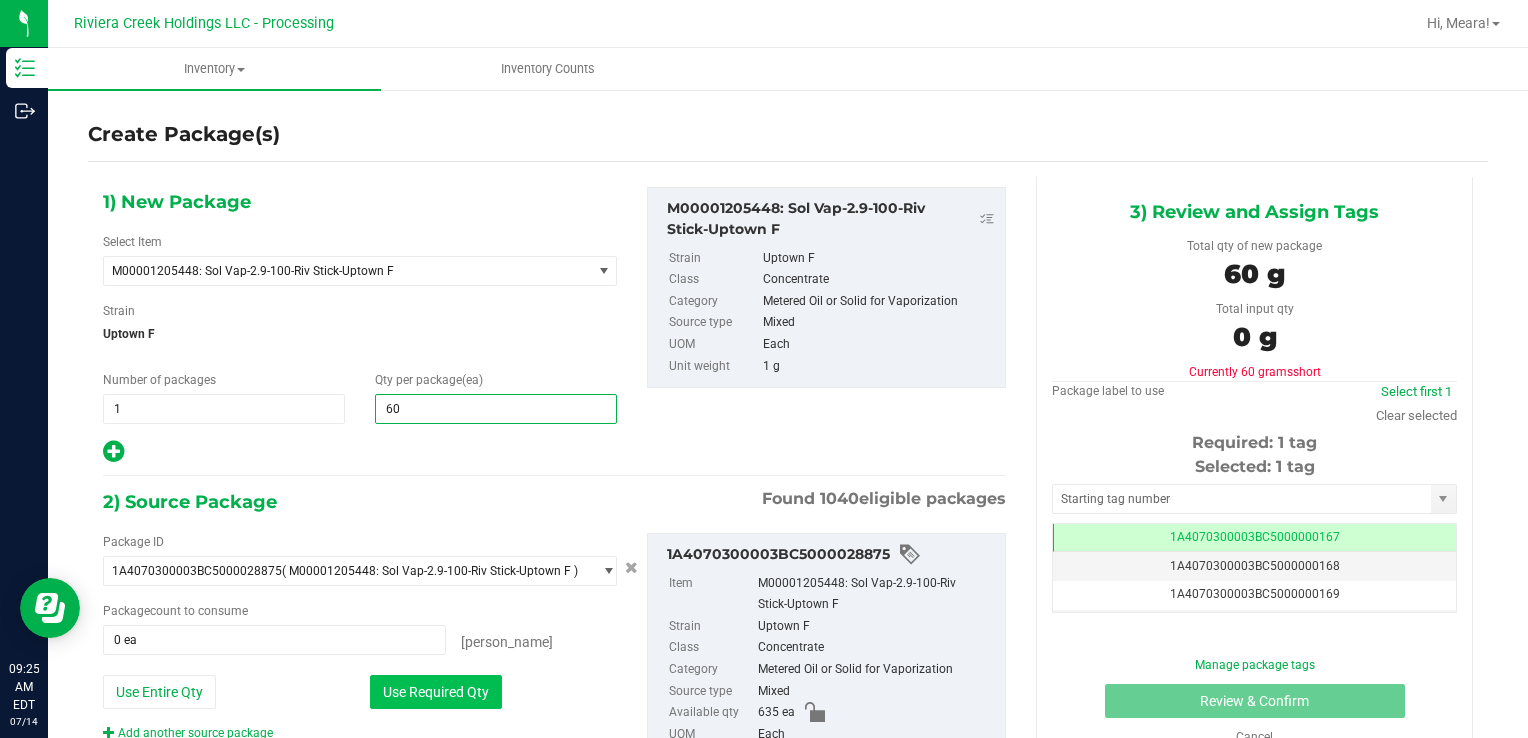 type on "60" 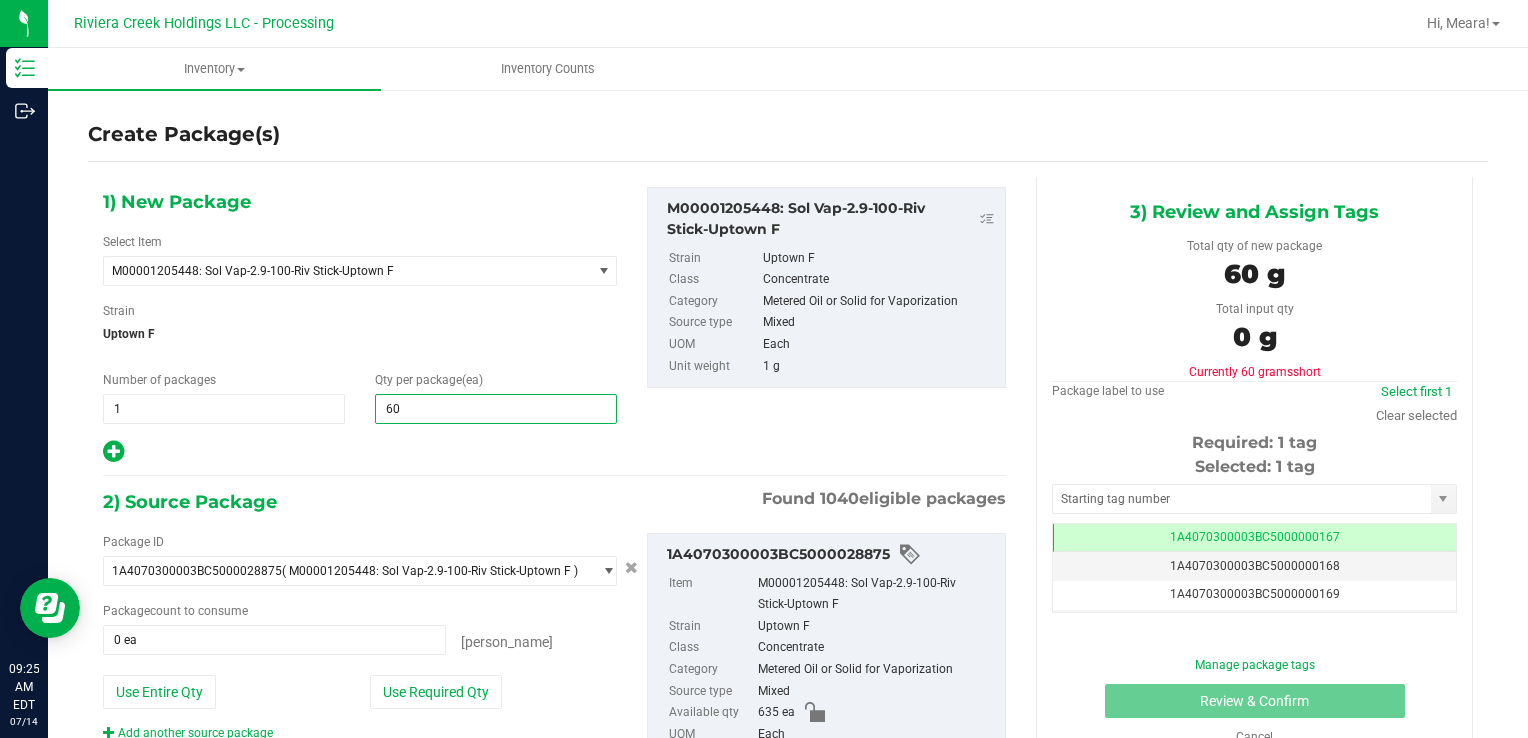 drag, startPoint x: 469, startPoint y: 705, endPoint x: 544, endPoint y: 650, distance: 93.00538 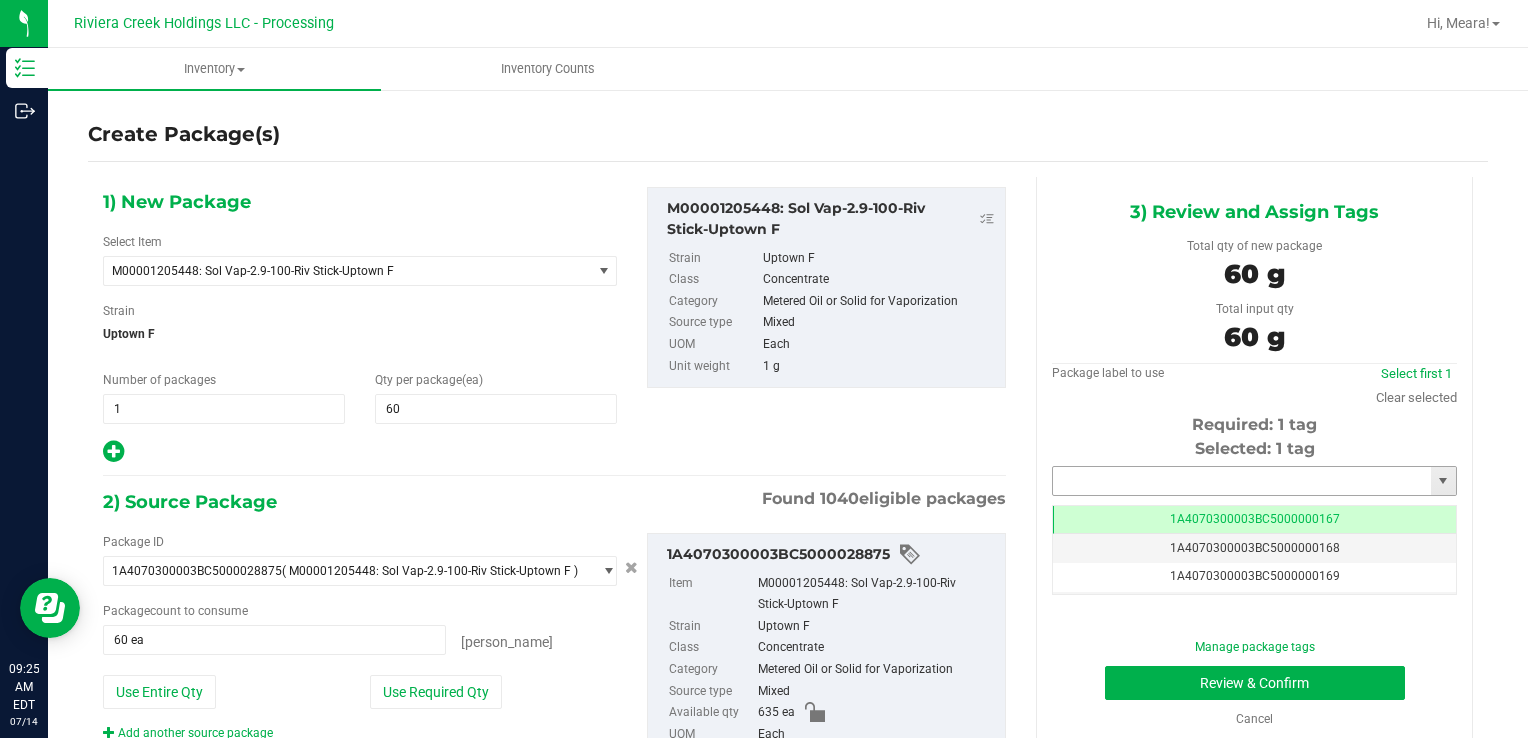 click at bounding box center [1242, 481] 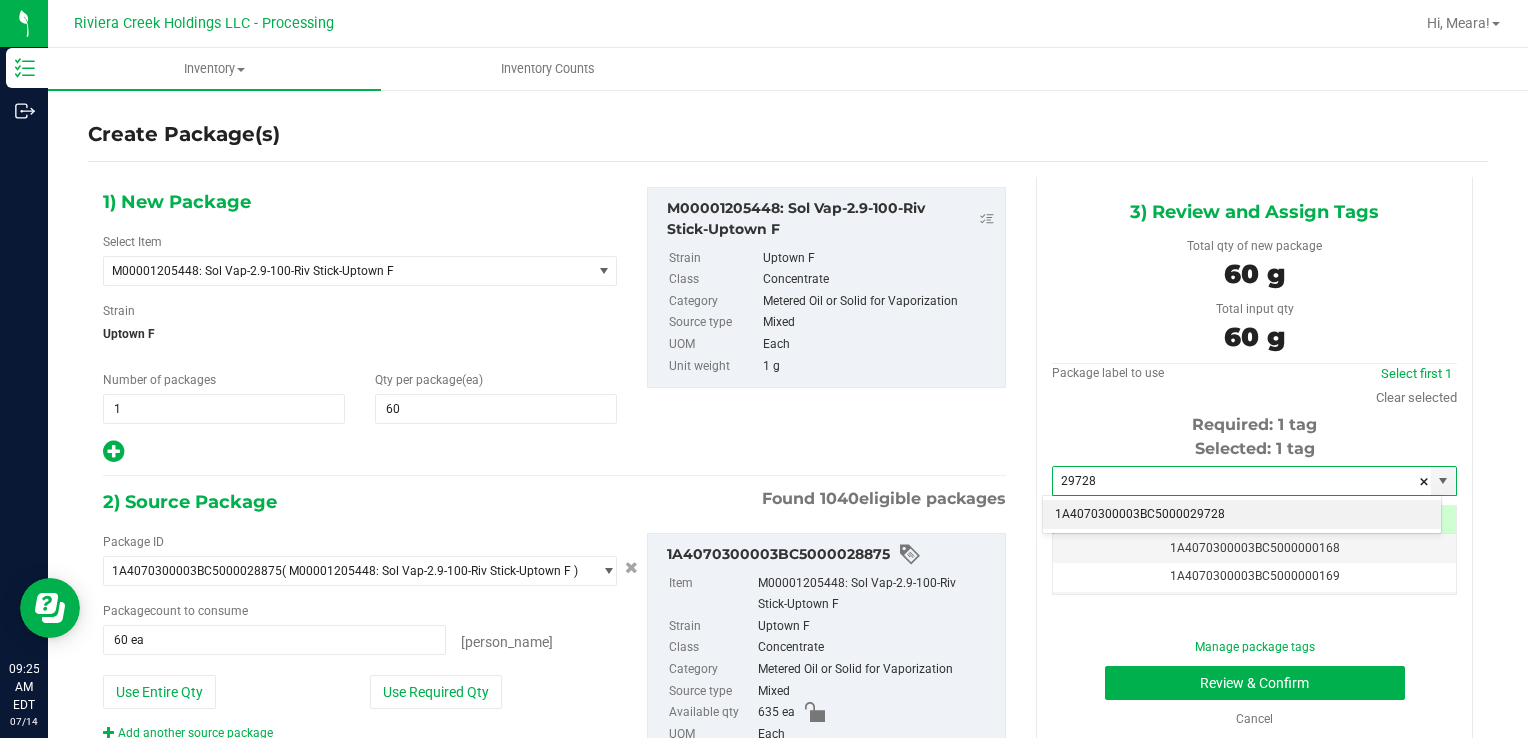 click on "1A4070300003BC5000029728" at bounding box center (1242, 515) 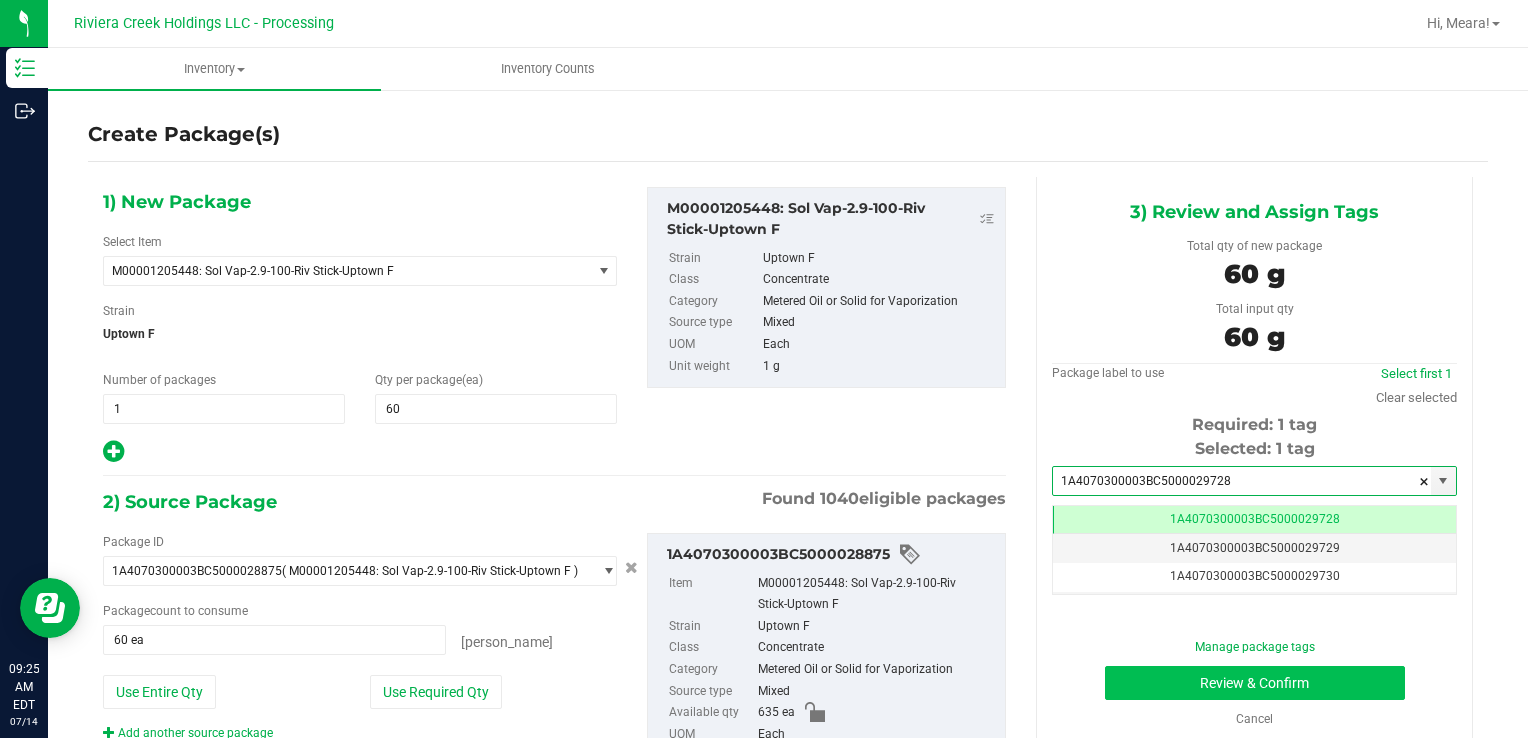 type on "1A4070300003BC5000029728" 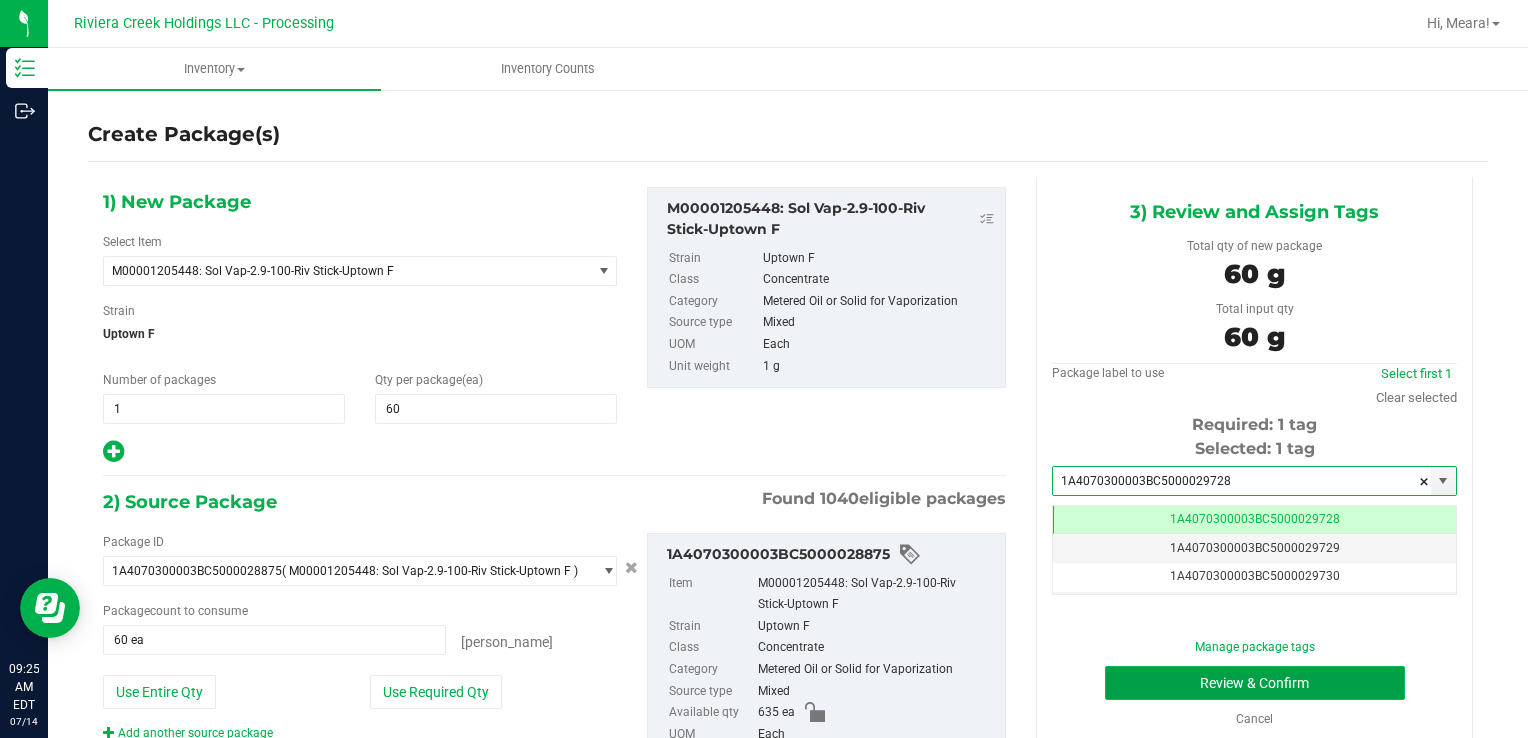click on "Review & Confirm" at bounding box center [1255, 683] 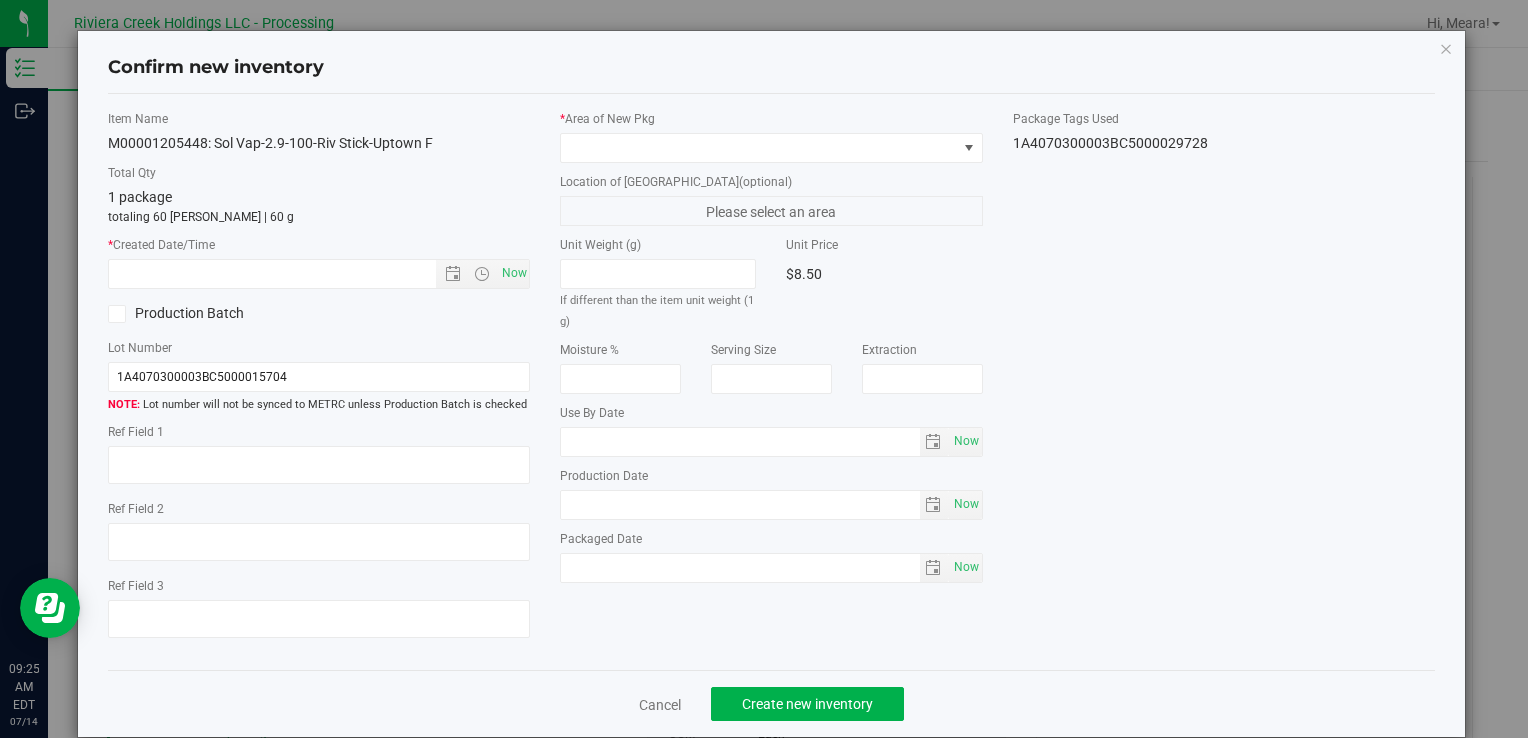 type on "2026-04-21" 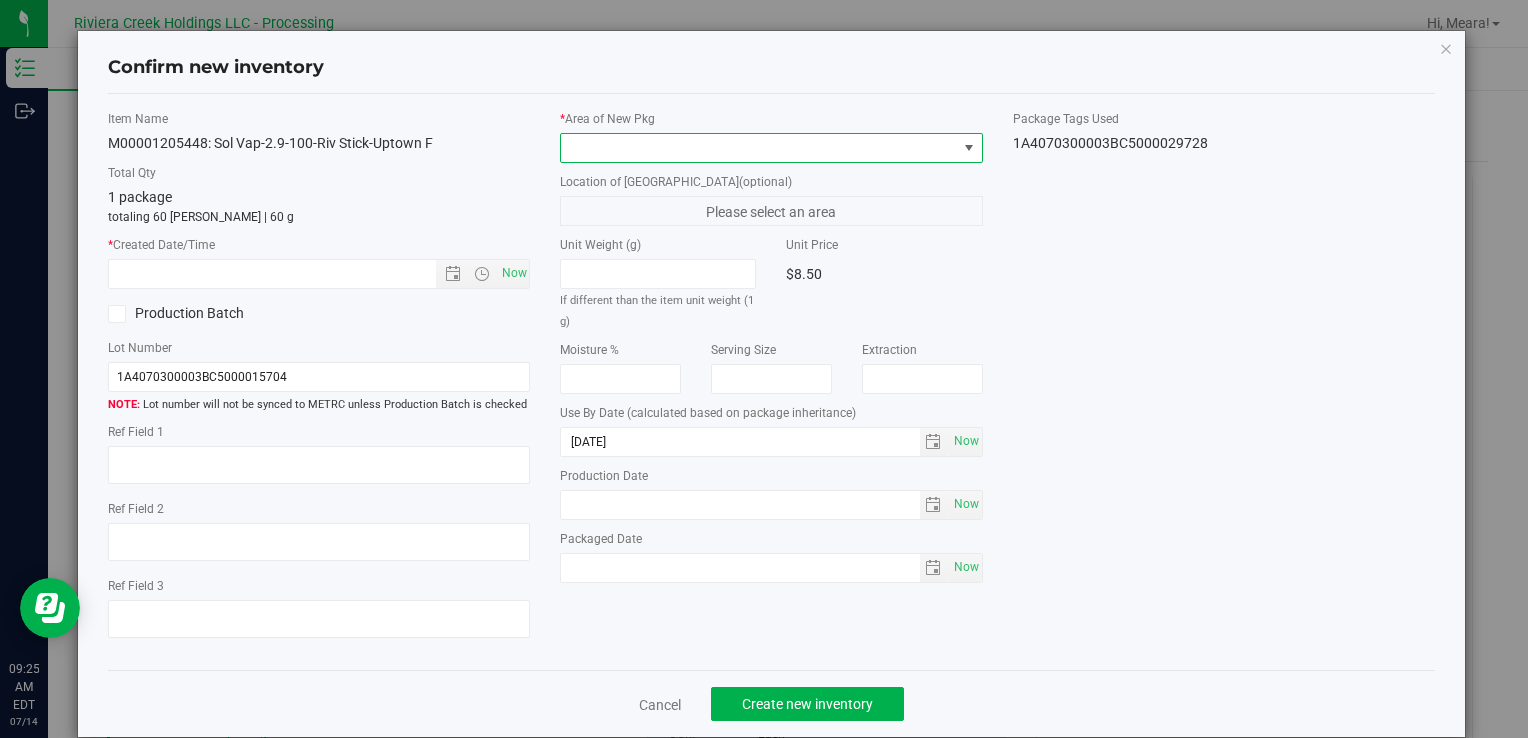 click at bounding box center [758, 148] 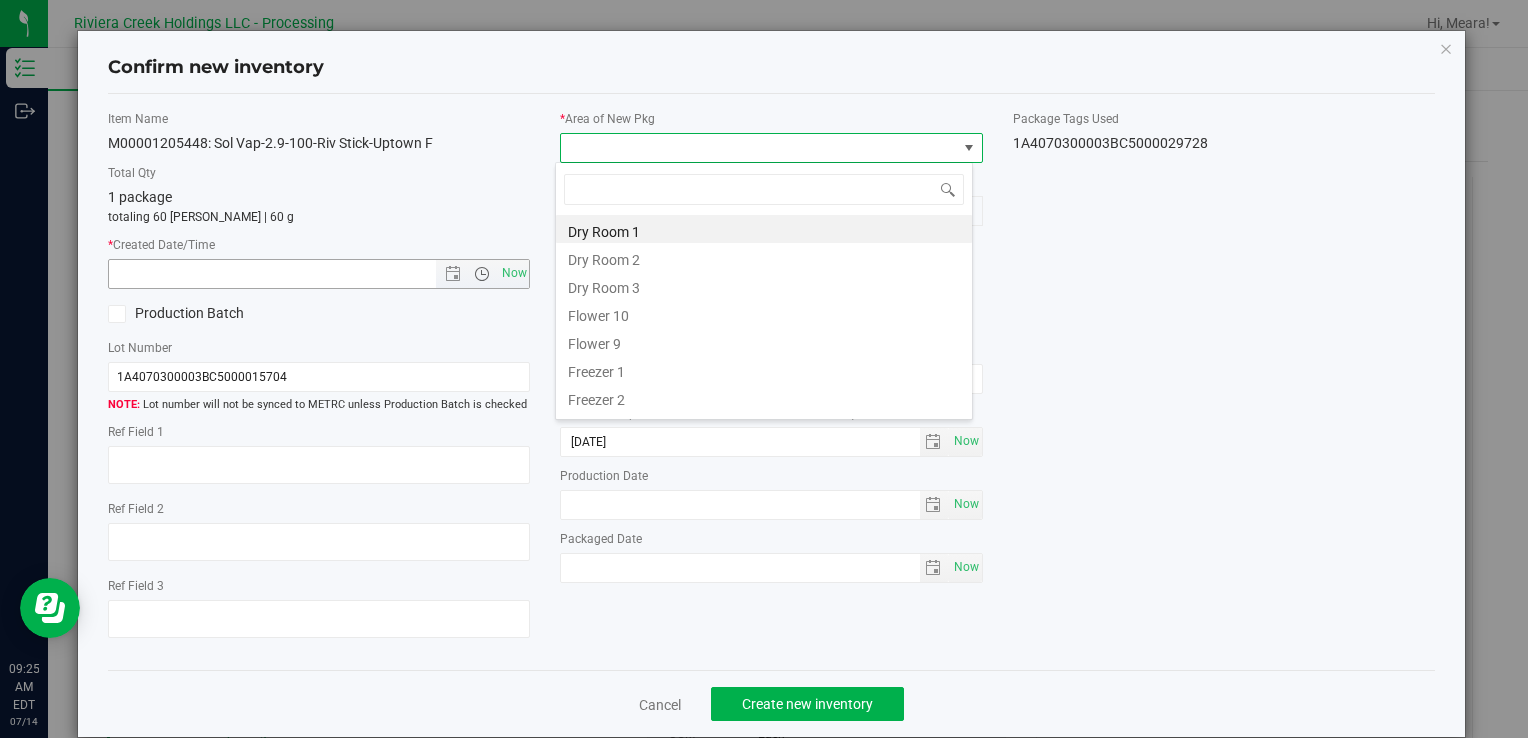drag, startPoint x: 631, startPoint y: 311, endPoint x: 490, endPoint y: 271, distance: 146.56398 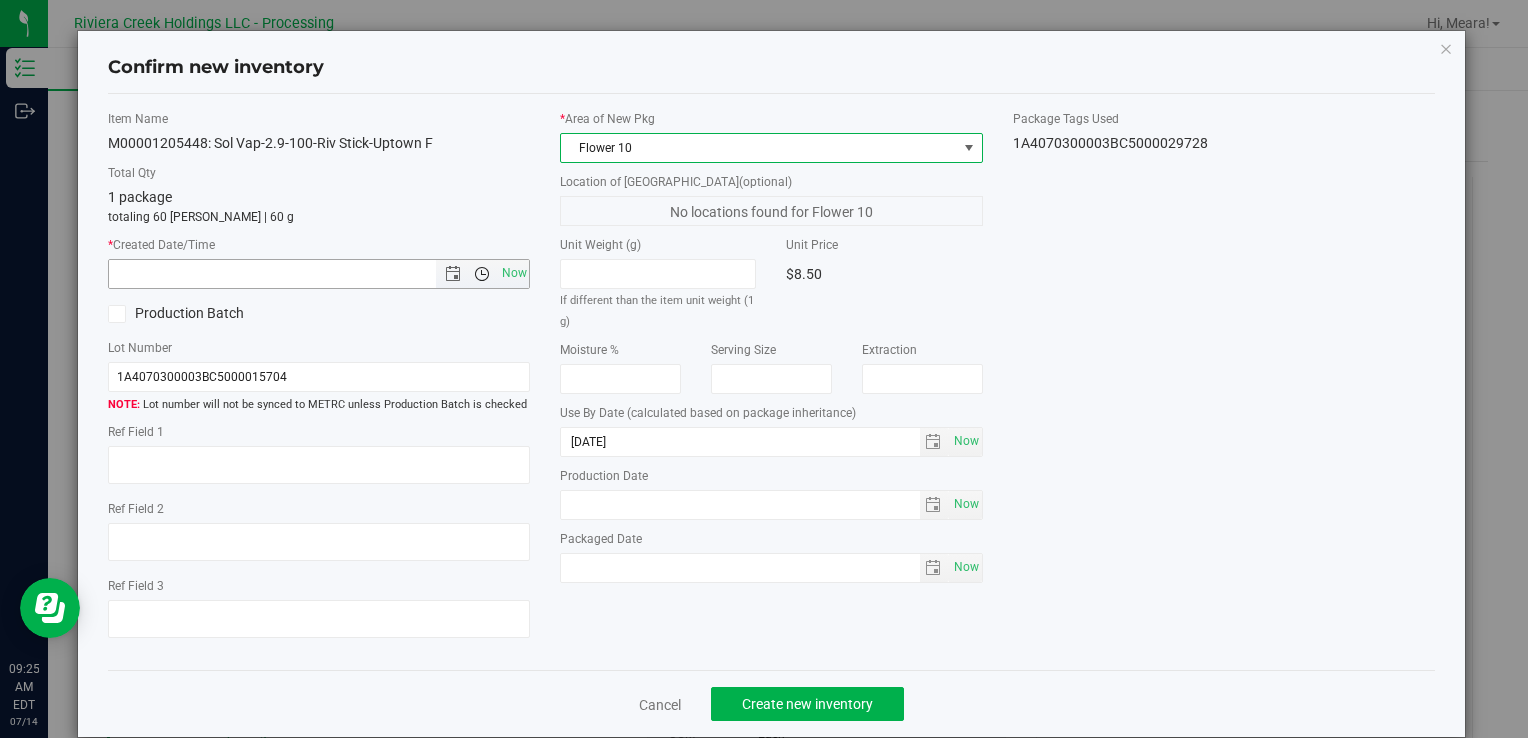 click at bounding box center (482, 274) 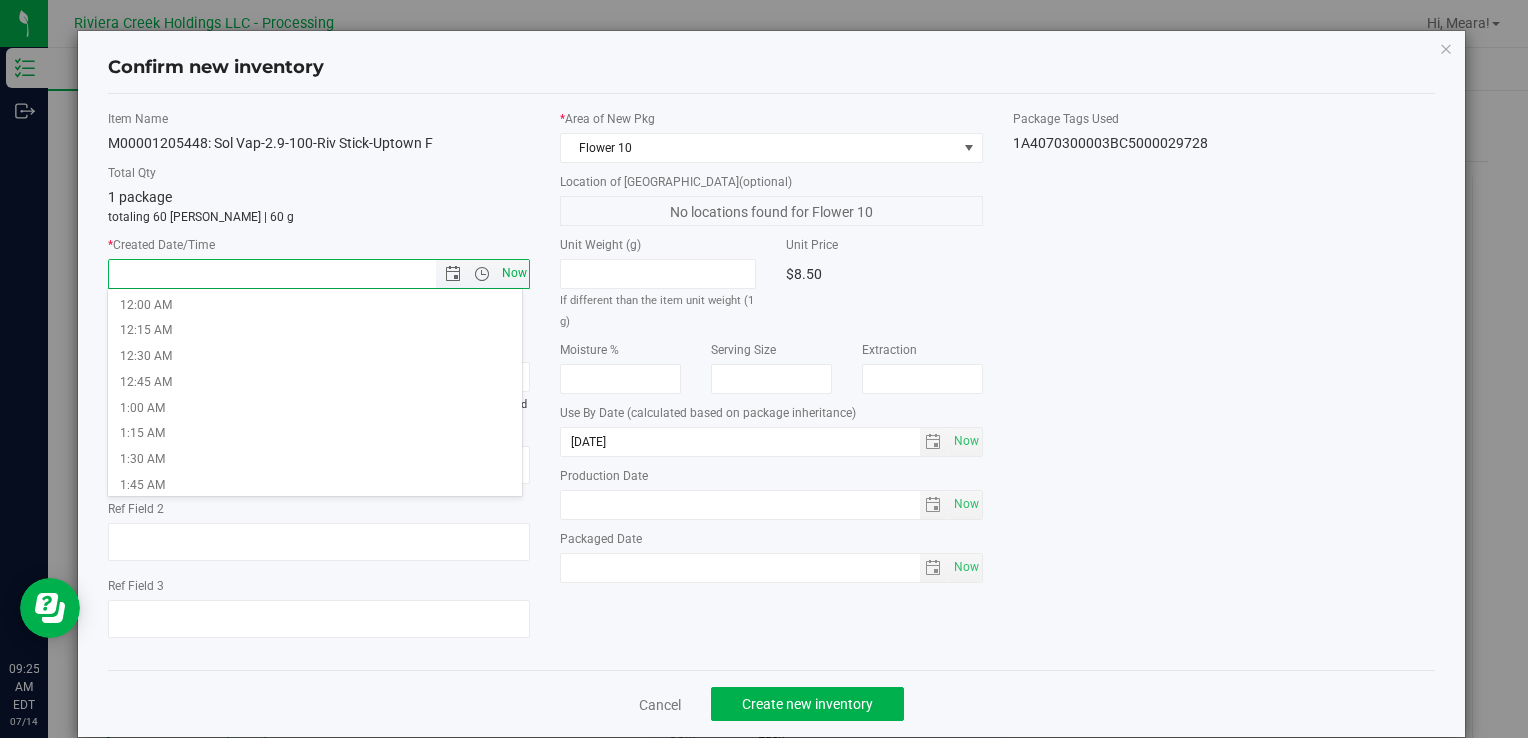 click on "Now" at bounding box center [514, 273] 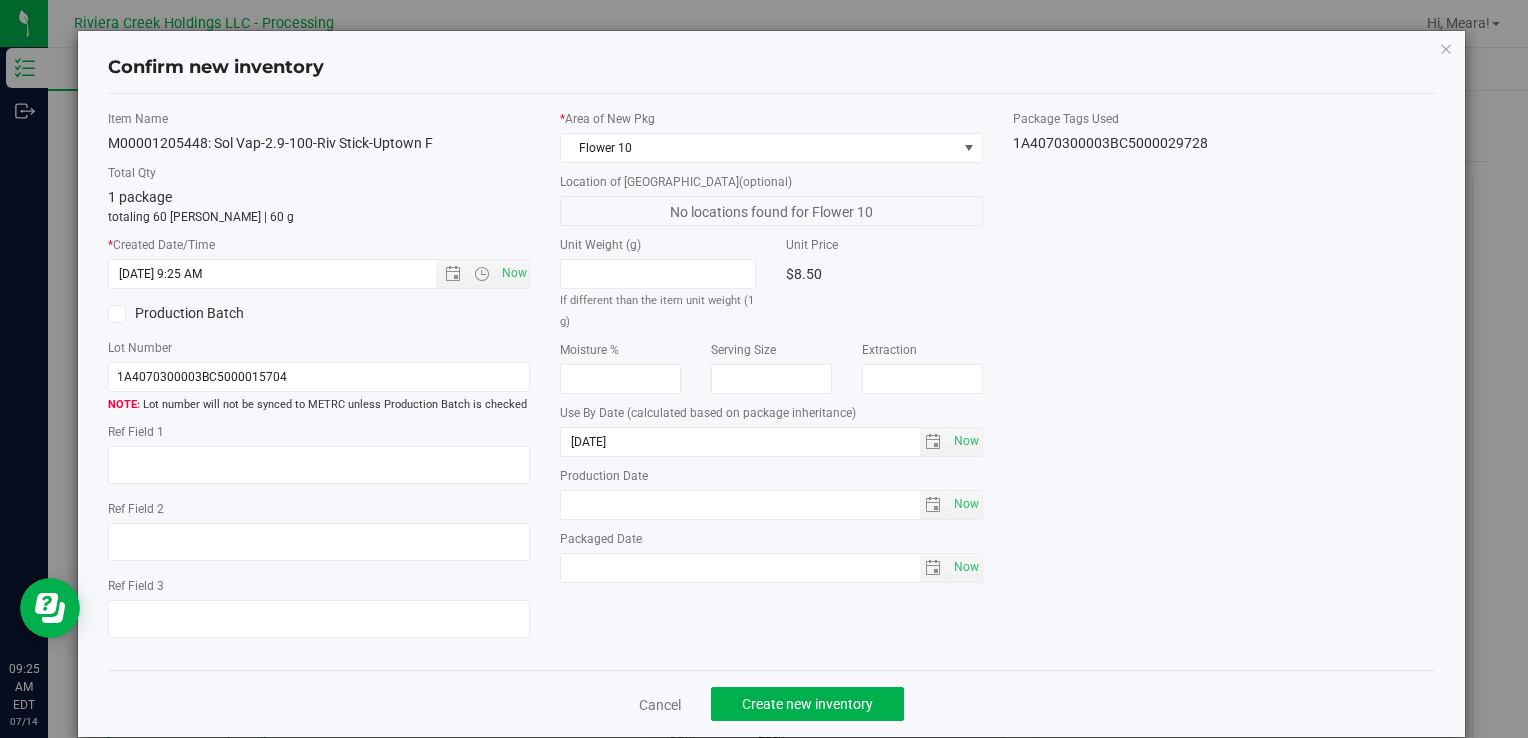 click on "Cancel
Create new inventory" at bounding box center (771, 703) 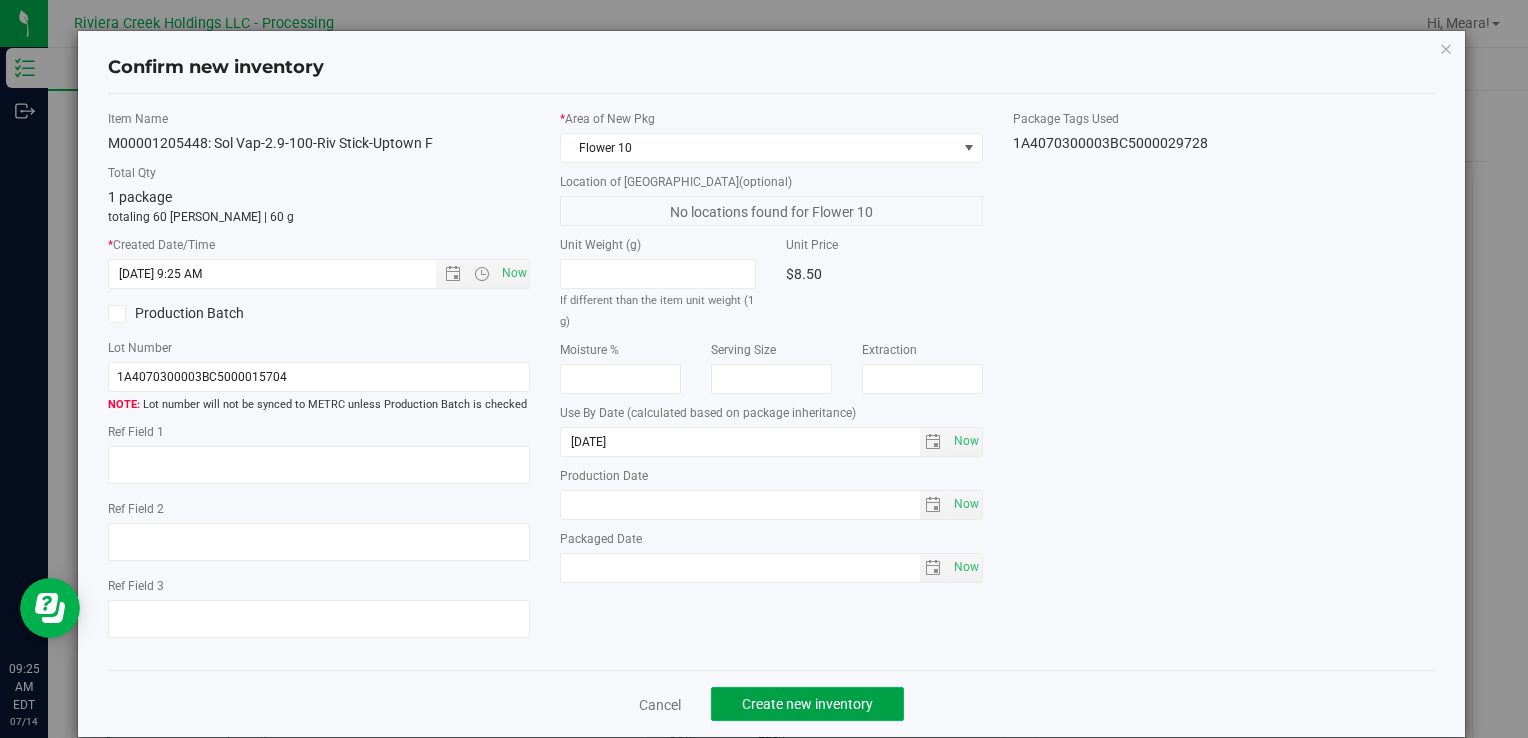 drag, startPoint x: 808, startPoint y: 706, endPoint x: 800, endPoint y: 688, distance: 19.697716 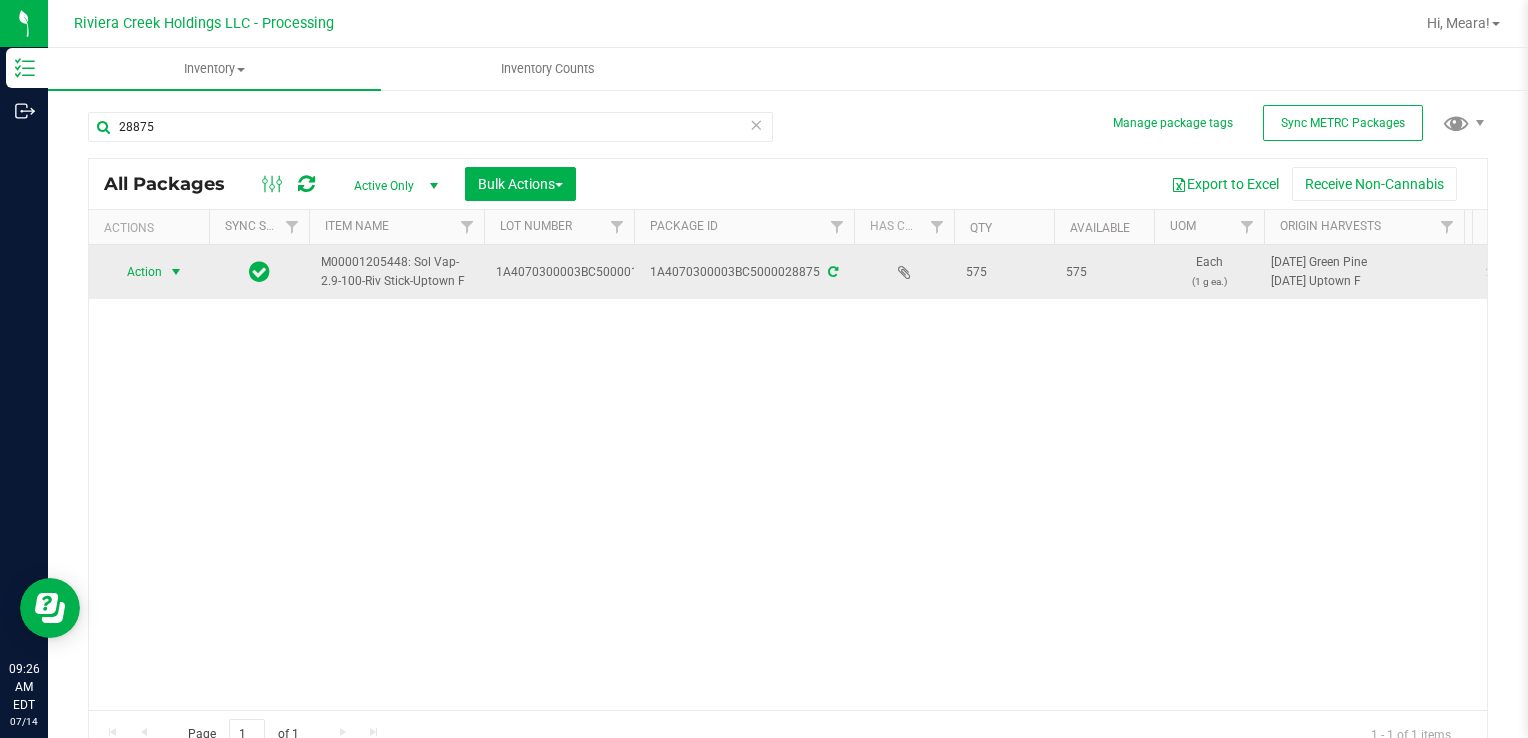 click on "Action" at bounding box center (136, 272) 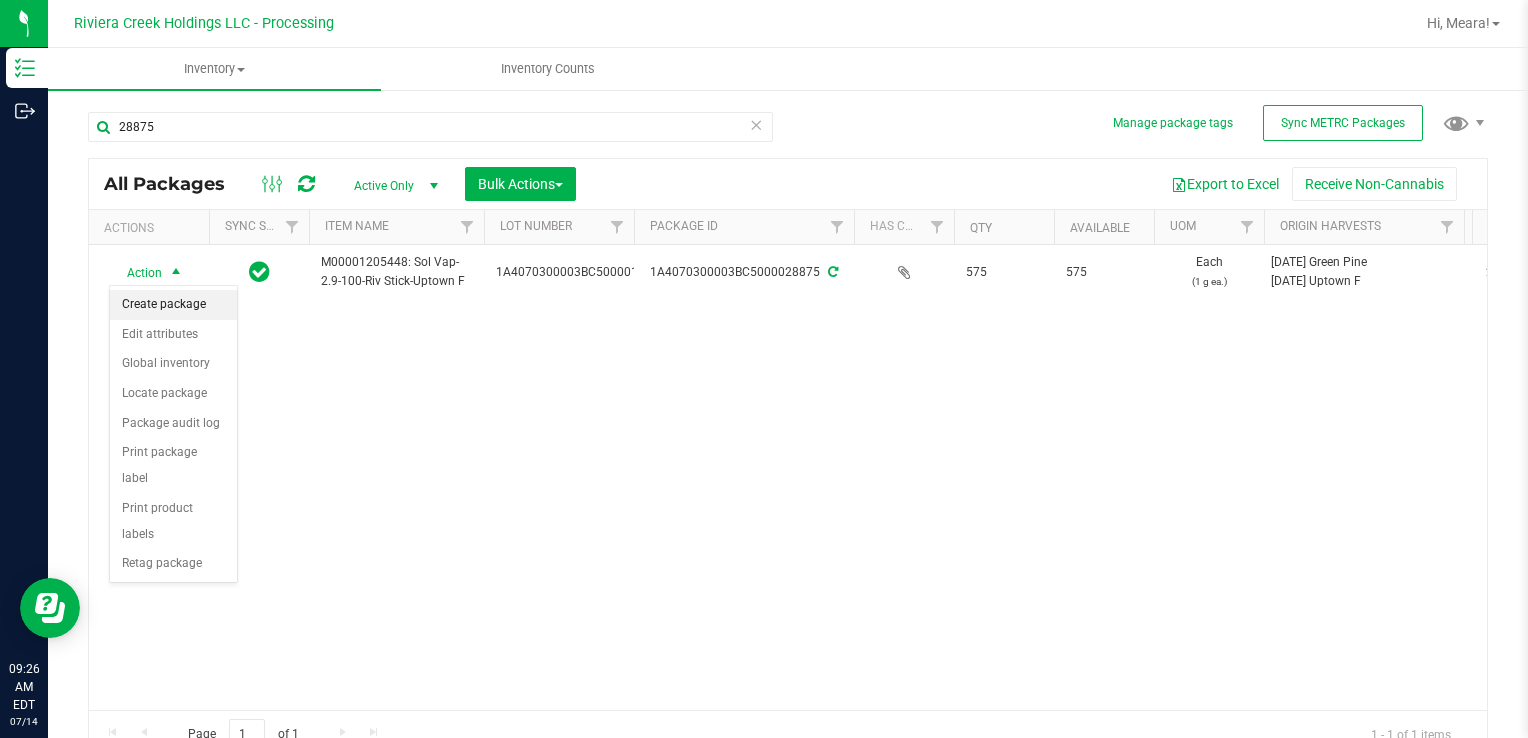 click on "Create package" at bounding box center (173, 305) 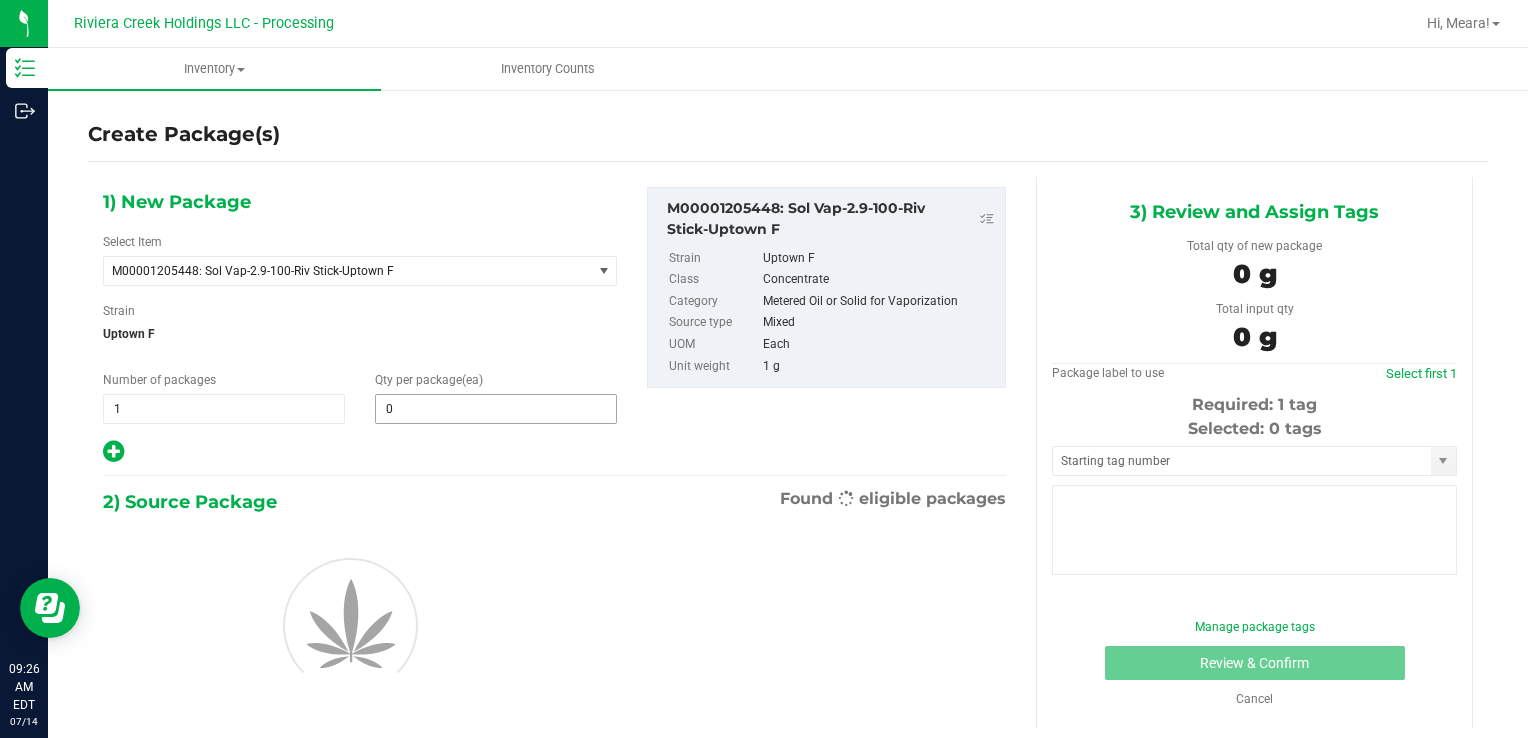 type on "0" 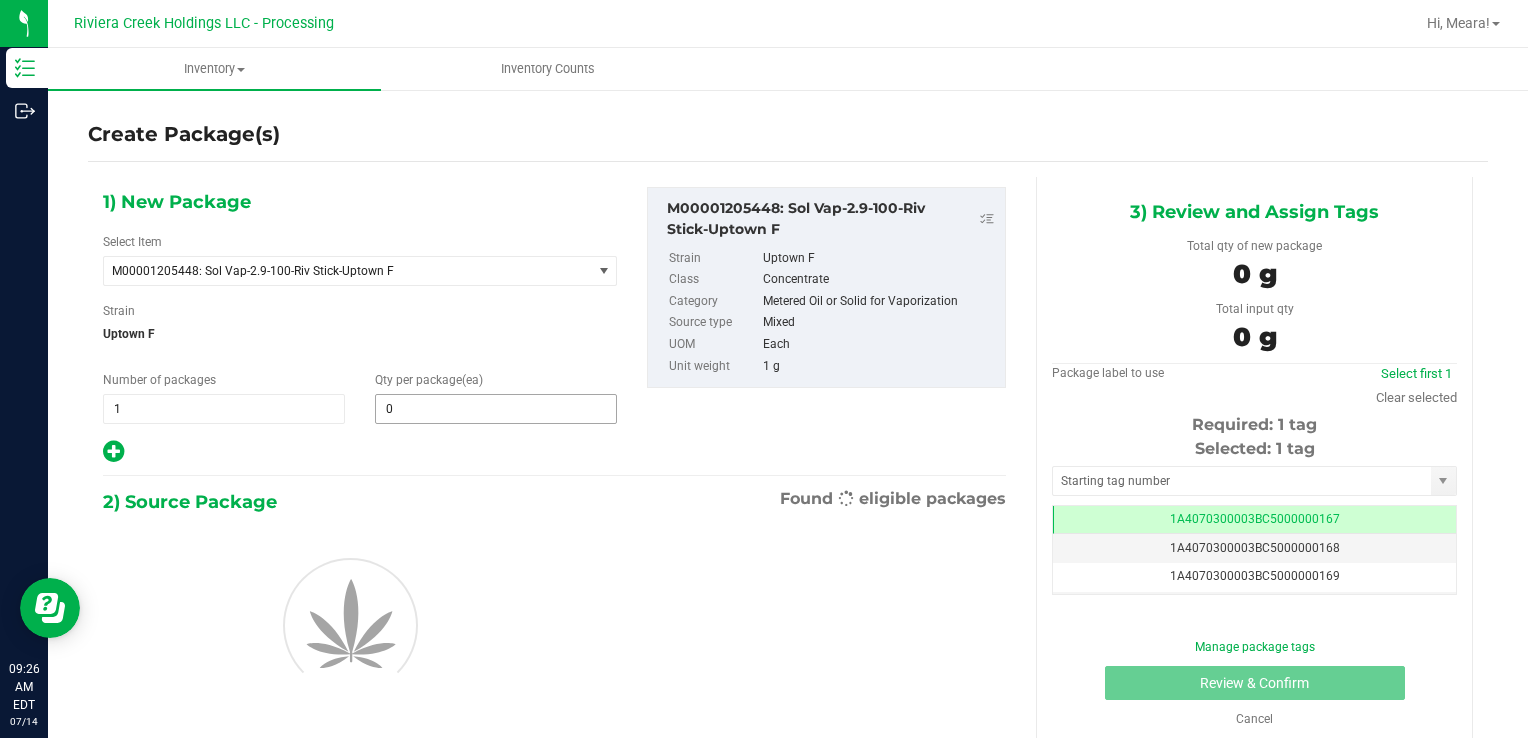 click on "0" at bounding box center (496, 409) 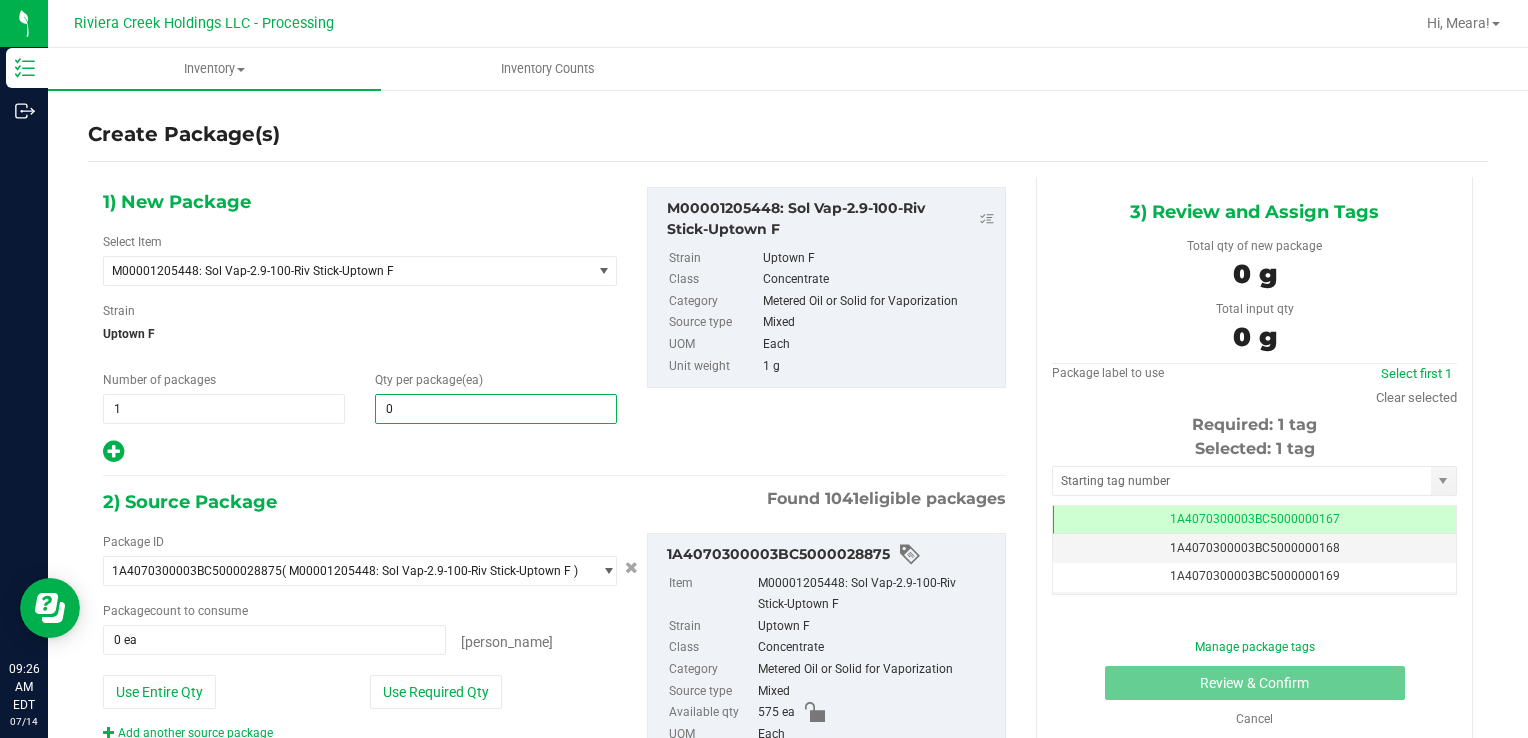 type 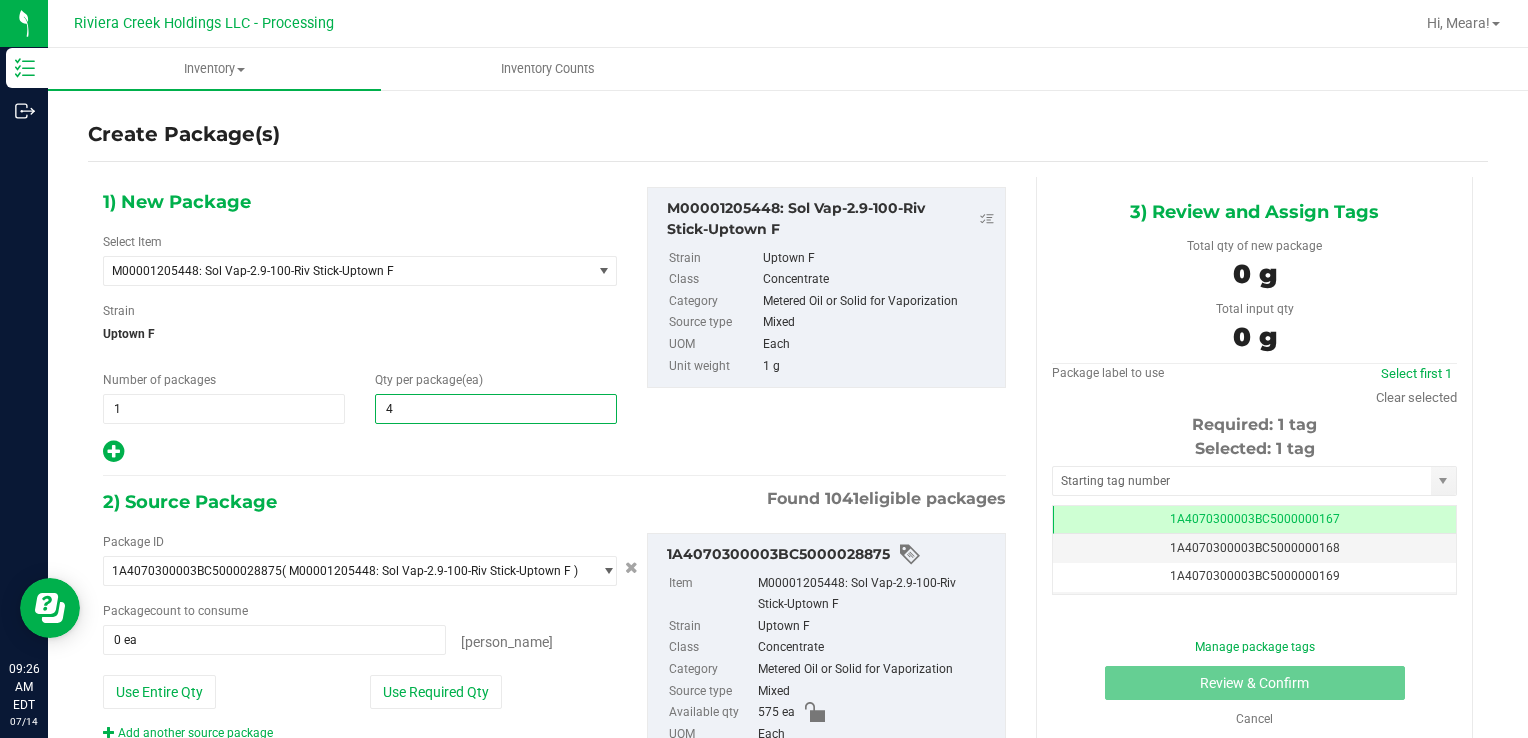 type on "40" 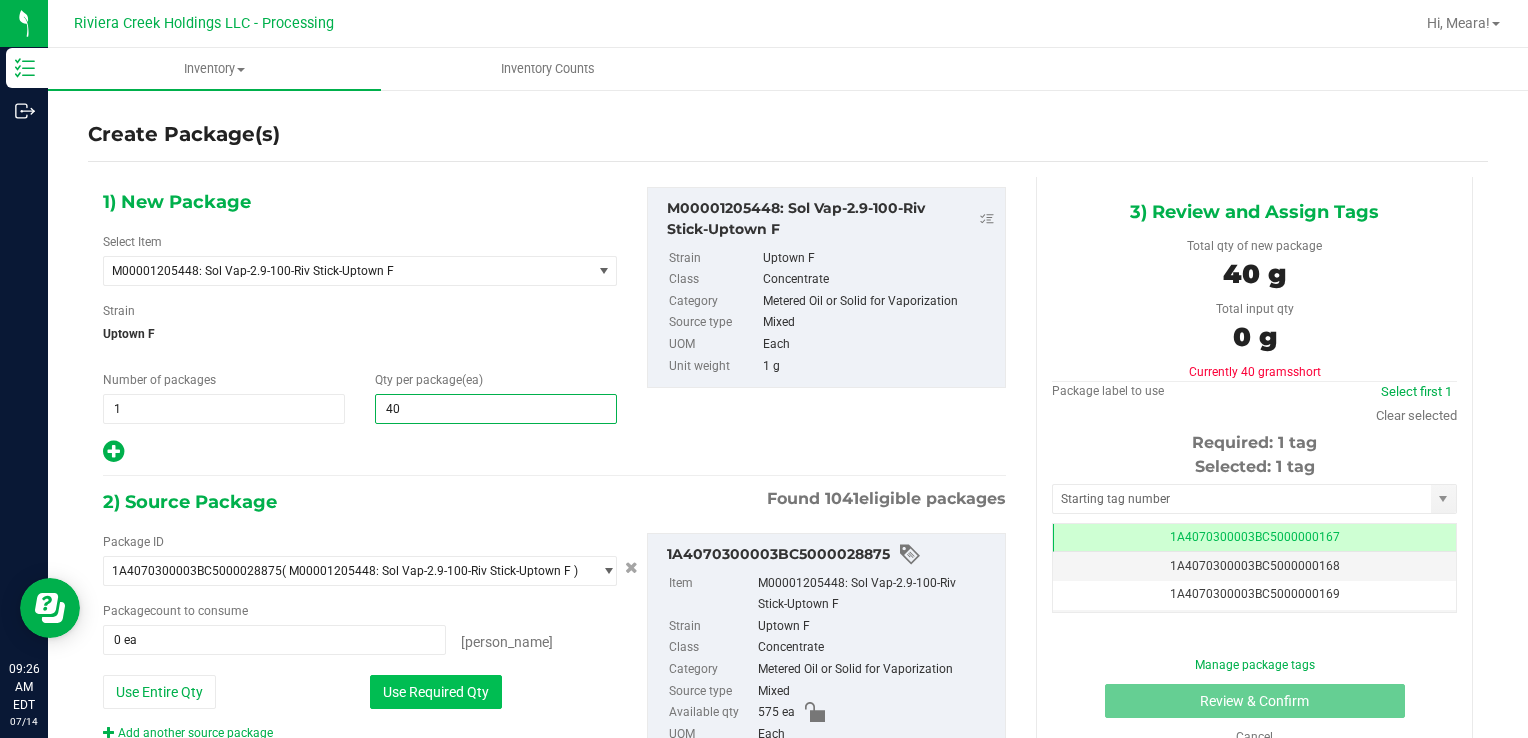 type on "40" 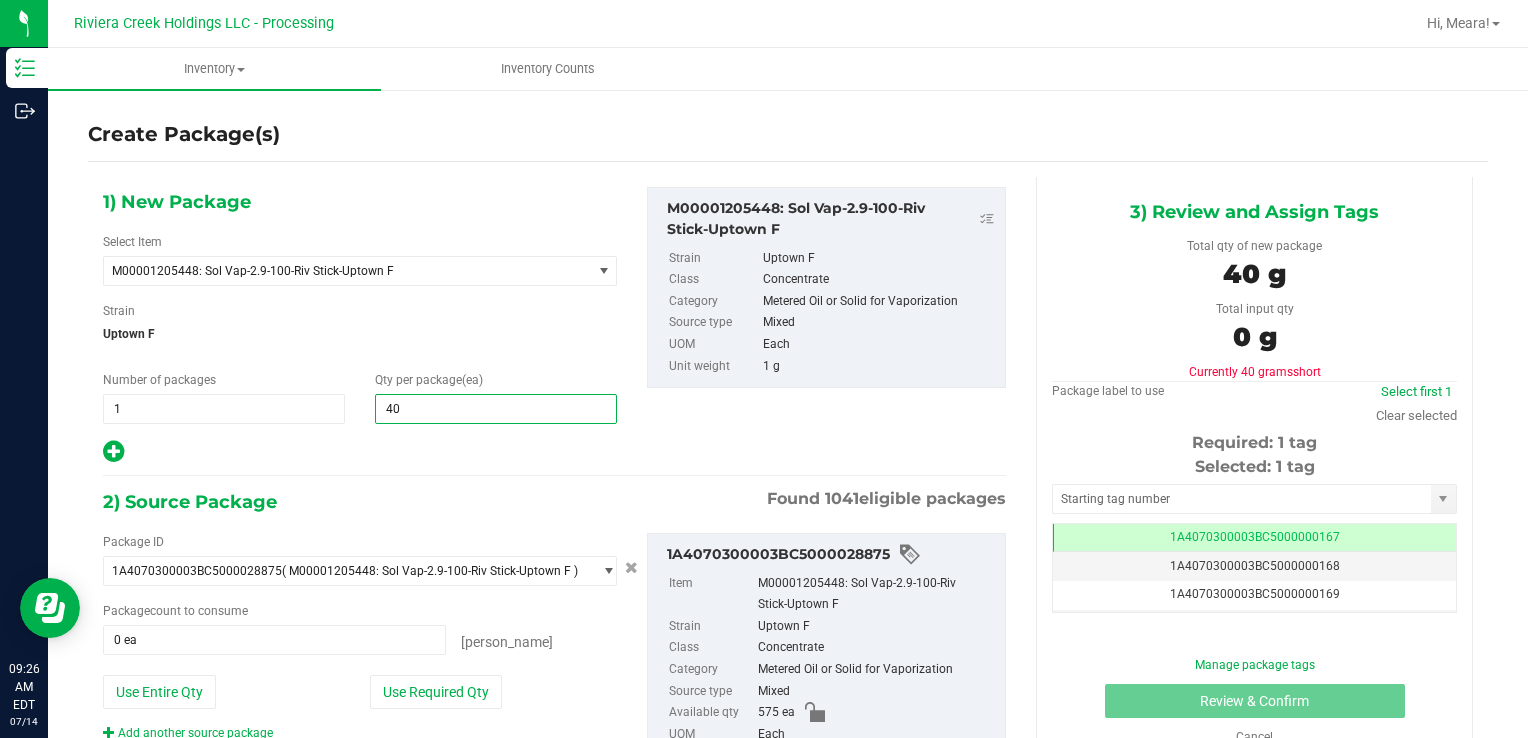 drag, startPoint x: 451, startPoint y: 682, endPoint x: 916, endPoint y: 549, distance: 483.64658 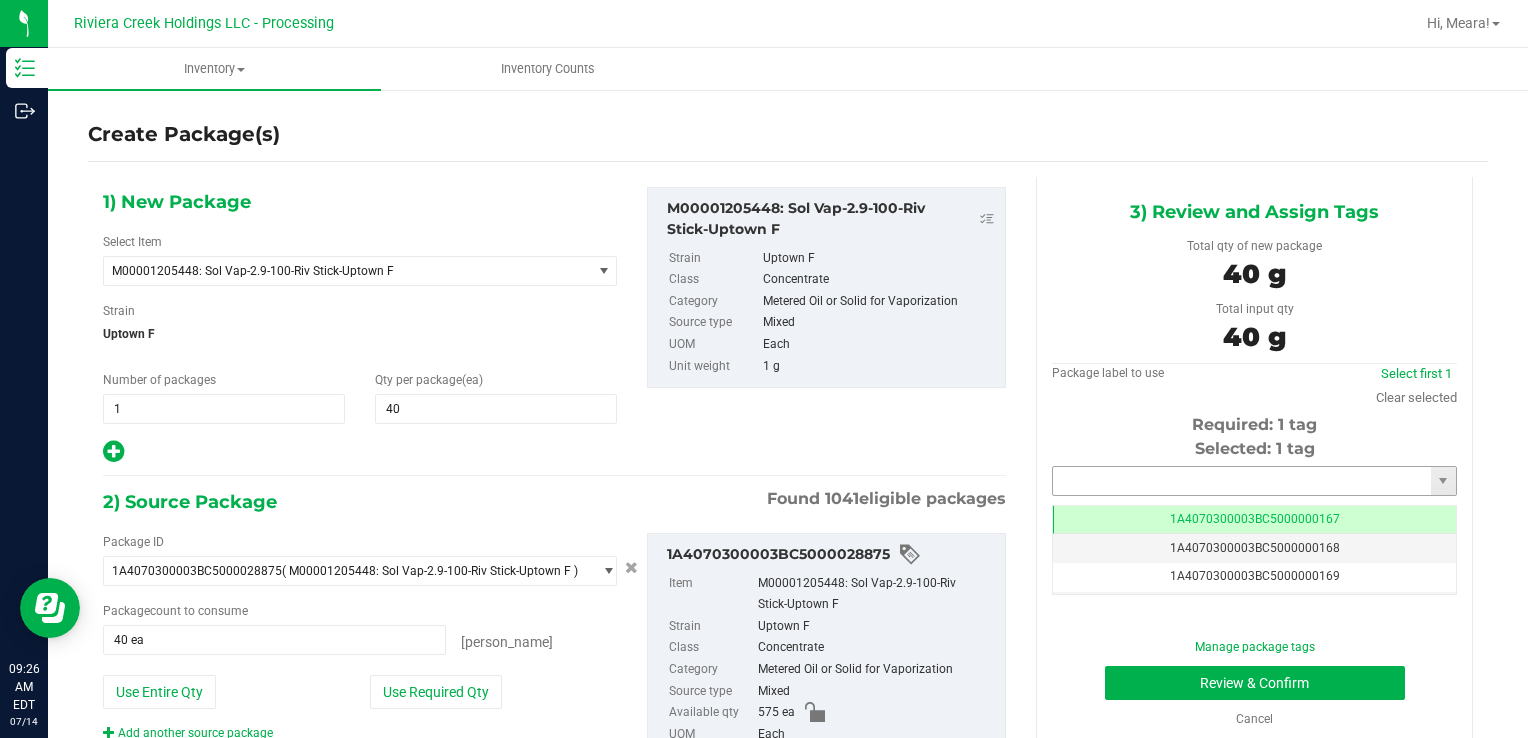 click at bounding box center [1242, 481] 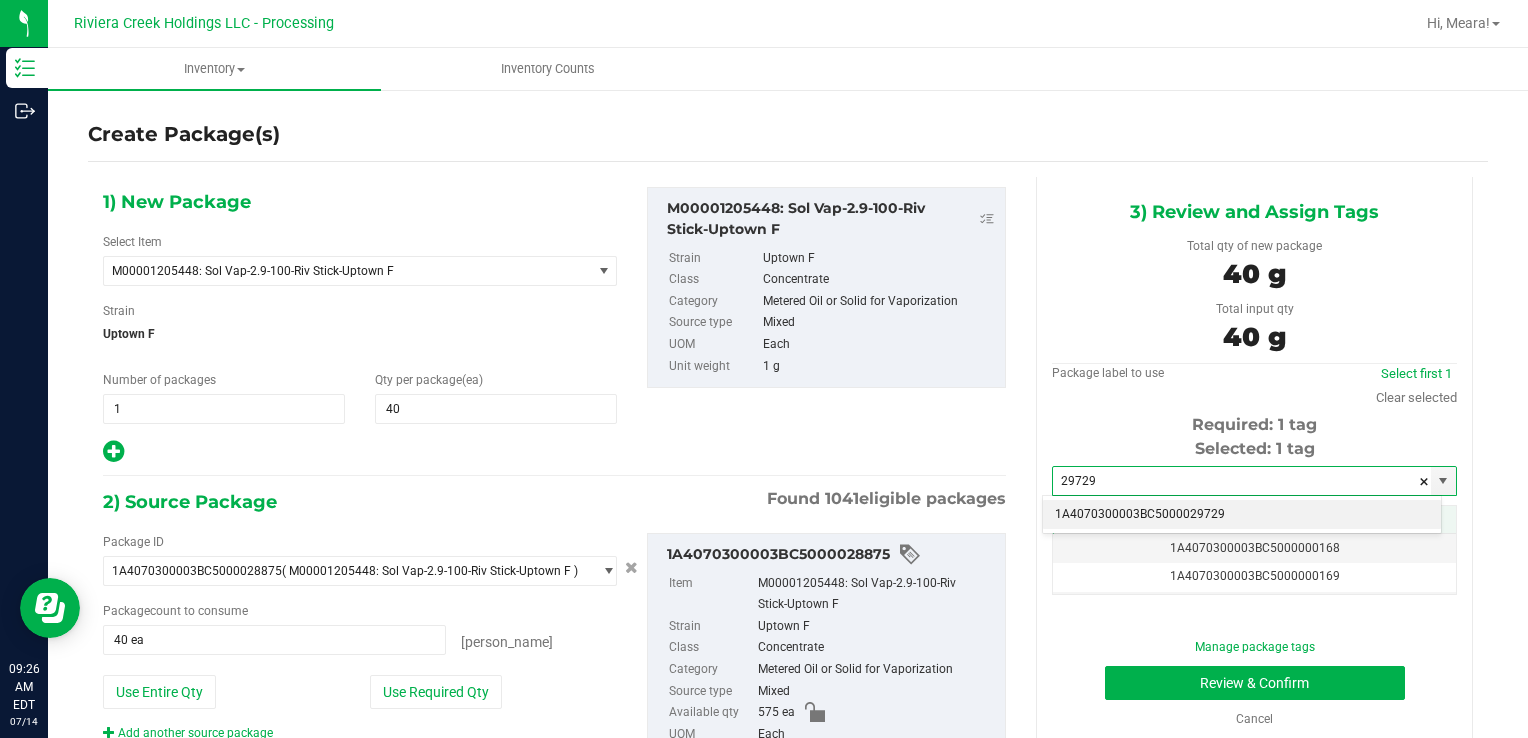 click on "1A4070300003BC5000029729" at bounding box center (1242, 515) 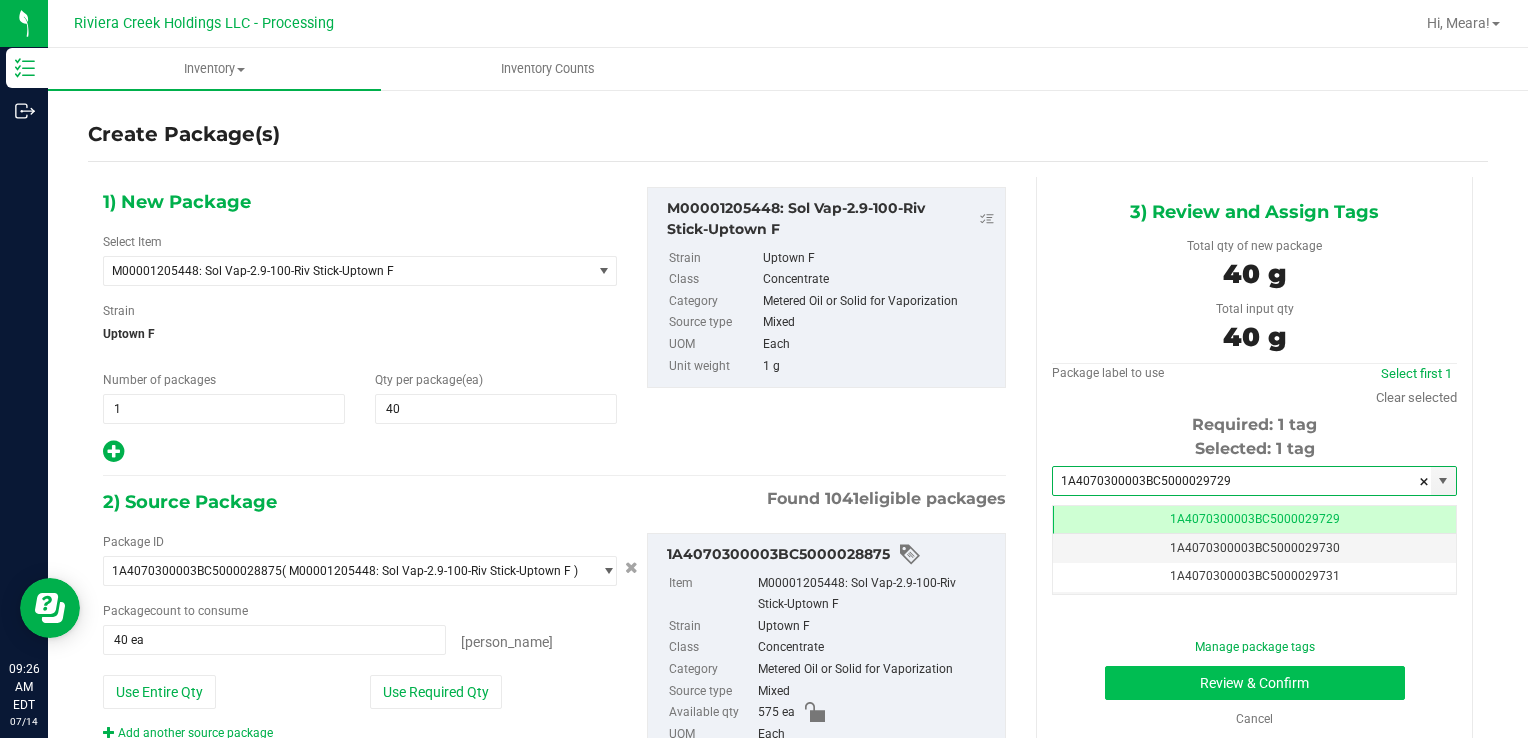 type on "1A4070300003BC5000029729" 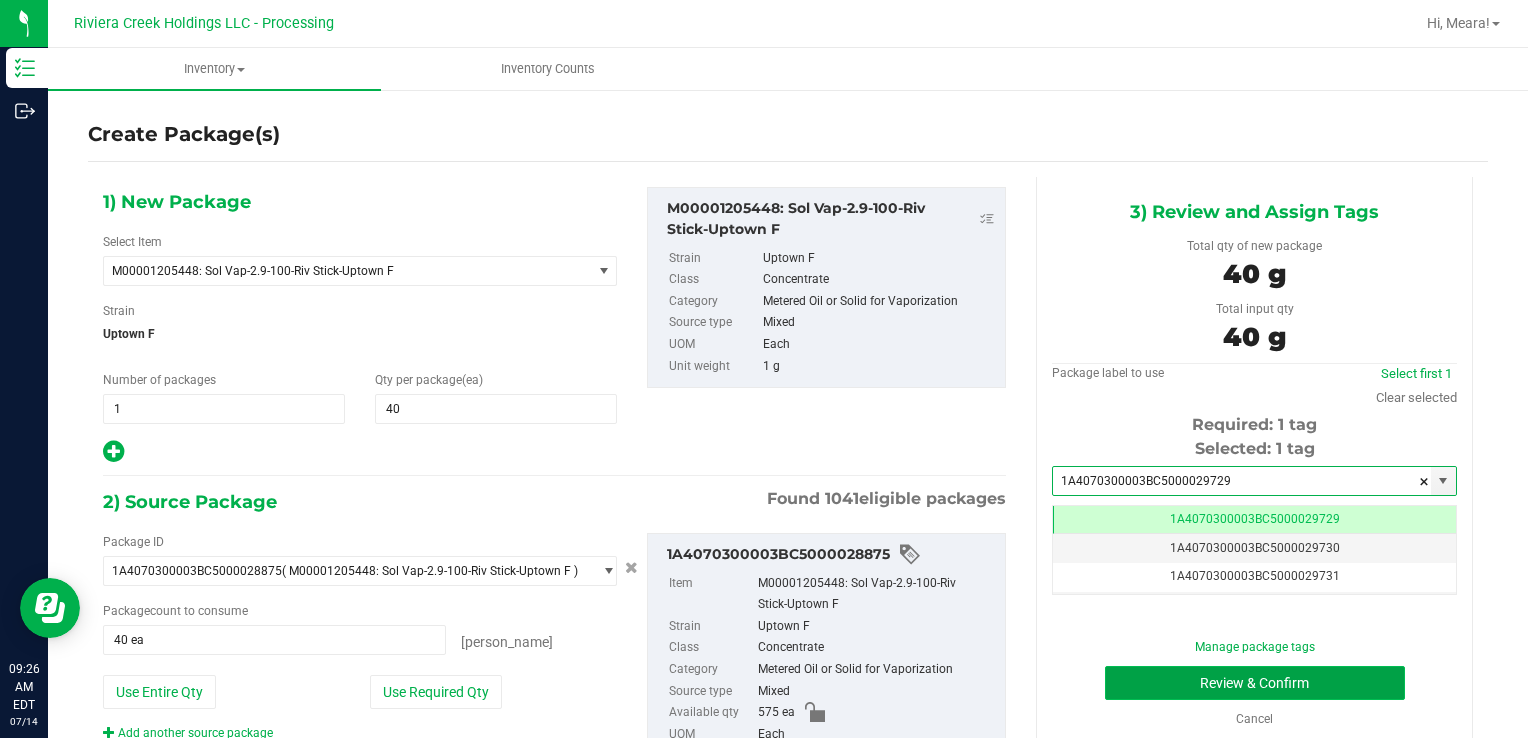 click on "Review & Confirm" at bounding box center (1255, 683) 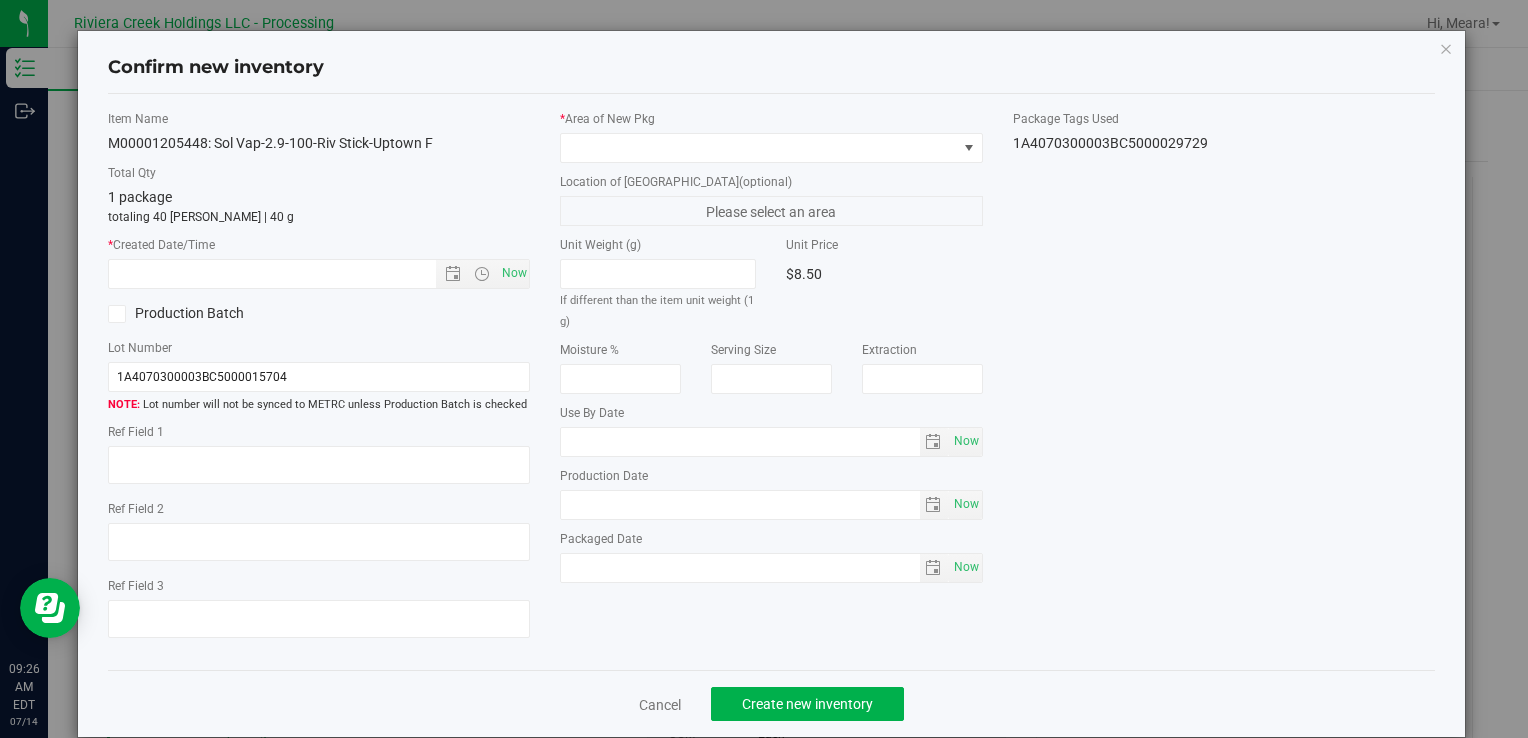 type 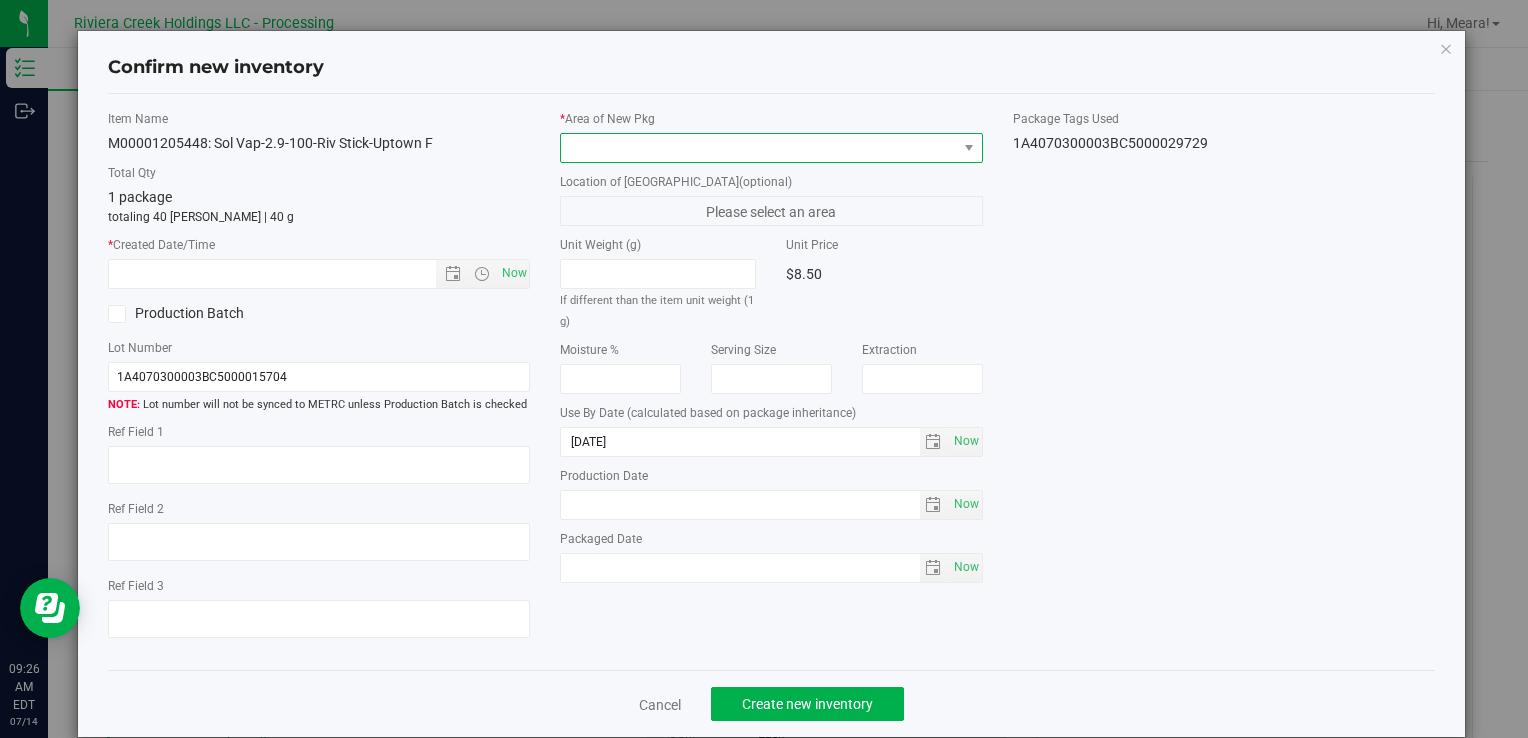 click at bounding box center (758, 148) 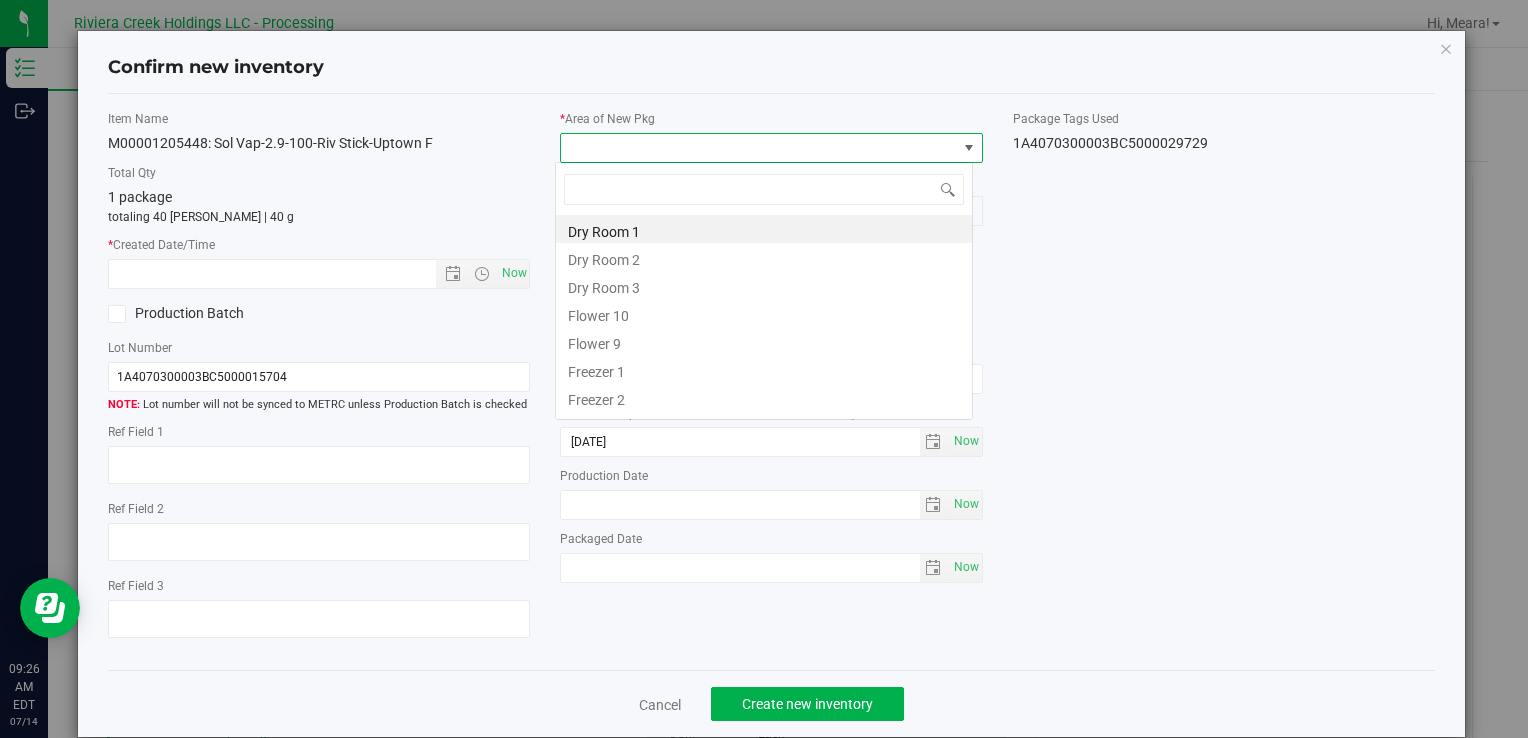click at bounding box center (758, 148) 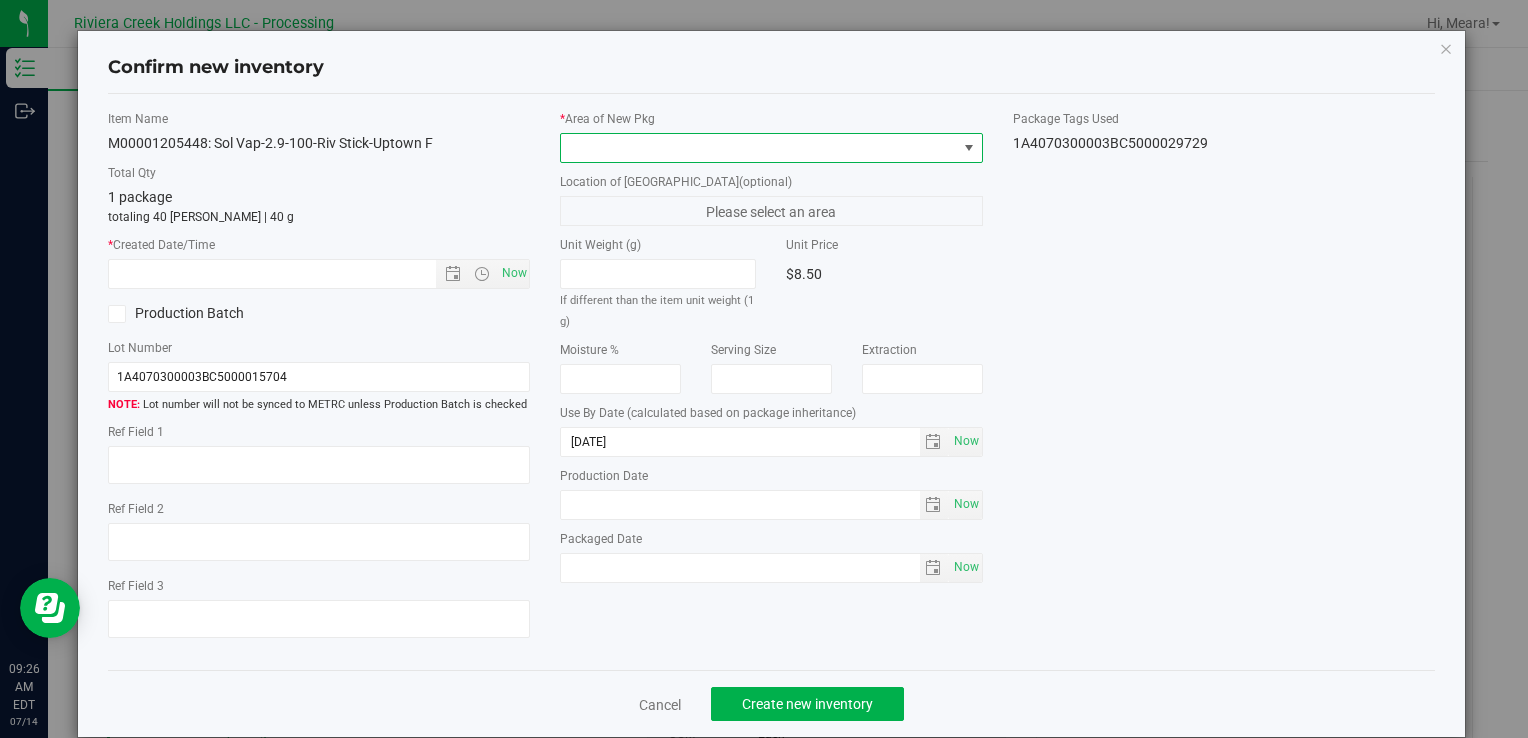 click at bounding box center (758, 148) 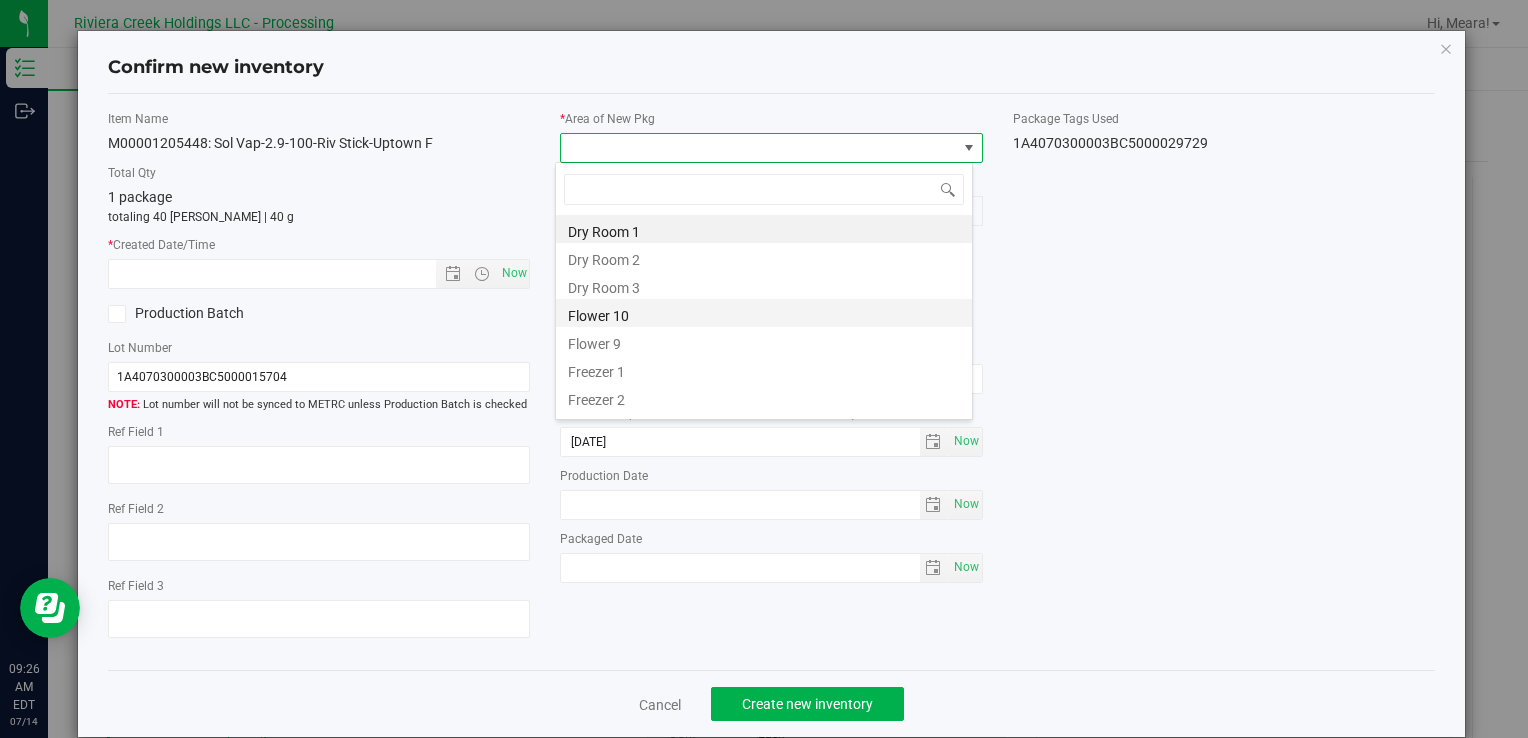 click on "Flower 10" at bounding box center [764, 313] 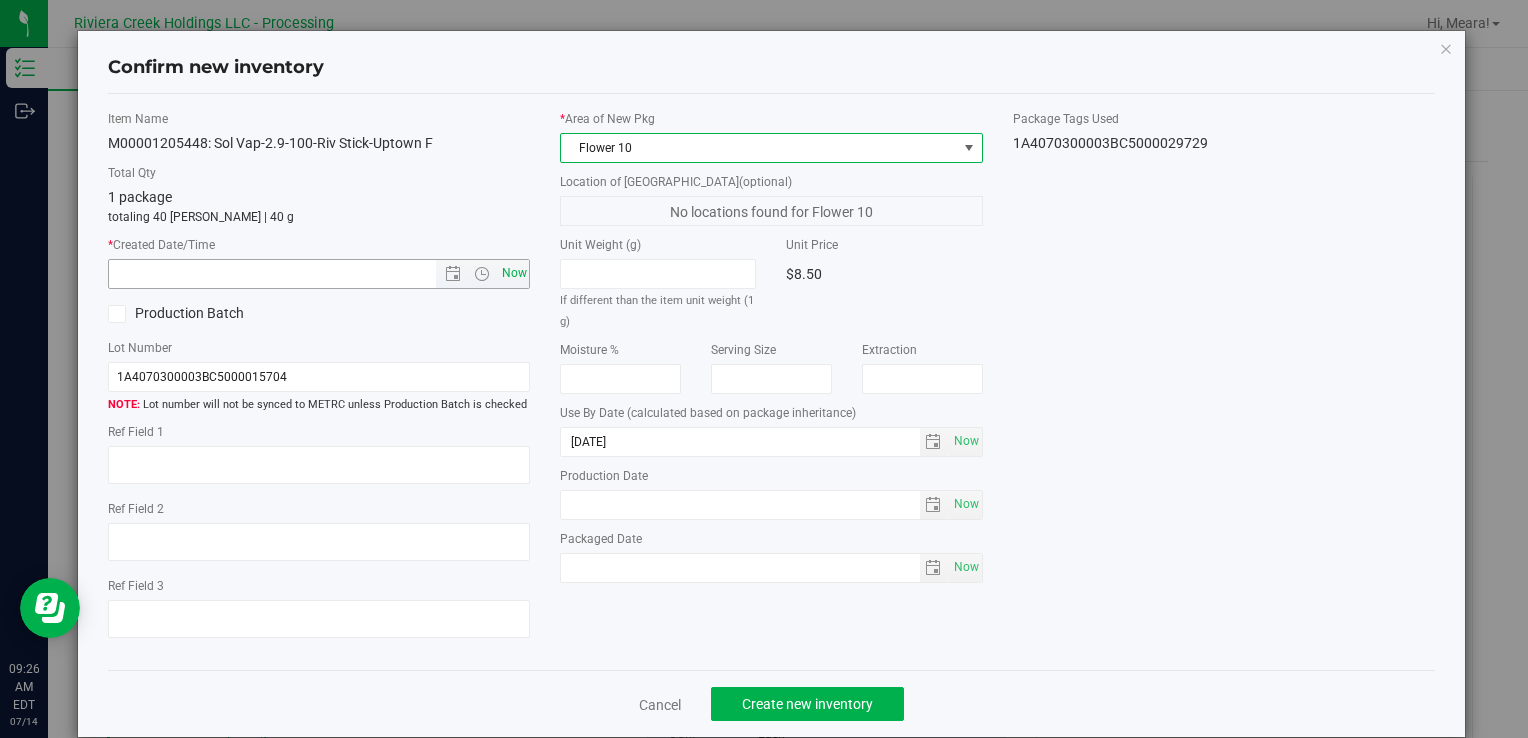 drag, startPoint x: 520, startPoint y: 257, endPoint x: 518, endPoint y: 280, distance: 23.086792 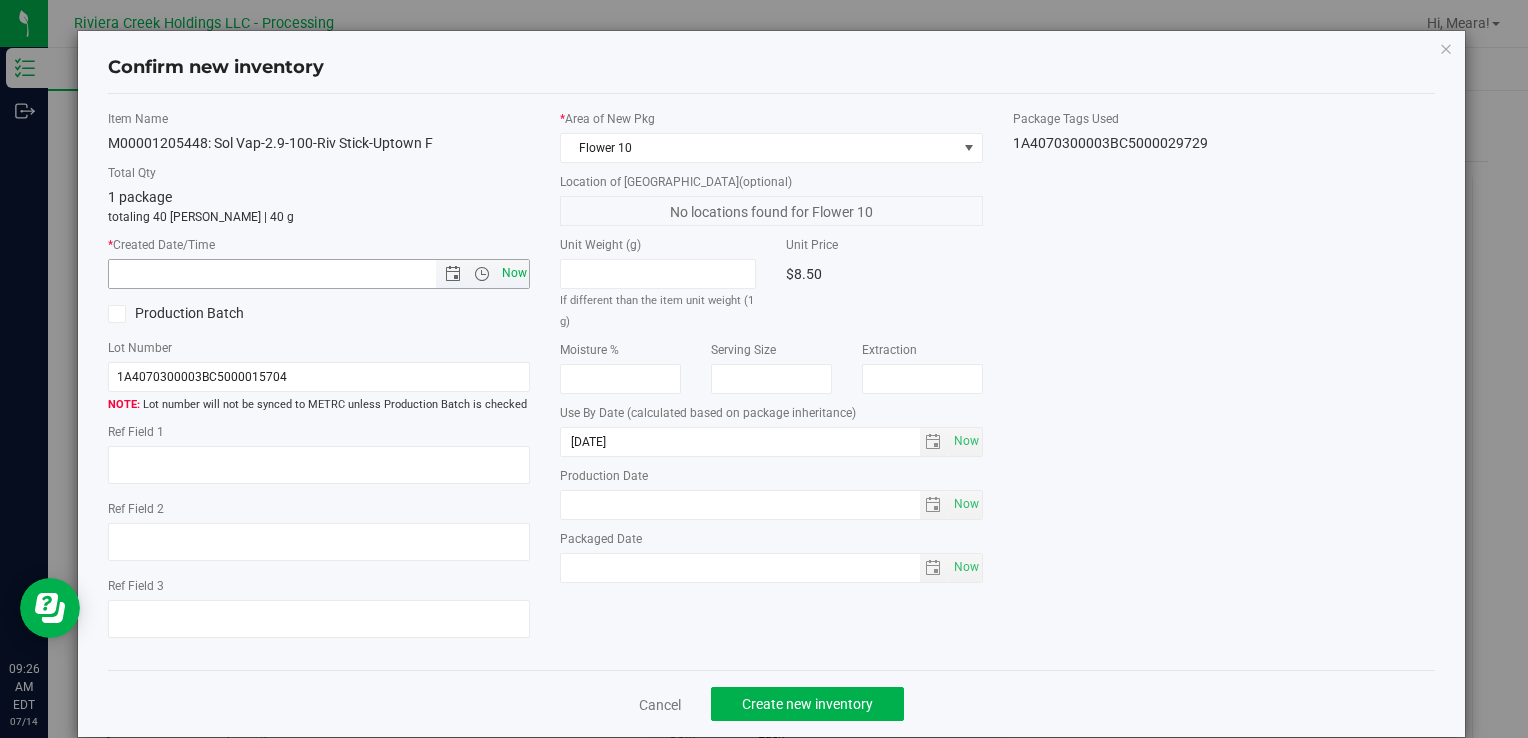 click on "Now" at bounding box center [514, 273] 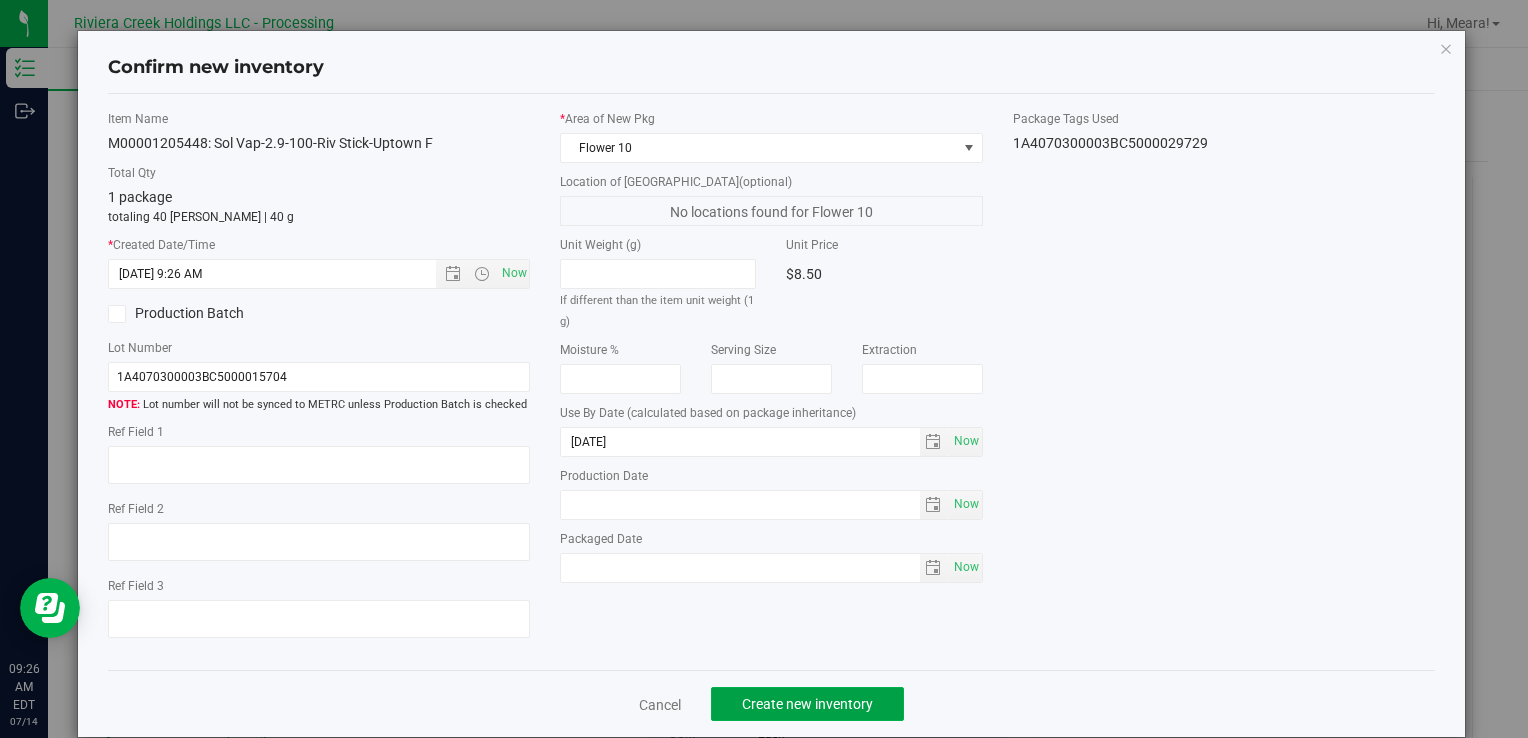 drag, startPoint x: 848, startPoint y: 706, endPoint x: 844, endPoint y: 682, distance: 24.33105 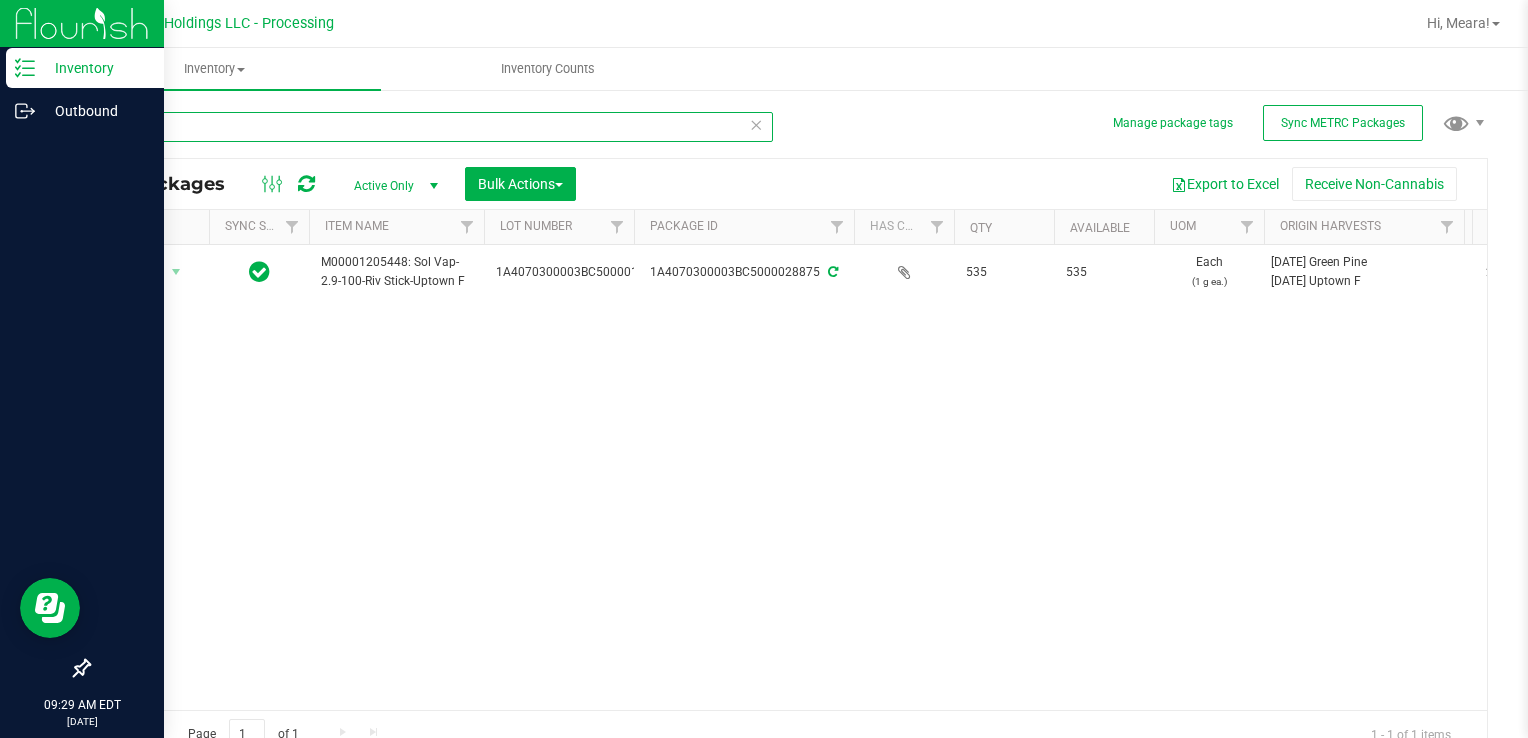 drag, startPoint x: 170, startPoint y: 121, endPoint x: 127, endPoint y: 155, distance: 54.81788 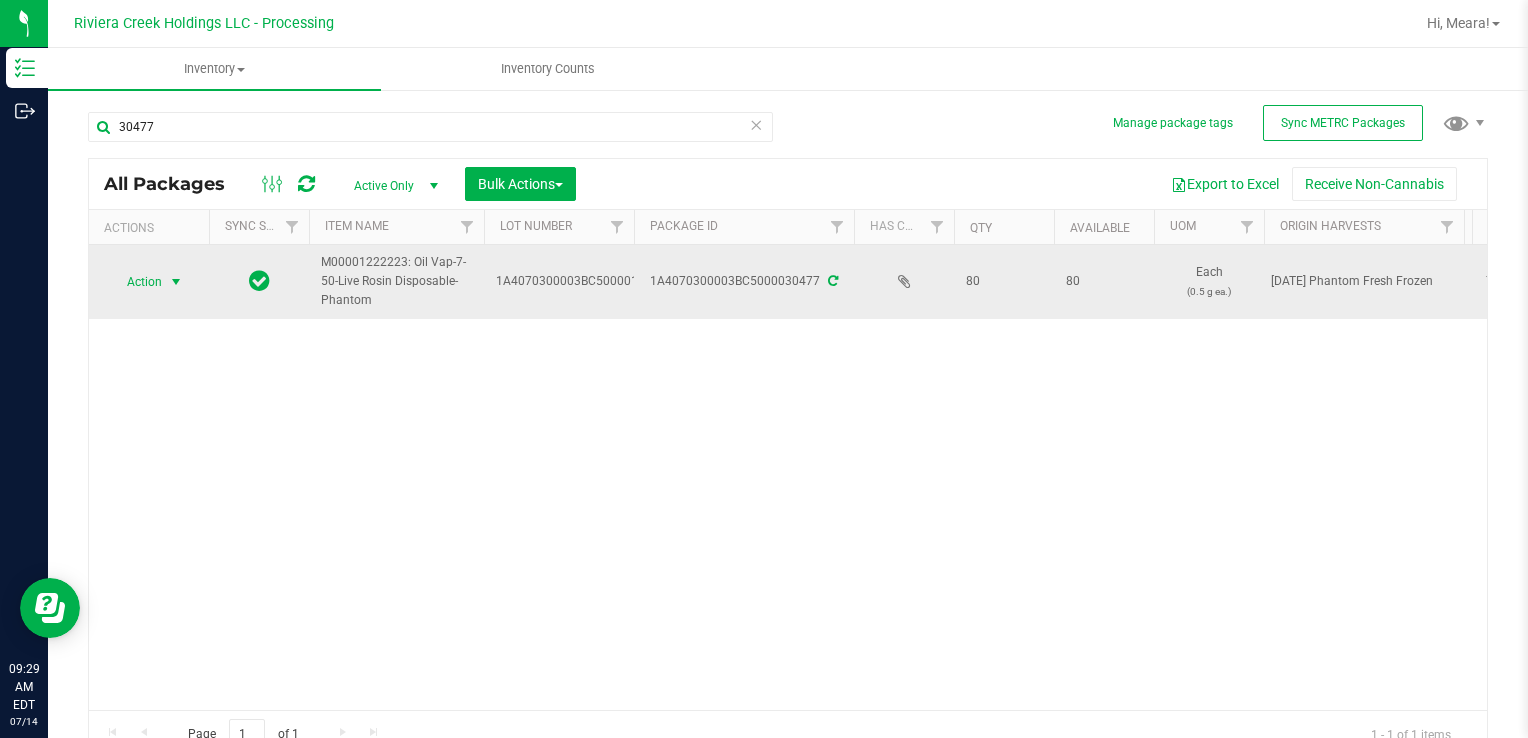 click on "Action" at bounding box center [136, 282] 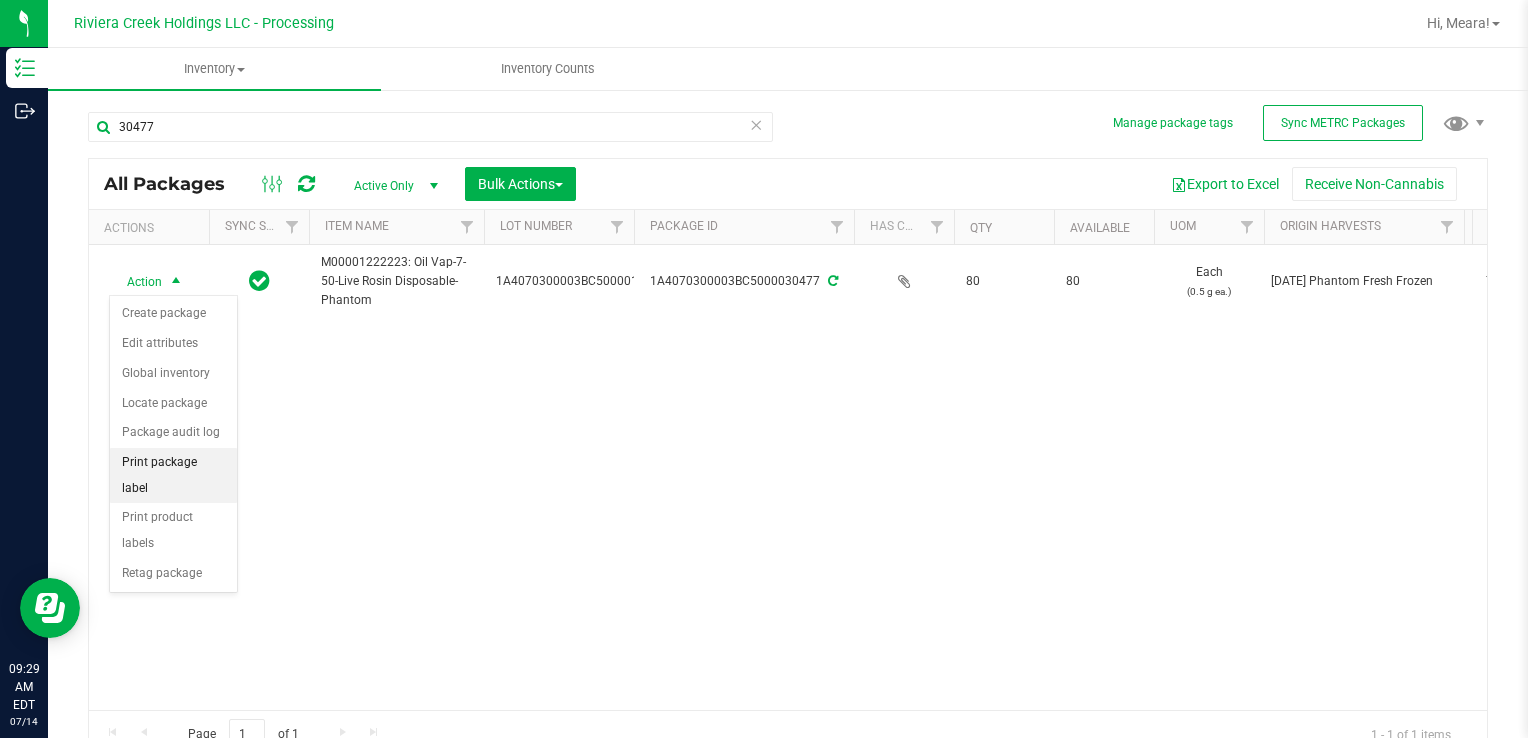 click on "Print package label" at bounding box center [173, 475] 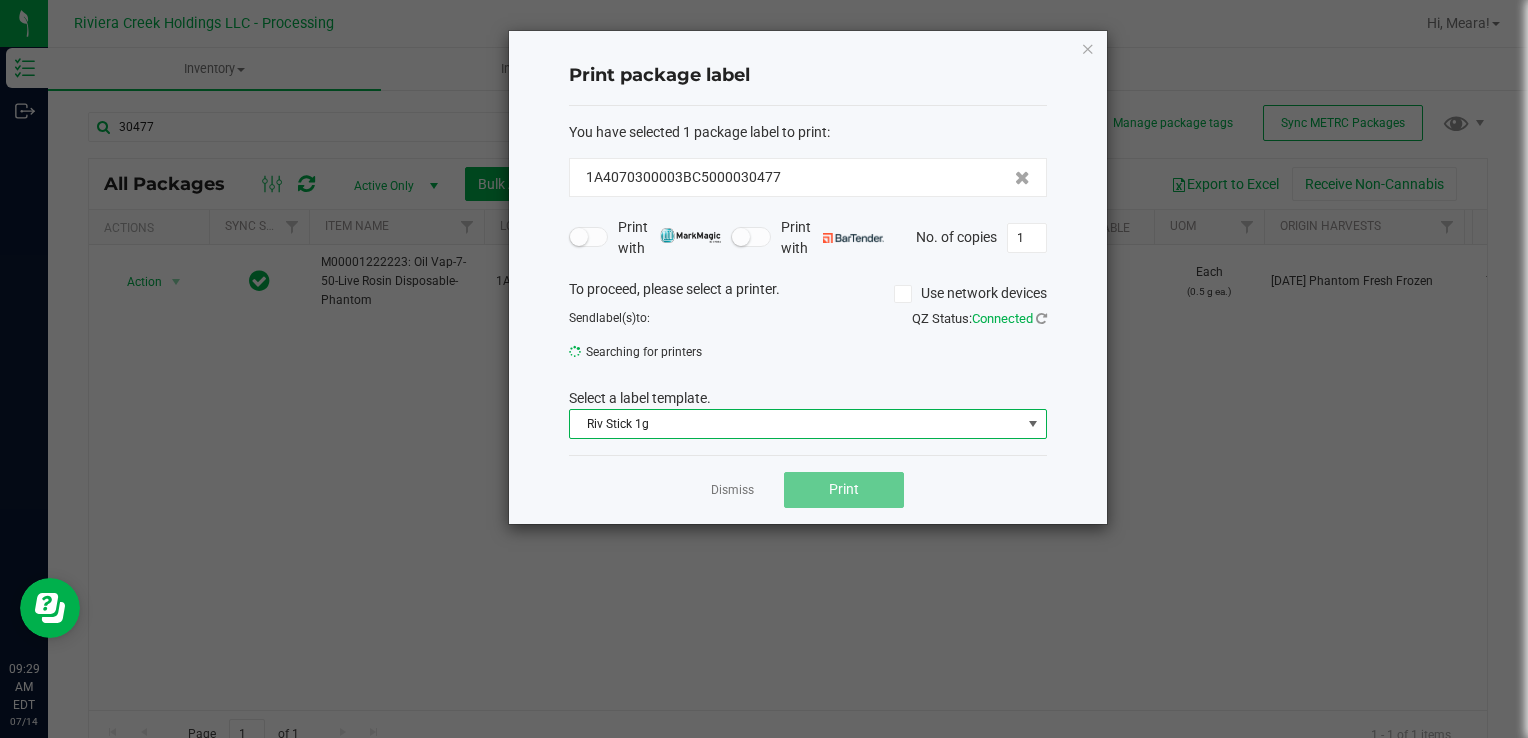 click on "Riv Stick 1g" at bounding box center [795, 424] 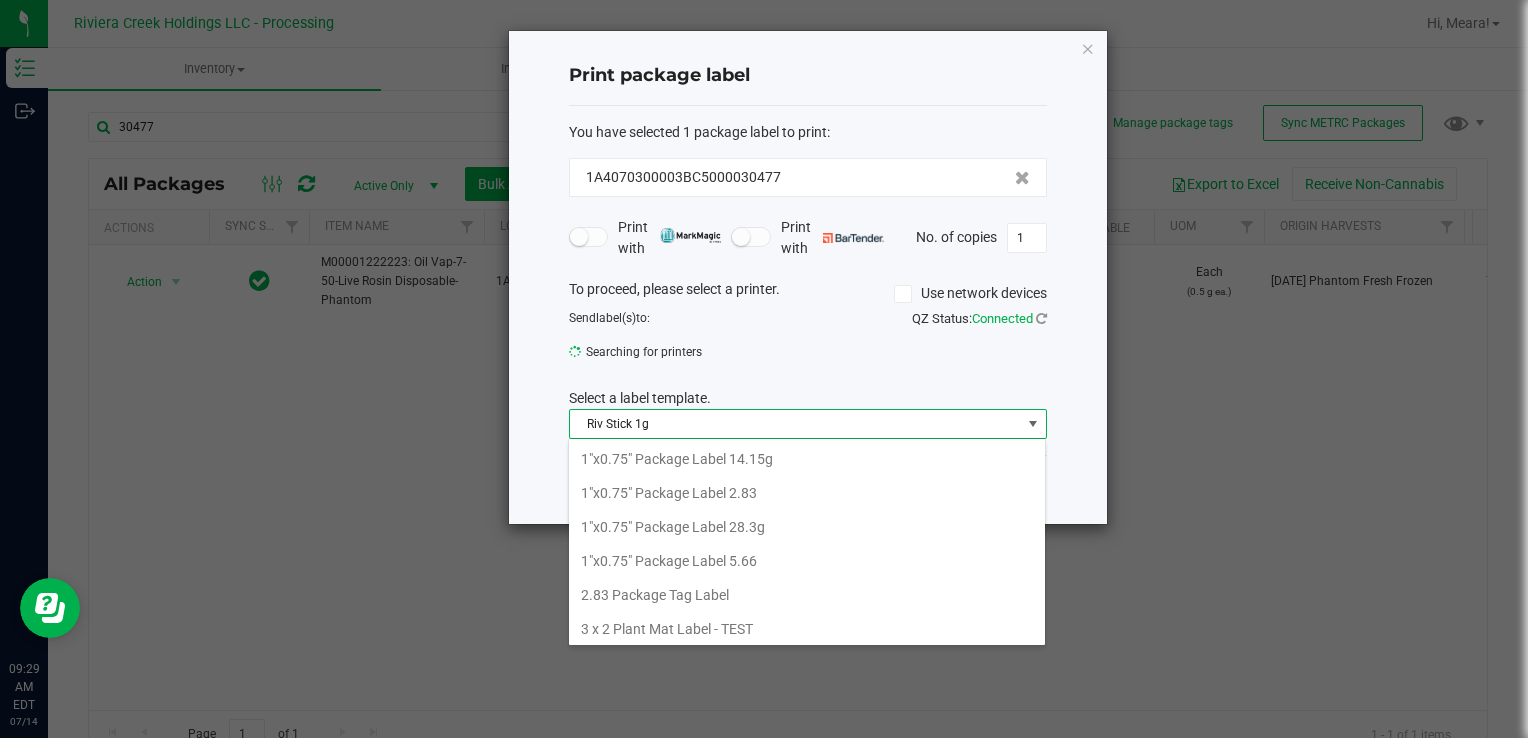 scroll, scrollTop: 775, scrollLeft: 0, axis: vertical 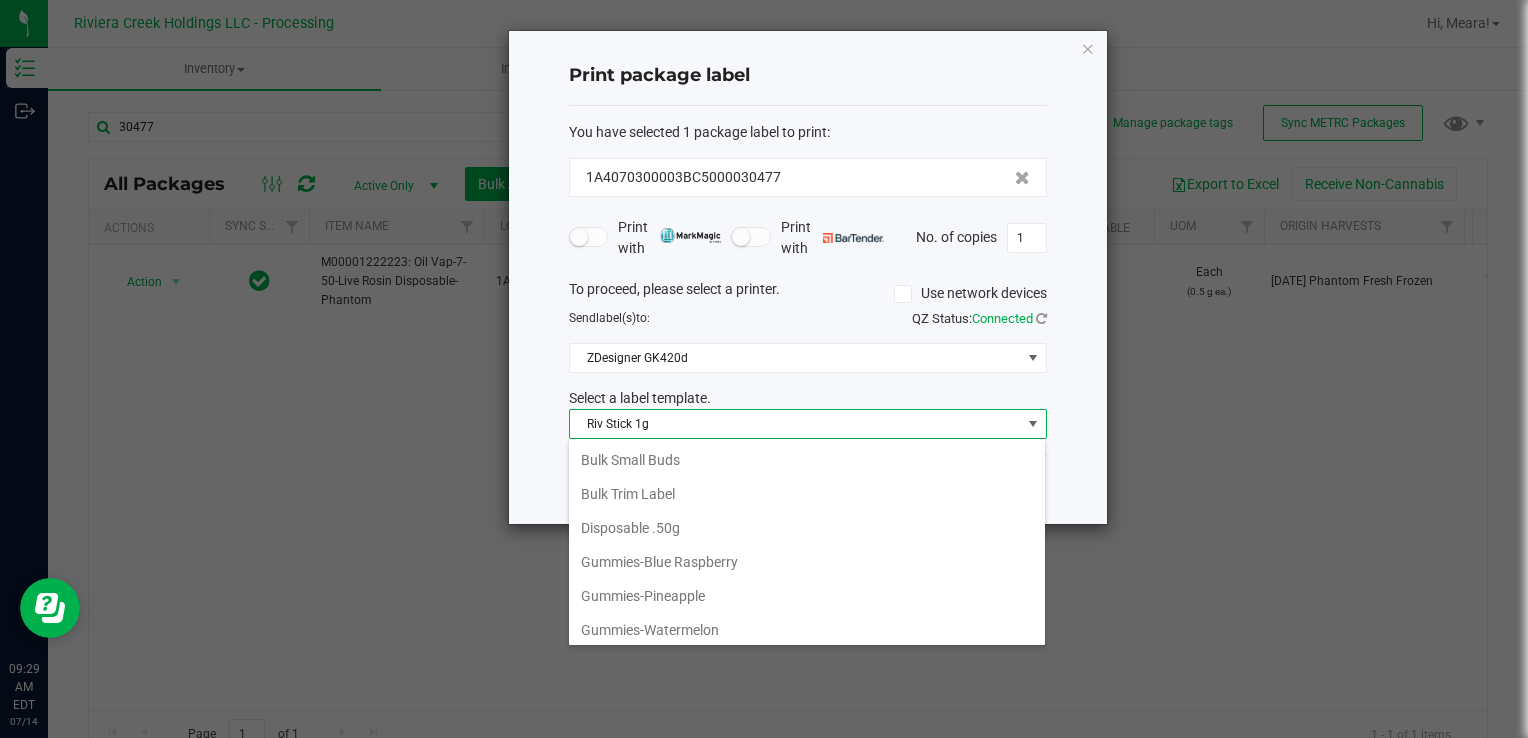 click on "Disposable .50g" at bounding box center (807, 528) 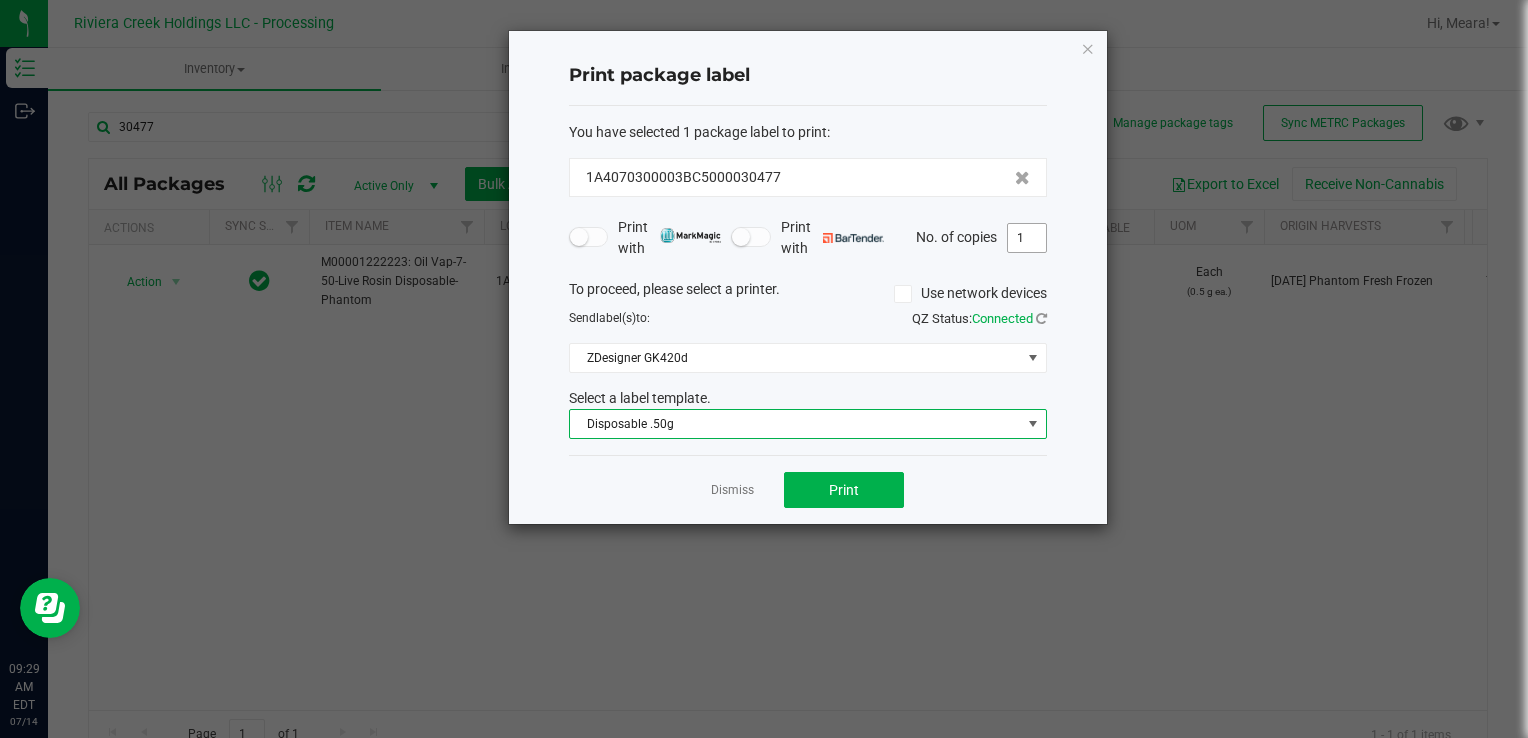 click on "1" at bounding box center [1027, 238] 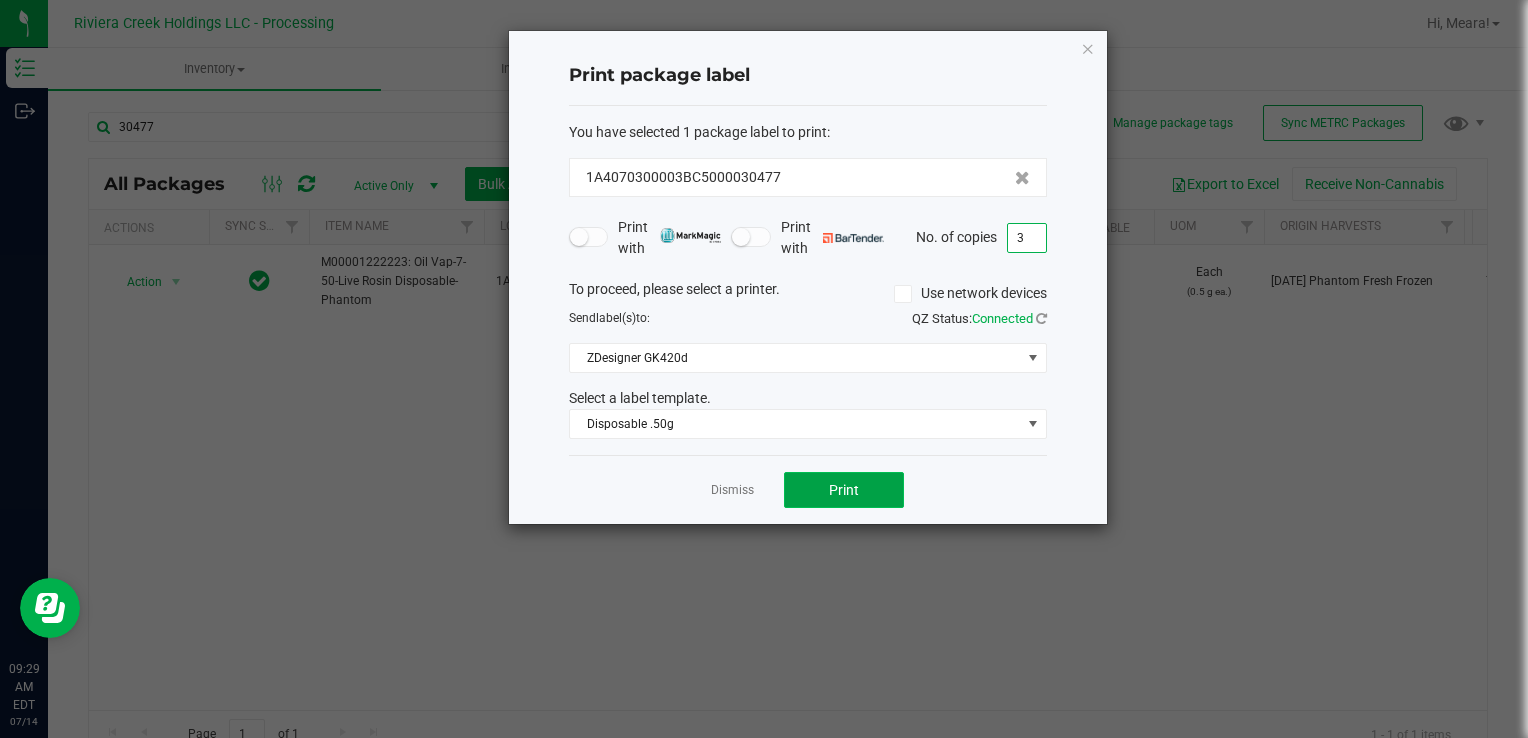click on "Print" 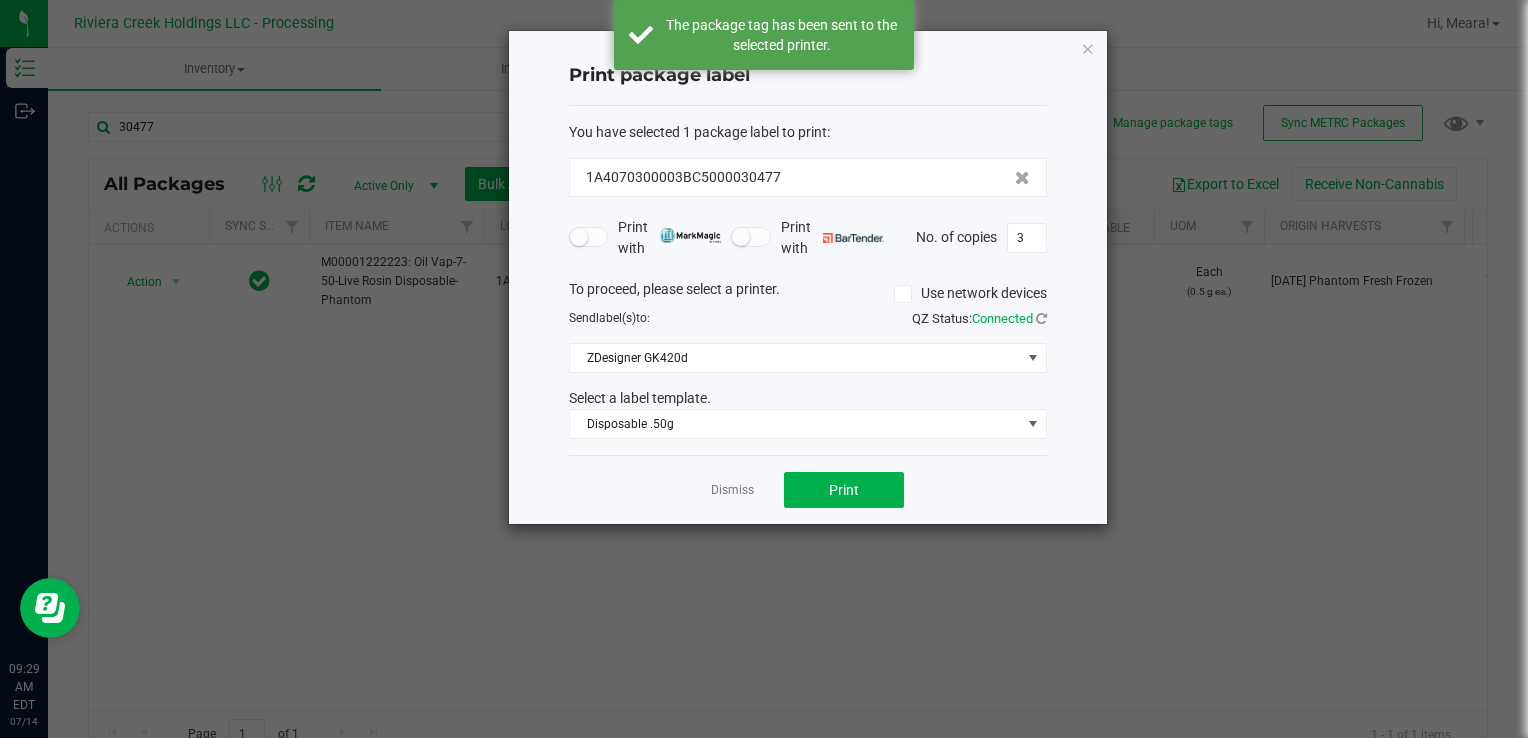 click on "Dismiss" 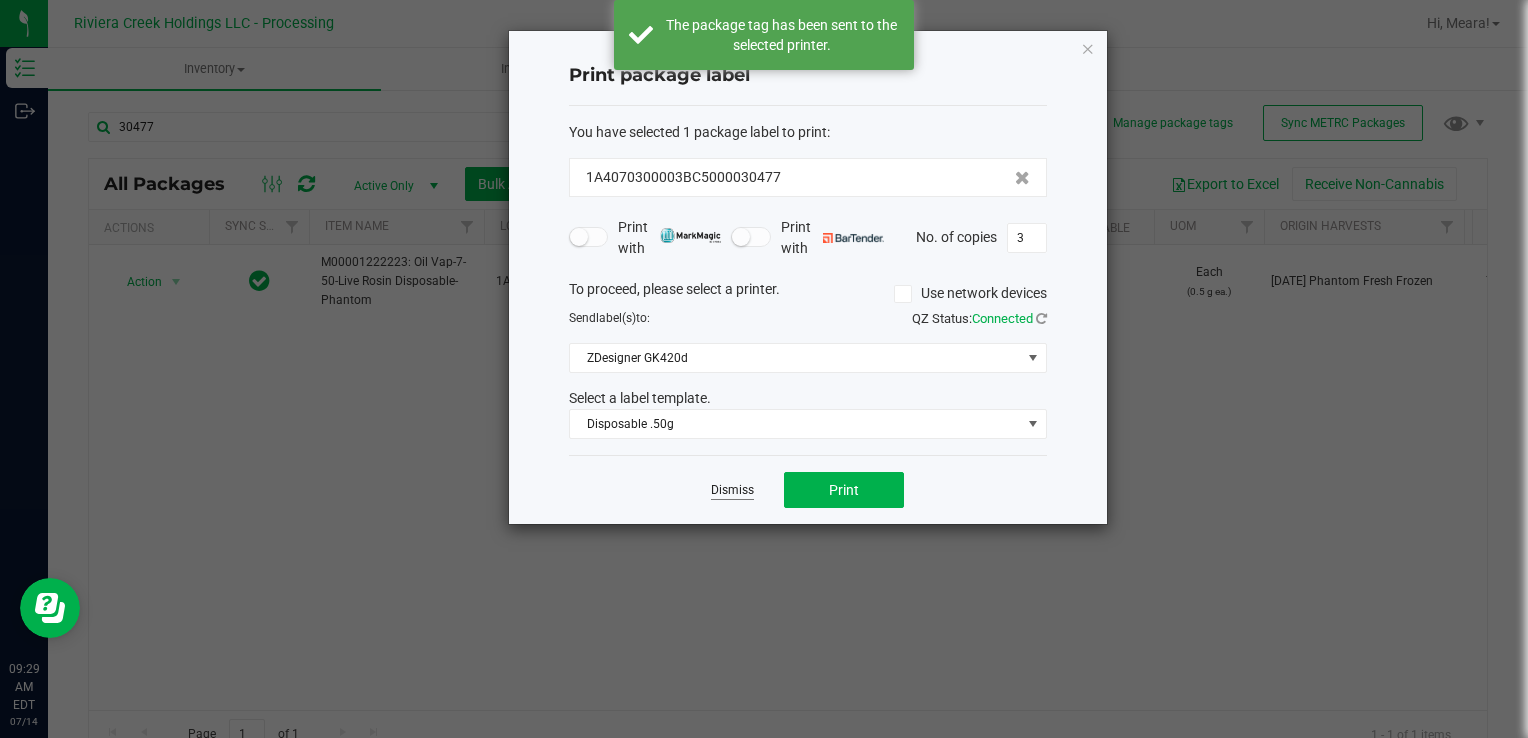 click on "Dismiss" 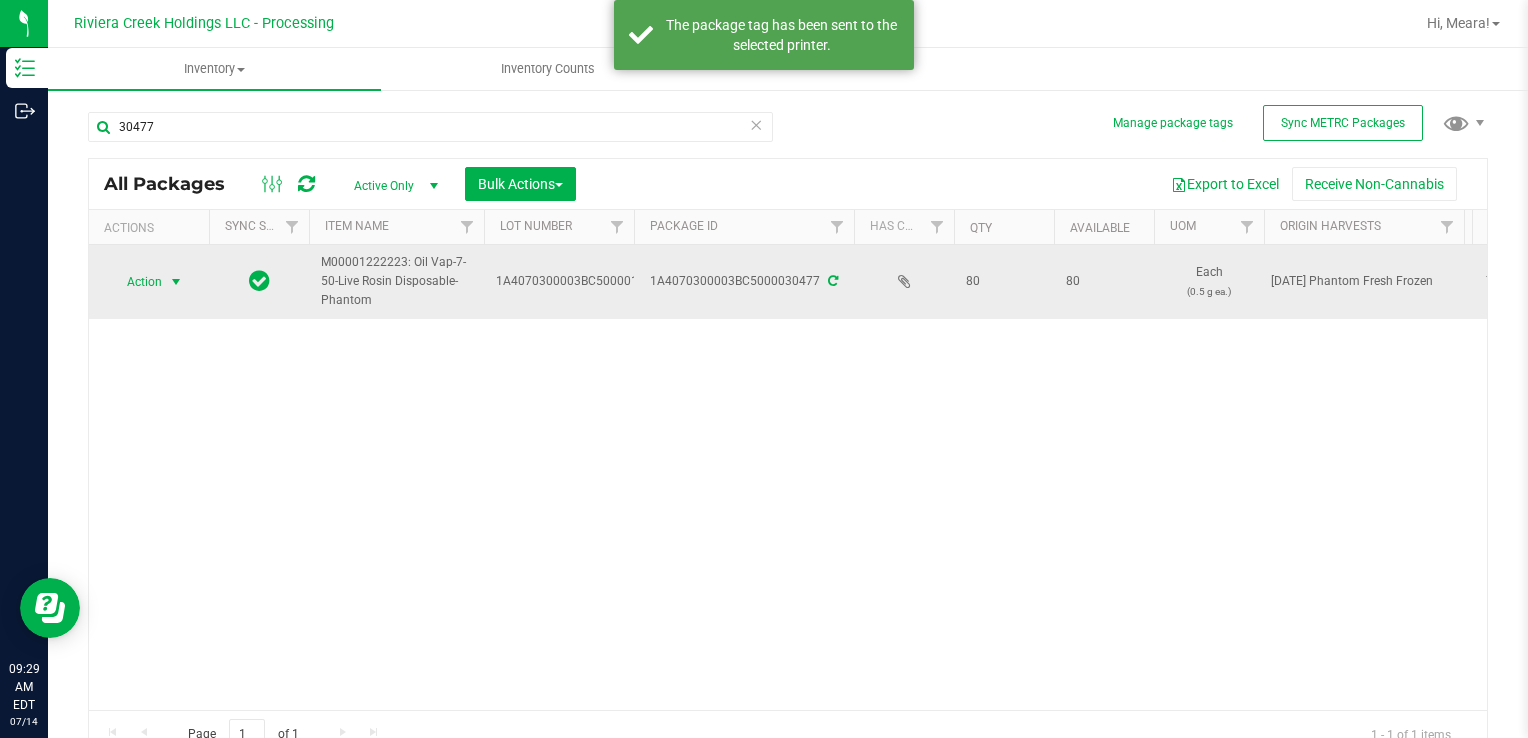 click at bounding box center (176, 282) 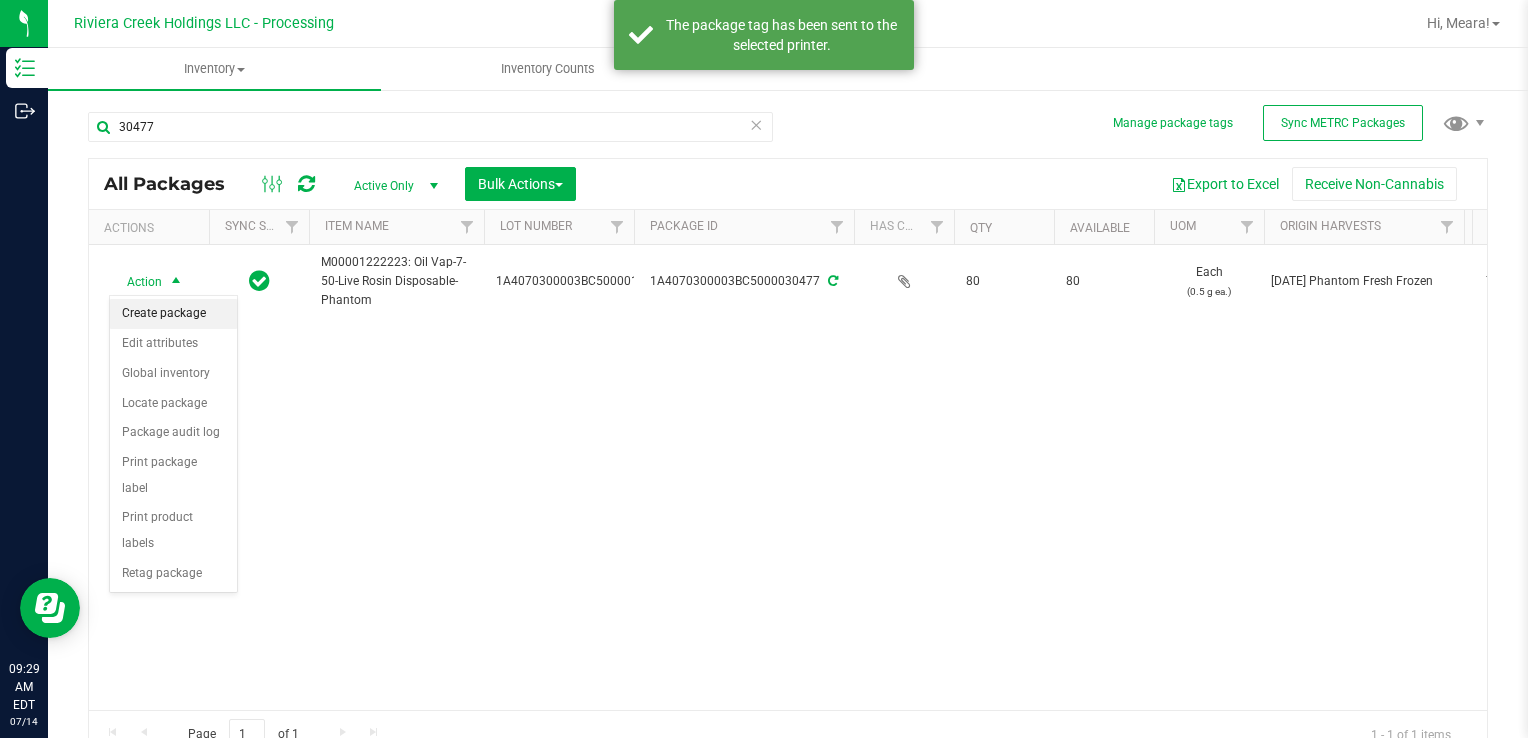 click on "Create package" at bounding box center [173, 314] 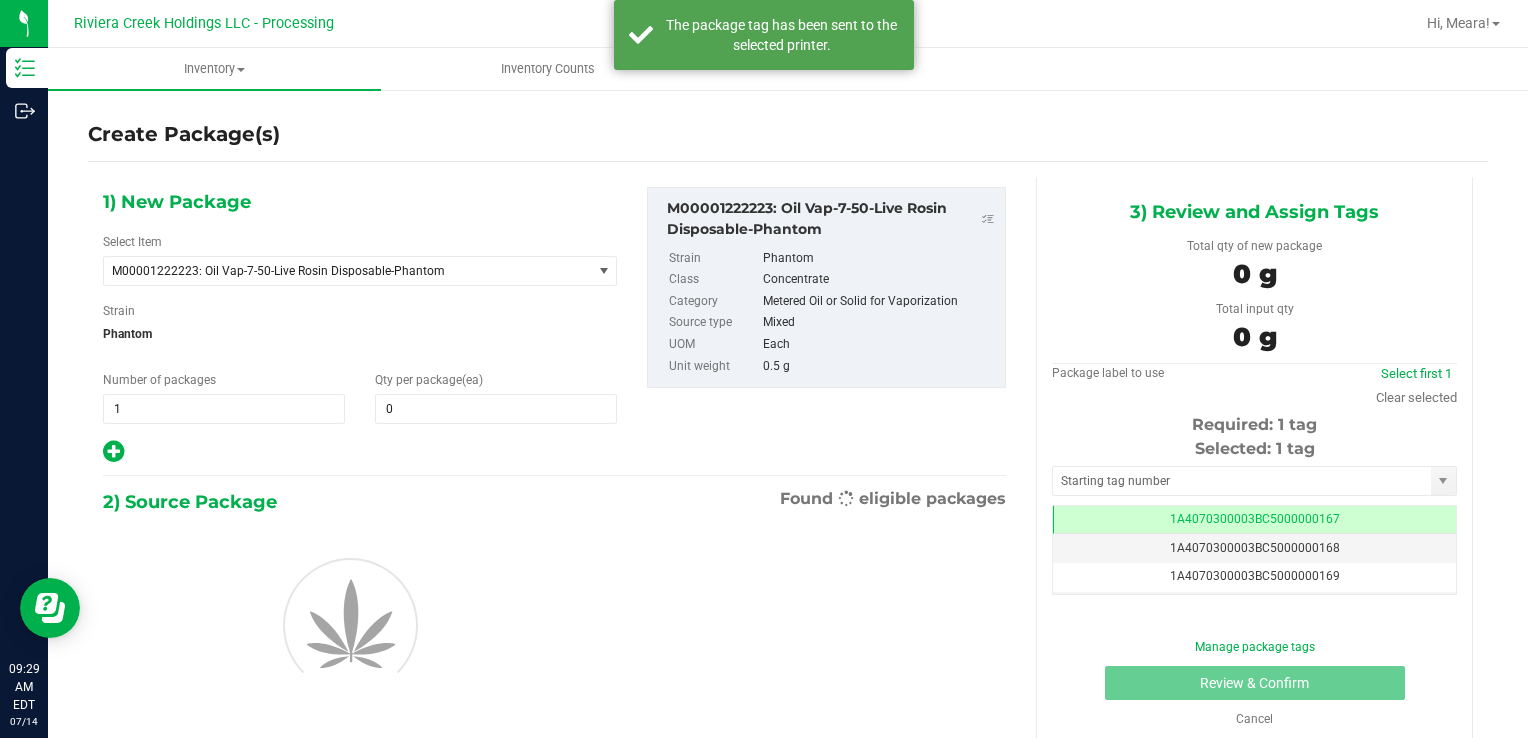 scroll, scrollTop: 0, scrollLeft: 0, axis: both 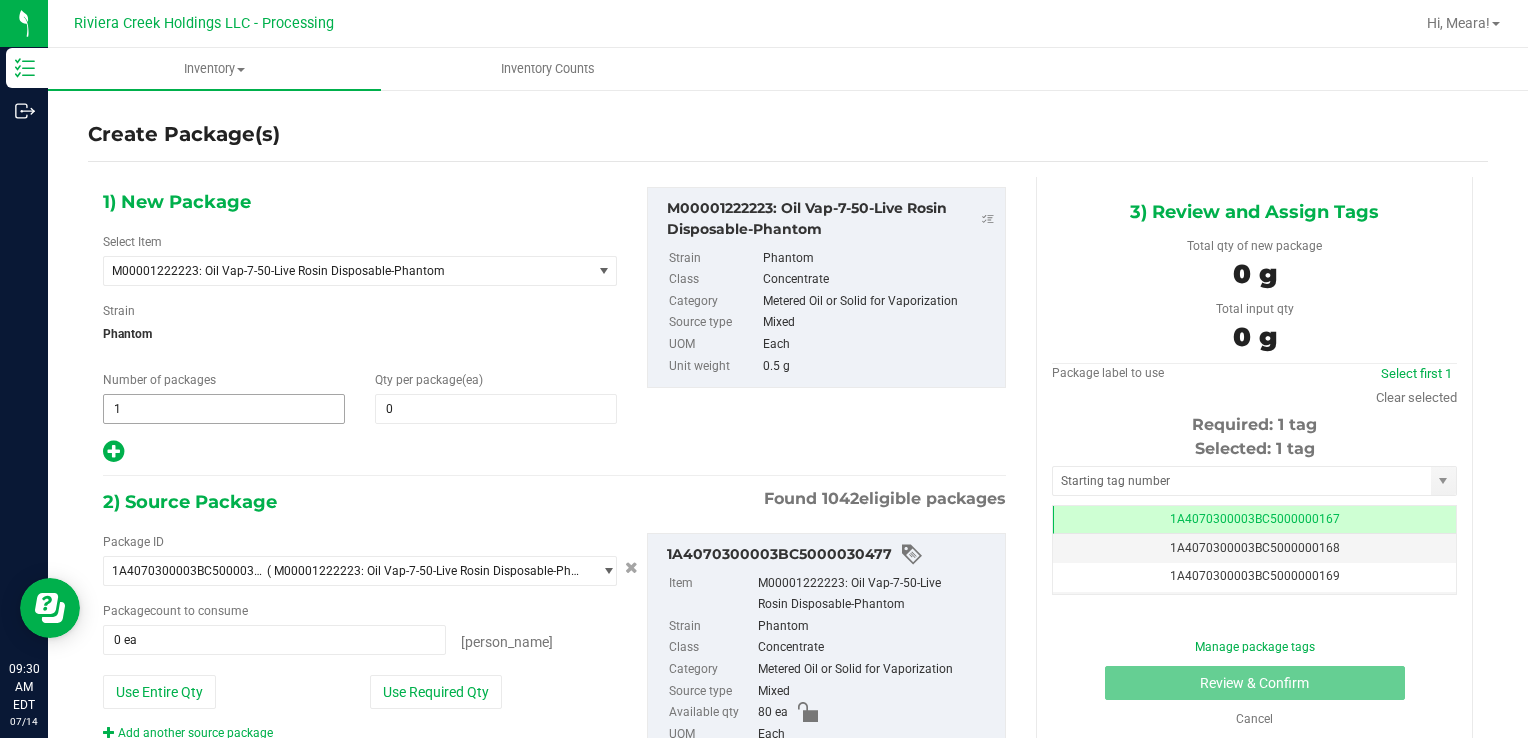 drag, startPoint x: 192, startPoint y: 384, endPoint x: 127, endPoint y: 404, distance: 68.007355 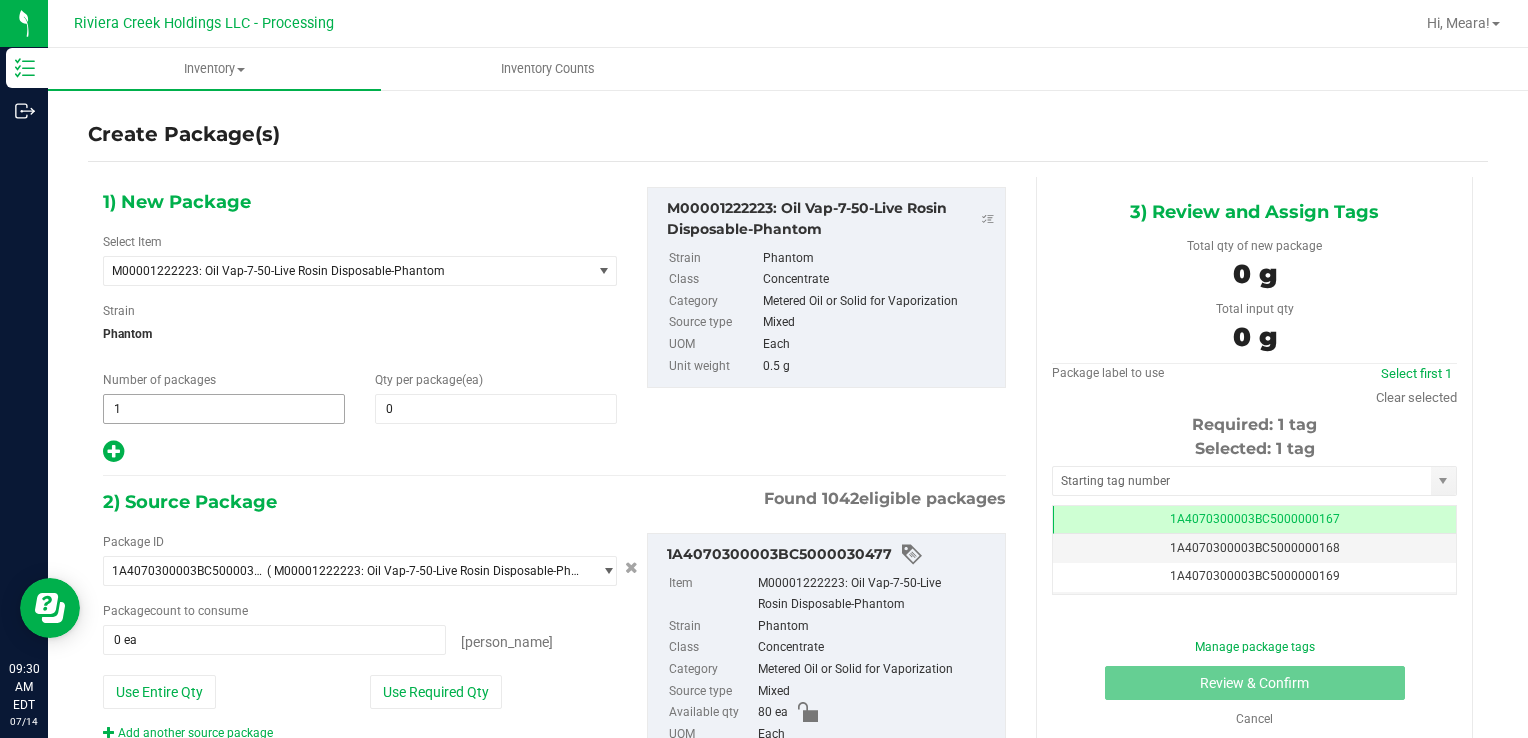 click on "1 1" at bounding box center [224, 409] 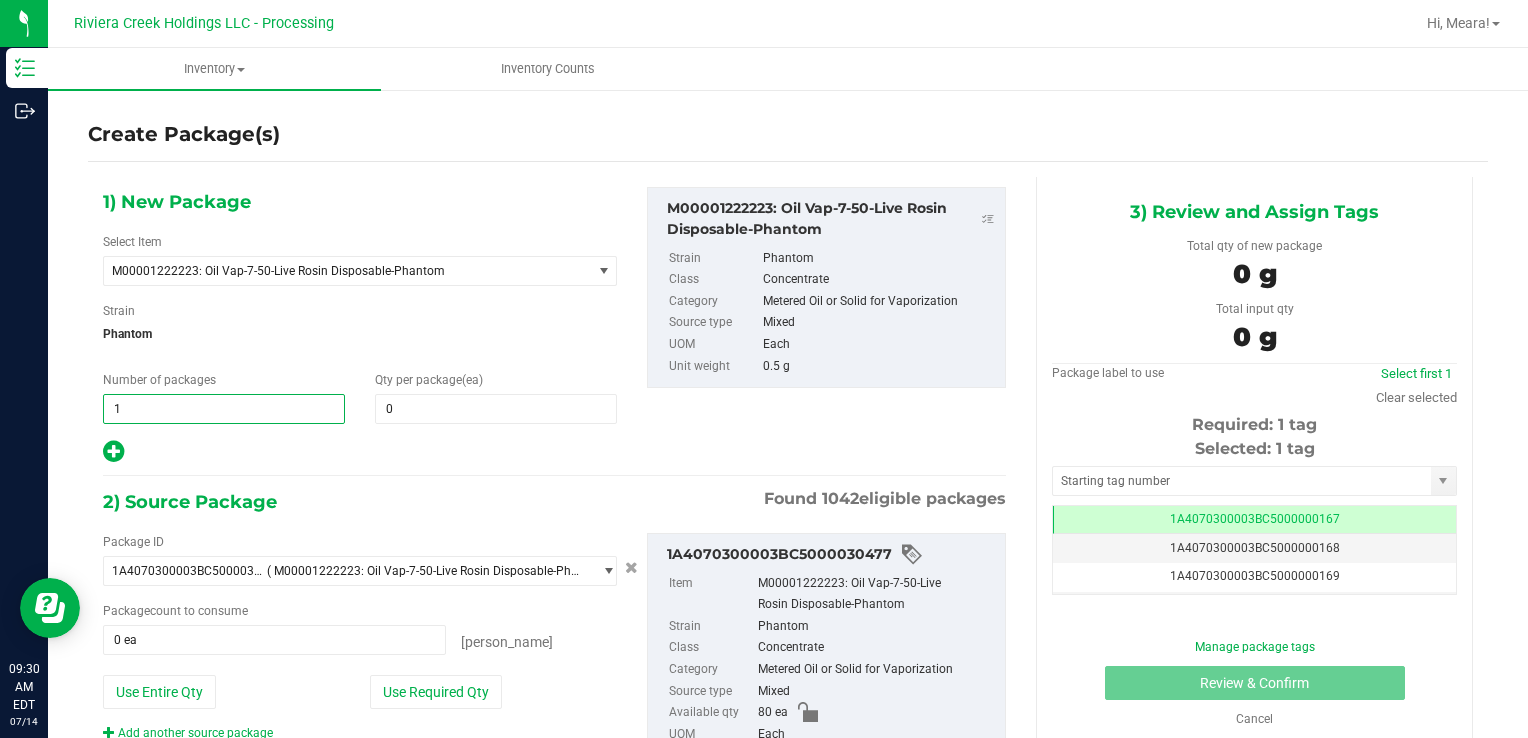 drag, startPoint x: 133, startPoint y: 404, endPoint x: 266, endPoint y: 397, distance: 133.18408 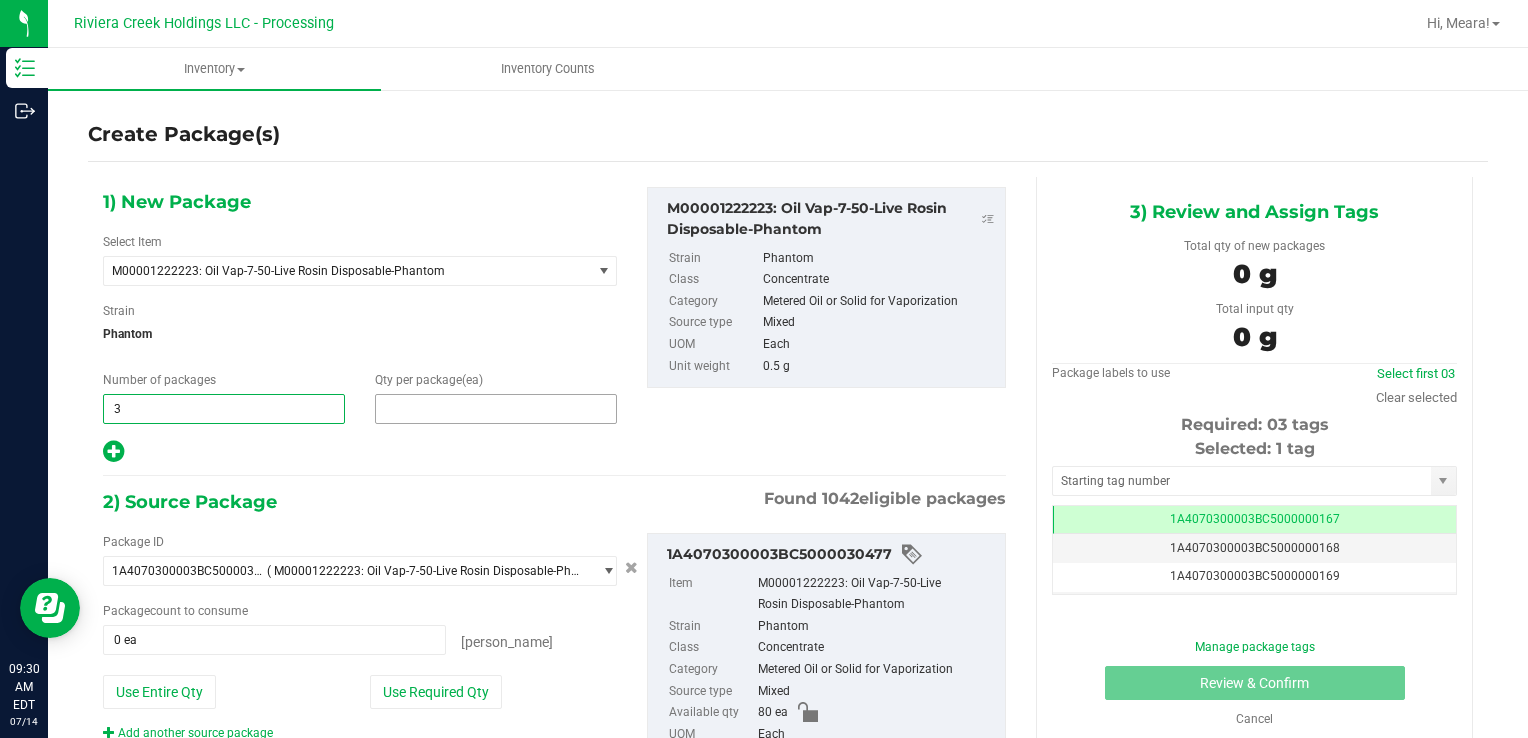 click at bounding box center [496, 409] 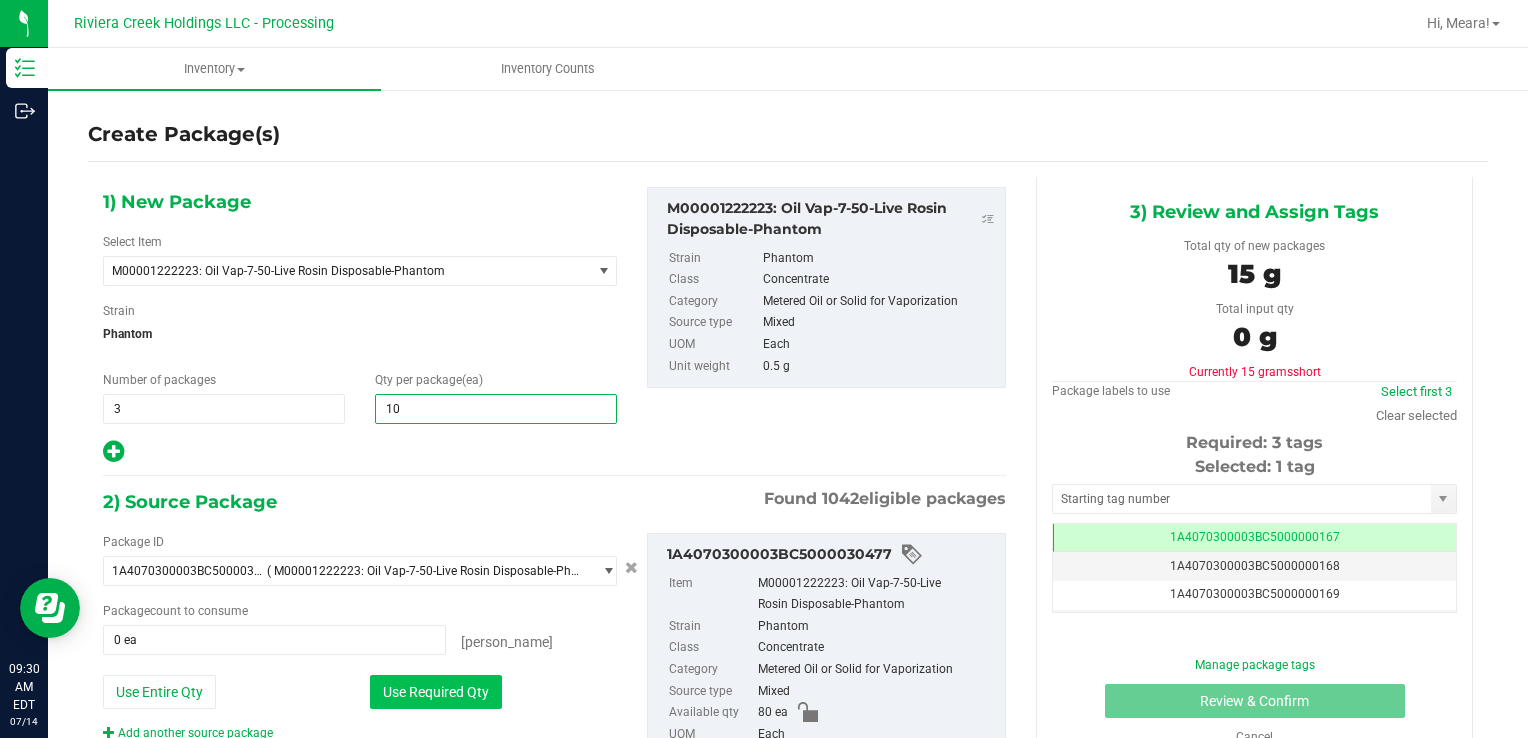 click on "Use Required Qty" at bounding box center (436, 692) 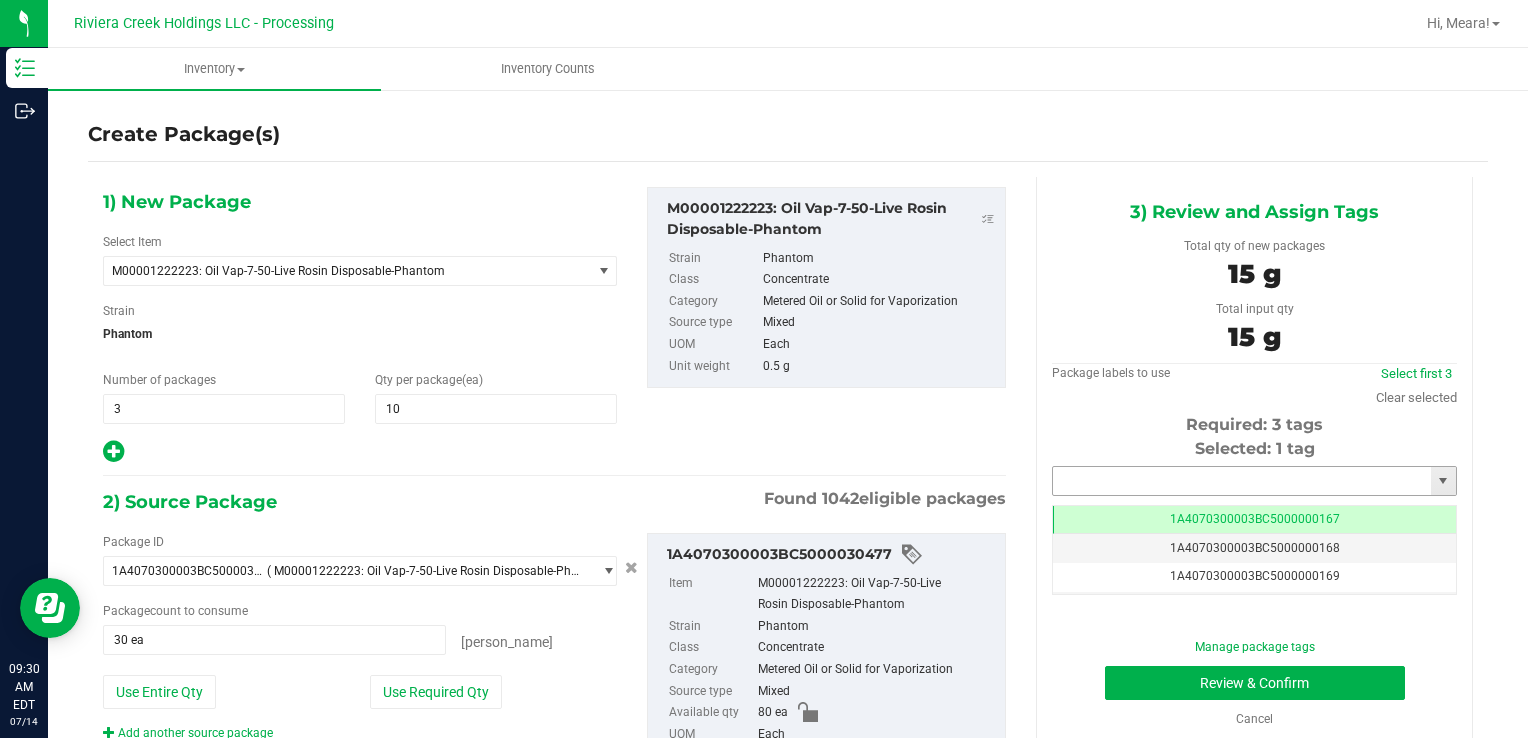 click at bounding box center [1242, 481] 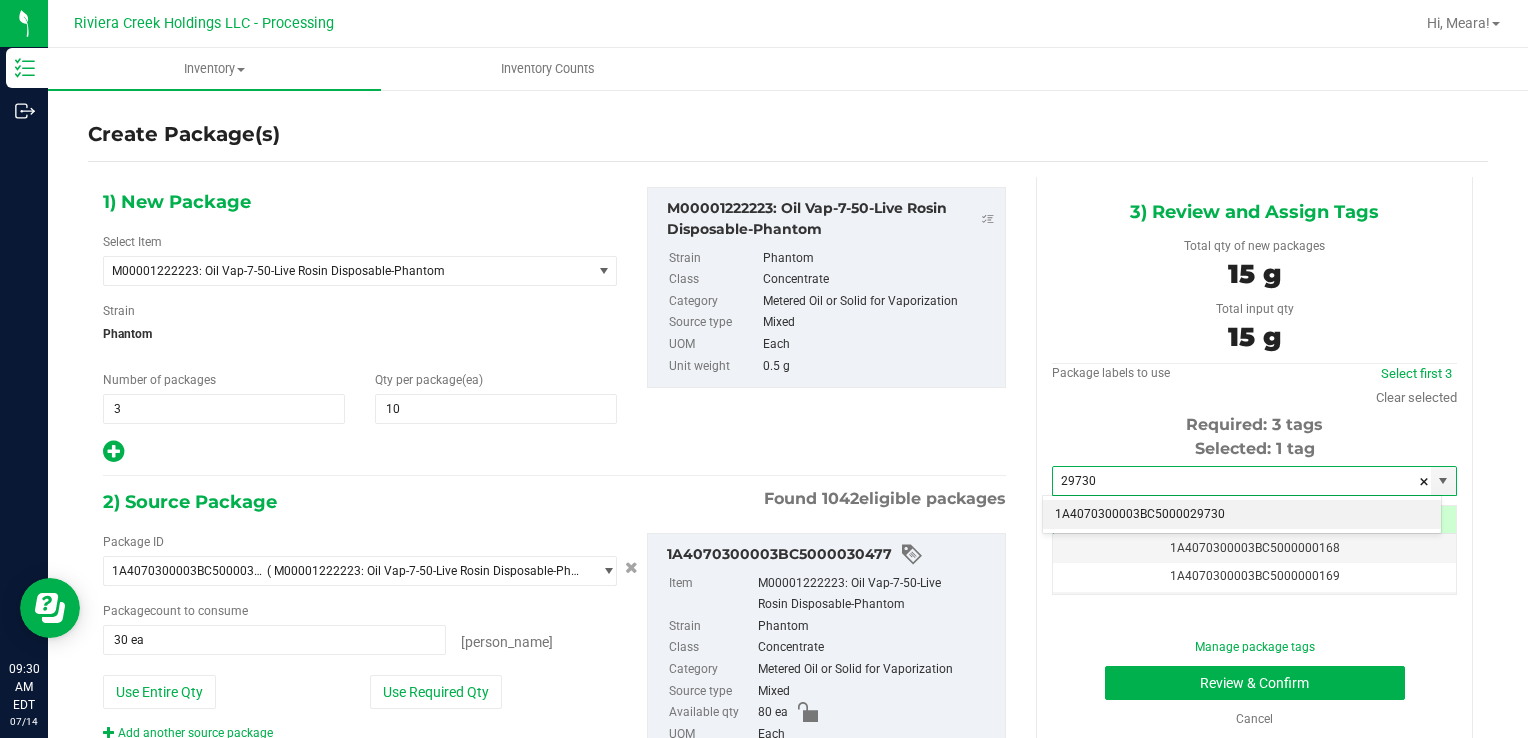 click on "1A4070300003BC5000029730" at bounding box center (1242, 515) 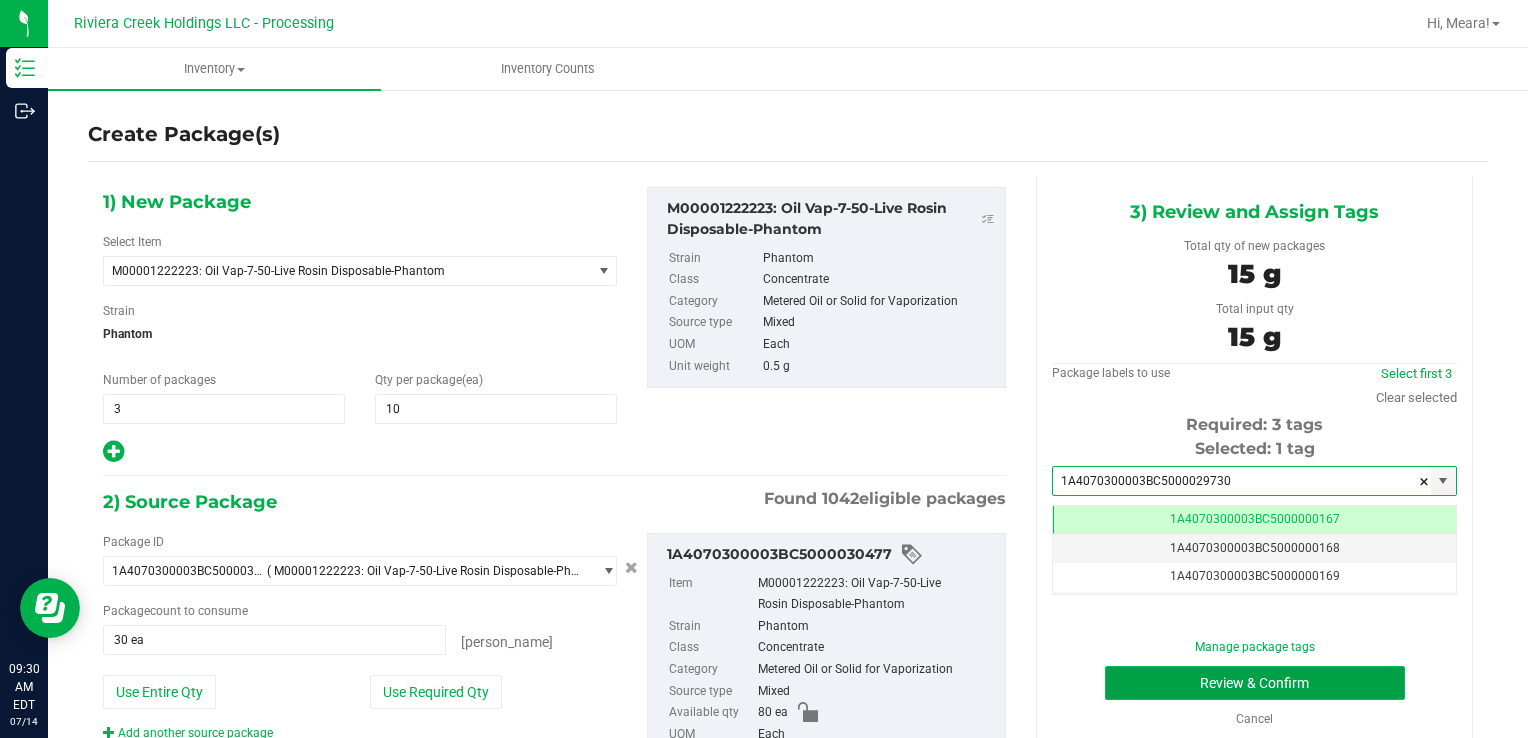 click on "Review & Confirm" at bounding box center [1255, 683] 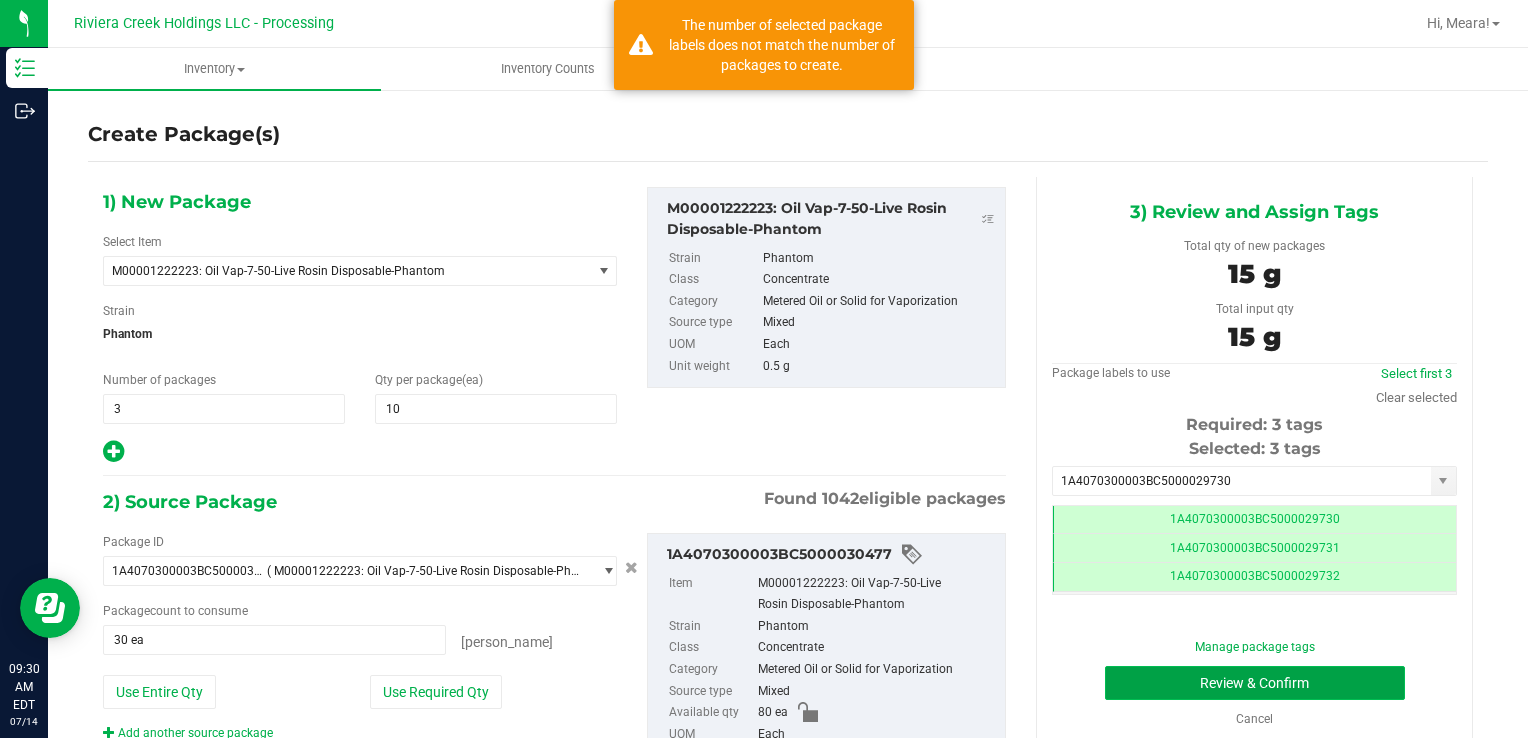 click on "Review & Confirm" at bounding box center (1255, 683) 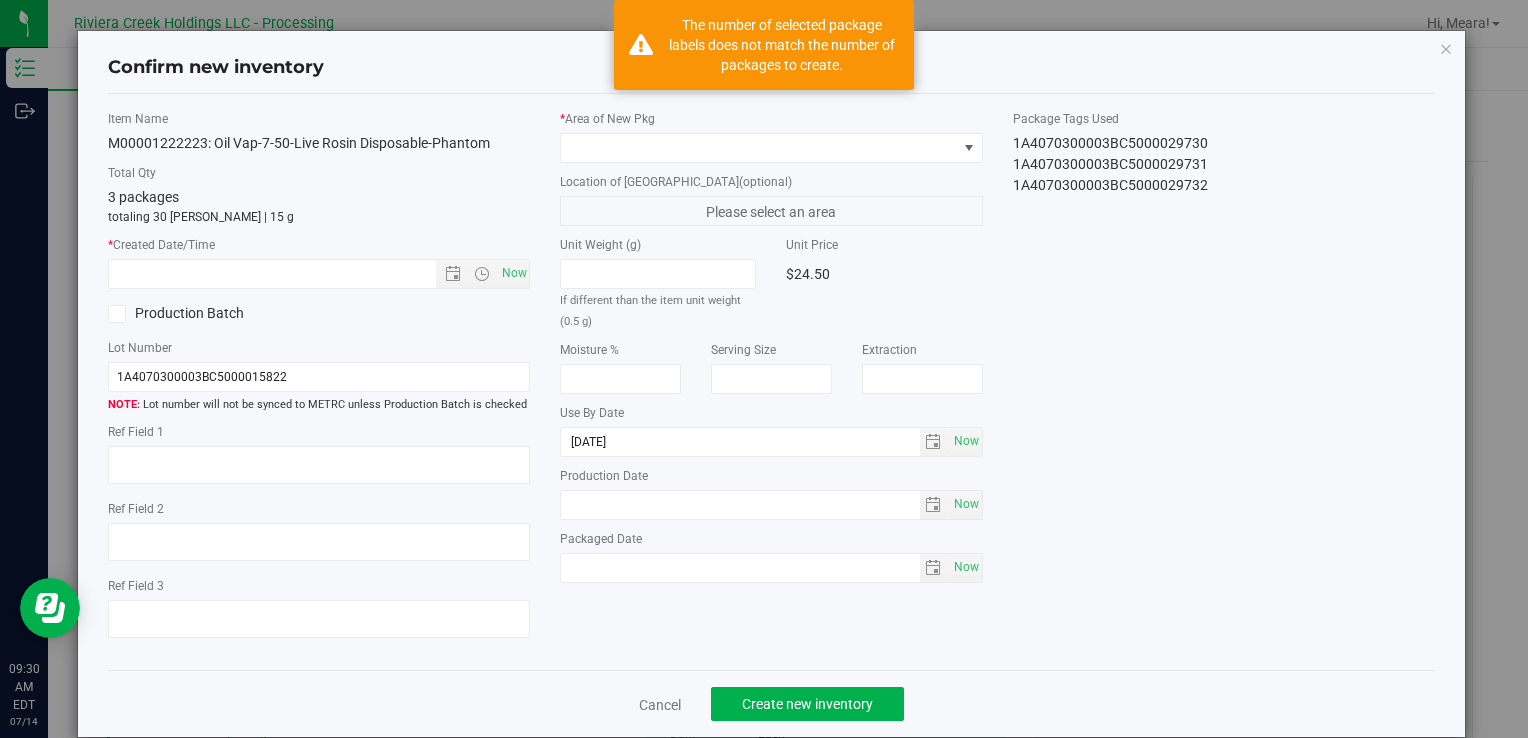 click on "Confirm new inventory
Item Name
M00001222223: Oil Vap-7-50-Live Rosin Disposable-Phantom
Total Qty
3 packages  totaling 30 eaches | 15 g
*
Created Date/Time
Now
Production Batch" at bounding box center (771, 369) 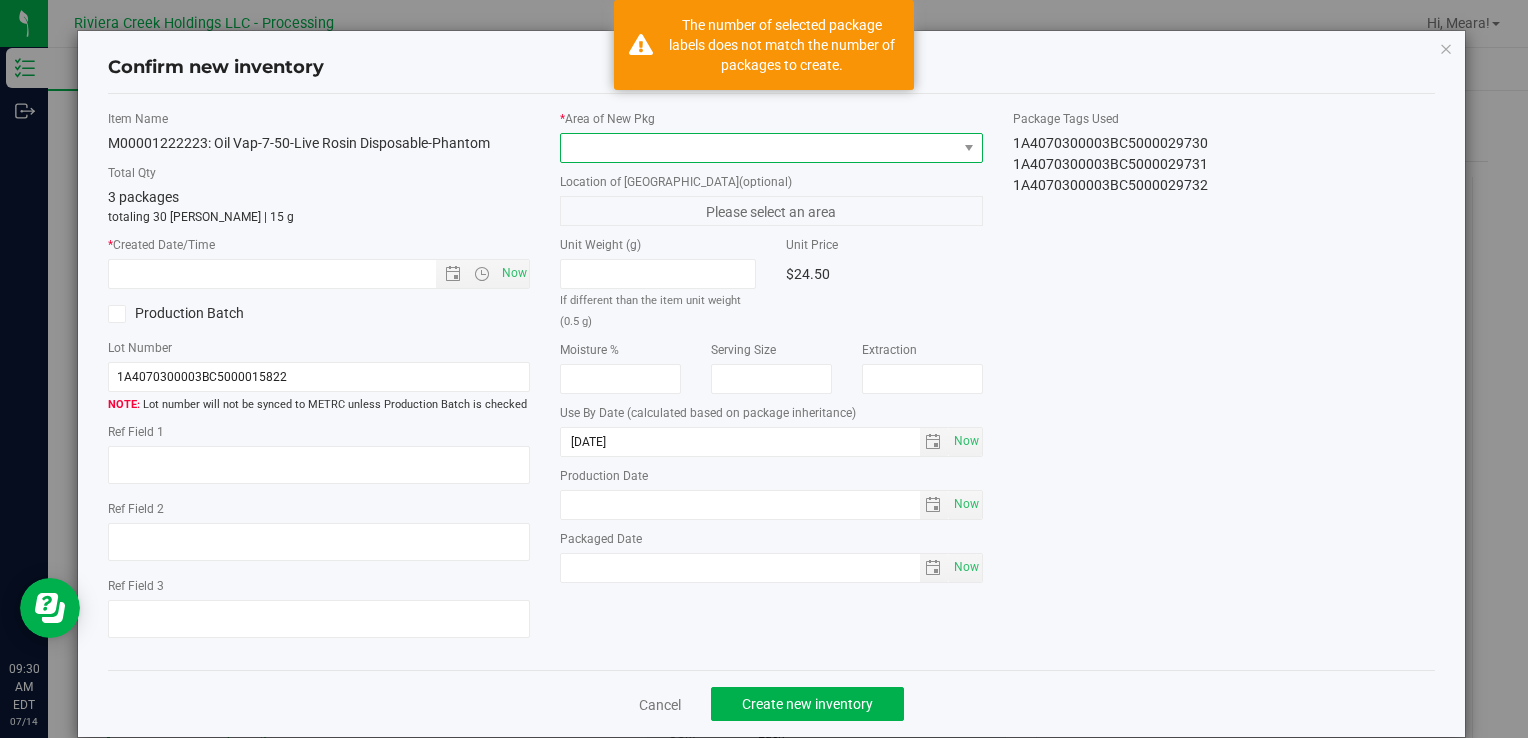 drag, startPoint x: 842, startPoint y: 153, endPoint x: 810, endPoint y: 159, distance: 32.55764 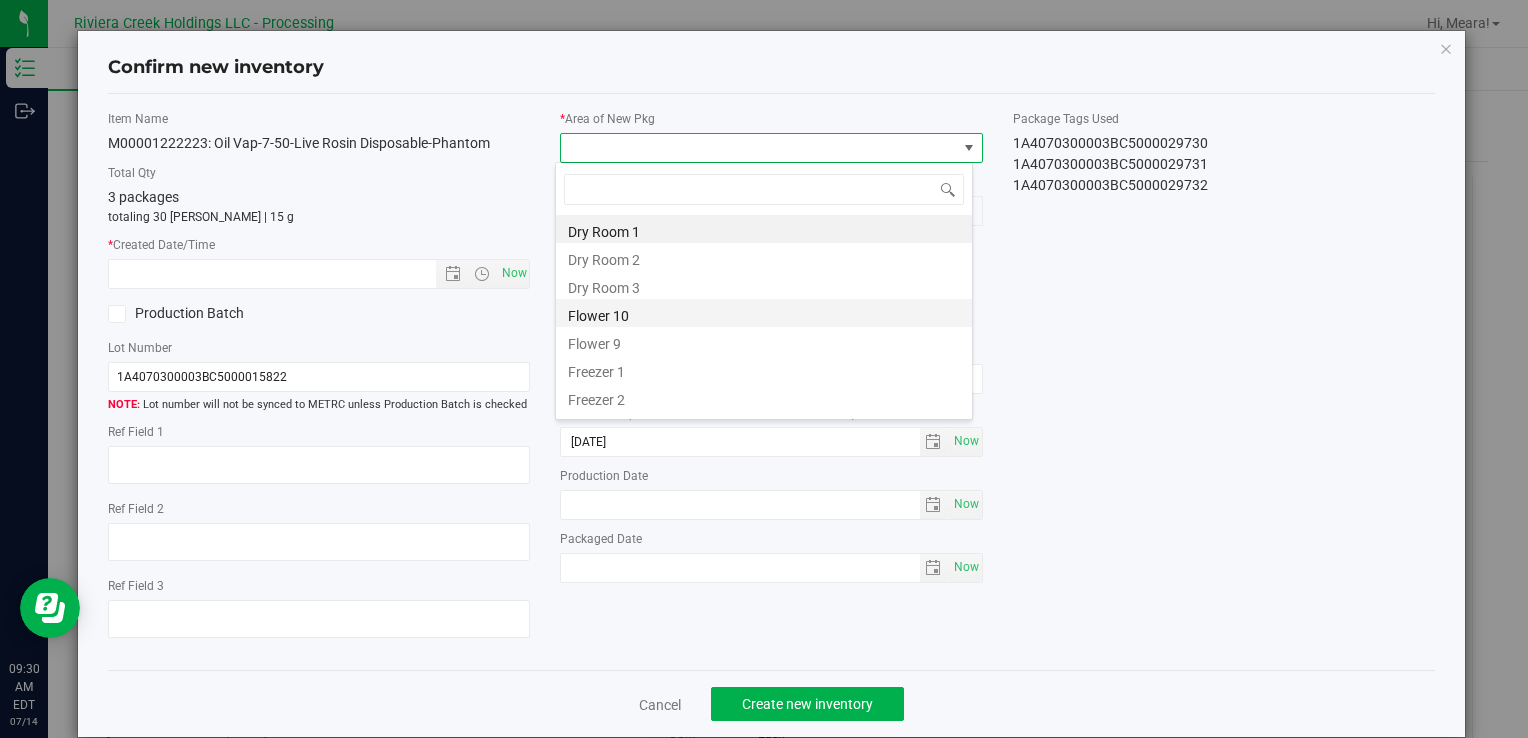click on "Flower 10" at bounding box center [764, 313] 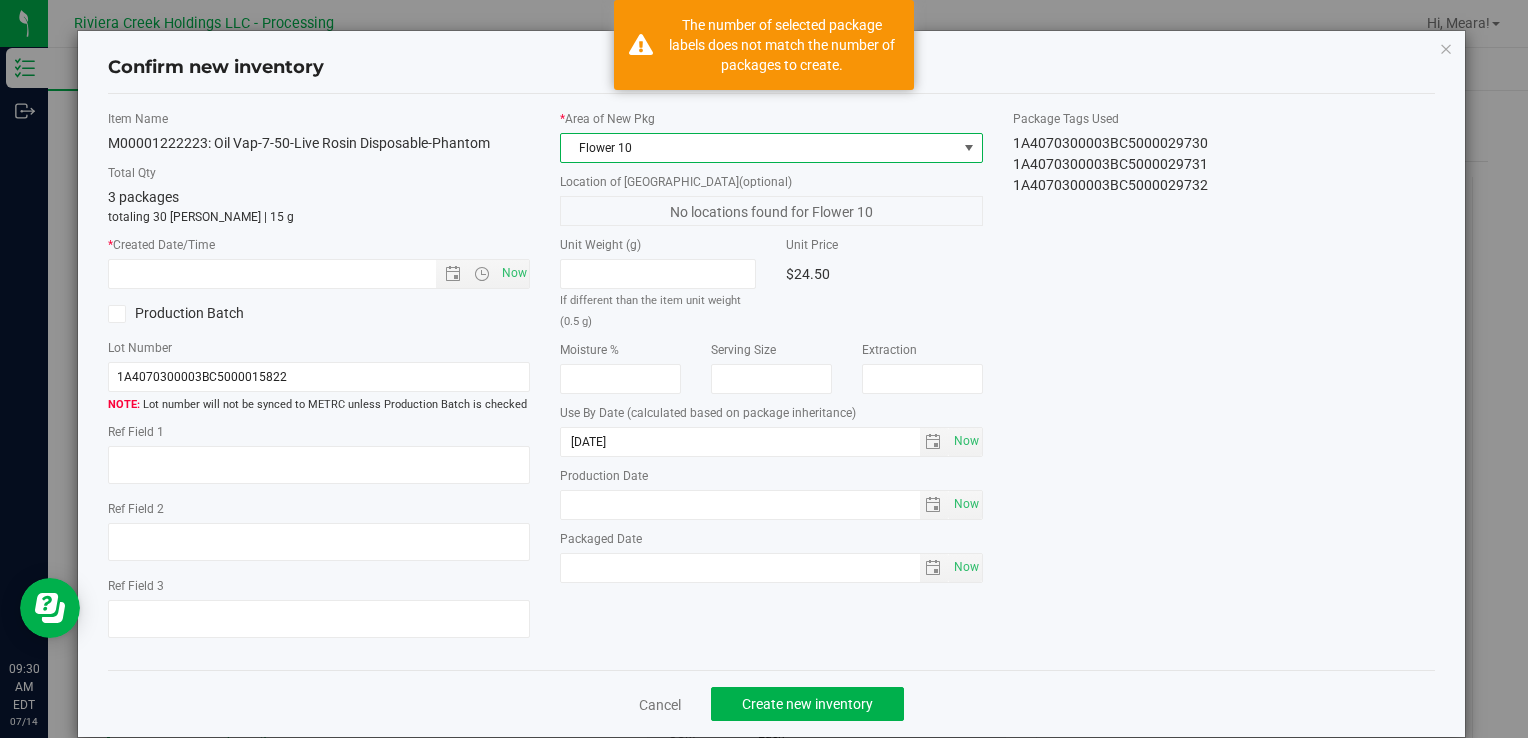 click on "Item Name
M00001222223: Oil Vap-7-50-Live Rosin Disposable-Phantom
Total Qty
3 packages  totaling 30 eaches | 15 g
*
Created Date/Time
Now
Production Batch
Lot Number
1A4070300003BC5000015822" at bounding box center [319, 382] 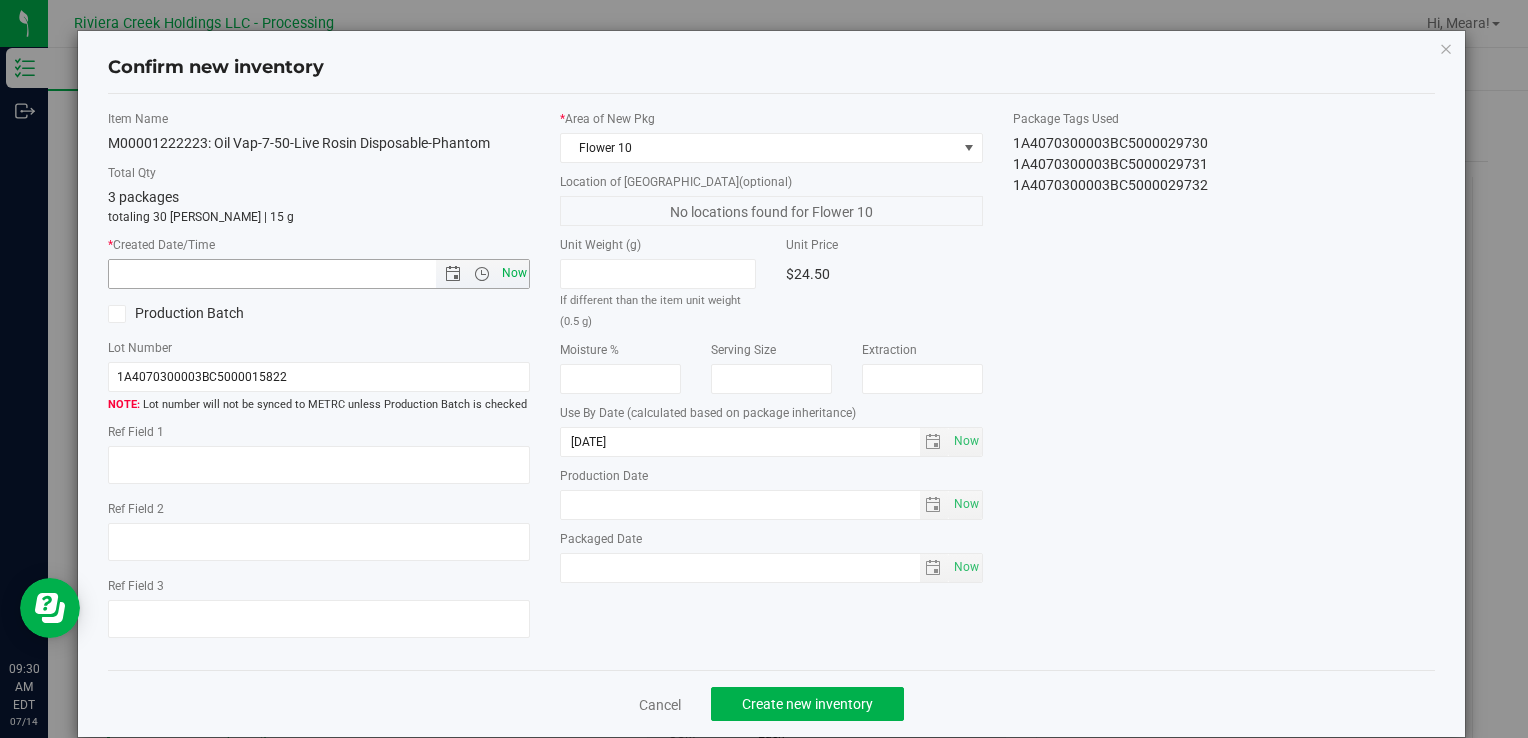 drag, startPoint x: 516, startPoint y: 272, endPoint x: 520, endPoint y: 282, distance: 10.770329 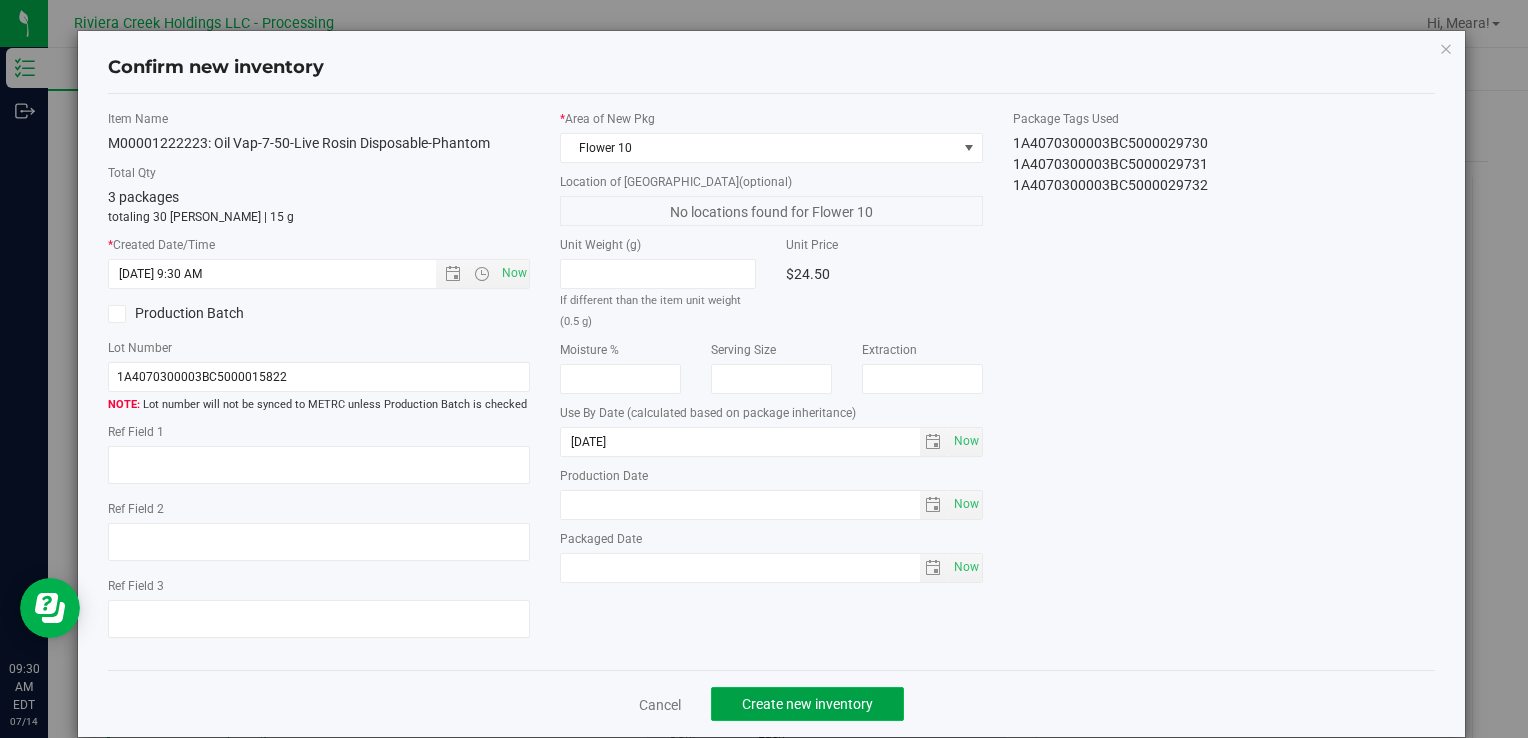 click on "Create new inventory" 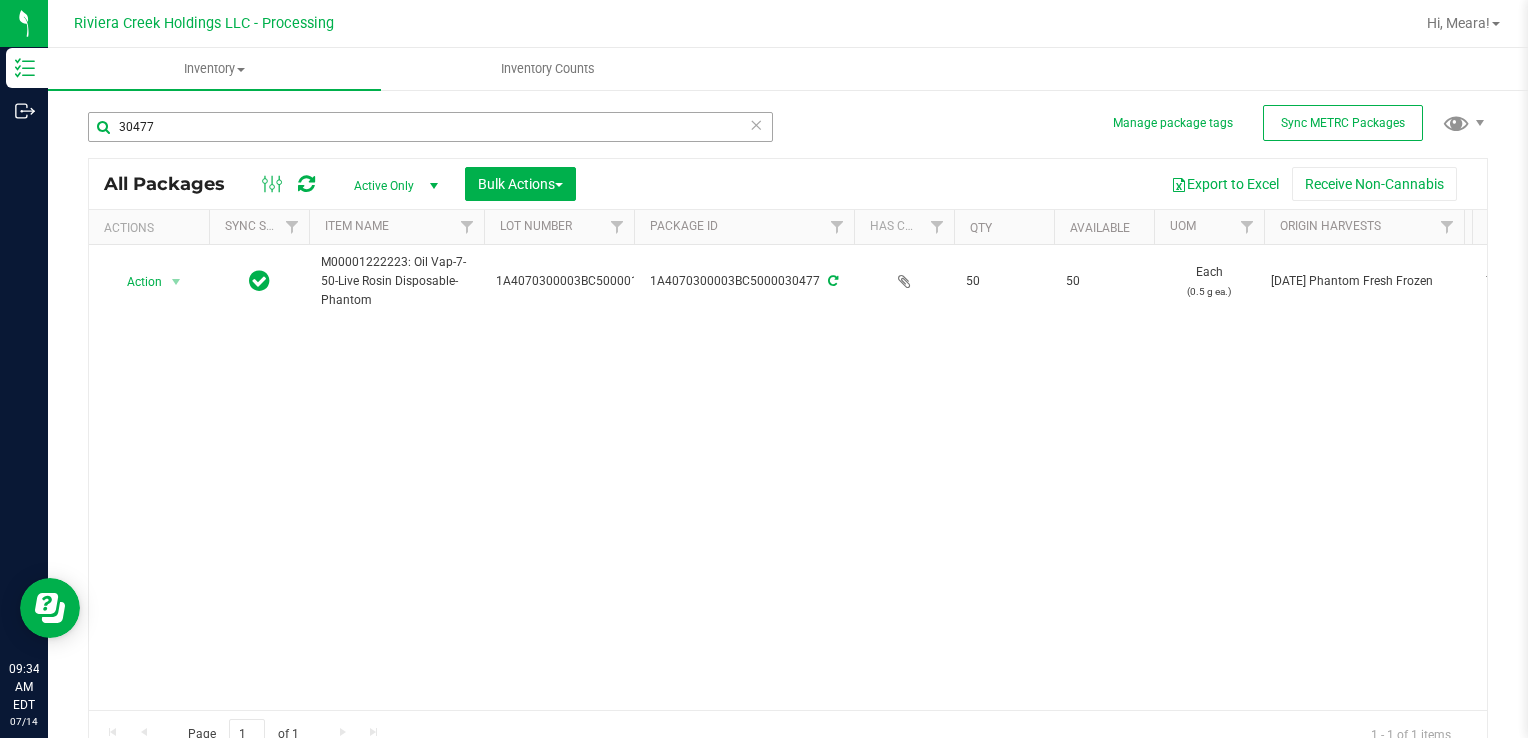 drag, startPoint x: 209, startPoint y: 147, endPoint x: 88, endPoint y: 122, distance: 123.55566 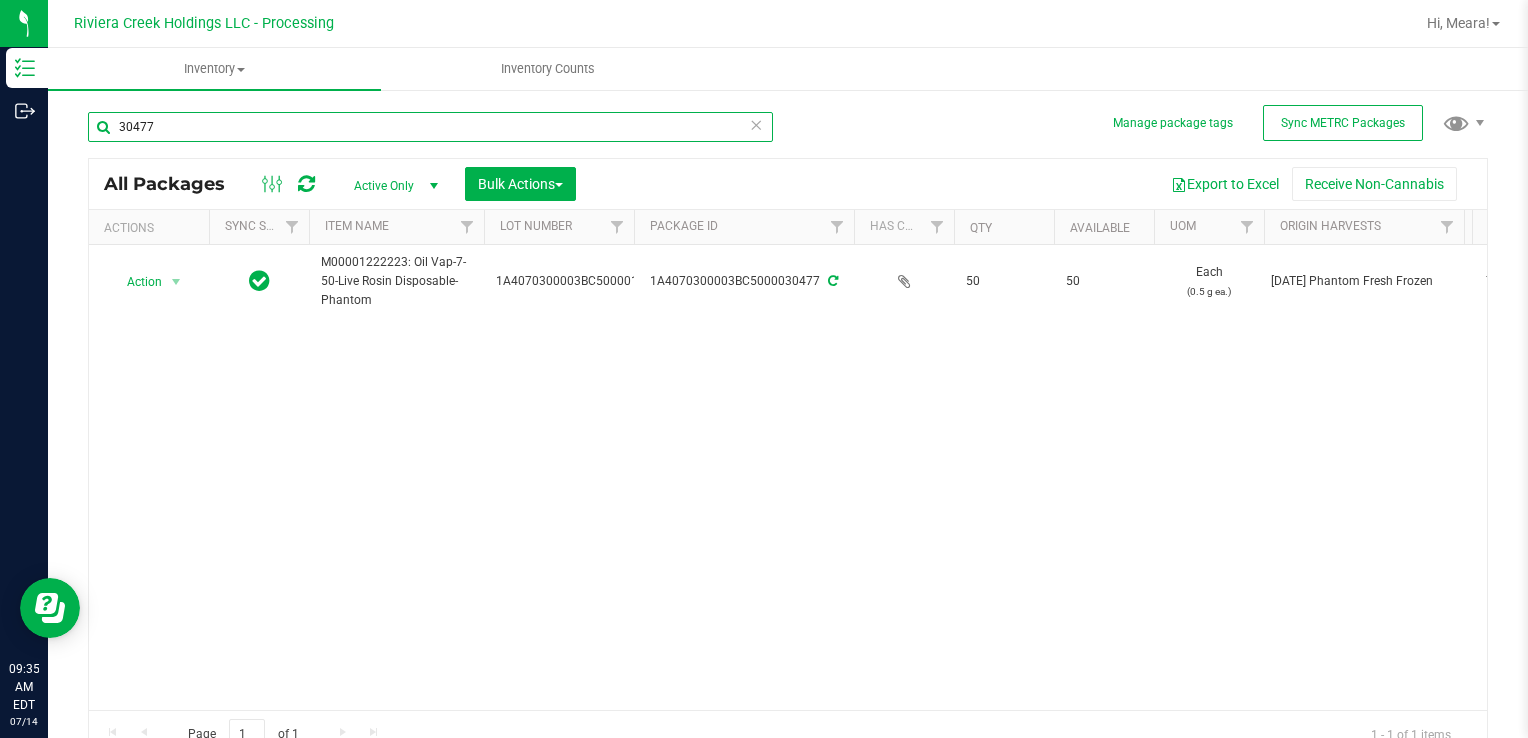 drag, startPoint x: 88, startPoint y: 122, endPoint x: 252, endPoint y: 130, distance: 164.195 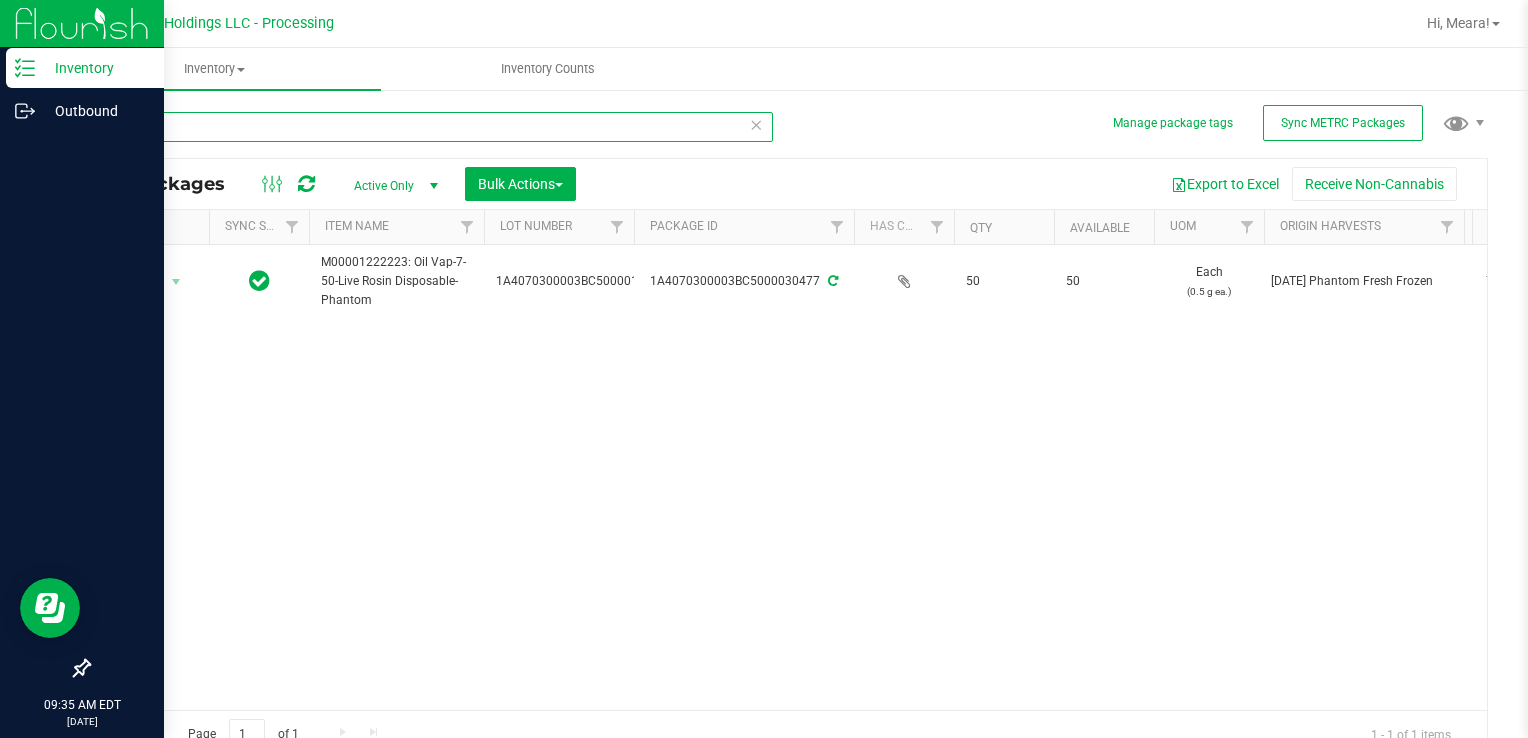 drag, startPoint x: 245, startPoint y: 130, endPoint x: 40, endPoint y: 139, distance: 205.19746 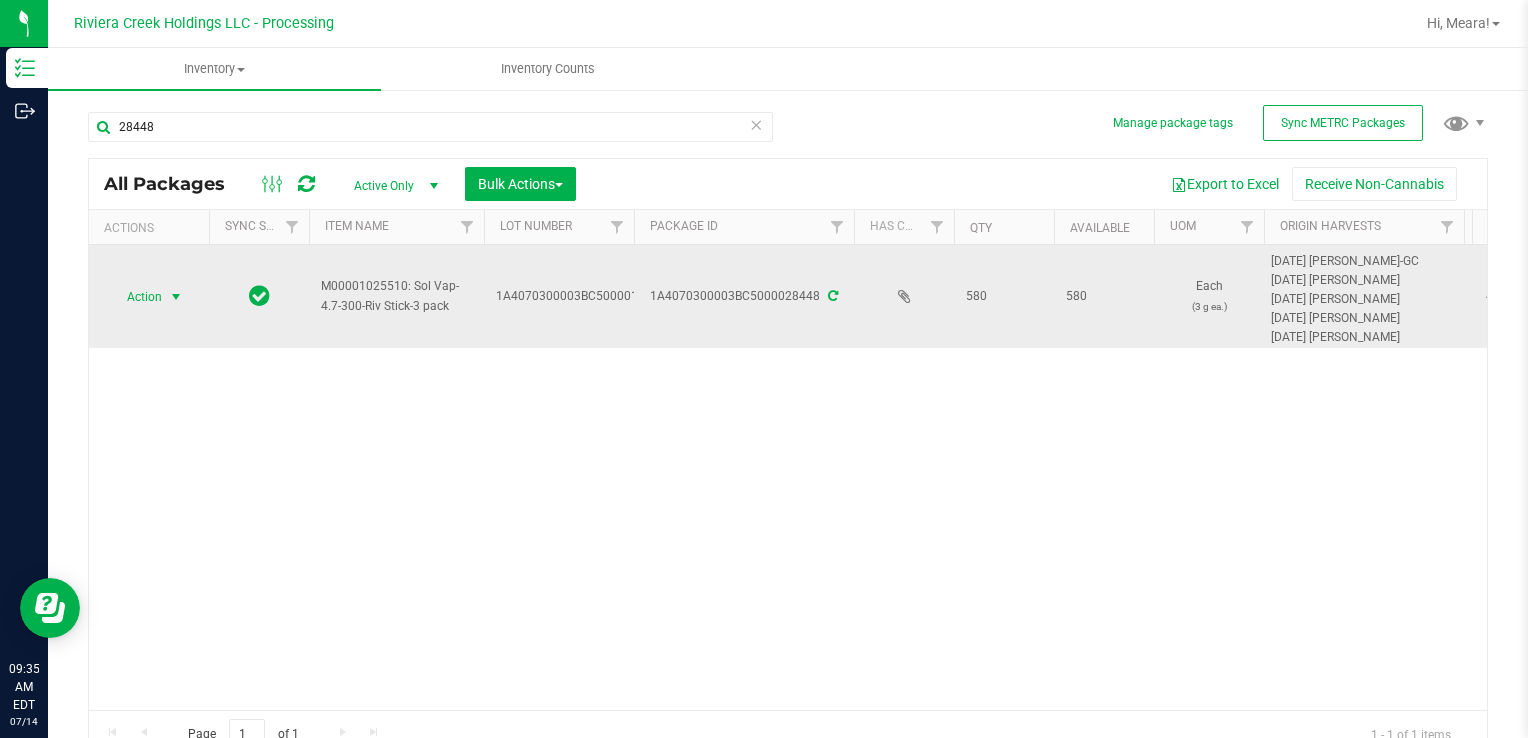 click at bounding box center [176, 297] 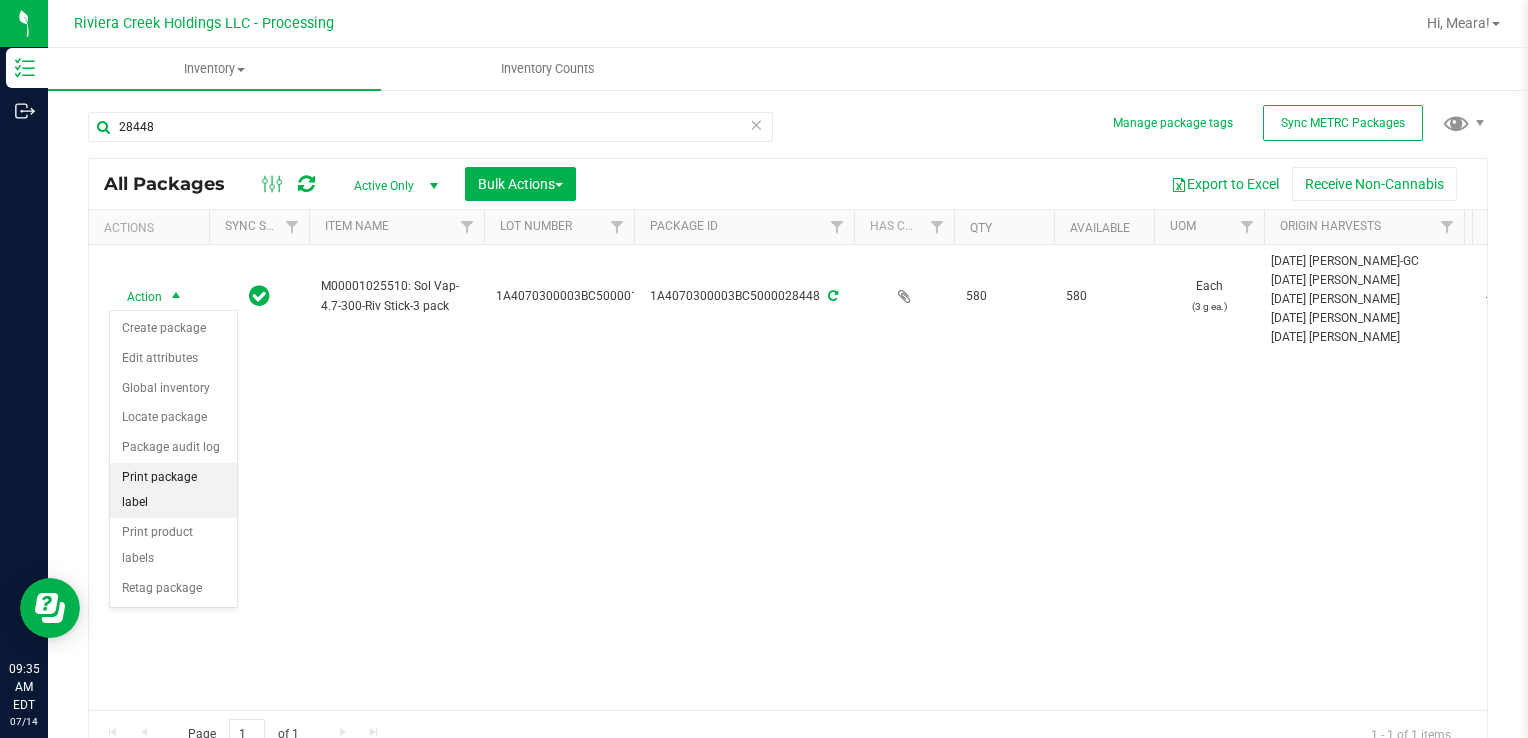 click on "Print package label" at bounding box center (173, 490) 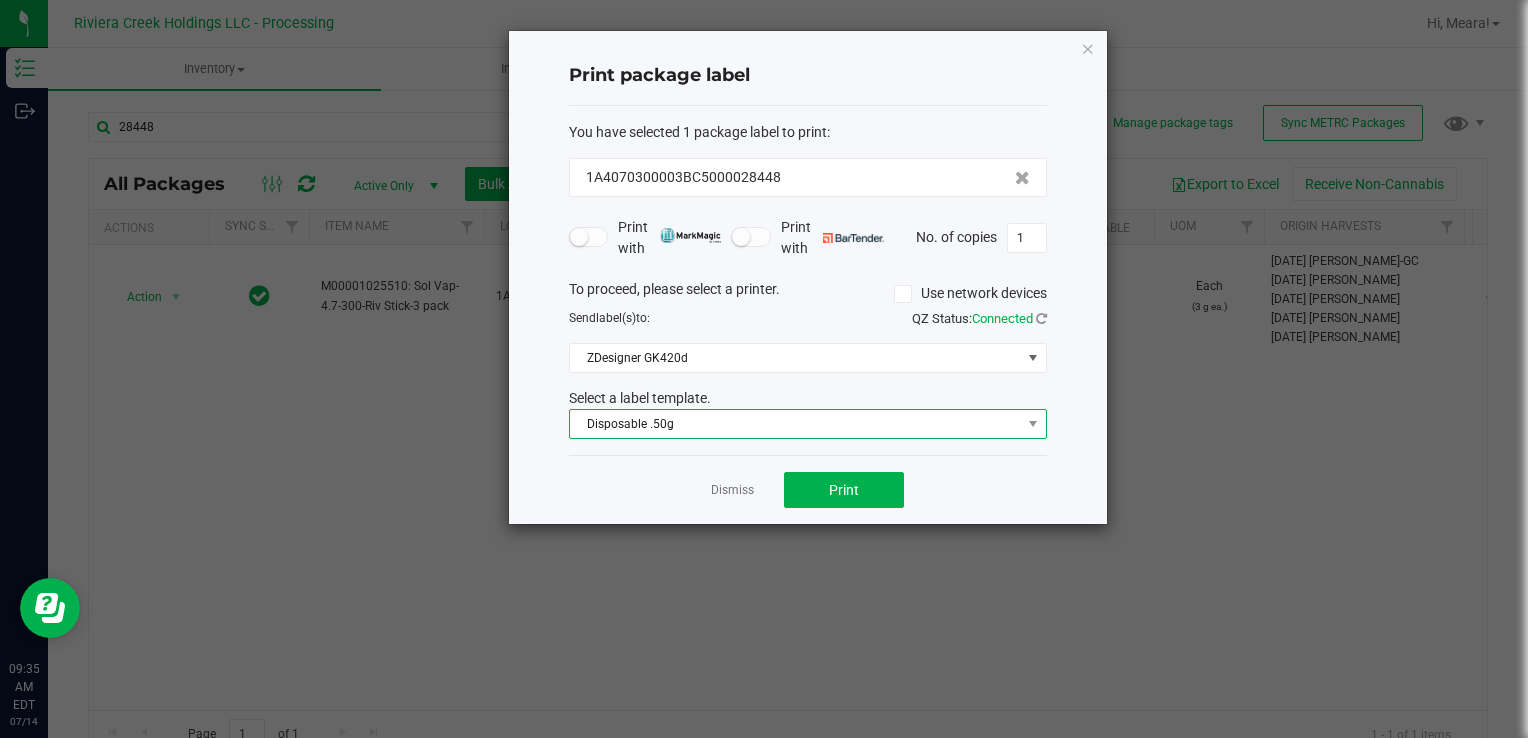 click on "Disposable .50g" at bounding box center [795, 424] 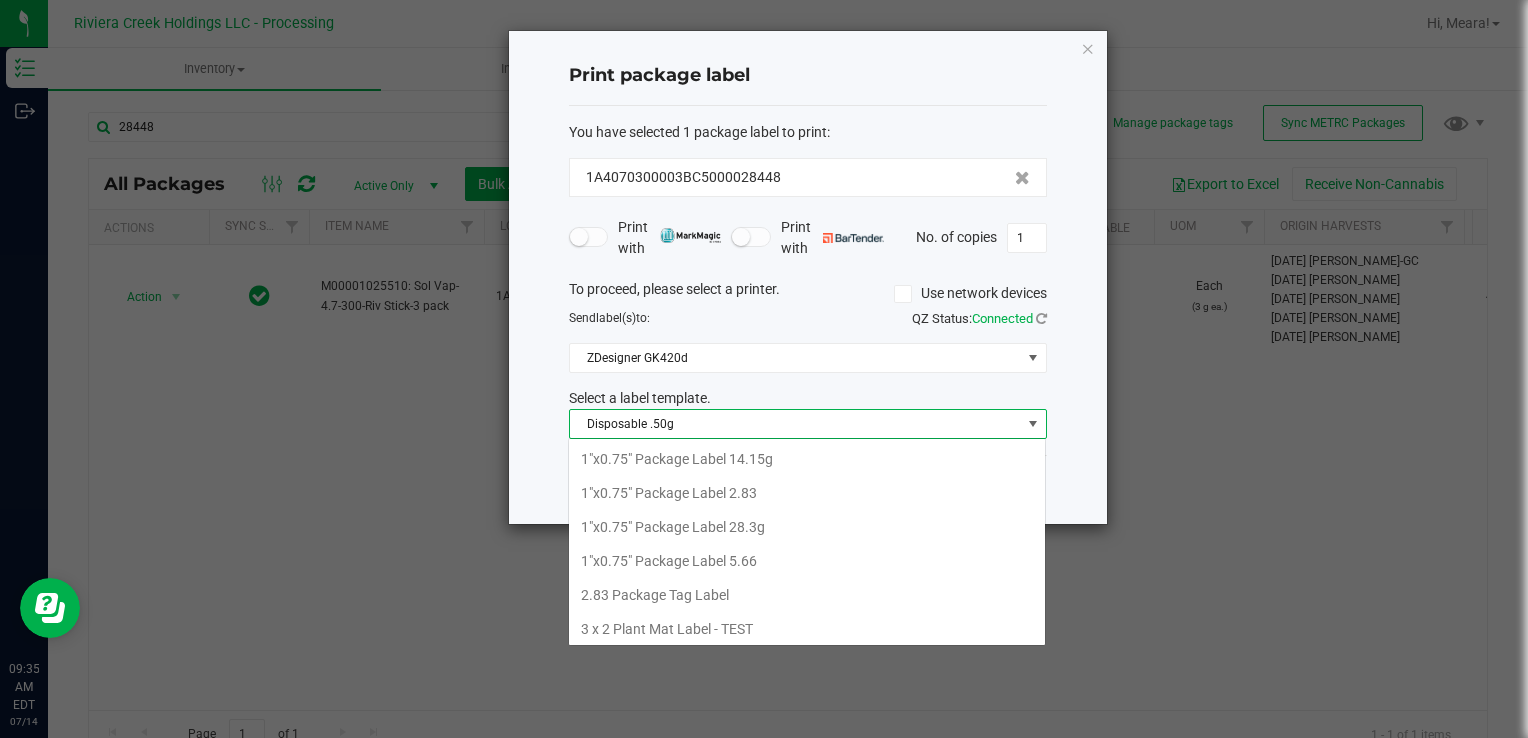 scroll, scrollTop: 99970, scrollLeft: 99521, axis: both 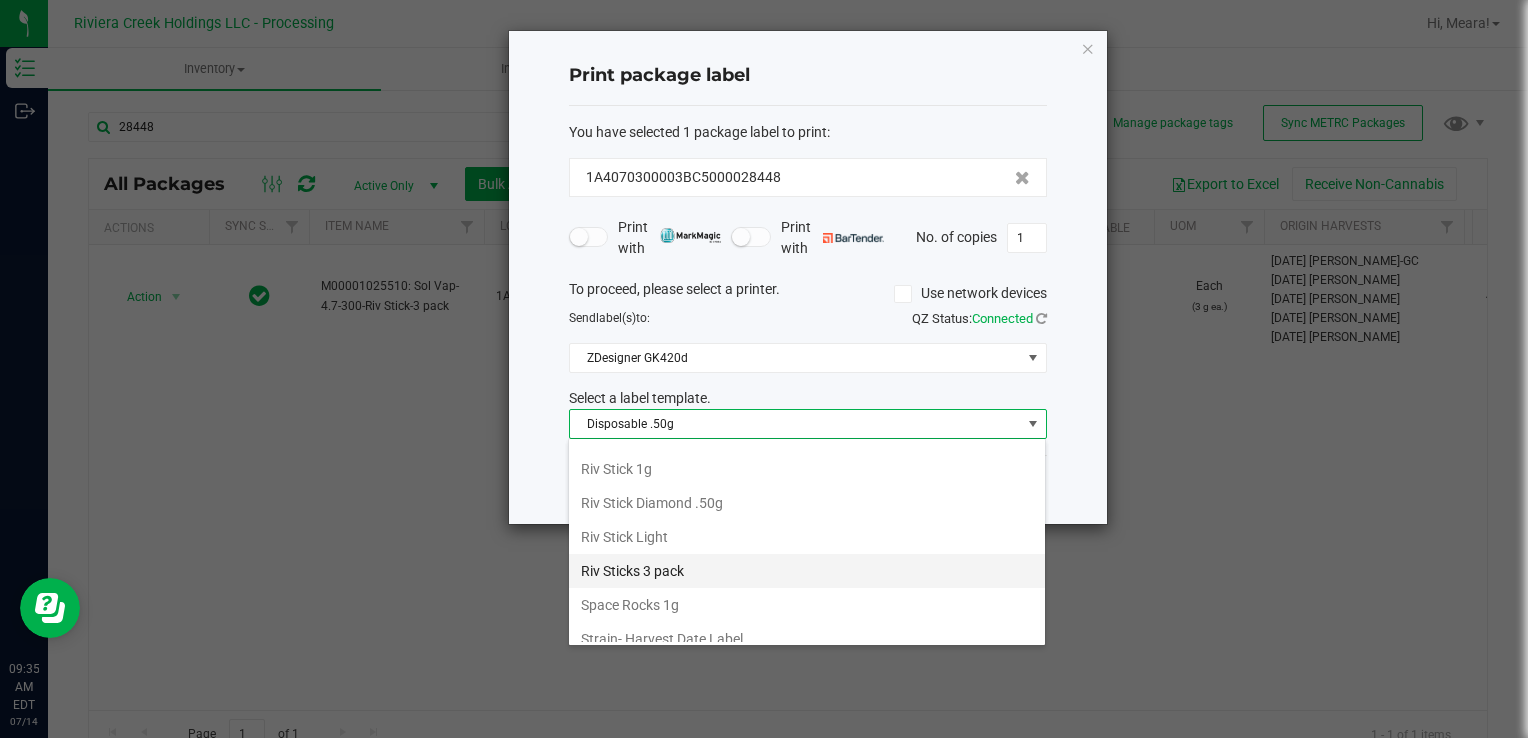 click on "Riv Sticks 3 pack" at bounding box center [807, 571] 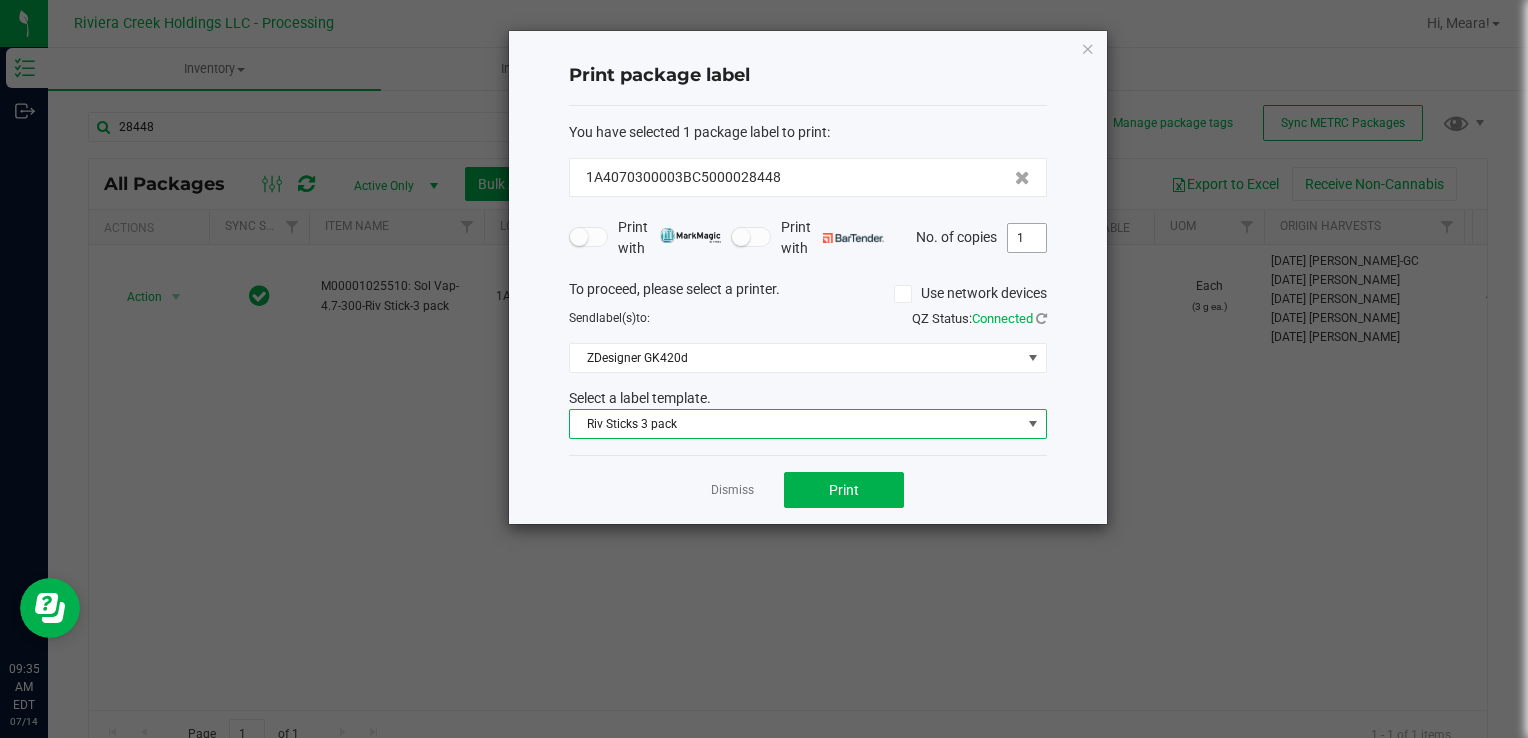 click on "1" at bounding box center (1027, 238) 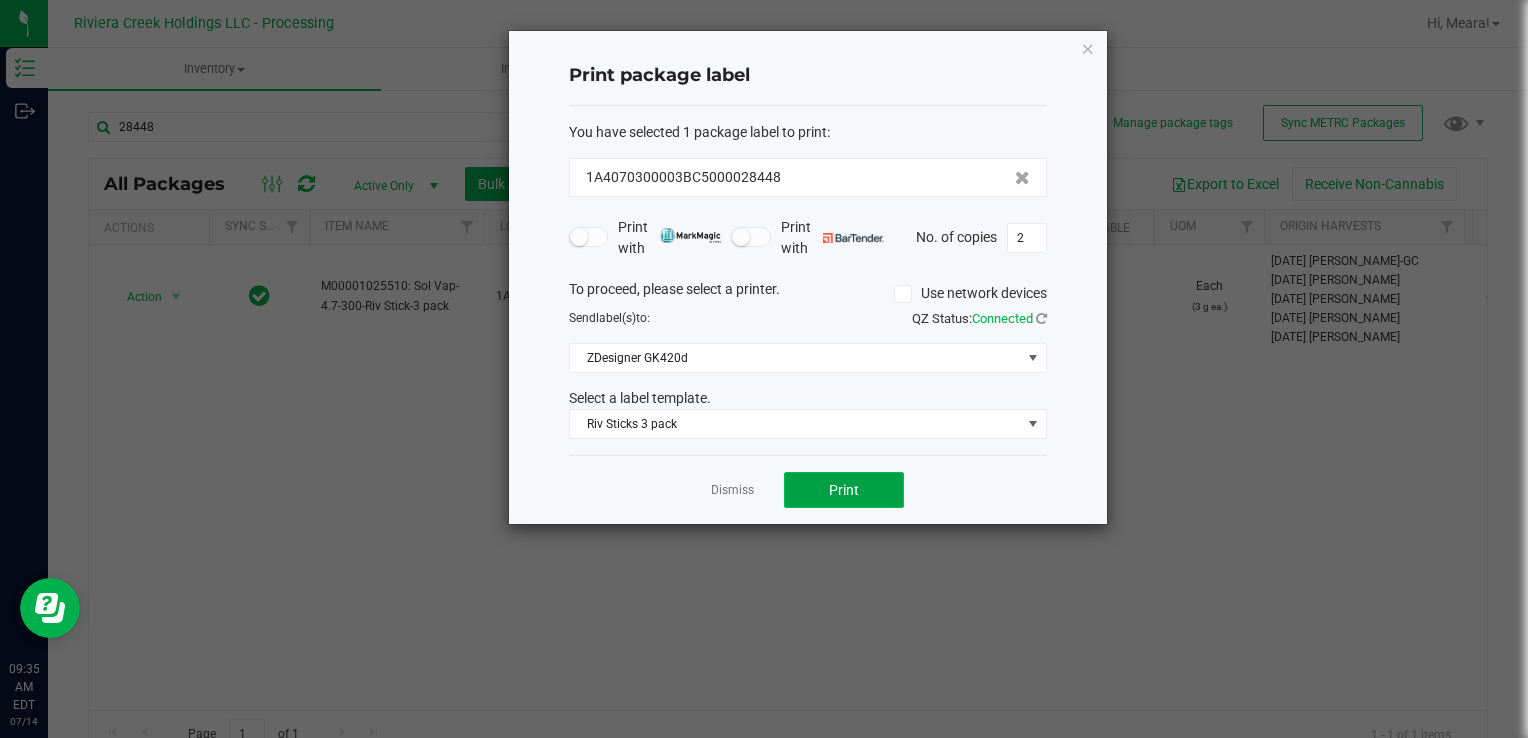 click on "Print" 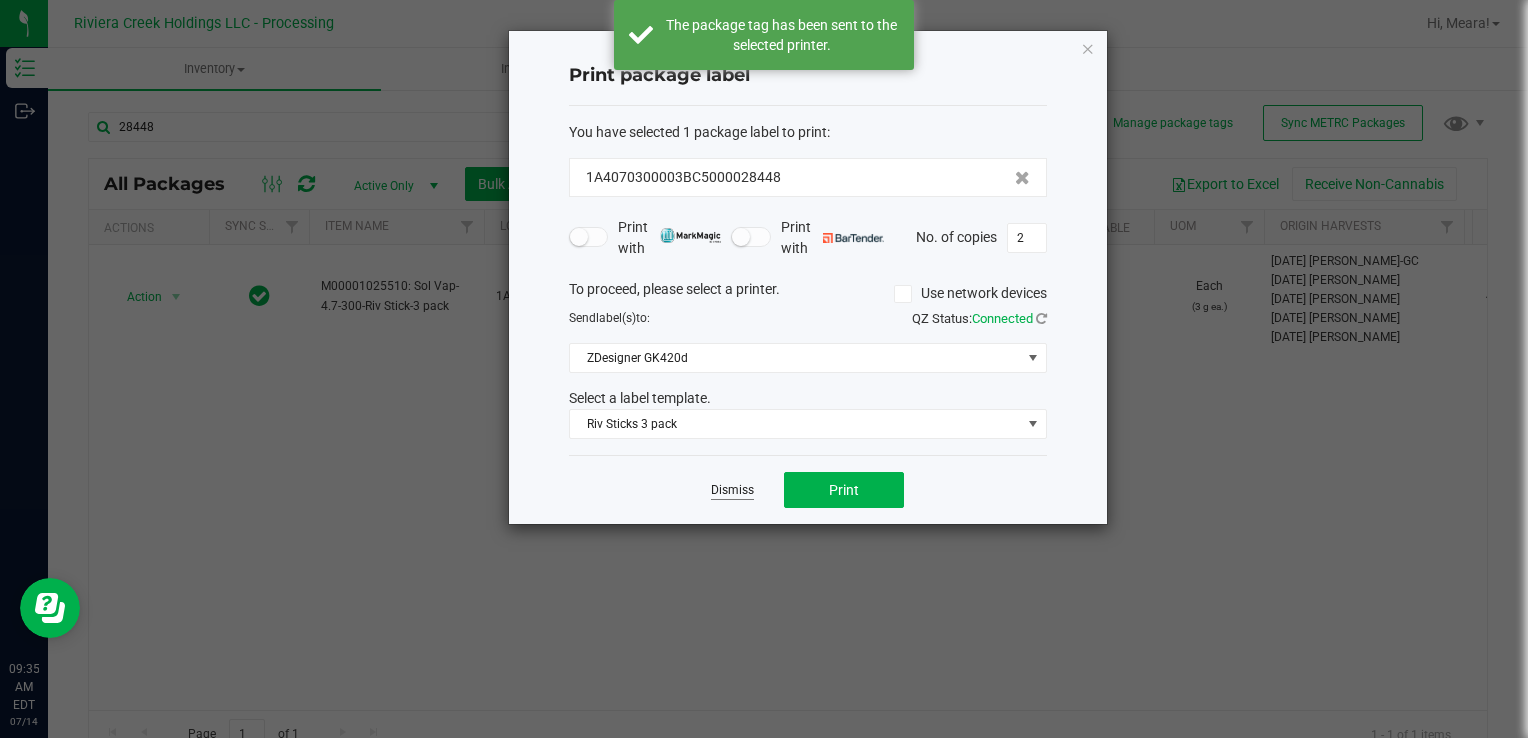 click on "Dismiss" 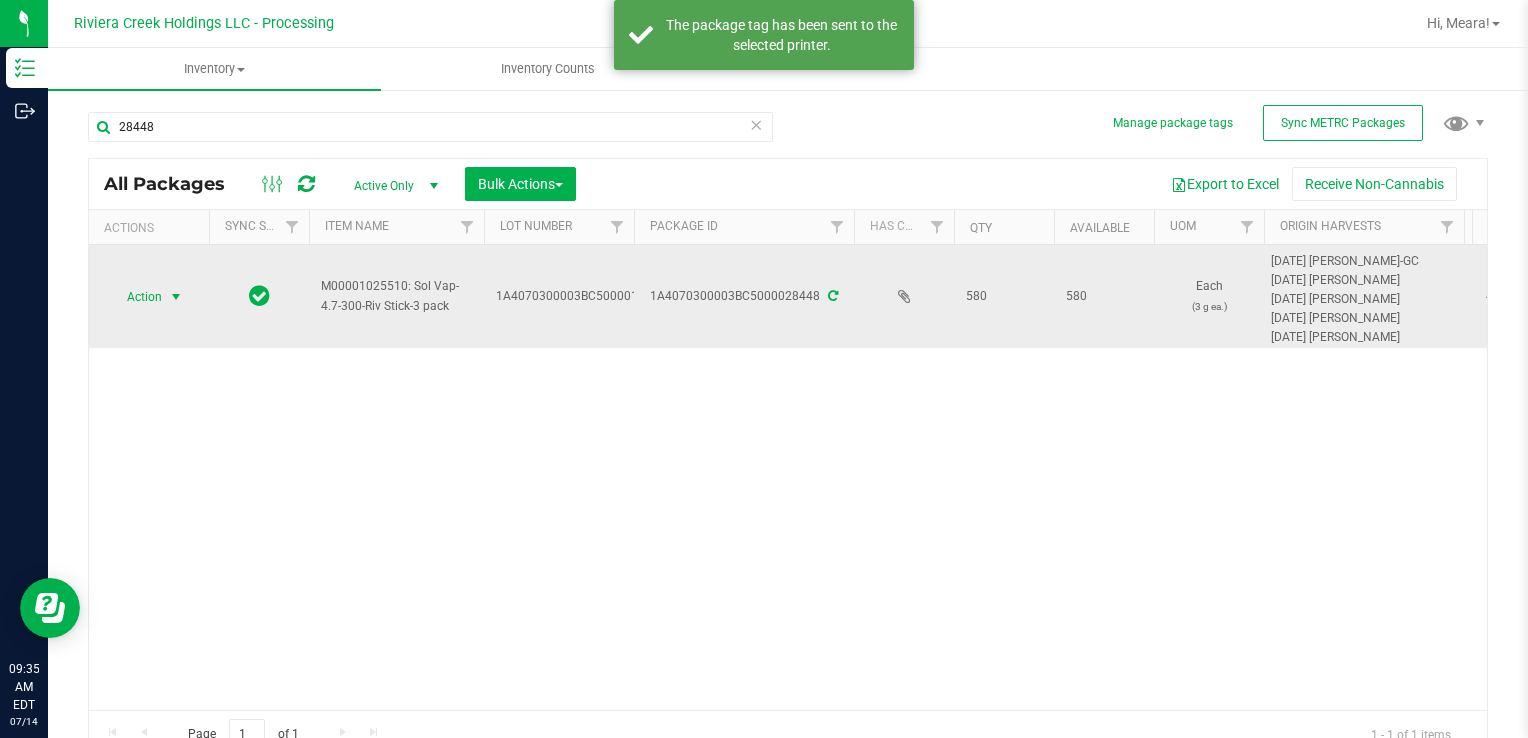 click on "Action" at bounding box center [136, 297] 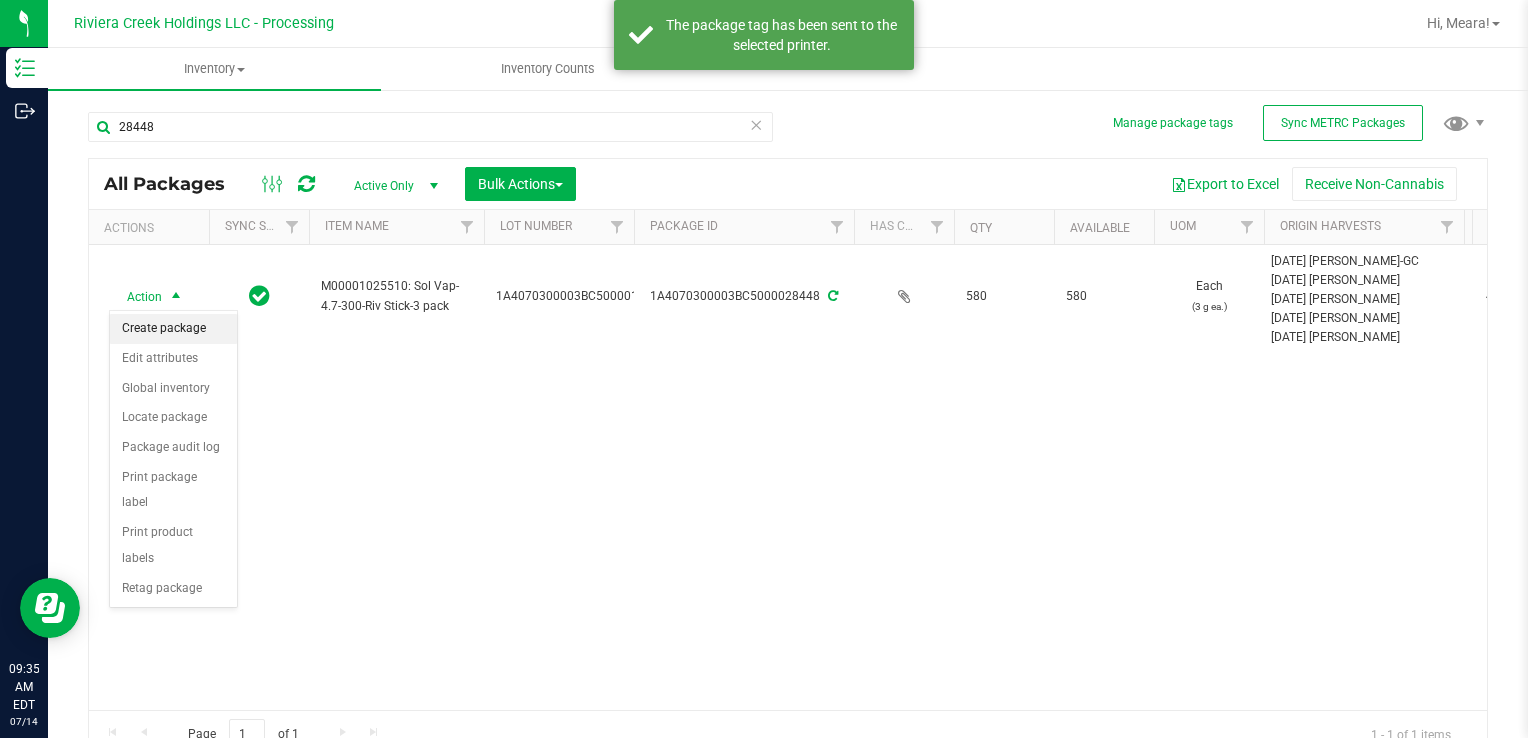 click on "Create package" at bounding box center (173, 329) 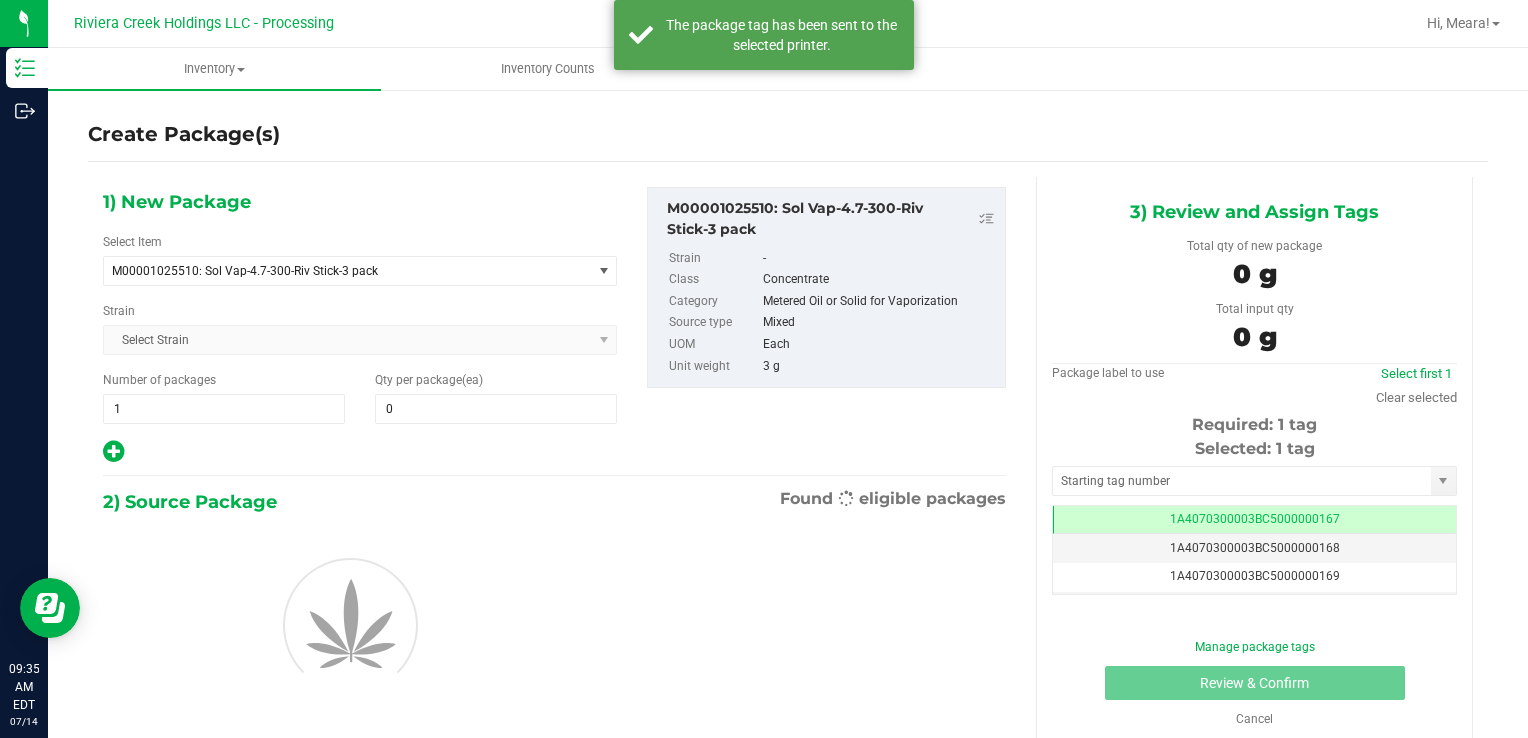 scroll, scrollTop: 0, scrollLeft: 0, axis: both 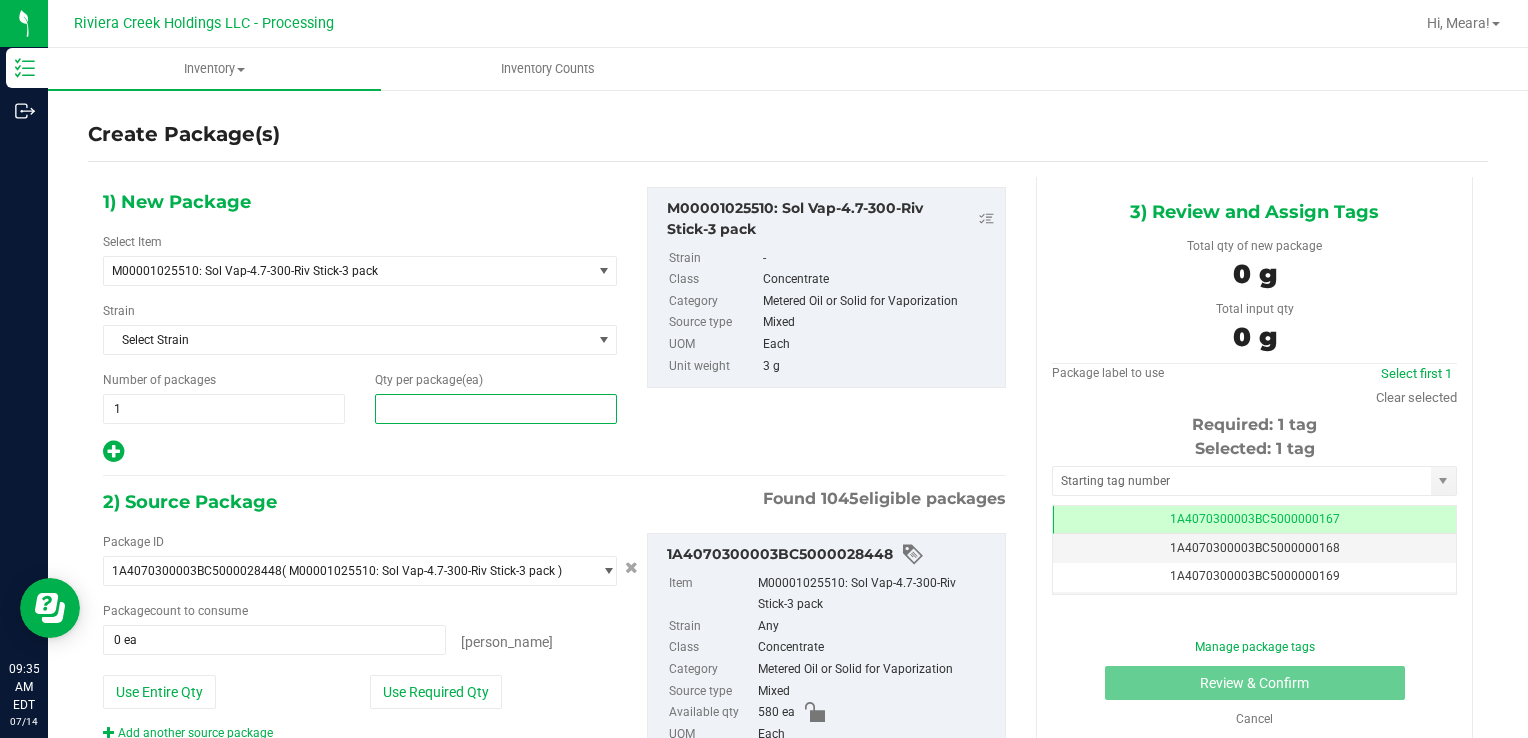click at bounding box center (496, 409) 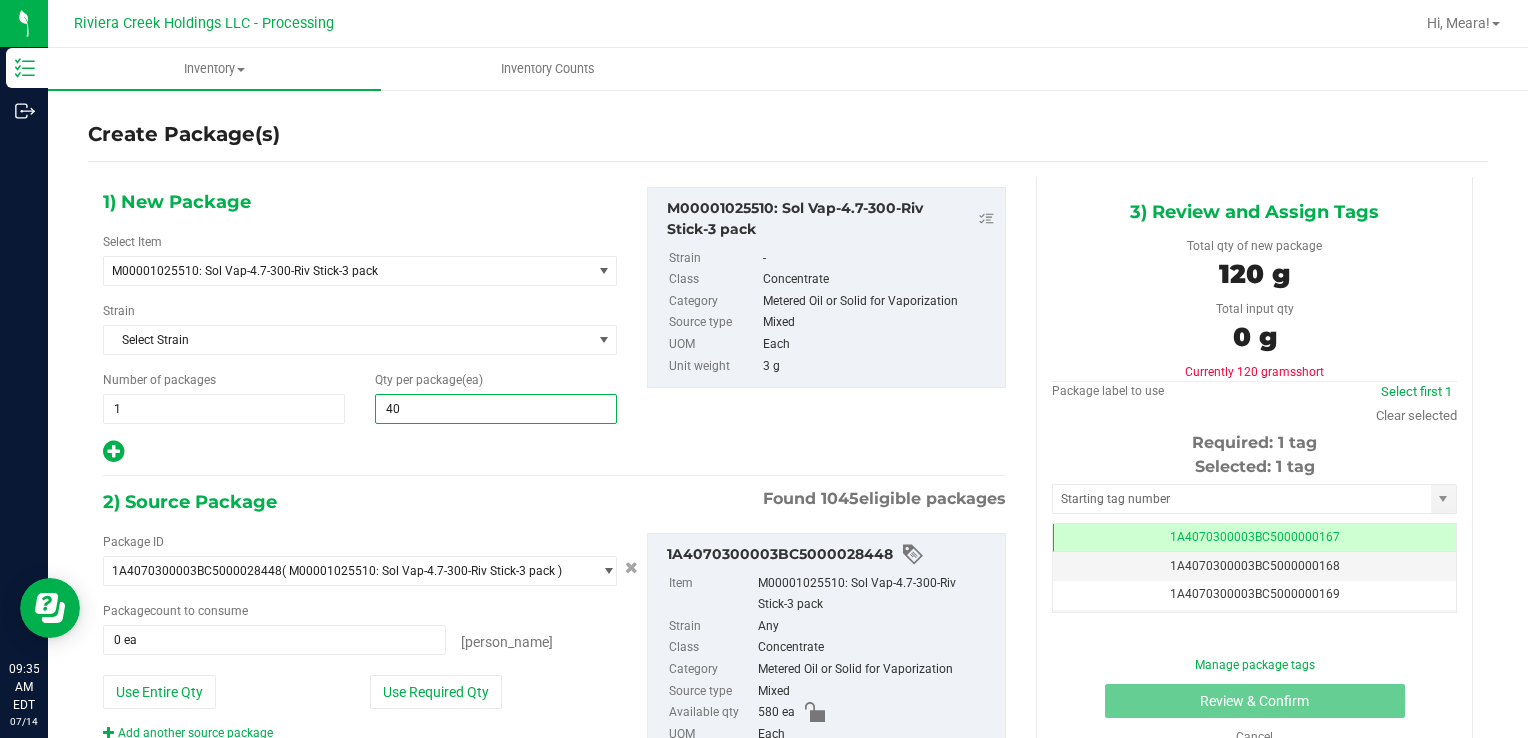 click on "Package ID
1A4070300003BC5000028448
(
M00001025510: Sol Vap-4.7-300-Riv Stick-3 pack
)
1A4070100000321000014371 1A4070100000321000014487 1A4070100000321000014521 1A4070100000321000014641 1A4070100000321000014667 1A4070100000321000014753 1A4070100000321000014754 1A4070100000321000014755 1A4070100000321000014756 1A4070100000321000014757 1A4070100000321000014759 1A4070100000321000014821 1A4070100000321000014822 1A4070100000321000014823 1A4070100000321000014832 1A4070100000321000014833 1A4070100000321000014834 1A4070100000321000014836 1A4070100000321000014837 1A4070100000321000014839 1A4070100000321000014850 1A4070100000321000014867 1A4070100000321000014868 1A4070100000321000014869 1A4070100000321000014910 1A4070100000321000014911 1A4070100000321000014912 1A4070100000321000014929 1A4070100000321000014931 1A4070100000321000014933" at bounding box center [360, 637] 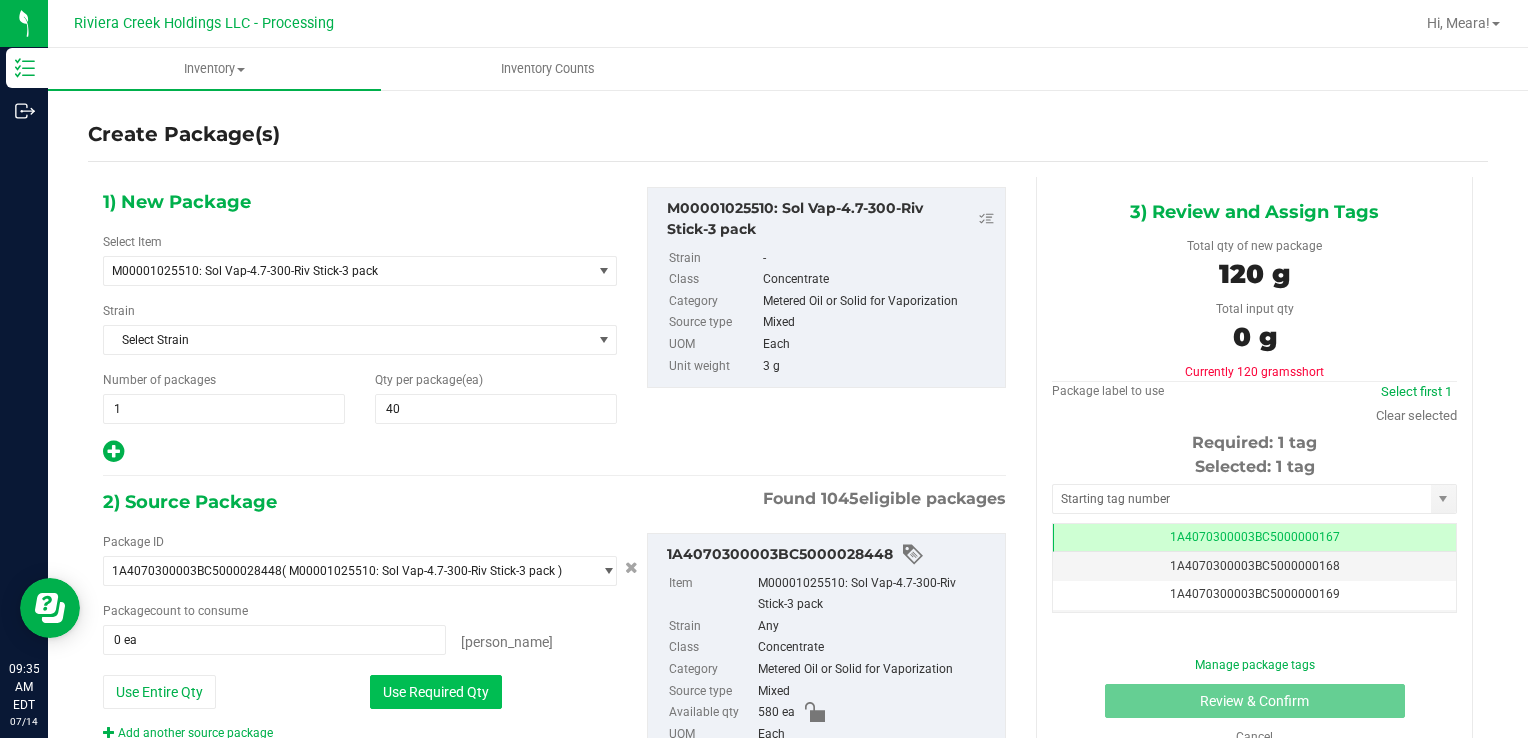 click on "Use Required Qty" at bounding box center [436, 692] 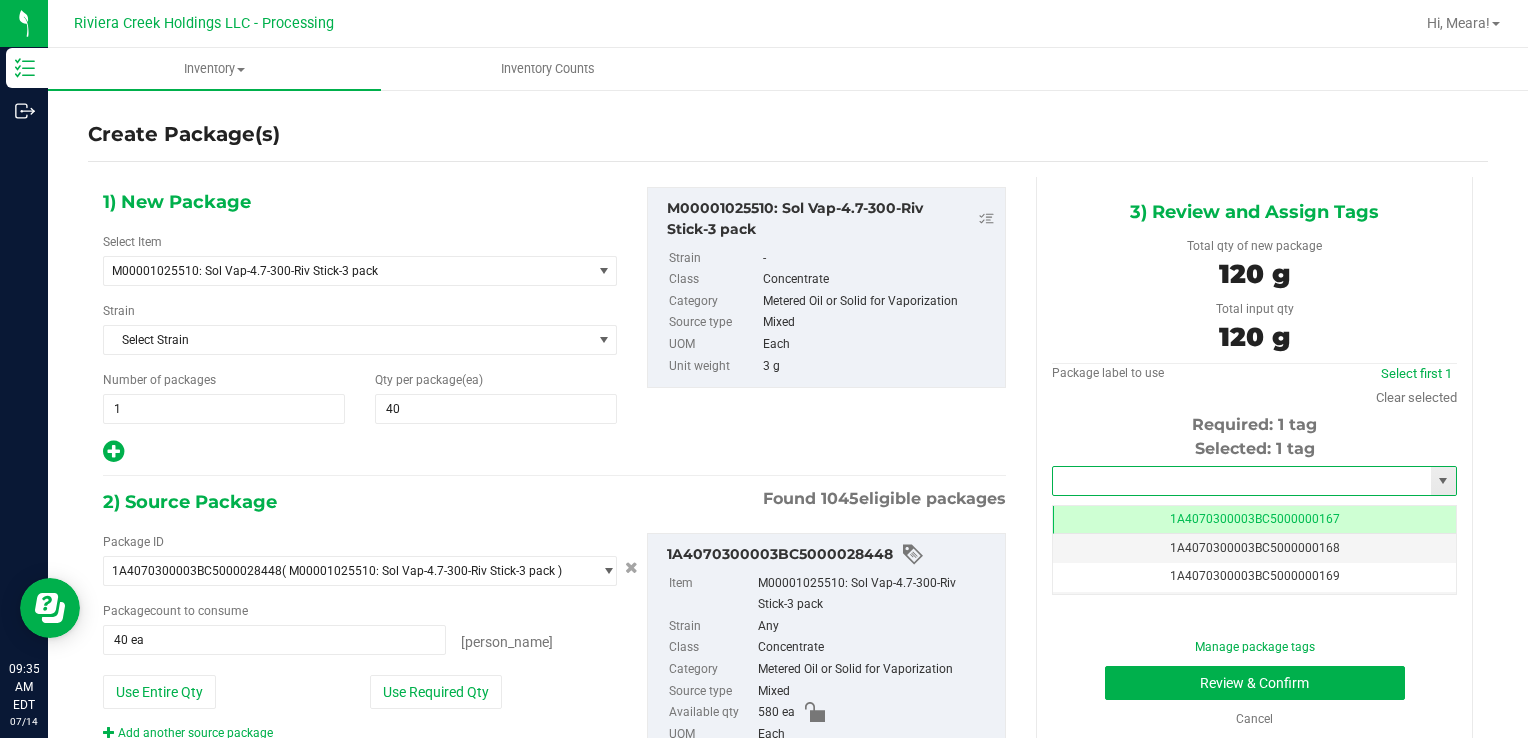 click at bounding box center [1242, 481] 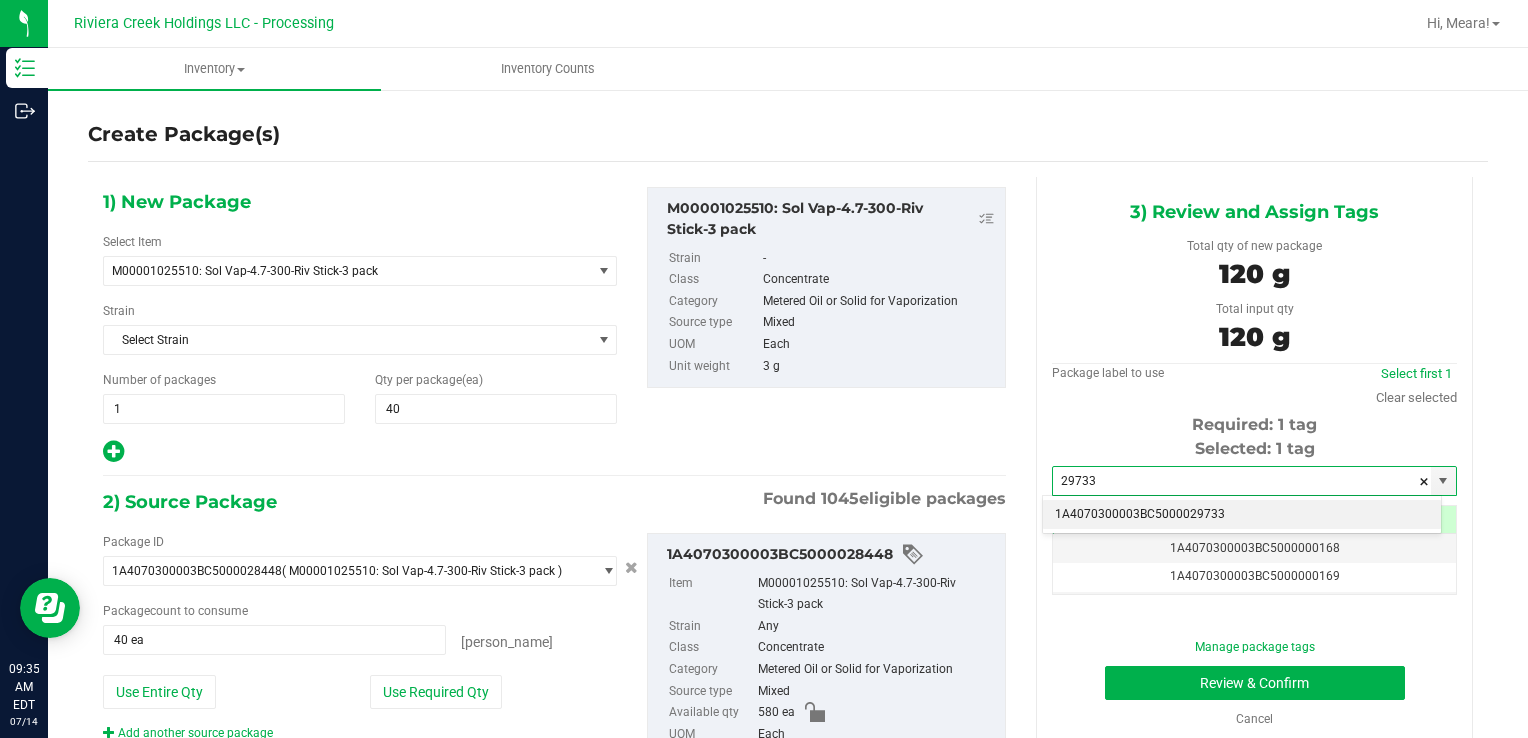 click on "1A4070300003BC5000029733" at bounding box center [1242, 515] 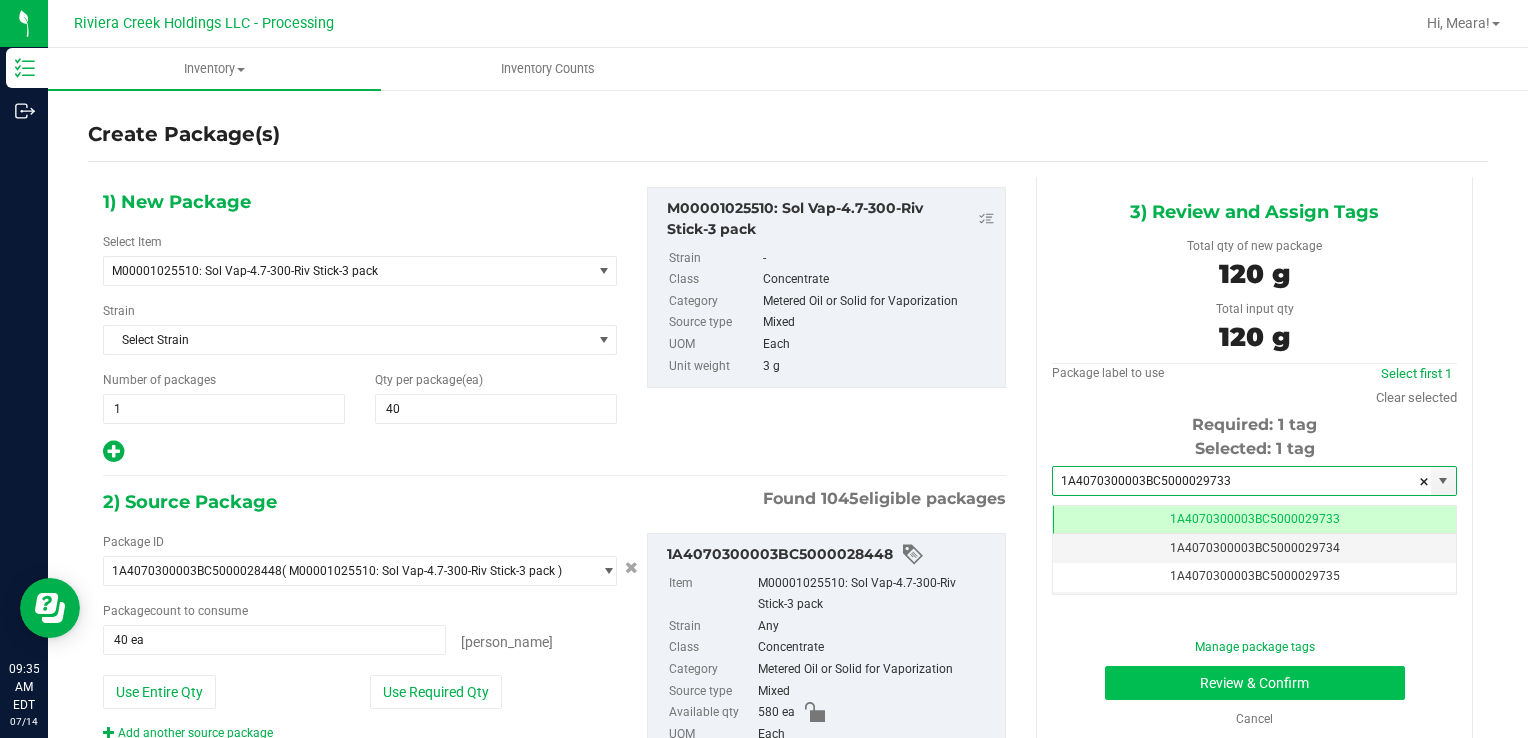 scroll, scrollTop: 0, scrollLeft: 0, axis: both 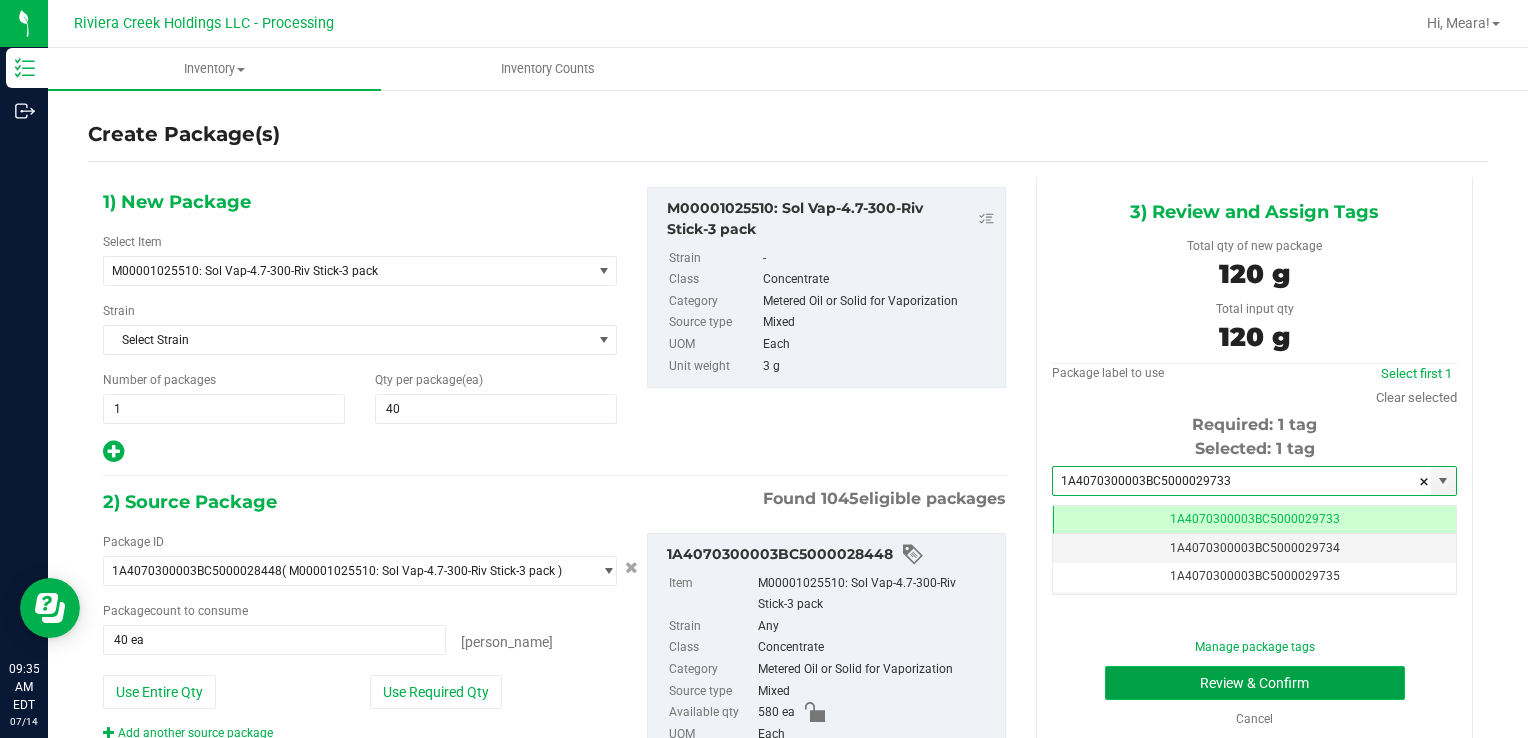 click on "Review & Confirm" at bounding box center [1255, 683] 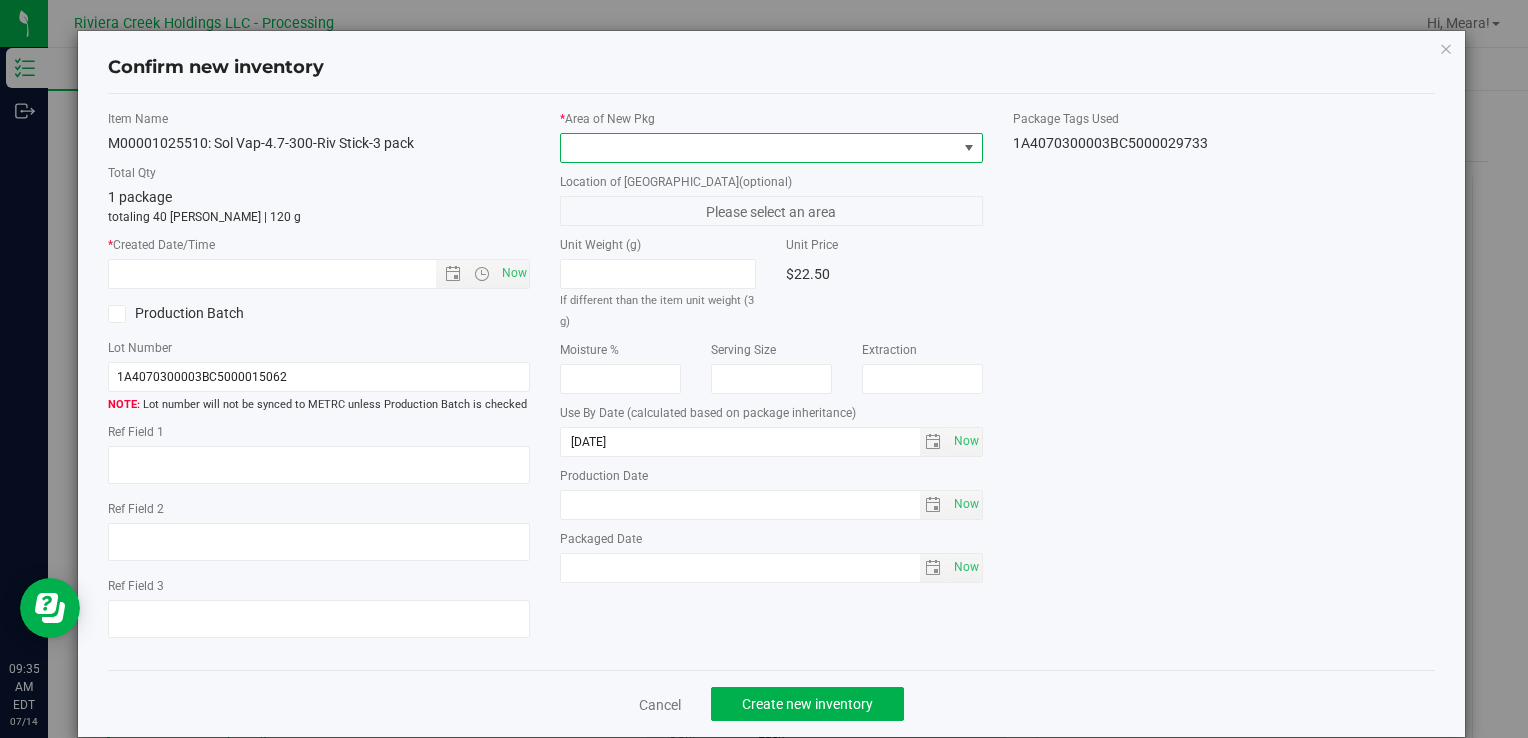 click at bounding box center (758, 148) 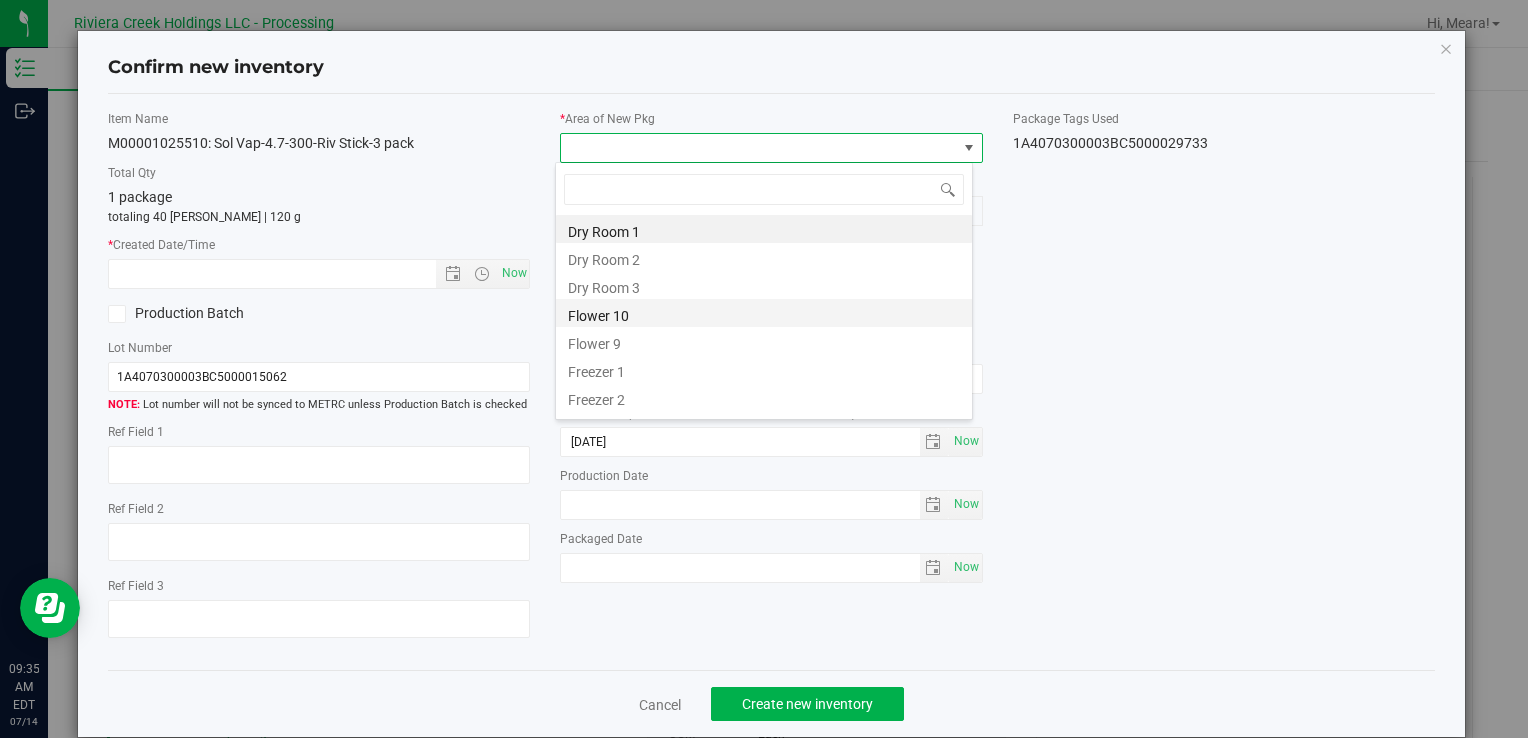 click on "Flower 10" at bounding box center (764, 313) 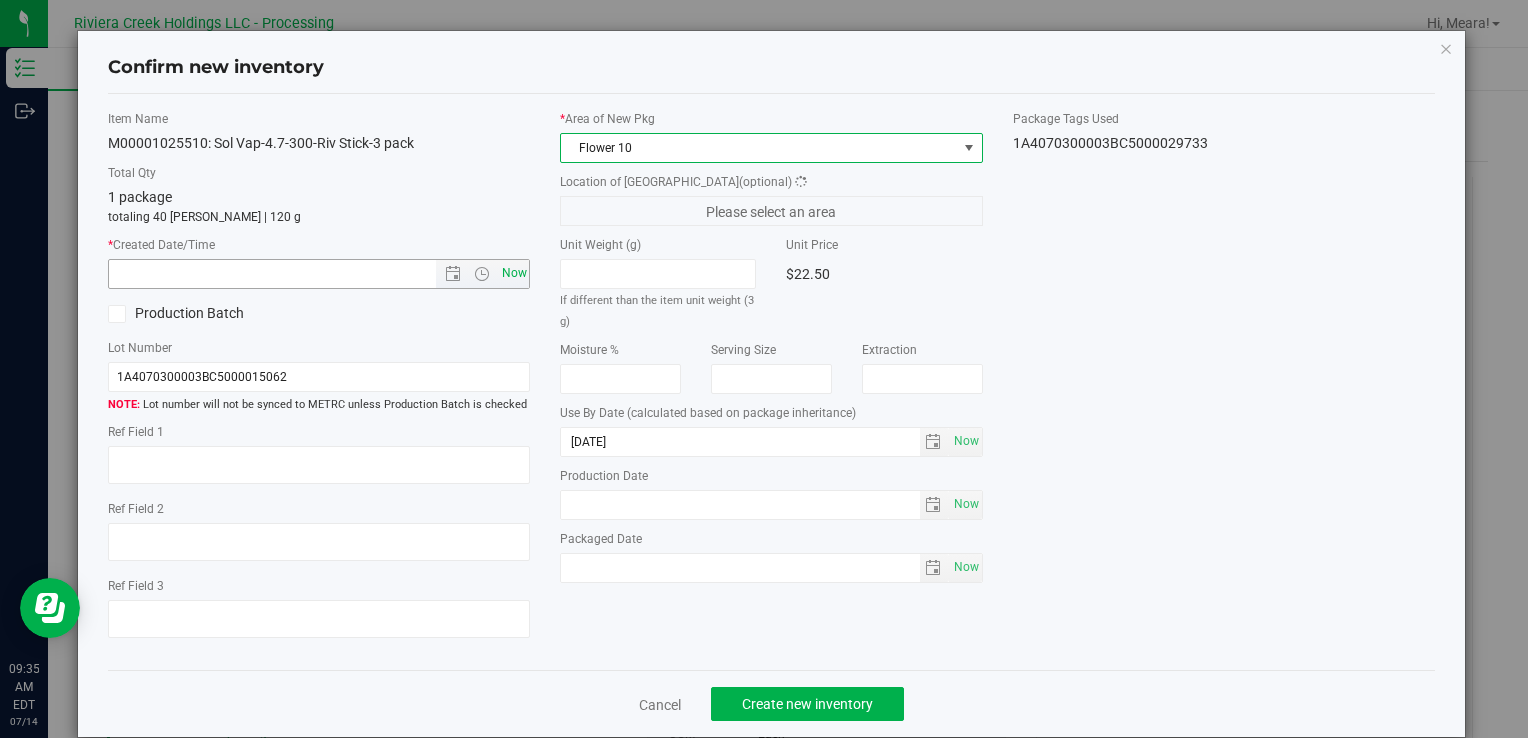 click on "Now" at bounding box center [514, 273] 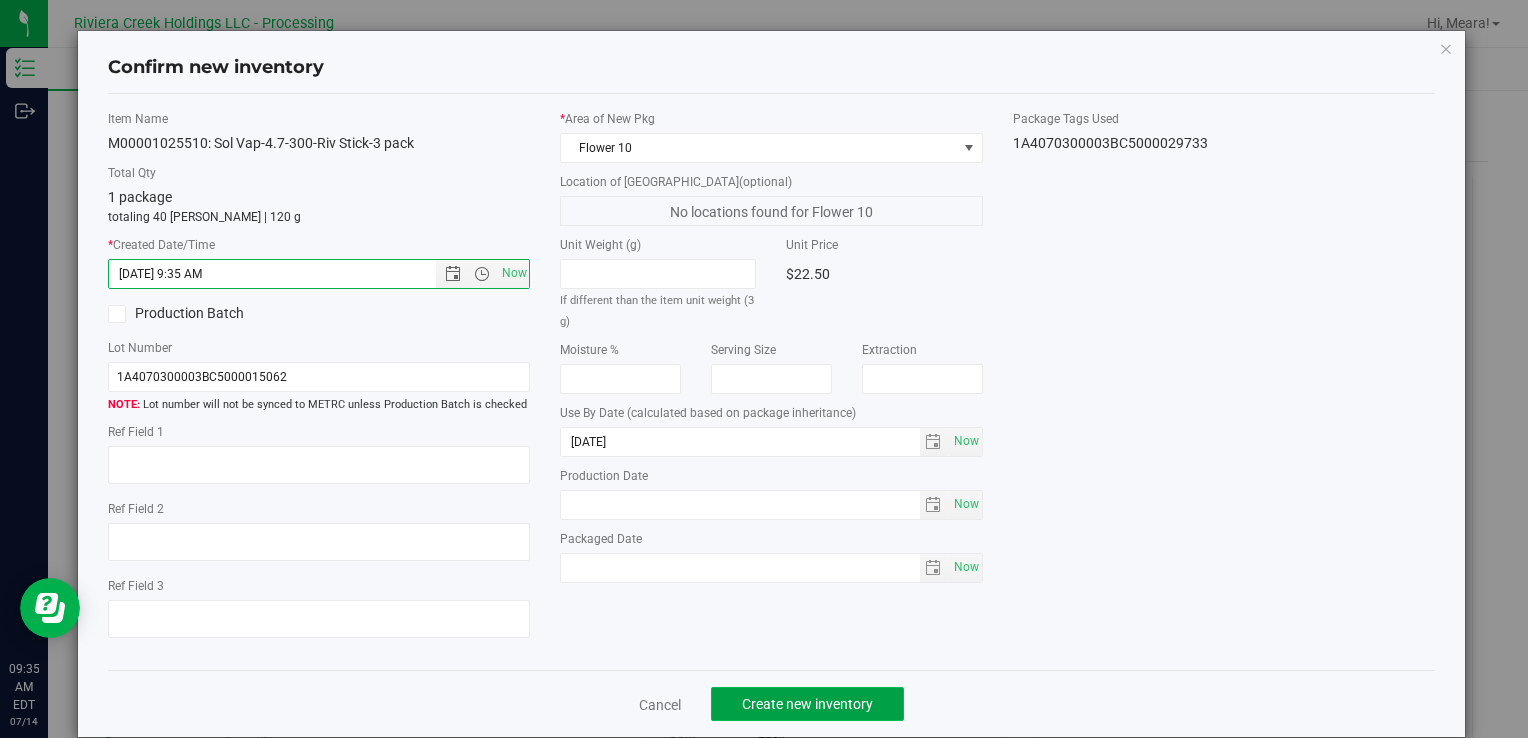 click on "Create new inventory" 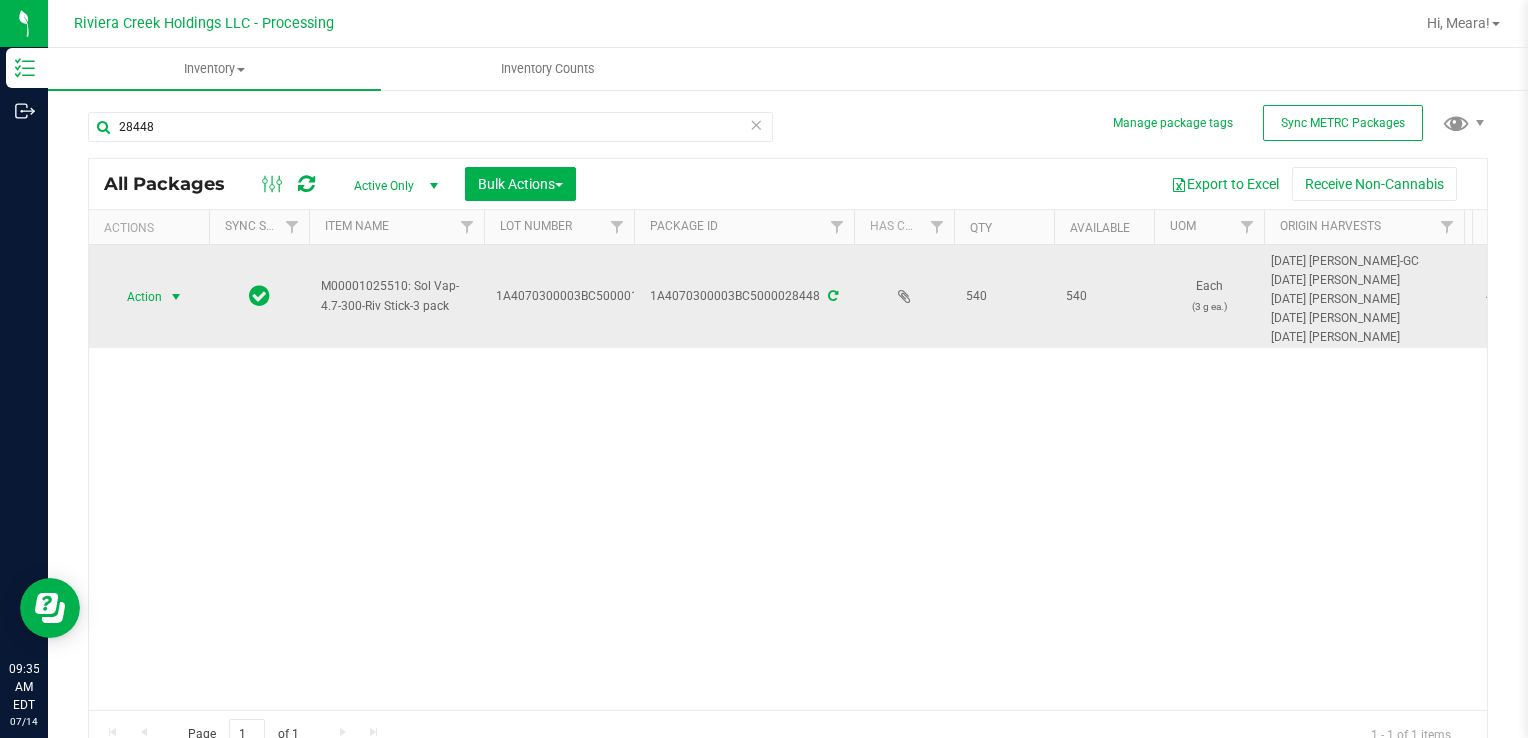 click on "Action" at bounding box center (136, 297) 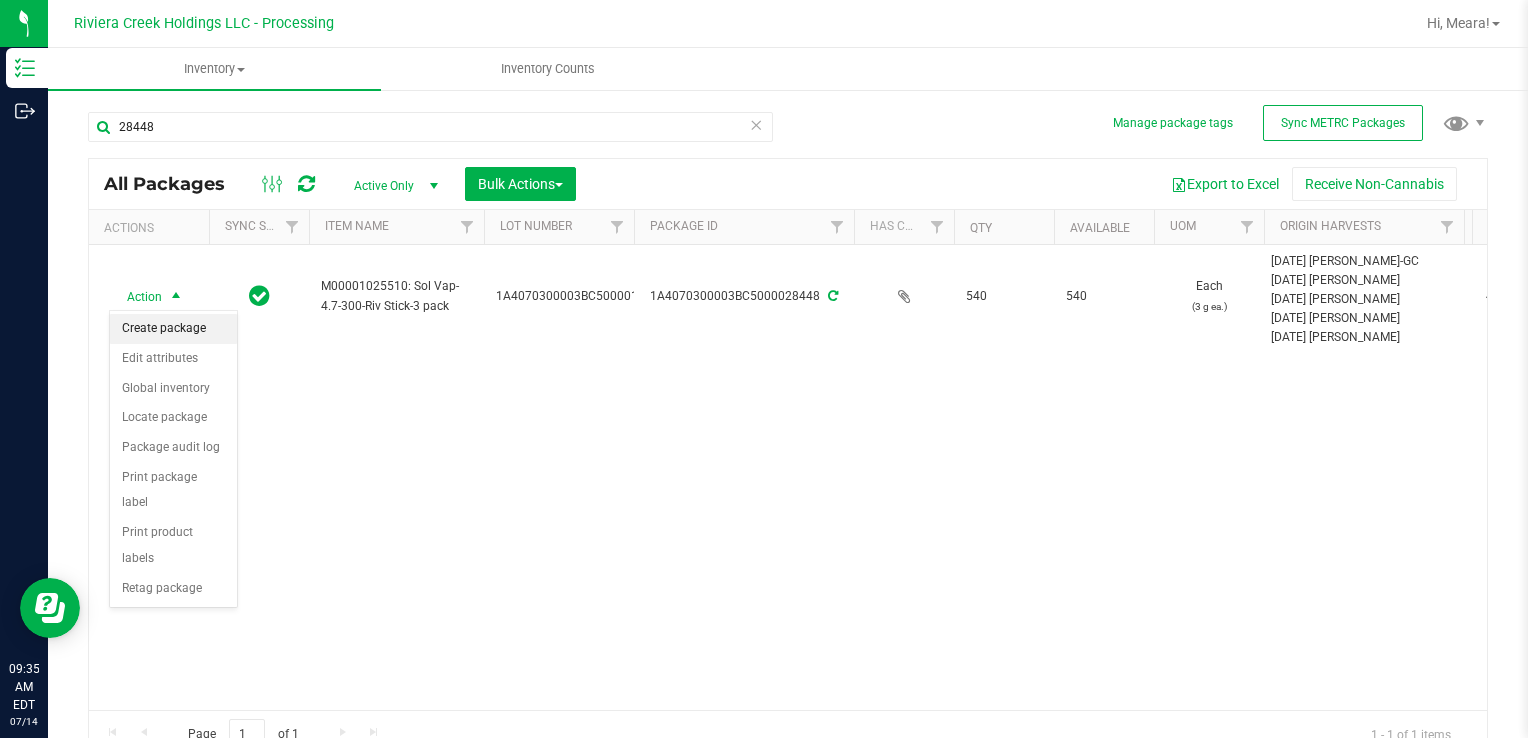 click on "Create package" at bounding box center (173, 329) 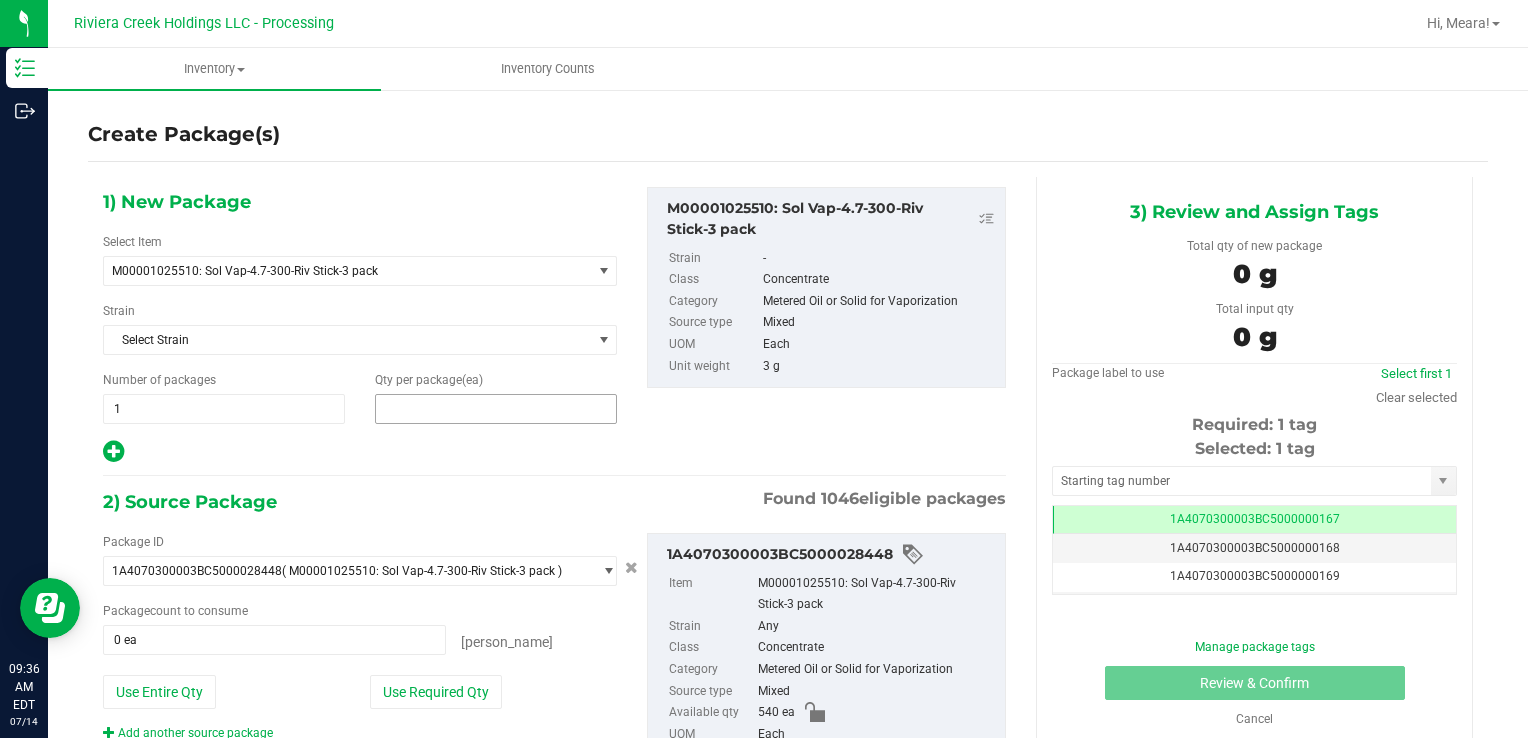 click at bounding box center [496, 409] 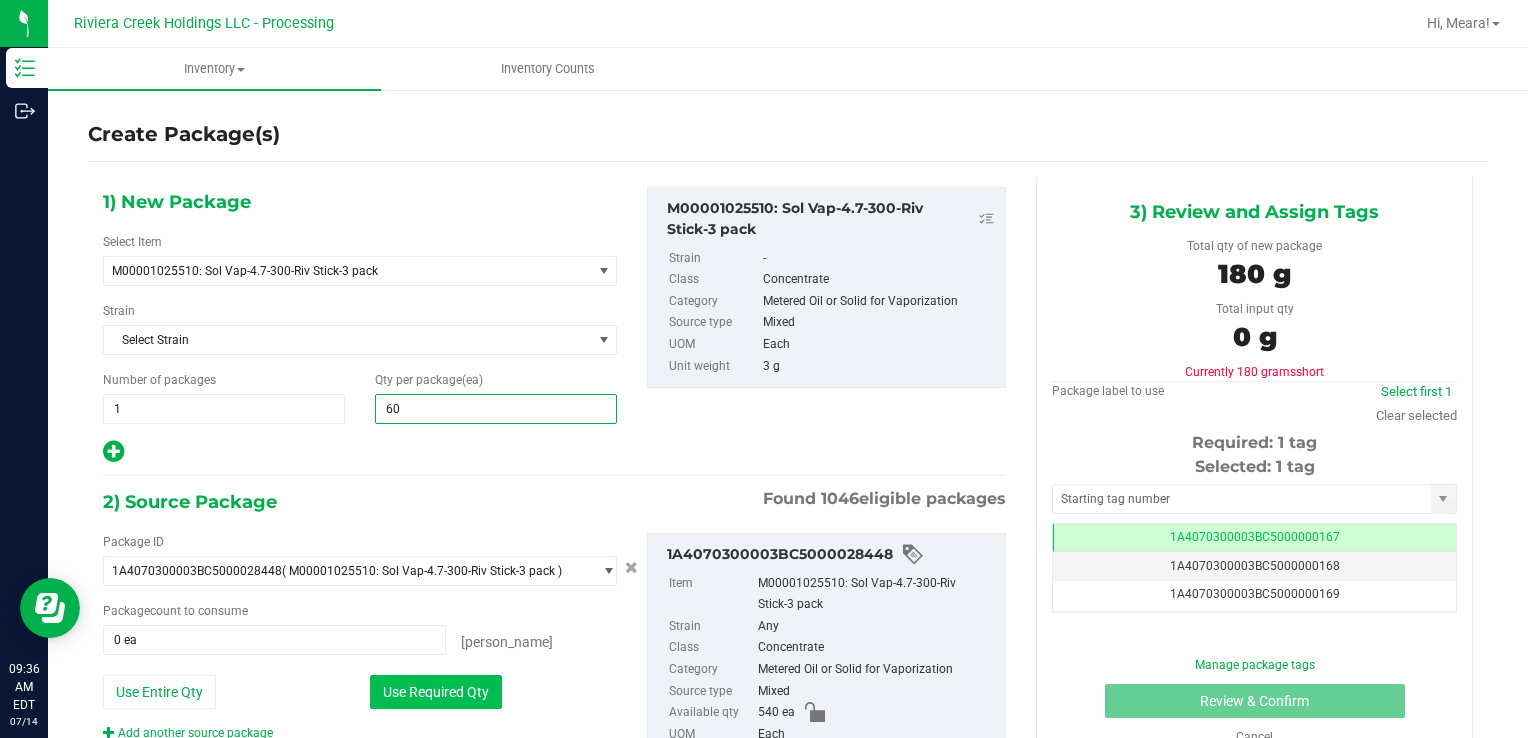 click on "Use Required Qty" at bounding box center [436, 692] 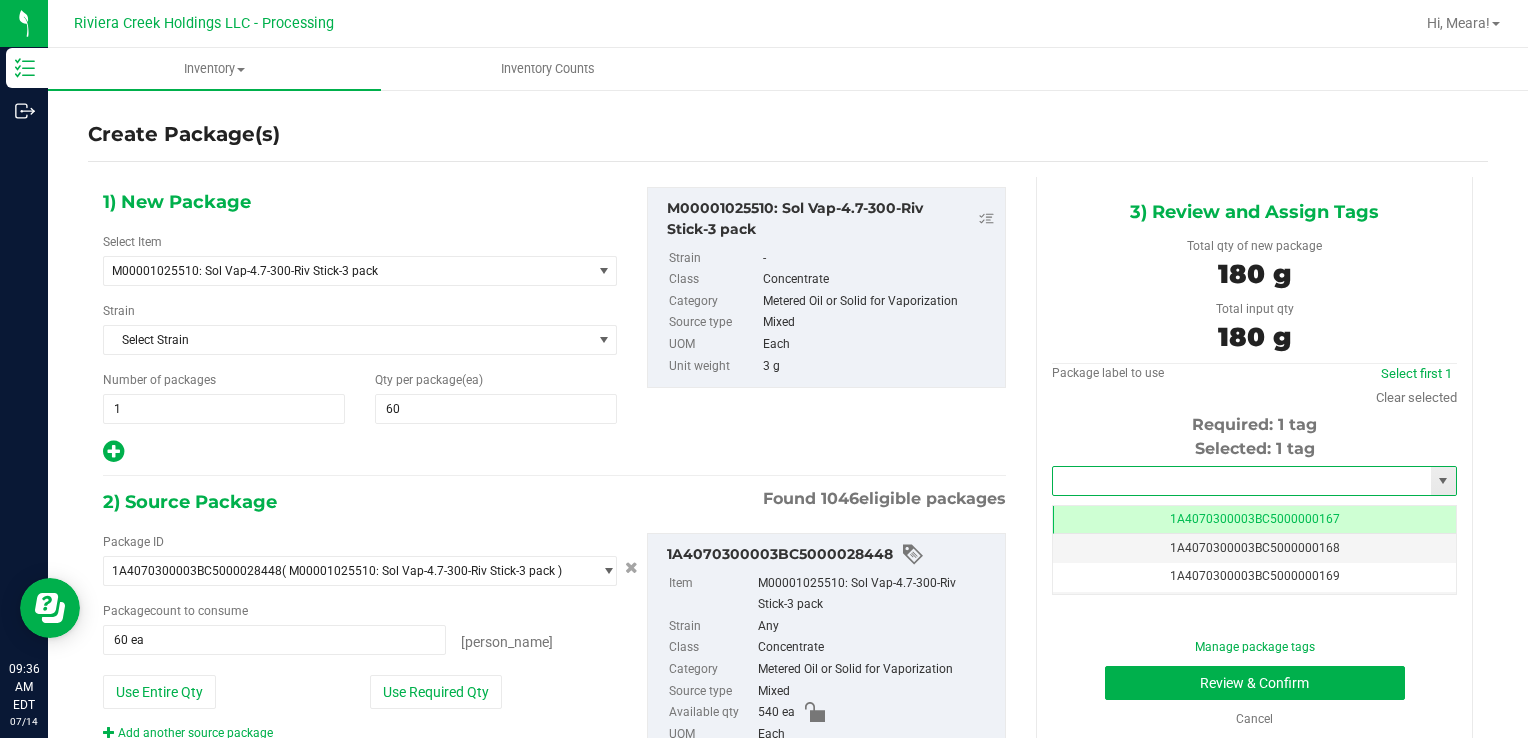 click at bounding box center [1242, 481] 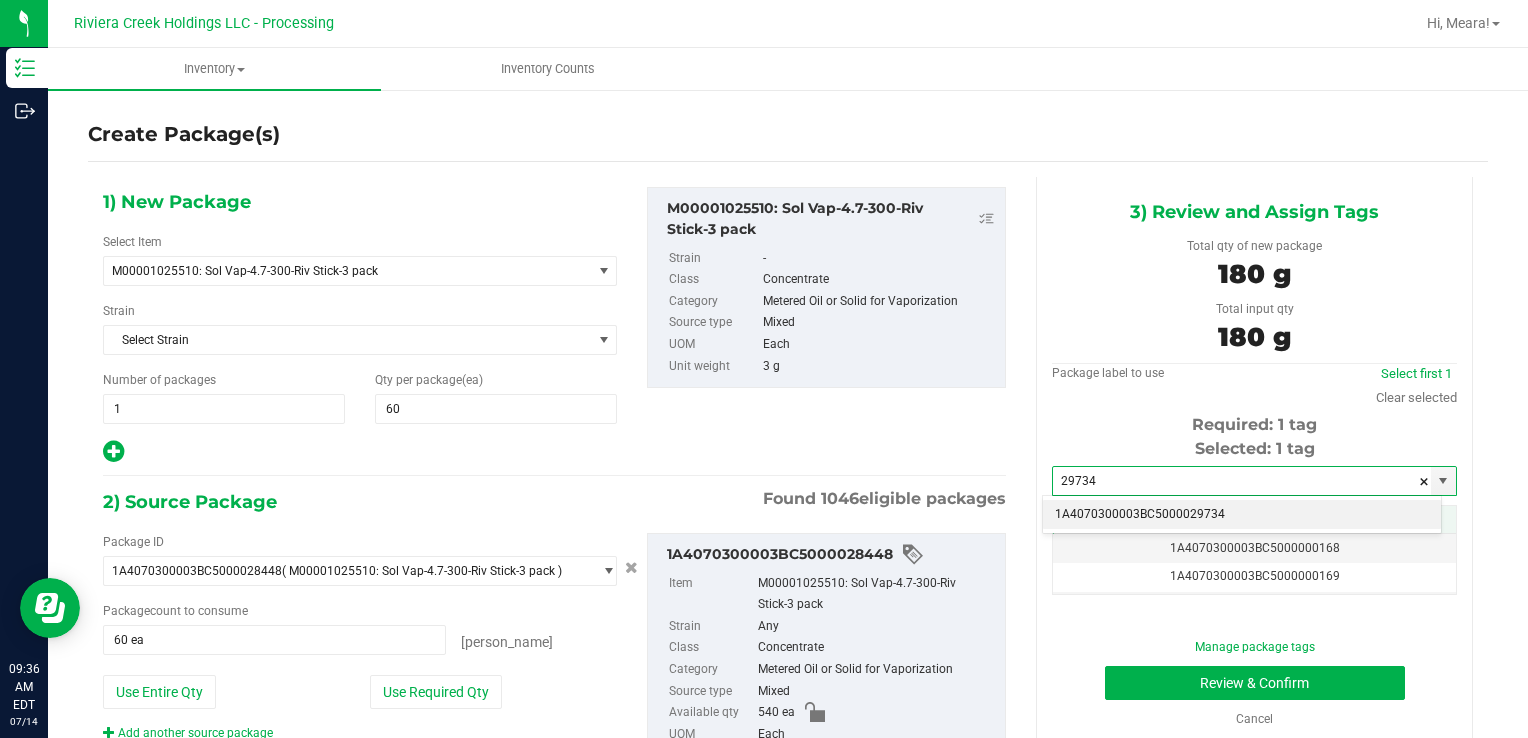 click on "1A4070300003BC5000029734" at bounding box center (1242, 515) 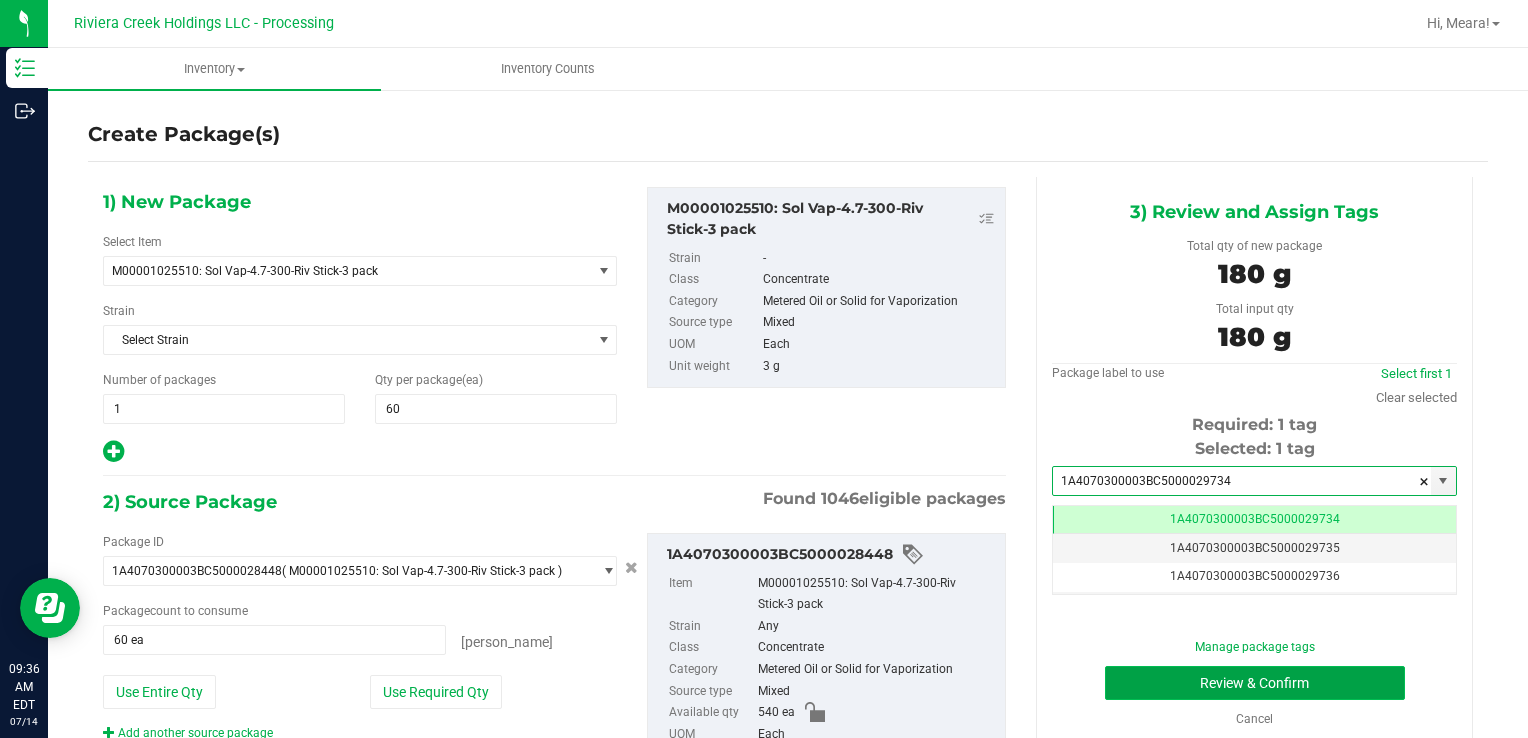 click on "Review & Confirm" at bounding box center (1255, 683) 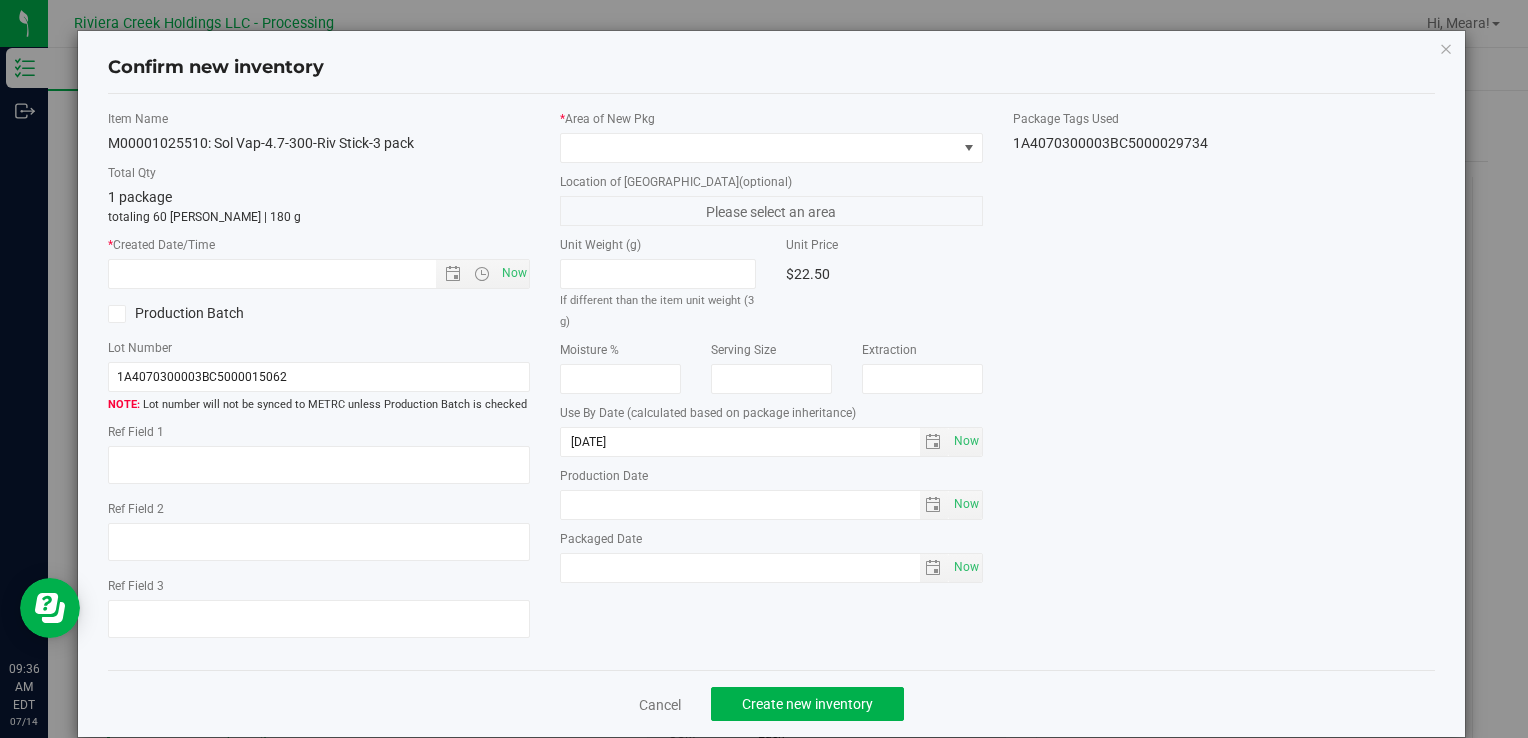 click on "*
Area of New Pkg
Location of New Pkg
(optional)
Please select an area
Unit Weight (g)
If different than the item unit weight (3 g)
Unit Price
$22.50
Moisture %" at bounding box center [771, 351] 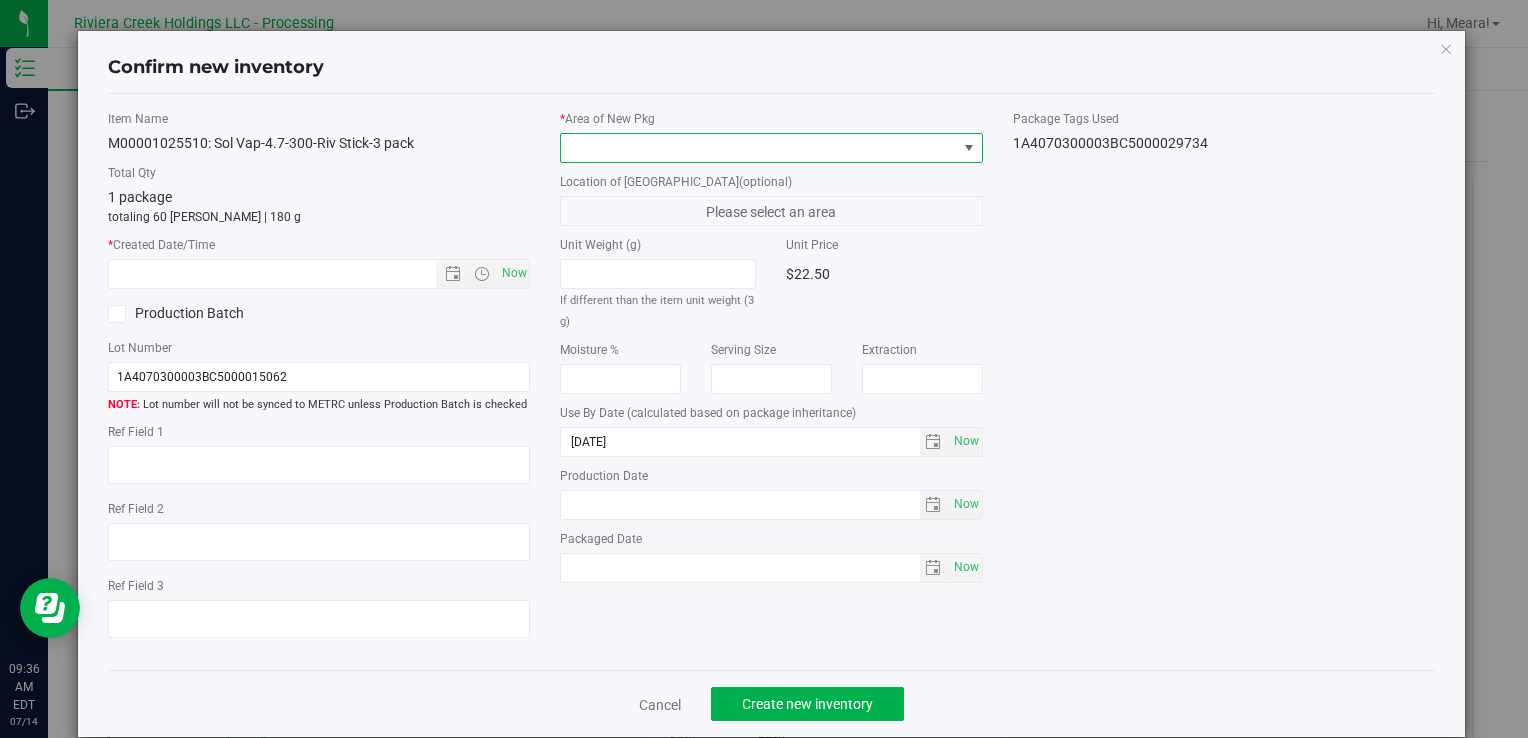 click at bounding box center (758, 148) 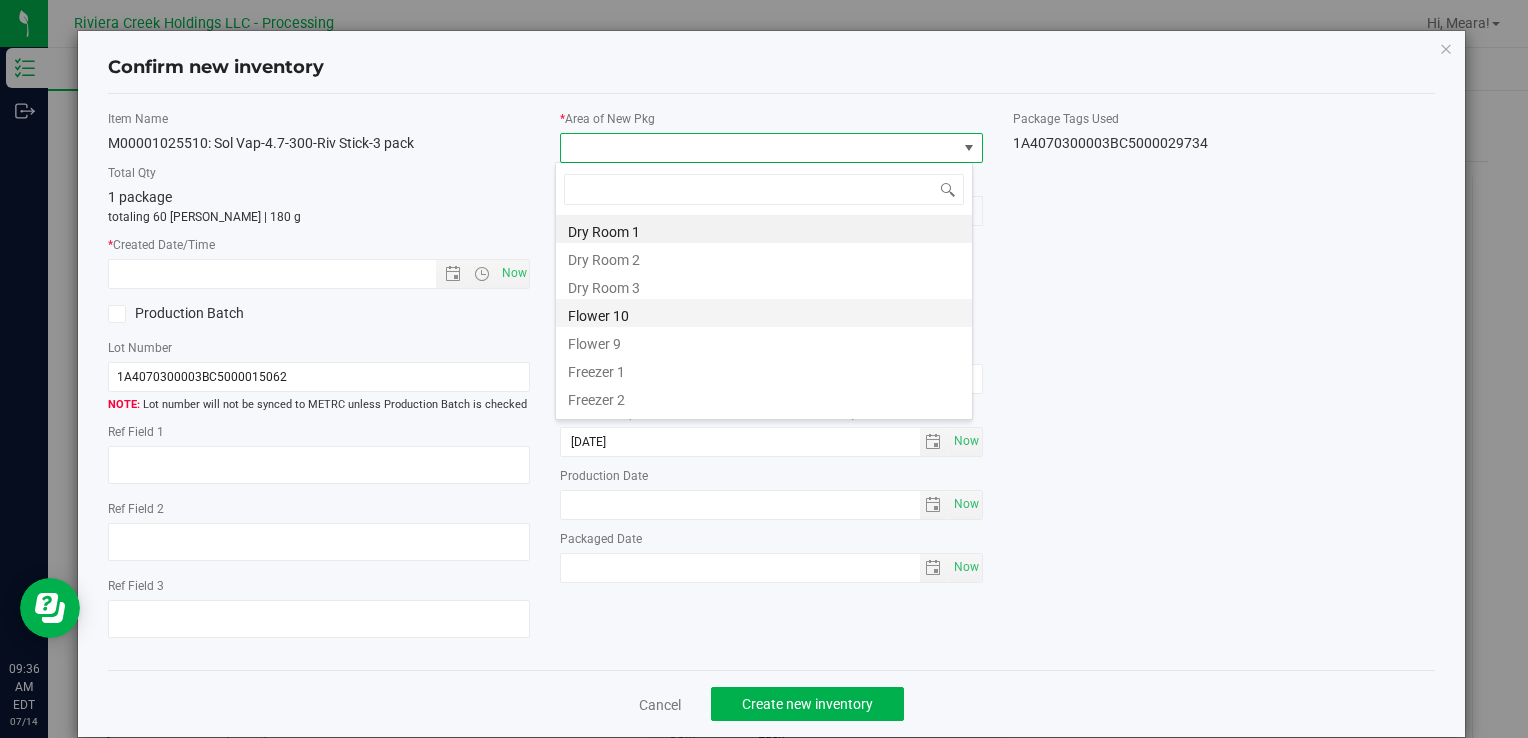 click on "Flower 10" at bounding box center [764, 313] 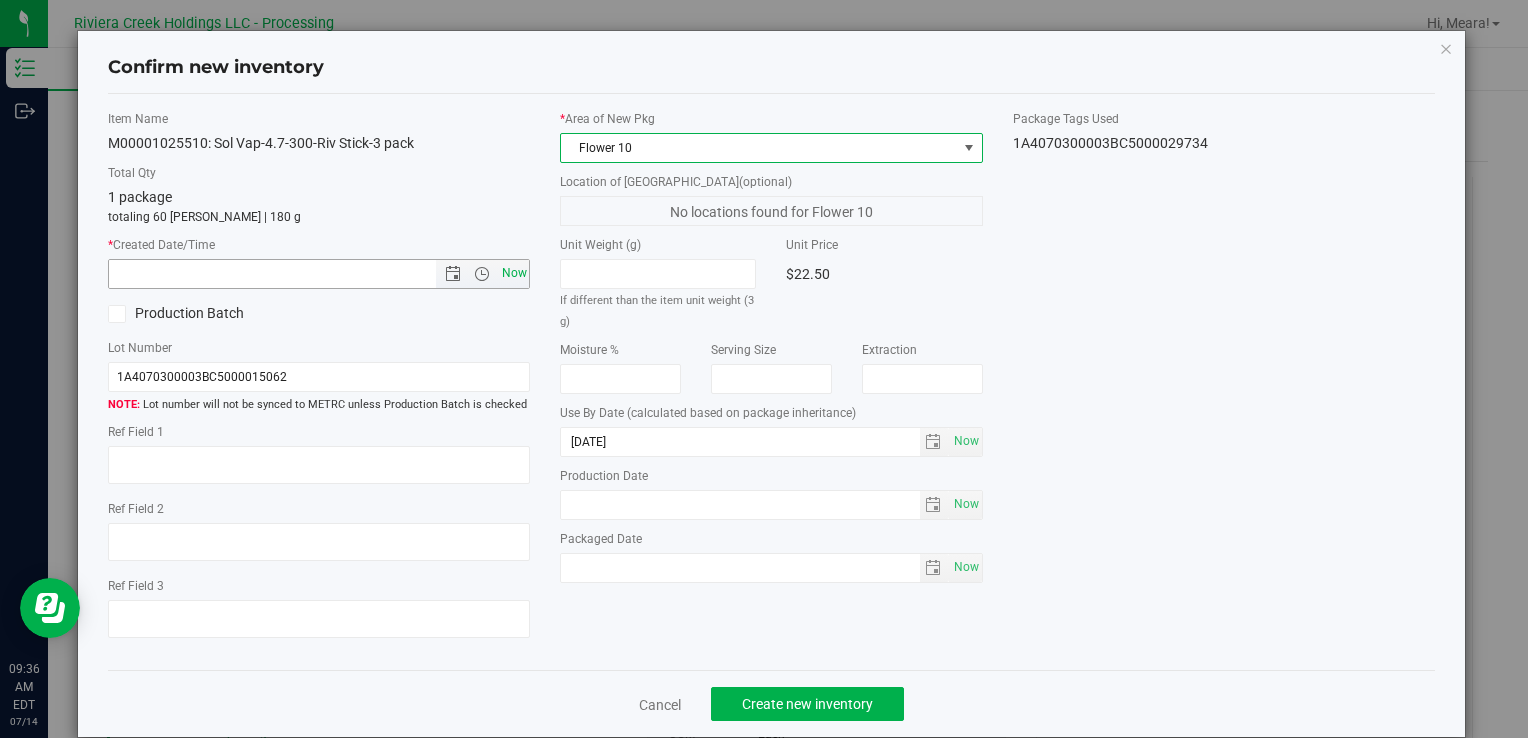 click on "Now" at bounding box center (514, 273) 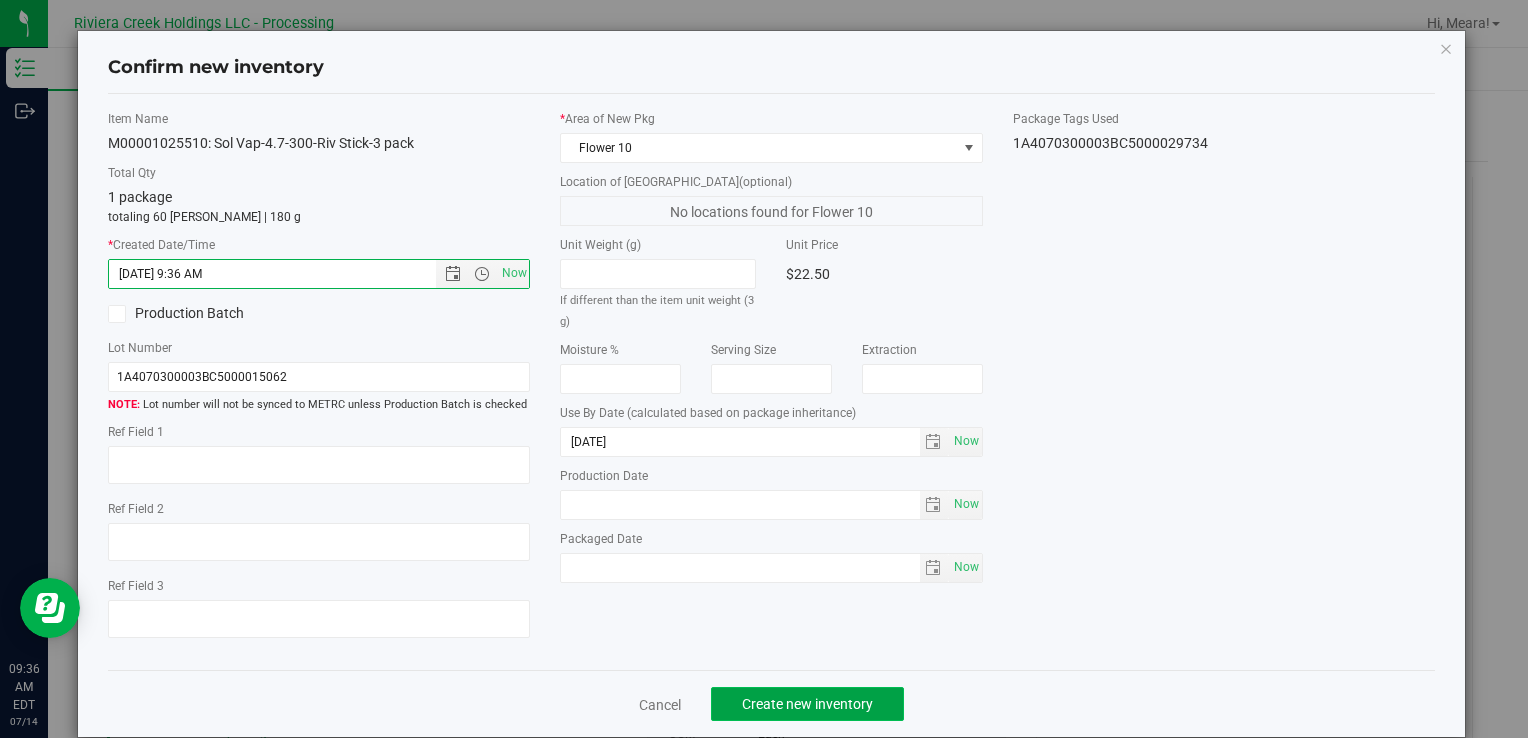 click on "Create new inventory" 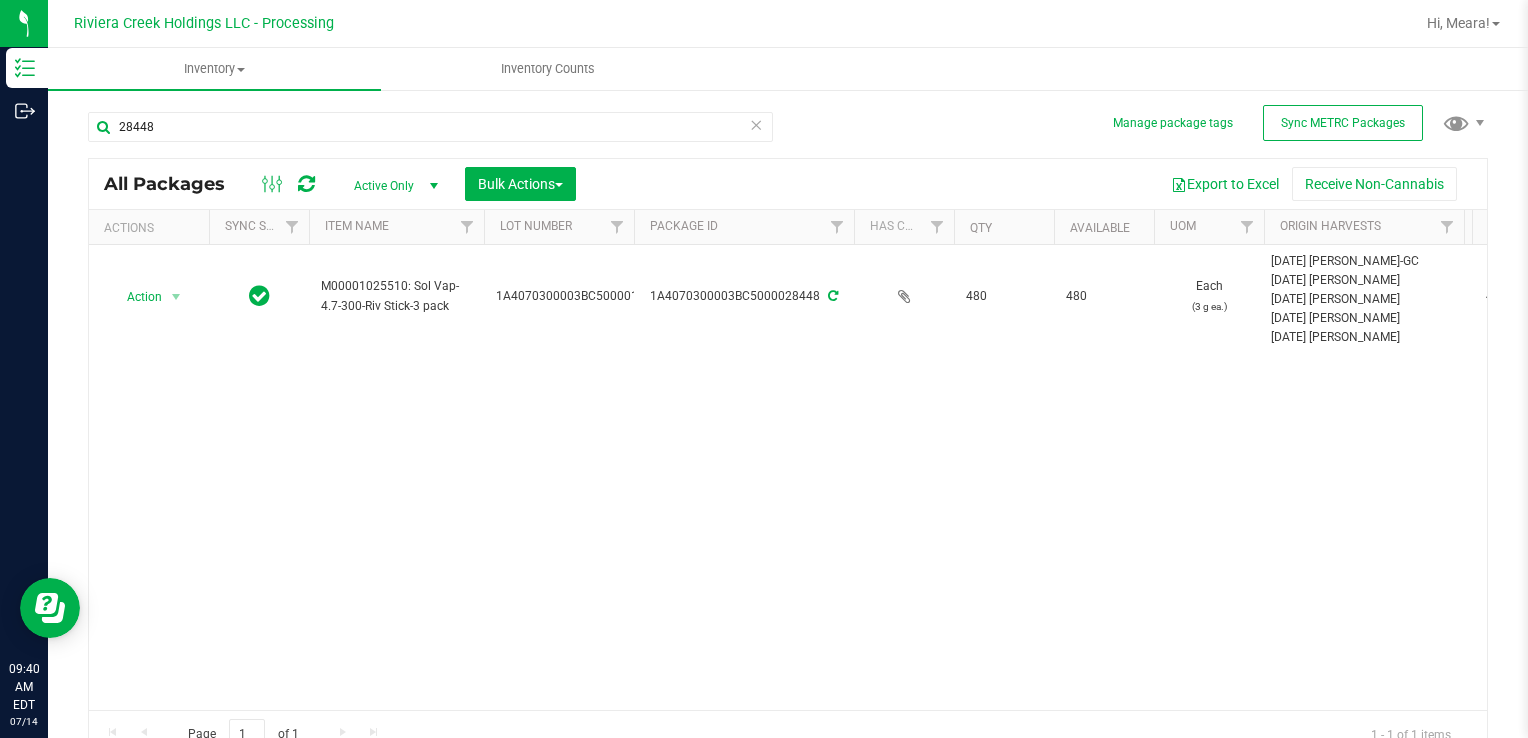 click on "28448" at bounding box center (430, 135) 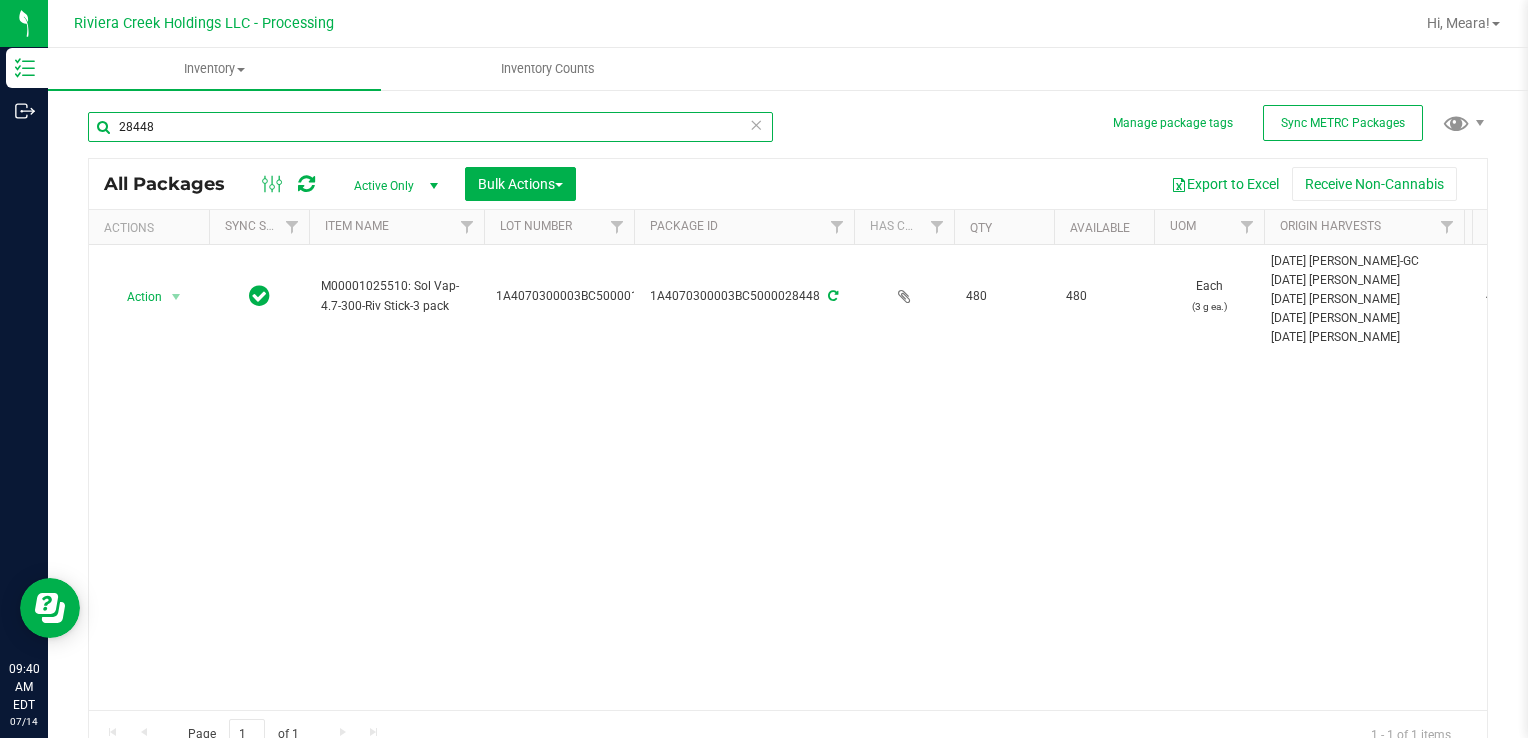 drag, startPoint x: 236, startPoint y: 137, endPoint x: 83, endPoint y: 137, distance: 153 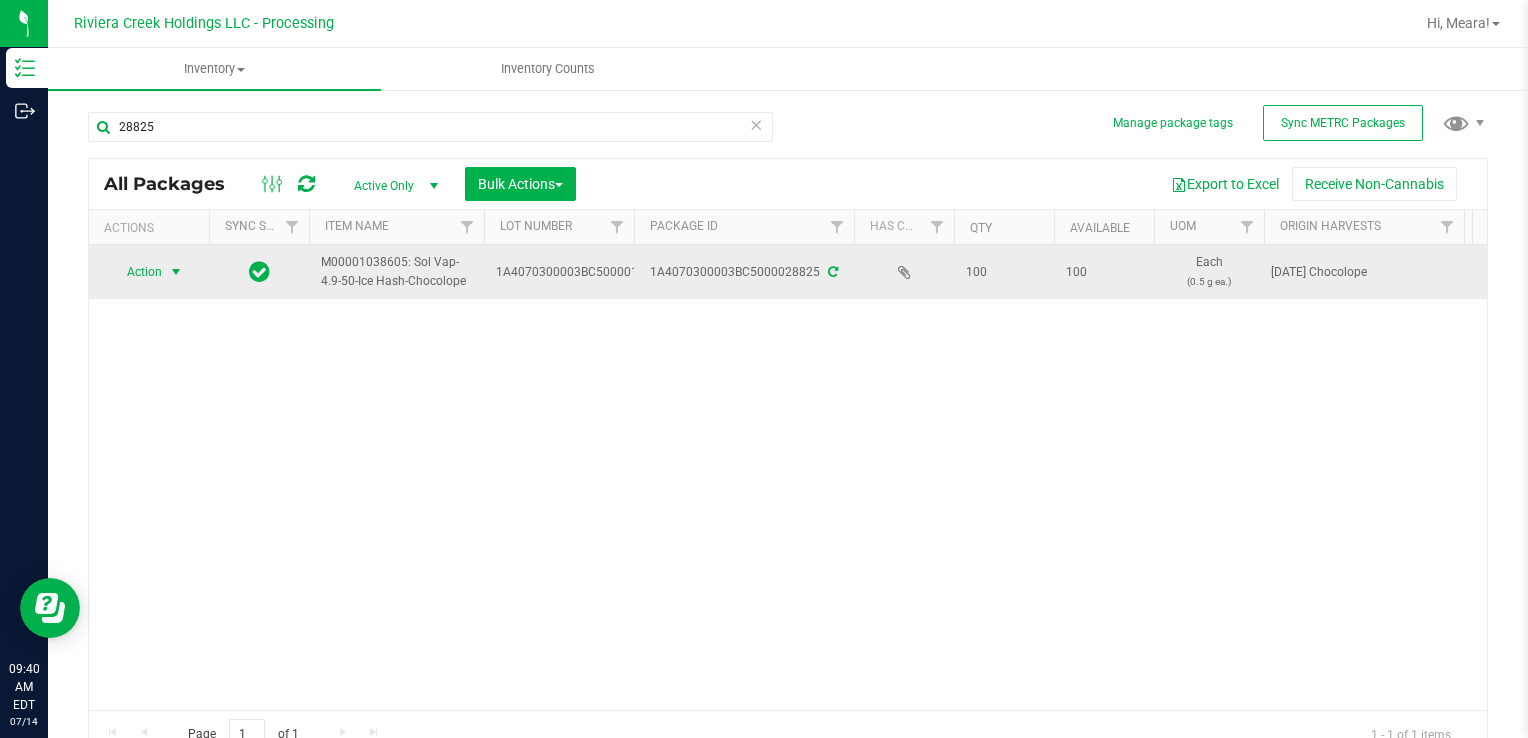 click on "Action" at bounding box center [136, 272] 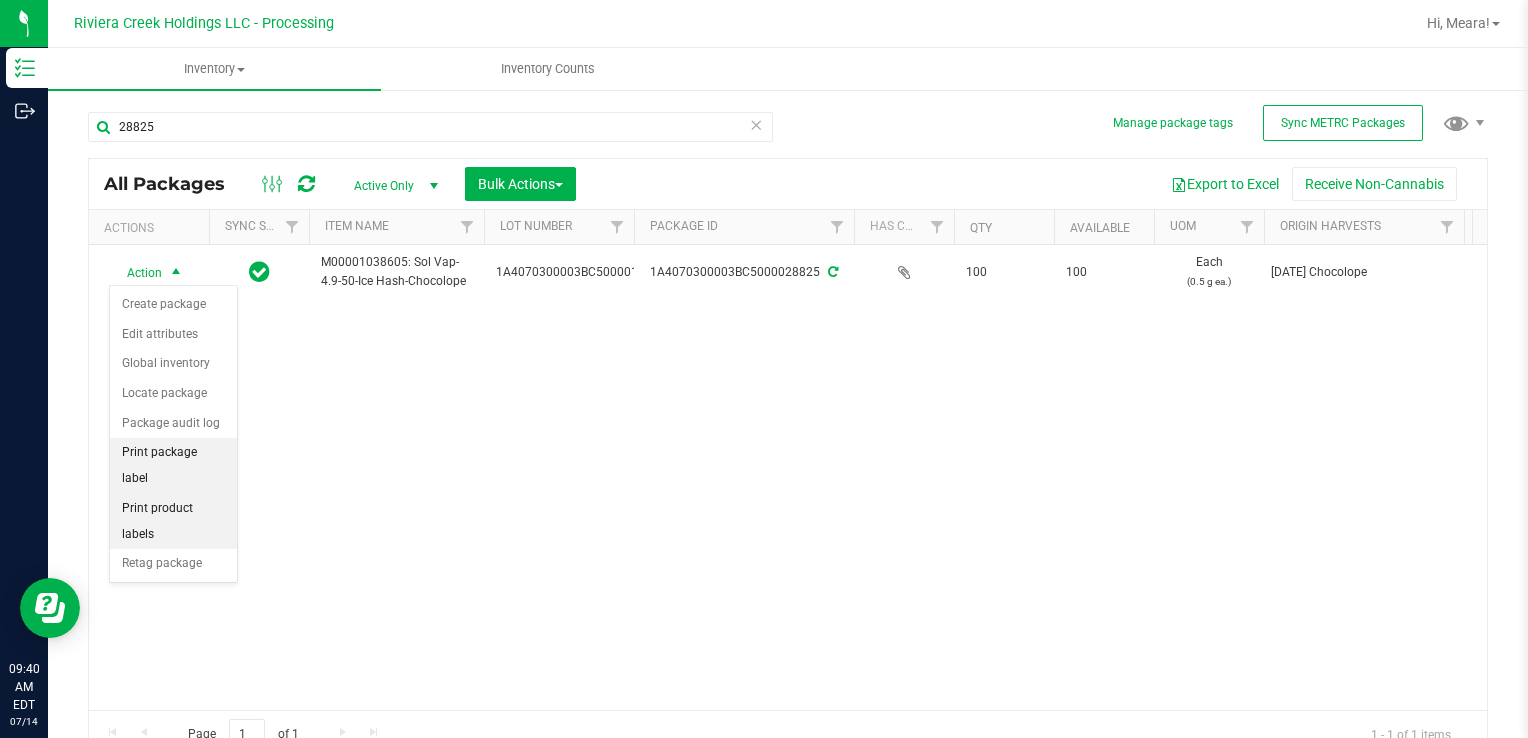 drag, startPoint x: 203, startPoint y: 446, endPoint x: 236, endPoint y: 449, distance: 33.13608 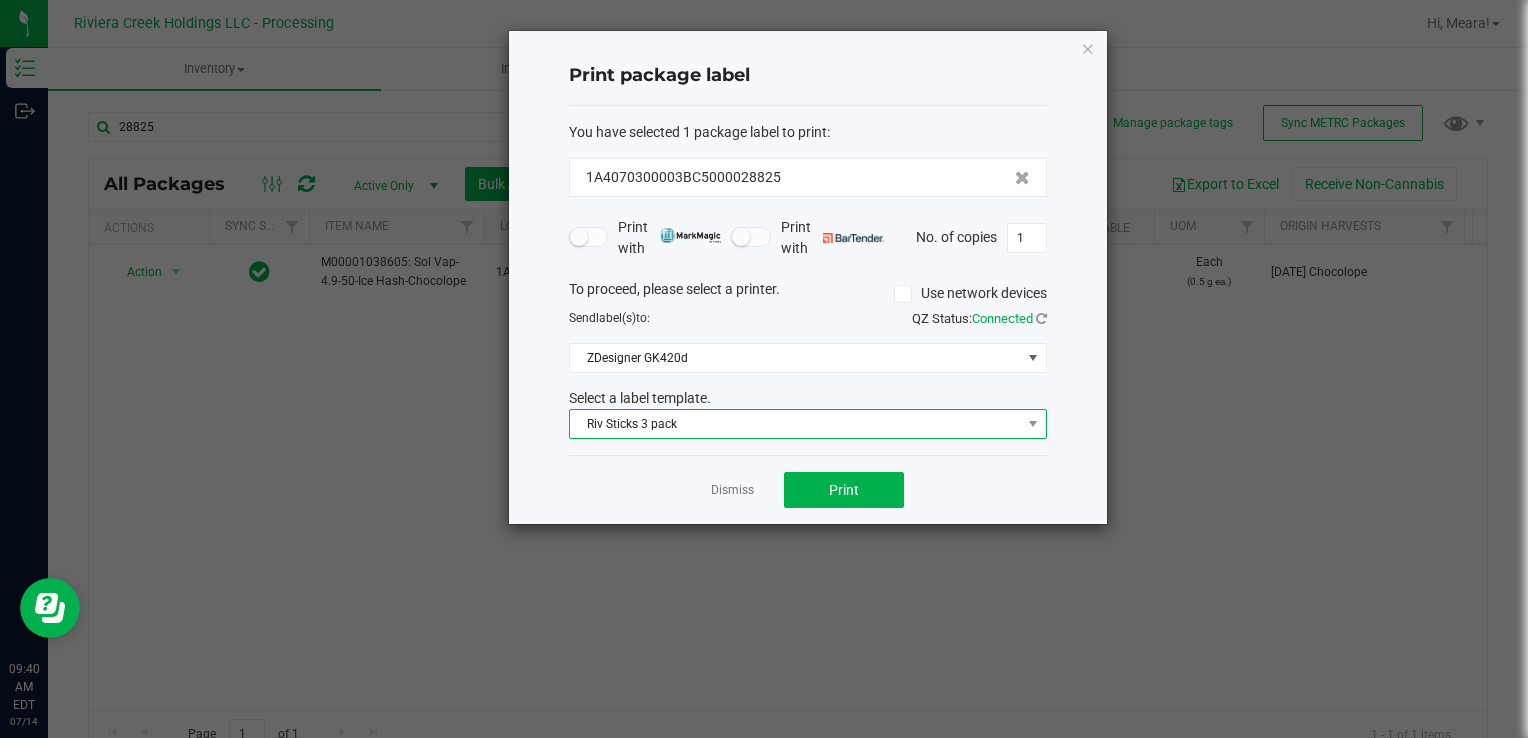 click on "Riv Sticks 3 pack" at bounding box center (795, 424) 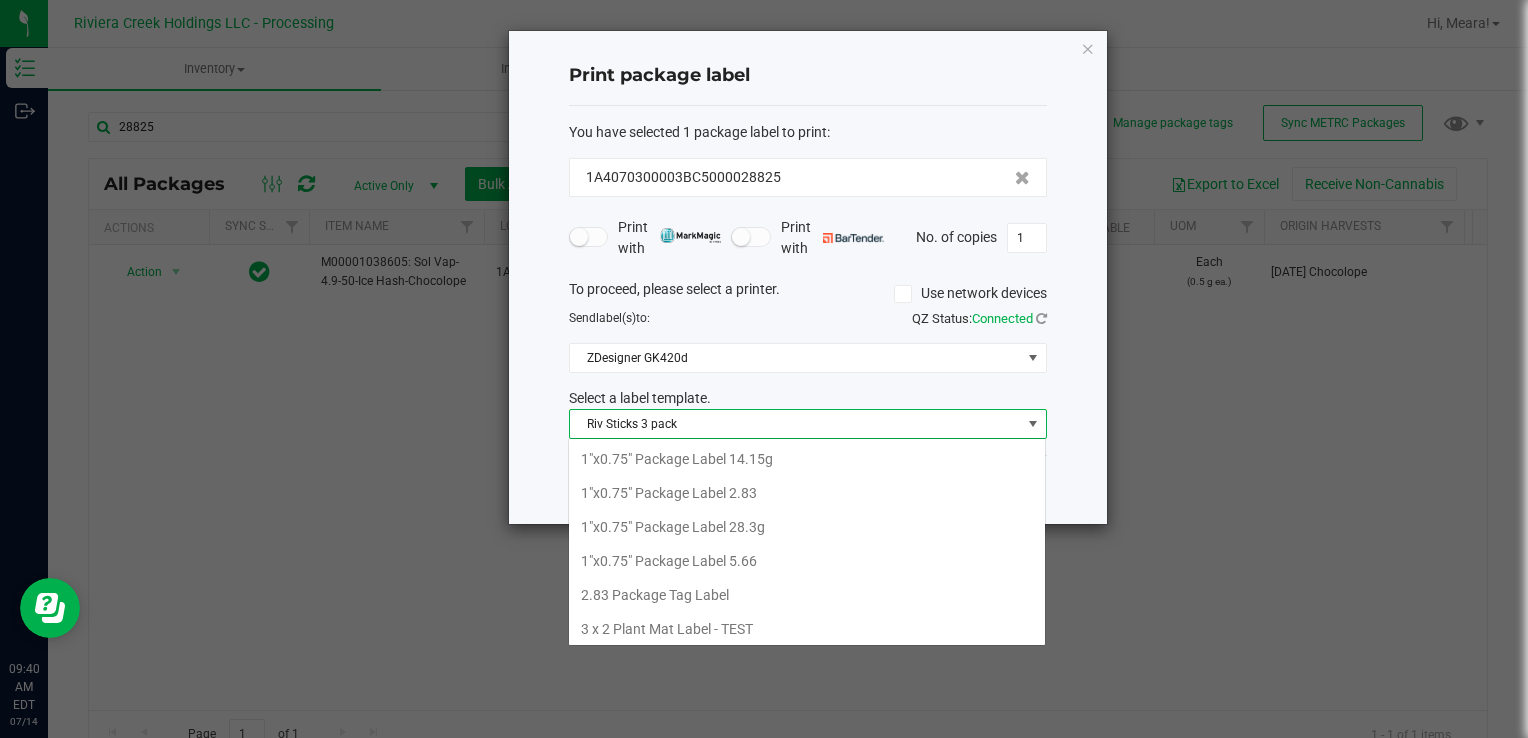 scroll, scrollTop: 876, scrollLeft: 0, axis: vertical 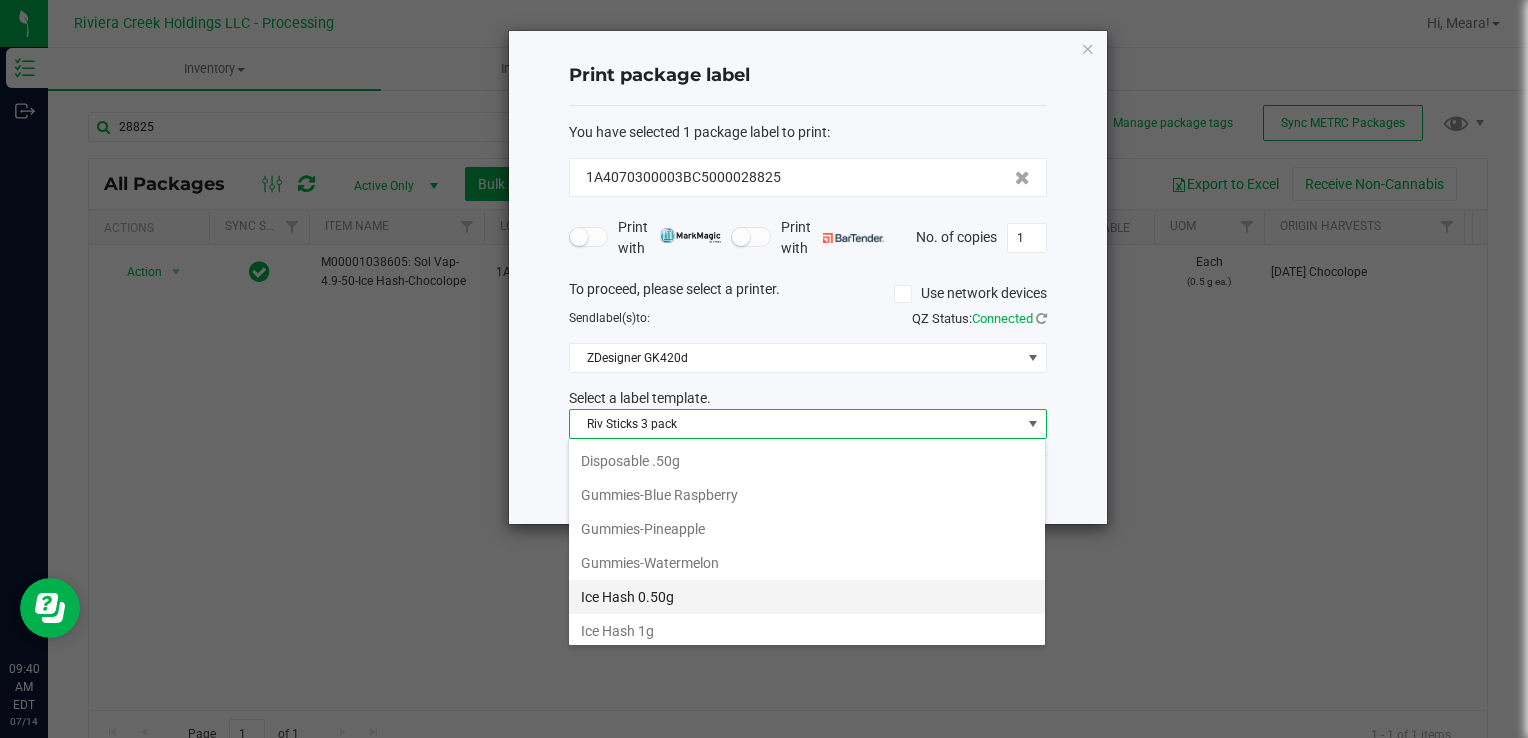 click on "Ice Hash 0.50g" at bounding box center (807, 597) 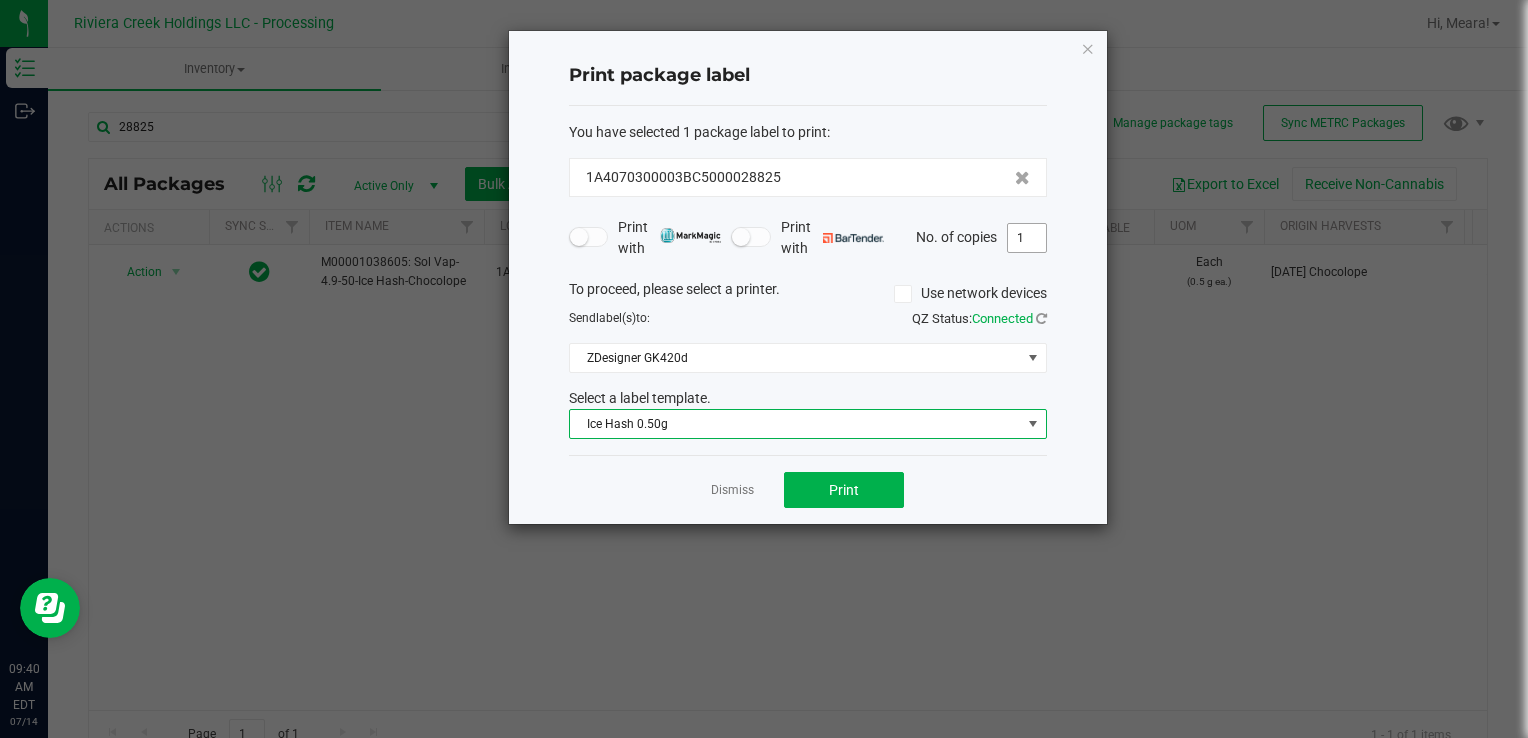 click on "1" at bounding box center [1027, 238] 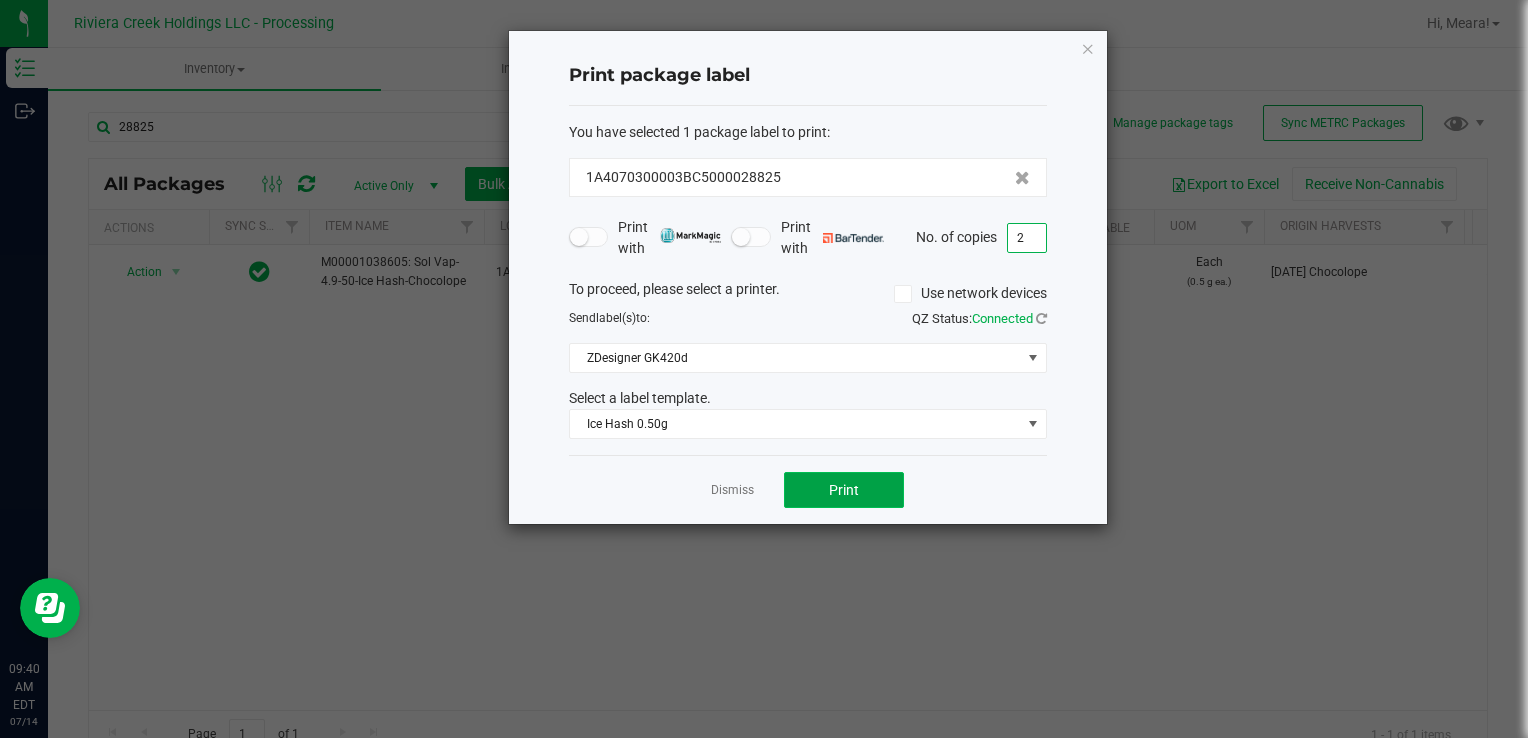 click on "Print" 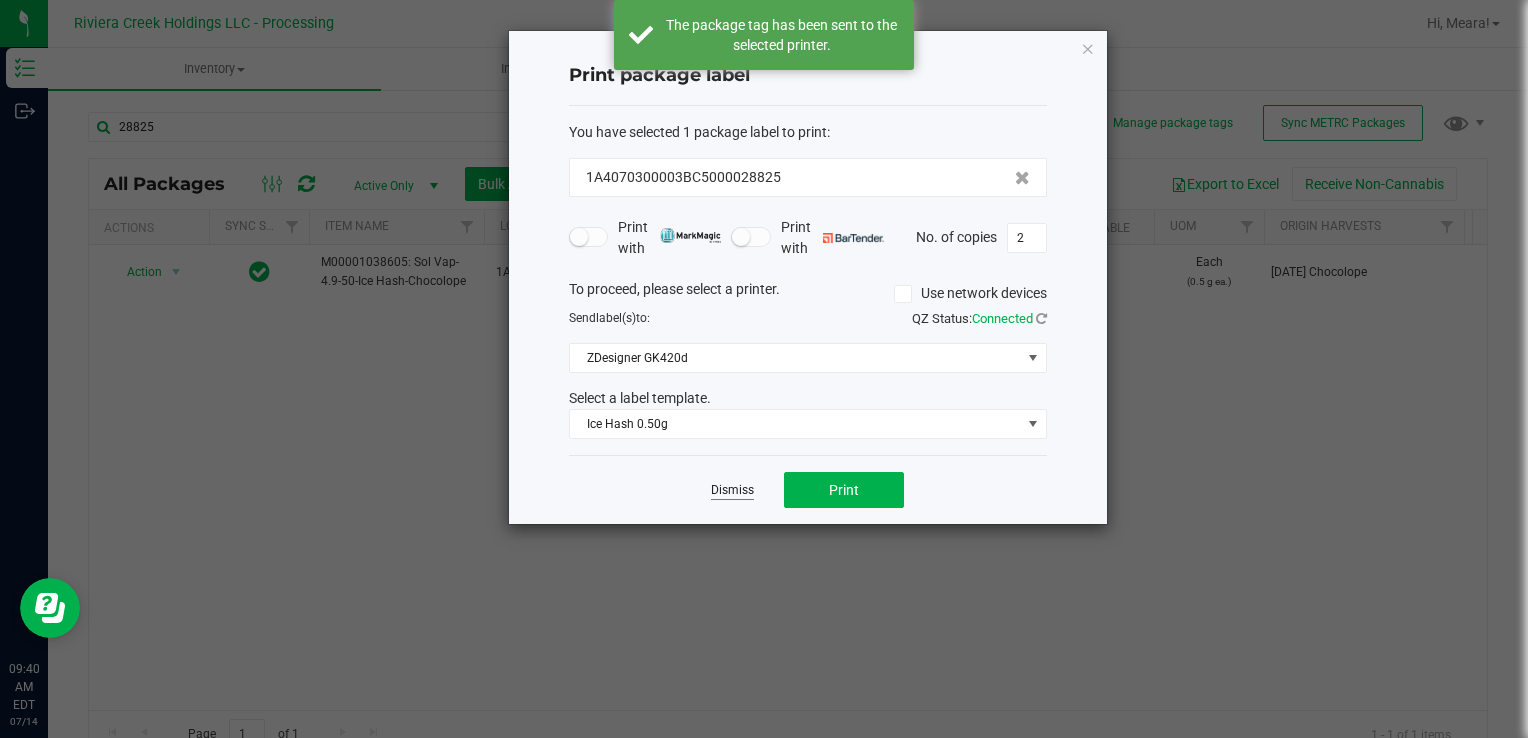 click on "Dismiss" 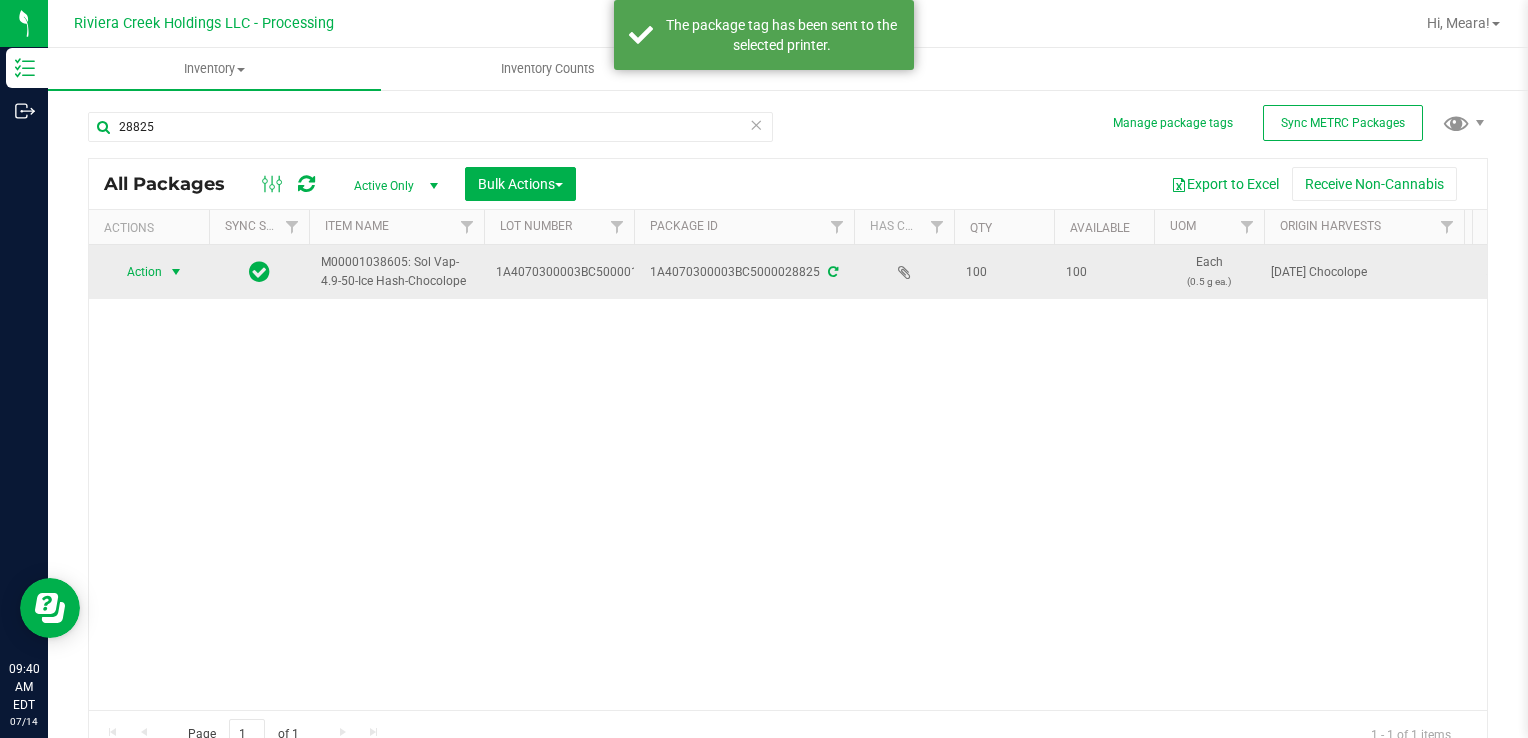 click on "Action" at bounding box center (136, 272) 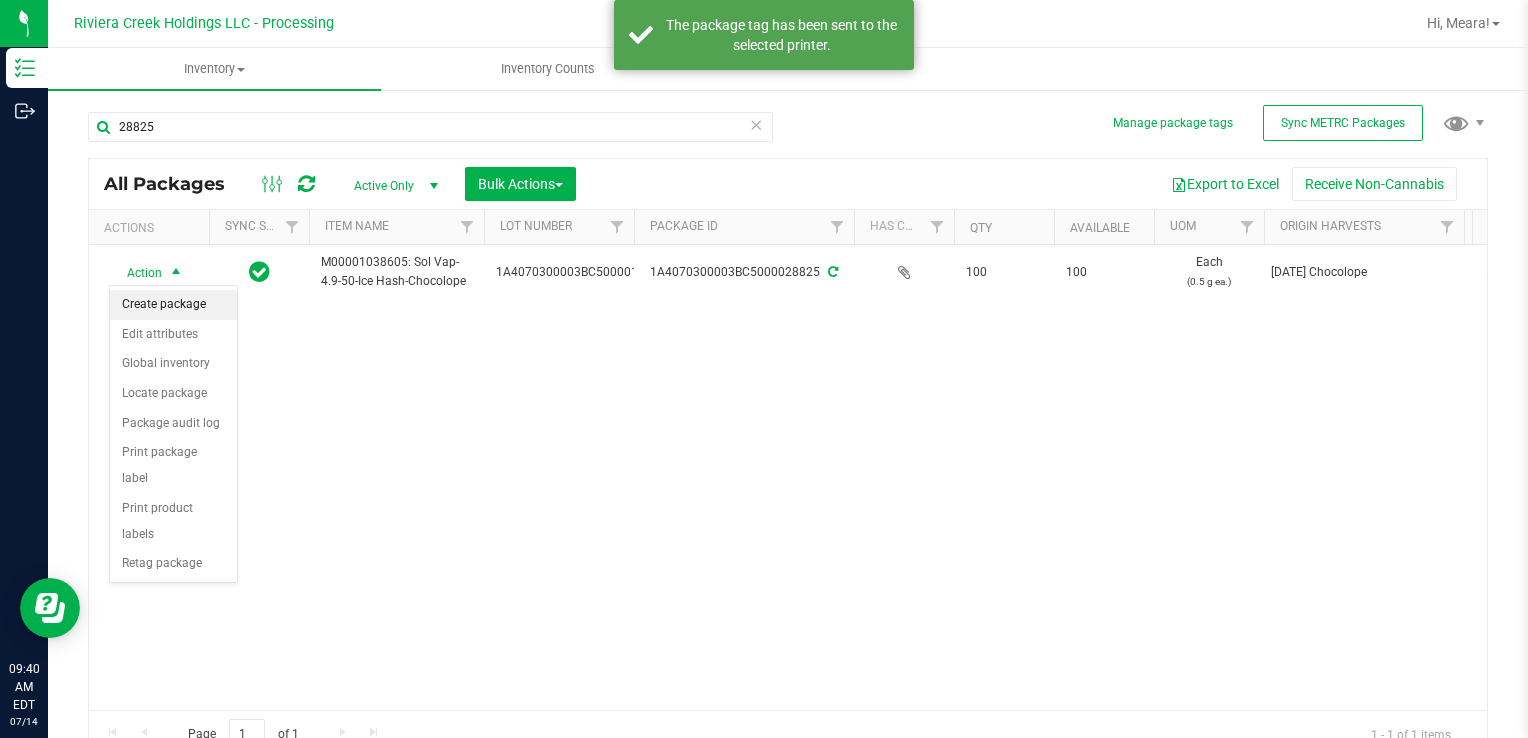 click on "Create package" at bounding box center [173, 305] 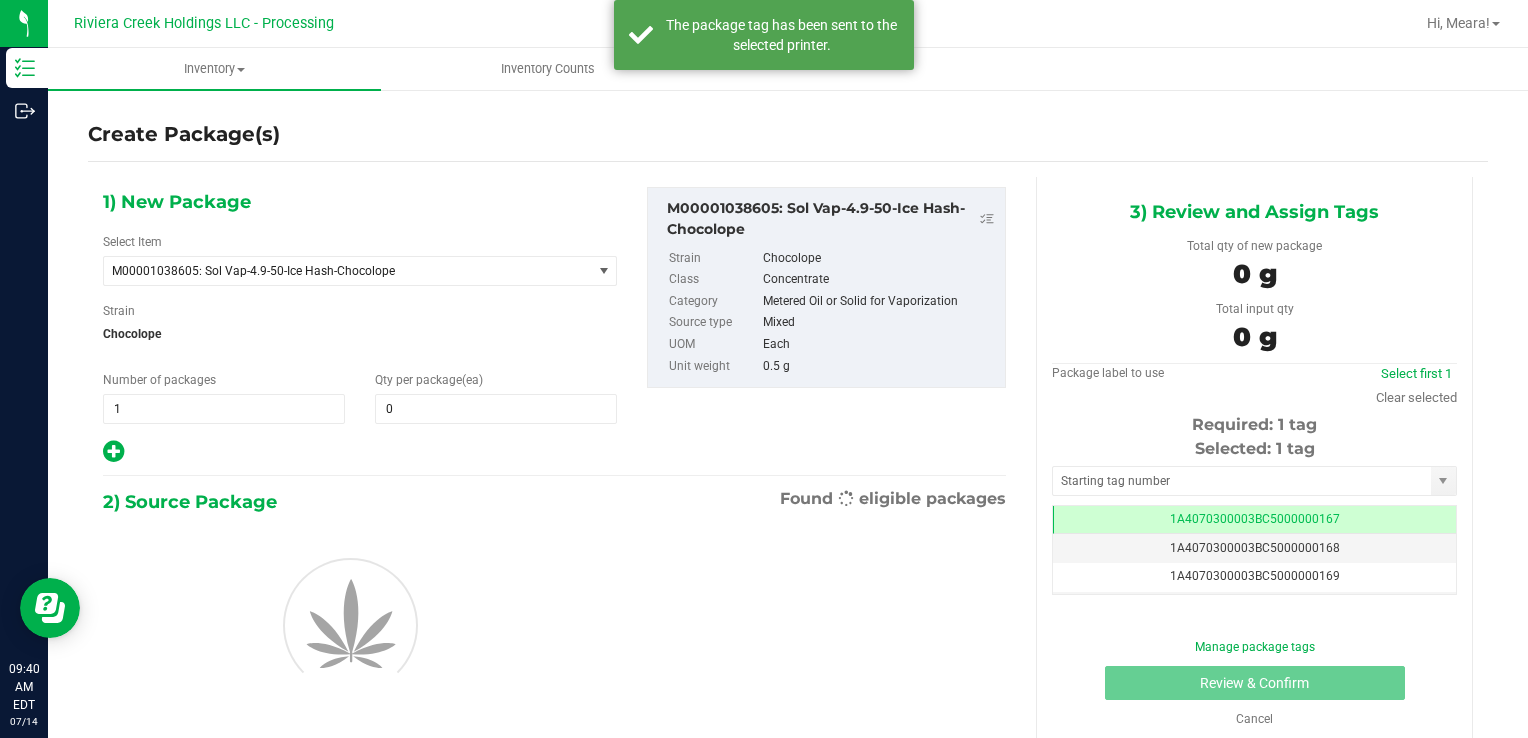 scroll, scrollTop: 0, scrollLeft: 0, axis: both 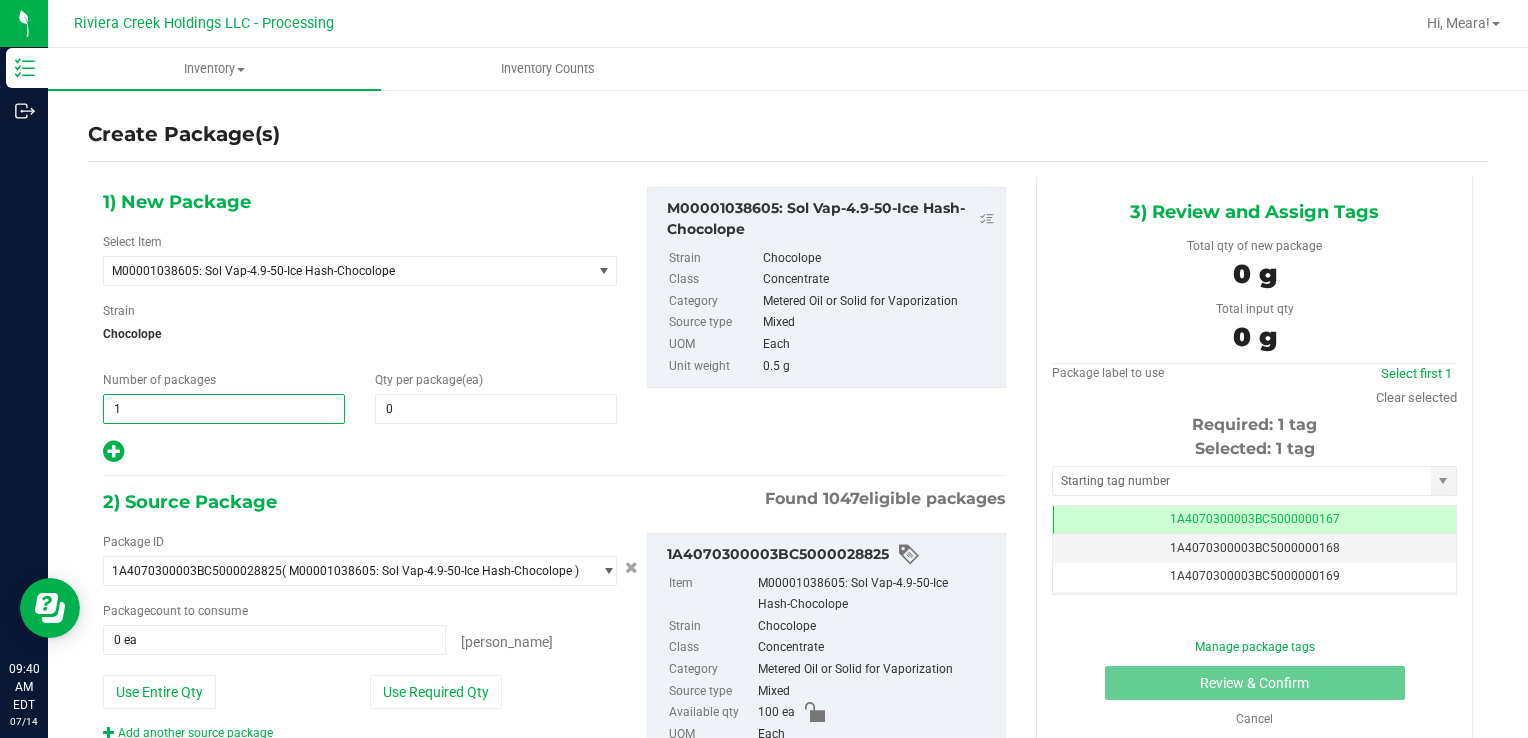 drag, startPoint x: 164, startPoint y: 406, endPoint x: 68, endPoint y: 415, distance: 96.42095 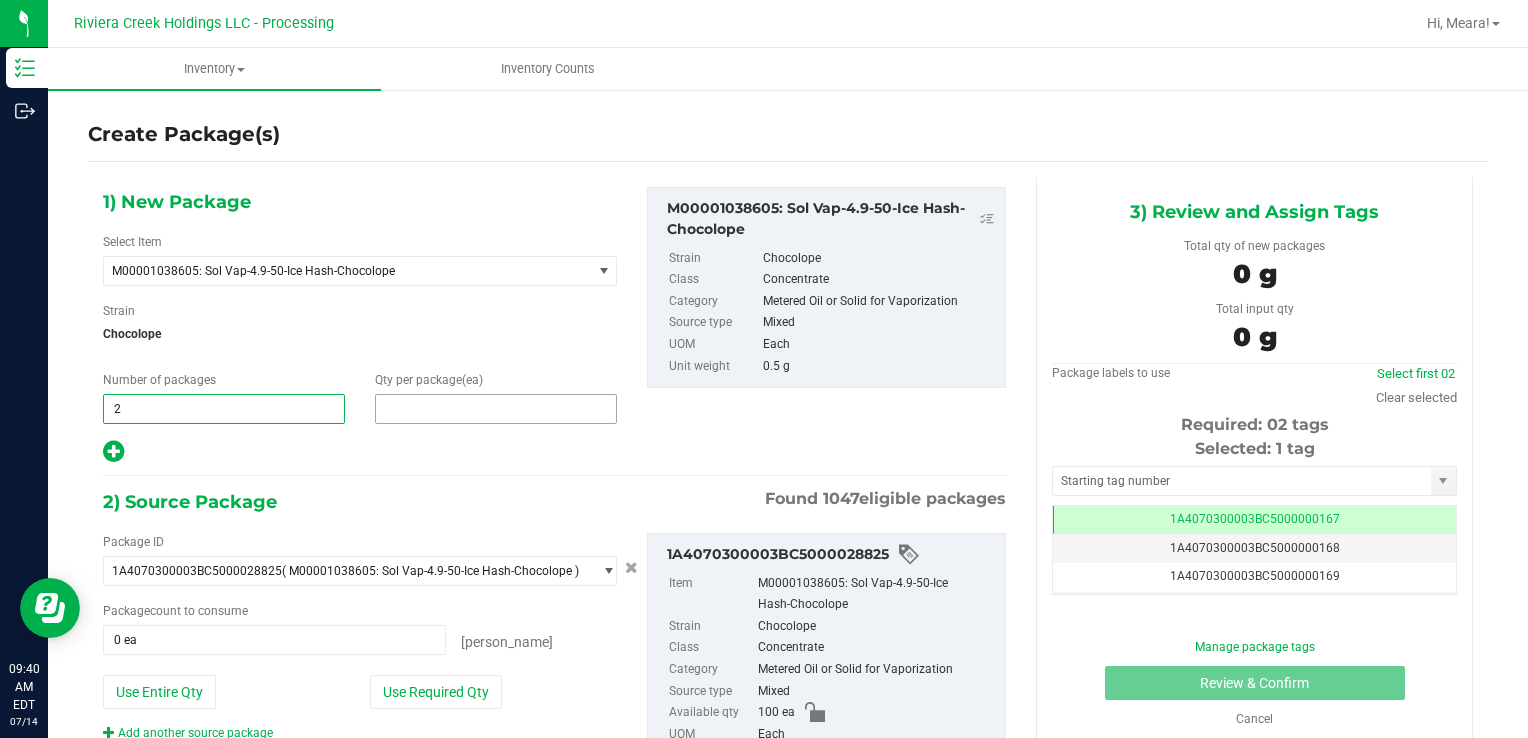 click at bounding box center [496, 409] 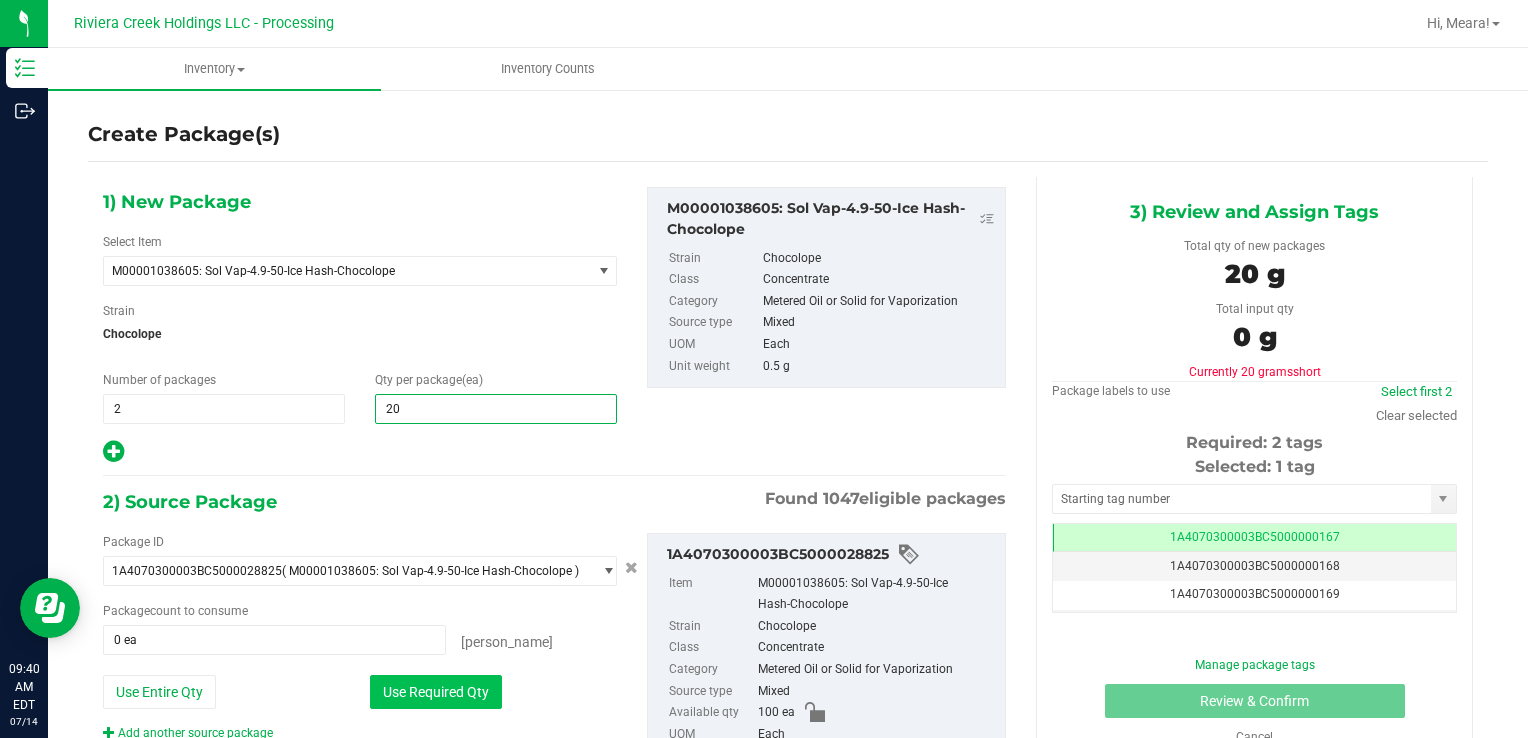 click on "Use Required Qty" at bounding box center [436, 692] 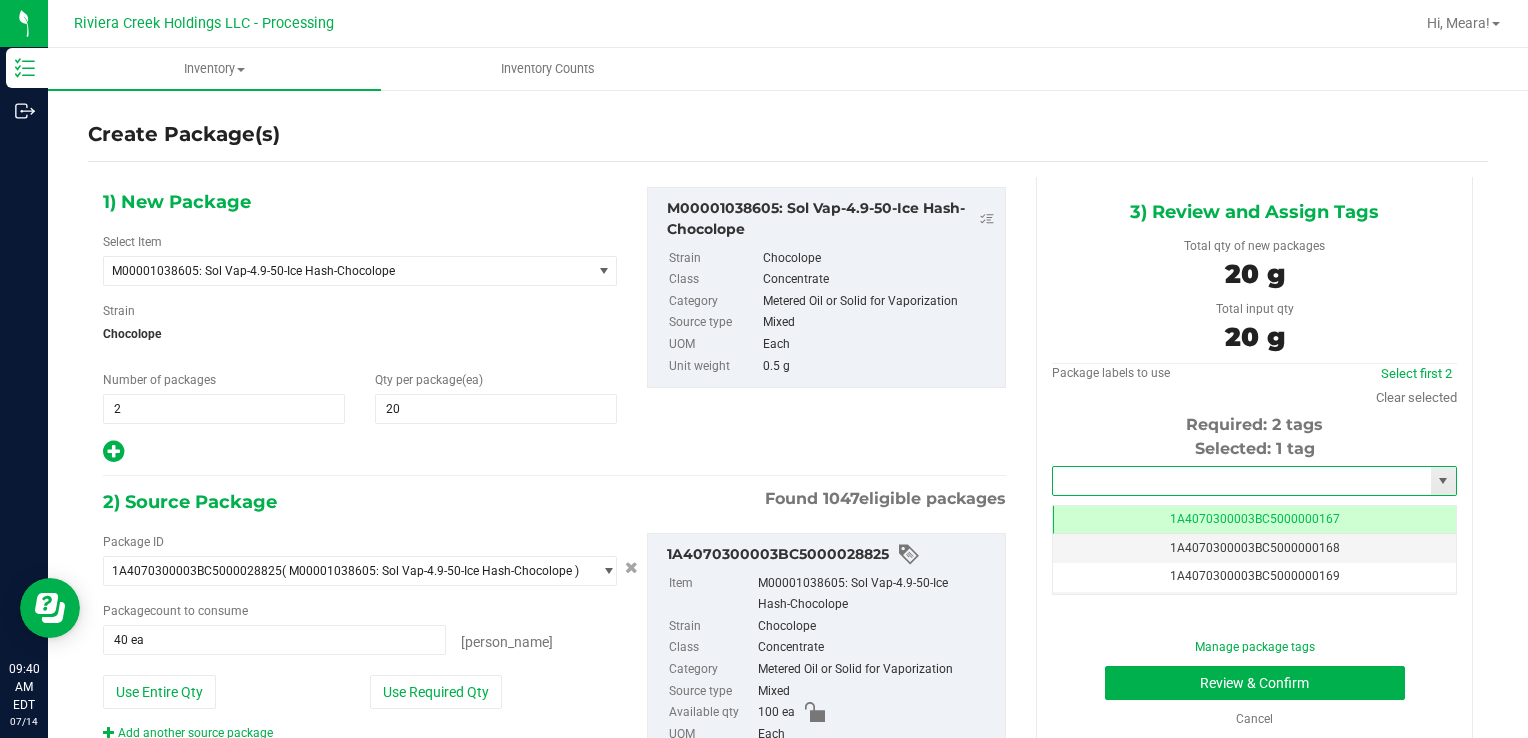 click at bounding box center [1242, 481] 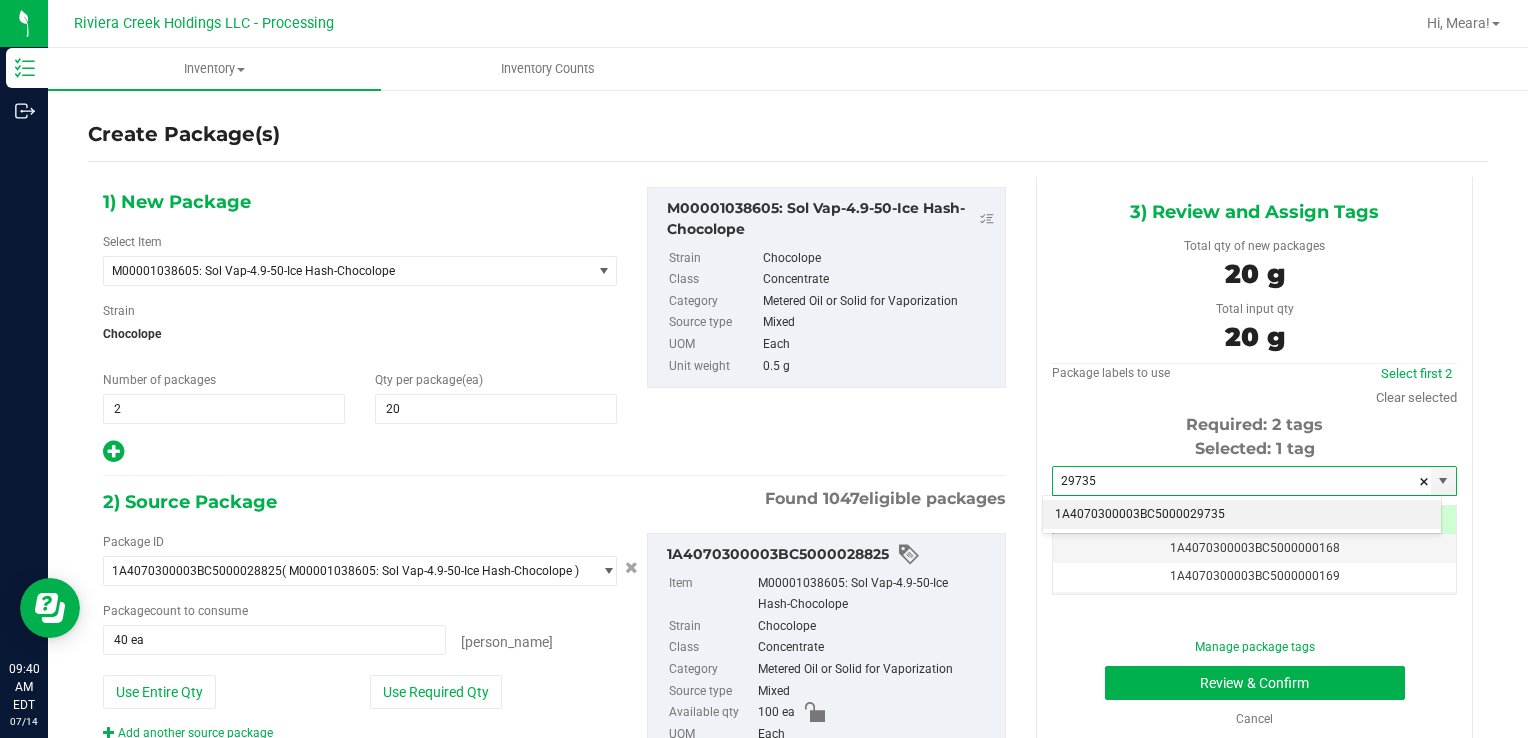 click on "1A4070300003BC5000029735" at bounding box center (1242, 515) 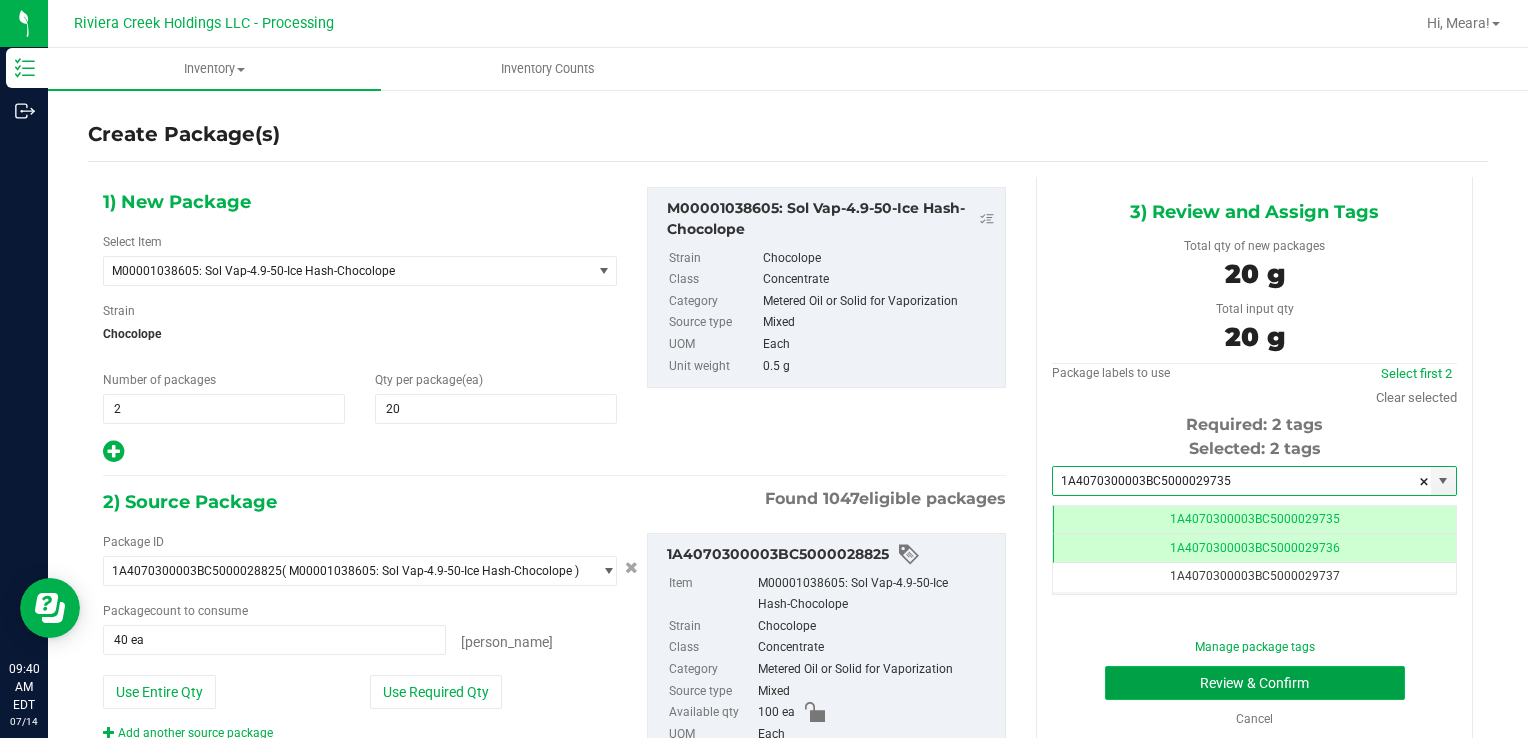 click on "Review & Confirm" at bounding box center [1255, 683] 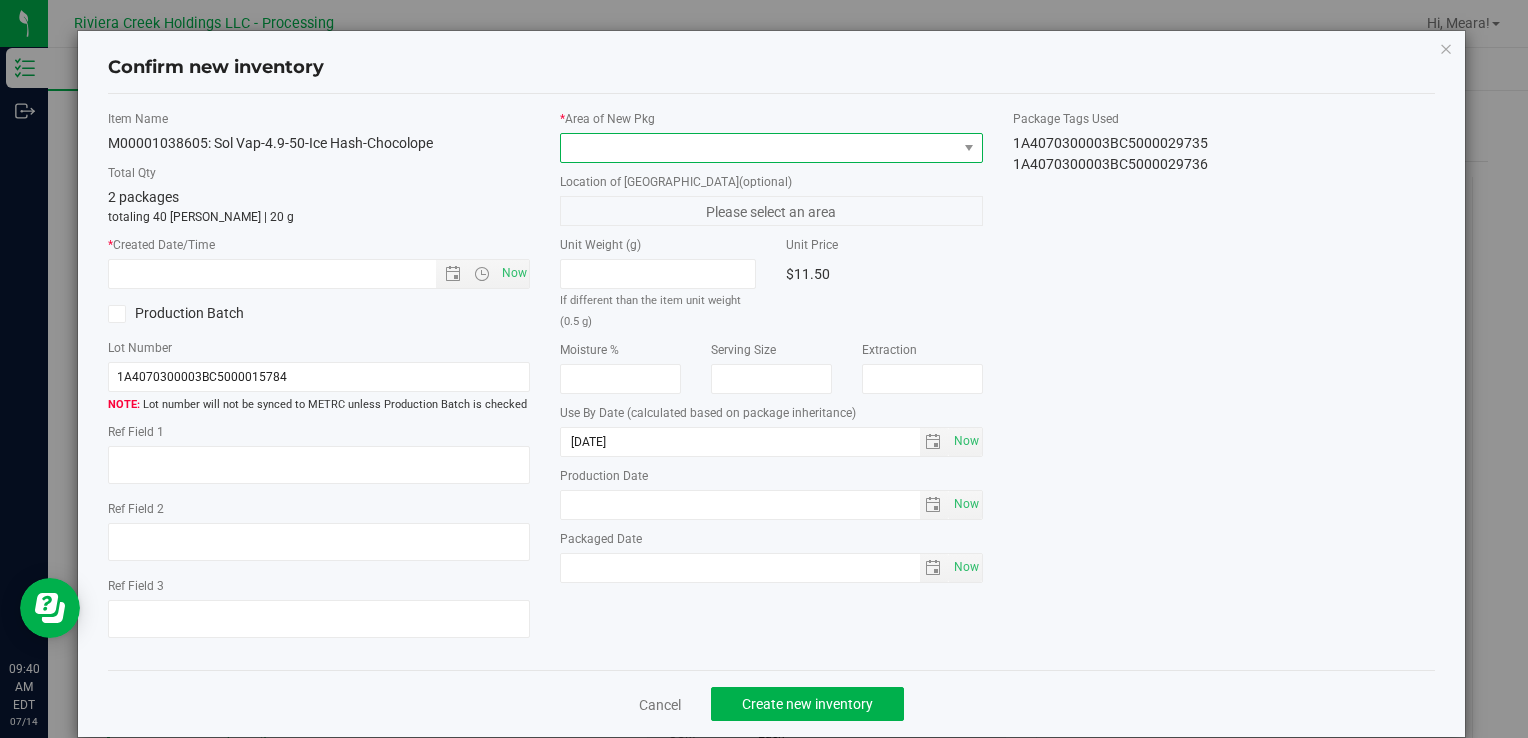 click at bounding box center [758, 148] 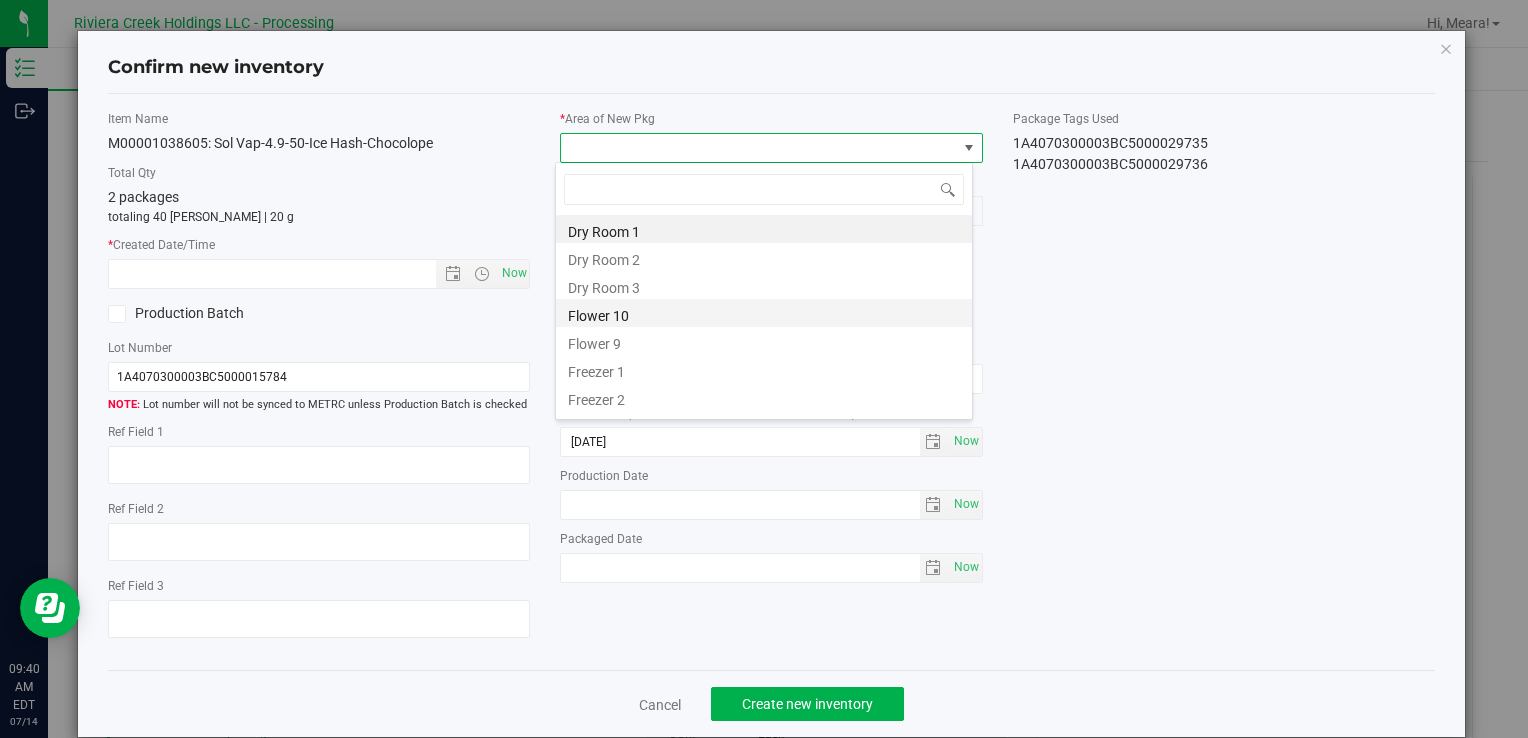 click on "Flower 10" at bounding box center [764, 313] 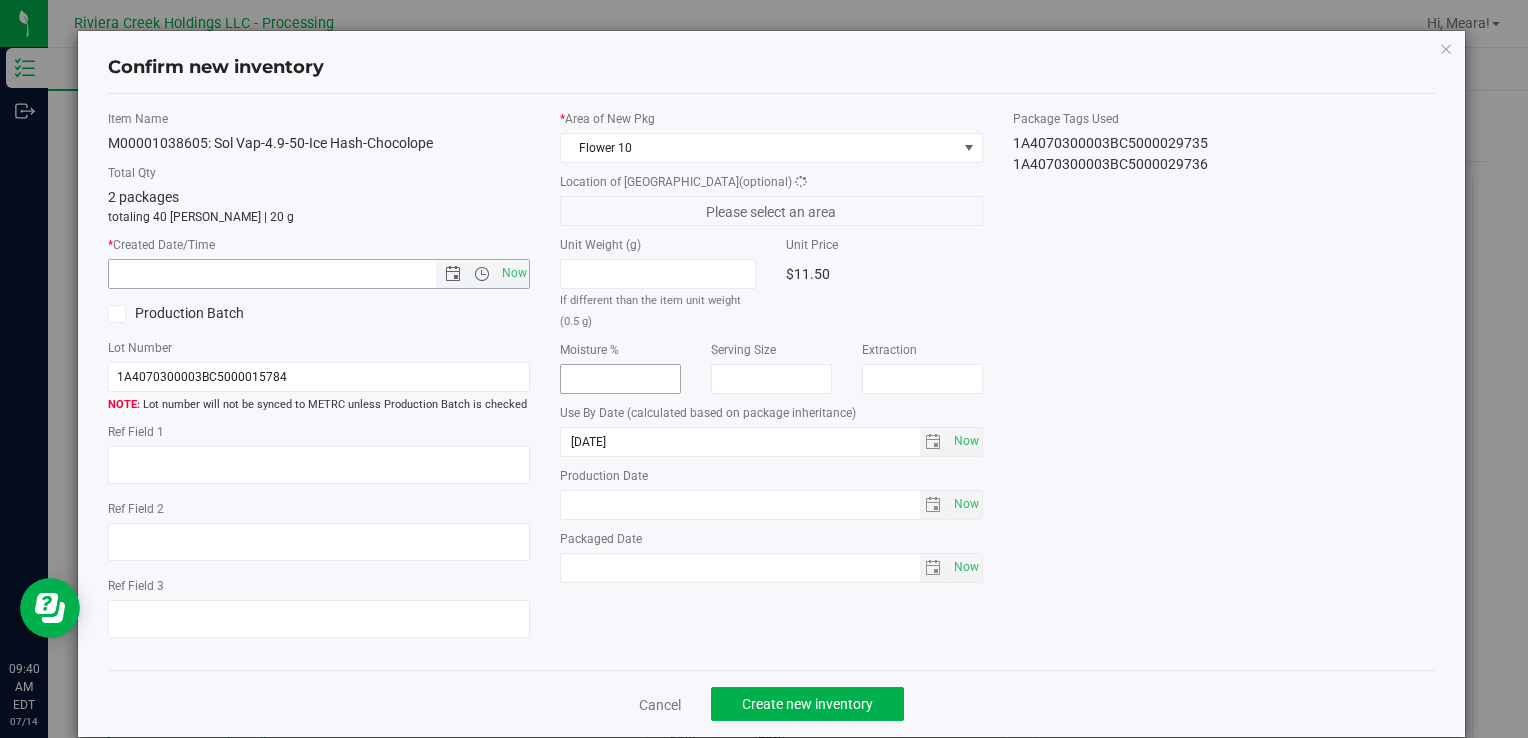 drag, startPoint x: 516, startPoint y: 284, endPoint x: 588, endPoint y: 386, distance: 124.85191 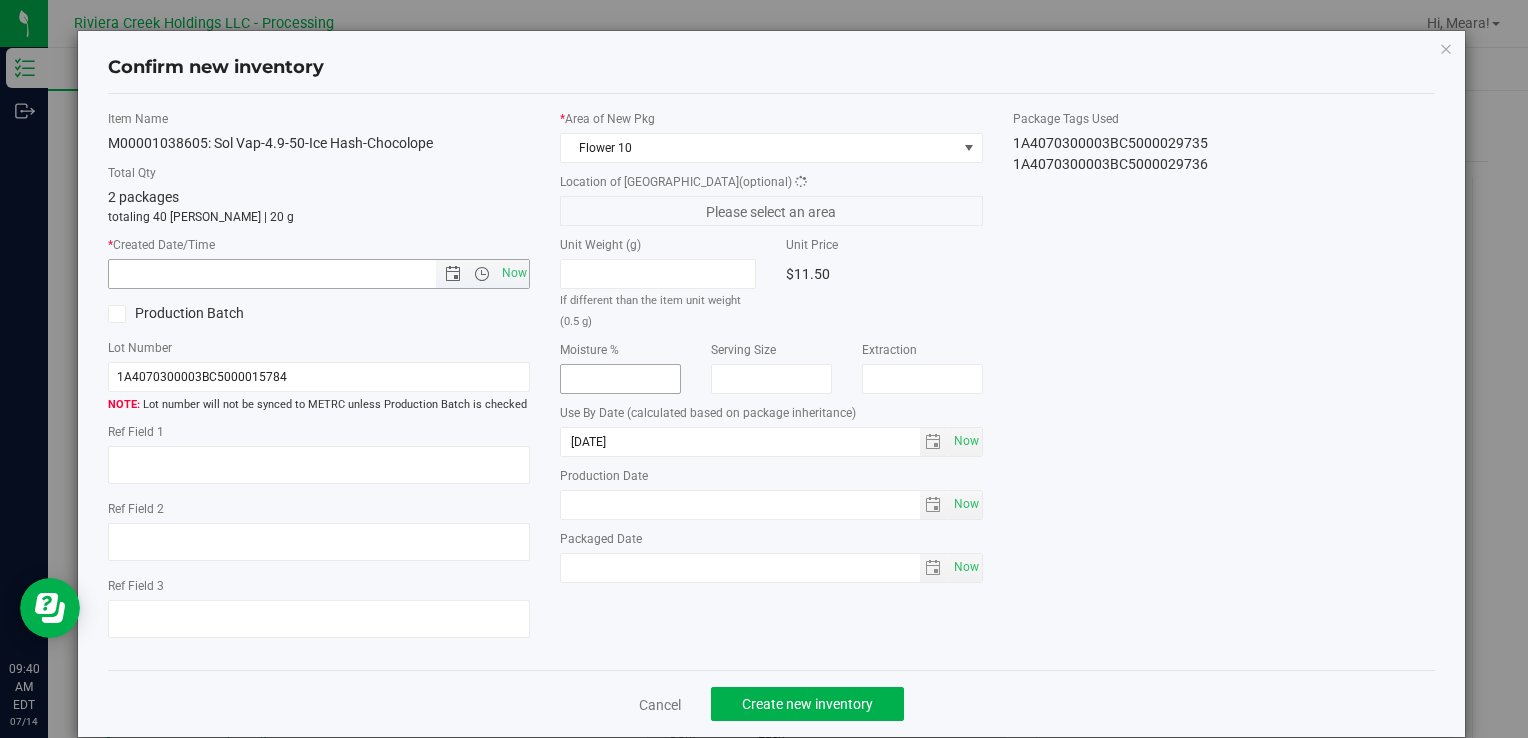 click on "Now" at bounding box center (514, 273) 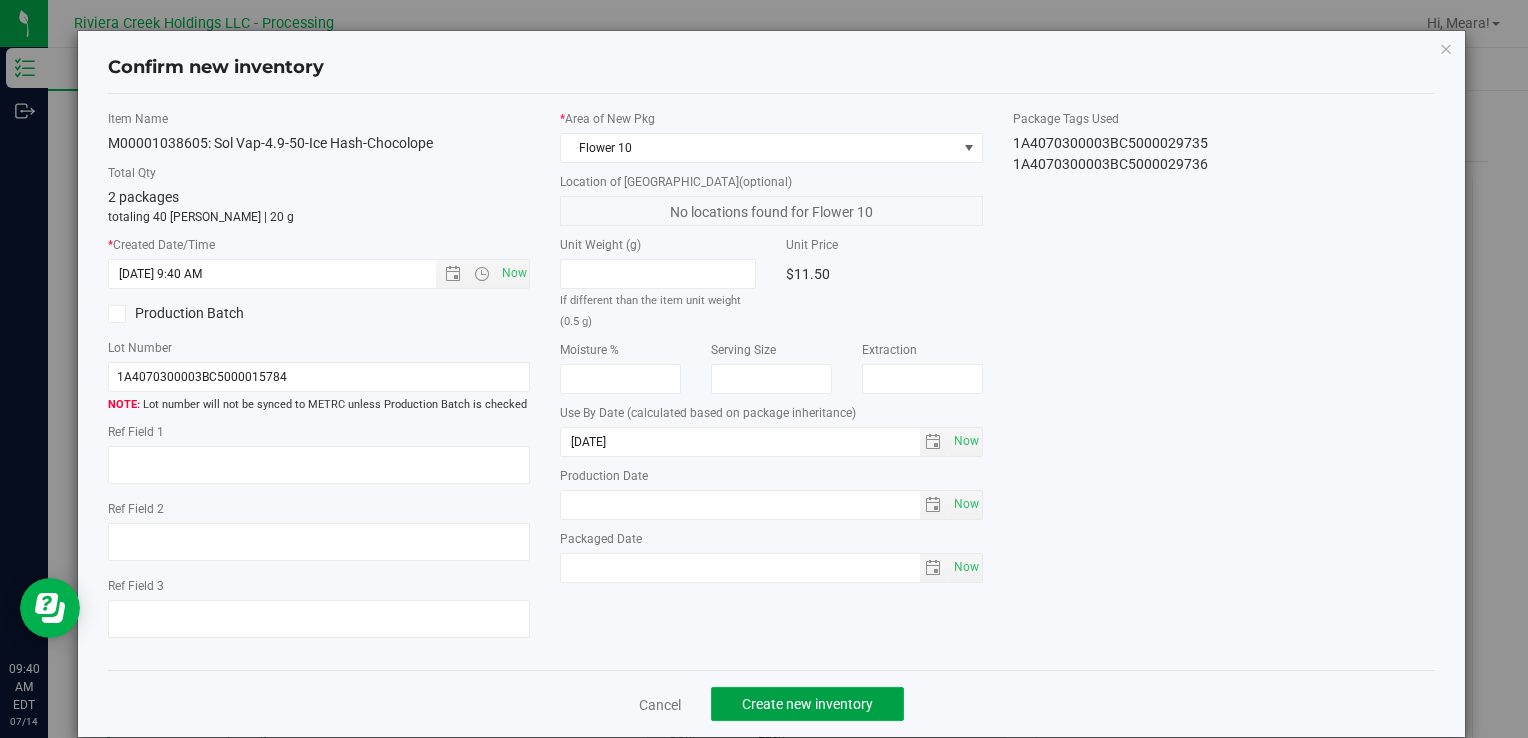 click on "Create new inventory" 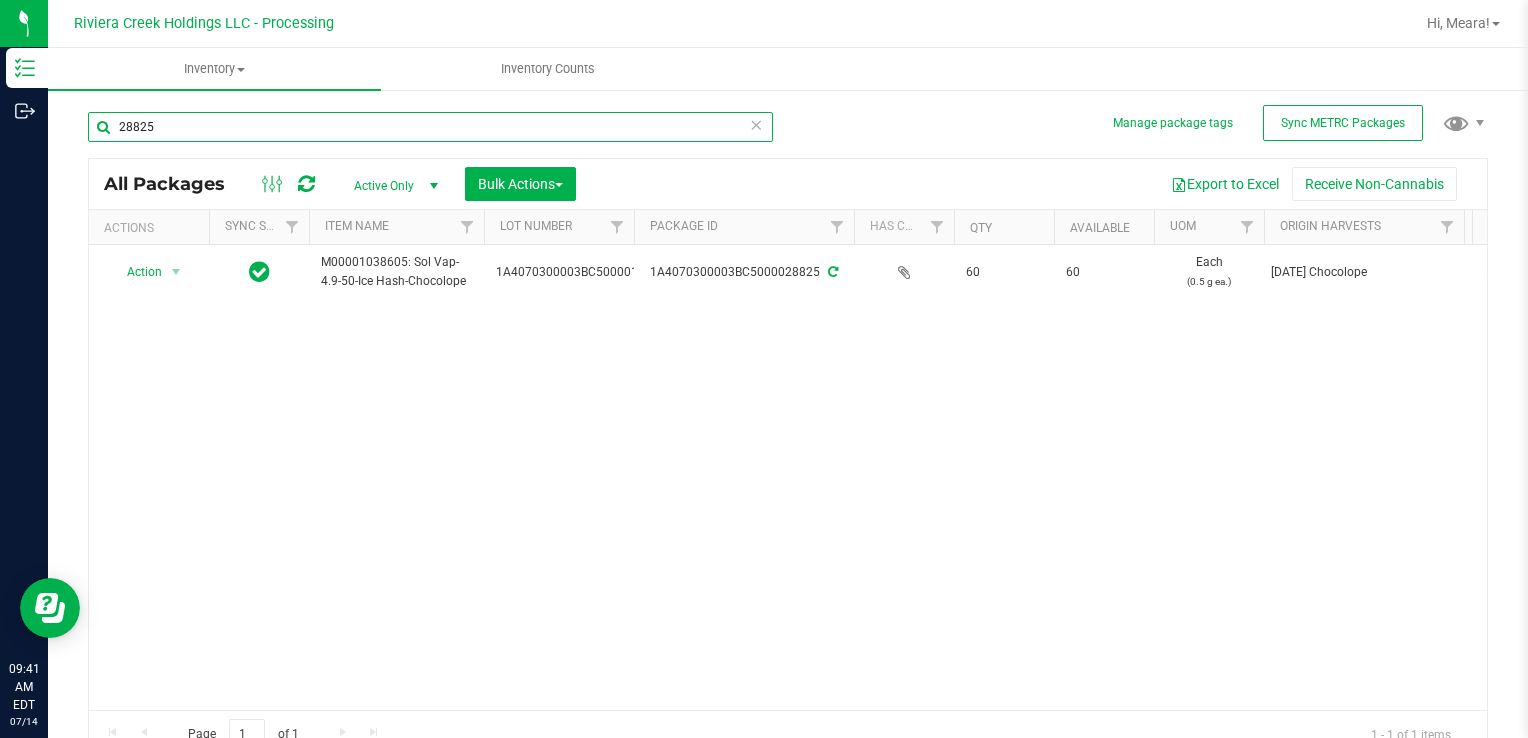 drag, startPoint x: 224, startPoint y: 130, endPoint x: 782, endPoint y: 478, distance: 657.623 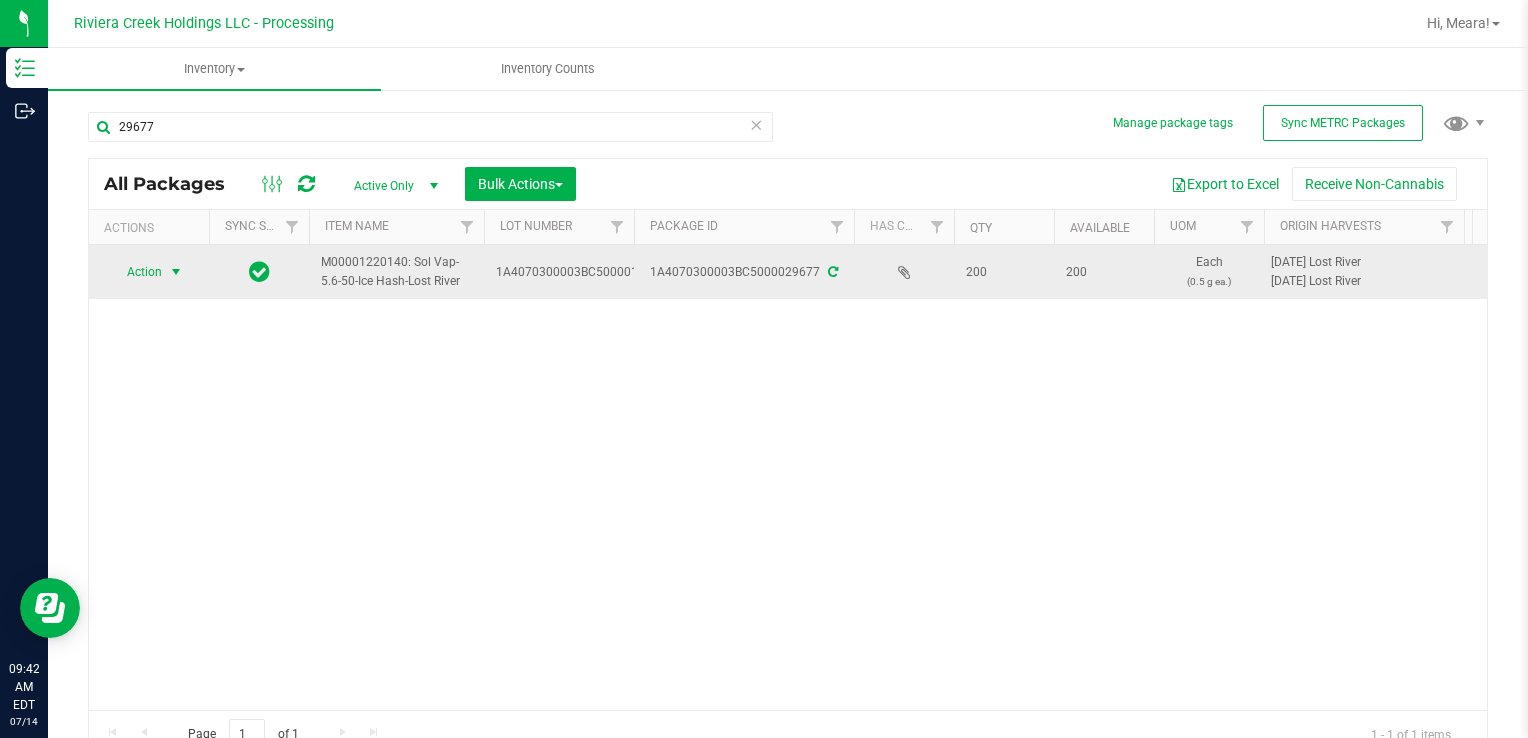 click on "Action" at bounding box center (136, 272) 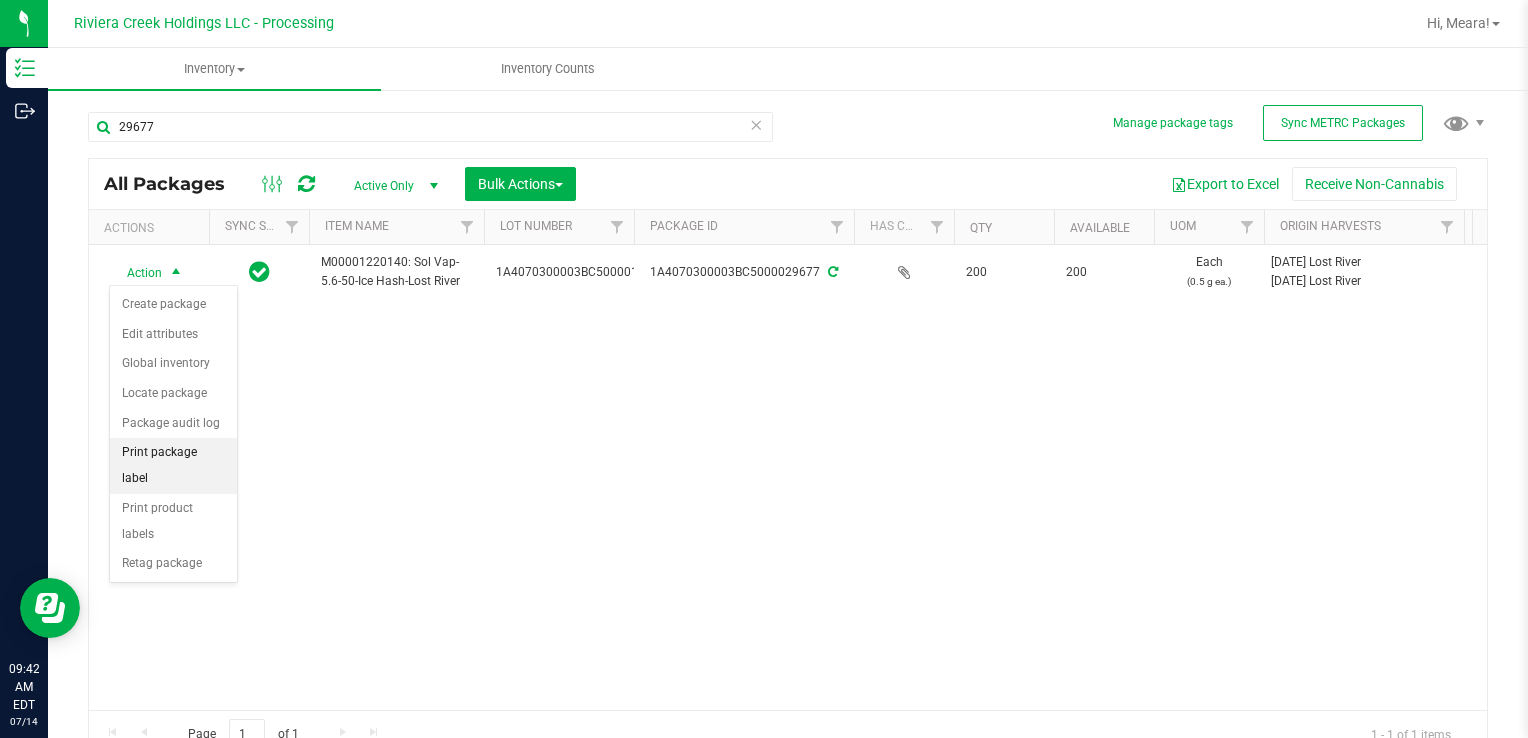 click on "Print package label" at bounding box center (173, 465) 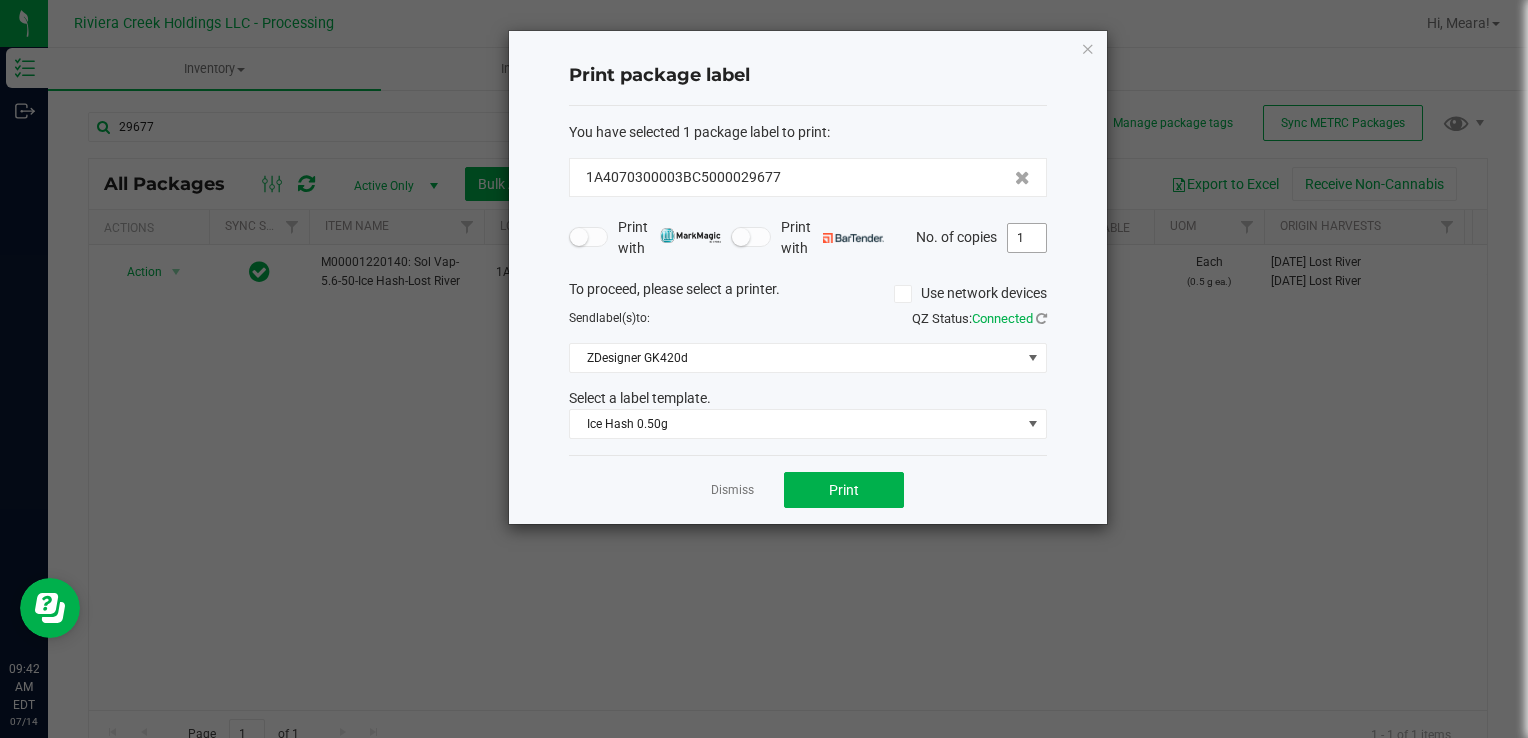 drag, startPoint x: 1016, startPoint y: 250, endPoint x: 1016, endPoint y: 238, distance: 12 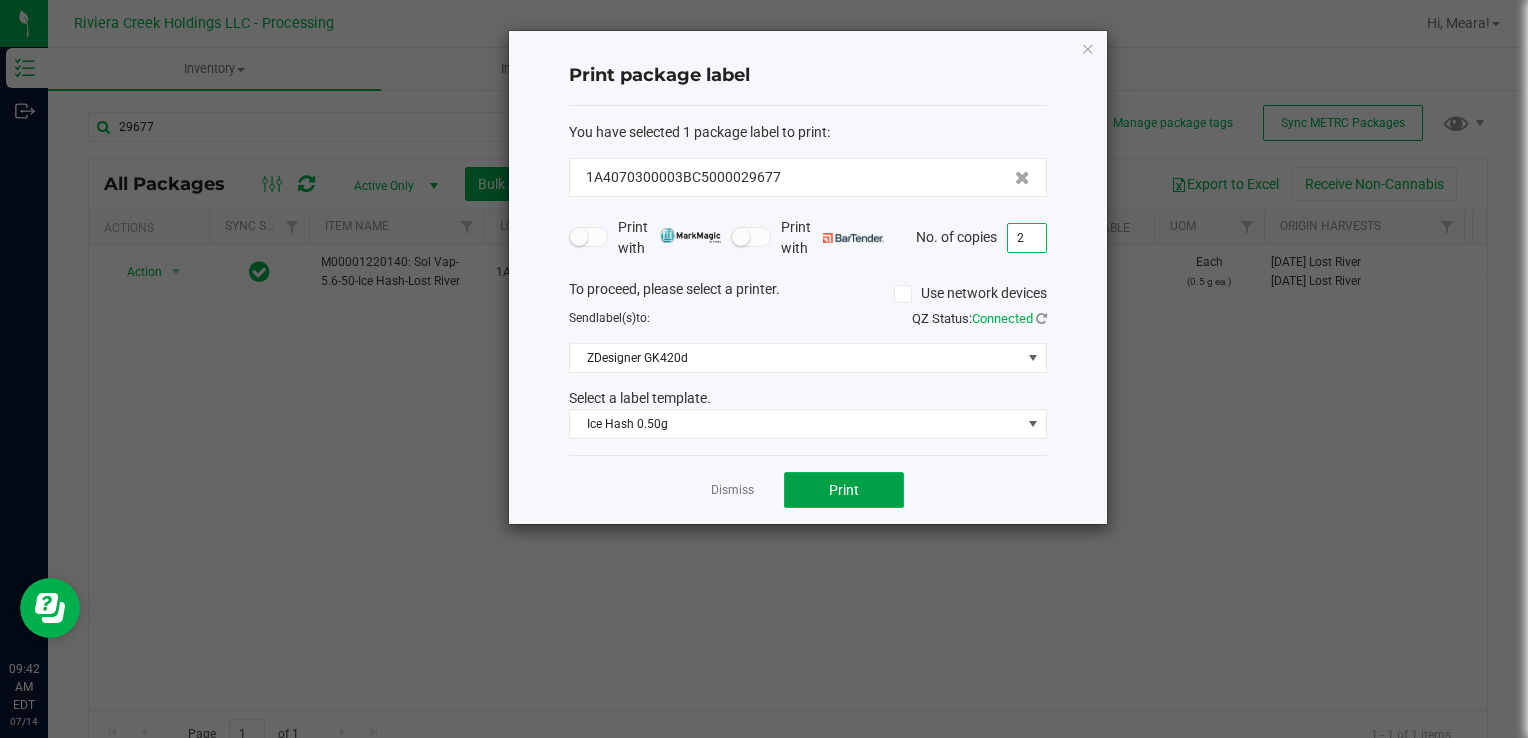 drag, startPoint x: 823, startPoint y: 501, endPoint x: 817, endPoint y: 490, distance: 12.529964 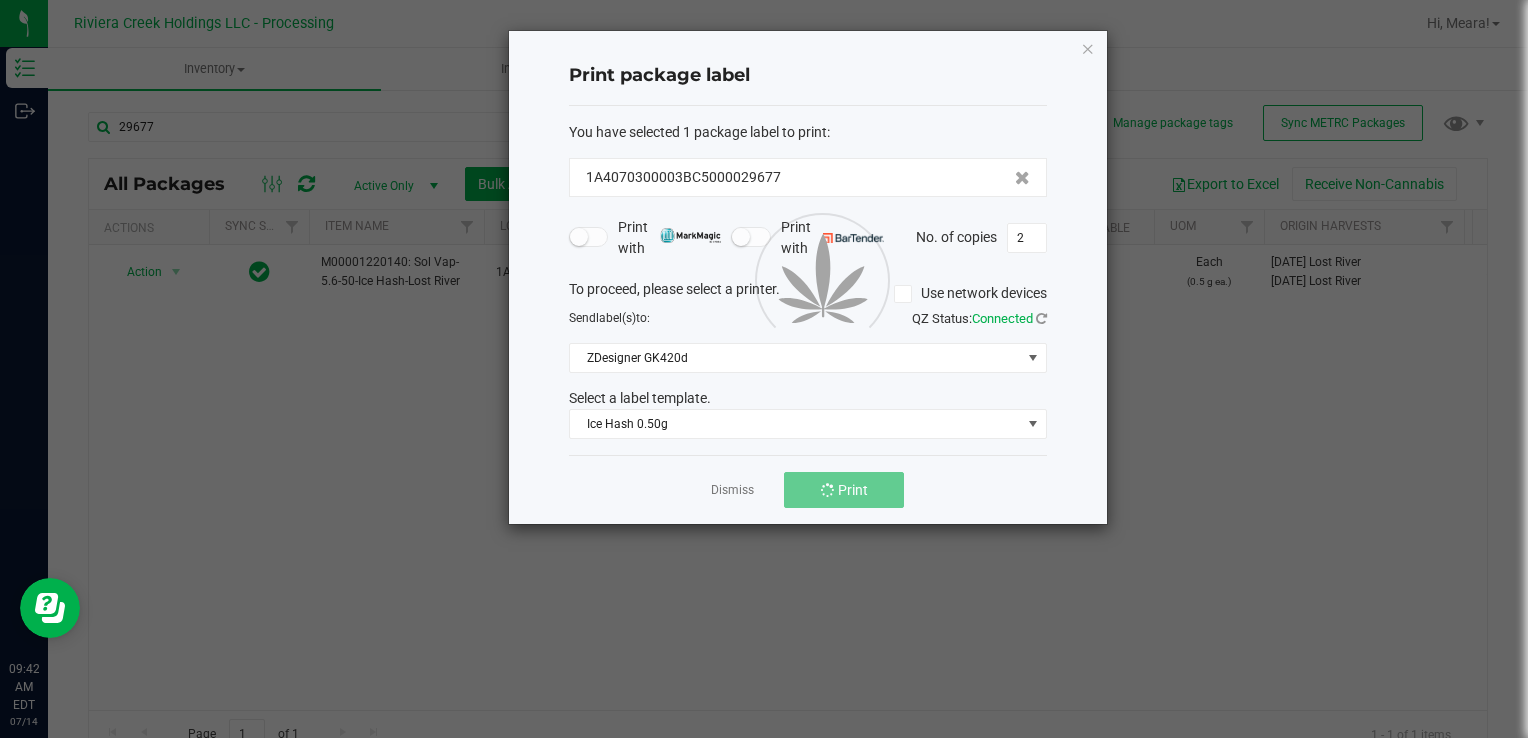 click 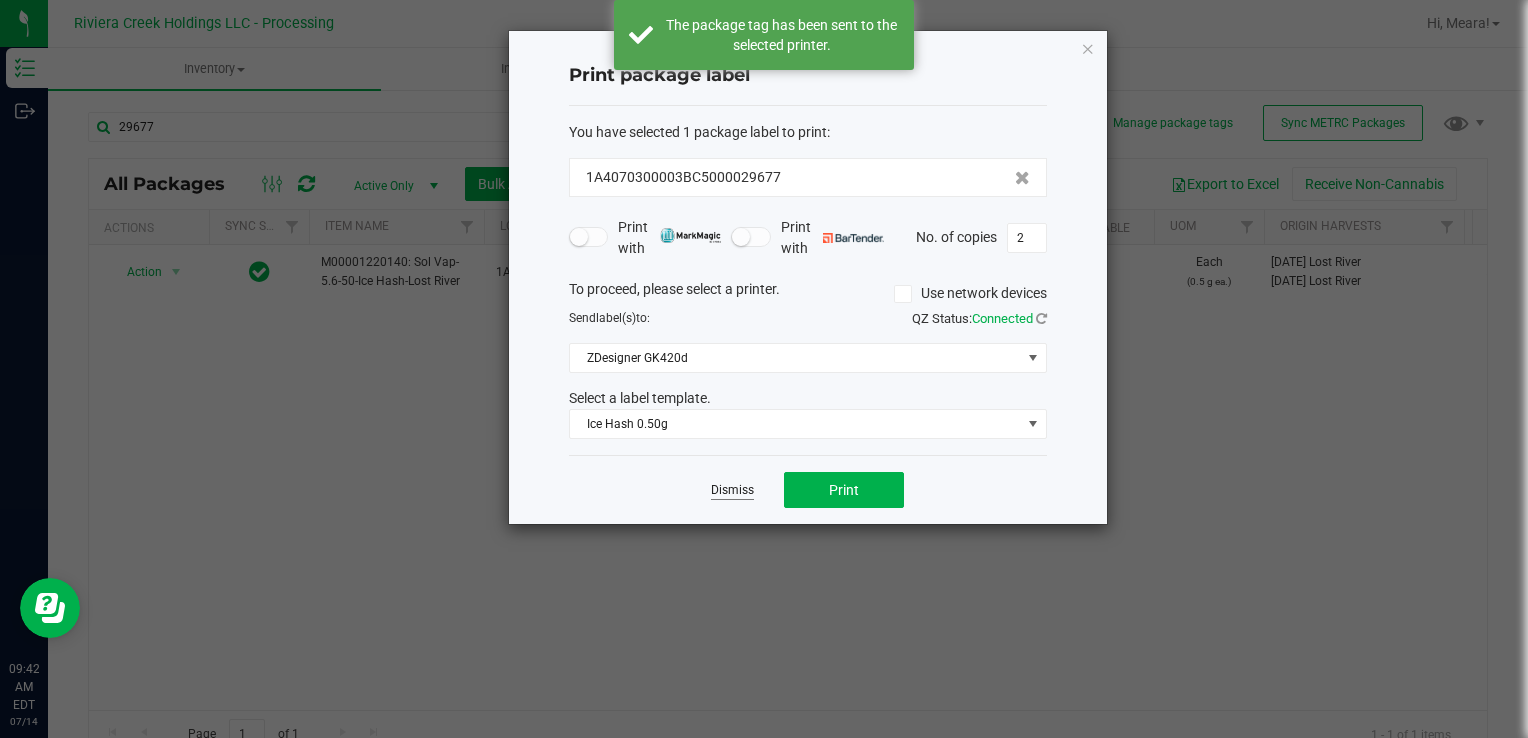 click on "Dismiss" 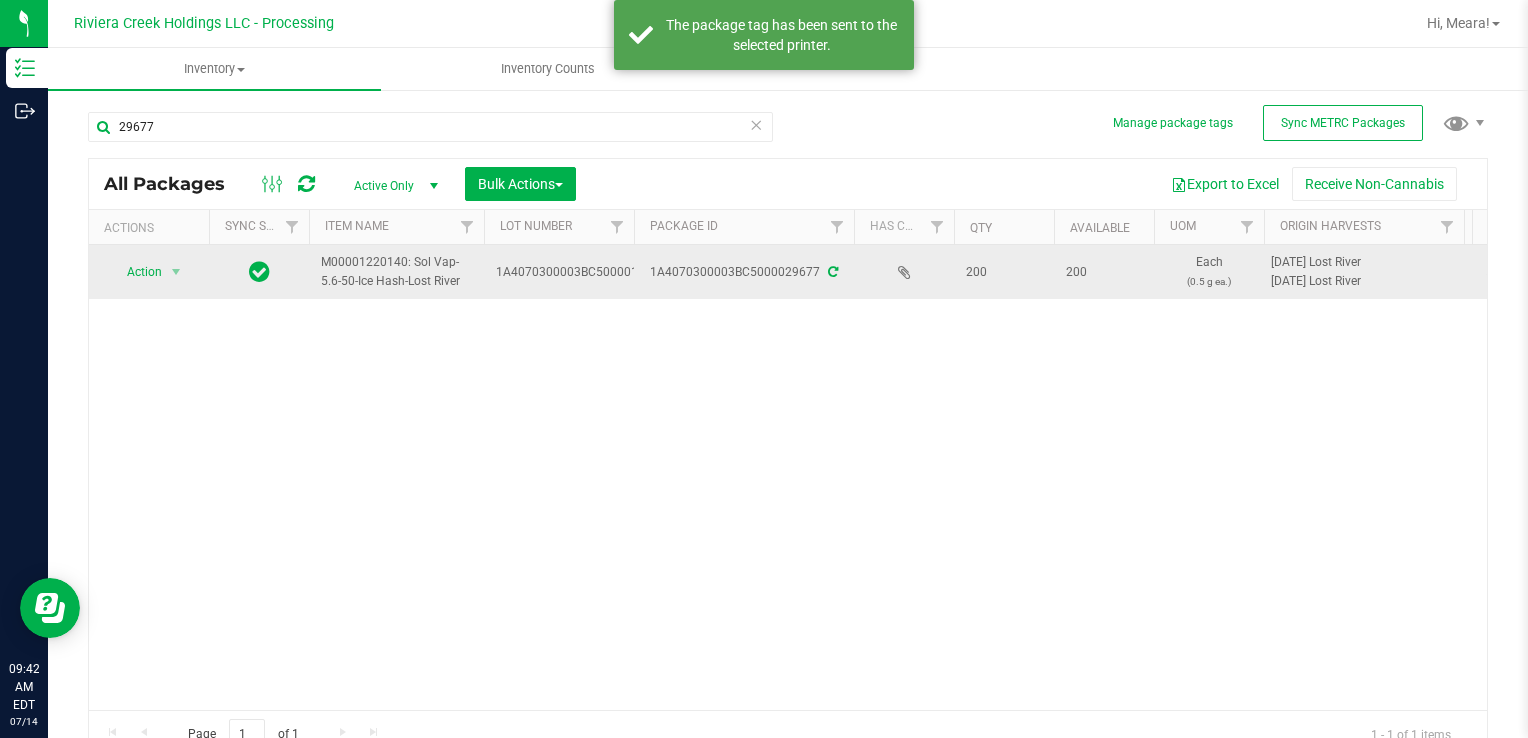 click on "Action Action Create package Edit attributes Global inventory Locate package Package audit log Print package label Print product labels Retag package" at bounding box center [149, 272] 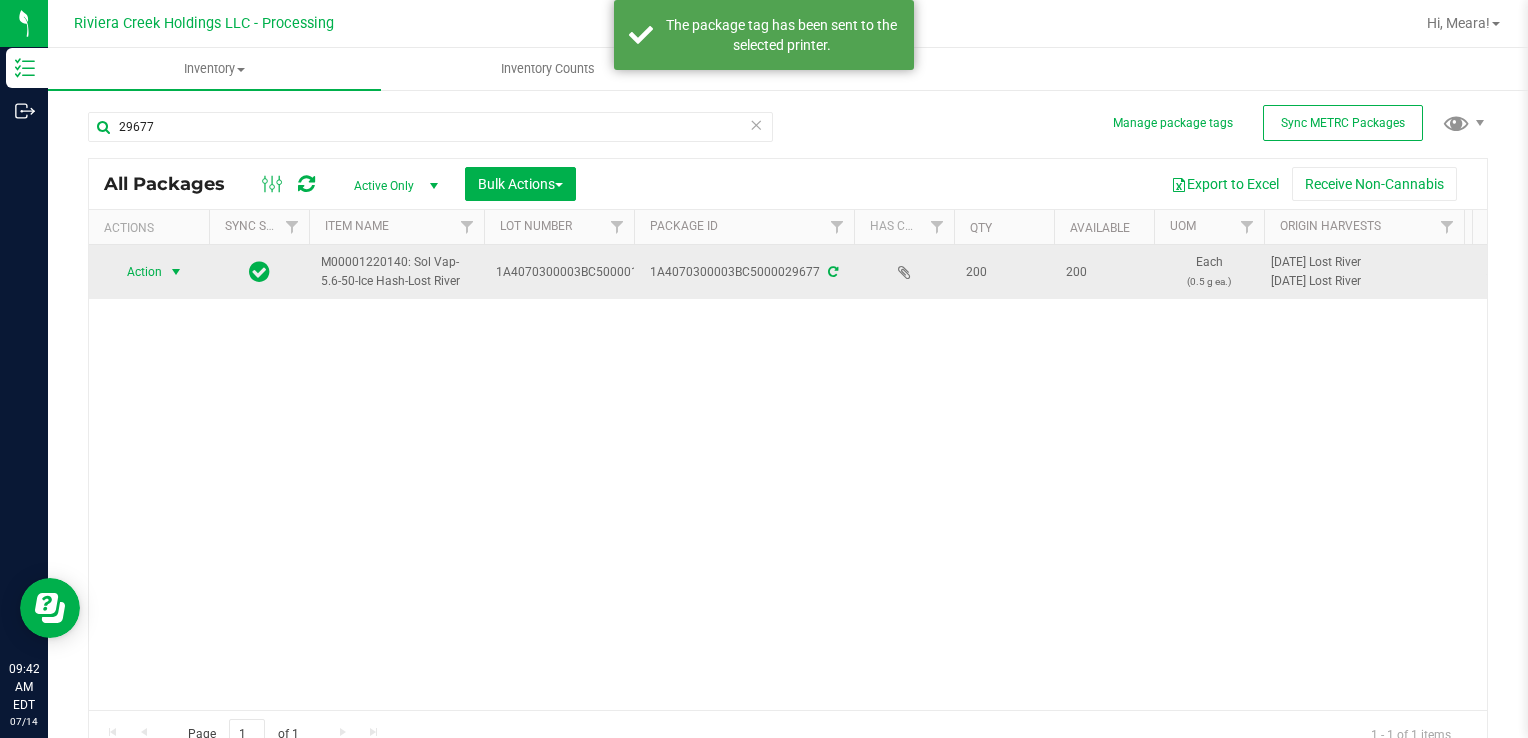 click on "Action" at bounding box center [136, 272] 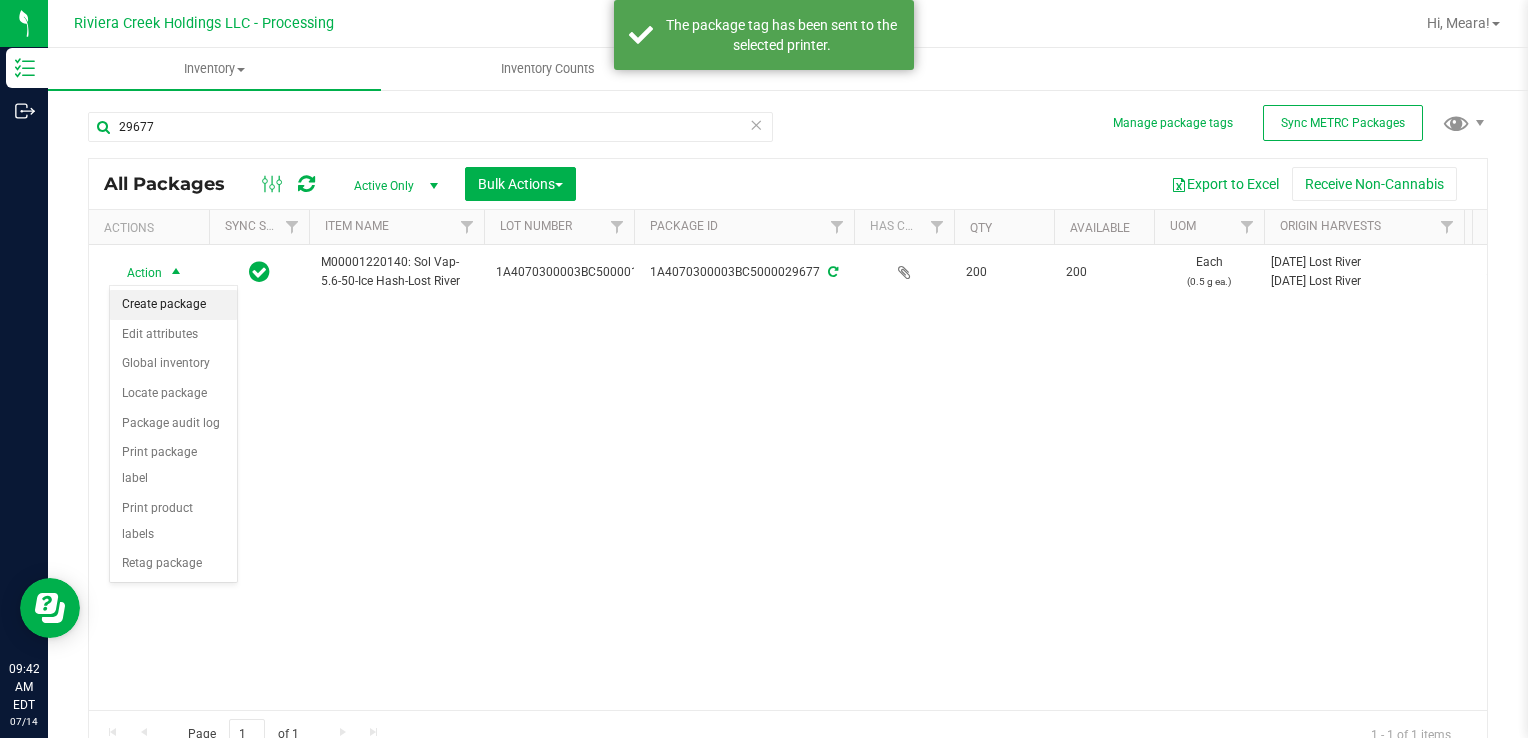 click on "Create package" at bounding box center [173, 305] 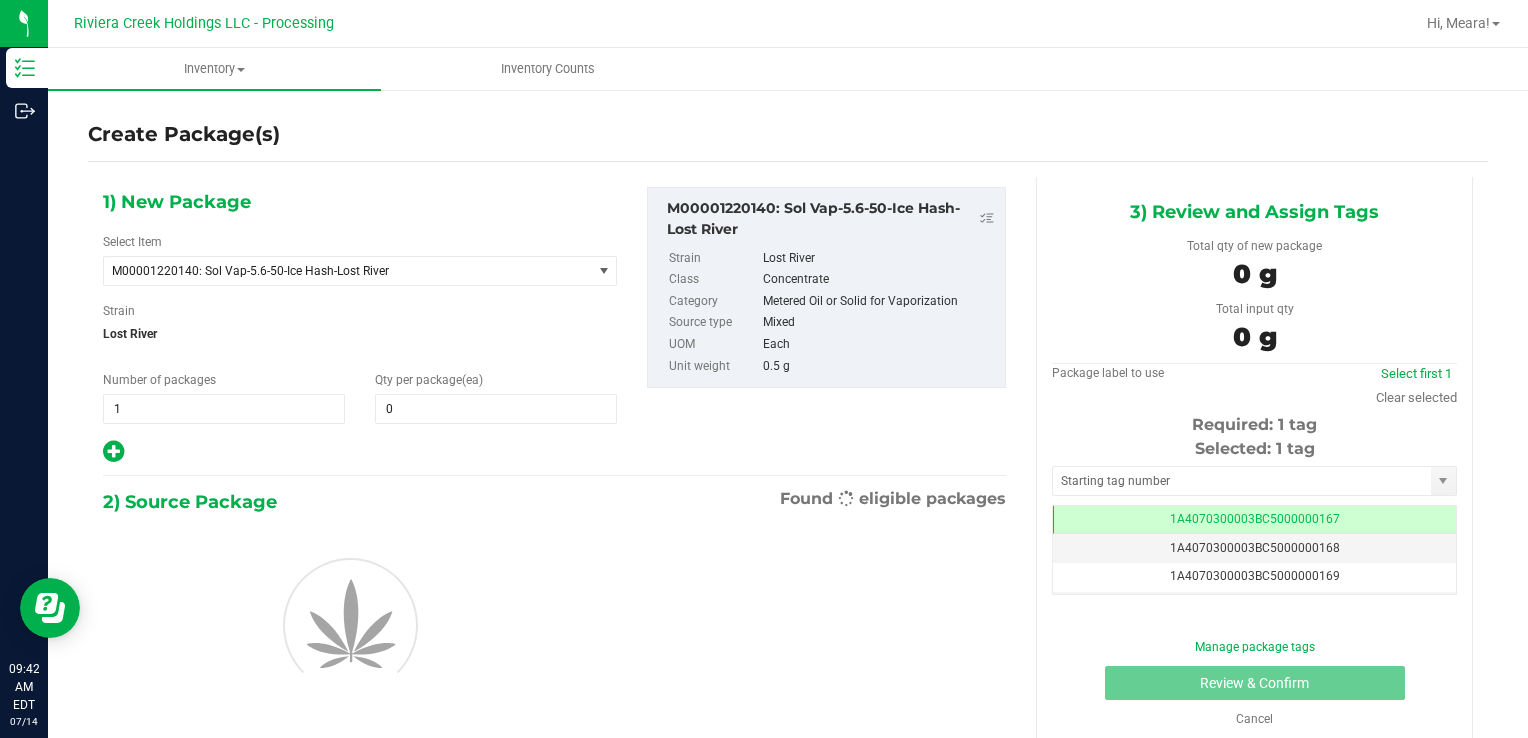 scroll, scrollTop: 0, scrollLeft: 0, axis: both 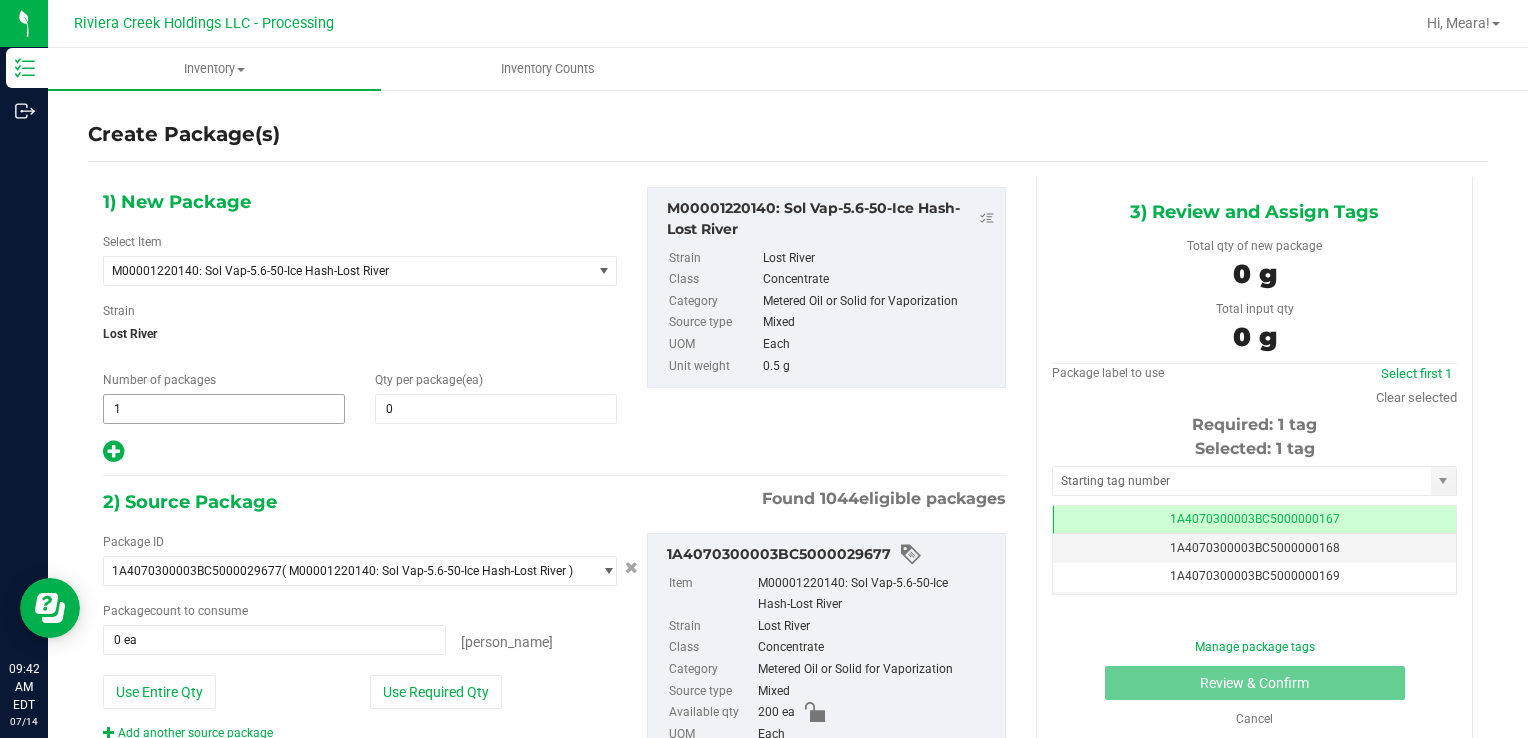 drag, startPoint x: 170, startPoint y: 390, endPoint x: 156, endPoint y: 398, distance: 16.124516 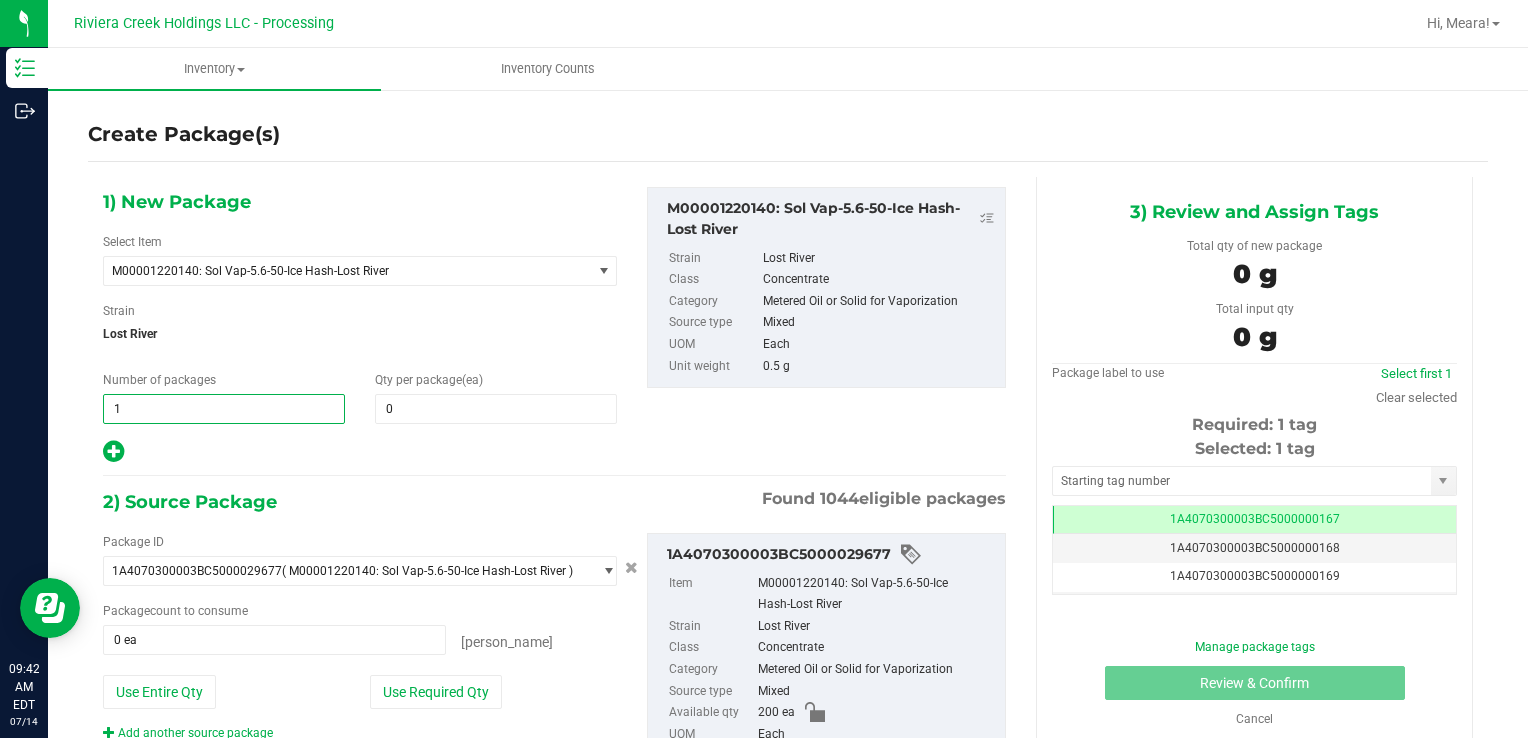 drag, startPoint x: 161, startPoint y: 403, endPoint x: 150, endPoint y: 404, distance: 11.045361 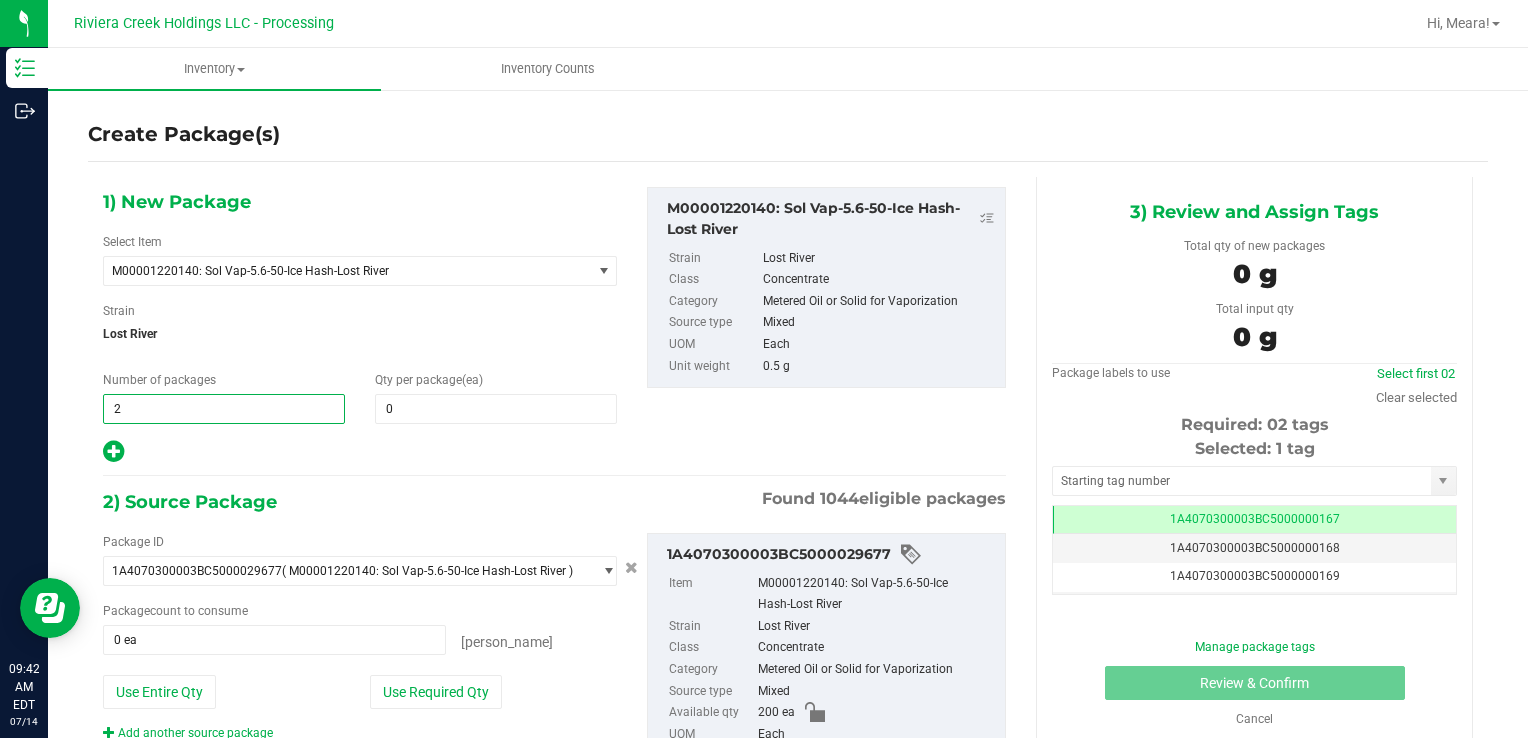 click on "Qty per package
(ea)
0 0" at bounding box center [496, 397] 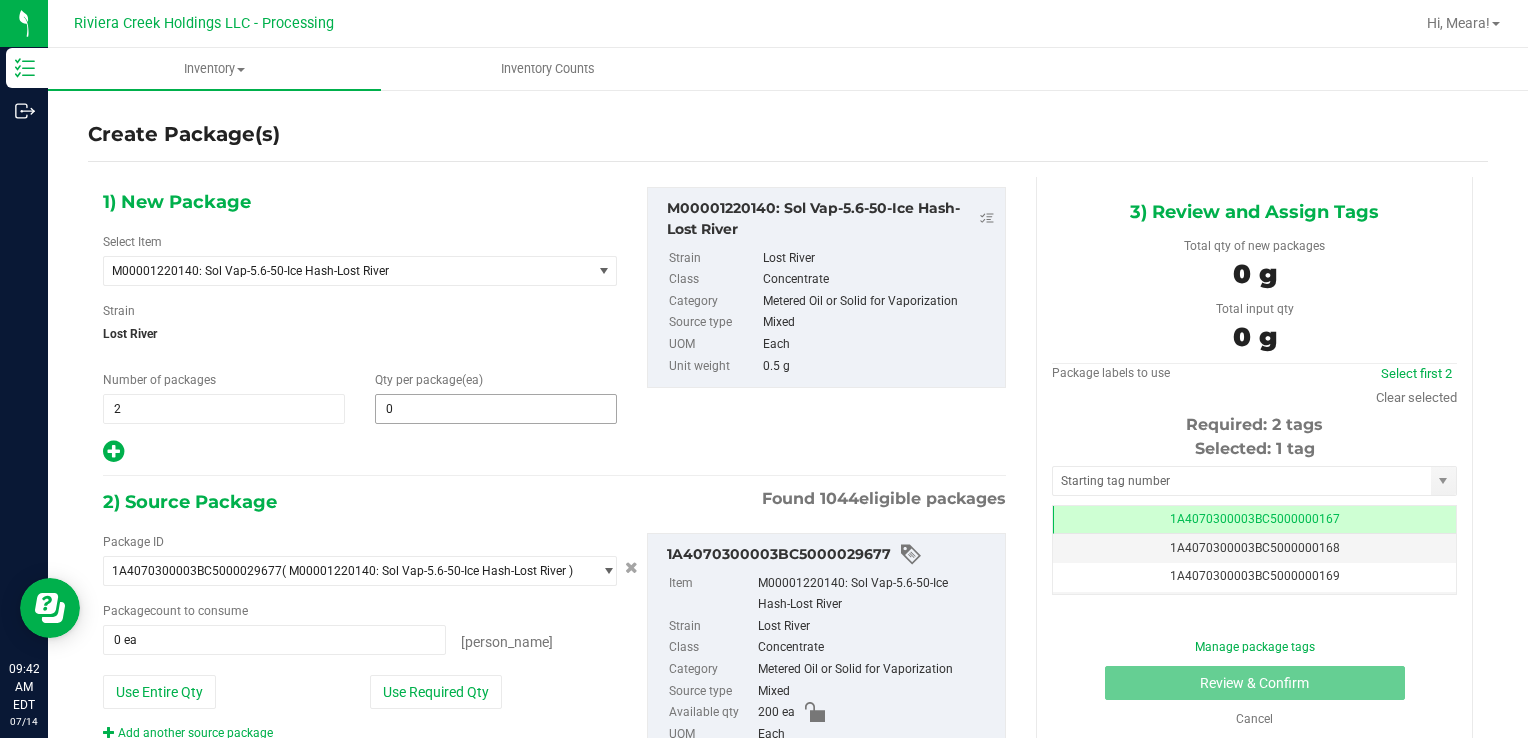 drag, startPoint x: 412, startPoint y: 391, endPoint x: 409, endPoint y: 406, distance: 15.297058 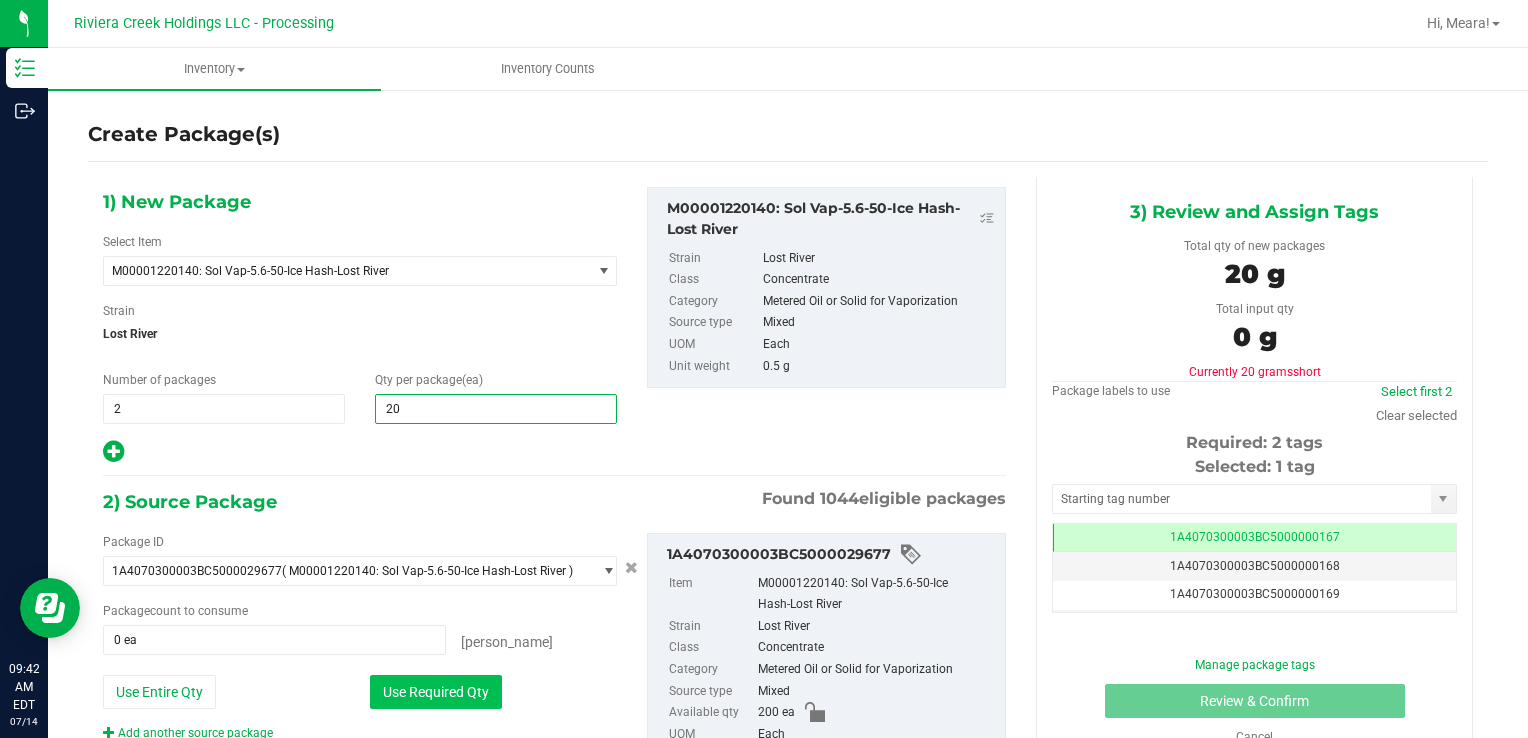 click on "Use Required Qty" at bounding box center [436, 692] 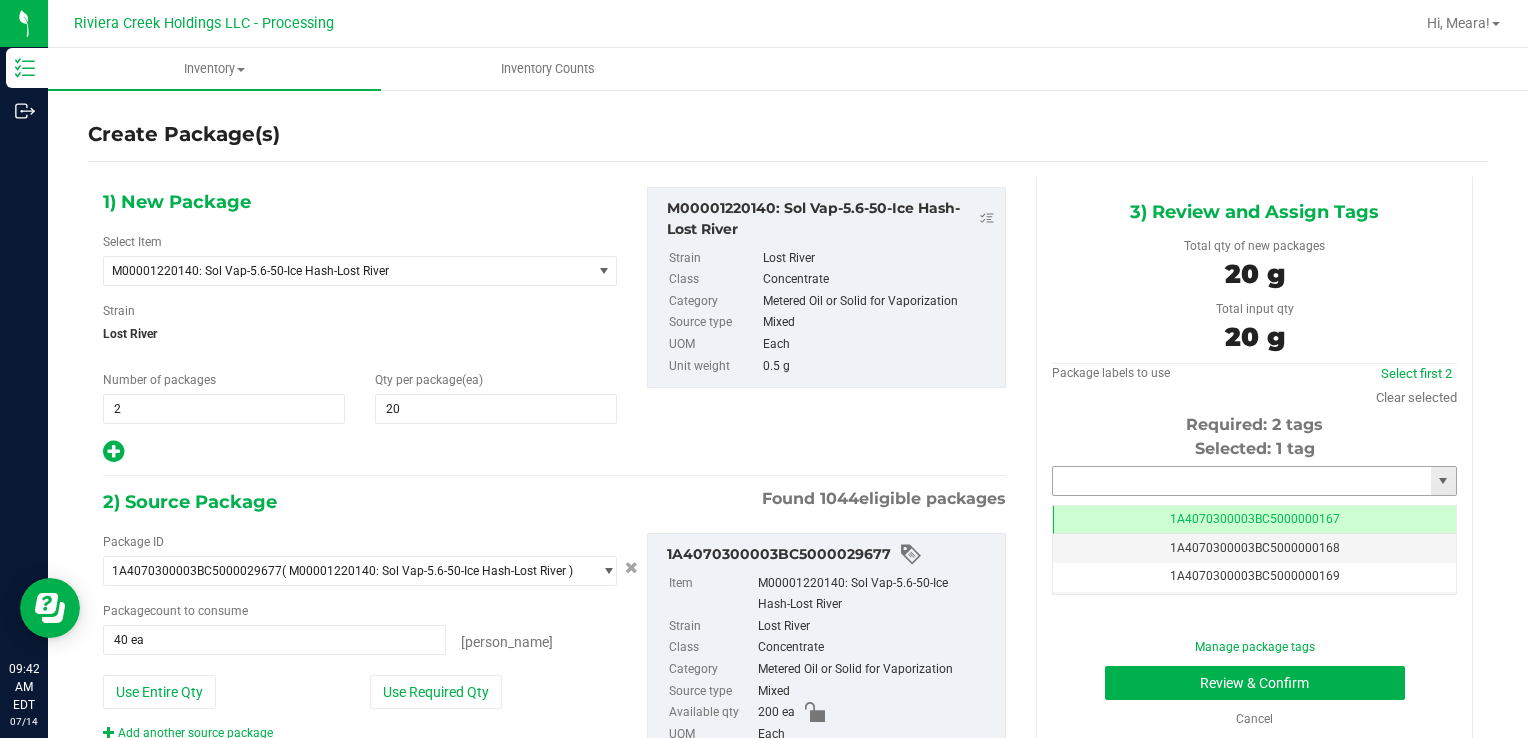 click at bounding box center (1242, 481) 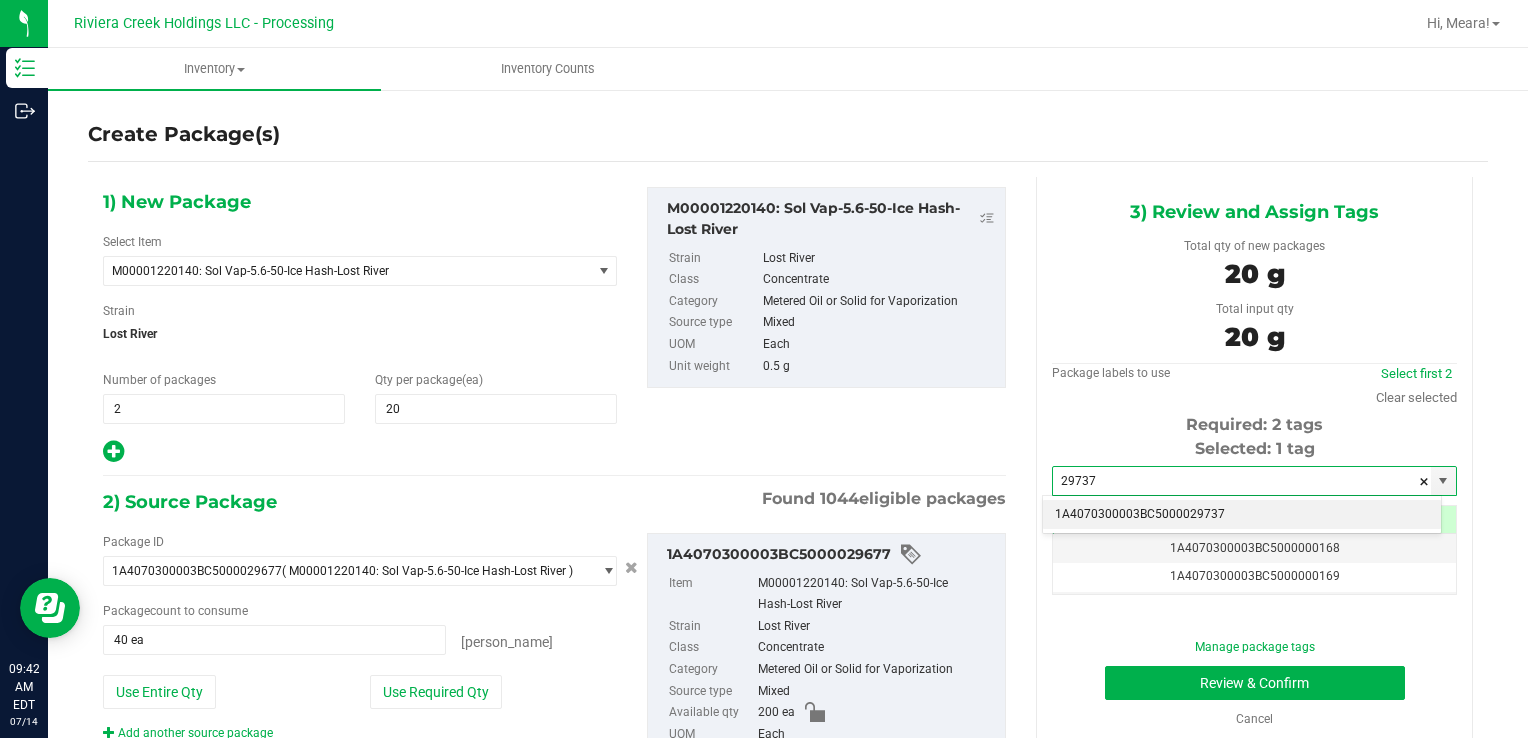 click on "1A4070300003BC5000029737" at bounding box center (1242, 515) 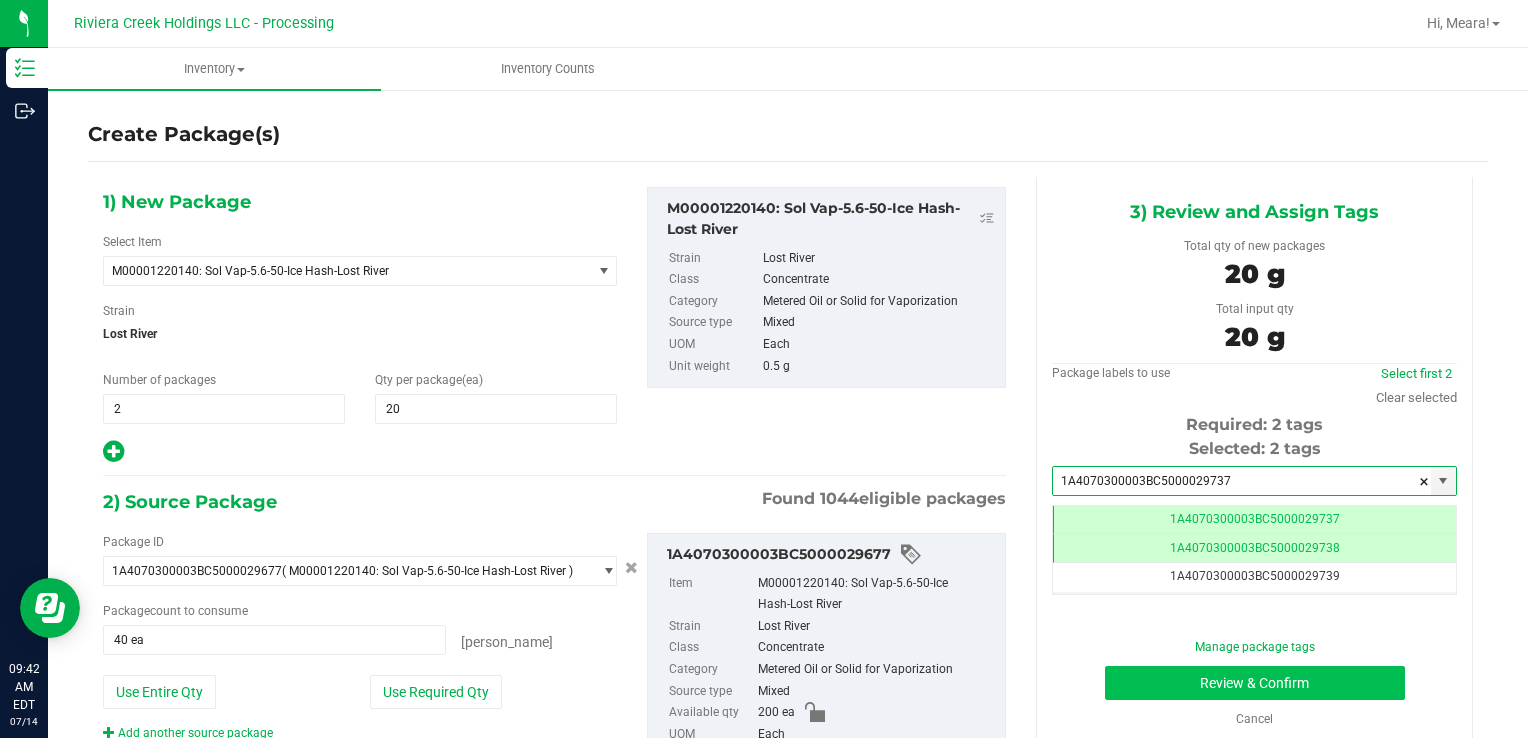 scroll, scrollTop: 0, scrollLeft: 0, axis: both 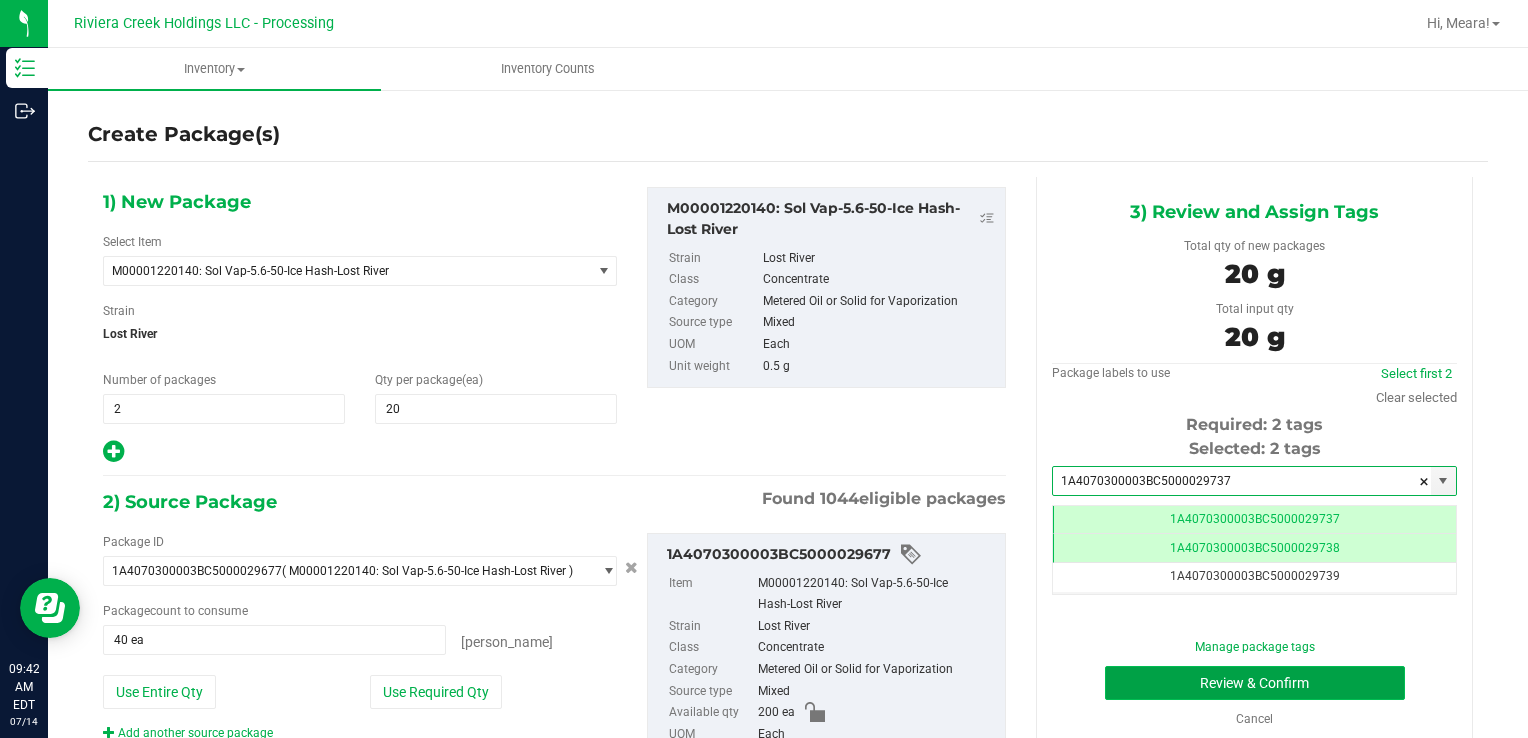 click on "Review & Confirm" at bounding box center [1255, 683] 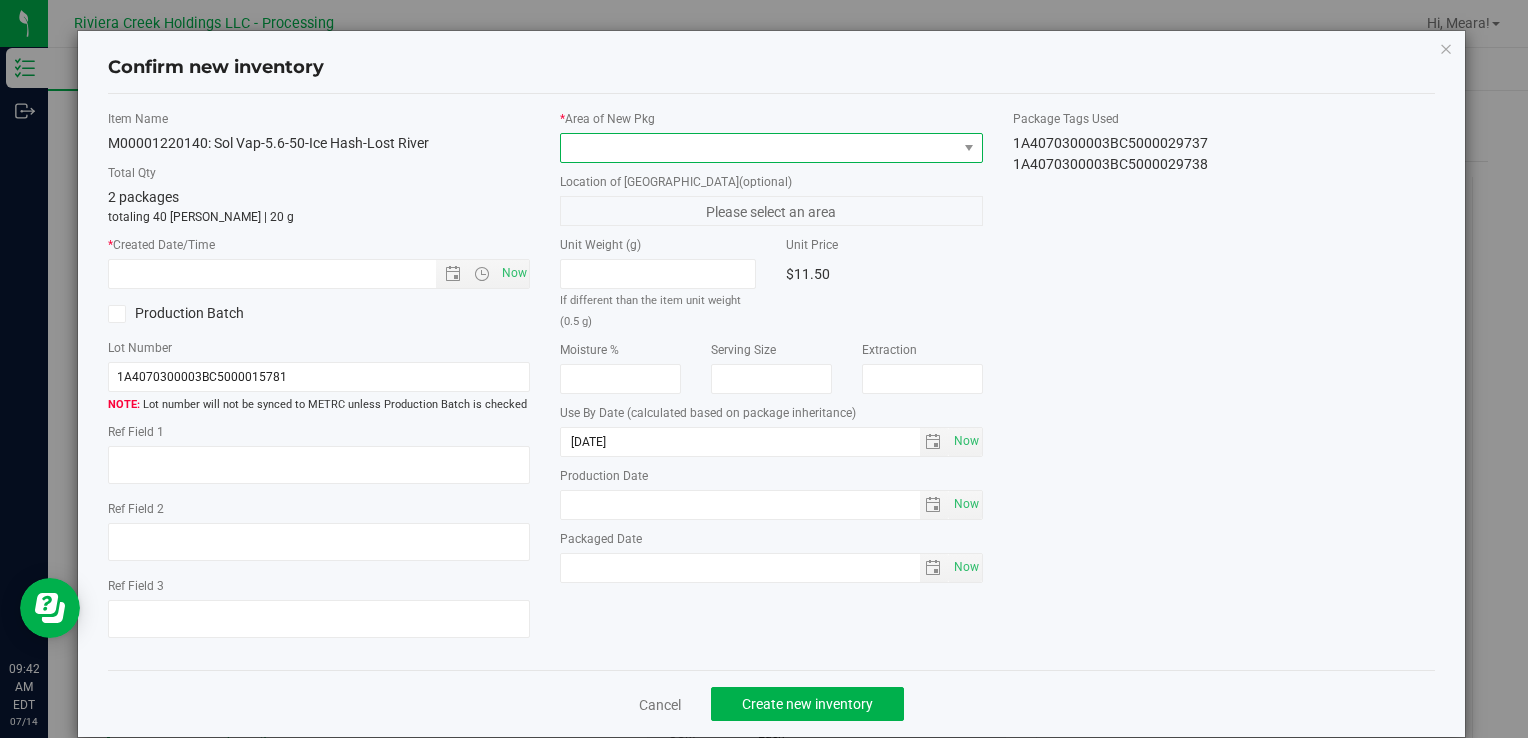 click at bounding box center [758, 148] 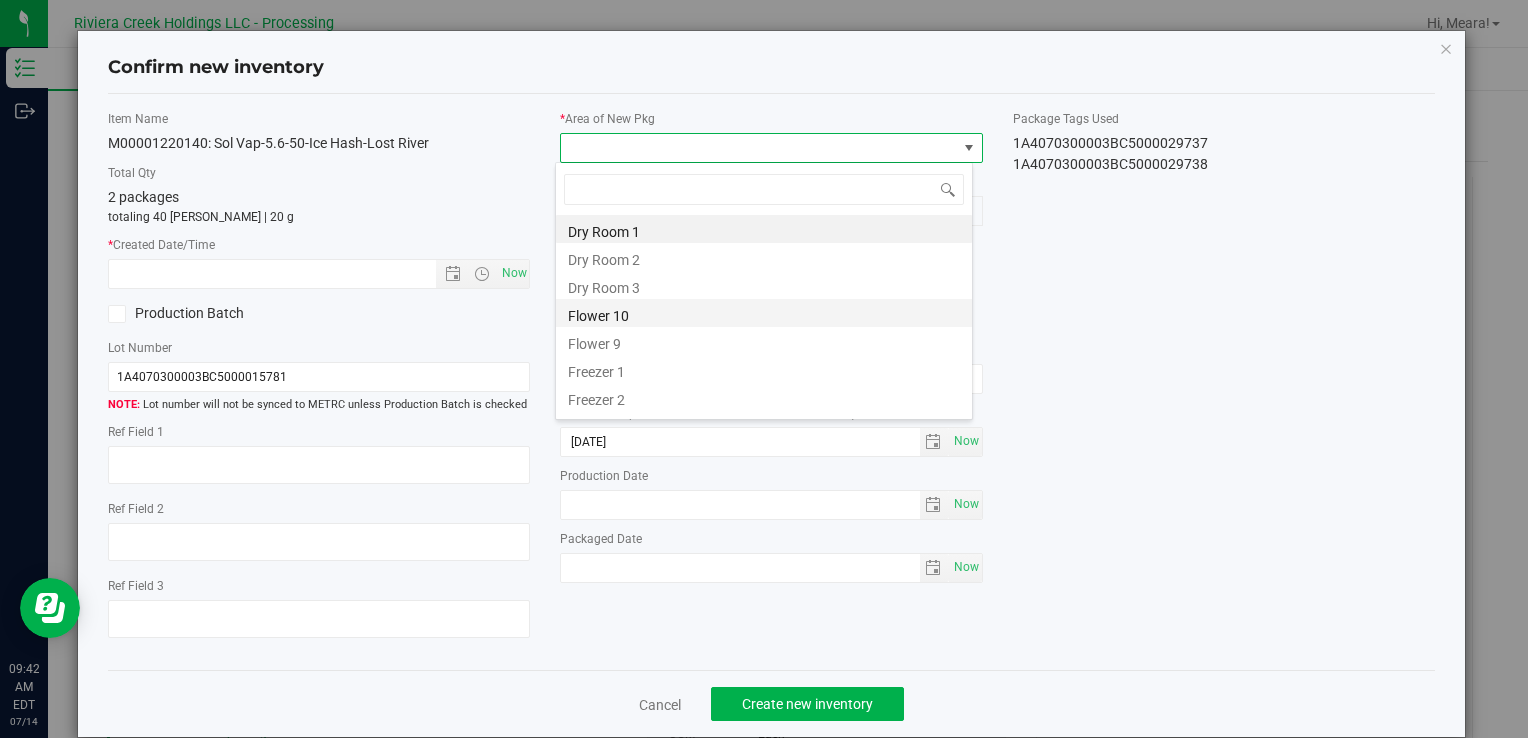 click on "Flower 10" at bounding box center [764, 313] 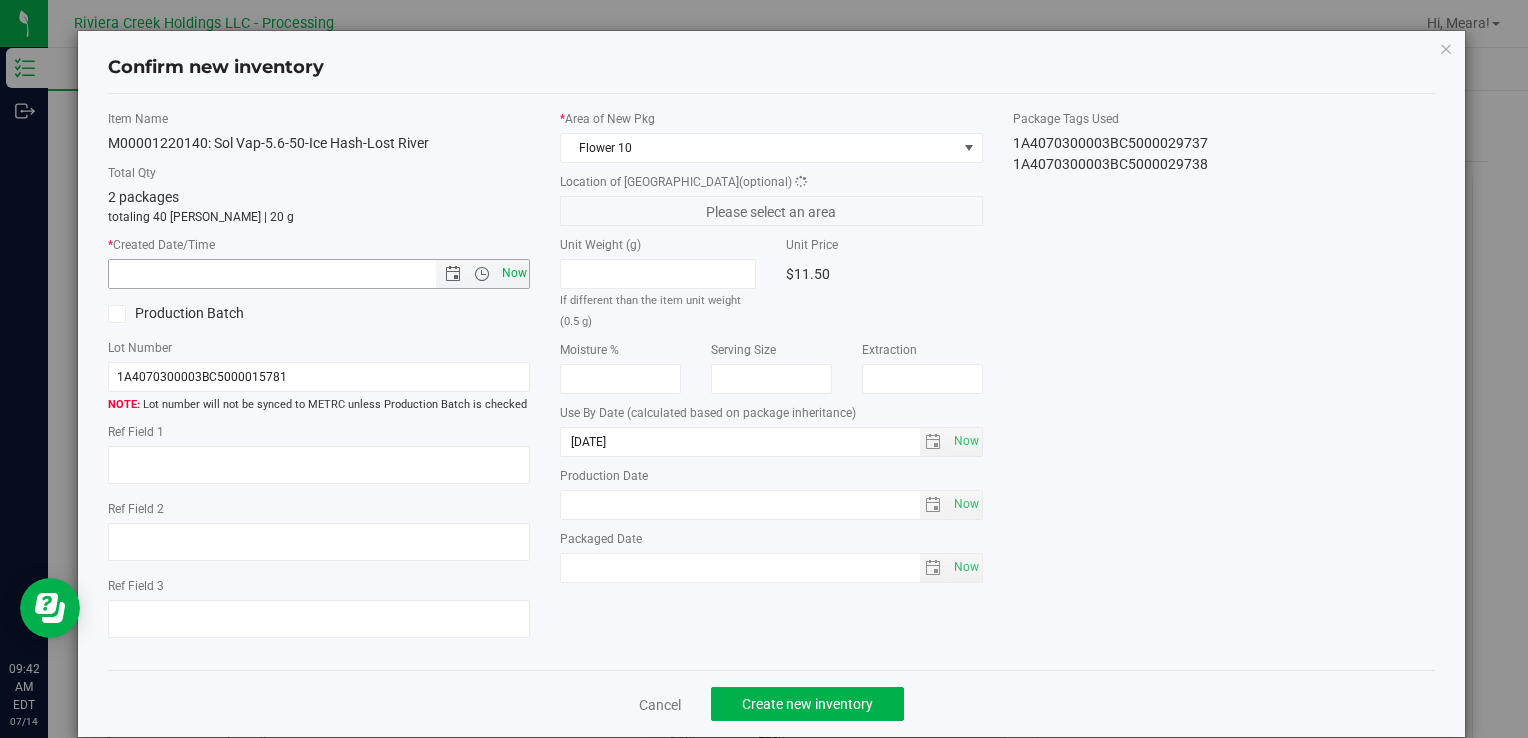 click on "Now" at bounding box center (514, 273) 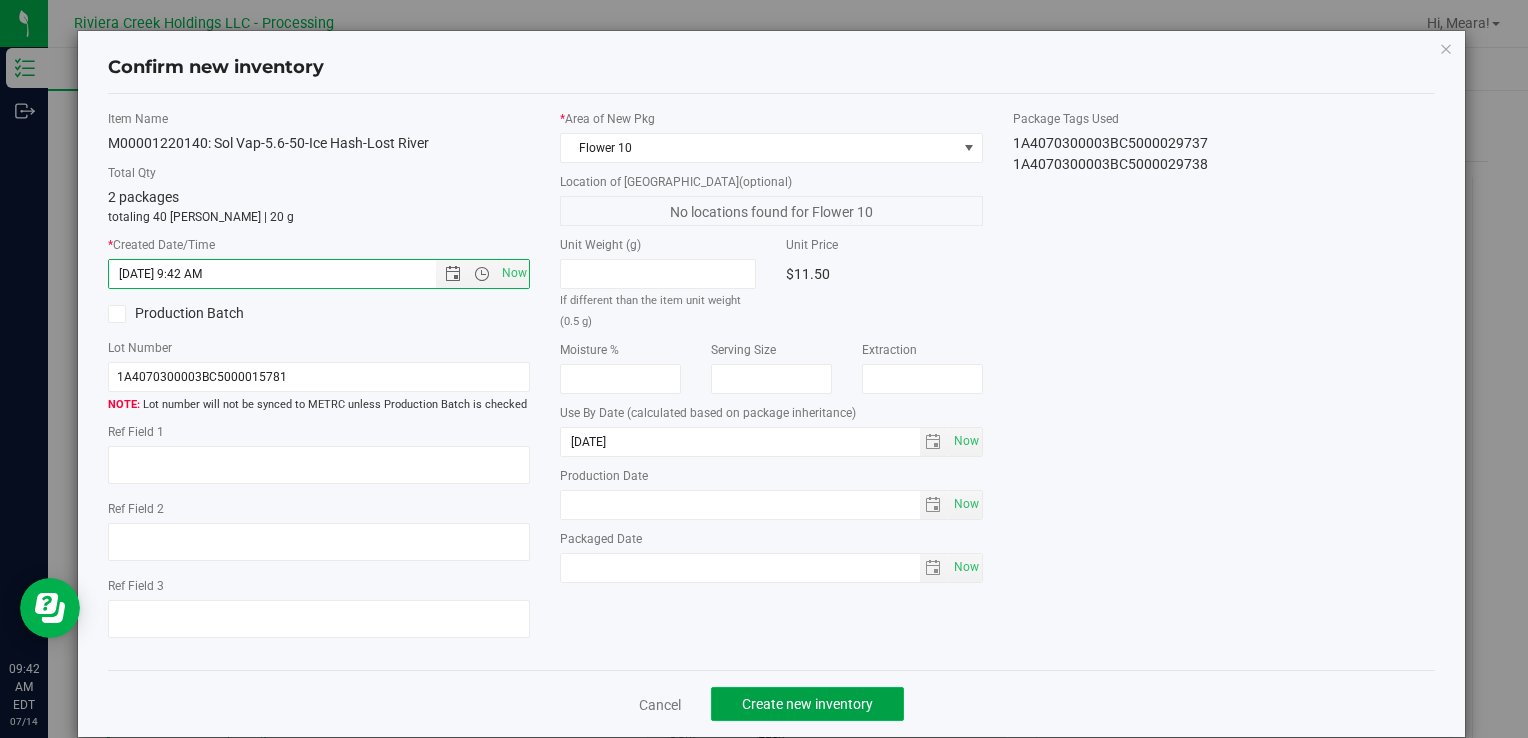click on "Create new inventory" 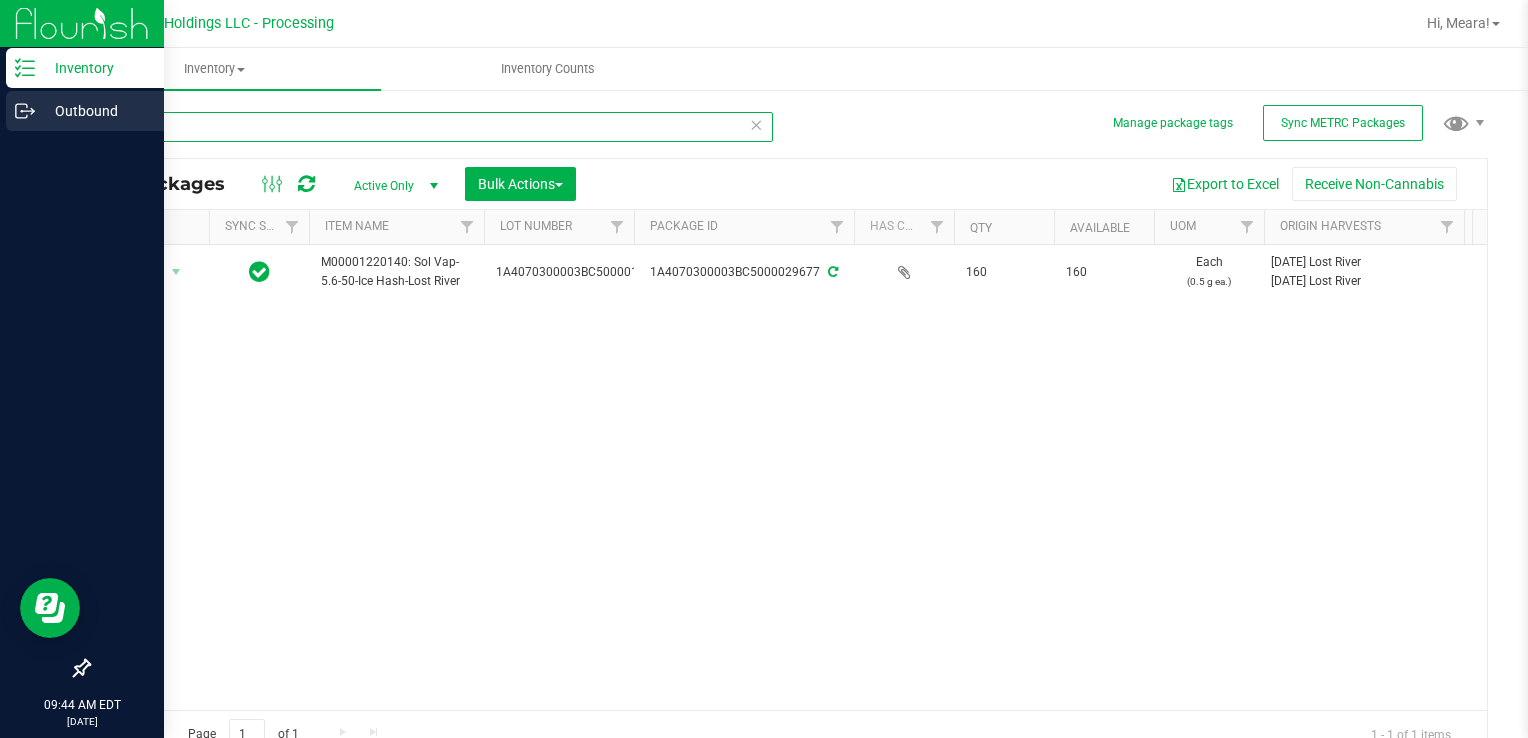 drag, startPoint x: 166, startPoint y: 124, endPoint x: 0, endPoint y: 130, distance: 166.1084 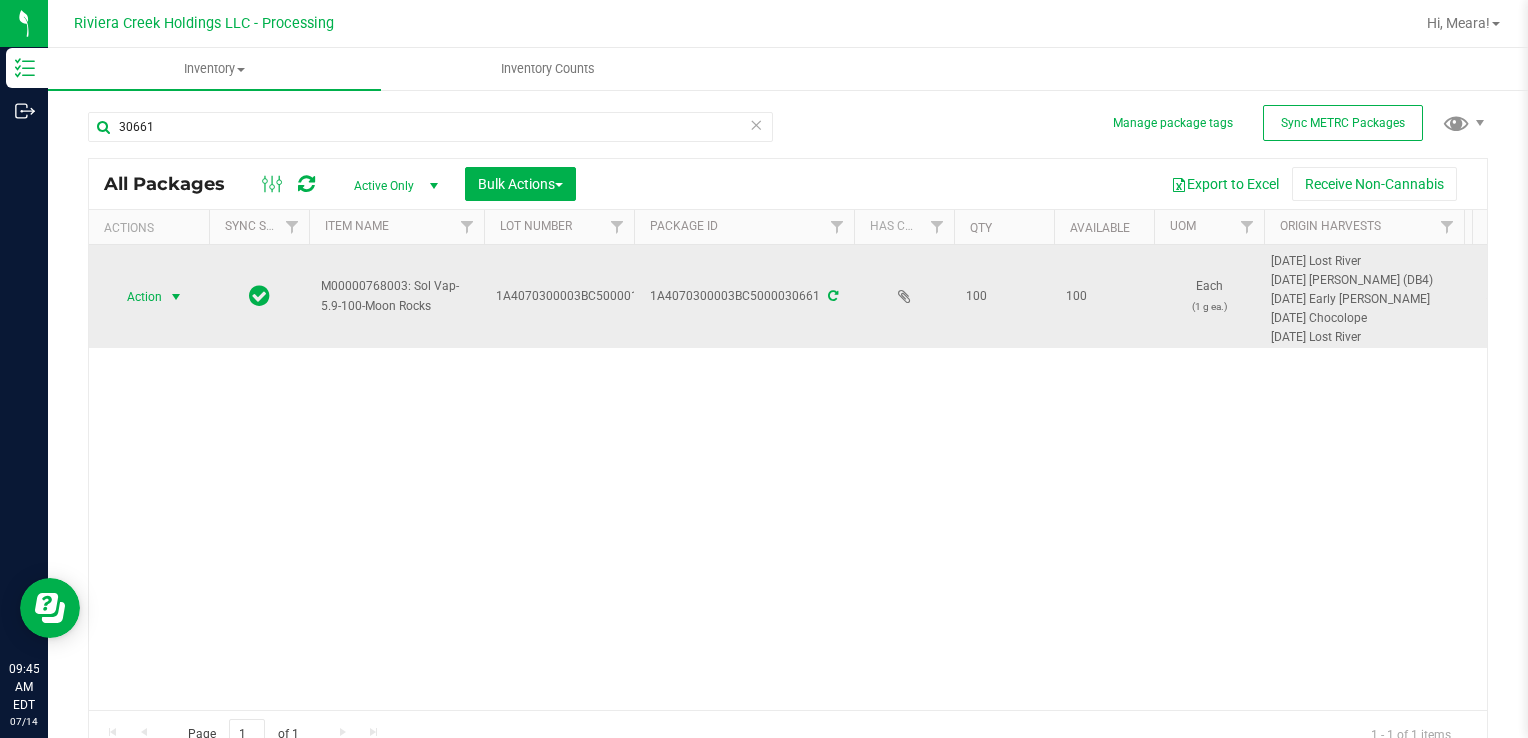 click at bounding box center (176, 297) 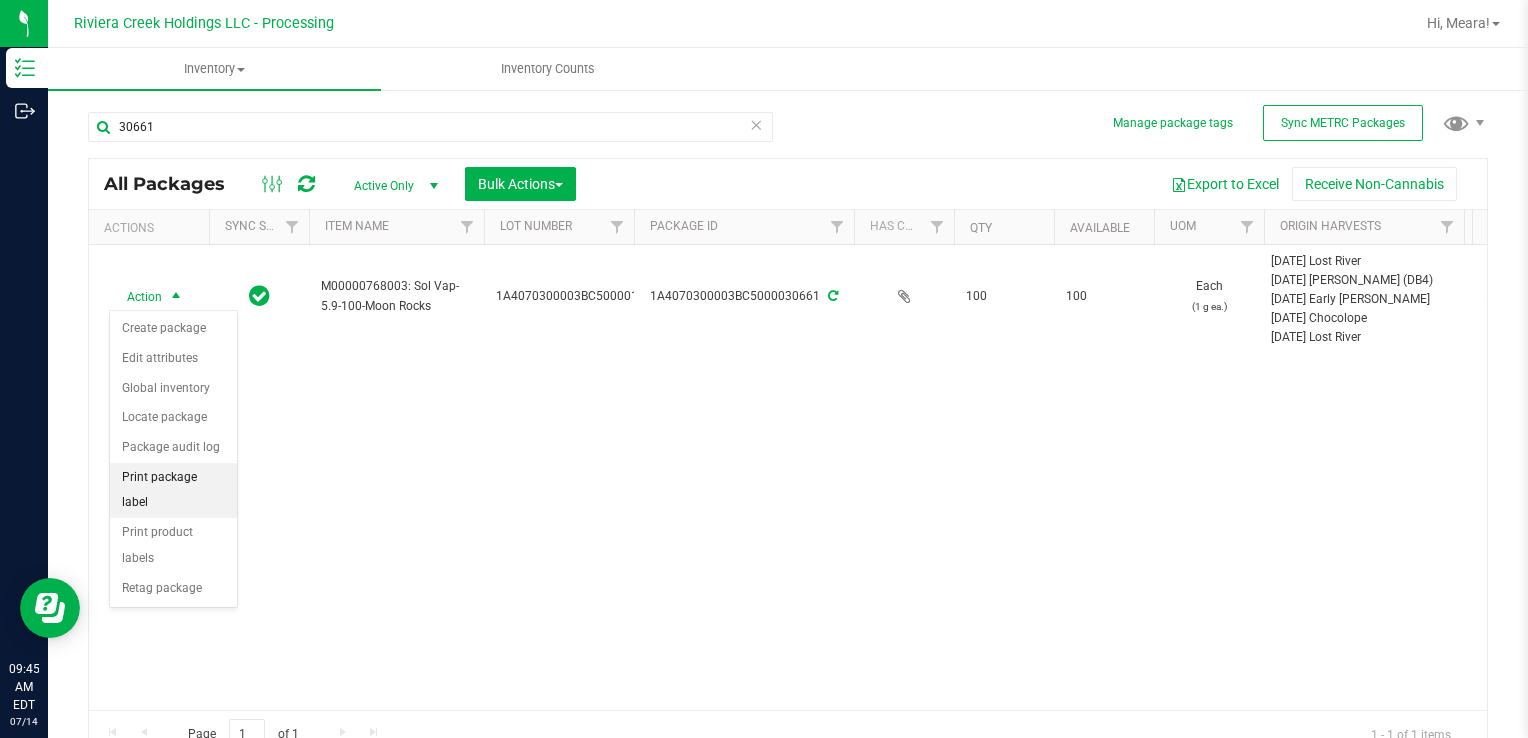 click on "Print package label" at bounding box center [173, 490] 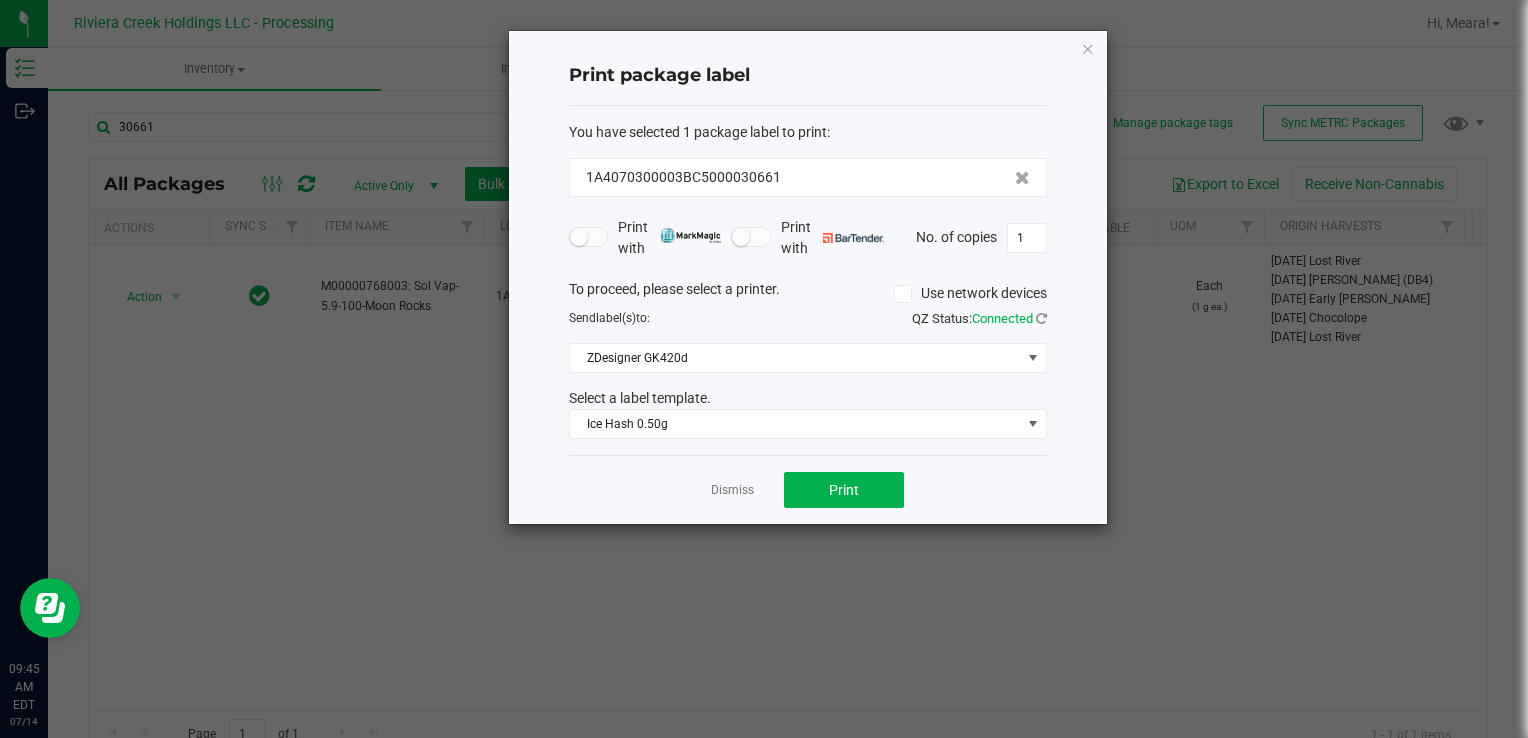 click on "To proceed, please select a printer.   Use network devices  Send  label(s)  to:  QZ Status:   Connected  ZDesigner GK420d  Select a label template.  Ice Hash 0.50g" 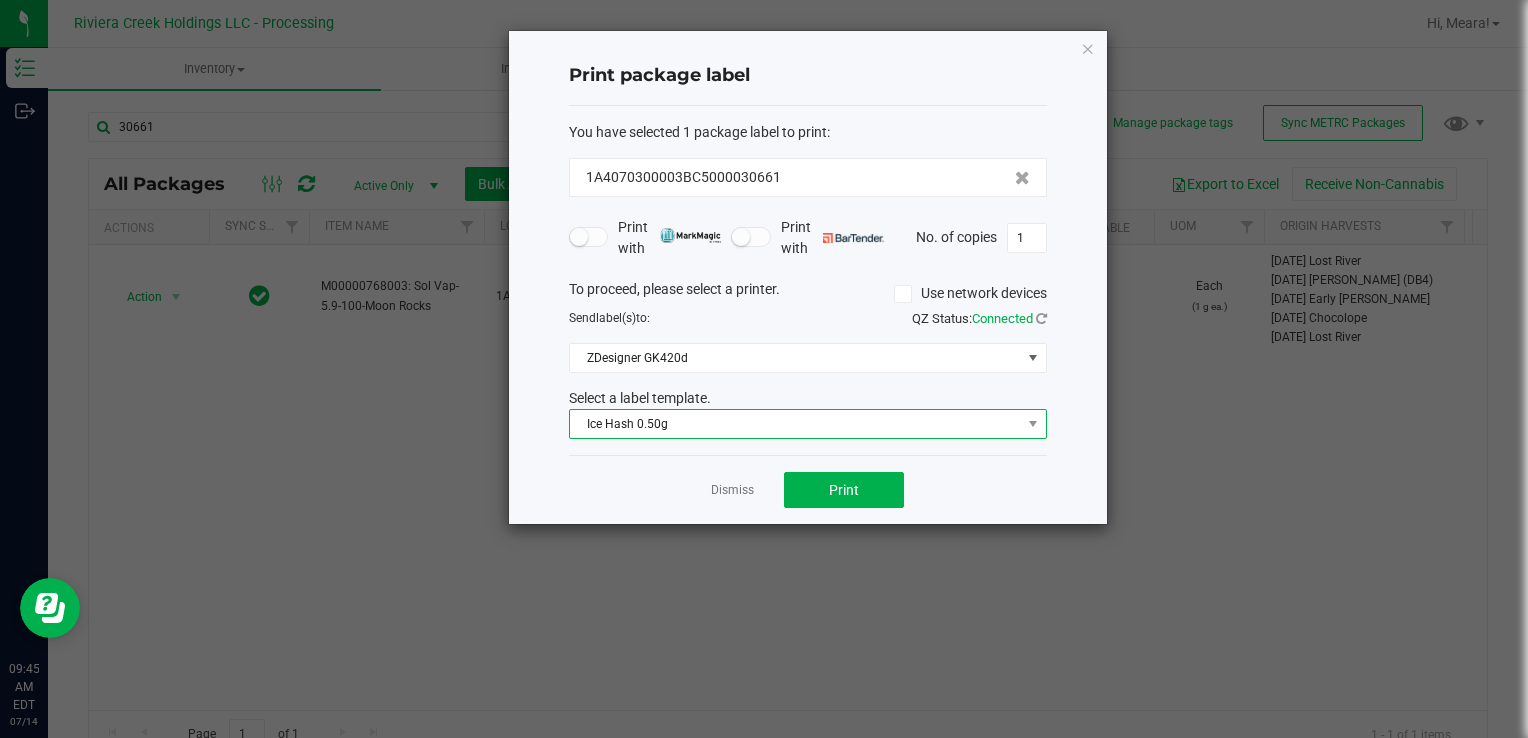 click on "Ice Hash 0.50g" at bounding box center [795, 424] 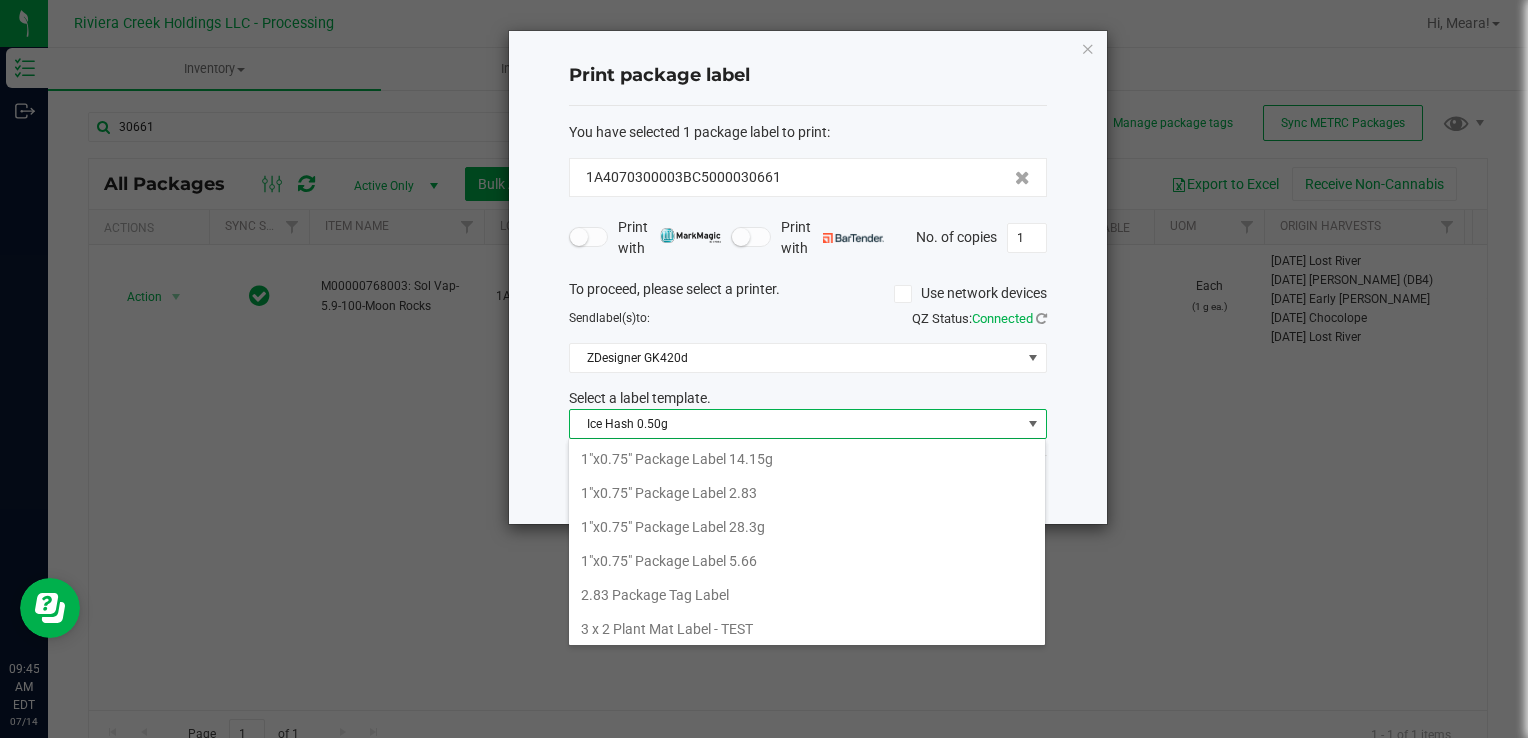 scroll, scrollTop: 506, scrollLeft: 0, axis: vertical 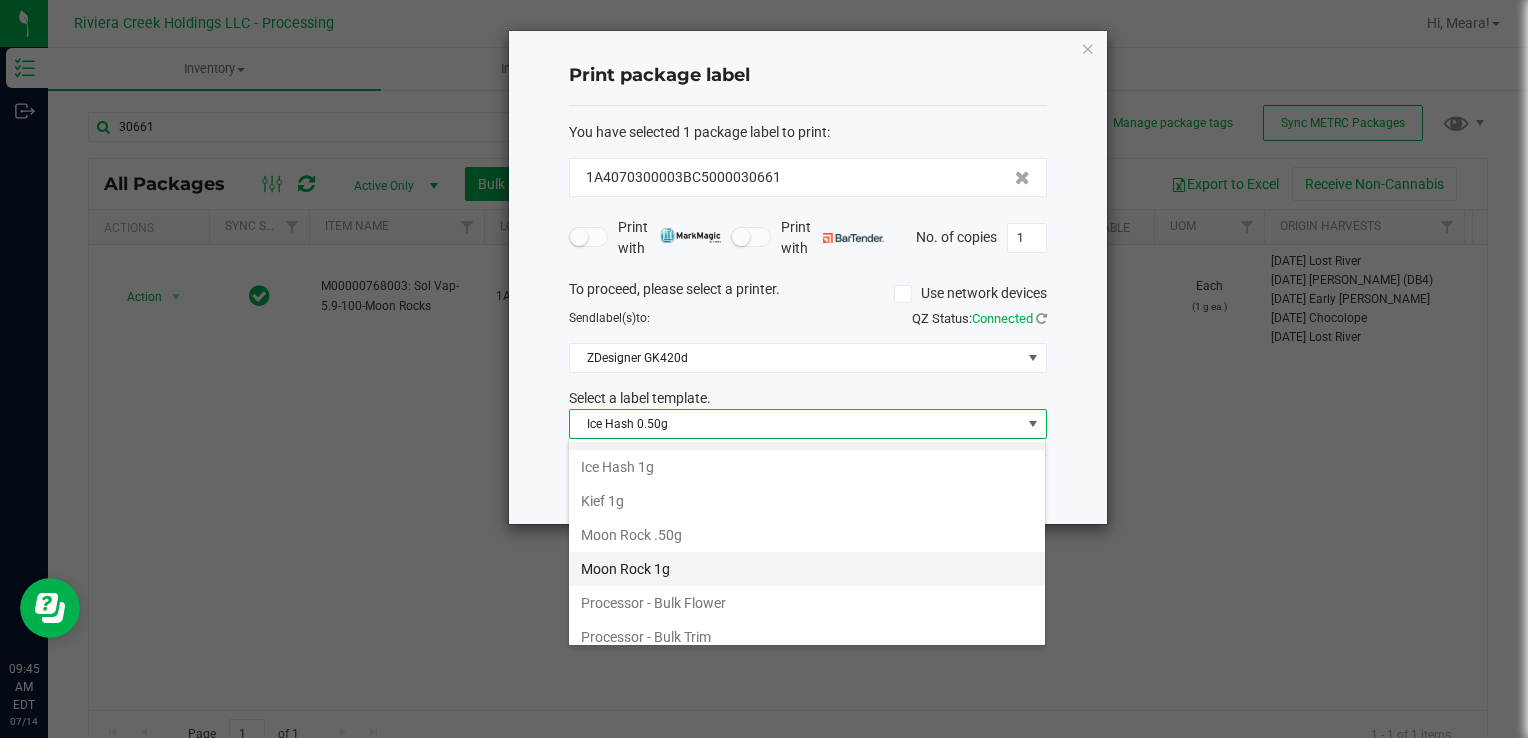 click on "Moon Rock 1g" at bounding box center (807, 569) 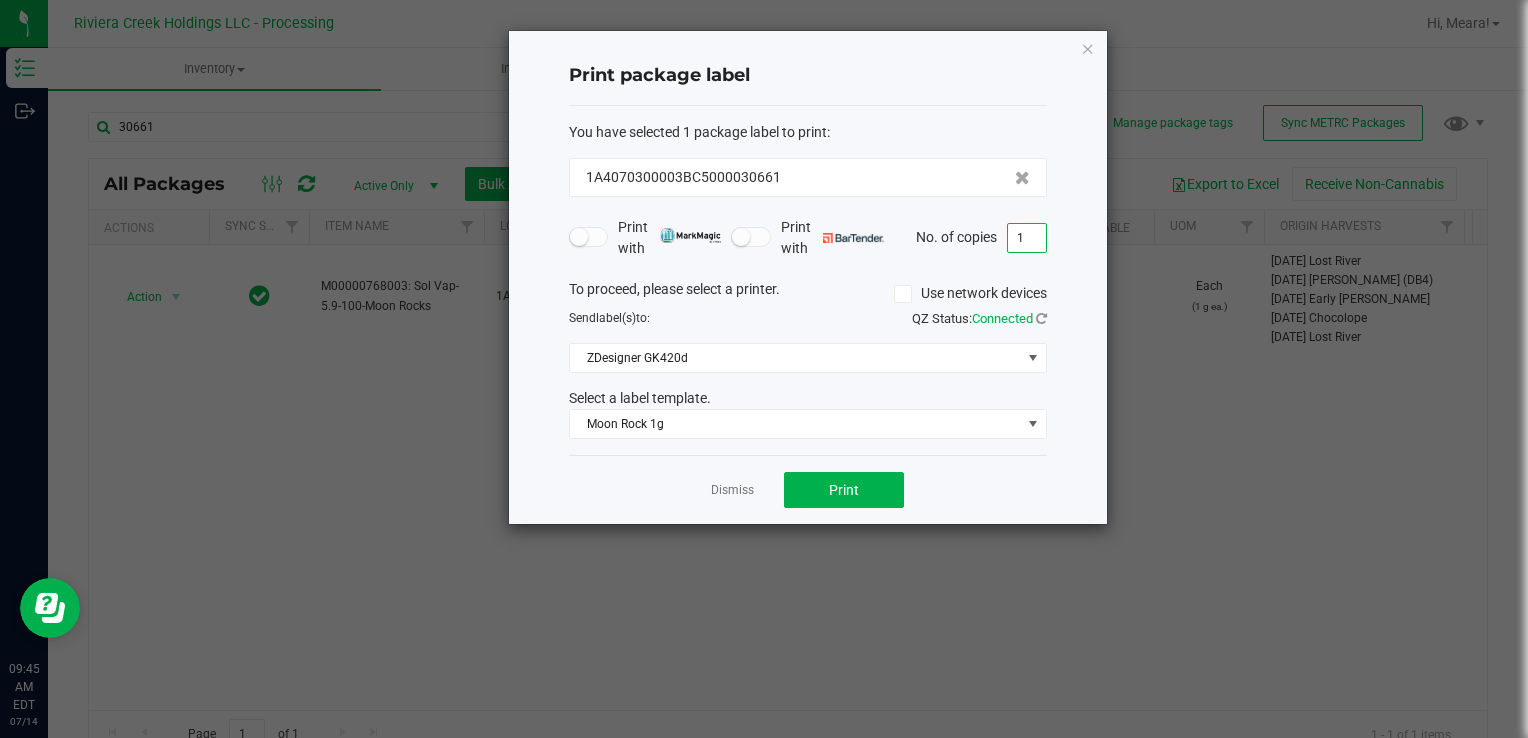 click on "1" at bounding box center [1027, 238] 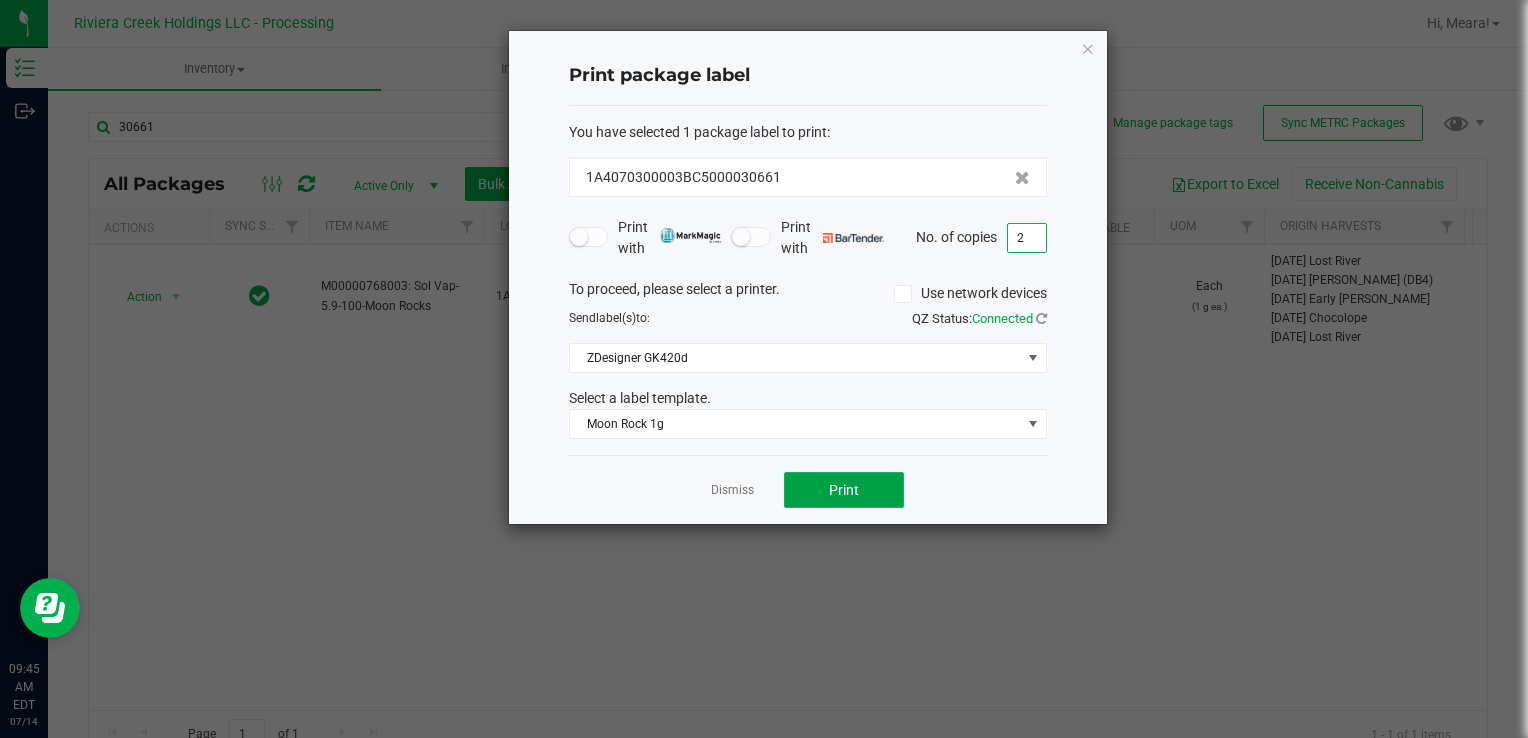 click on "Print" 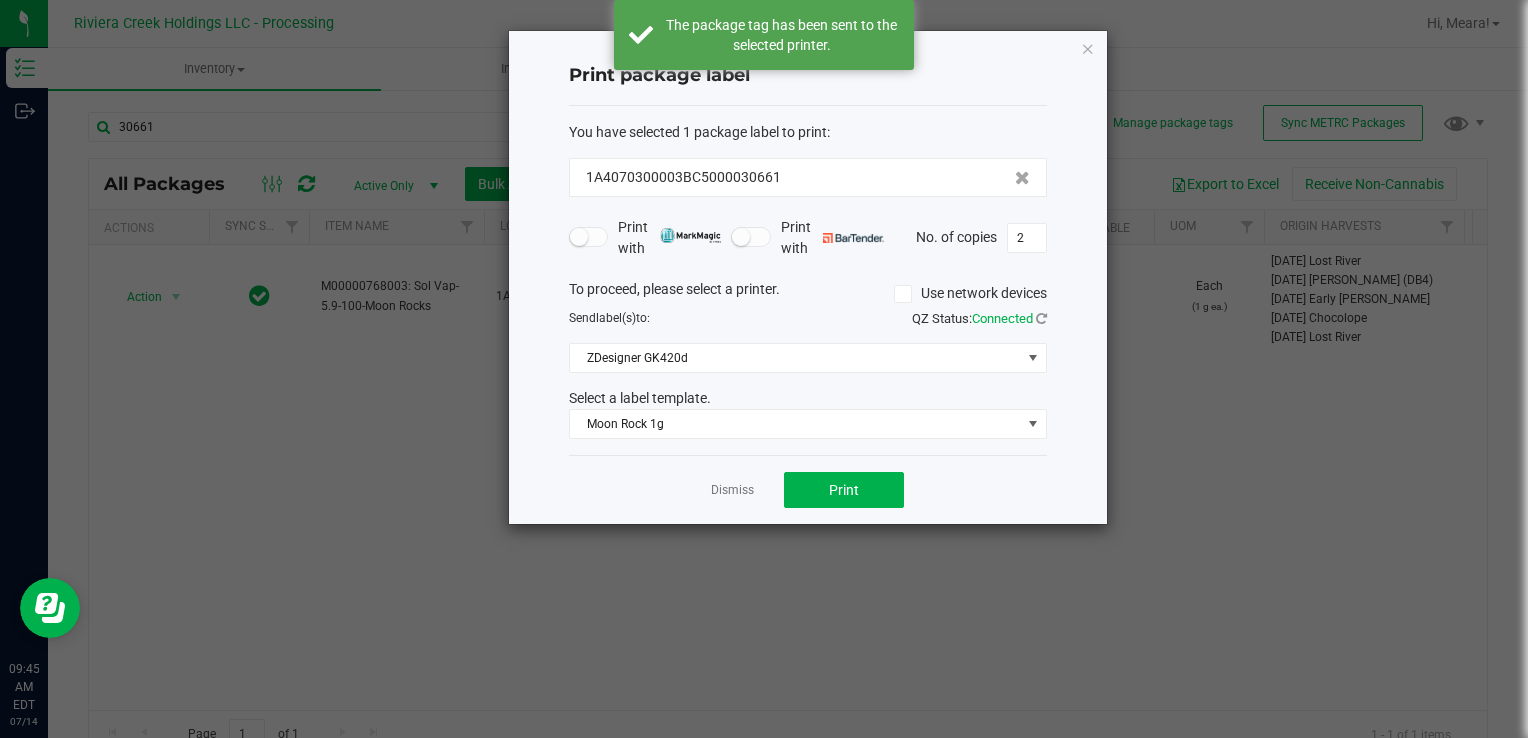 drag, startPoint x: 740, startPoint y: 491, endPoint x: 714, endPoint y: 480, distance: 28.231188 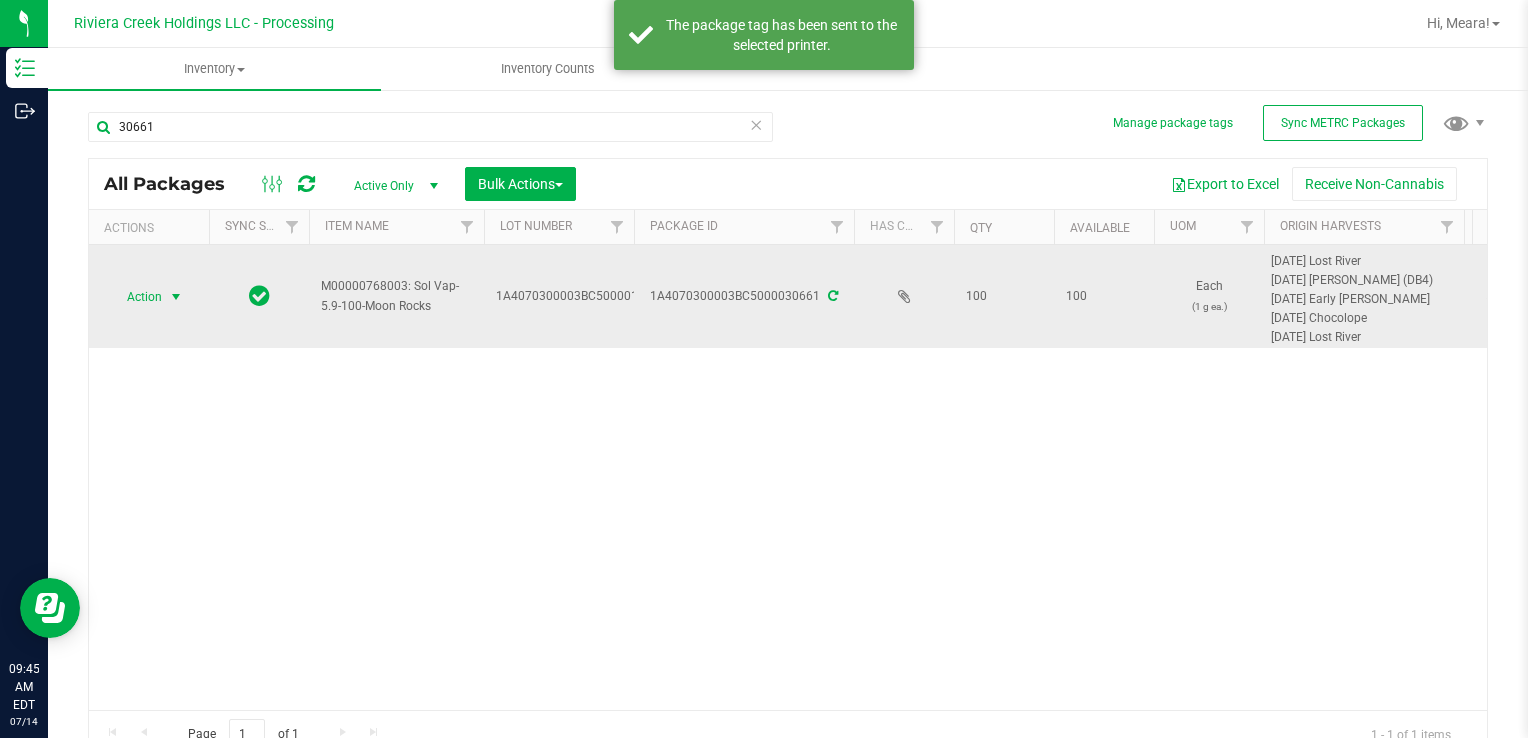 click on "Action" at bounding box center (136, 297) 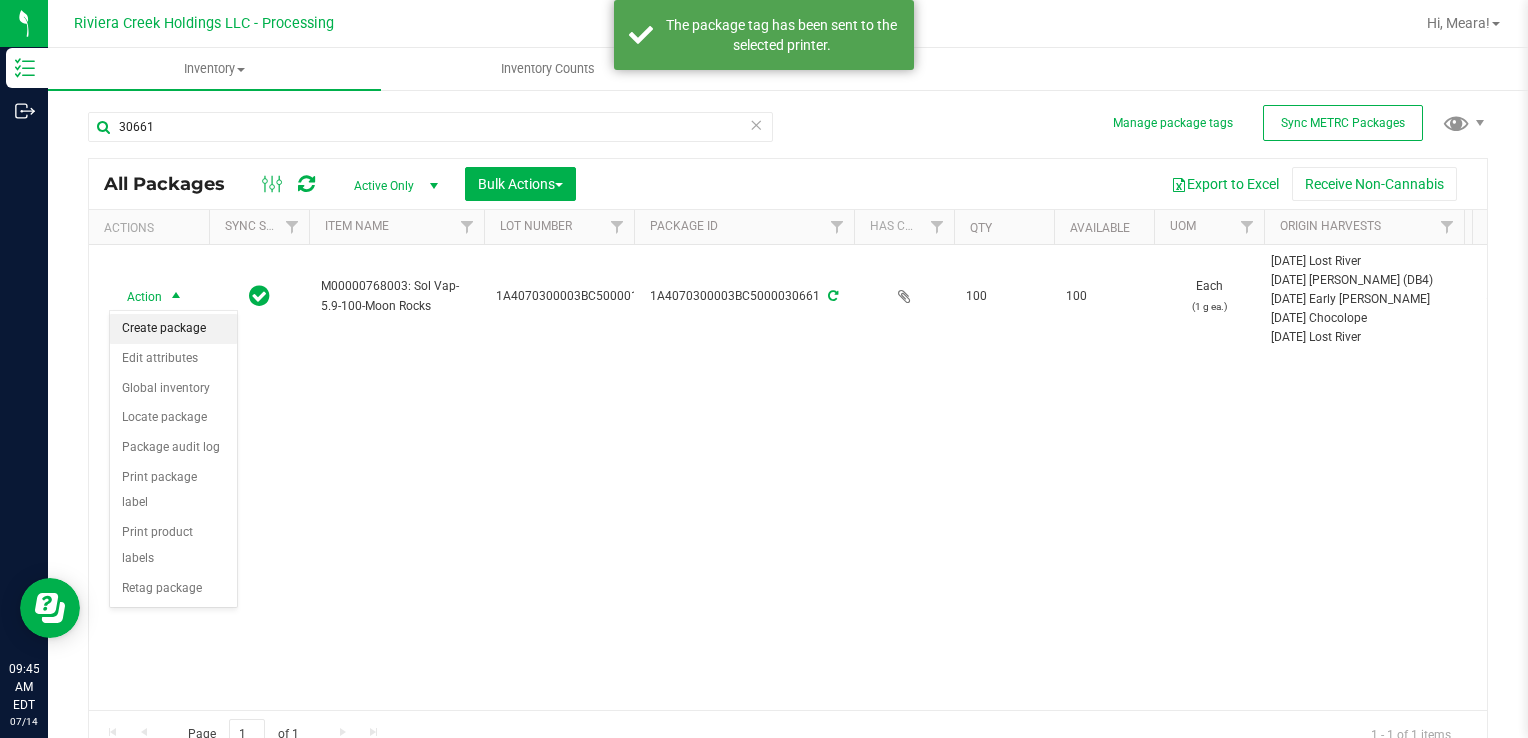 click on "Create package" at bounding box center [173, 329] 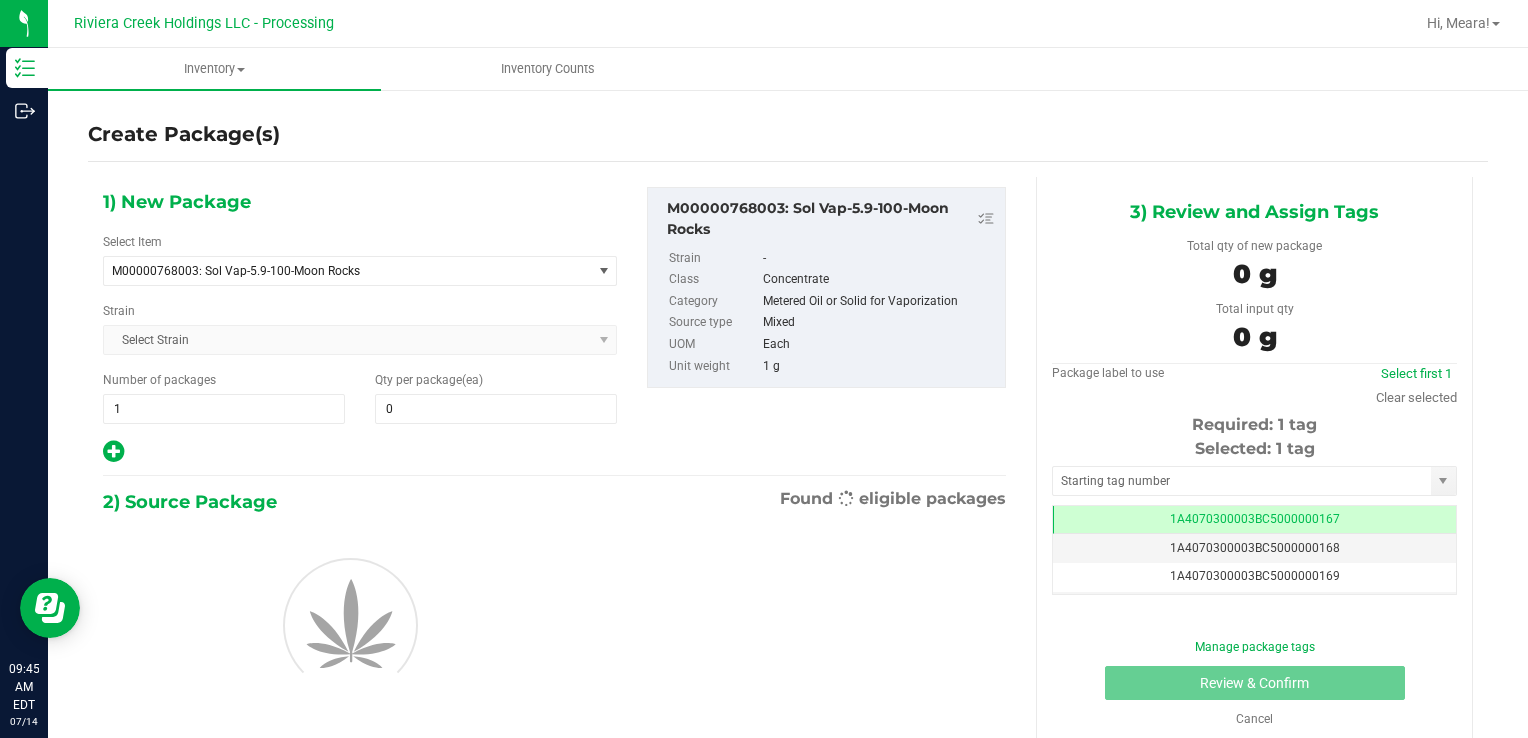 scroll, scrollTop: 0, scrollLeft: 0, axis: both 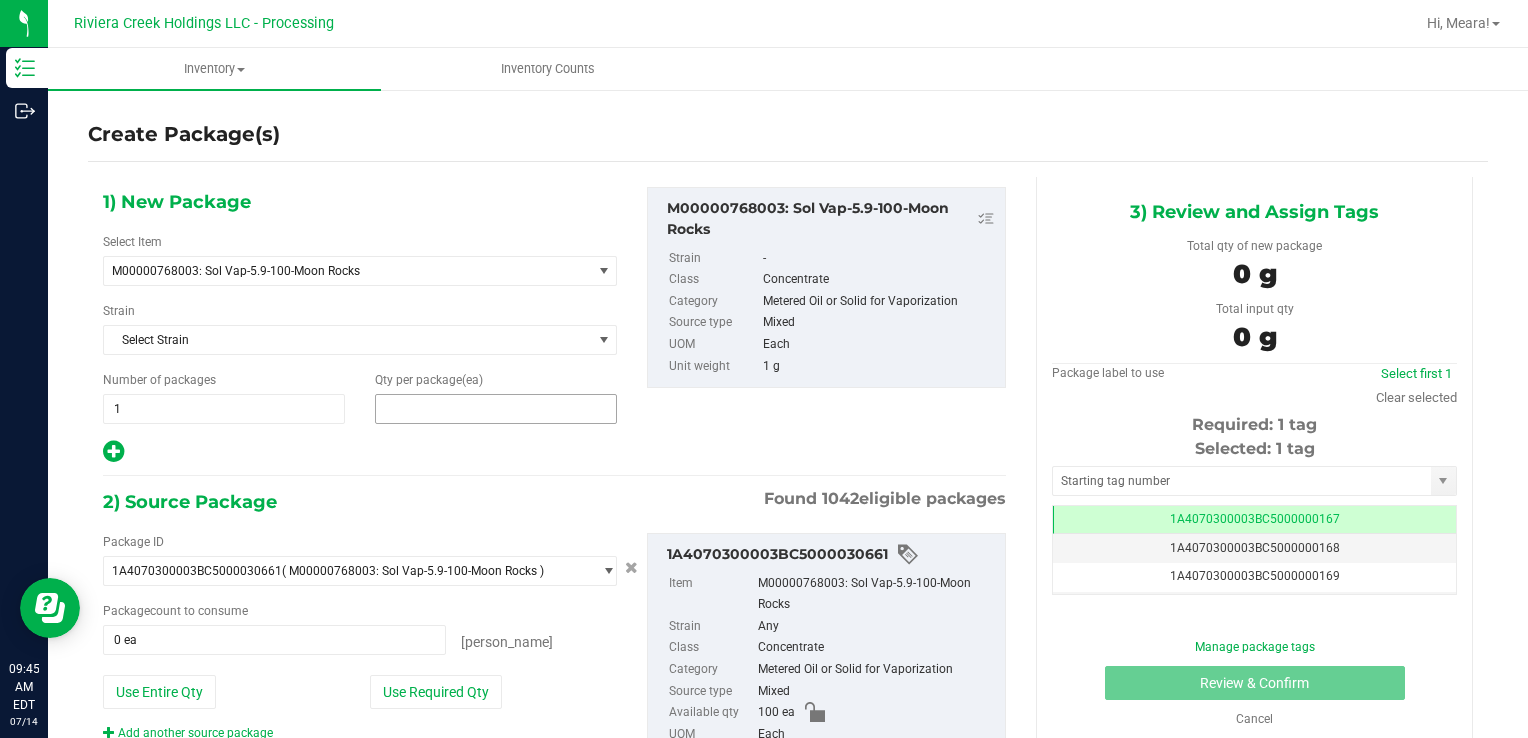 click at bounding box center (496, 409) 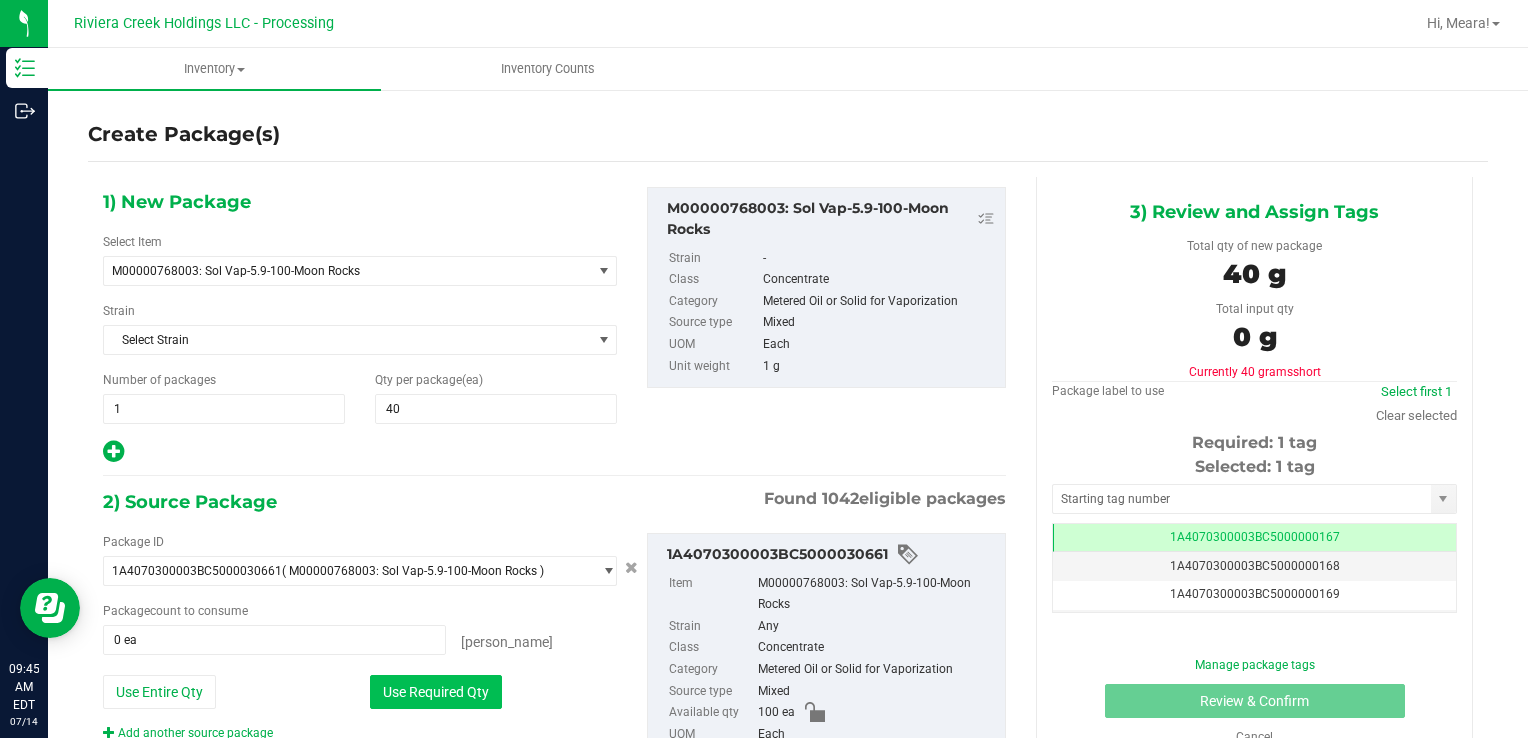 click on "Use Required Qty" at bounding box center (436, 692) 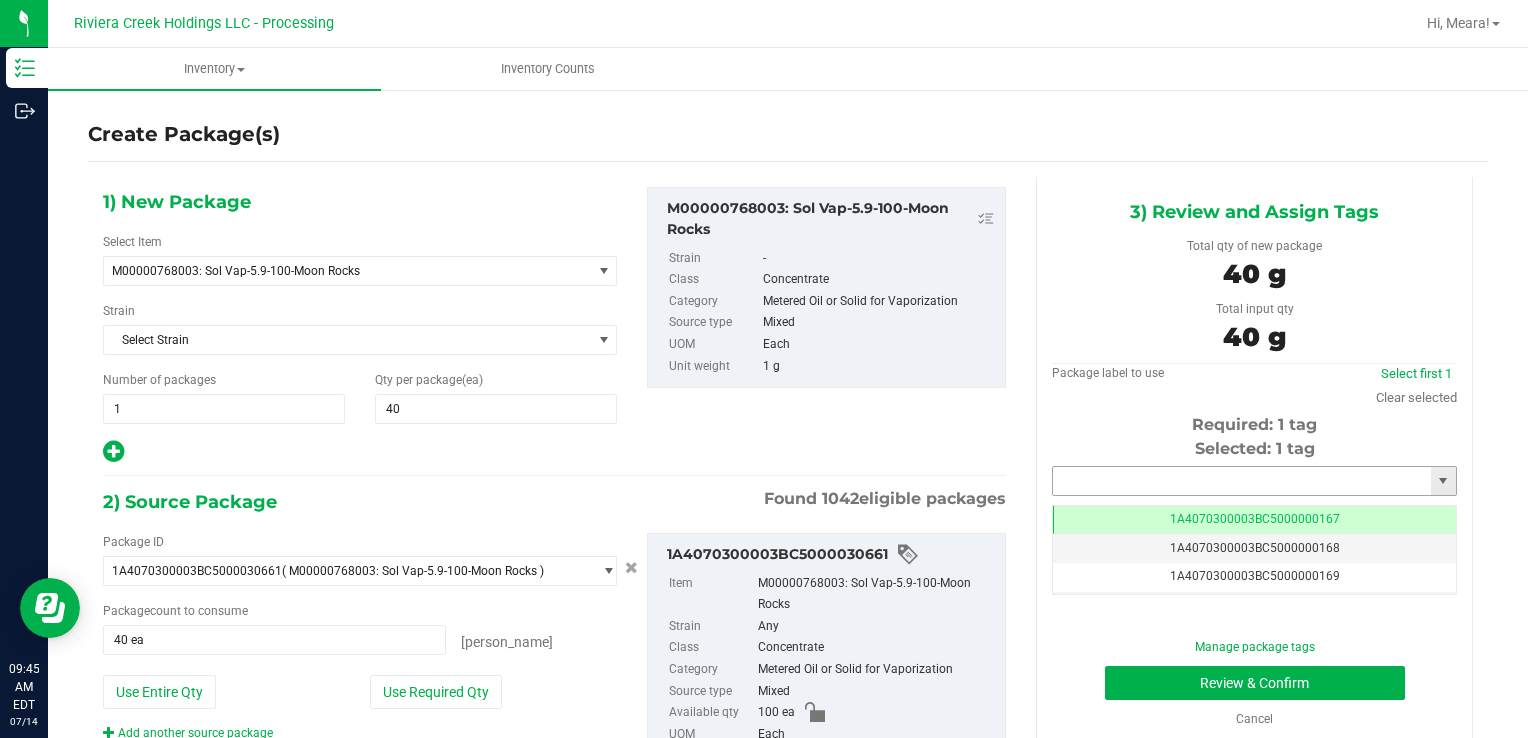 click at bounding box center [1242, 481] 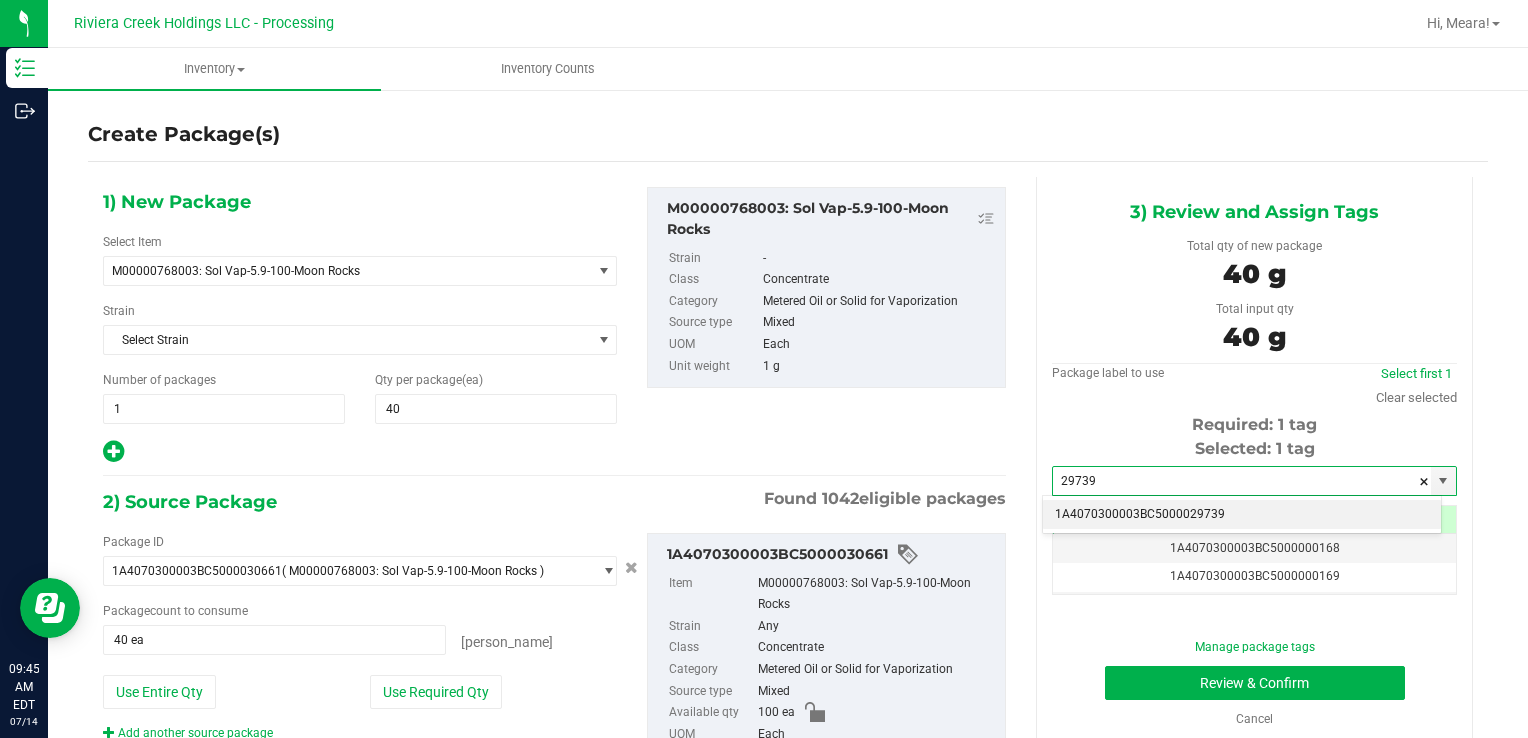 click on "1A4070300003BC5000029739" at bounding box center (1242, 515) 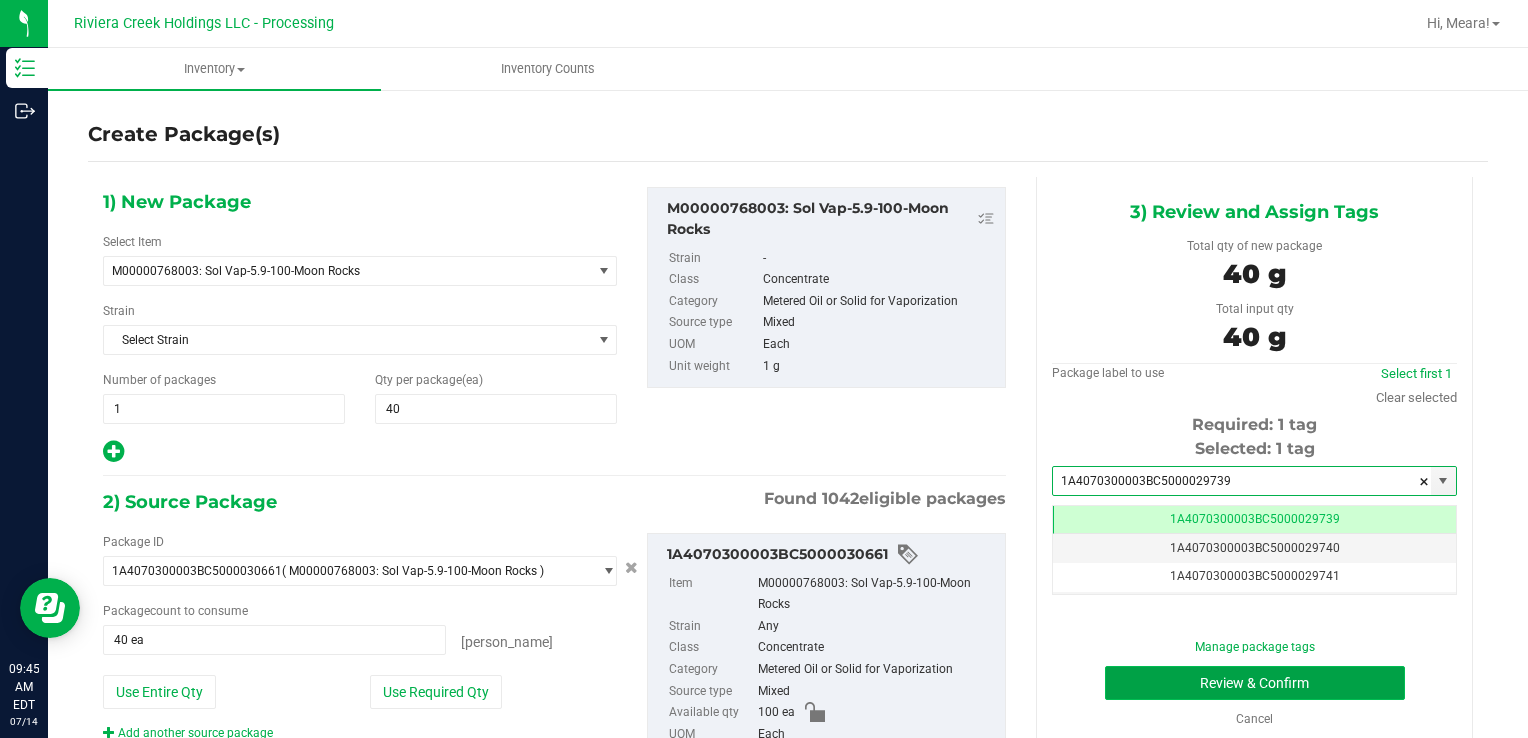 click on "Review & Confirm" at bounding box center (1255, 683) 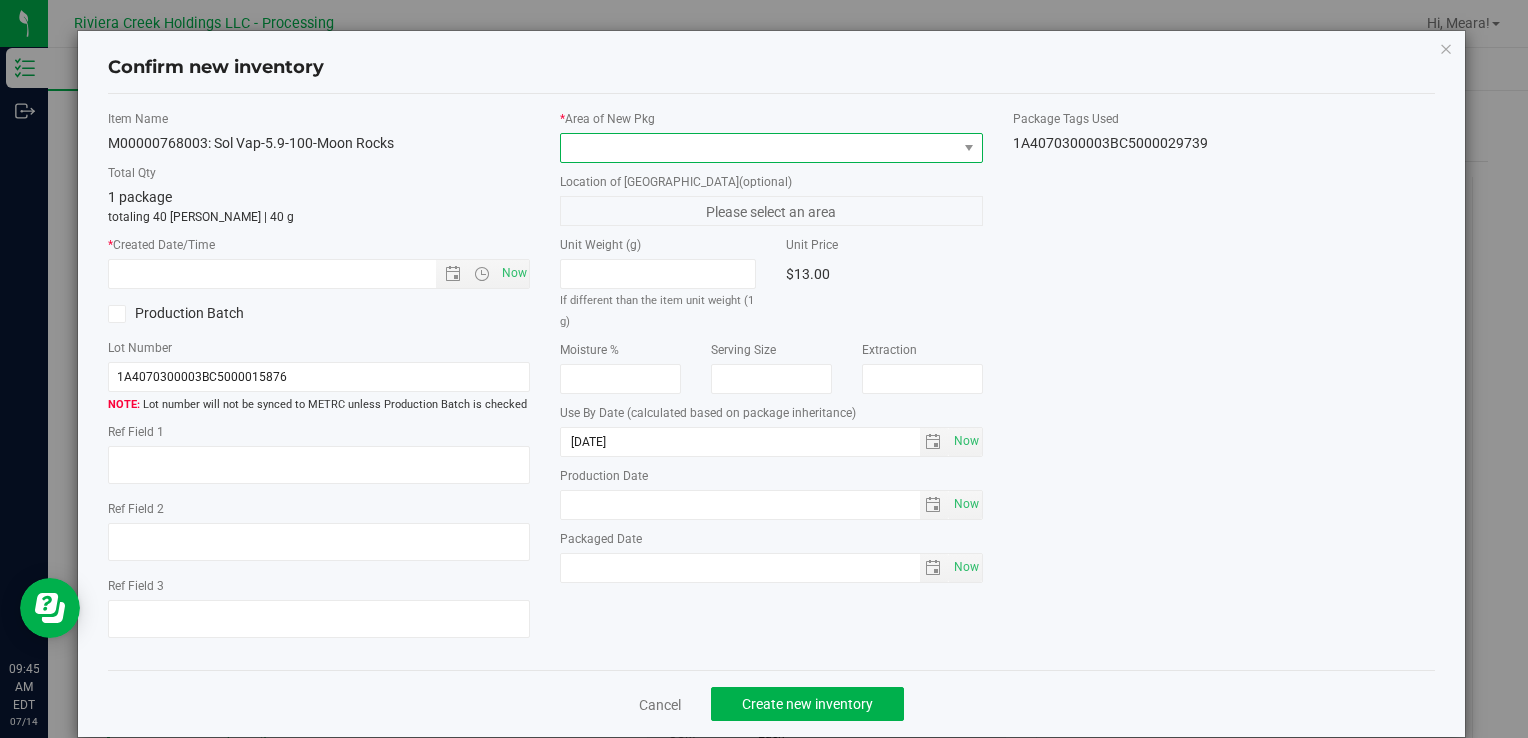 click at bounding box center [758, 148] 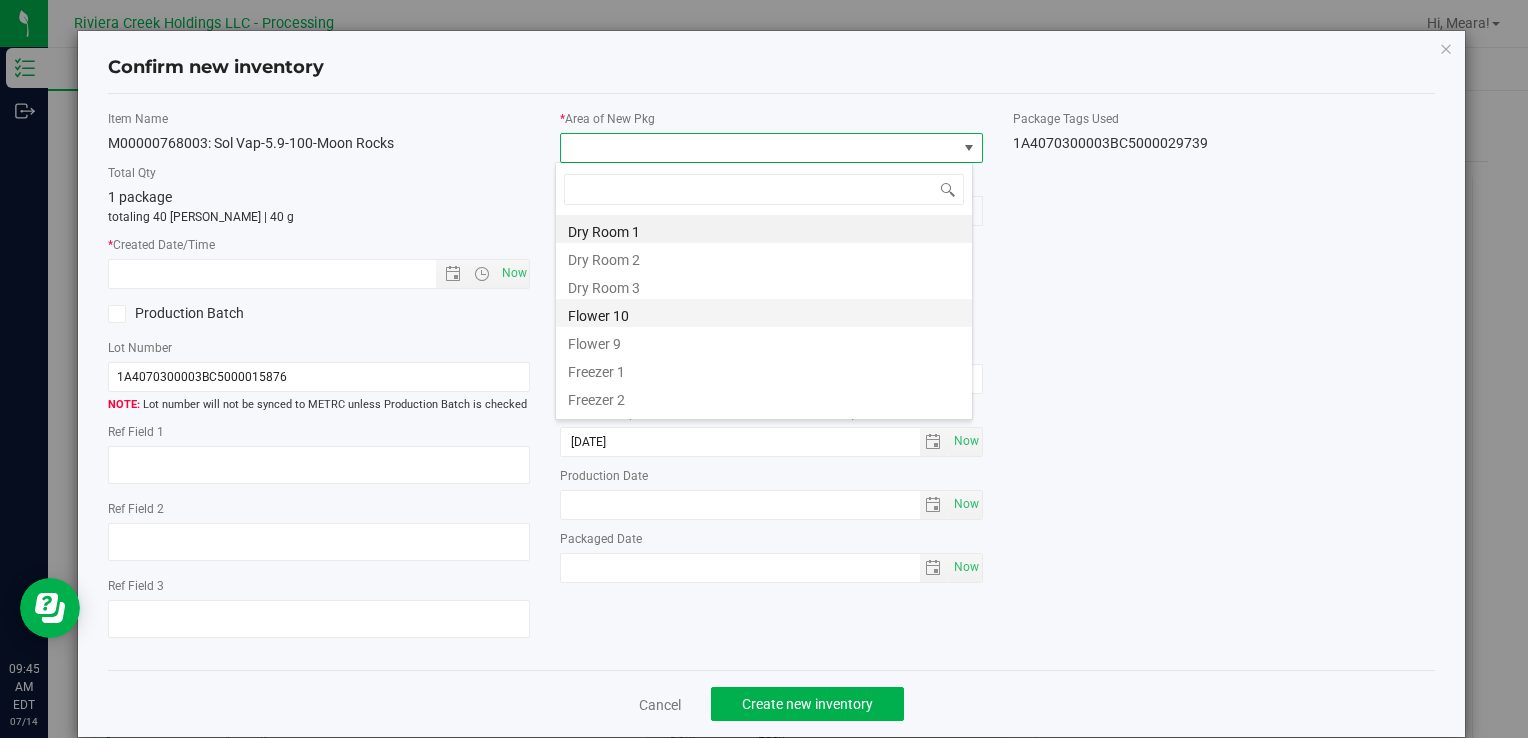 click on "Flower 10" at bounding box center [764, 313] 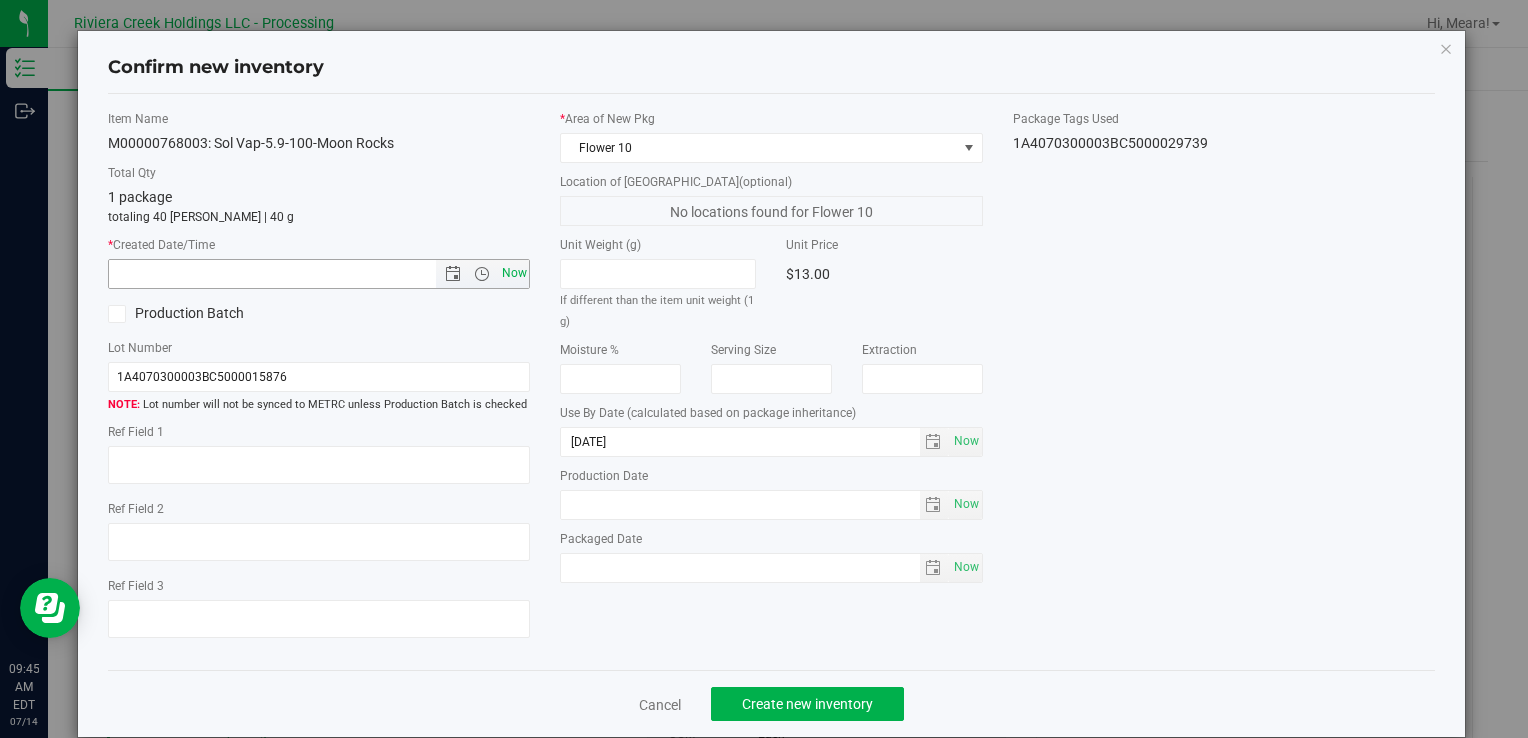 click on "Now" at bounding box center [514, 273] 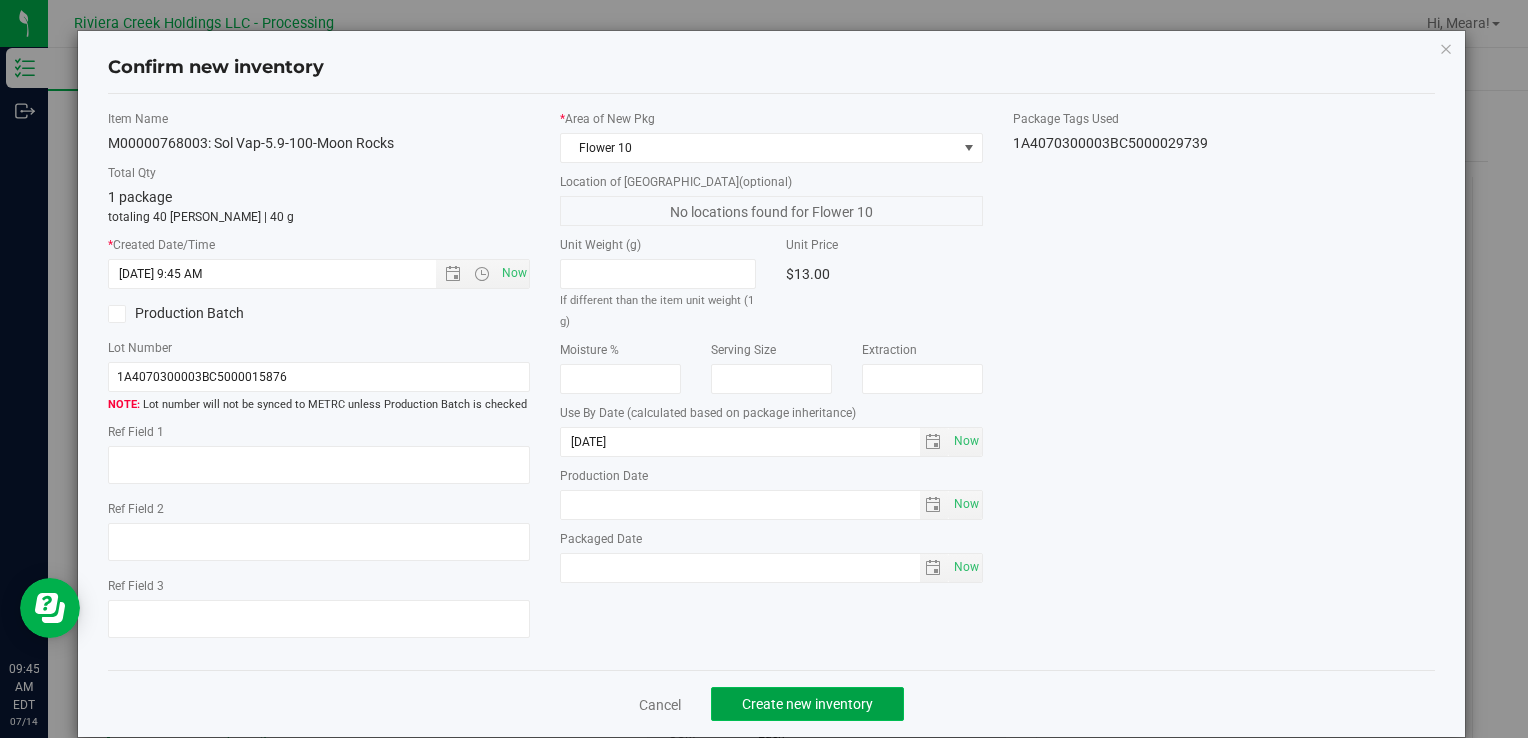 click on "Create new inventory" 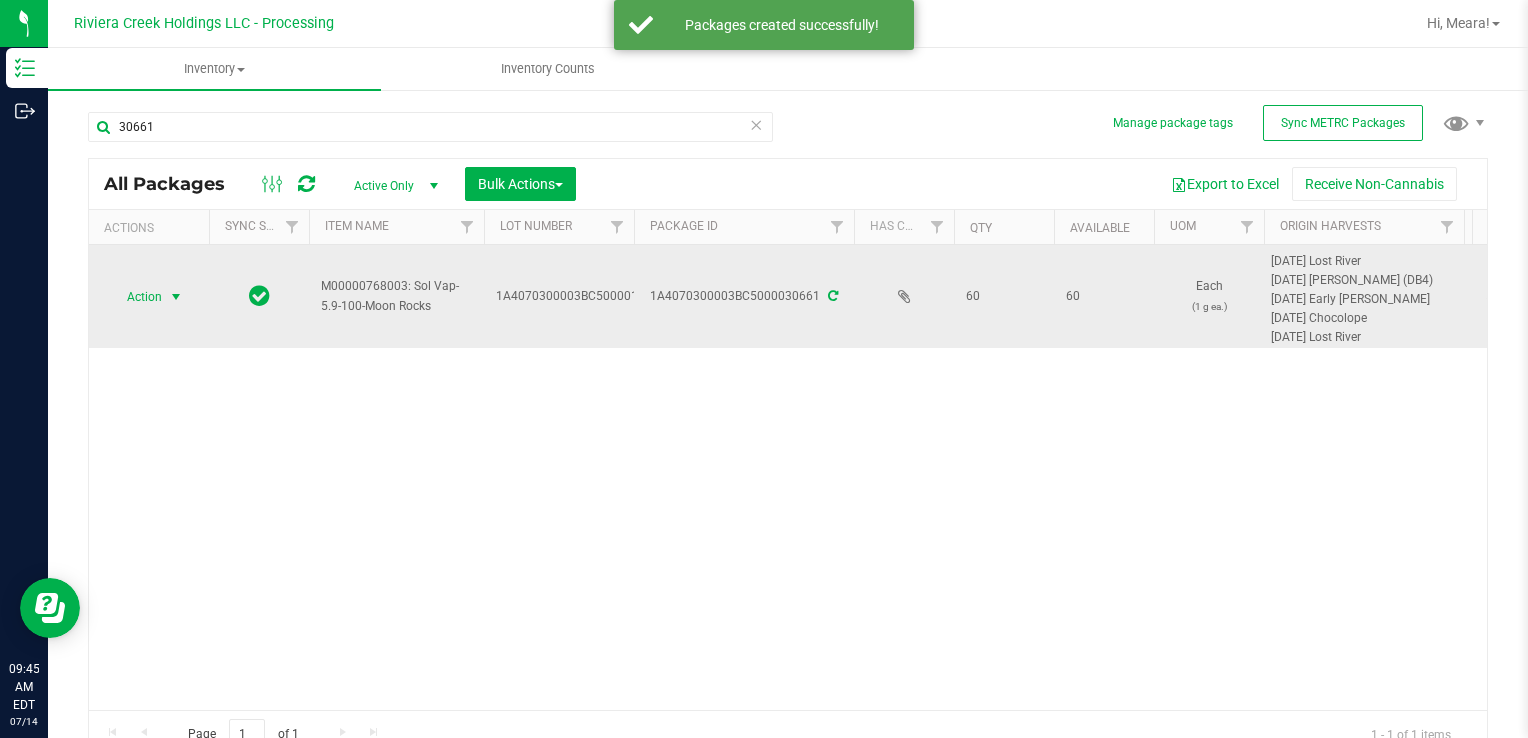 click on "Action" at bounding box center [136, 297] 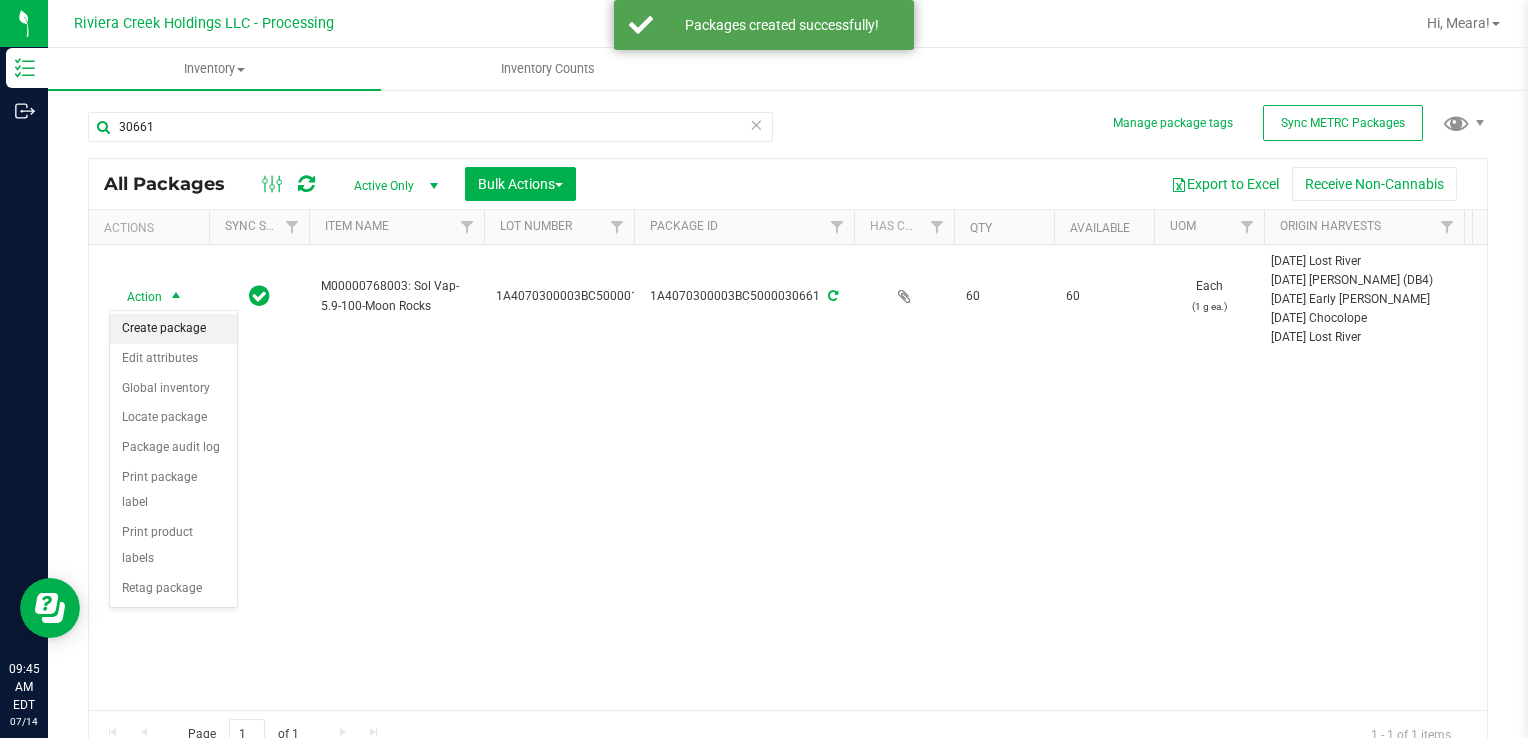 click on "Create package" at bounding box center (173, 329) 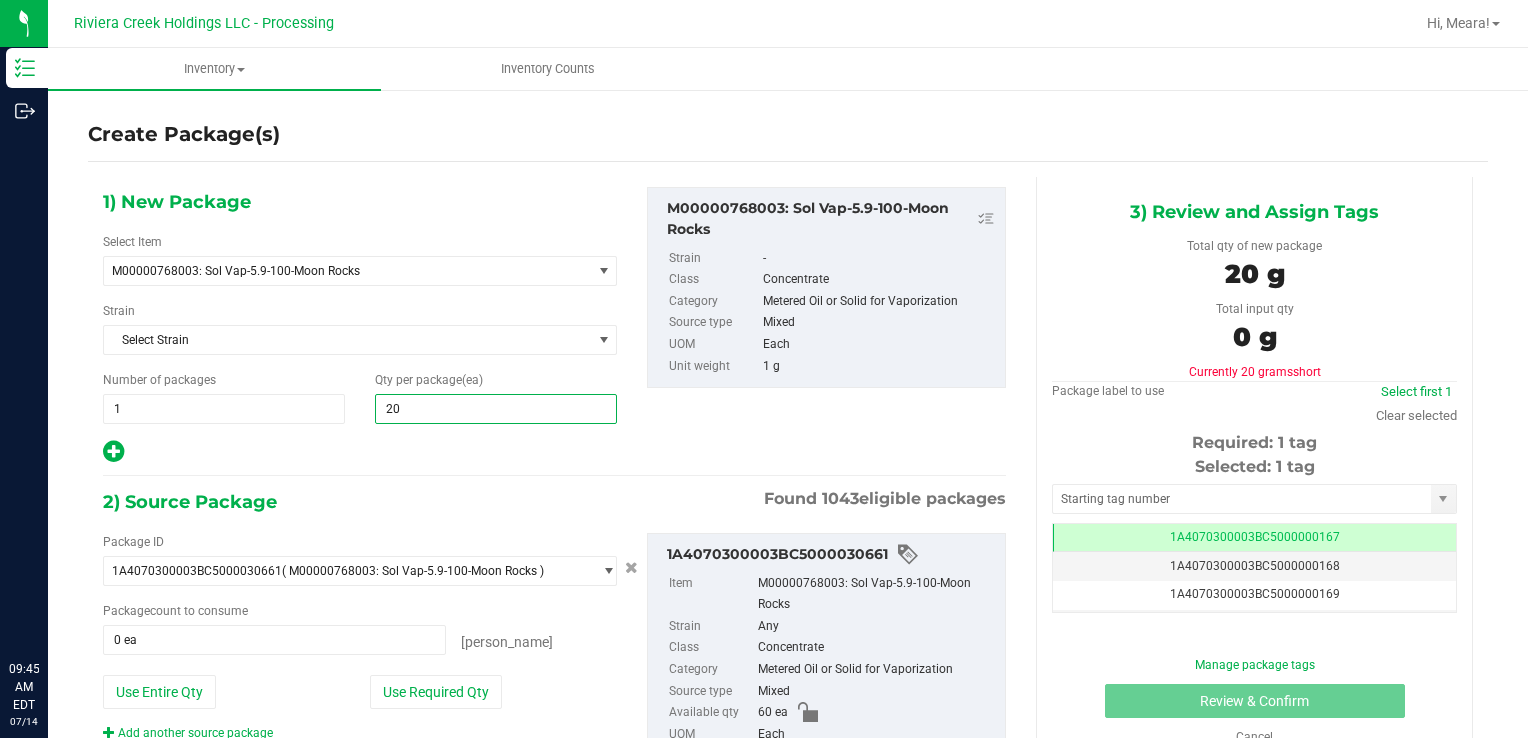 scroll, scrollTop: 0, scrollLeft: 0, axis: both 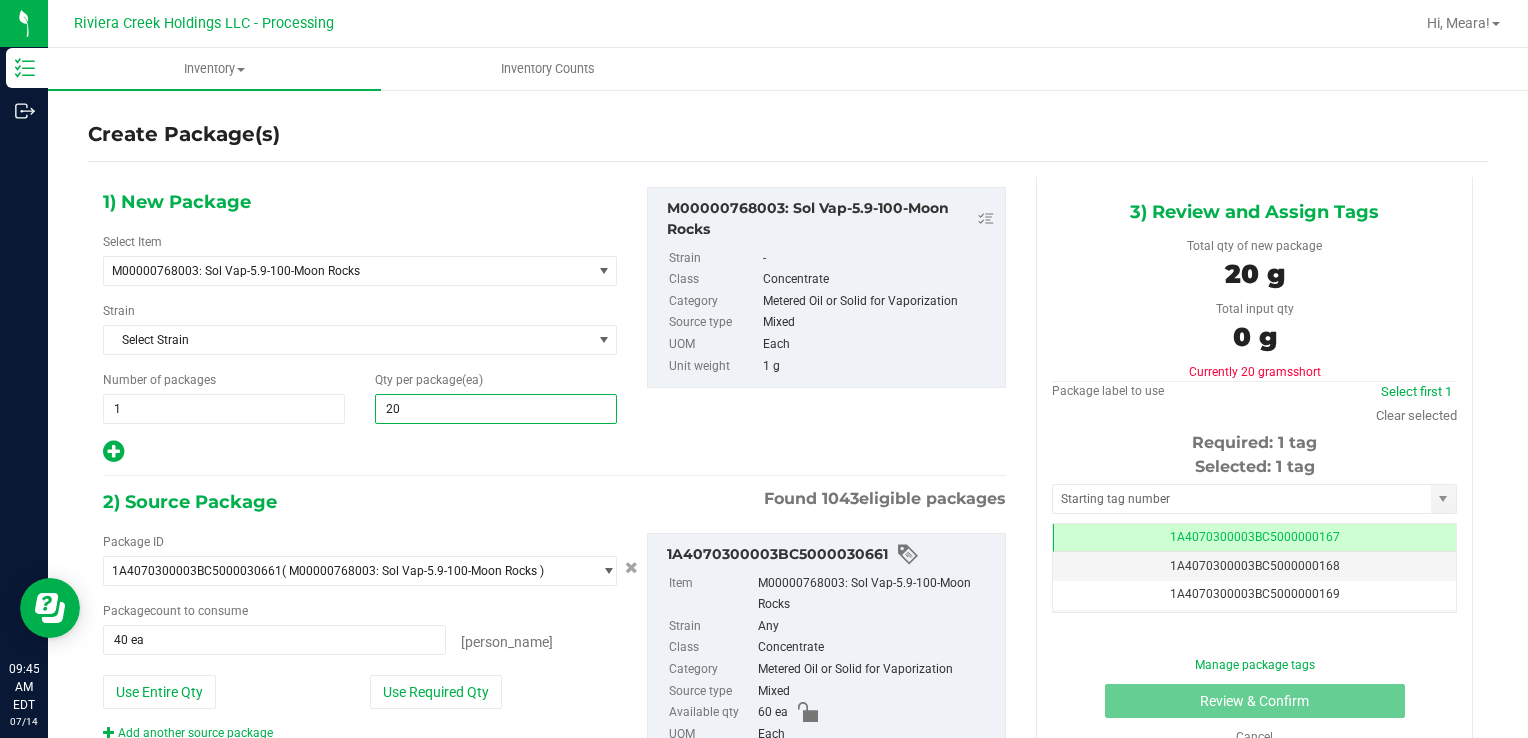 type on "20" 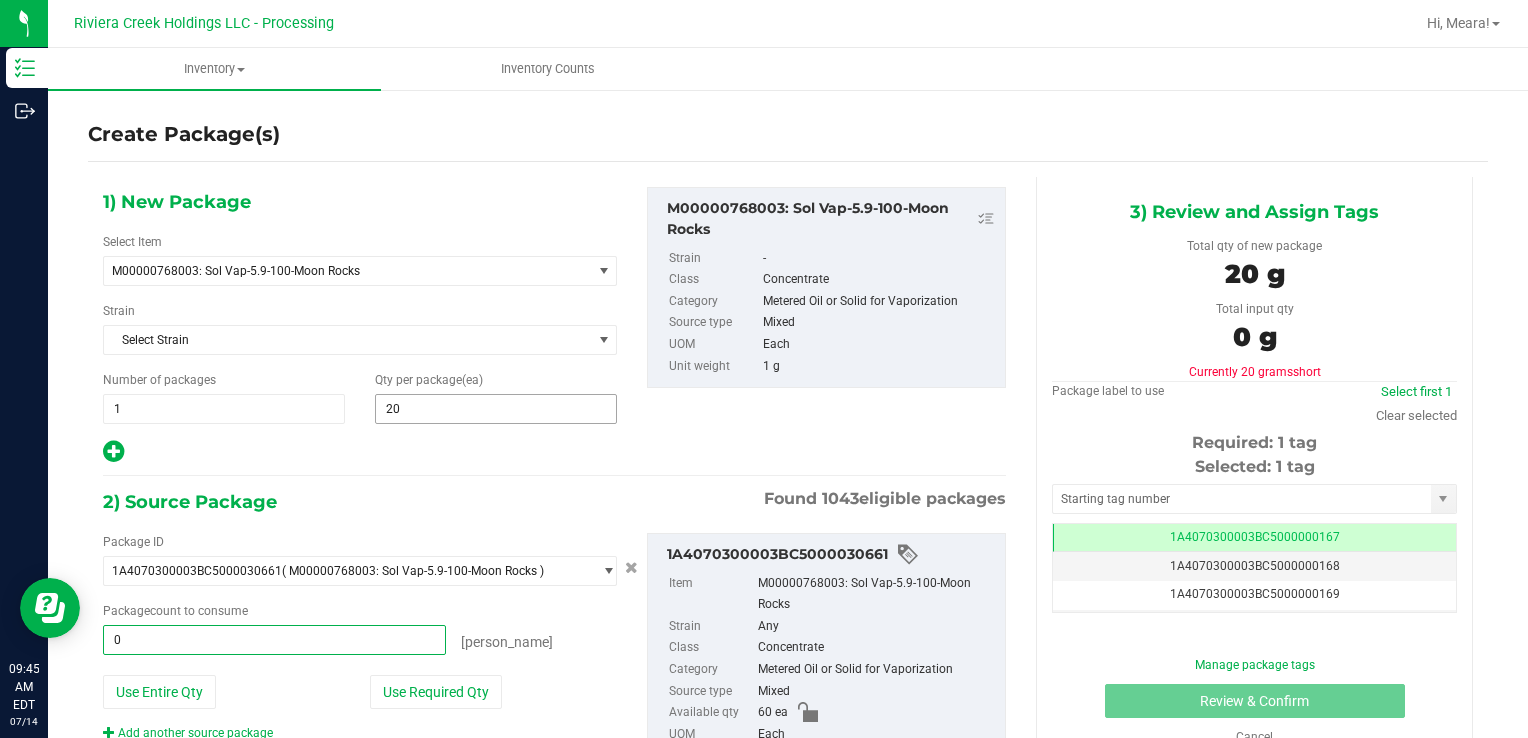 type 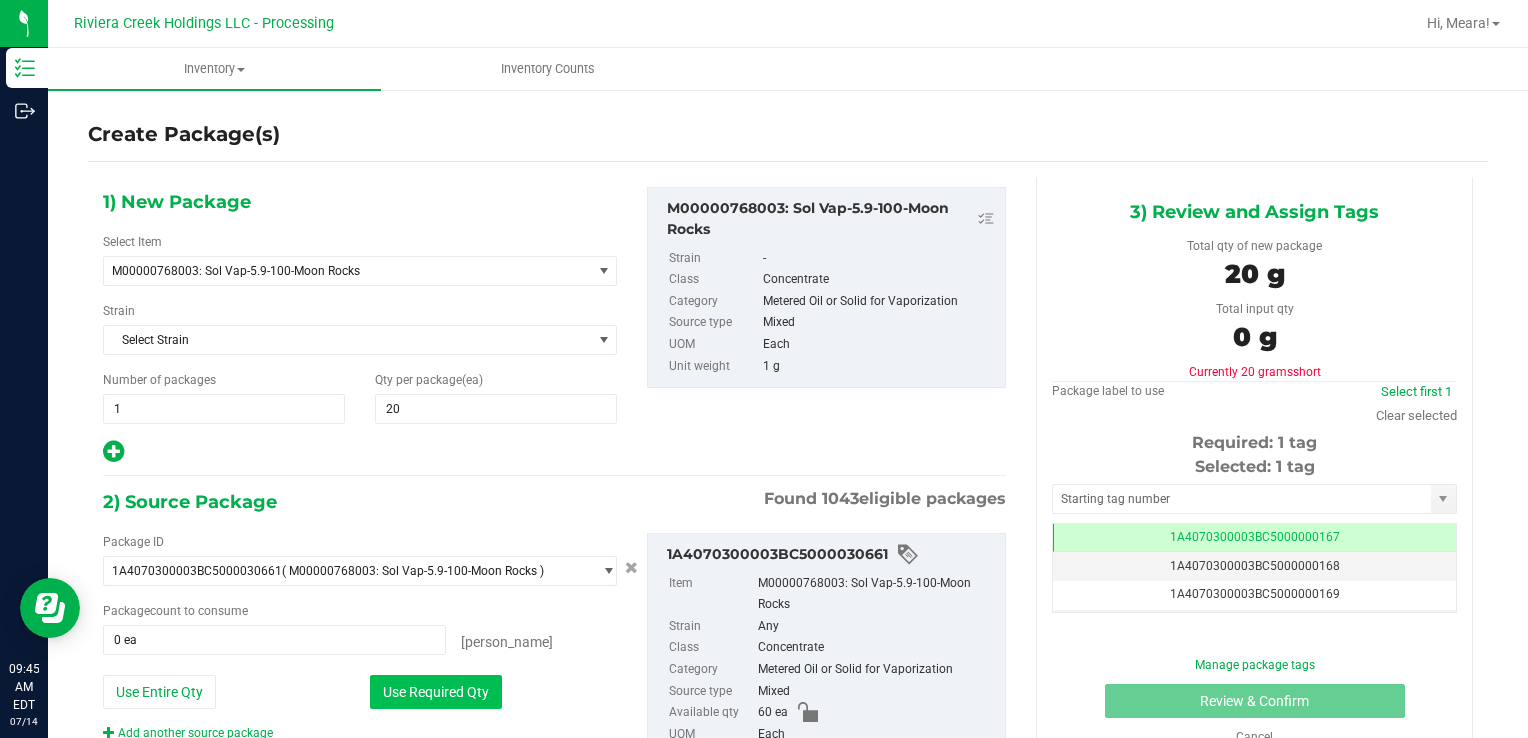 click on "Package ID
1A4070300003BC5000030661
(
M00000768003: Sol Vap-5.9-100-Moon Rocks
)
1A4070100000321000014371 1A4070100000321000014487 1A4070100000321000014521 1A4070100000321000014641 1A4070100000321000014667 1A4070100000321000014753 1A4070100000321000014754 1A4070100000321000014755 1A4070100000321000014756 1A4070100000321000014757 1A4070100000321000014759 1A4070100000321000014821 1A4070100000321000014822 1A4070100000321000014823 1A4070100000321000014832 1A4070100000321000014833 1A4070100000321000014834 1A4070100000321000014836 1A4070100000321000014837 1A4070100000321000014839 1A4070100000321000014850 1A4070100000321000014867 1A4070100000321000014868 1A4070100000321000014869 1A4070100000321000014910 1A4070100000321000014911 1A4070100000321000014912 1A4070100000321000014929 1A4070100000321000014931 1A4070100000321000014933" at bounding box center [360, 637] 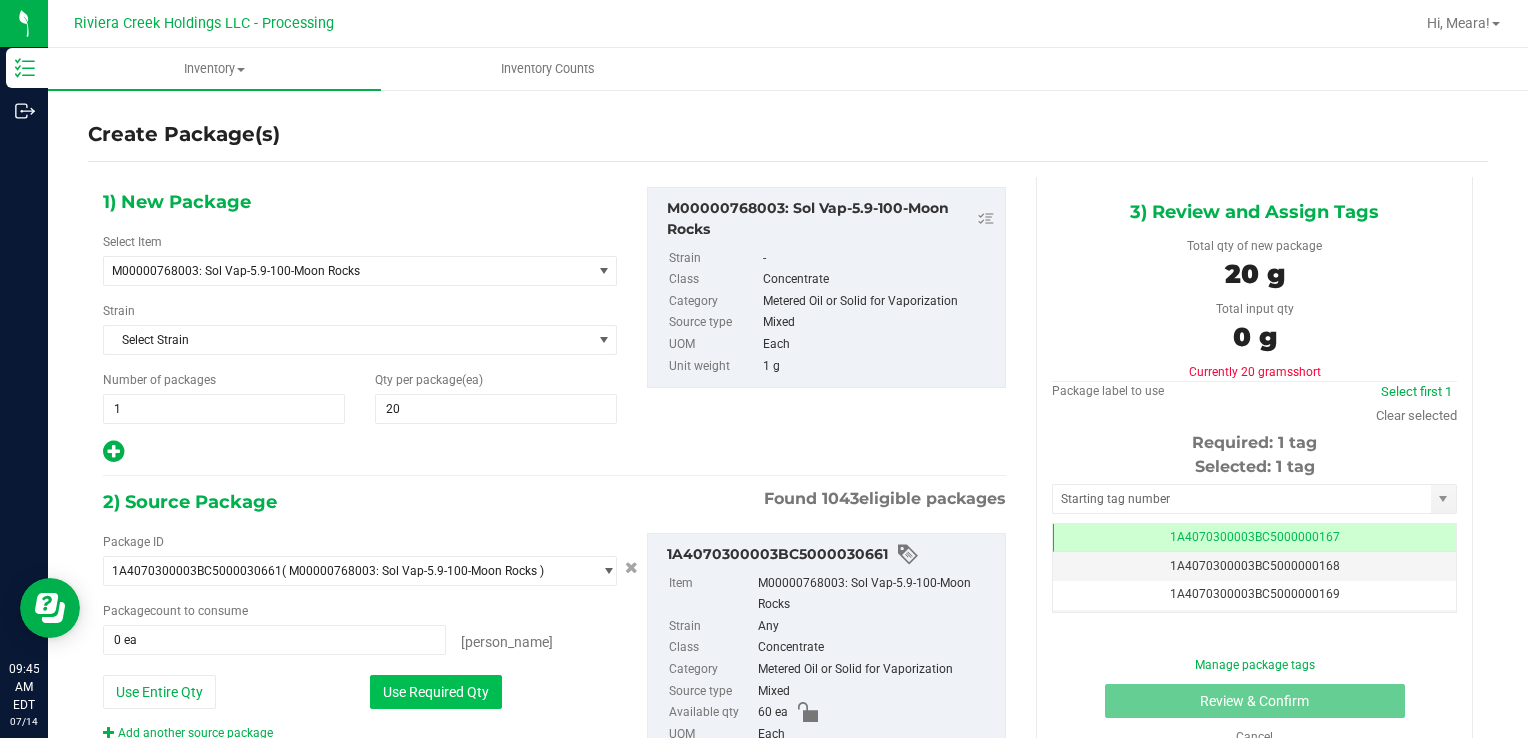 click on "Use Required Qty" at bounding box center [436, 692] 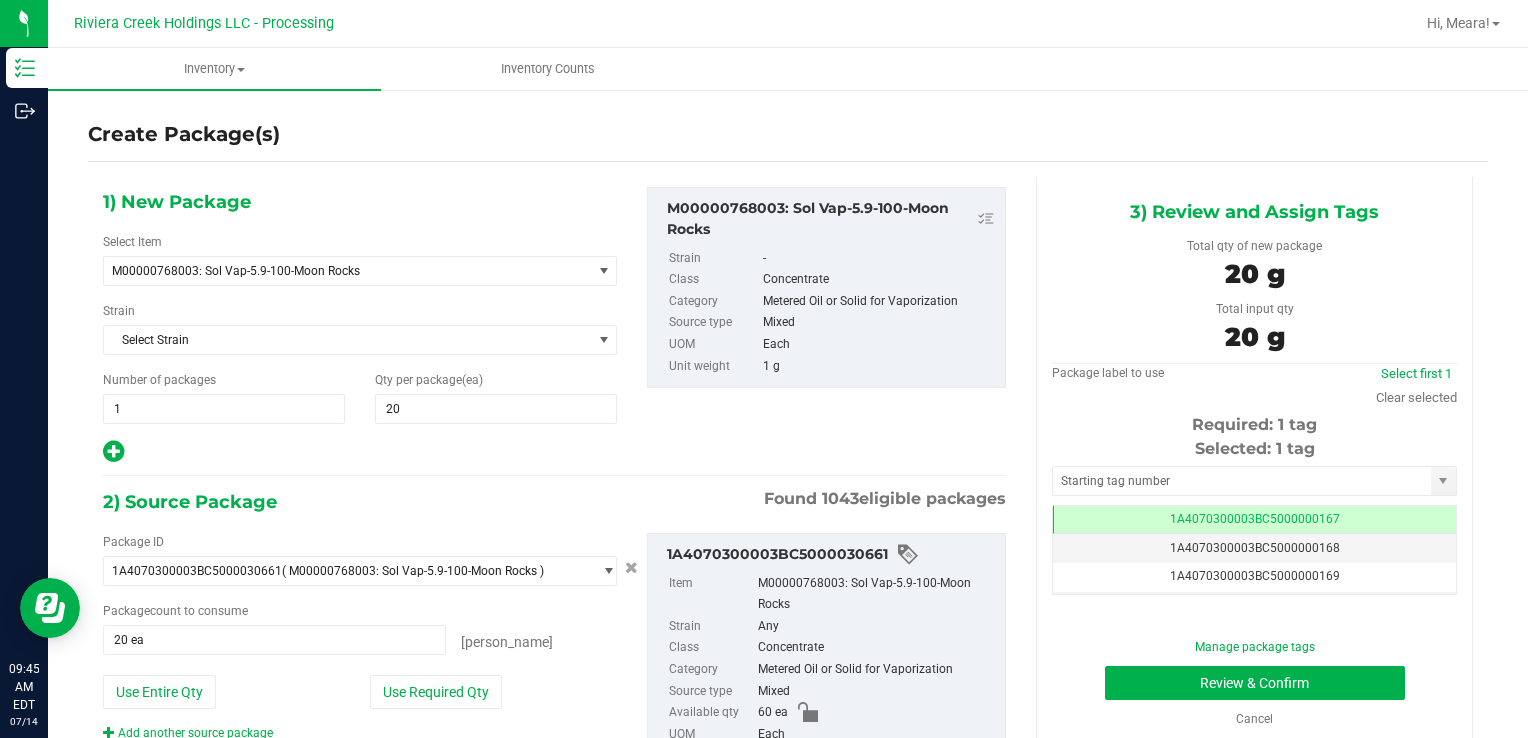 click on "Selected: 1 tag
Tag 1A4070300003BC5000000167 1A4070300003BC5000000168 1A4070300003BC5000000169 1A4070300003BC5000000170 1A4070300003BC5000000171 1A4070300003BC5000000172 1A4070300003BC5000000173 1A4070300003BC5000000174 1A4070300003BC5000000175 1A4070300003BC5000000176 1A4070300003BC5000000177 1A4070300003BC5000000178 1A4070300003BC5000000179 1A4070300003BC5000000180 1A4070300003BC5000000181 1A4070300003BC5000000182 1A4070300003BC5000000183 1A4070300003BC5000000184 1A4070300003BC5000000185 1A4070300003BC5000000186 1A4070300003BC5000000187 1A4070300003BC5000000188 1A4070300003BC5000000191 1A4070300003BC5000001900 1A4070300003BC5000002394 1A4070300003BC5000003798 Page of 1 [PERSON_NAME] of 26 items" at bounding box center [1254, 516] 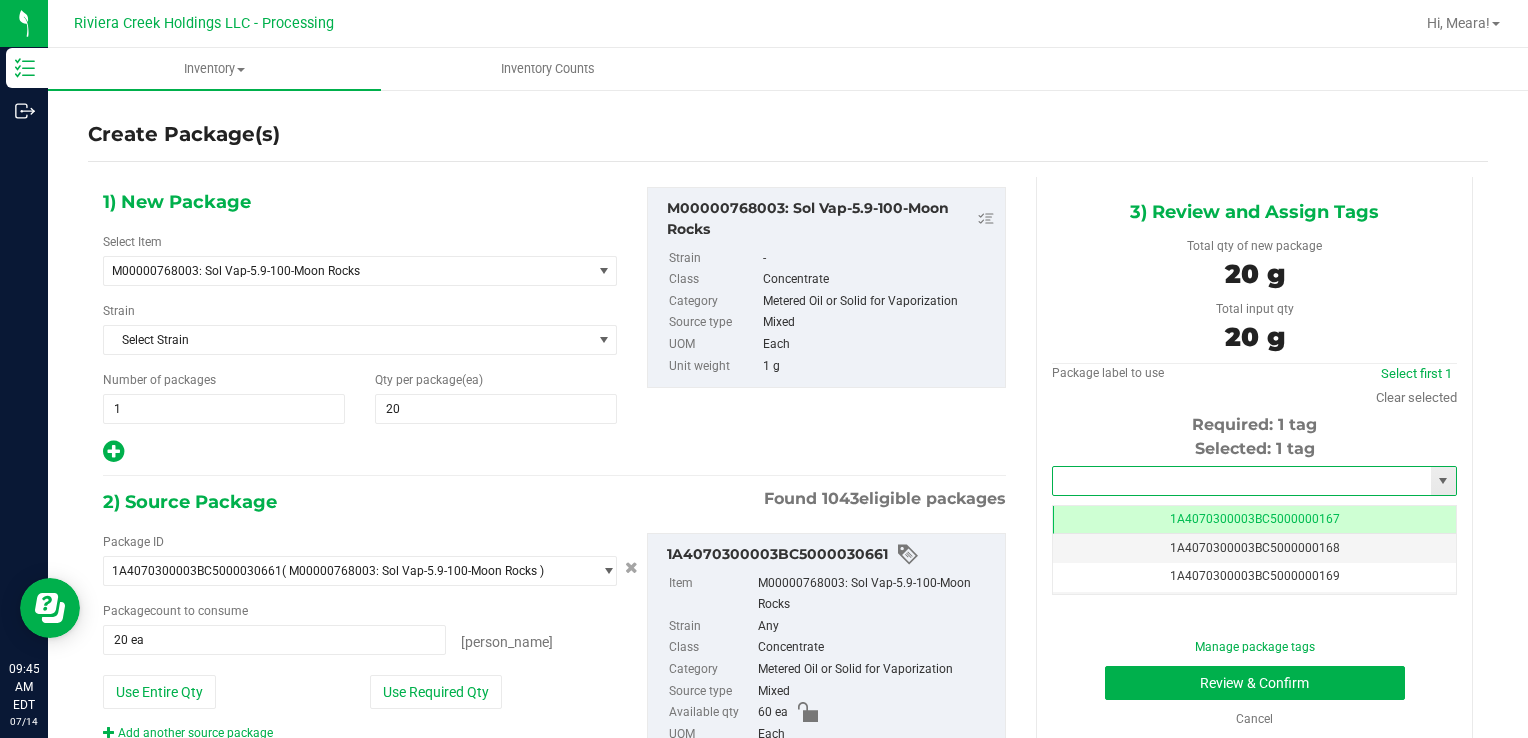 click at bounding box center (1242, 481) 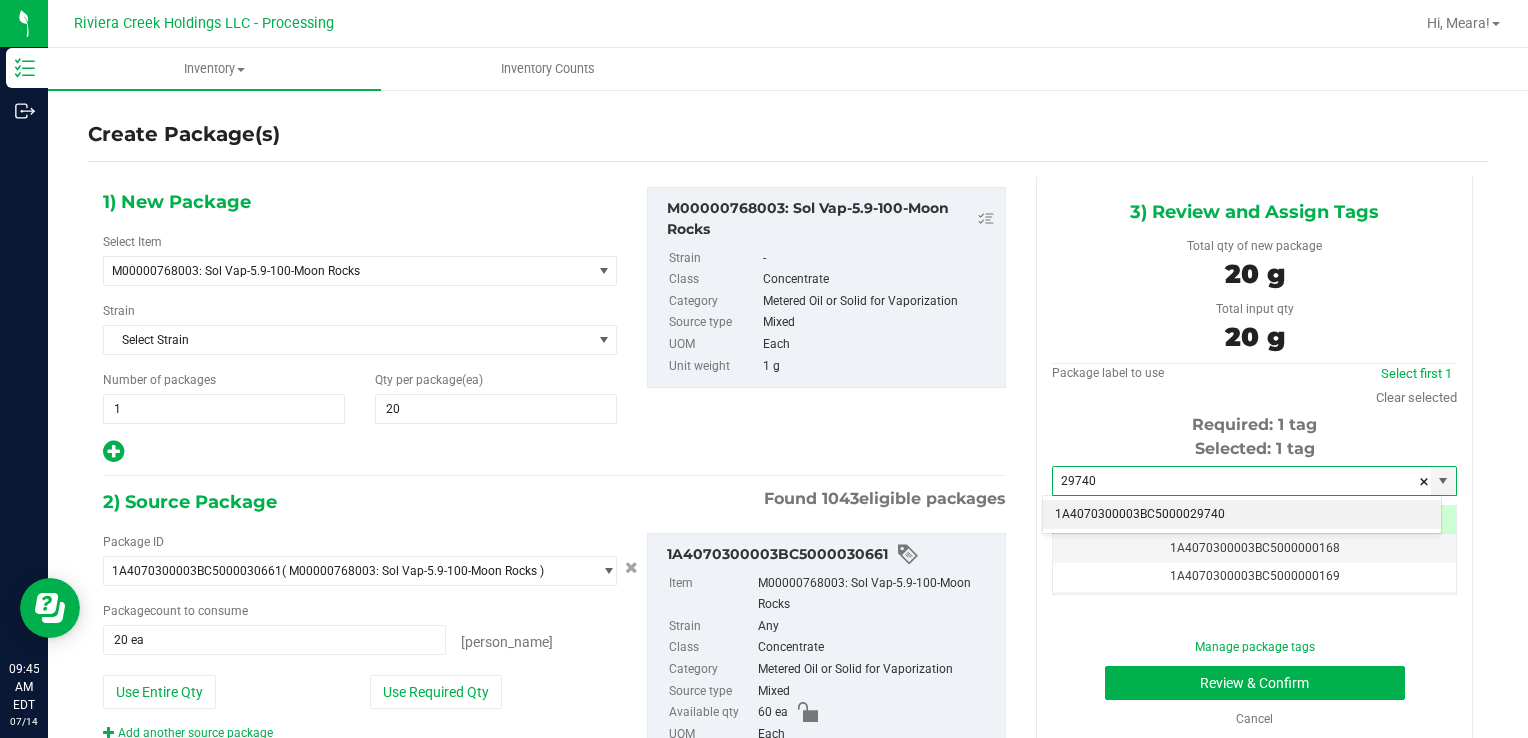 click on "1A4070300003BC5000029740" at bounding box center [1242, 515] 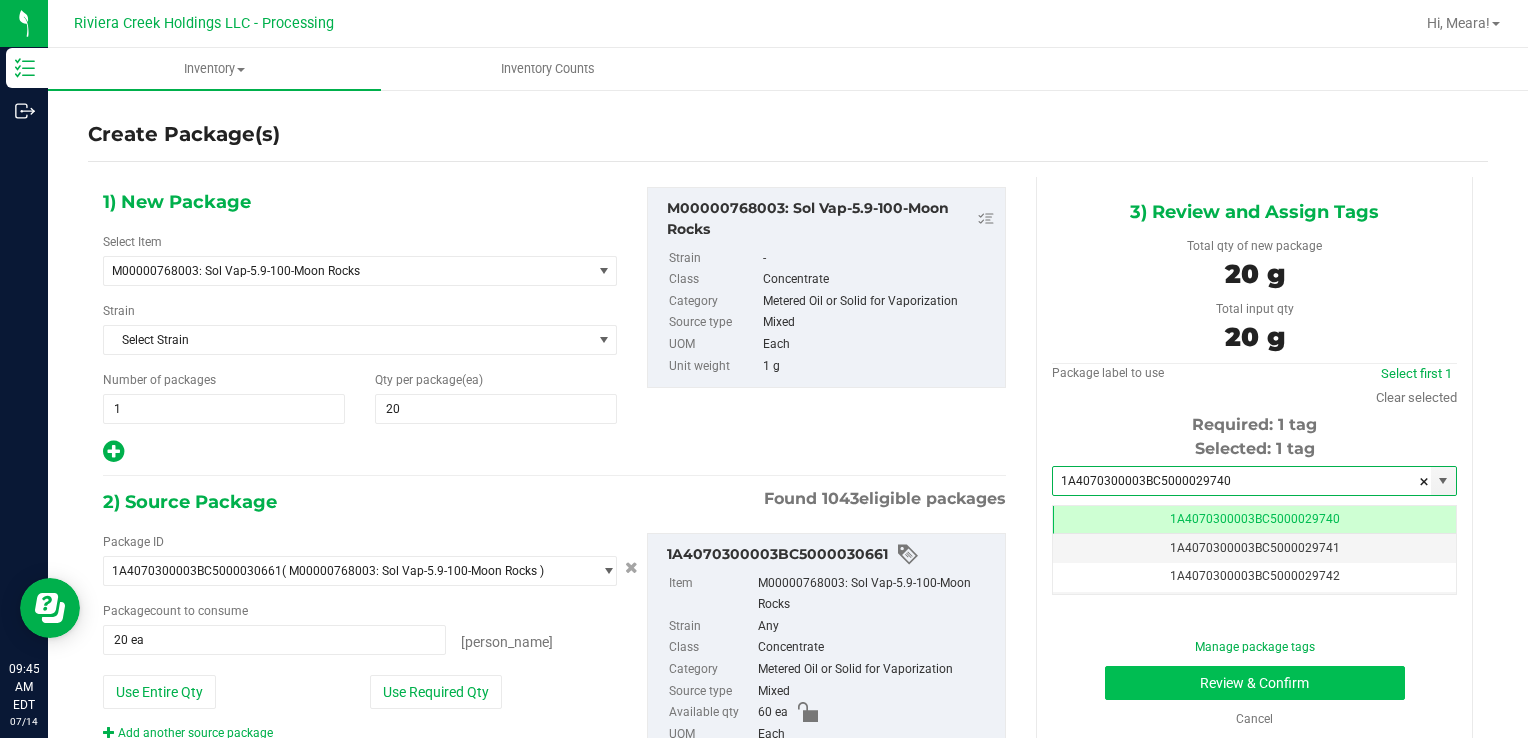 type on "1A4070300003BC5000029740" 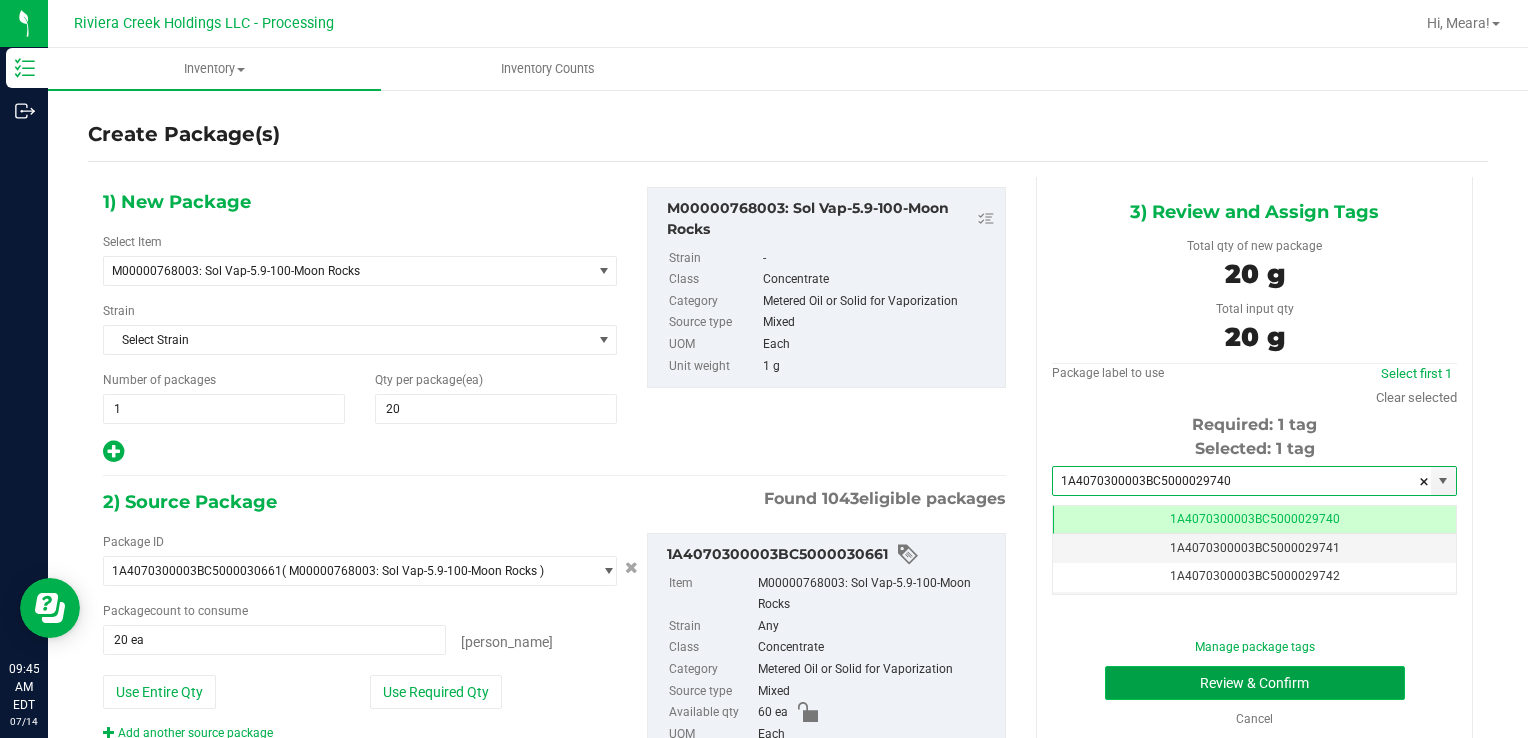 click on "Review & Confirm" at bounding box center [1255, 683] 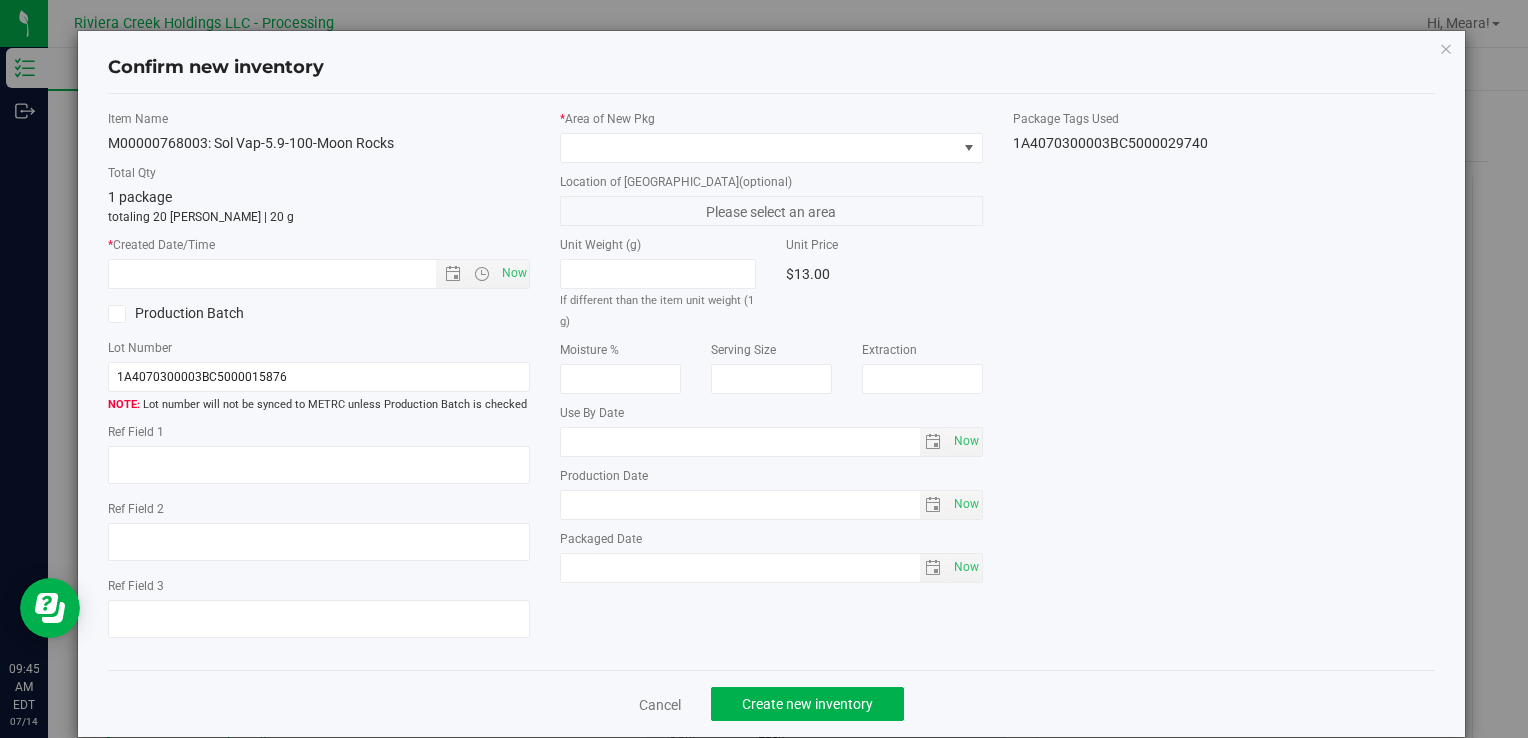 type on "[DATE]" 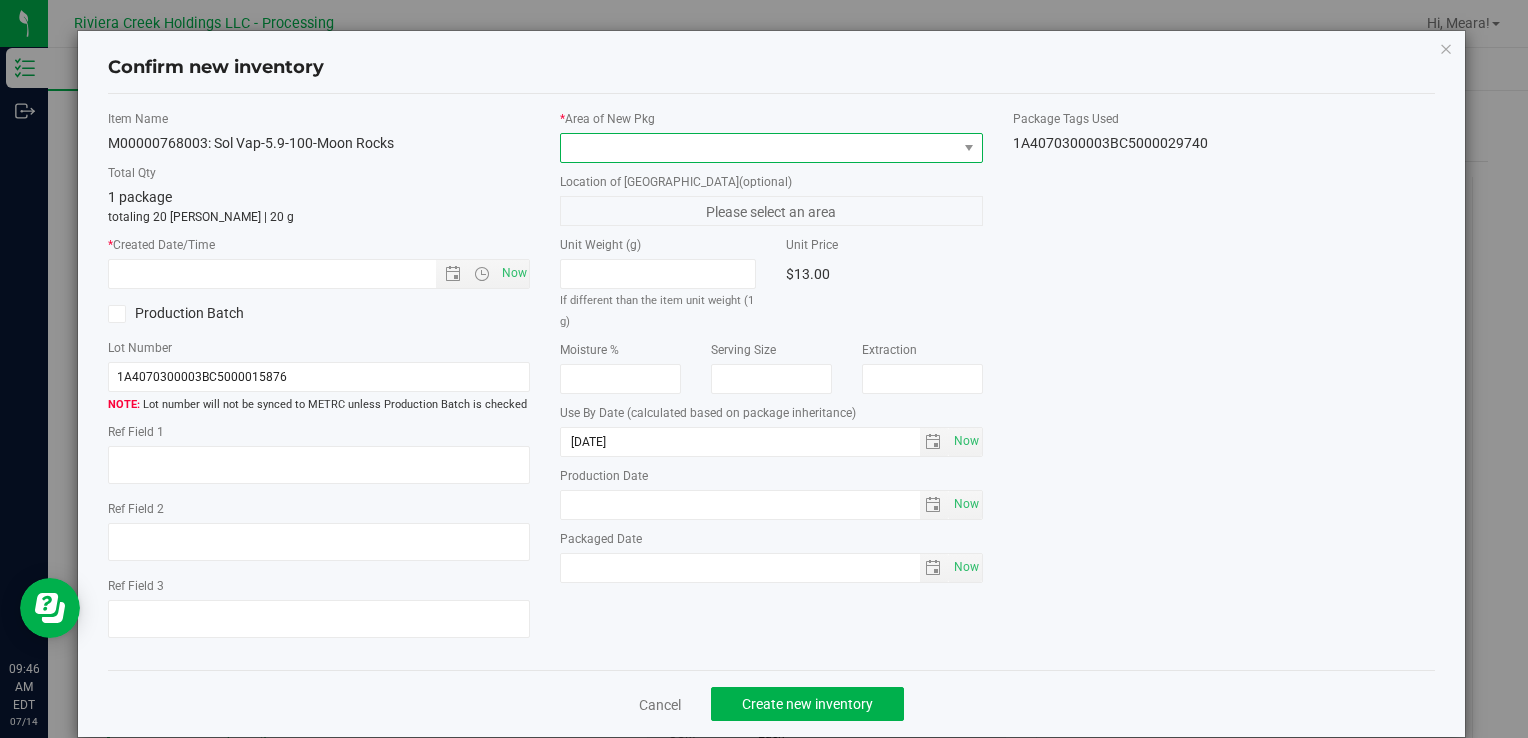 click at bounding box center (758, 148) 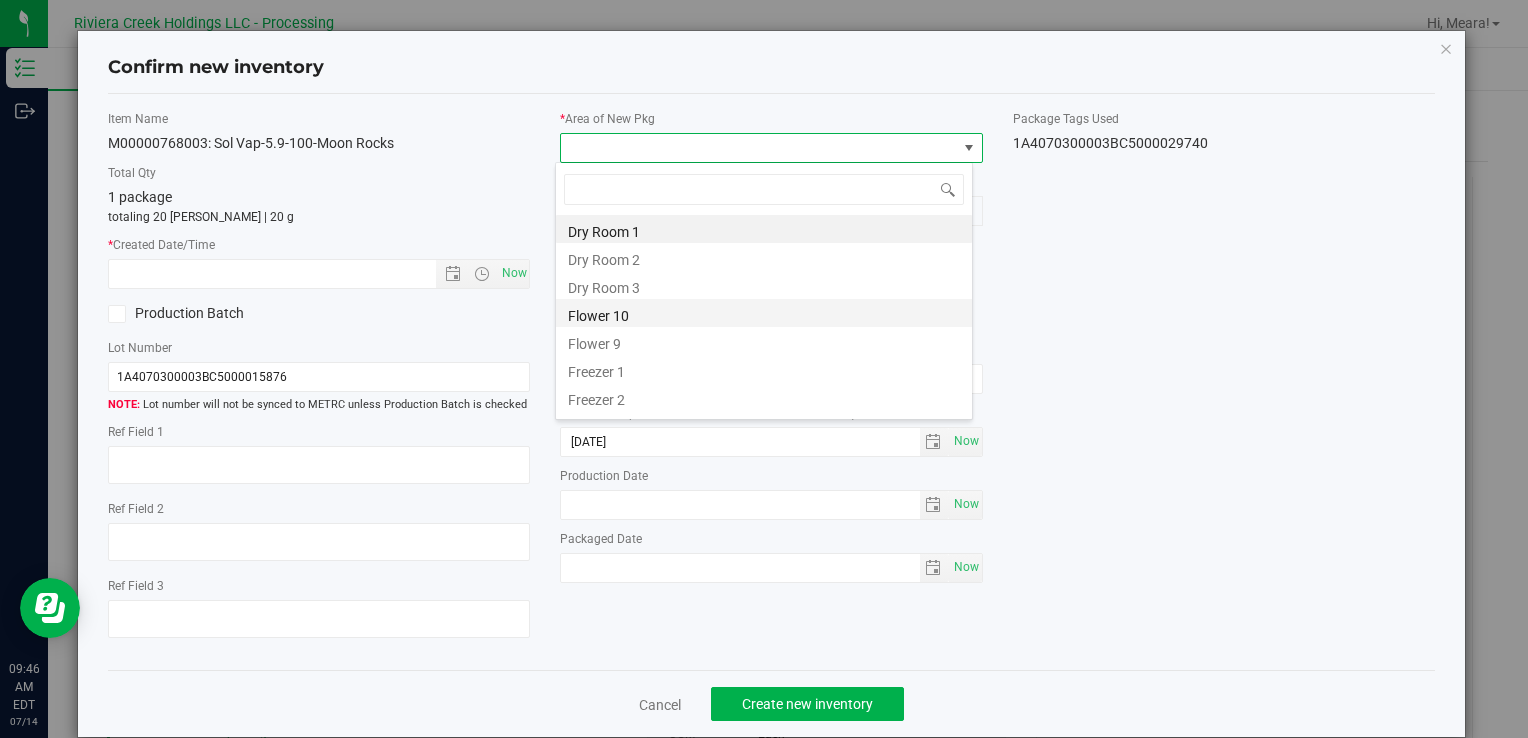 click on "Flower 10" at bounding box center [764, 313] 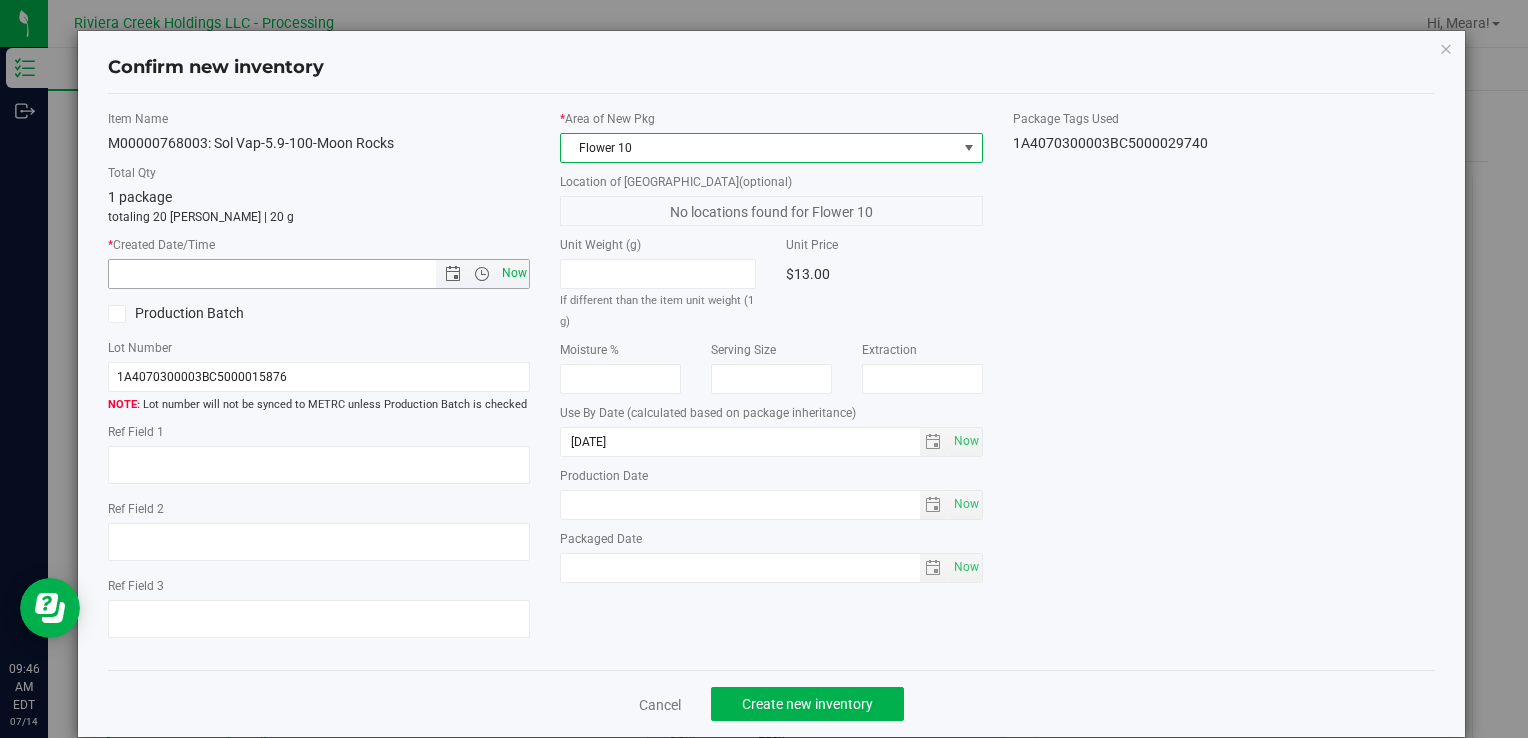 click on "Now" at bounding box center (514, 273) 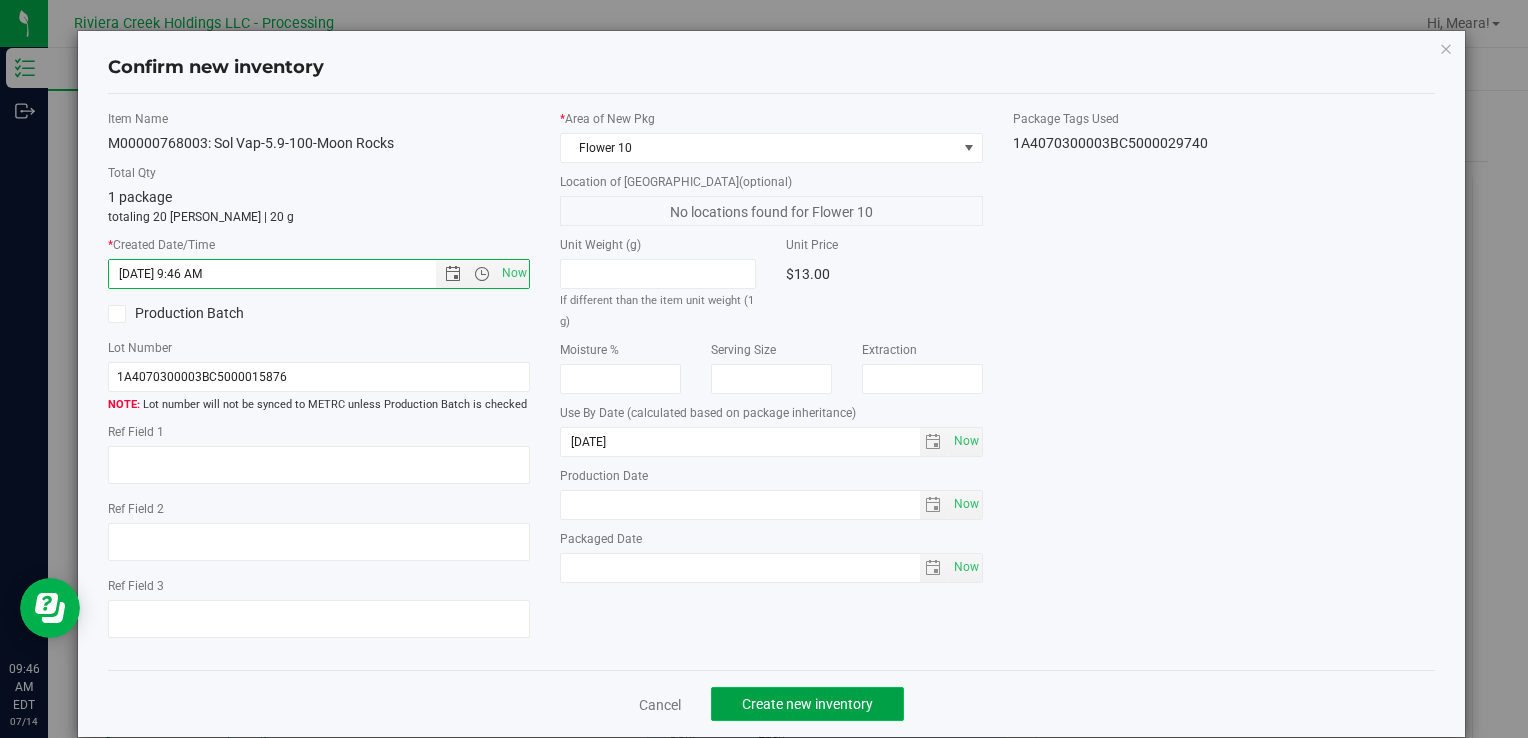 click on "Create new inventory" 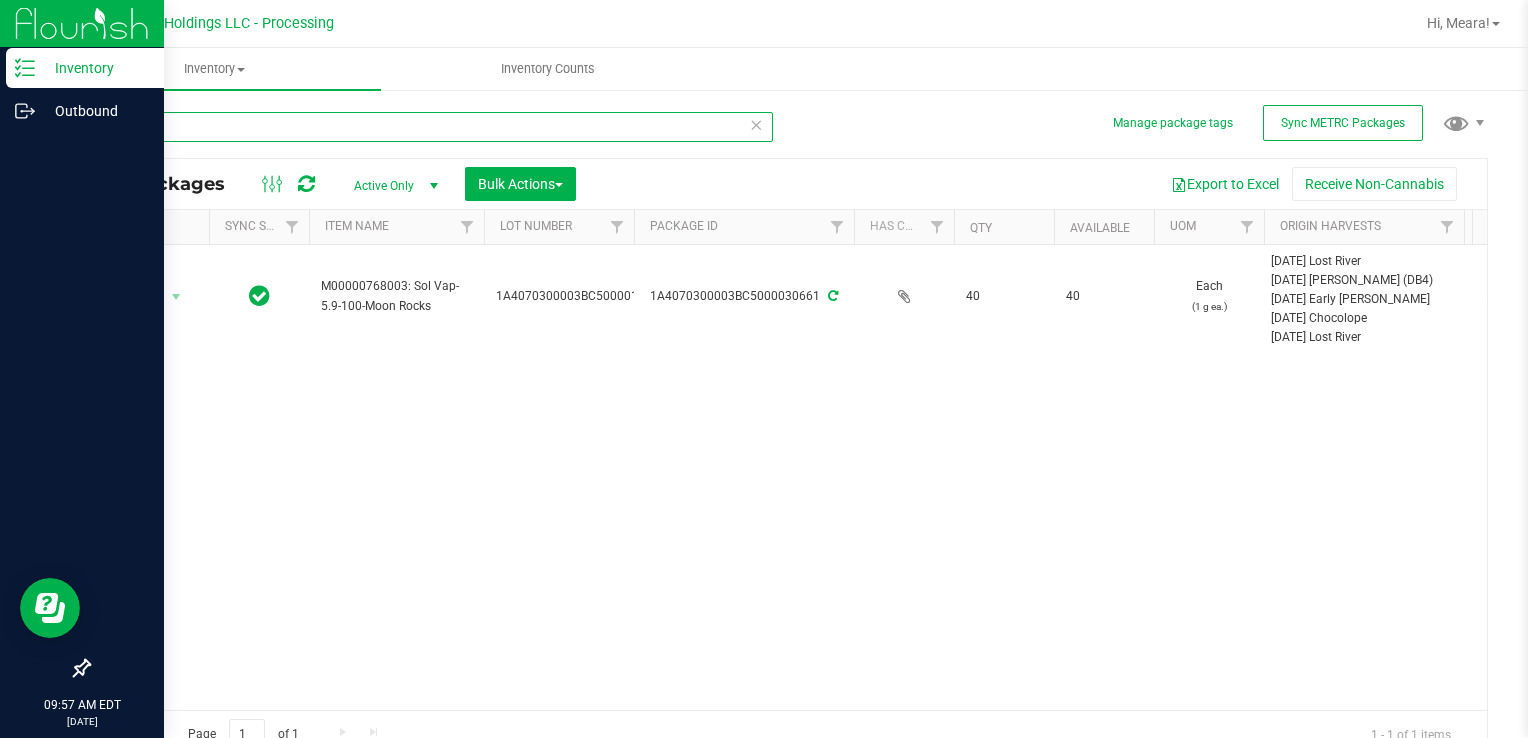 drag, startPoint x: 208, startPoint y: 134, endPoint x: 54, endPoint y: 145, distance: 154.39236 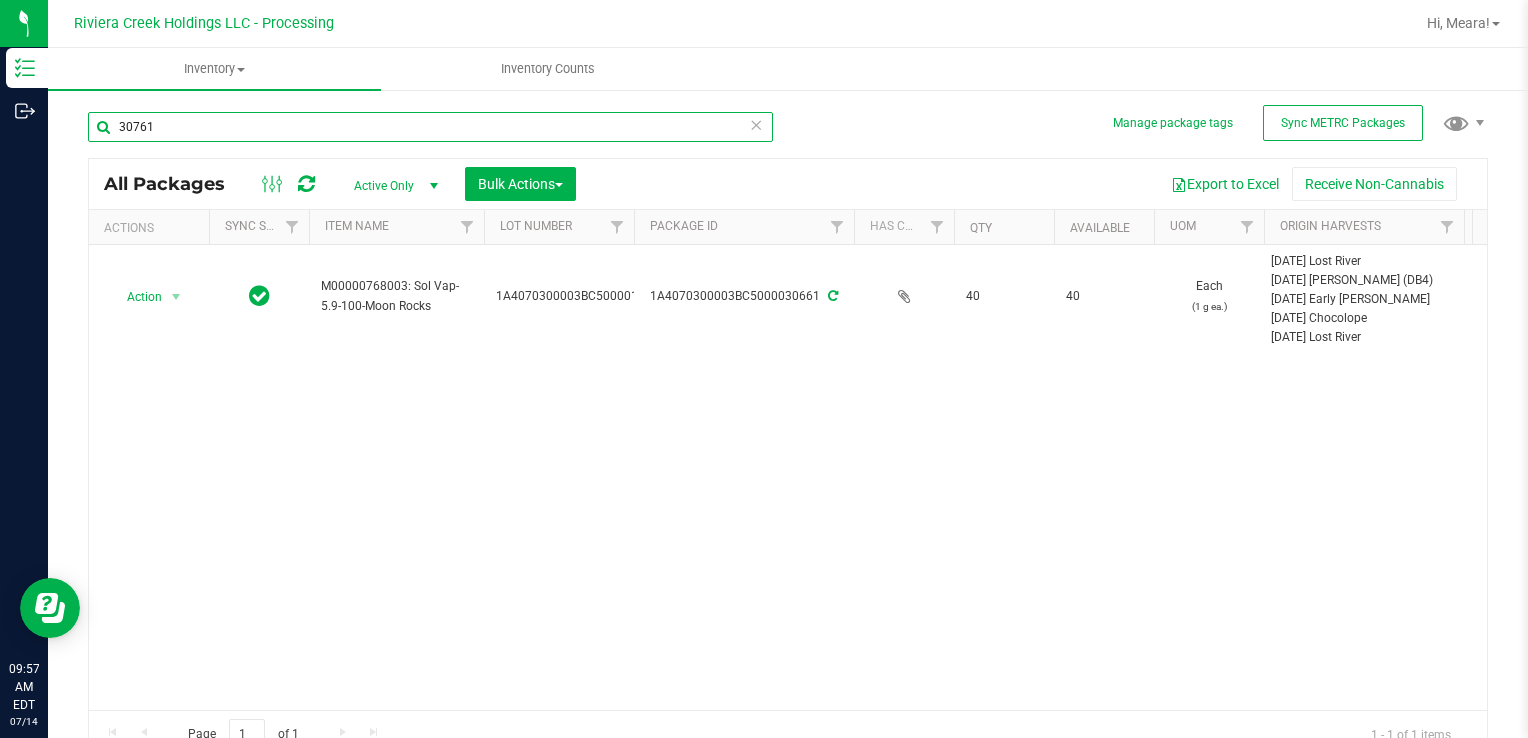 type on "30761" 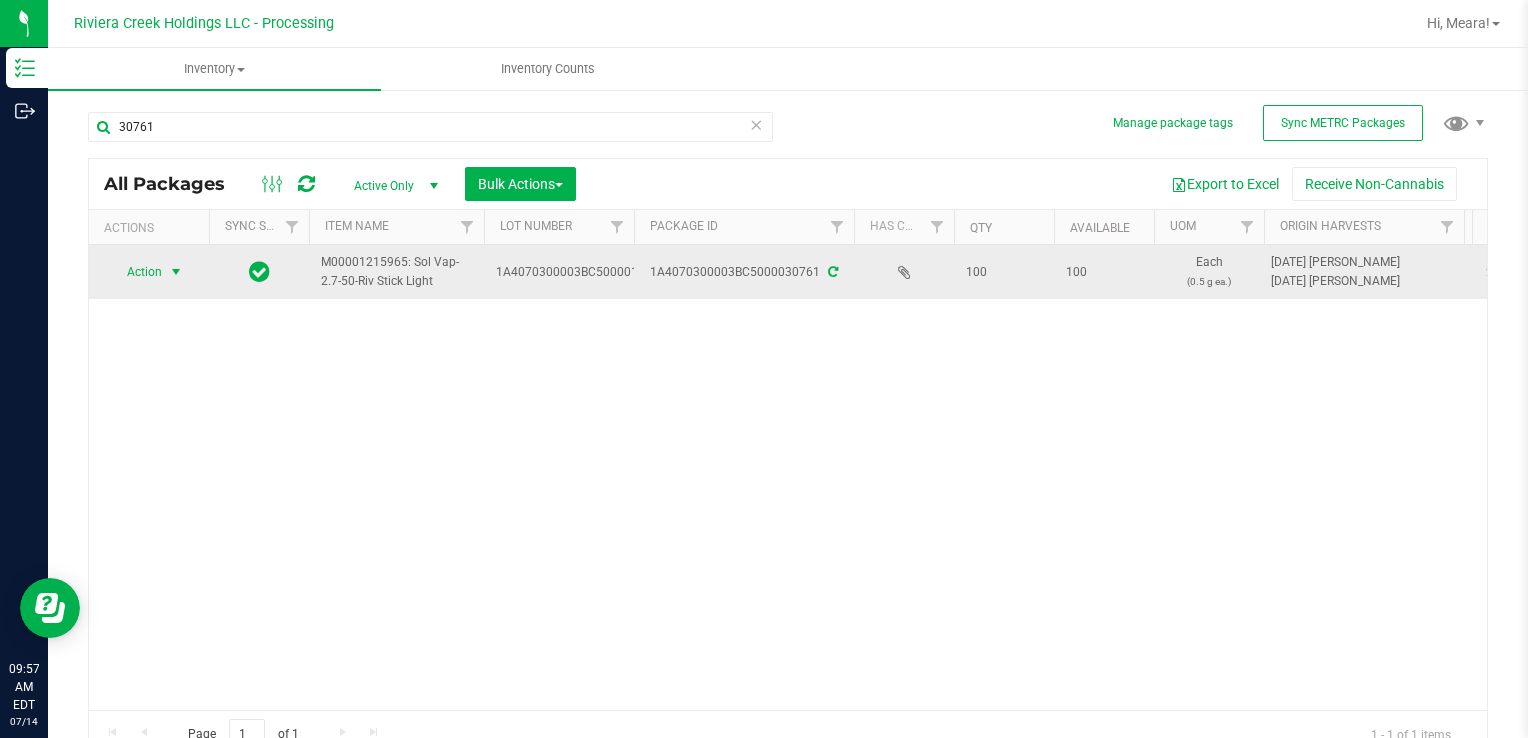 click on "Action" at bounding box center (136, 272) 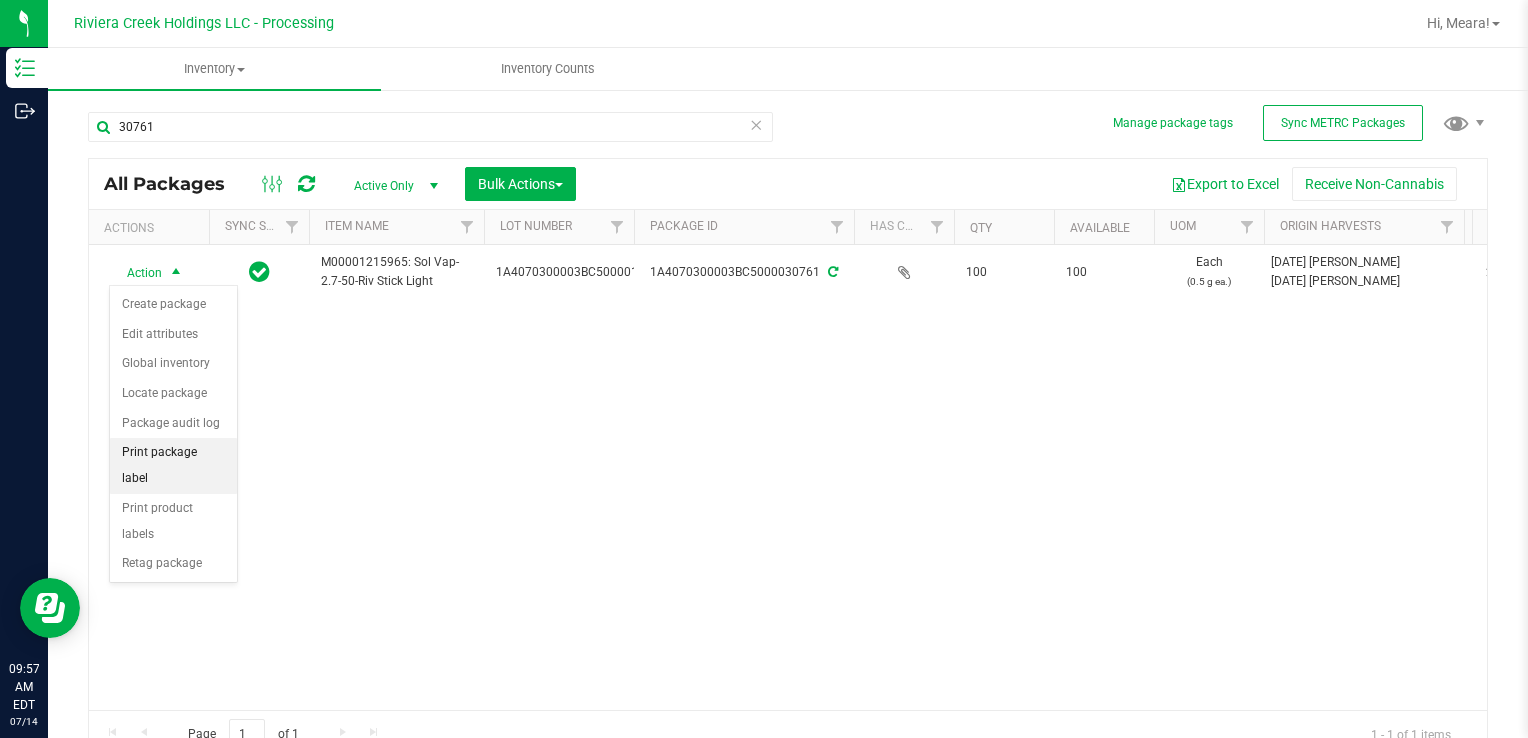 click on "Print package label" at bounding box center (173, 465) 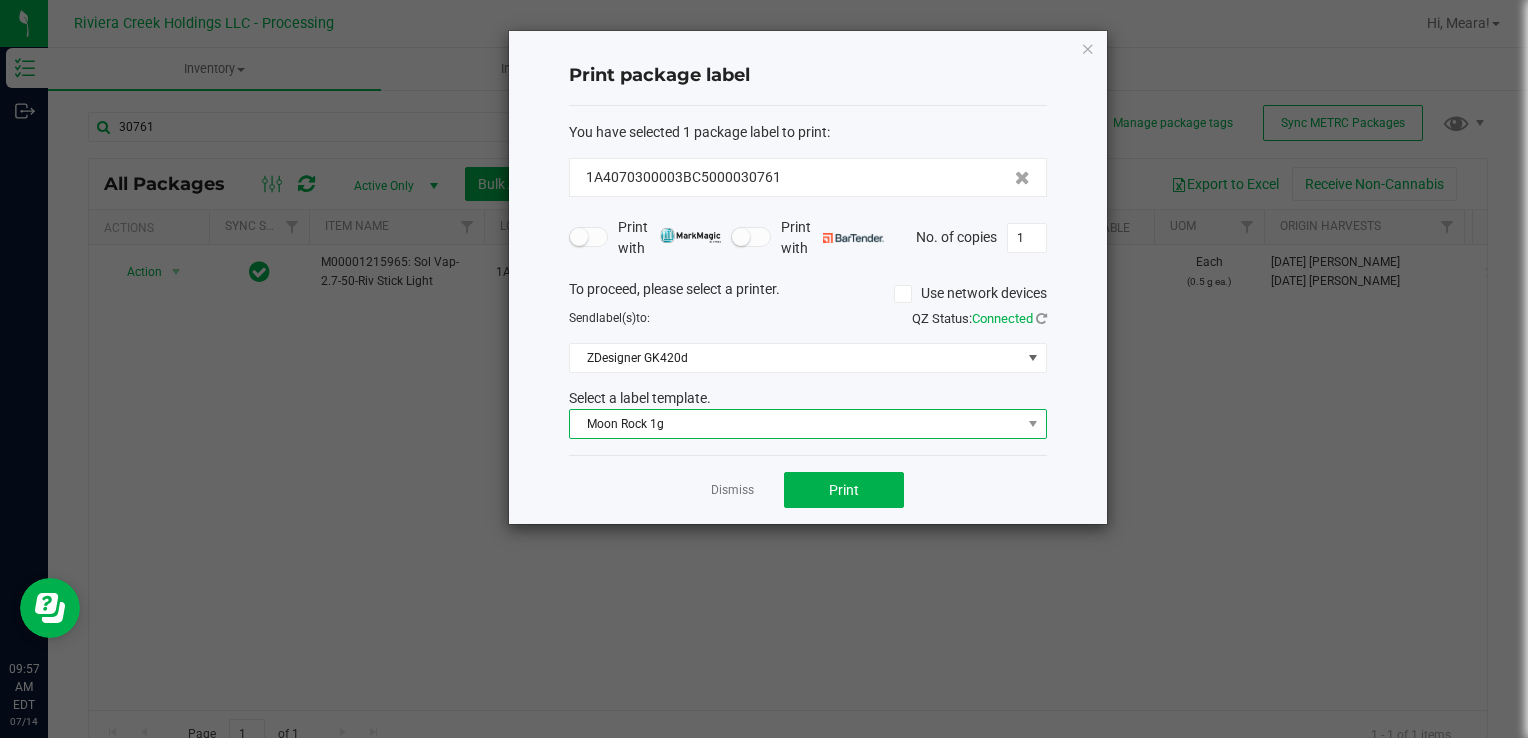 click on "Moon Rock 1g" at bounding box center [795, 424] 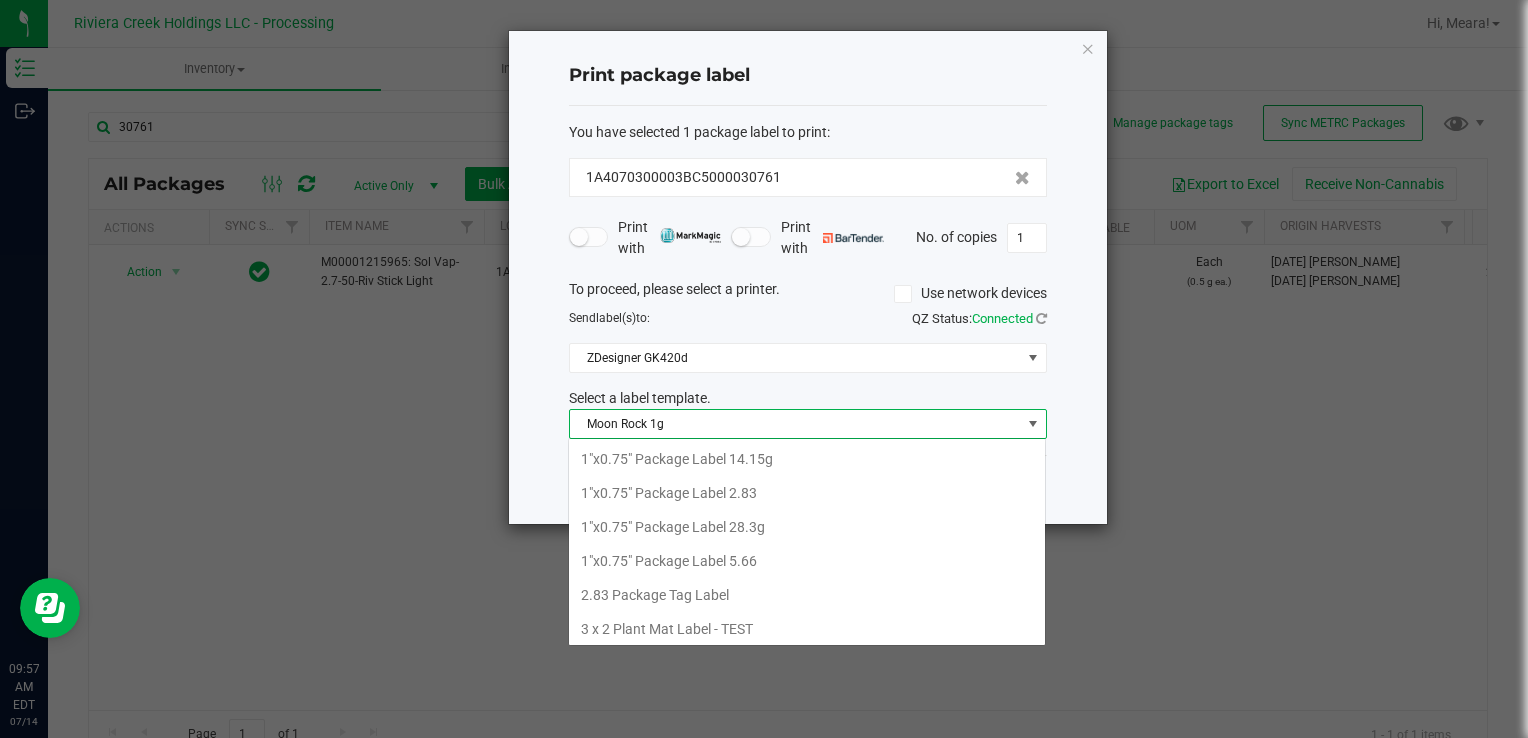 scroll, scrollTop: 640, scrollLeft: 0, axis: vertical 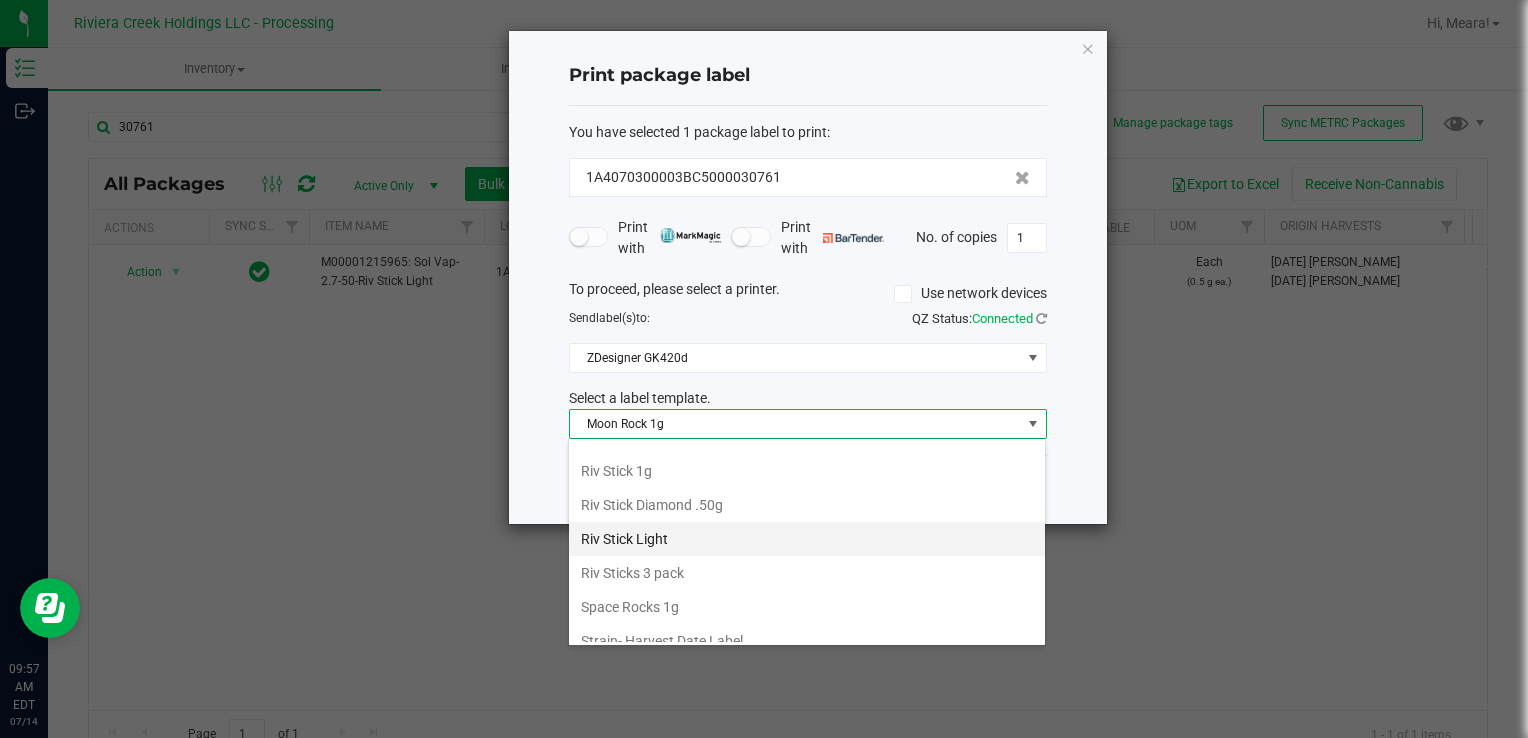 click on "Riv Stick Light" at bounding box center (807, 539) 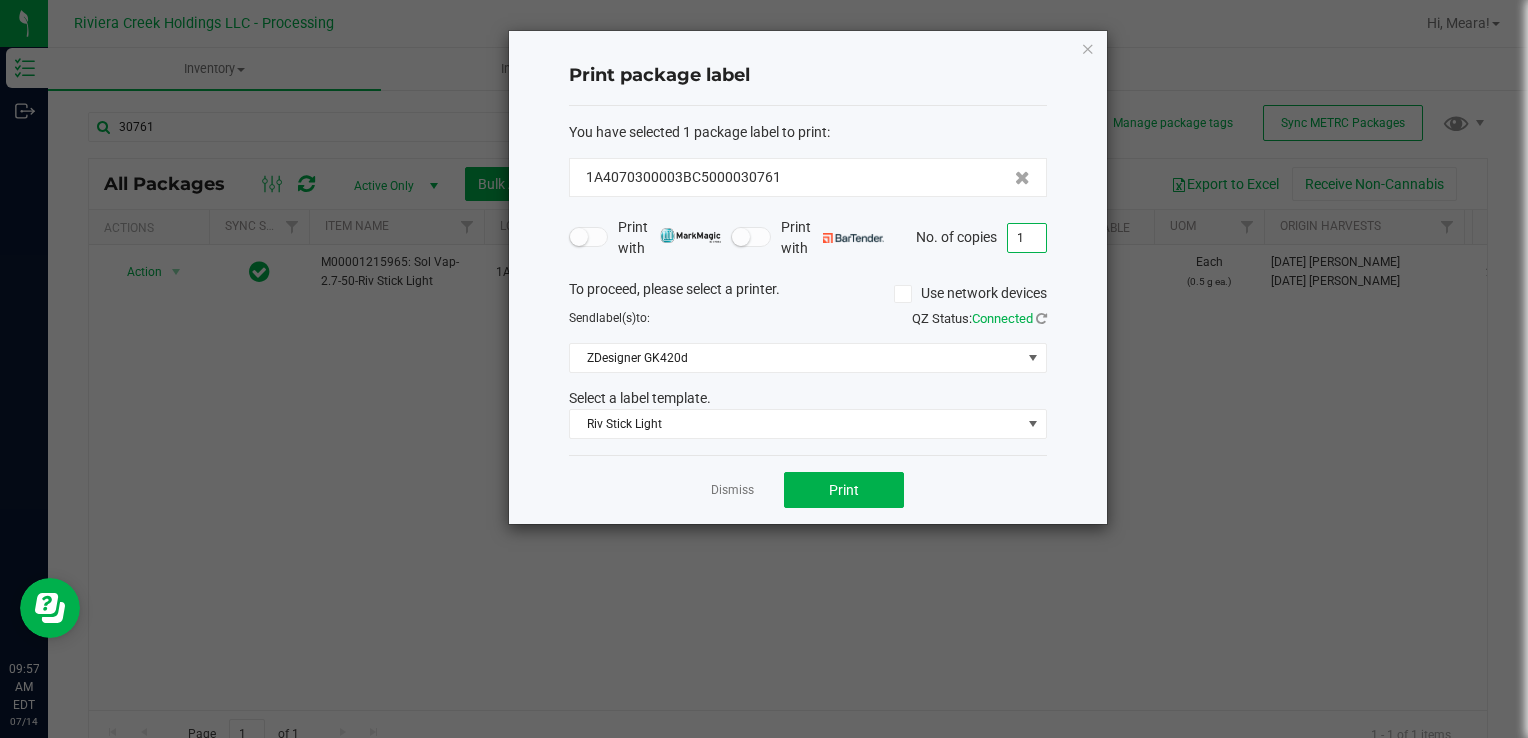 click on "1" at bounding box center (1027, 238) 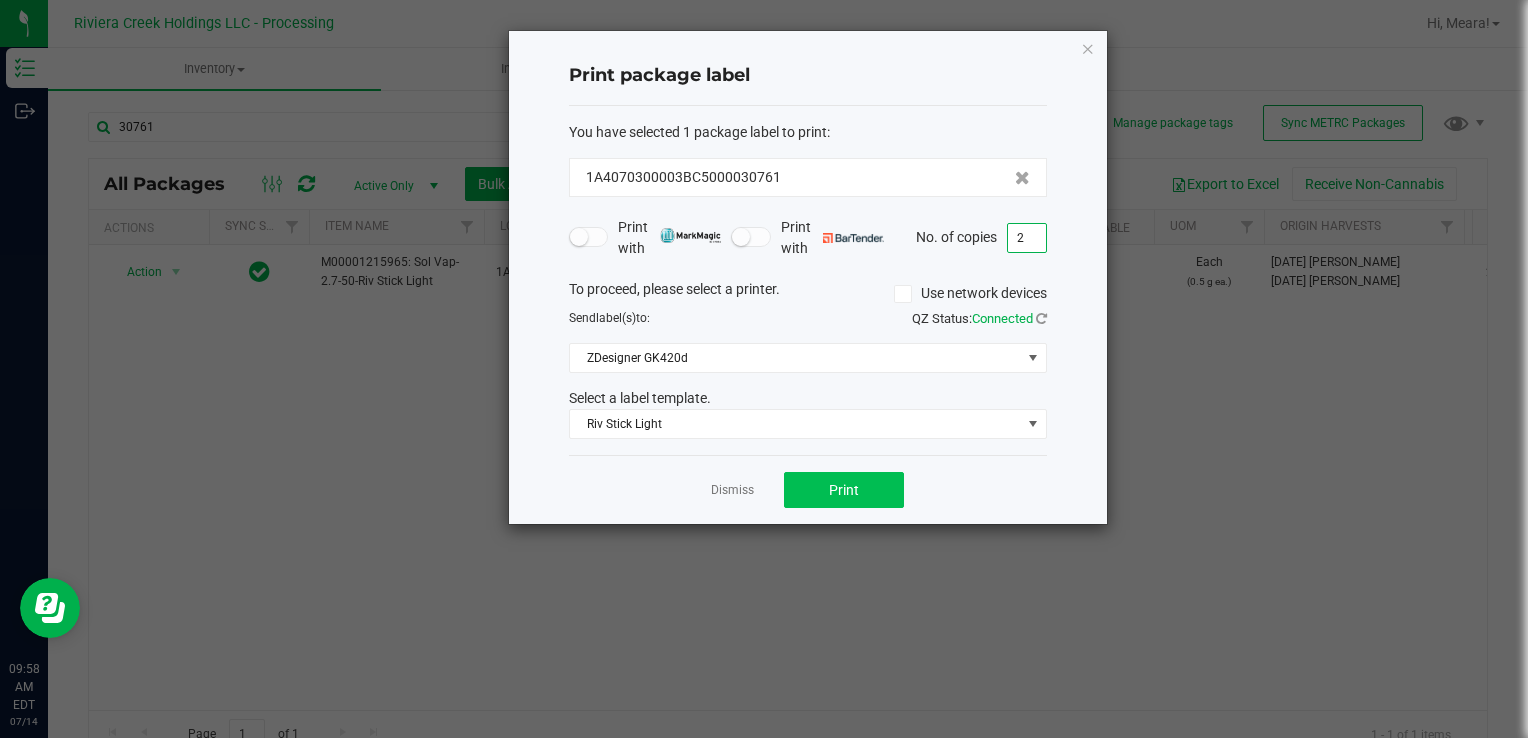 type on "2" 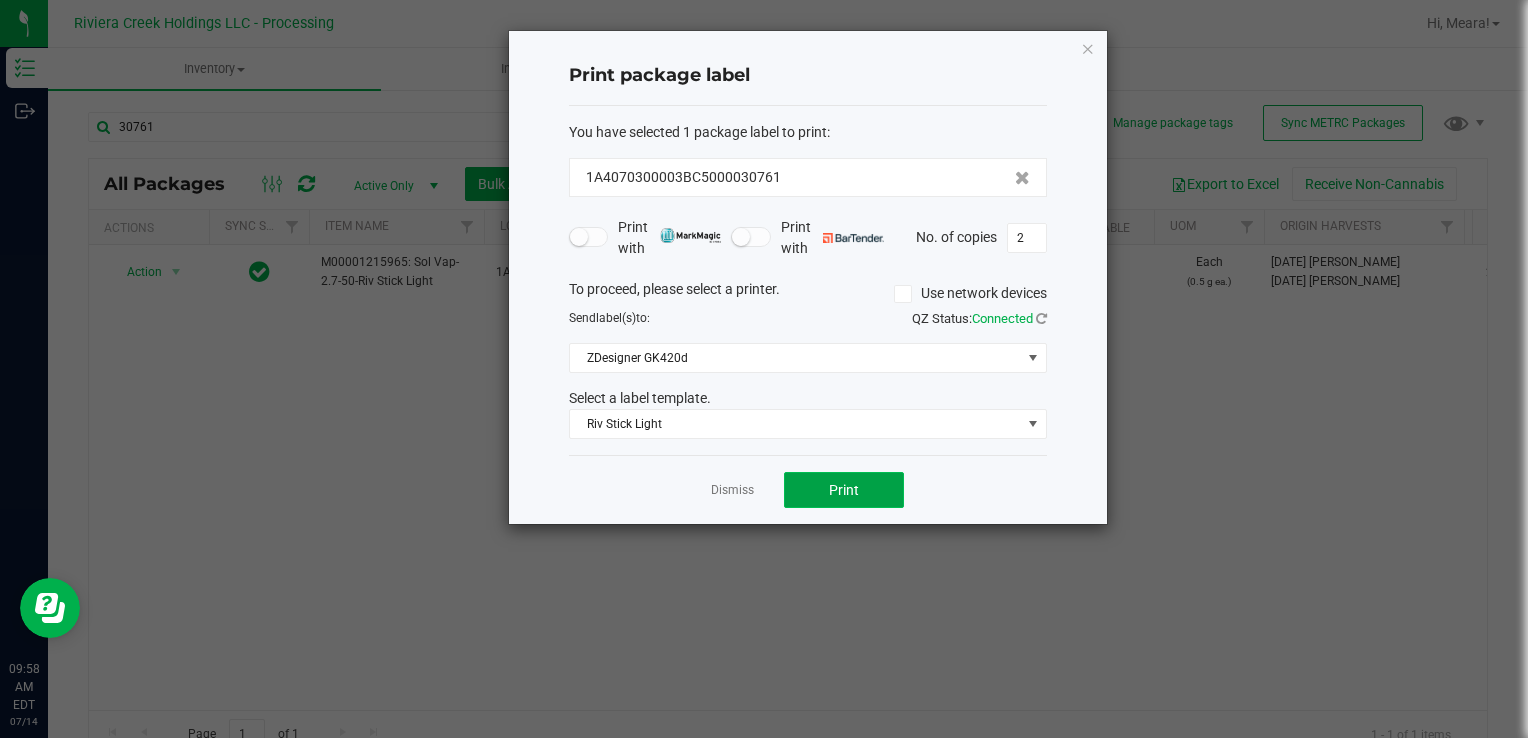 click on "Print" 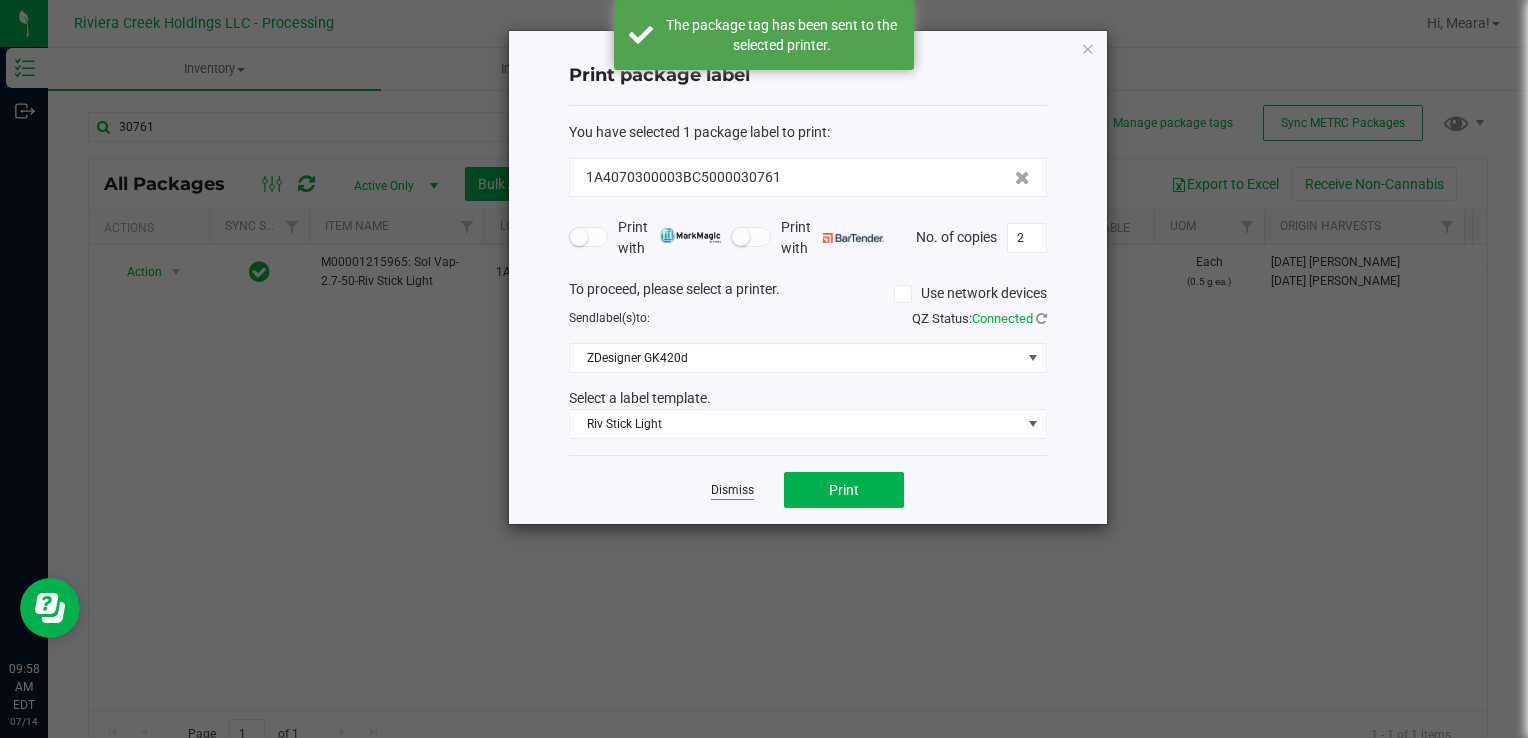 click on "Dismiss" 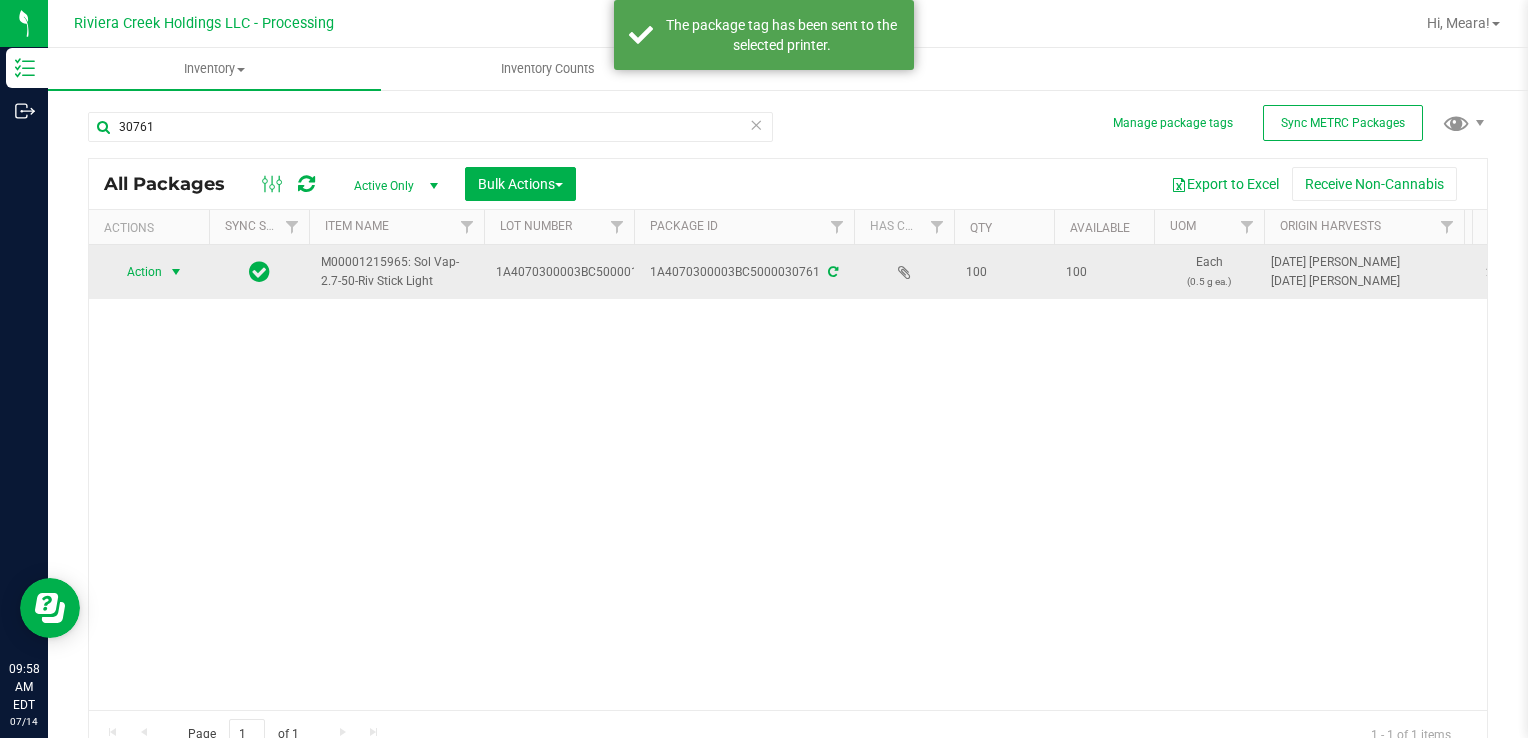 click on "Action" at bounding box center [136, 272] 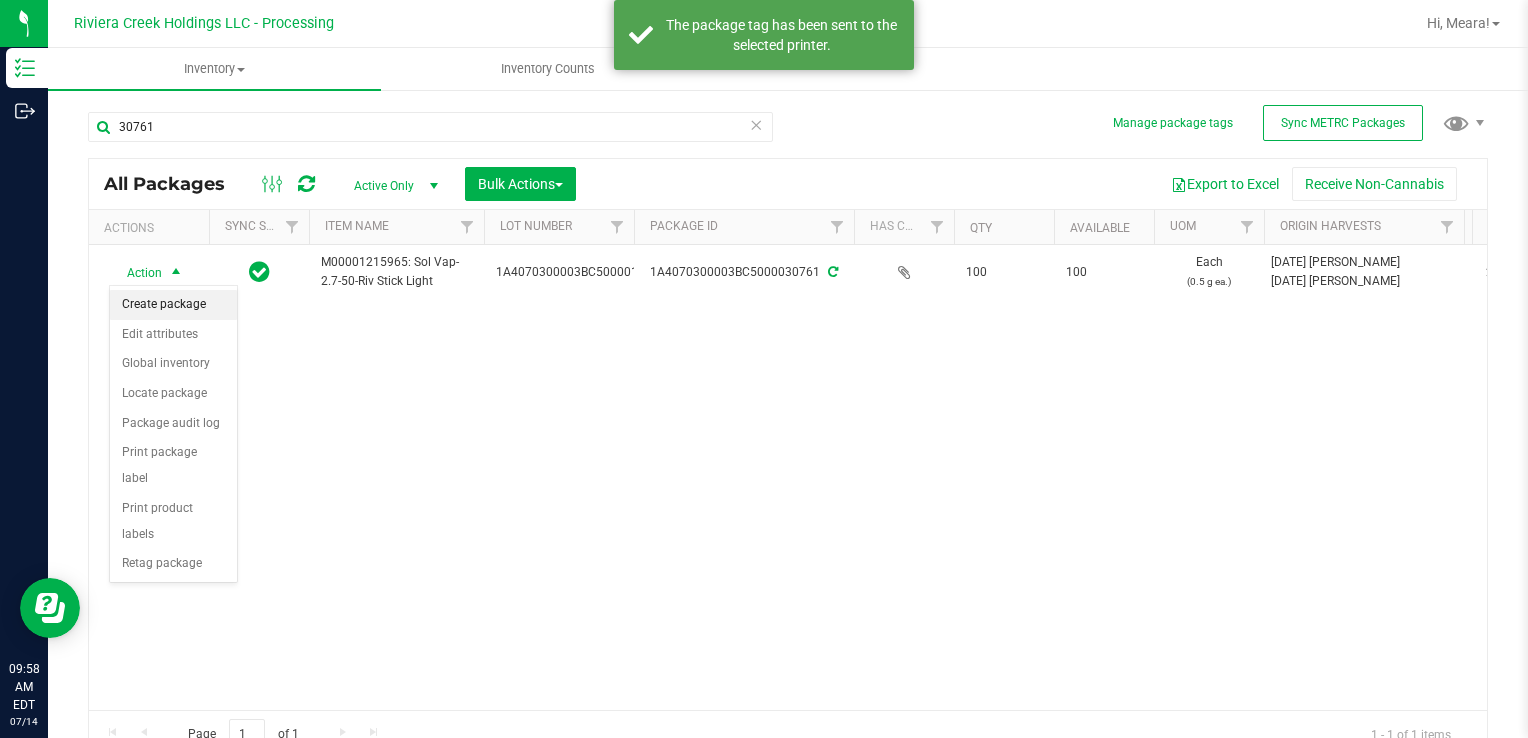 click on "Create package" at bounding box center (173, 305) 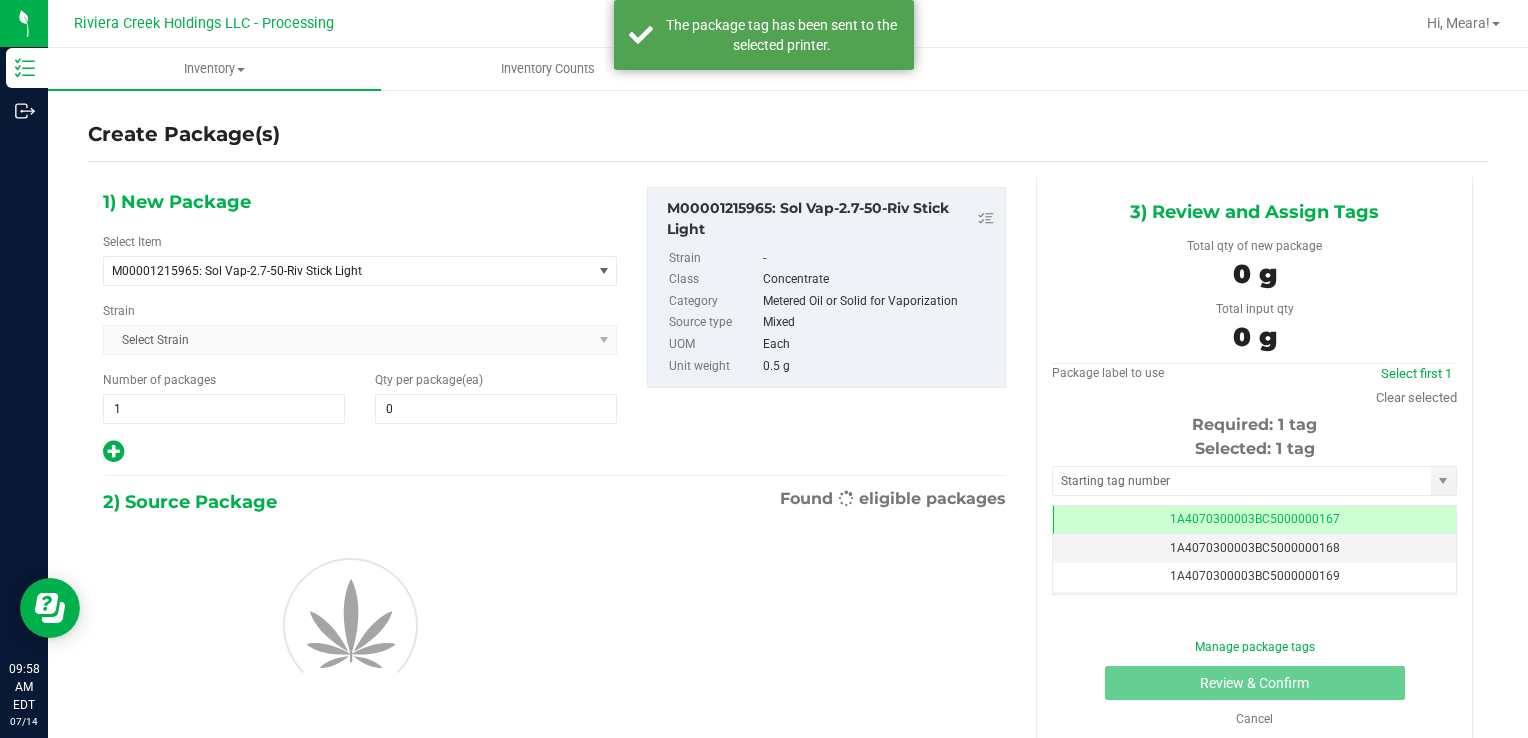 scroll, scrollTop: 0, scrollLeft: 0, axis: both 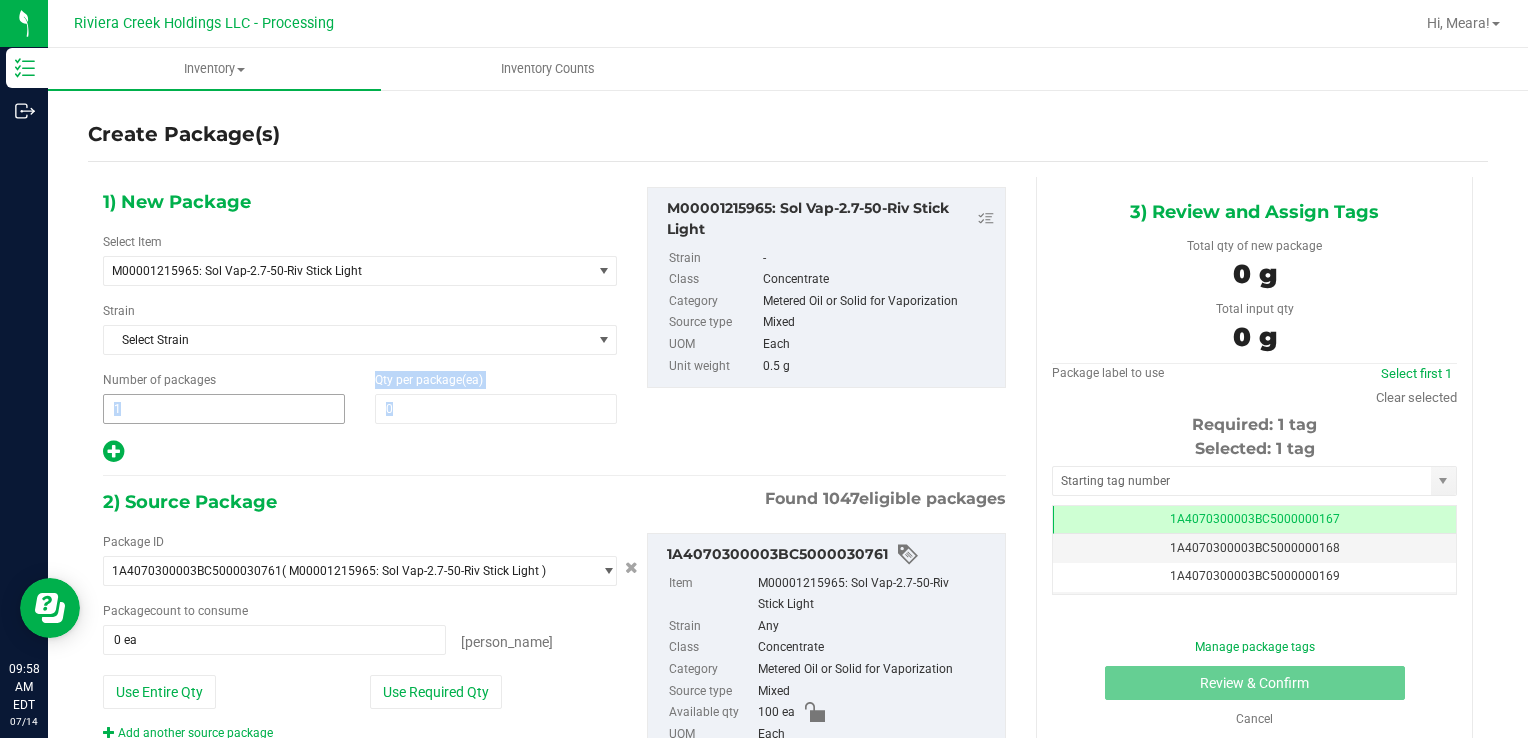 click on "1) New Package
Select Item
M00001215965: Sol Vap-2.7-50-Riv Stick Light
M00000012402: Chocolope- Bulk Flower M00000018506: Chocolope R&D Tissue Sample M00000018508: Garlic Cookies R&D Tissue Sample M00000030709: H Bells OG Trim M00000031019: Chocolope Trim M00000031020: Garlic Cookies Trim M00000037313: Afghani #1 Seeds M00000037314: Purple H Seeds M00000037315: Silver H Seeds M00000037317: Crescendo Seeds M00000037318: Early Lemon [PERSON_NAME] R1 Seeds M00000037319: OG Kush Seeds M00000037320: Critical Jack Seeds M00000037321: [PERSON_NAME] CBD Seeds M00000037323: White Widow Seeds M00000037324: Purple Afghan Kush Seeds M00000037325: Diesel Seeds M00000037326: Moby Dick Seeds" at bounding box center [360, 326] 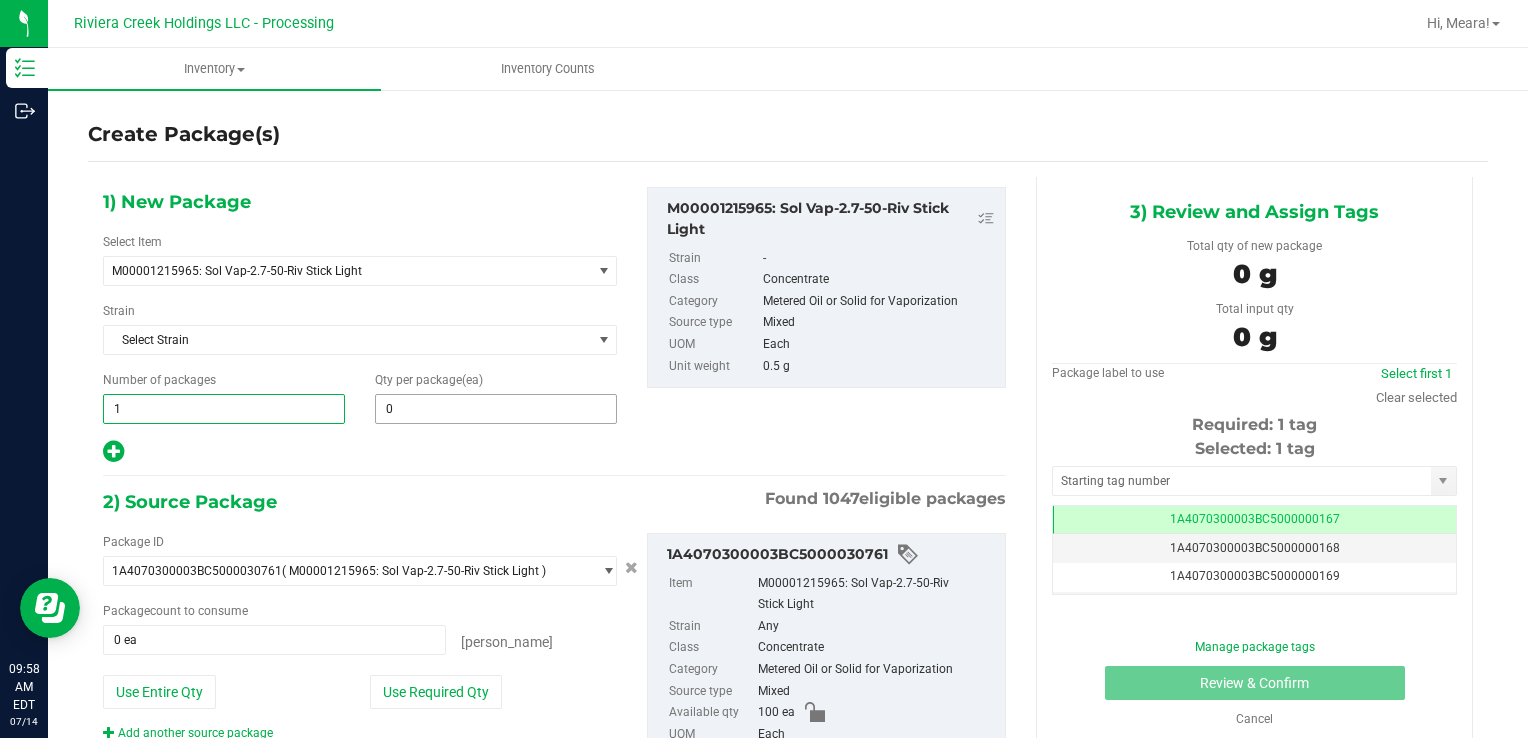 drag, startPoint x: 136, startPoint y: 406, endPoint x: 552, endPoint y: 416, distance: 416.12018 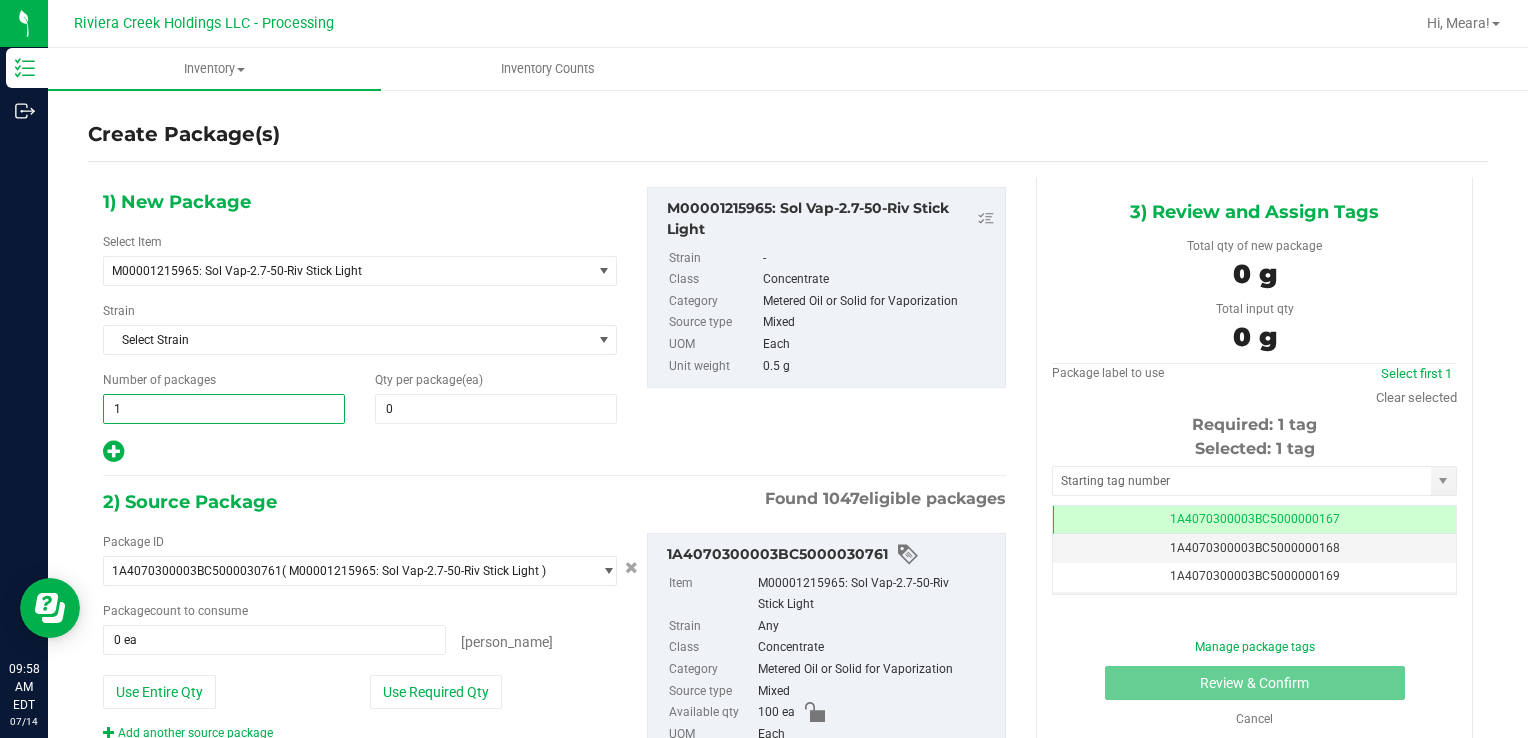 type on "2" 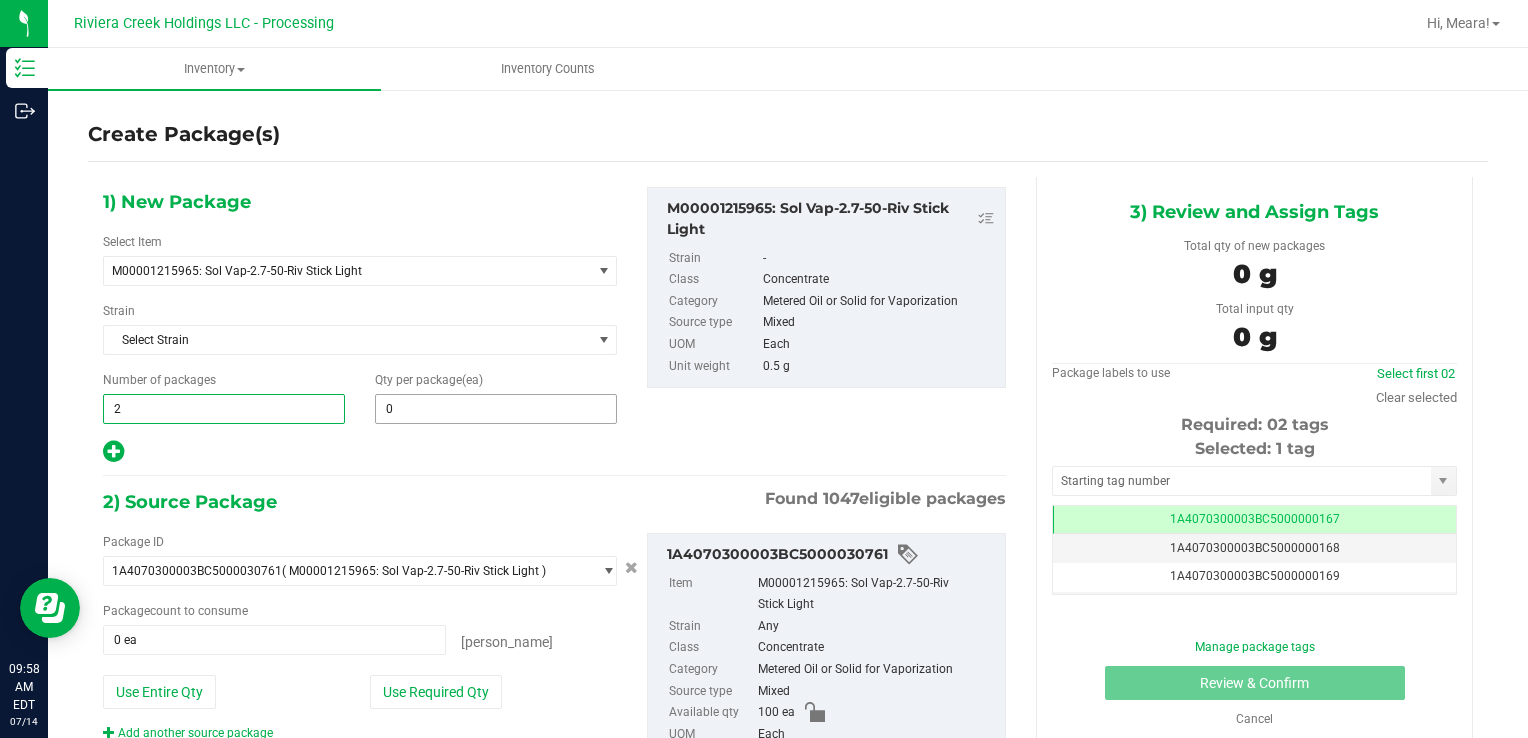 type on "2" 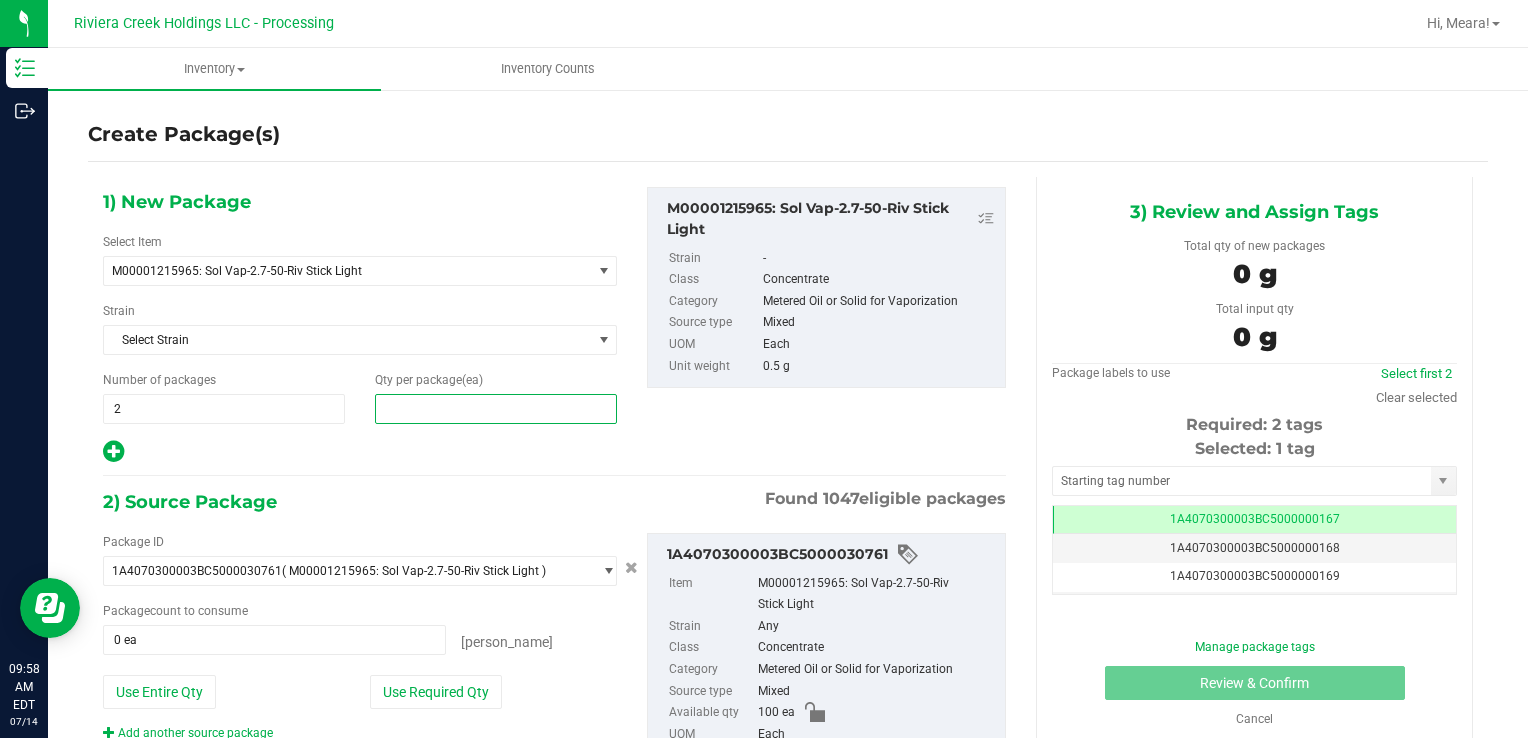click at bounding box center [496, 409] 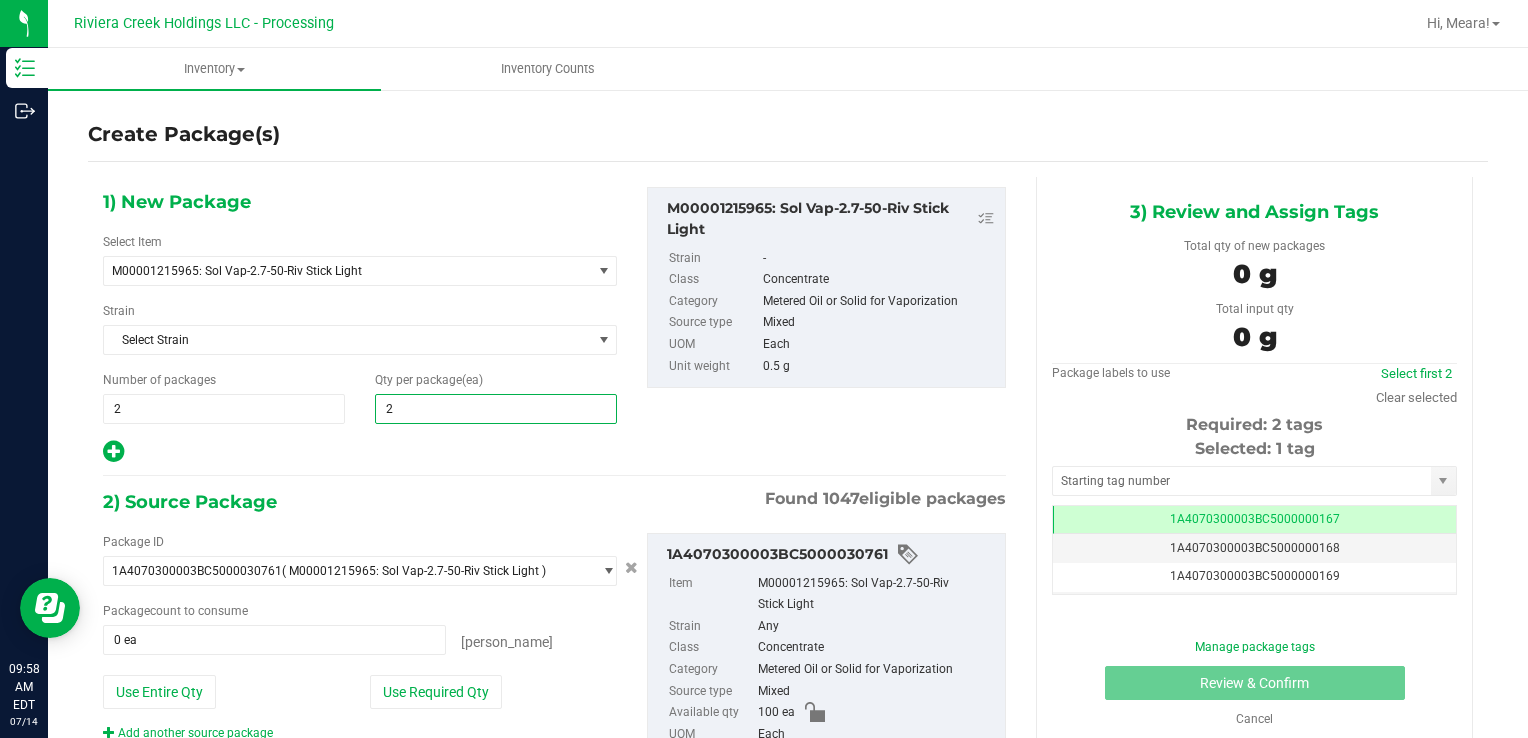 type on "20" 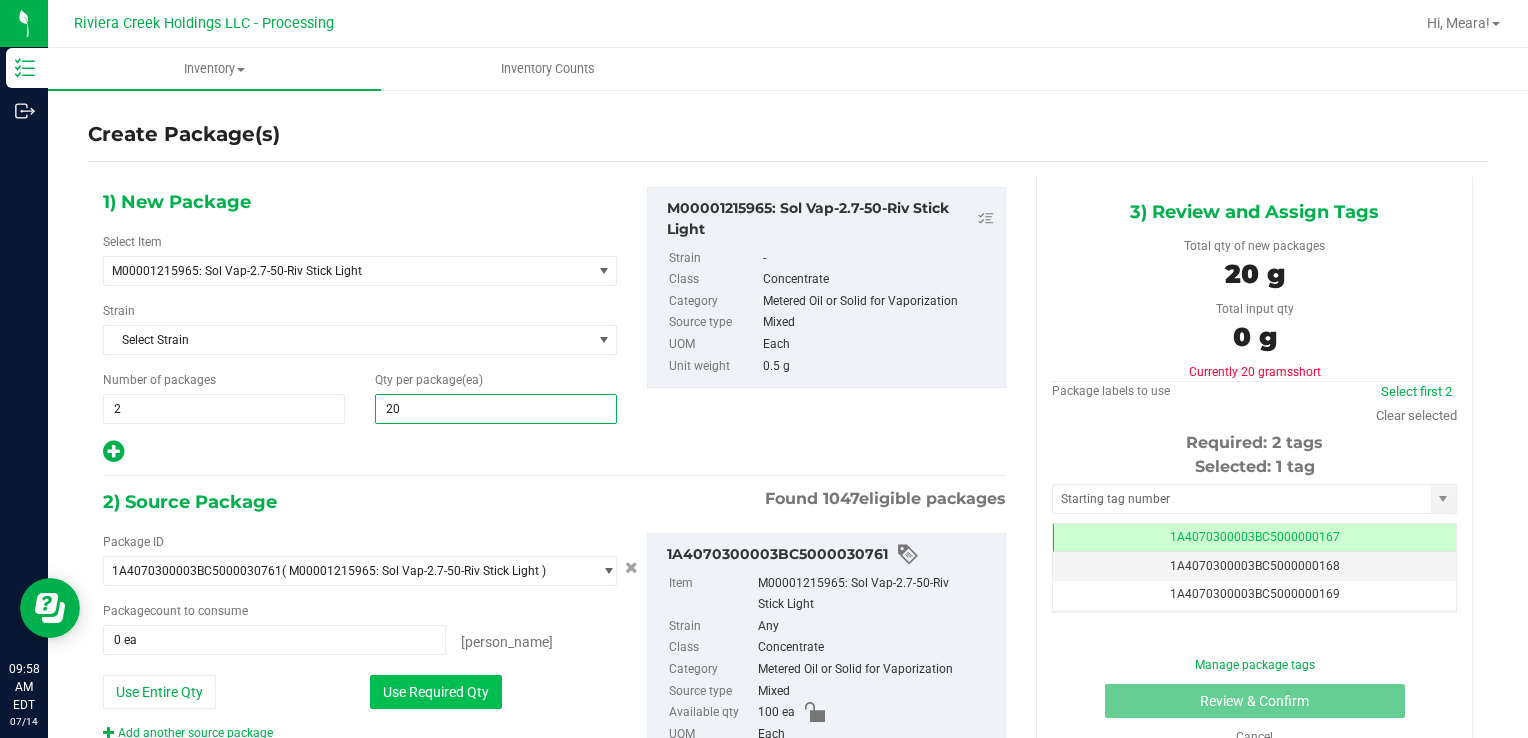 type on "20" 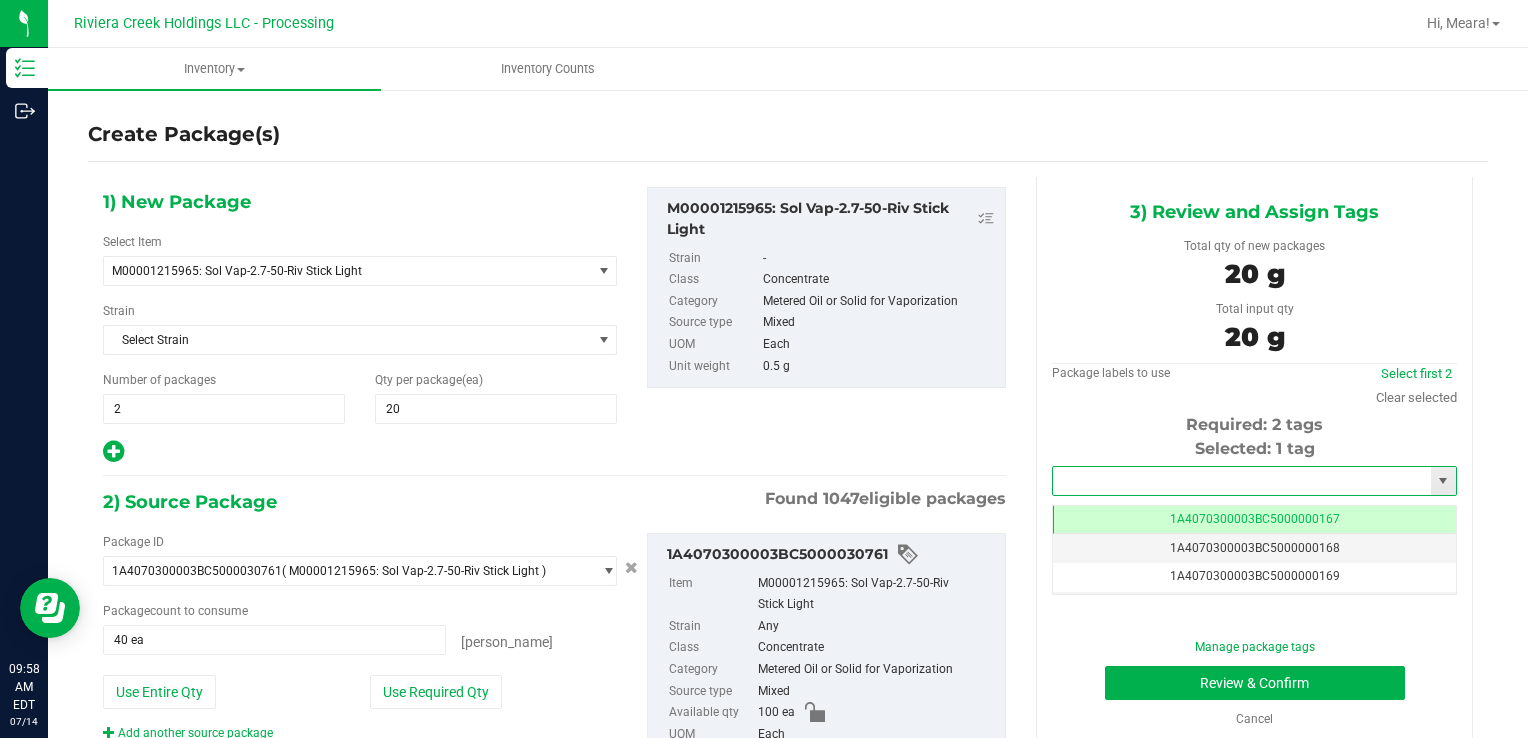click at bounding box center [1242, 481] 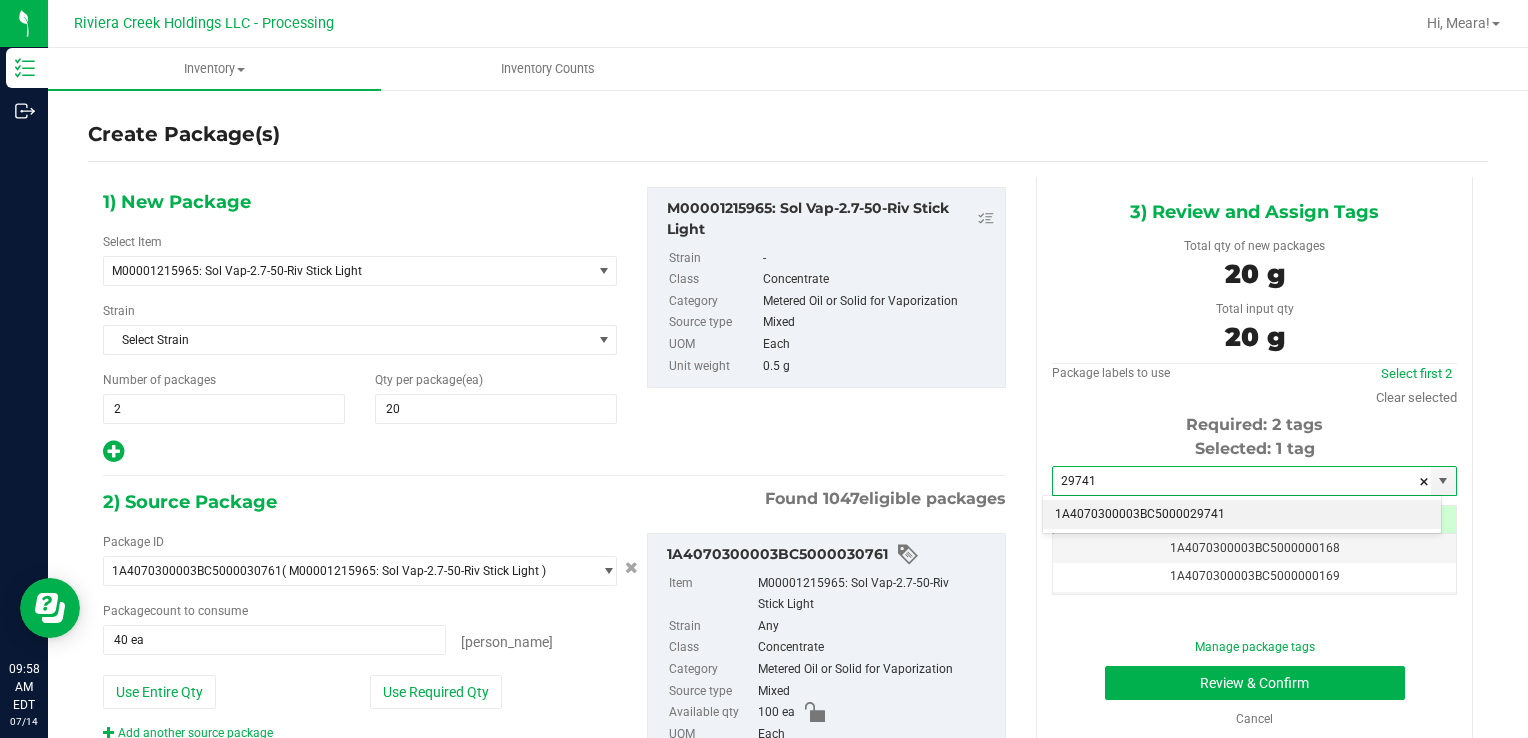 click on "1A4070300003BC5000029741" at bounding box center (1242, 515) 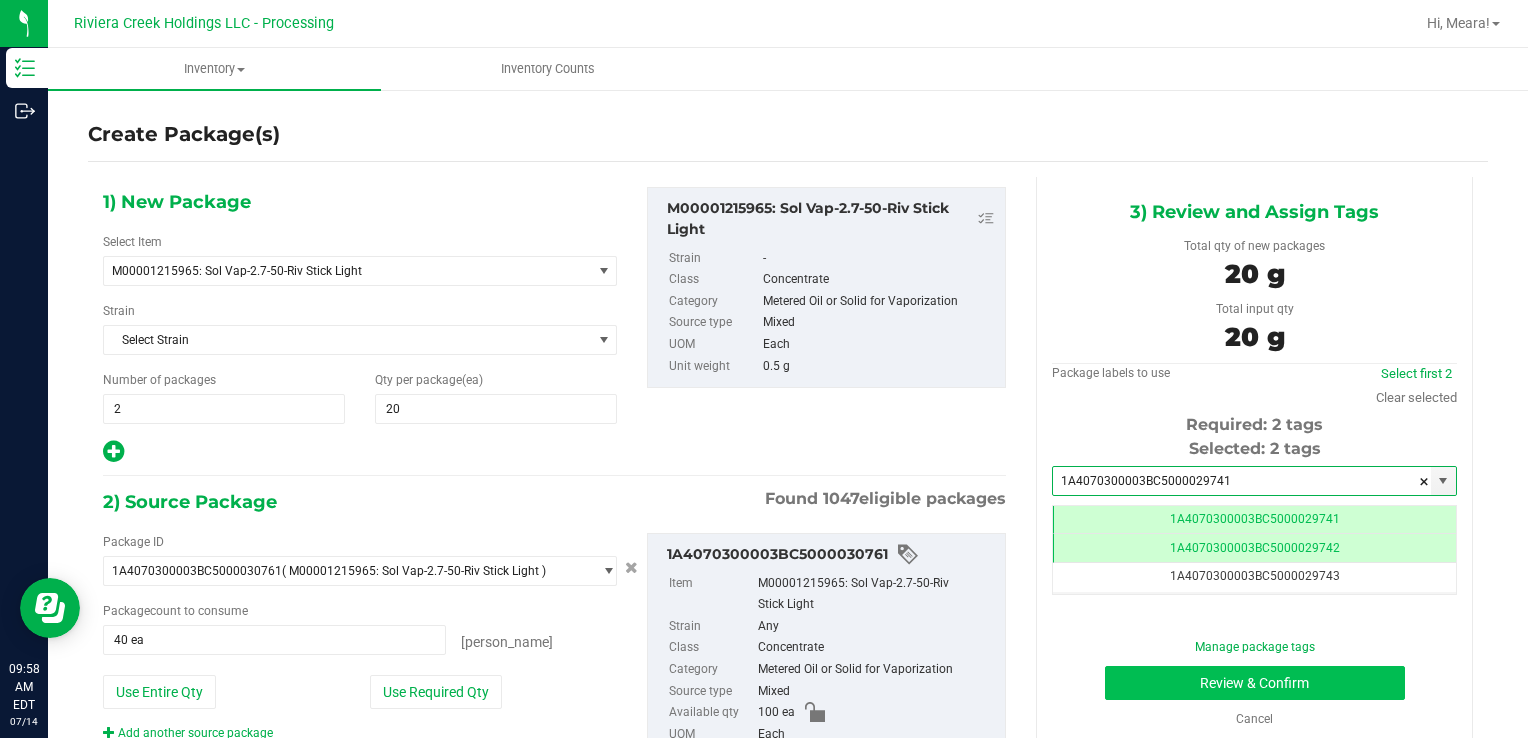 type on "1A4070300003BC5000029741" 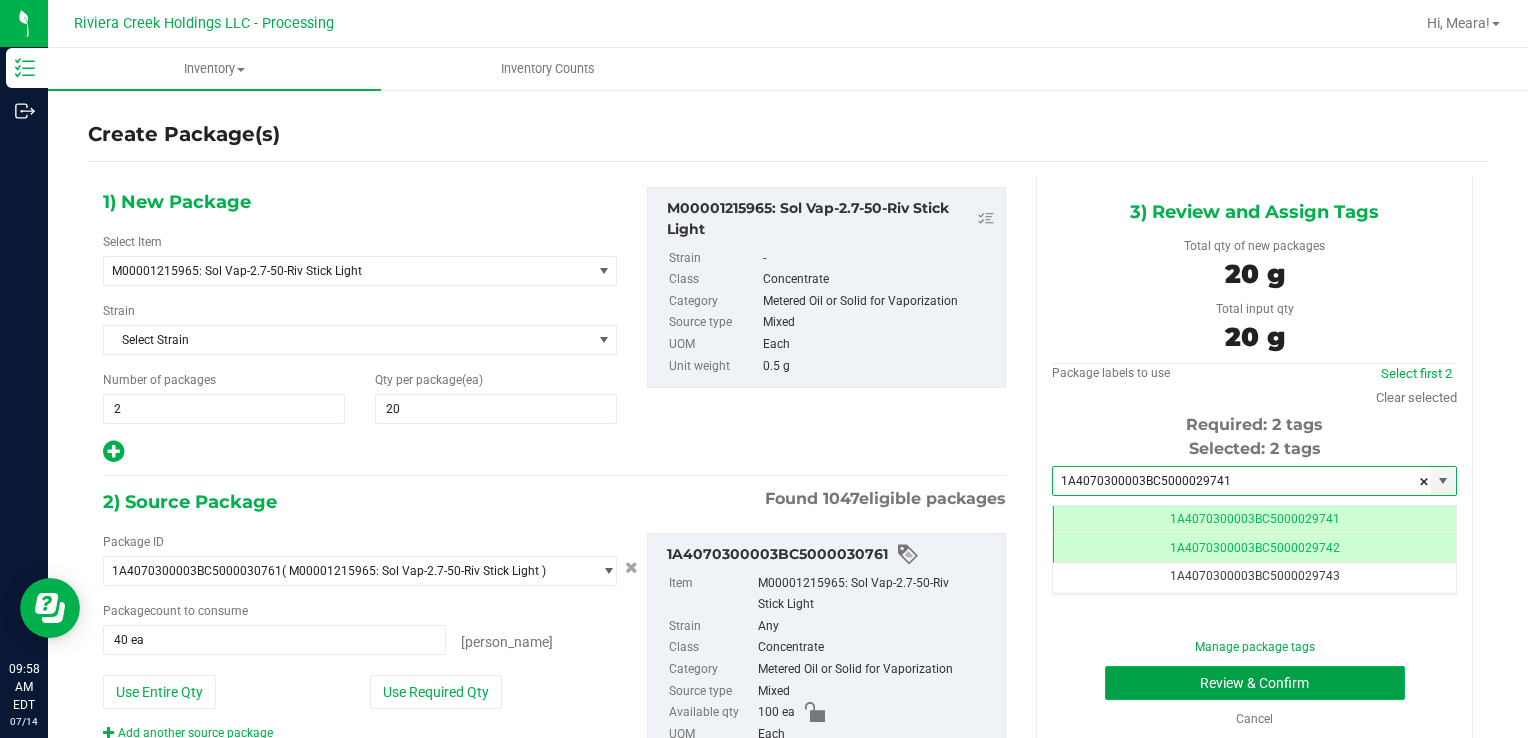 click on "Review & Confirm" at bounding box center (1255, 683) 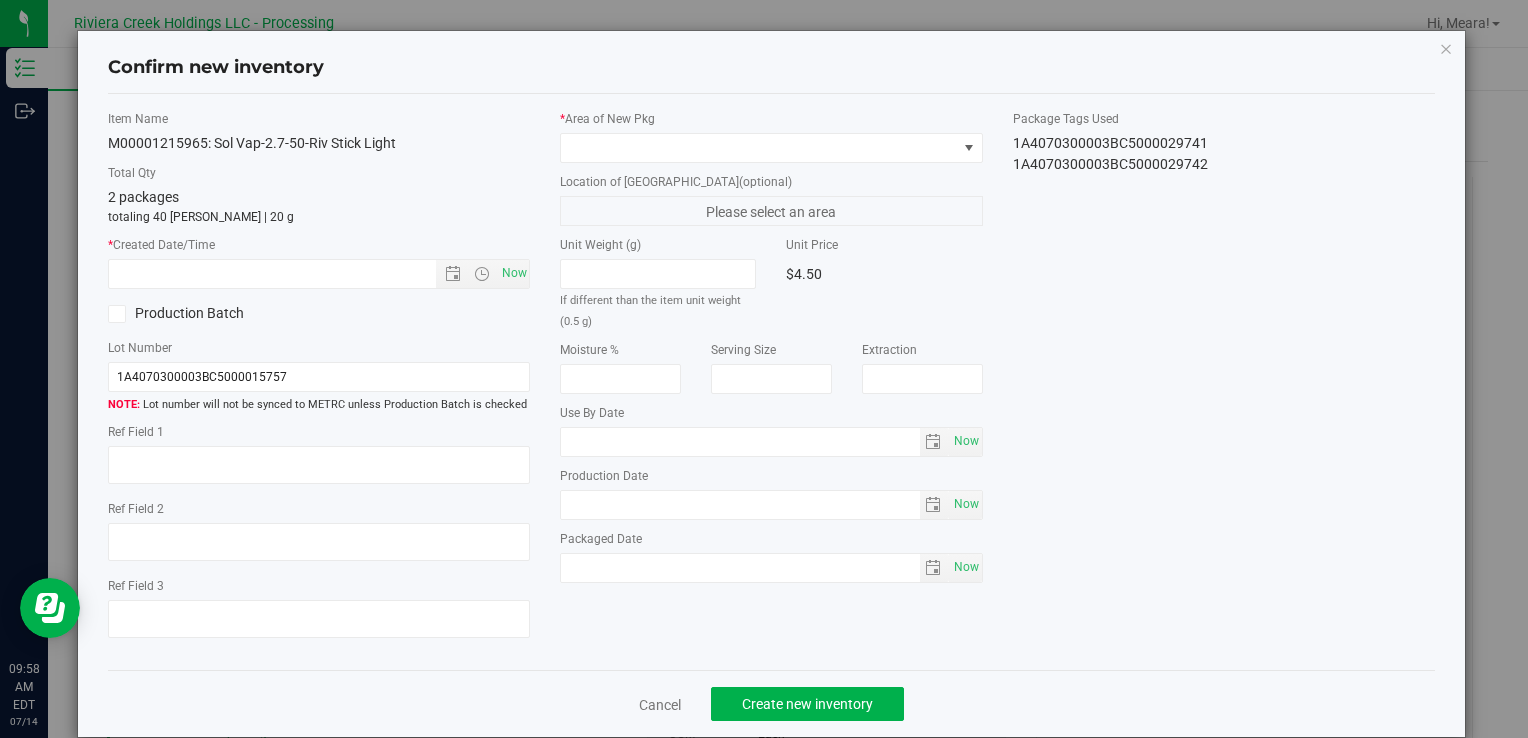 type on "[DATE]" 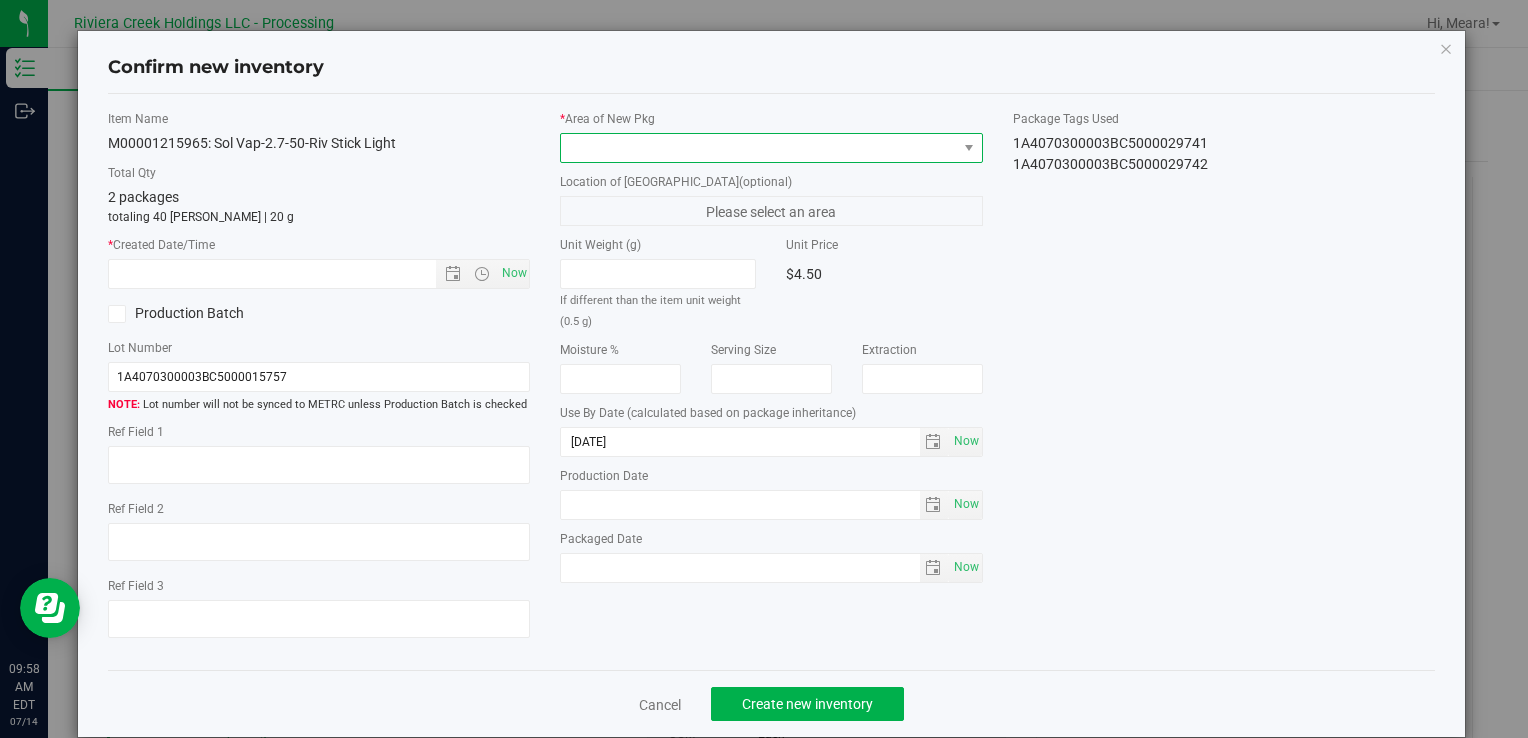 drag, startPoint x: 852, startPoint y: 146, endPoint x: 840, endPoint y: 149, distance: 12.369317 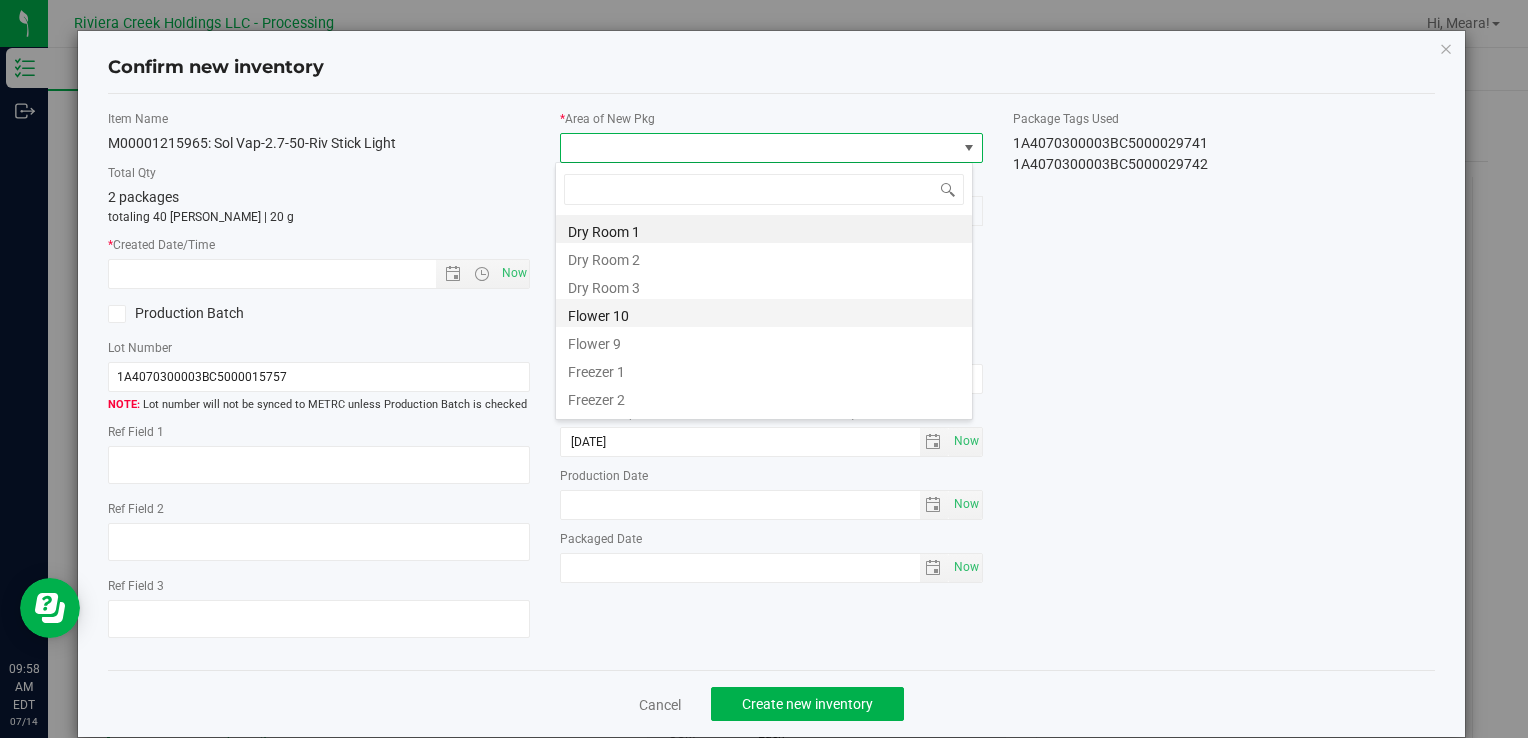 click on "Flower 10" at bounding box center [764, 313] 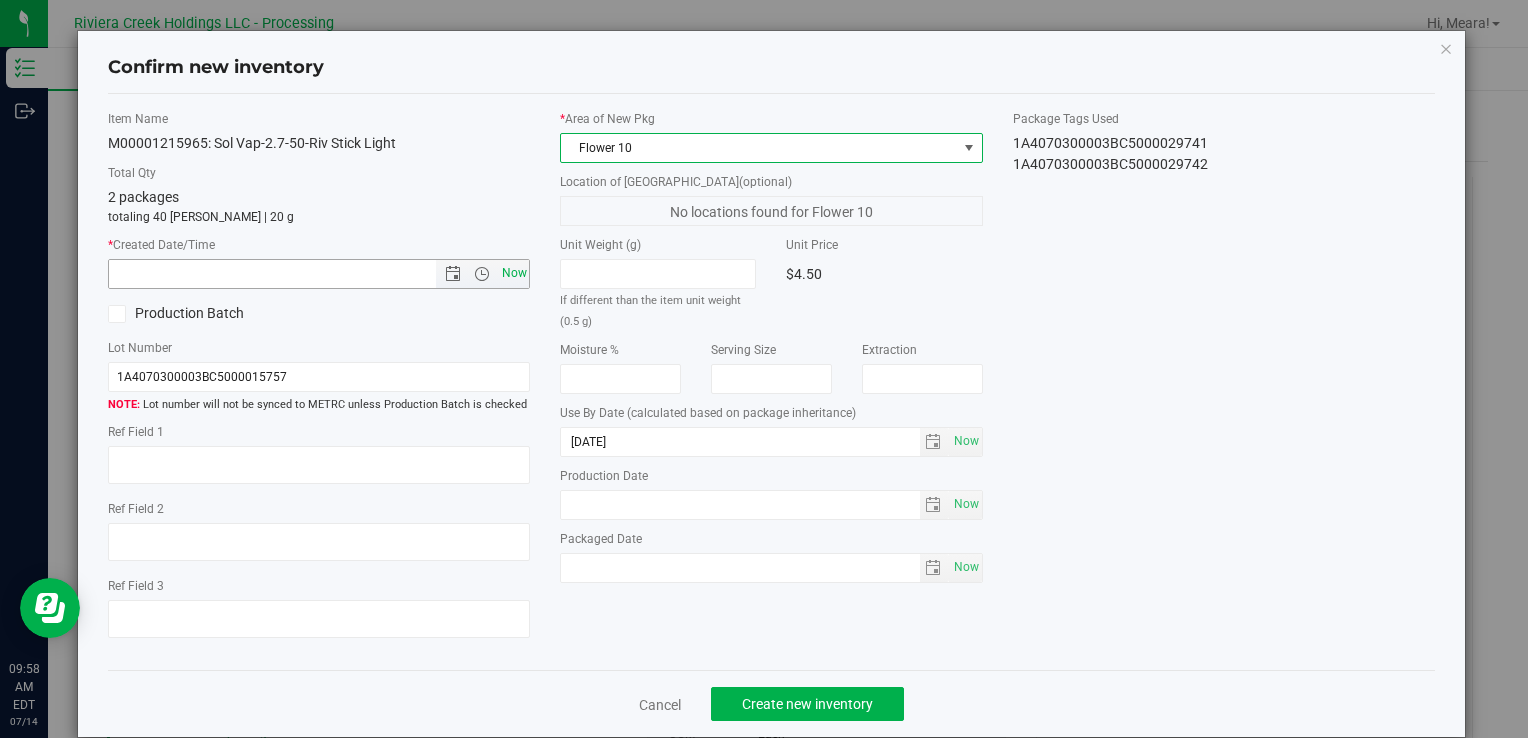 click on "Now" at bounding box center (514, 273) 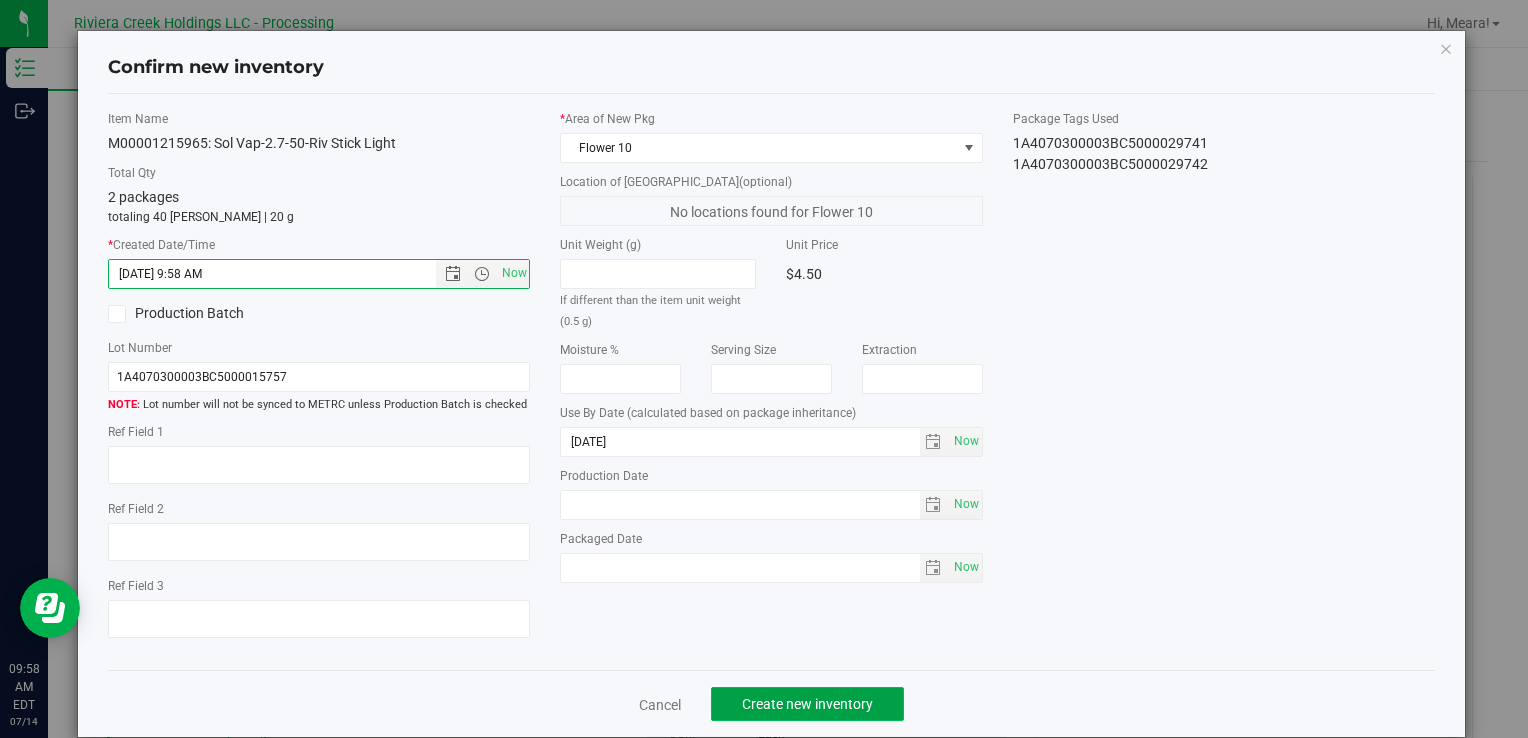 click on "Create new inventory" 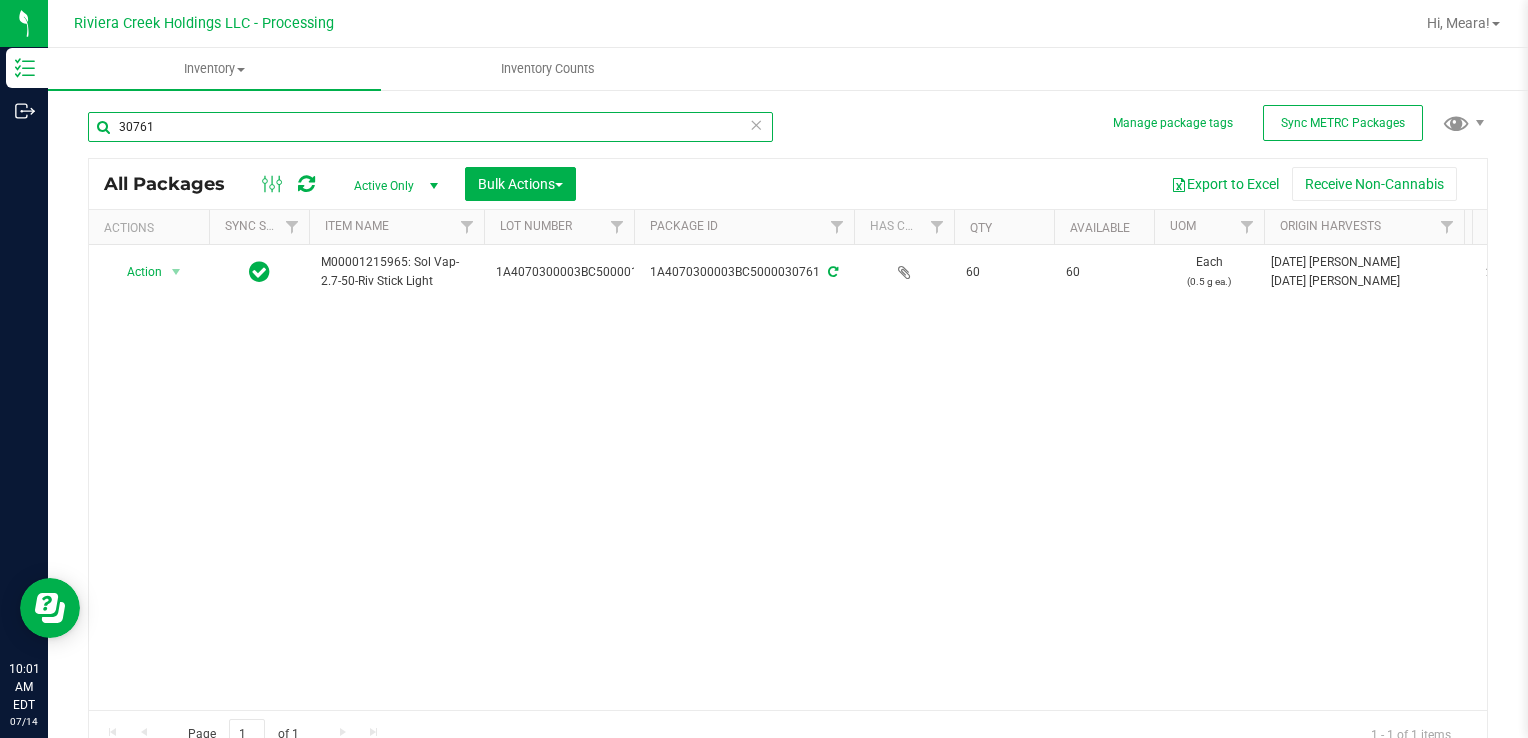drag, startPoint x: 182, startPoint y: 118, endPoint x: 1527, endPoint y: 698, distance: 1464.7269 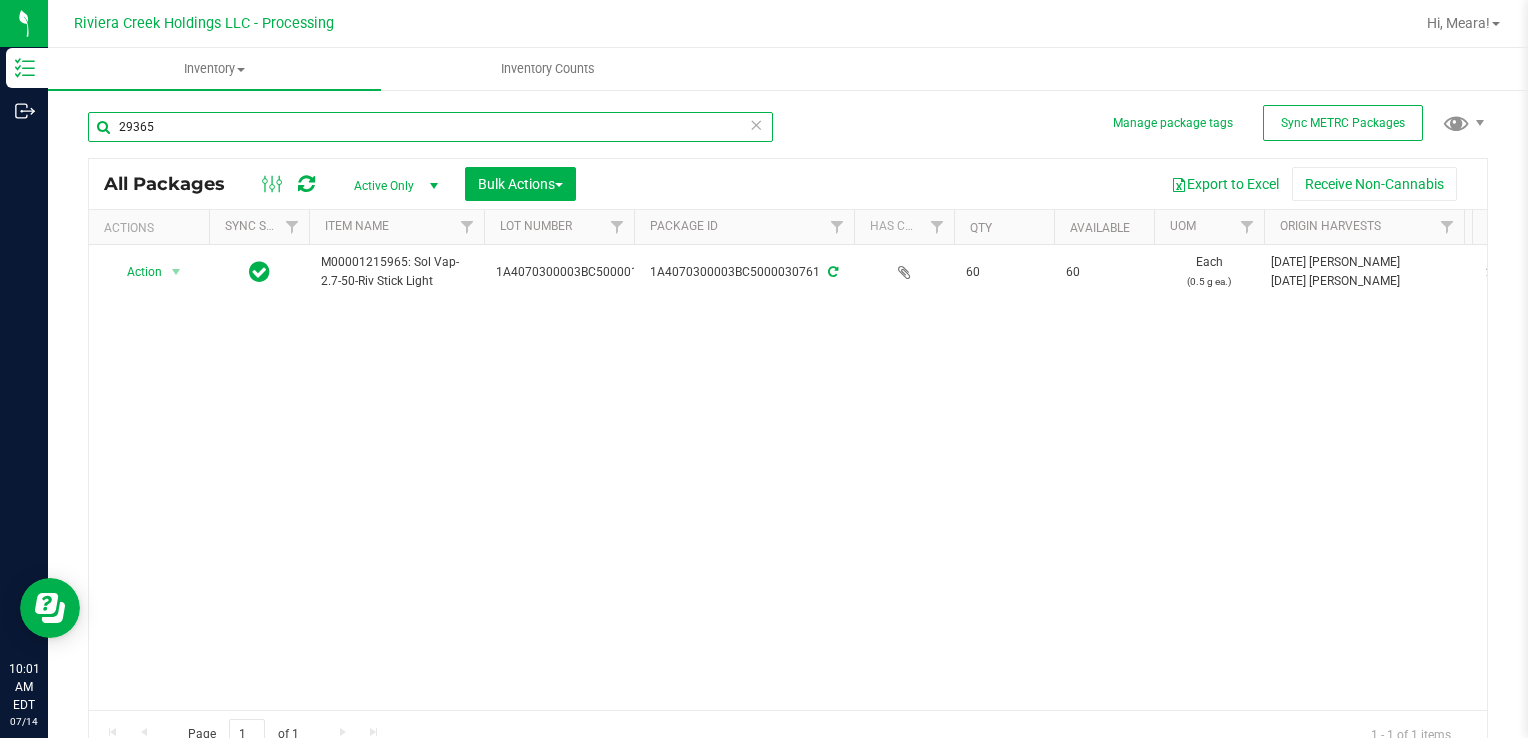 type on "29365" 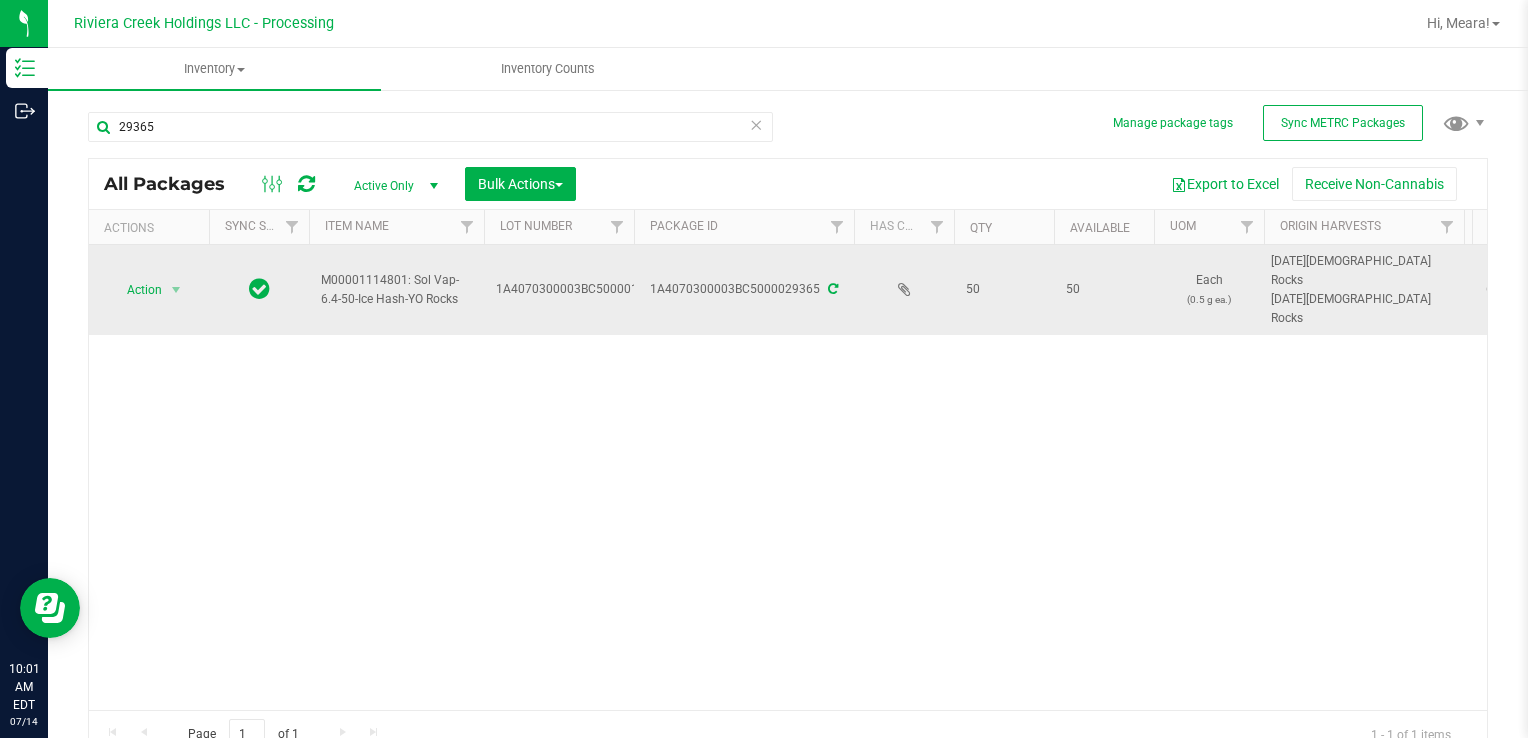 click at bounding box center (176, 290) 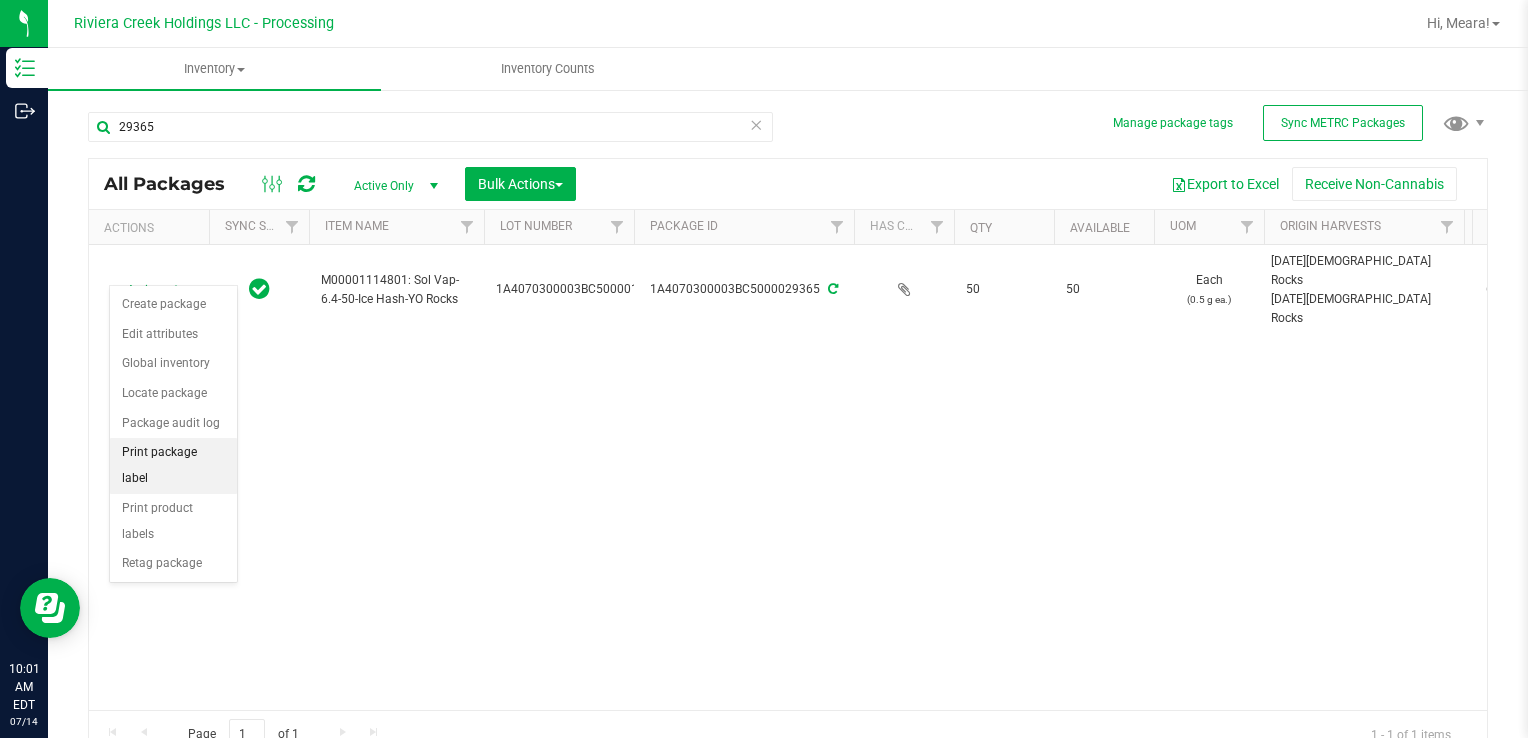 click on "Print package label" at bounding box center (173, 465) 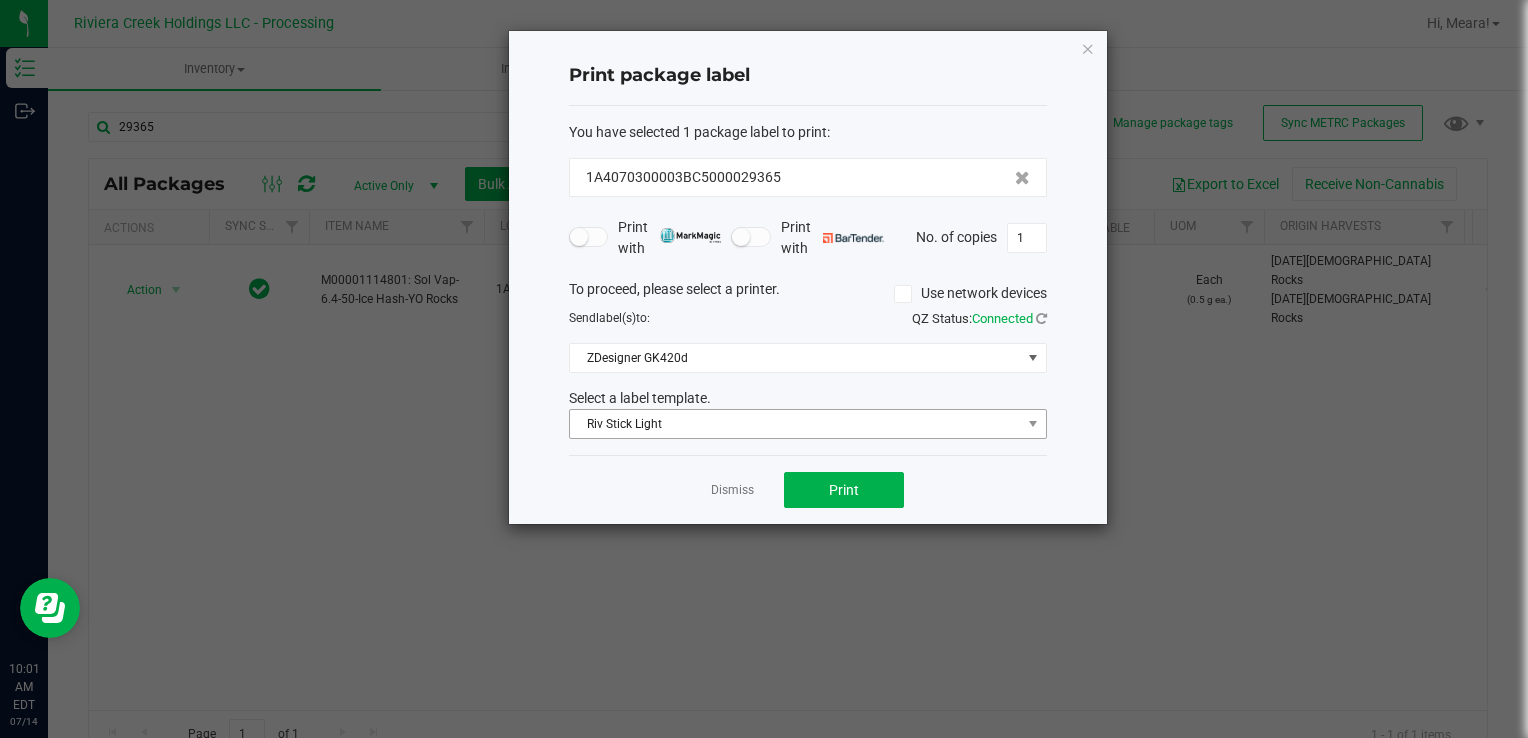 drag, startPoint x: 618, startPoint y: 441, endPoint x: 610, endPoint y: 431, distance: 12.806249 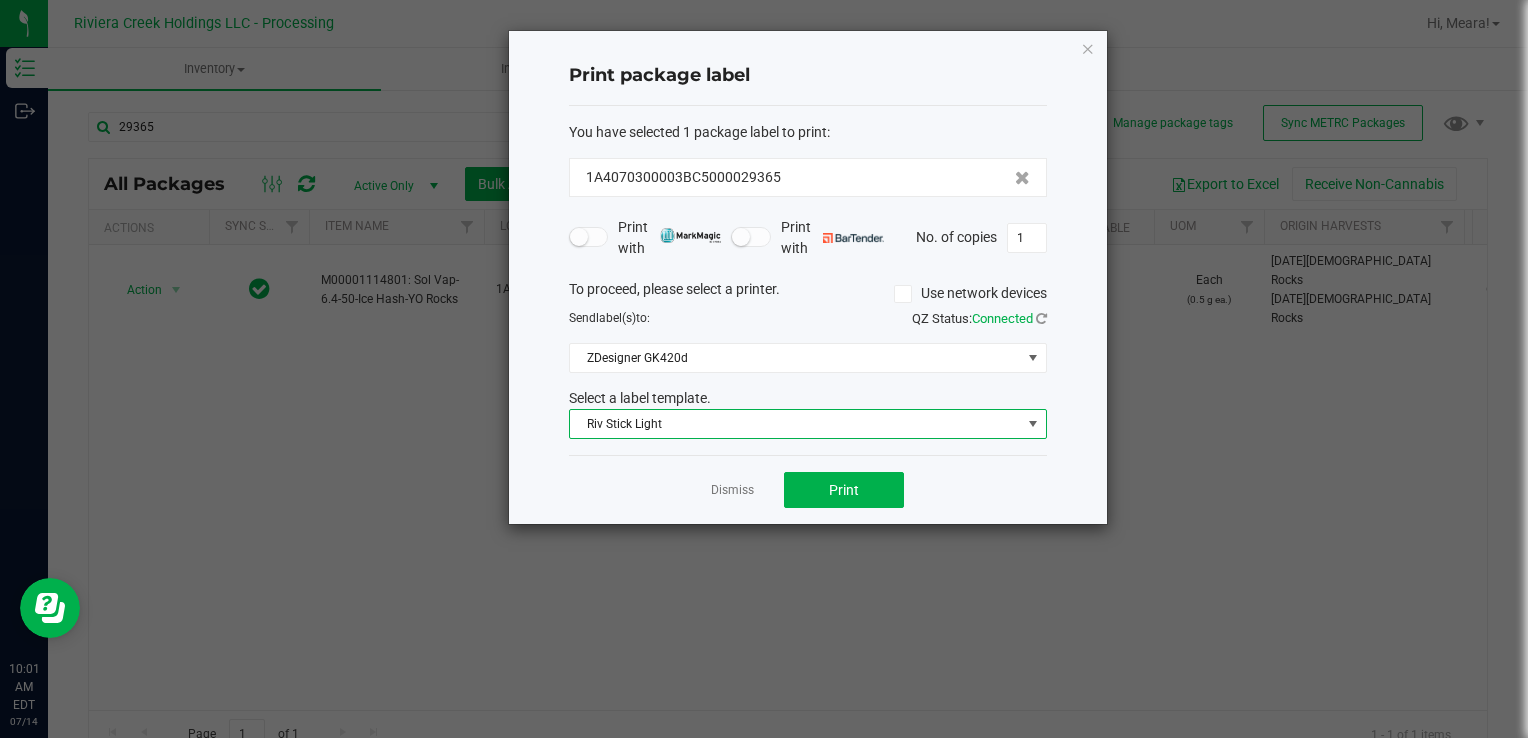 click on "Riv Stick Light" at bounding box center [795, 424] 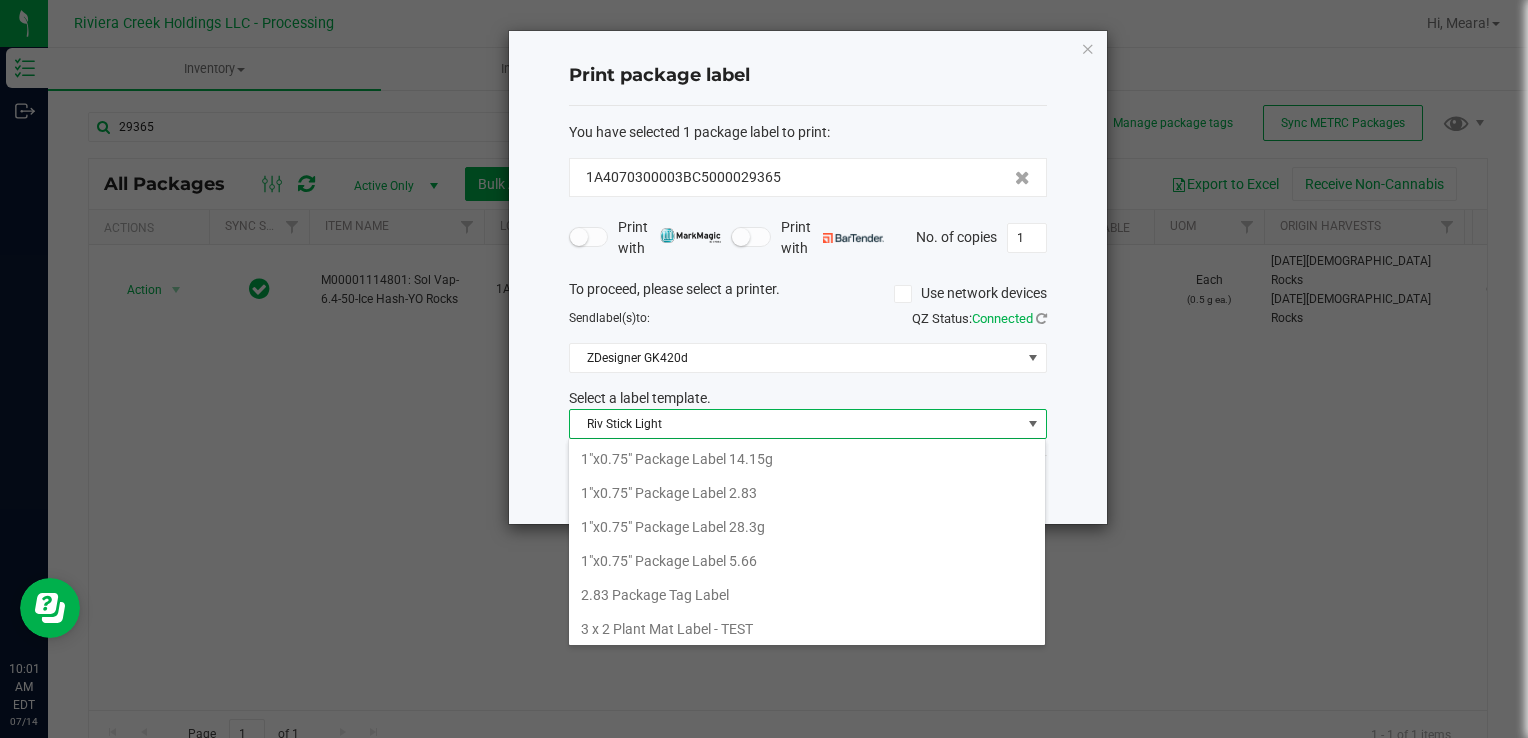 scroll, scrollTop: 842, scrollLeft: 0, axis: vertical 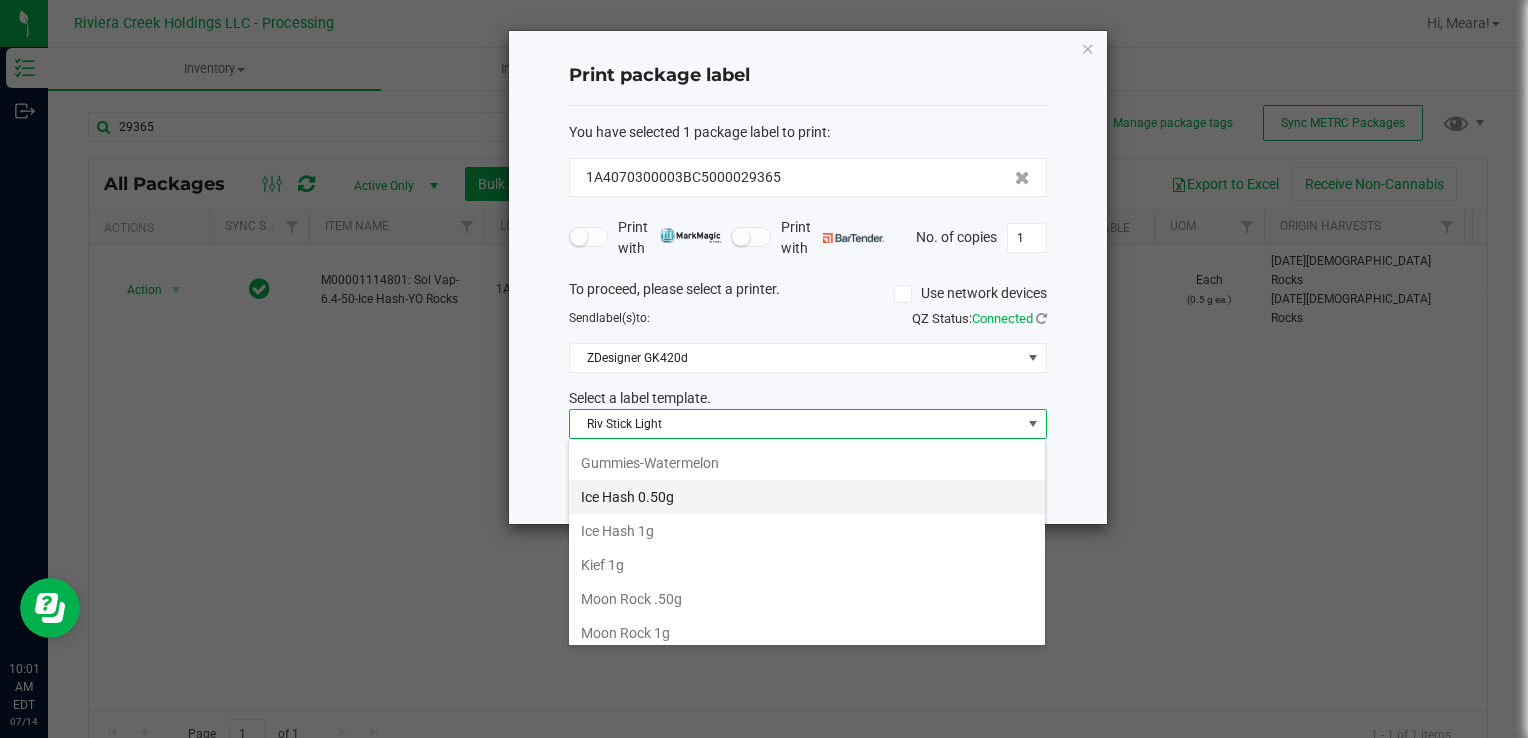 click on "Ice Hash 0.50g" at bounding box center (807, 497) 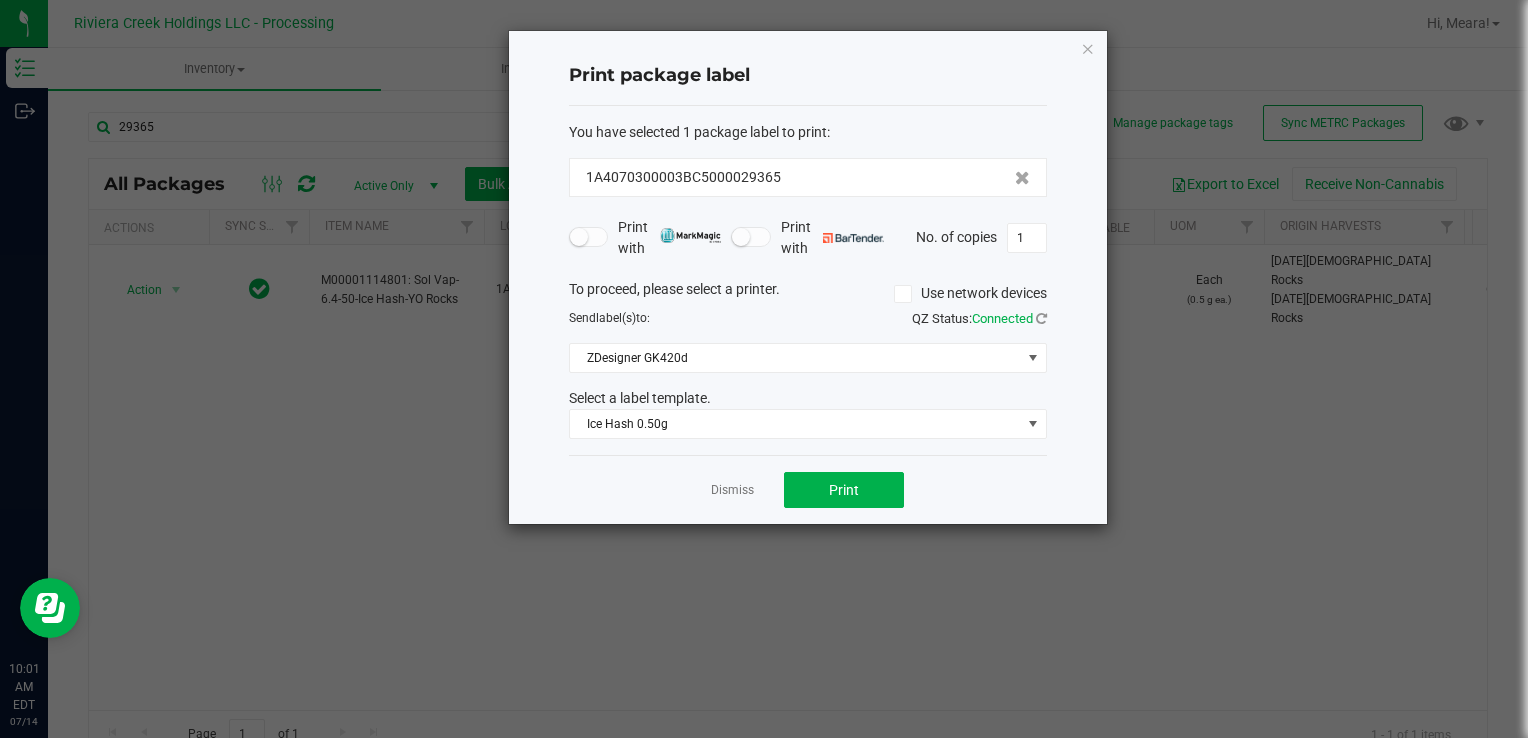 click on "Dismiss   Print" 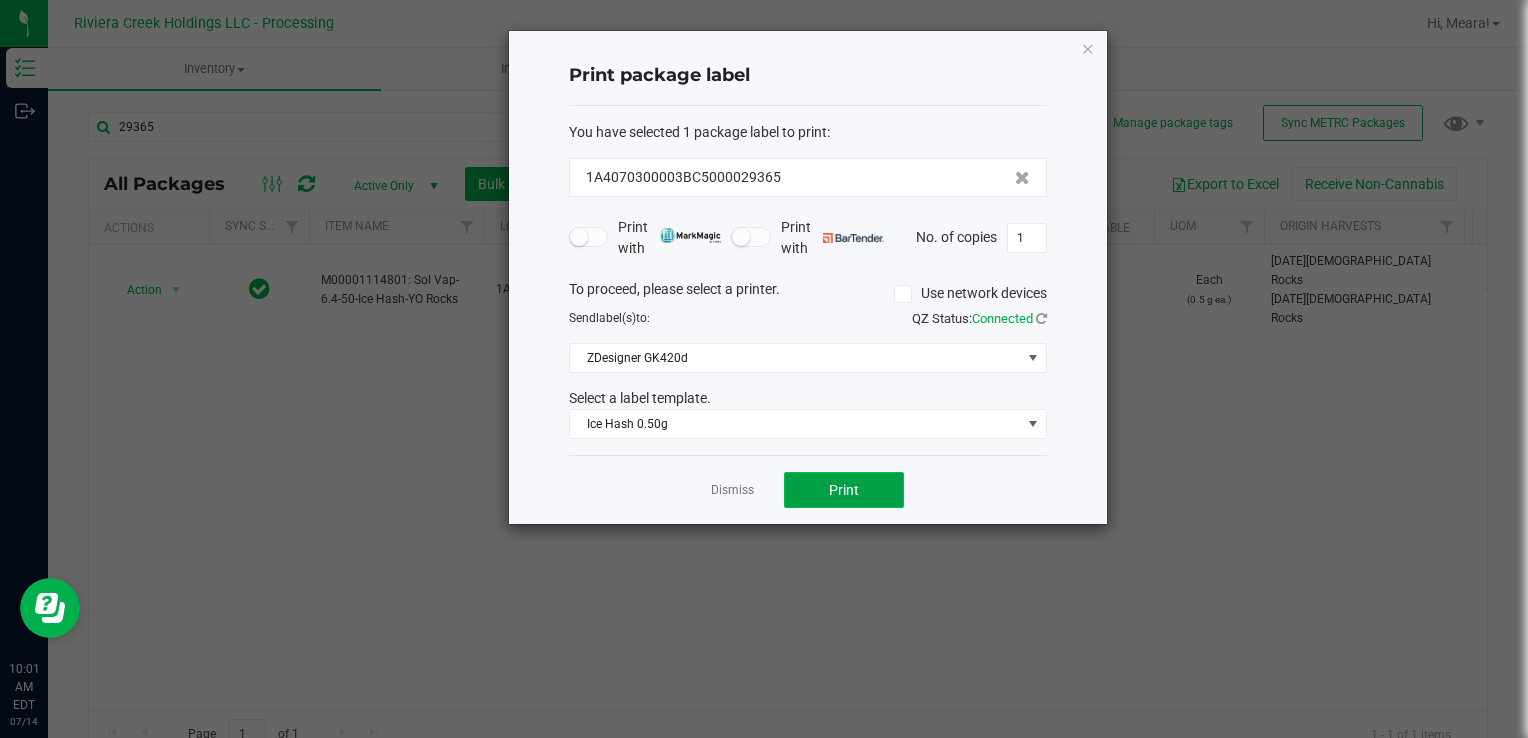 click on "Print" 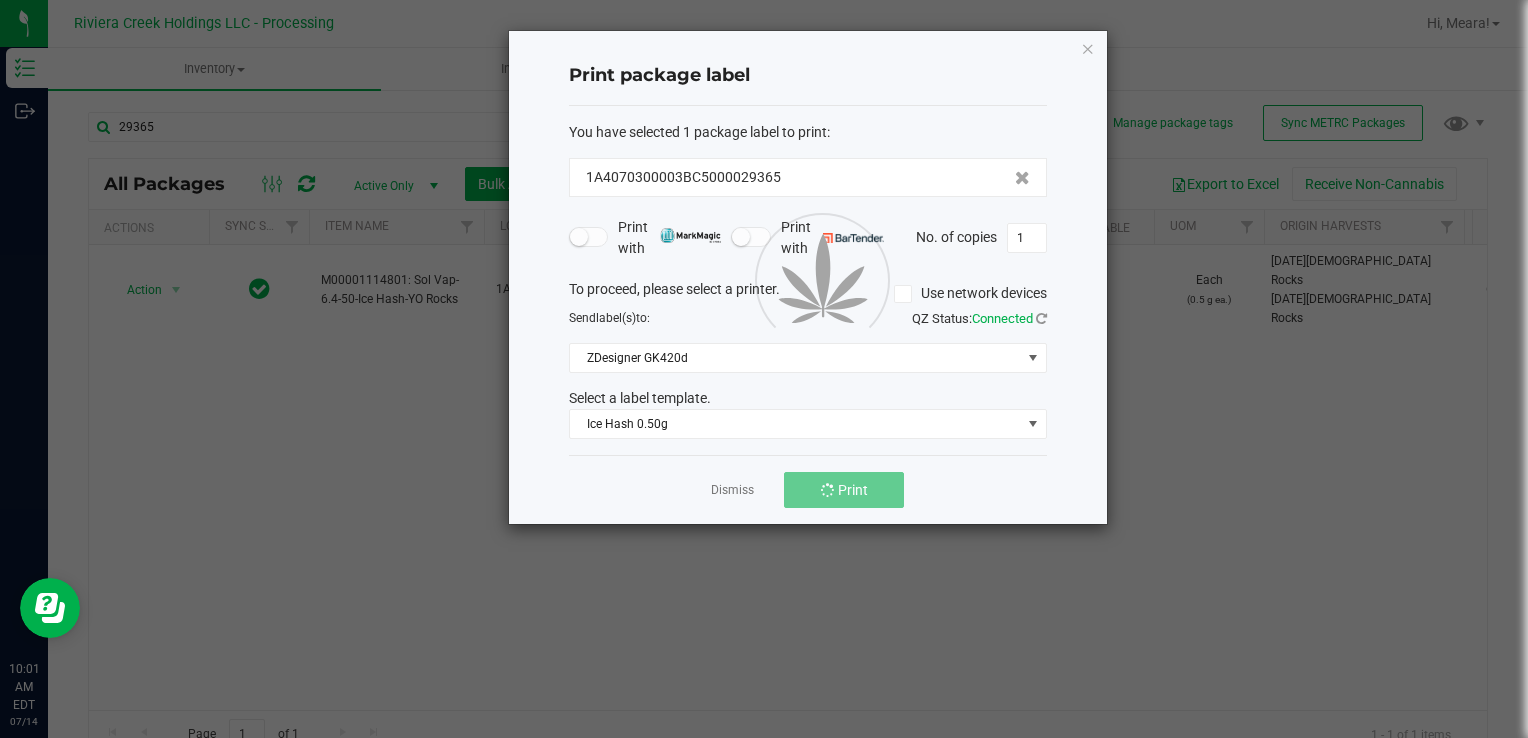 click 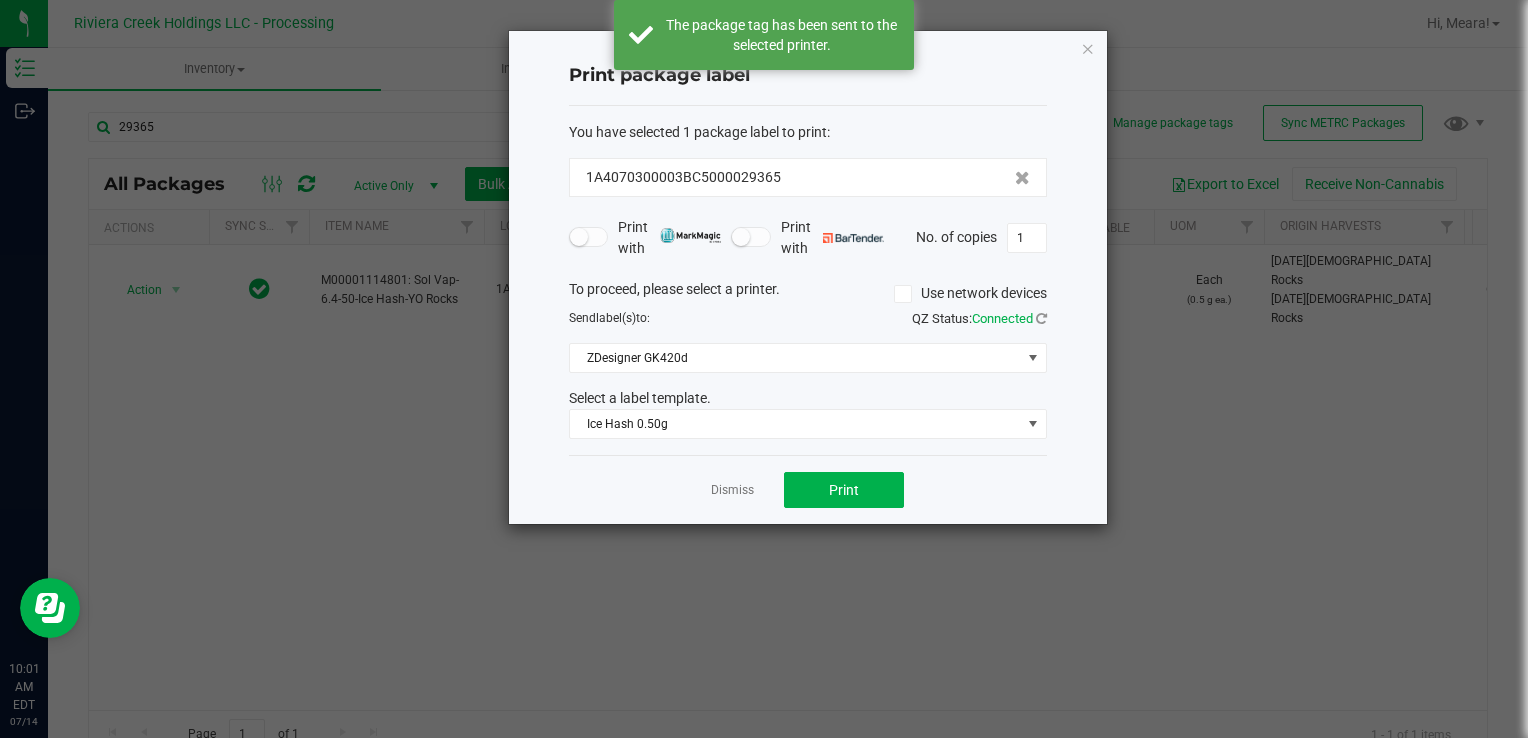 click on "Dismiss" 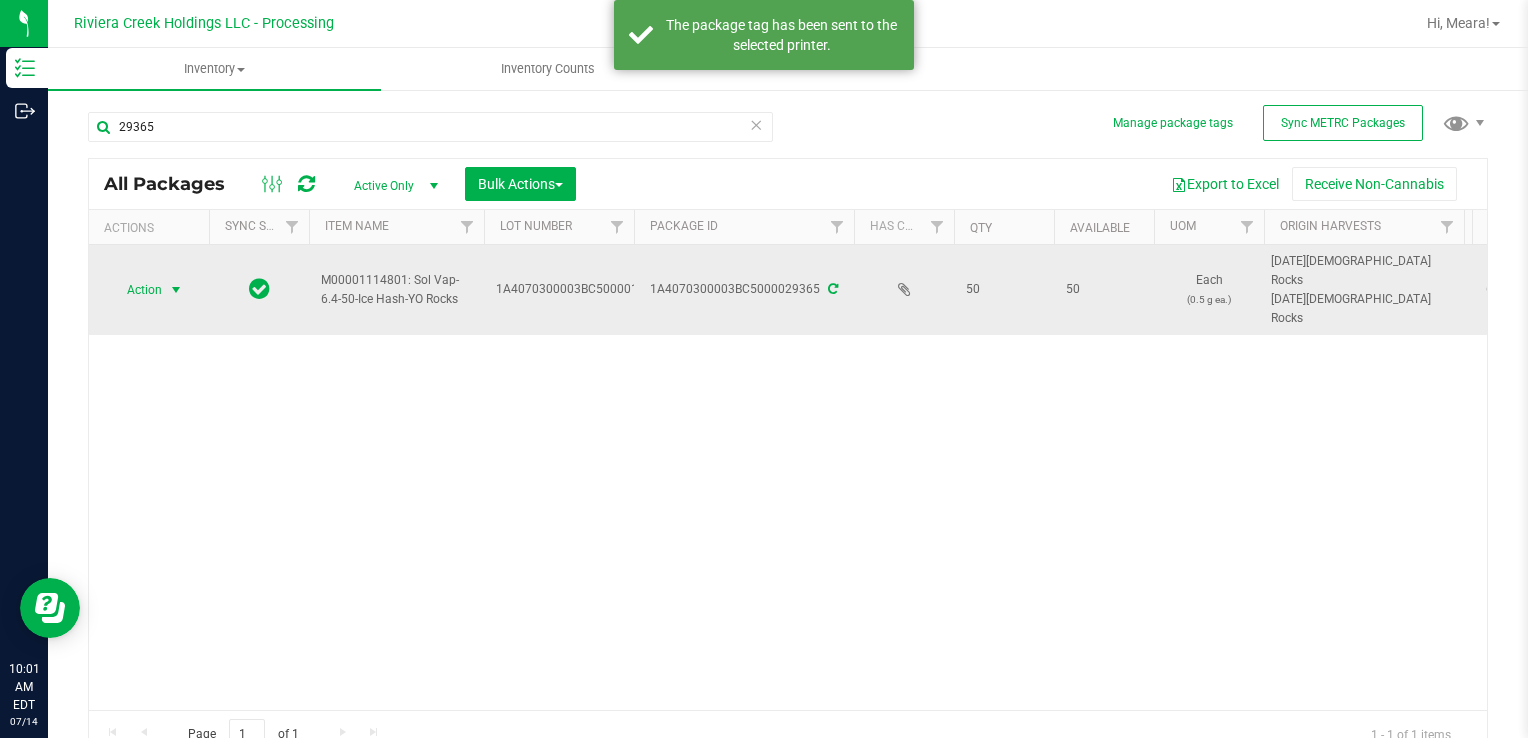 click at bounding box center (176, 290) 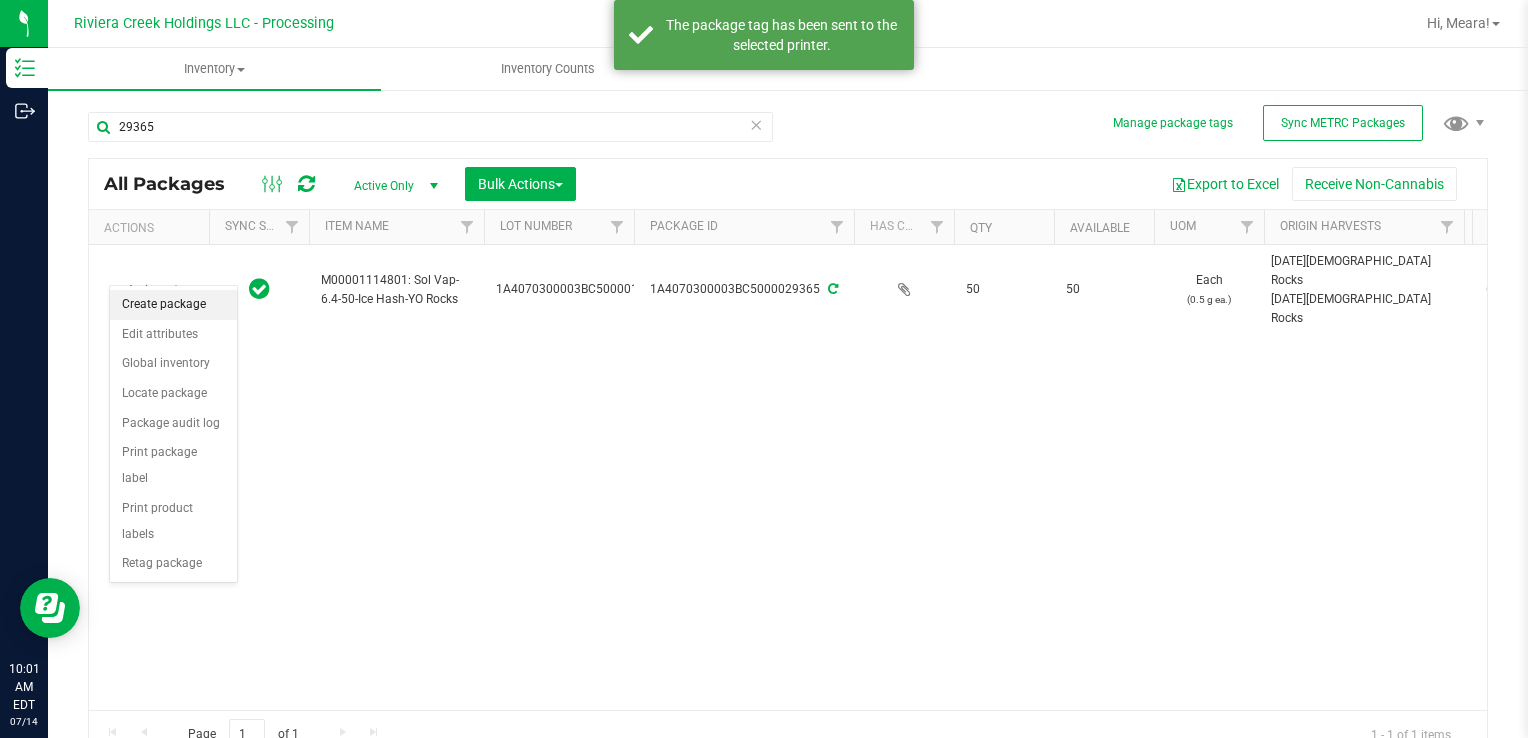 click on "Create package" at bounding box center [173, 305] 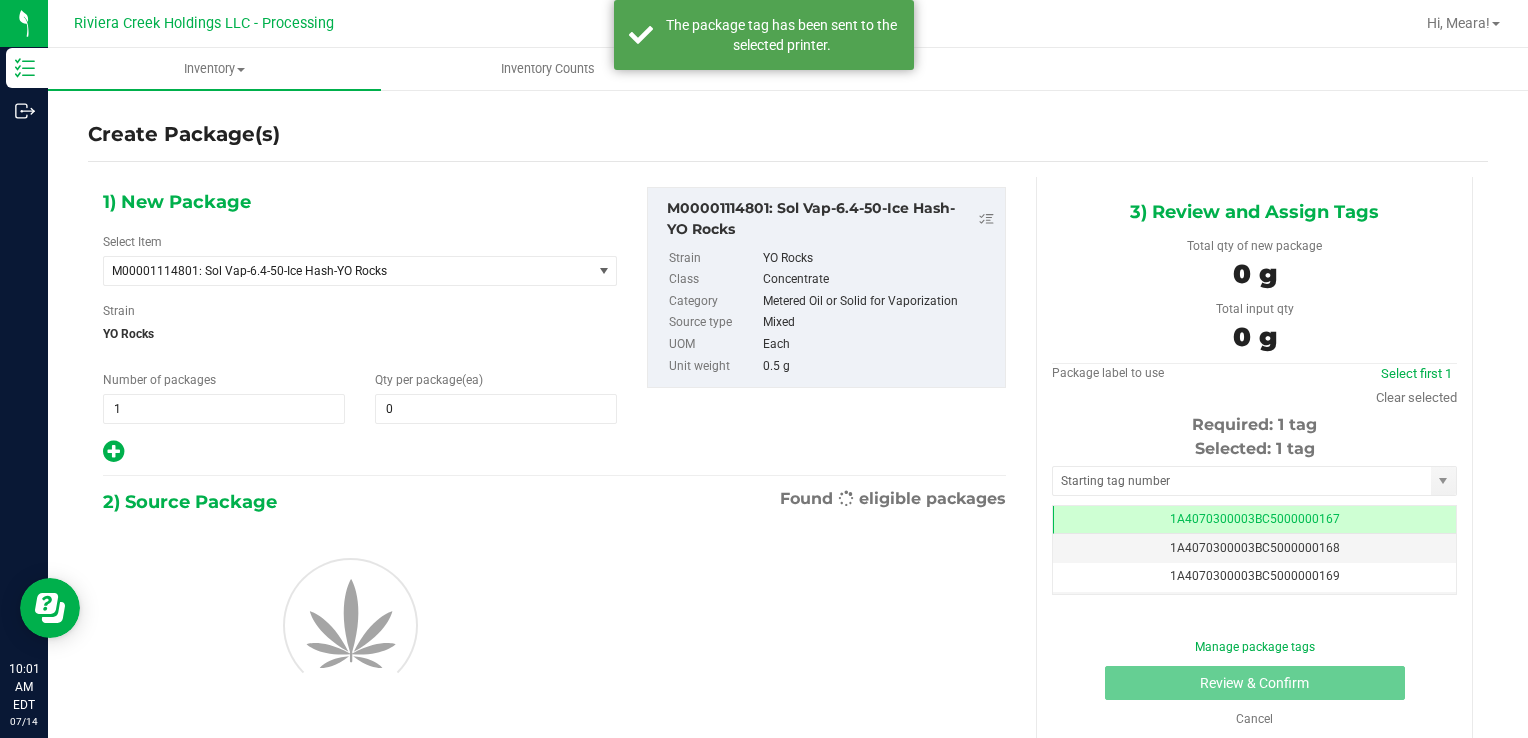 scroll, scrollTop: 0, scrollLeft: 0, axis: both 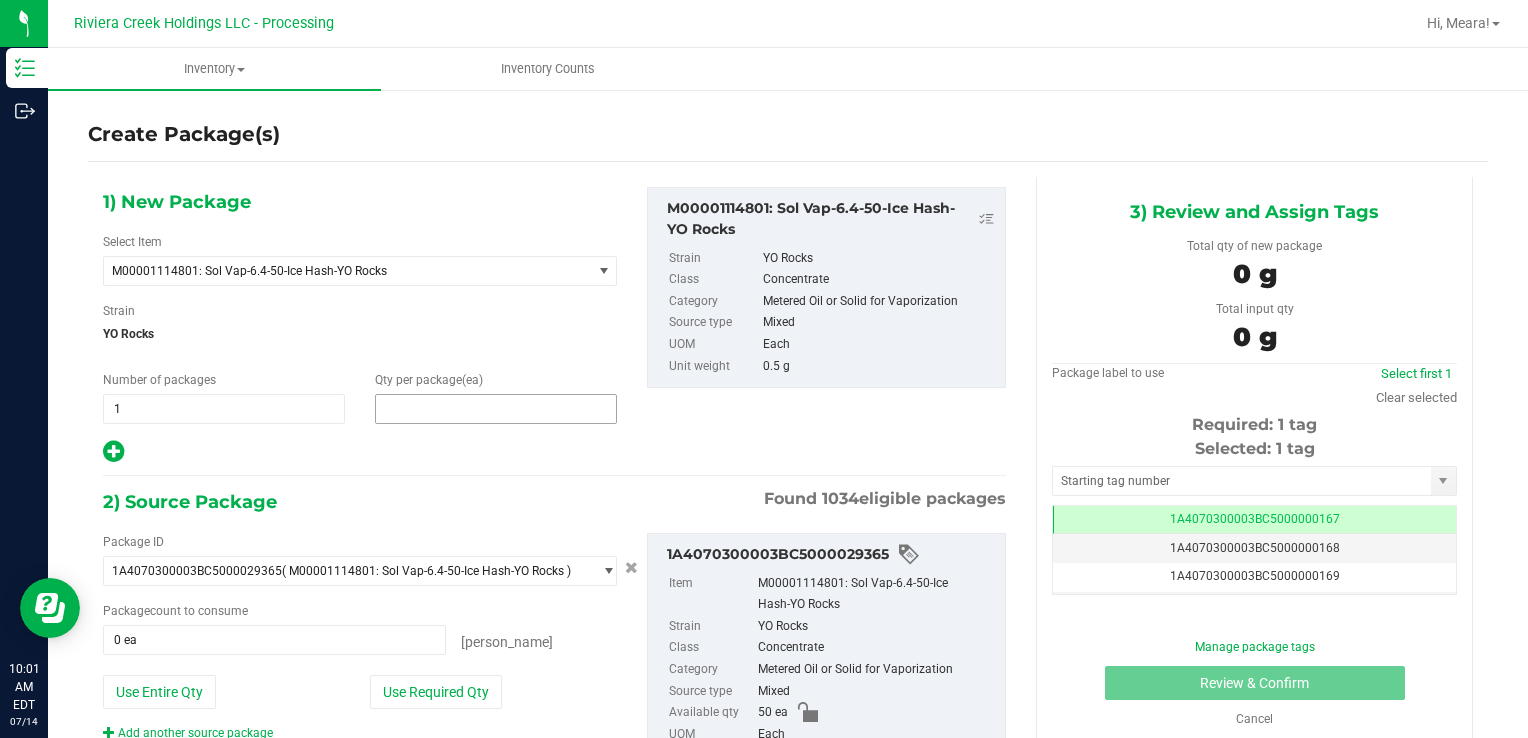 click at bounding box center (496, 409) 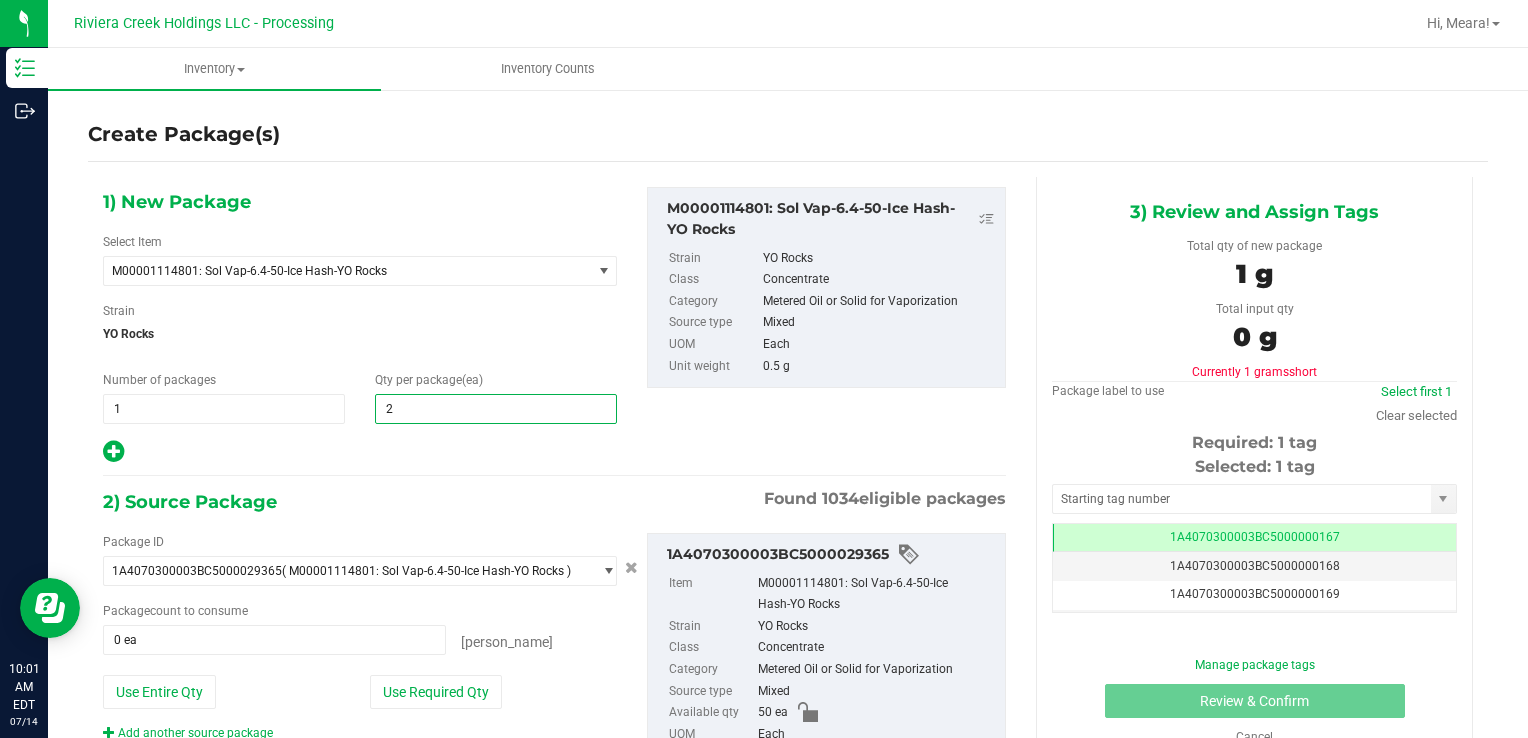 type on "20" 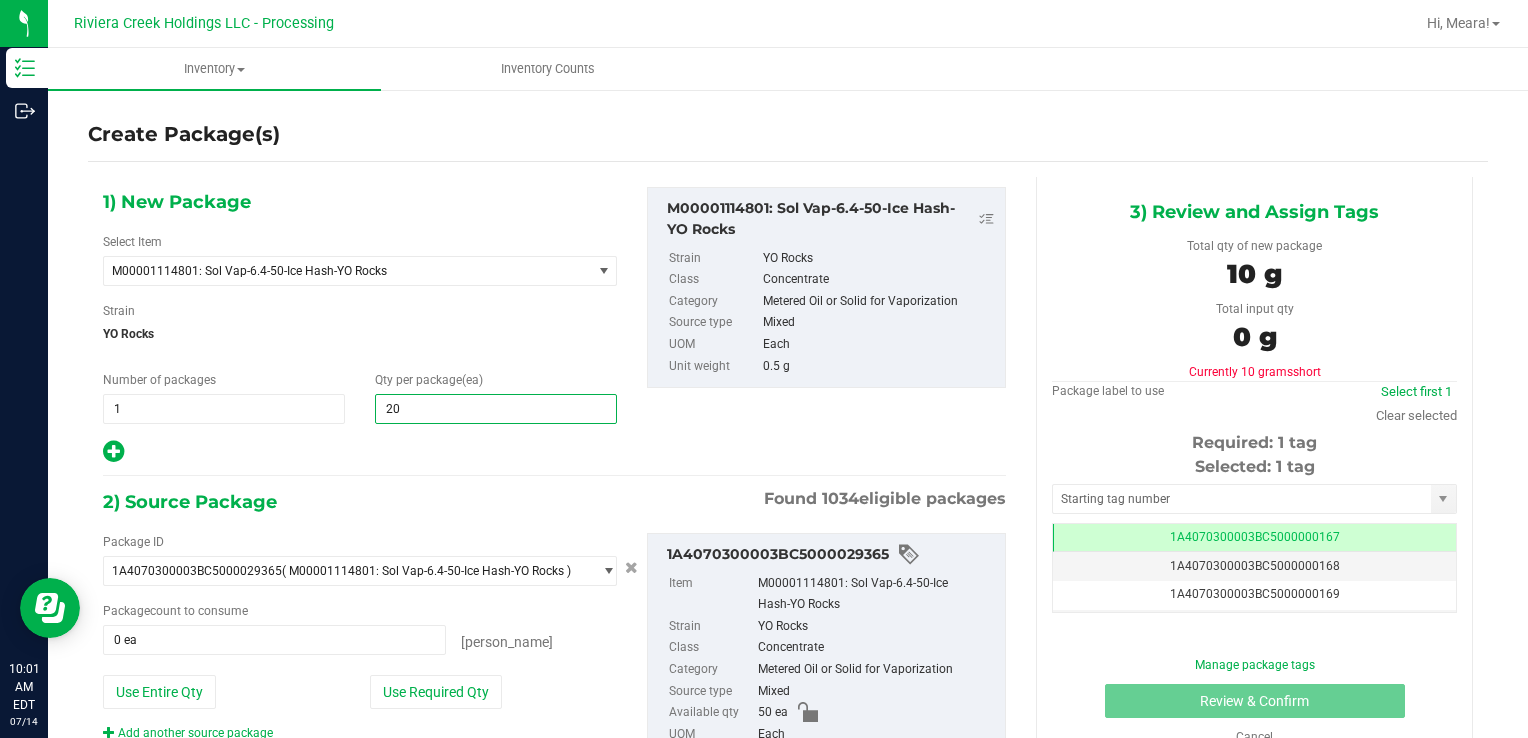 type on "20" 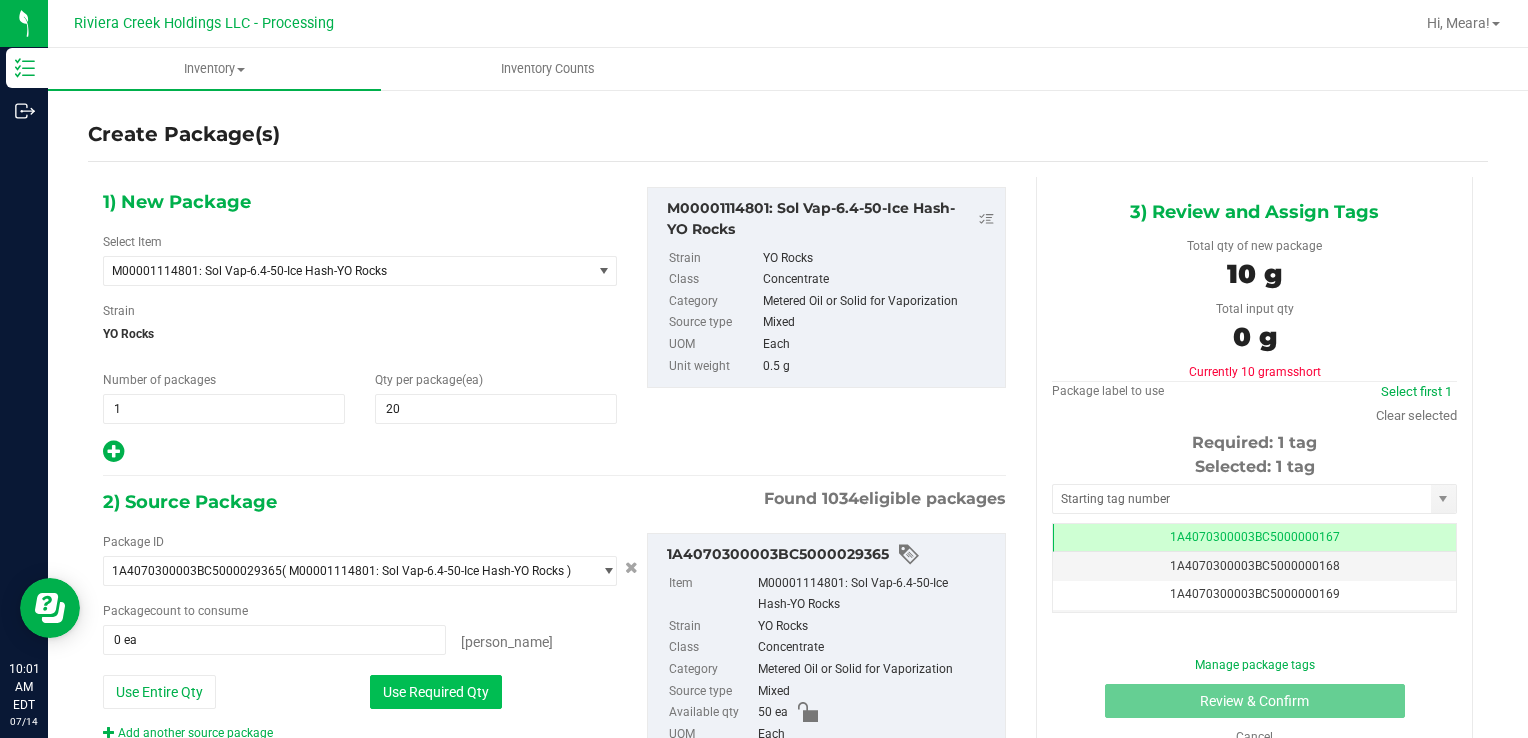 click on "Use Required Qty" at bounding box center [436, 692] 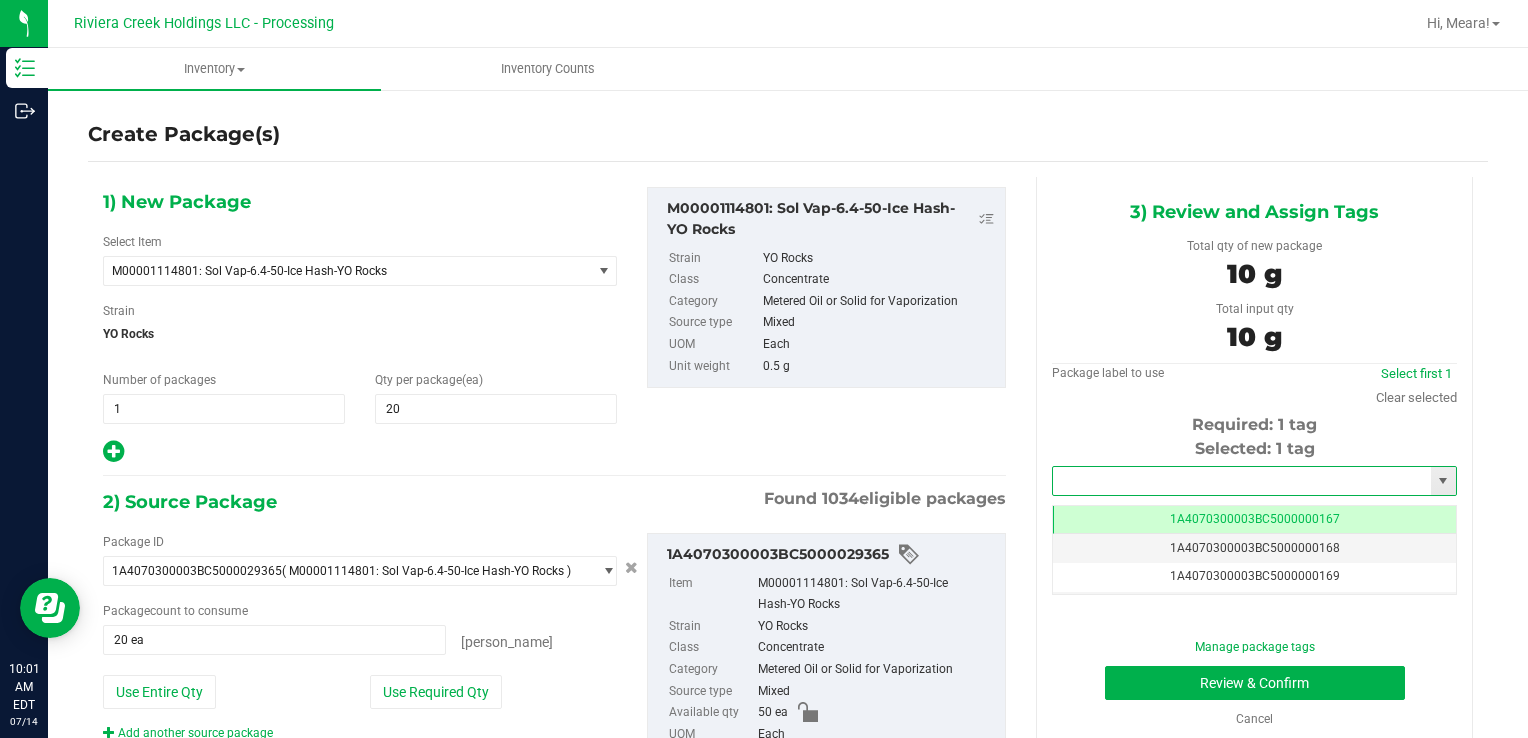 drag, startPoint x: 1091, startPoint y: 487, endPoint x: 1108, endPoint y: 470, distance: 24.04163 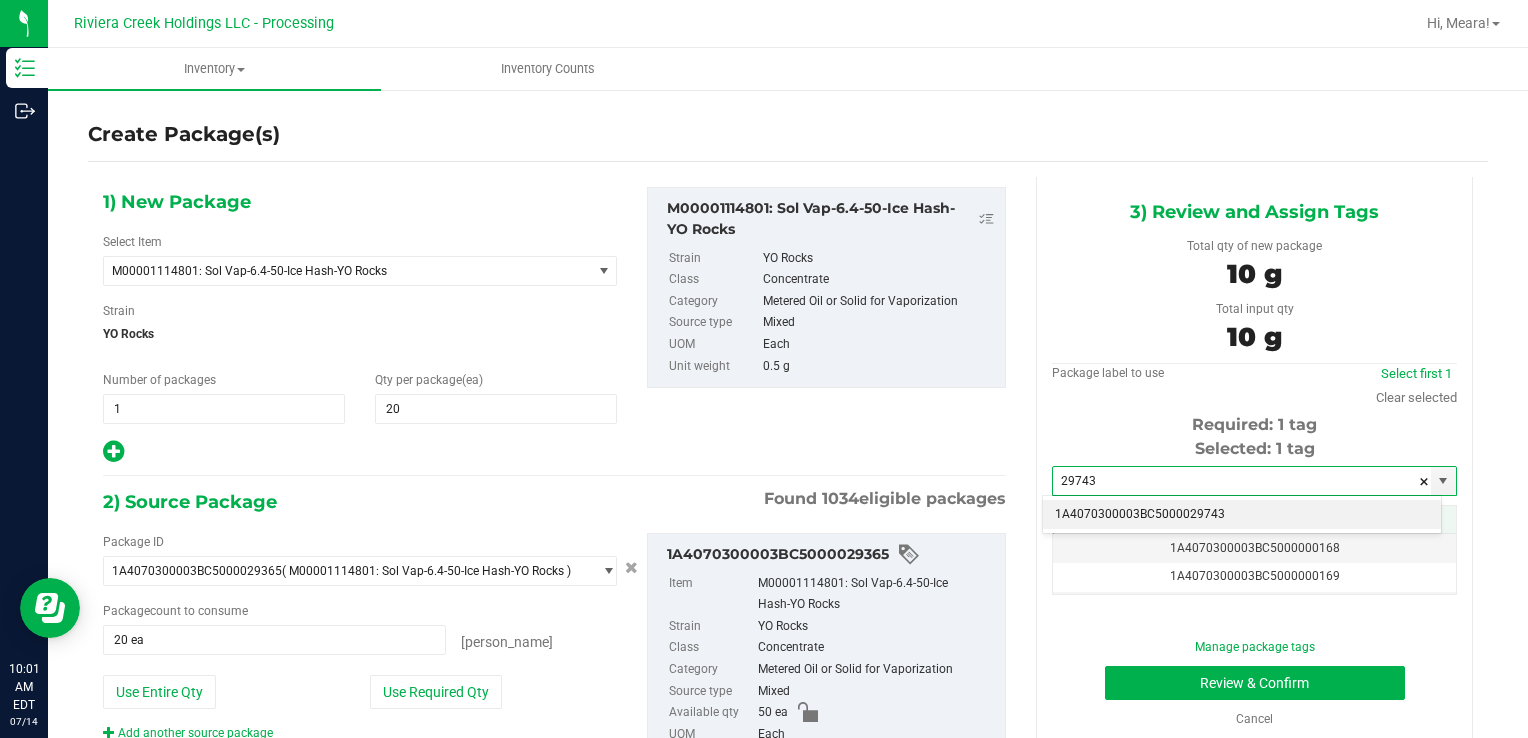 click on "1A4070300003BC5000029743" at bounding box center [1242, 515] 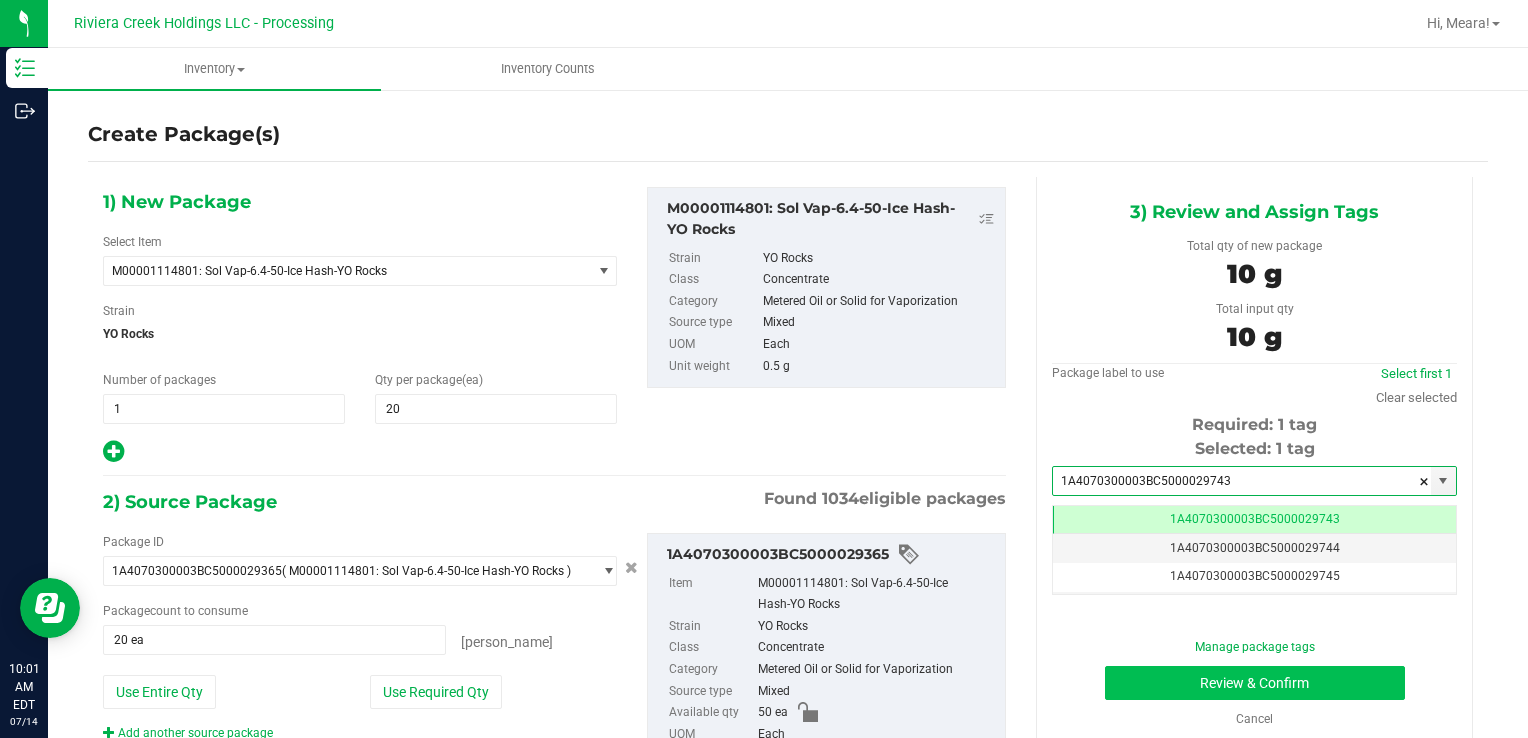 type on "1A4070300003BC5000029743" 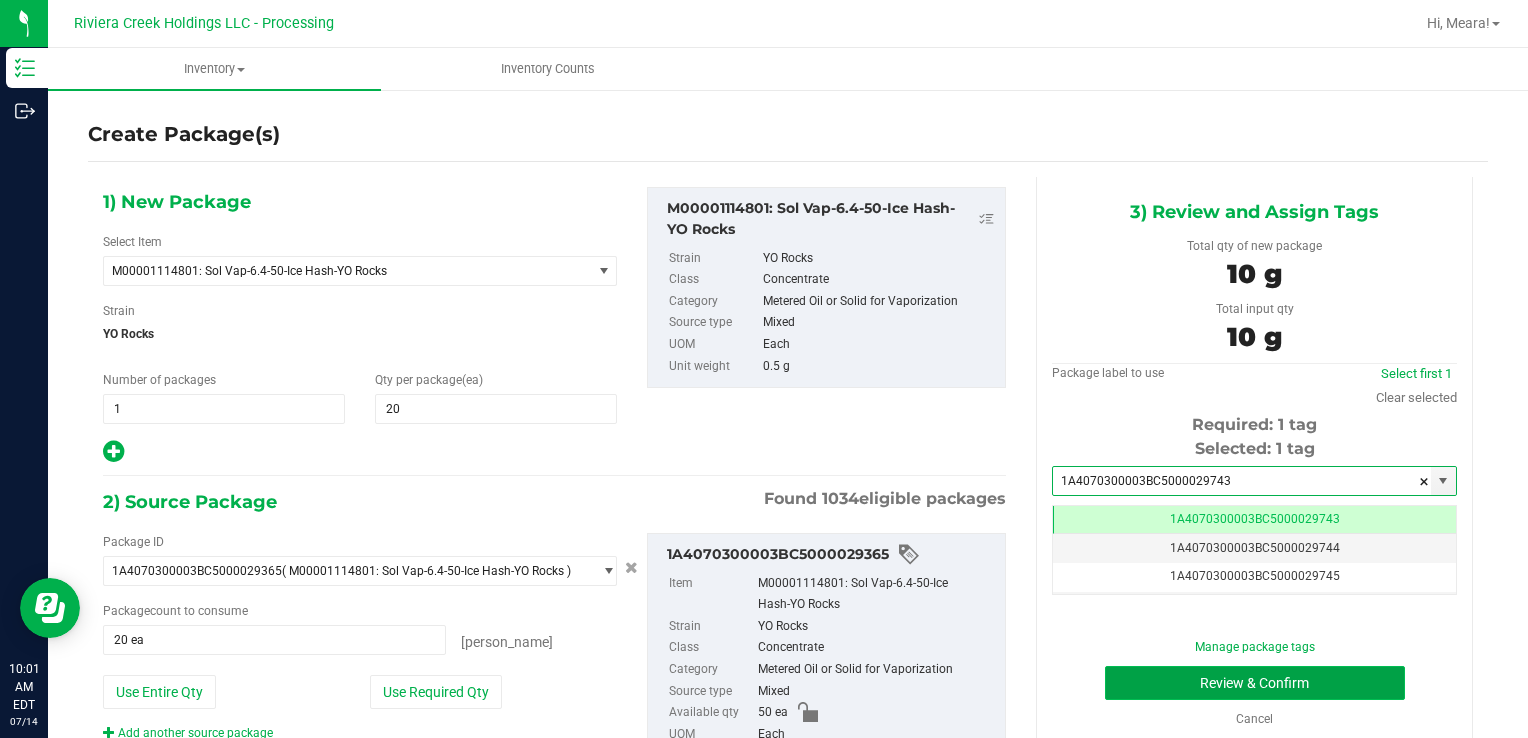 click on "Review & Confirm" at bounding box center (1255, 683) 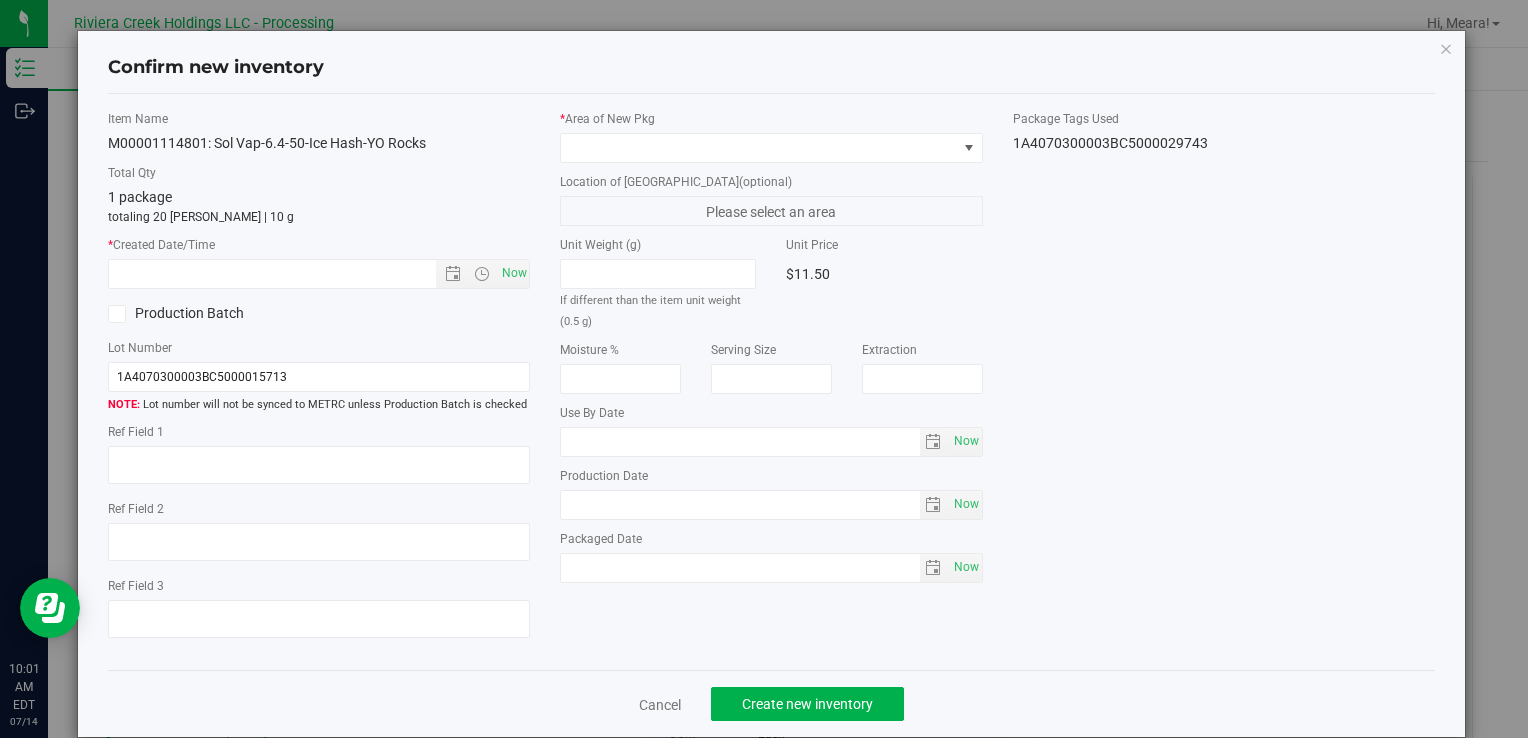 type on "[DATE]" 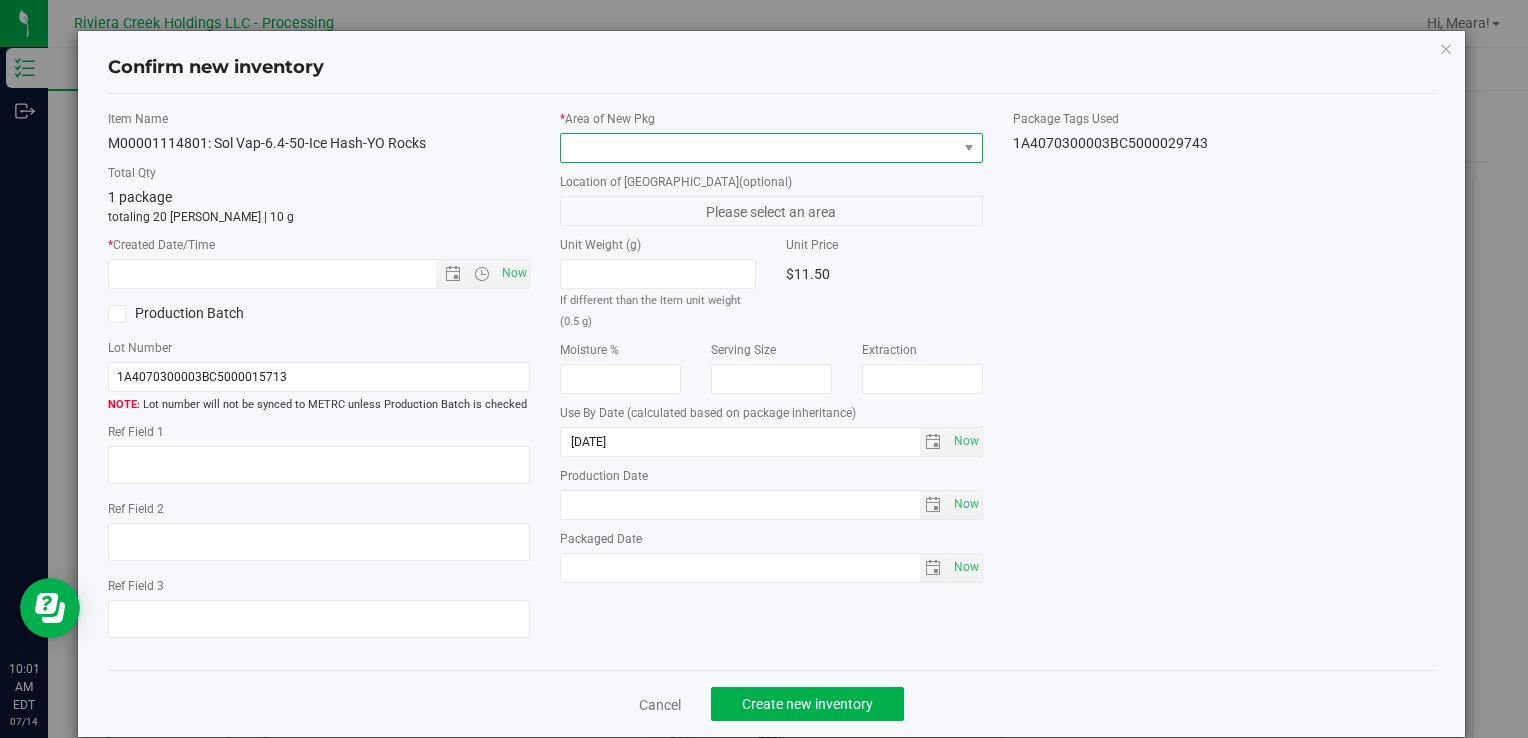 click at bounding box center [758, 148] 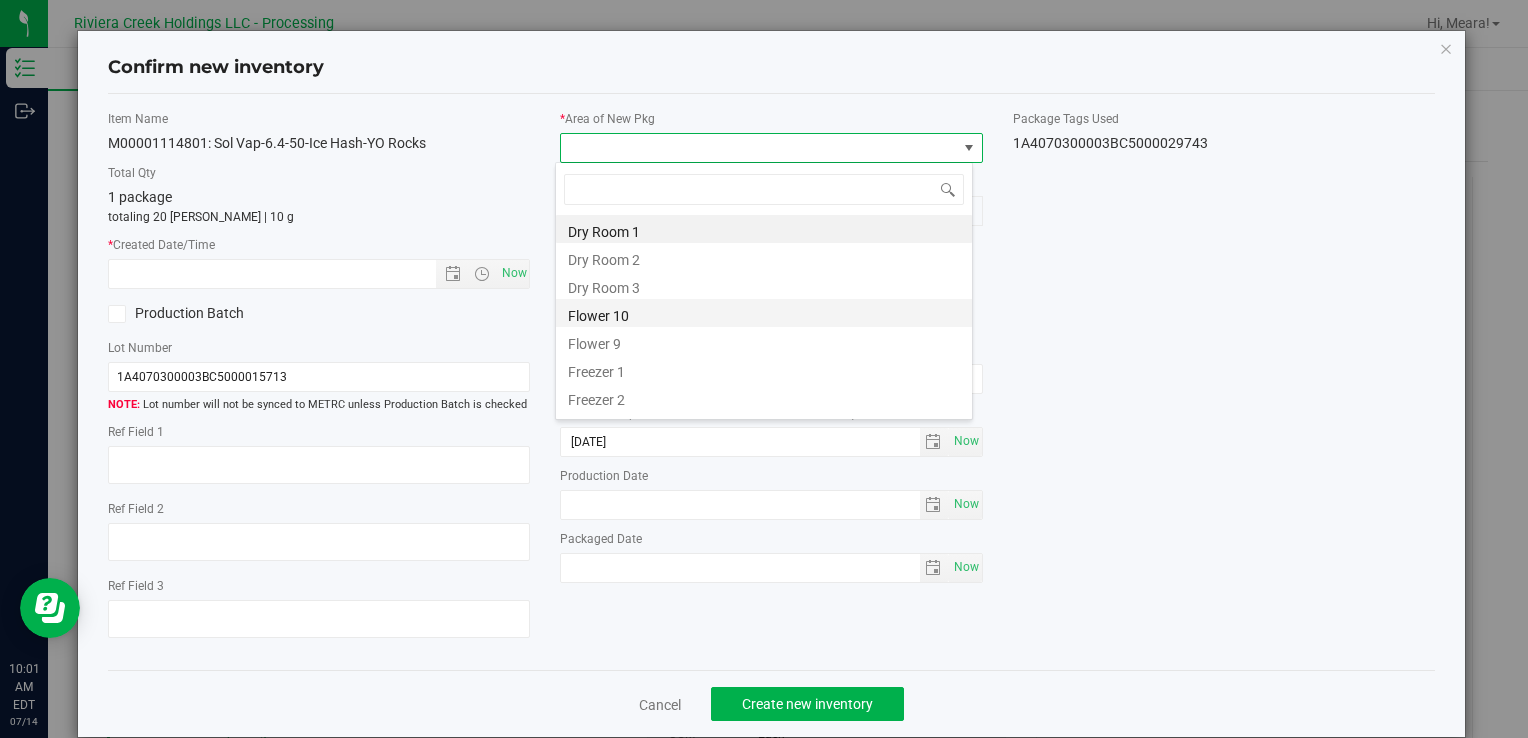 click on "Flower 10" at bounding box center (764, 313) 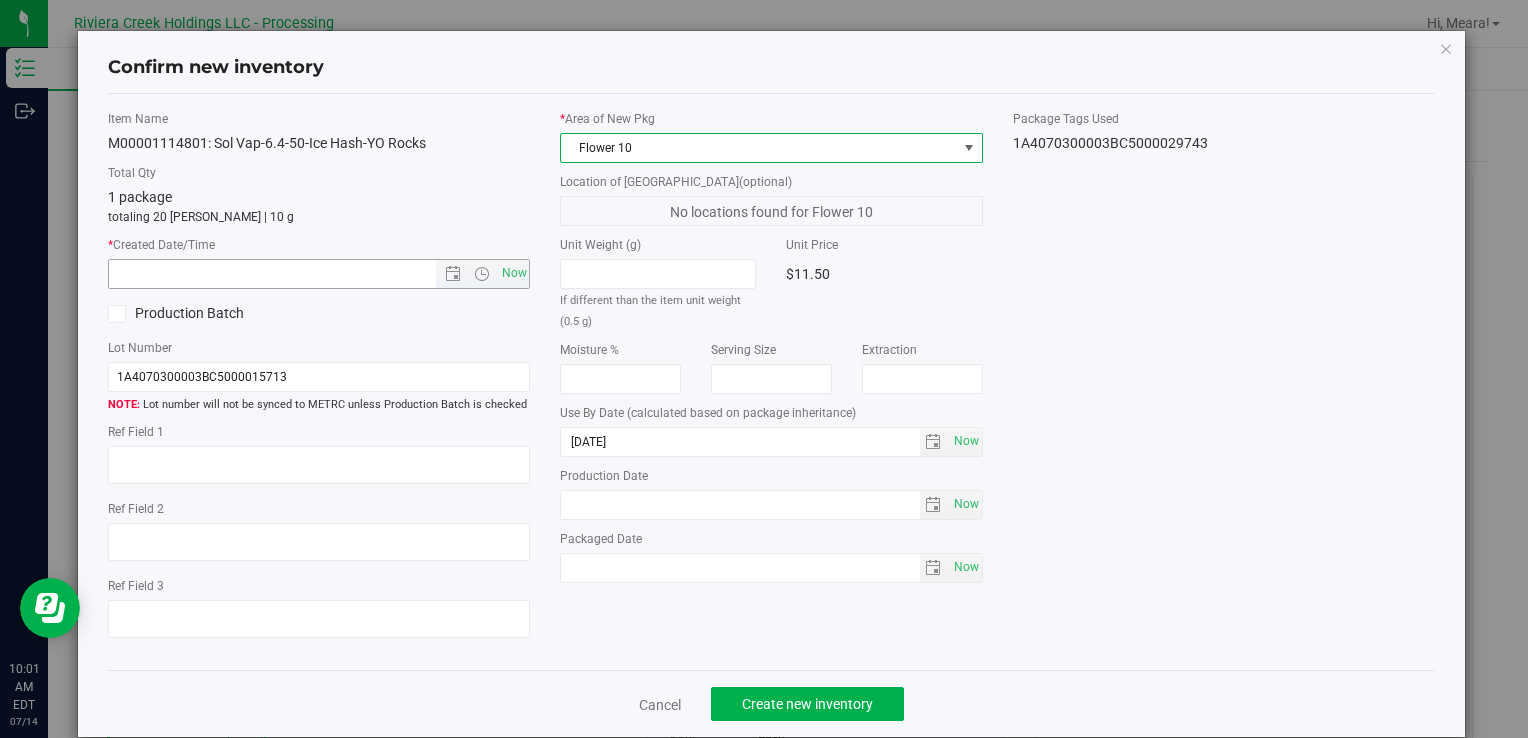 click on "*
Created Date/Time
Now" at bounding box center (319, 262) 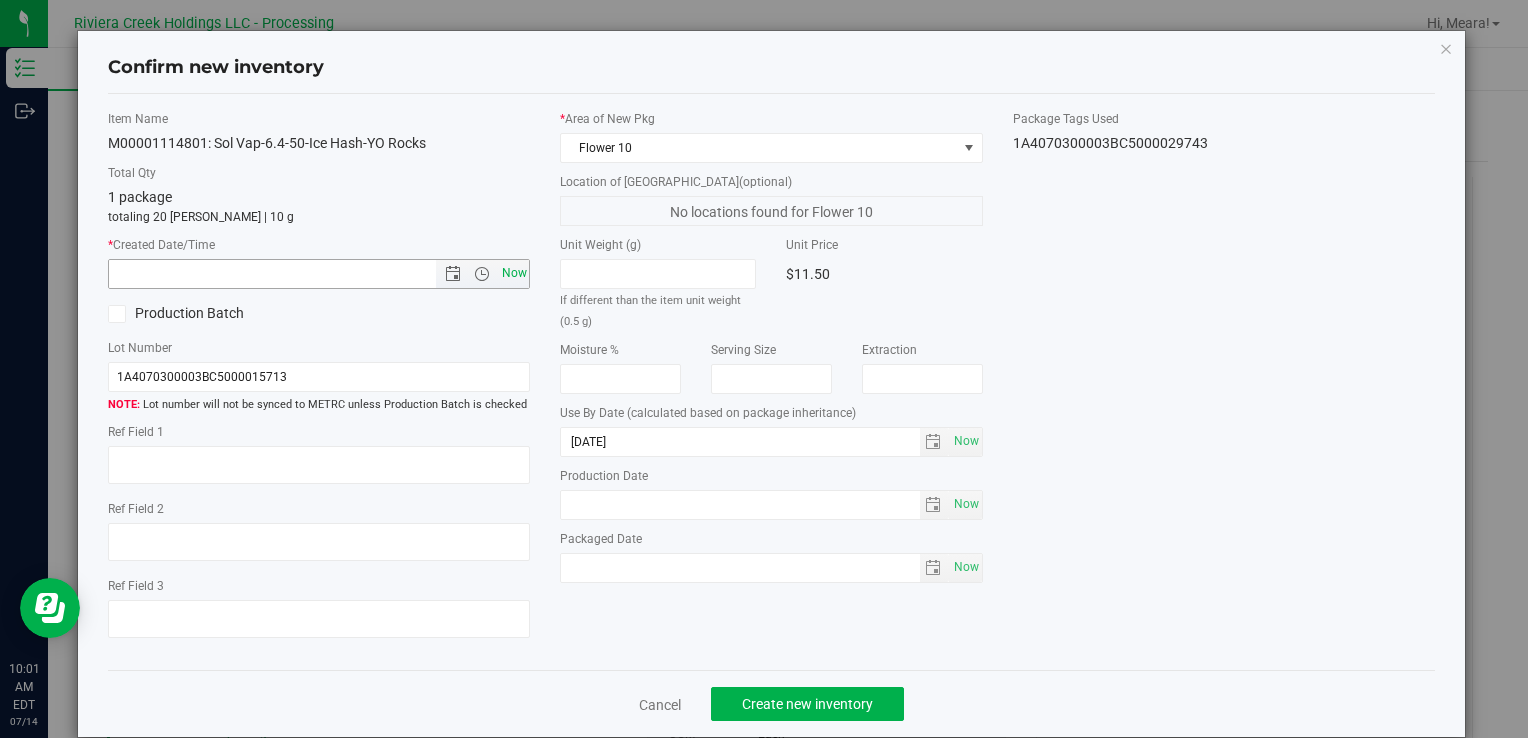 click on "Now" at bounding box center (514, 273) 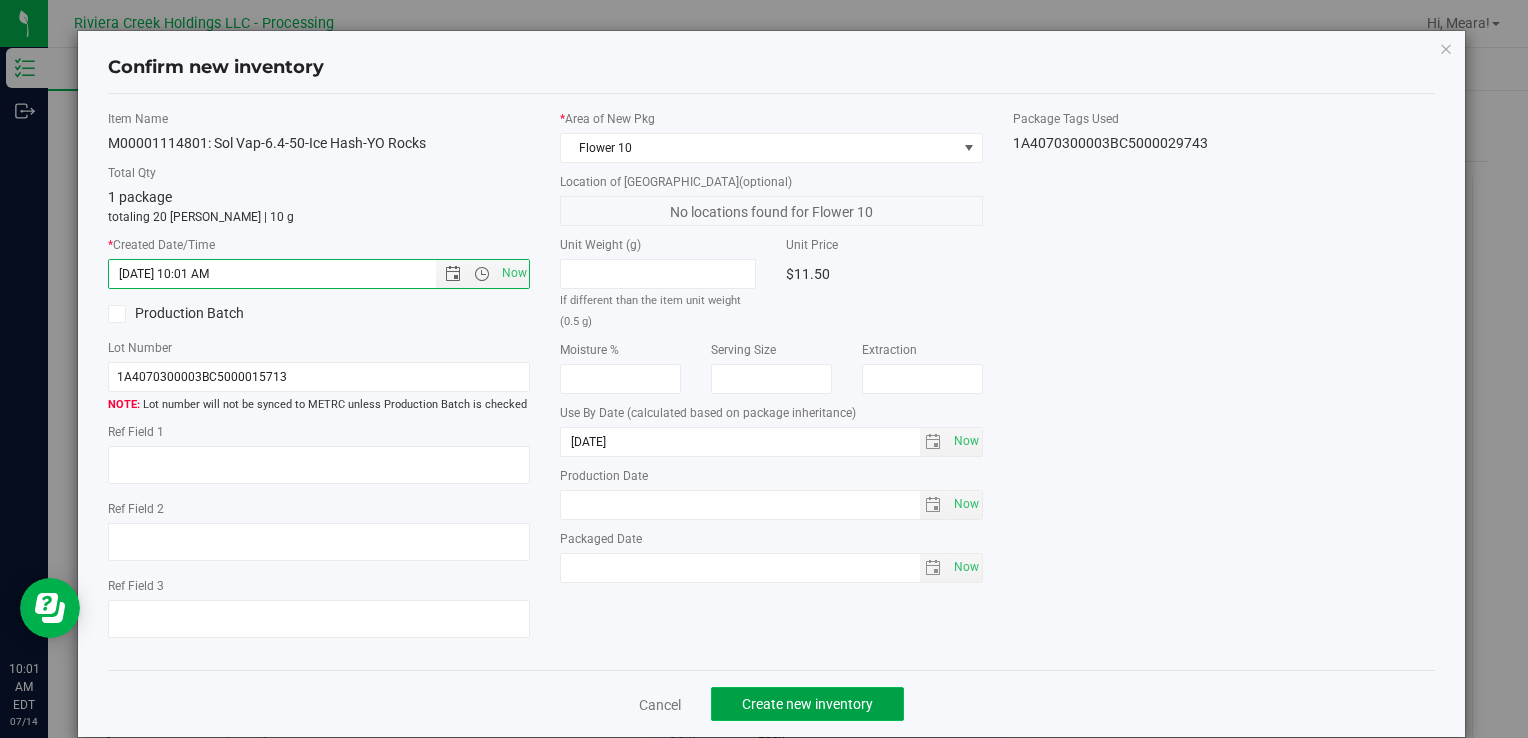 click on "Create new inventory" 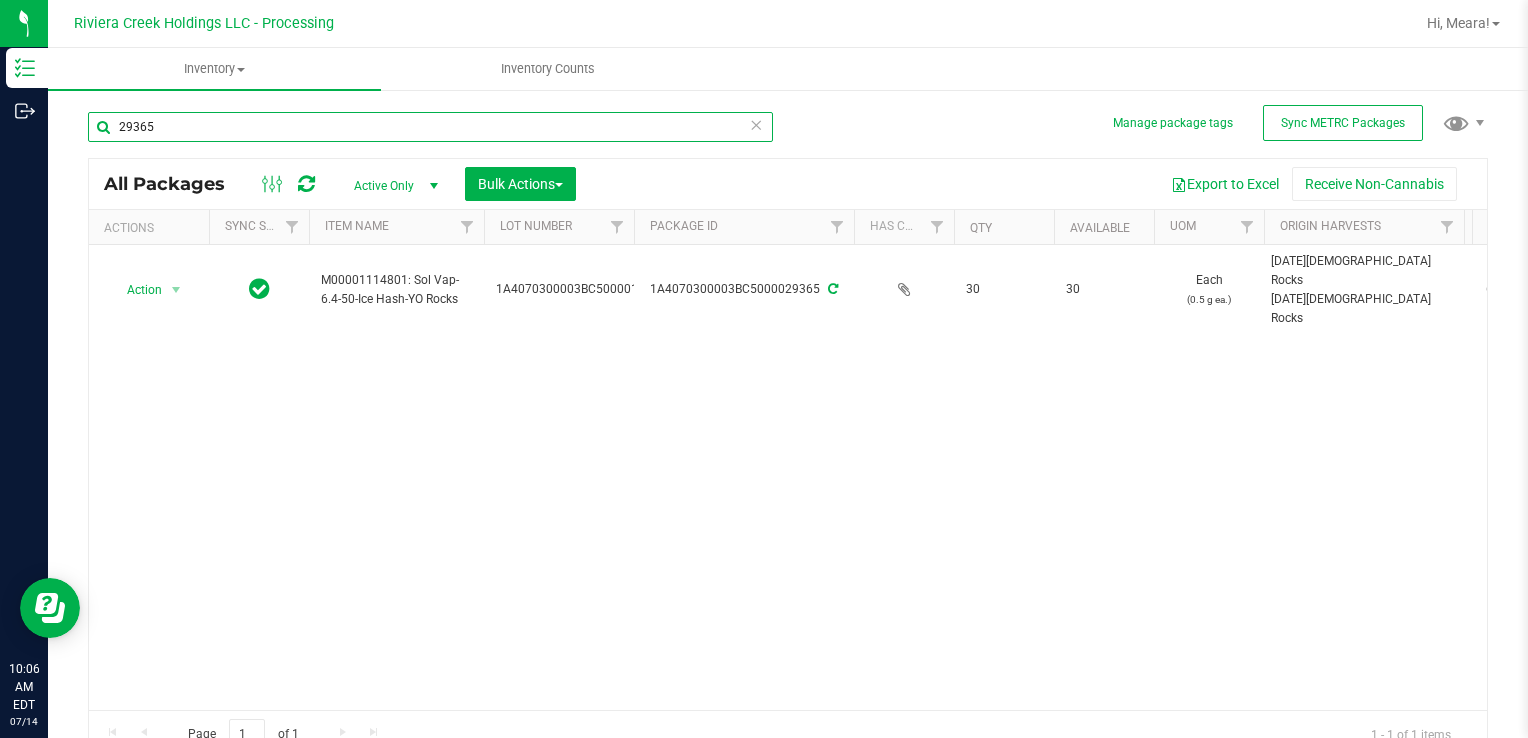 drag, startPoint x: 166, startPoint y: 126, endPoint x: 132, endPoint y: 148, distance: 40.496914 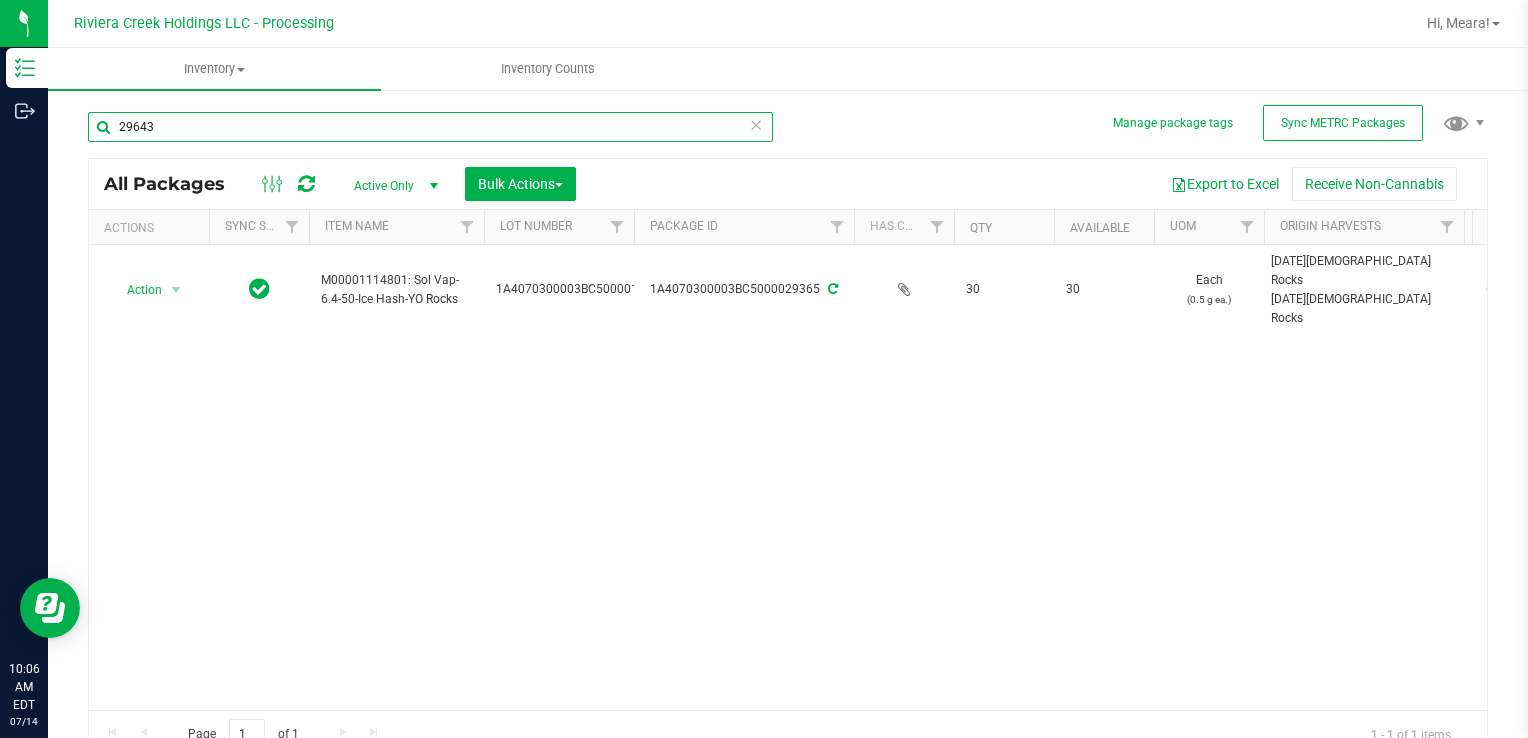 type on "29643" 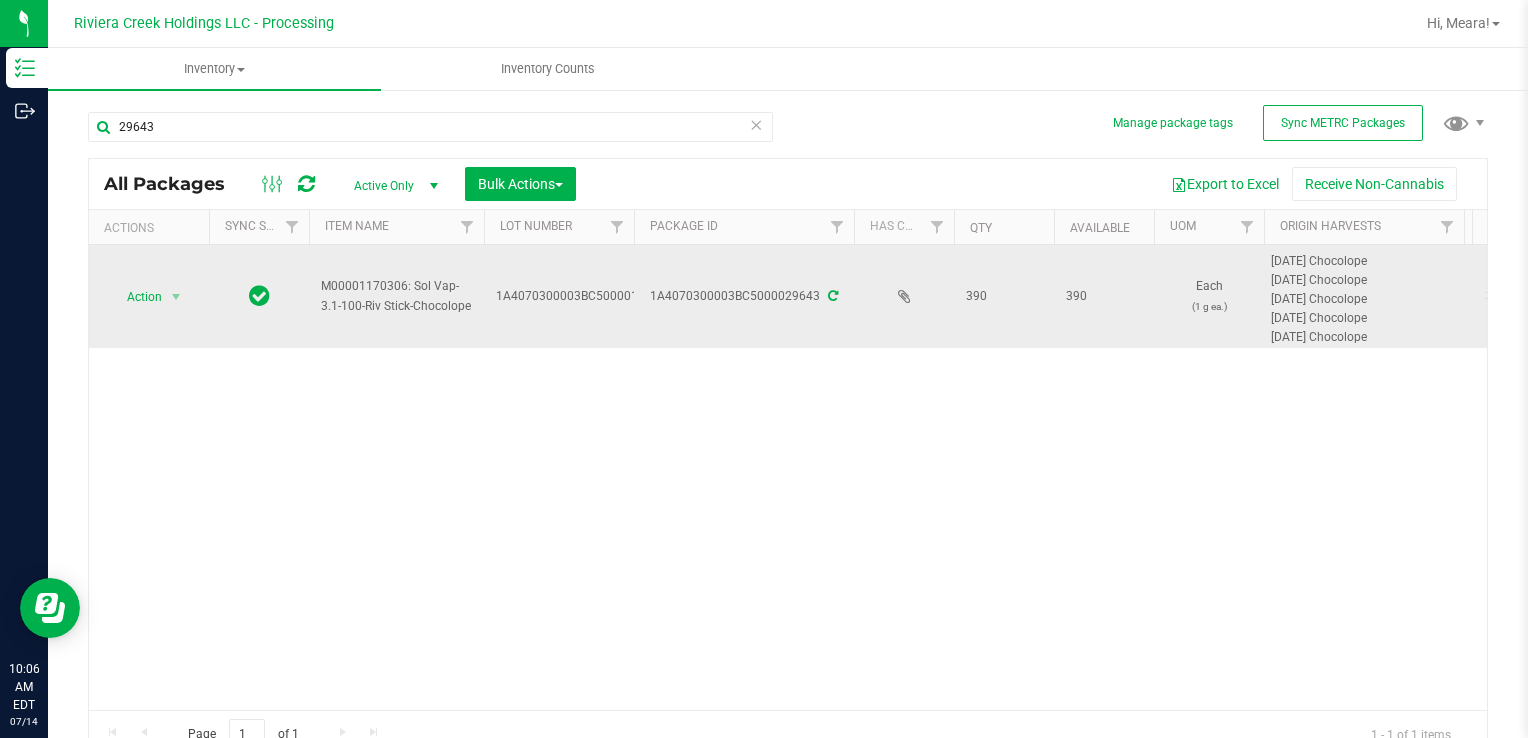 click on "Action" at bounding box center (136, 297) 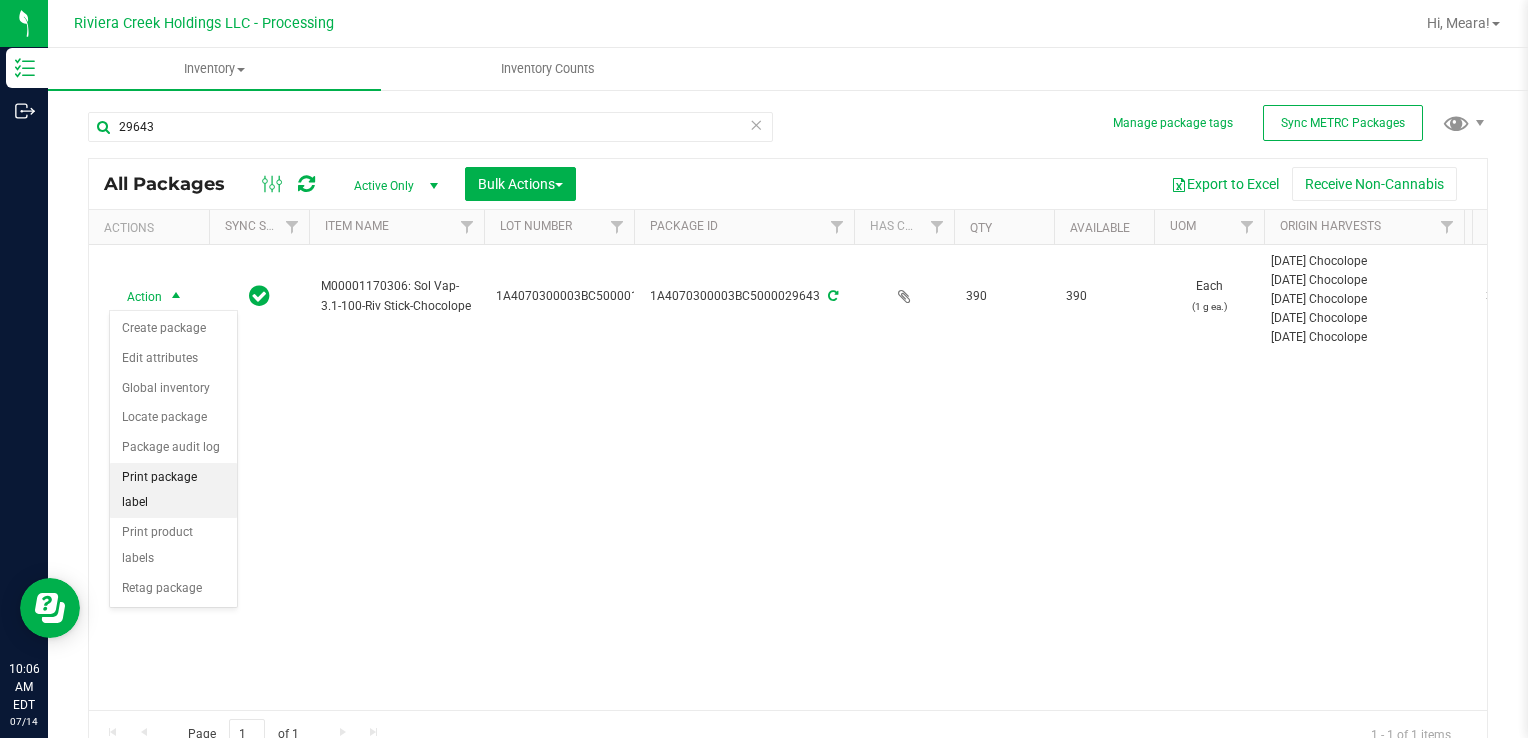 drag, startPoint x: 195, startPoint y: 462, endPoint x: 218, endPoint y: 470, distance: 24.351591 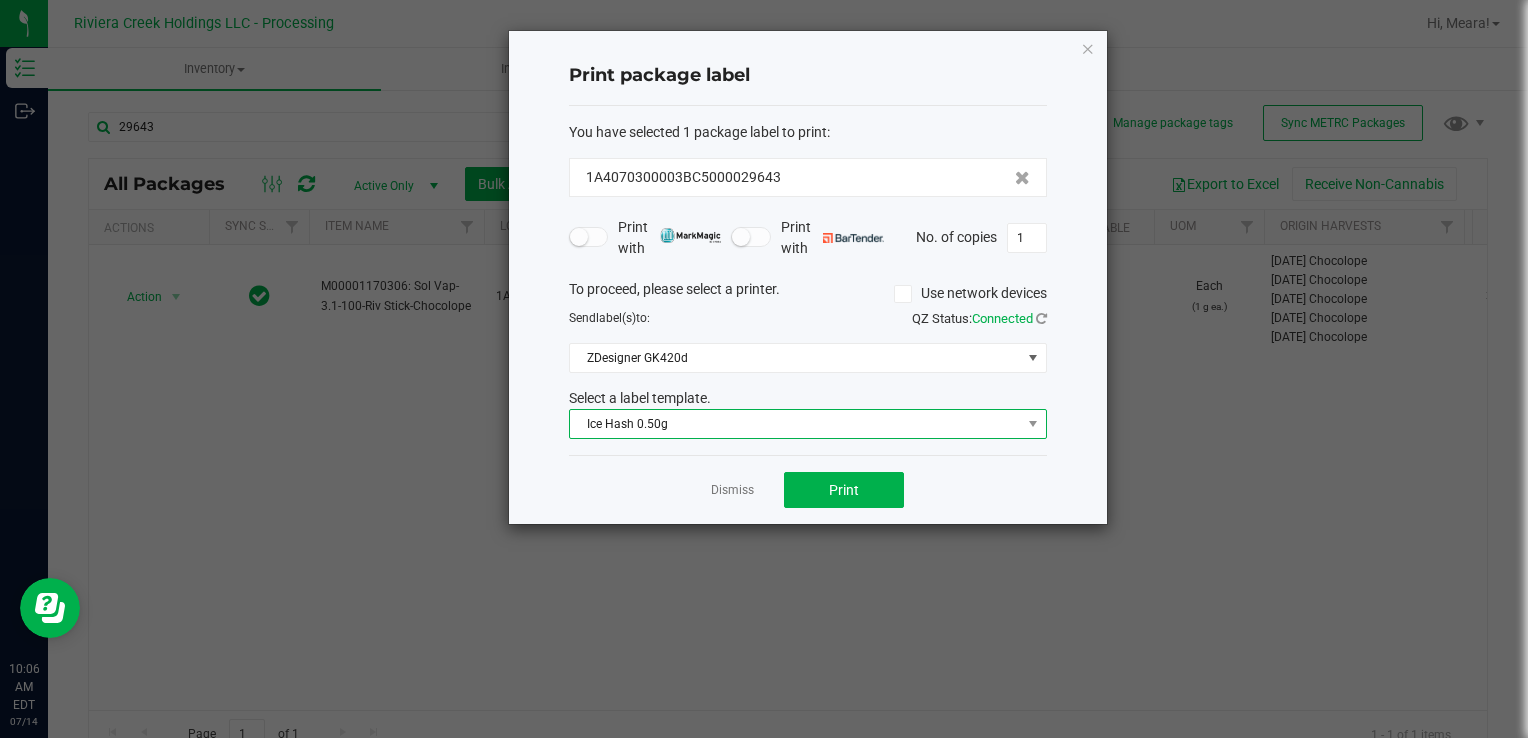 click on "Ice Hash 0.50g" at bounding box center (795, 424) 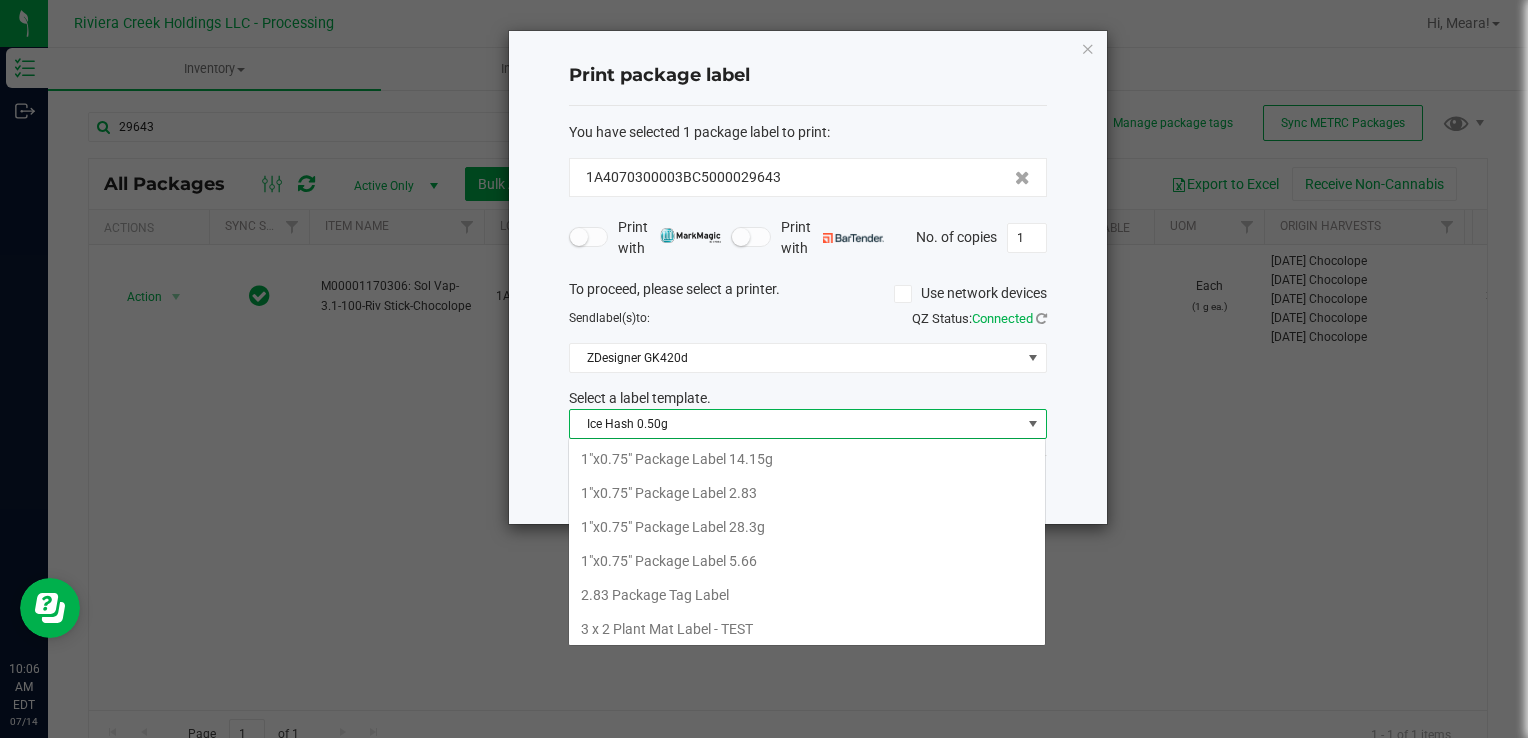 scroll, scrollTop: 99970, scrollLeft: 99521, axis: both 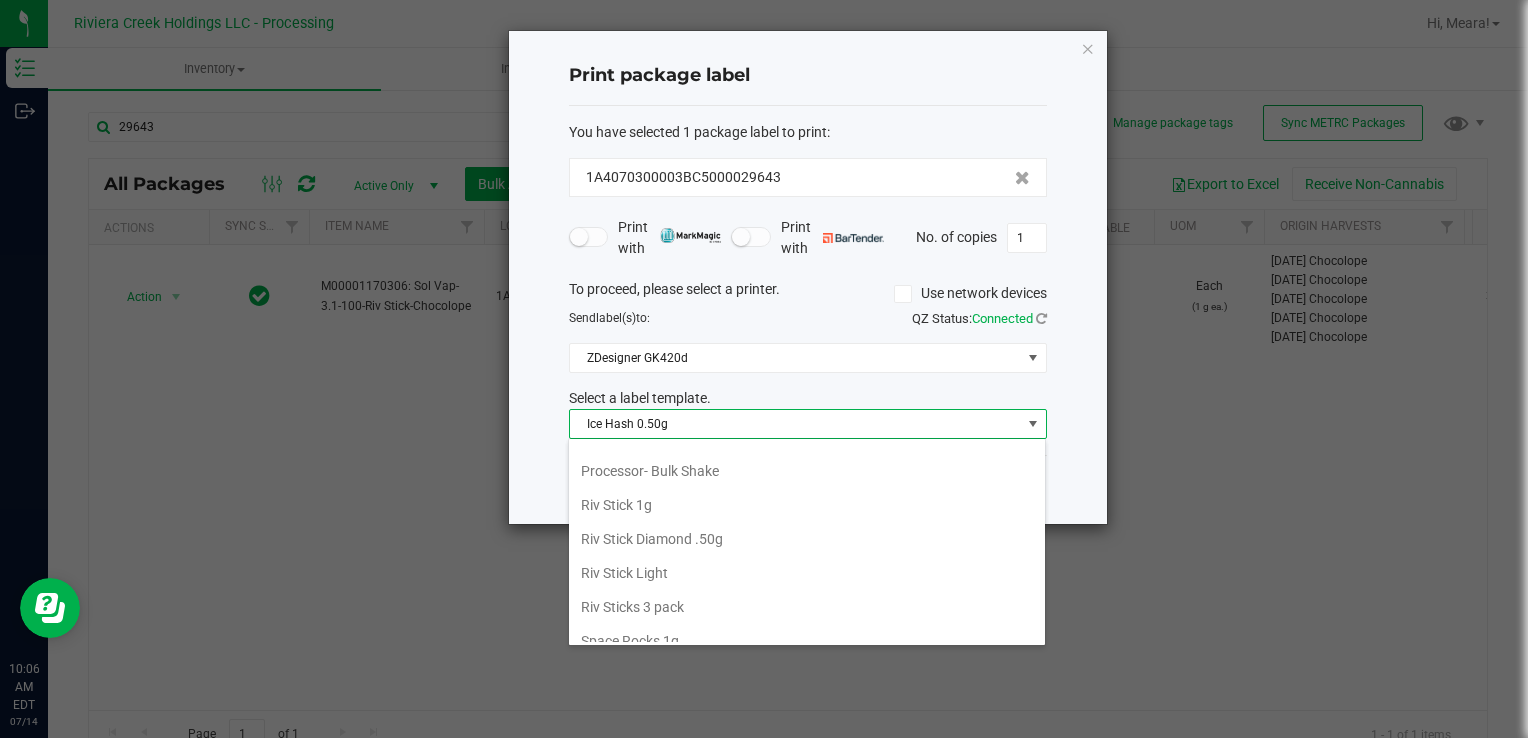 click on "Riv Stick 1g" at bounding box center (807, 505) 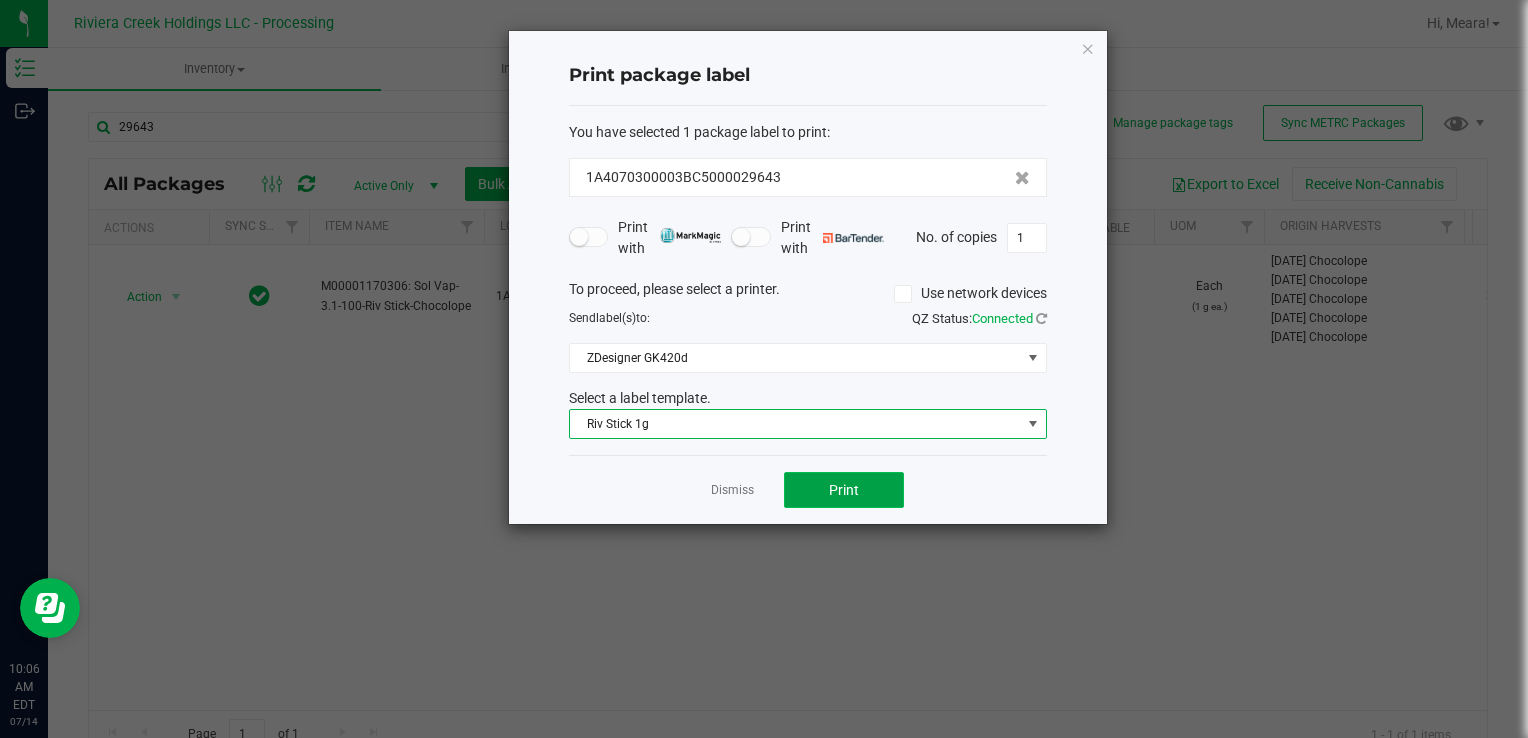 click on "Print" 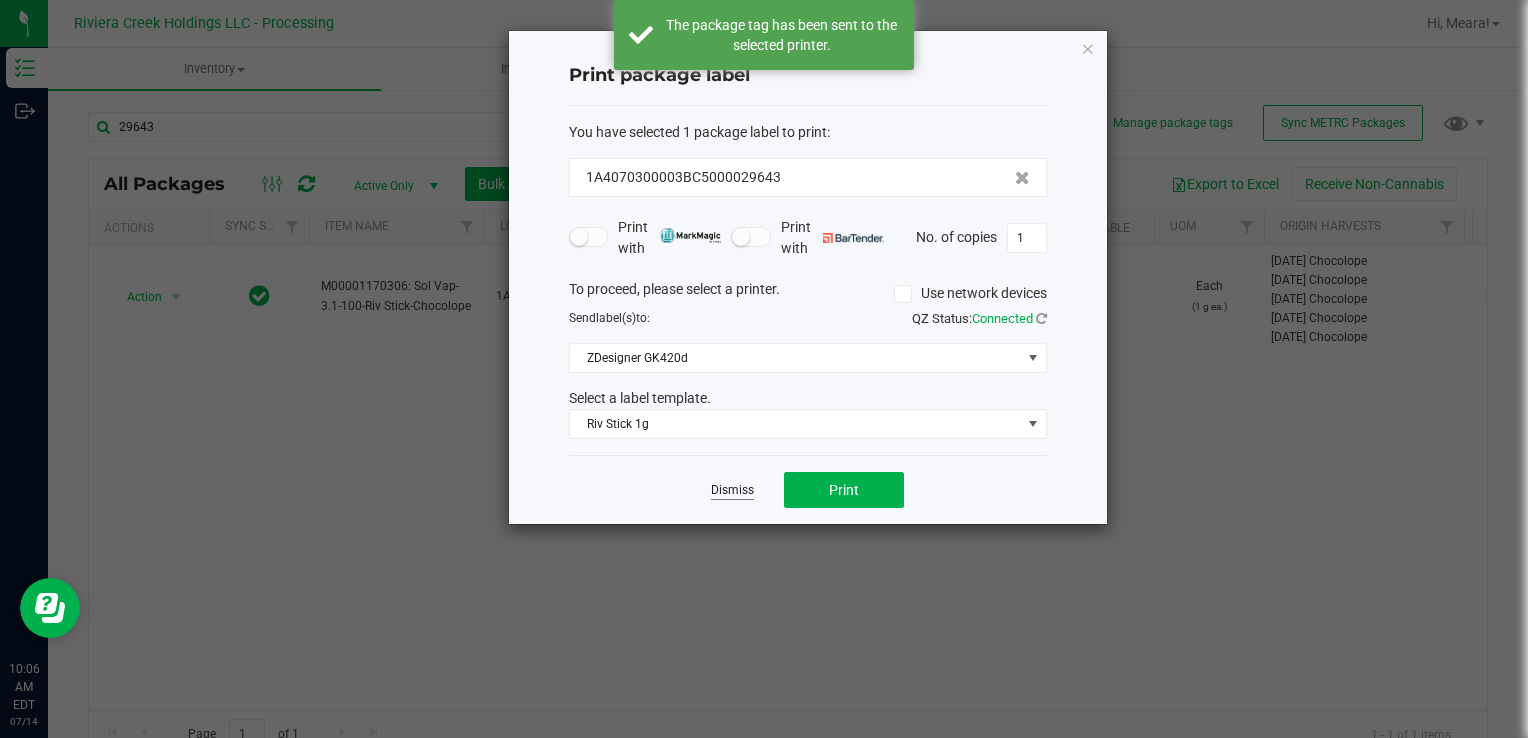 click on "Dismiss" 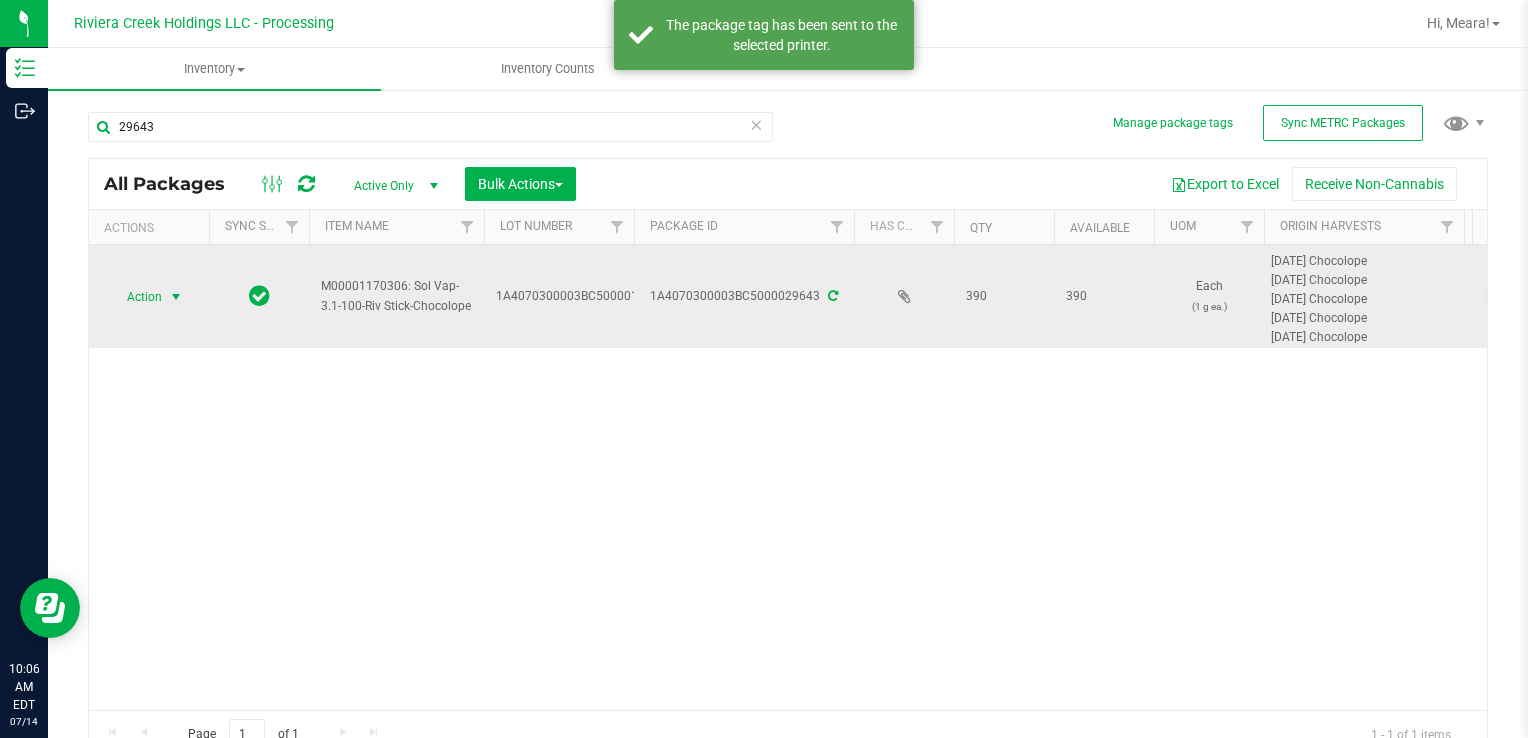 click at bounding box center [176, 297] 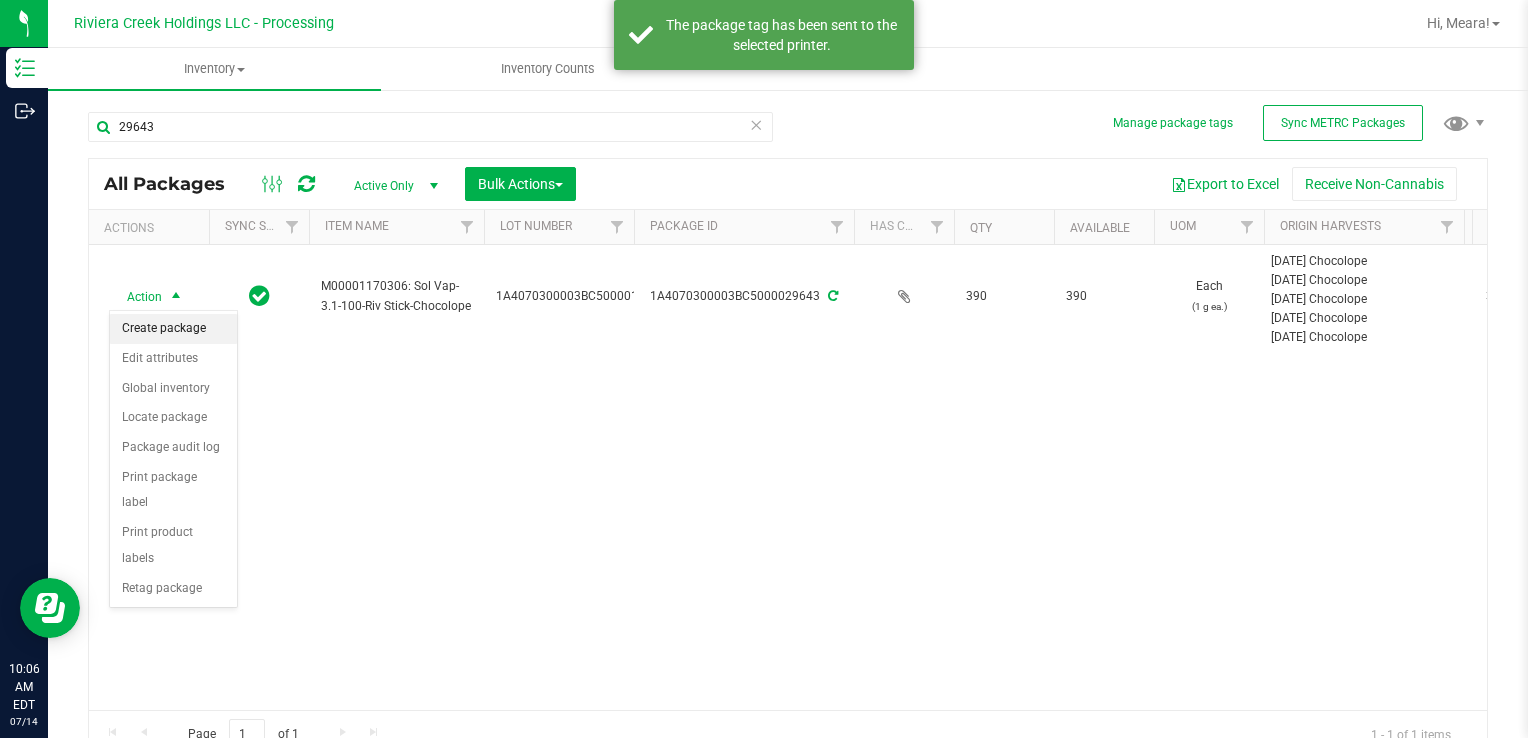 click on "Create package" at bounding box center [173, 329] 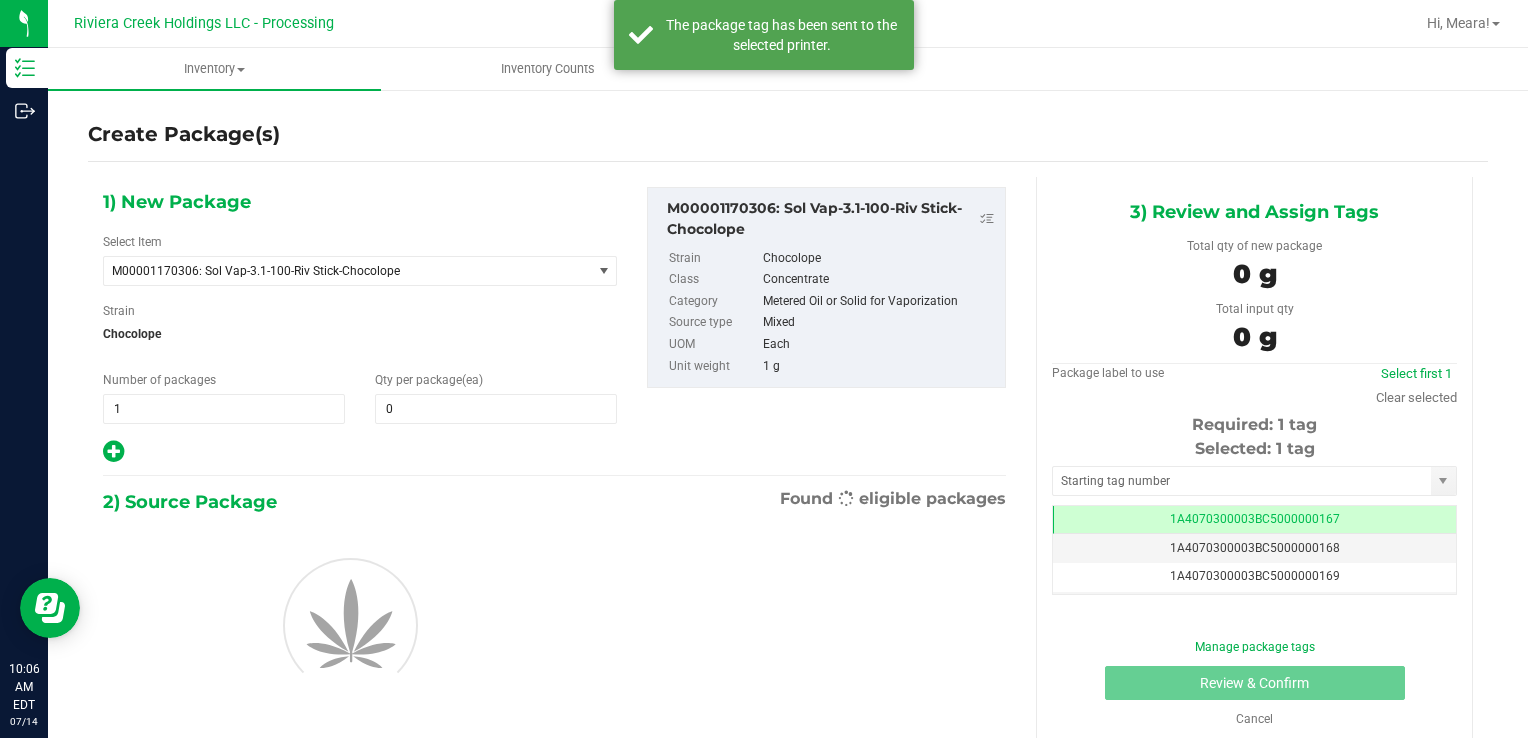 scroll, scrollTop: 0, scrollLeft: 0, axis: both 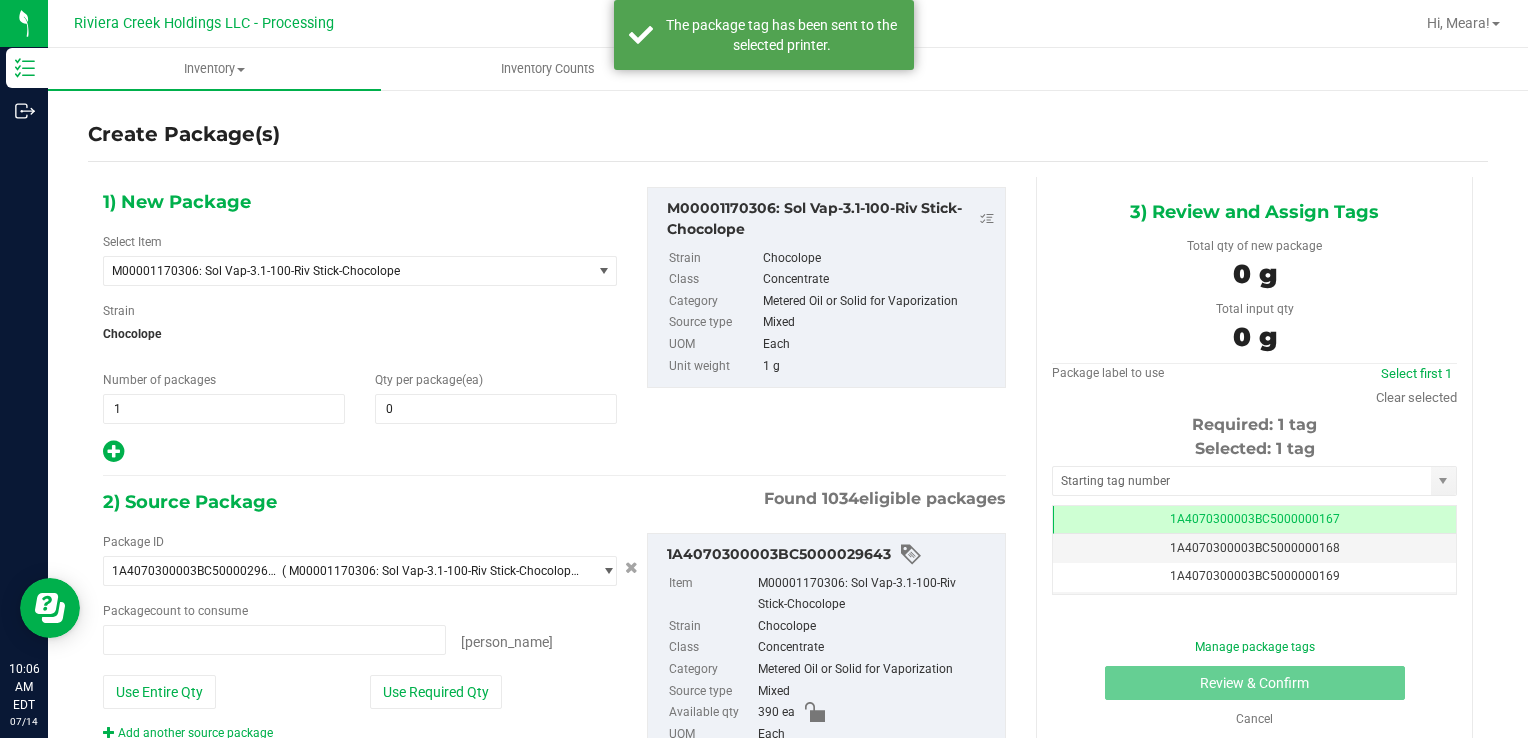 type on "0 ea" 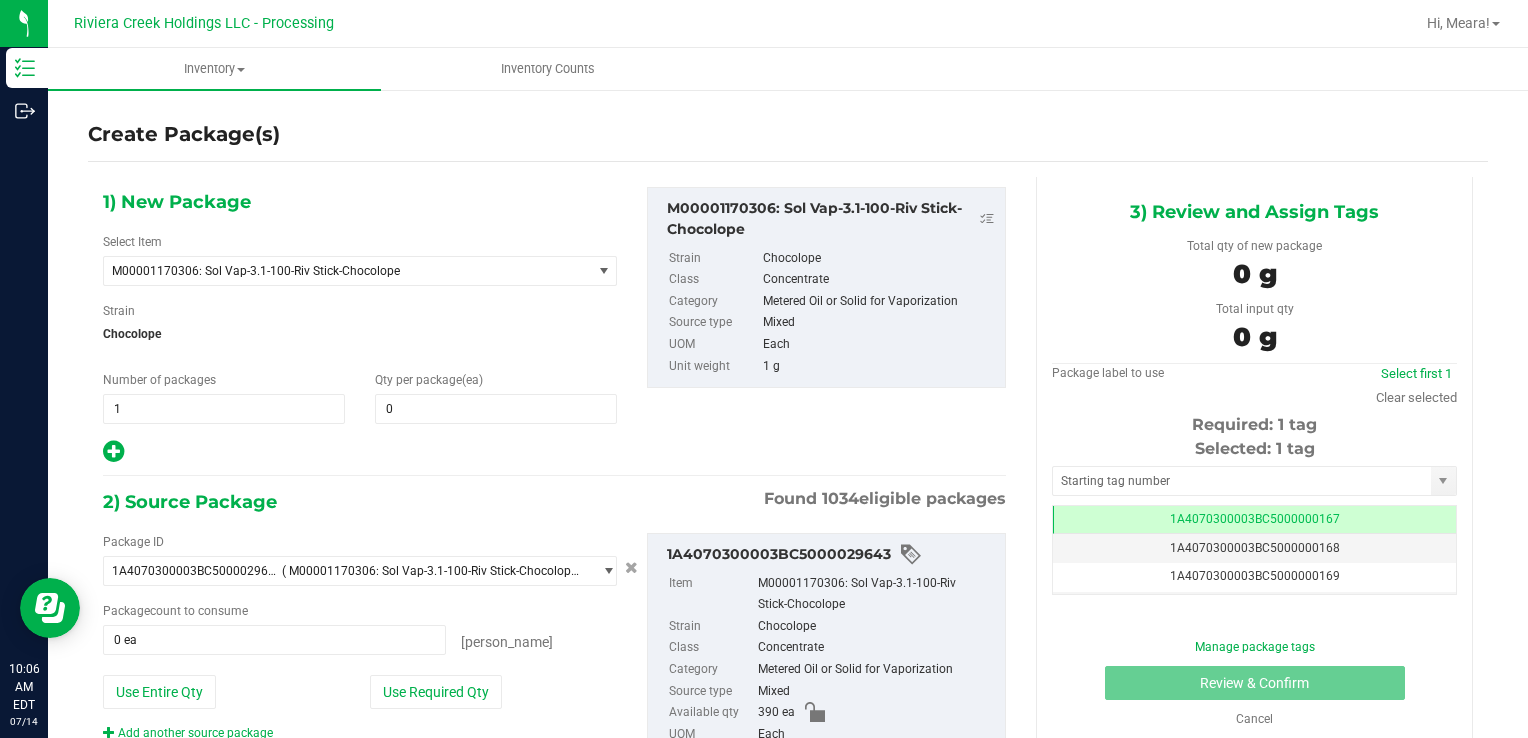 click on "Qty per package
(ea)
0 0" at bounding box center [496, 397] 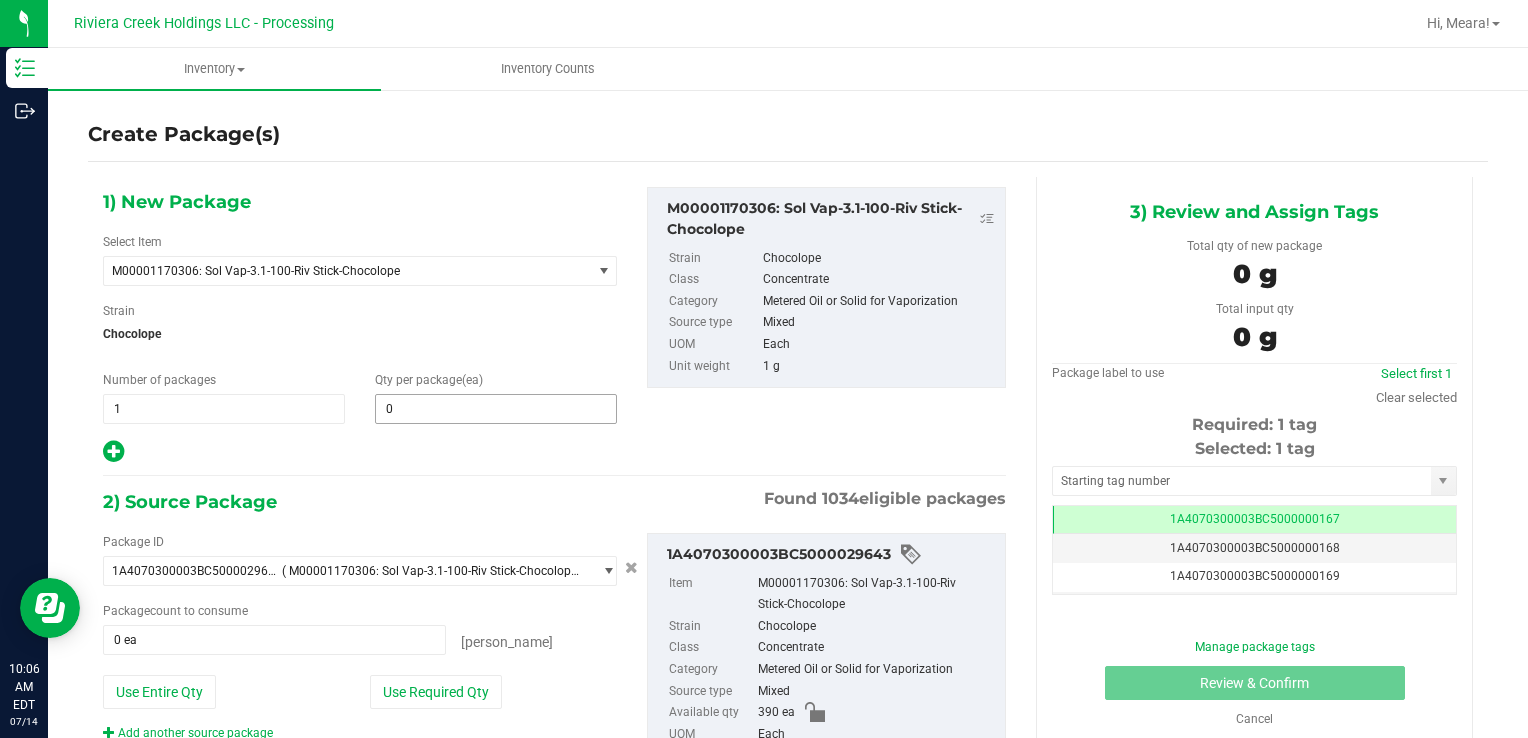 drag, startPoint x: 450, startPoint y: 386, endPoint x: 454, endPoint y: 396, distance: 10.770329 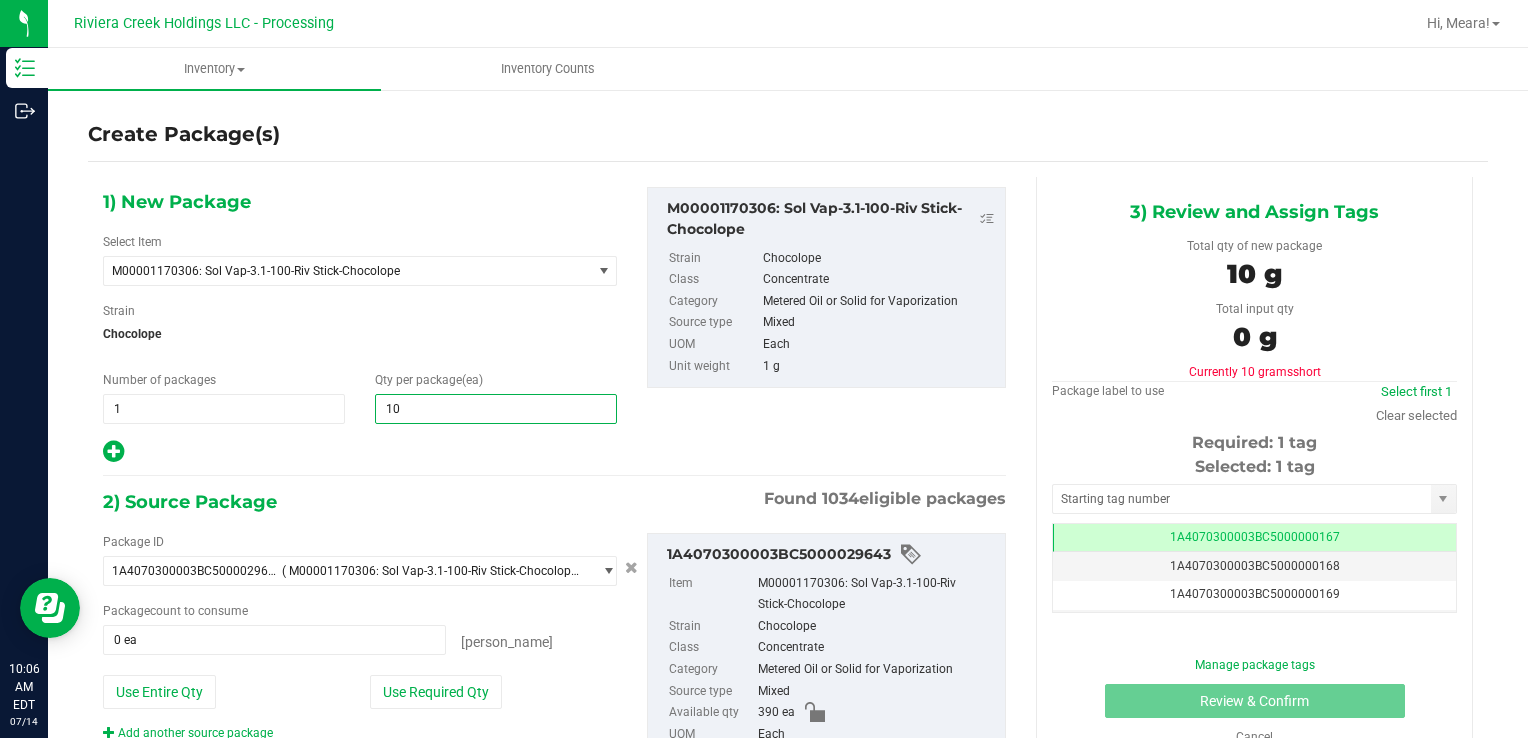 type on "100" 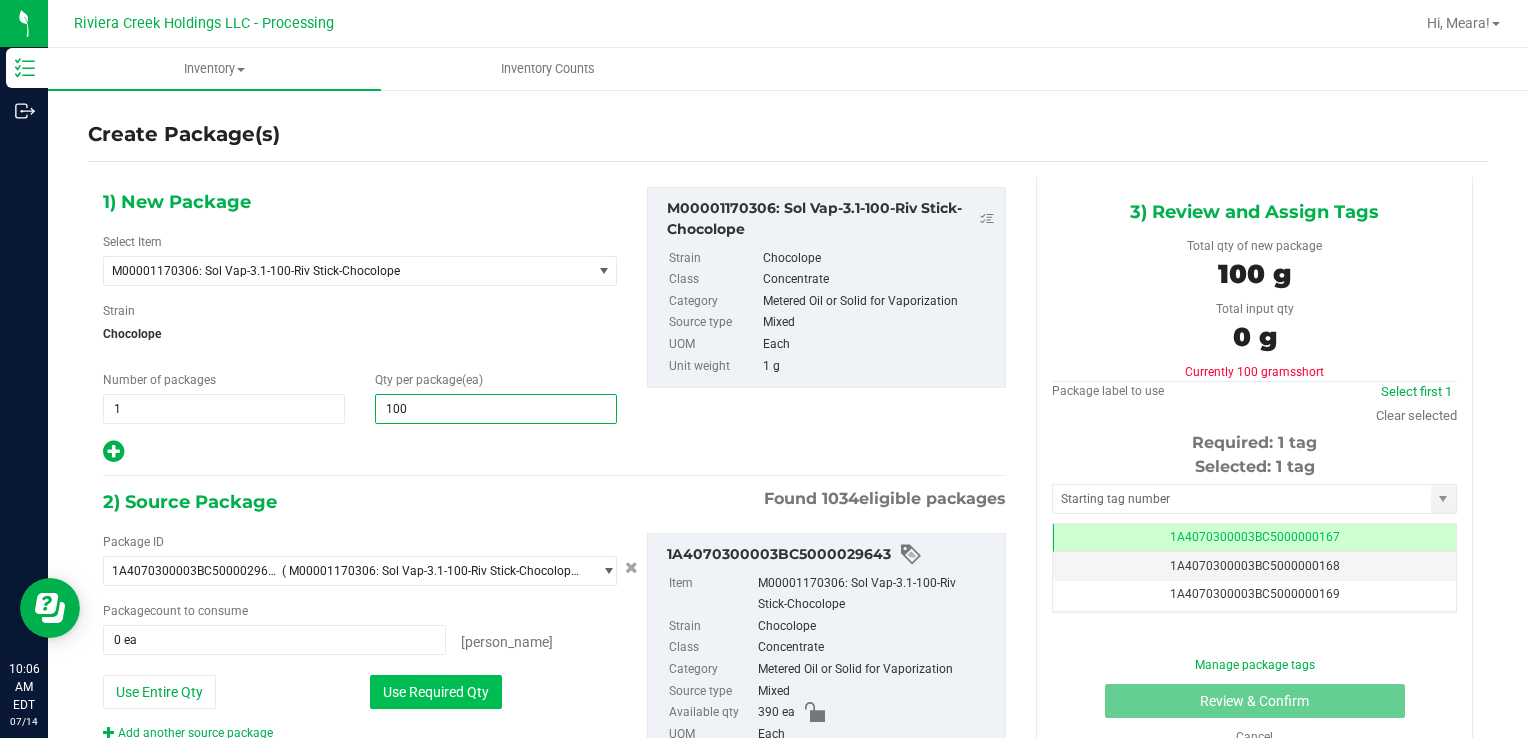 type on "100" 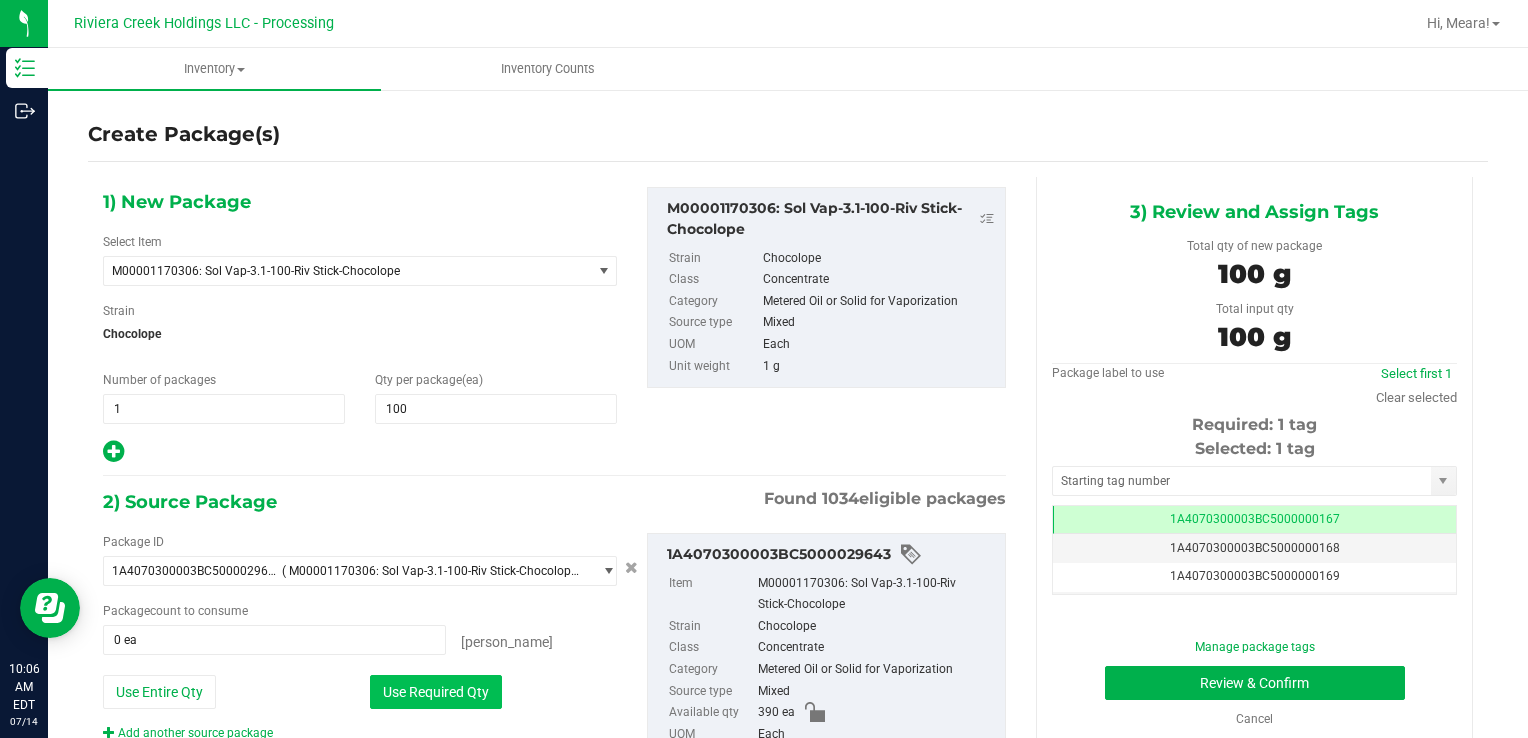 type on "100 ea" 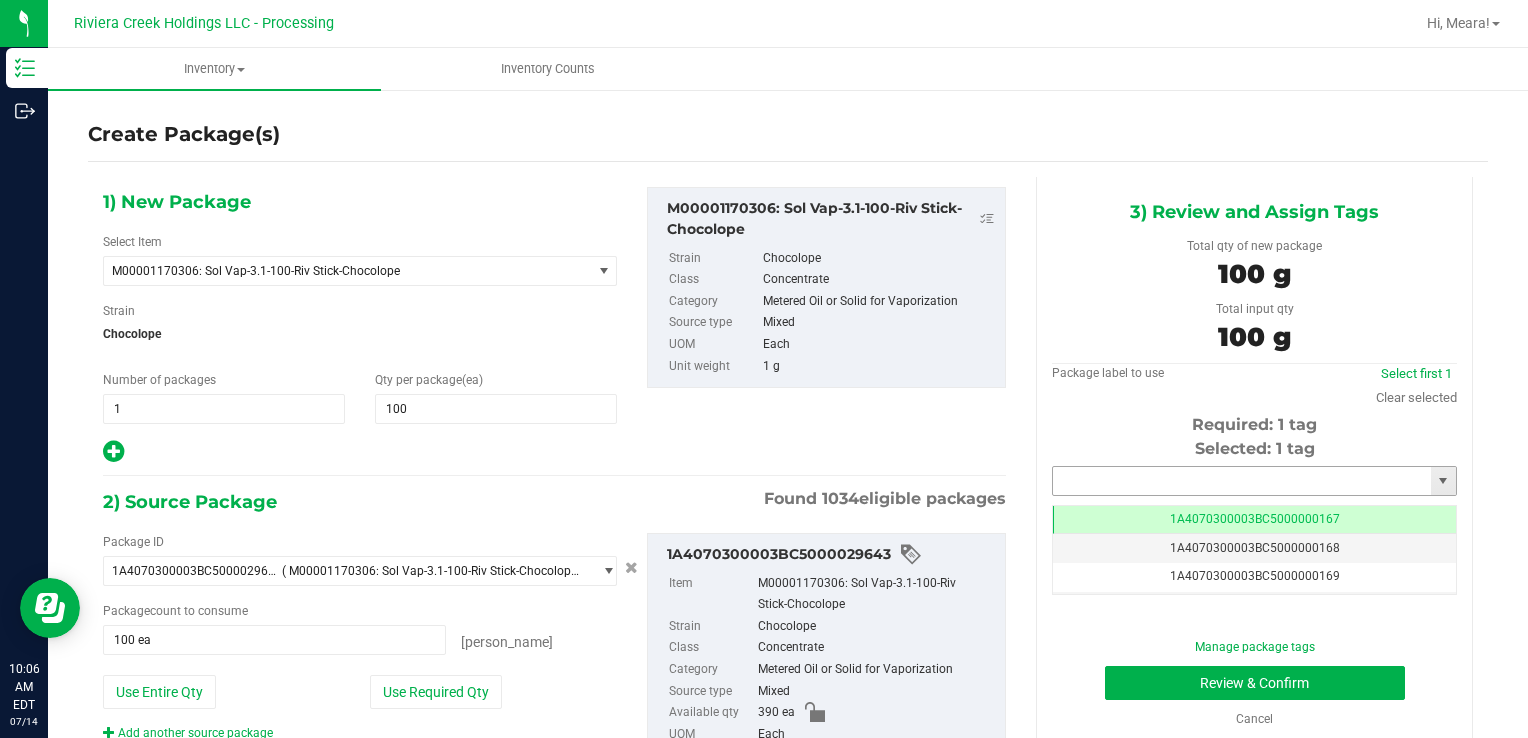 click at bounding box center (1242, 481) 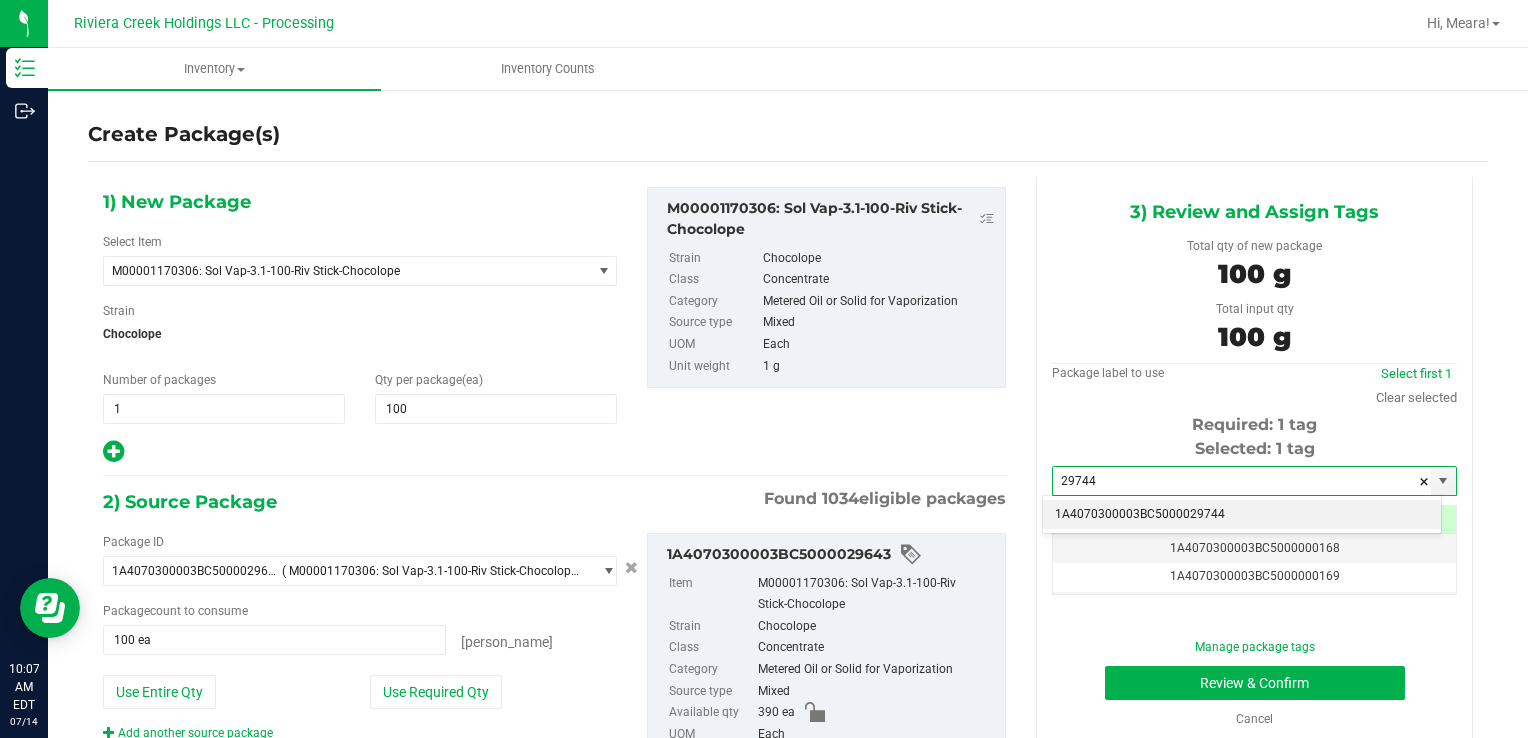 click on "1A4070300003BC5000029744" at bounding box center (1242, 515) 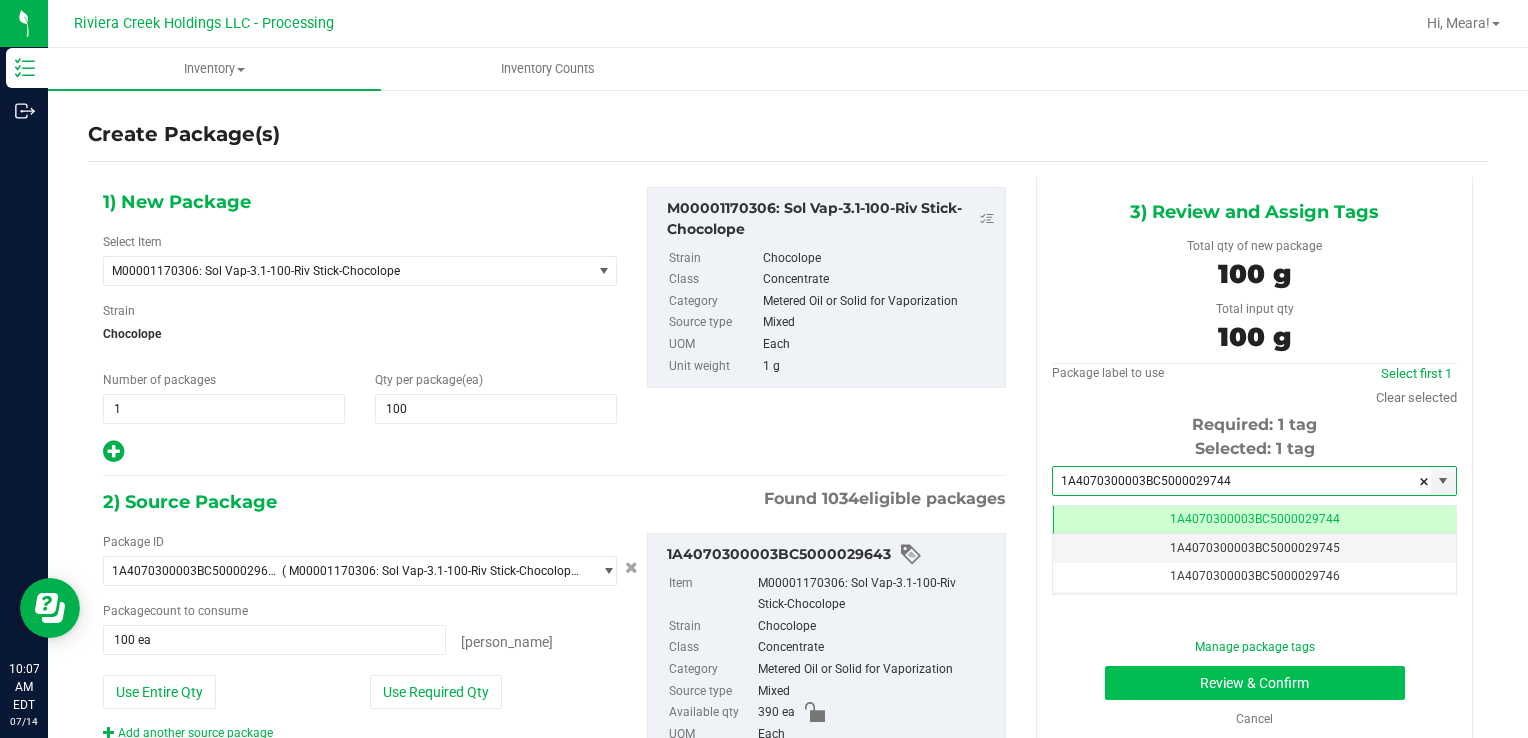 type on "1A4070300003BC5000029744" 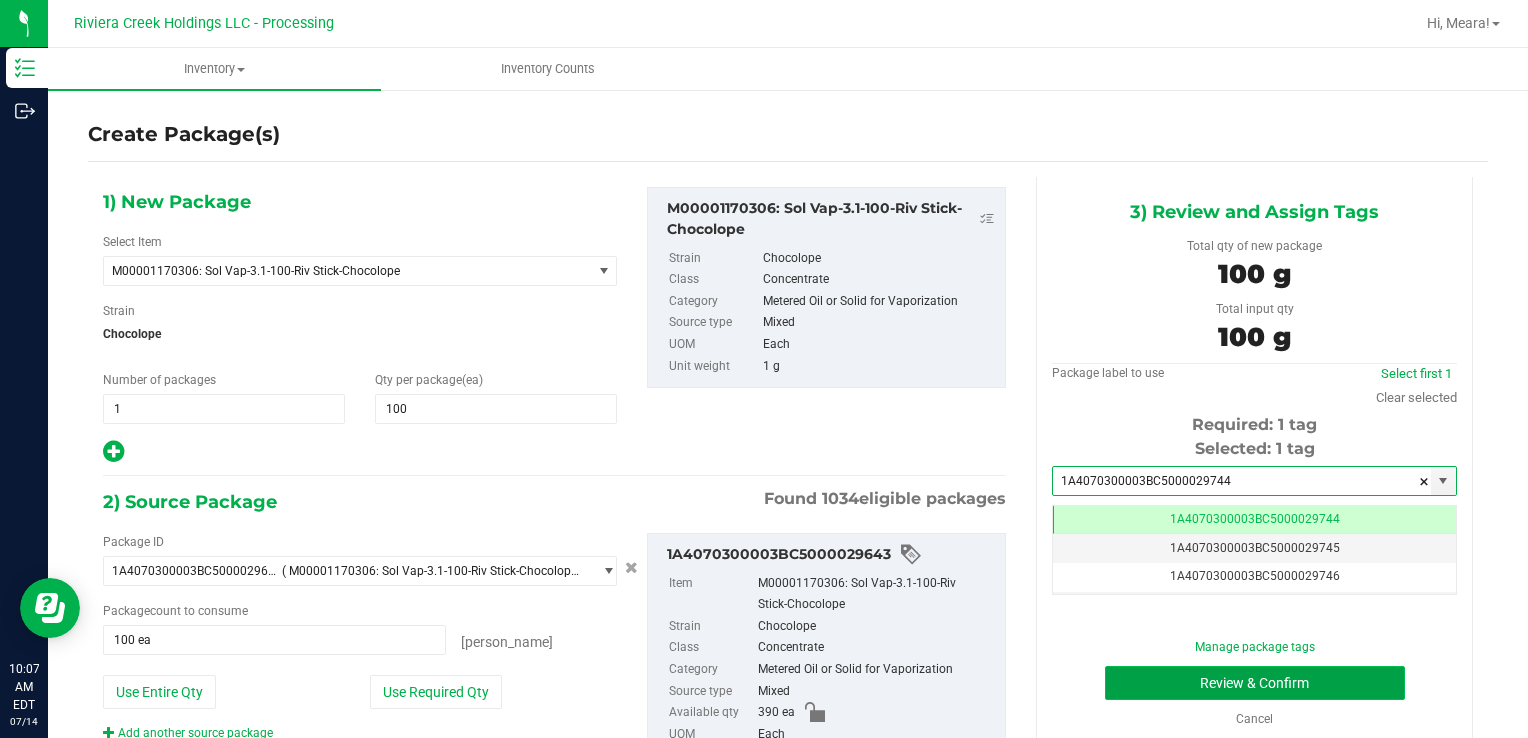 click on "Review & Confirm" at bounding box center [1255, 683] 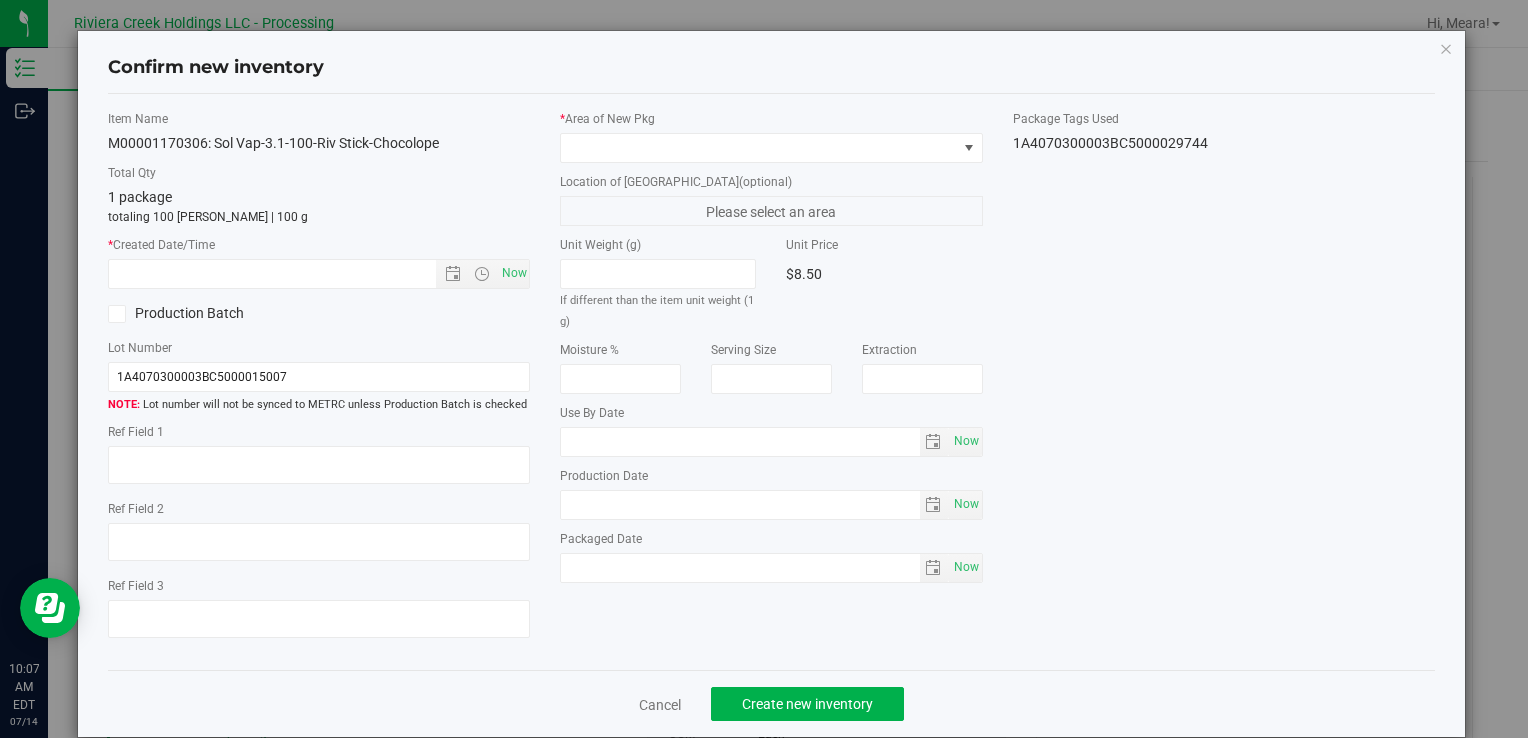 type on "[DATE]" 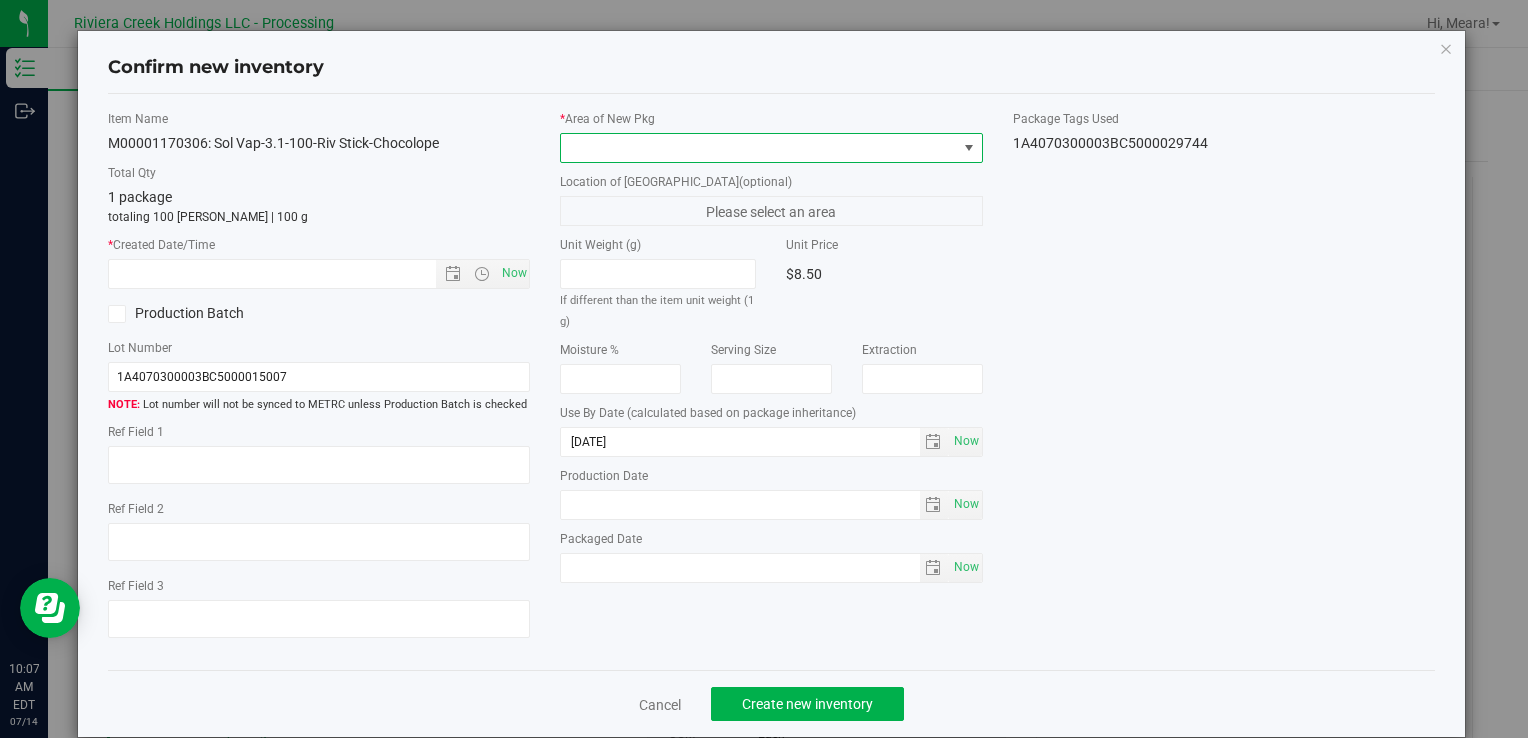 click at bounding box center [758, 148] 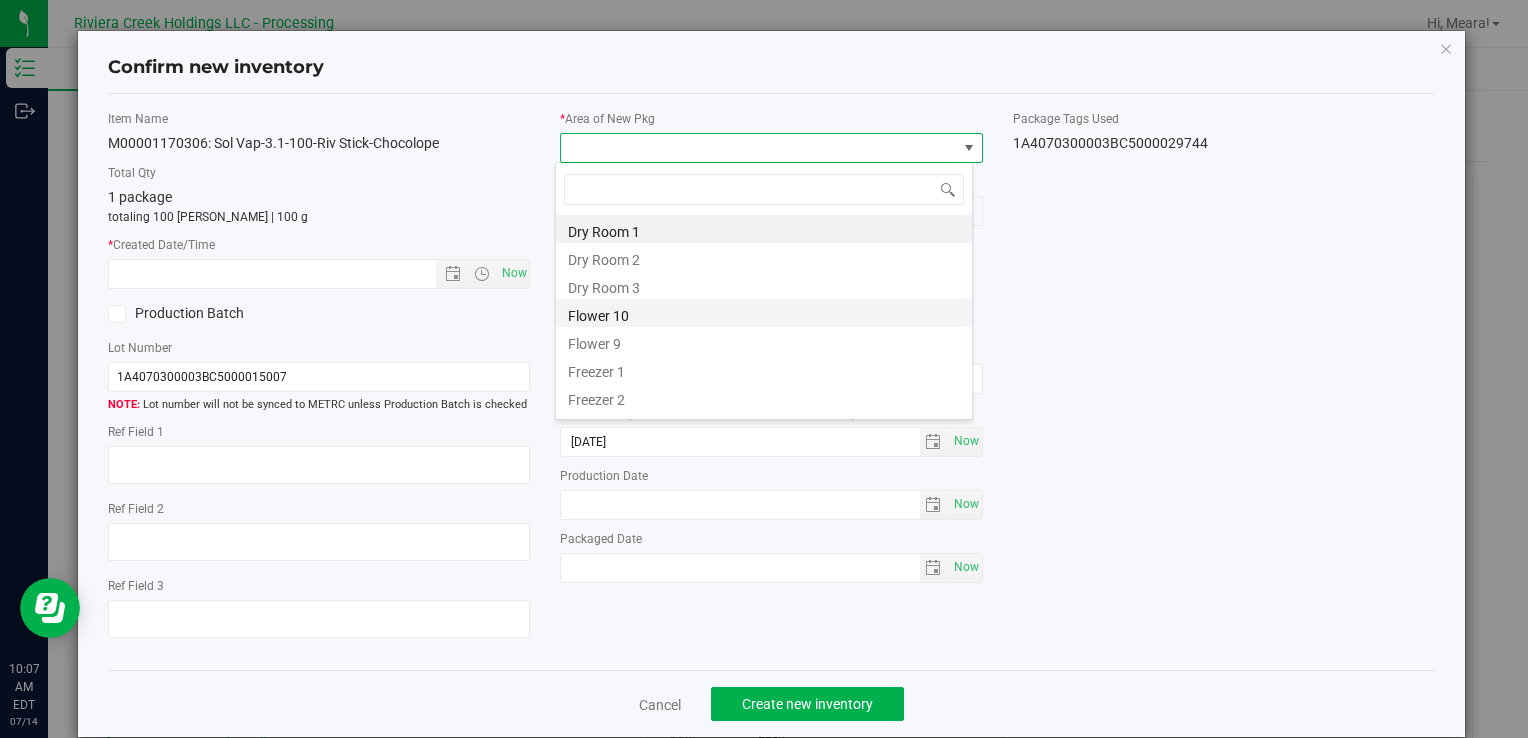 click on "Flower 10" at bounding box center [764, 313] 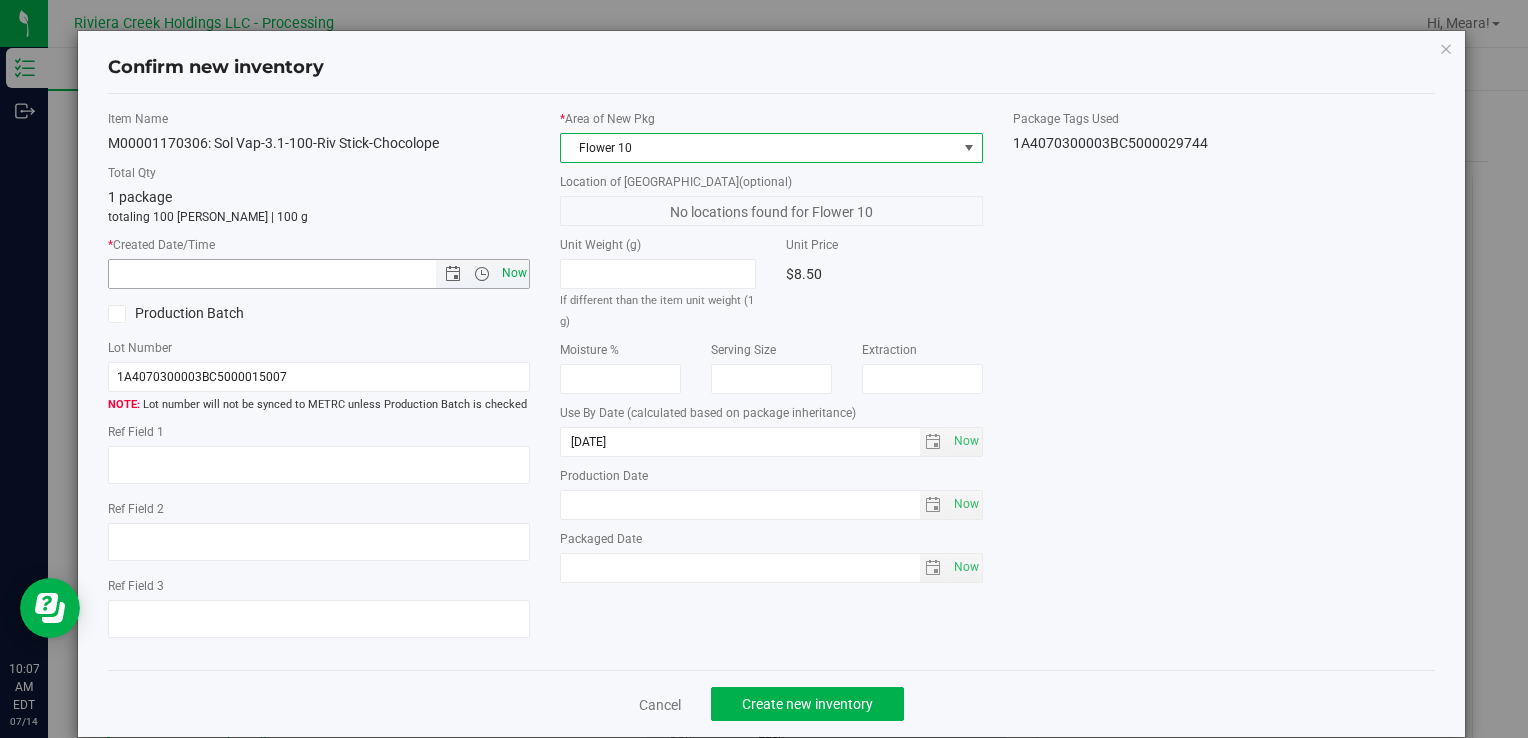 click on "Now" at bounding box center [514, 273] 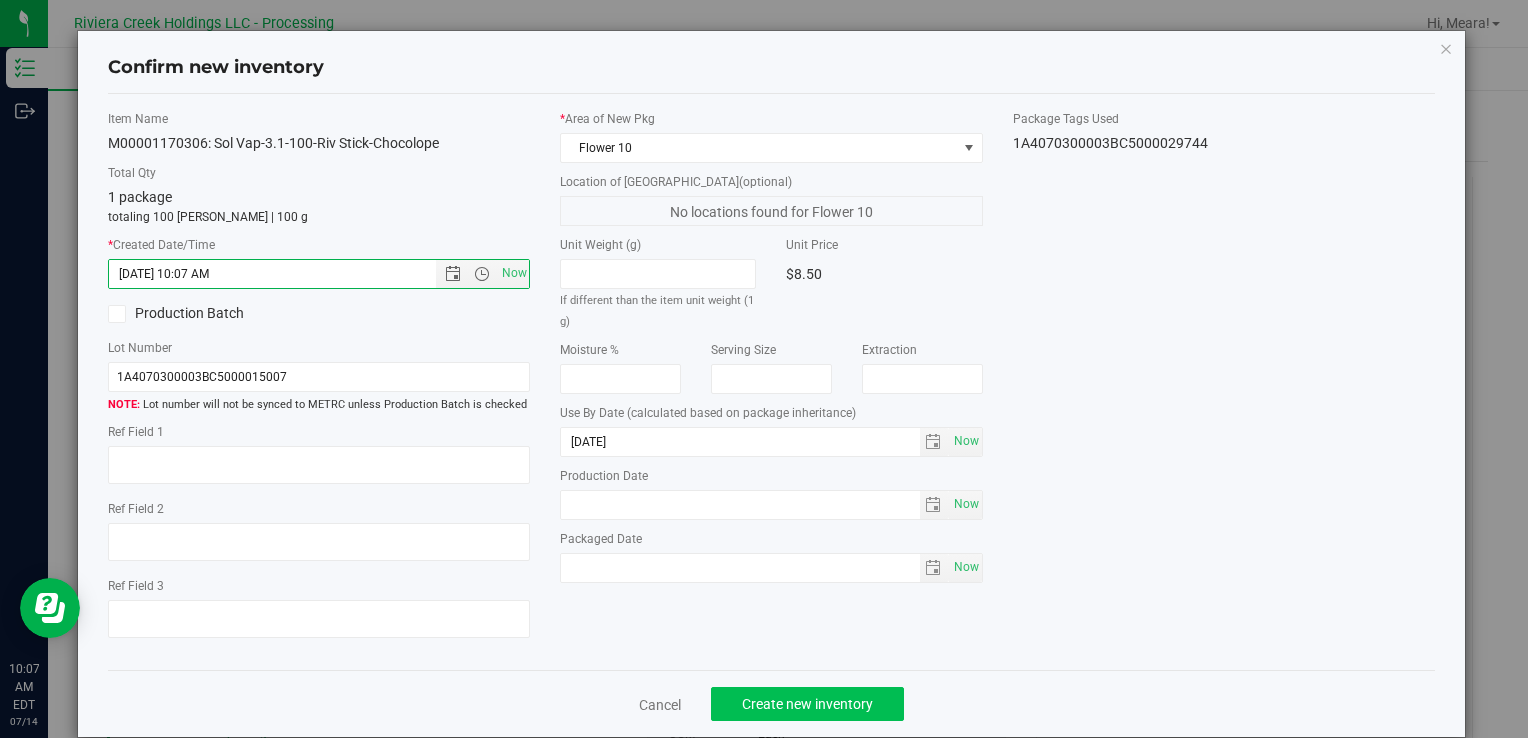 click on "Cancel
Create new inventory" at bounding box center [771, 703] 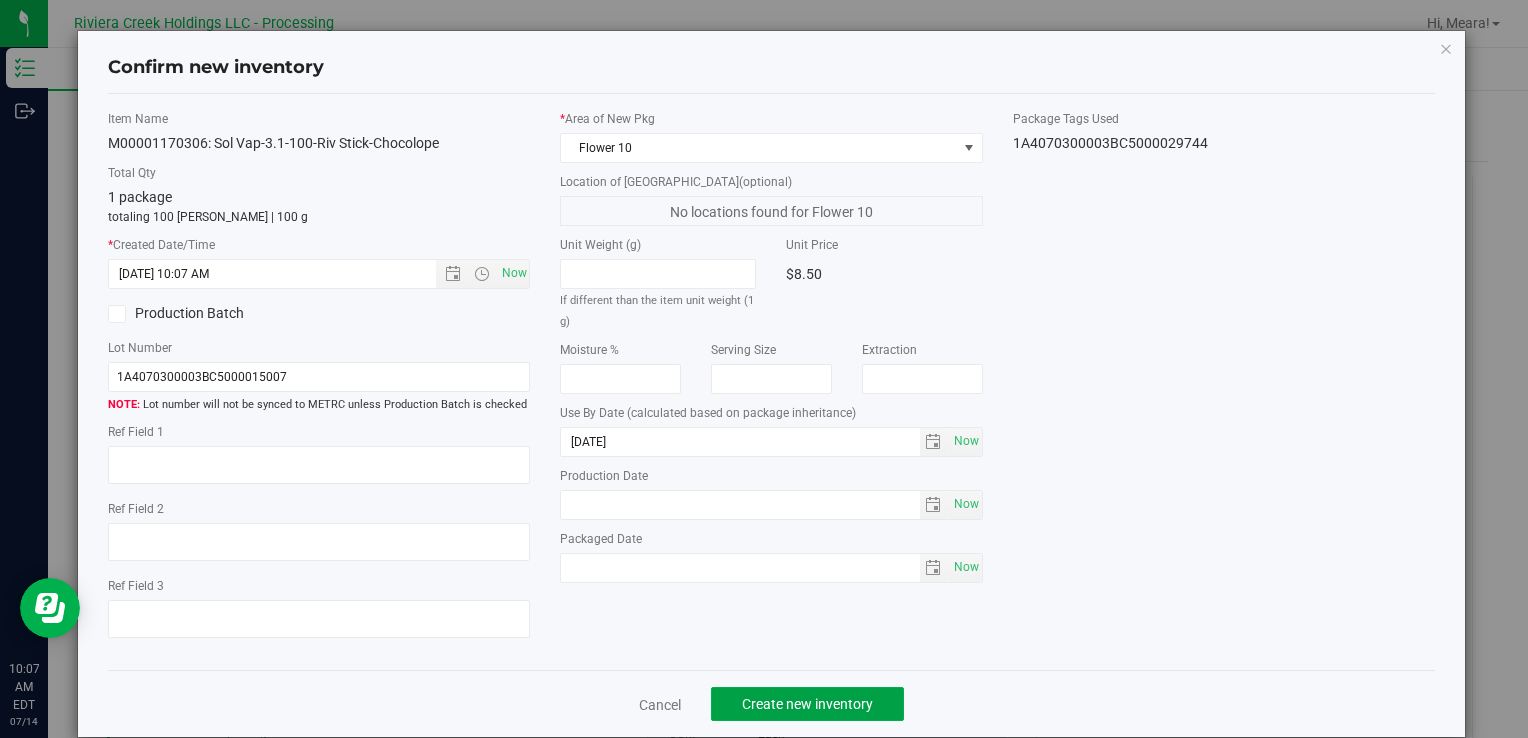 drag, startPoint x: 776, startPoint y: 697, endPoint x: 778, endPoint y: 681, distance: 16.124516 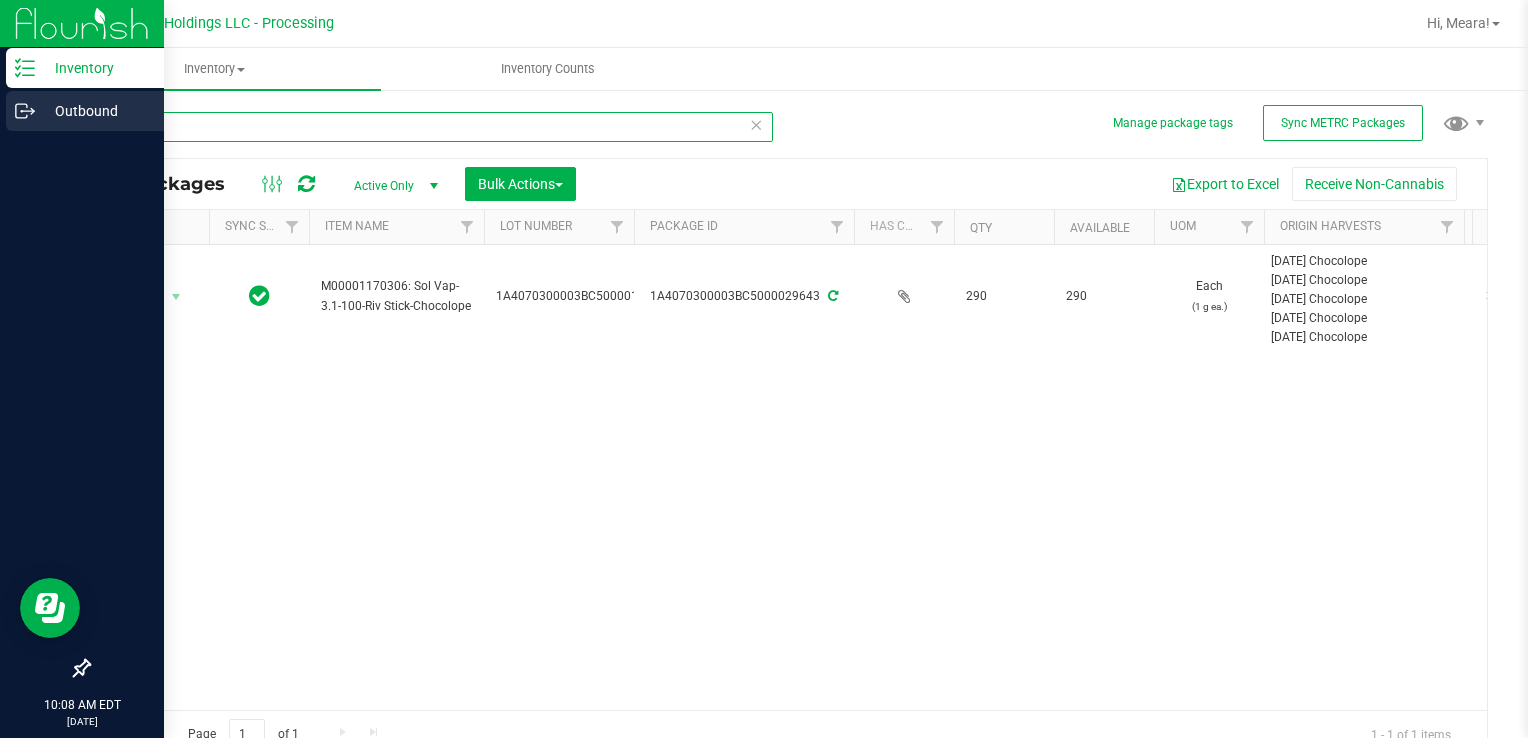 drag, startPoint x: 208, startPoint y: 138, endPoint x: 24, endPoint y: 132, distance: 184.0978 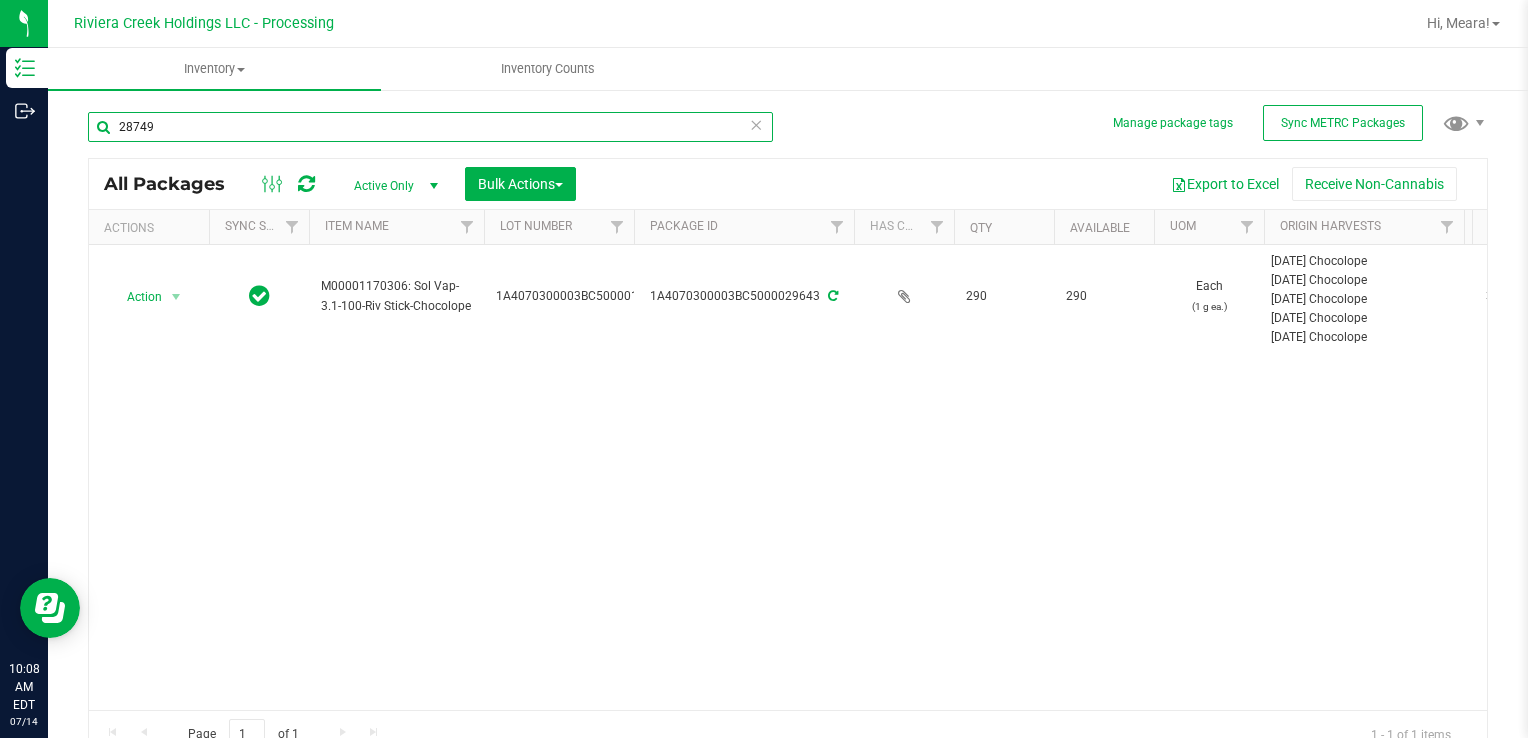 type on "28749" 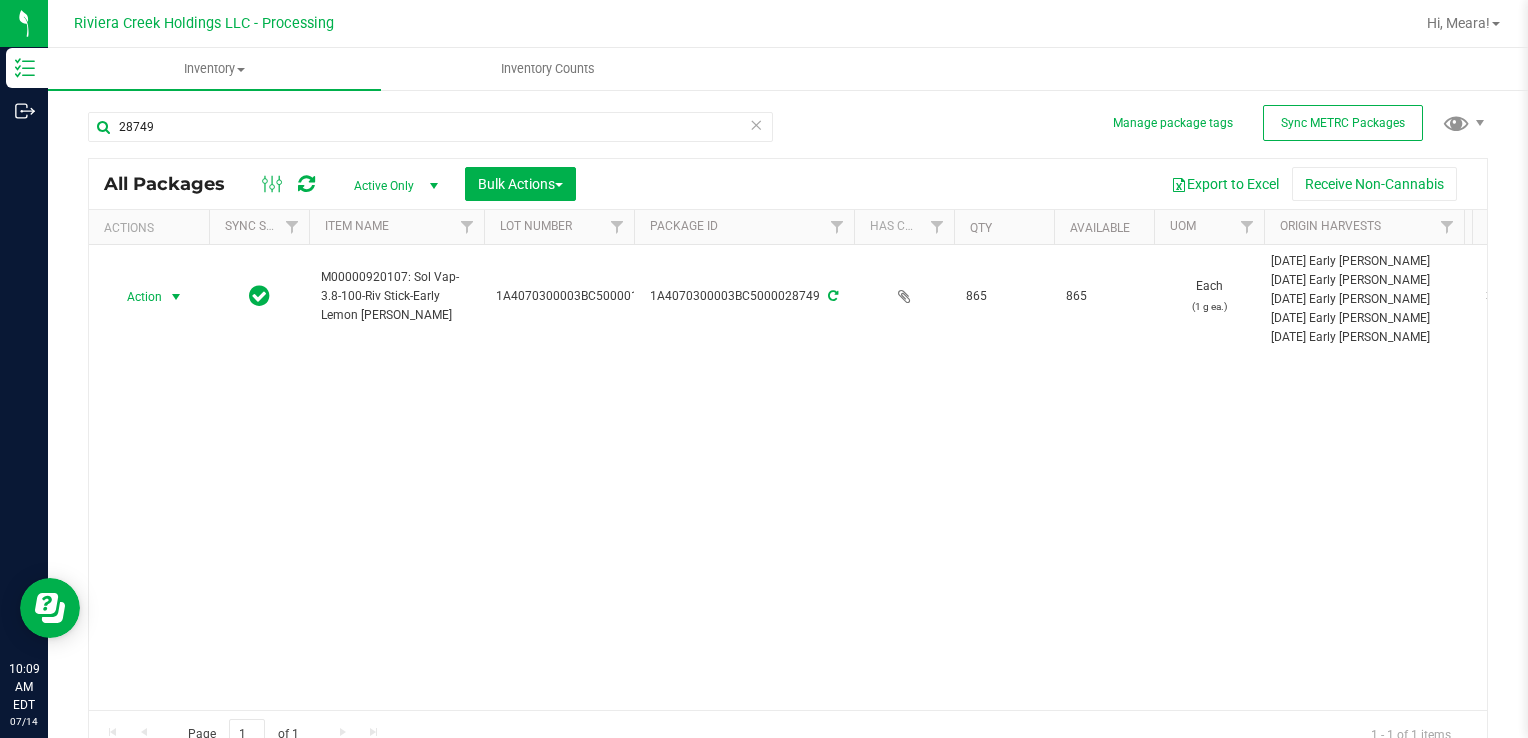 drag, startPoint x: 181, startPoint y: 289, endPoint x: 183, endPoint y: 319, distance: 30.066593 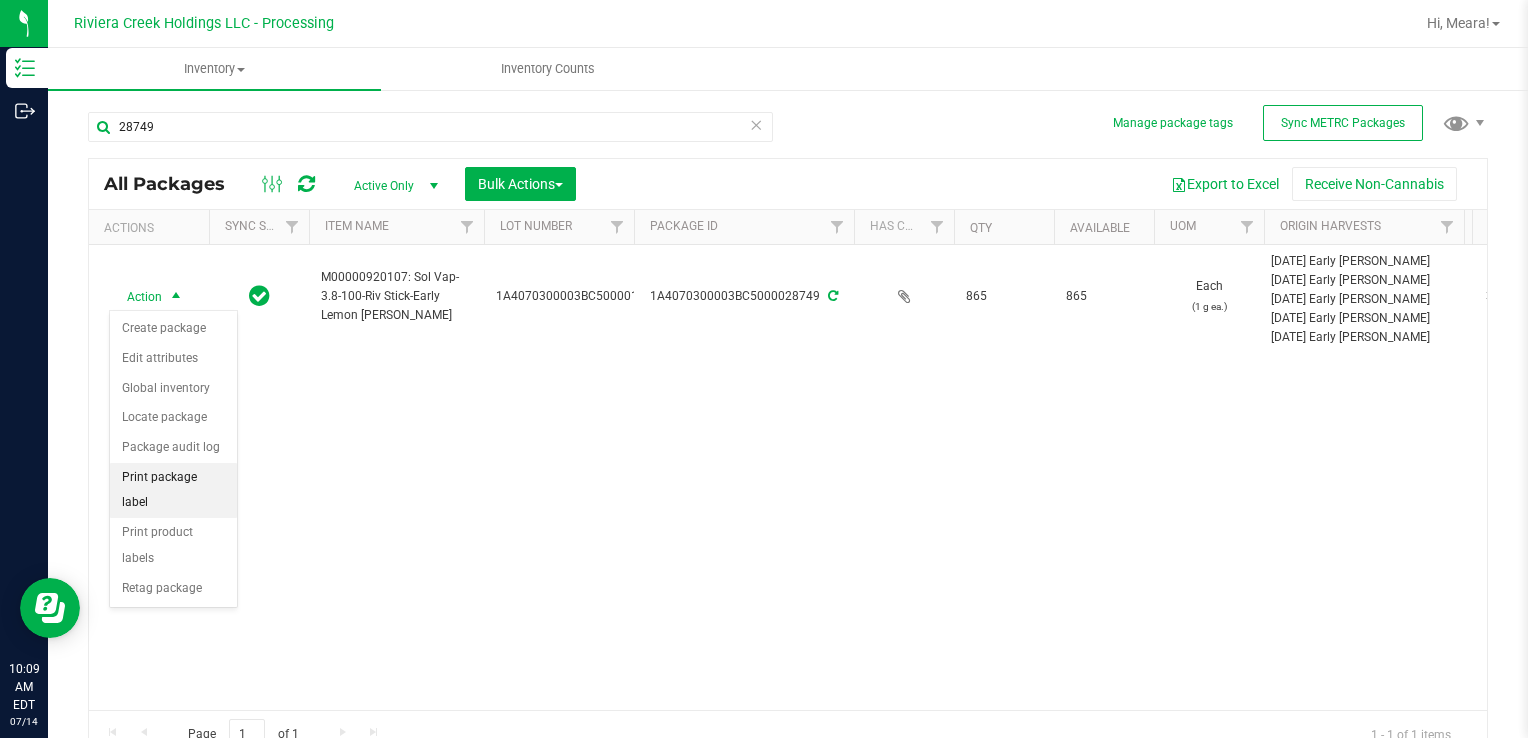 click on "Print package label" at bounding box center (173, 490) 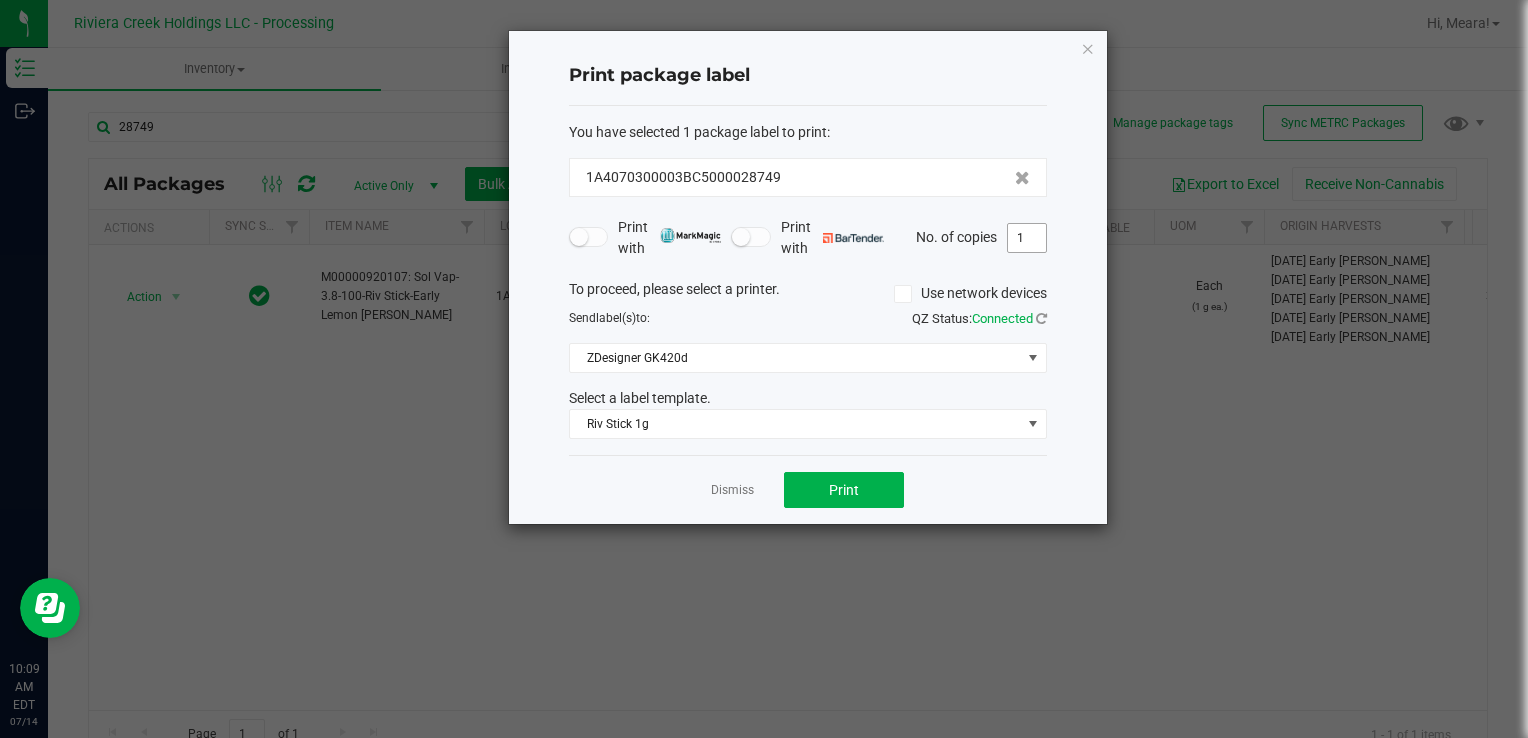 click on "1" at bounding box center (1027, 238) 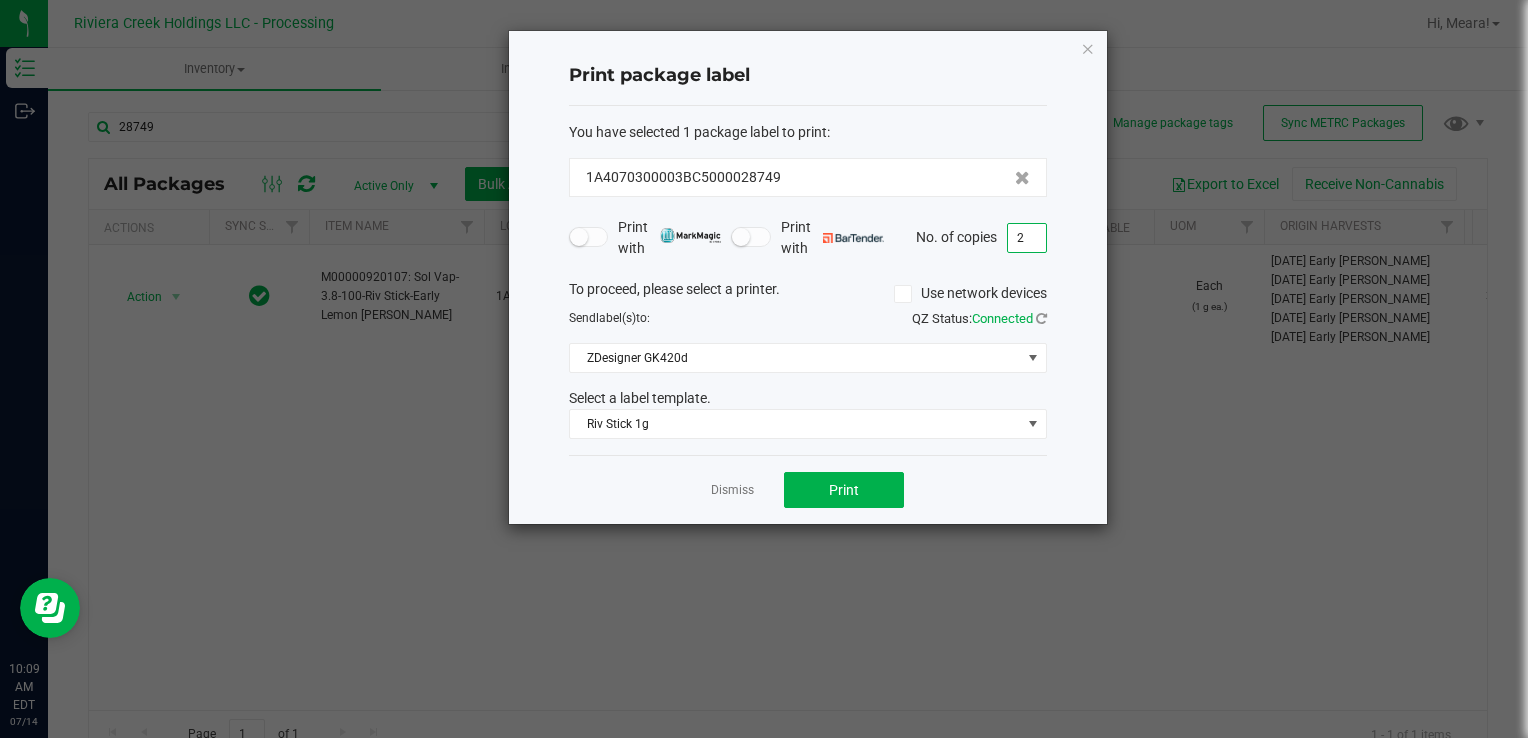 type on "2" 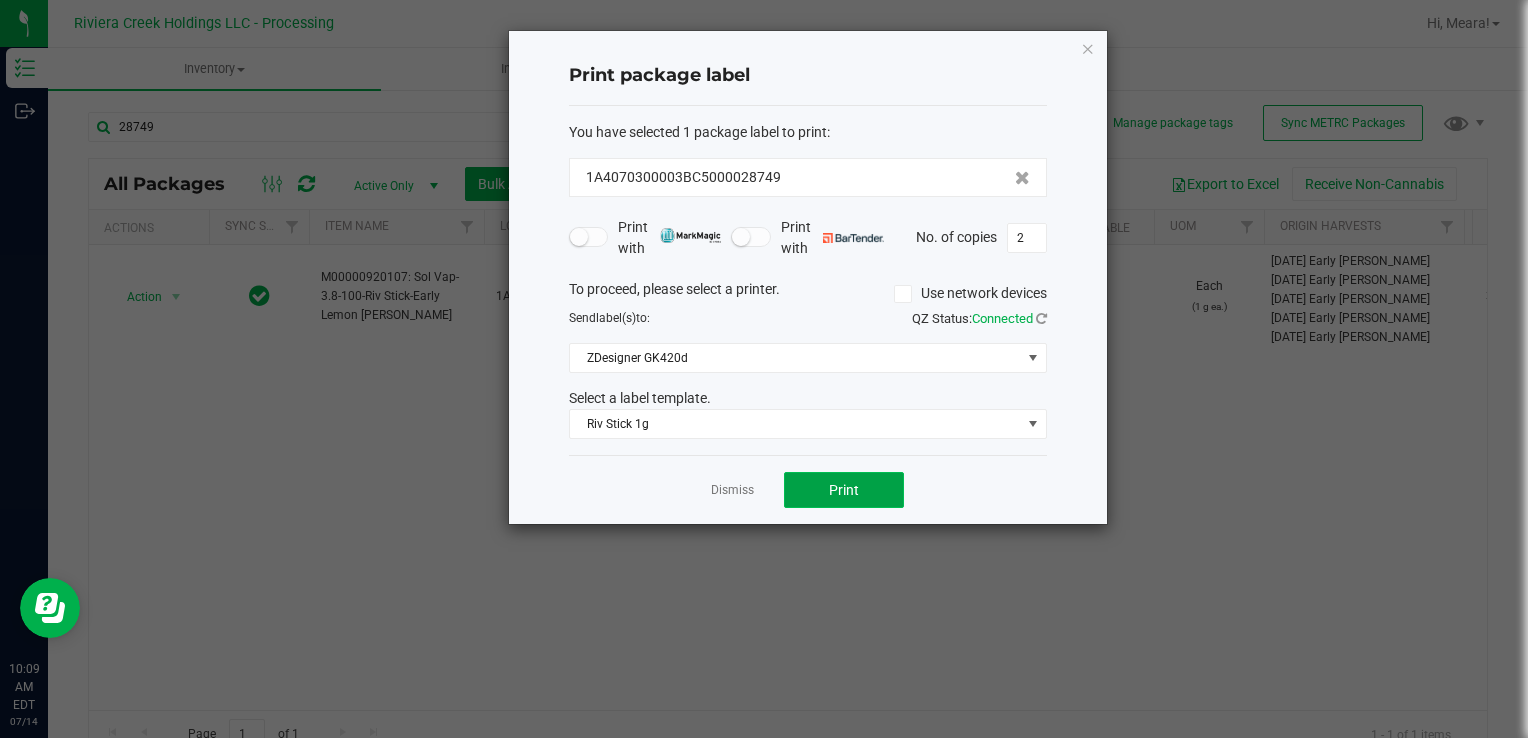 click on "Print" 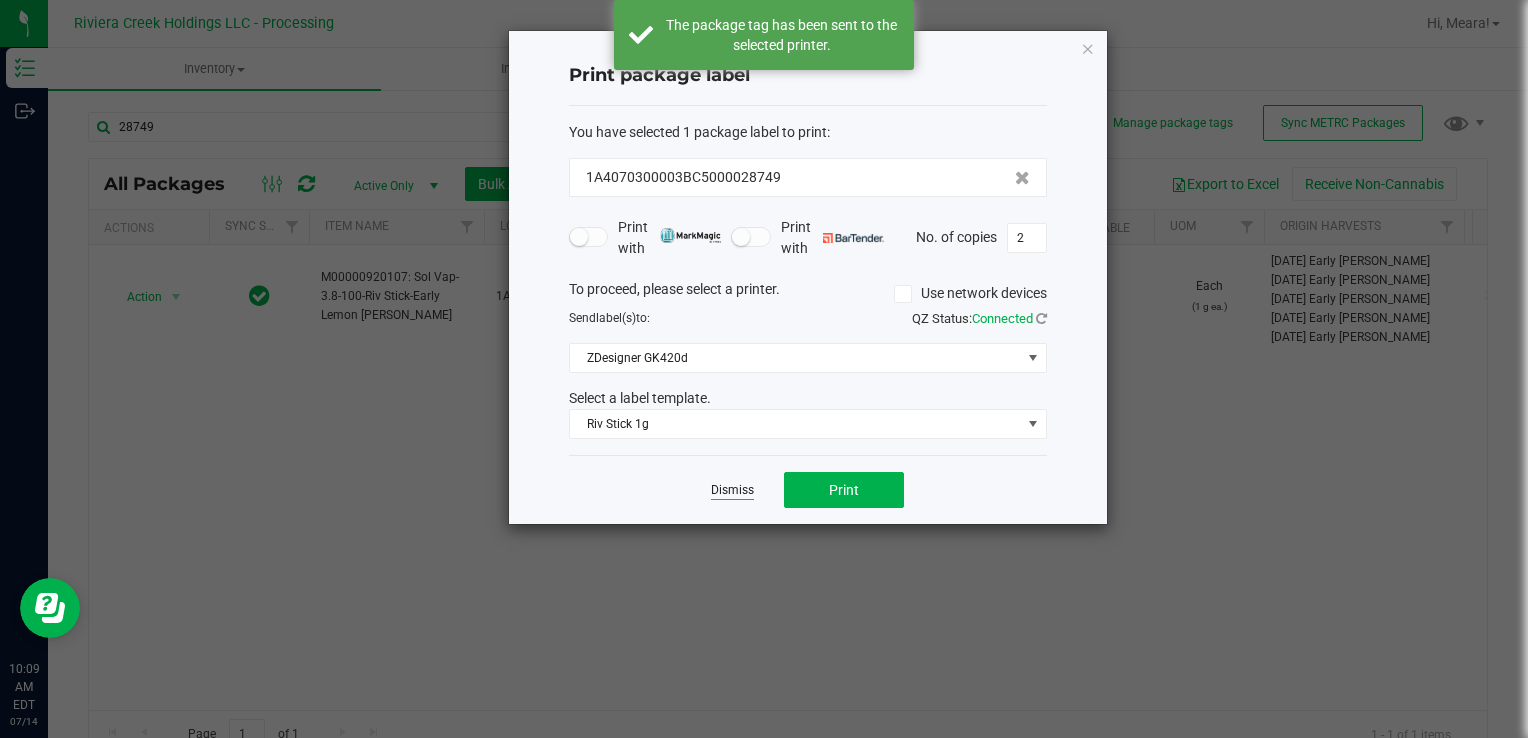 click on "Dismiss" 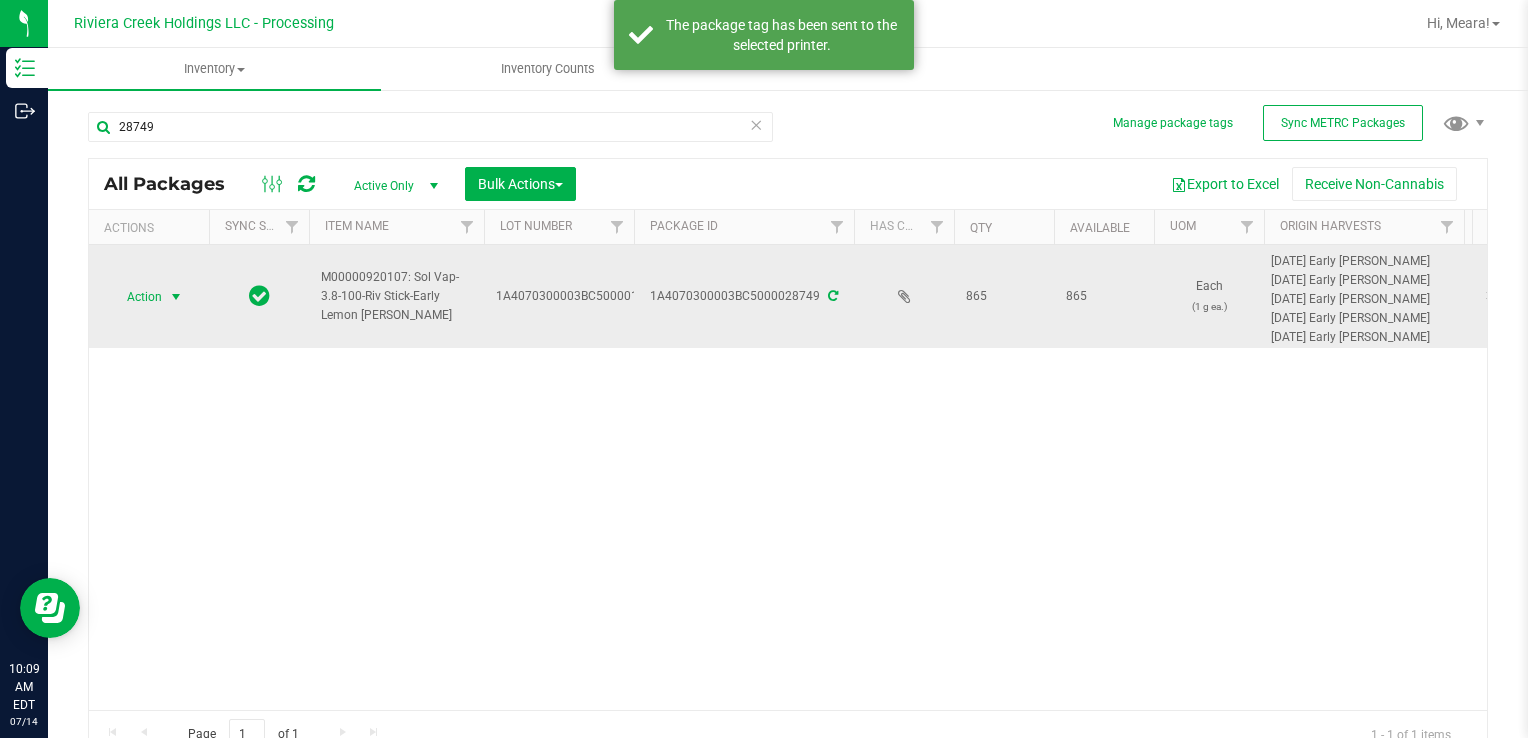 click on "Action Action Create package Edit attributes Global inventory Locate package Package audit log Print package label Print product labels Retag package" at bounding box center (149, 296) 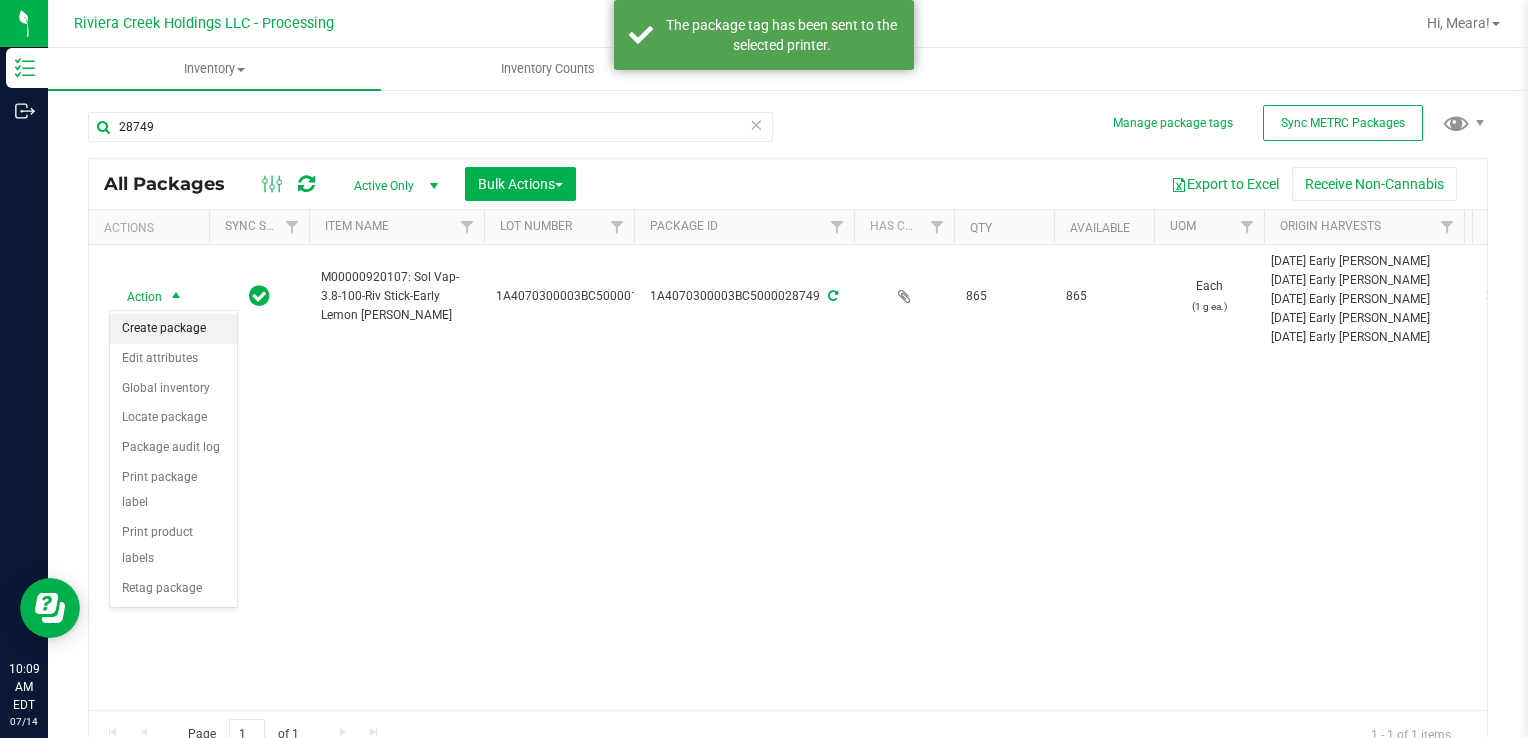 click on "Create package" at bounding box center (173, 329) 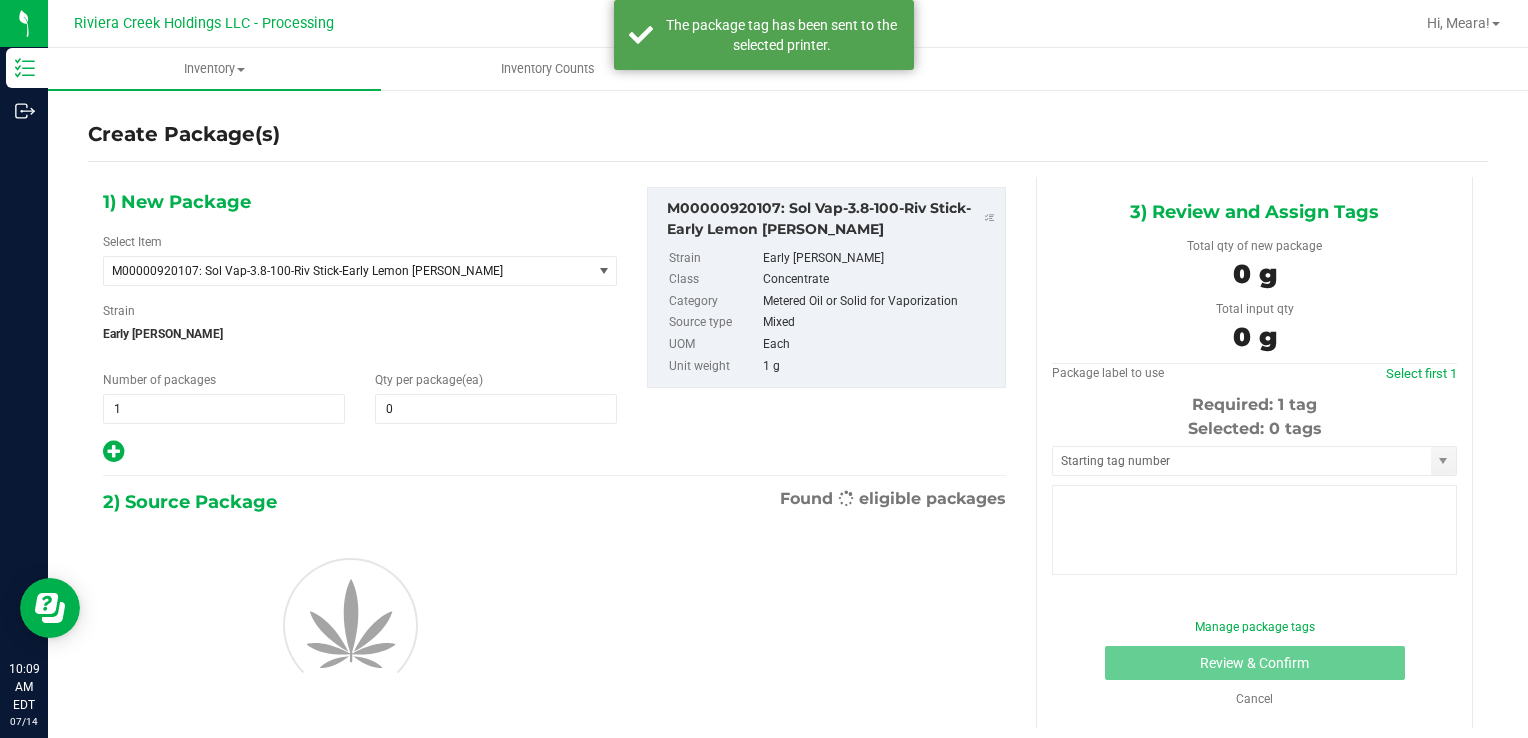 type on "0" 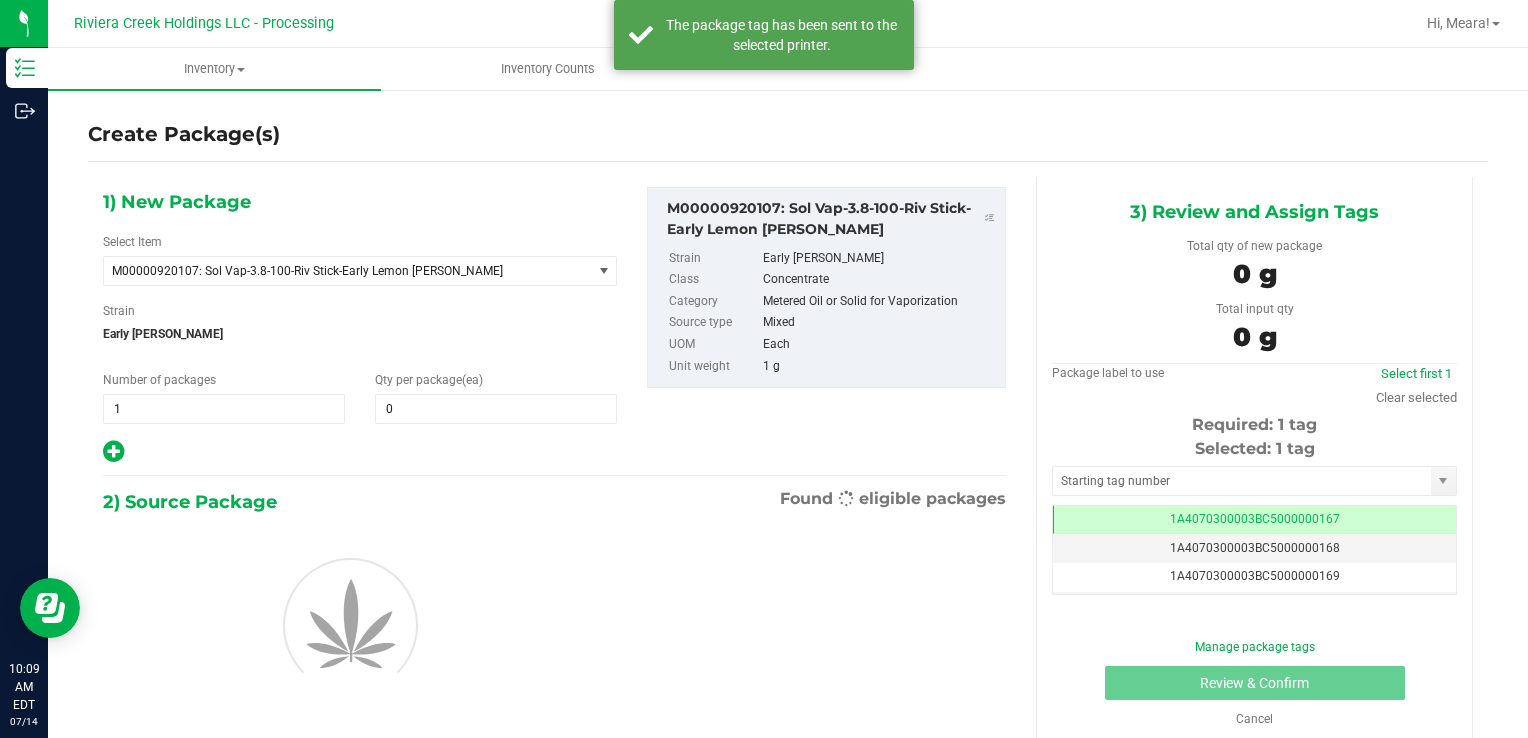 scroll, scrollTop: 0, scrollLeft: 0, axis: both 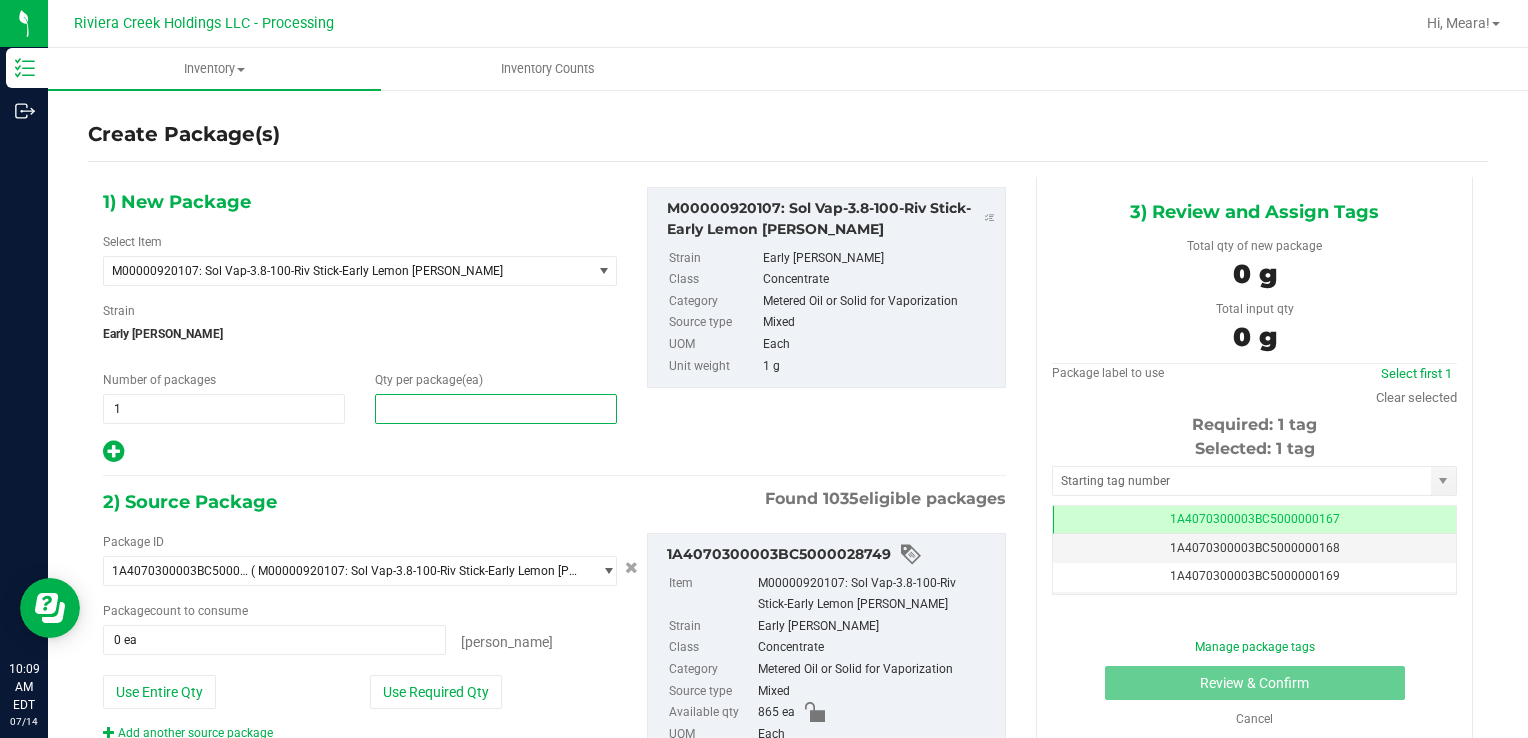 click at bounding box center [496, 409] 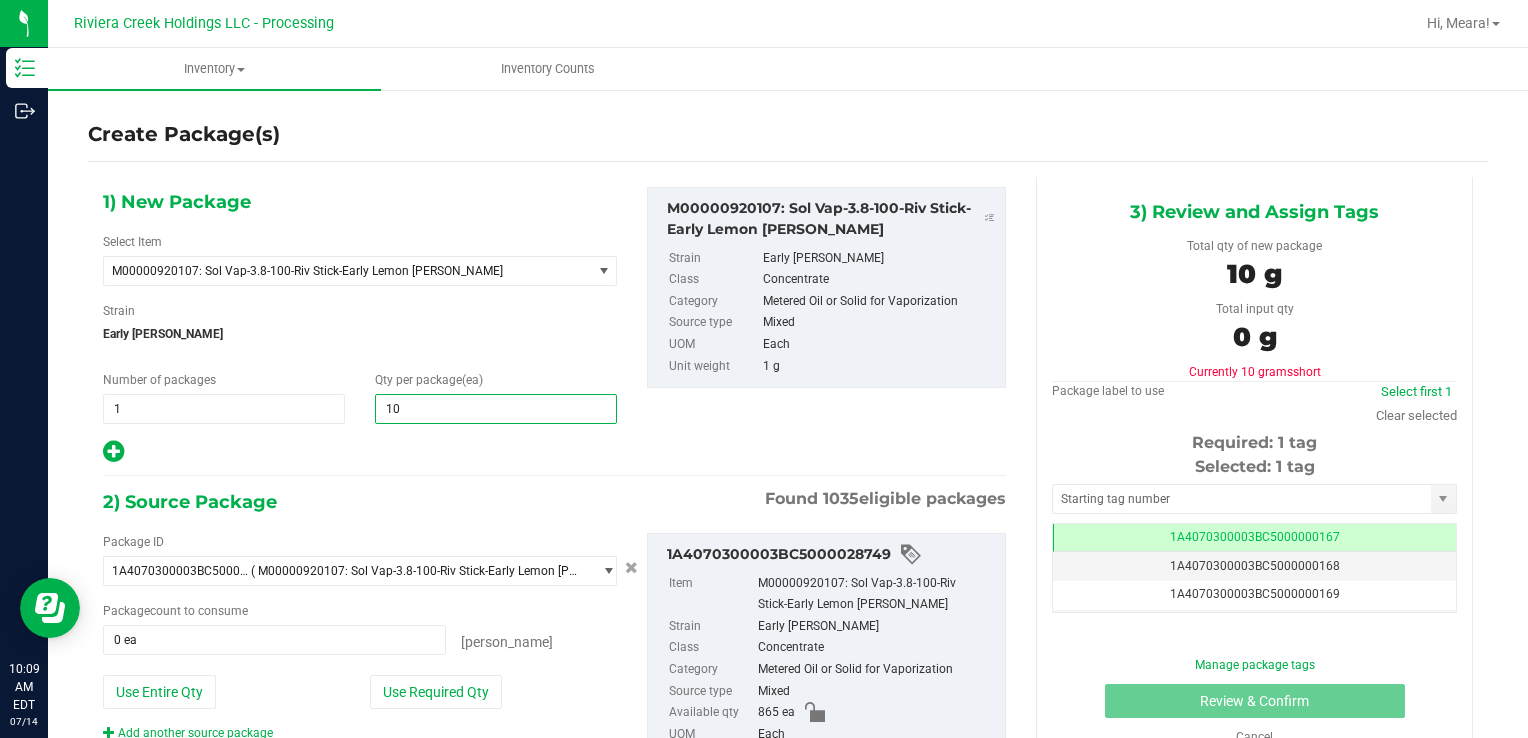 type on "100" 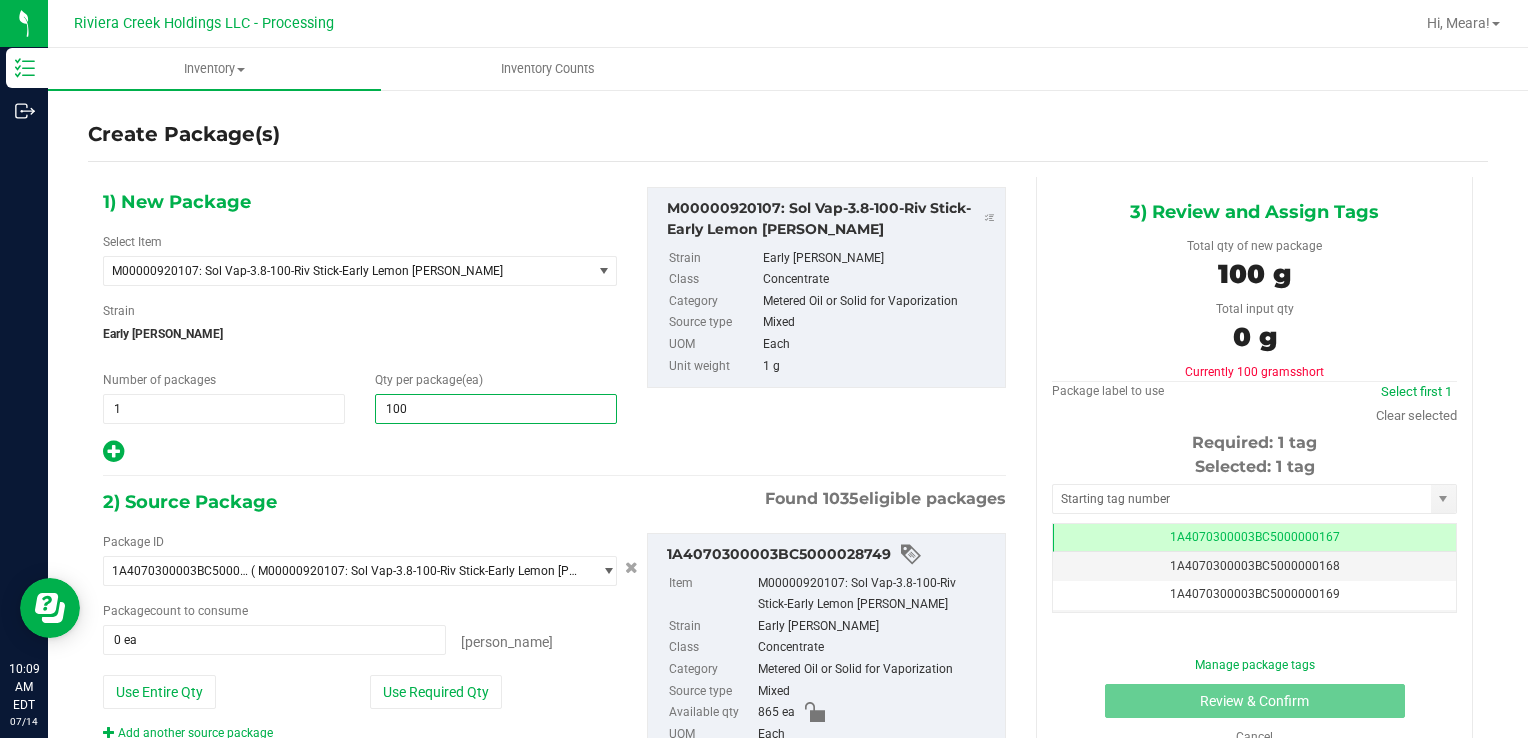 type on "100" 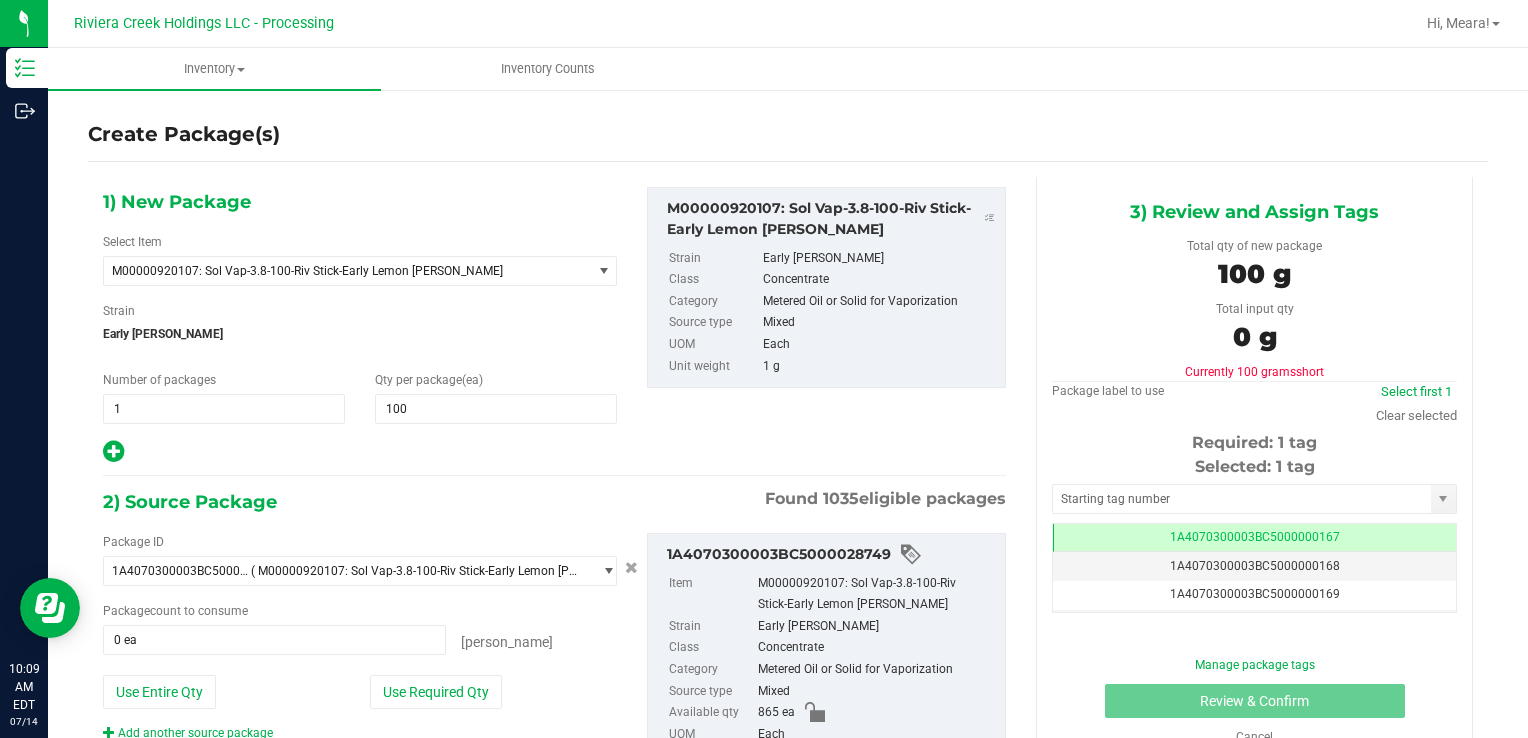 drag, startPoint x: 454, startPoint y: 688, endPoint x: 656, endPoint y: 532, distance: 255.22539 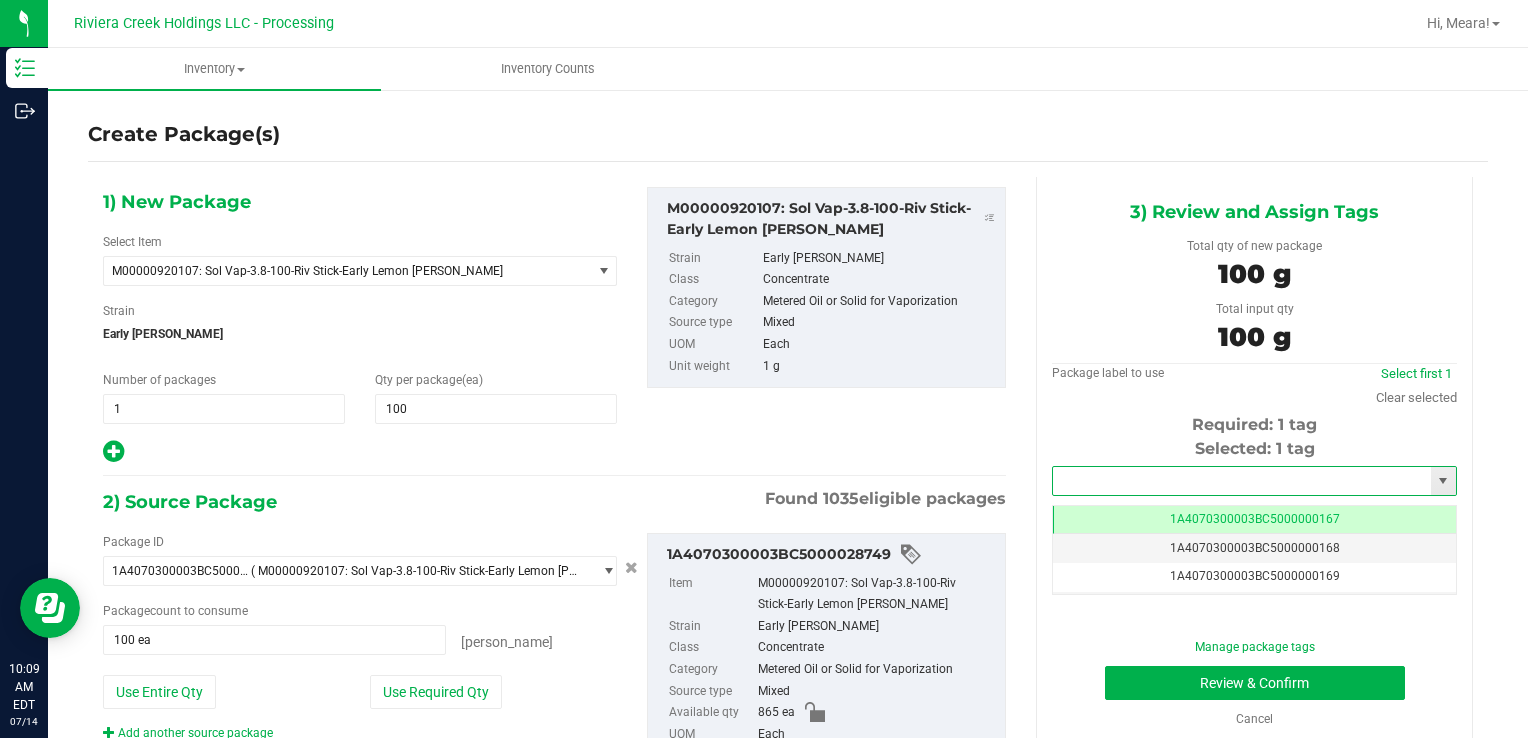 click at bounding box center [1242, 481] 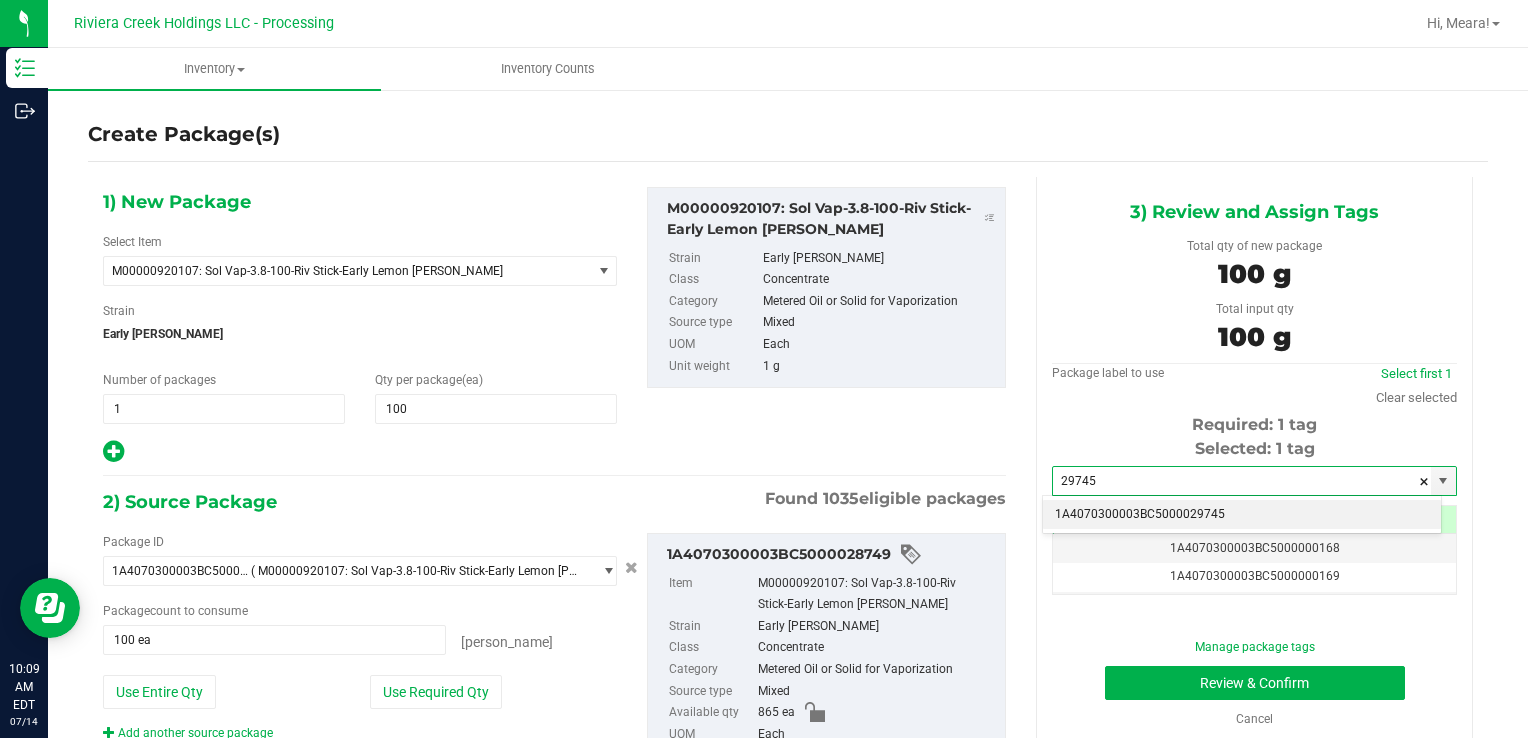 click on "1A4070300003BC5000029745" at bounding box center [1242, 515] 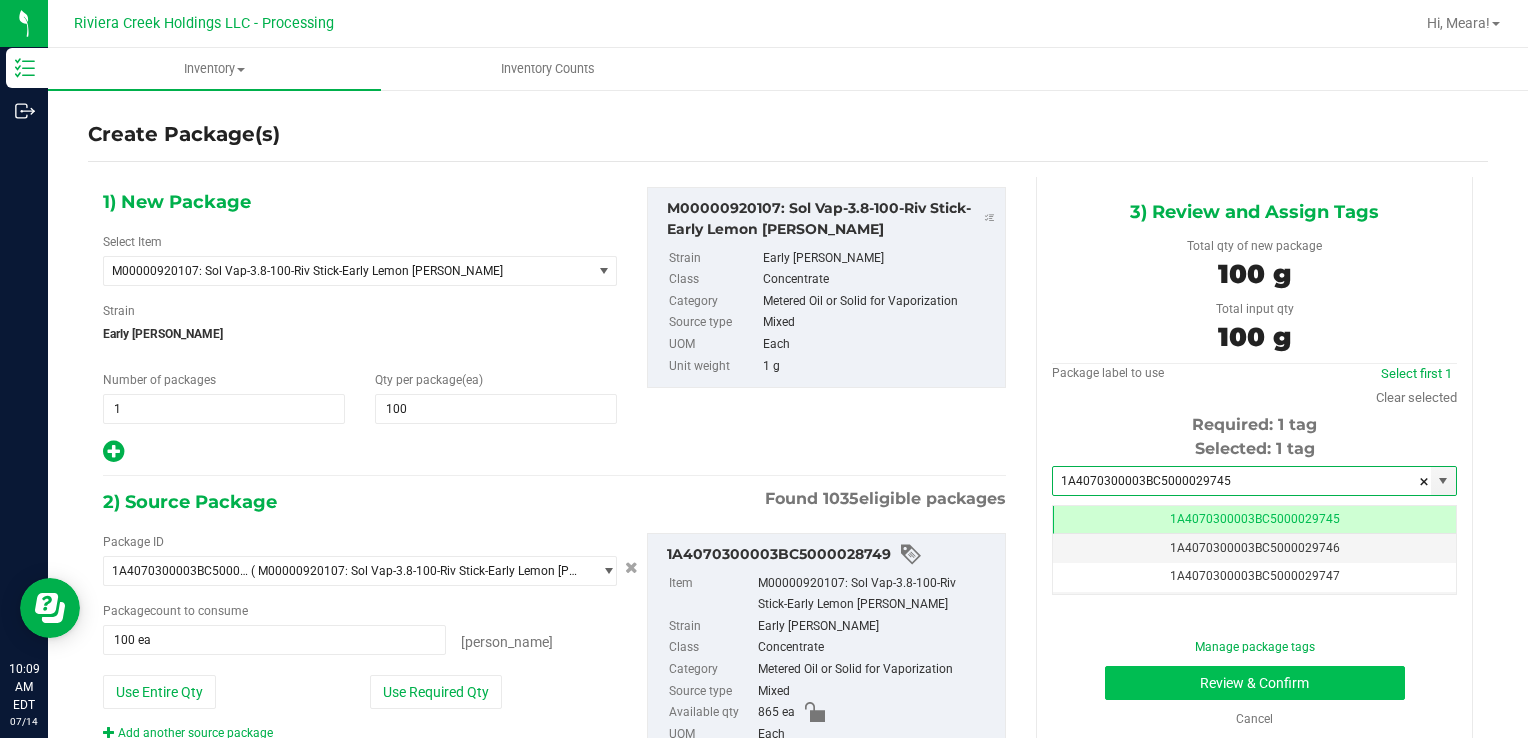 scroll, scrollTop: 0, scrollLeft: 0, axis: both 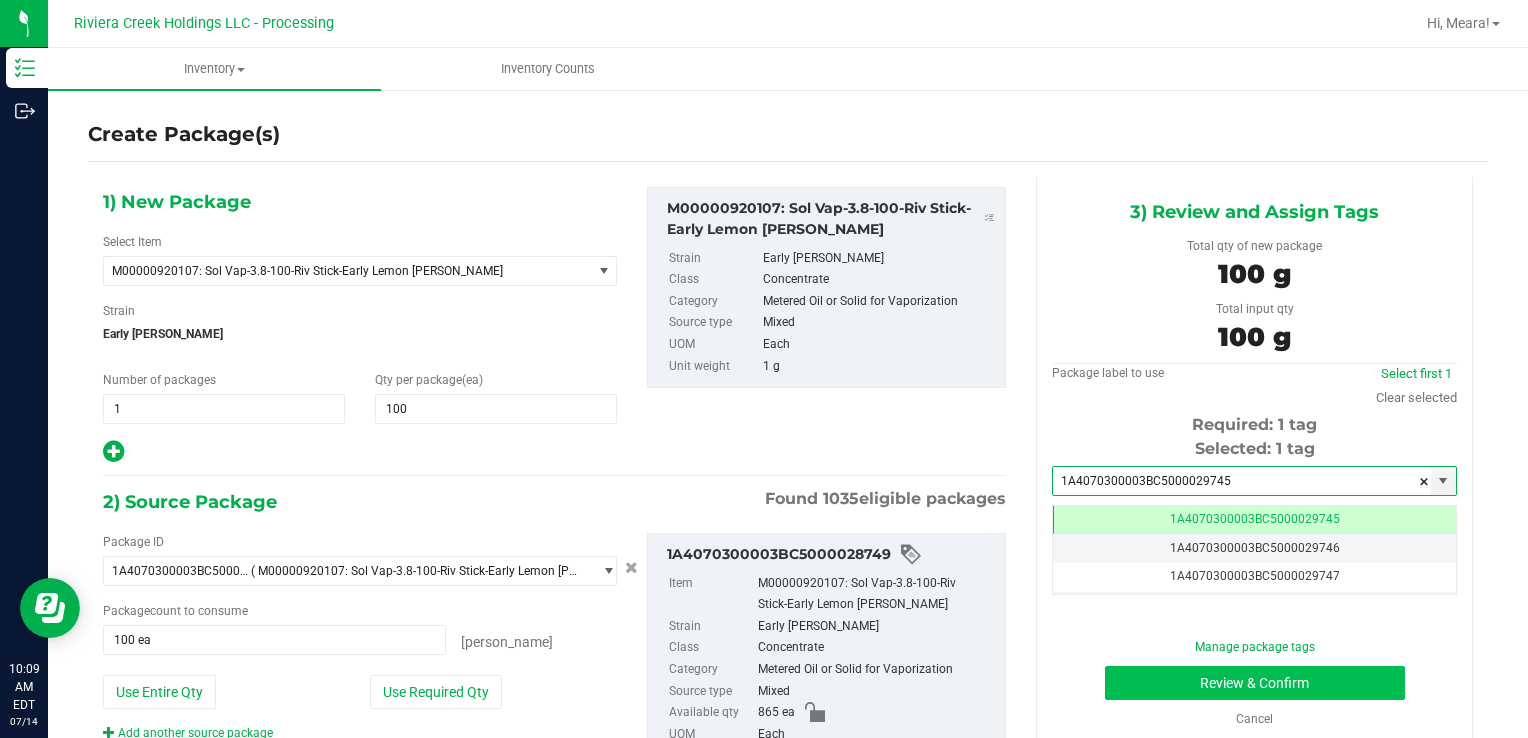 type on "1A4070300003BC5000029745" 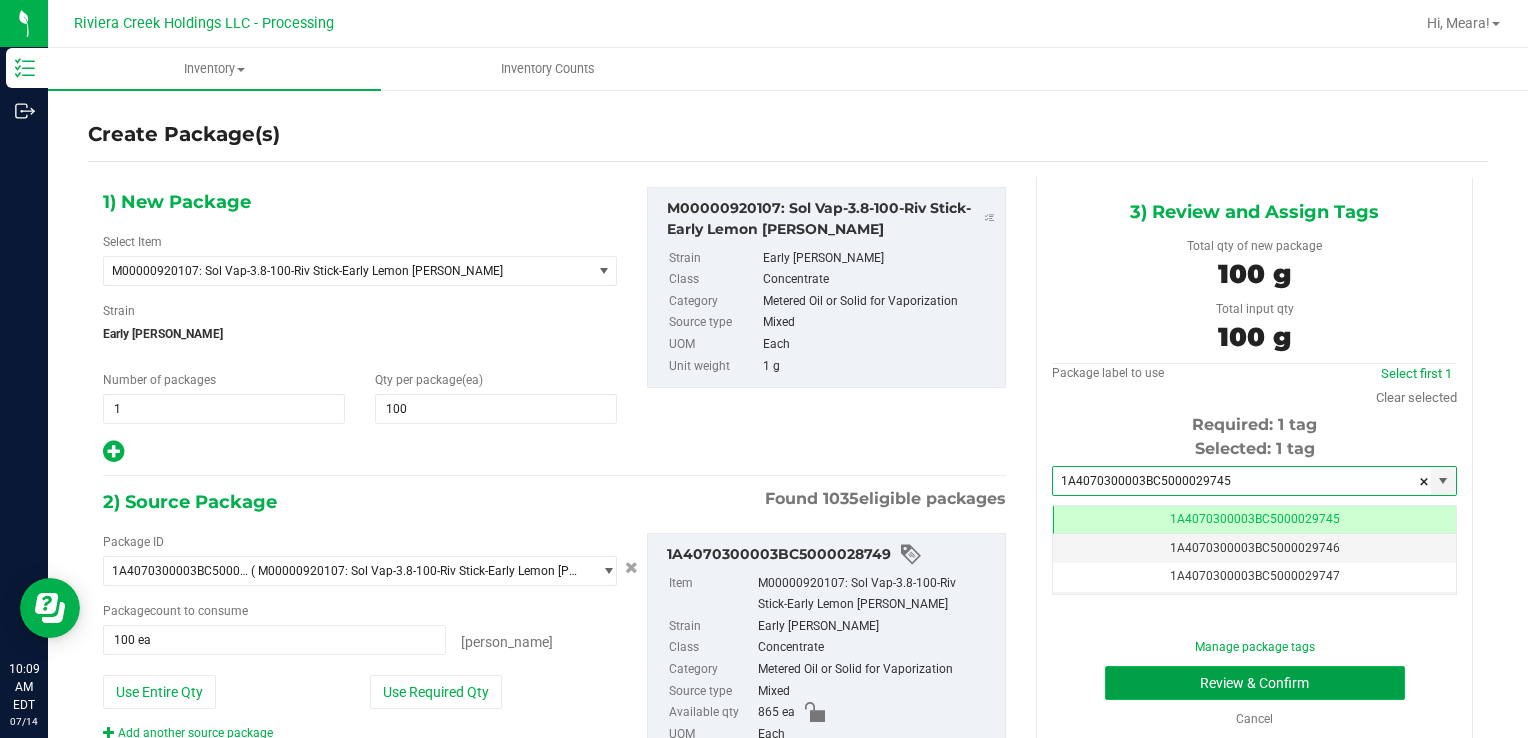 click on "Review & Confirm" at bounding box center (1255, 683) 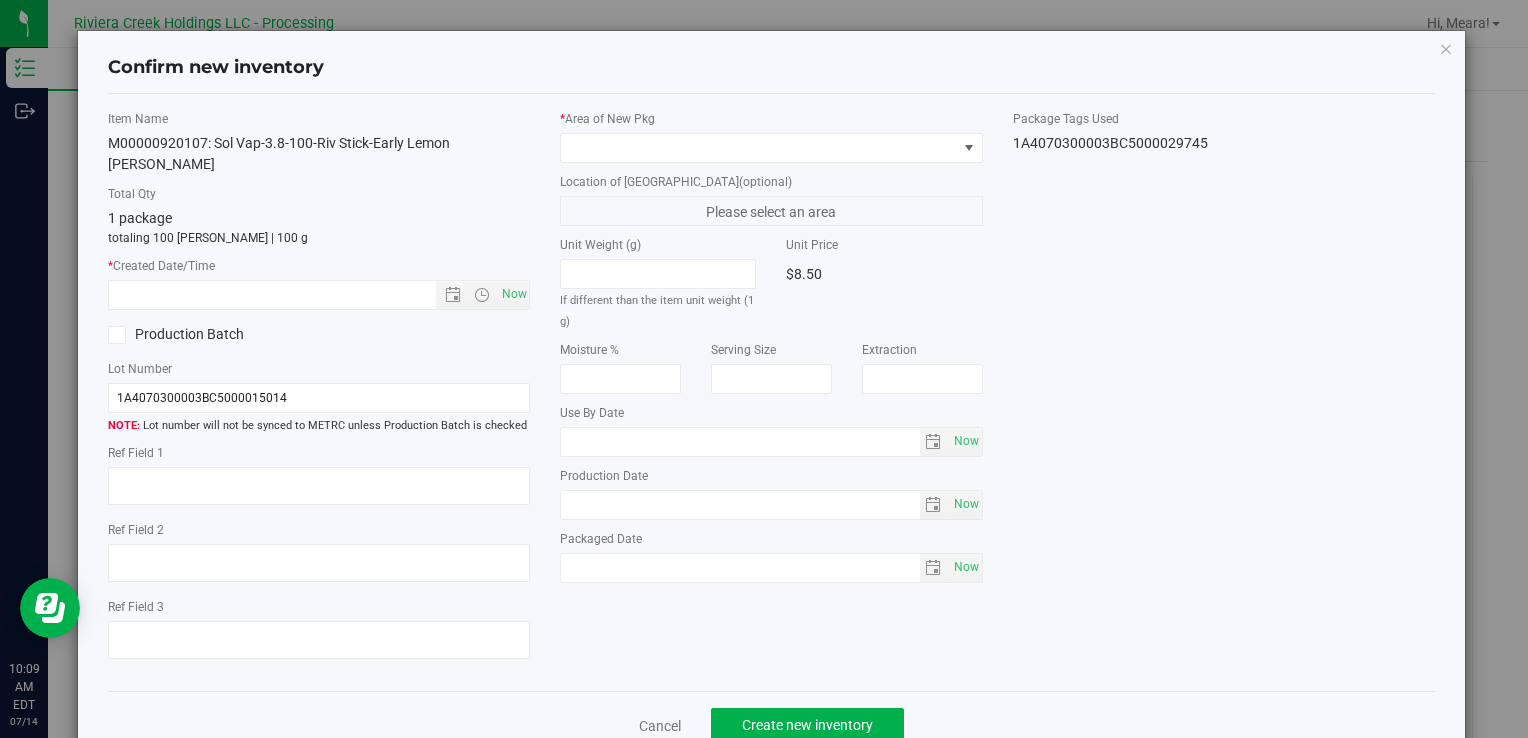 type on "[DATE]" 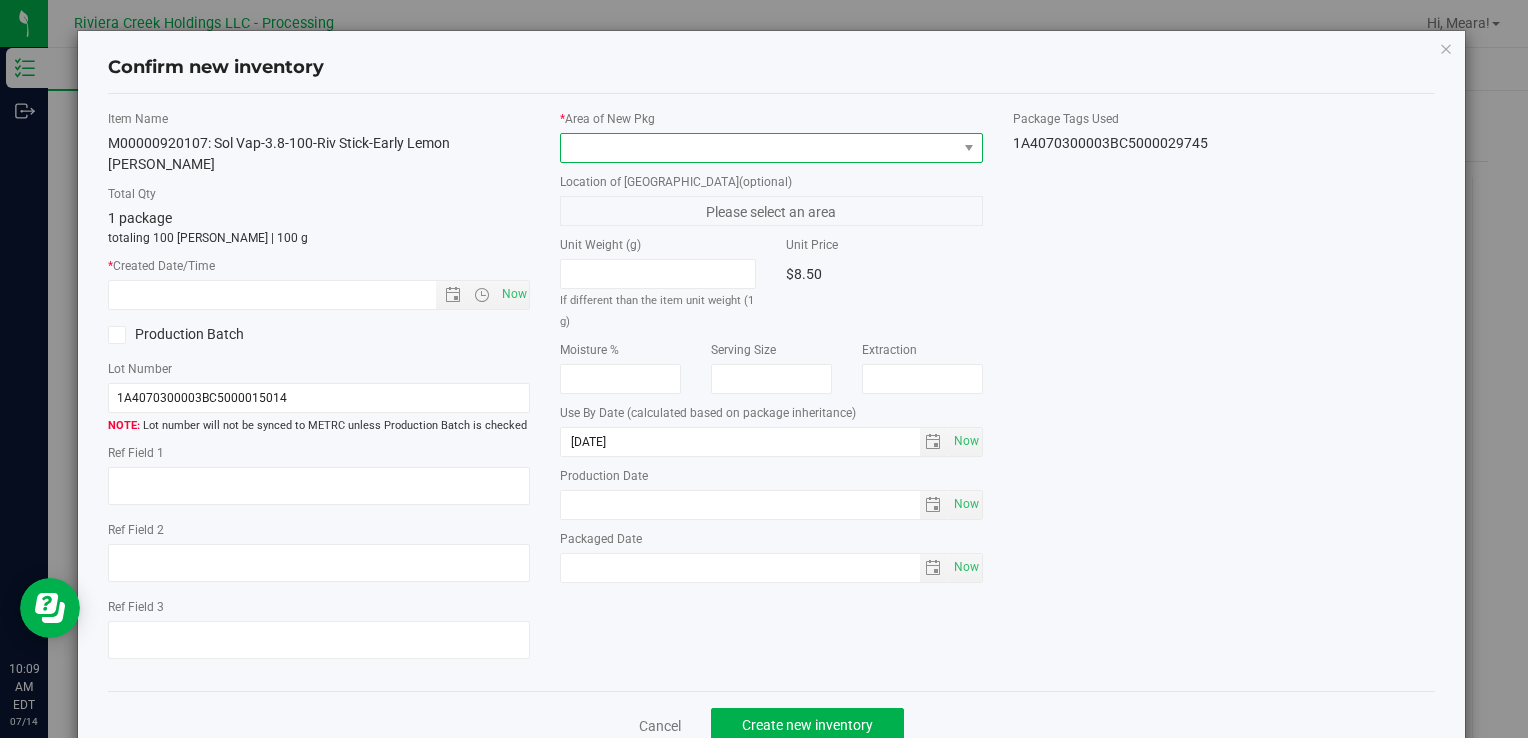 click at bounding box center [758, 148] 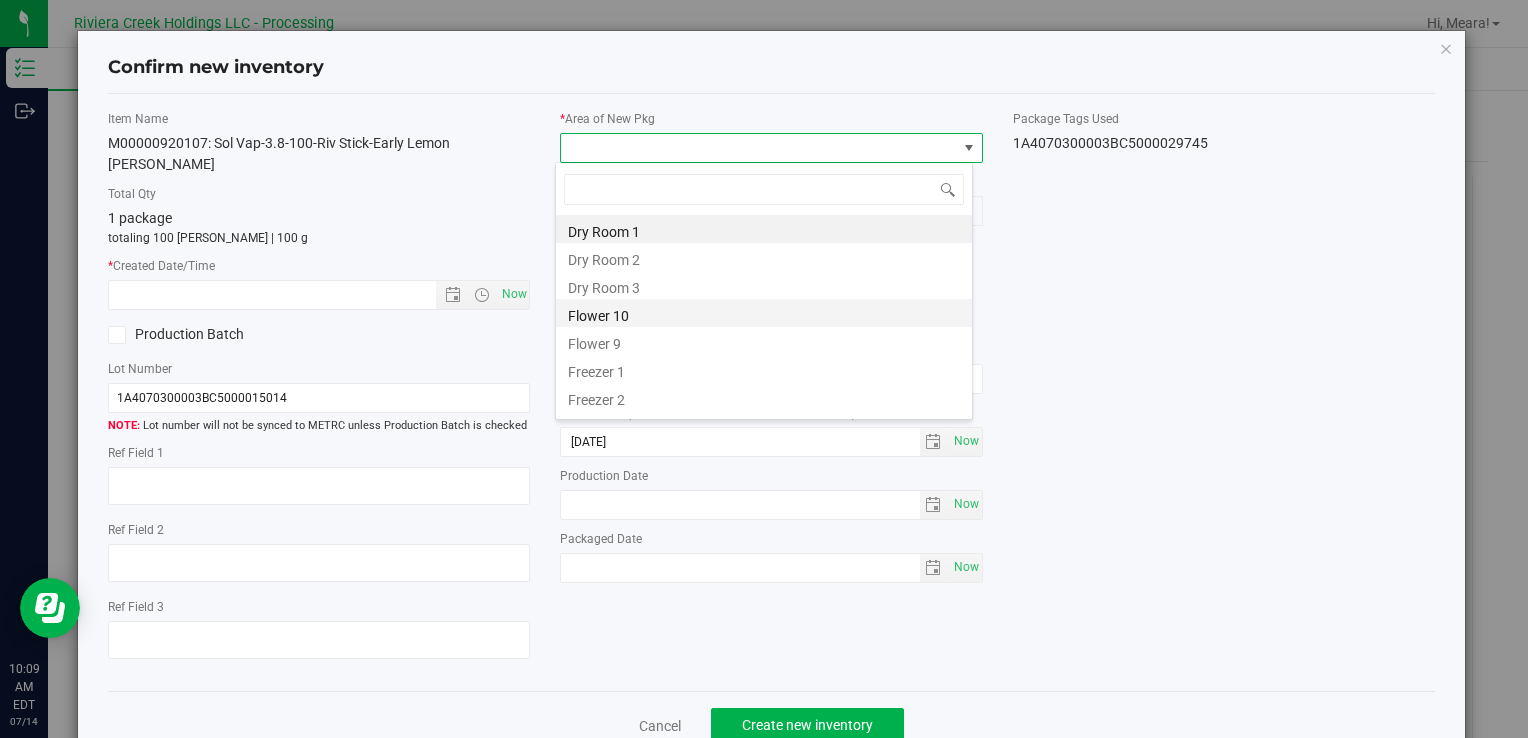 click on "Flower 10" at bounding box center (764, 313) 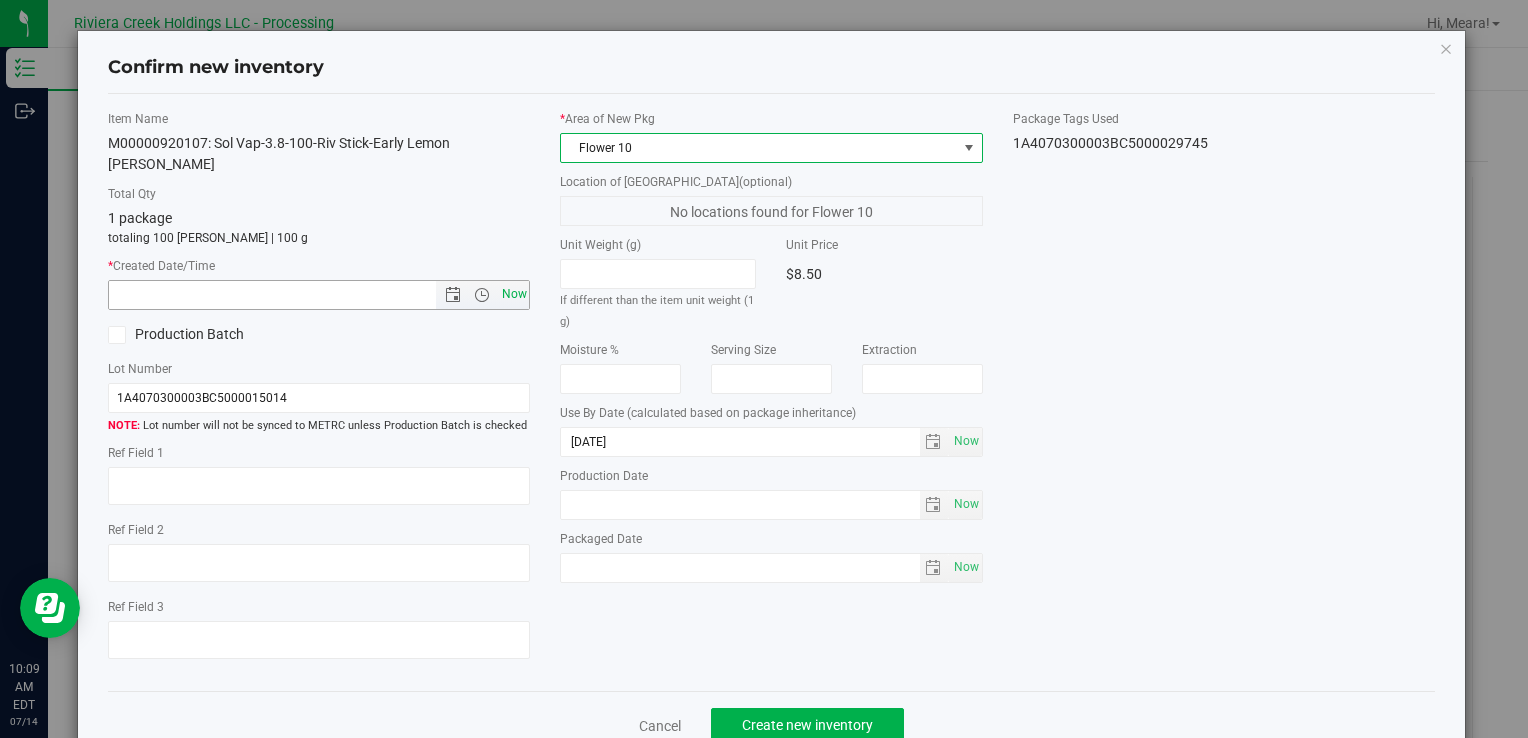 drag, startPoint x: 507, startPoint y: 275, endPoint x: 545, endPoint y: 296, distance: 43.416588 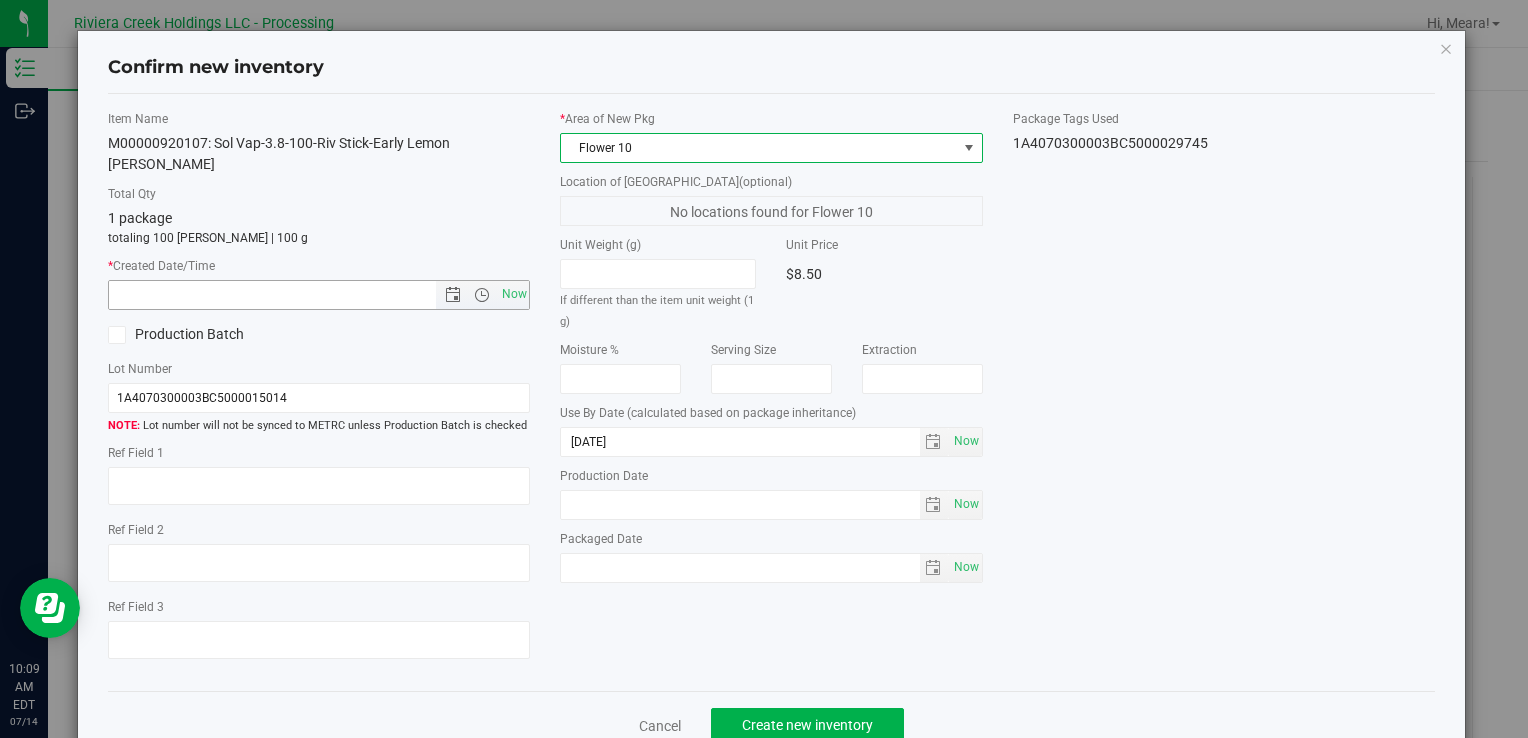 type on "[DATE] 10:09 AM" 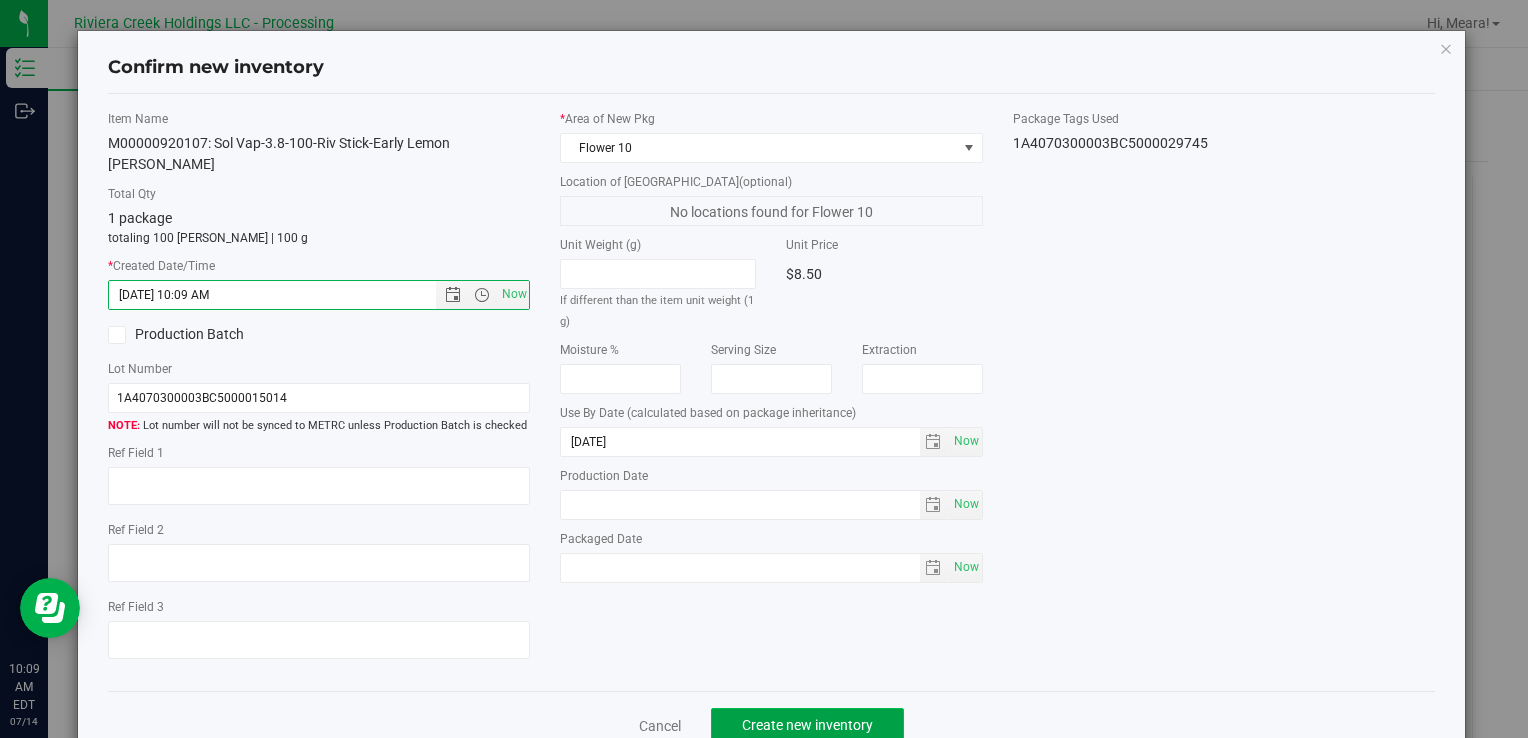 click on "Create new inventory" 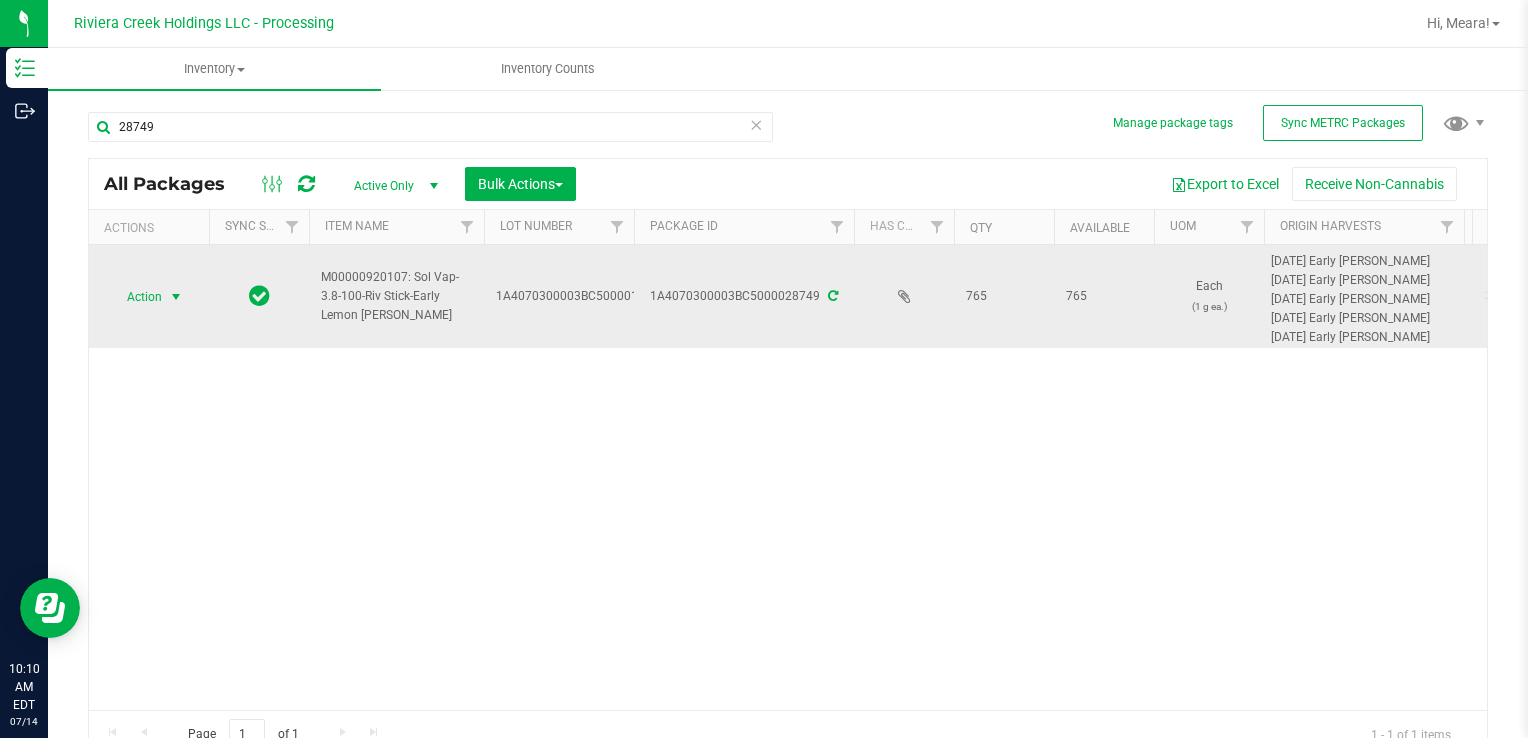 click on "Action" at bounding box center [136, 297] 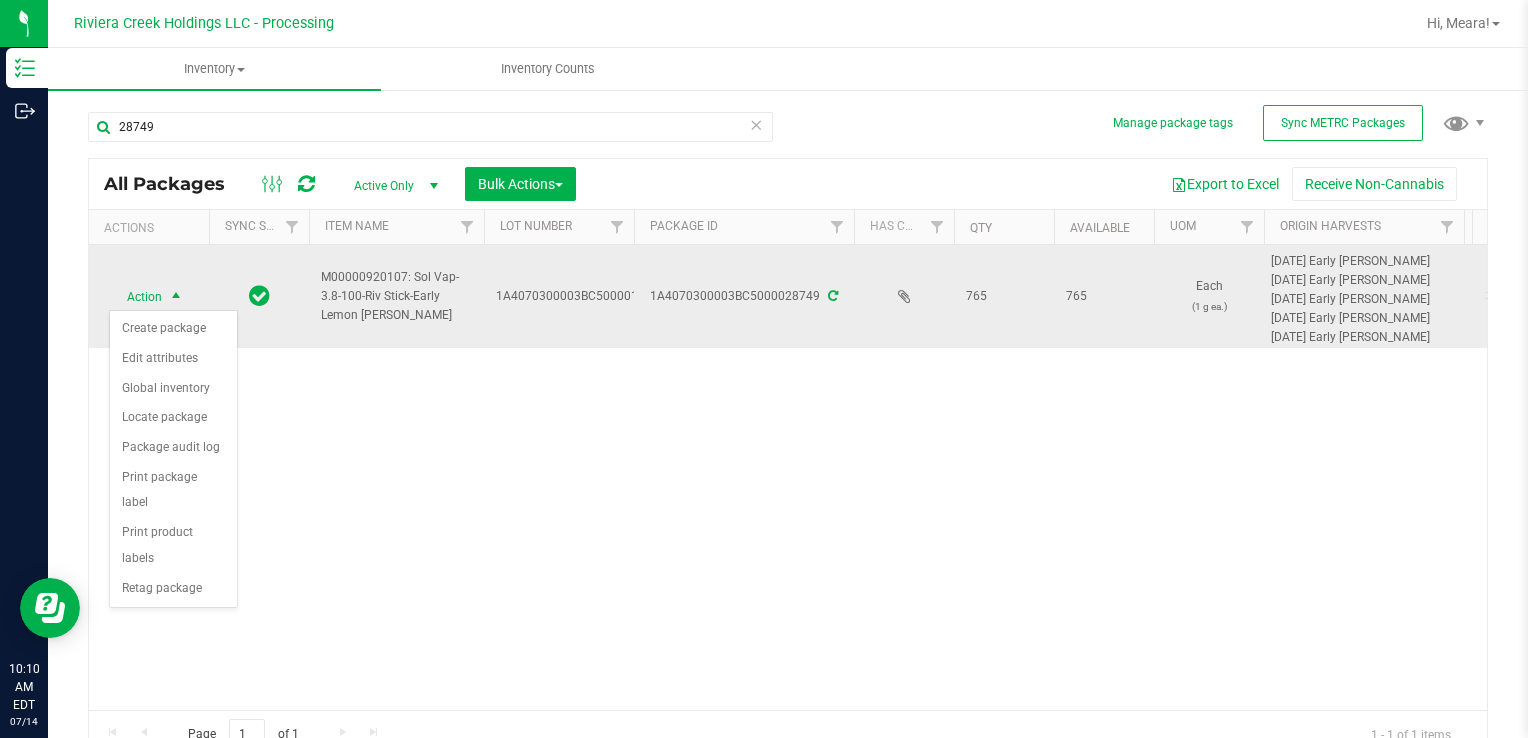 drag, startPoint x: 146, startPoint y: 304, endPoint x: 153, endPoint y: 315, distance: 13.038404 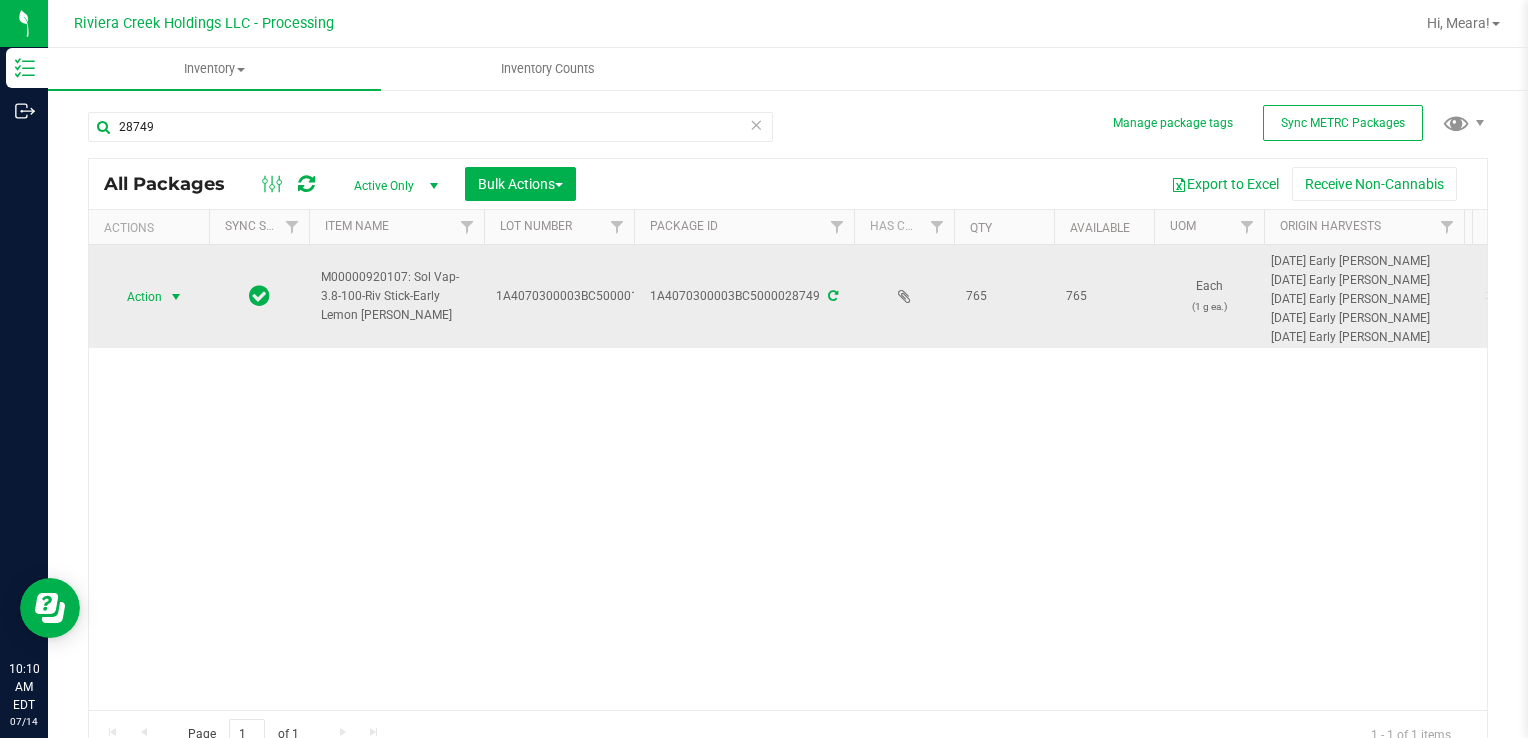 click on "Action" at bounding box center (136, 297) 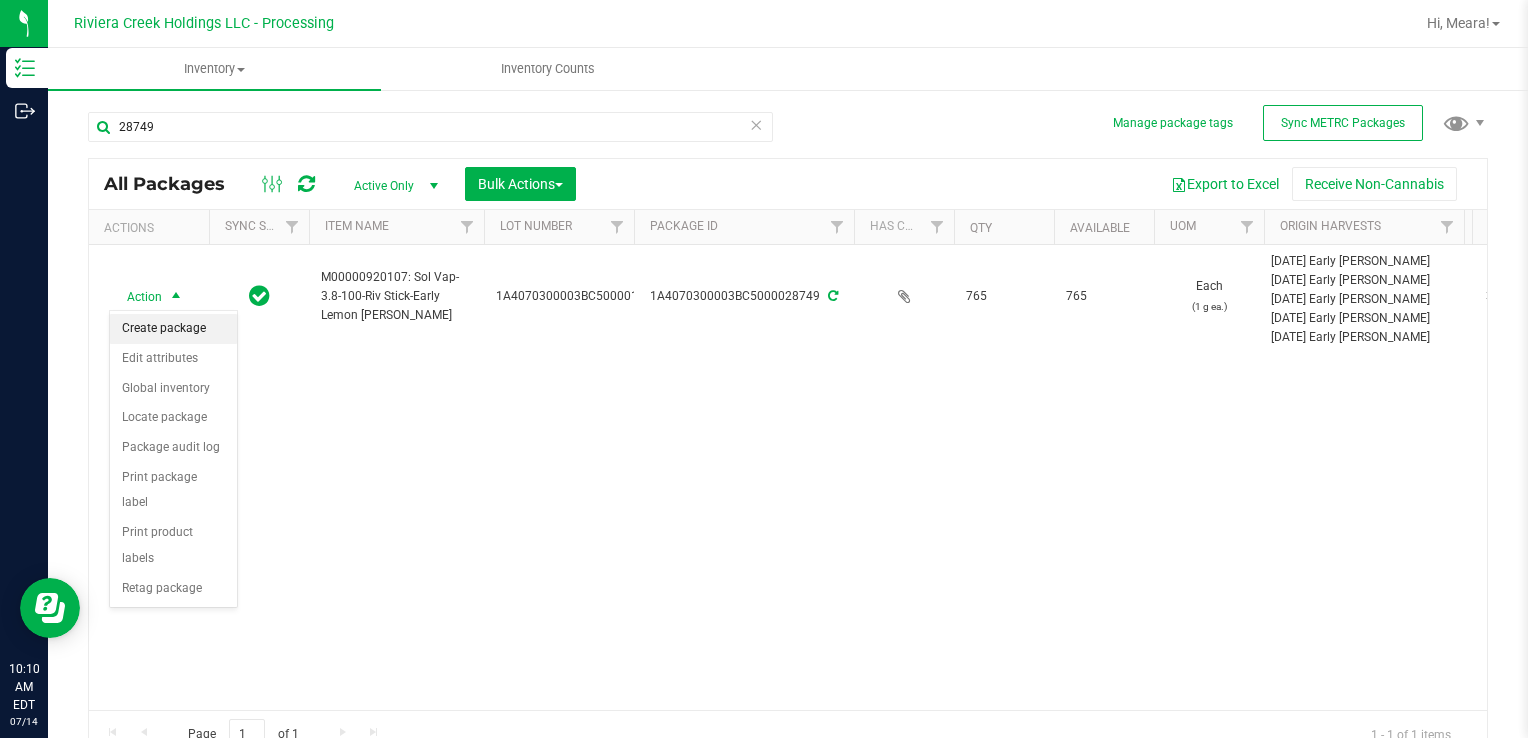click on "Create package" at bounding box center (173, 329) 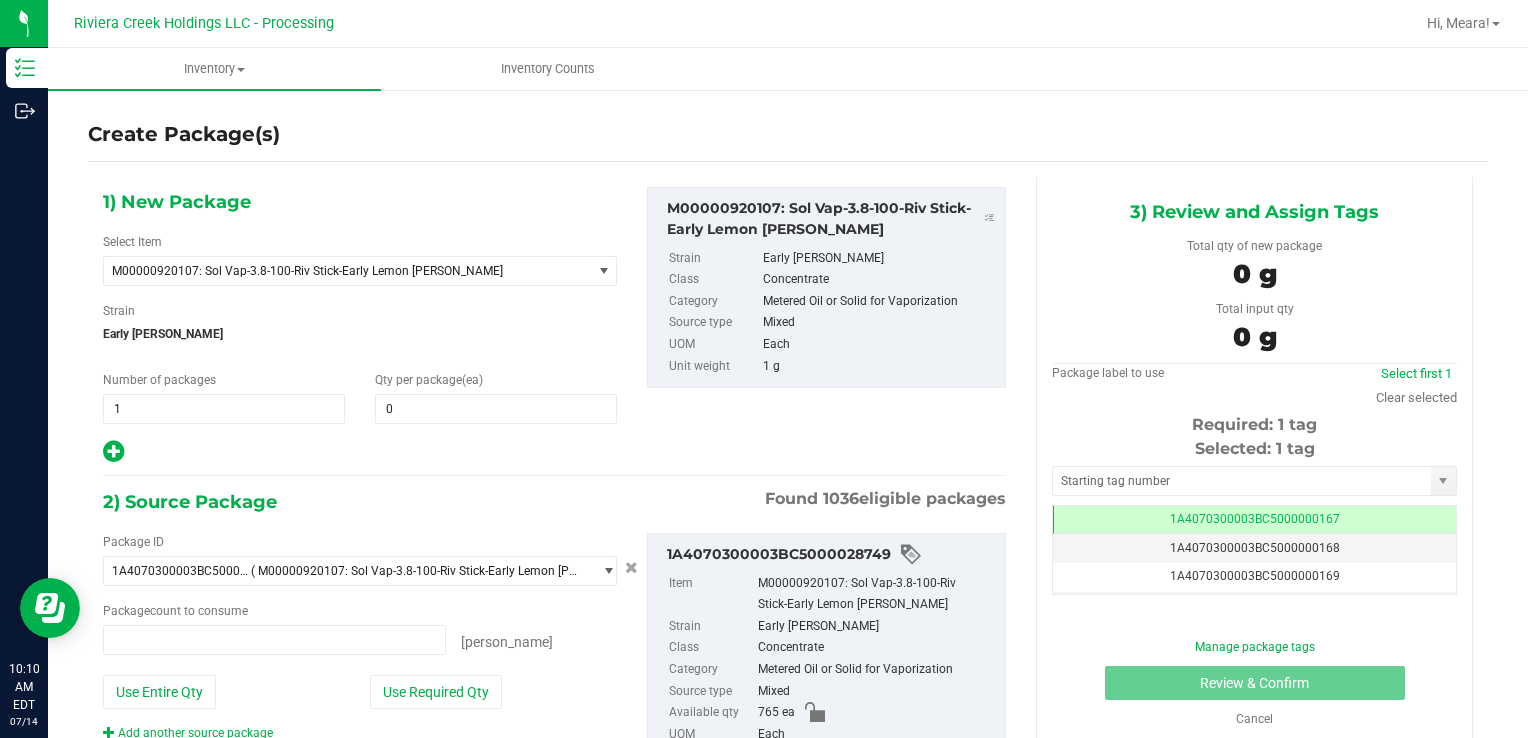 type on "0 ea" 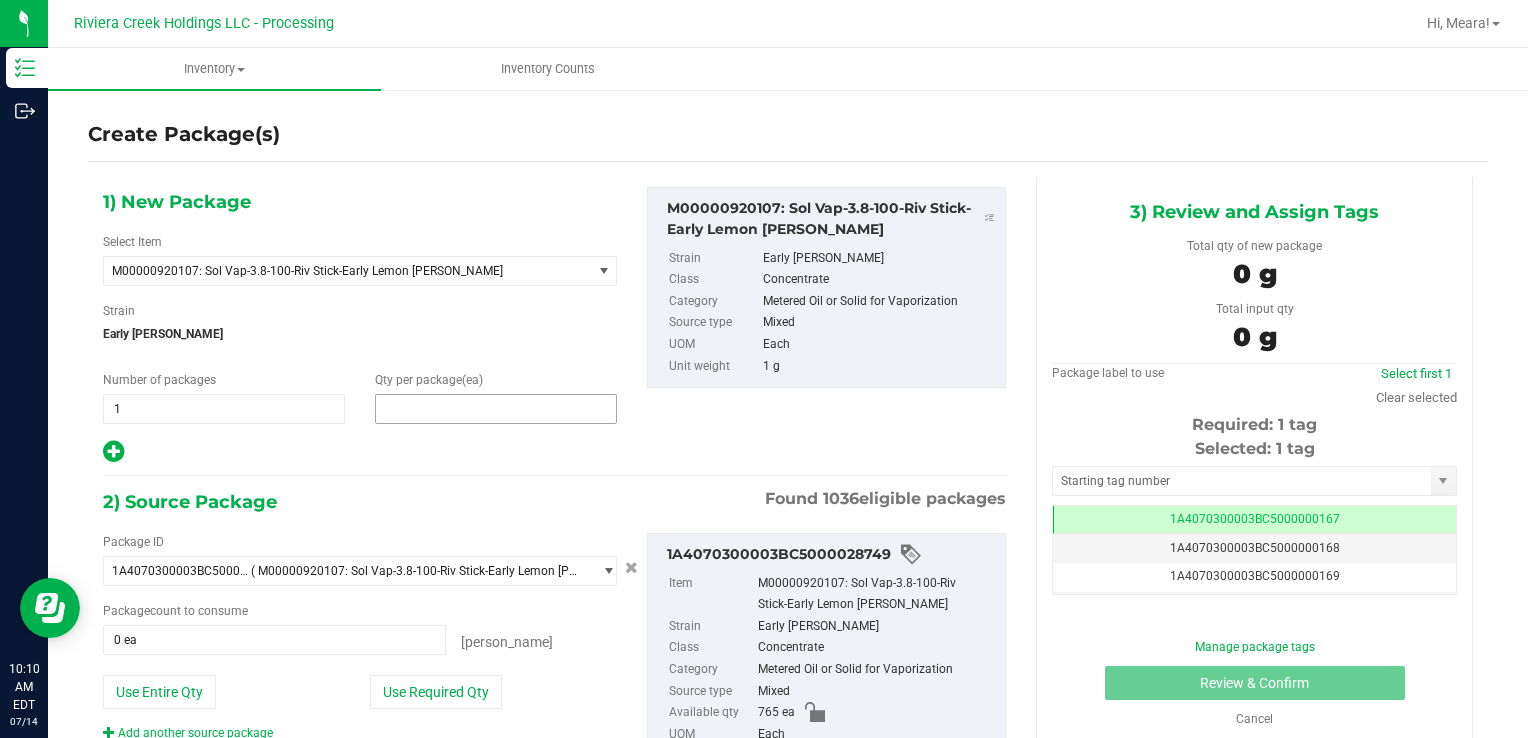 click at bounding box center [496, 409] 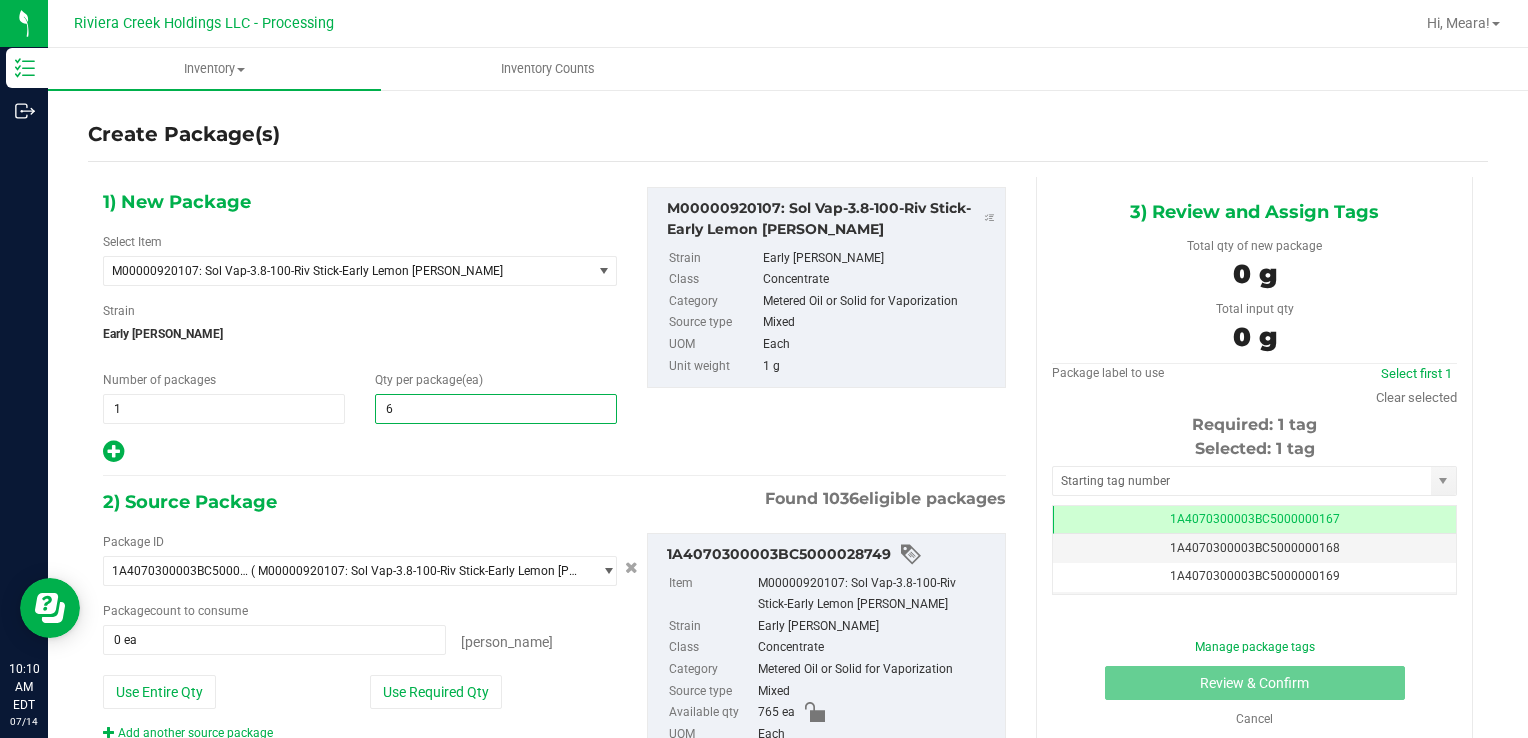 type on "60" 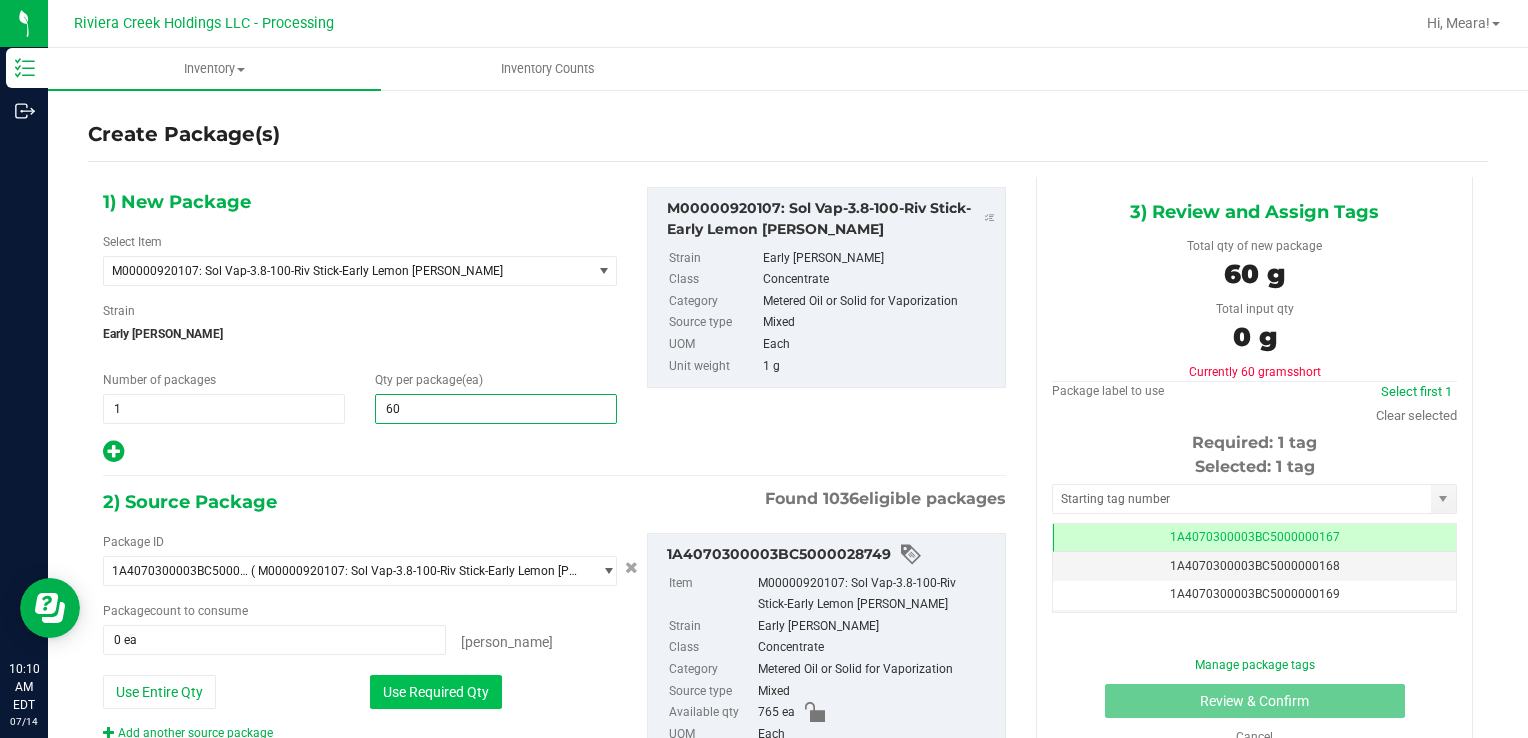 type on "60" 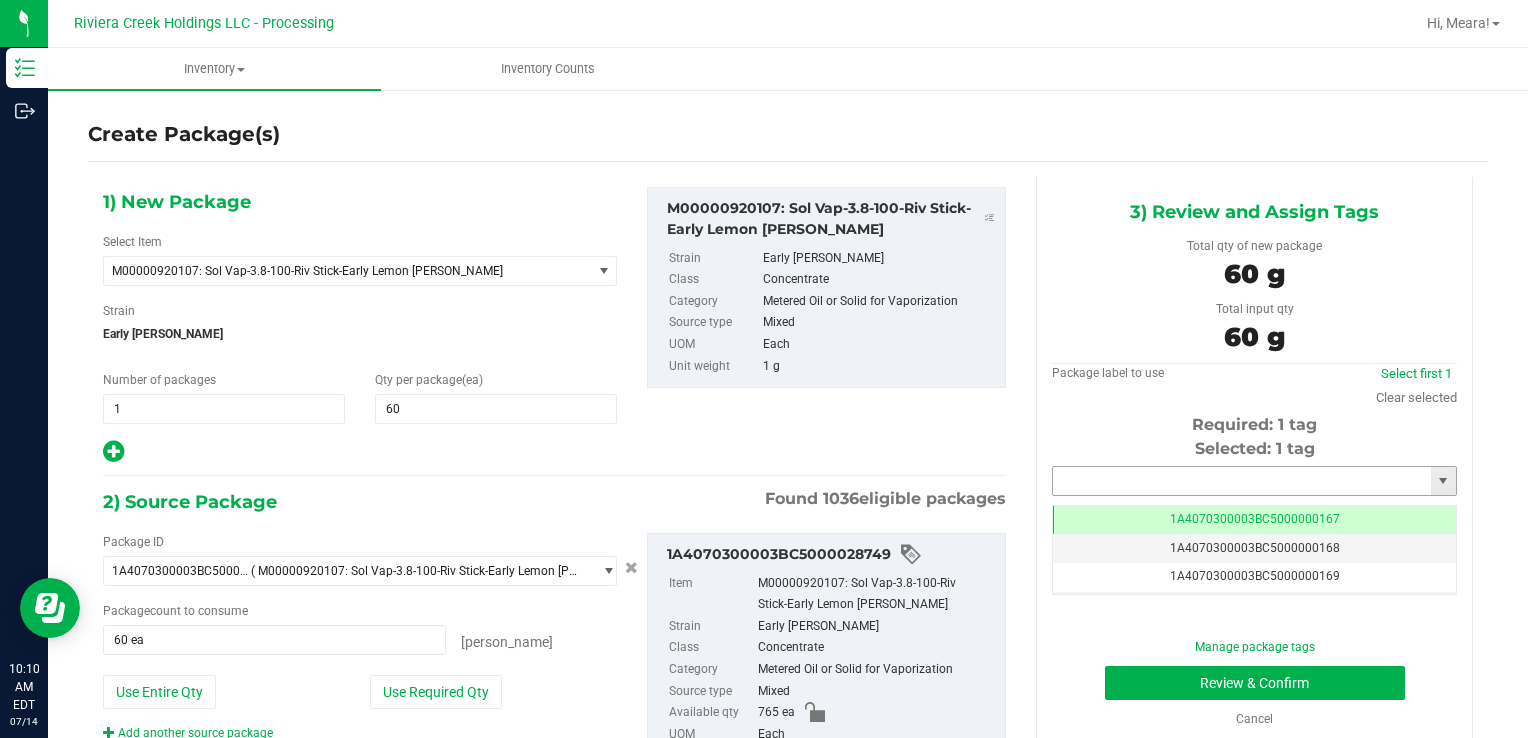 click at bounding box center [1242, 481] 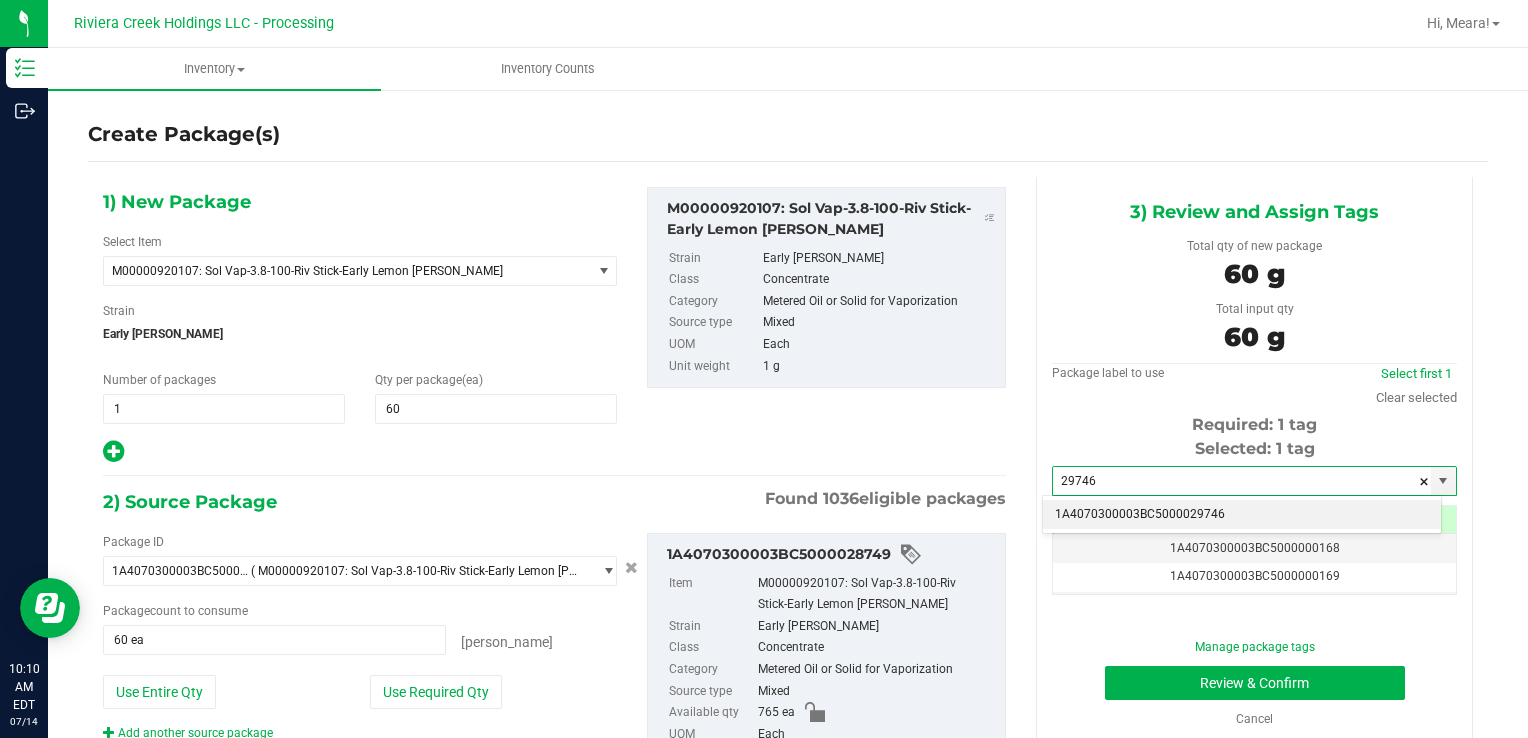 click on "1A4070300003BC5000029746" at bounding box center (1242, 515) 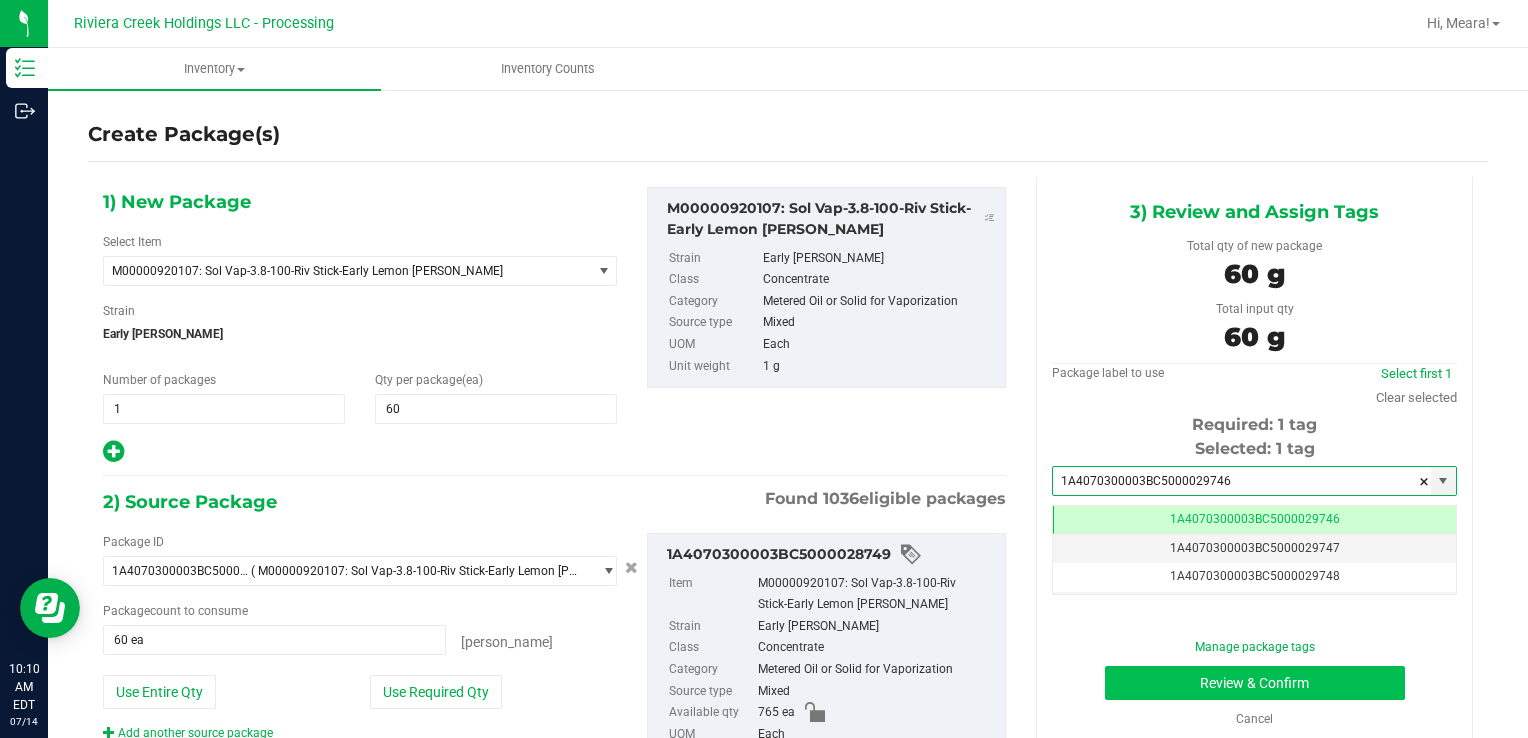 scroll, scrollTop: 0, scrollLeft: 0, axis: both 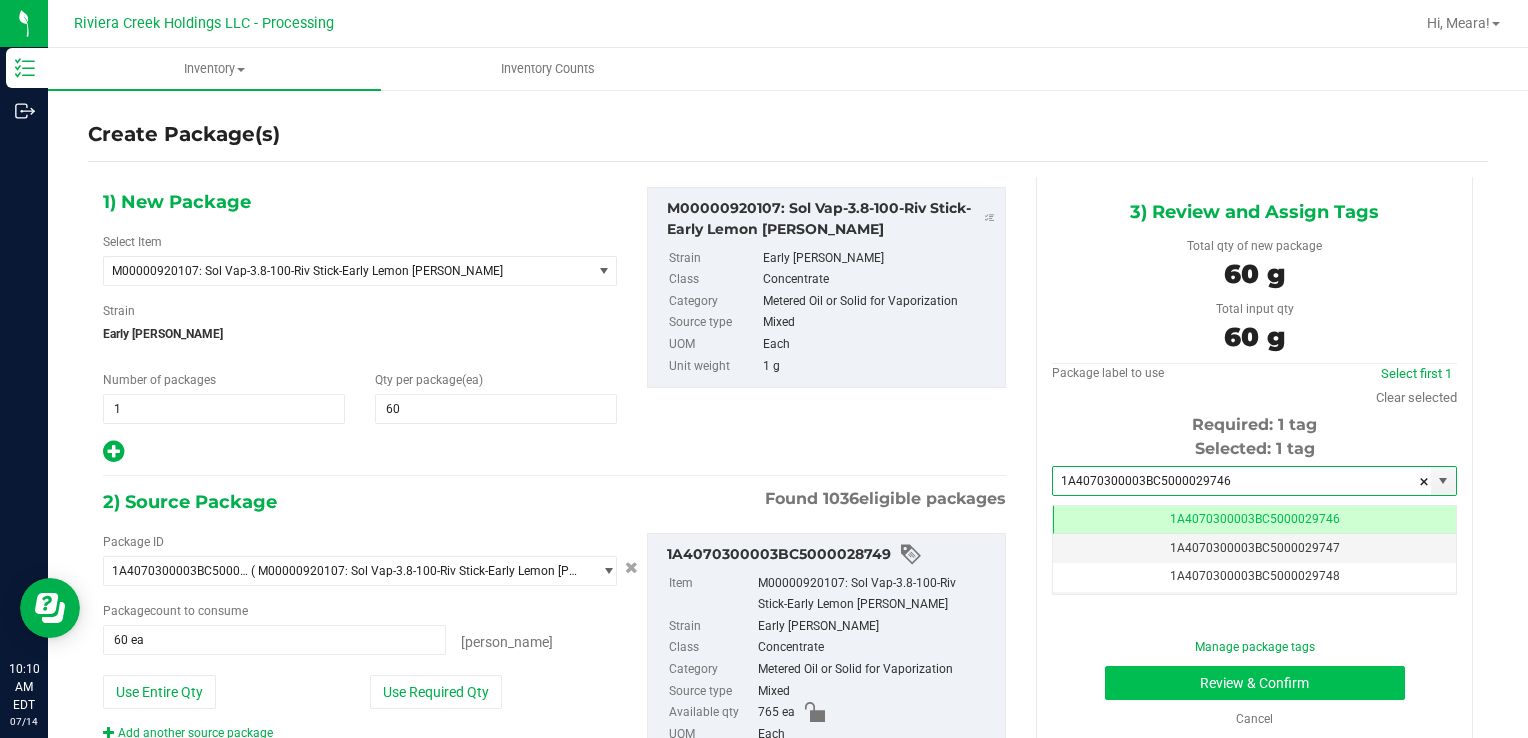 type on "1A4070300003BC5000029746" 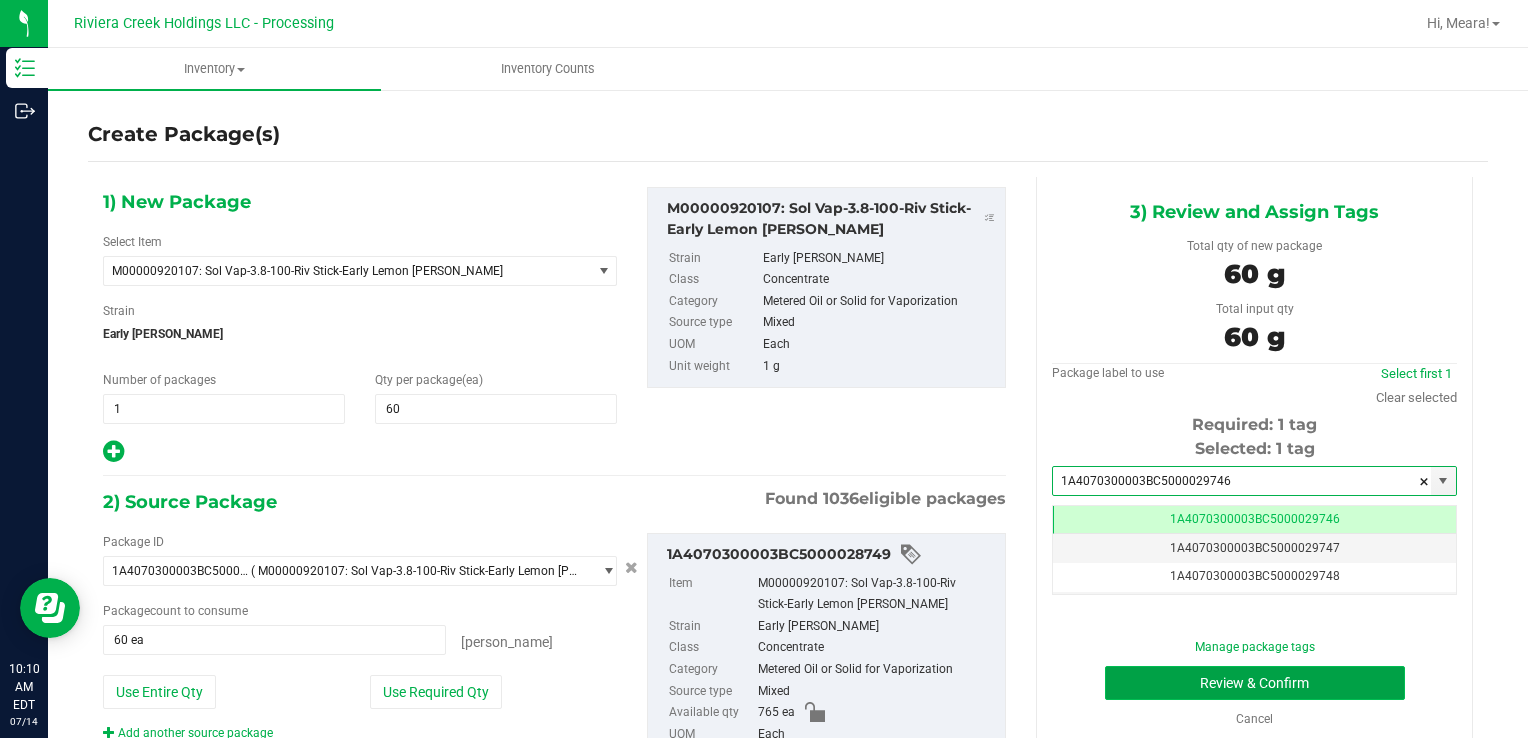 click on "Review & Confirm" at bounding box center (1255, 683) 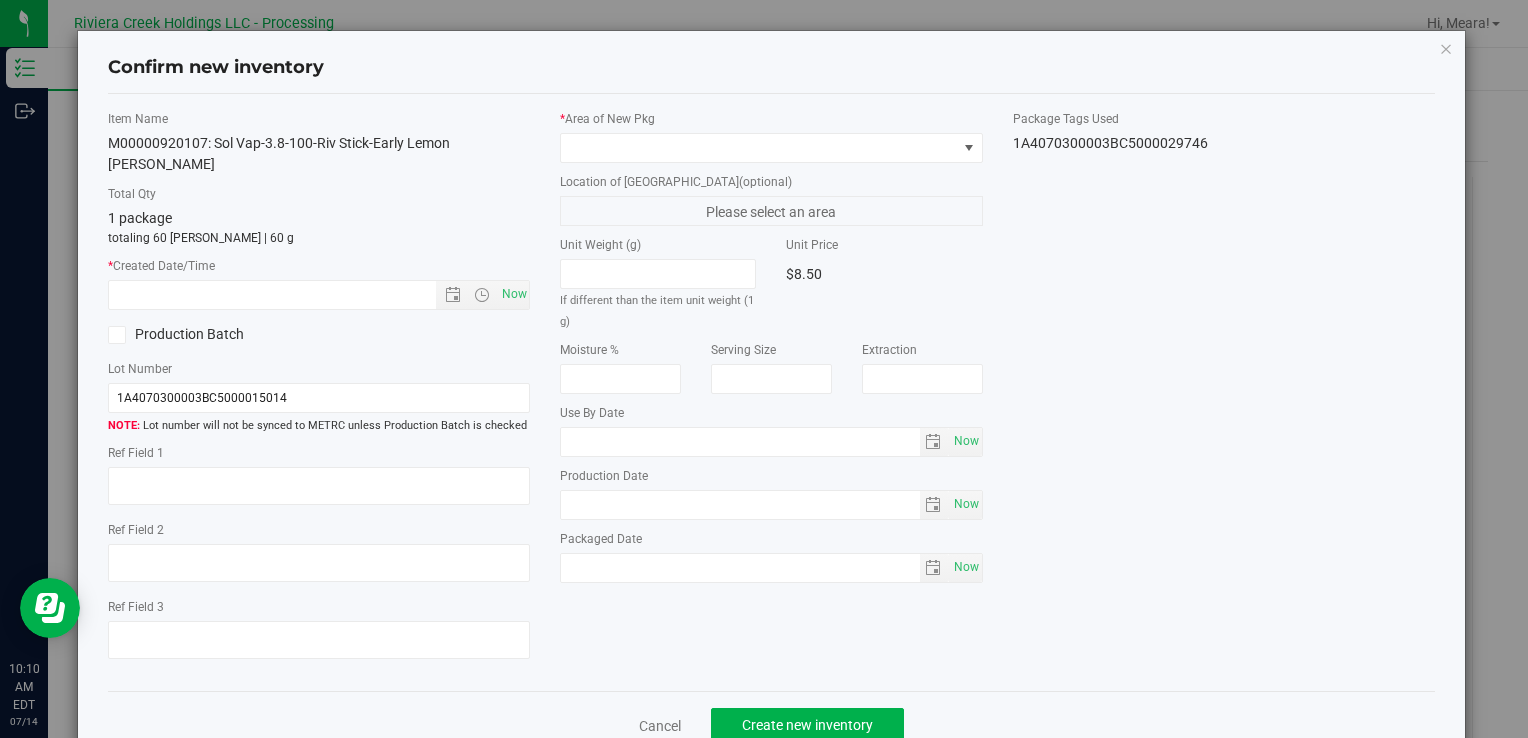 type on "[DATE]" 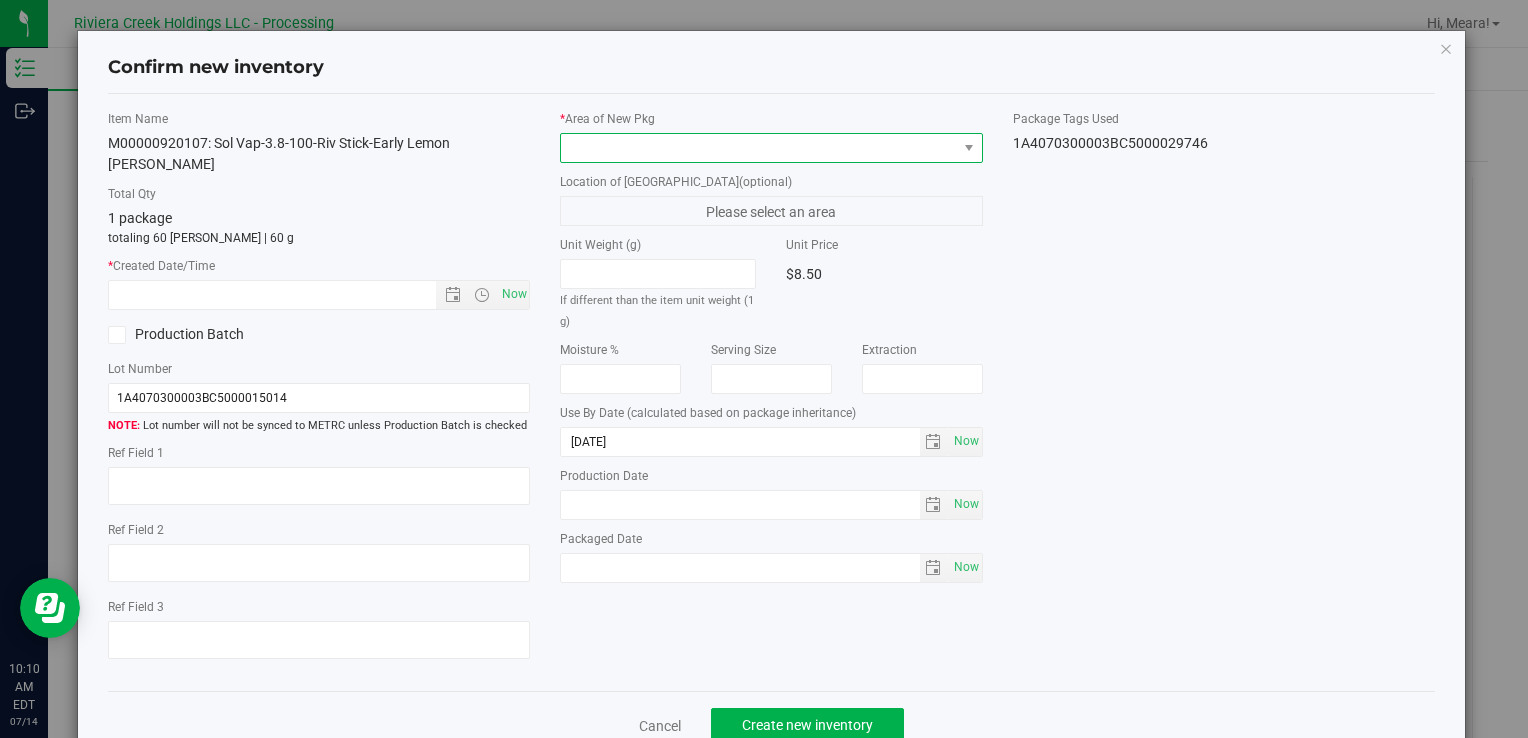 click at bounding box center [758, 148] 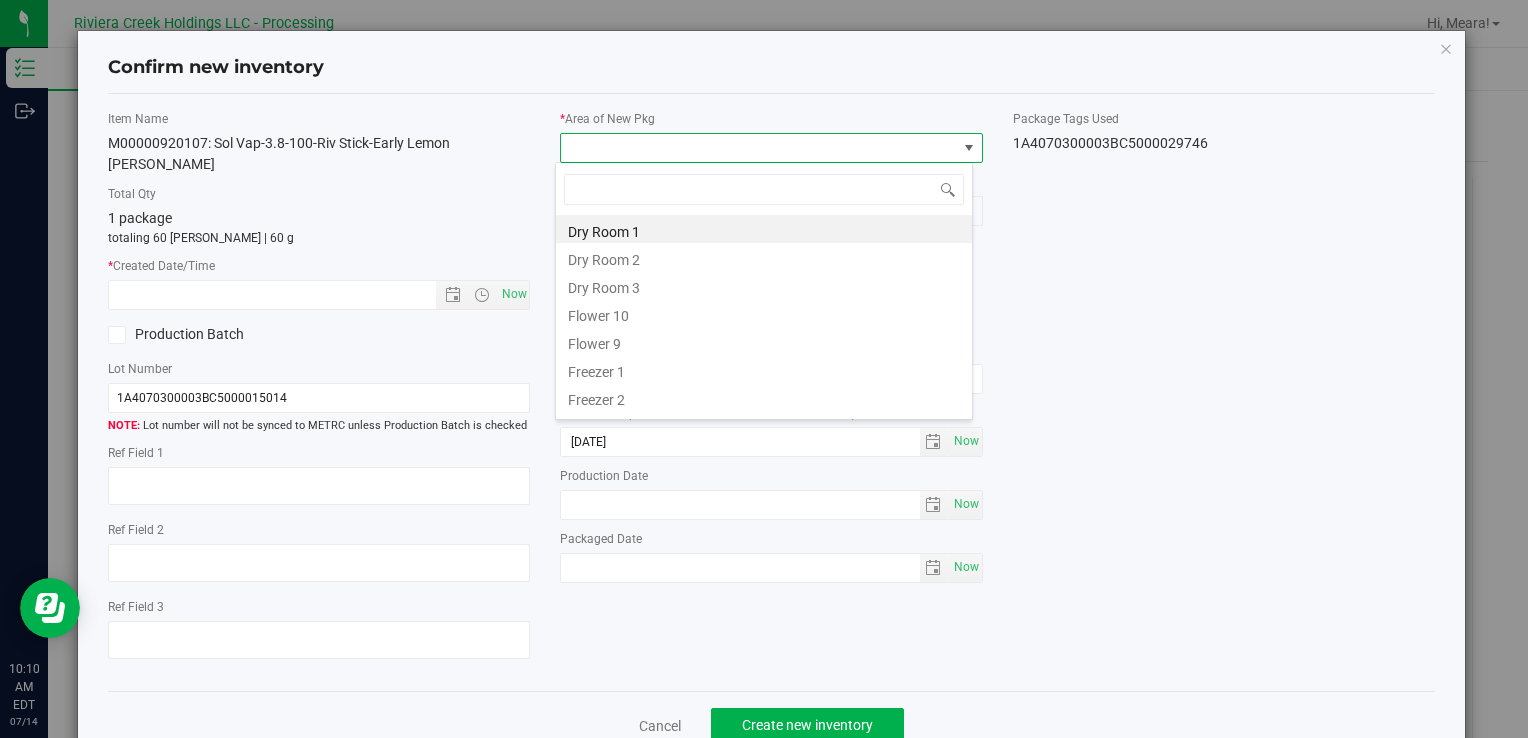 drag, startPoint x: 631, startPoint y: 310, endPoint x: 531, endPoint y: 270, distance: 107.70329 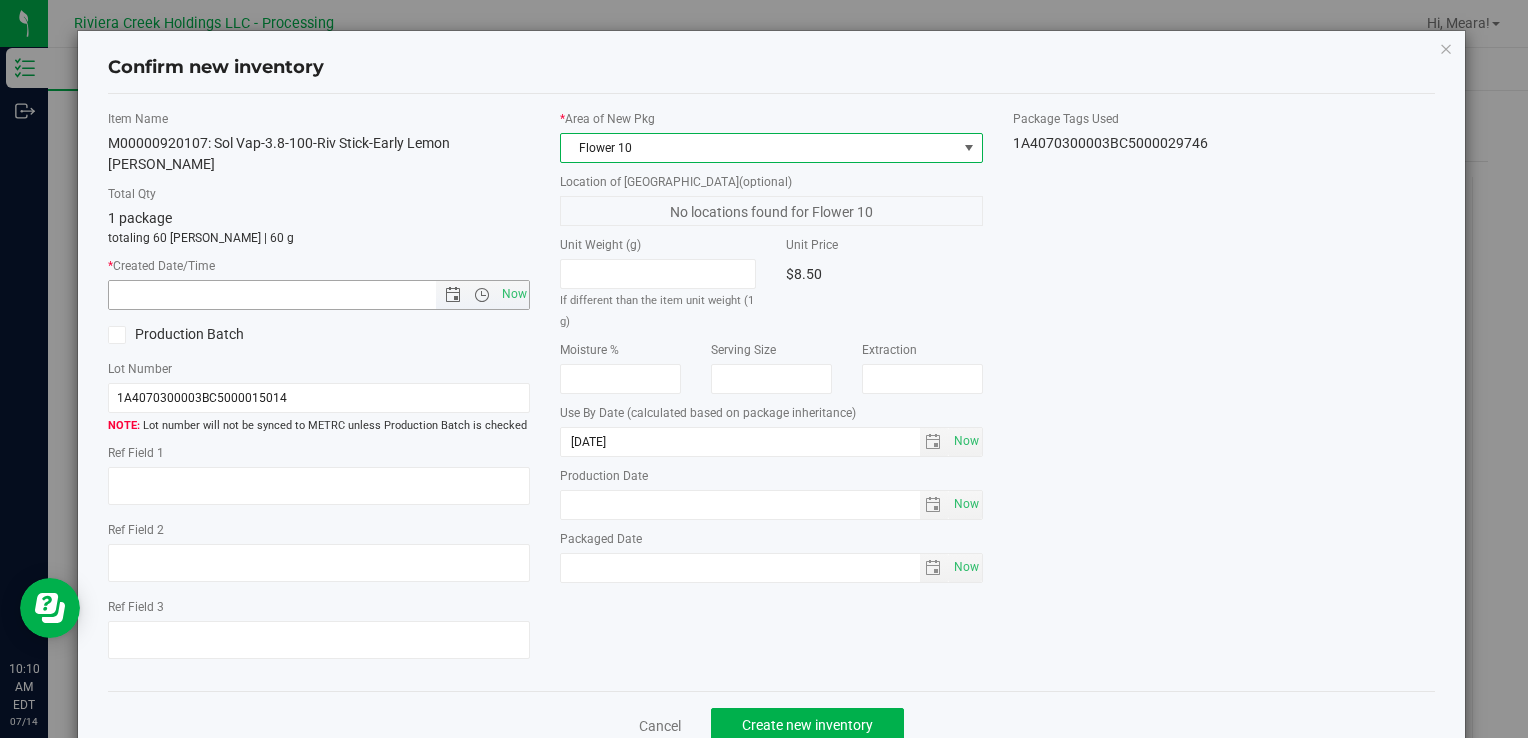 click on "Now" at bounding box center [514, 294] 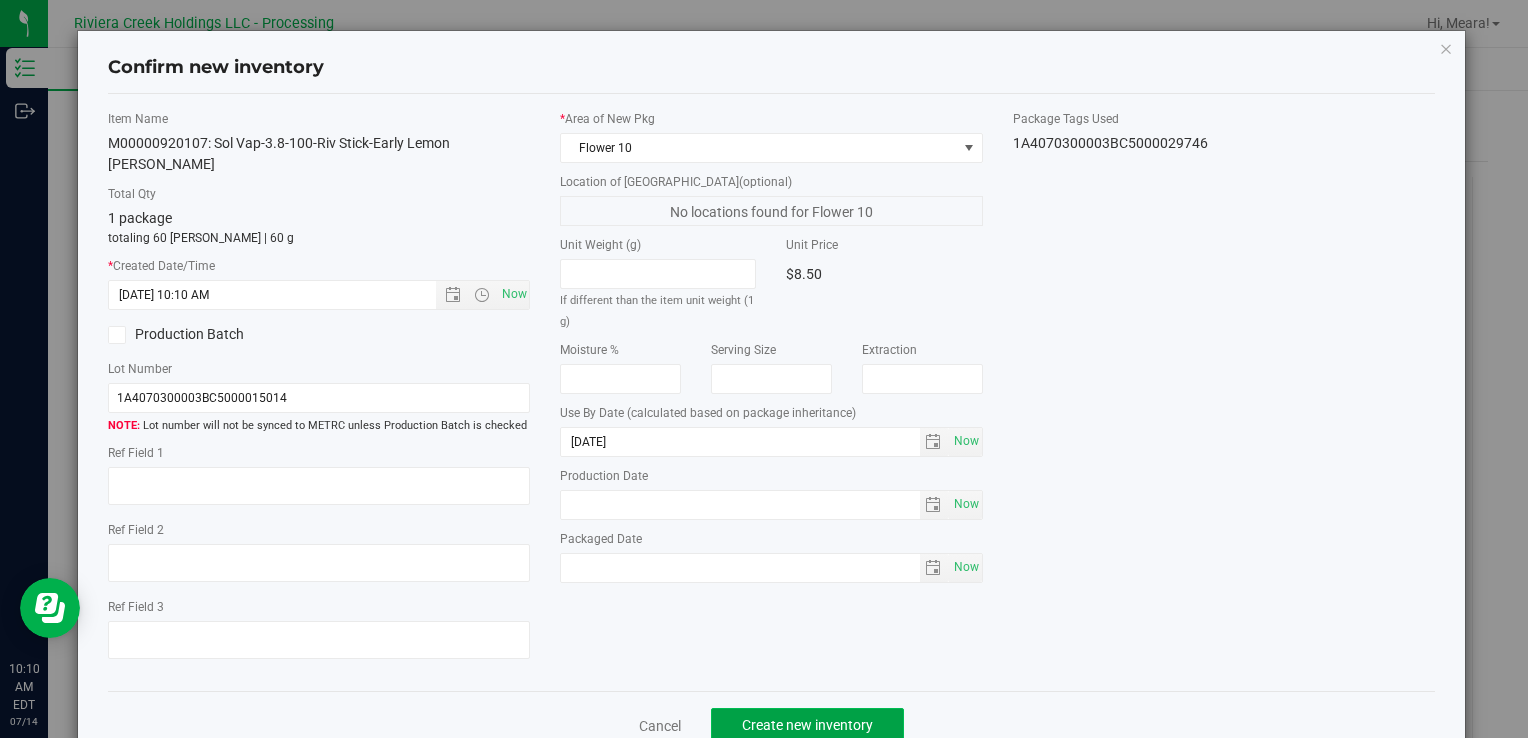click on "Create new inventory" 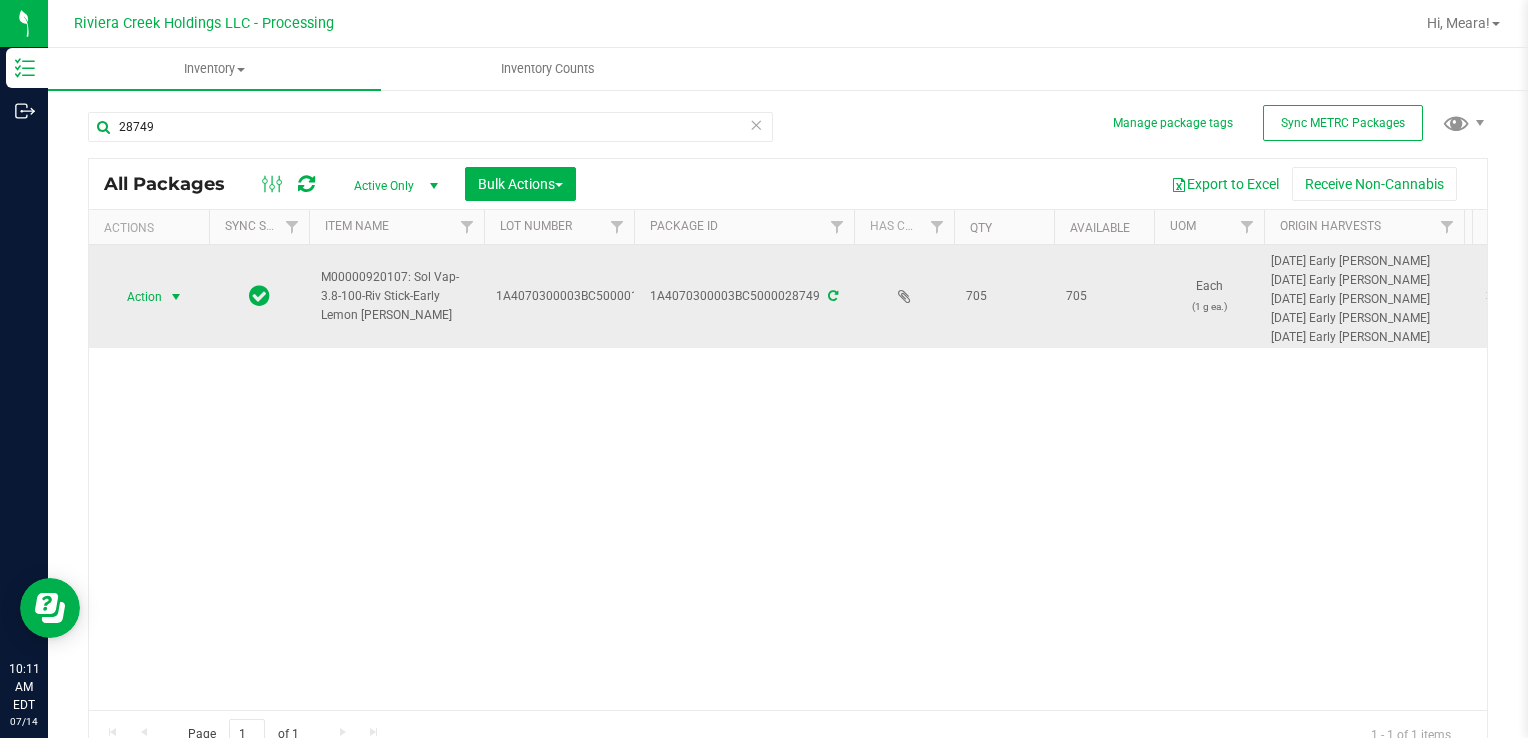 click on "Action" at bounding box center (136, 297) 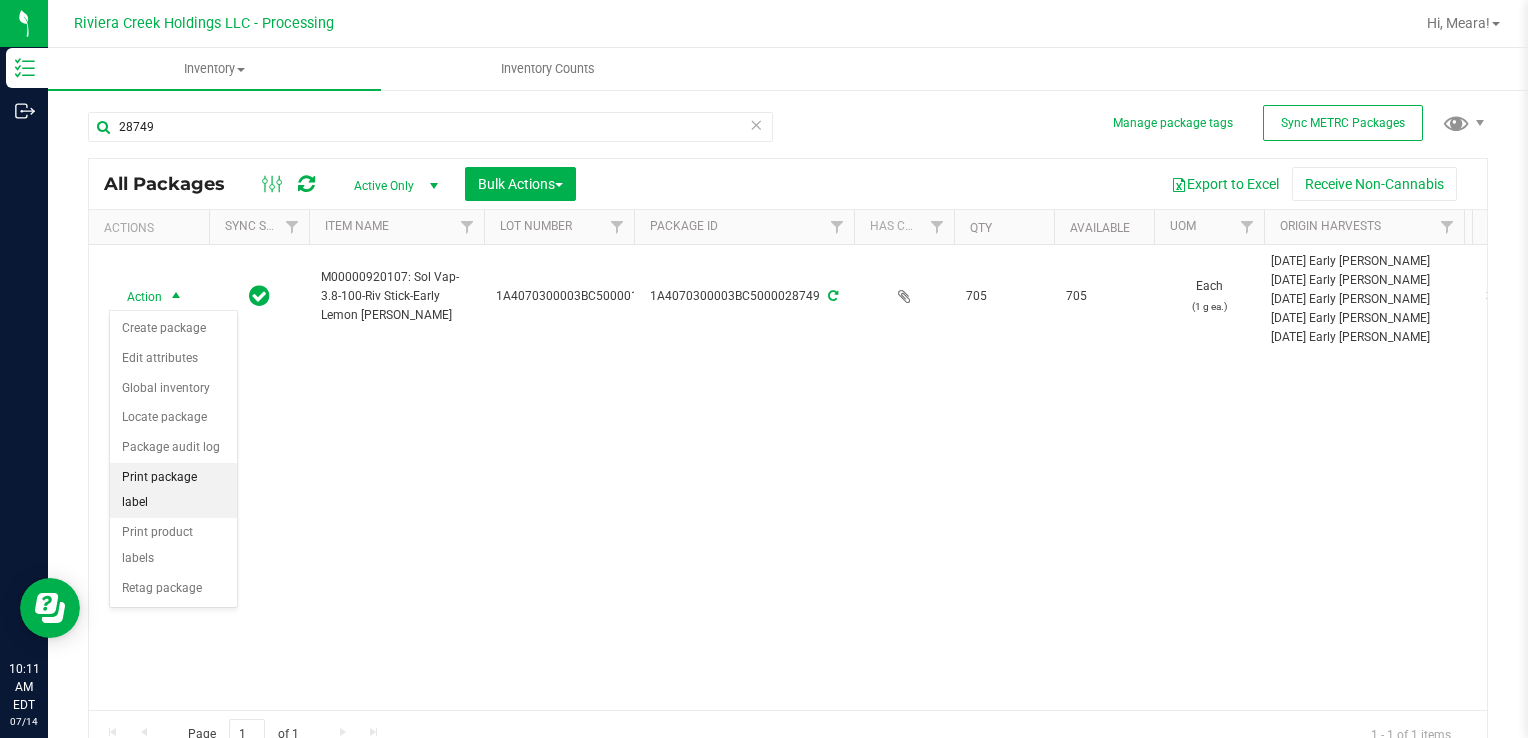 click on "Print package label" at bounding box center (173, 490) 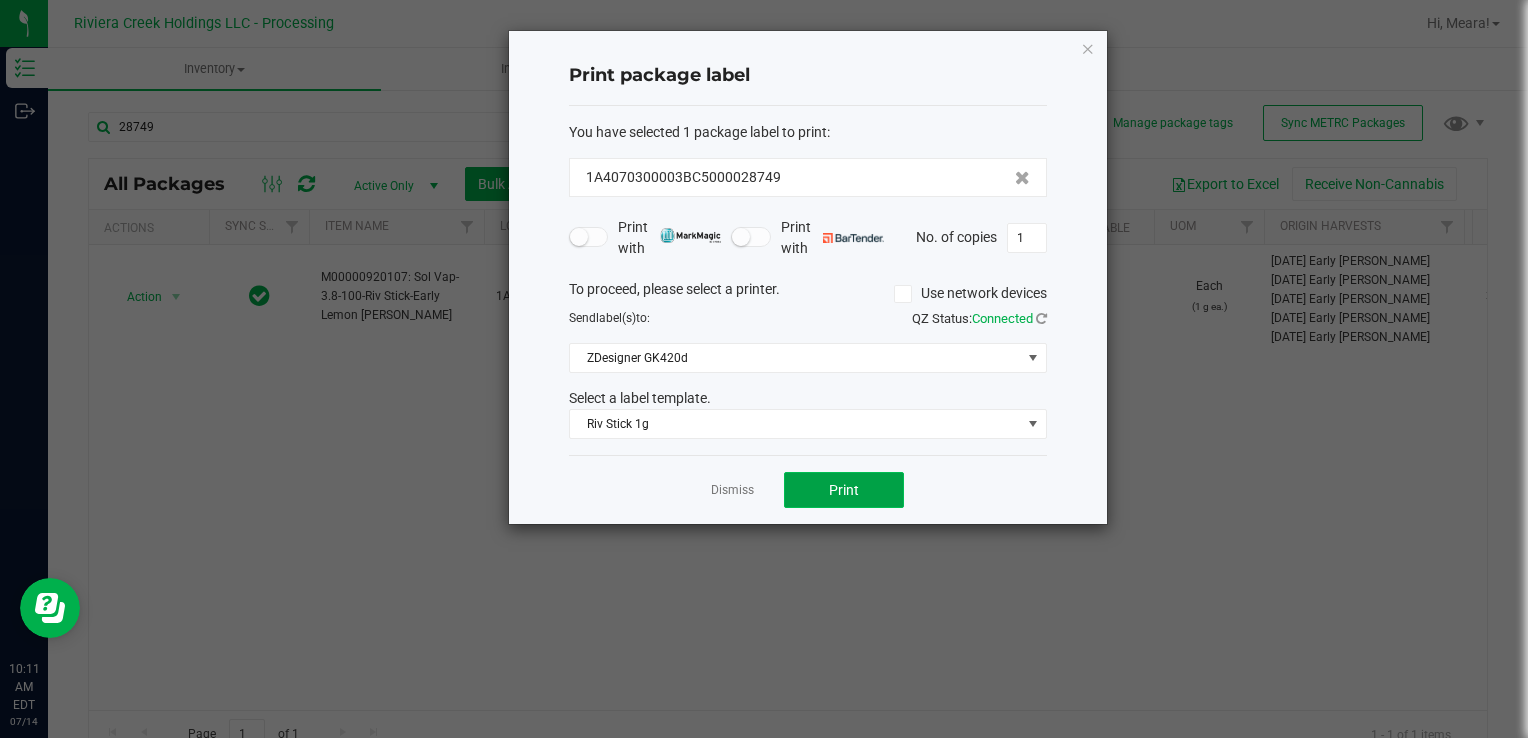click on "Print" 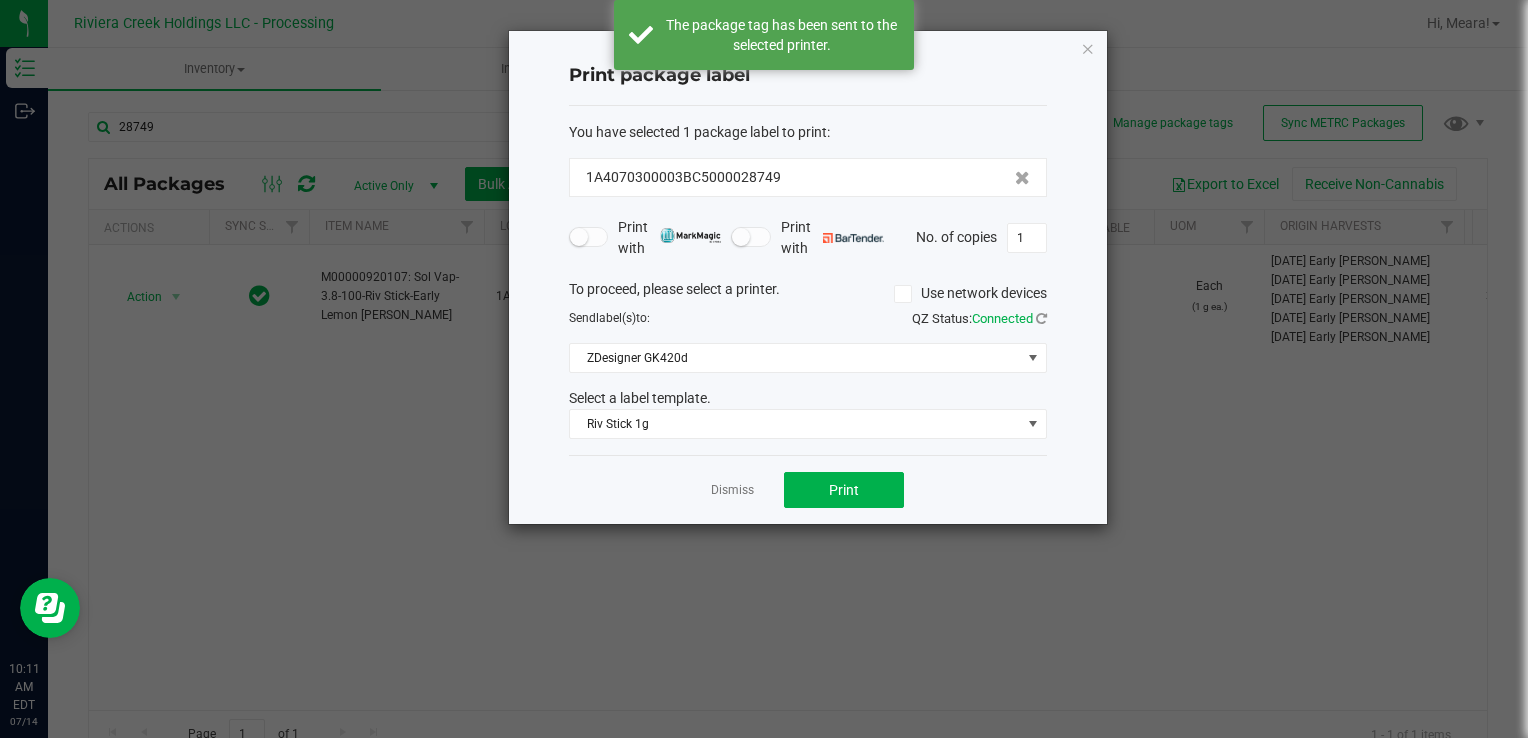 drag, startPoint x: 740, startPoint y: 486, endPoint x: 728, endPoint y: 482, distance: 12.649111 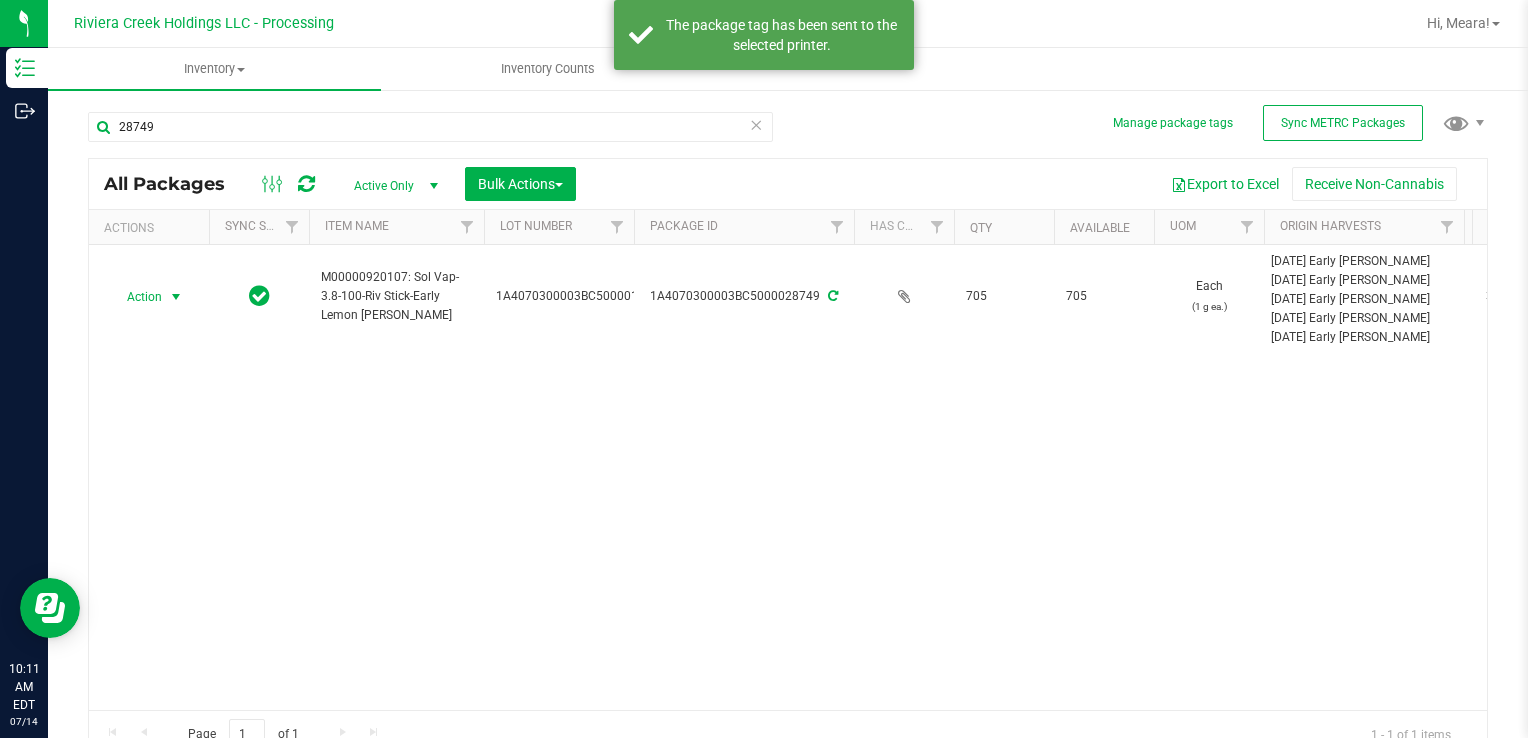 drag, startPoint x: 156, startPoint y: 308, endPoint x: 180, endPoint y: 322, distance: 27.784887 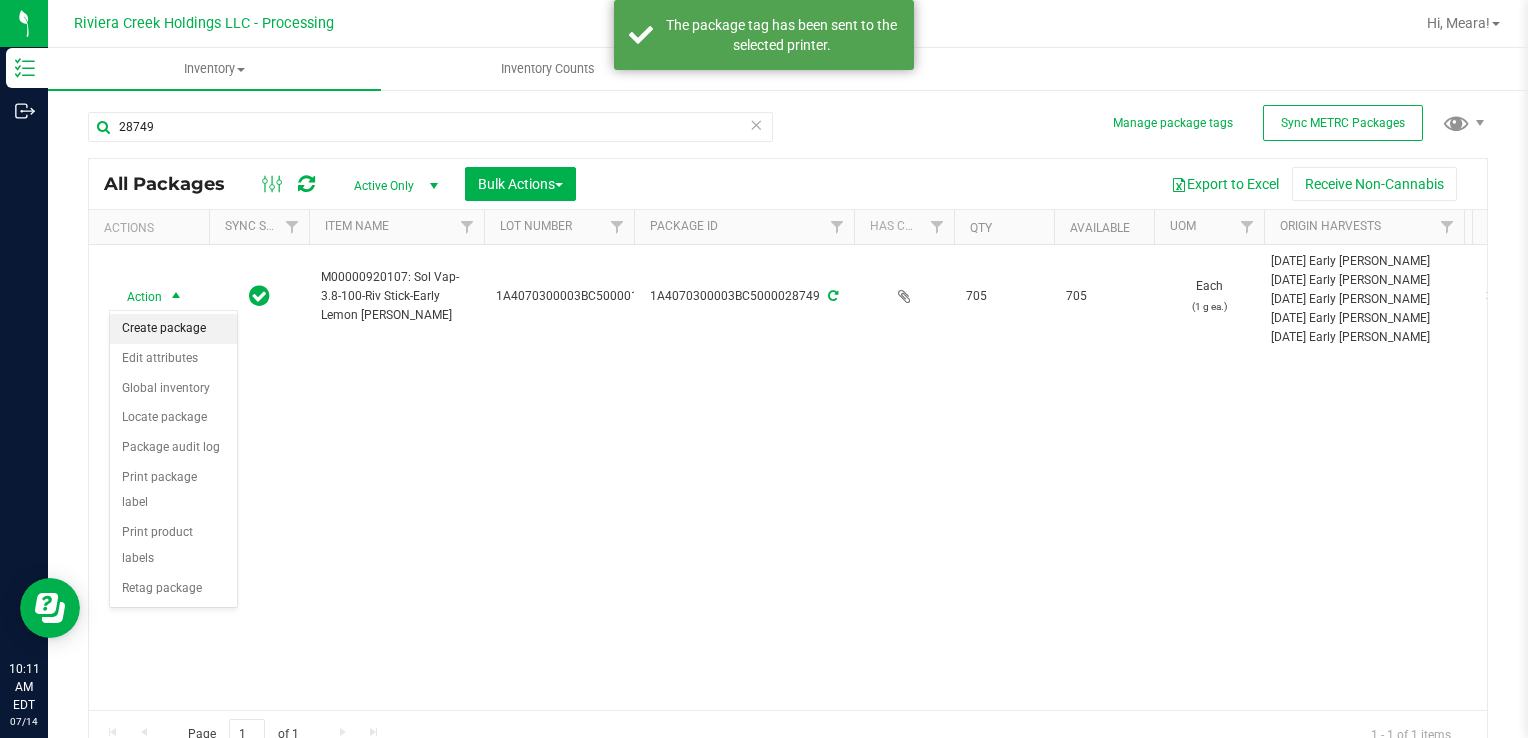 click on "Create package" at bounding box center (173, 329) 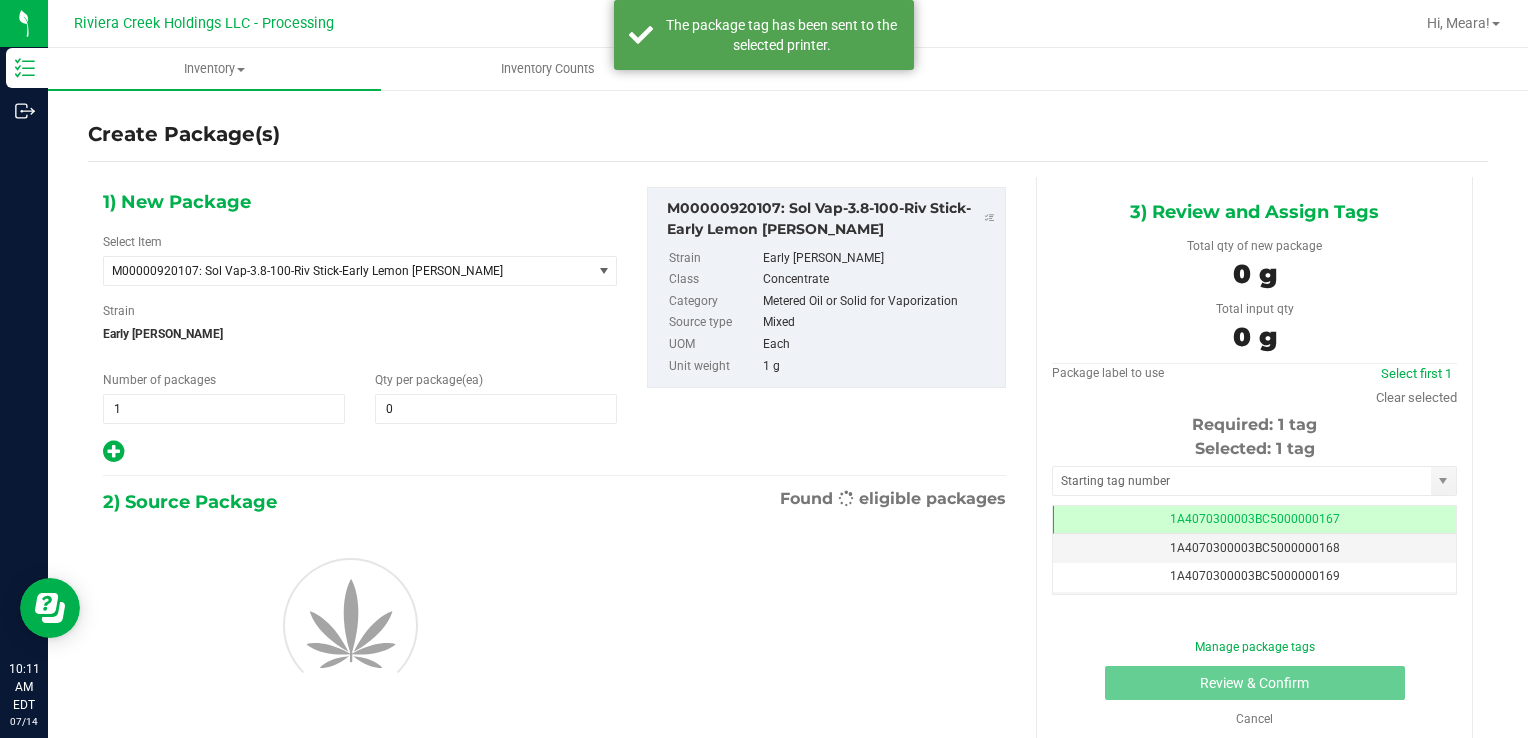scroll, scrollTop: 0, scrollLeft: 0, axis: both 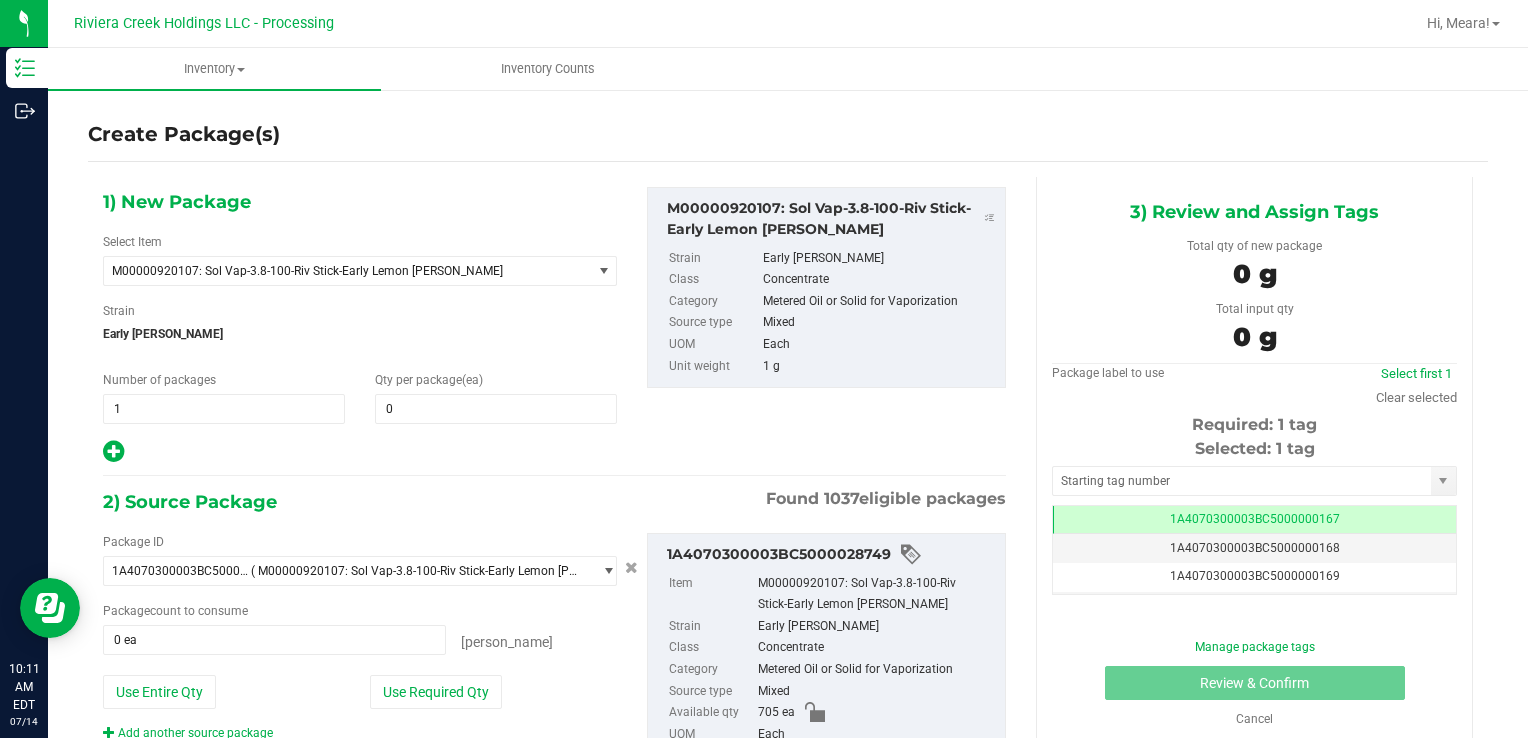 click on "1) New Package
Select Item
M00000920107: Sol Vap-3.8-100-Riv Stick-Early Lemon [PERSON_NAME]
M00000012402: Chocolope- Bulk Flower M00000018506: Chocolope R&D Tissue Sample M00000018508: Garlic Cookies R&D Tissue Sample M00000030709: H Bells OG Trim M00000031019: Chocolope Trim M00000031020: Garlic Cookies Trim M00000037313: Afghani #1 Seeds M00000037314: Purple H Seeds M00000037315: Silver H Seeds M00000037317: Crescendo Seeds M00000037318: Early Lemon [PERSON_NAME] R1 Seeds M00000037319: OG Kush Seeds M00000037320: Critical Jack Seeds M00000037321: [PERSON_NAME] CBD Seeds M00000037323: White Widow Seeds M00000037324: Purple Afghan Kush Seeds M00000037325: Diesel Seeds M00000037326: Moby Dick Seeds" at bounding box center [360, 326] 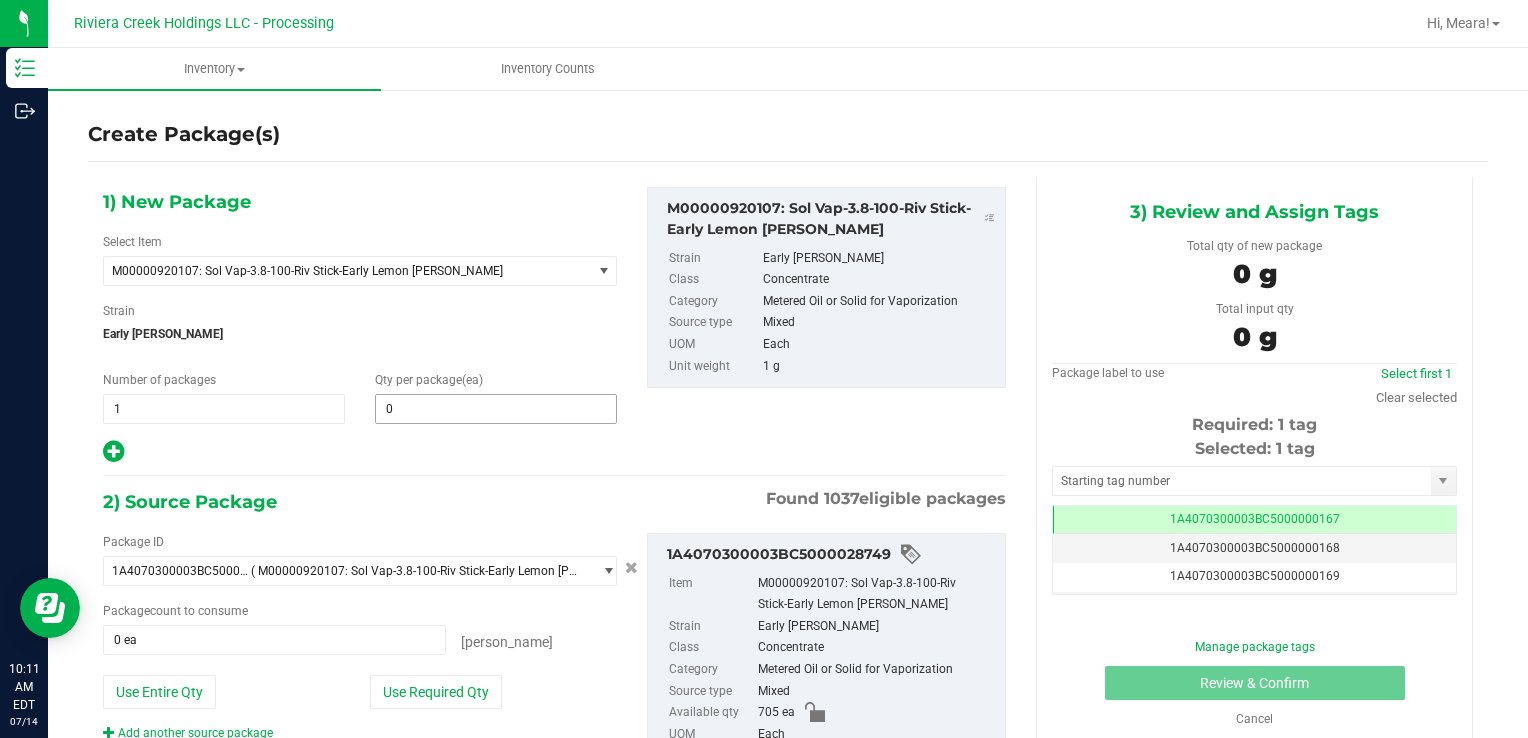 click on "0 0" at bounding box center (496, 409) 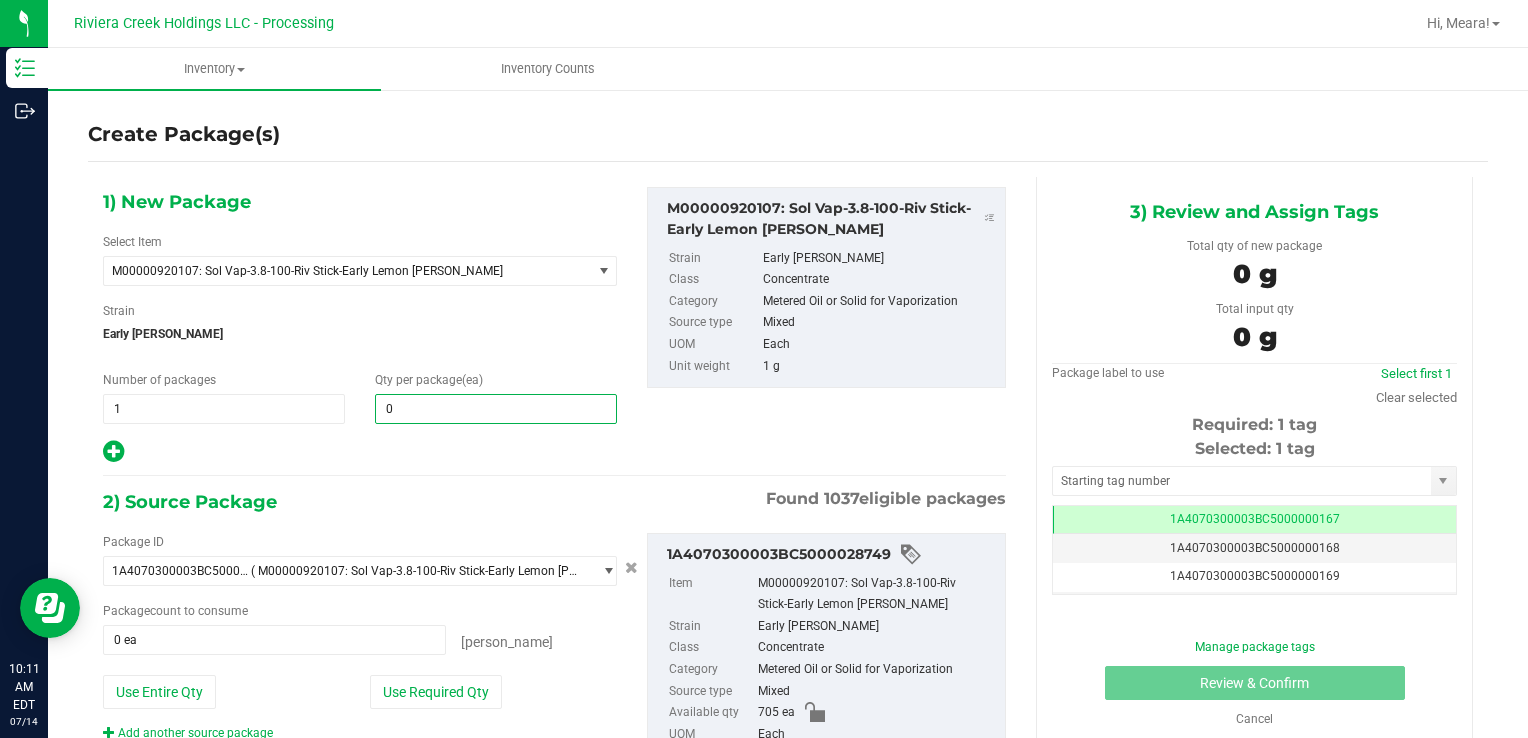 type 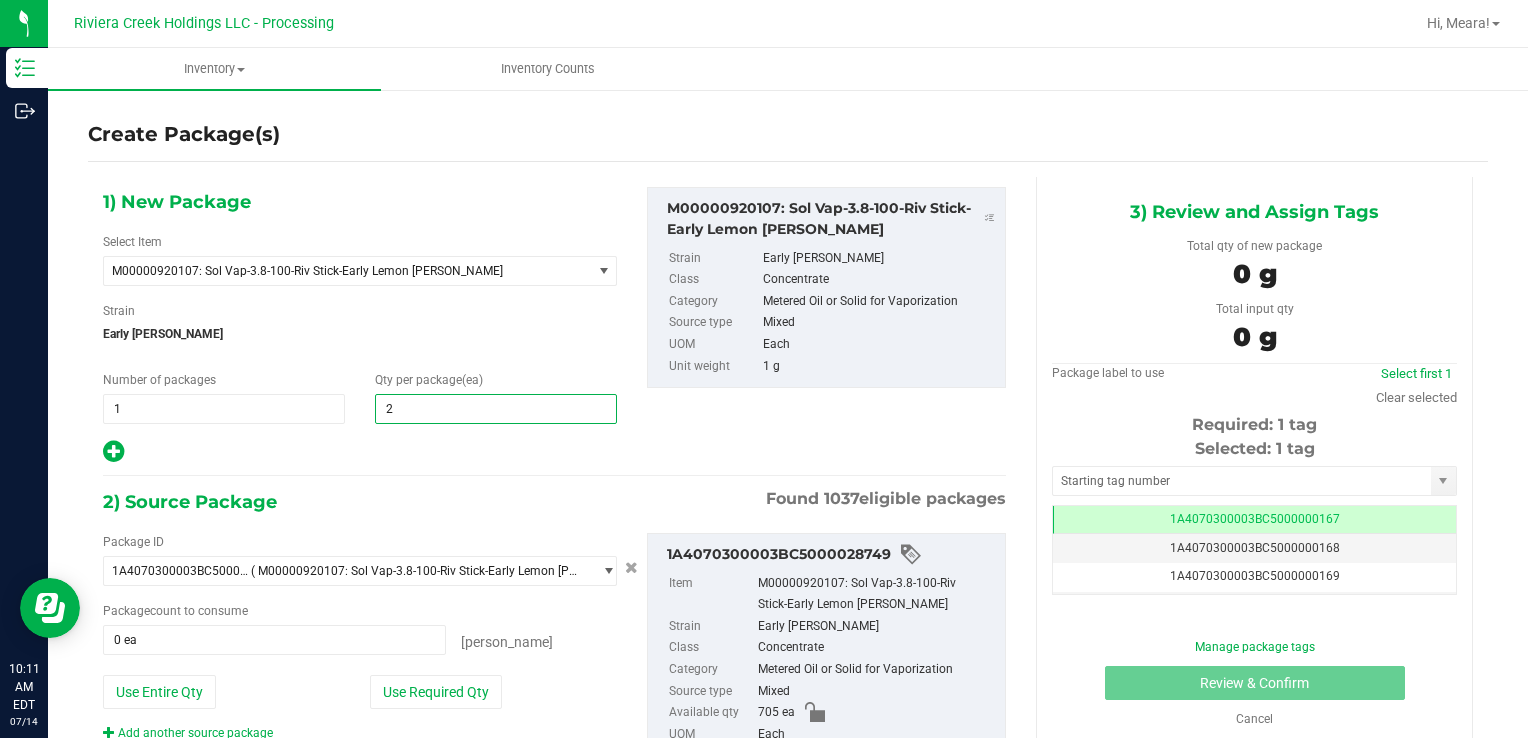 type on "20" 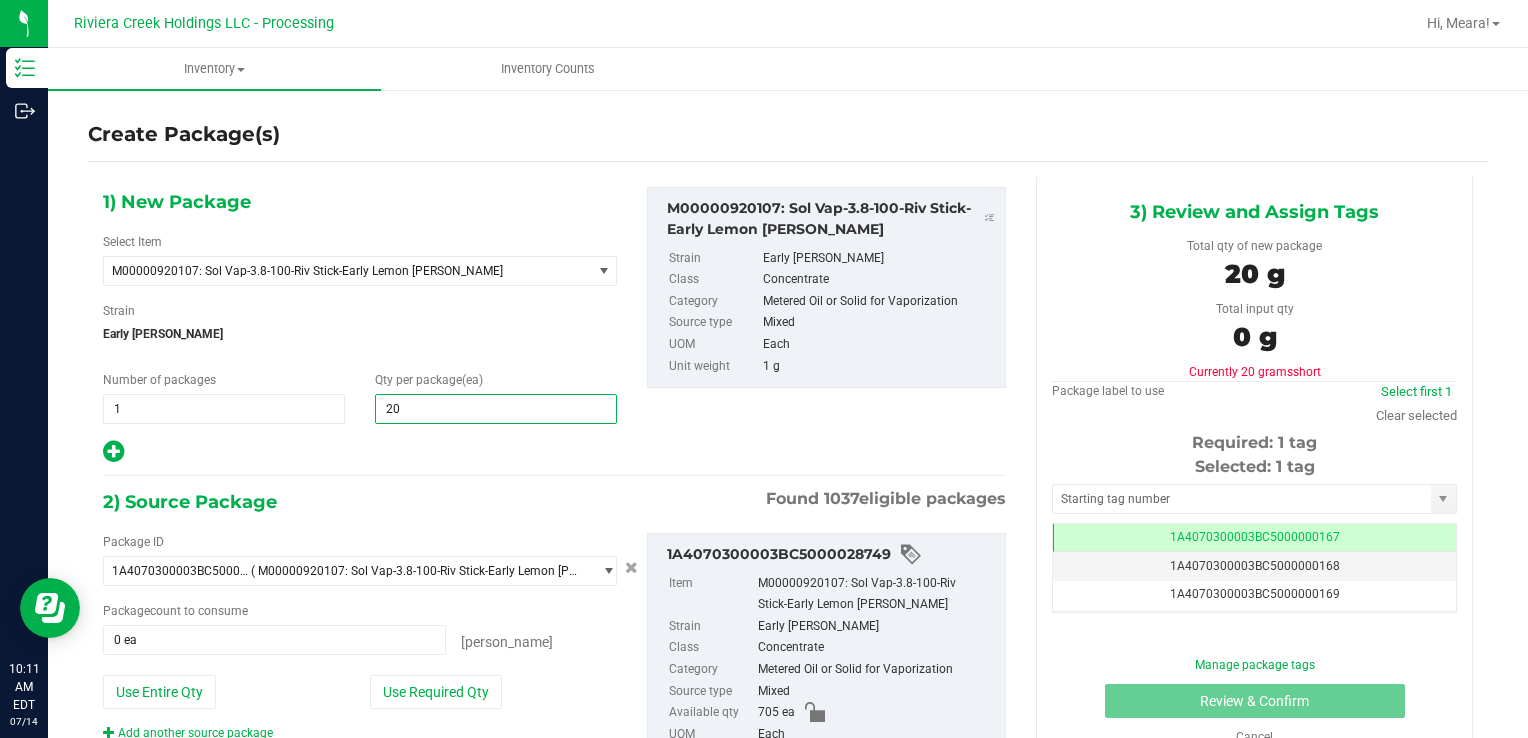 type on "20" 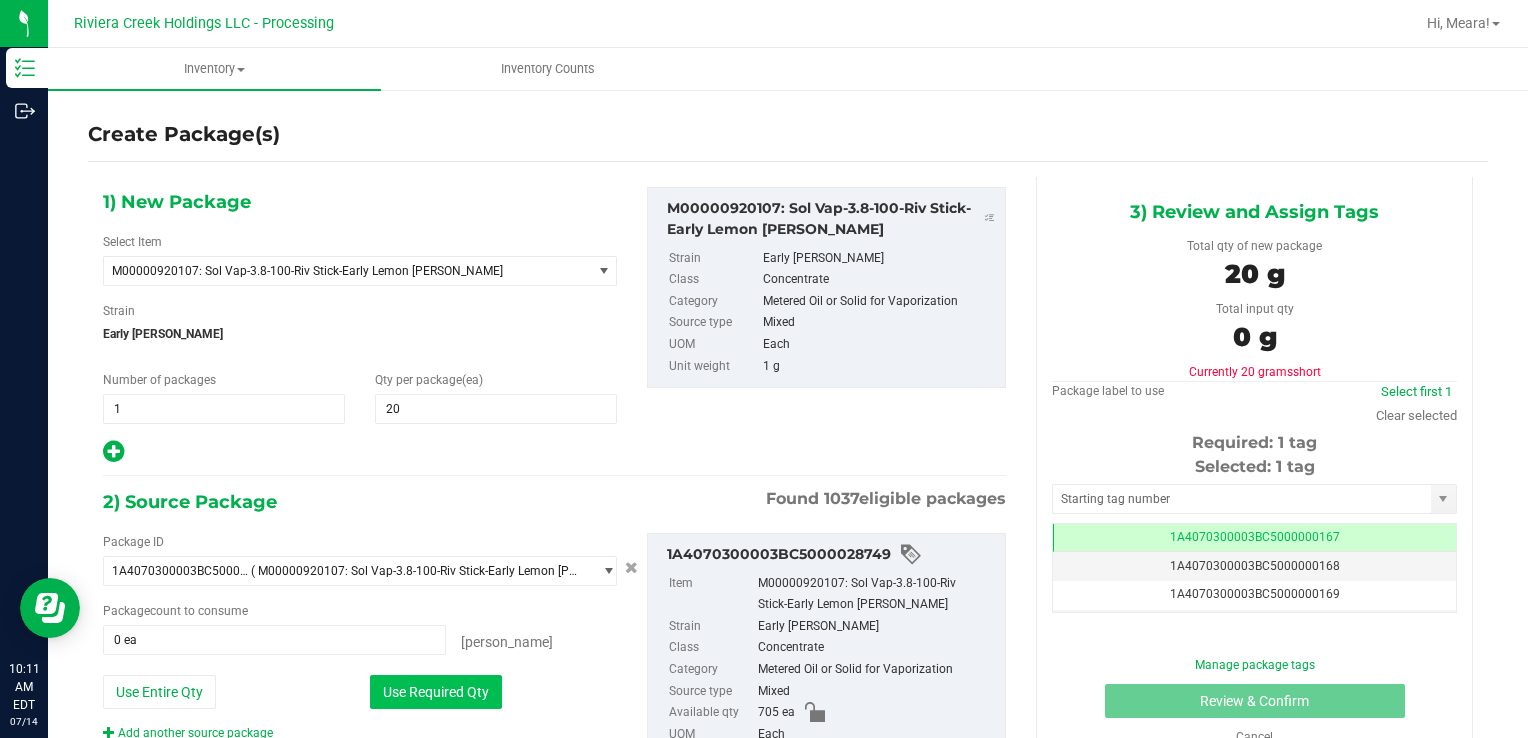 click on "Use Required Qty" at bounding box center (436, 692) 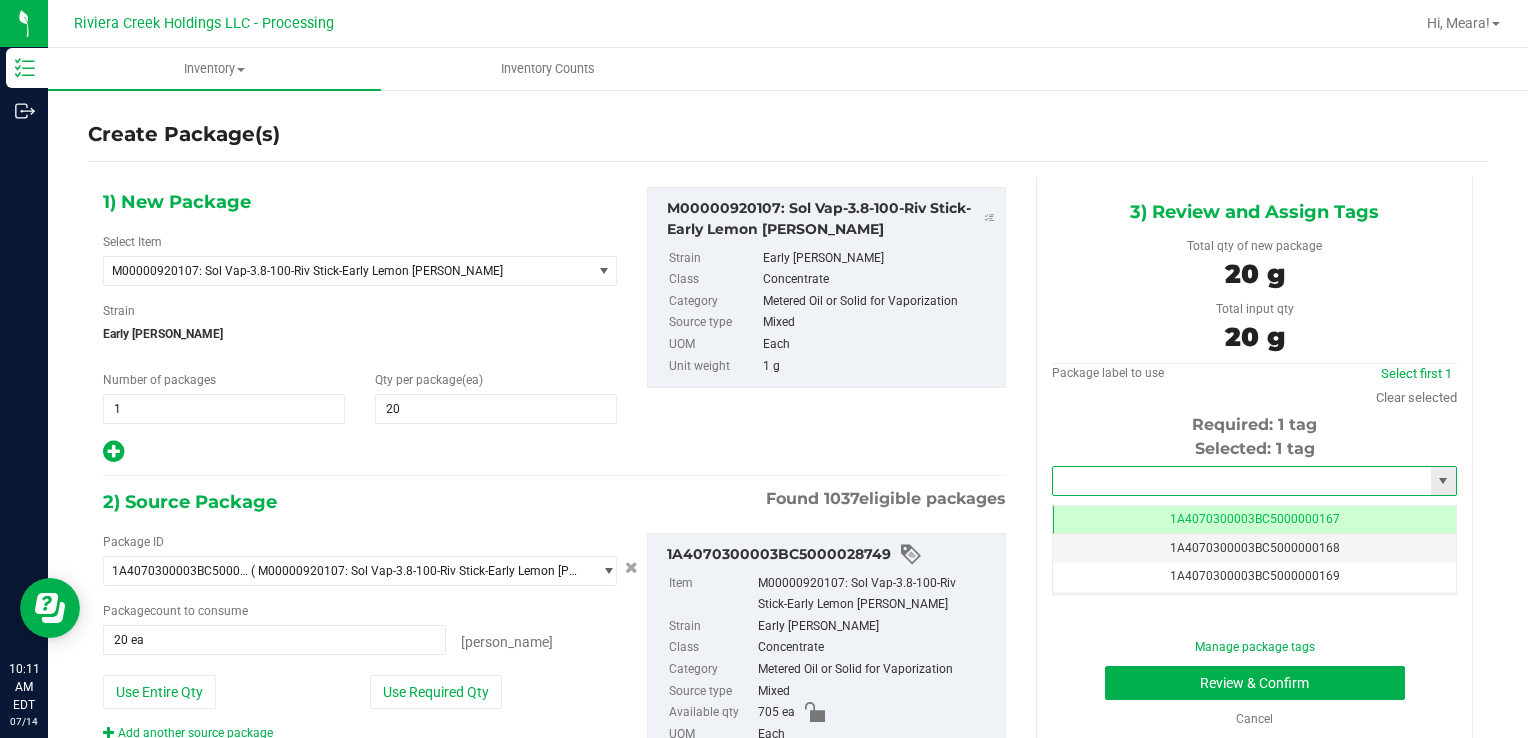 click at bounding box center [1242, 481] 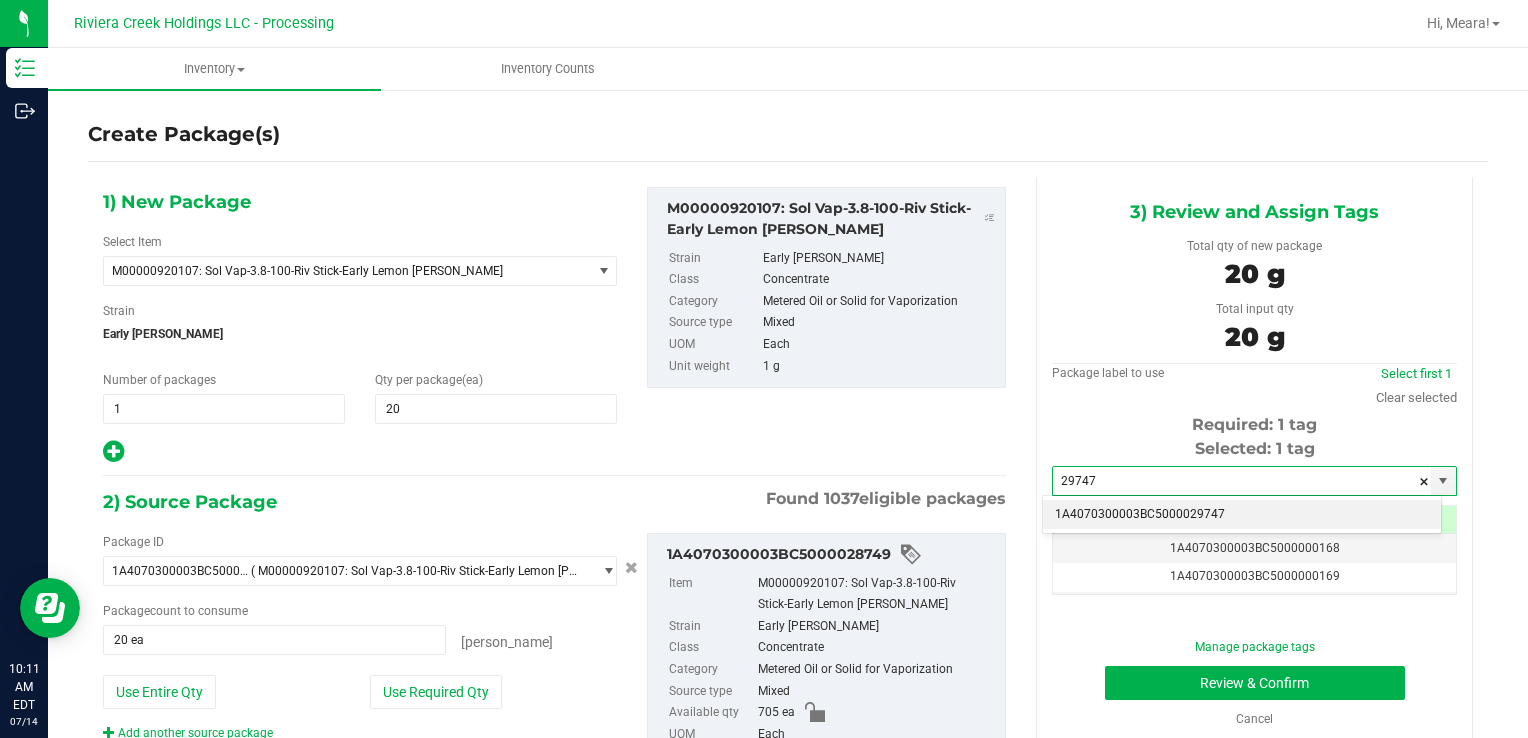 click on "1A4070300003BC5000029747" at bounding box center [1242, 515] 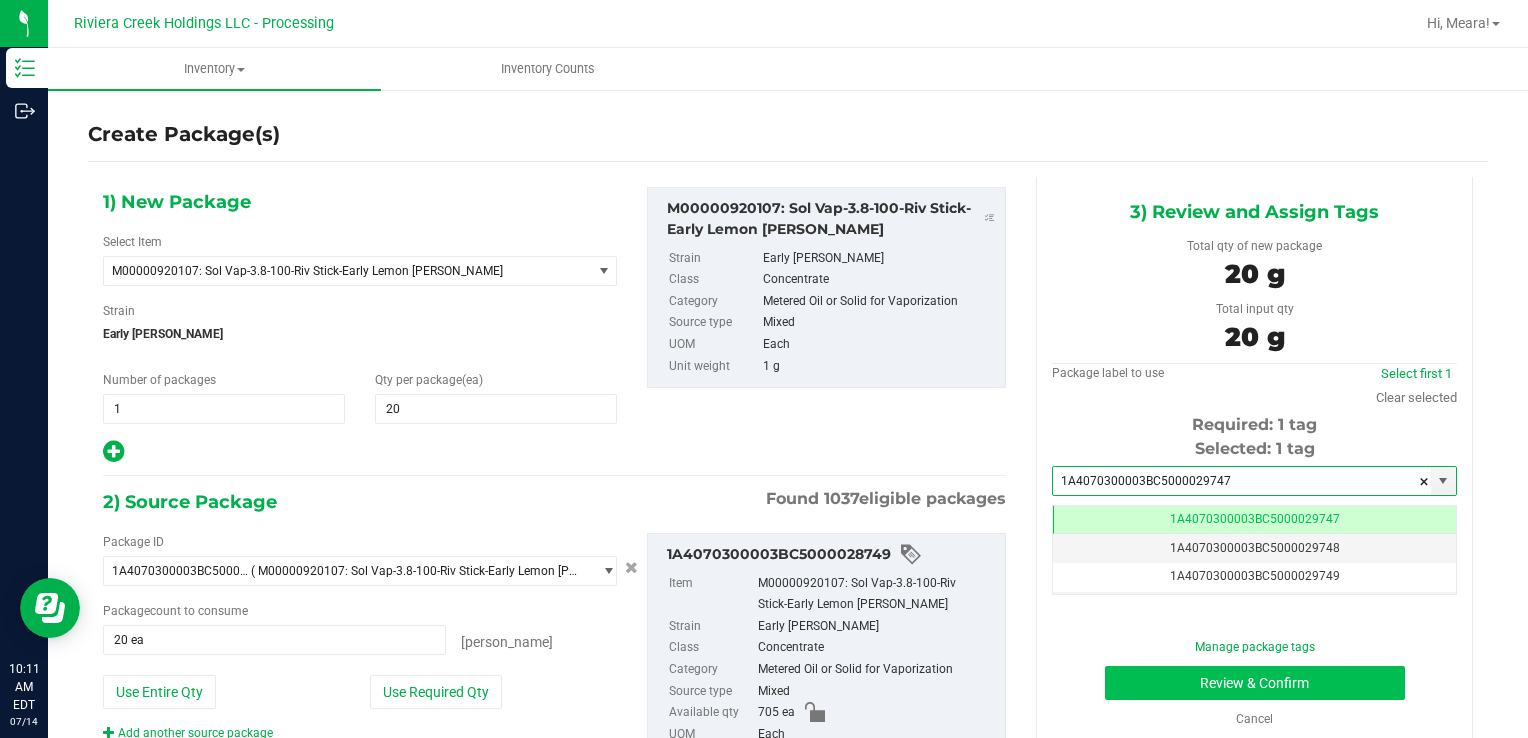 scroll, scrollTop: 0, scrollLeft: 0, axis: both 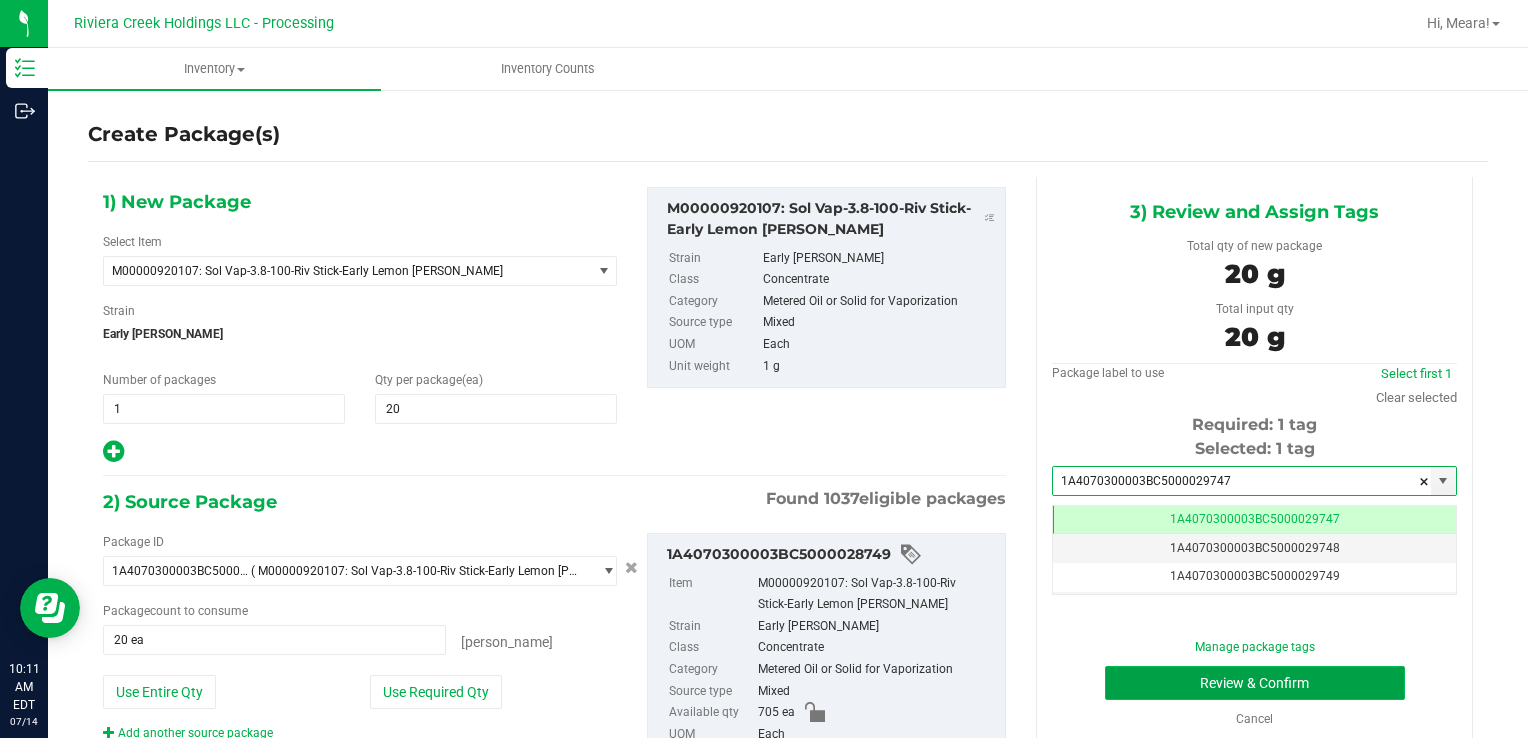 click on "Review & Confirm" at bounding box center (1255, 683) 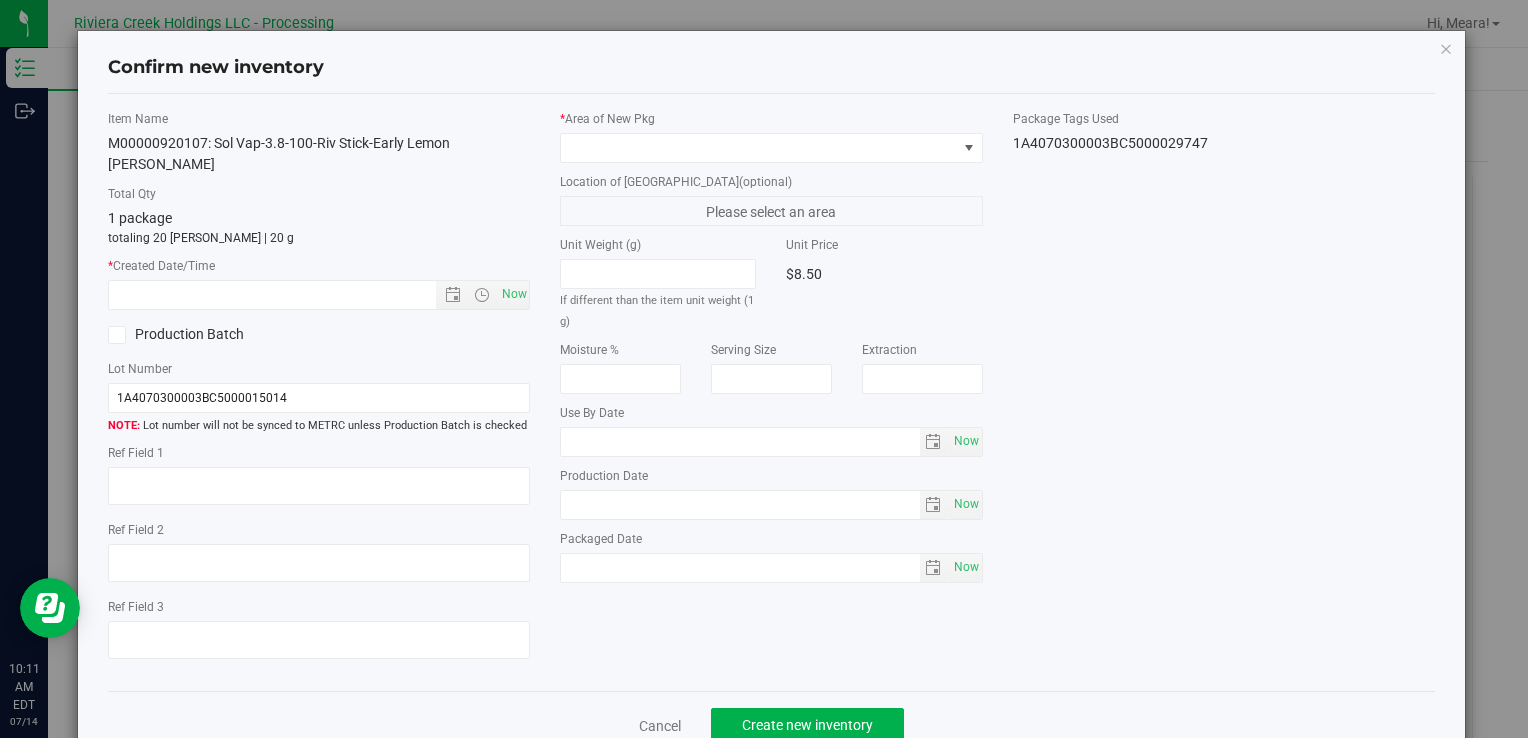type on "[DATE]" 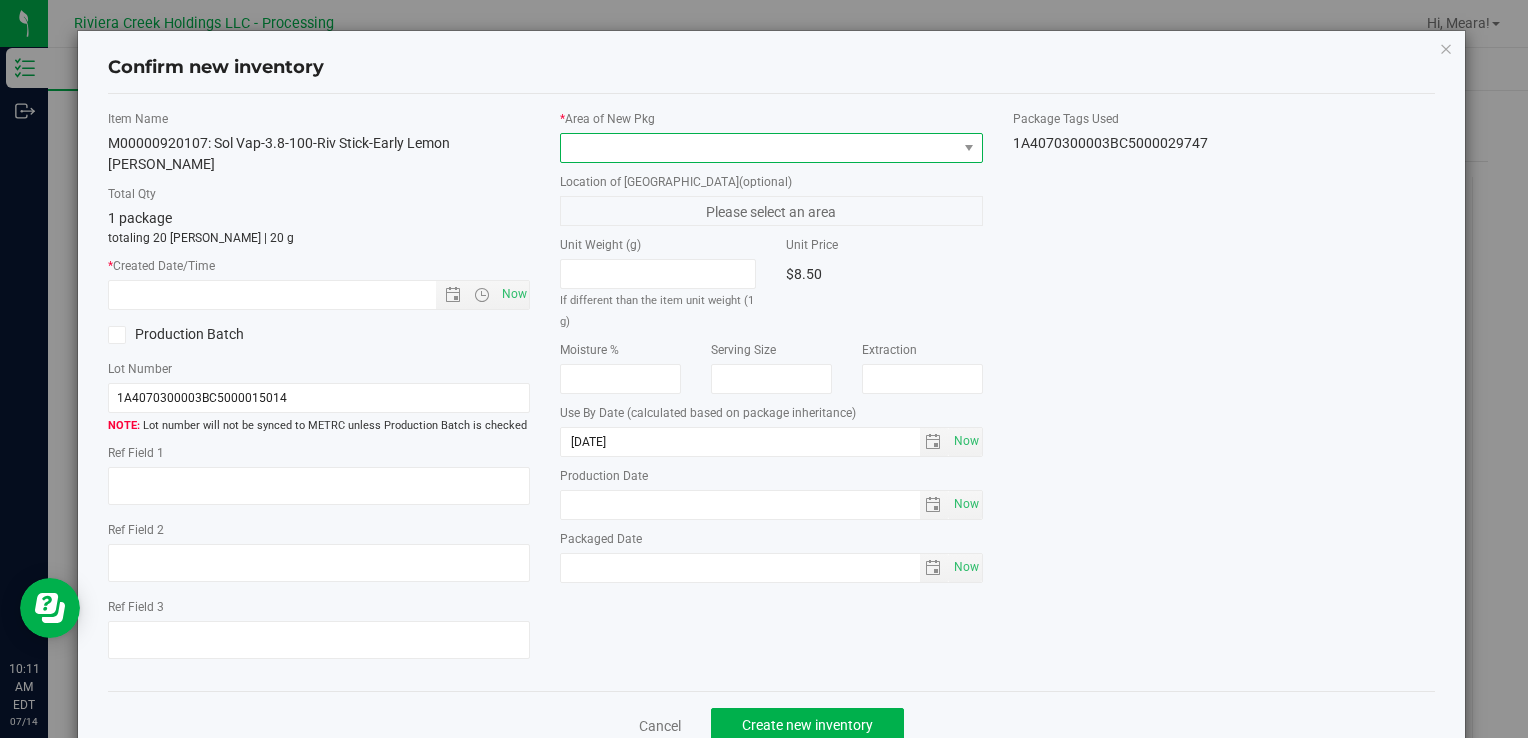 click at bounding box center (758, 148) 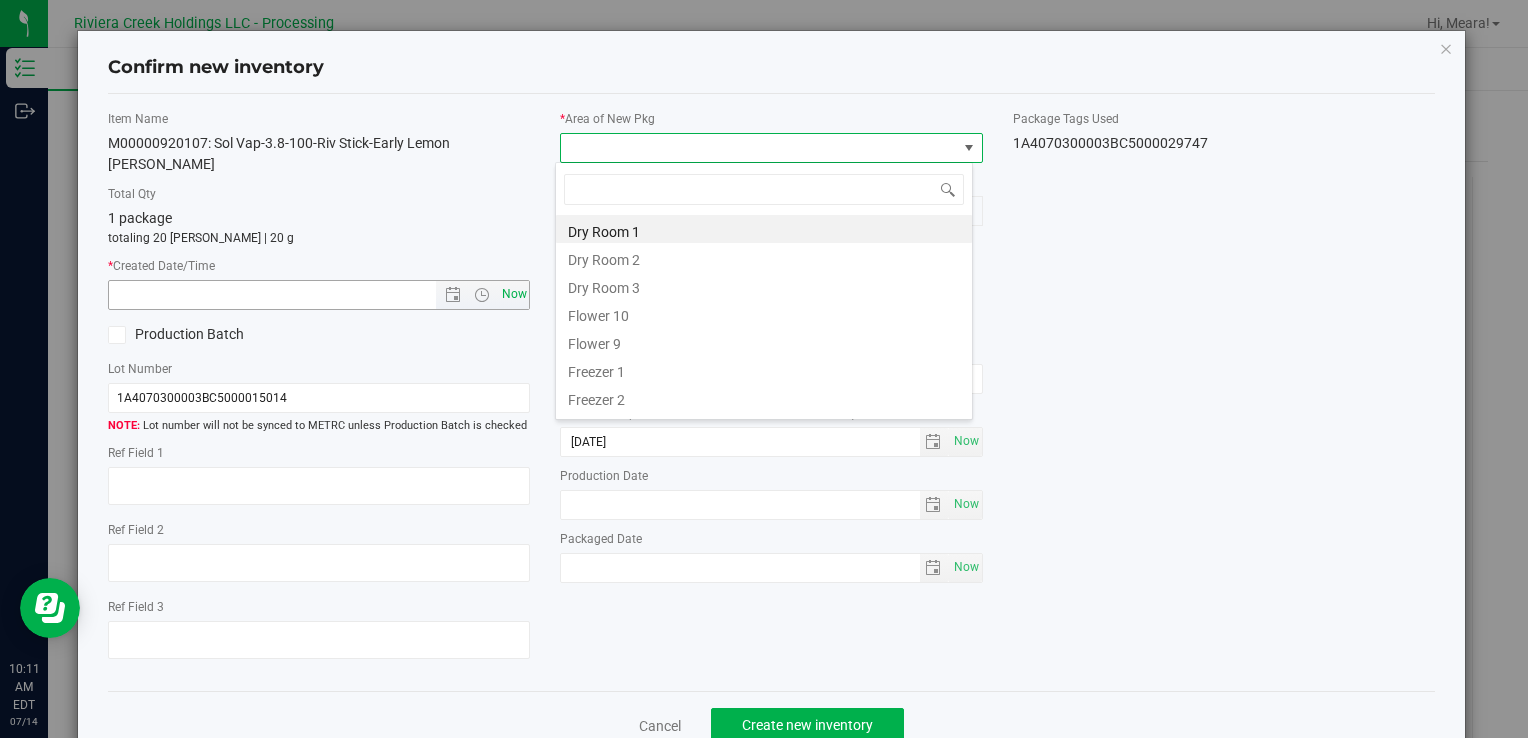 drag, startPoint x: 624, startPoint y: 317, endPoint x: 524, endPoint y: 263, distance: 113.64858 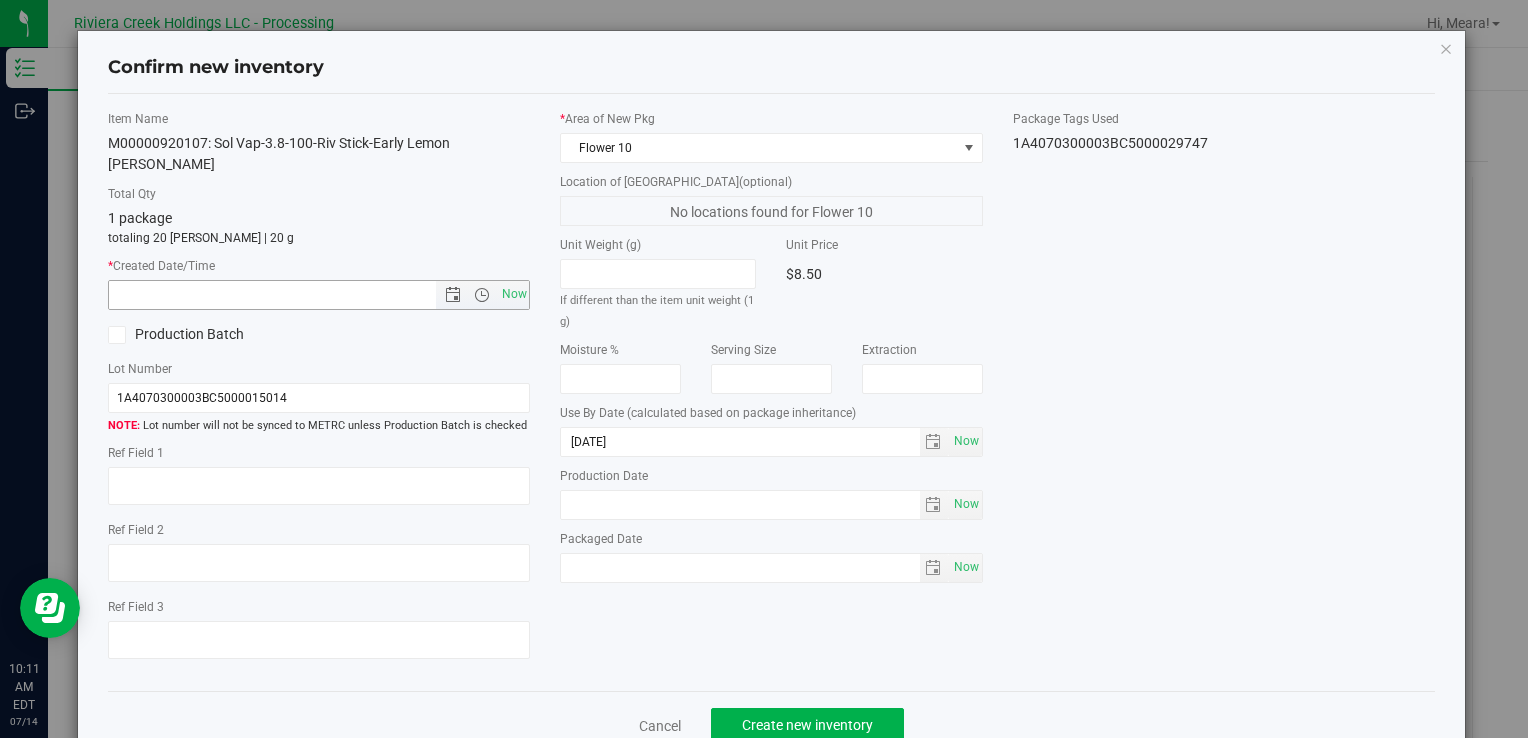 drag, startPoint x: 508, startPoint y: 259, endPoint x: 538, endPoint y: 276, distance: 34.48188 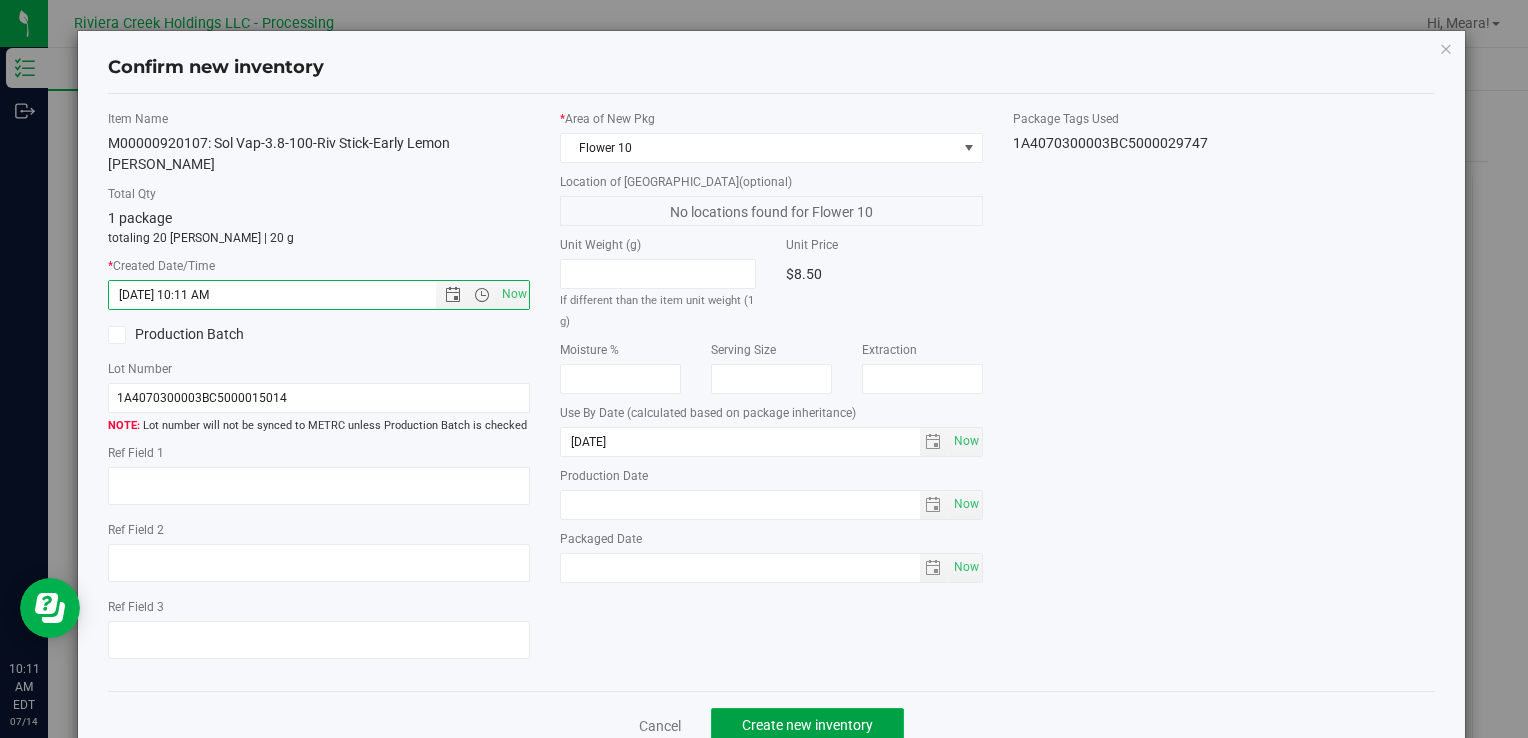 click on "Create new inventory" 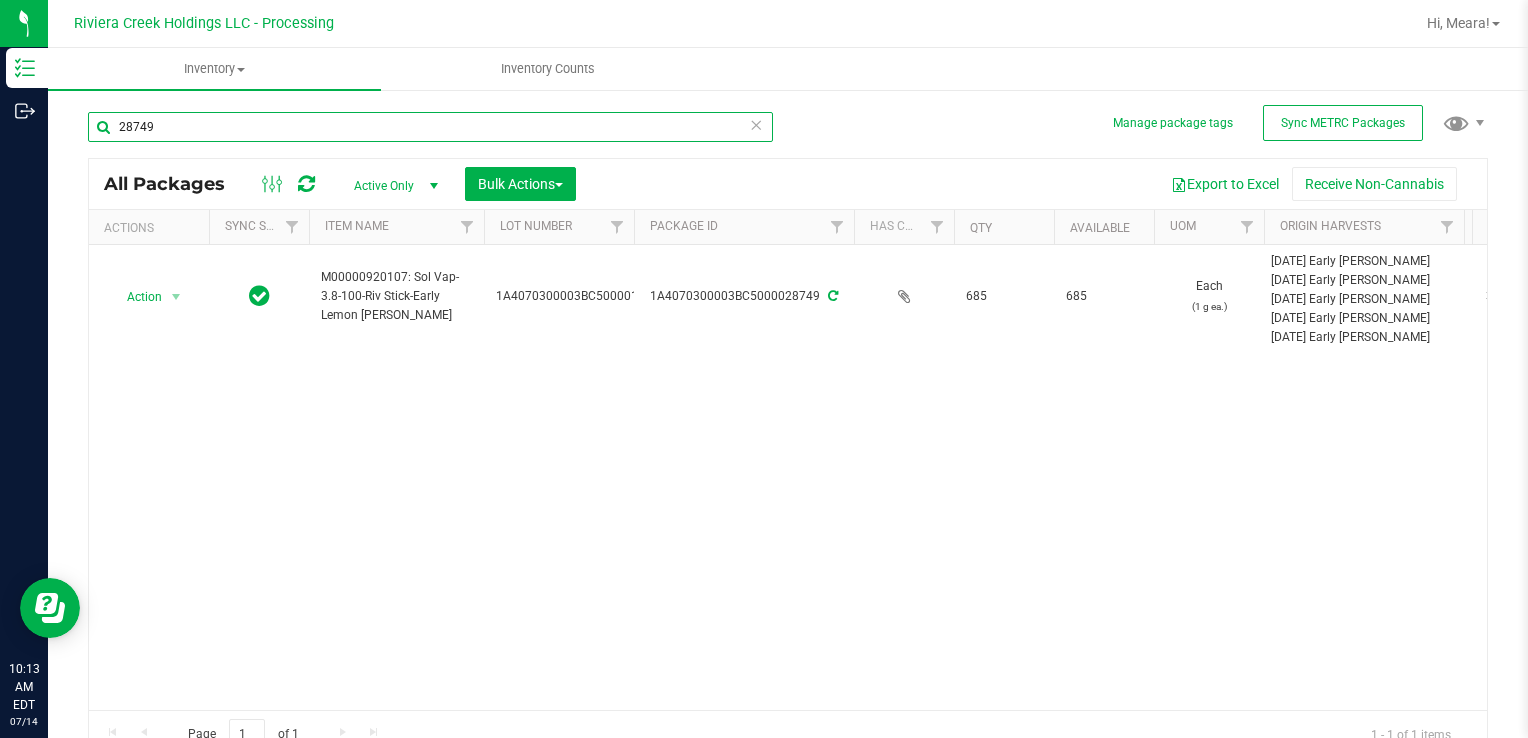 click on "28749" at bounding box center (430, 127) 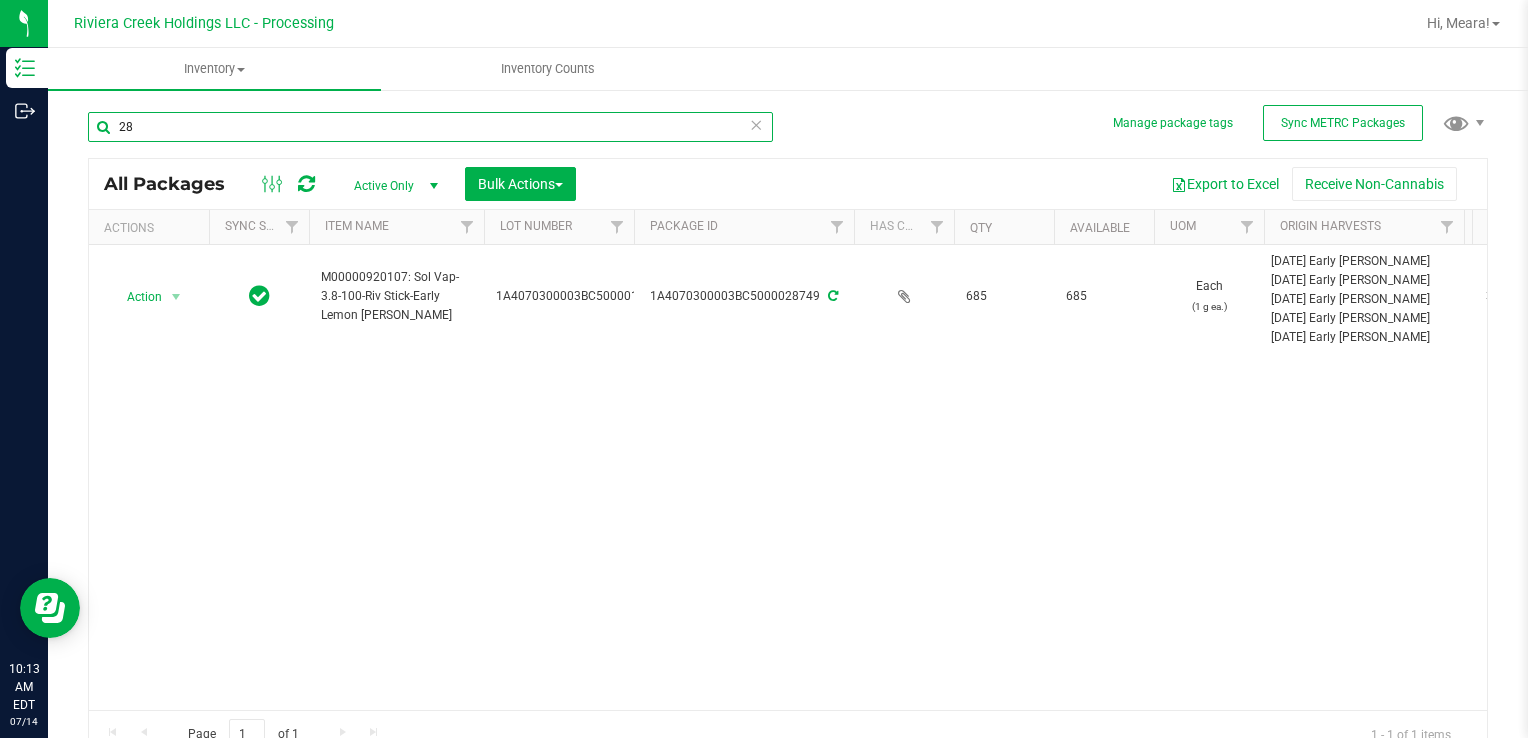 type on "2" 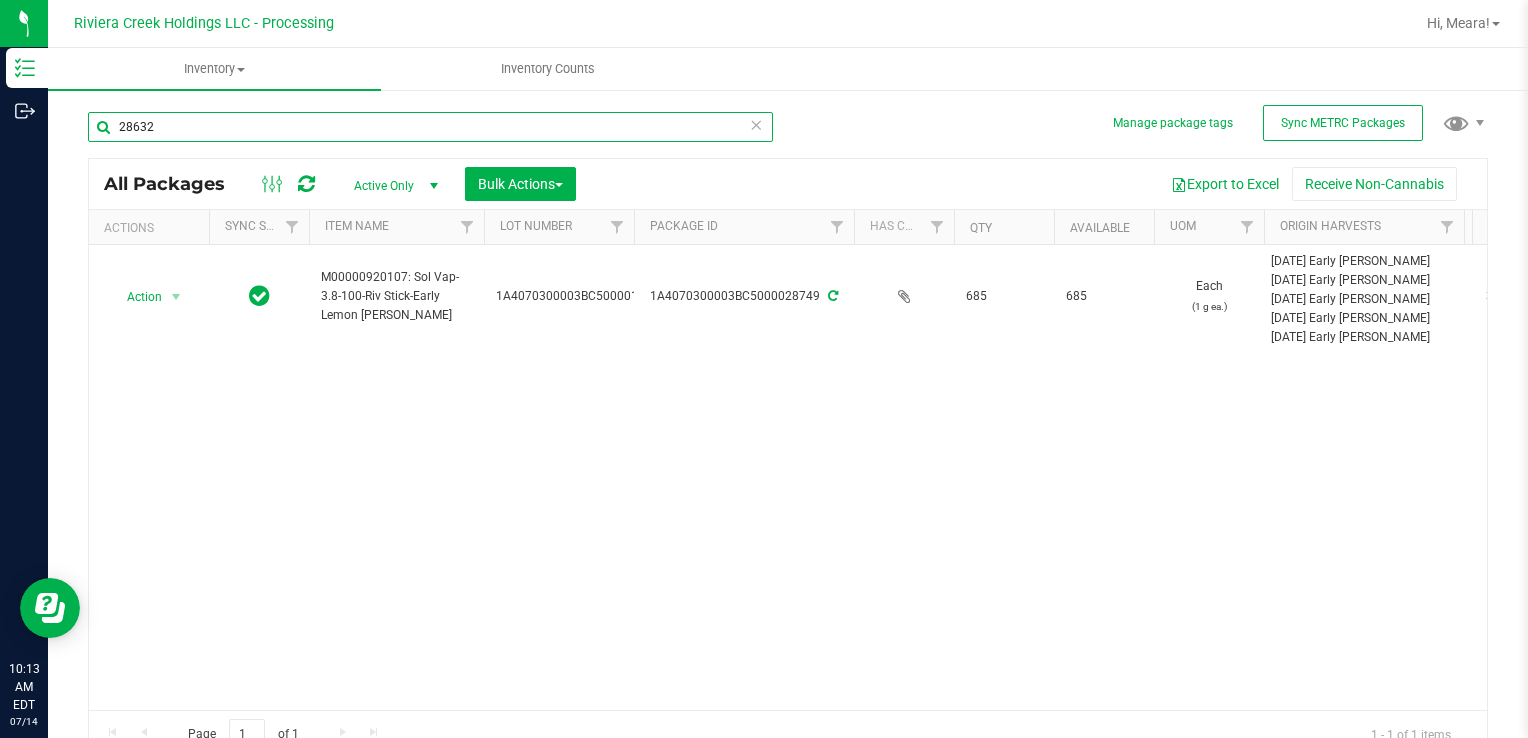 type on "28632" 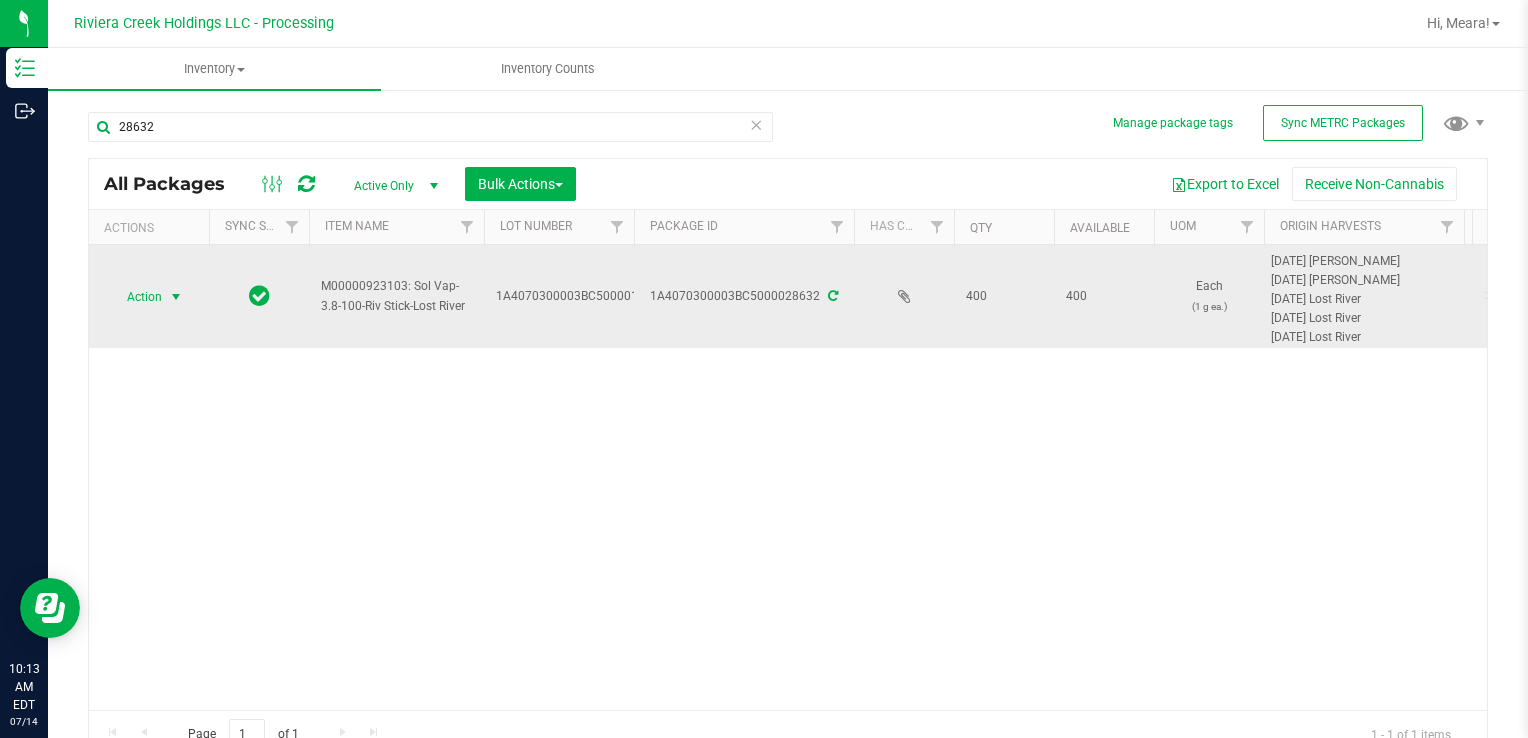 click on "Action" at bounding box center (136, 297) 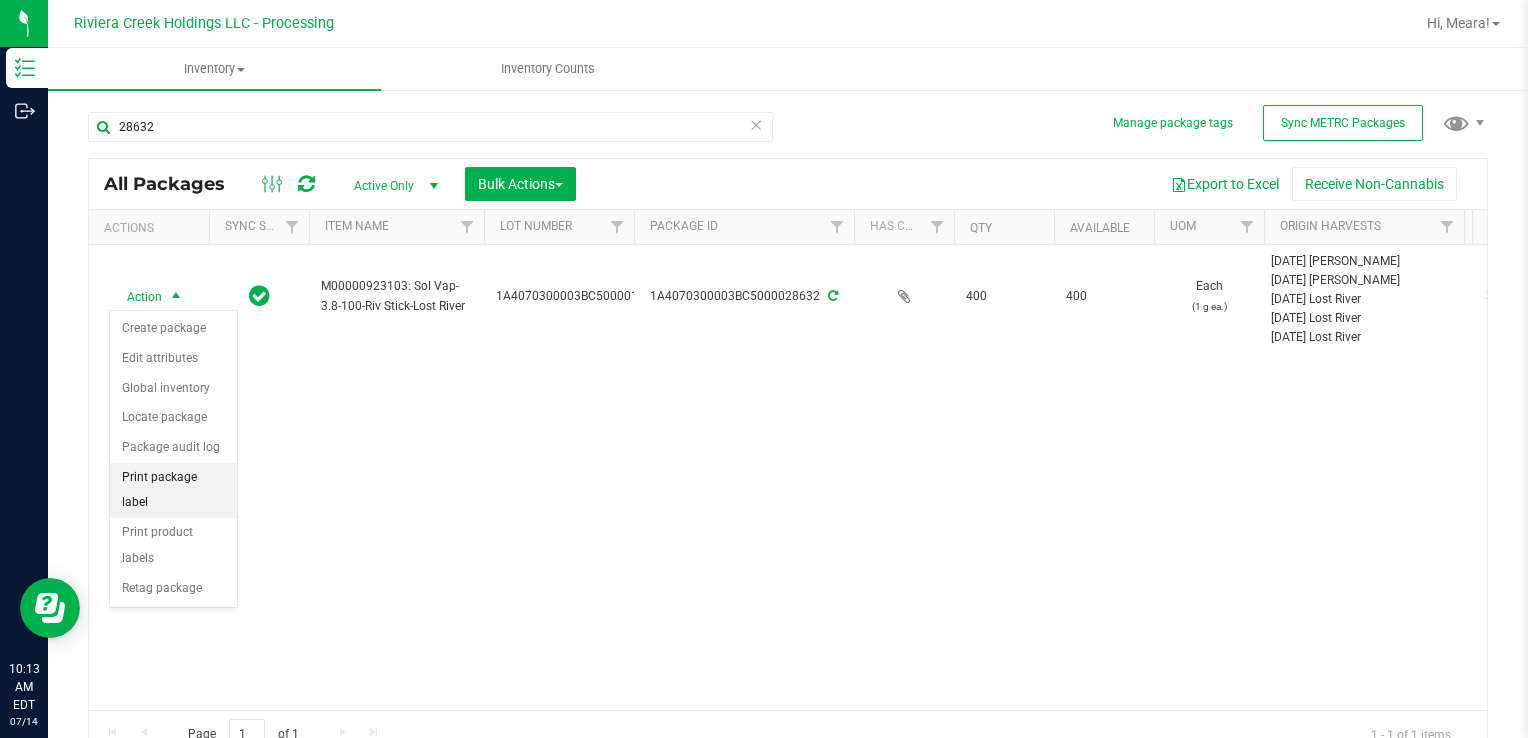 click on "Print package label" at bounding box center (173, 490) 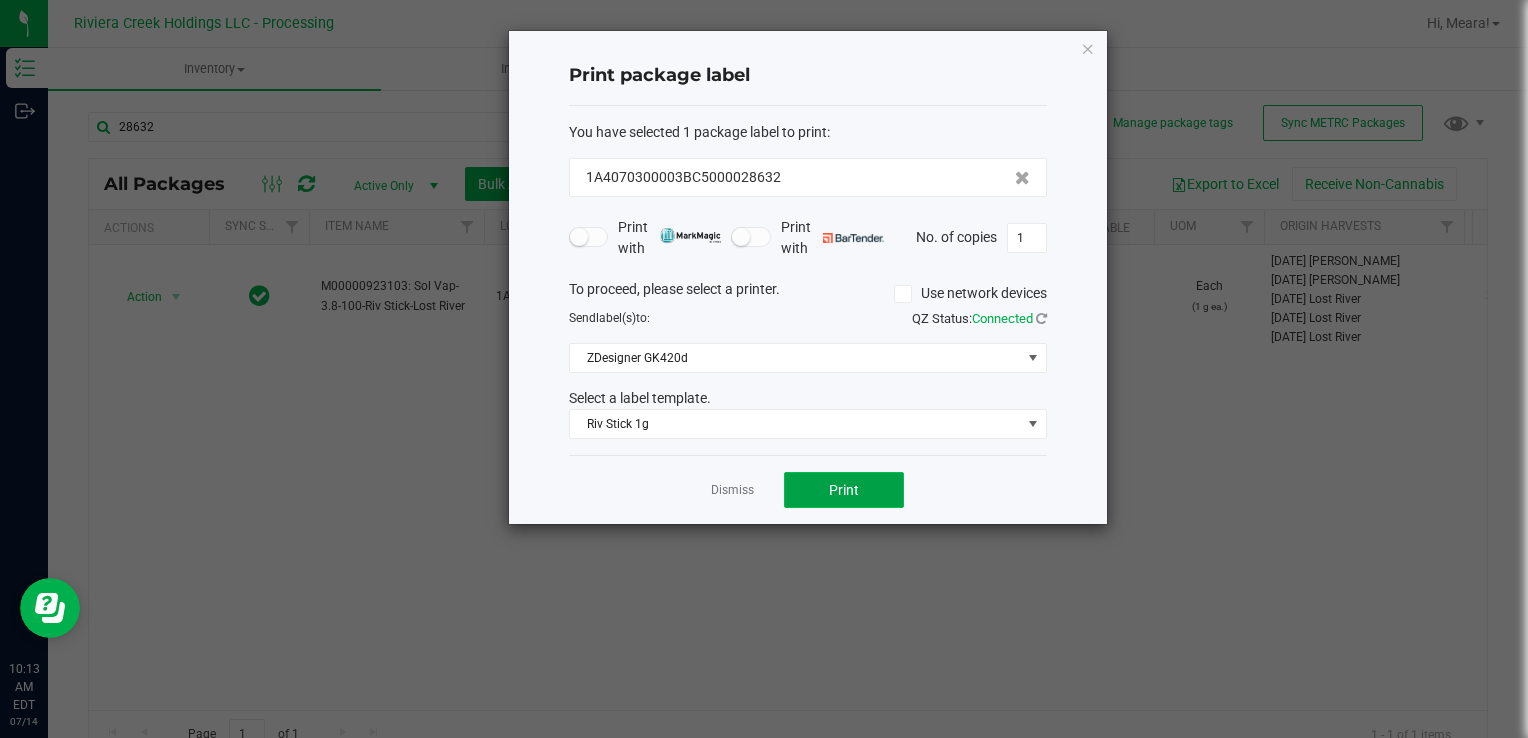 click on "Print" 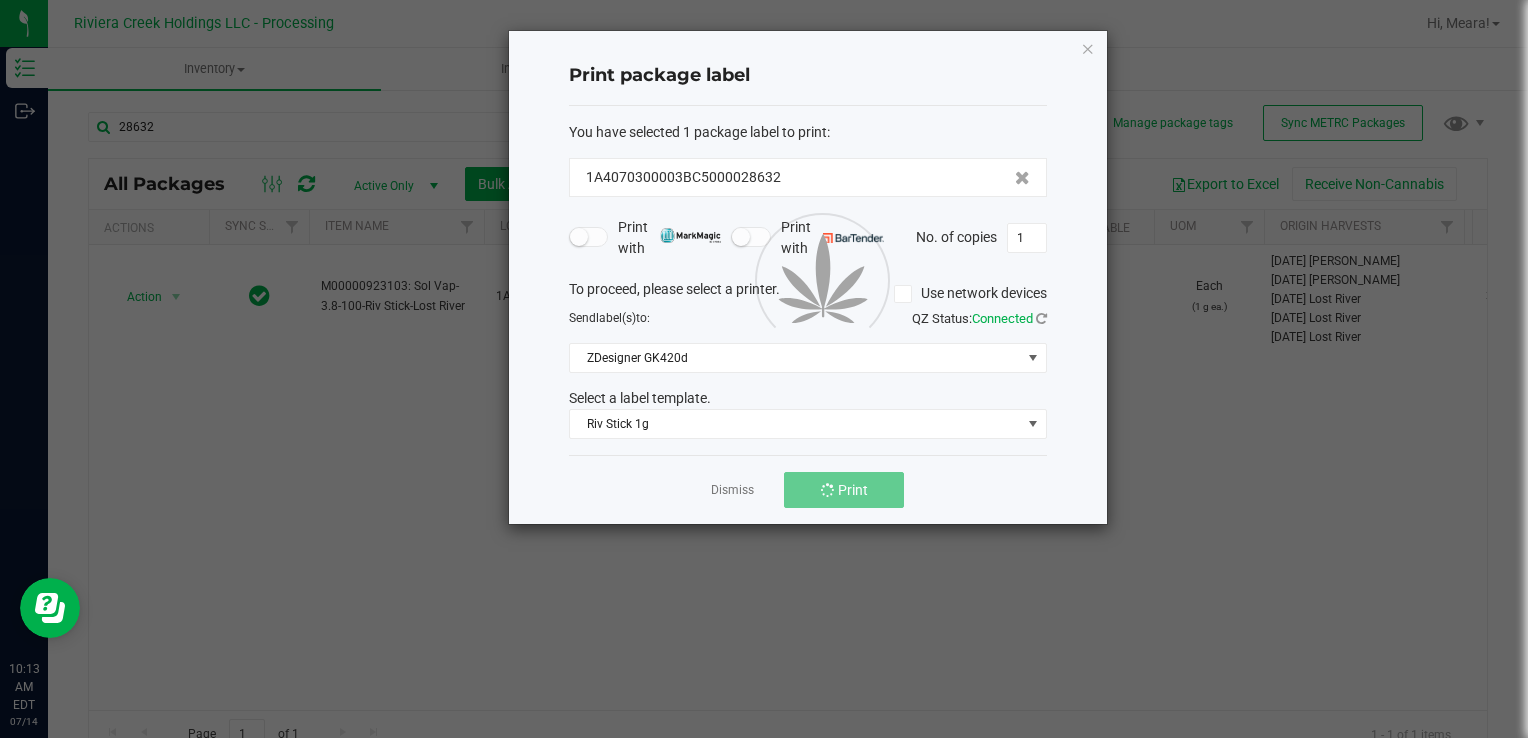click on "Dismiss" 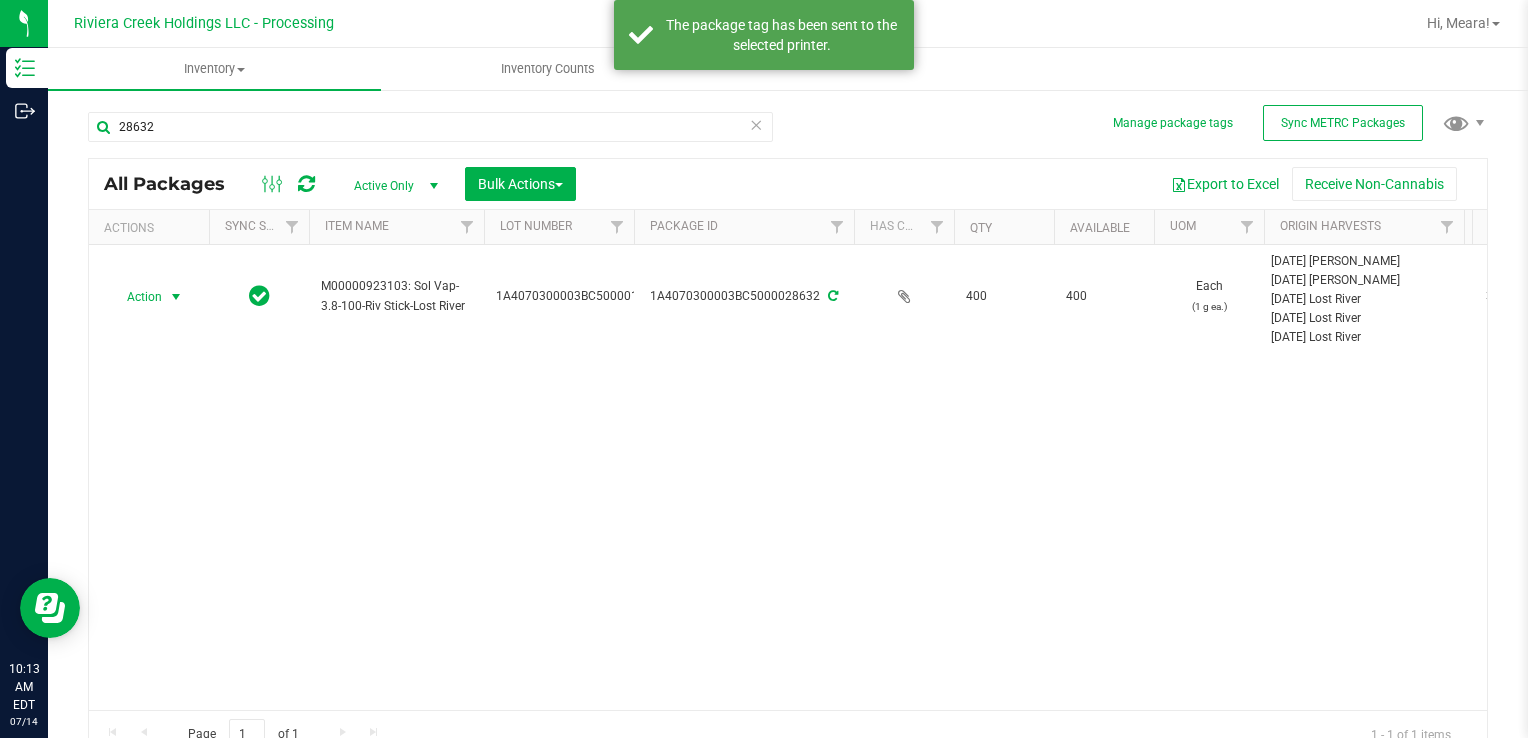 drag, startPoint x: 132, startPoint y: 297, endPoint x: 192, endPoint y: 332, distance: 69.46222 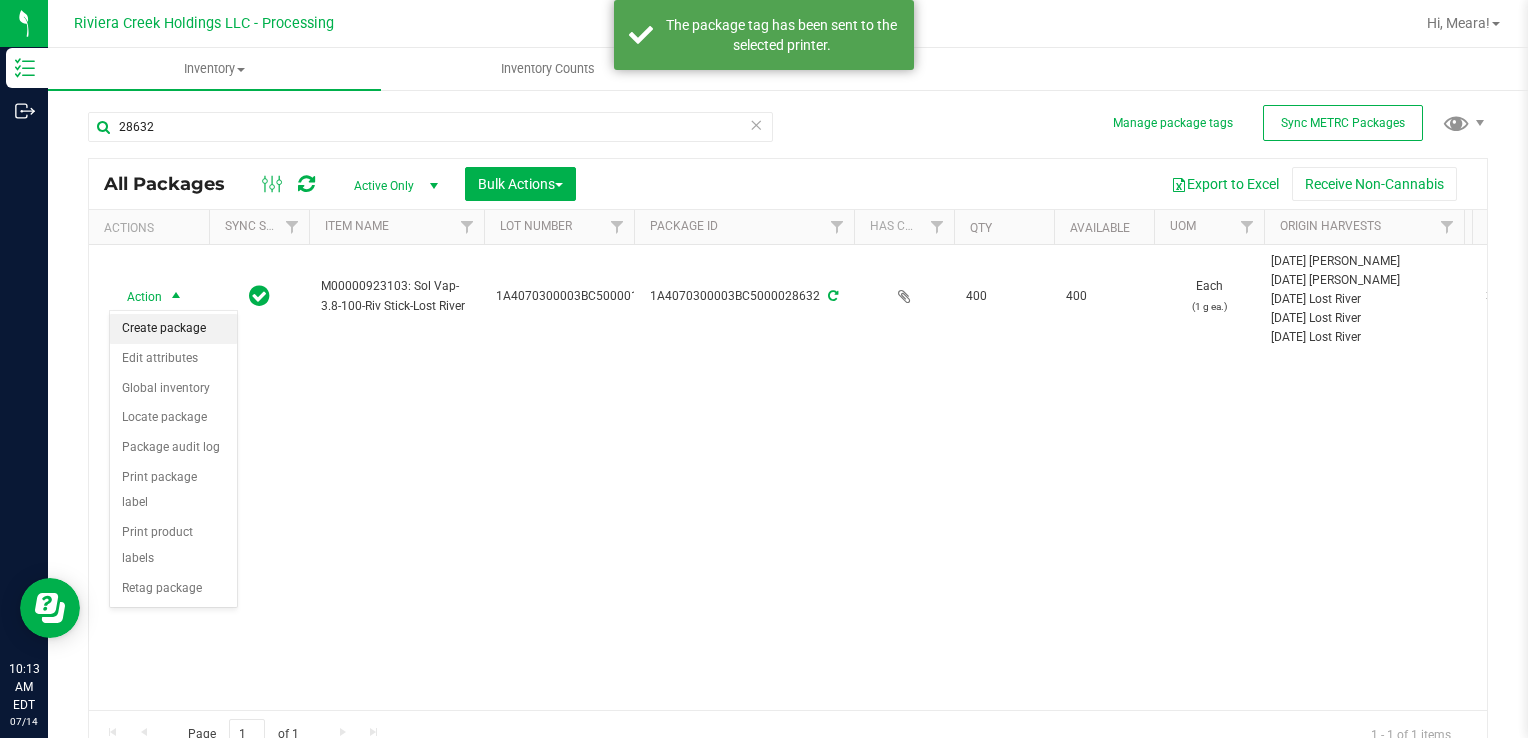 click on "Create package" at bounding box center (173, 329) 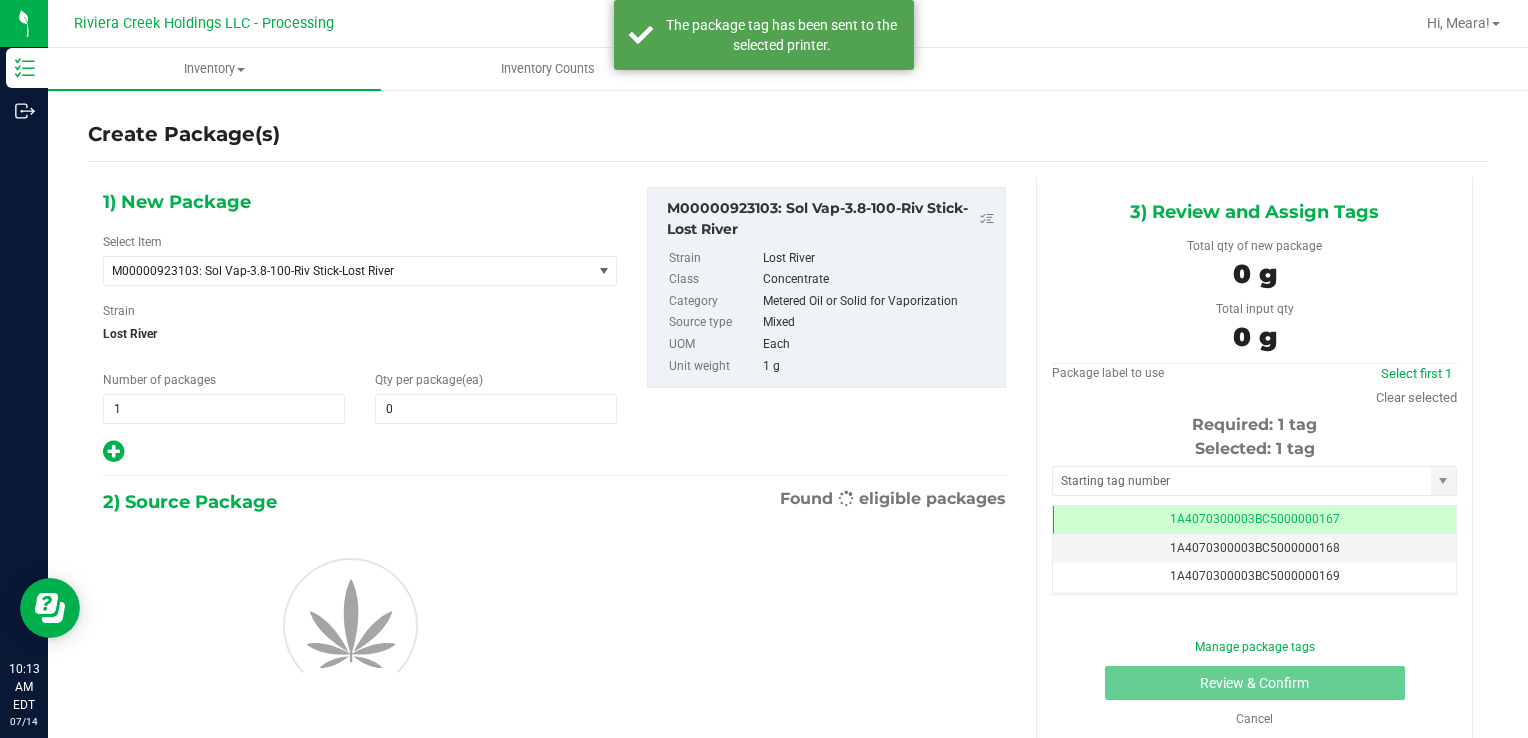 scroll, scrollTop: 0, scrollLeft: 0, axis: both 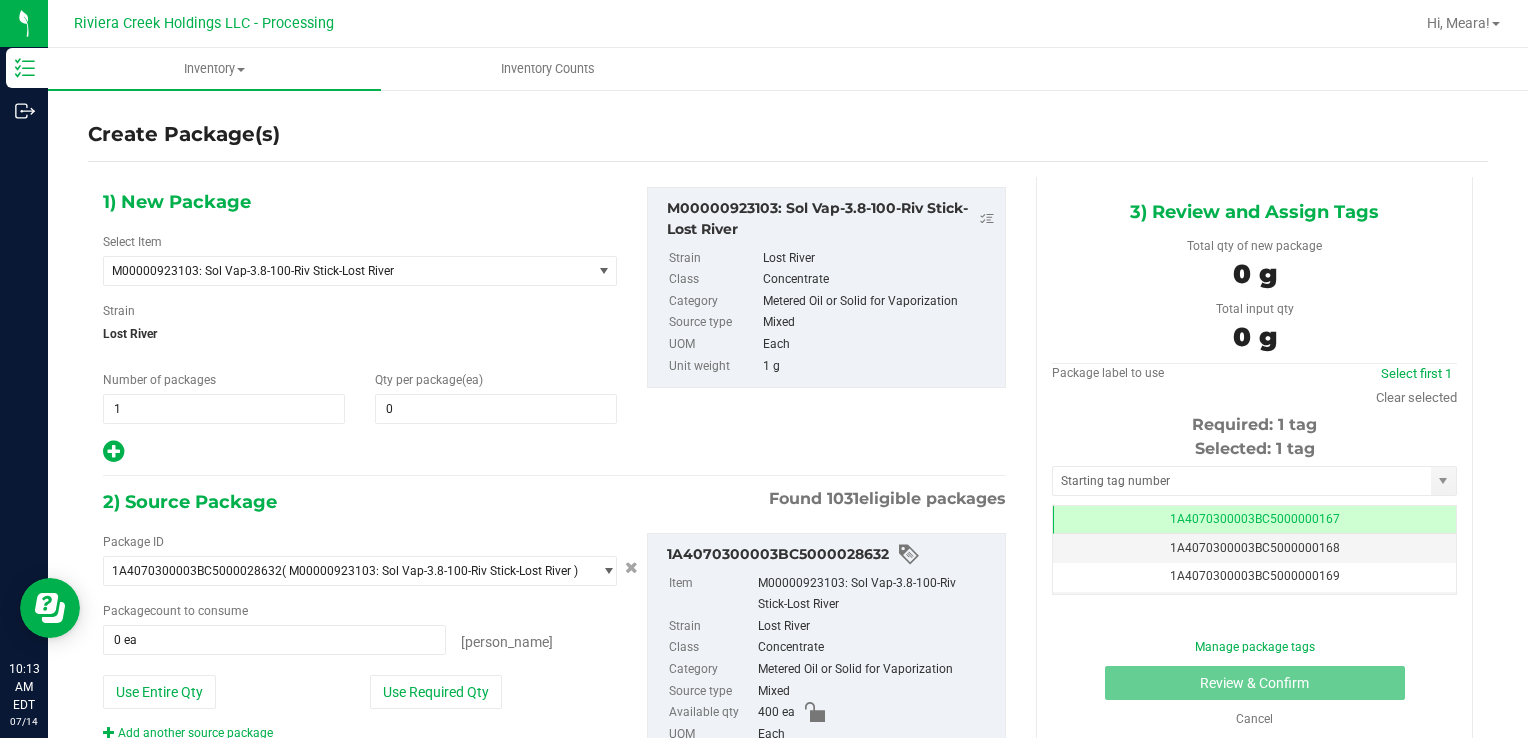 drag, startPoint x: 431, startPoint y: 378, endPoint x: 440, endPoint y: 391, distance: 15.811388 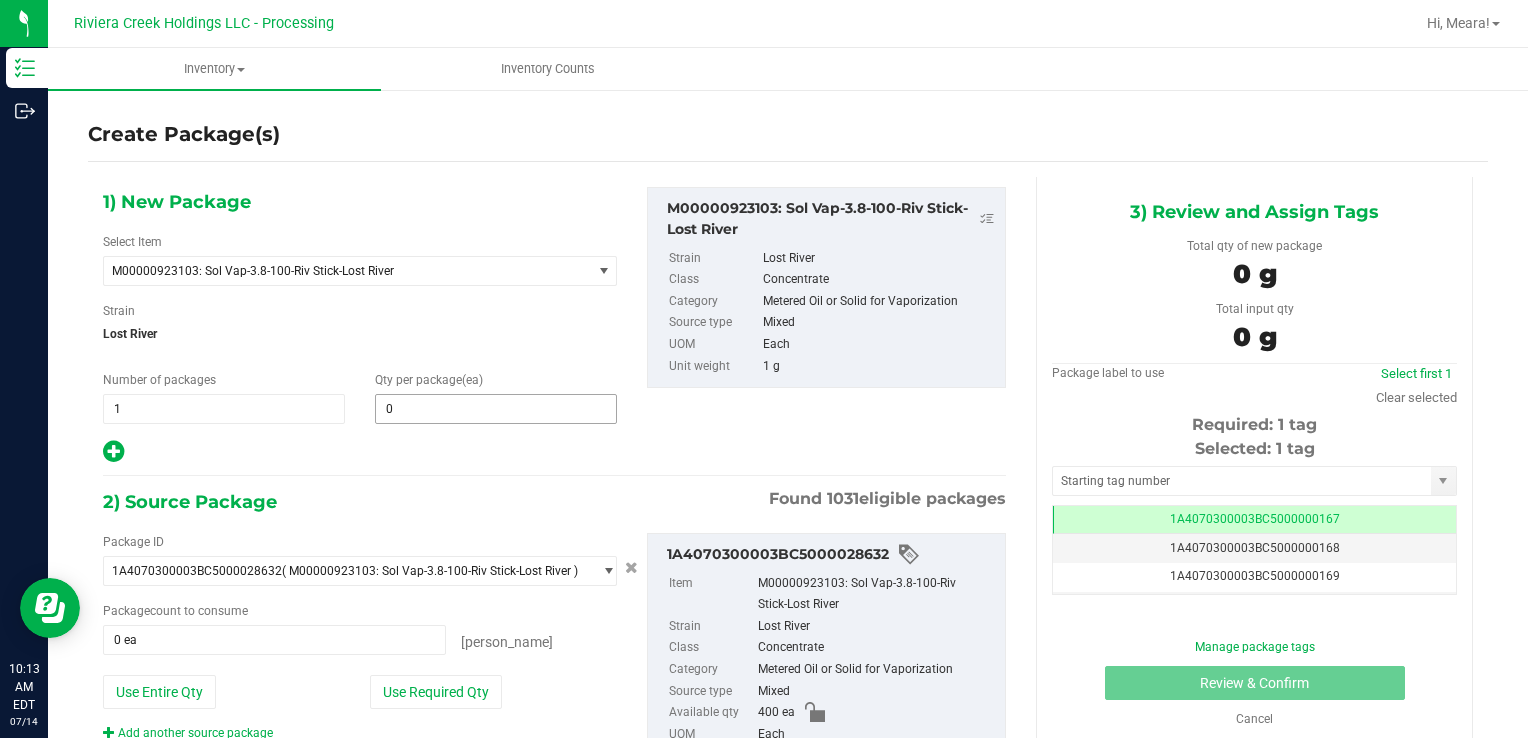 drag, startPoint x: 440, startPoint y: 391, endPoint x: 447, endPoint y: 418, distance: 27.89265 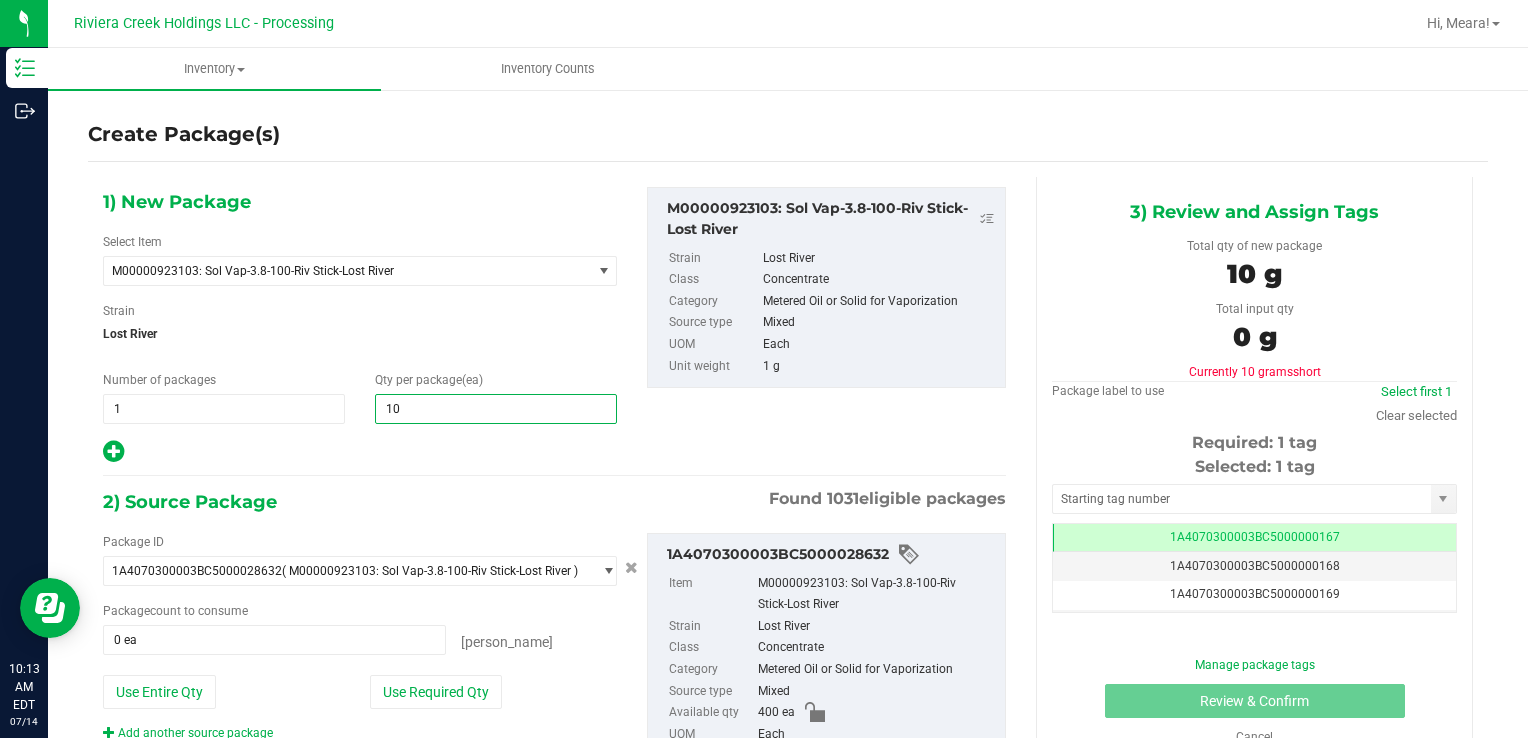 type on "100" 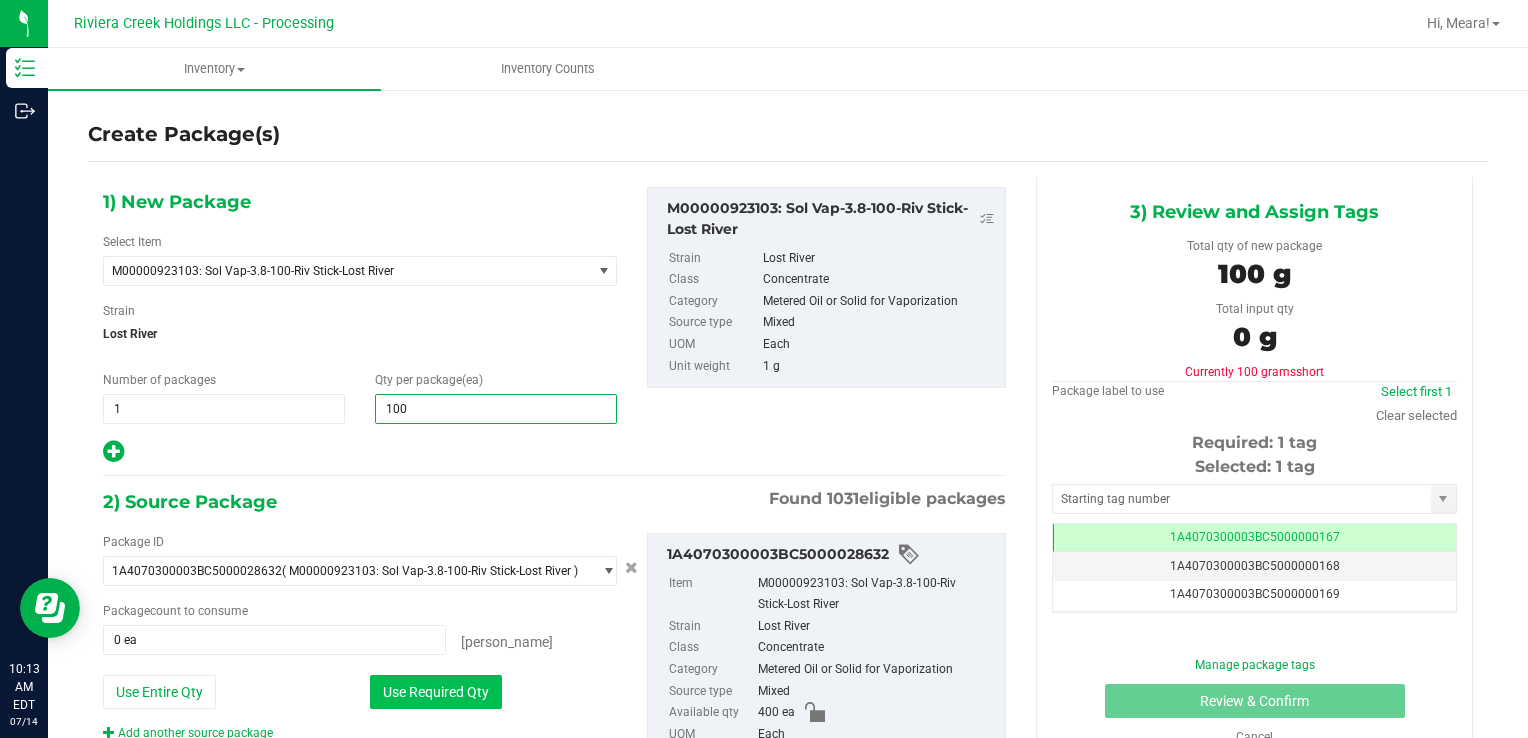 type on "100" 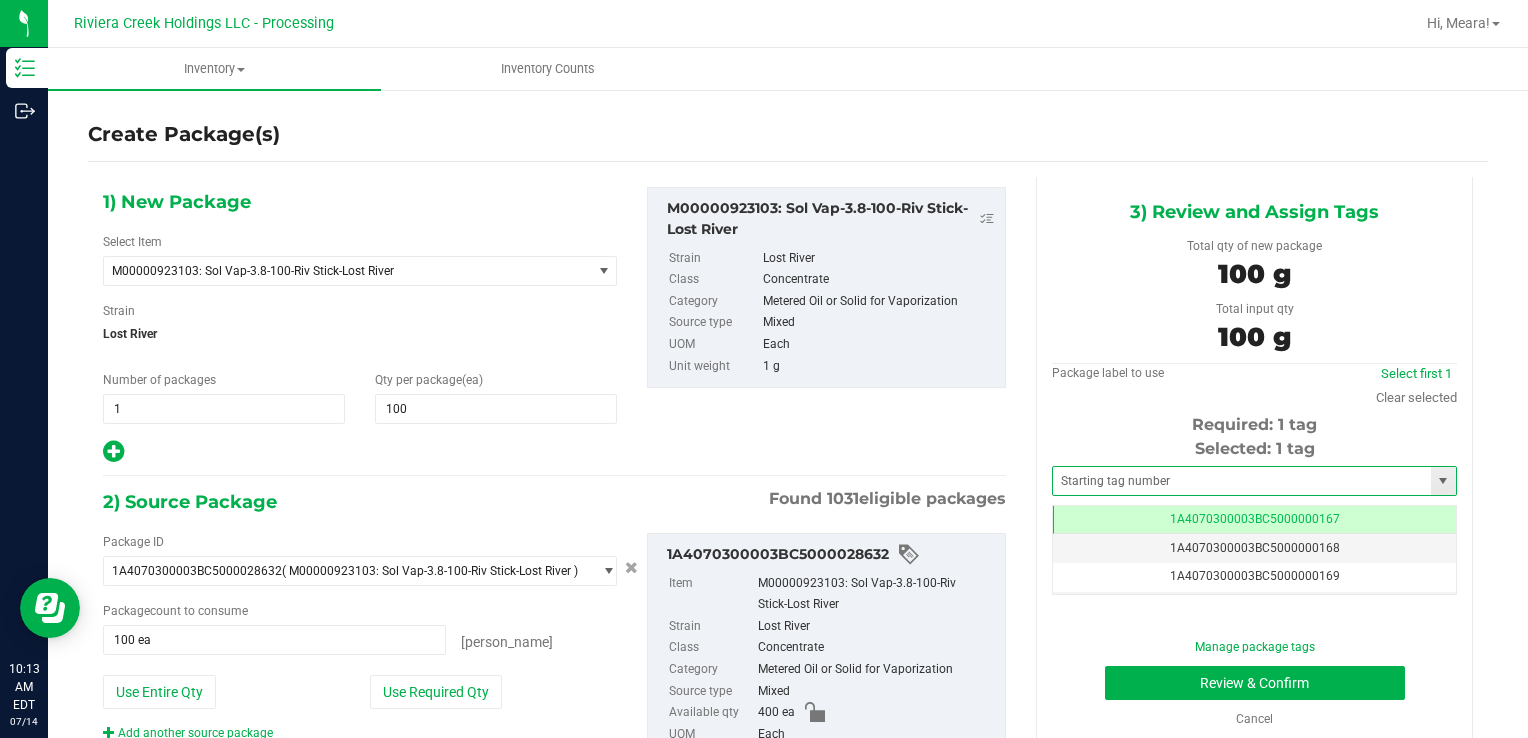 click at bounding box center [1254, 481] 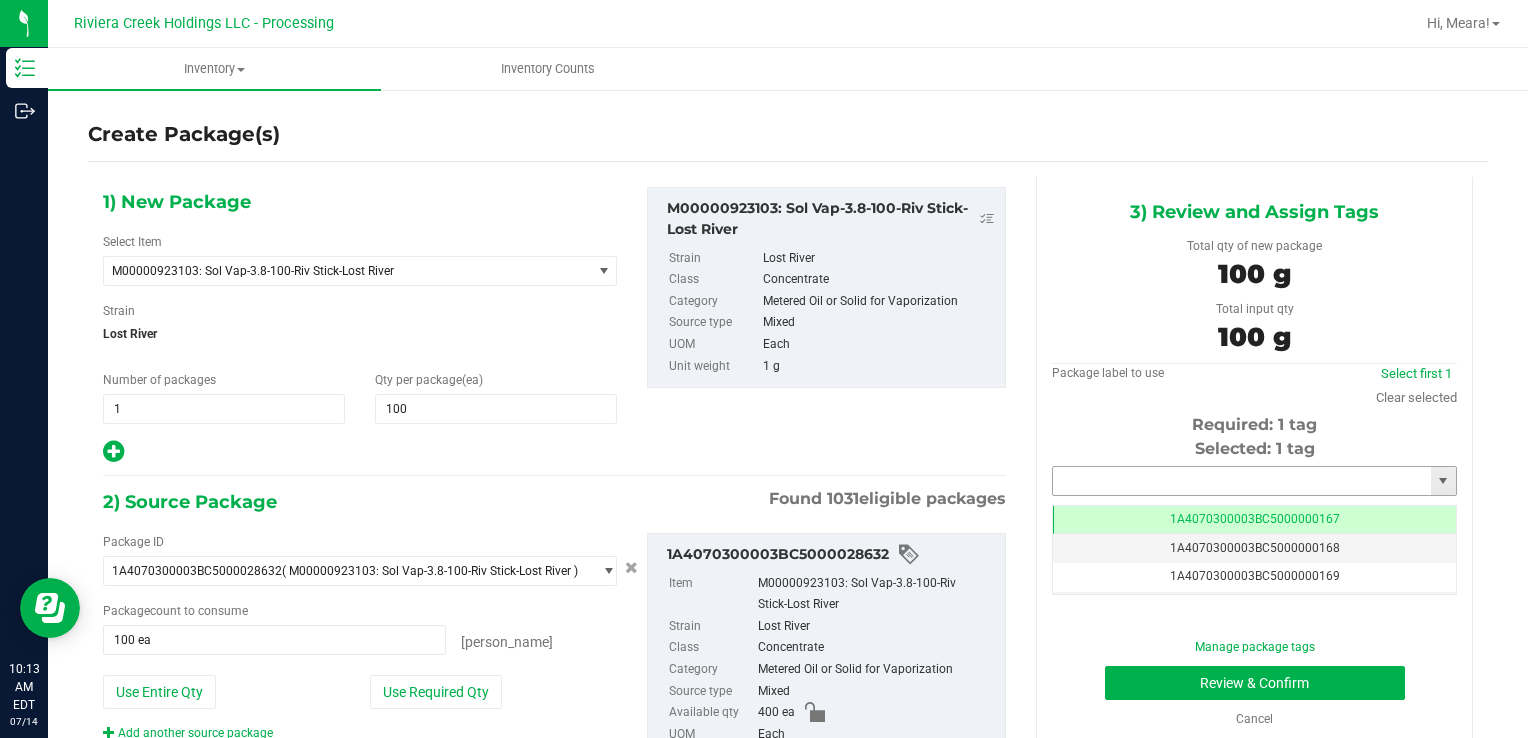 click at bounding box center (1242, 481) 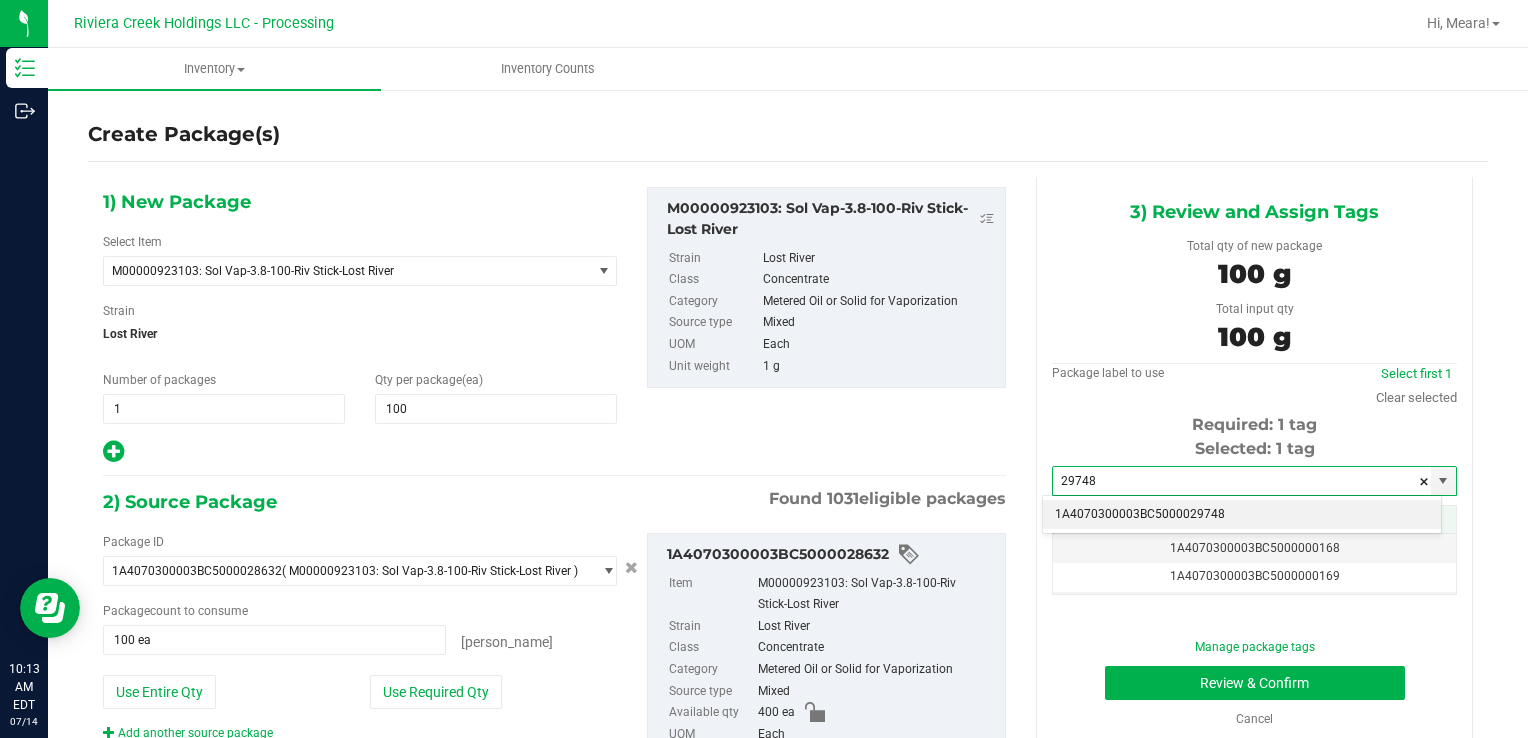 click on "1A4070300003BC5000029748" at bounding box center [1242, 515] 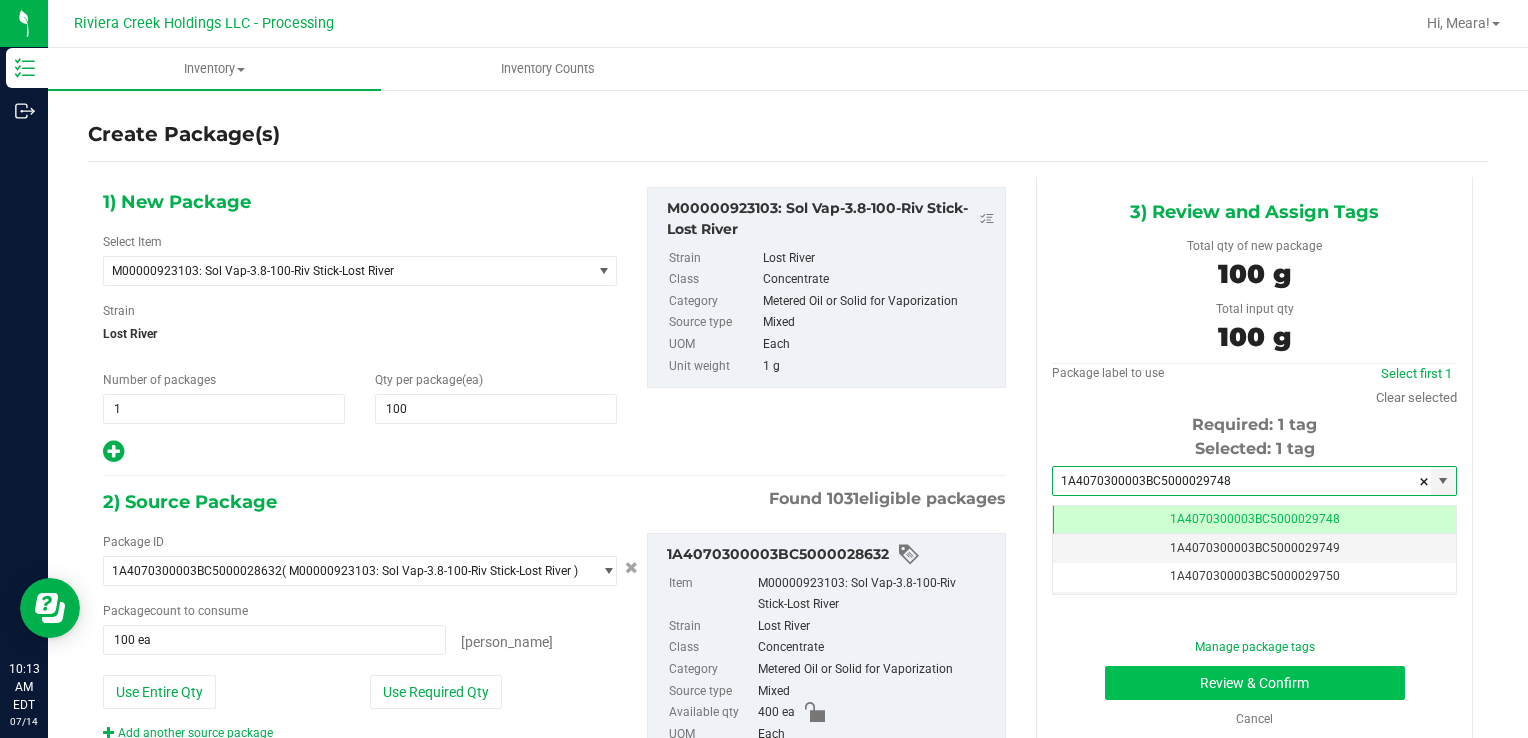 scroll, scrollTop: 0, scrollLeft: 0, axis: both 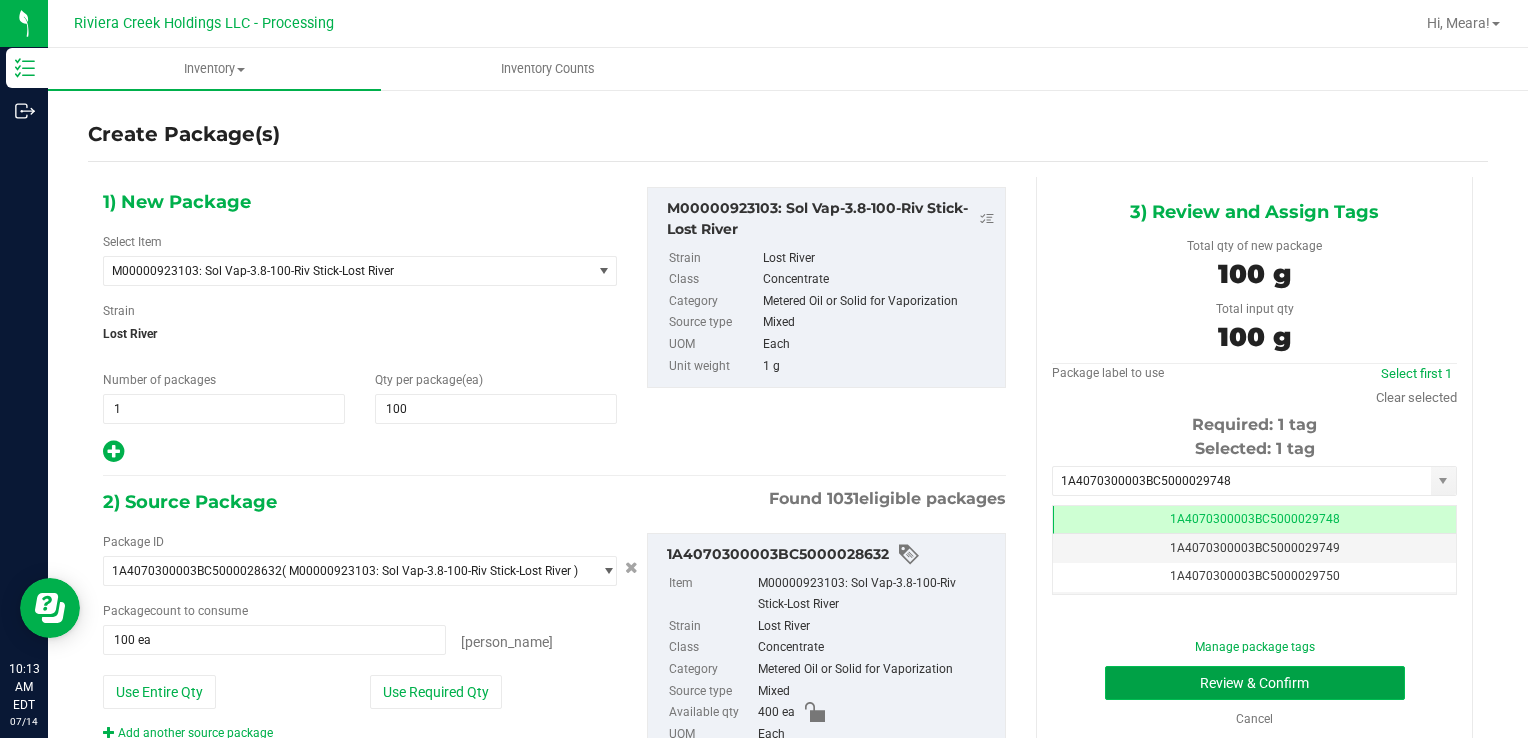 click on "Review & Confirm" at bounding box center [1255, 683] 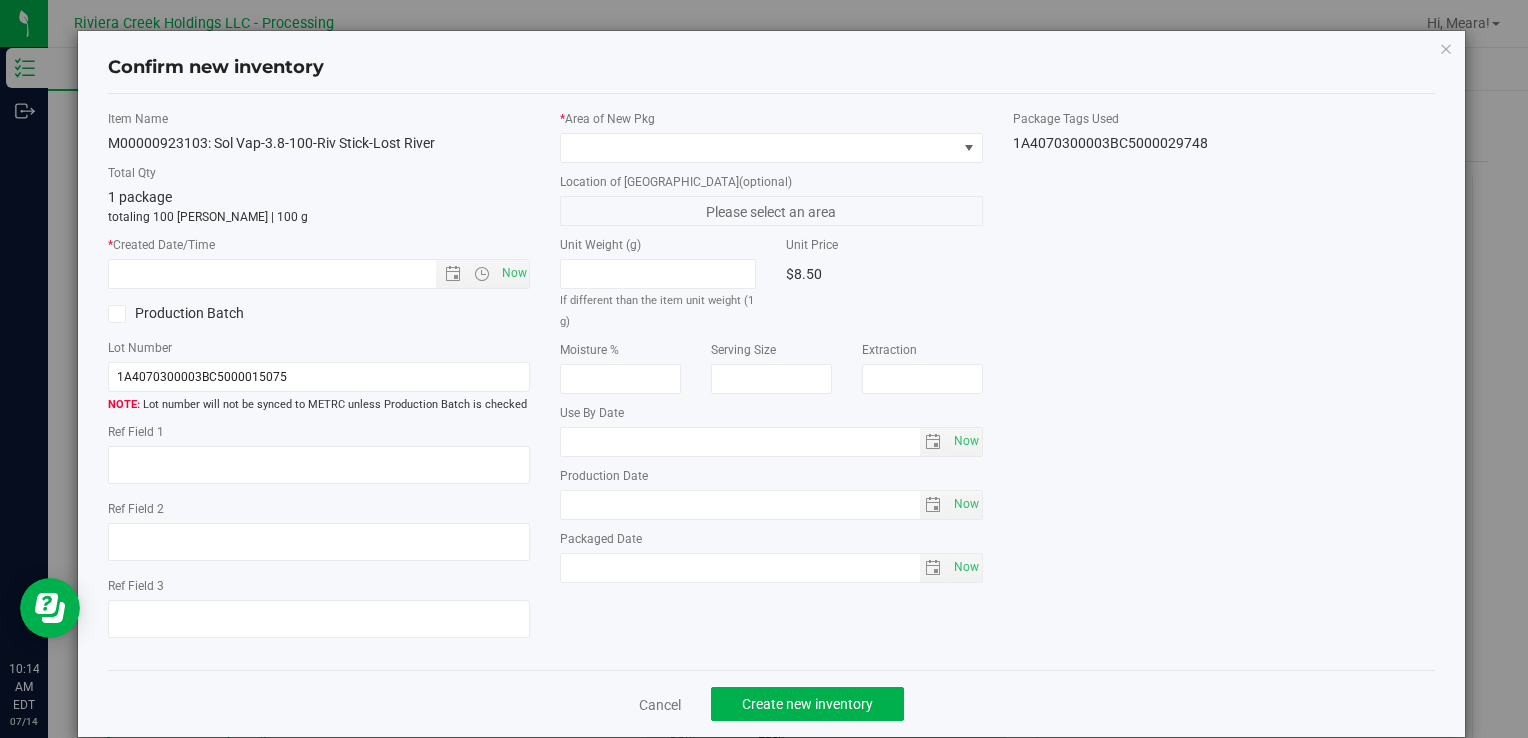 type on "[DATE]" 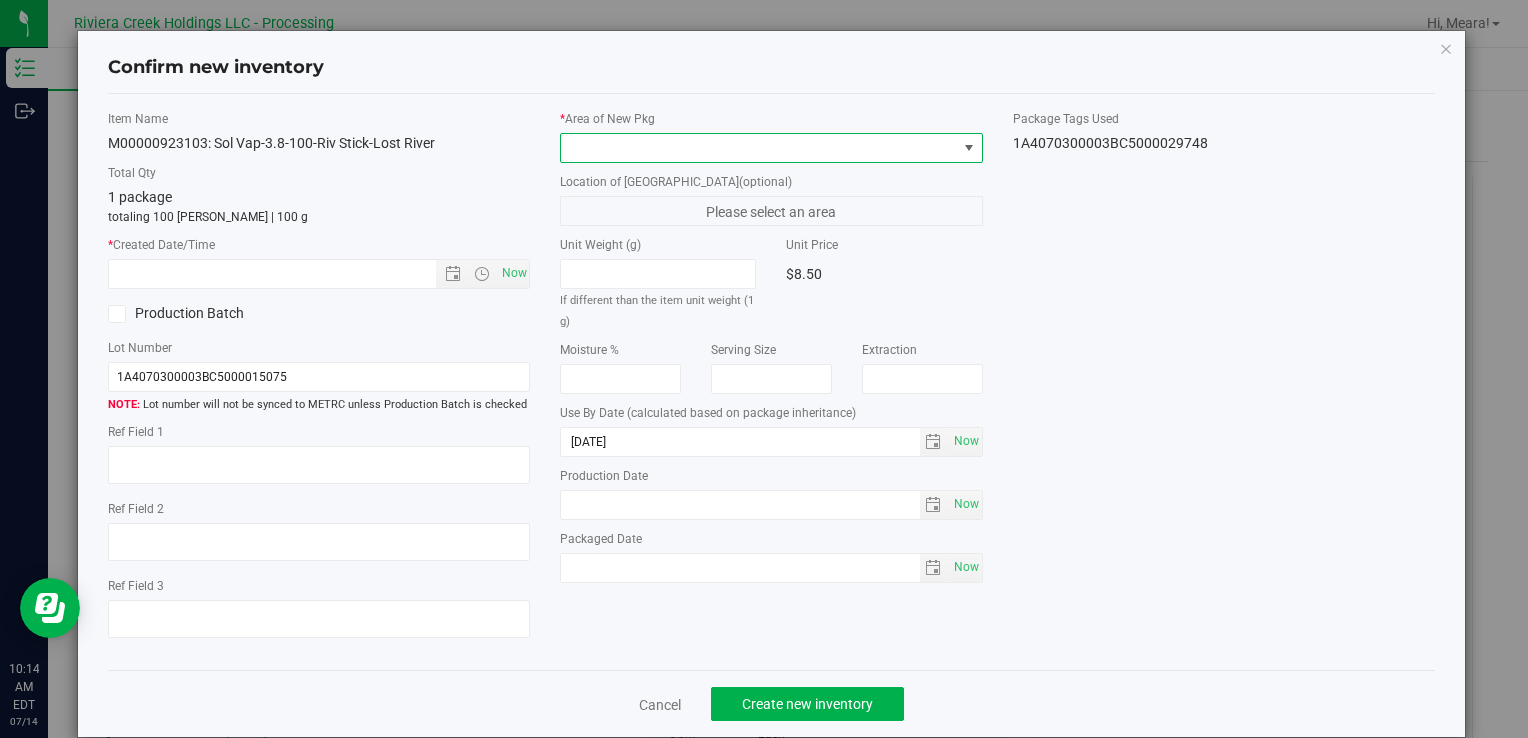 click at bounding box center (758, 148) 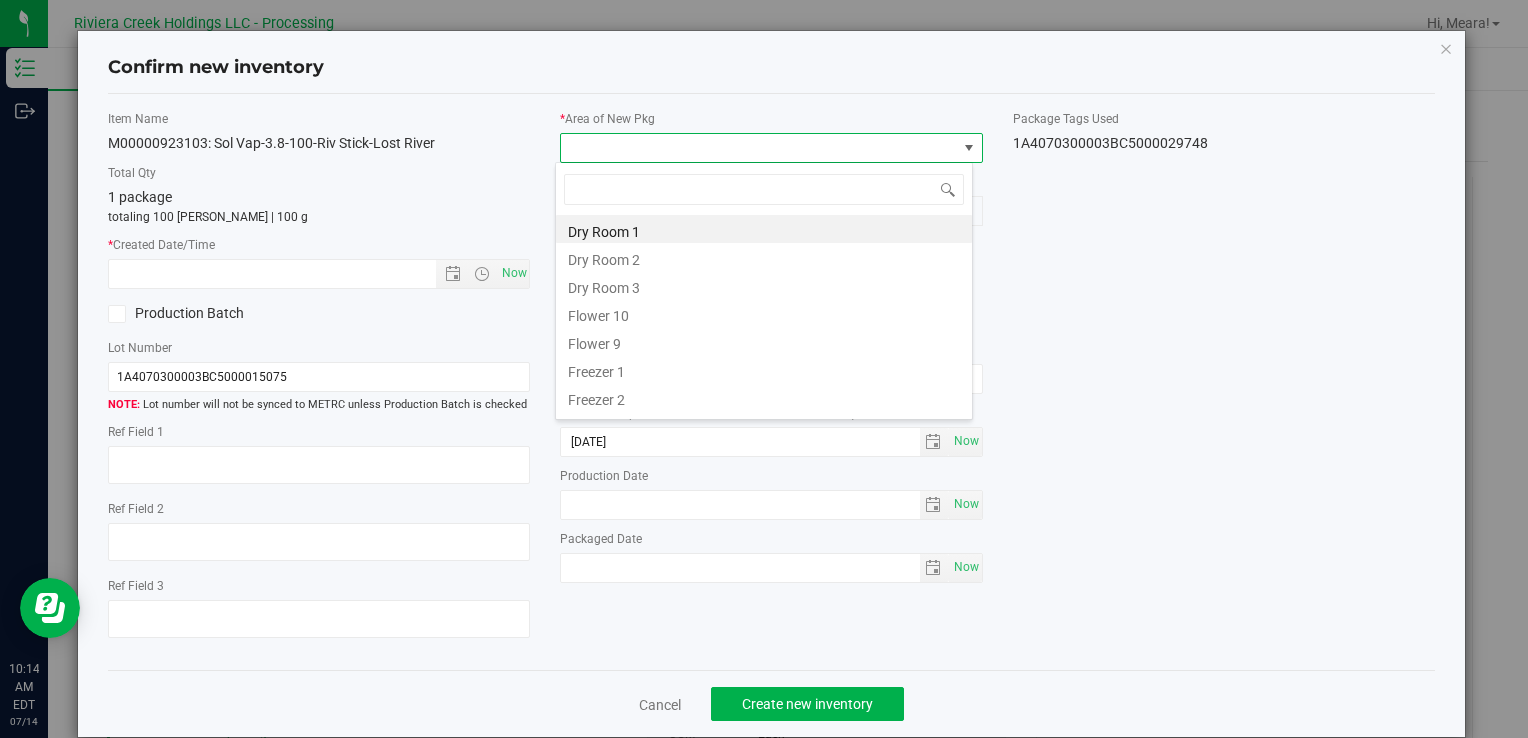 drag, startPoint x: 638, startPoint y: 316, endPoint x: 547, endPoint y: 284, distance: 96.462425 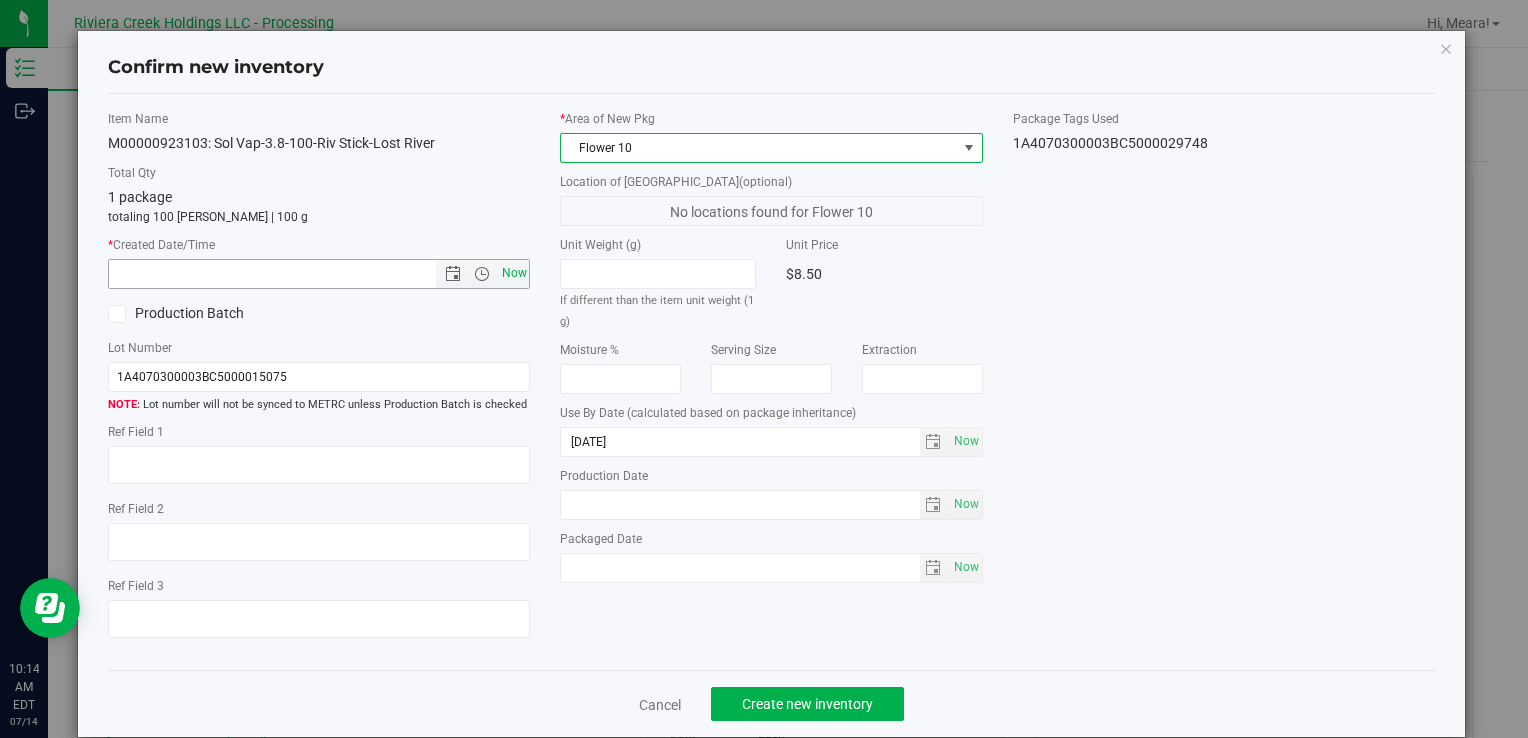 click on "Now" at bounding box center (514, 273) 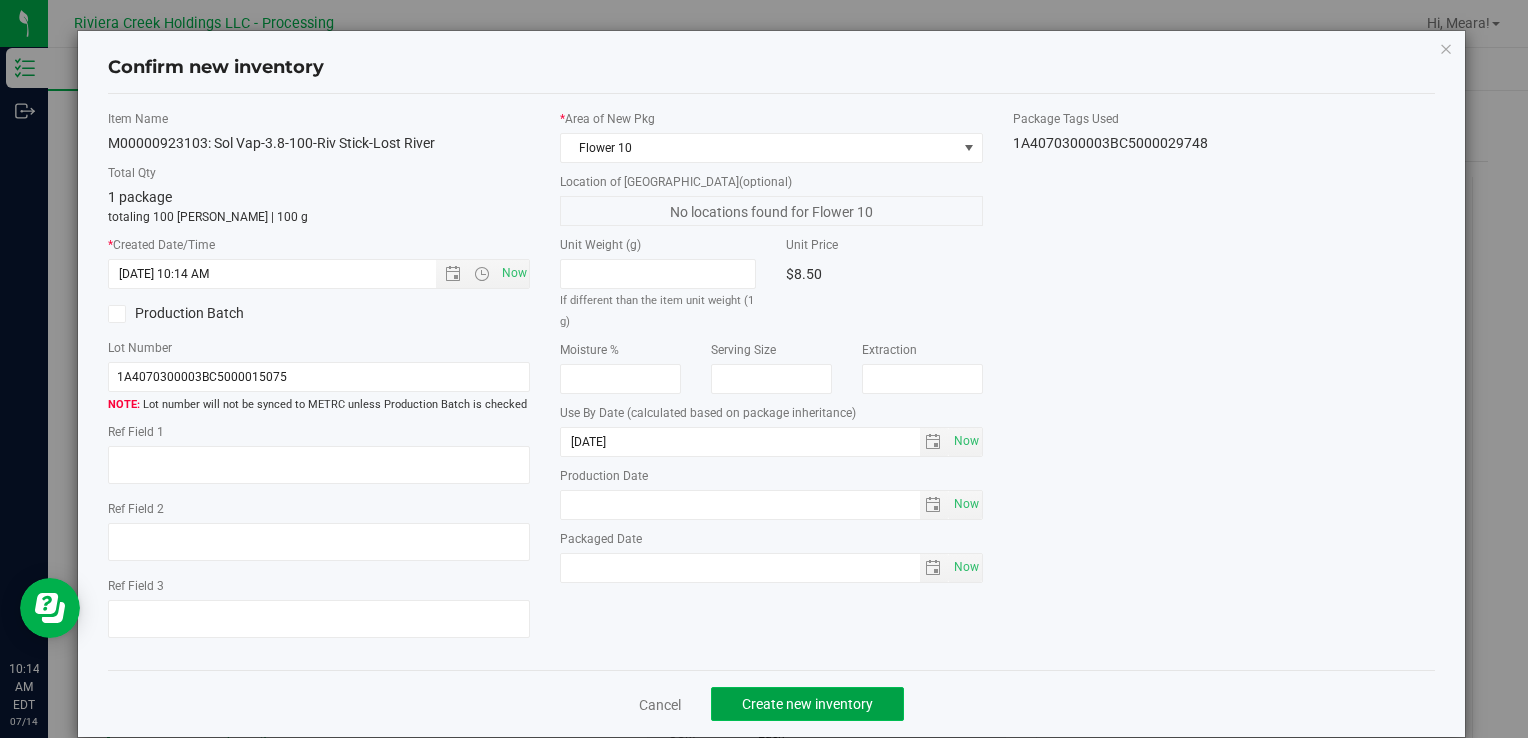 click on "Create new inventory" 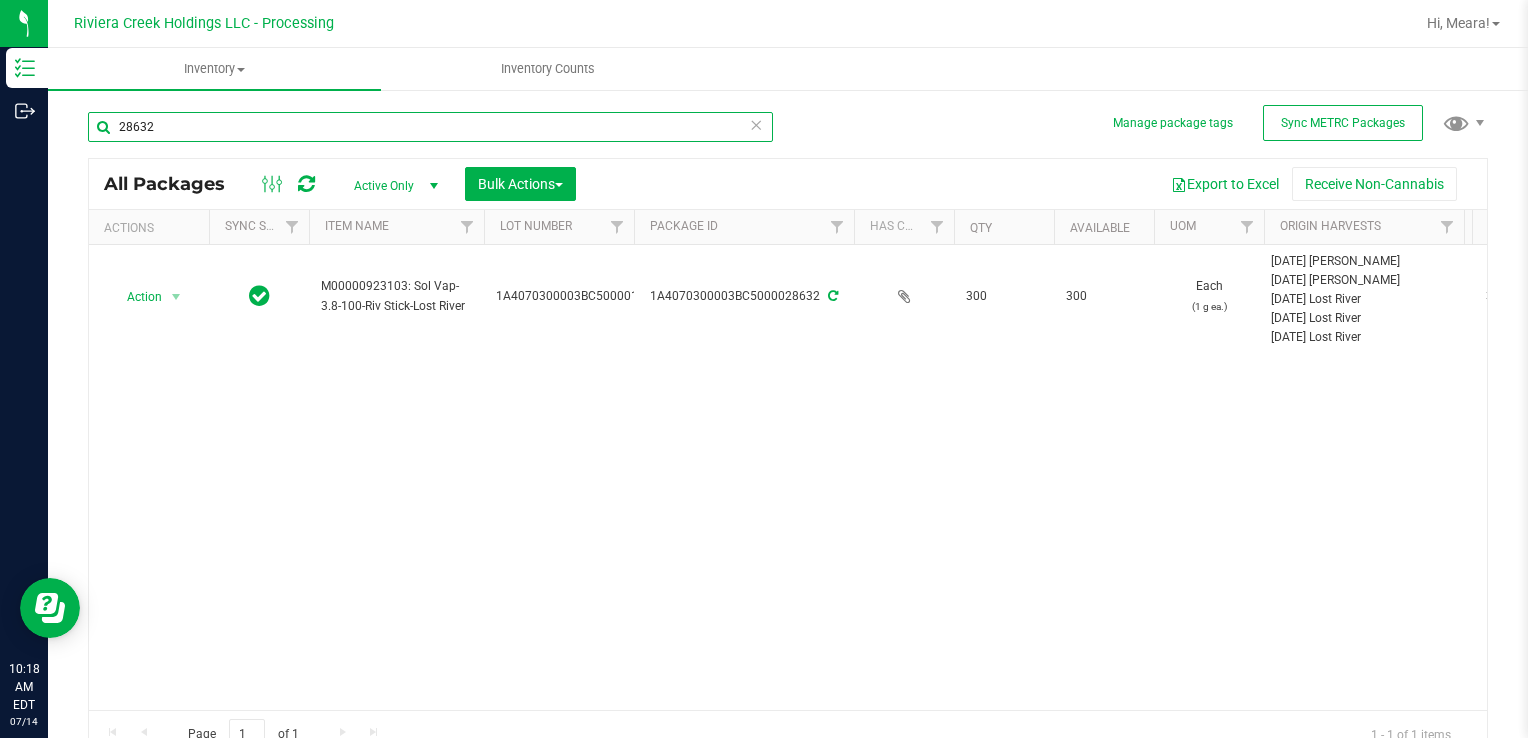 drag, startPoint x: 217, startPoint y: 131, endPoint x: 336, endPoint y: 210, distance: 142.83557 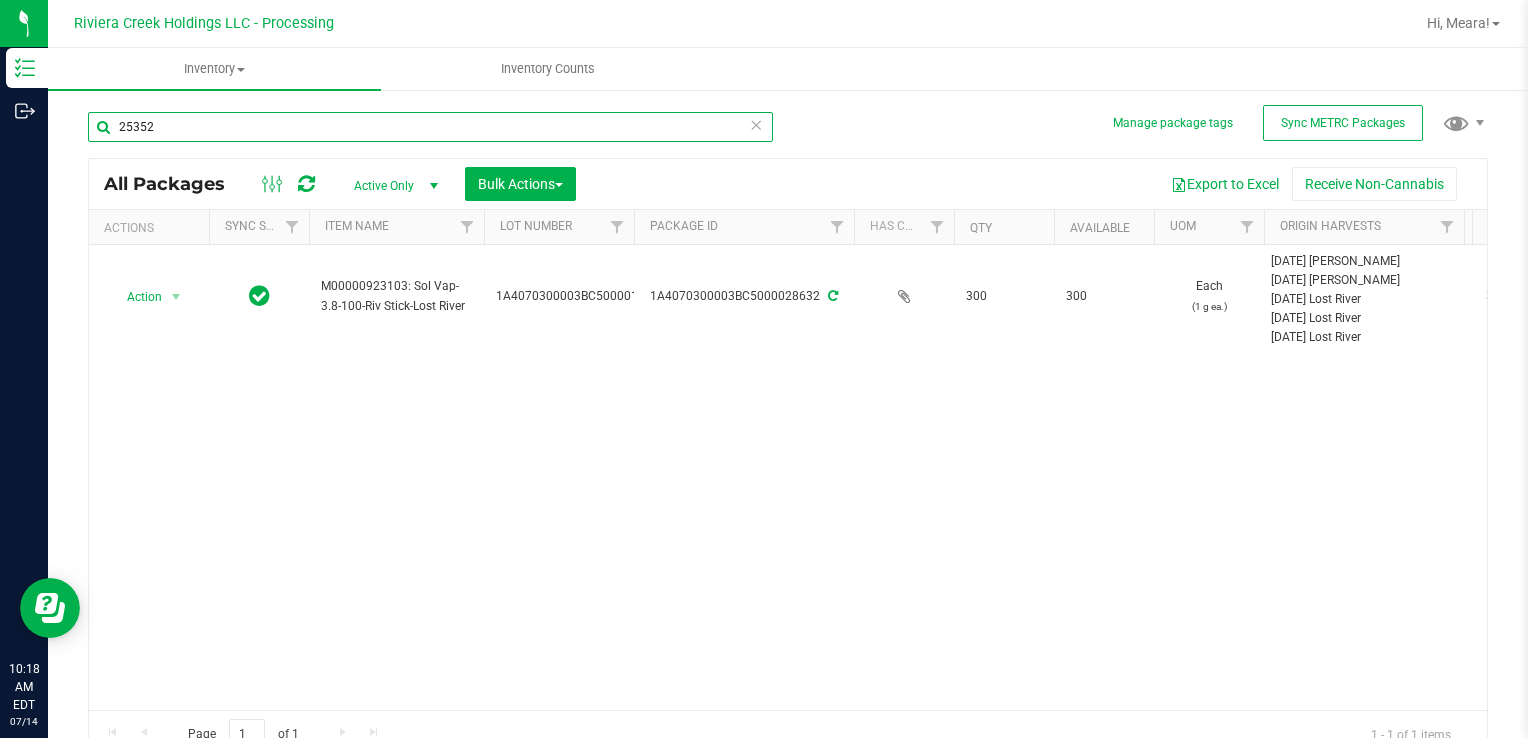 type on "25352" 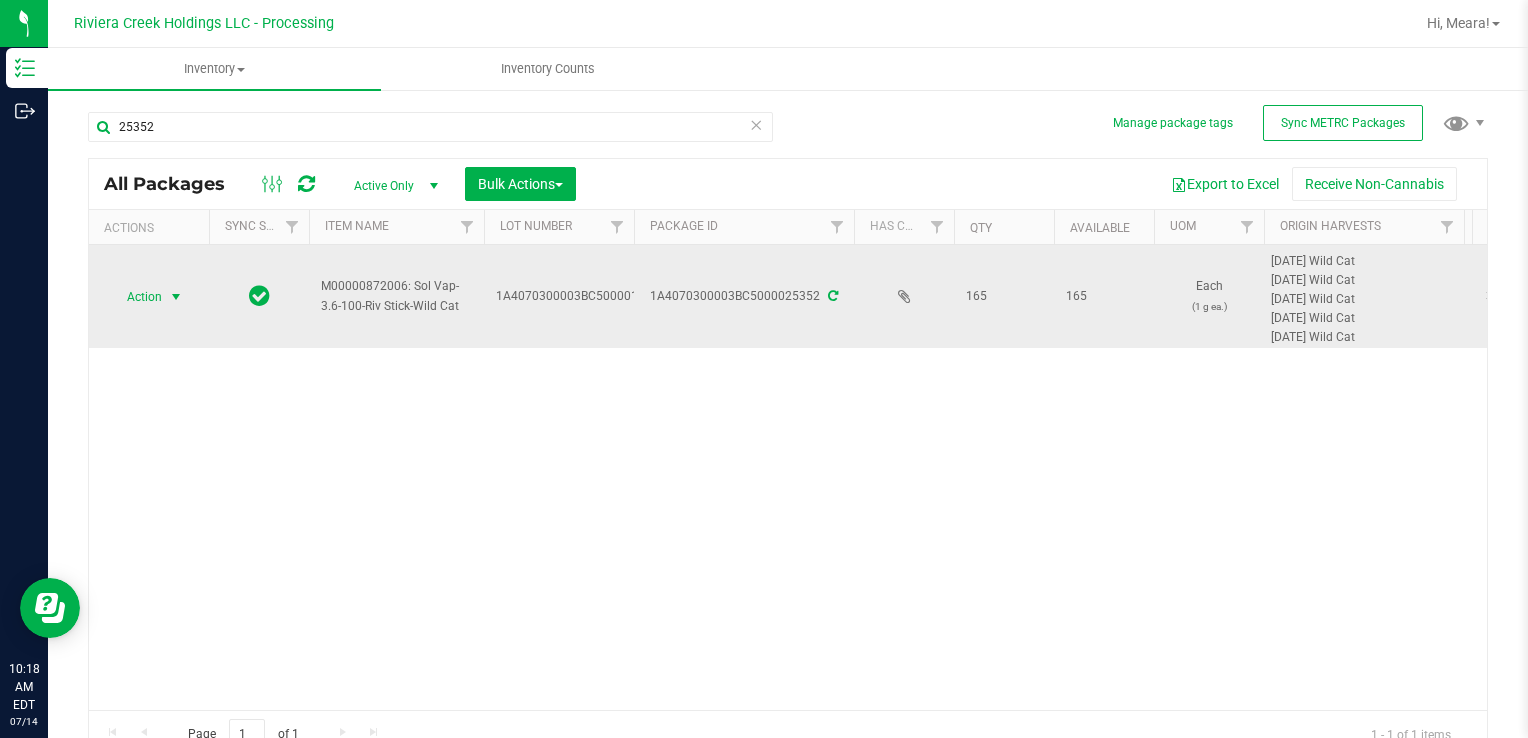 drag, startPoint x: 135, startPoint y: 298, endPoint x: 165, endPoint y: 303, distance: 30.413813 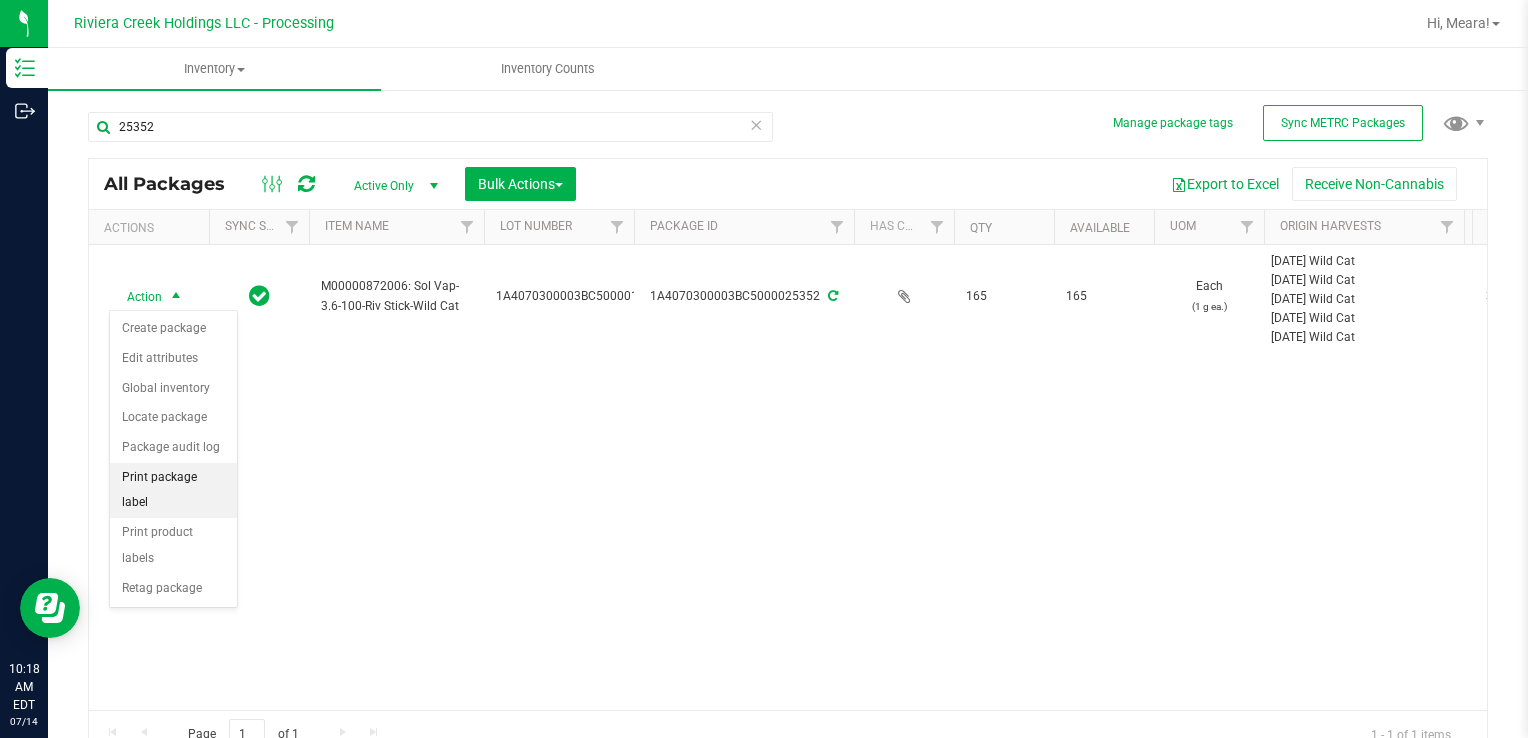 click on "Print package label" at bounding box center [173, 490] 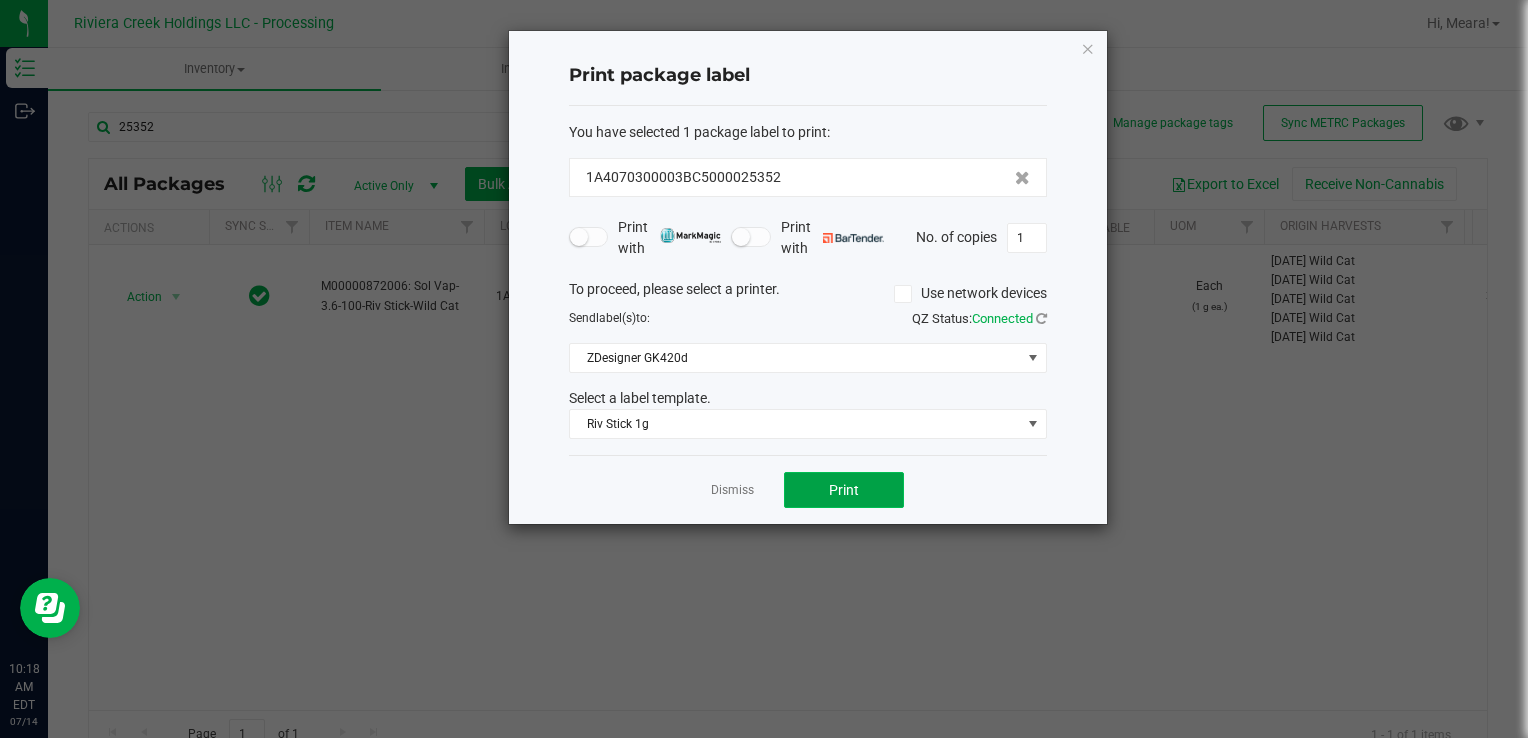 click on "Print" 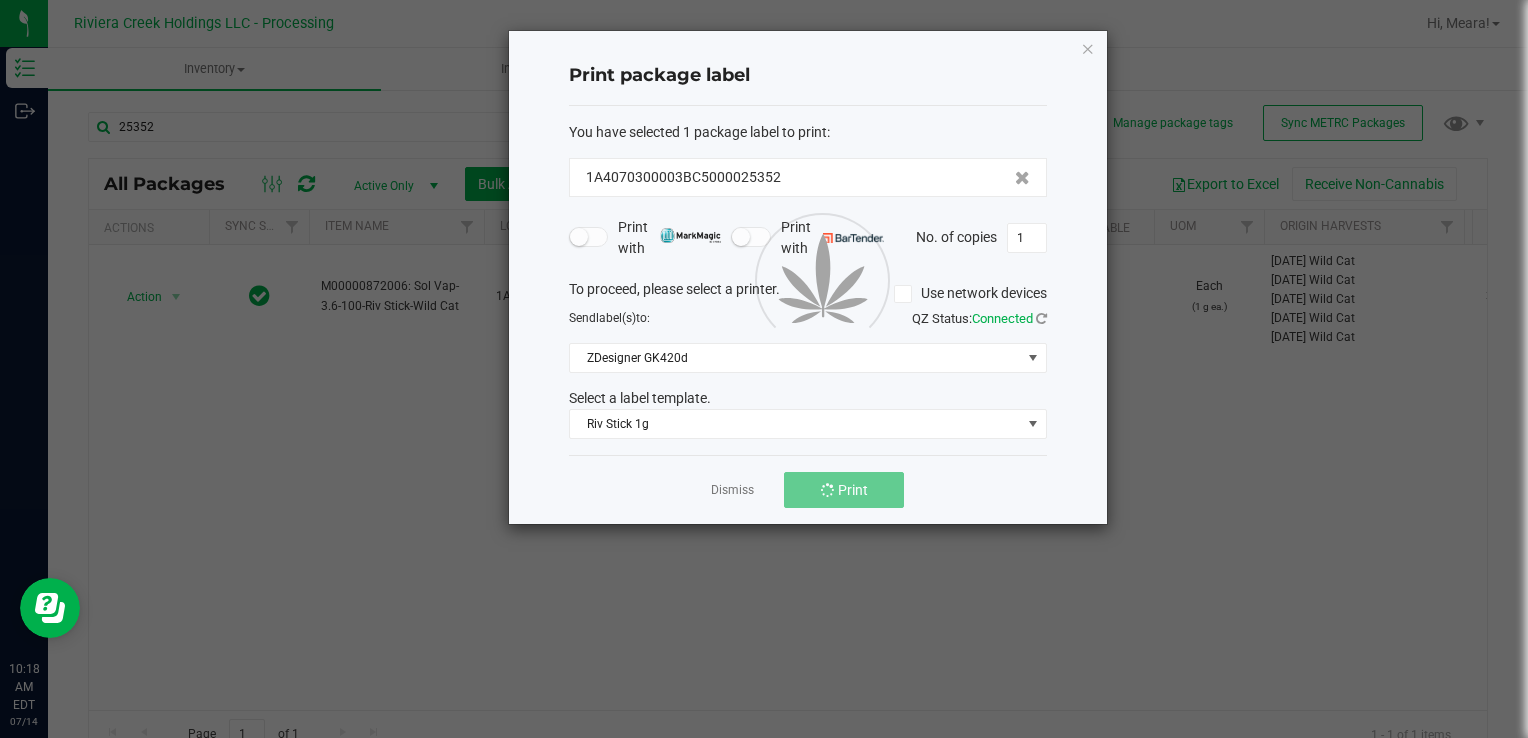 click 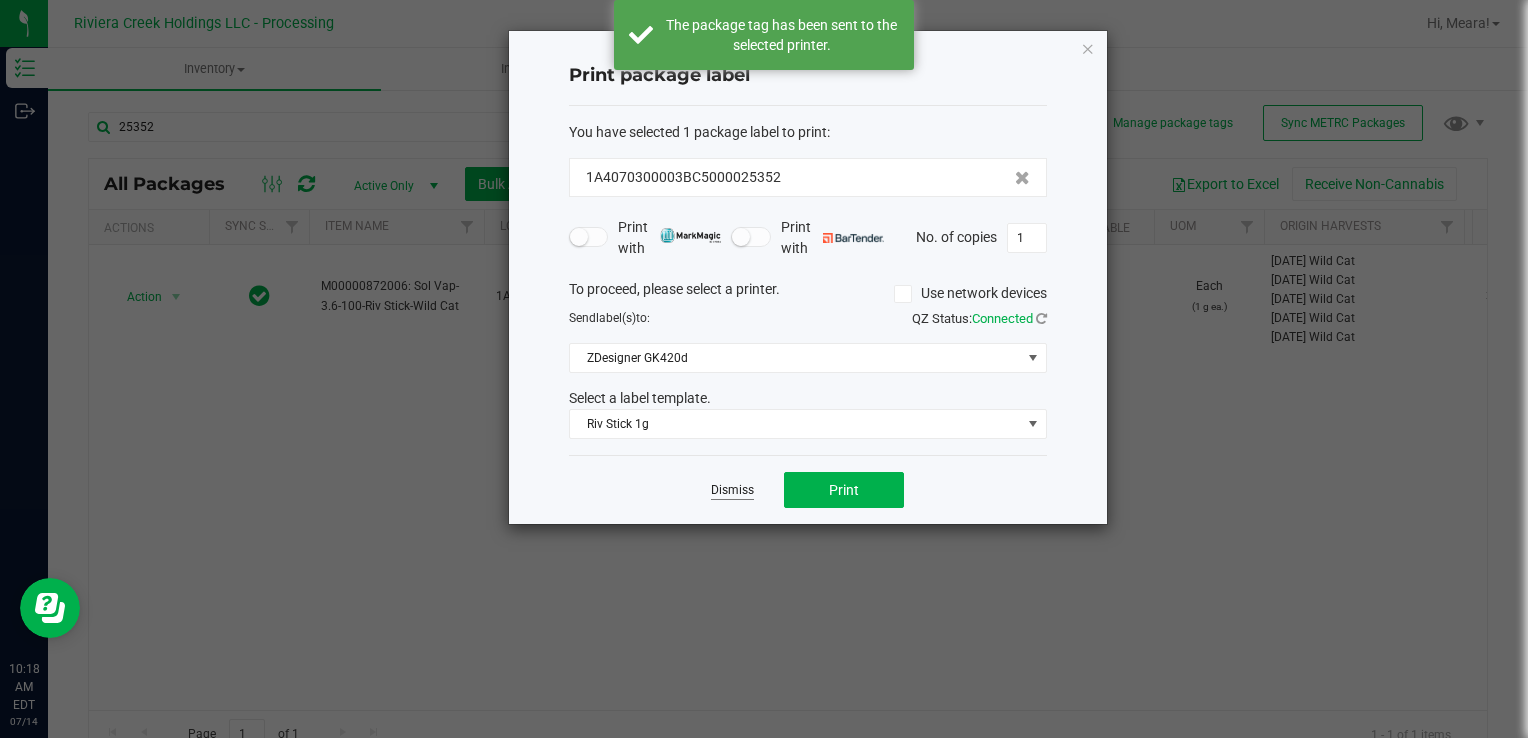click on "Dismiss" 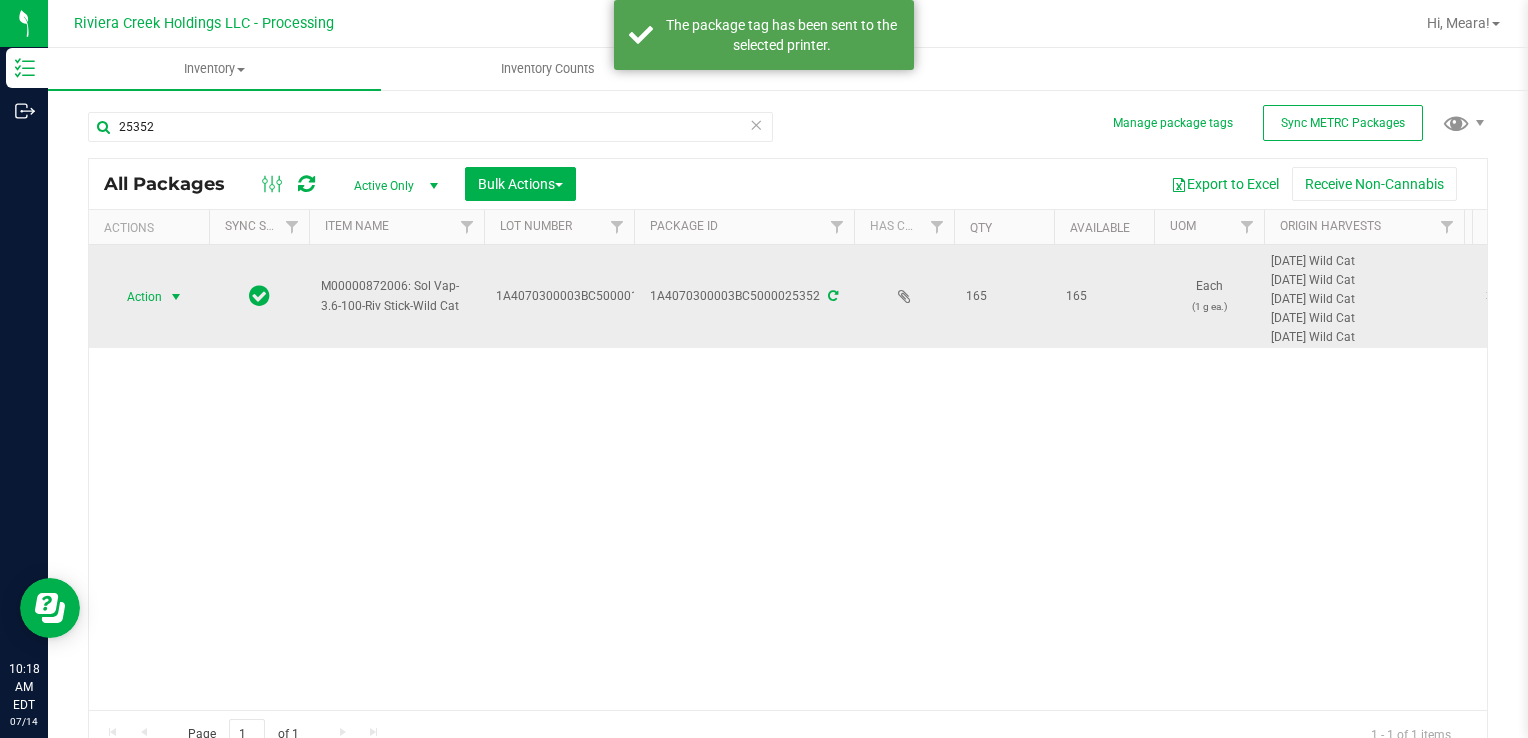 click on "Action" at bounding box center (136, 297) 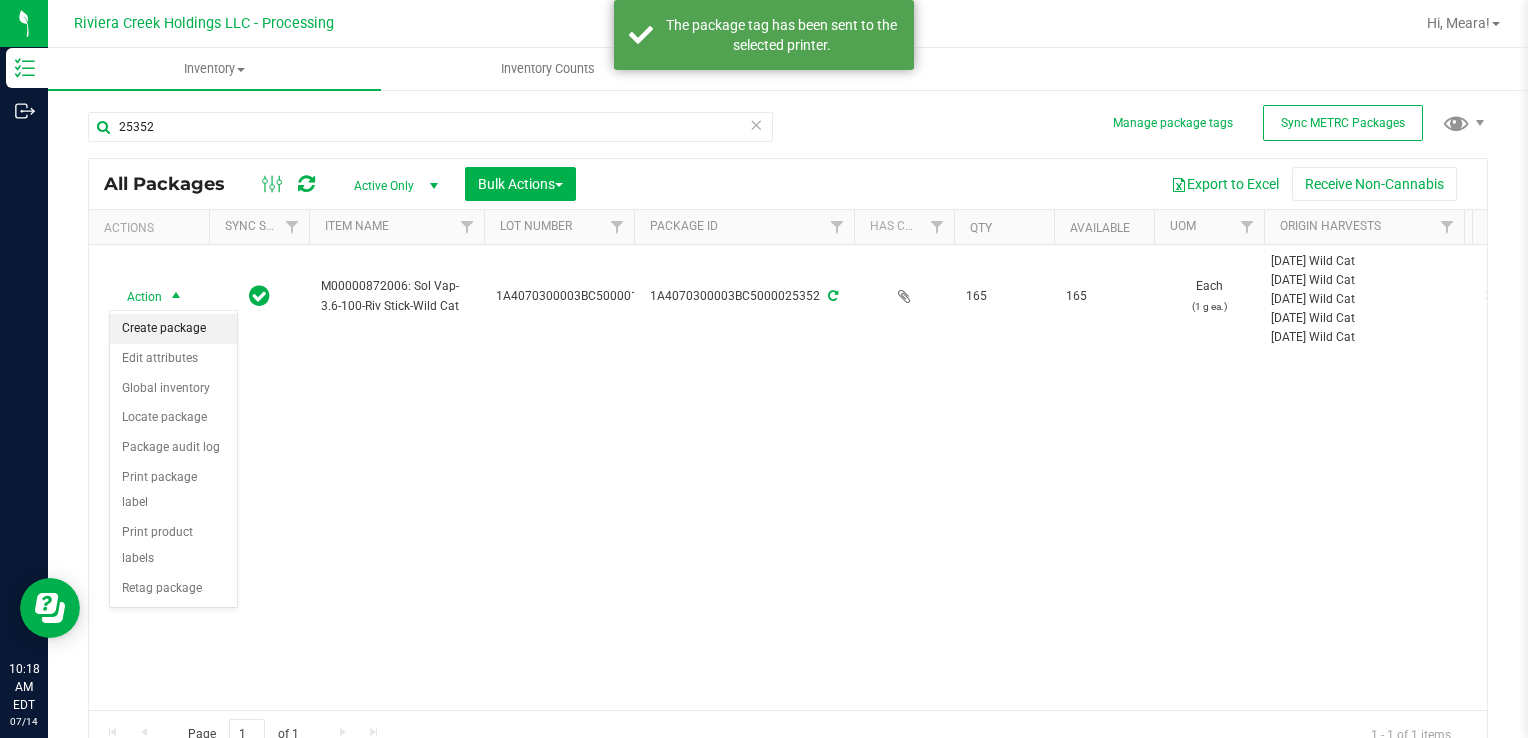 click on "Create package" at bounding box center (173, 329) 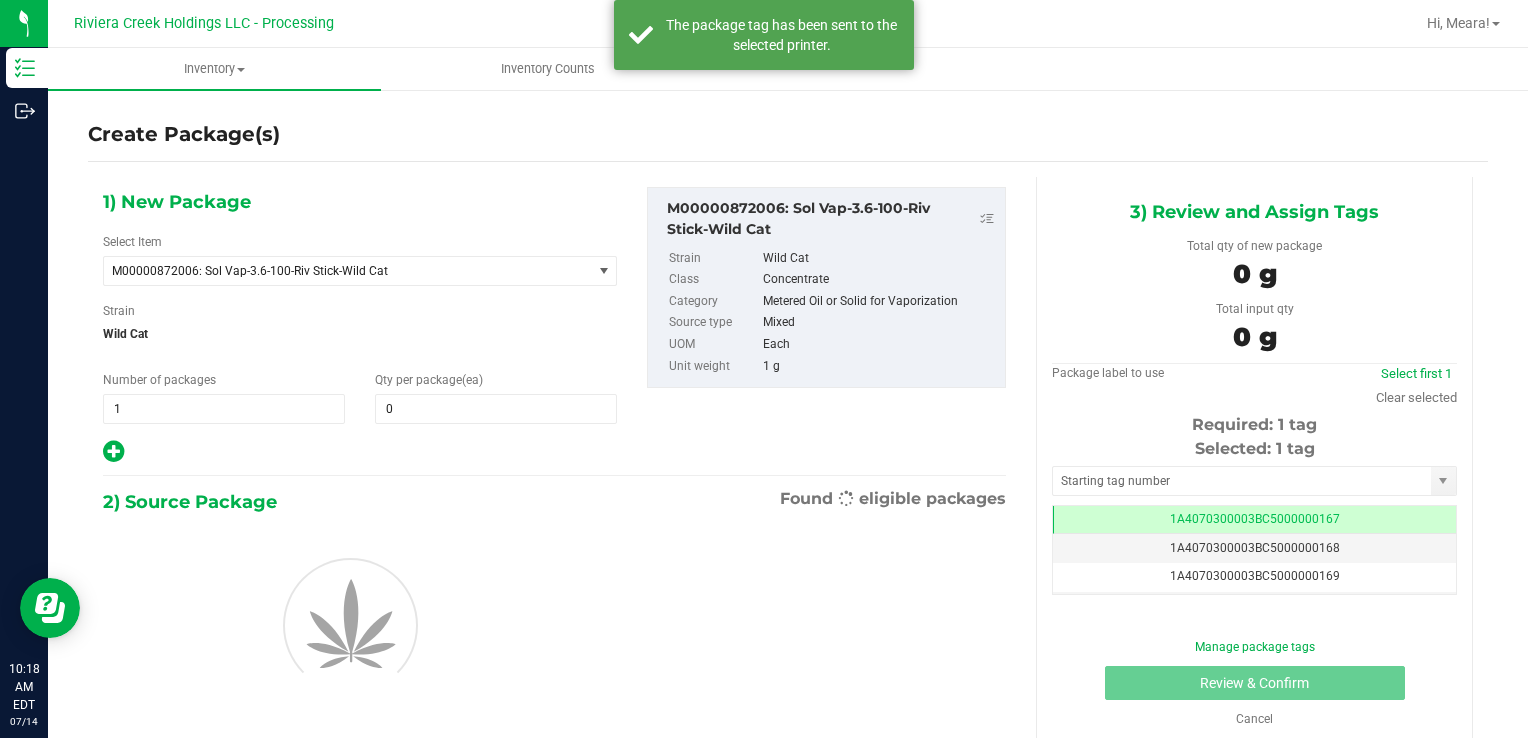 scroll, scrollTop: 0, scrollLeft: 0, axis: both 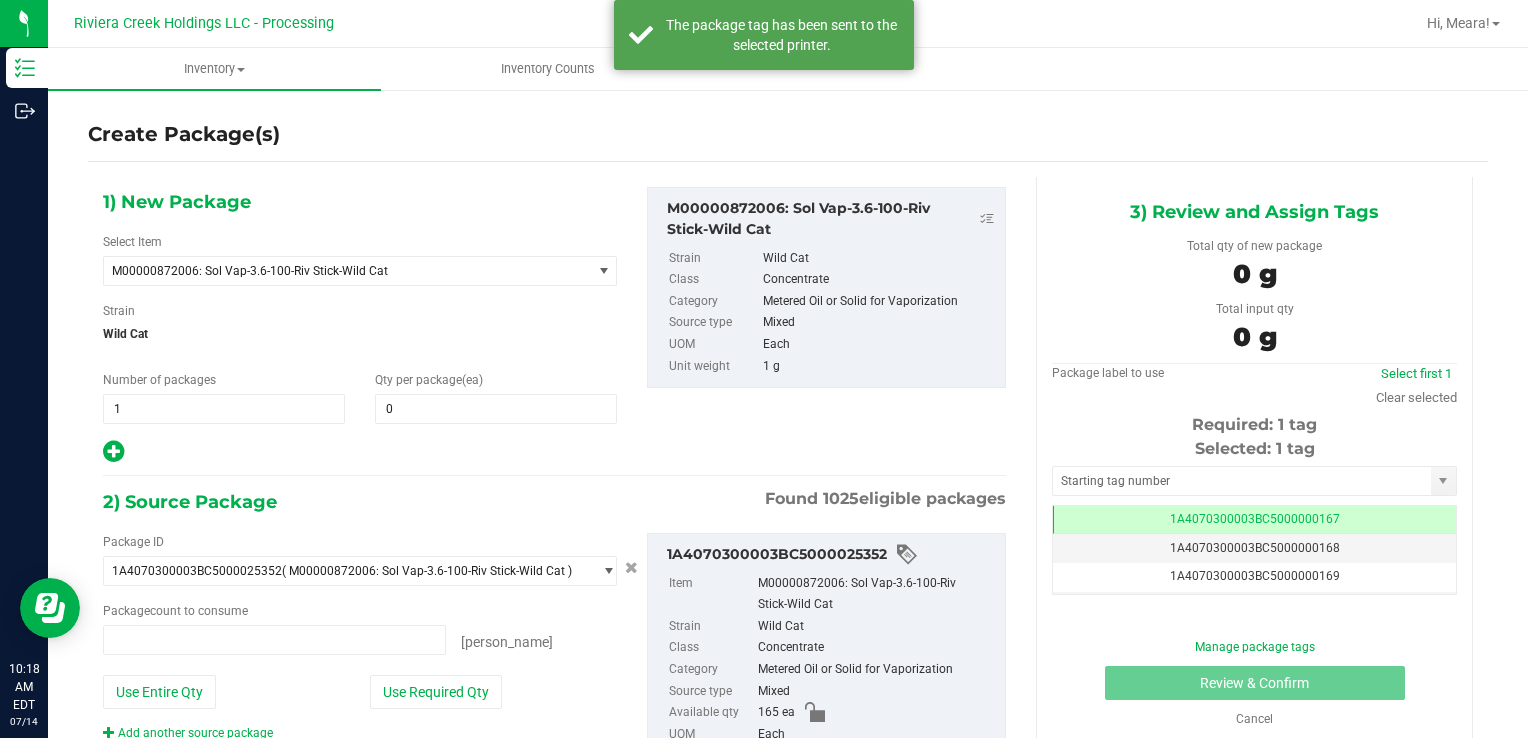 type on "0 ea" 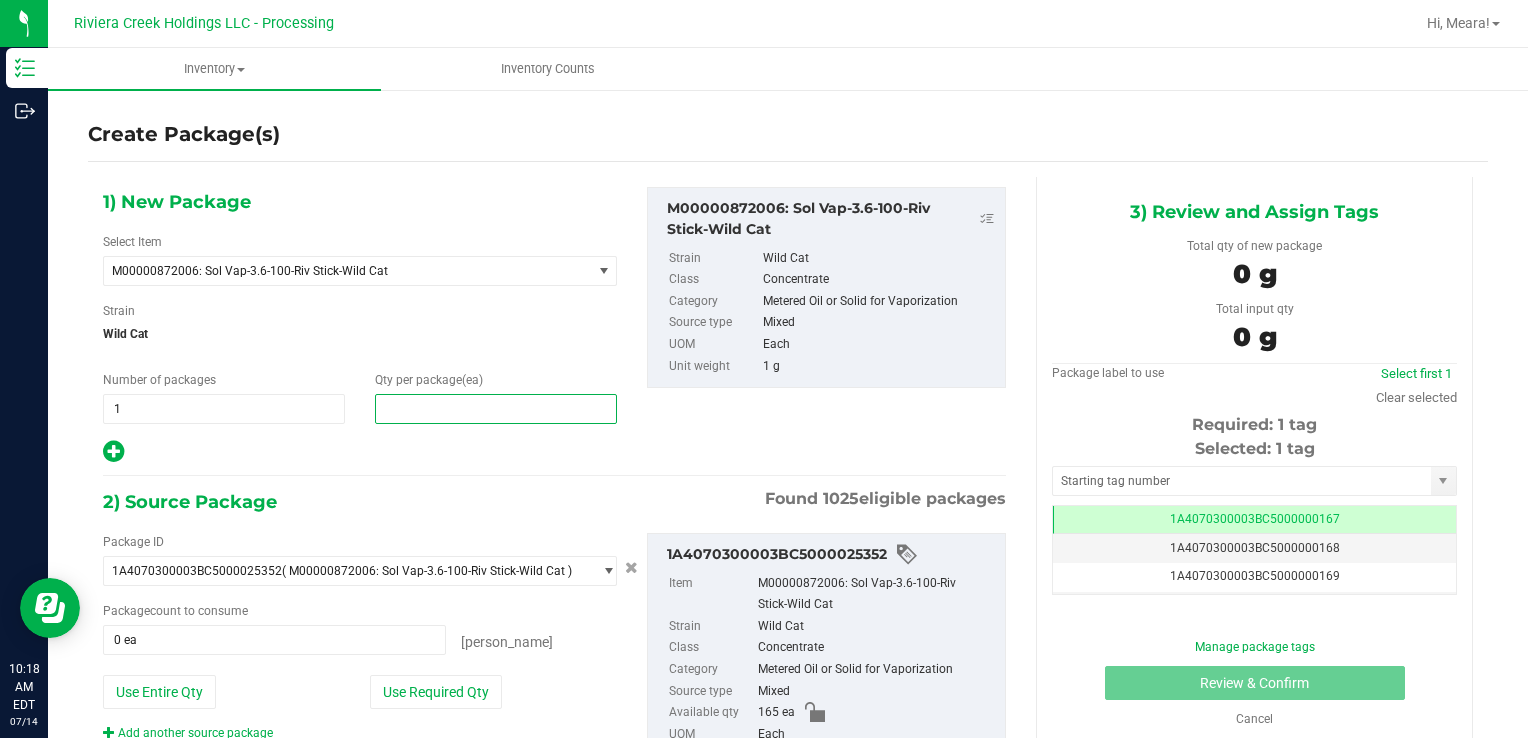 click at bounding box center (496, 409) 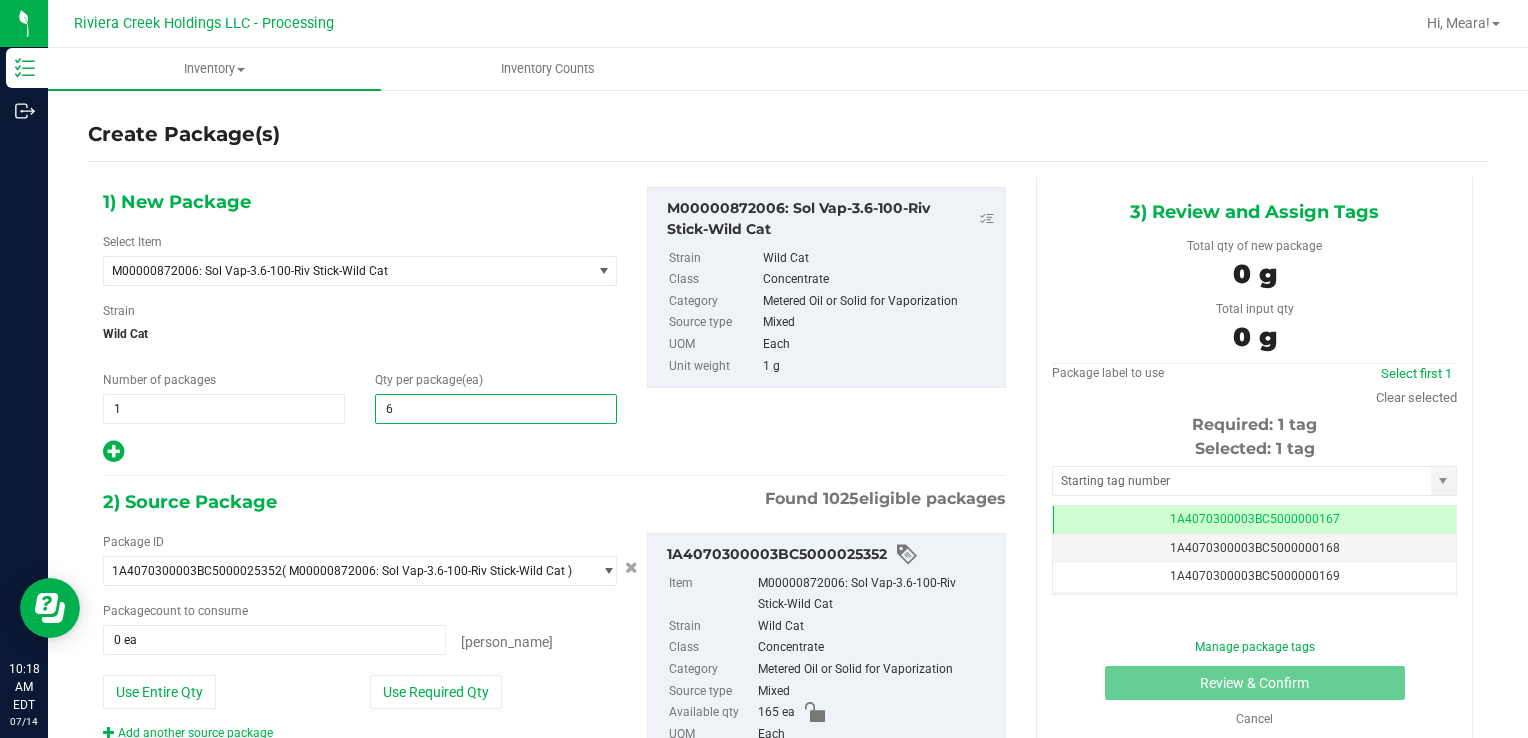 type on "60" 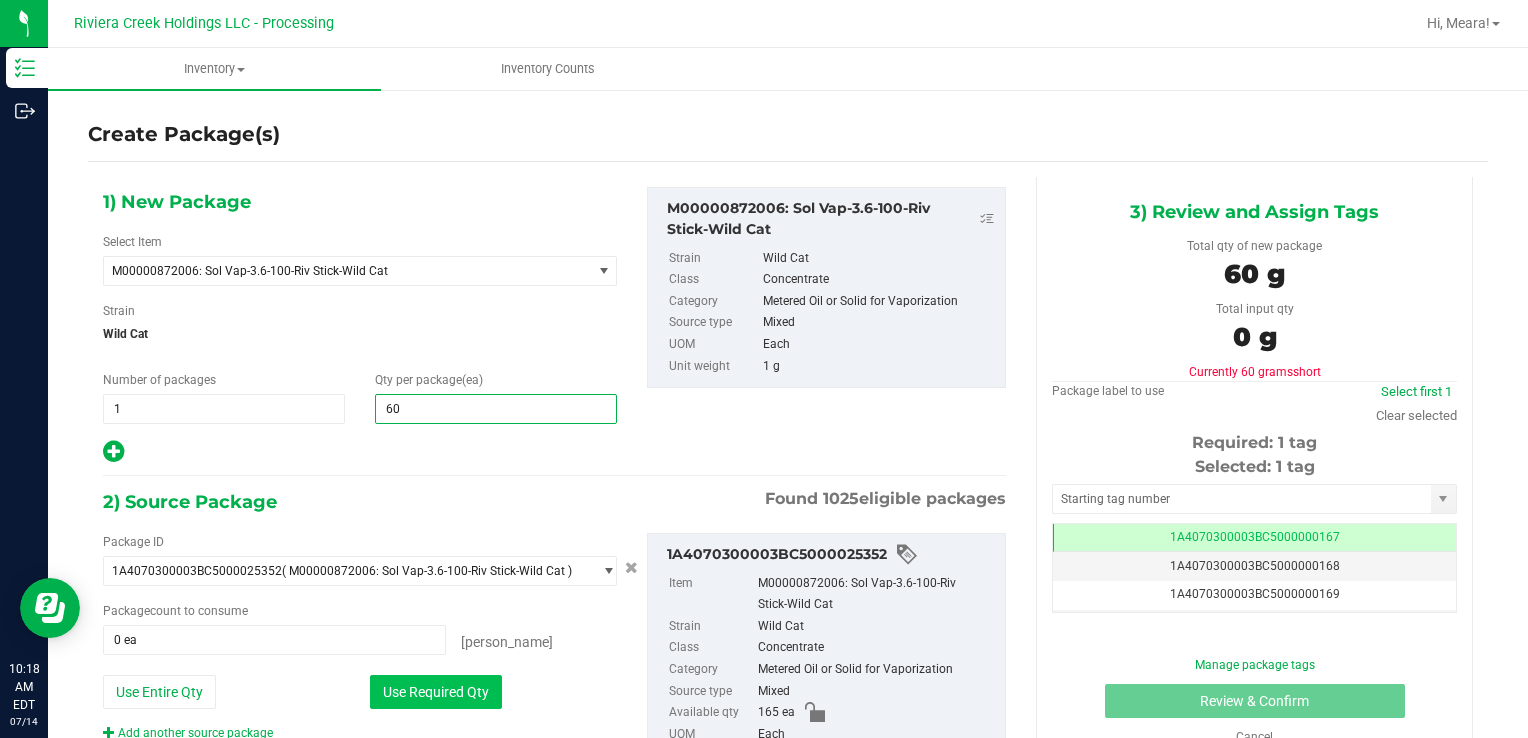 type on "60" 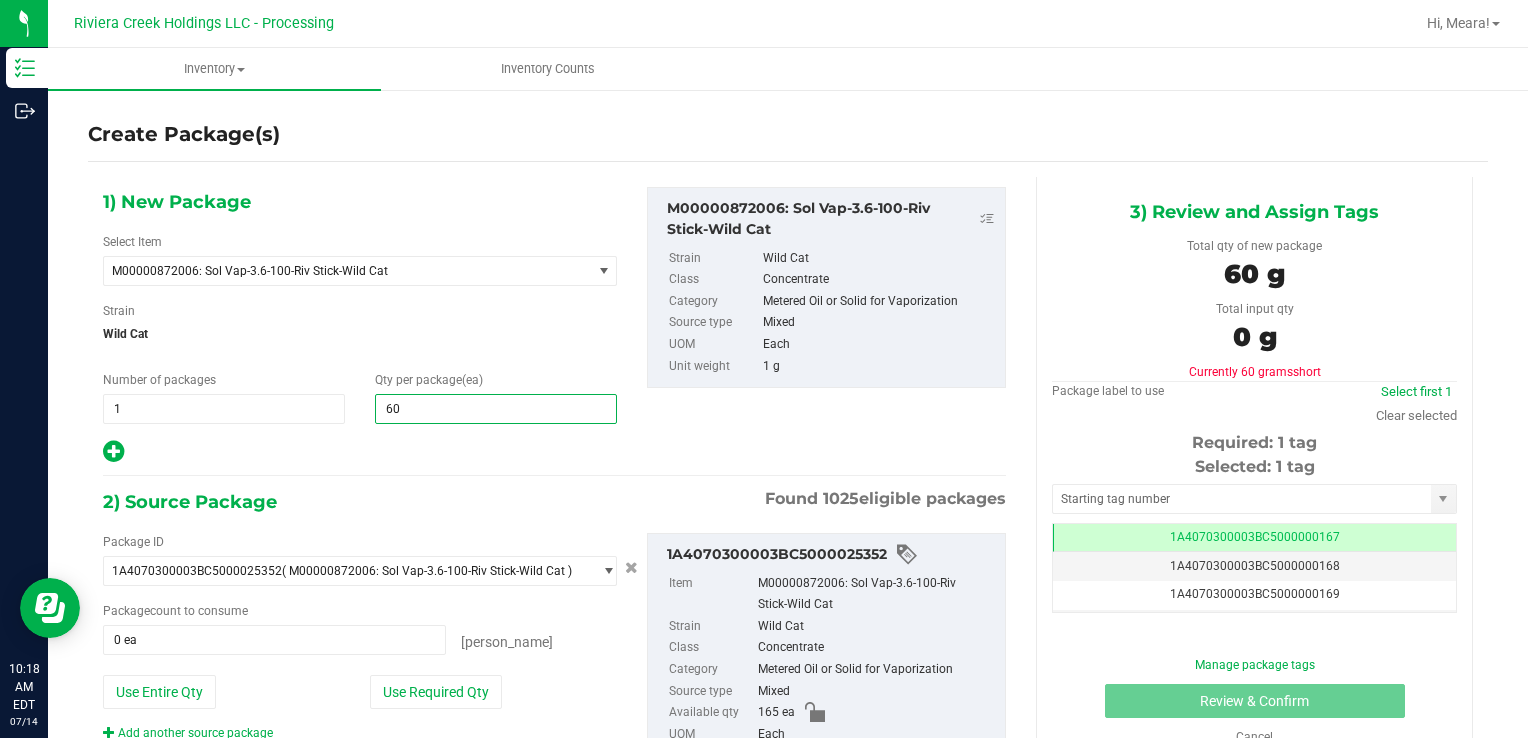 type on "60 ea" 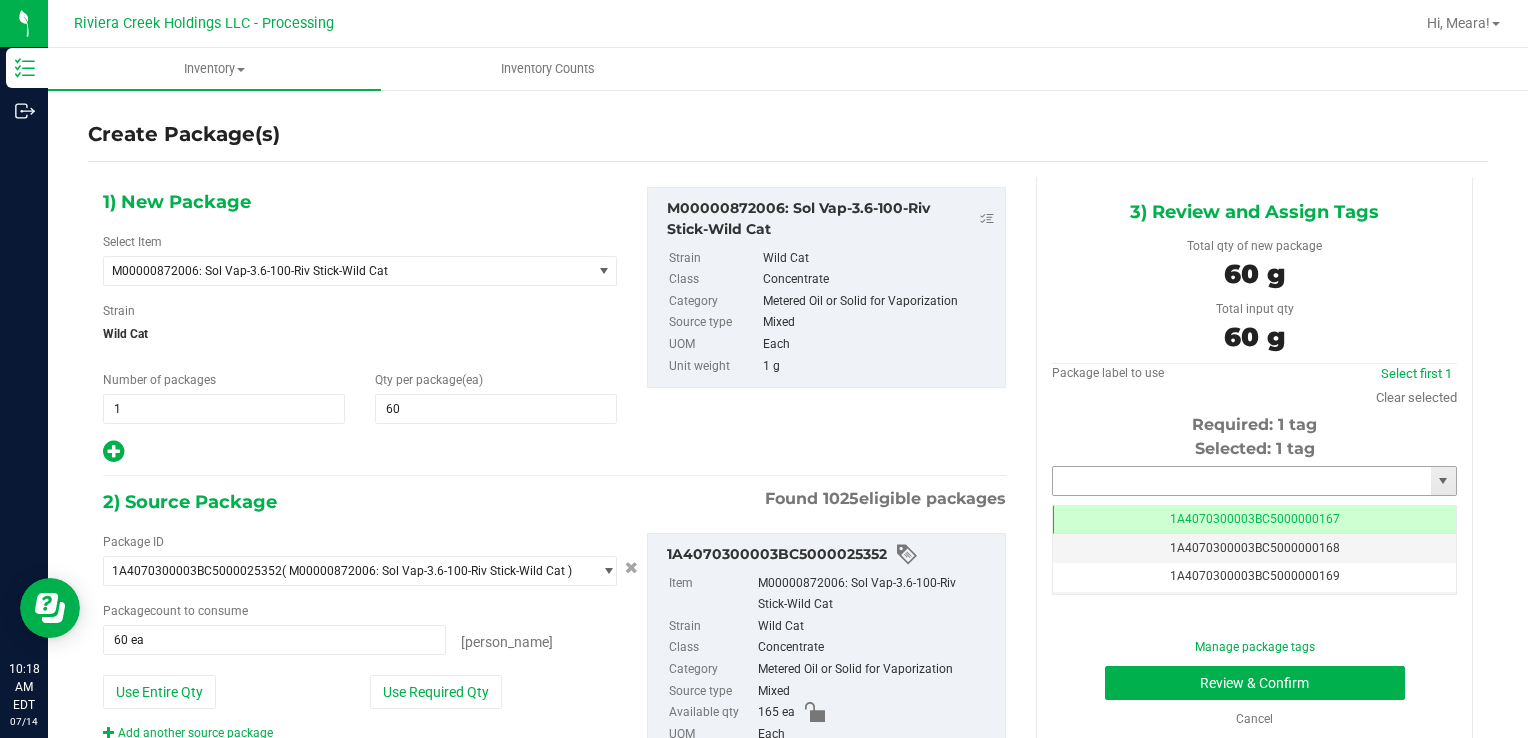 click at bounding box center (1242, 481) 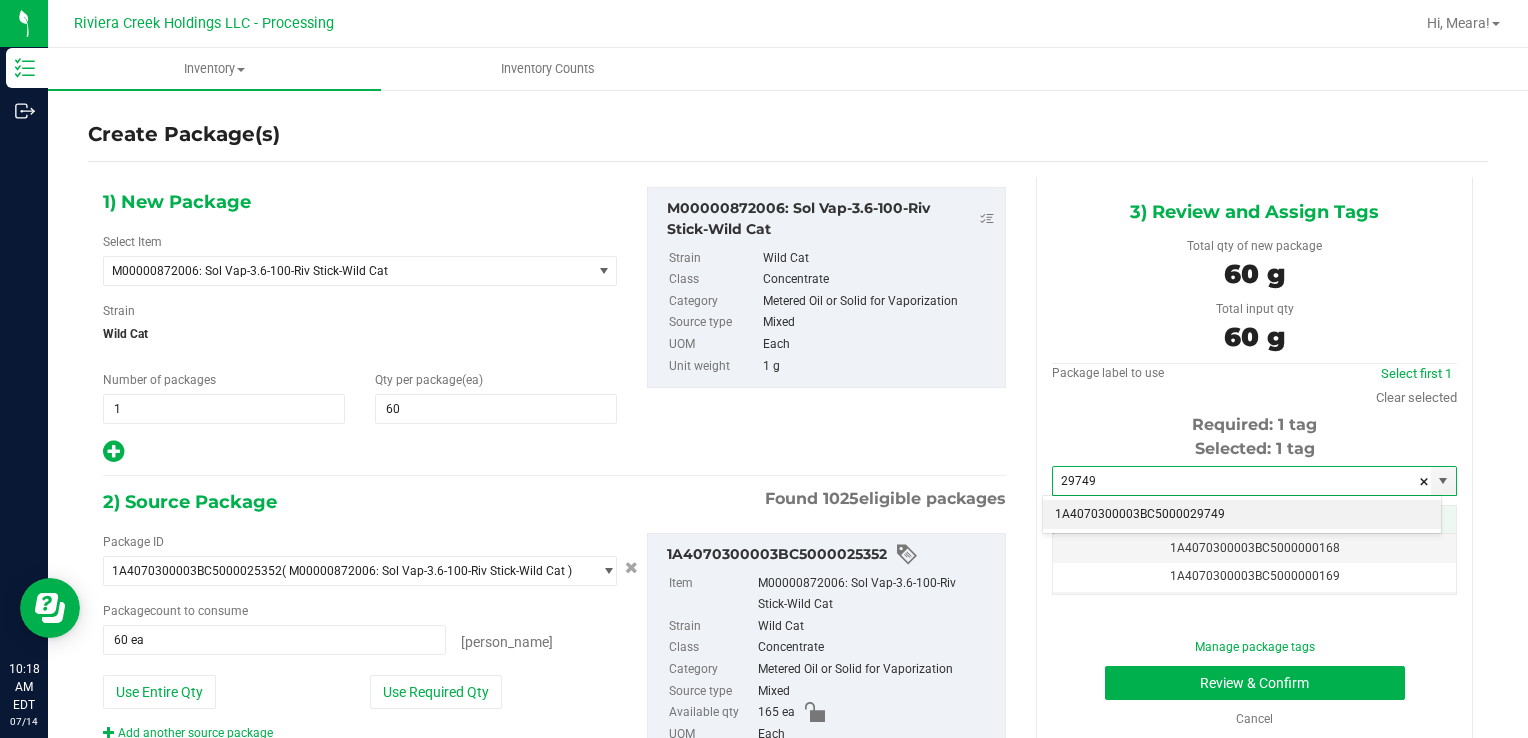 click on "1A4070300003BC5000029749" at bounding box center [1242, 515] 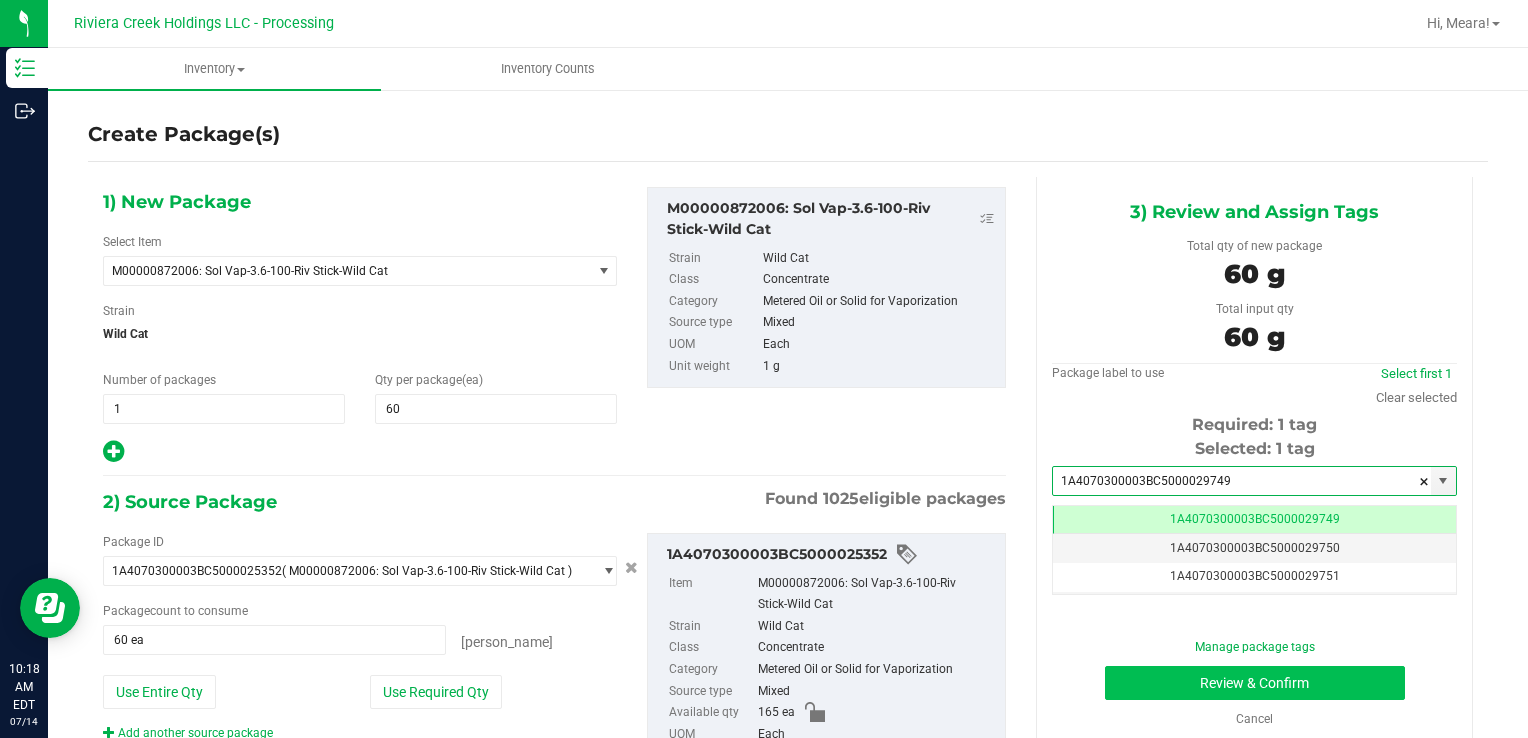 scroll, scrollTop: 0, scrollLeft: 0, axis: both 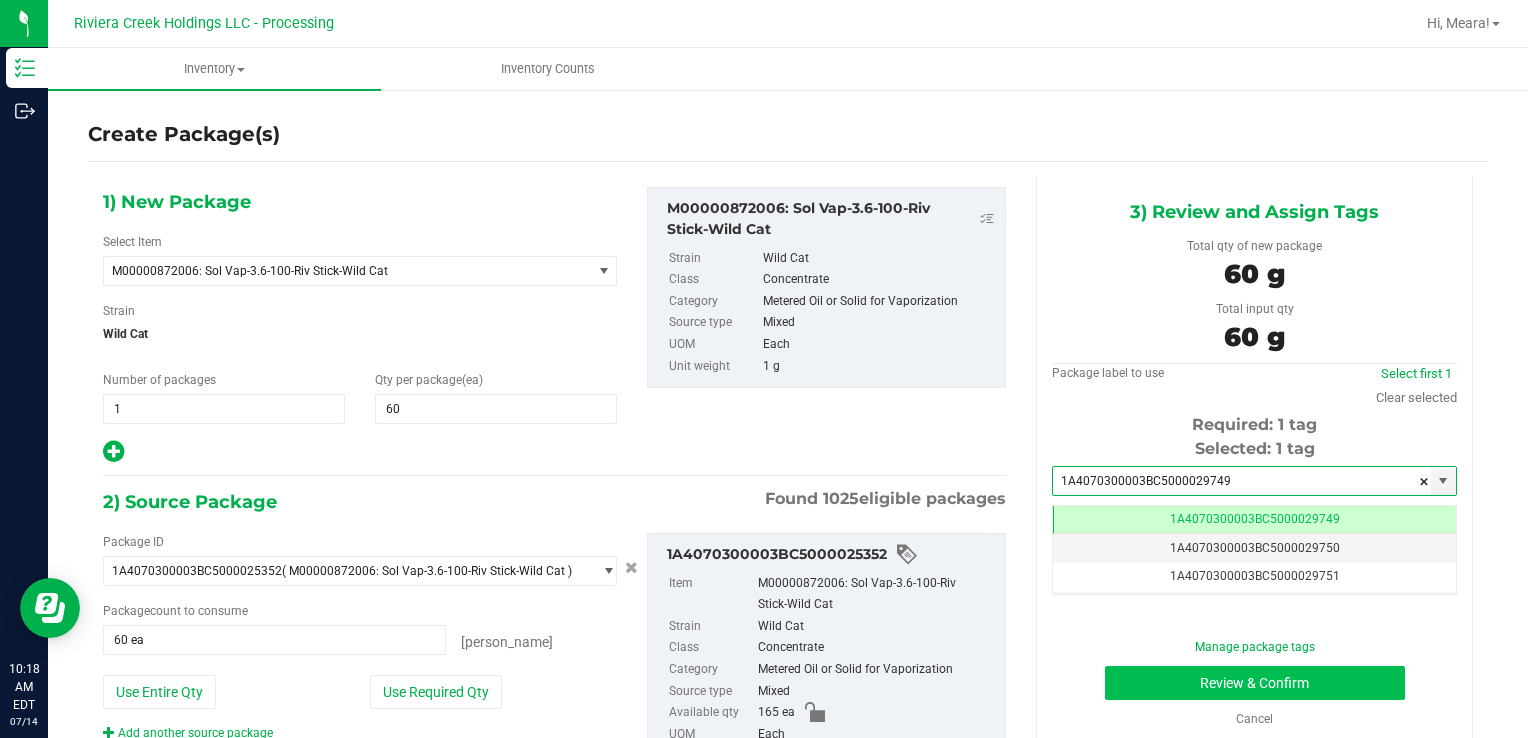 type on "1A4070300003BC5000029749" 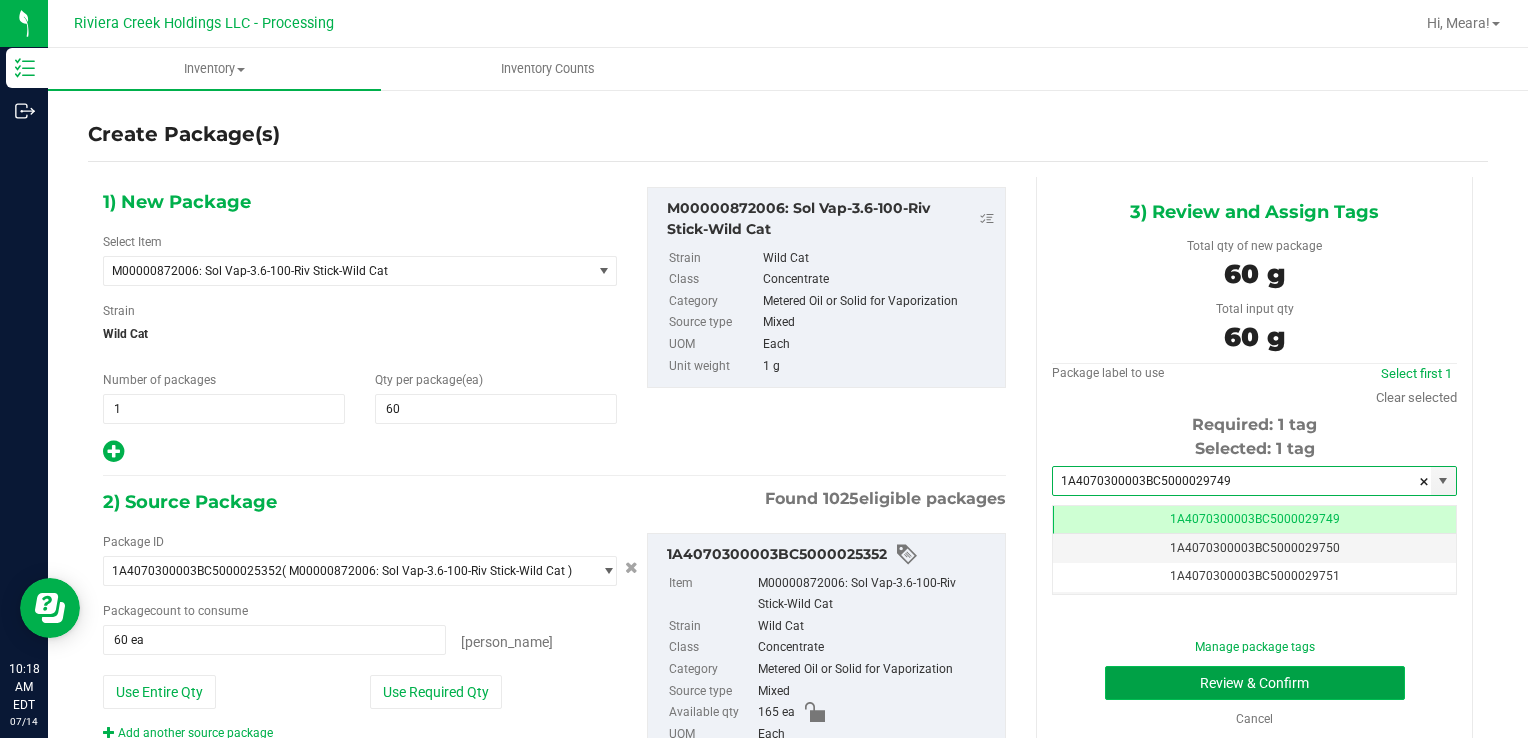 click on "Review & Confirm" at bounding box center [1255, 683] 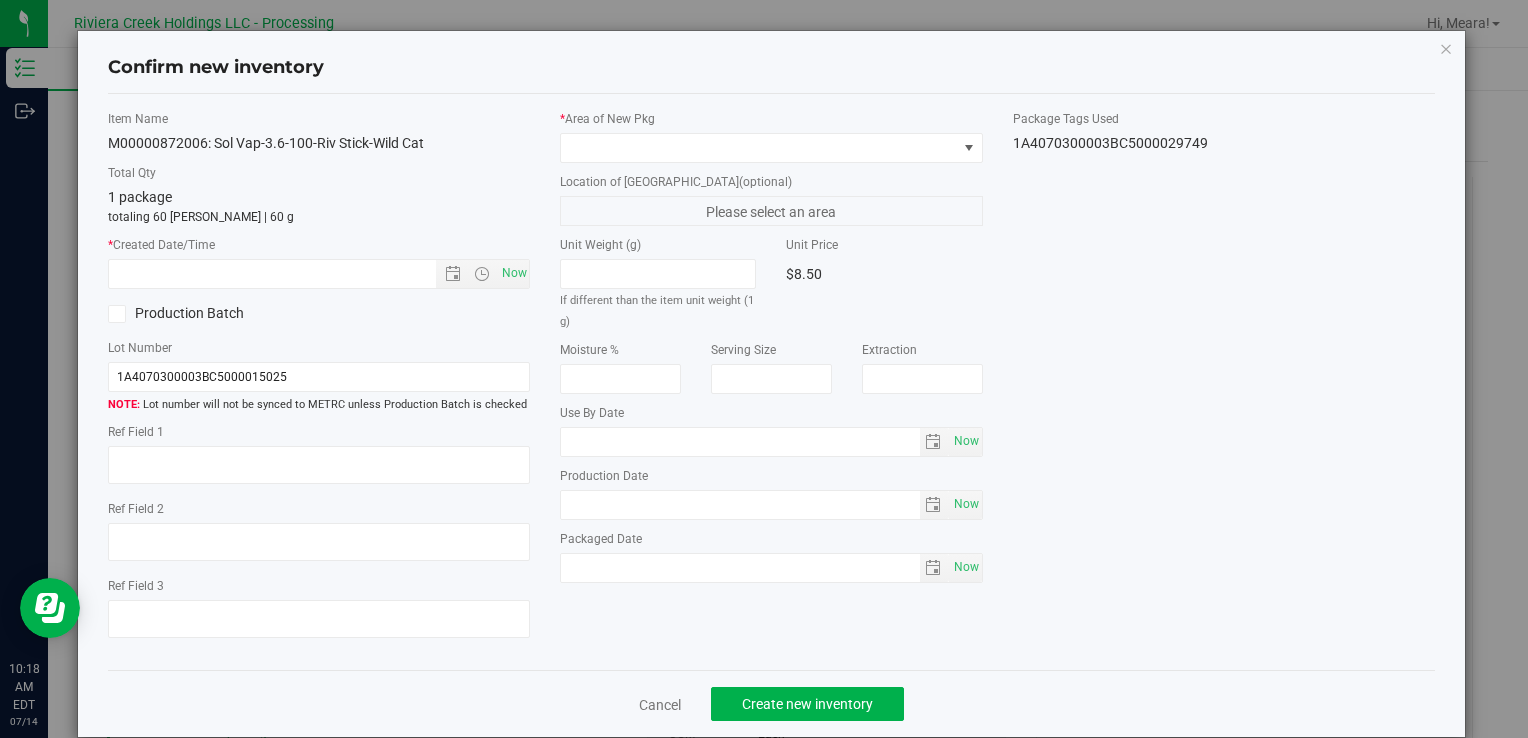 type on "[DATE]" 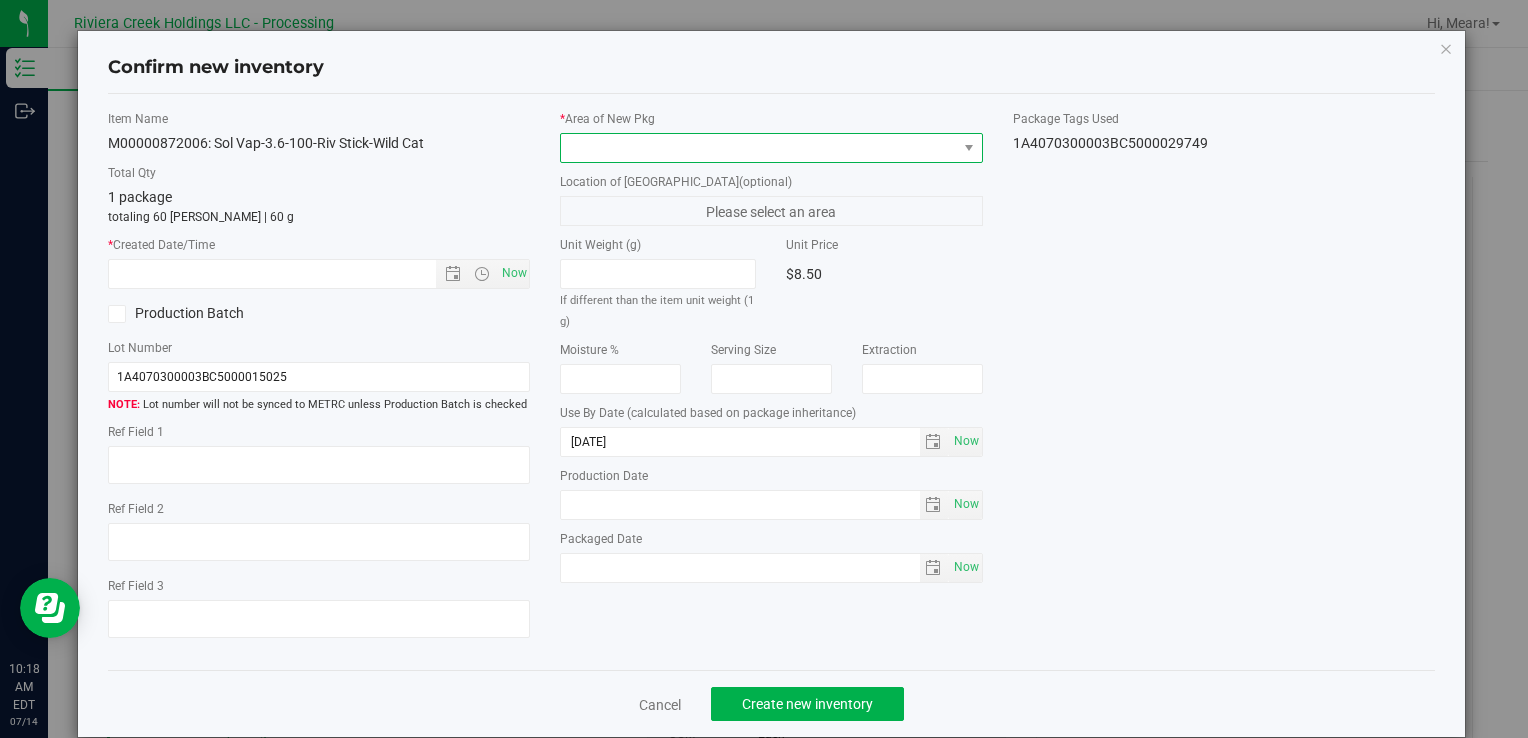 click at bounding box center [758, 148] 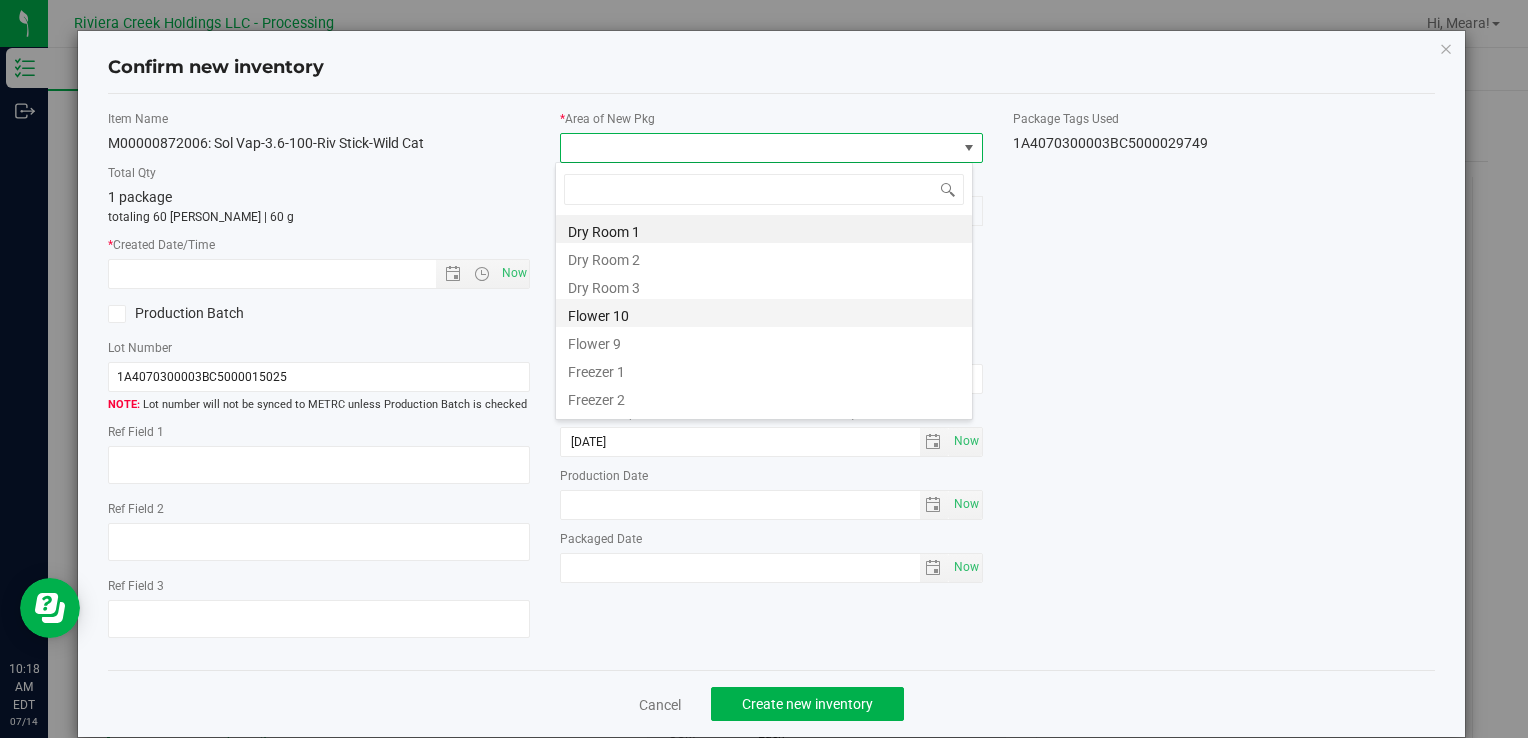 click on "Flower 10" at bounding box center [764, 313] 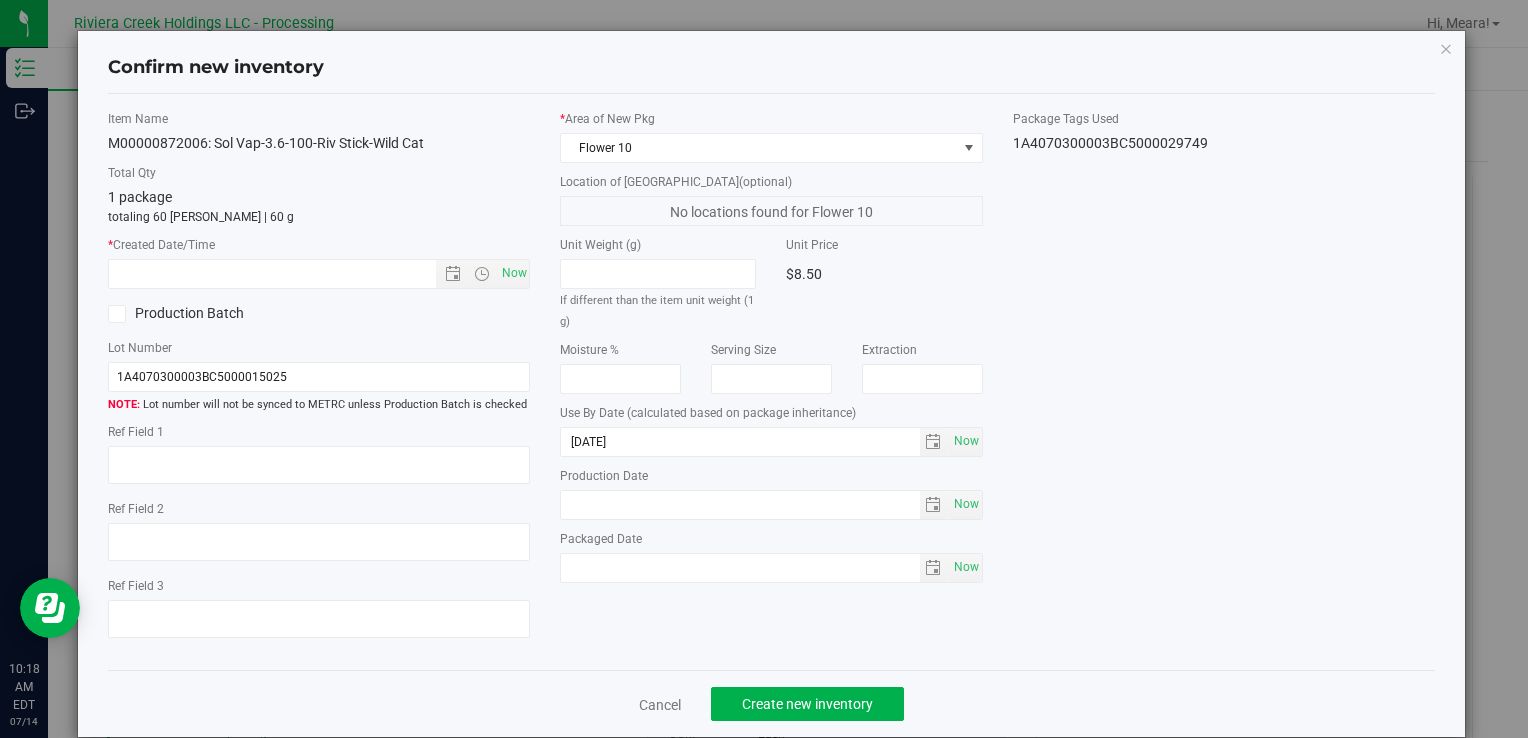 click on "Item Name
M00000872006: Sol Vap-3.6-100-Riv Stick-Wild Cat
Total Qty
1 package  totaling 60 [PERSON_NAME] | 60 g
*
Created Date/Time
Now
Production Batch
Lot Number
1A4070300003BC5000015025" at bounding box center (319, 382) 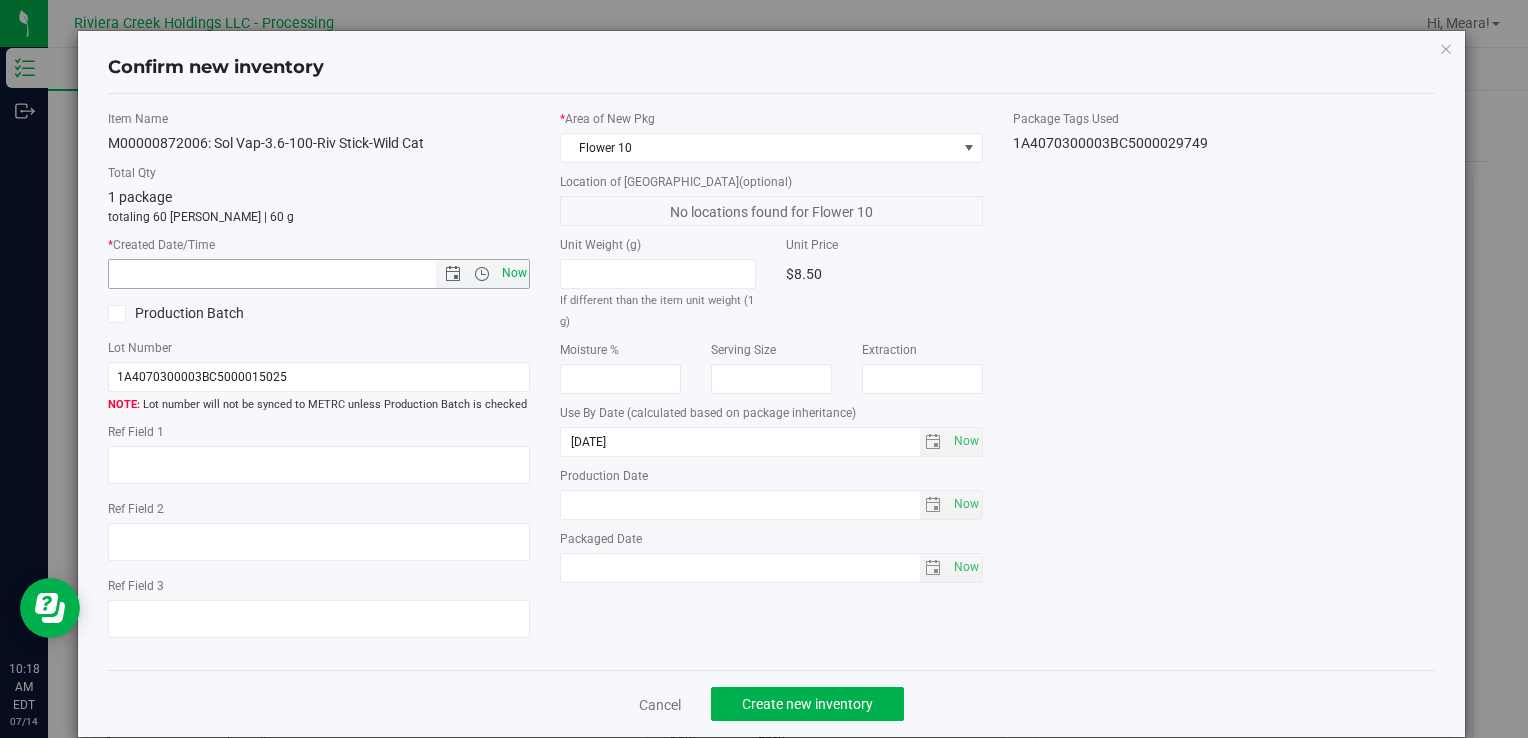 click on "Now" at bounding box center (514, 273) 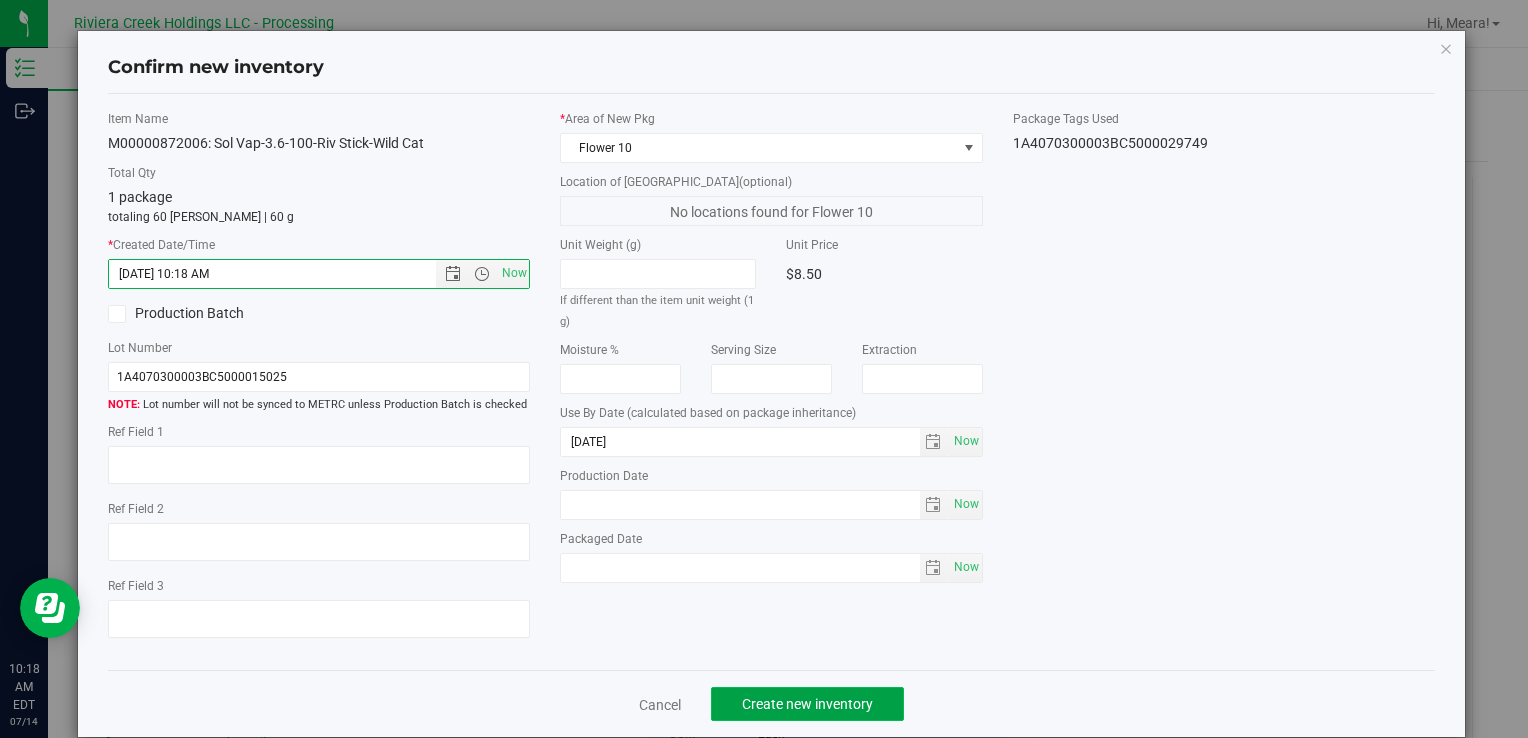 click on "Create new inventory" 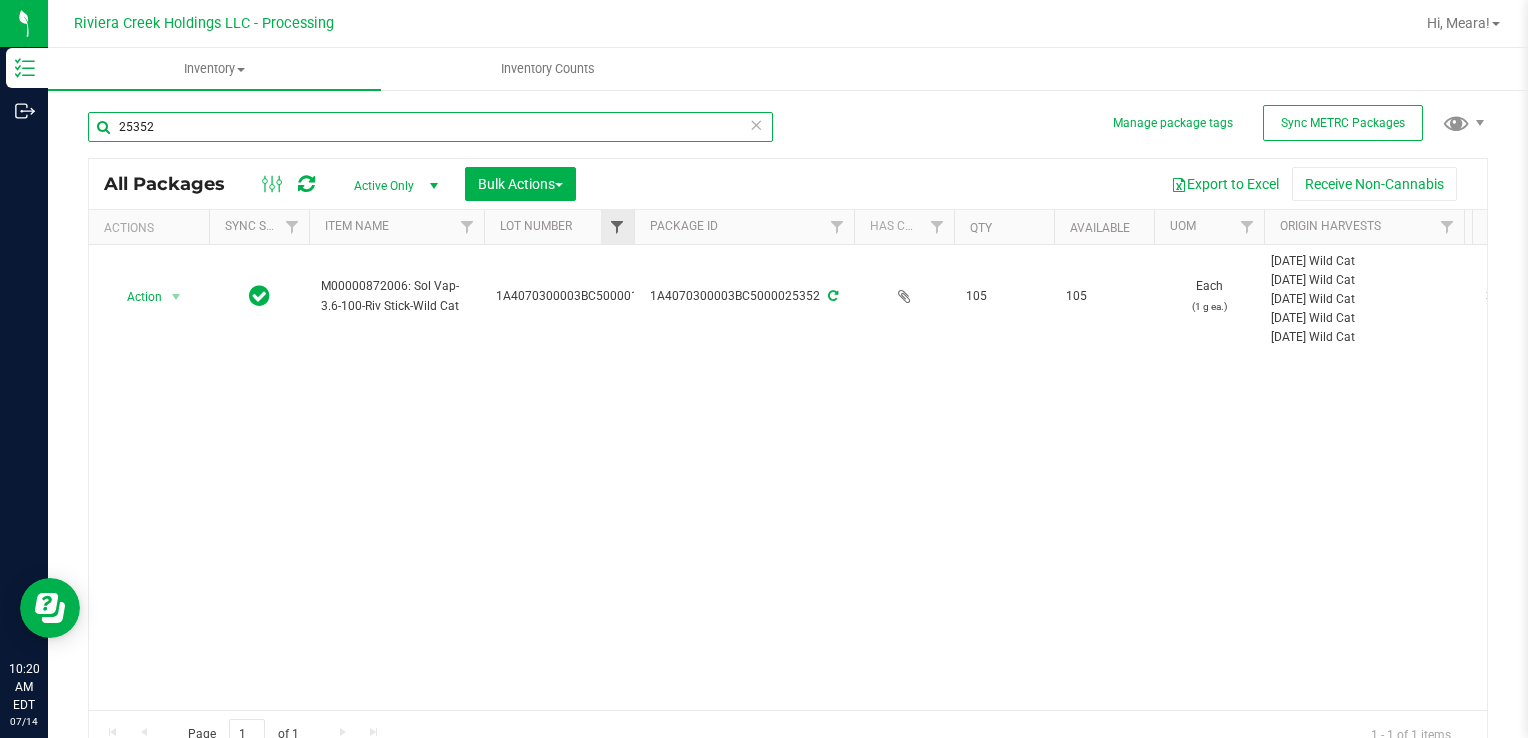 drag, startPoint x: 221, startPoint y: 115, endPoint x: 620, endPoint y: 219, distance: 412.33118 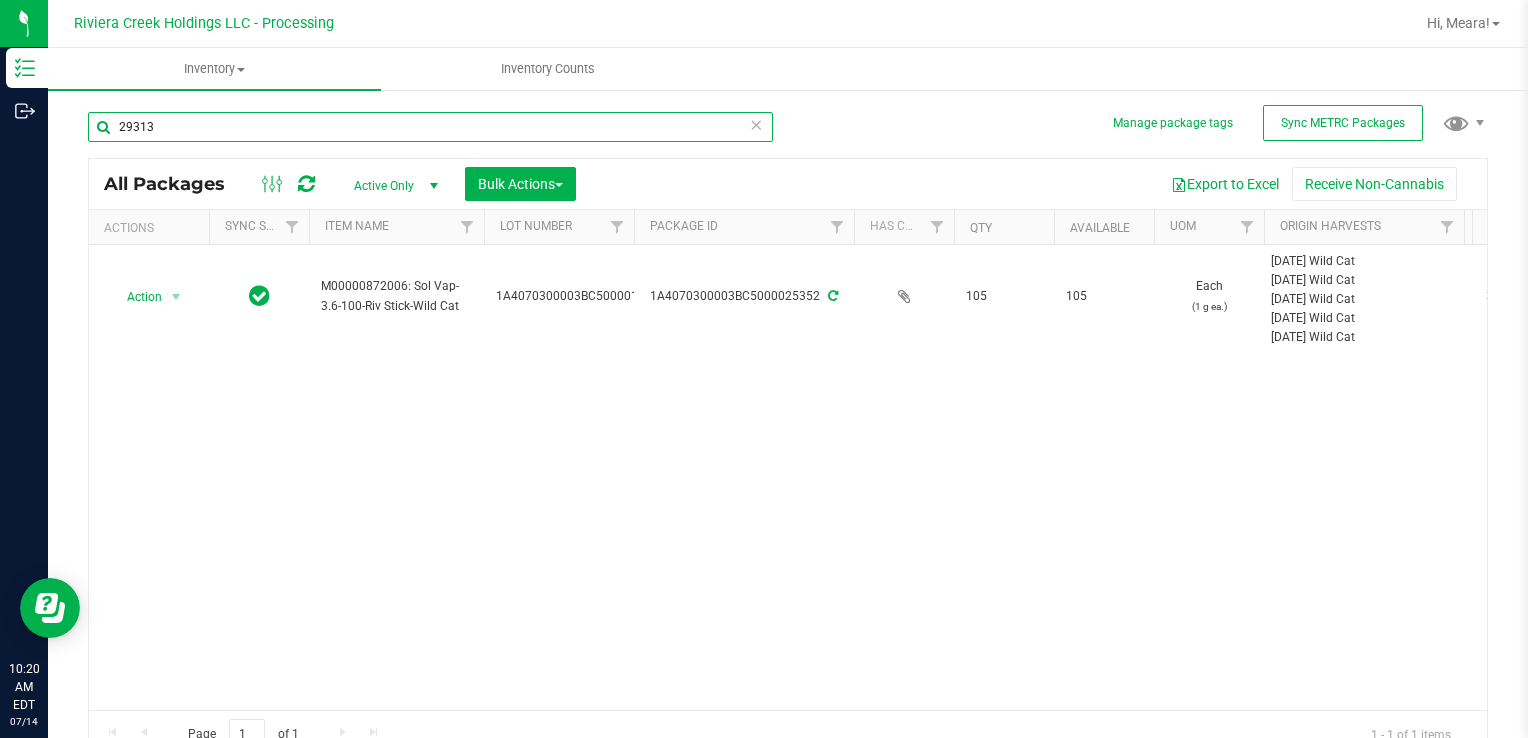 type on "29313" 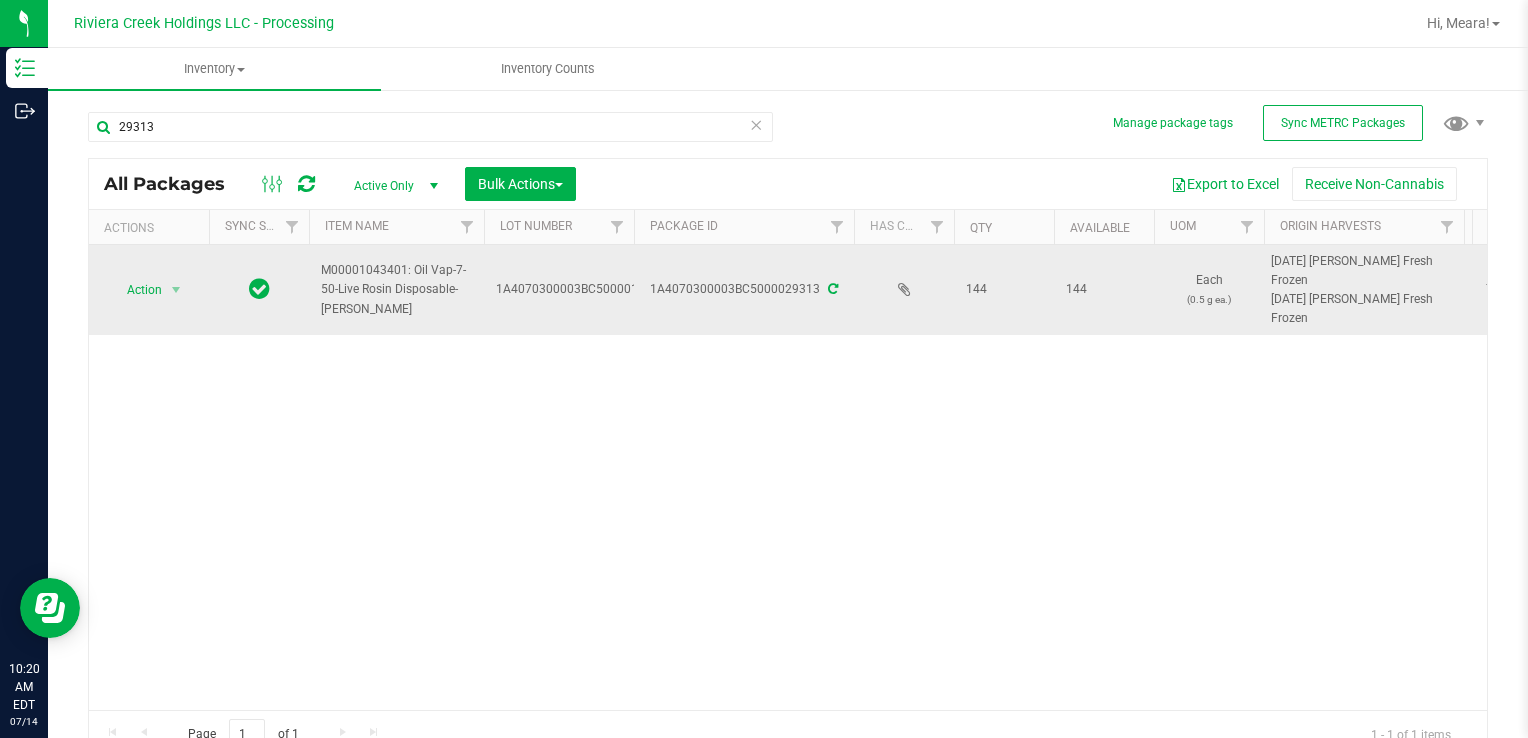 click on "Action Action Create package Edit attributes Global inventory Locate package Package audit log Print package label Print product labels Retag package" at bounding box center [149, 290] 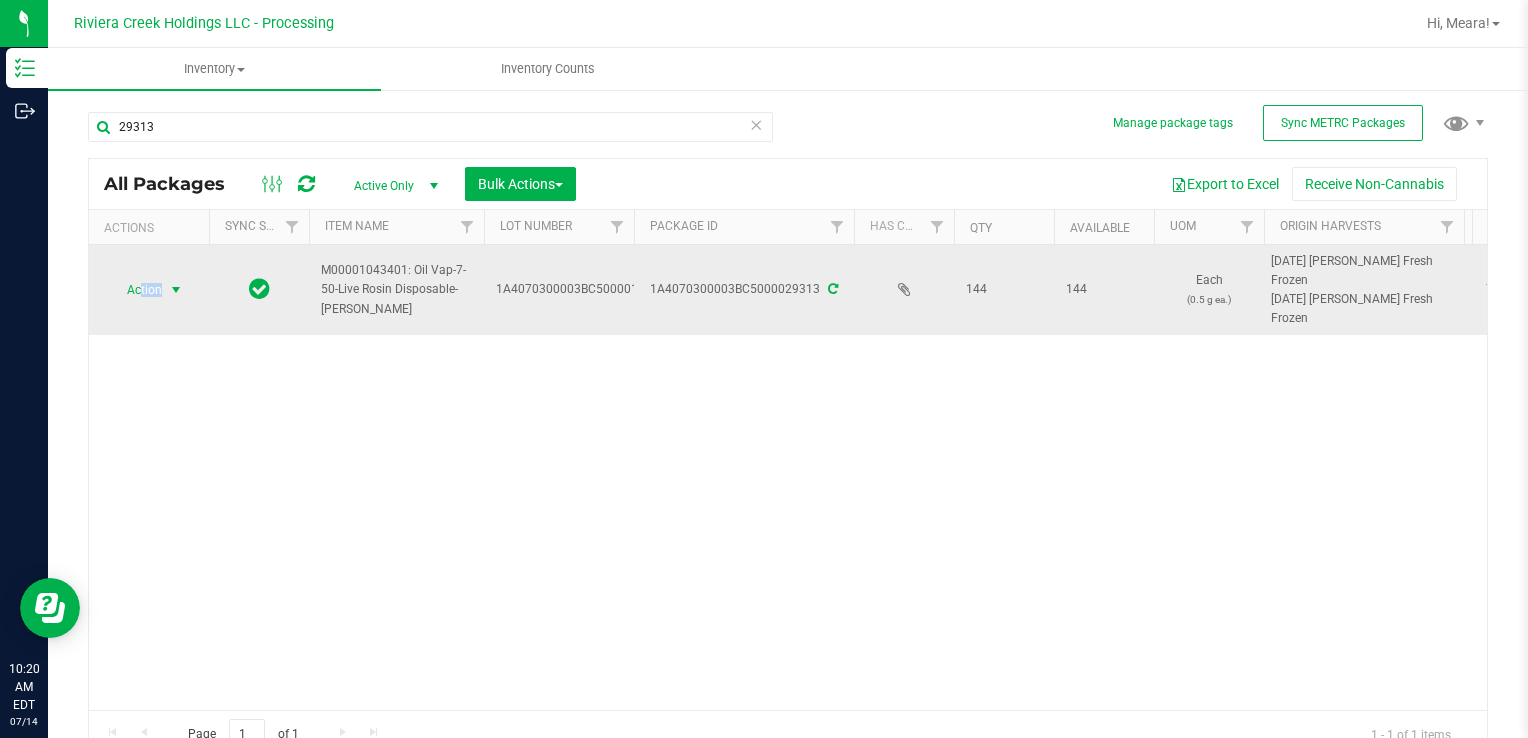 click on "Action" at bounding box center [136, 290] 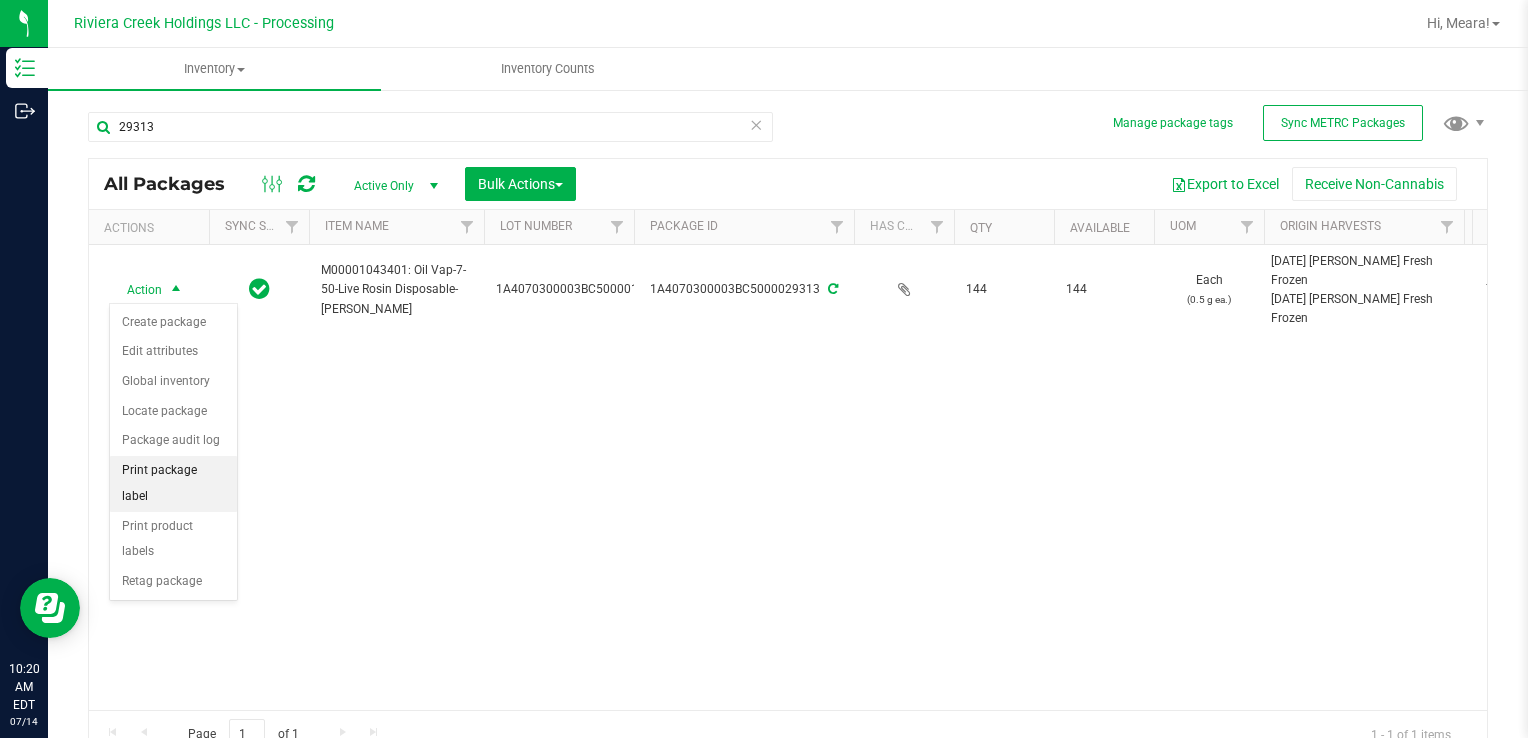 click on "Print package label" at bounding box center [173, 483] 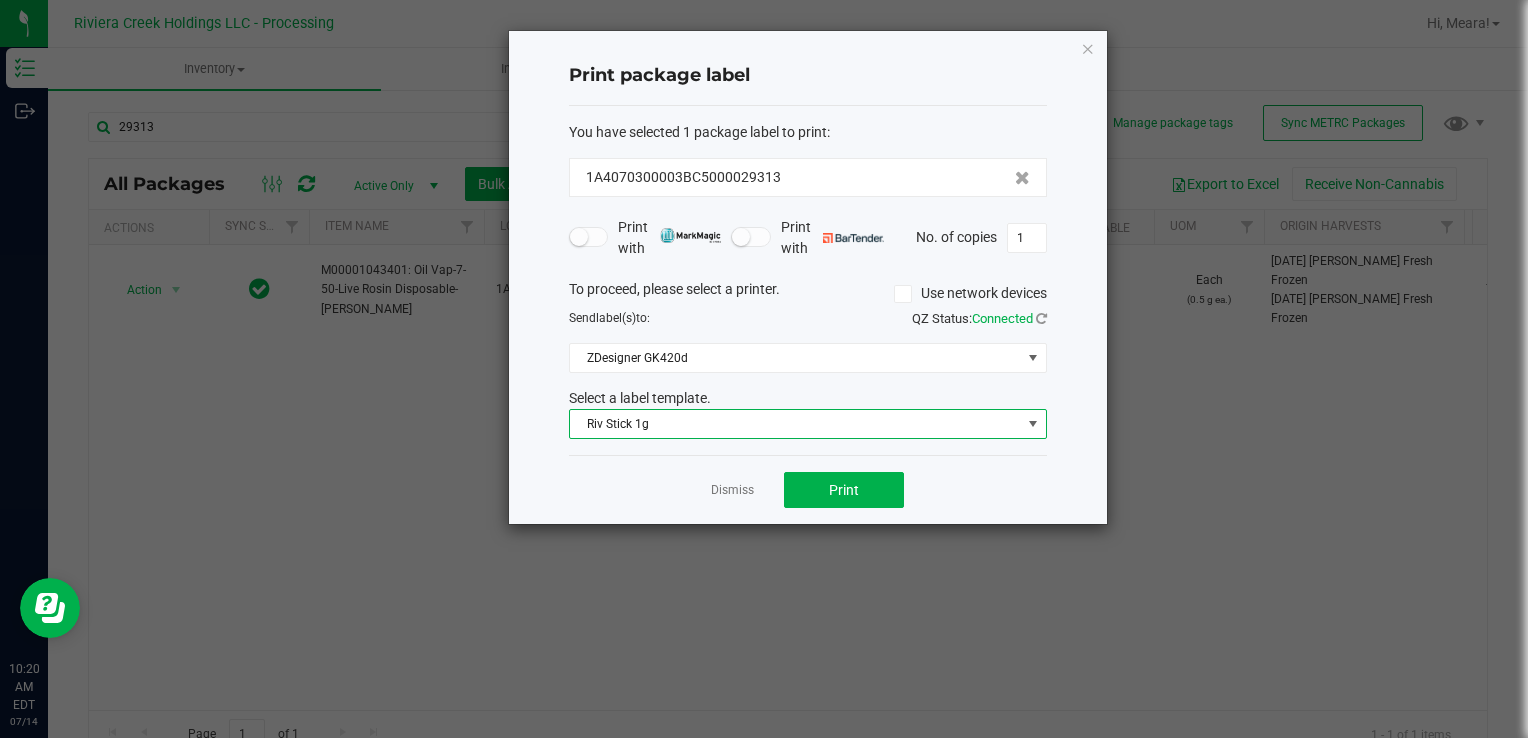 click on "Riv Stick 1g" at bounding box center (795, 424) 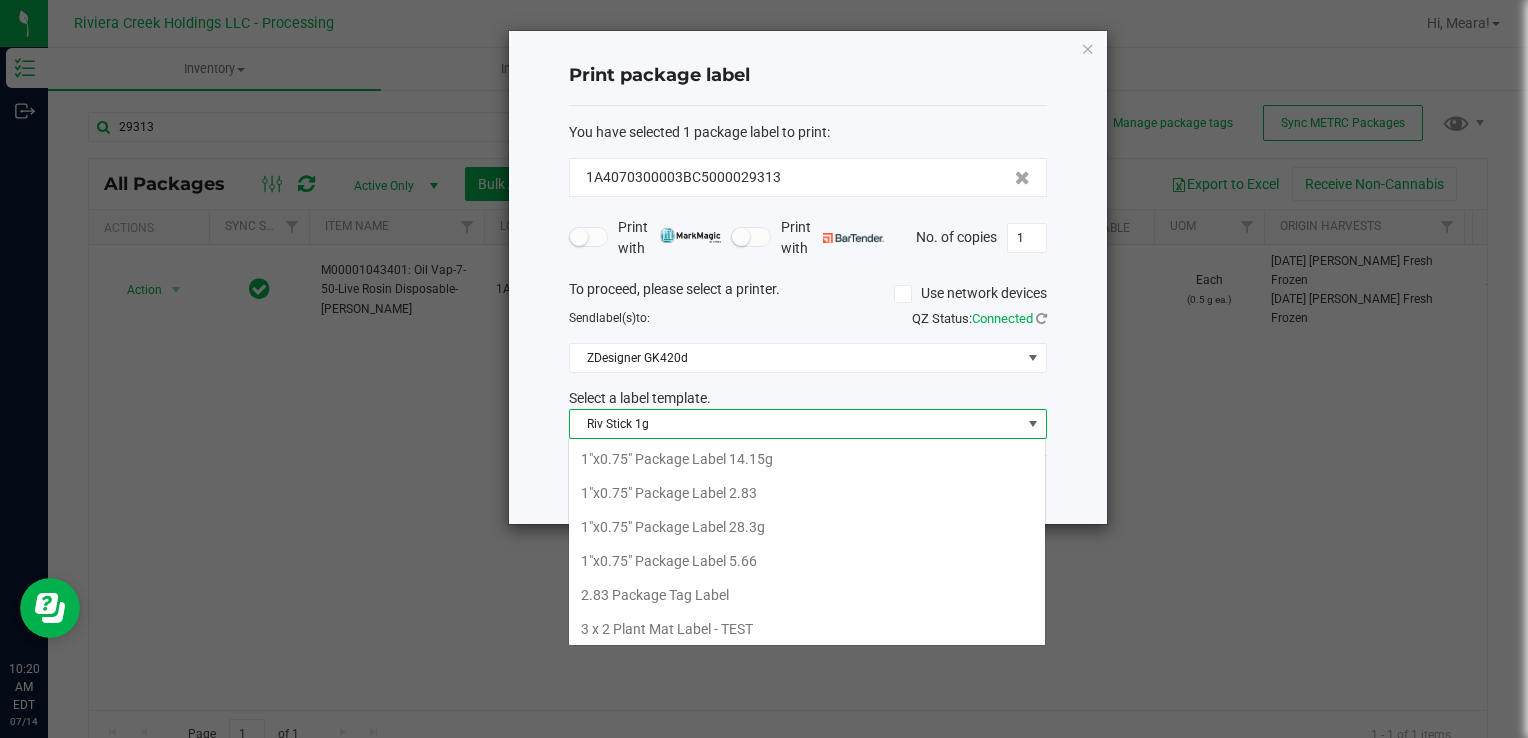 scroll, scrollTop: 775, scrollLeft: 0, axis: vertical 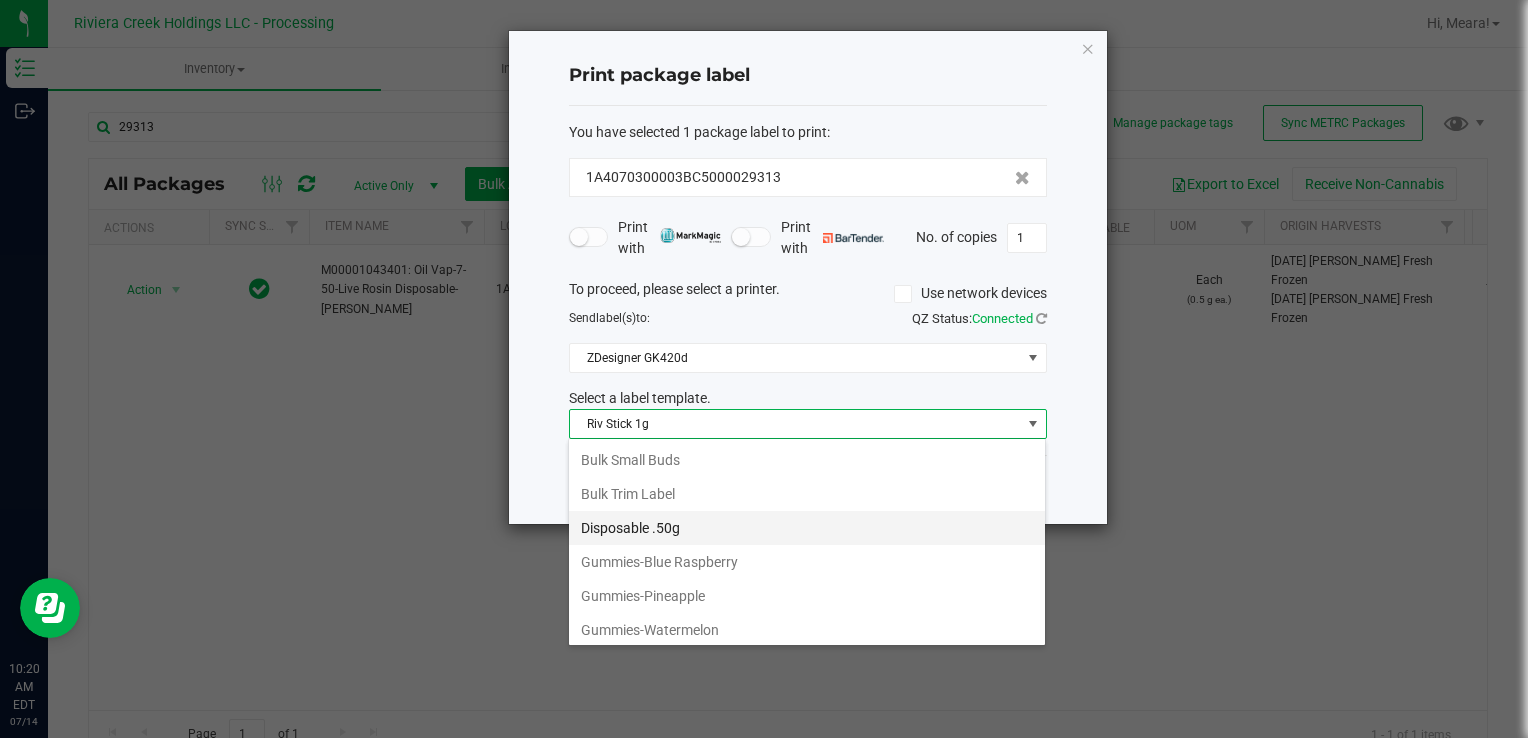 click on "Disposable .50g" at bounding box center [807, 528] 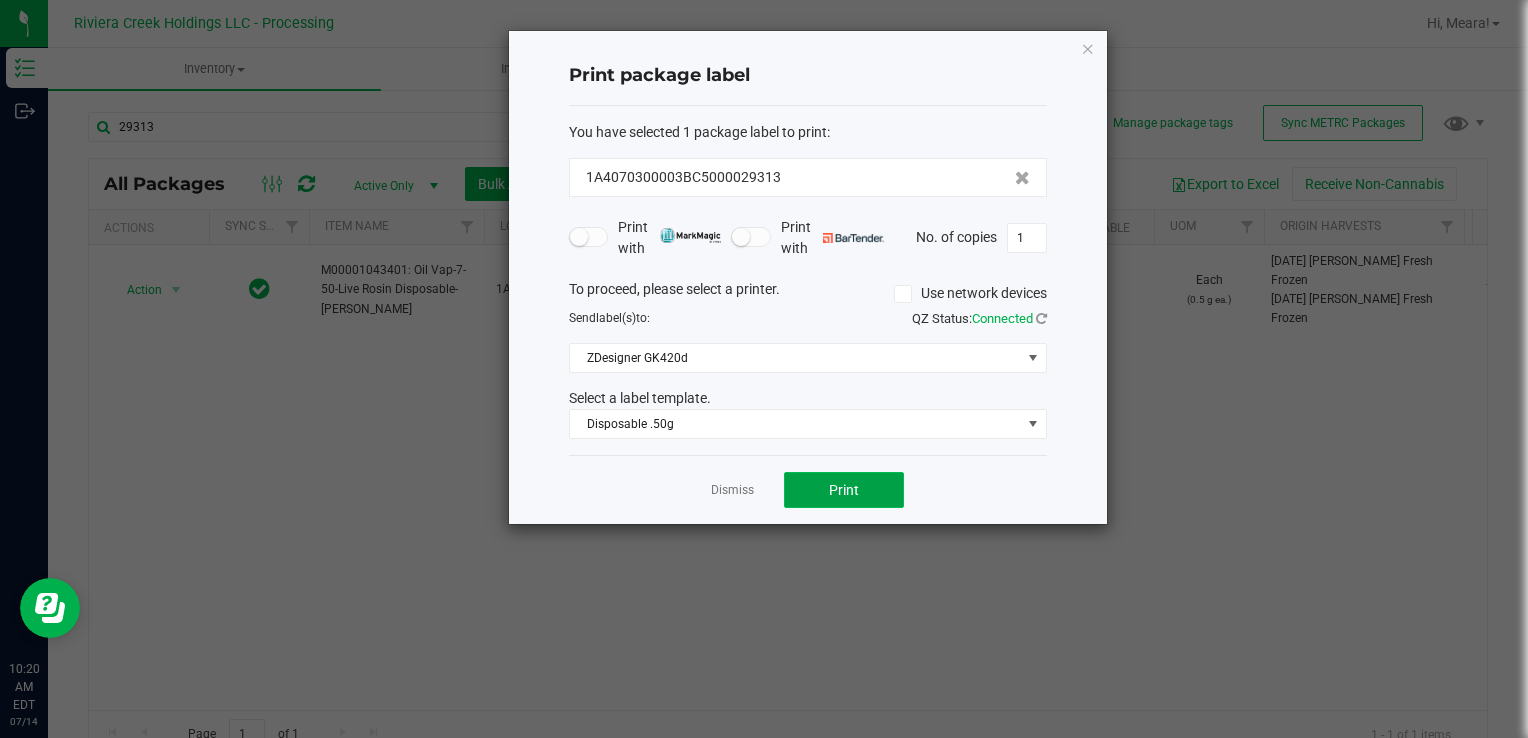 click on "Print" 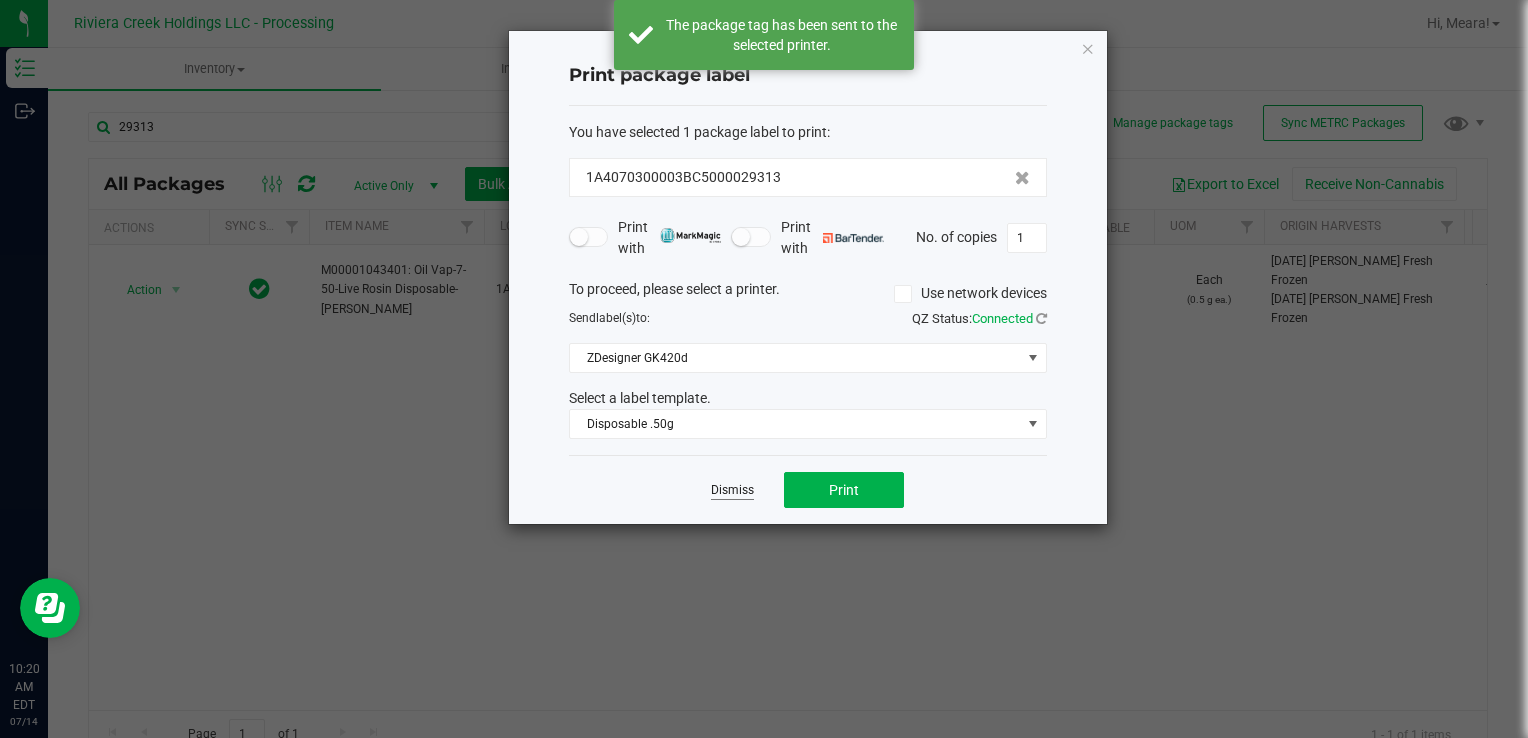 click on "Dismiss" 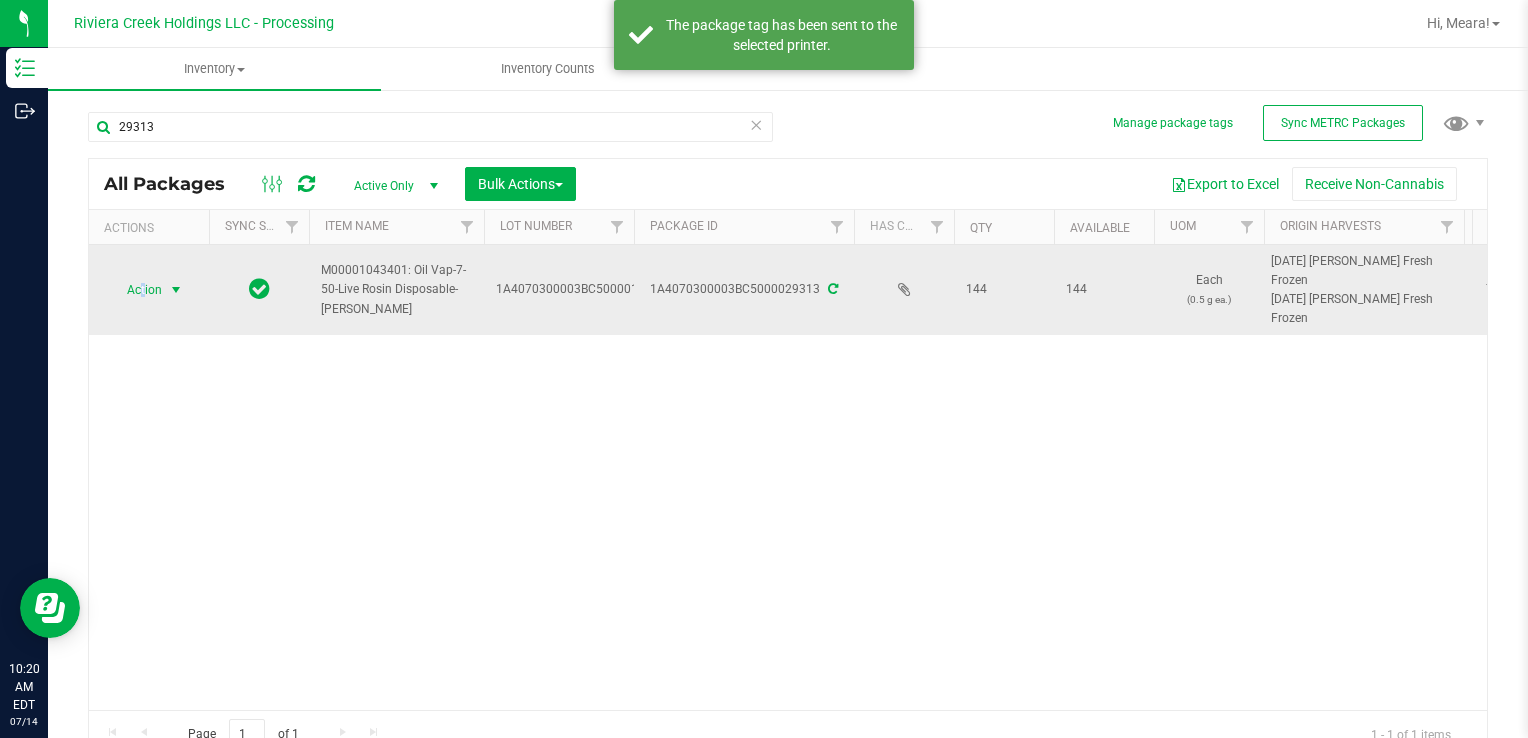 click on "Action" at bounding box center [136, 290] 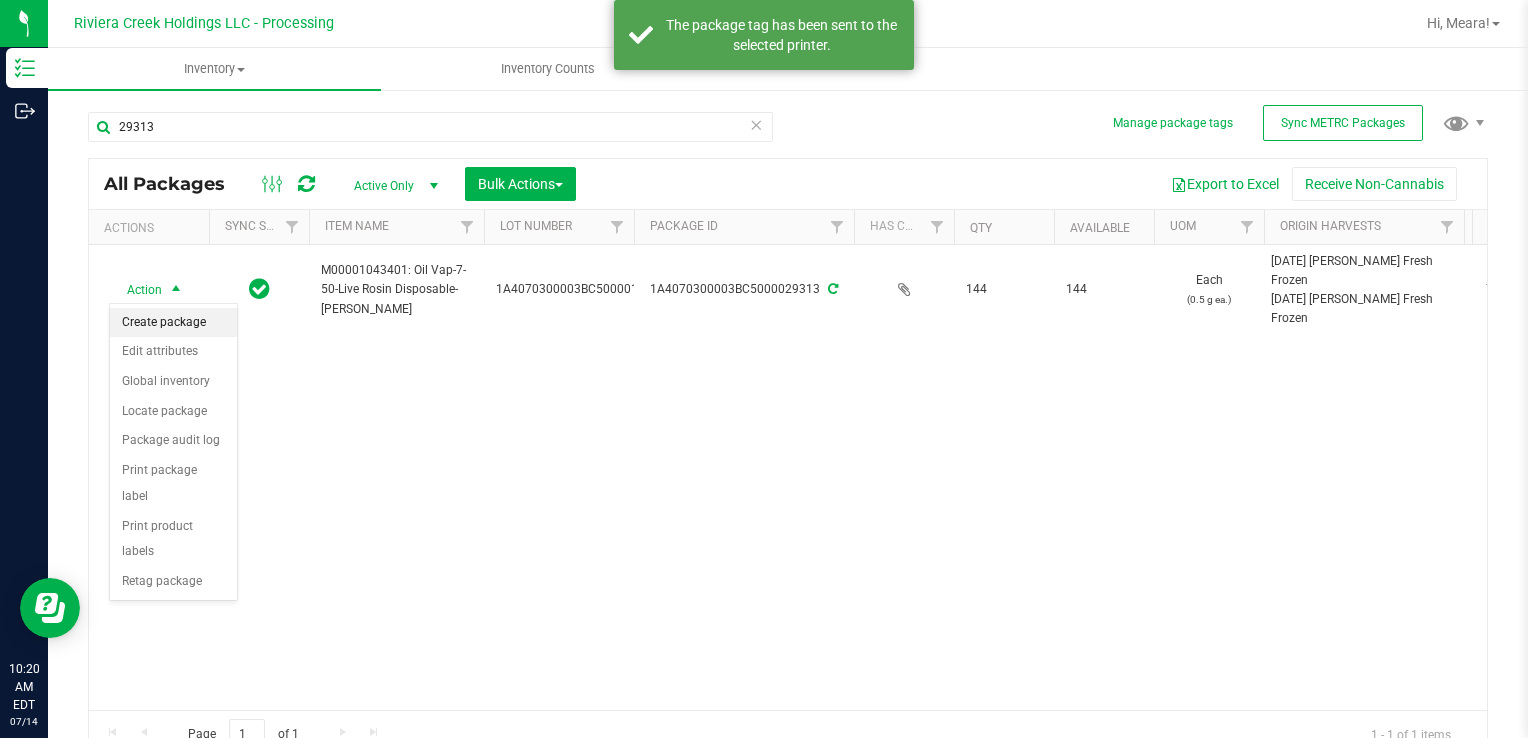 click on "Create package" at bounding box center [173, 323] 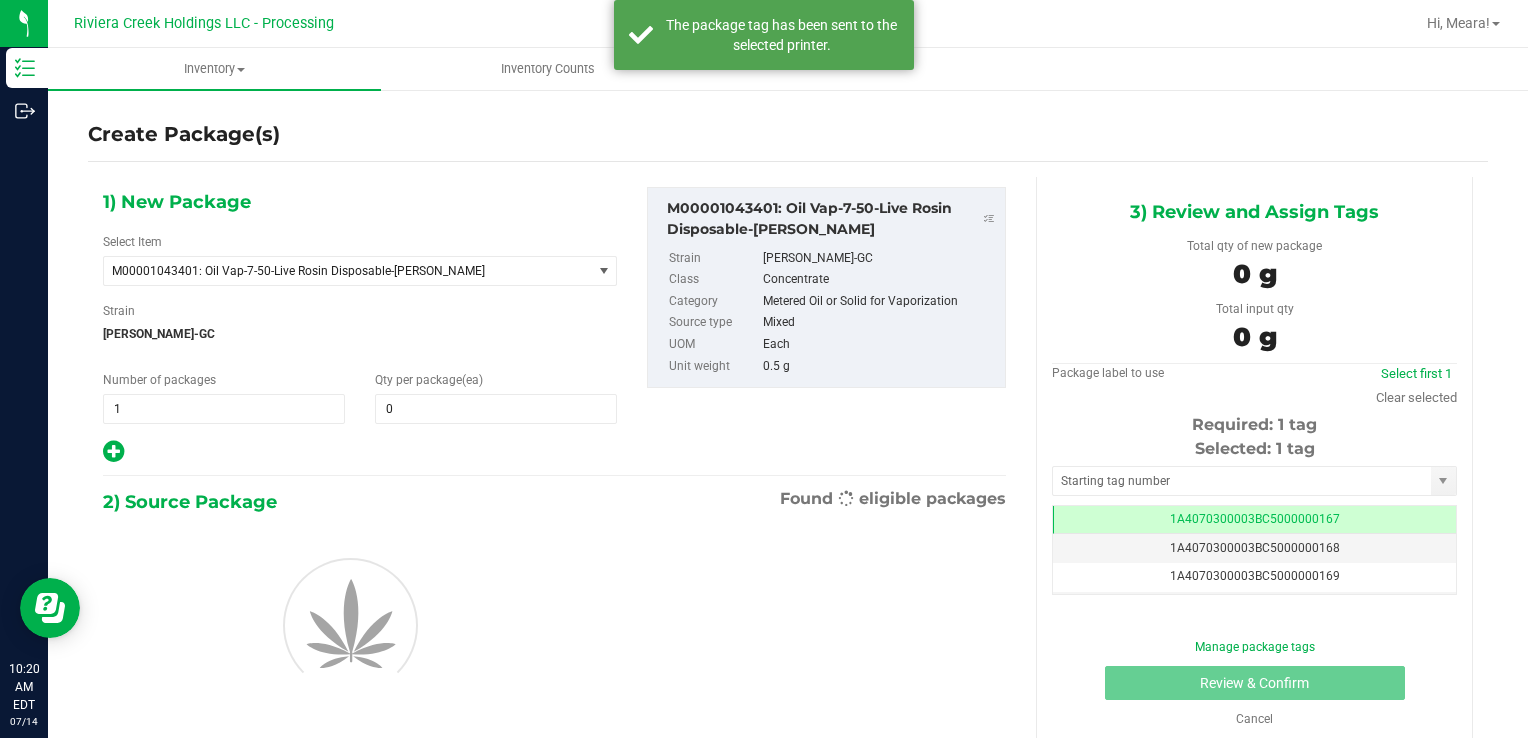 scroll, scrollTop: 0, scrollLeft: 0, axis: both 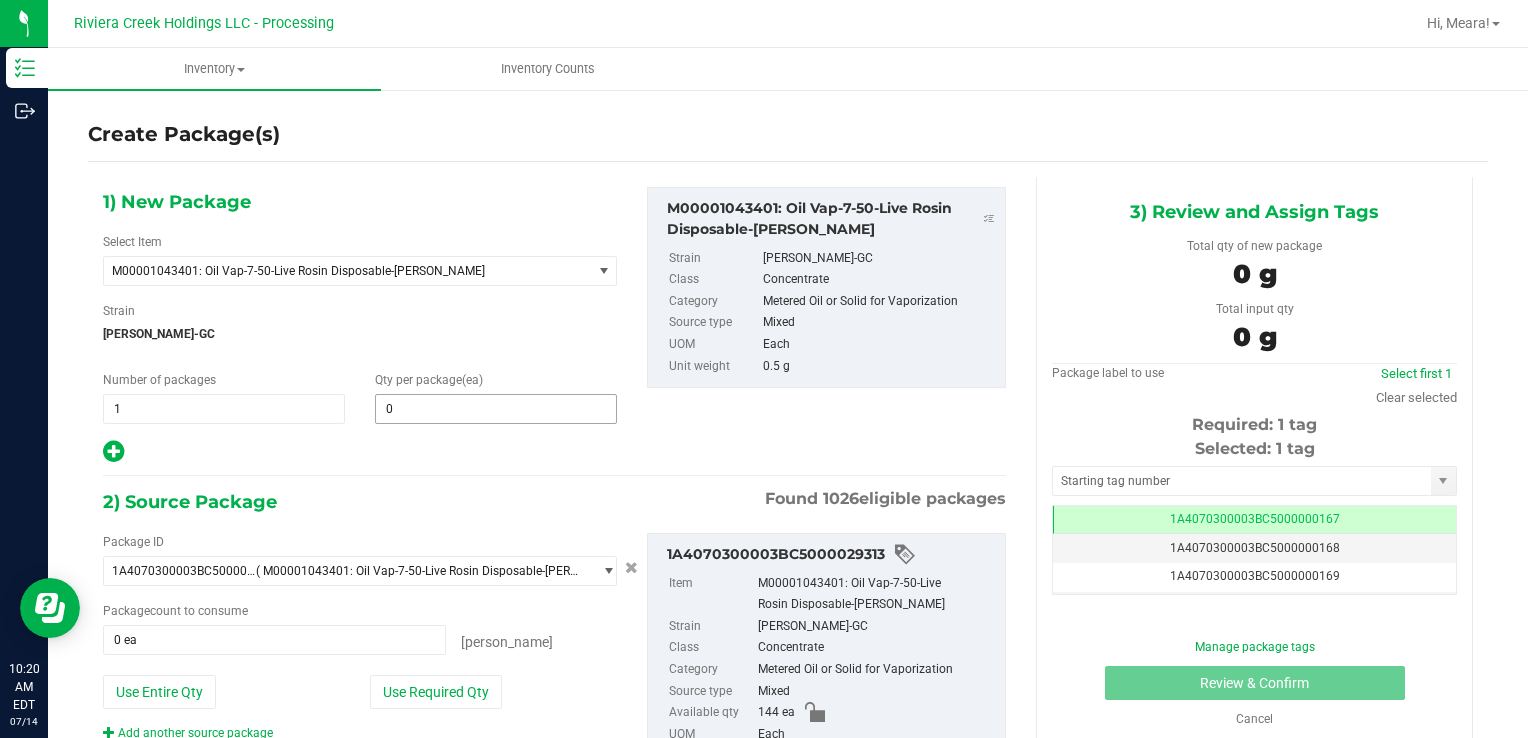 click on "Qty per package
(ea)
0 0" at bounding box center [496, 397] 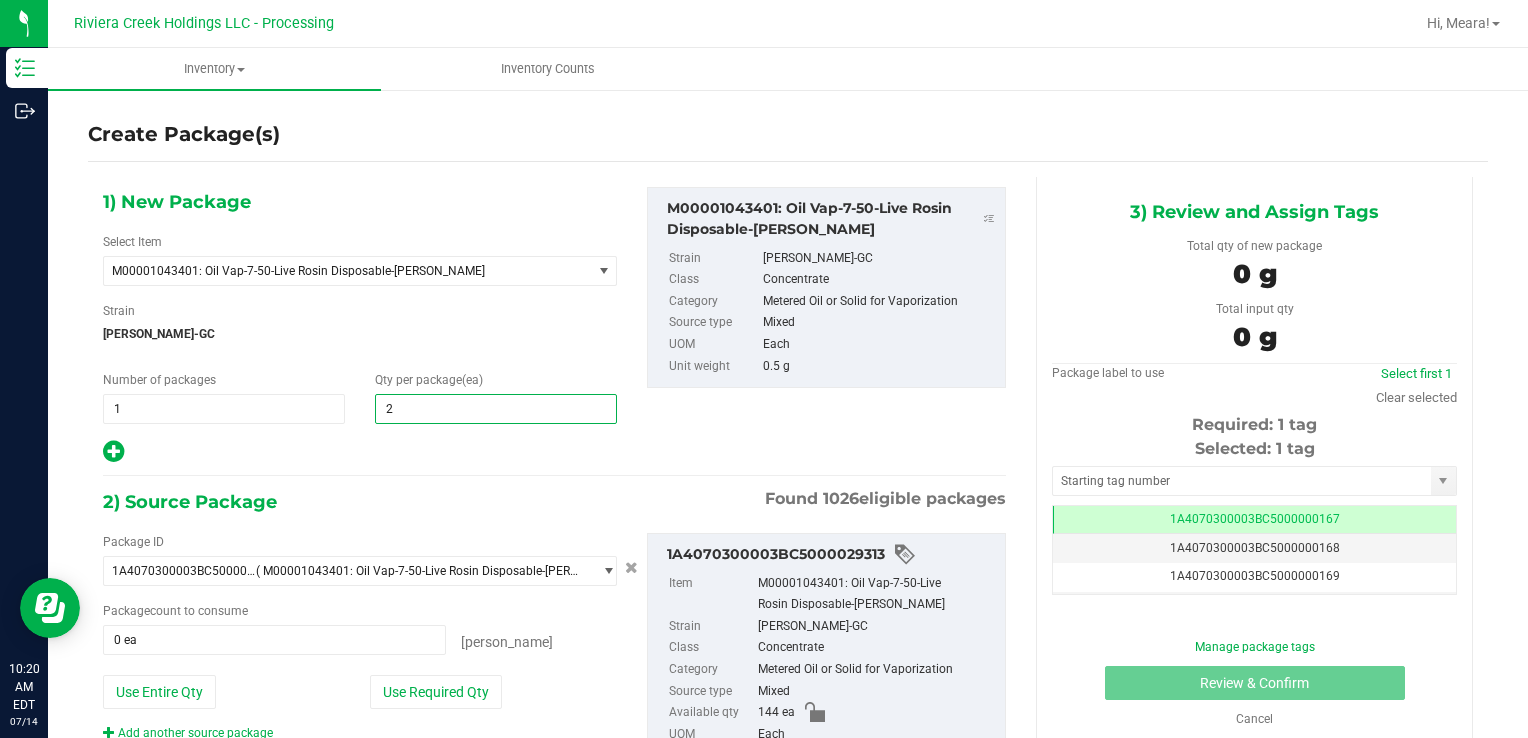 type on "20" 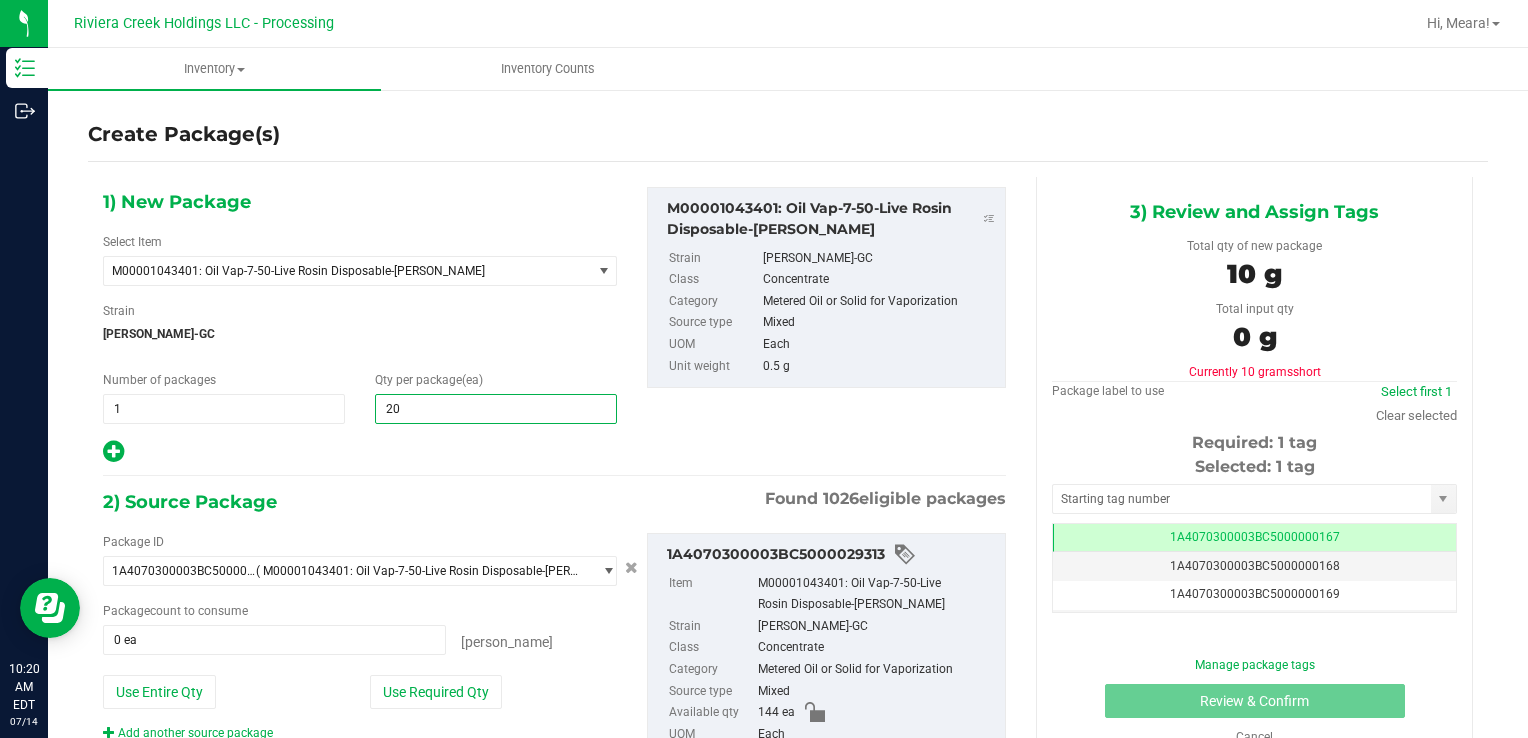 type on "20" 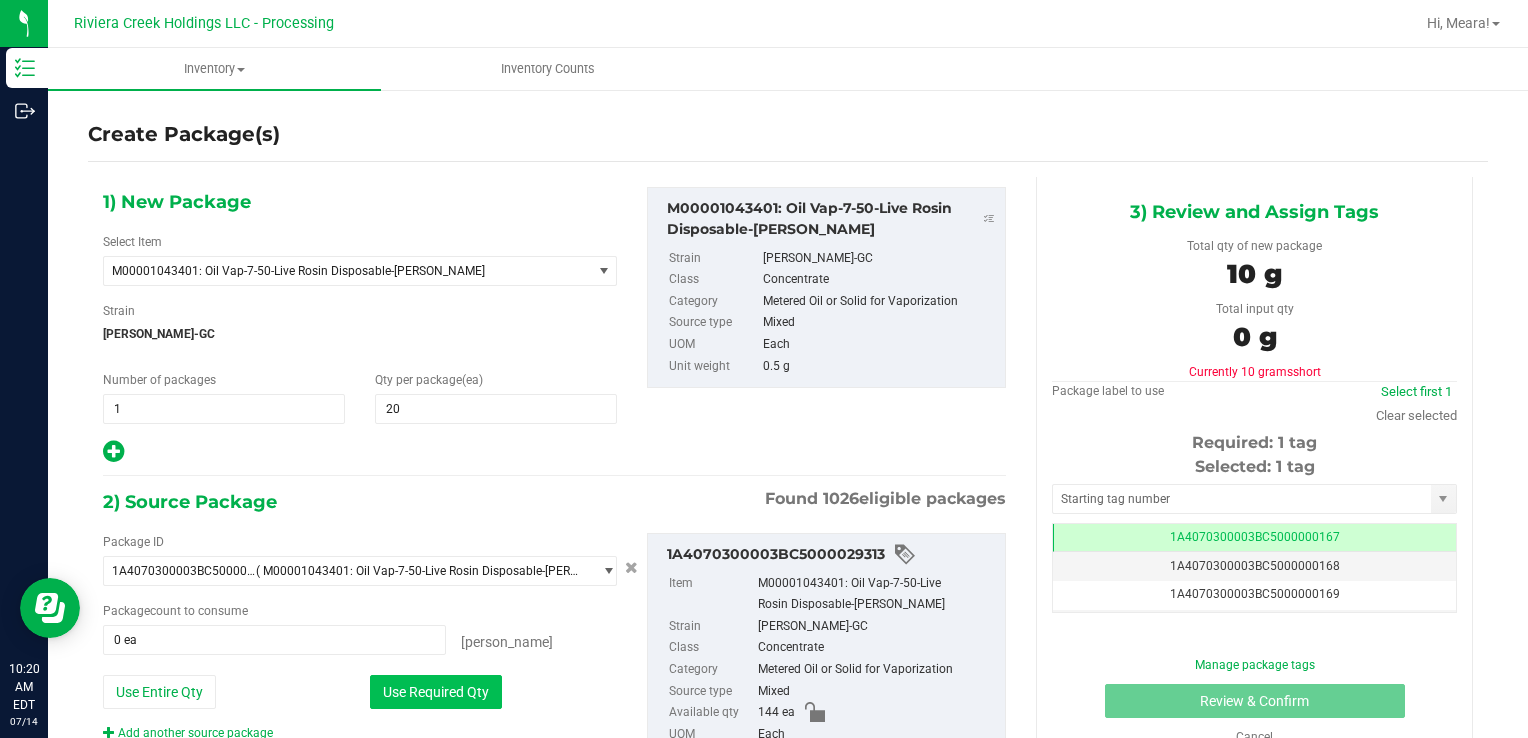 click on "Use Required Qty" at bounding box center (436, 692) 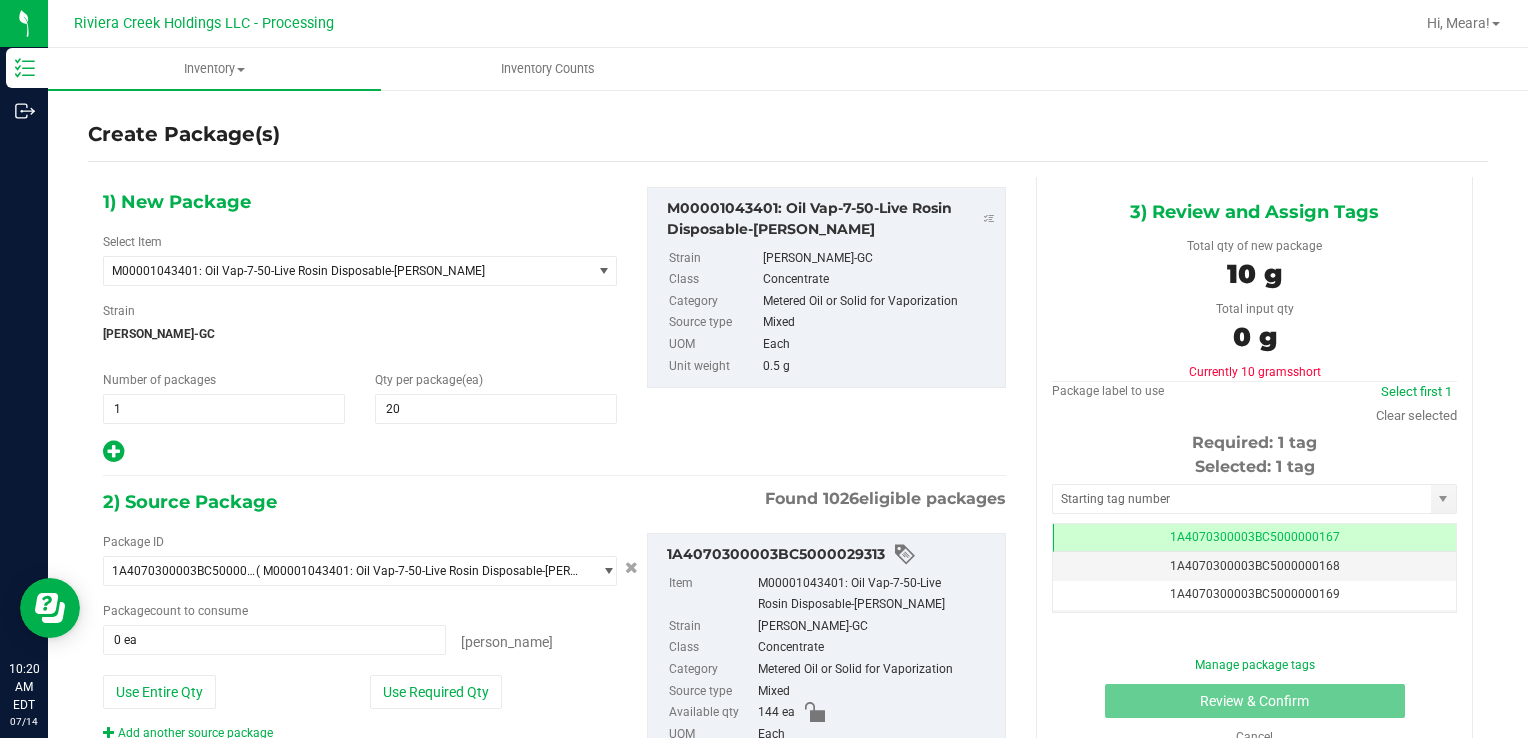 type on "20 ea" 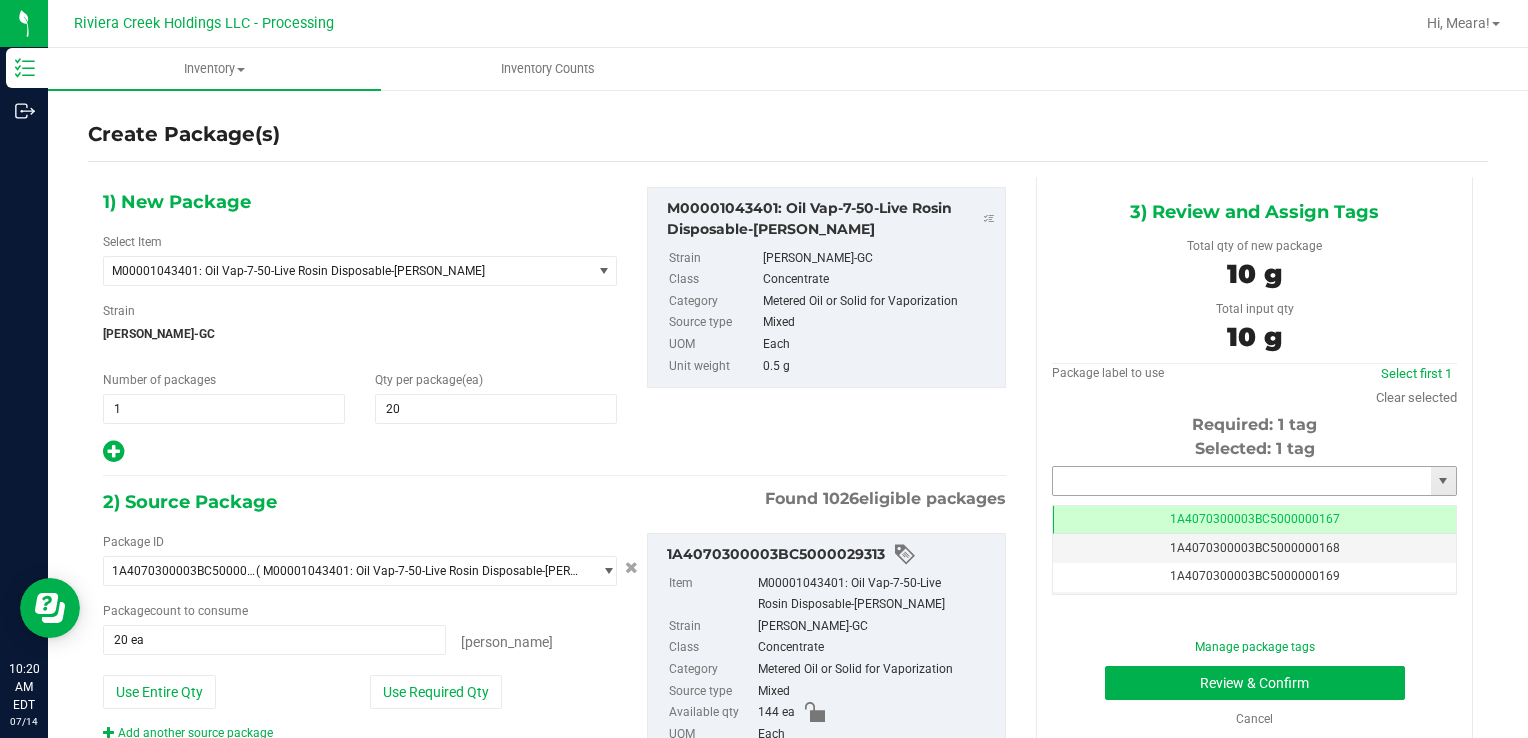 drag, startPoint x: 1065, startPoint y: 470, endPoint x: 1076, endPoint y: 470, distance: 11 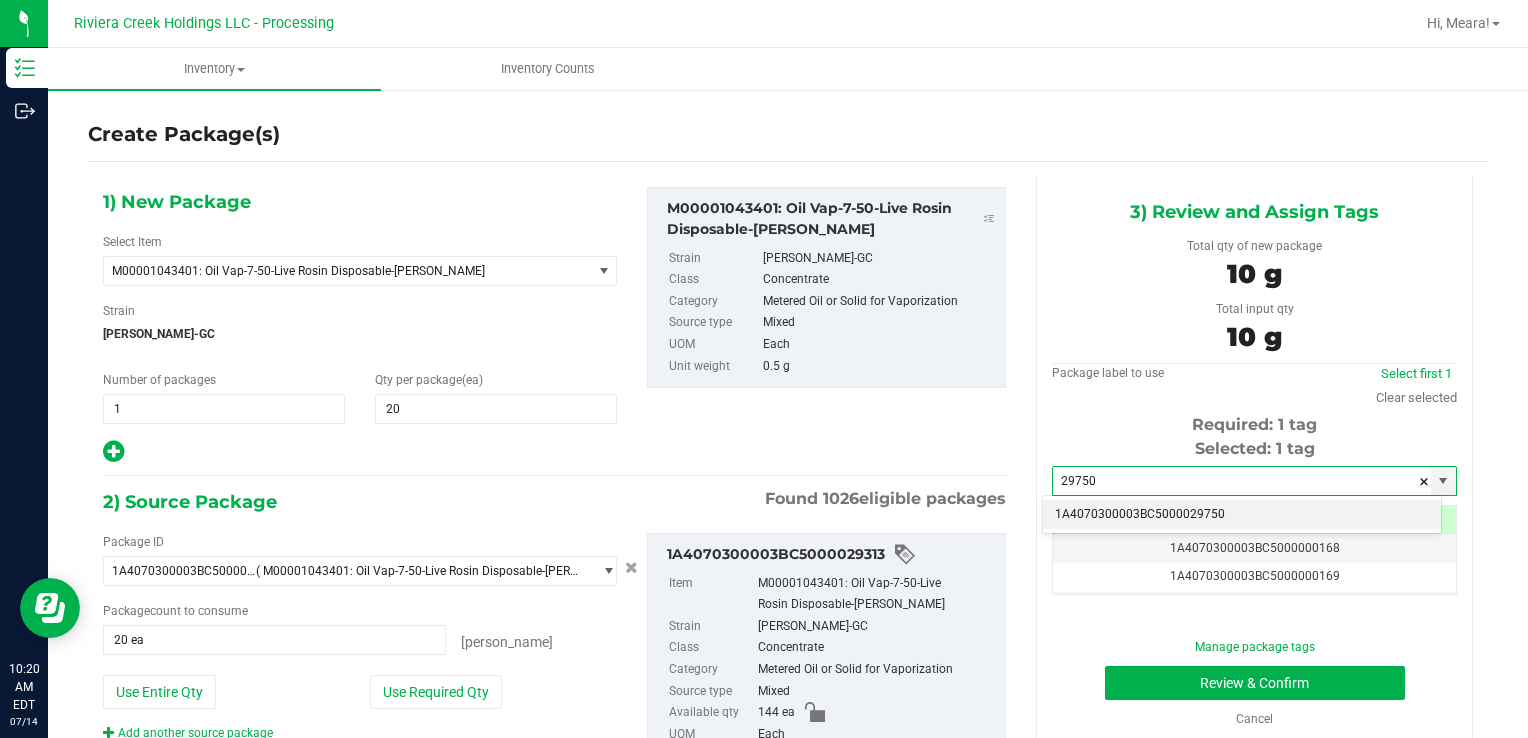 click on "1A4070300003BC5000029750" at bounding box center [1242, 515] 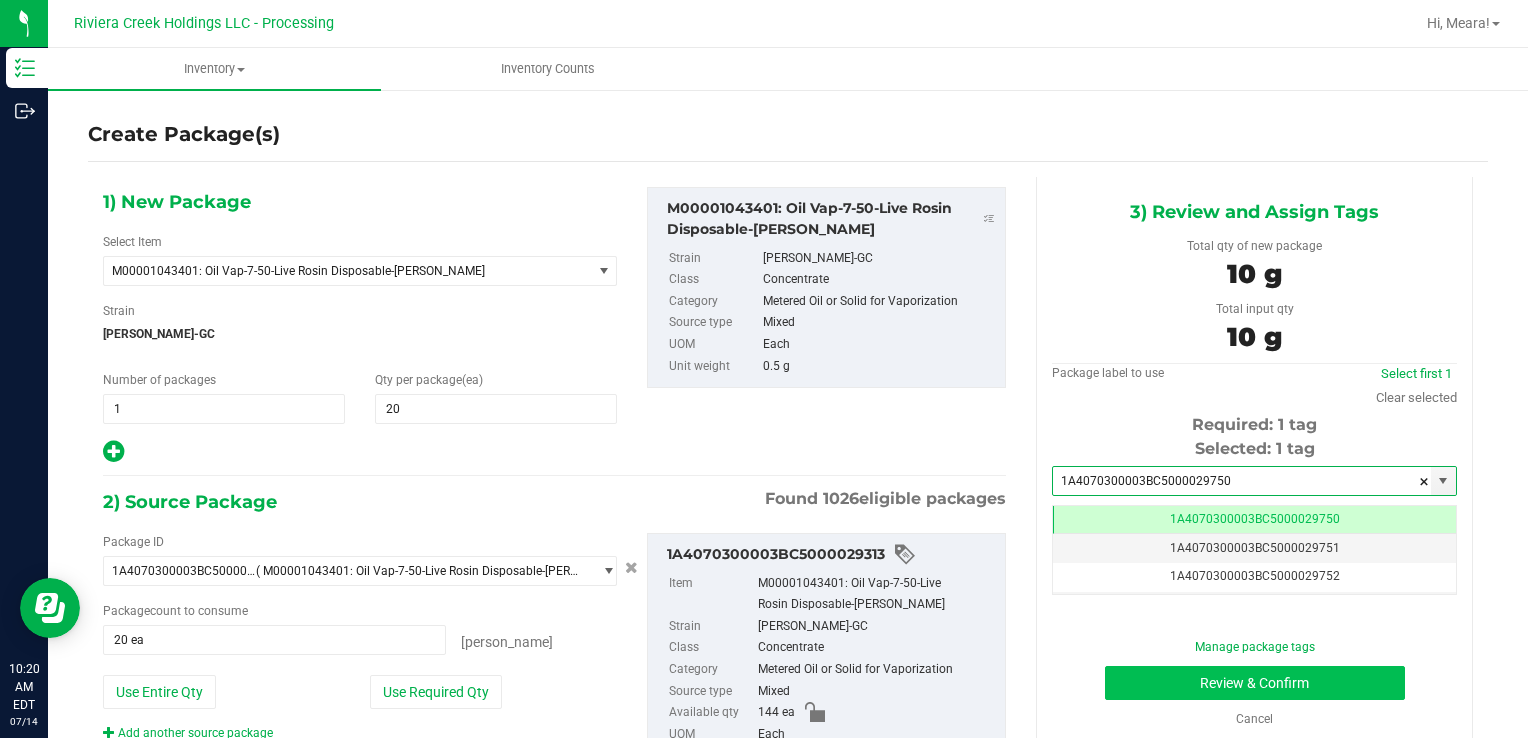 type on "1A4070300003BC5000029750" 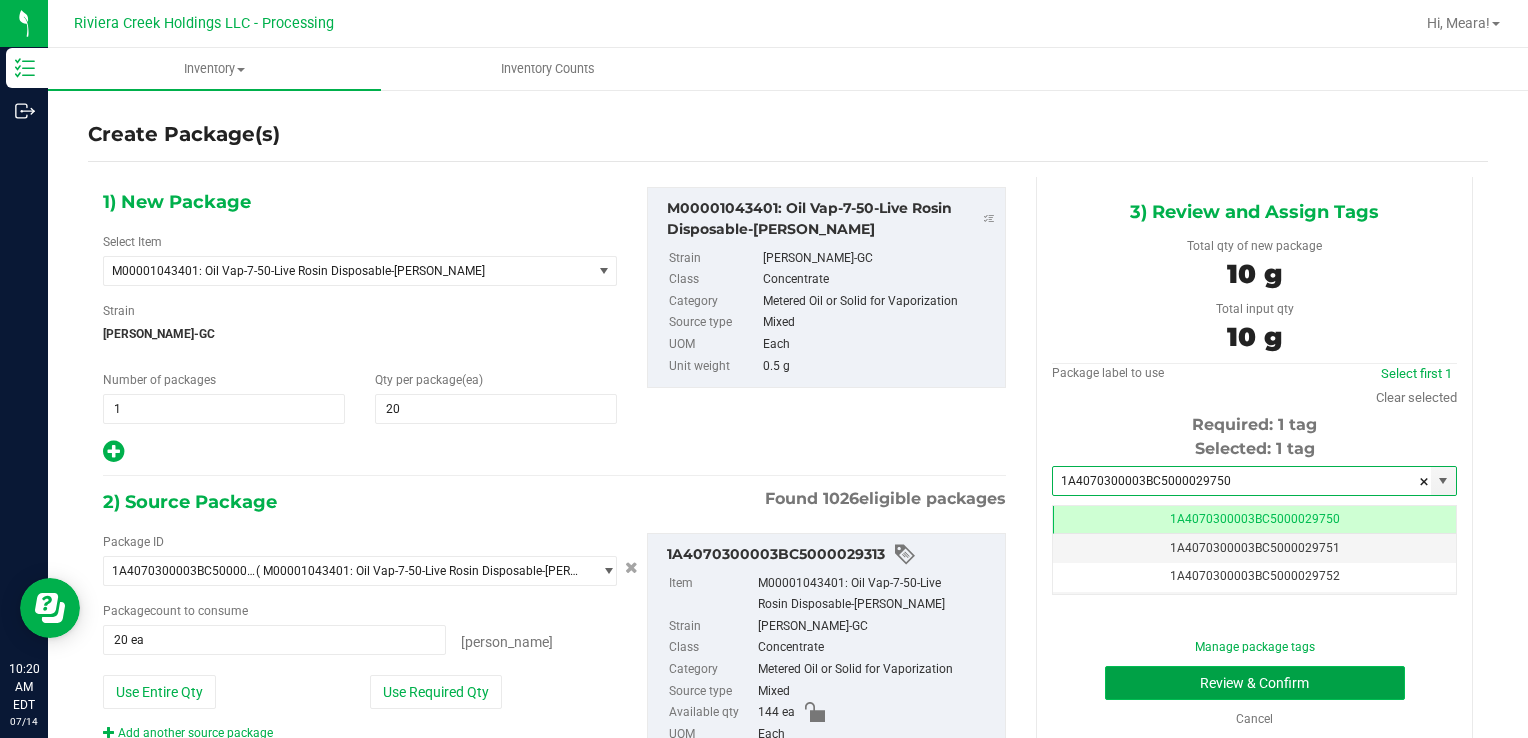 click on "Review & Confirm" at bounding box center [1255, 683] 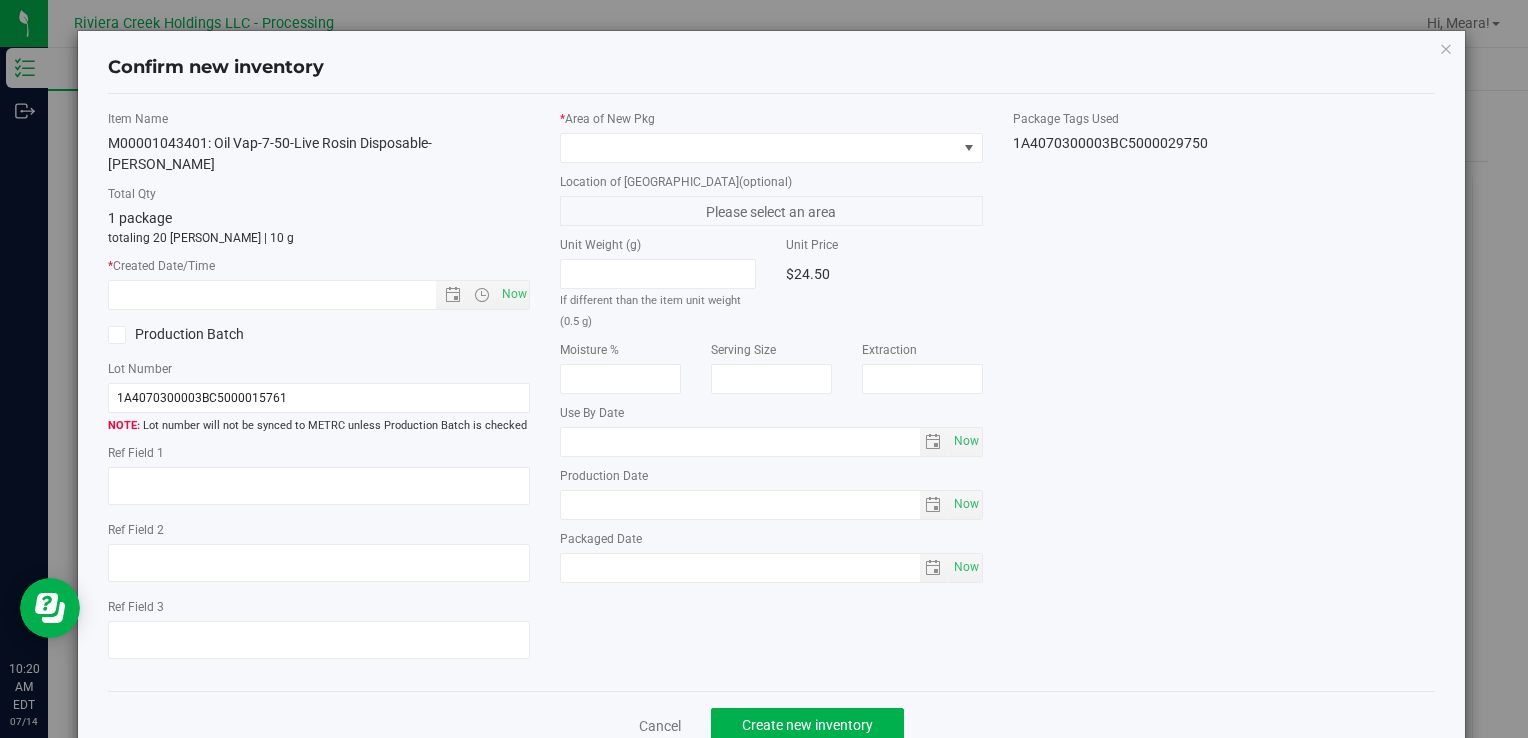 type on "[DATE]" 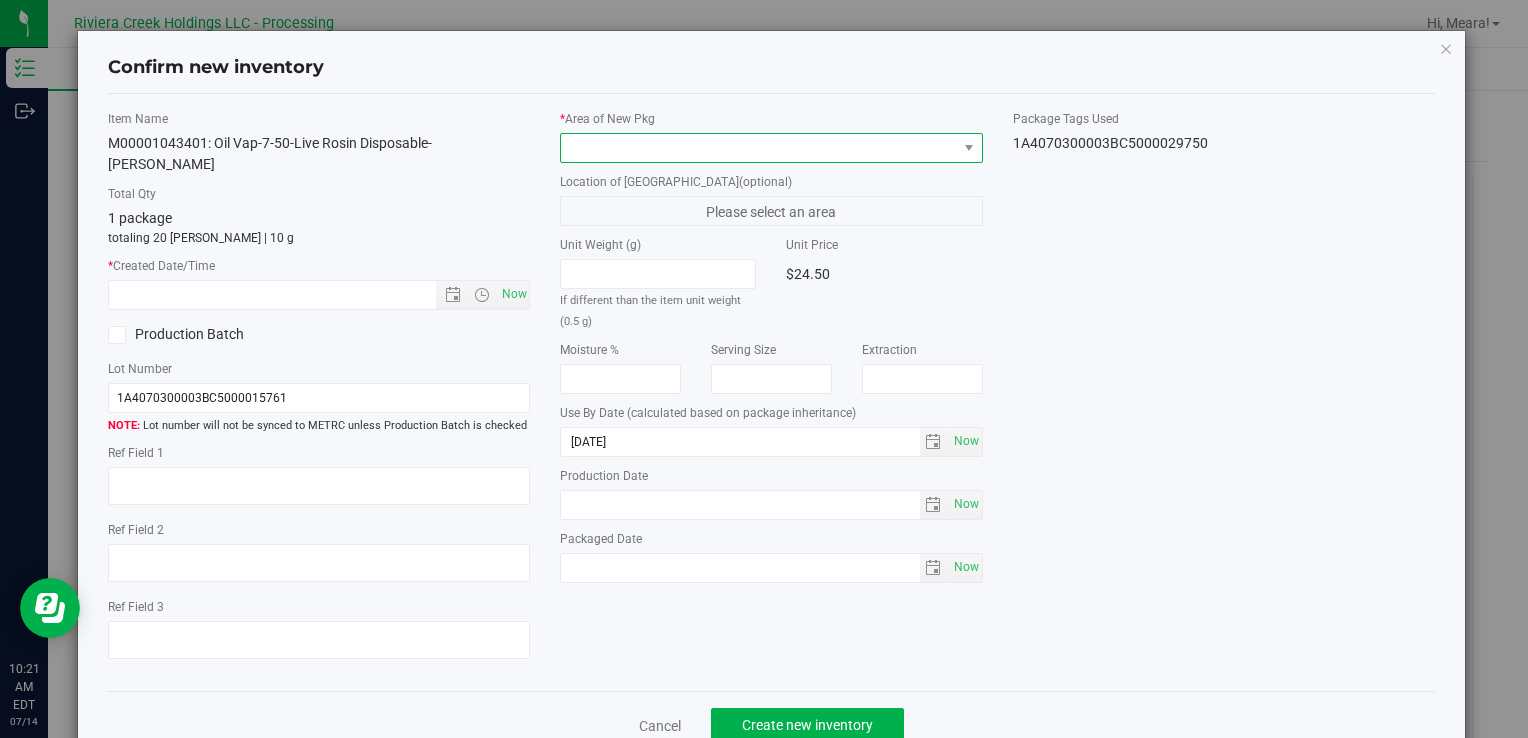 click at bounding box center [758, 148] 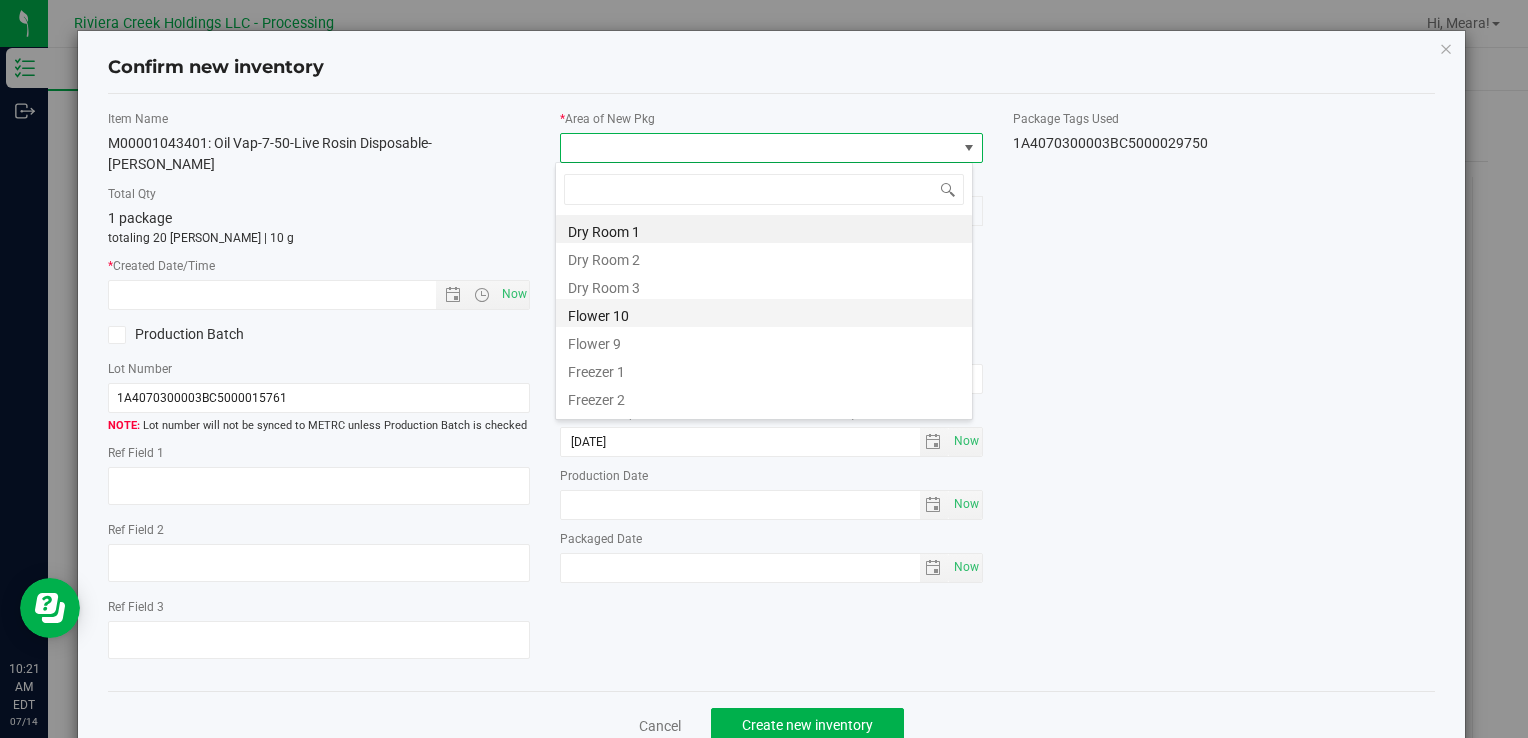 click on "Flower 10" at bounding box center (764, 313) 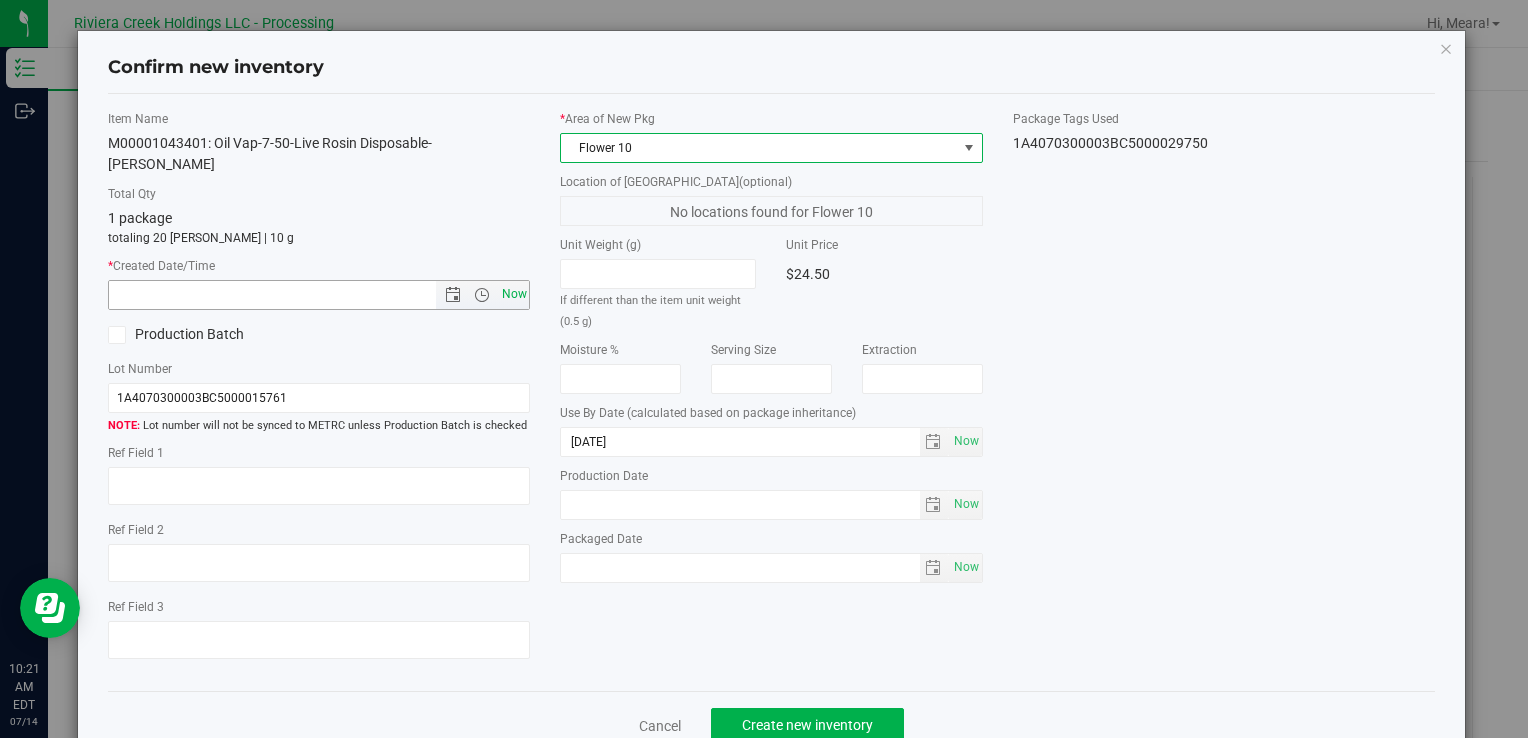 click on "Now" at bounding box center [514, 294] 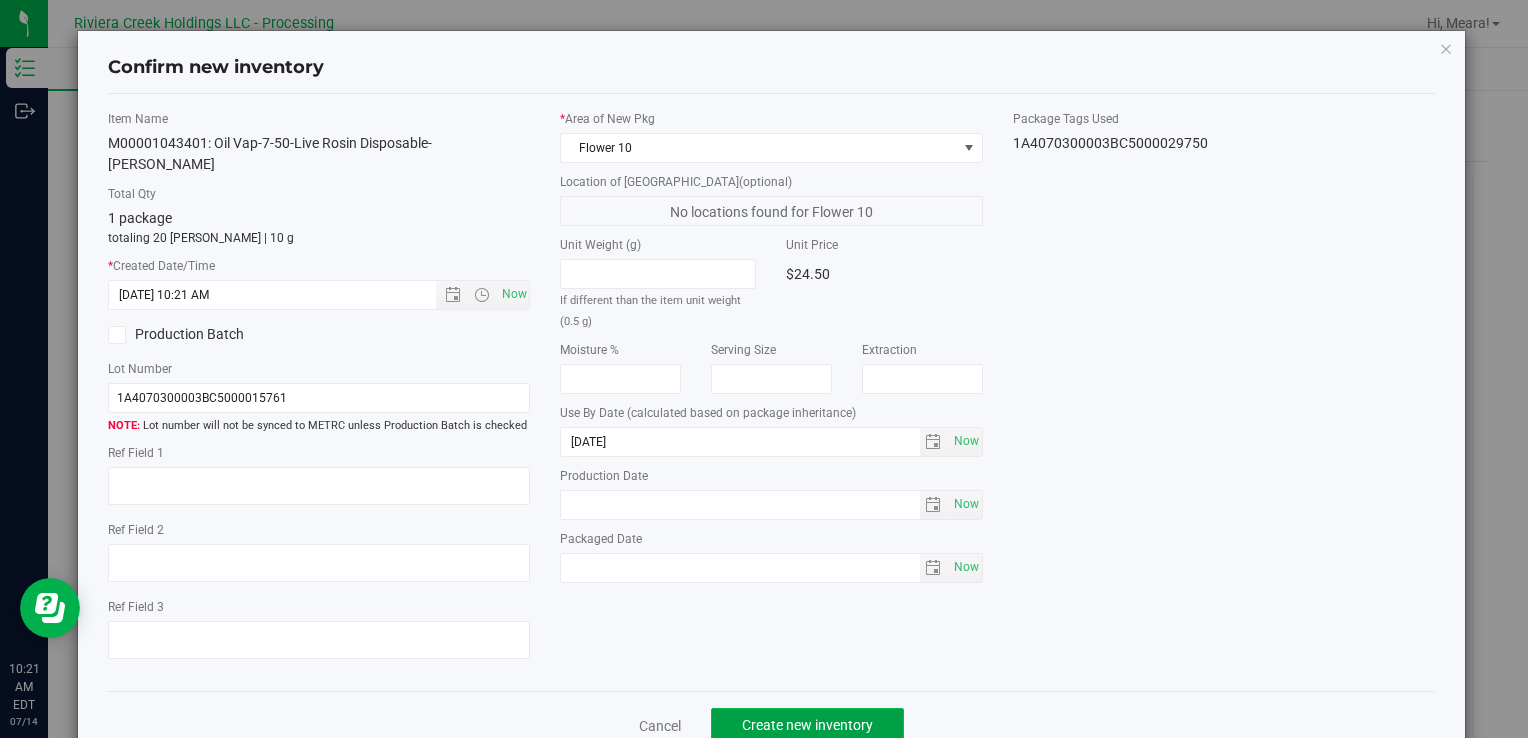 click on "Create new inventory" 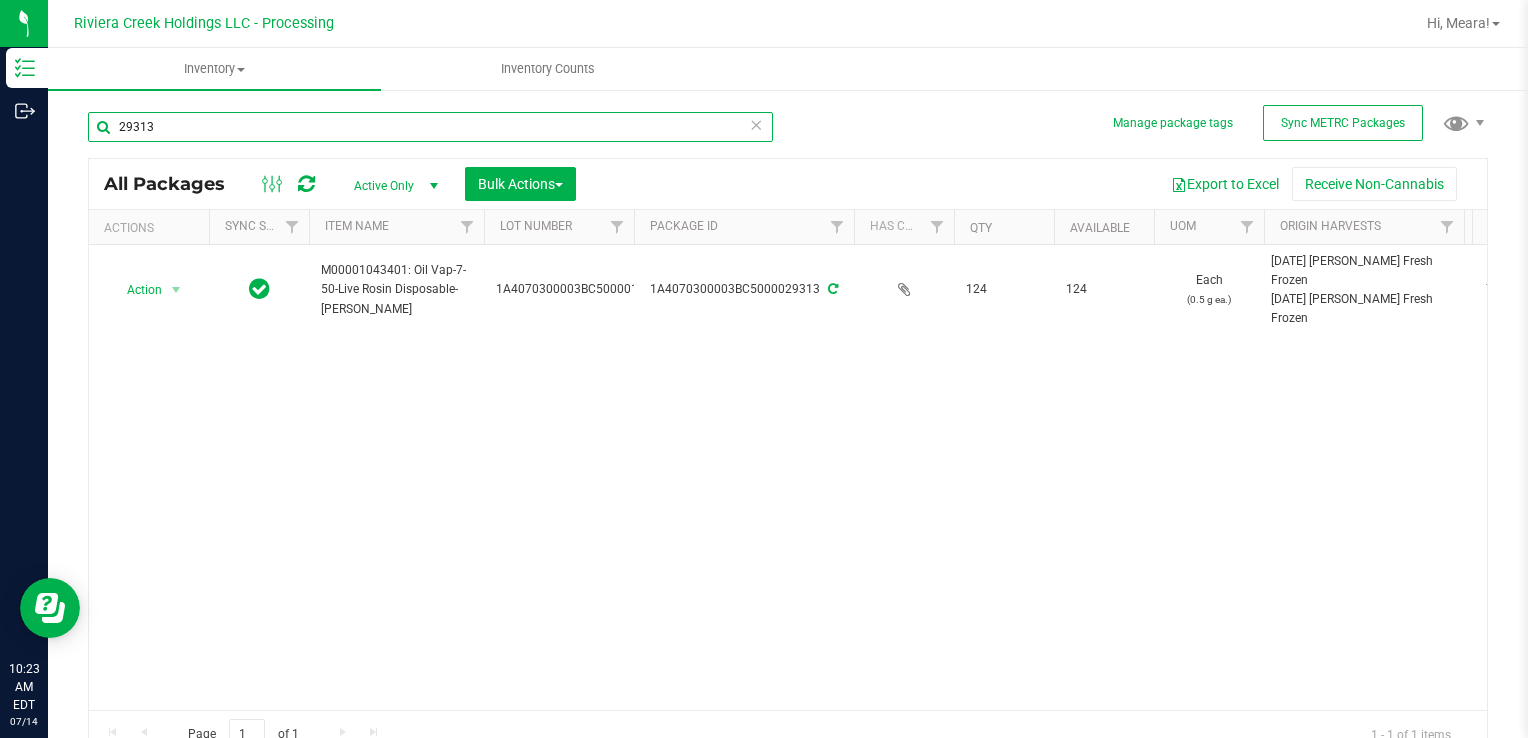 drag, startPoint x: 211, startPoint y: 130, endPoint x: 655, endPoint y: 397, distance: 518.0975 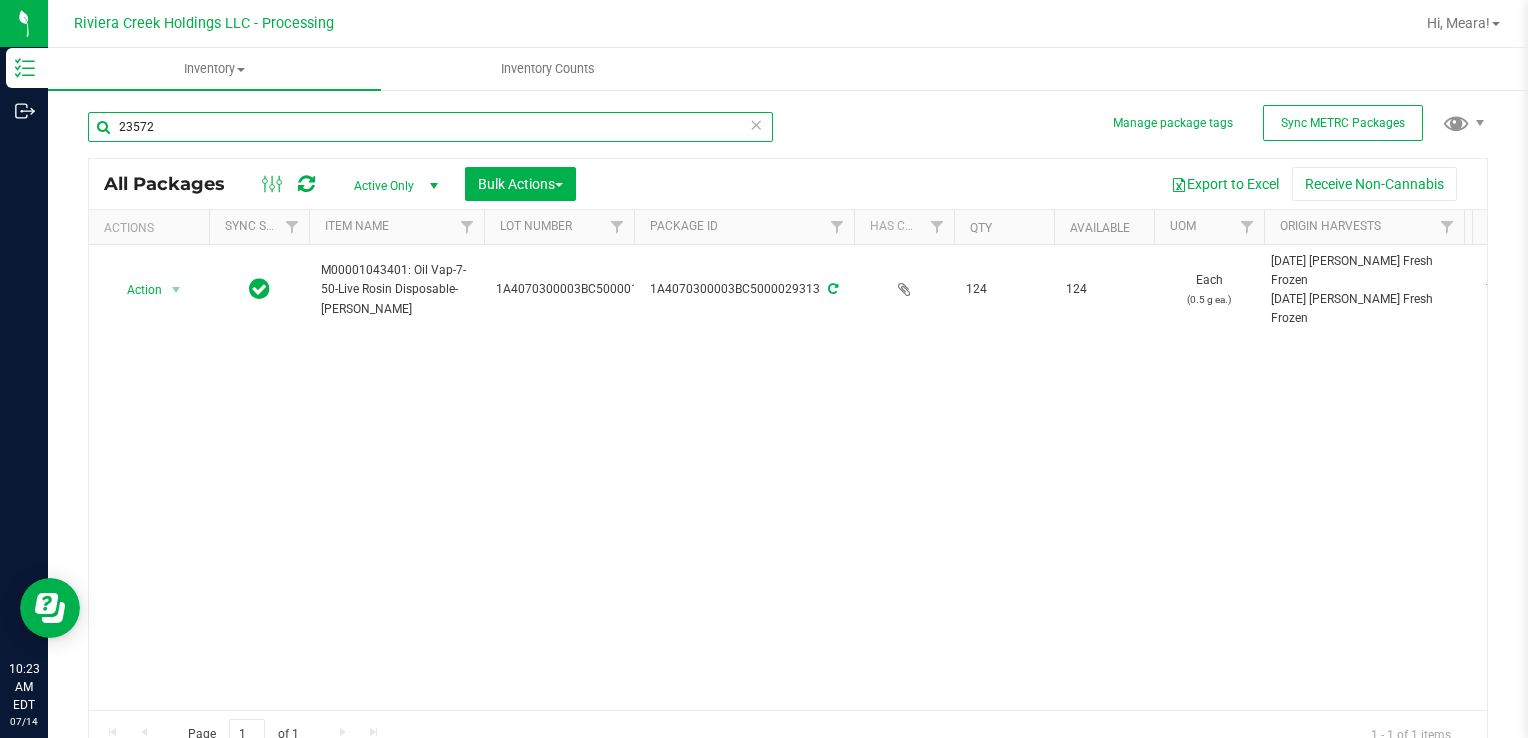 type on "23572" 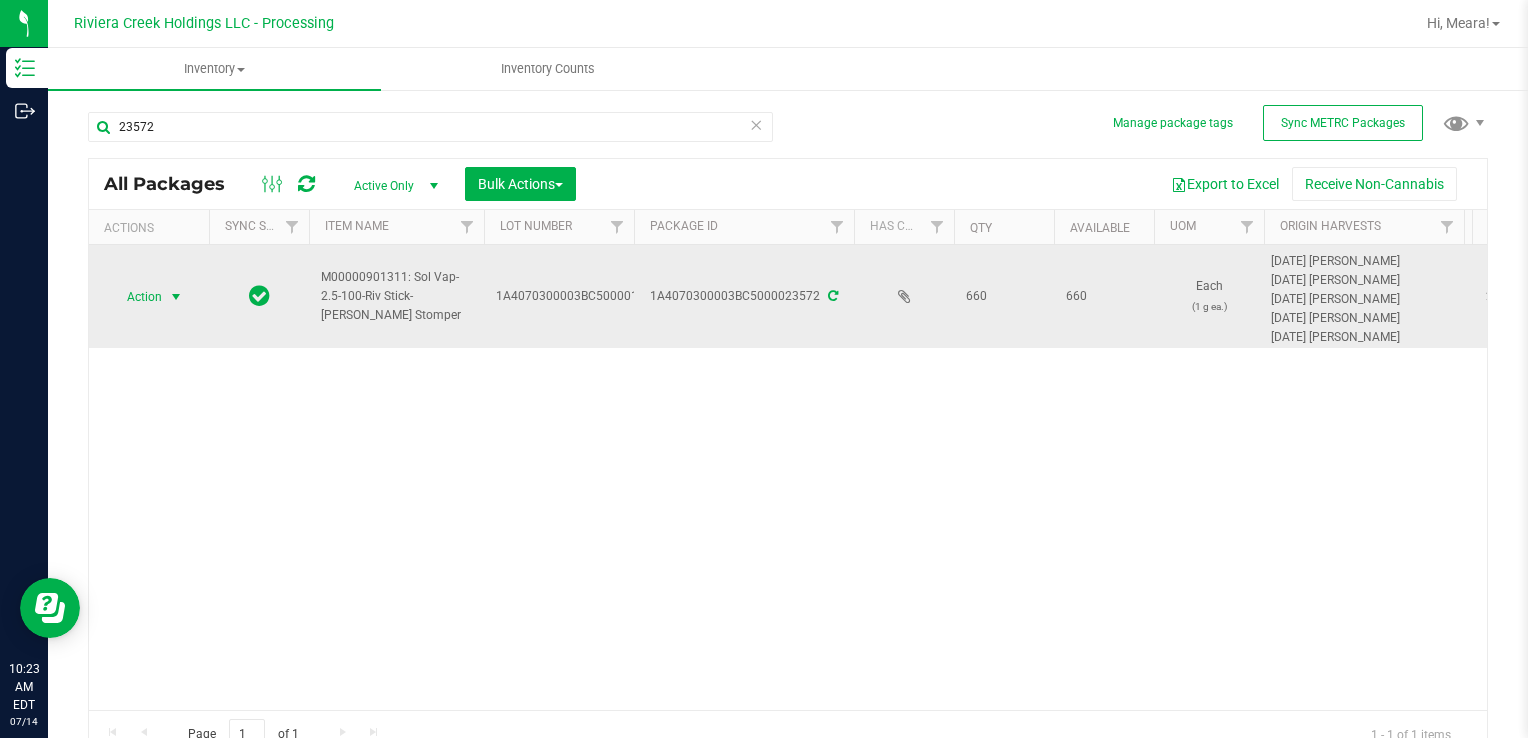 click at bounding box center [176, 297] 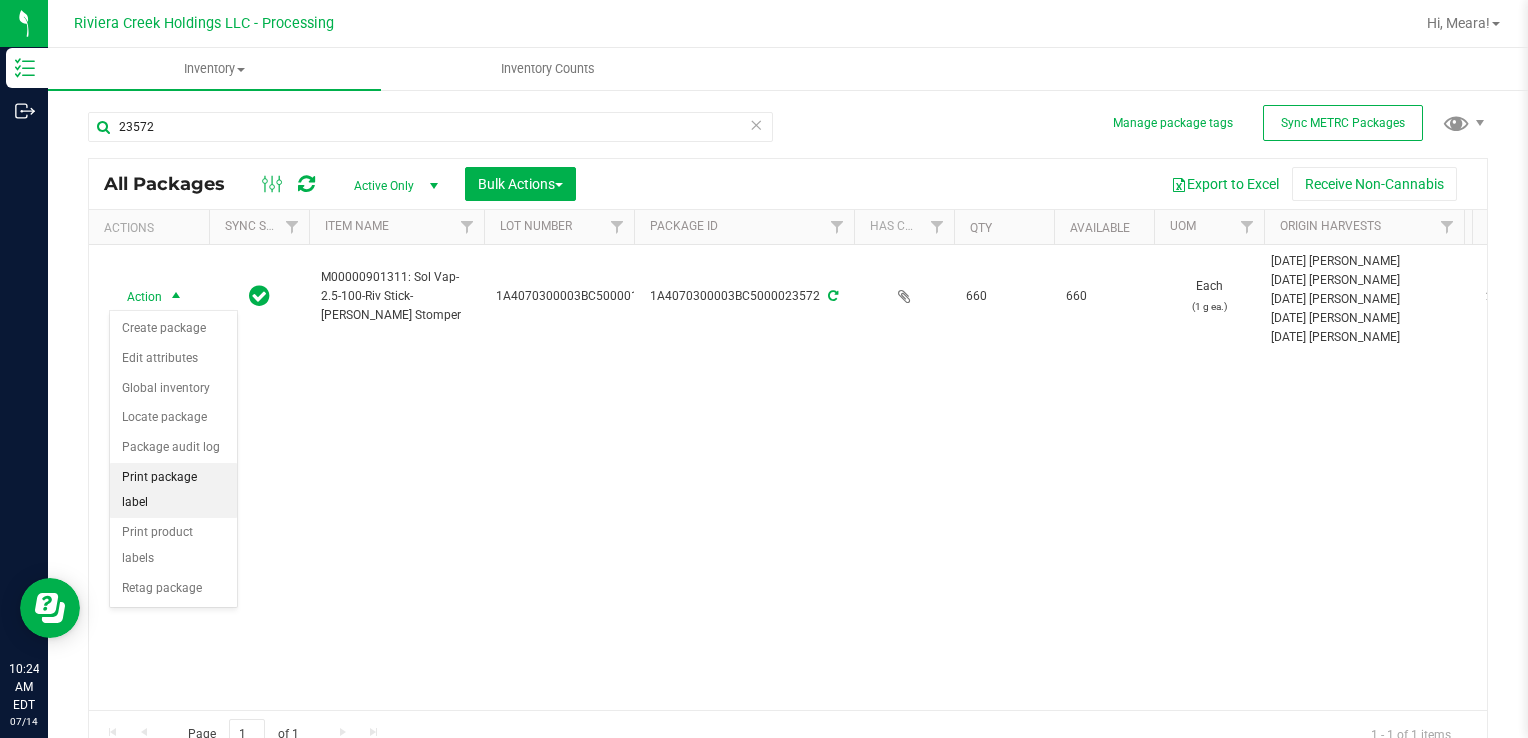 click on "Print package label" at bounding box center [173, 490] 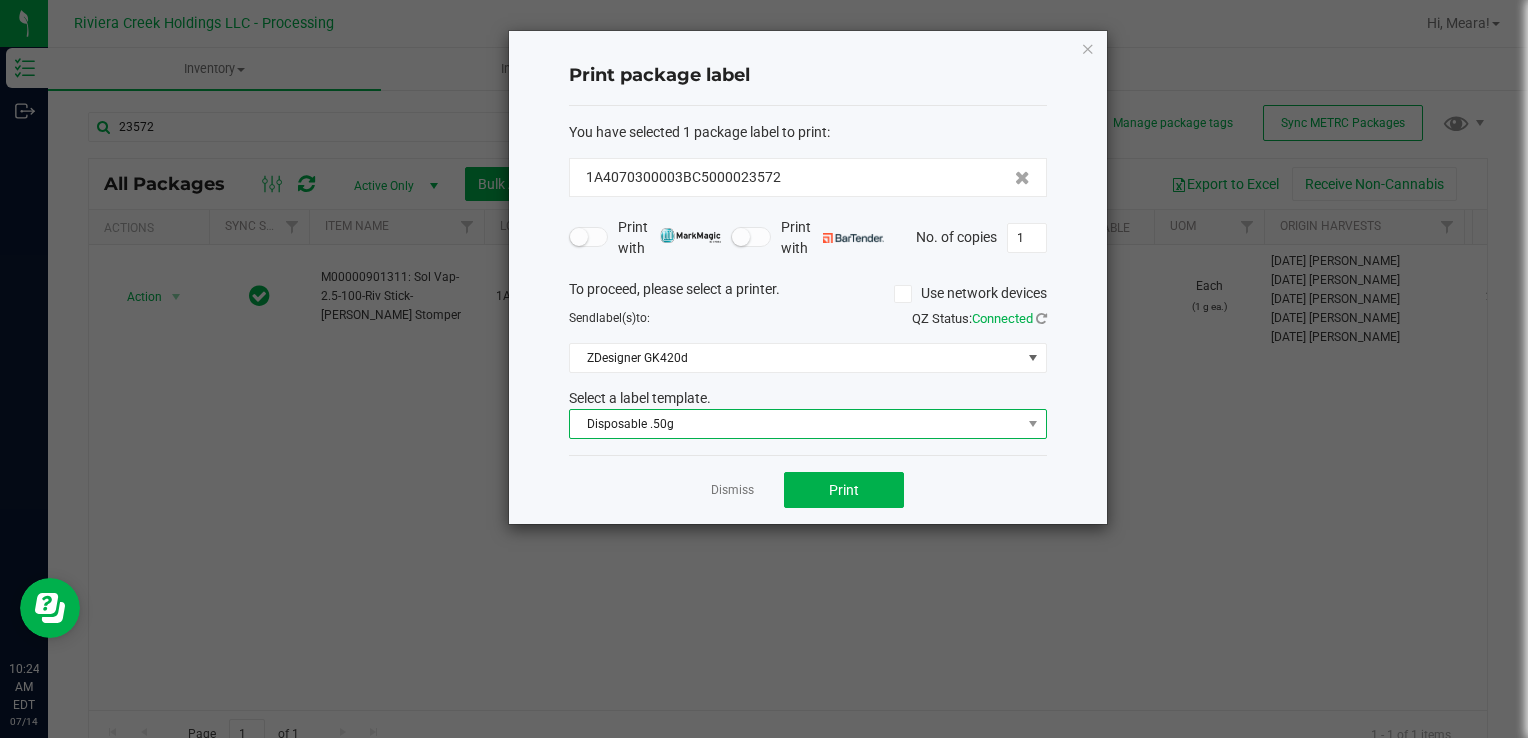 click on "Disposable .50g" at bounding box center [795, 424] 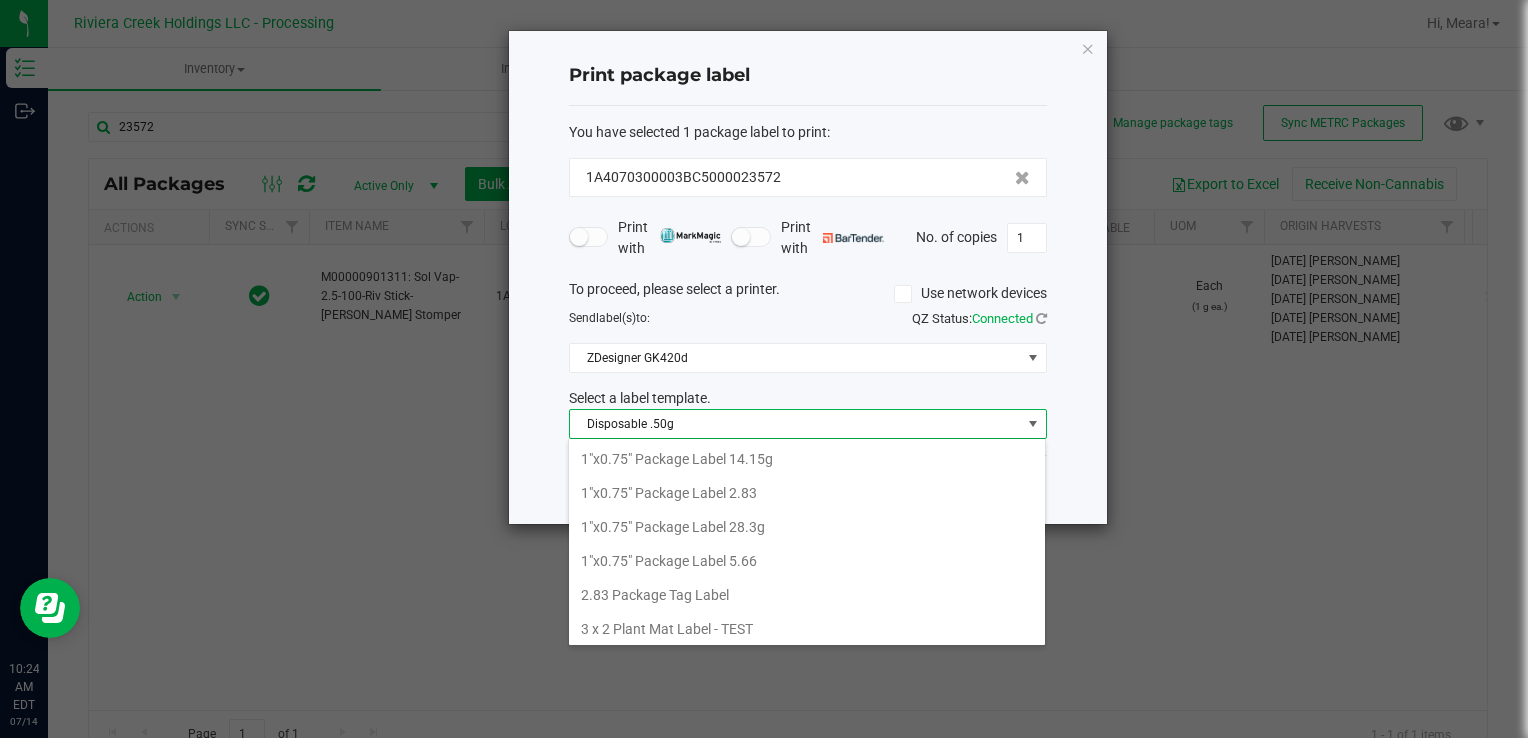 scroll, scrollTop: 372, scrollLeft: 0, axis: vertical 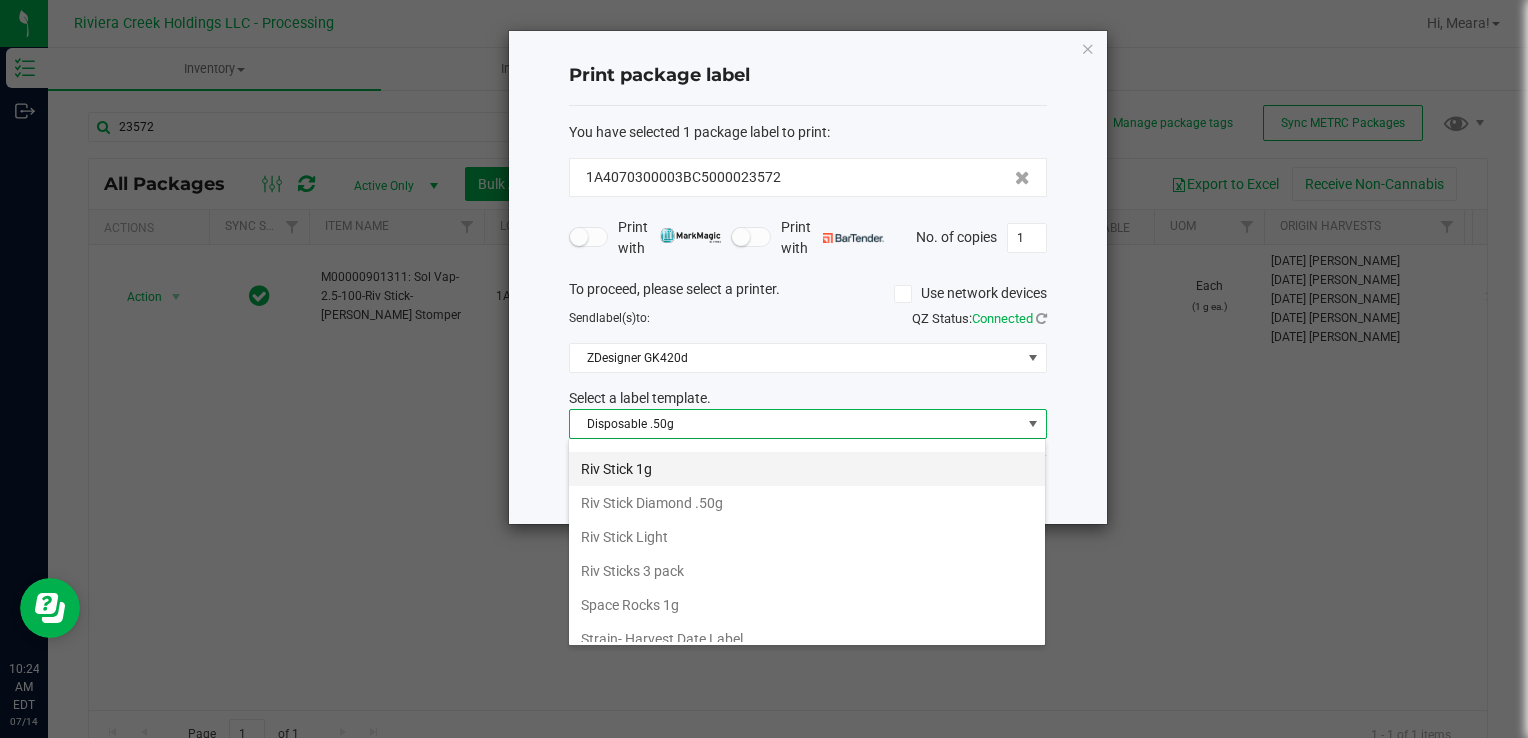 click on "Riv Stick 1g" at bounding box center (807, 469) 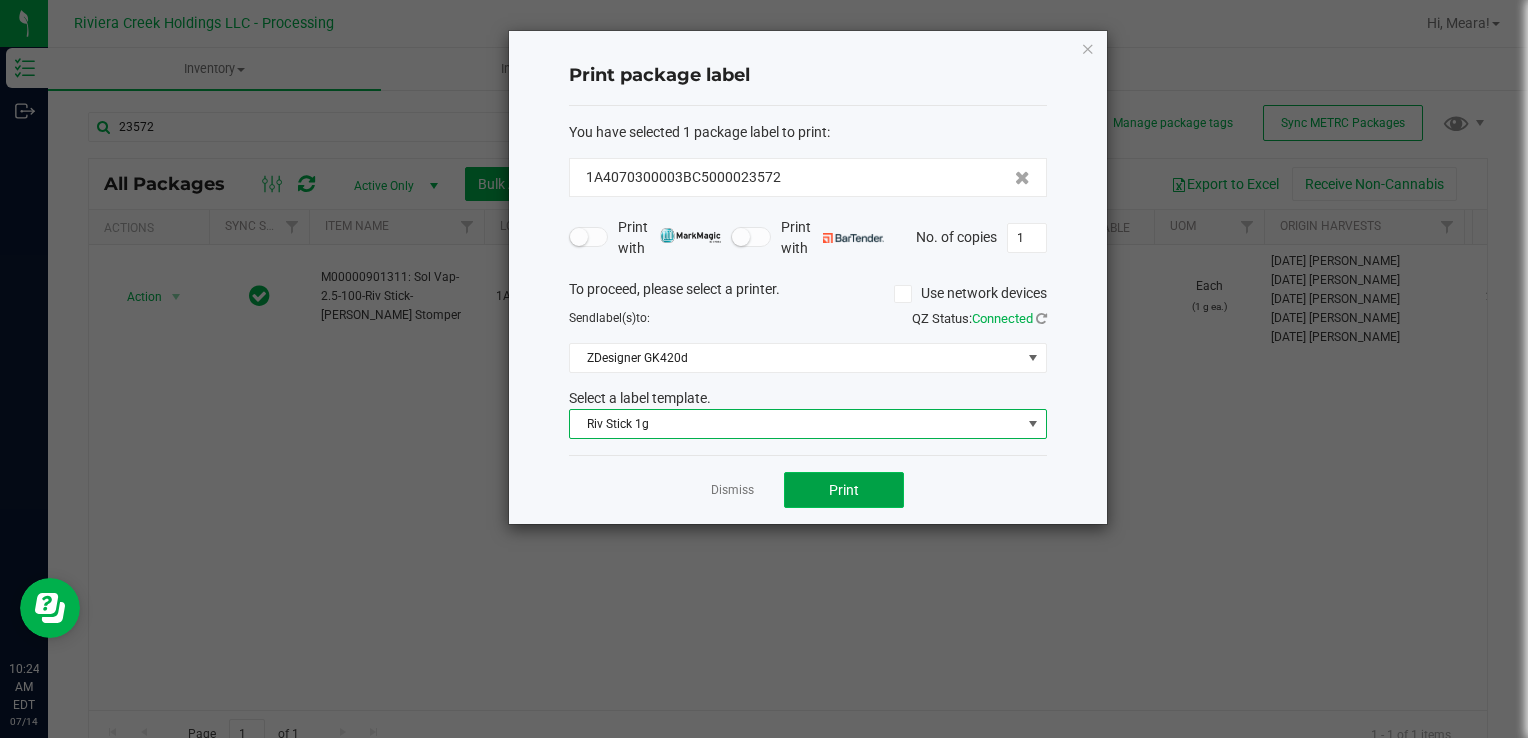 click on "Print" 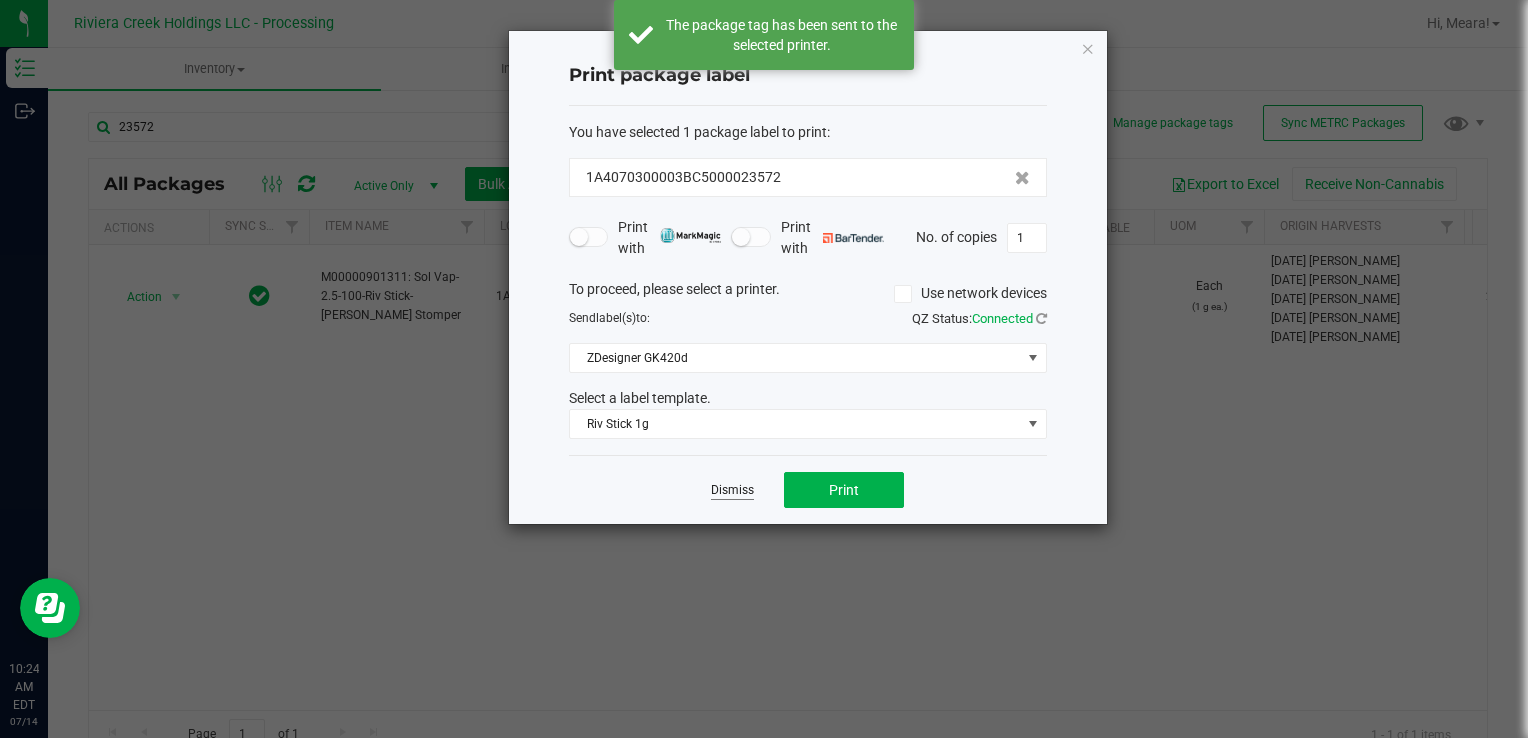 click on "Dismiss" 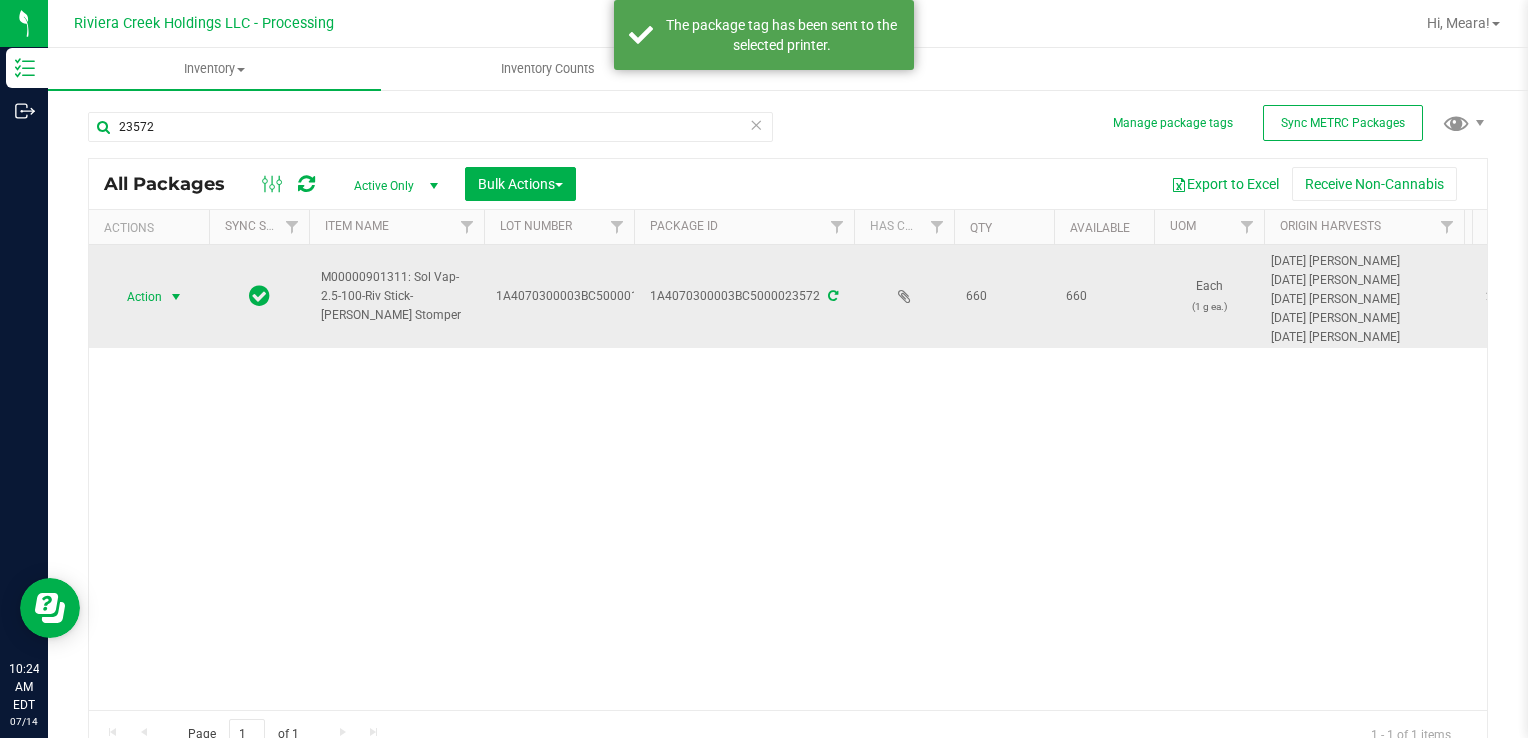 click at bounding box center [176, 297] 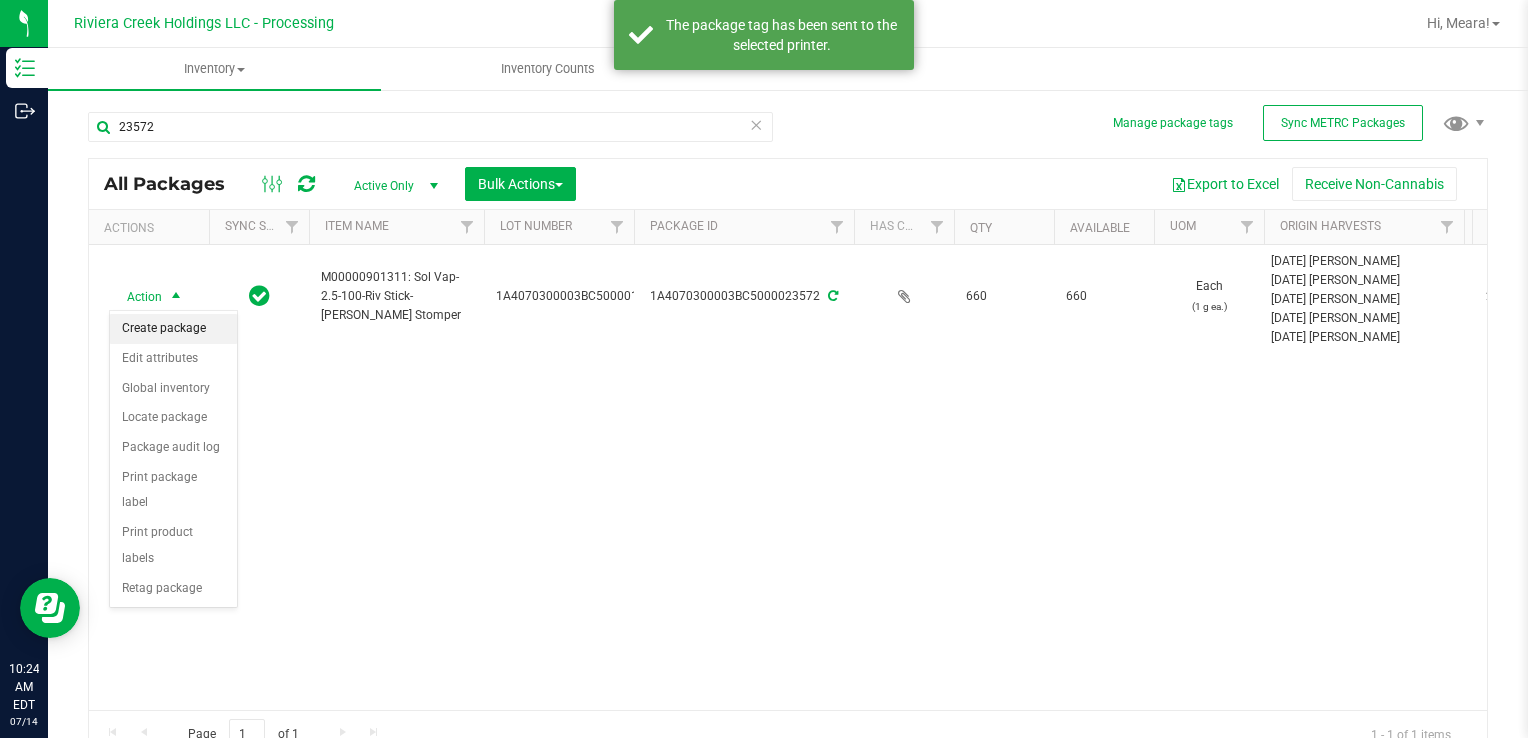 click on "Create package" at bounding box center [173, 329] 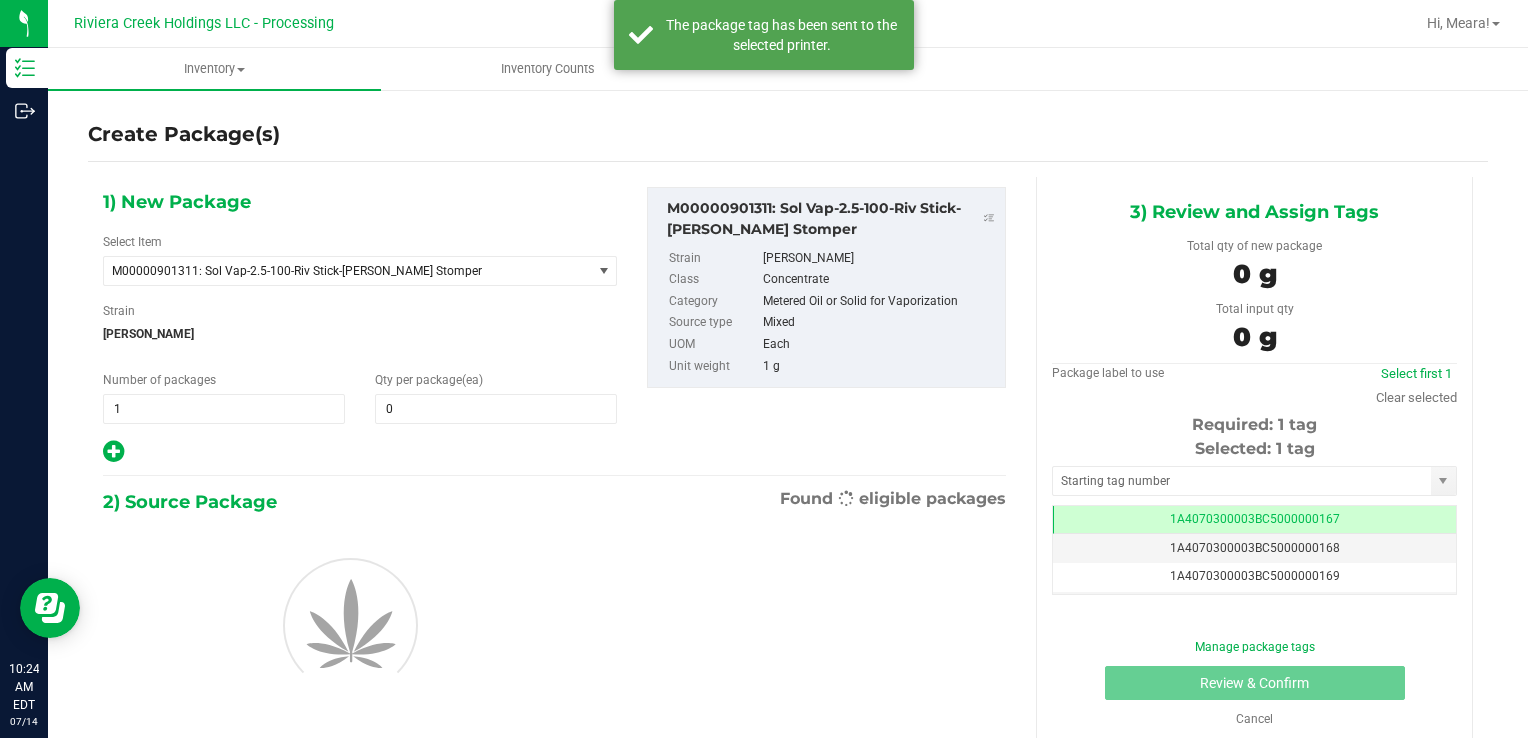 scroll, scrollTop: 0, scrollLeft: 0, axis: both 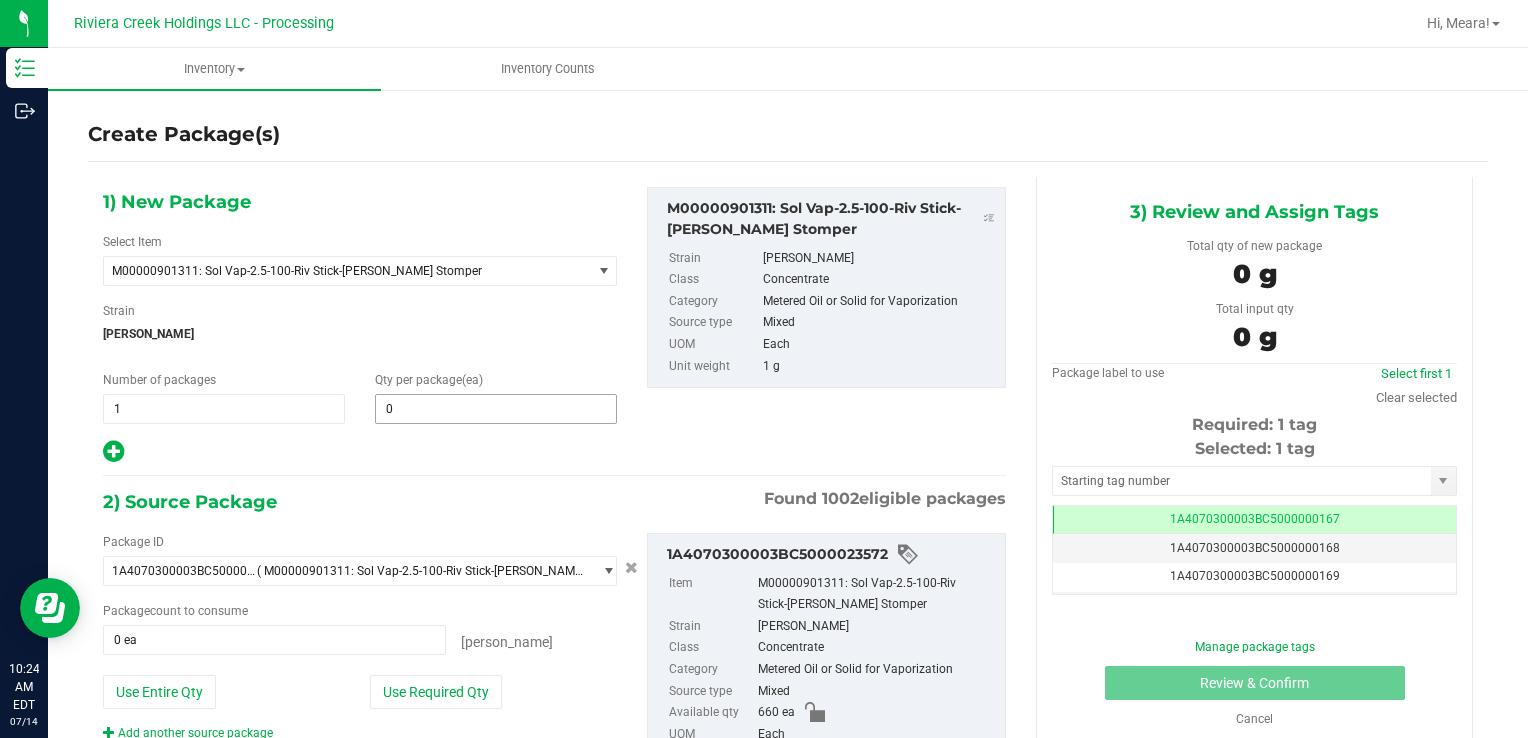 type 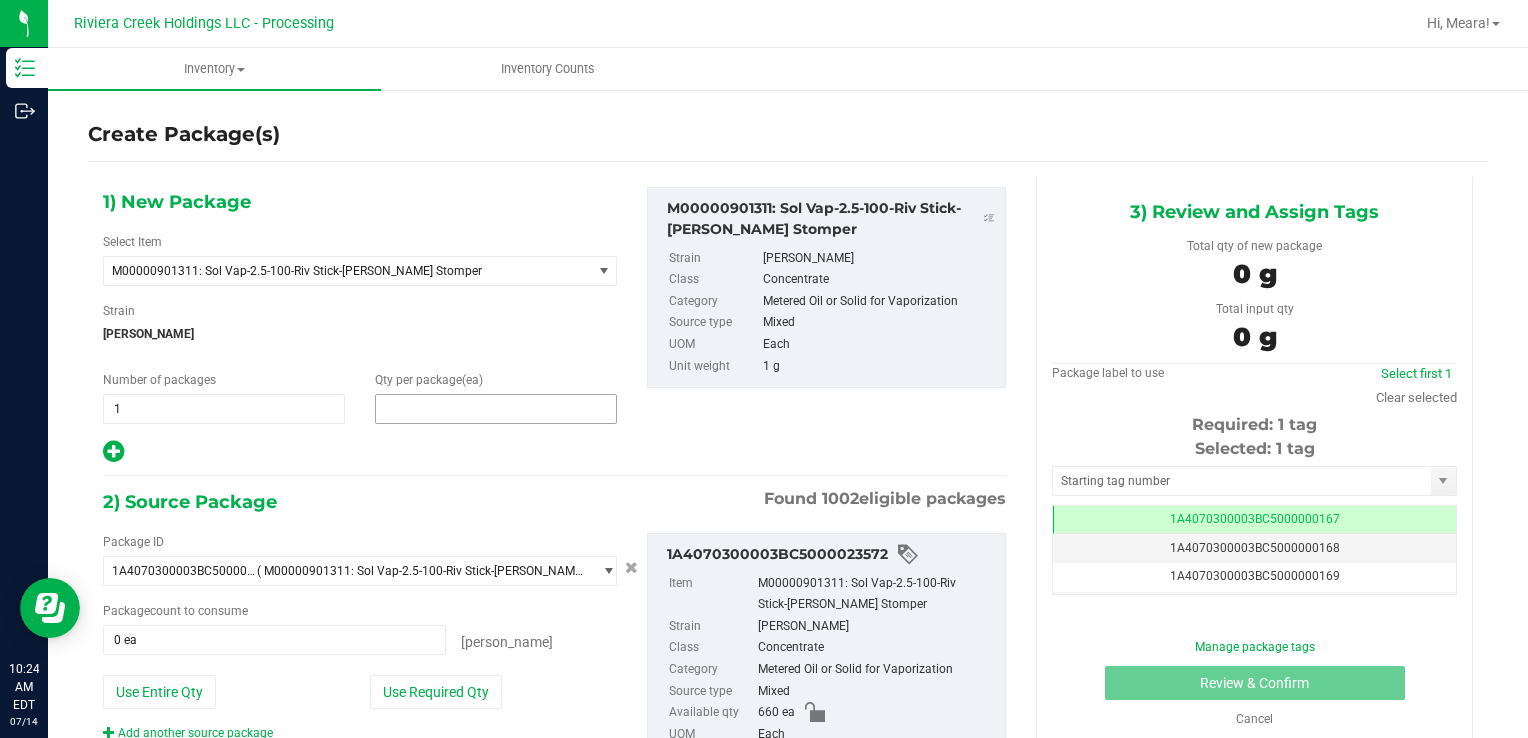 drag, startPoint x: 410, startPoint y: 413, endPoint x: 417, endPoint y: 399, distance: 15.652476 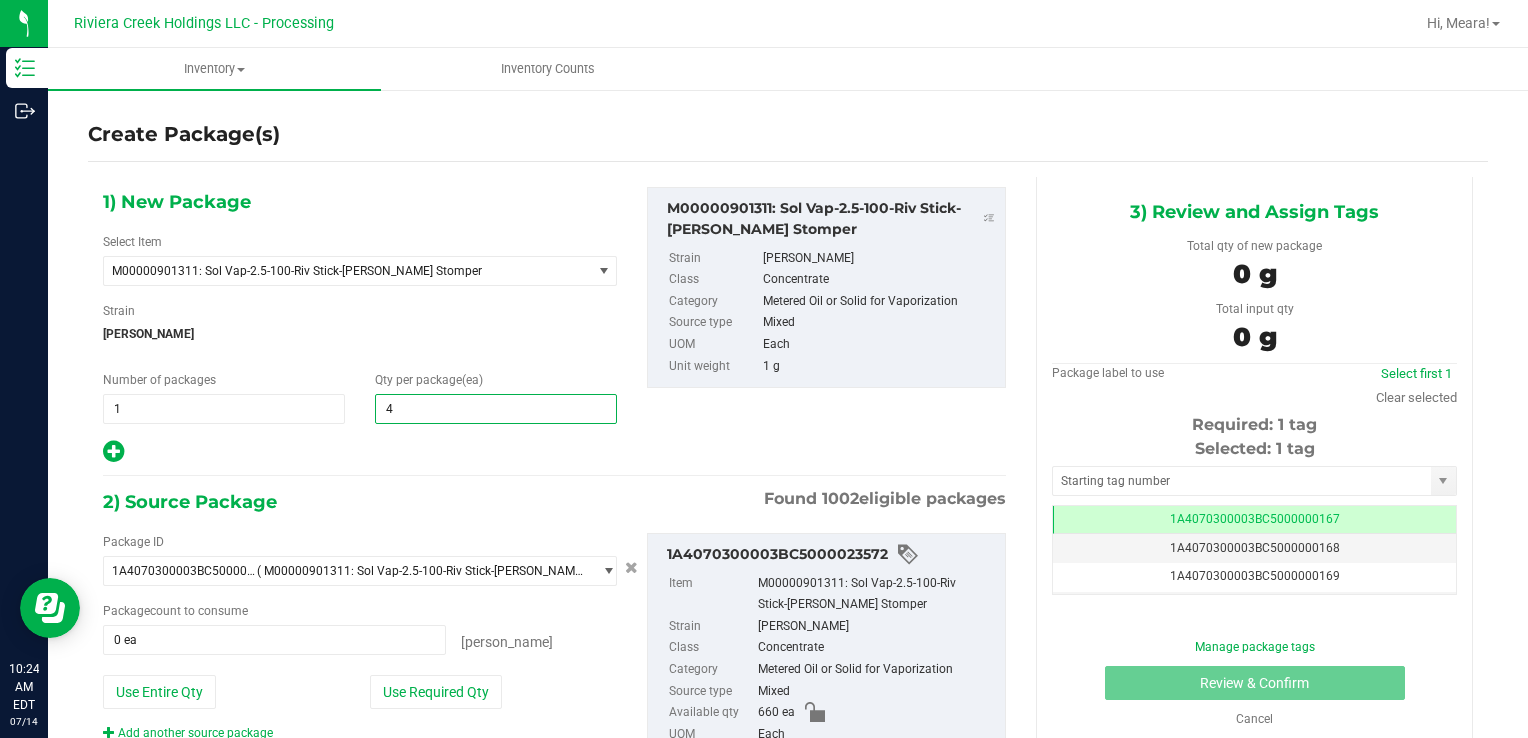 type on "40" 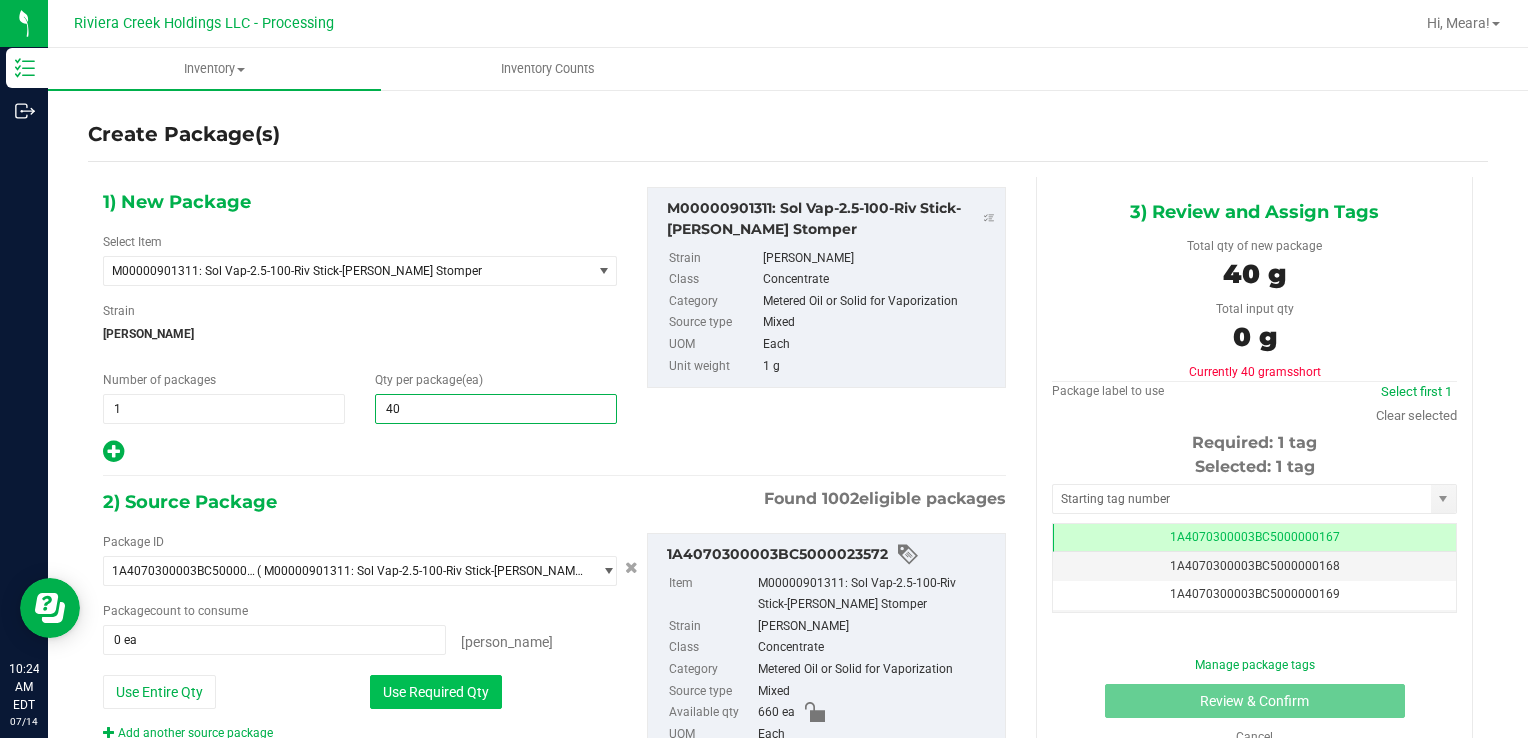 type on "40" 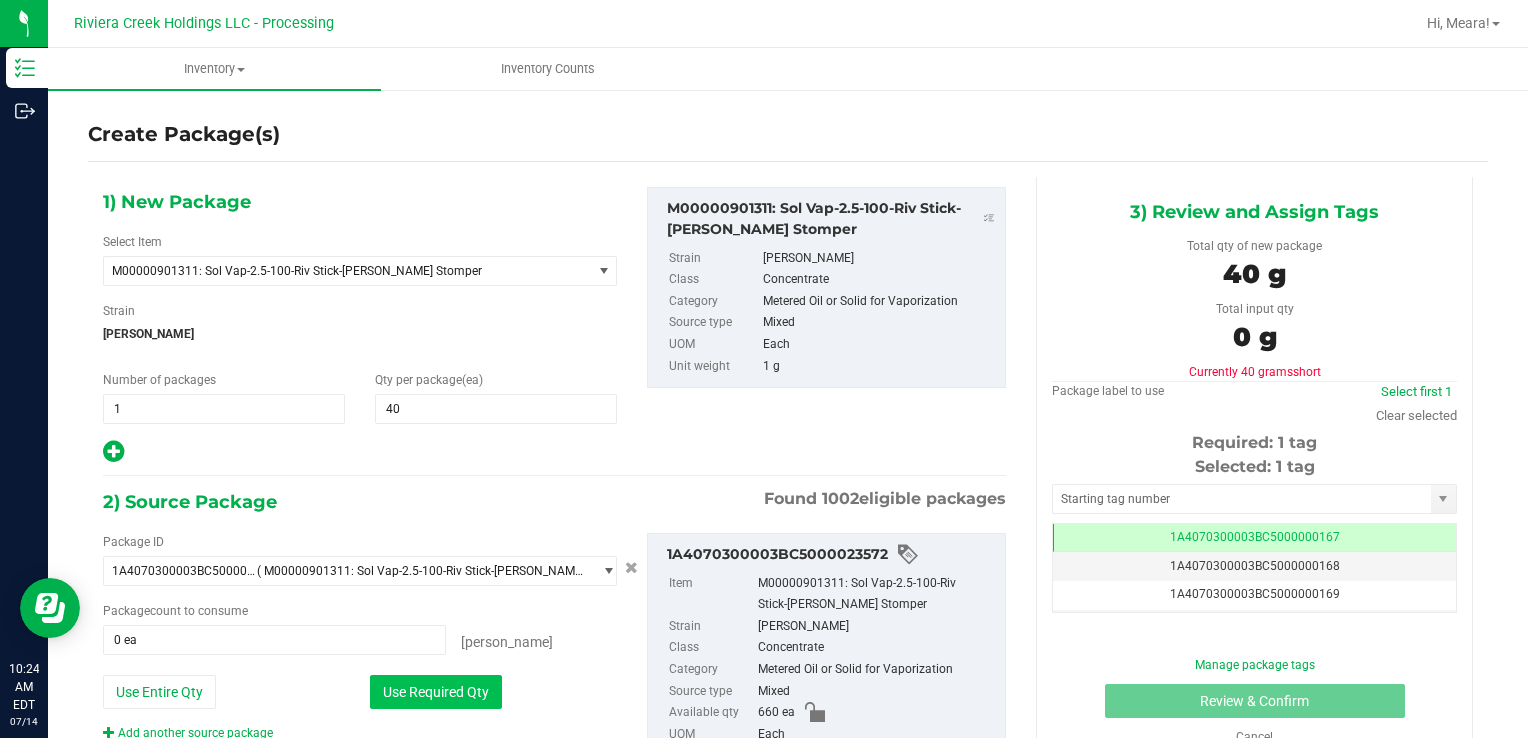 click on "Use Required Qty" at bounding box center [436, 692] 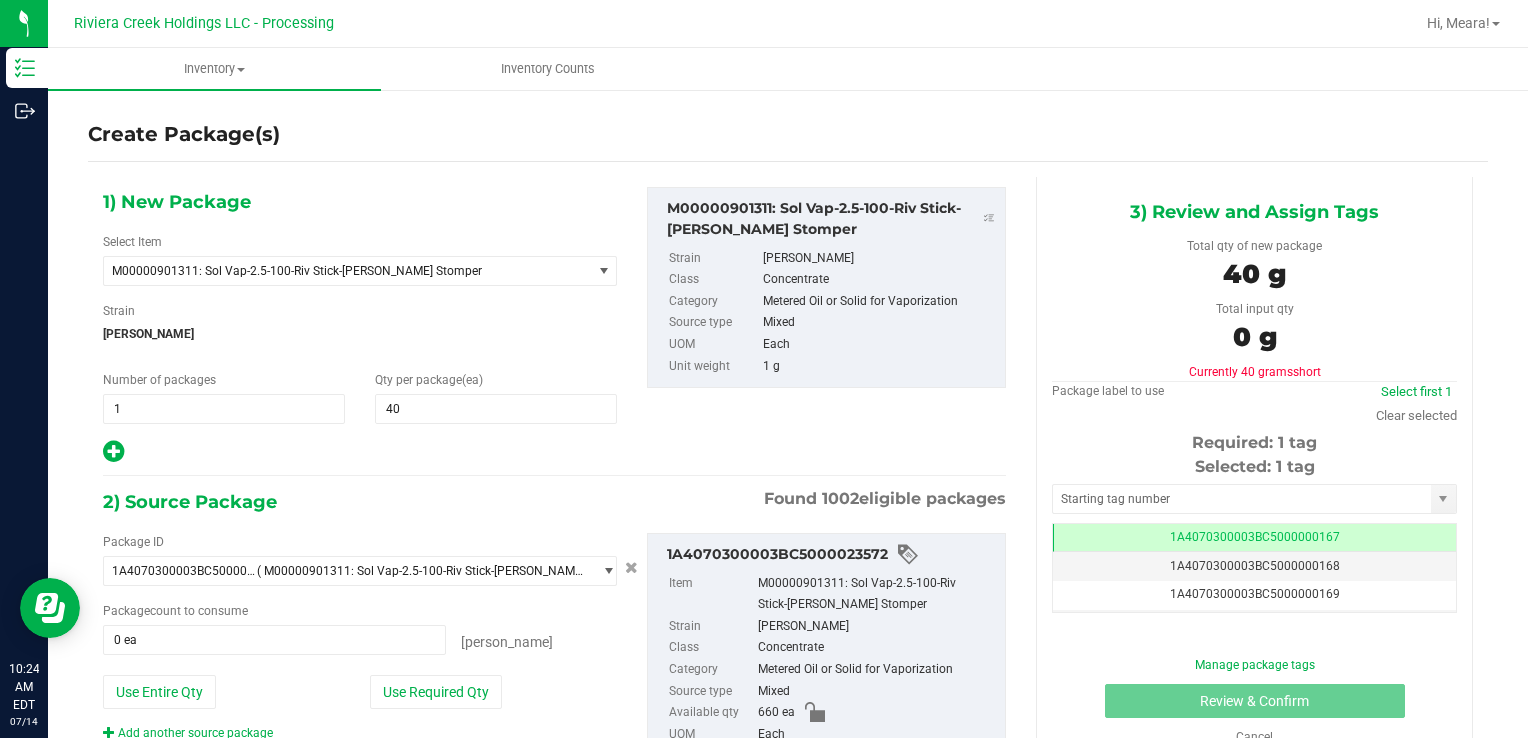 type on "40 ea" 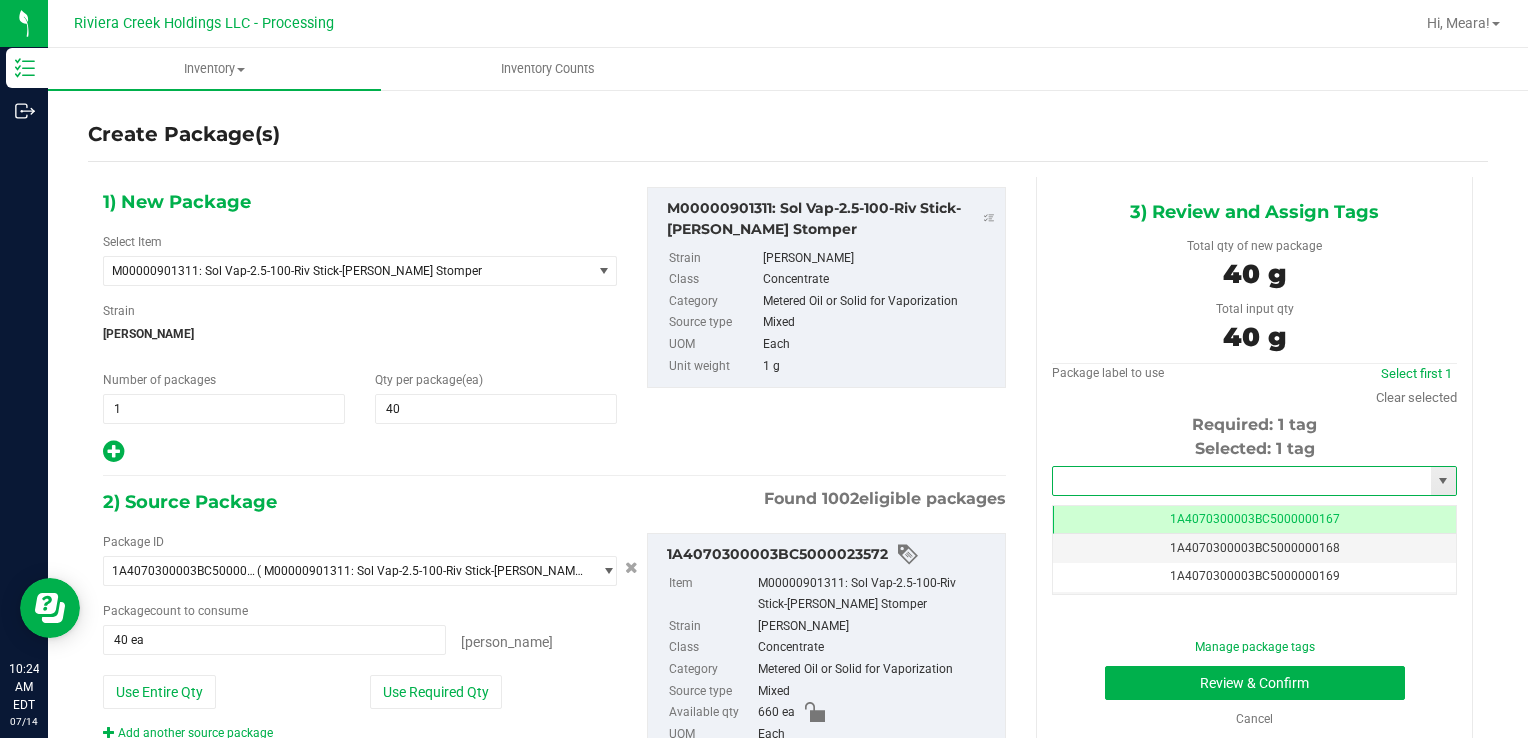 click at bounding box center (1242, 481) 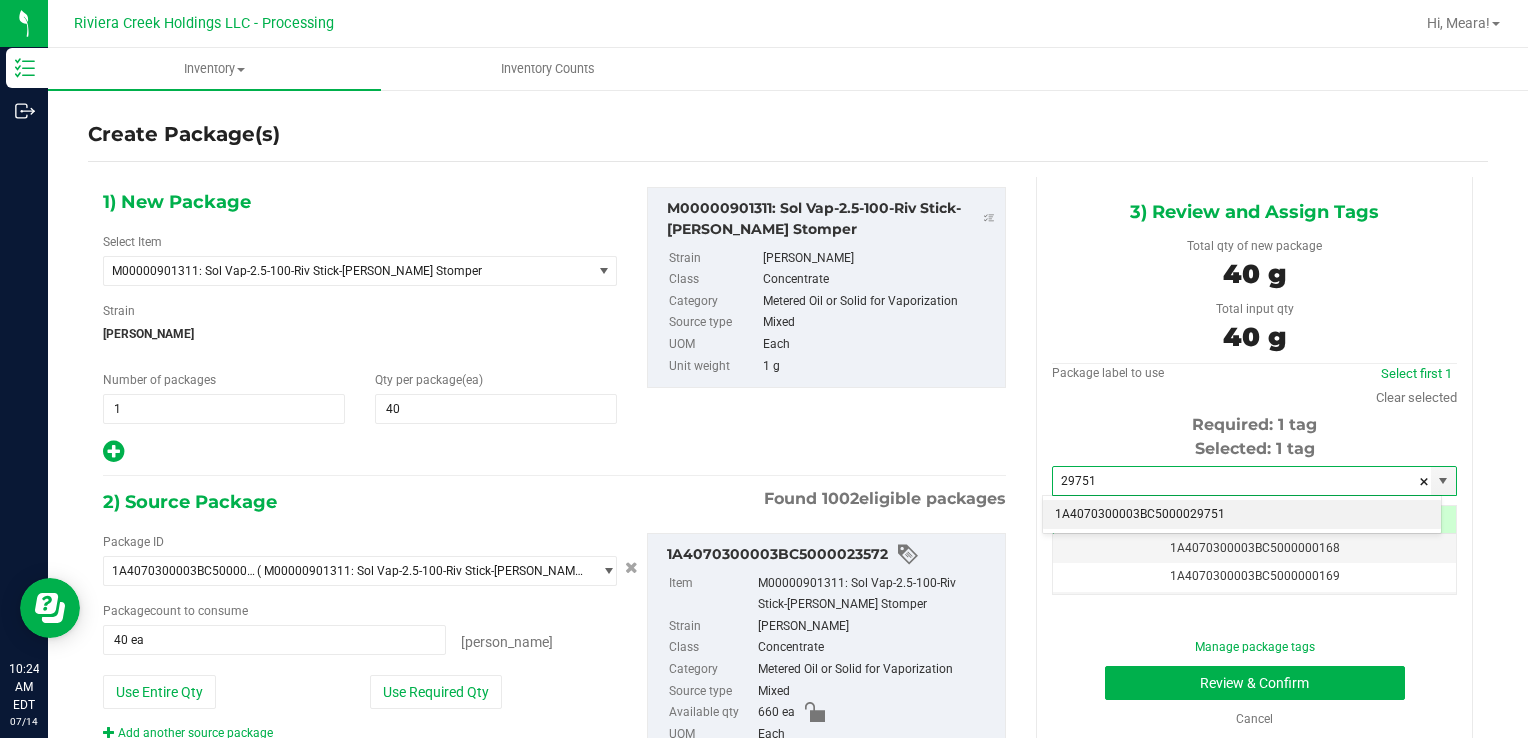 click on "1A4070300003BC5000029751" at bounding box center [1242, 515] 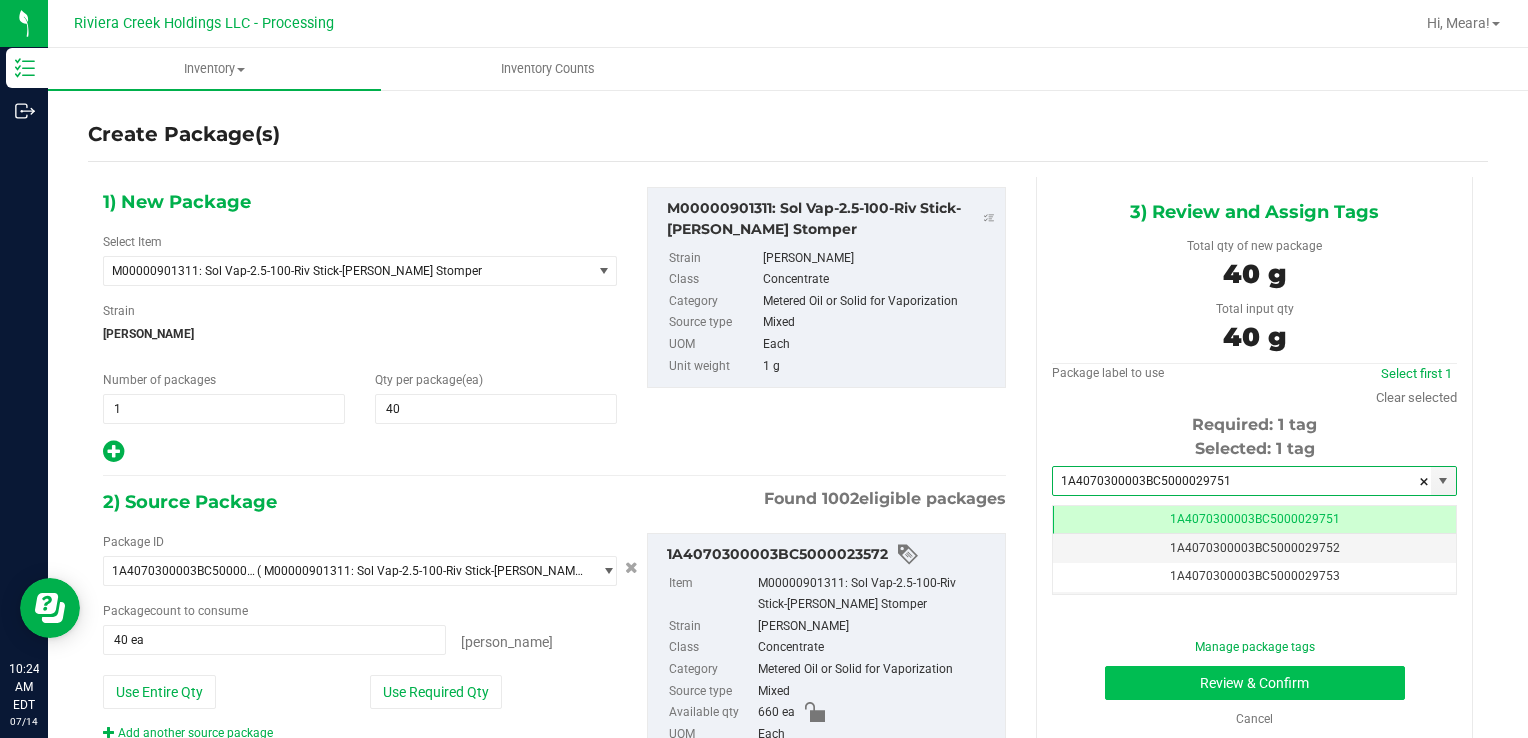 type on "1A4070300003BC5000029751" 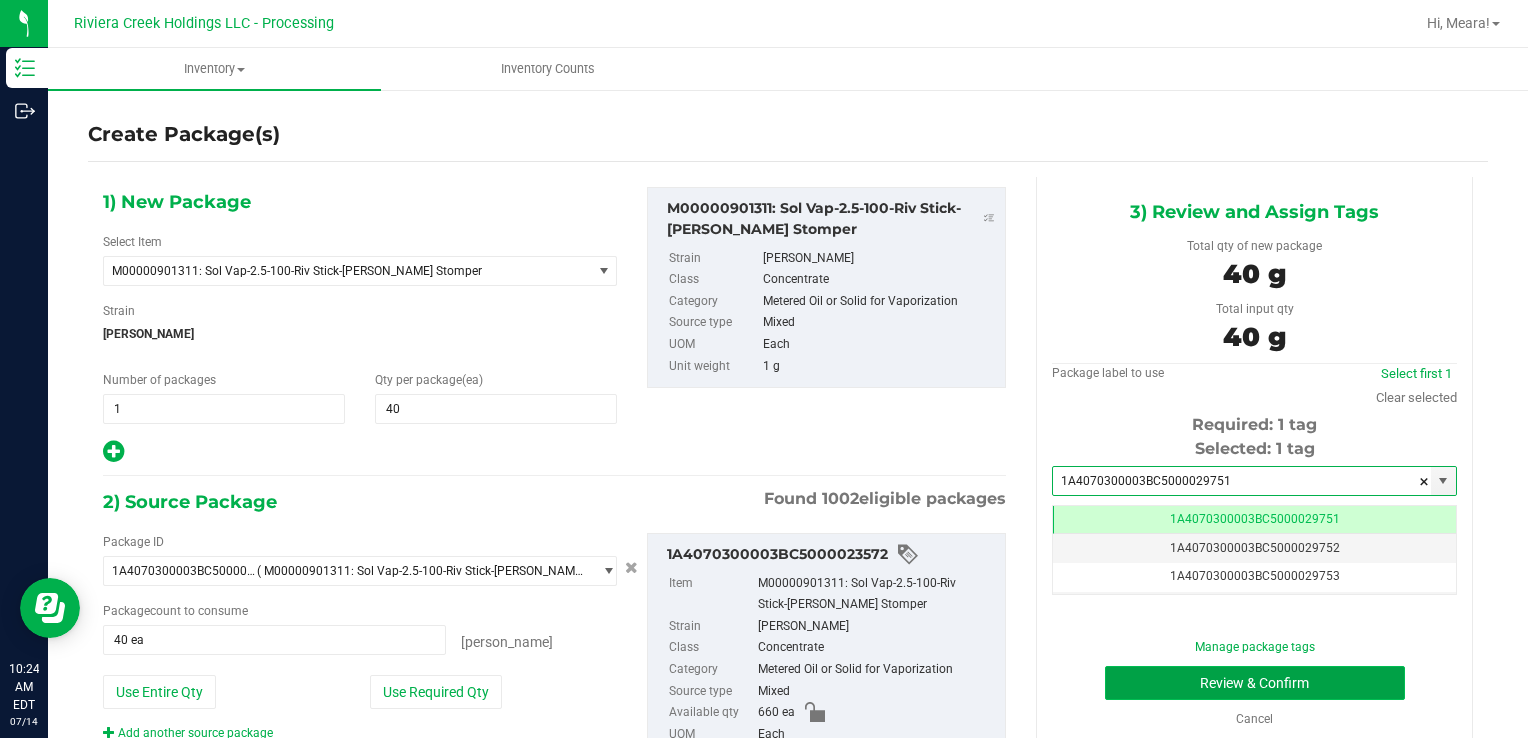 click on "Review & Confirm" at bounding box center (1255, 683) 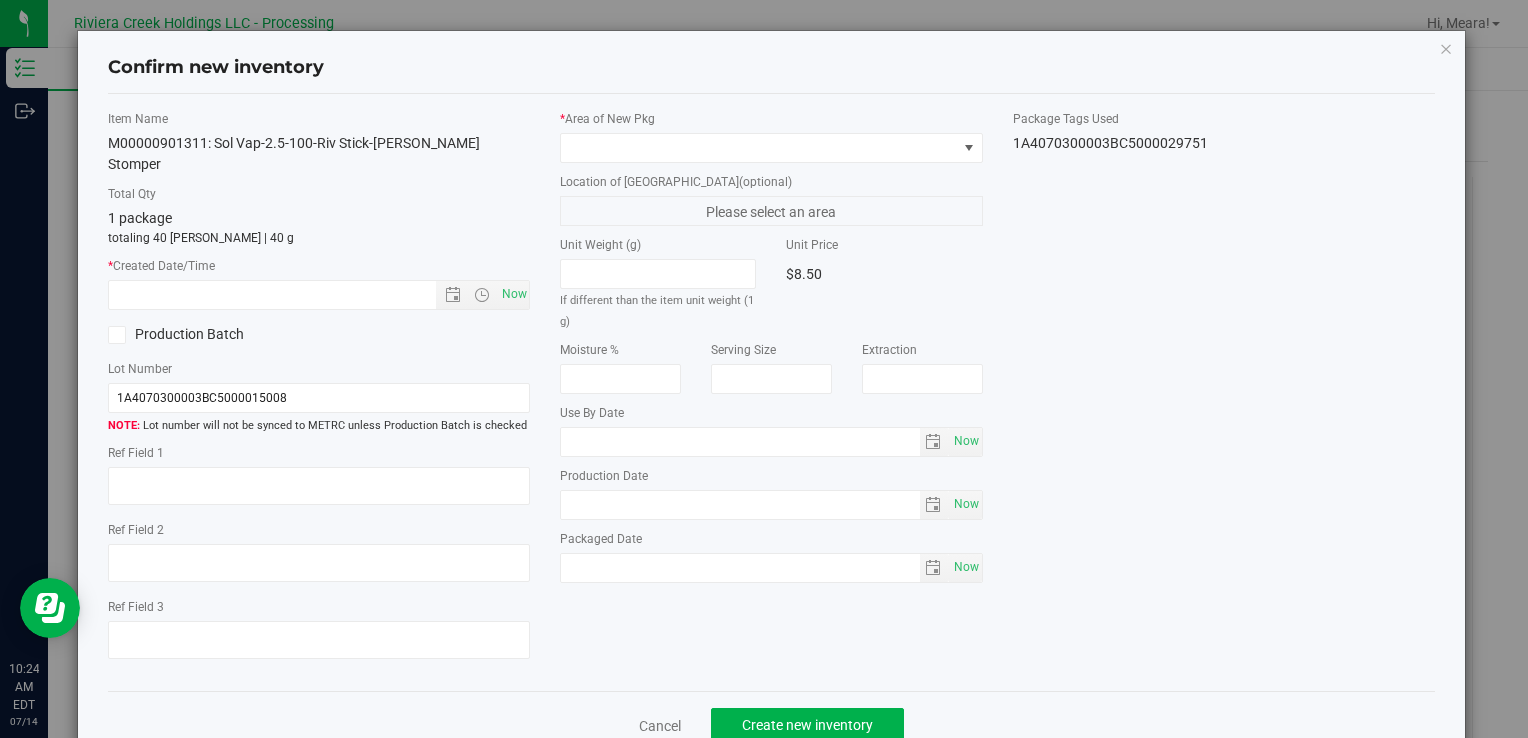 type on "[DATE]" 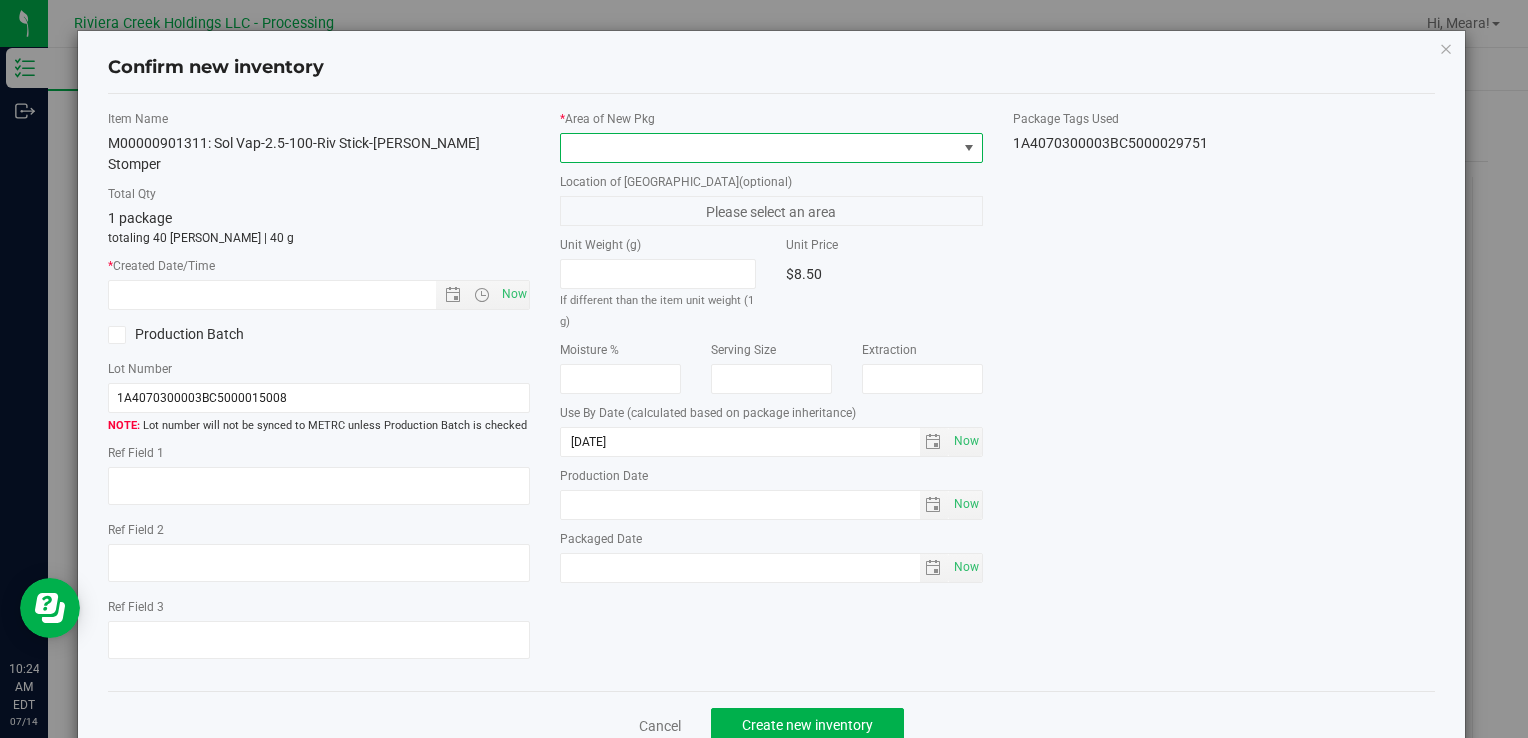 click at bounding box center (758, 148) 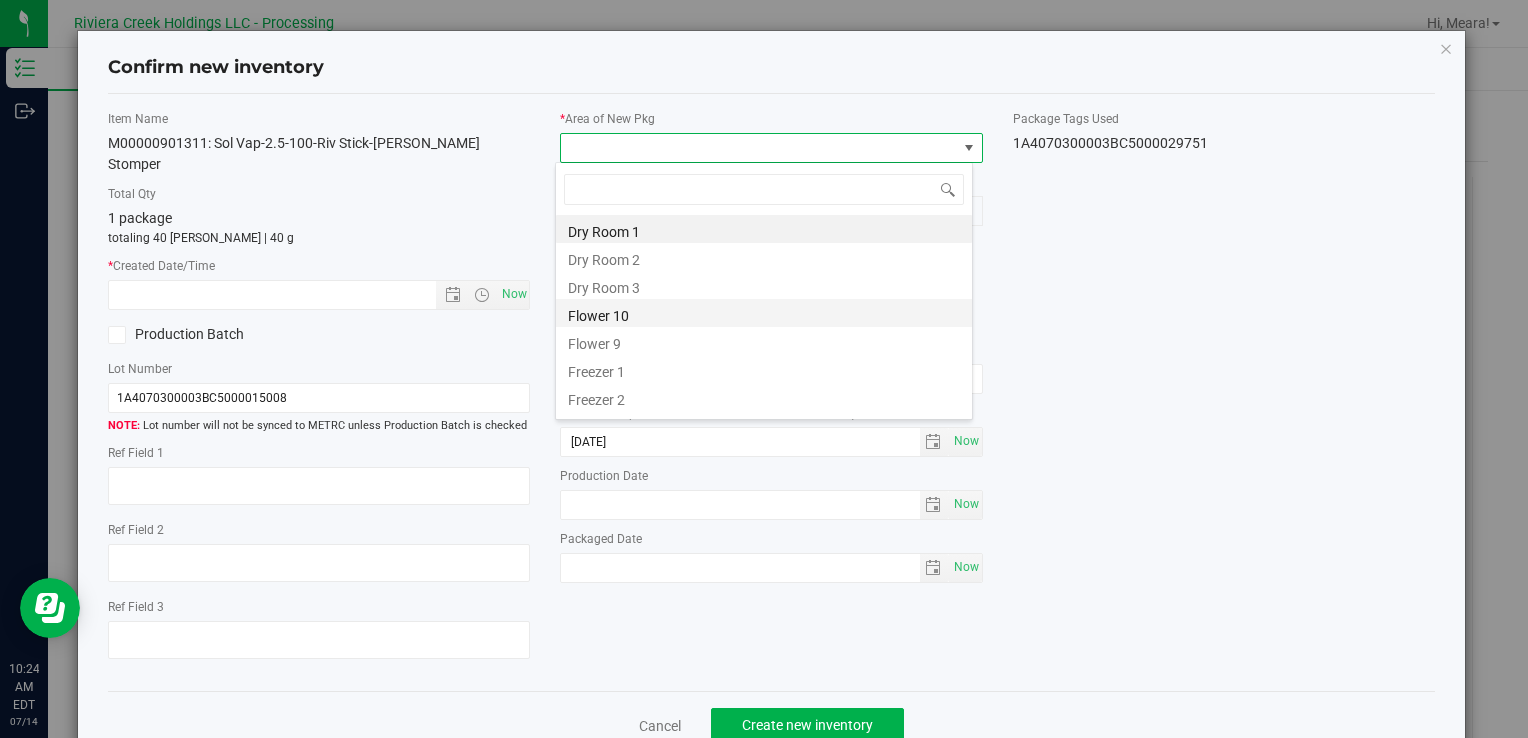 click on "Flower 10" at bounding box center (764, 313) 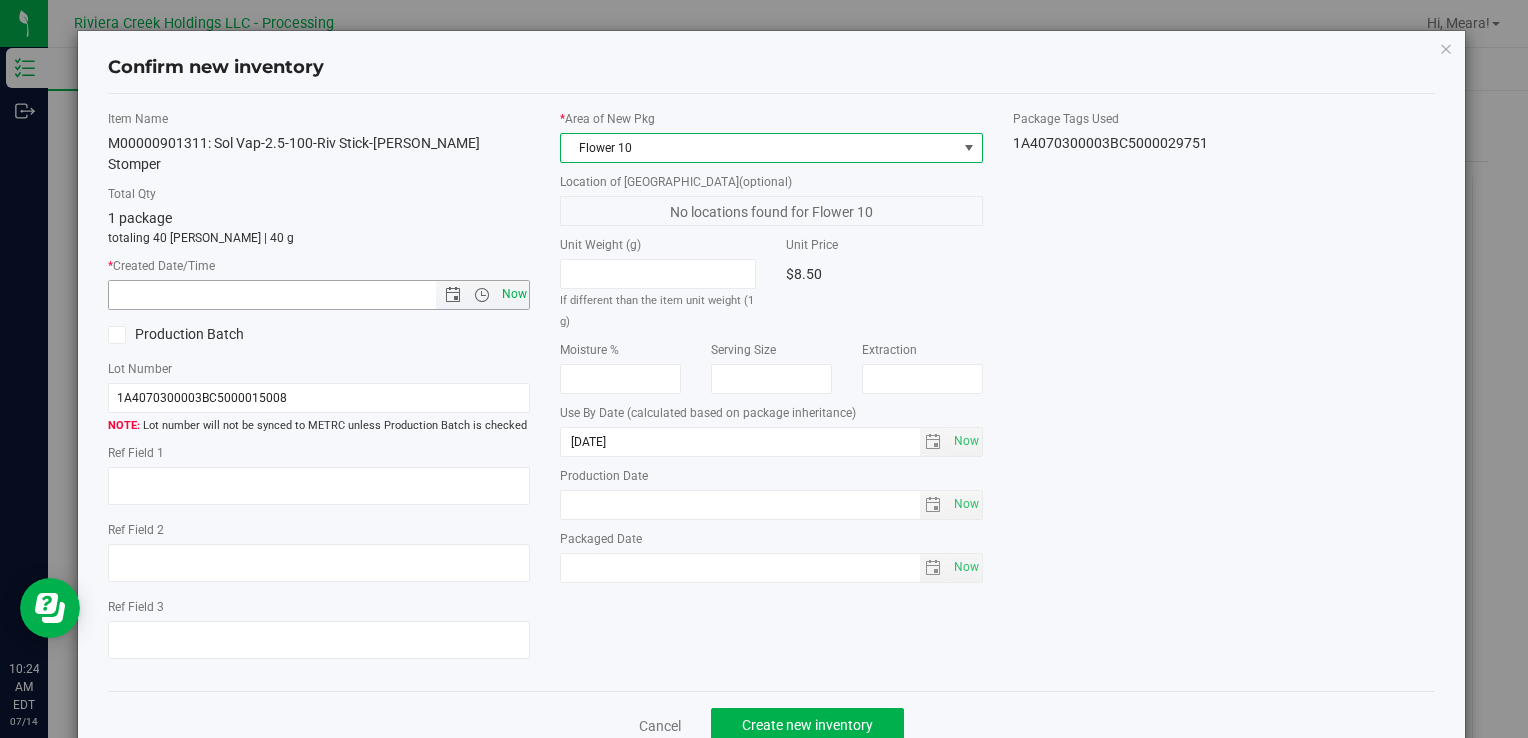 click on "Now" at bounding box center (514, 294) 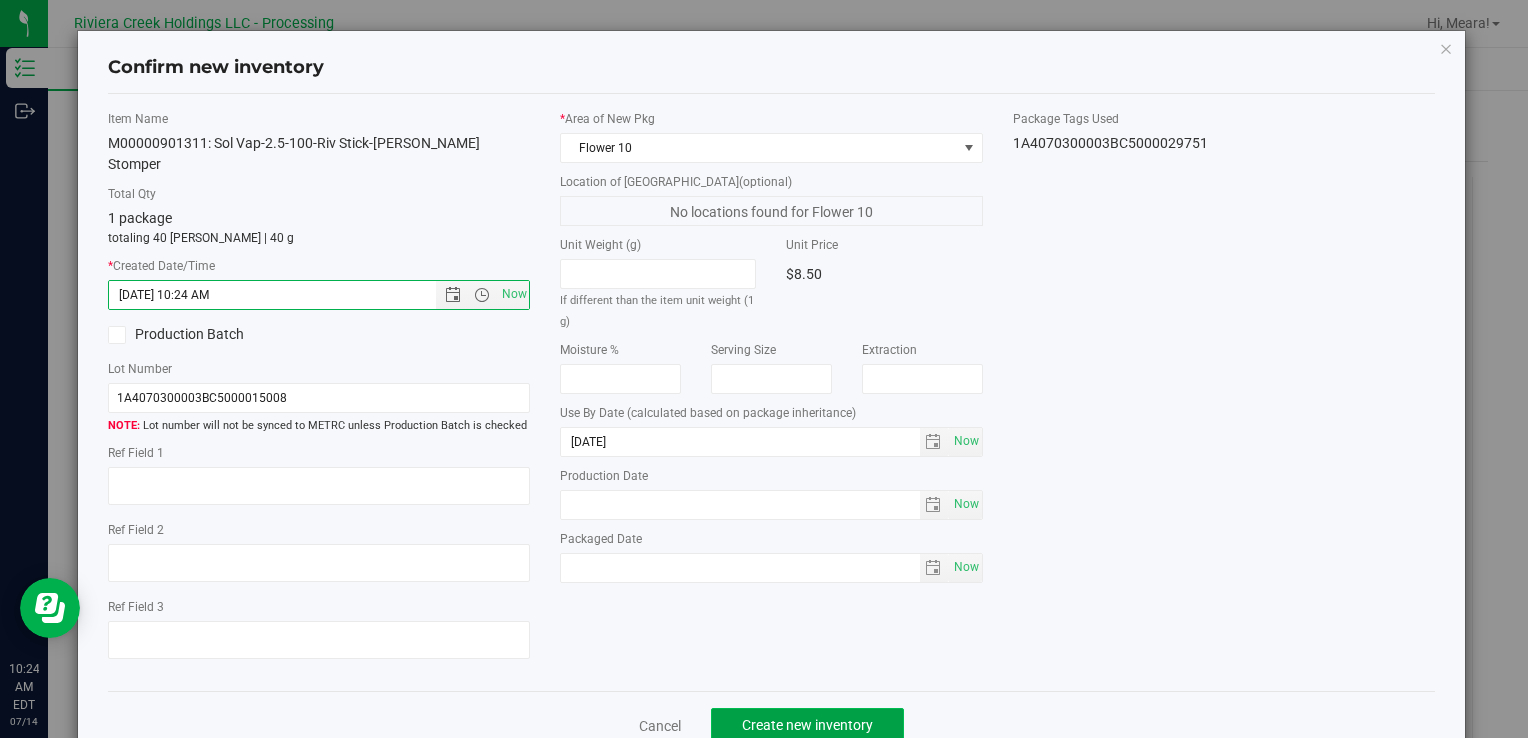 click on "Create new inventory" 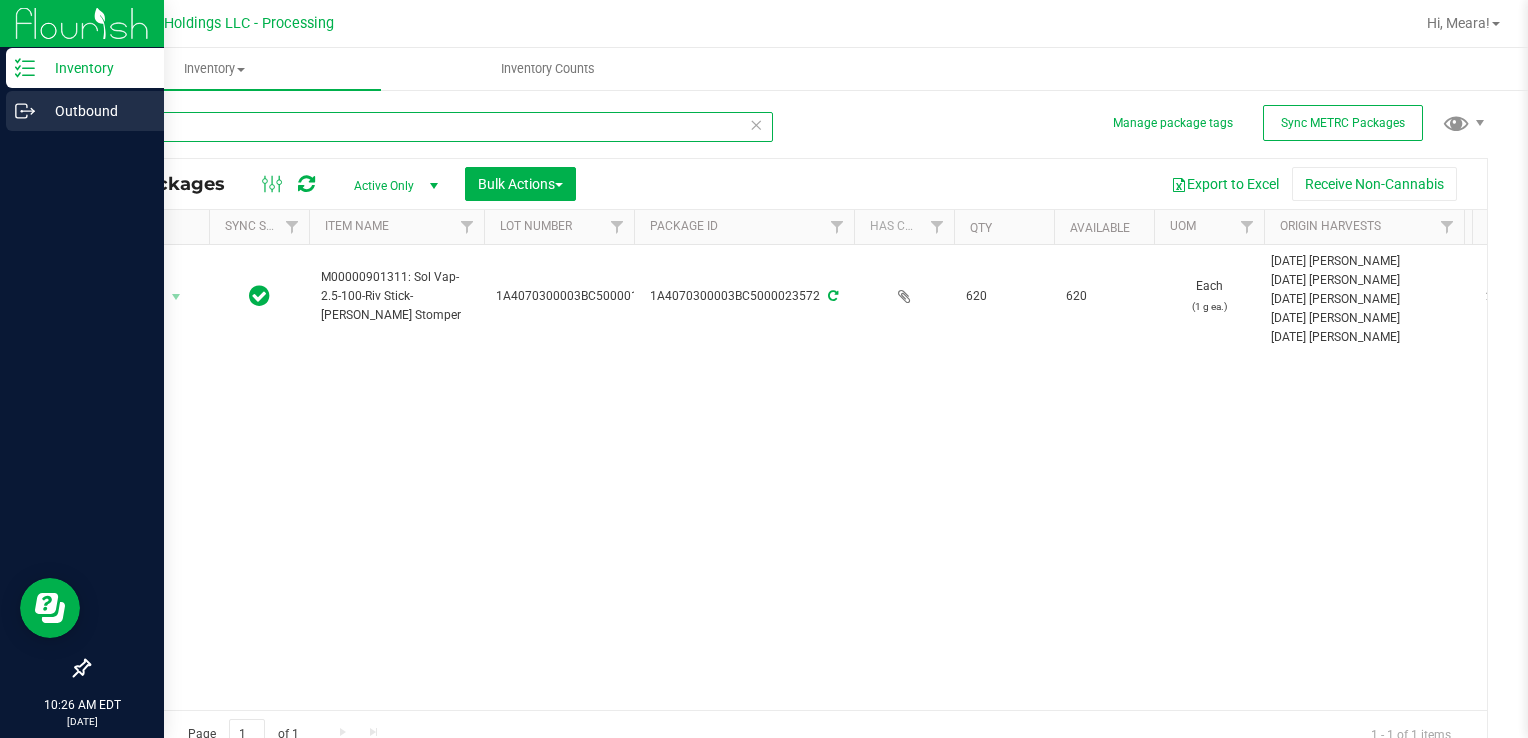drag, startPoint x: 168, startPoint y: 126, endPoint x: 28, endPoint y: 125, distance: 140.00357 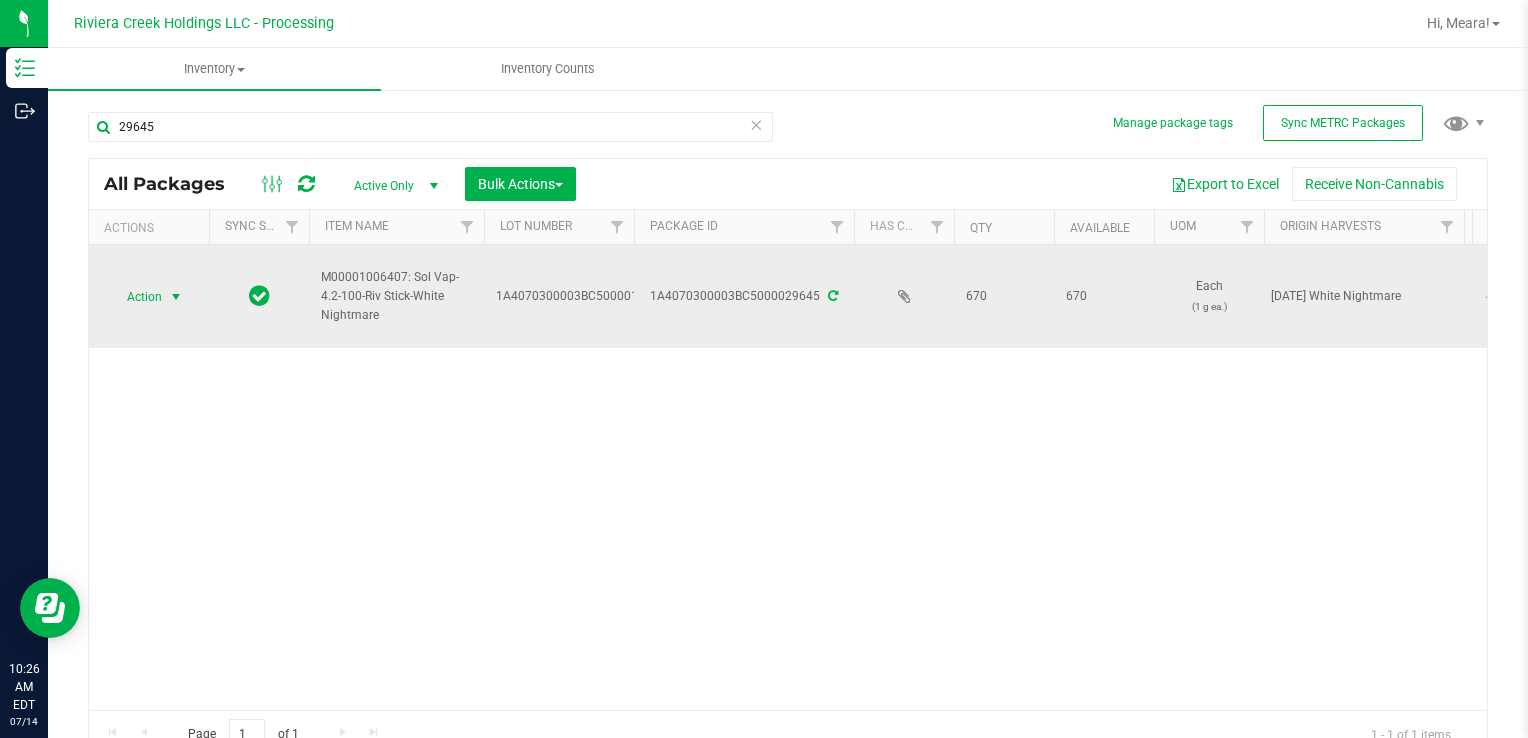 click on "Action" at bounding box center (136, 297) 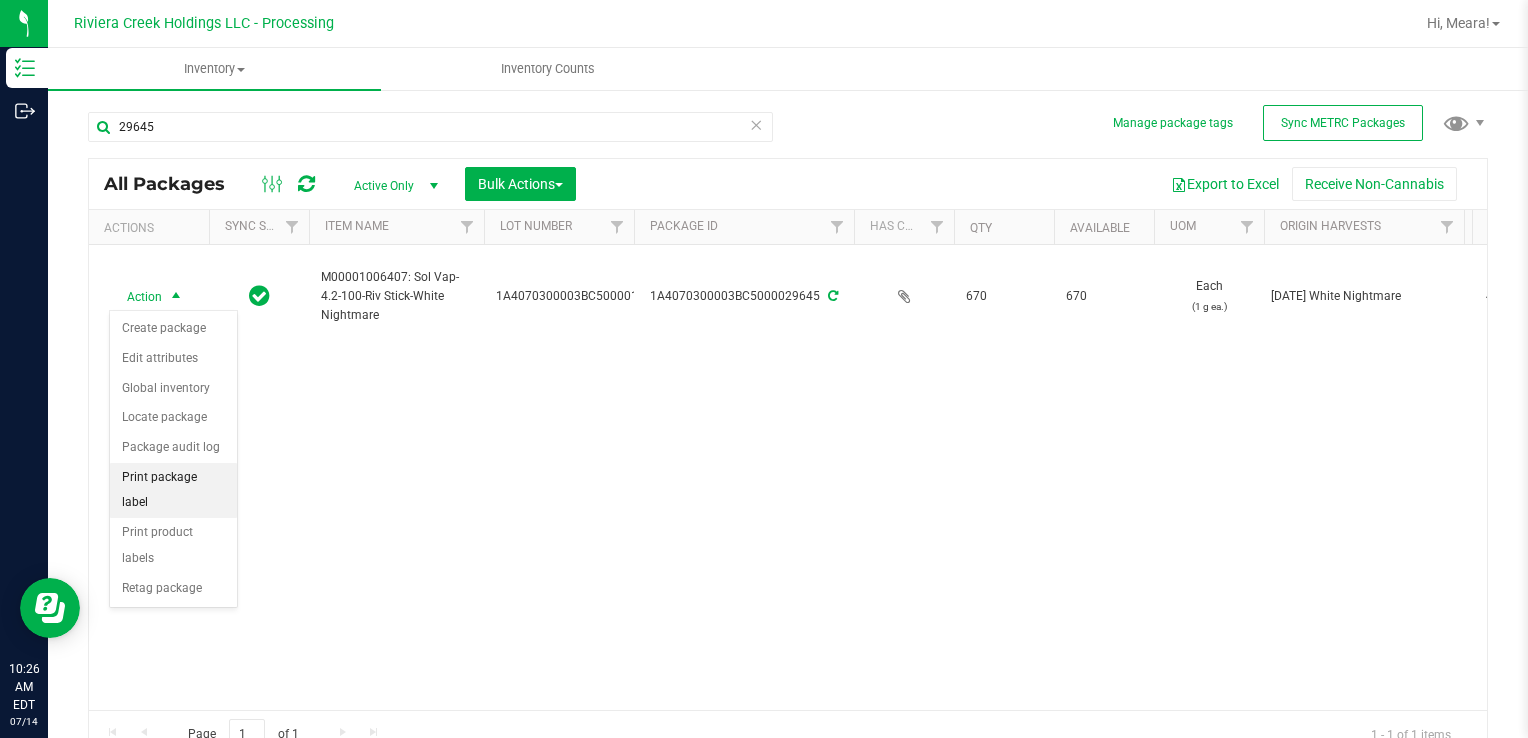click on "Print package label" at bounding box center (173, 490) 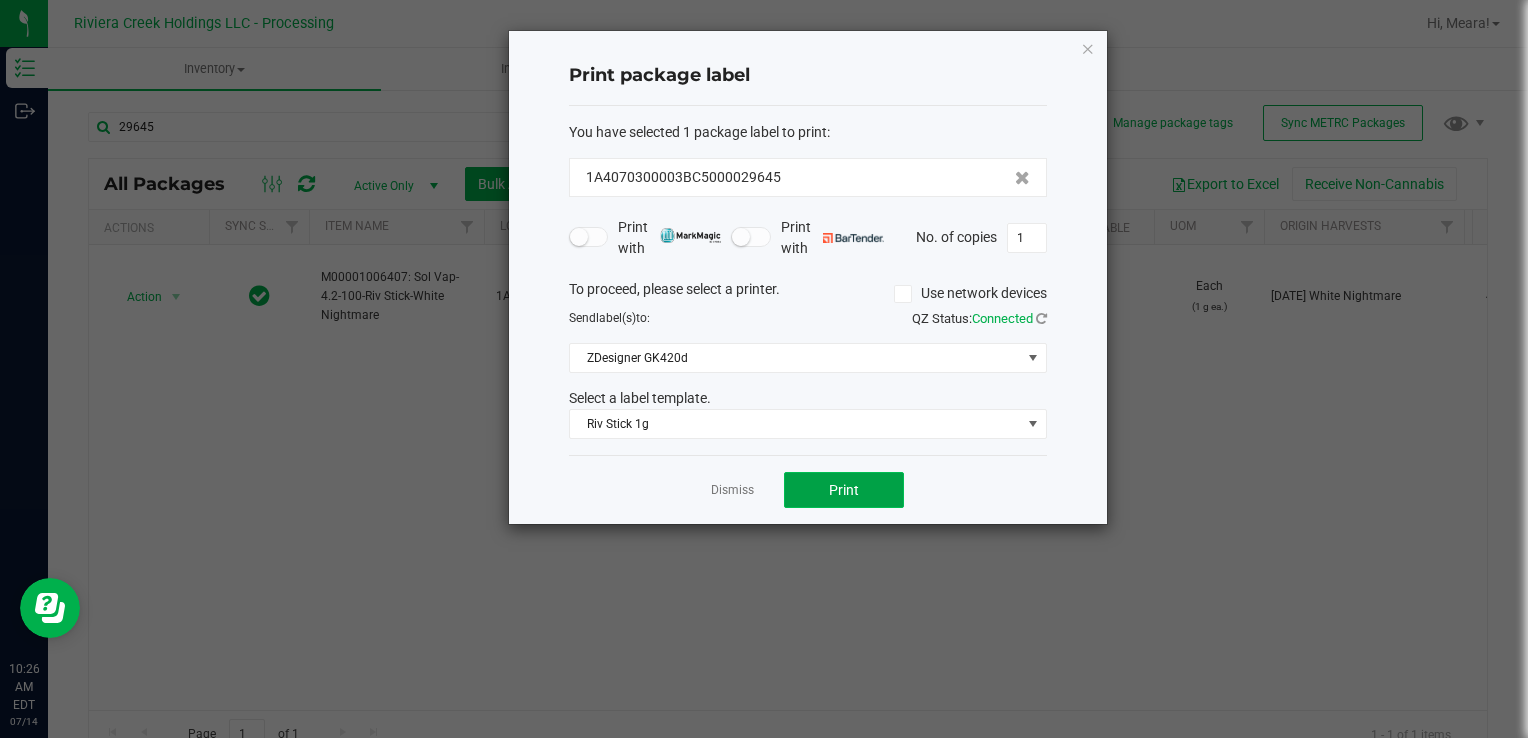 click on "Print" 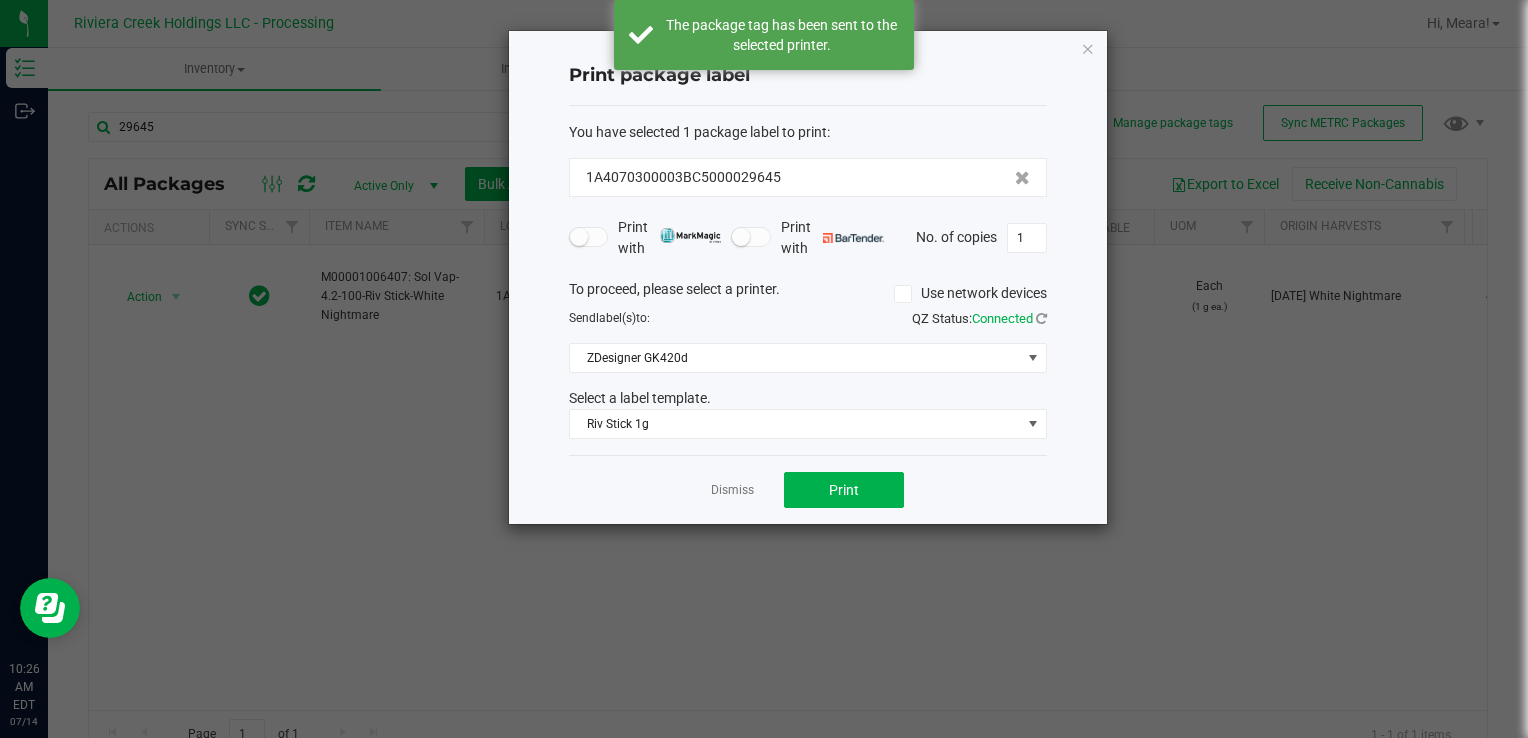 click on "Dismiss" 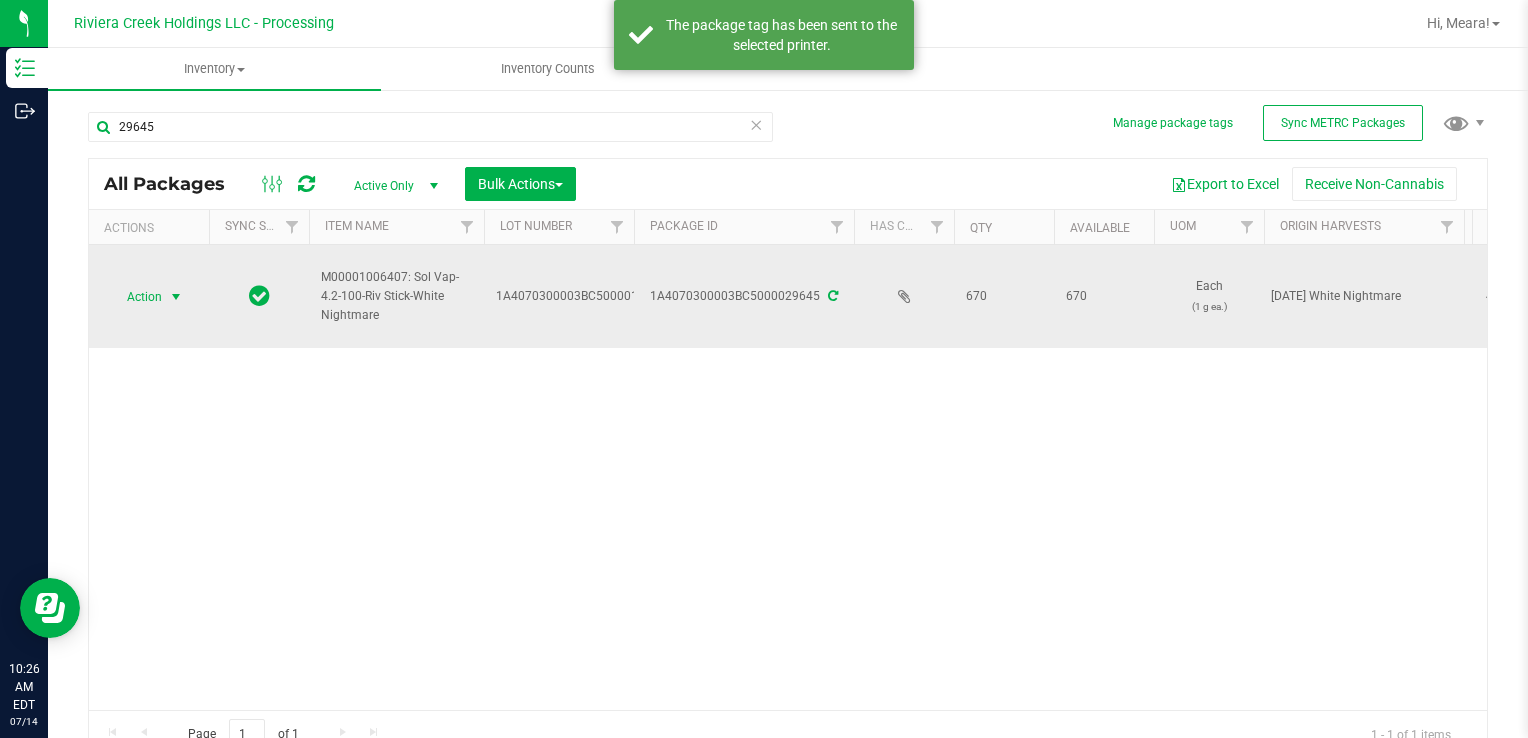 click on "Action" at bounding box center [136, 297] 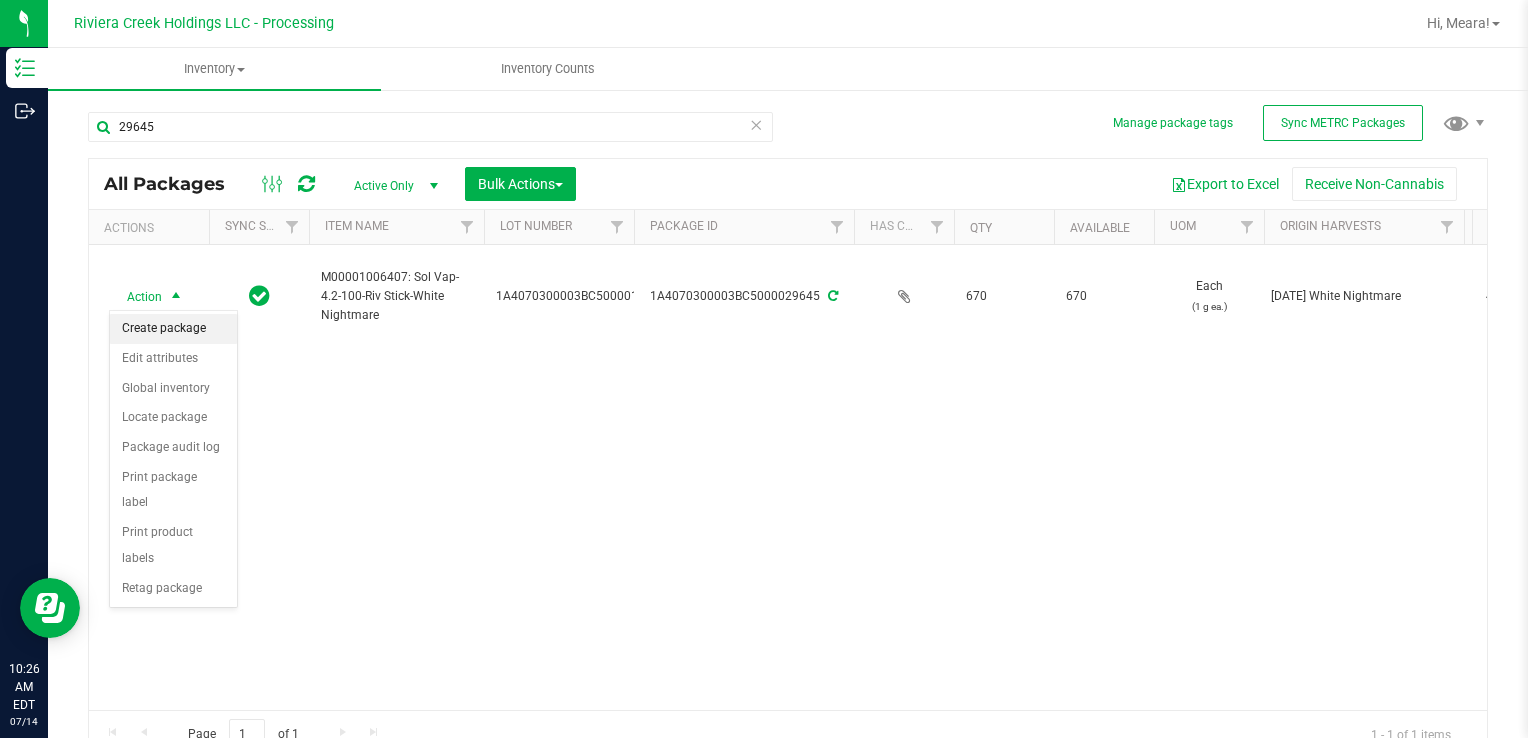 click on "Create package" at bounding box center [173, 329] 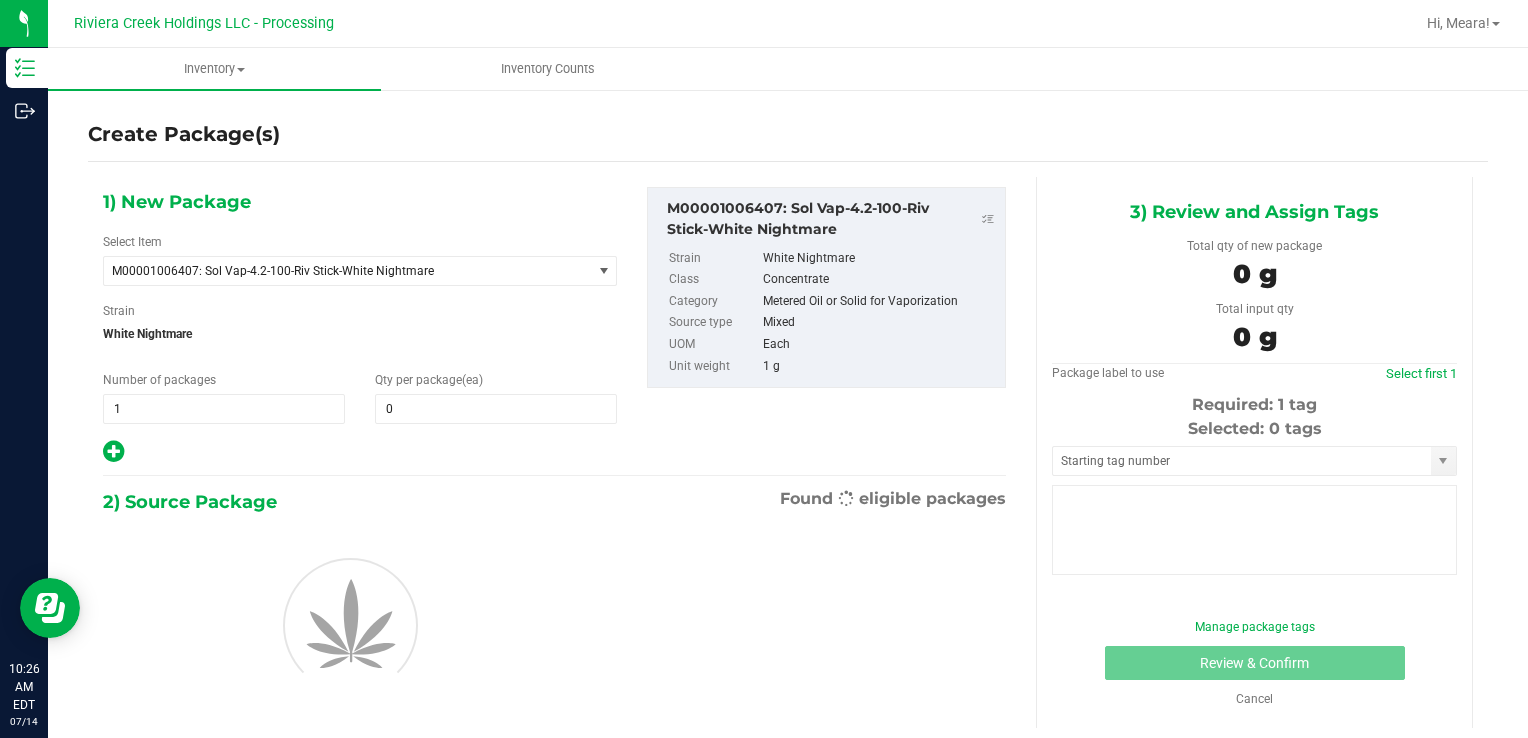 type on "0" 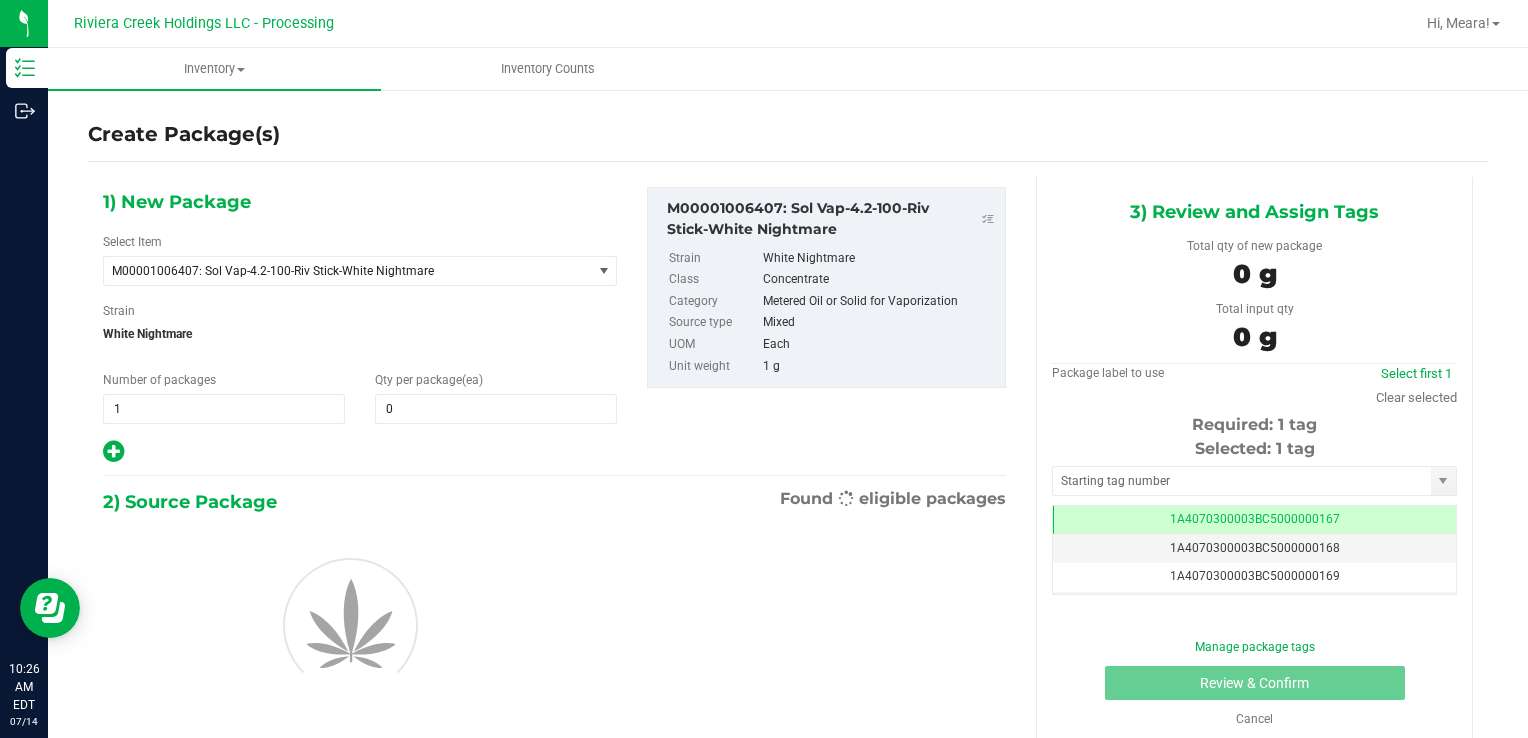 scroll, scrollTop: 0, scrollLeft: 0, axis: both 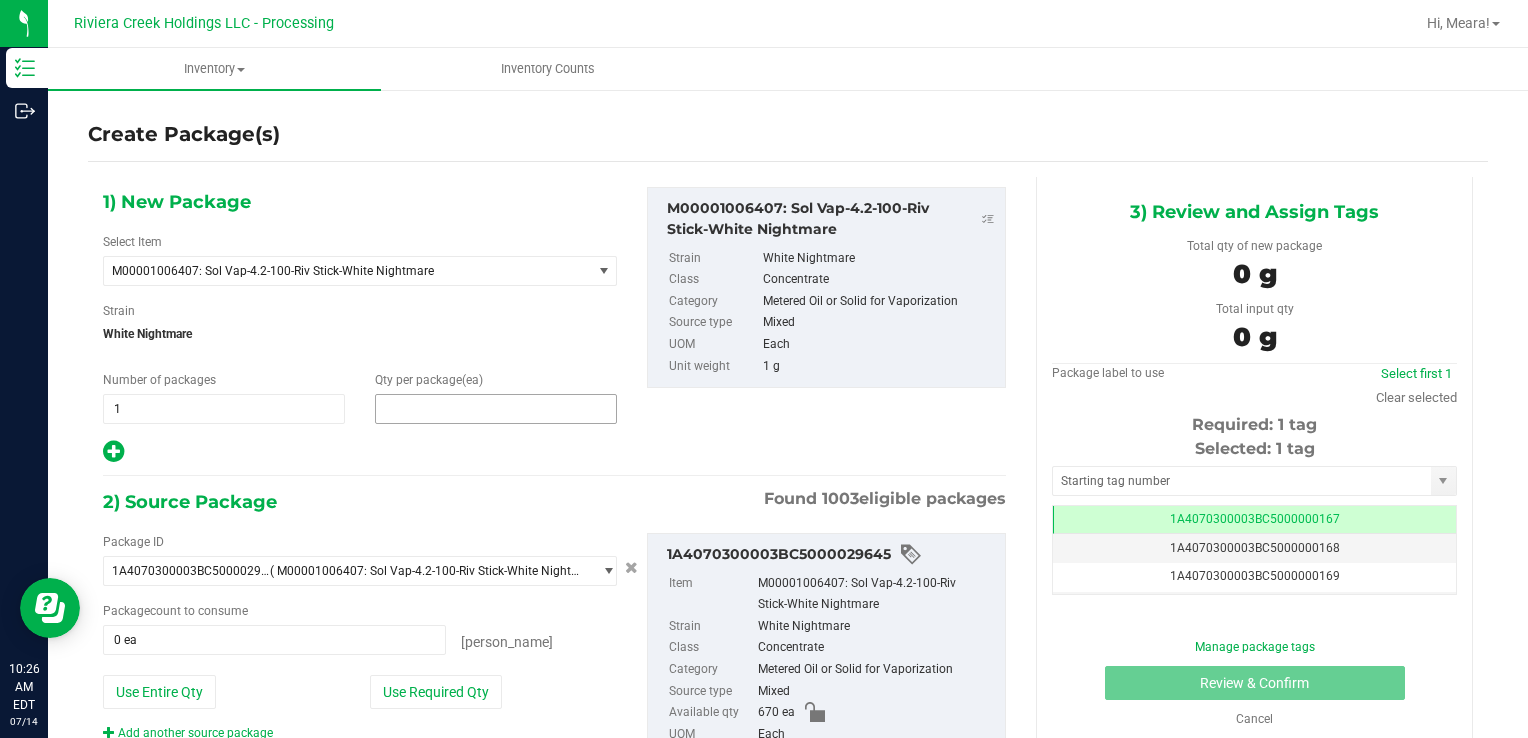 click at bounding box center (496, 409) 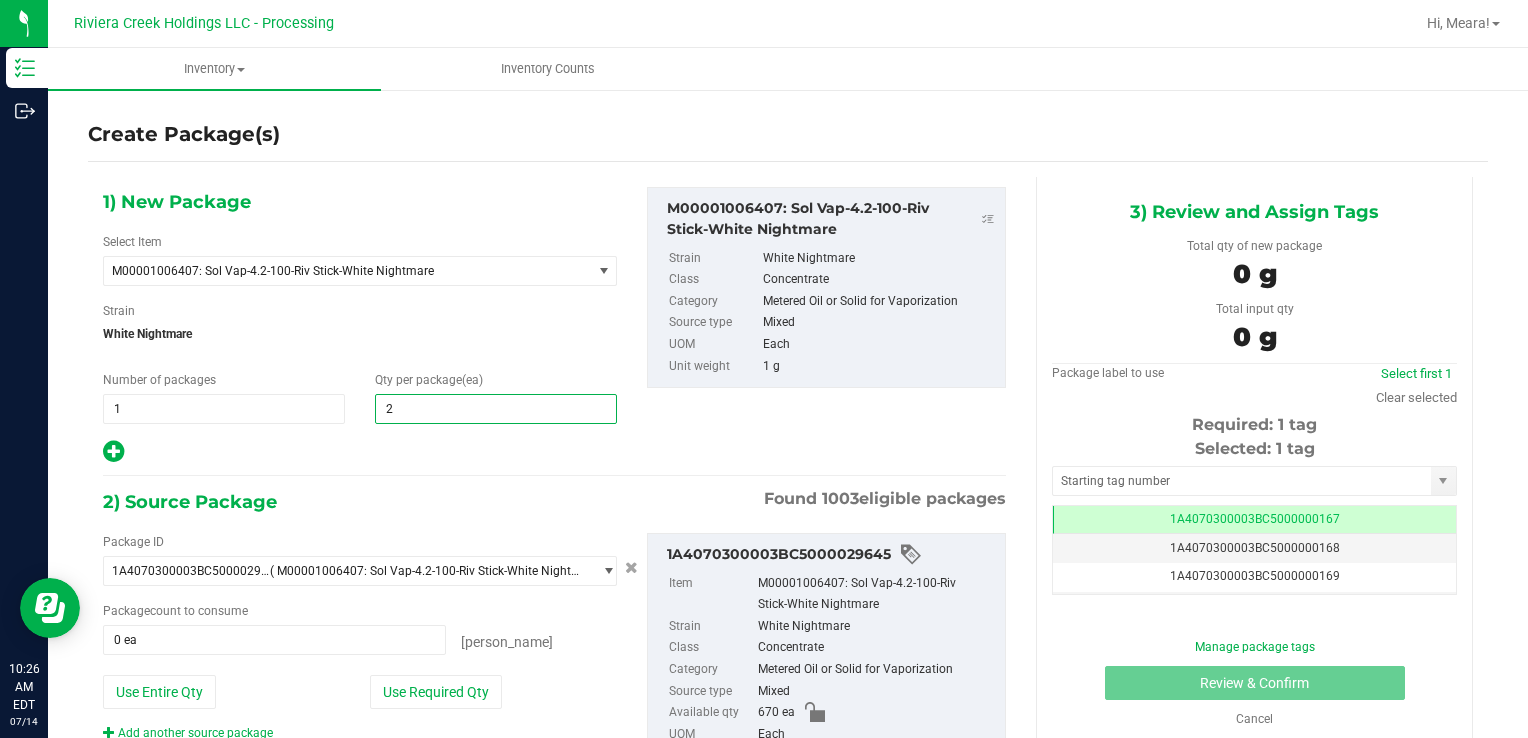 type on "20" 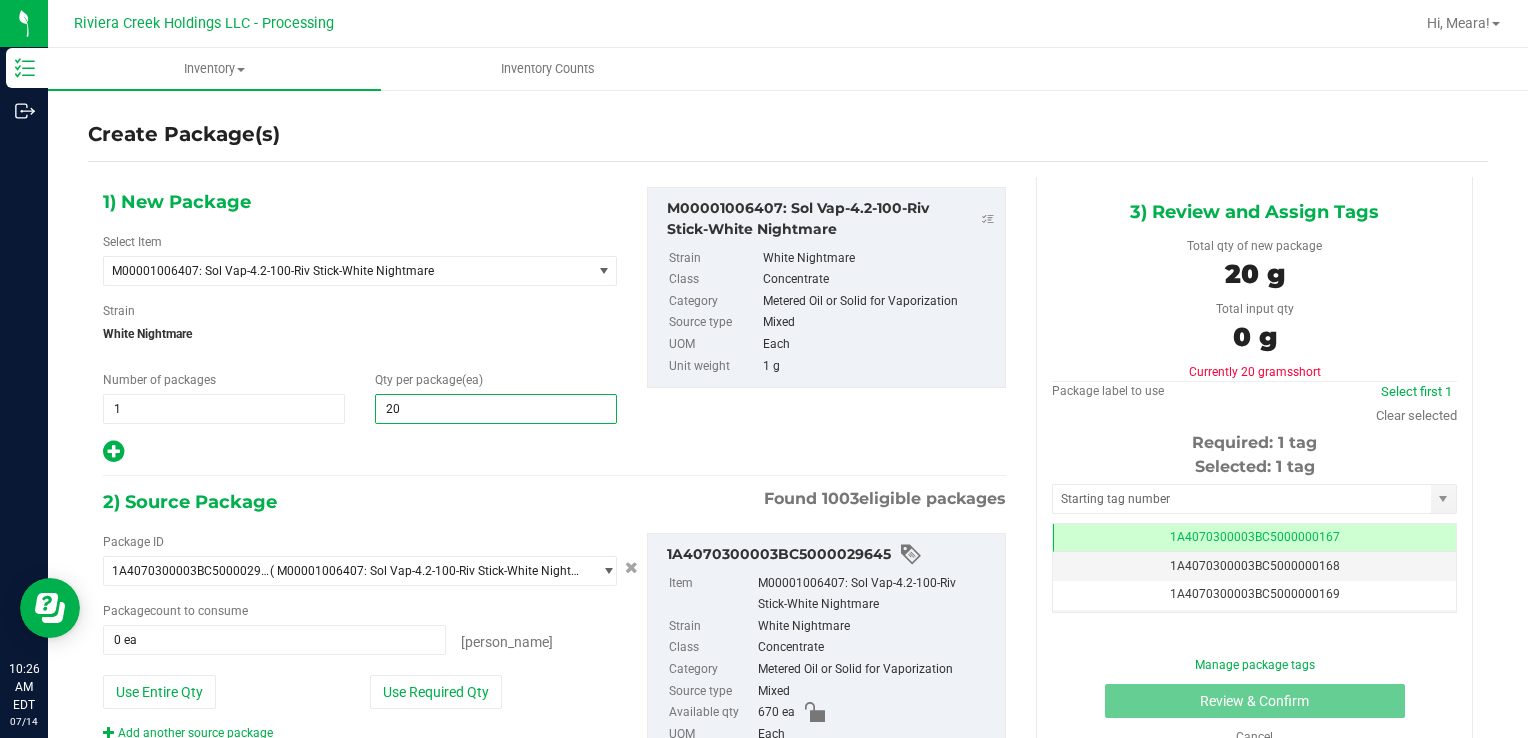 type on "20" 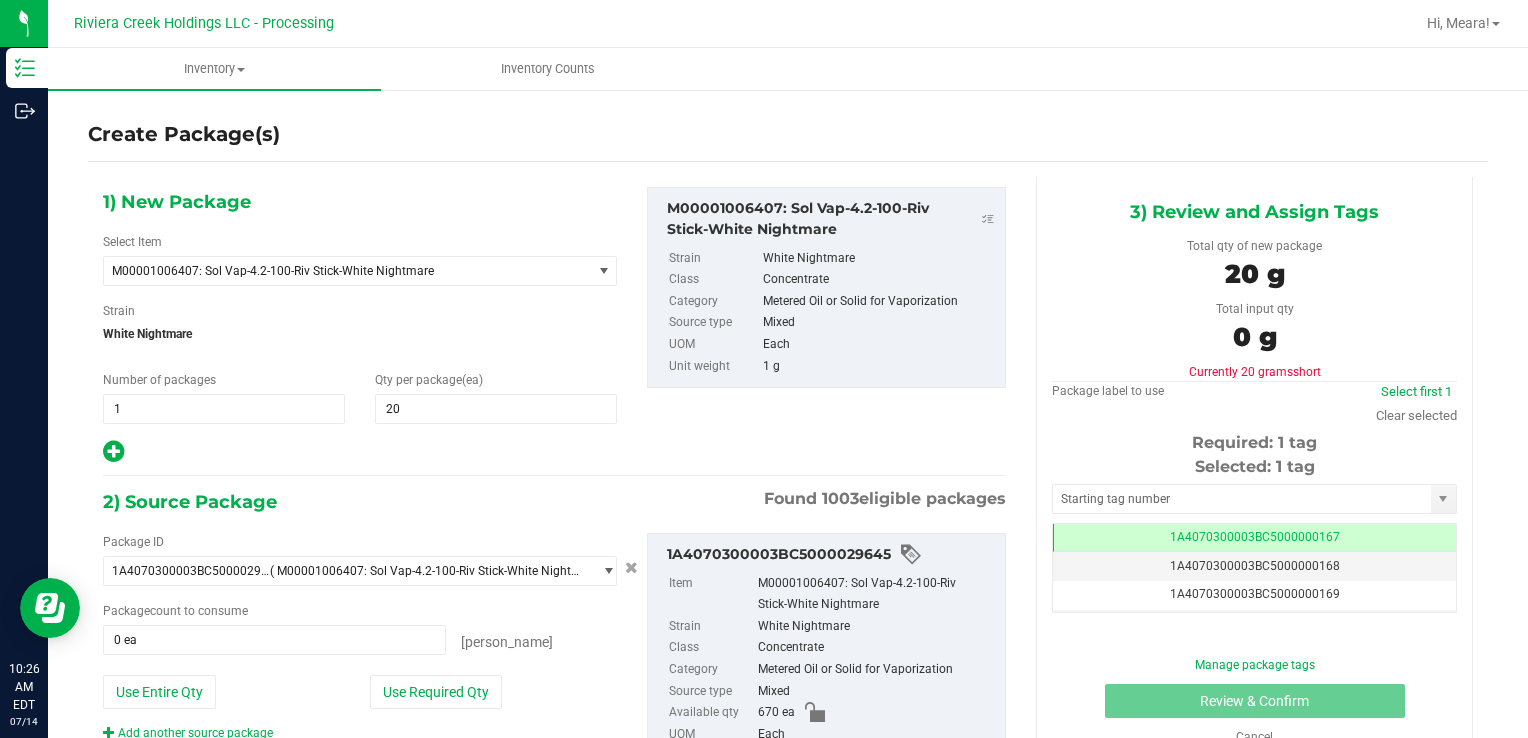 click on "Package ID
1A4070300003BC5000029645
(
M00001006407: Sol Vap-4.2-100-Riv Stick-White Nightmare
)
1A4070100000321000014371 1A4070100000321000014487 1A4070100000321000014521 1A4070100000321000014641 1A4070100000321000014667 1A4070100000321000014753 1A4070100000321000014754 1A4070100000321000014755 1A4070100000321000014756 1A4070100000321000014757 1A4070100000321000014759 1A4070100000321000014821 1A4070100000321000014822 1A4070100000321000014823 1A4070100000321000014832 1A4070100000321000014833 1A4070100000321000014834 1A4070100000321000014836 1A4070100000321000014837 1A4070100000321000014839 1A4070100000321000014850 1A4070100000321000014867 1A4070100000321000014868 1A4070100000321000014869 1A4070100000321000014910 1A4070100000321000014911 1A4070100000321000014912 1A4070100000321000014929 1A4070100000321000014931" at bounding box center [360, 637] 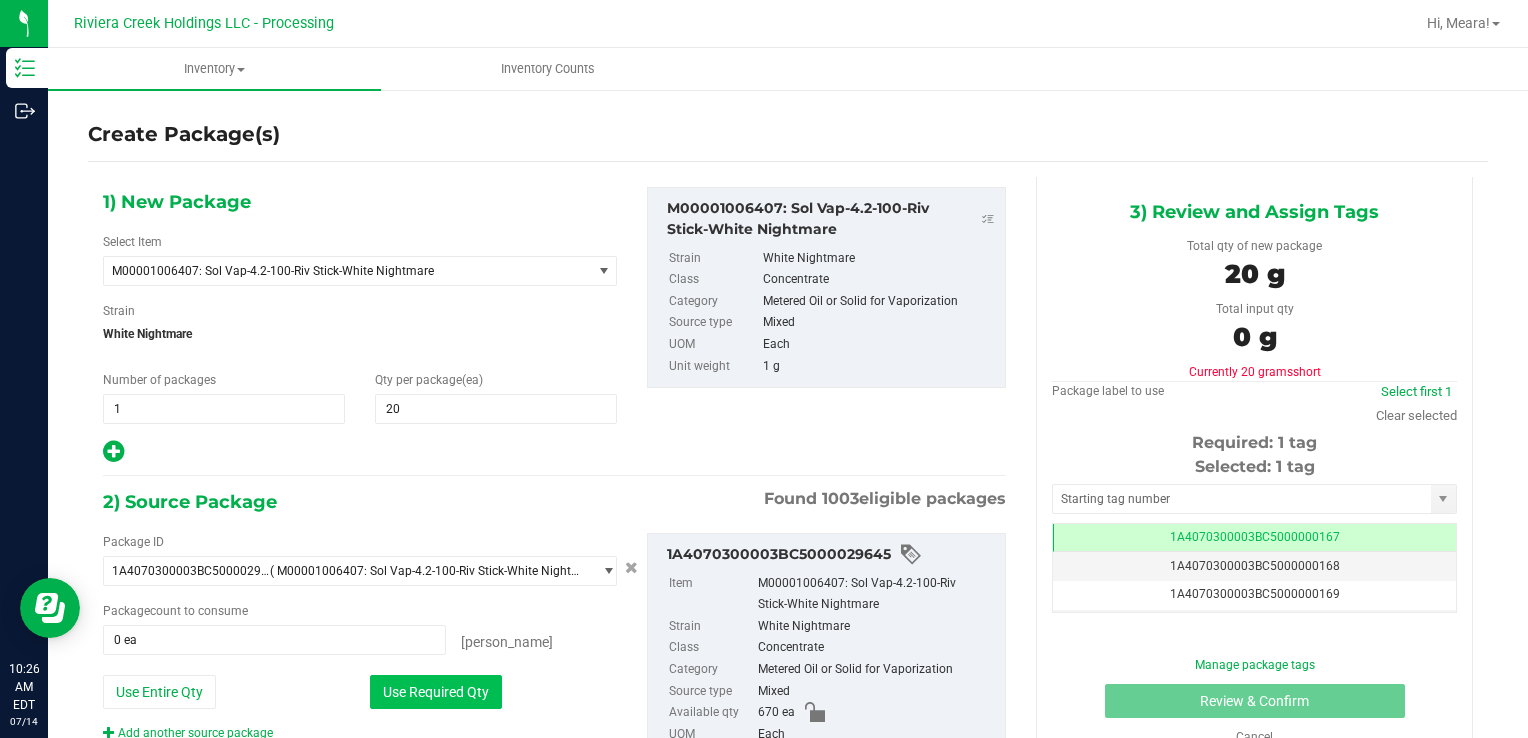 click on "Use Required Qty" at bounding box center [436, 692] 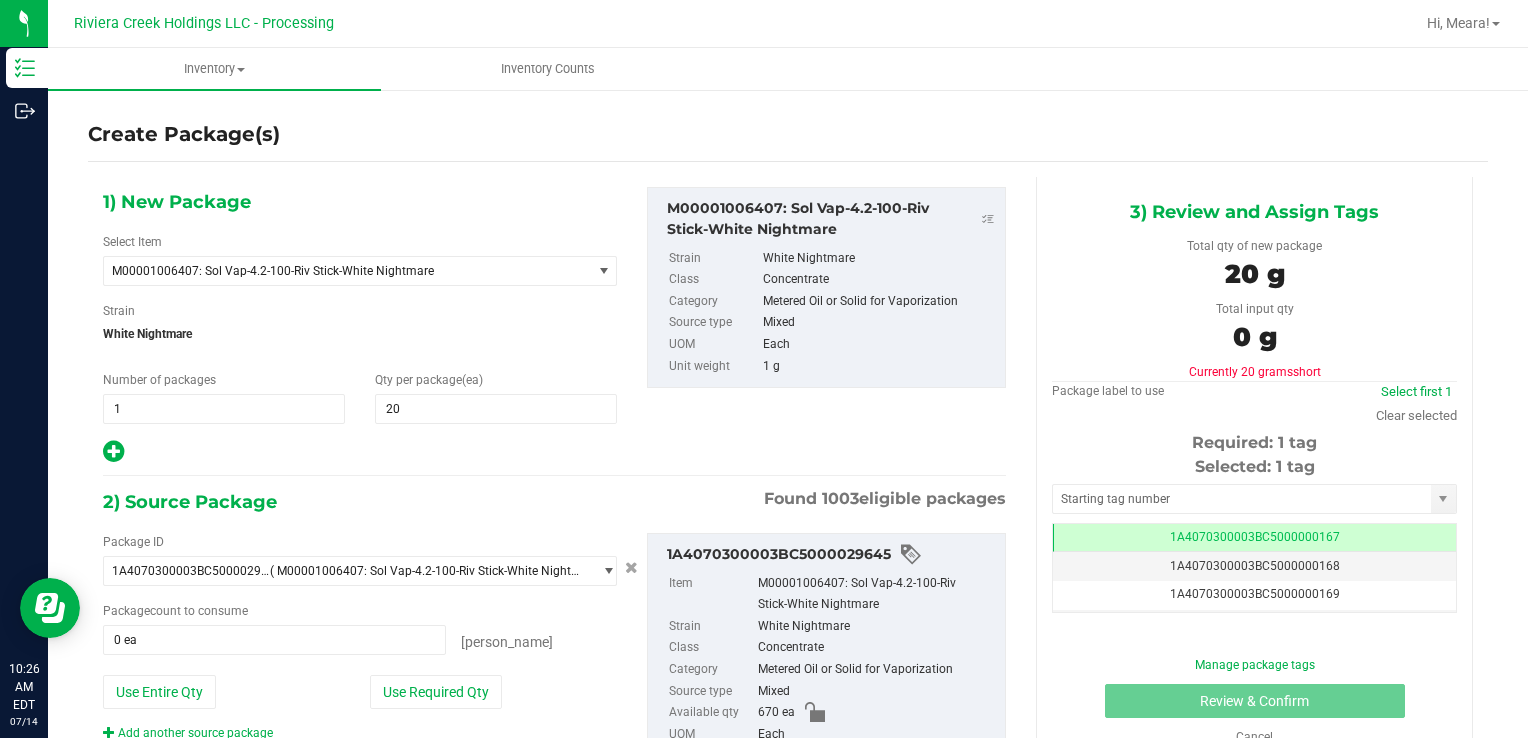 type on "20 ea" 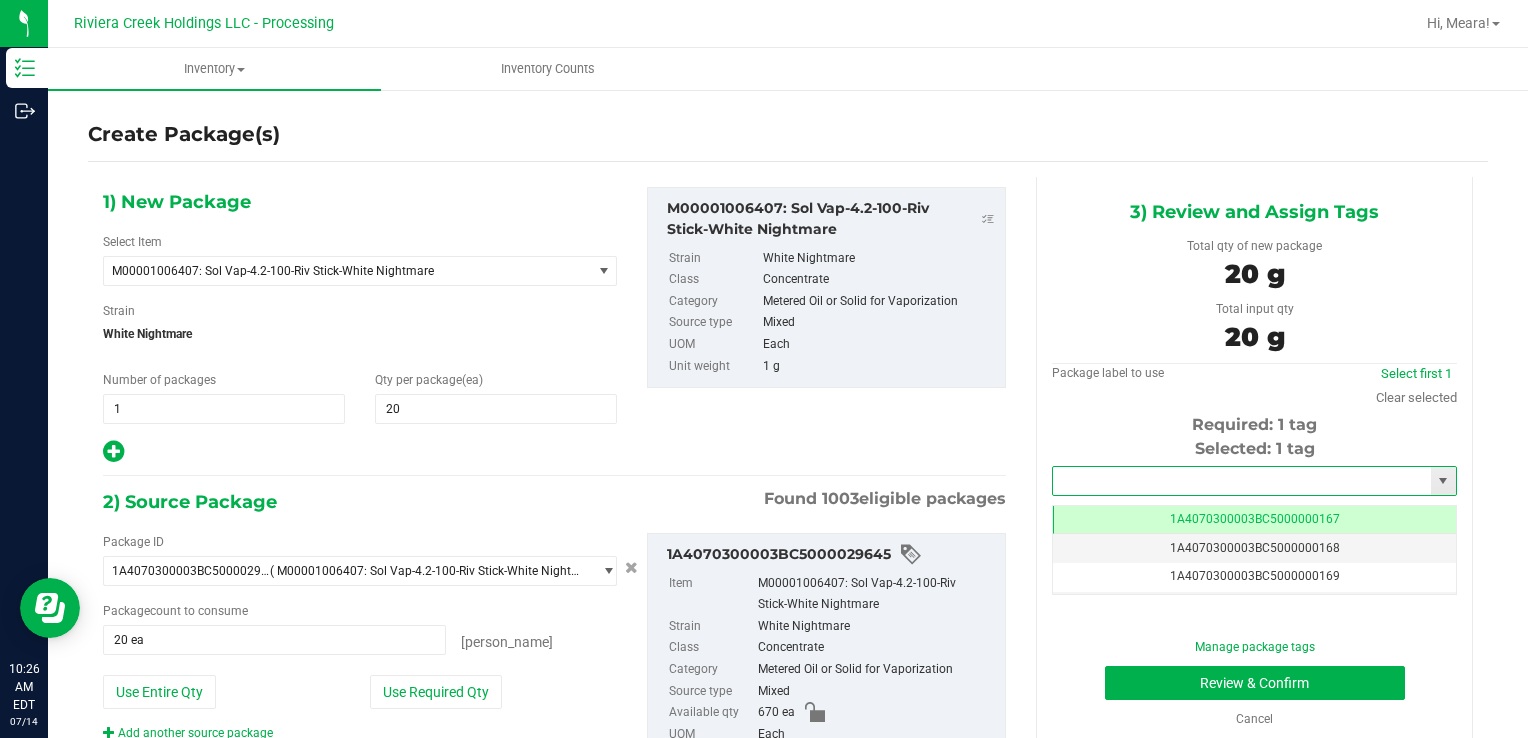 click at bounding box center [1242, 481] 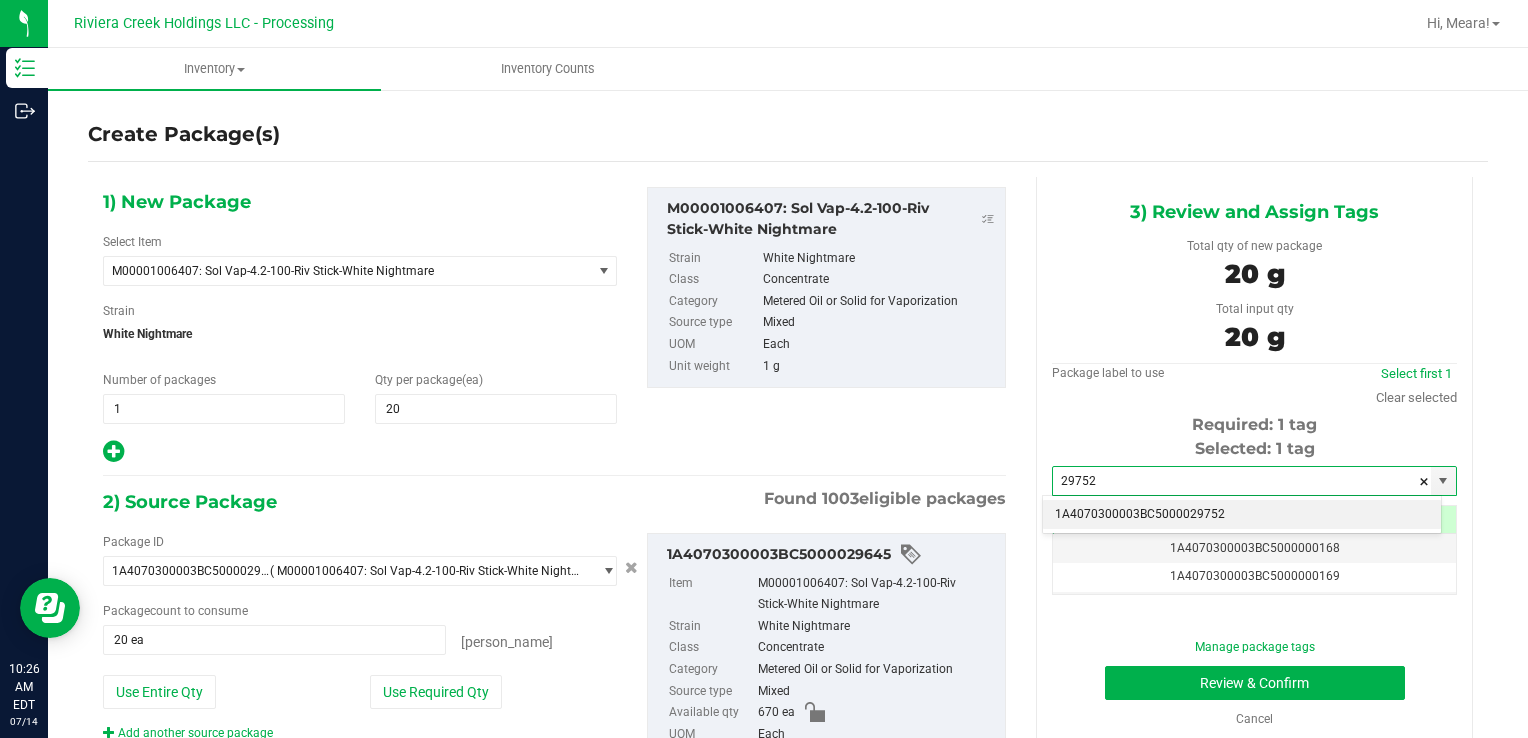 click on "1A4070300003BC5000029752" at bounding box center (1242, 515) 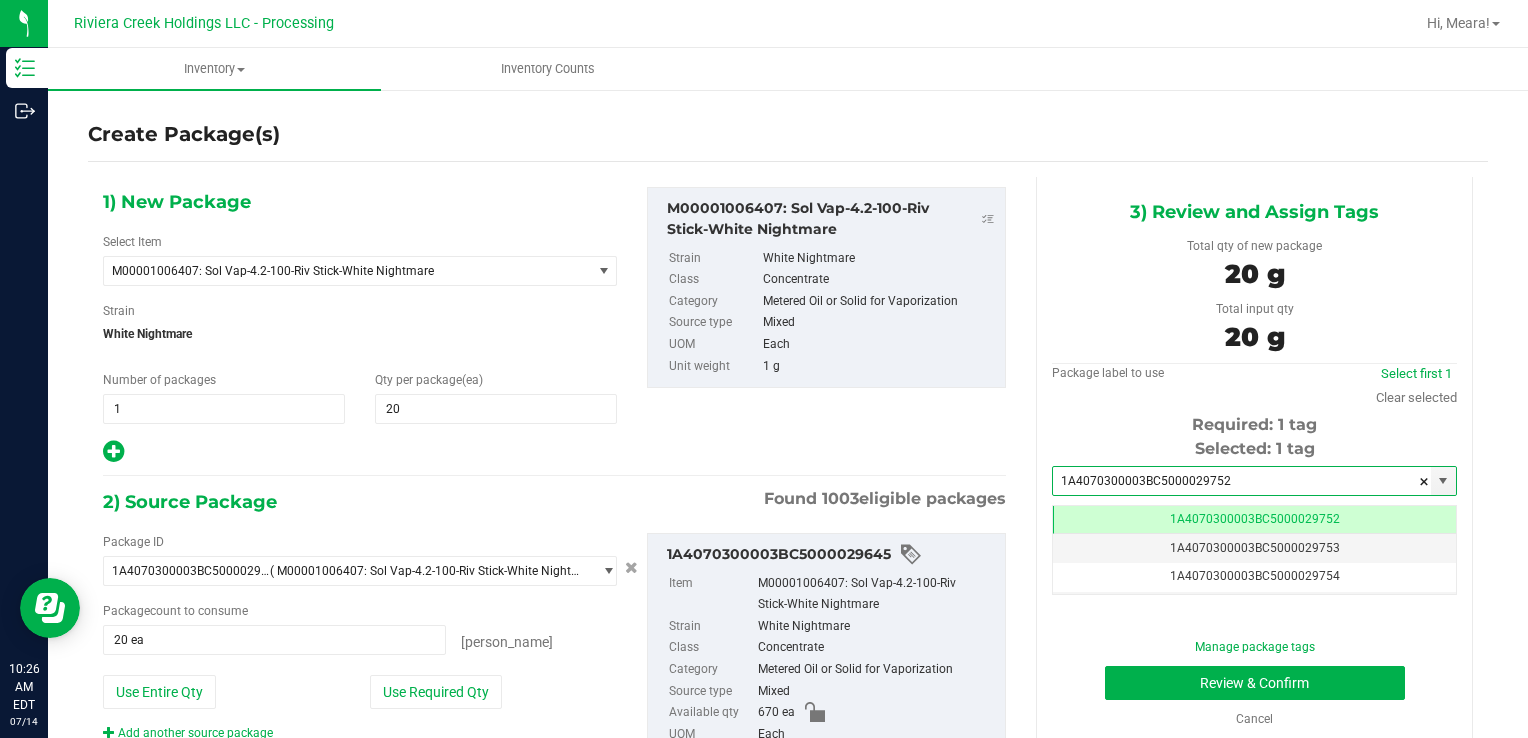 scroll, scrollTop: 0, scrollLeft: 0, axis: both 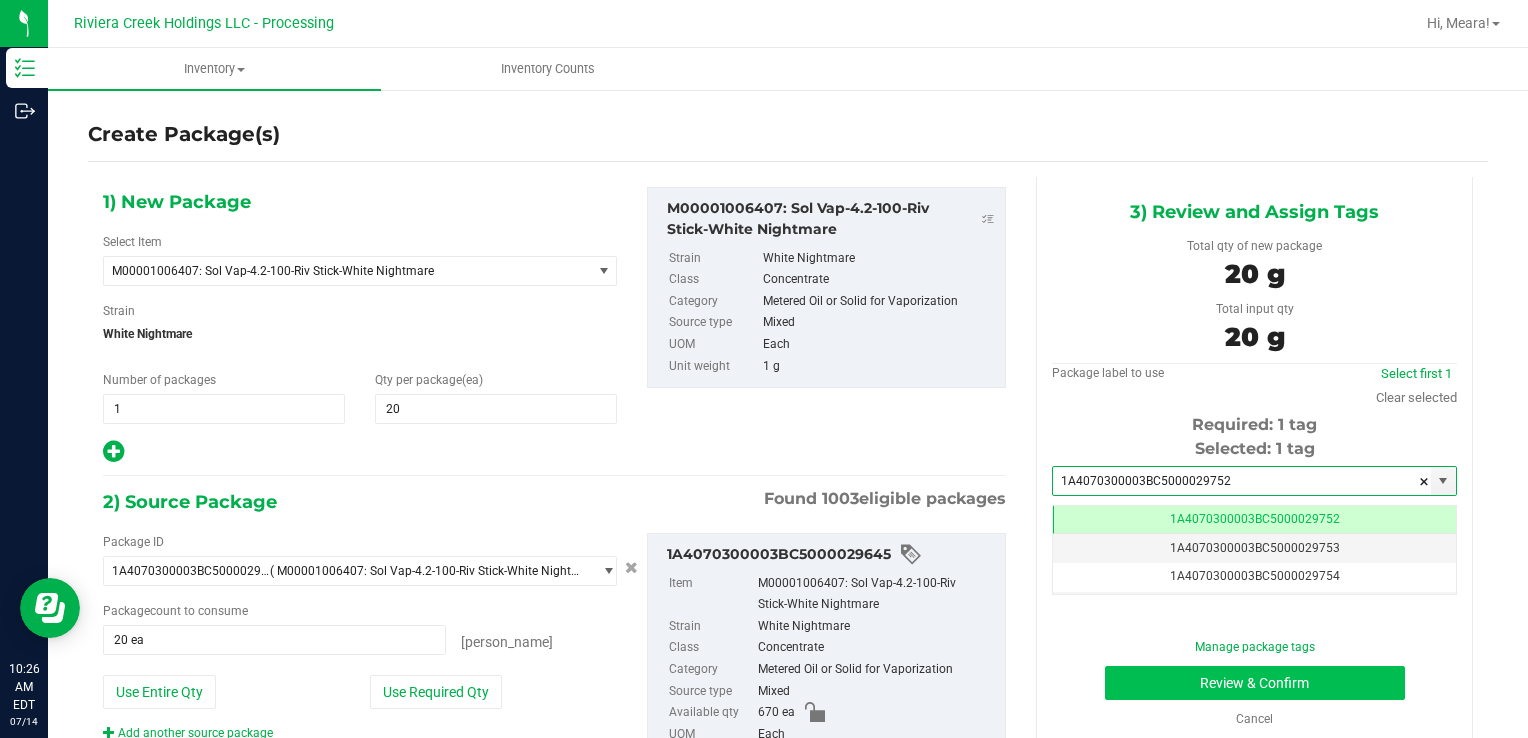 type on "1A4070300003BC5000029752" 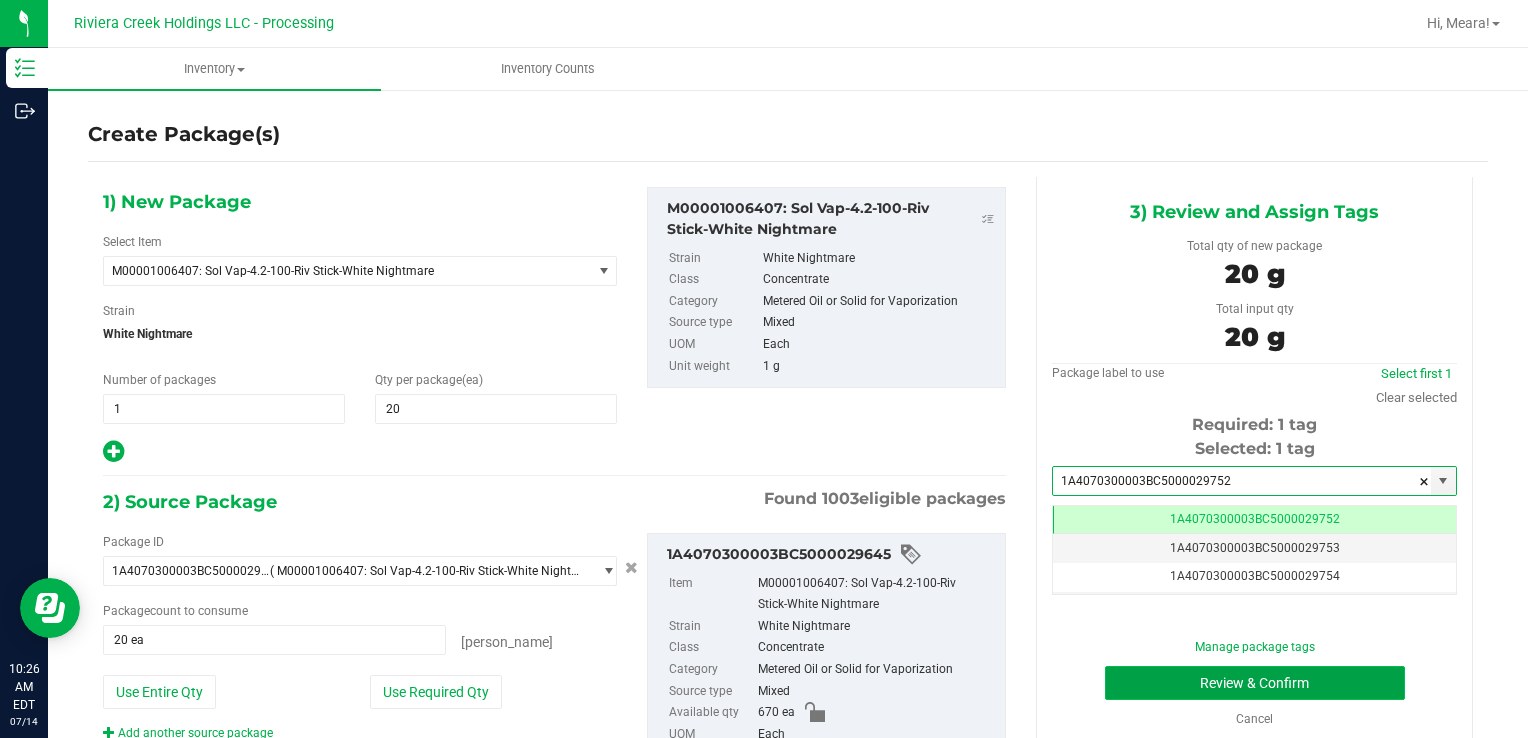click on "Review & Confirm" at bounding box center [1255, 683] 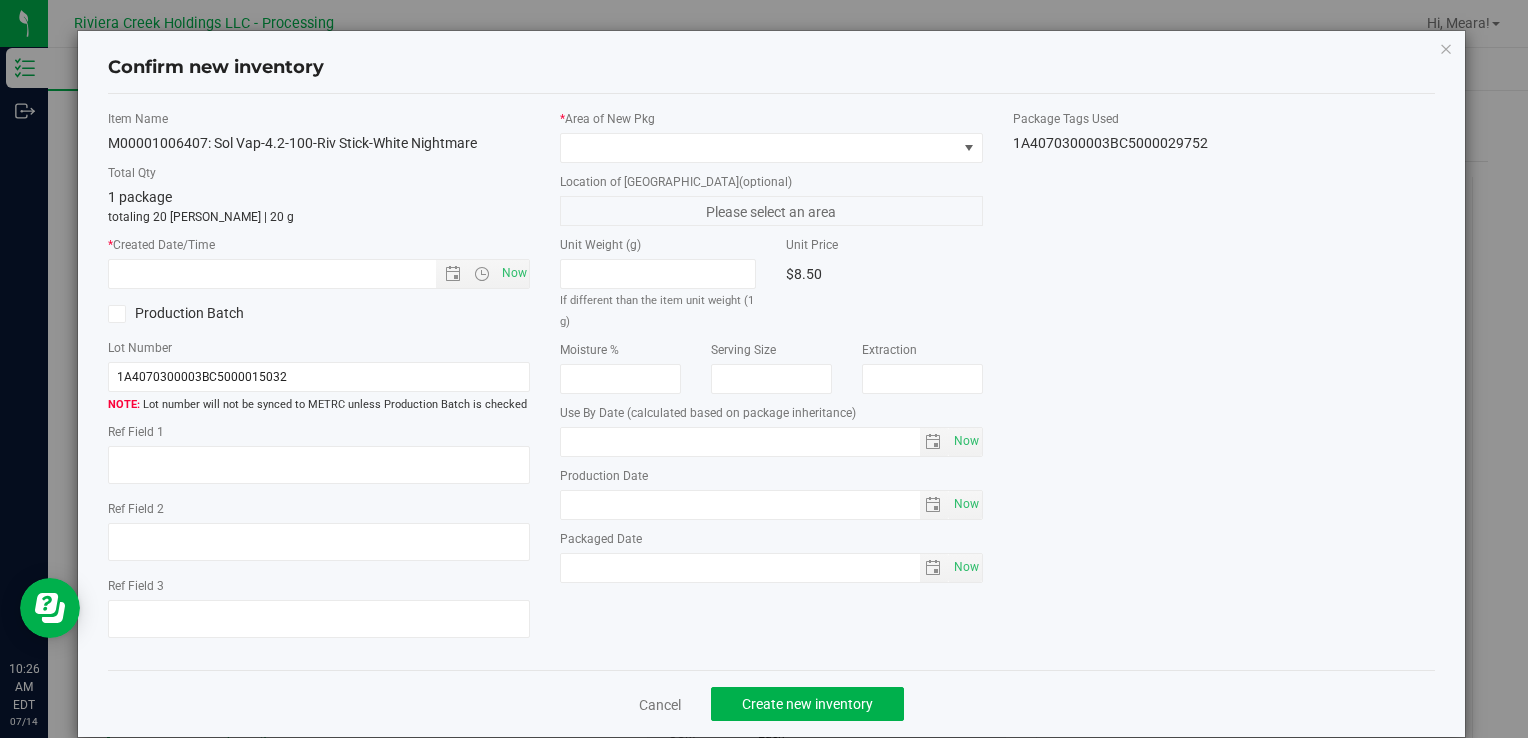 type on "[DATE]" 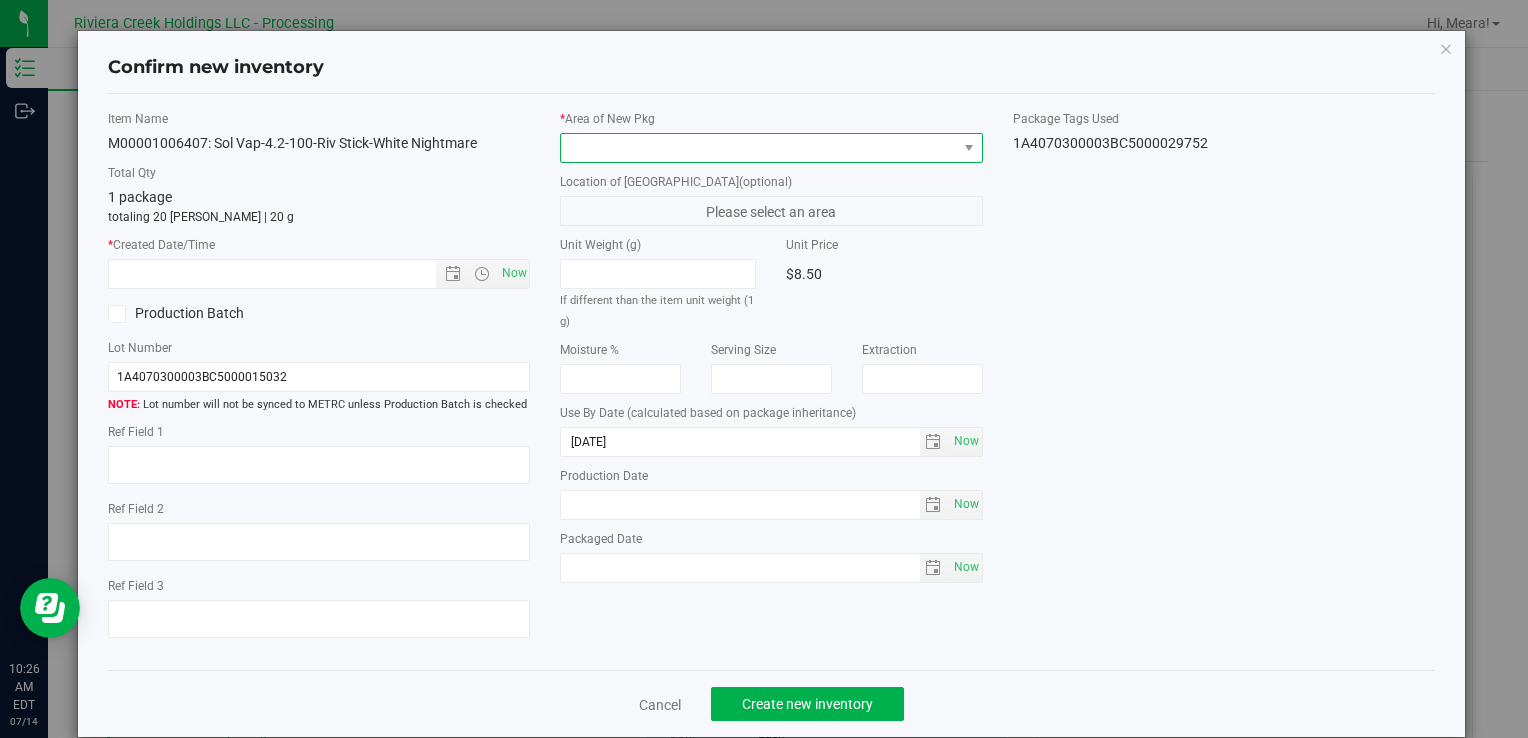 click at bounding box center [758, 148] 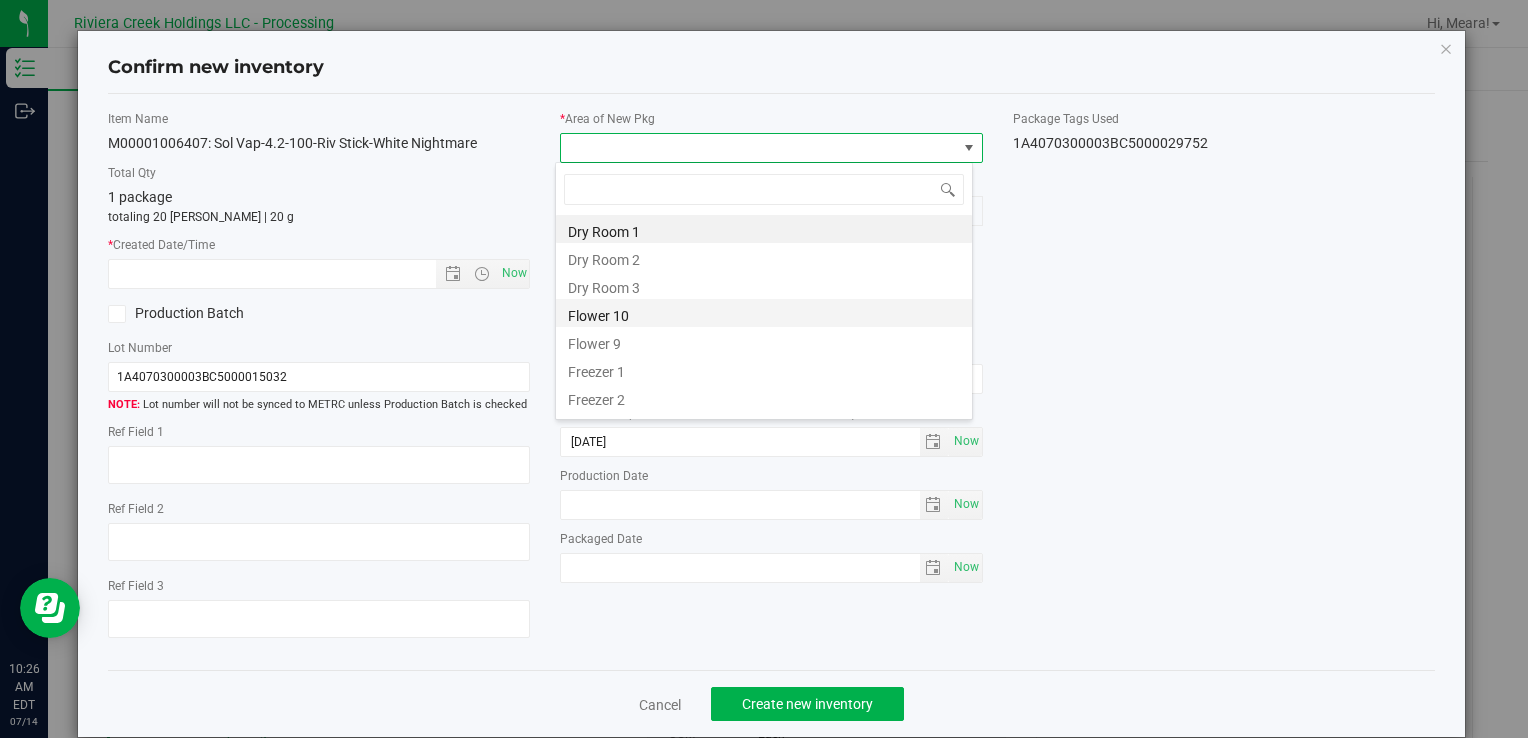 click on "Flower 10" at bounding box center [764, 313] 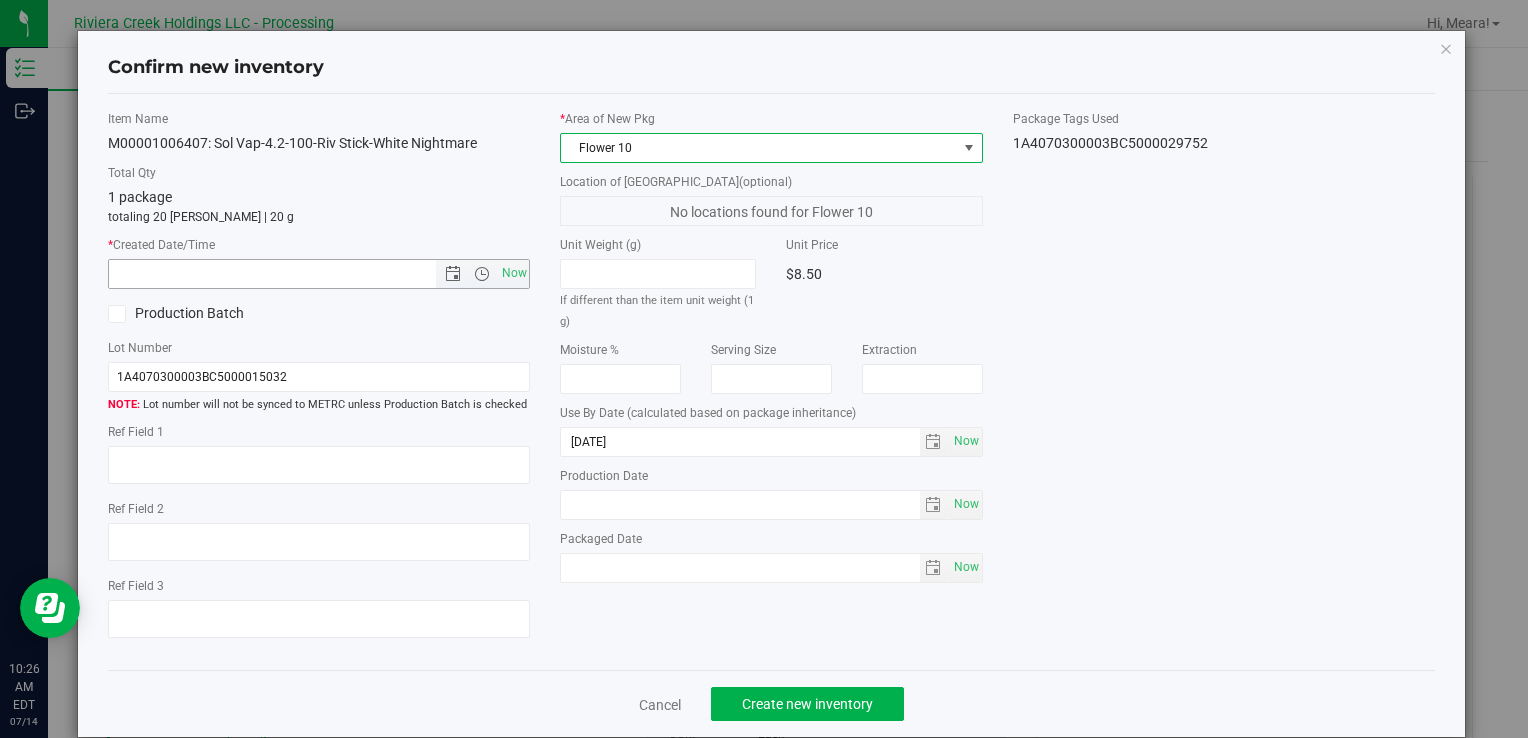 drag, startPoint x: 517, startPoint y: 277, endPoint x: 517, endPoint y: 295, distance: 18 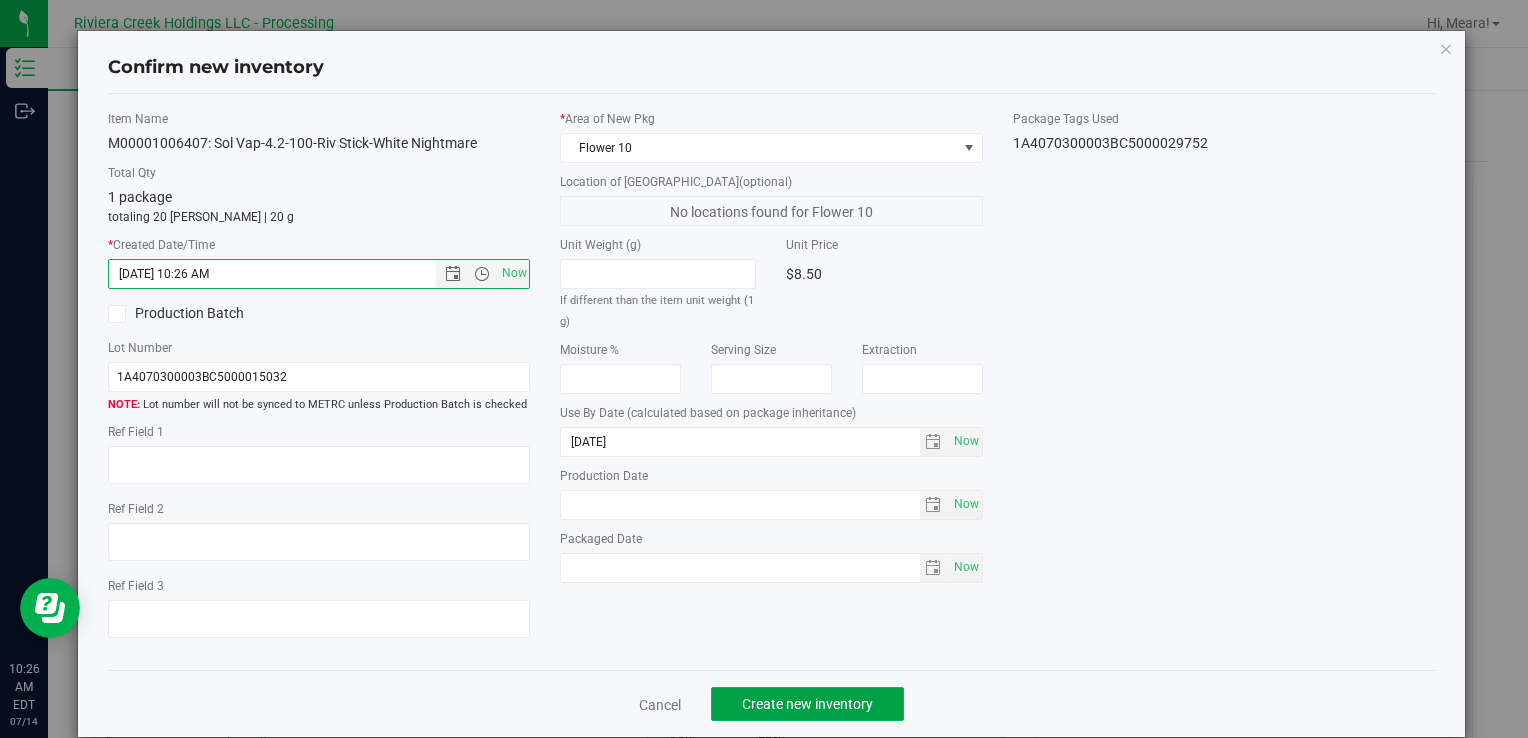 click on "Create new inventory" 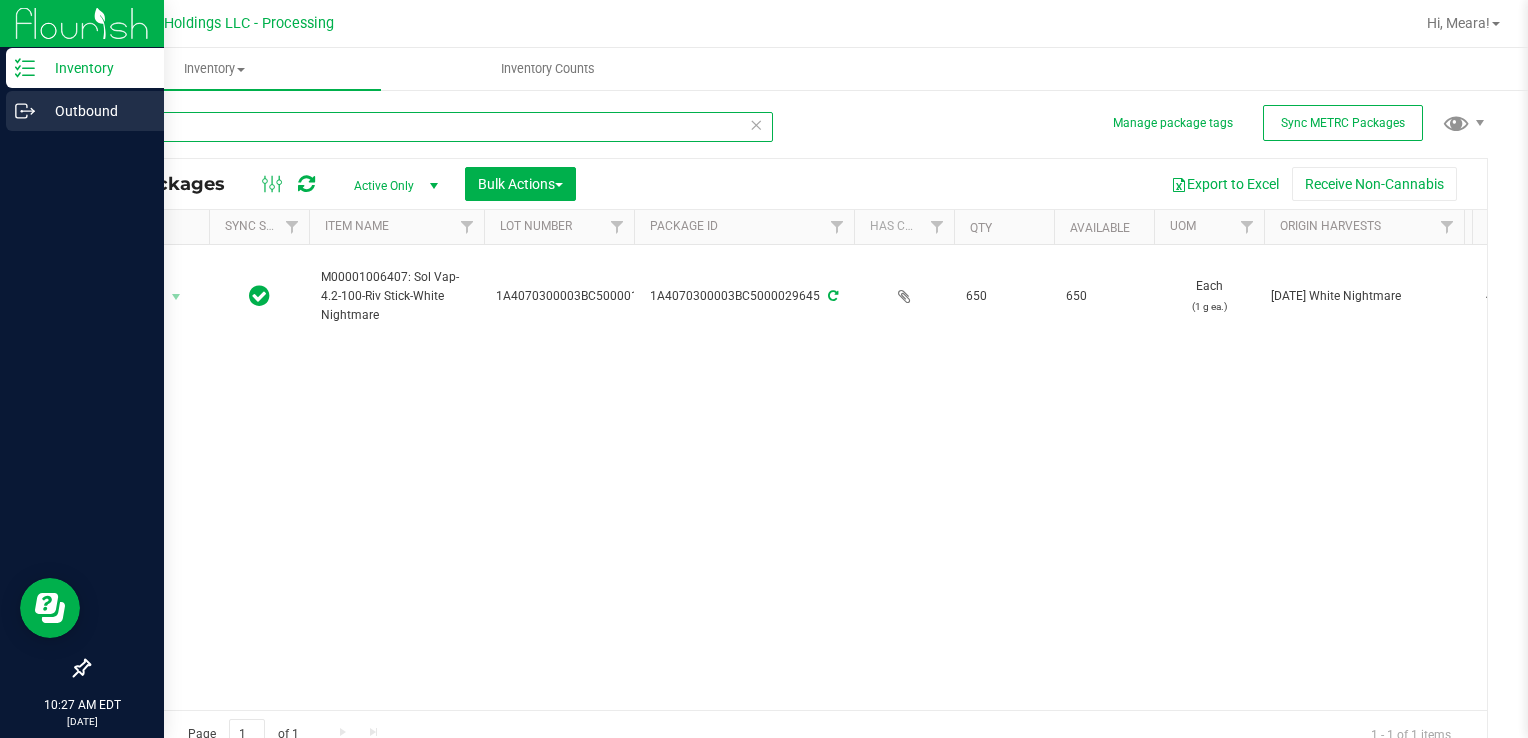 drag, startPoint x: 181, startPoint y: 131, endPoint x: 59, endPoint y: 126, distance: 122.10242 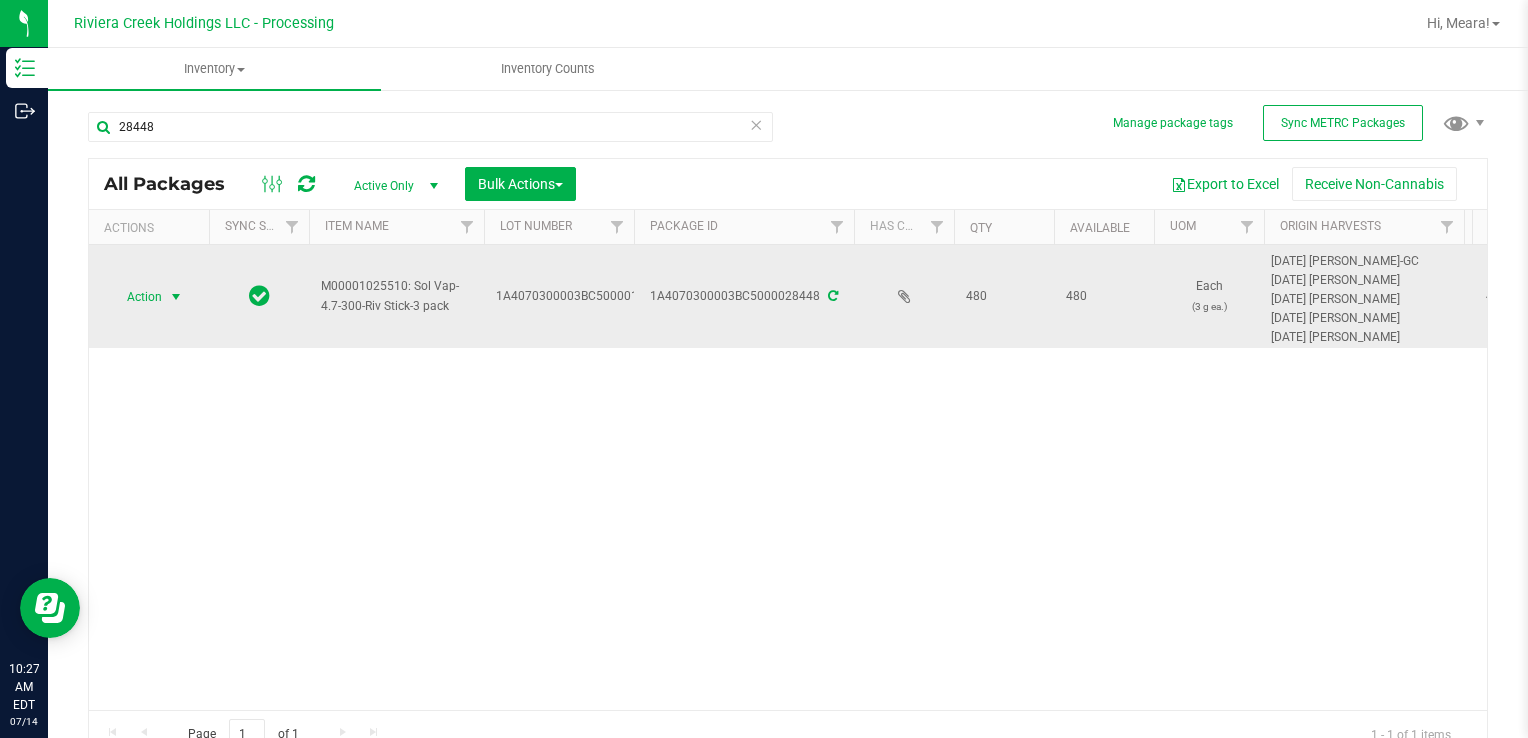 click on "Action" at bounding box center [136, 297] 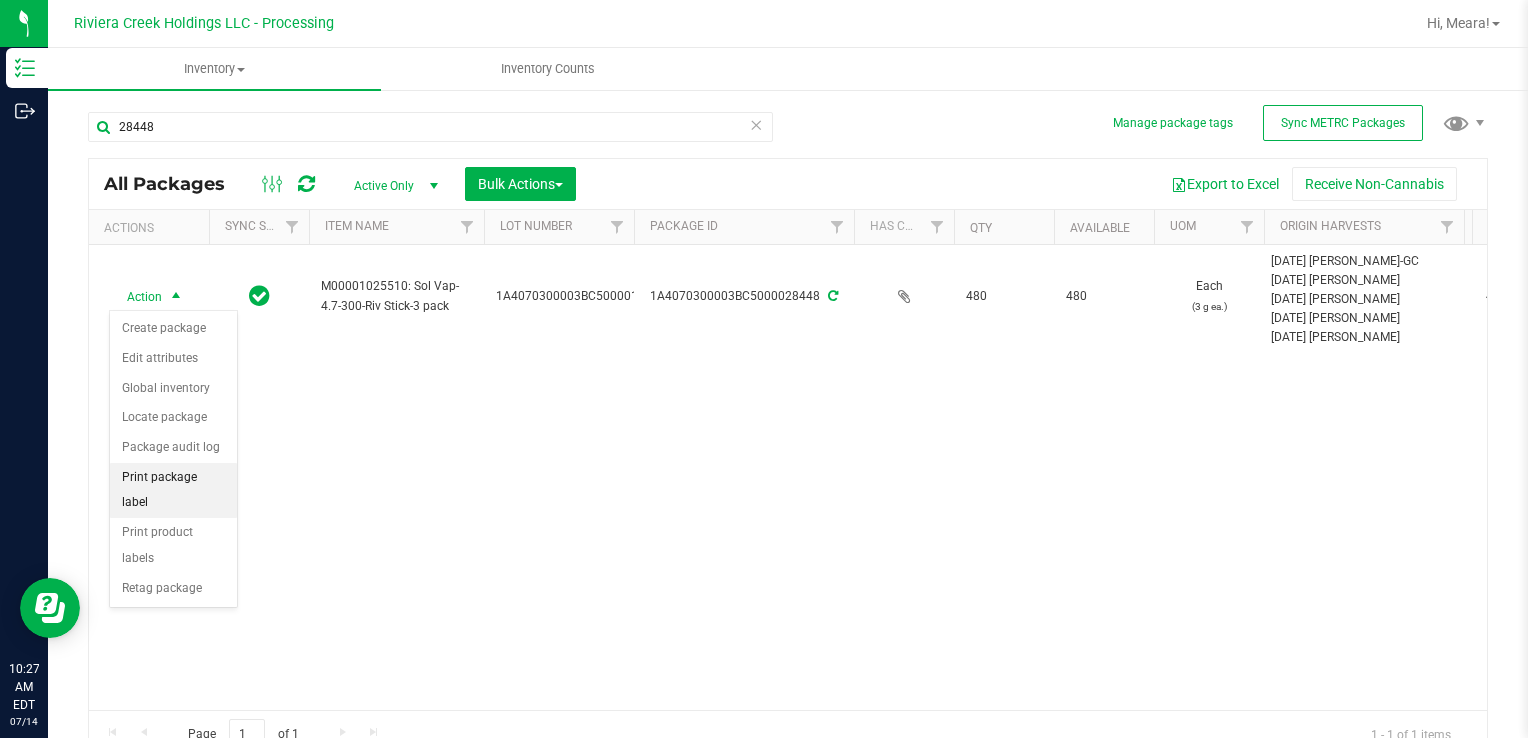 click on "Print package label" at bounding box center [173, 490] 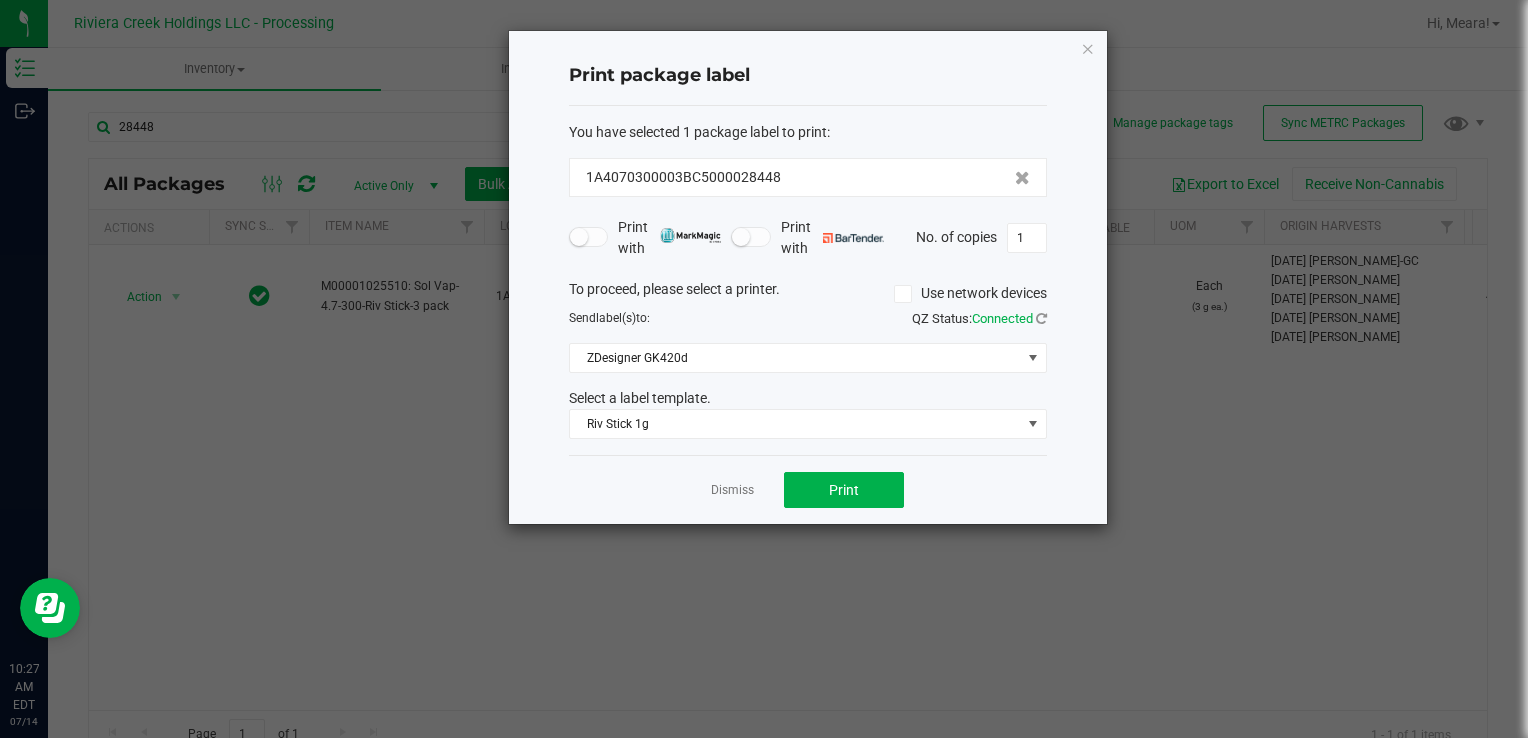 click on "You have selected 1 package label to print  :   1A4070300003BC5000028448   Print with   Print with   No. of copies  1  To proceed, please select a printer.   Use network devices  Send  label(s)  to:  QZ Status:   Connected  ZDesigner GK420d  Select a label template.  Riv Stick 1g" 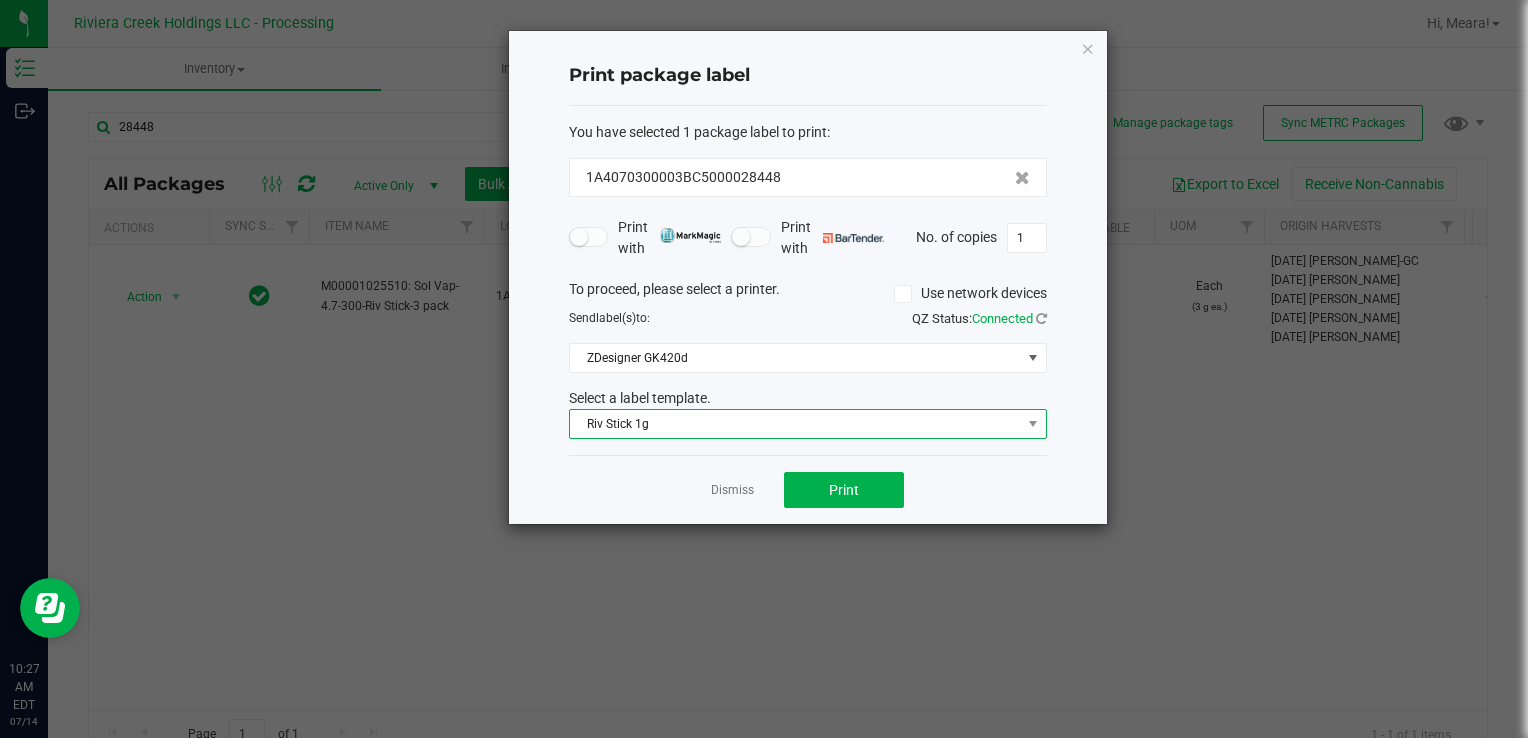 click on "Riv Stick 1g" at bounding box center [795, 424] 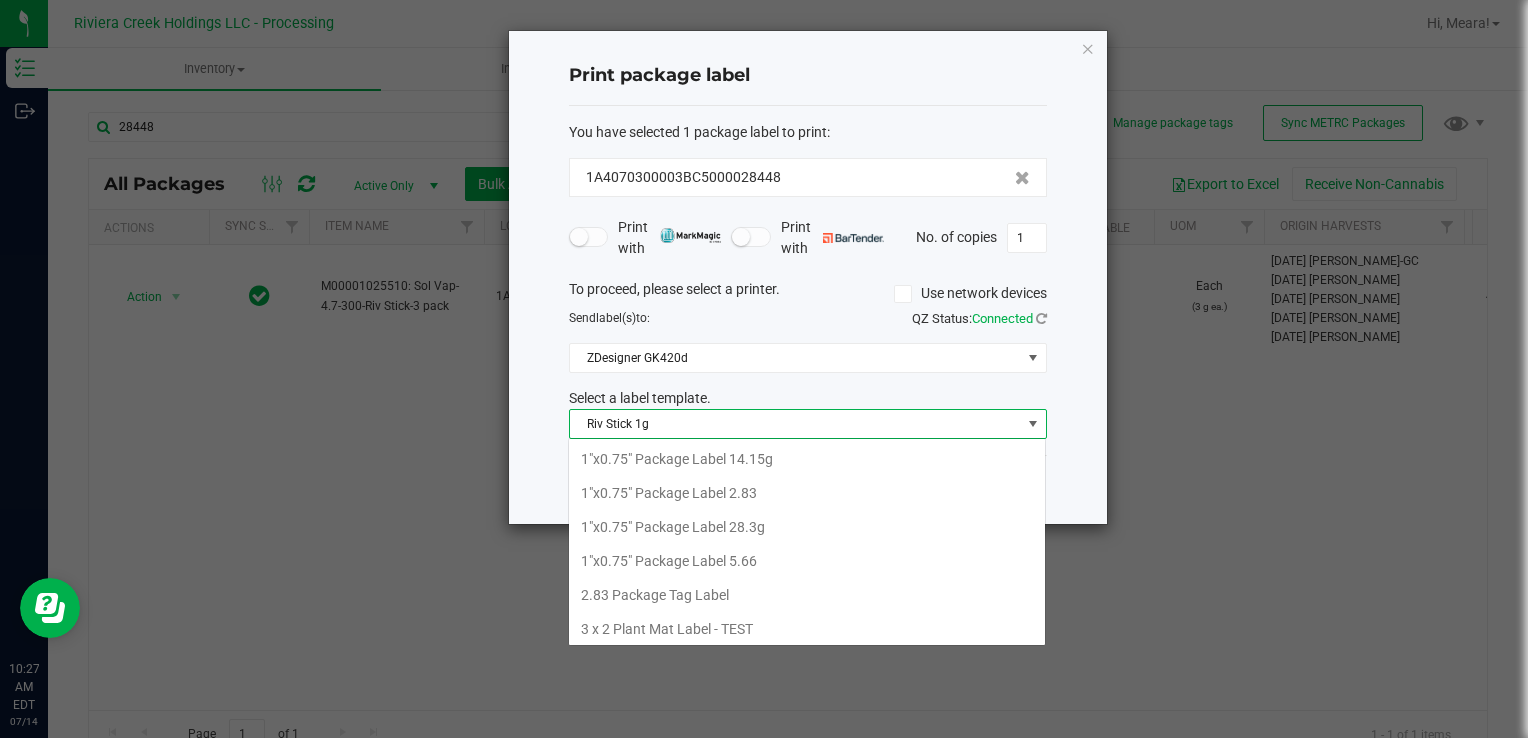 scroll, scrollTop: 99970, scrollLeft: 99521, axis: both 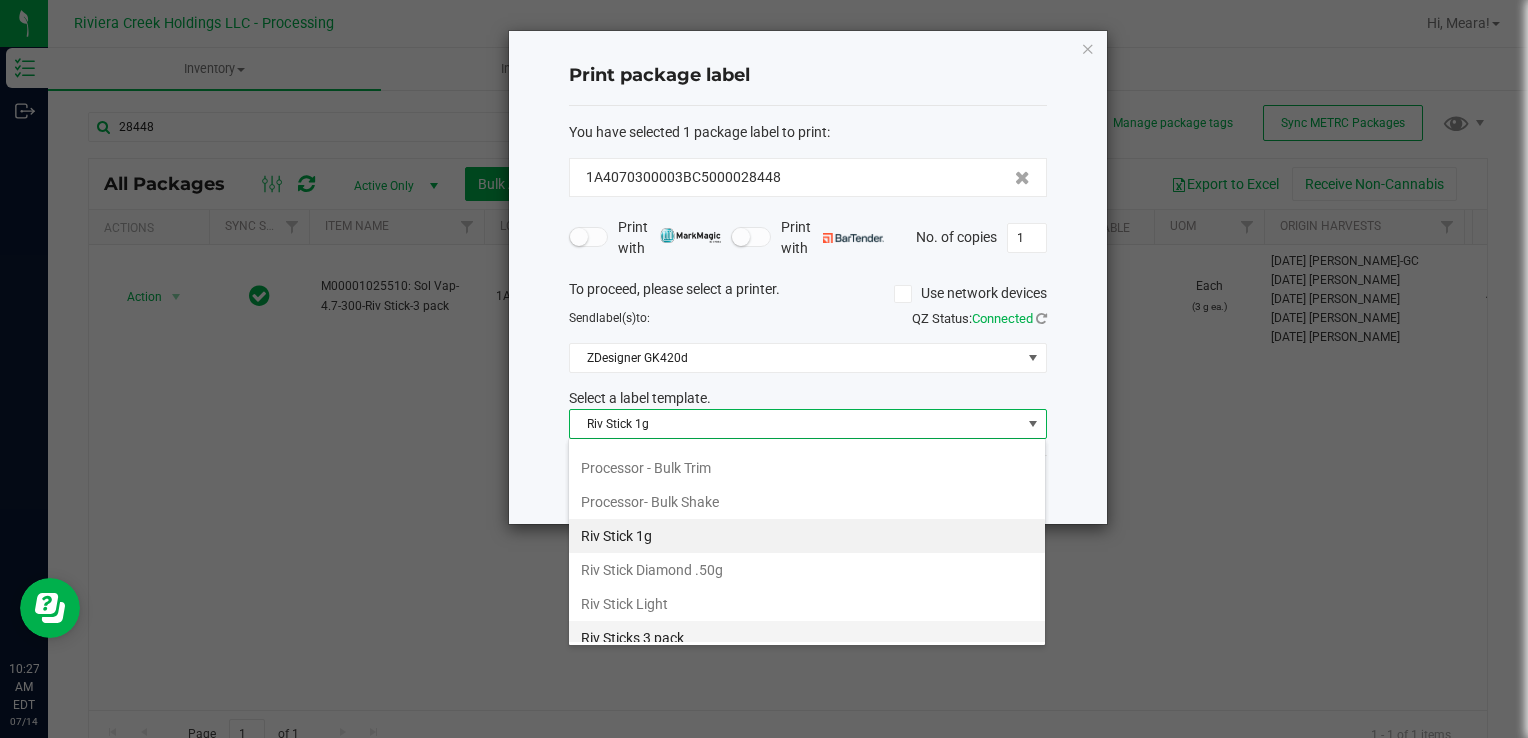 click on "Riv Sticks 3 pack" at bounding box center [807, 638] 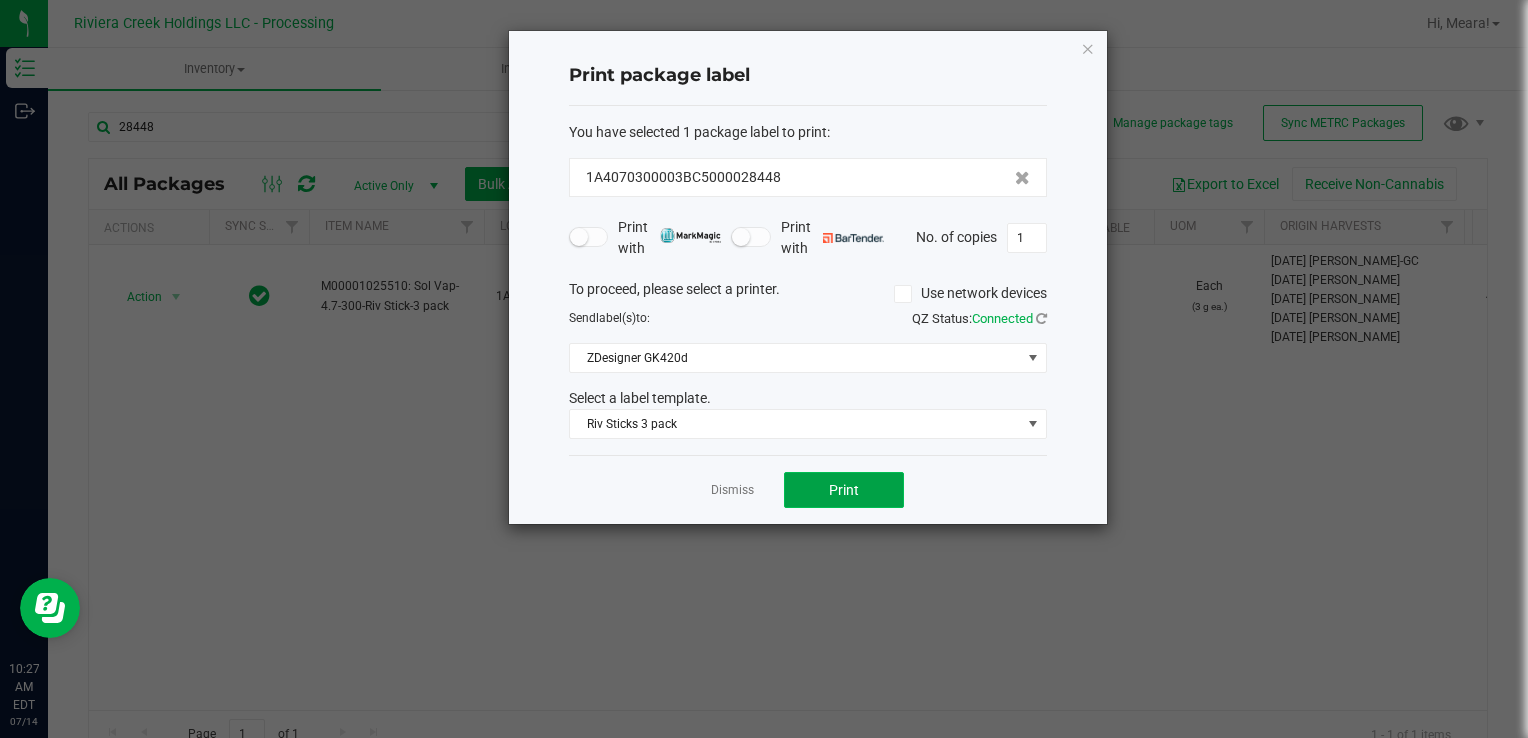 click on "Print" 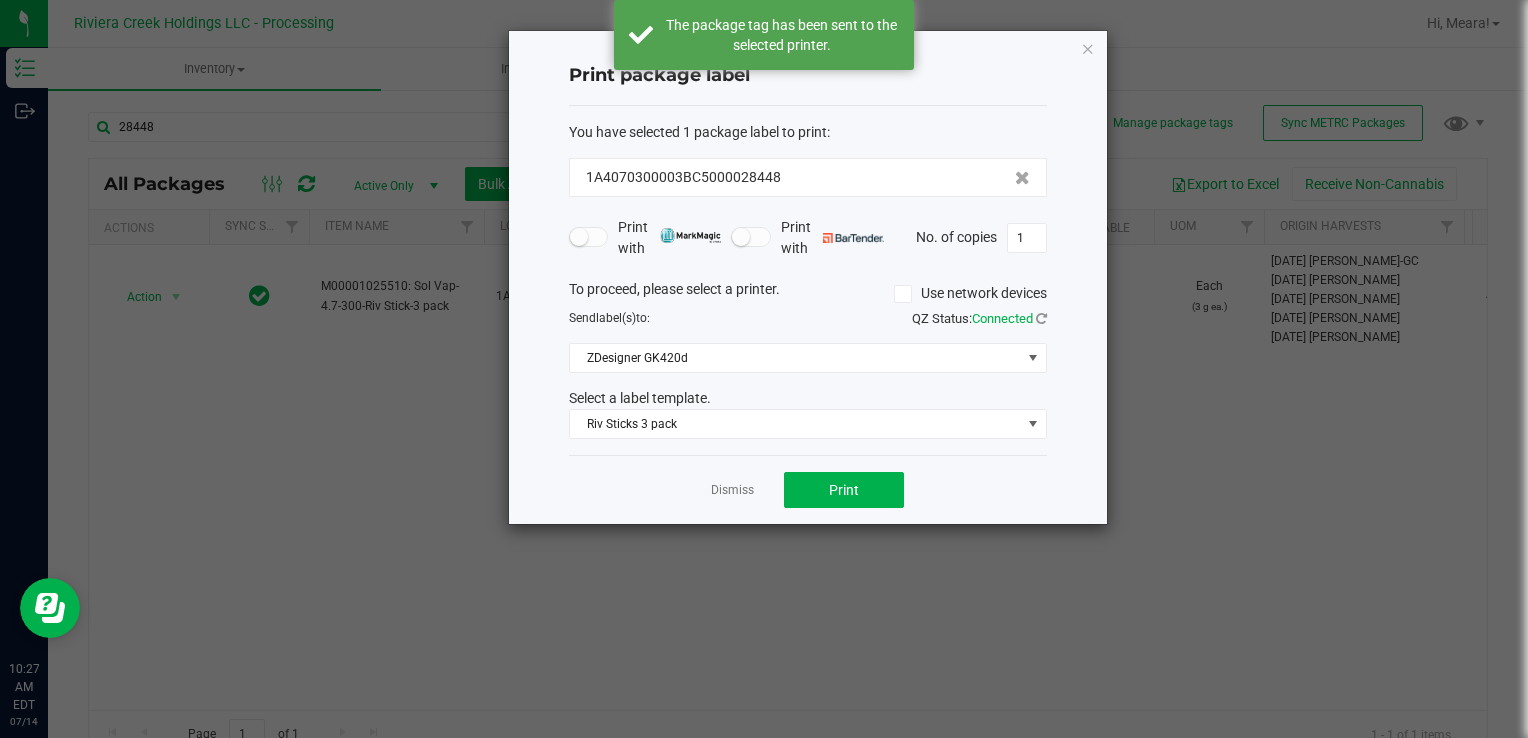 drag, startPoint x: 720, startPoint y: 490, endPoint x: 435, endPoint y: 414, distance: 294.95932 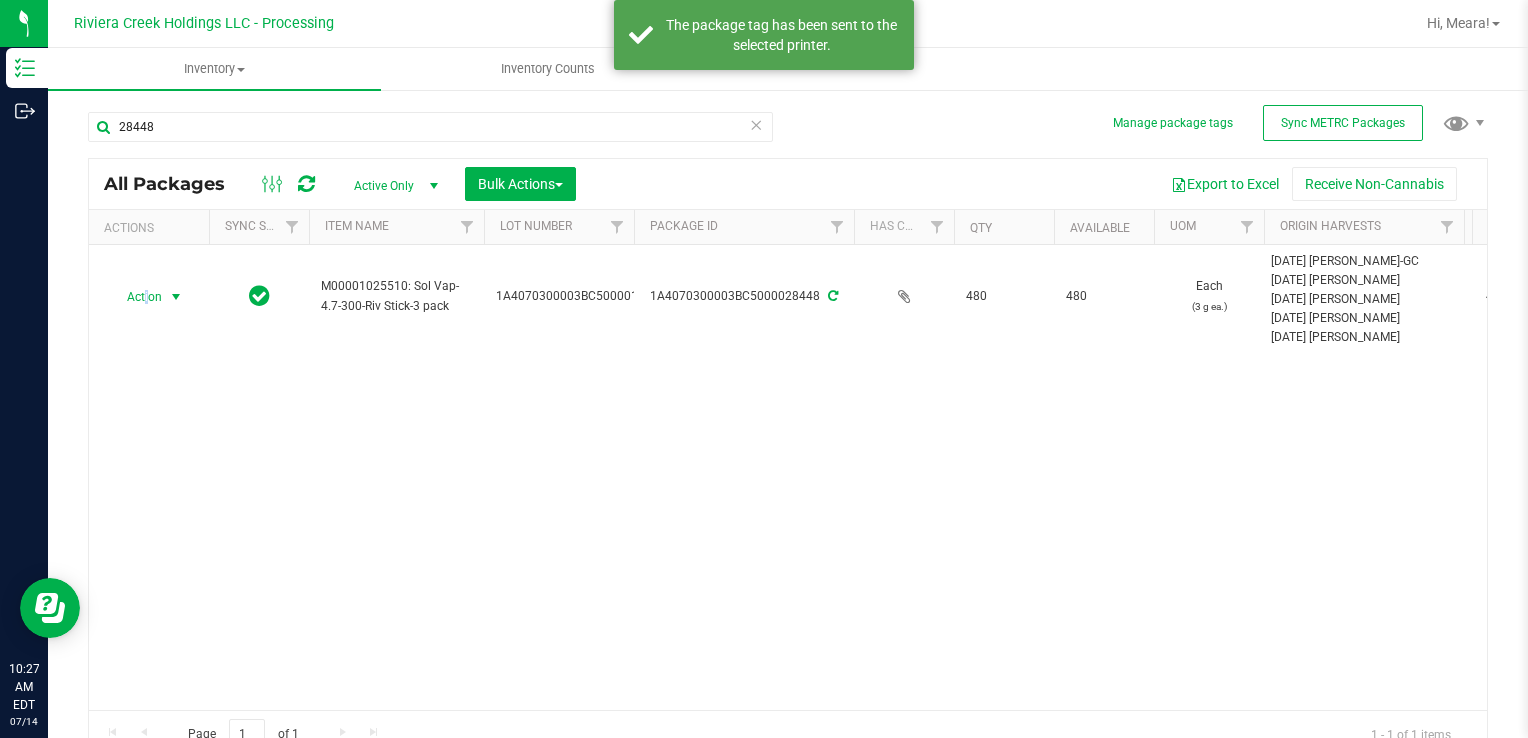 drag, startPoint x: 145, startPoint y: 294, endPoint x: 175, endPoint y: 322, distance: 41.036568 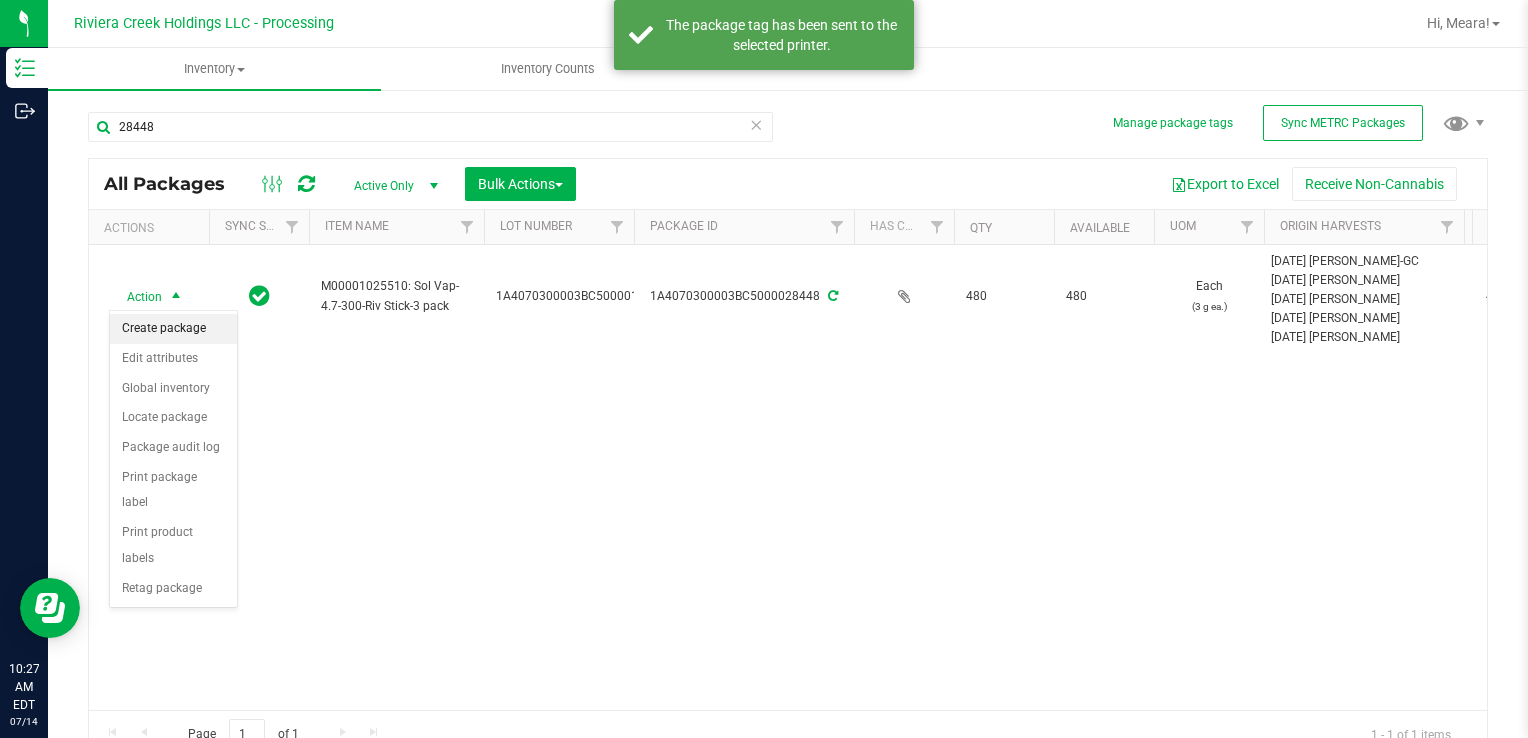 click on "Create package" at bounding box center (173, 329) 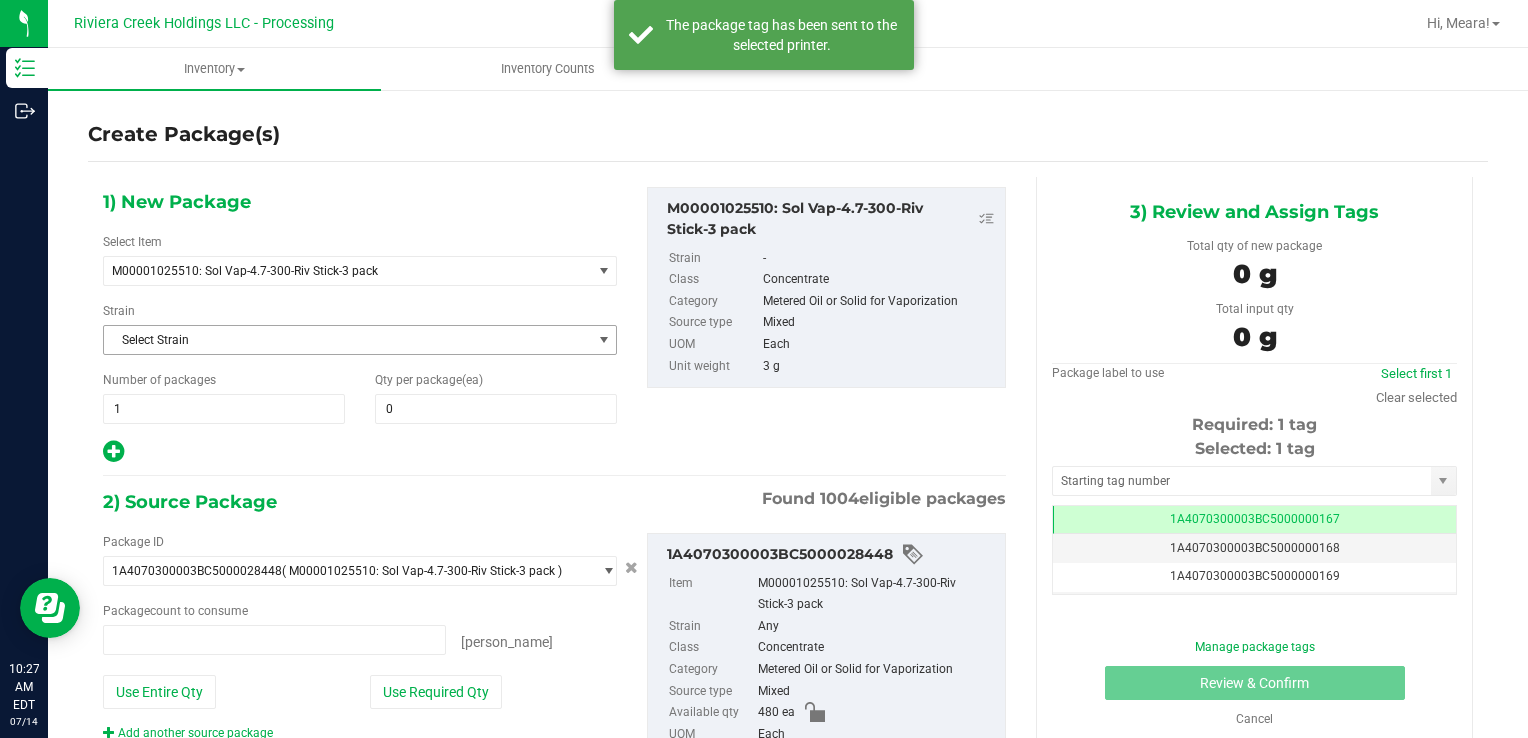 type on "0 ea" 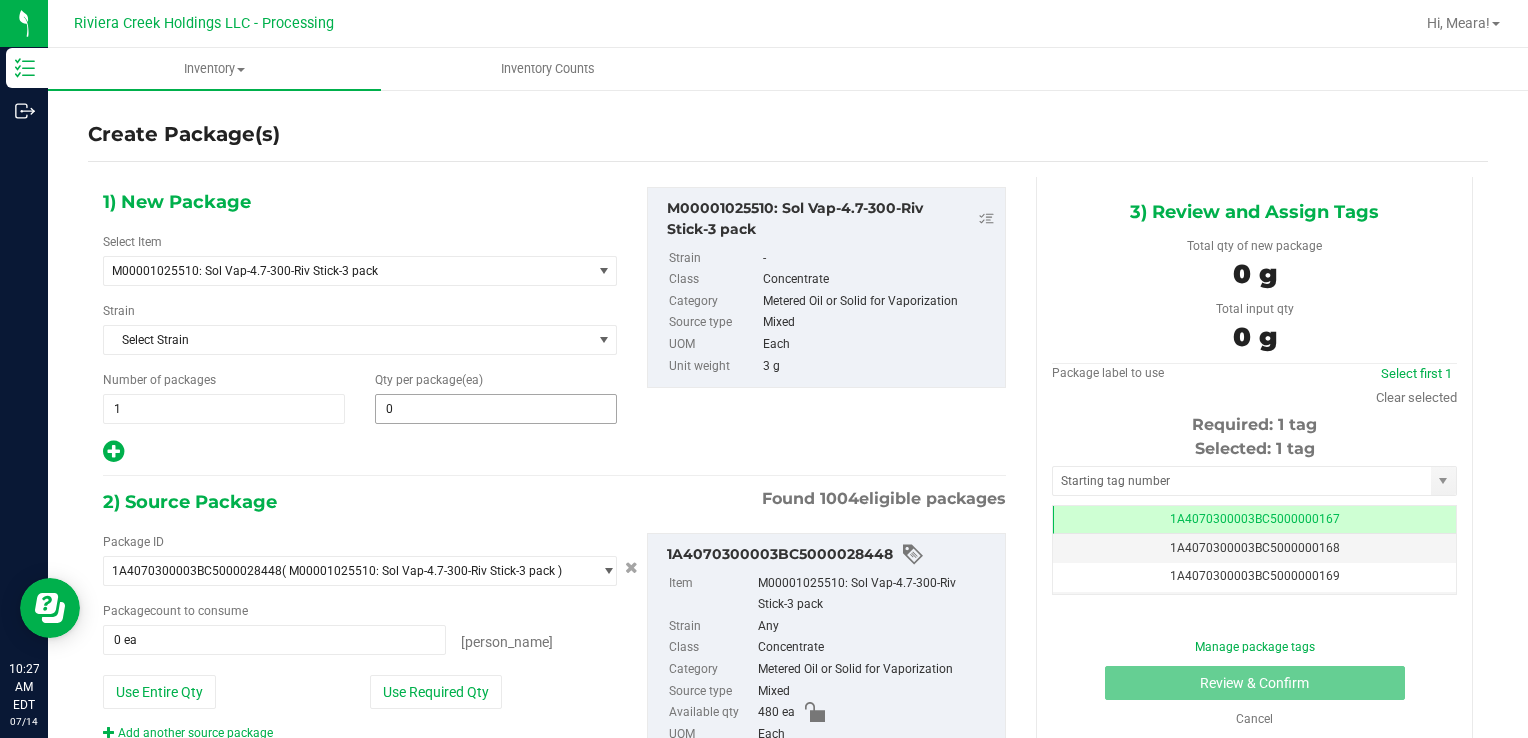 drag, startPoint x: 542, startPoint y: 427, endPoint x: 522, endPoint y: 418, distance: 21.931713 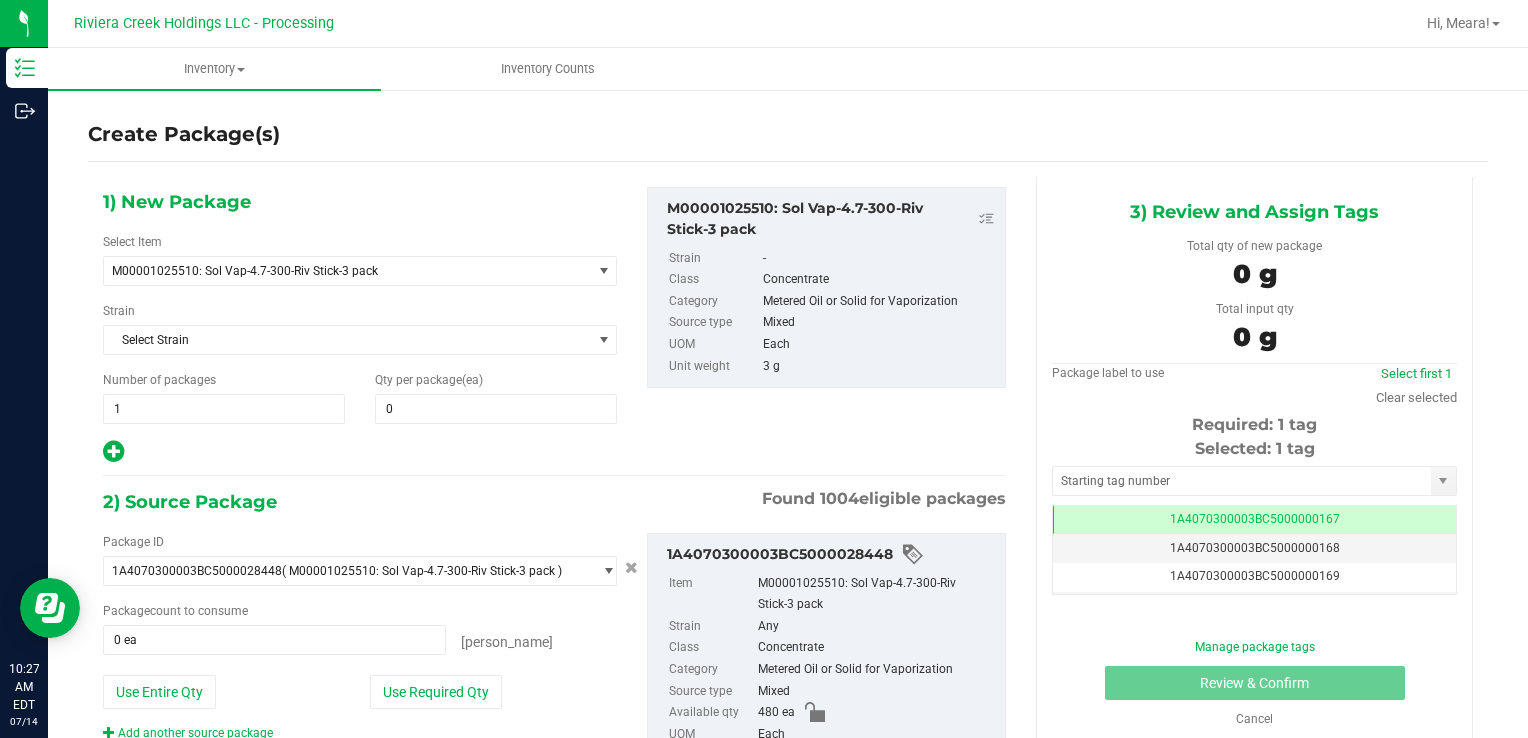 drag, startPoint x: 518, startPoint y: 378, endPoint x: 508, endPoint y: 358, distance: 22.36068 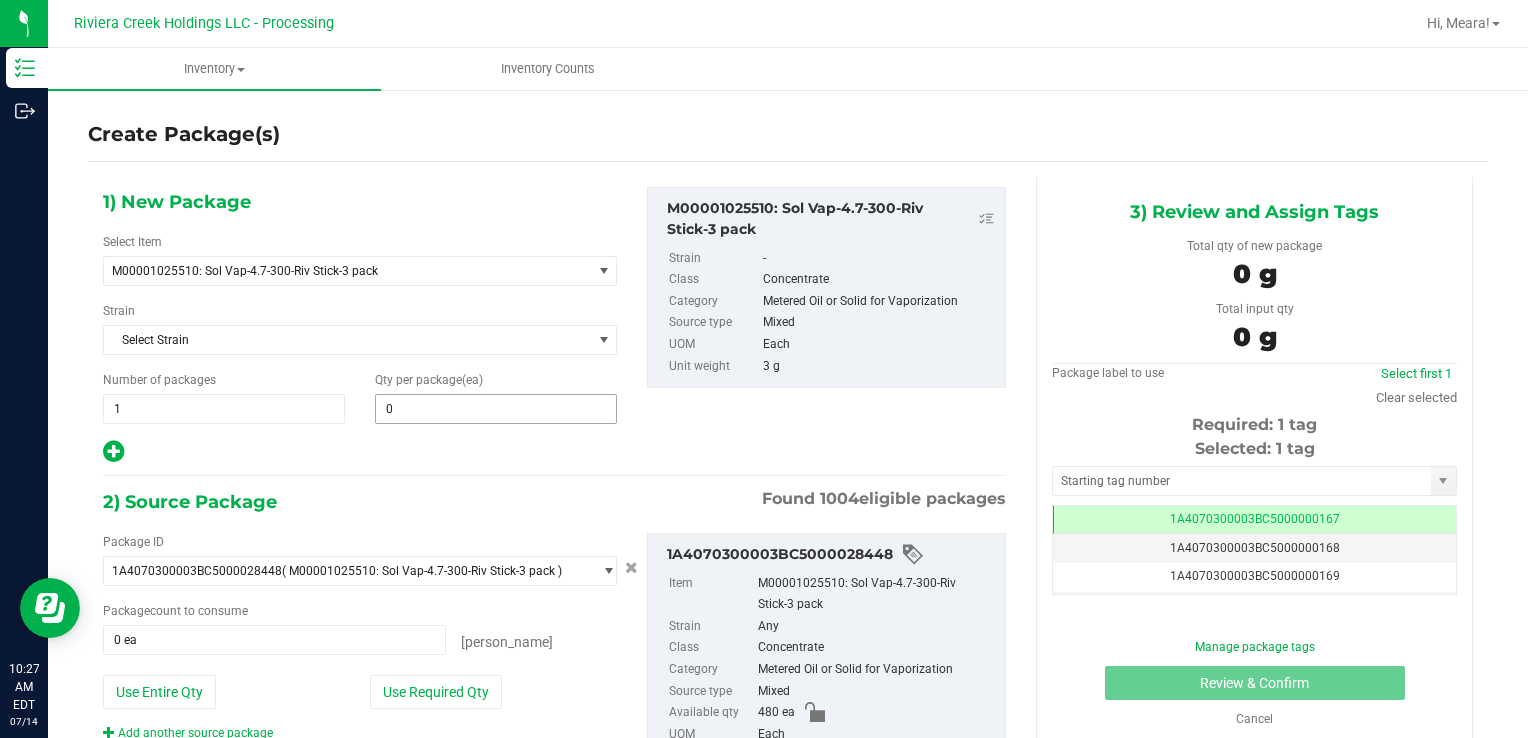 type 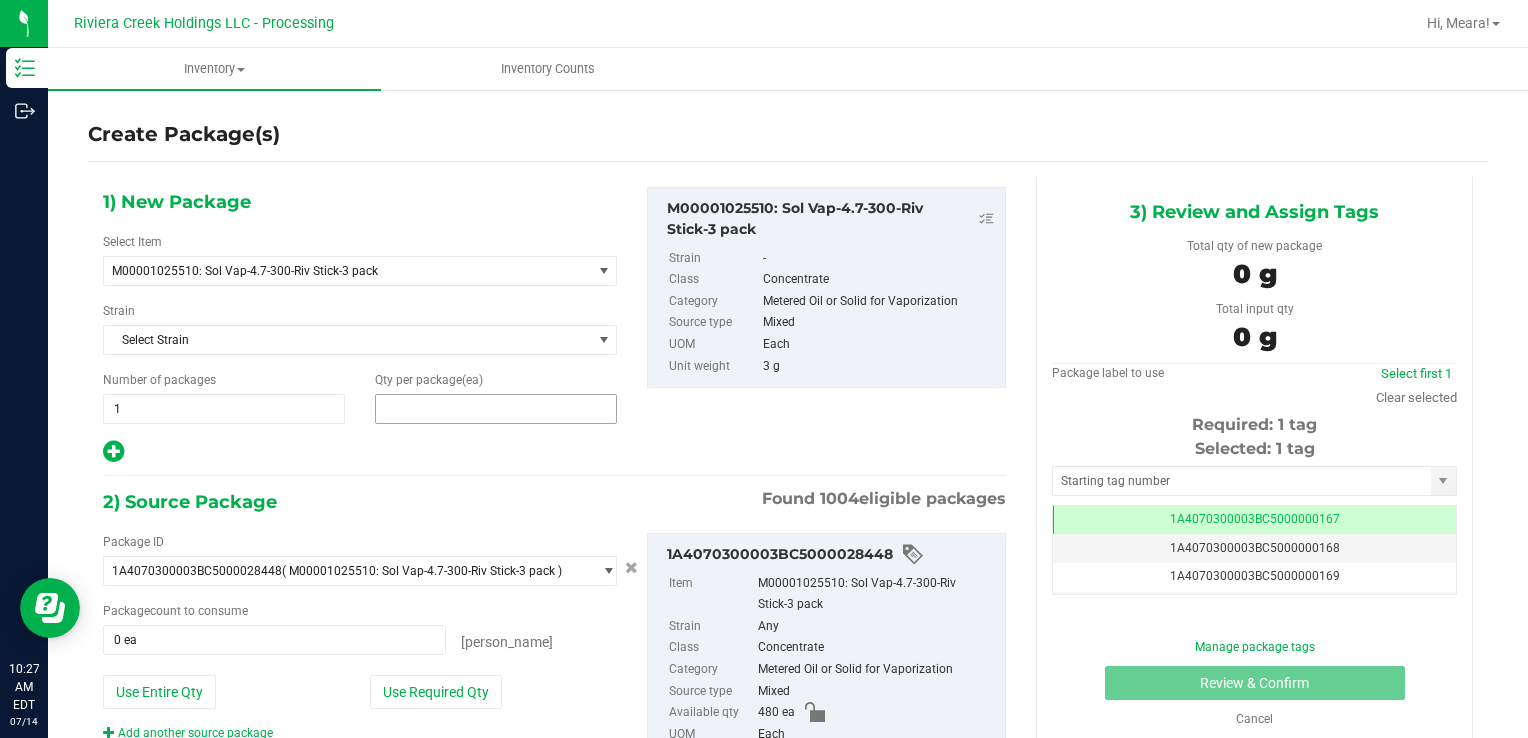 click at bounding box center (496, 409) 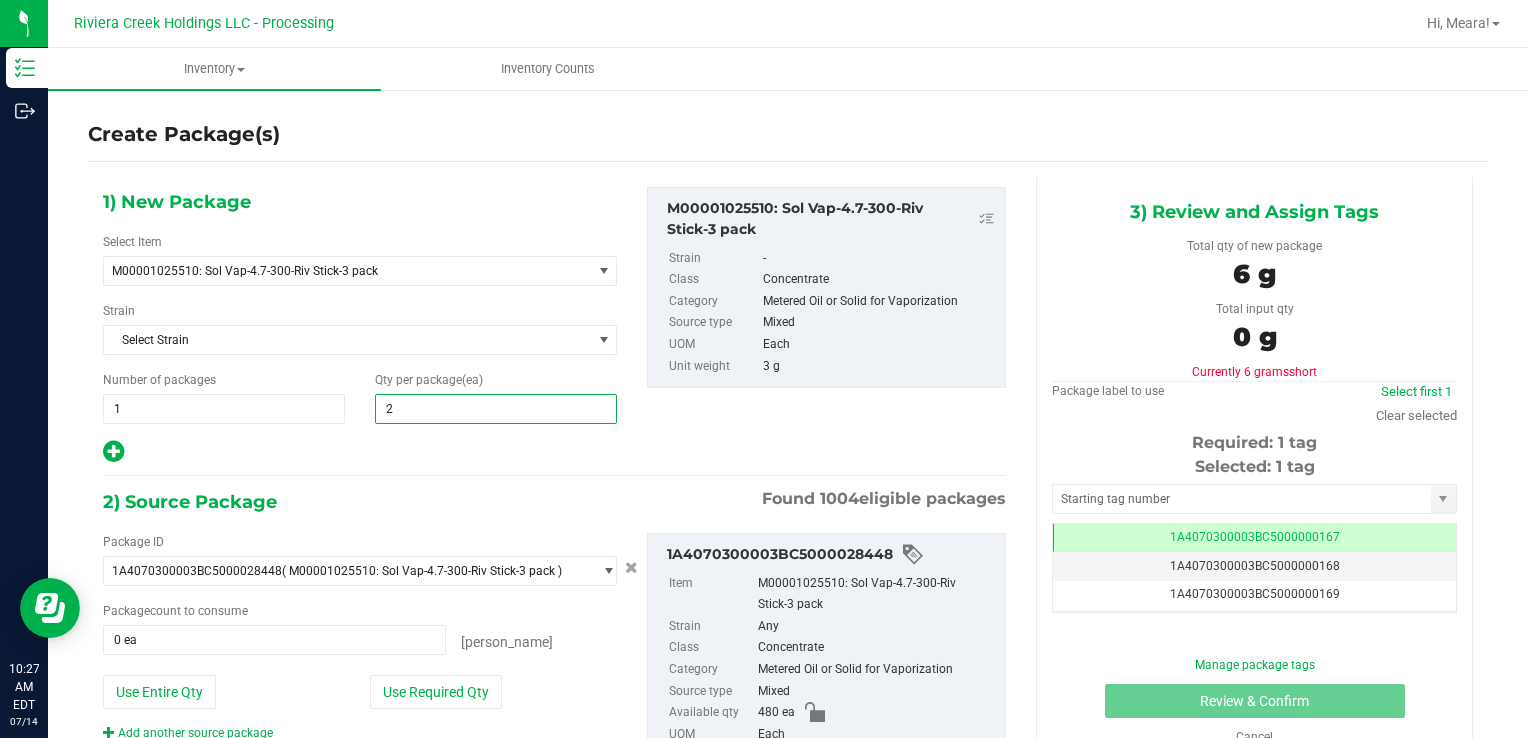 type on "20" 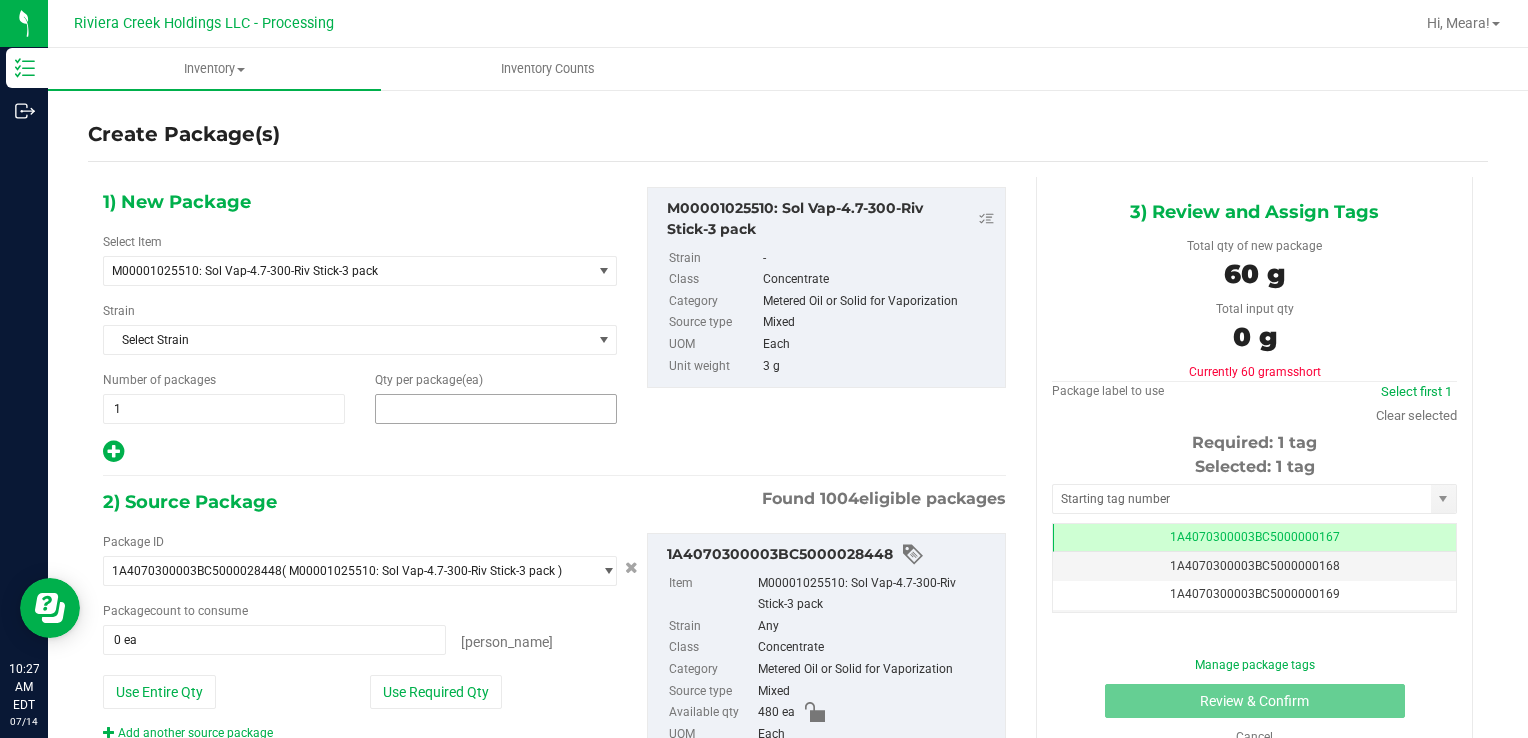 type on "20" 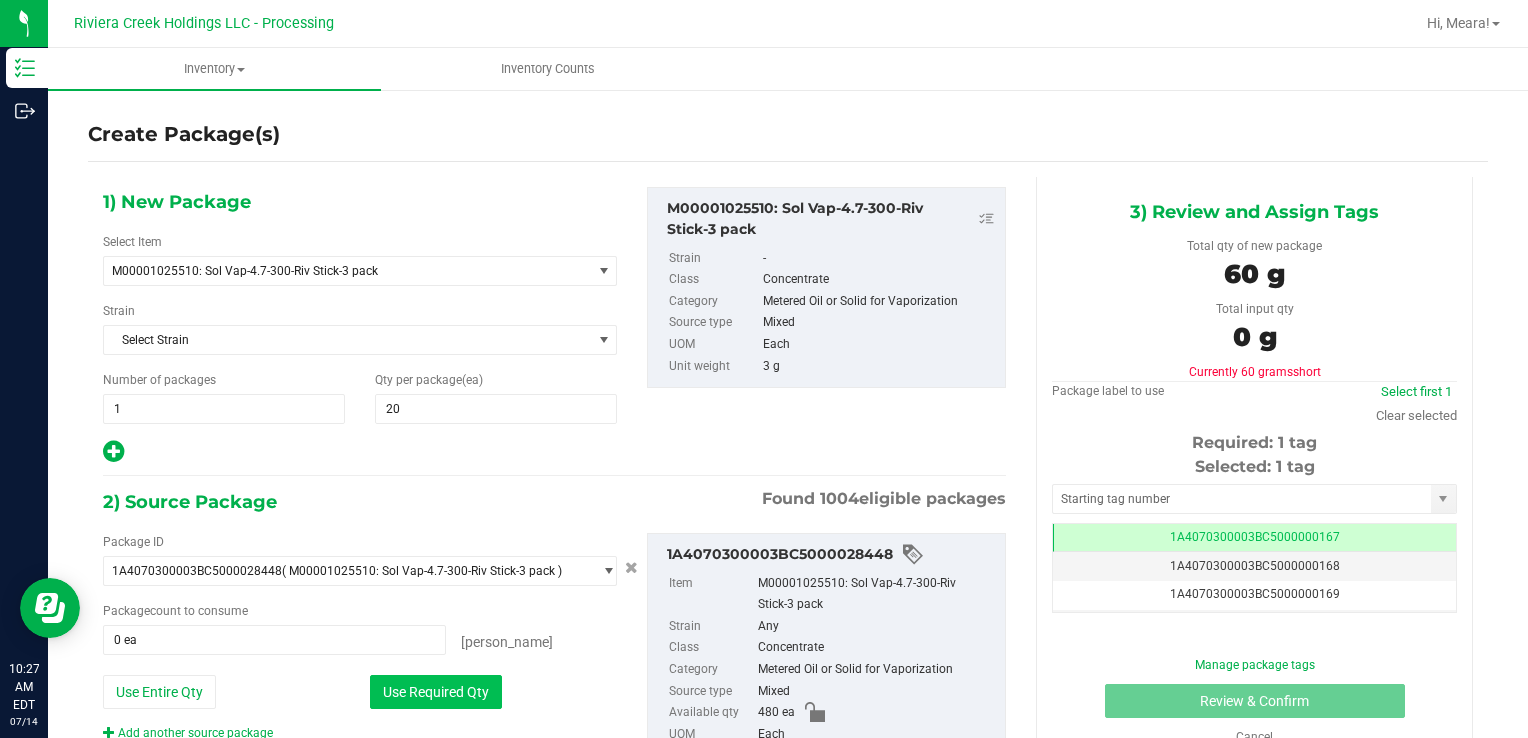 click on "Use Required Qty" at bounding box center (436, 692) 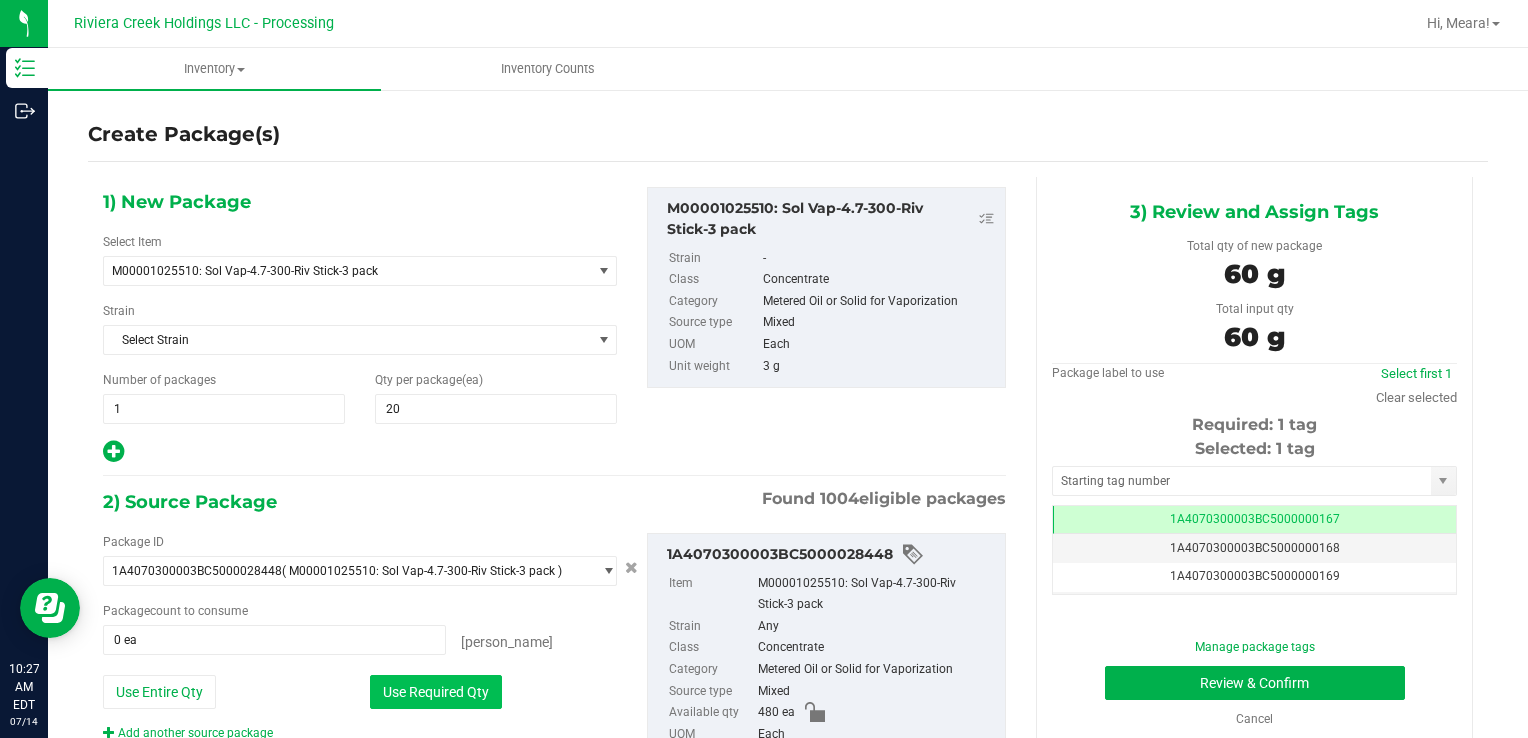 type on "20 ea" 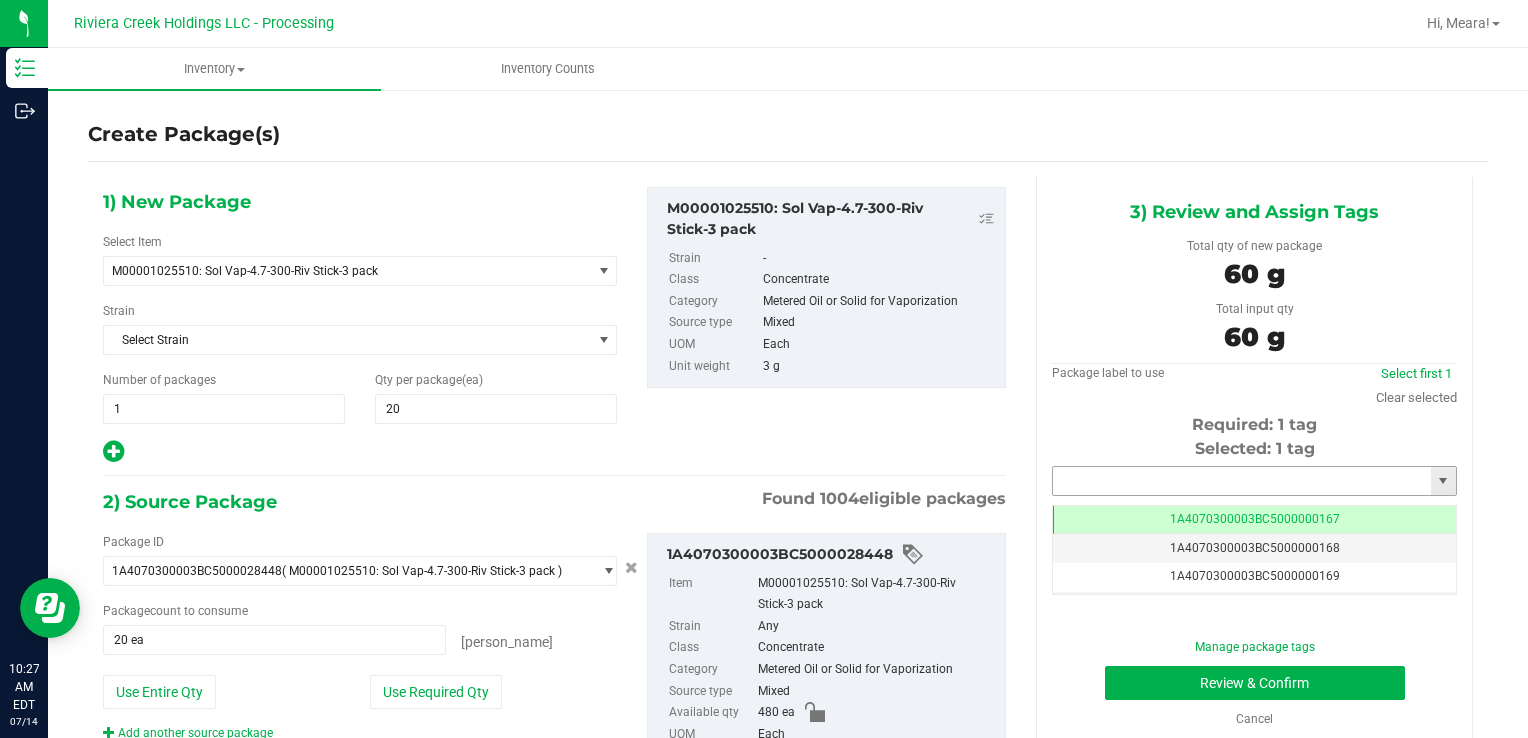 click at bounding box center [1242, 481] 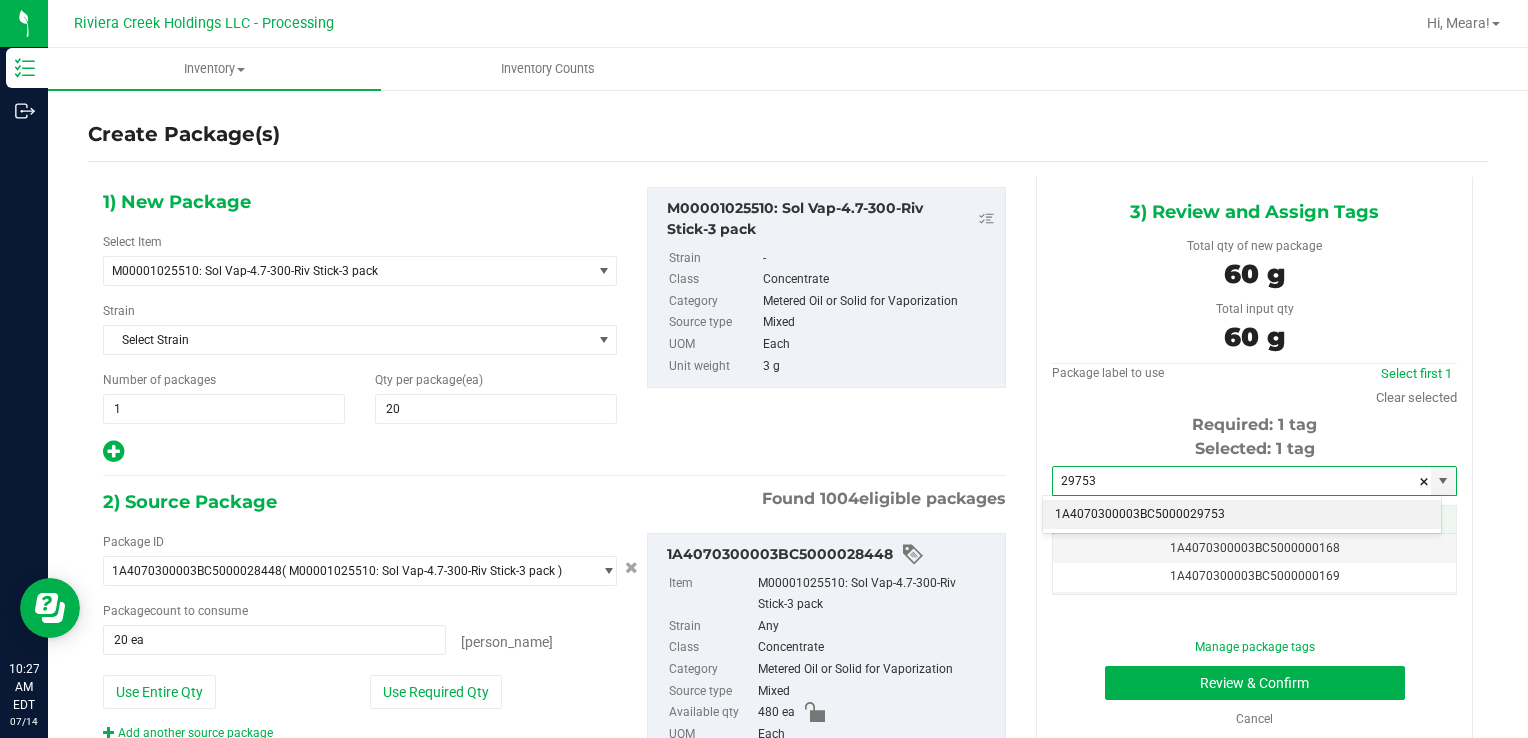 click on "1A4070300003BC5000029753" at bounding box center [1242, 515] 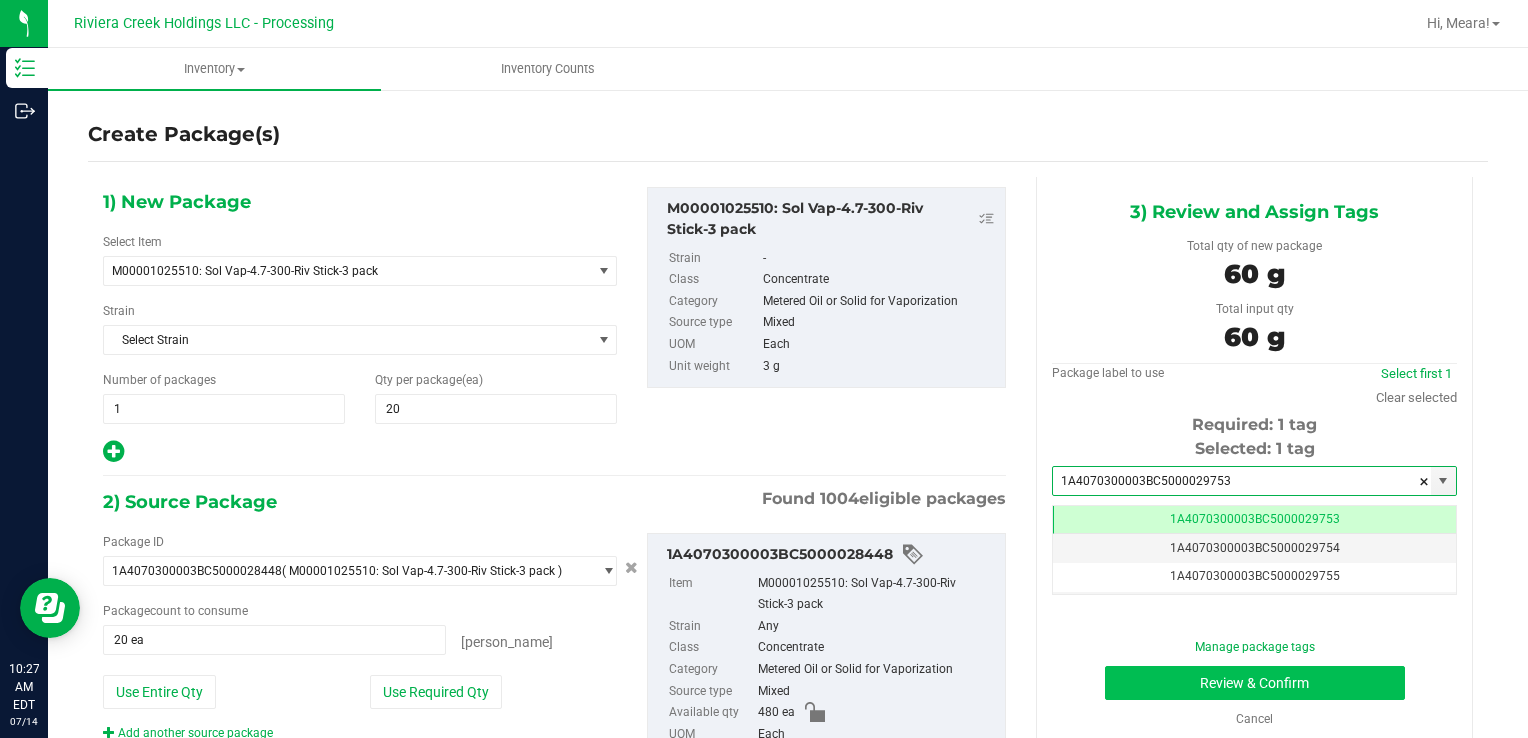 scroll, scrollTop: 0, scrollLeft: 0, axis: both 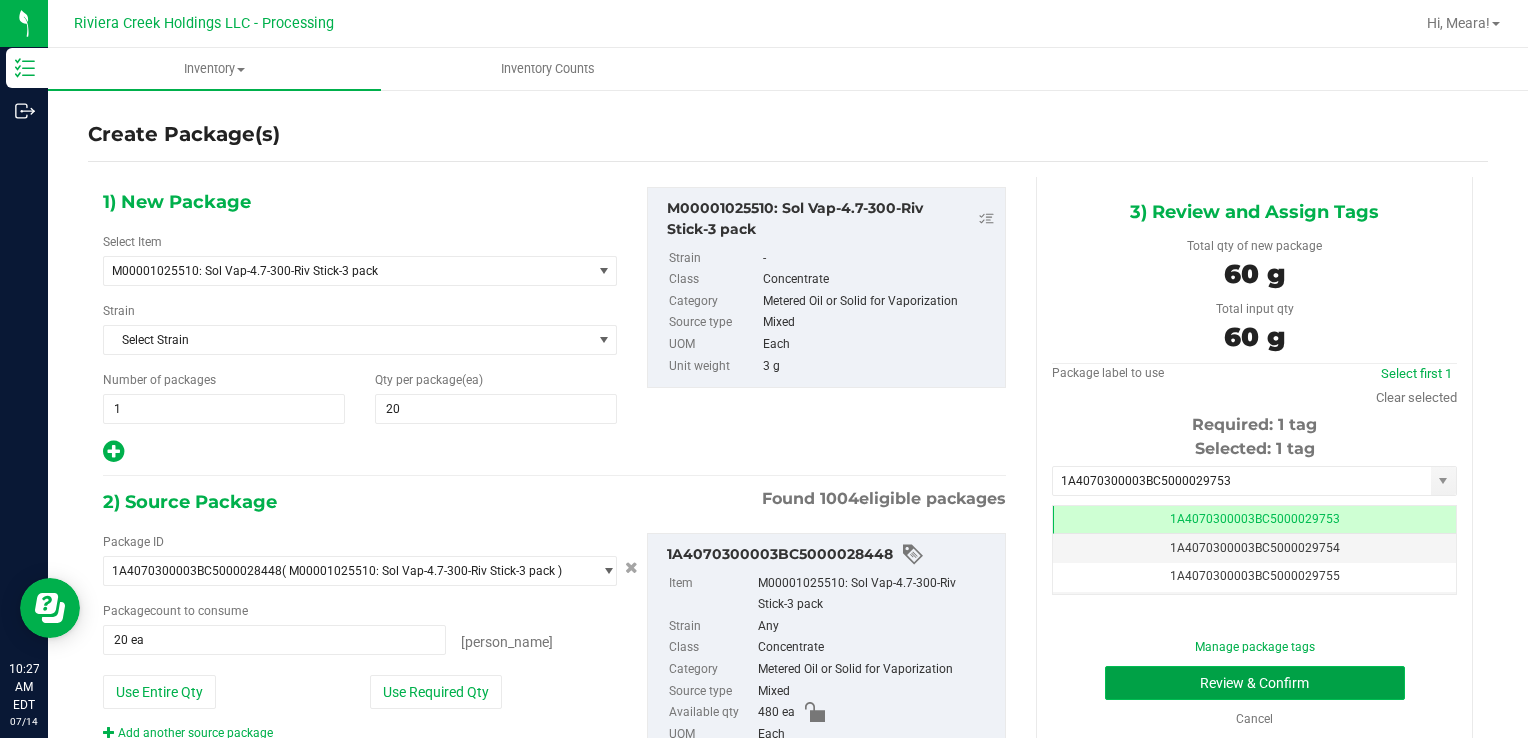 click on "Review & Confirm" at bounding box center (1255, 683) 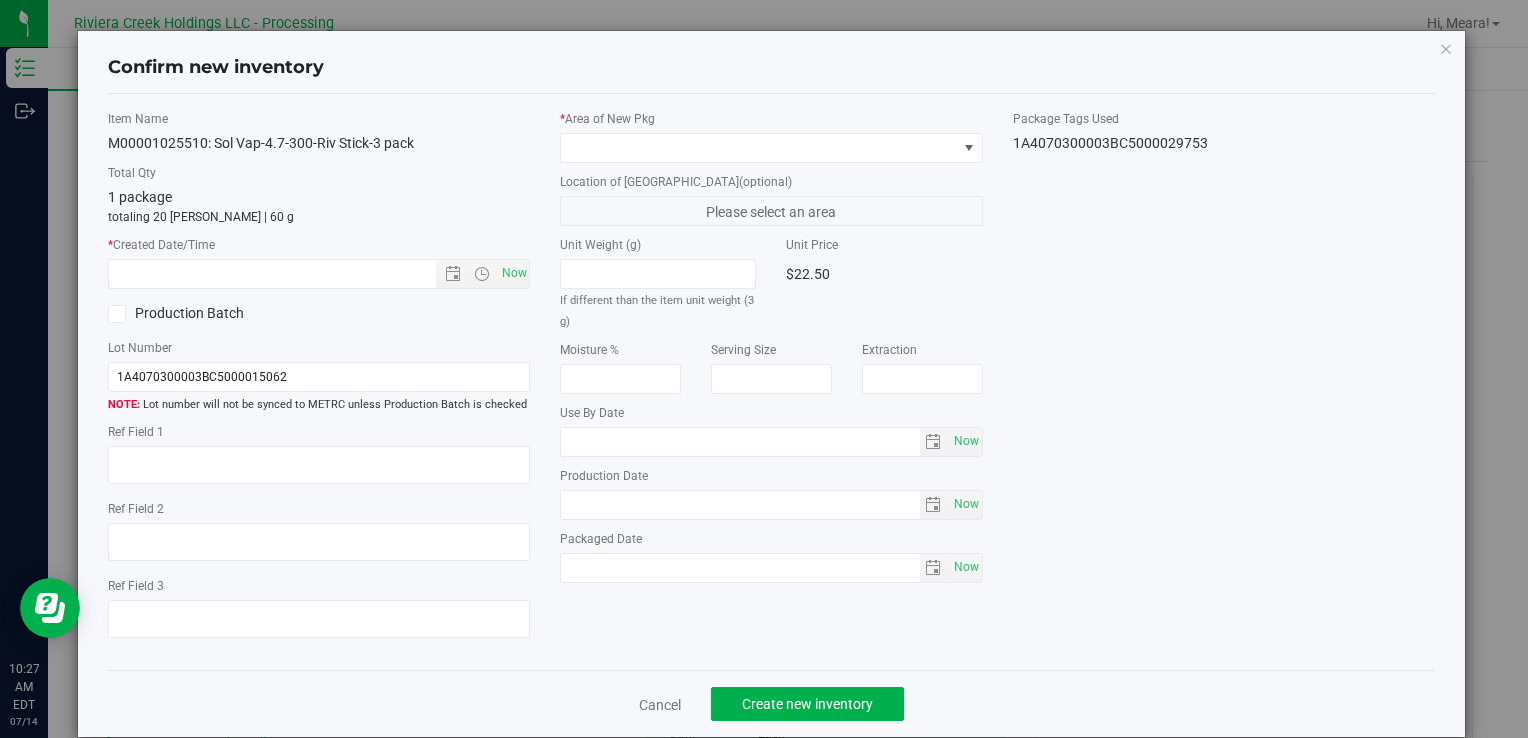 type on "[DATE]" 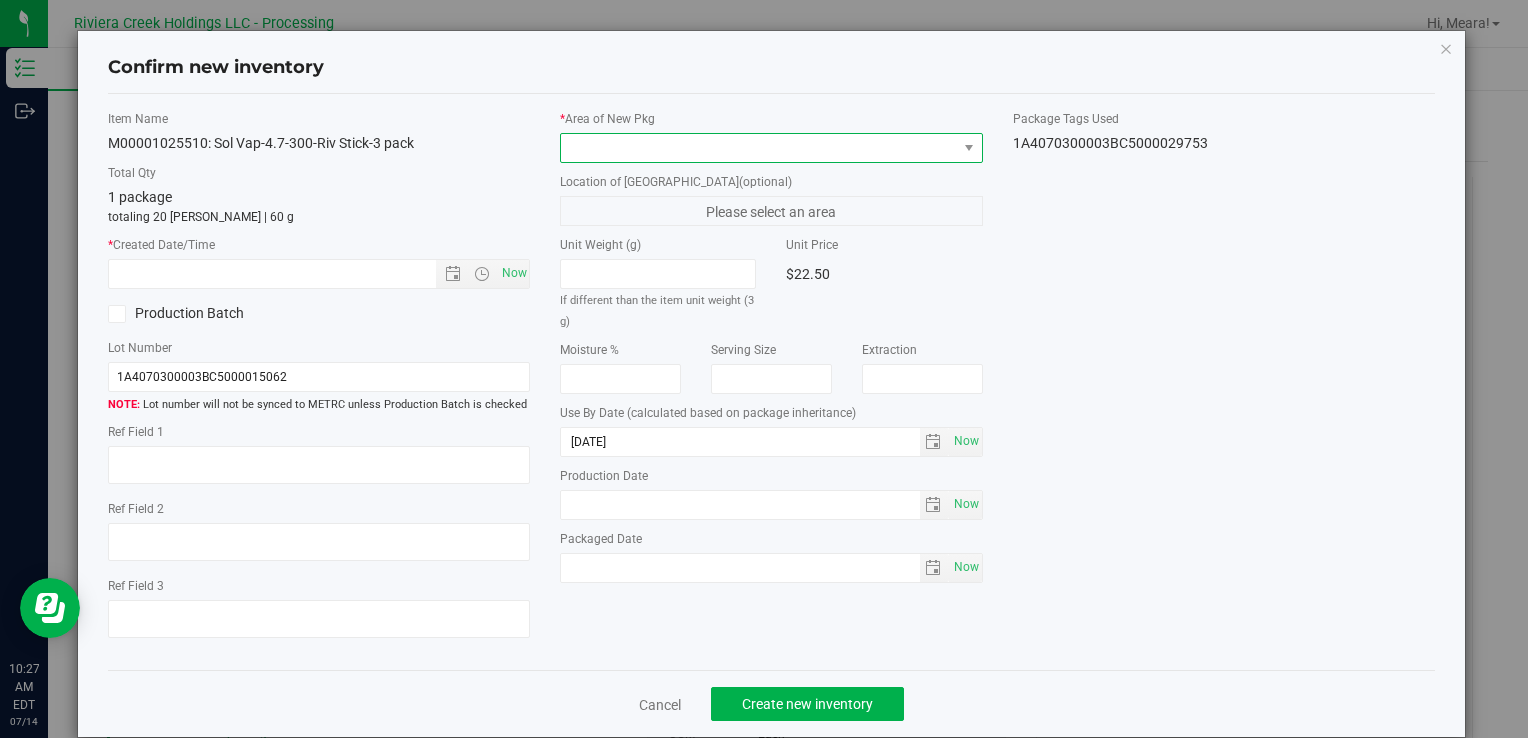 click at bounding box center [758, 148] 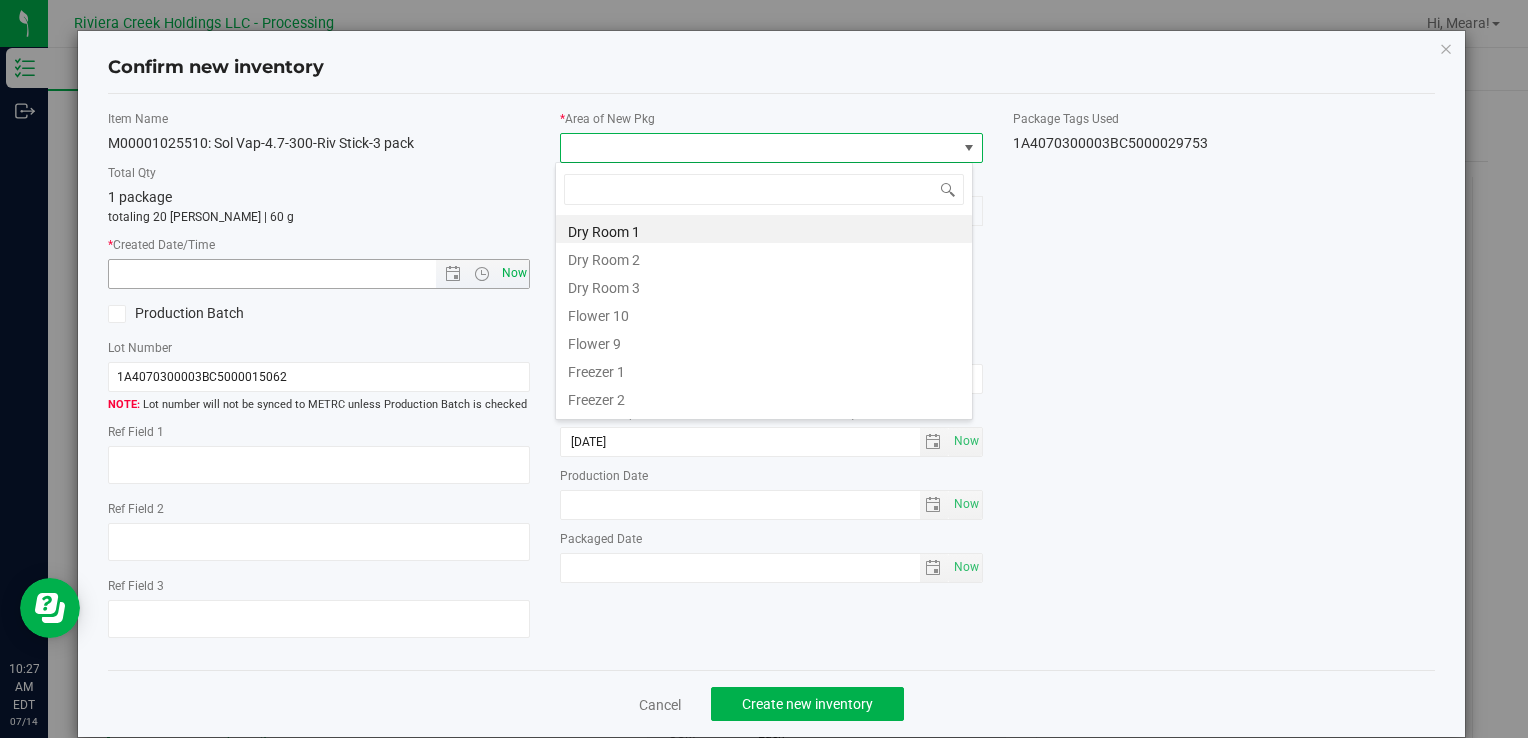 drag, startPoint x: 620, startPoint y: 311, endPoint x: 522, endPoint y: 286, distance: 101.13852 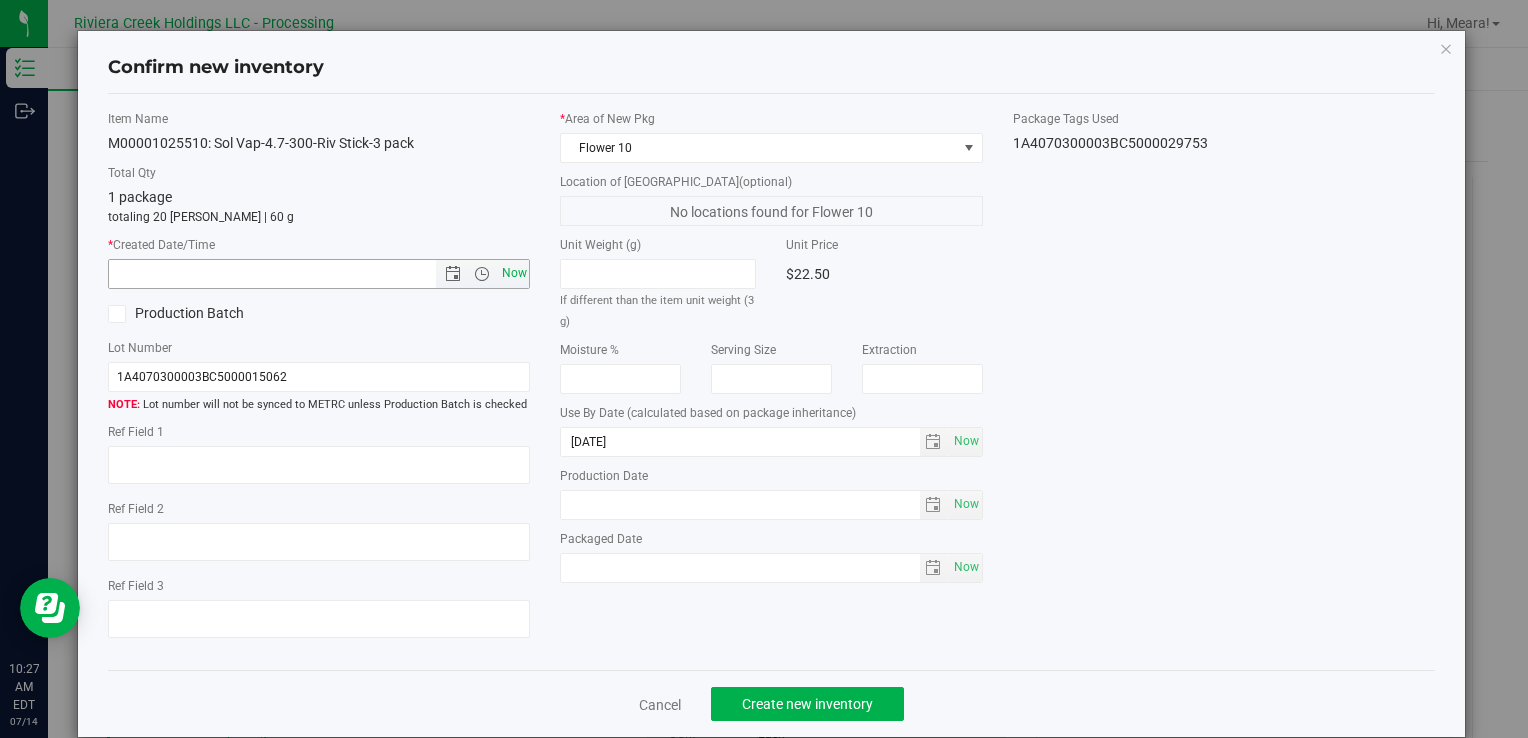 click on "Now" at bounding box center (514, 273) 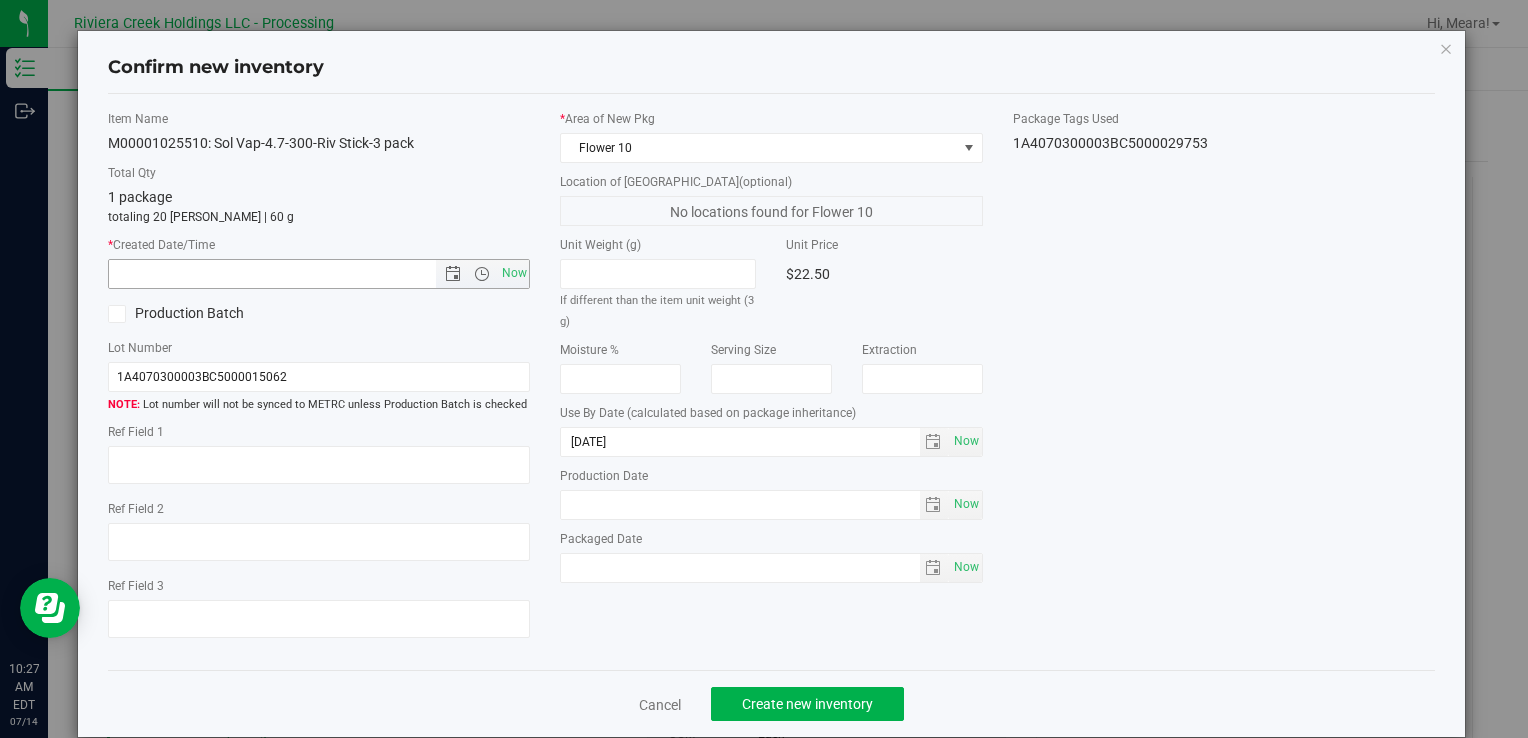 type on "[DATE] 10:27 AM" 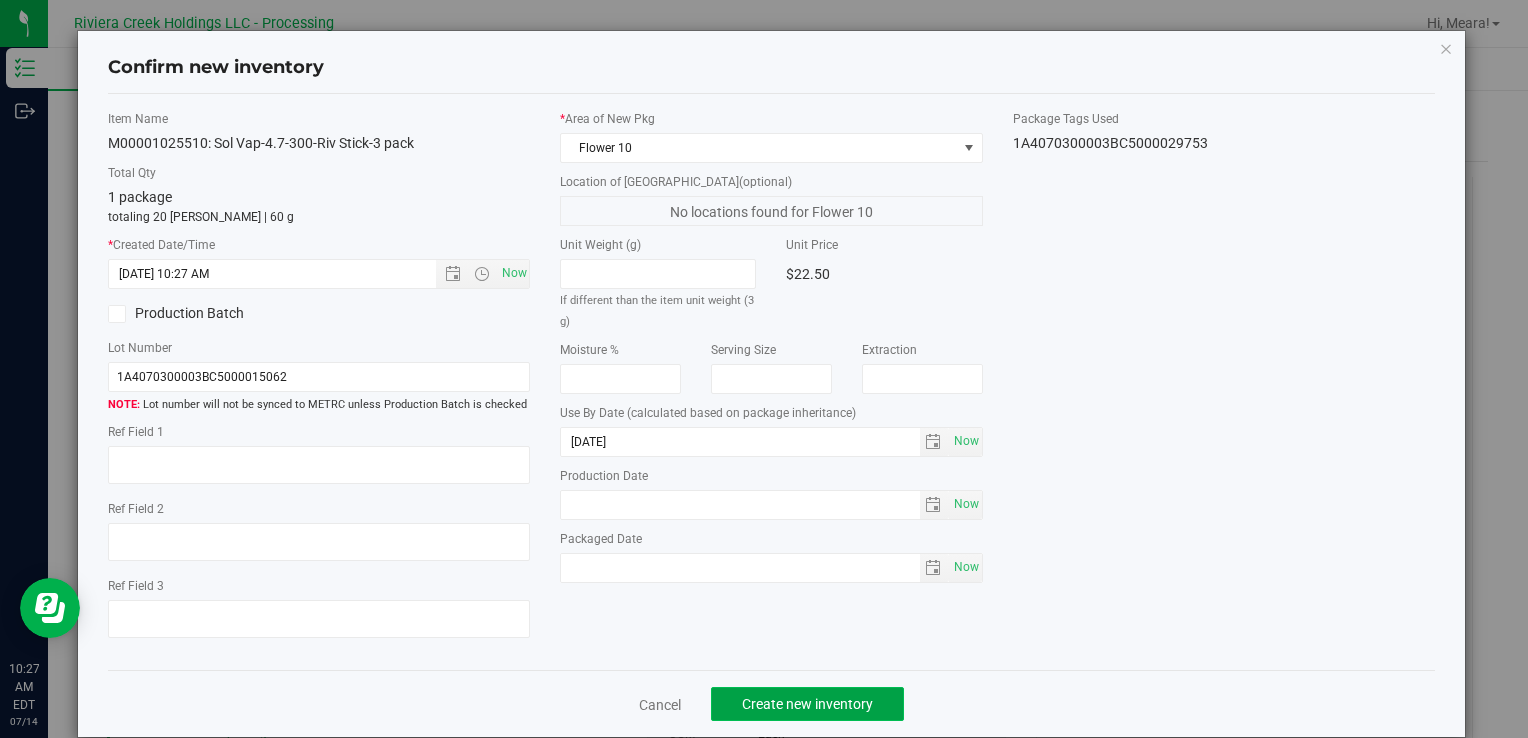 click on "Create new inventory" 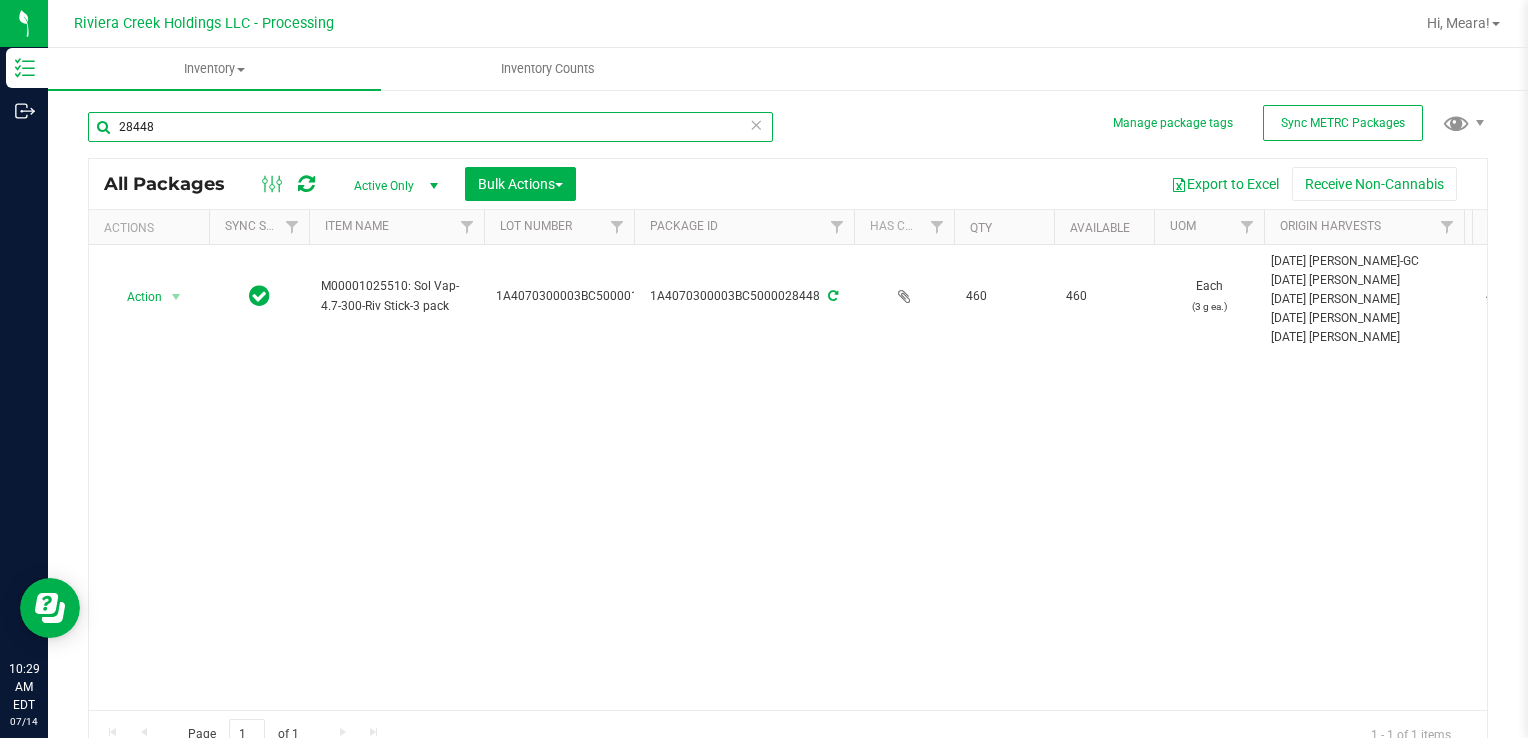 drag, startPoint x: 216, startPoint y: 126, endPoint x: 104, endPoint y: 110, distance: 113.137085 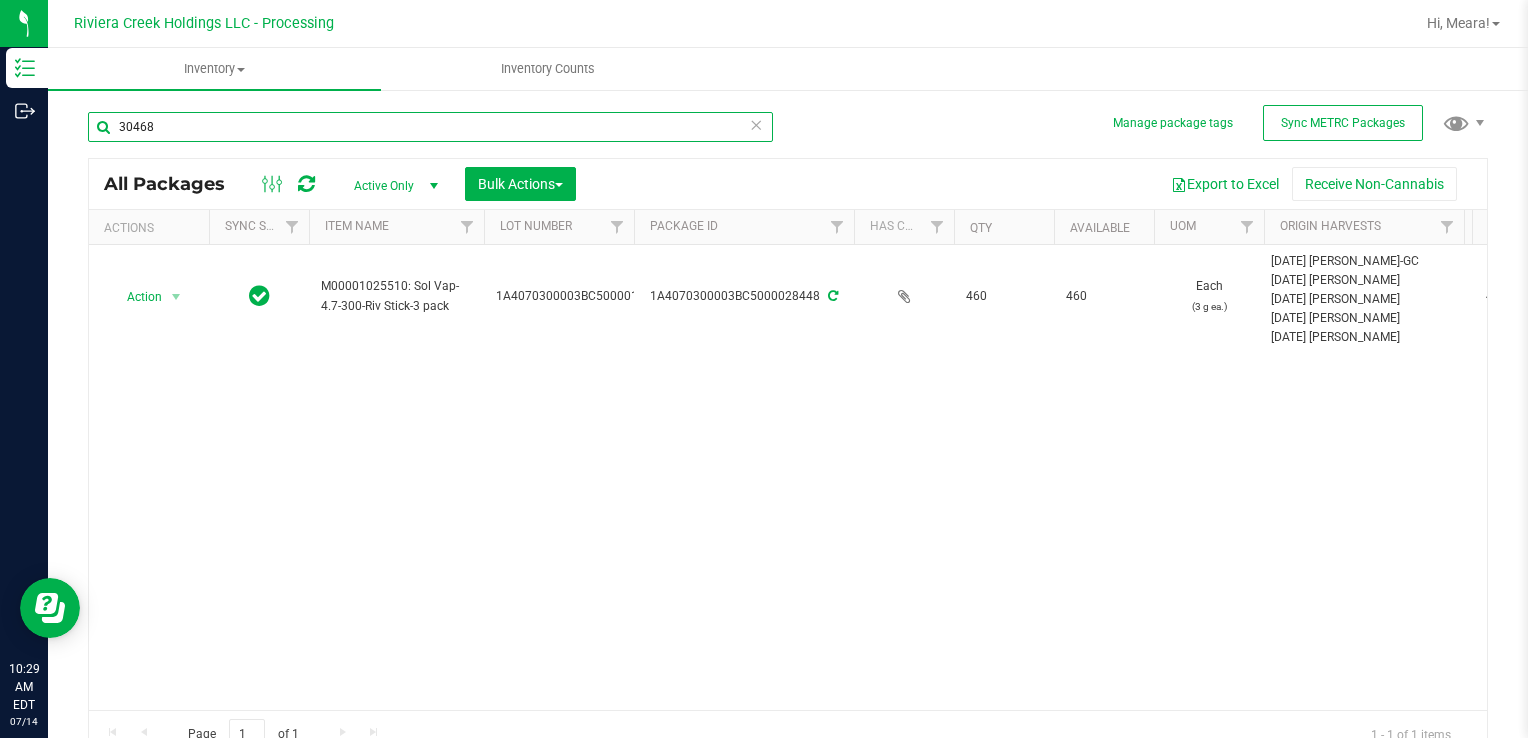 type on "30468" 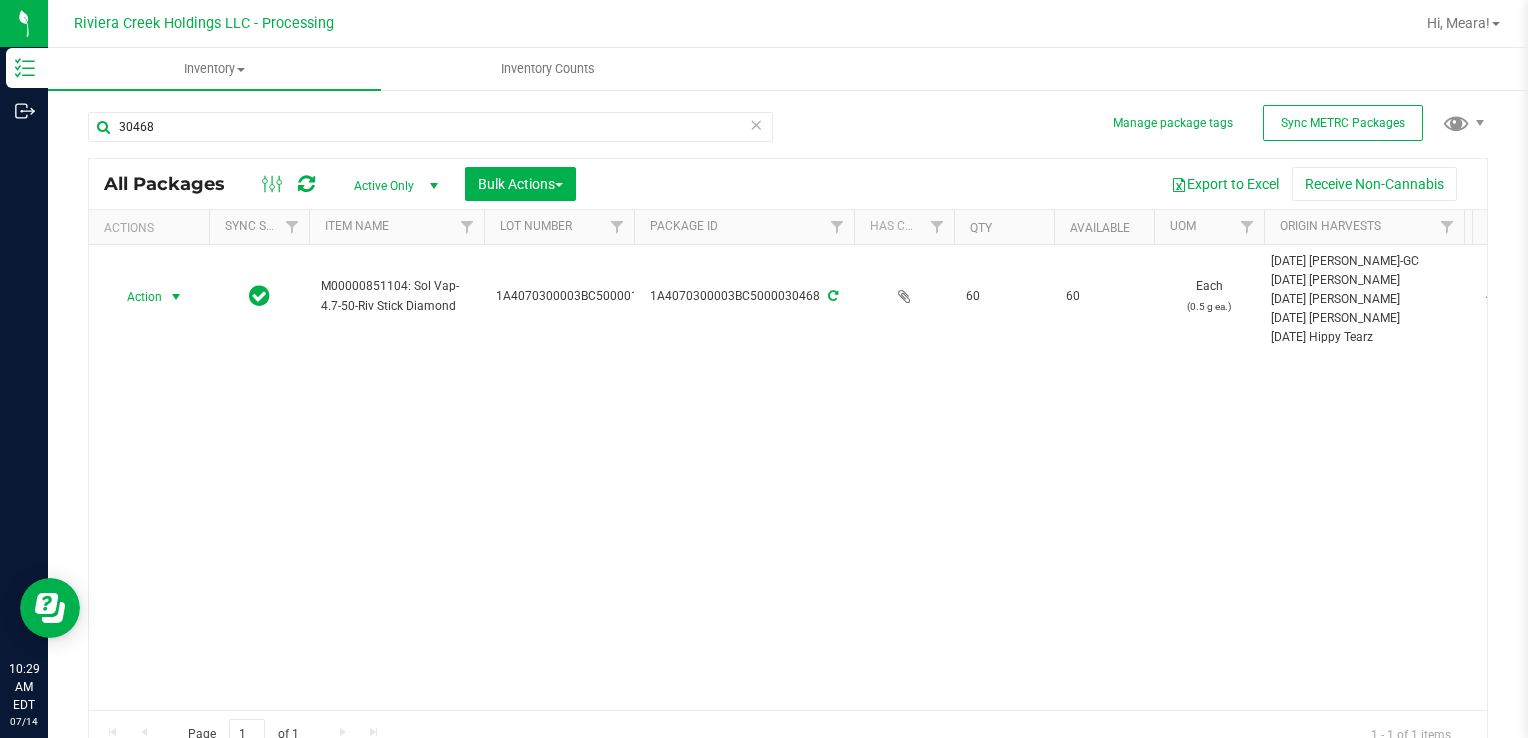 click at bounding box center [176, 297] 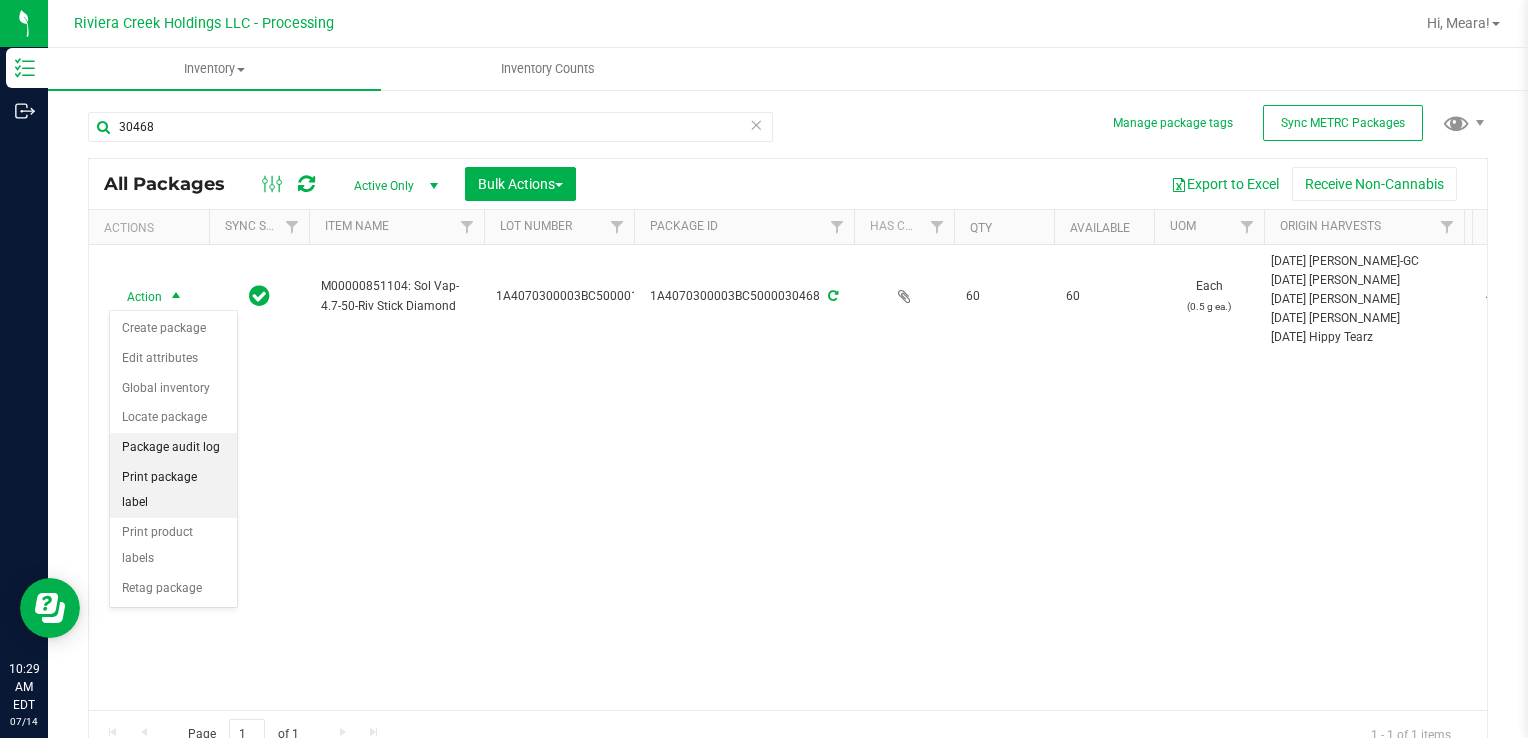 click on "Print package label" at bounding box center [173, 490] 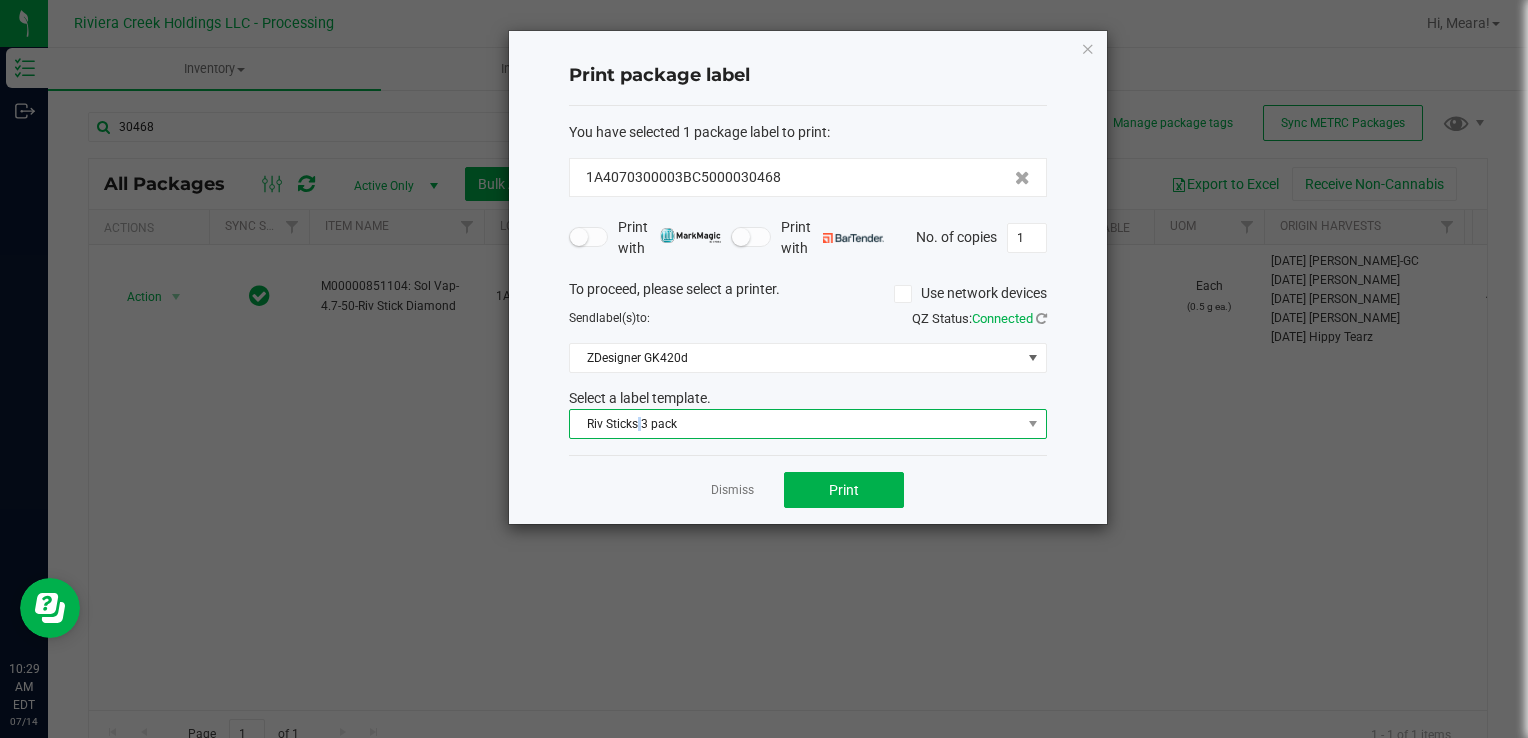 click on "Riv Sticks 3 pack" at bounding box center [795, 424] 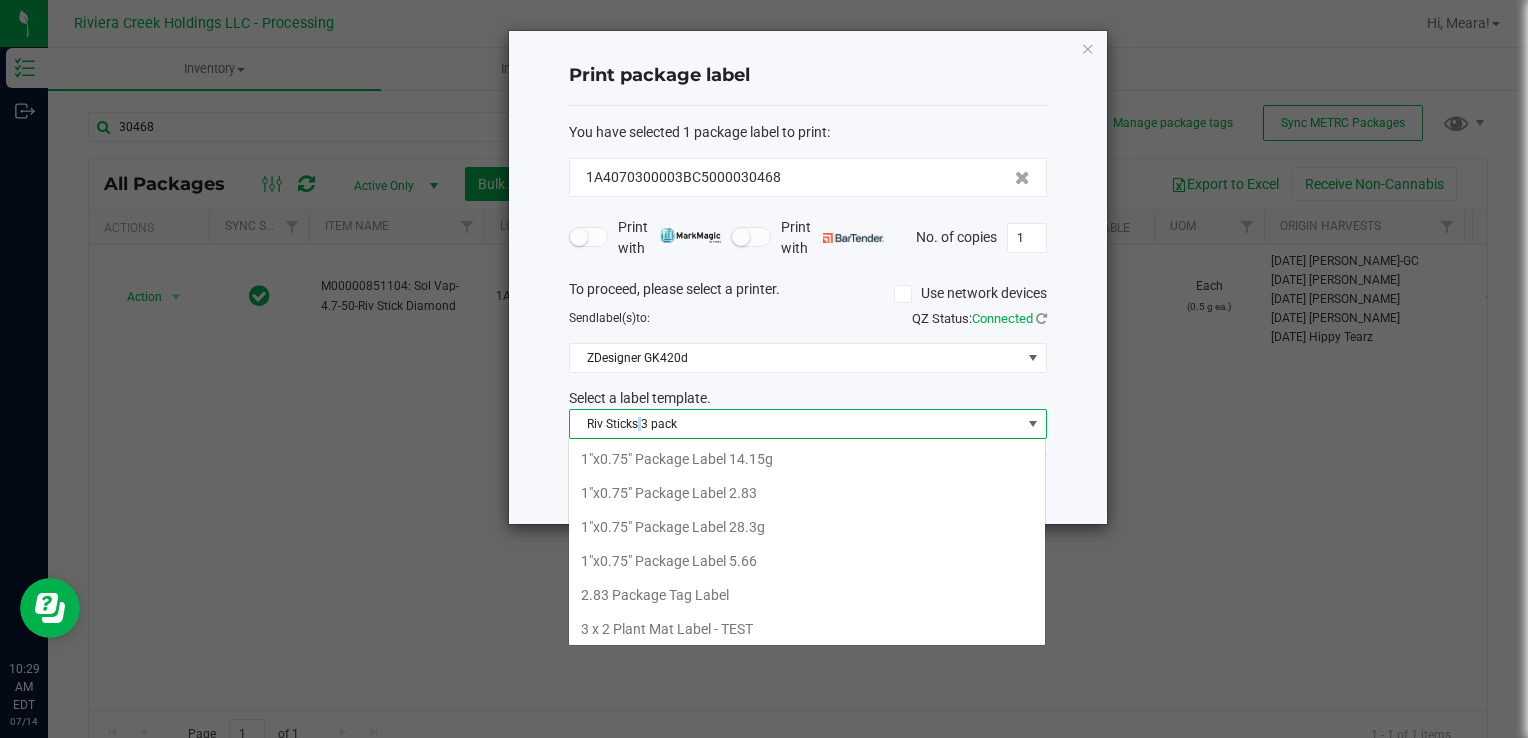 scroll, scrollTop: 99970, scrollLeft: 99521, axis: both 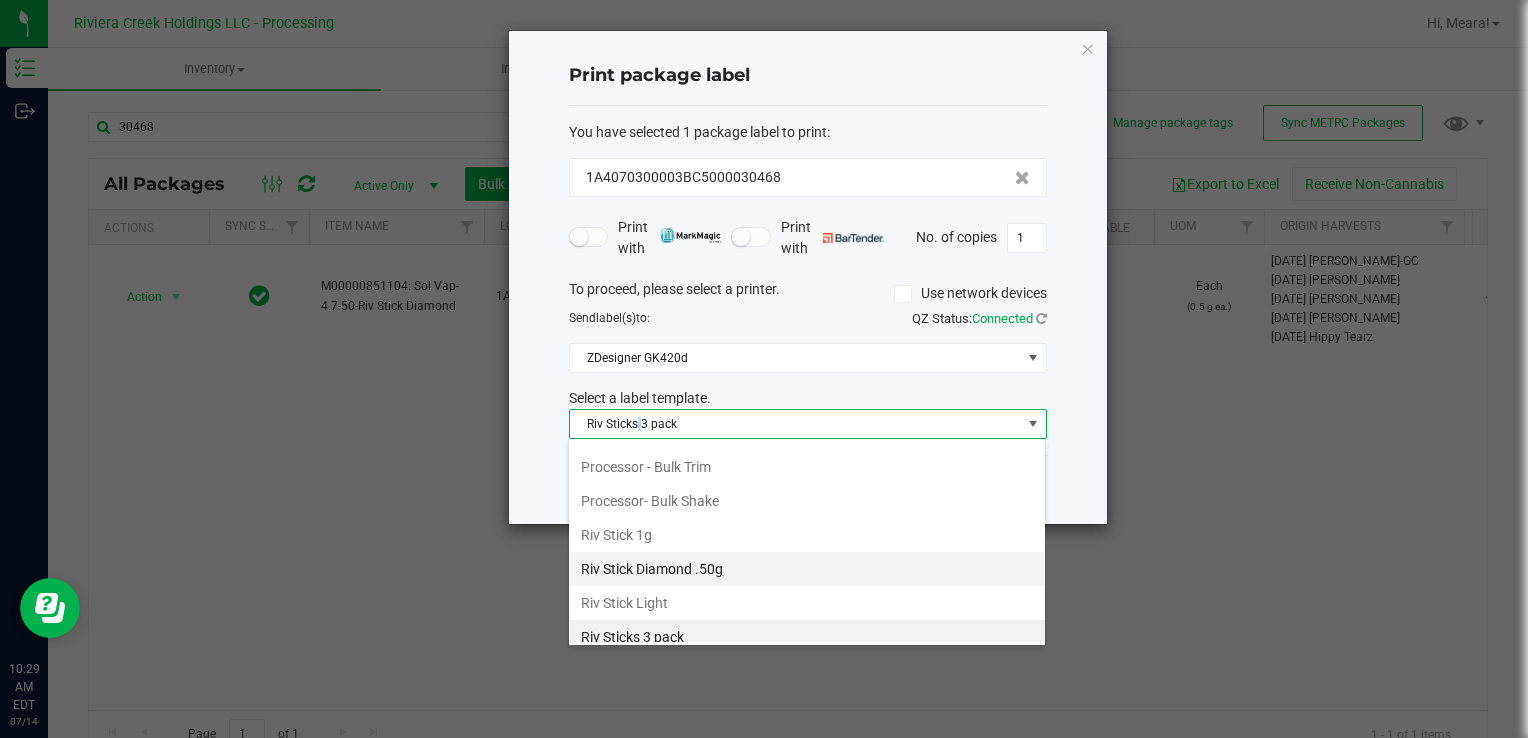 click on "Riv Stick Diamond .50g" at bounding box center (807, 569) 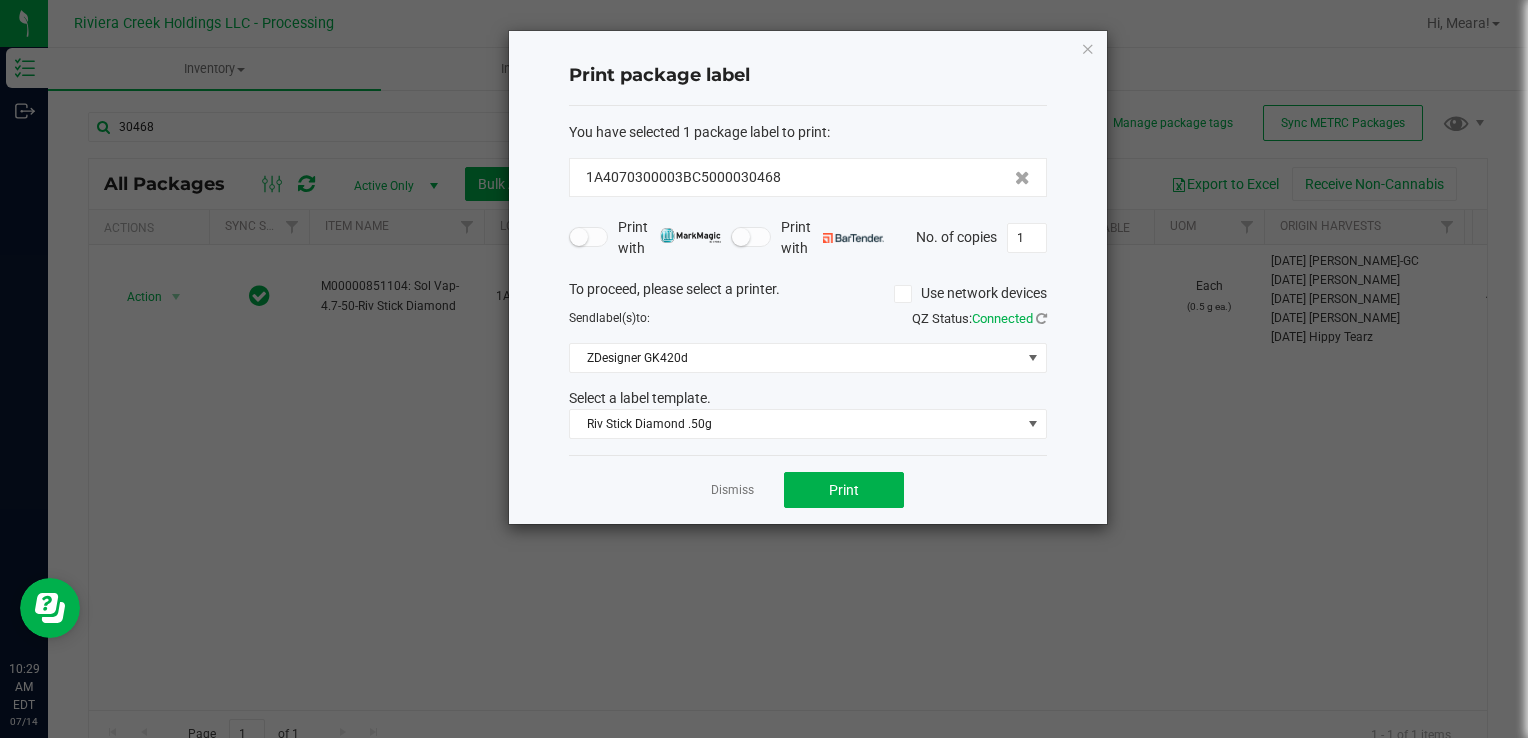 drag, startPoint x: 844, startPoint y: 446, endPoint x: 841, endPoint y: 462, distance: 16.27882 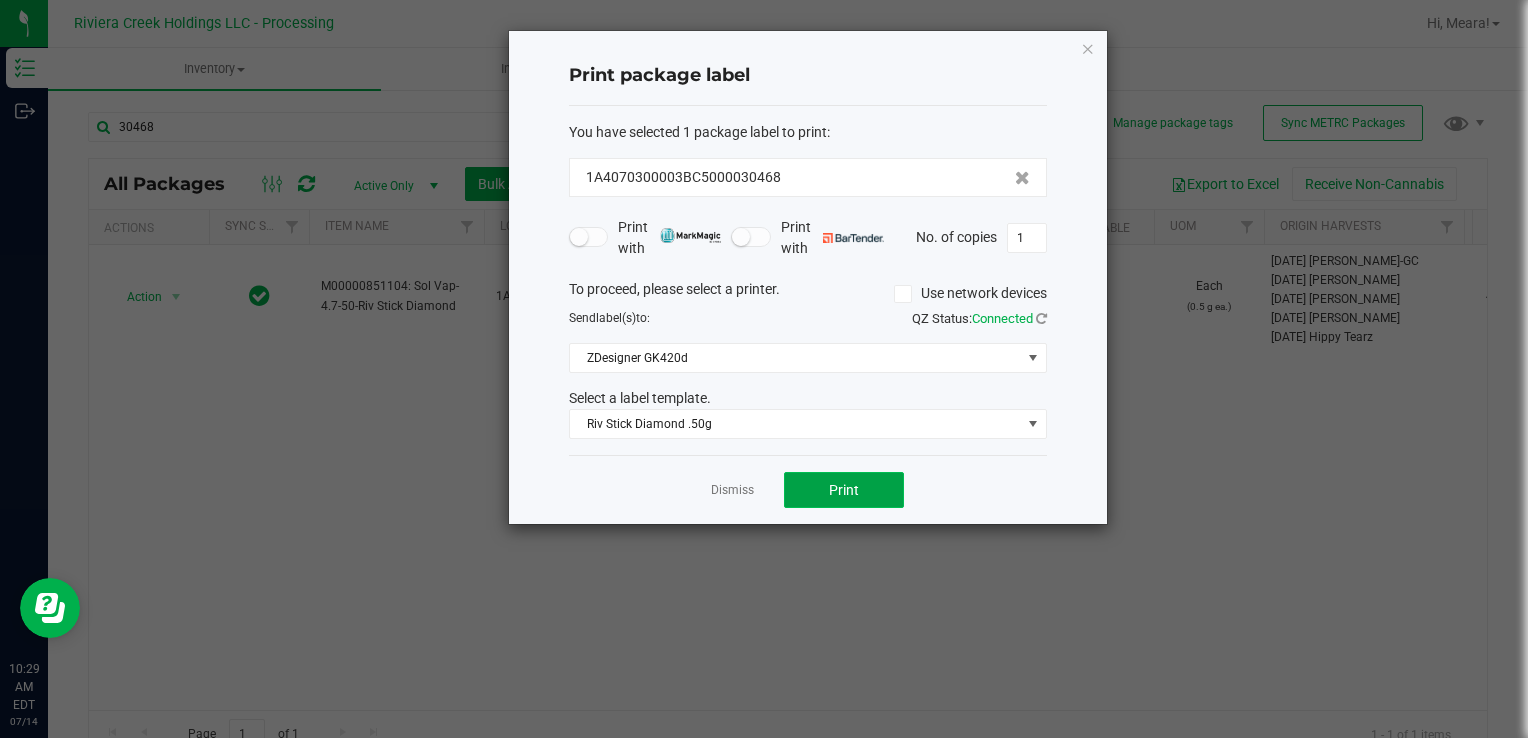 click on "Print" 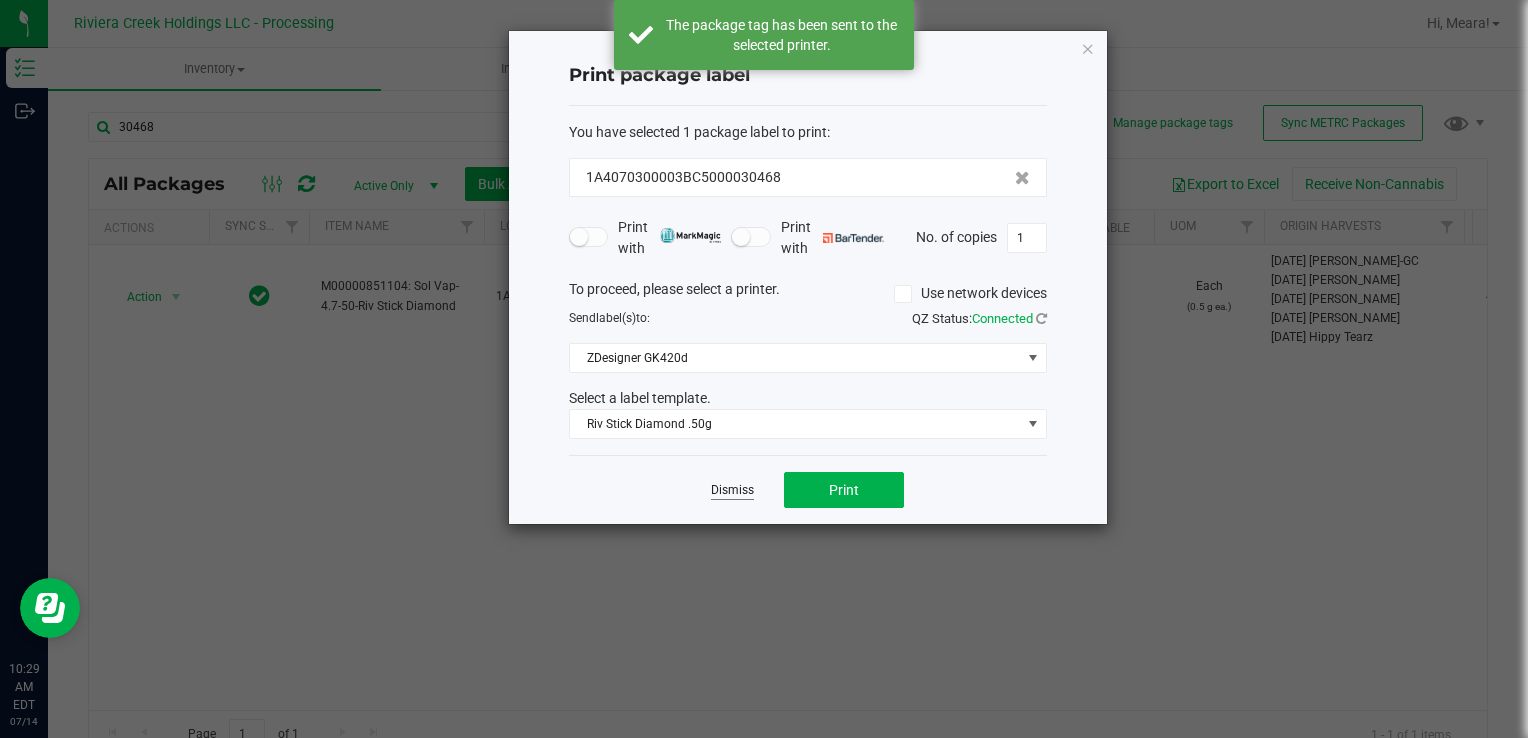 click on "Dismiss" 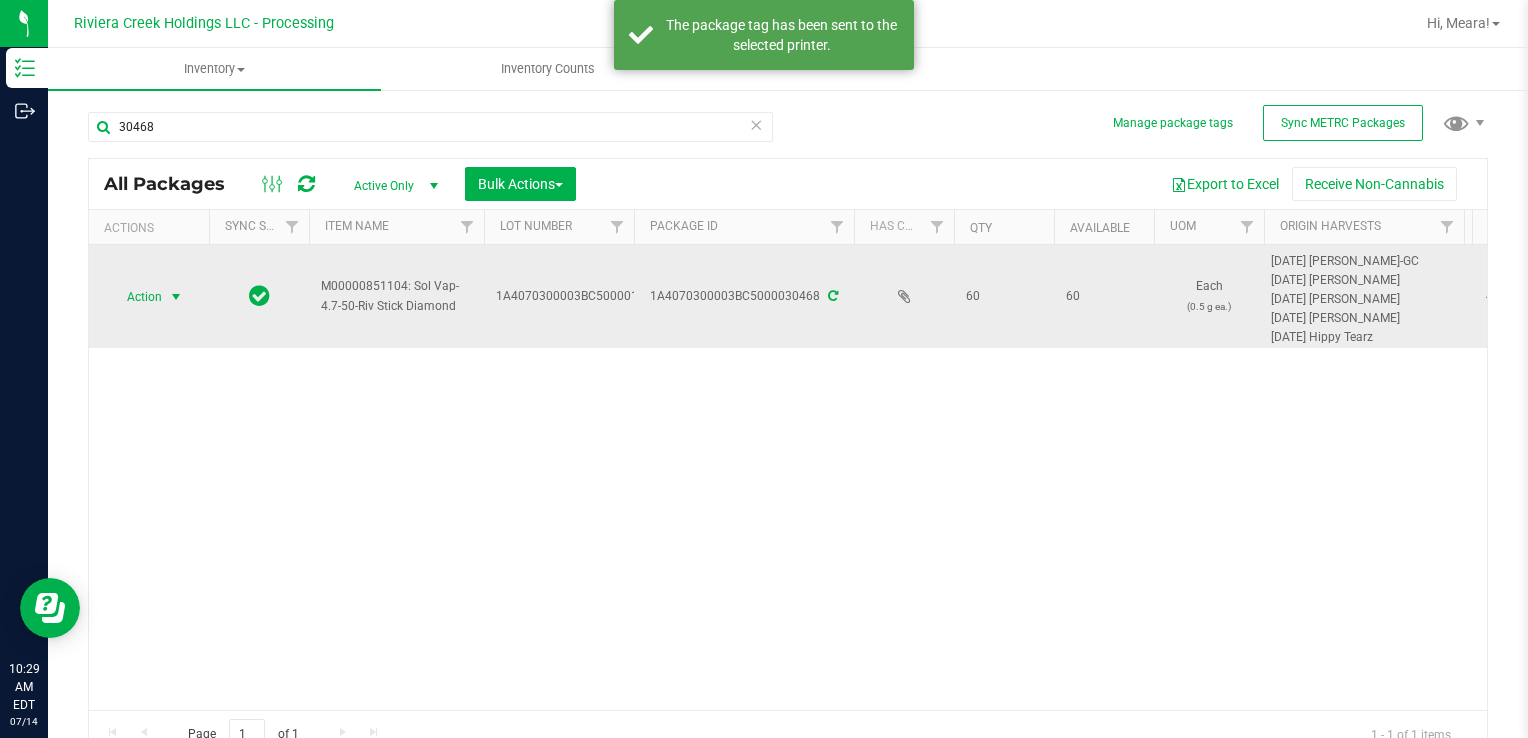 drag, startPoint x: 168, startPoint y: 313, endPoint x: 157, endPoint y: 304, distance: 14.21267 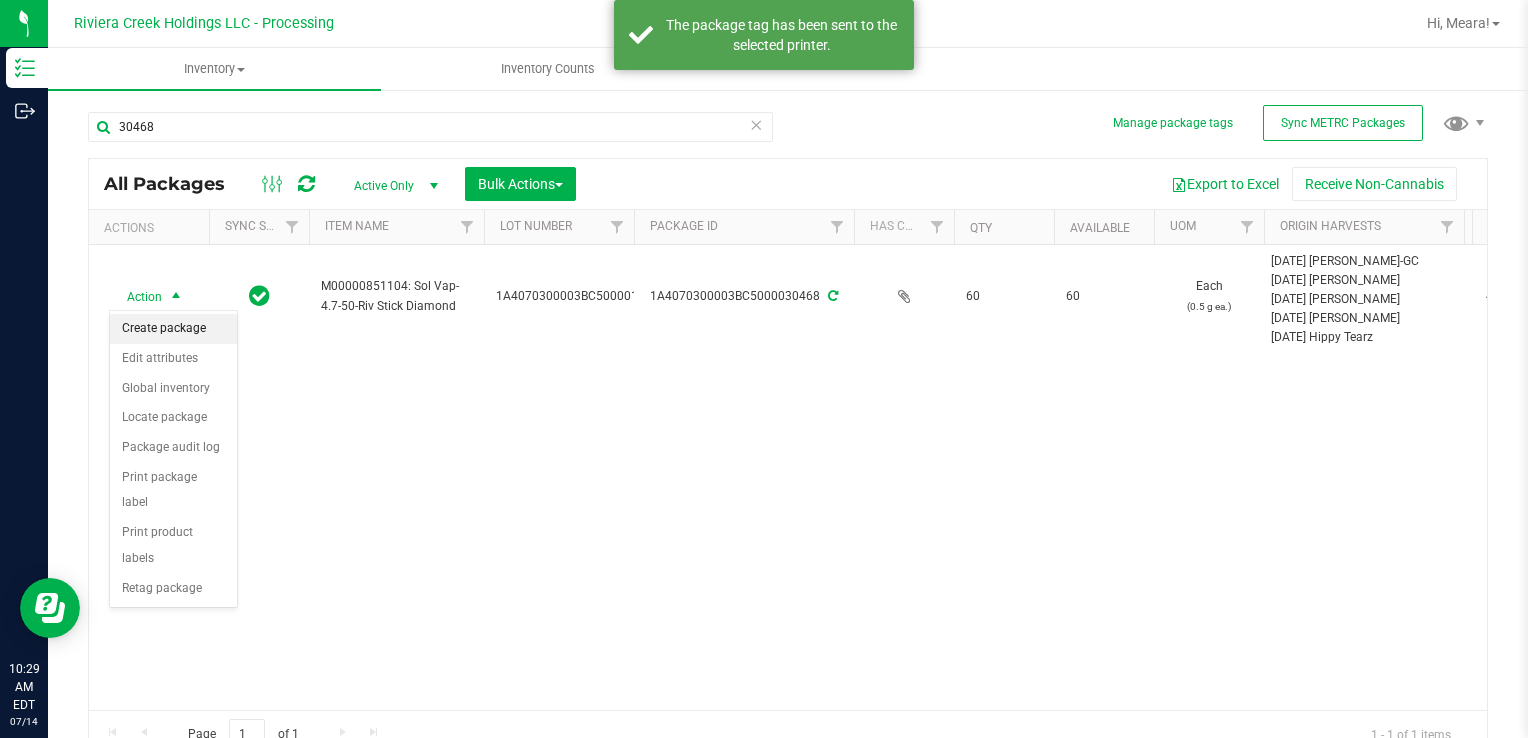 click on "Create package" at bounding box center (173, 329) 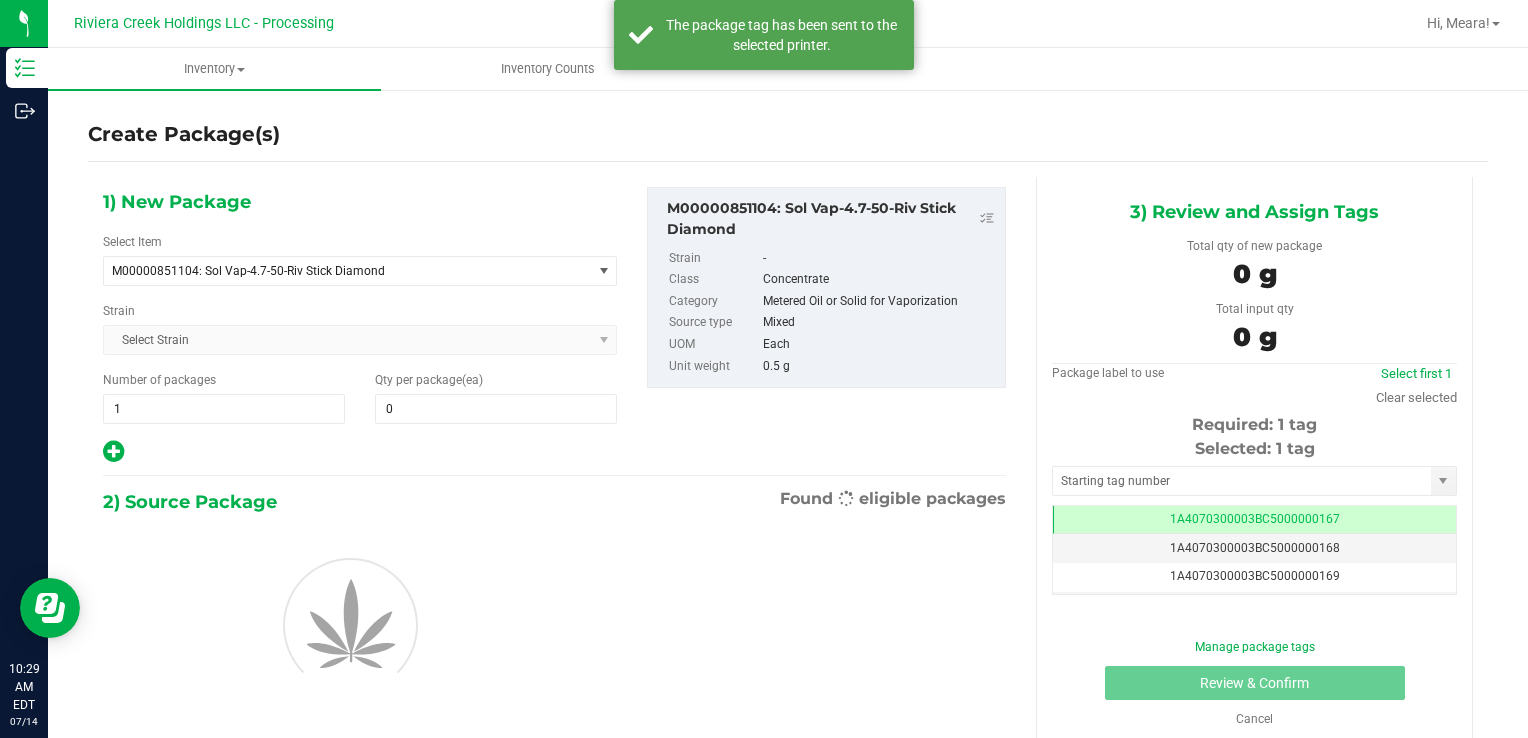 scroll, scrollTop: 0, scrollLeft: 0, axis: both 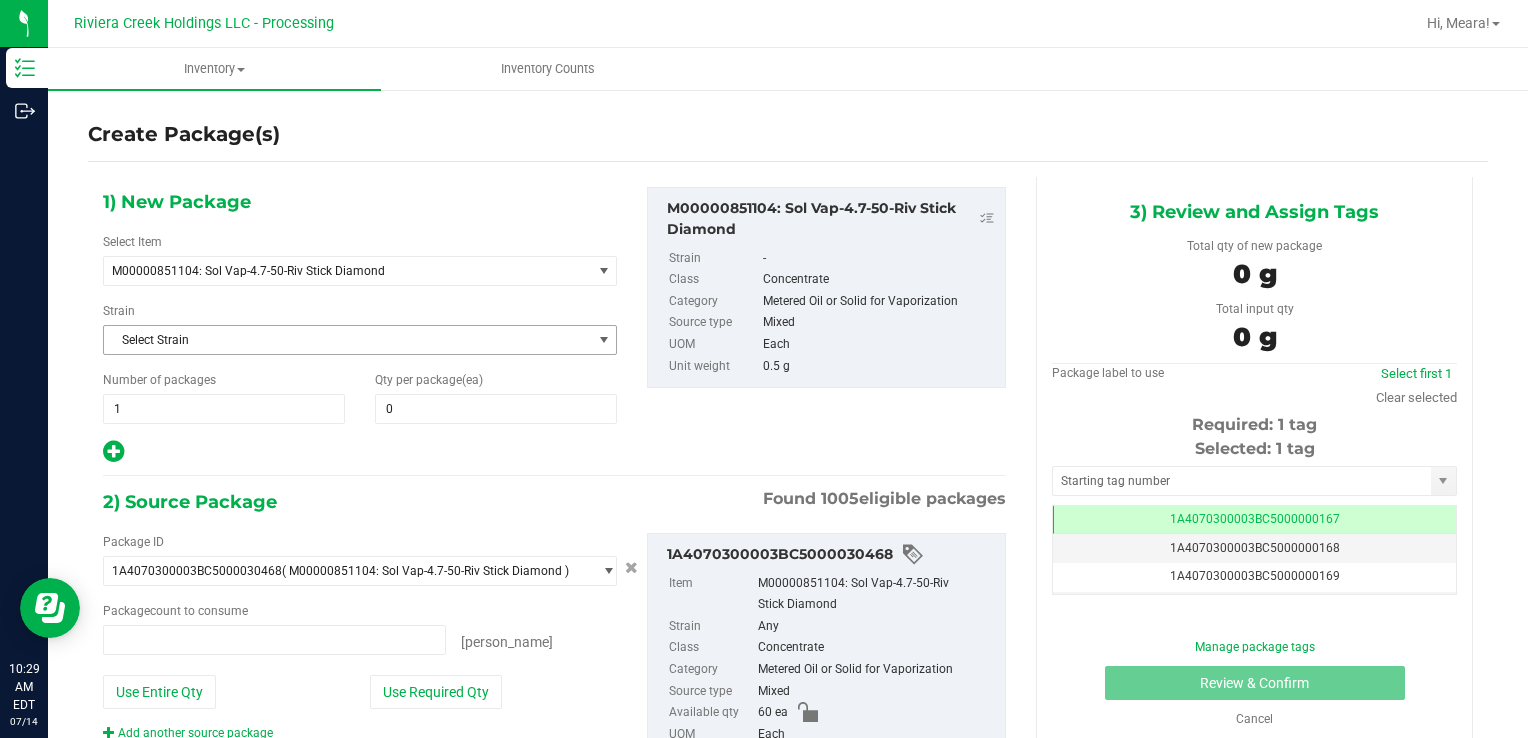 type on "0 ea" 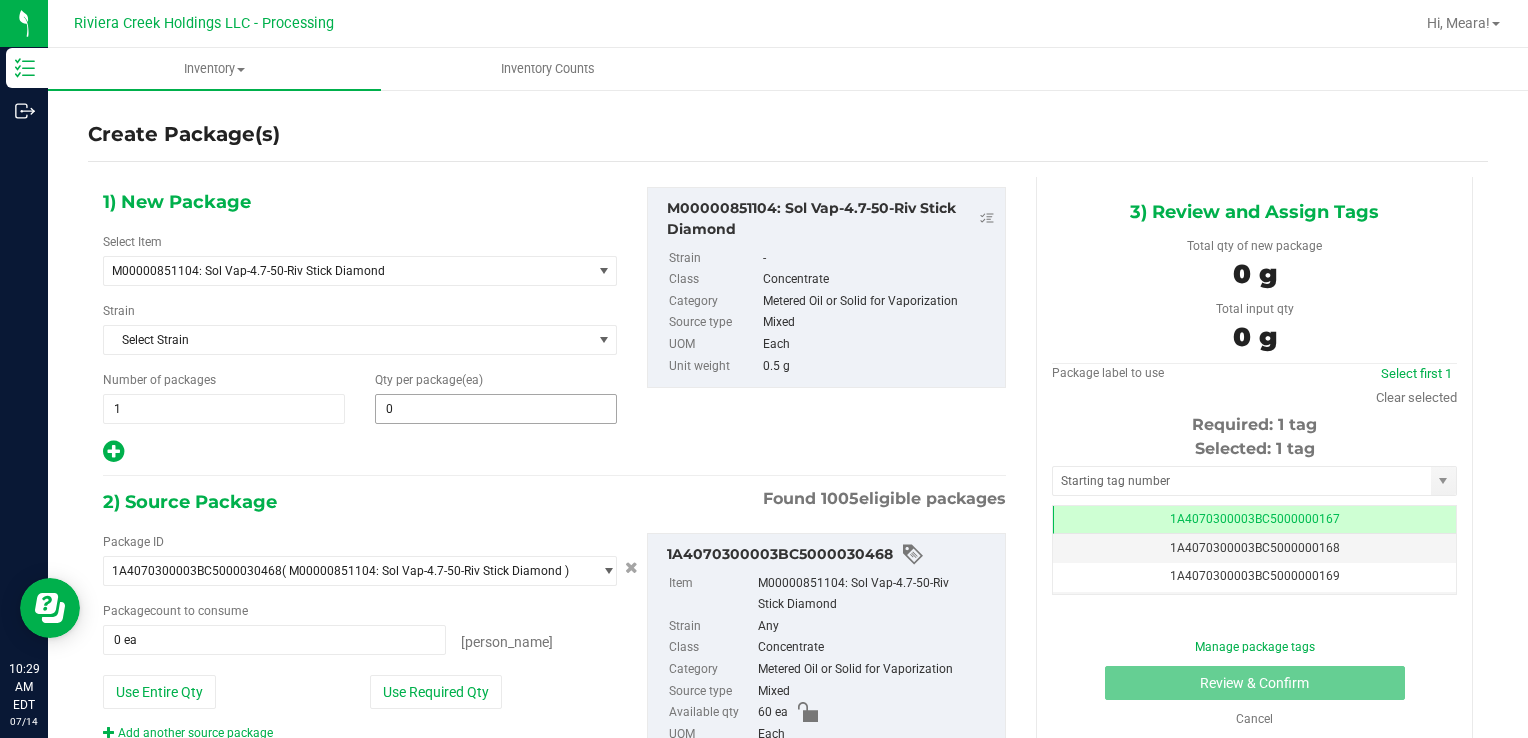 type 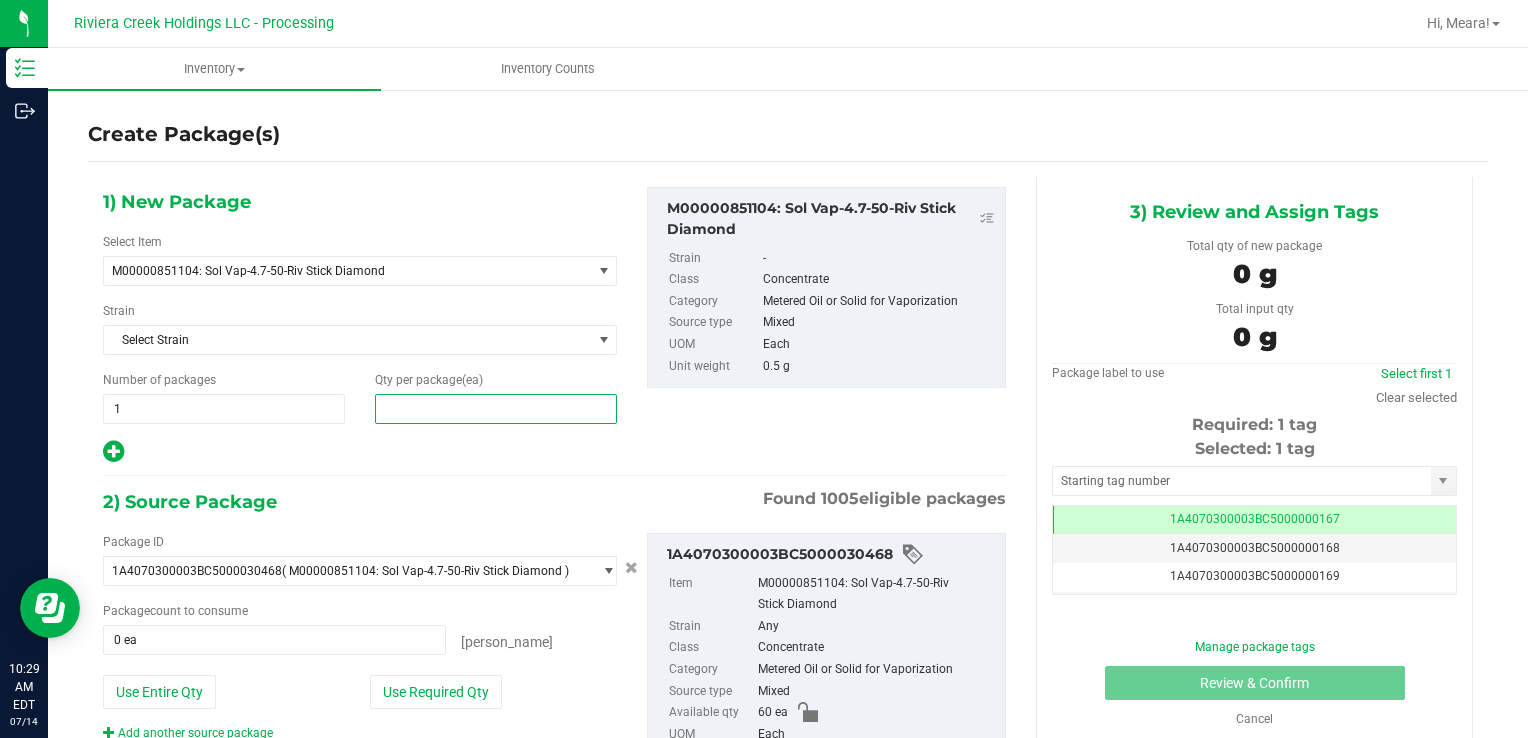 drag, startPoint x: 417, startPoint y: 409, endPoint x: 448, endPoint y: 444, distance: 46.75468 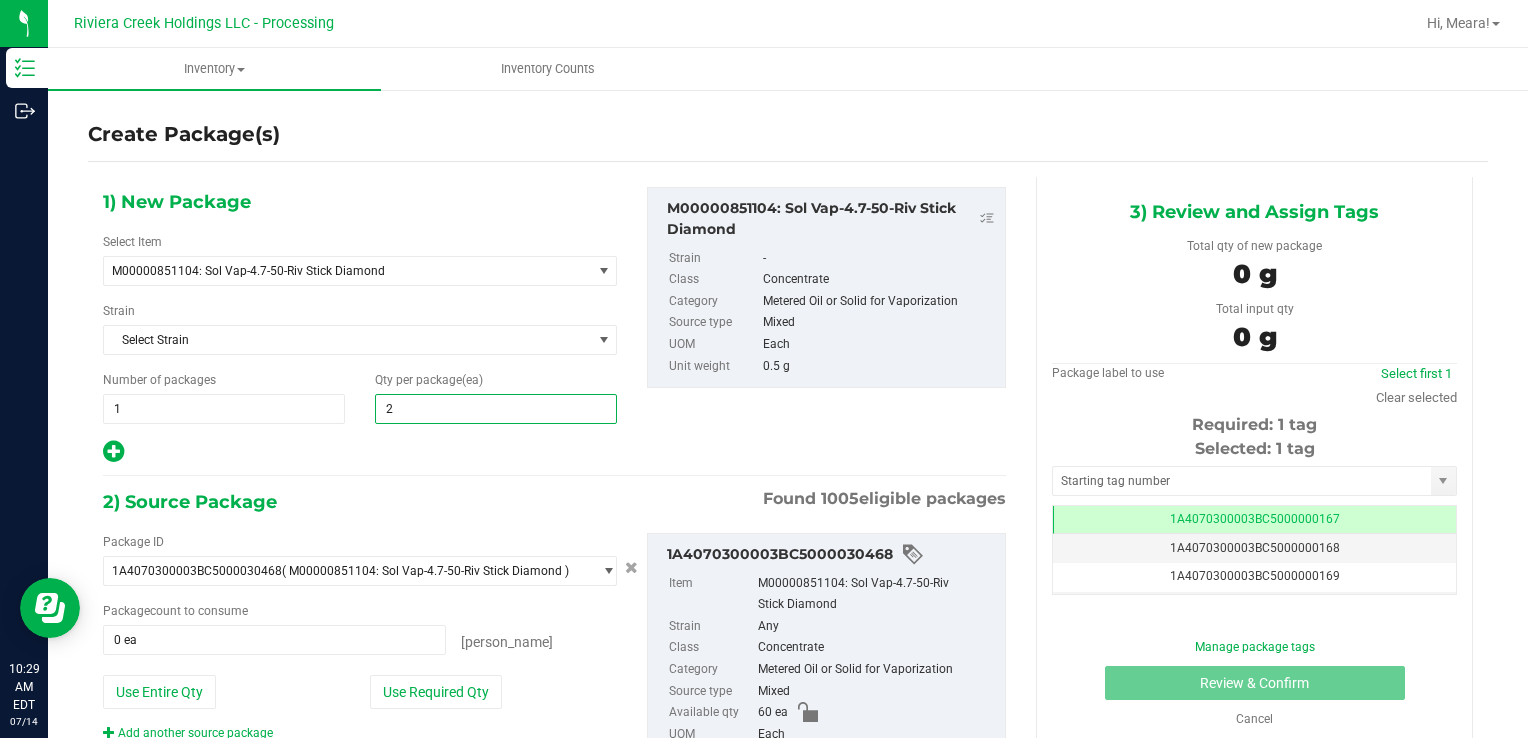 type on "20" 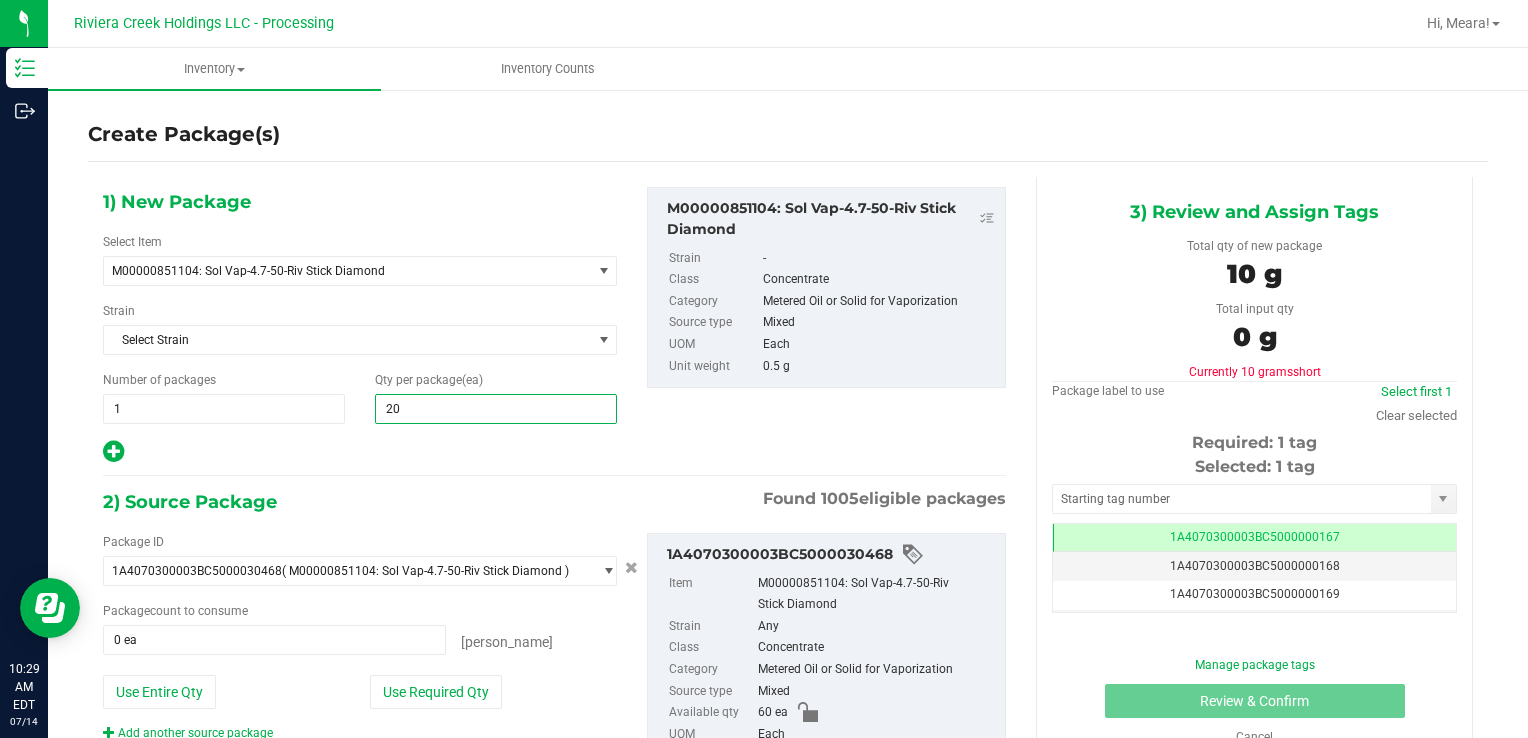 type on "20" 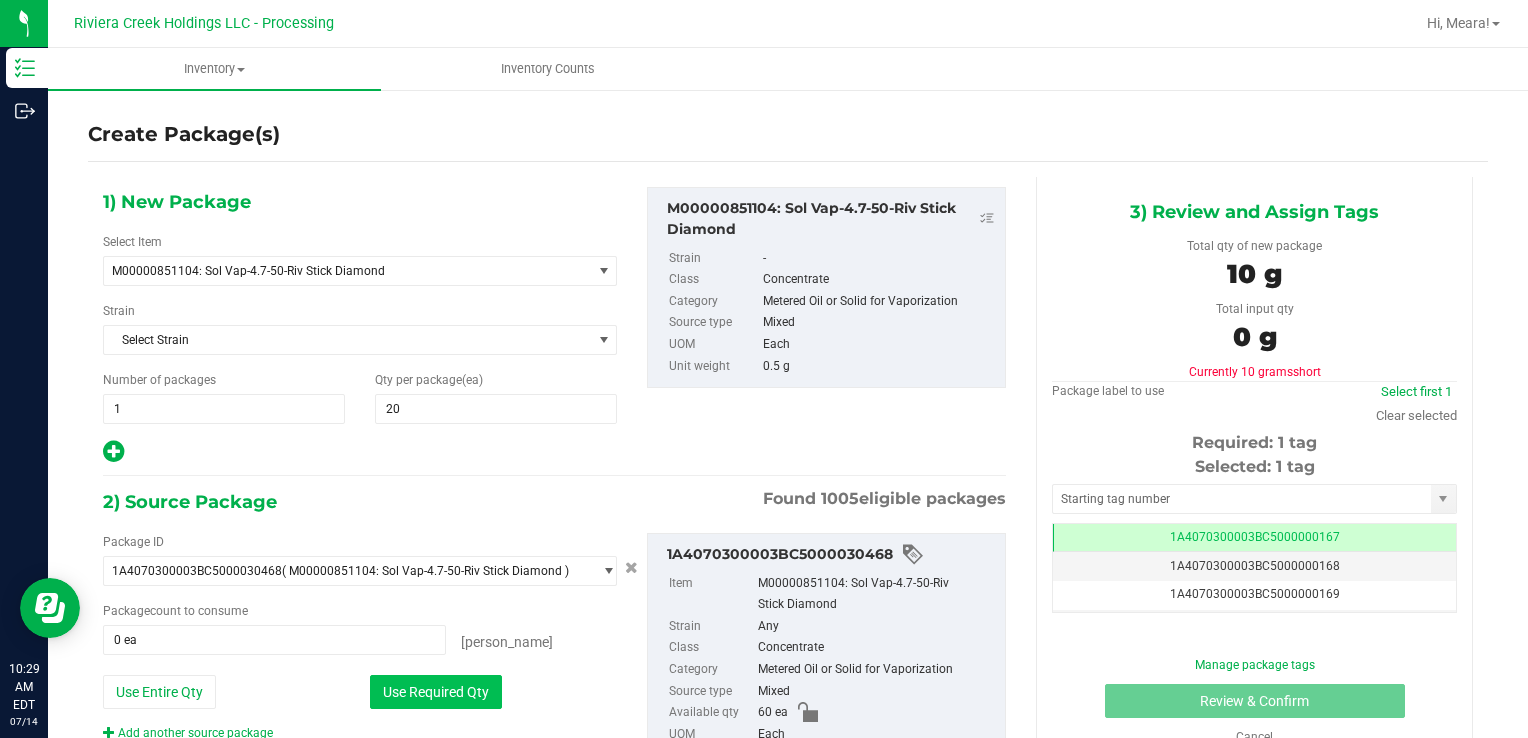 click on "Use Required Qty" at bounding box center (436, 692) 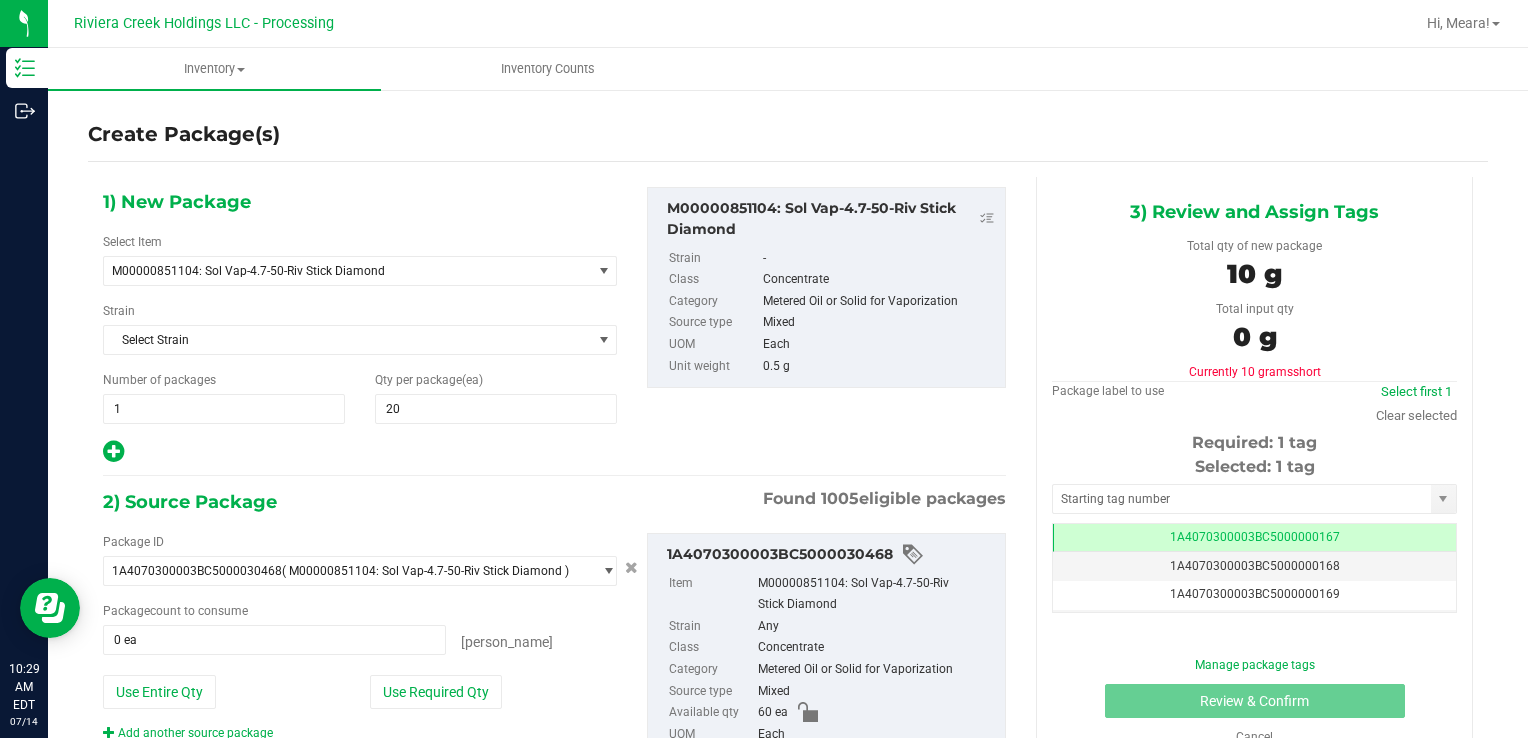 type on "20 ea" 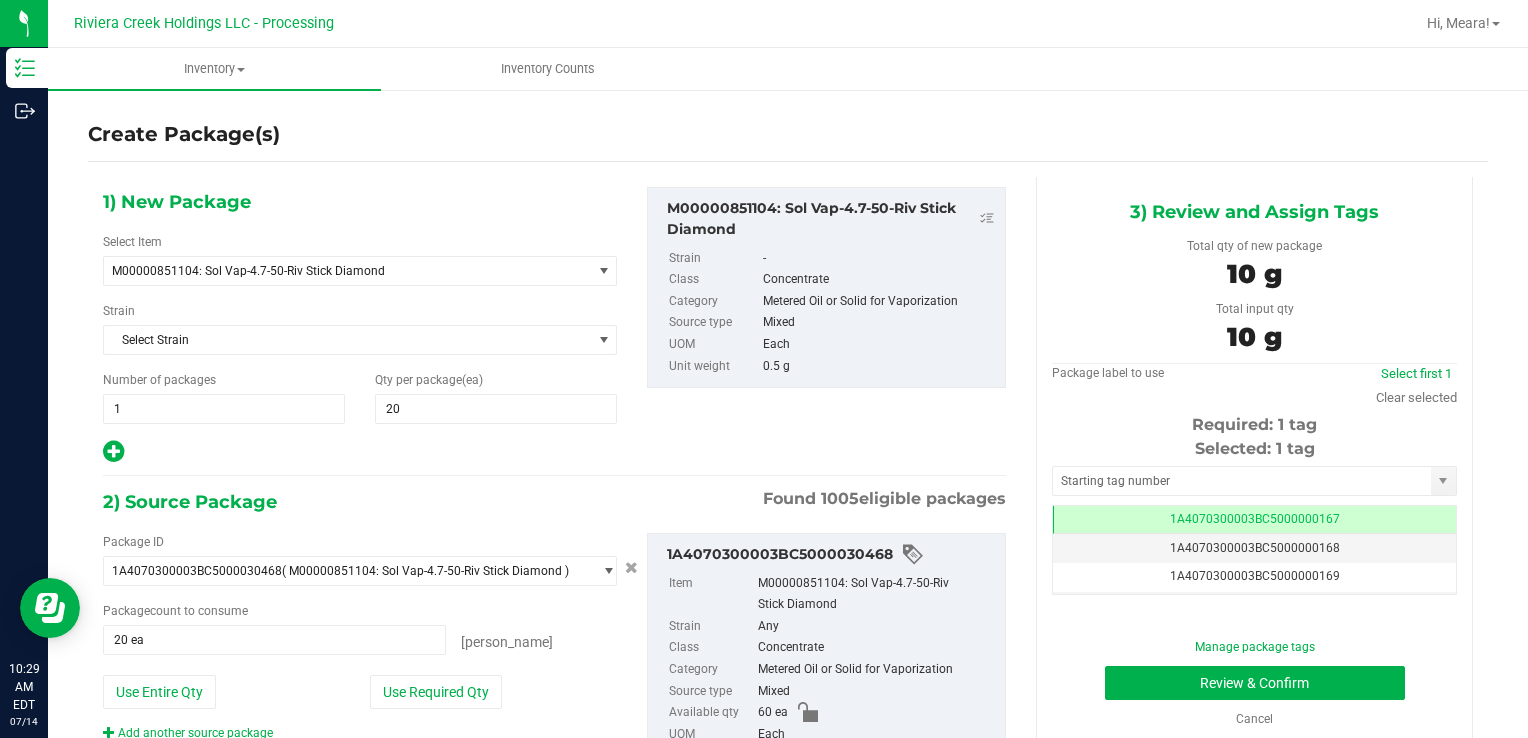 click on "Selected: 1 tag
Tag 1A4070300003BC5000000167 1A4070300003BC5000000168 1A4070300003BC5000000169 1A4070300003BC5000000170 1A4070300003BC5000000171 1A4070300003BC5000000172 1A4070300003BC5000000173 1A4070300003BC5000000174 1A4070300003BC5000000175 1A4070300003BC5000000176 1A4070300003BC5000000177 1A4070300003BC5000000178 1A4070300003BC5000000179 1A4070300003BC5000000180 1A4070300003BC5000000181 1A4070300003BC5000000182 1A4070300003BC5000000183 1A4070300003BC5000000184 1A4070300003BC5000000185 1A4070300003BC5000000186 1A4070300003BC5000000187 1A4070300003BC5000000188 1A4070300003BC5000000191 1A4070300003BC5000001900 1A4070300003BC5000002394 1A4070300003BC5000003798 Page of 1 [PERSON_NAME] of 26 items" at bounding box center [1254, 516] 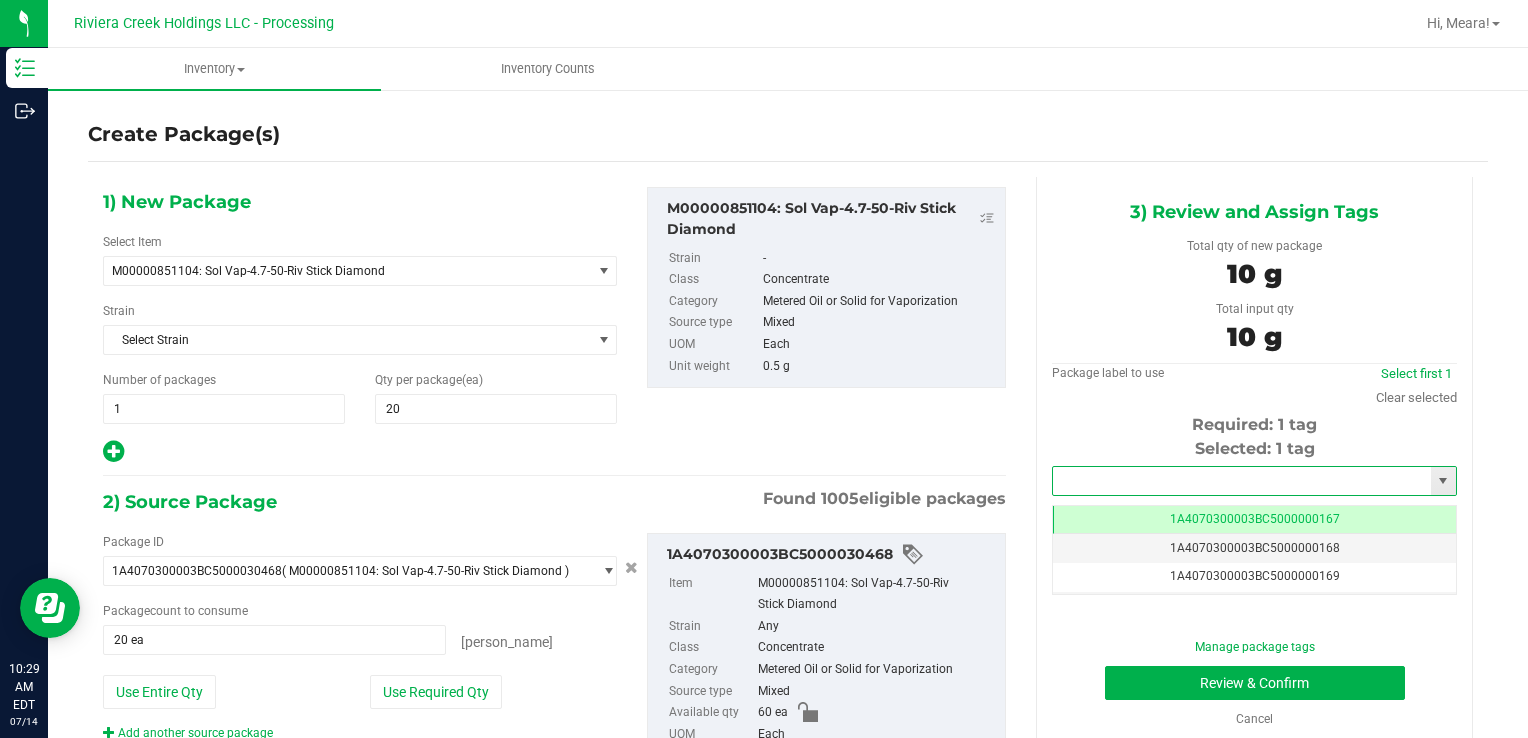 click at bounding box center [1242, 481] 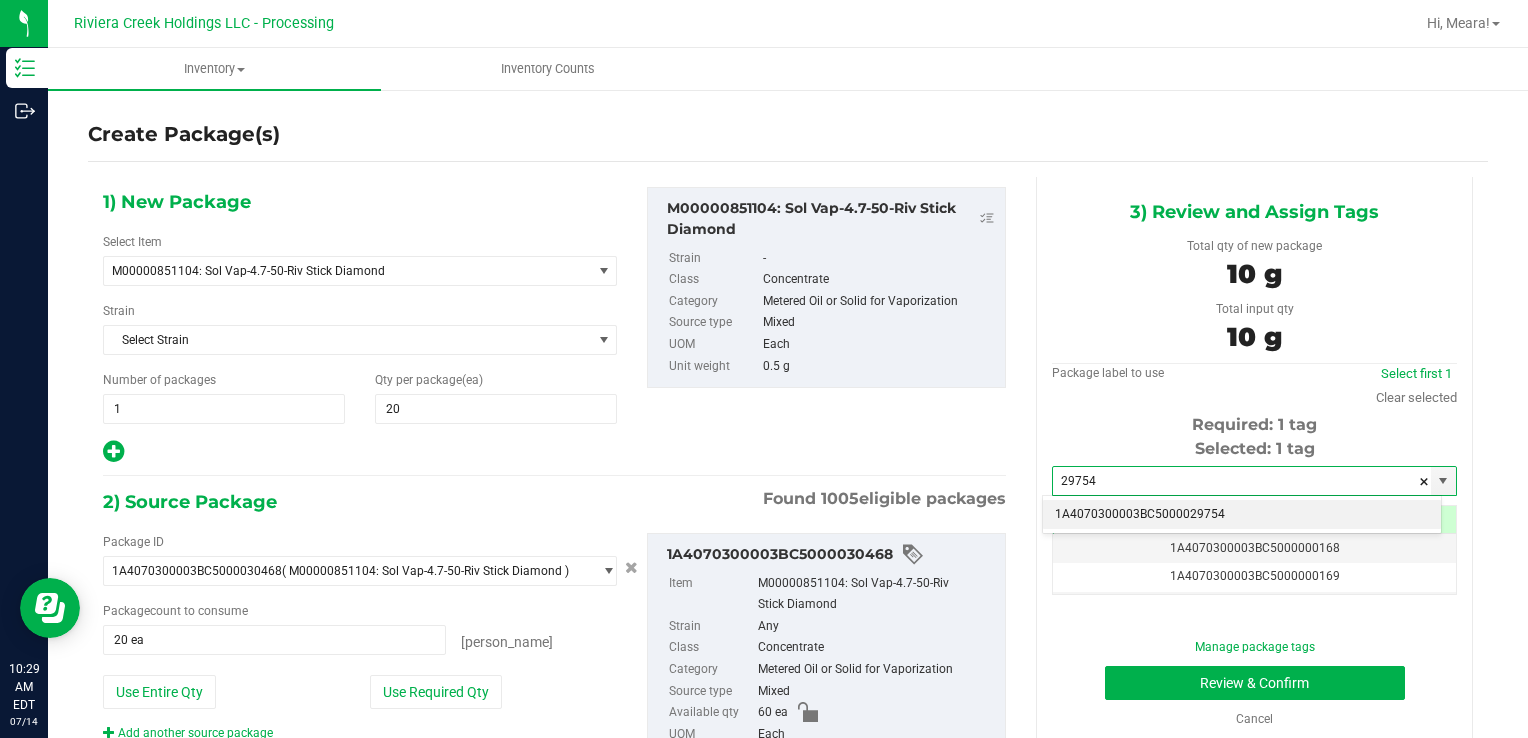 click on "1A4070300003BC5000029754" at bounding box center [1242, 515] 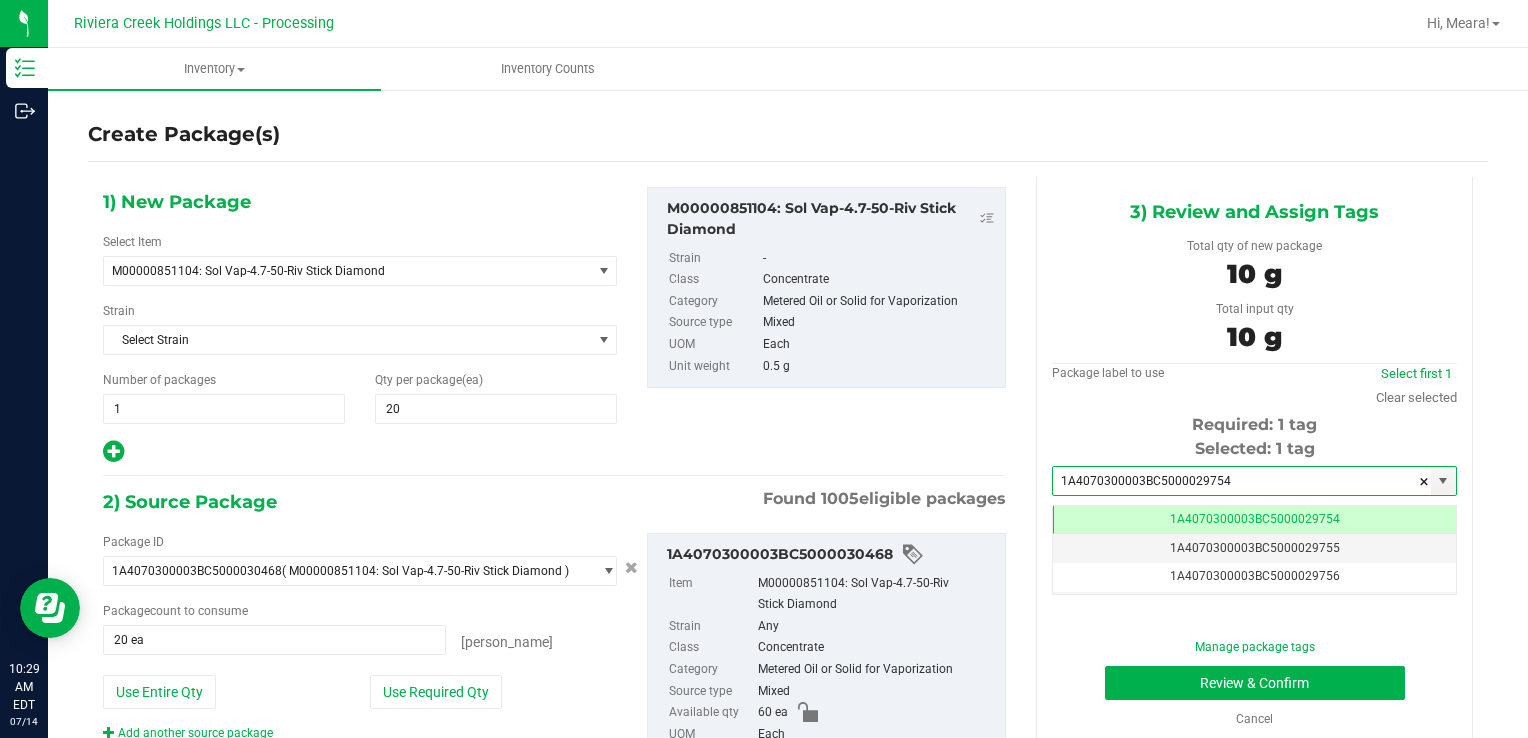 scroll, scrollTop: 0, scrollLeft: 0, axis: both 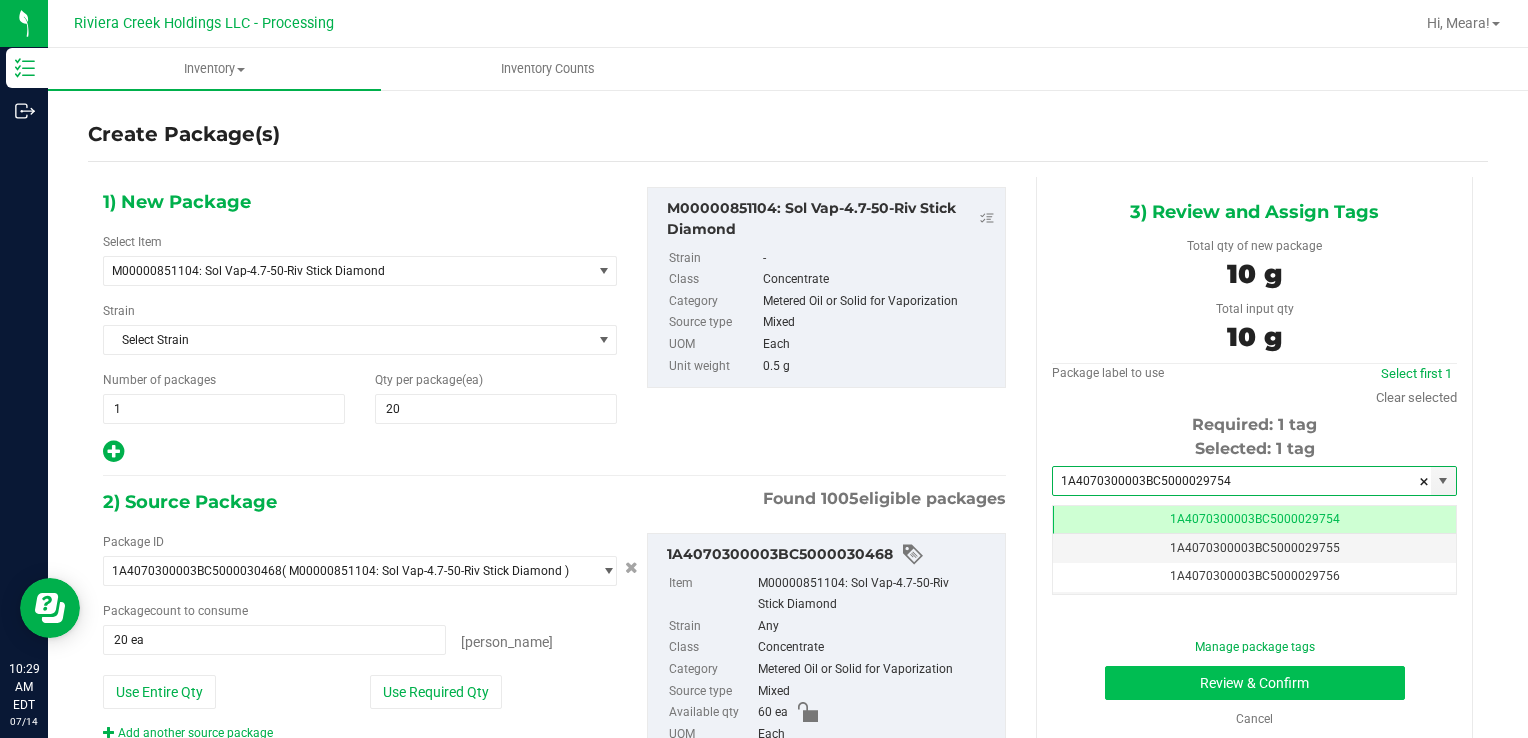 type on "1A4070300003BC5000029754" 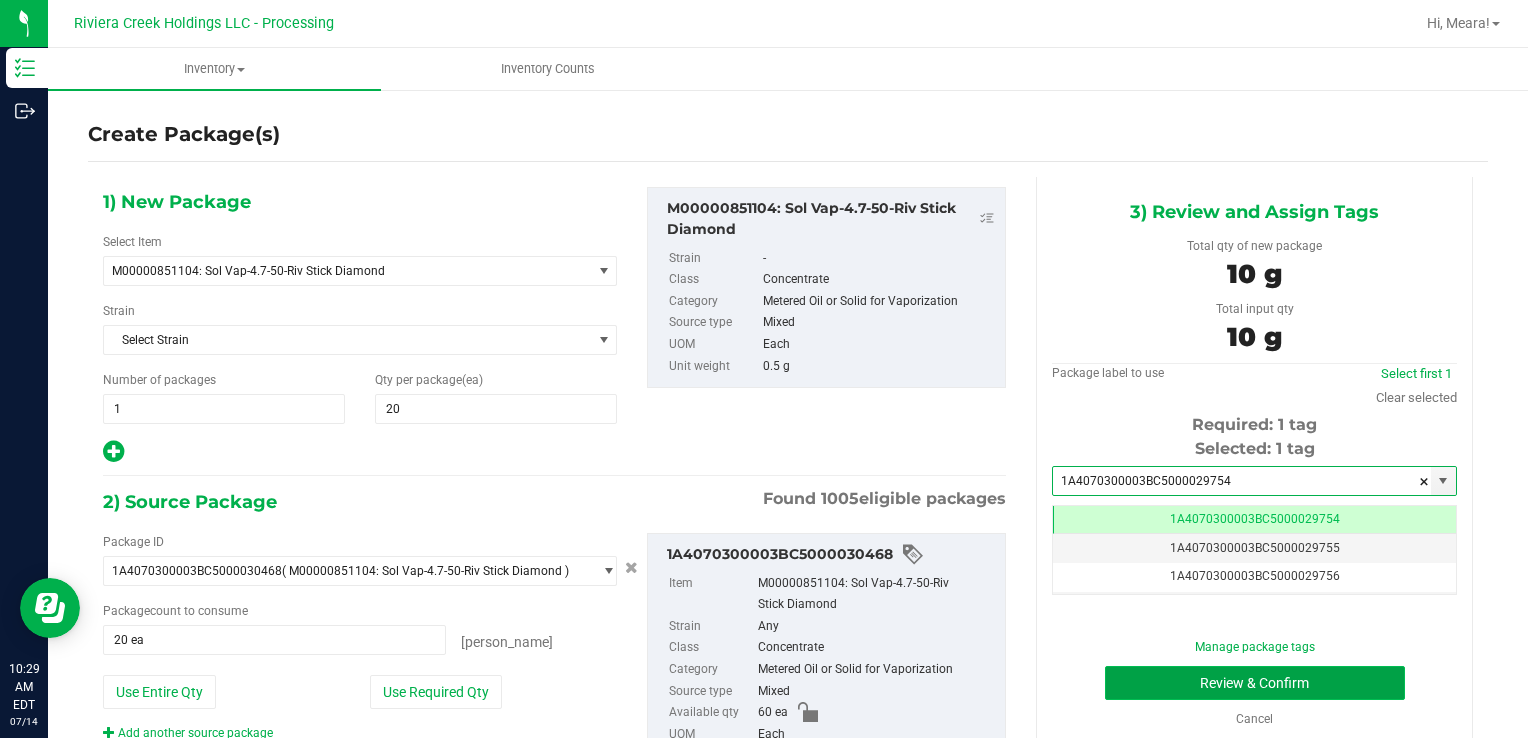 click on "Review & Confirm" at bounding box center (1255, 683) 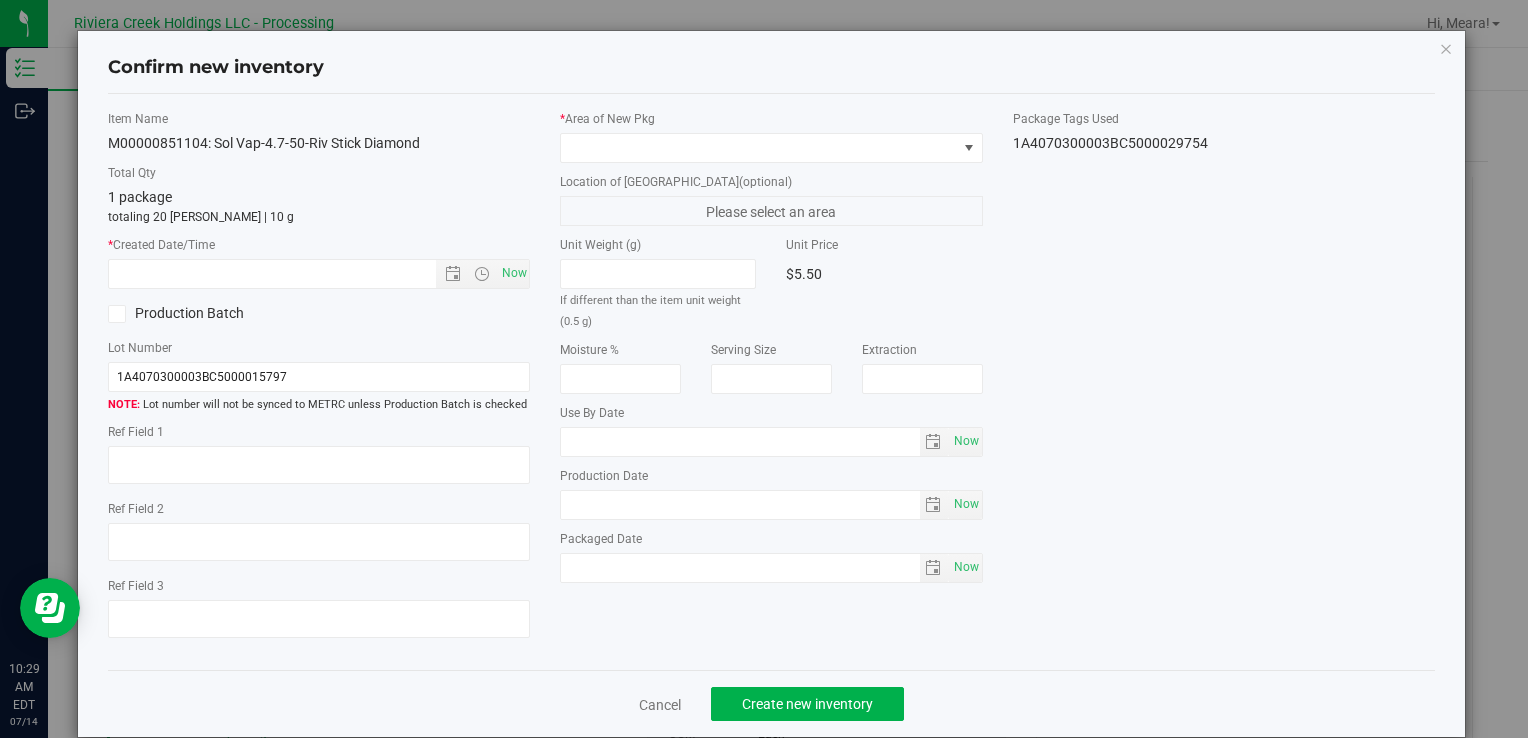type on "[DATE]" 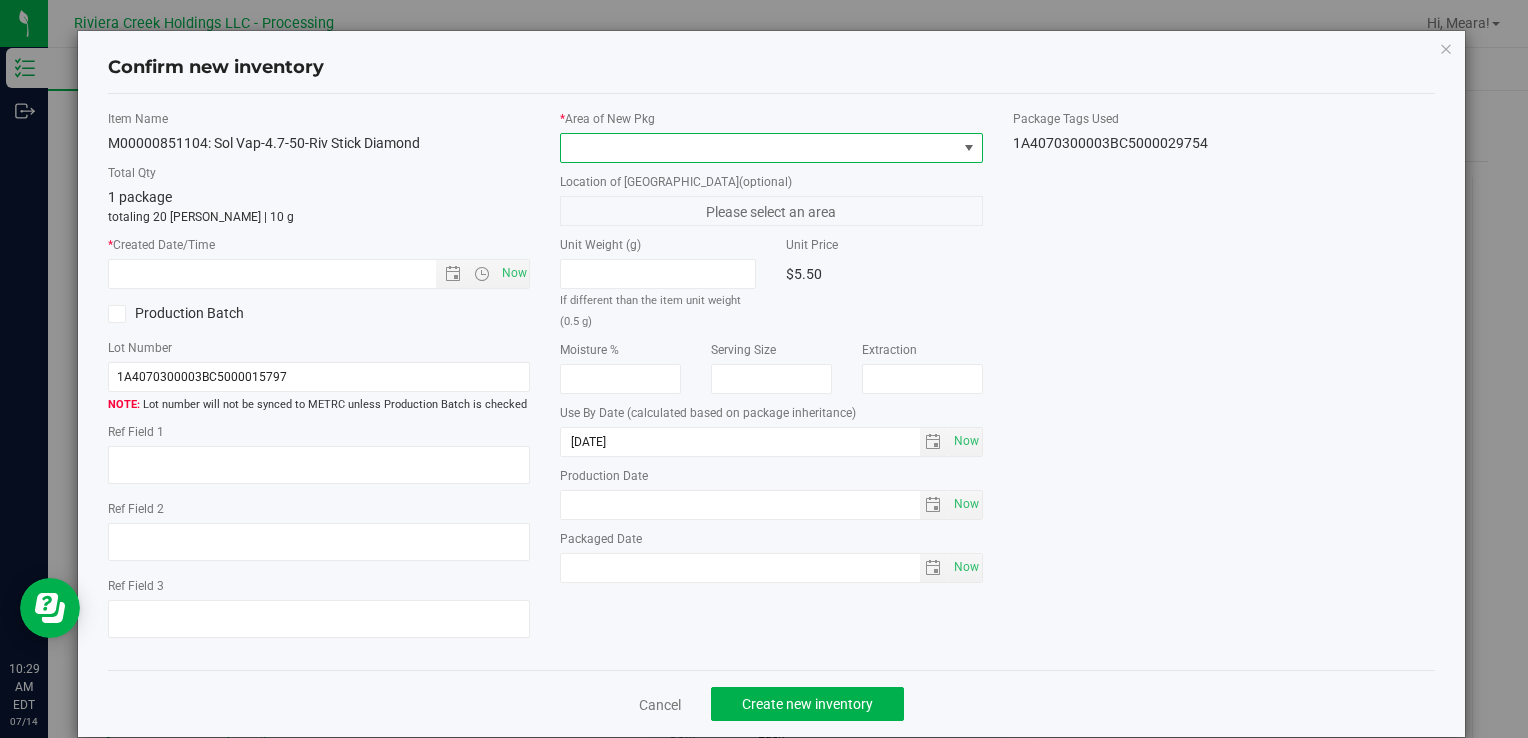 click at bounding box center [758, 148] 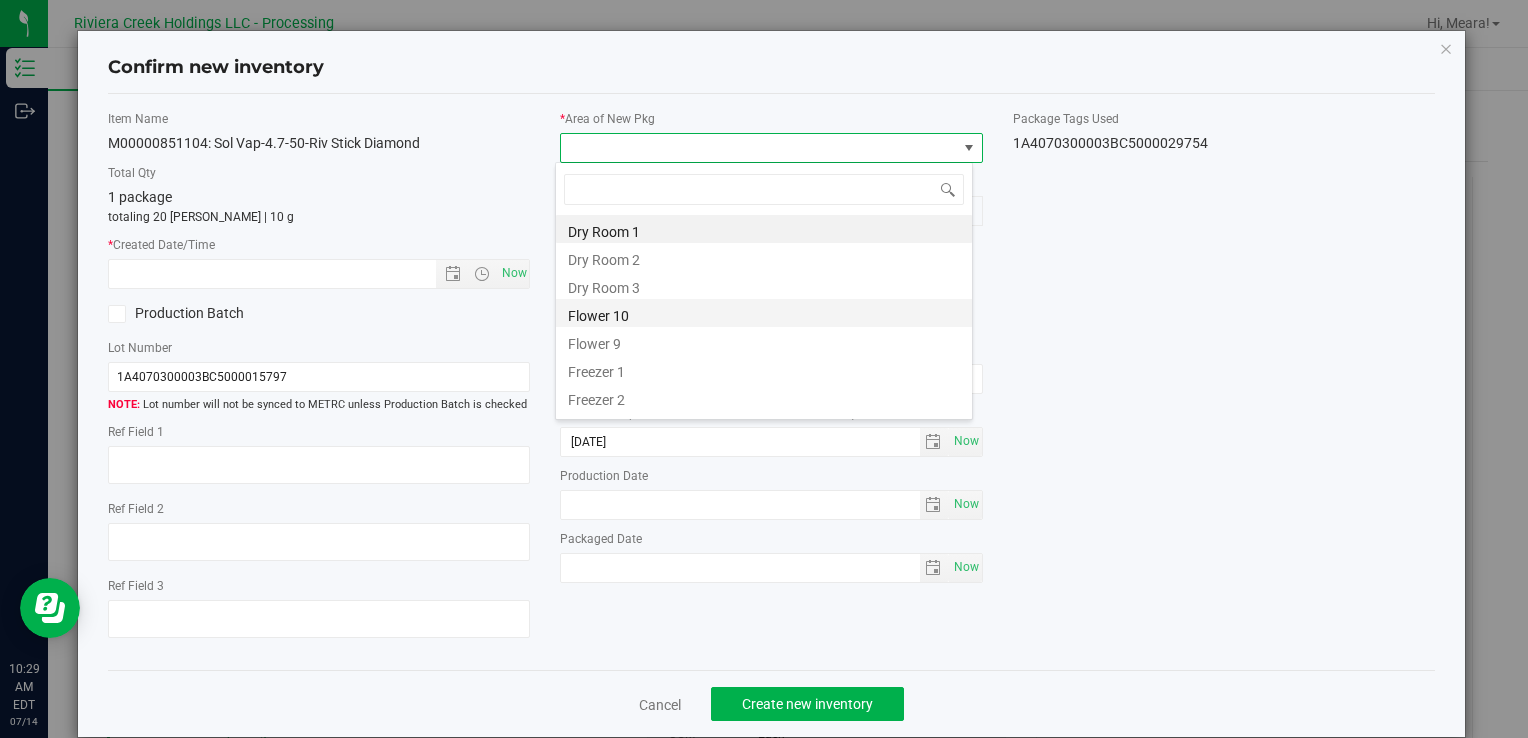 click on "Flower 10" at bounding box center (764, 313) 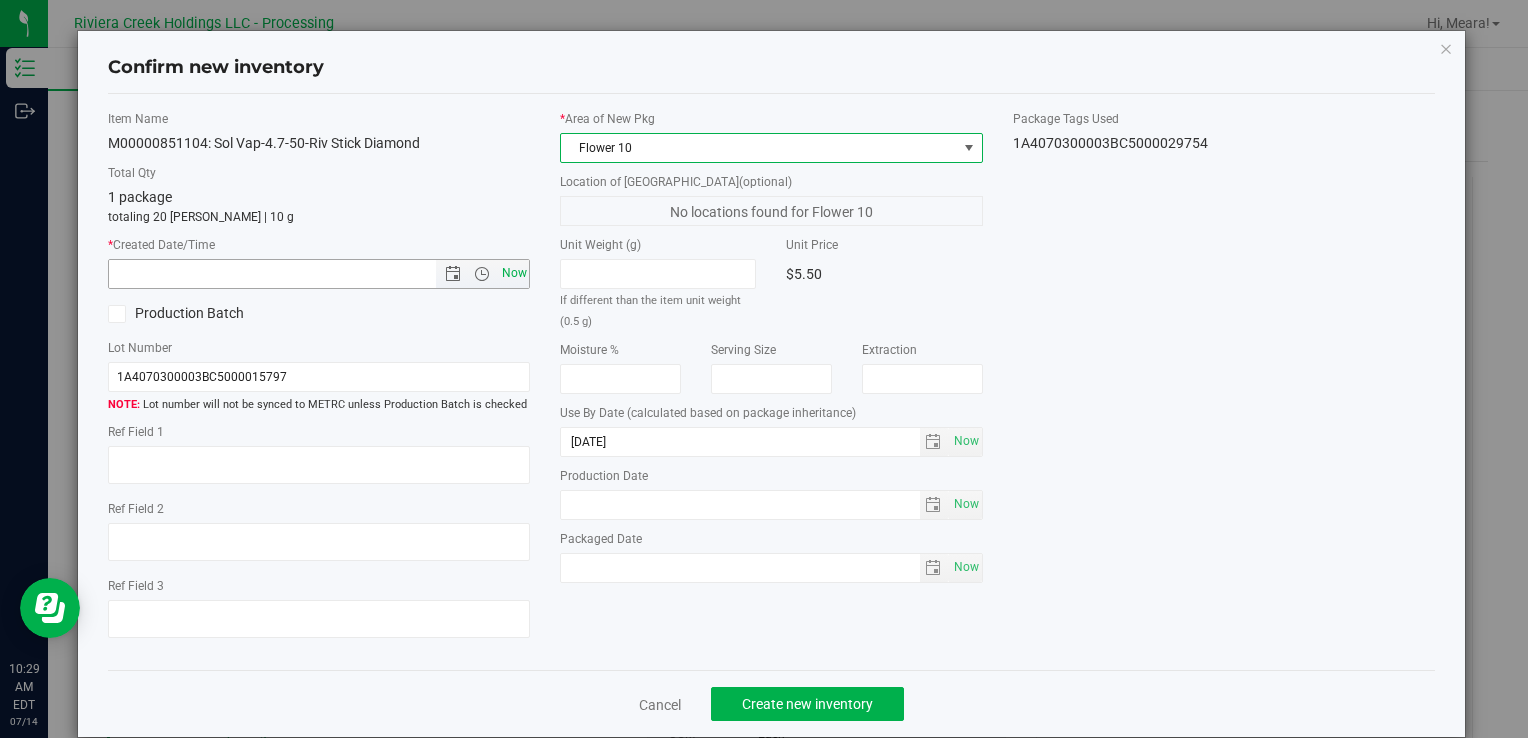 click on "Now" at bounding box center (514, 273) 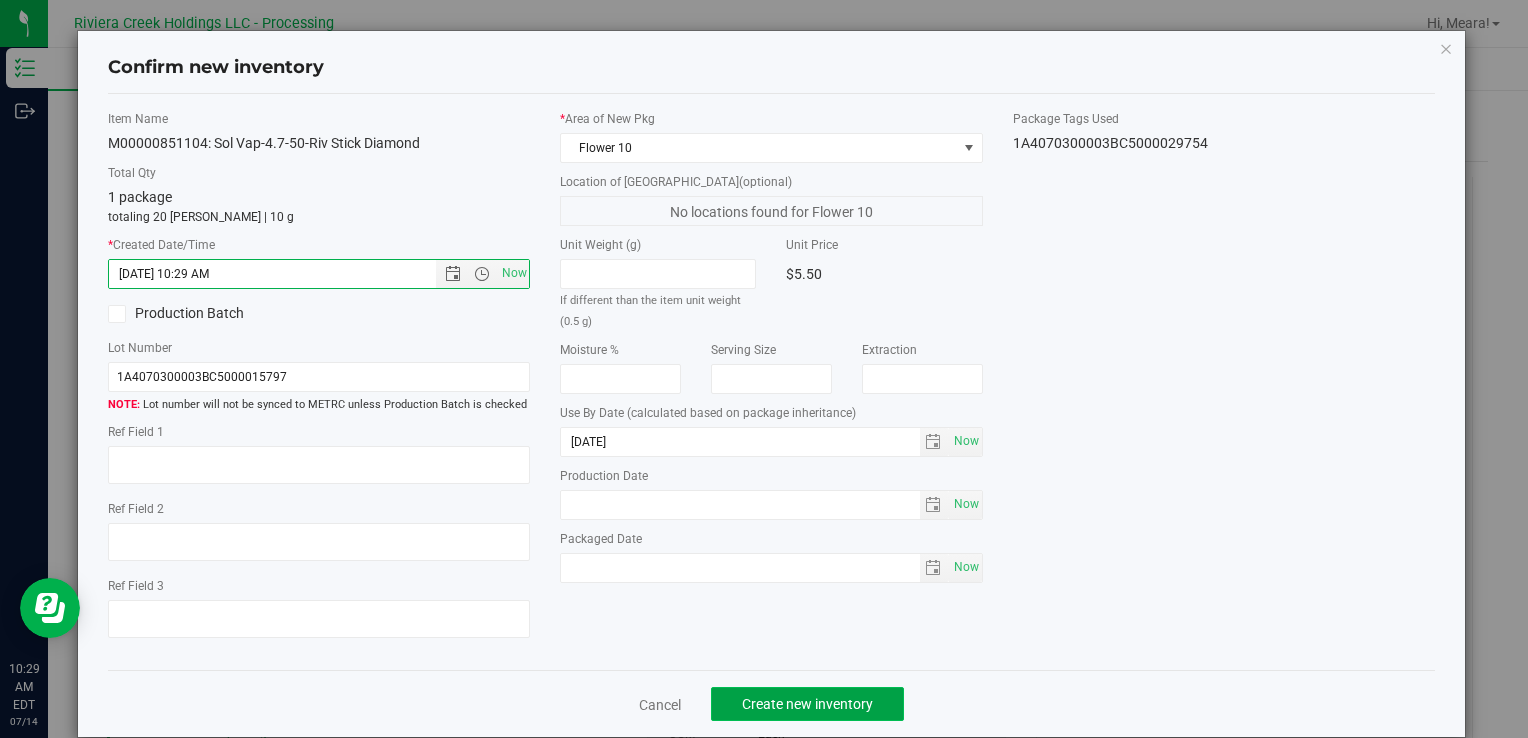 click on "Create new inventory" 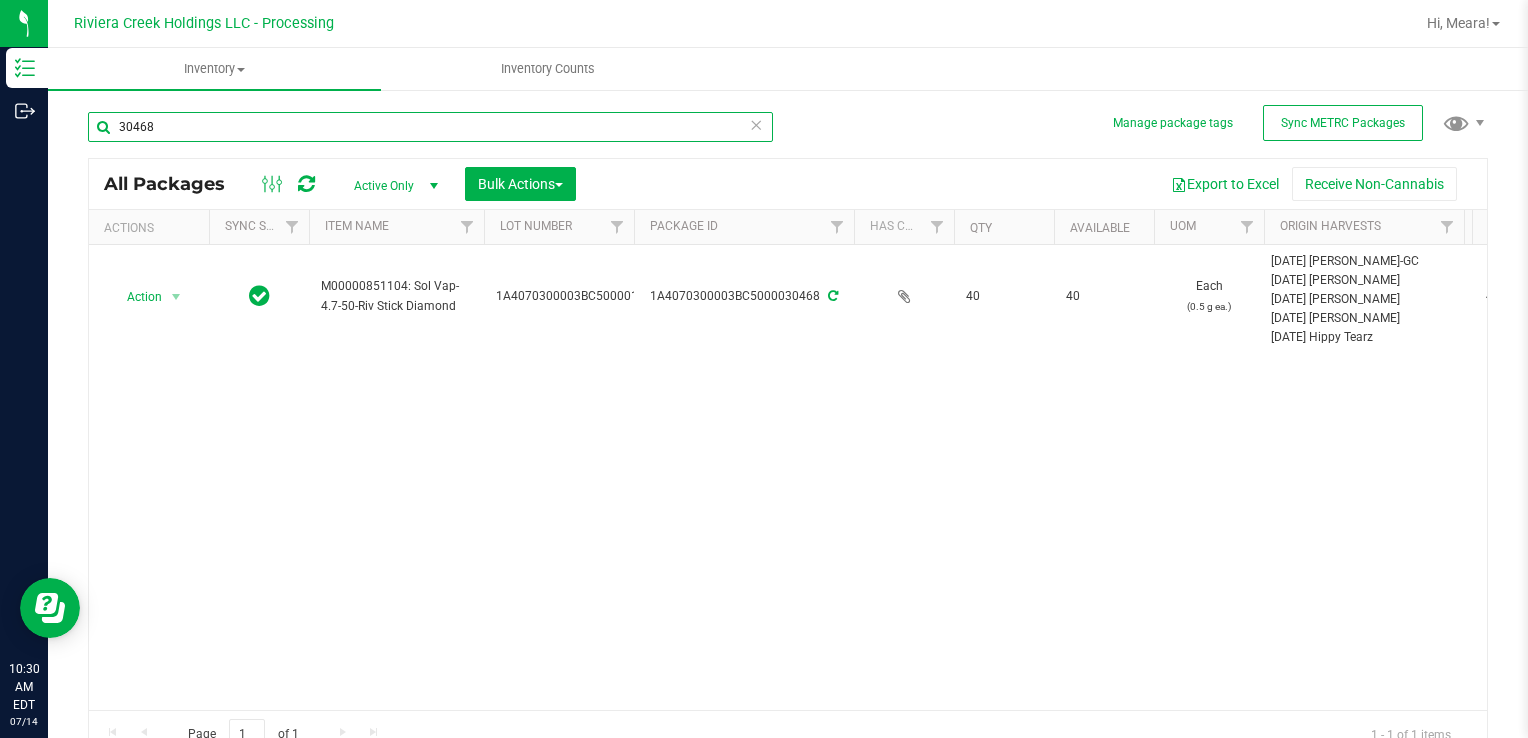 drag, startPoint x: 216, startPoint y: 125, endPoint x: 61, endPoint y: 124, distance: 155.00322 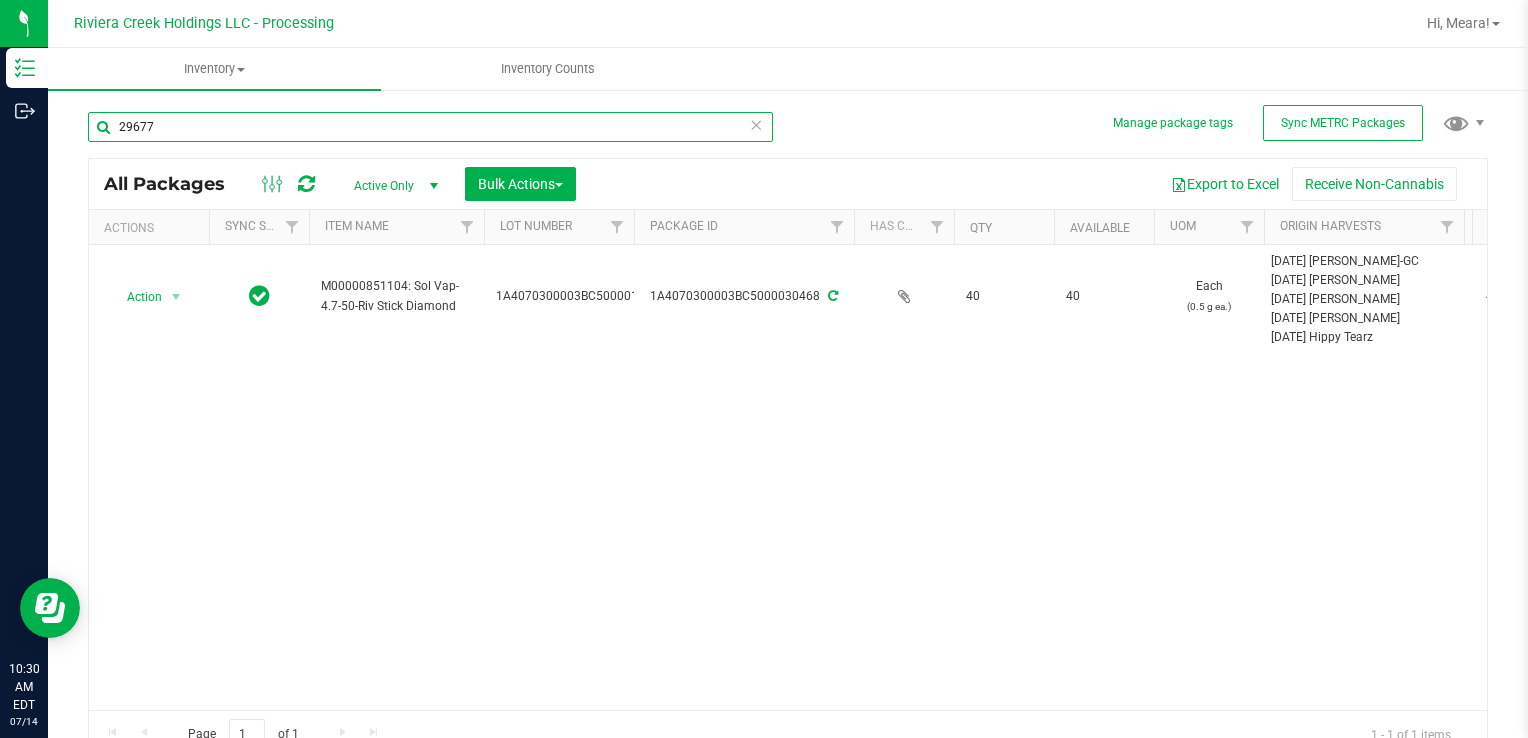 type on "29677" 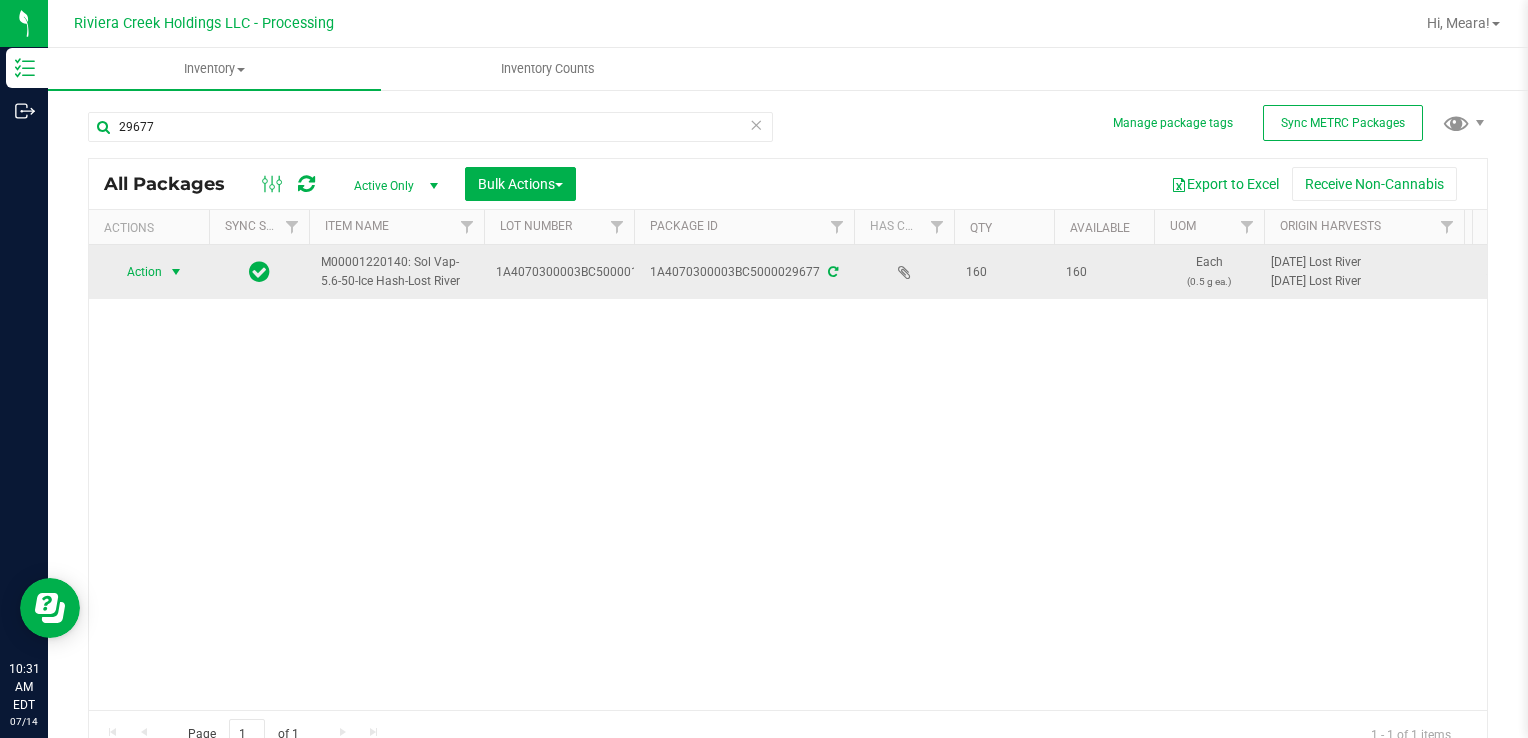click on "Action" at bounding box center (136, 272) 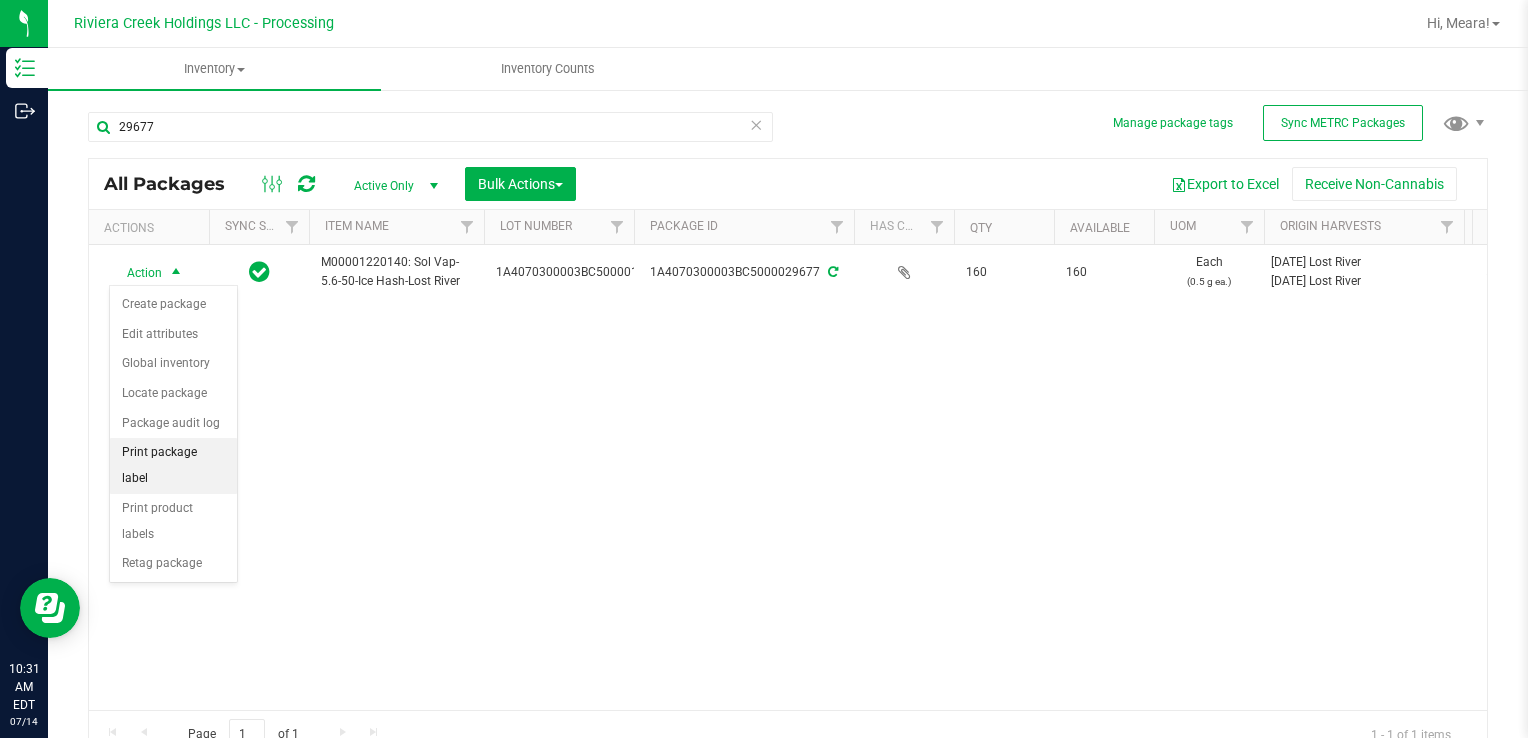 click on "Print package label" at bounding box center (173, 465) 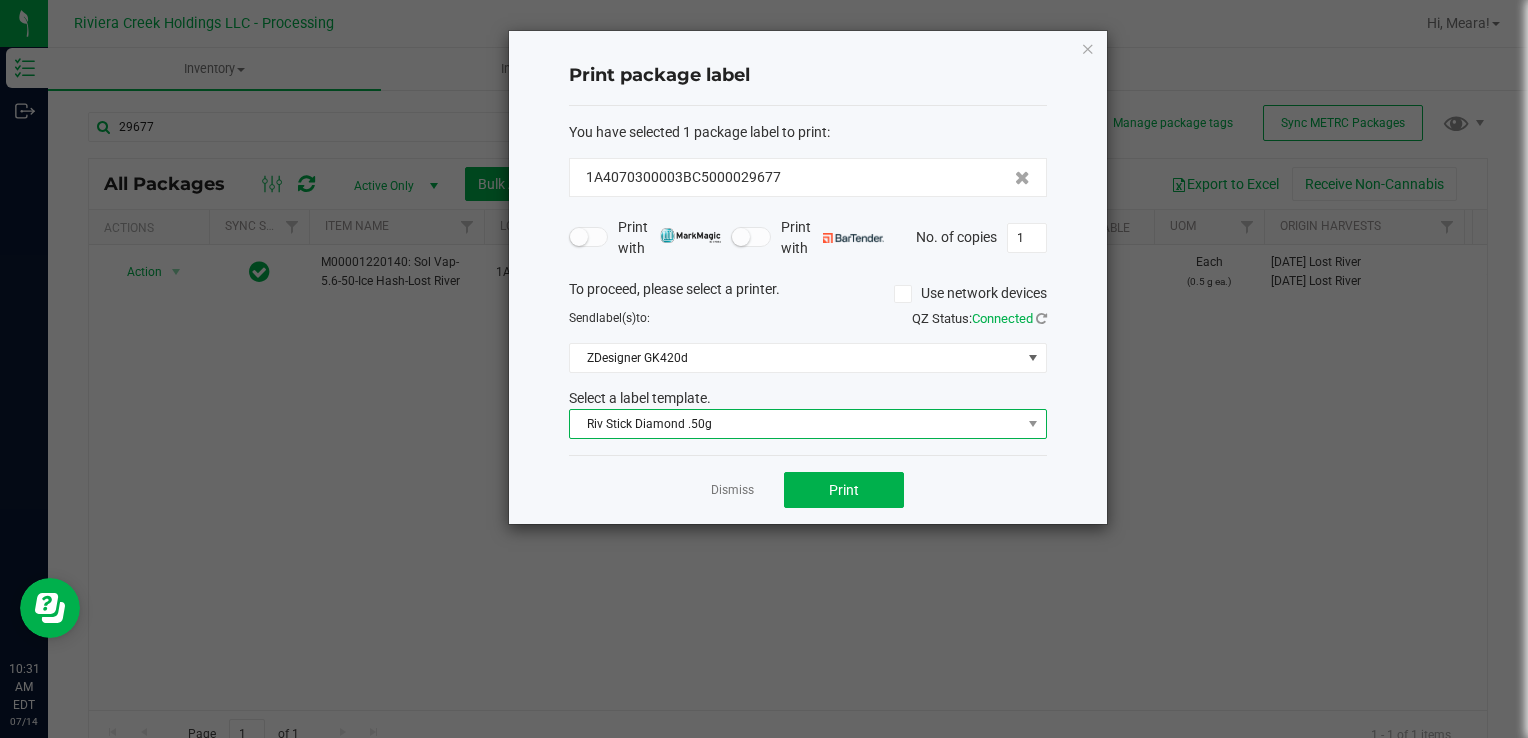 click on "Riv Stick Diamond .50g" at bounding box center [795, 424] 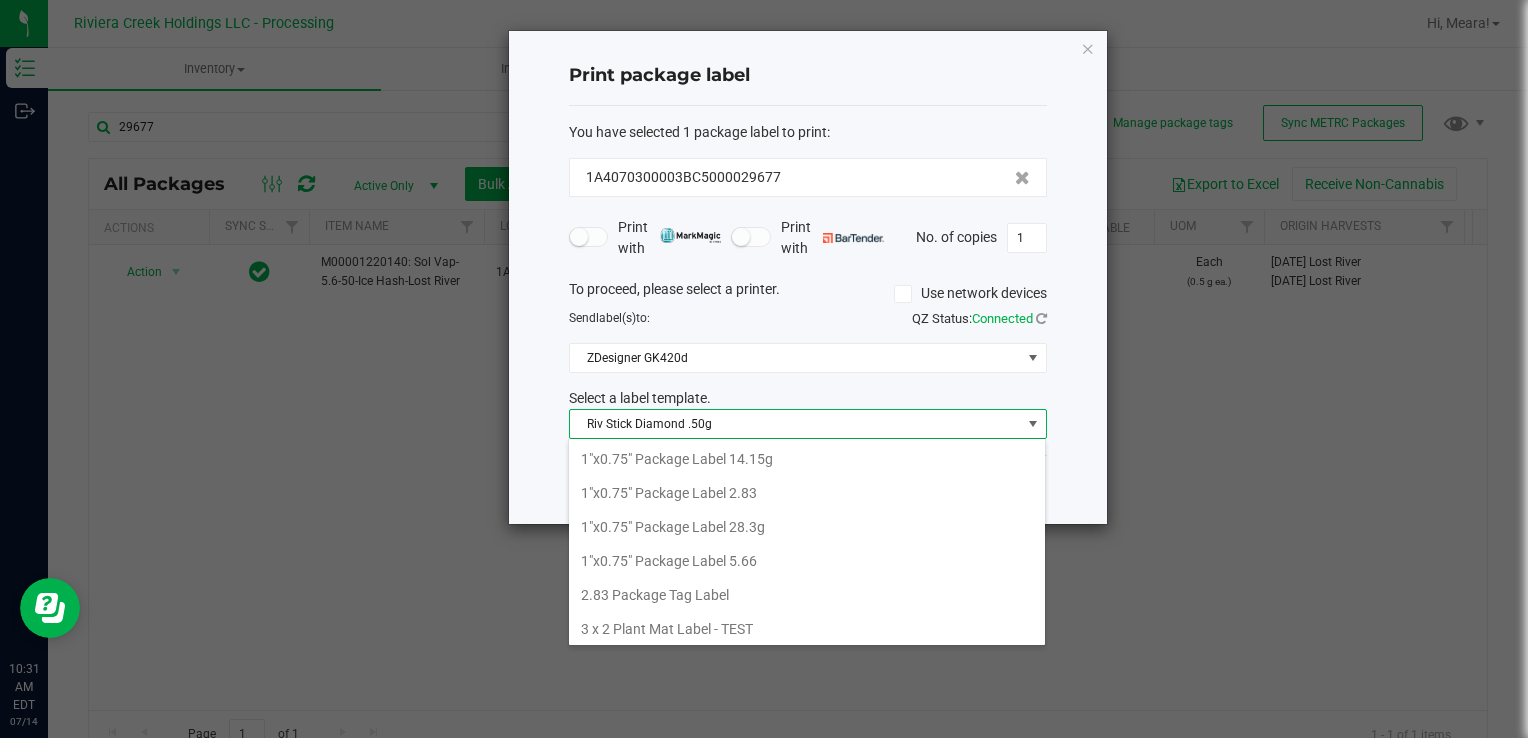 scroll, scrollTop: 808, scrollLeft: 0, axis: vertical 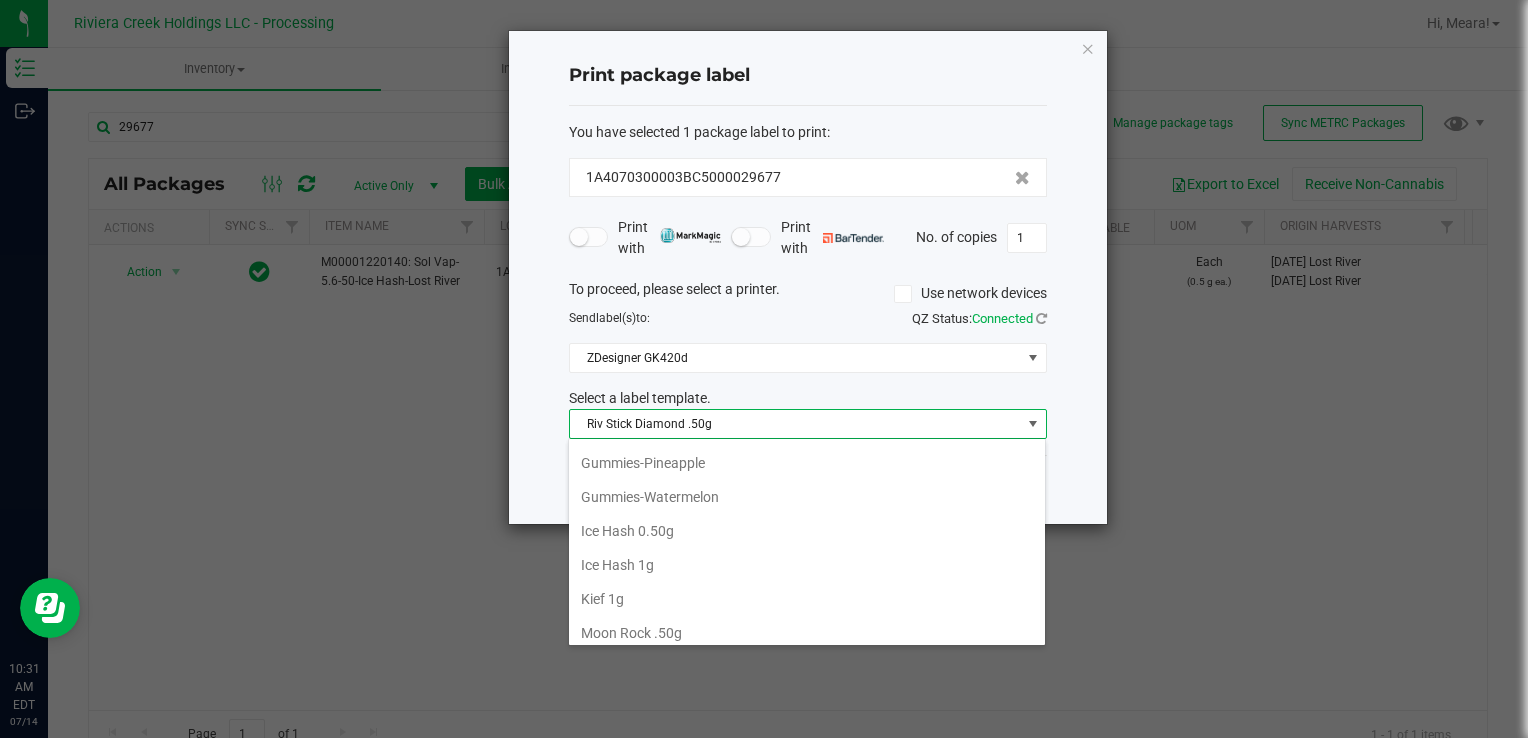 drag, startPoint x: 693, startPoint y: 536, endPoint x: 683, endPoint y: 526, distance: 14.142136 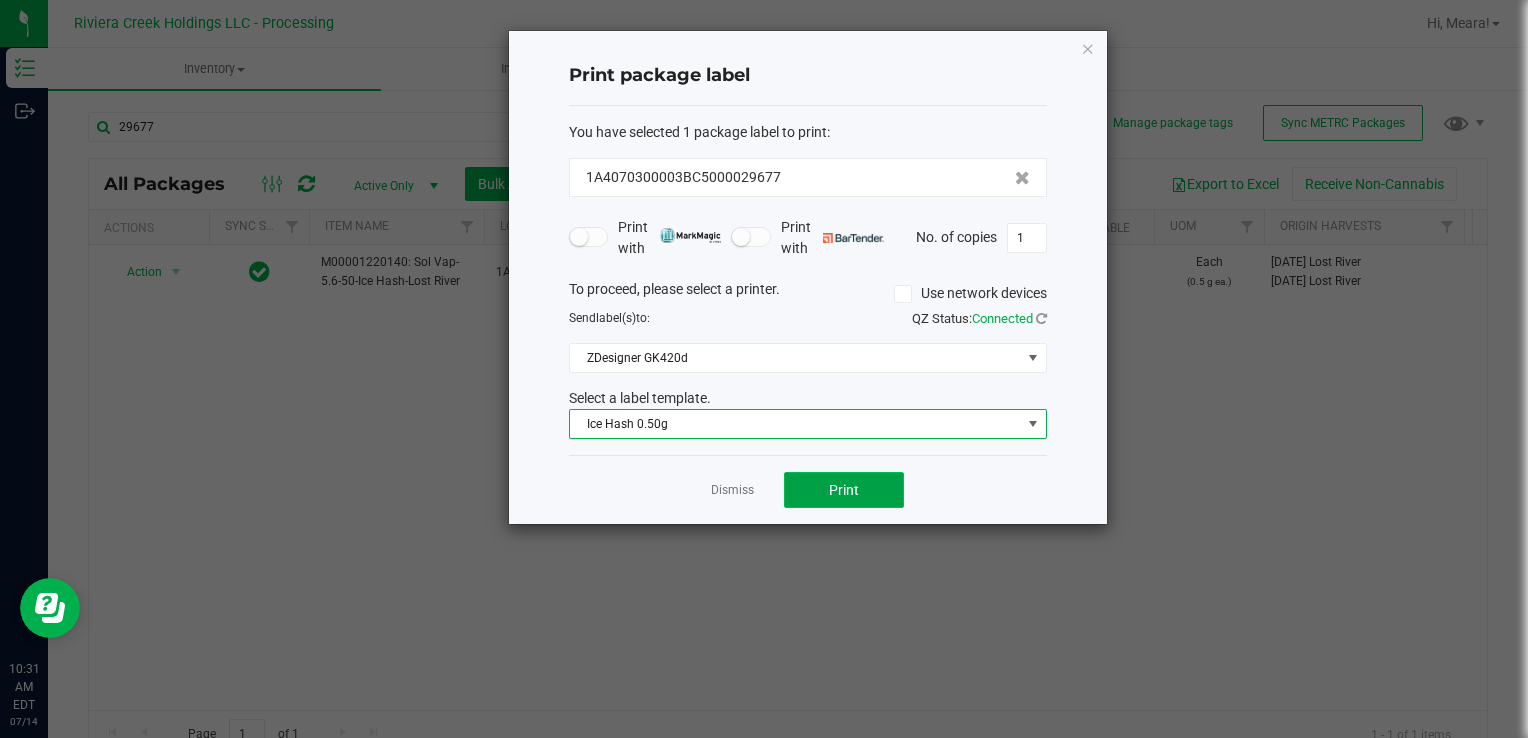 click on "Print" 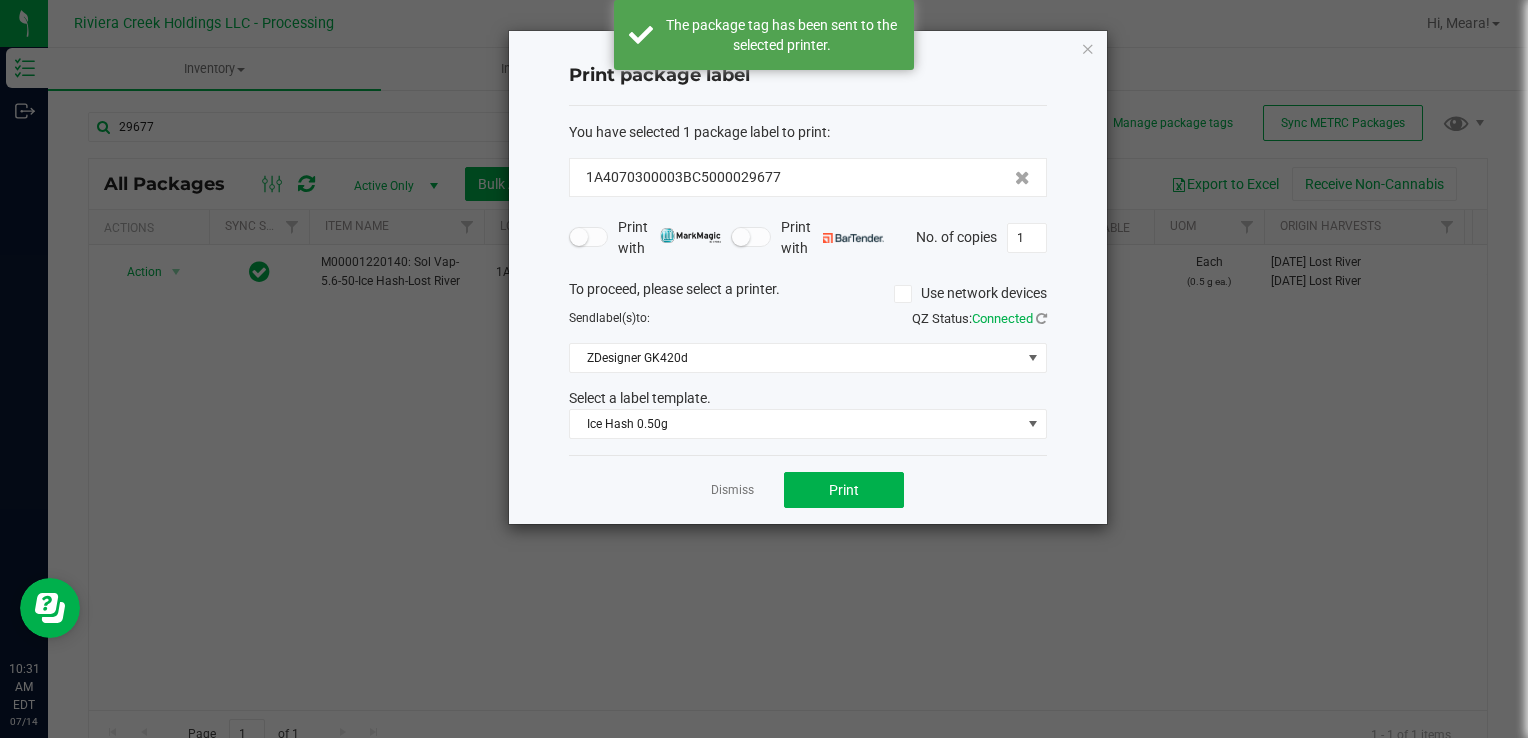 click on "Dismiss   Print" 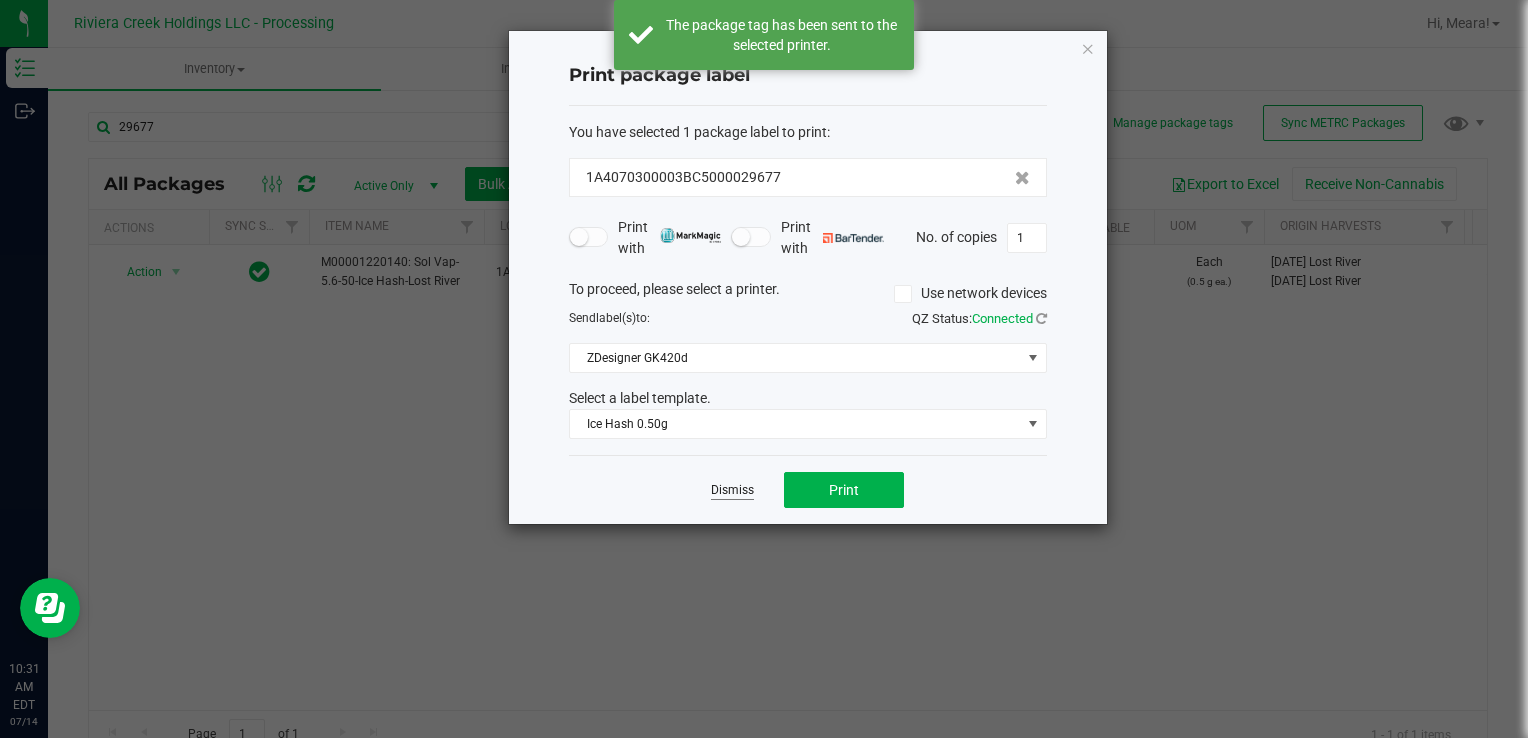 click on "Dismiss" 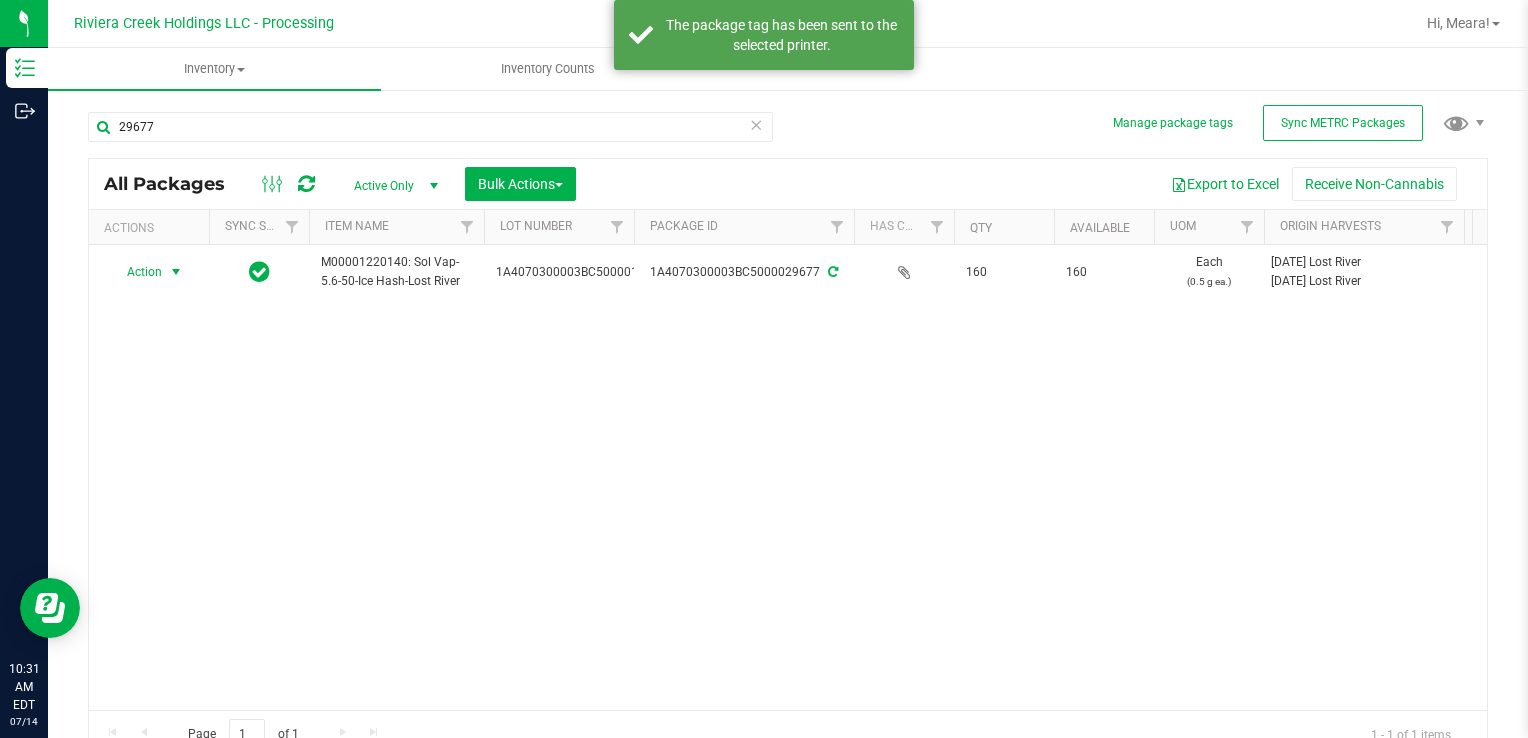 drag, startPoint x: 144, startPoint y: 274, endPoint x: 166, endPoint y: 292, distance: 28.42534 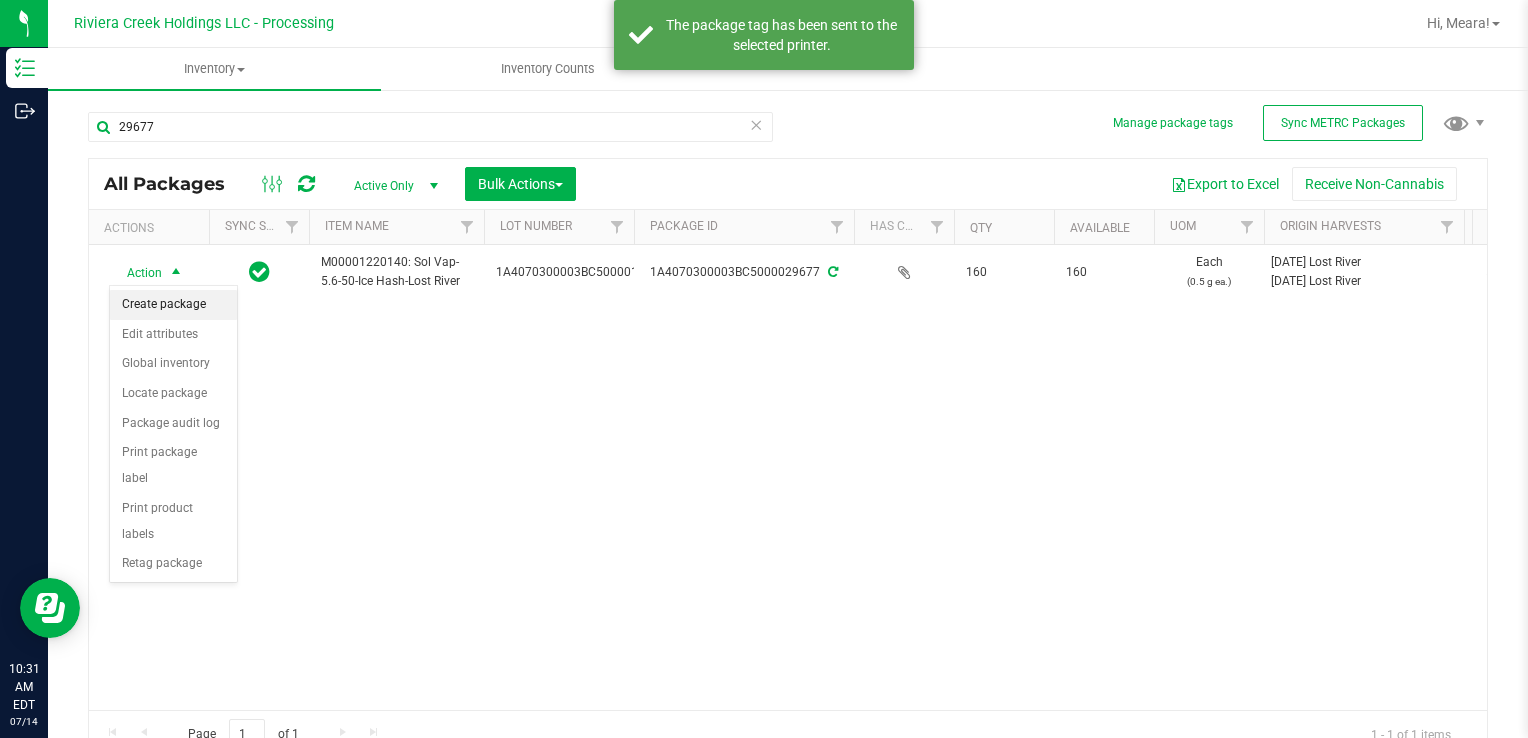 click on "Create package" at bounding box center (173, 305) 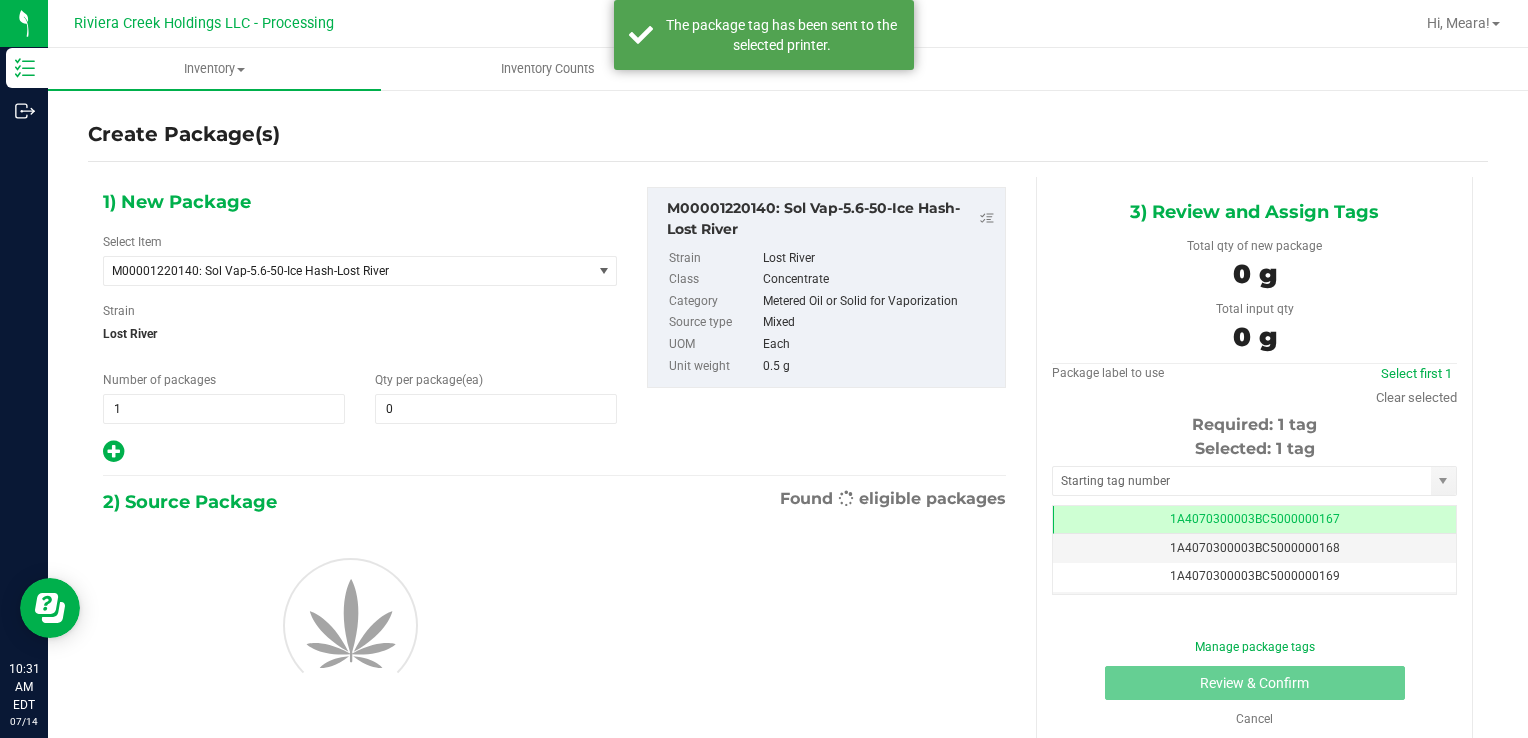 scroll, scrollTop: 0, scrollLeft: 0, axis: both 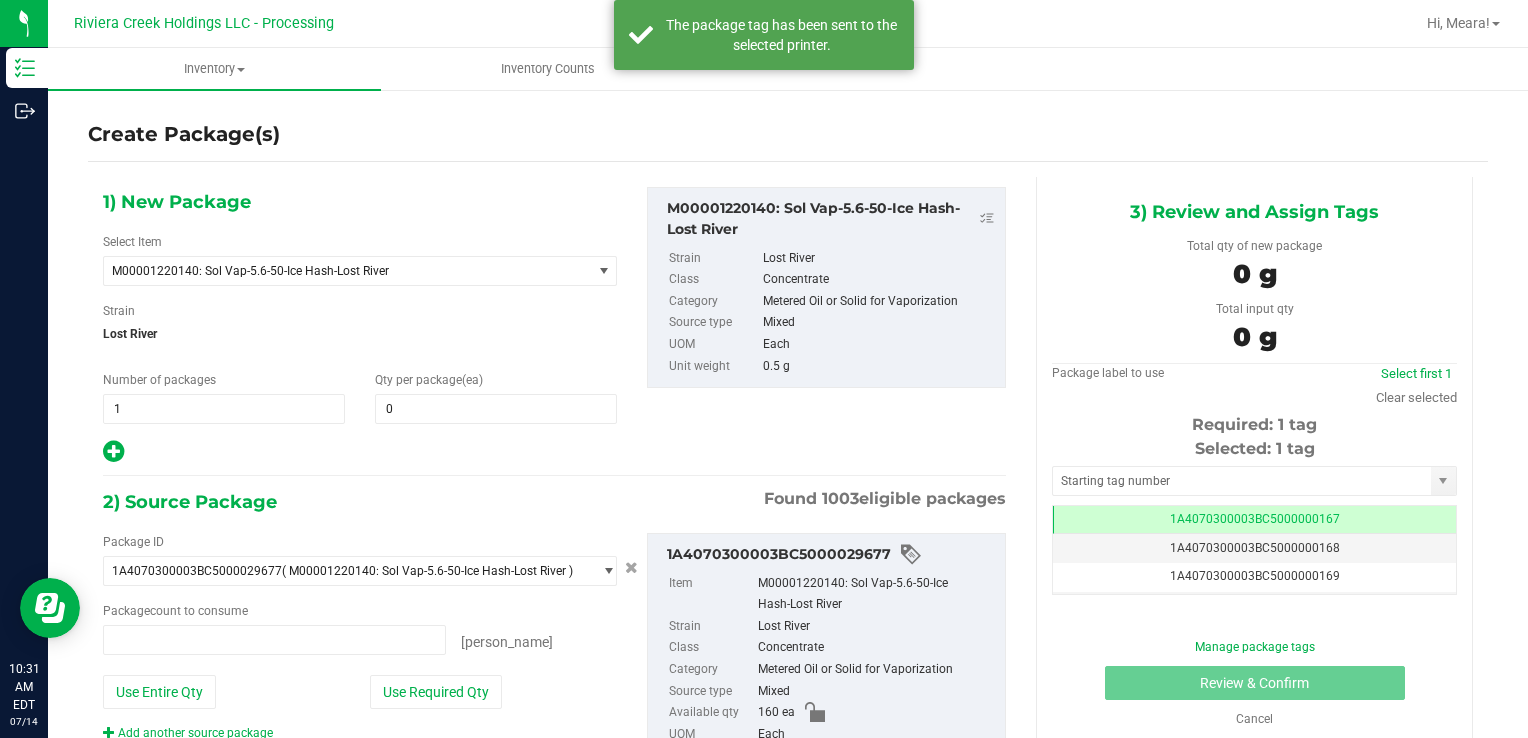 type on "0 ea" 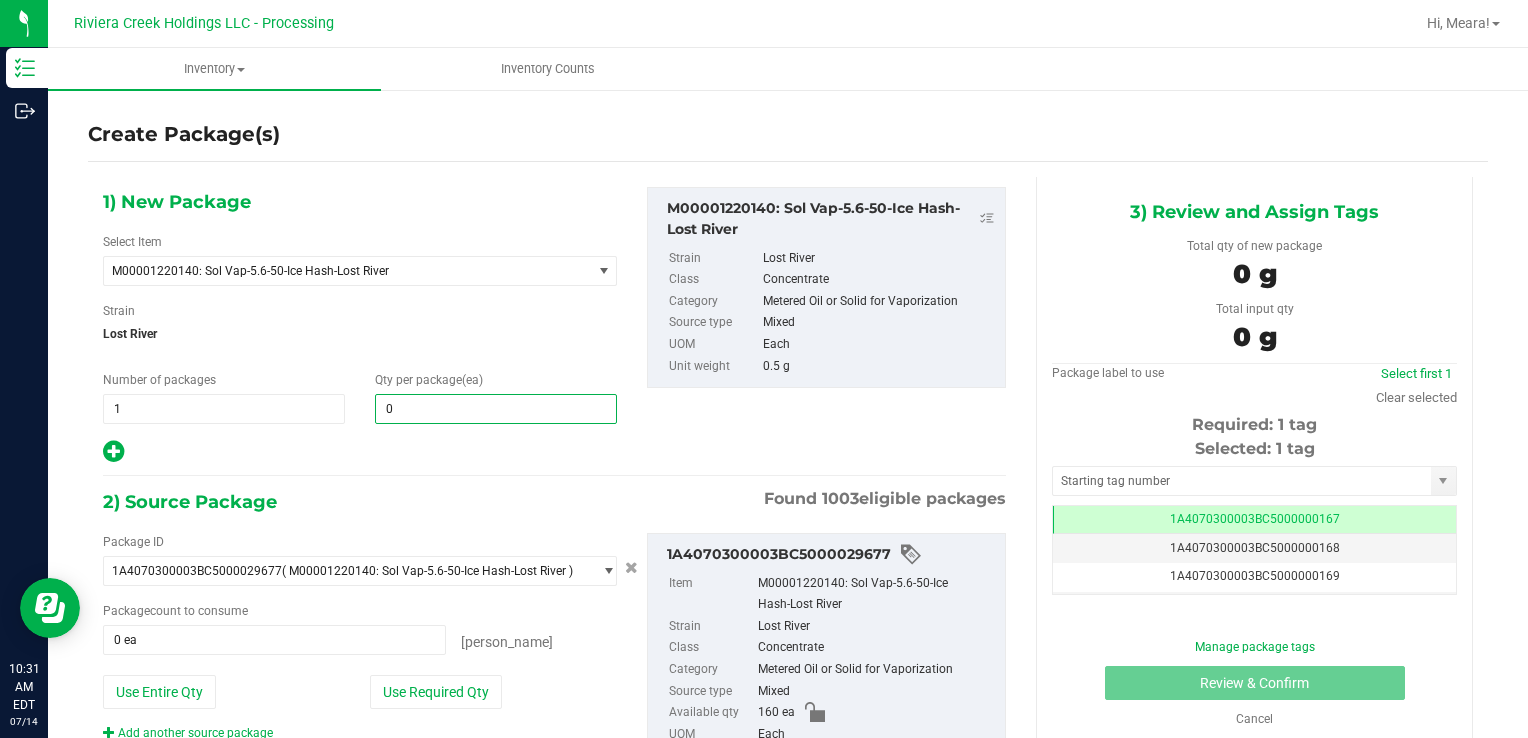type 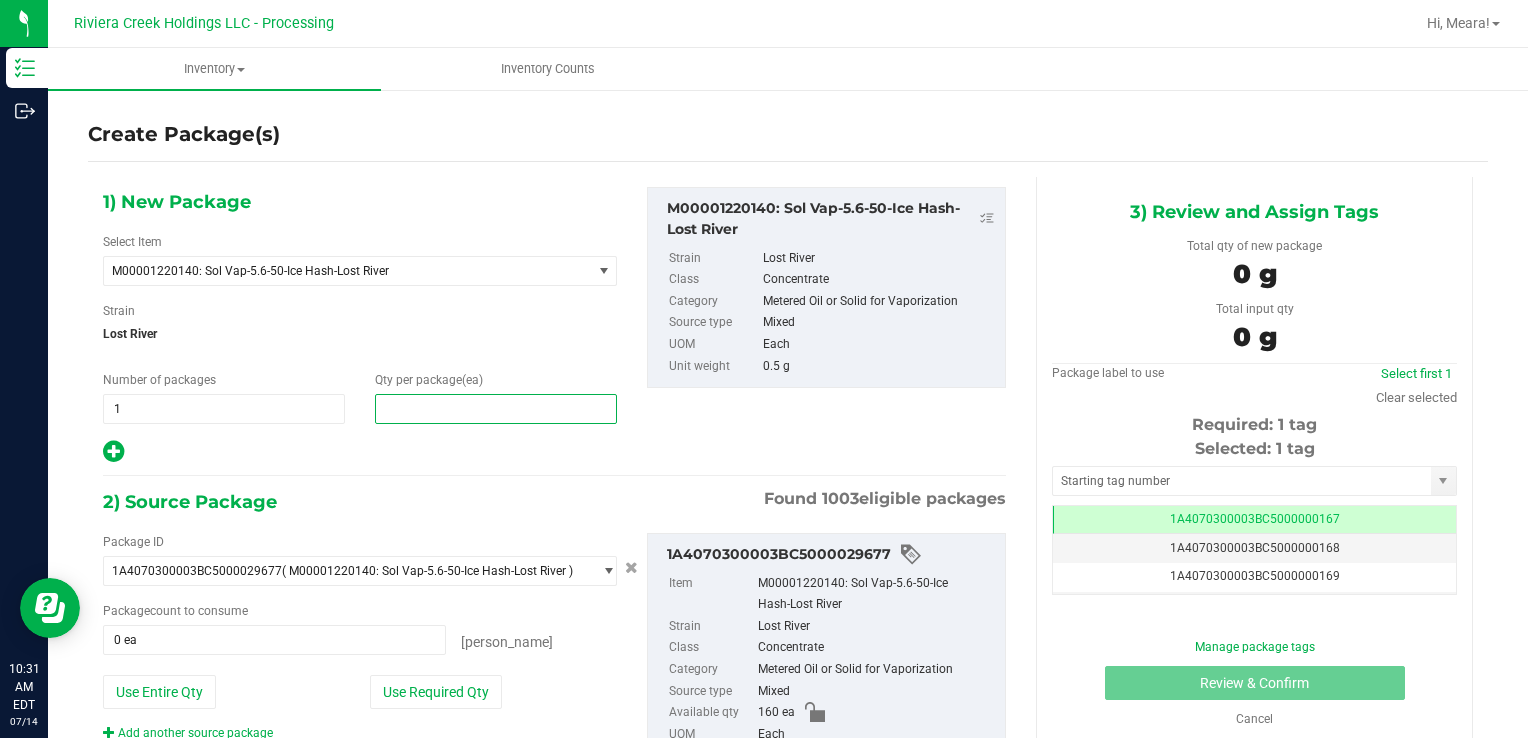 click at bounding box center [496, 409] 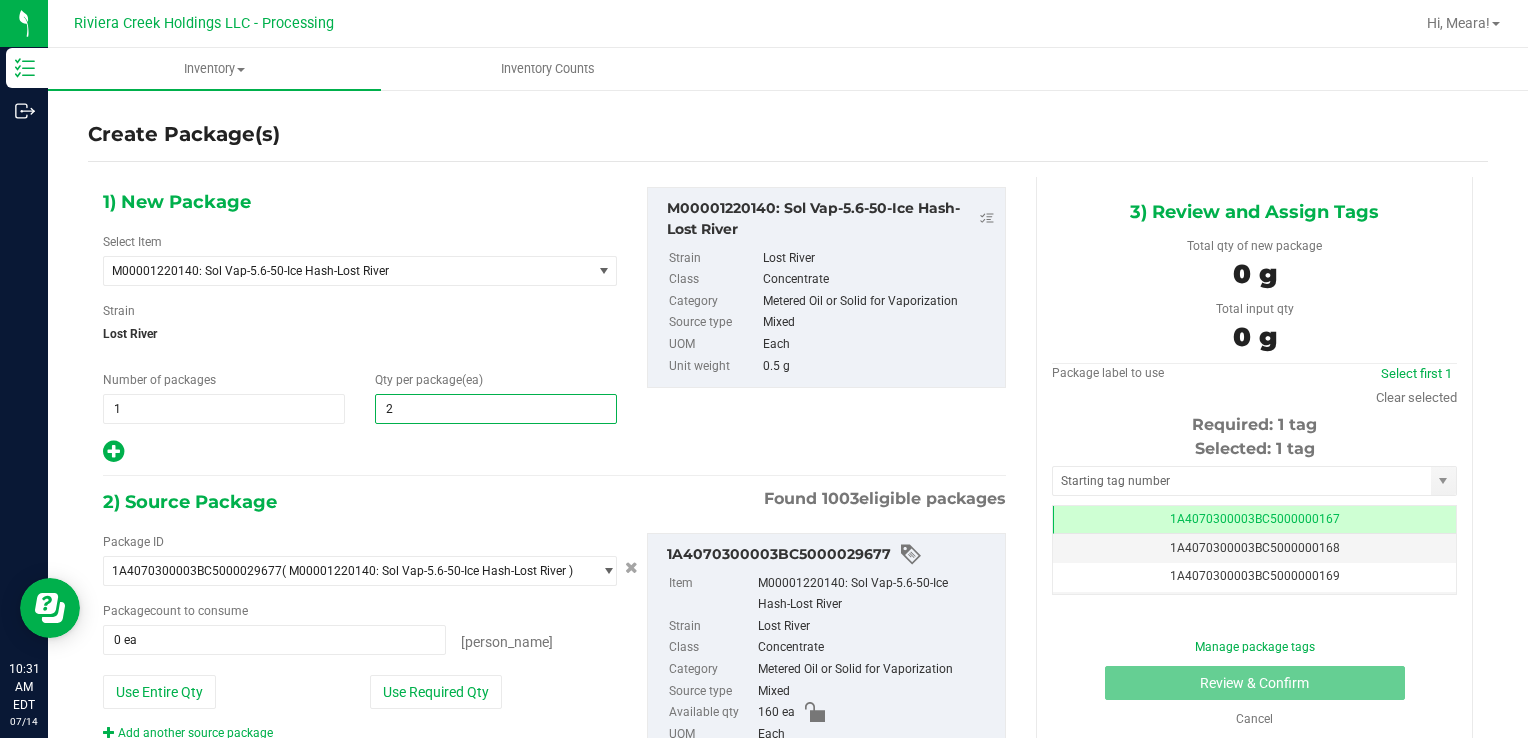 type on "20" 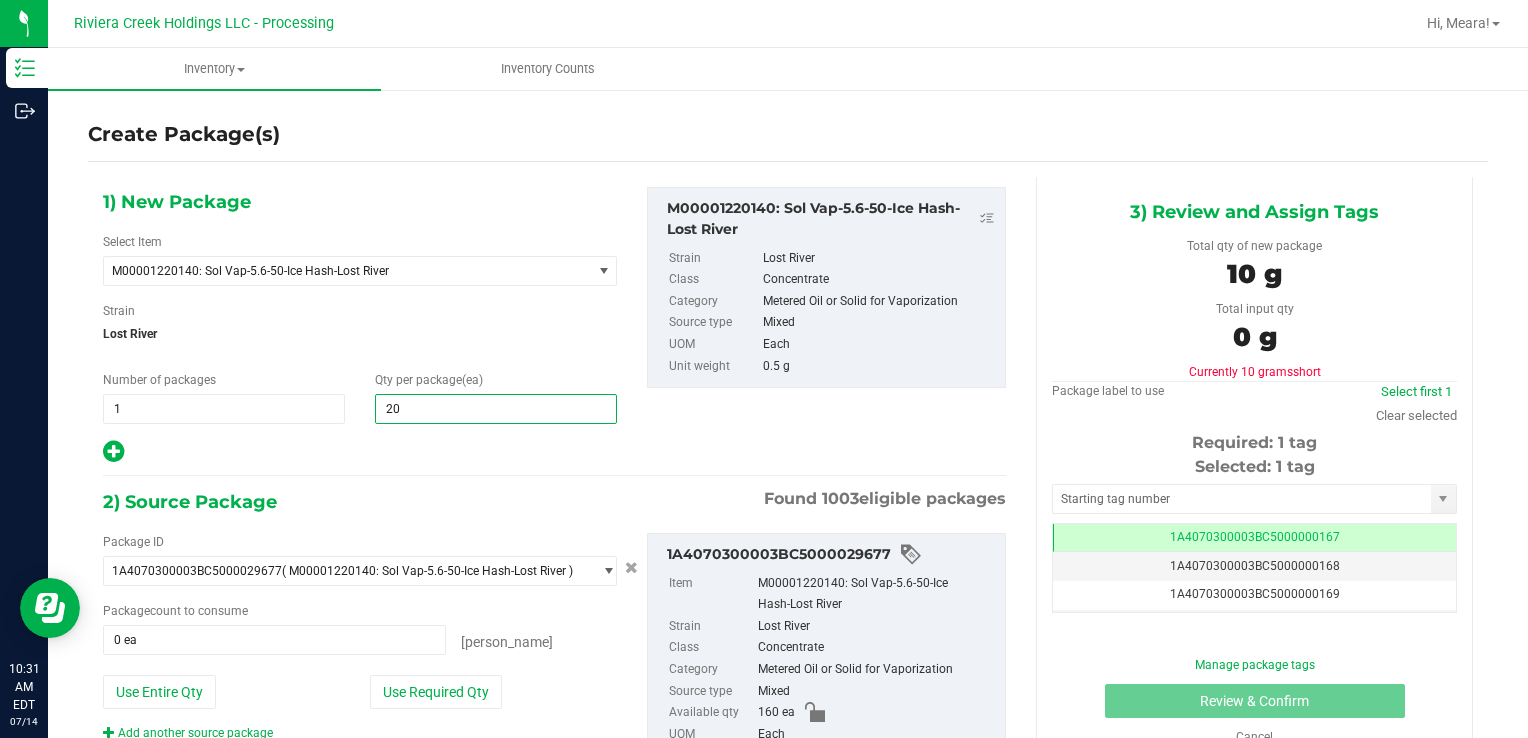 type on "20" 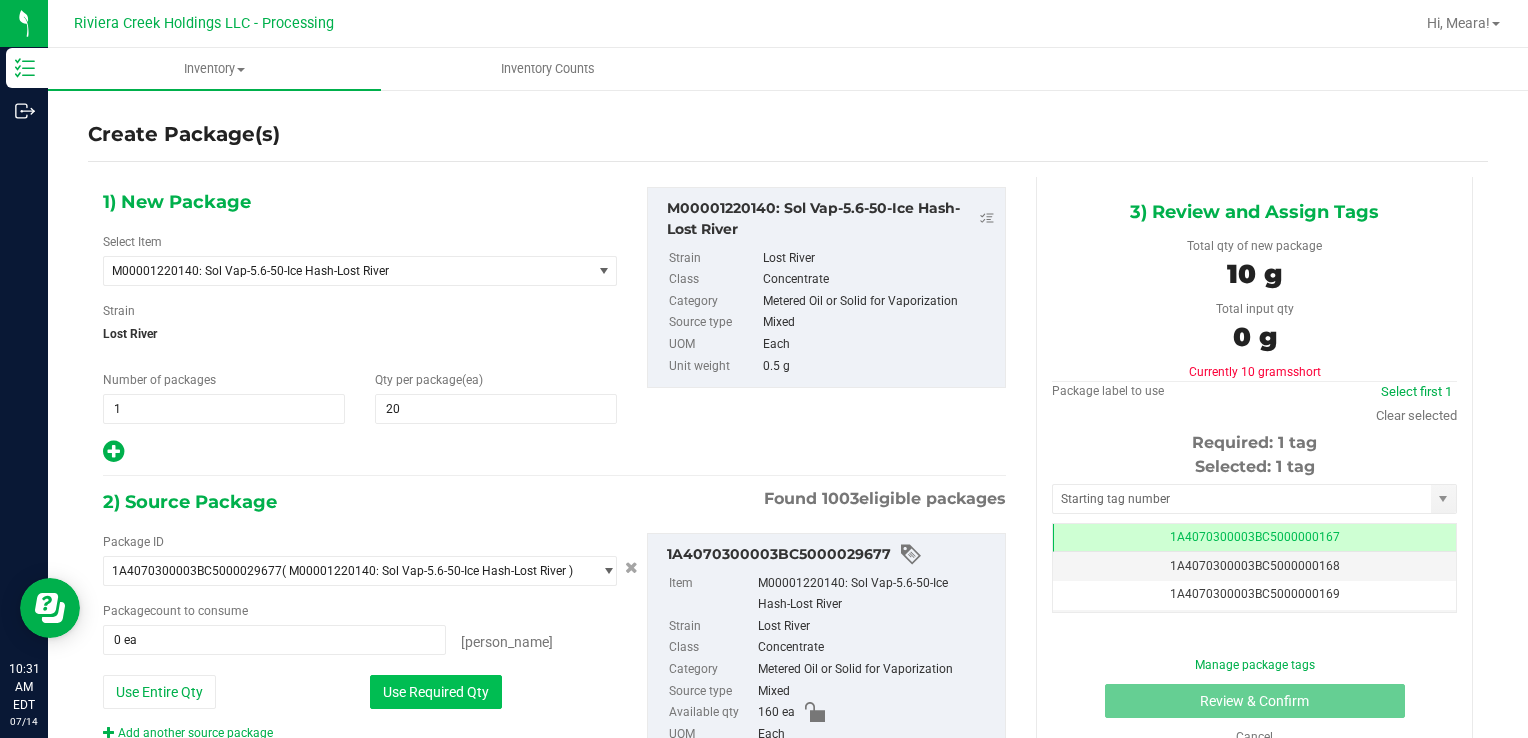 click on "Use Required Qty" at bounding box center (436, 692) 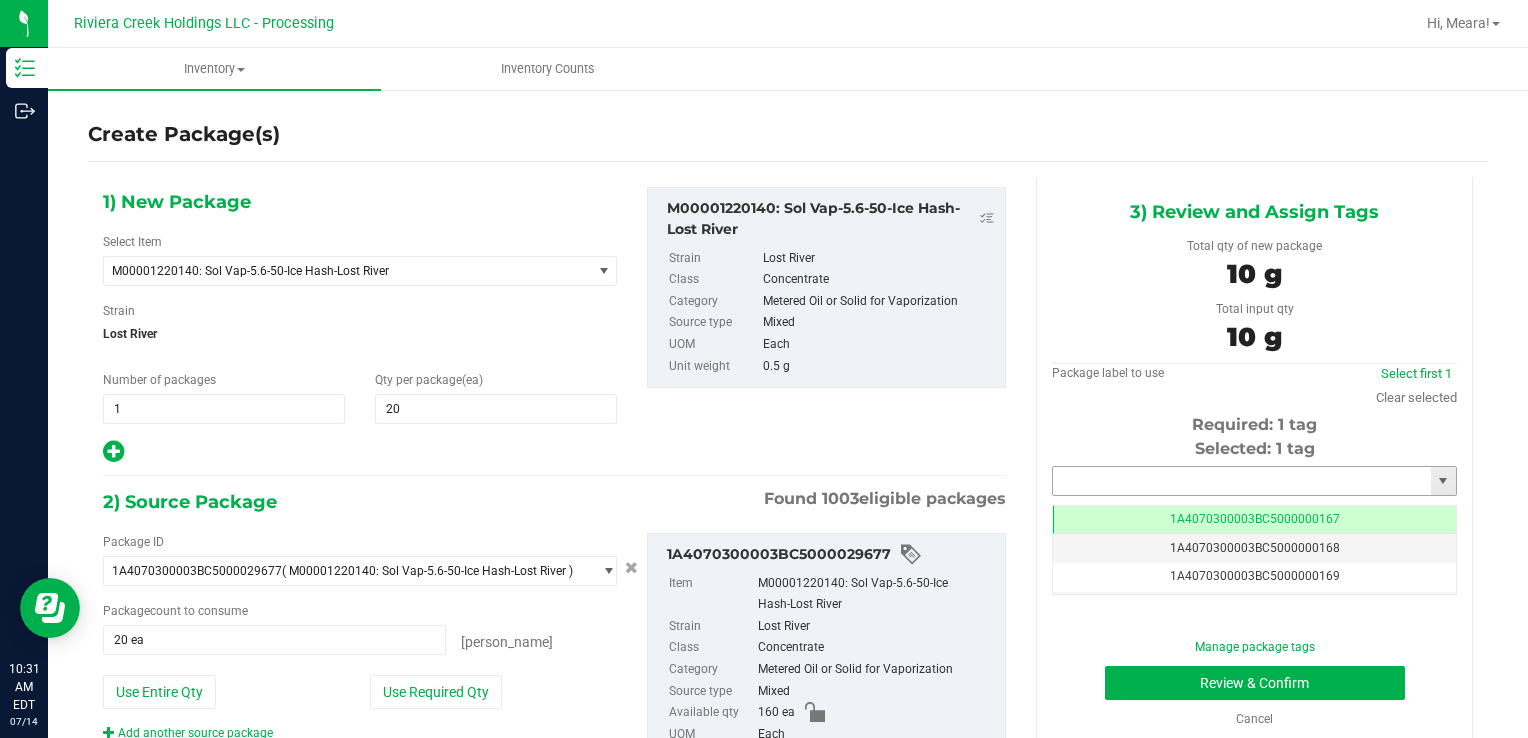 click at bounding box center [1242, 481] 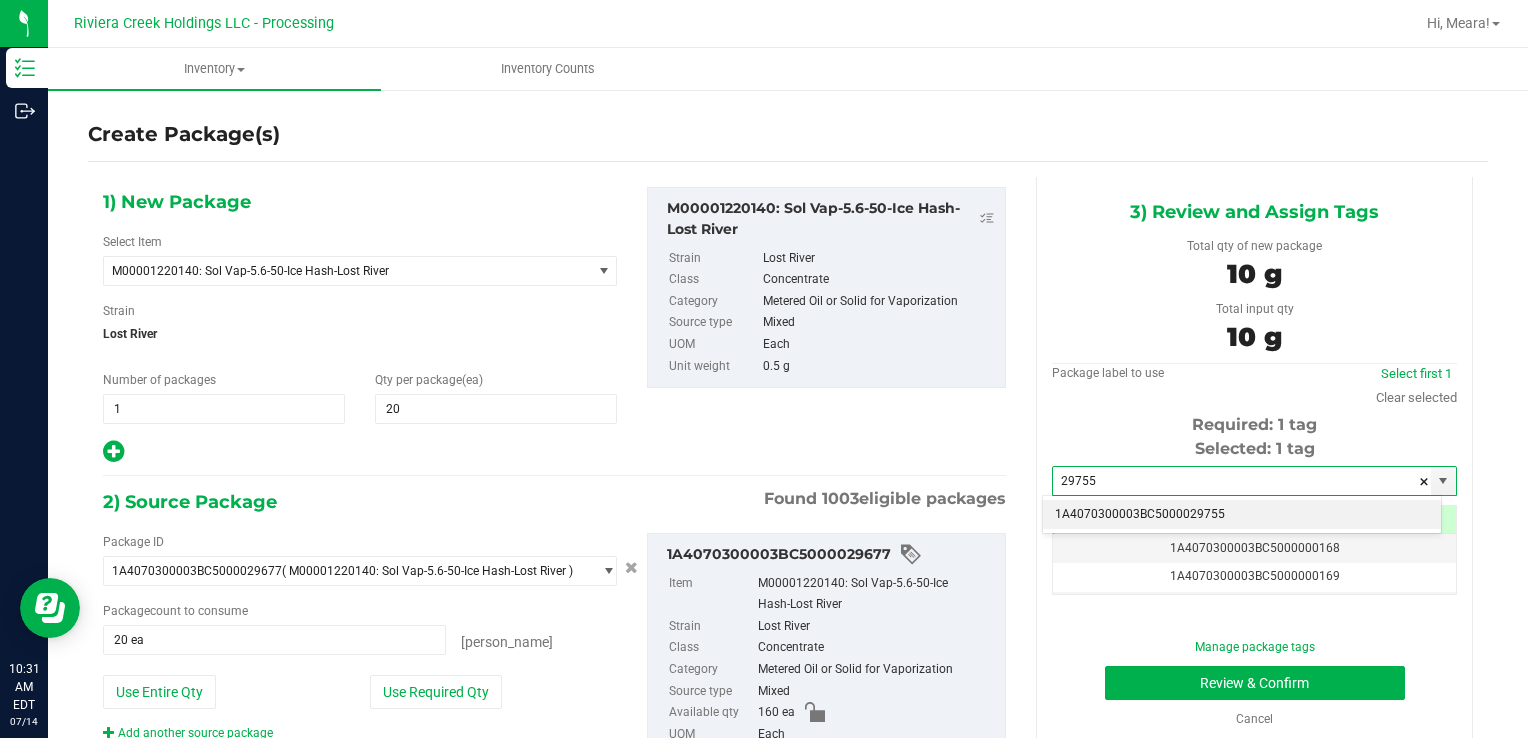 click on "1A4070300003BC5000029755" at bounding box center (1242, 515) 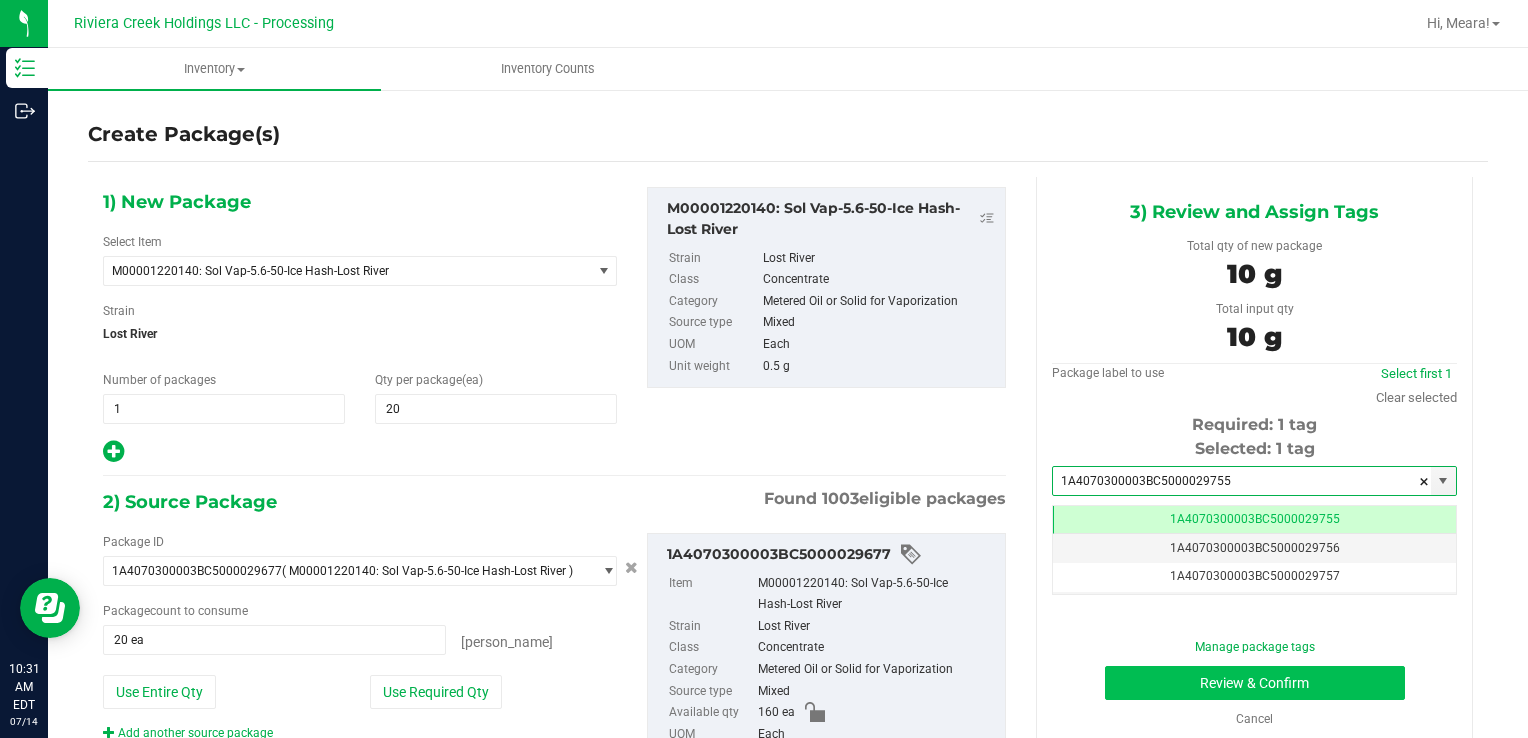 type on "1A4070300003BC5000029755" 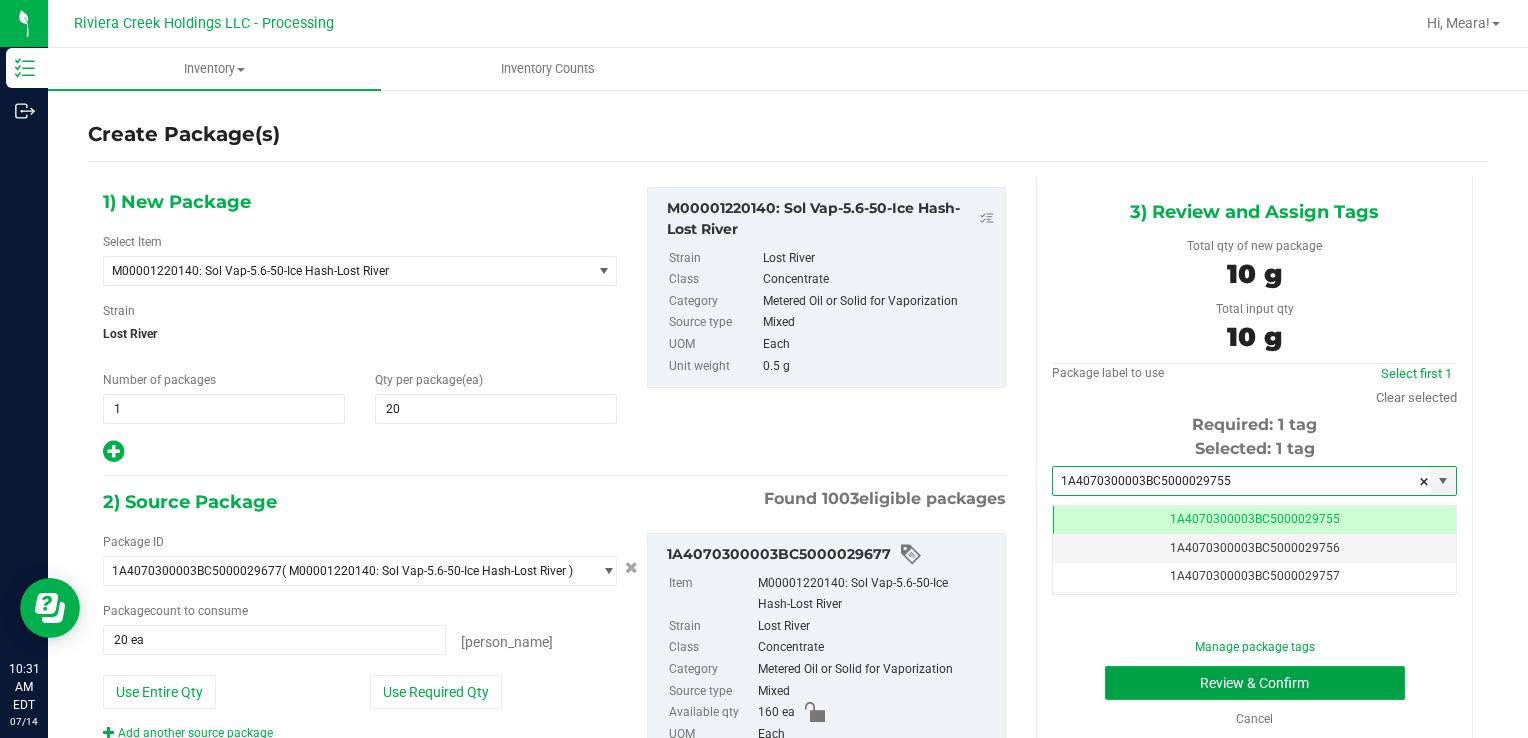 click on "Review & Confirm" at bounding box center [1255, 683] 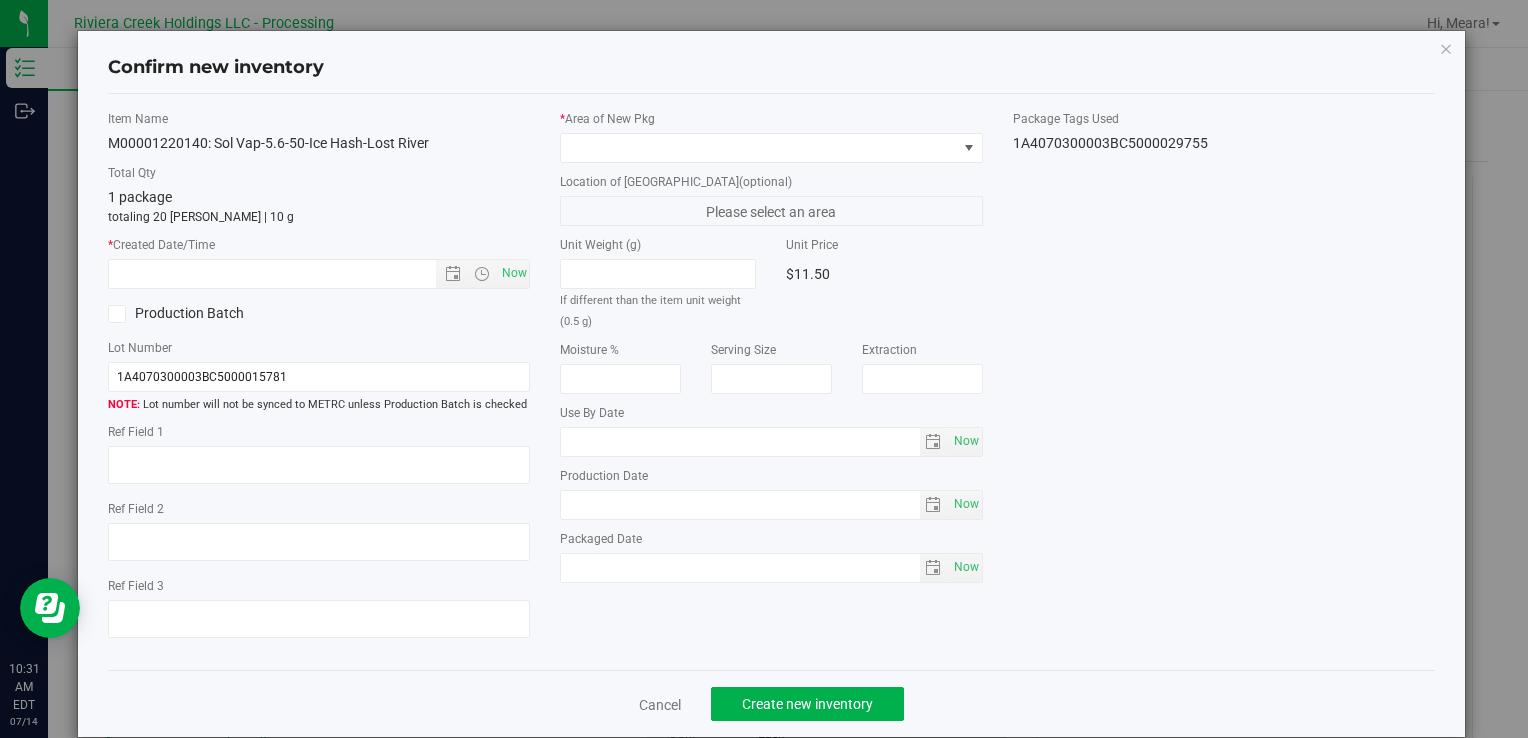 type on "[DATE]" 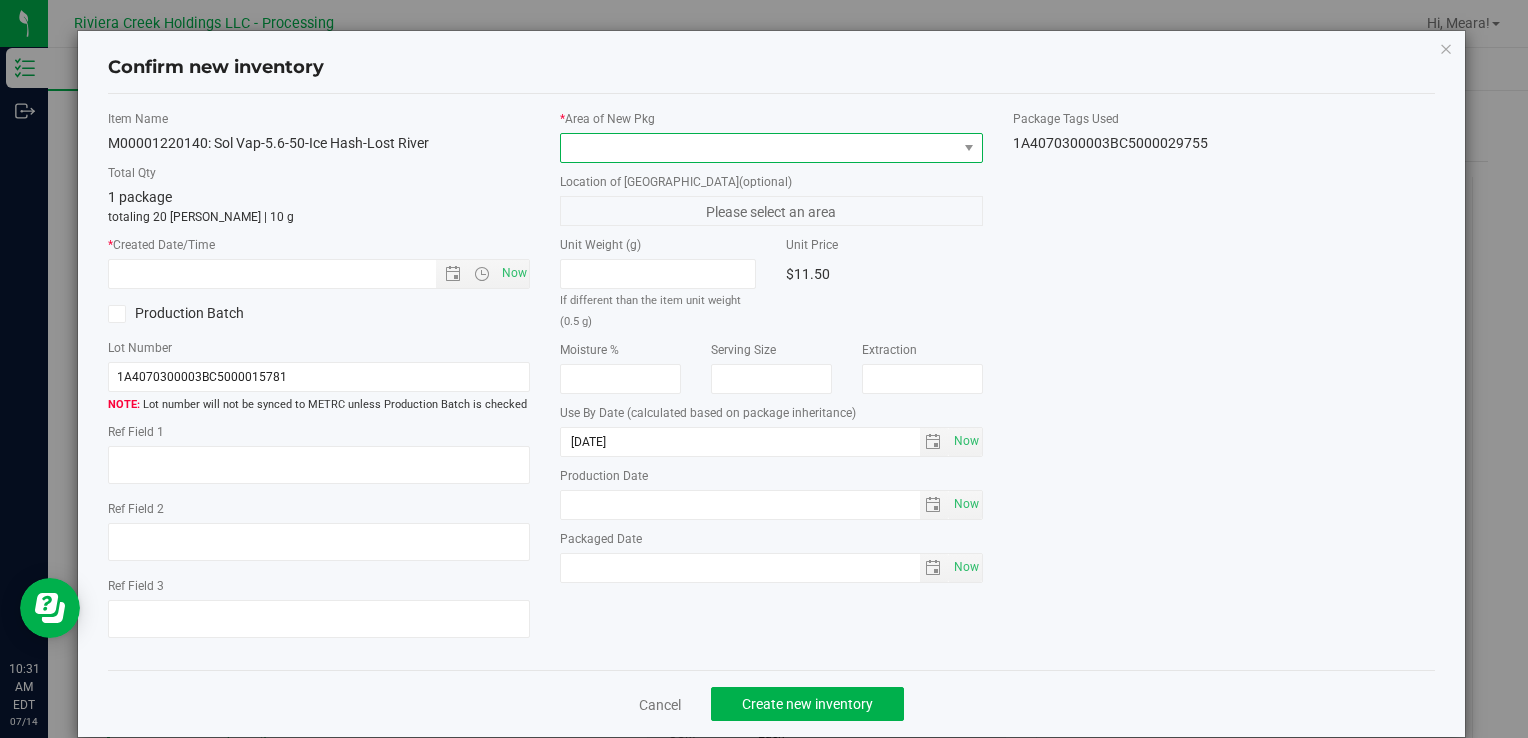 drag, startPoint x: 855, startPoint y: 146, endPoint x: 832, endPoint y: 159, distance: 26.41969 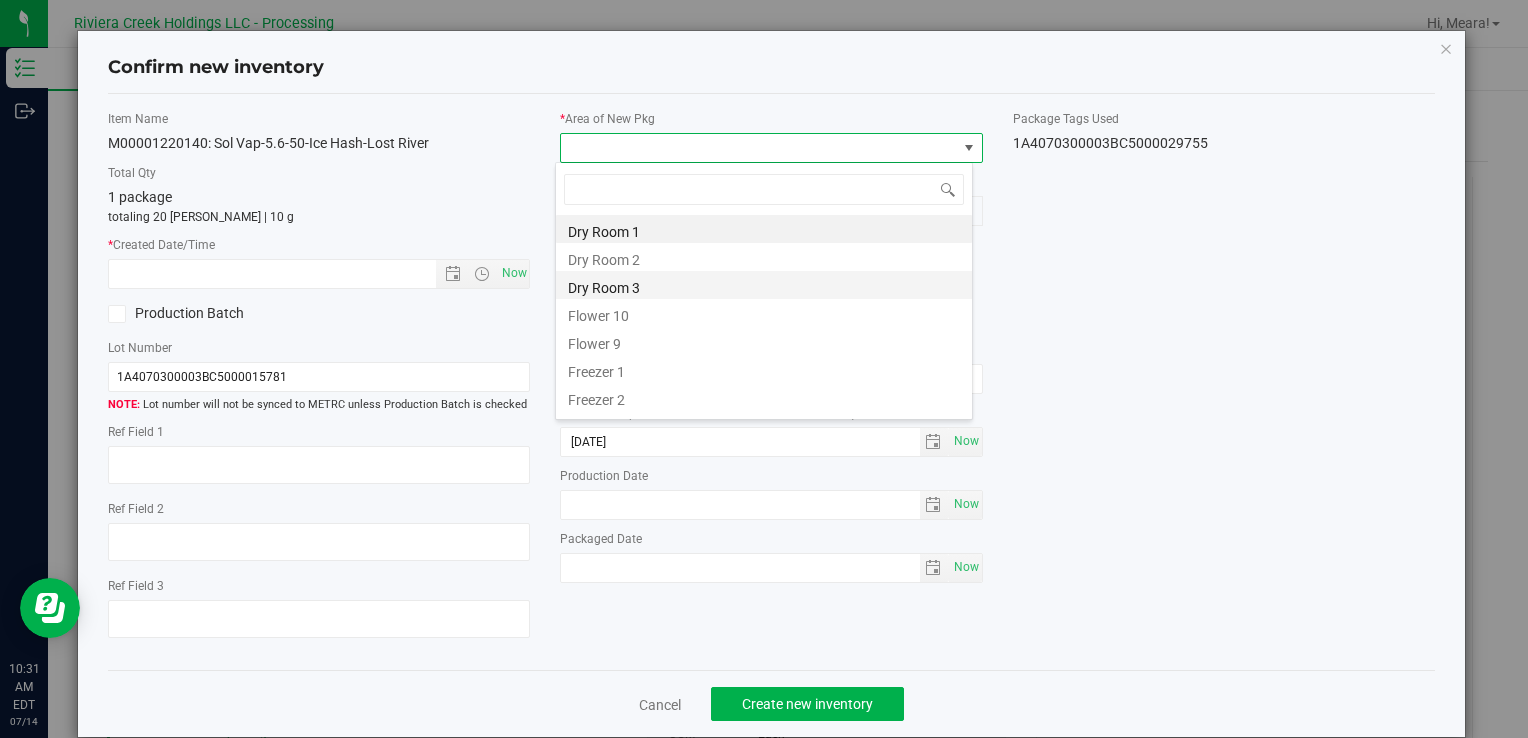 click on "Dry Room 3" at bounding box center (764, 285) 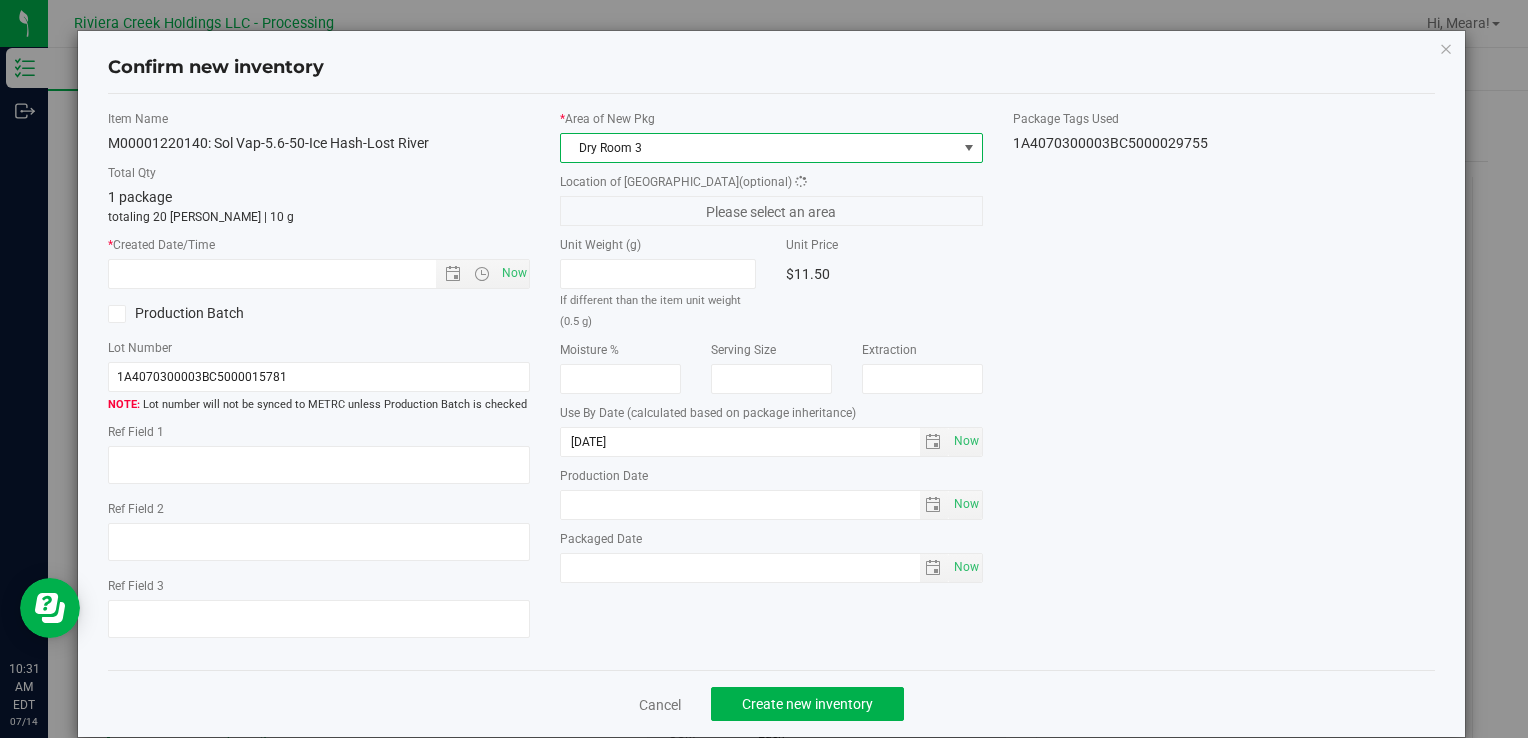 click on "Dry Room 3" at bounding box center (758, 148) 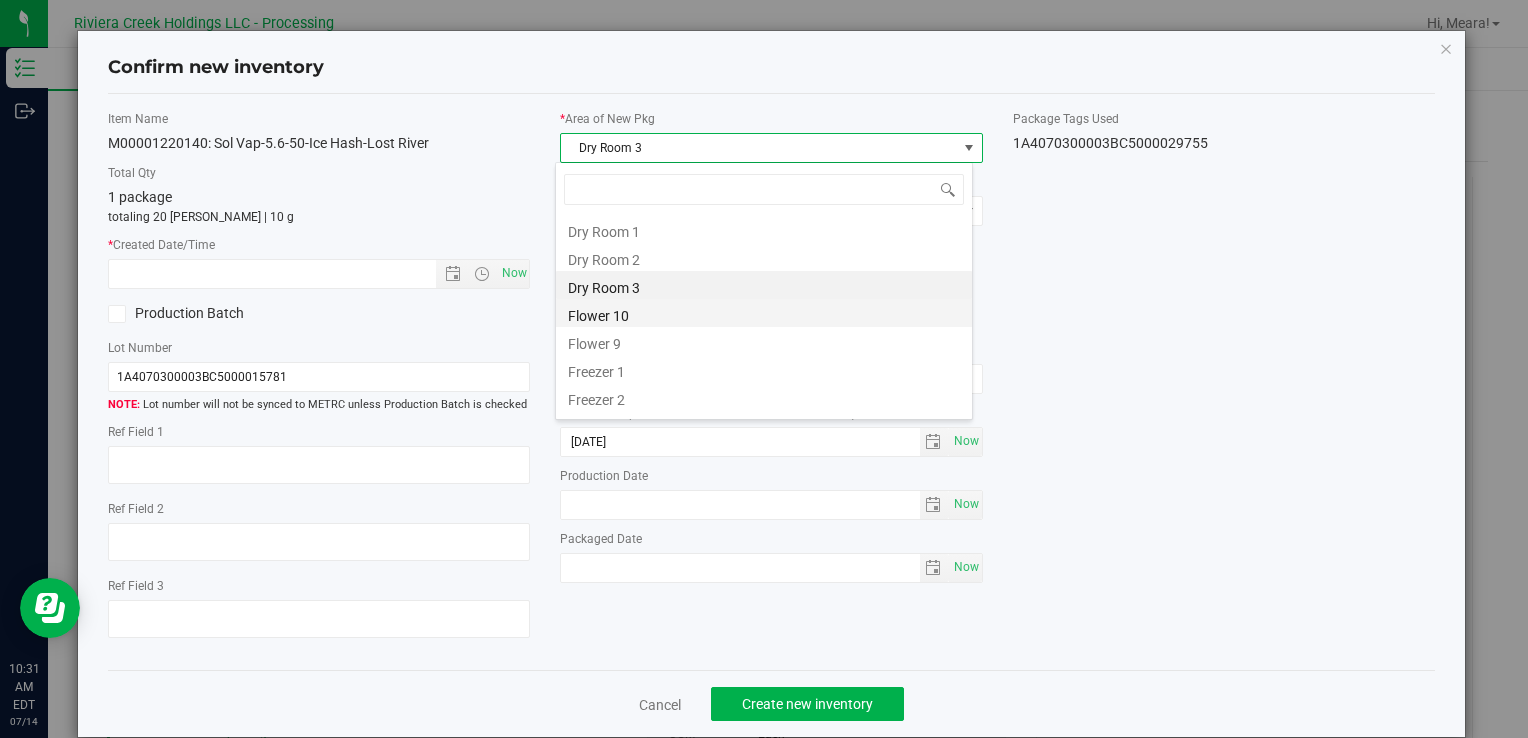 click on "Flower 10" at bounding box center (764, 313) 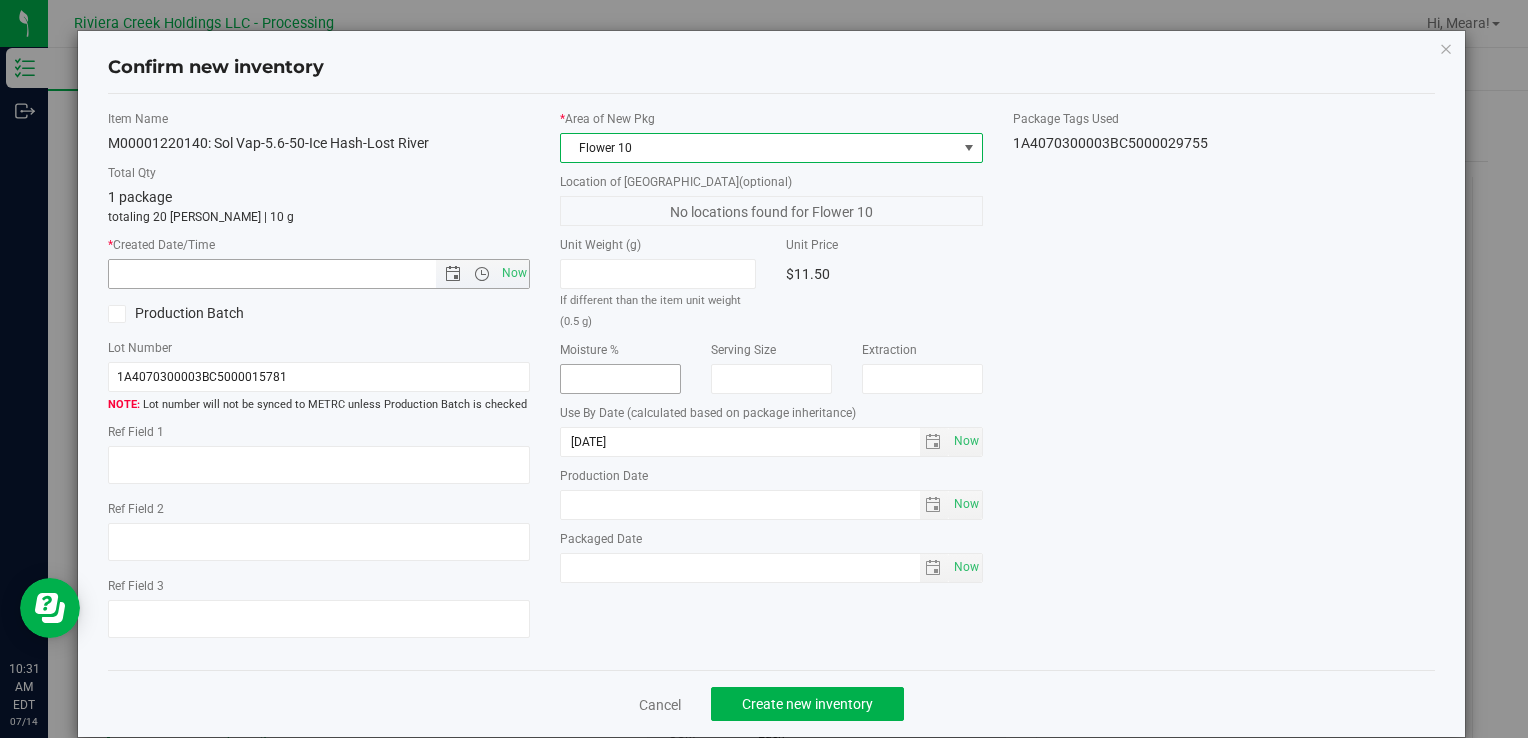 drag, startPoint x: 512, startPoint y: 265, endPoint x: 598, endPoint y: 370, distance: 135.72398 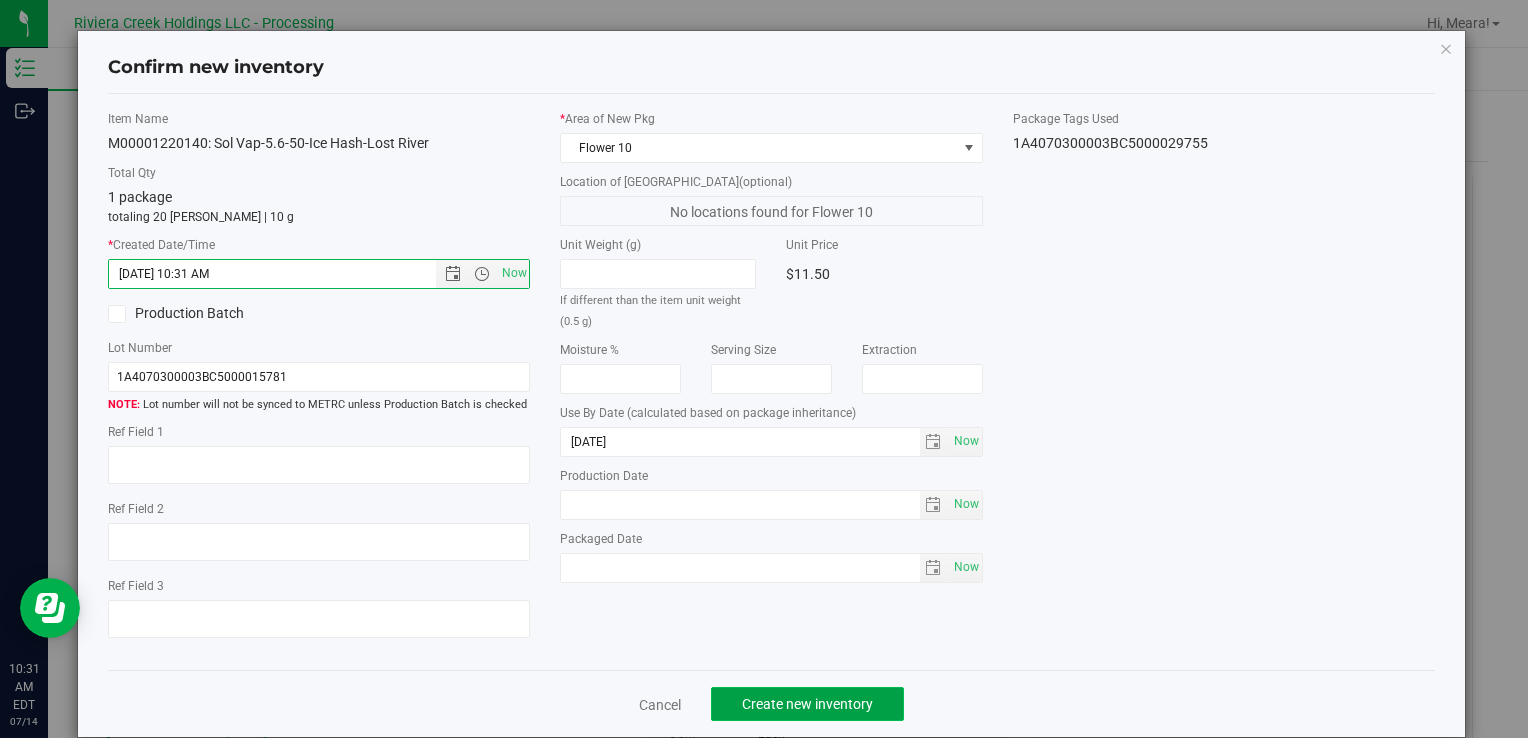 click on "Create new inventory" 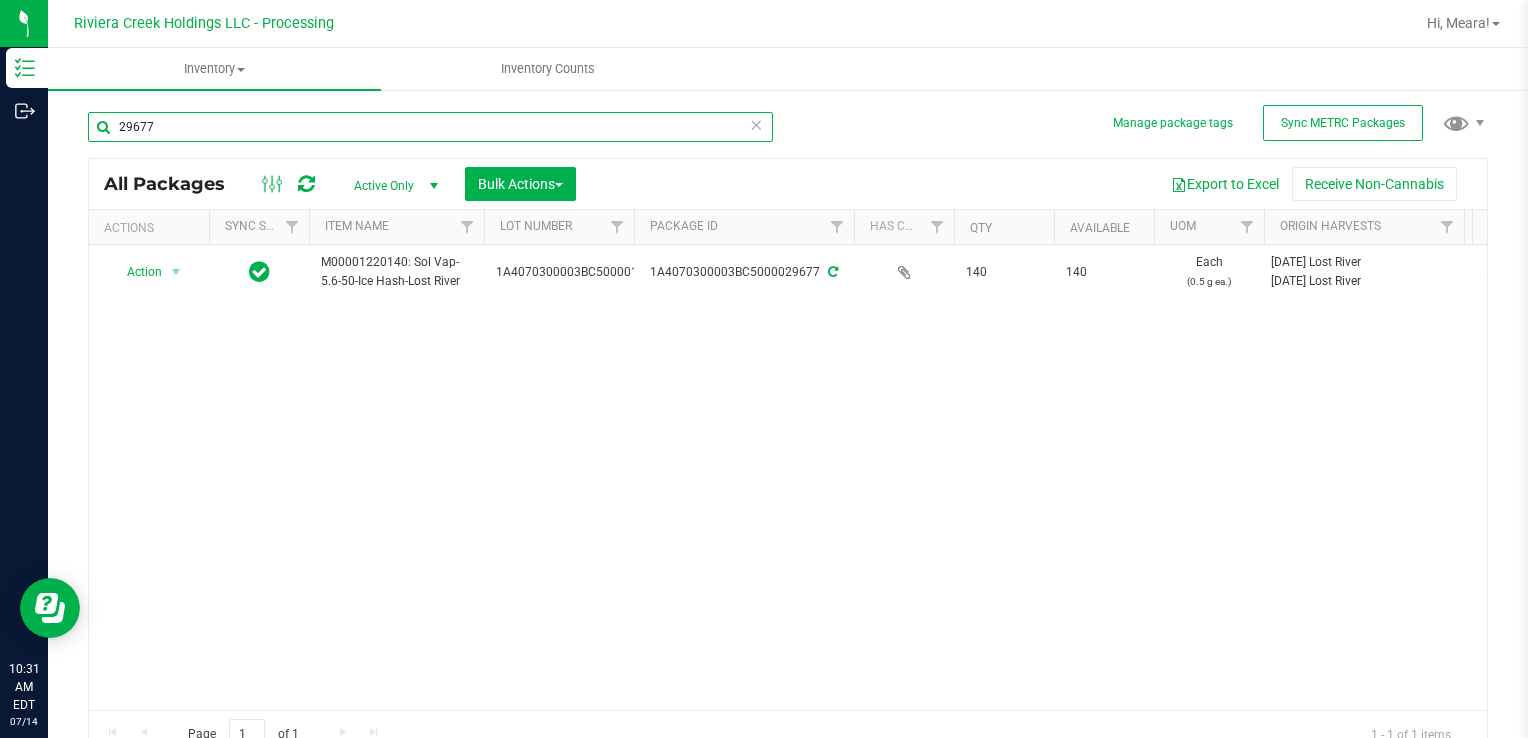 drag, startPoint x: 205, startPoint y: 122, endPoint x: 137, endPoint y: 126, distance: 68.117546 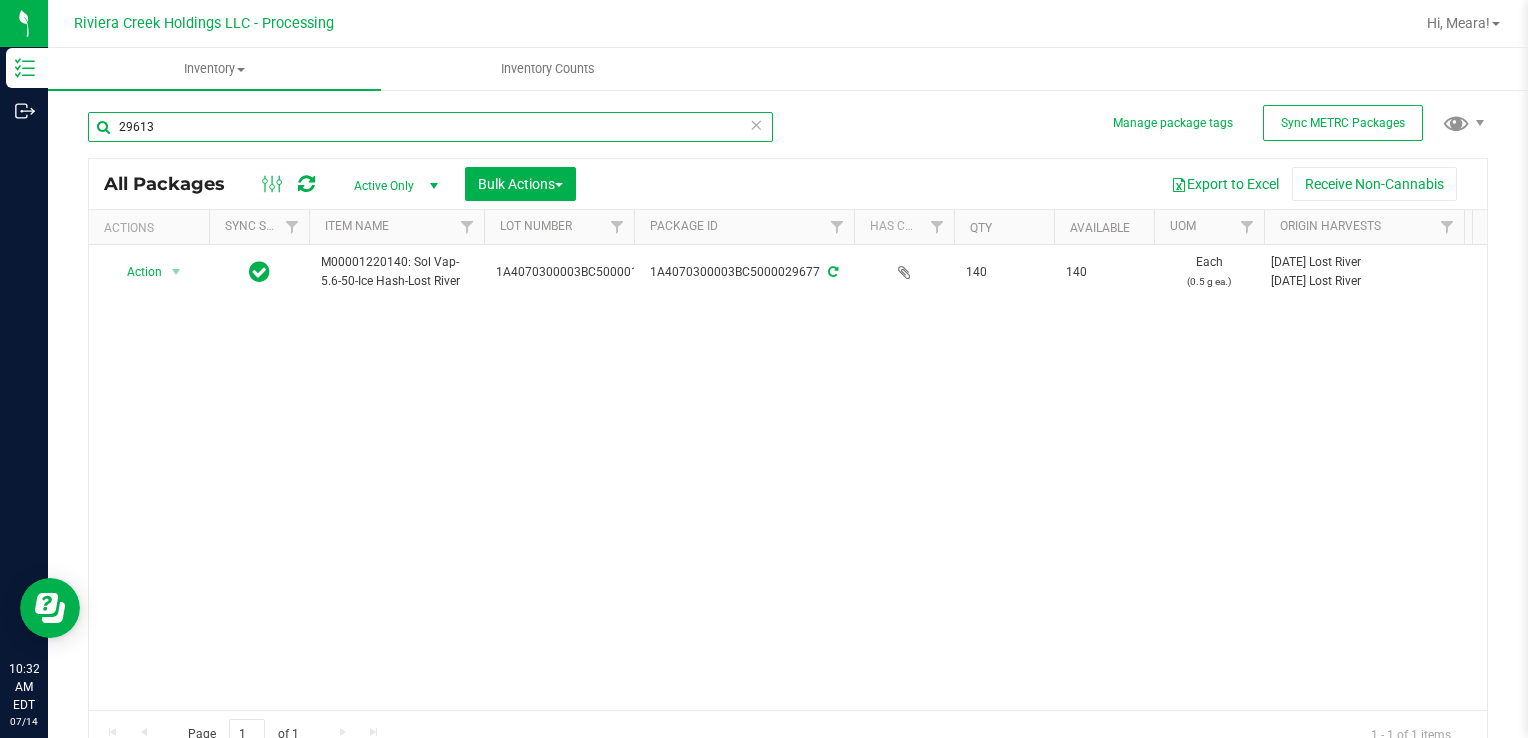 type on "29613" 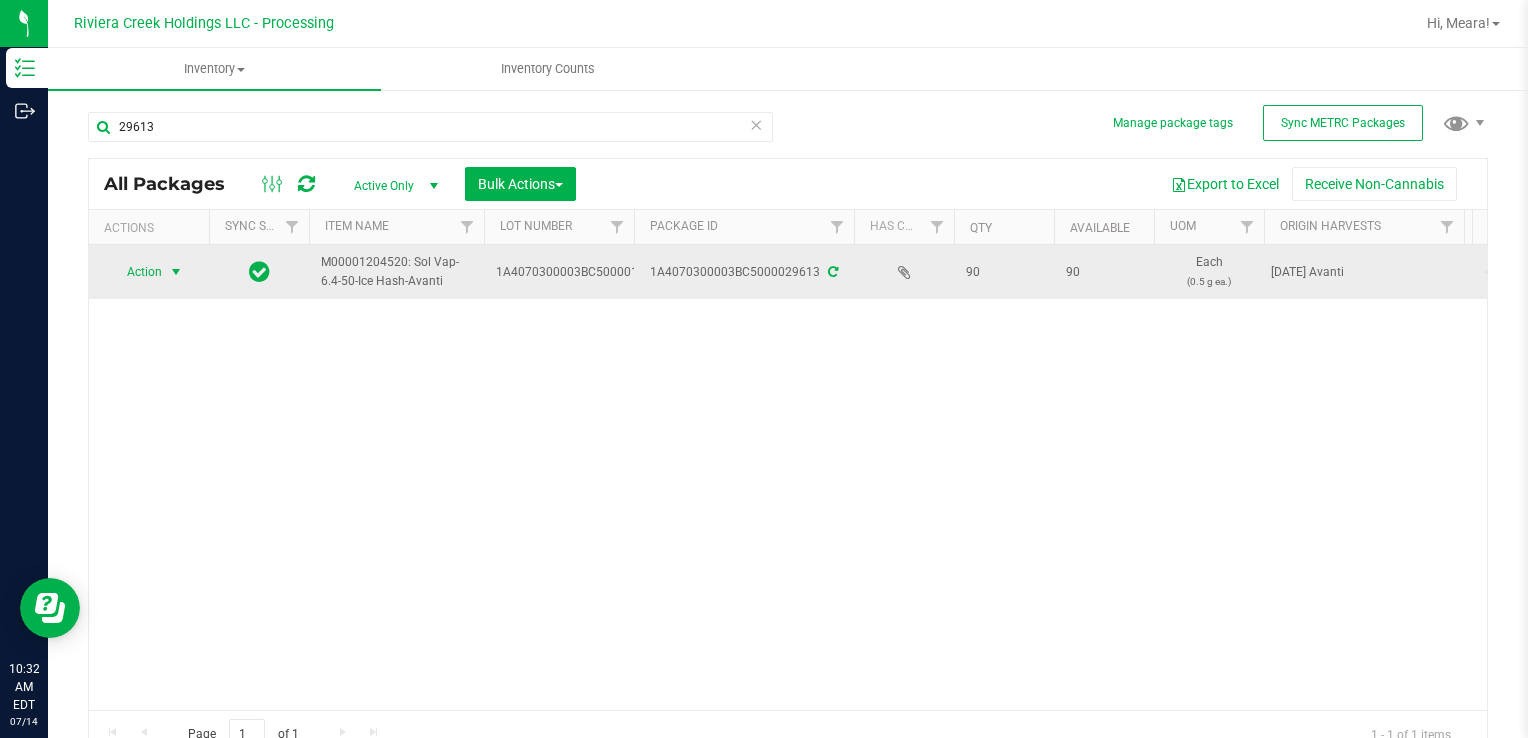 click on "Action" at bounding box center (136, 272) 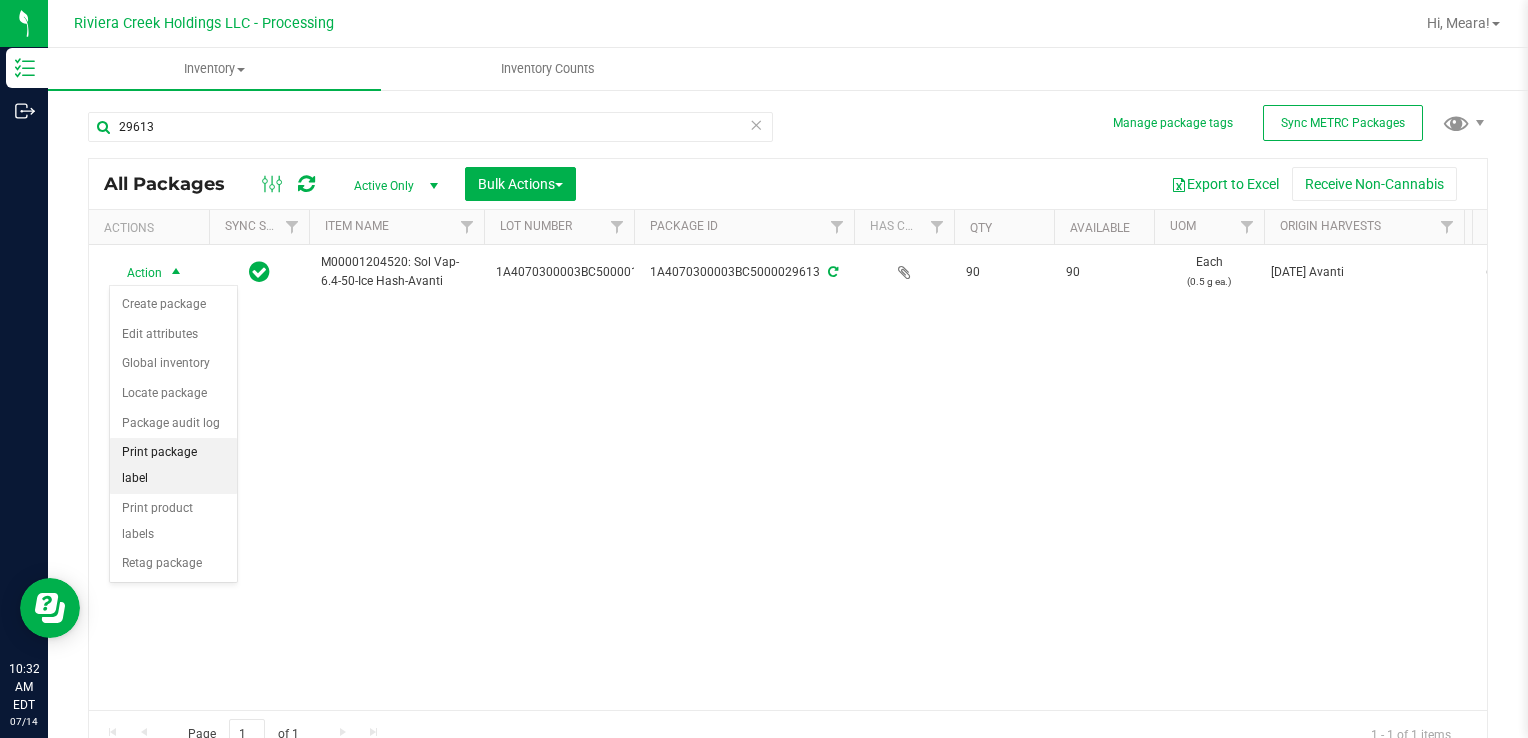 click on "Print package label" at bounding box center (173, 465) 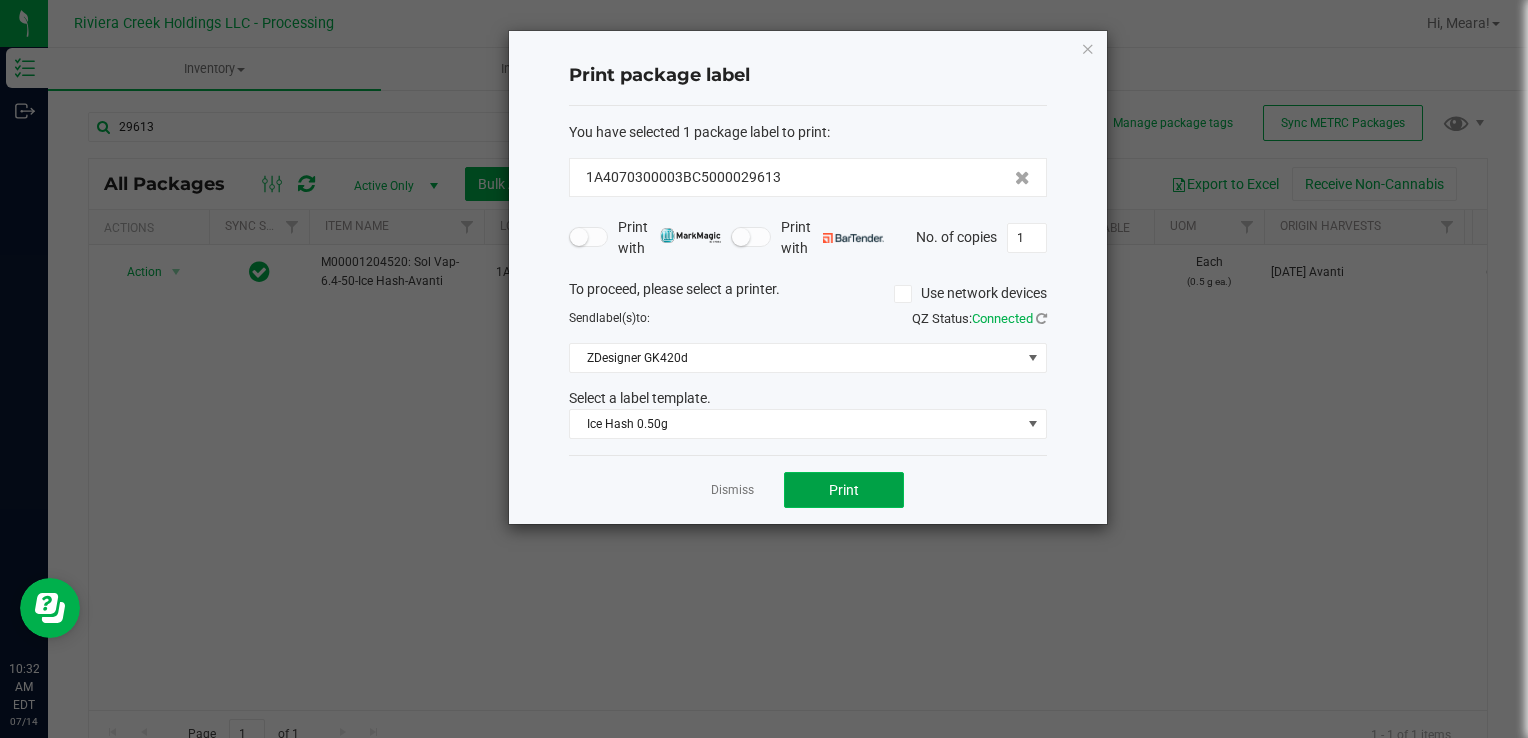 click on "Print" 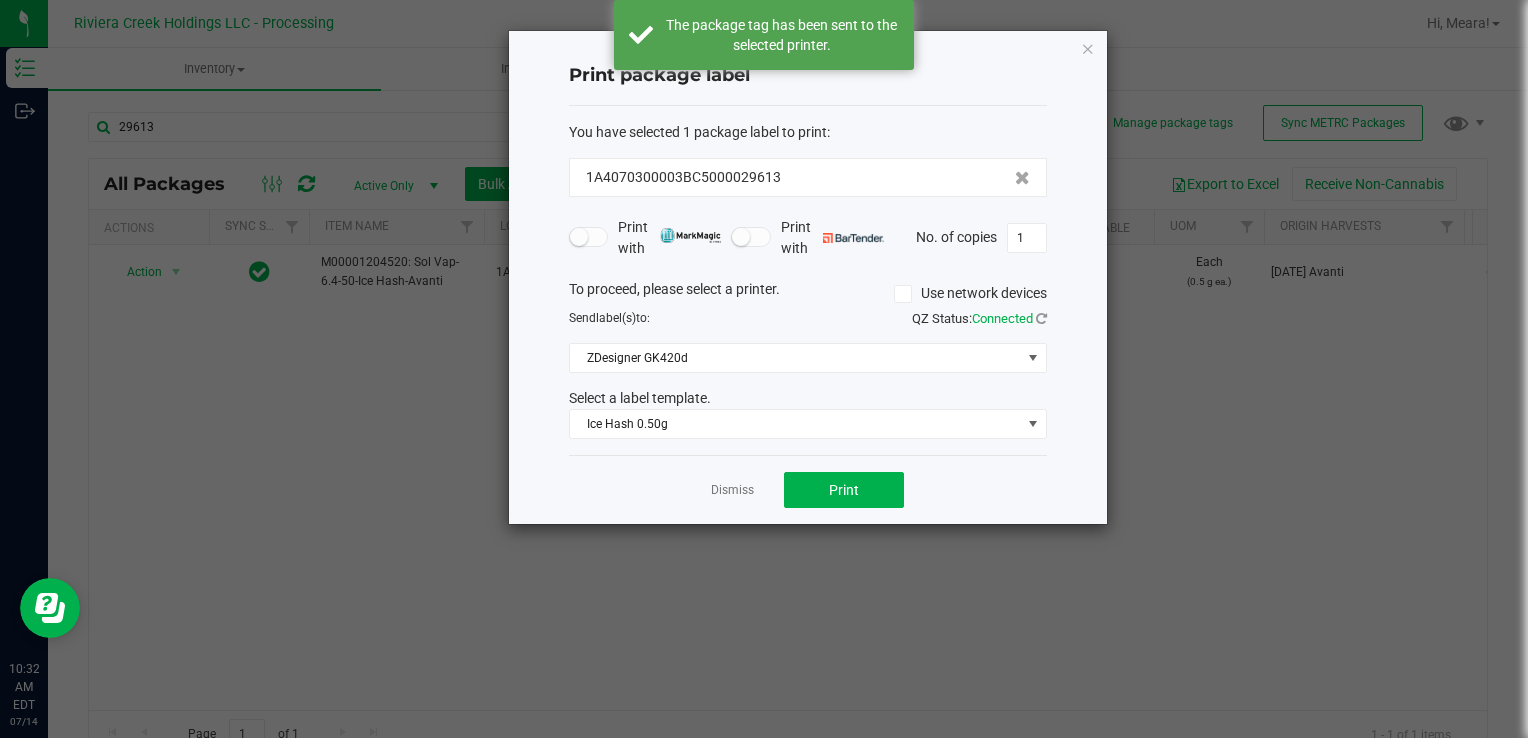 drag, startPoint x: 732, startPoint y: 490, endPoint x: 699, endPoint y: 477, distance: 35.468296 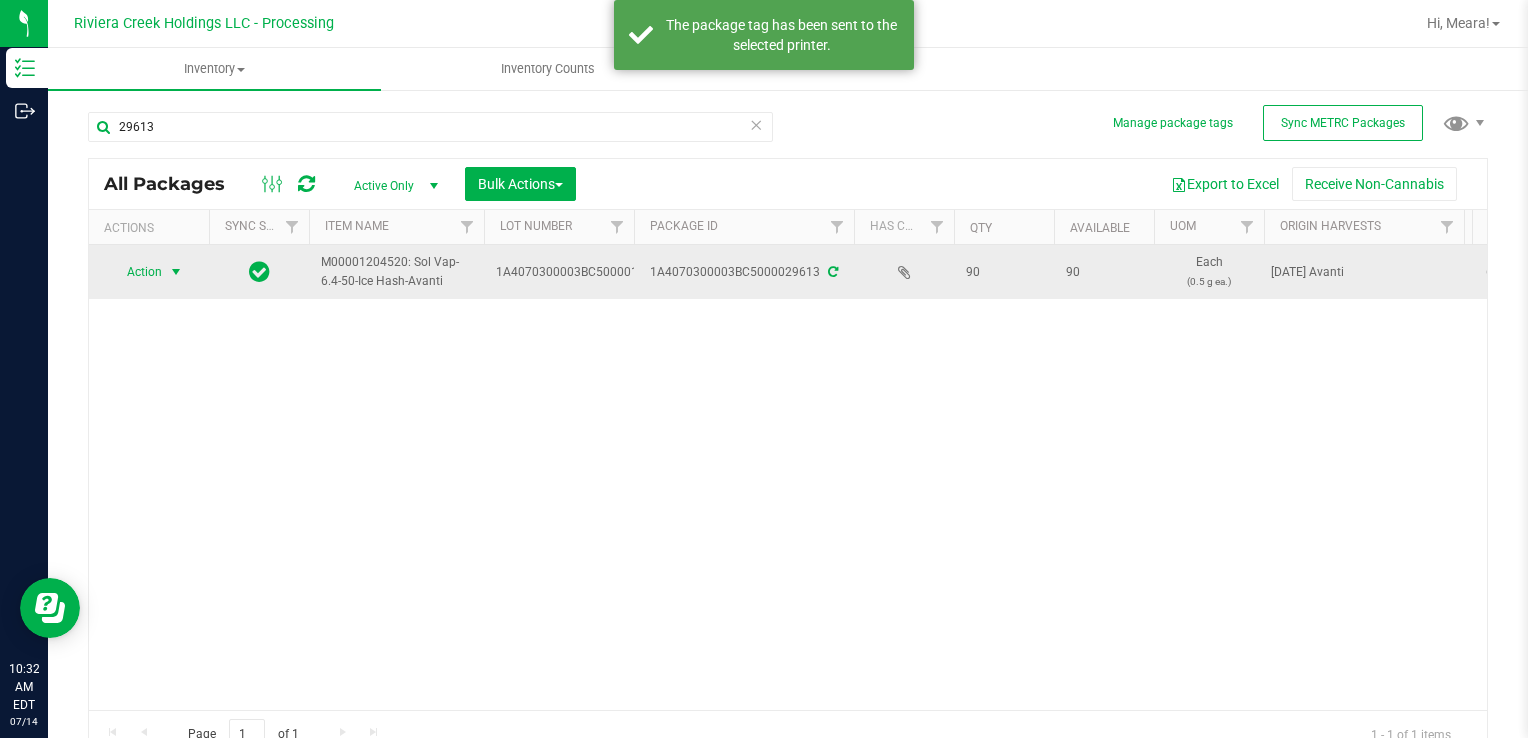click on "Action" at bounding box center (136, 272) 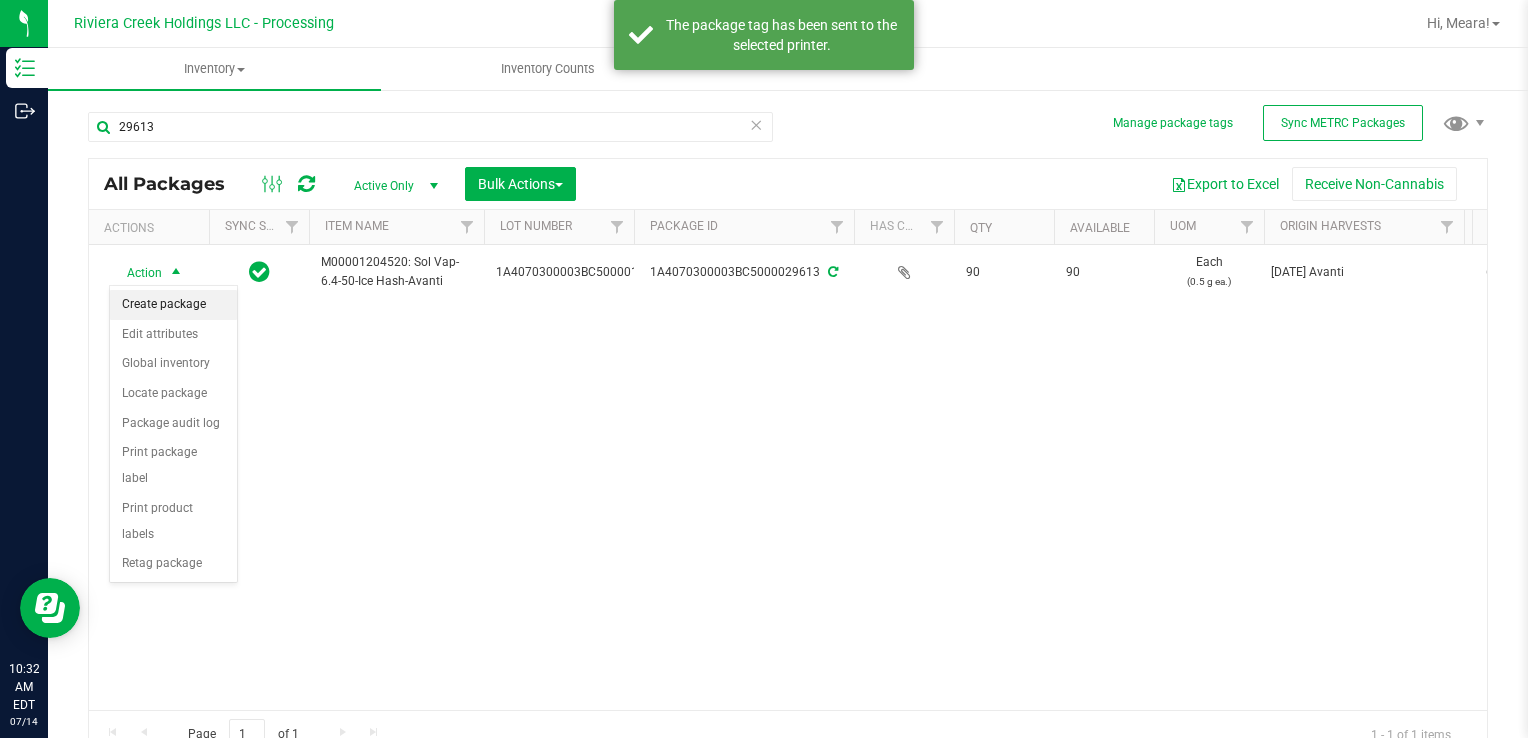 click on "Create package" at bounding box center [173, 305] 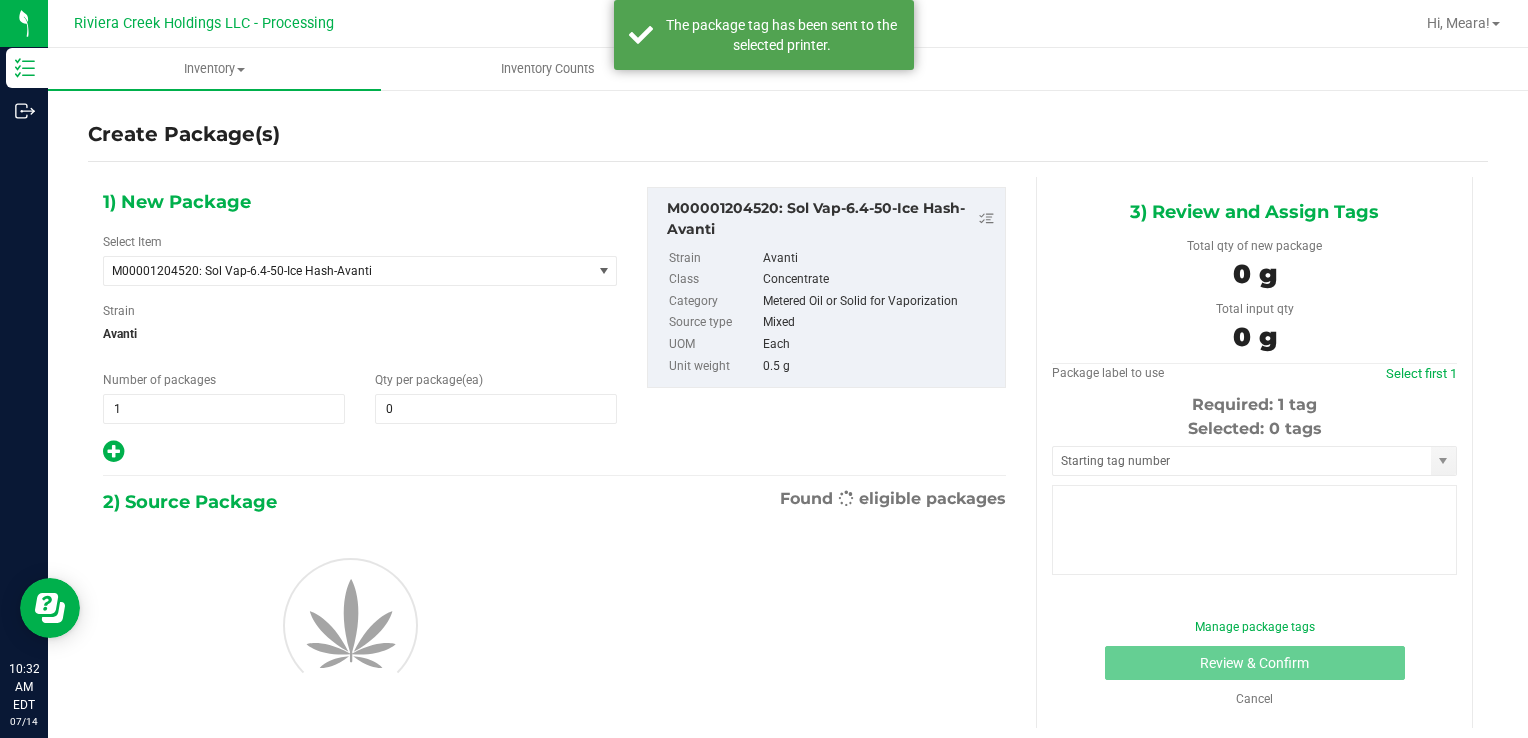 type on "0" 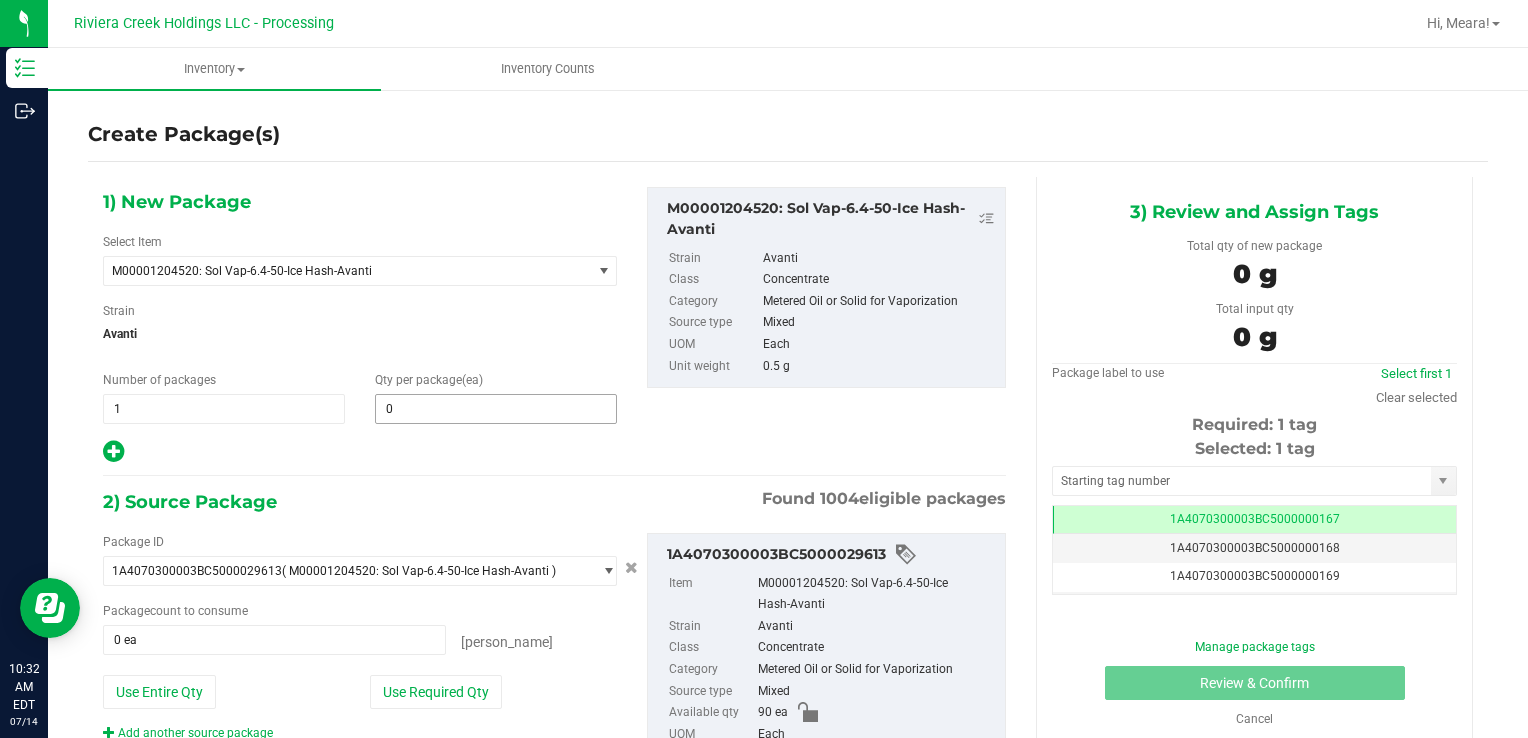 type 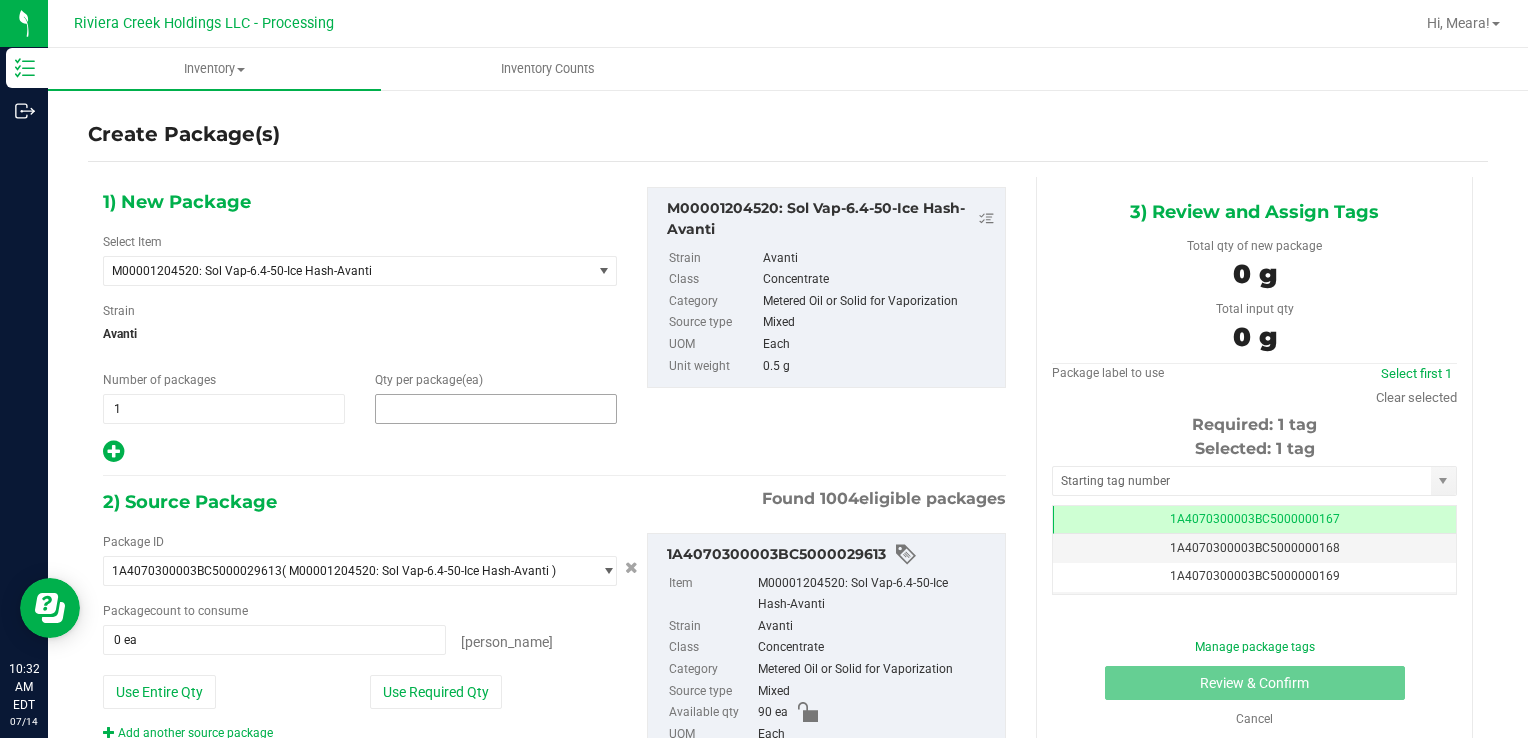 click at bounding box center (496, 409) 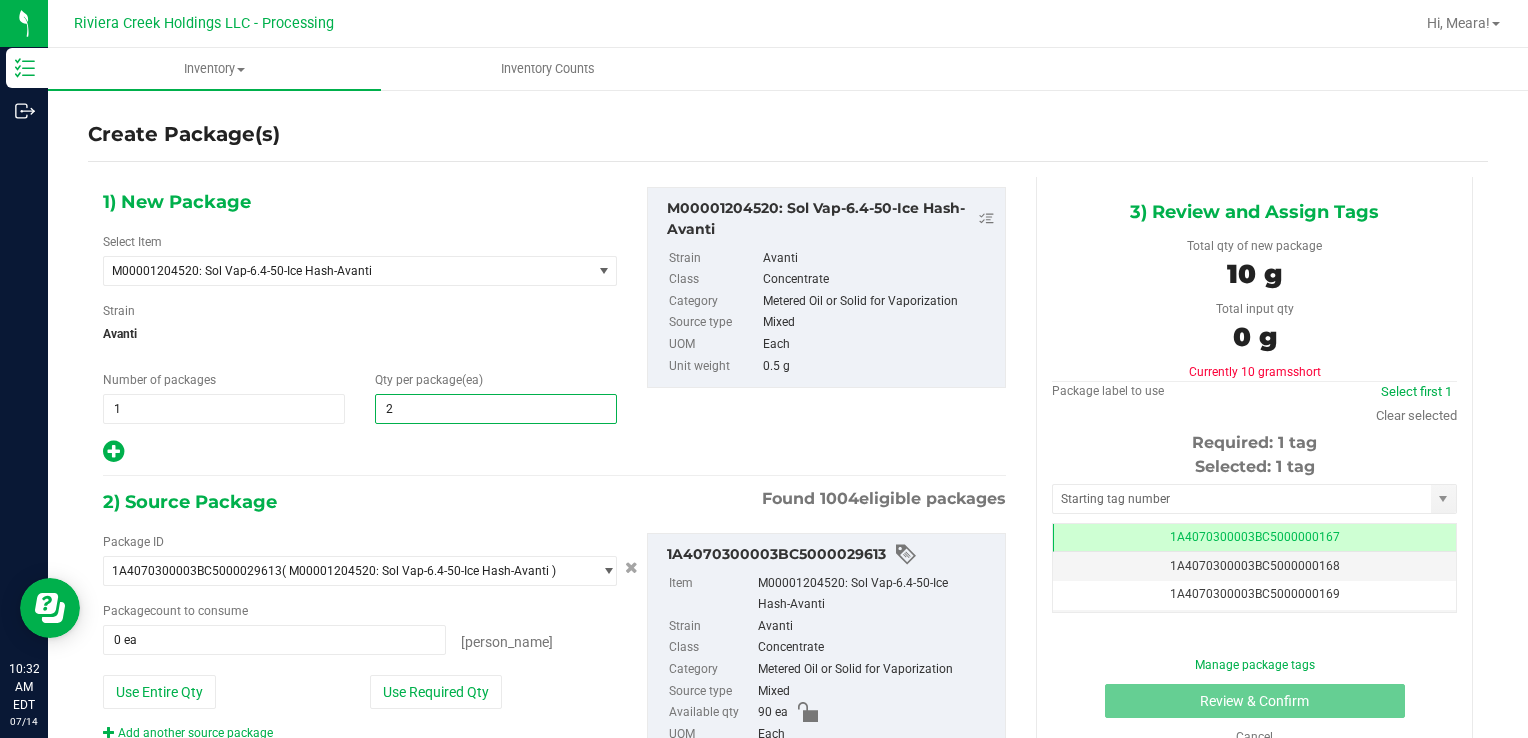 type on "20" 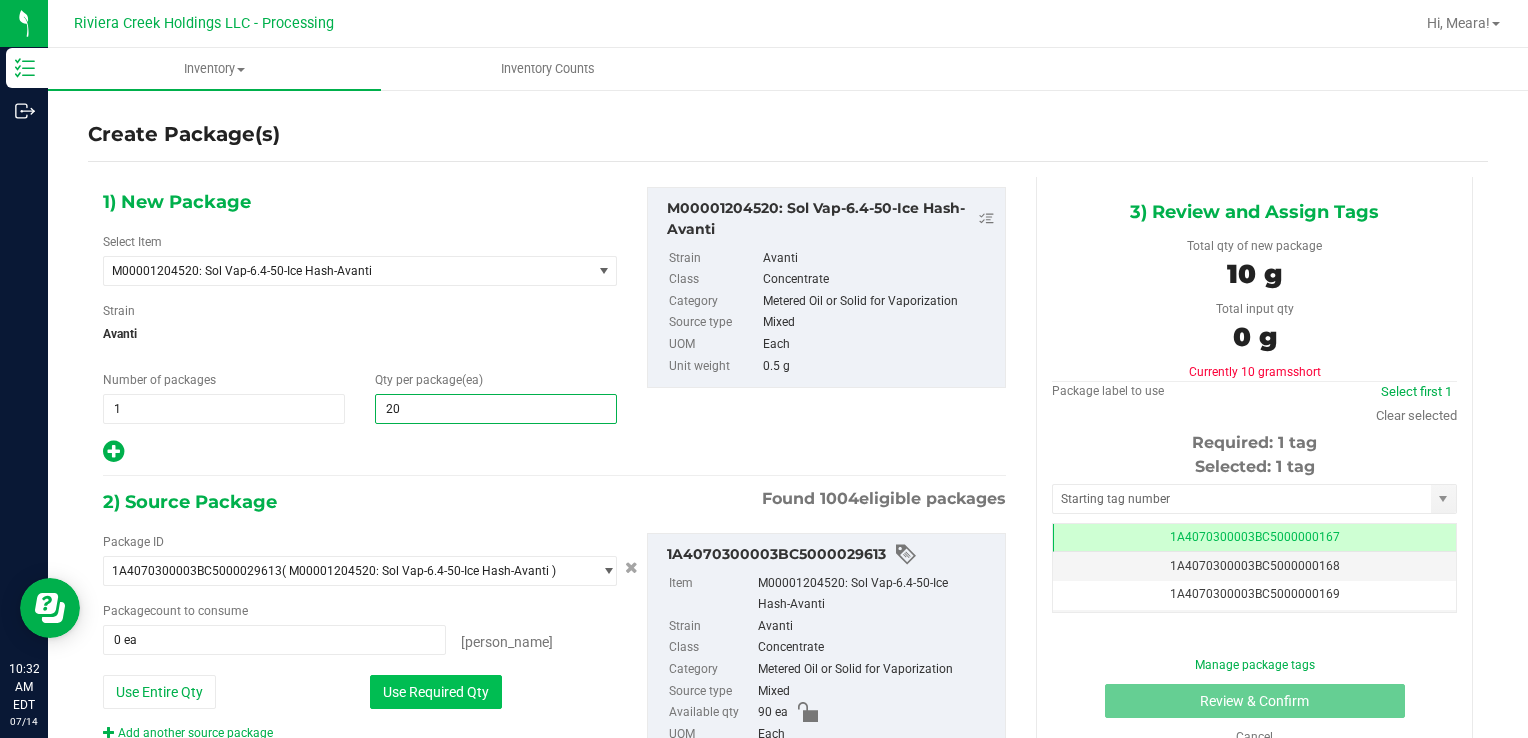 type on "20" 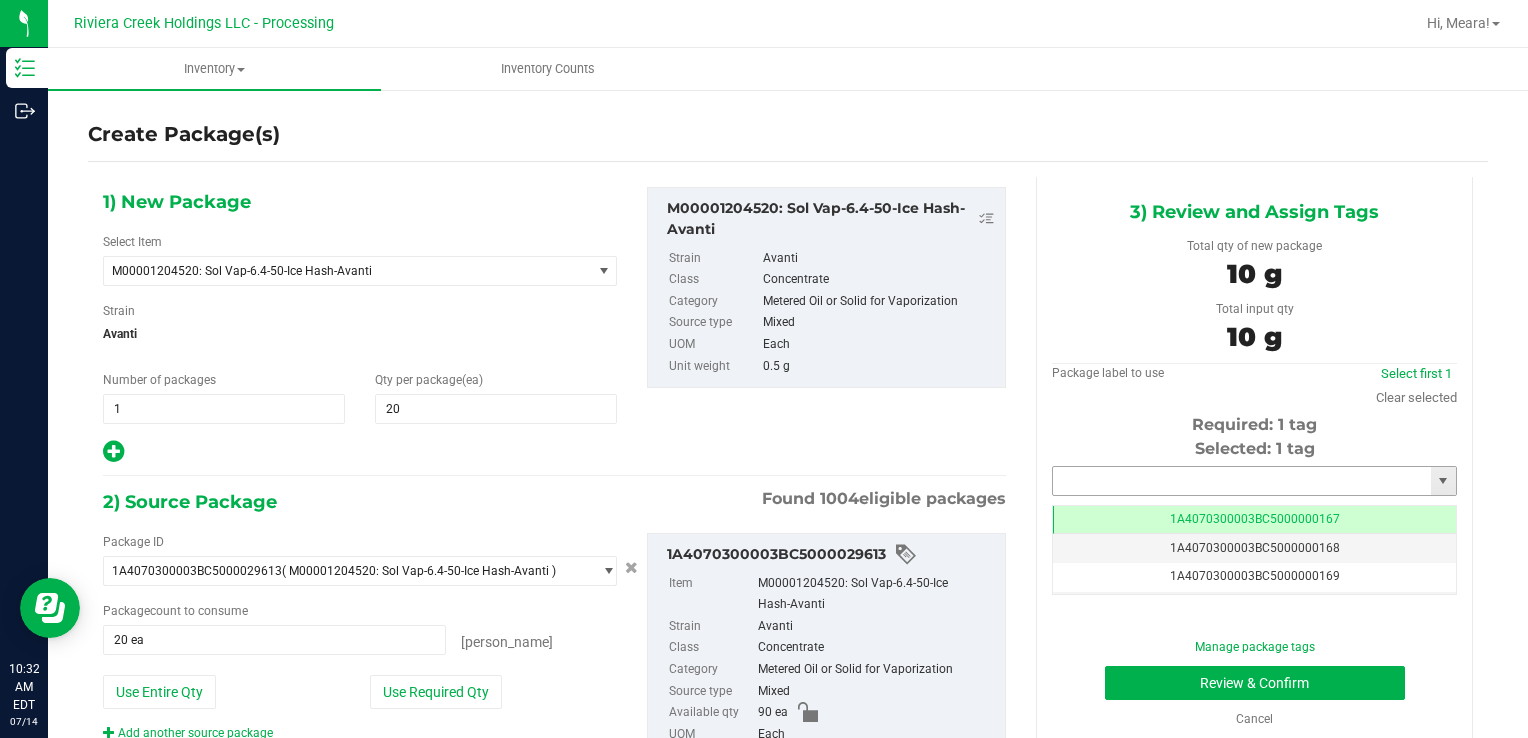 click at bounding box center (1242, 481) 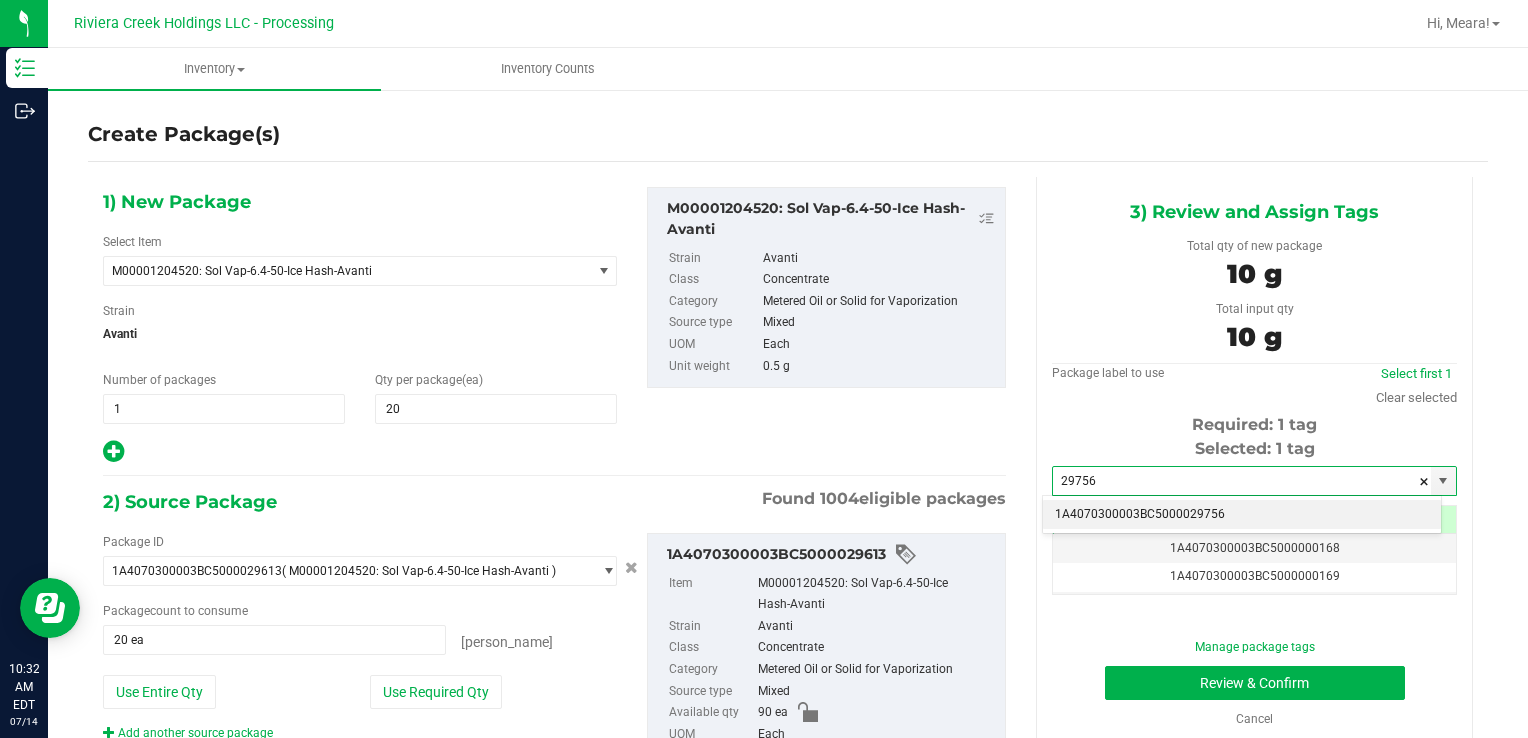 click on "1A4070300003BC5000029756" at bounding box center [1242, 515] 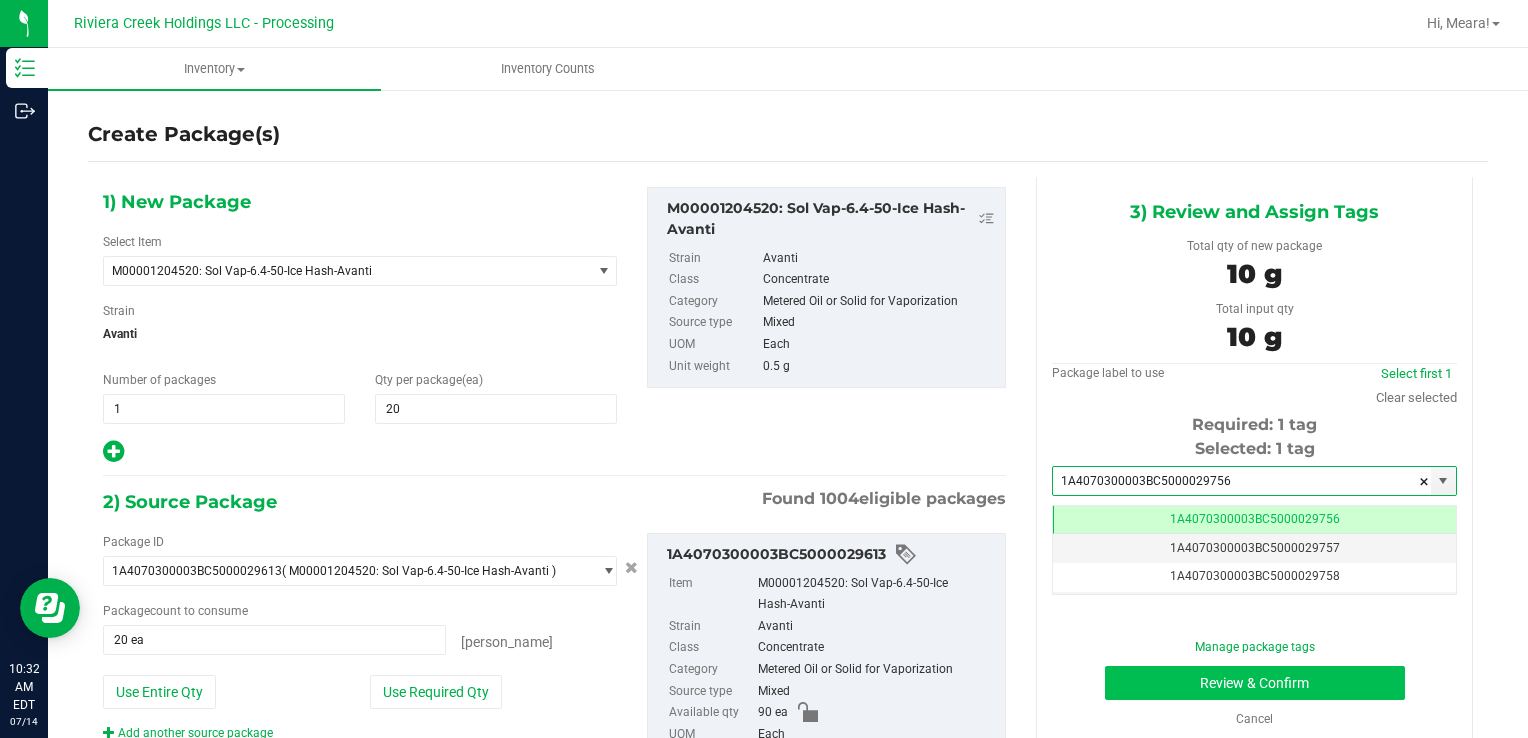 type on "1A4070300003BC5000029756" 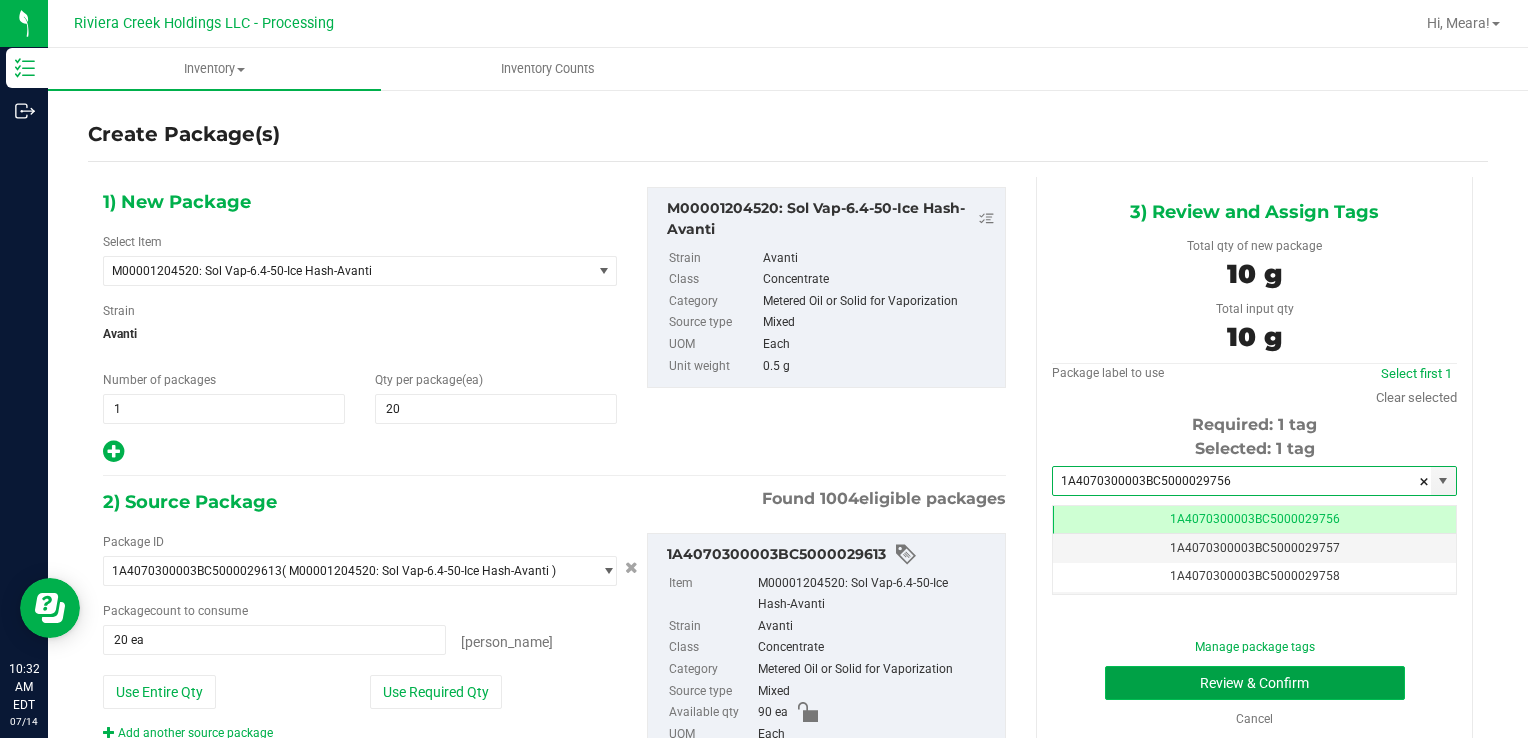 click on "Review & Confirm" at bounding box center [1255, 683] 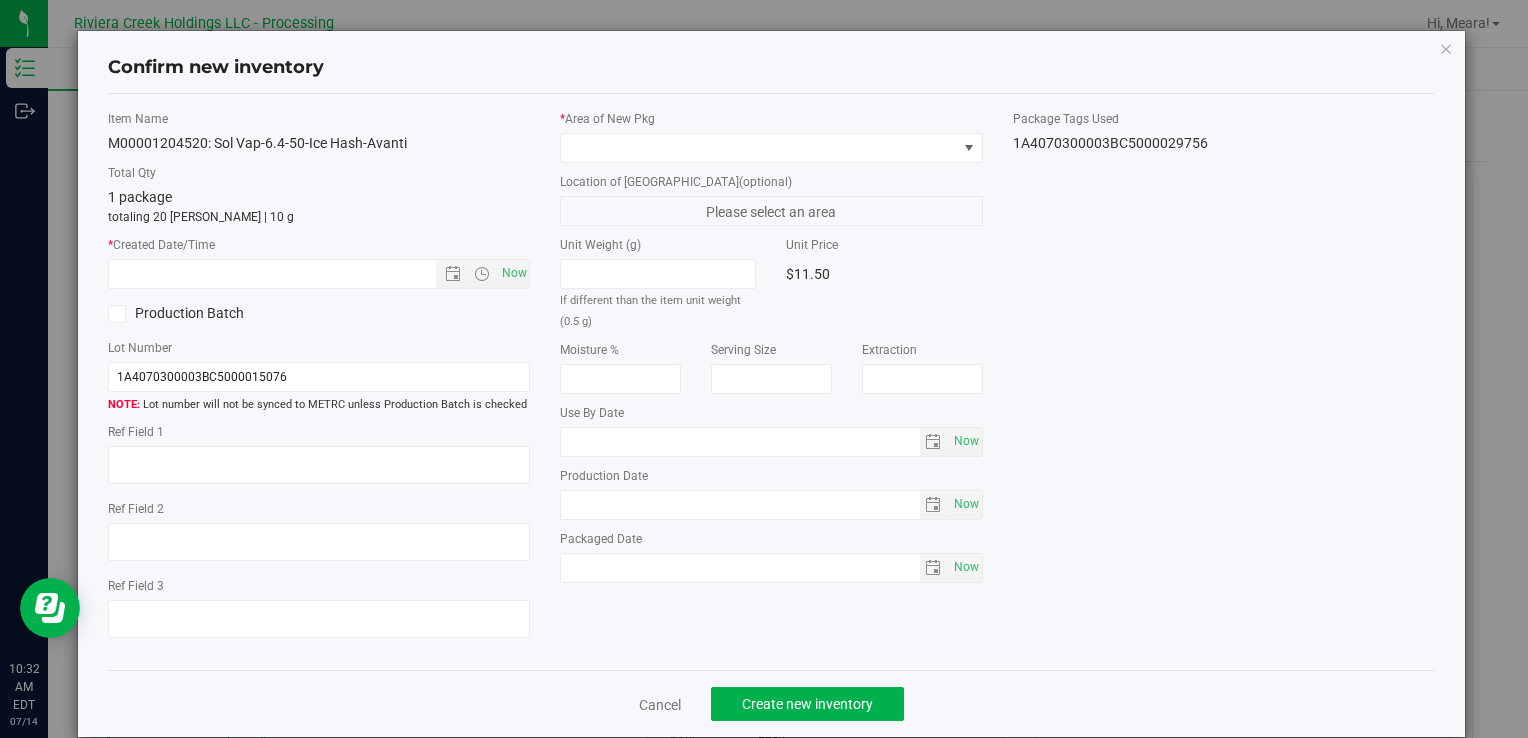 type on "[DATE]" 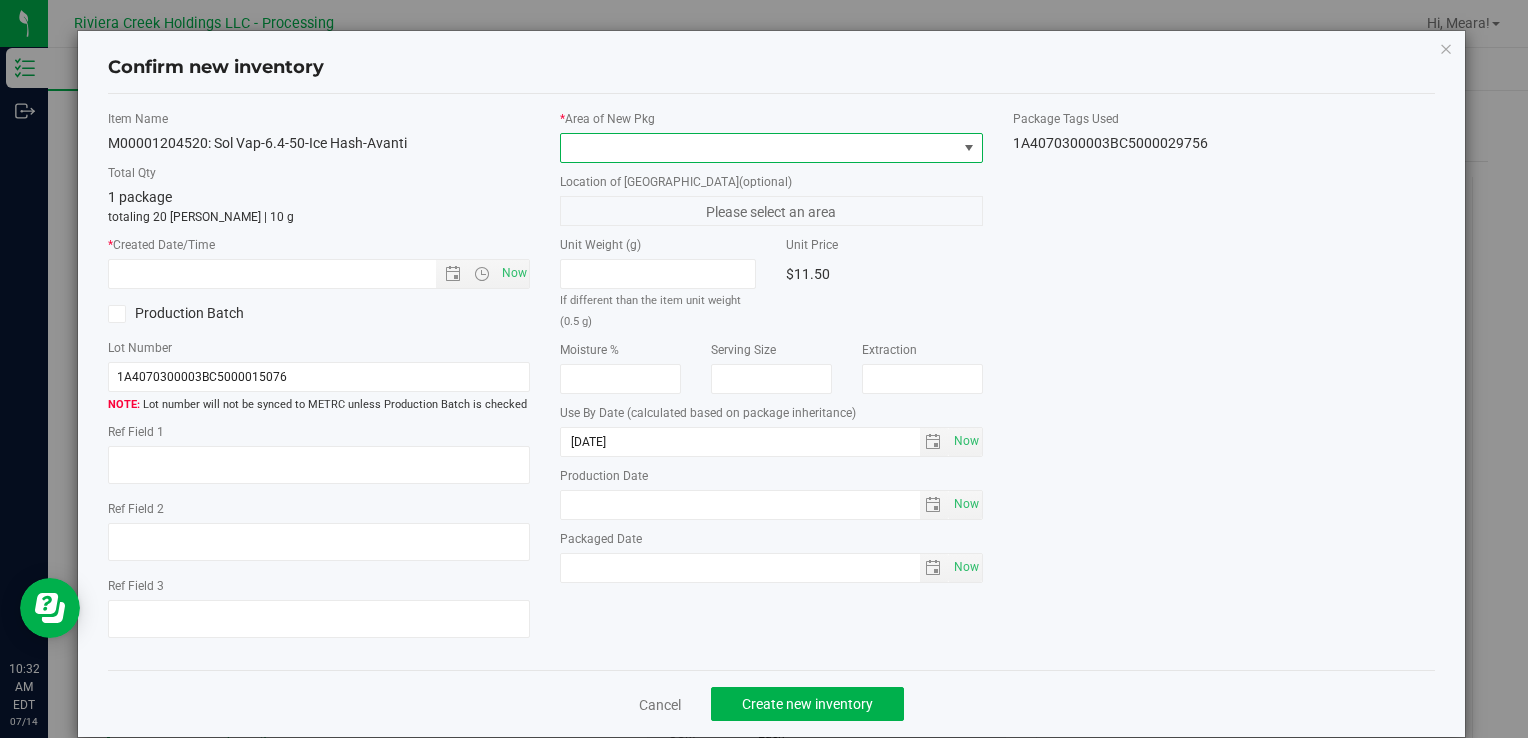 click at bounding box center [758, 148] 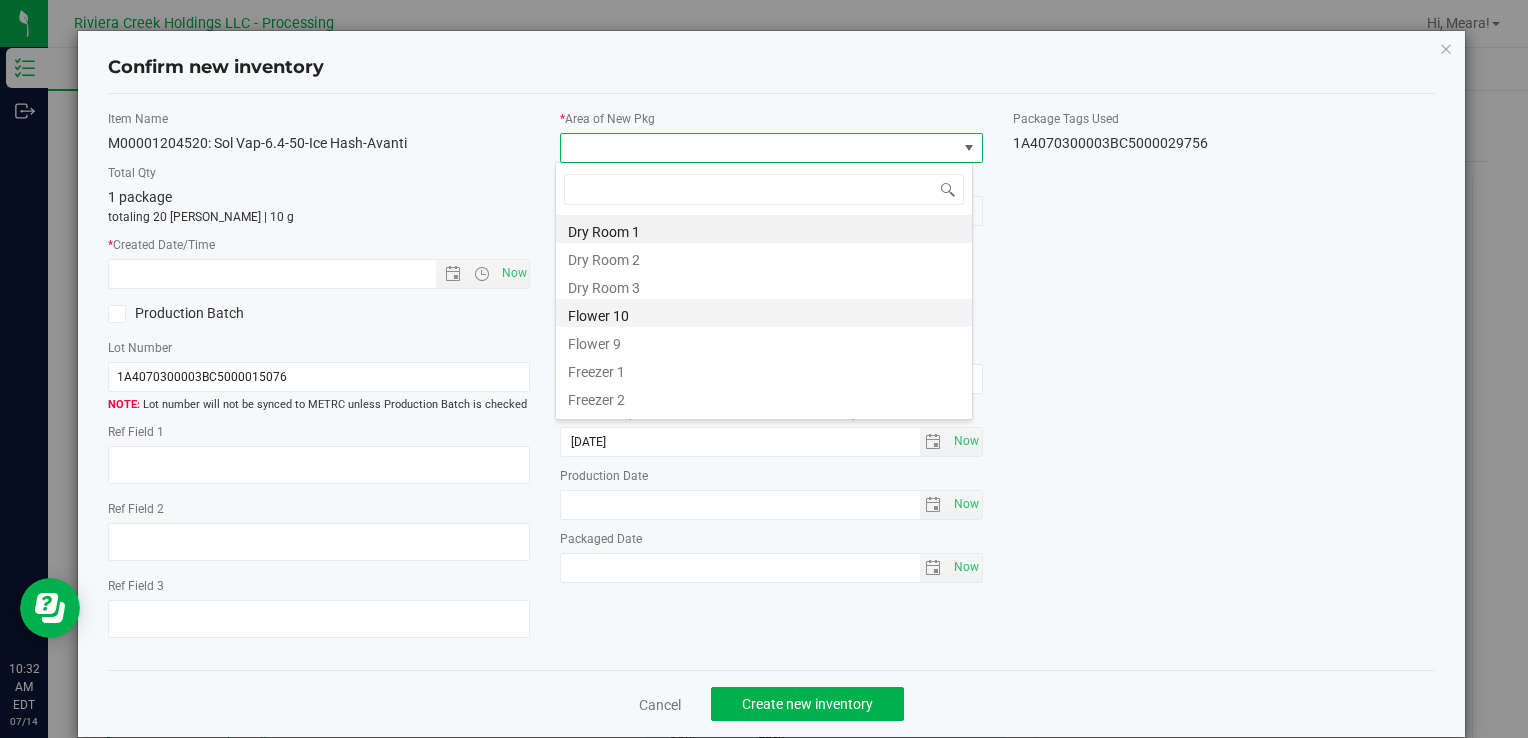 click on "Flower 10" at bounding box center [764, 313] 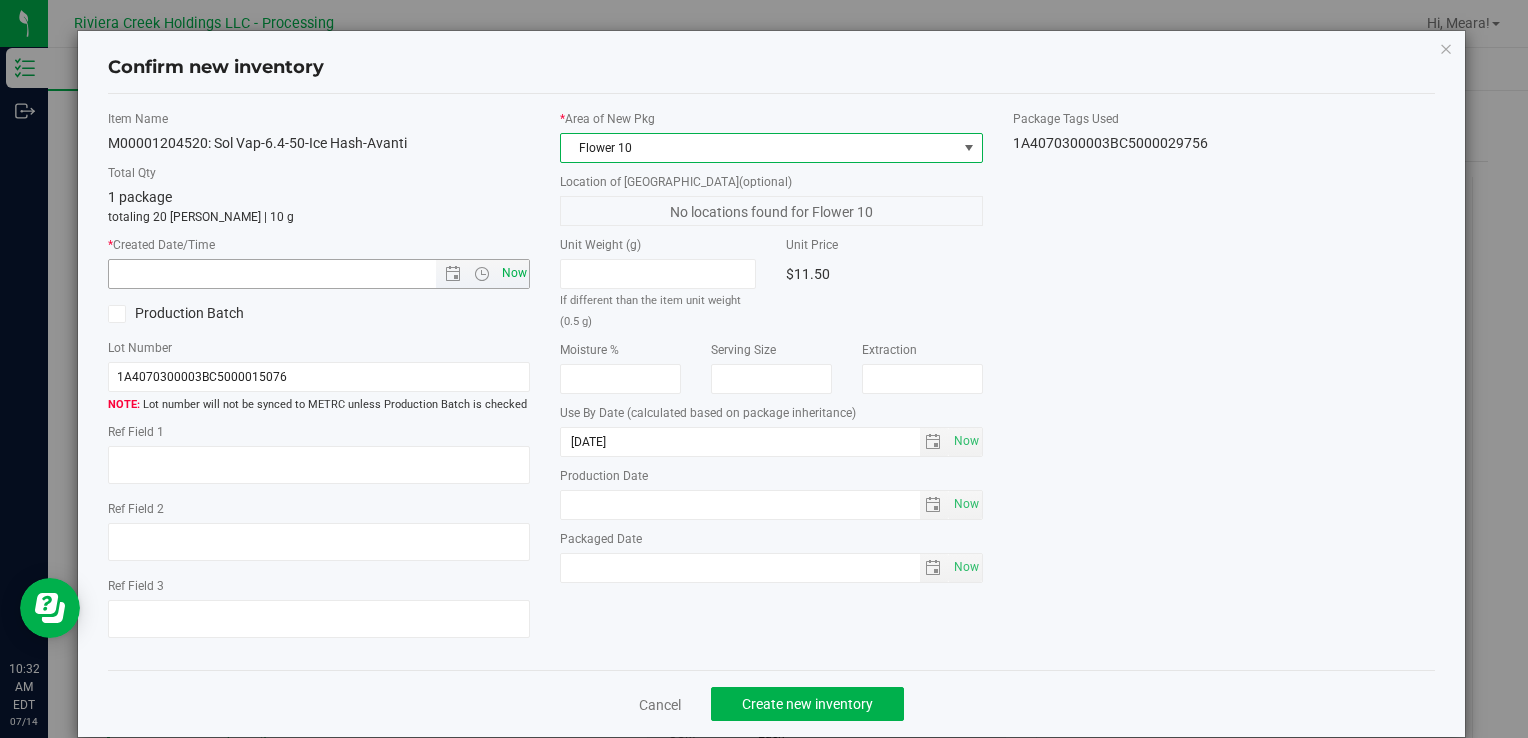 click on "Now" at bounding box center [514, 273] 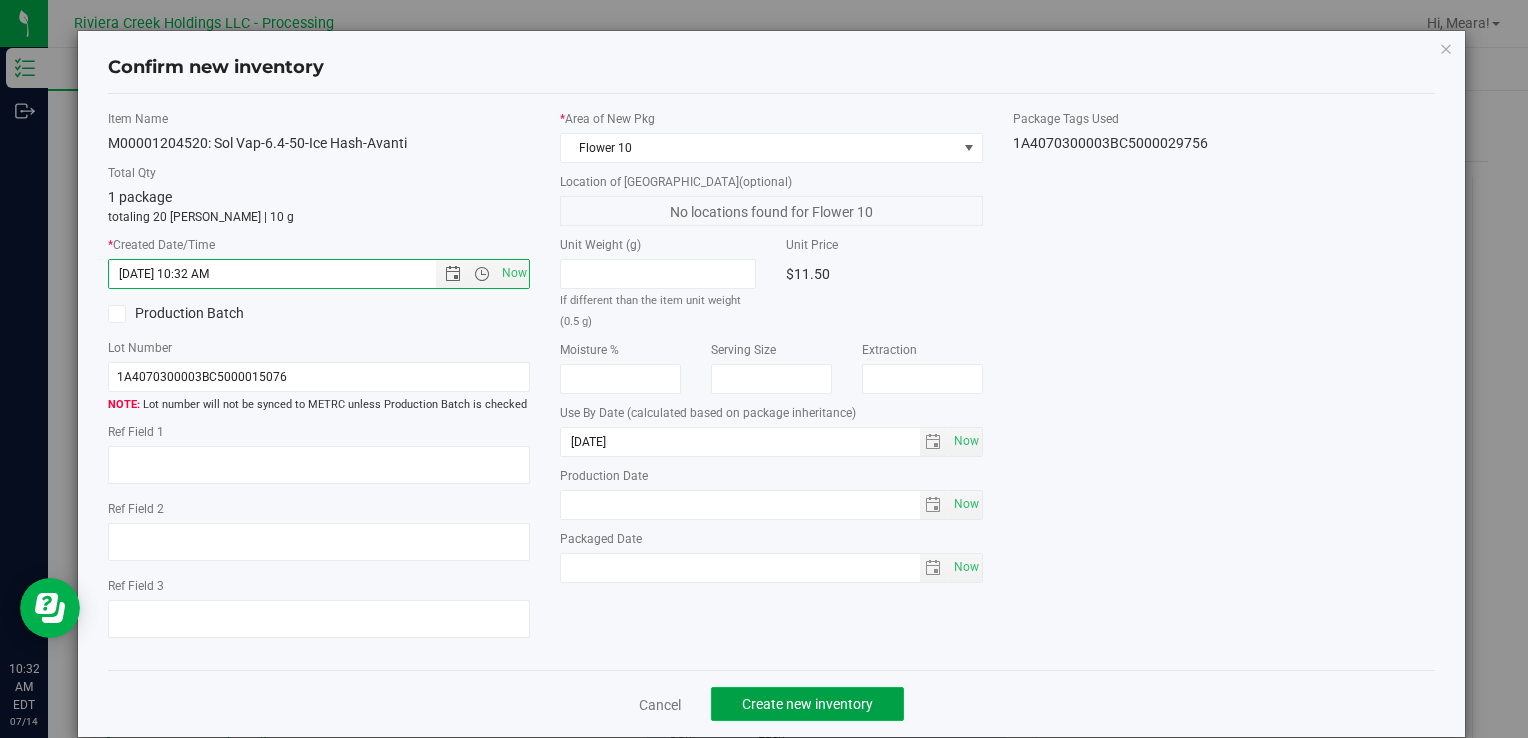 click on "Create new inventory" 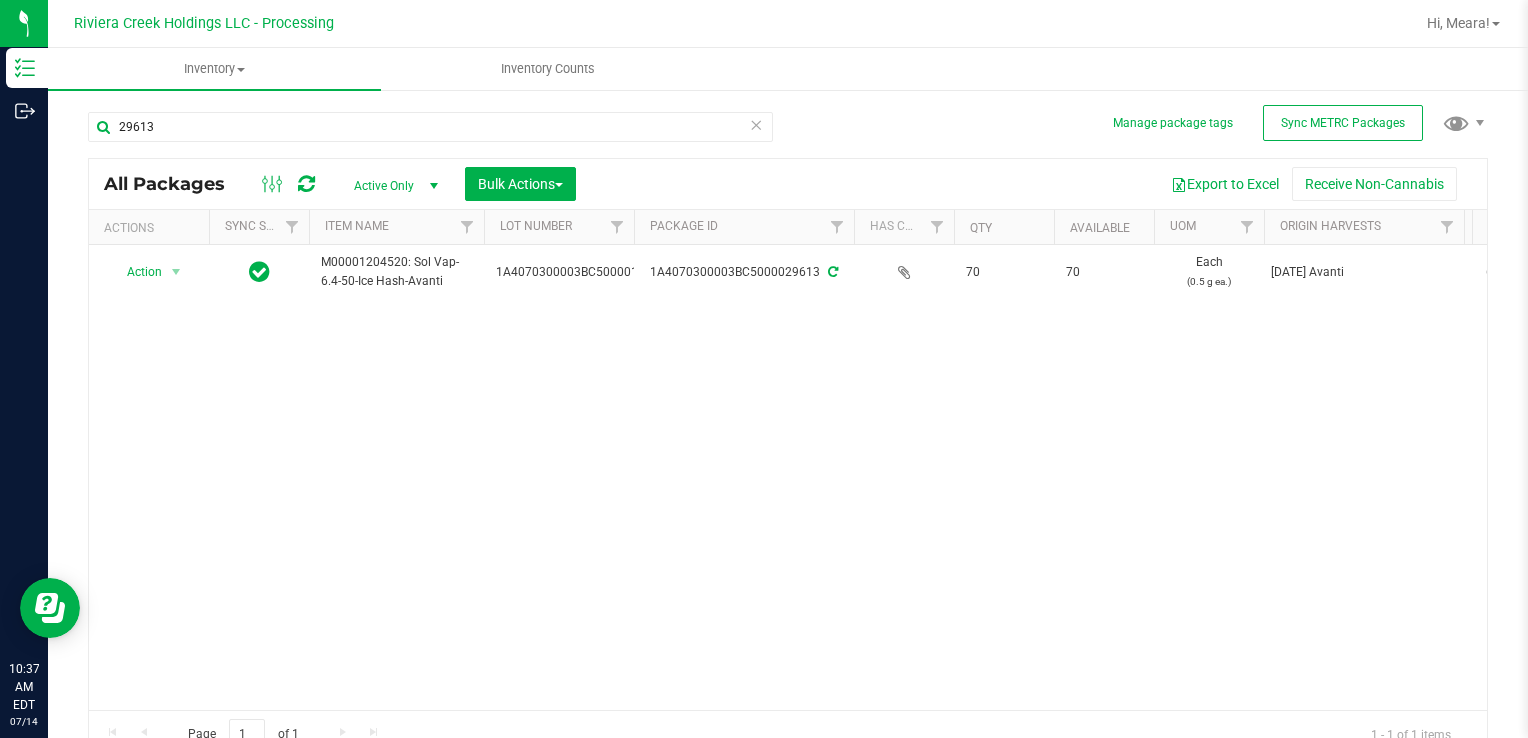click on "Action Action Create package Edit attributes Global inventory Locate package Package audit log Print package label Print product labels Retag package
M00001204520: Sol Vap-6.4-50-Ice Hash-Avanti
1A4070300003BC5000015076
1A4070300003BC5000029613
70
70
Each
(0.5 g ea.)
[DATE] Avanti 64.7532
Flower 10
Pass
[DATE]
Now
Metered Oil or Solid for Vaporization
Avanti" at bounding box center (788, 477) 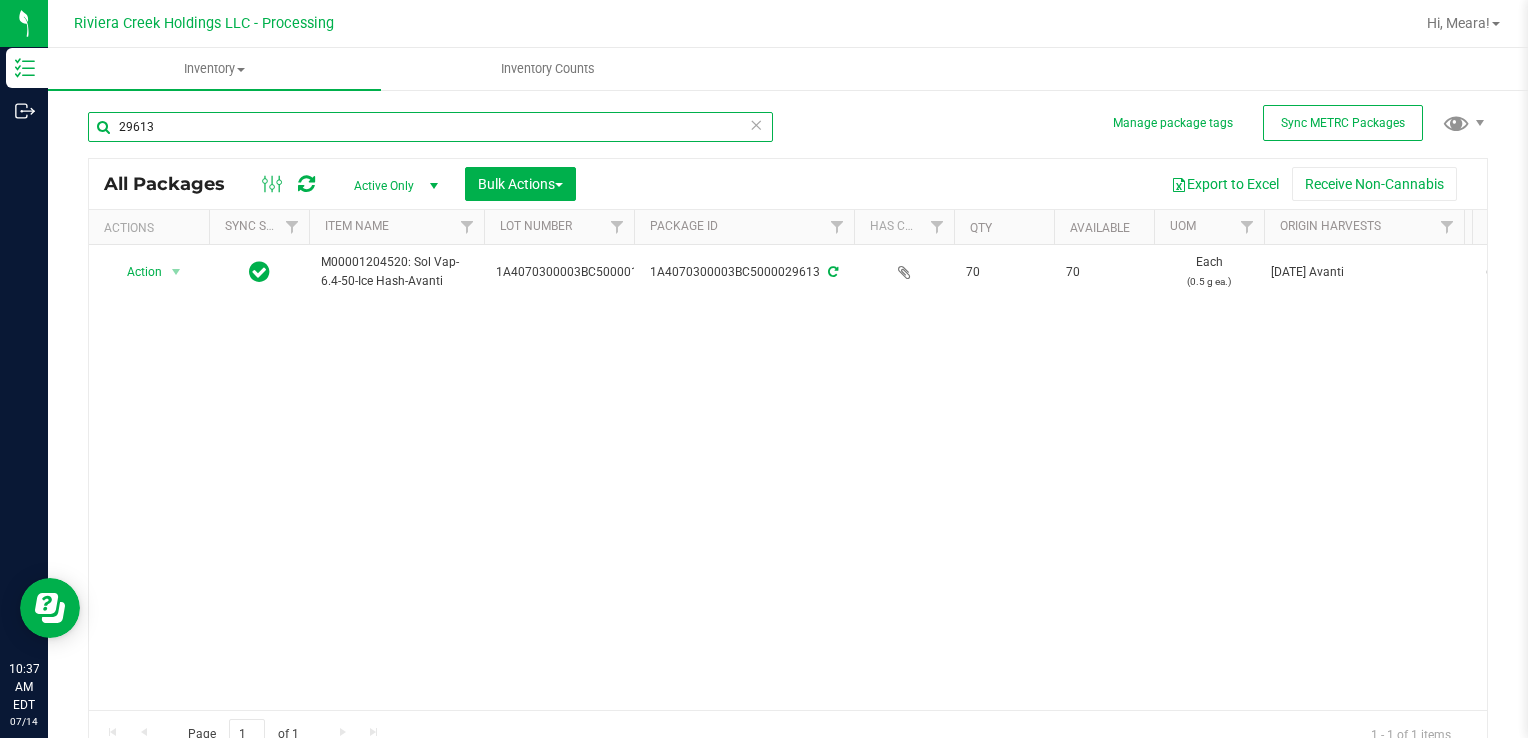 drag, startPoint x: 195, startPoint y: 135, endPoint x: 1007, endPoint y: 436, distance: 865.99365 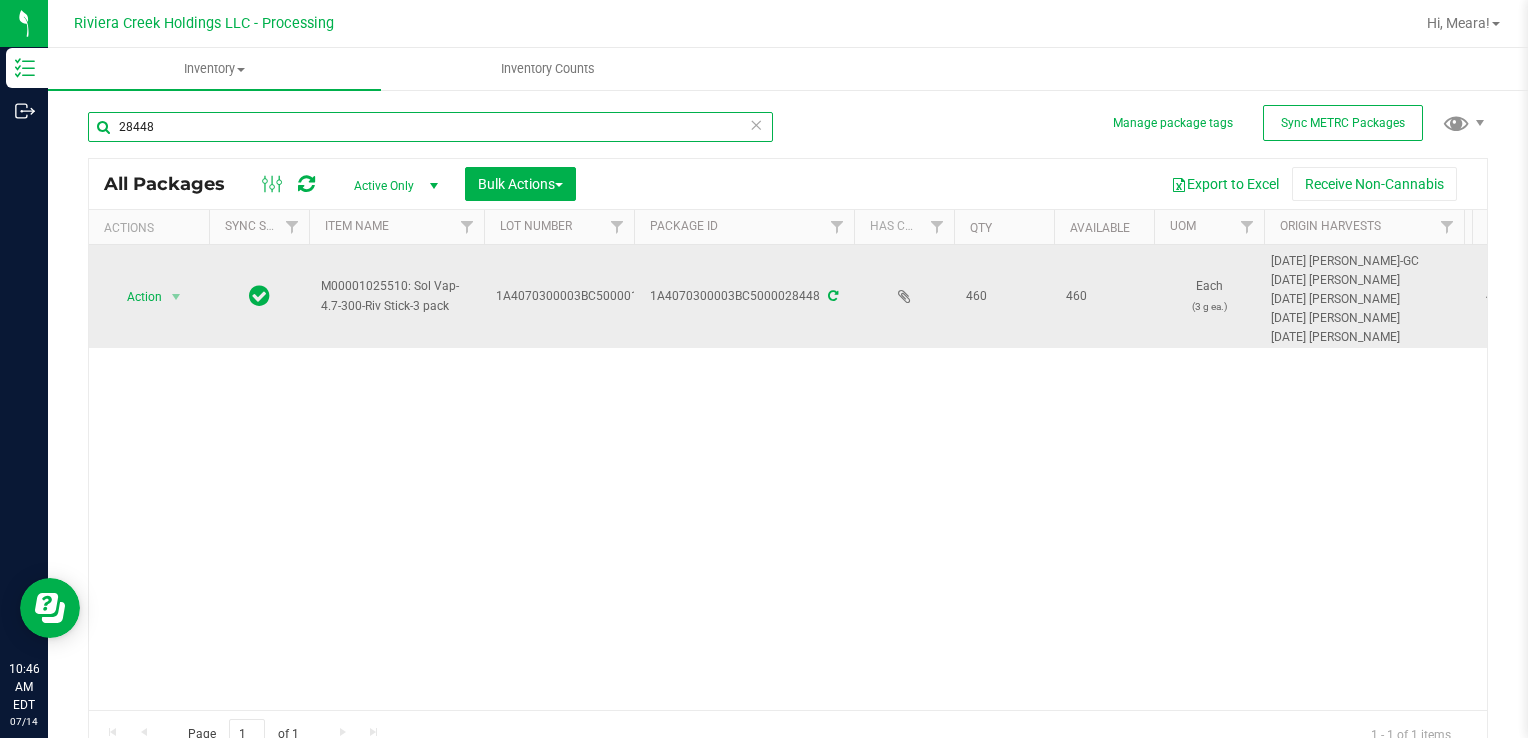 drag, startPoint x: 256, startPoint y: 130, endPoint x: 620, endPoint y: 263, distance: 387.5371 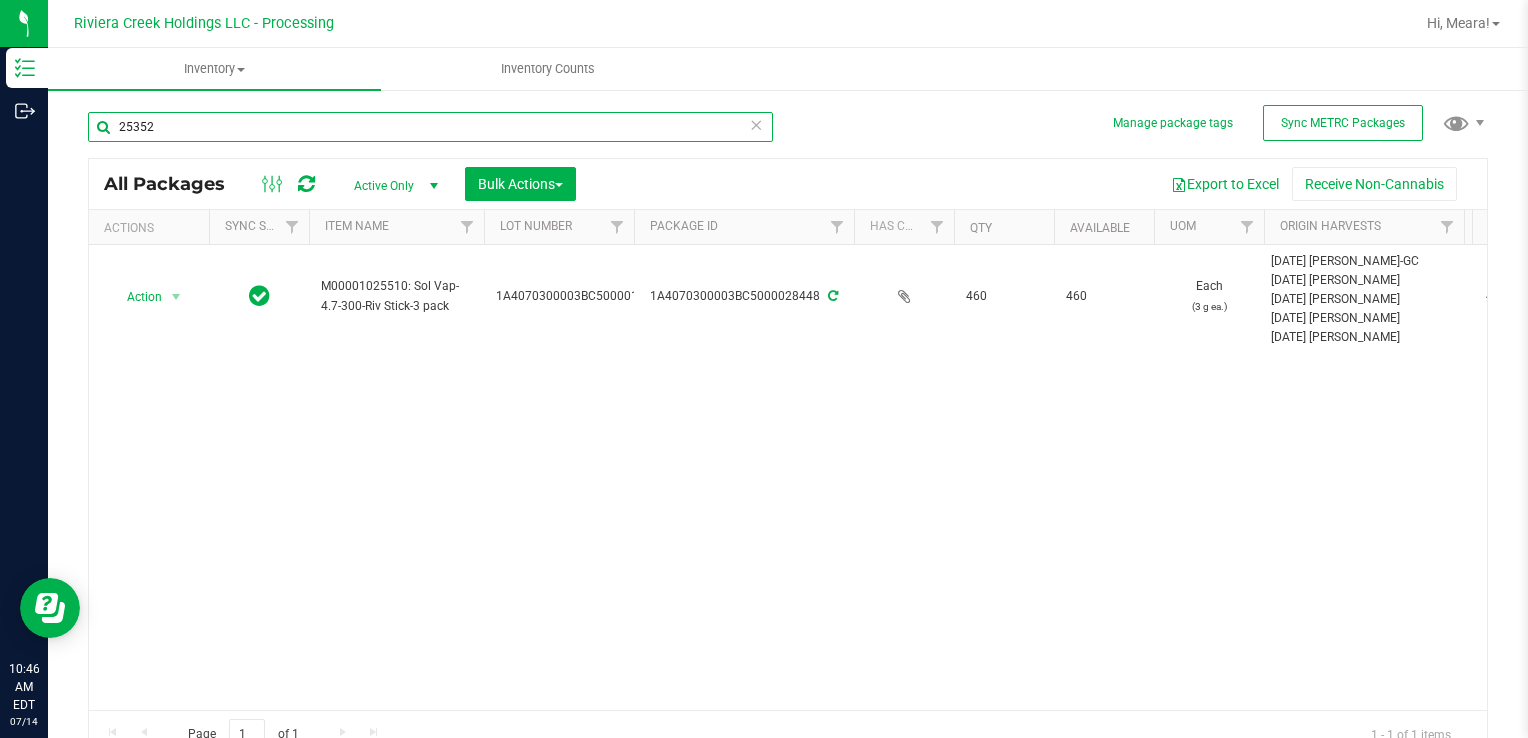 type on "25352" 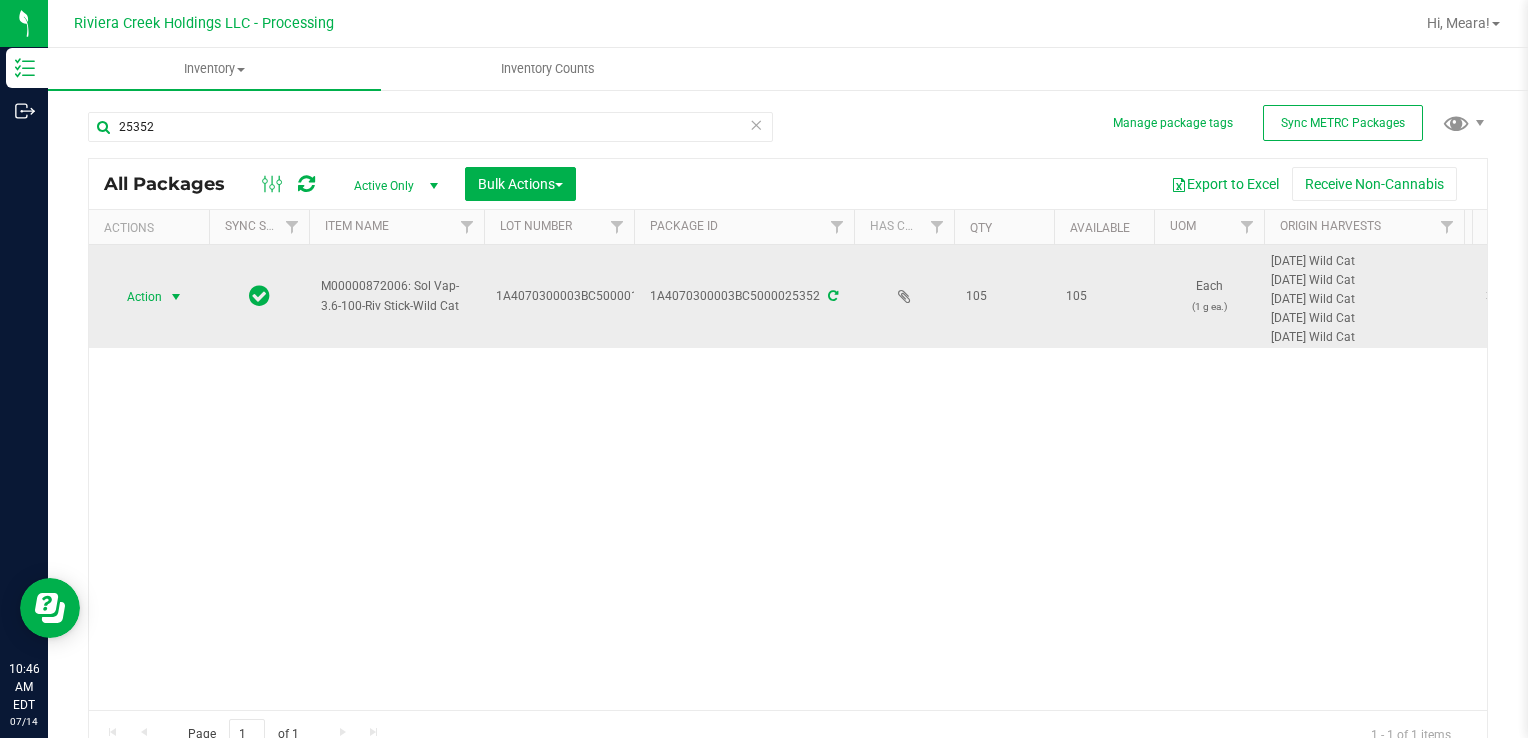 click on "Action" at bounding box center (136, 297) 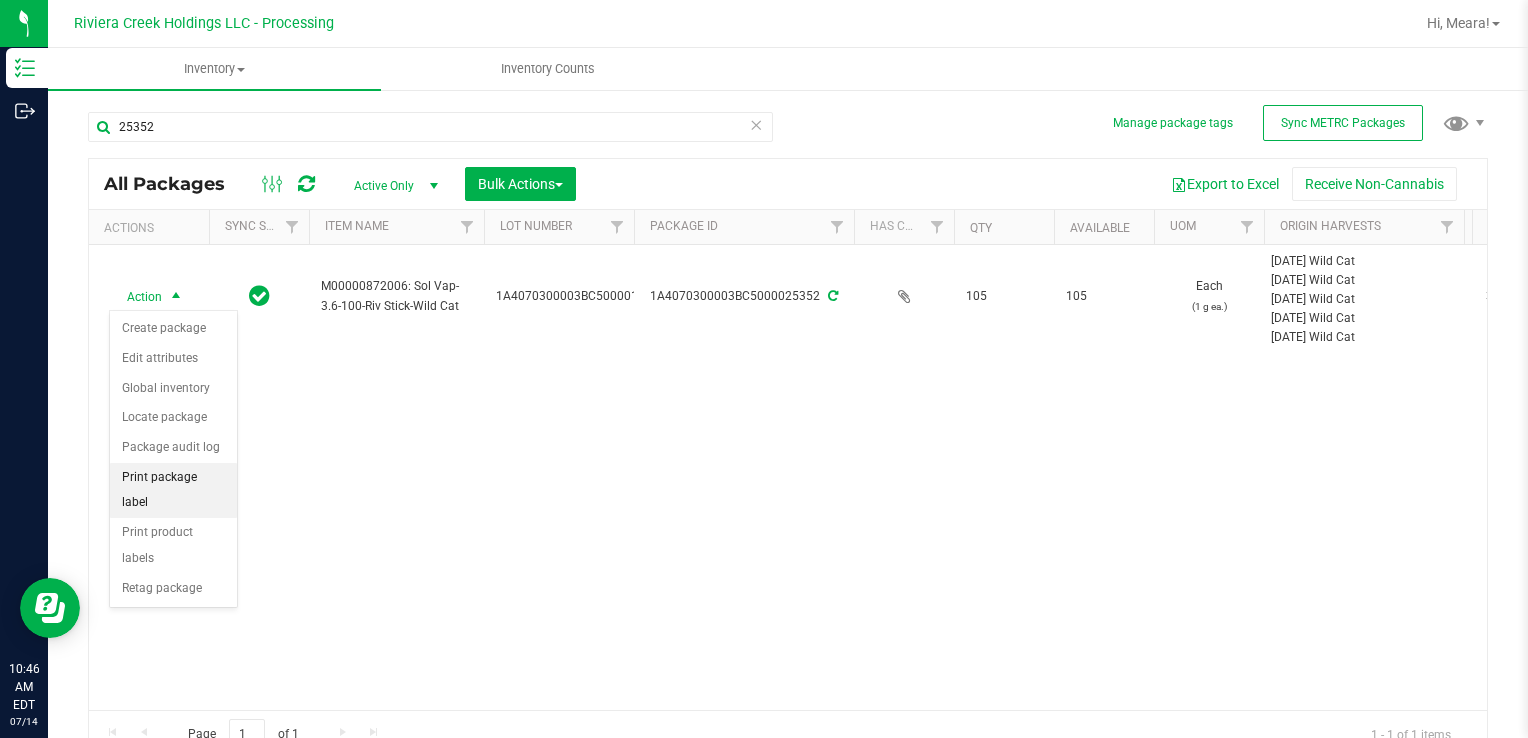 click on "Print package label" at bounding box center [173, 490] 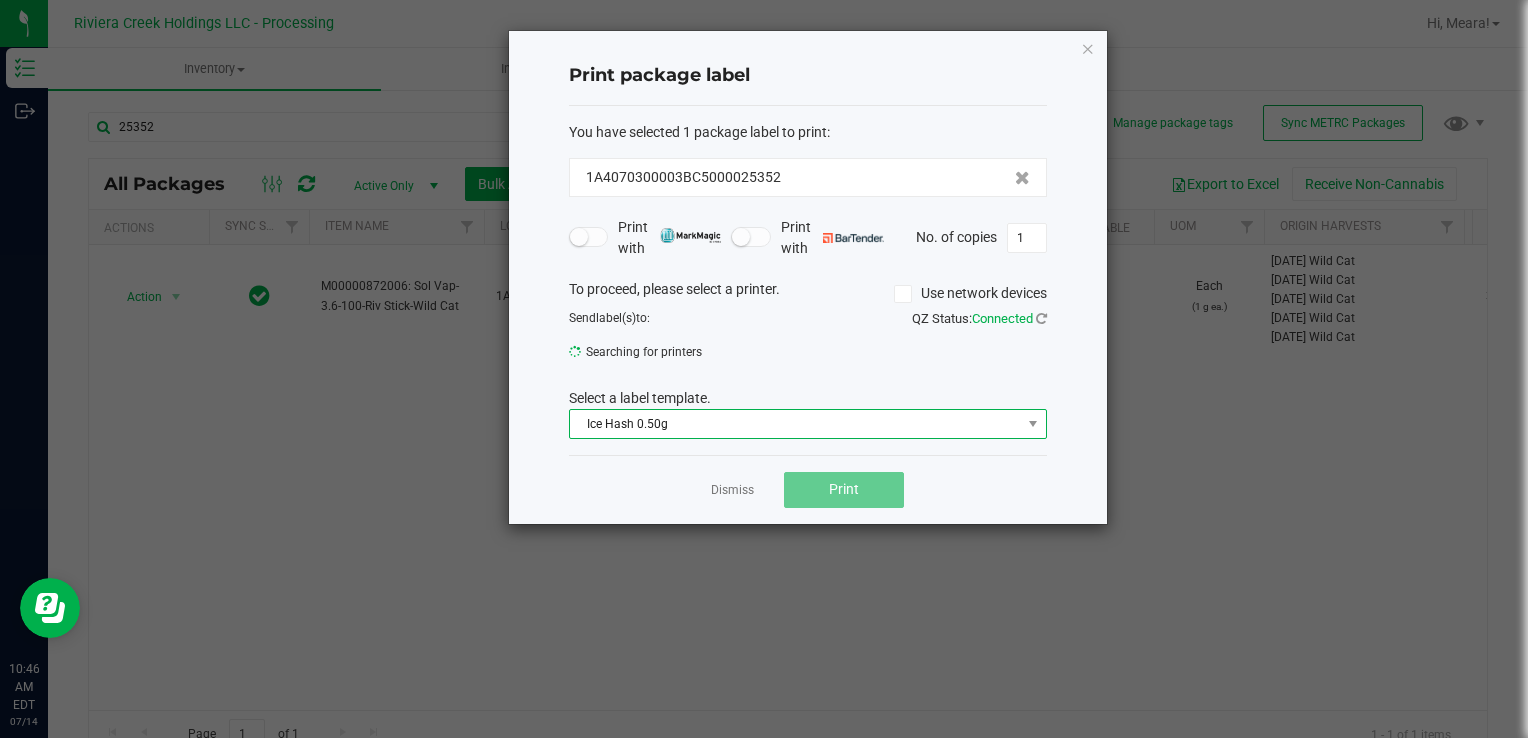 click on "Ice Hash 0.50g" at bounding box center (795, 424) 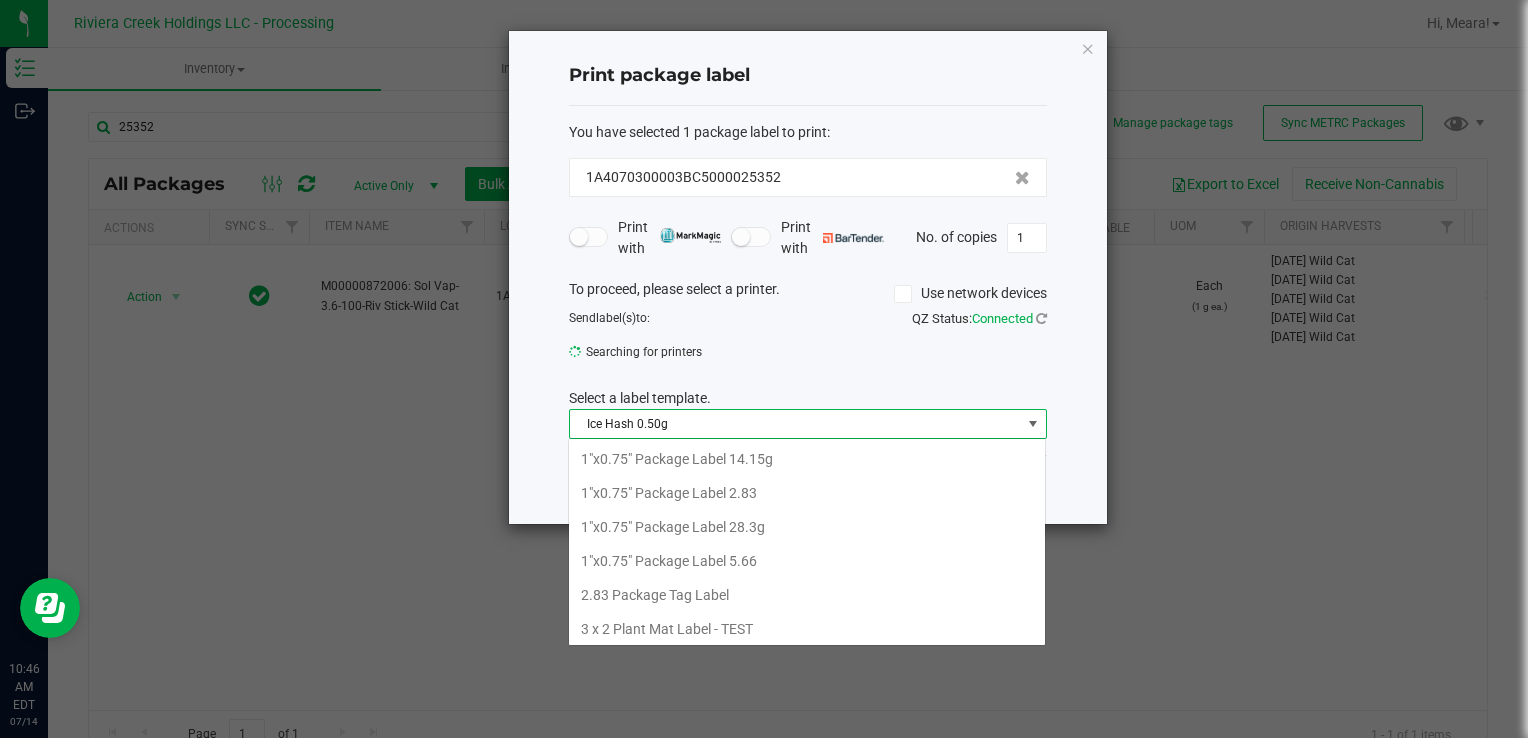 scroll, scrollTop: 99970, scrollLeft: 99521, axis: both 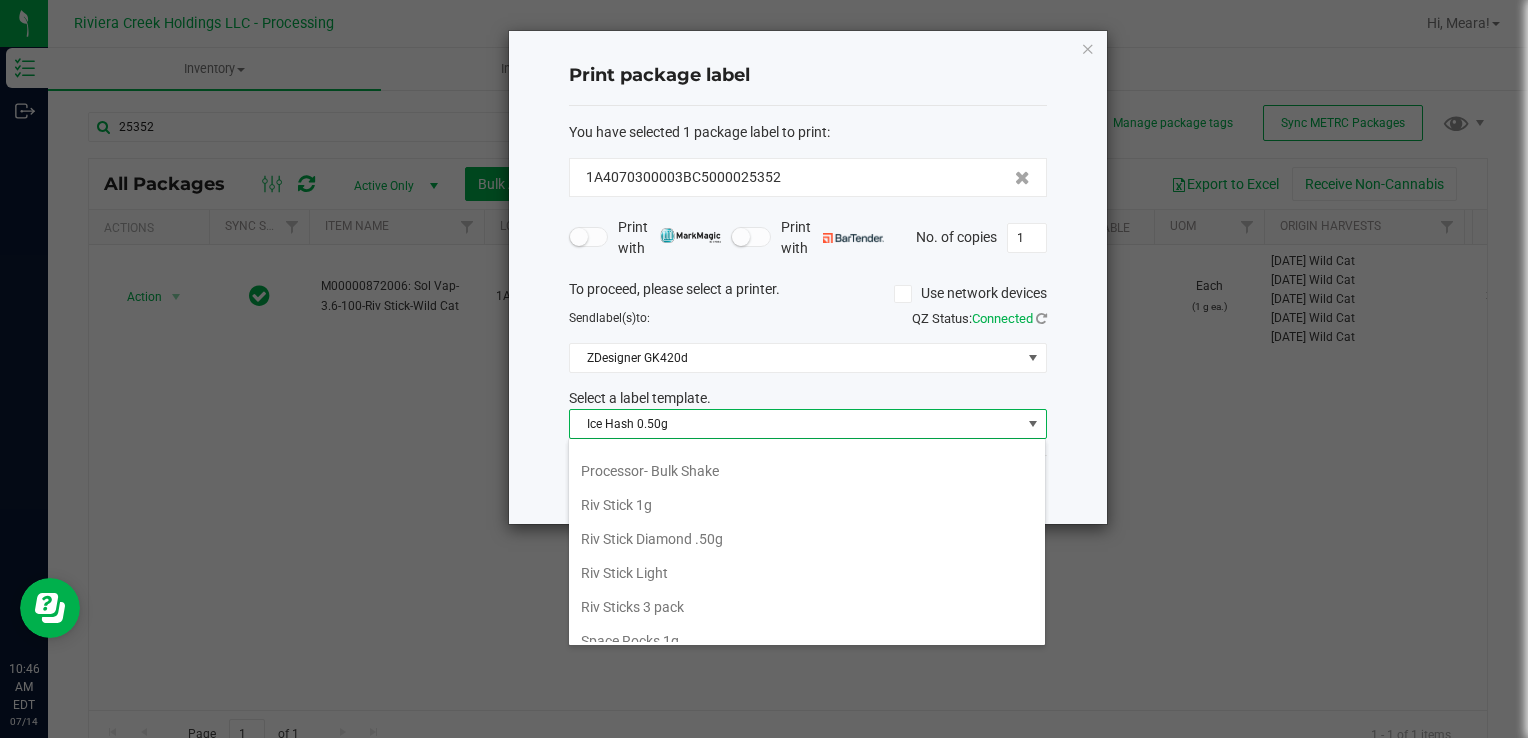 click on "Riv Stick 1g" at bounding box center [807, 505] 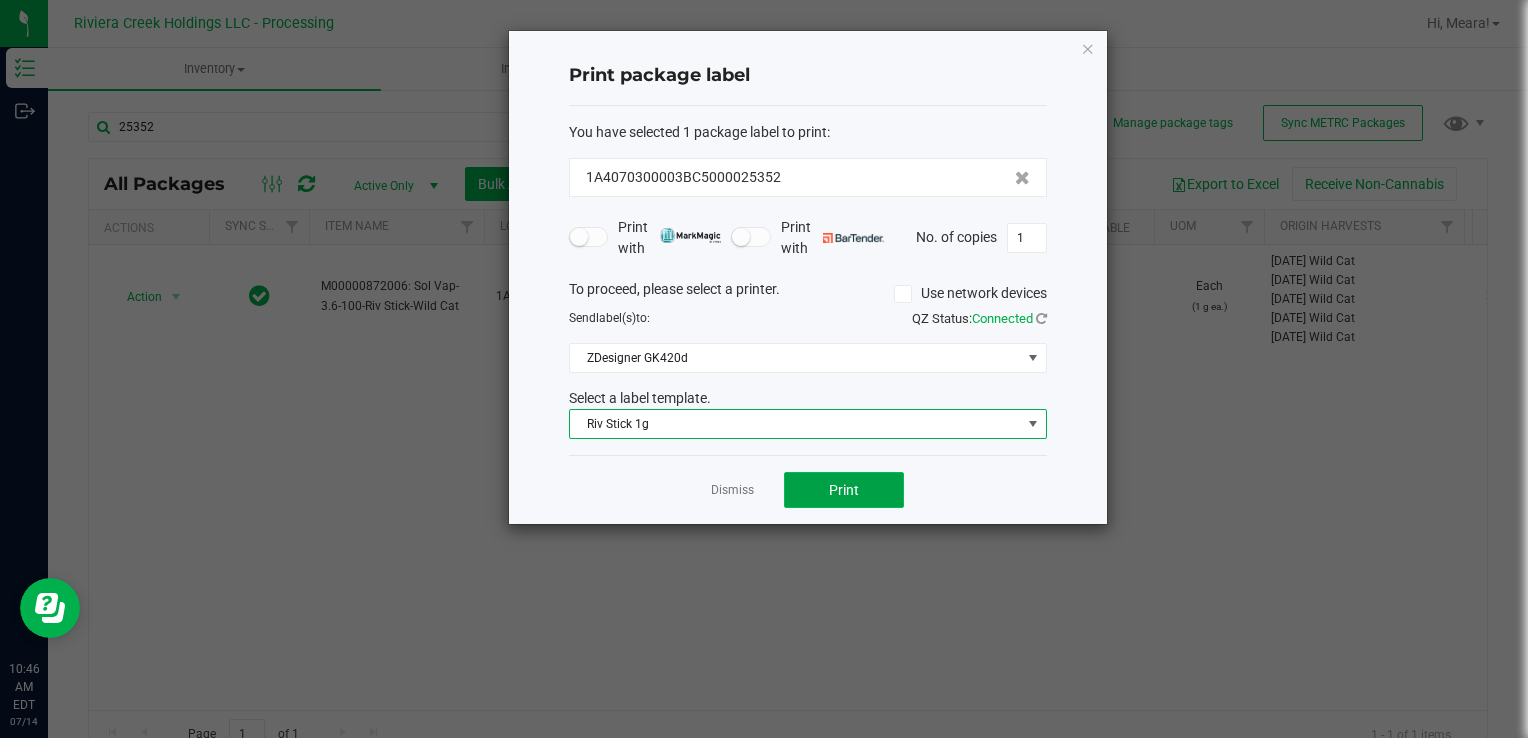 click on "Print" 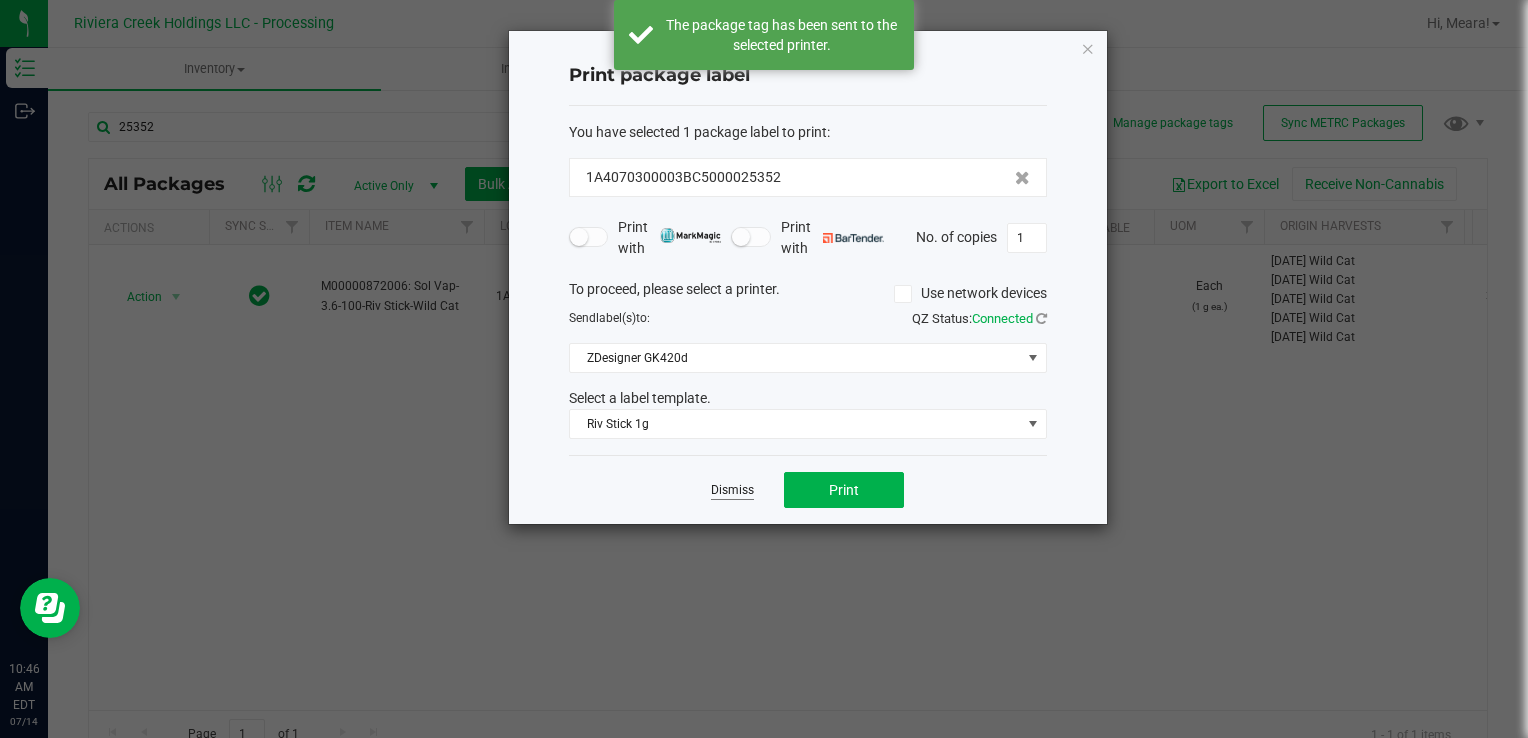 click on "Dismiss" 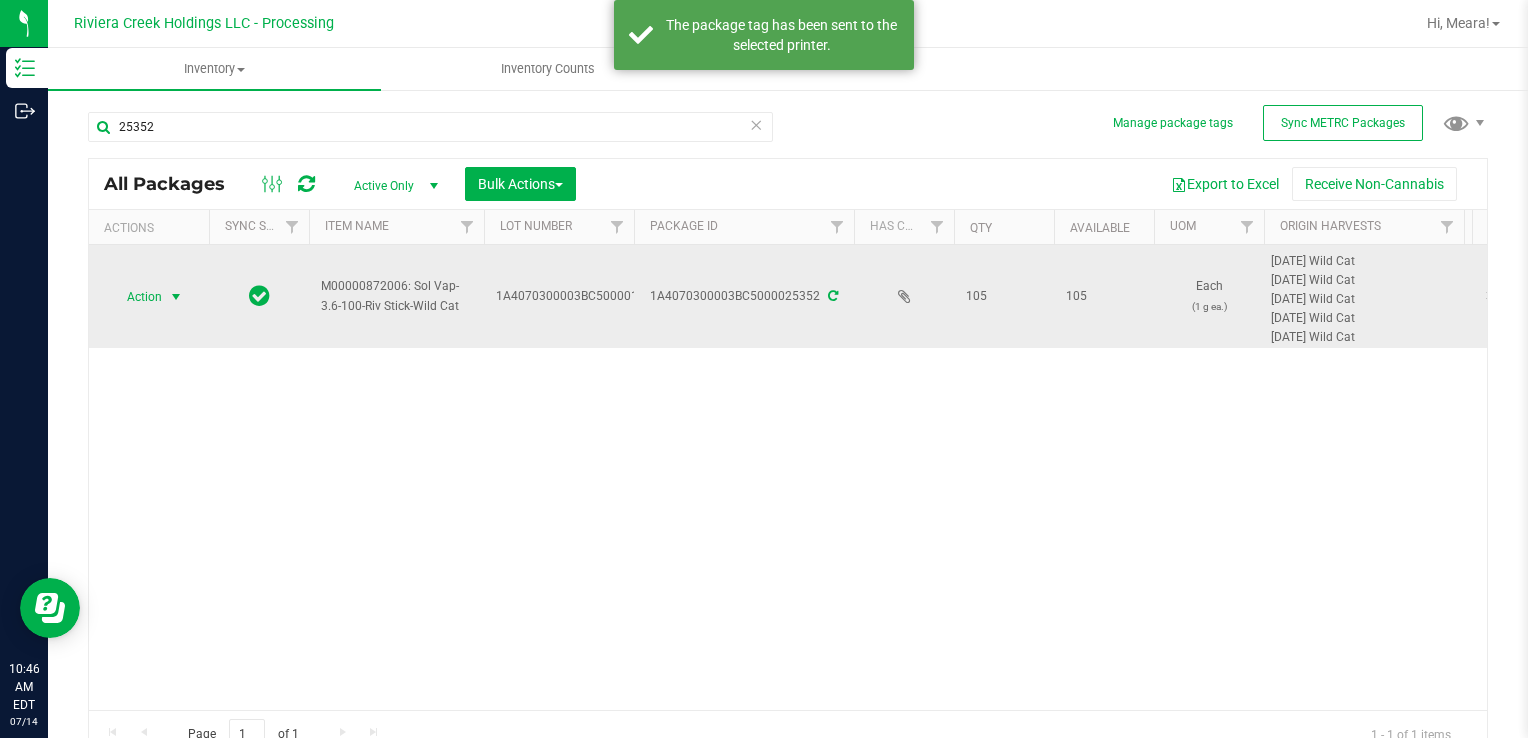 click at bounding box center [176, 297] 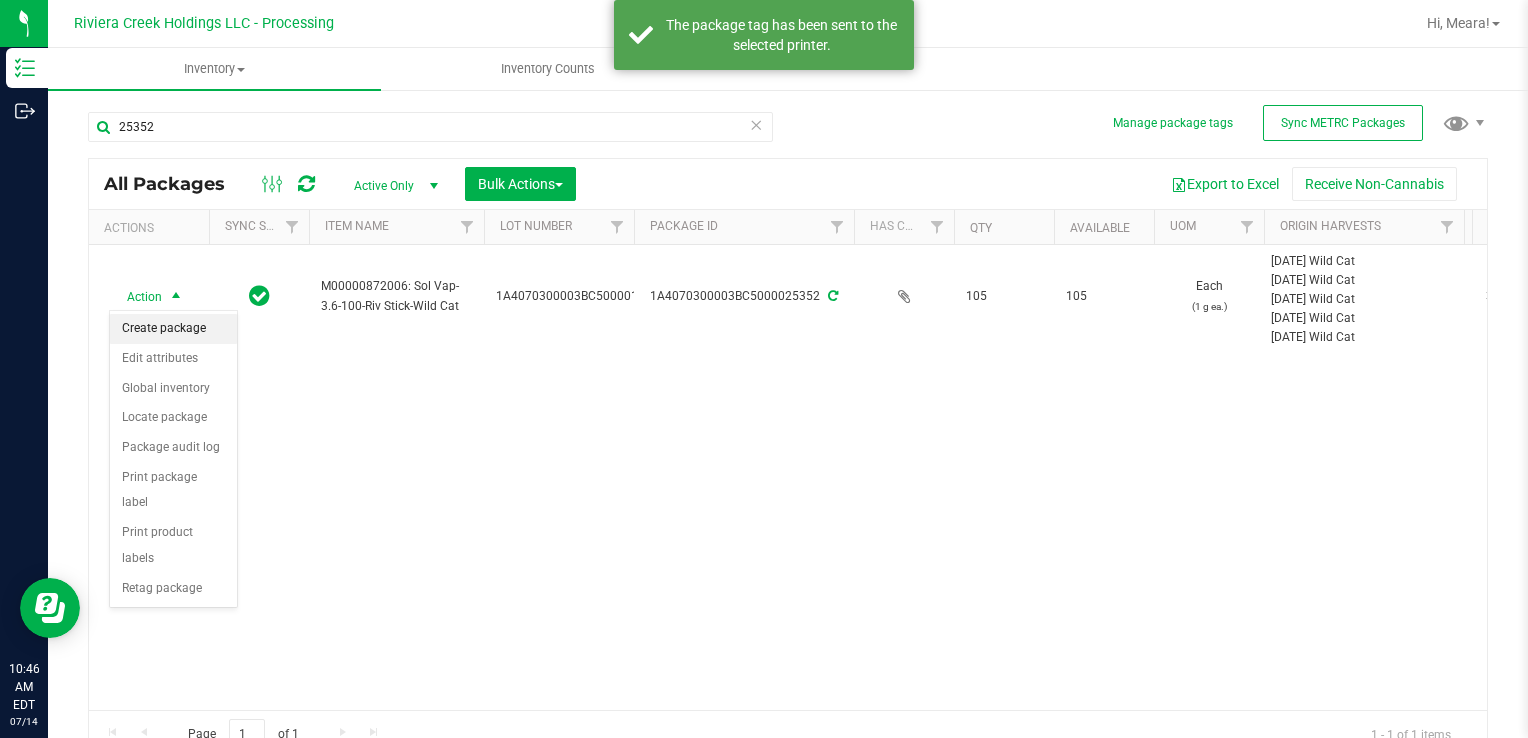 click on "Create package" at bounding box center (173, 329) 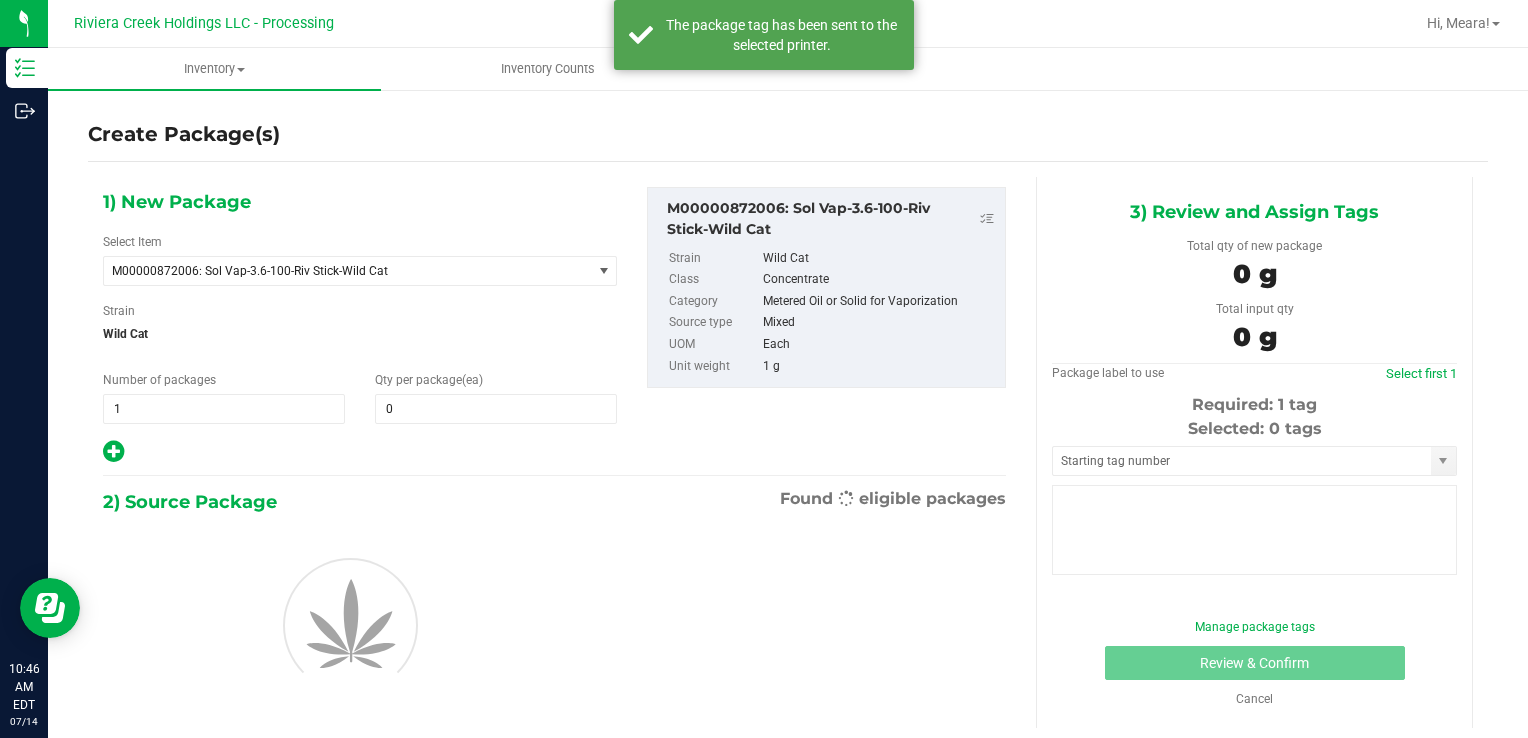 type on "0" 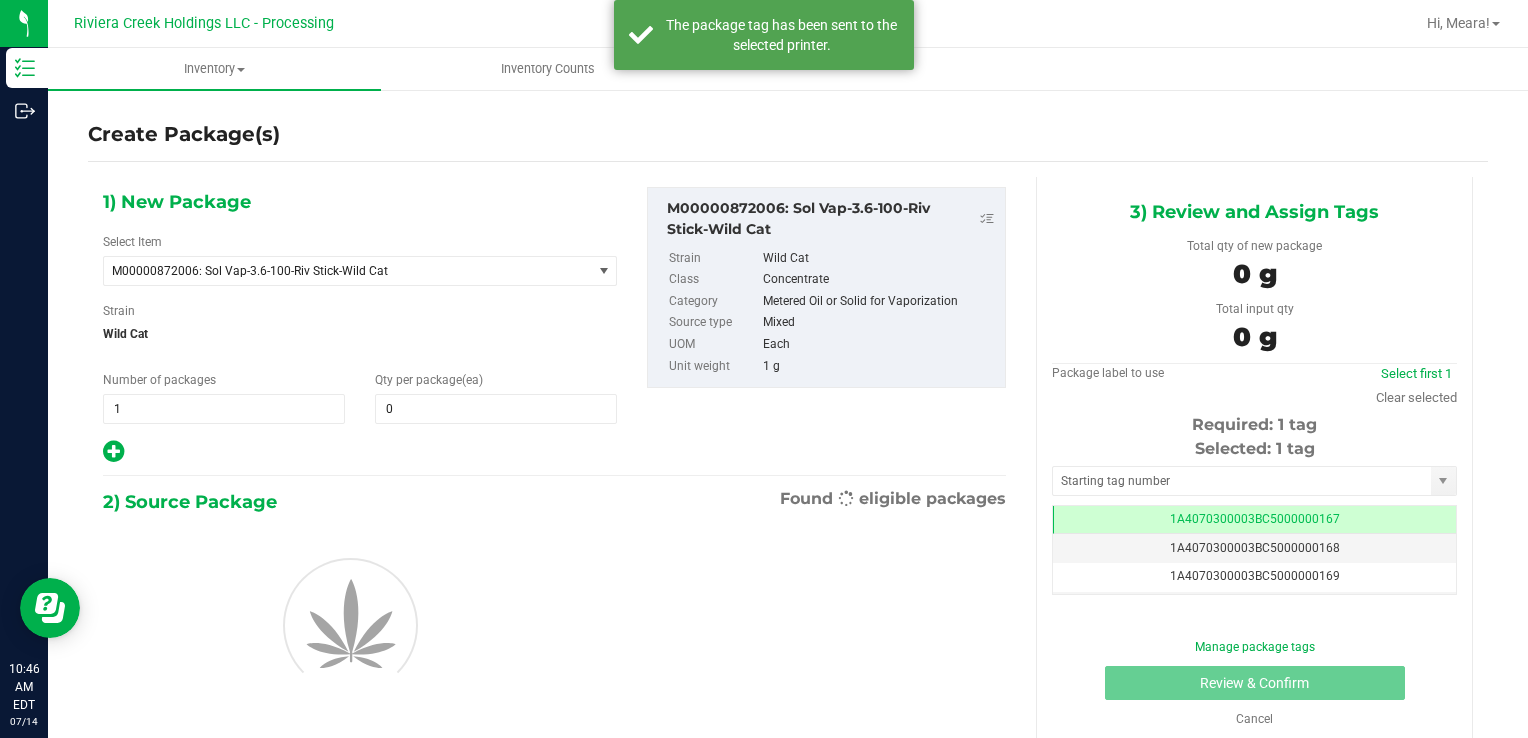 scroll, scrollTop: 0, scrollLeft: 0, axis: both 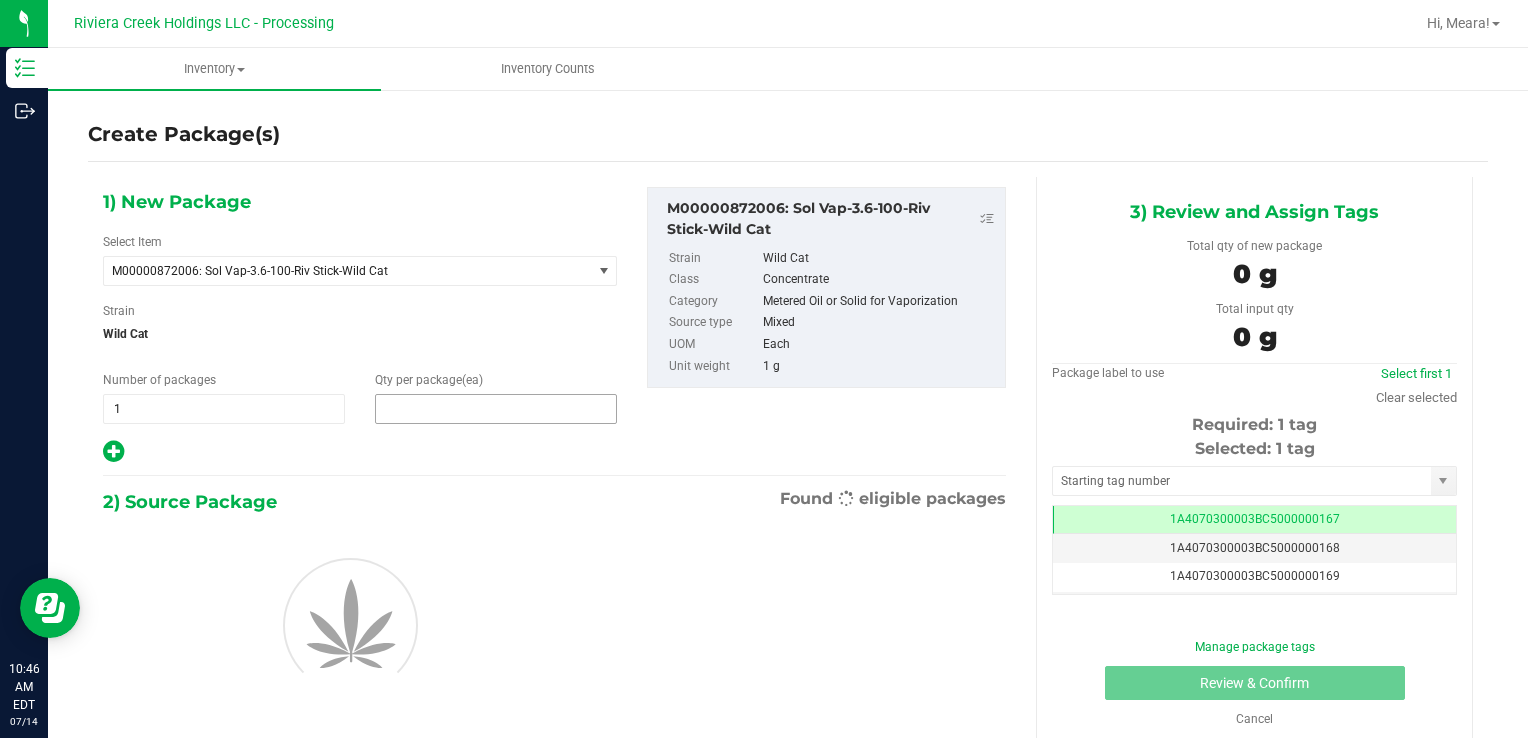 click at bounding box center [496, 409] 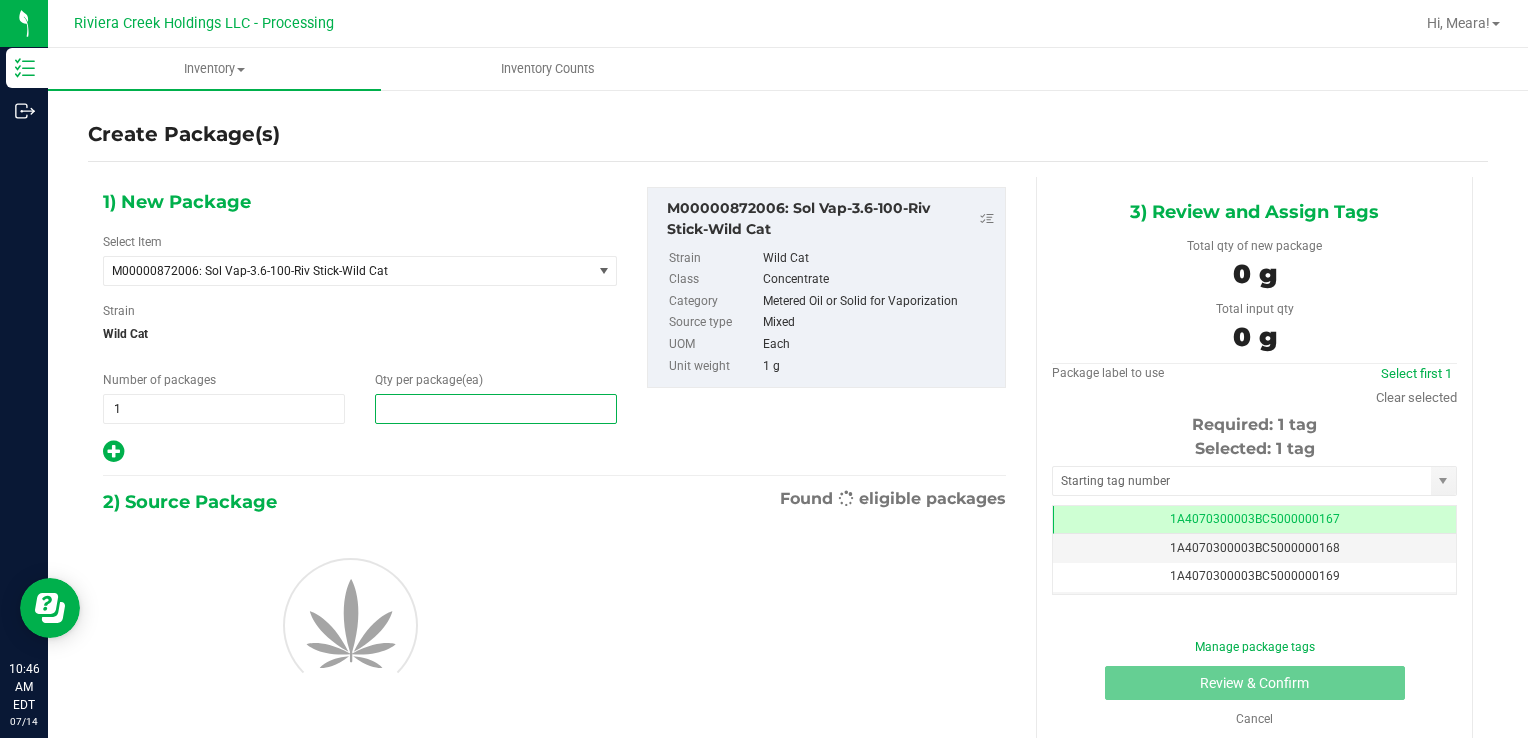 type on "5" 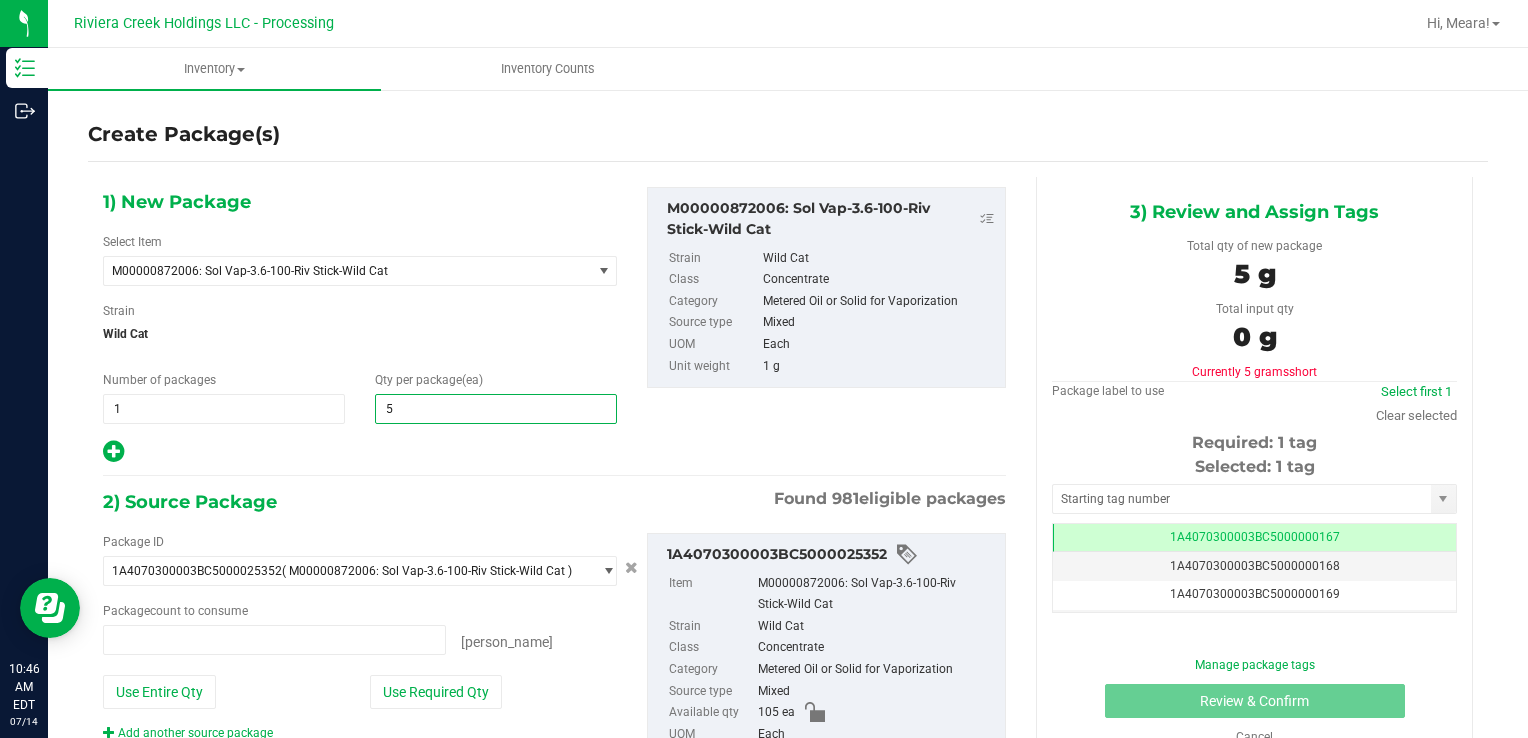 type on "0 ea" 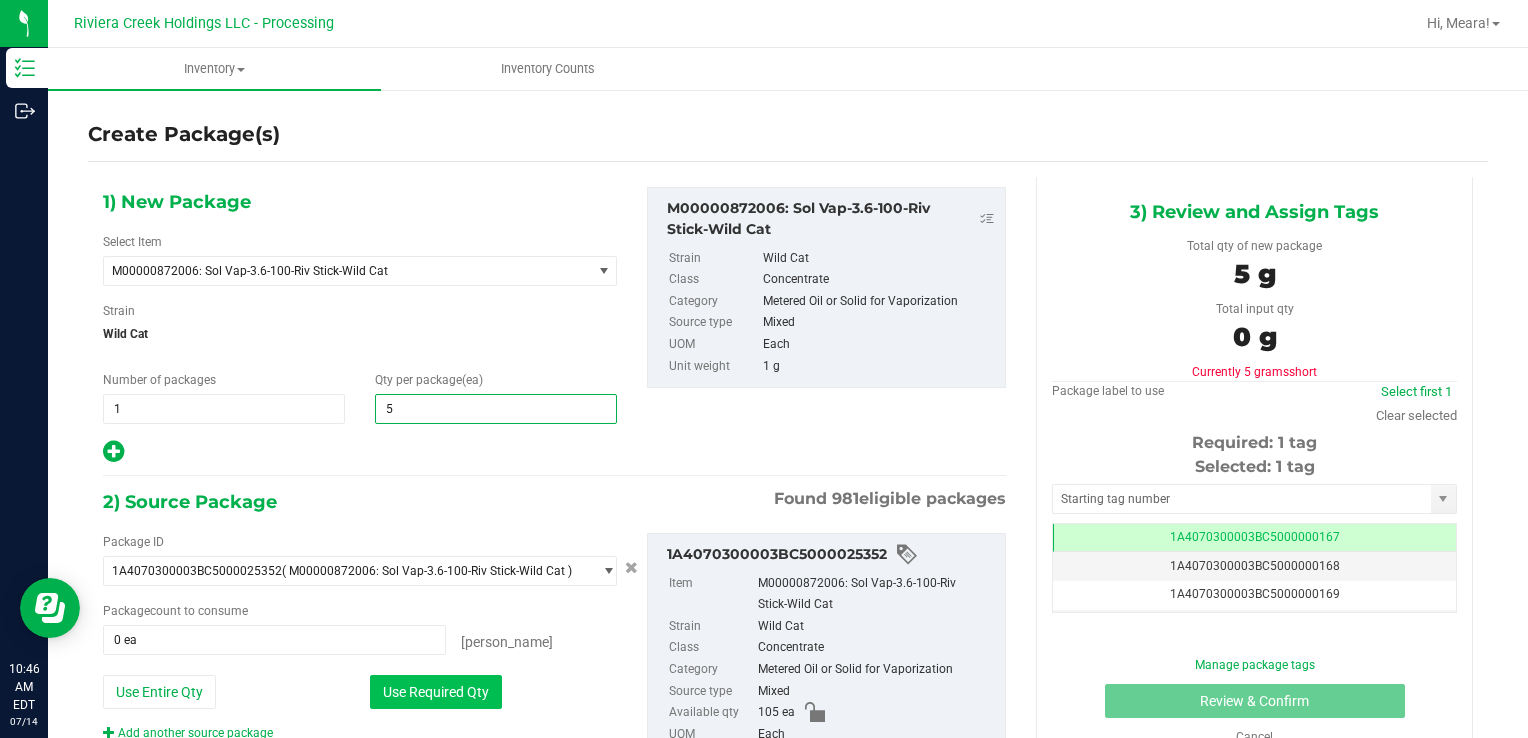 type on "5" 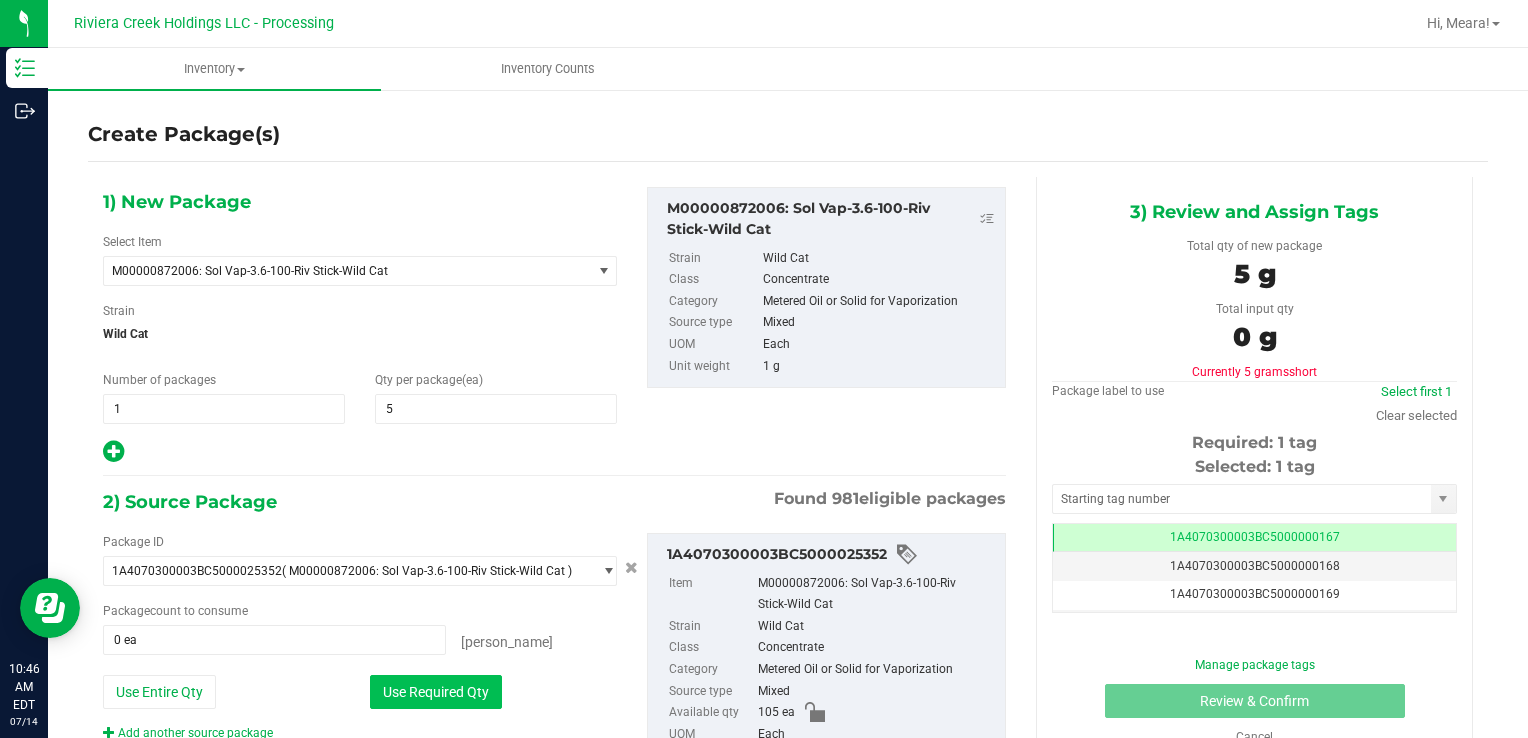 click on "Use Required Qty" at bounding box center (436, 692) 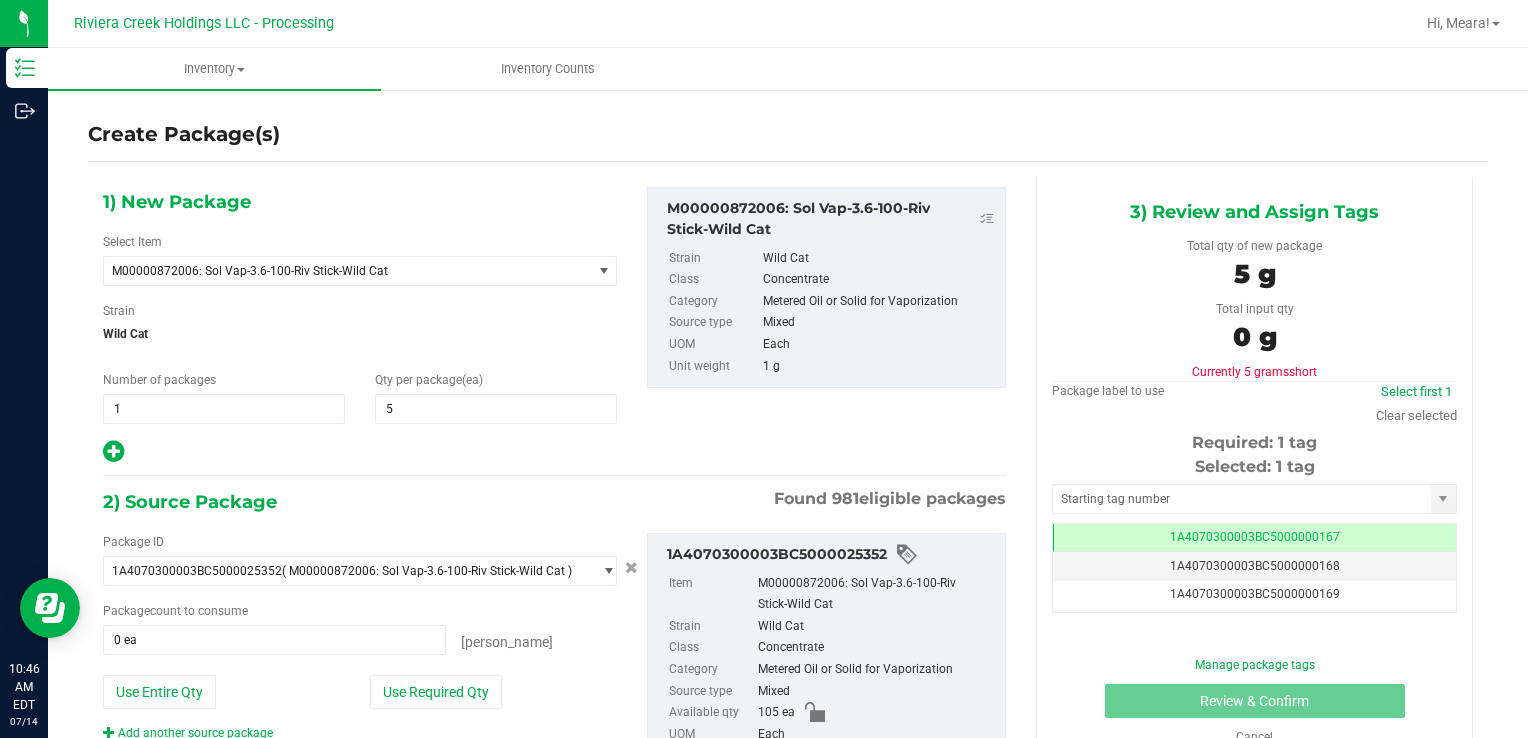 type on "5 ea" 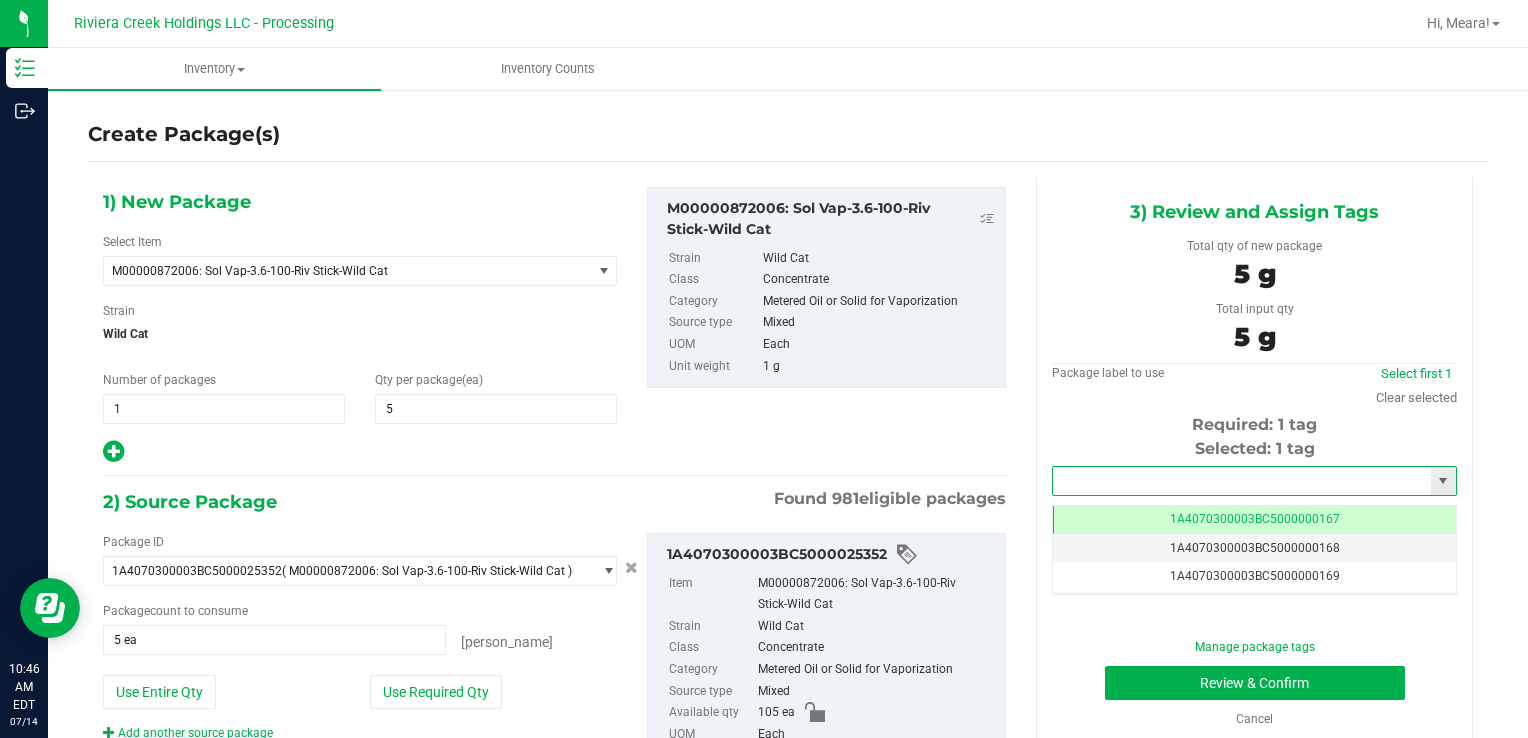 click at bounding box center (1242, 481) 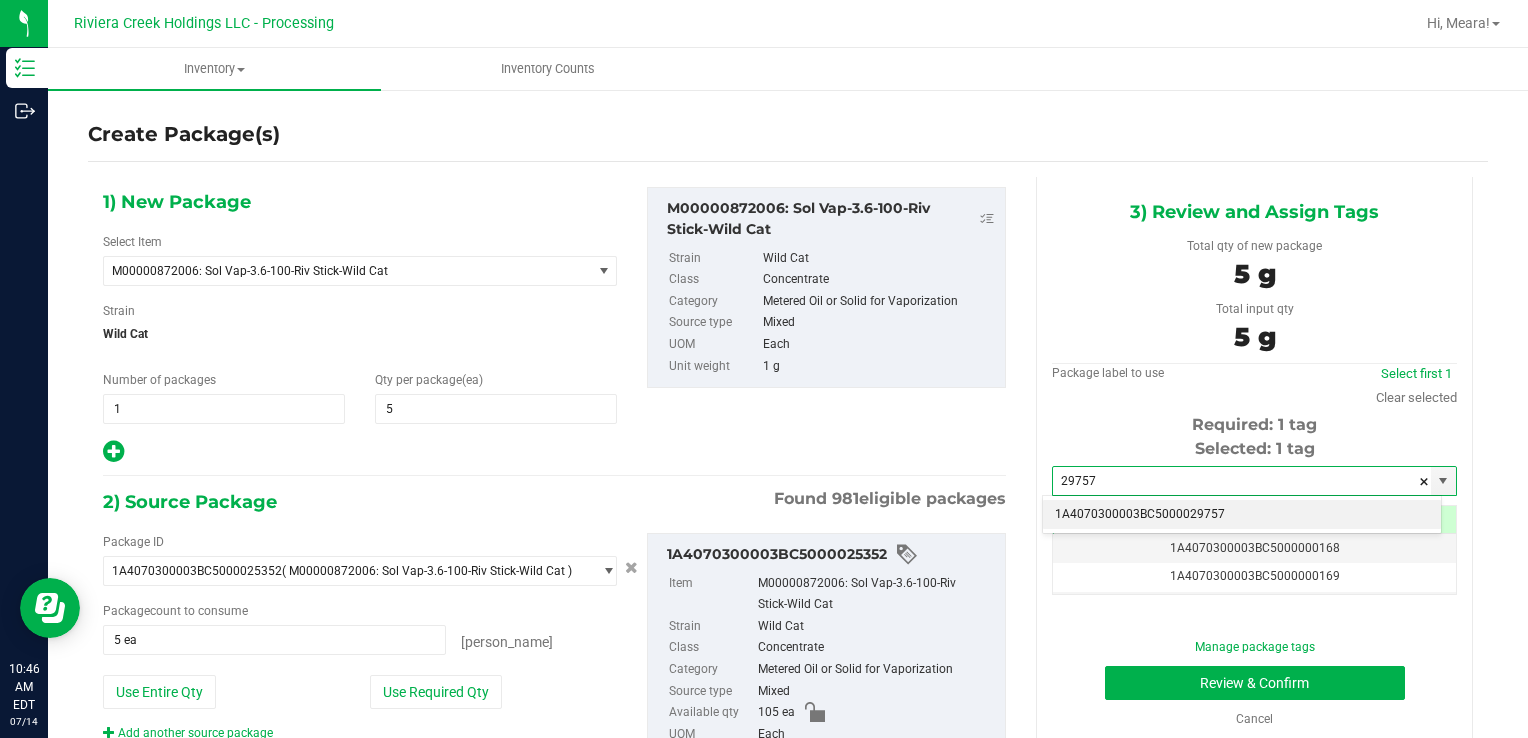 click on "1A4070300003BC5000029757" at bounding box center [1242, 515] 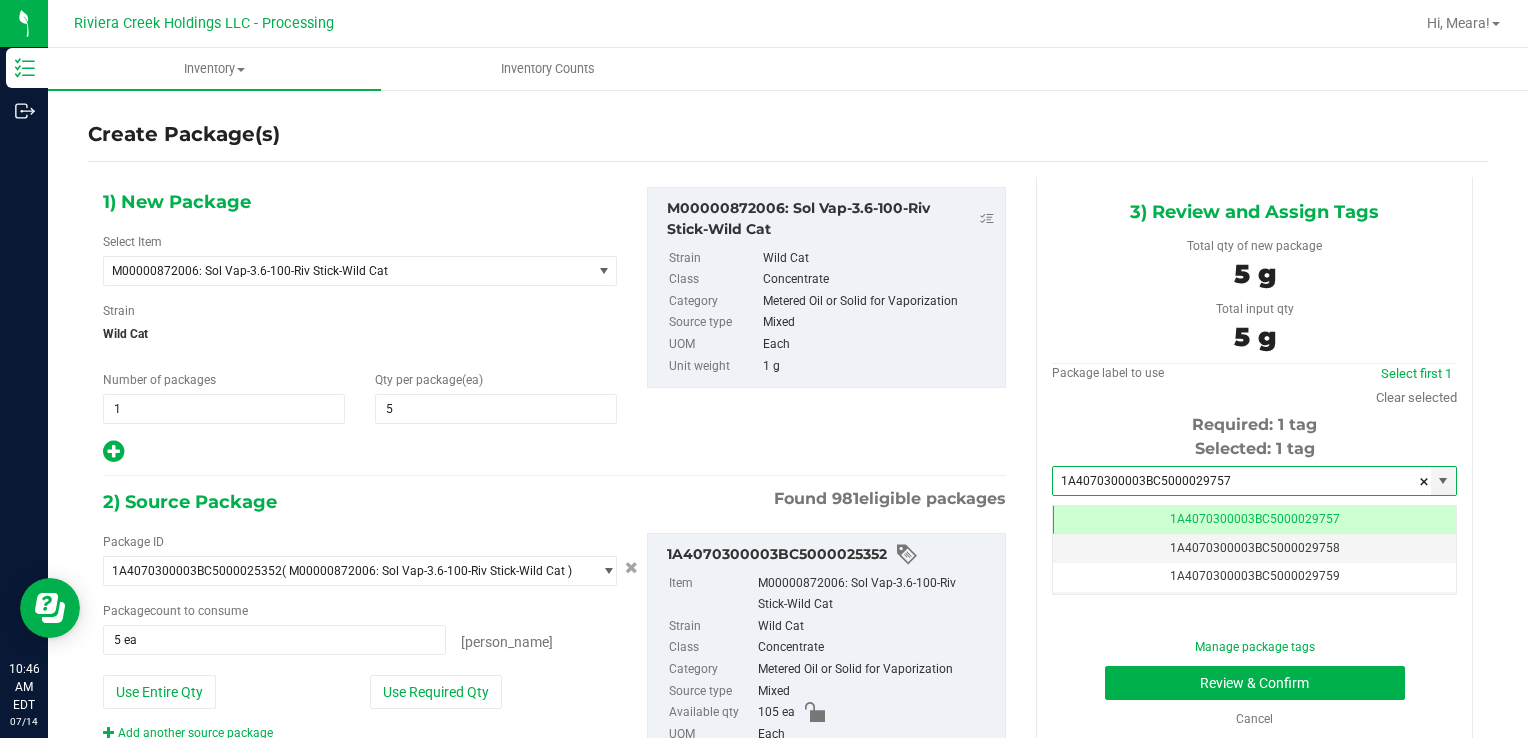 scroll, scrollTop: 0, scrollLeft: 0, axis: both 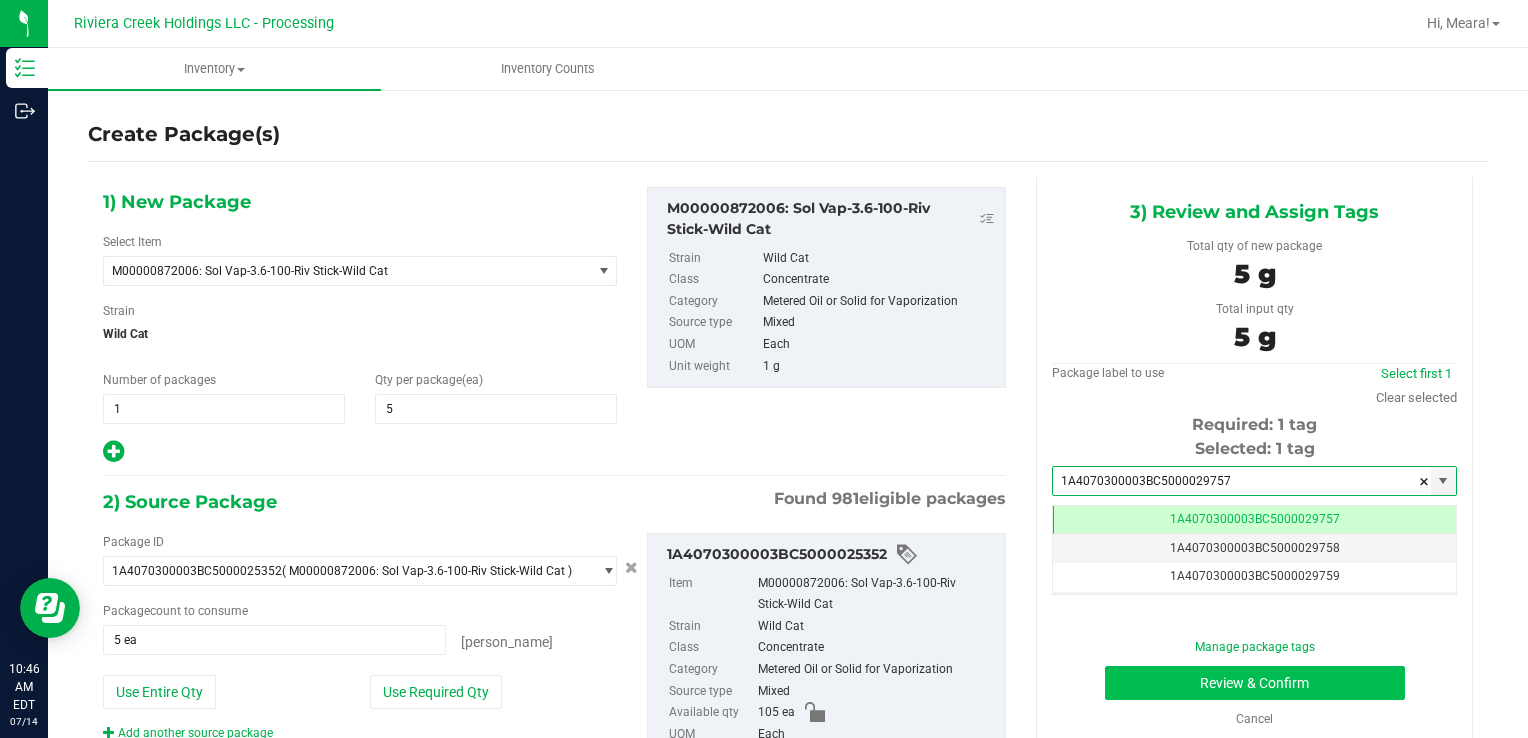type on "1A4070300003BC5000029757" 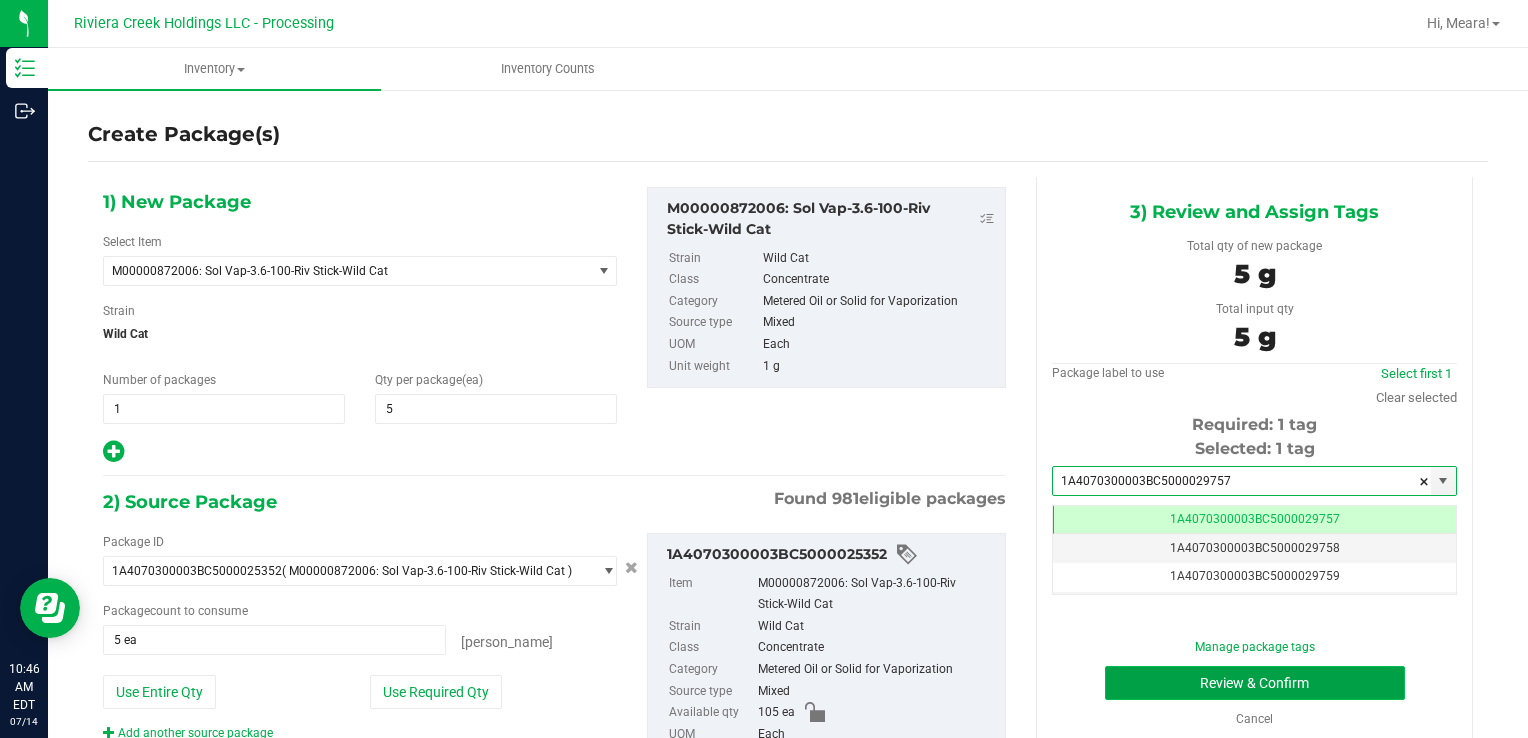 click on "Review & Confirm" at bounding box center (1255, 683) 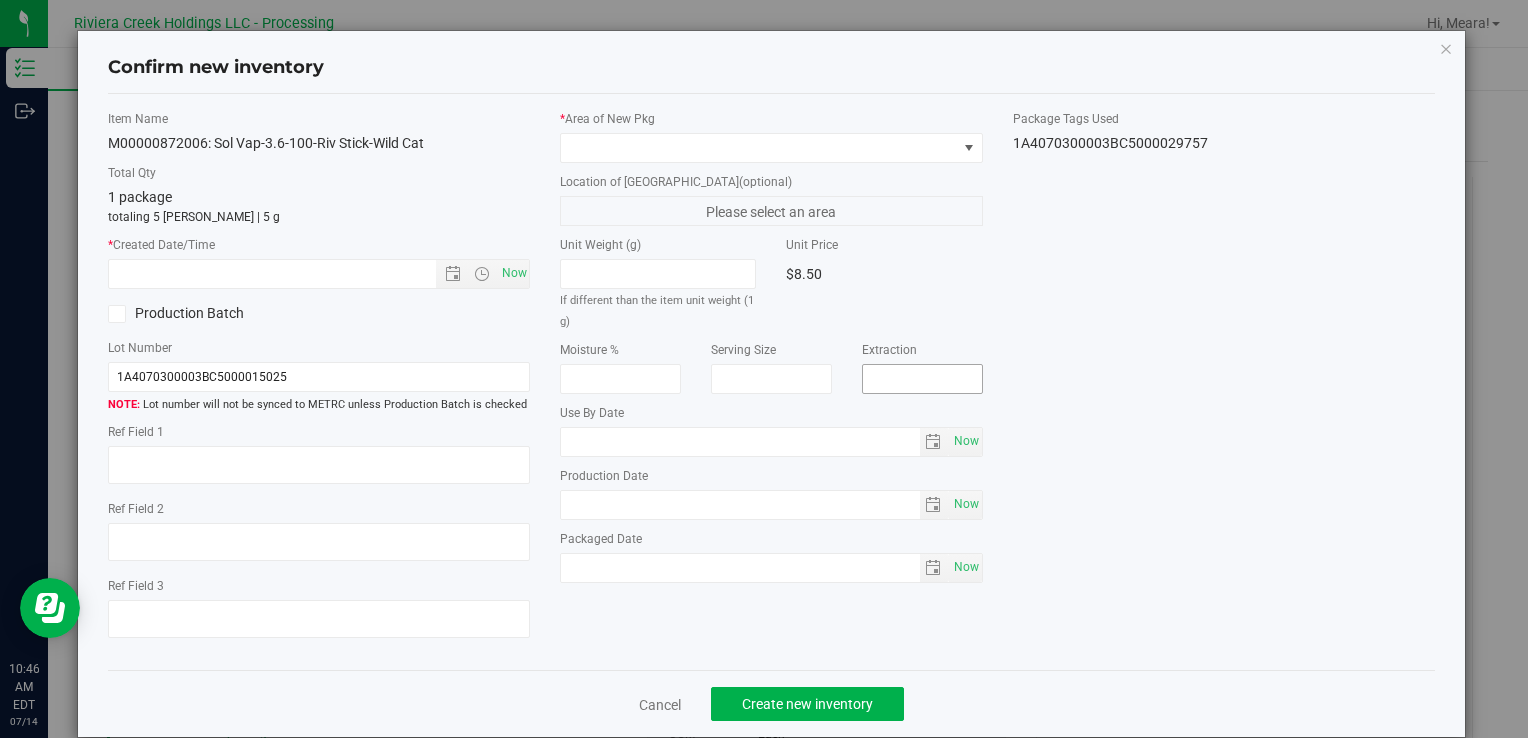 type on "[DATE]" 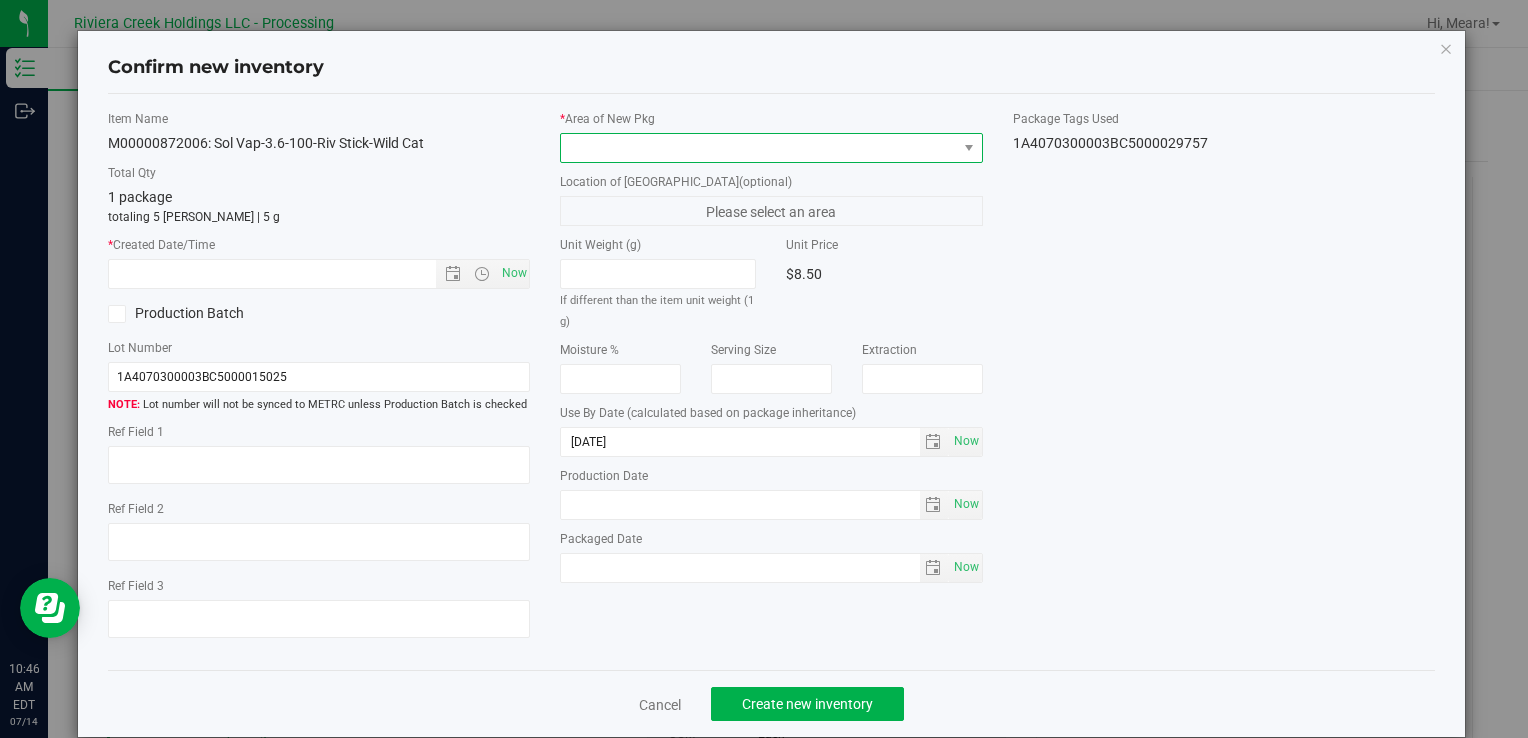 click at bounding box center (758, 148) 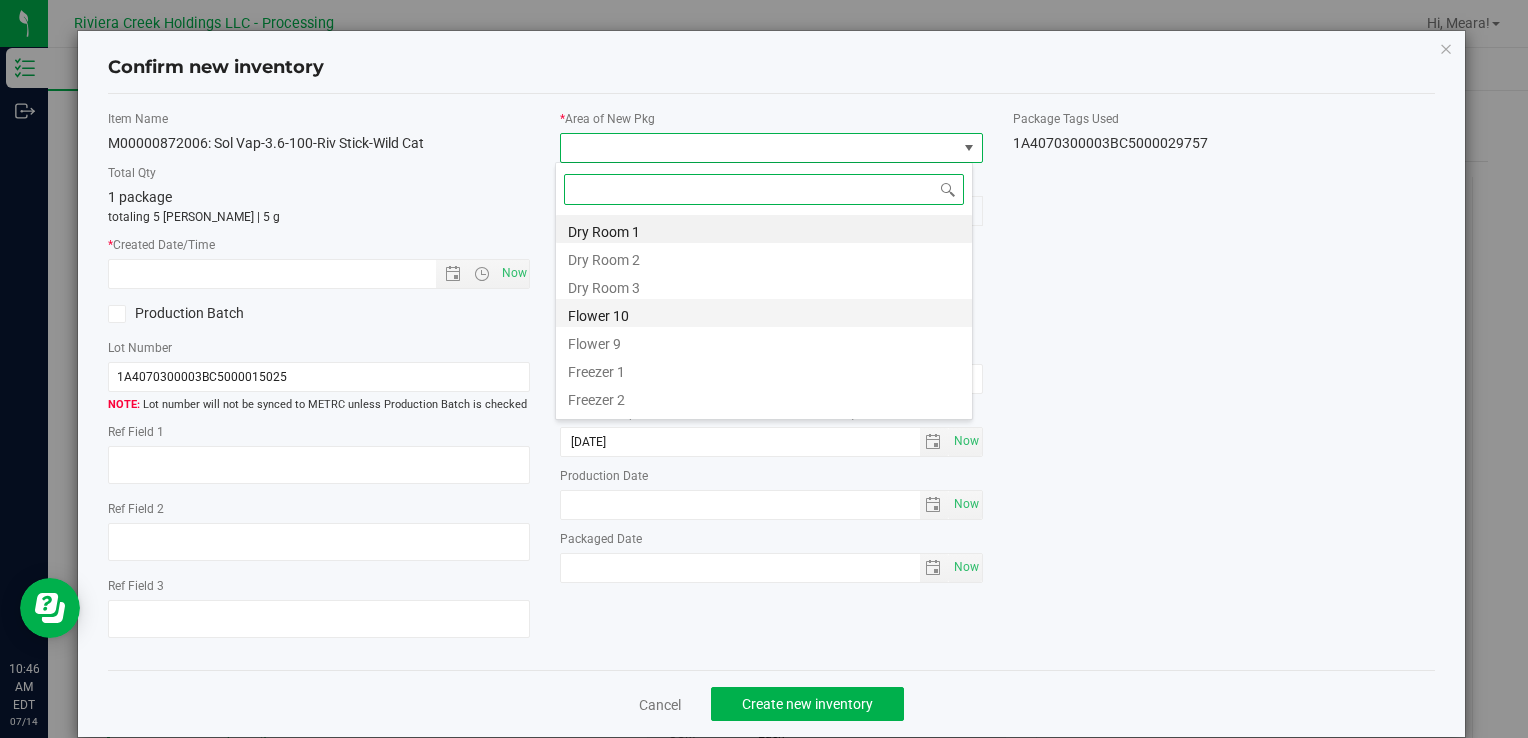 click on "Flower 10" at bounding box center (764, 313) 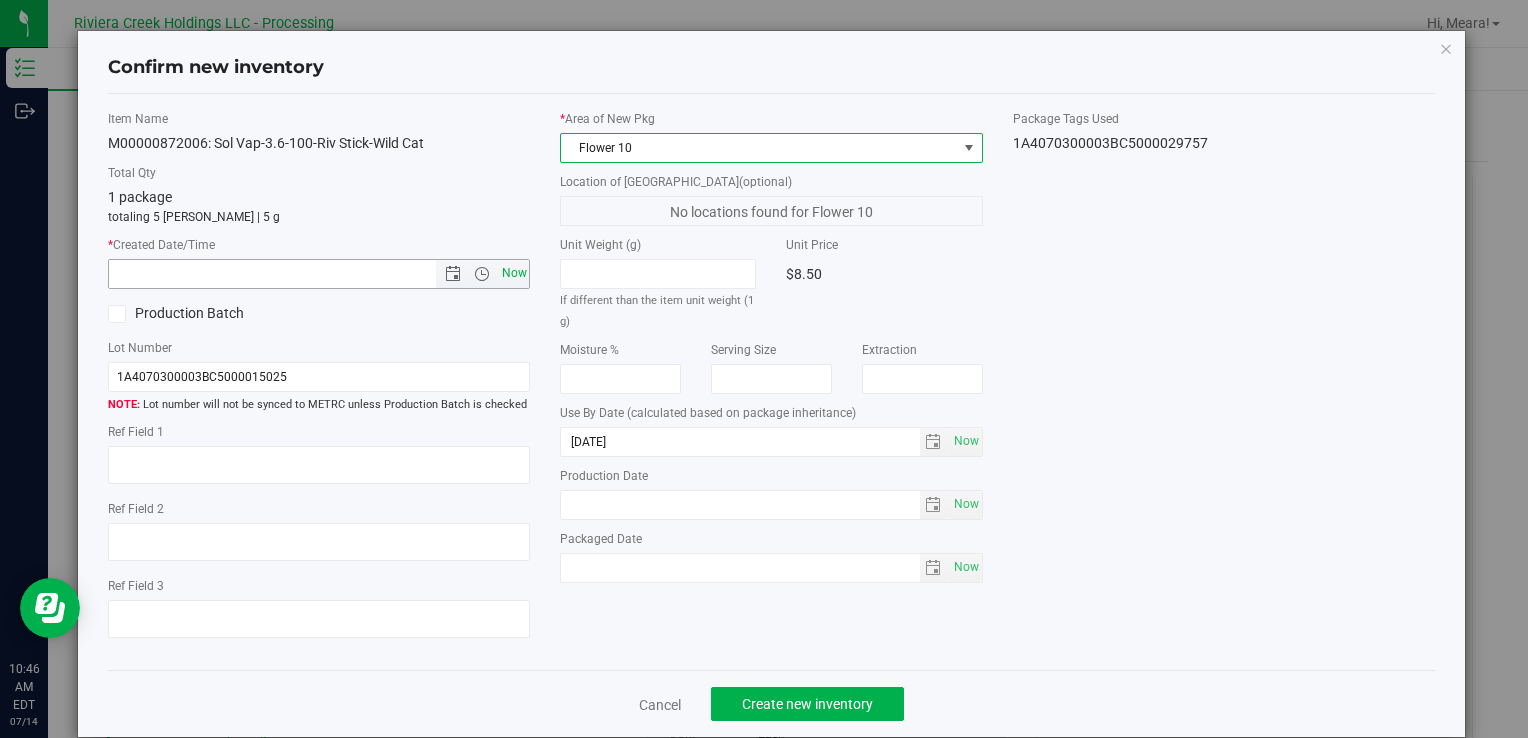 click on "Now" at bounding box center [514, 273] 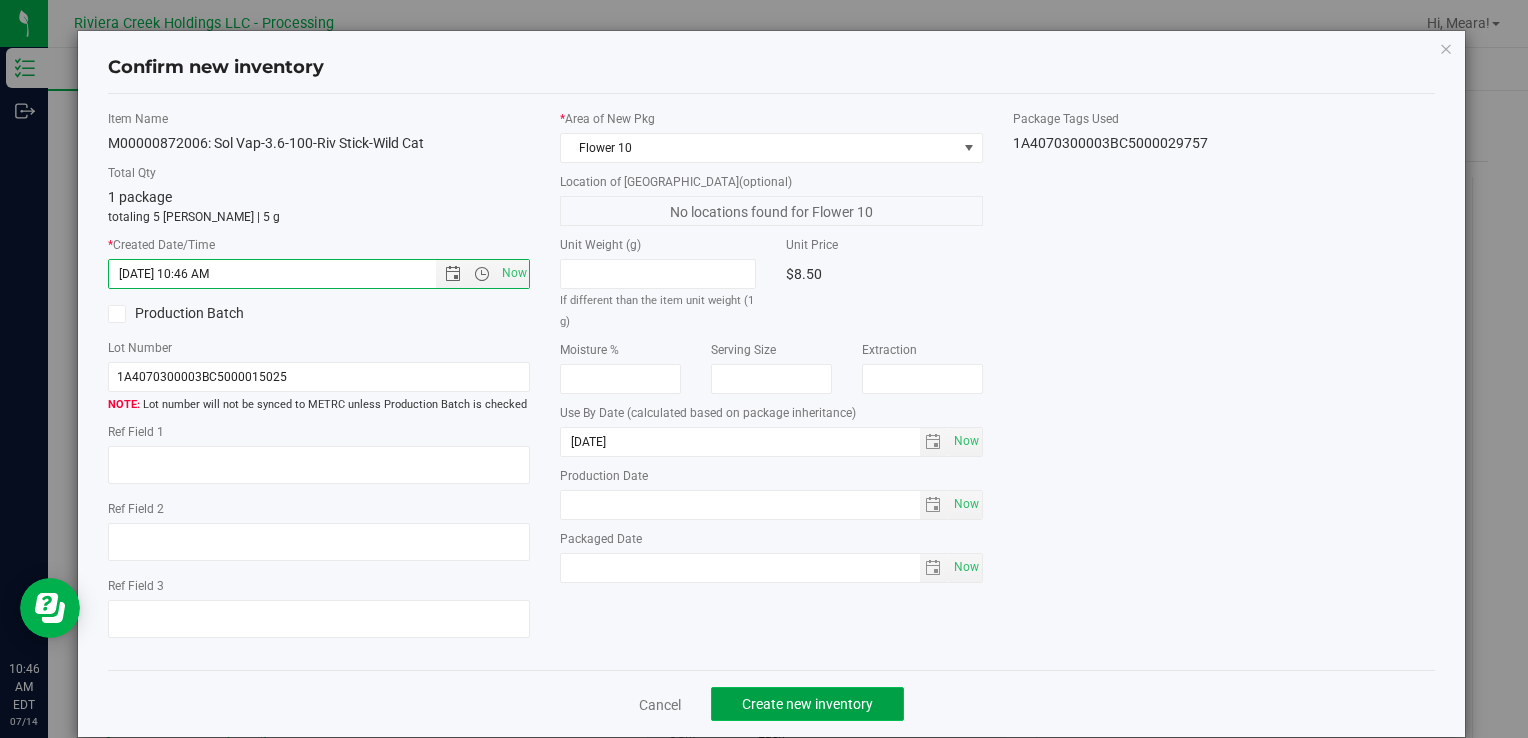 click on "Create new inventory" 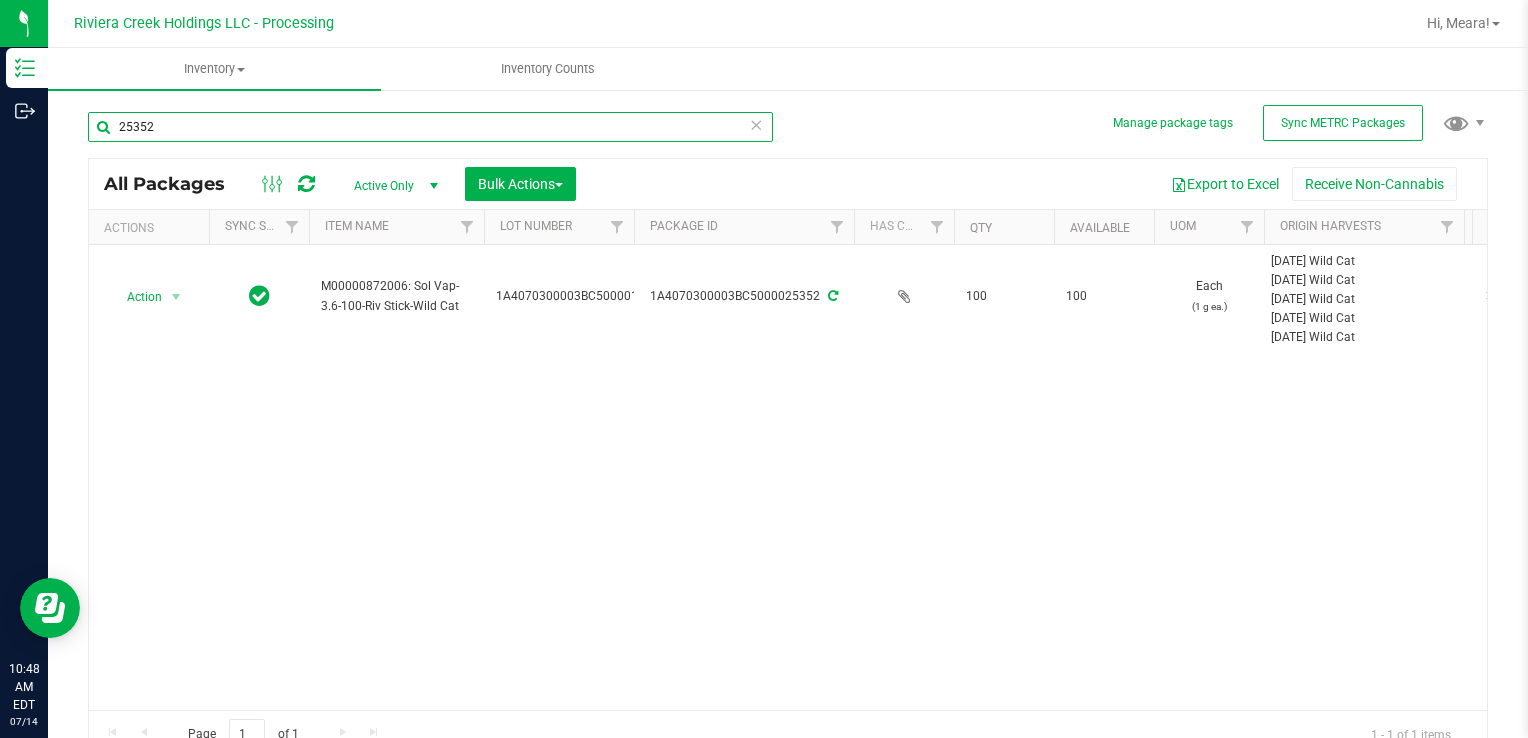 drag, startPoint x: 184, startPoint y: 134, endPoint x: 51, endPoint y: 147, distance: 133.63383 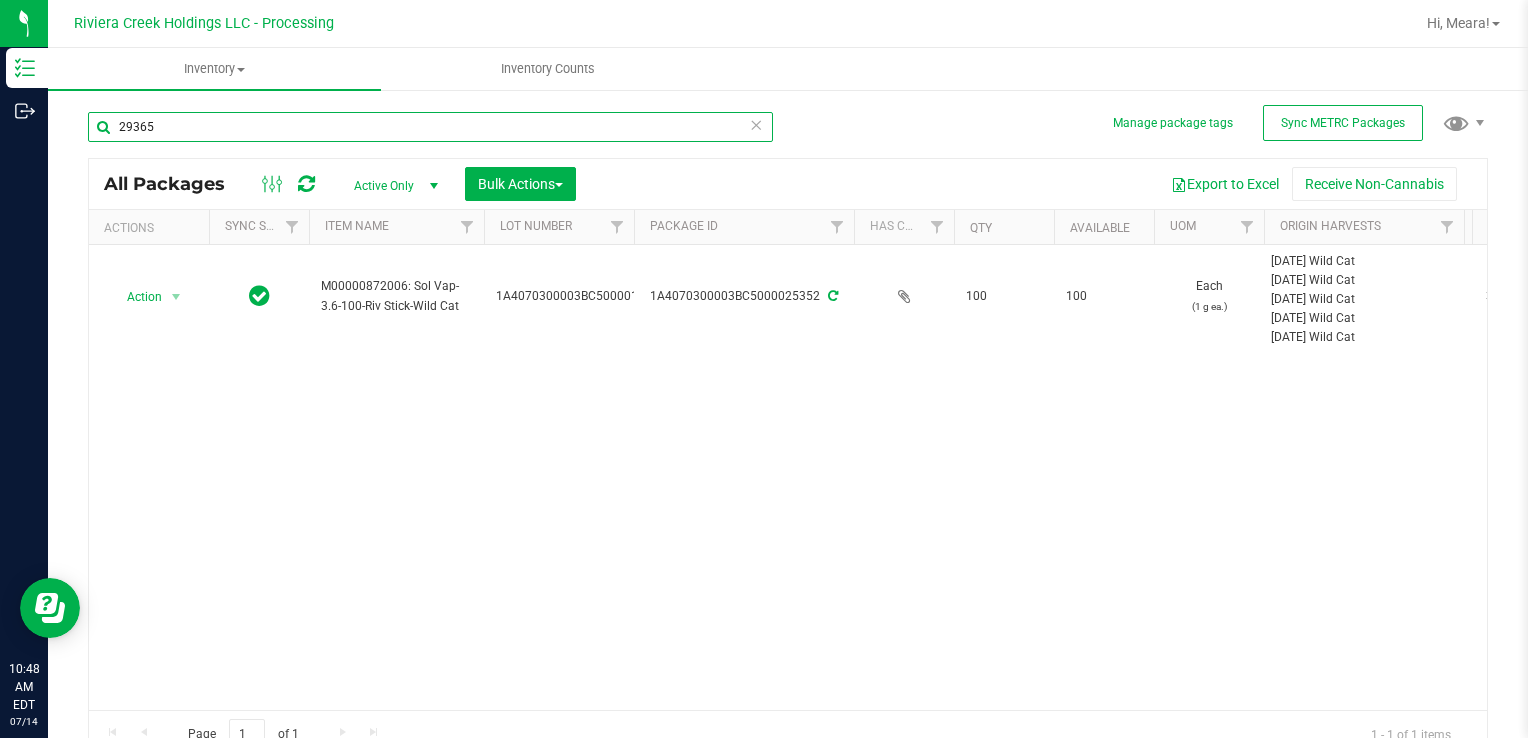 type on "29365" 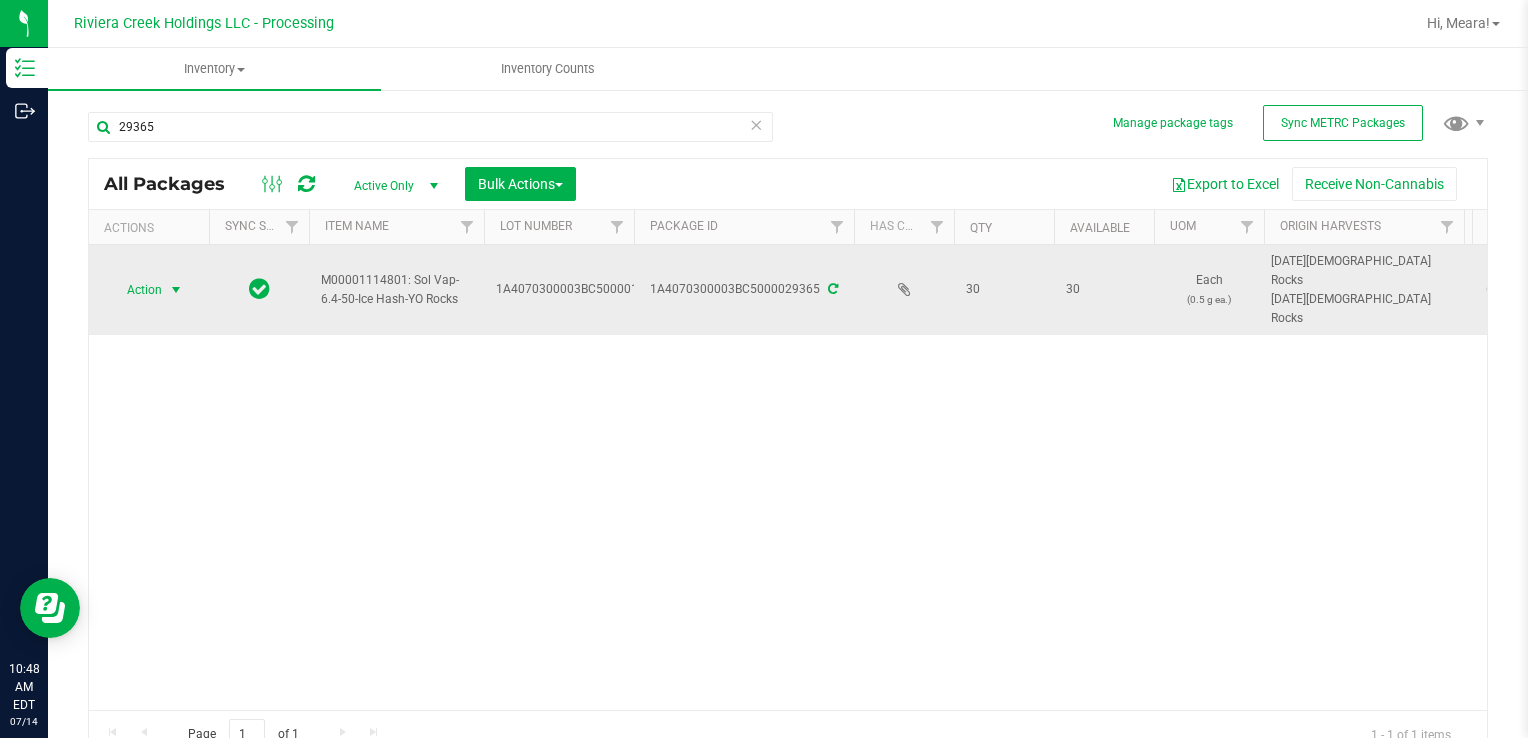 click on "Action" at bounding box center (136, 290) 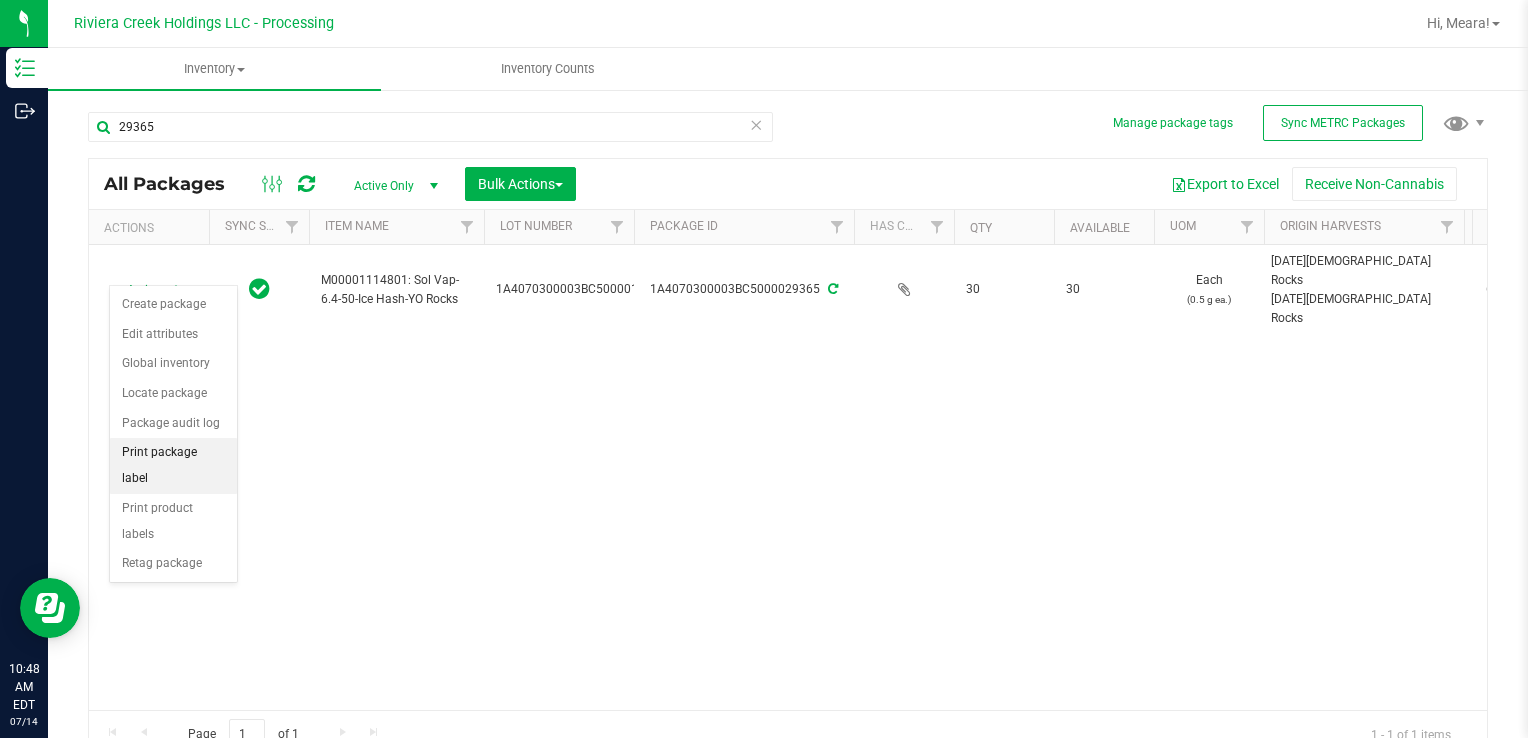 click on "Print package label" at bounding box center [173, 465] 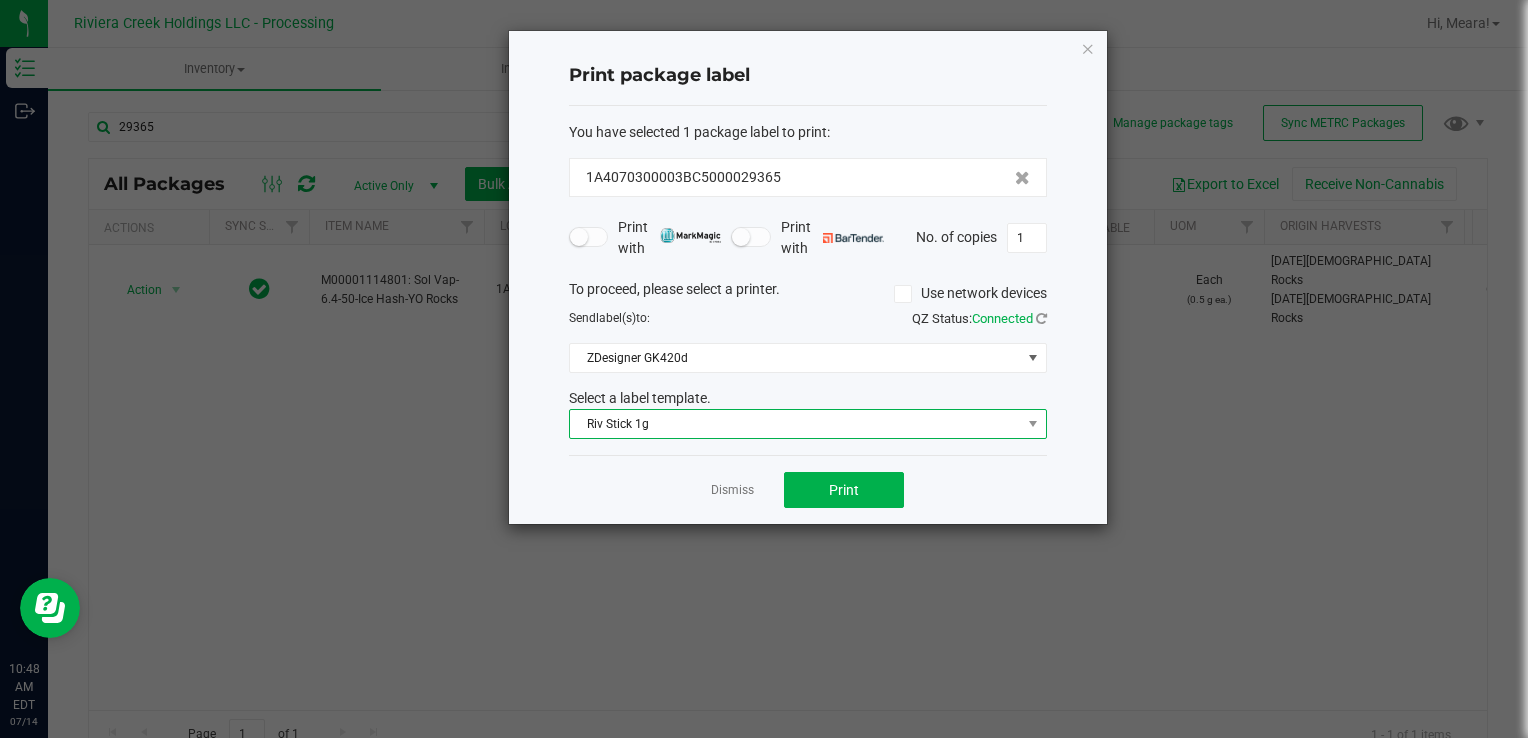 click on "Riv Stick 1g" at bounding box center (795, 424) 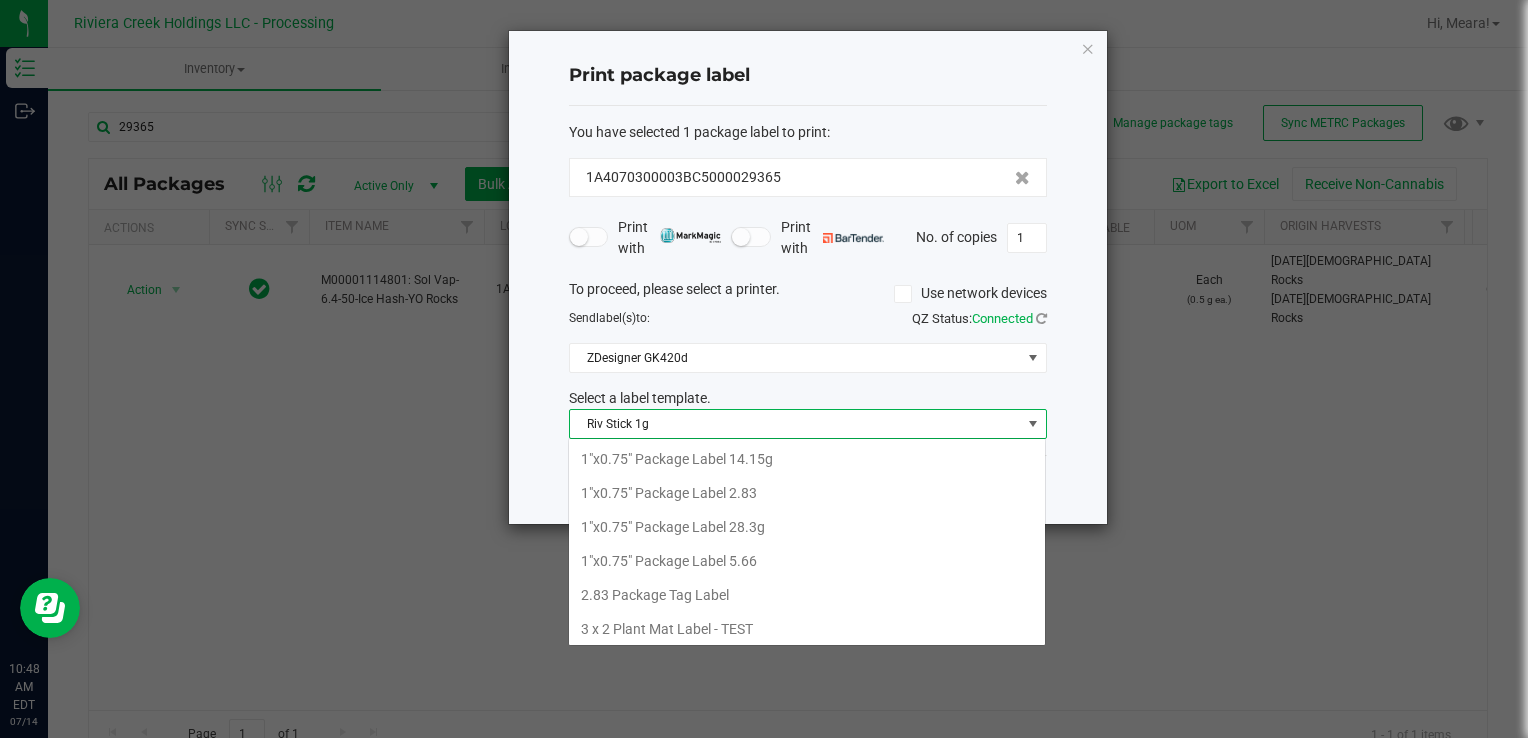 scroll, scrollTop: 99970, scrollLeft: 99521, axis: both 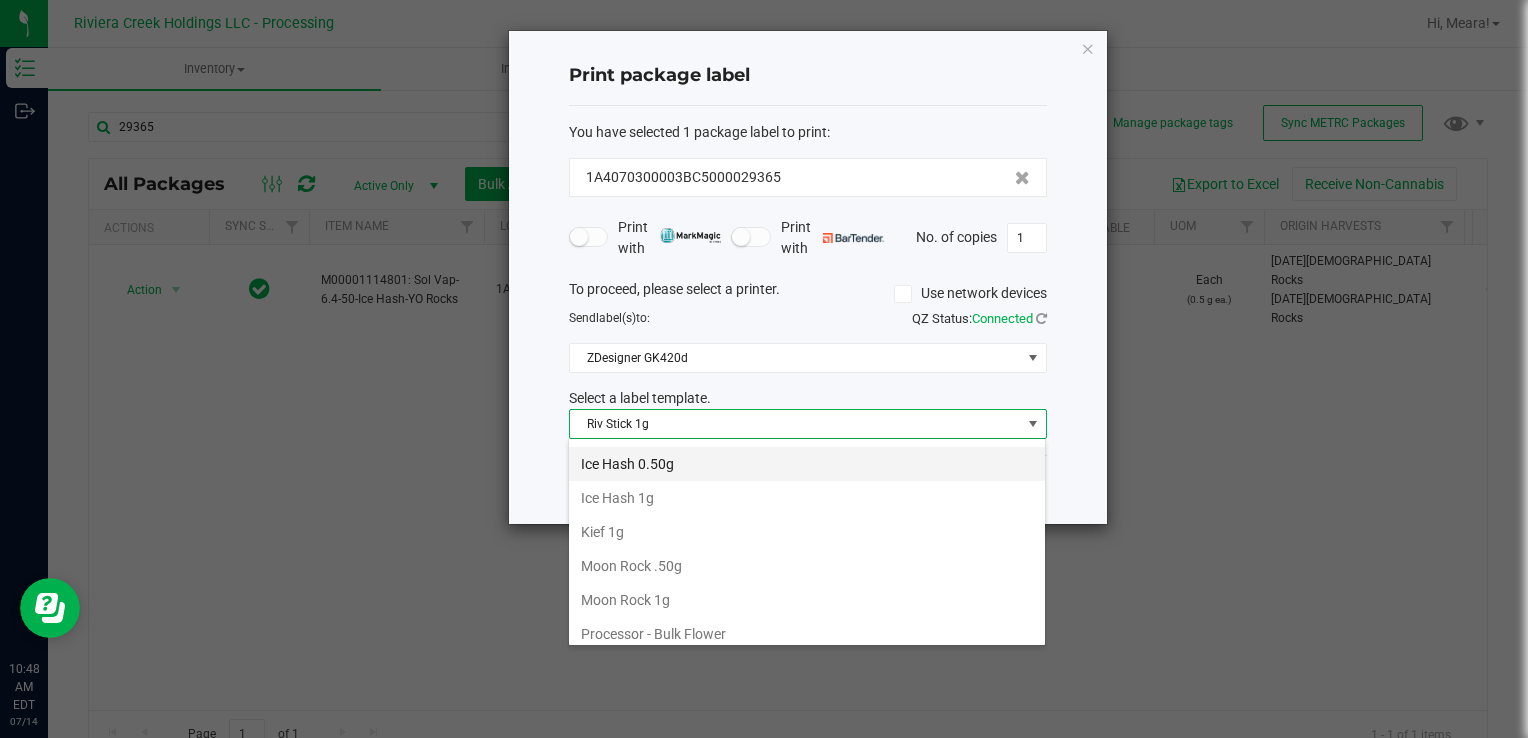 click on "Ice Hash 0.50g" at bounding box center (807, 464) 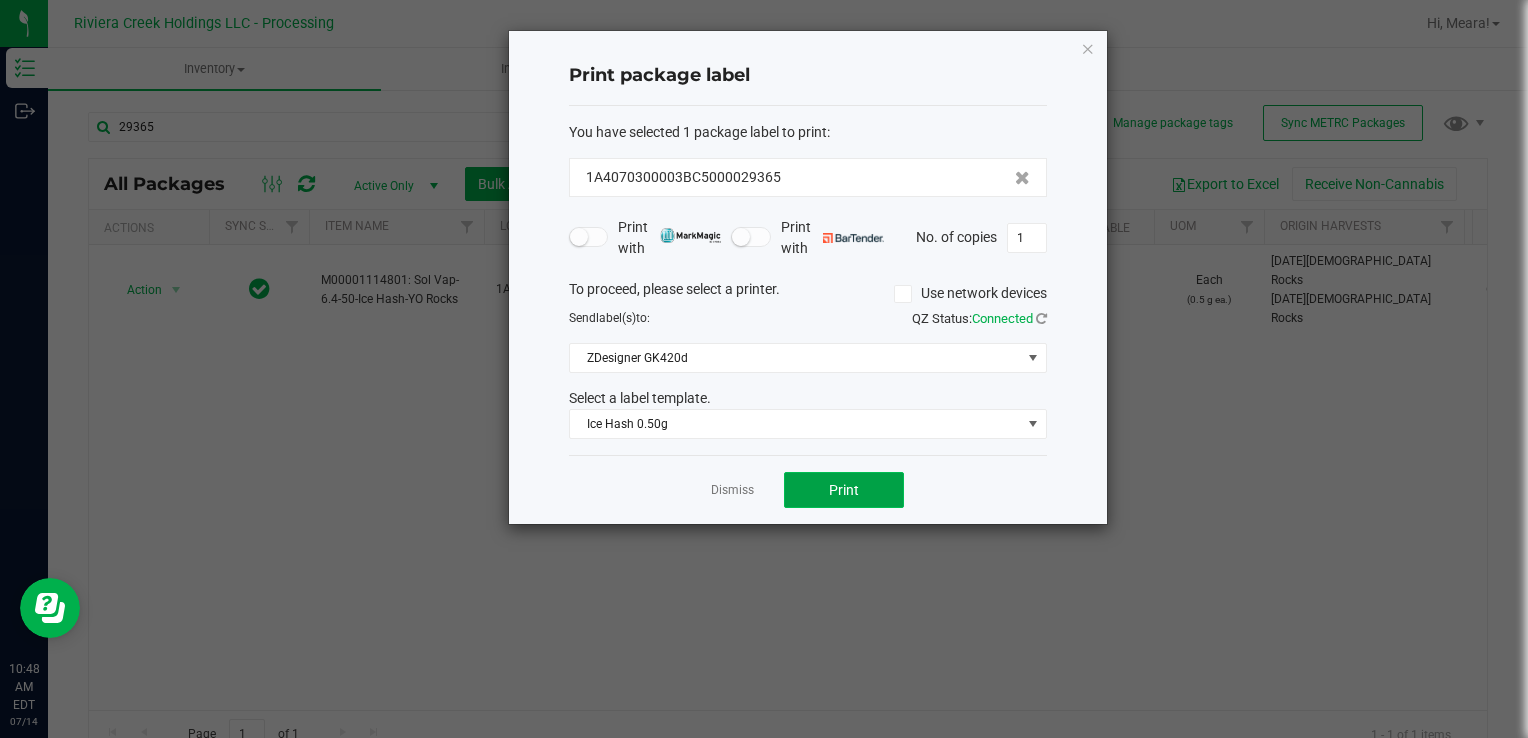 click on "Print" 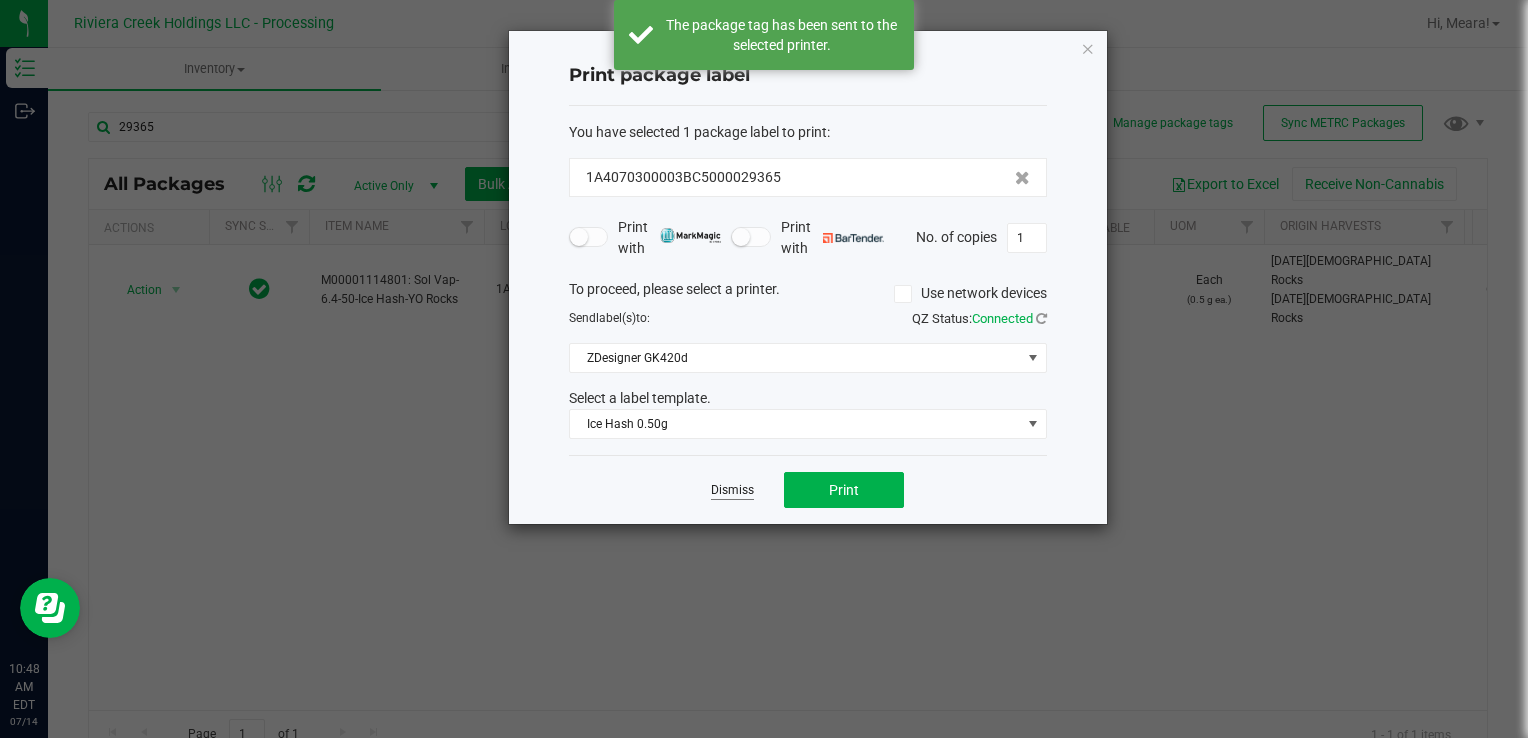 click on "Dismiss" 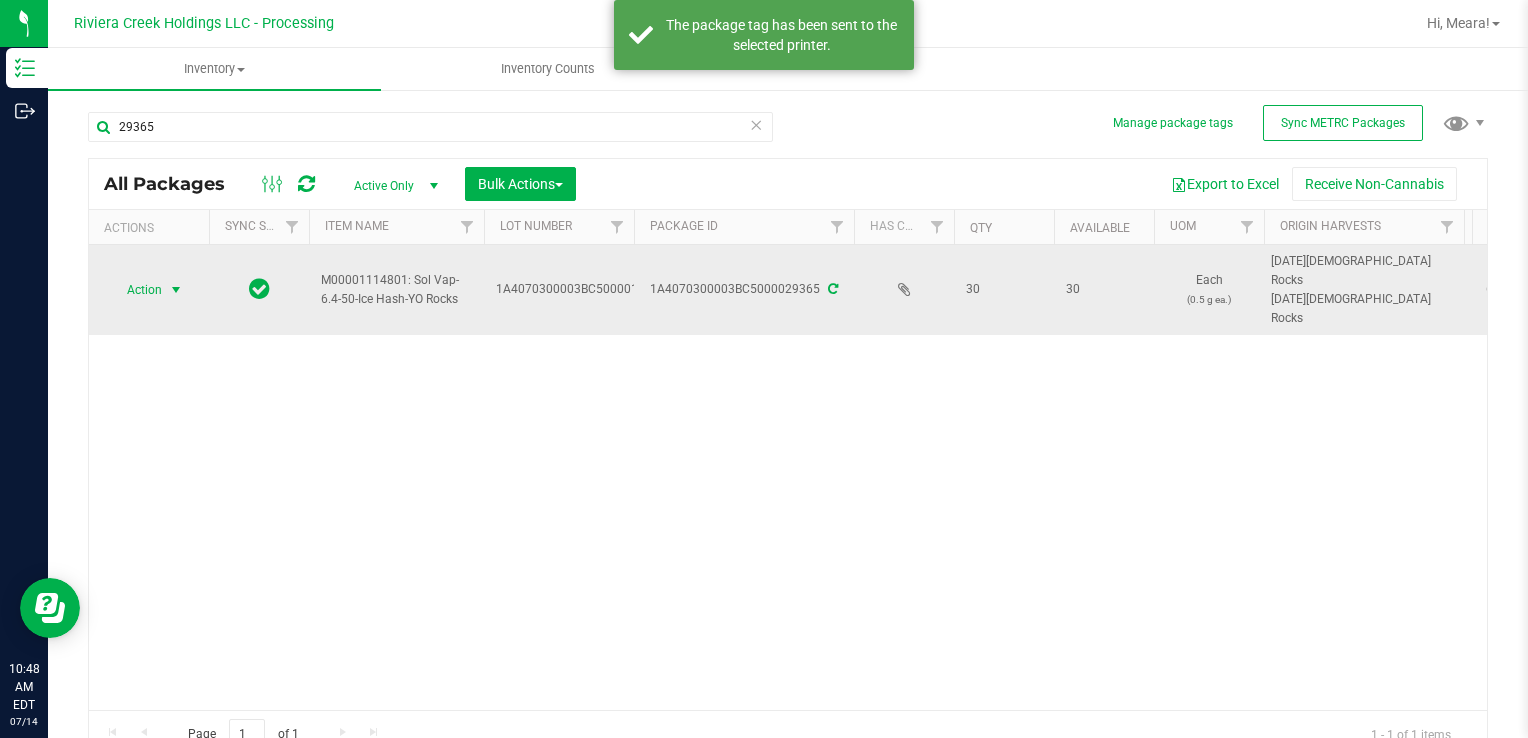click on "Action Action Create package Edit attributes Global inventory Locate package Package audit log Print package label Print product labels Retag package" at bounding box center (149, 290) 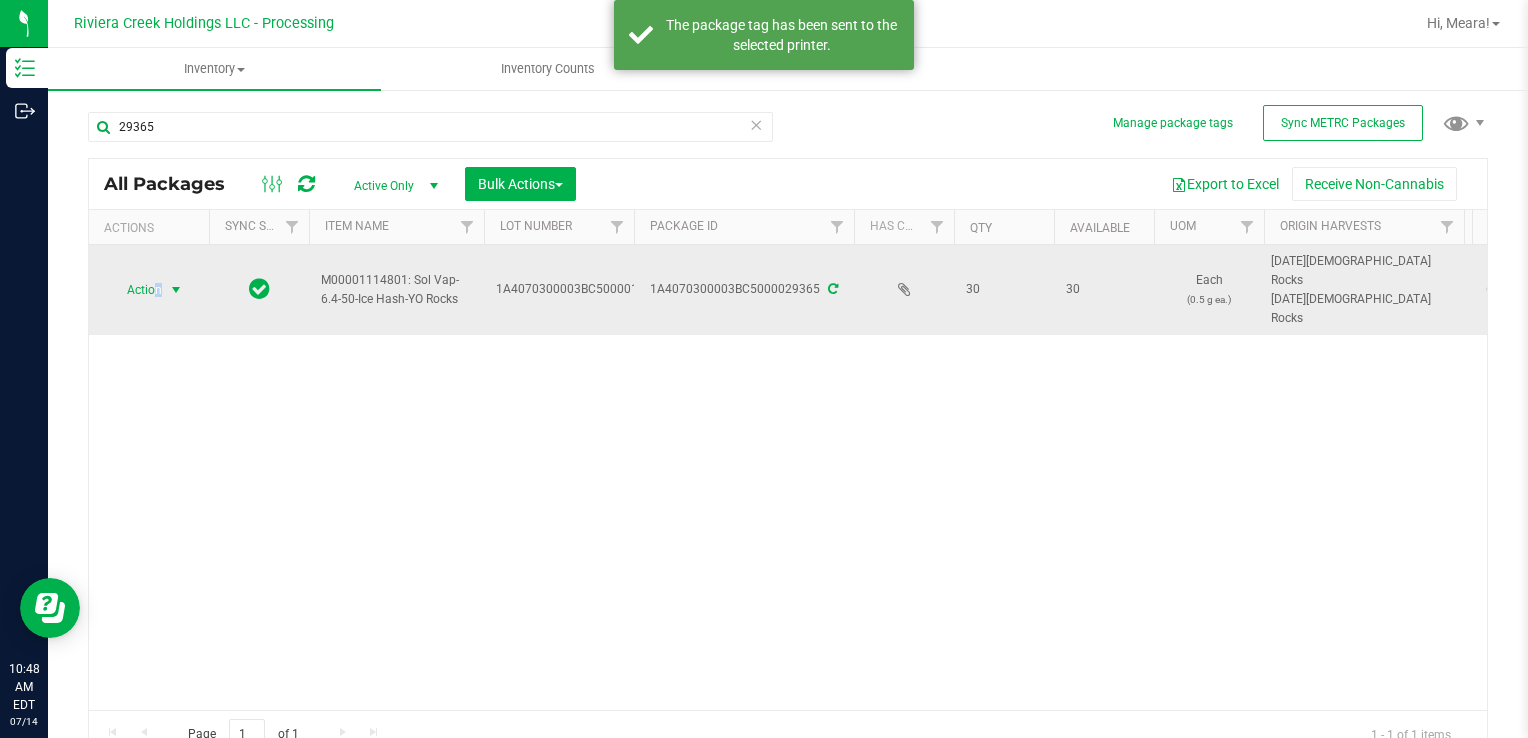 click on "Action Action Create package Edit attributes Global inventory Locate package Package audit log Print package label Print product labels Retag package" at bounding box center [149, 290] 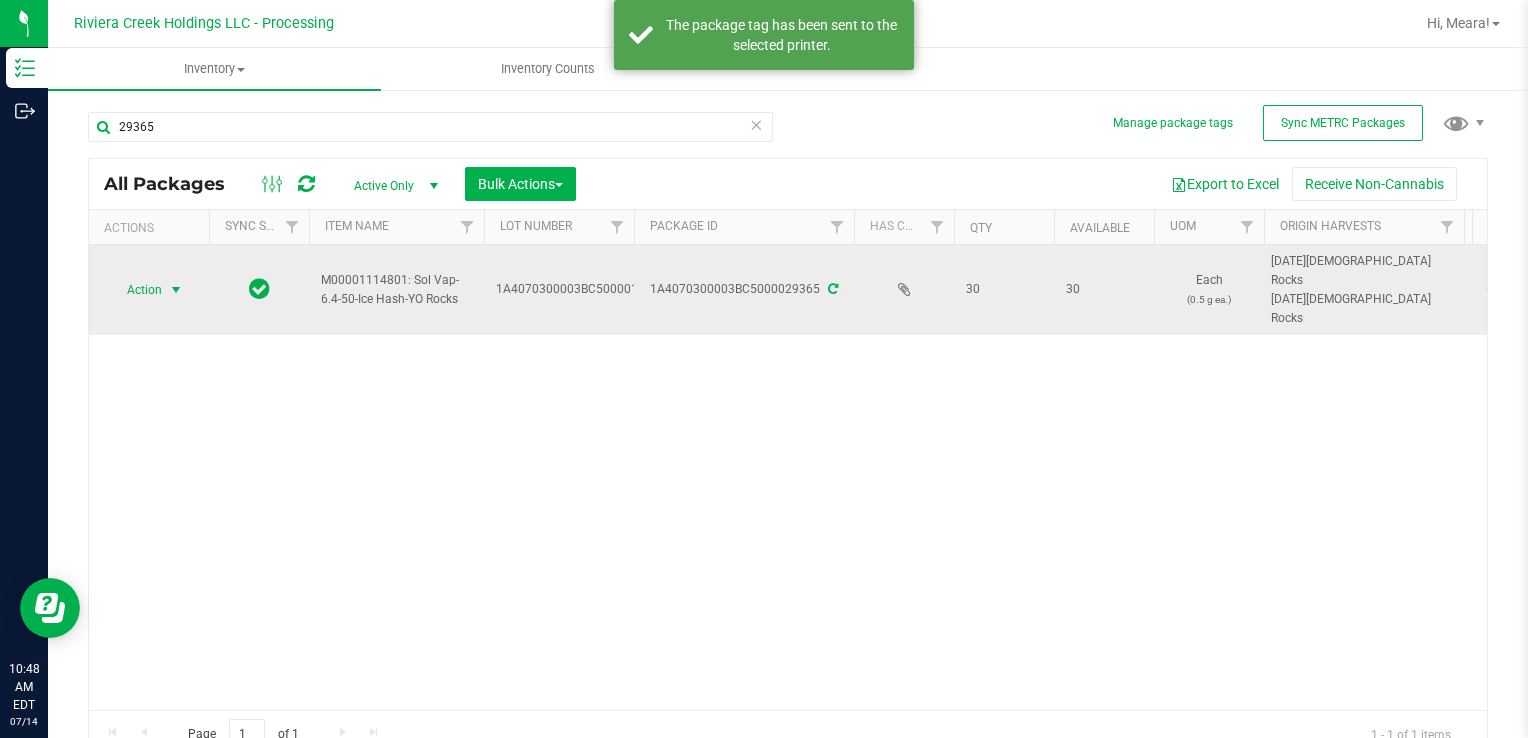 click on "Action" at bounding box center (136, 290) 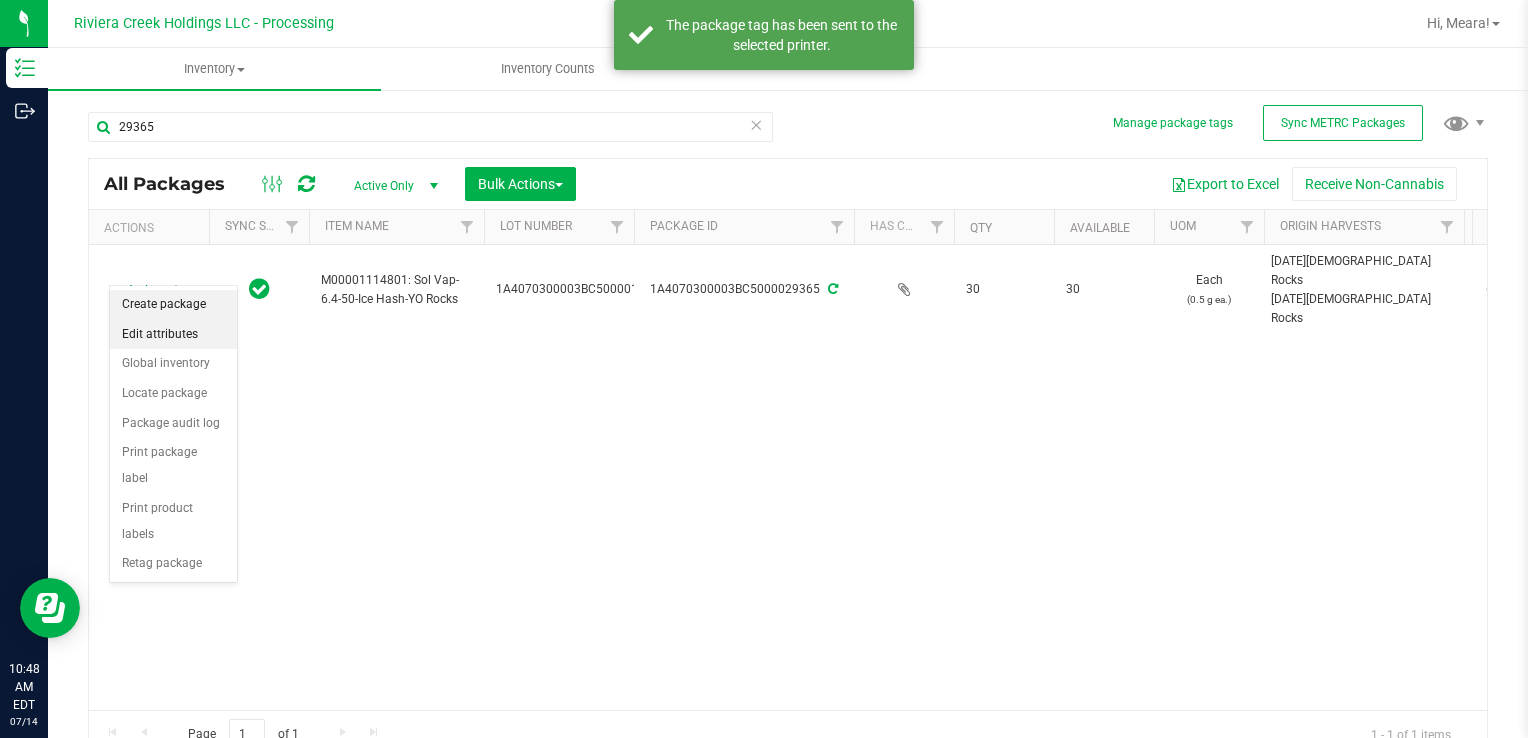 click on "Create package" at bounding box center [173, 305] 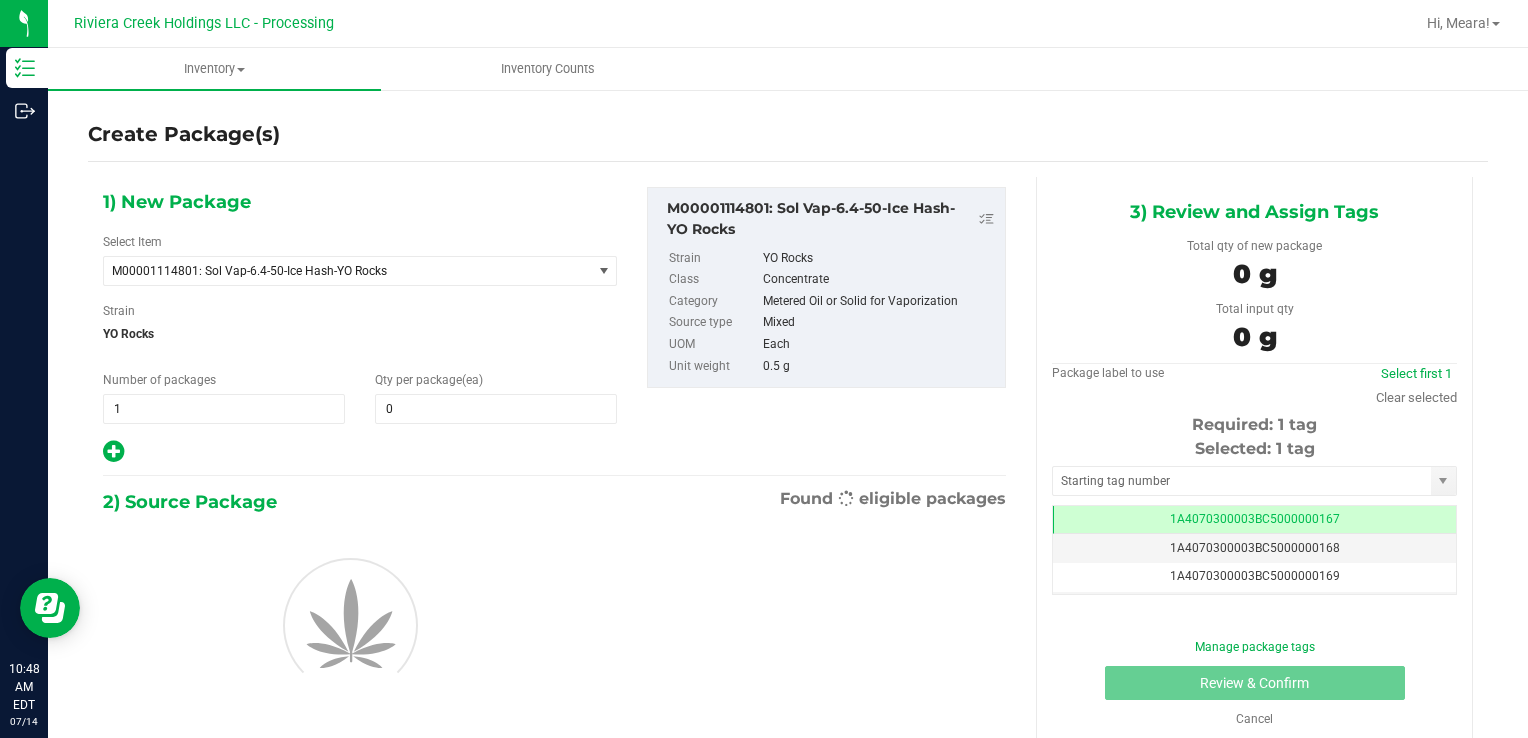 scroll, scrollTop: 0, scrollLeft: 0, axis: both 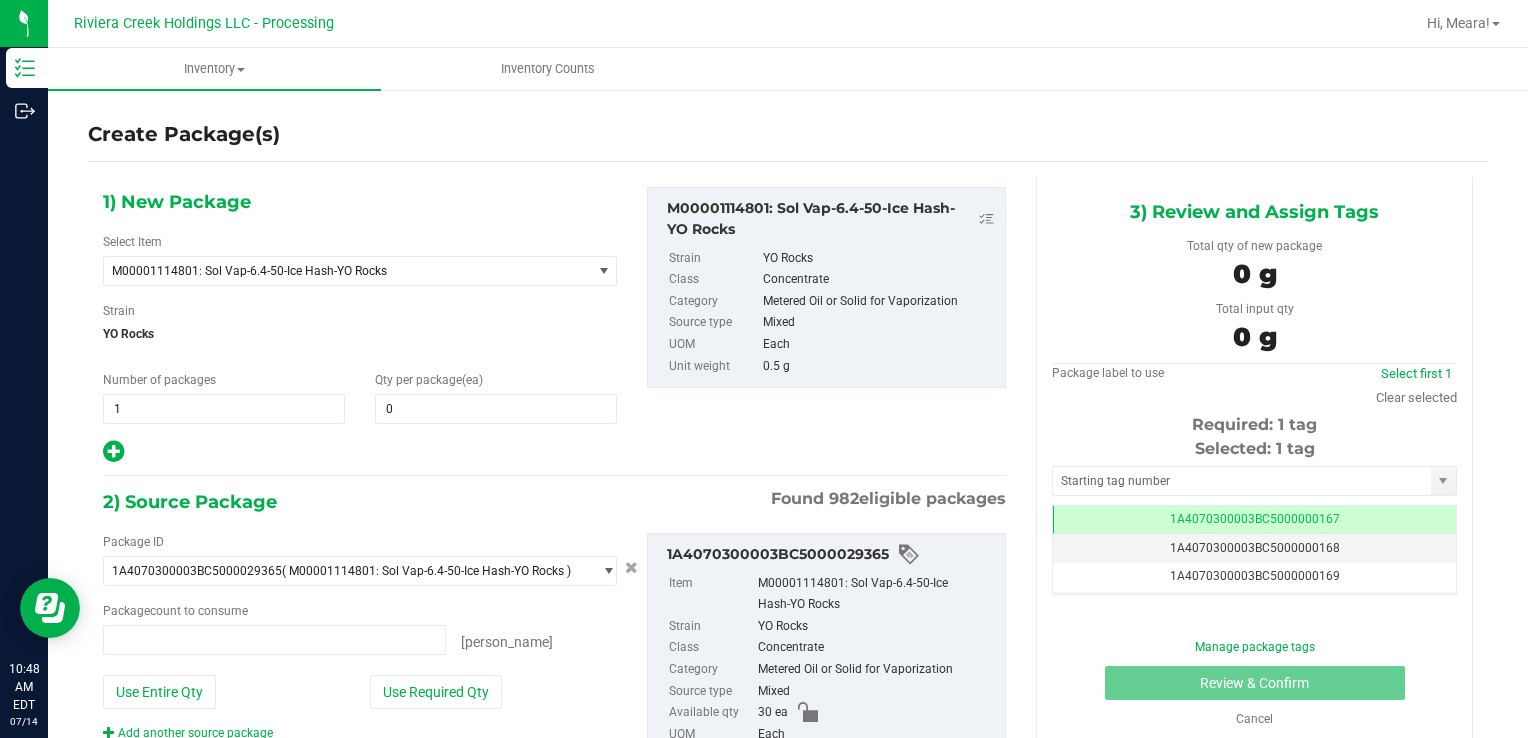 type on "0 ea" 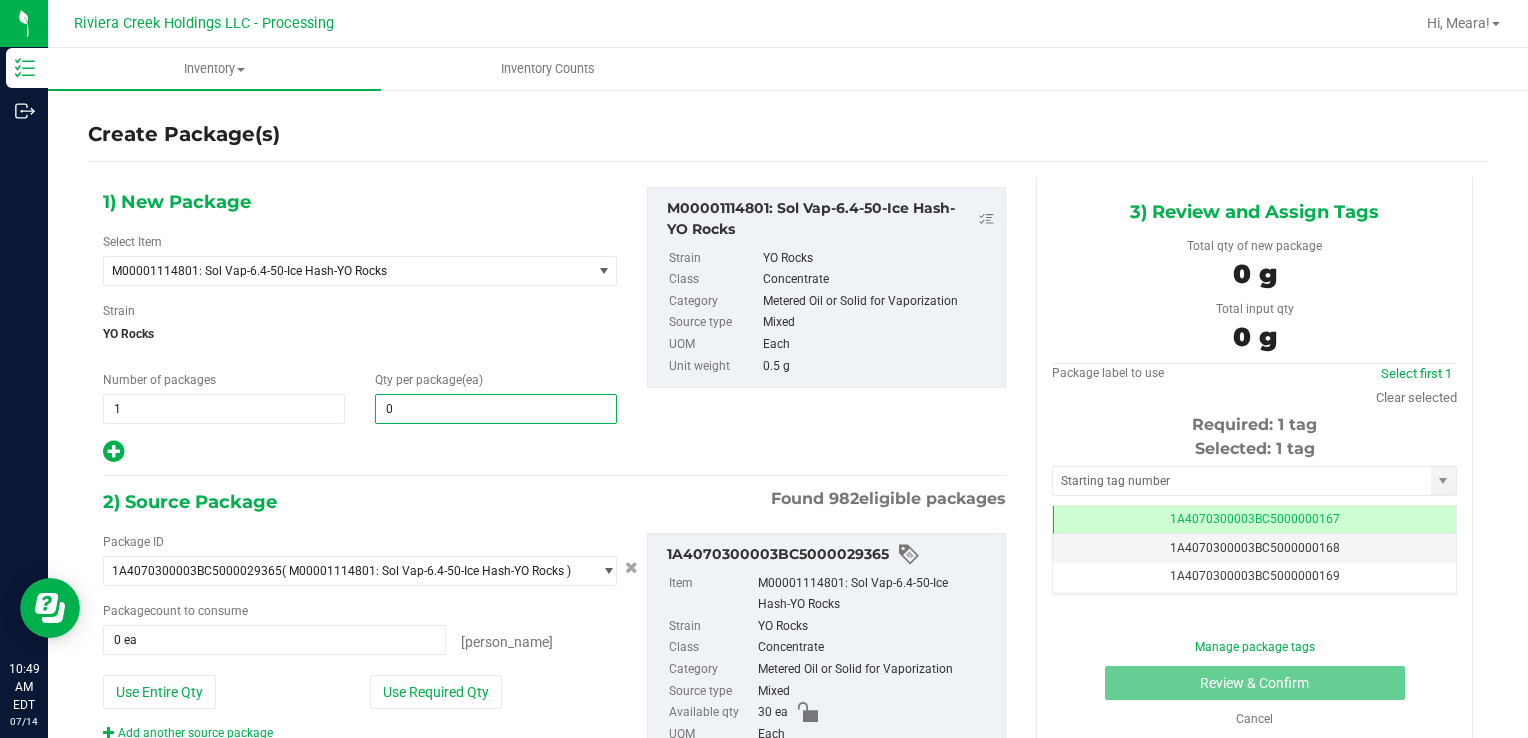 type 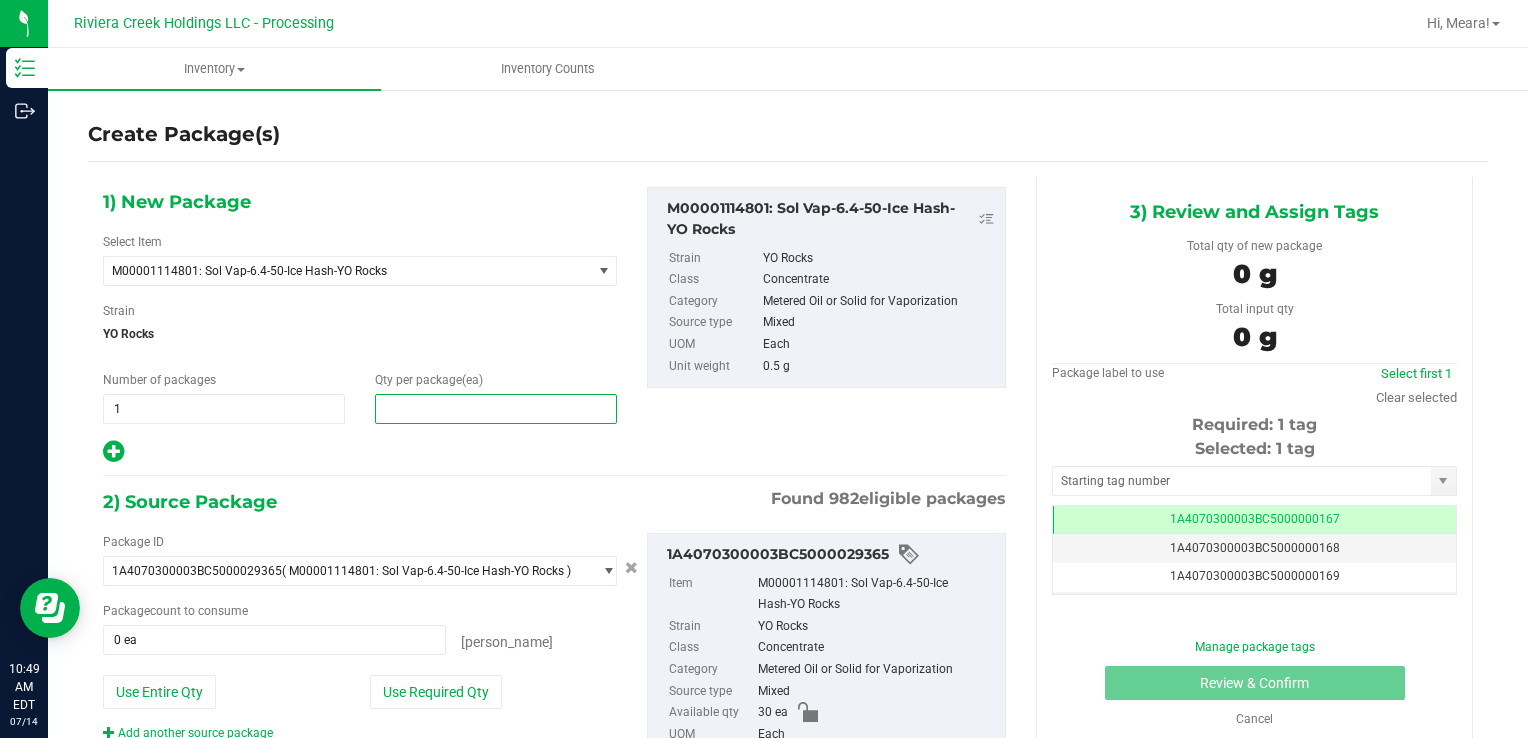 click at bounding box center [496, 409] 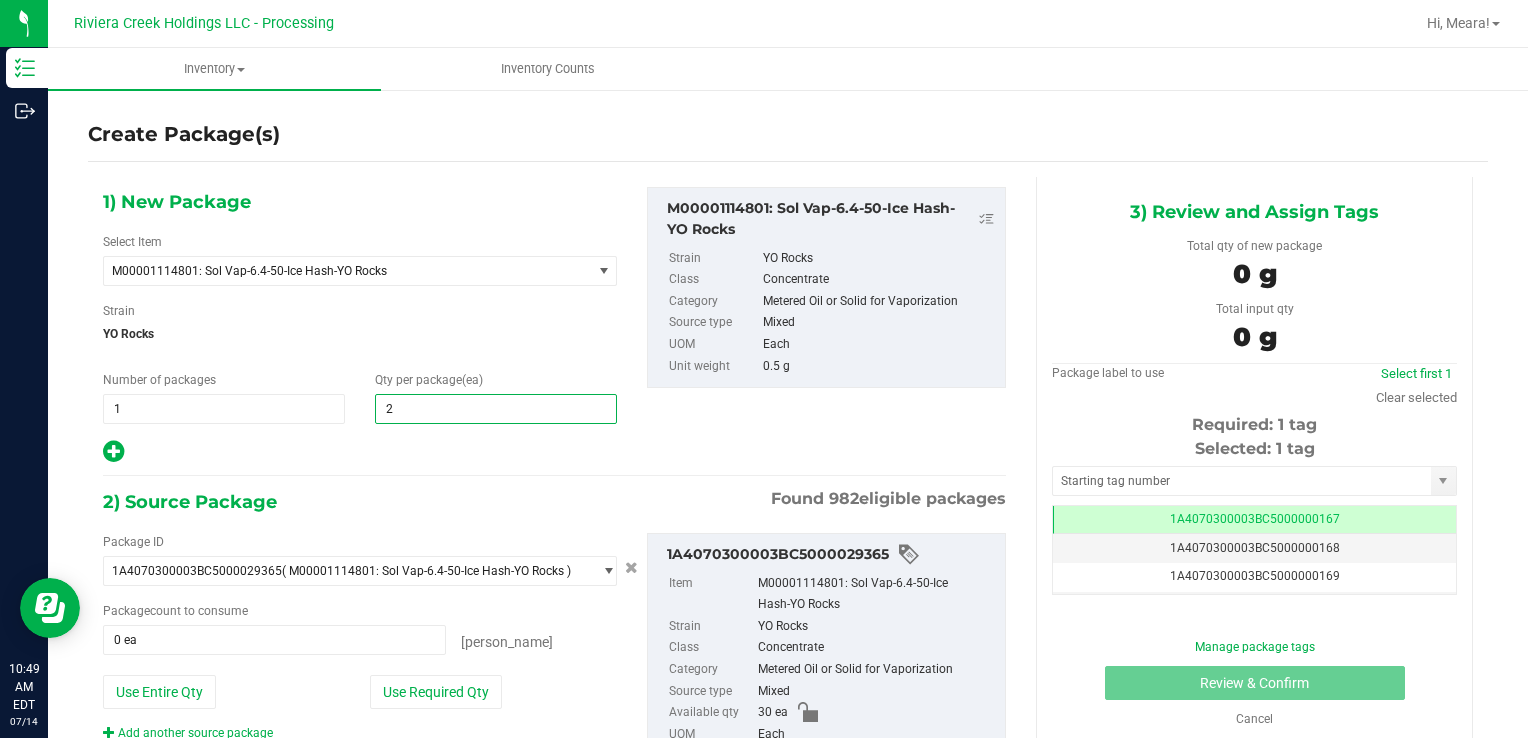 type on "20" 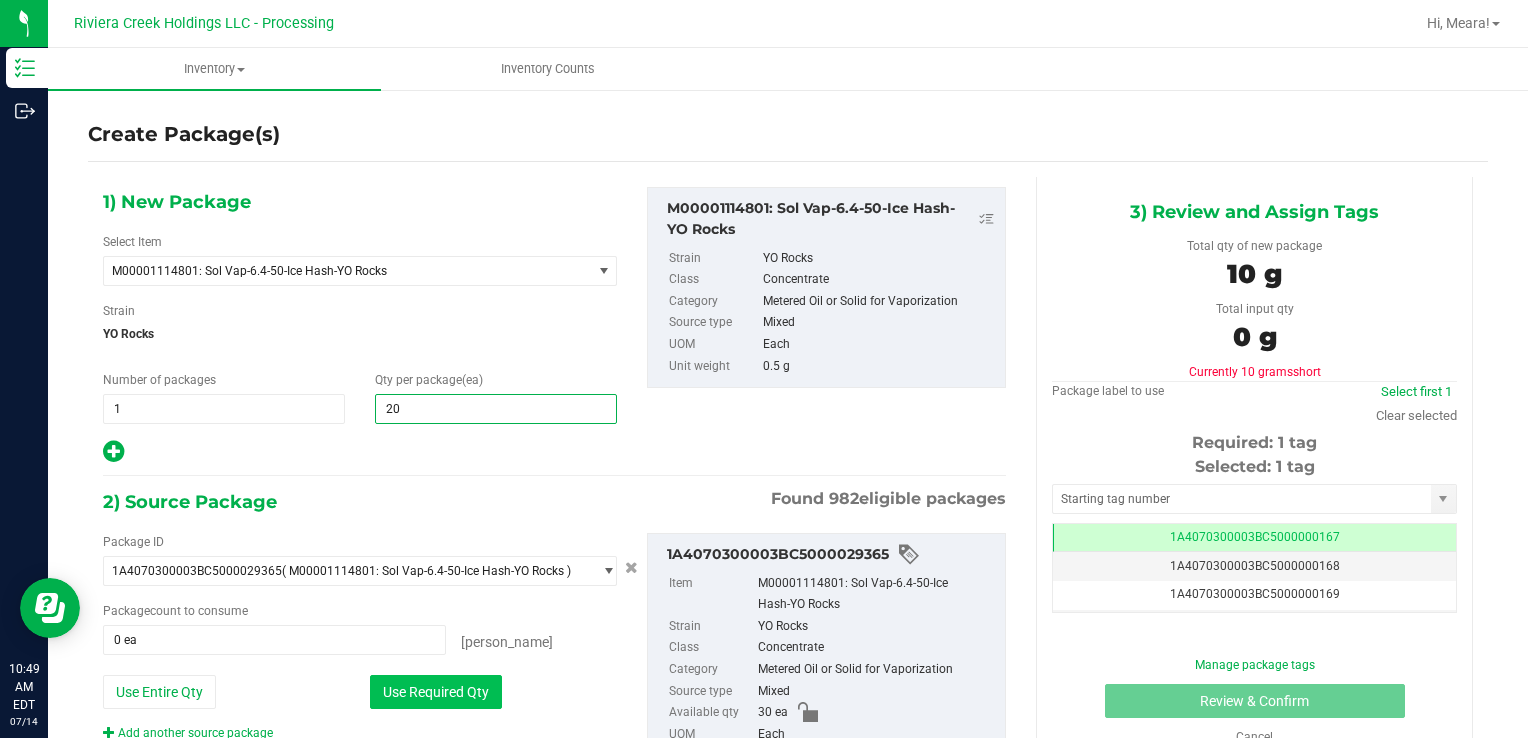 type on "20" 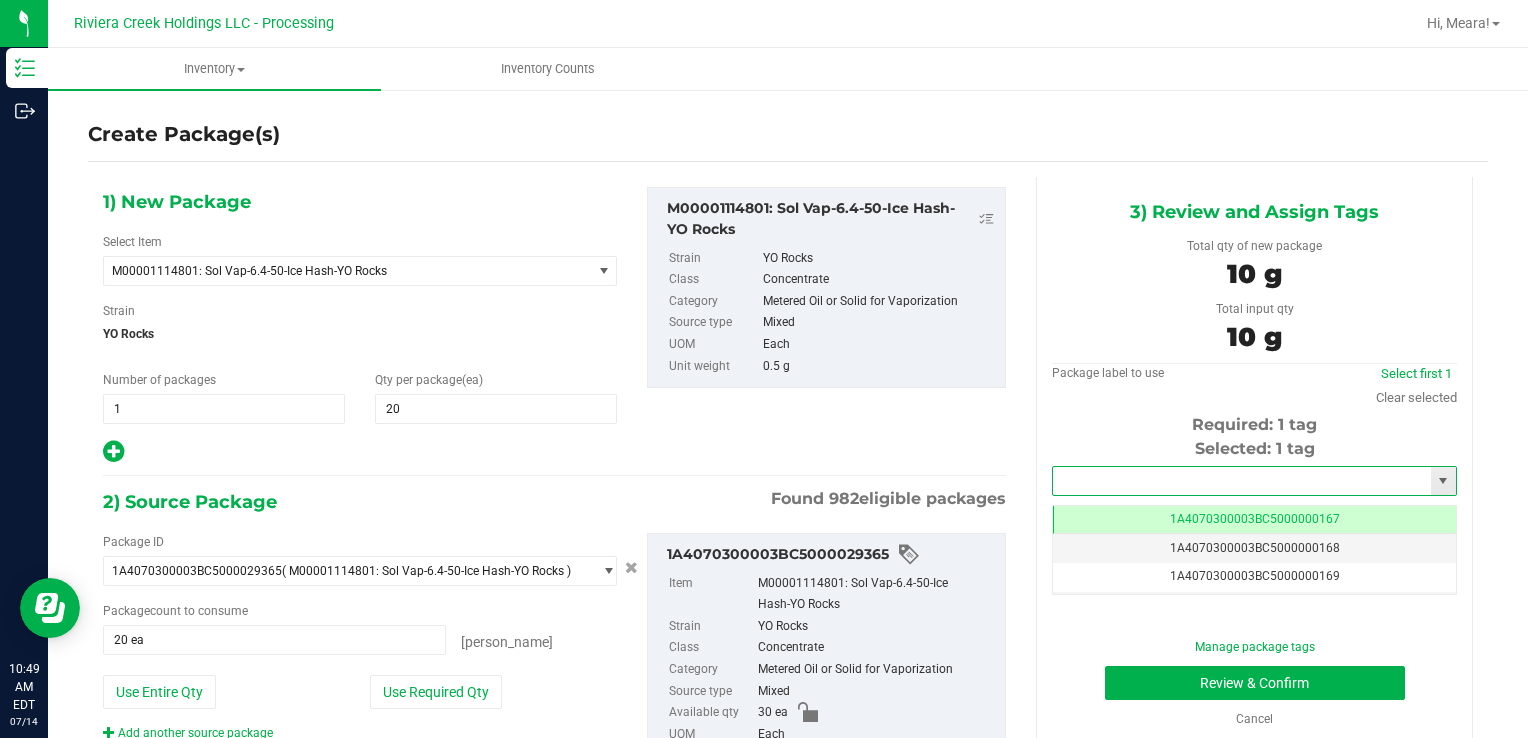 click at bounding box center (1242, 481) 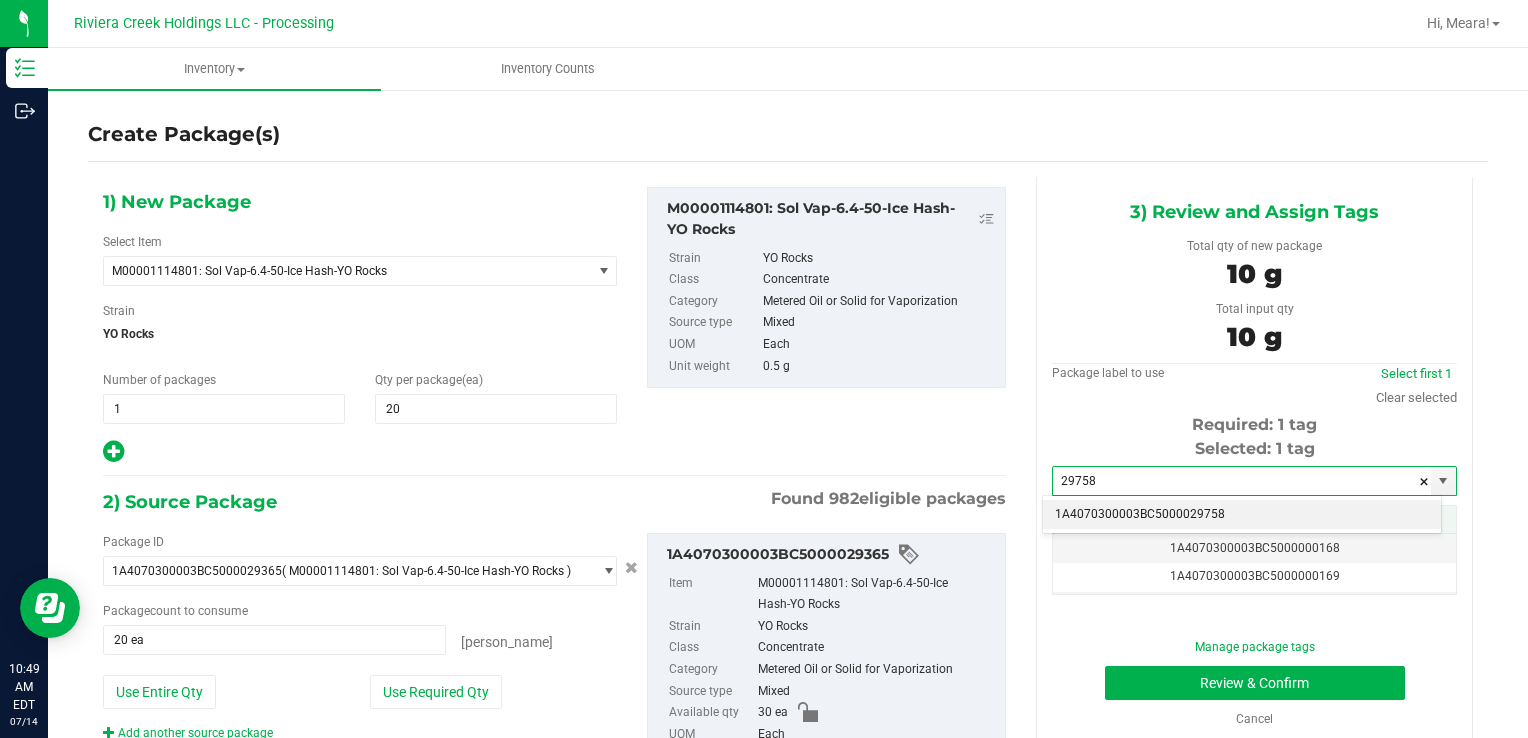 click on "1A4070300003BC5000029758" at bounding box center [1242, 515] 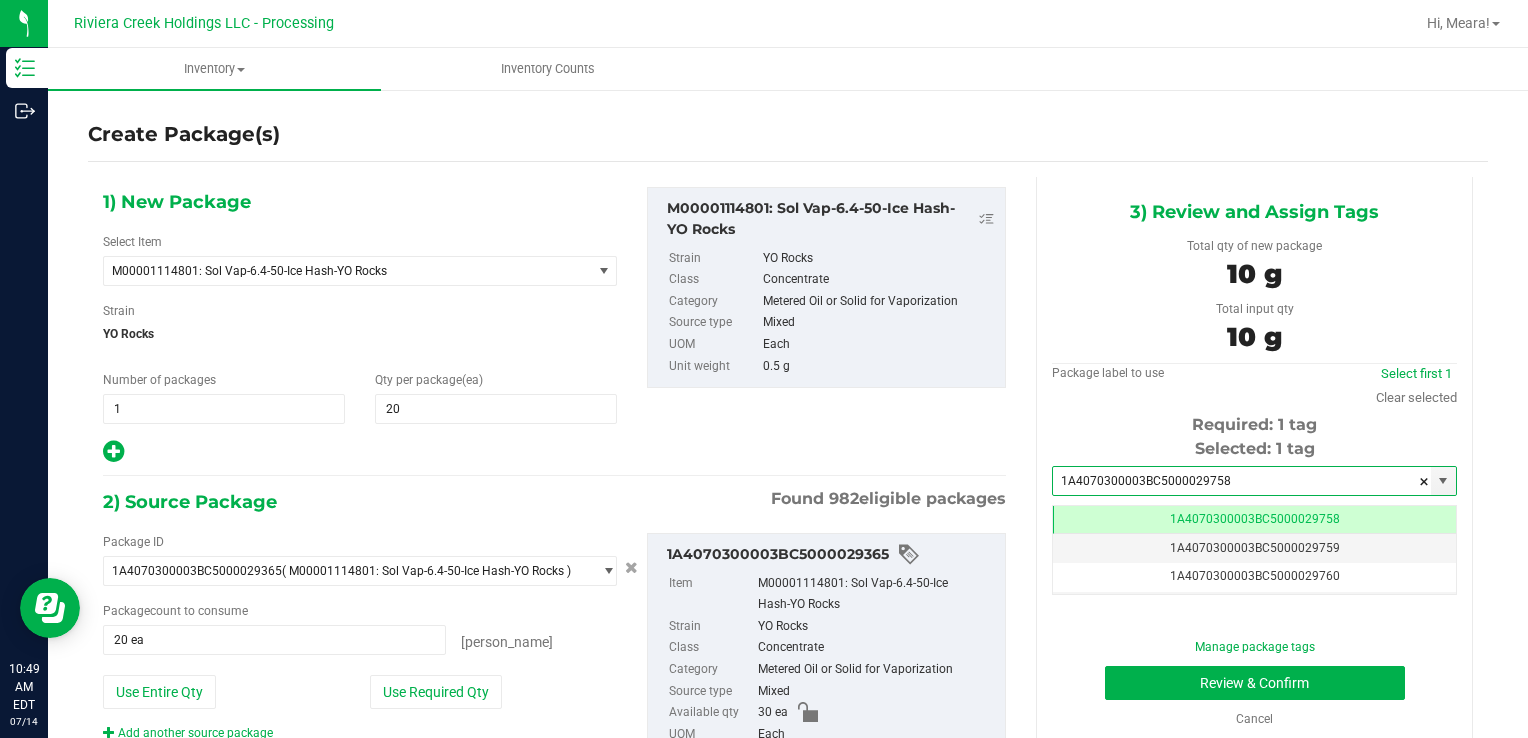 scroll, scrollTop: 0, scrollLeft: 0, axis: both 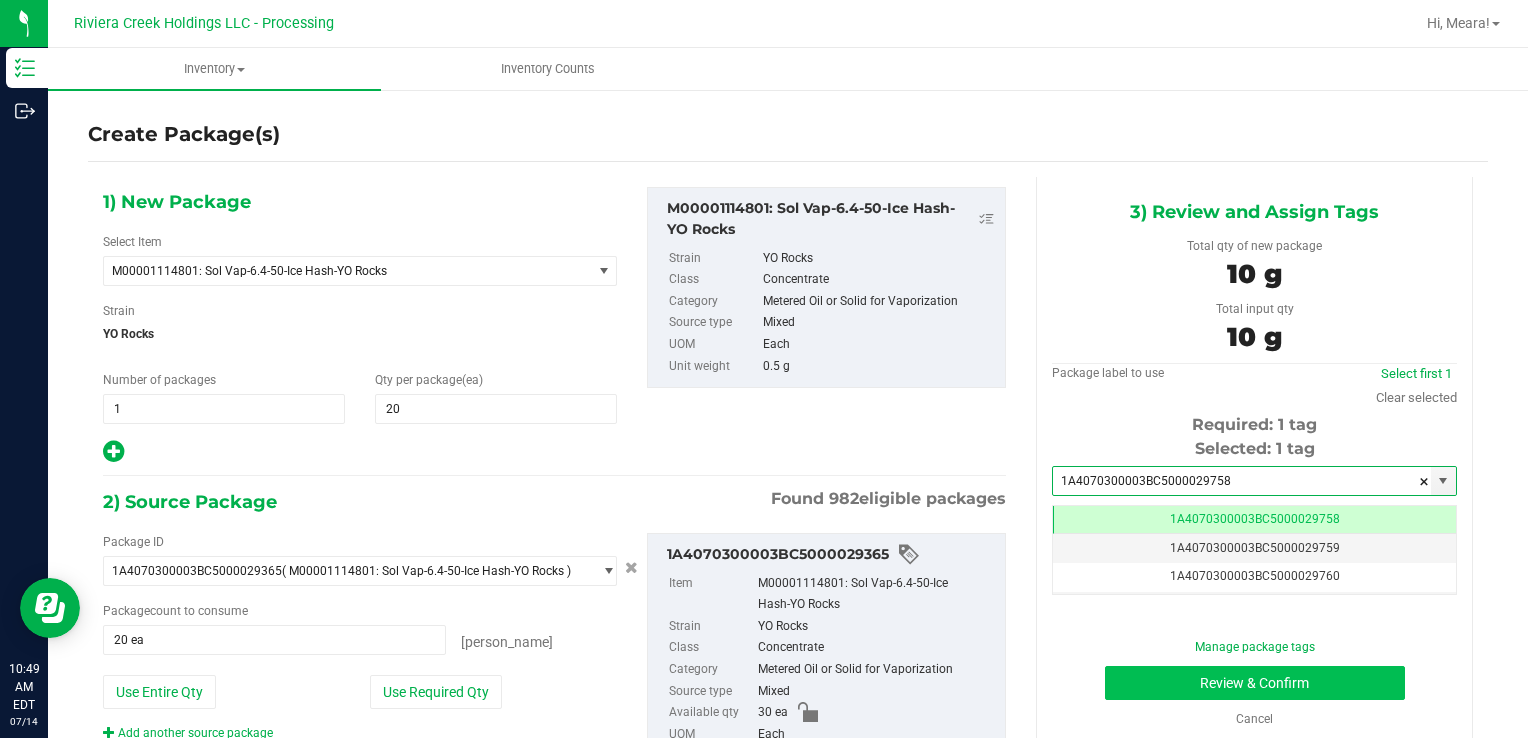 type on "1A4070300003BC5000029758" 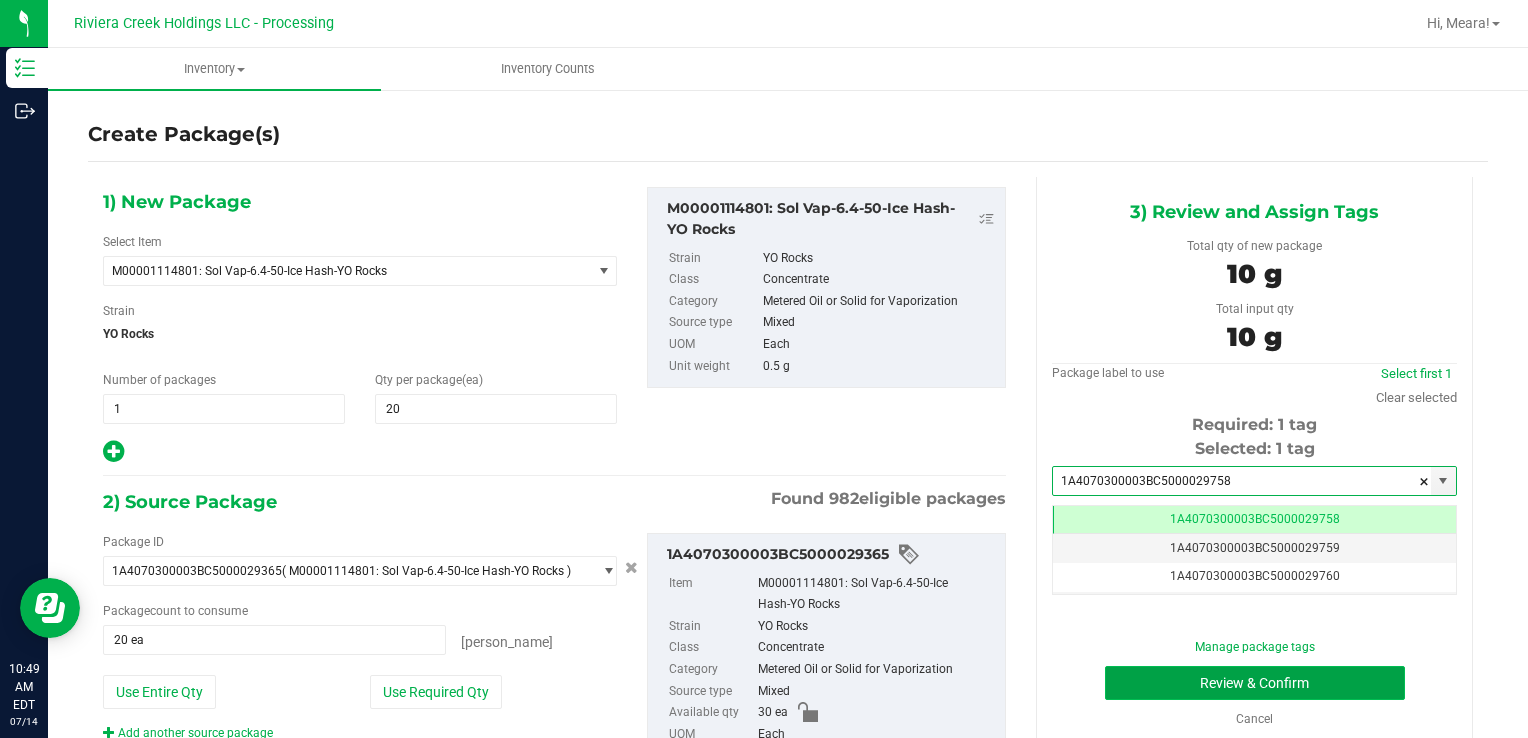 click on "Review & Confirm" at bounding box center (1255, 683) 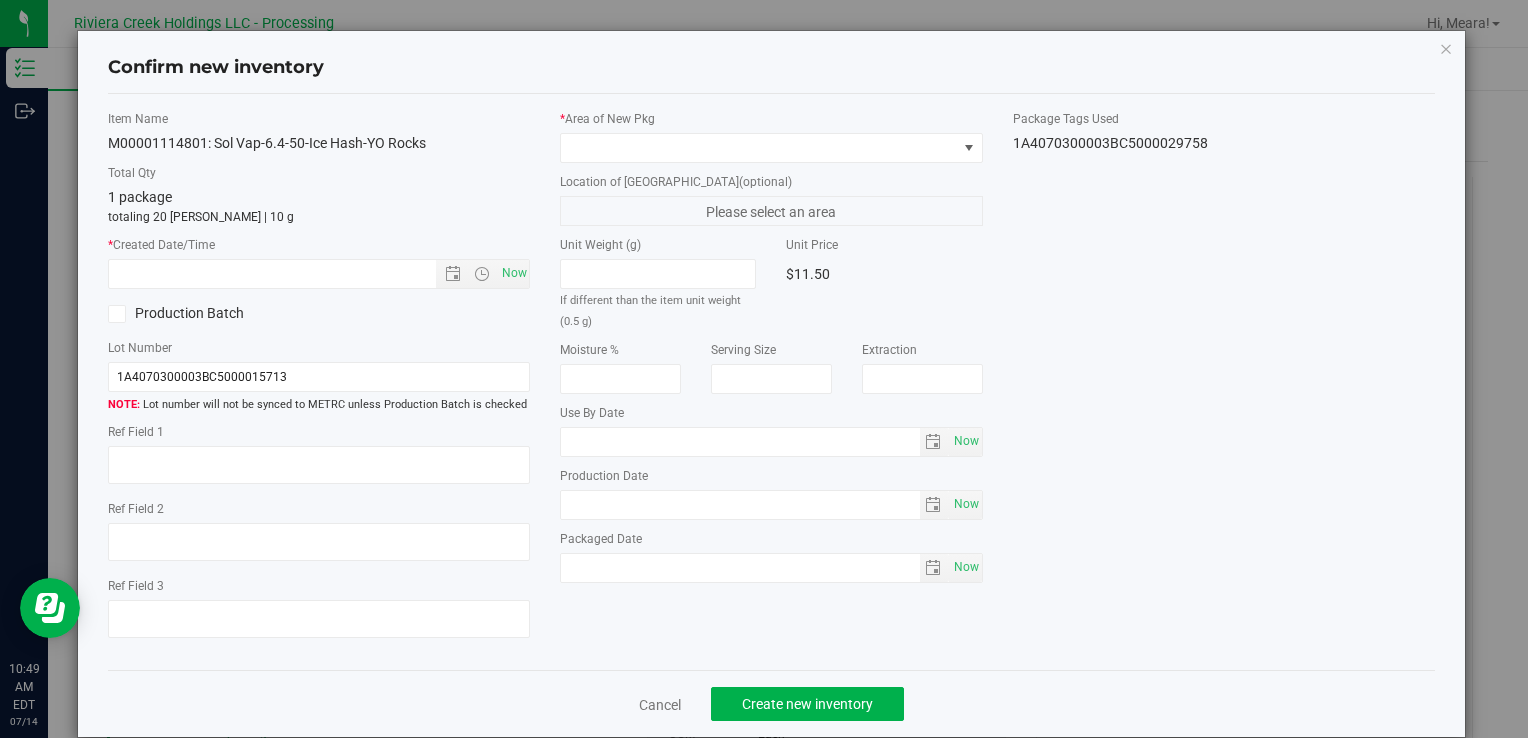 type on "[DATE]" 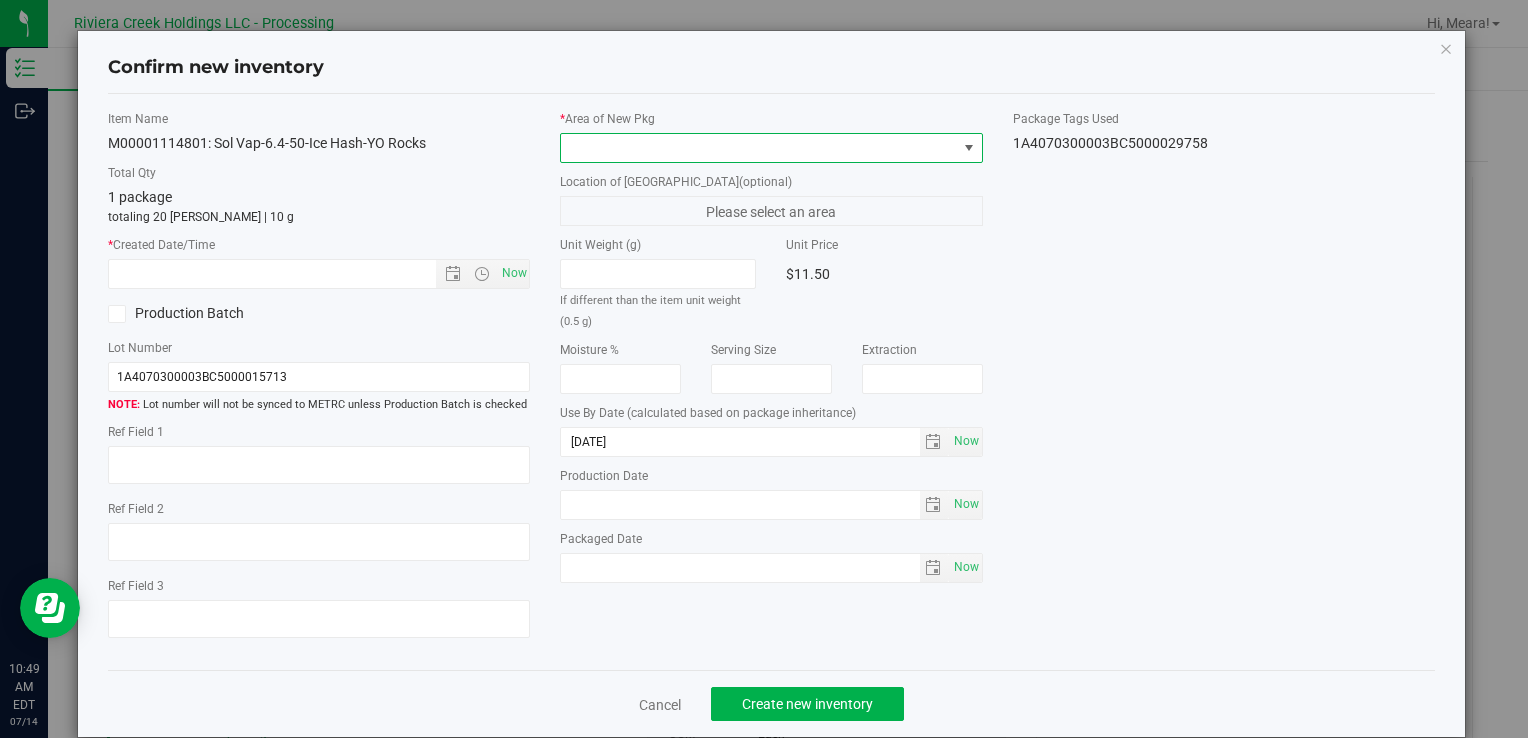 click at bounding box center [758, 148] 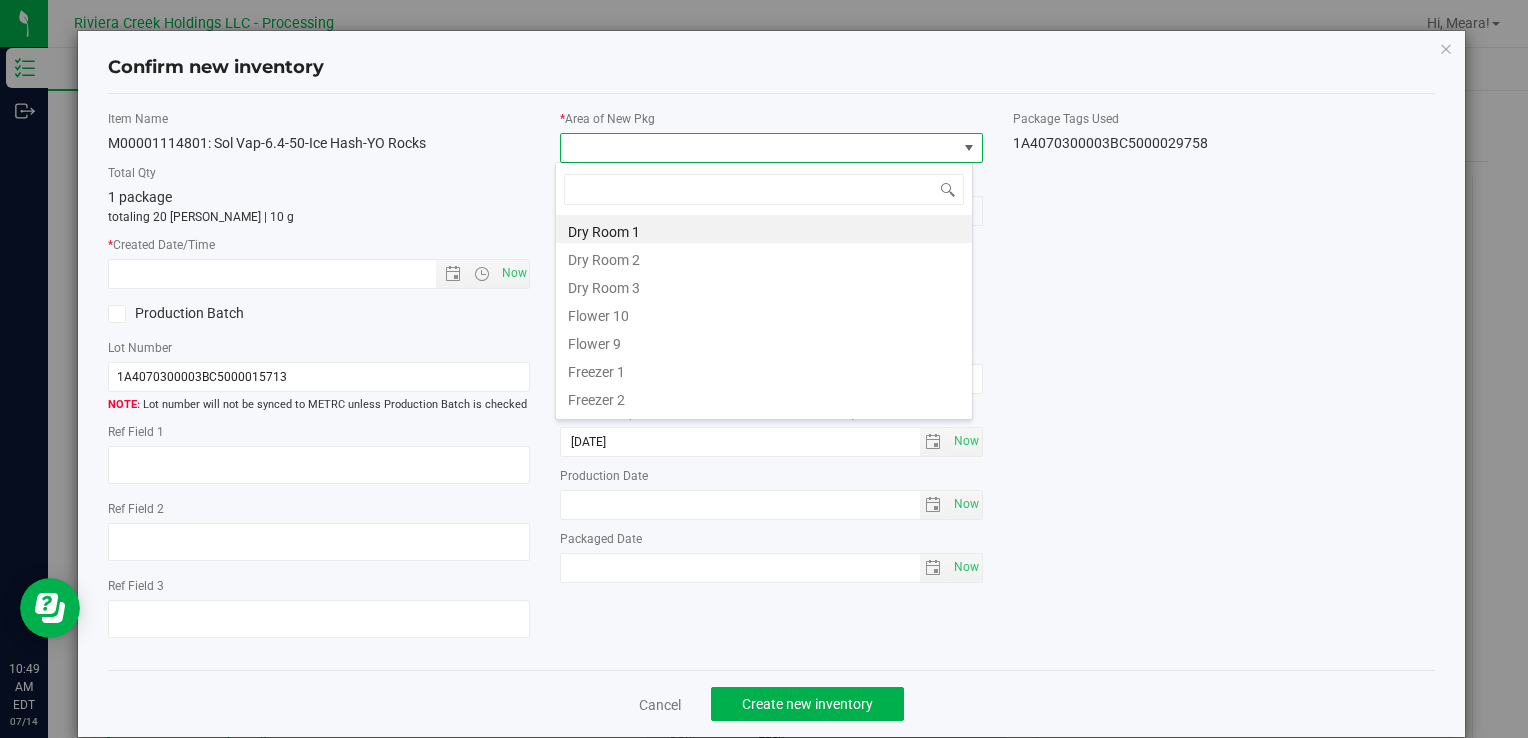 drag, startPoint x: 646, startPoint y: 314, endPoint x: 600, endPoint y: 307, distance: 46.52956 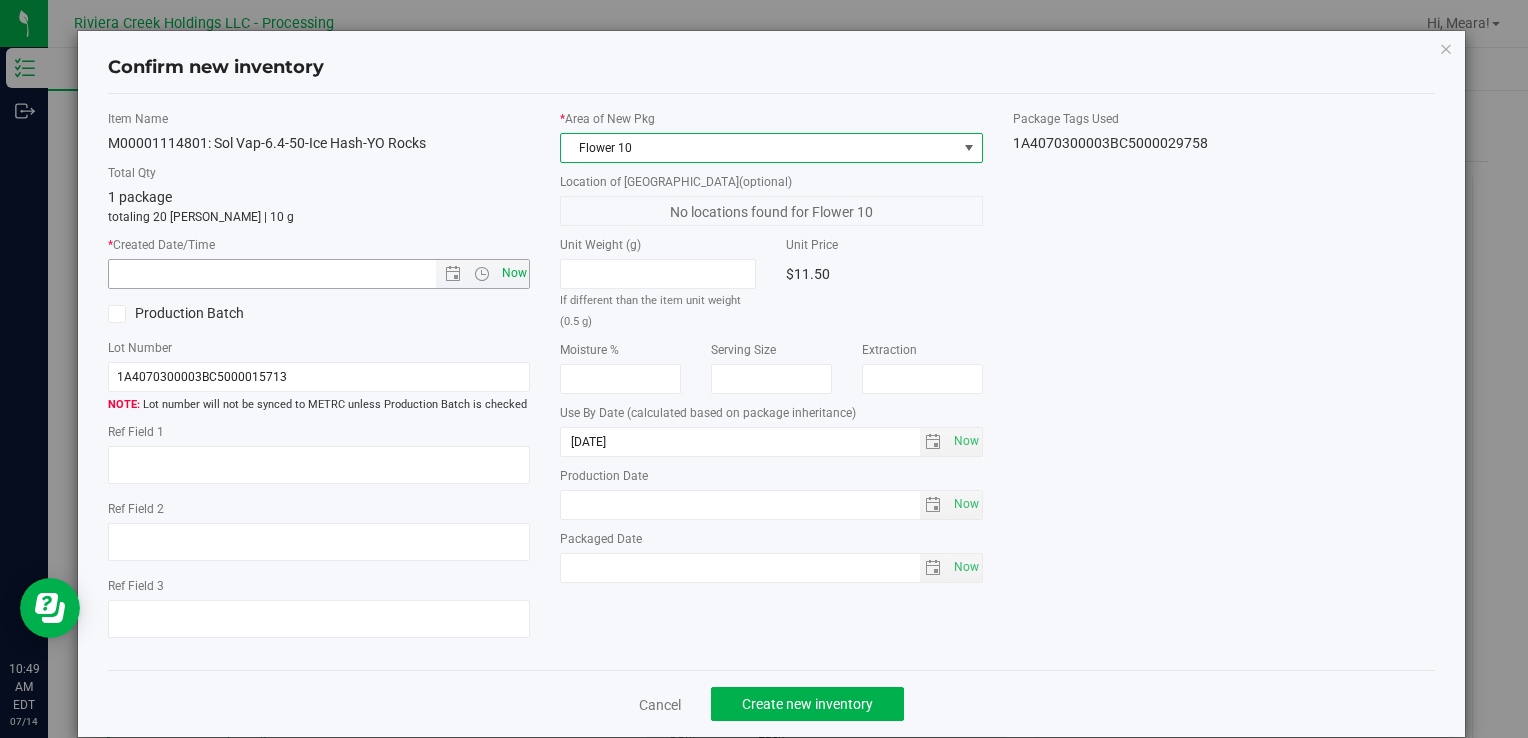click on "Now" at bounding box center [514, 273] 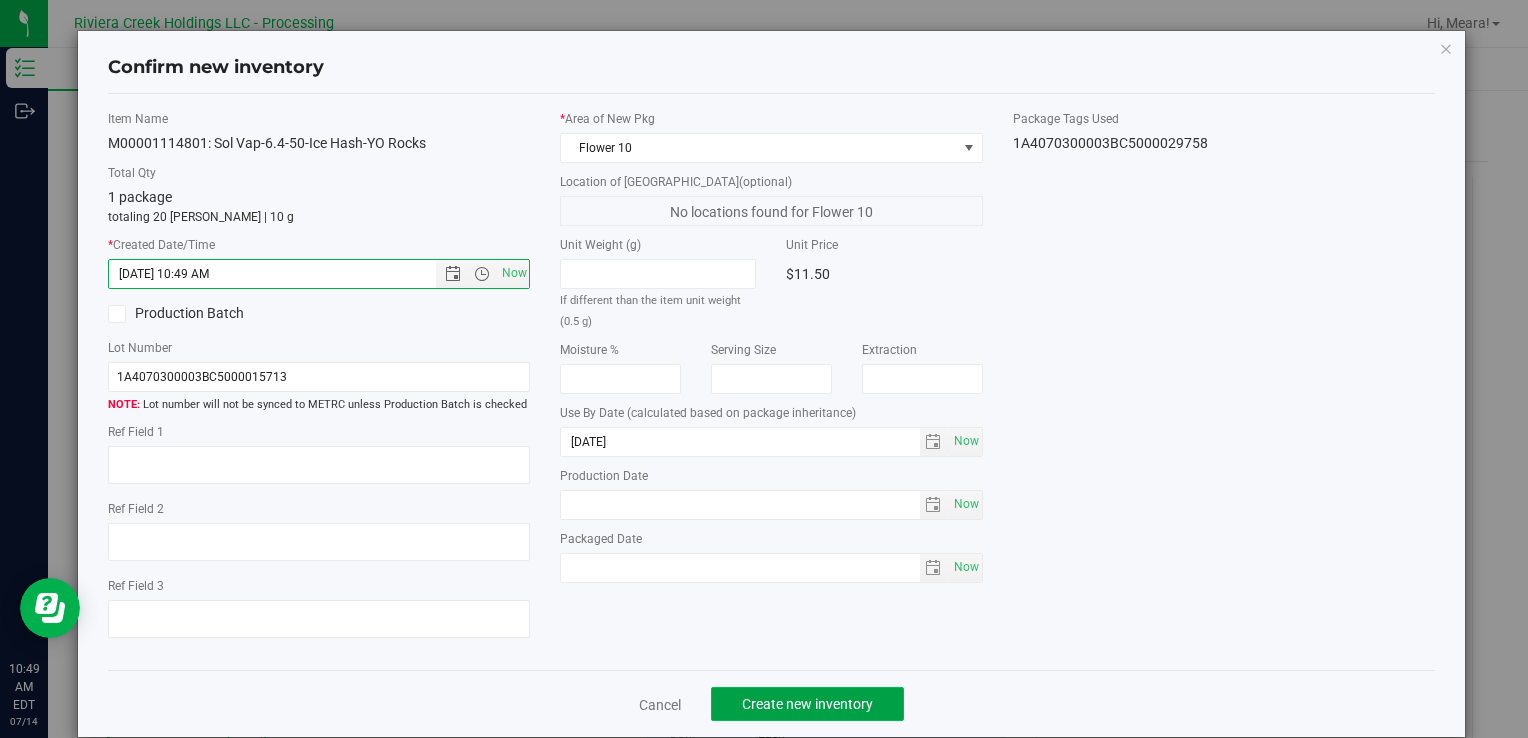 click on "Create new inventory" 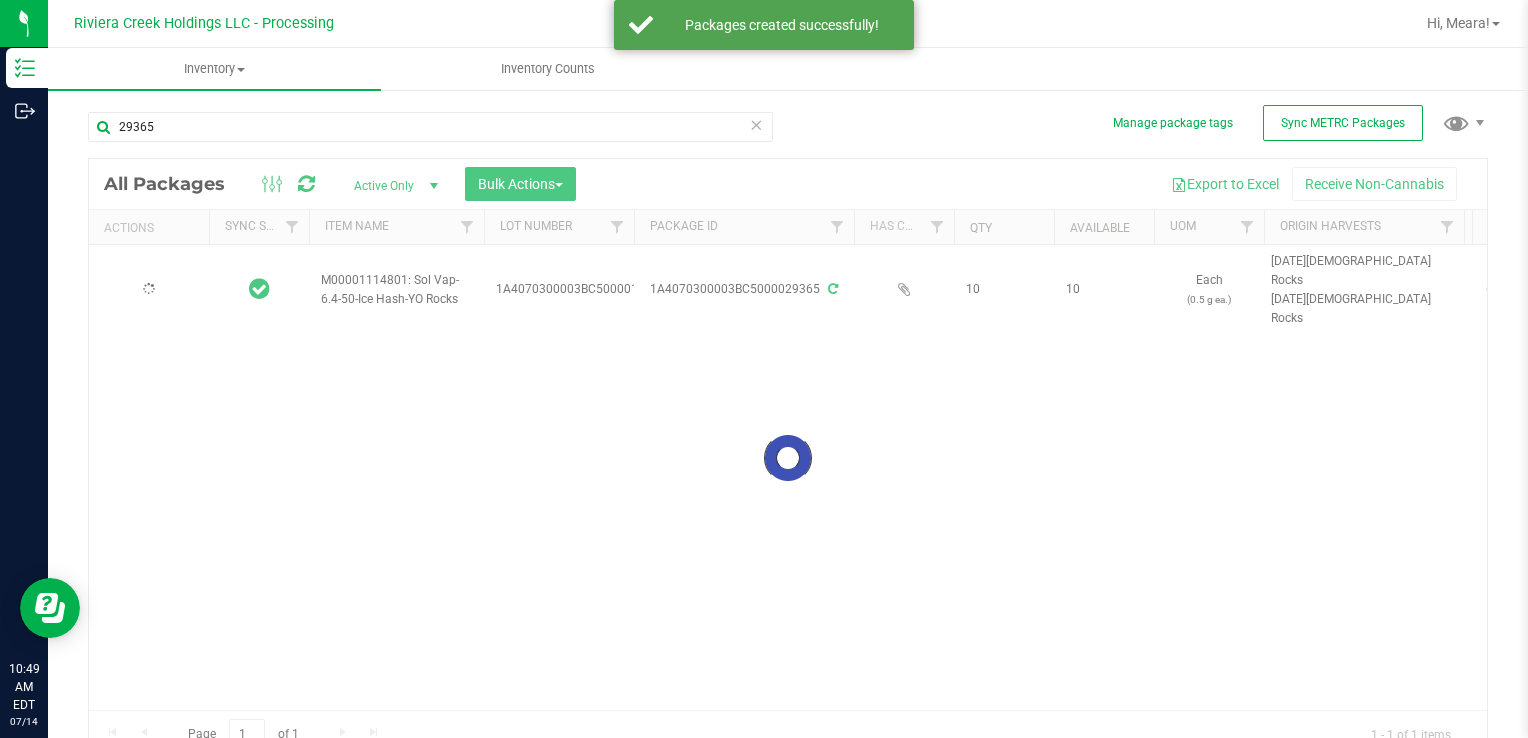 type on "[DATE]" 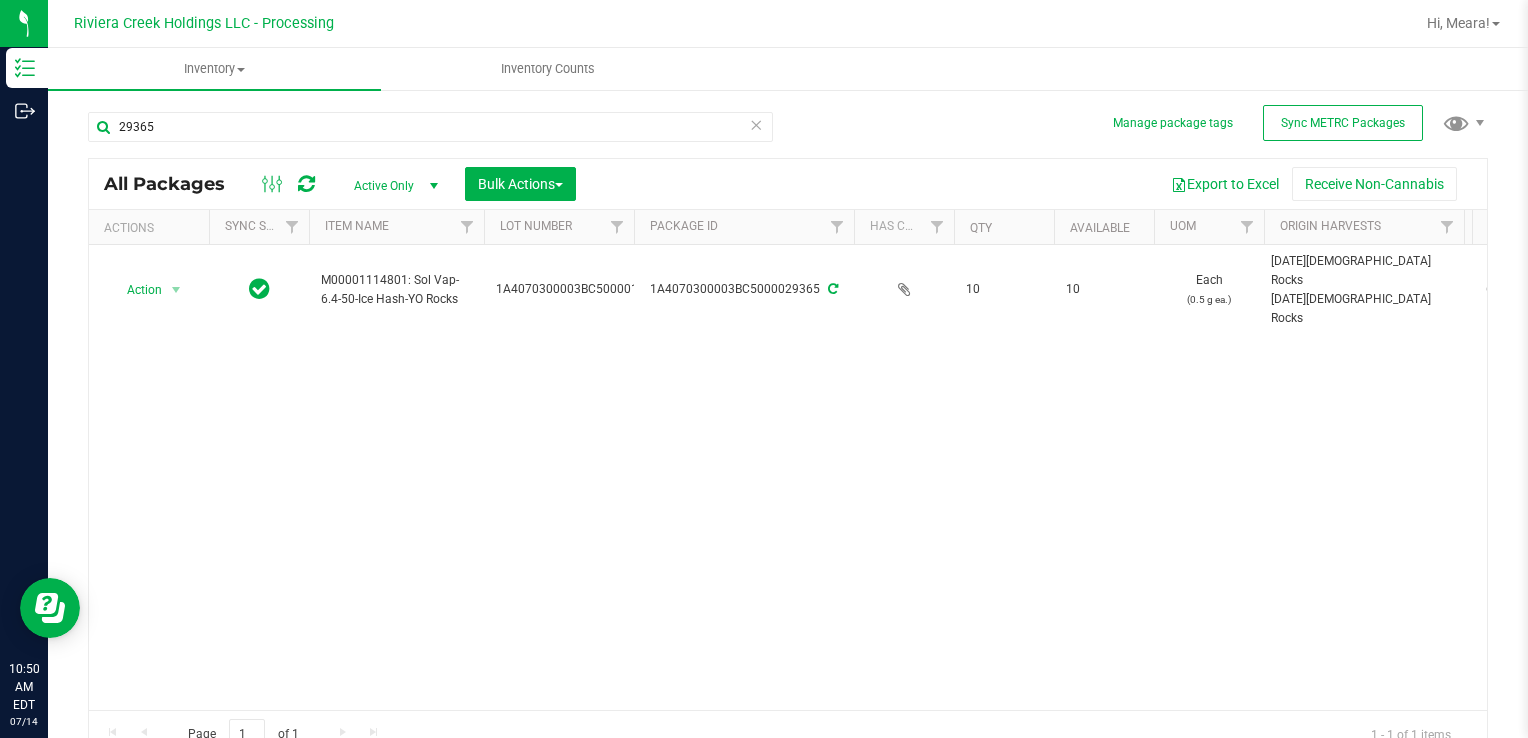 click on "Action Action Create package Edit attributes Global inventory Locate package Package audit log Print package label Print product labels Retag package
M00001114801: Sol Vap-6.4-50-Ice Hash-YO Rocks
1A4070300003BC5000015713
1A4070300003BC5000029365
10
10
Each
(0.5 g ea.)
[DATE][DEMOGRAPHIC_DATA] Rocks [DATE][DEMOGRAPHIC_DATA] Rocks 60.2315
Flower 10
Pass
[DATE]
Now
Metered Oil or Solid for Vaporization" at bounding box center [788, 477] 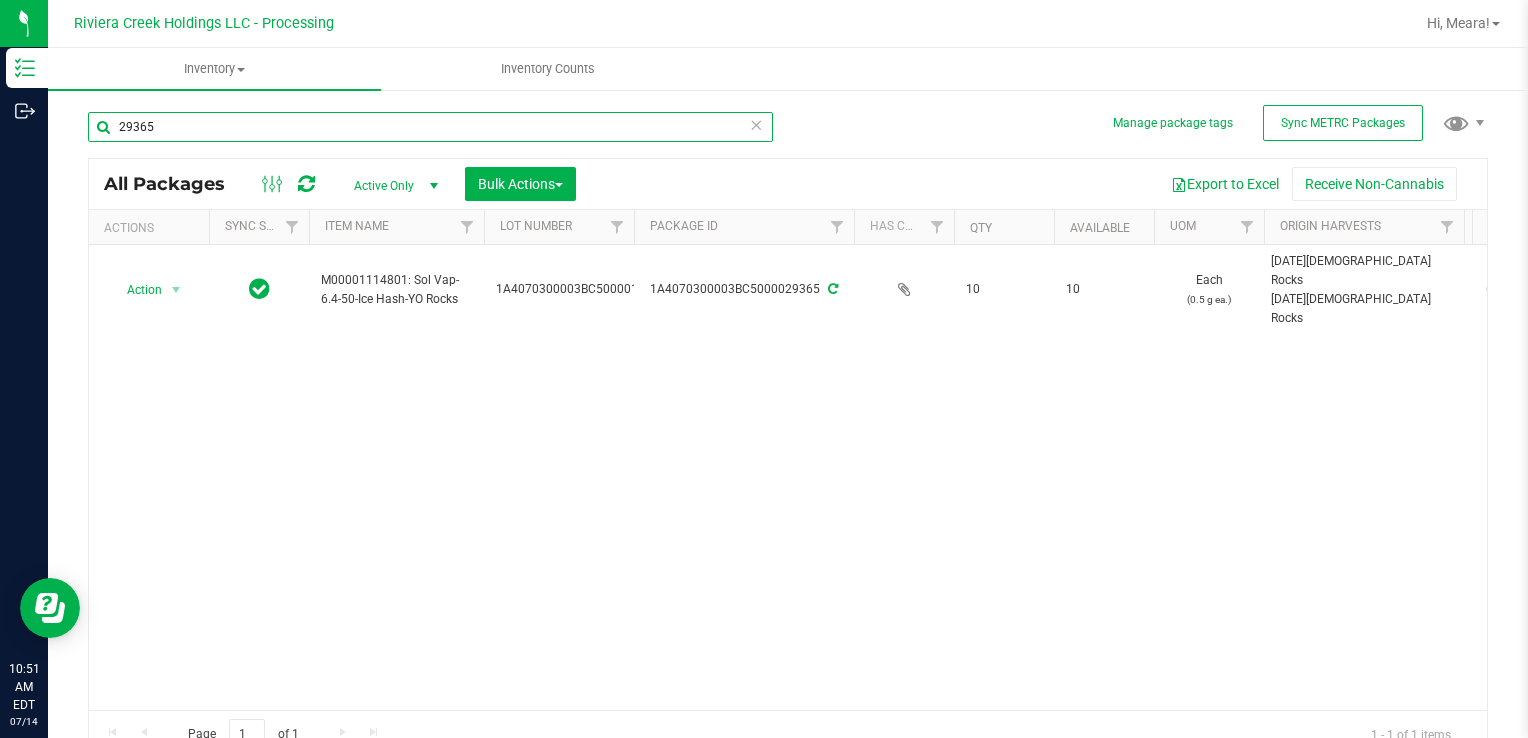 drag, startPoint x: 208, startPoint y: 120, endPoint x: 1527, endPoint y: 706, distance: 1443.3146 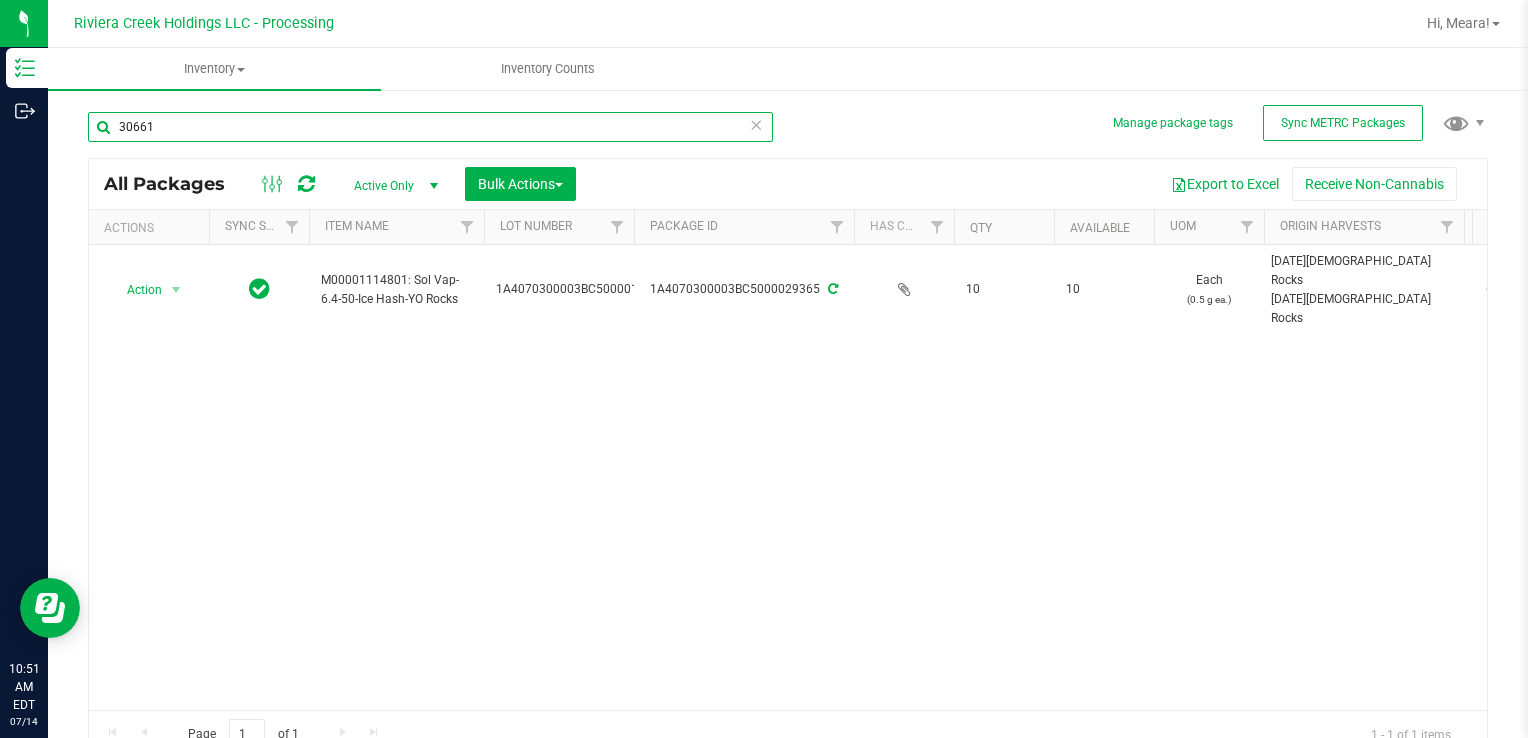 type on "30661" 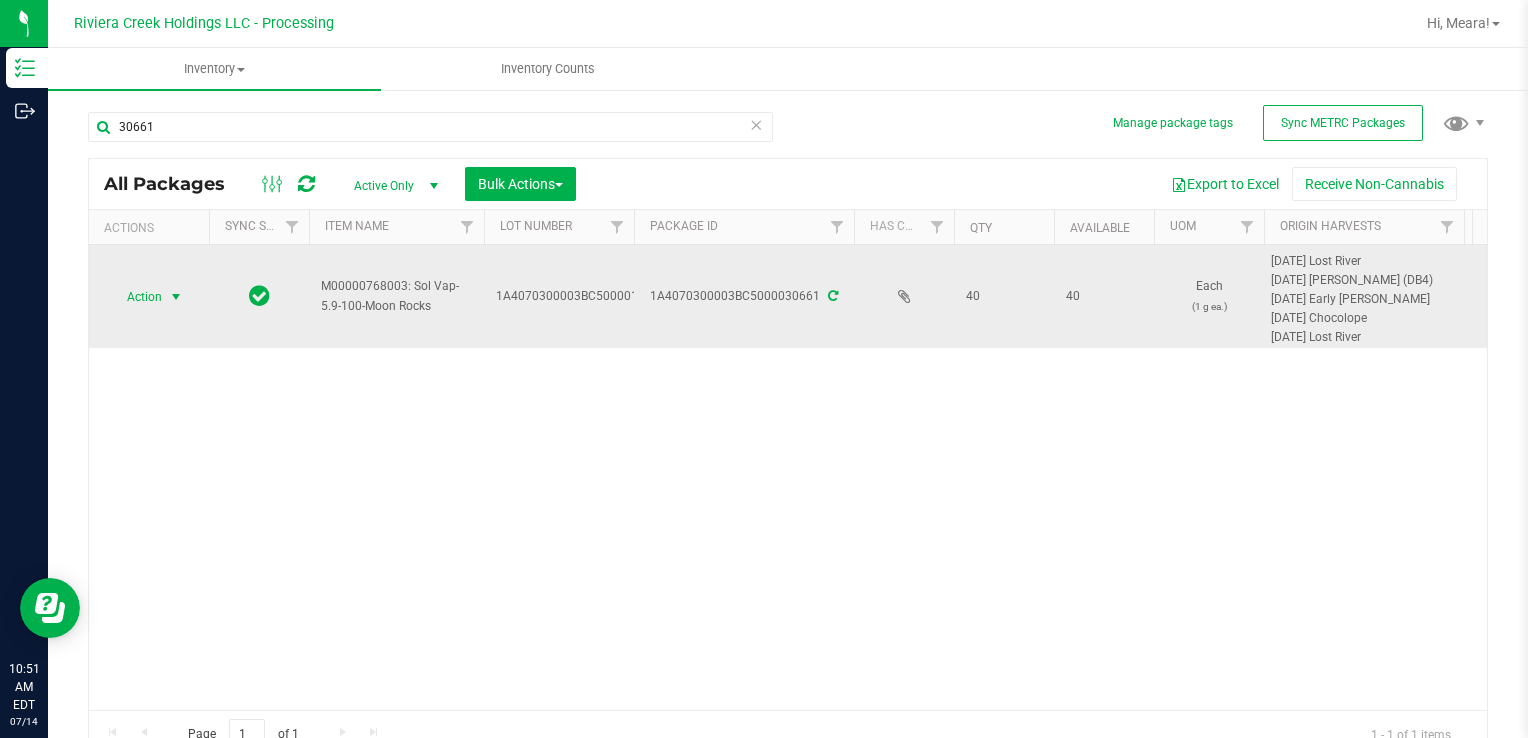 click at bounding box center [176, 297] 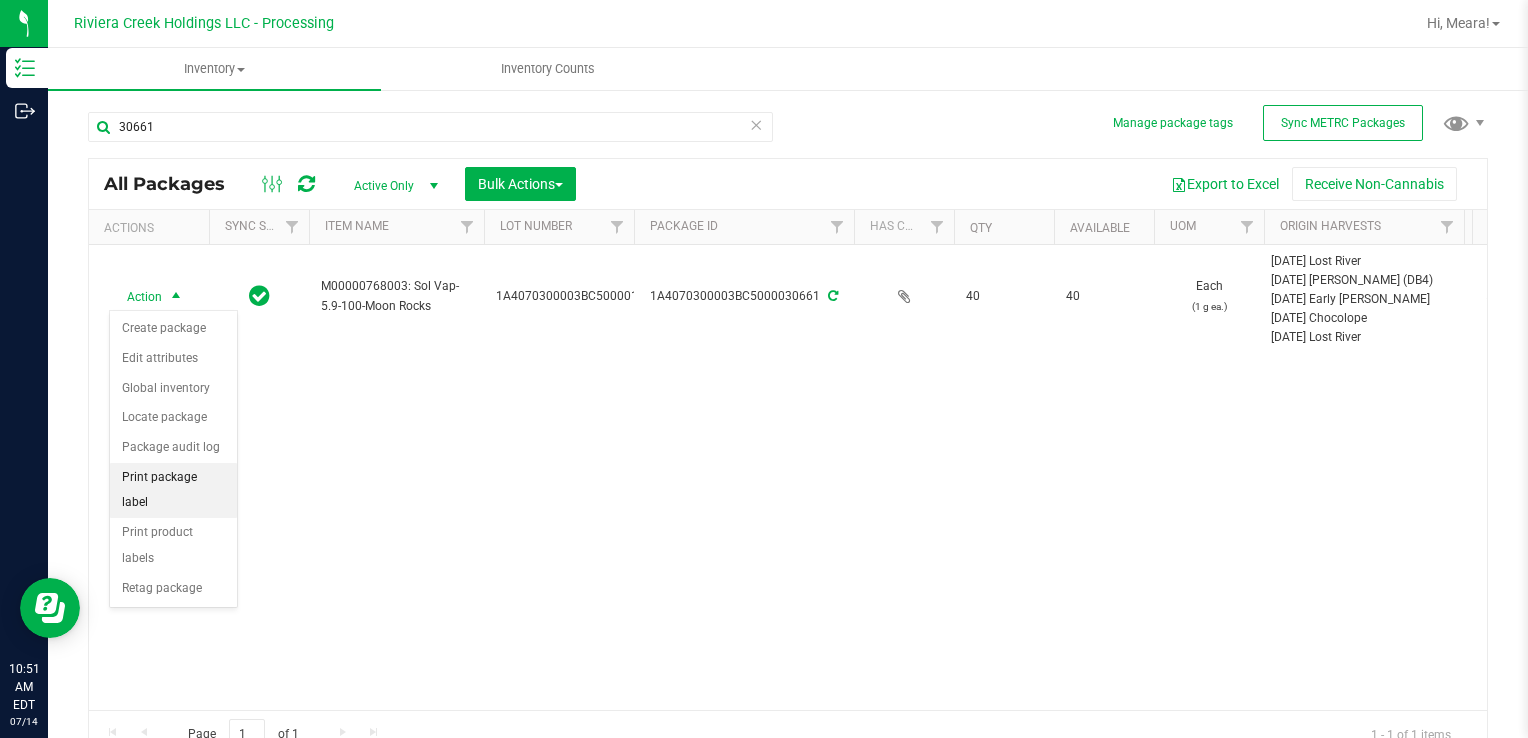 click on "Print package label" at bounding box center [173, 490] 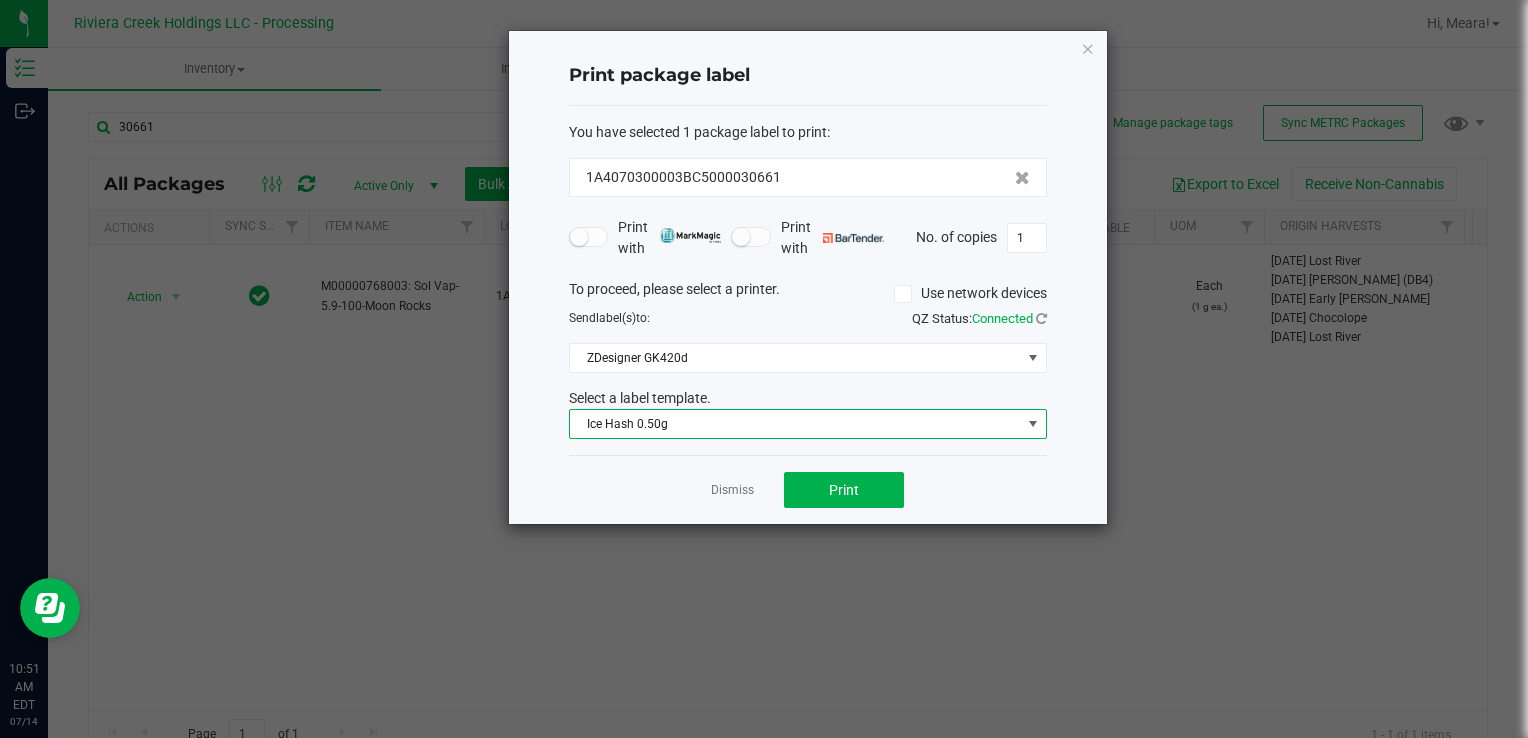 click on "Ice Hash 0.50g" at bounding box center [795, 424] 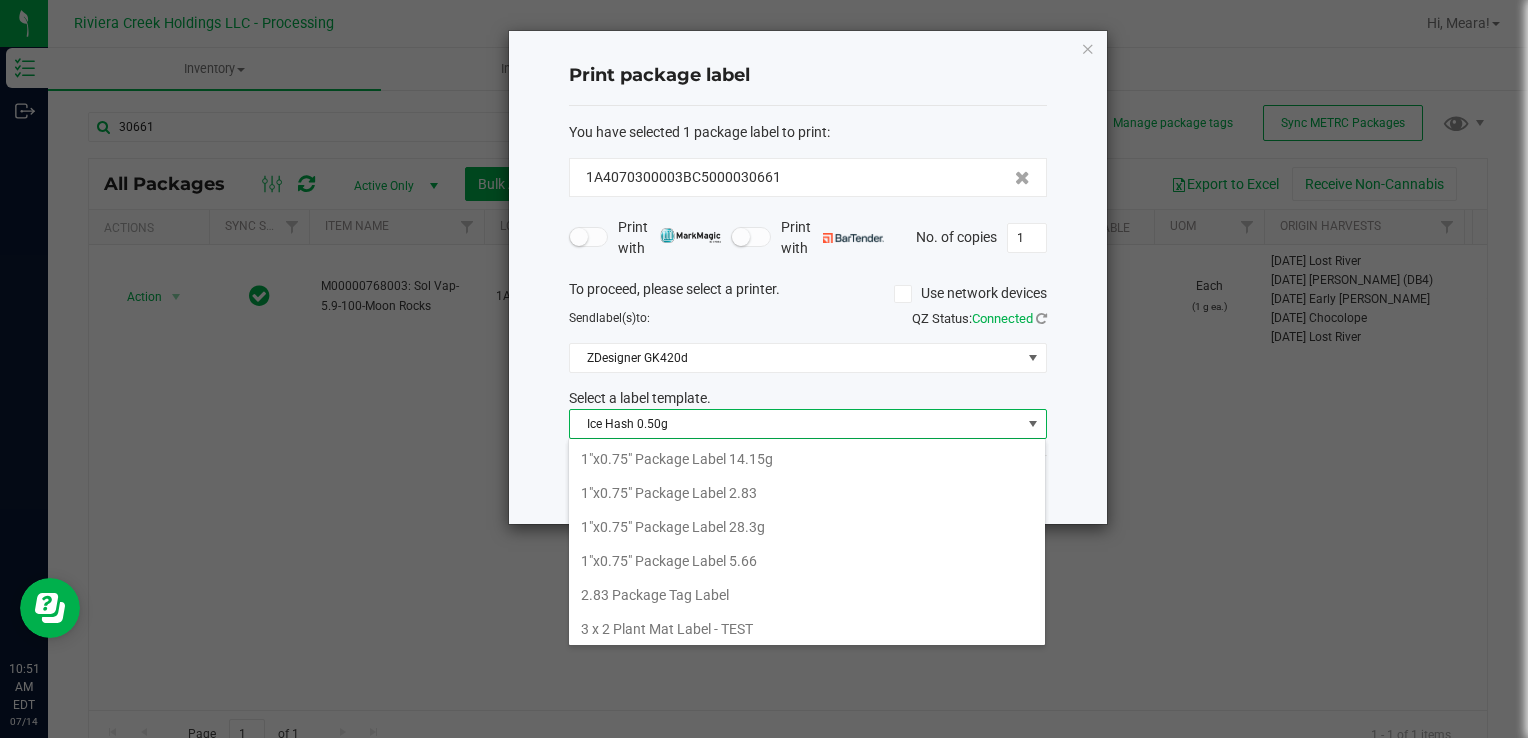 scroll, scrollTop: 530, scrollLeft: 0, axis: vertical 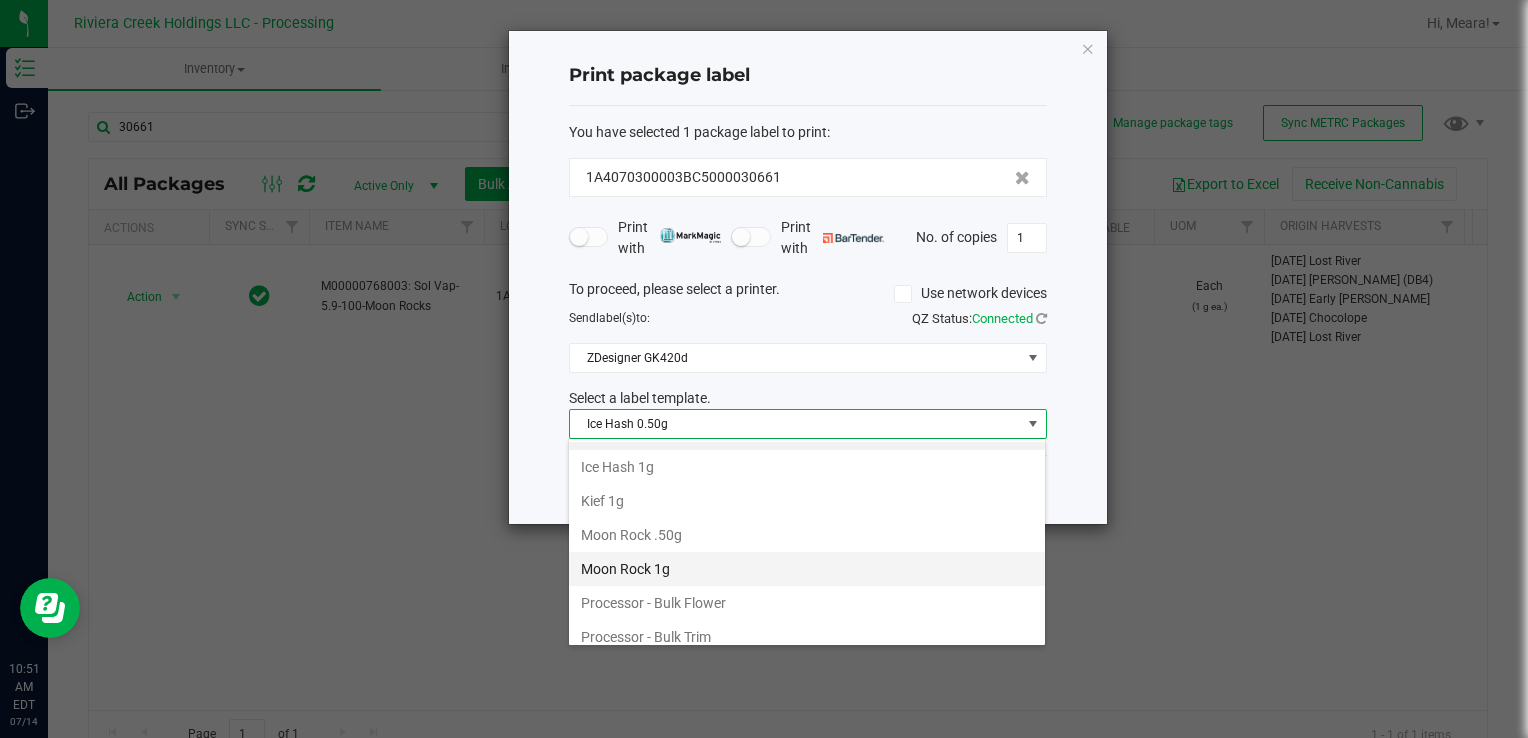 click on "Moon Rock 1g" at bounding box center (807, 569) 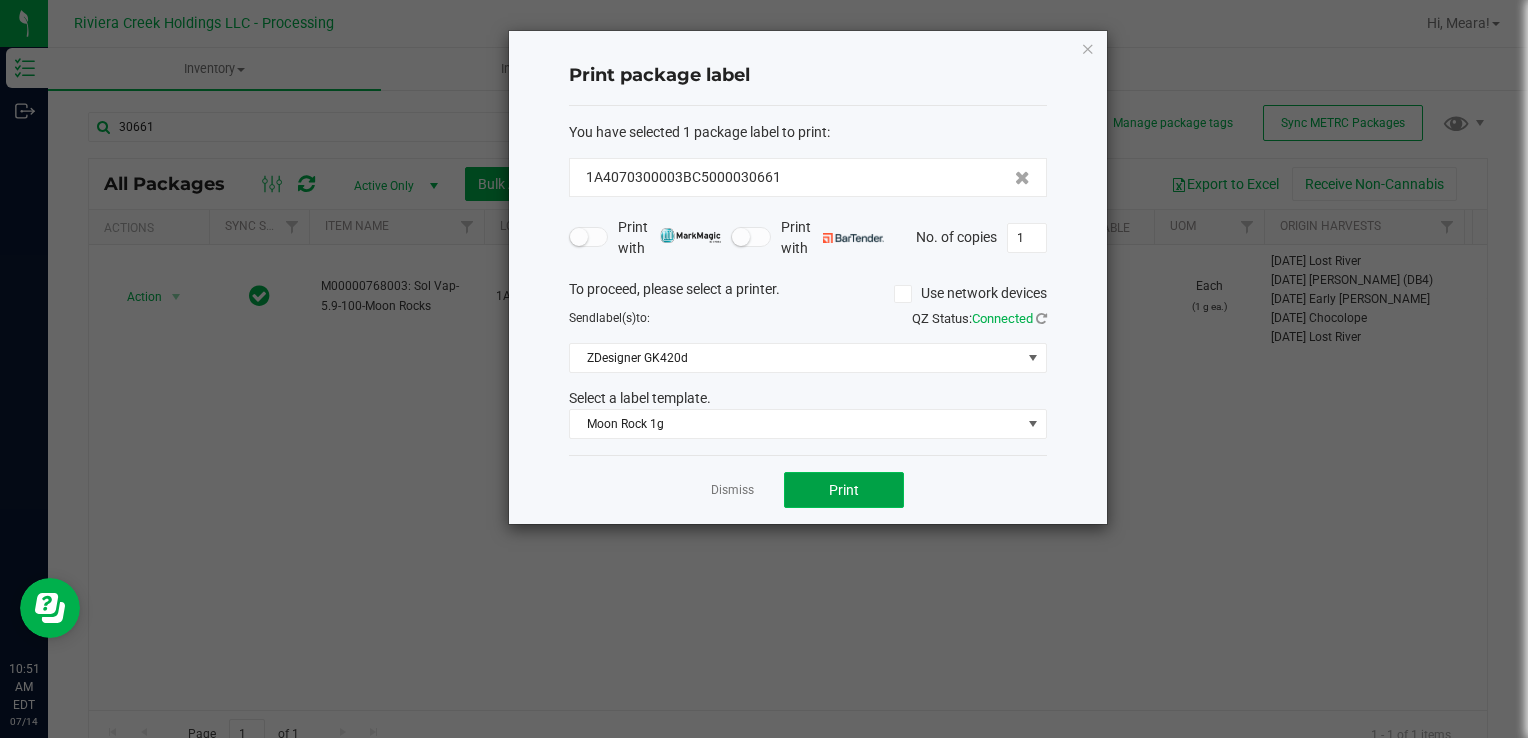 click on "Print" 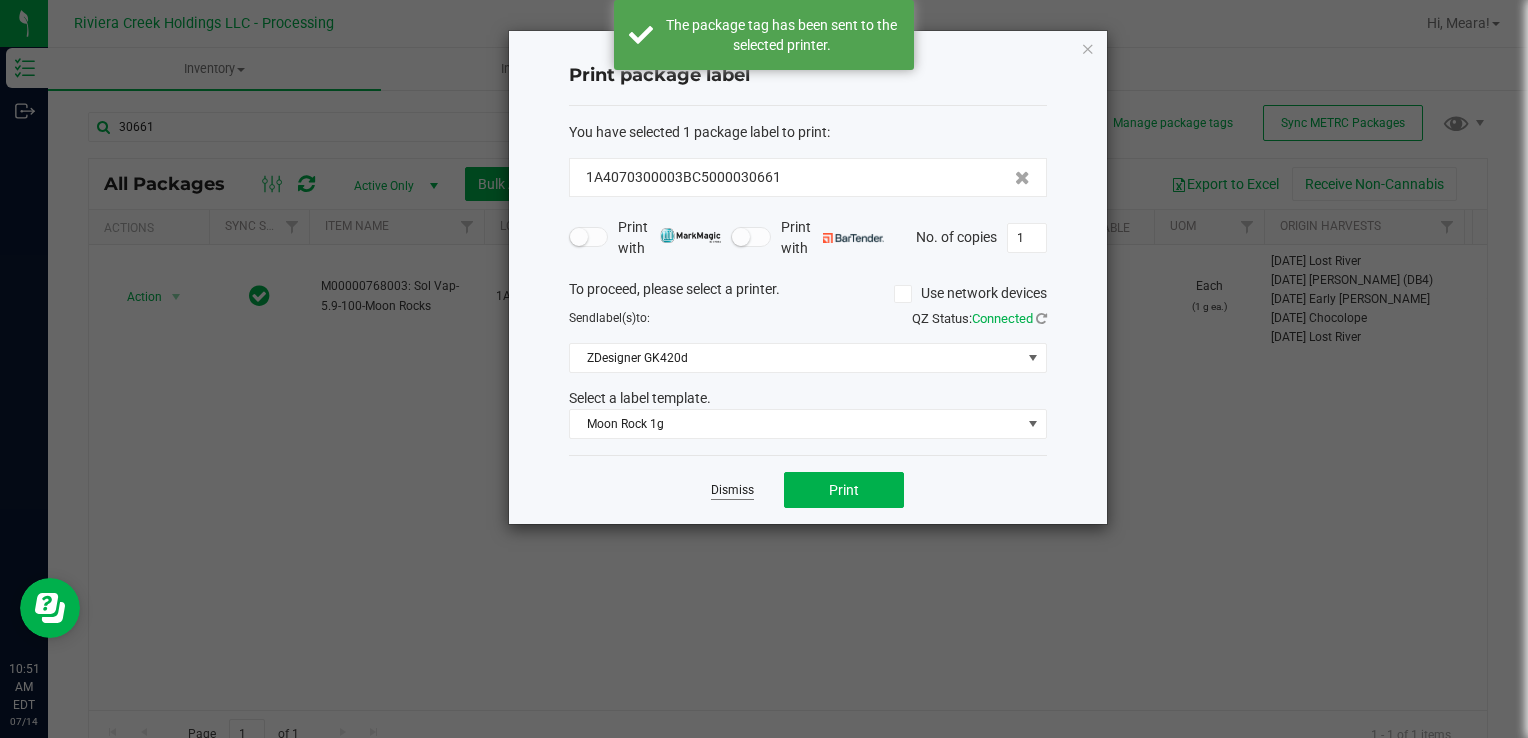 click on "Dismiss" 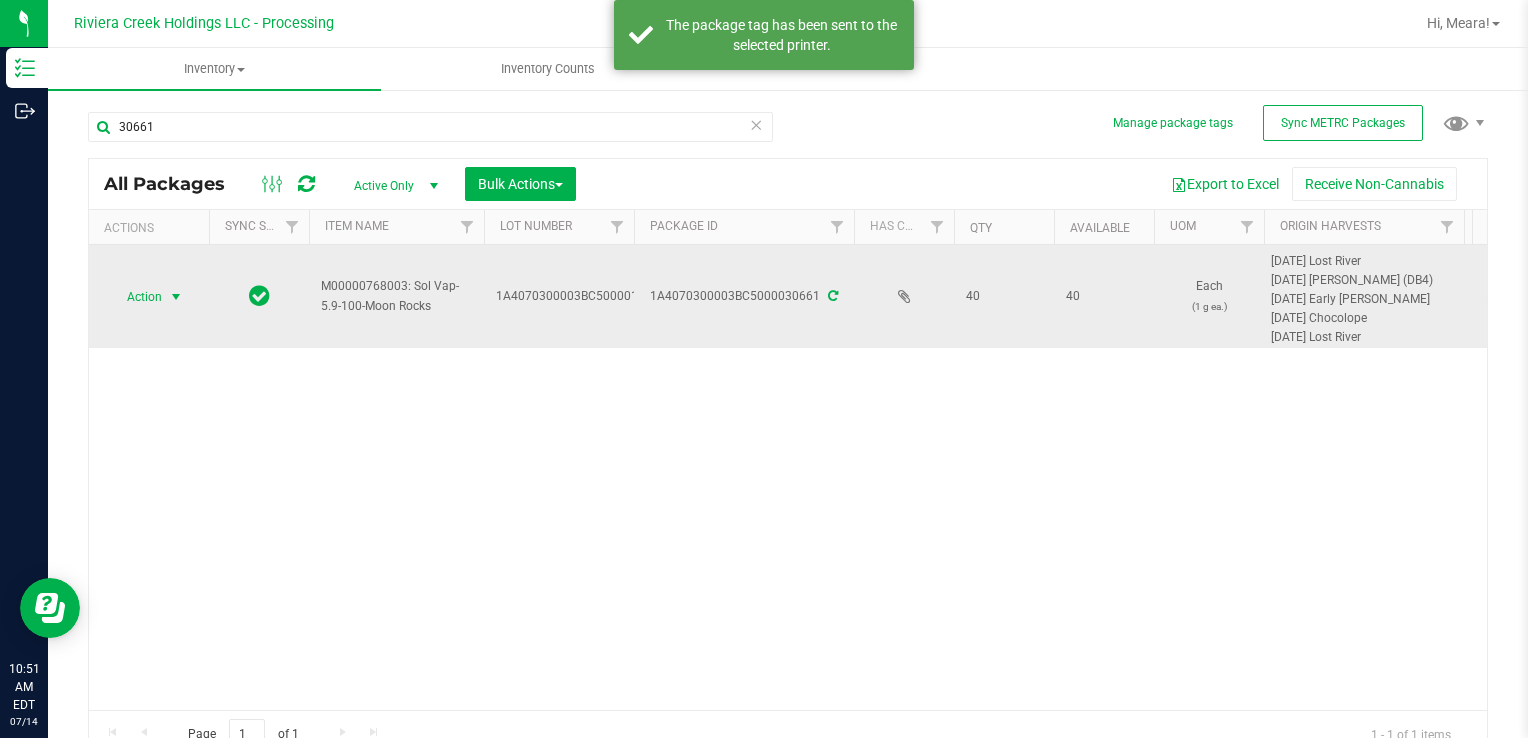 click on "Action" at bounding box center [136, 297] 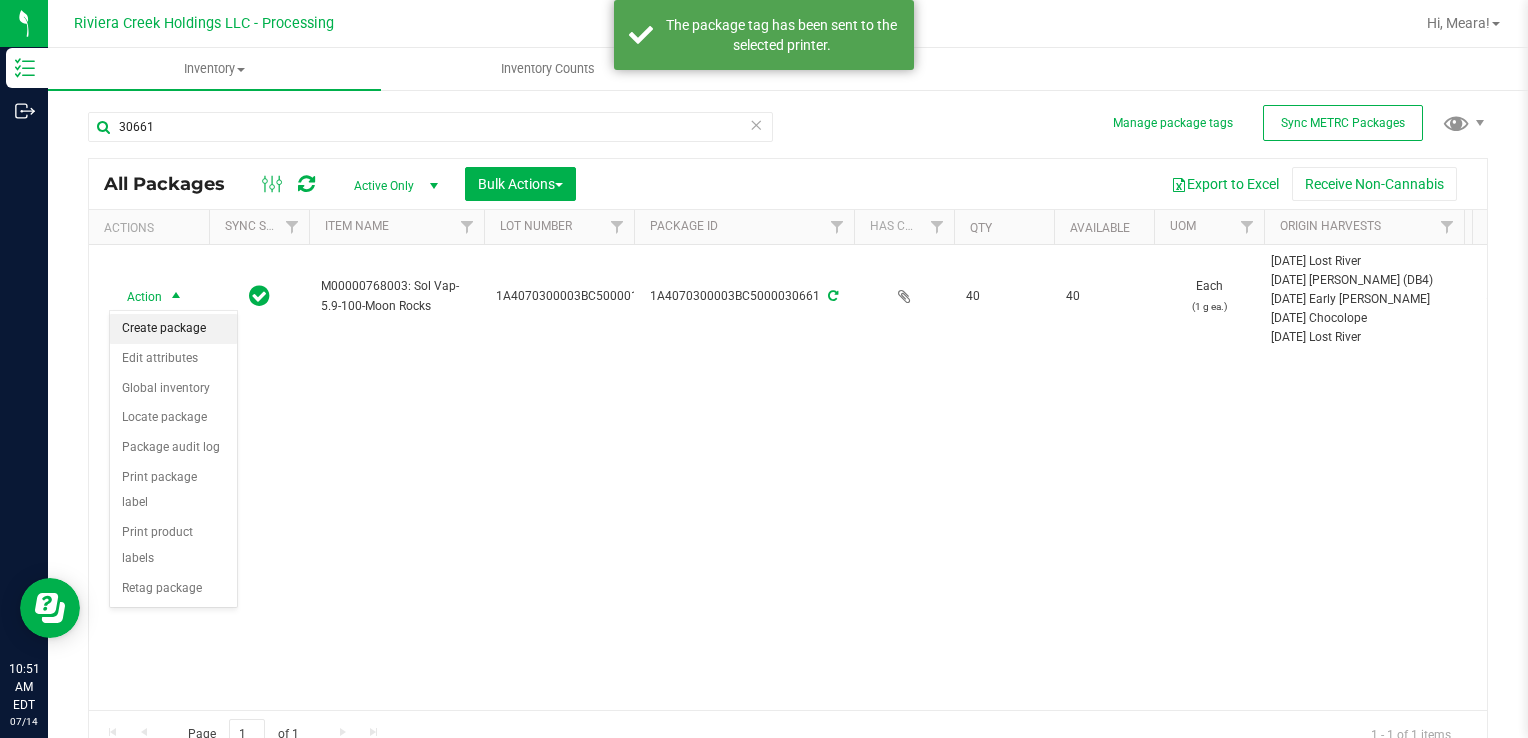 click on "Create package" at bounding box center [173, 329] 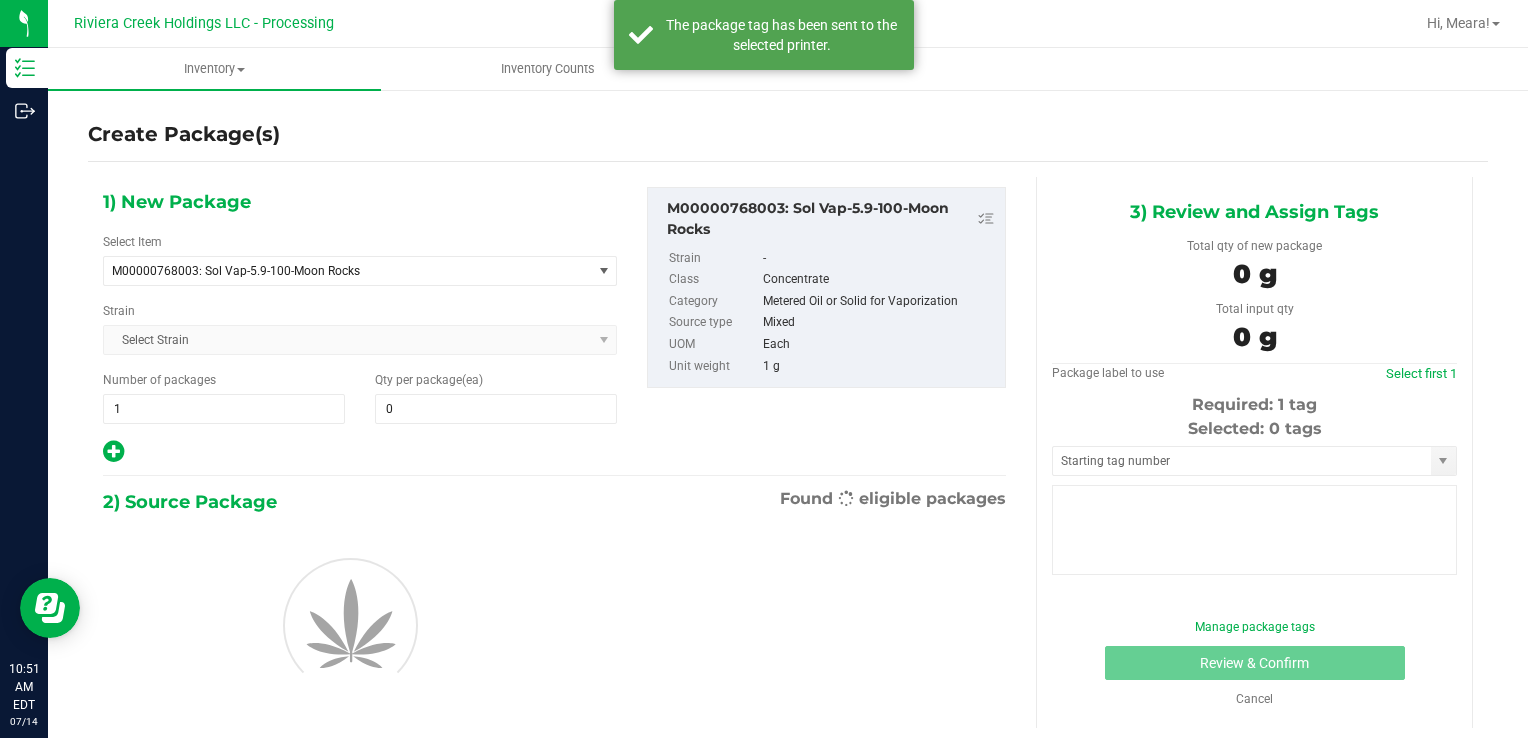 type on "0" 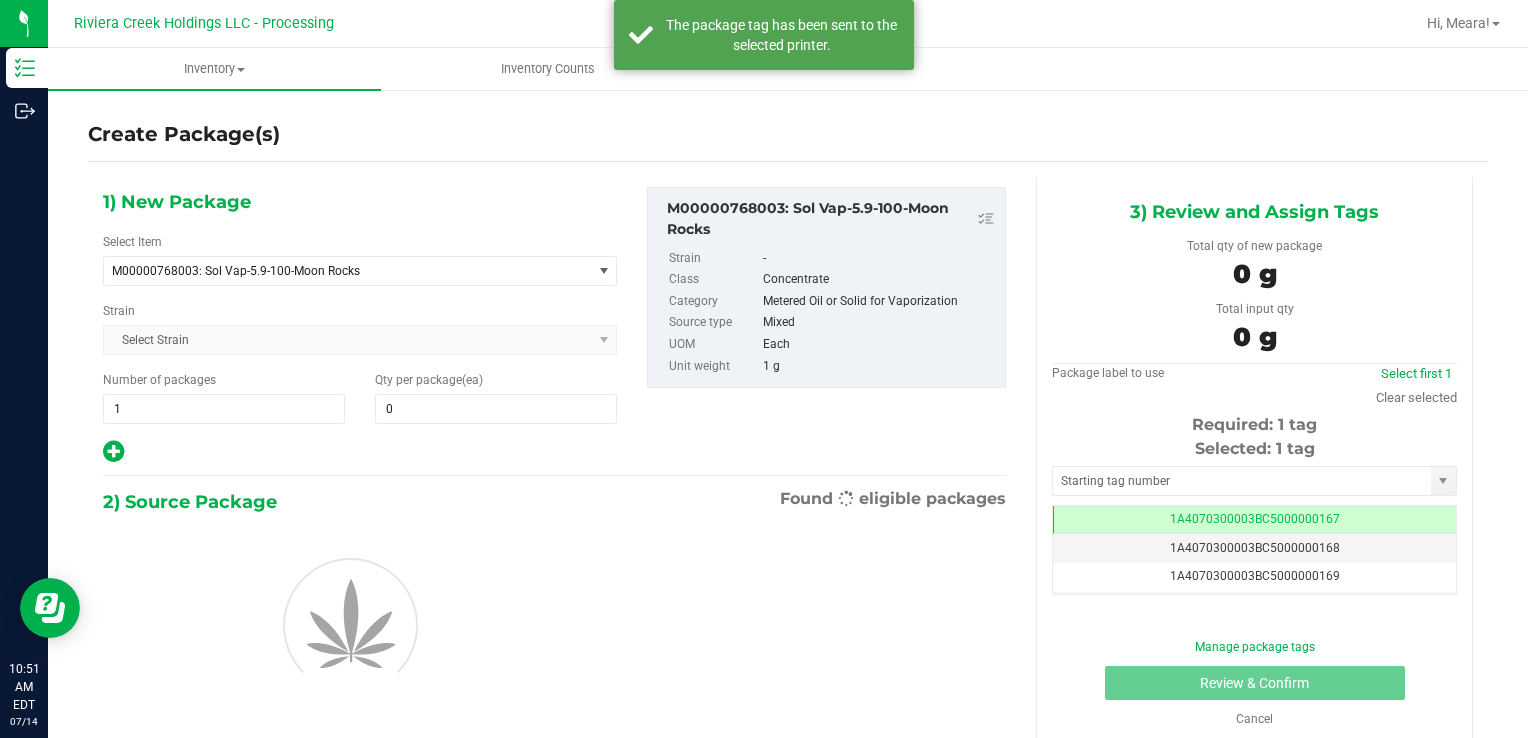 scroll, scrollTop: 0, scrollLeft: 0, axis: both 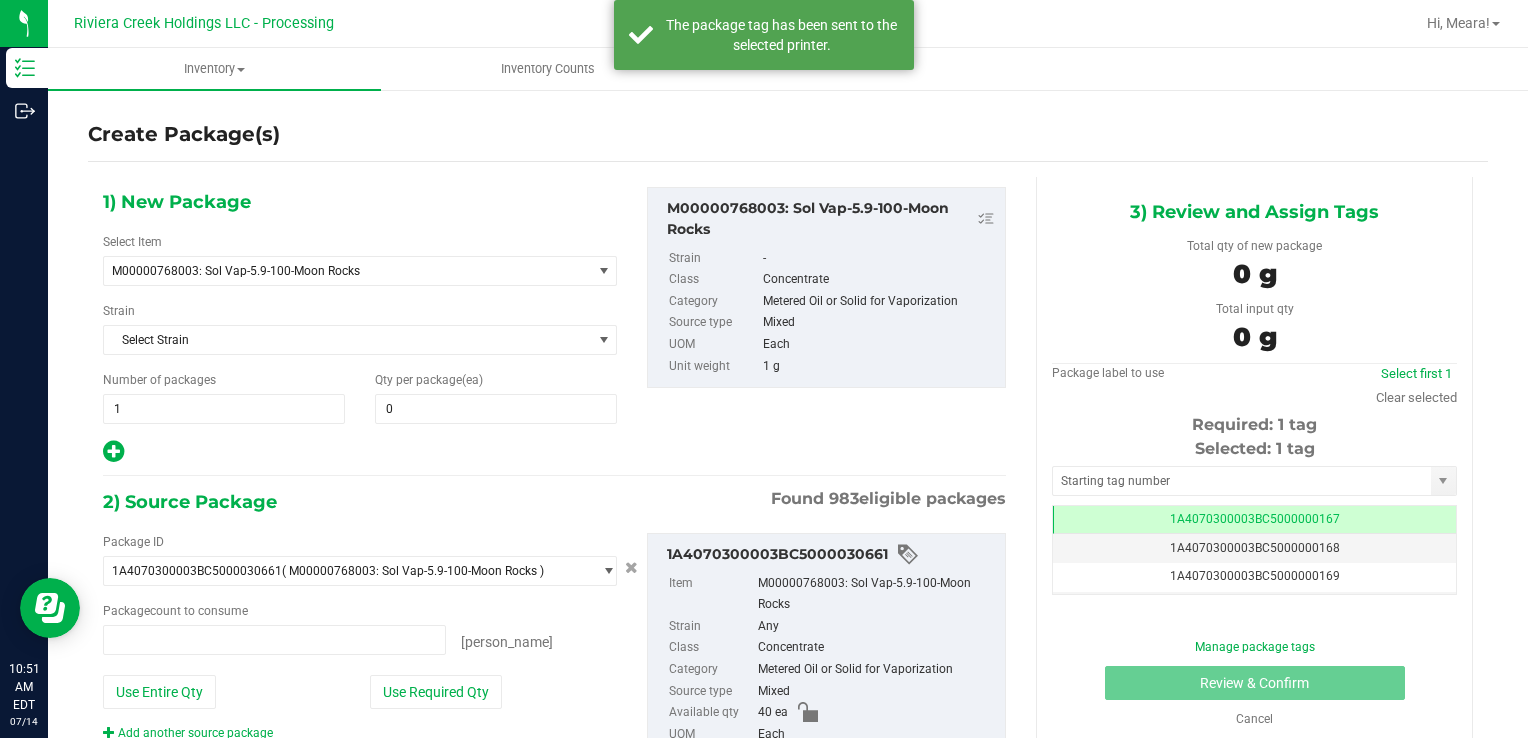 type on "0 ea" 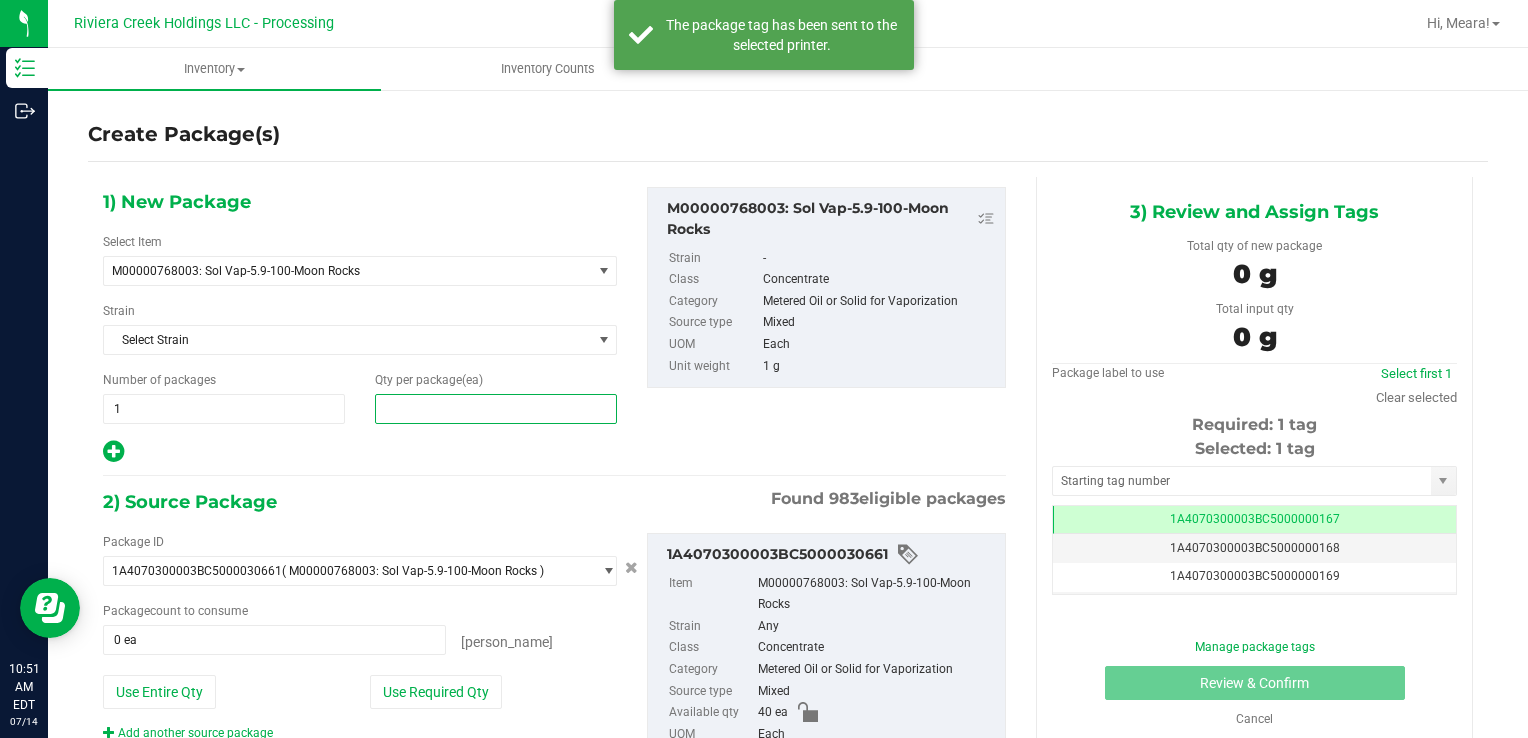 click at bounding box center (496, 409) 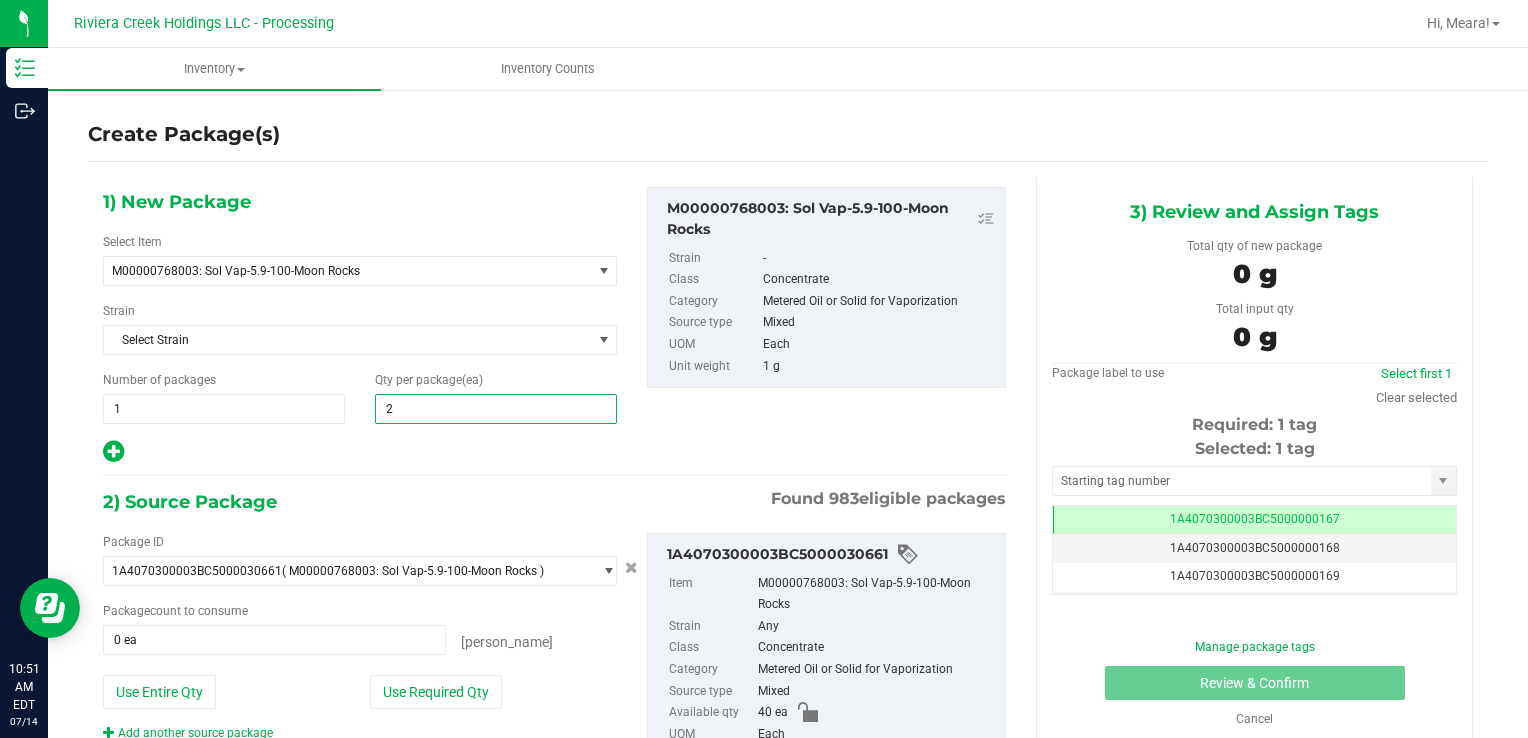 type on "25" 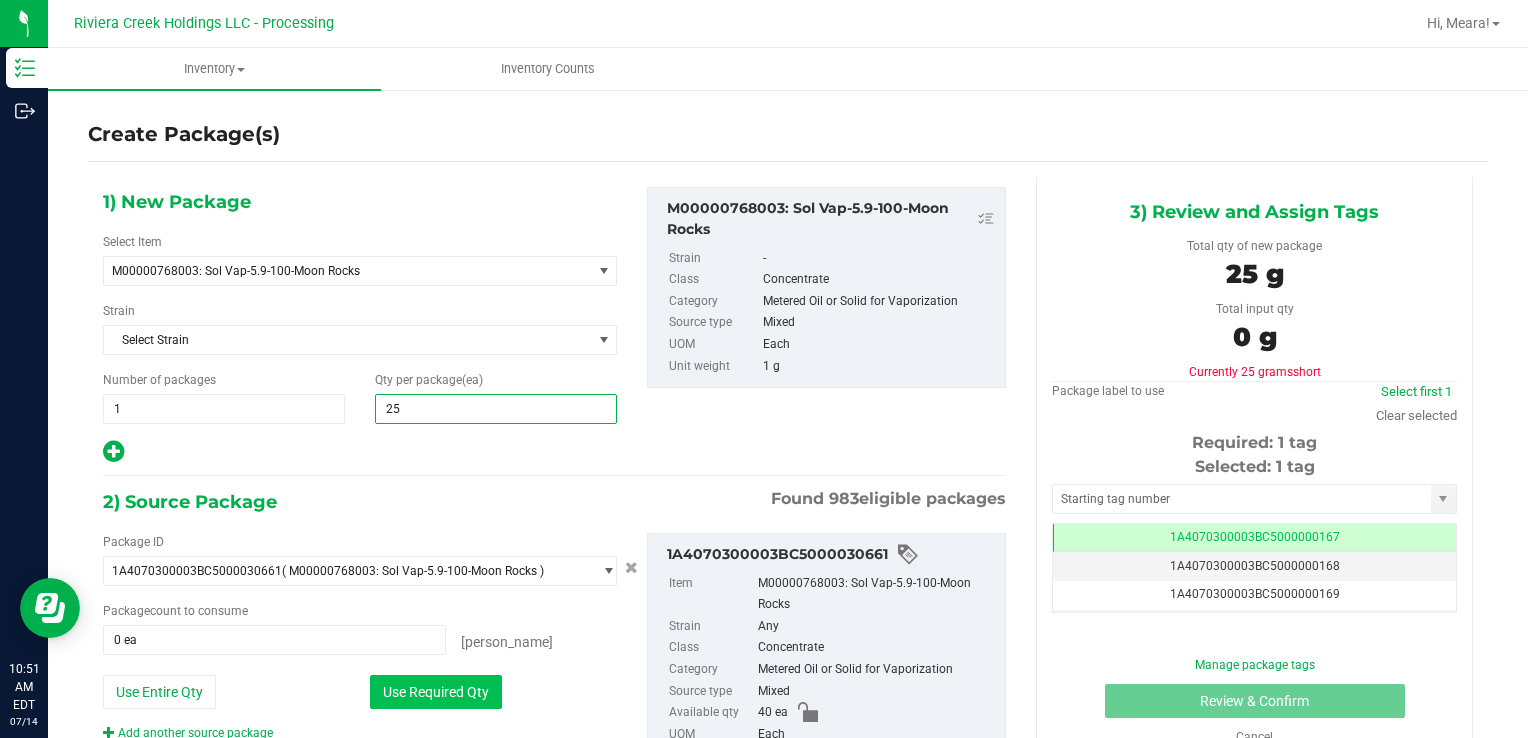 type on "25" 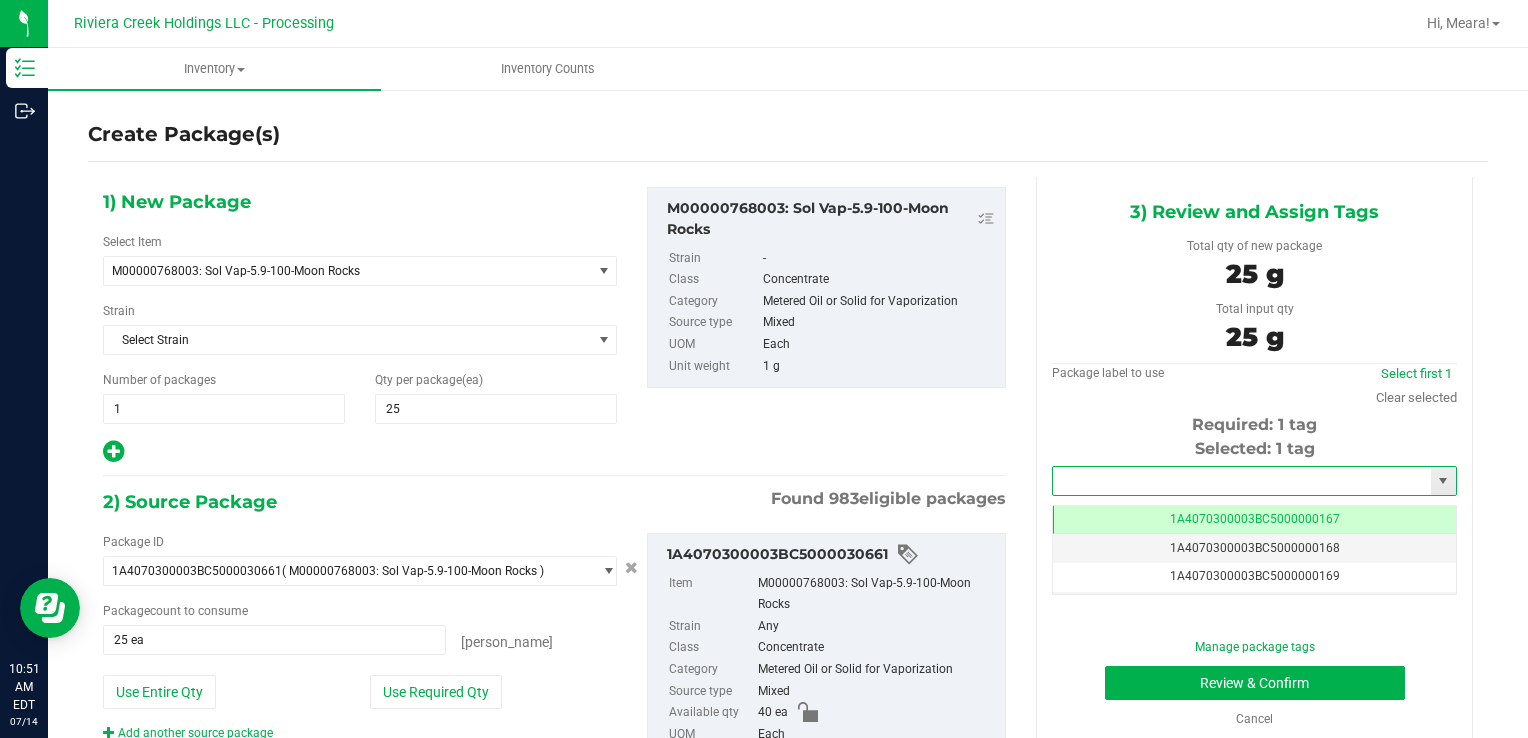click at bounding box center (1242, 481) 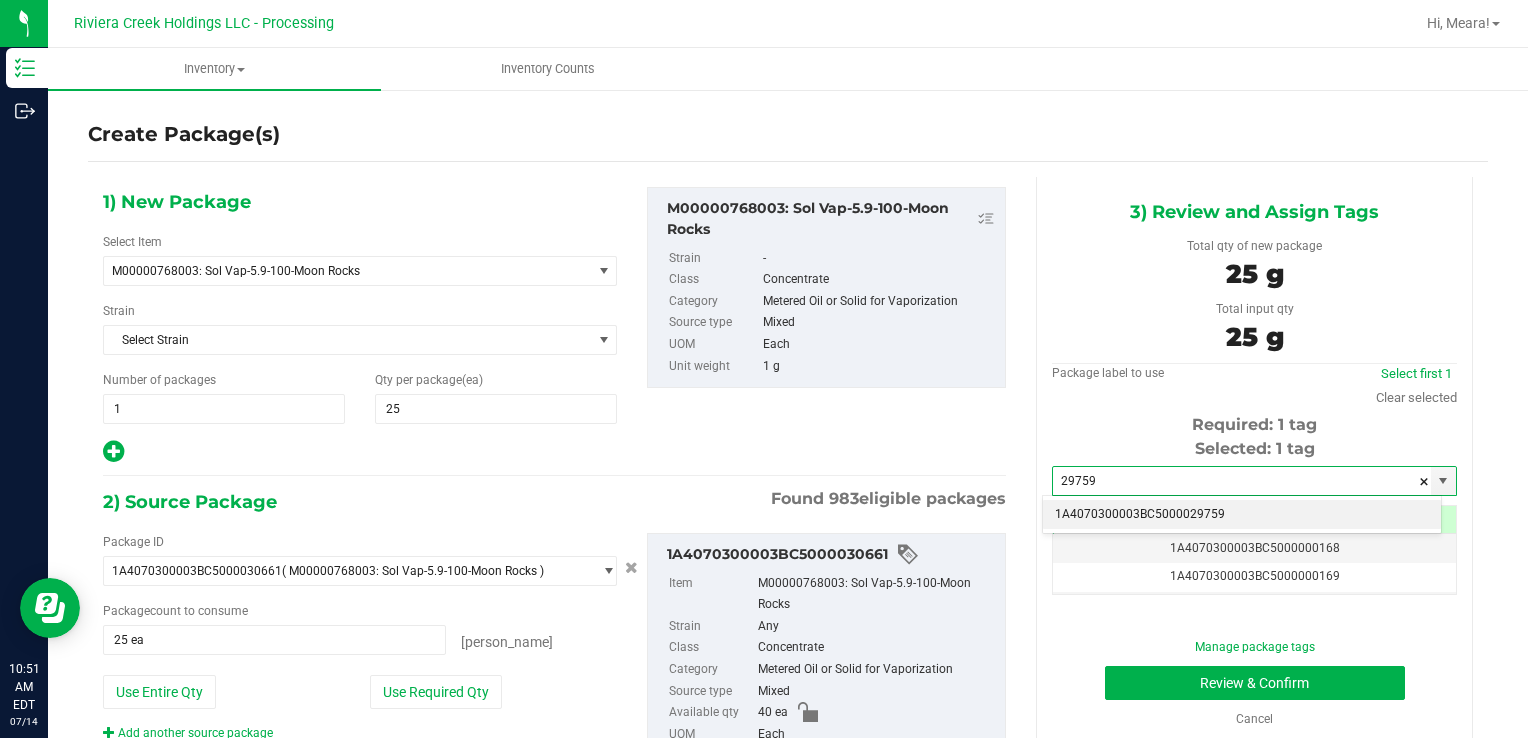 click on "1A4070300003BC5000029759" at bounding box center (1242, 515) 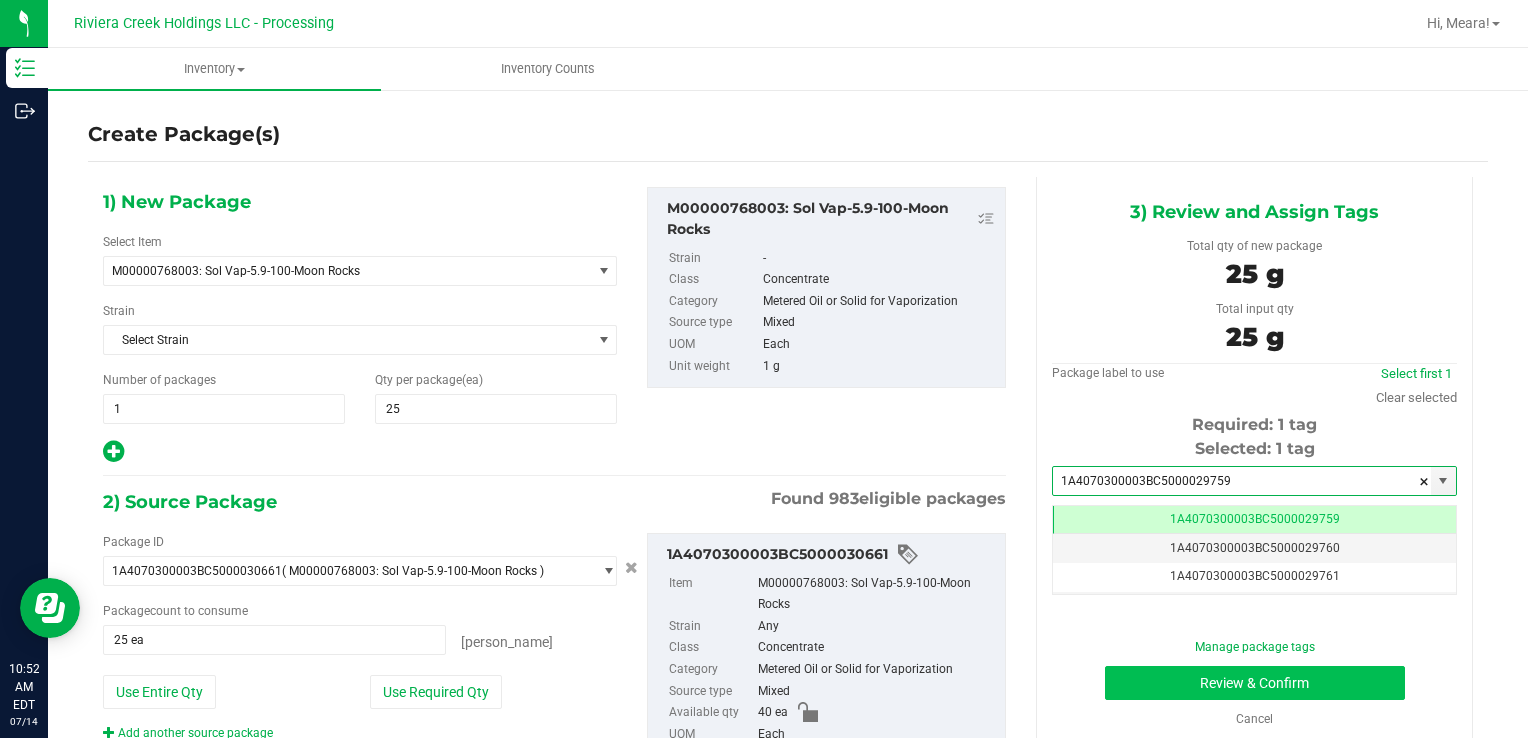type on "1A4070300003BC5000029759" 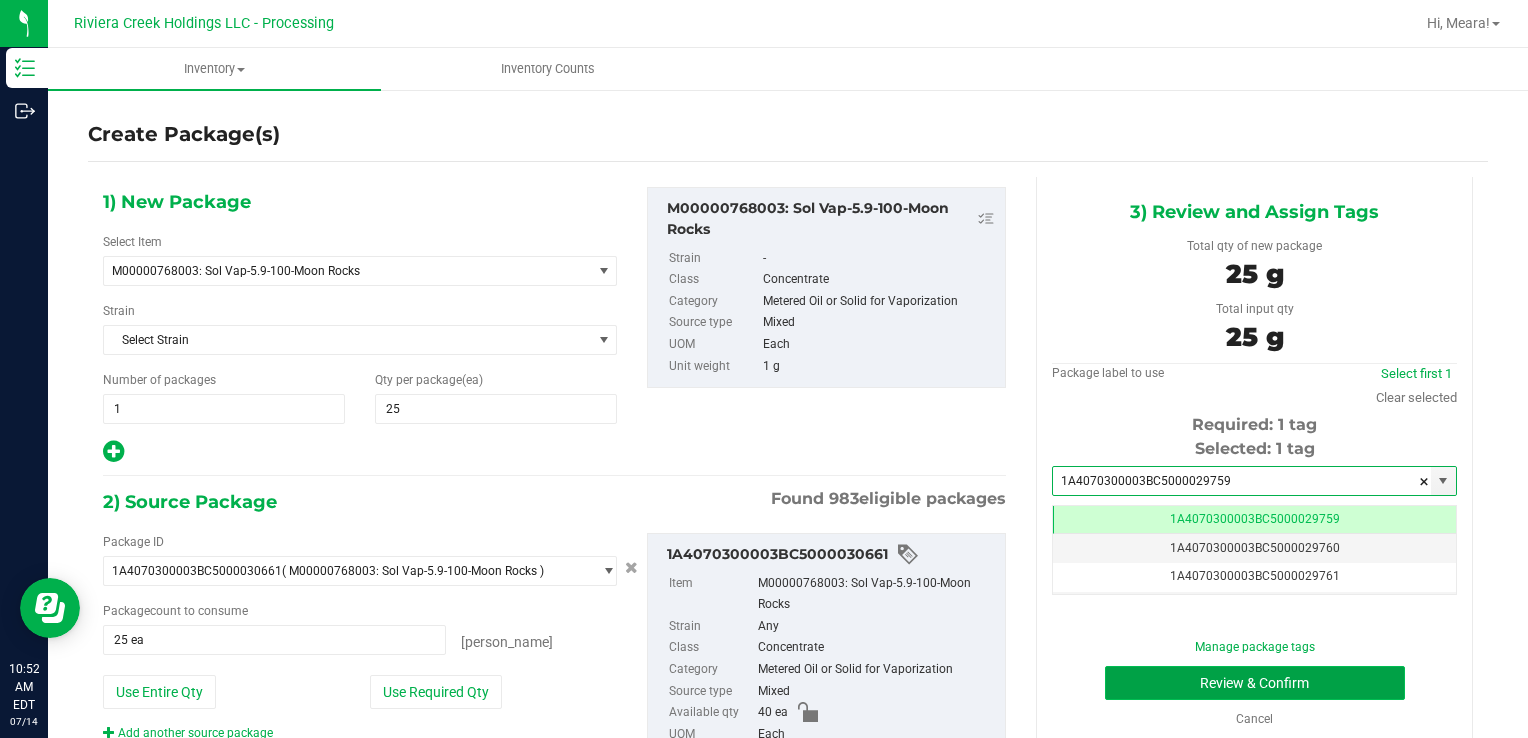 click on "Review & Confirm" at bounding box center (1255, 683) 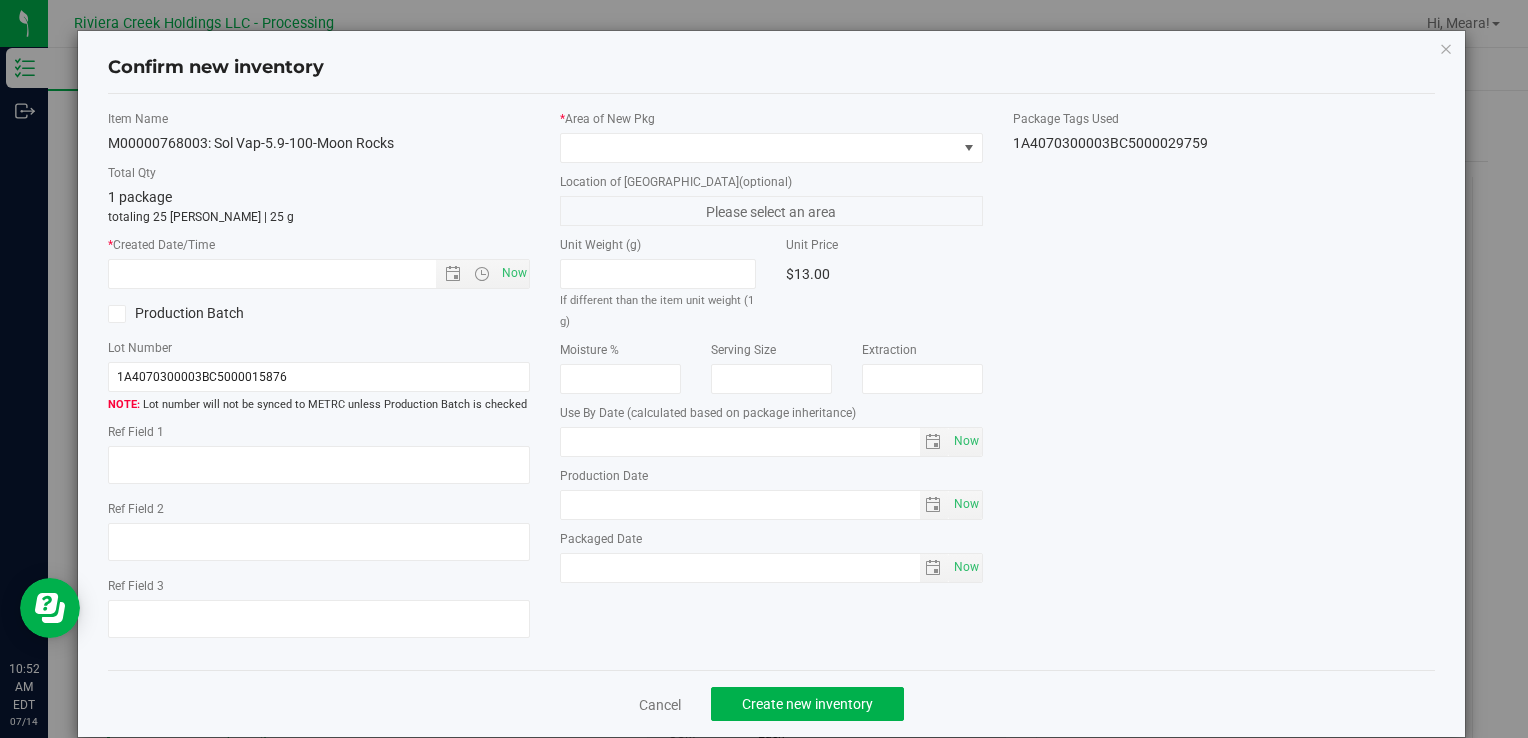 type on "[DATE]" 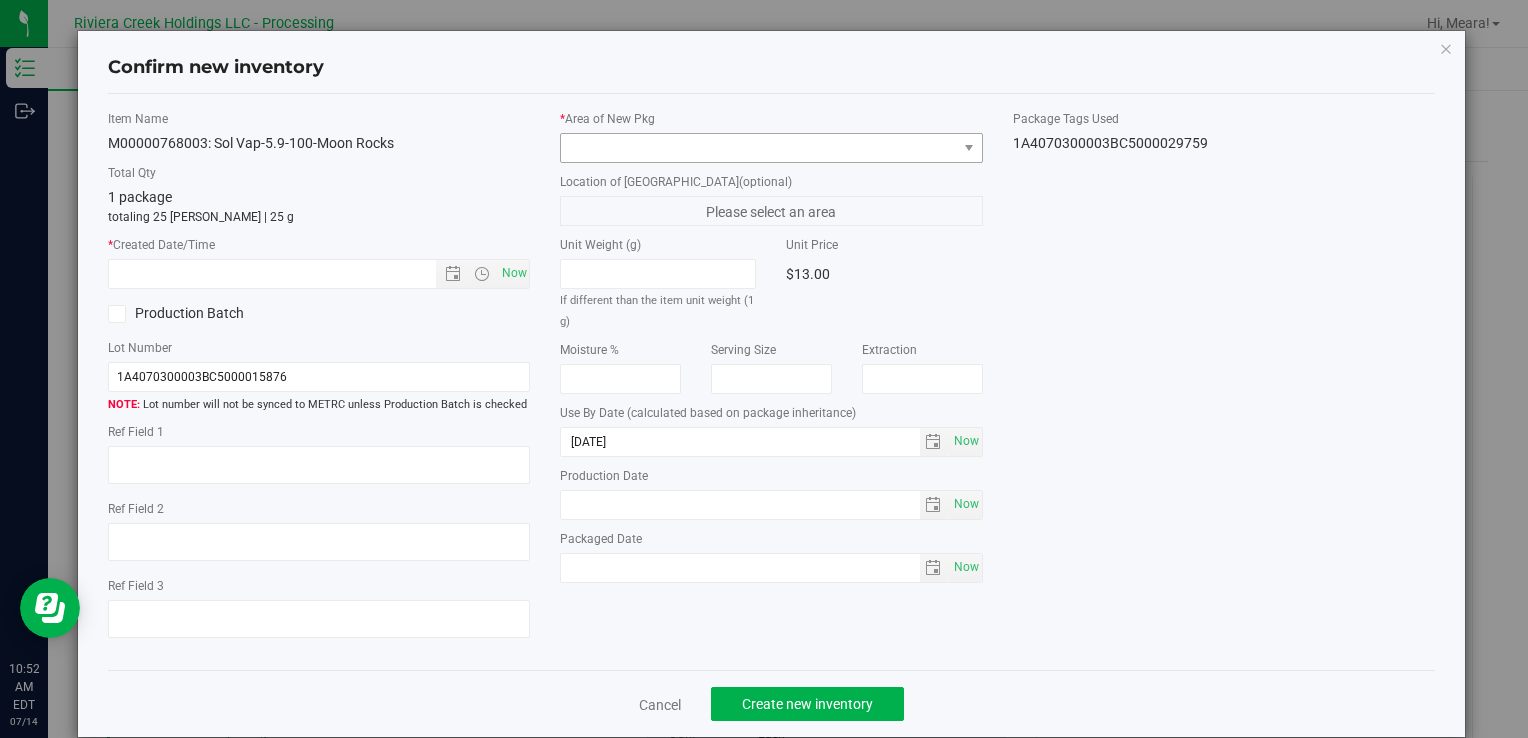 click on "*
Area of [GEOGRAPHIC_DATA]
Location of [GEOGRAPHIC_DATA]
(optional)
Please select an area
Unit Weight (g)
If different than the item unit weight (1 g)
Unit Price
$13.00
Moisture %" at bounding box center (771, 351) 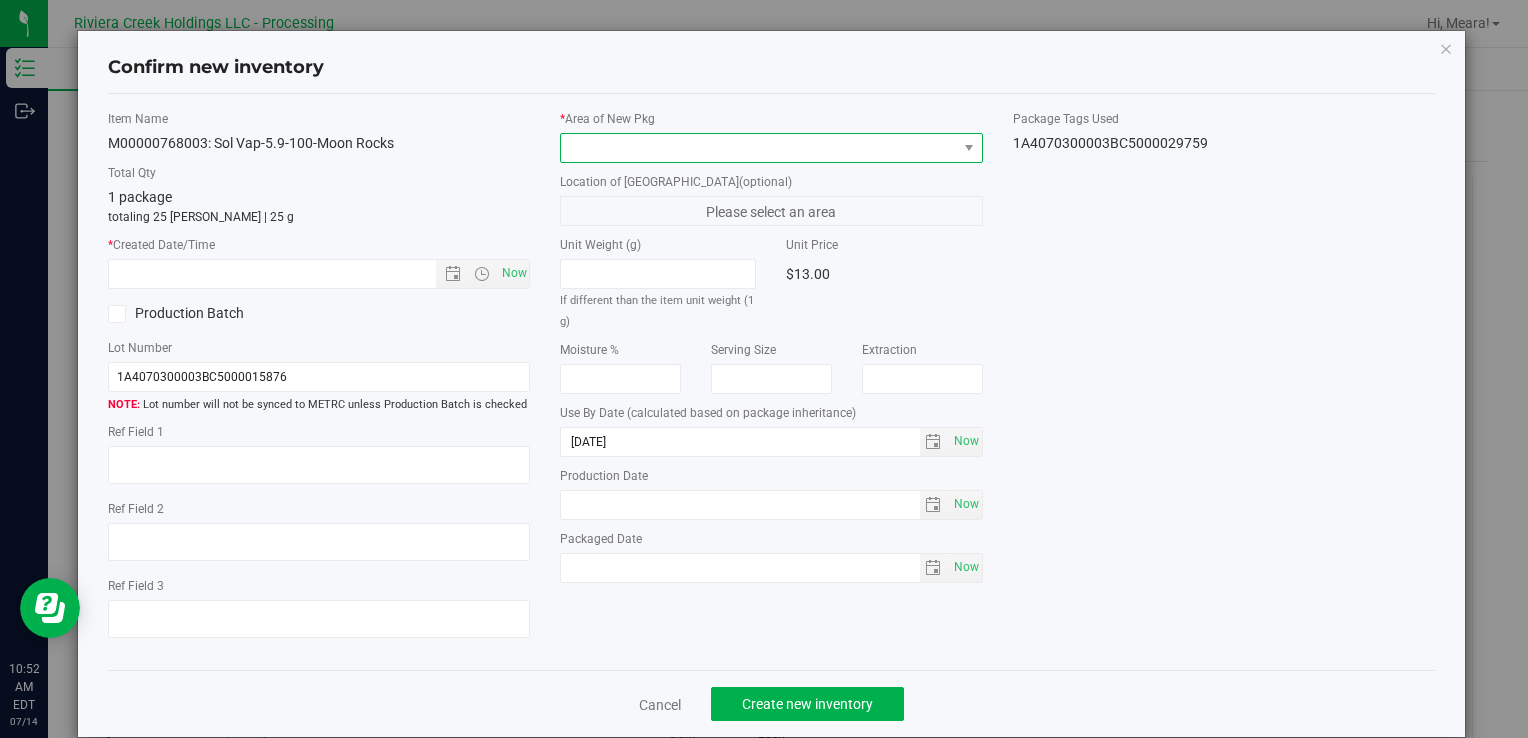 drag, startPoint x: 862, startPoint y: 156, endPoint x: 806, endPoint y: 158, distance: 56.0357 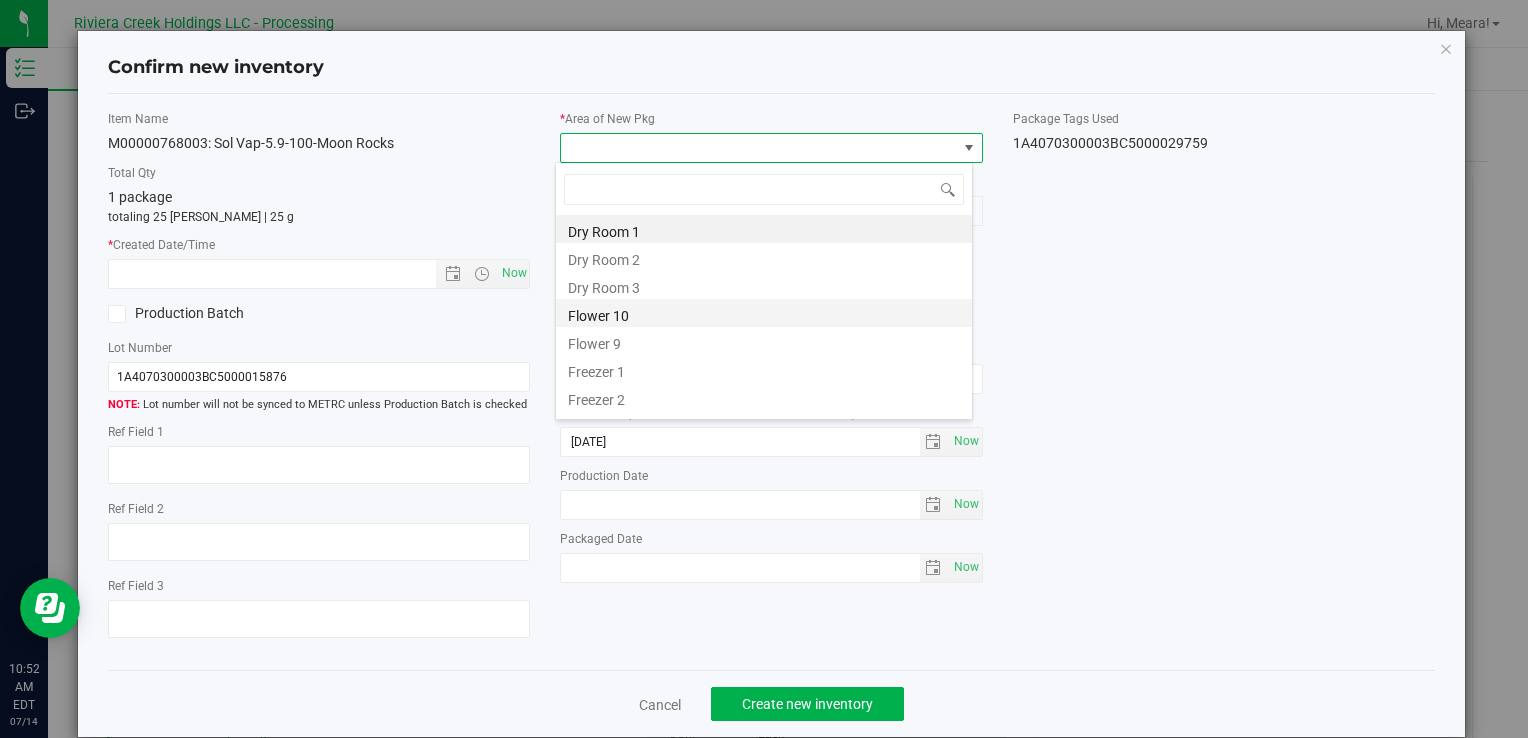 click on "Flower 10" at bounding box center (764, 313) 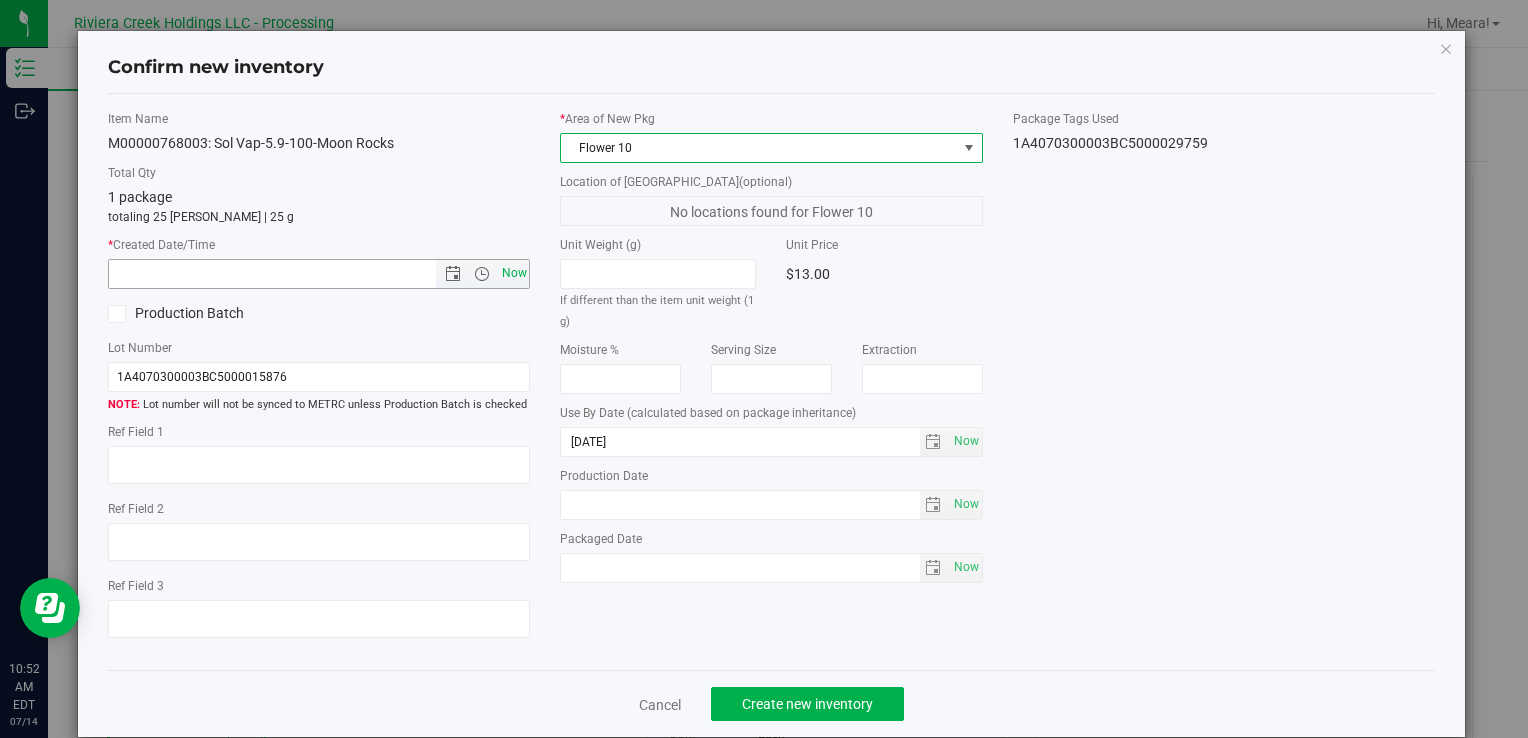 click on "Now" at bounding box center [514, 273] 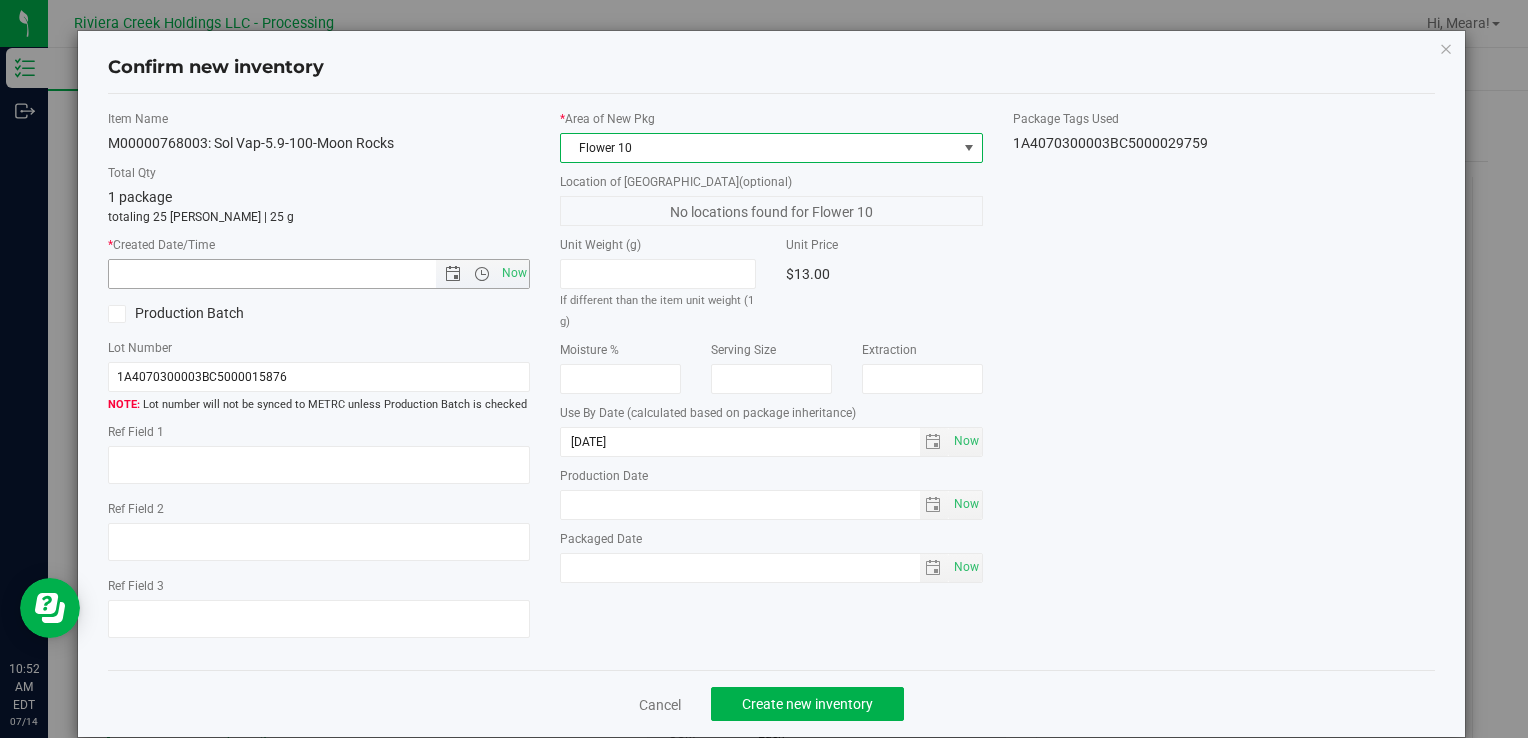 type on "[DATE] 10:52 AM" 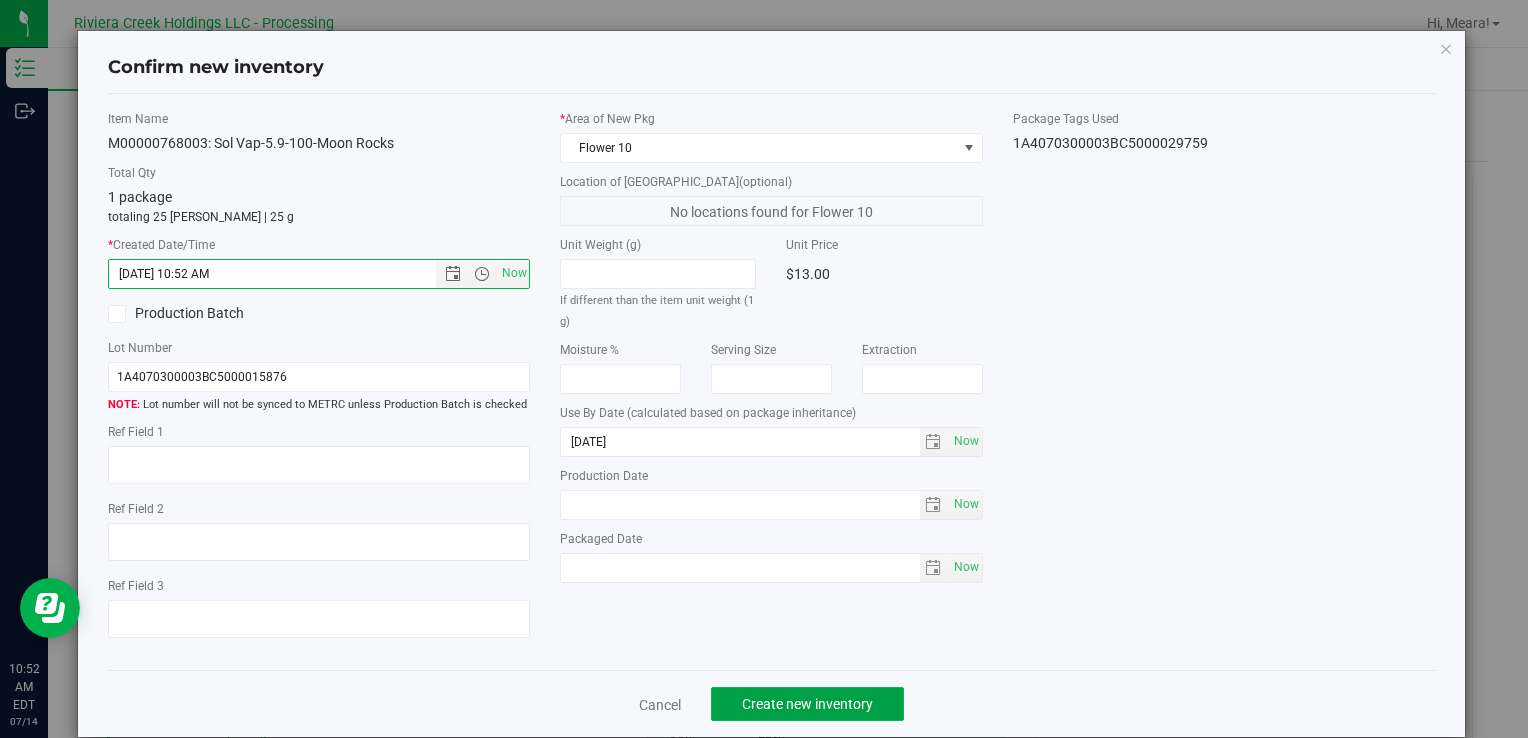 click on "Create new inventory" 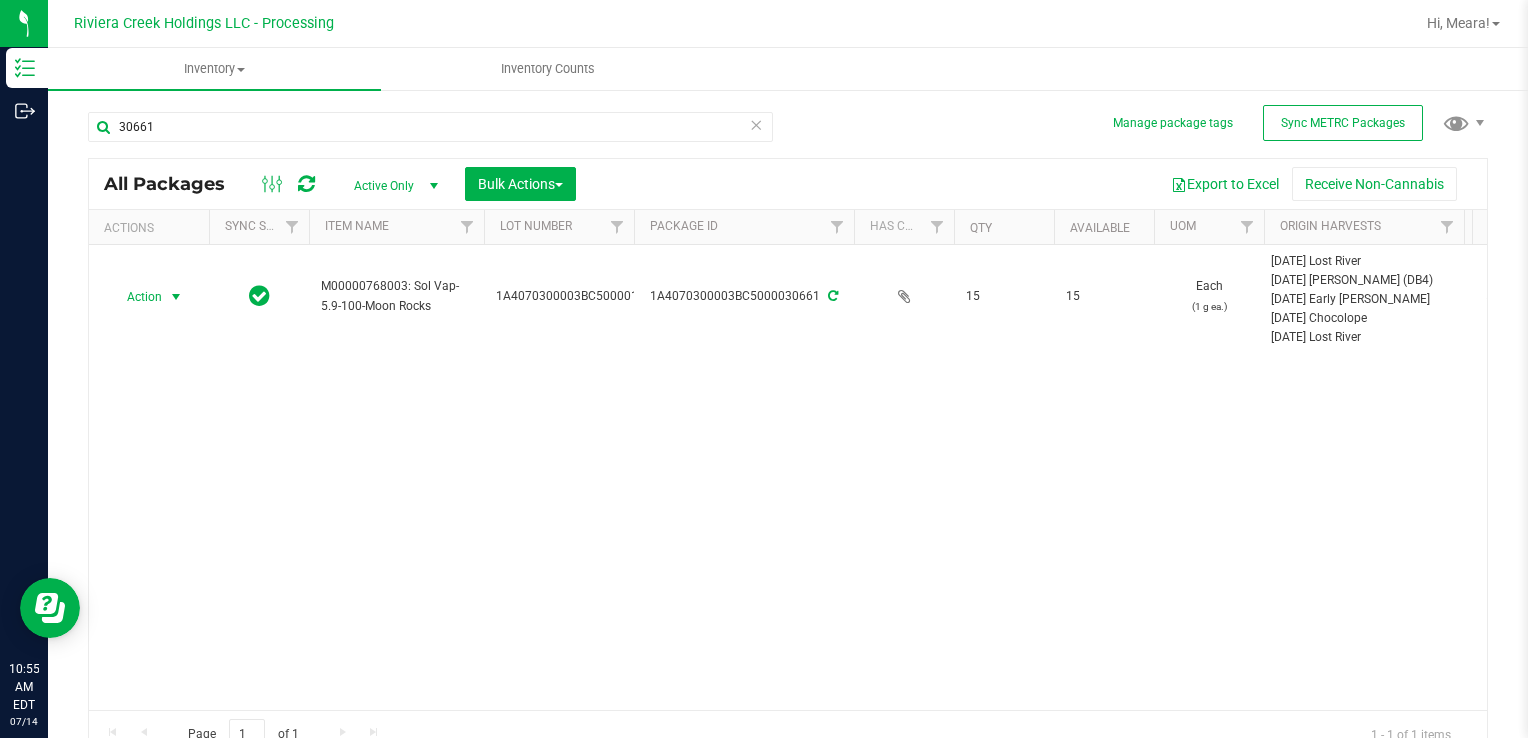 drag, startPoint x: 151, startPoint y: 306, endPoint x: 184, endPoint y: 343, distance: 49.57822 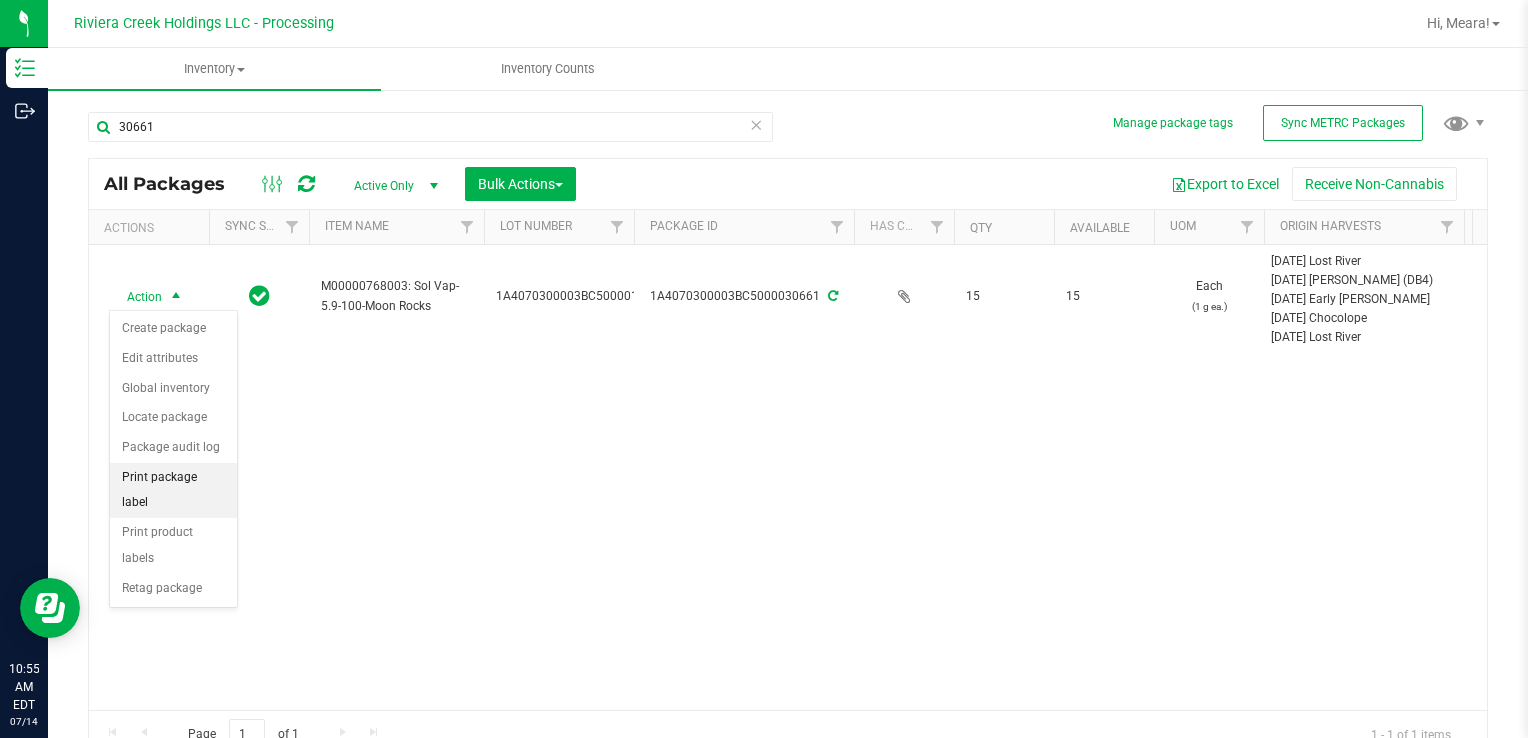 drag, startPoint x: 198, startPoint y: 470, endPoint x: 213, endPoint y: 470, distance: 15 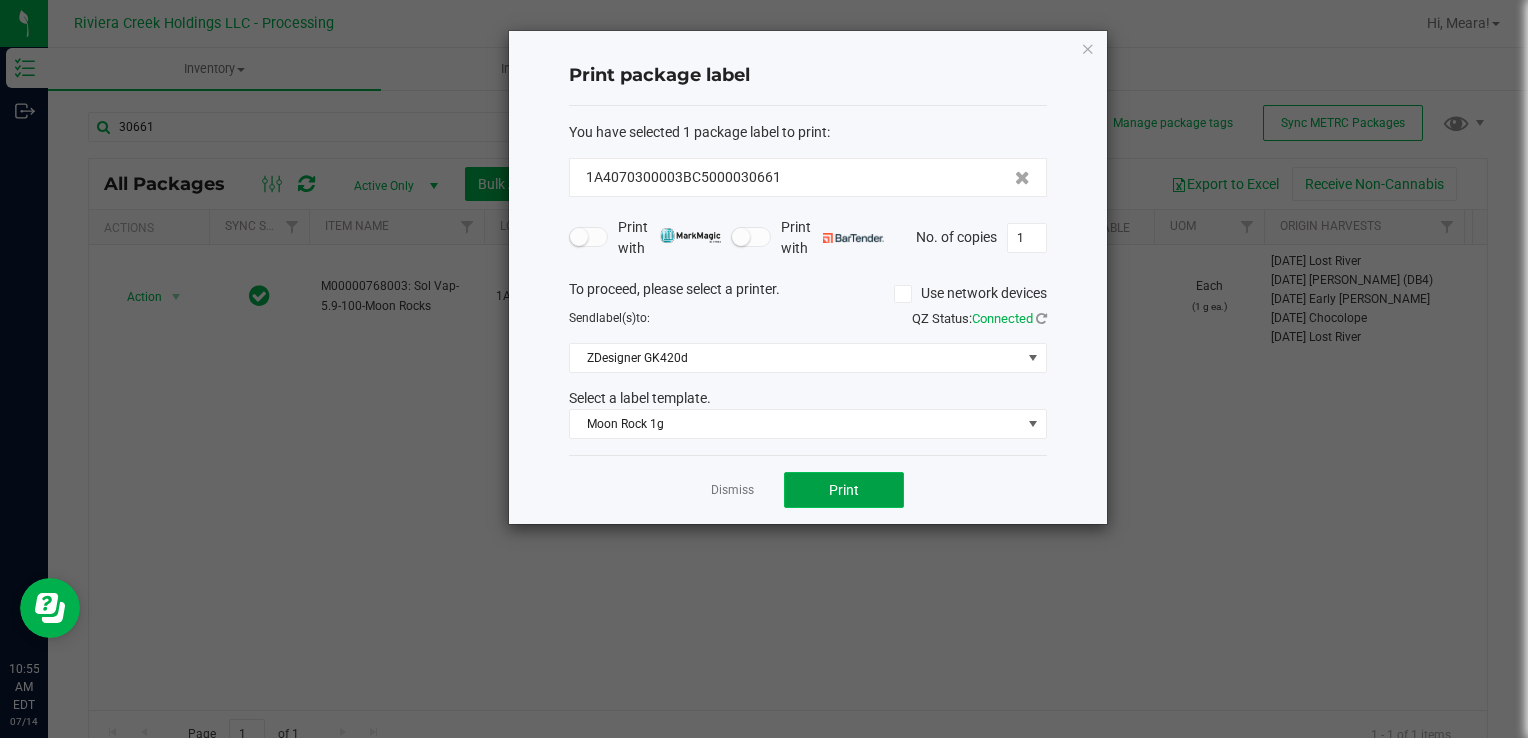 click on "Print" 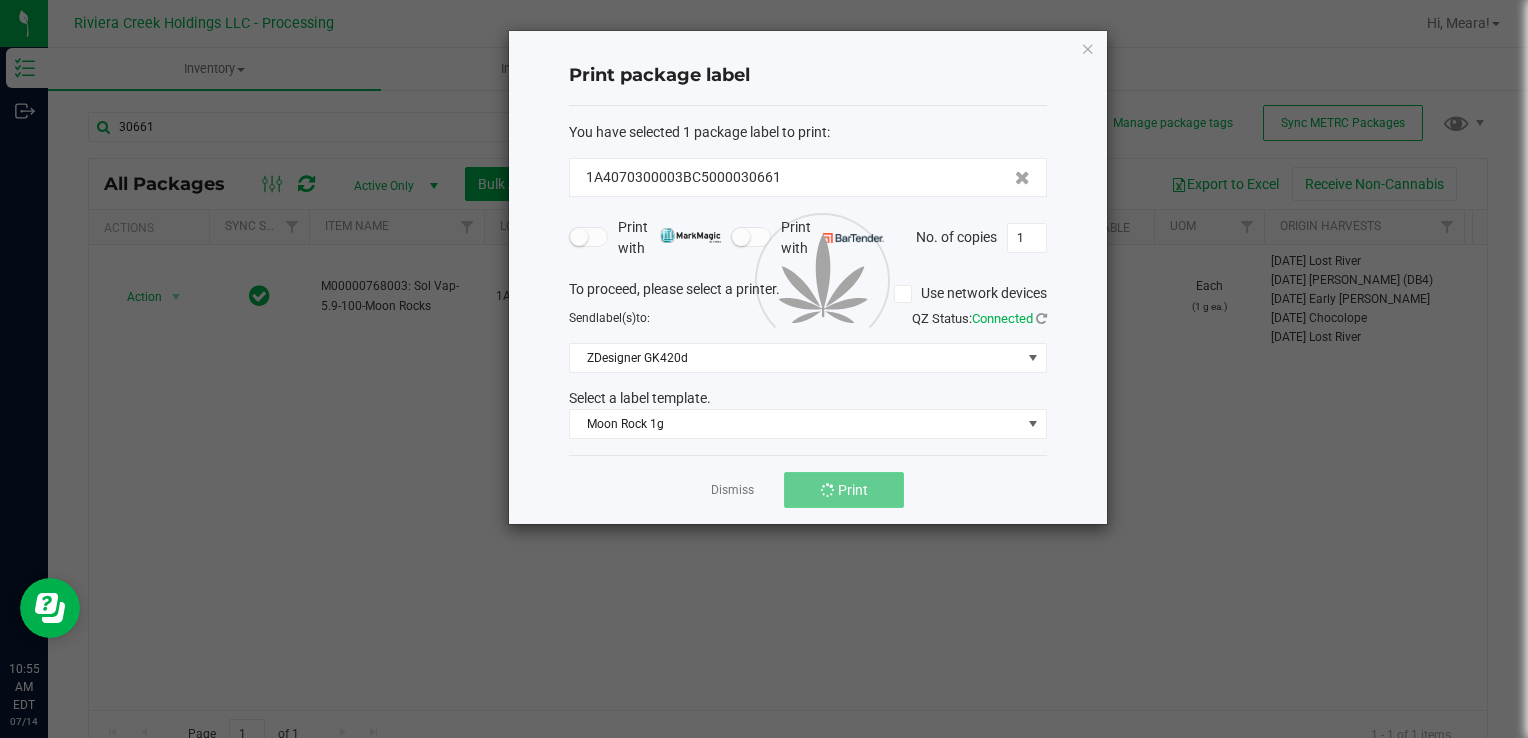 click on "Dismiss" 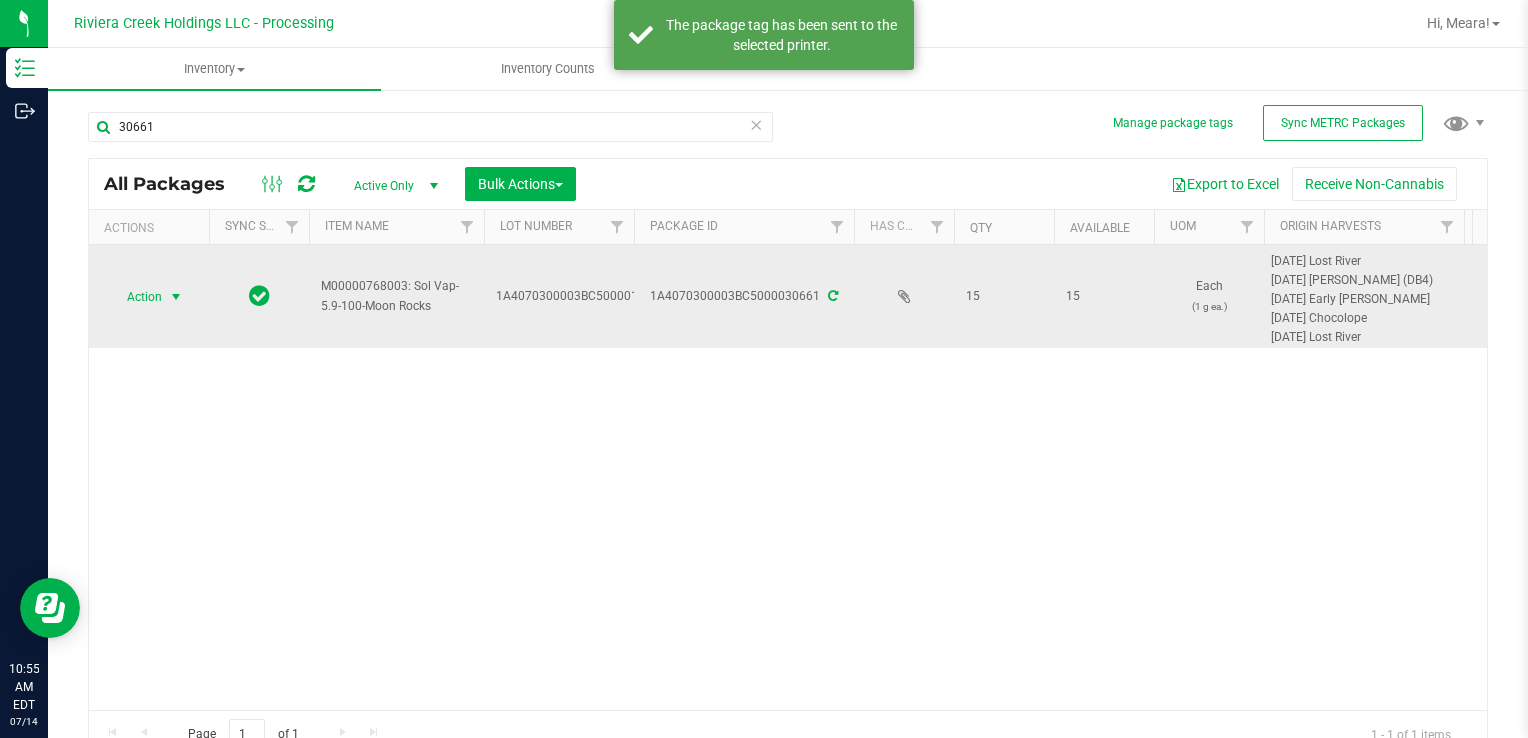 click on "Action" at bounding box center [136, 297] 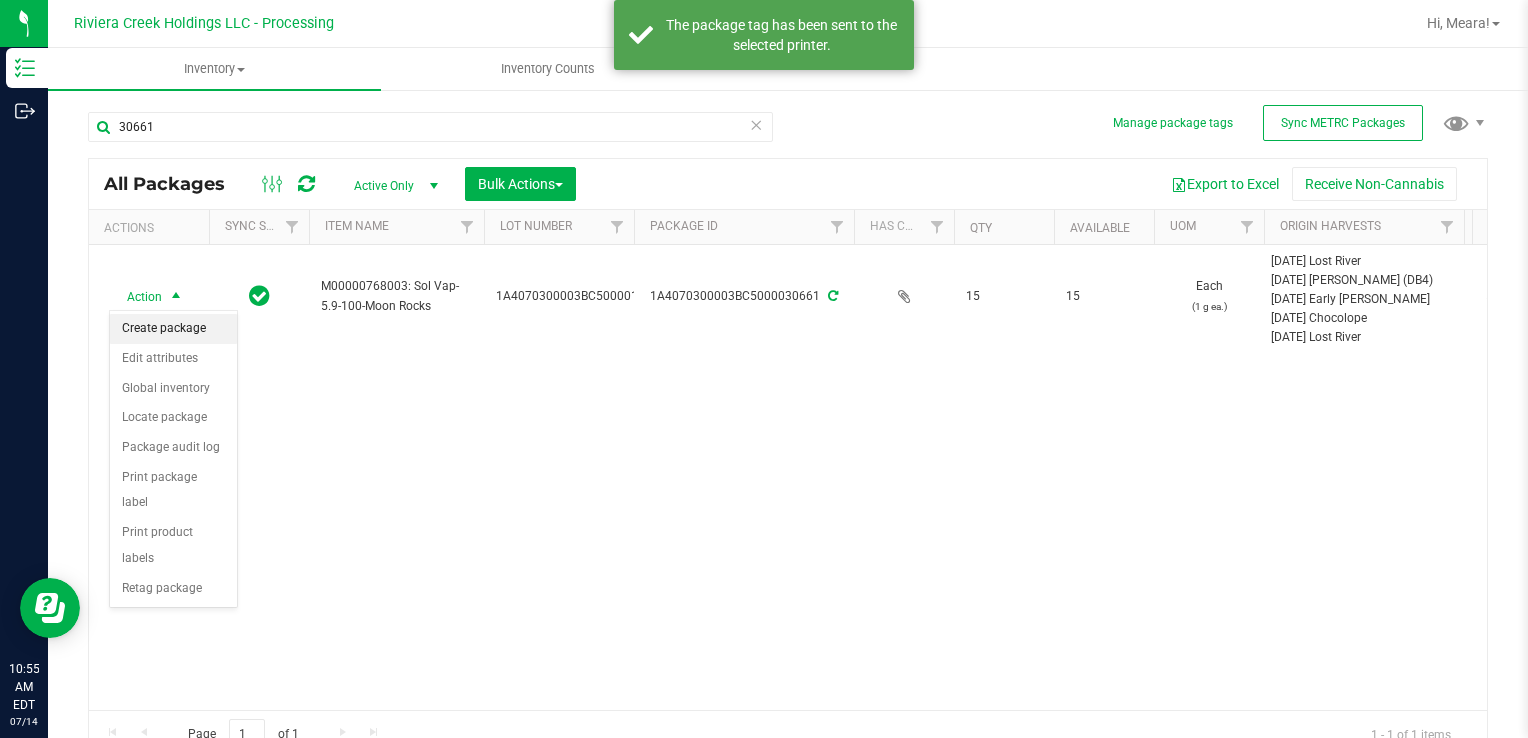 click on "Create package" at bounding box center [173, 329] 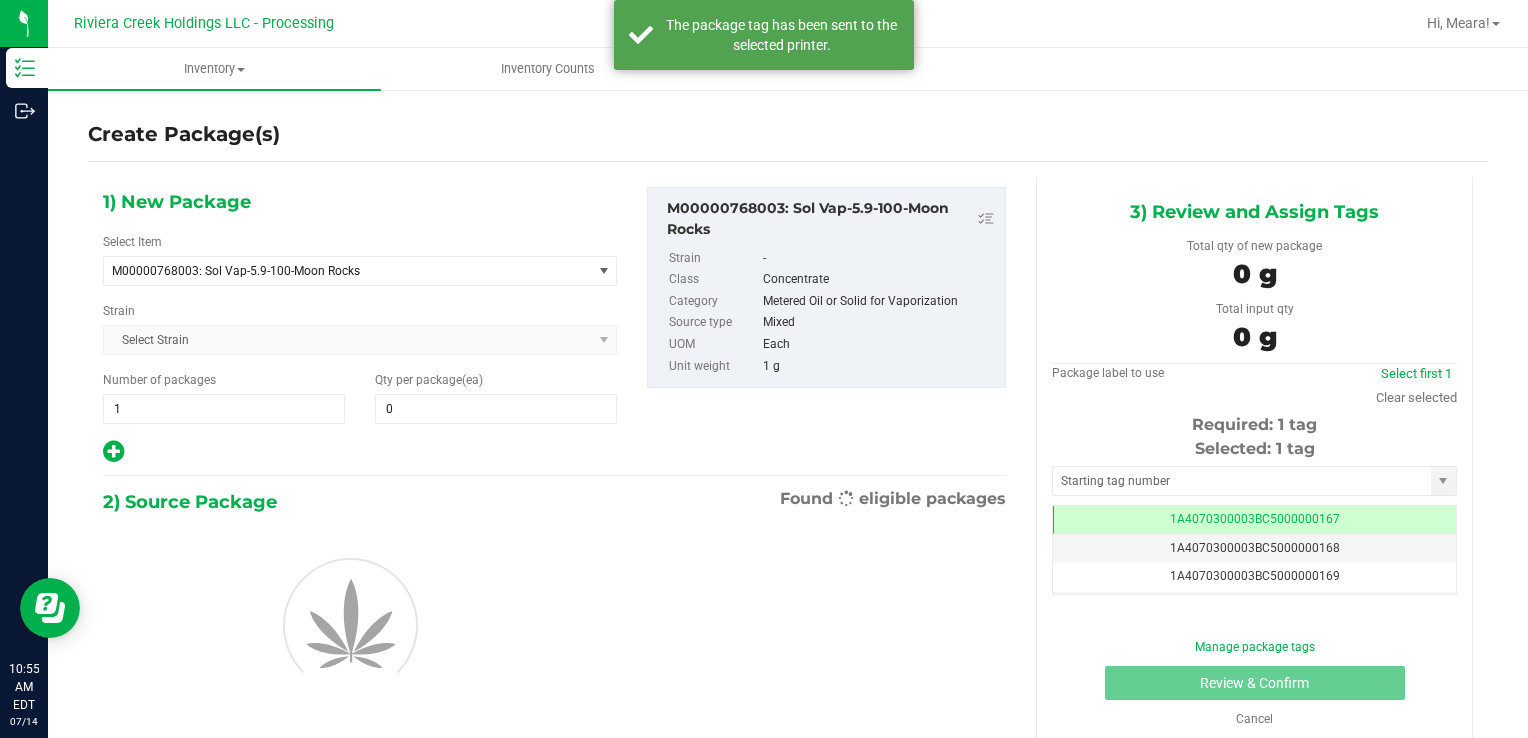 scroll, scrollTop: 0, scrollLeft: 0, axis: both 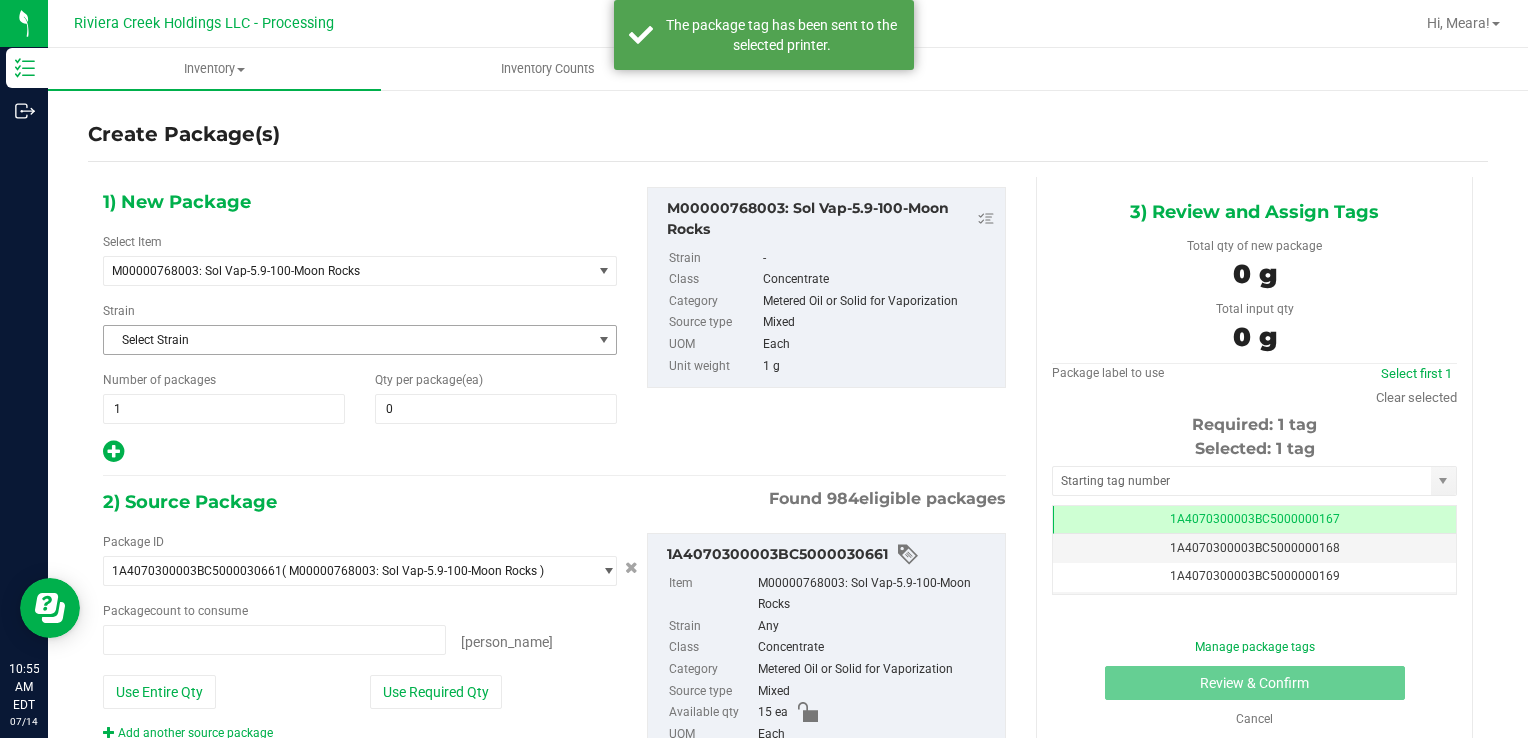 type on "0 ea" 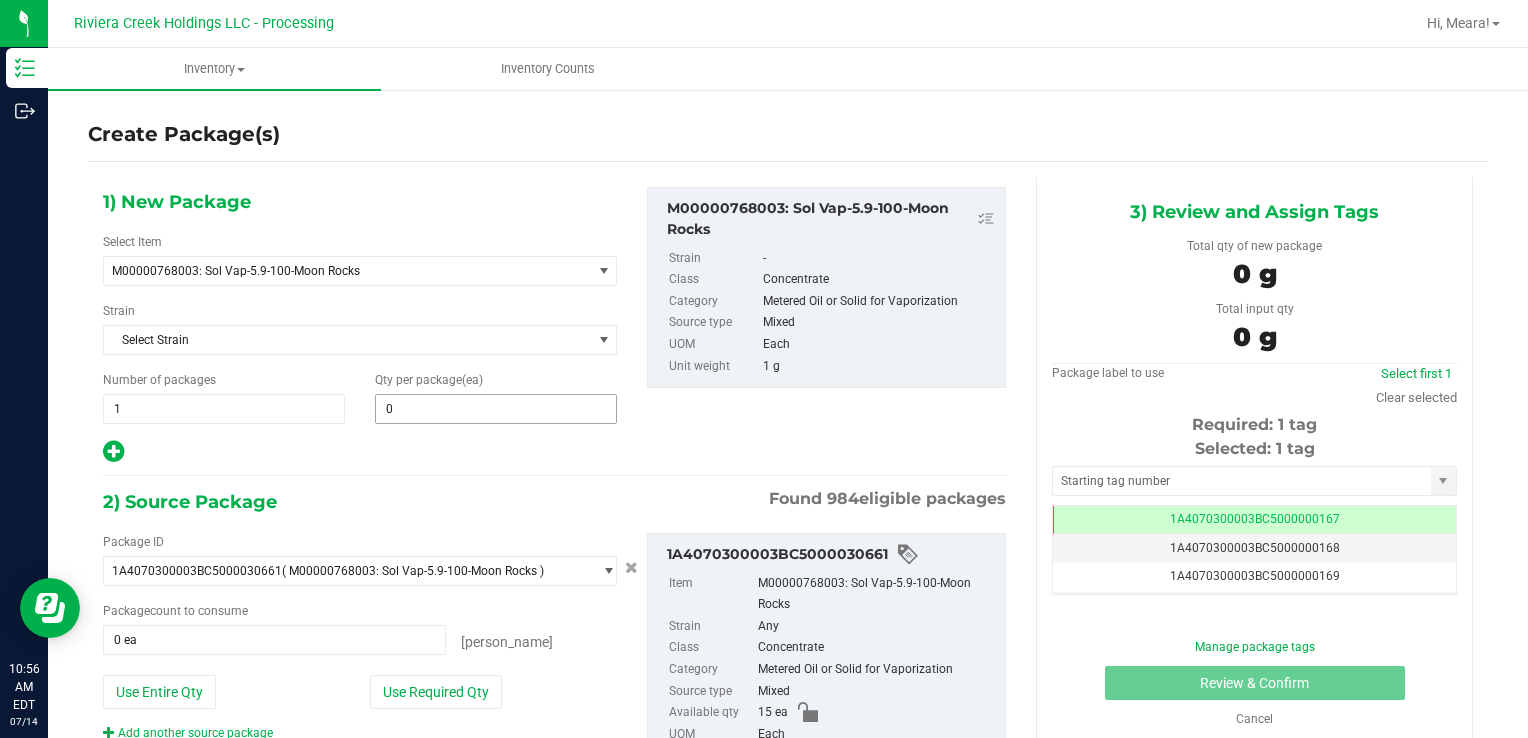 type 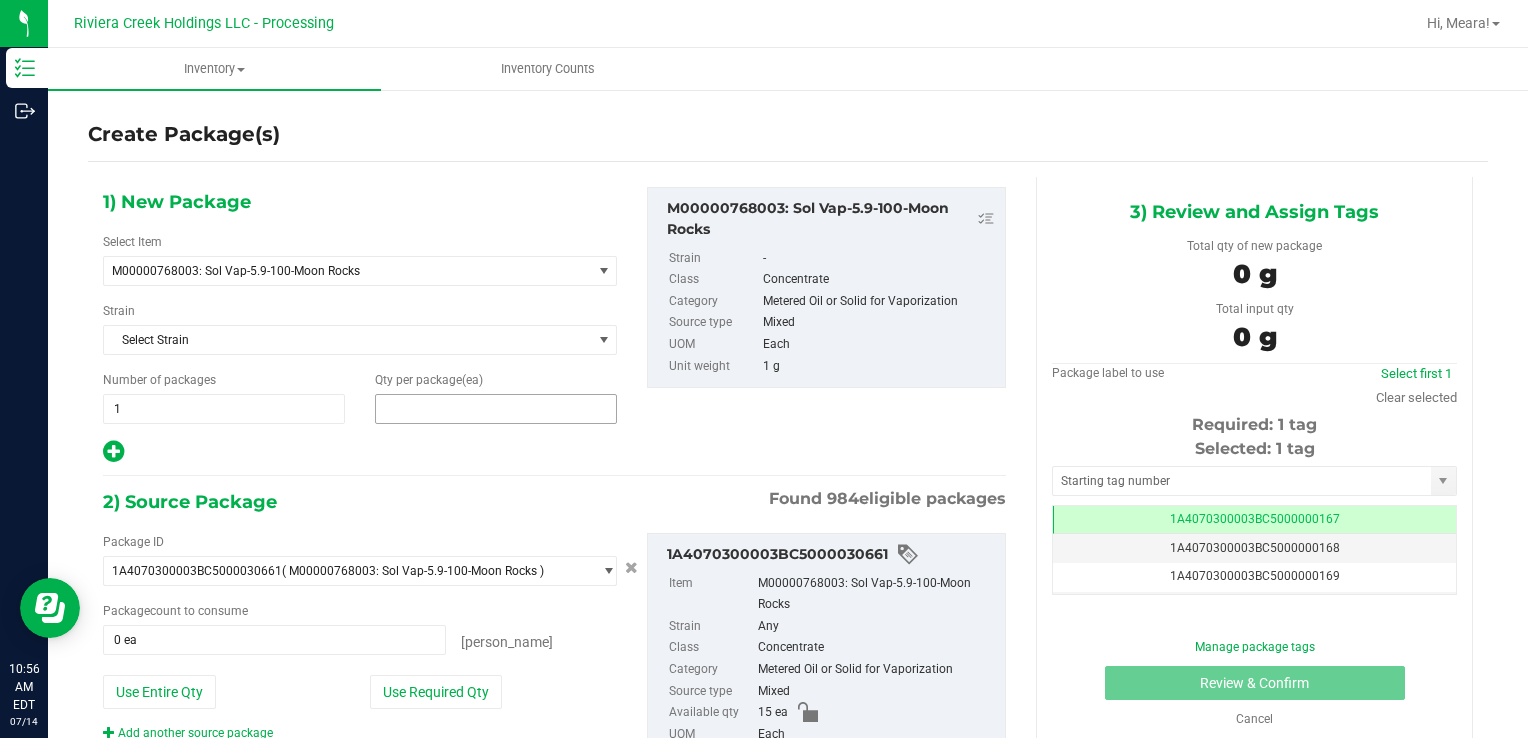 click at bounding box center [496, 409] 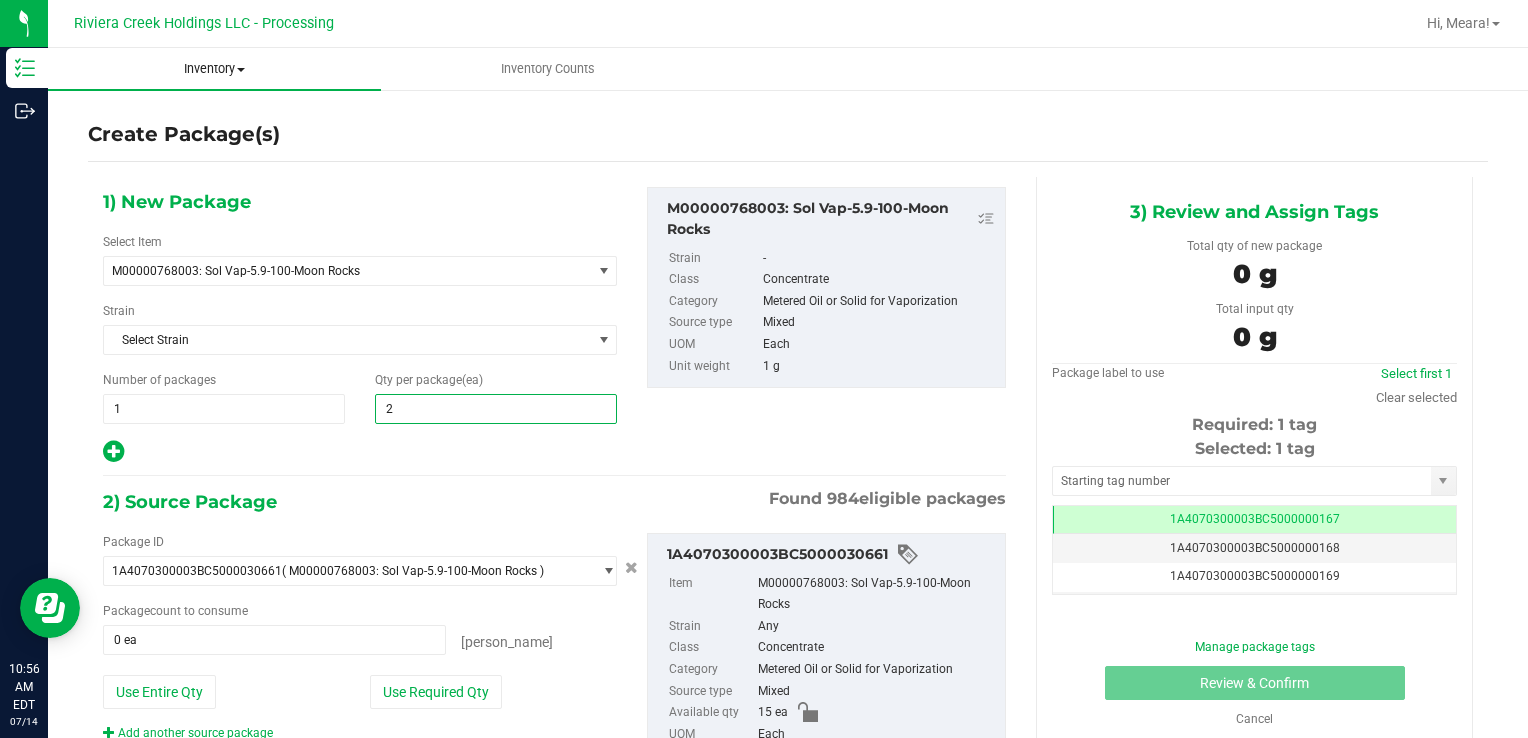 type on "25" 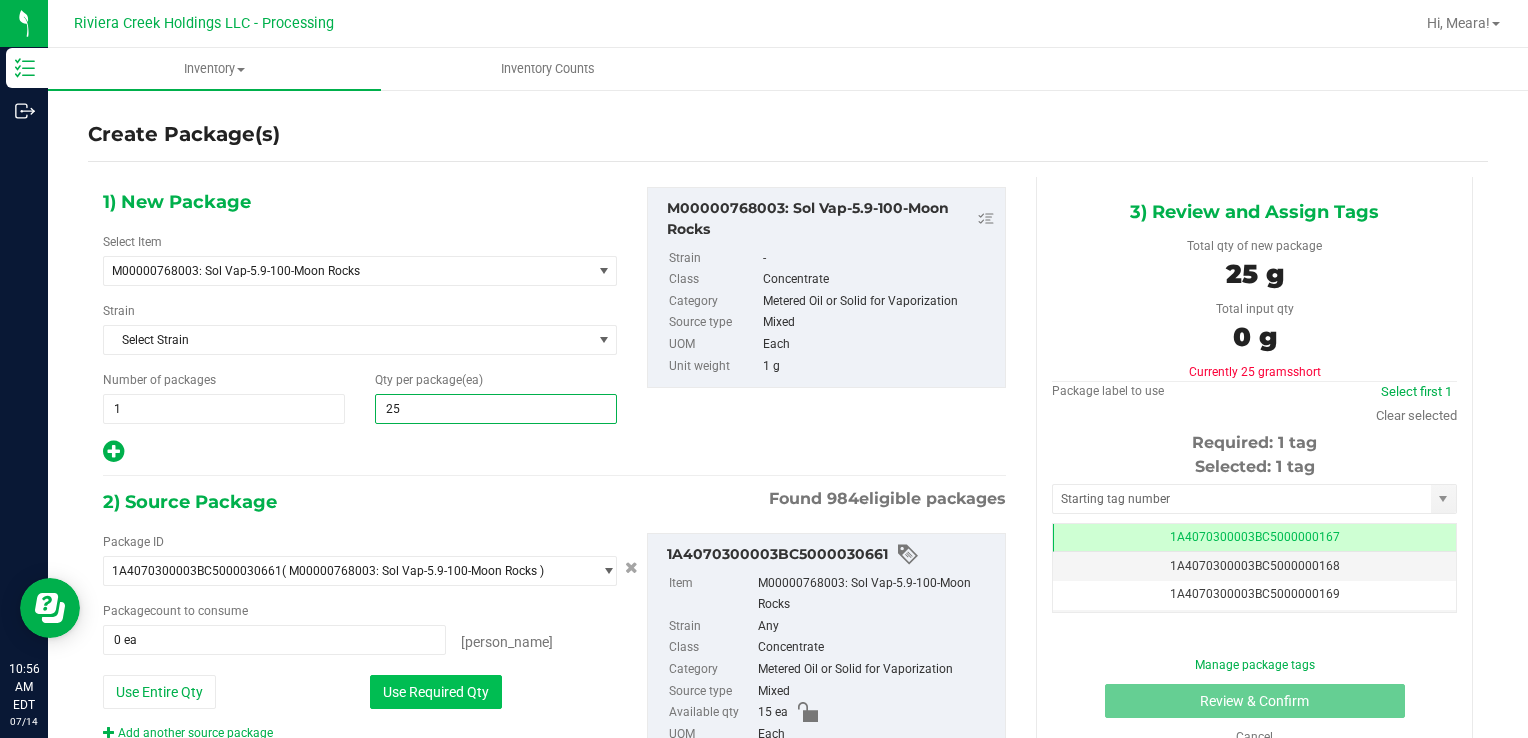 type on "25" 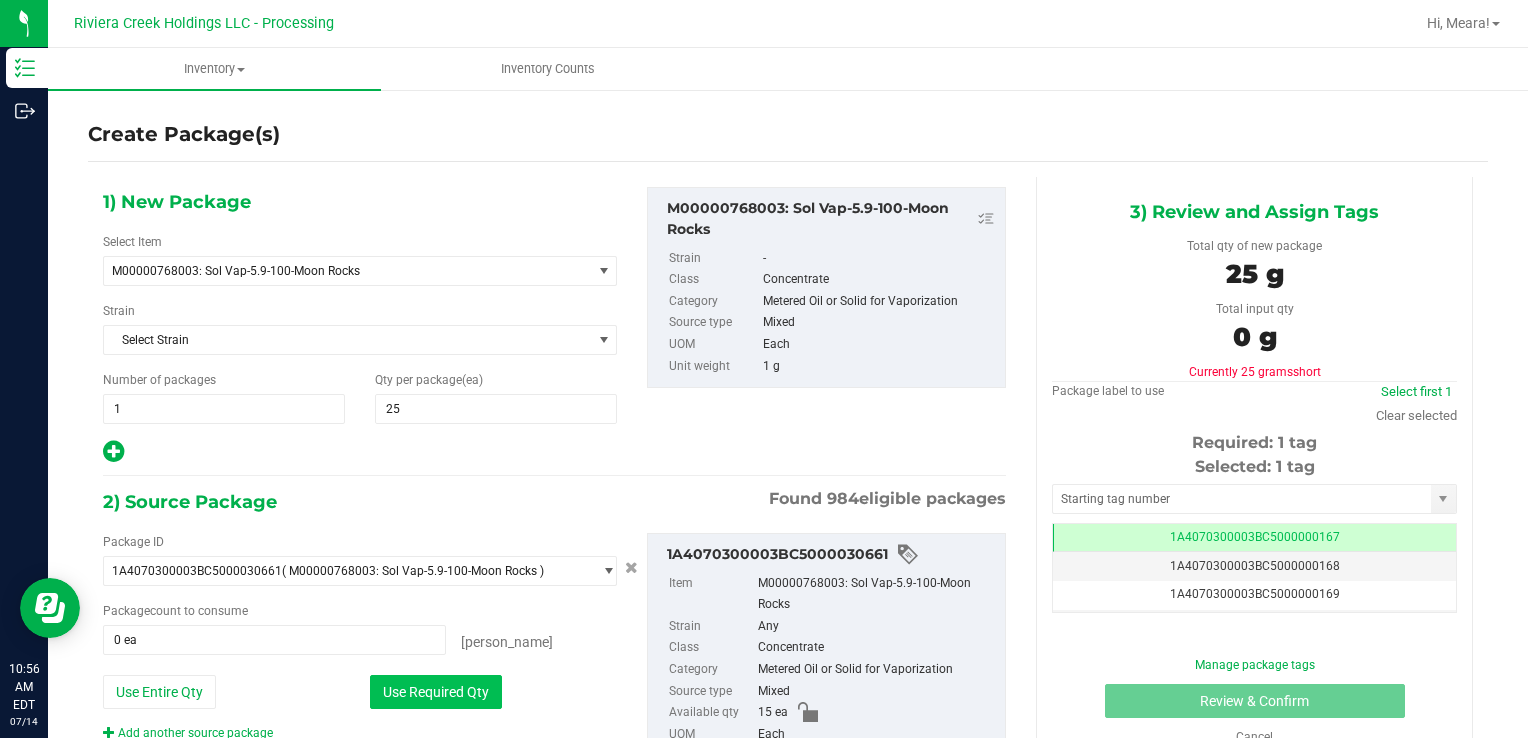 click on "Use Required Qty" at bounding box center [436, 692] 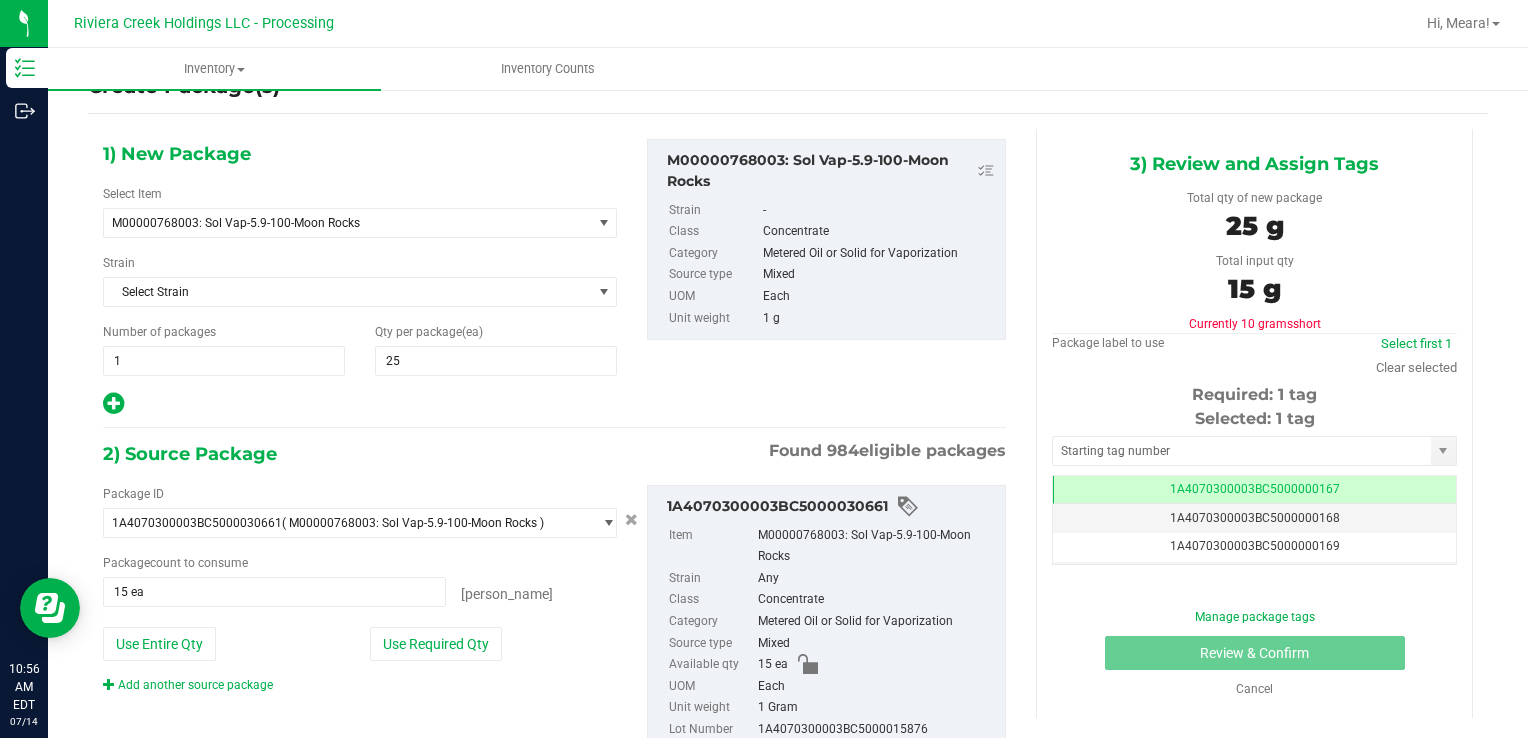 scroll, scrollTop: 116, scrollLeft: 0, axis: vertical 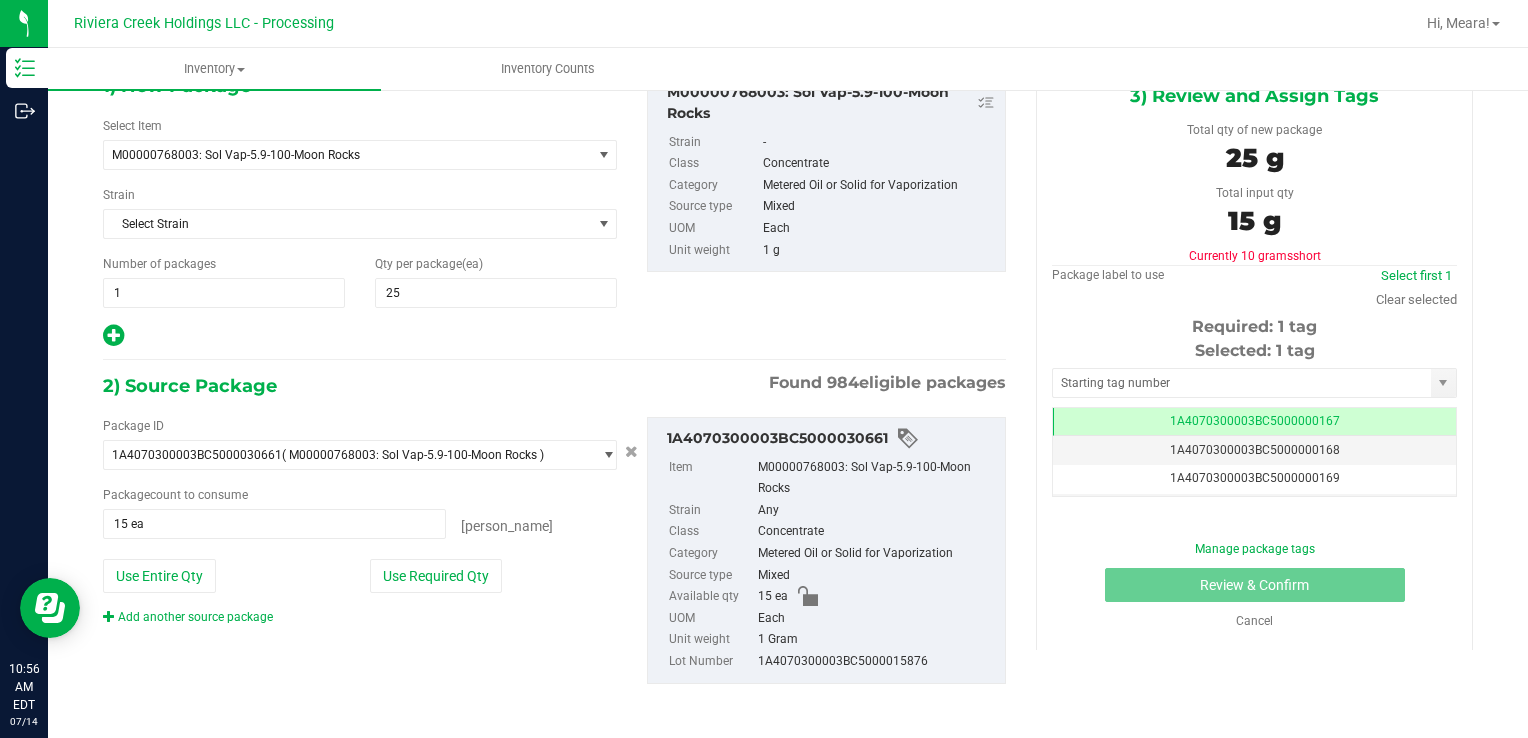 click on "Add another source package" at bounding box center (188, 617) 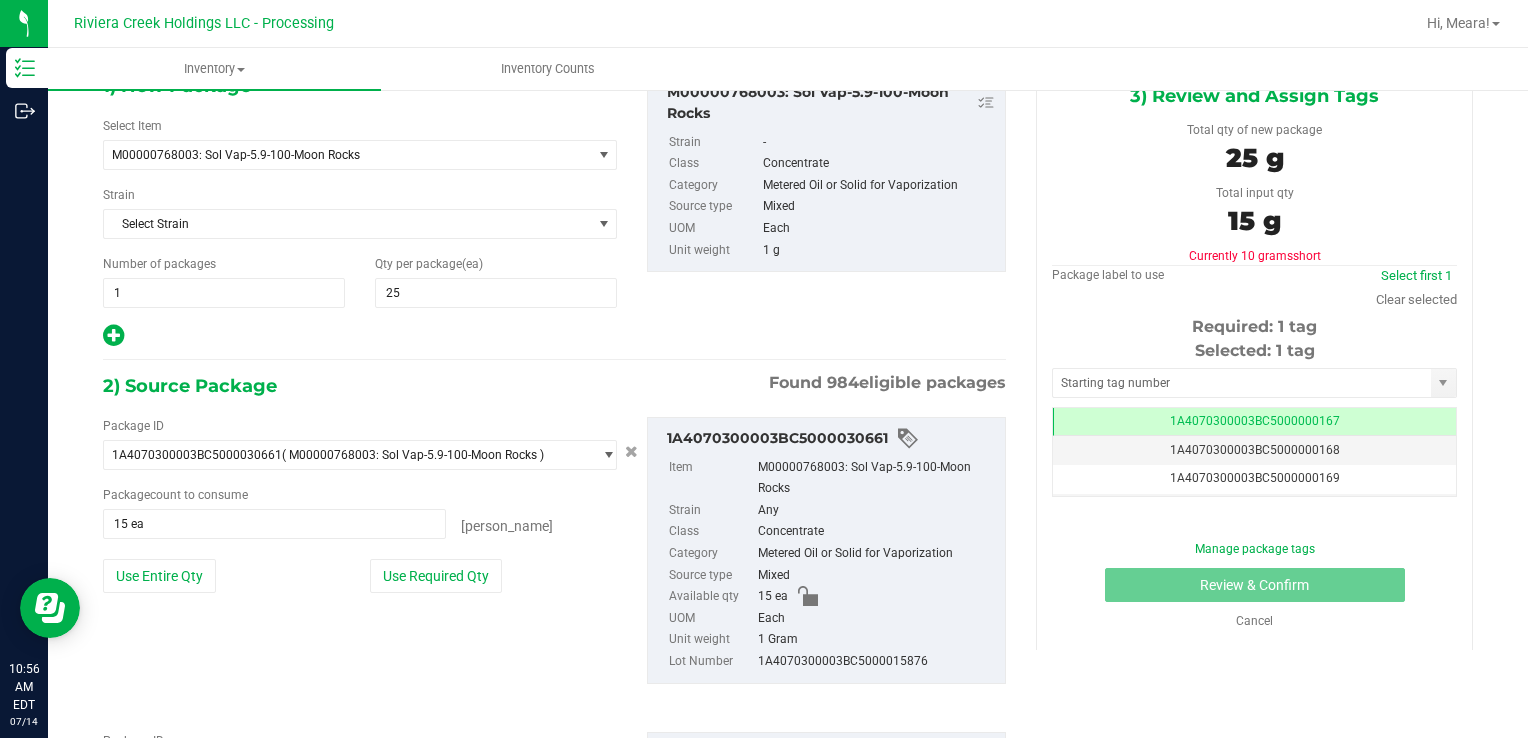 scroll, scrollTop: 266, scrollLeft: 0, axis: vertical 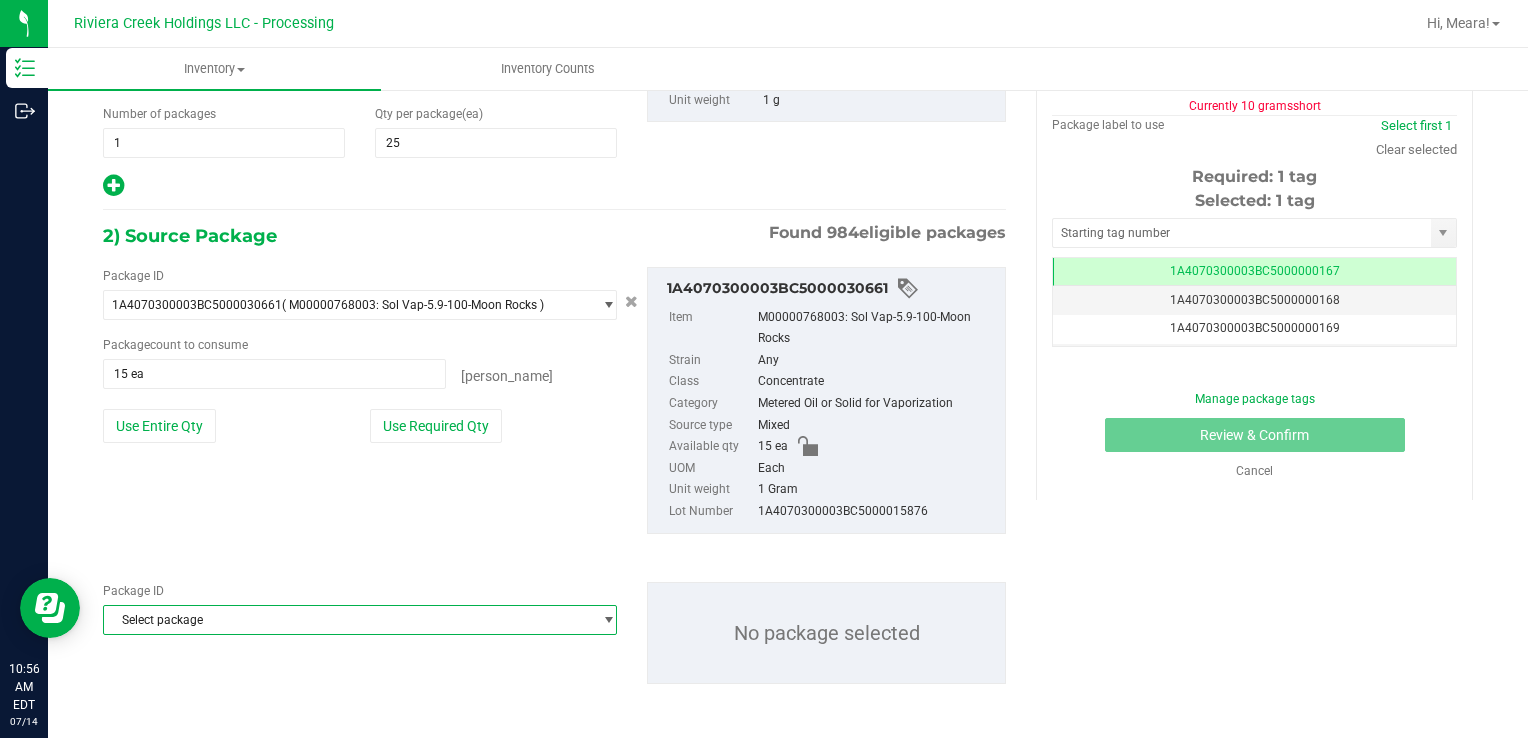 click on "Select package" at bounding box center [347, 620] 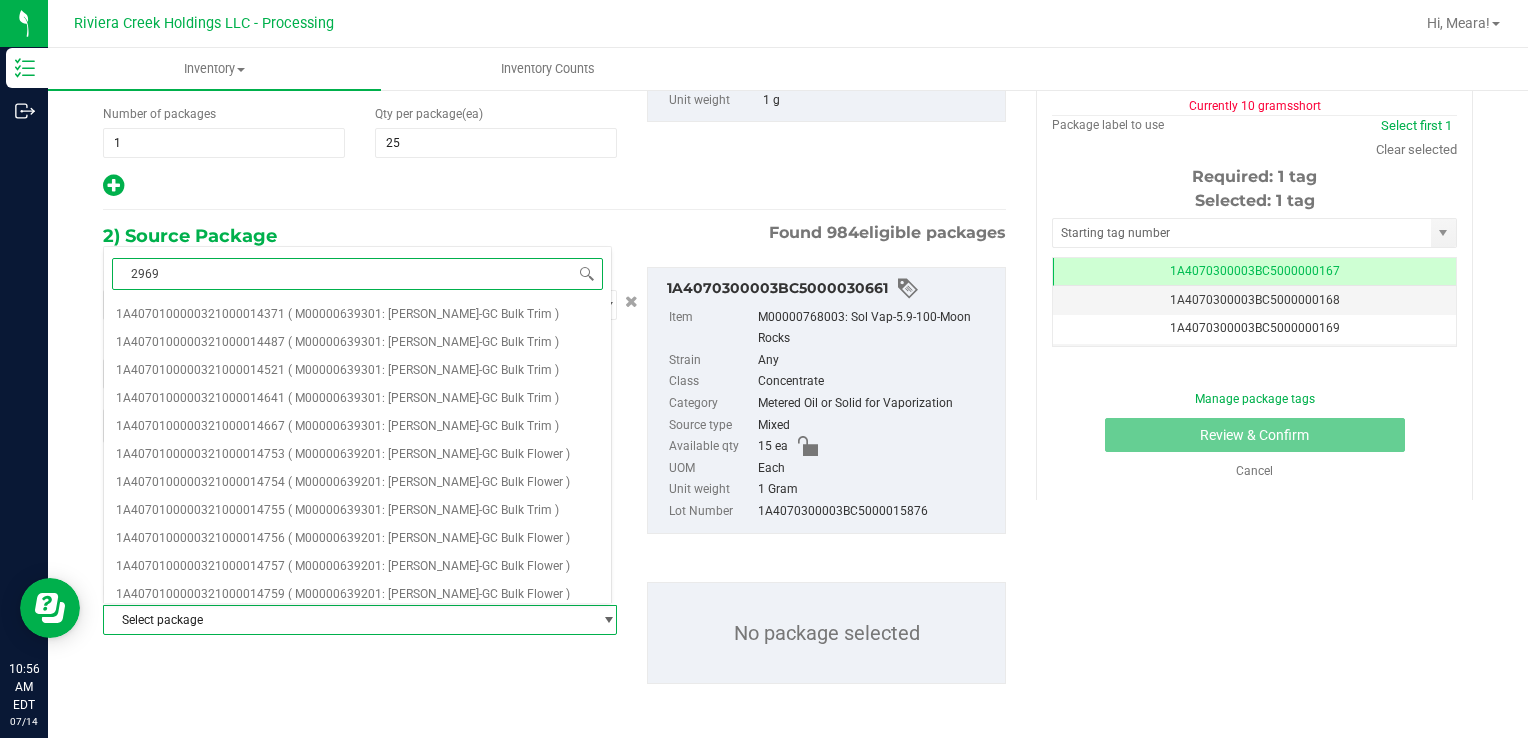 type on "29699" 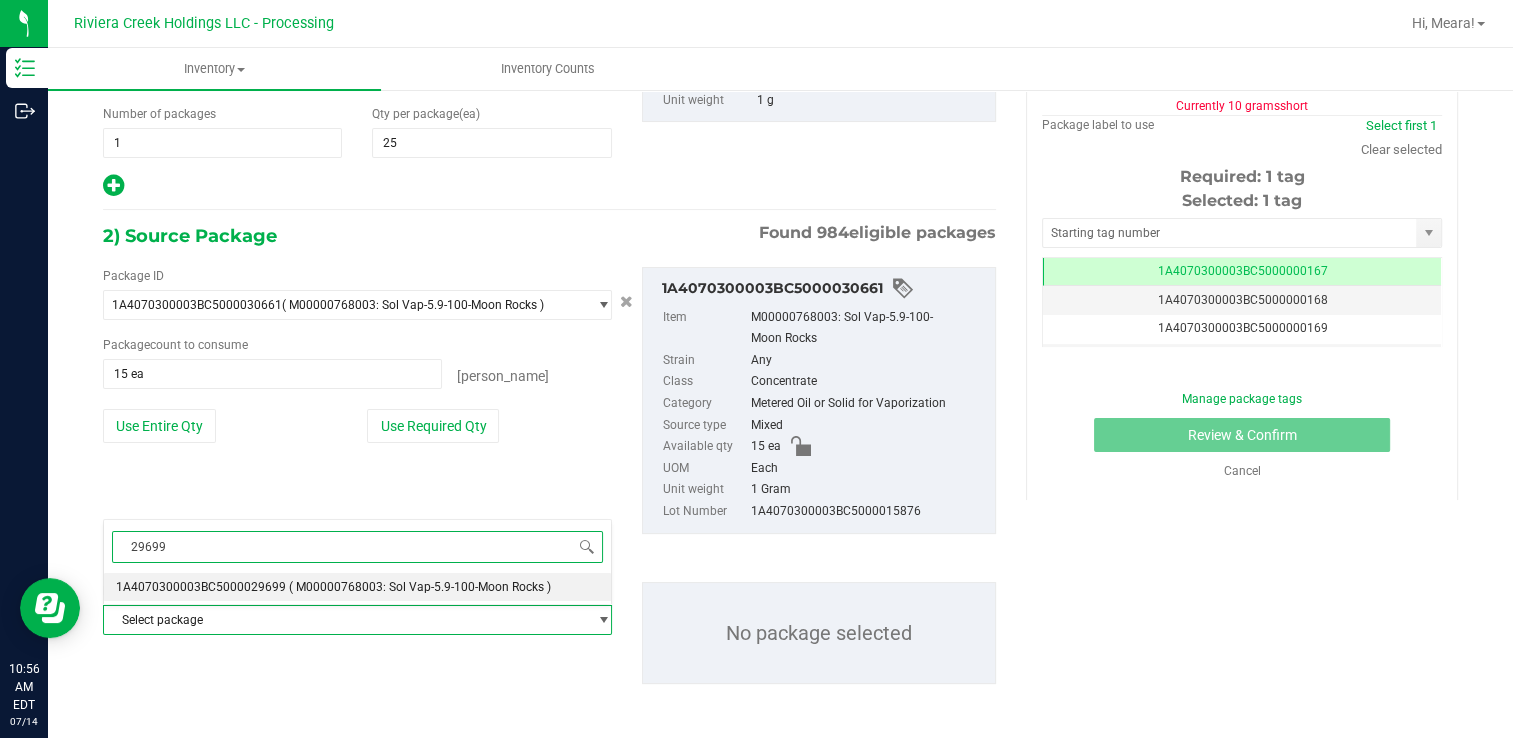 click on "1A4070300003BC5000029699" at bounding box center (201, 587) 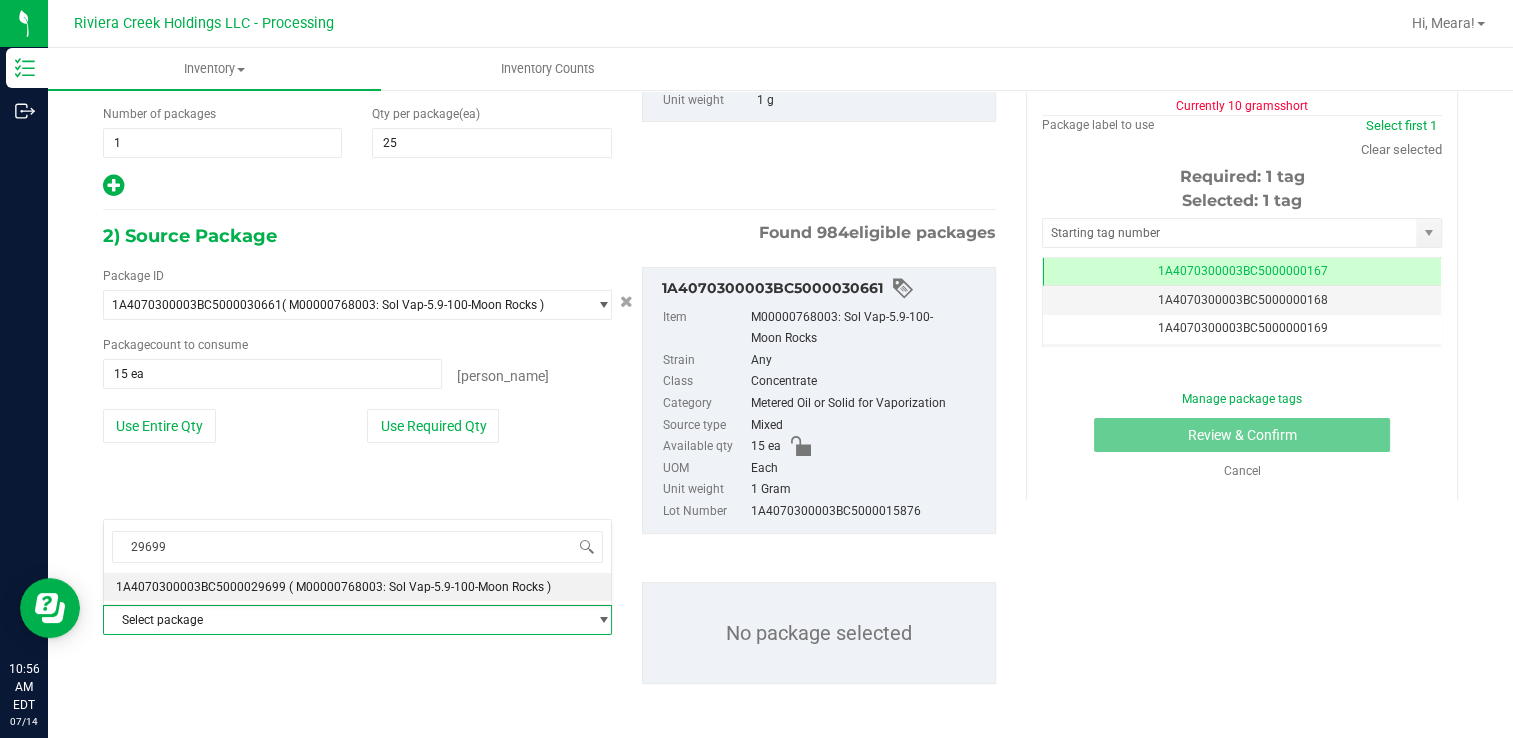 type 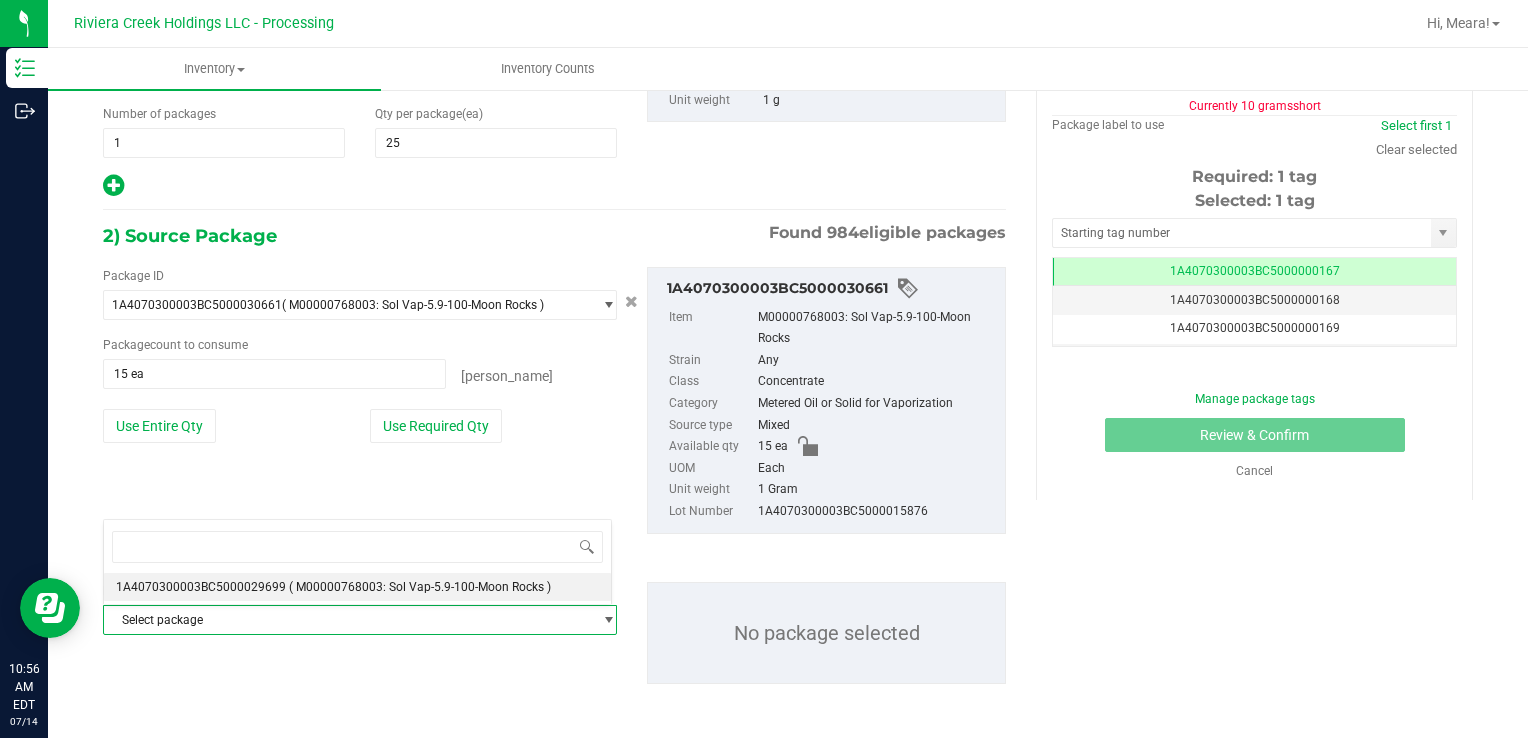 scroll, scrollTop: 18480, scrollLeft: 0, axis: vertical 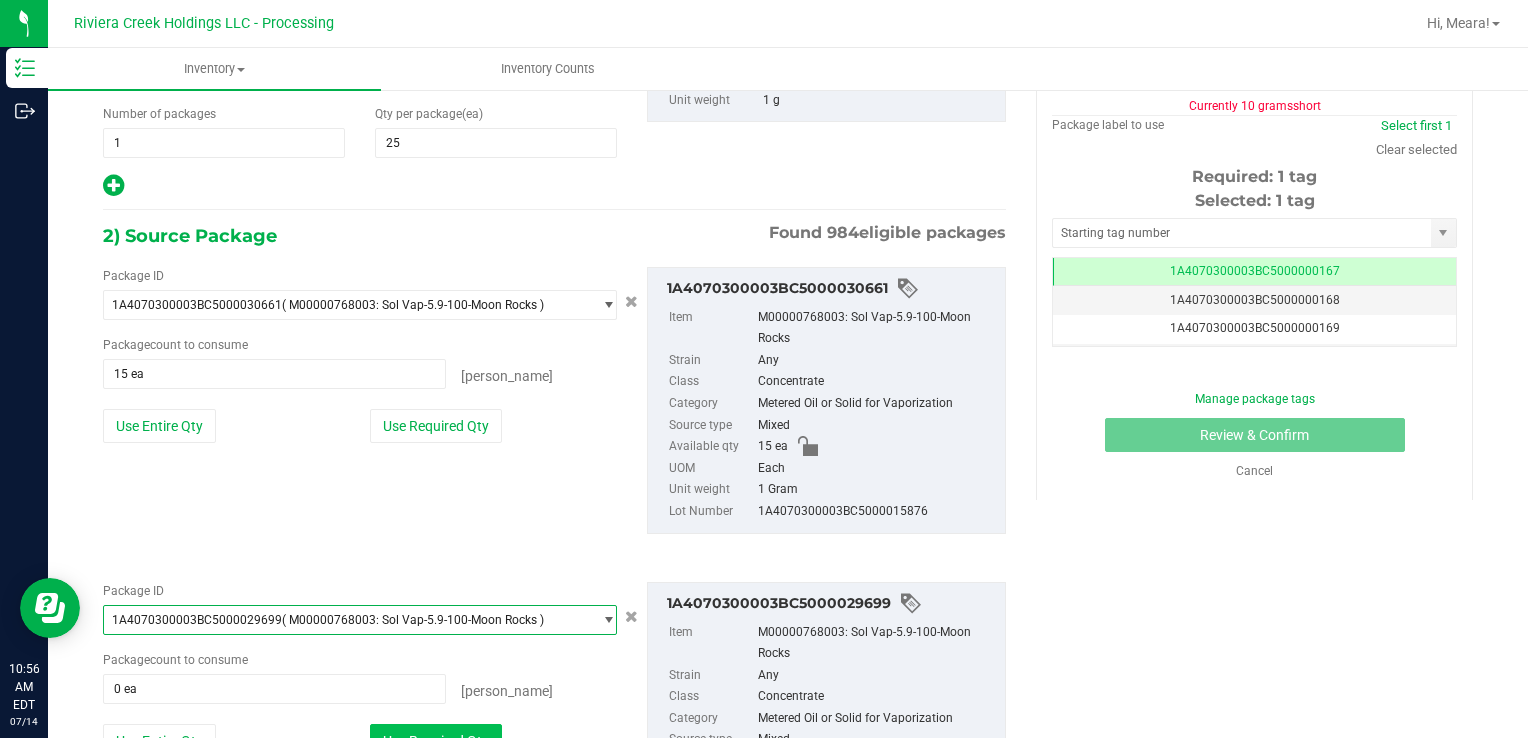 click on "Use Required Qty" at bounding box center [436, 741] 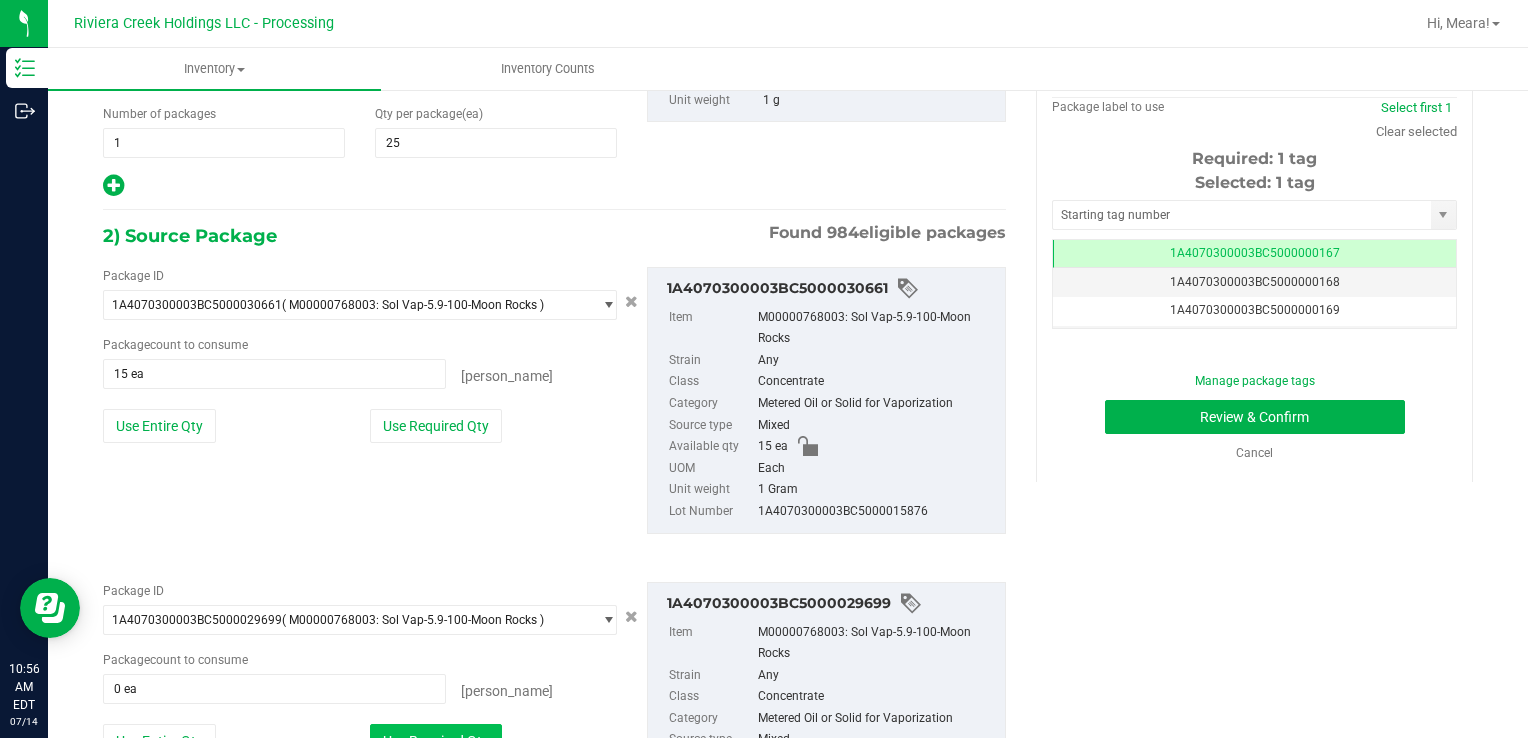 type on "10 ea" 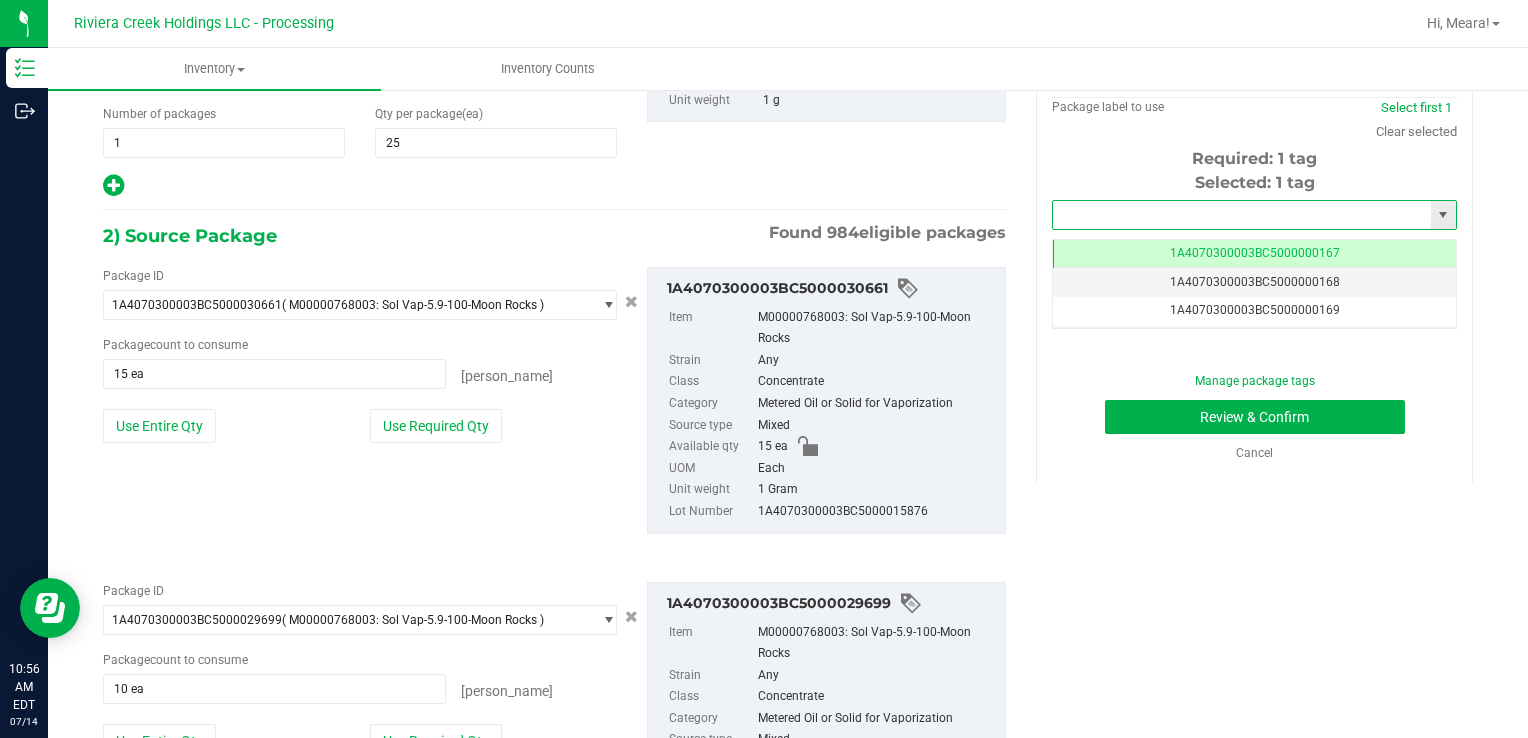 click at bounding box center [1242, 215] 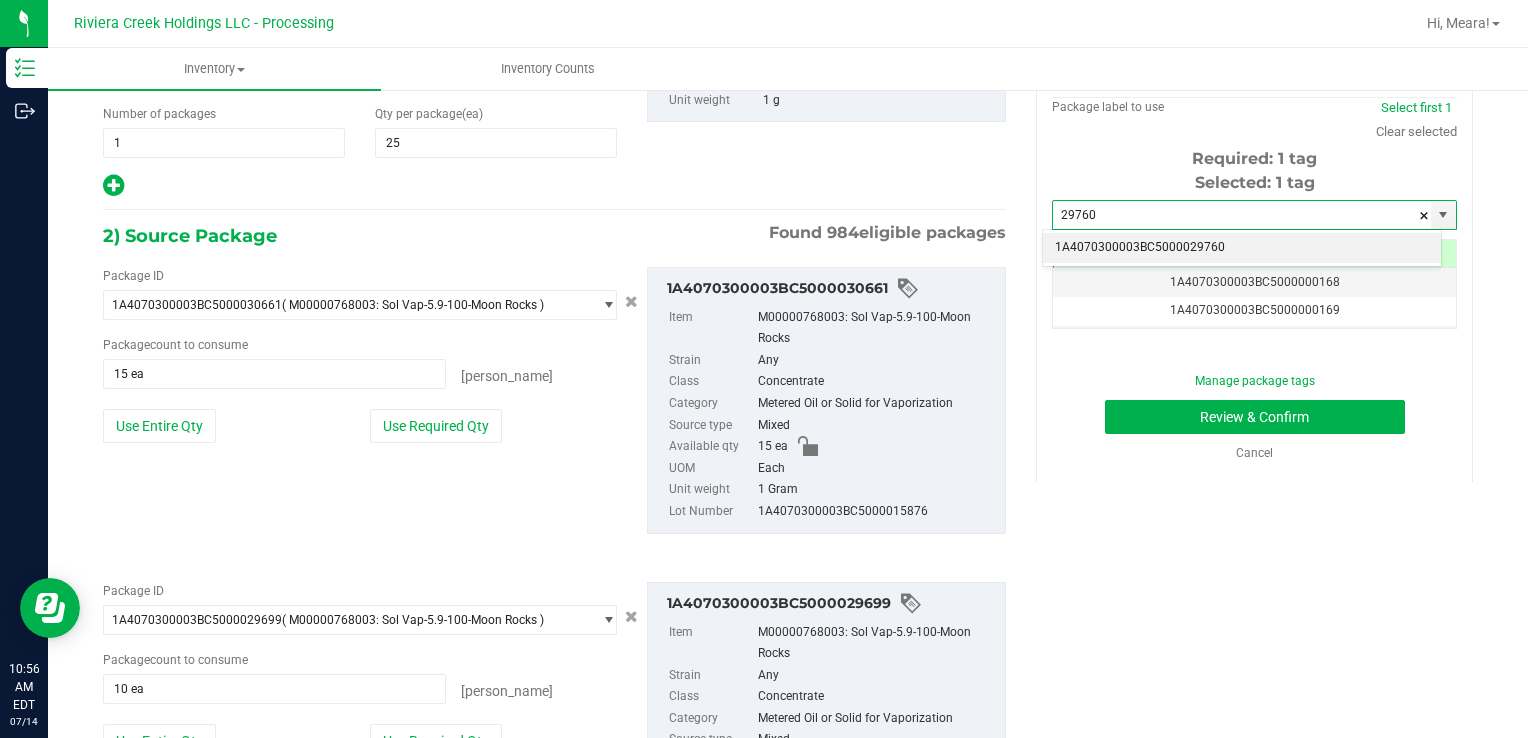 click on "1A4070300003BC5000029760" at bounding box center (1242, 248) 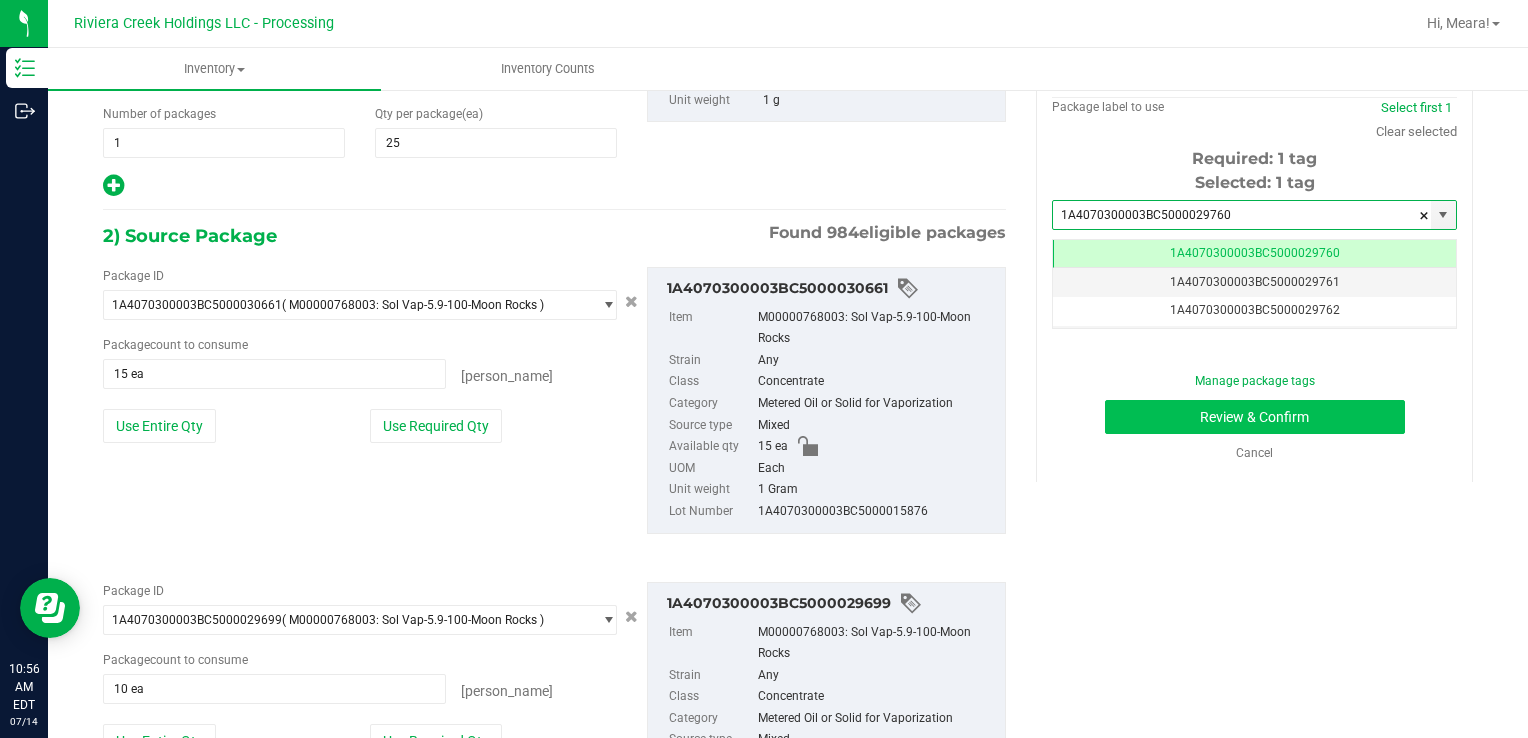 scroll, scrollTop: 0, scrollLeft: 0, axis: both 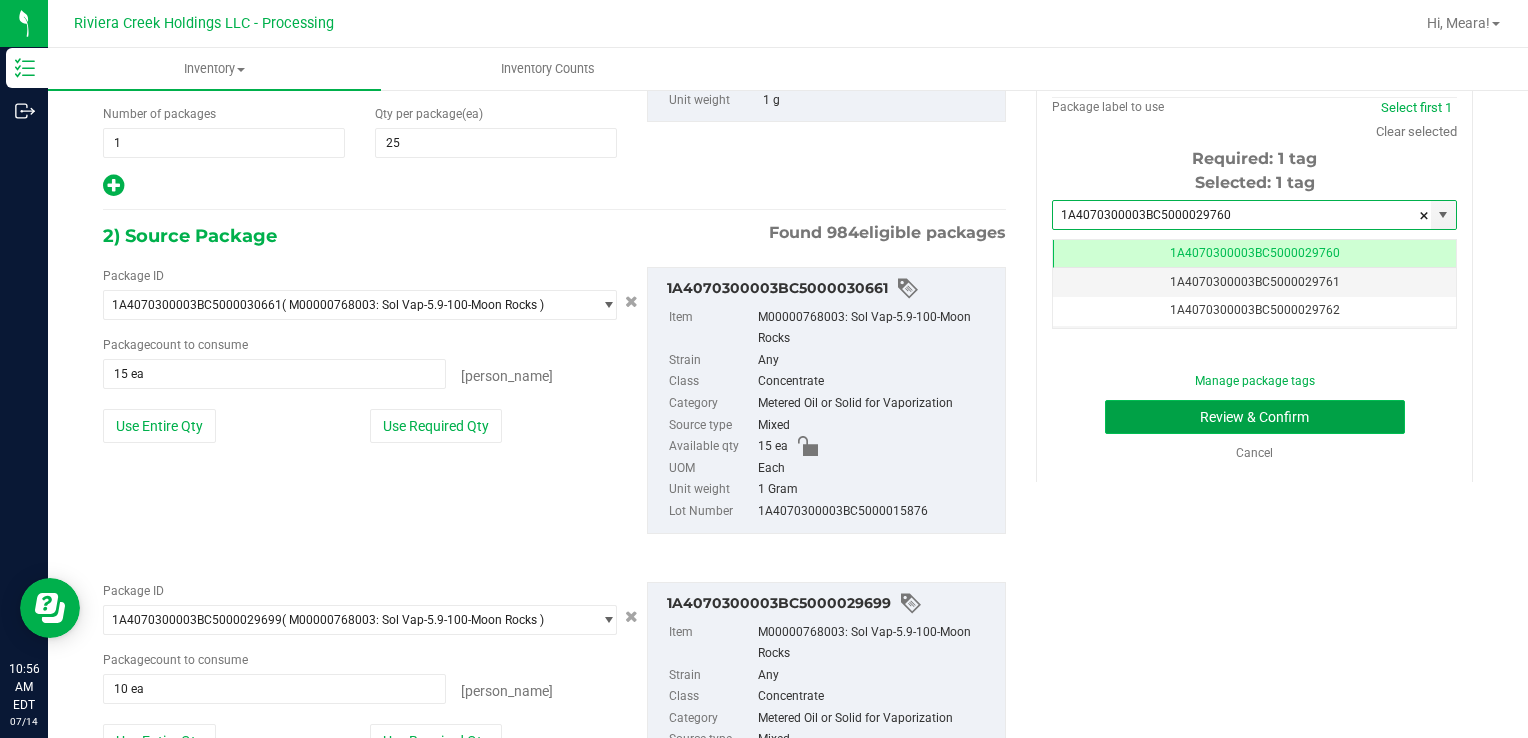 click on "Review & Confirm" at bounding box center (1255, 417) 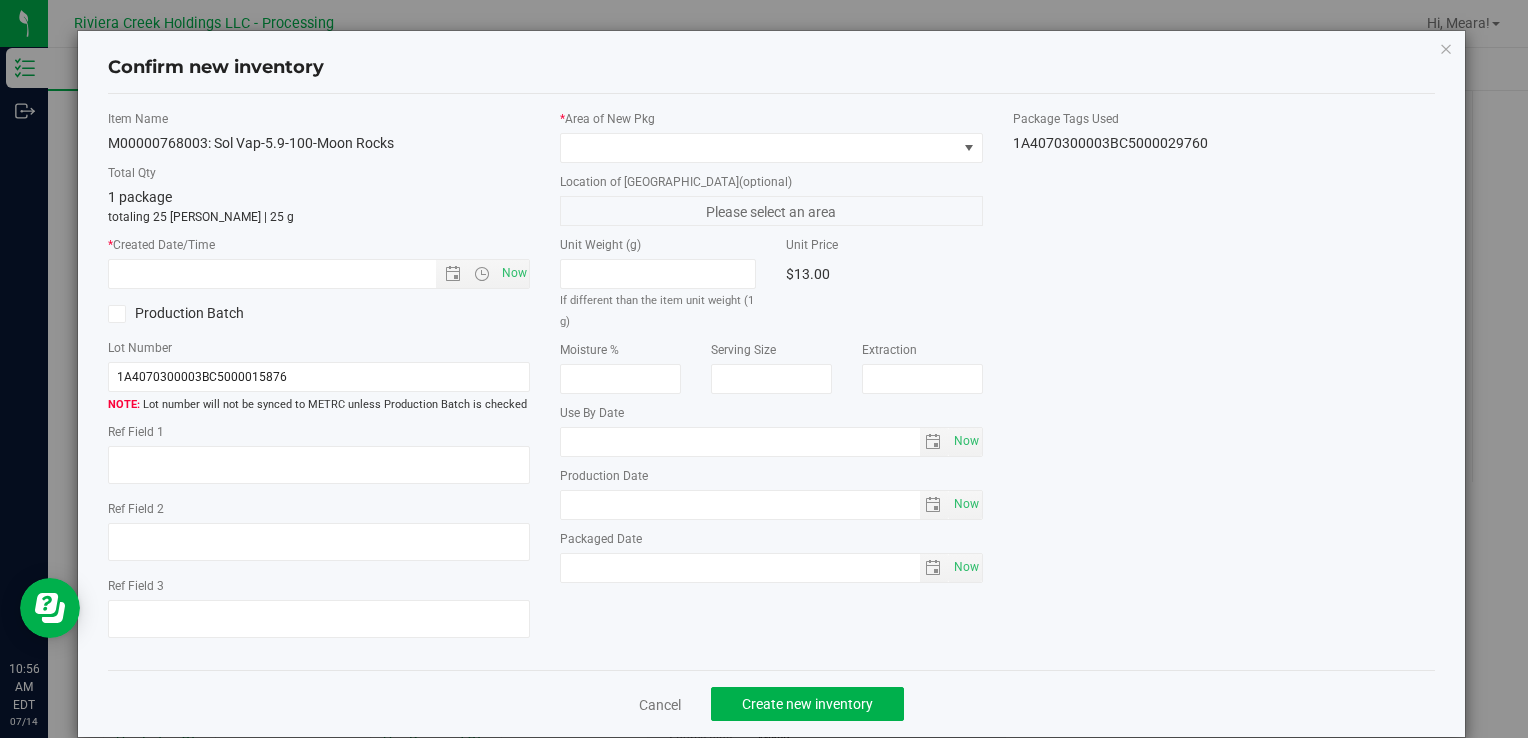 type on "[DATE]" 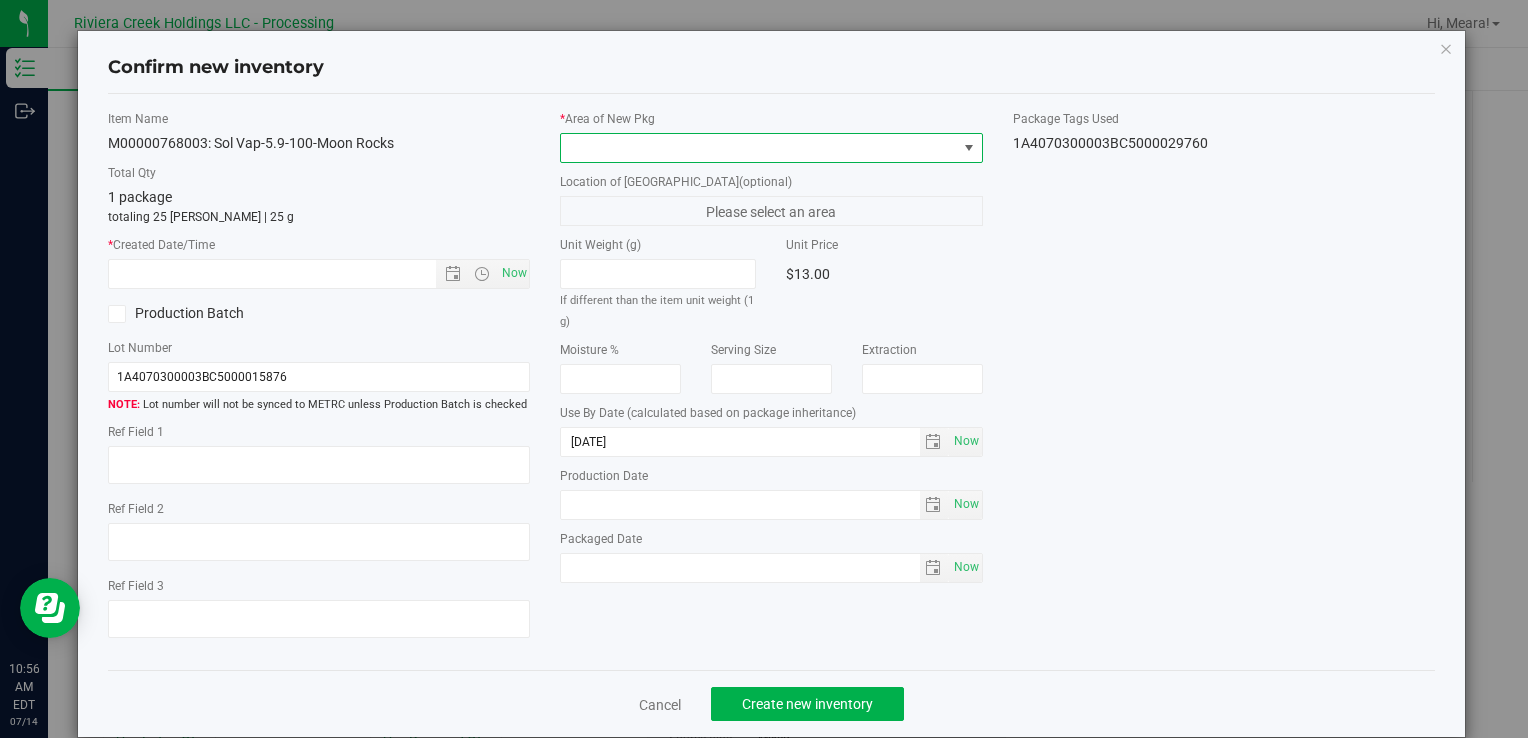 click at bounding box center (758, 148) 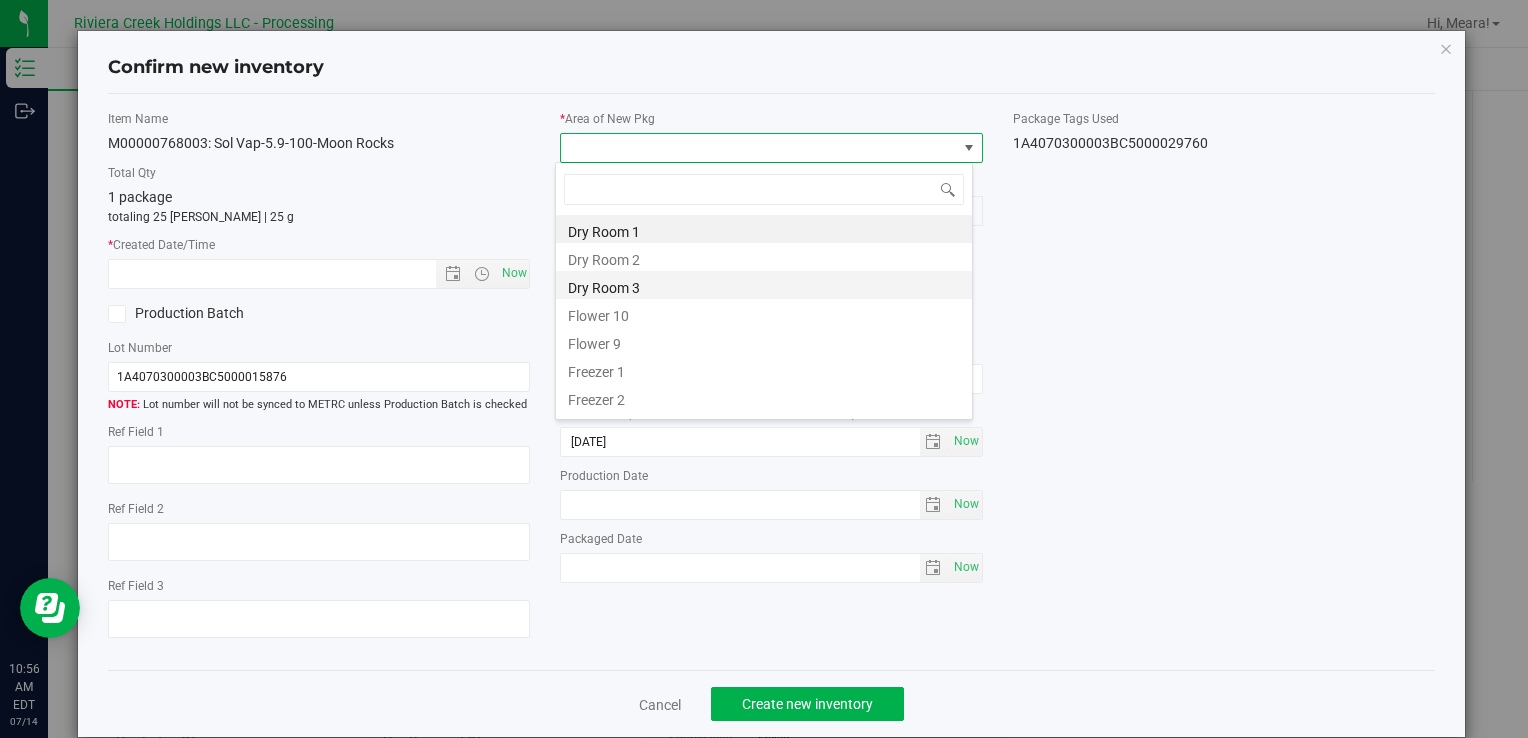 scroll, scrollTop: 99970, scrollLeft: 99582, axis: both 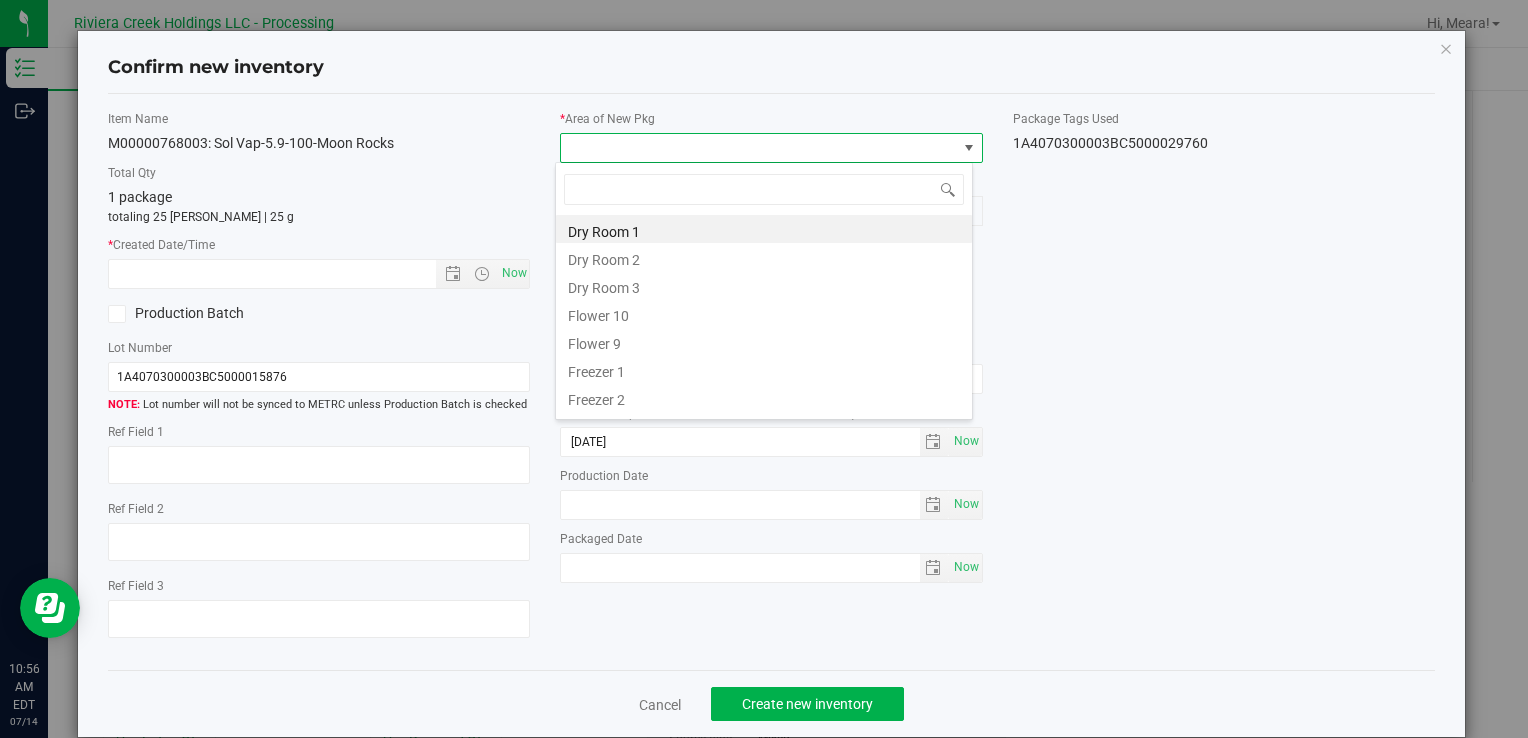 click on "Flower 10" at bounding box center (764, 313) 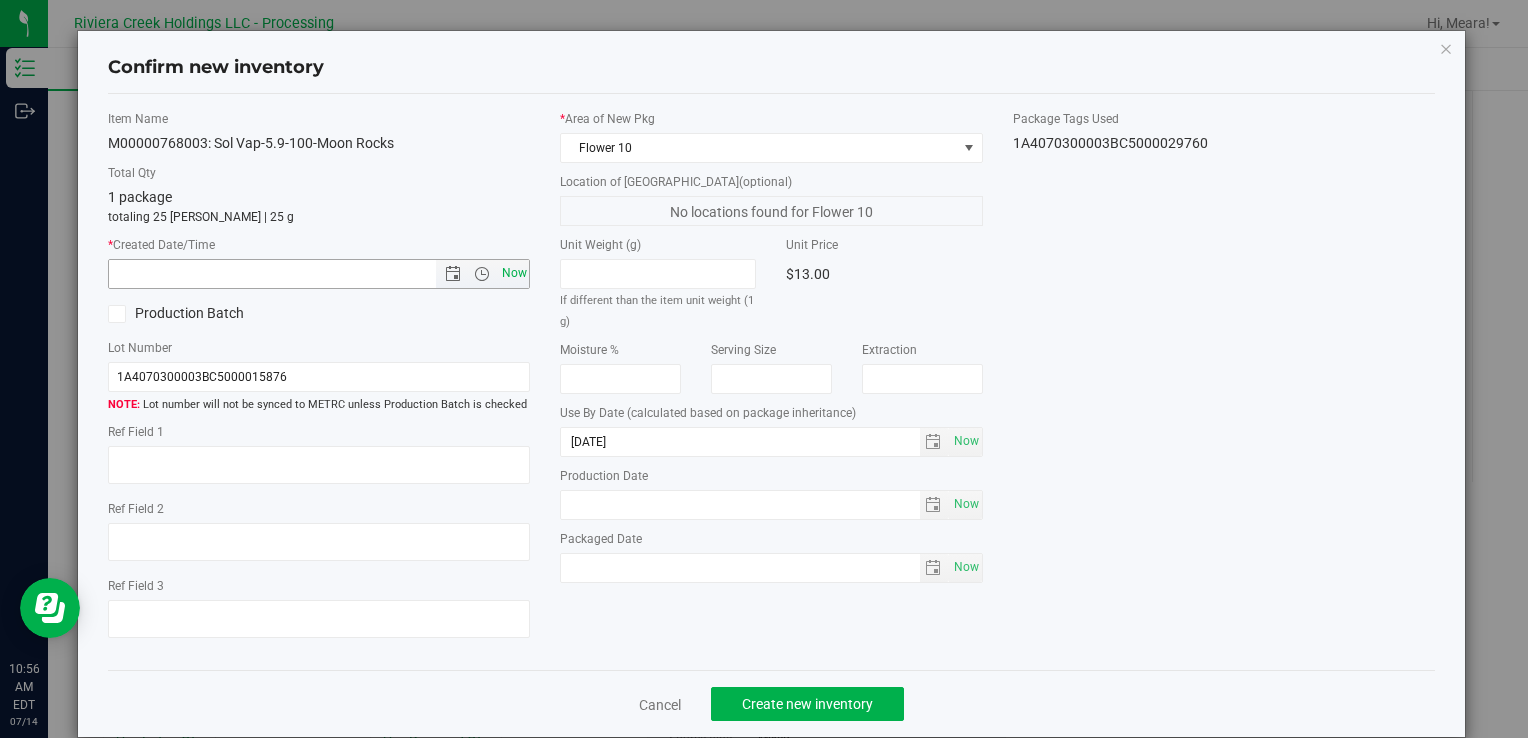 click on "Now" at bounding box center (514, 273) 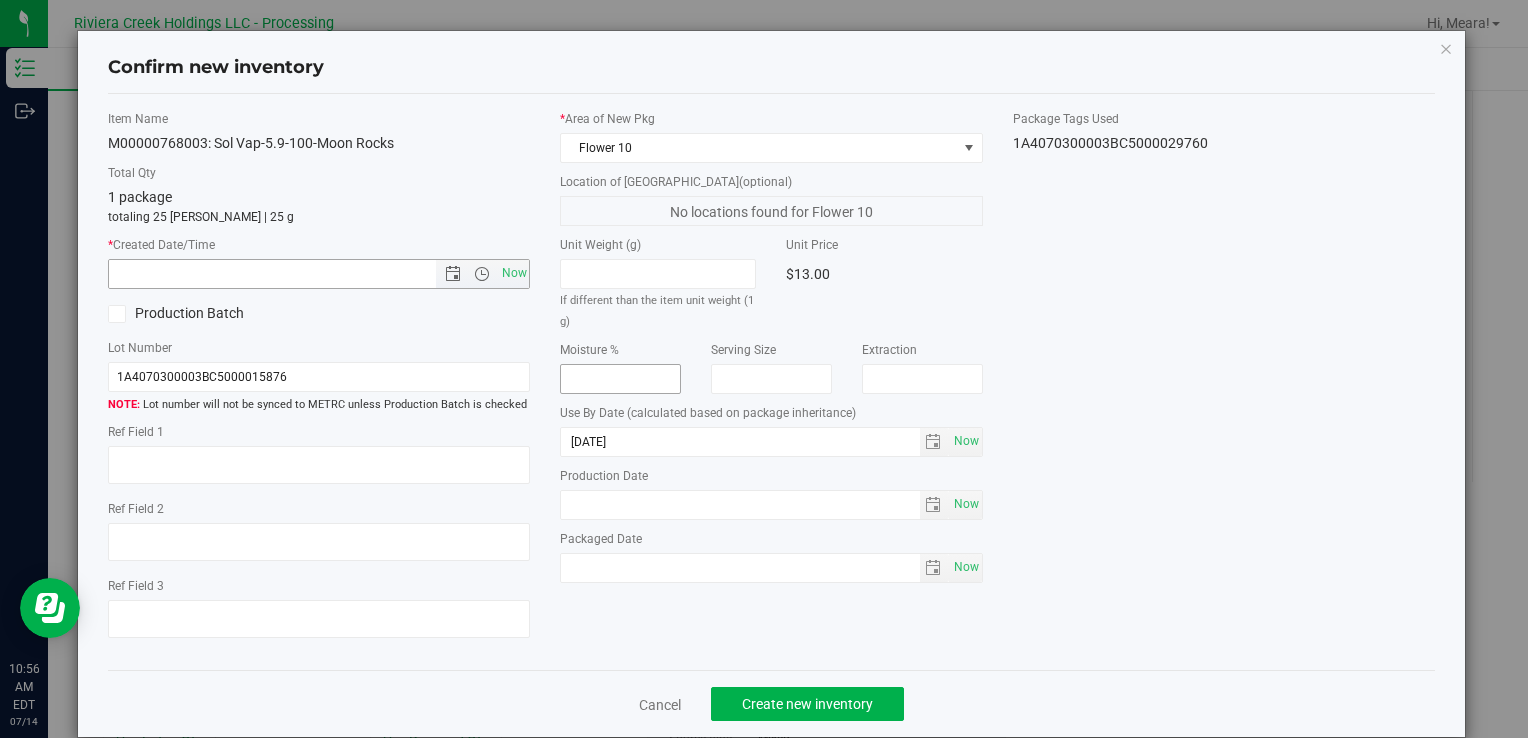 type on "[DATE] 10:56 AM" 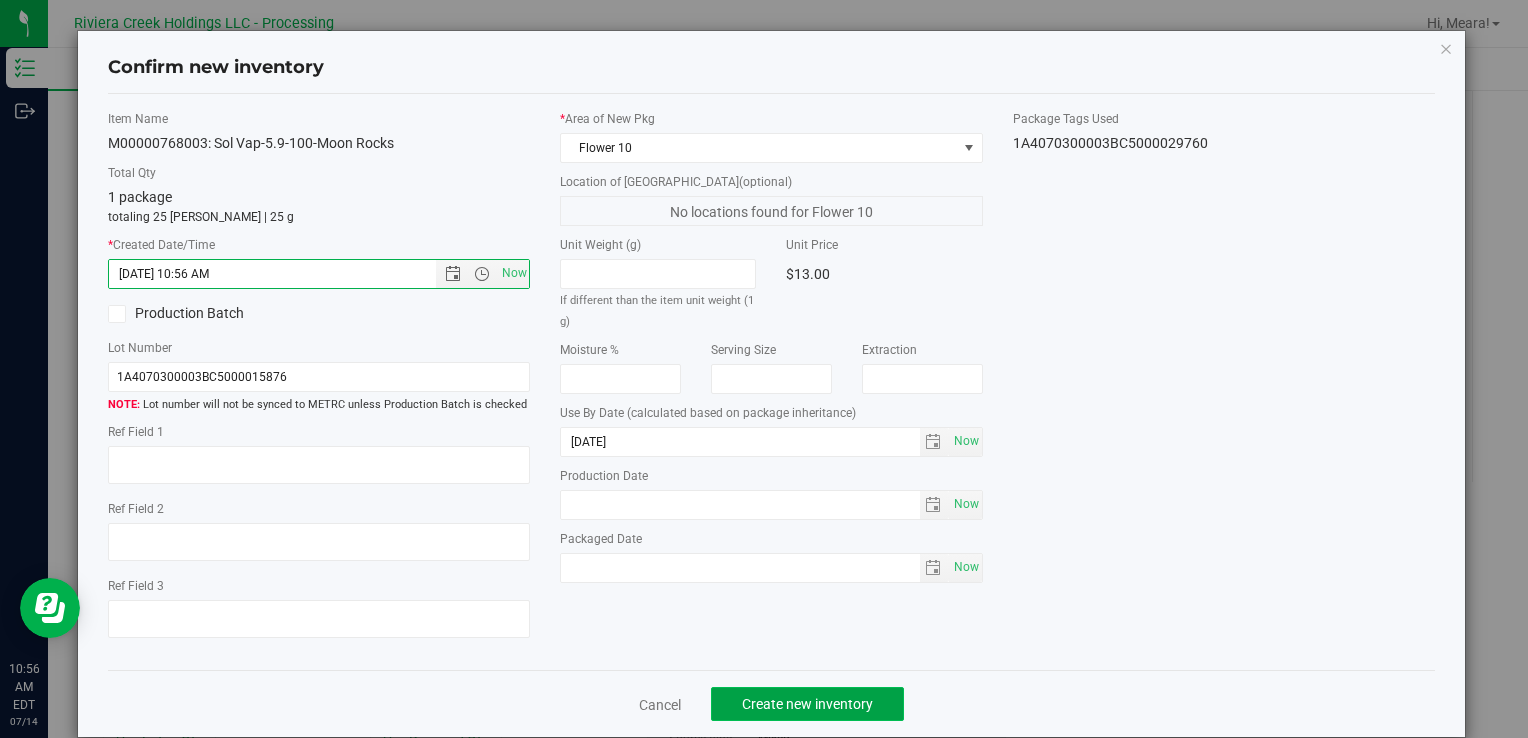 drag, startPoint x: 840, startPoint y: 698, endPoint x: 828, endPoint y: 693, distance: 13 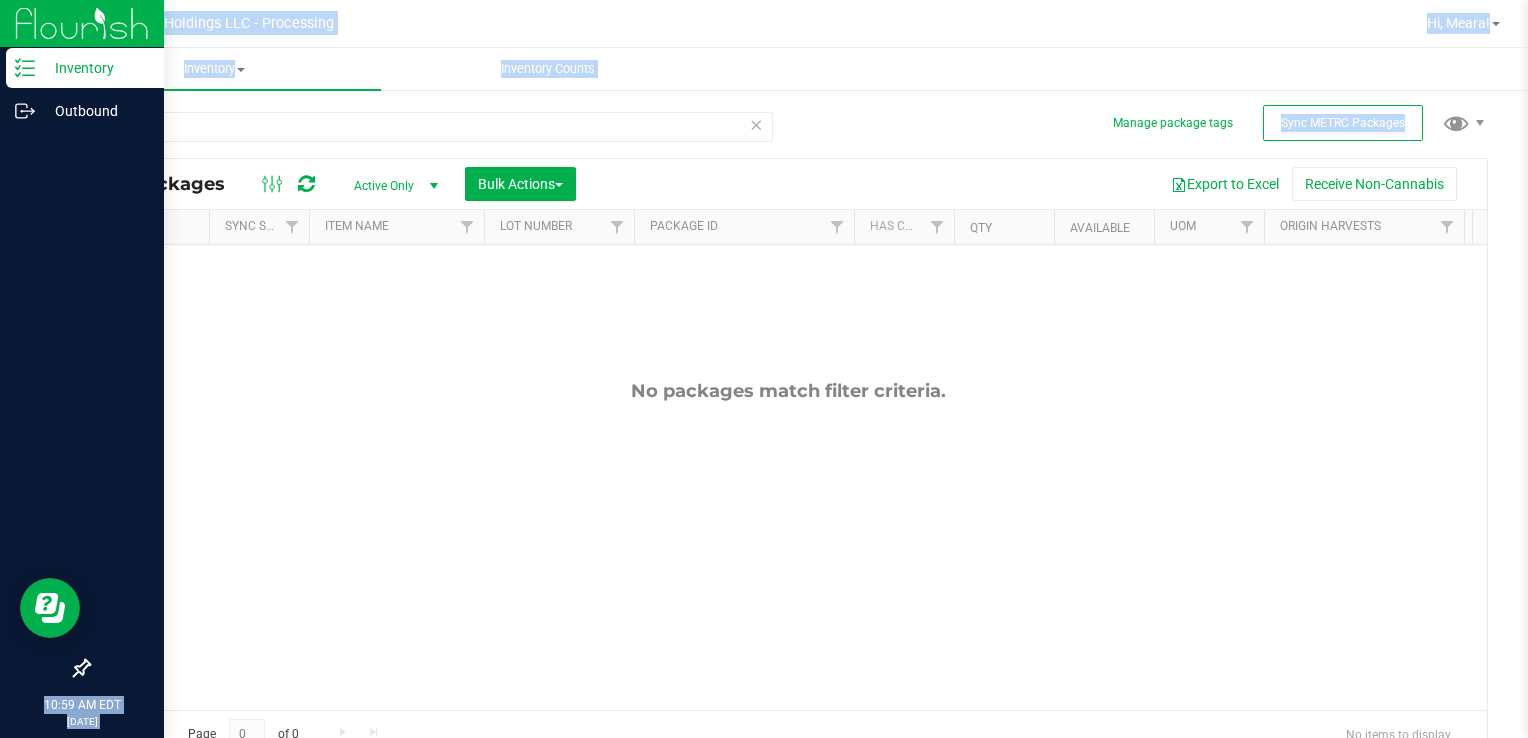 drag, startPoint x: 209, startPoint y: 142, endPoint x: 38, endPoint y: 138, distance: 171.04678 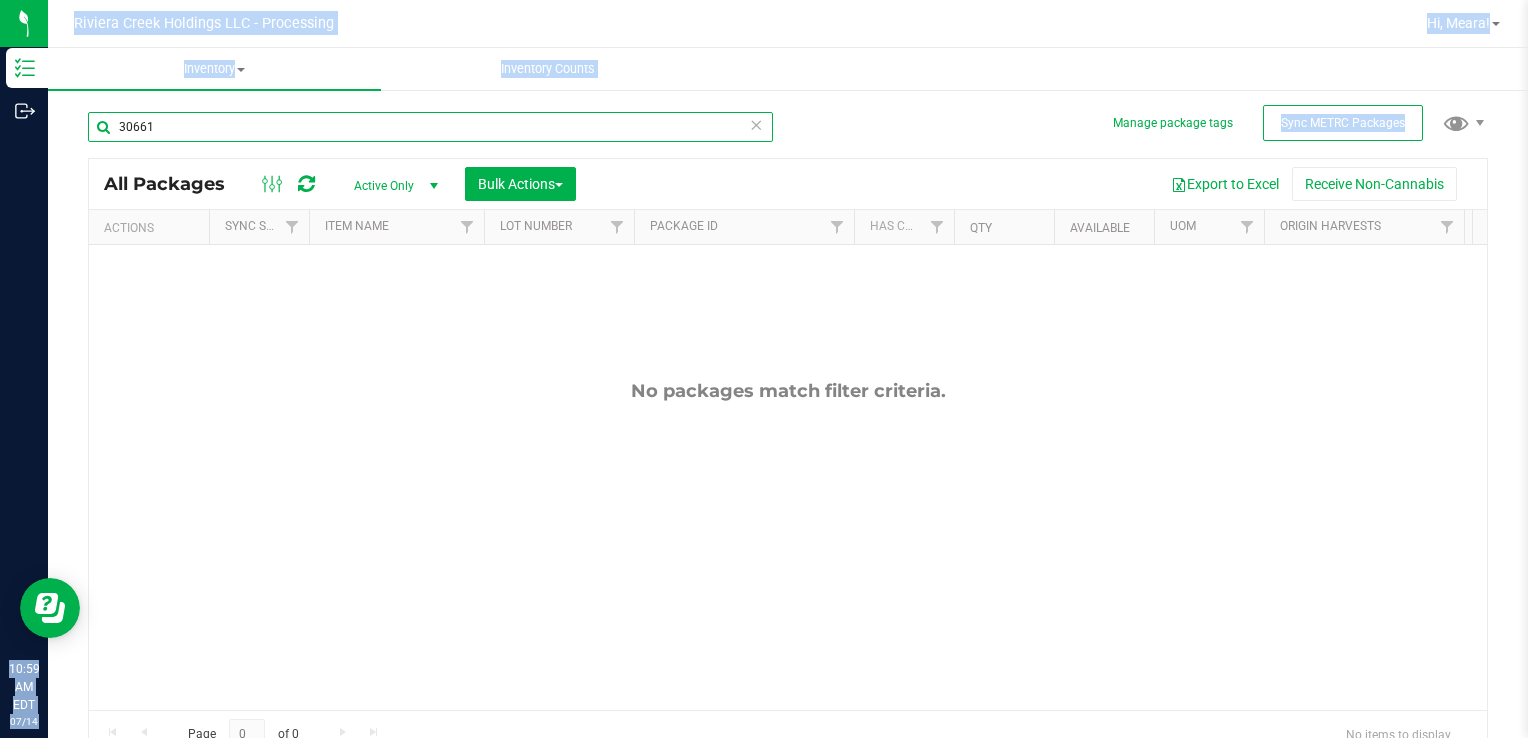 drag, startPoint x: 38, startPoint y: 138, endPoint x: 212, endPoint y: 125, distance: 174.48495 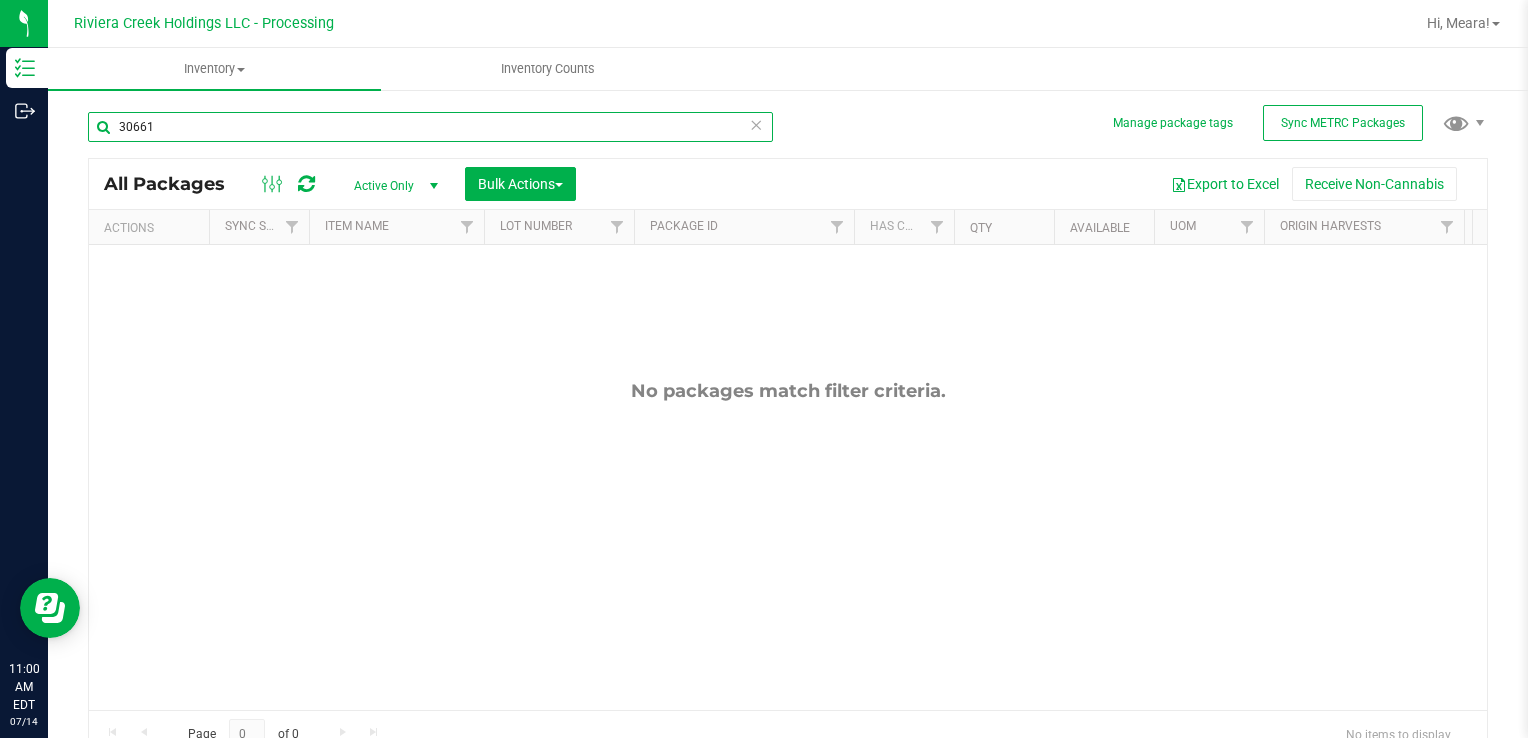 drag, startPoint x: 167, startPoint y: 118, endPoint x: 84, endPoint y: 118, distance: 83 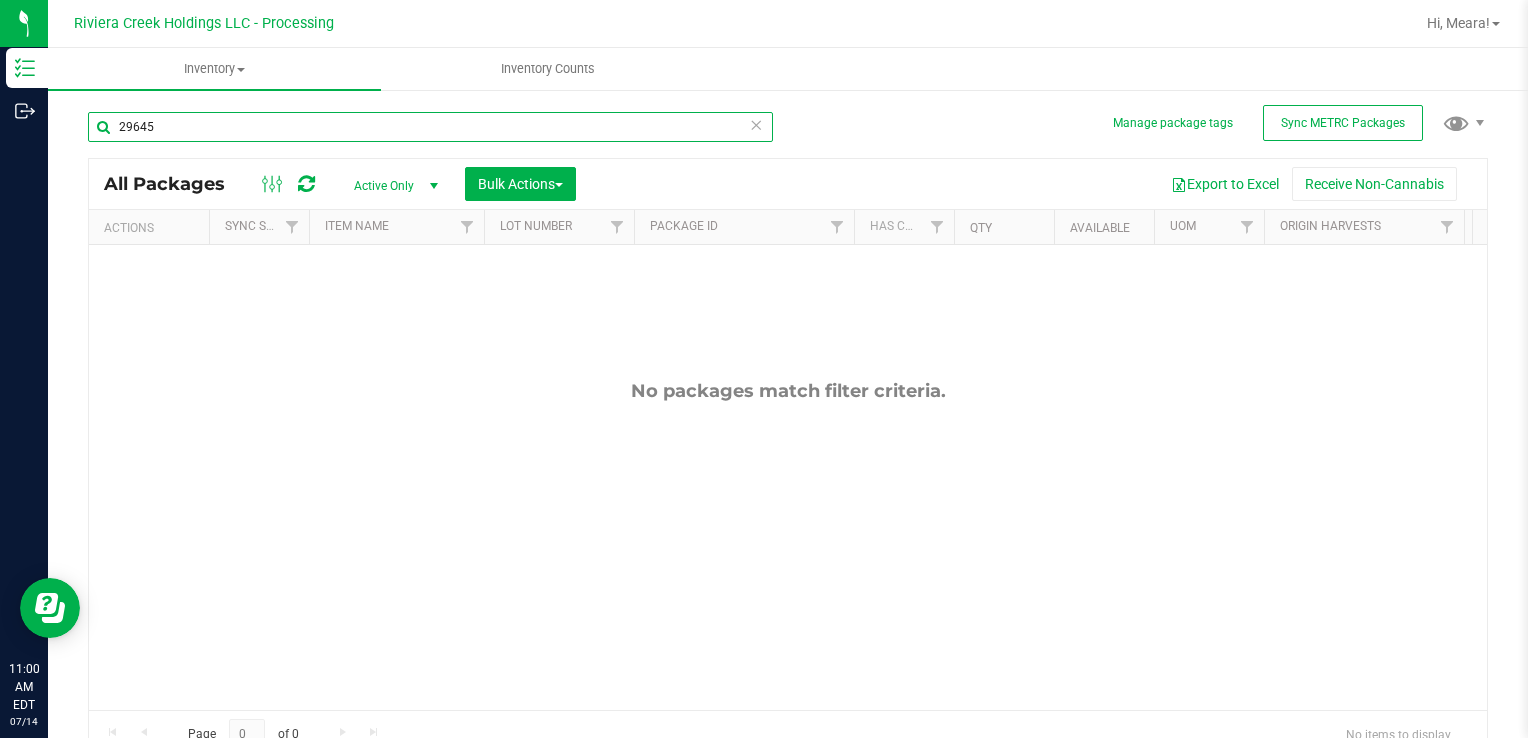 type on "29645" 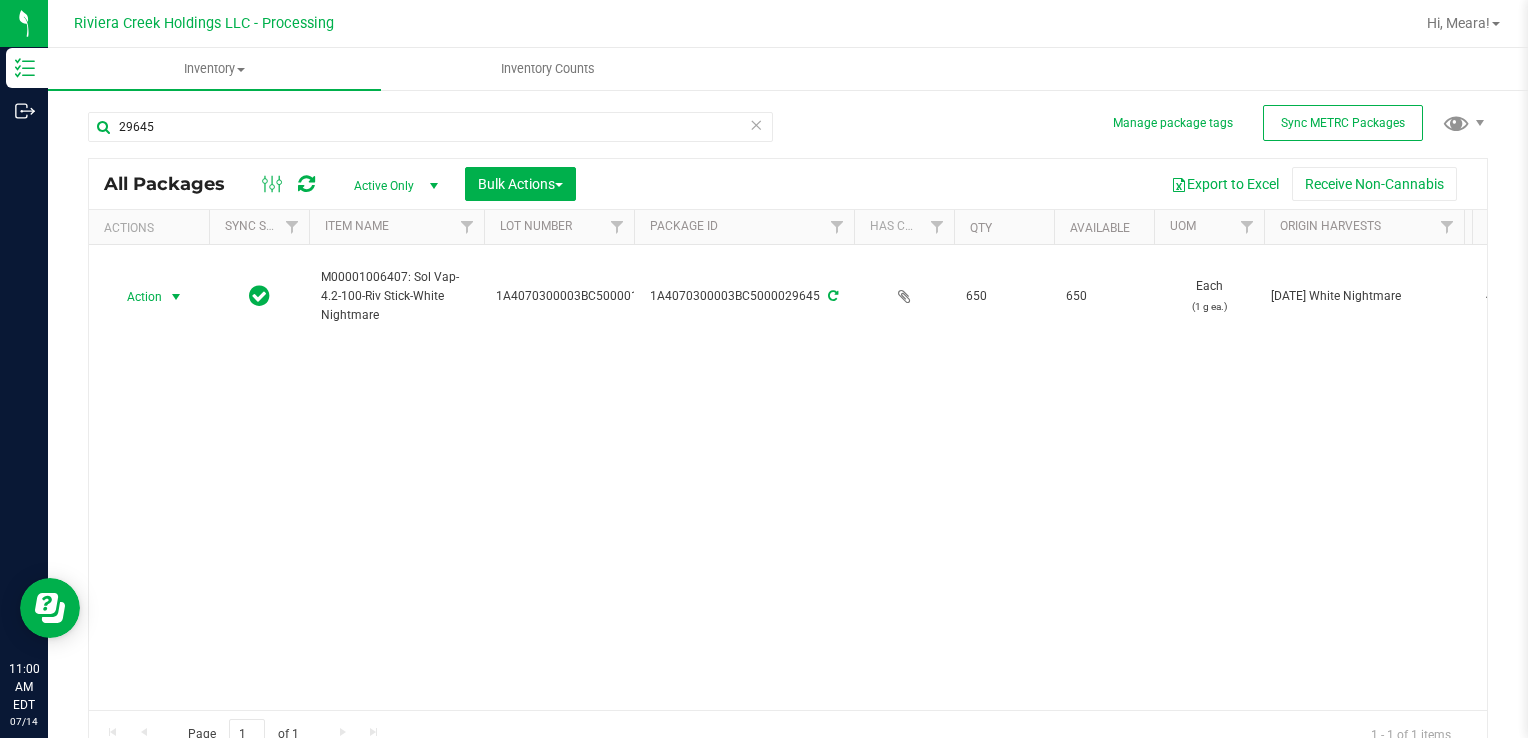 drag, startPoint x: 153, startPoint y: 294, endPoint x: 179, endPoint y: 318, distance: 35.383614 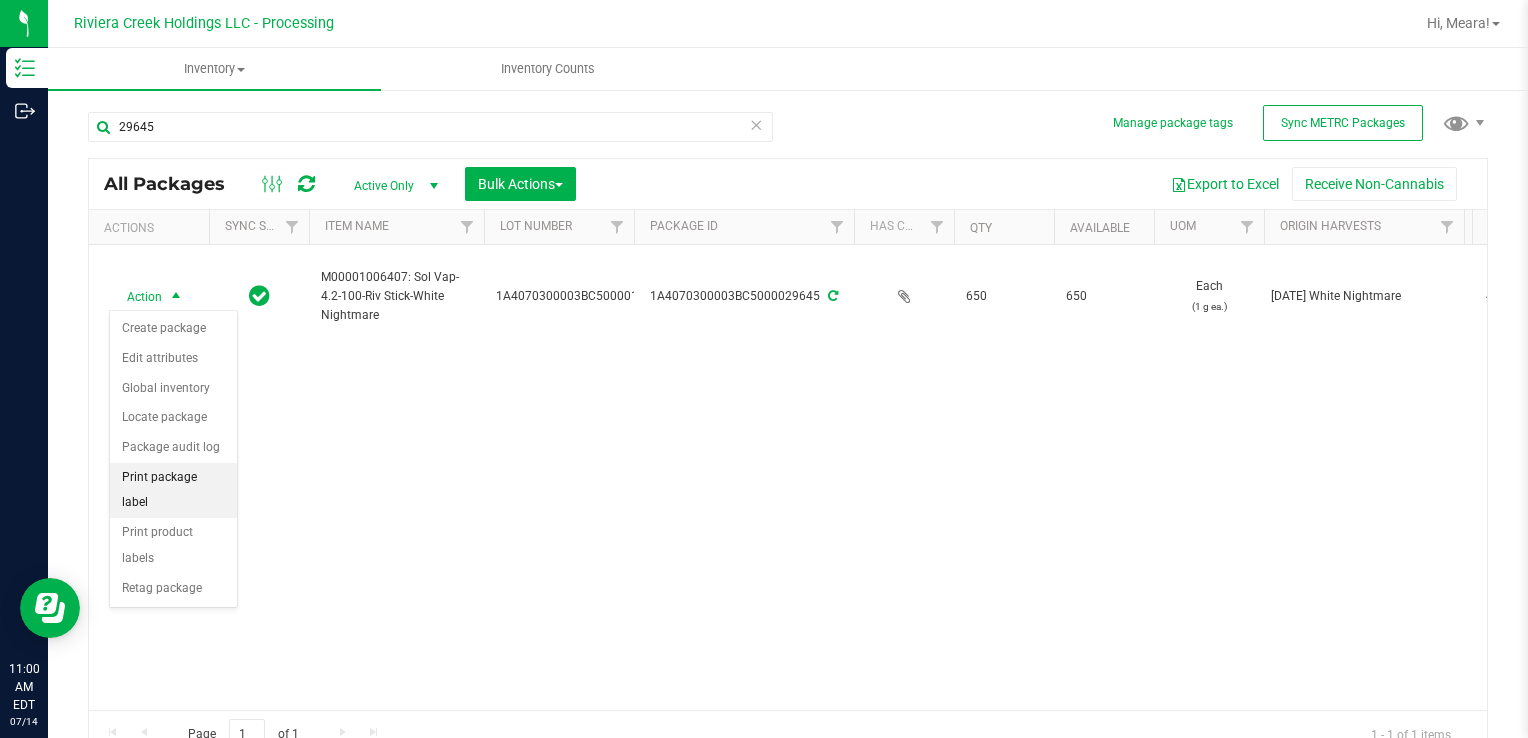 drag, startPoint x: 220, startPoint y: 472, endPoint x: 236, endPoint y: 474, distance: 16.124516 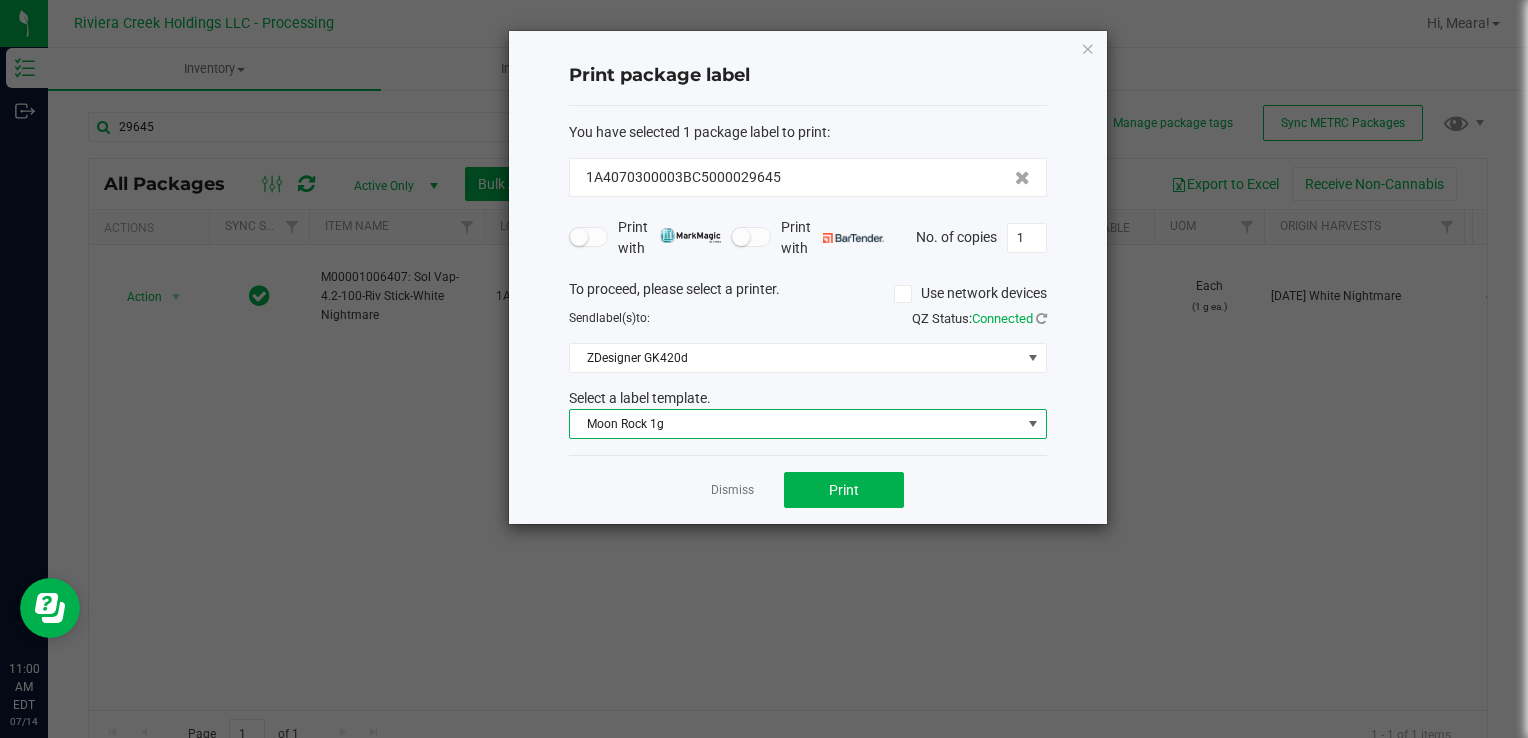 click on "You have selected 1 package label to print  :   1A4070300003BC5000029645   Print with   Print with   No. of copies  1  To proceed, please select a printer.   Use network devices  Send  label(s)  to:  QZ Status:   Connected  ZDesigner GK420d  Select a label template.  Moon Rock 1g" 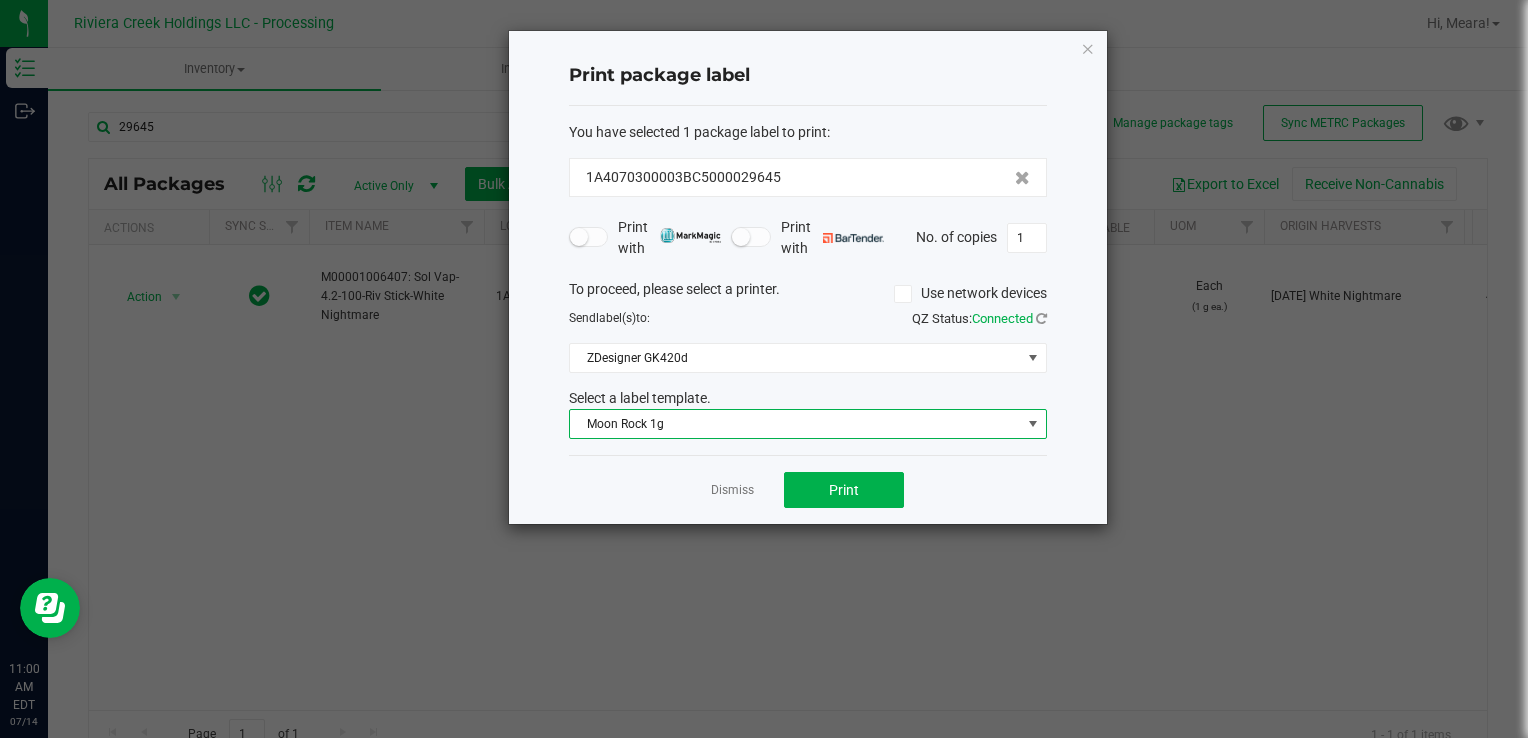 drag, startPoint x: 637, startPoint y: 438, endPoint x: 601, endPoint y: 433, distance: 36.345562 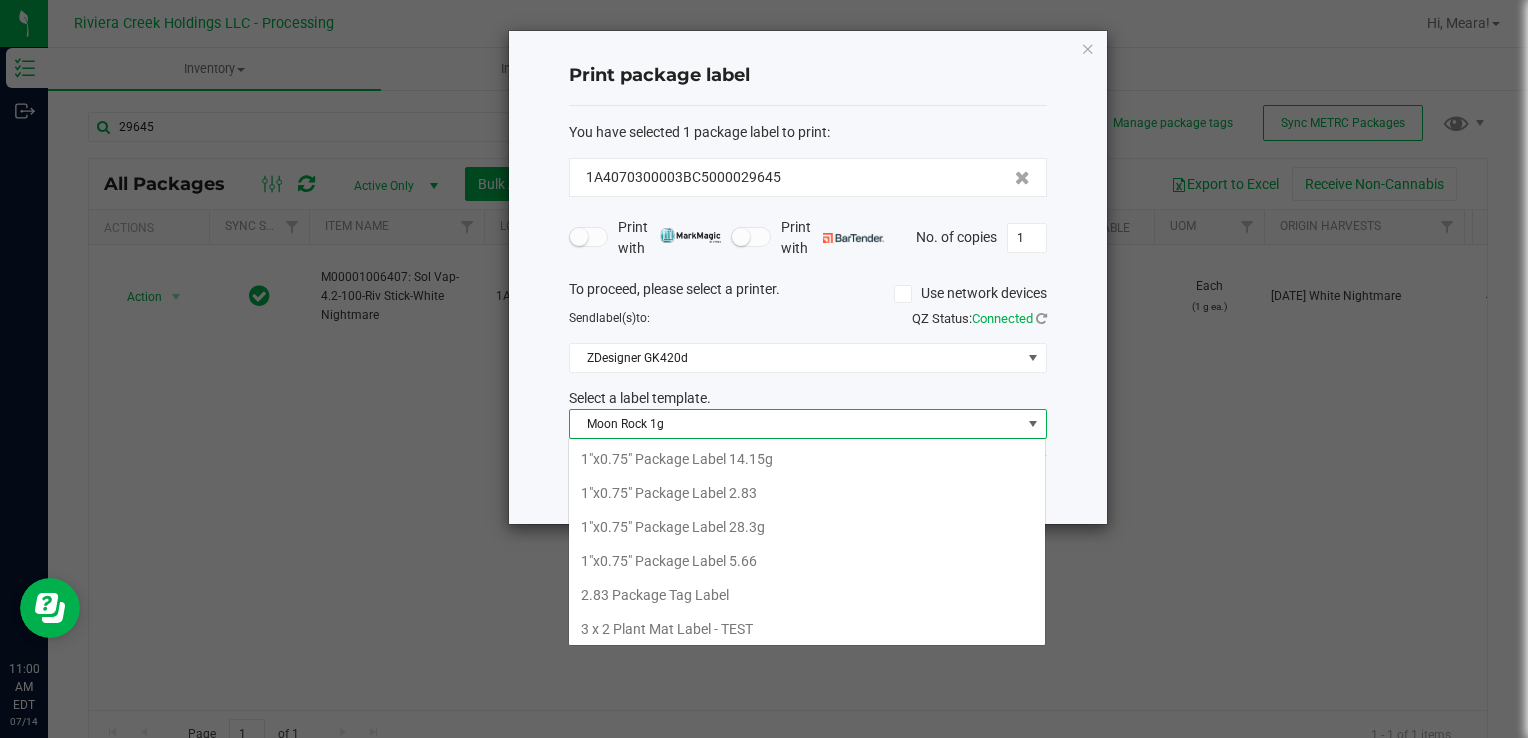 scroll, scrollTop: 99970, scrollLeft: 99521, axis: both 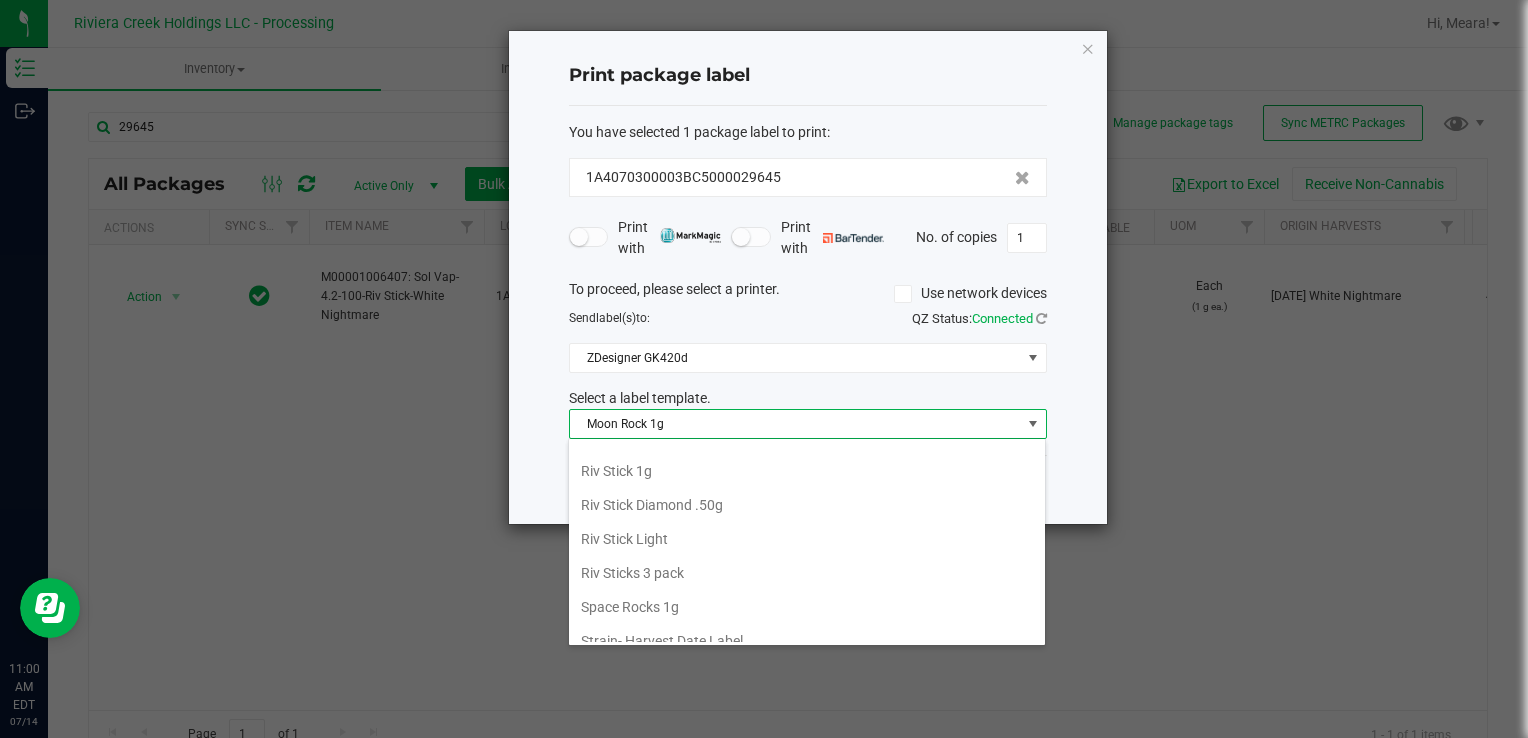 drag, startPoint x: 627, startPoint y: 450, endPoint x: 688, endPoint y: 454, distance: 61.13101 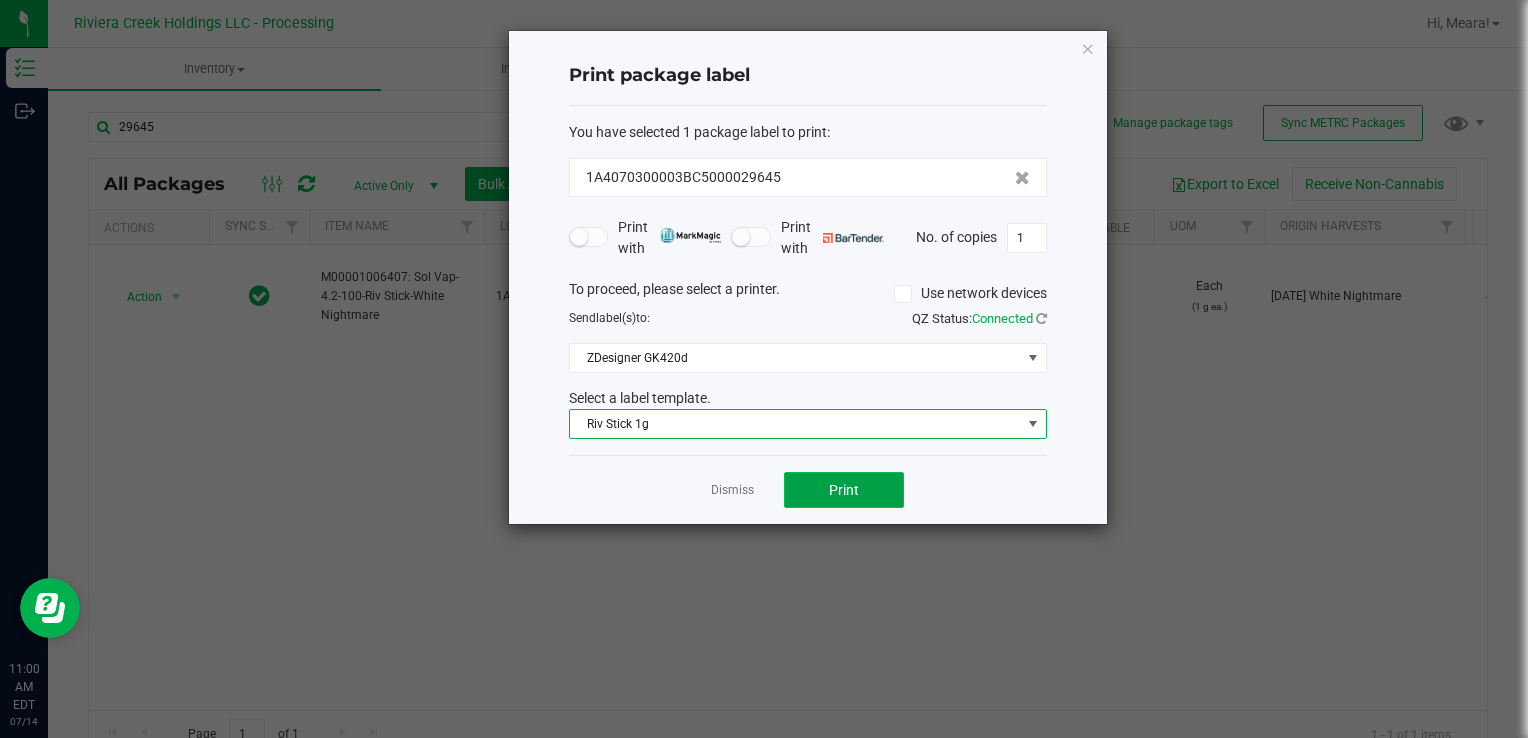 click on "Print" 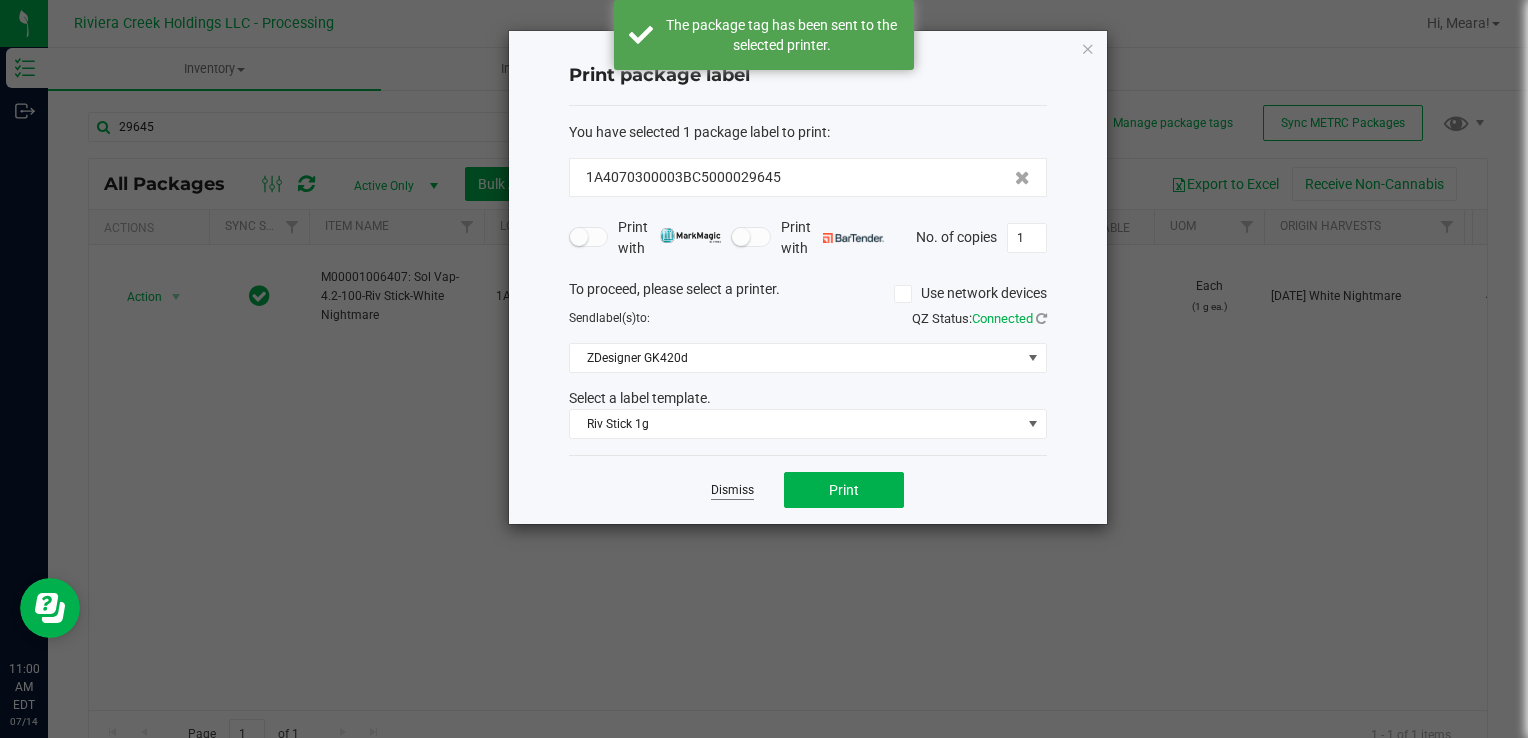 click on "Dismiss" 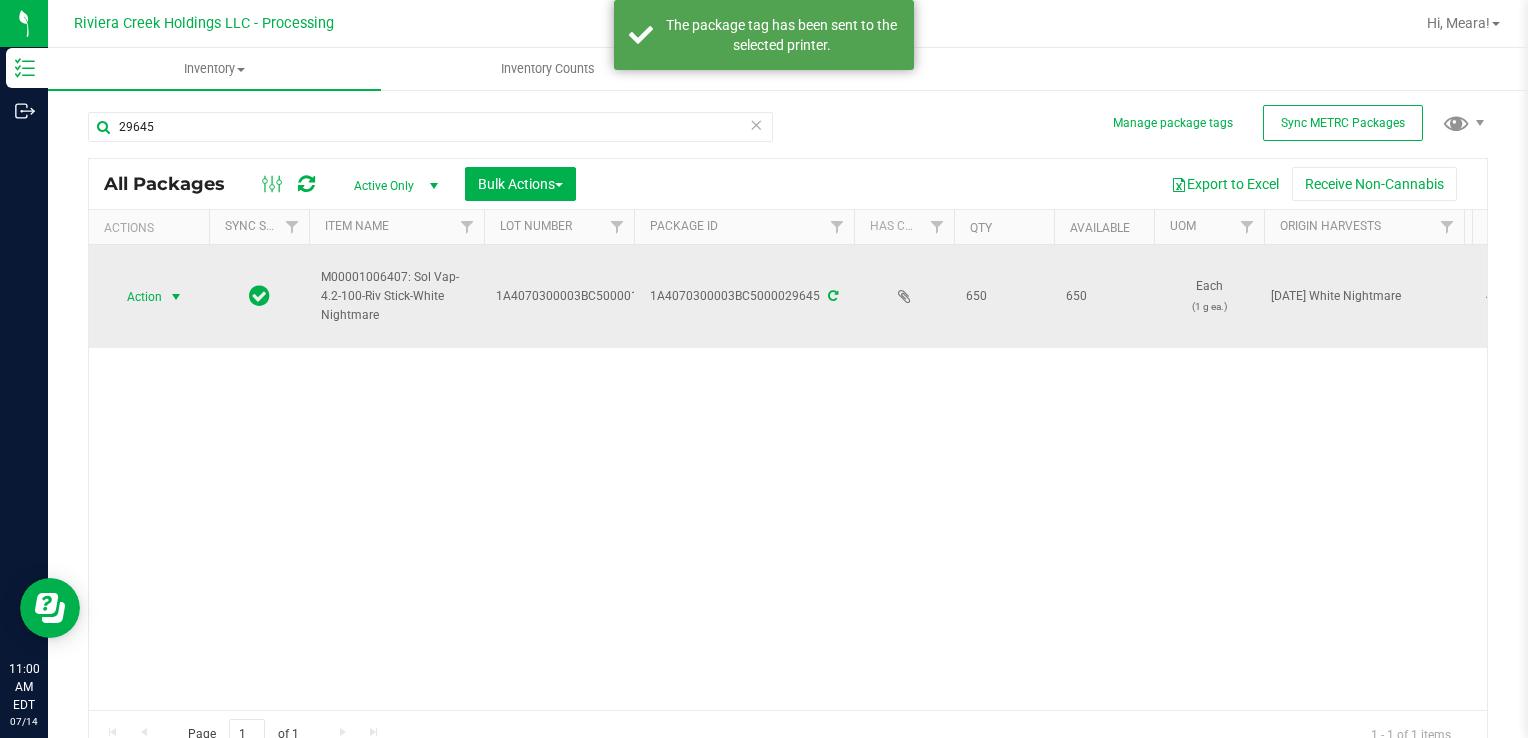 click at bounding box center (176, 297) 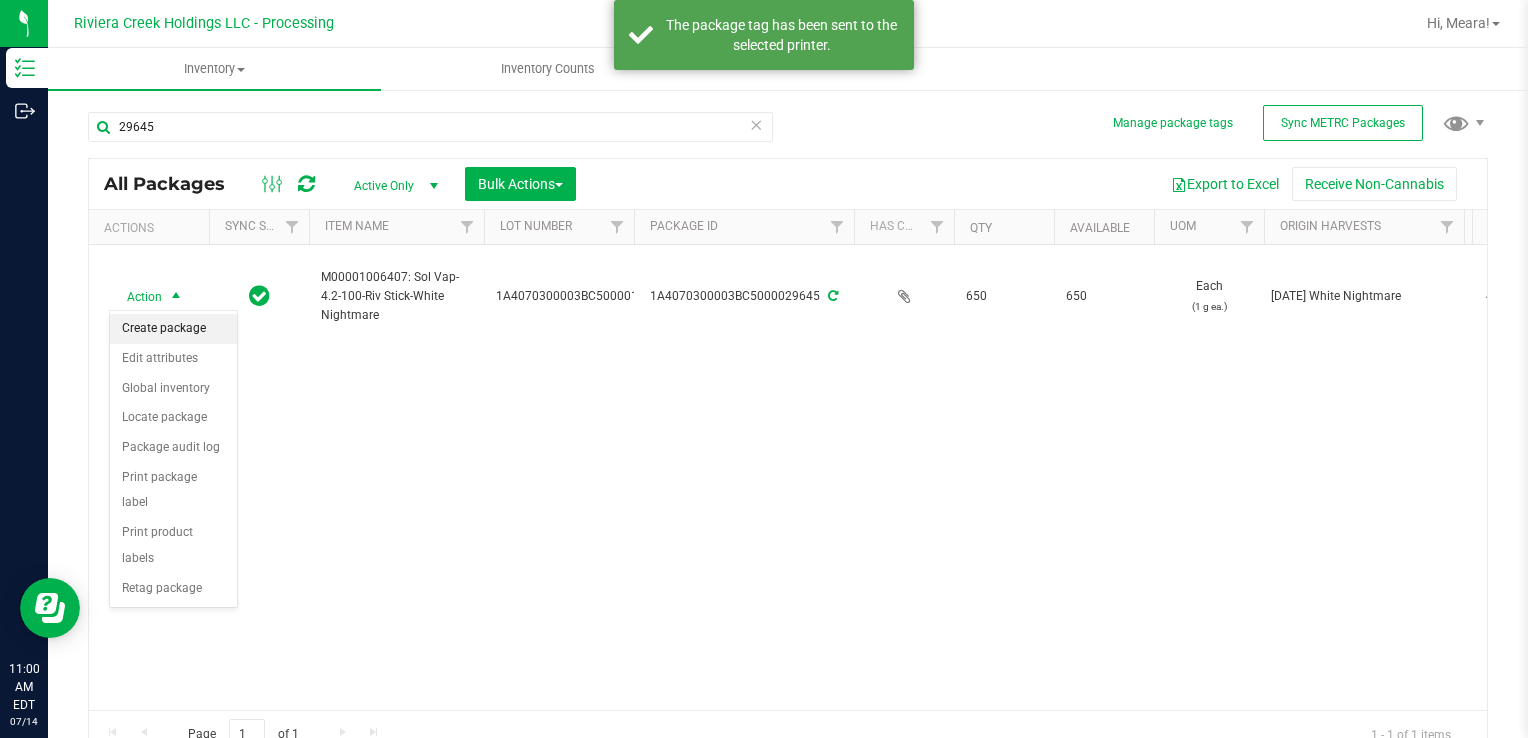 click on "Create package" at bounding box center (173, 329) 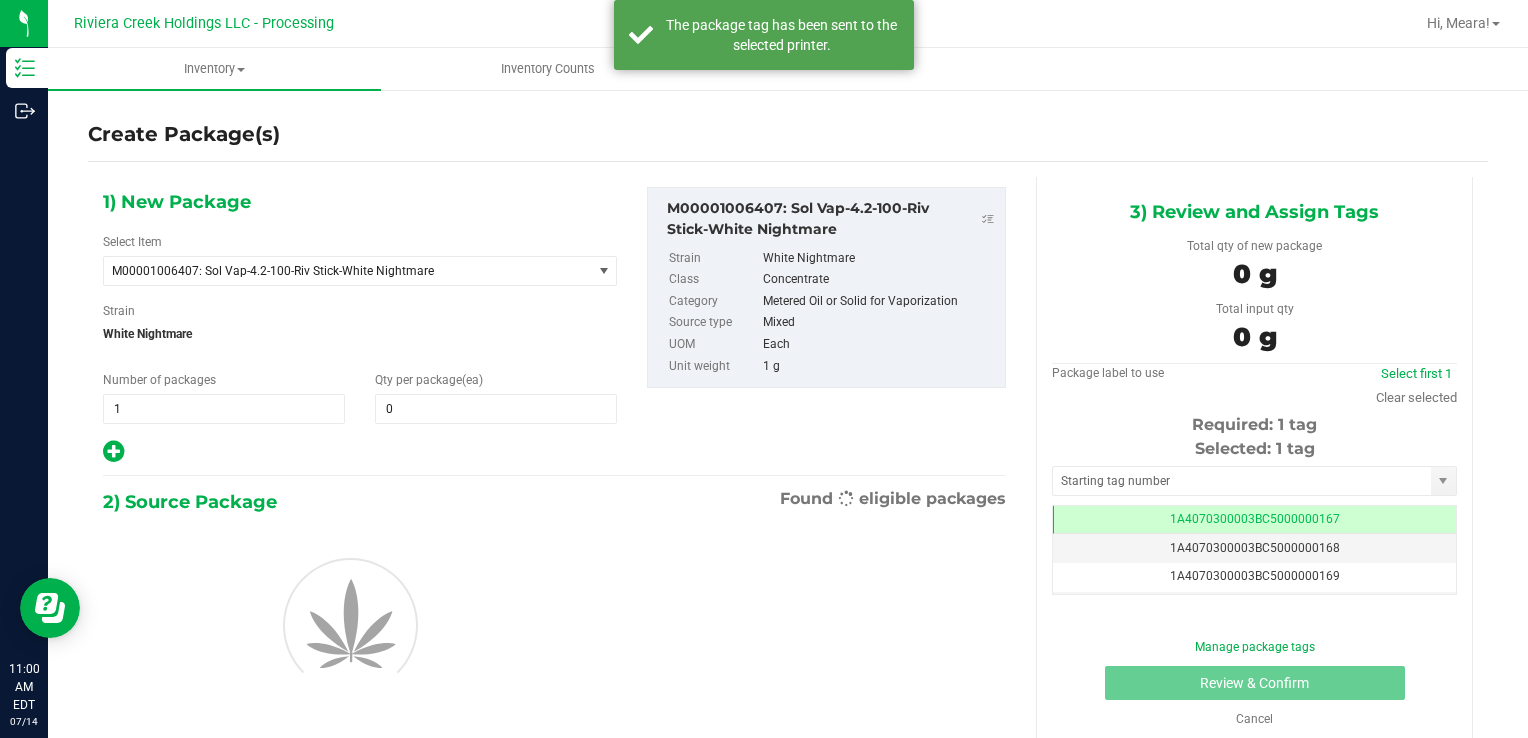 scroll, scrollTop: 0, scrollLeft: 0, axis: both 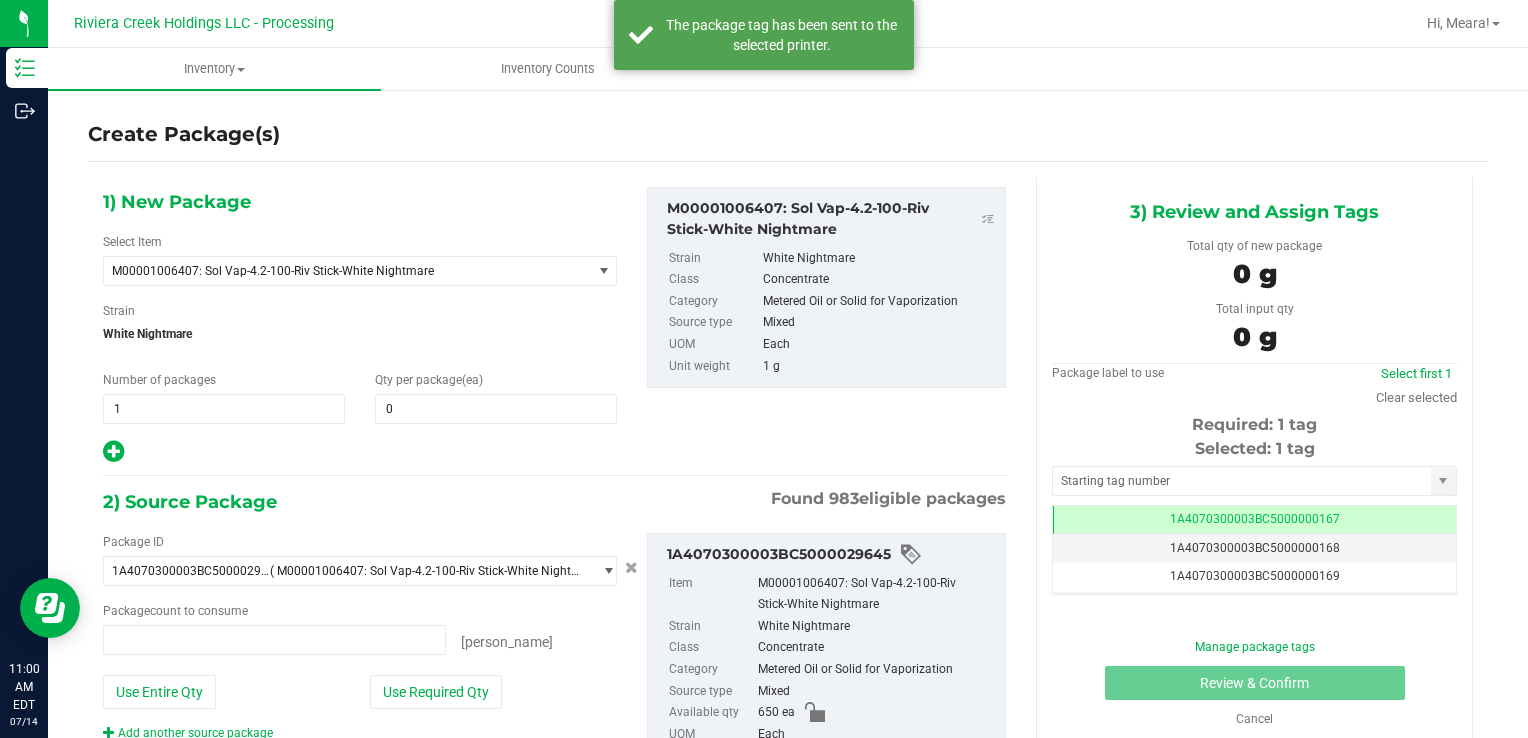 type on "0 ea" 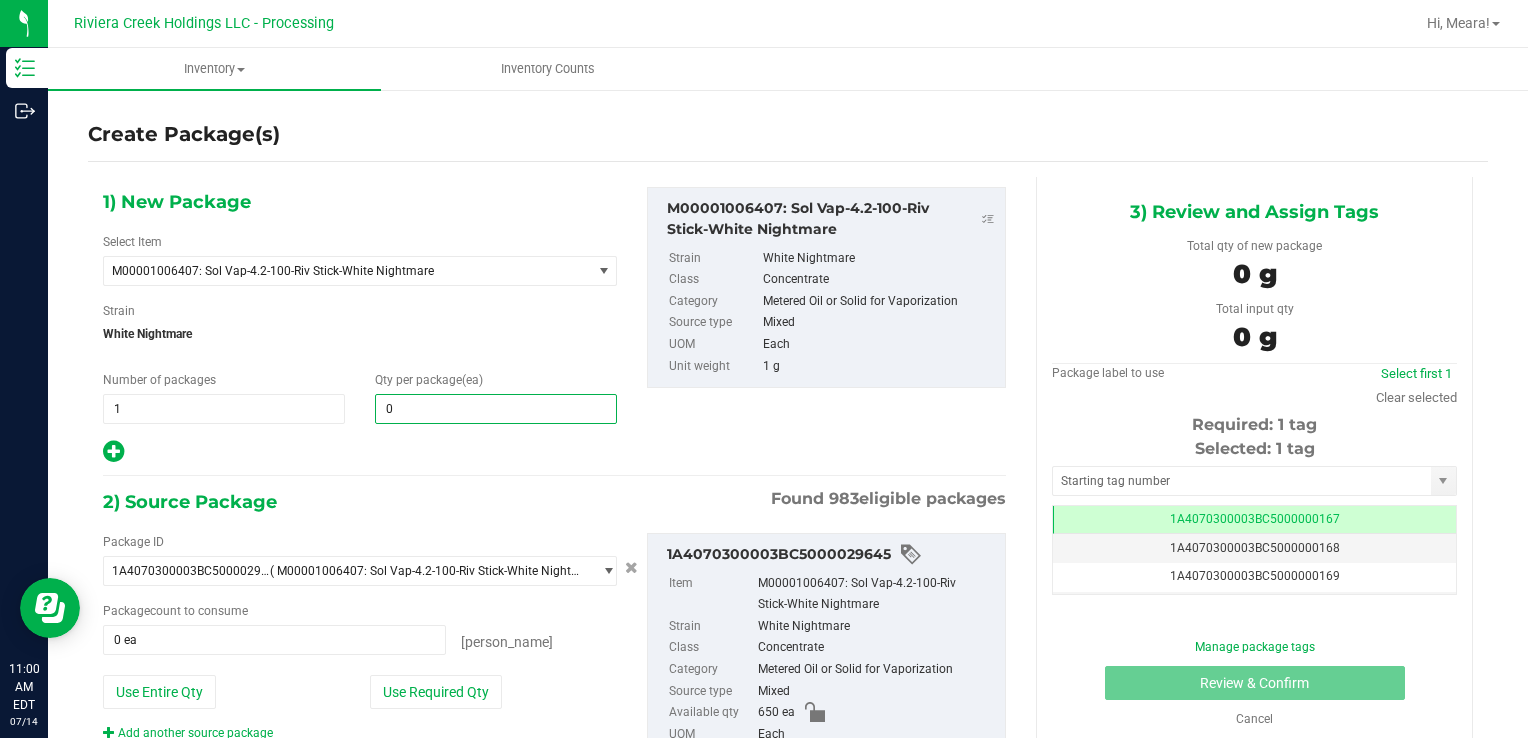 type 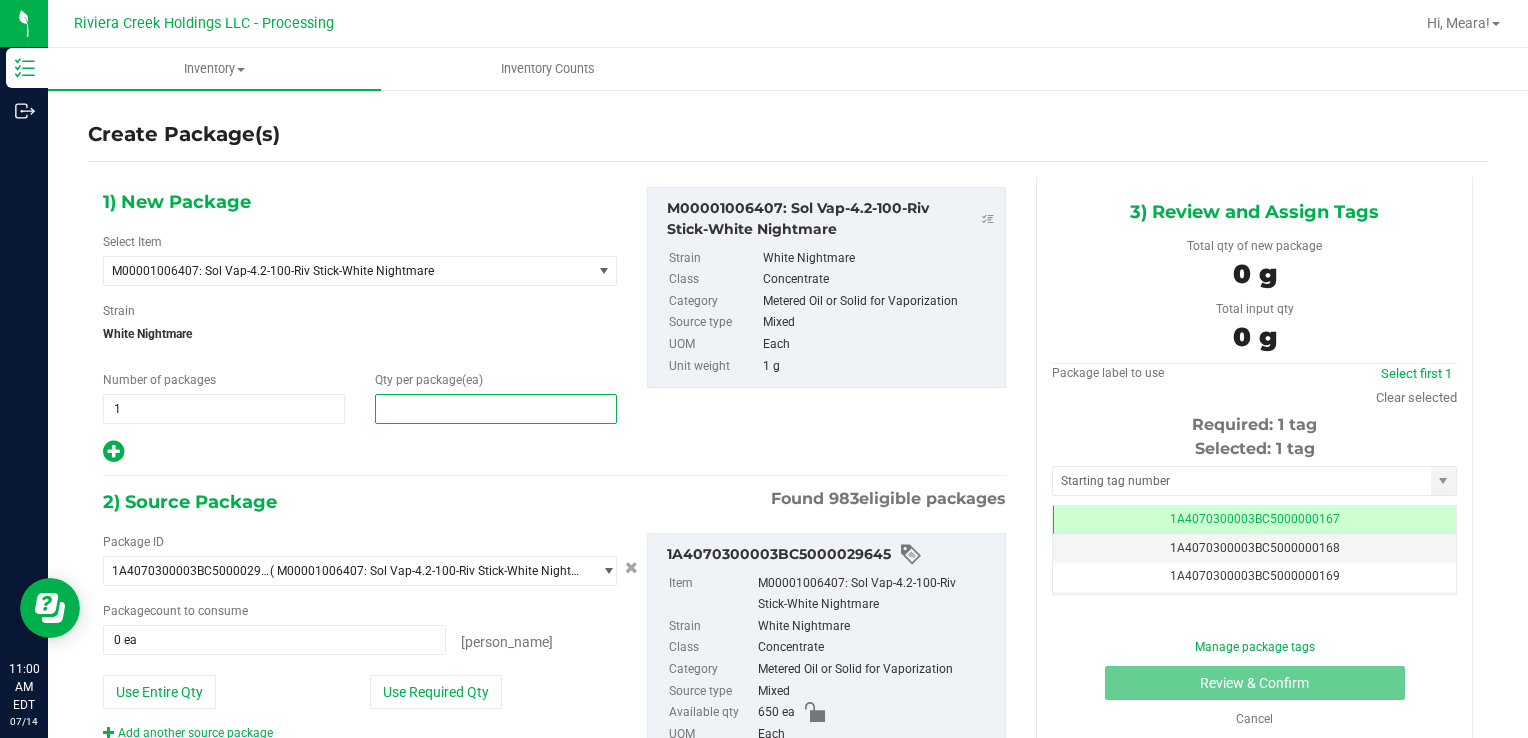 click at bounding box center [496, 409] 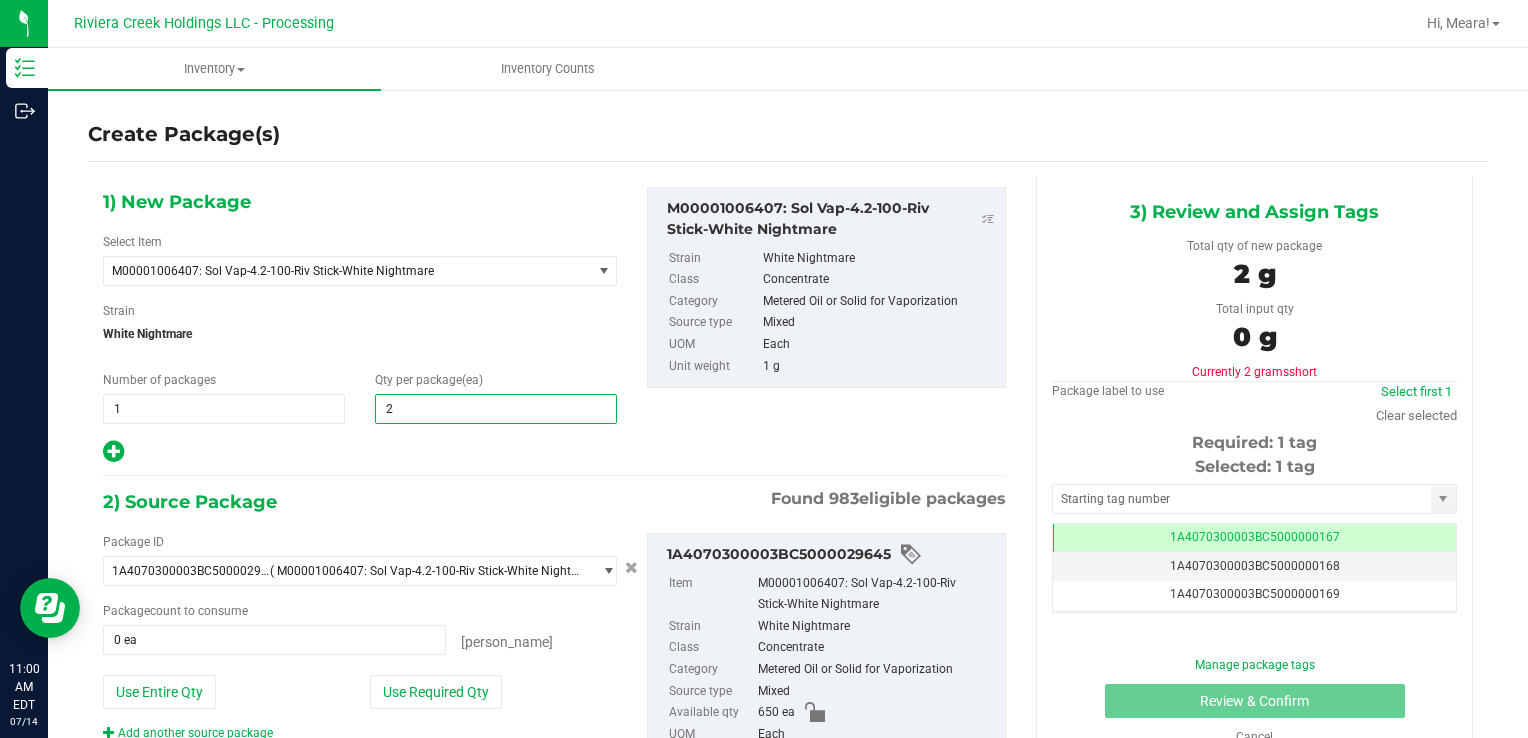 type on "20" 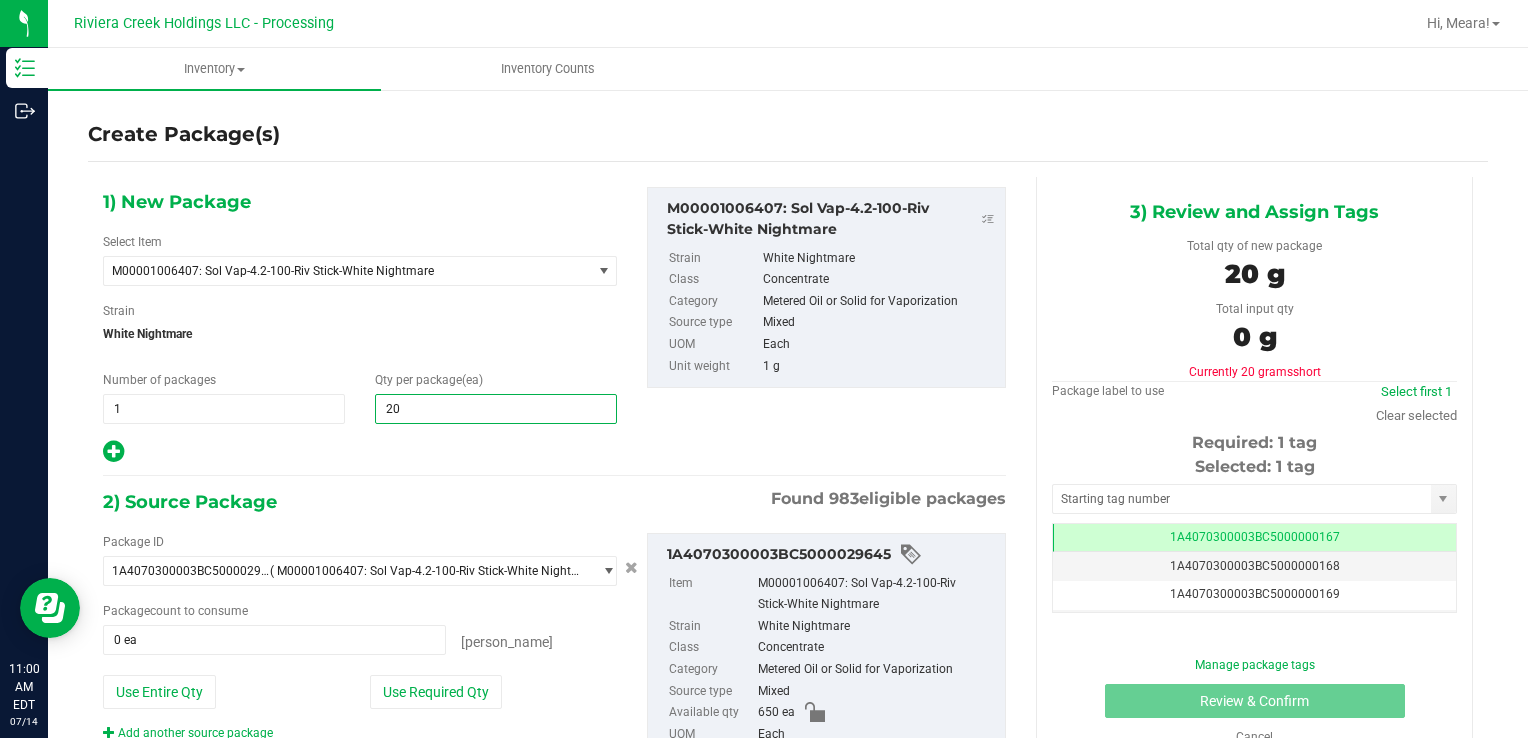 type on "20" 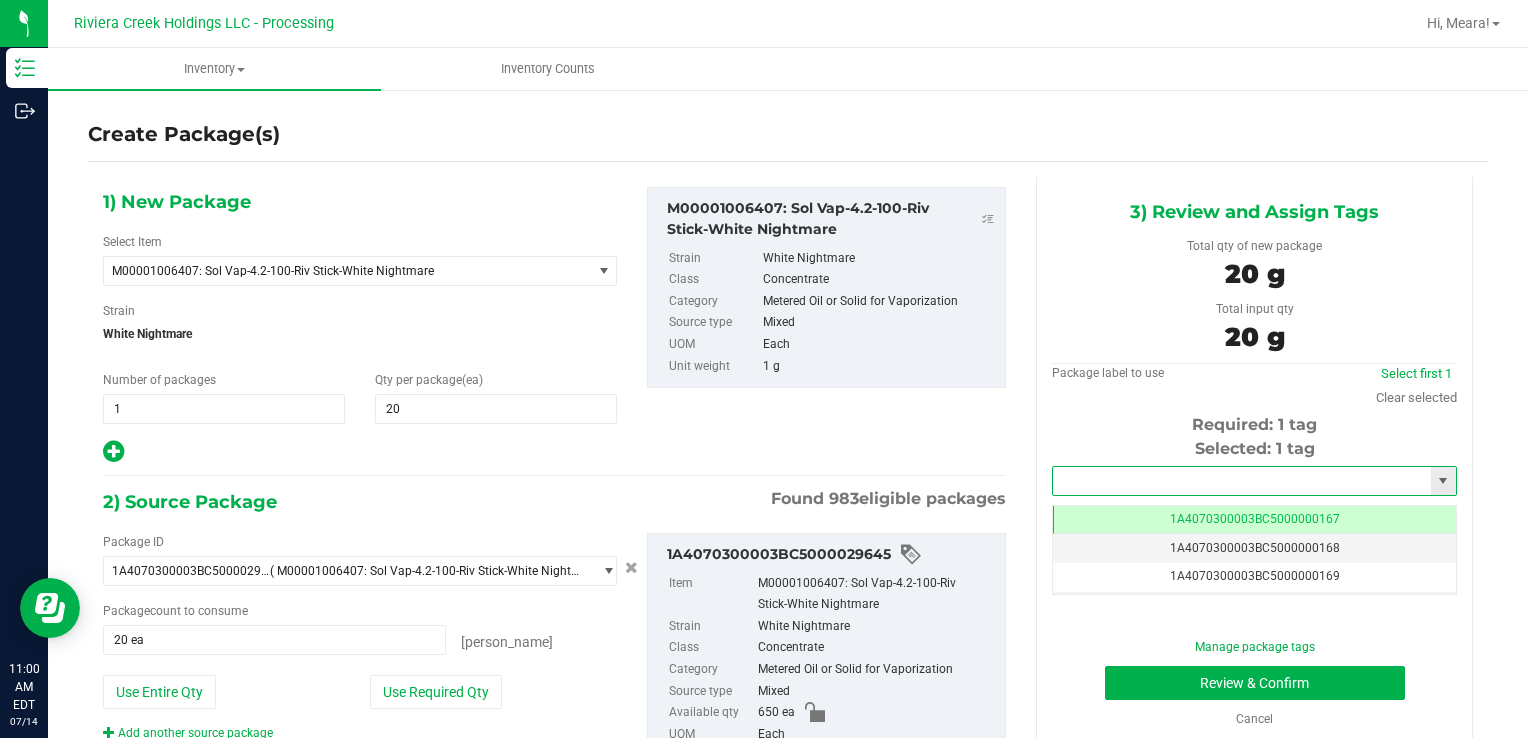 drag, startPoint x: 1109, startPoint y: 480, endPoint x: 1104, endPoint y: 500, distance: 20.615528 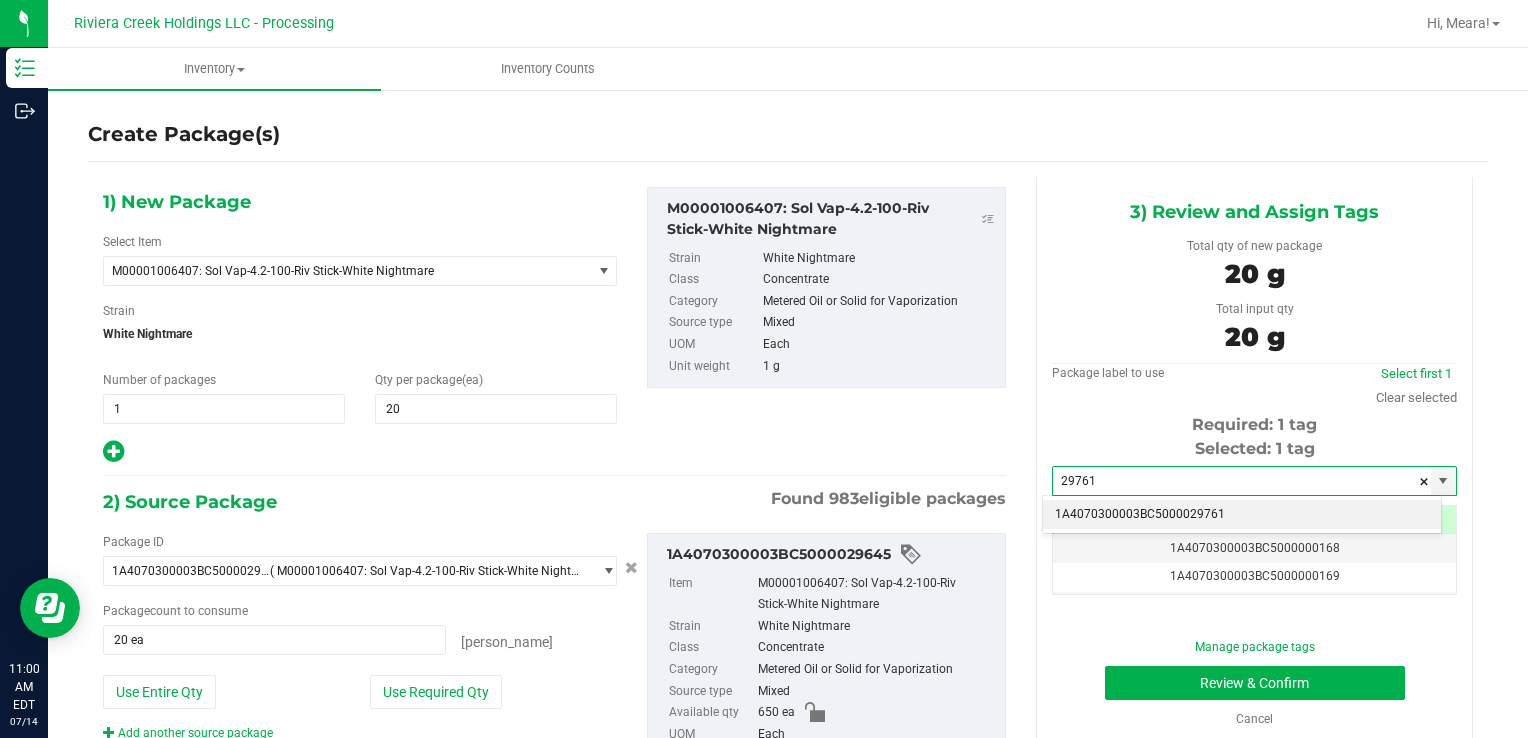 click on "1A4070300003BC5000029761" at bounding box center (1242, 515) 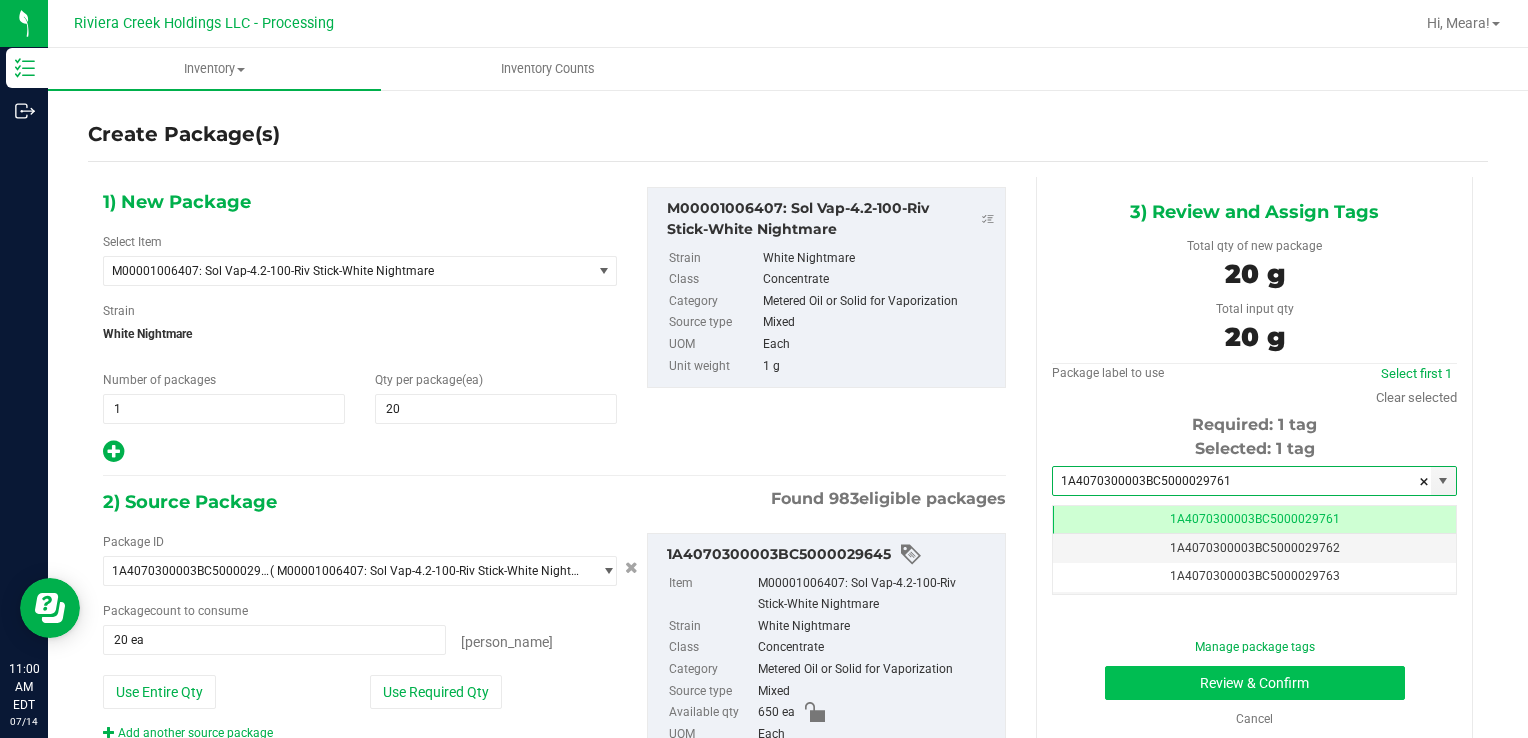 scroll, scrollTop: 0, scrollLeft: 0, axis: both 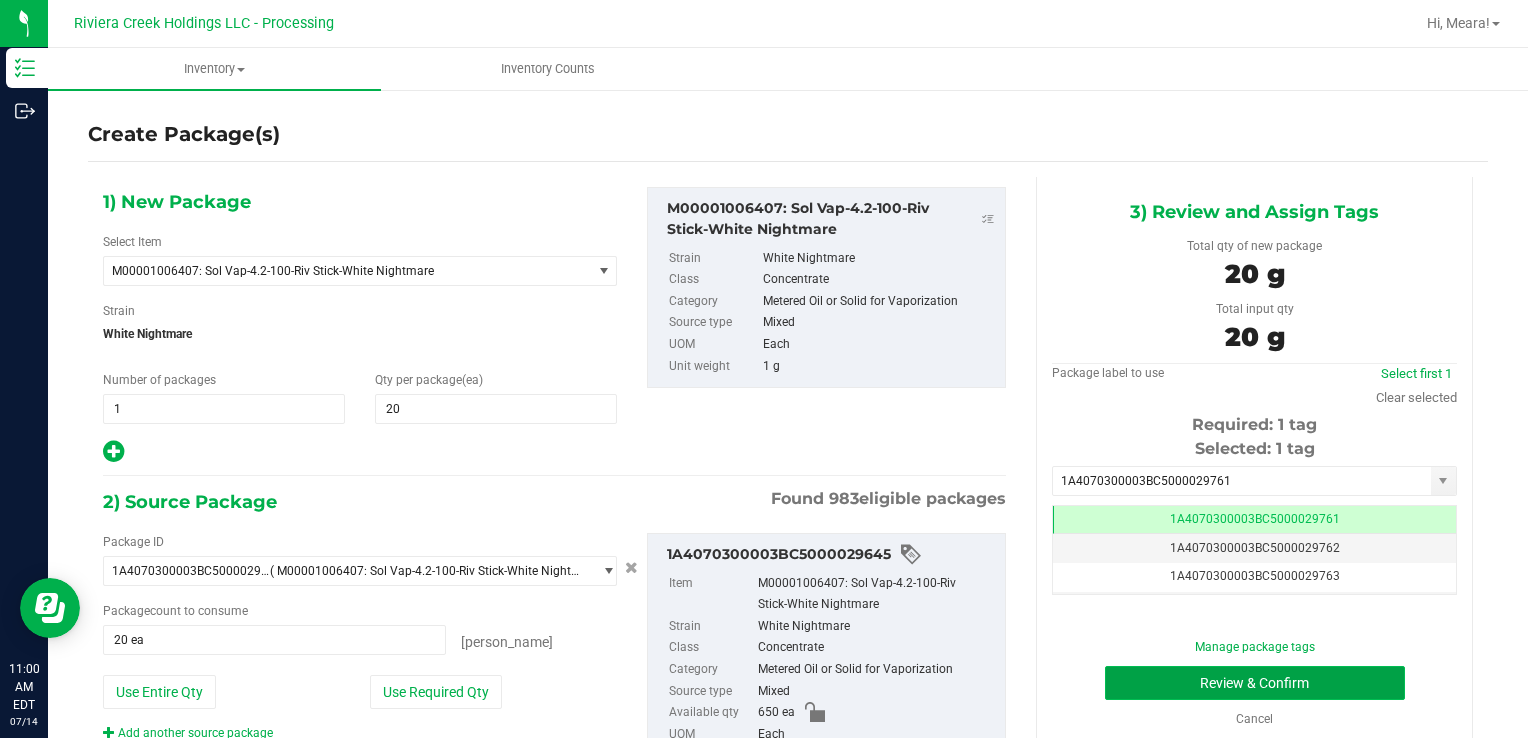 click on "Review & Confirm" at bounding box center [1255, 683] 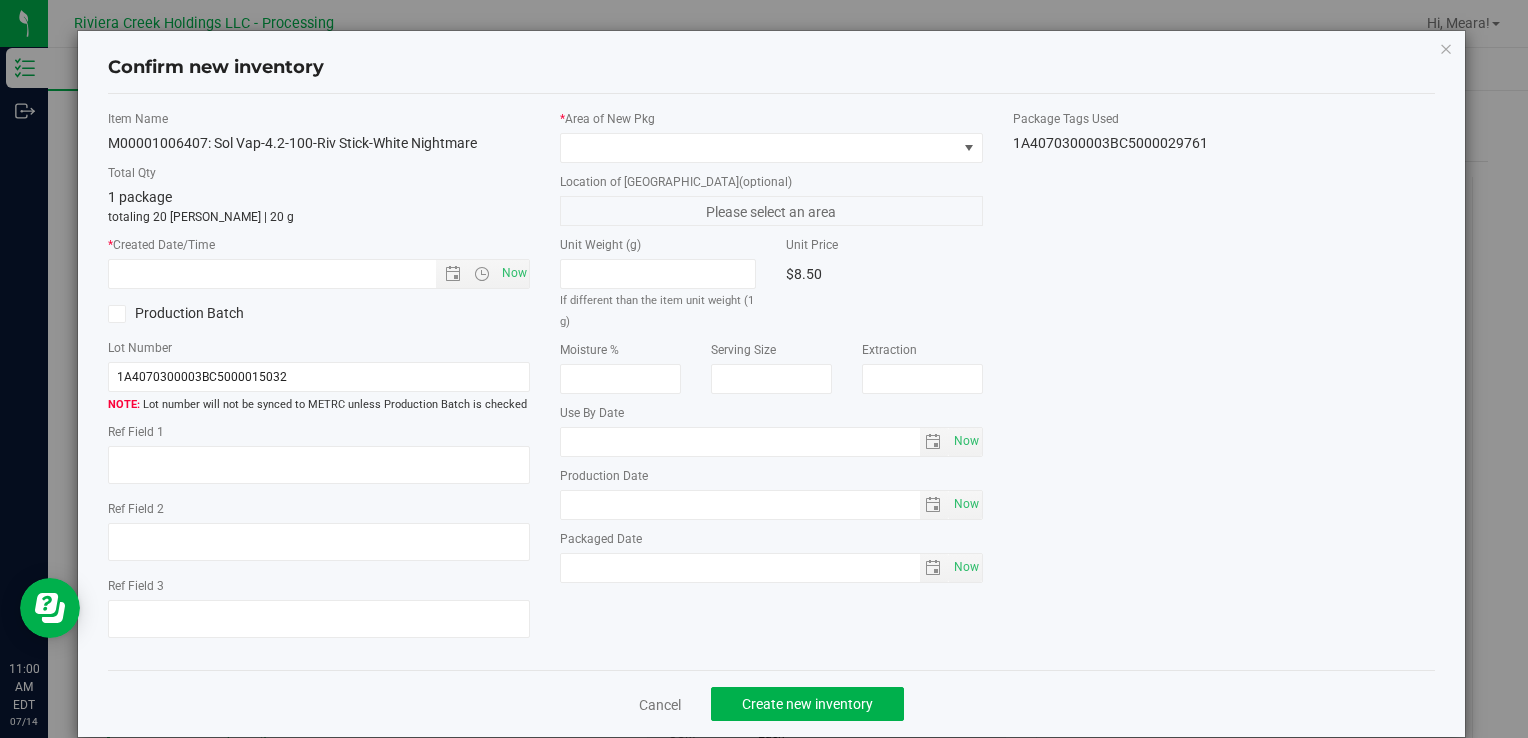 type on "[DATE]" 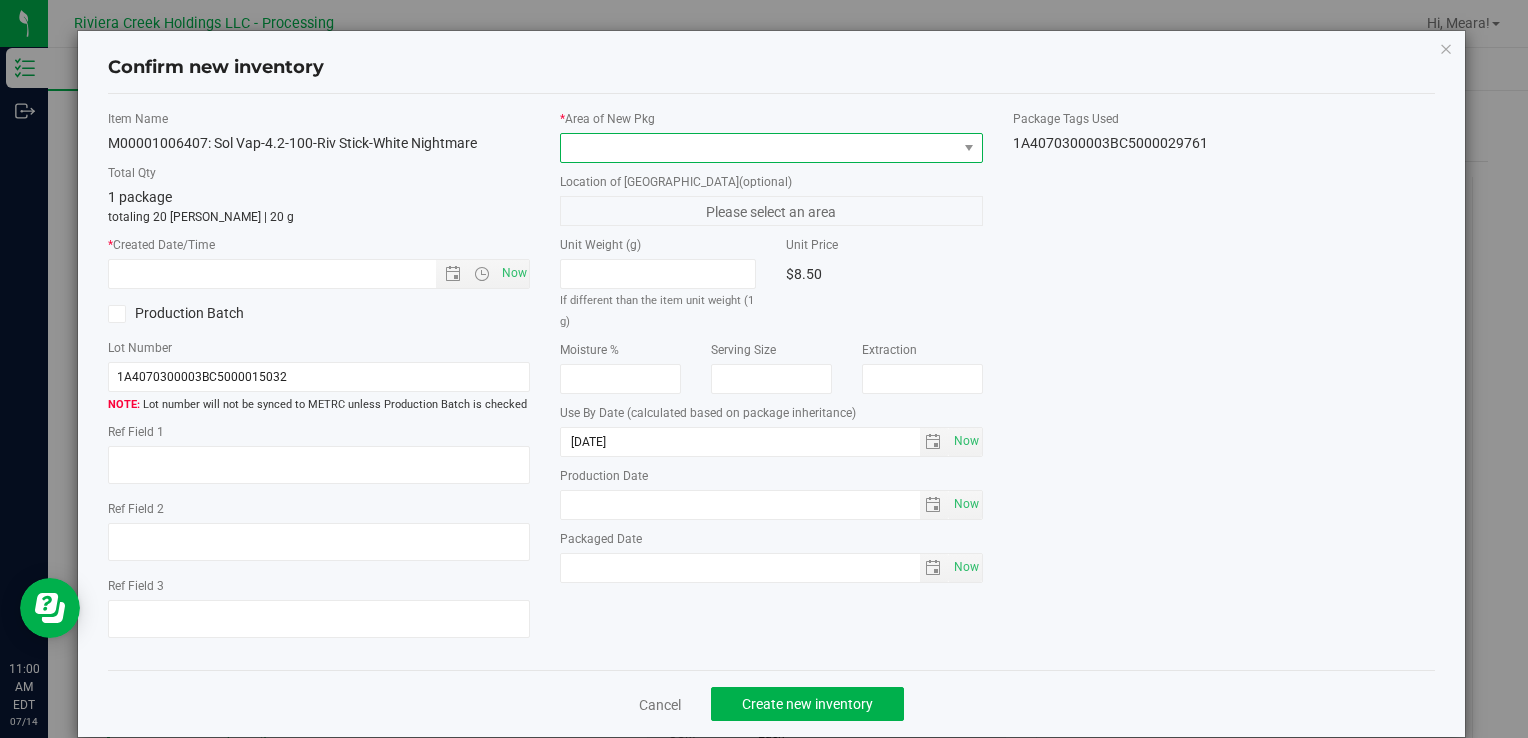 click at bounding box center (758, 148) 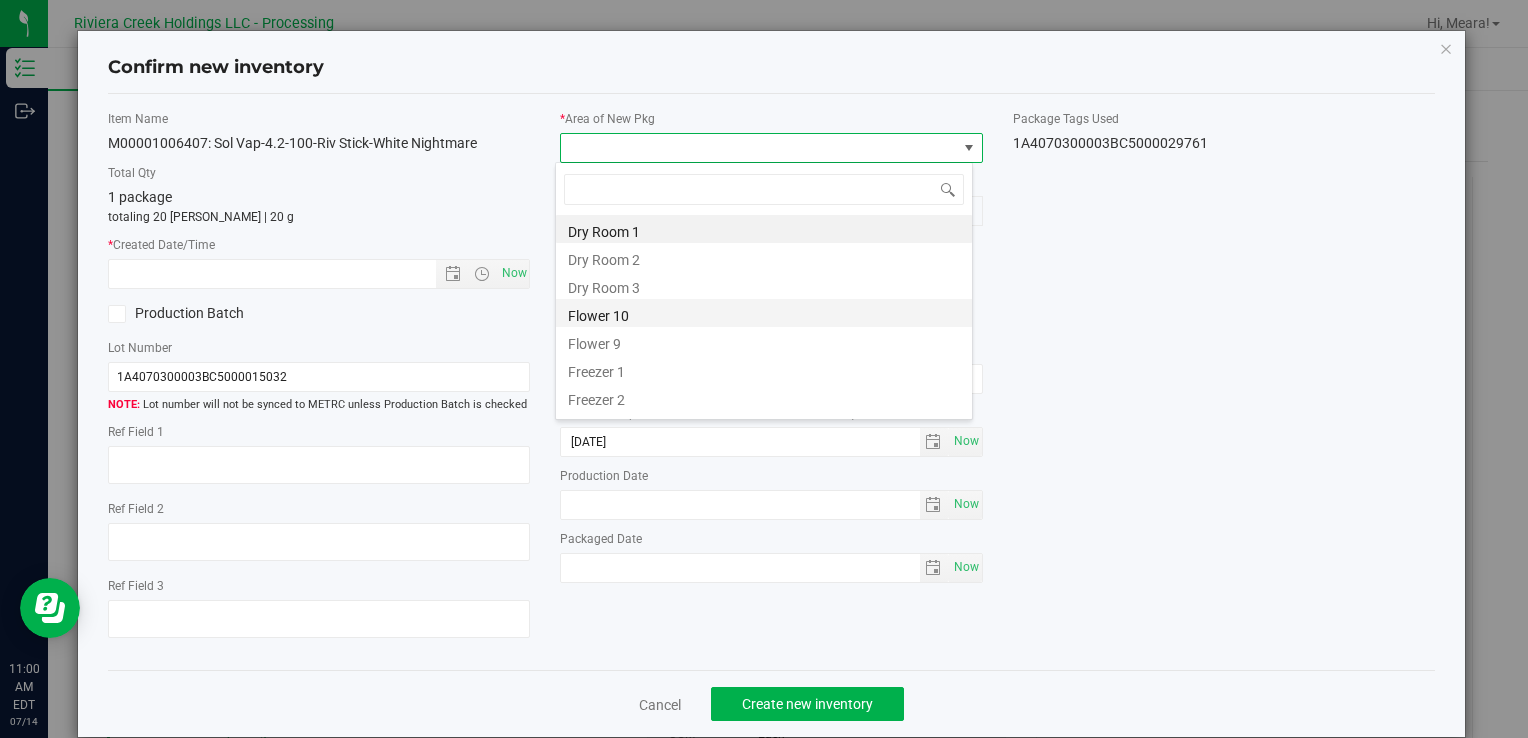 click on "Flower 10" at bounding box center (764, 313) 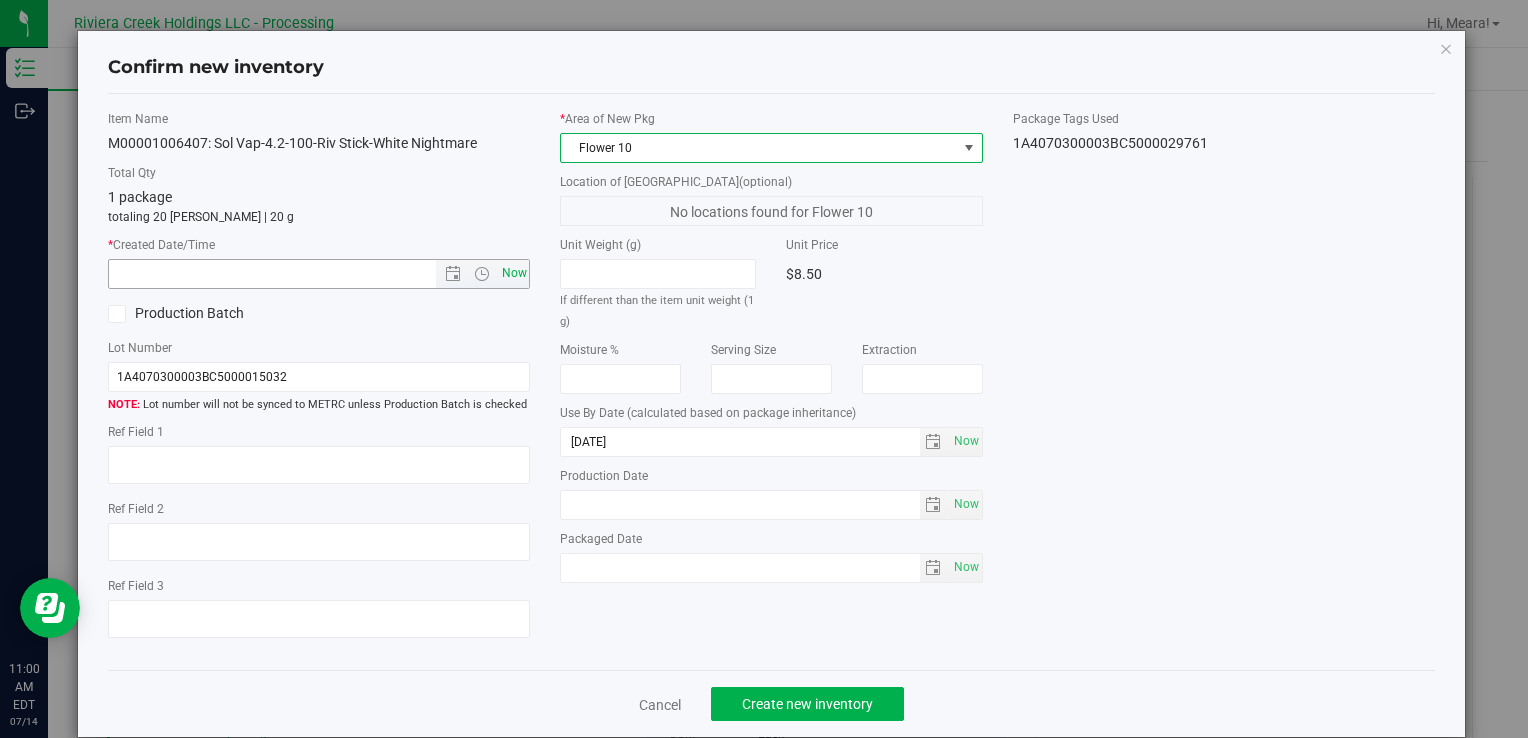 click on "Now" at bounding box center [514, 273] 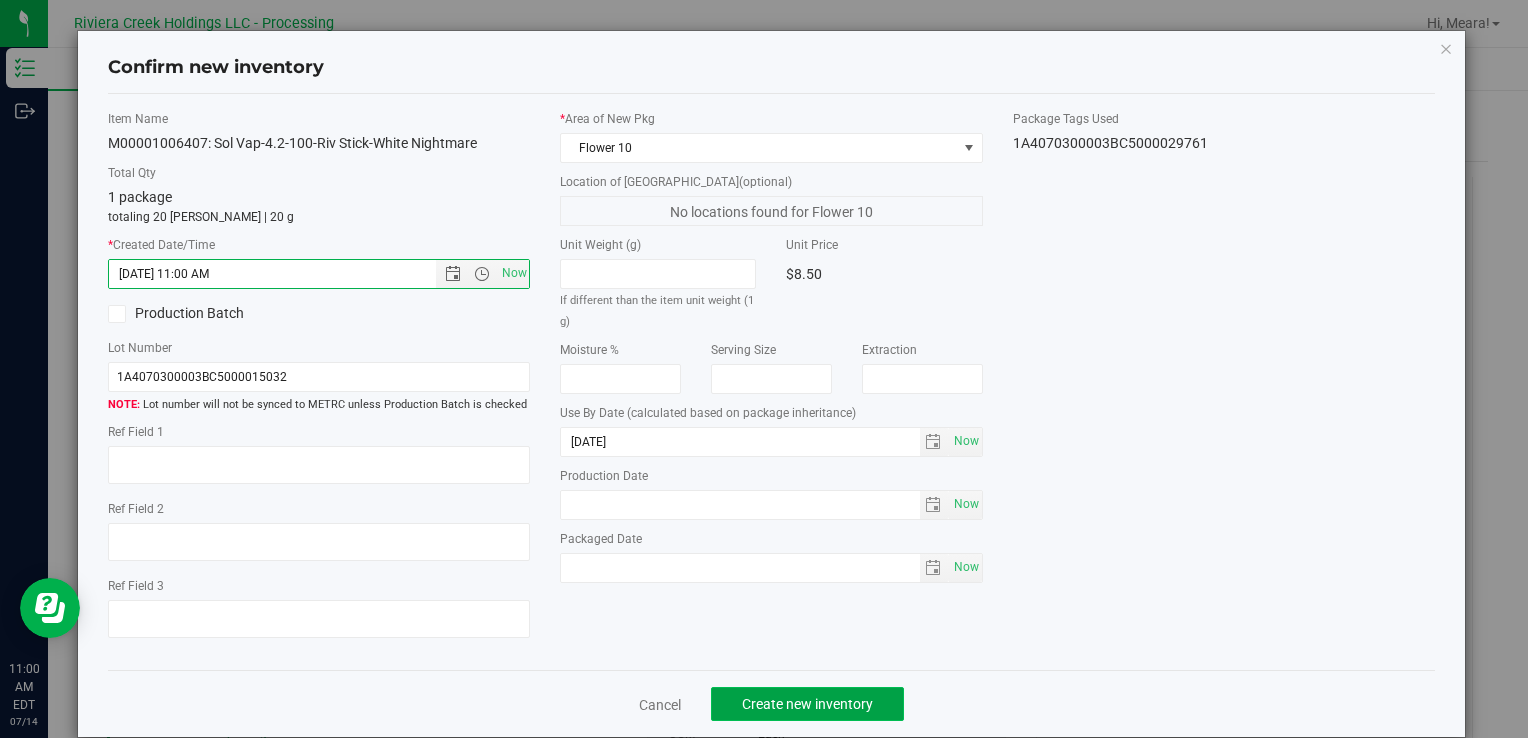 click on "Create new inventory" 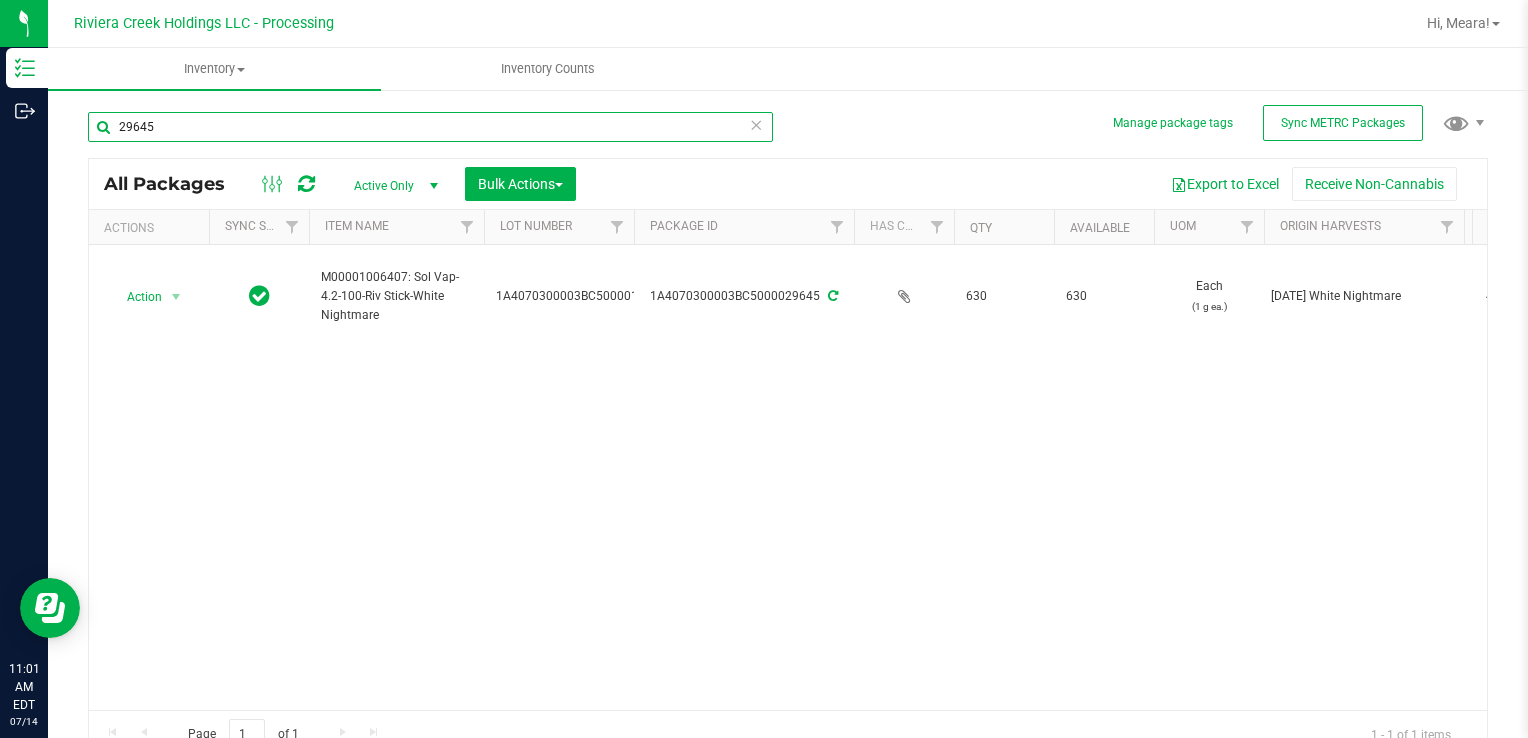 drag, startPoint x: 154, startPoint y: 114, endPoint x: 170, endPoint y: 156, distance: 44.94441 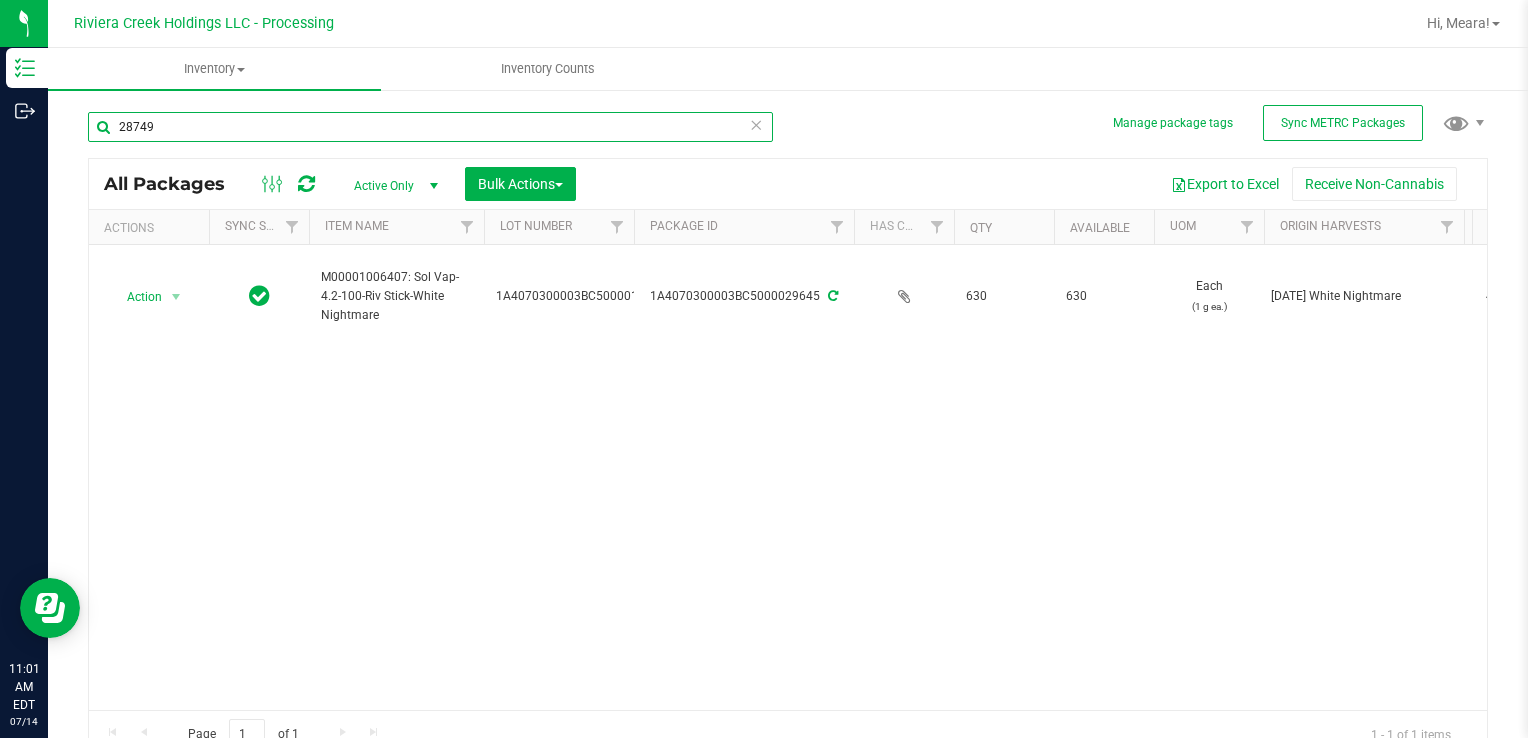 type on "28749" 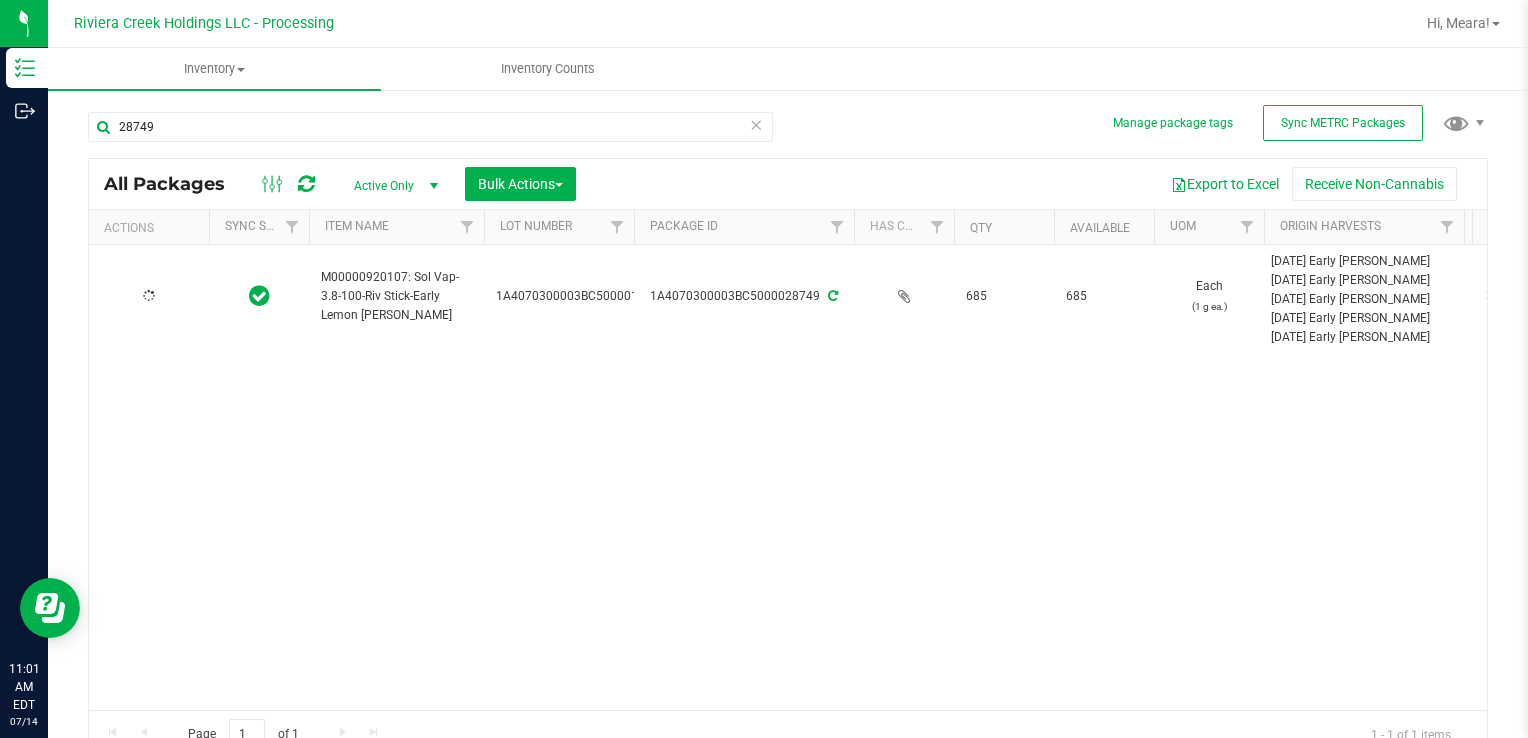 click at bounding box center [149, 296] 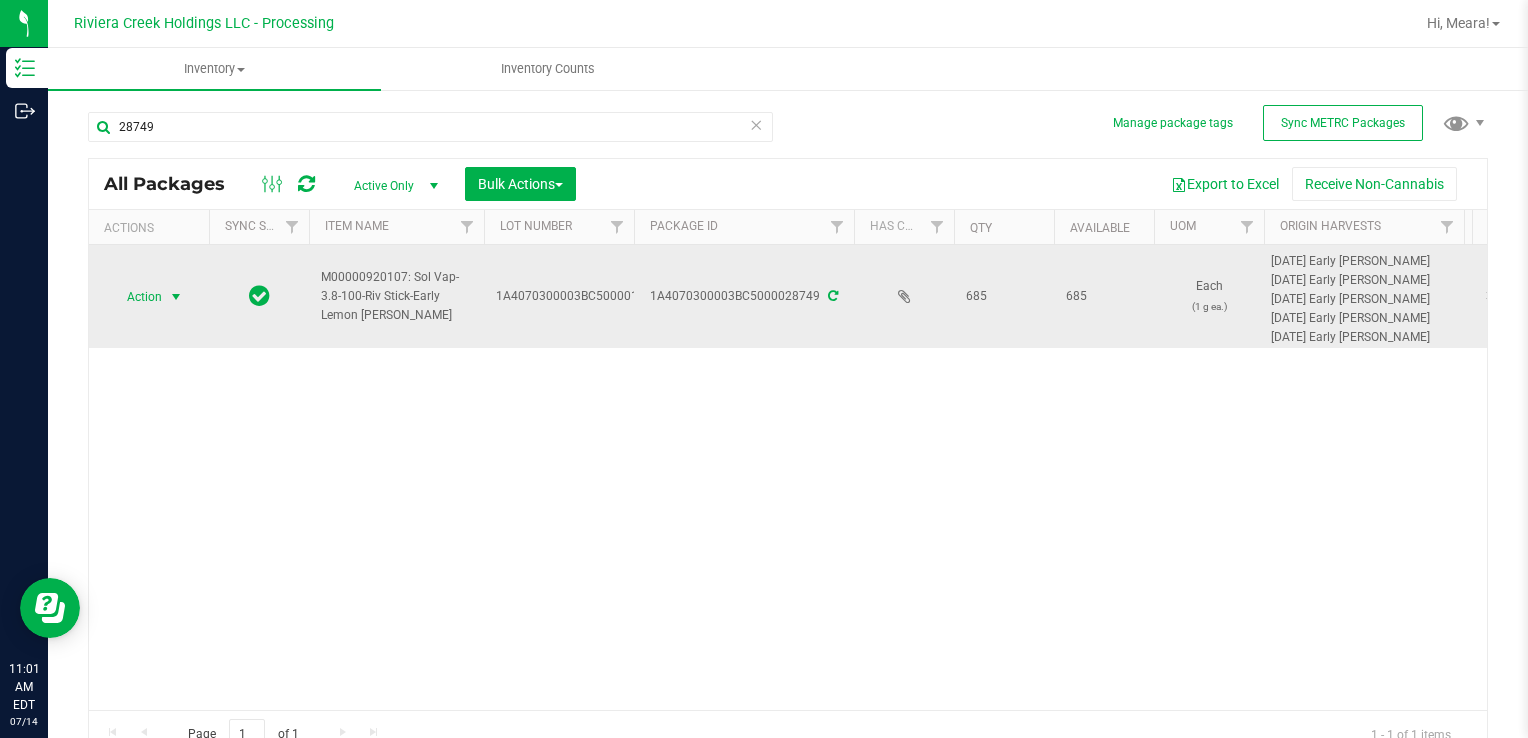 click at bounding box center (176, 297) 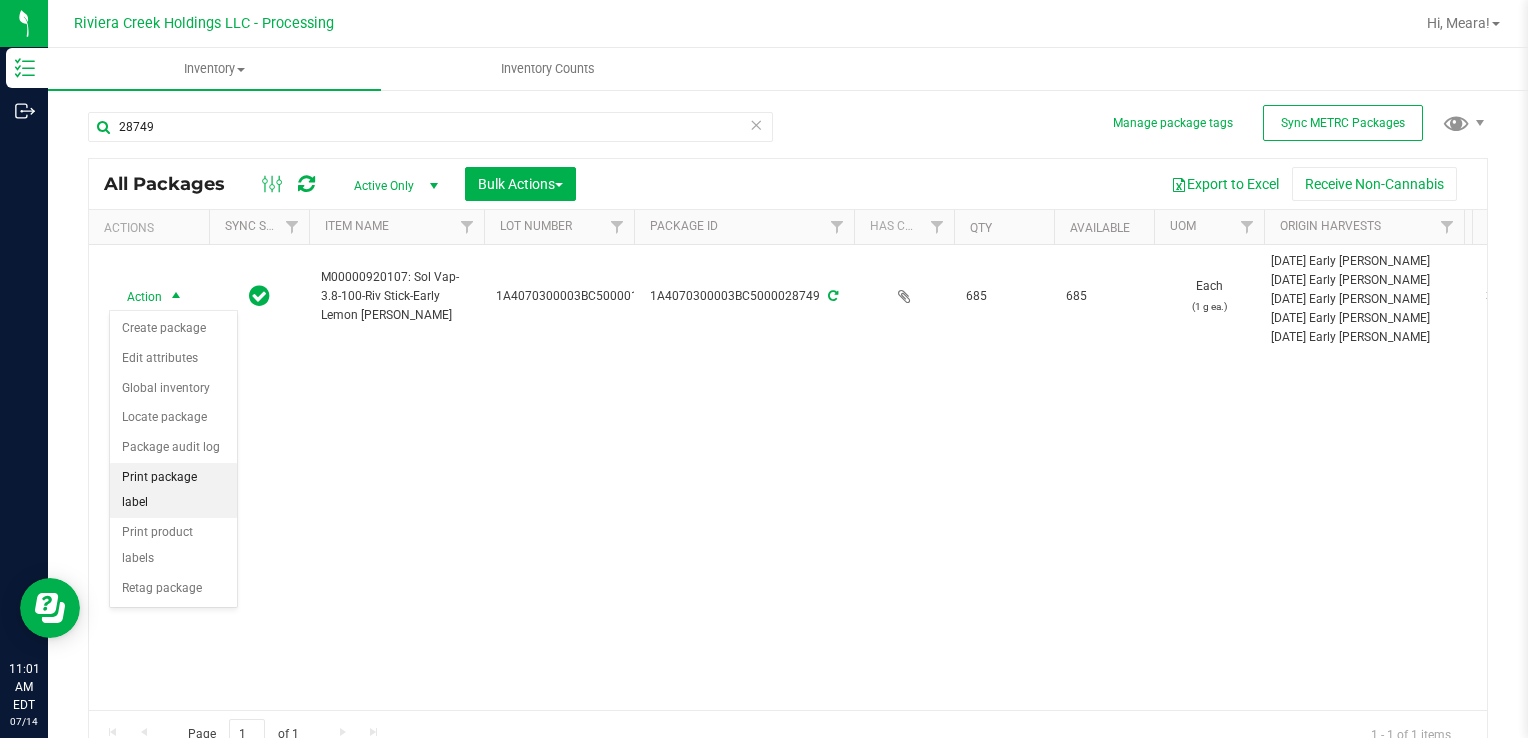 click on "Print package label" at bounding box center [173, 490] 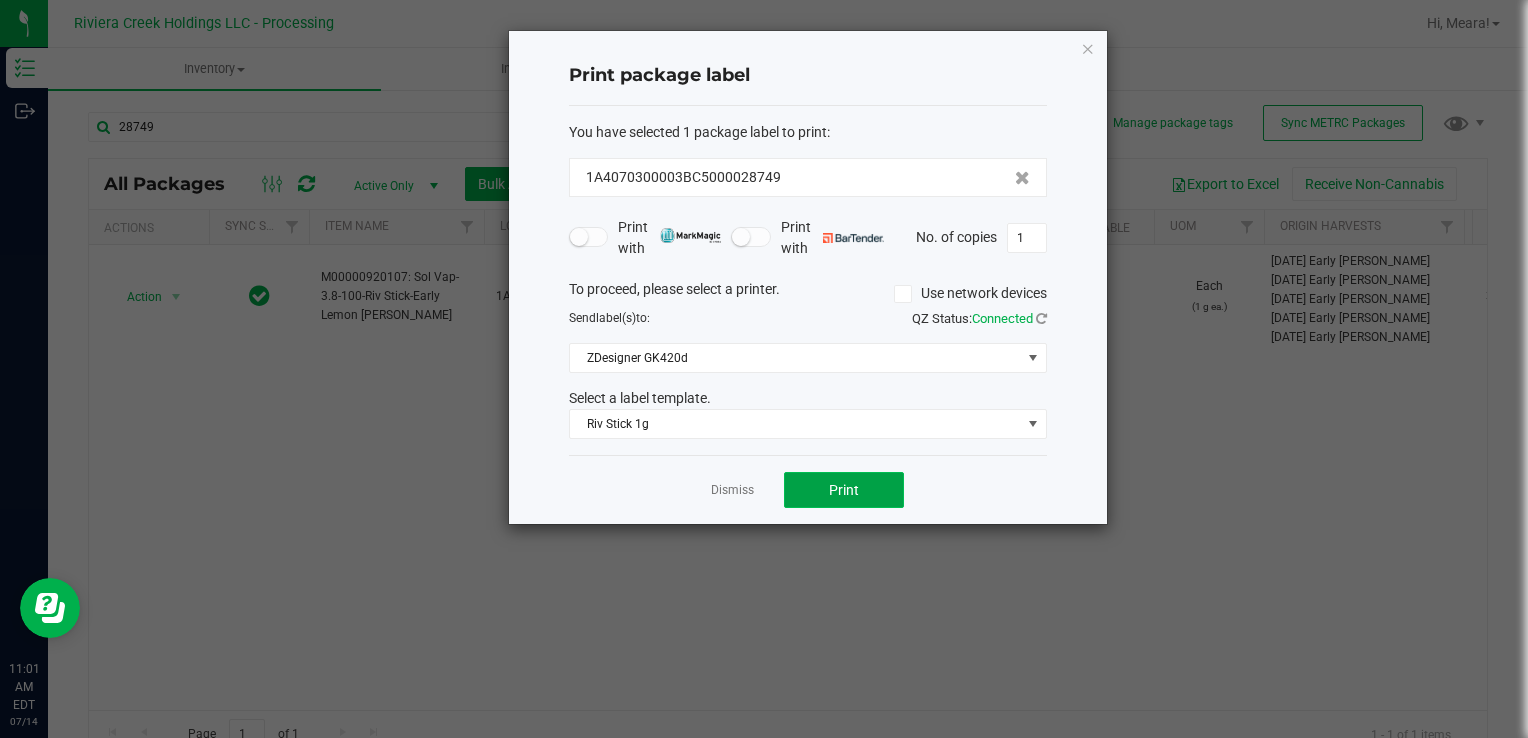 click on "Print" 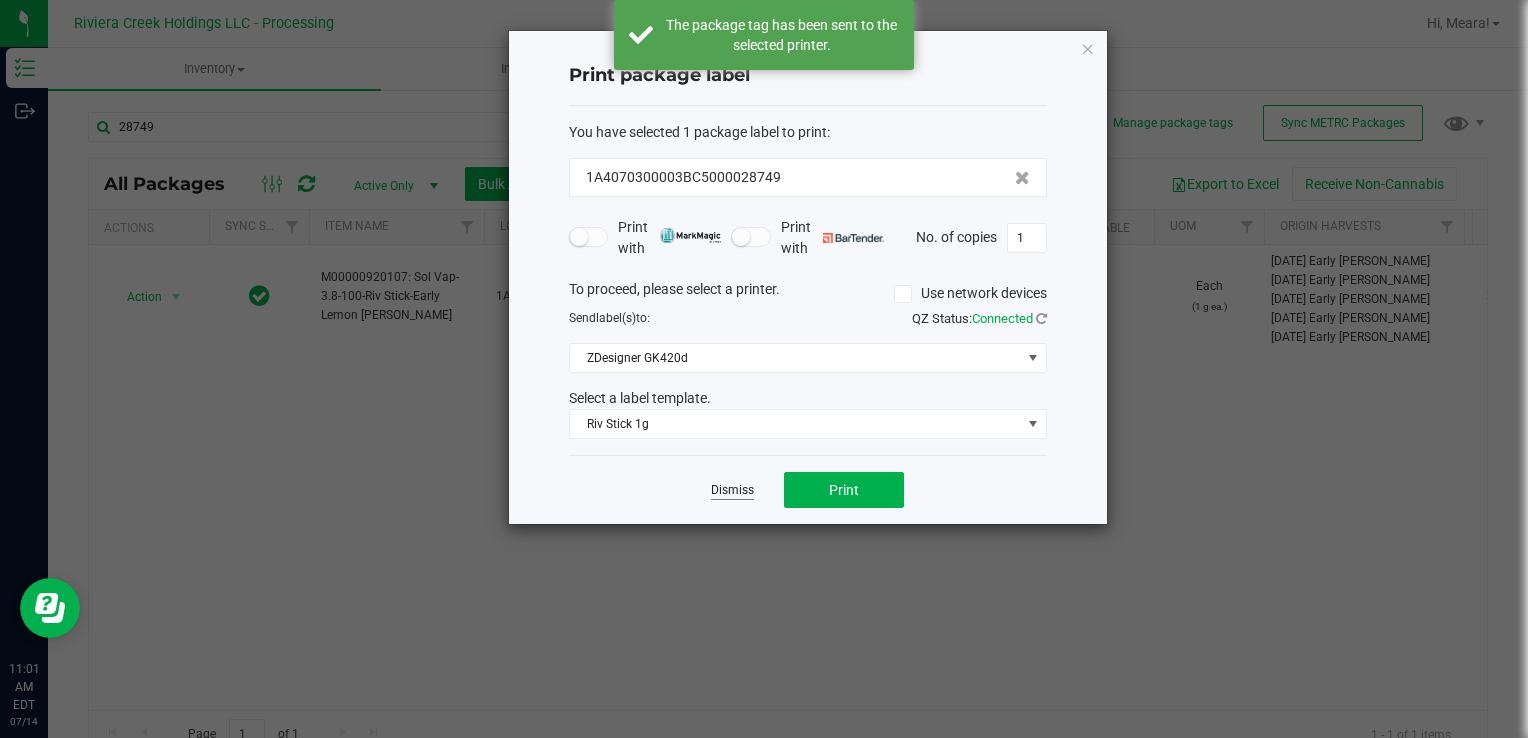 click on "Dismiss" 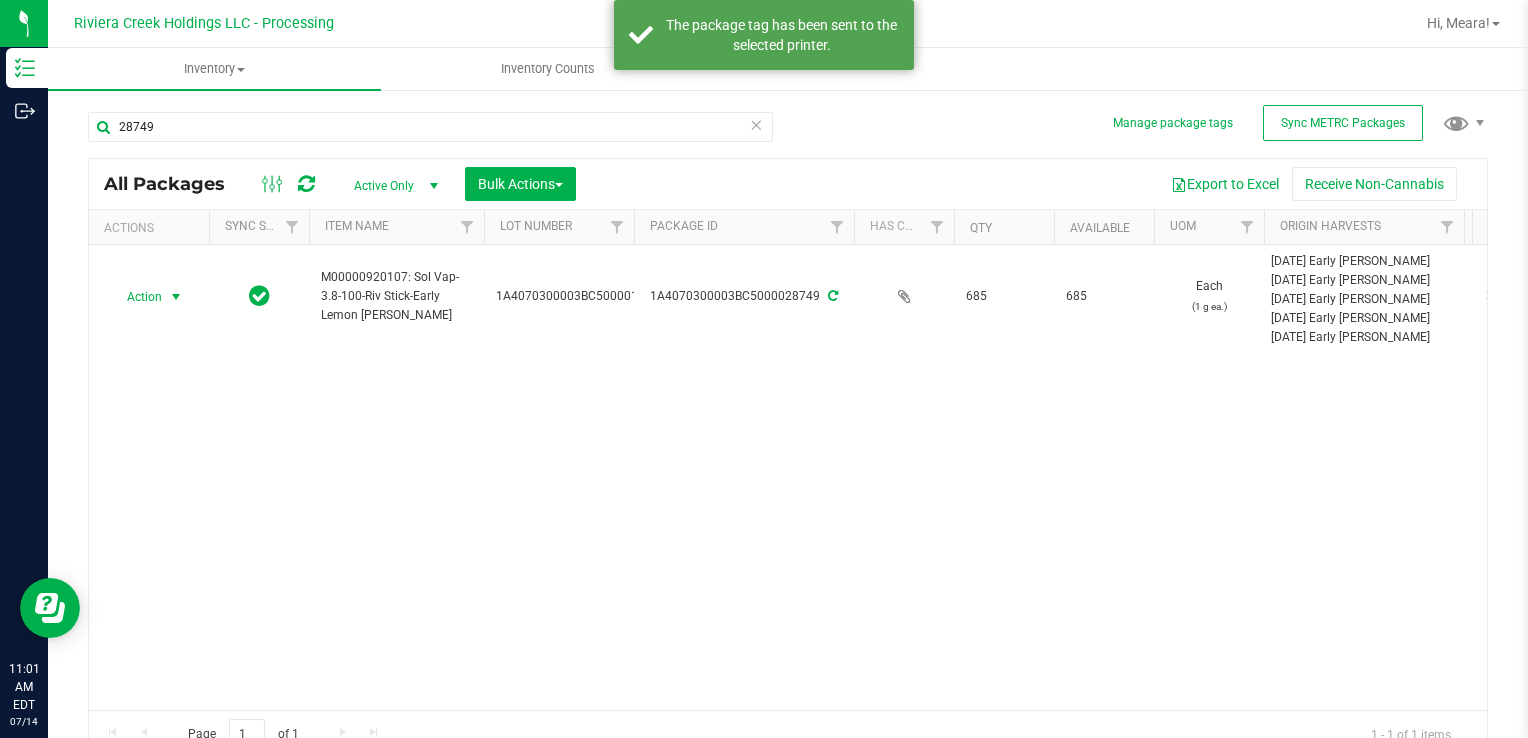 drag, startPoint x: 132, startPoint y: 289, endPoint x: 163, endPoint y: 318, distance: 42.44997 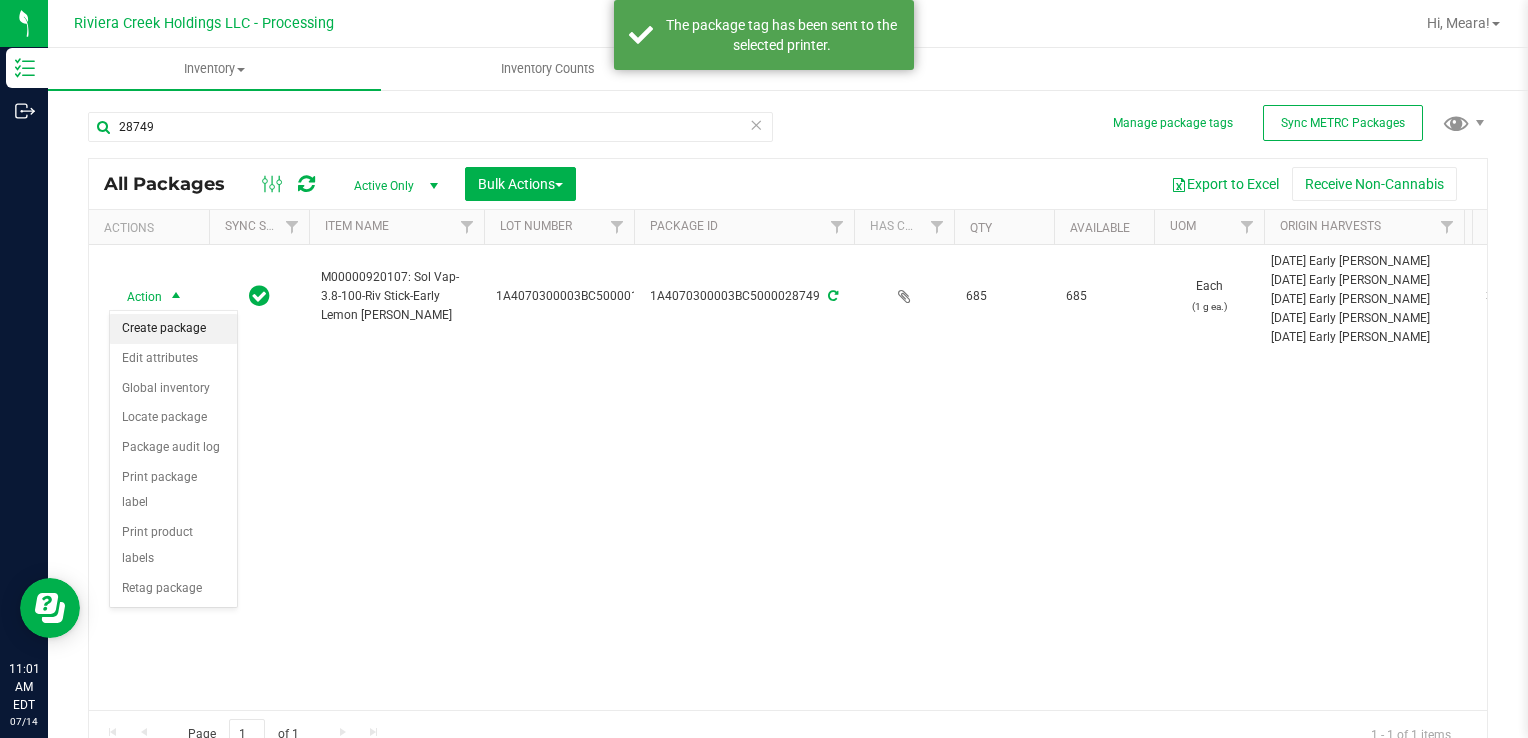 click on "Create package" at bounding box center (173, 329) 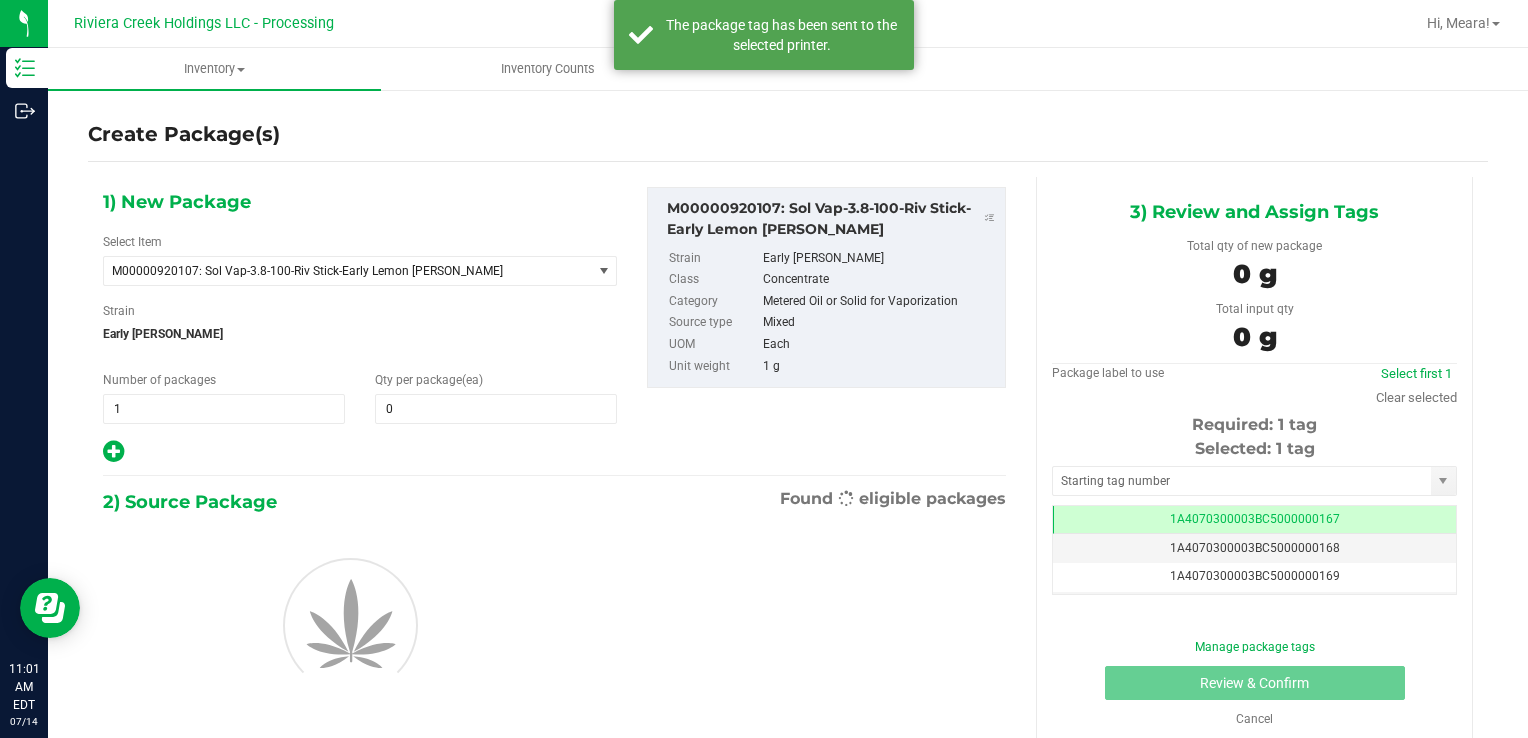 scroll, scrollTop: 0, scrollLeft: 0, axis: both 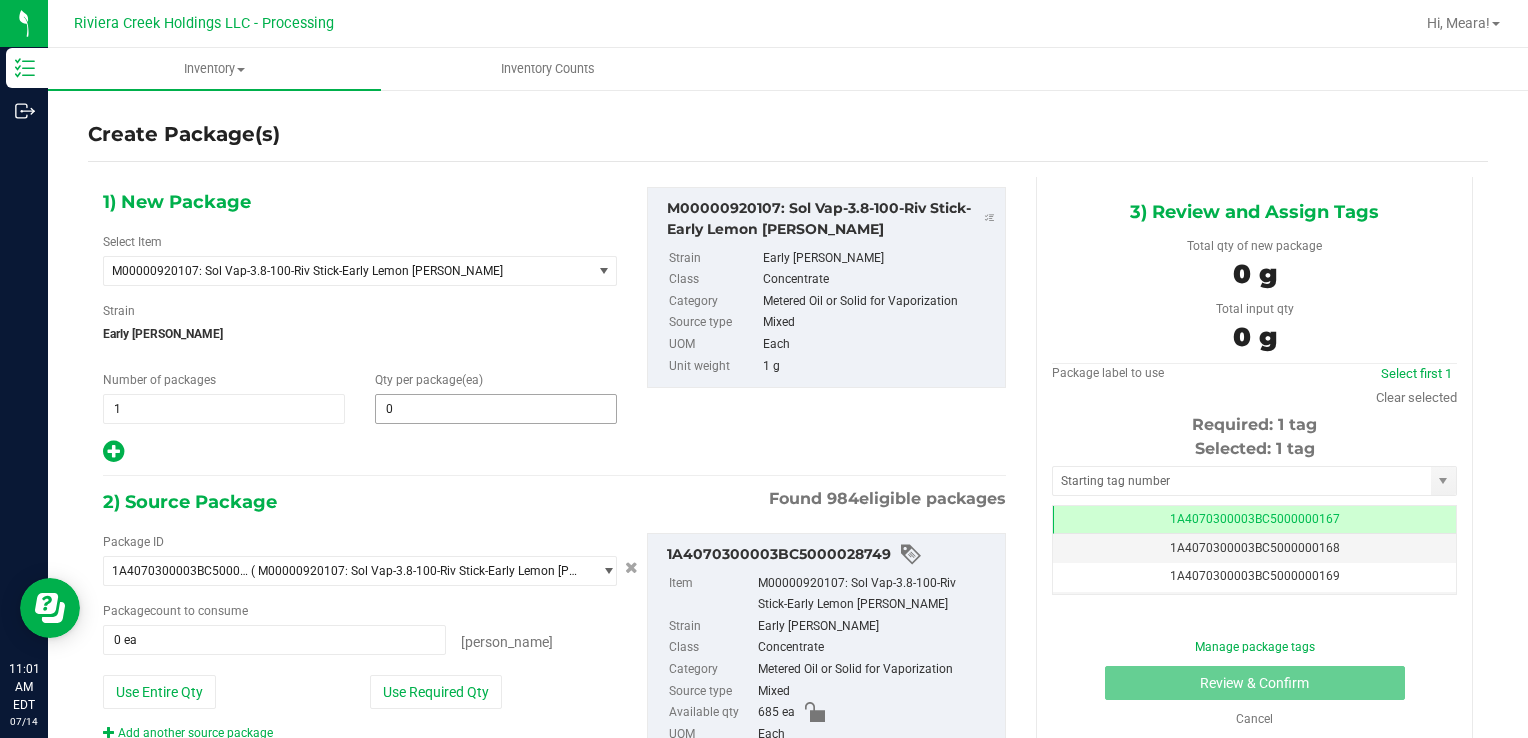 type 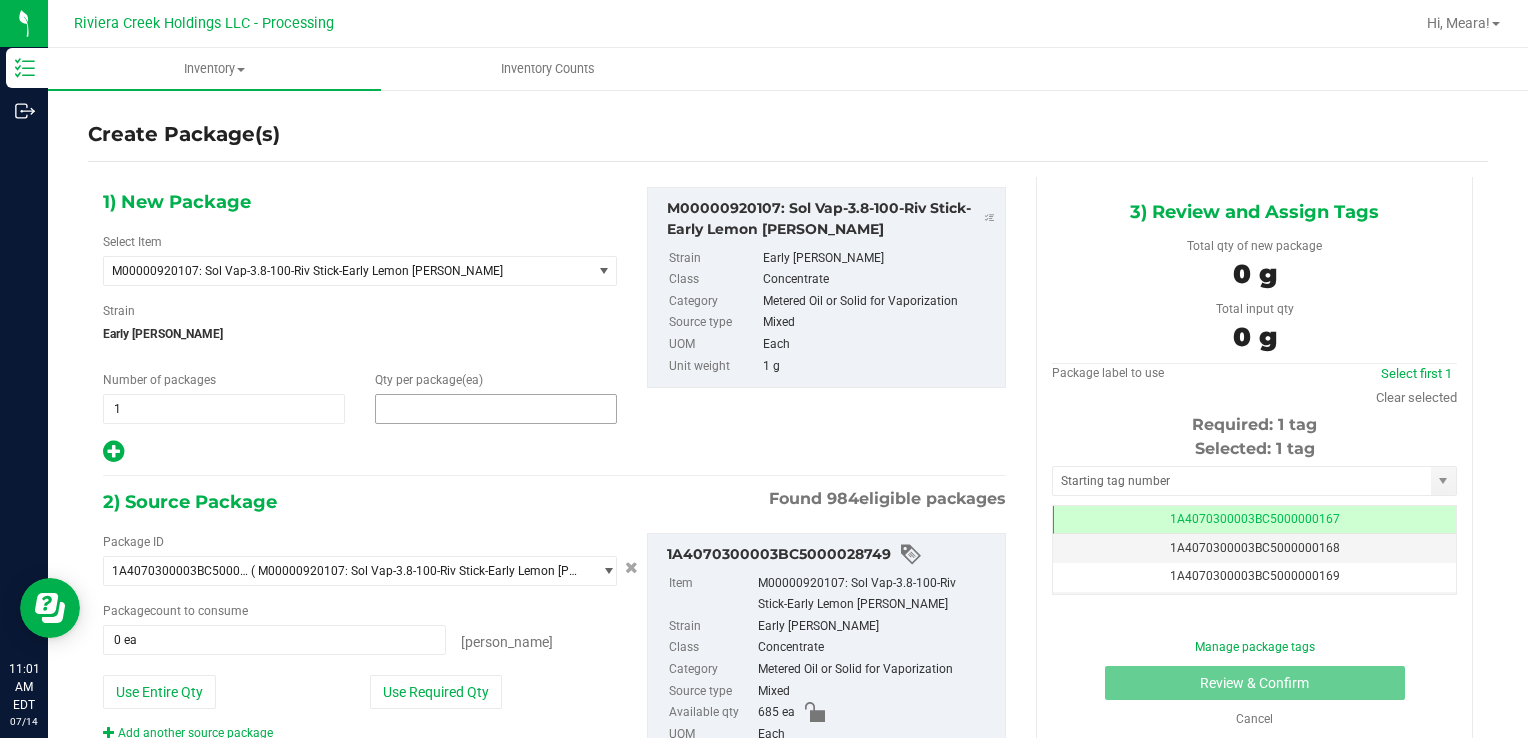click at bounding box center [496, 409] 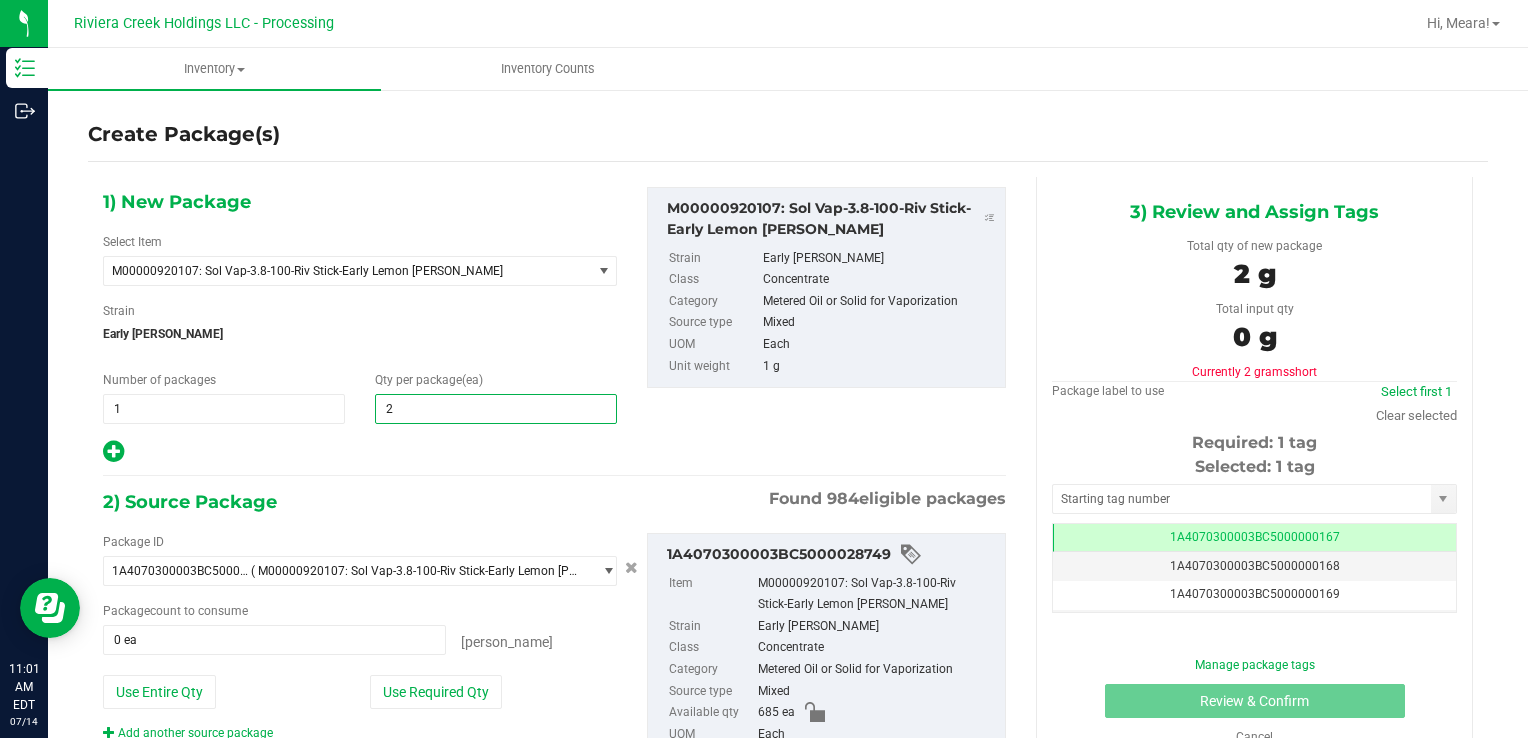type on "20" 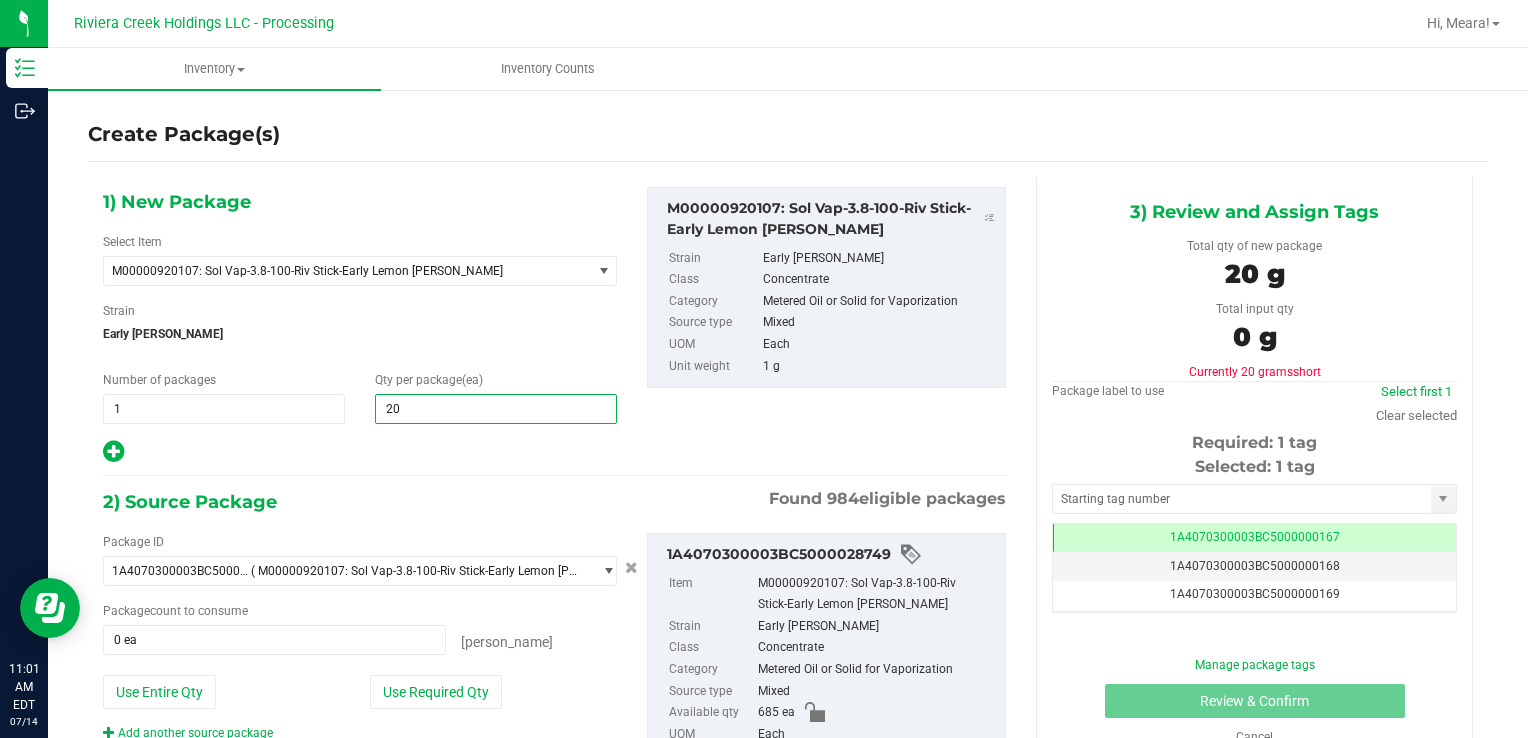 type on "20" 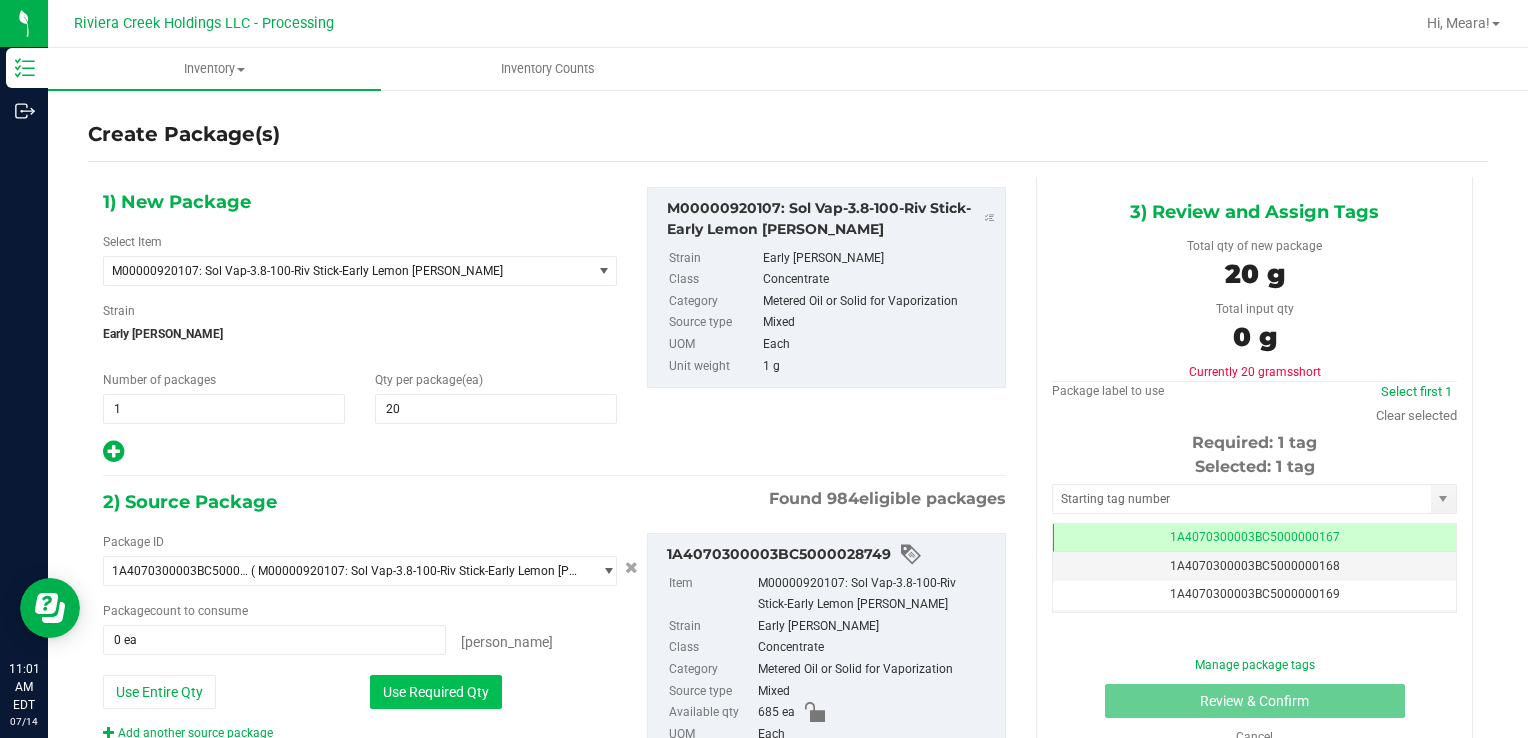 click on "Use Required Qty" at bounding box center [436, 692] 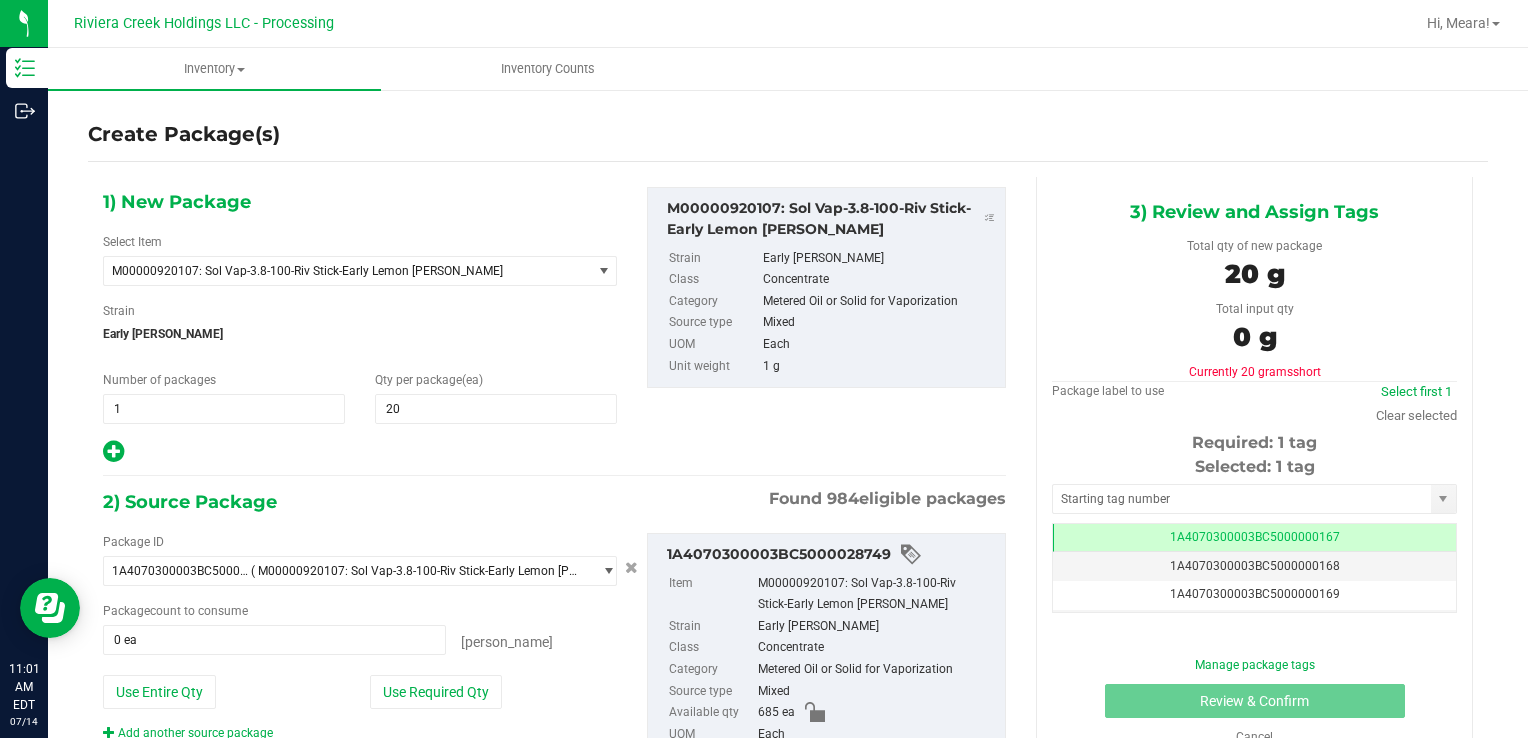 type on "20 ea" 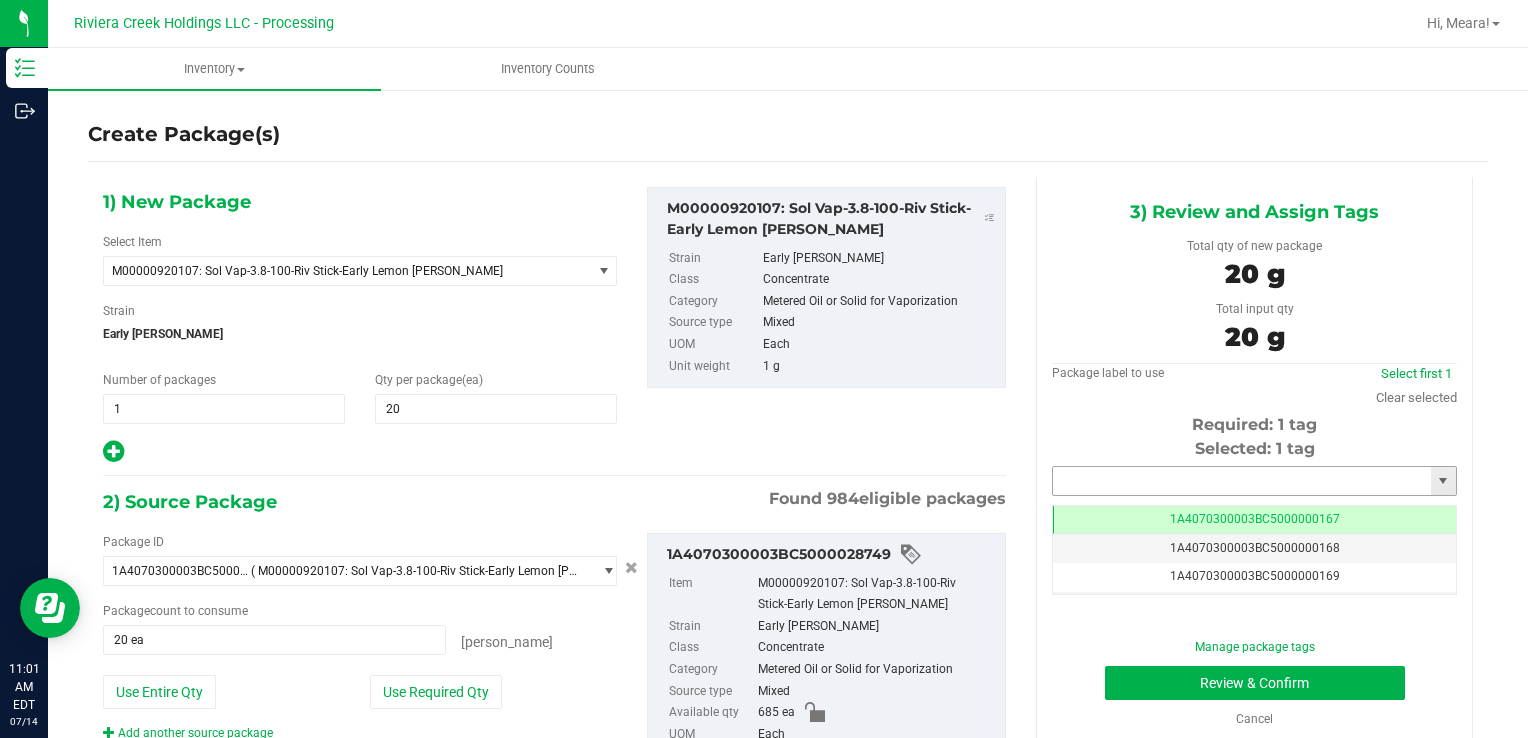 click at bounding box center [1242, 481] 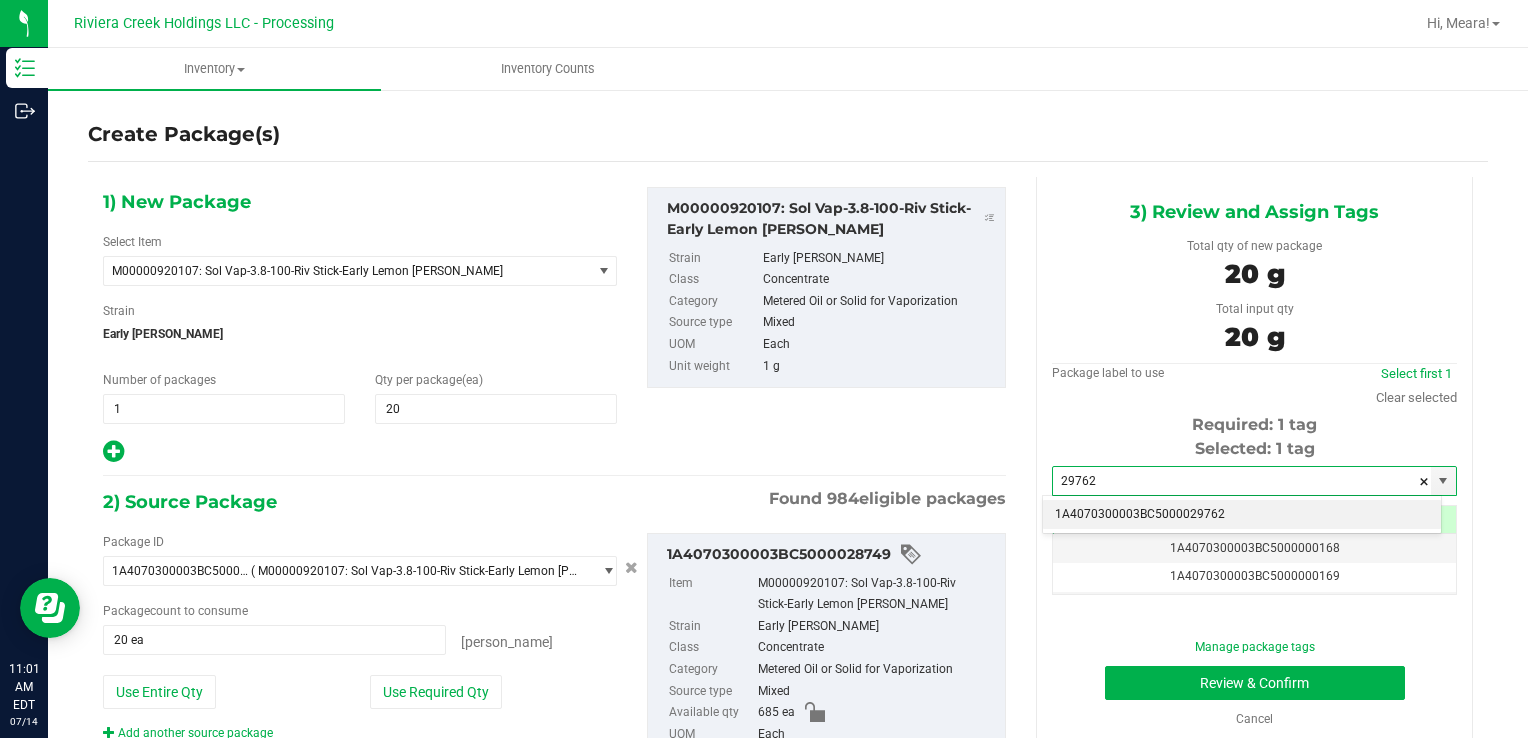 click on "1A4070300003BC5000029762" at bounding box center (1242, 515) 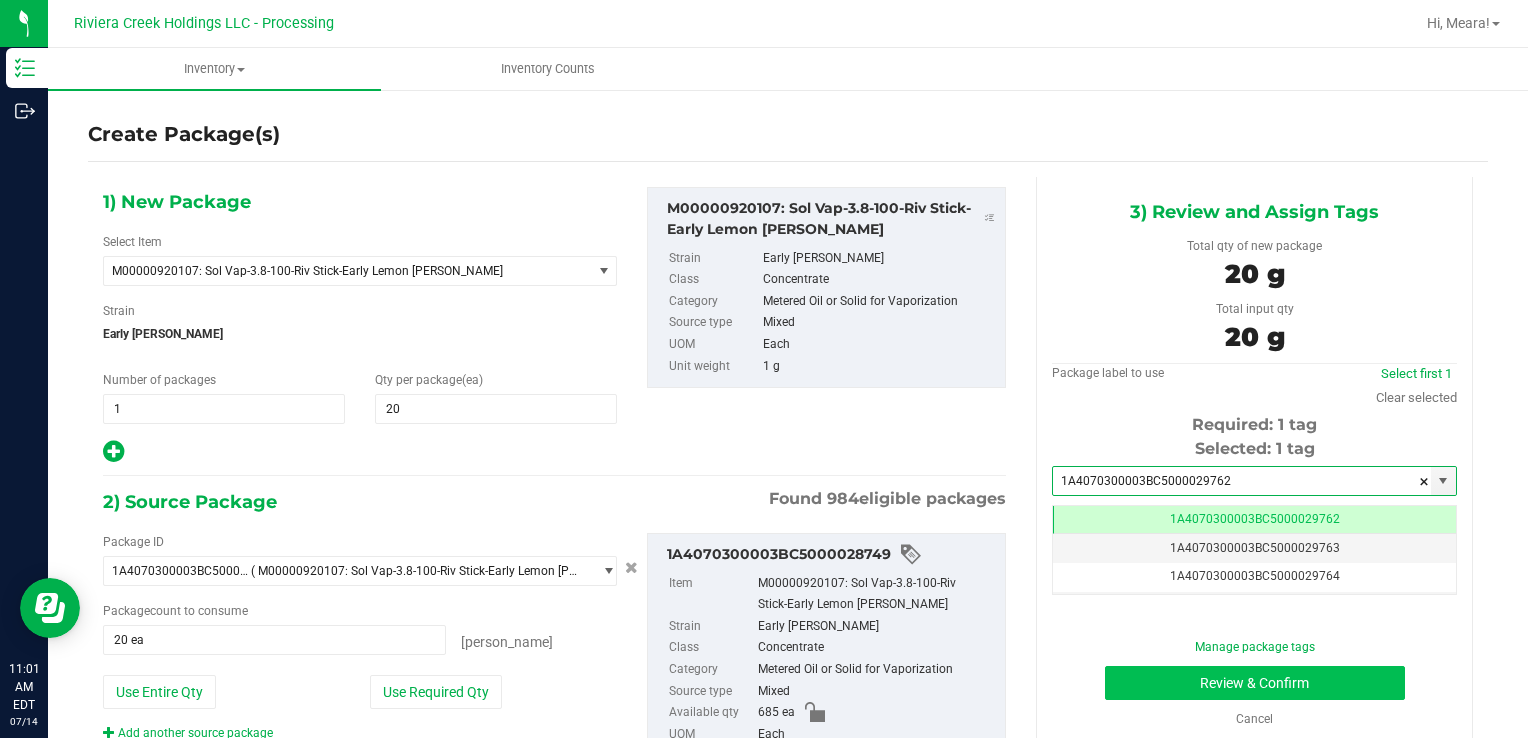 scroll, scrollTop: 0, scrollLeft: 0, axis: both 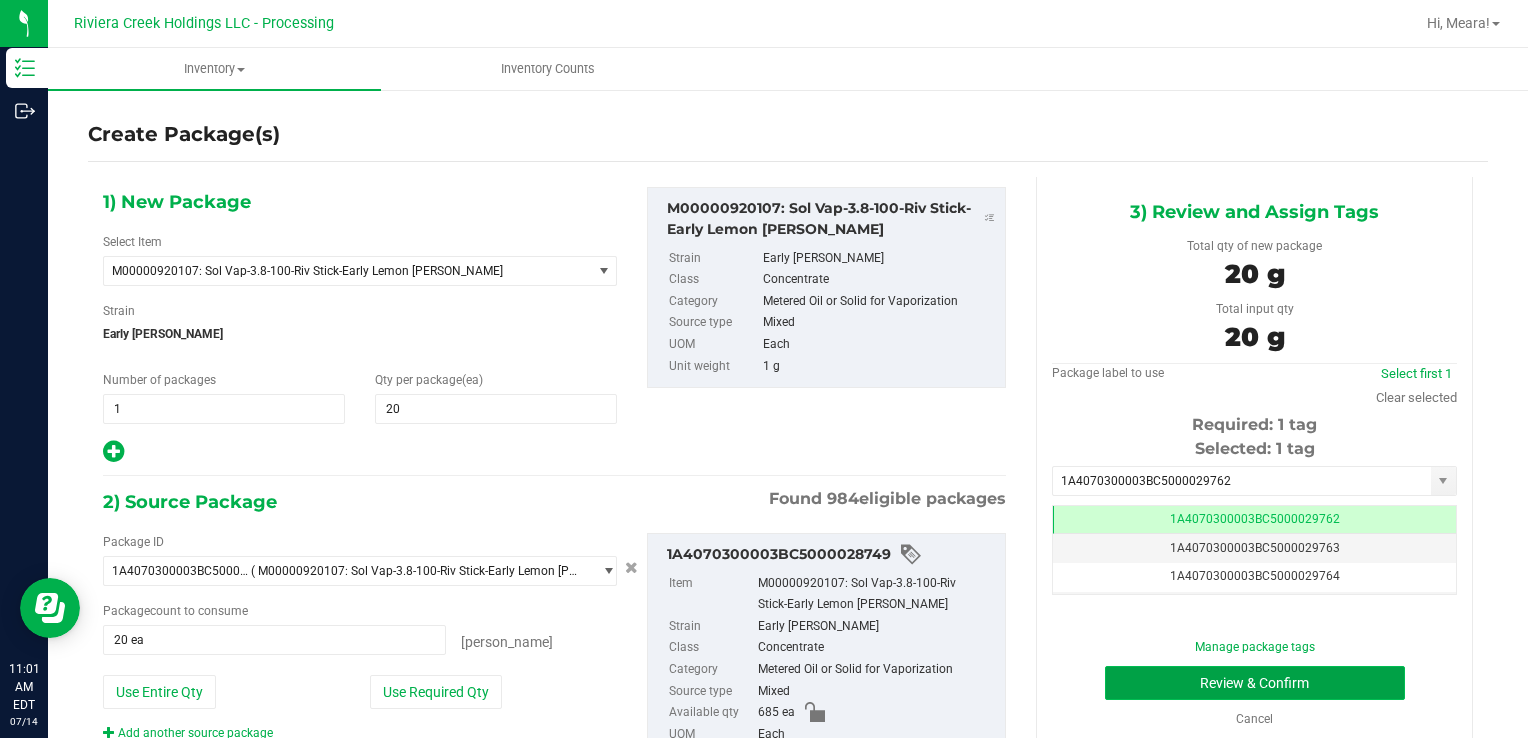 click on "Review & Confirm" at bounding box center (1255, 683) 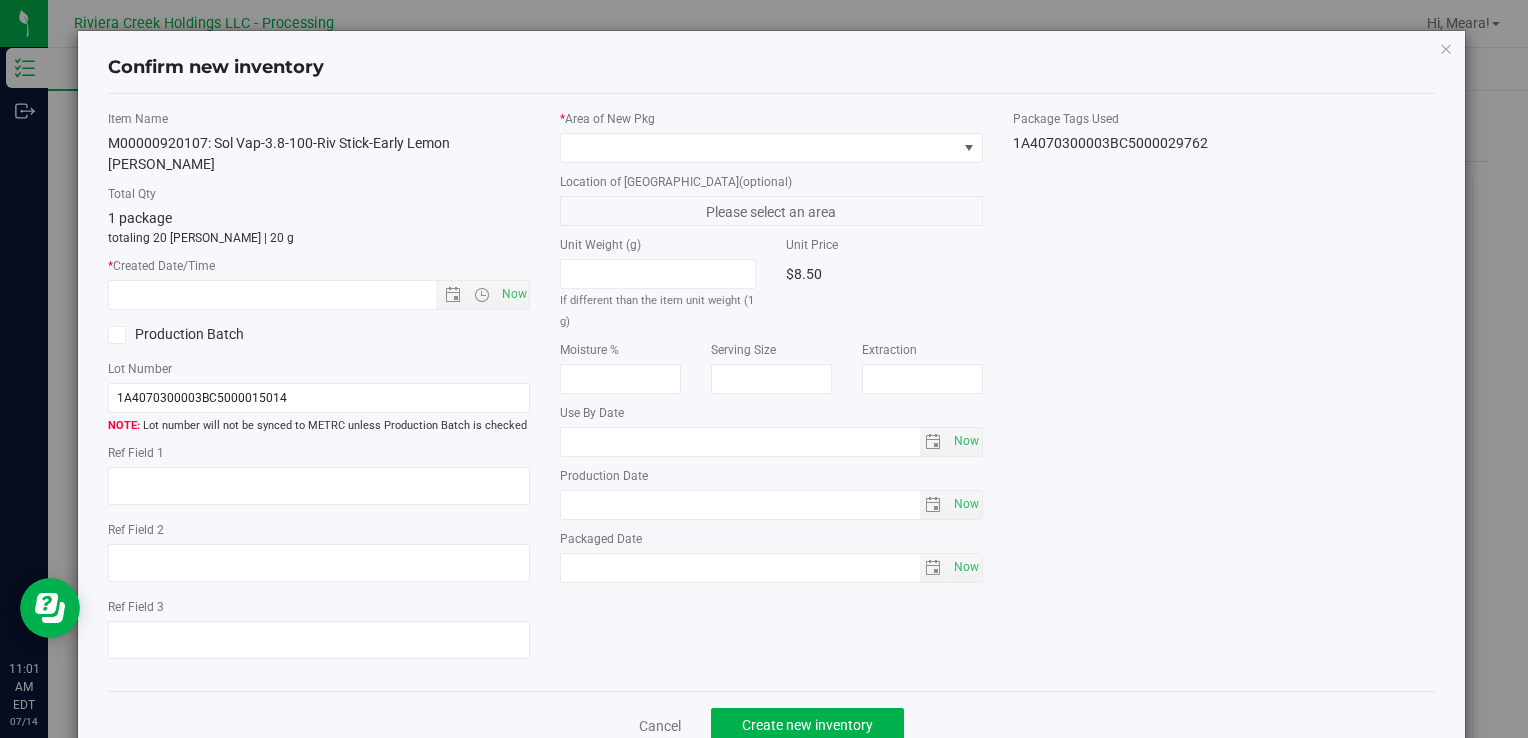 type on "[DATE]" 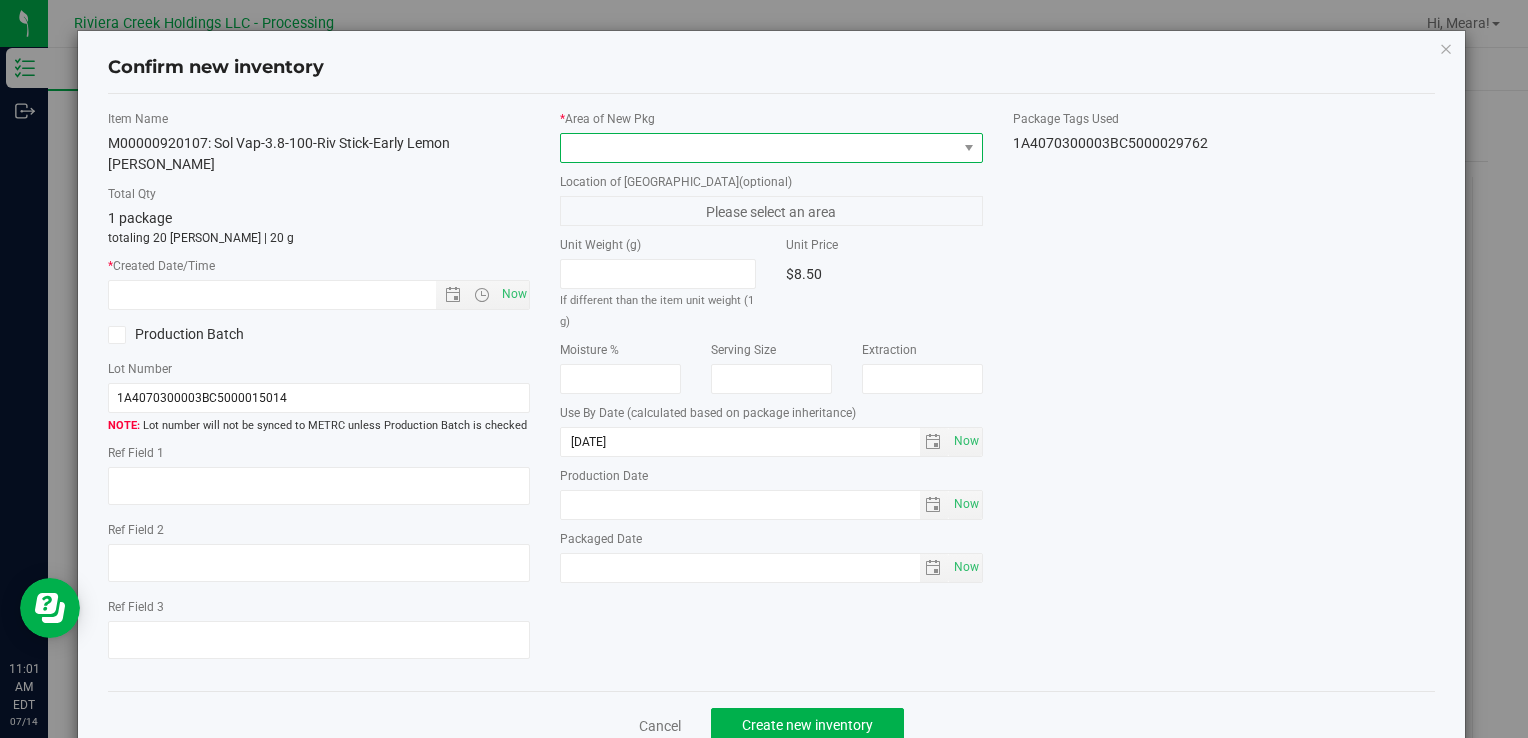 drag, startPoint x: 768, startPoint y: 145, endPoint x: 753, endPoint y: 156, distance: 18.601076 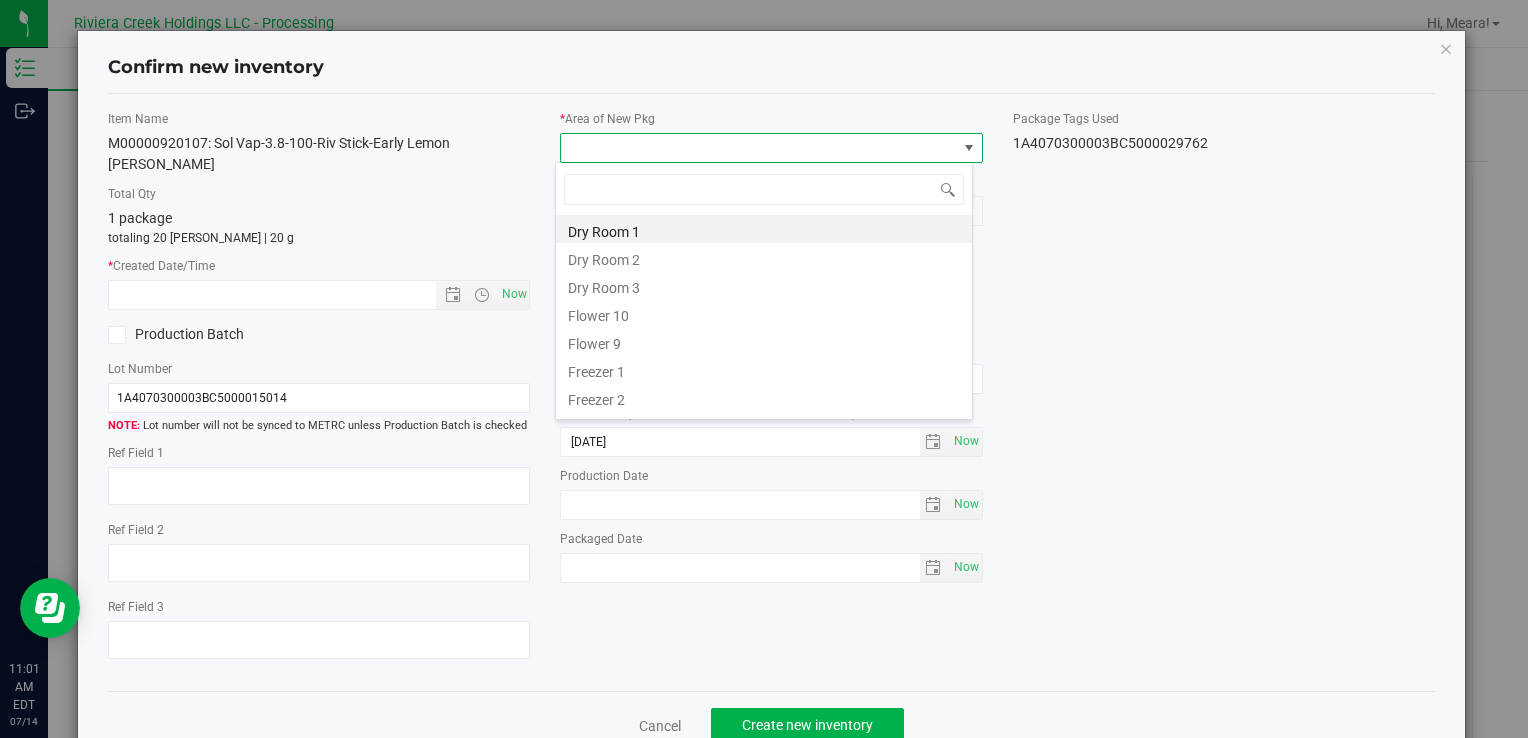 drag, startPoint x: 590, startPoint y: 318, endPoint x: 561, endPoint y: 297, distance: 35.805027 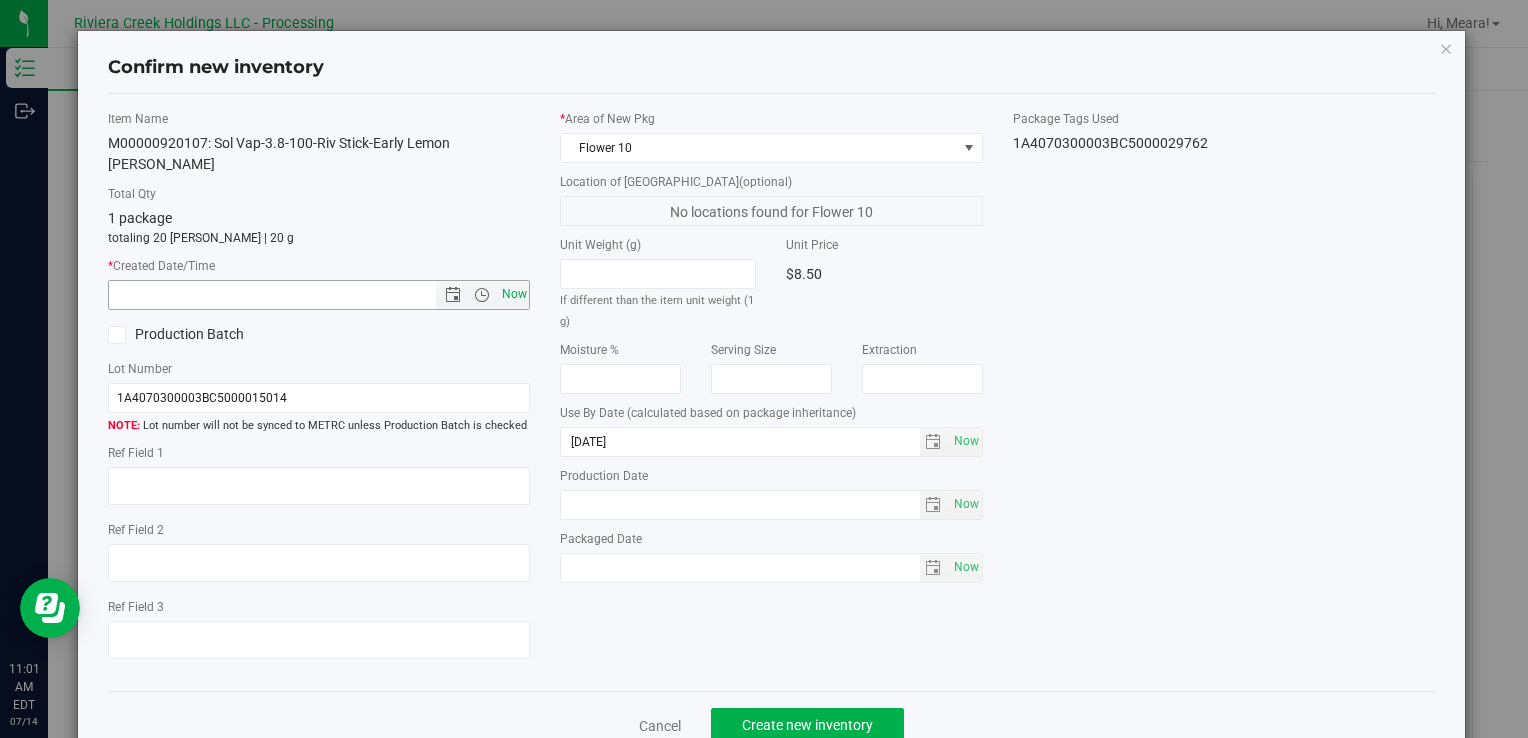 click on "Now" at bounding box center [514, 294] 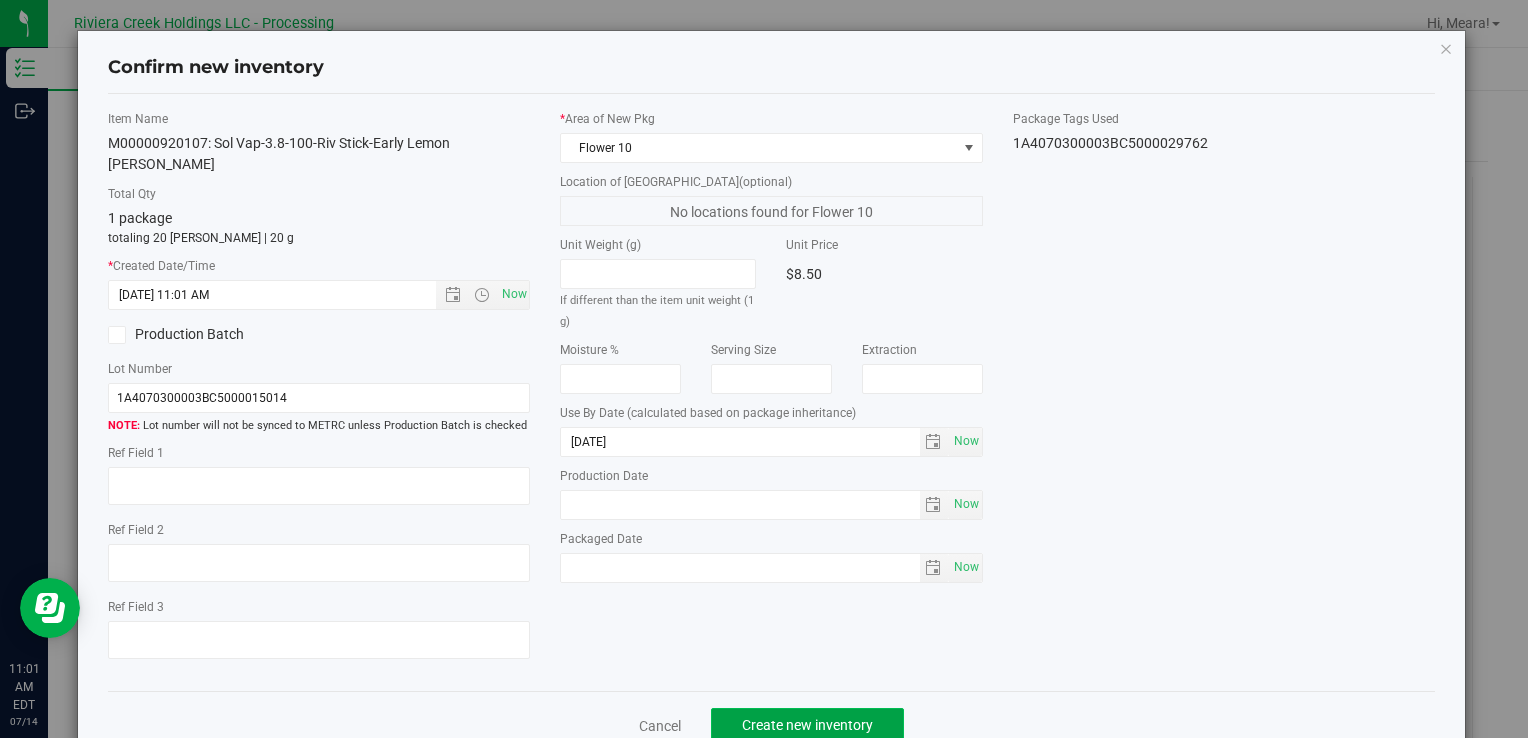 click on "Create new inventory" 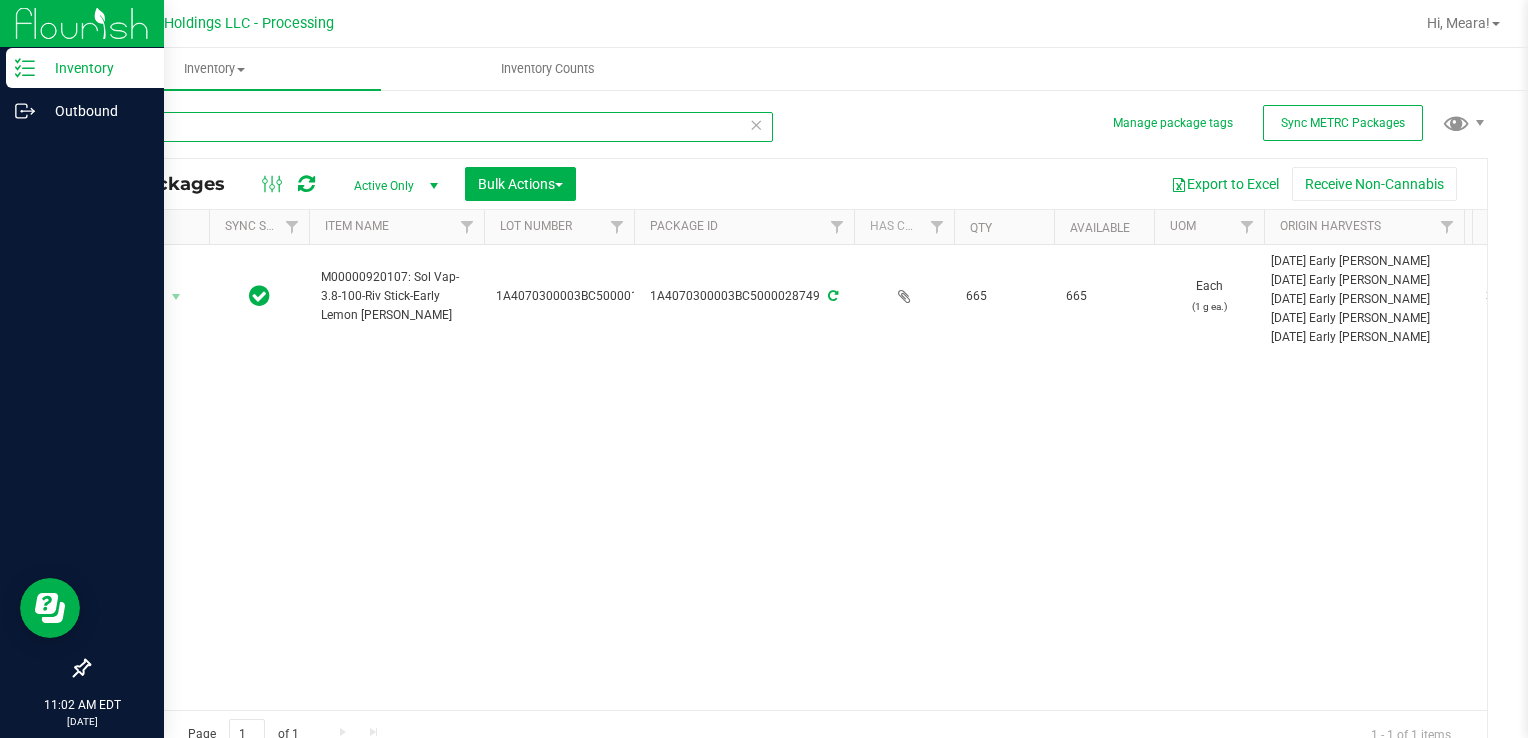 drag, startPoint x: 172, startPoint y: 117, endPoint x: 64, endPoint y: 141, distance: 110.63454 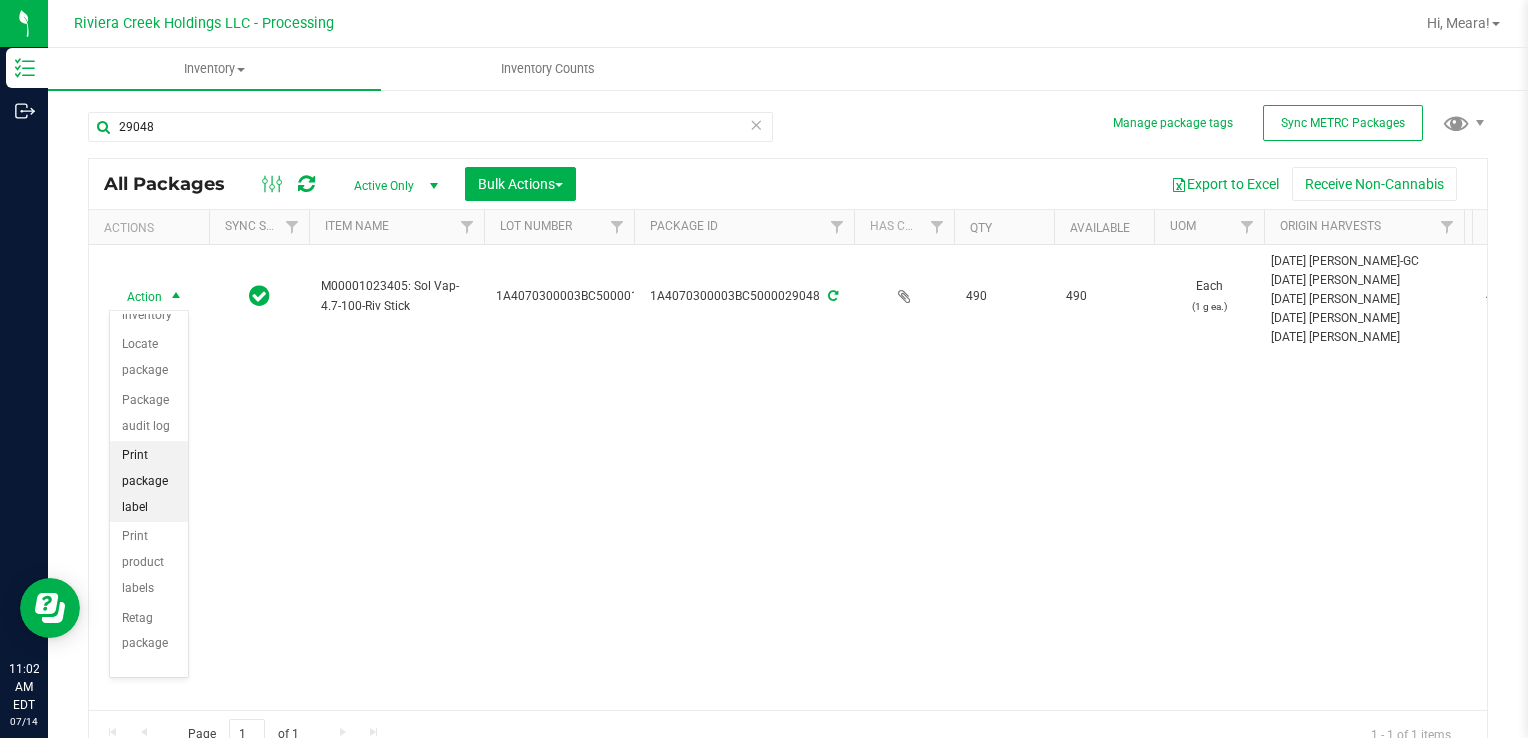 click on "Print package label" at bounding box center [149, 481] 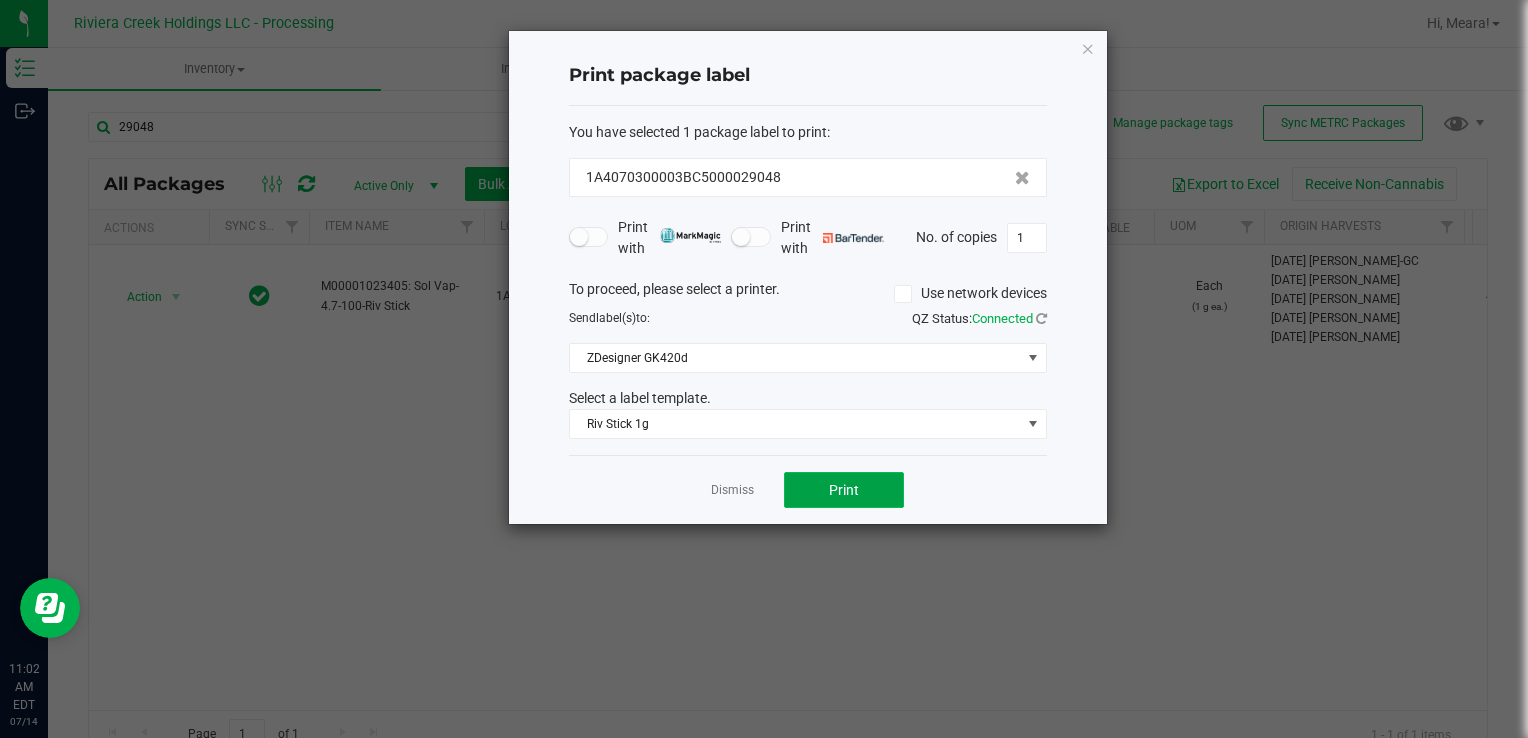 click on "Print" 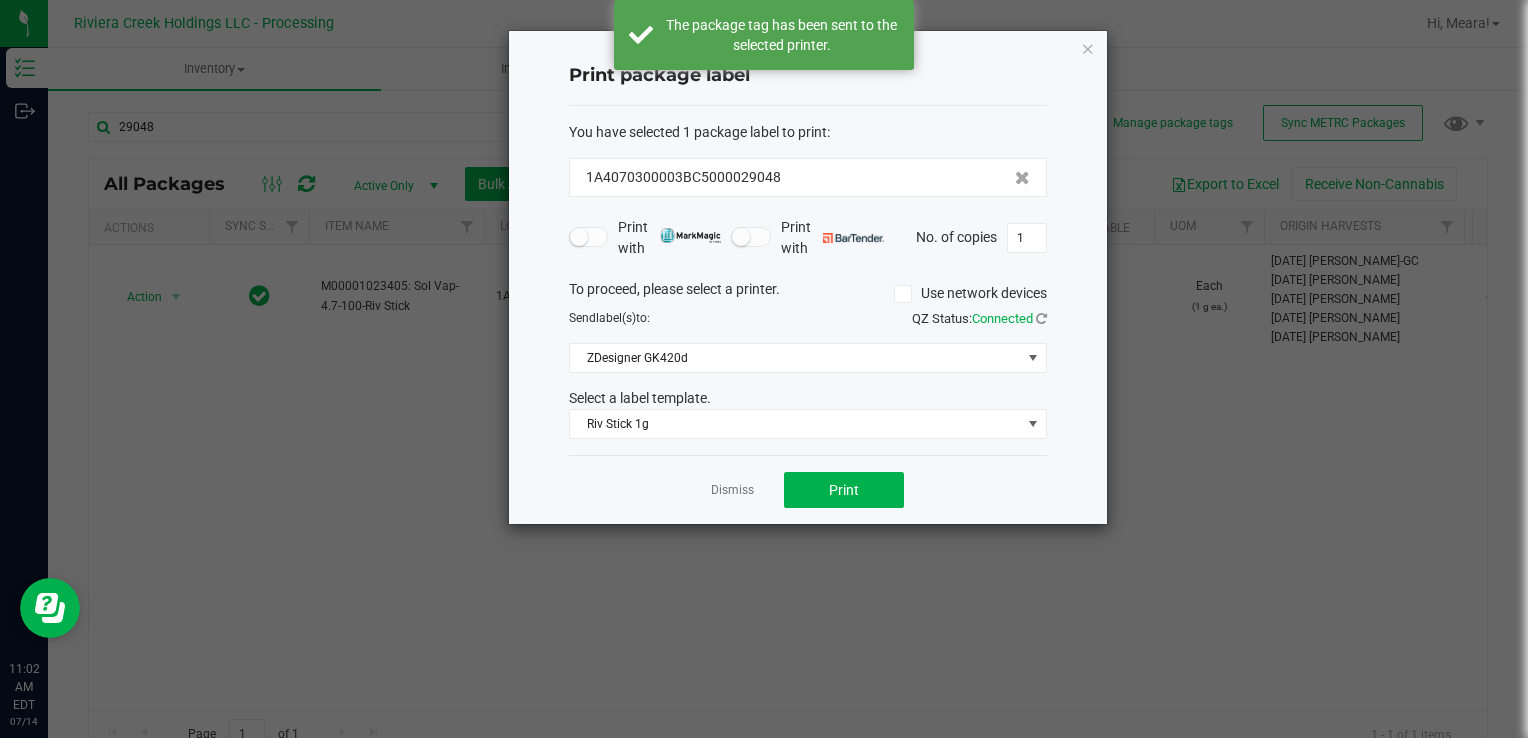 drag, startPoint x: 723, startPoint y: 486, endPoint x: 604, endPoint y: 468, distance: 120.353645 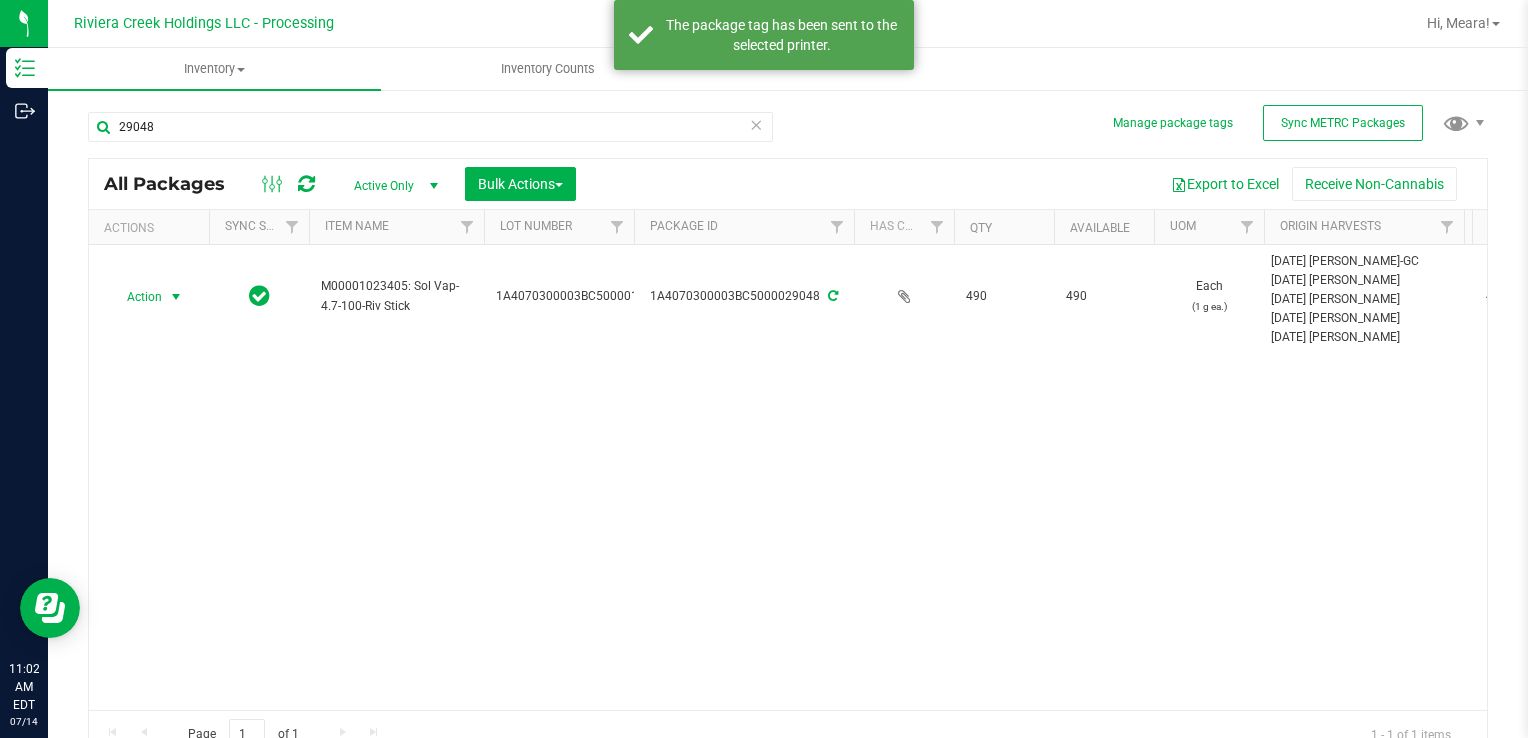 drag, startPoint x: 136, startPoint y: 297, endPoint x: 168, endPoint y: 333, distance: 48.166378 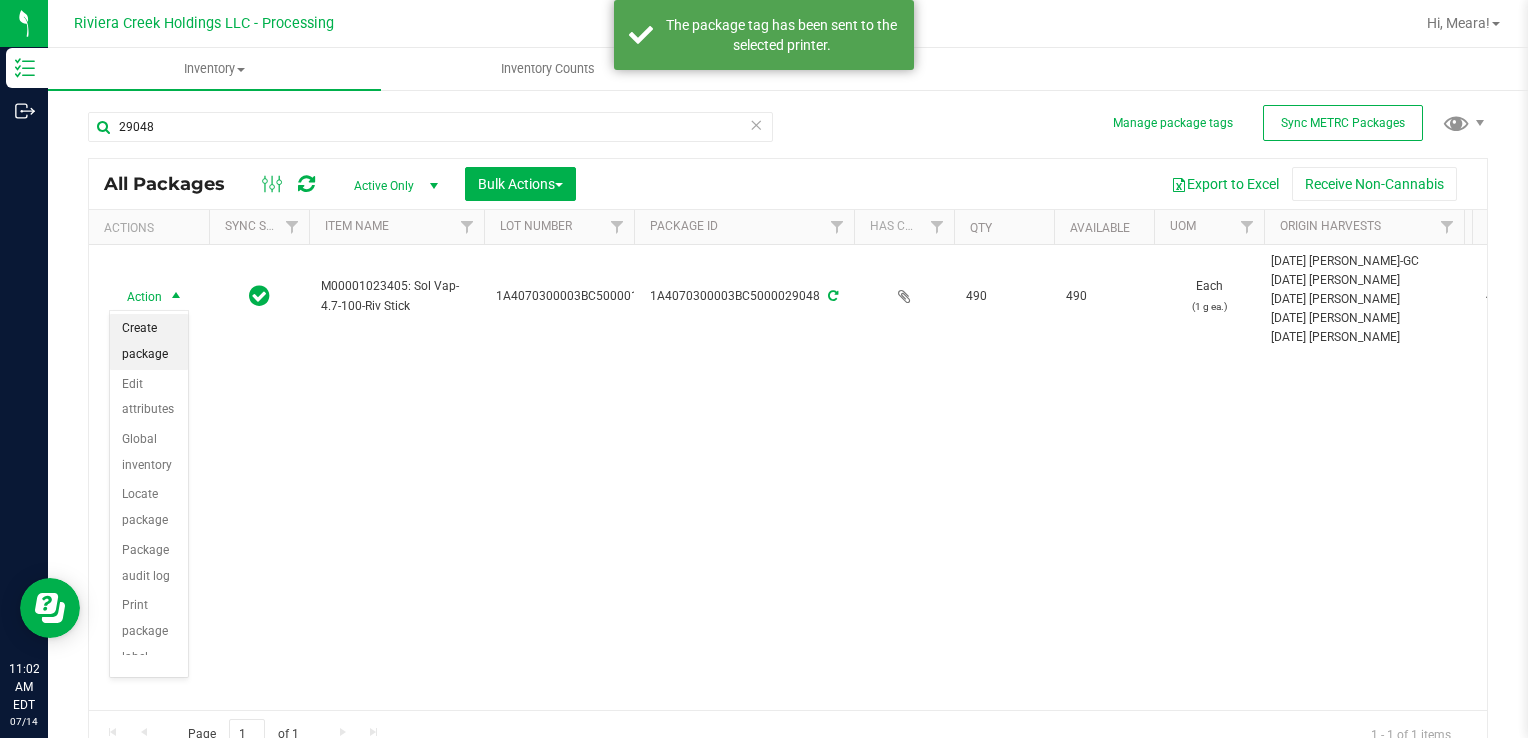 click on "Create package" at bounding box center (149, 341) 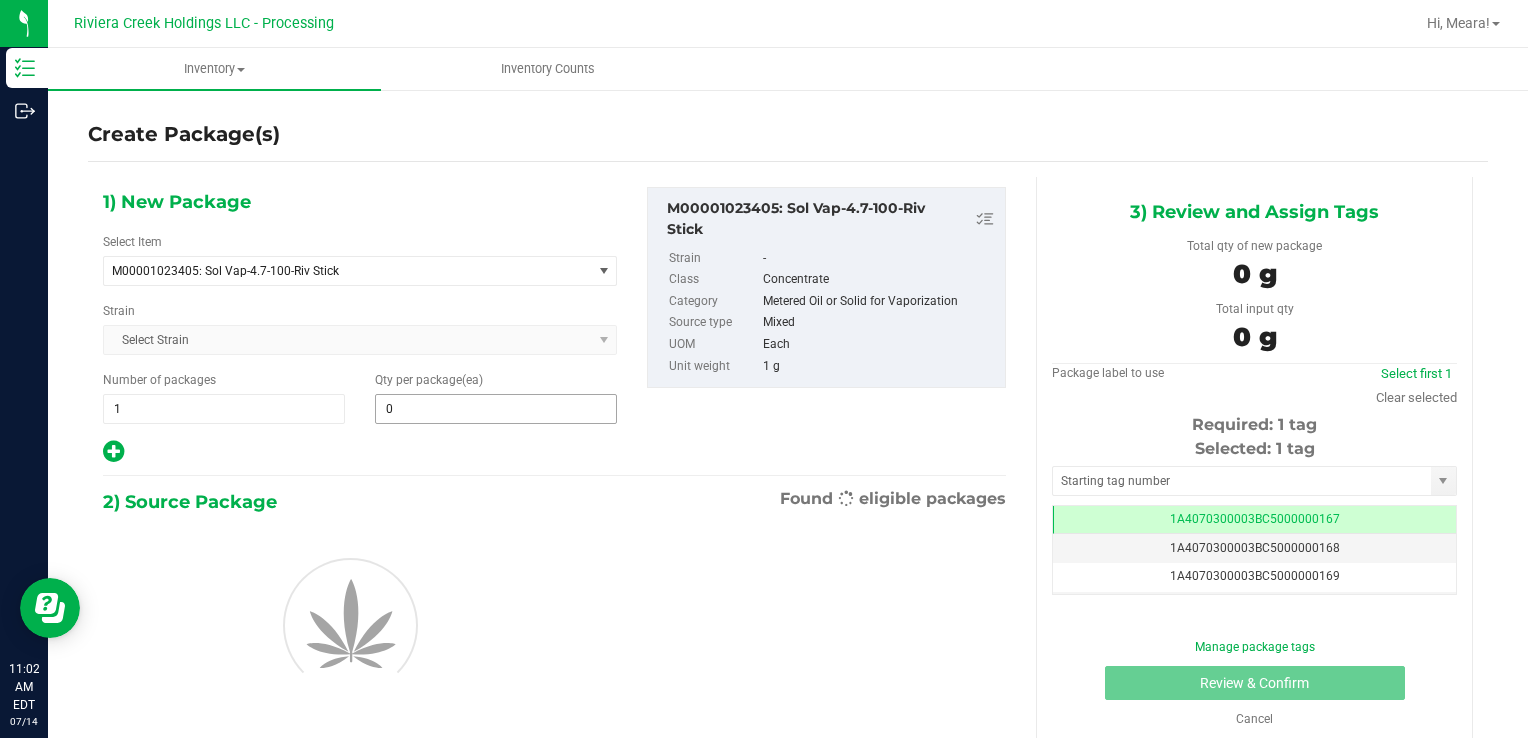 drag, startPoint x: 538, startPoint y: 392, endPoint x: 532, endPoint y: 406, distance: 15.231546 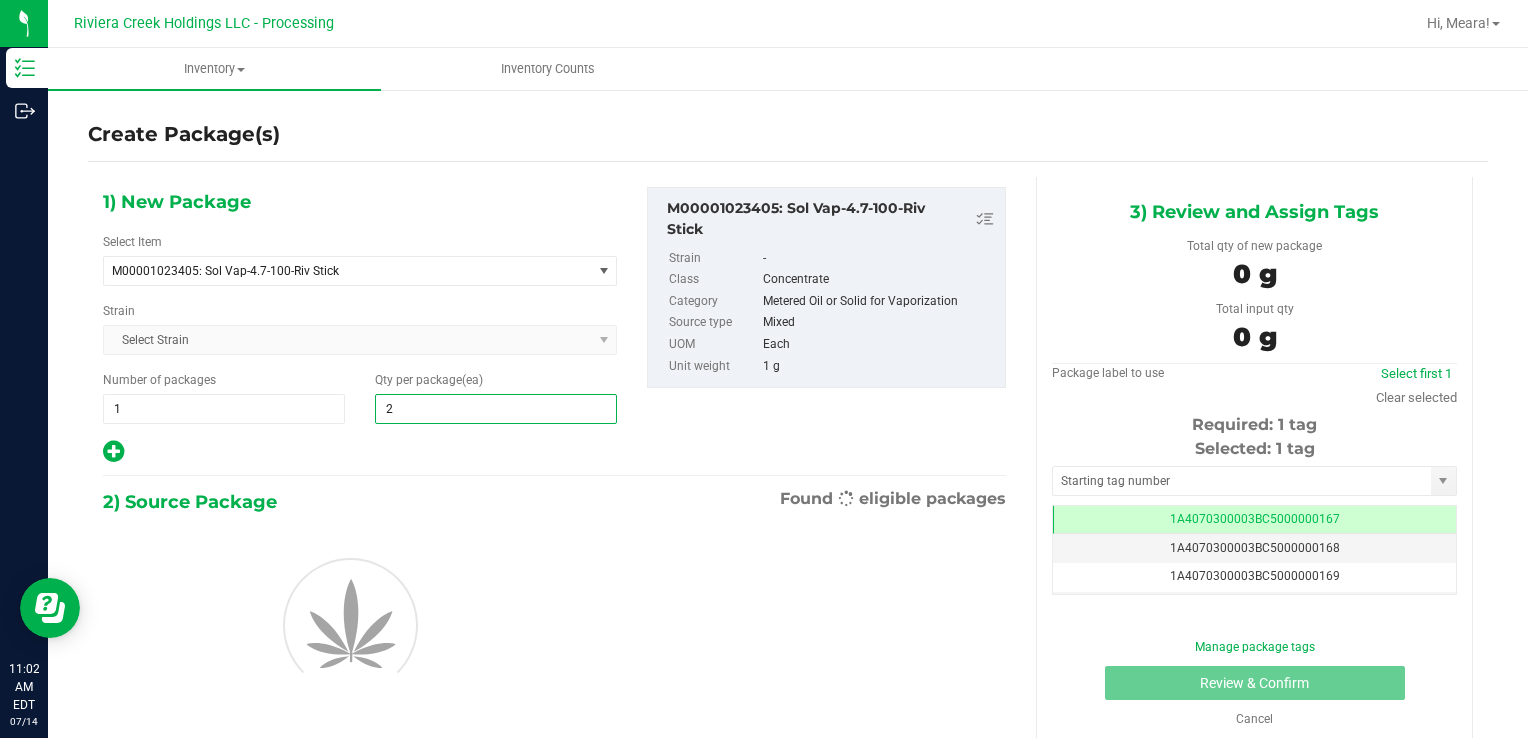 type on "20" 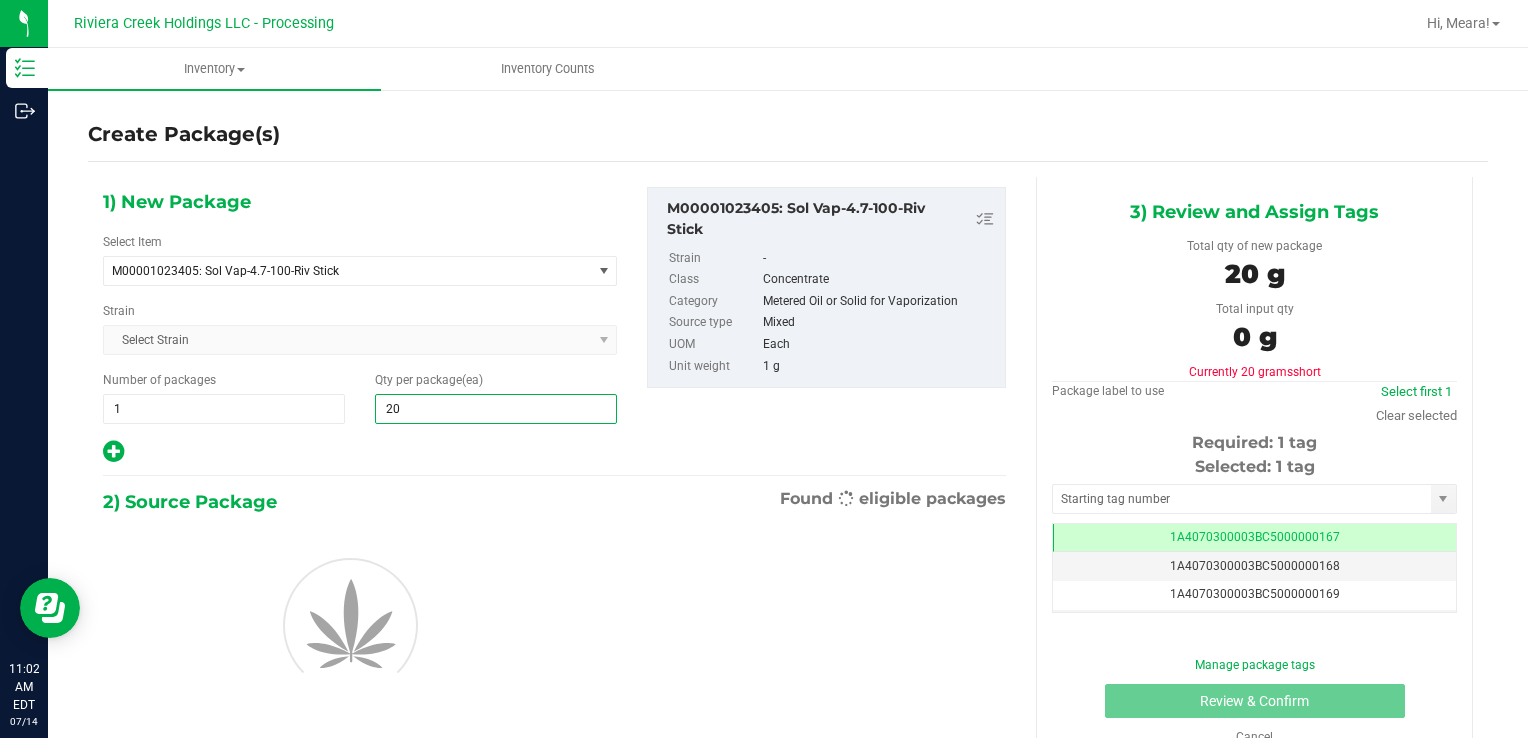type on "20" 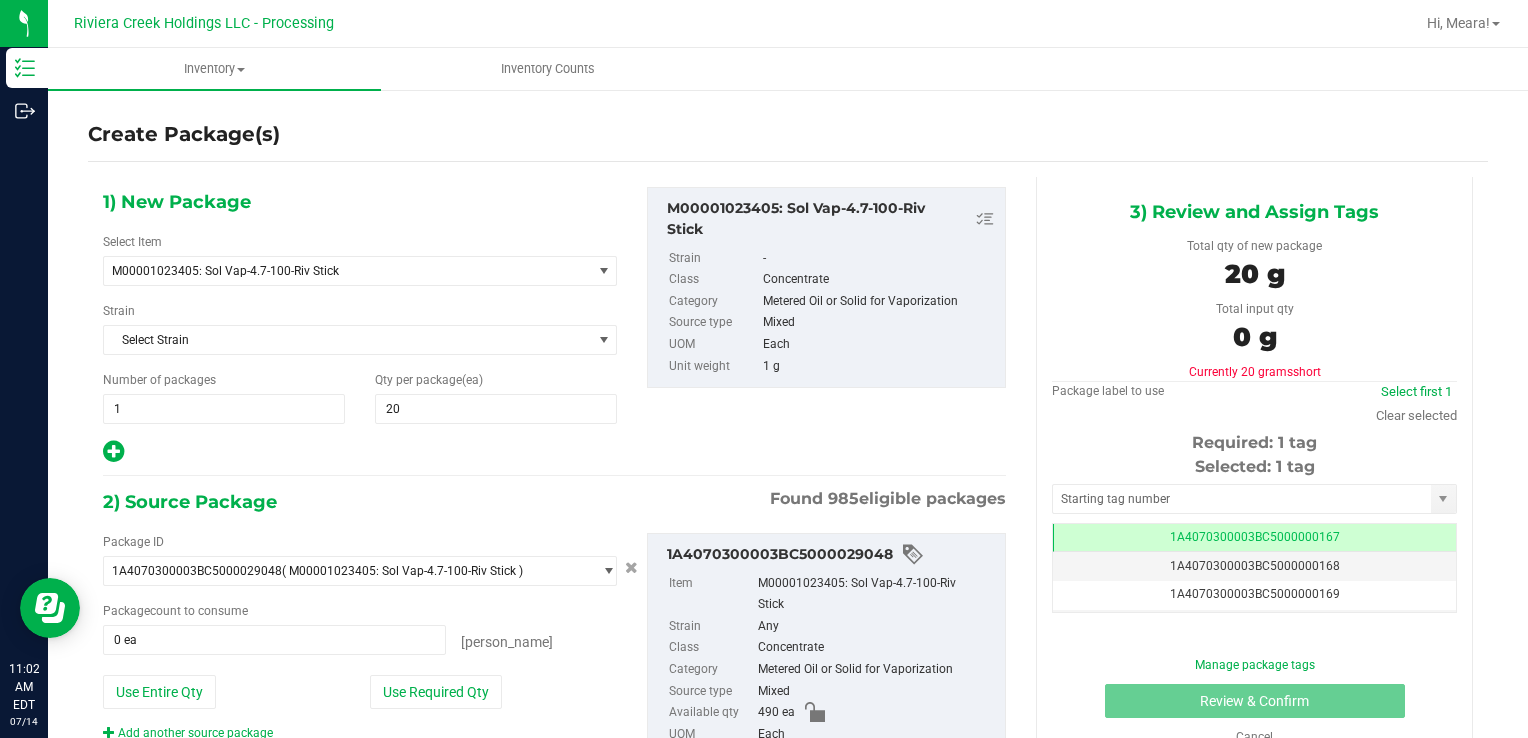 click on "Package ID
1A4070300003BC5000029048
(
M00001023405: Sol Vap-4.7-100-Riv Stick
)
1A4070100000321000014371 1A4070100000321000014487 1A4070100000321000014521 1A4070100000321000014641 1A4070100000321000014667 1A4070100000321000014753 1A4070100000321000014754 1A4070100000321000014755 1A4070100000321000014756 1A4070100000321000014757 1A4070100000321000014759 1A4070100000321000014821 1A4070100000321000014822 1A4070100000321000014823 1A4070100000321000014832 1A4070100000321000014833 1A4070100000321000014834 1A4070100000321000014836 1A4070100000321000014837 1A4070100000321000014839 1A4070100000321000014850 1A4070100000321000014867 1A4070100000321000014868 1A4070100000321000014869 1A4070100000321000014910 1A4070100000321000014911 1A4070100000321000014912 1A4070100000321000014929 1A4070100000321000014931 1A4070100000321000014933" at bounding box center (360, 637) 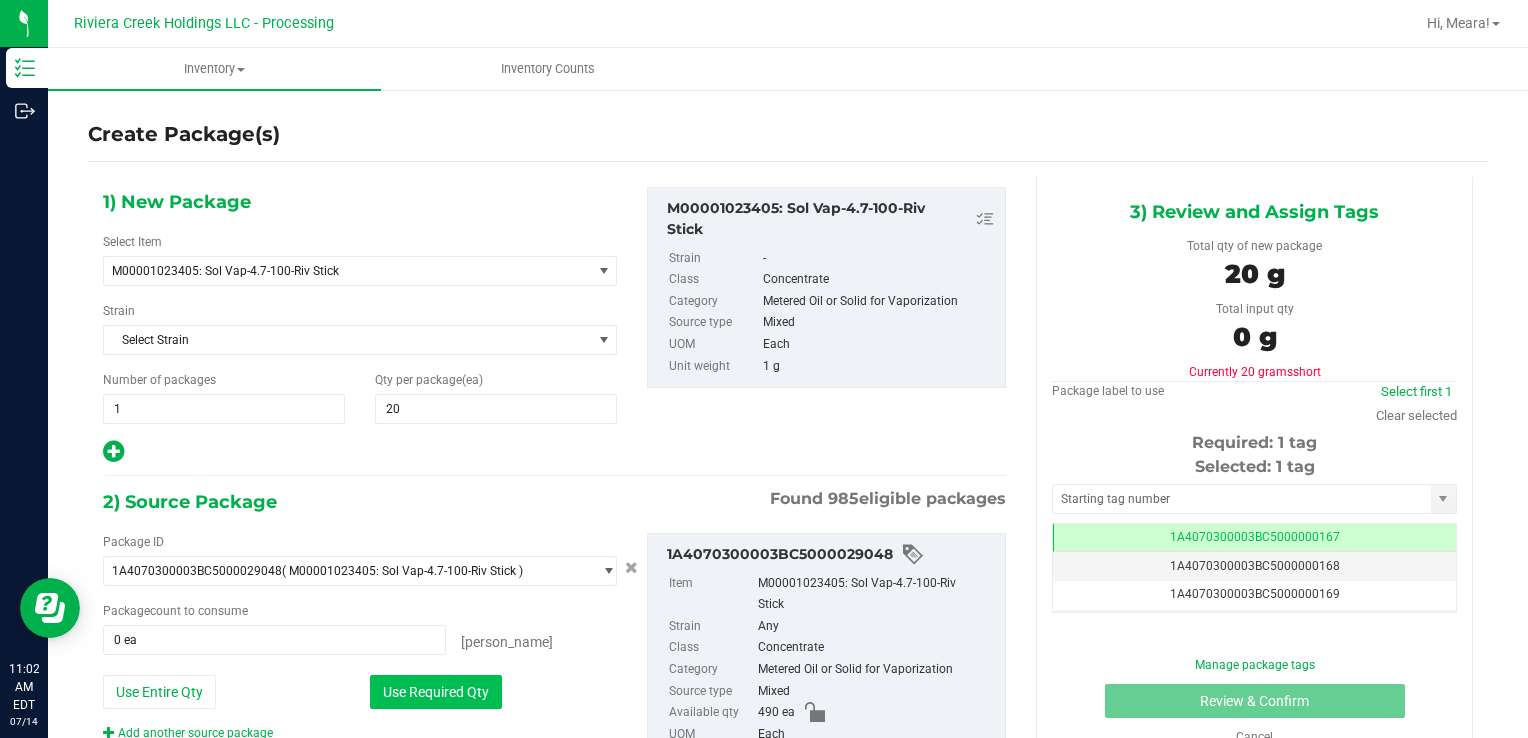 click on "Use Required Qty" at bounding box center (436, 692) 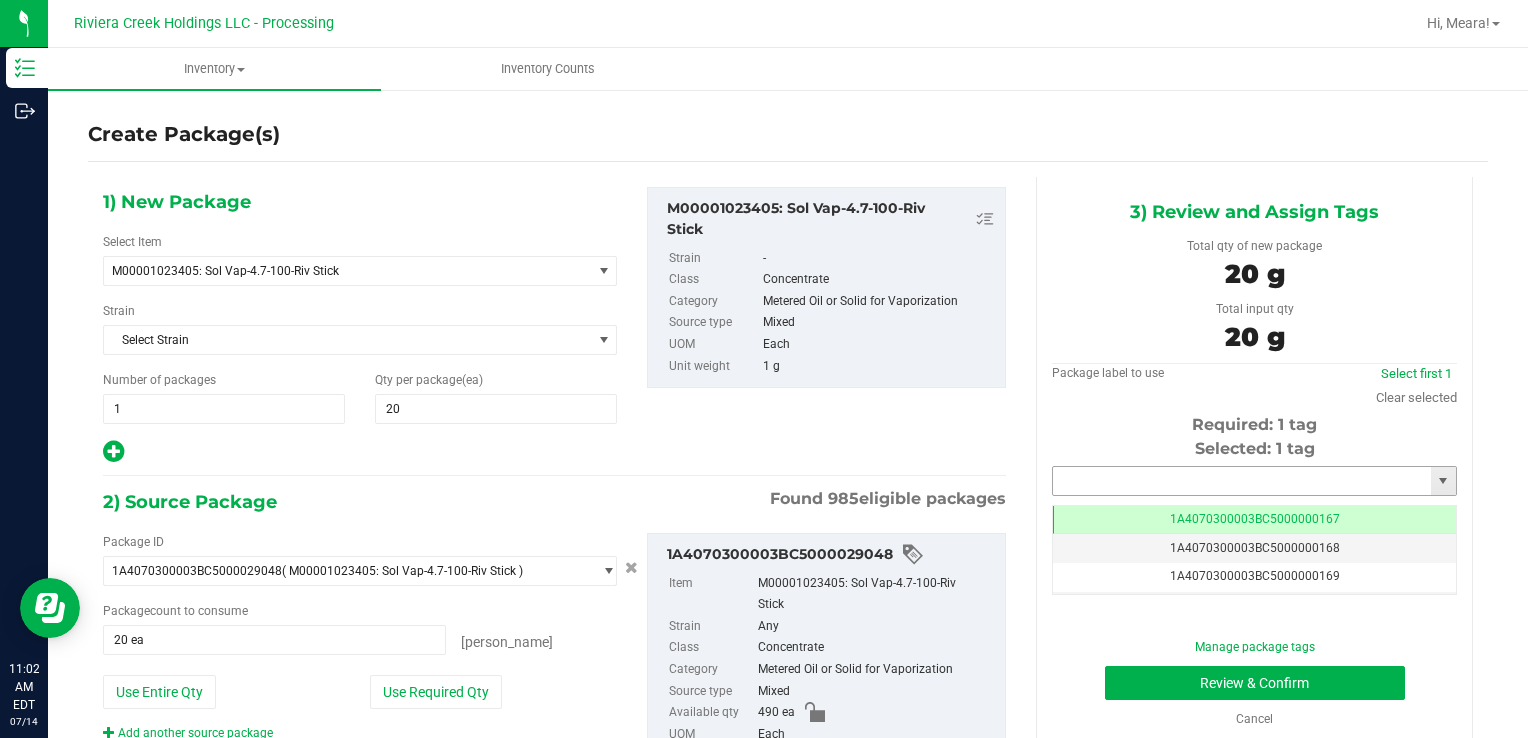 click at bounding box center (1242, 481) 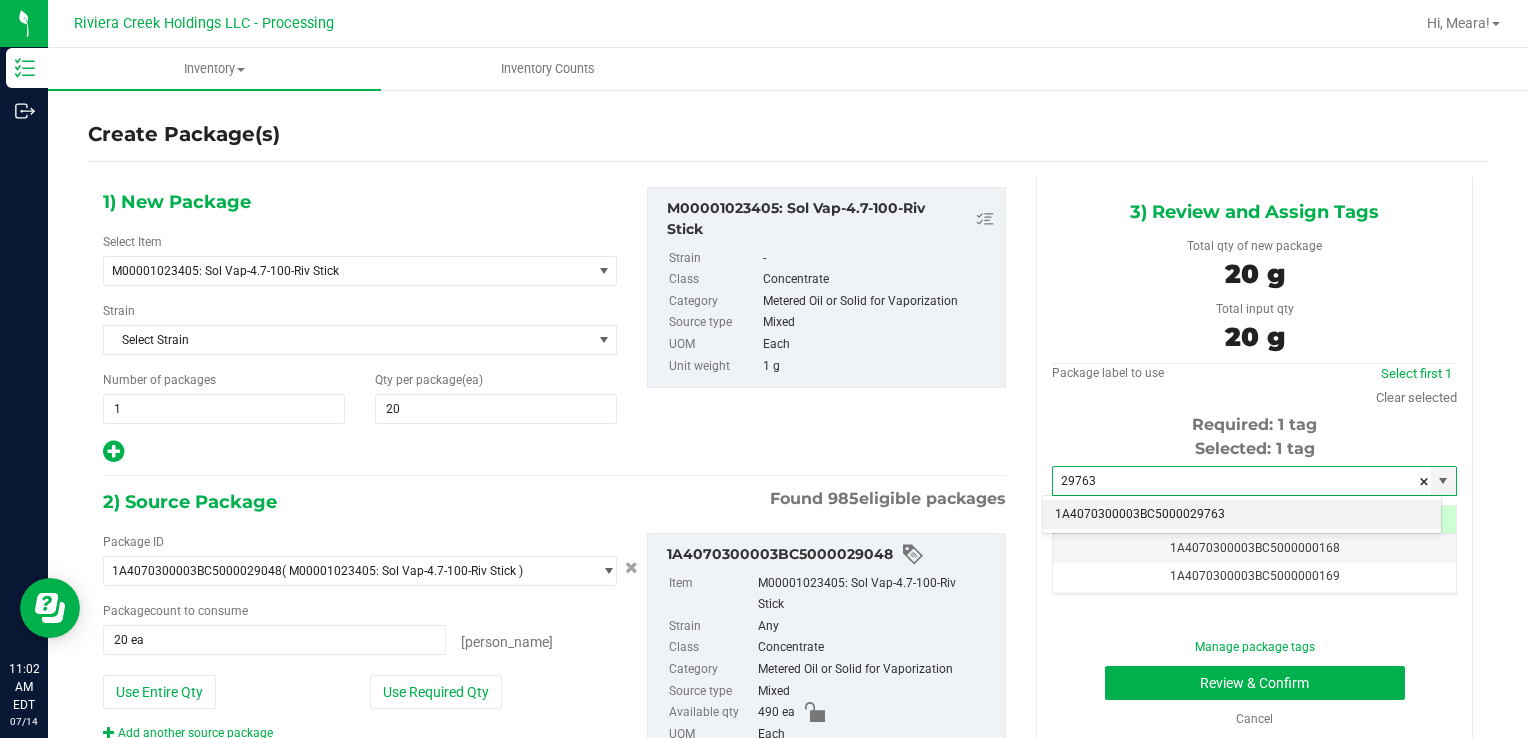 click on "1A4070300003BC5000029763" at bounding box center (1242, 515) 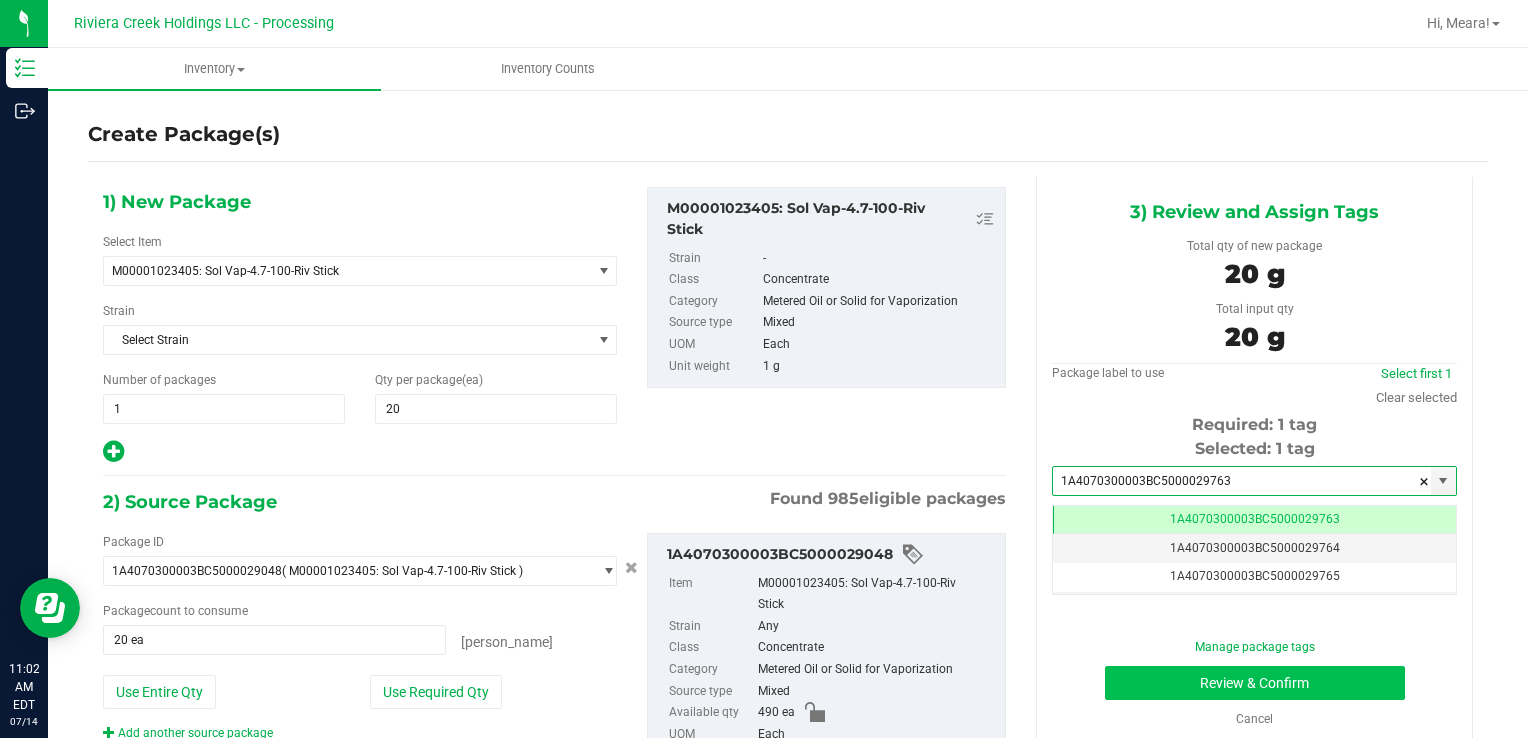 scroll, scrollTop: 0, scrollLeft: 0, axis: both 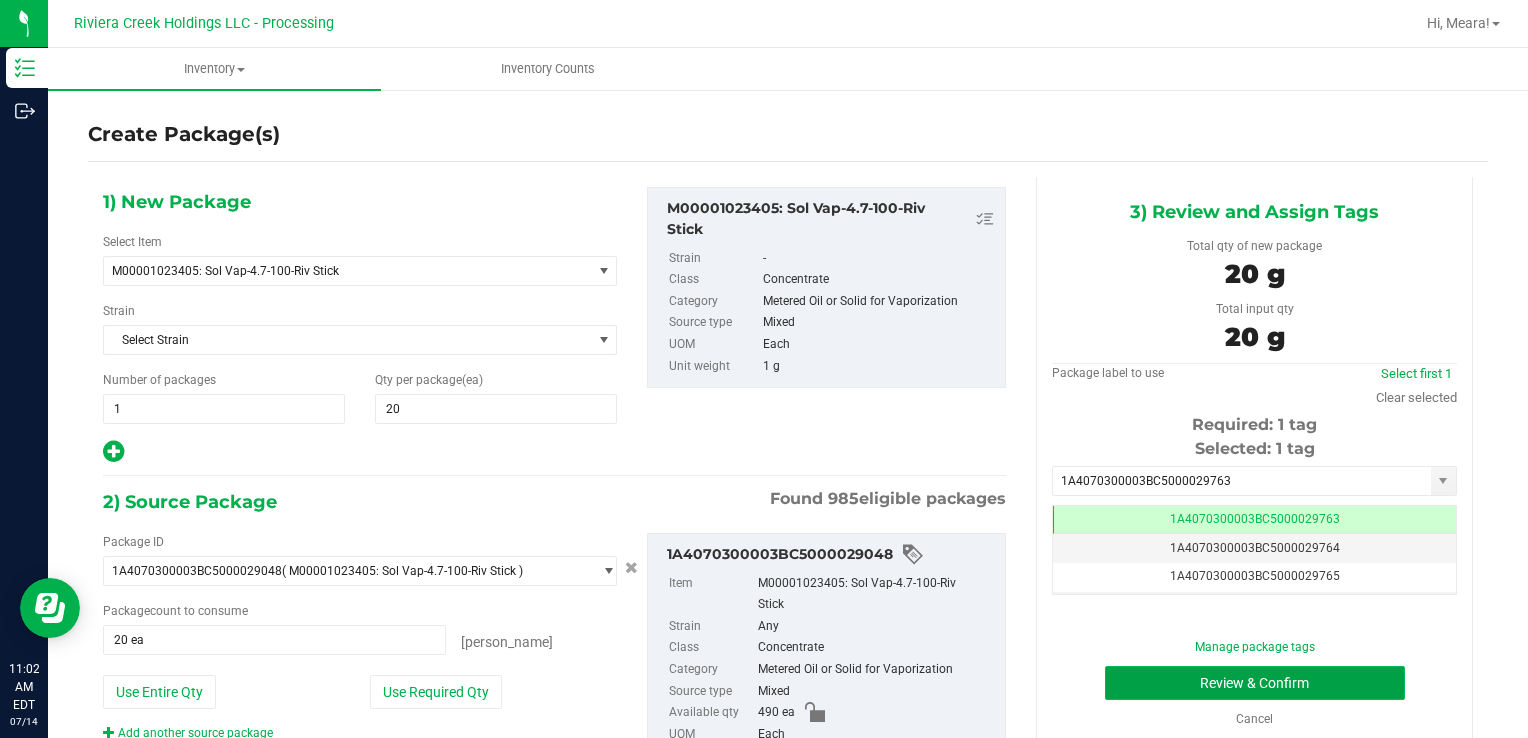 click on "Review & Confirm" at bounding box center [1255, 683] 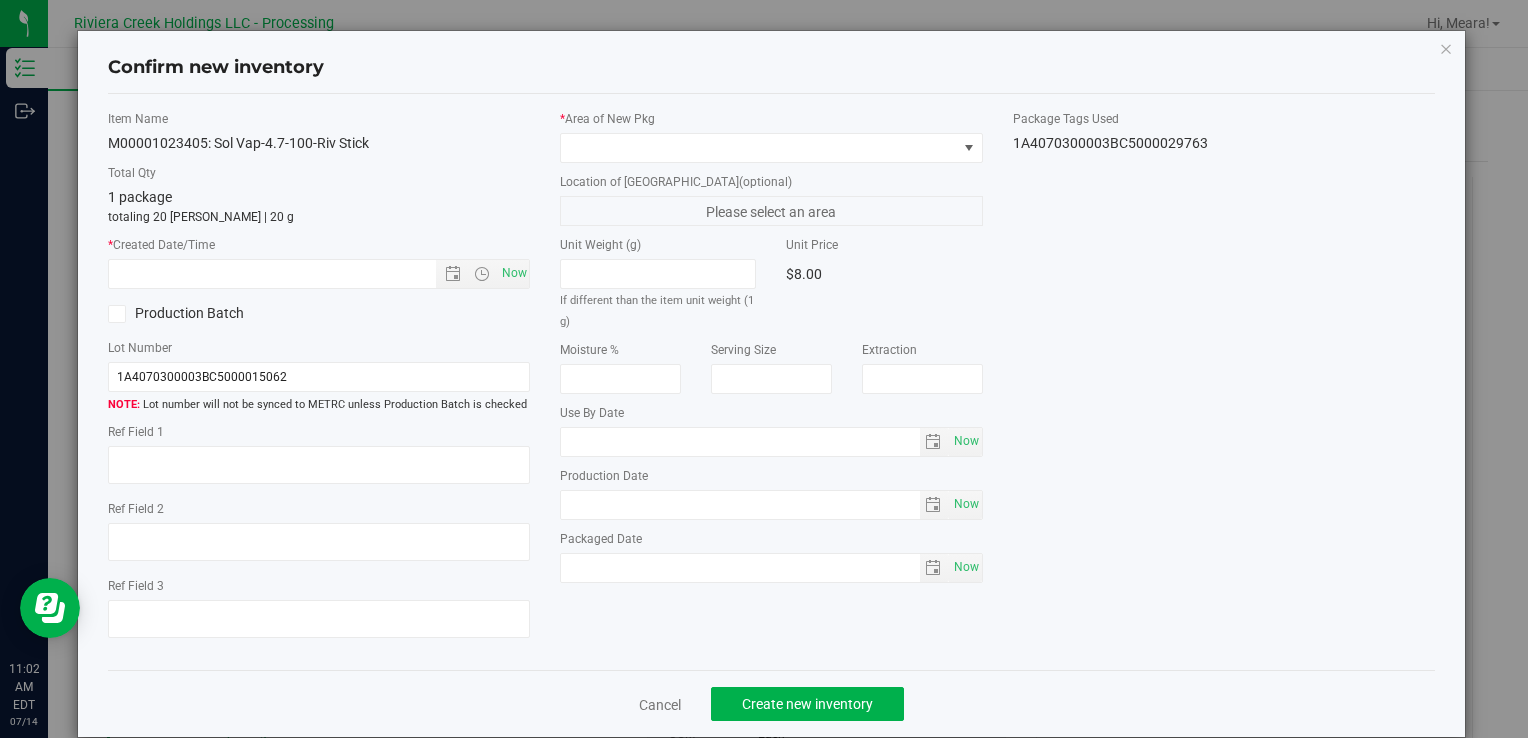 type on "[DATE]" 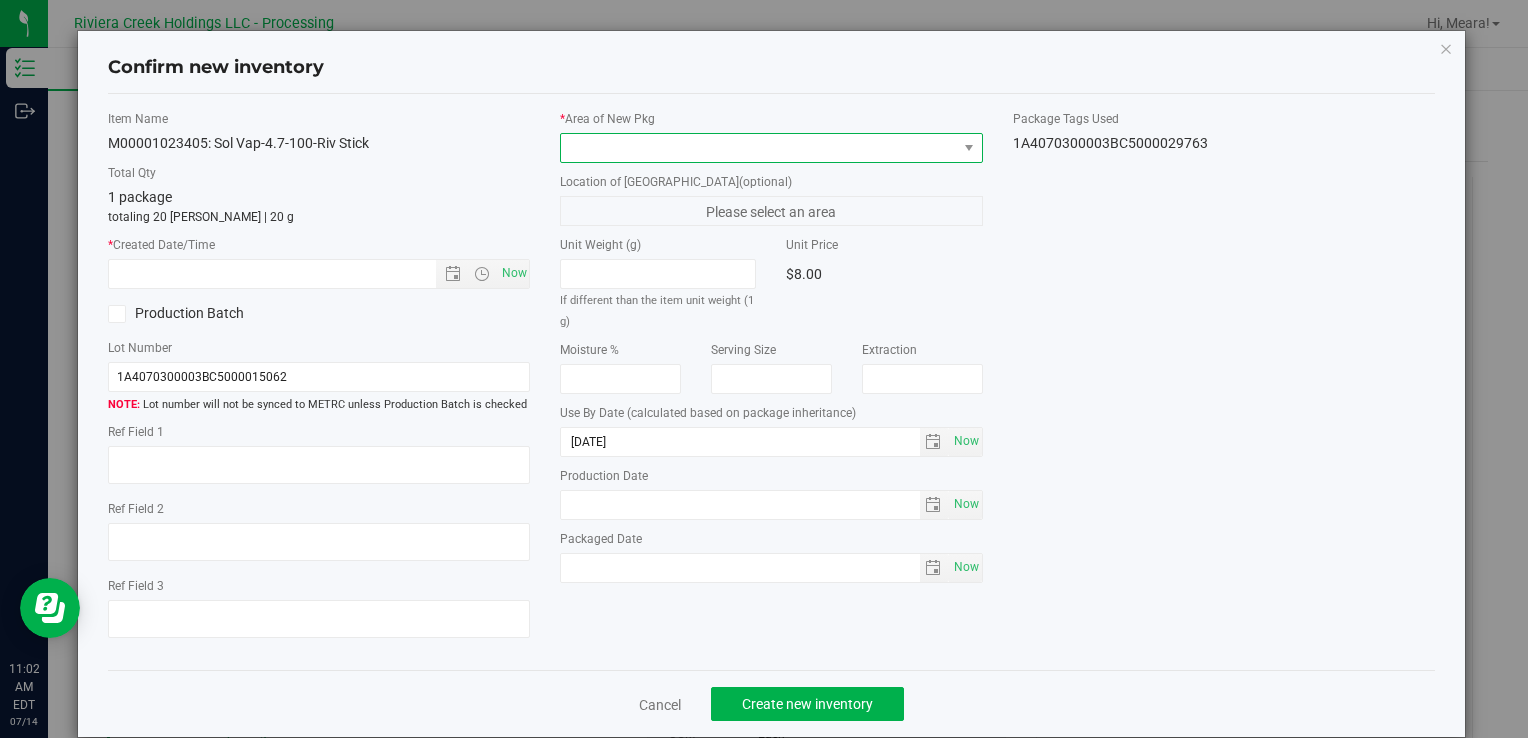 click at bounding box center [758, 148] 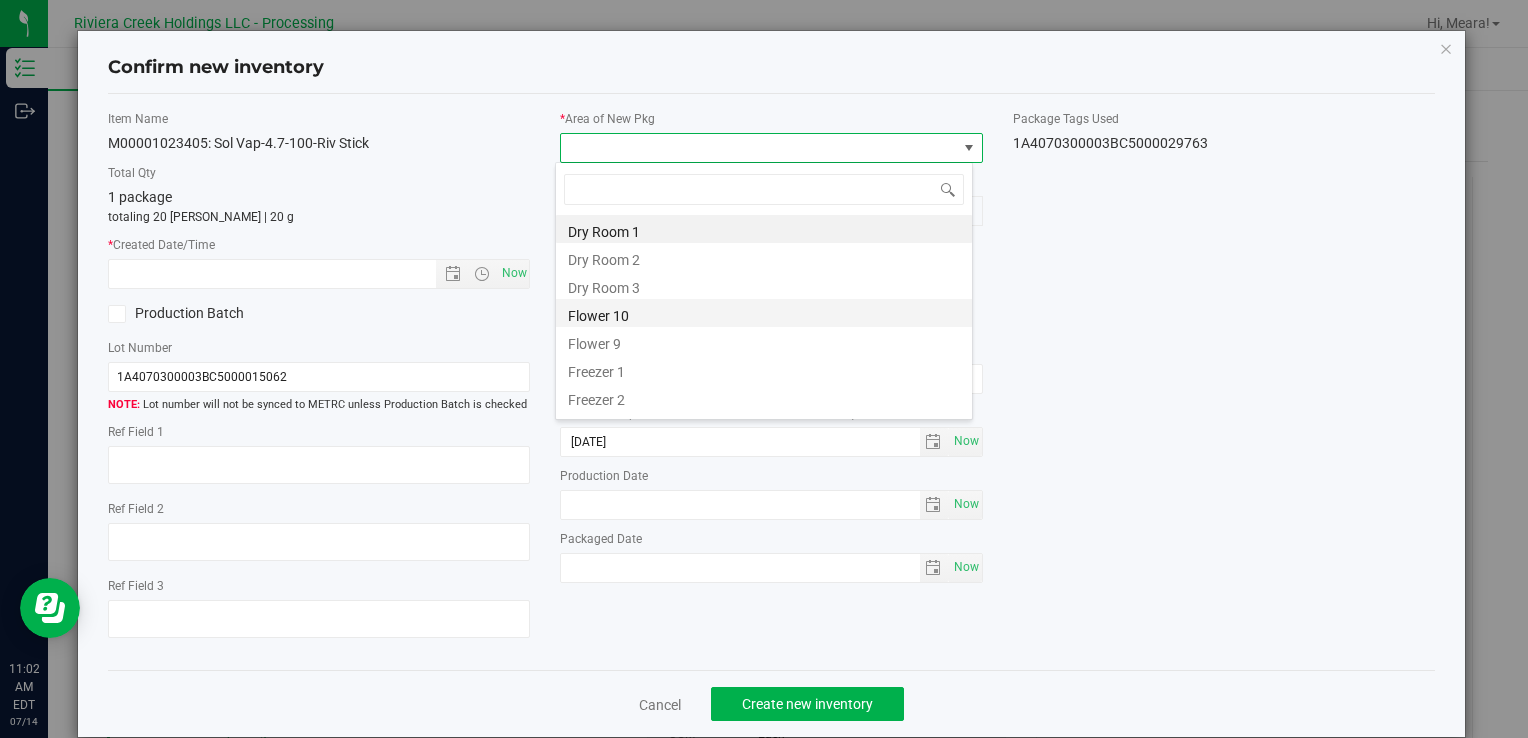 click on "Flower 10" at bounding box center (764, 313) 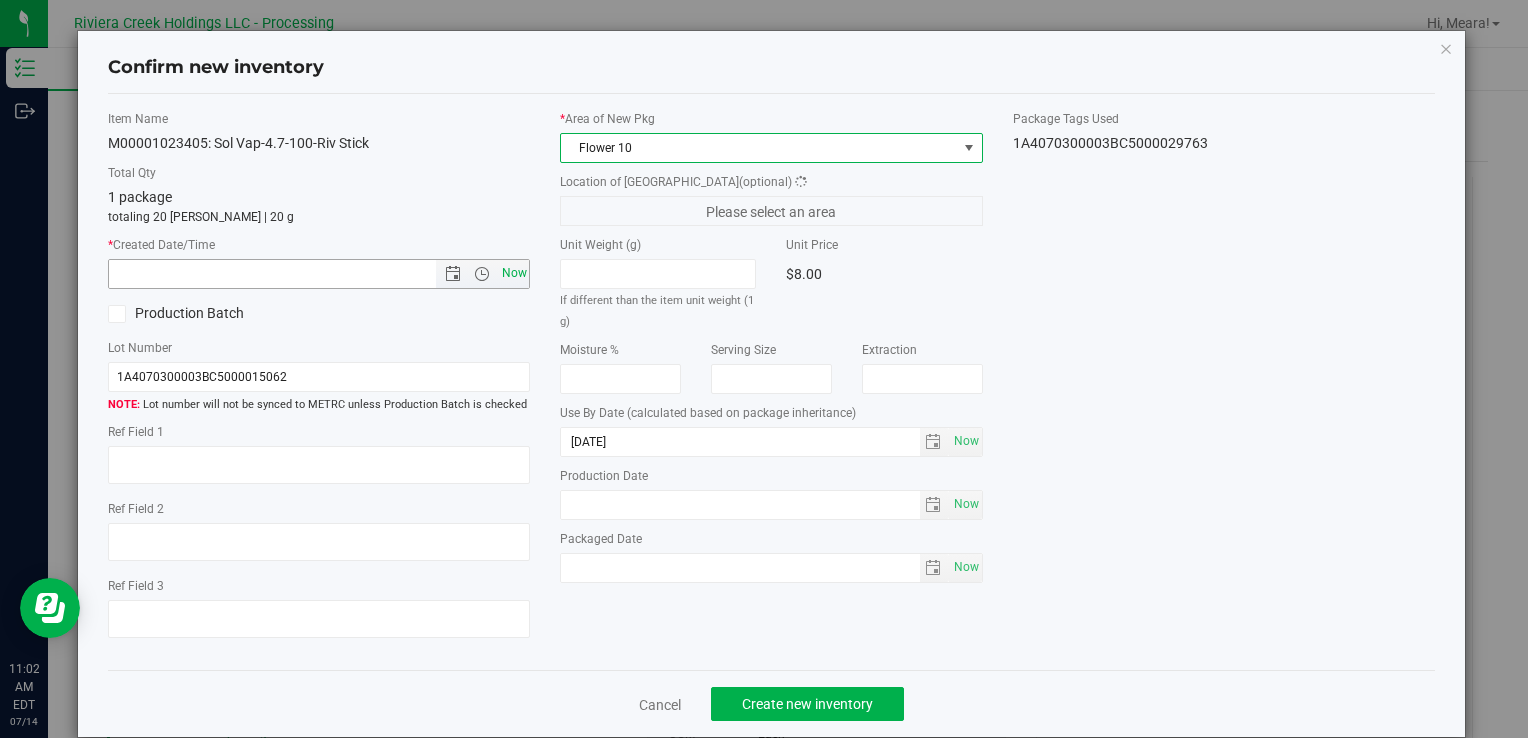 click on "Now" at bounding box center [514, 273] 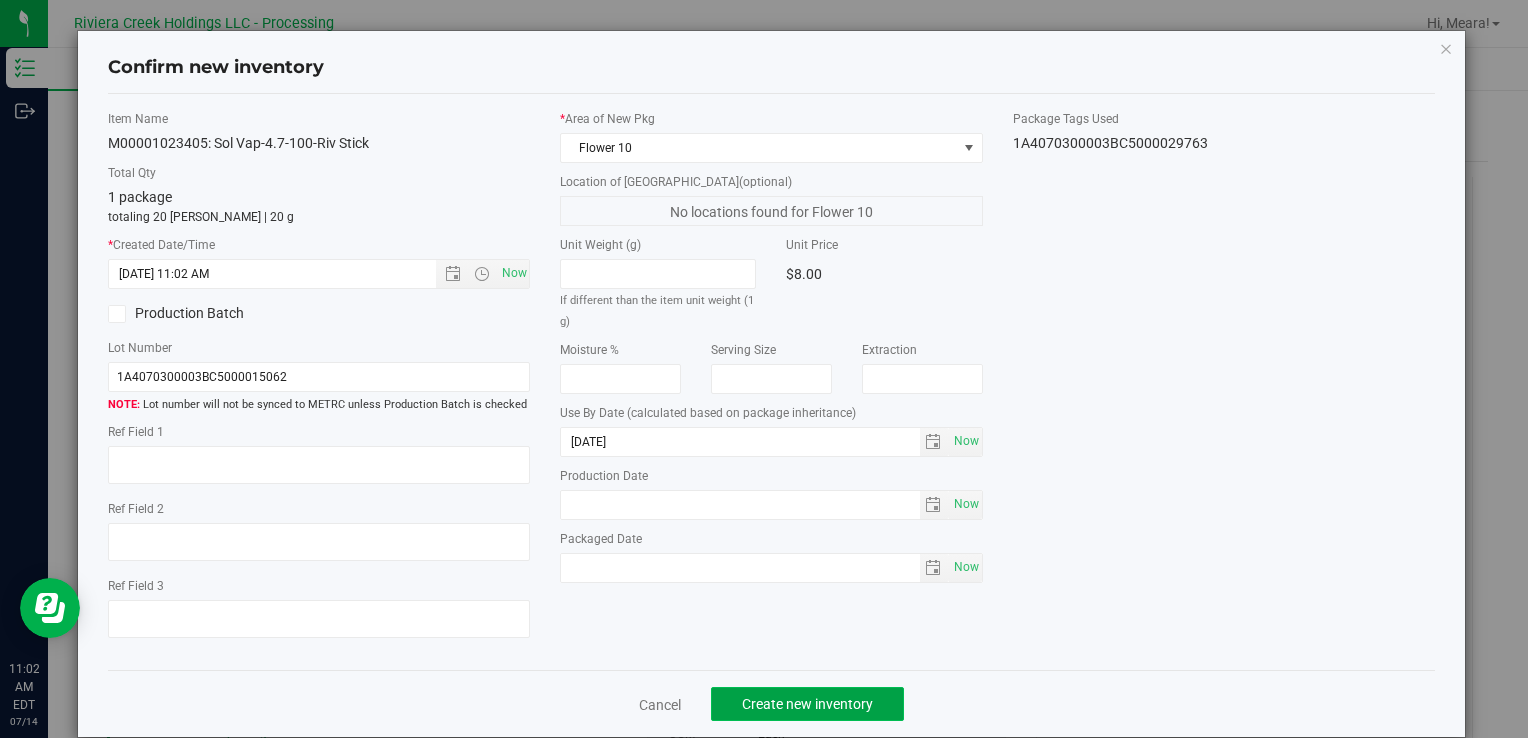 click on "Create new inventory" 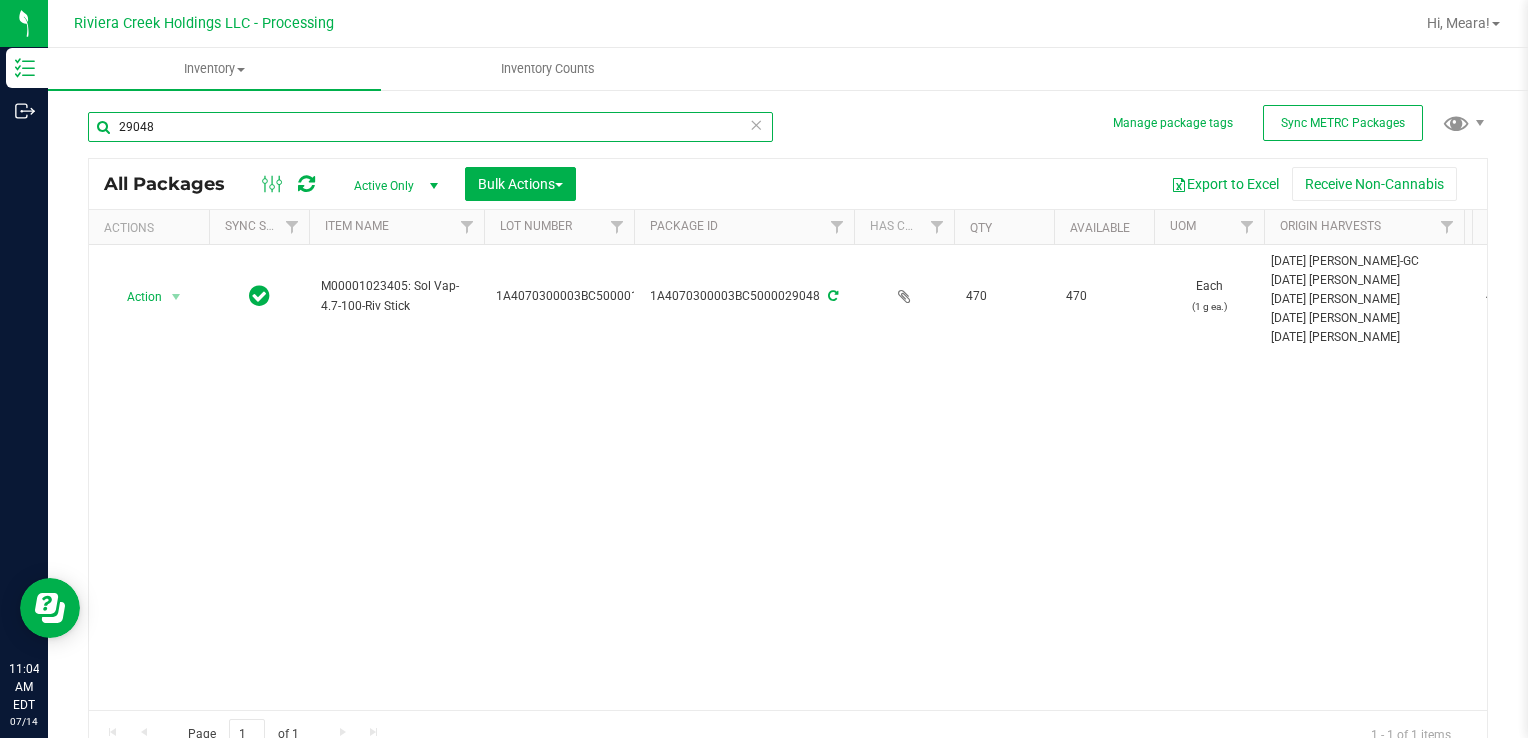 drag, startPoint x: 263, startPoint y: 142, endPoint x: 344, endPoint y: 210, distance: 105.75916 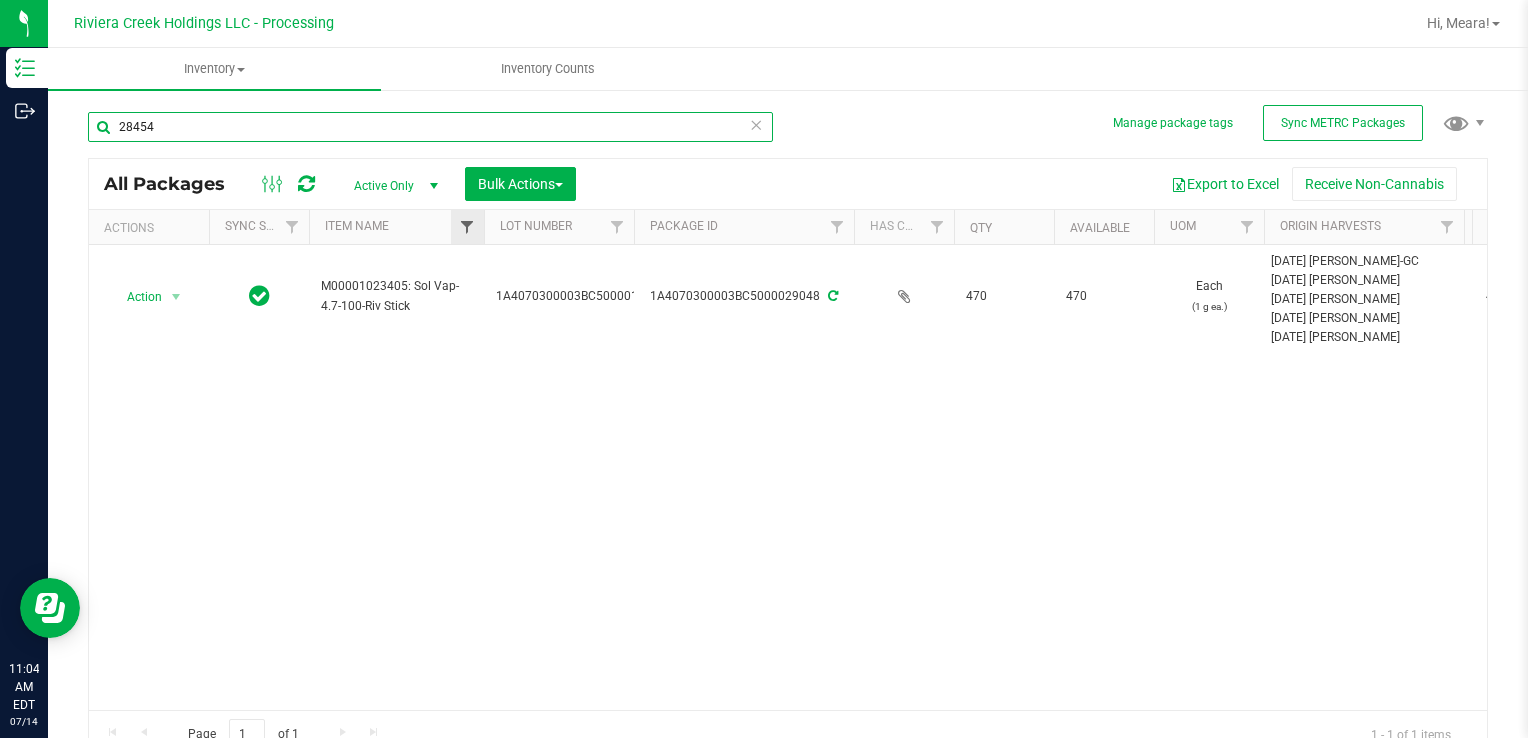 type on "28454" 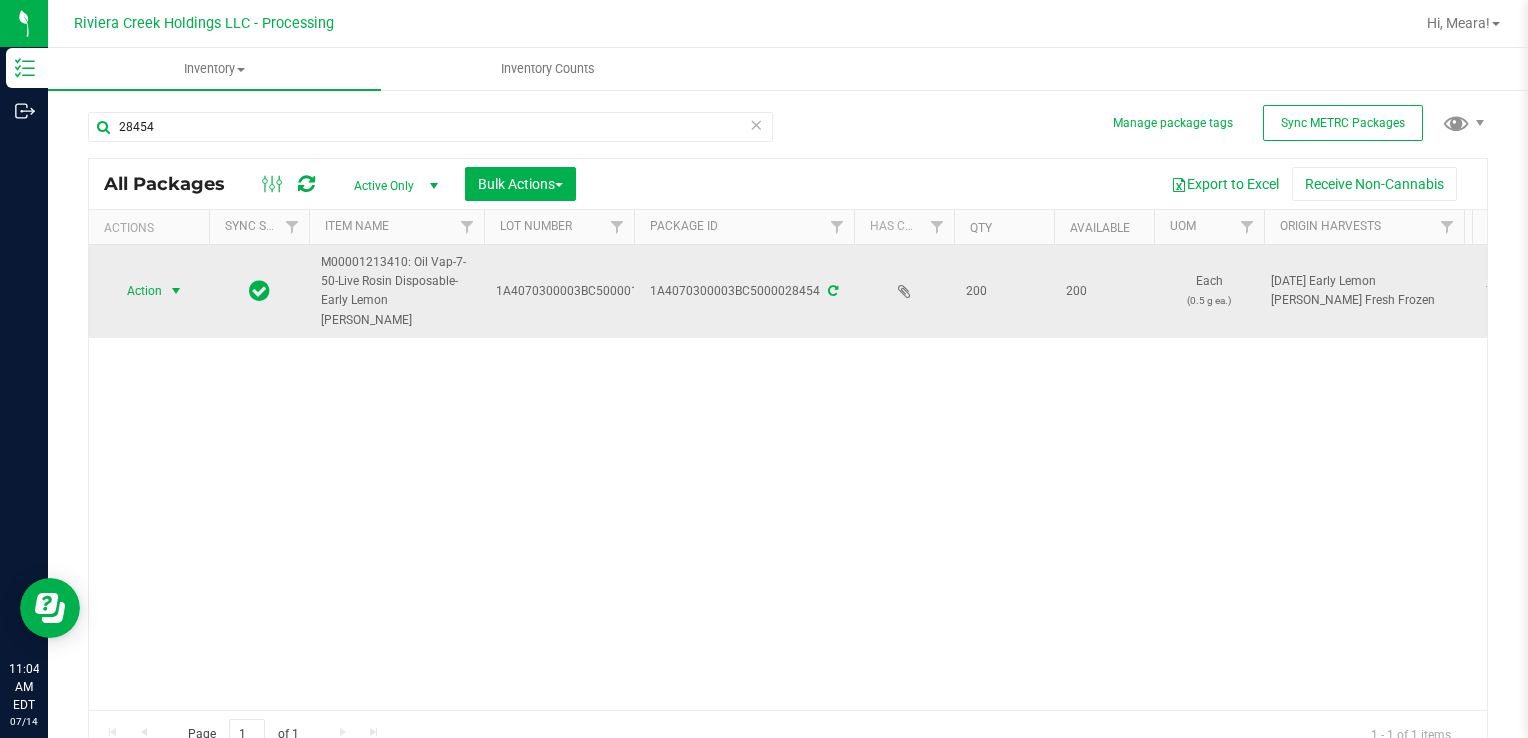 click at bounding box center (176, 291) 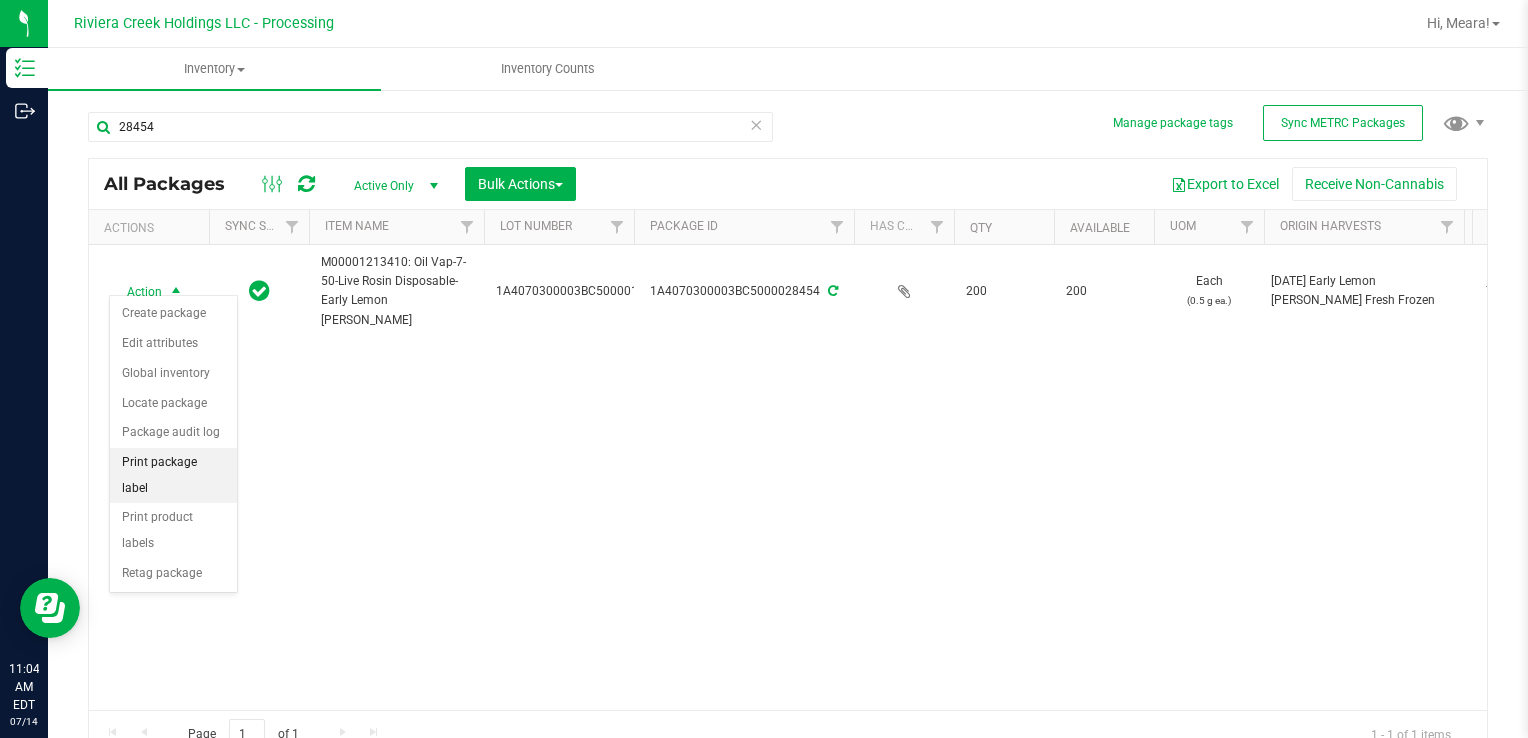 click on "Print package label" at bounding box center [173, 475] 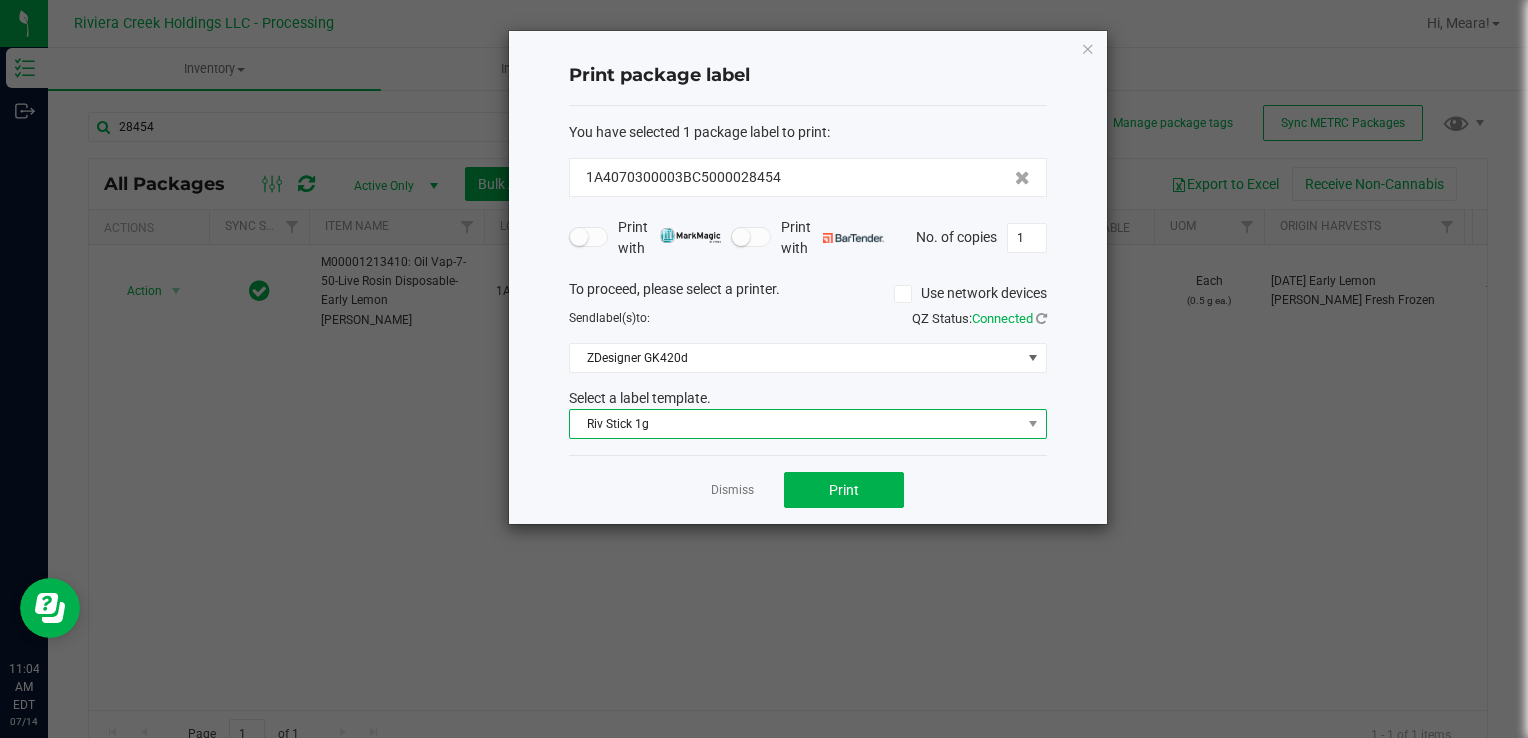 click on "Riv Stick 1g" at bounding box center [795, 424] 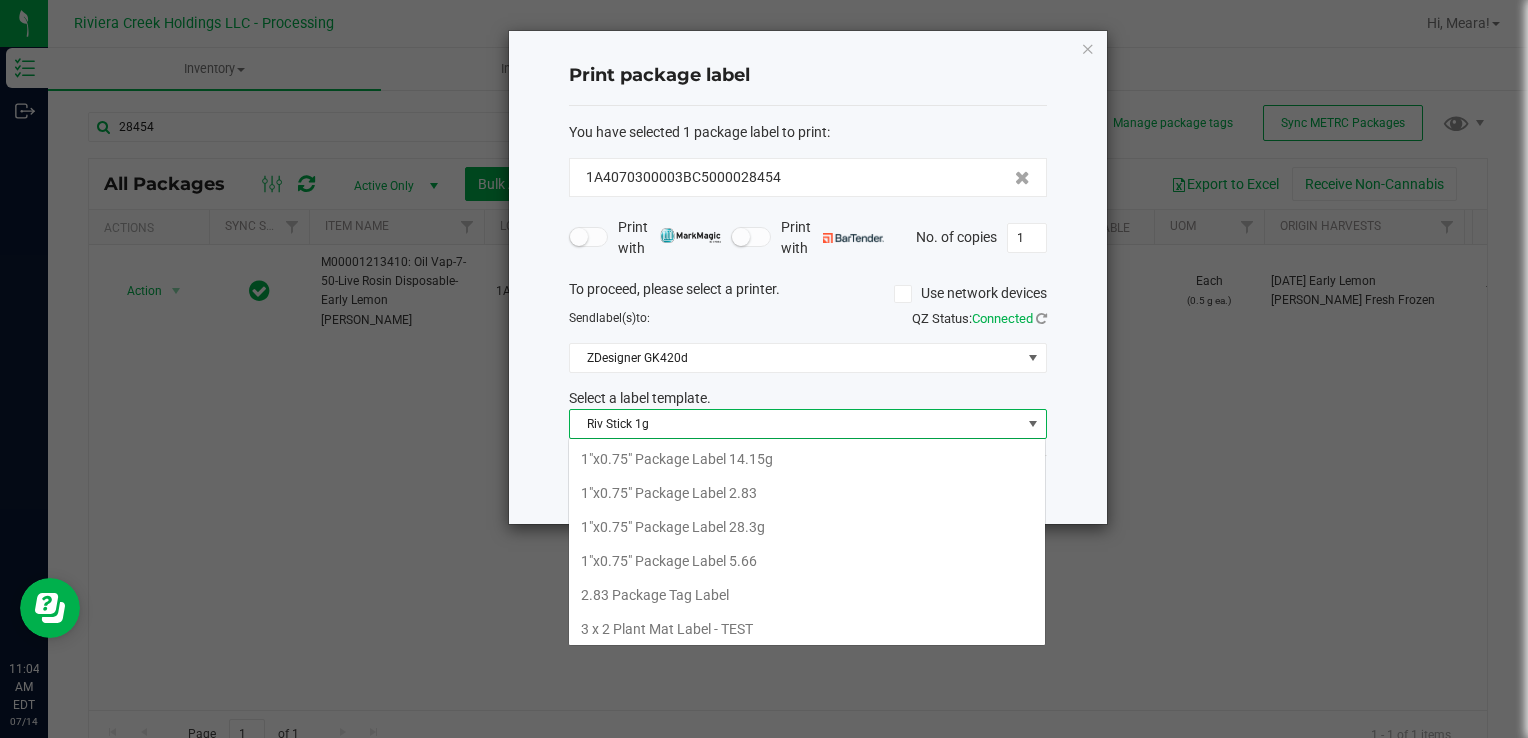 scroll, scrollTop: 99970, scrollLeft: 99521, axis: both 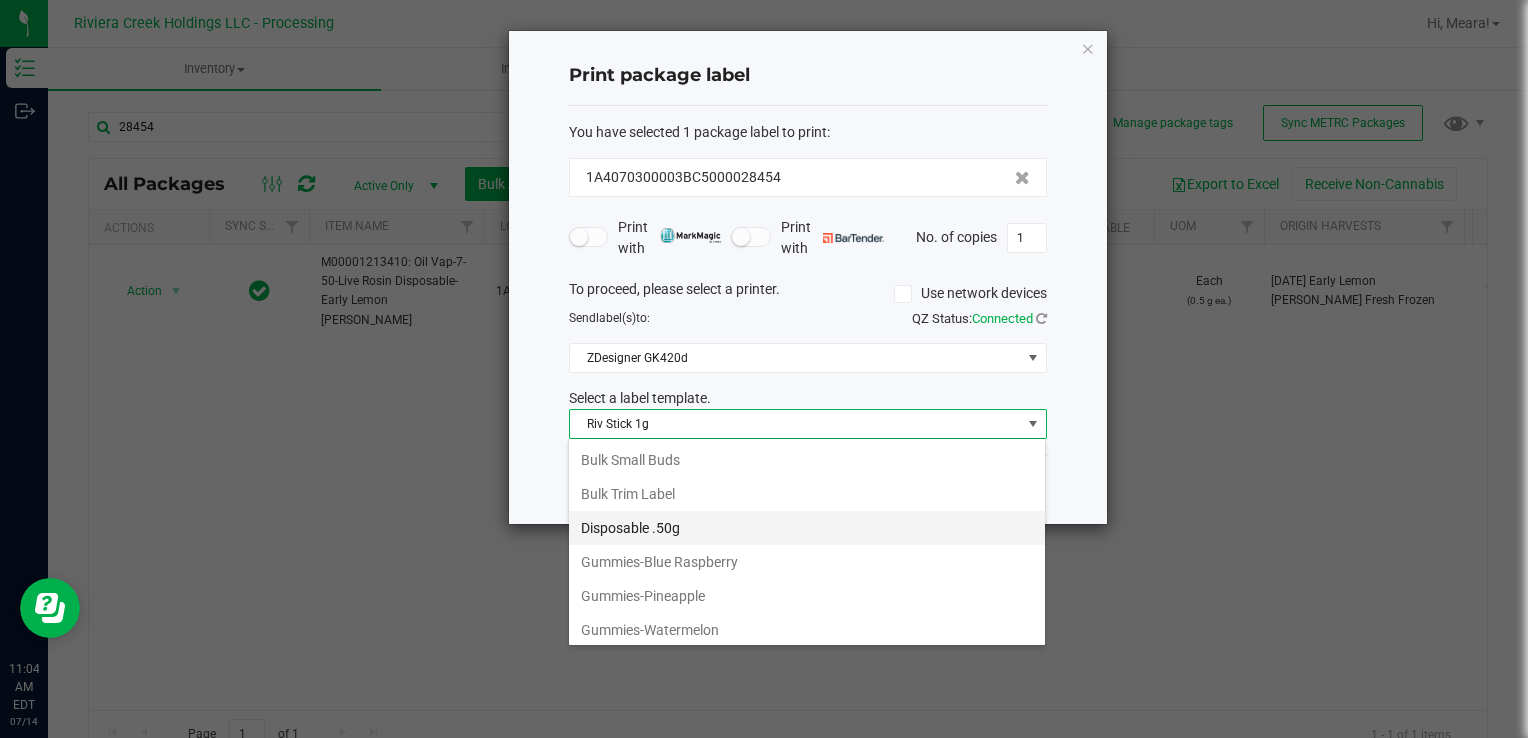 click on "Disposable .50g" at bounding box center [807, 528] 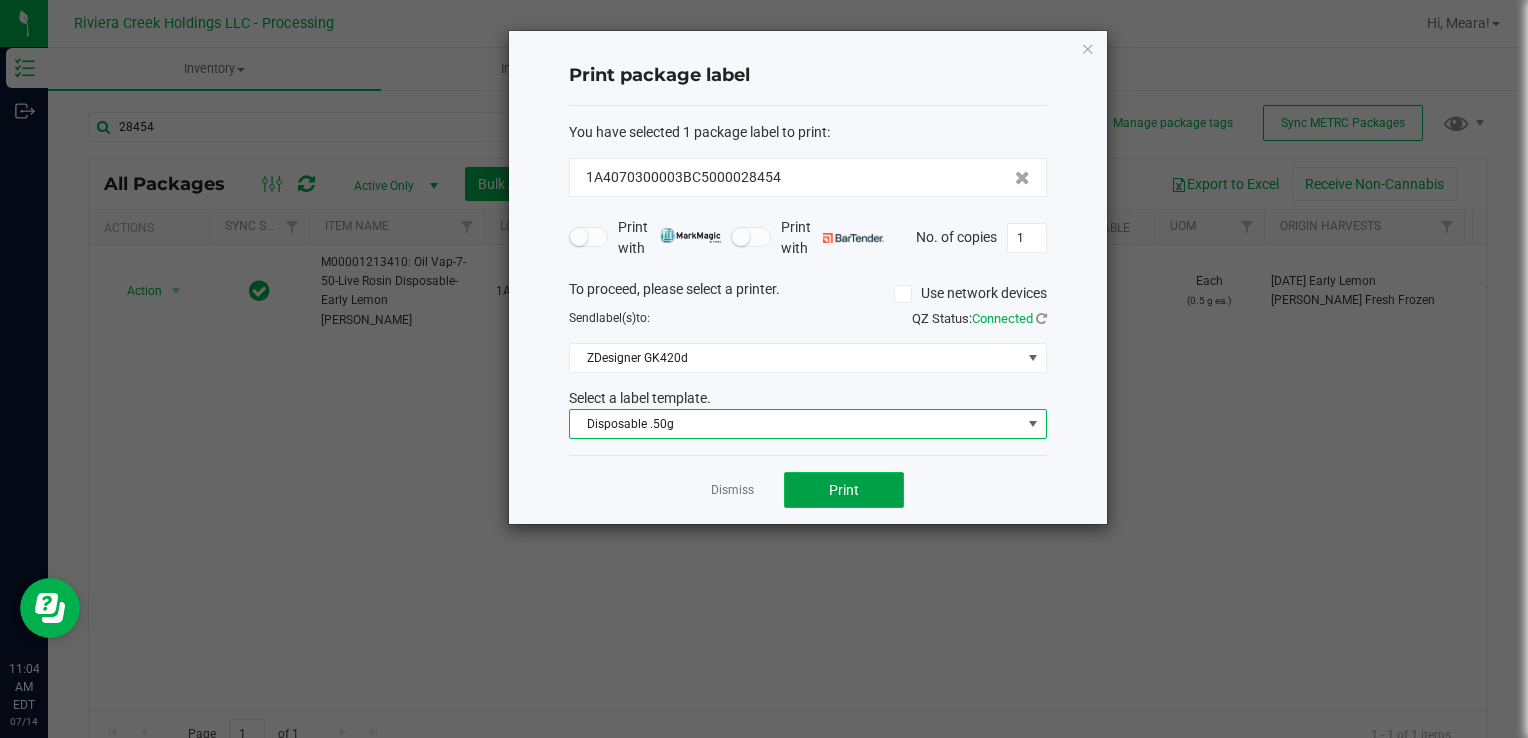click on "Print" 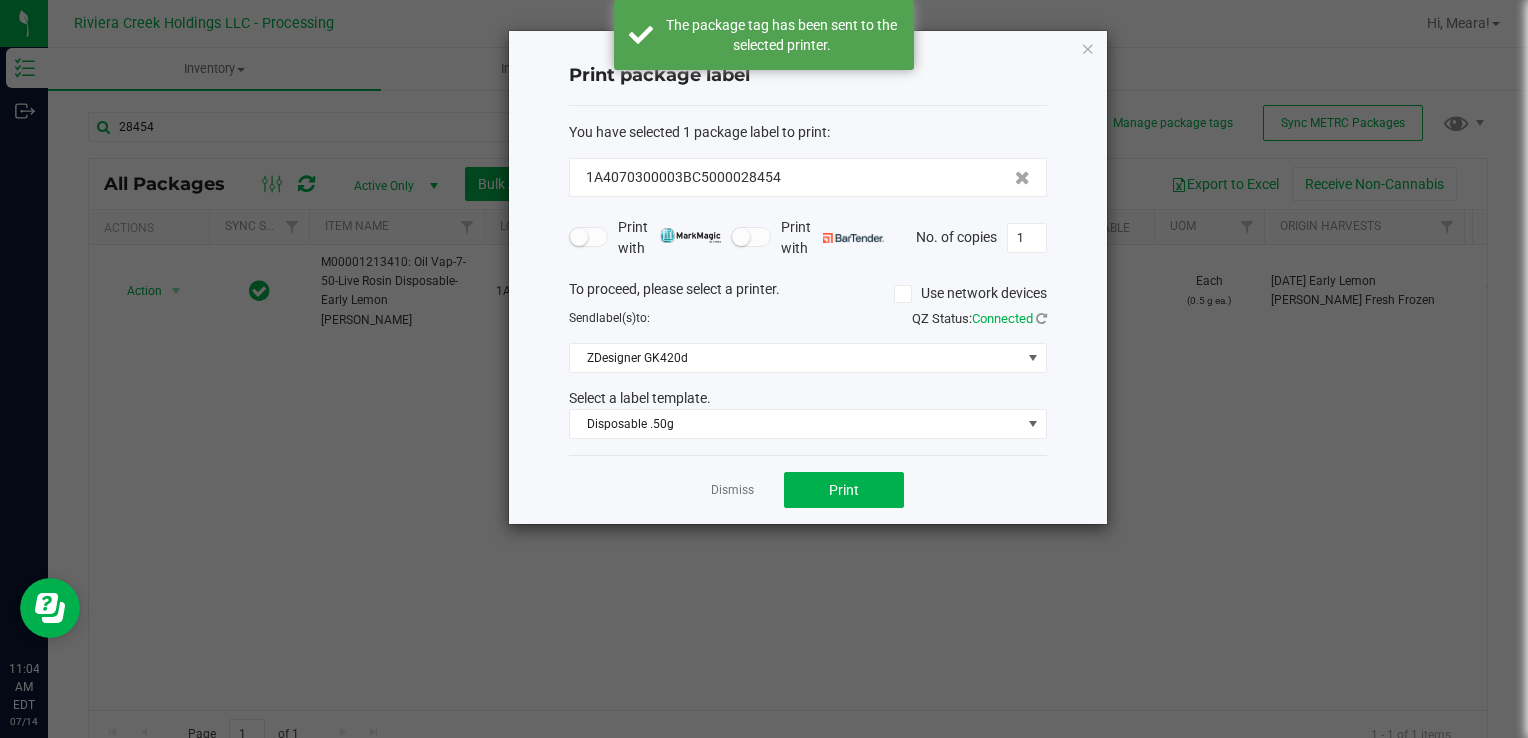 drag, startPoint x: 743, startPoint y: 494, endPoint x: 737, endPoint y: 484, distance: 11.661903 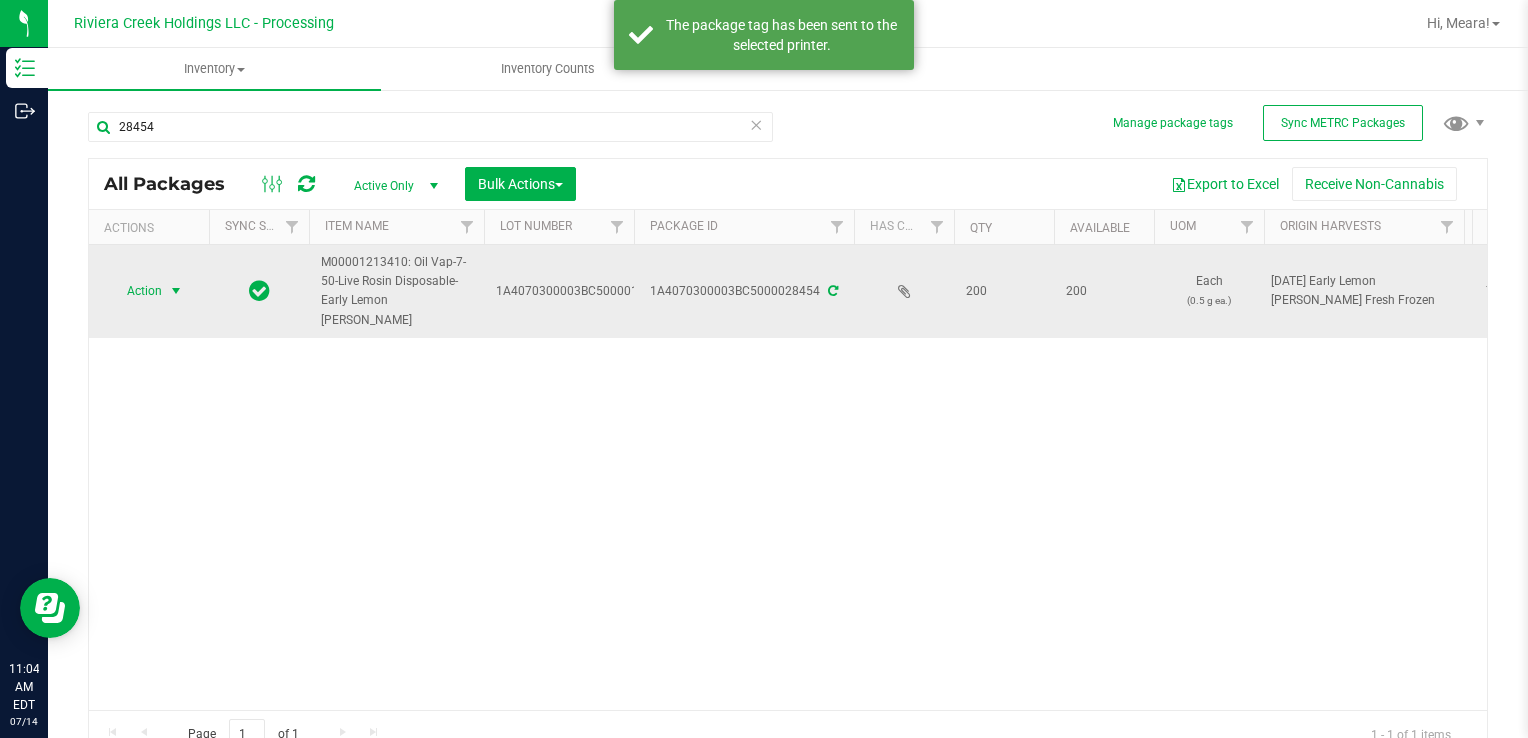 click on "Action" at bounding box center [136, 291] 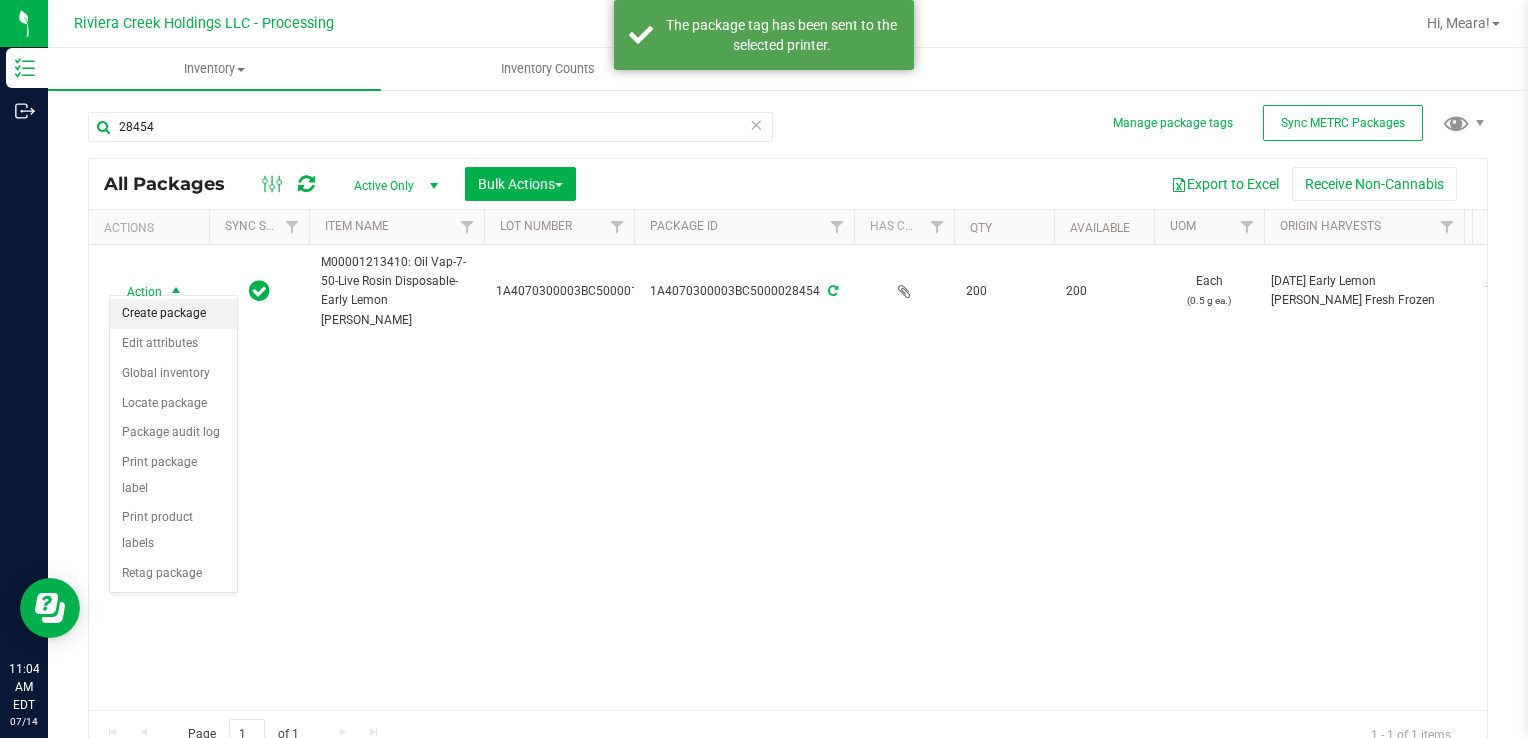 click on "Create package" at bounding box center (173, 314) 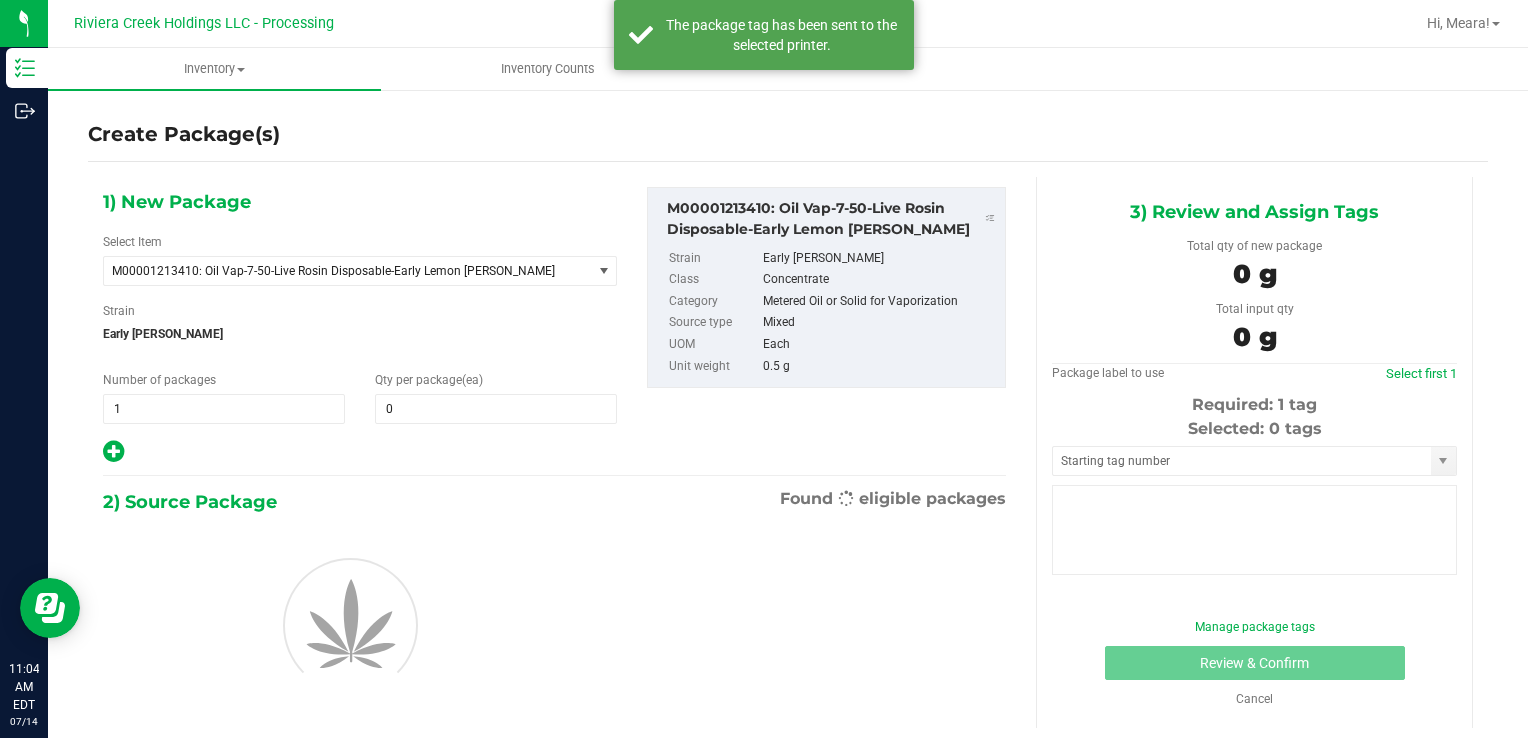 type on "0" 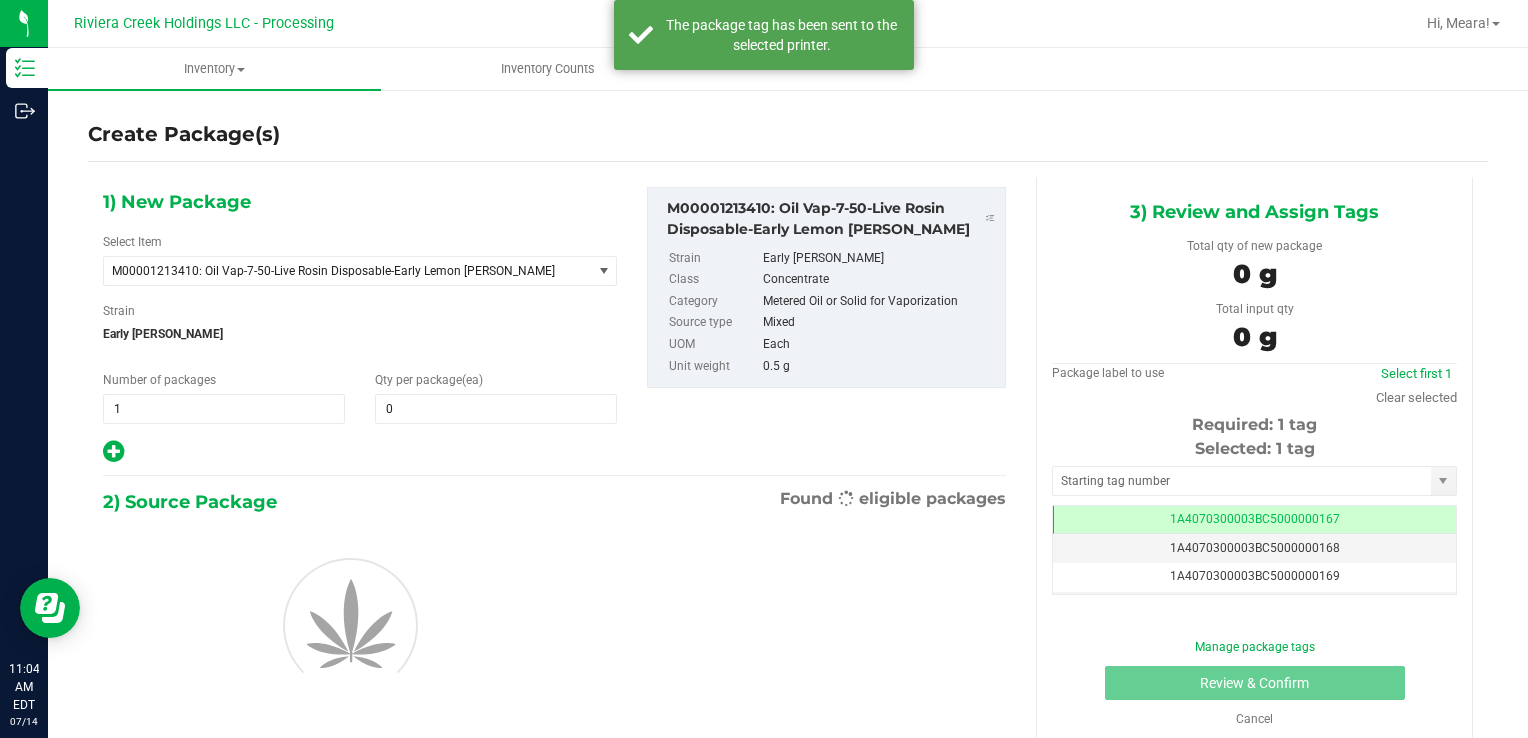 scroll, scrollTop: 0, scrollLeft: 0, axis: both 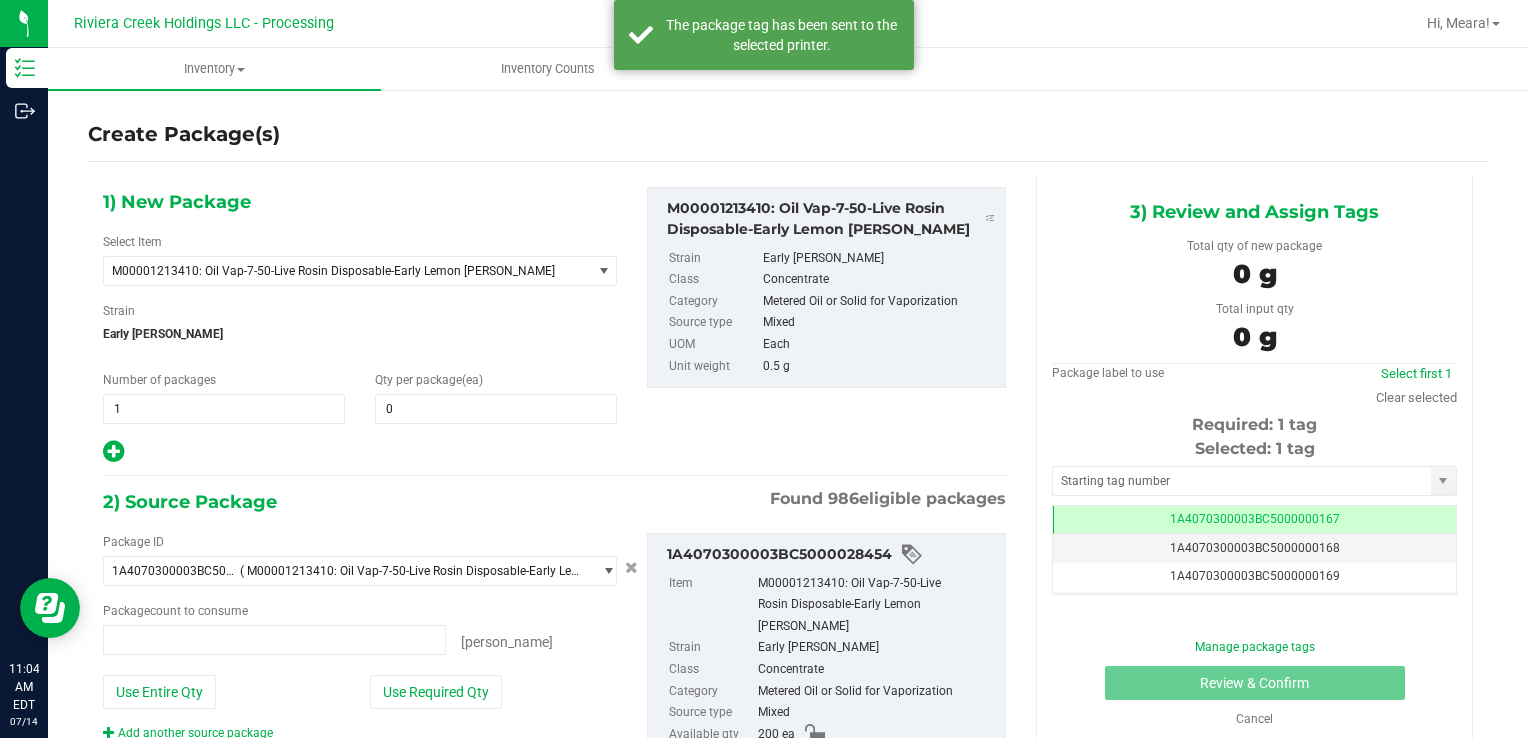 type on "0 ea" 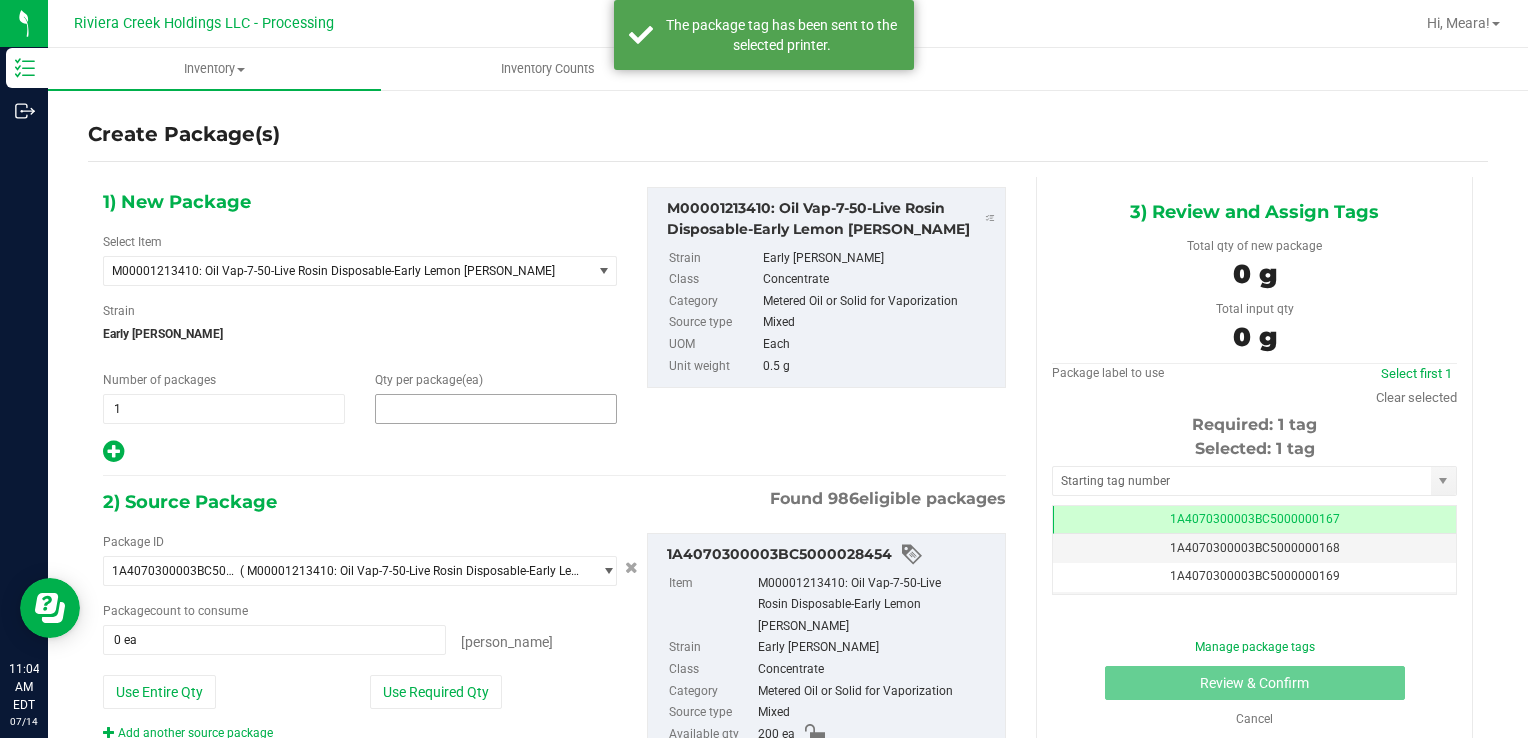 click at bounding box center (496, 409) 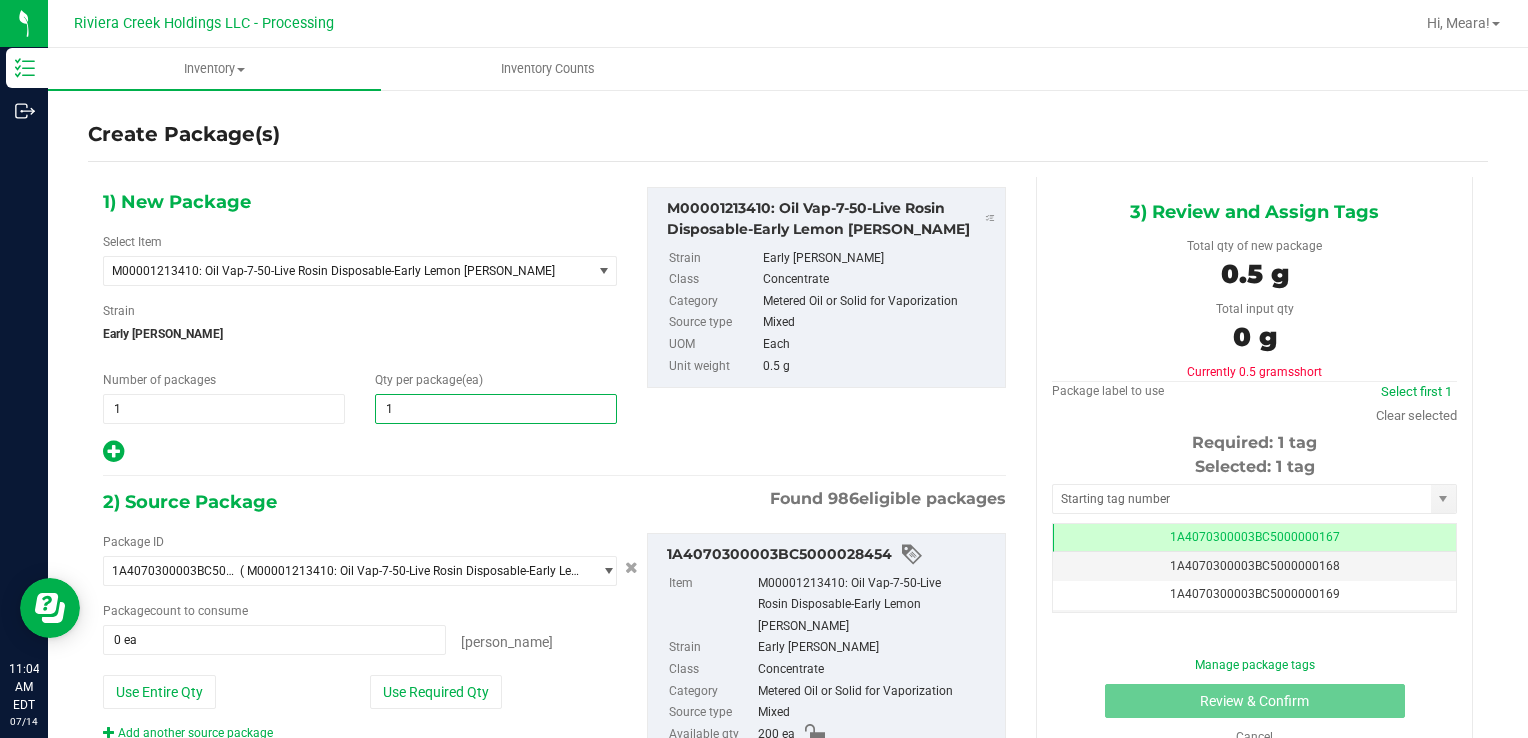 type on "10" 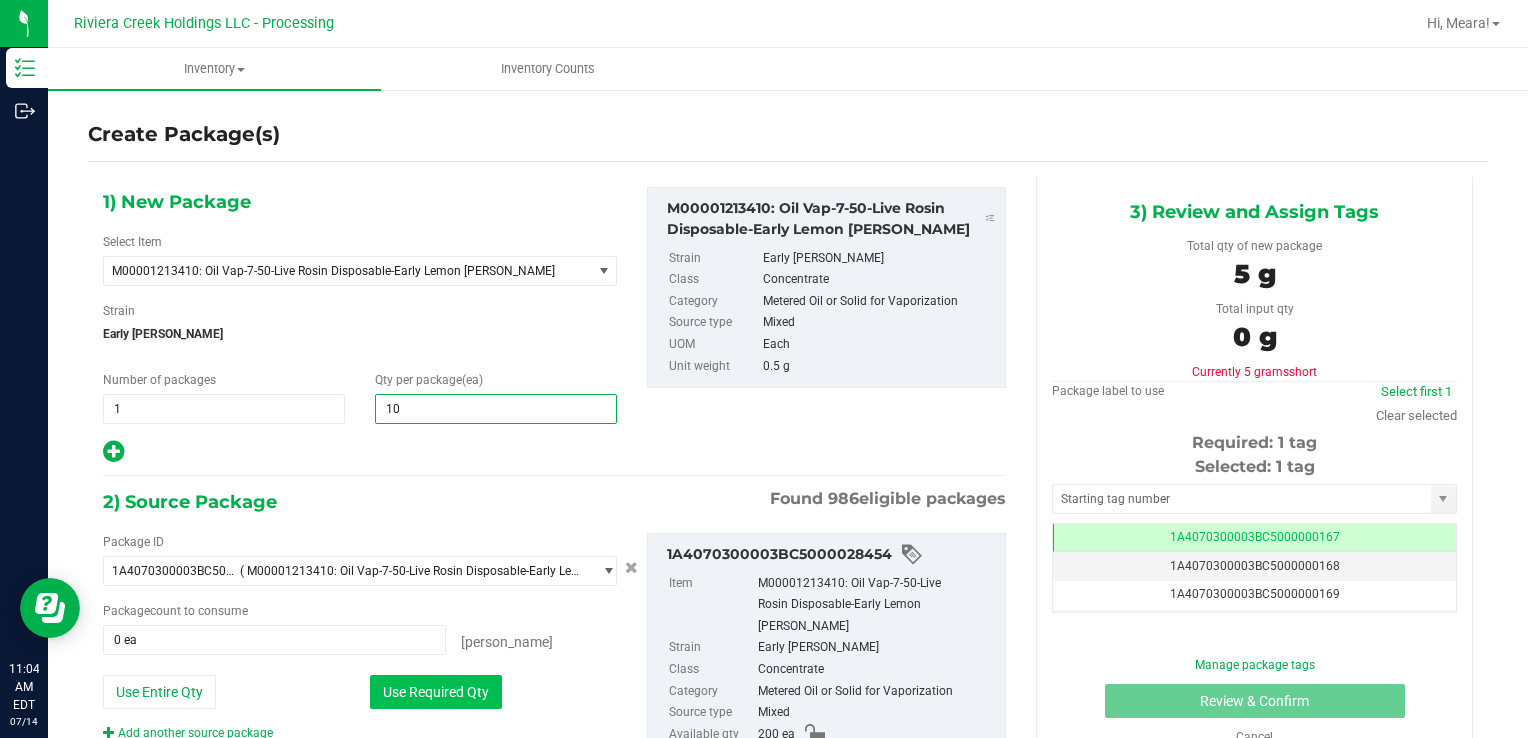type on "10" 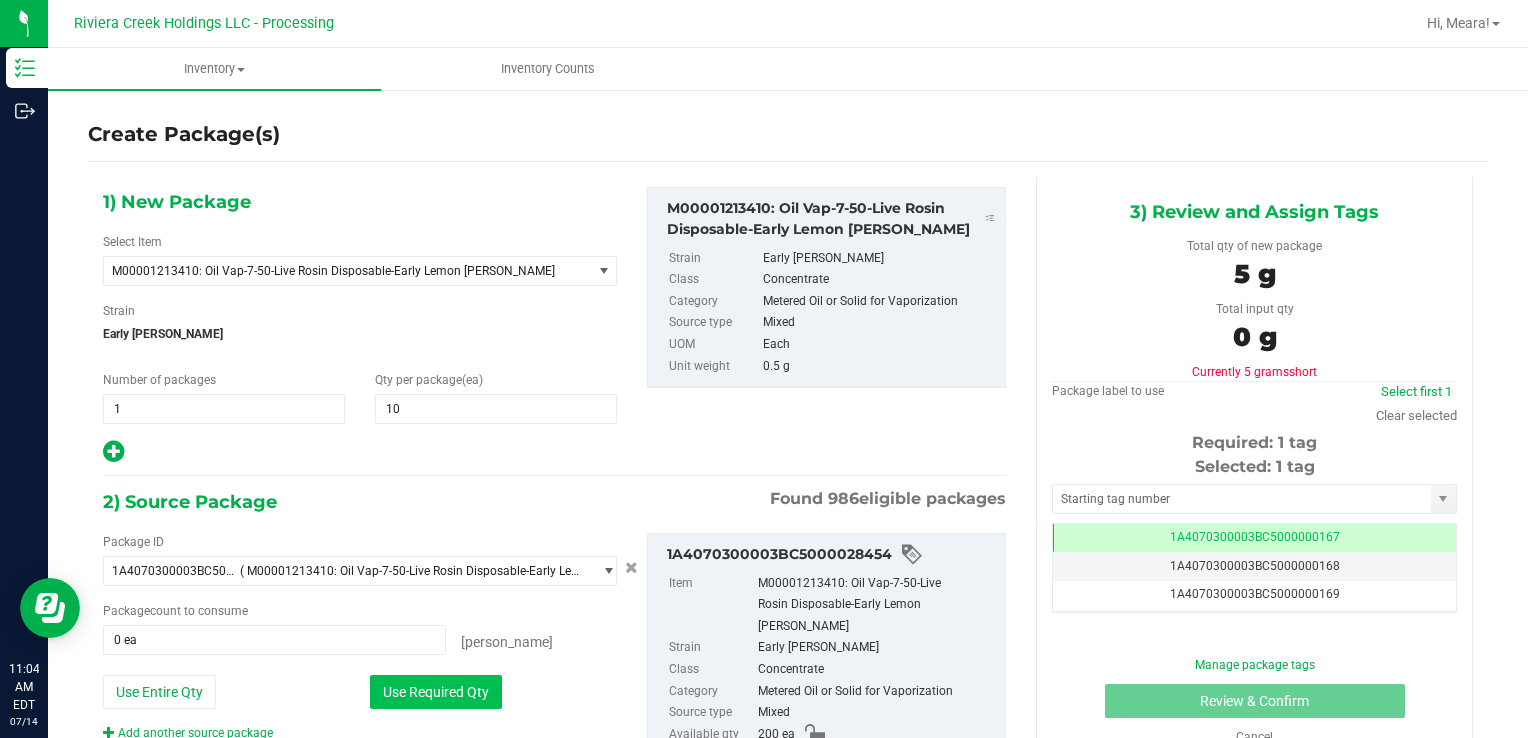 click on "Use Required Qty" at bounding box center [436, 692] 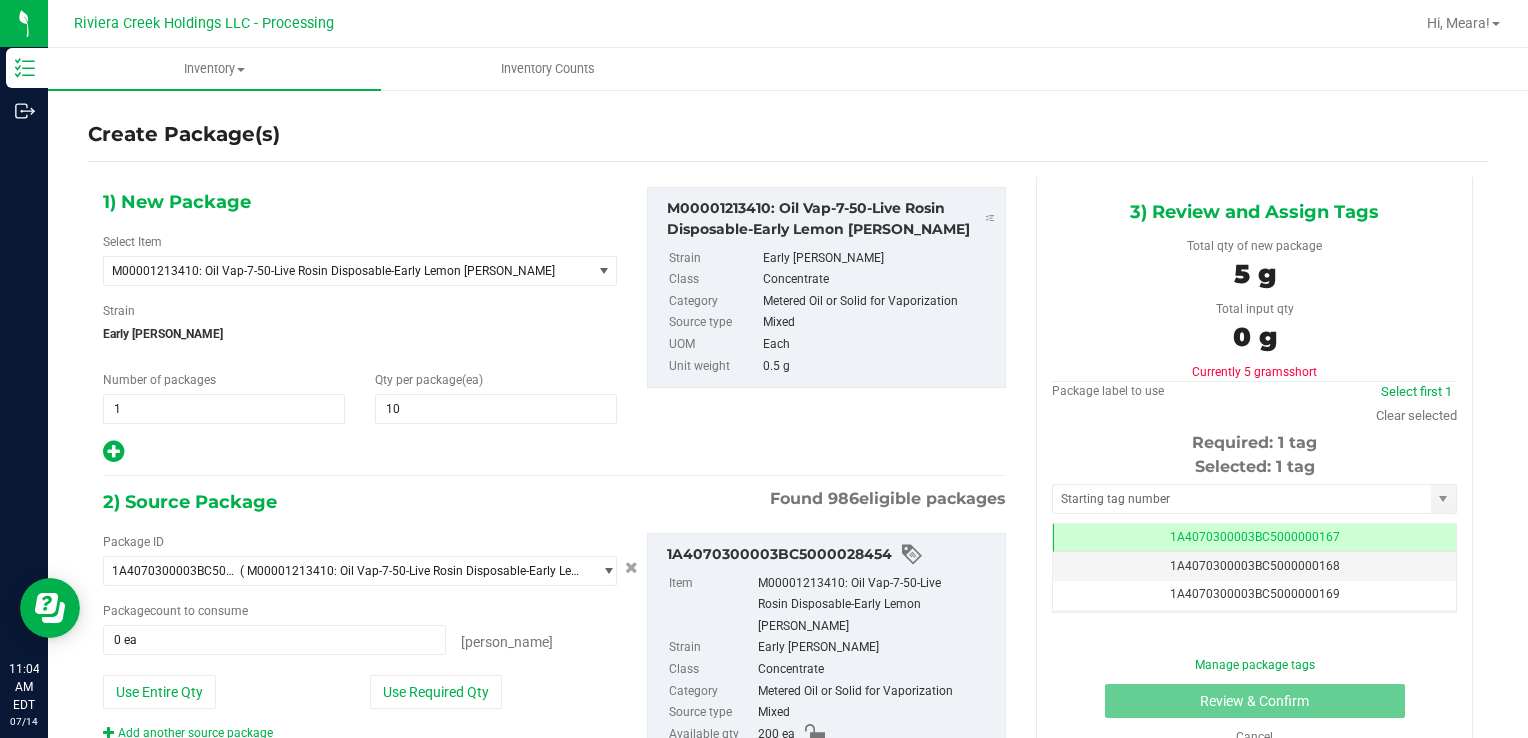 type 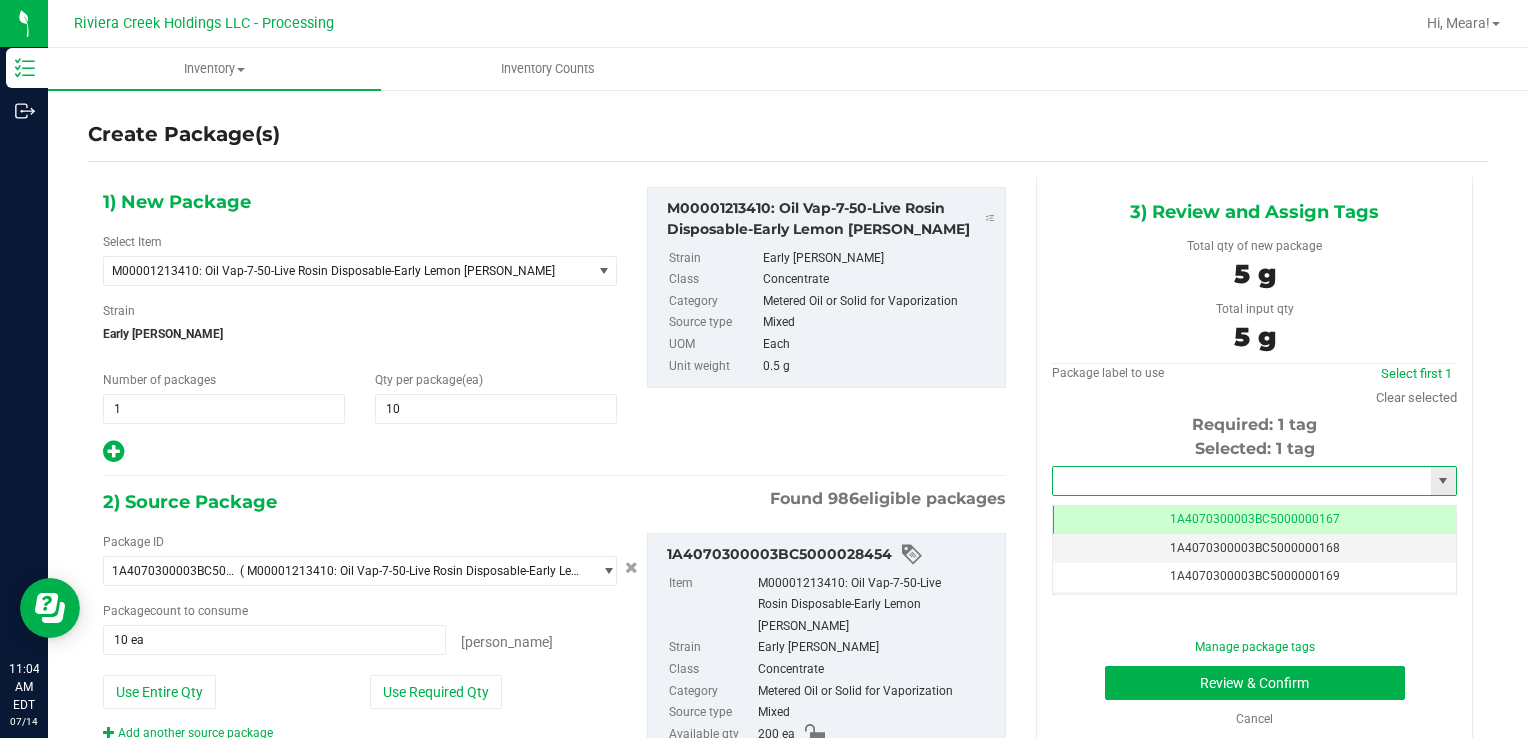 click at bounding box center [1242, 481] 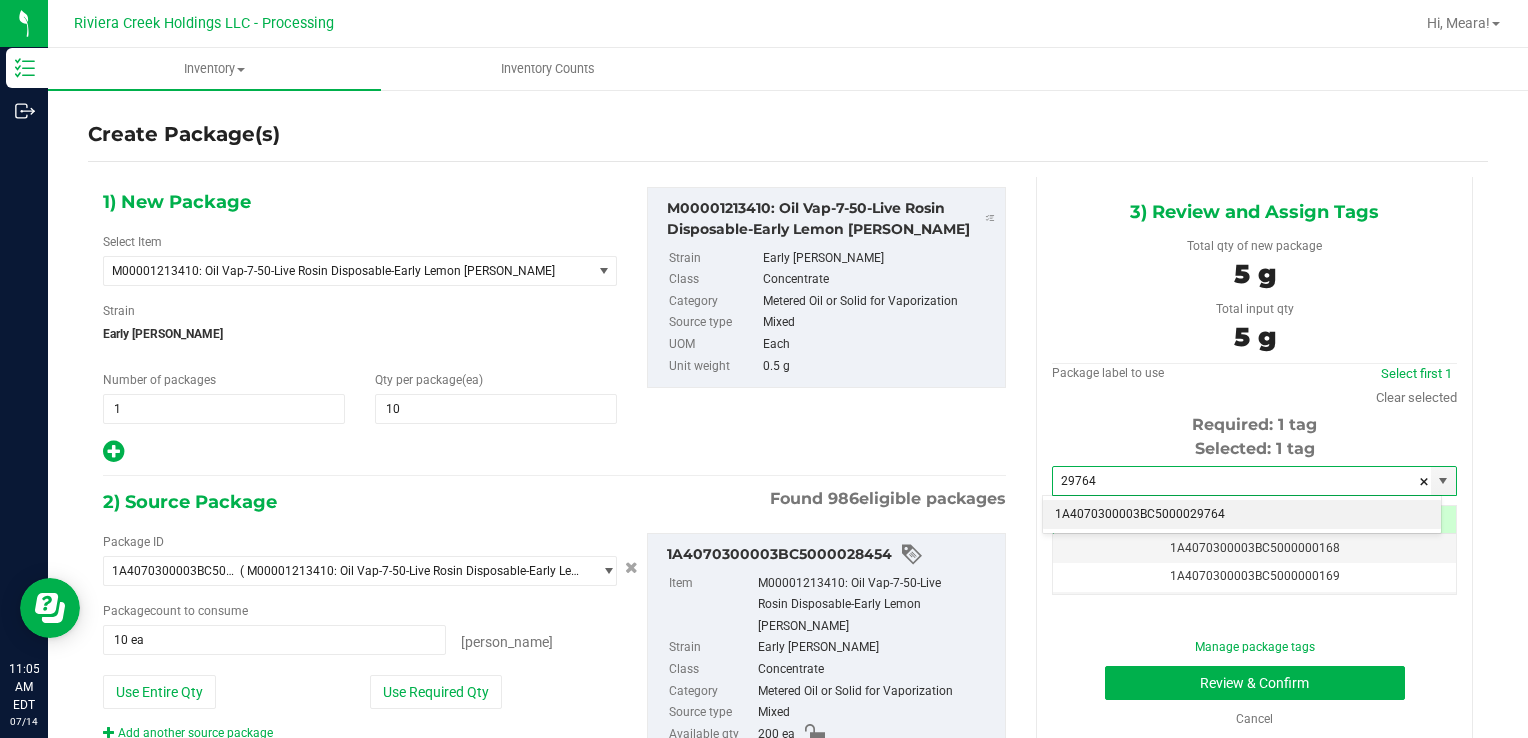 click on "1A4070300003BC5000029764" at bounding box center [1242, 515] 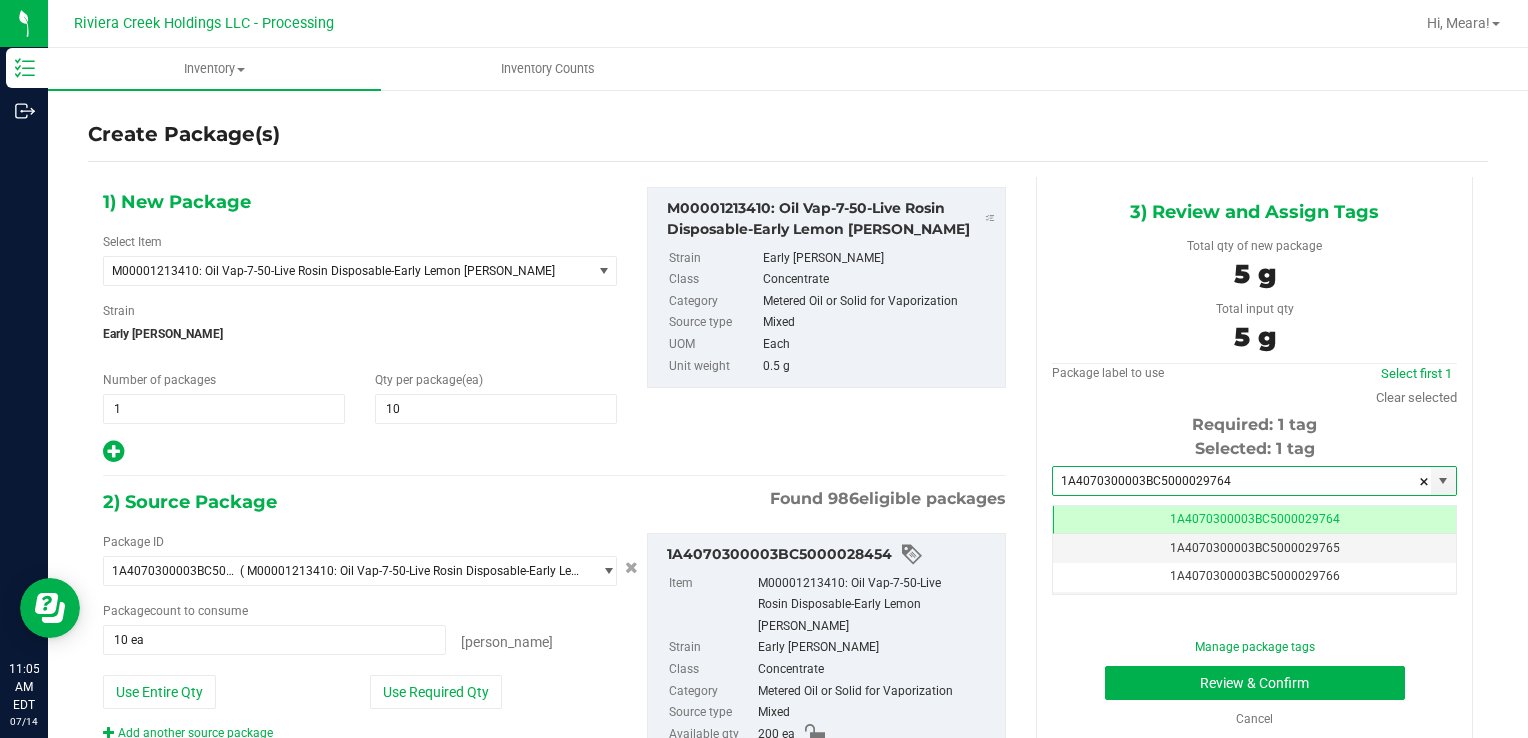 scroll, scrollTop: 0, scrollLeft: 0, axis: both 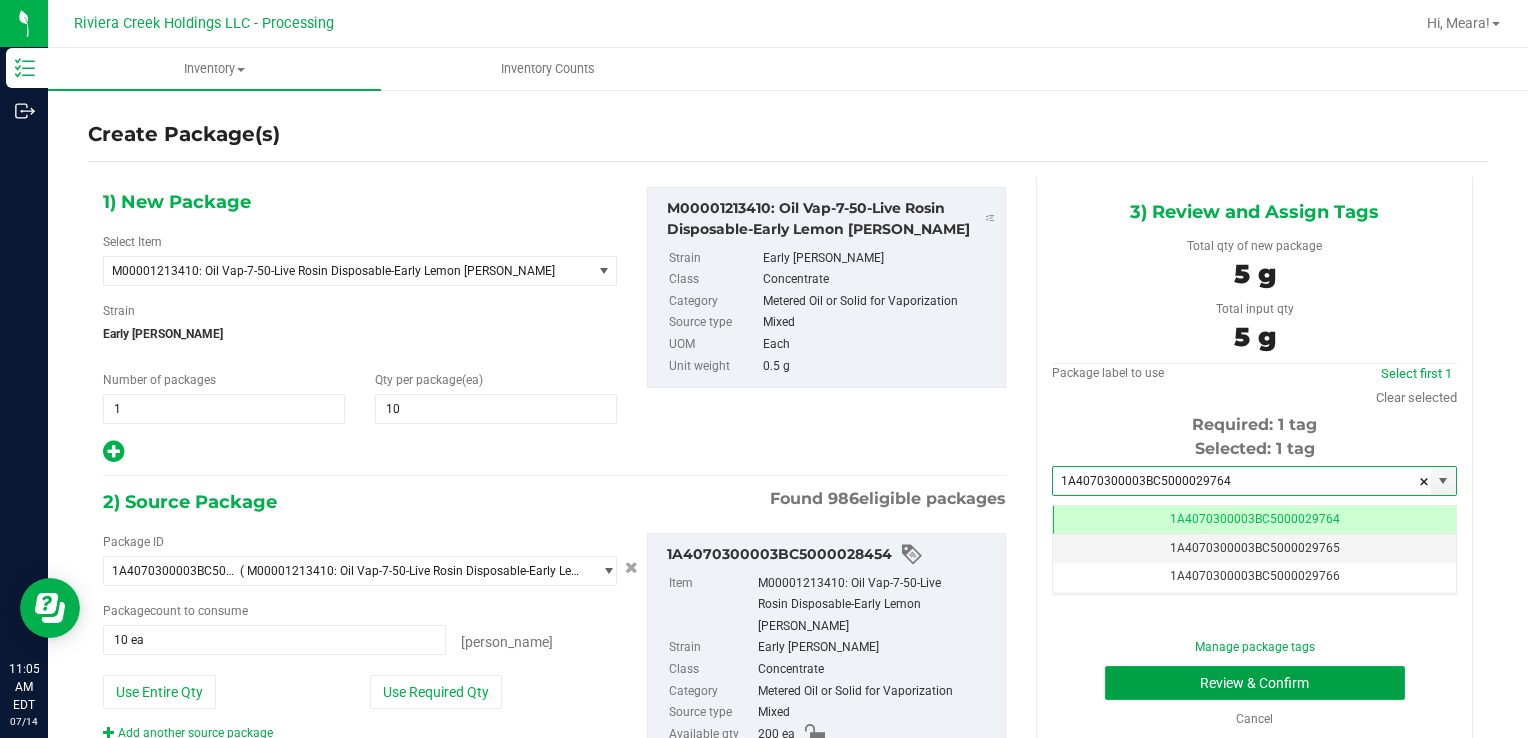 click on "Review & Confirm" at bounding box center [1255, 683] 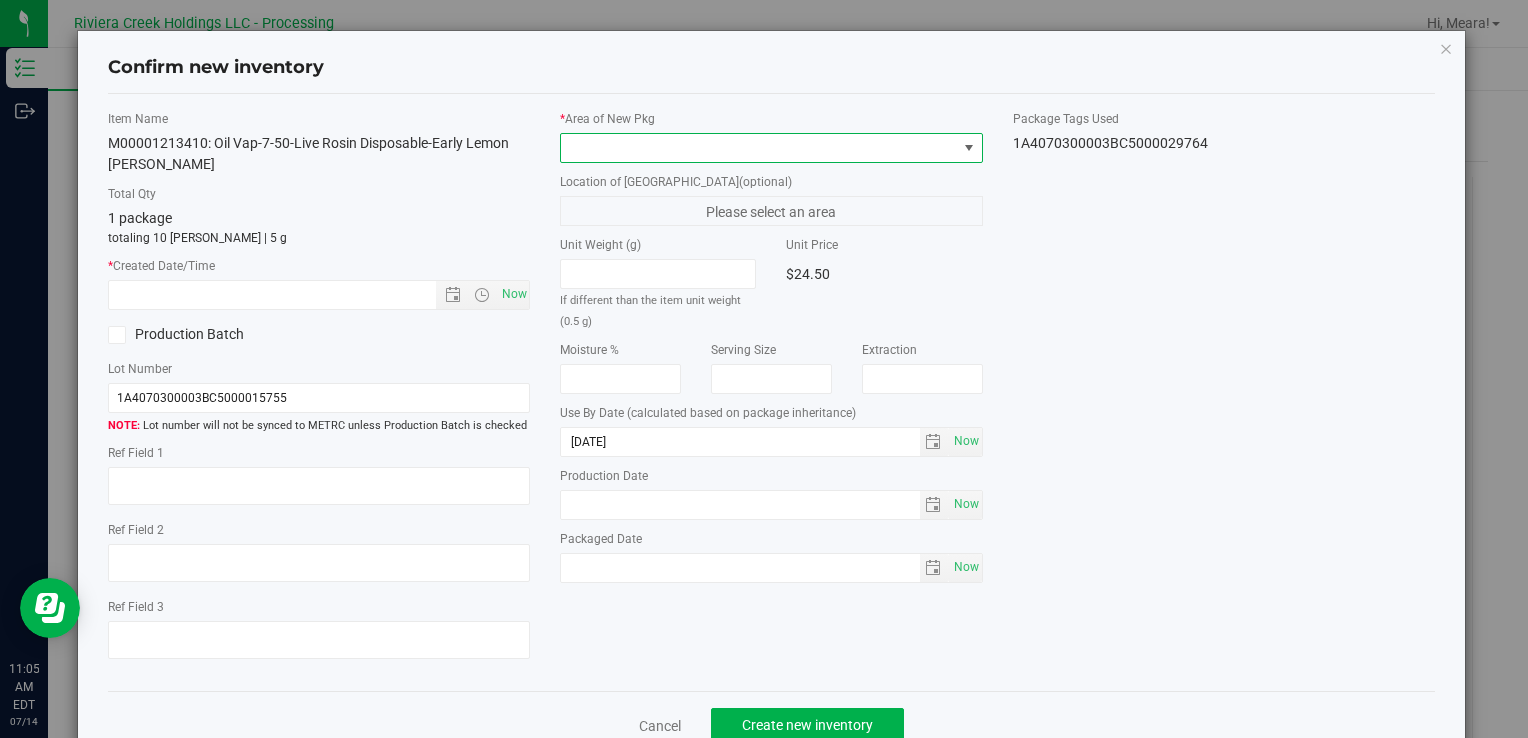 drag, startPoint x: 684, startPoint y: 135, endPoint x: 683, endPoint y: 151, distance: 16.03122 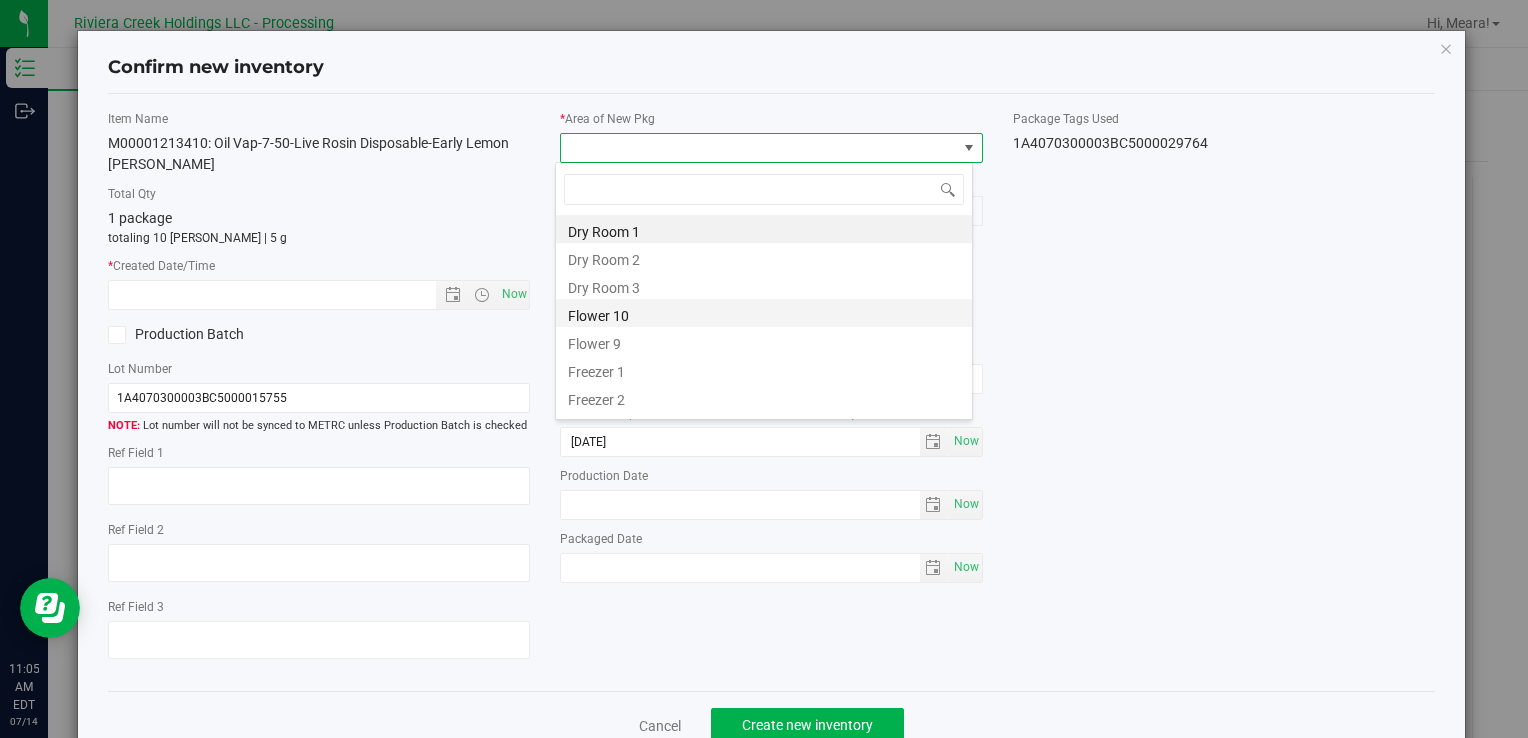 click on "Flower 10" at bounding box center [764, 313] 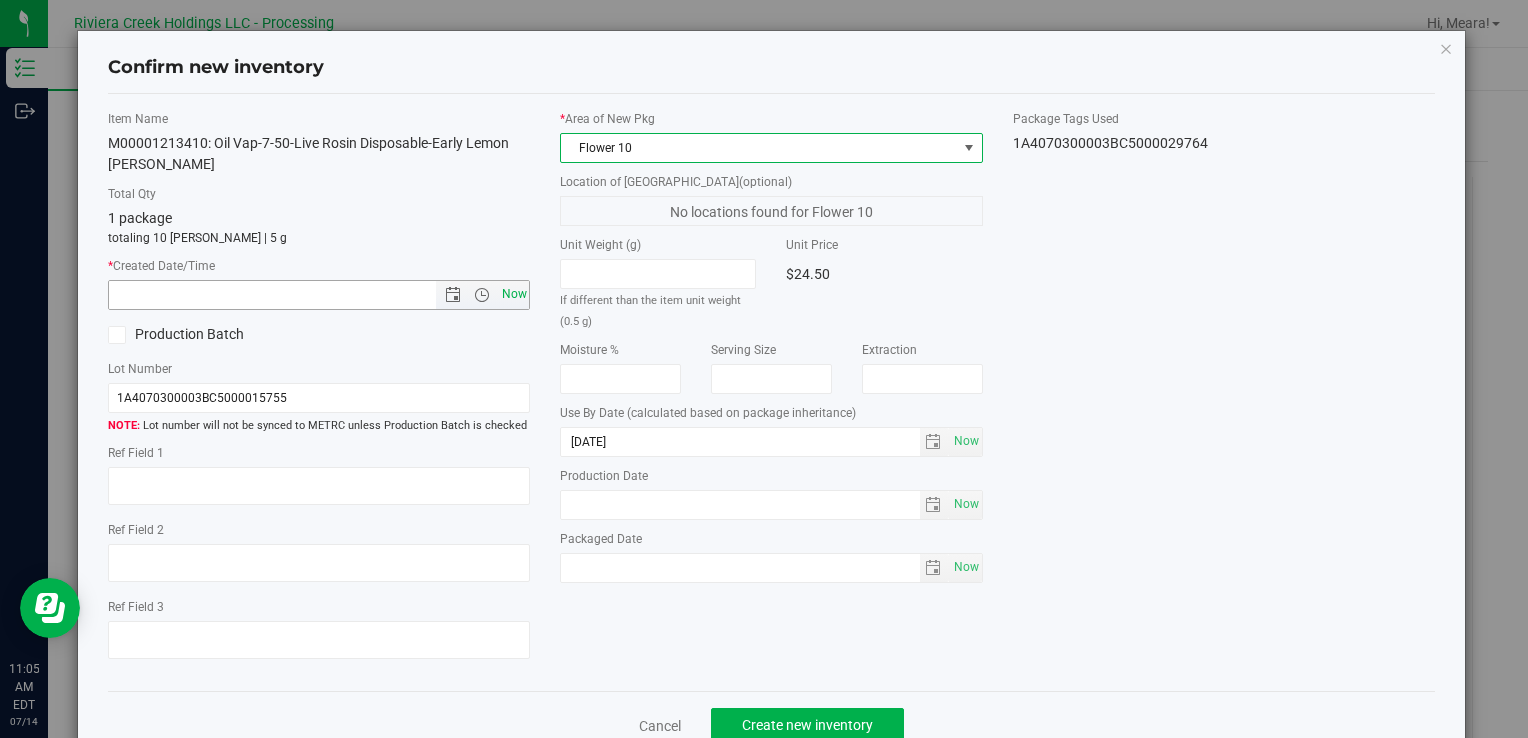 click on "Now" at bounding box center [514, 294] 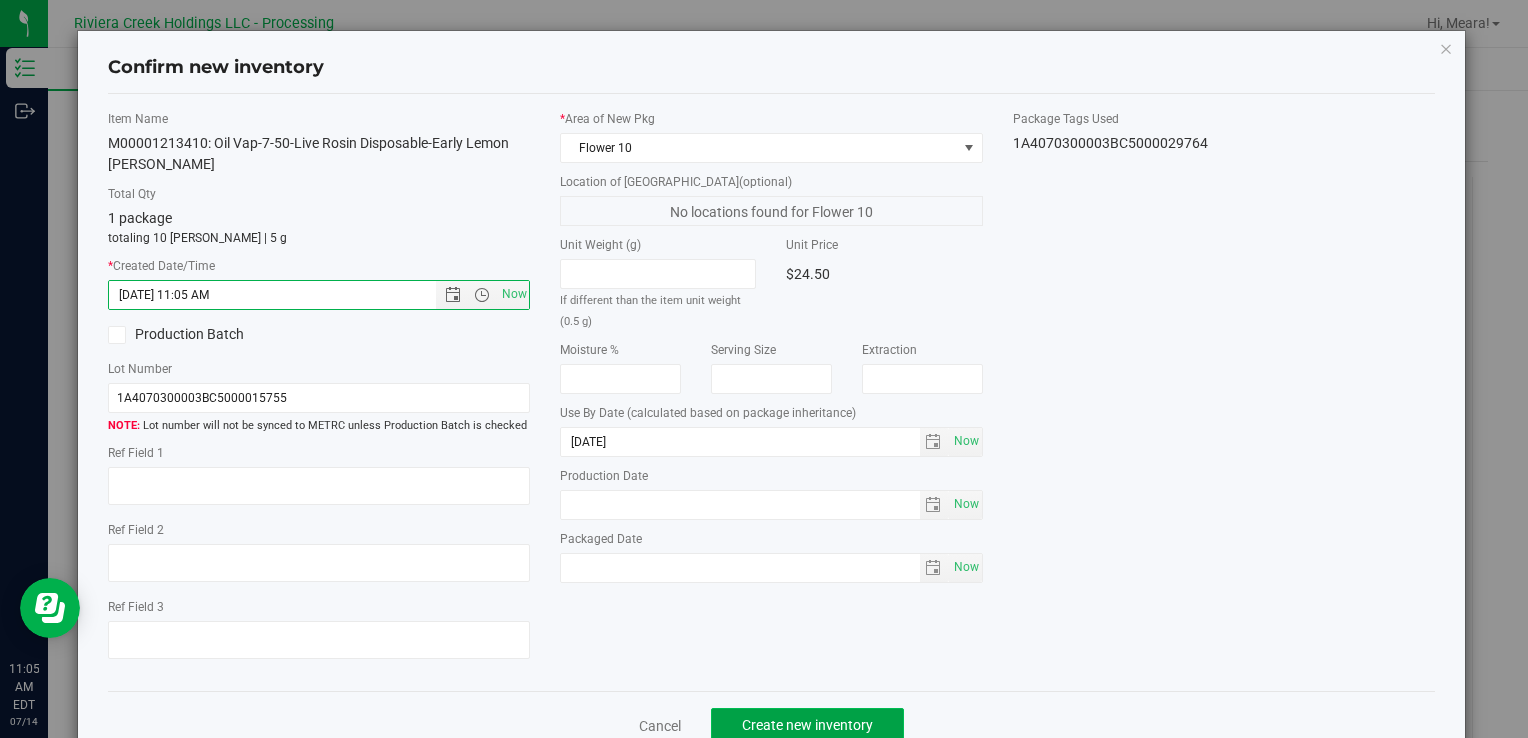 click on "Create new inventory" 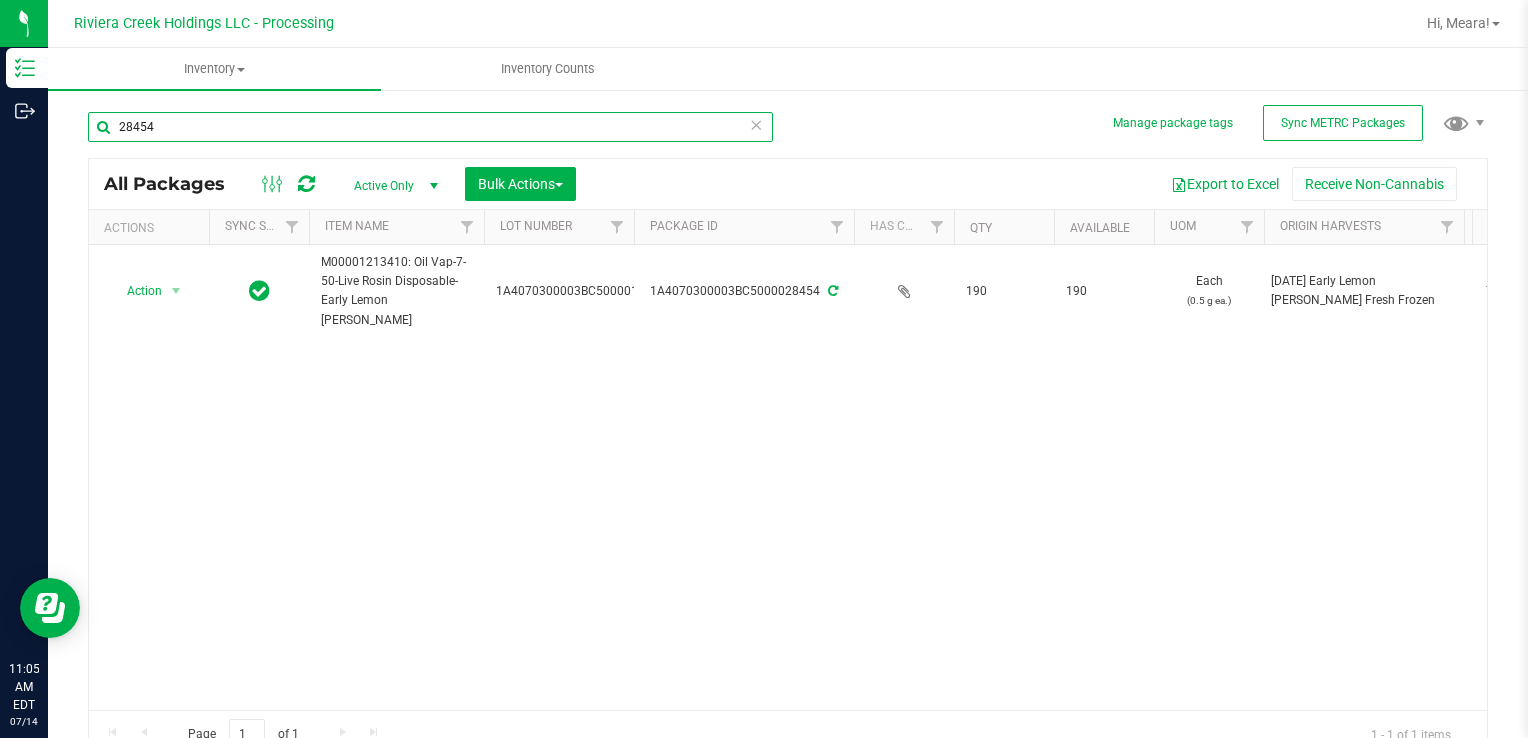 drag, startPoint x: 208, startPoint y: 131, endPoint x: 562, endPoint y: 379, distance: 432.2268 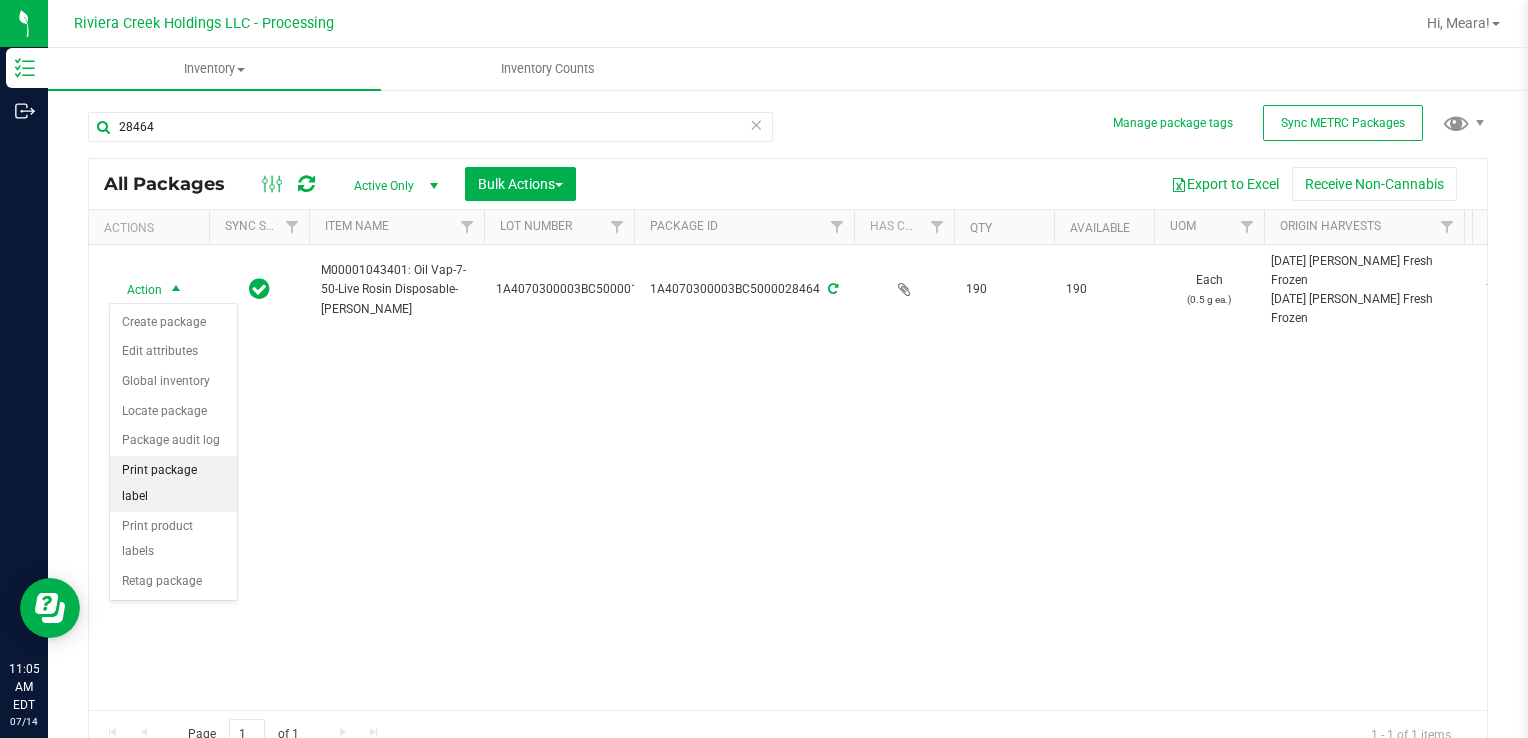 click on "Print package label" at bounding box center (173, 483) 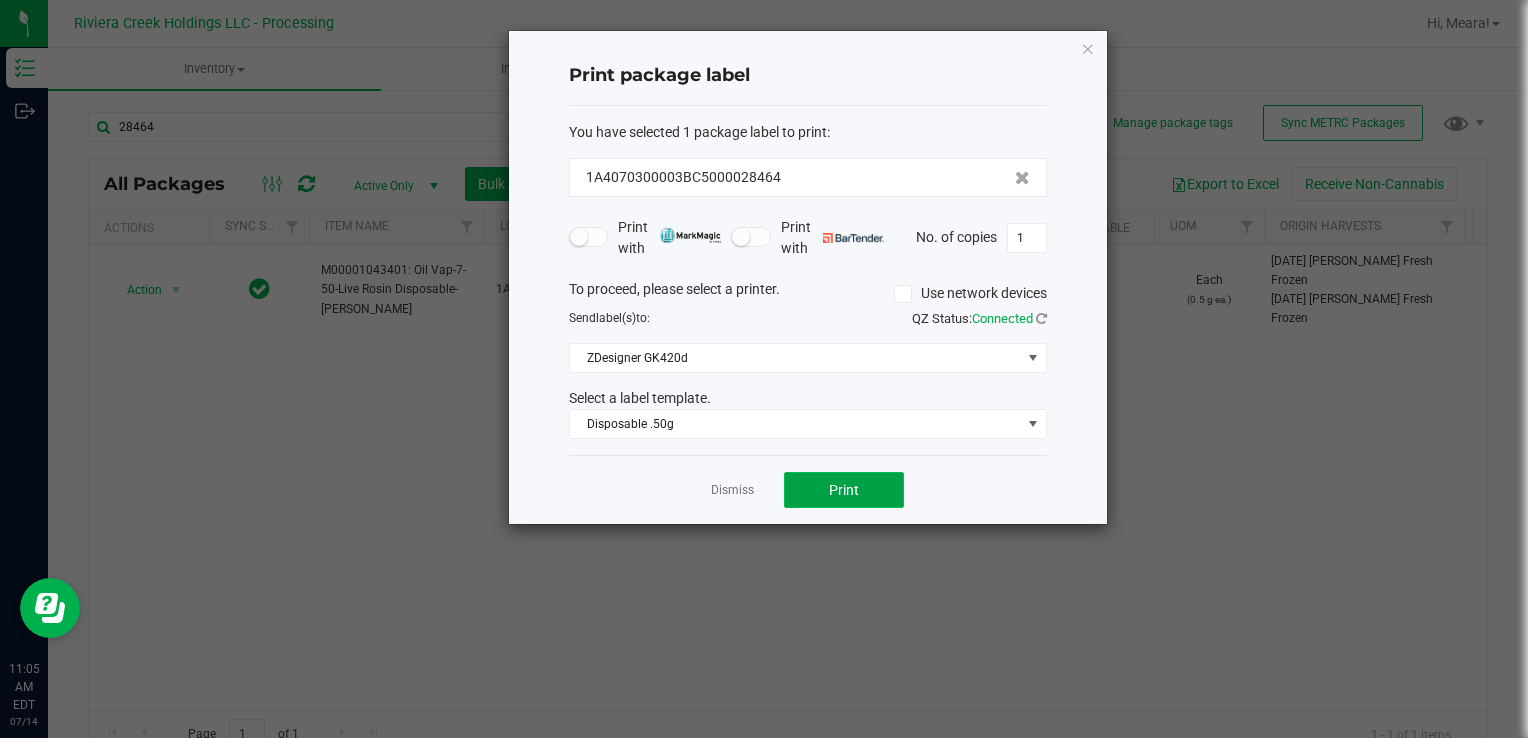 click on "Print" 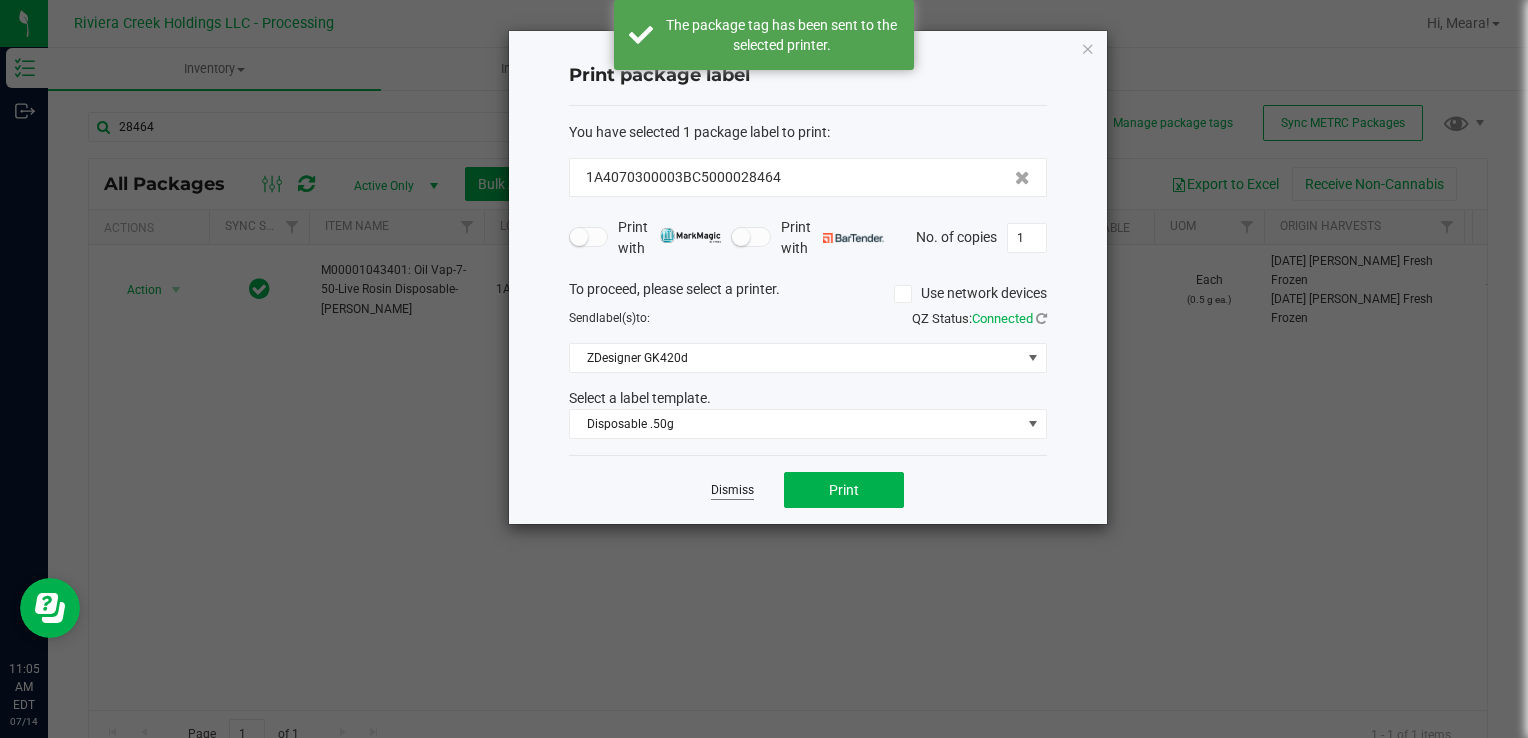 click on "Dismiss" 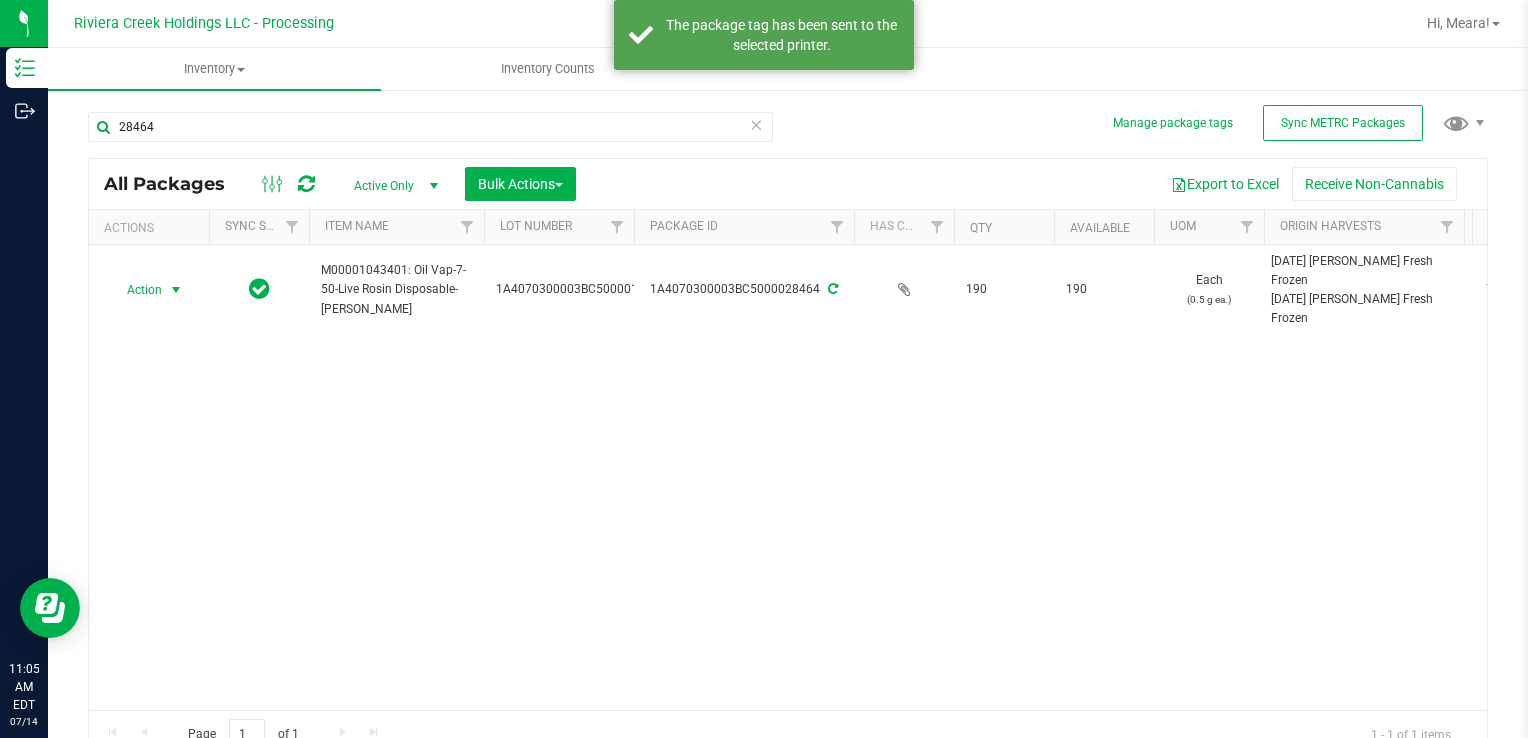drag, startPoint x: 138, startPoint y: 281, endPoint x: 178, endPoint y: 326, distance: 60.207973 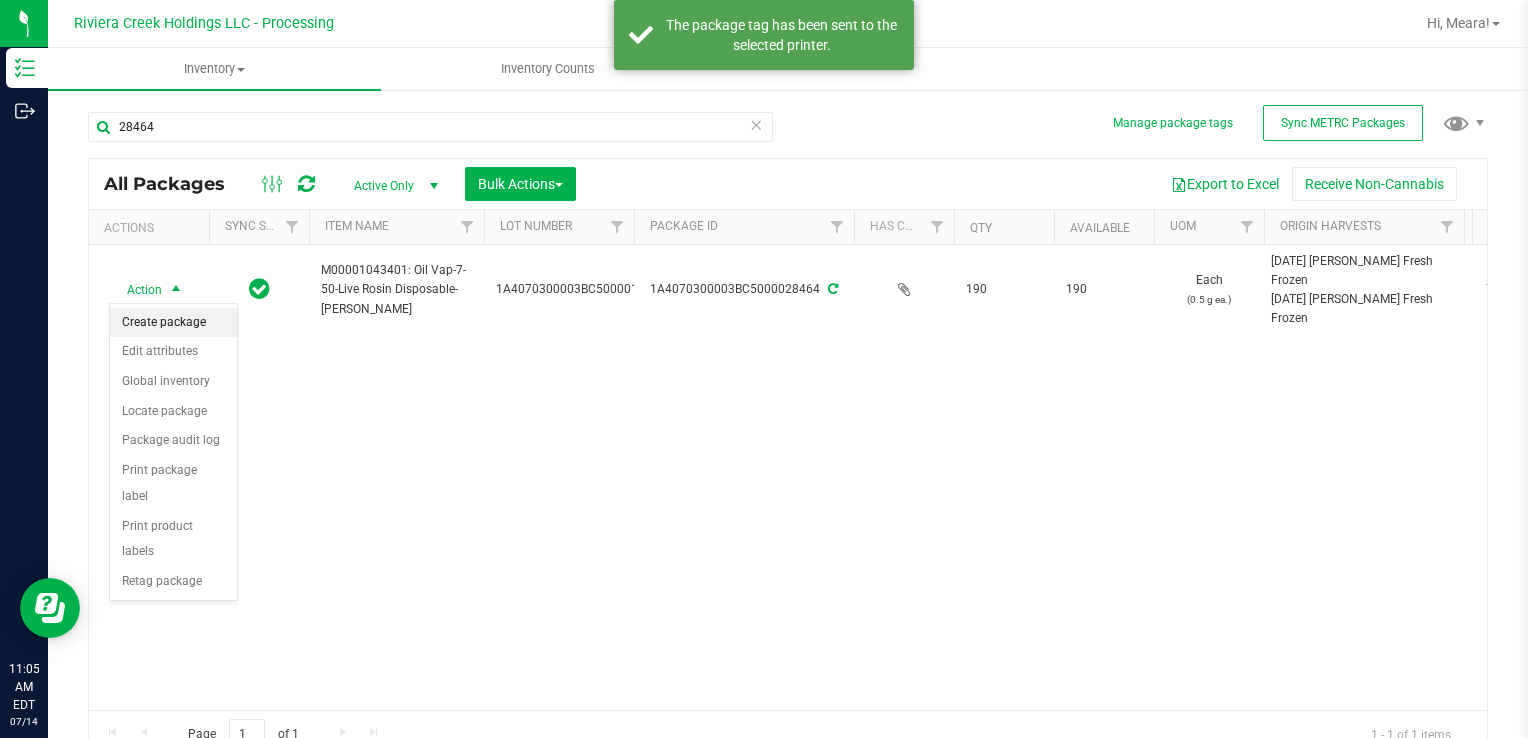 click on "Create package" at bounding box center (173, 323) 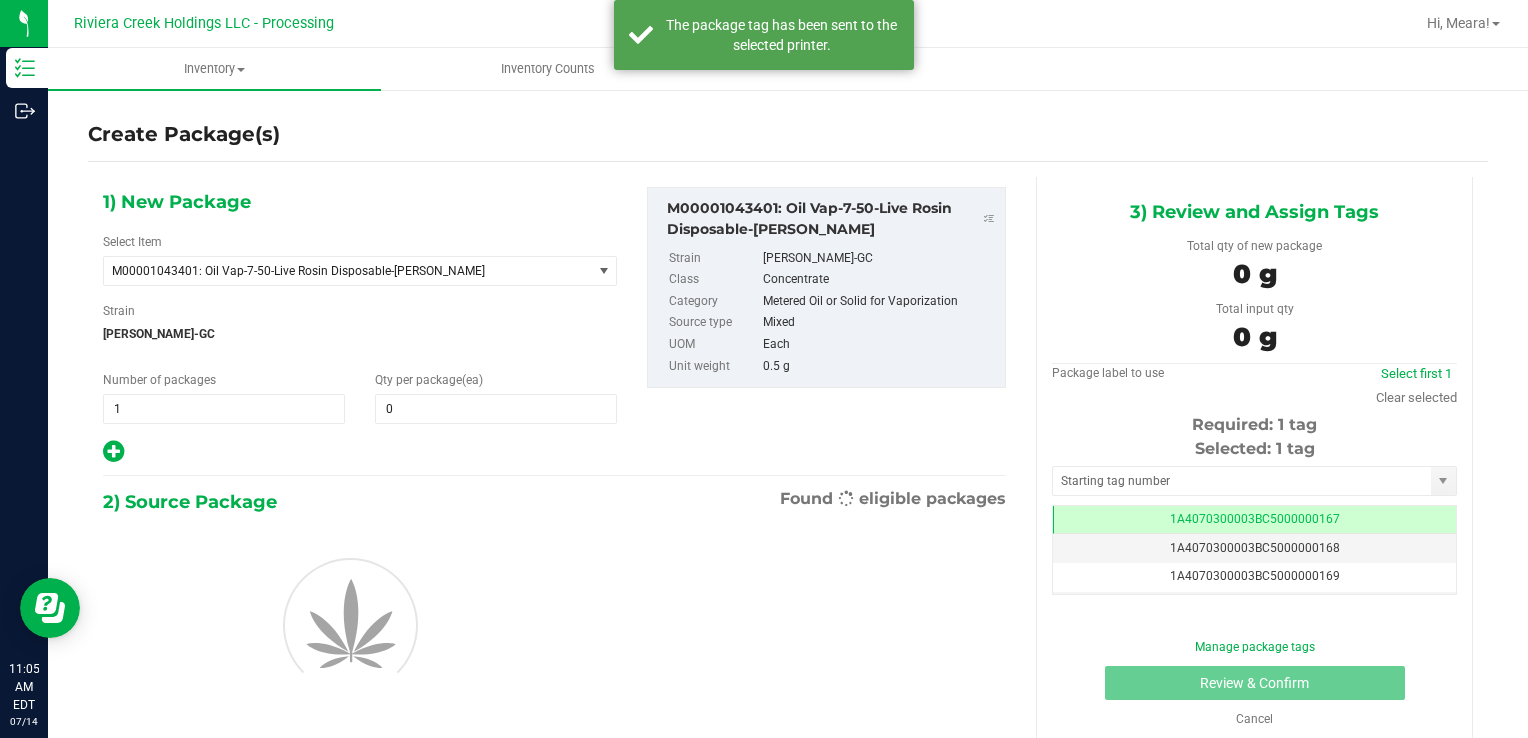 scroll, scrollTop: 0, scrollLeft: 0, axis: both 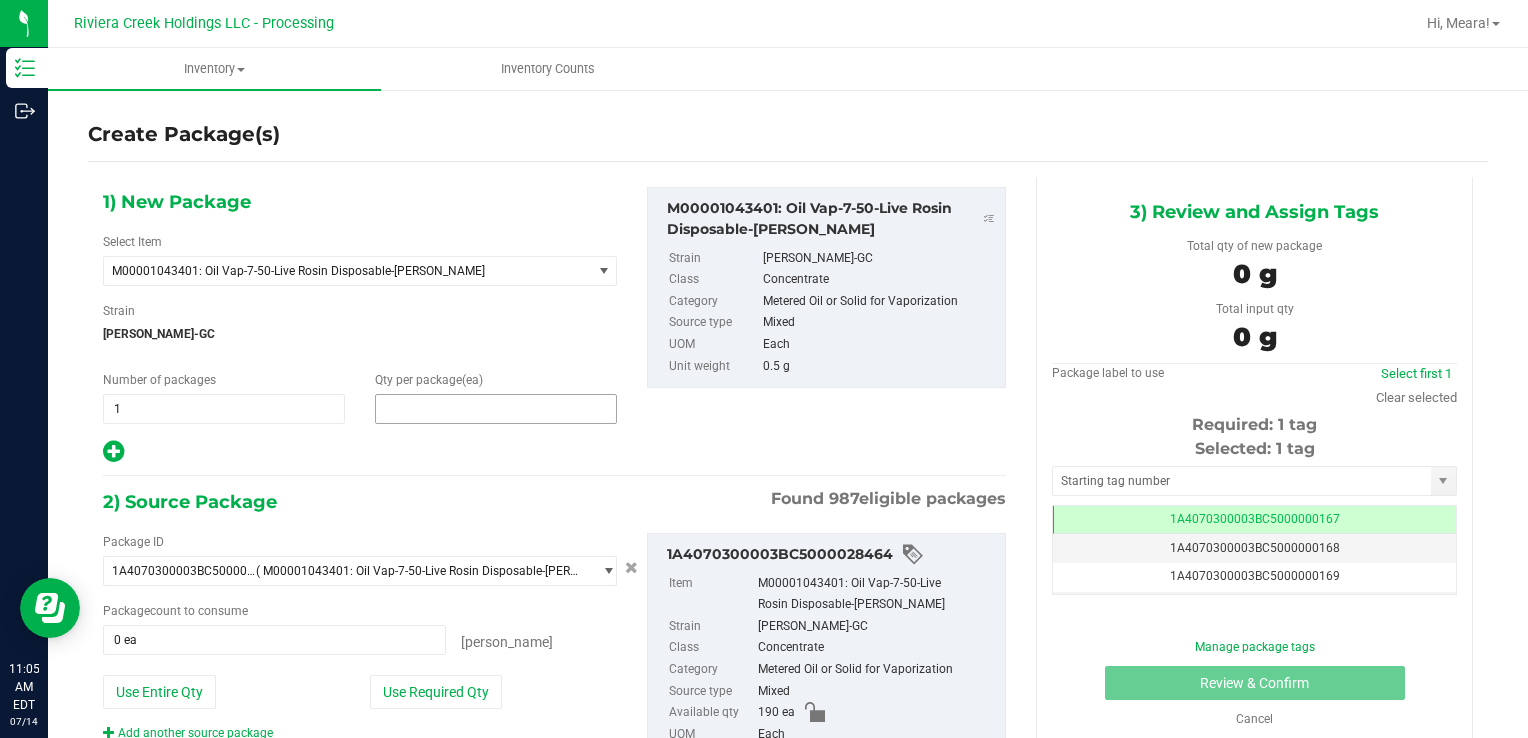 click at bounding box center (496, 409) 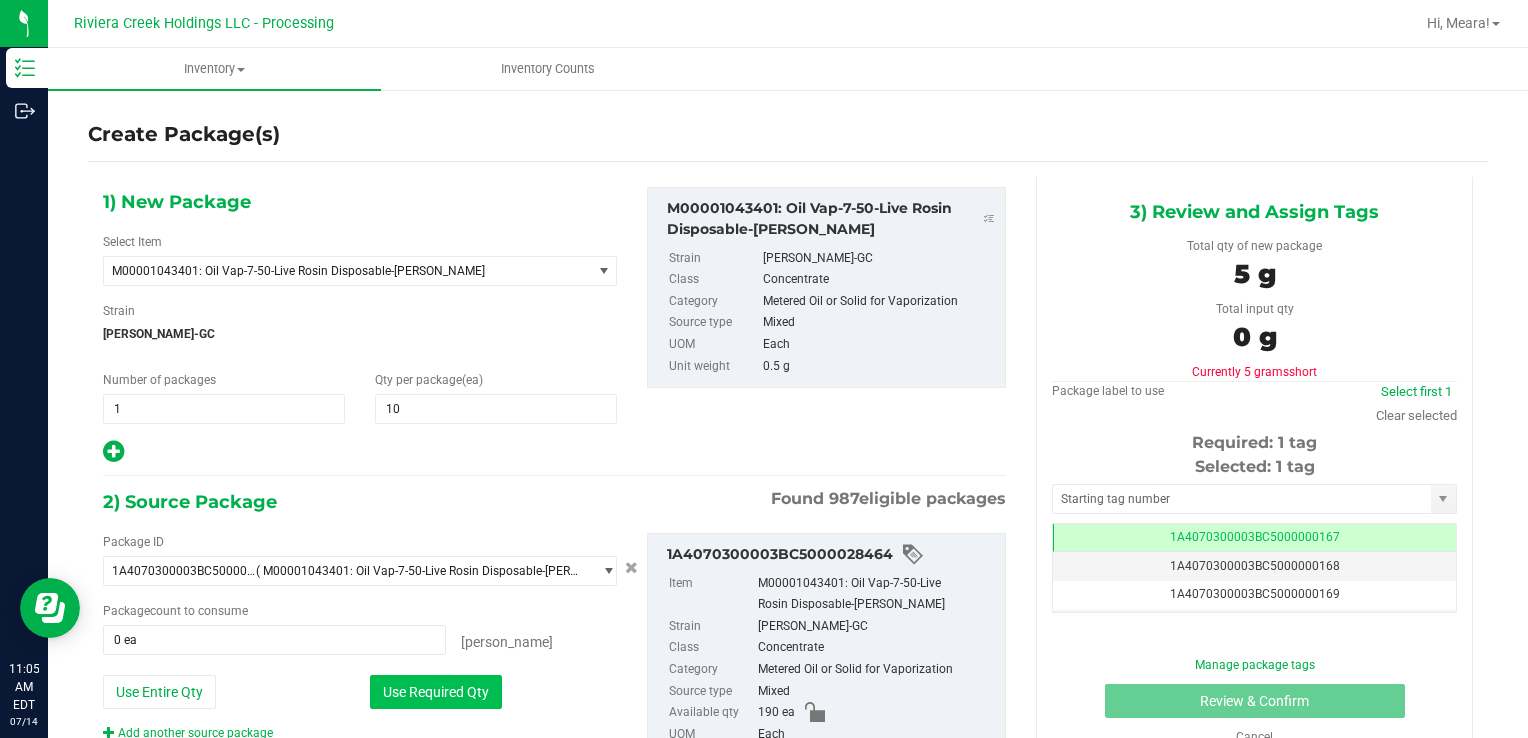 drag, startPoint x: 464, startPoint y: 690, endPoint x: 492, endPoint y: 674, distance: 32.24903 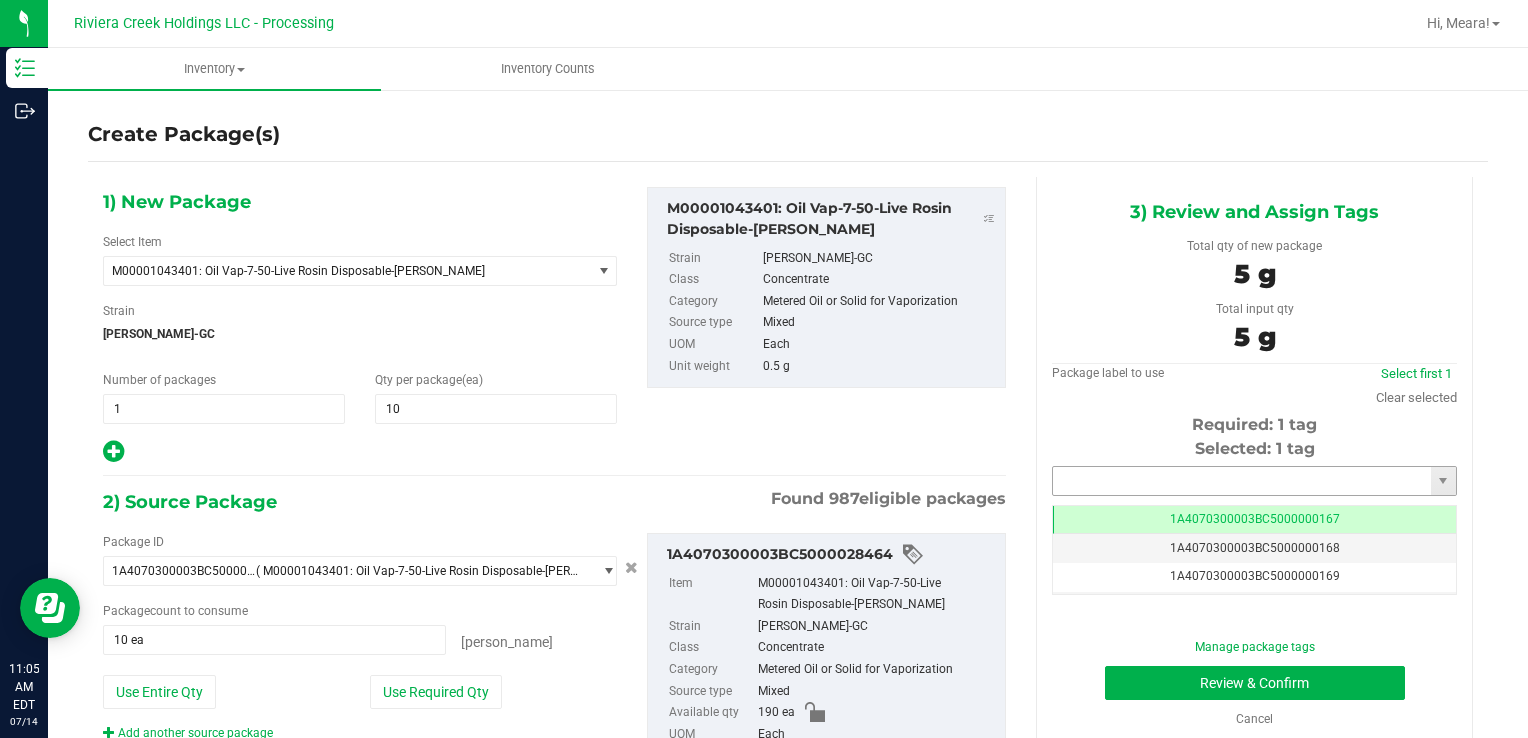 click at bounding box center (1242, 481) 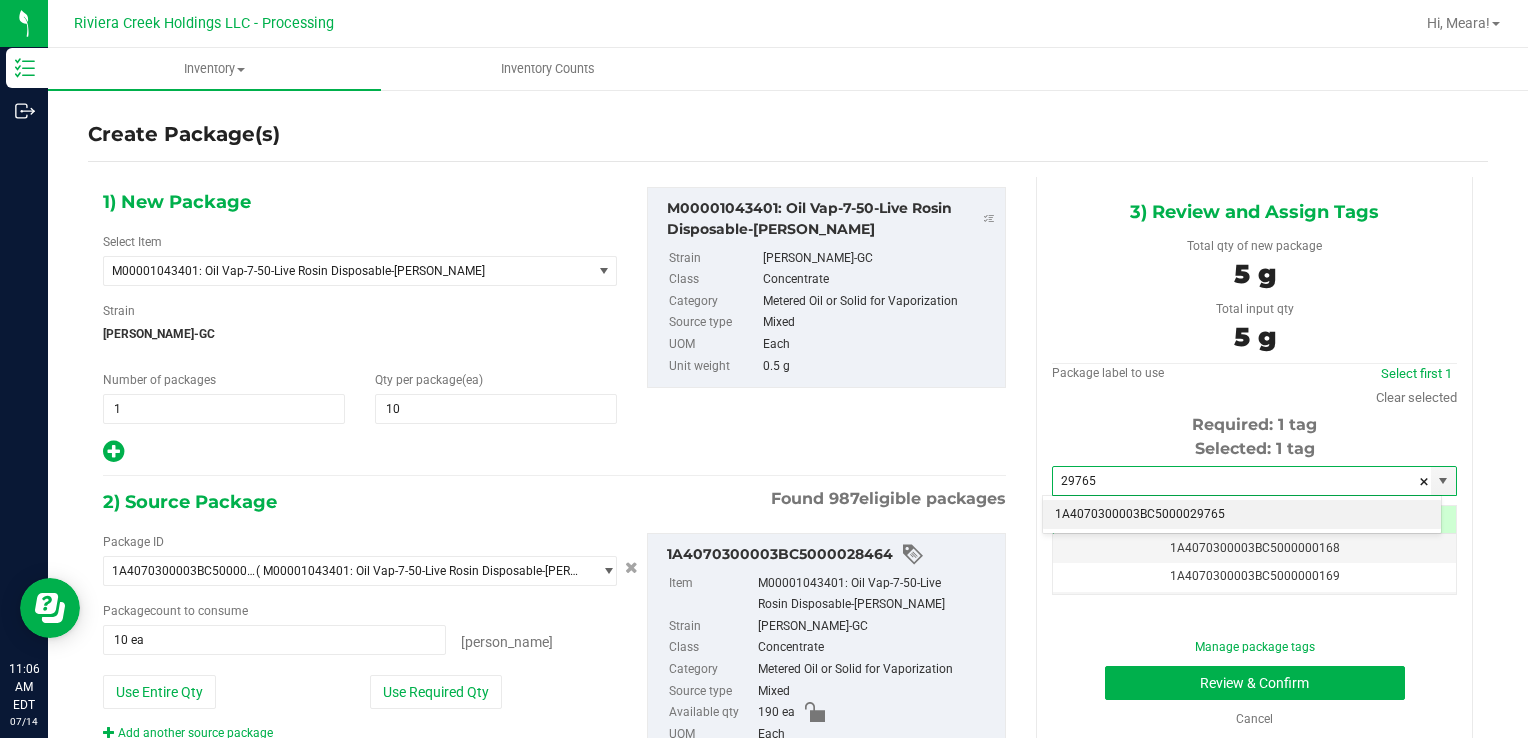 click on "1A4070300003BC5000029765" at bounding box center (1242, 515) 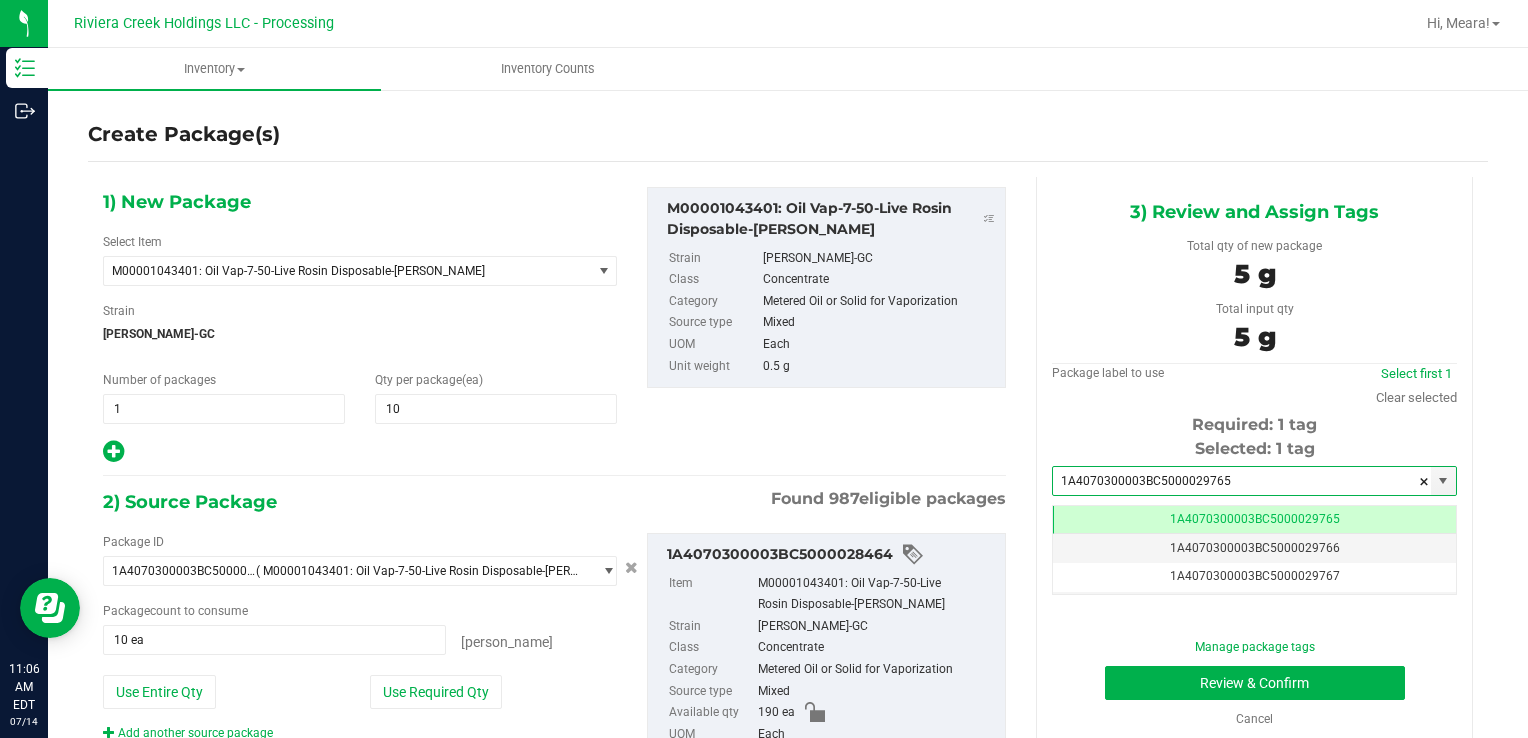 scroll, scrollTop: 0, scrollLeft: 0, axis: both 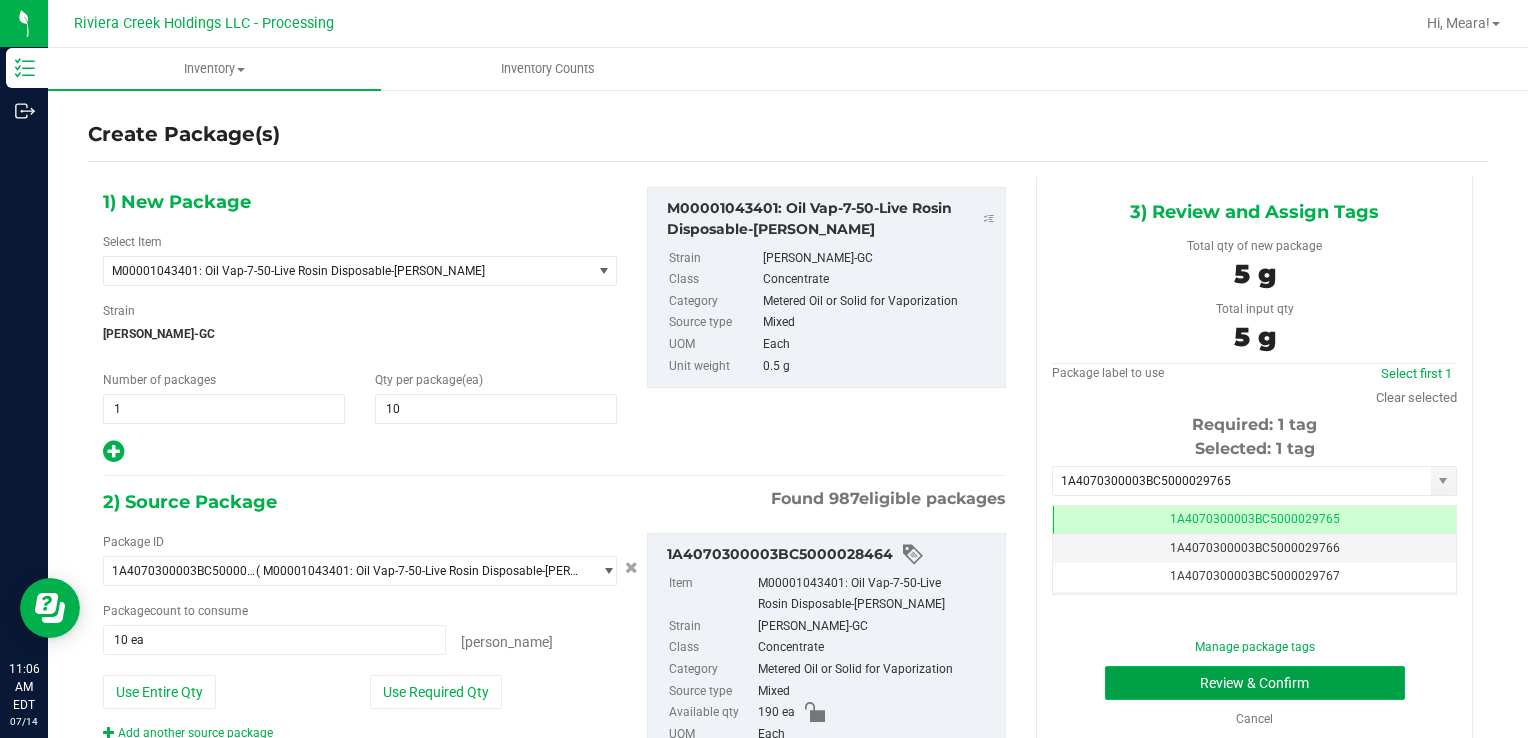 click on "Review & Confirm" at bounding box center [1255, 683] 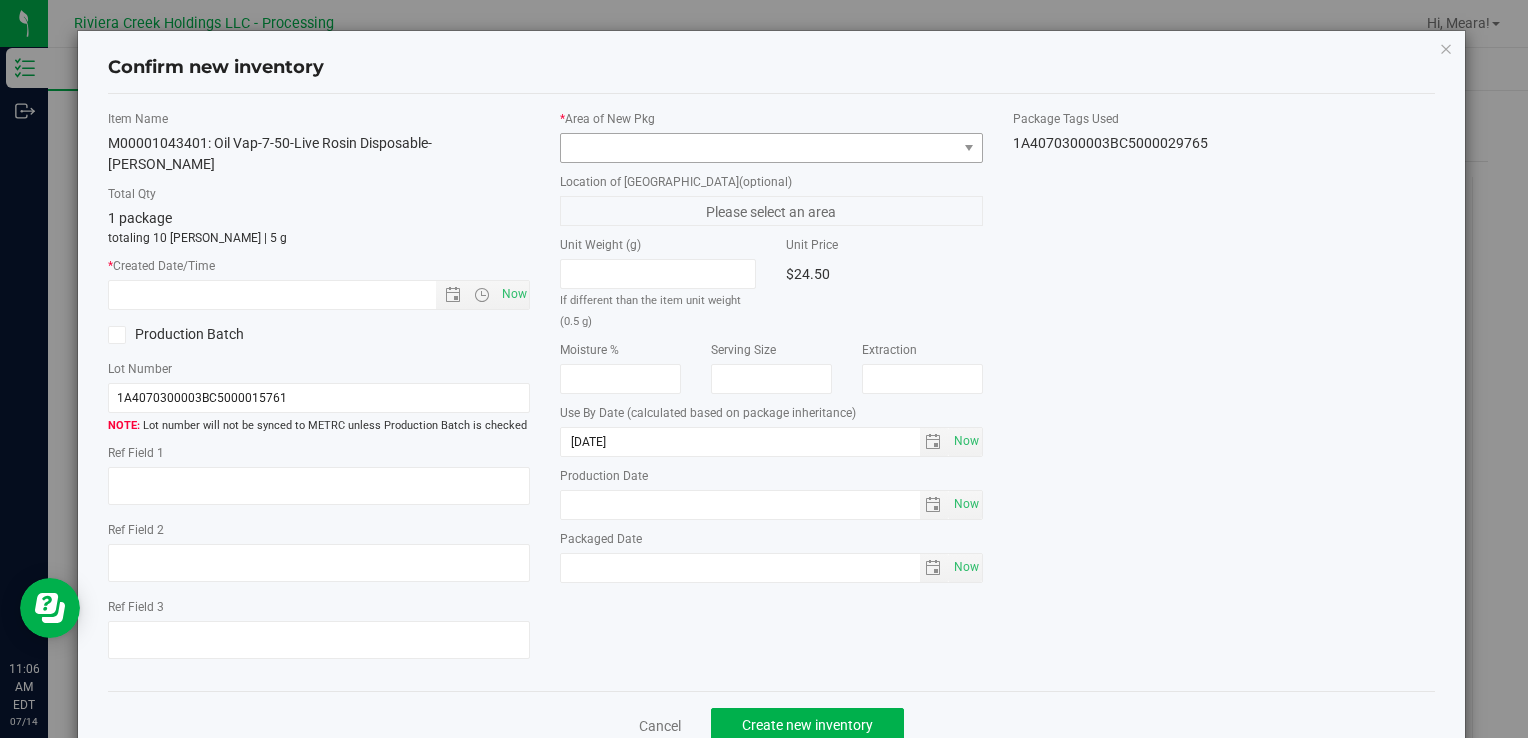 drag, startPoint x: 852, startPoint y: 130, endPoint x: 851, endPoint y: 146, distance: 16.03122 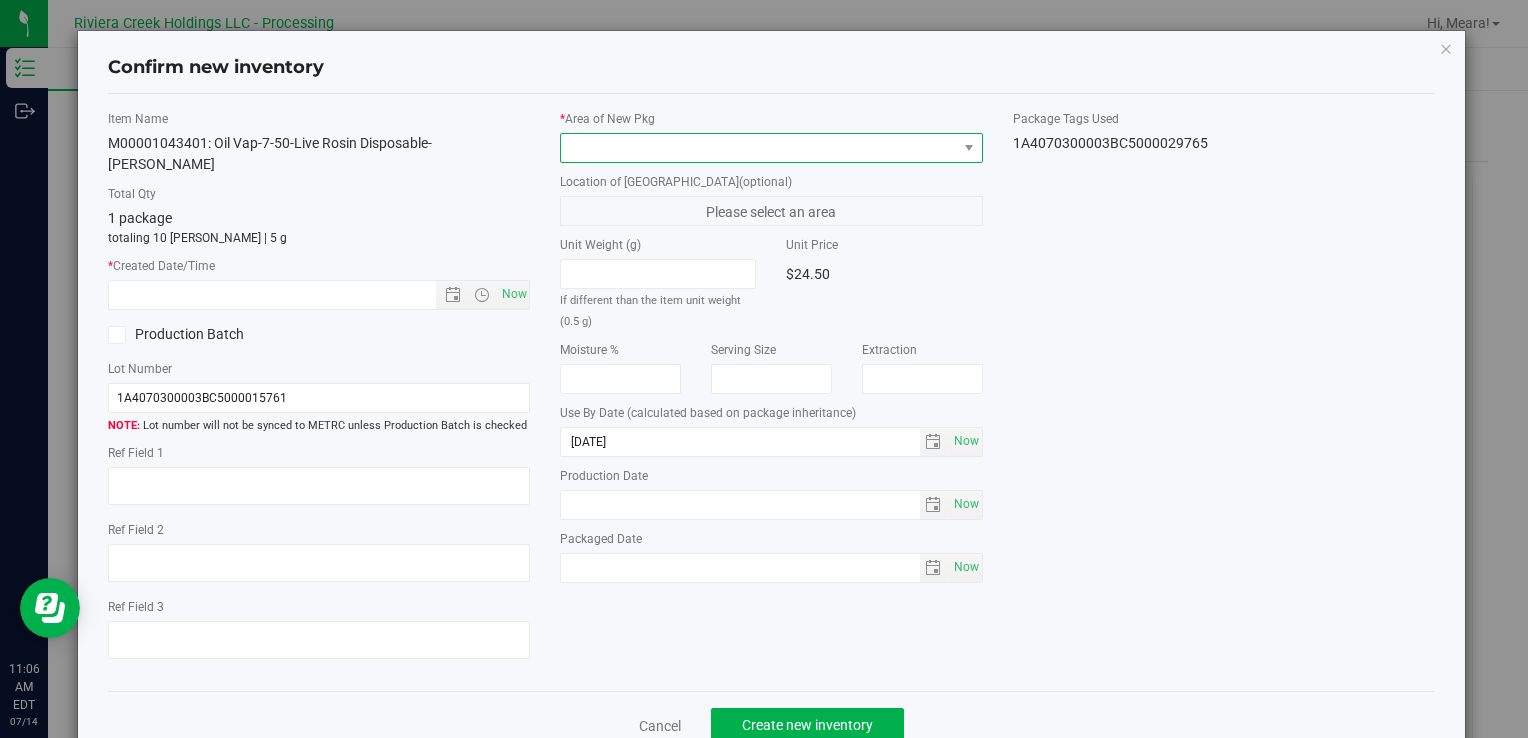 click at bounding box center (758, 148) 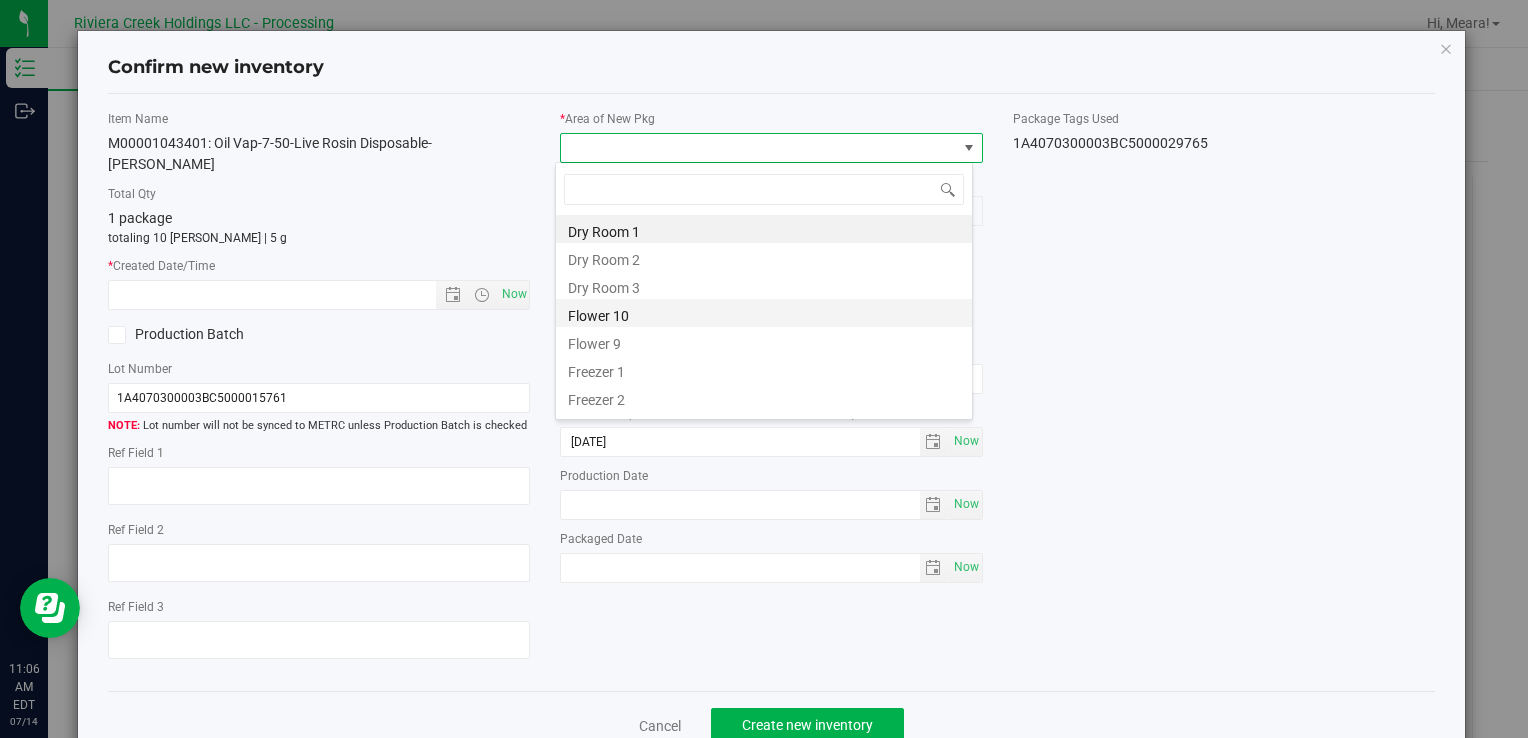 drag, startPoint x: 620, startPoint y: 318, endPoint x: 530, endPoint y: 310, distance: 90.35486 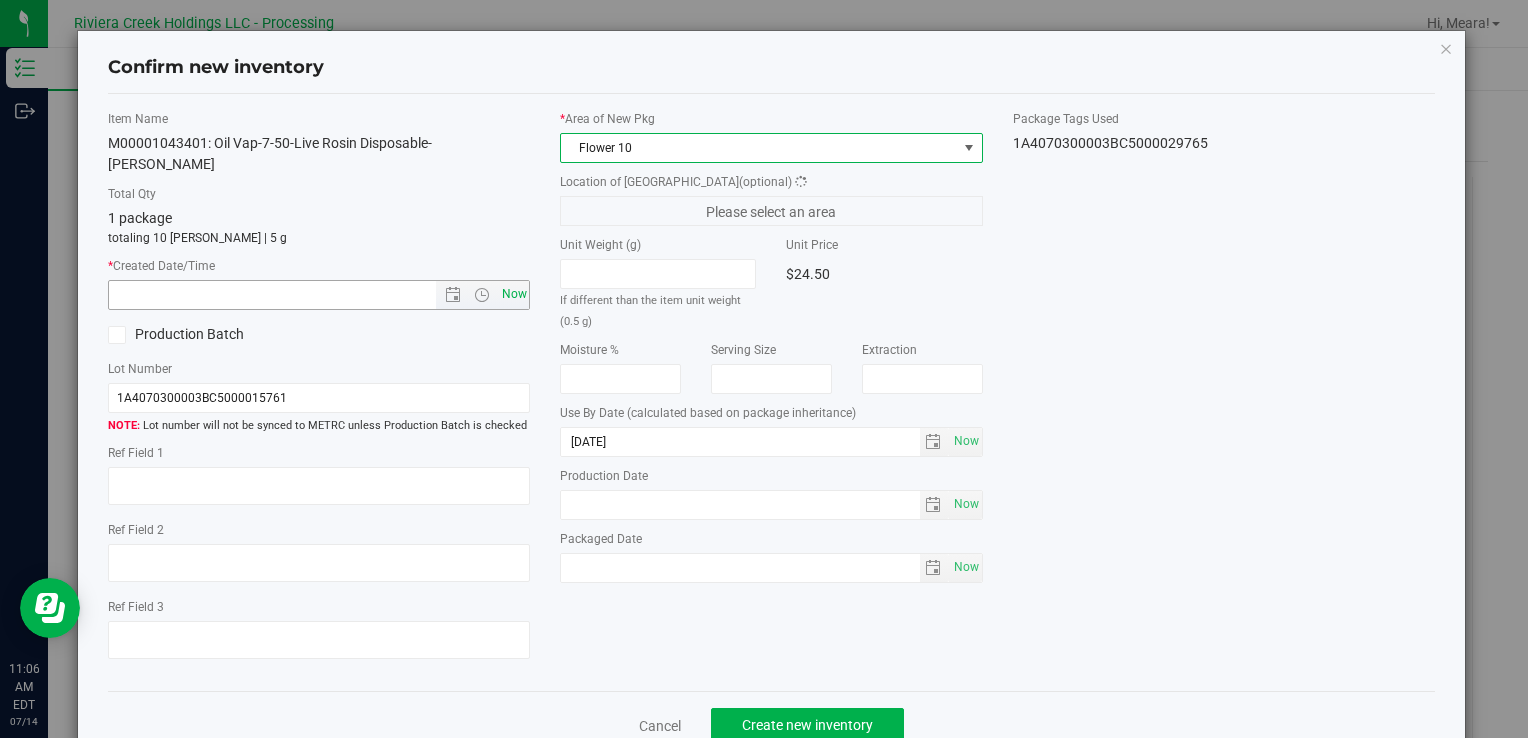 click on "Now" at bounding box center [514, 294] 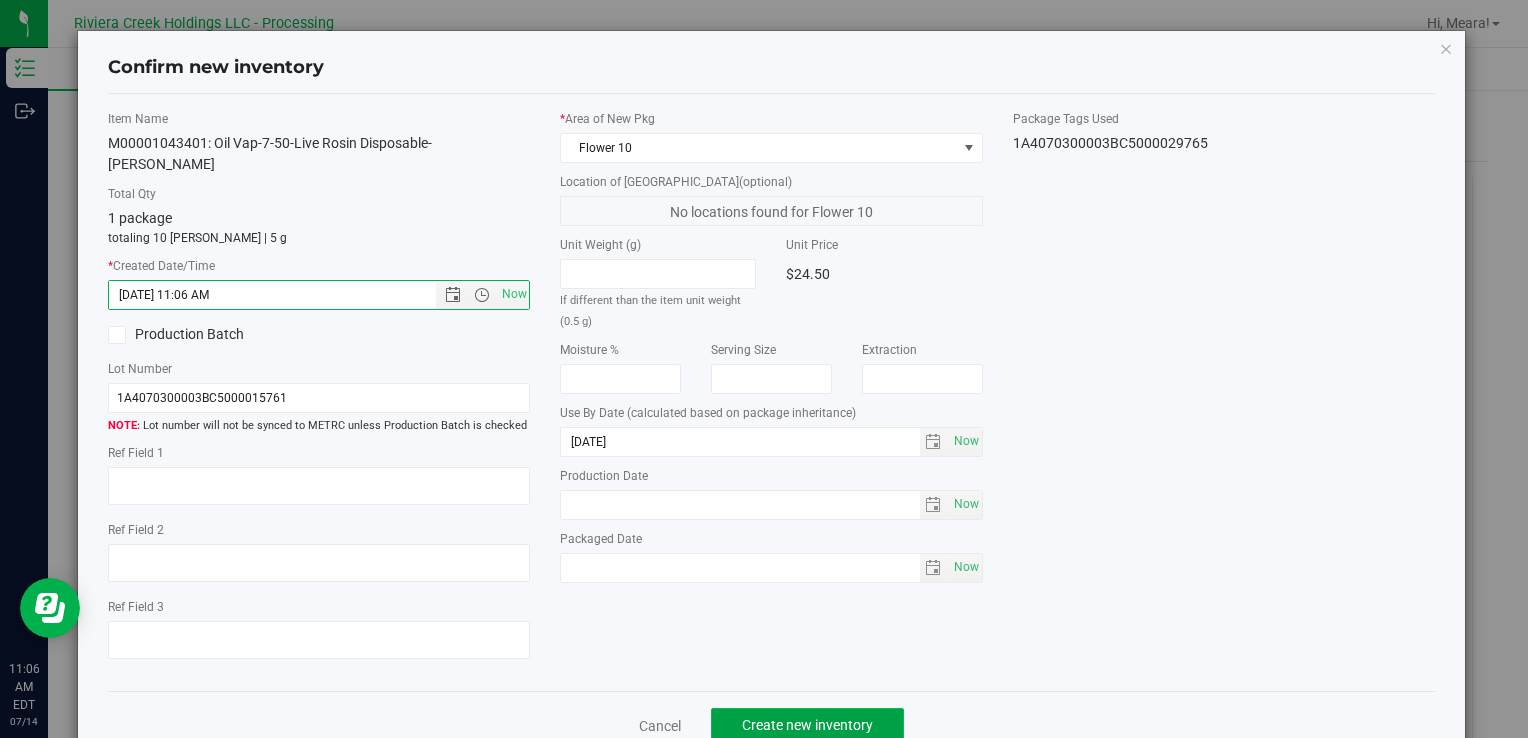 click on "Create new inventory" 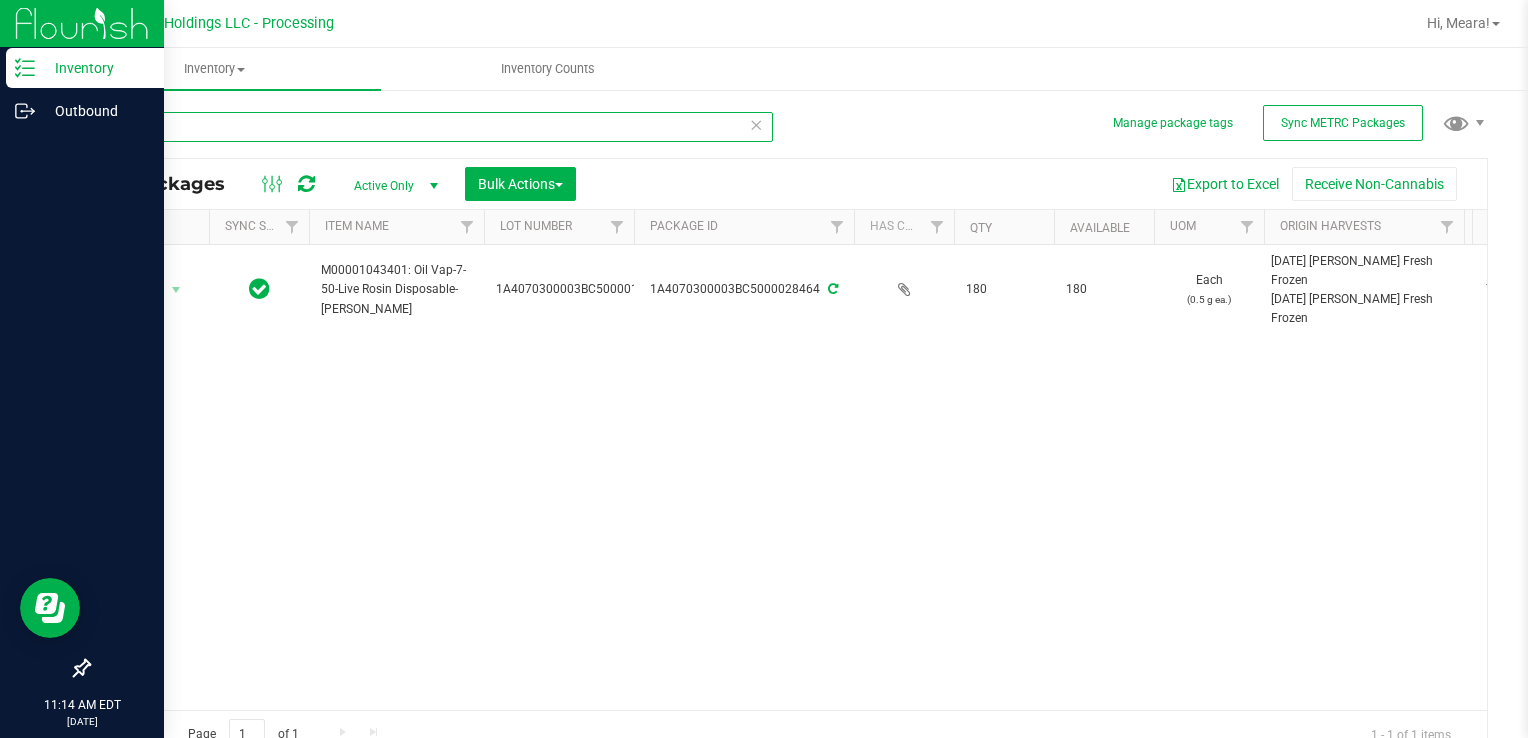 drag, startPoint x: 216, startPoint y: 131, endPoint x: 4, endPoint y: 148, distance: 212.68051 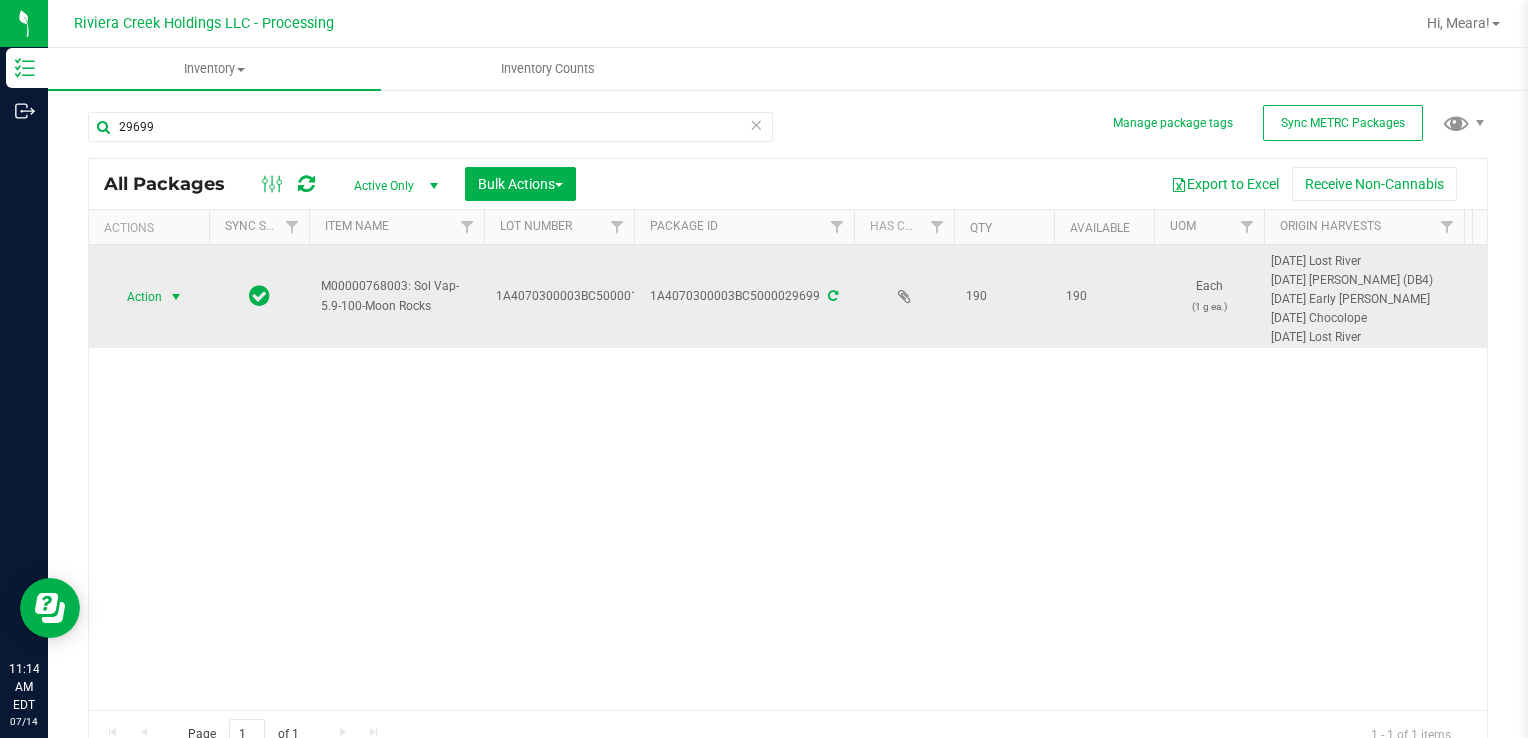 click at bounding box center [176, 297] 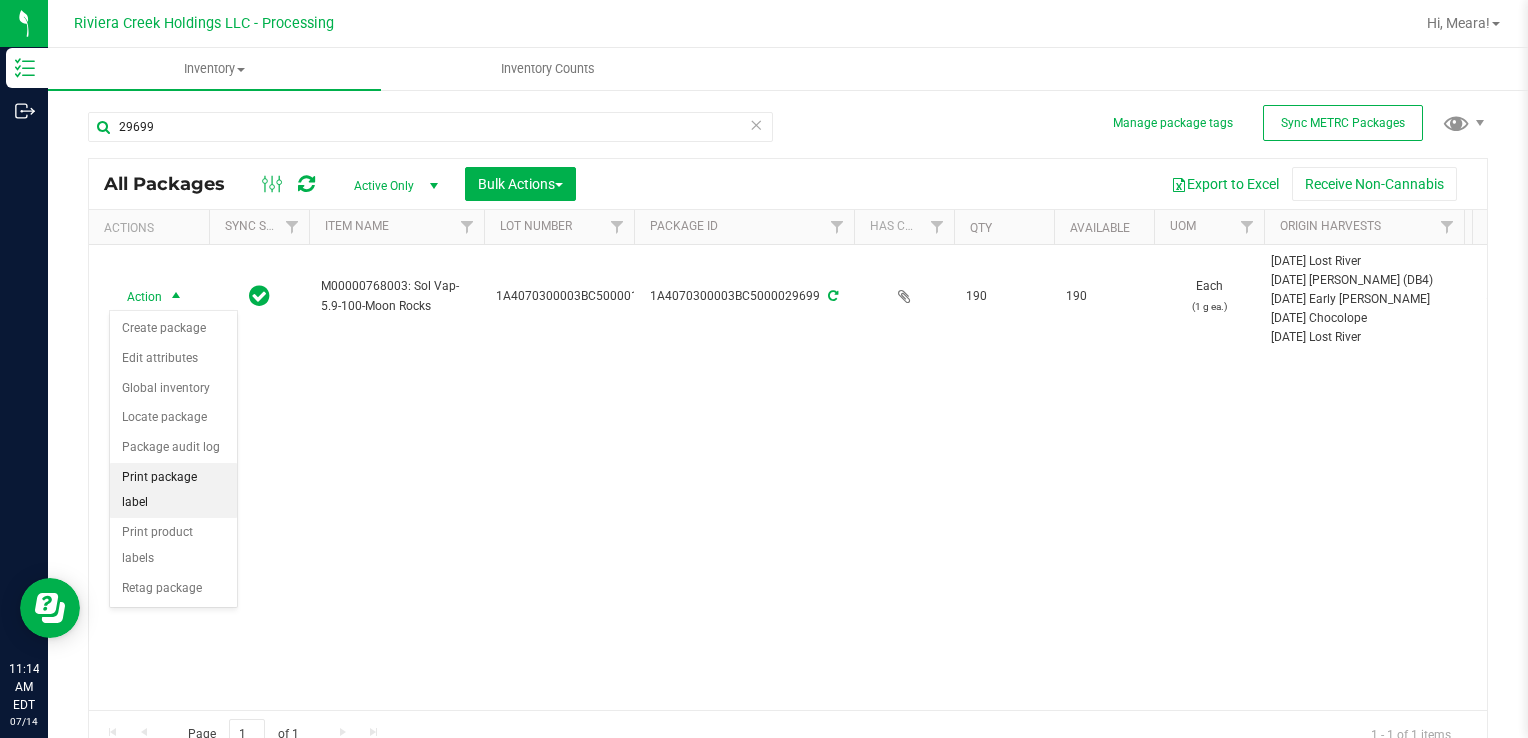 click on "Print package label" at bounding box center (173, 490) 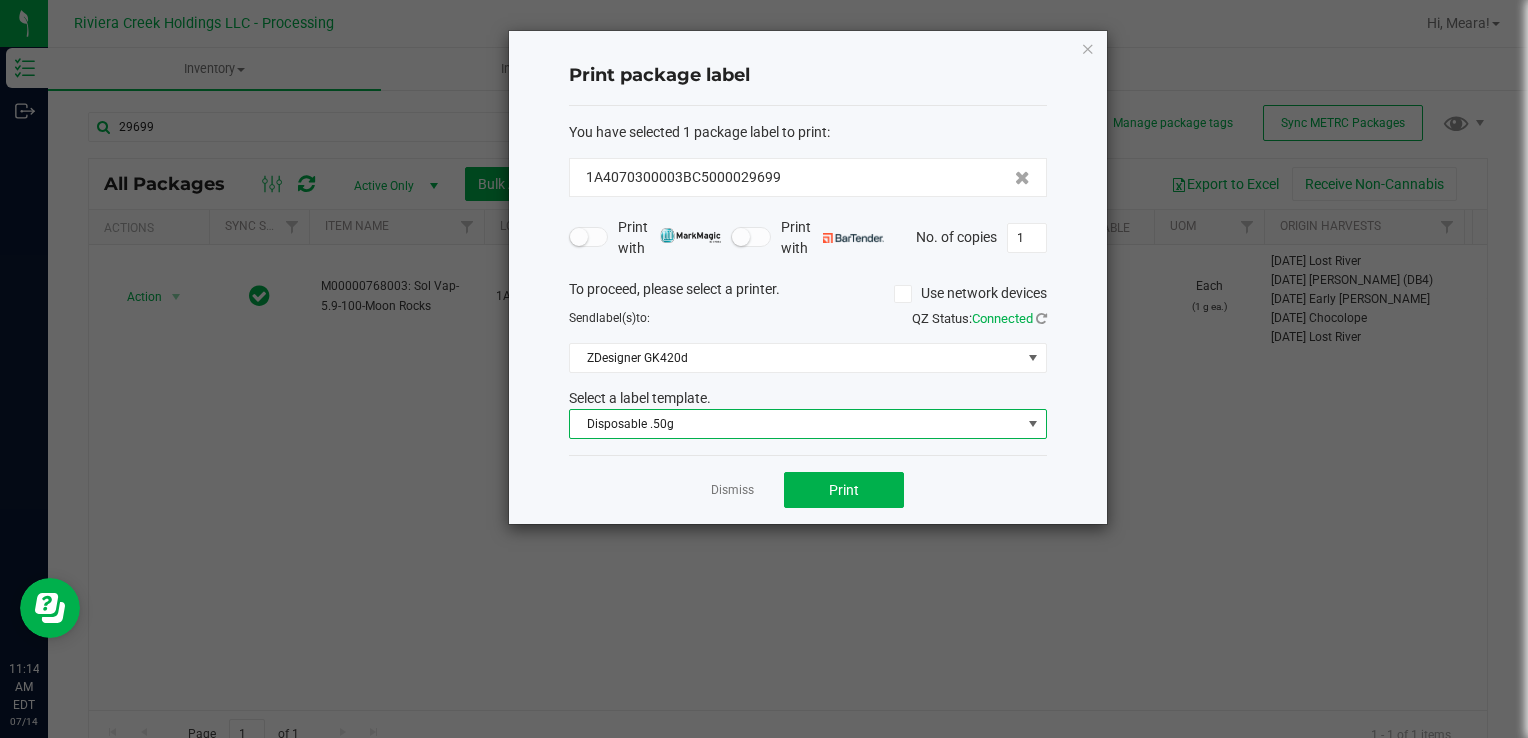 click on "Disposable .50g" at bounding box center (795, 424) 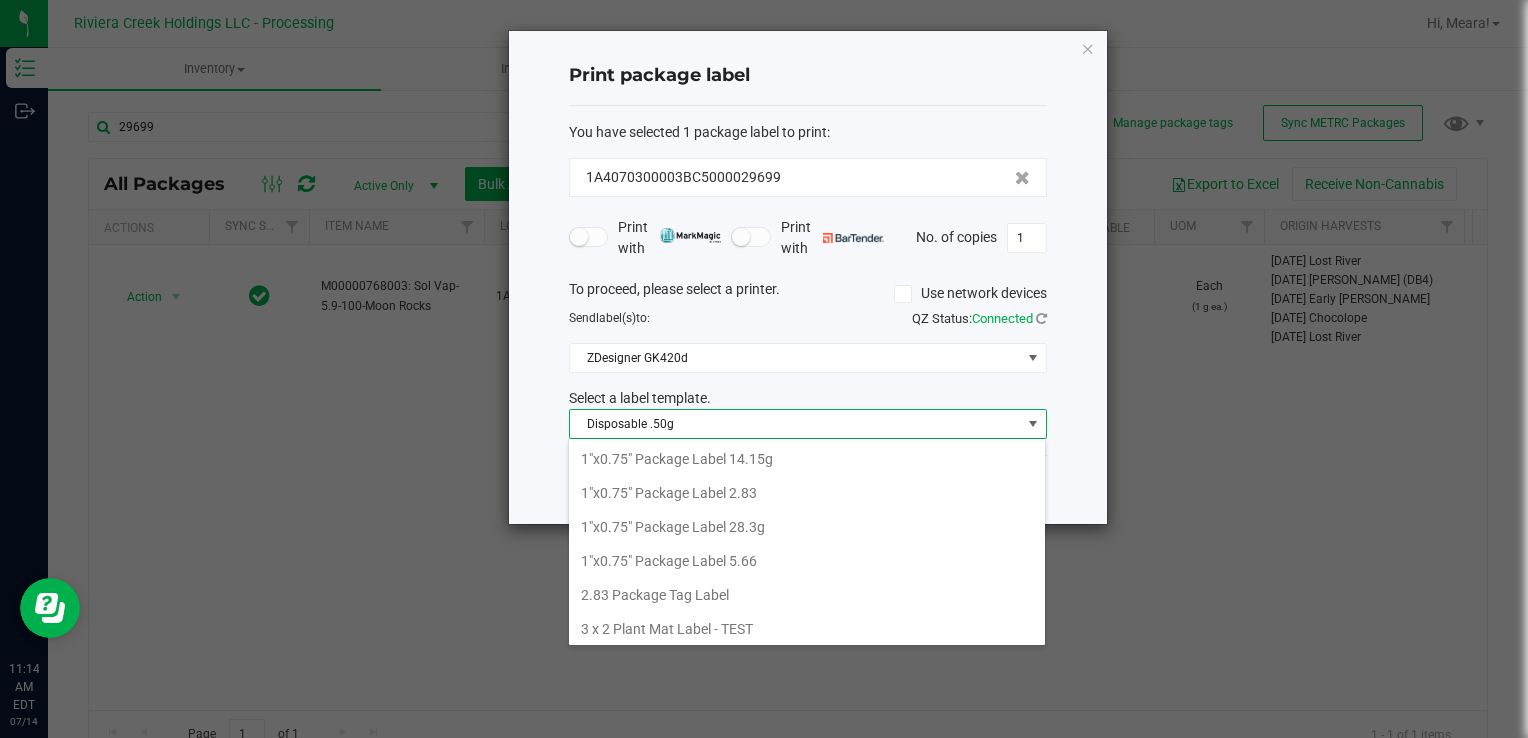 scroll, scrollTop: 372, scrollLeft: 0, axis: vertical 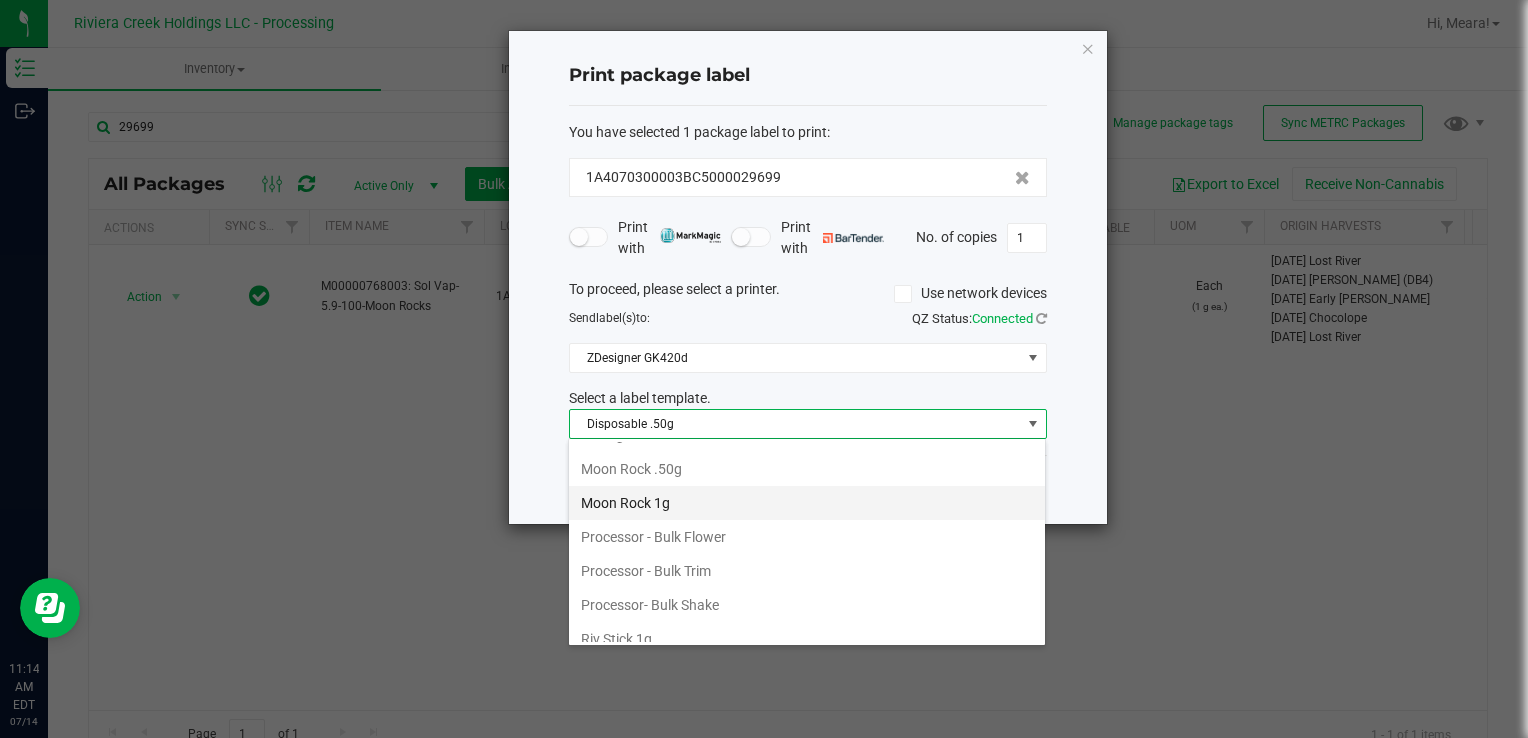 click on "Moon Rock 1g" at bounding box center [807, 503] 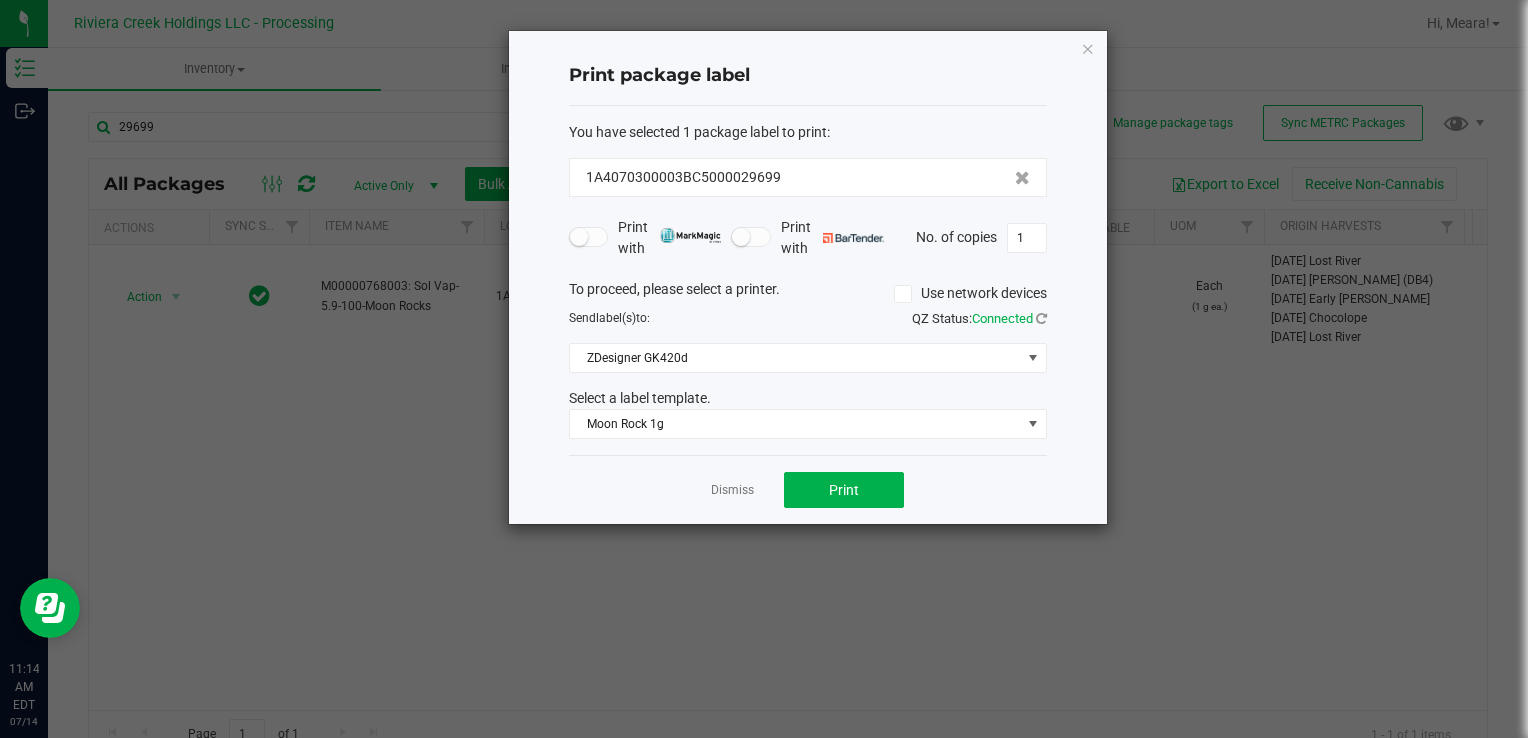 click on "Dismiss   Print" 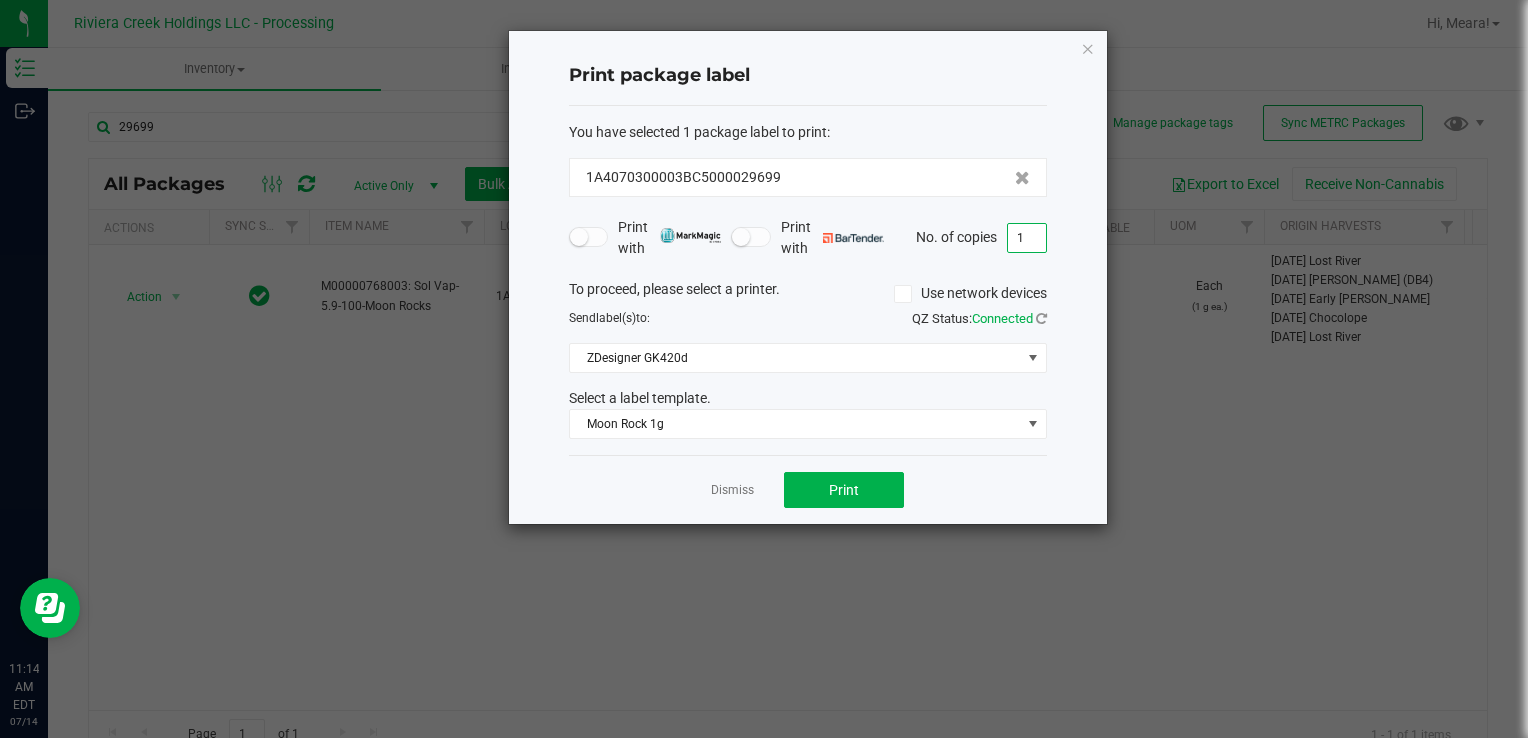 click on "1" at bounding box center (1027, 238) 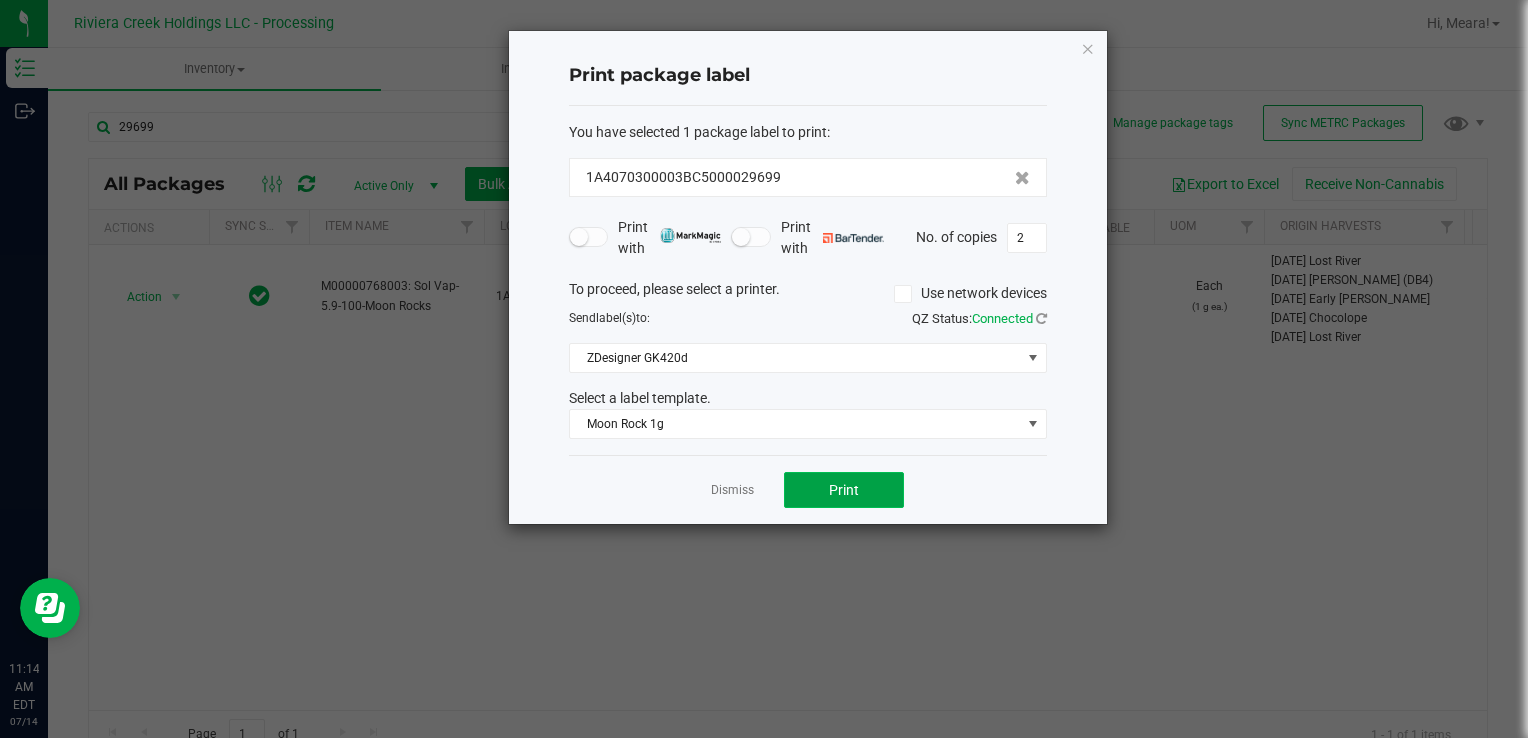click on "Print" 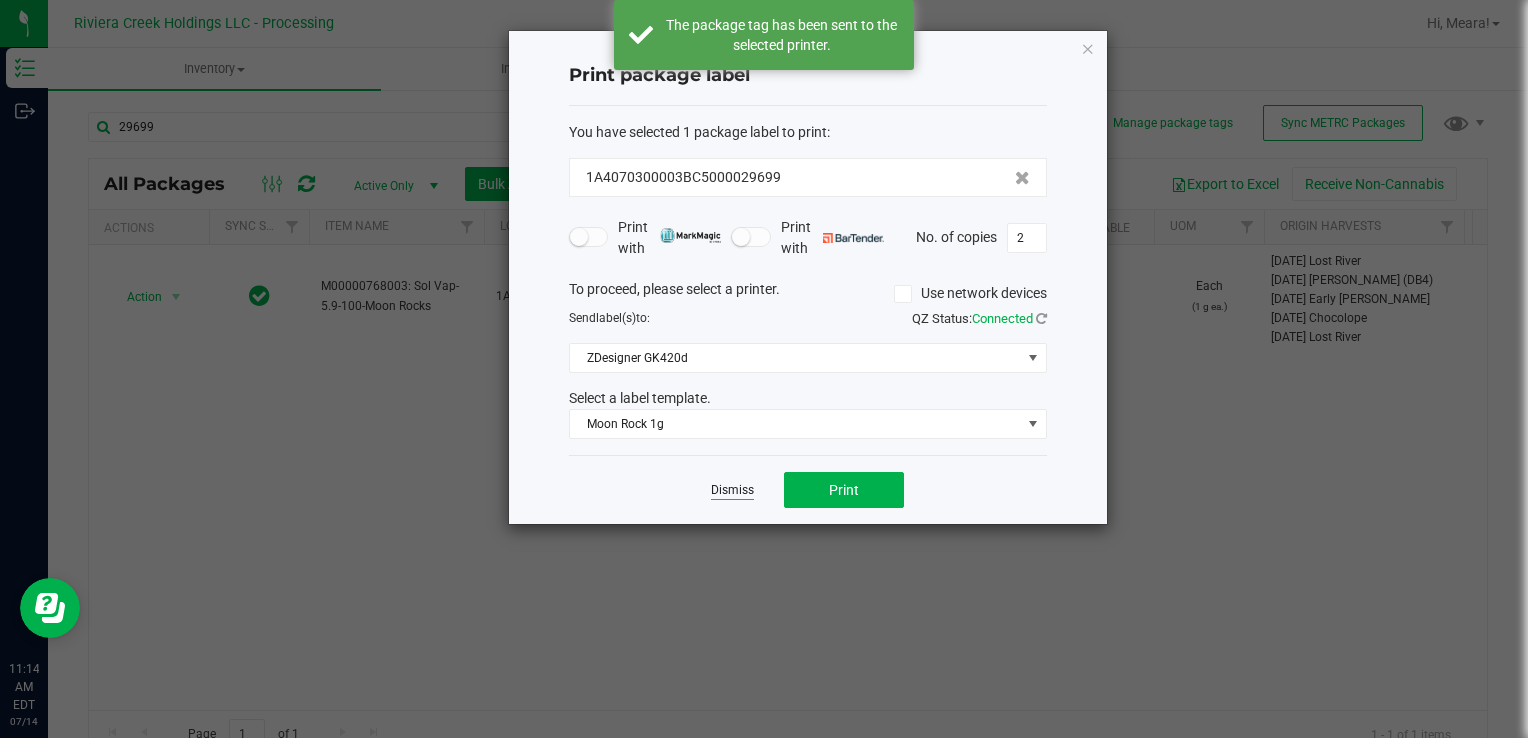 click on "Dismiss" 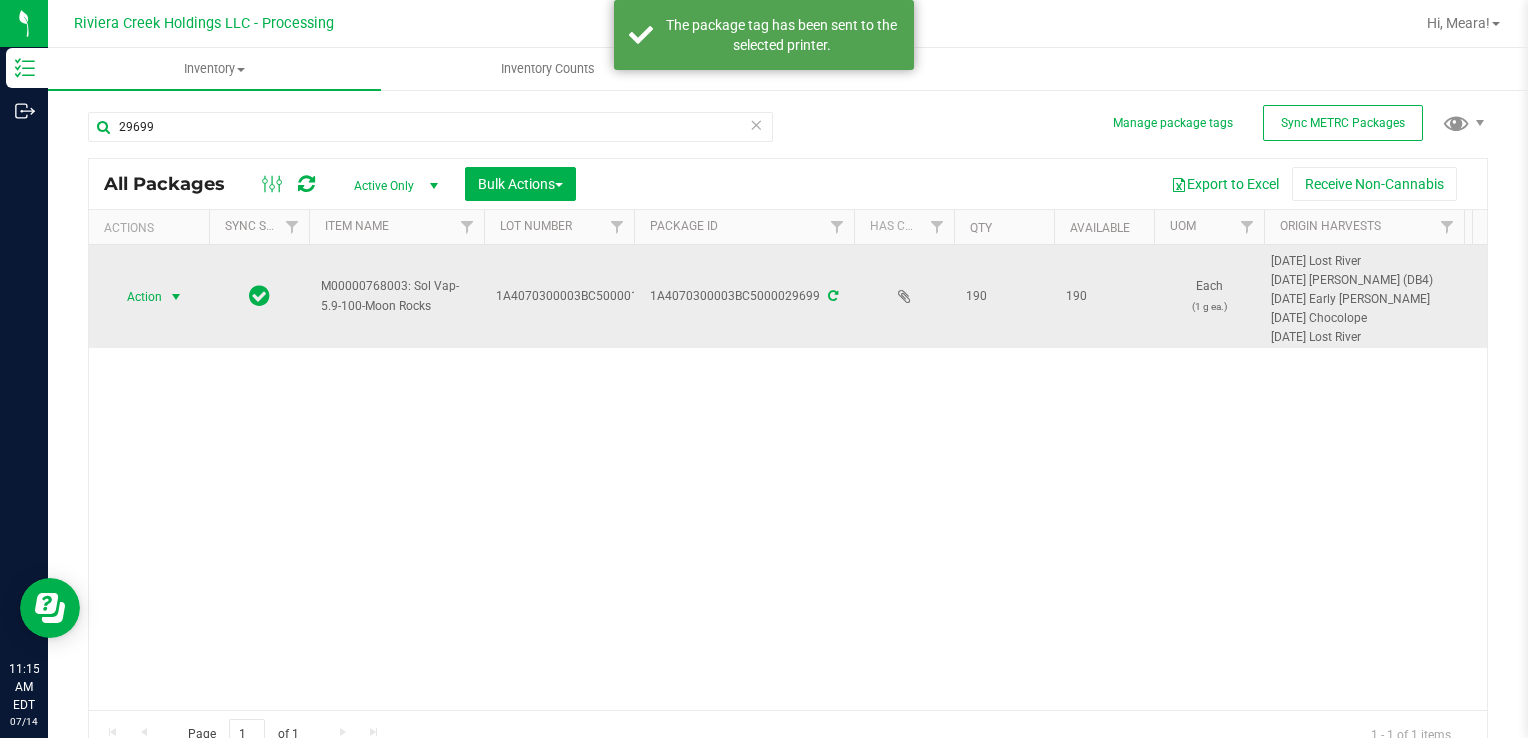 click on "Action Action Create package Edit attributes Global inventory Locate package Package audit log Print package label Print product labels Retag package" at bounding box center (149, 296) 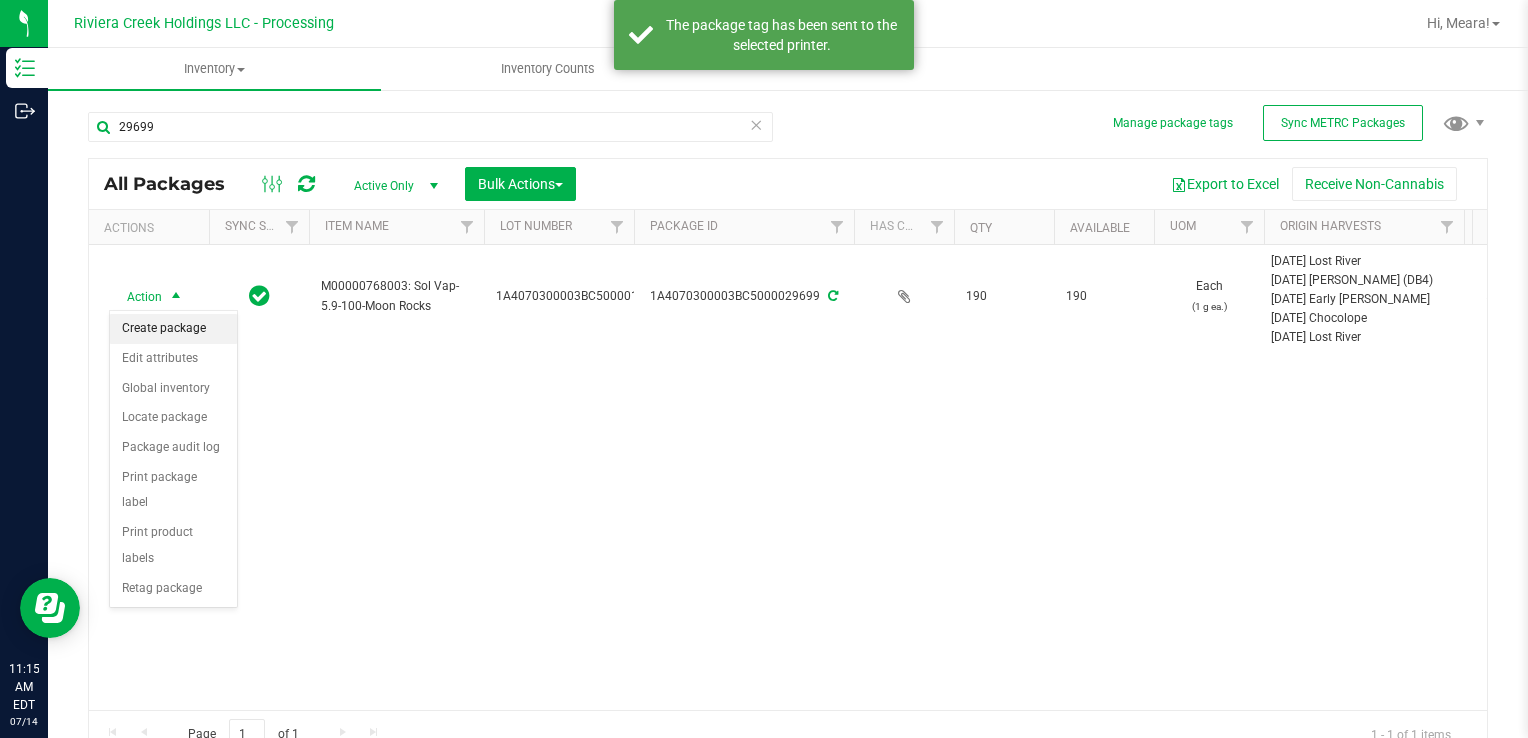 click on "Create package" at bounding box center [173, 329] 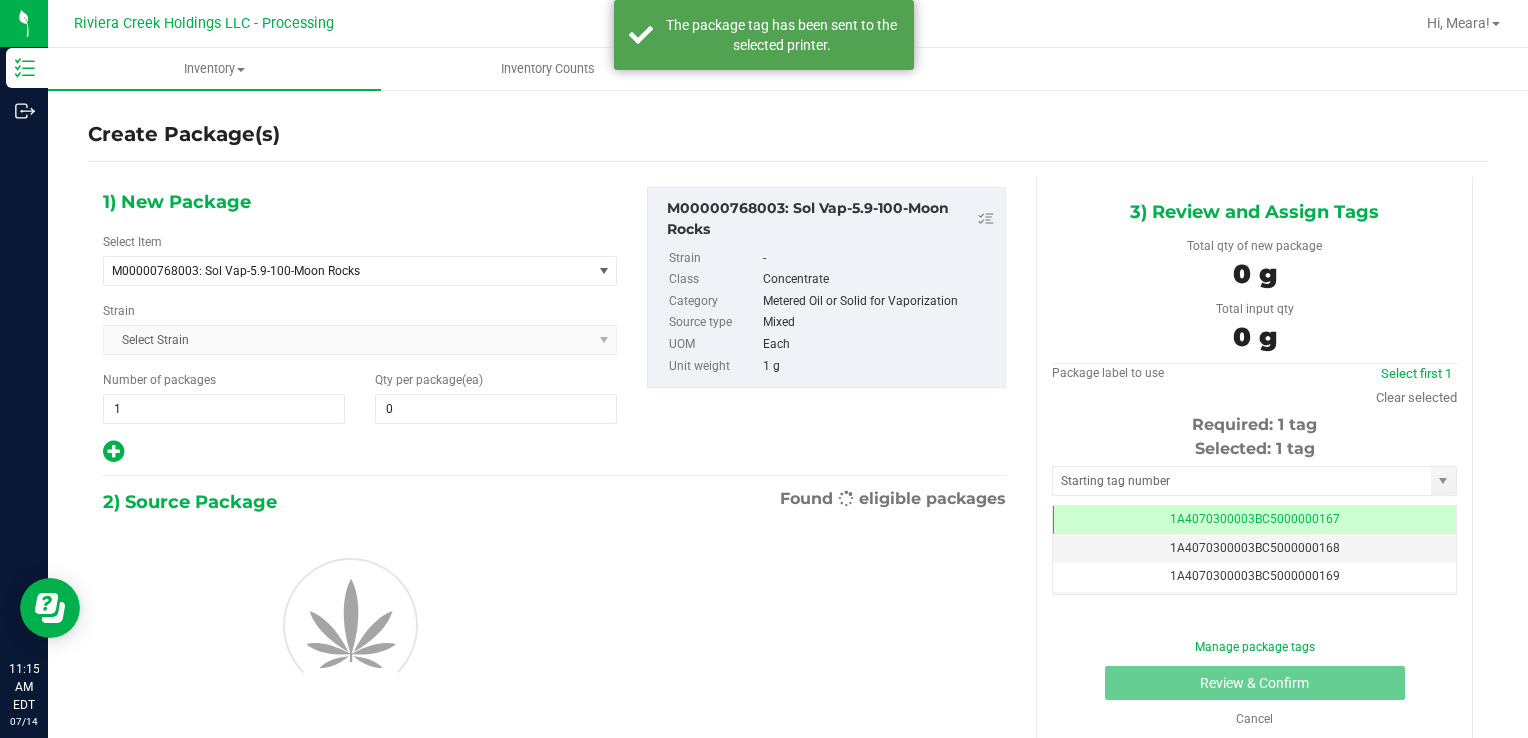 scroll, scrollTop: 0, scrollLeft: 0, axis: both 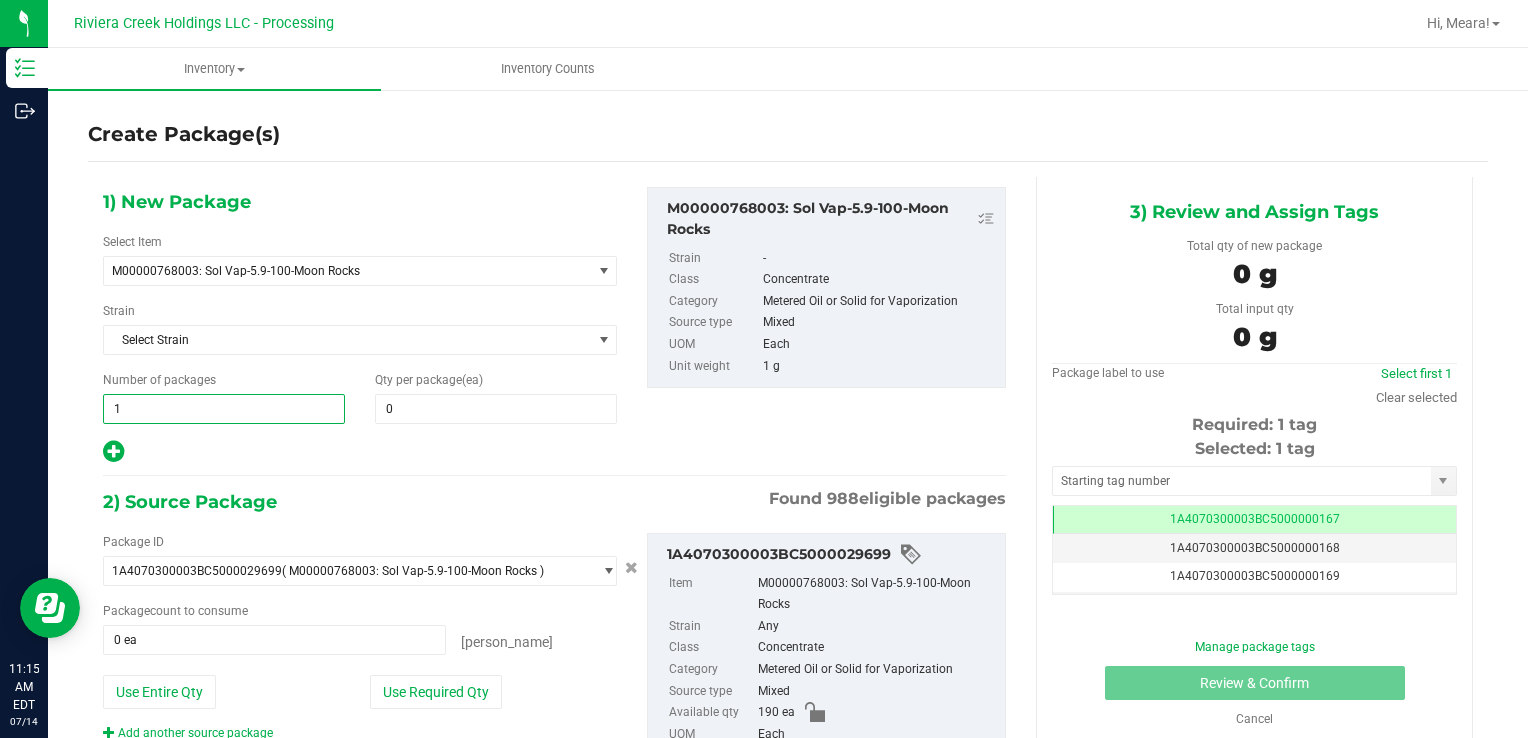 drag, startPoint x: 250, startPoint y: 409, endPoint x: 104, endPoint y: 419, distance: 146.34207 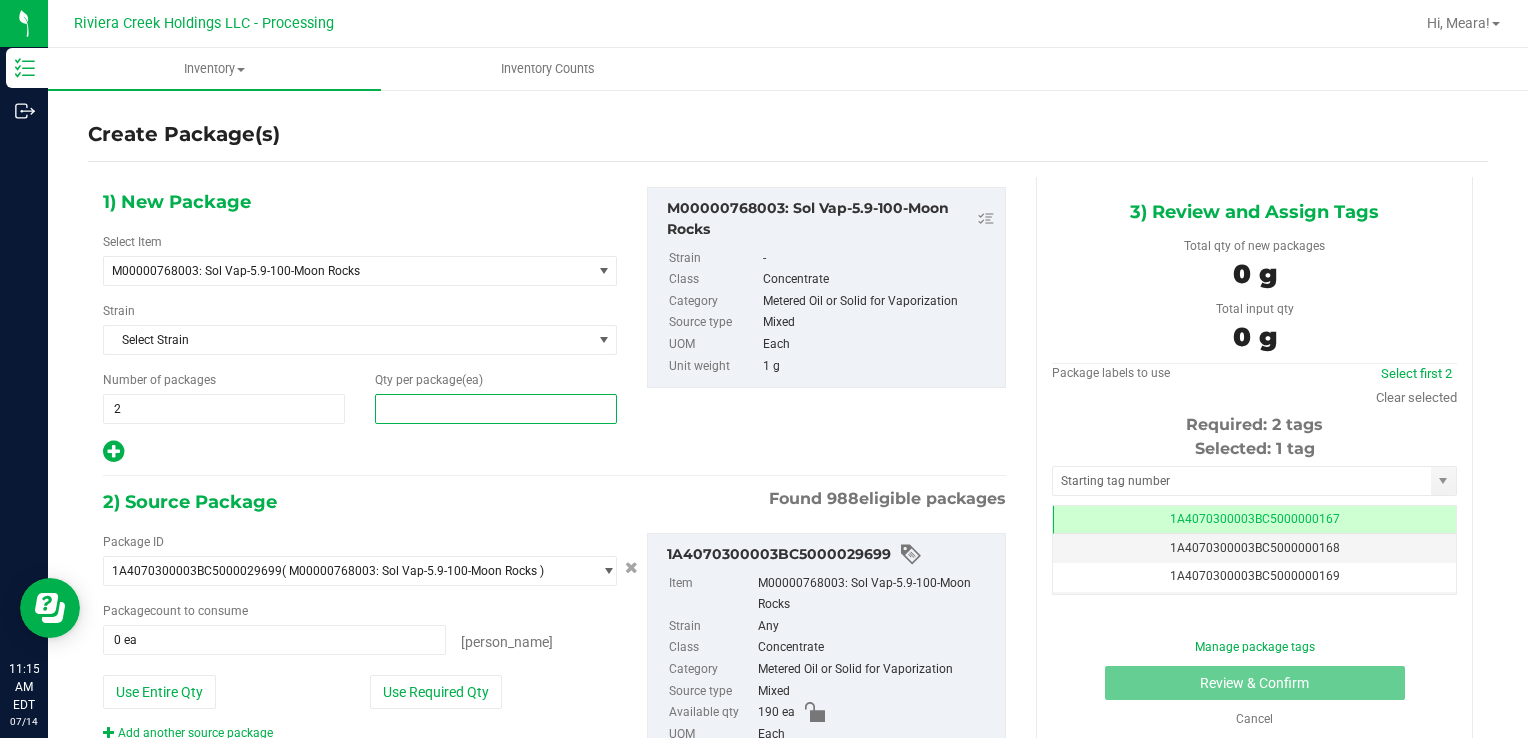 click at bounding box center [496, 409] 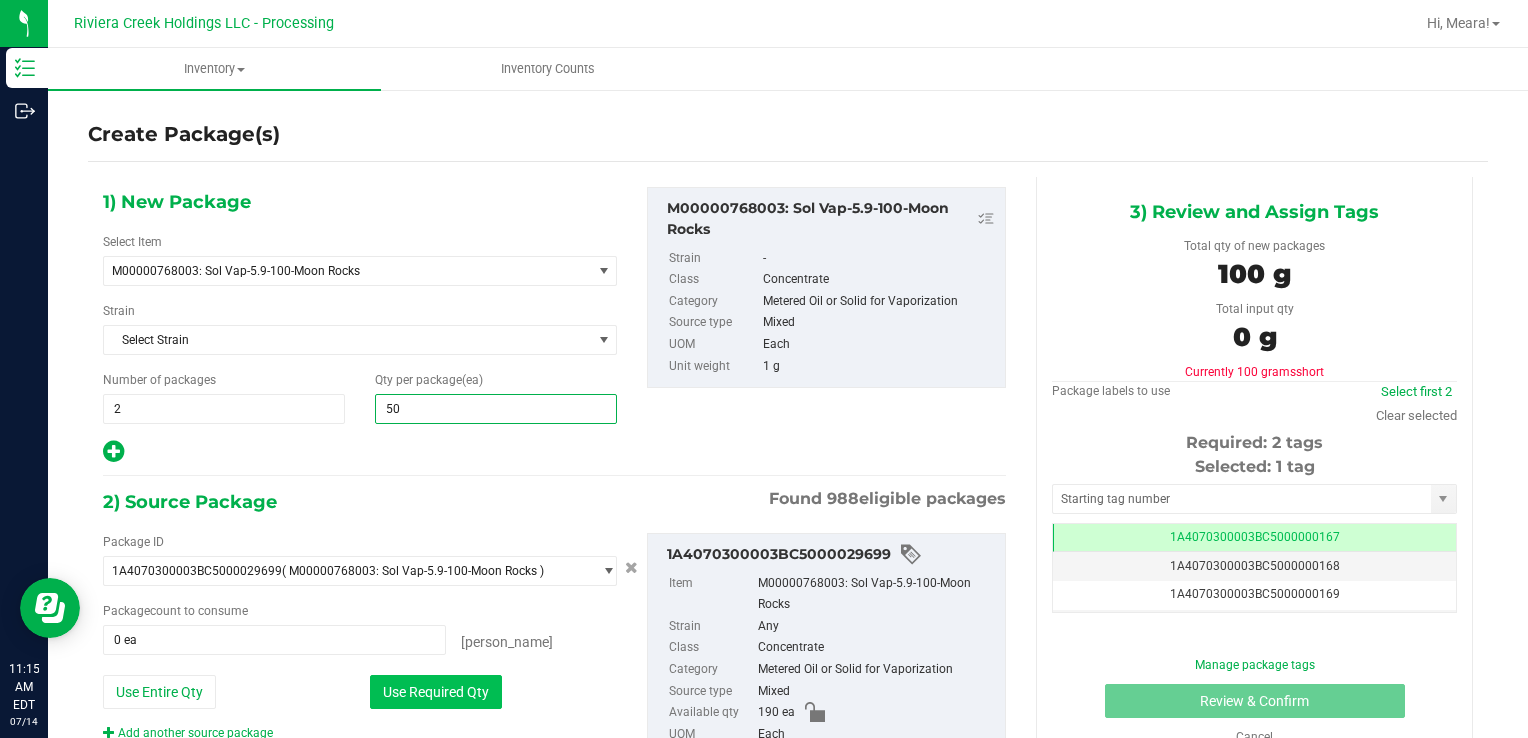 click on "Use Required Qty" at bounding box center (436, 692) 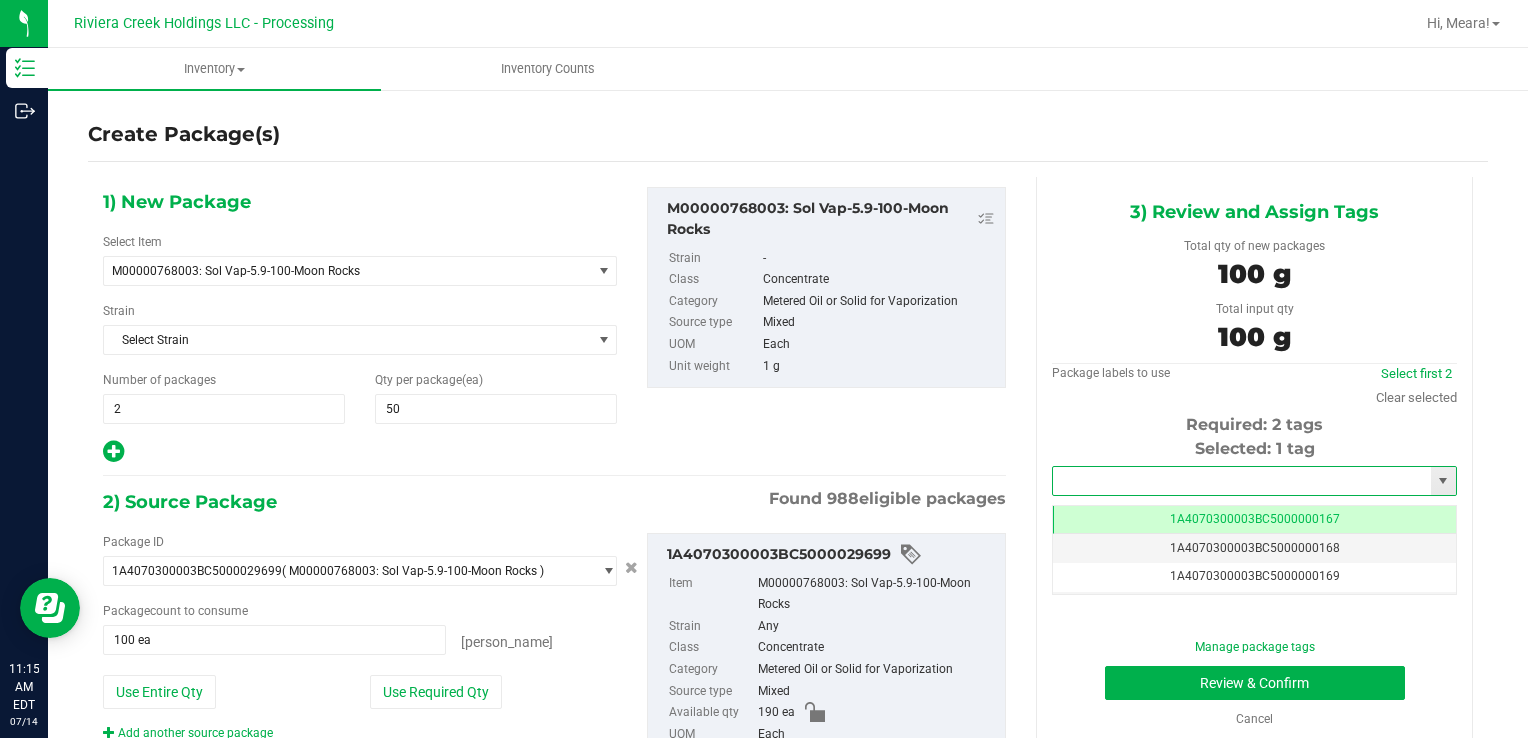 click at bounding box center [1242, 481] 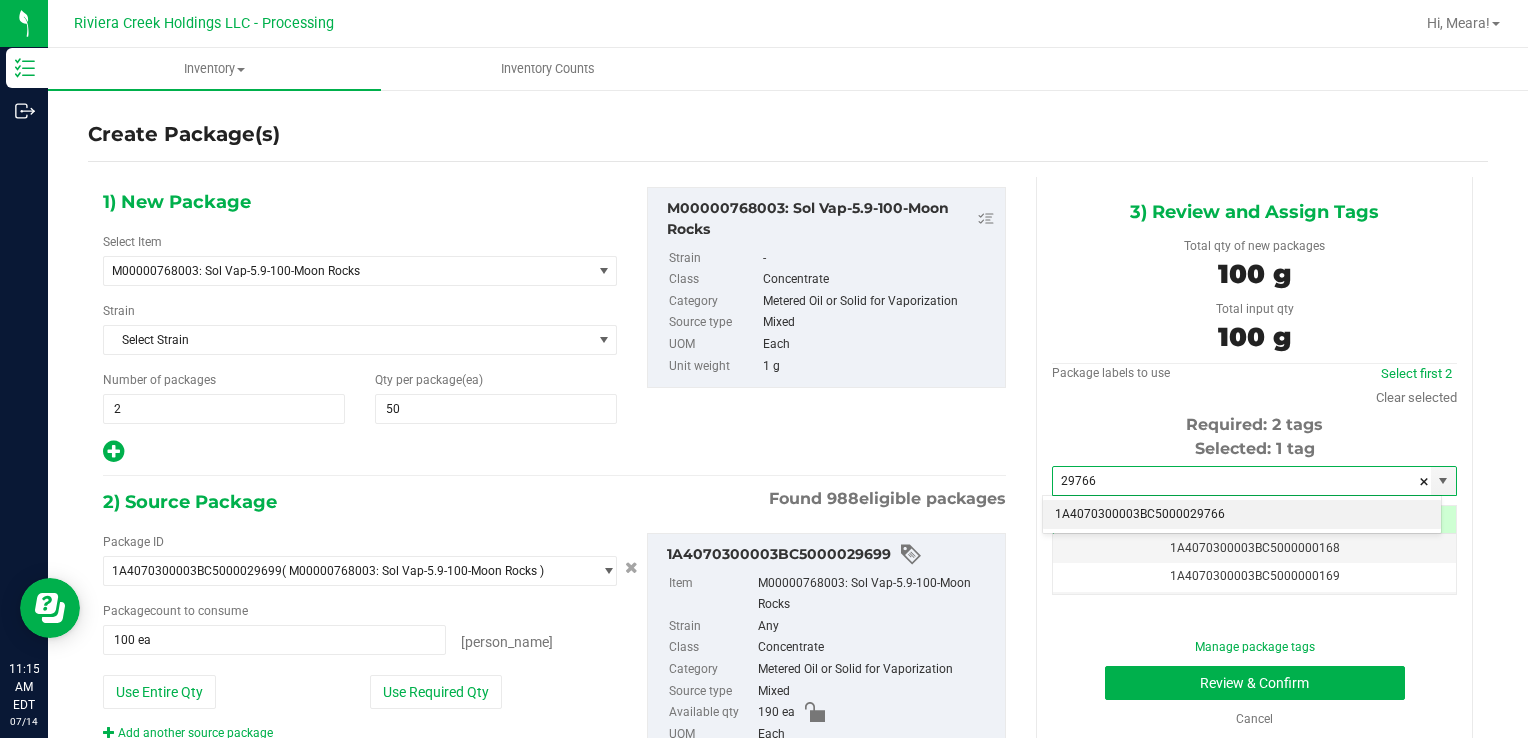 click on "1A4070300003BC5000029766" at bounding box center [1242, 515] 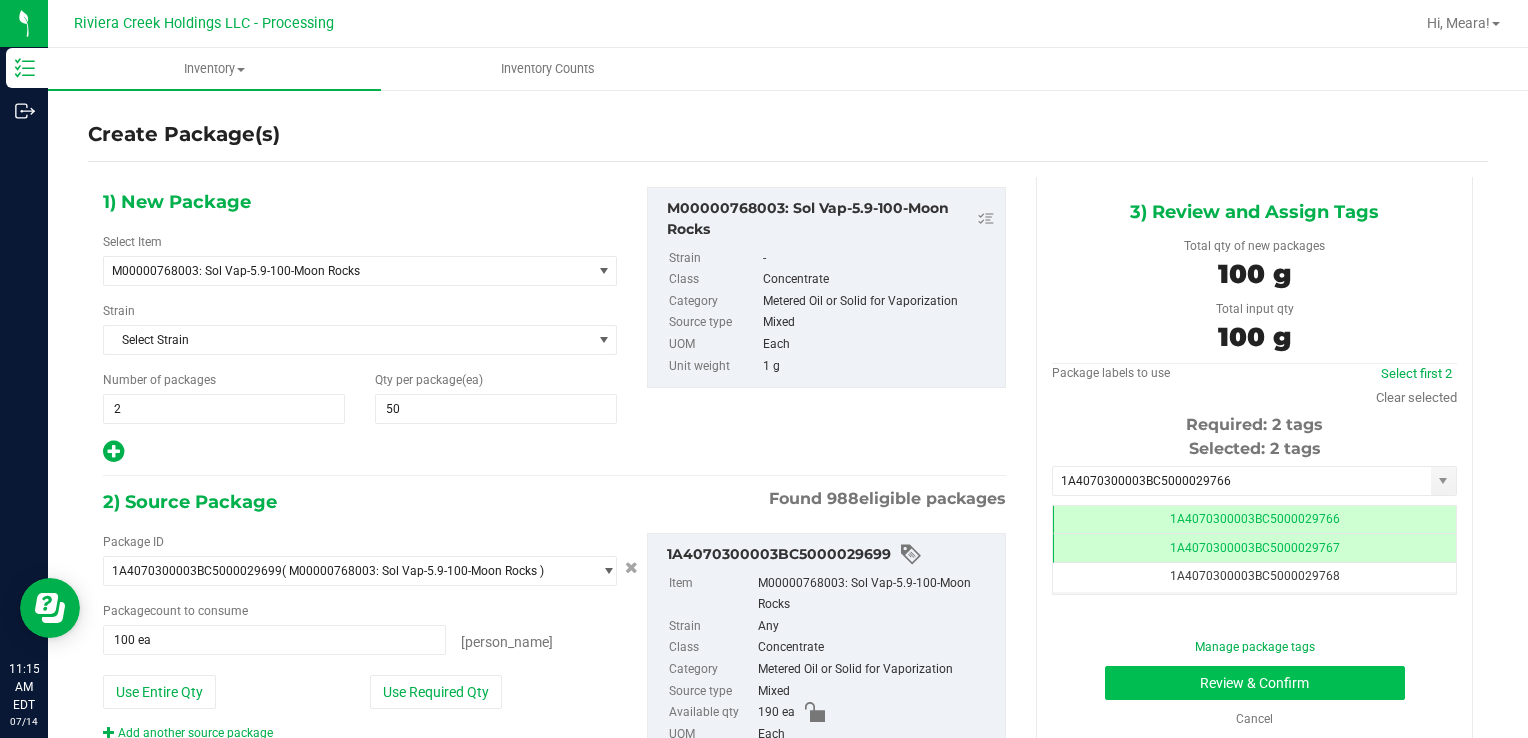 click on "Manage package tags
Review & Confirm
Cancel" at bounding box center [1254, 683] 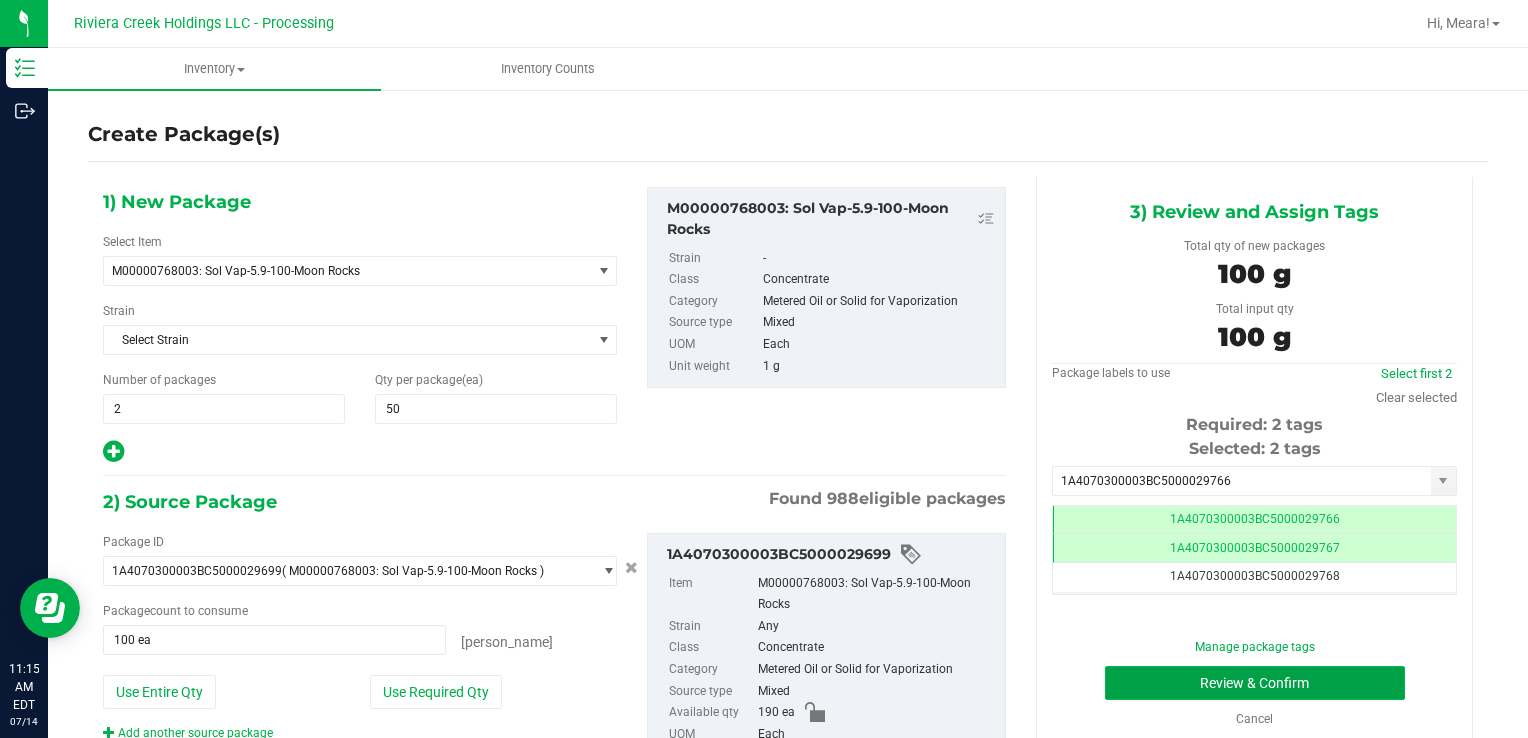 click on "Review & Confirm" at bounding box center (1255, 683) 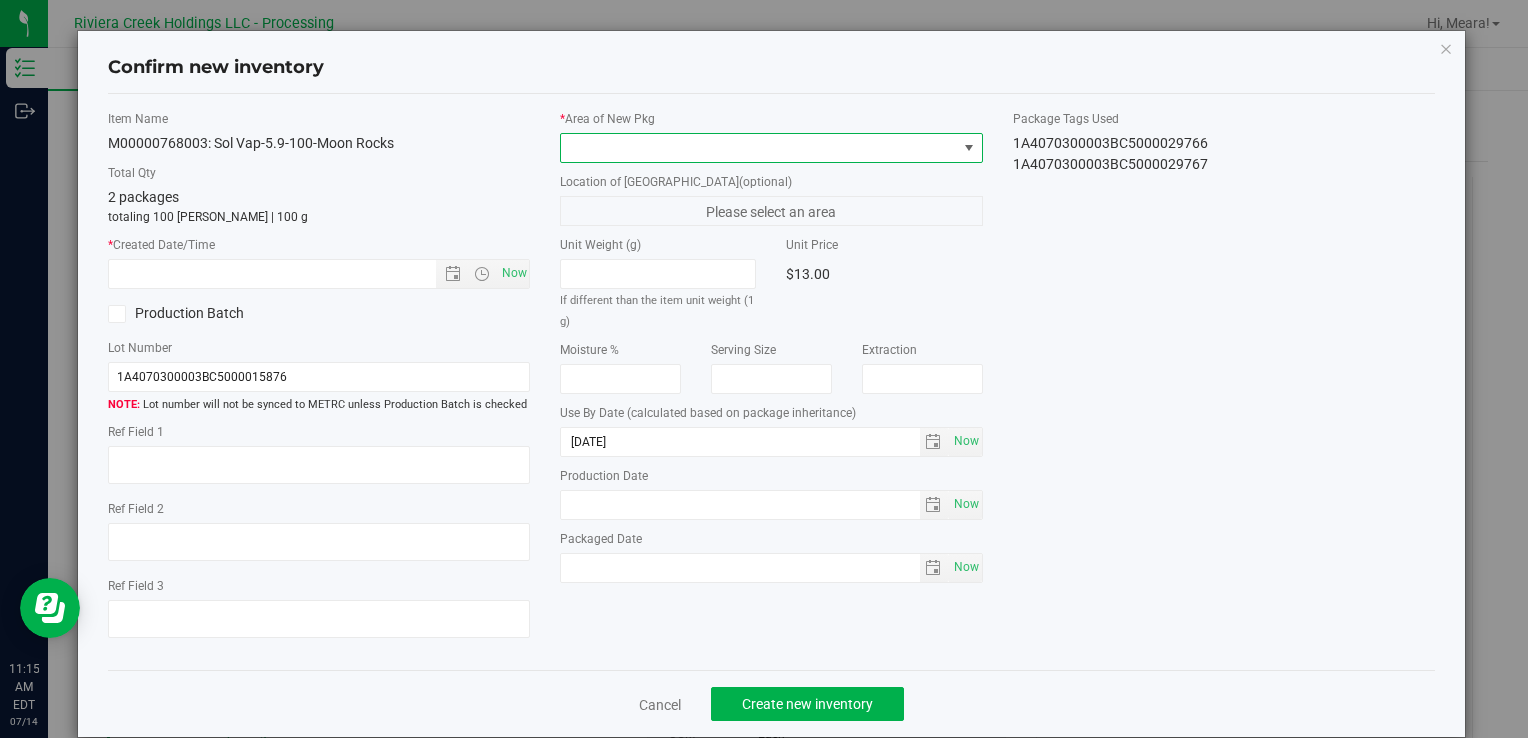 drag, startPoint x: 846, startPoint y: 140, endPoint x: 825, endPoint y: 158, distance: 27.658634 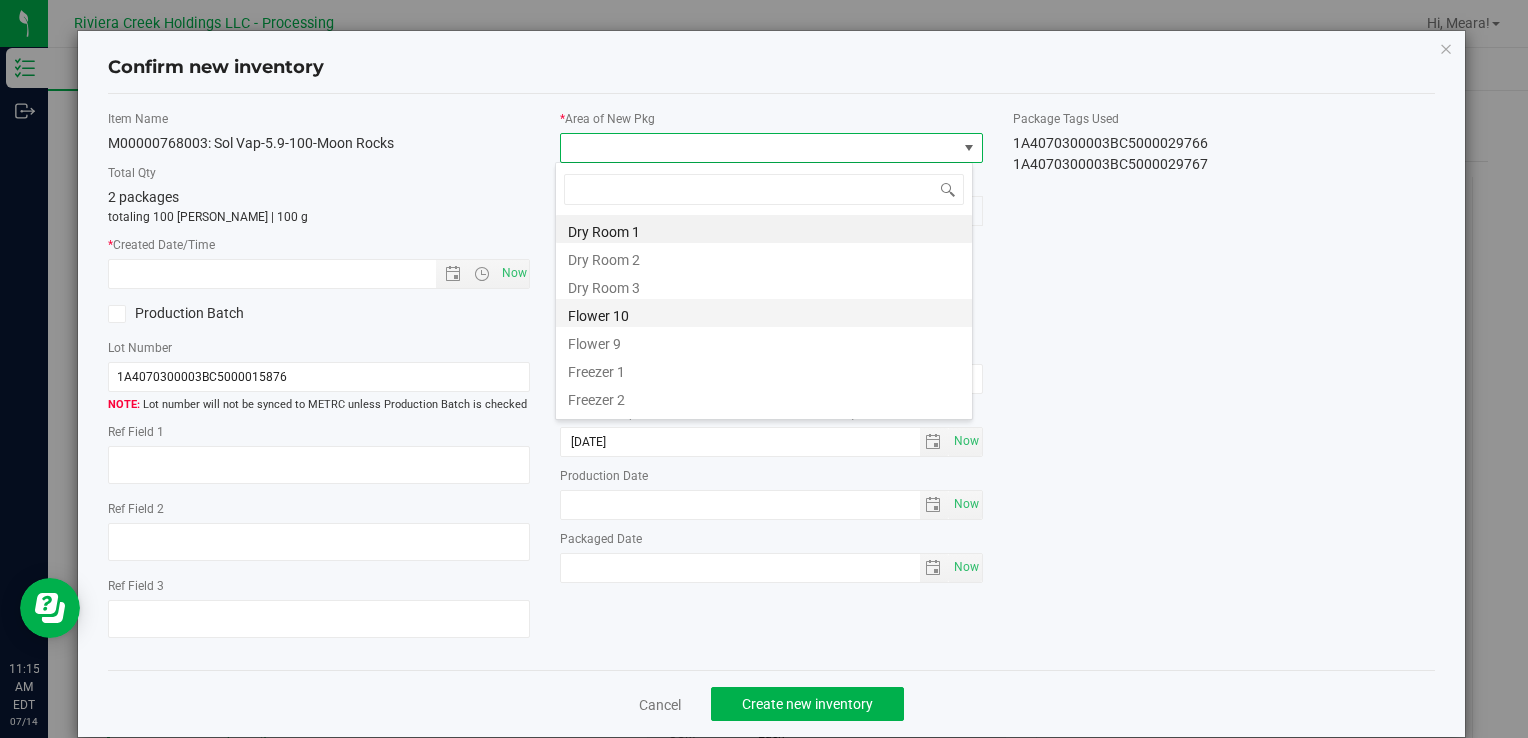 click on "Flower 10" at bounding box center (764, 313) 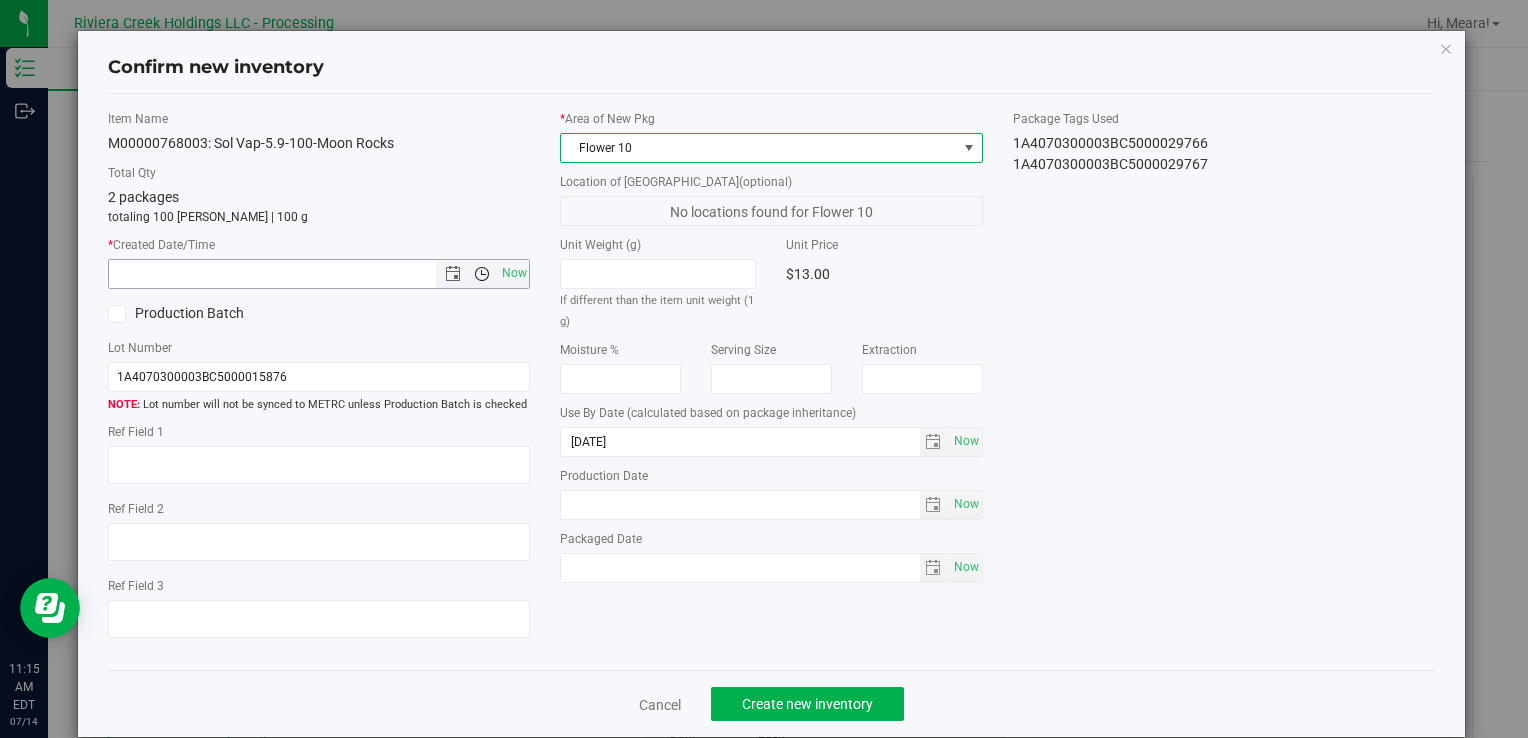 click at bounding box center (482, 274) 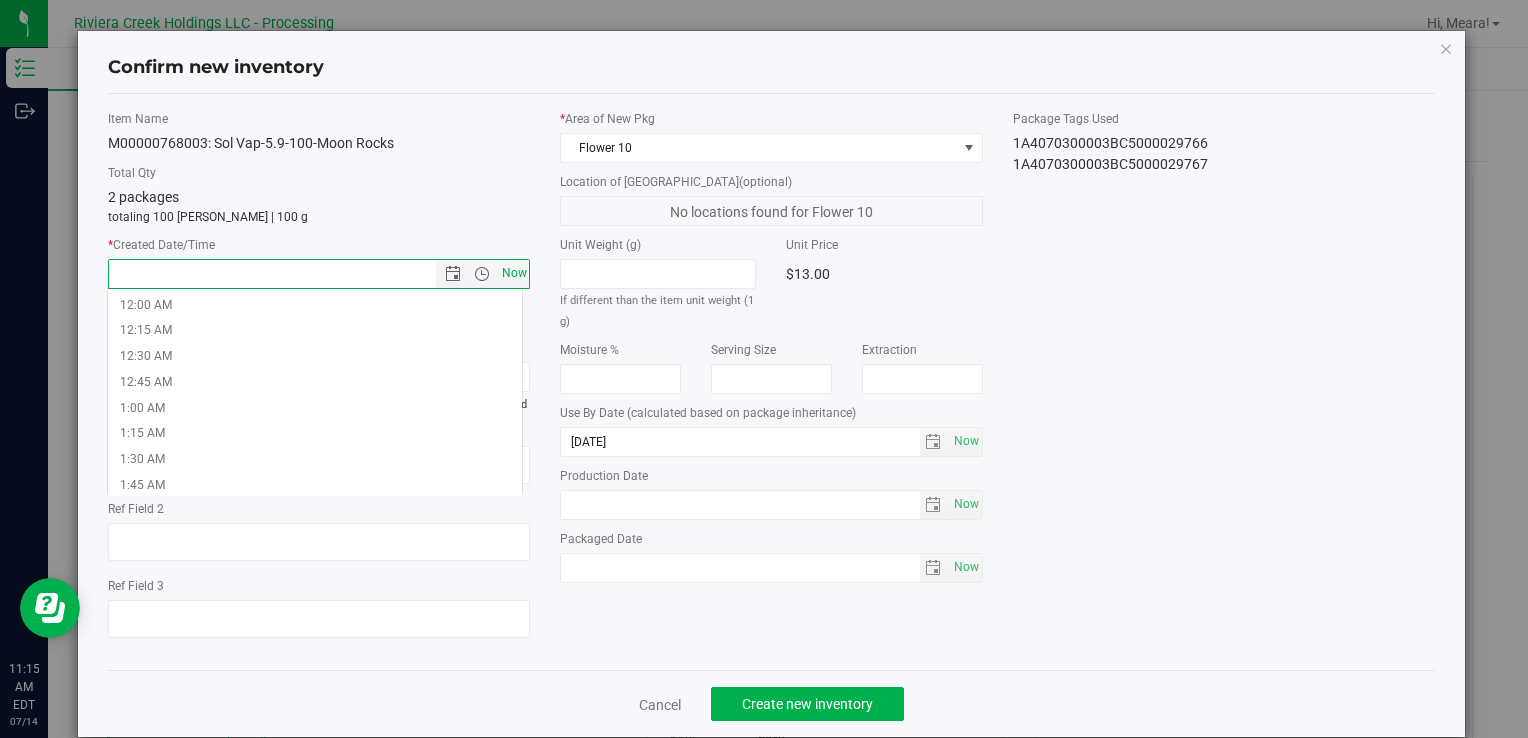click on "Now" at bounding box center (514, 273) 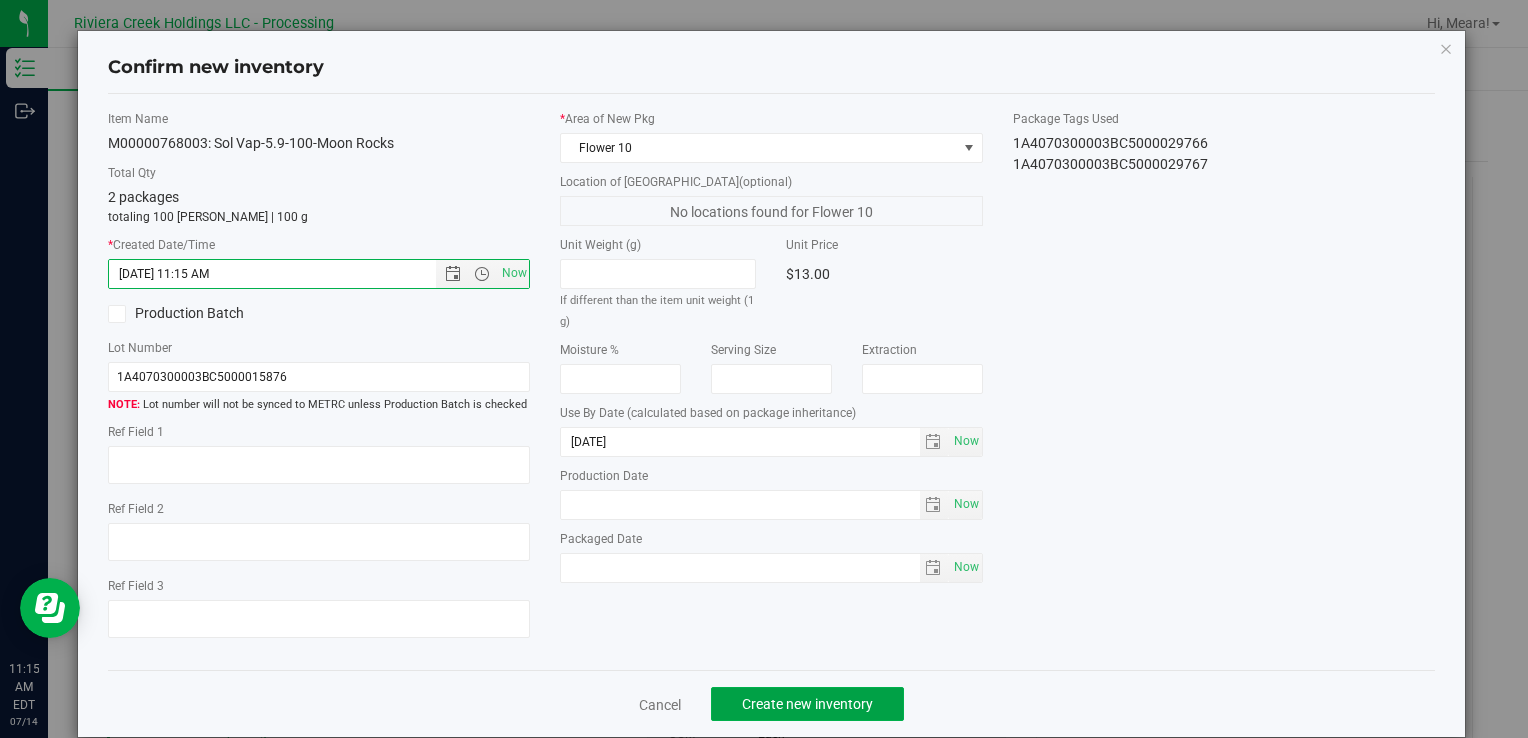 click on "Create new inventory" 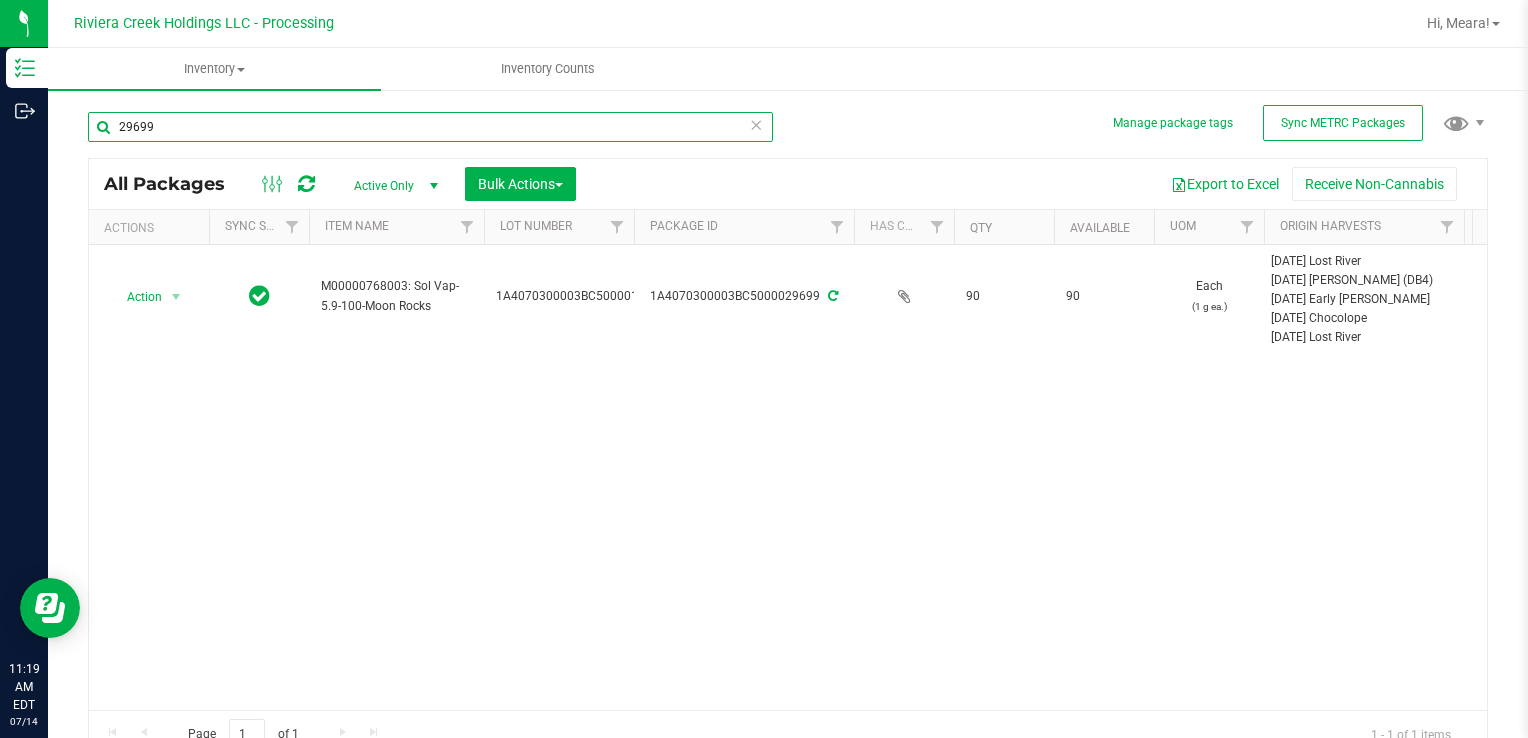 drag, startPoint x: 226, startPoint y: 120, endPoint x: 835, endPoint y: 396, distance: 668.6232 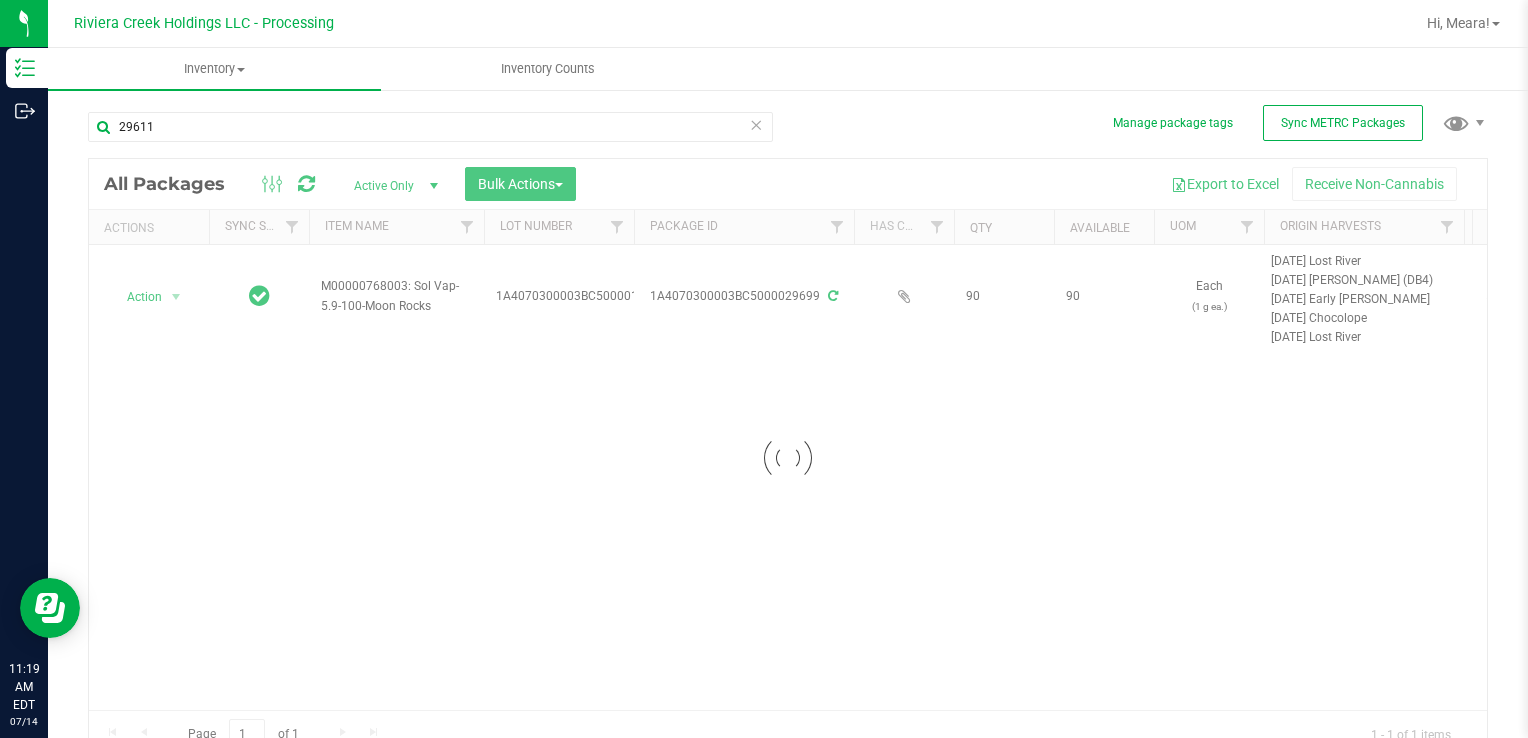 click on "Inventory Outbound 11:19 AM EDT [DATE]  07/14   Riviera Creek Holdings LLC - Processing   Hi, [GEOGRAPHIC_DATA]!
Inventory
All packages
All inventory
Waste log
Create inventory
Inventory Counts" at bounding box center (764, 369) 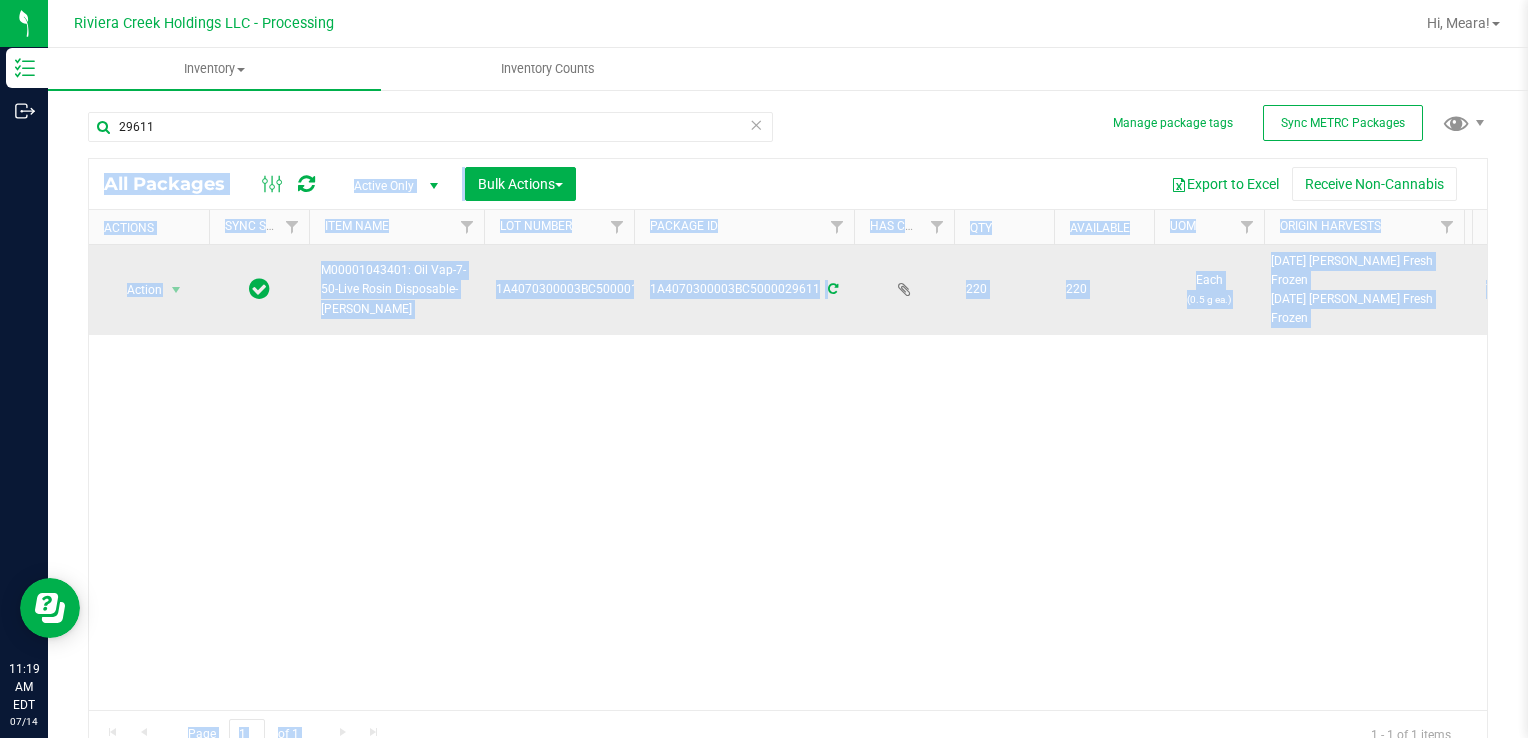 click on "Action Action Create package Edit attributes Global inventory Locate package Package audit log Print package label Print product labels Retag package" at bounding box center [149, 290] 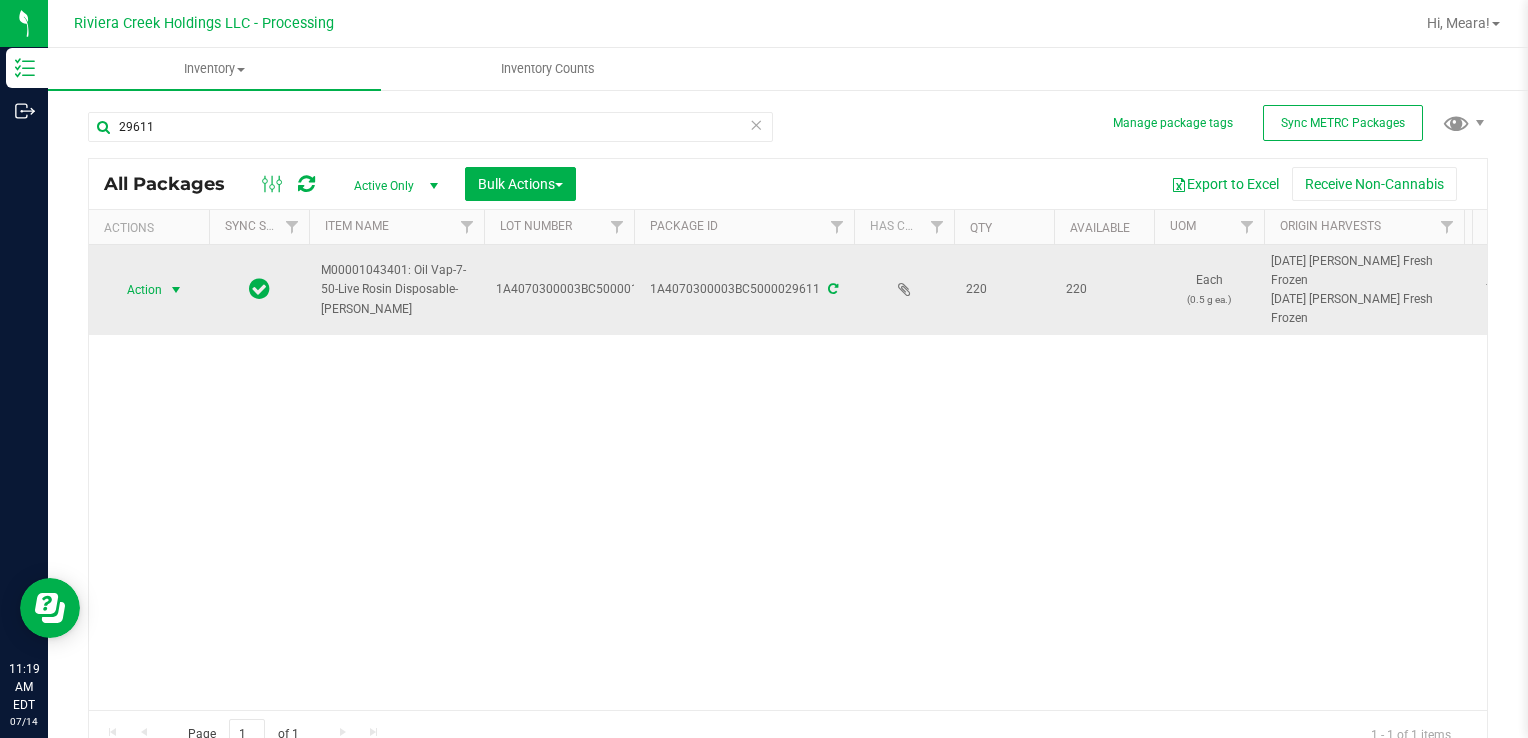 click at bounding box center (176, 290) 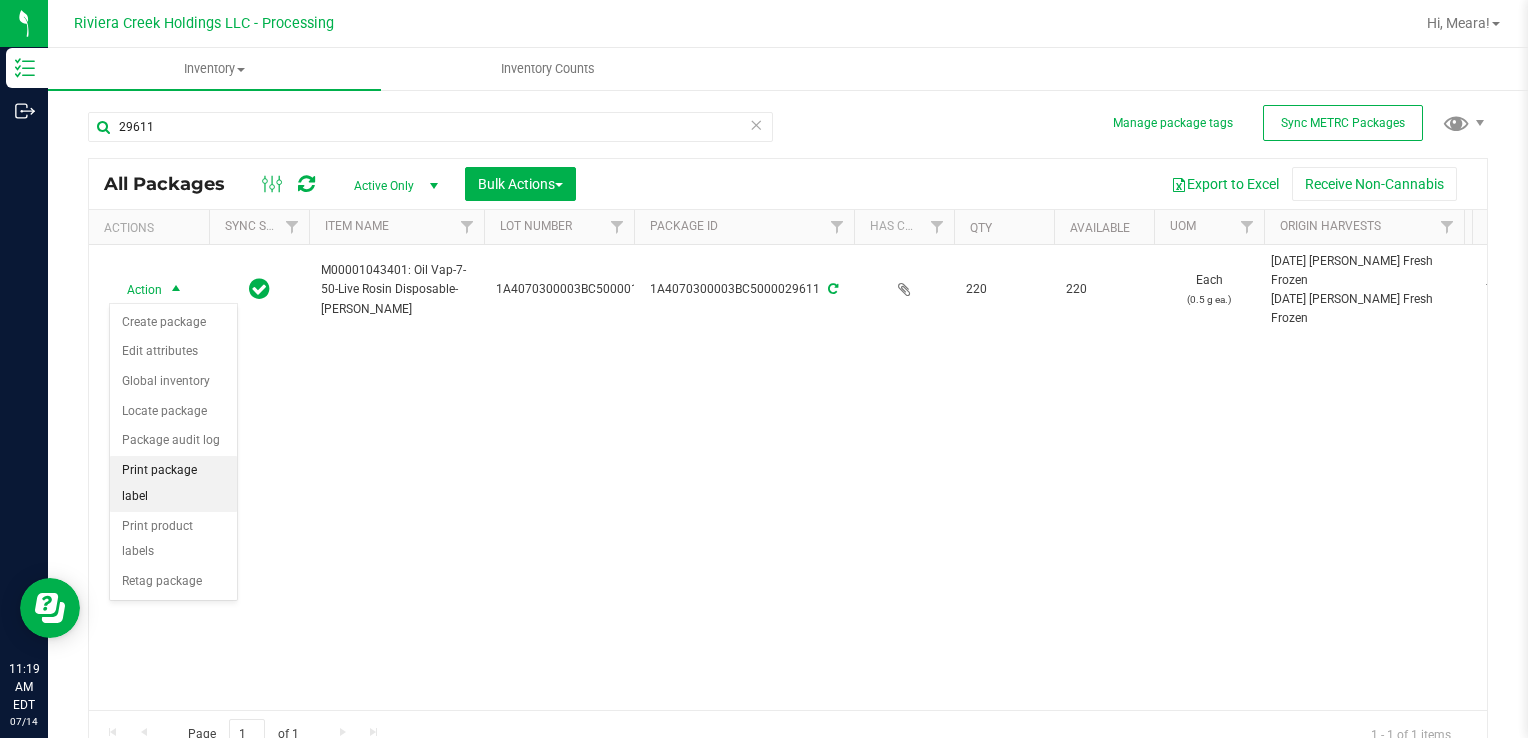click on "Print package label" at bounding box center (173, 483) 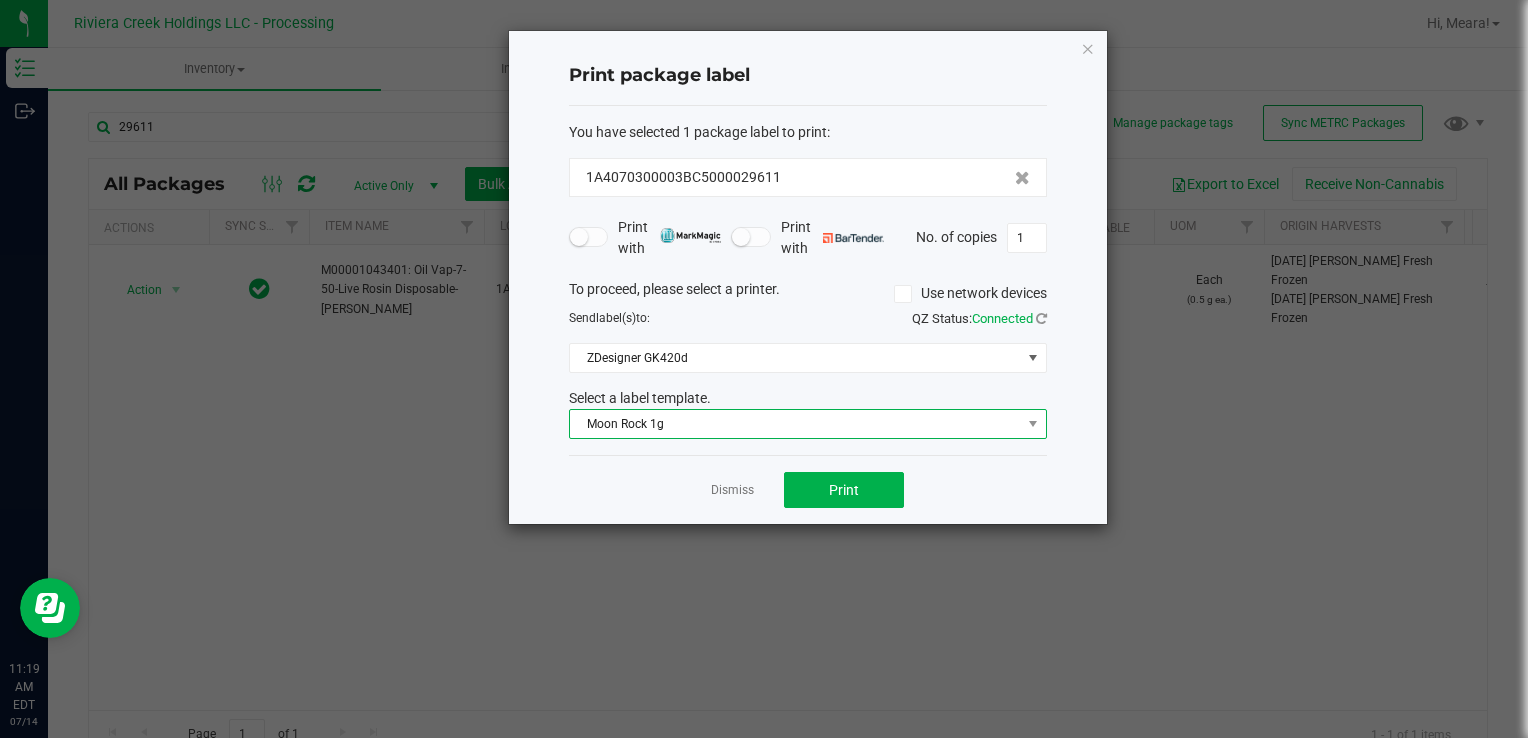 click on "Moon Rock 1g" at bounding box center [795, 424] 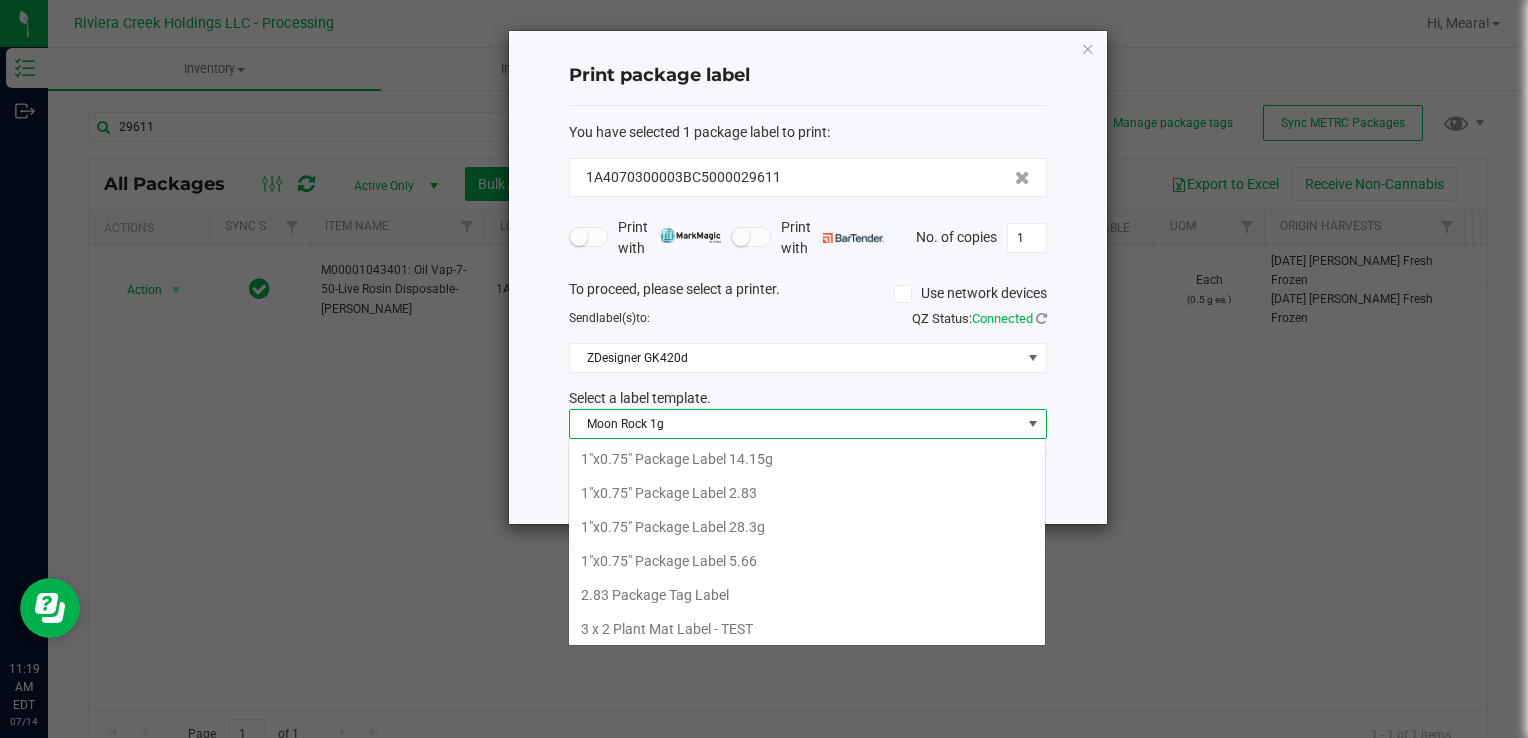 scroll, scrollTop: 99970, scrollLeft: 99521, axis: both 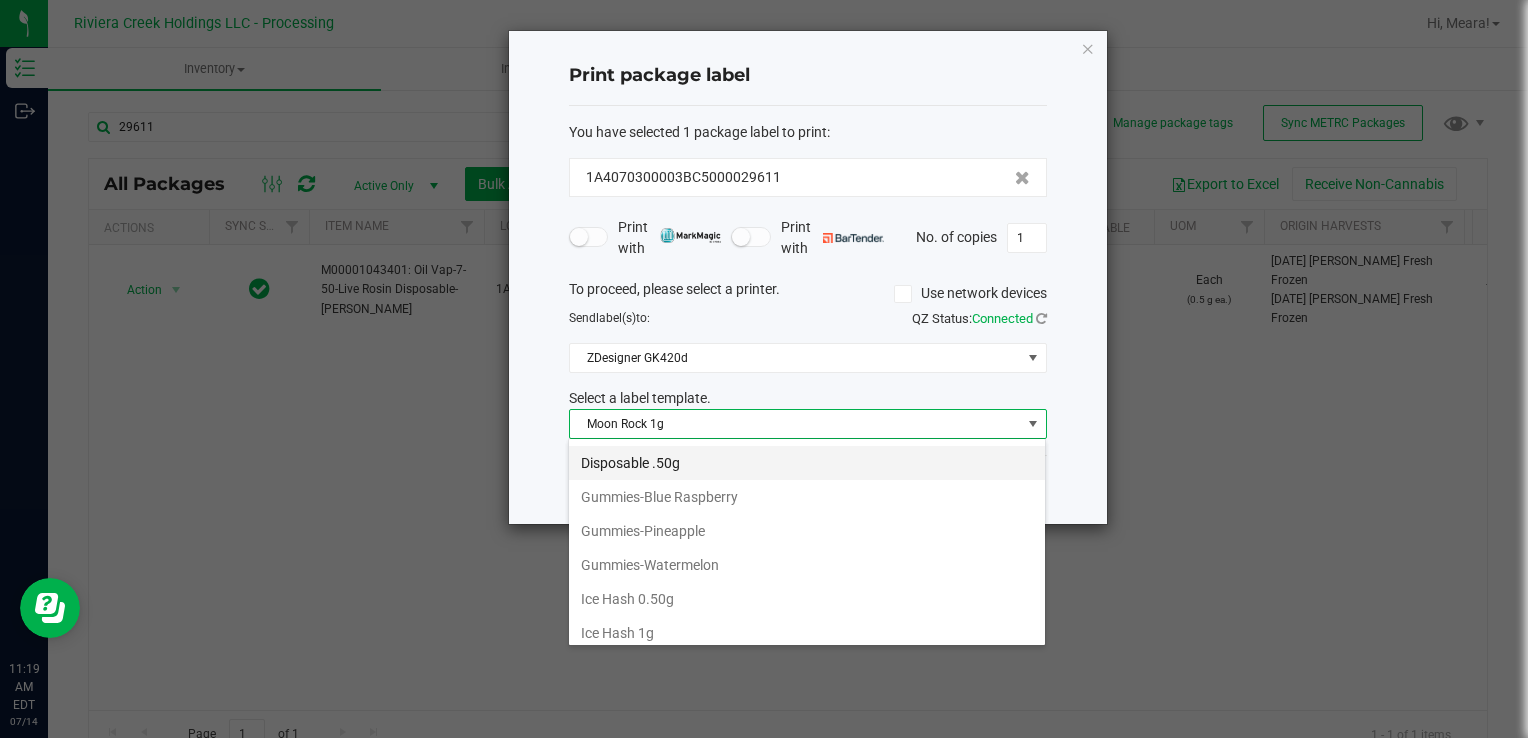 click on "Disposable .50g" at bounding box center (807, 463) 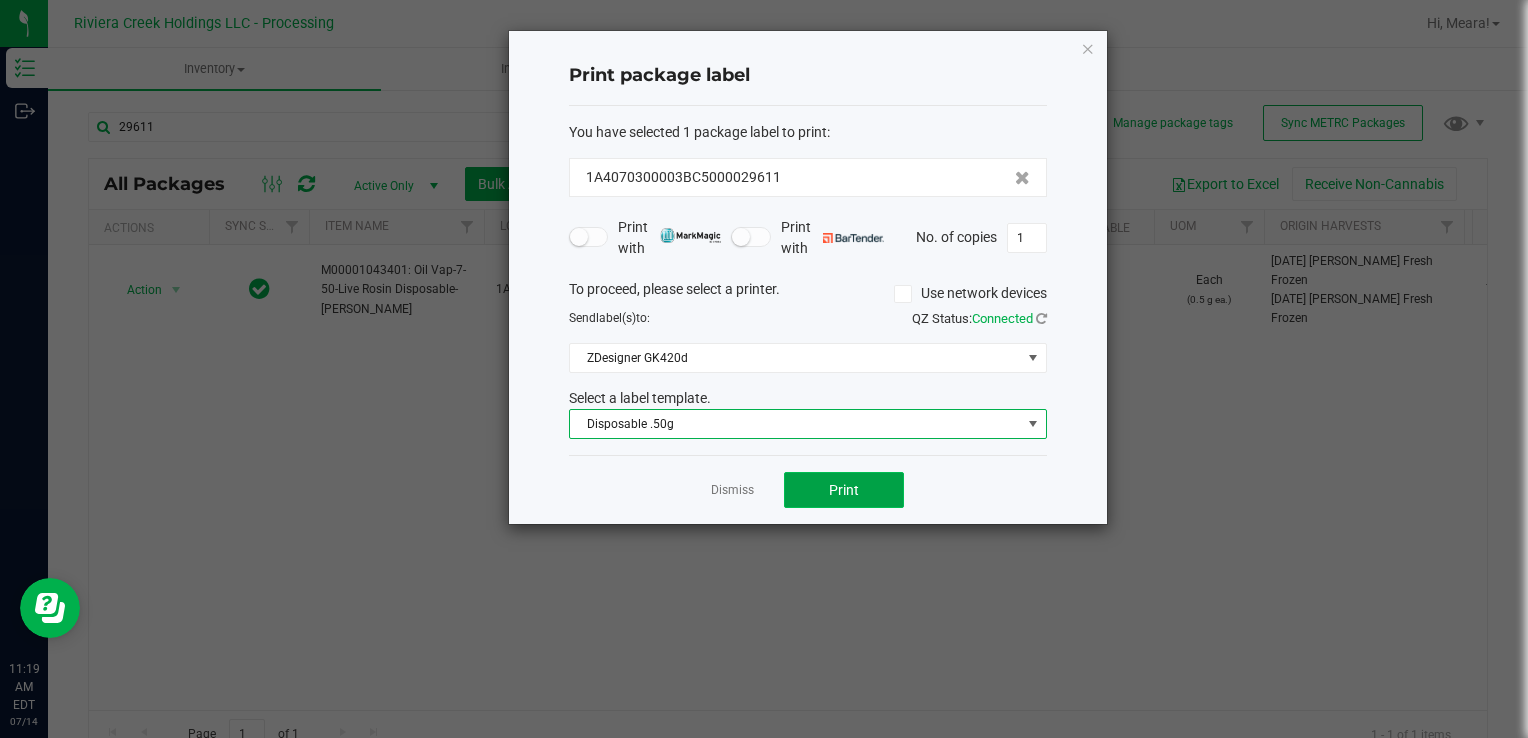 click on "Print" 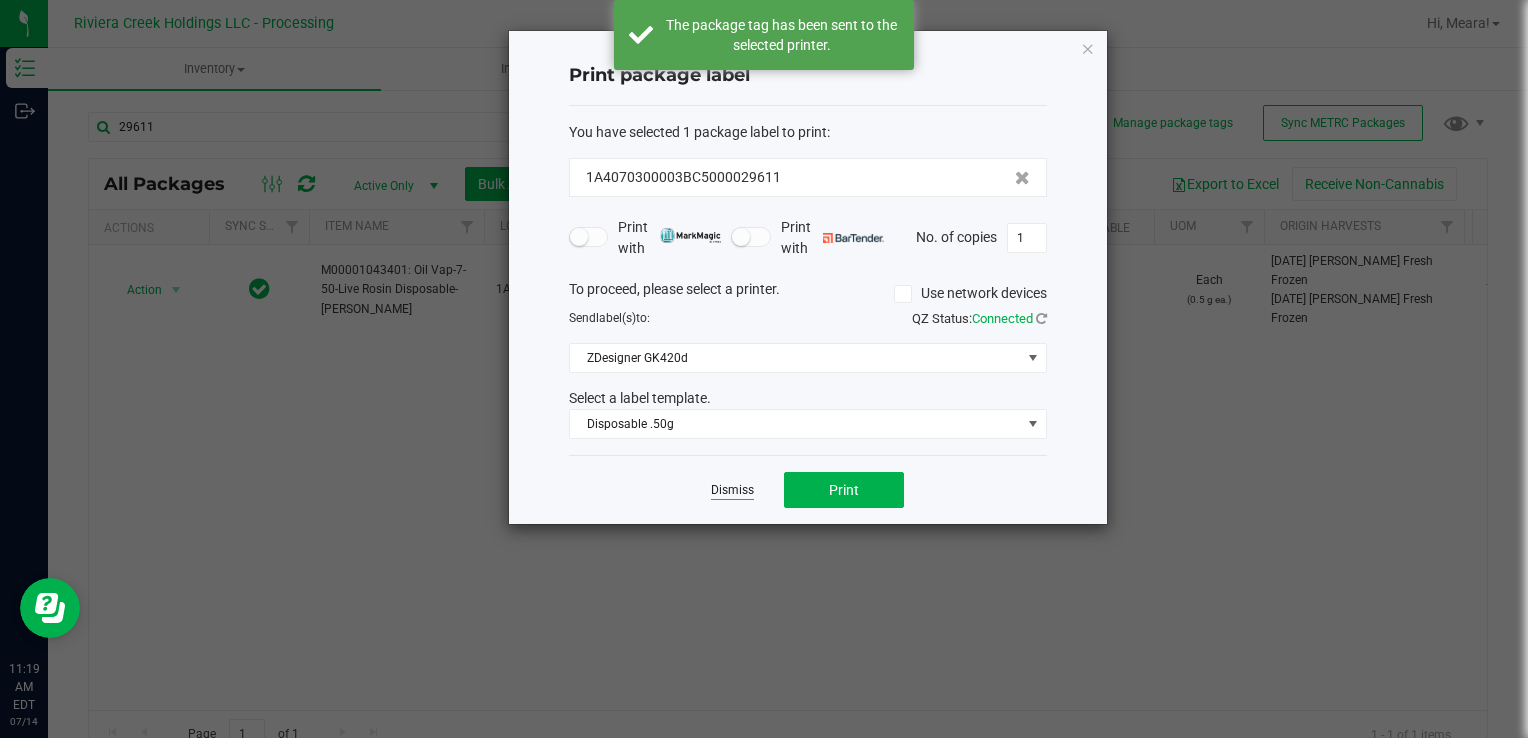 click on "Dismiss" 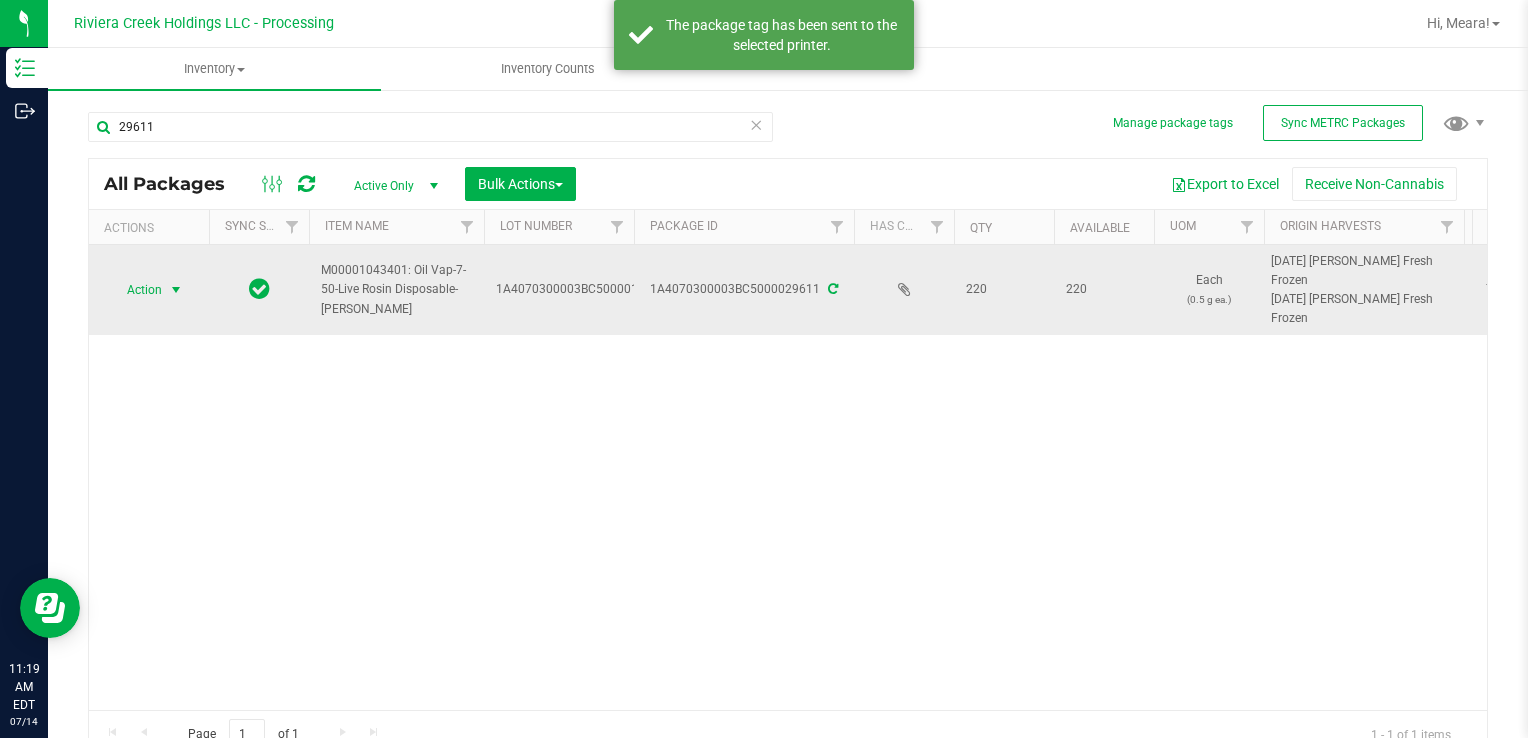 click at bounding box center (176, 290) 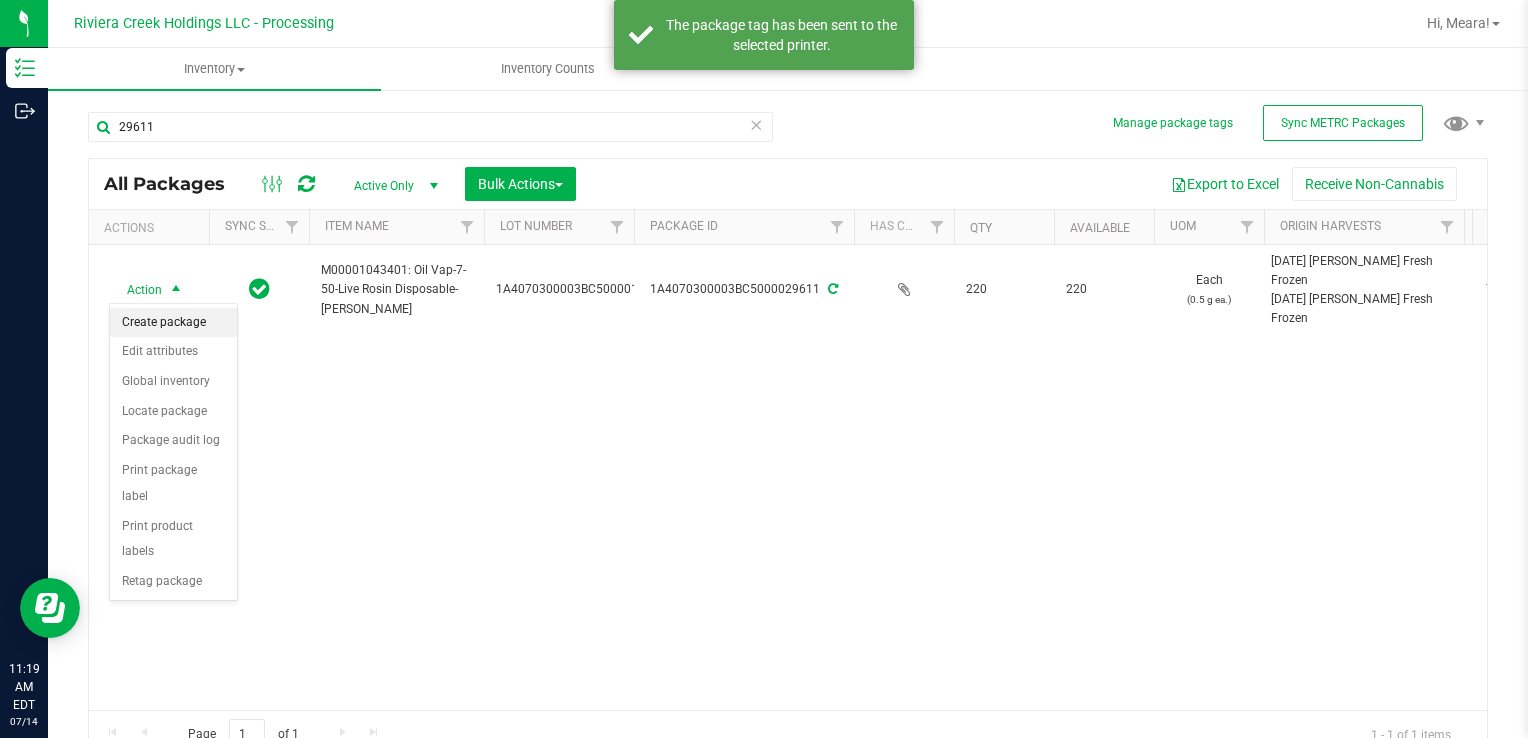 click on "Create package" at bounding box center (173, 323) 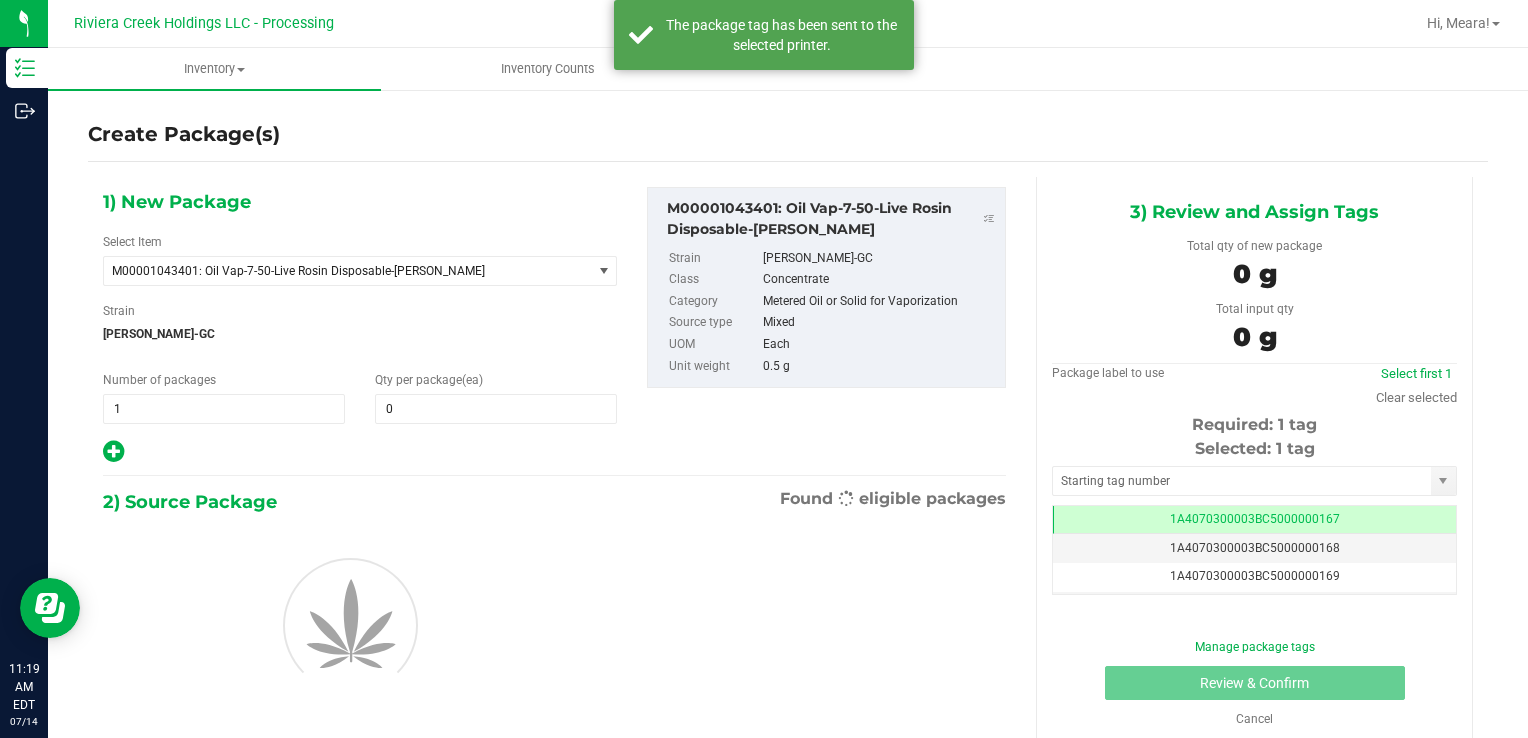 scroll, scrollTop: 0, scrollLeft: 0, axis: both 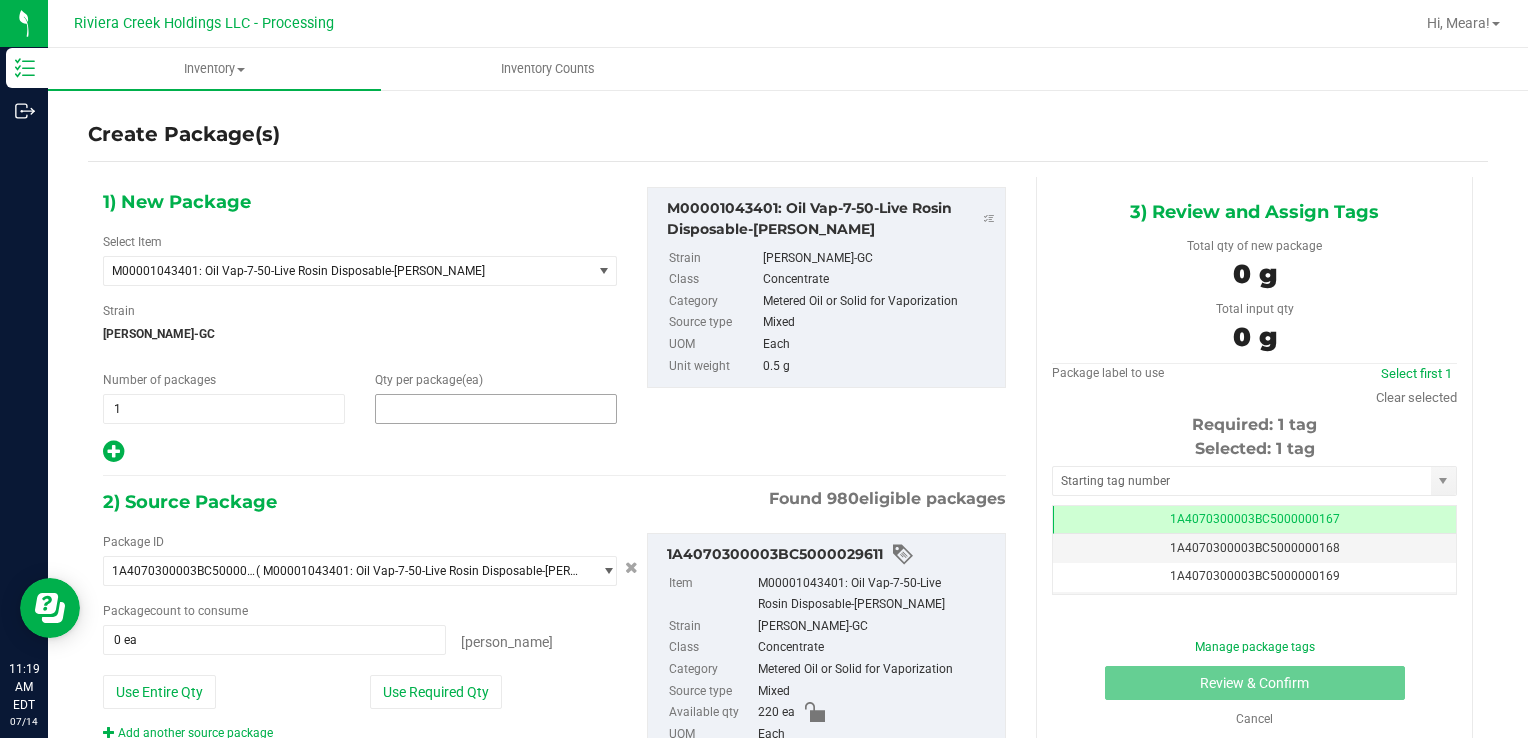 click at bounding box center (496, 409) 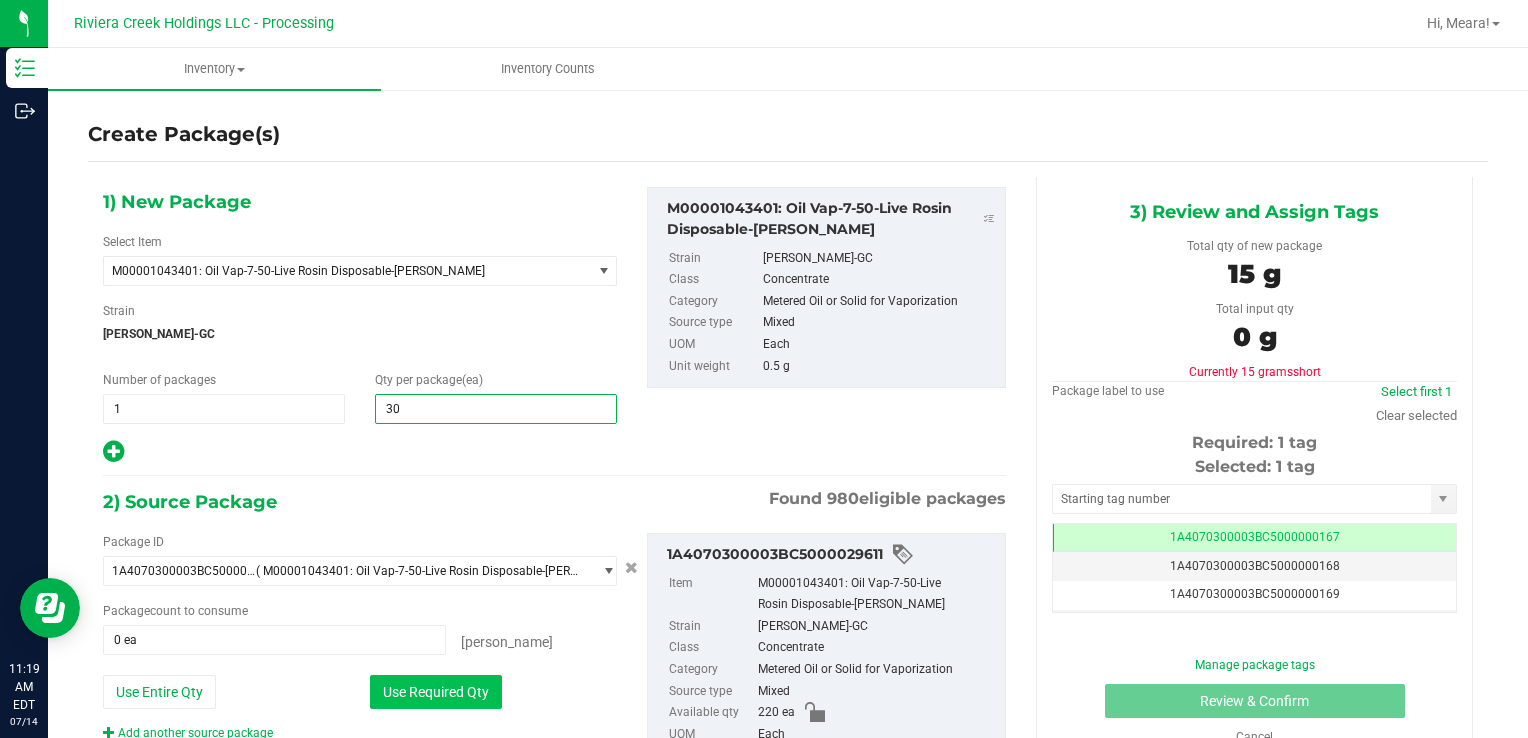 click on "Use Required Qty" at bounding box center (436, 692) 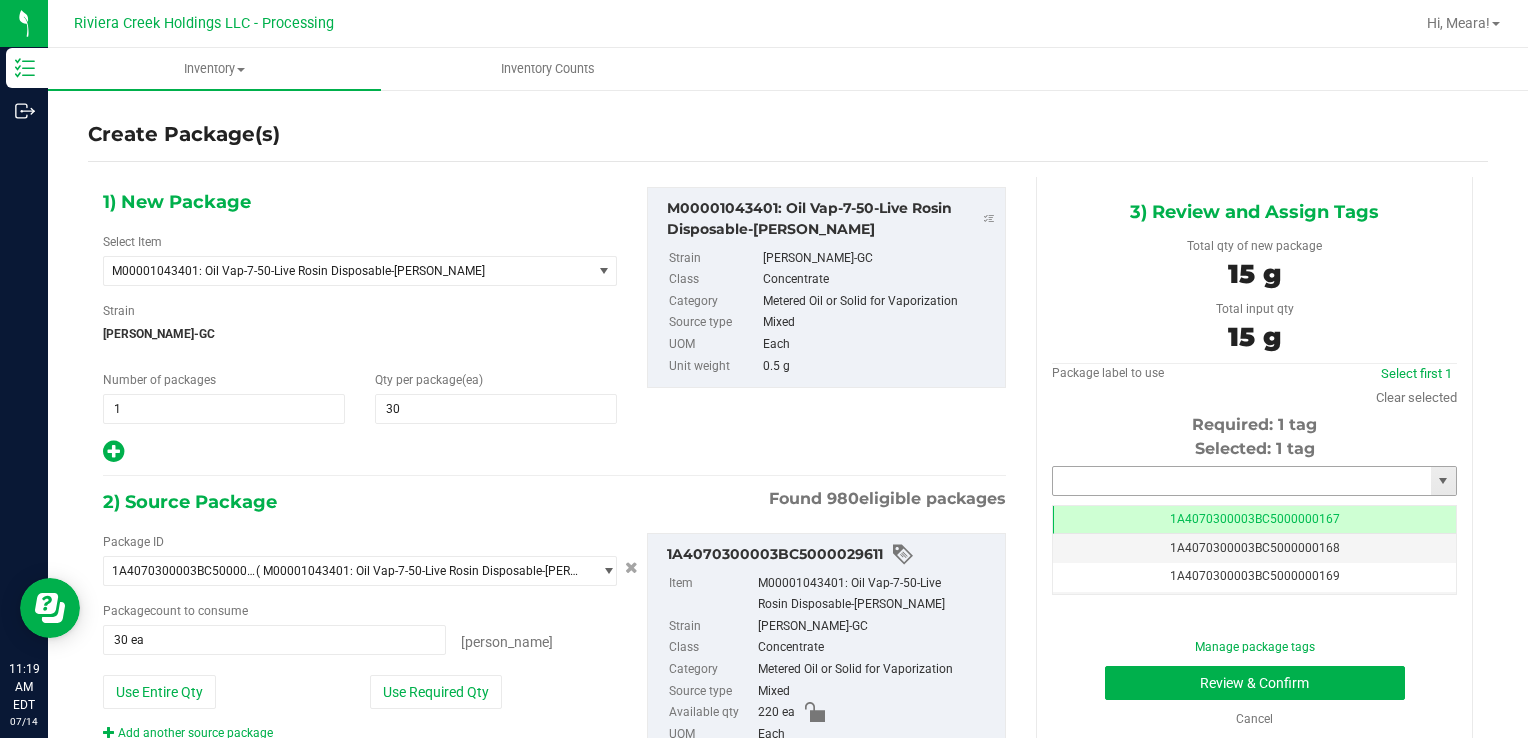 click at bounding box center [1242, 481] 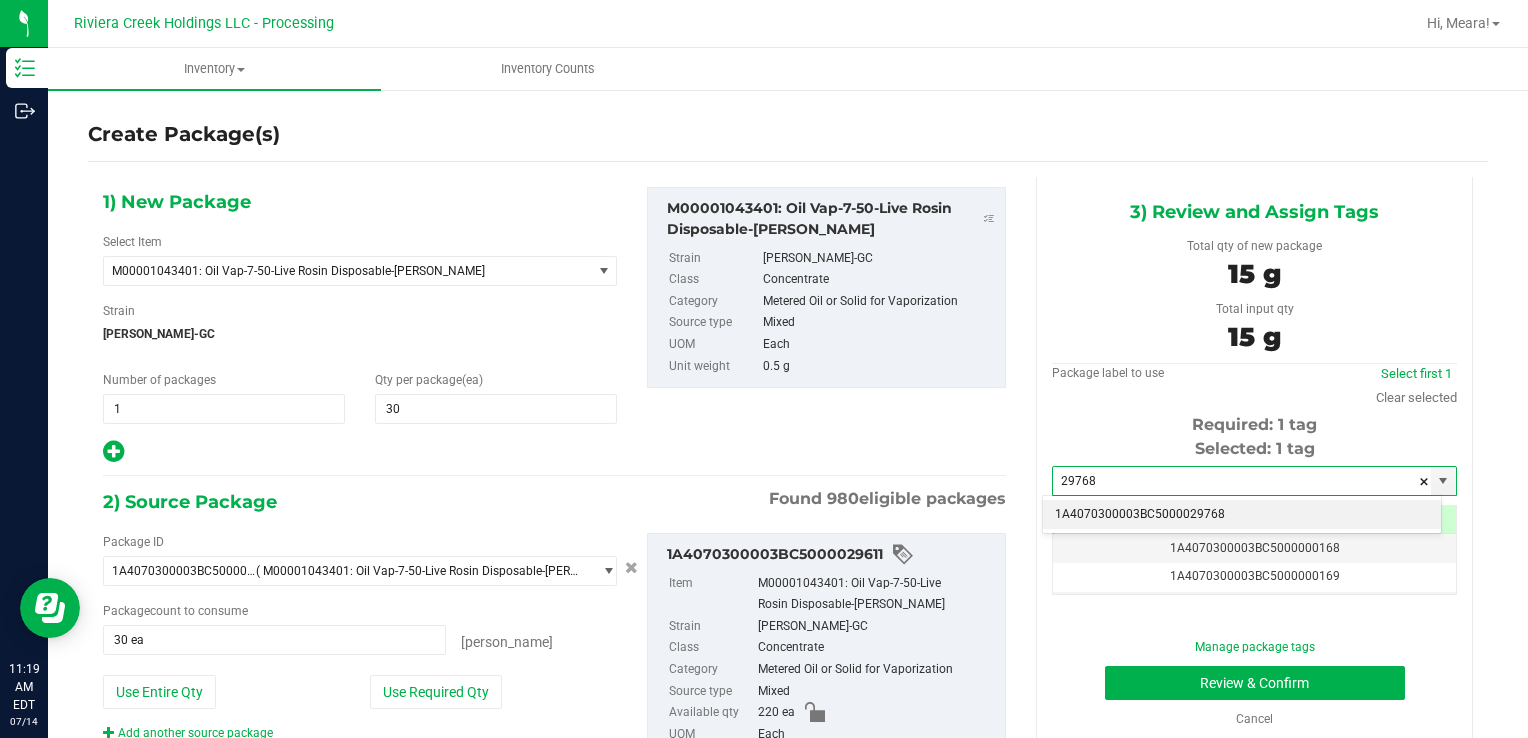 click on "1A4070300003BC5000029768" at bounding box center [1242, 515] 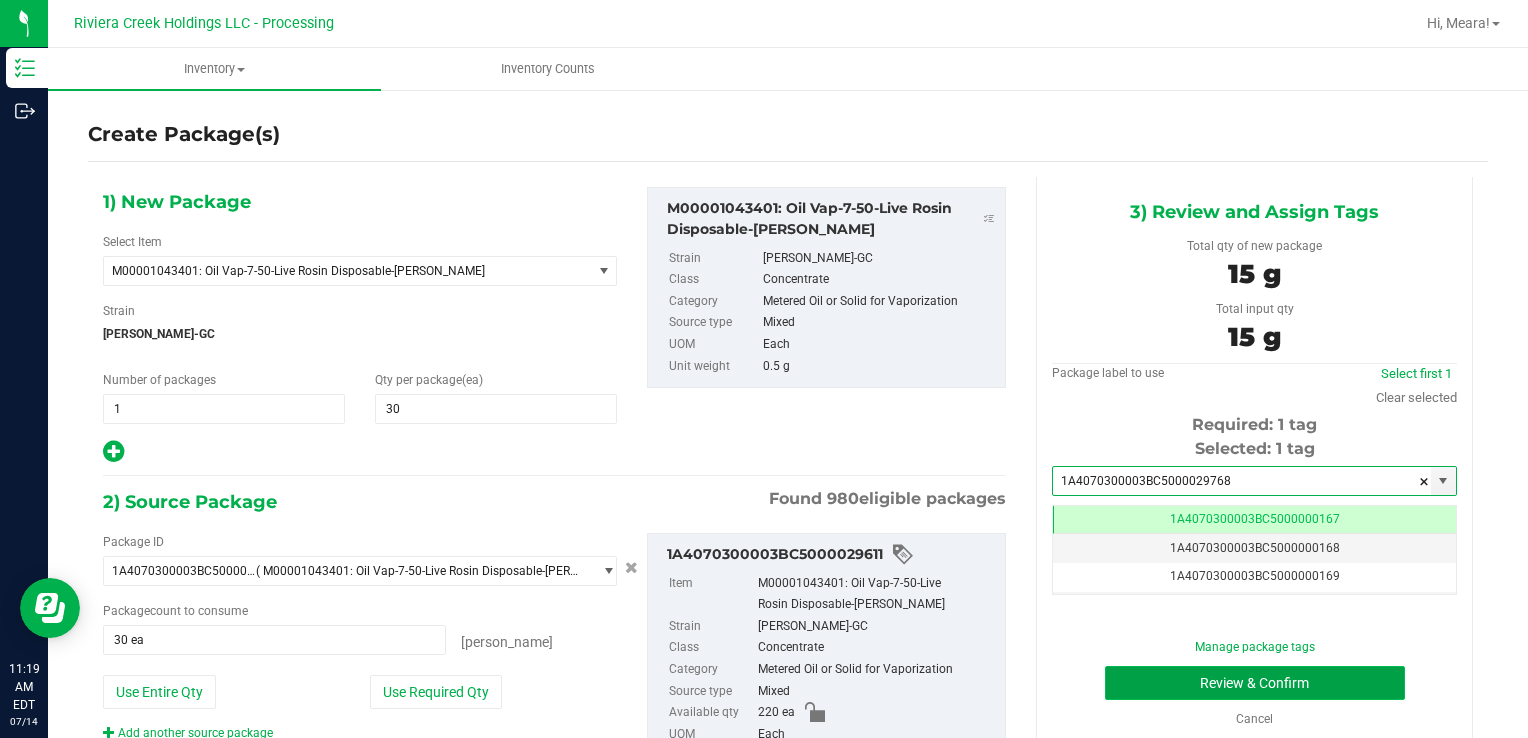 click on "Review & Confirm" at bounding box center (1255, 683) 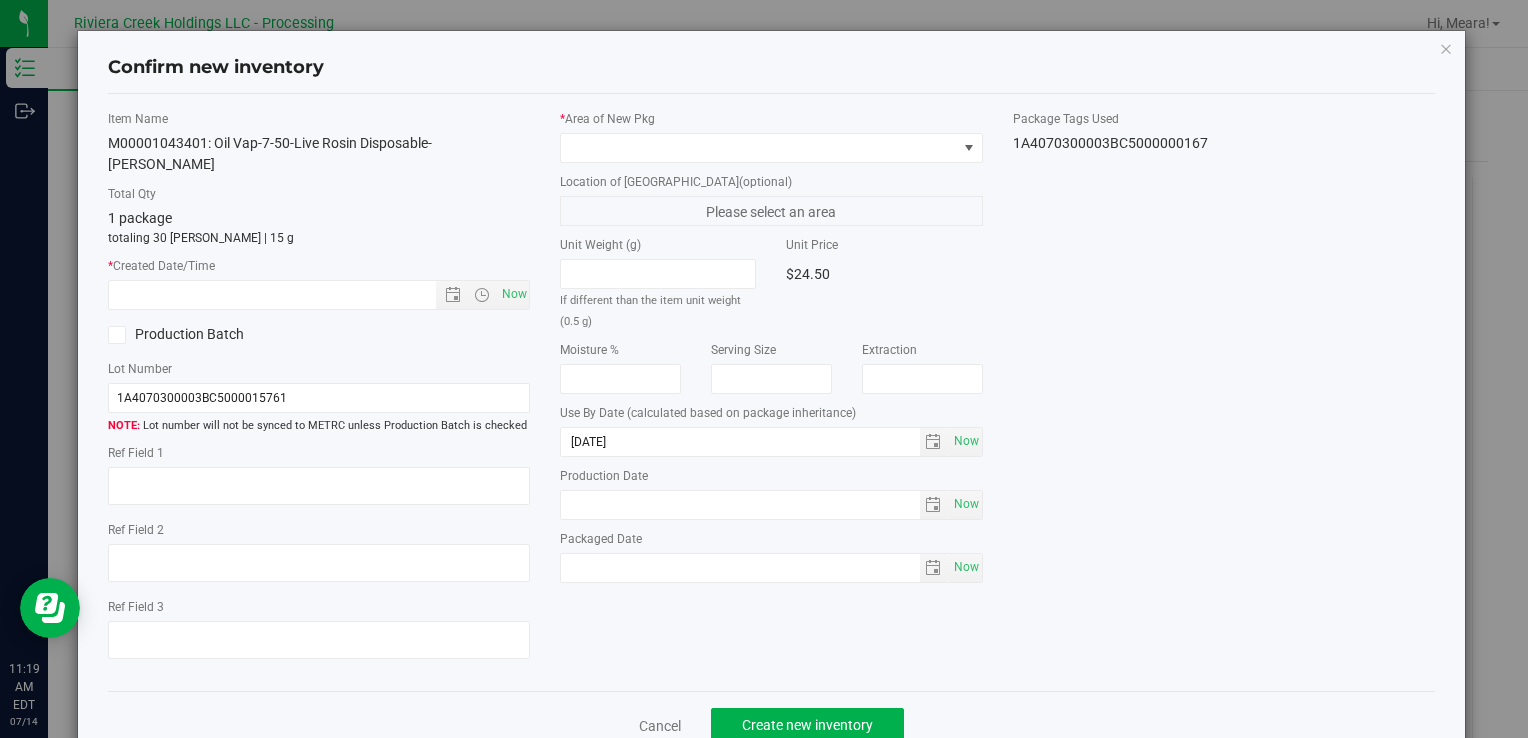scroll, scrollTop: 0, scrollLeft: 0, axis: both 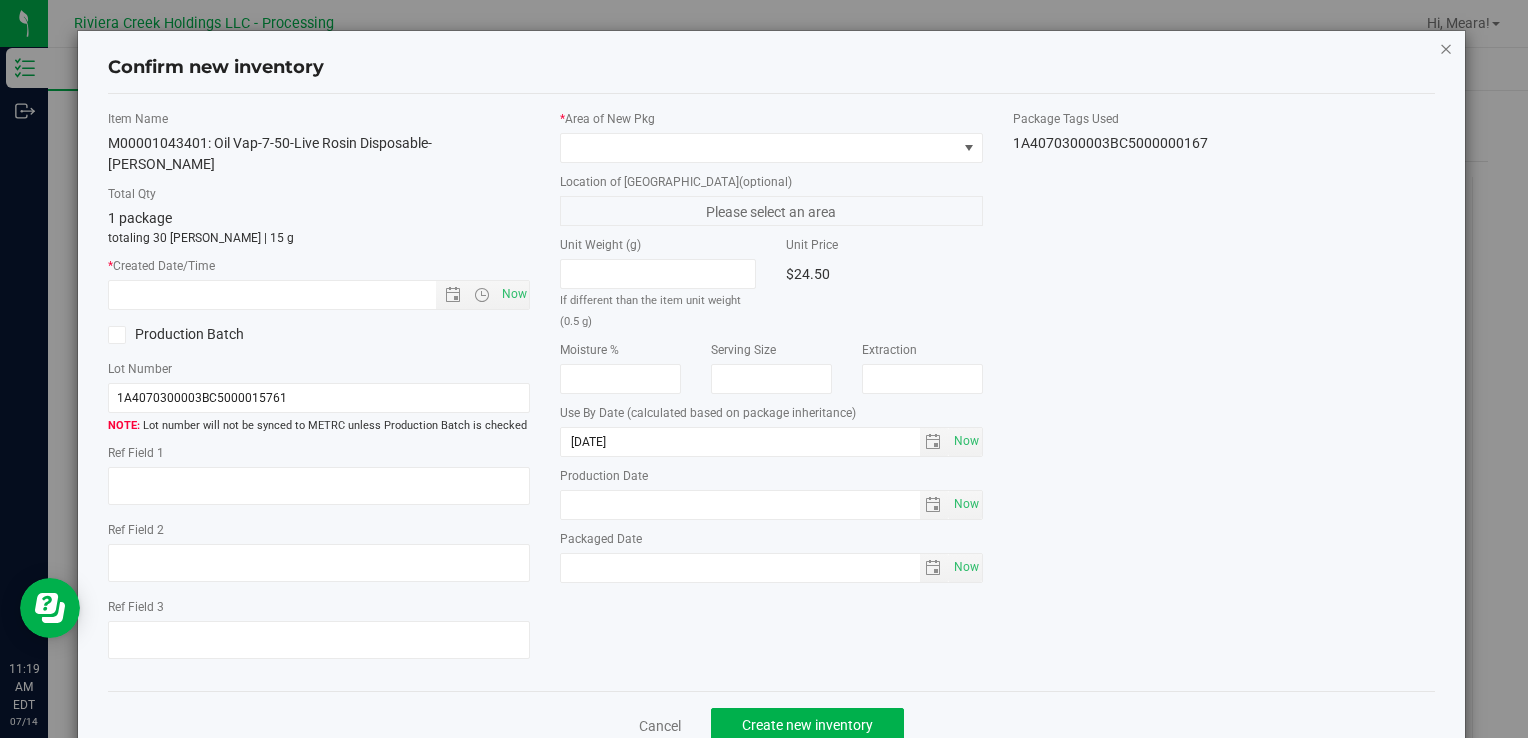click at bounding box center (1446, 48) 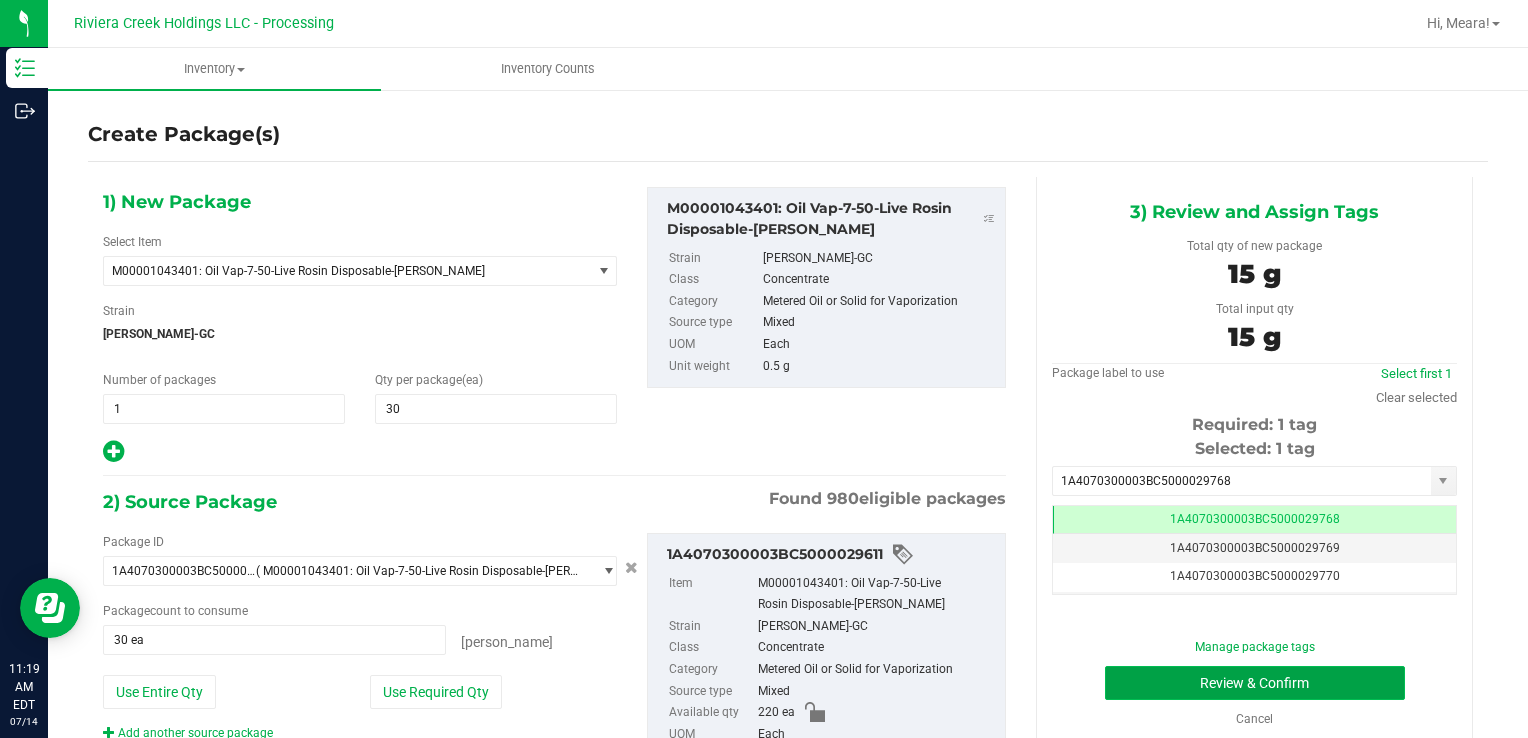 click on "Review & Confirm" at bounding box center [1255, 683] 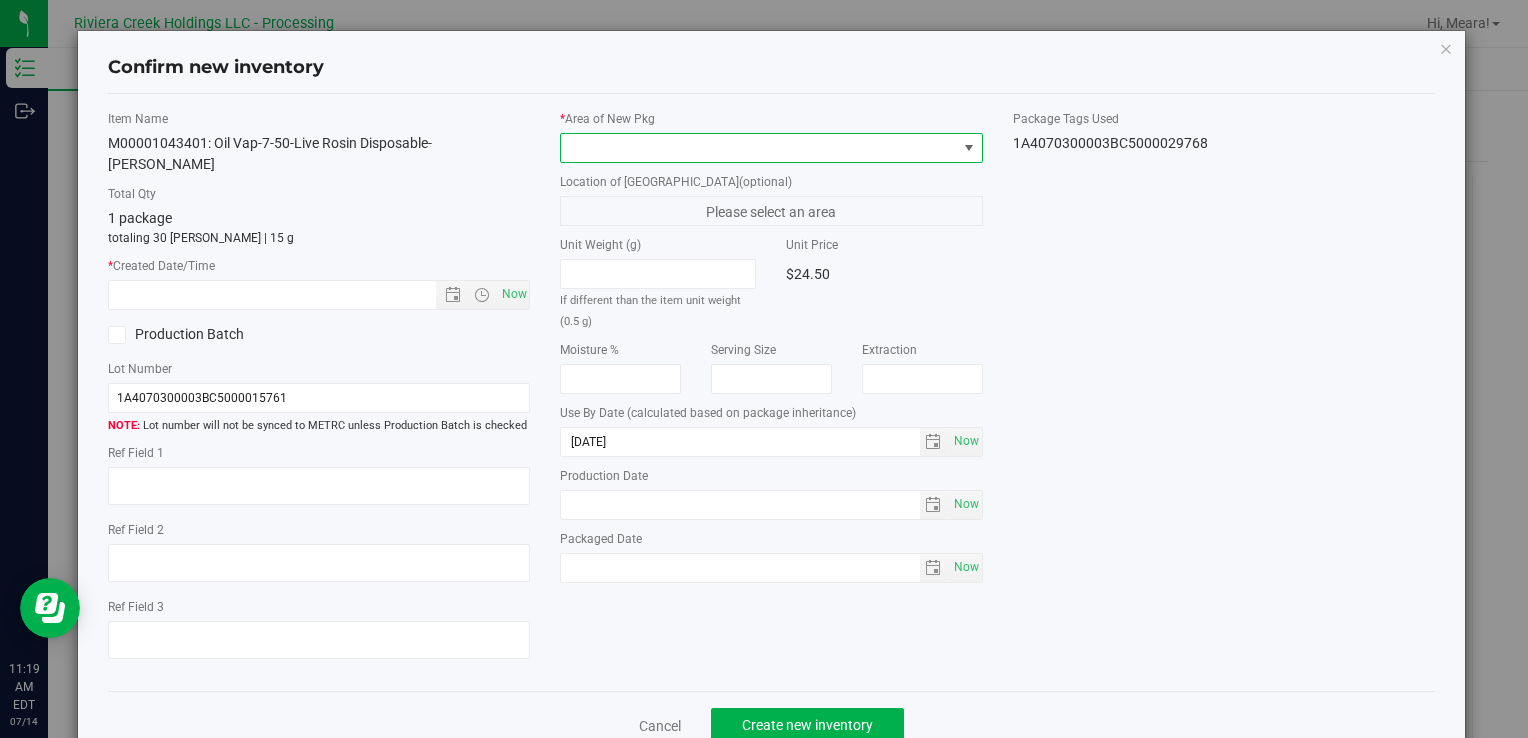 click at bounding box center (758, 148) 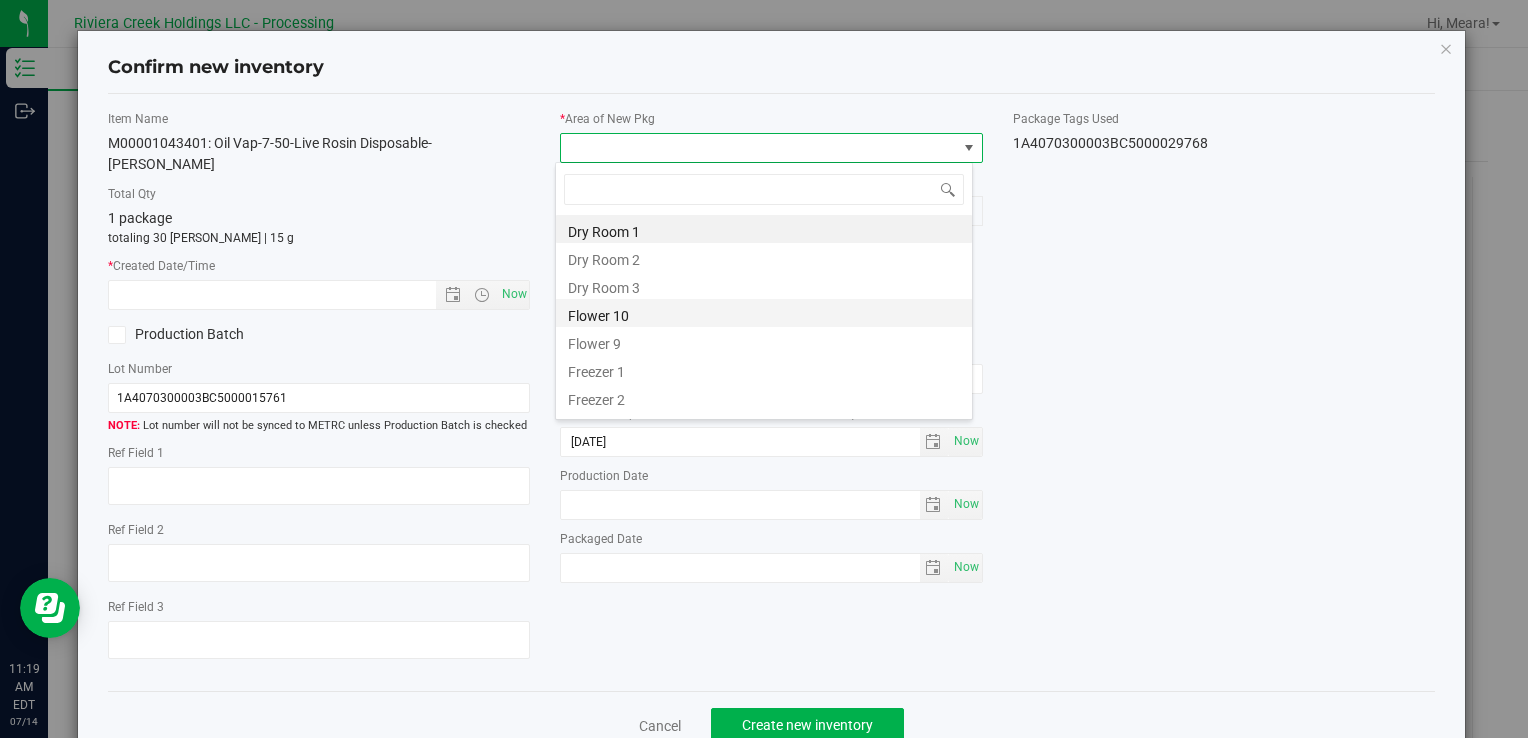 click on "Flower 10" at bounding box center [764, 313] 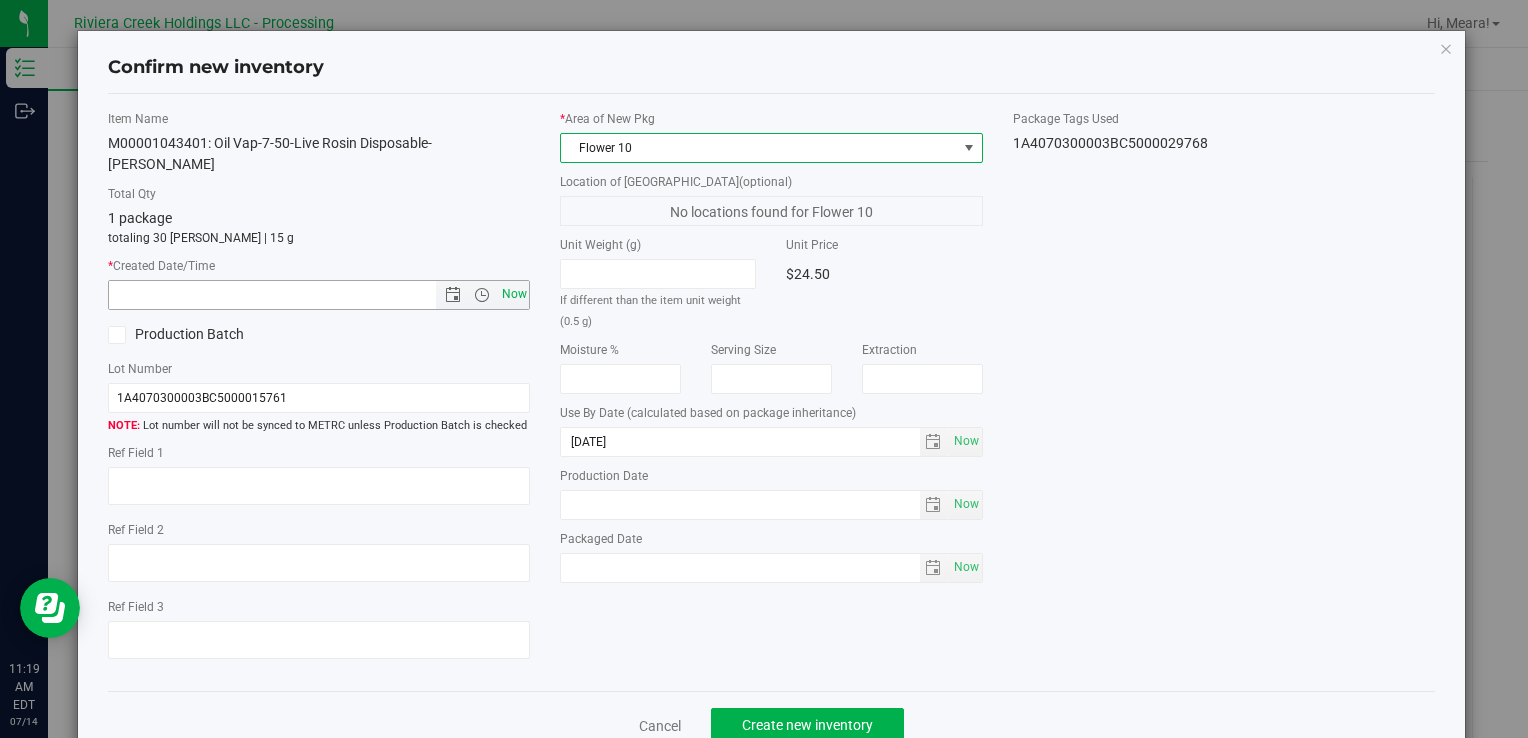 click on "Now" at bounding box center [514, 294] 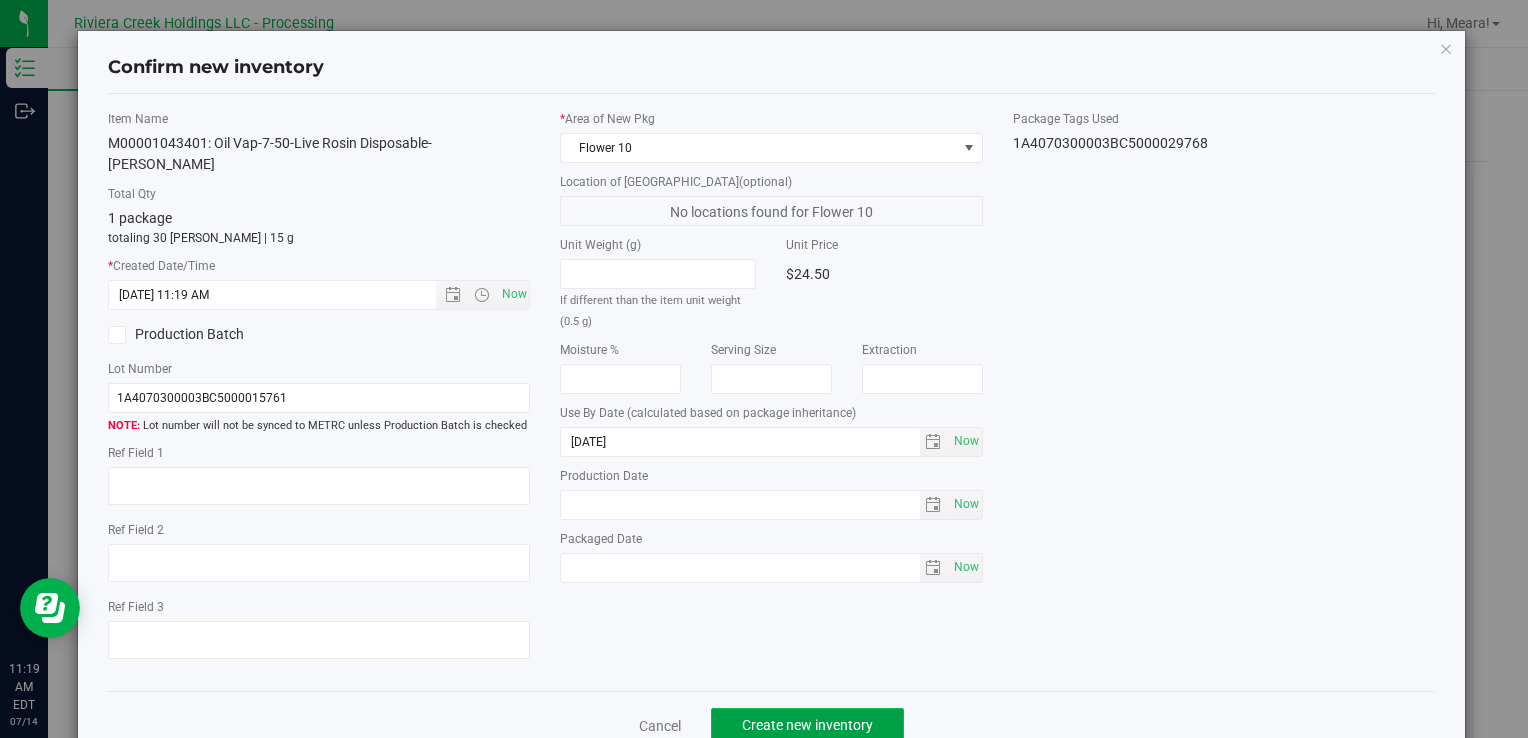 click on "Create new inventory" 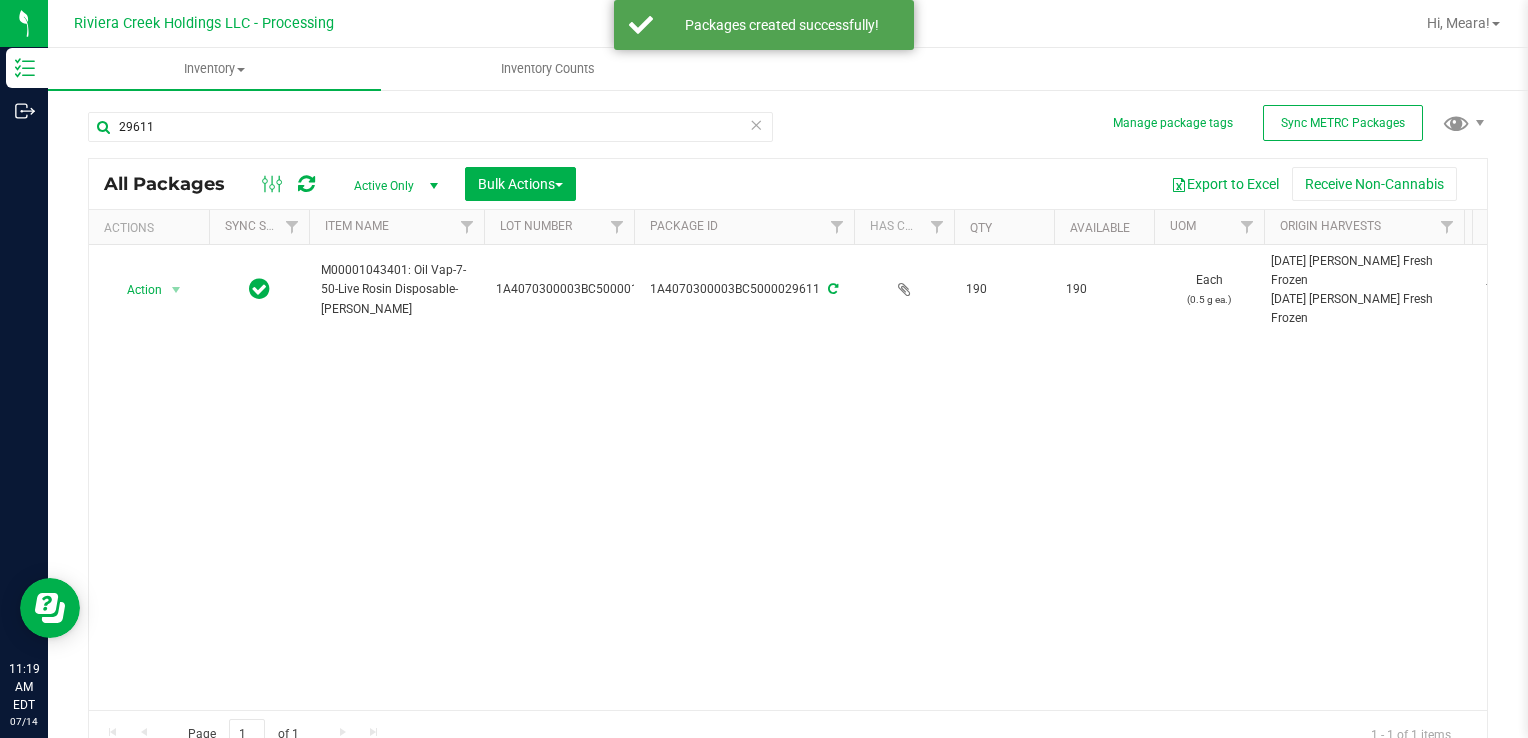click on "Action Action Create package Edit attributes Global inventory Locate package Package audit log Print package label Print product labels Retag package
M00001043401: Oil Vap-7-50-Live Rosin Disposable-[PERSON_NAME]
1A4070300003BC5000015761
1A4070300003BC5000029611
190
190
Each
(0.5 g ea.)
[DATE] [PERSON_NAME] Fresh Frozen [DATE] [PERSON_NAME] Fresh Frozen 70.9000
Flower 10
Pass
[DATE]
Now" at bounding box center [788, 477] 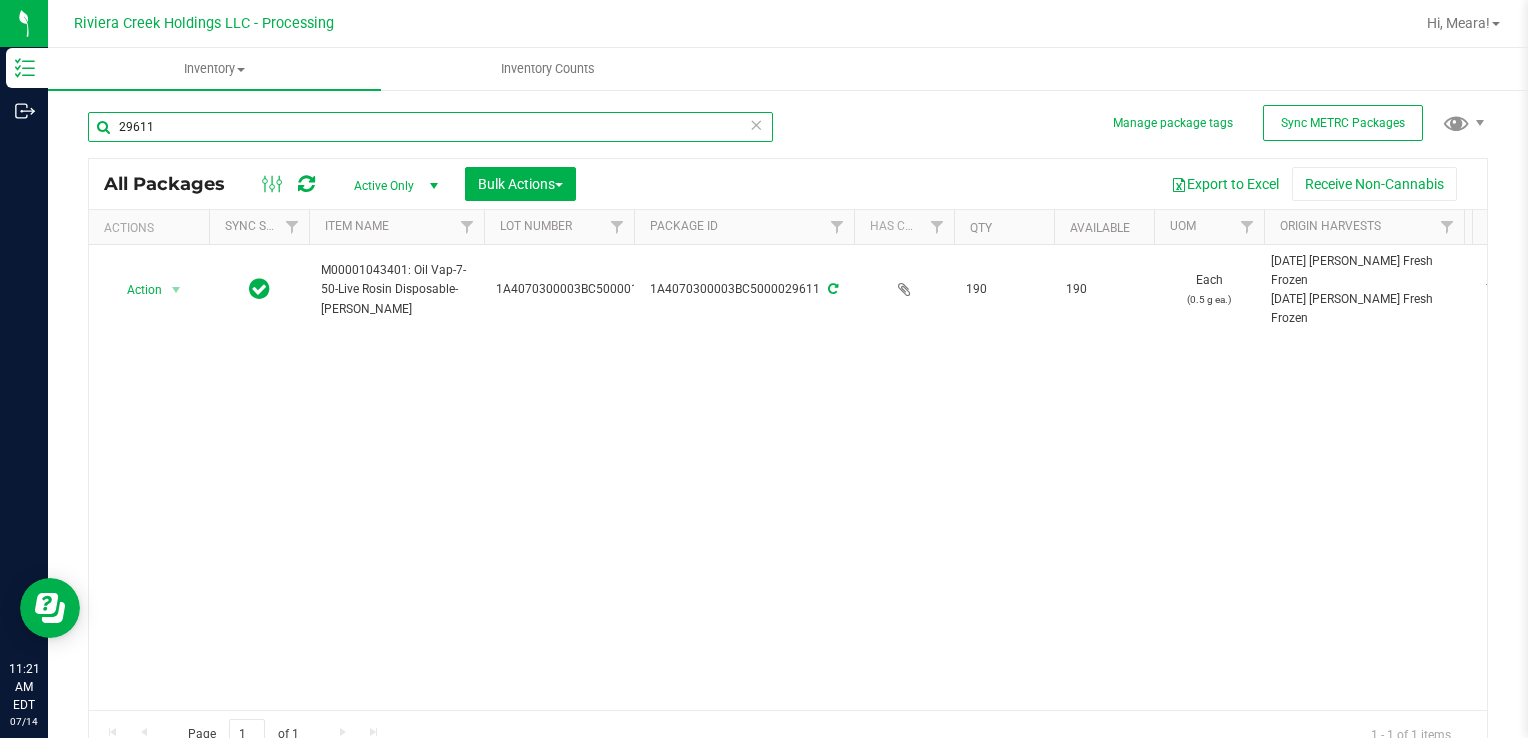 drag, startPoint x: 230, startPoint y: 131, endPoint x: 50, endPoint y: 127, distance: 180.04443 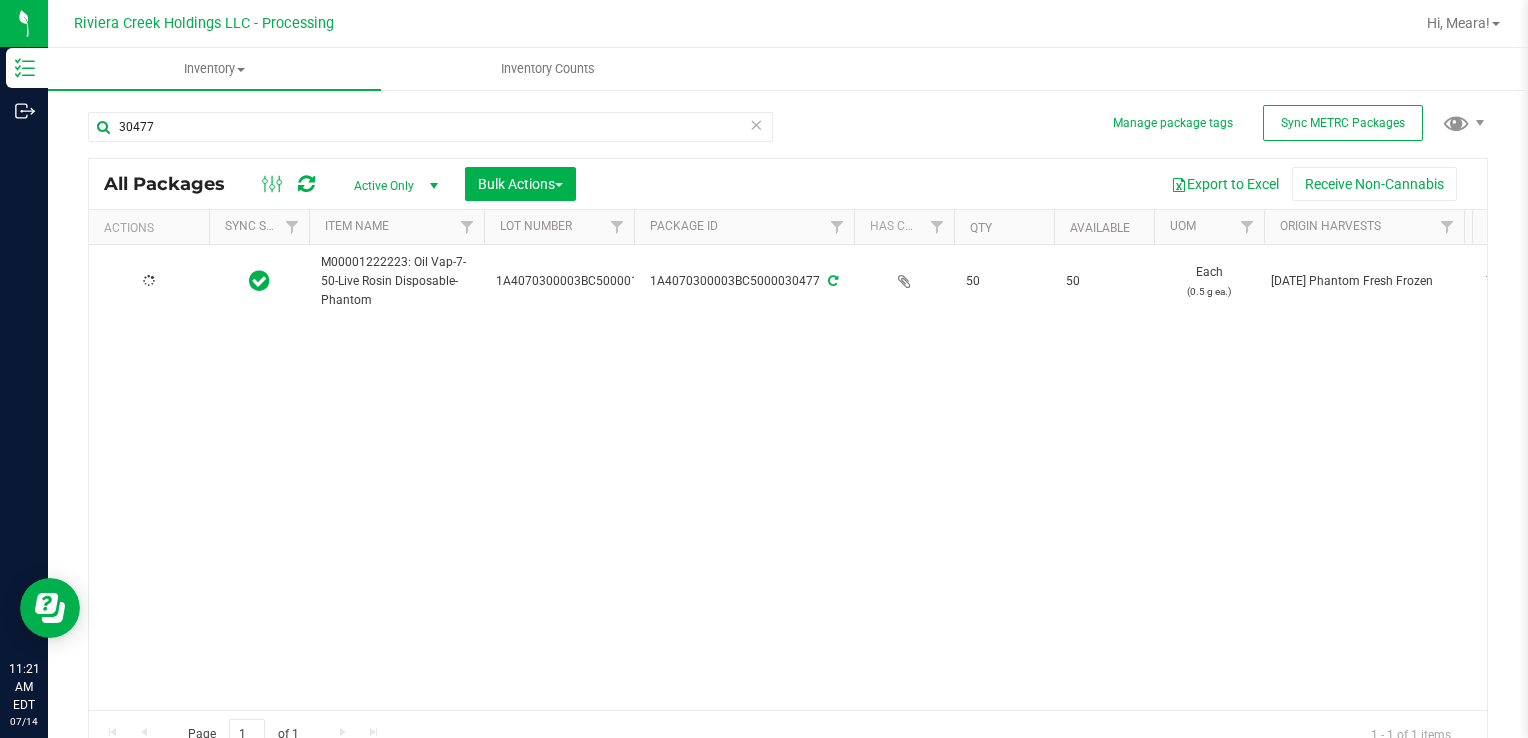 click at bounding box center (149, 281) 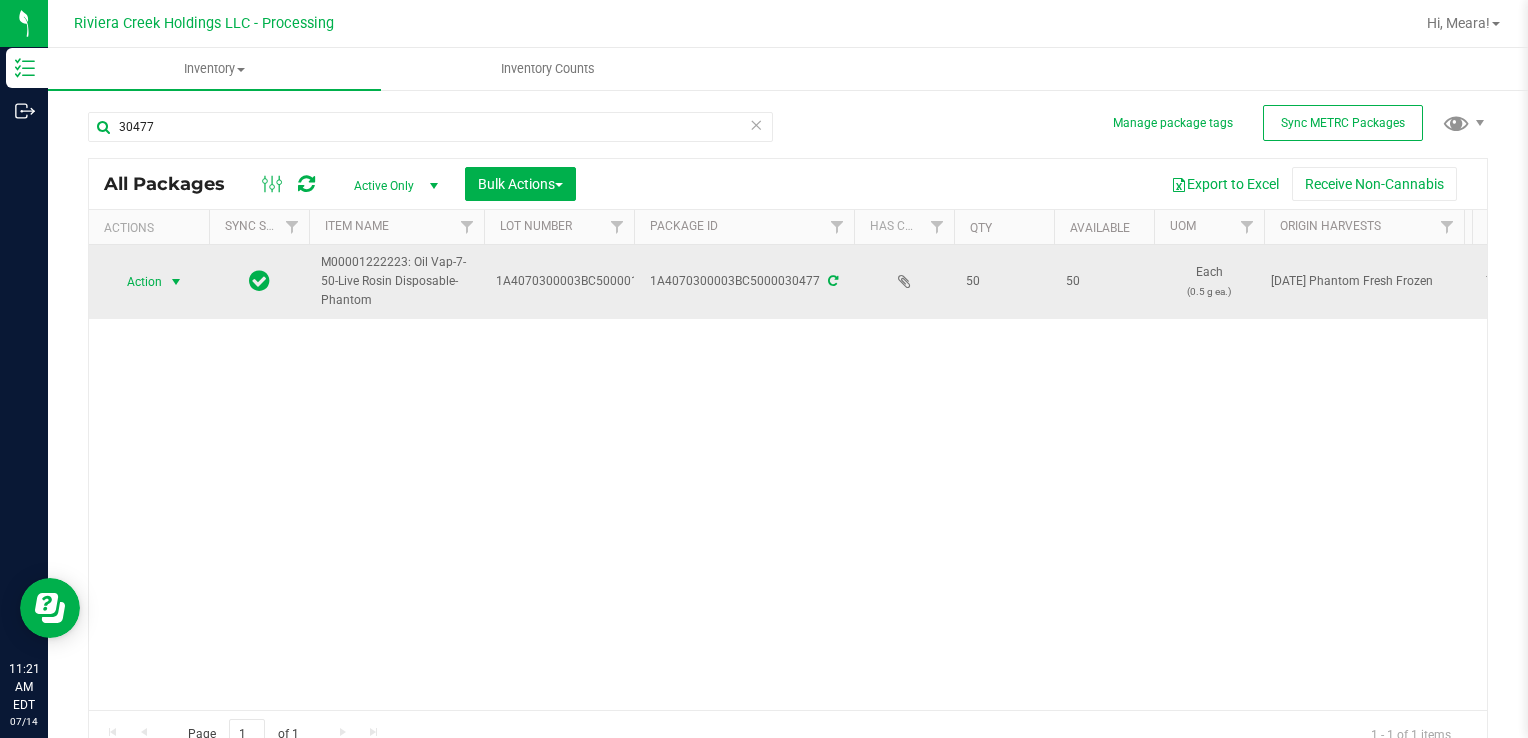 click at bounding box center (176, 282) 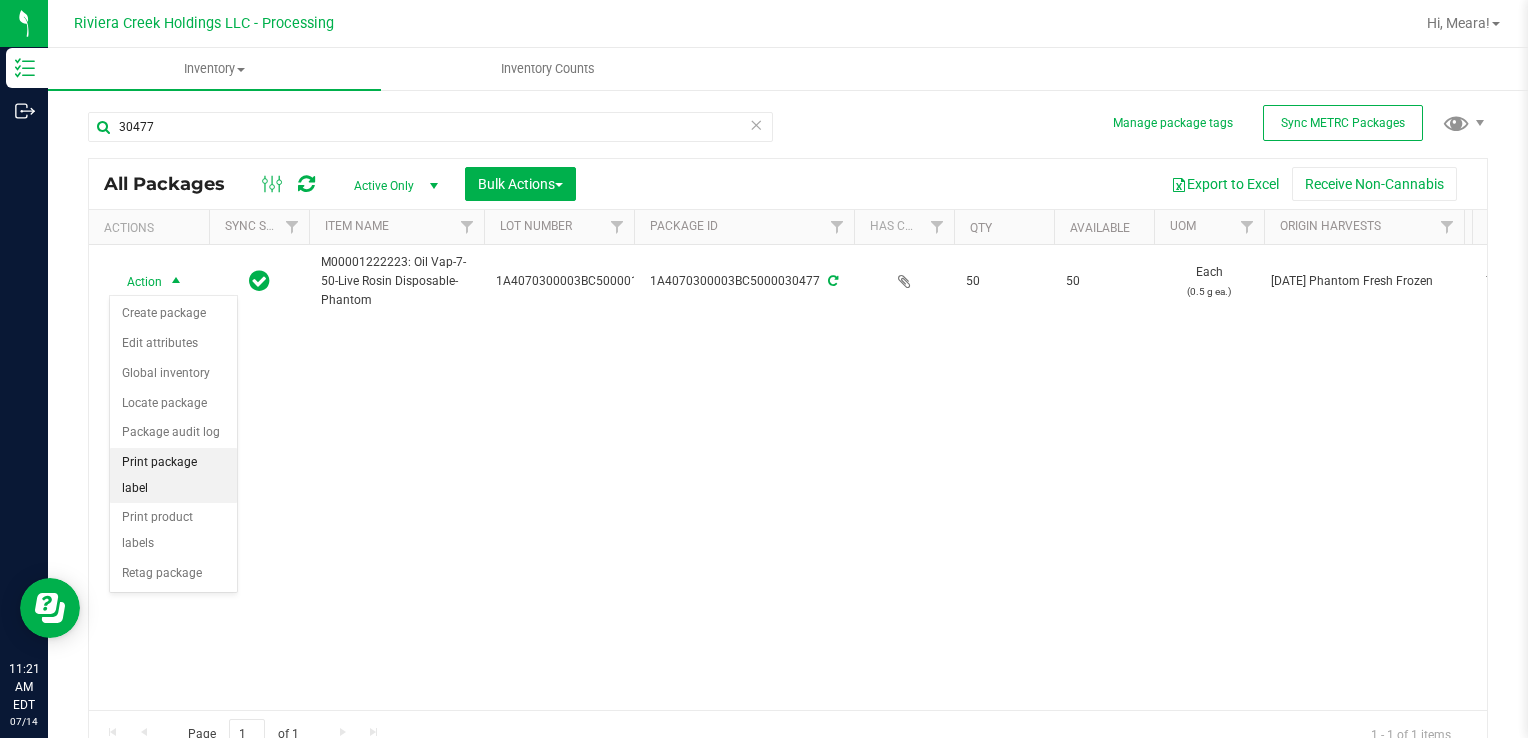 click on "Print package label" at bounding box center [173, 475] 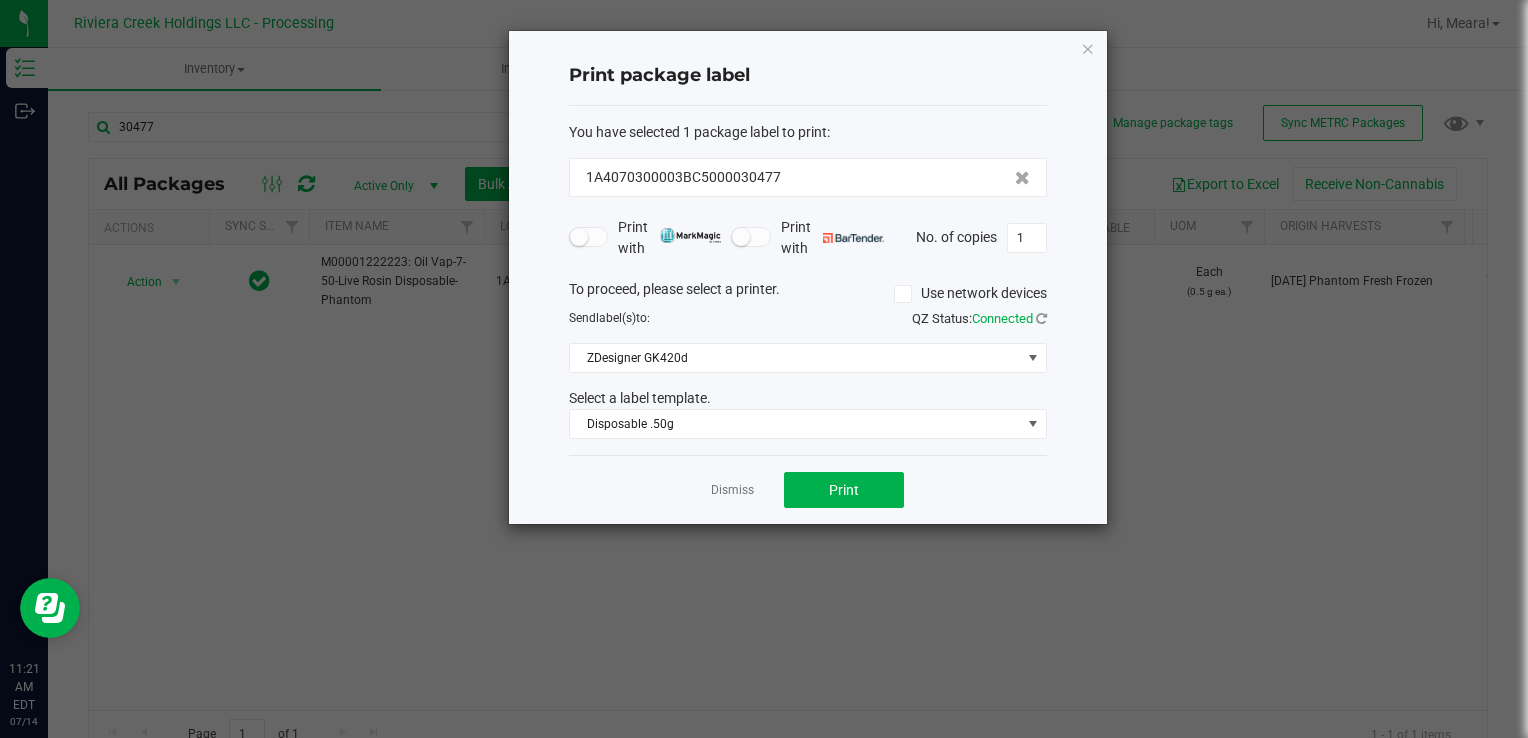 drag, startPoint x: 1048, startPoint y: 237, endPoint x: 976, endPoint y: 211, distance: 76.55064 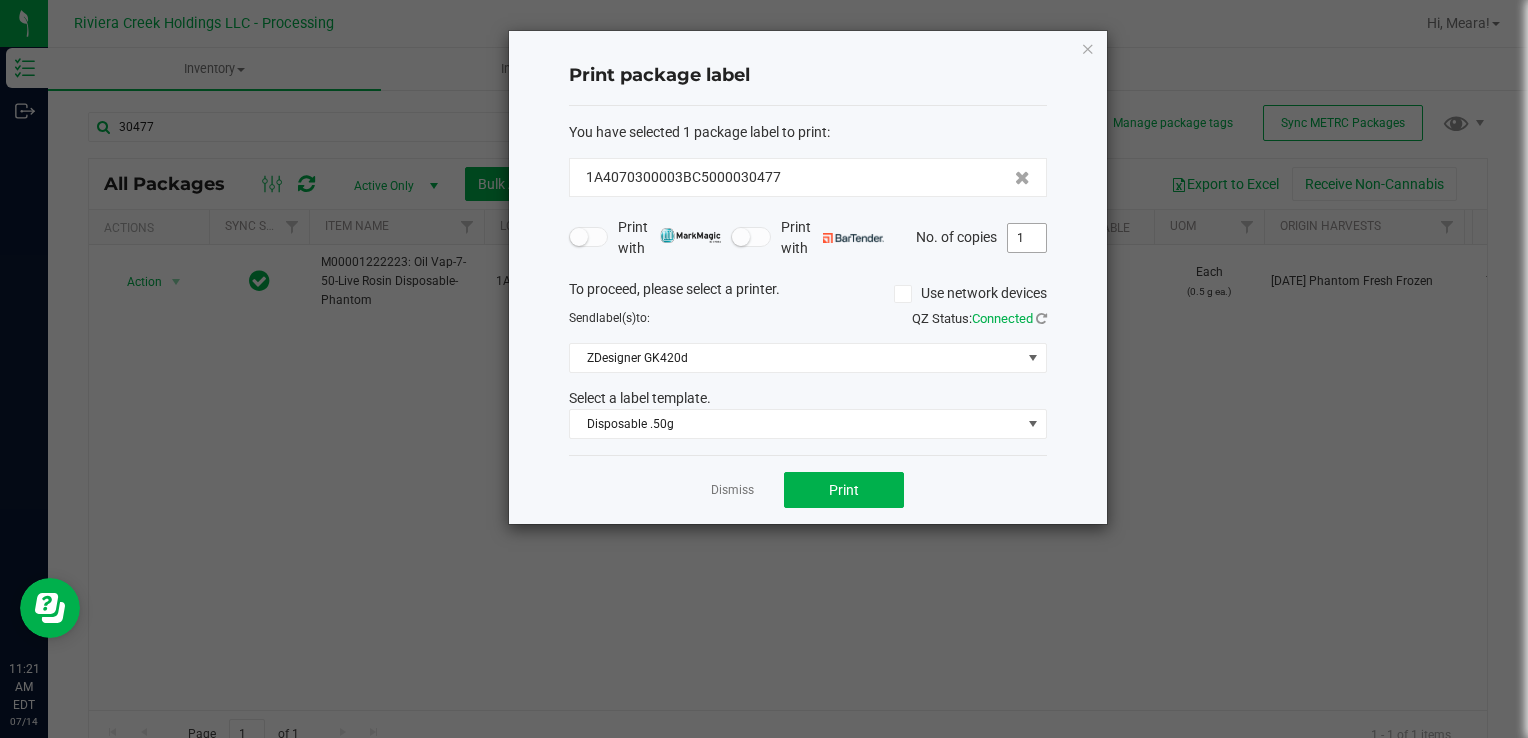 click on "1" at bounding box center [1027, 238] 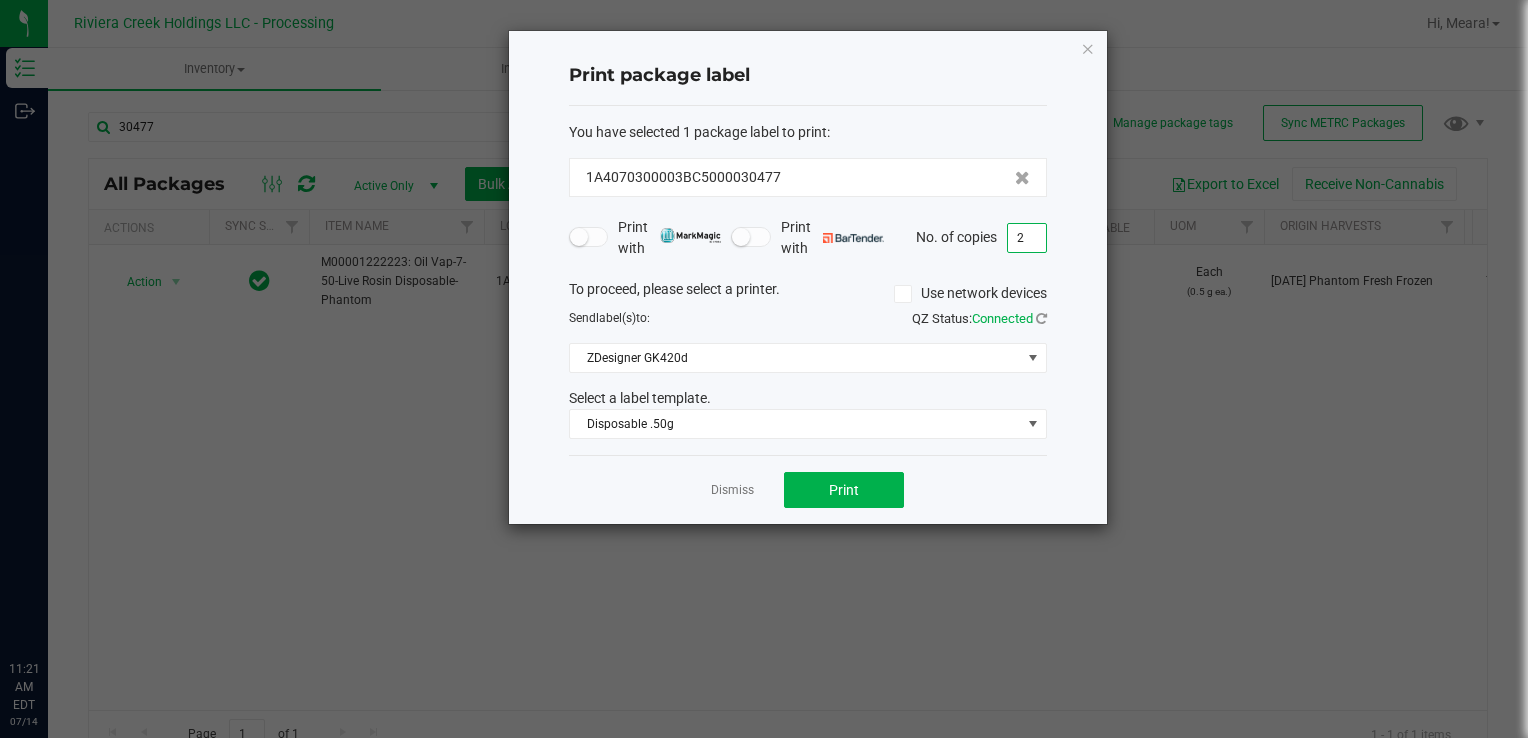 scroll, scrollTop: 0, scrollLeft: 0, axis: both 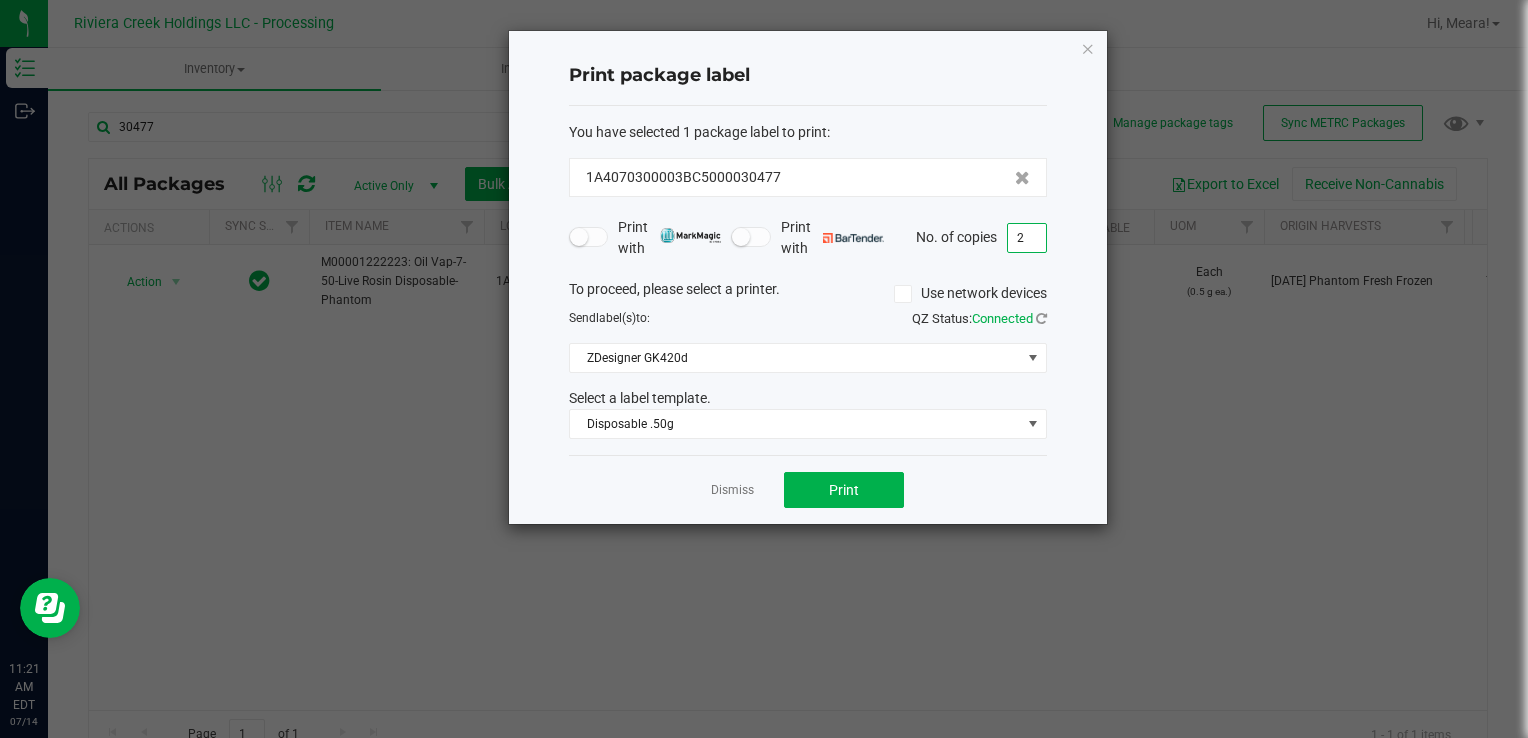 type on "2" 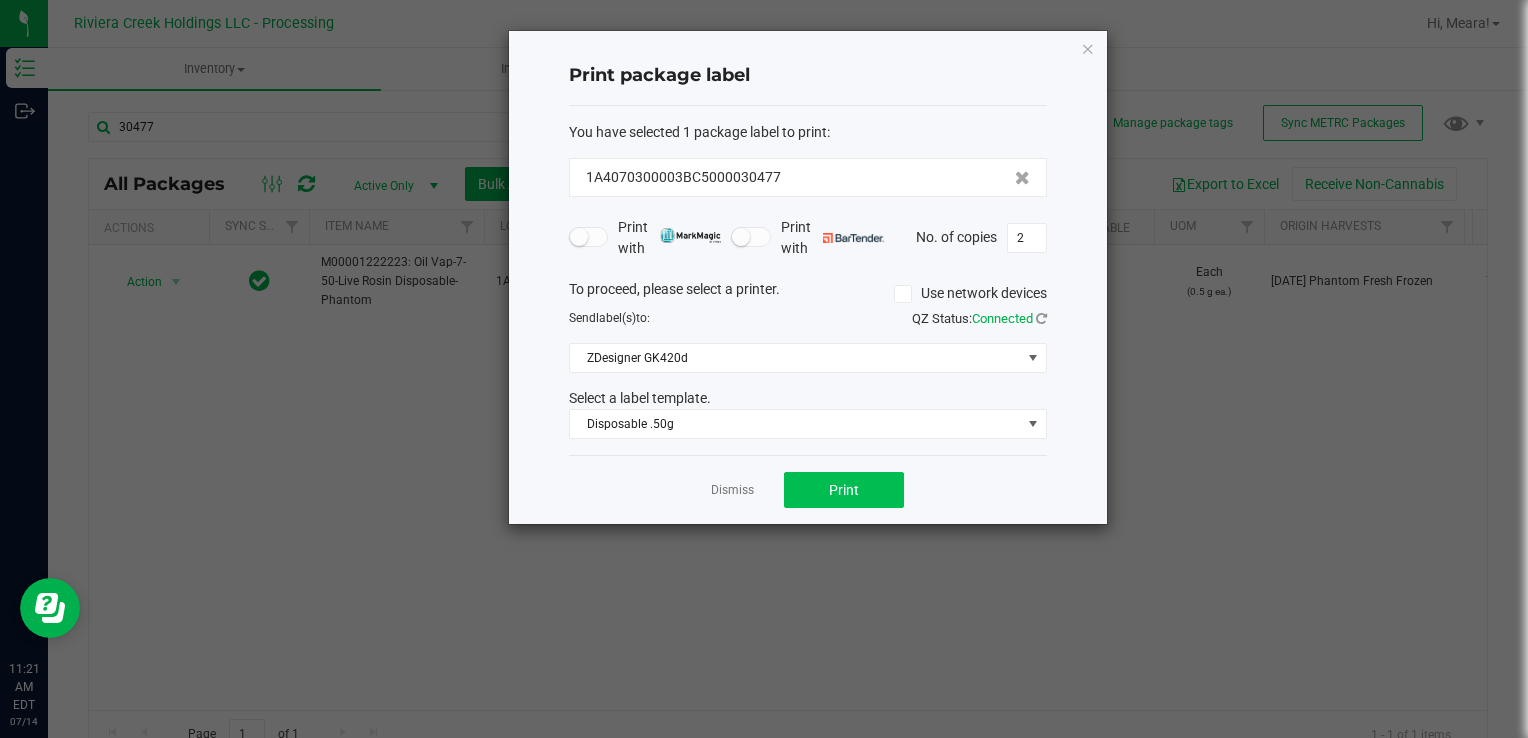 click on "Dismiss   Print" 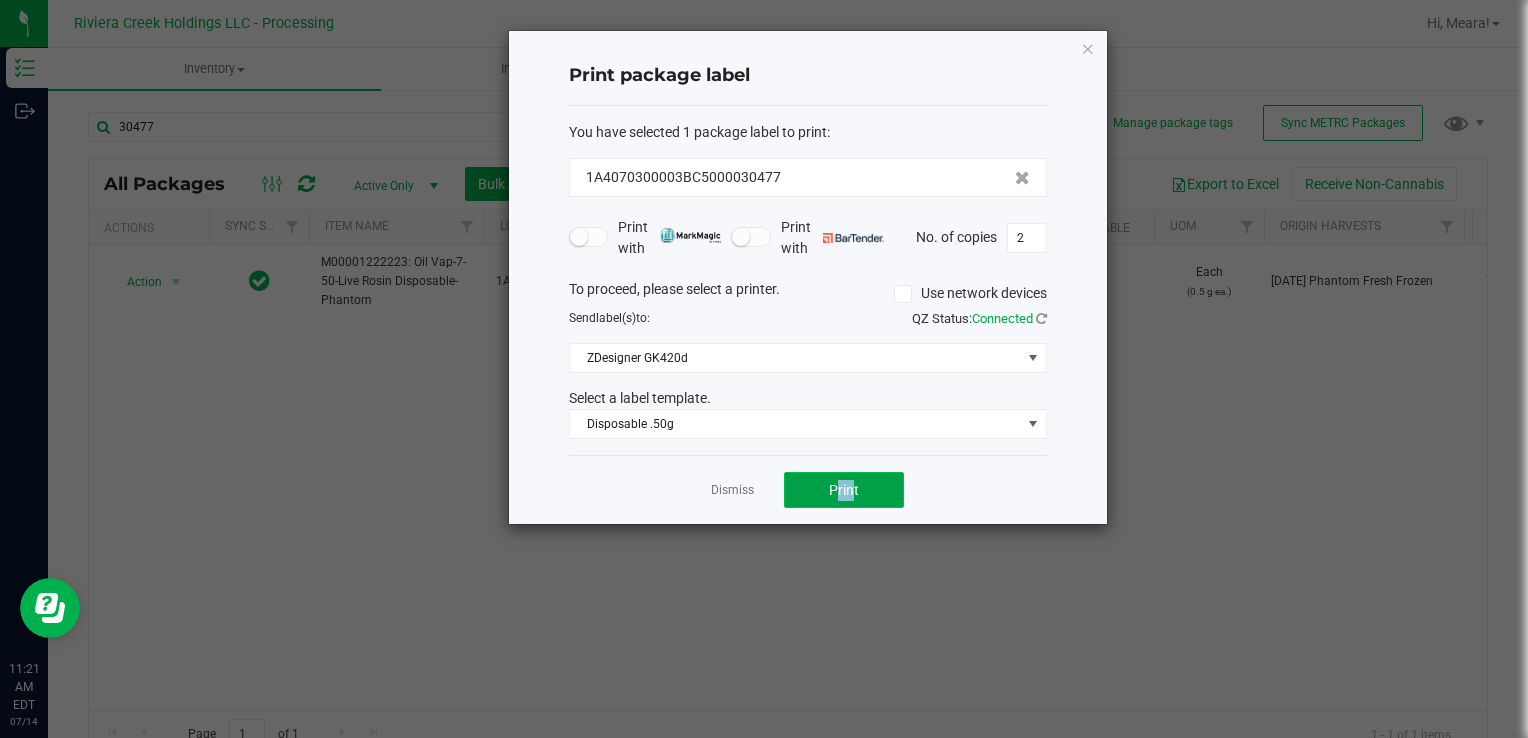drag, startPoint x: 846, startPoint y: 472, endPoint x: 823, endPoint y: 490, distance: 29.206163 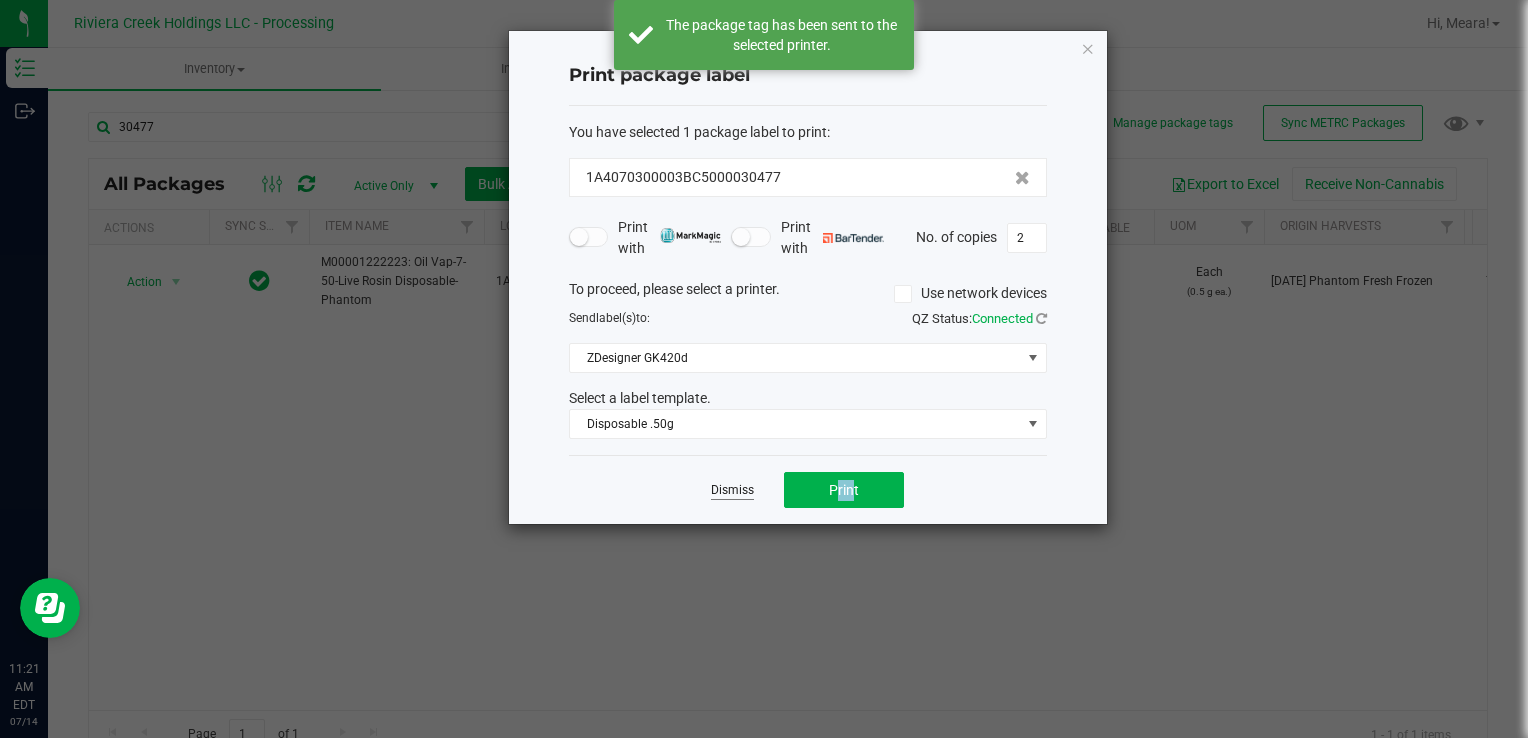 click on "Dismiss" 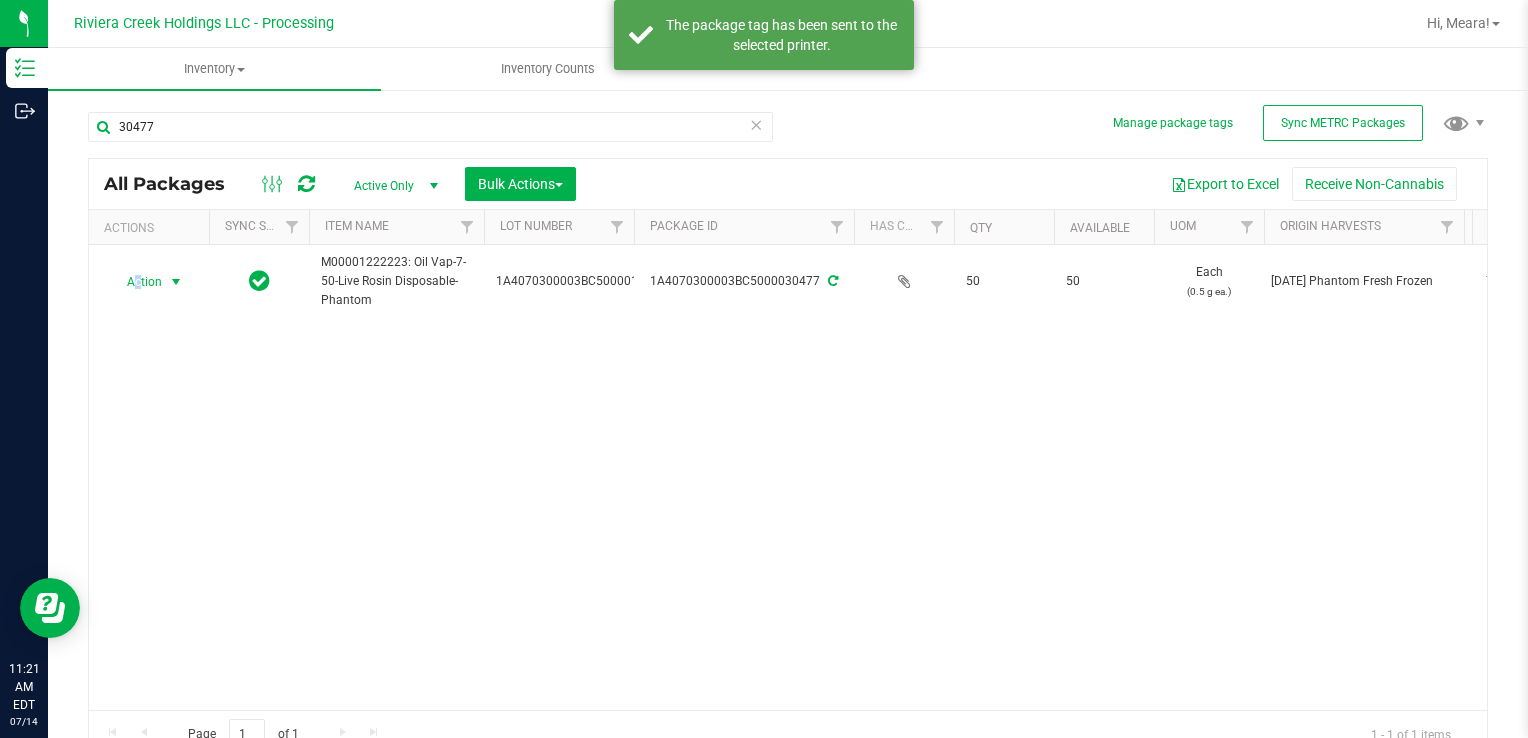 drag, startPoint x: 139, startPoint y: 280, endPoint x: 156, endPoint y: 303, distance: 28.600698 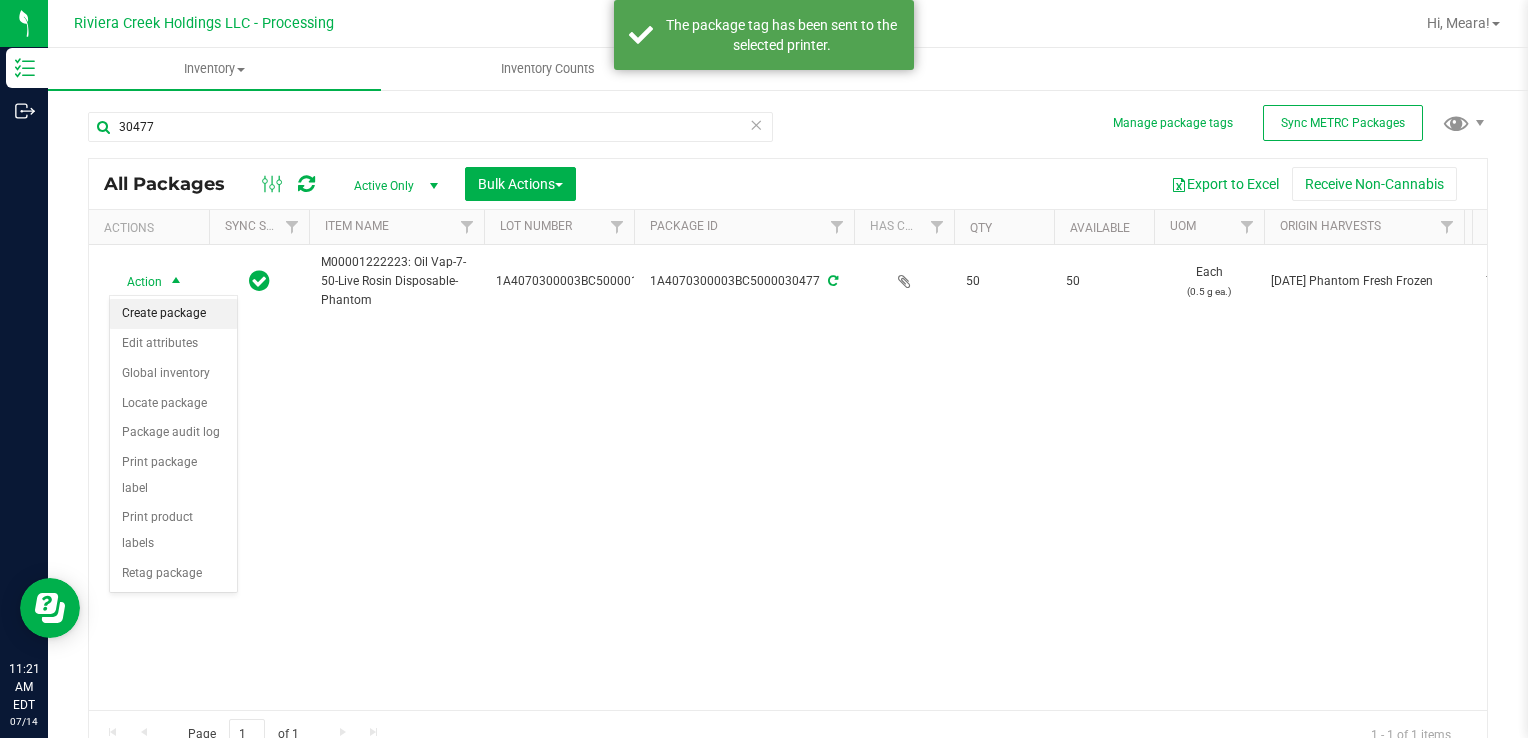click on "Create package" at bounding box center [173, 314] 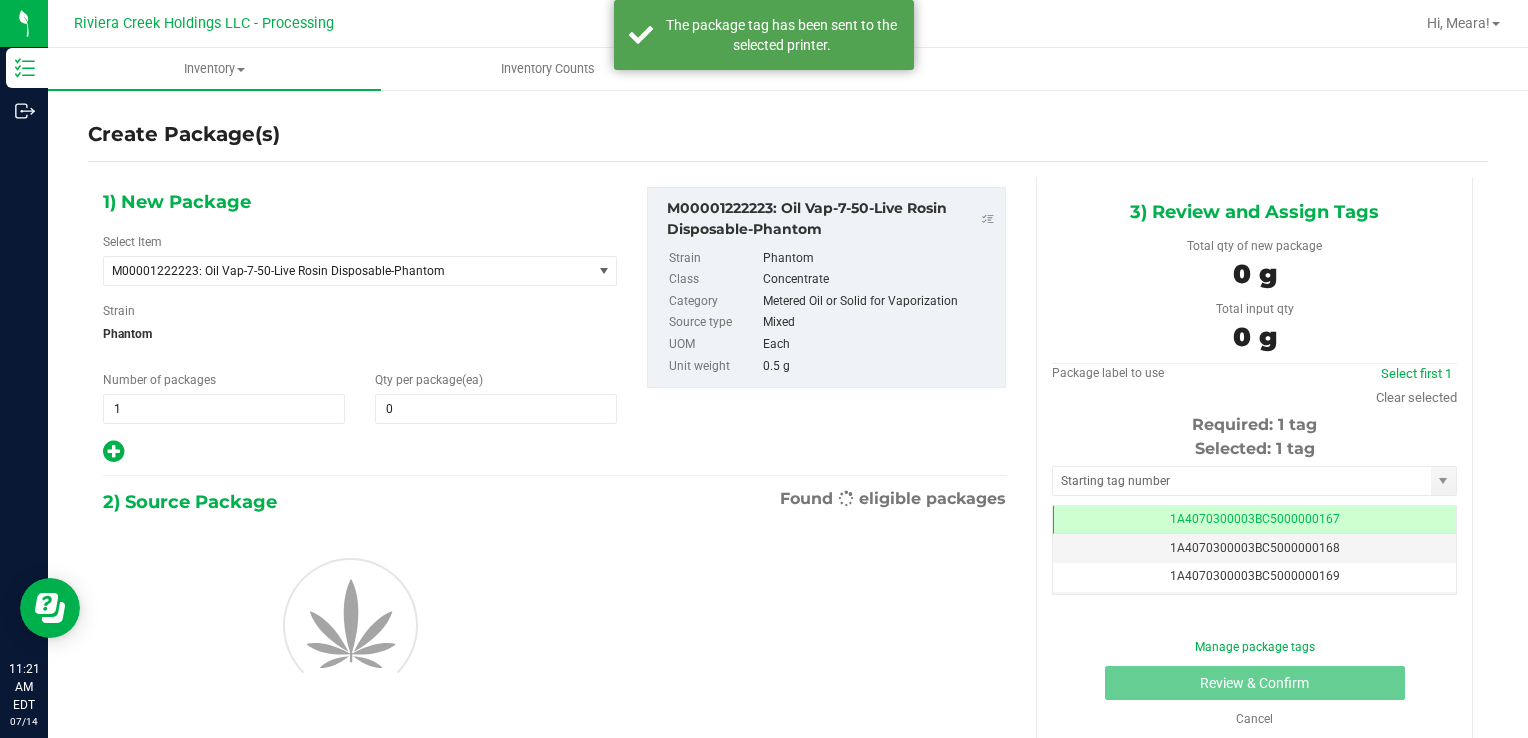 scroll, scrollTop: 0, scrollLeft: 0, axis: both 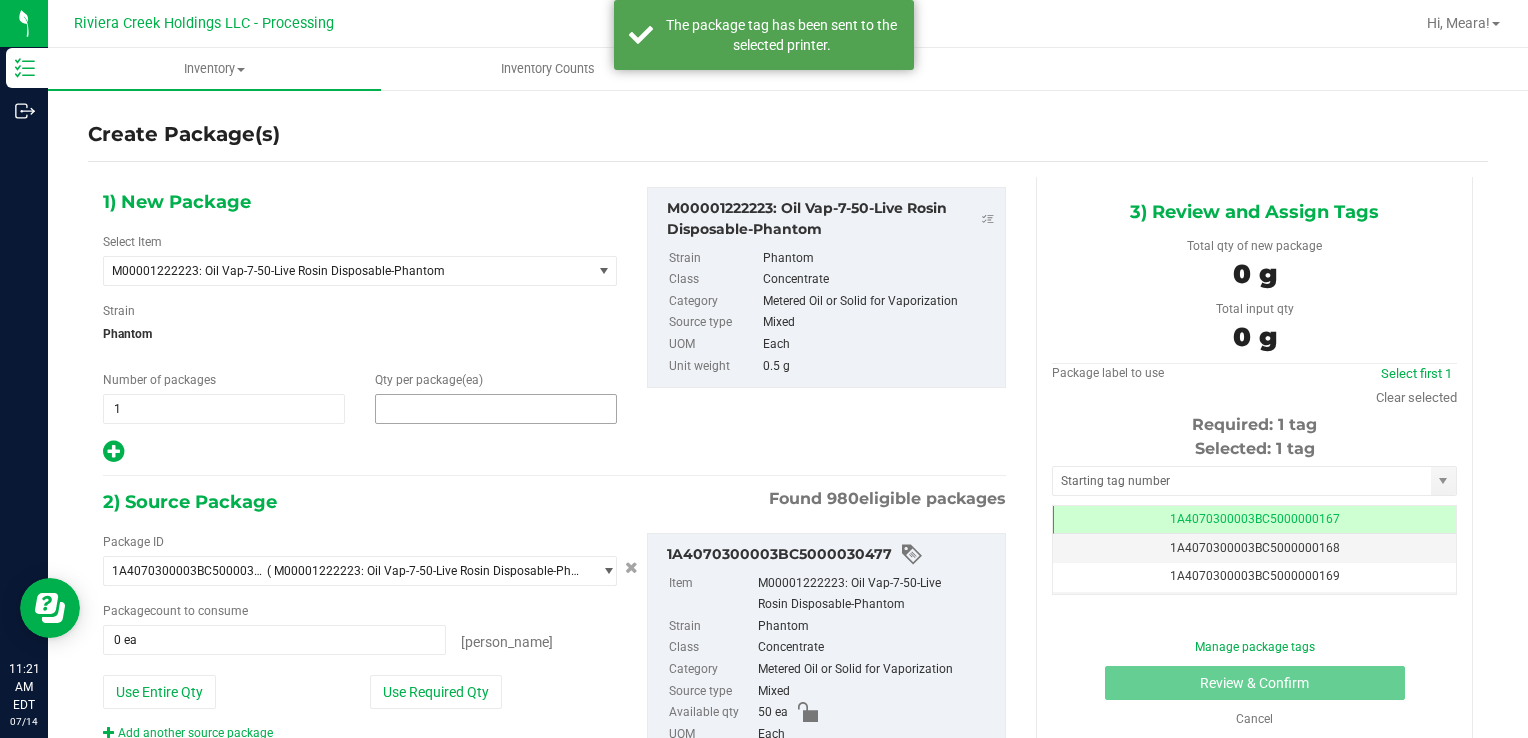 click at bounding box center (496, 409) 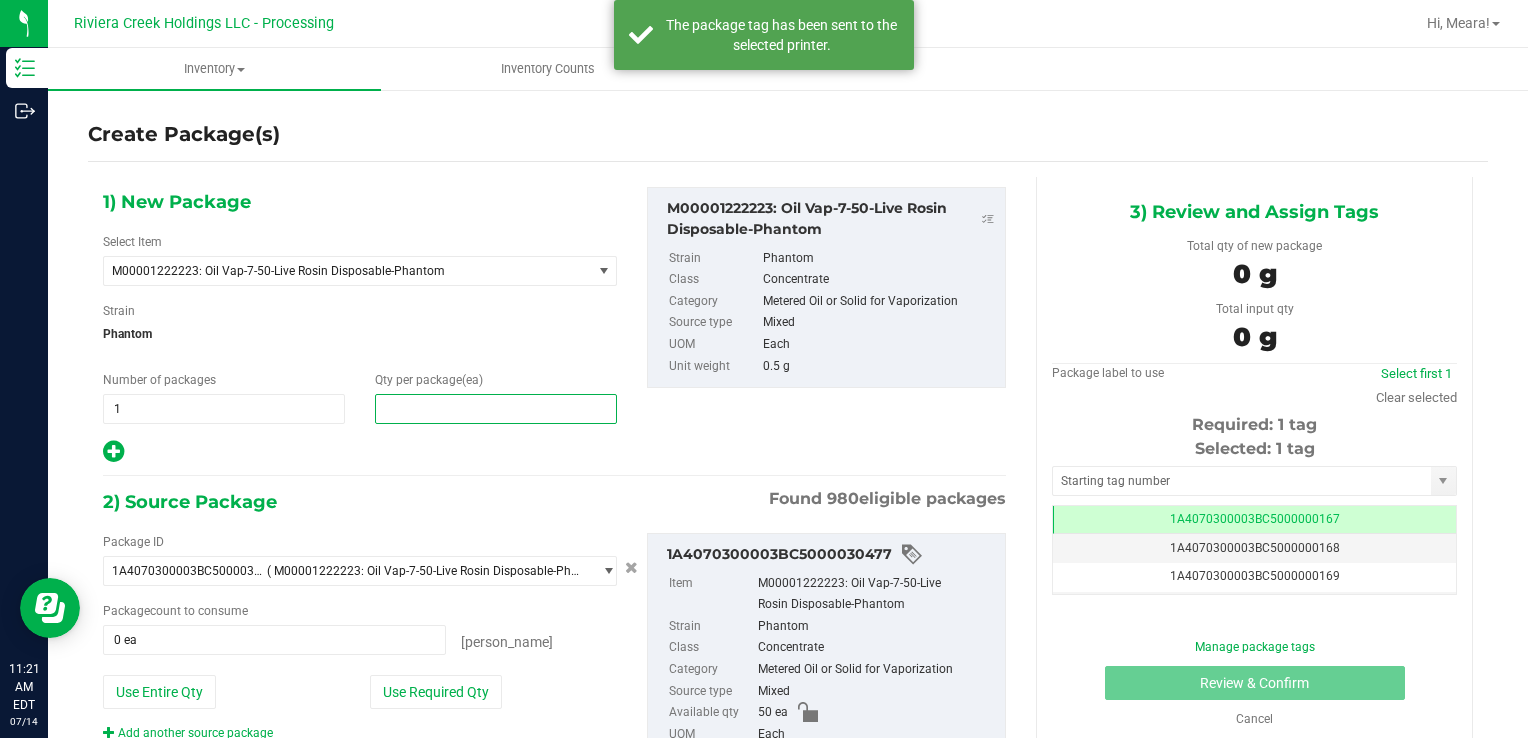 click at bounding box center [496, 409] 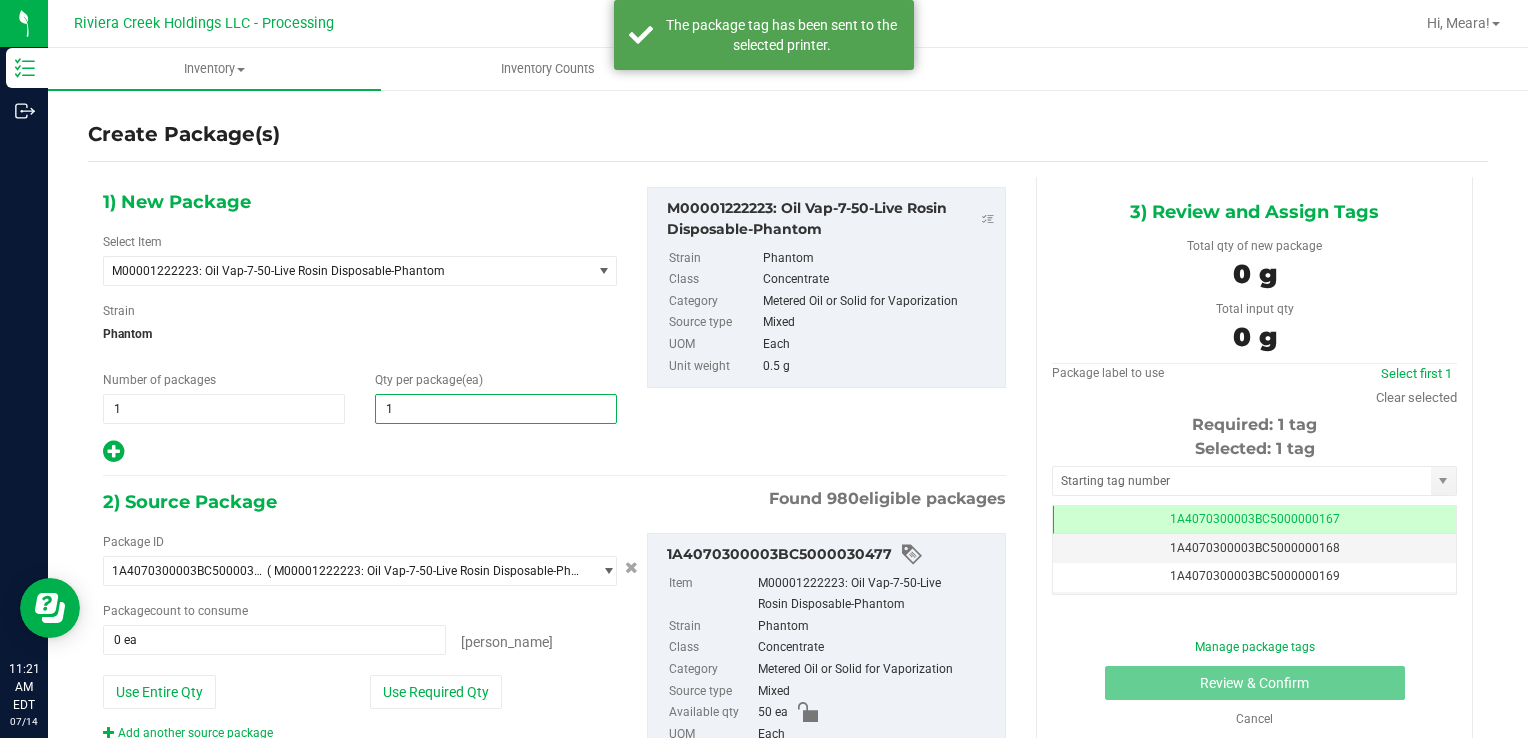 type on "10" 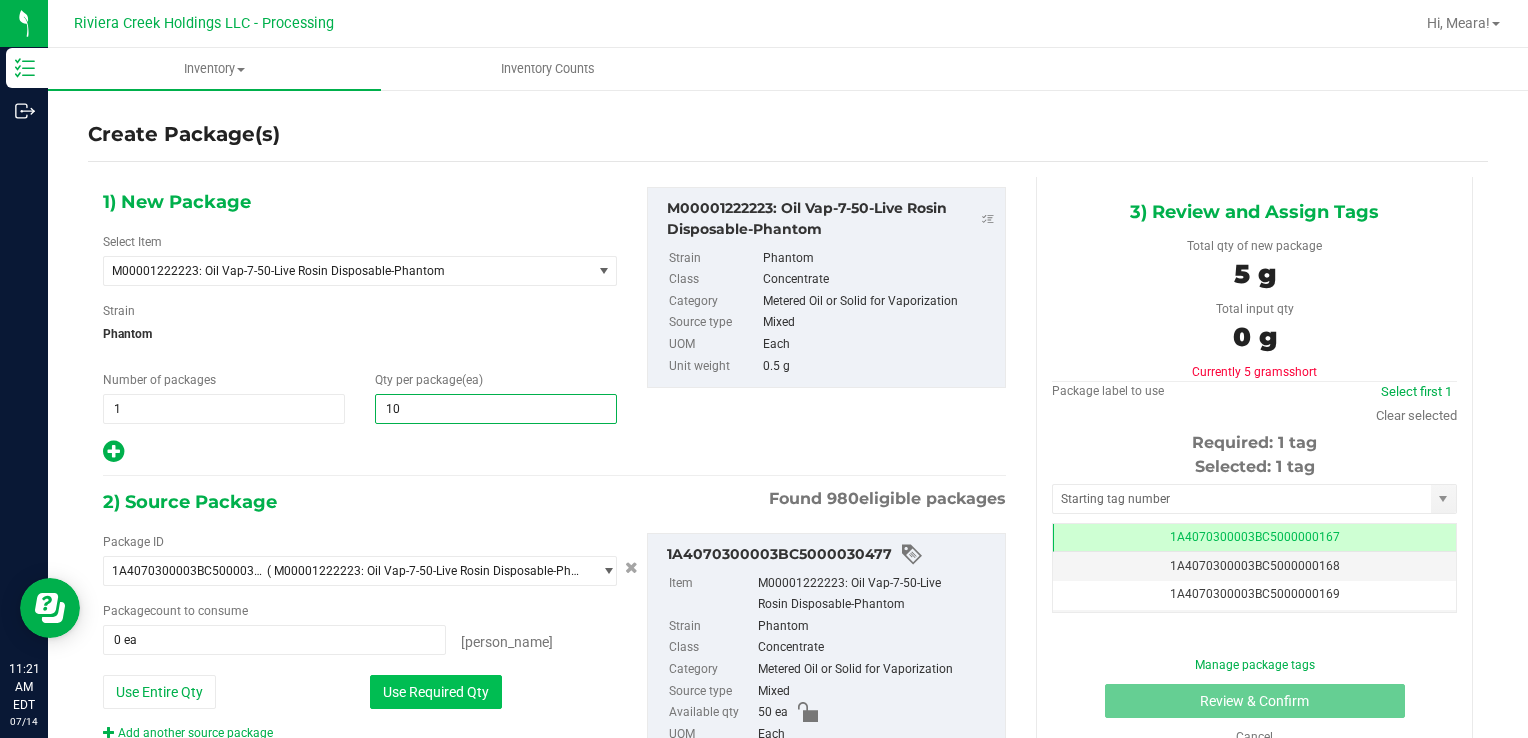 type on "10" 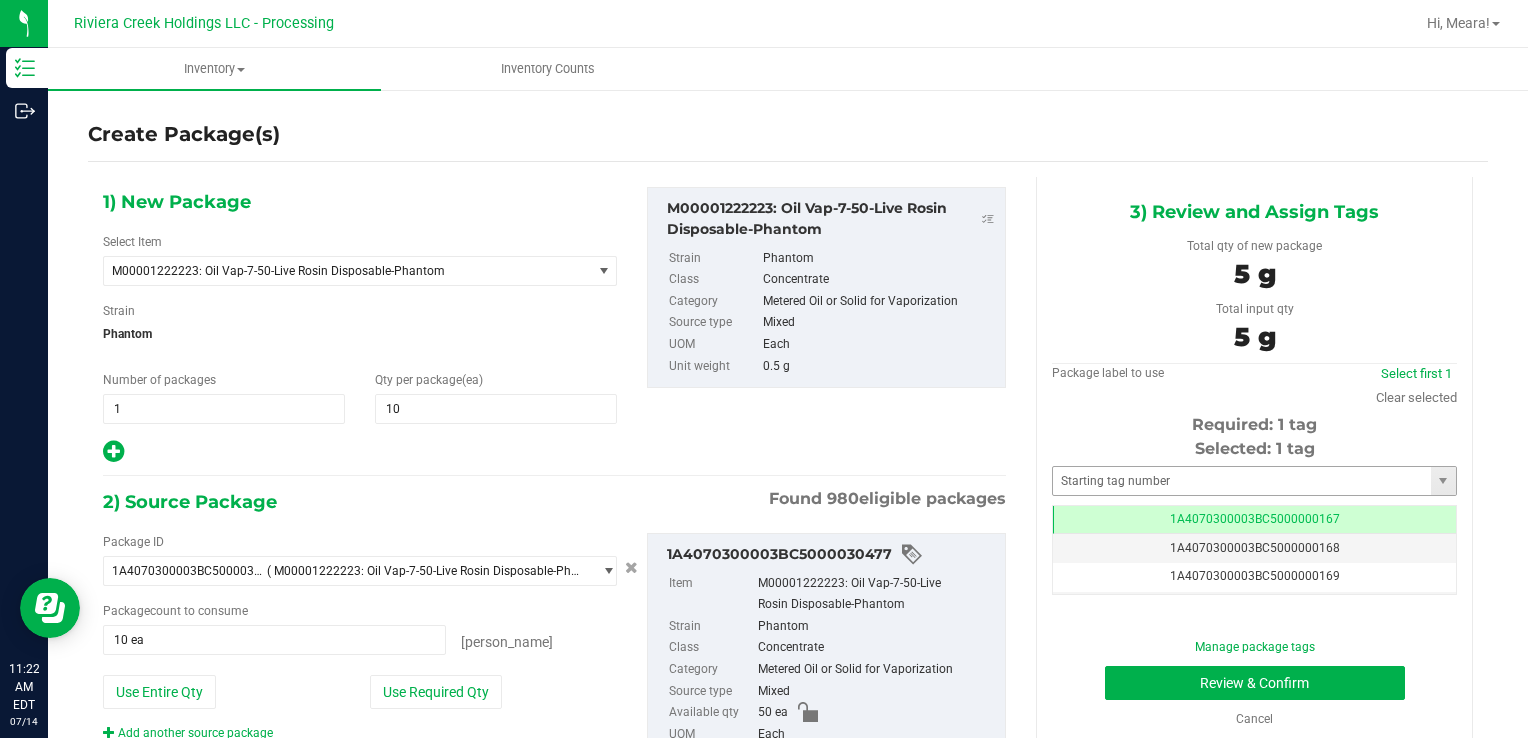 click on "Selected: 1 tag
Tag 1A4070300003BC5000000167 1A4070300003BC5000000168 1A4070300003BC5000000169 1A4070300003BC5000000170 1A4070300003BC5000000171 1A4070300003BC5000000172 1A4070300003BC5000000173 1A4070300003BC5000000174 1A4070300003BC5000000175 1A4070300003BC5000000176 1A4070300003BC5000000177 1A4070300003BC5000000178 1A4070300003BC5000000179 1A4070300003BC5000000180 1A4070300003BC5000000181 1A4070300003BC5000000182 1A4070300003BC5000000183 1A4070300003BC5000000184 1A4070300003BC5000000185 1A4070300003BC5000000186 1A4070300003BC5000000187 1A4070300003BC5000000188 1A4070300003BC5000000191 1A4070300003BC5000001900 1A4070300003BC5000002394 1A4070300003BC5000003798 Page of 1 [PERSON_NAME] of 26 items" at bounding box center [1254, 516] 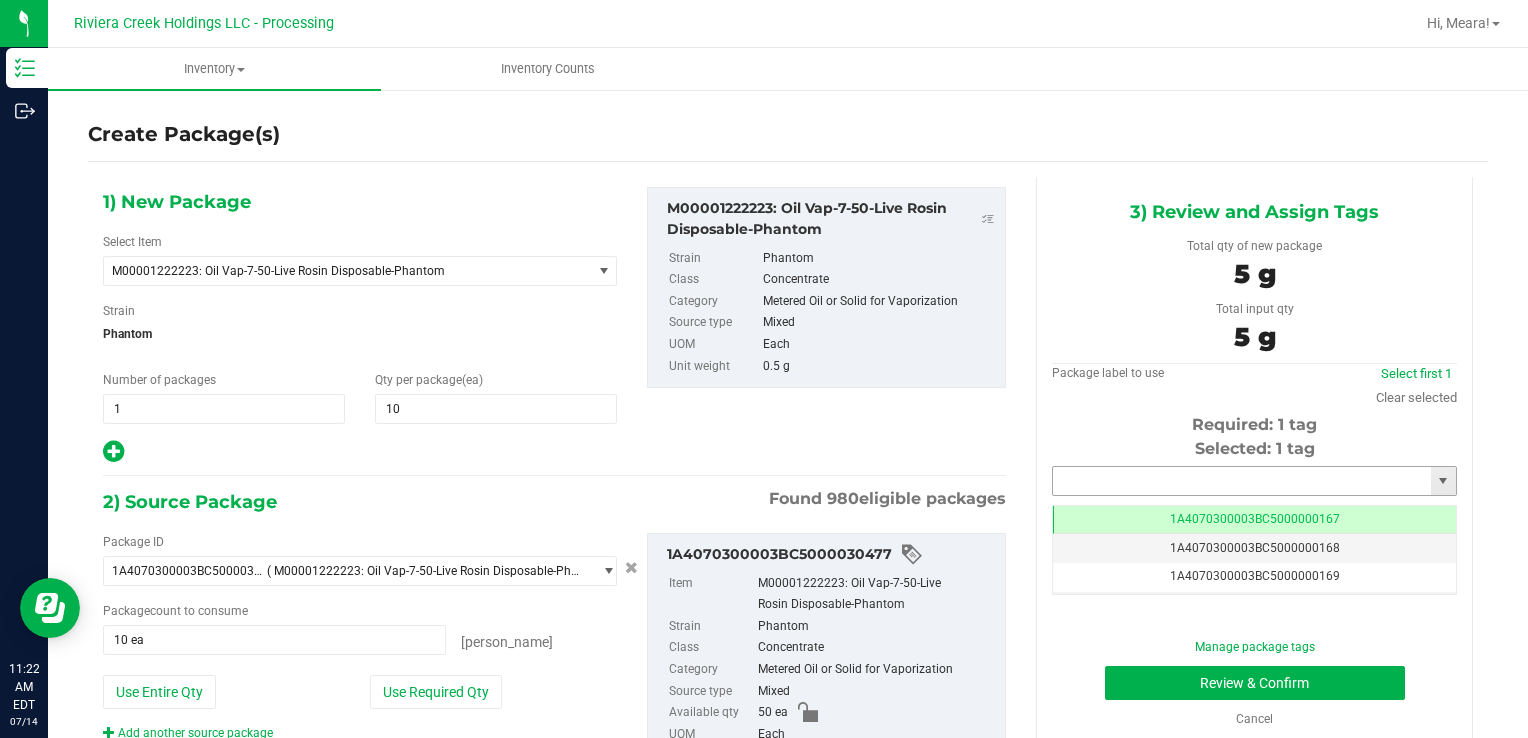 drag, startPoint x: 1082, startPoint y: 490, endPoint x: 1068, endPoint y: 474, distance: 21.260292 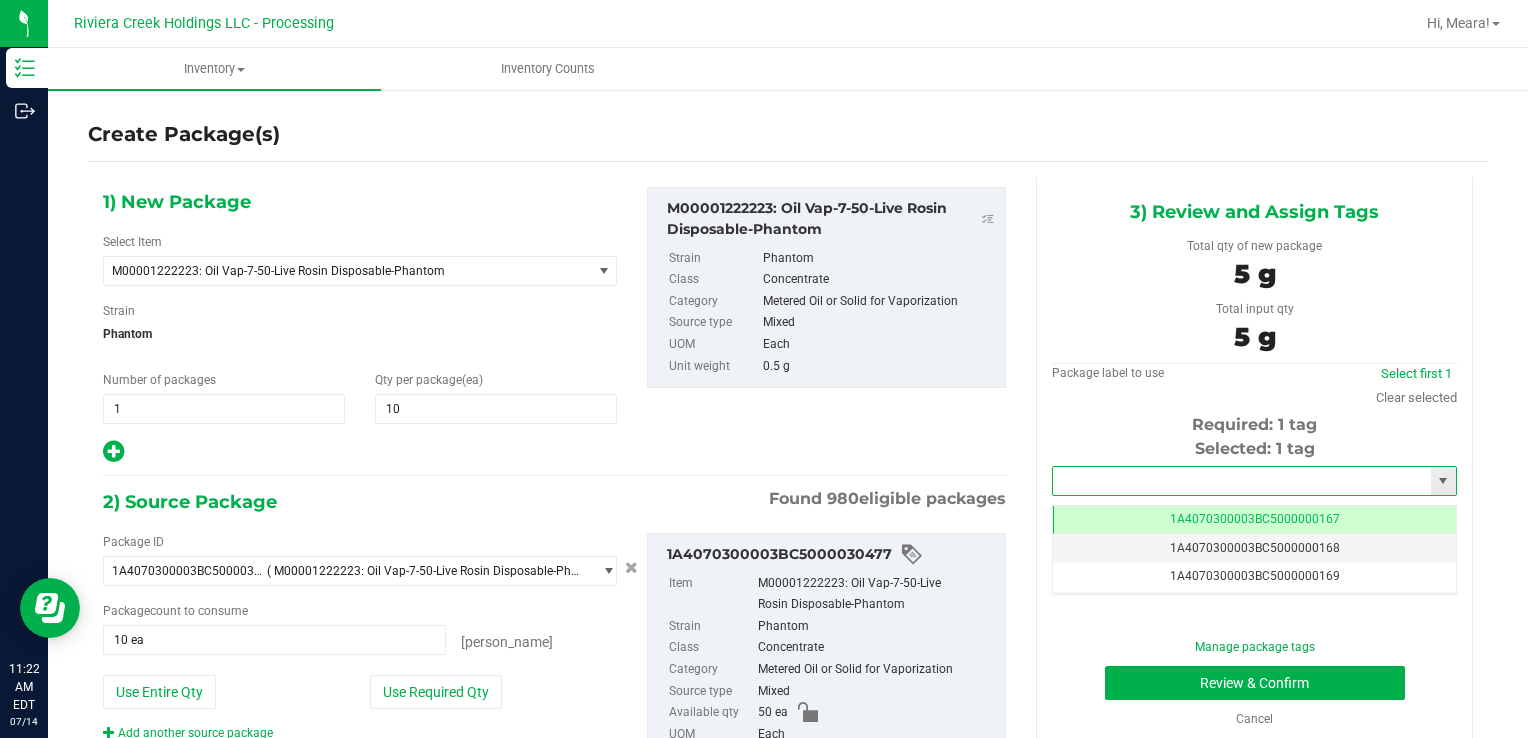 click on "Selected: 1 tag
Tag 1A4070300003BC5000000167 1A4070300003BC5000000168 1A4070300003BC5000000169 1A4070300003BC5000000170 1A4070300003BC5000000171 1A4070300003BC5000000172 1A4070300003BC5000000173 1A4070300003BC5000000174 1A4070300003BC5000000175 1A4070300003BC5000000176 1A4070300003BC5000000177 1A4070300003BC5000000178 1A4070300003BC5000000179 1A4070300003BC5000000180 1A4070300003BC5000000181 1A4070300003BC5000000182 1A4070300003BC5000000183 1A4070300003BC5000000184 1A4070300003BC5000000185 1A4070300003BC5000000186 1A4070300003BC5000000187 1A4070300003BC5000000188 1A4070300003BC5000000191 1A4070300003BC5000001900 1A4070300003BC5000002394 1A4070300003BC5000003798 Page of 1 [PERSON_NAME] of 26 items" at bounding box center (1254, 516) 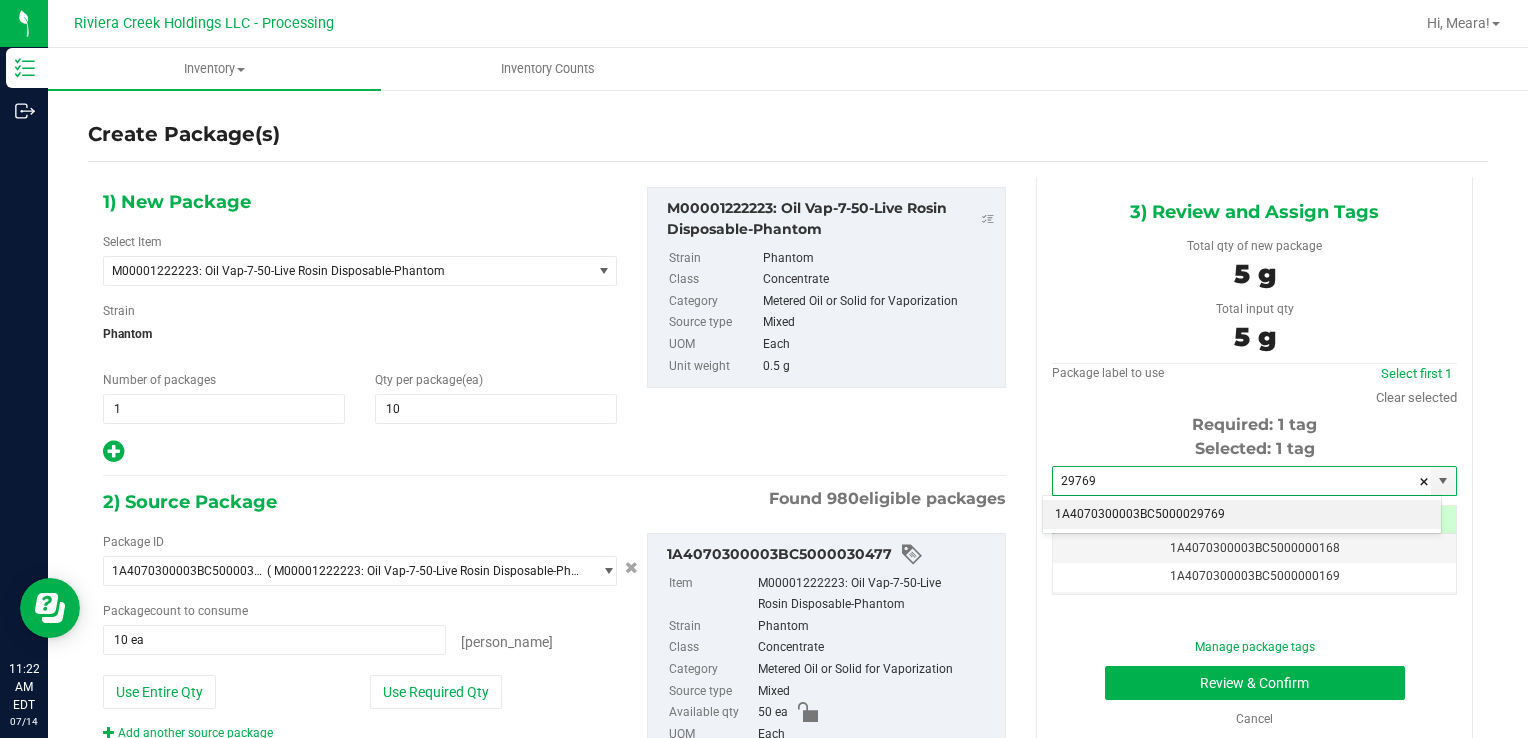 drag, startPoint x: 1107, startPoint y: 508, endPoint x: 1150, endPoint y: 674, distance: 171.47887 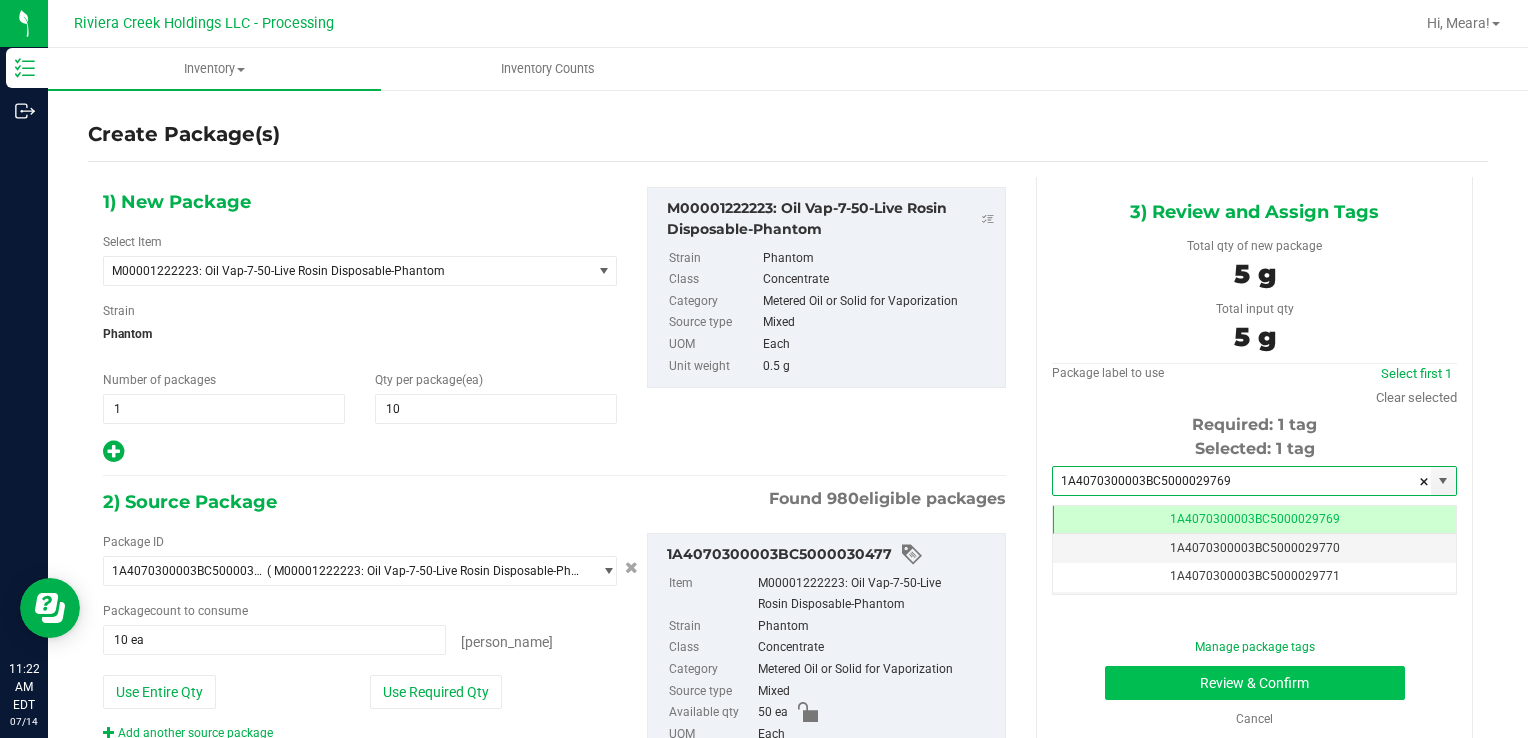 type on "1A4070300003BC5000029769" 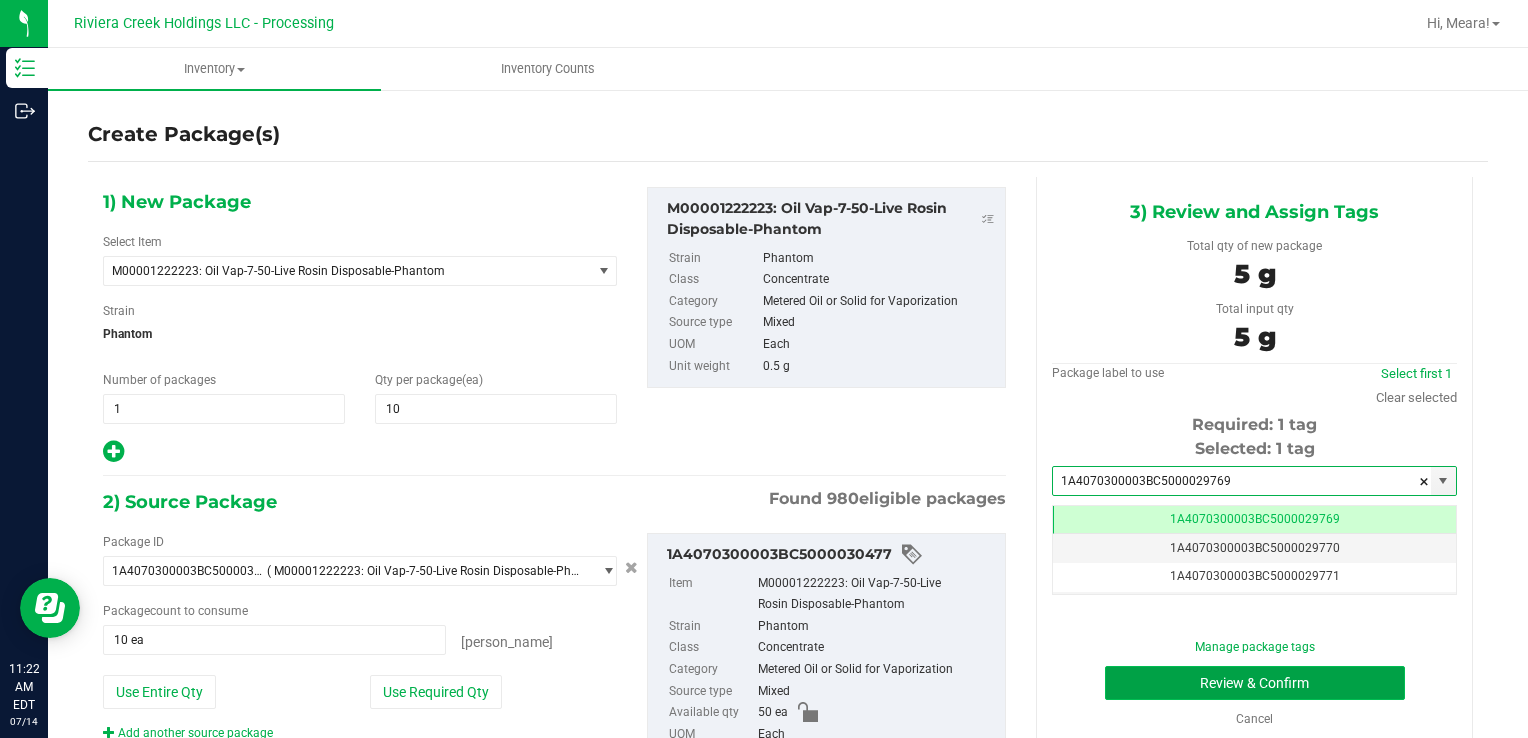 click on "Review & Confirm" at bounding box center (1255, 683) 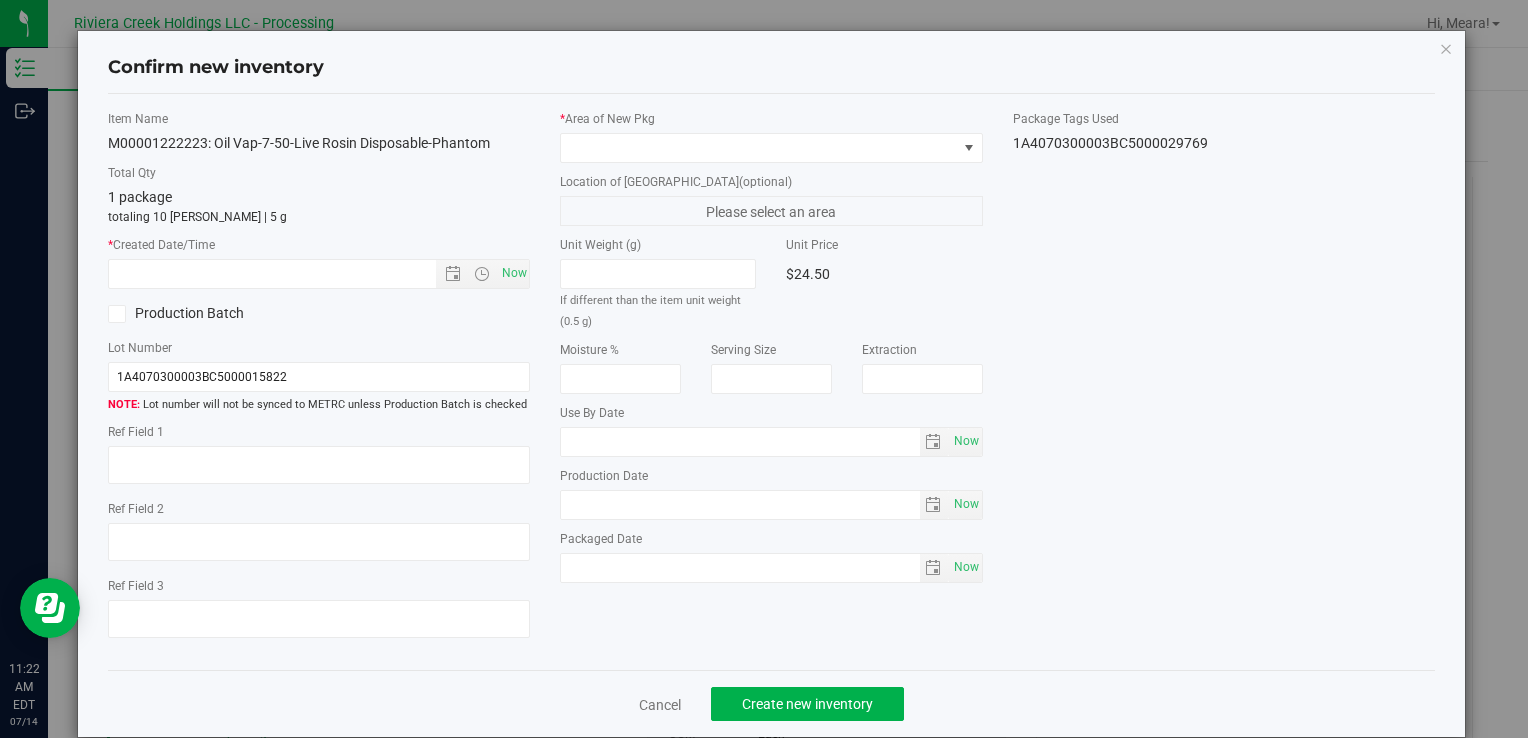 type on "[DATE]" 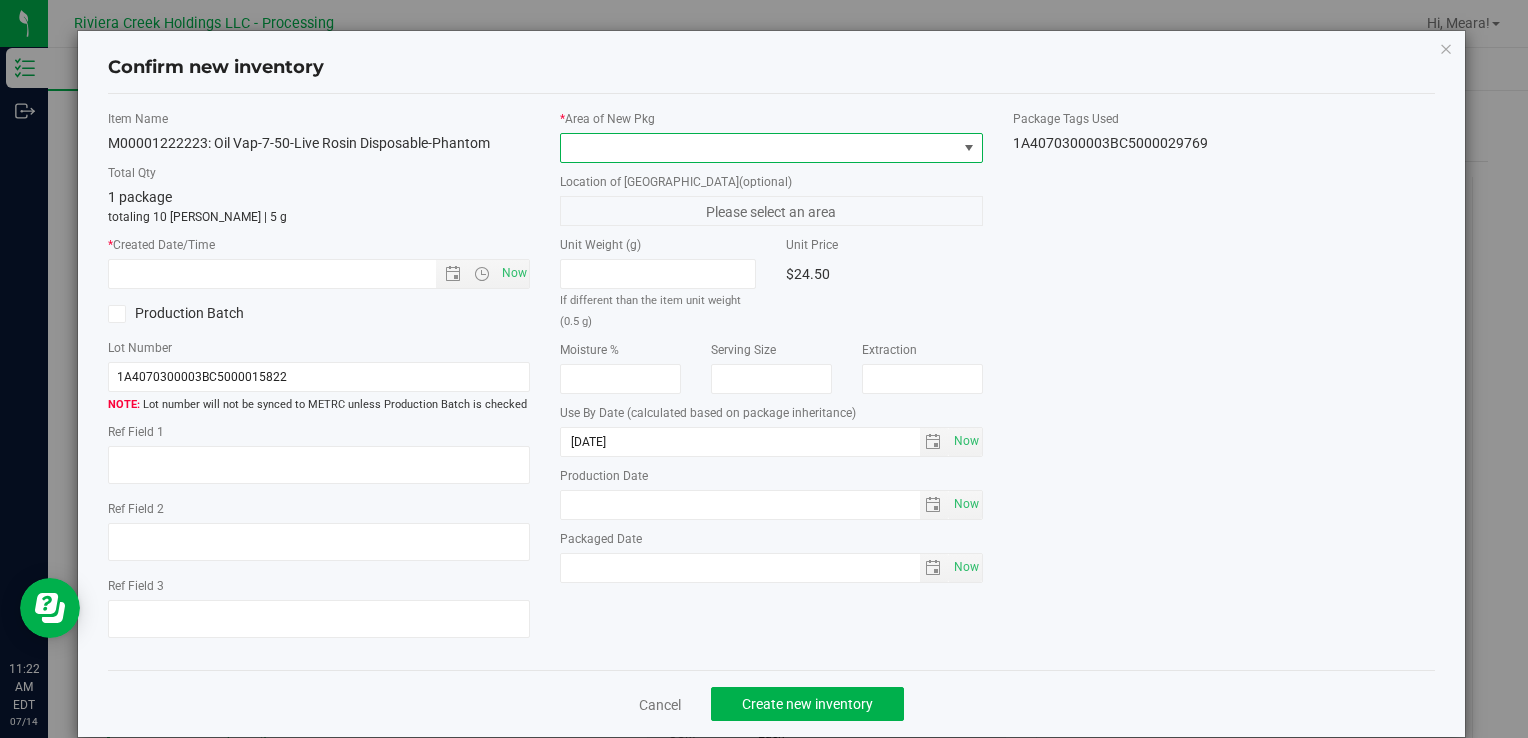 click at bounding box center (758, 148) 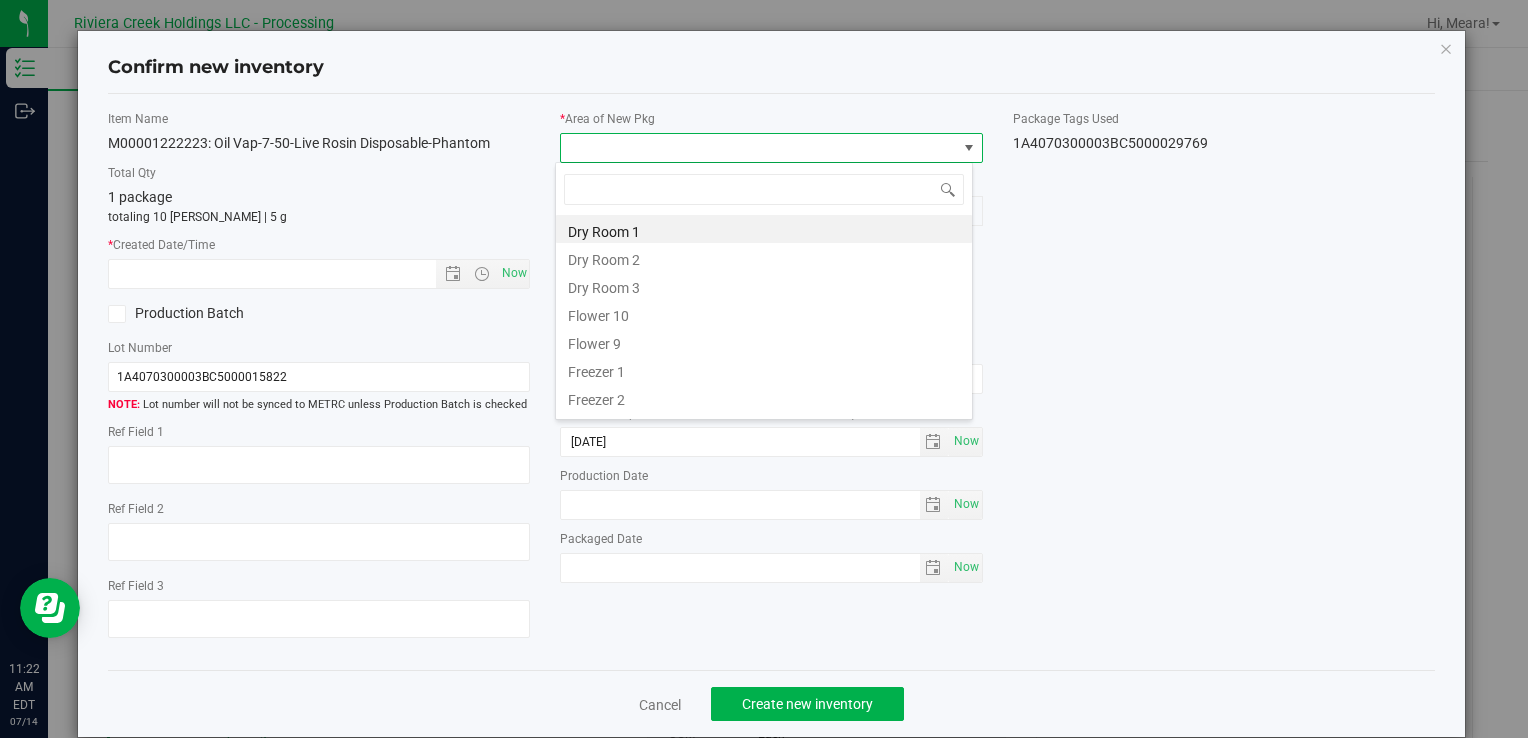 drag, startPoint x: 633, startPoint y: 321, endPoint x: 552, endPoint y: 271, distance: 95.189285 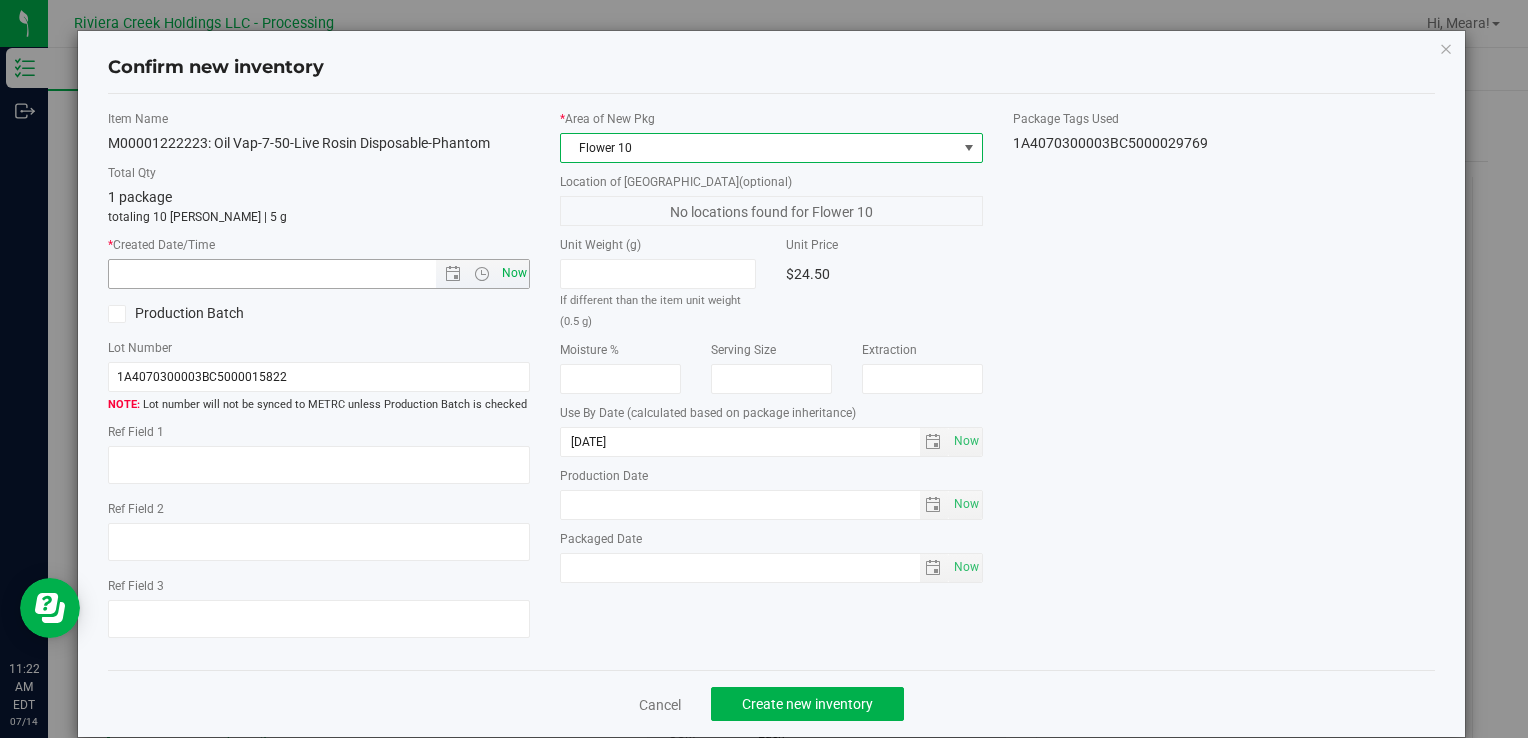 click on "Now" at bounding box center [514, 273] 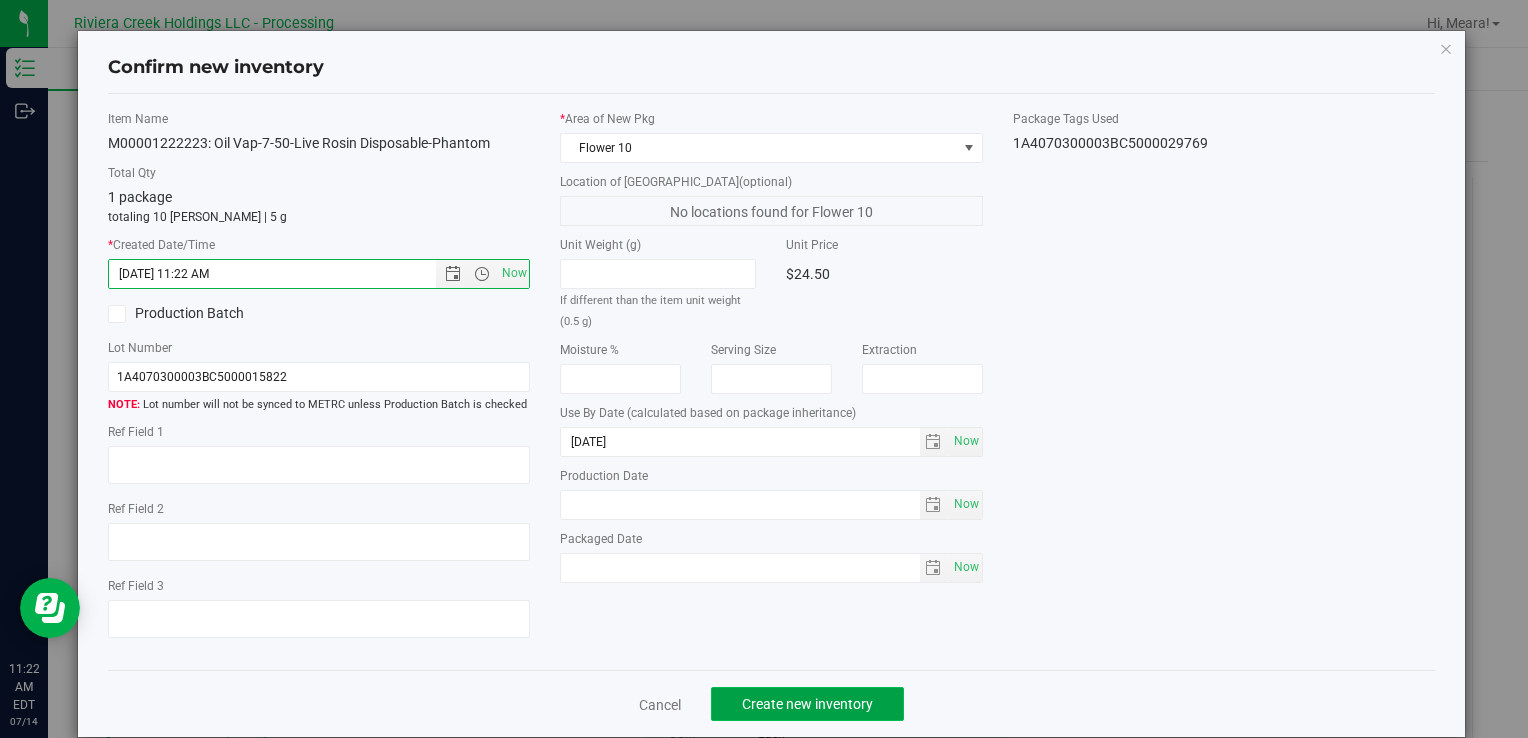 click on "Create new inventory" 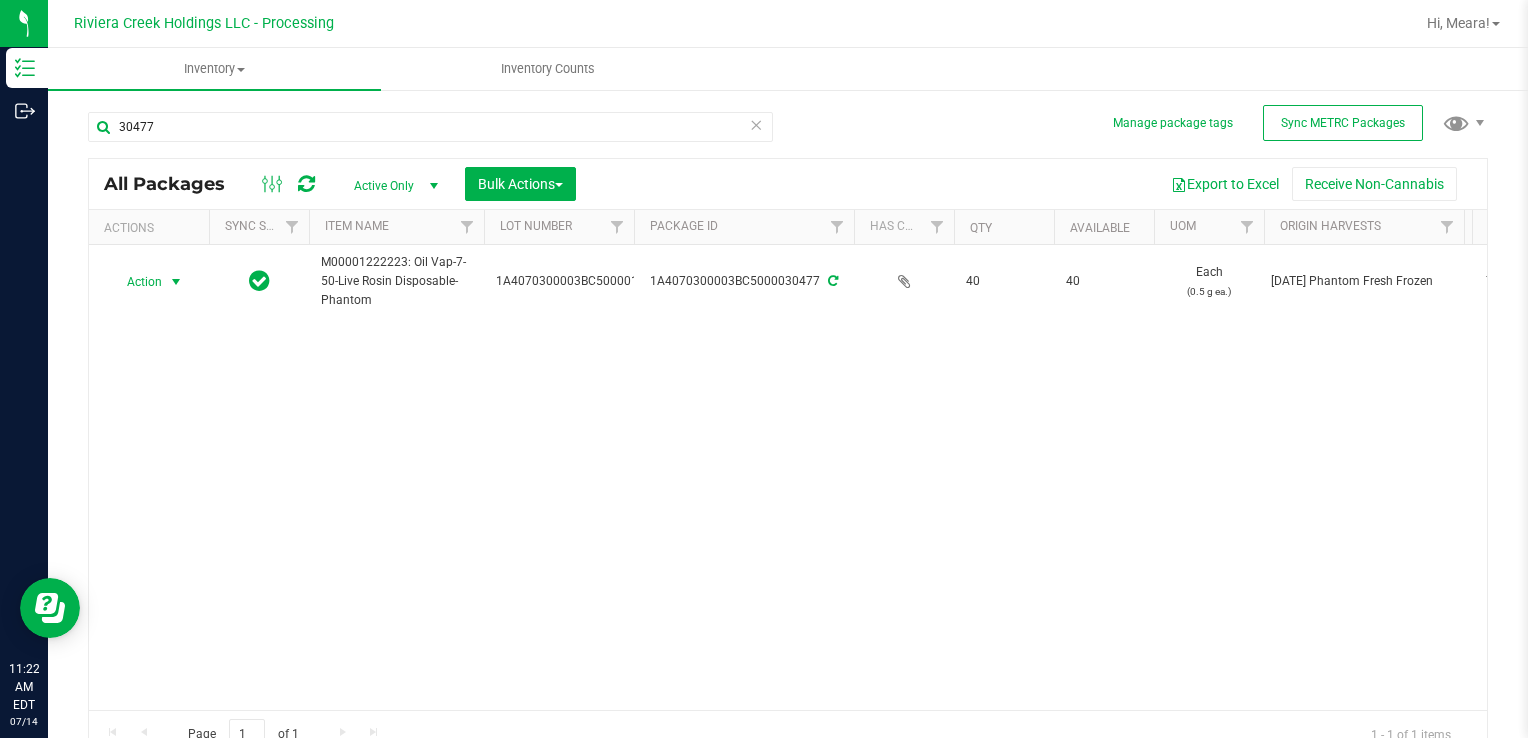 drag, startPoint x: 135, startPoint y: 287, endPoint x: 188, endPoint y: 298, distance: 54.129475 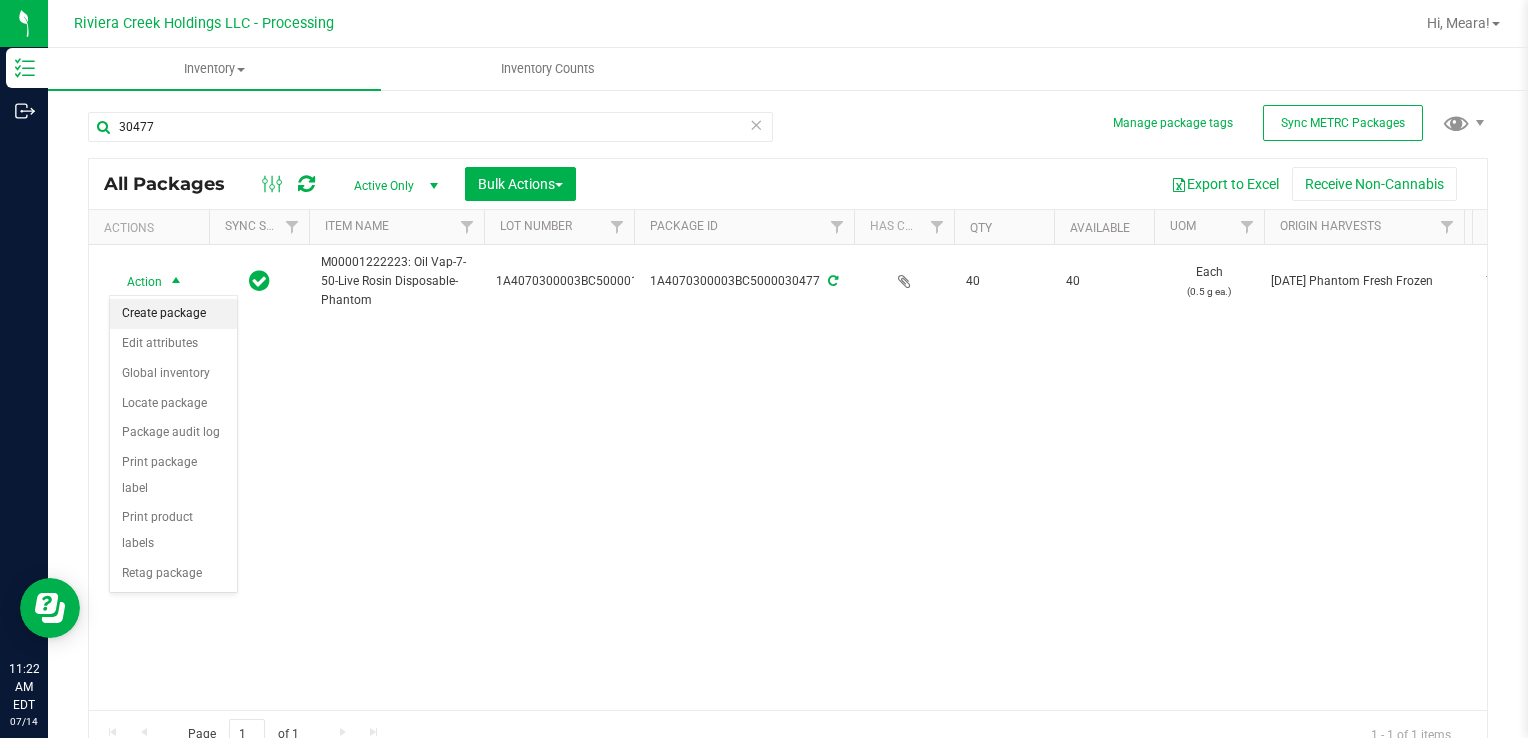click on "Create package" at bounding box center (173, 314) 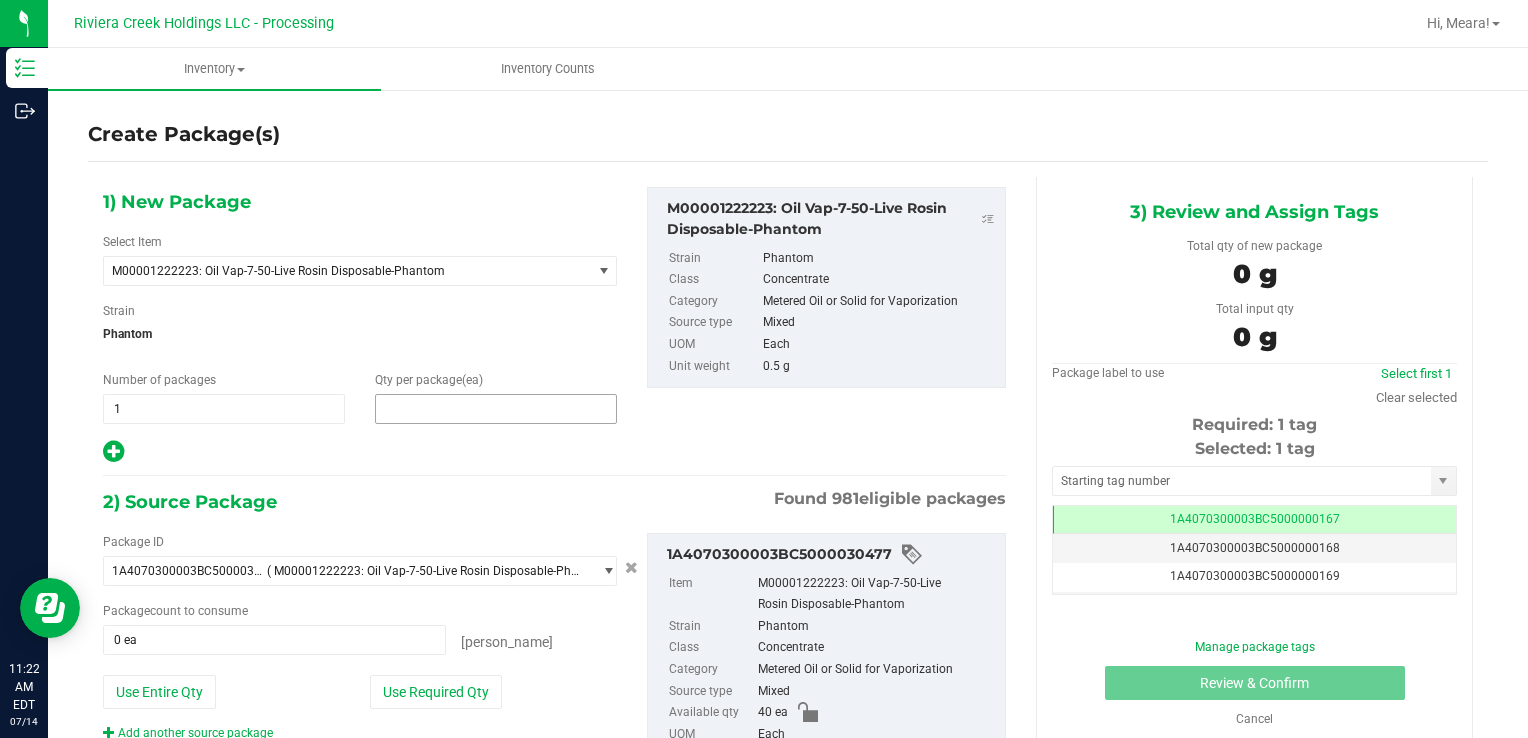 click at bounding box center (496, 409) 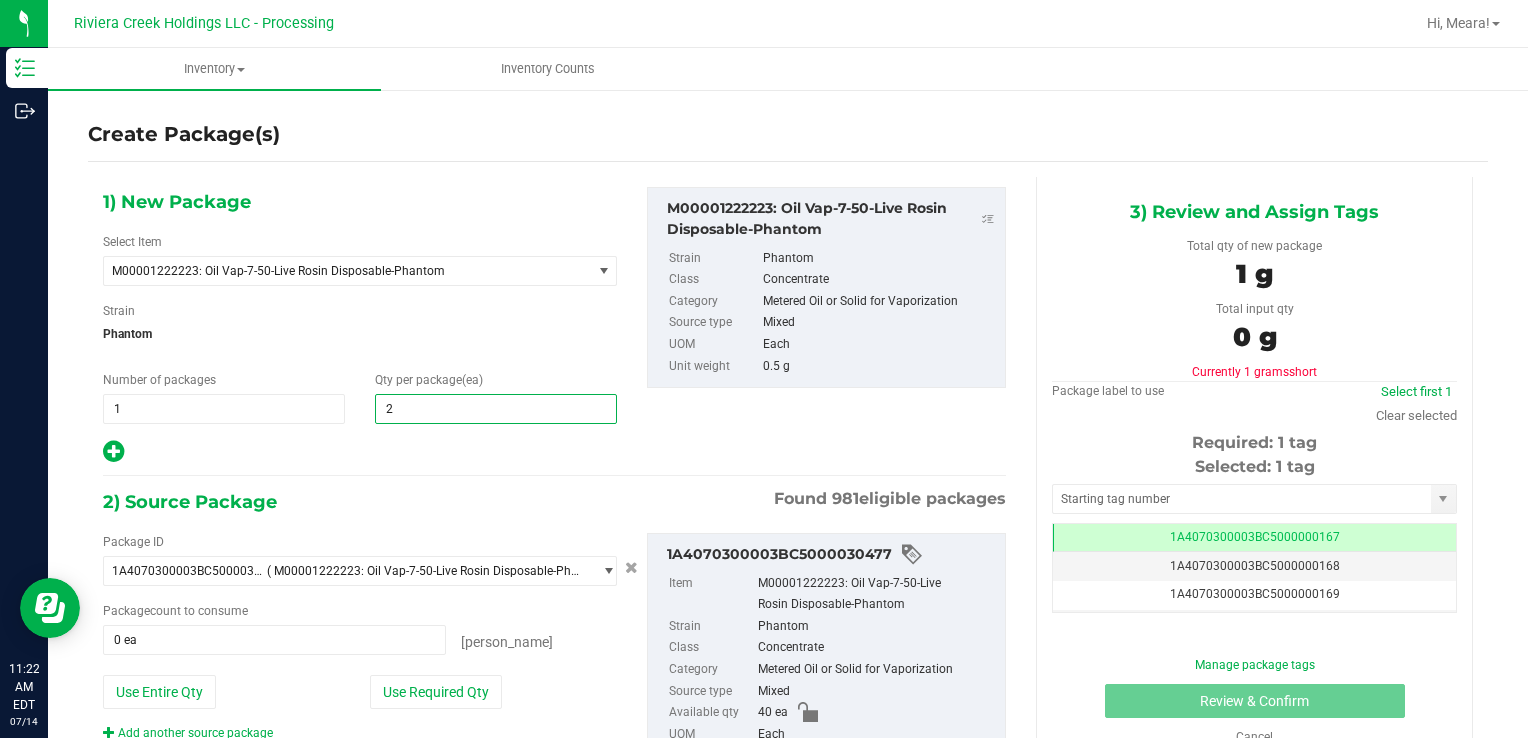 type on "20" 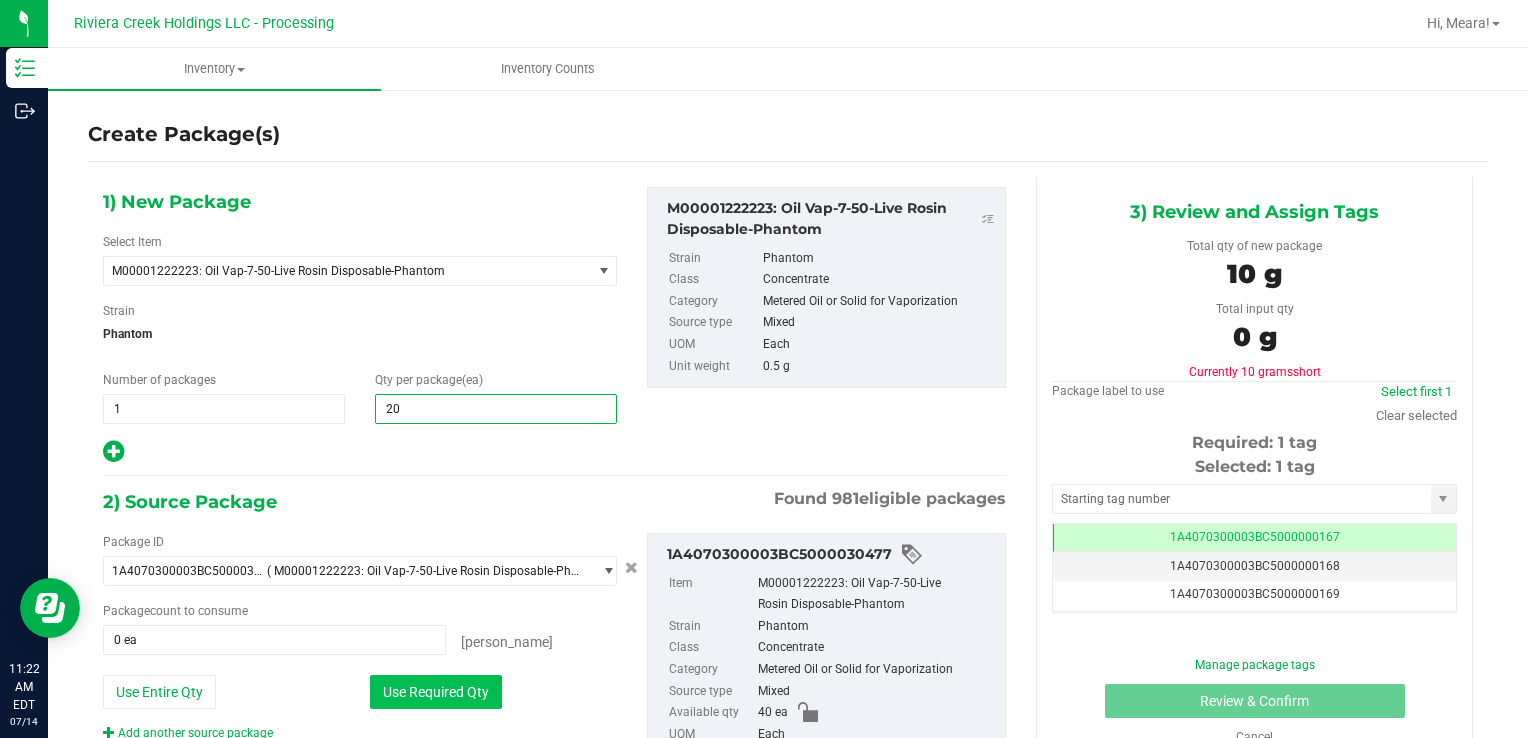 type on "20" 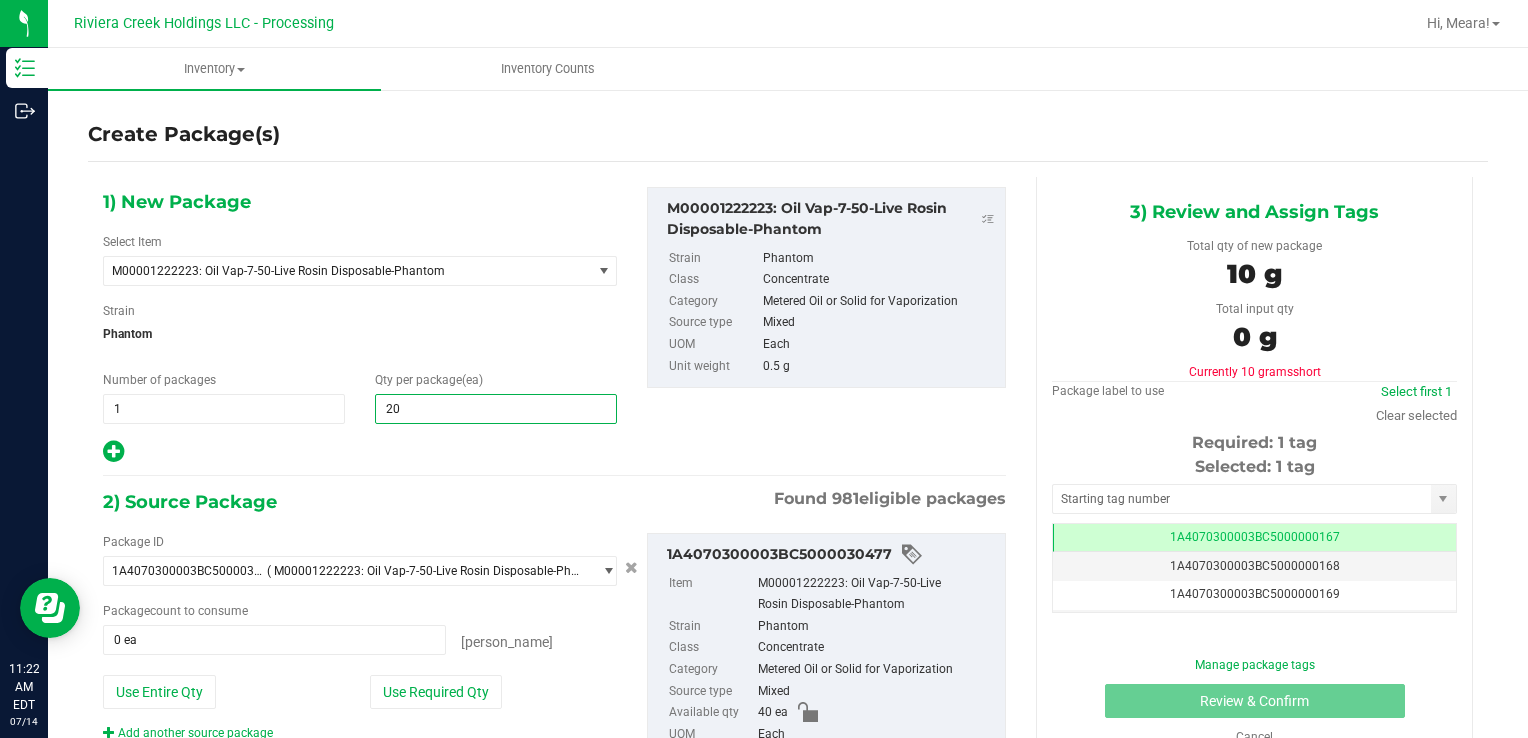drag, startPoint x: 455, startPoint y: 682, endPoint x: 490, endPoint y: 650, distance: 47.423622 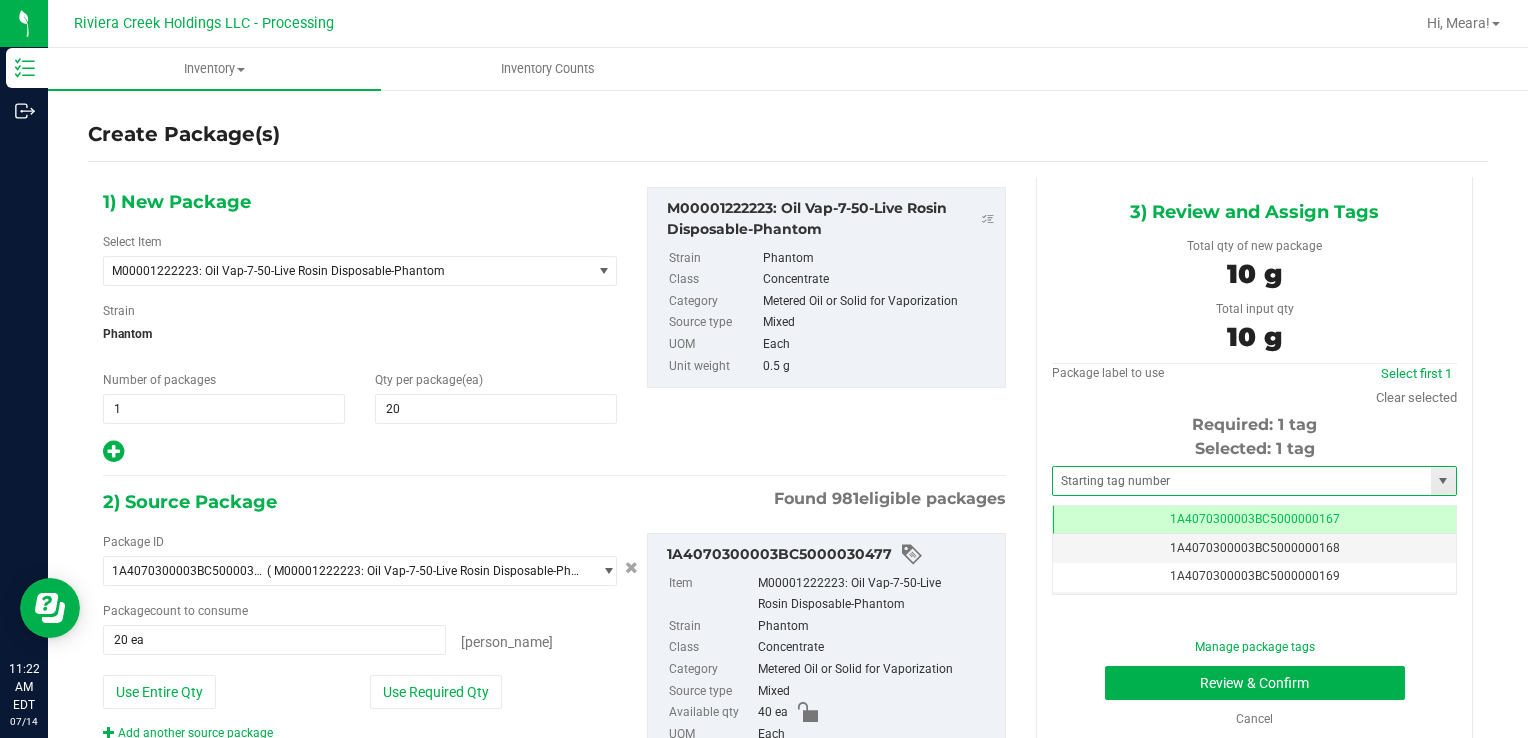 click at bounding box center [1254, 481] 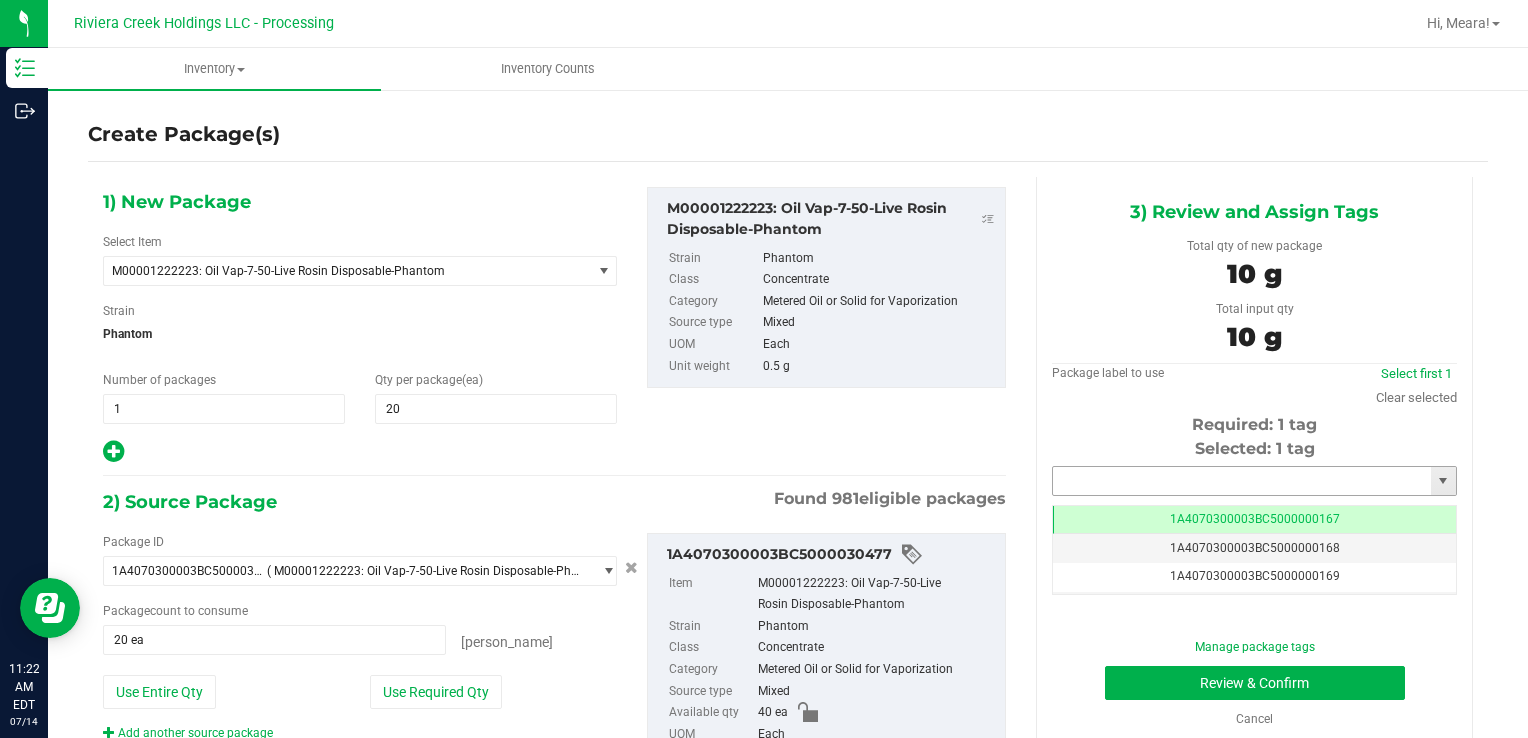 click at bounding box center (1242, 481) 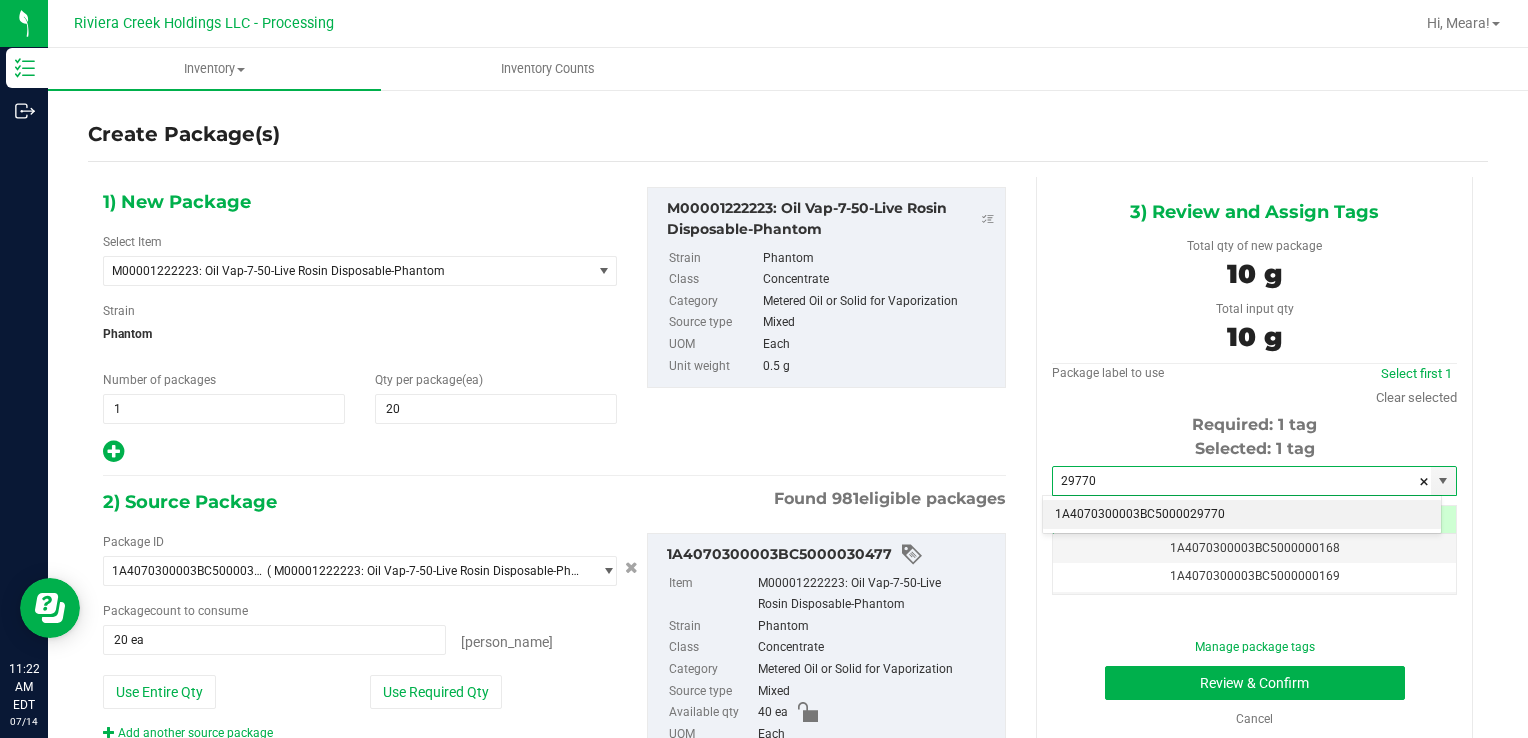 click on "1A4070300003BC5000029770" at bounding box center (1242, 515) 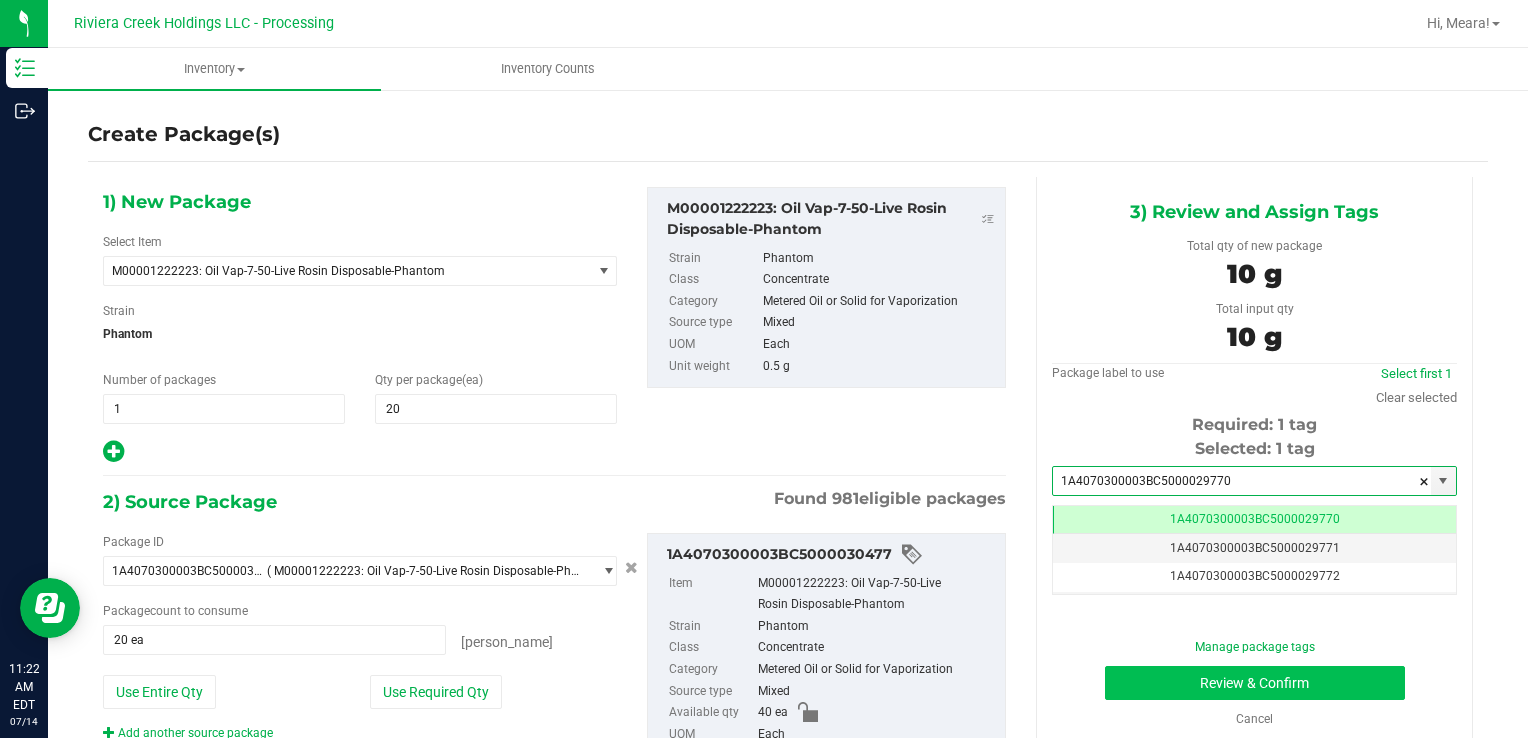 type on "1A4070300003BC5000029770" 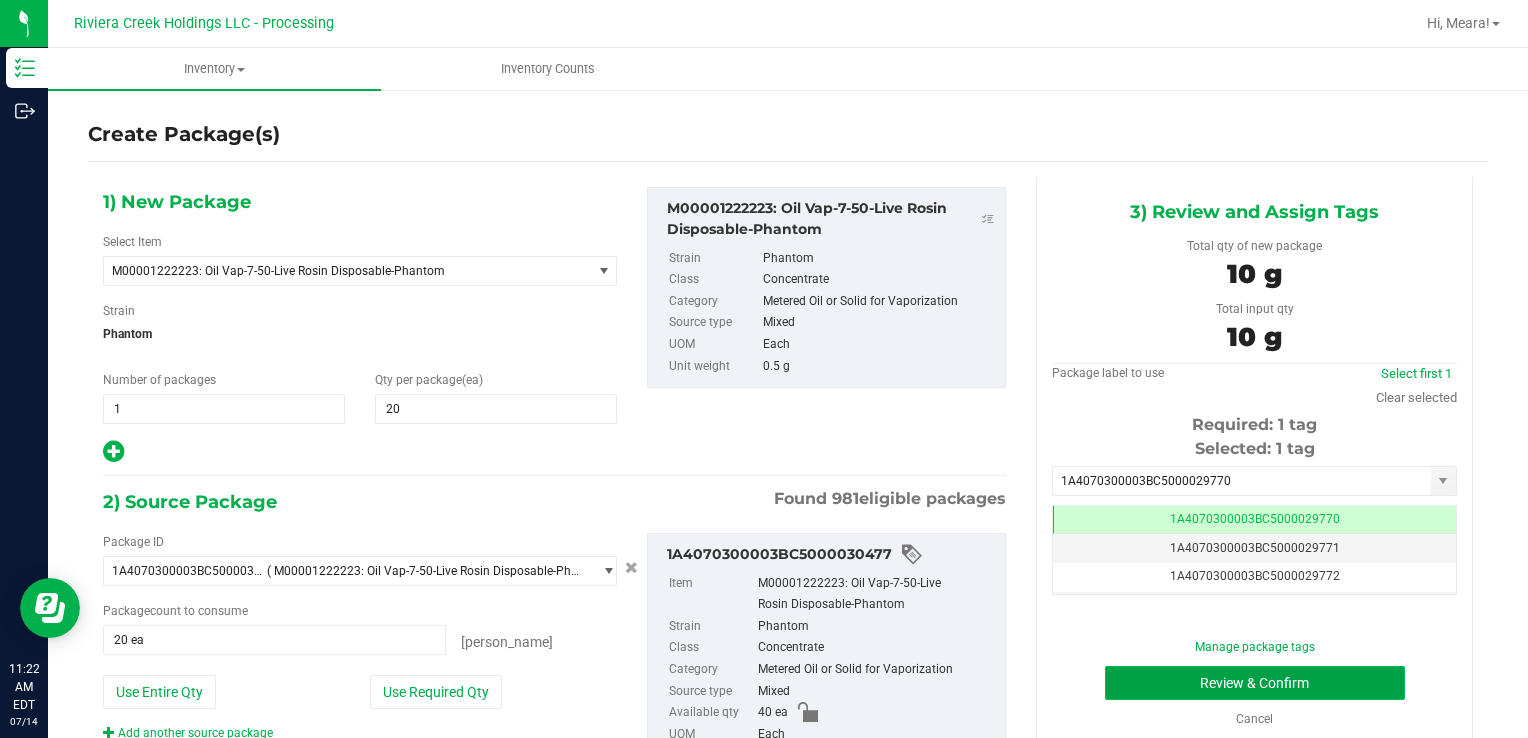 click on "Review & Confirm" at bounding box center (1255, 683) 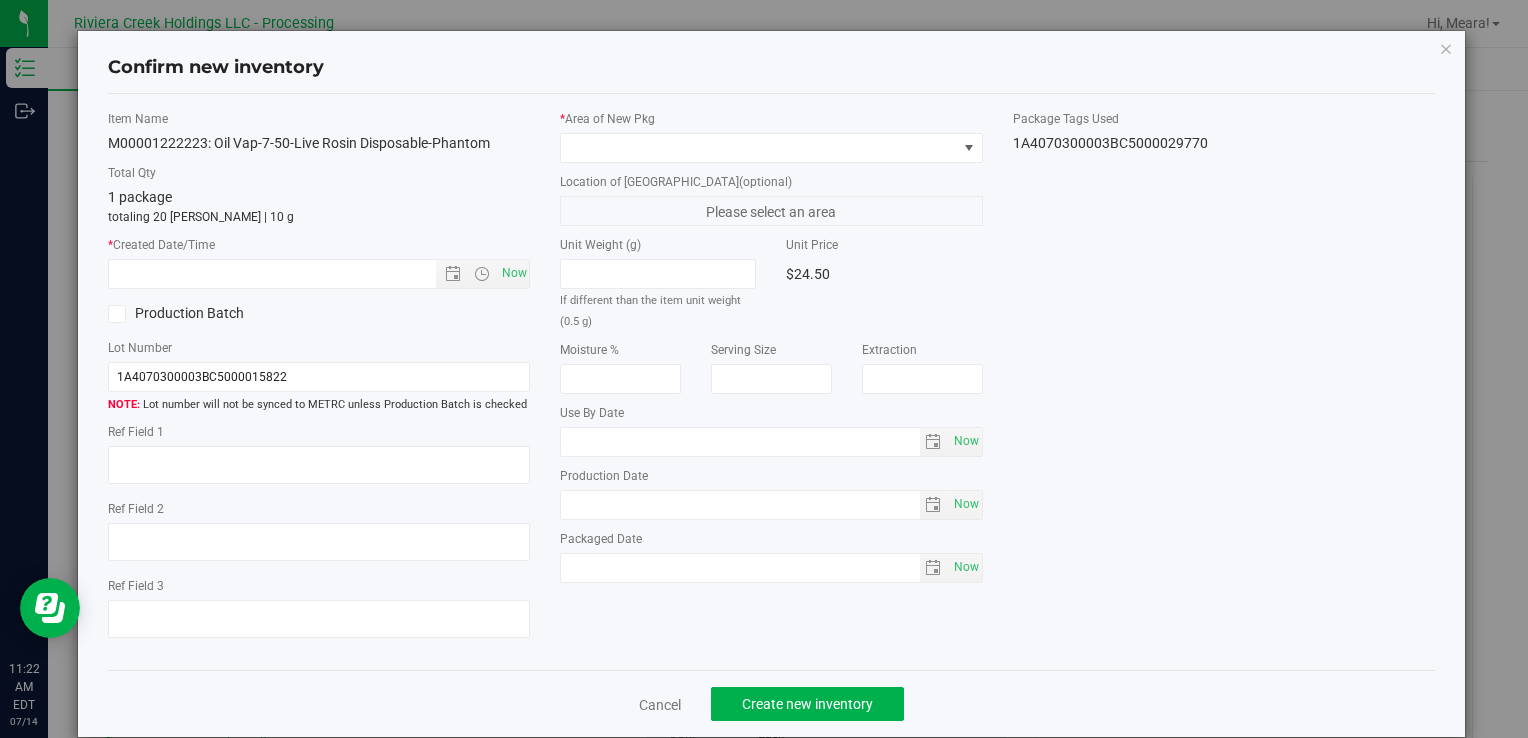type on "[DATE]" 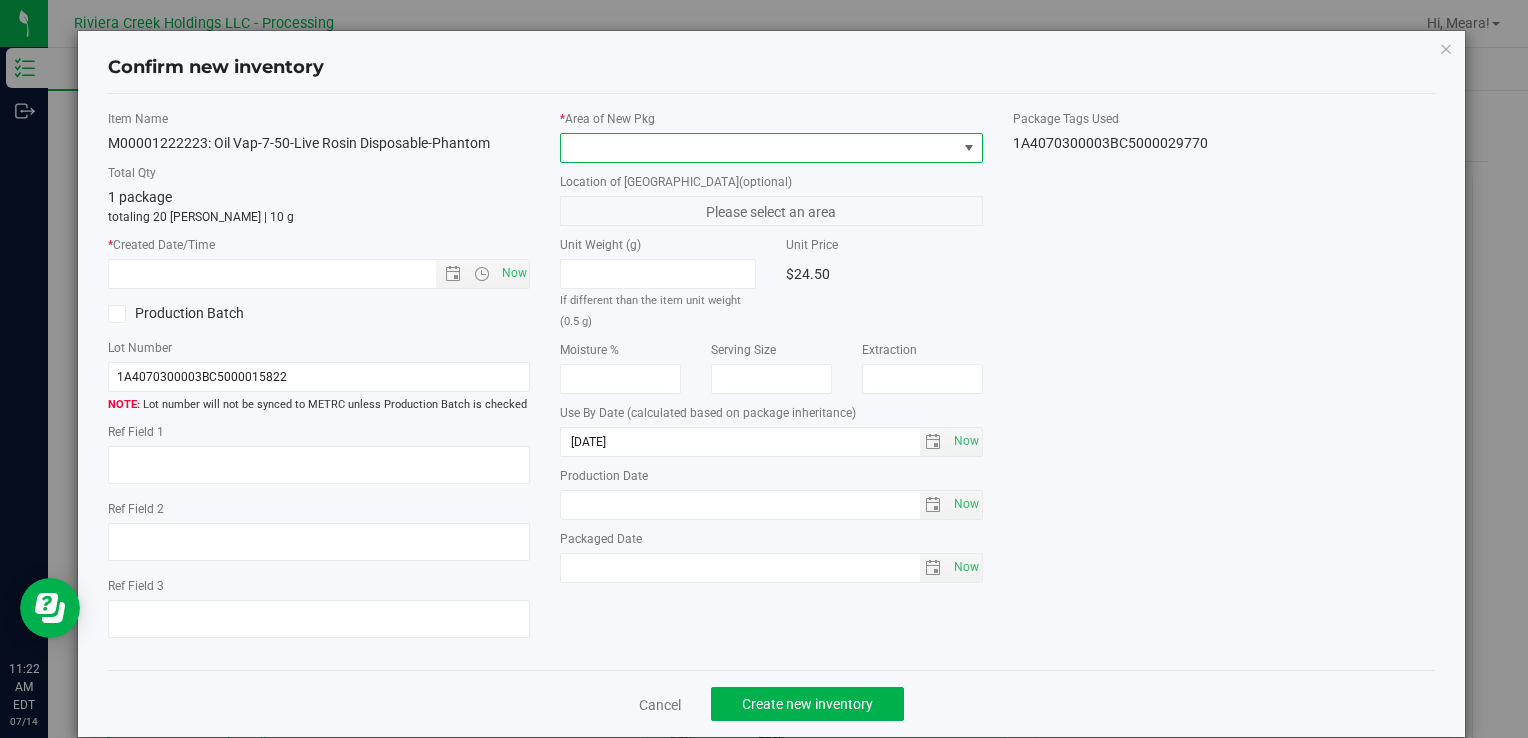 click at bounding box center [758, 148] 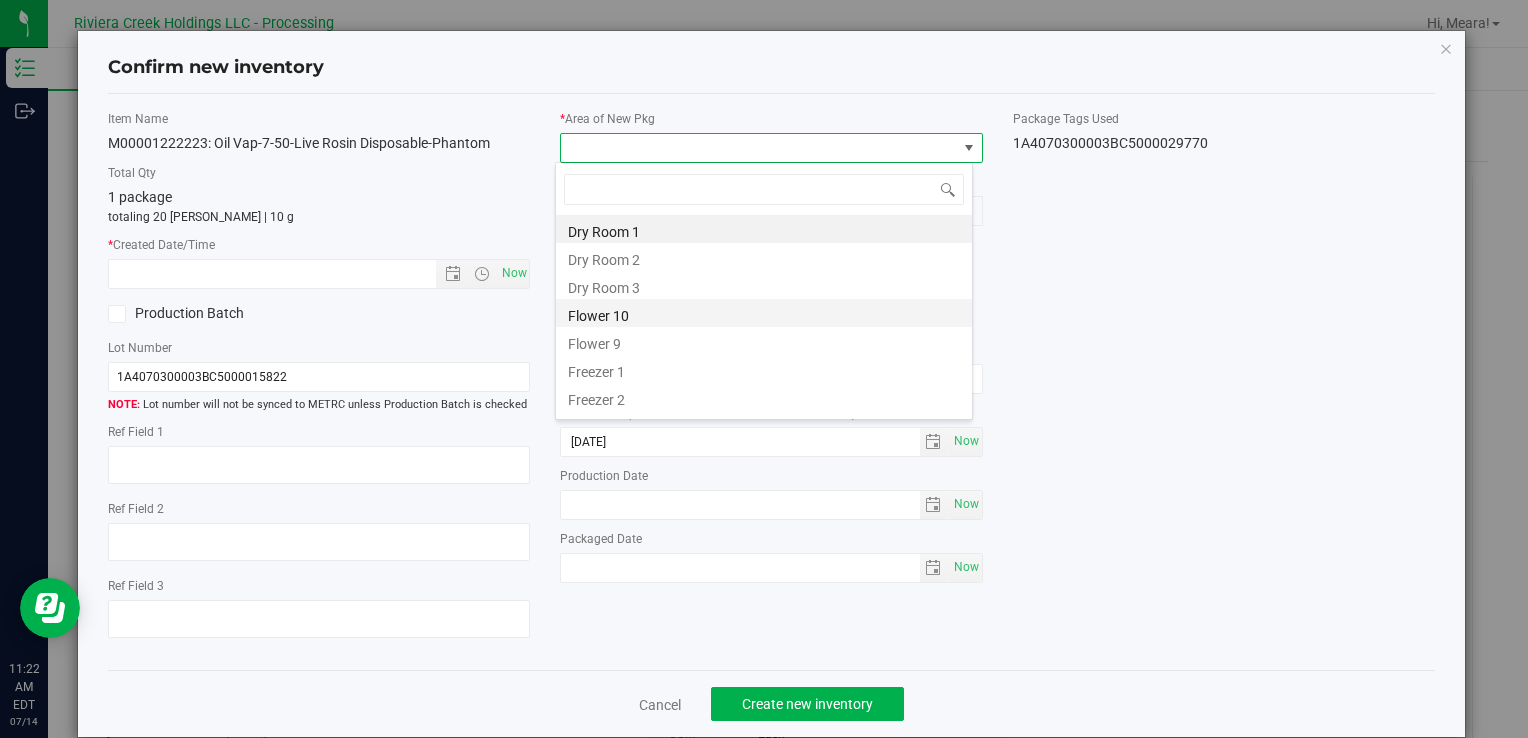 click on "Flower 10" at bounding box center (764, 313) 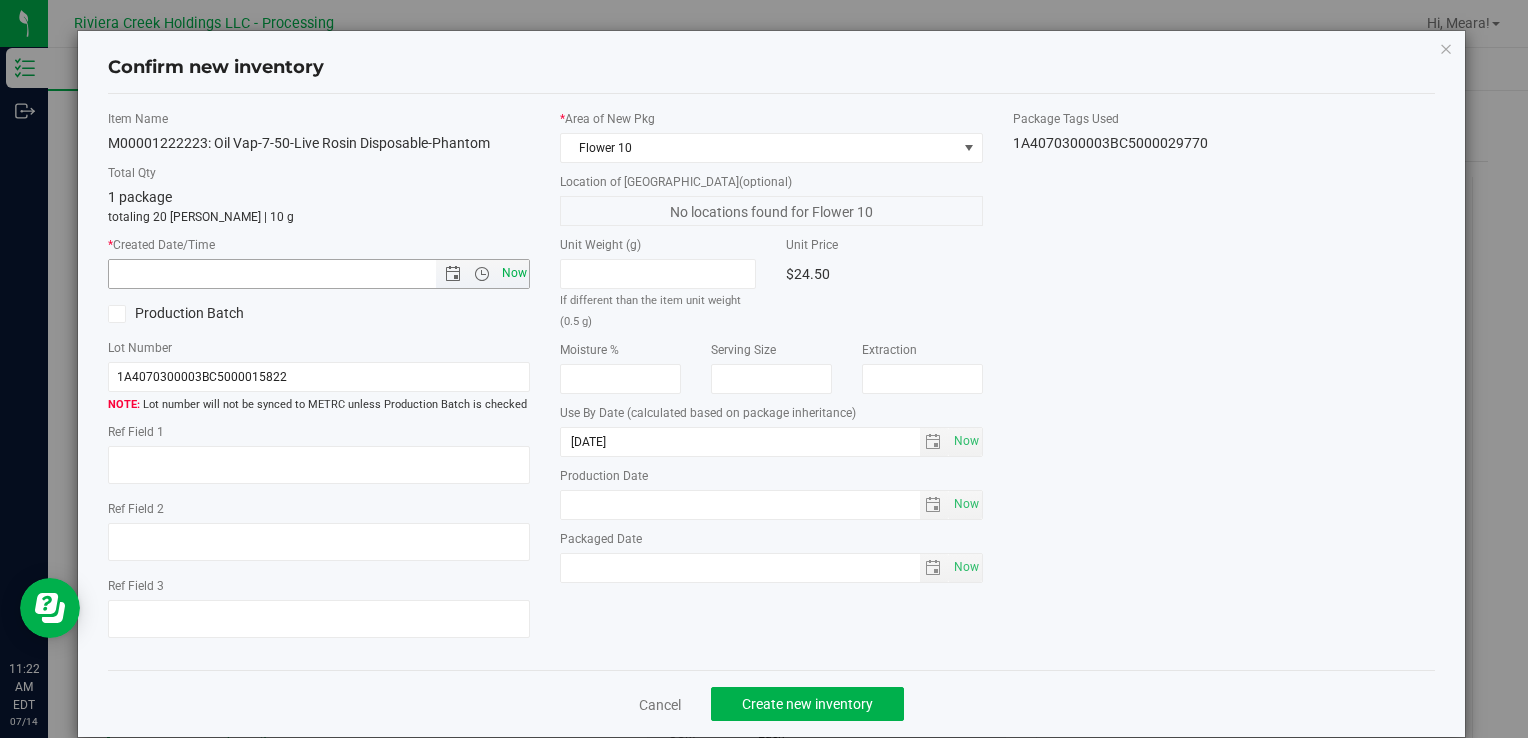 click on "Now" at bounding box center (514, 273) 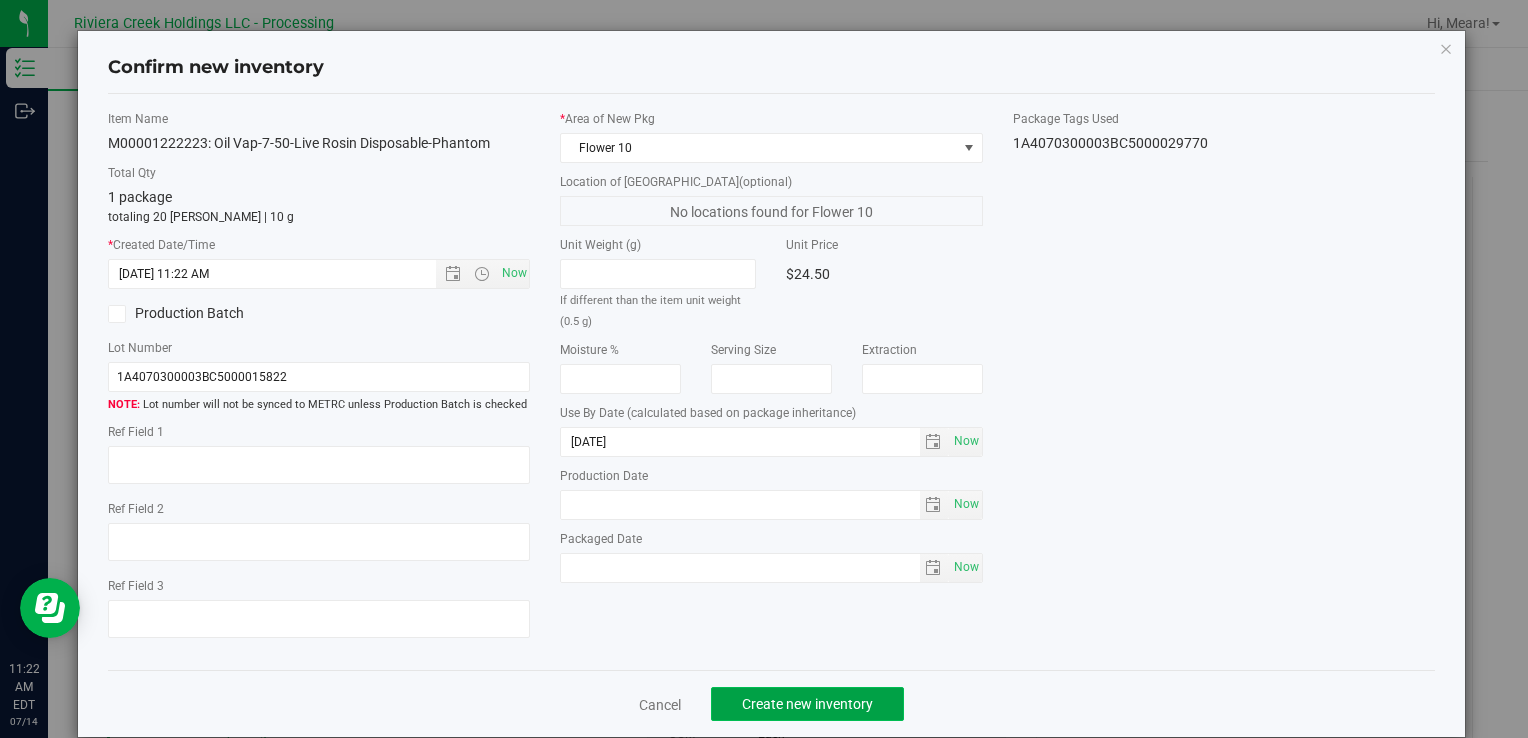click on "Create new inventory" 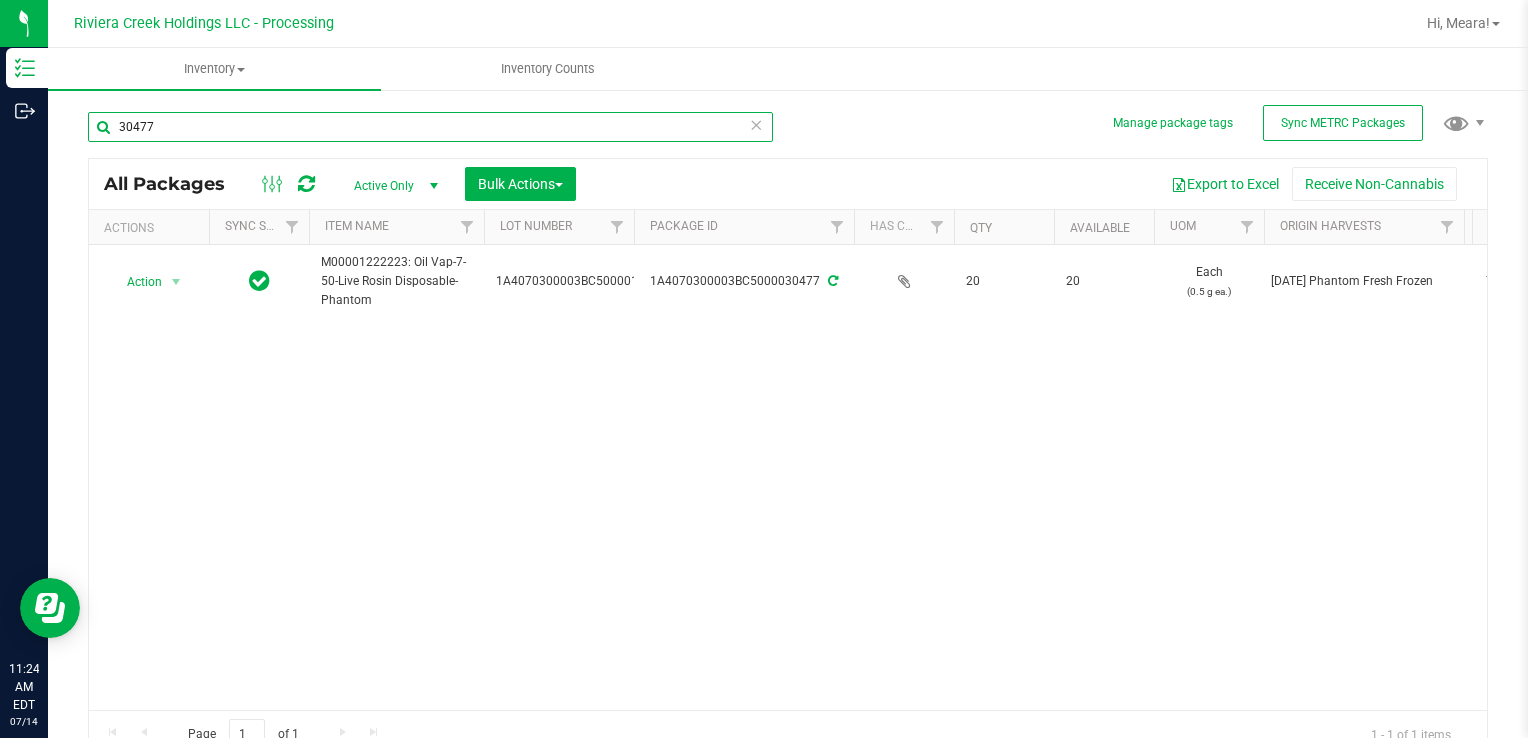 drag, startPoint x: 160, startPoint y: 123, endPoint x: 1270, endPoint y: 704, distance: 1252.8611 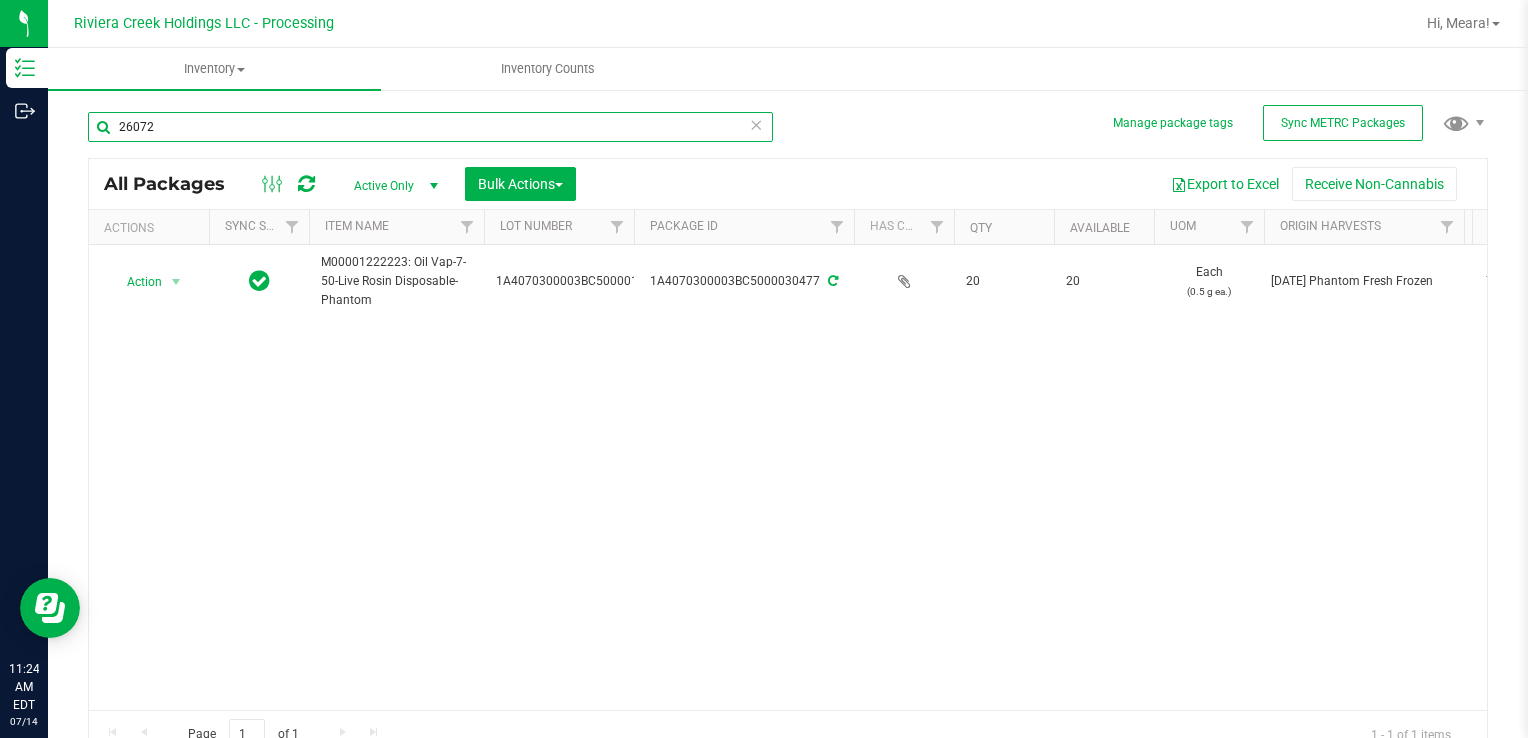 type on "26072" 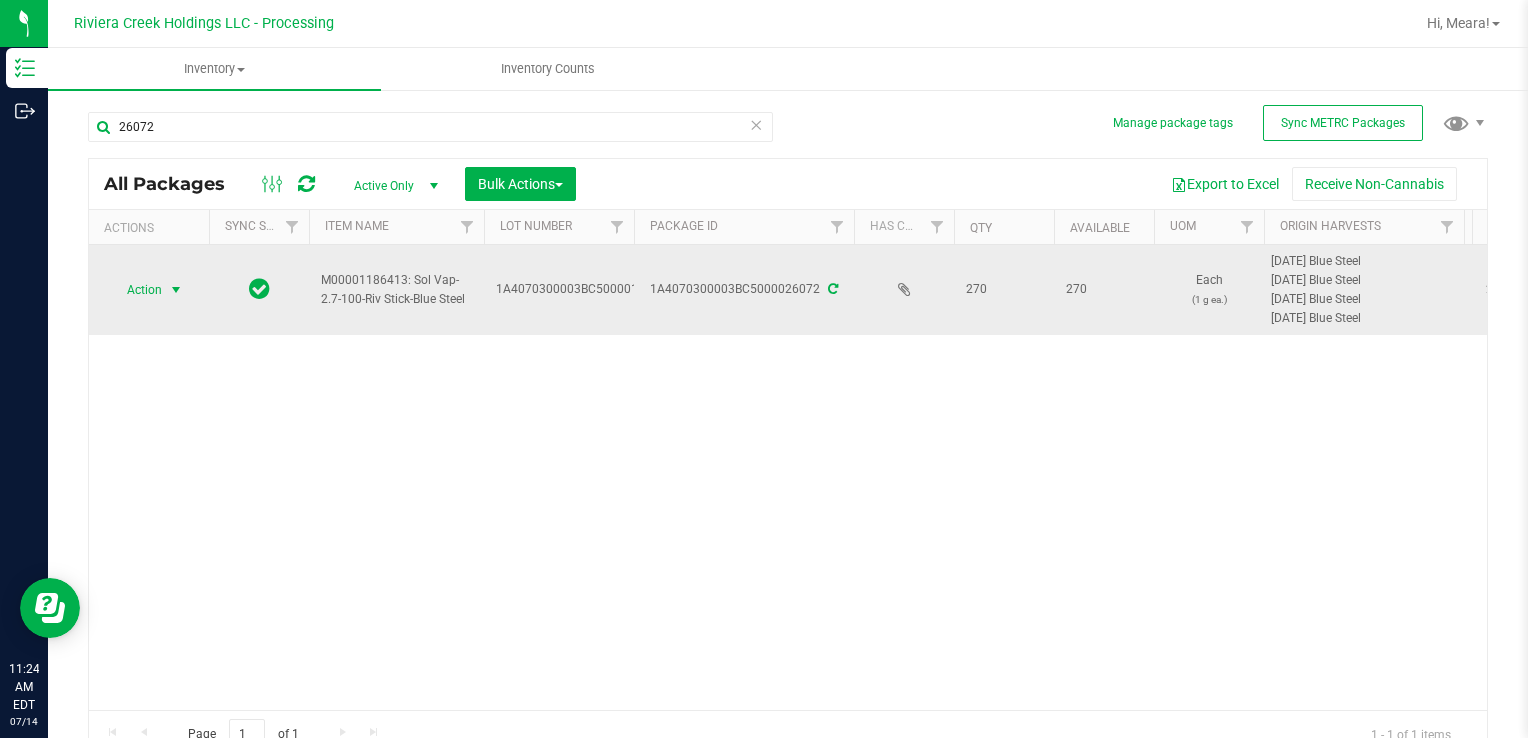 click at bounding box center (176, 290) 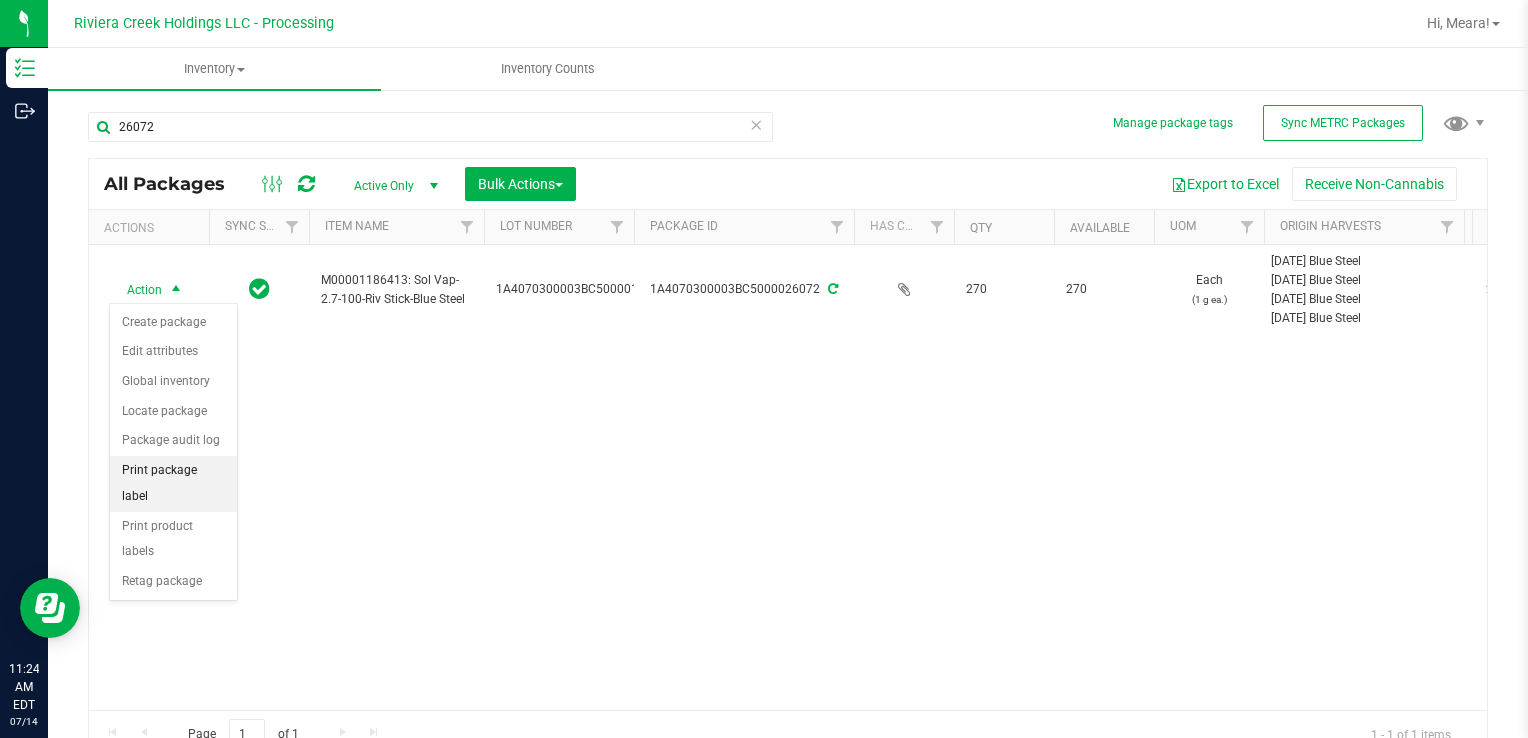 click on "Print package label" at bounding box center (173, 483) 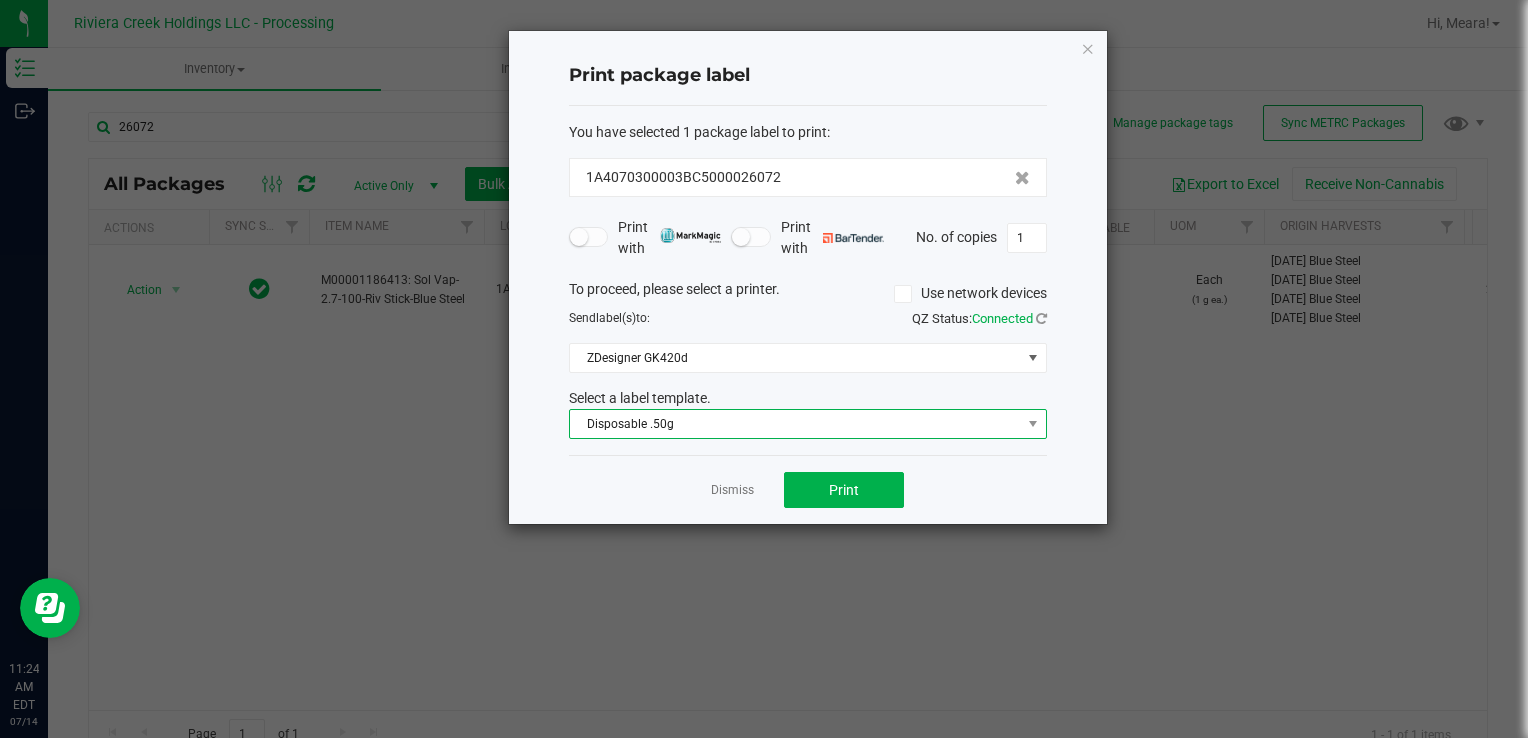 click on "Disposable .50g" at bounding box center [795, 424] 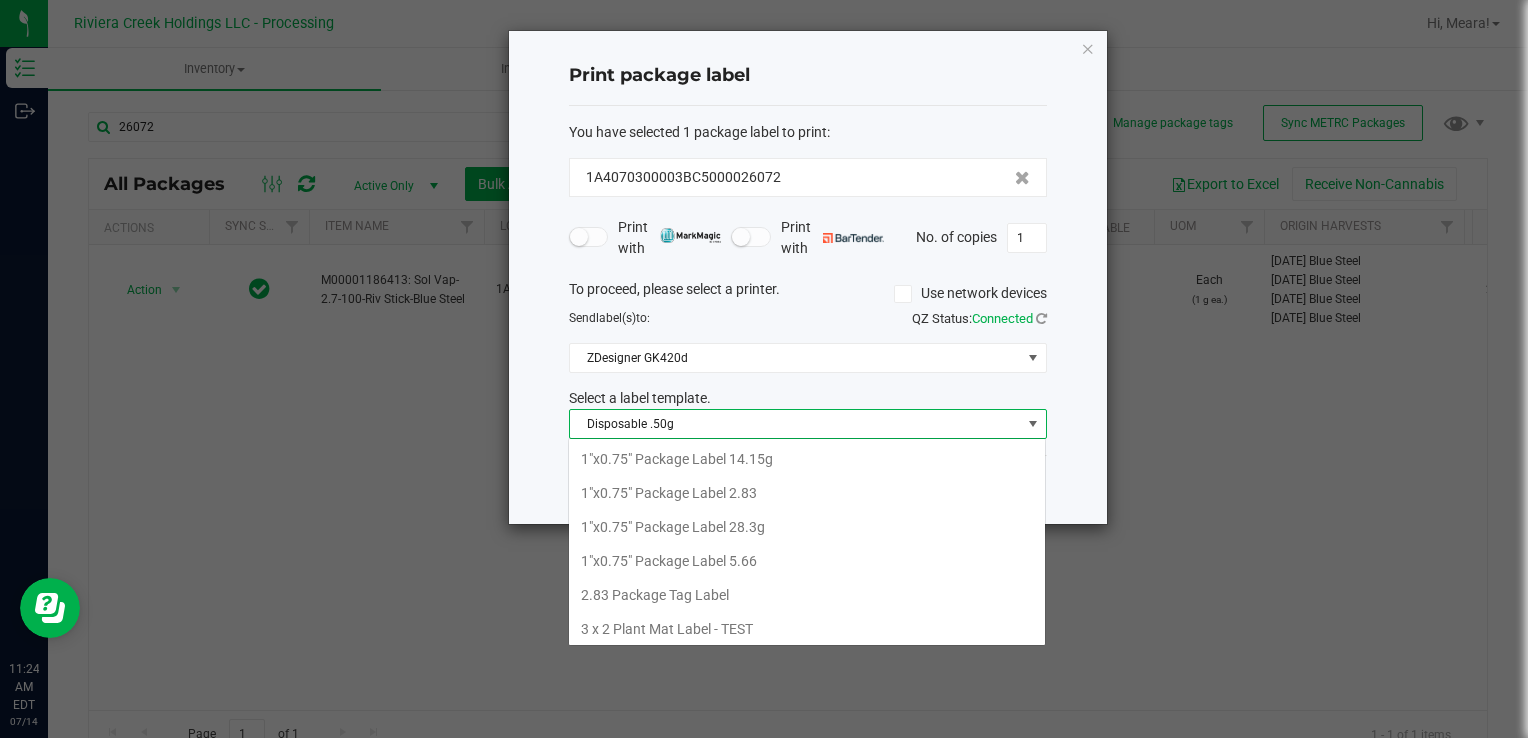 scroll, scrollTop: 372, scrollLeft: 0, axis: vertical 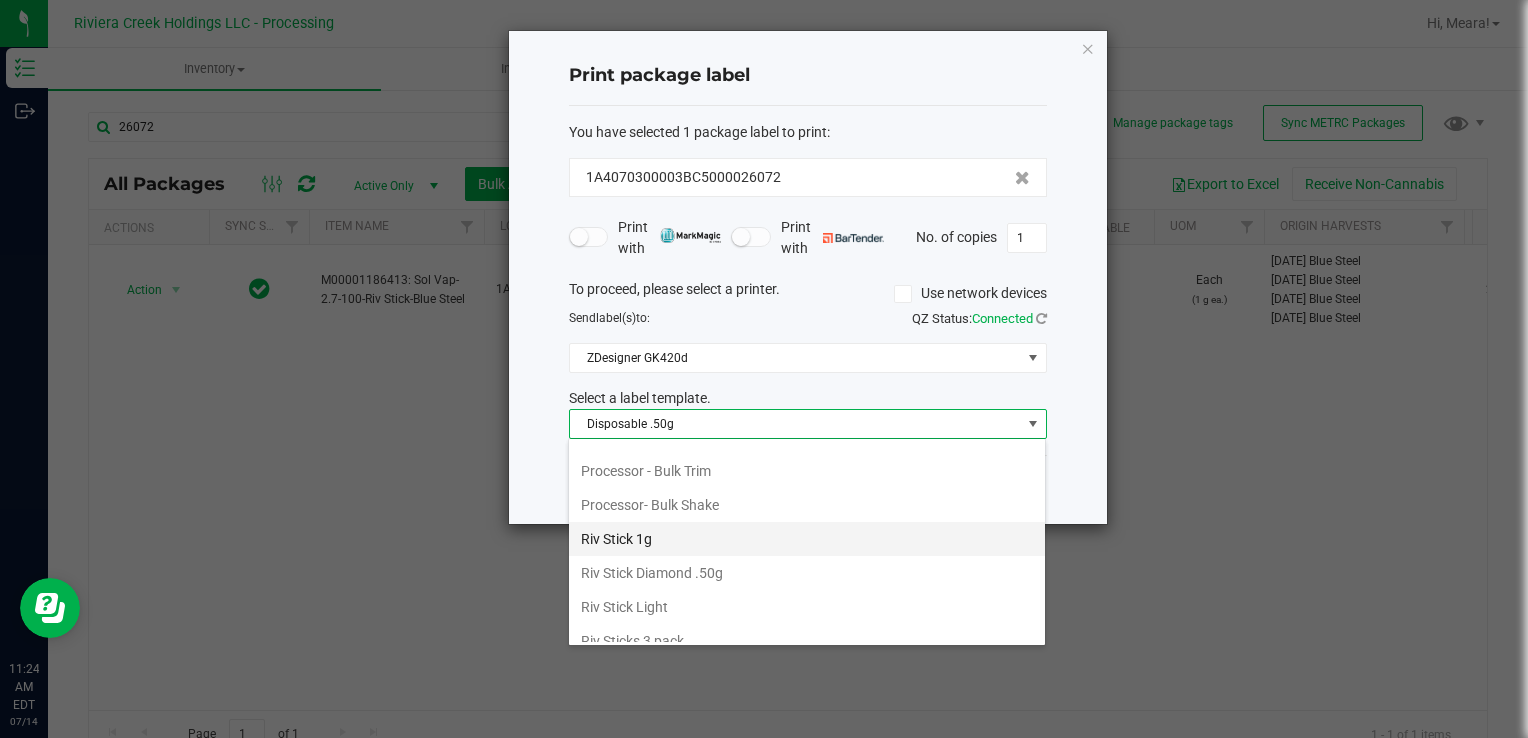 click on "Riv Stick 1g" at bounding box center (807, 539) 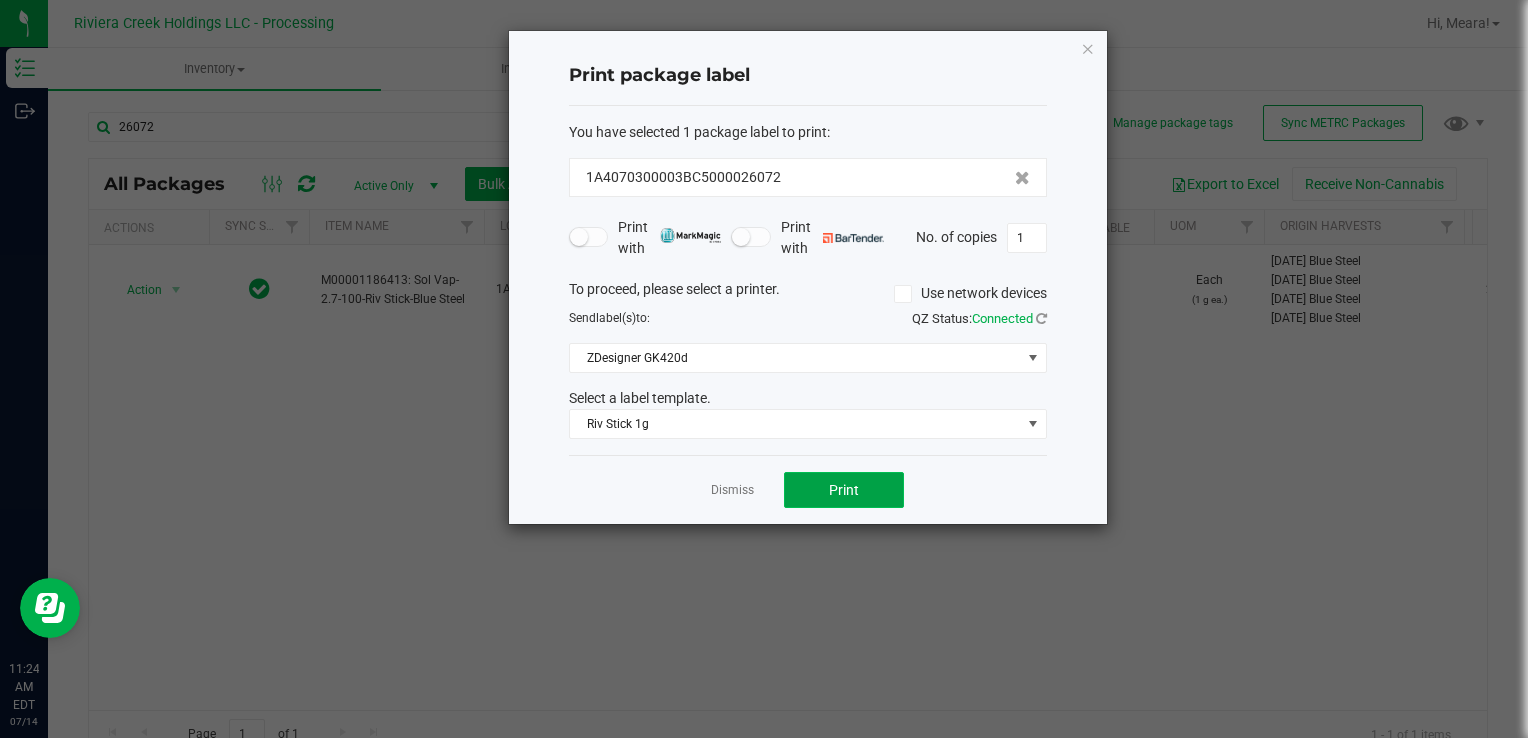 click on "Print" 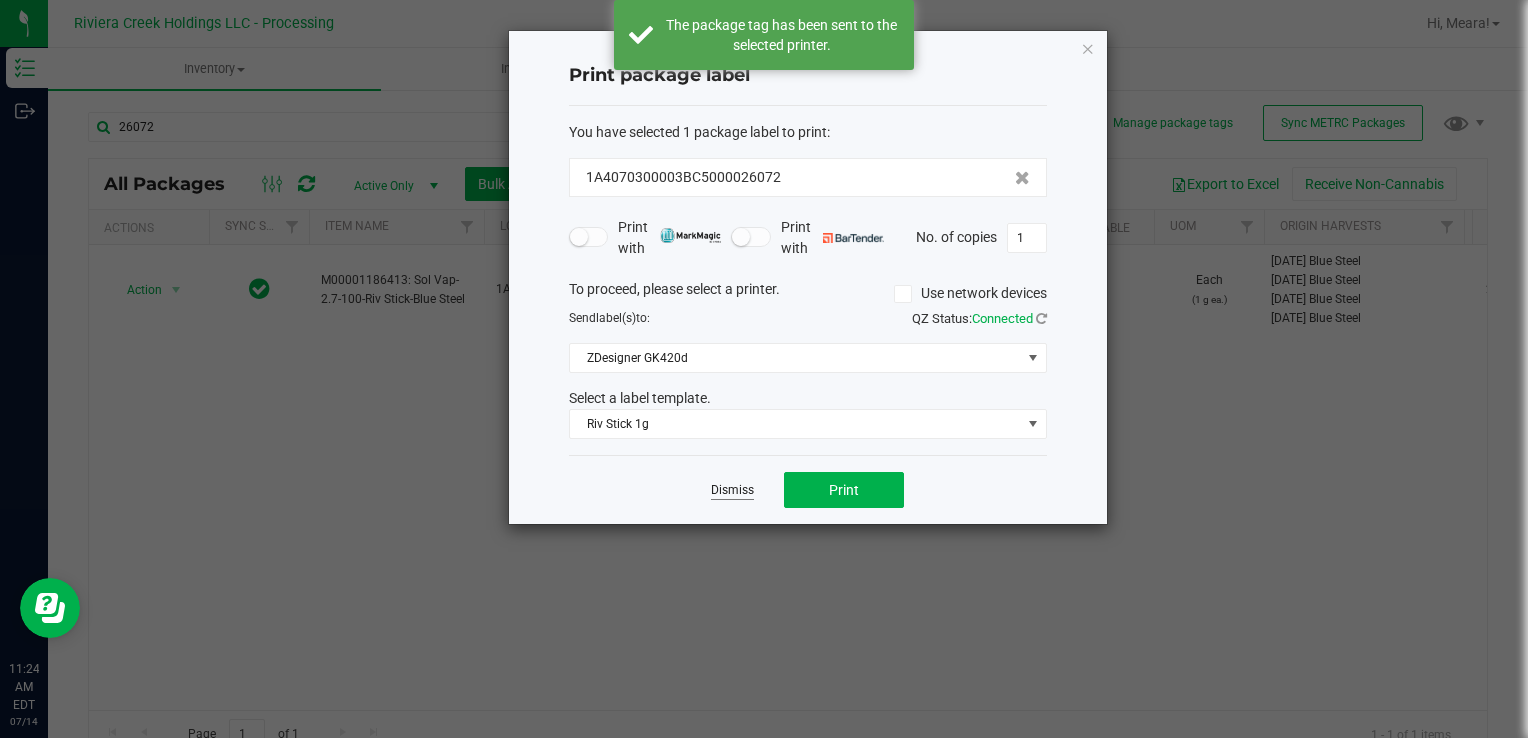 click on "Dismiss" 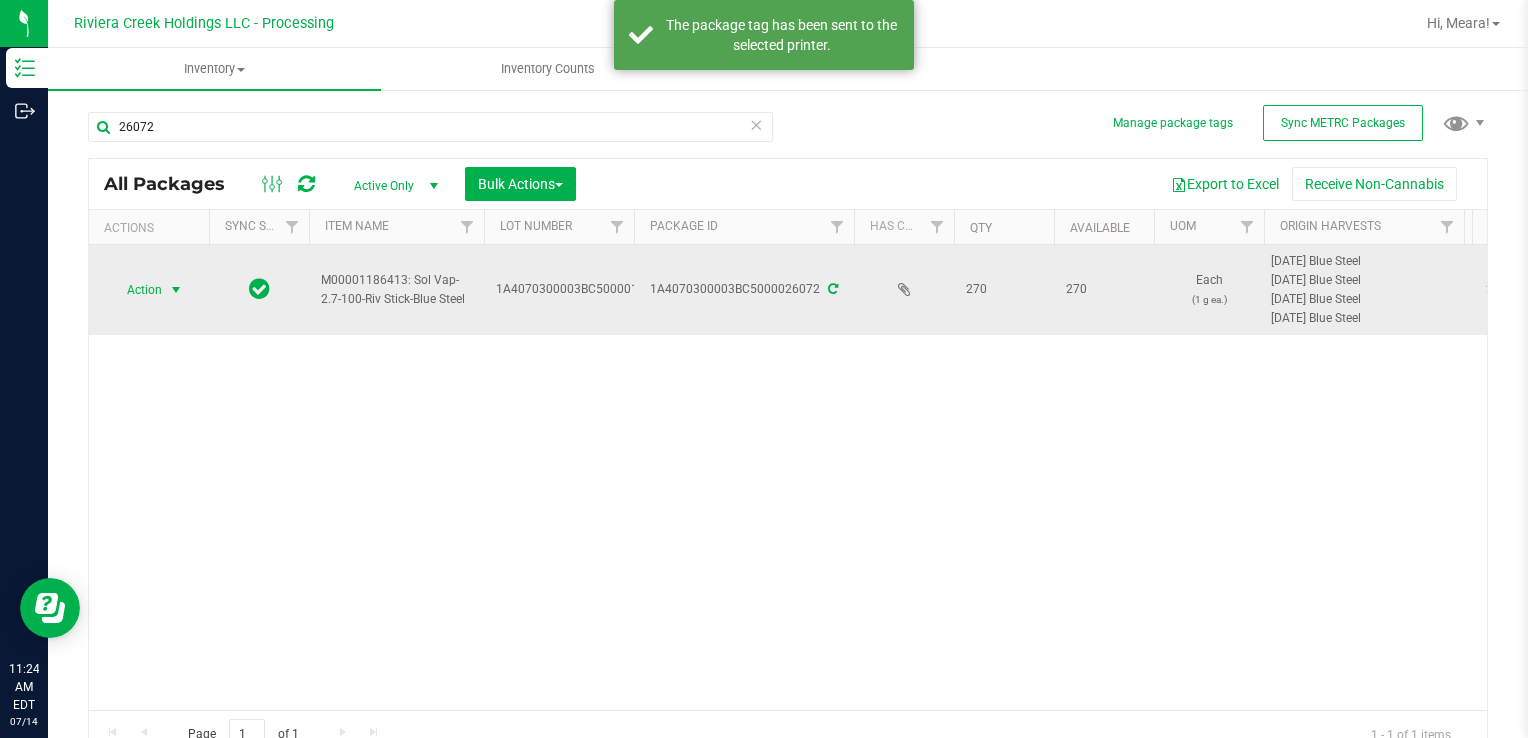 click on "Action" at bounding box center [136, 290] 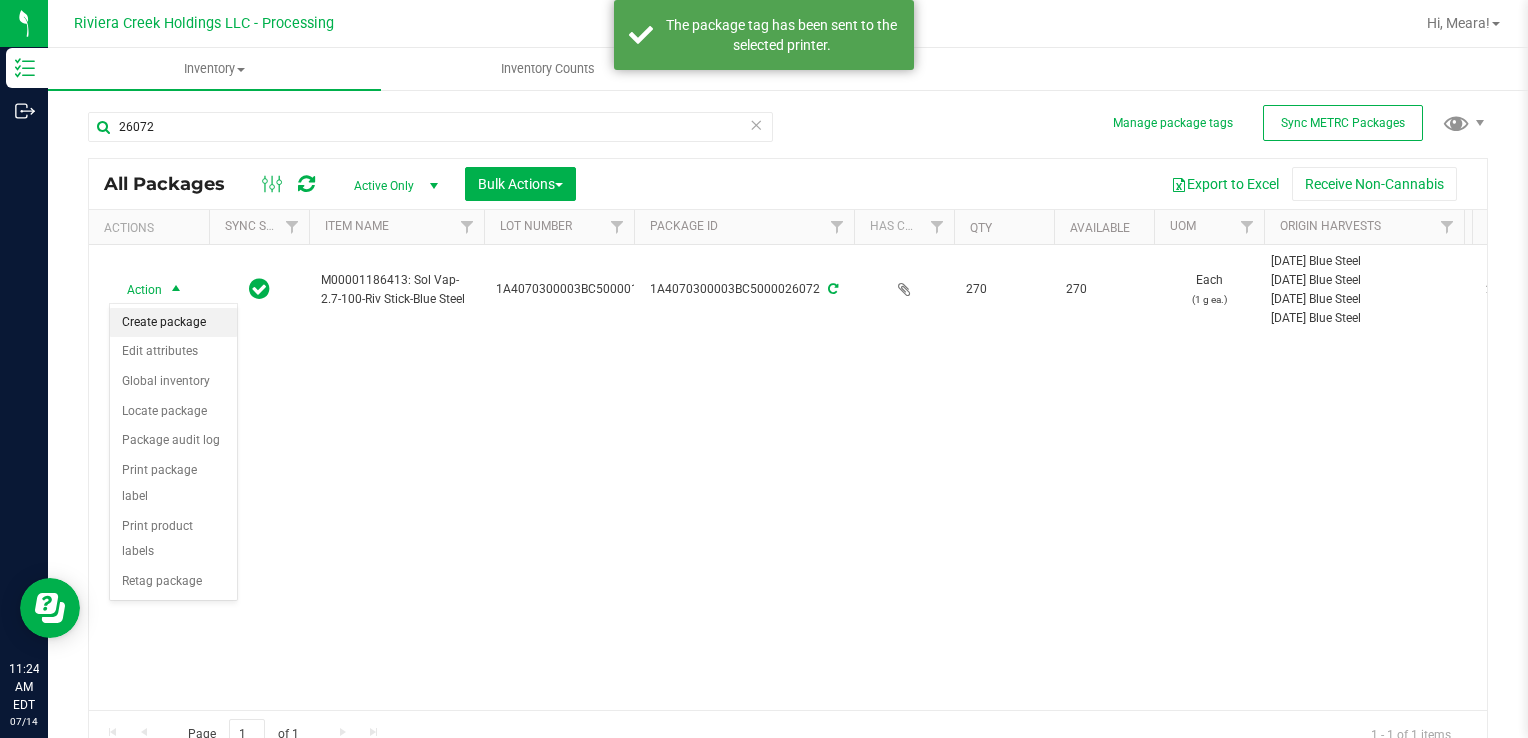 click on "Create package" at bounding box center [173, 323] 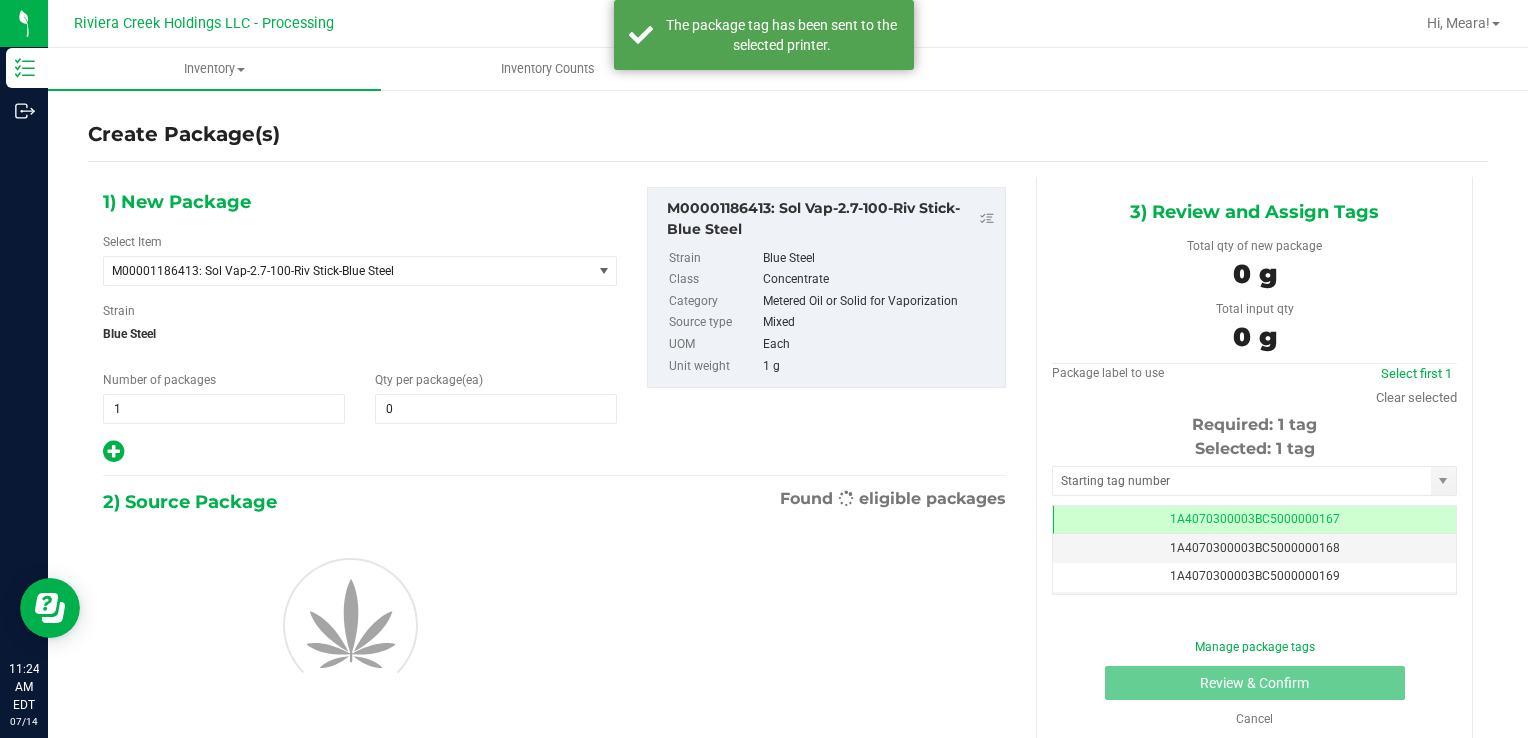 scroll, scrollTop: 0, scrollLeft: 0, axis: both 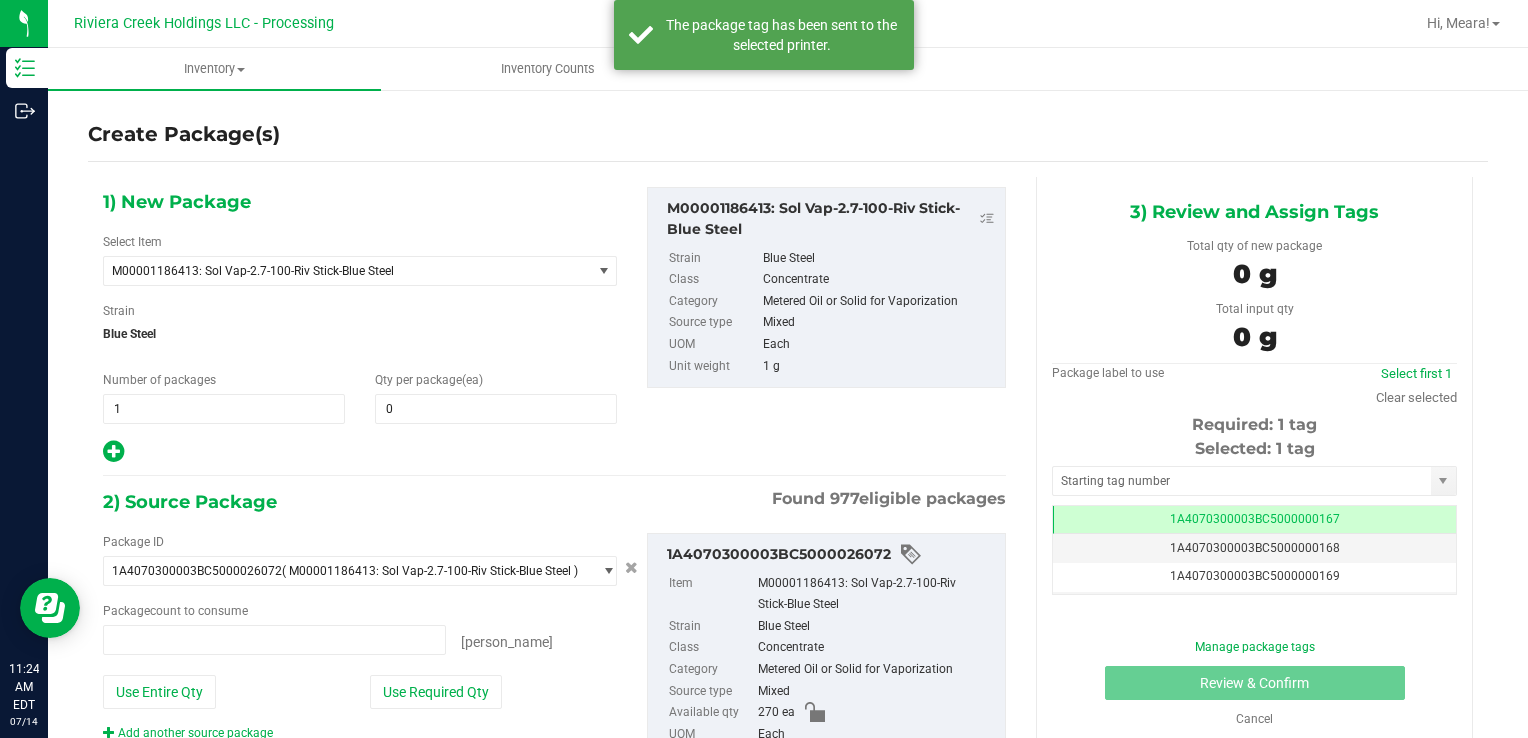 type on "0 ea" 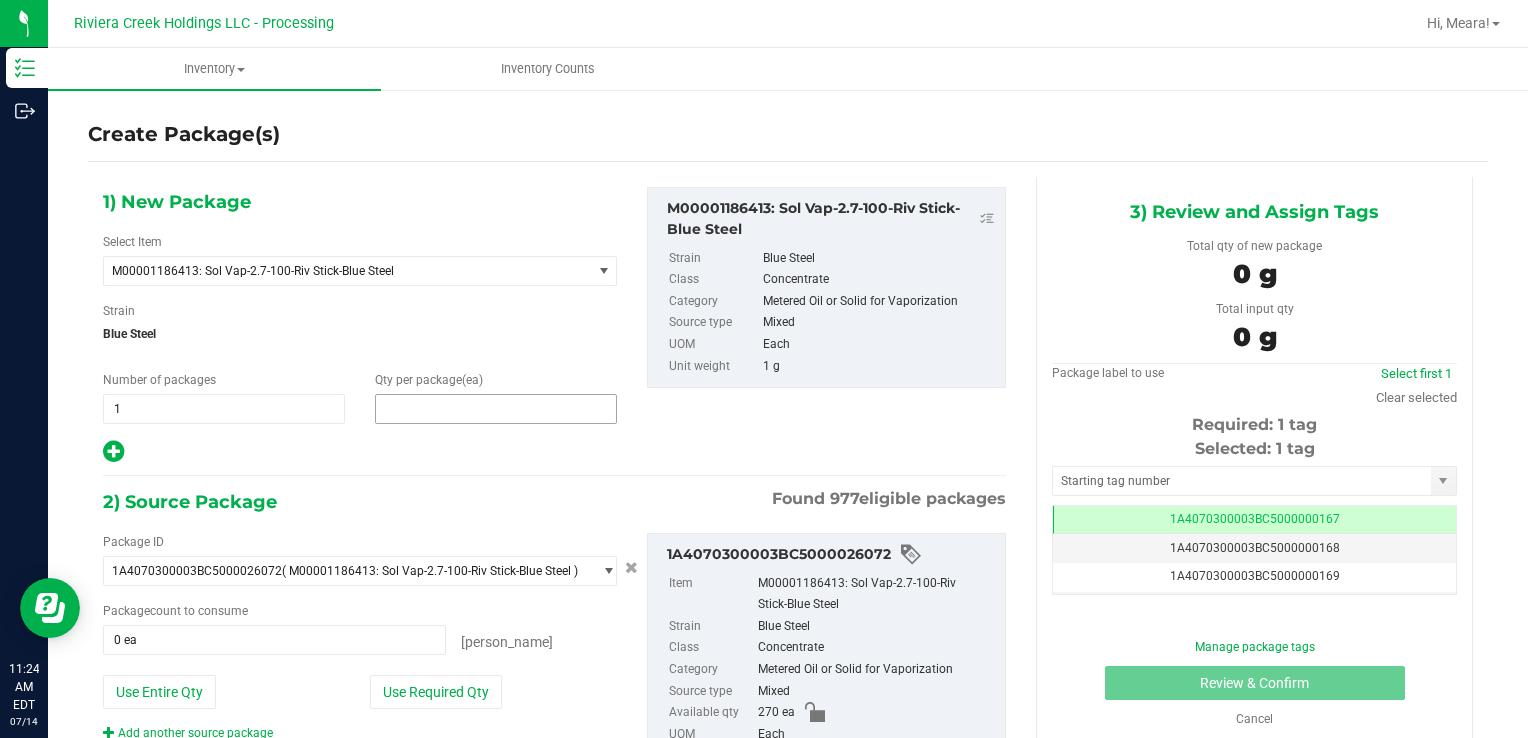 click at bounding box center (496, 409) 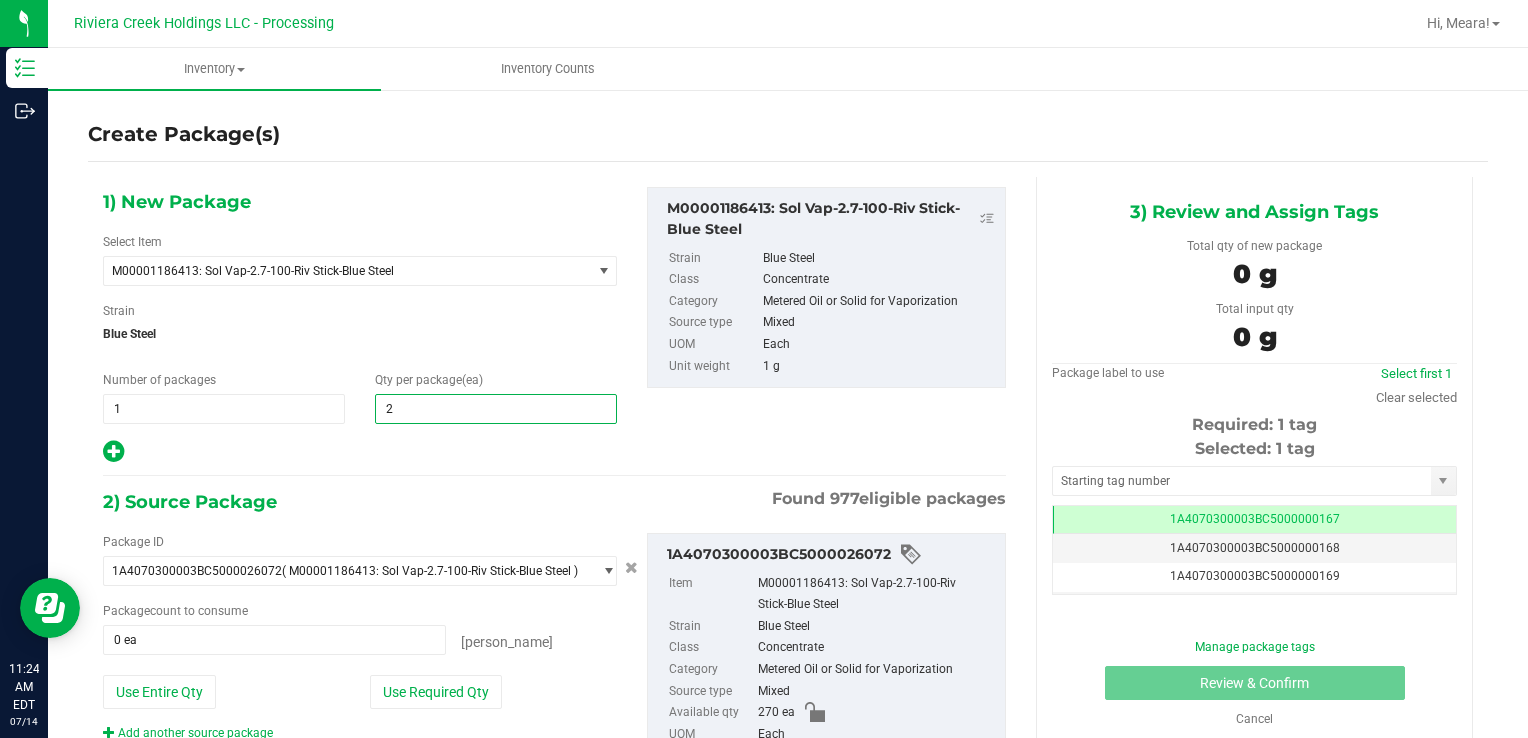 type on "20" 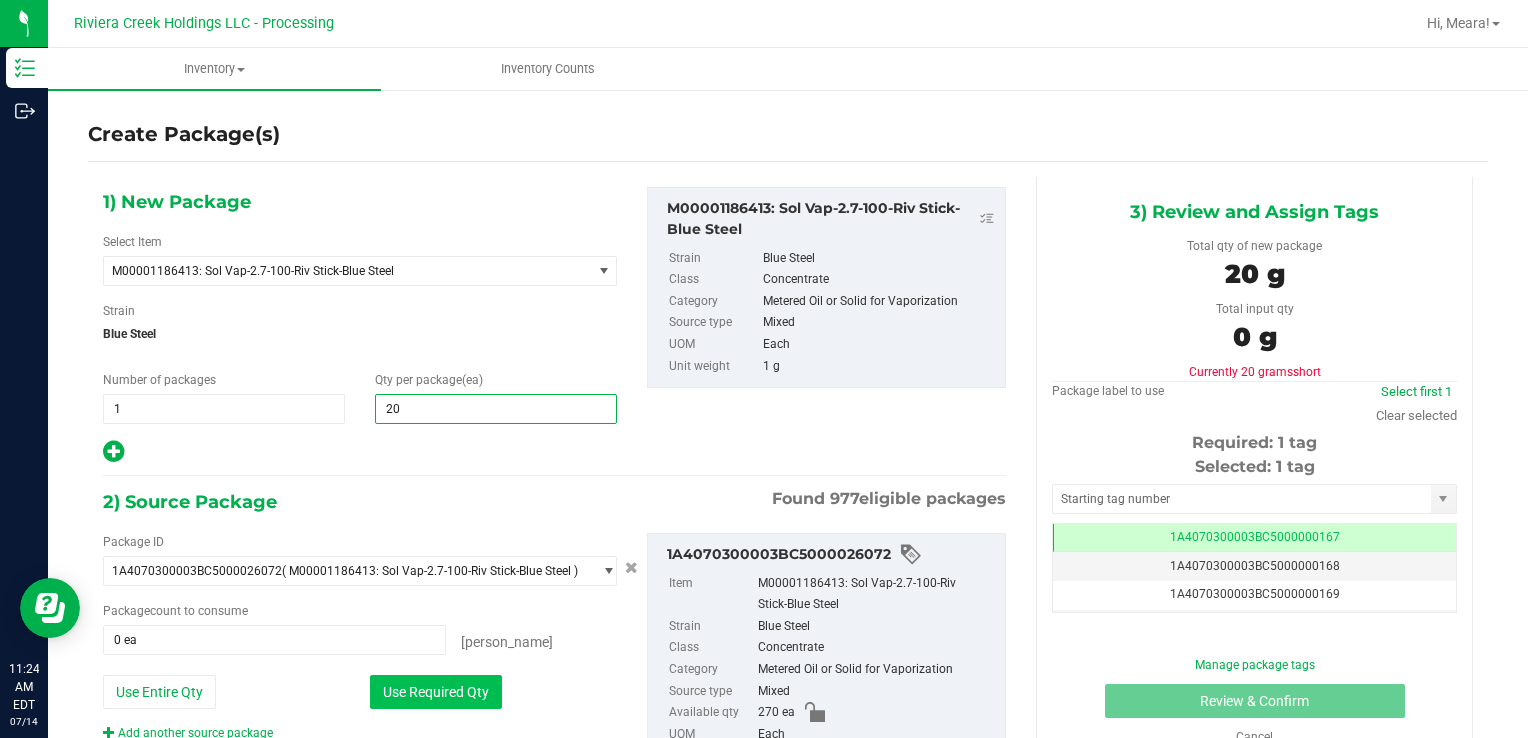 type on "20" 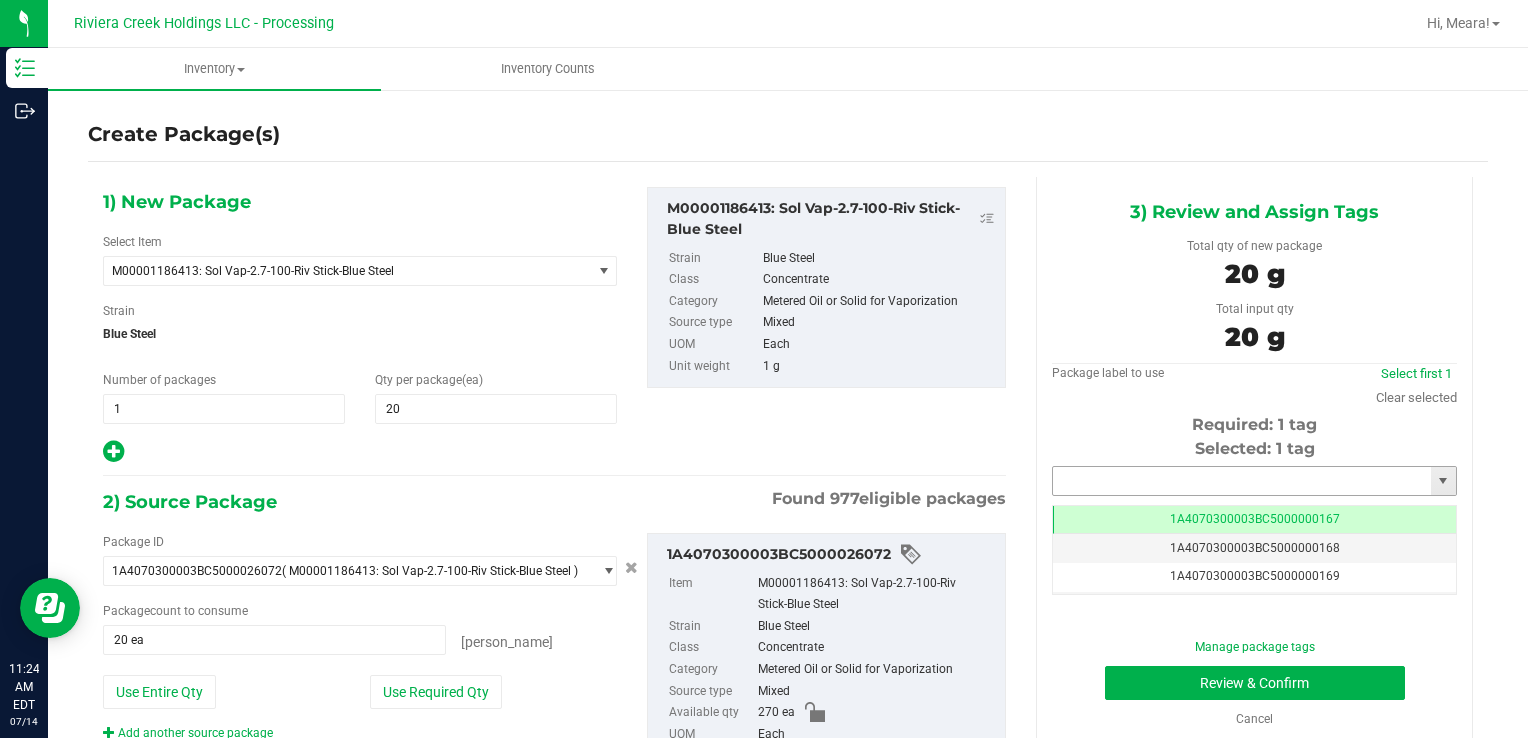 click at bounding box center (1242, 481) 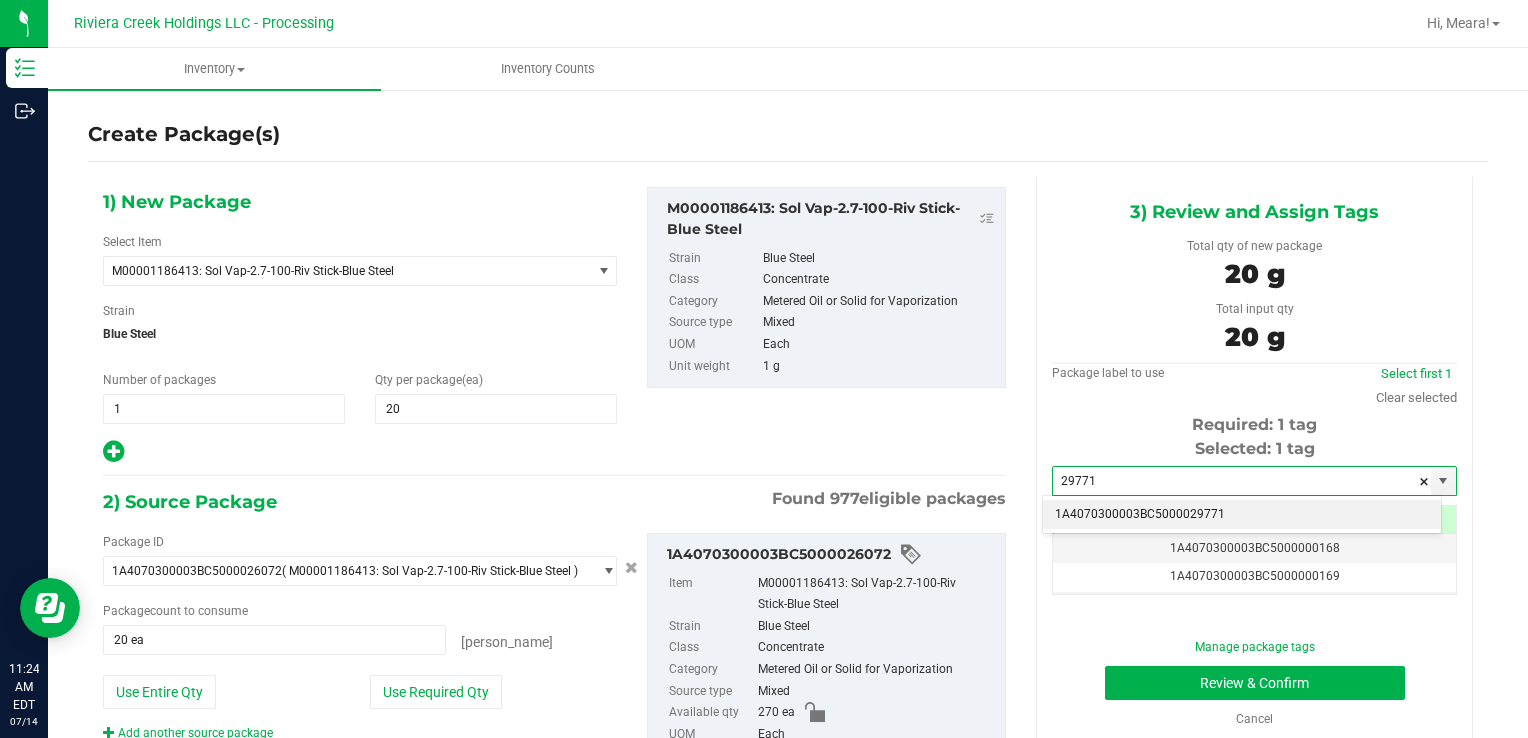 click on "1A4070300003BC5000029771" at bounding box center (1242, 515) 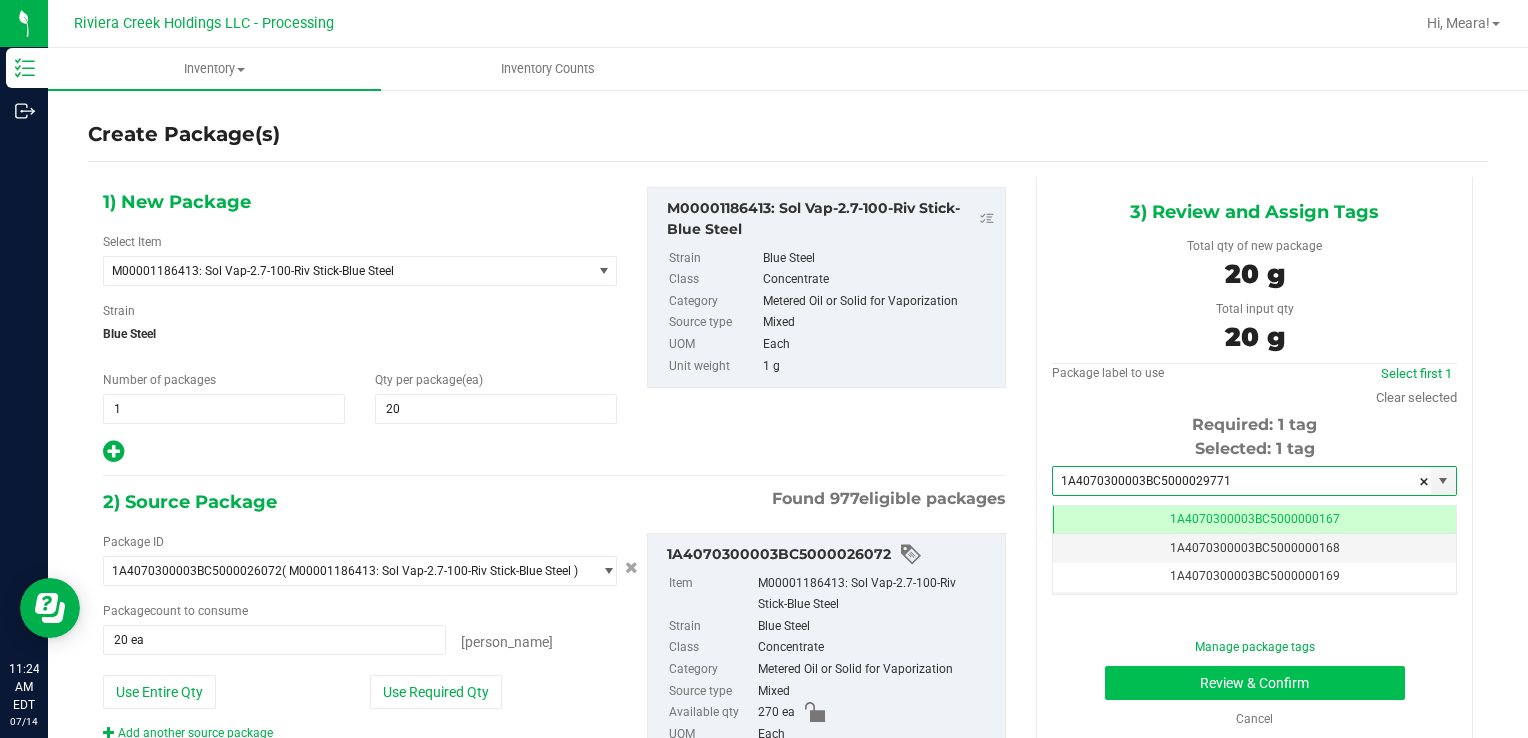 type on "1A4070300003BC5000029771" 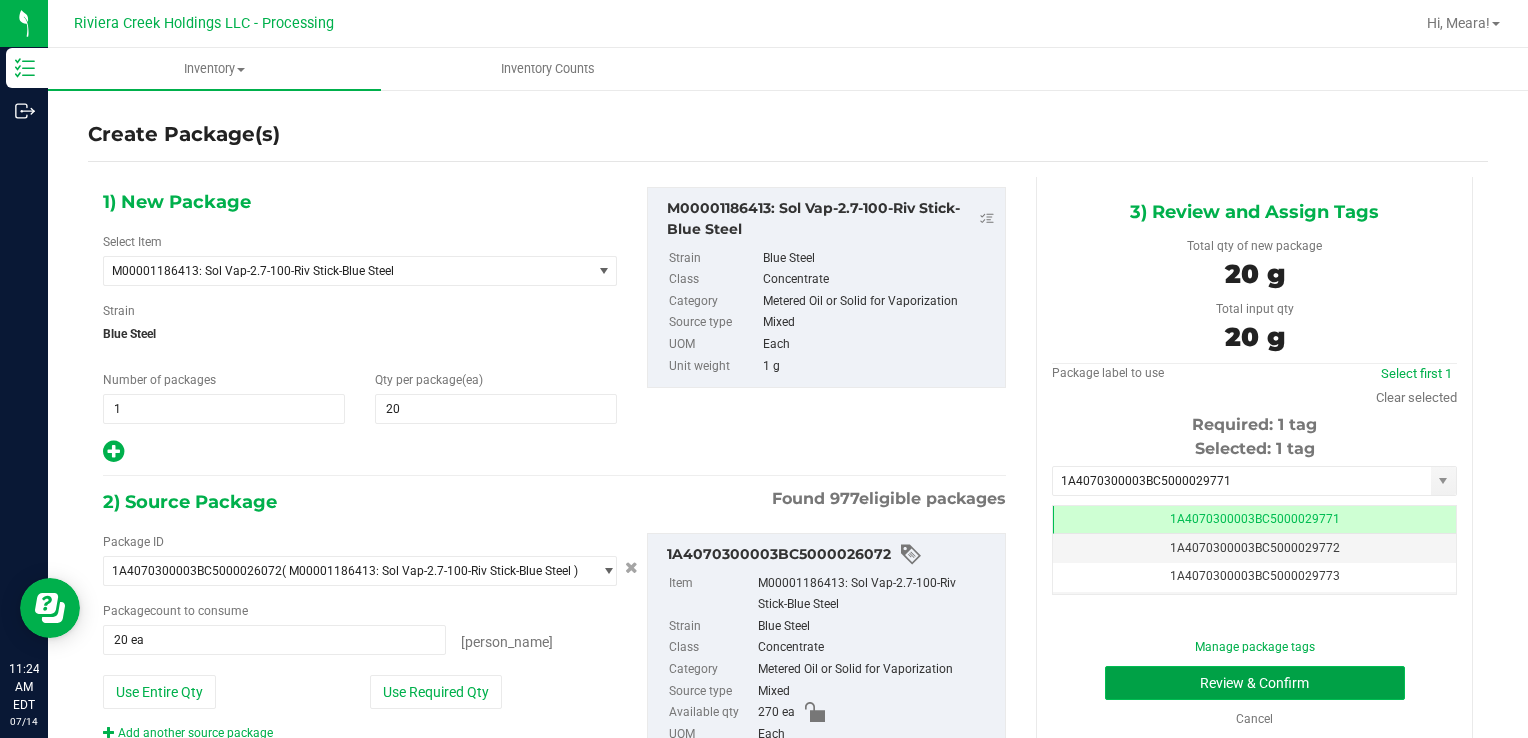 click on "Review & Confirm" at bounding box center [1255, 683] 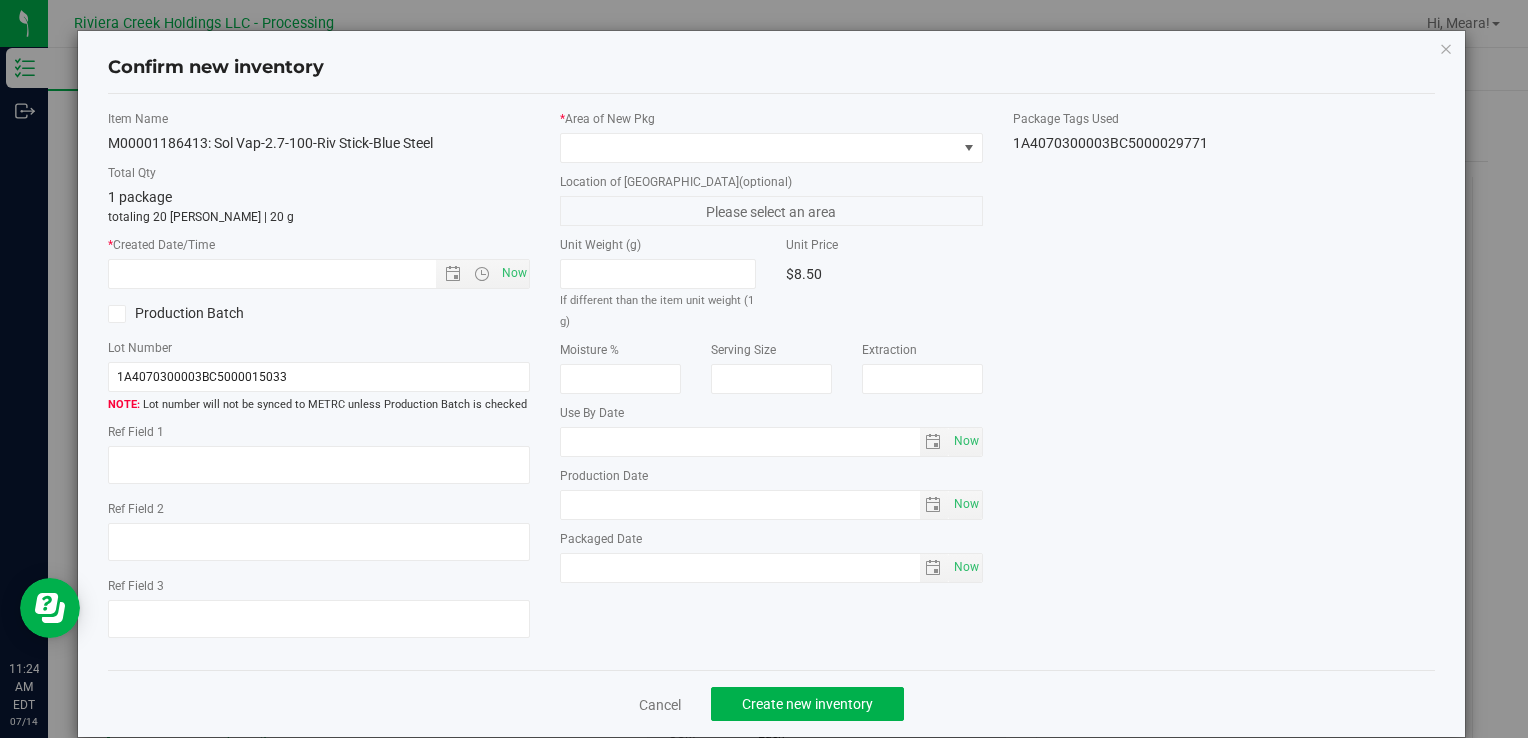 type on "[DATE]" 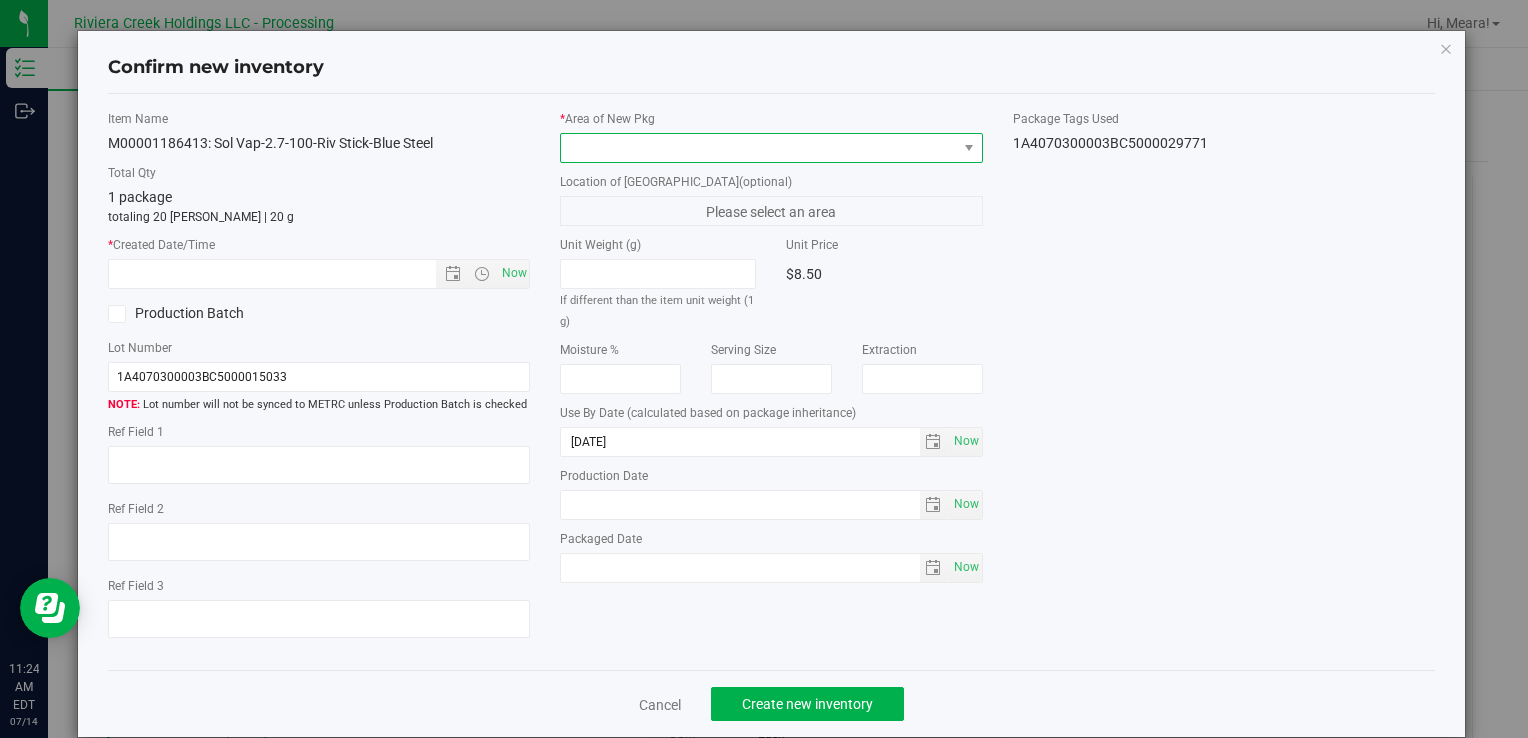 drag, startPoint x: 766, startPoint y: 161, endPoint x: 756, endPoint y: 157, distance: 10.770329 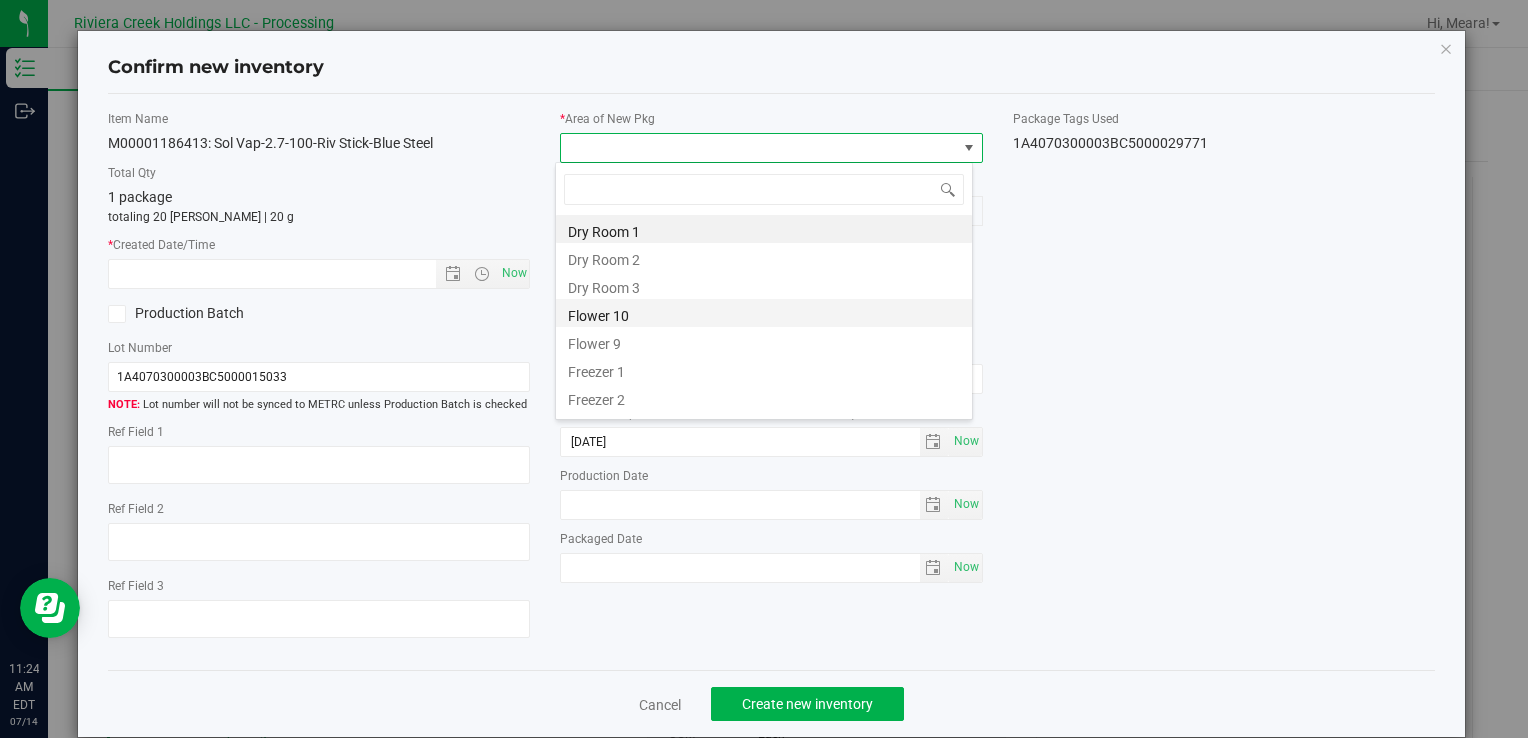 click on "Flower 10" at bounding box center [764, 313] 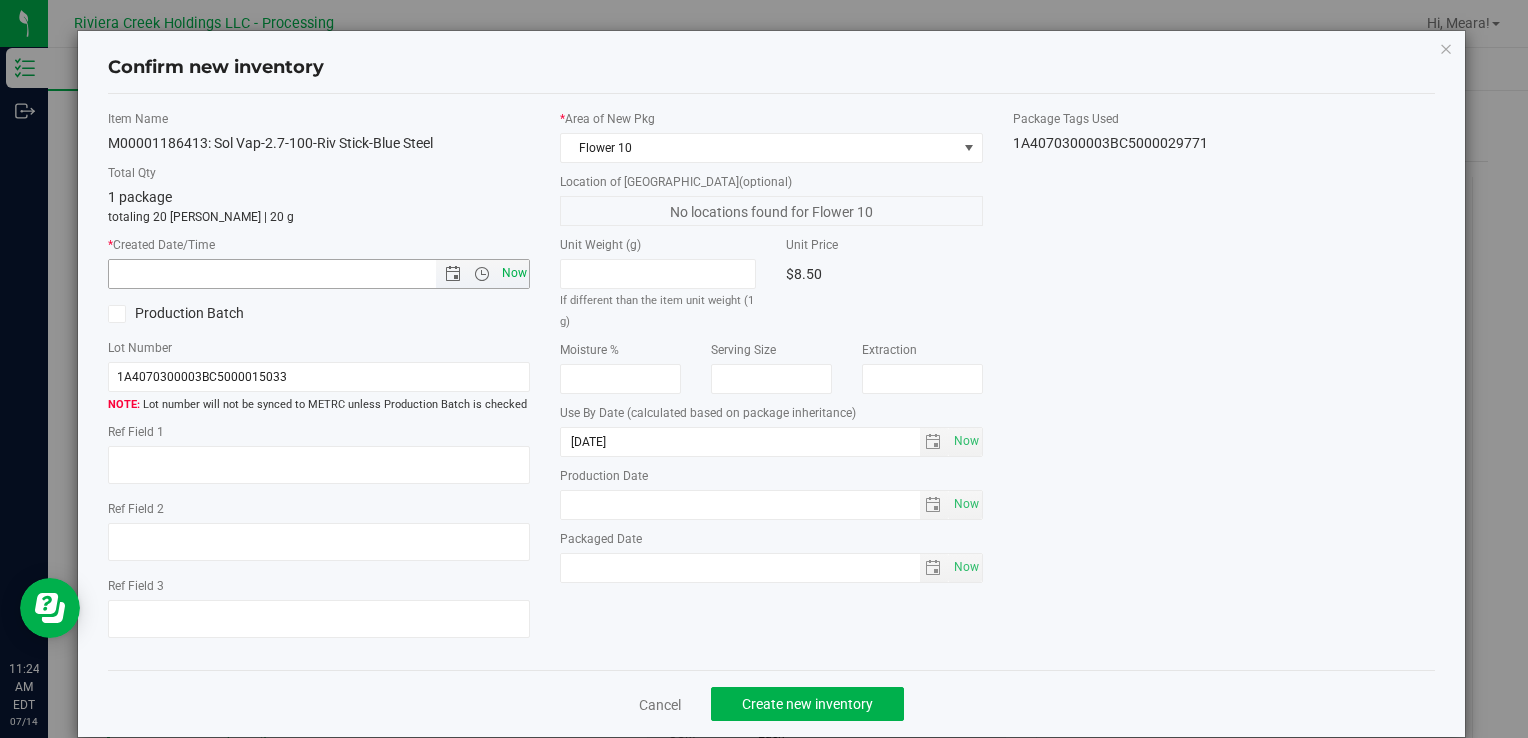 click on "Now" at bounding box center [514, 273] 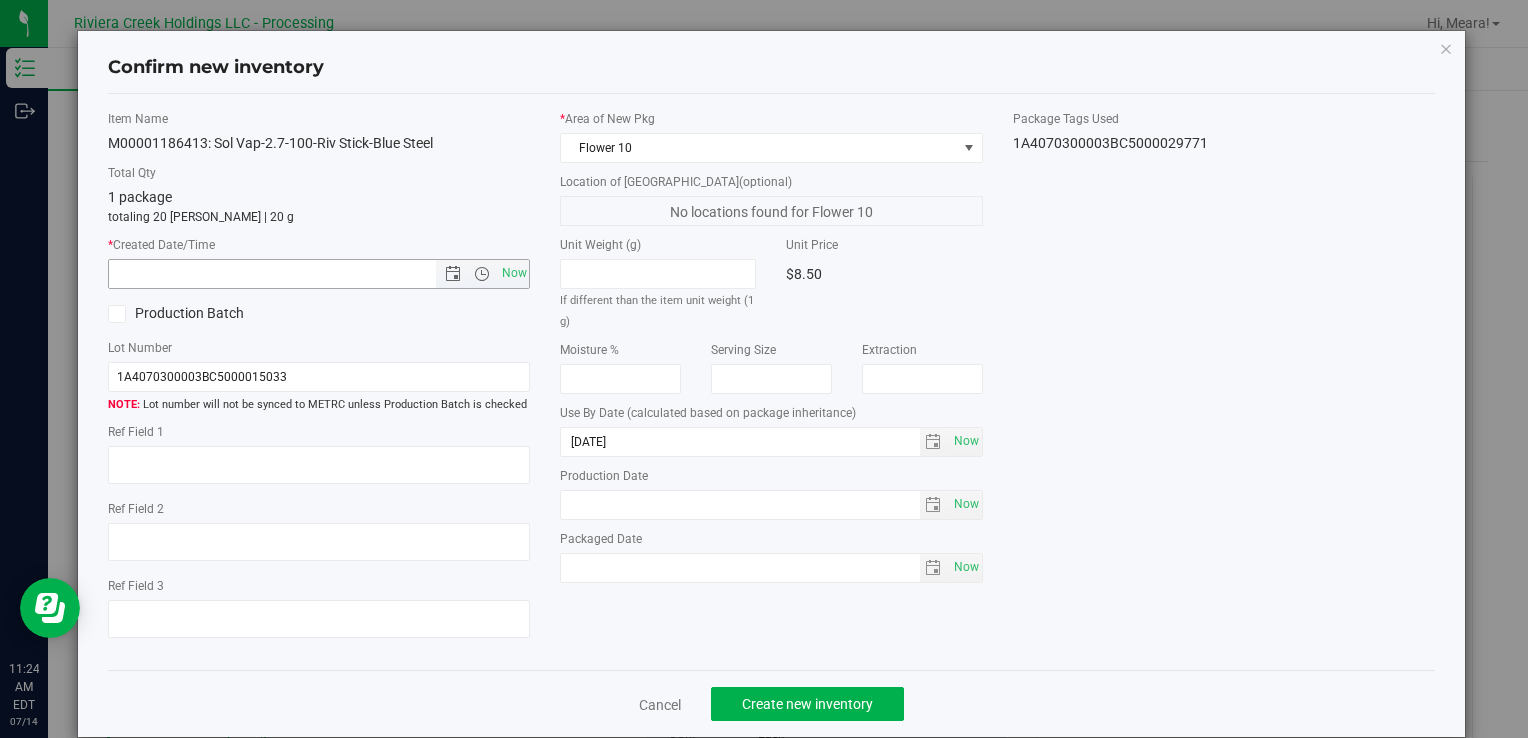 type on "7/14/2025 11:24 AM" 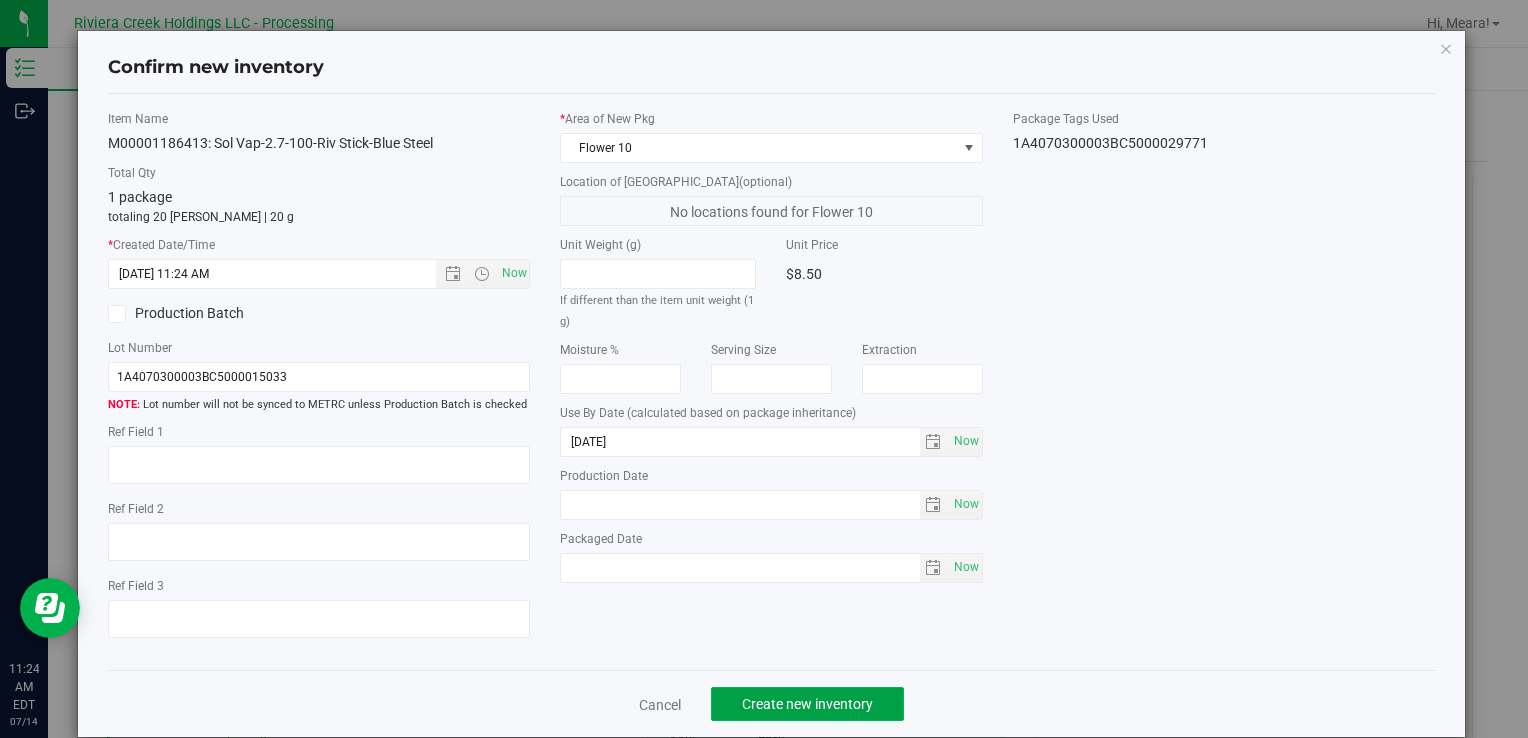 click on "Create new inventory" 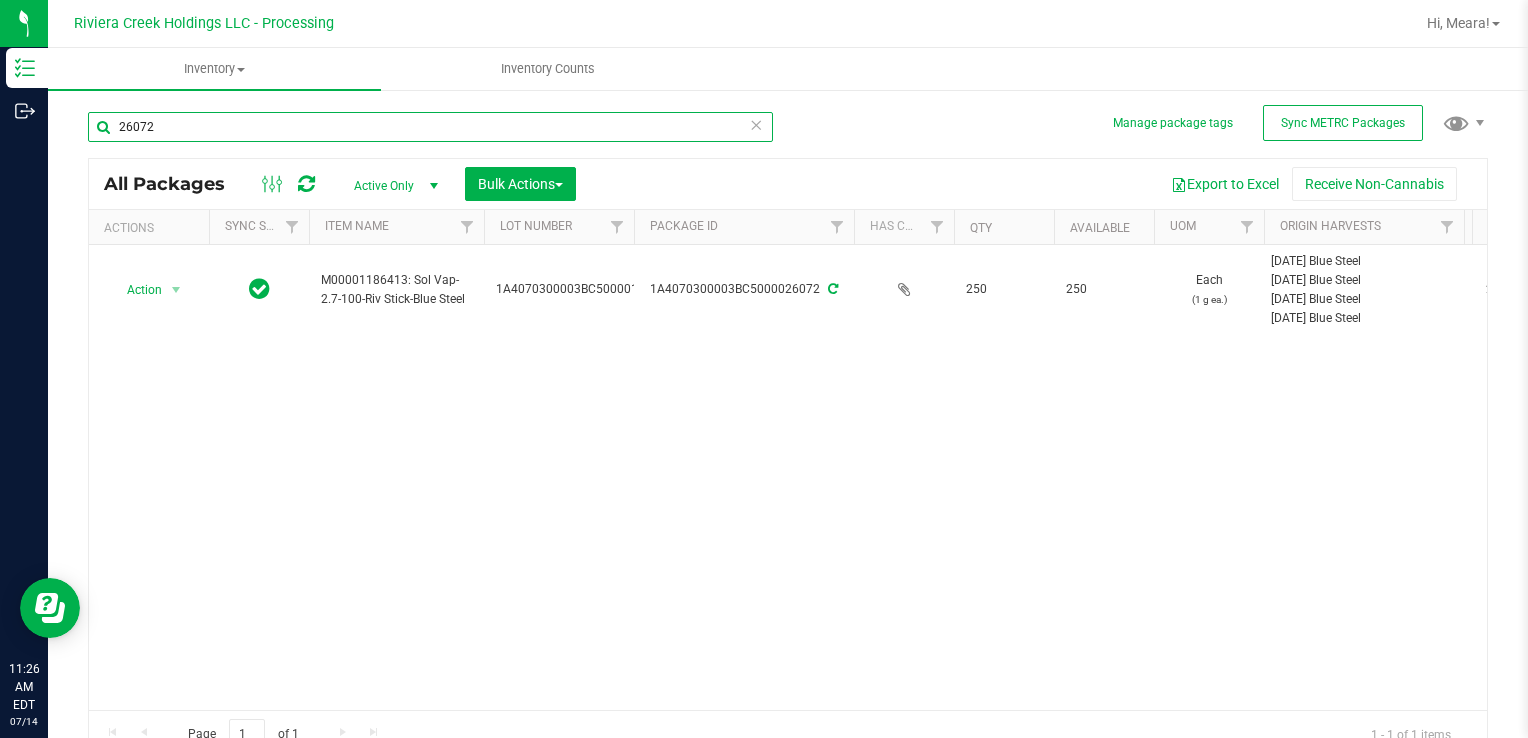 drag, startPoint x: 224, startPoint y: 133, endPoint x: 49, endPoint y: 158, distance: 176.7767 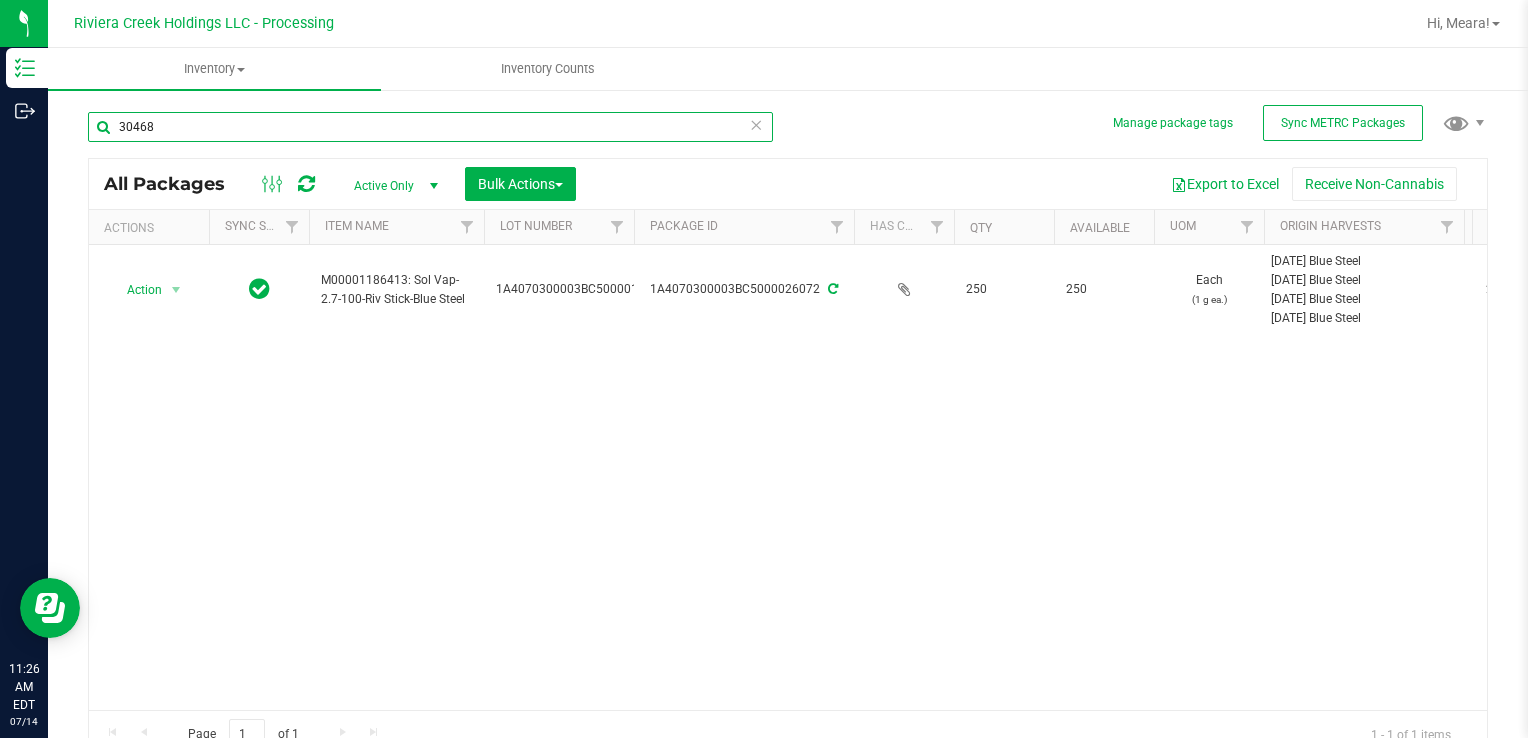 type on "30468" 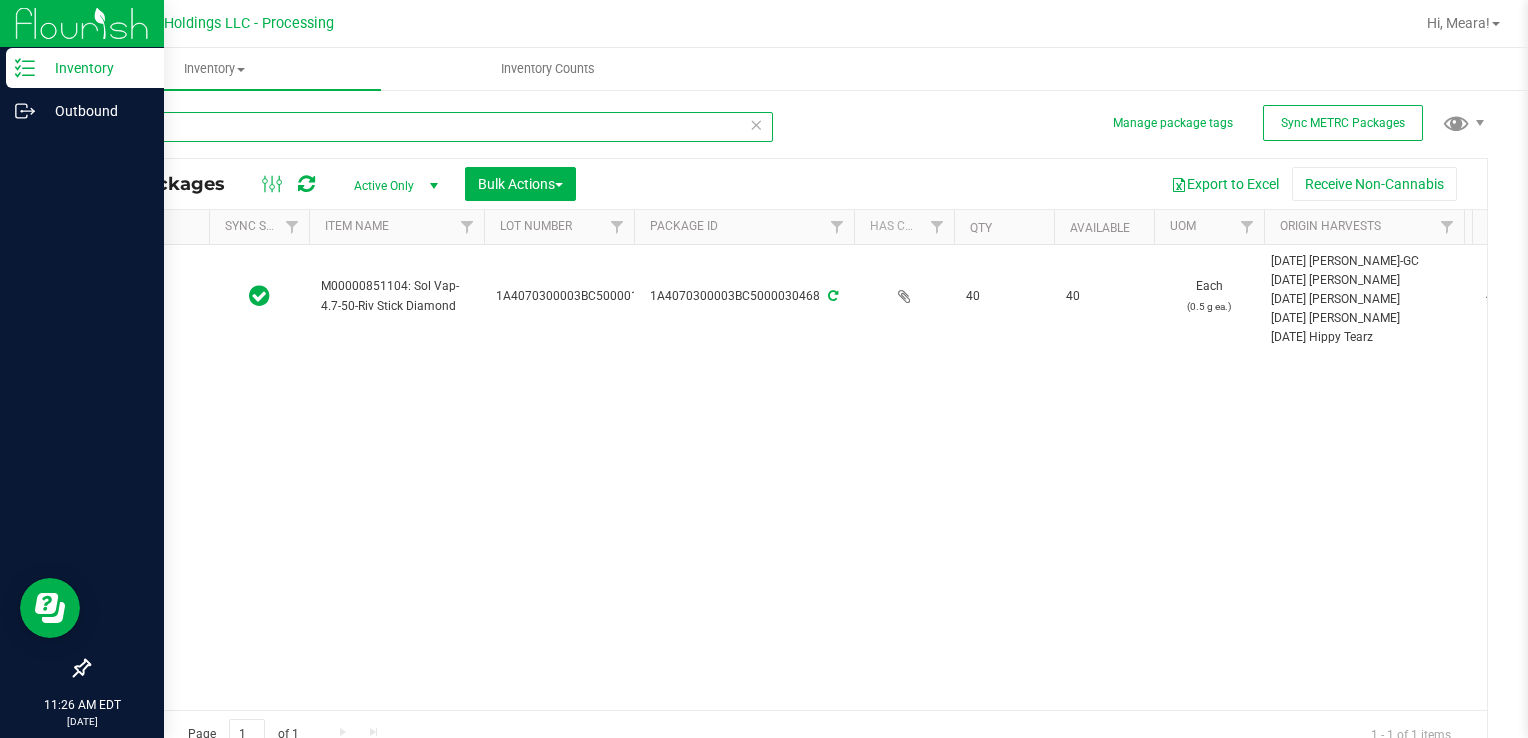 type on "[DATE]" 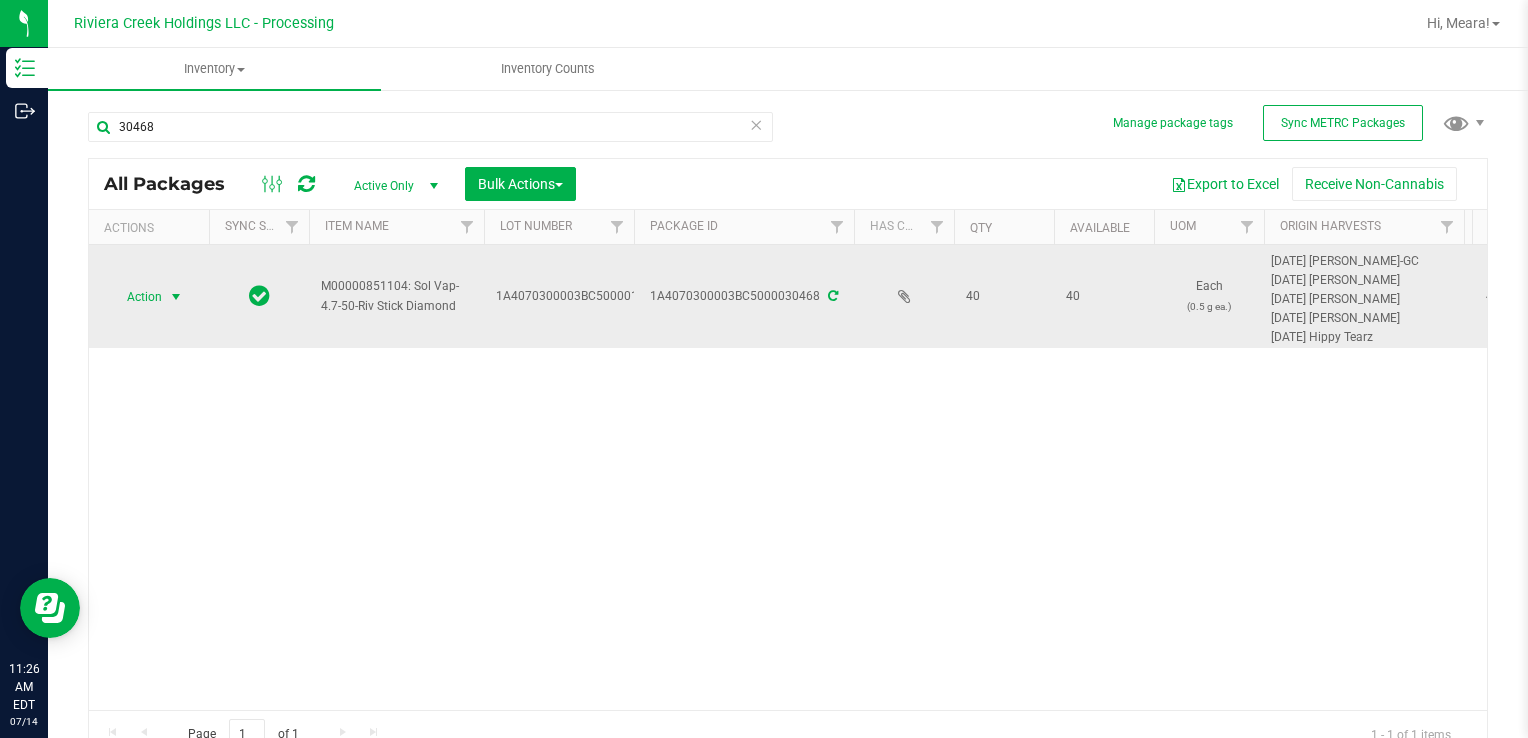 click on "Action" at bounding box center (136, 297) 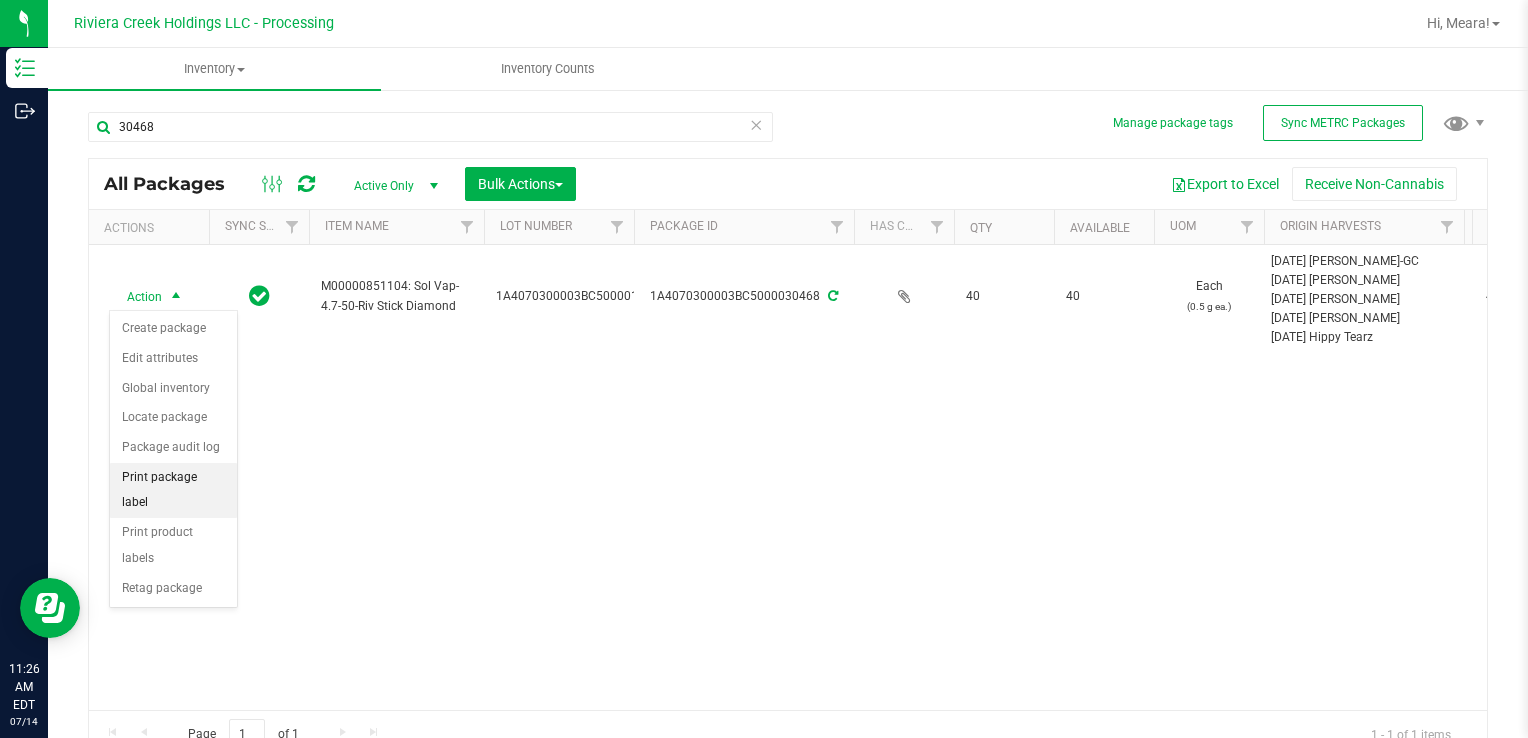 click on "Print package label" at bounding box center (173, 490) 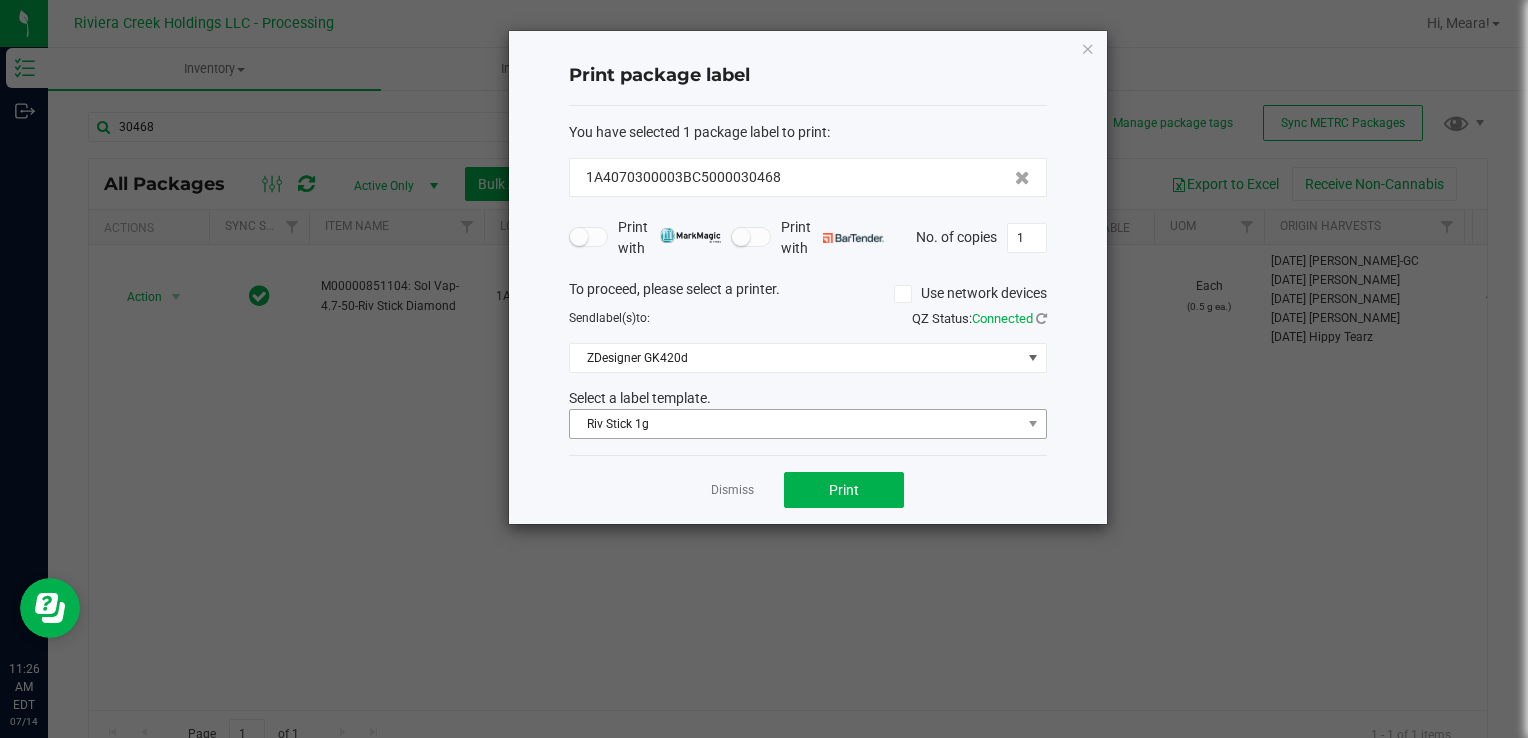 click on "You have selected 1 package label to print  :   1A4070300003BC5000030468   Print with   Print with   No. of copies  1  To proceed, please select a printer.   Use network devices  Send  label(s)  to:  QZ Status:   Connected  ZDesigner GK420d  Select a label template.  Riv Stick 1g" 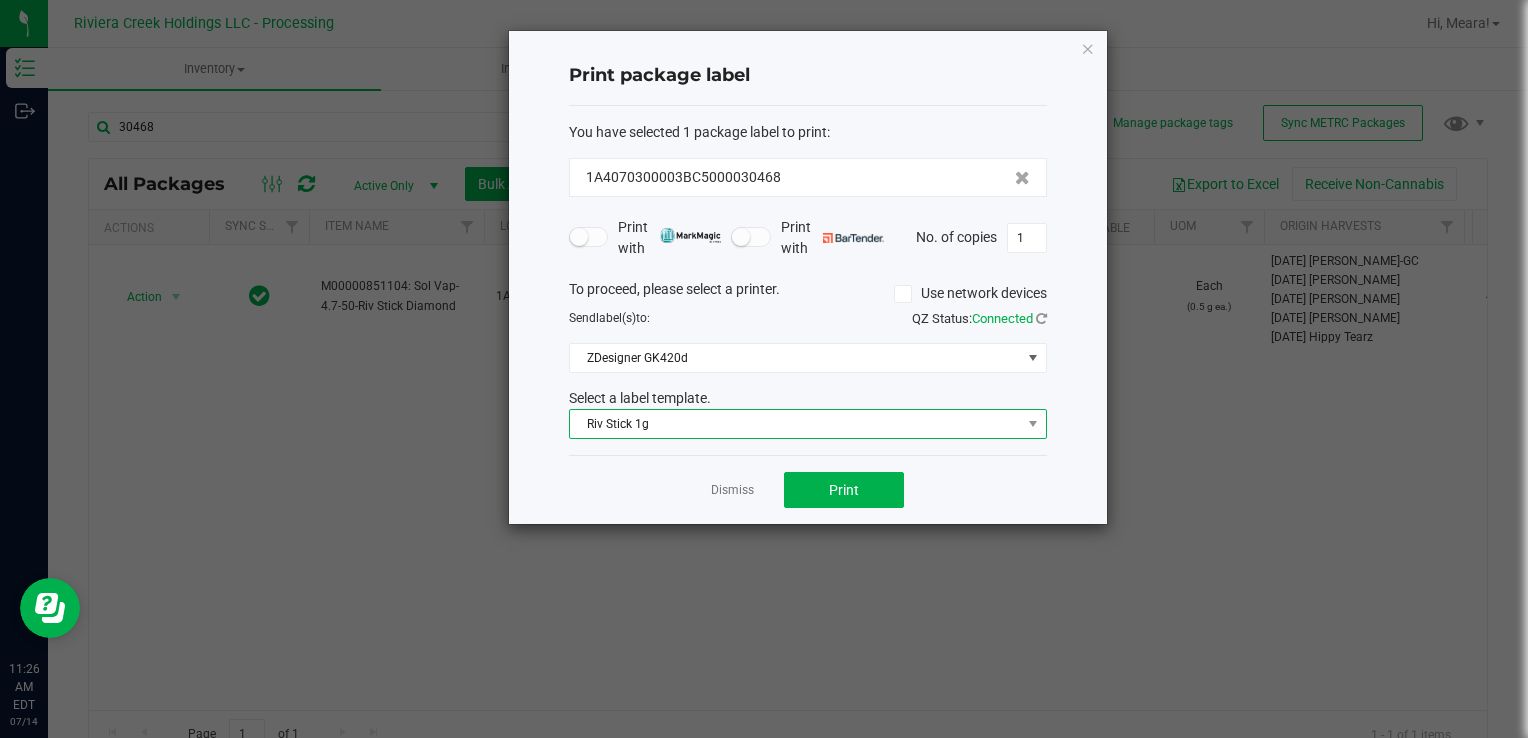 click on "Riv Stick 1g" at bounding box center (795, 424) 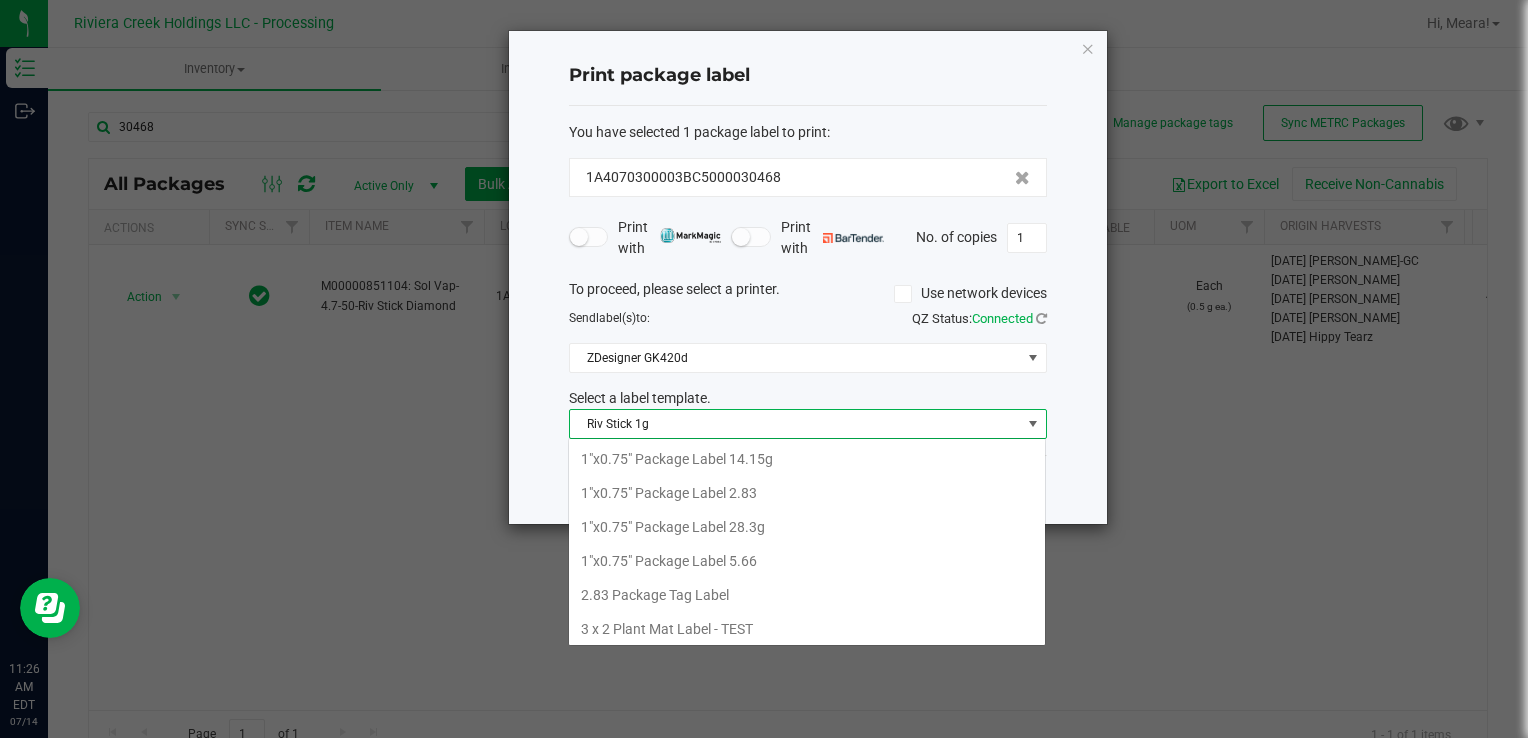 scroll, scrollTop: 99970, scrollLeft: 99521, axis: both 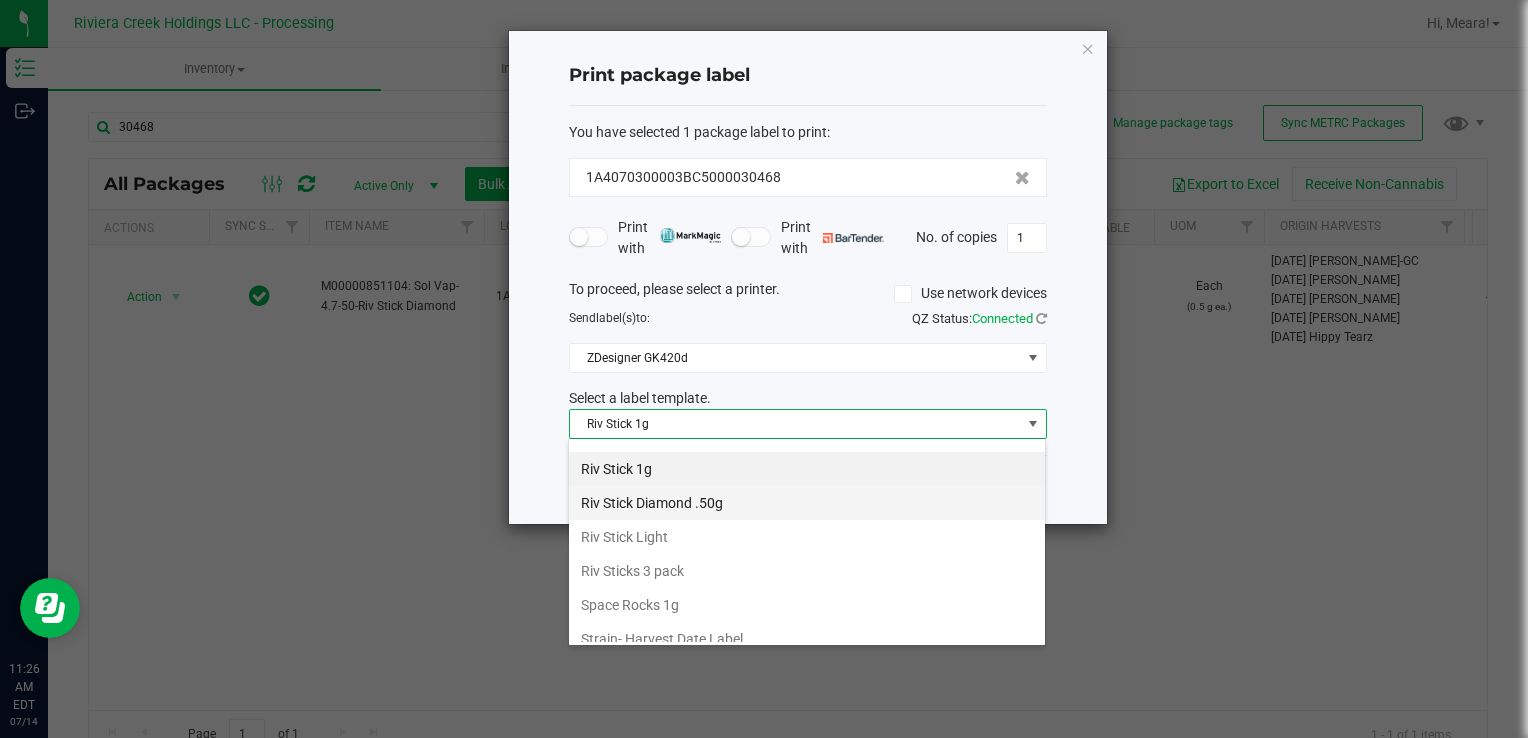click on "Riv Stick Diamond .50g" at bounding box center (807, 503) 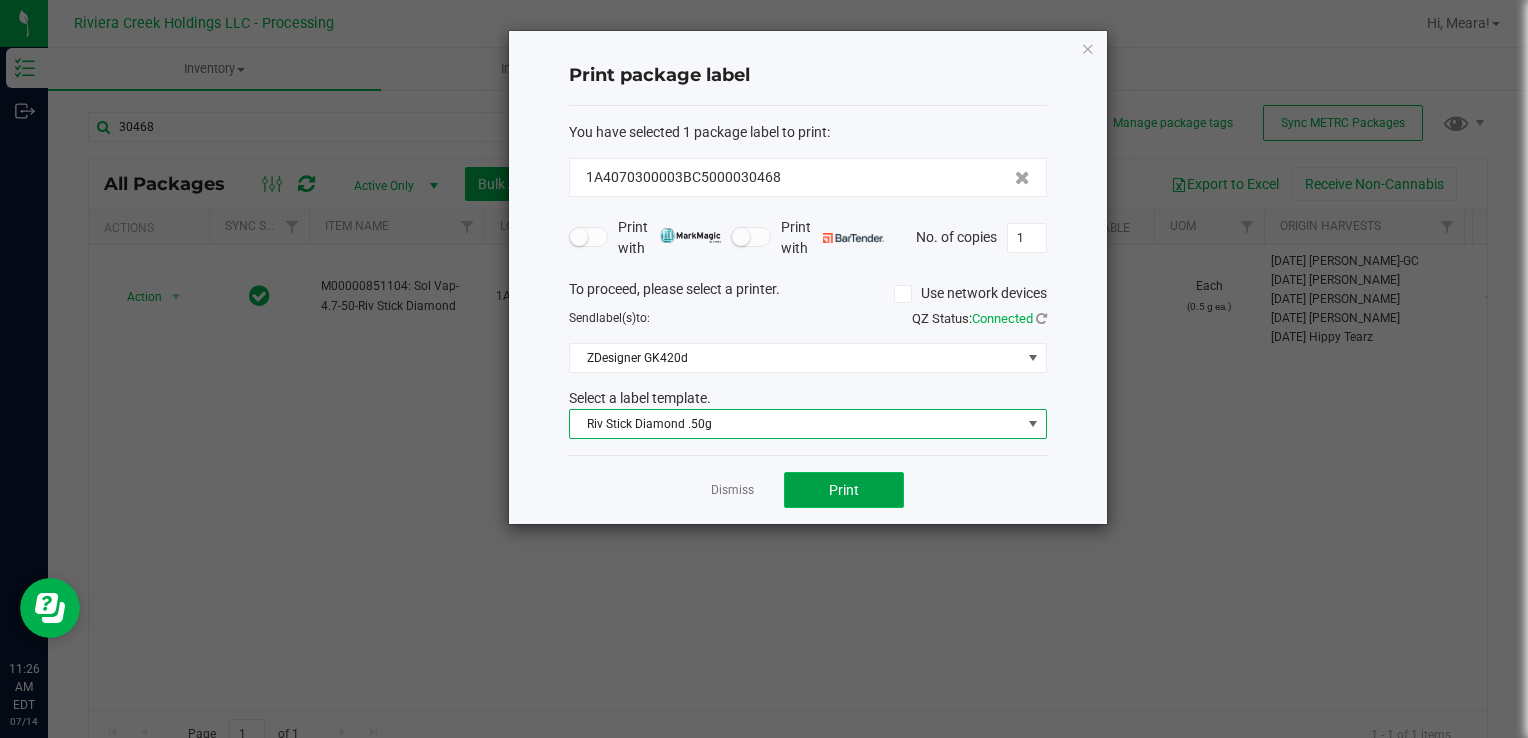 click on "Print" 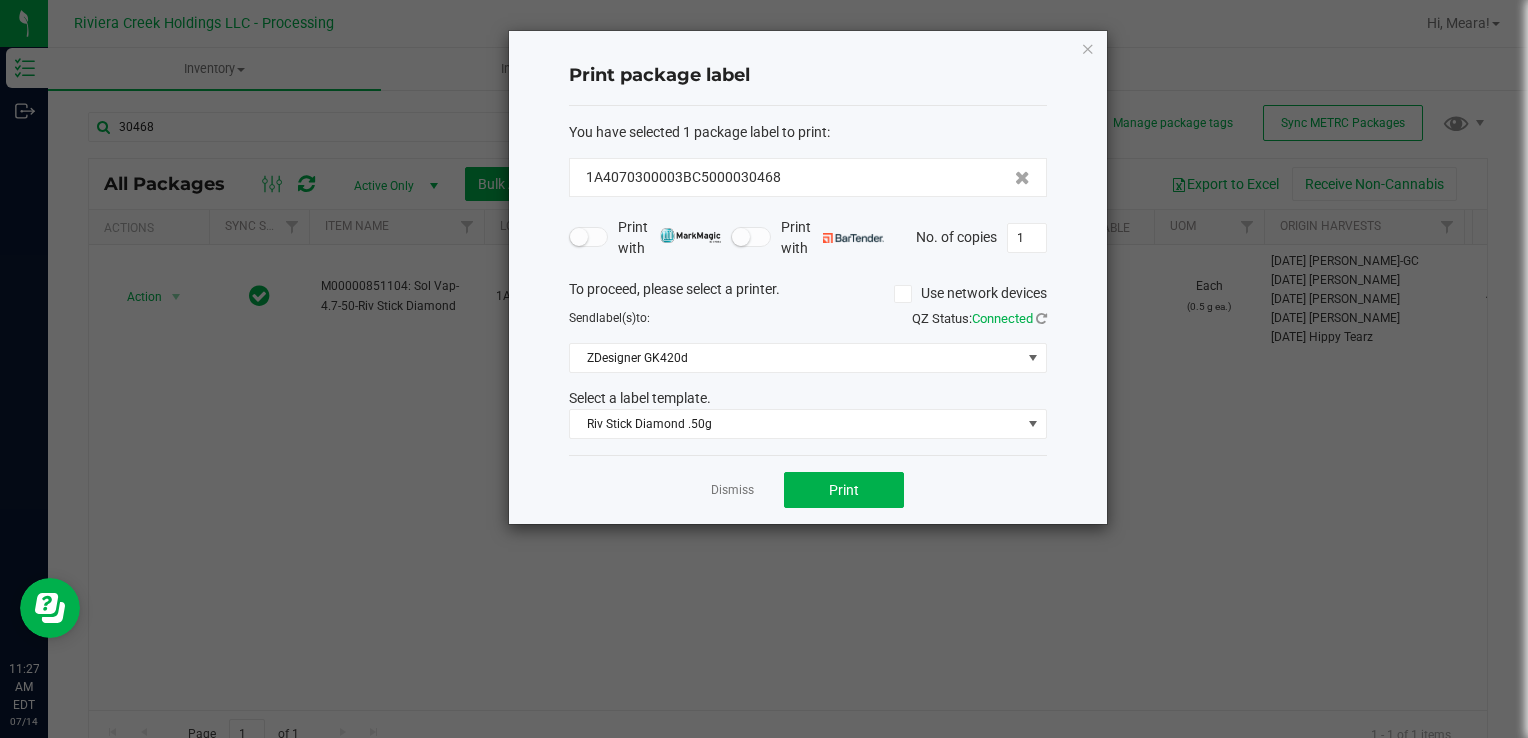 click on "Dismiss" 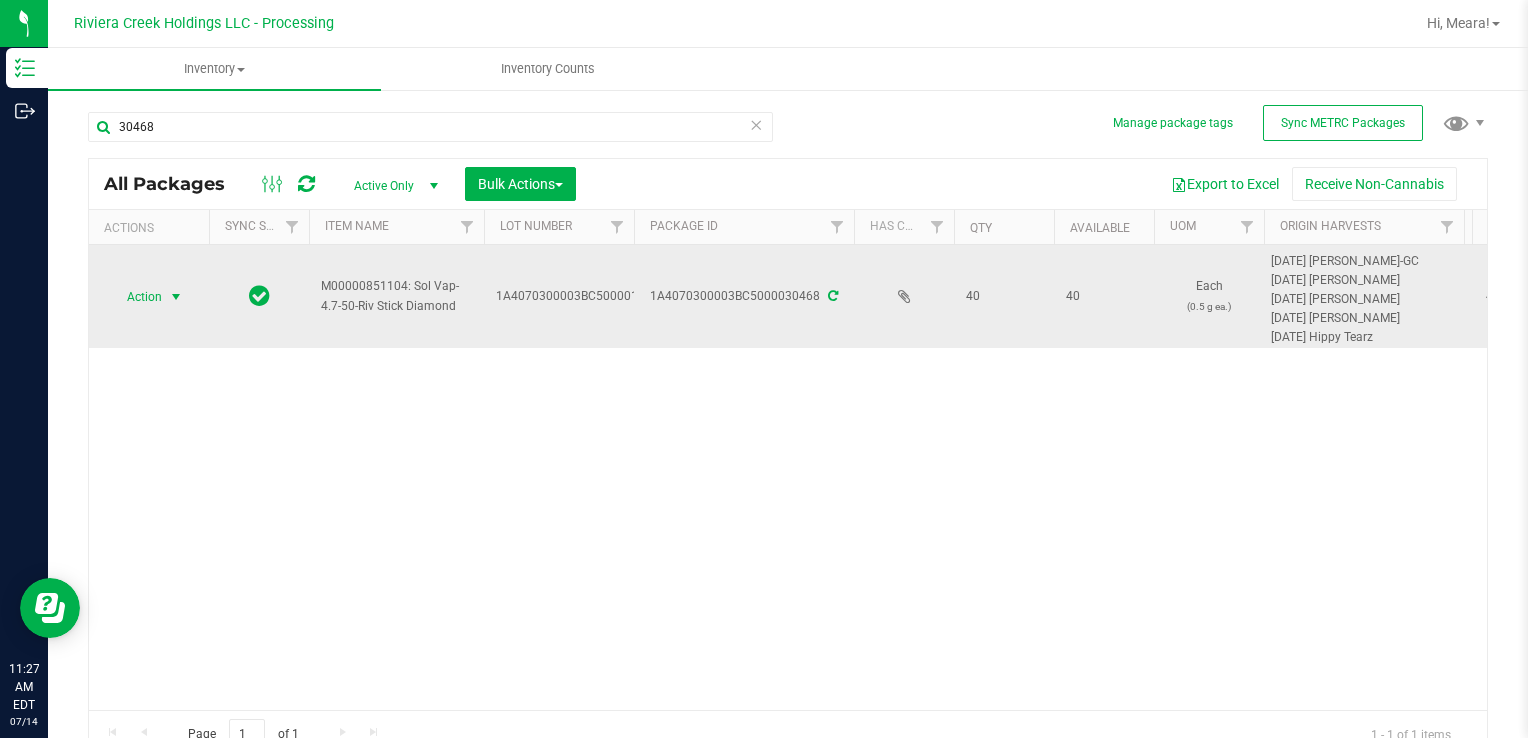 click on "Action" at bounding box center (136, 297) 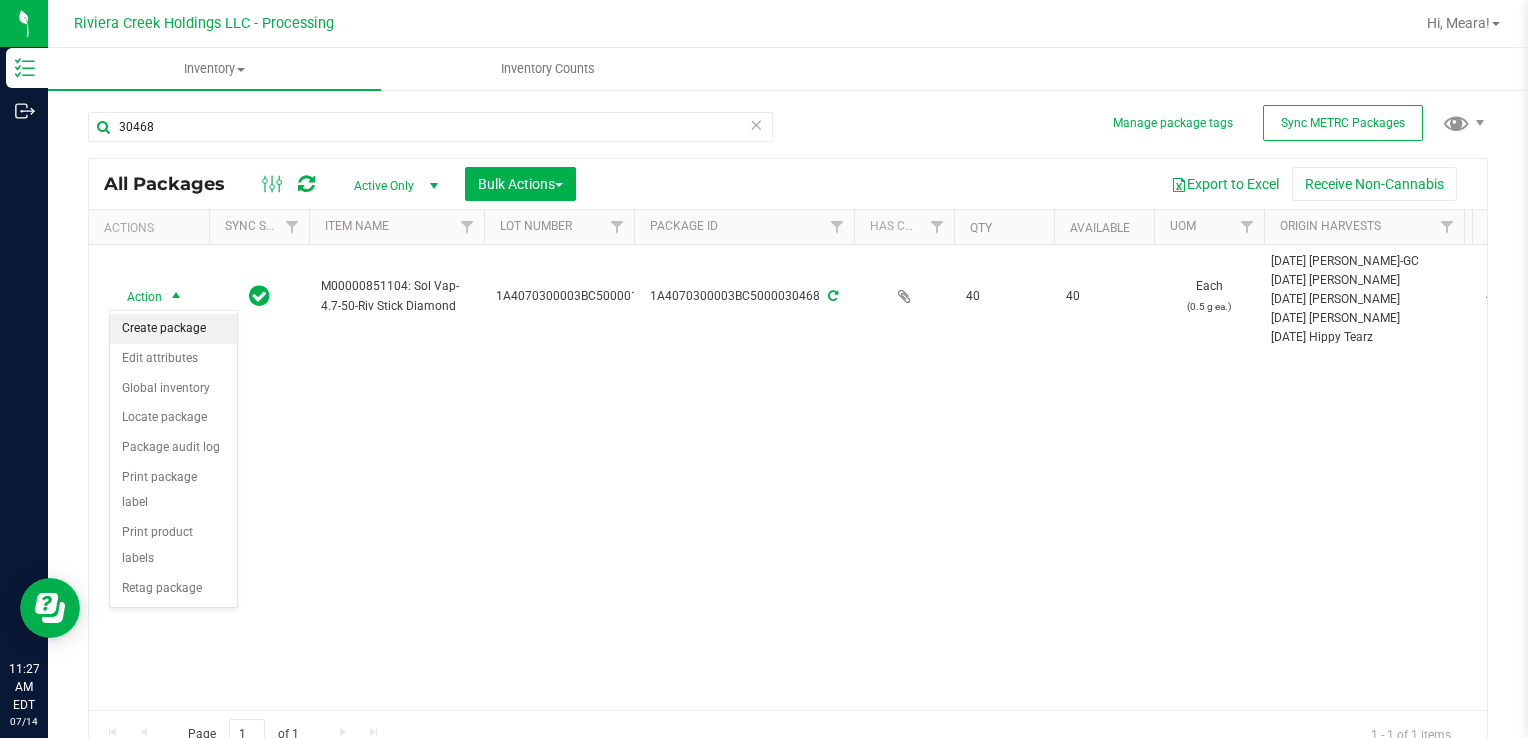 click on "Create package" at bounding box center (173, 329) 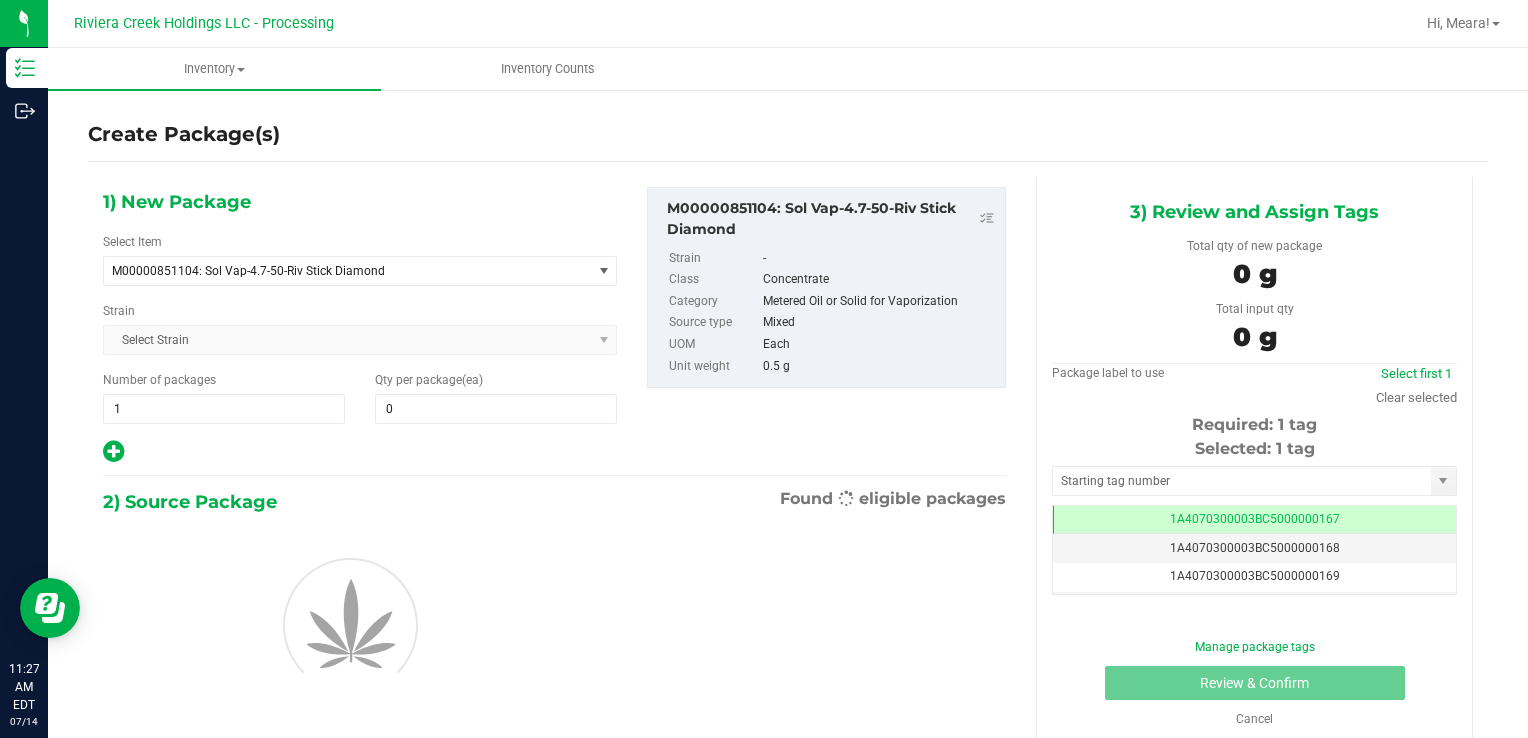 scroll, scrollTop: 0, scrollLeft: 0, axis: both 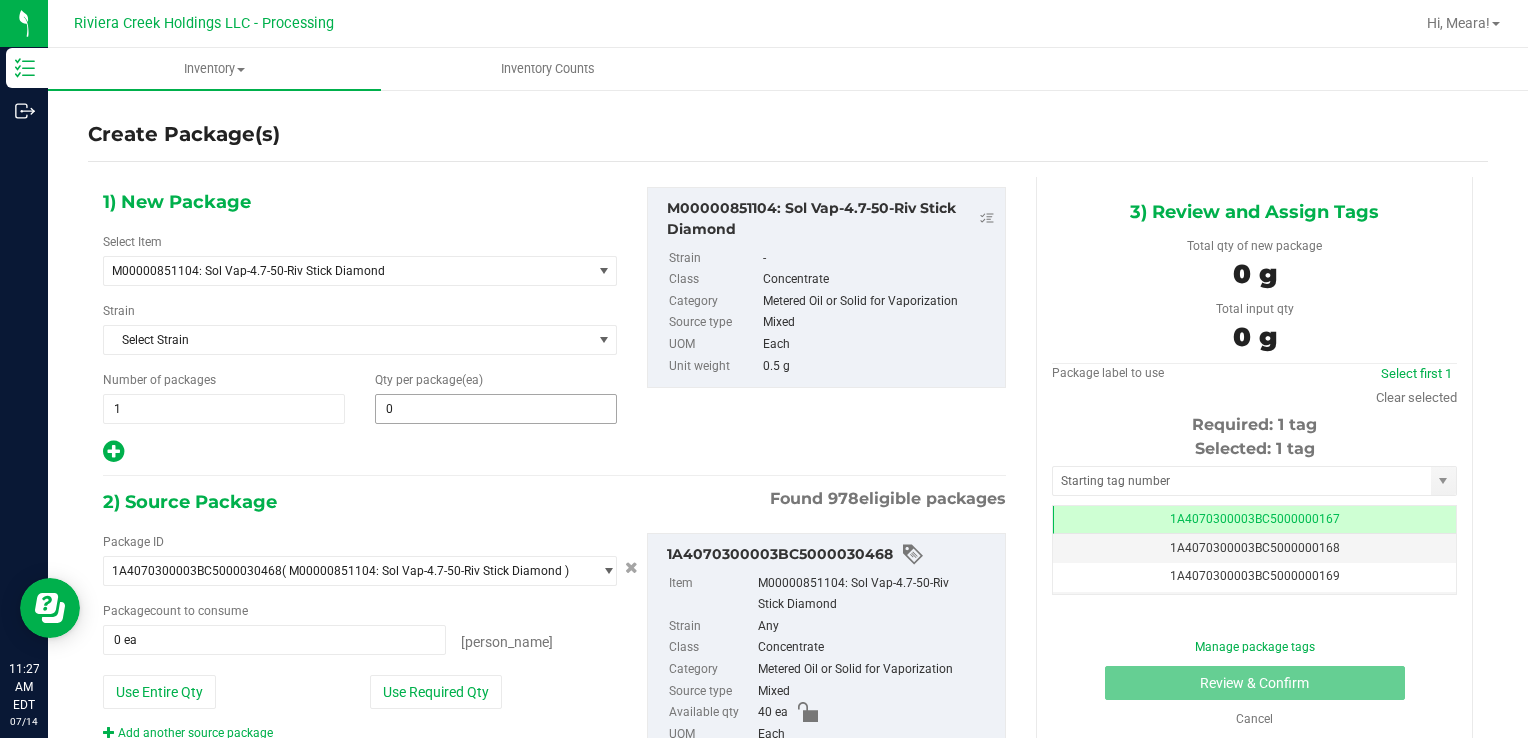 type 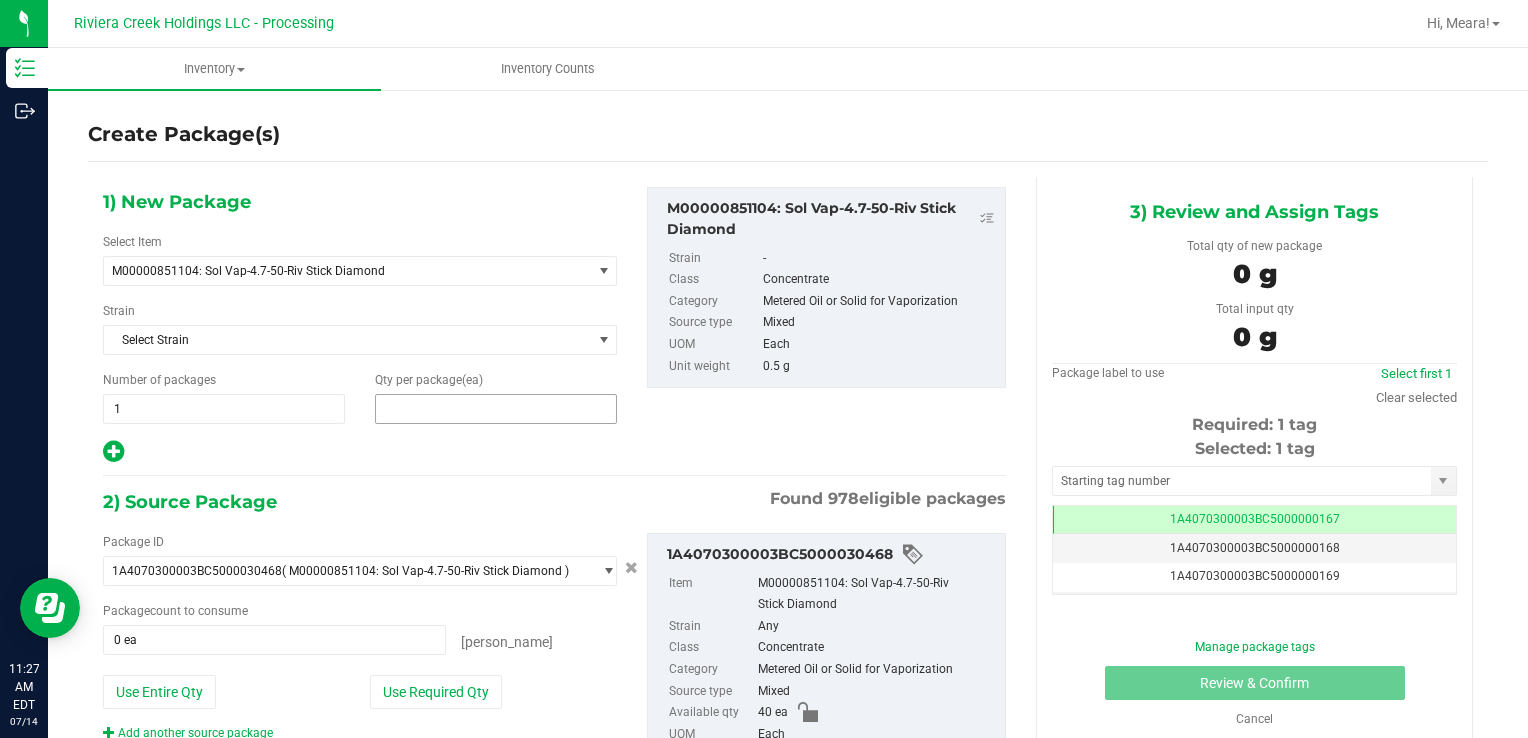click at bounding box center [496, 409] 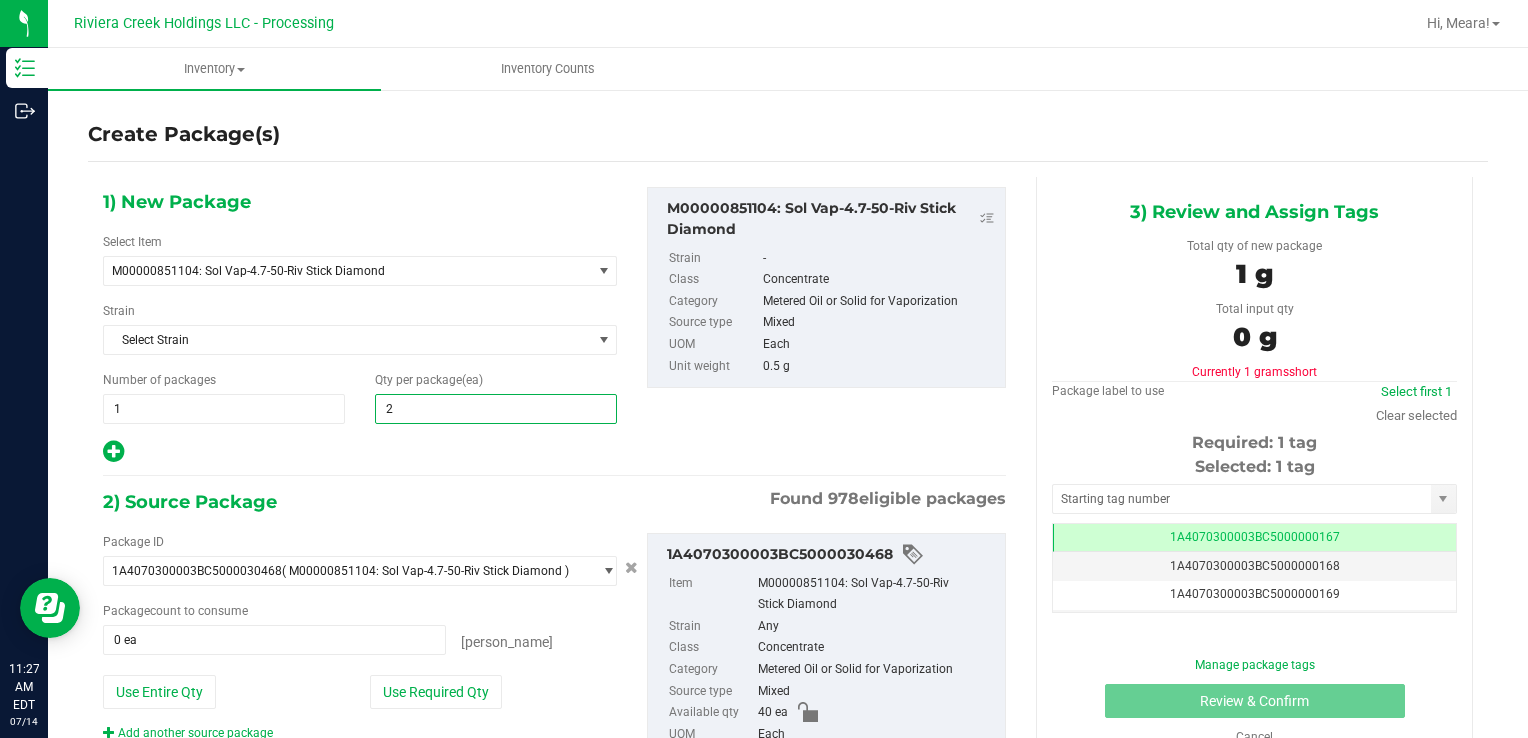type on "20" 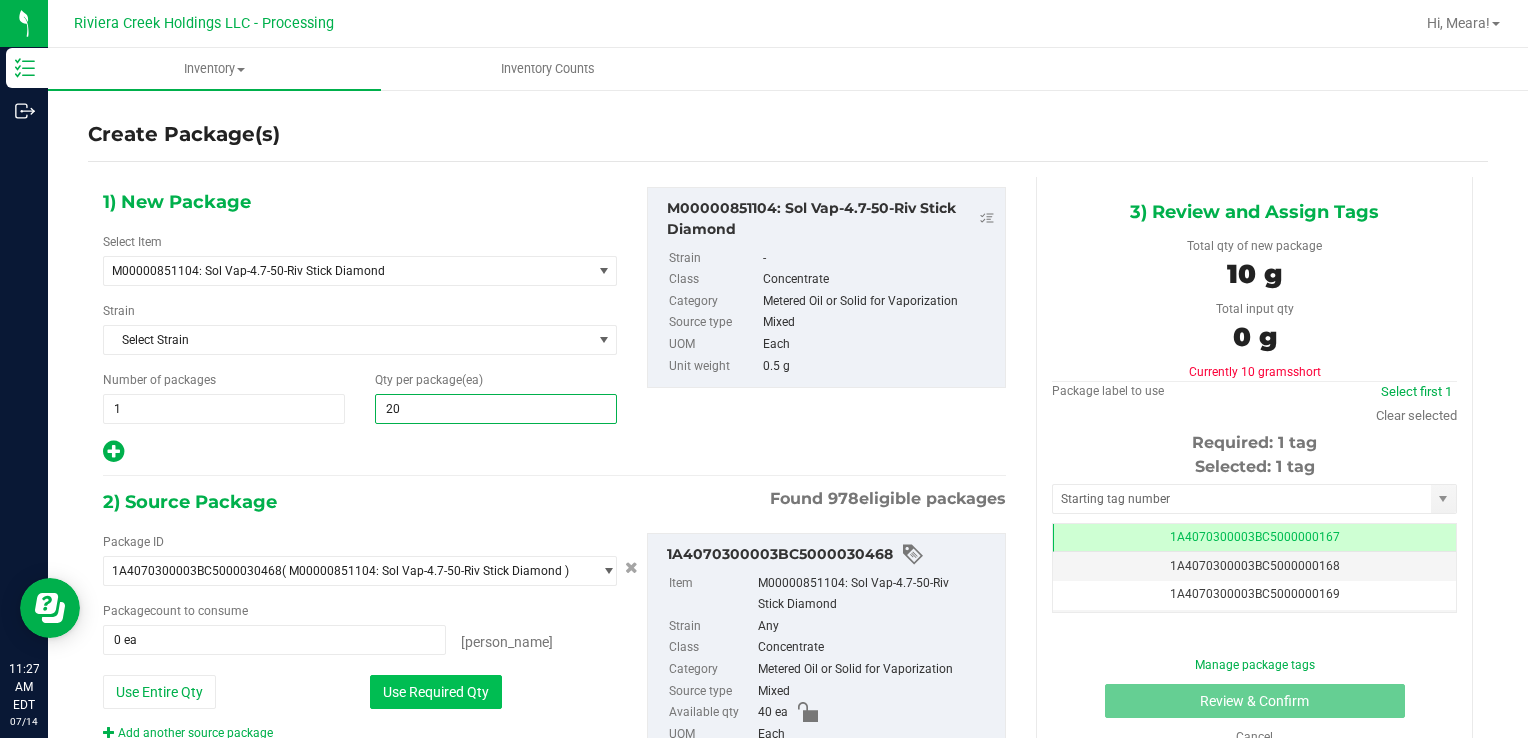 type on "20" 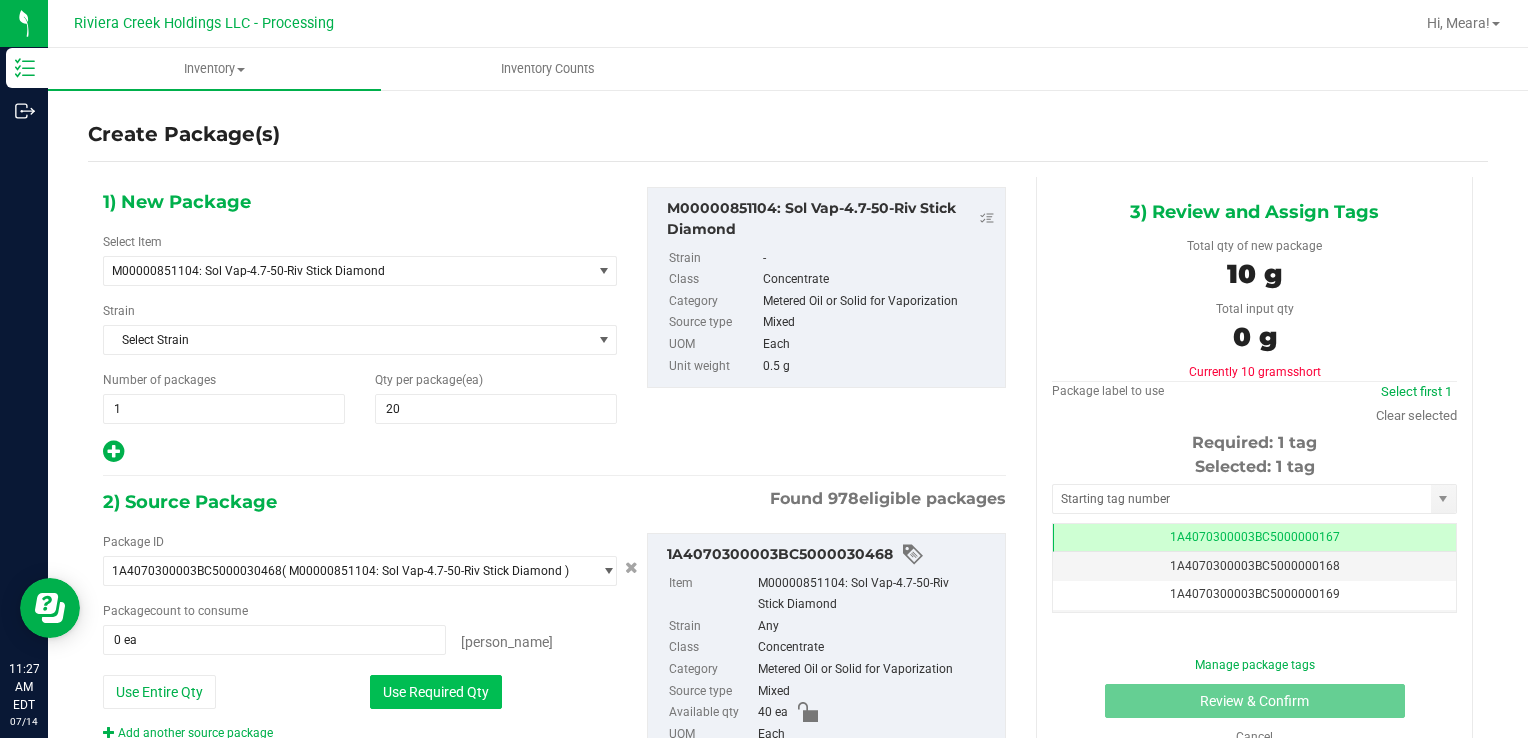drag, startPoint x: 372, startPoint y: 688, endPoint x: 385, endPoint y: 683, distance: 13.928389 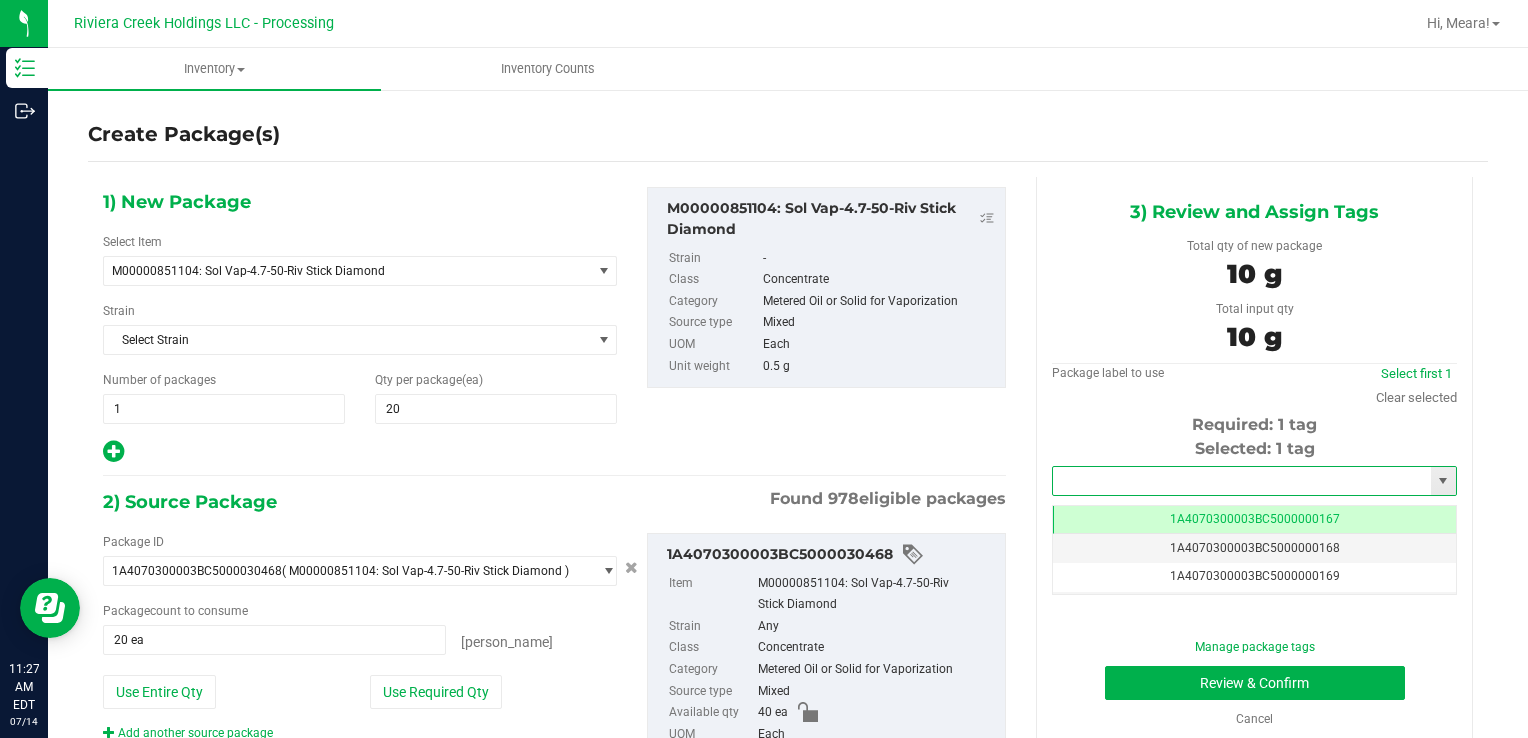 drag, startPoint x: 1076, startPoint y: 468, endPoint x: 1082, endPoint y: 484, distance: 17.088007 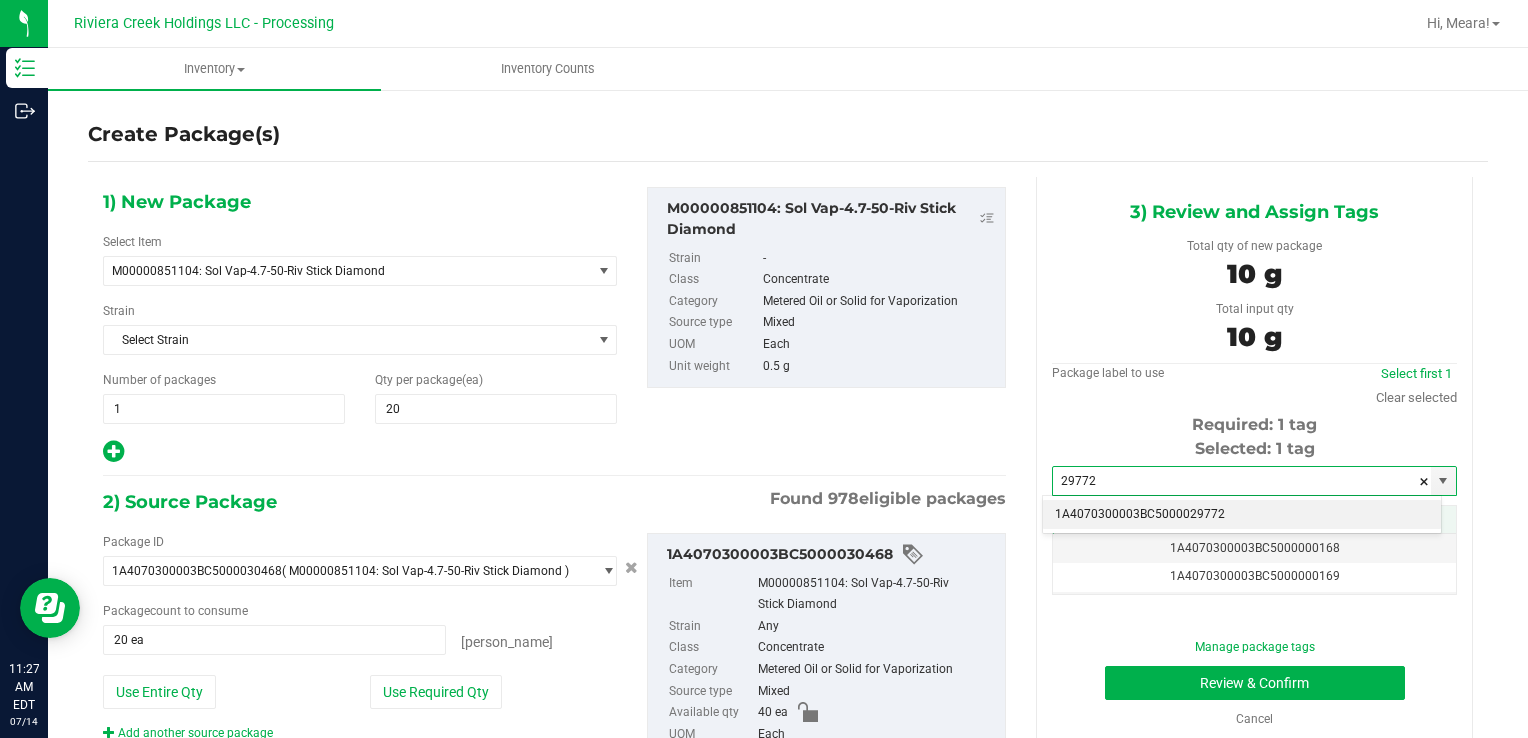 click on "1A4070300003BC5000029772" at bounding box center [1242, 515] 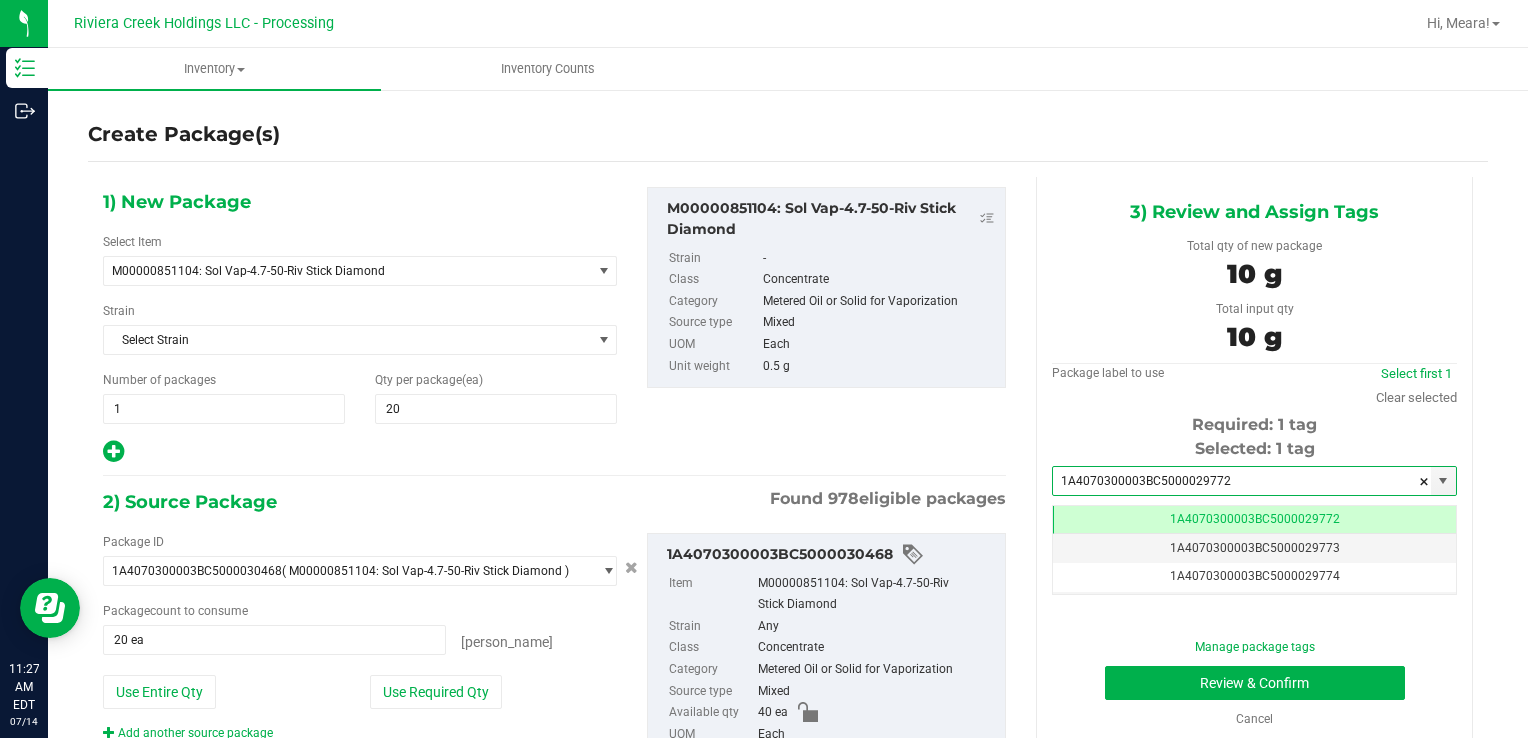 scroll, scrollTop: 0, scrollLeft: 0, axis: both 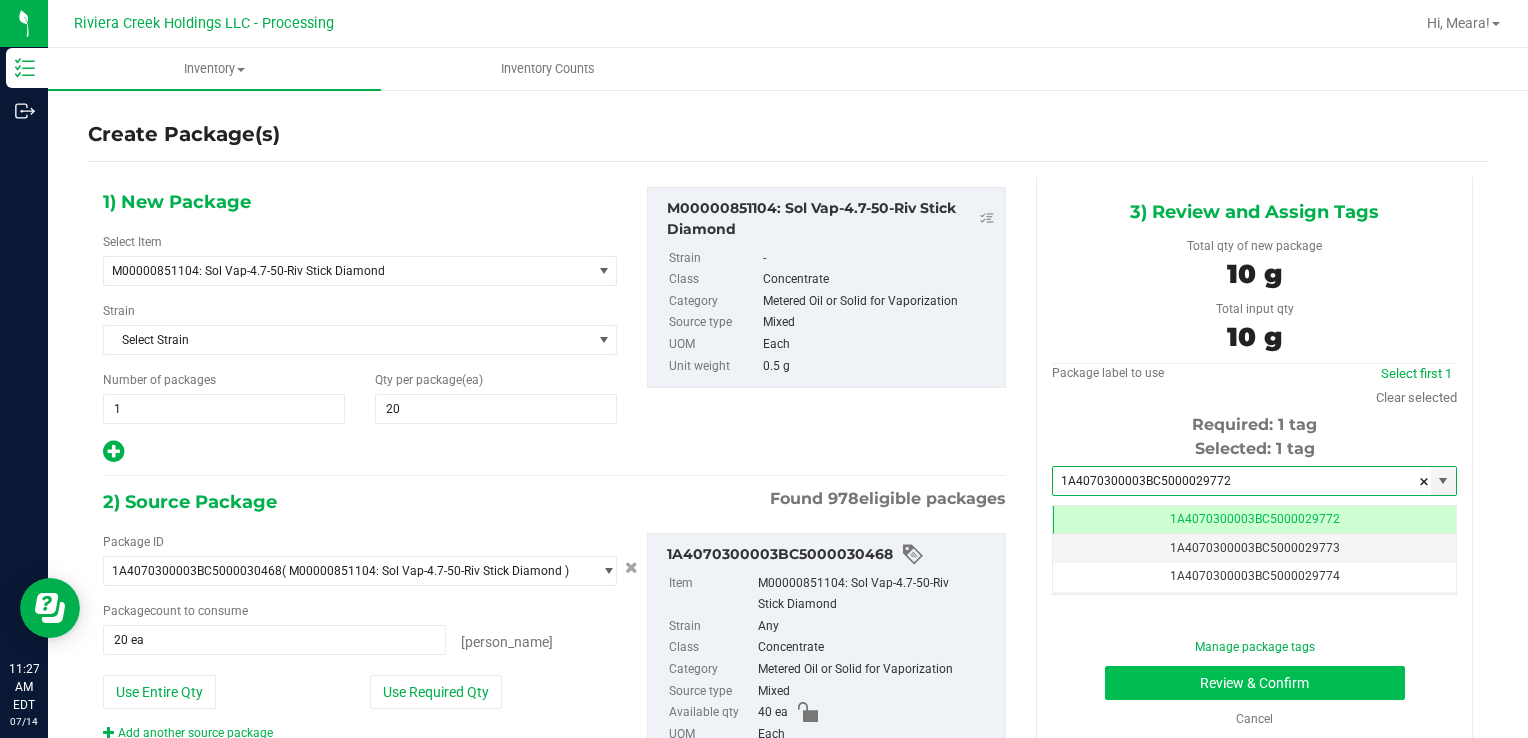 type on "1A4070300003BC5000029772" 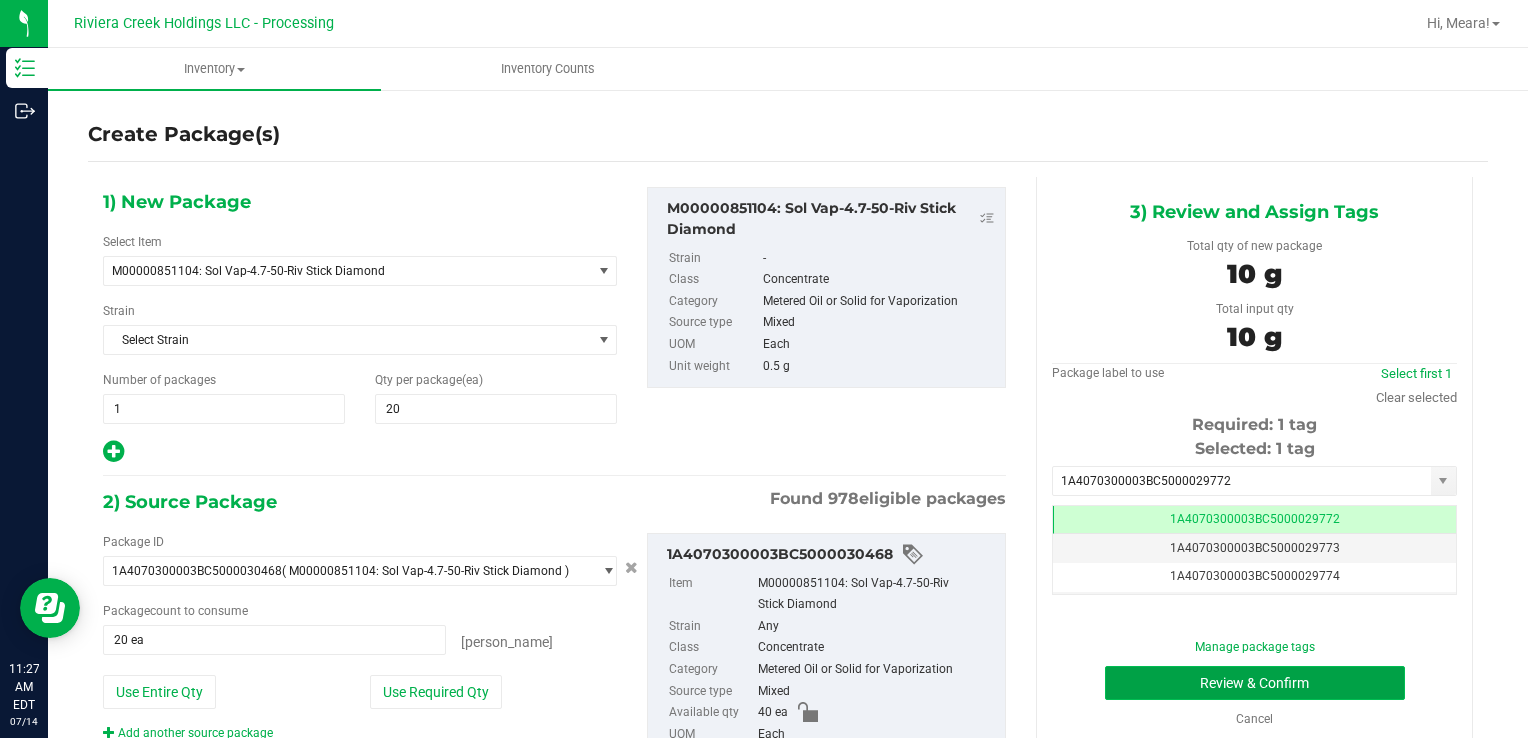 click on "Review & Confirm" at bounding box center (1255, 683) 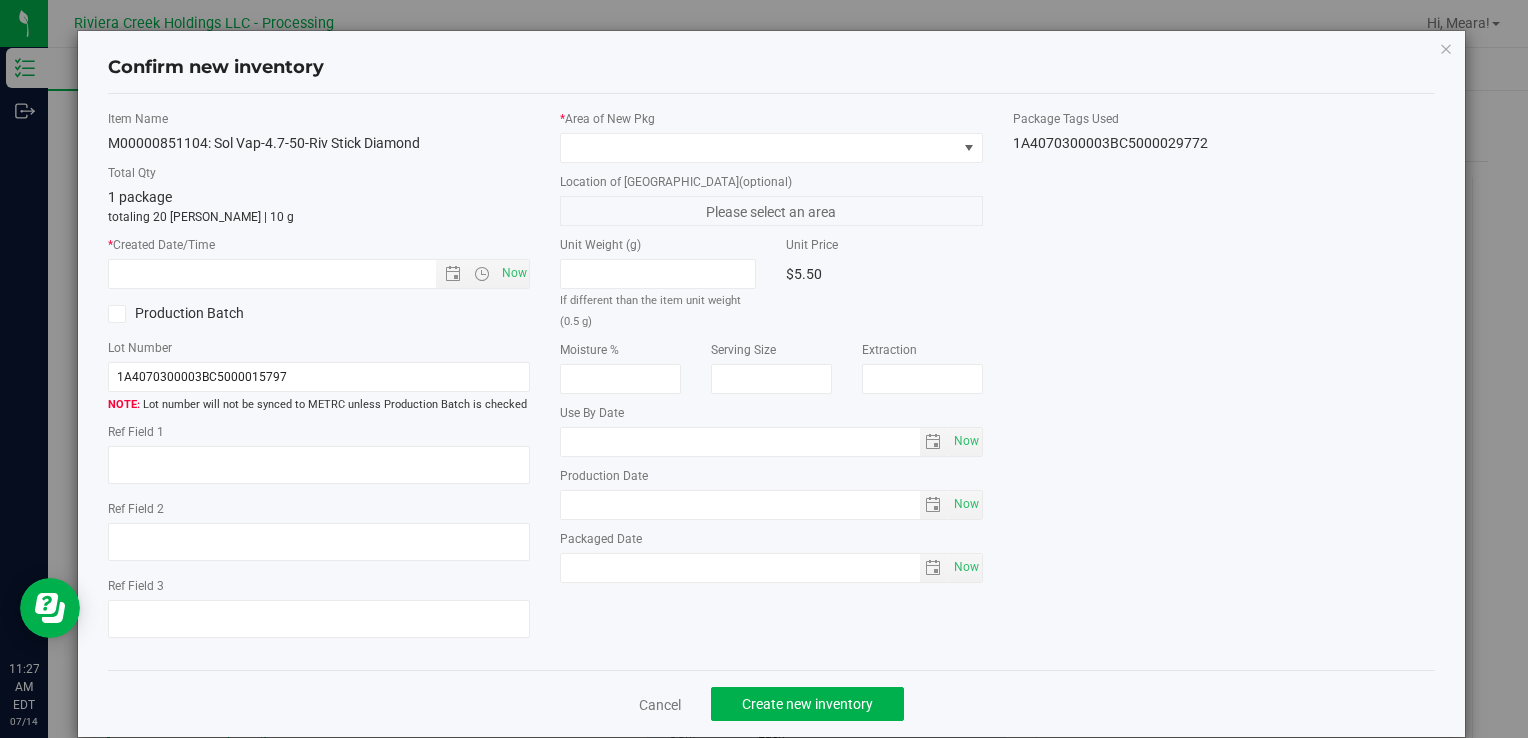 type on "[DATE]" 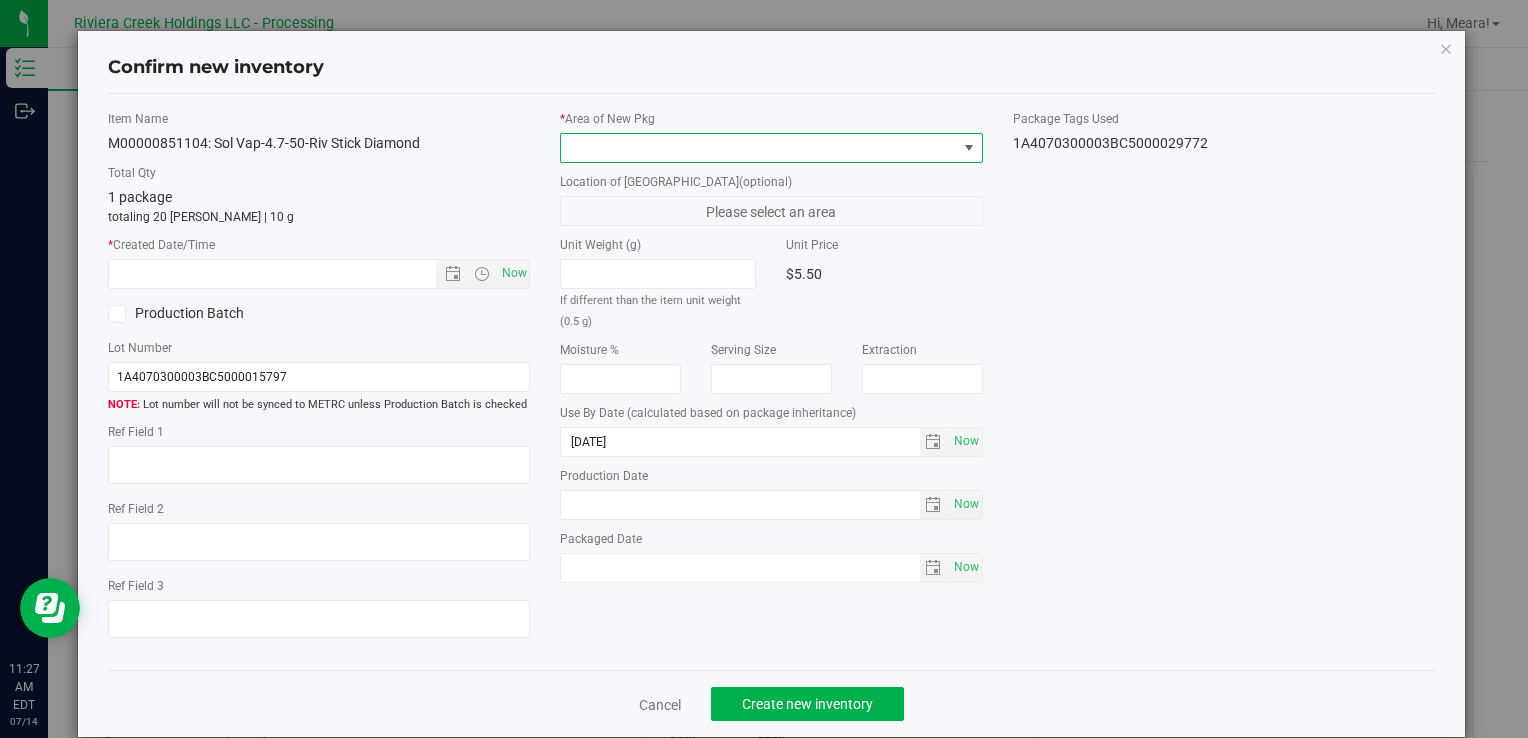 drag, startPoint x: 871, startPoint y: 140, endPoint x: 864, endPoint y: 154, distance: 15.652476 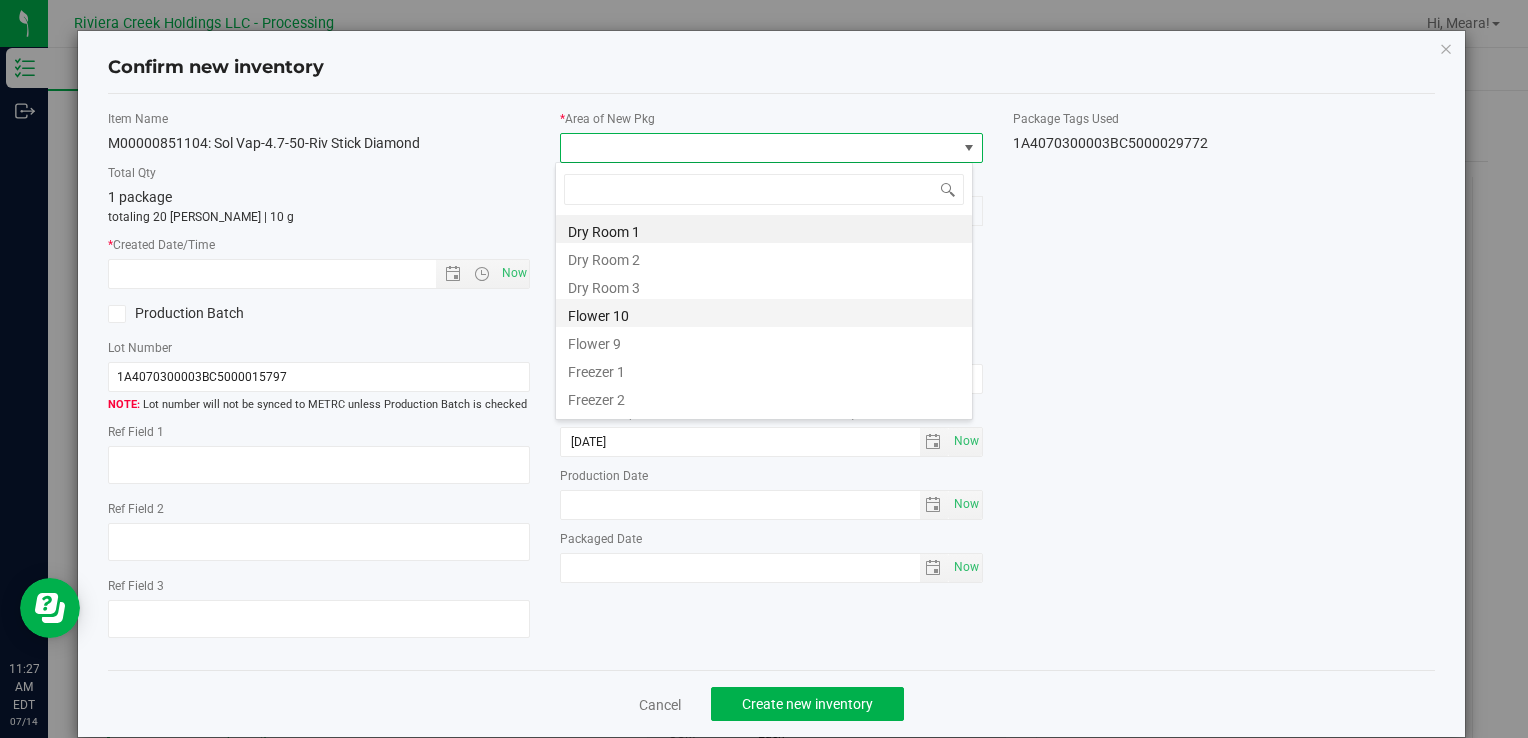 click on "Flower 10" at bounding box center (764, 313) 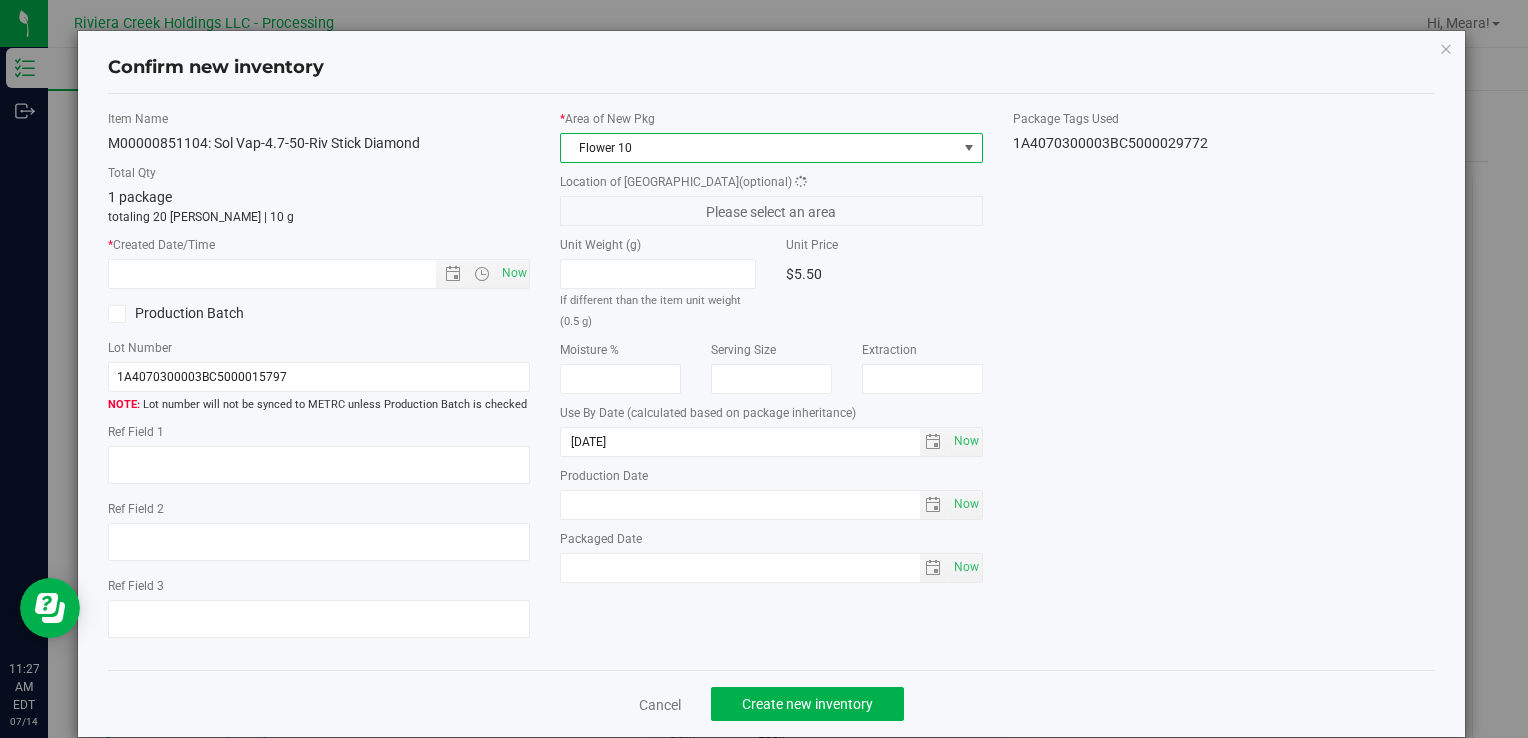 drag, startPoint x: 516, startPoint y: 286, endPoint x: 529, endPoint y: 302, distance: 20.615528 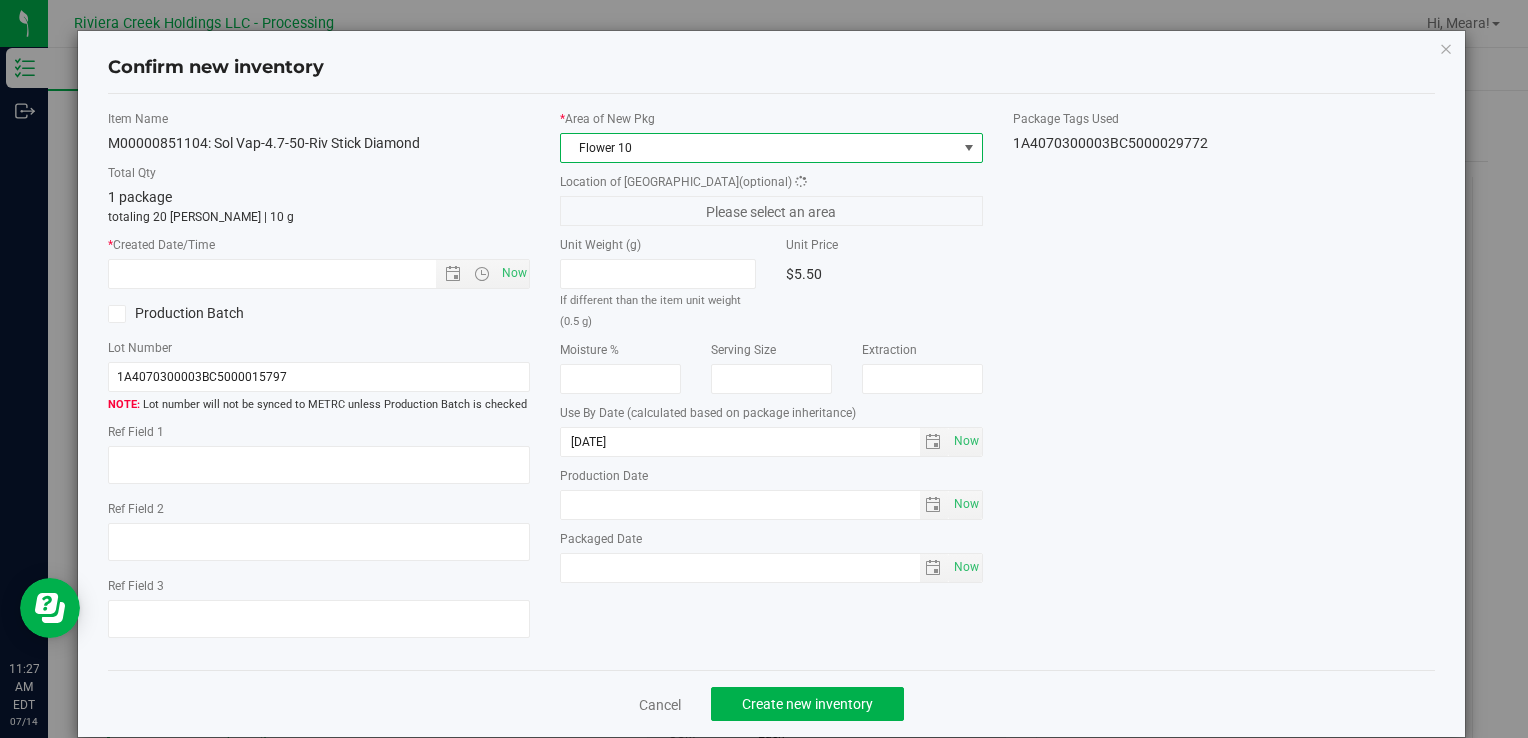 click on "Now" at bounding box center (514, 273) 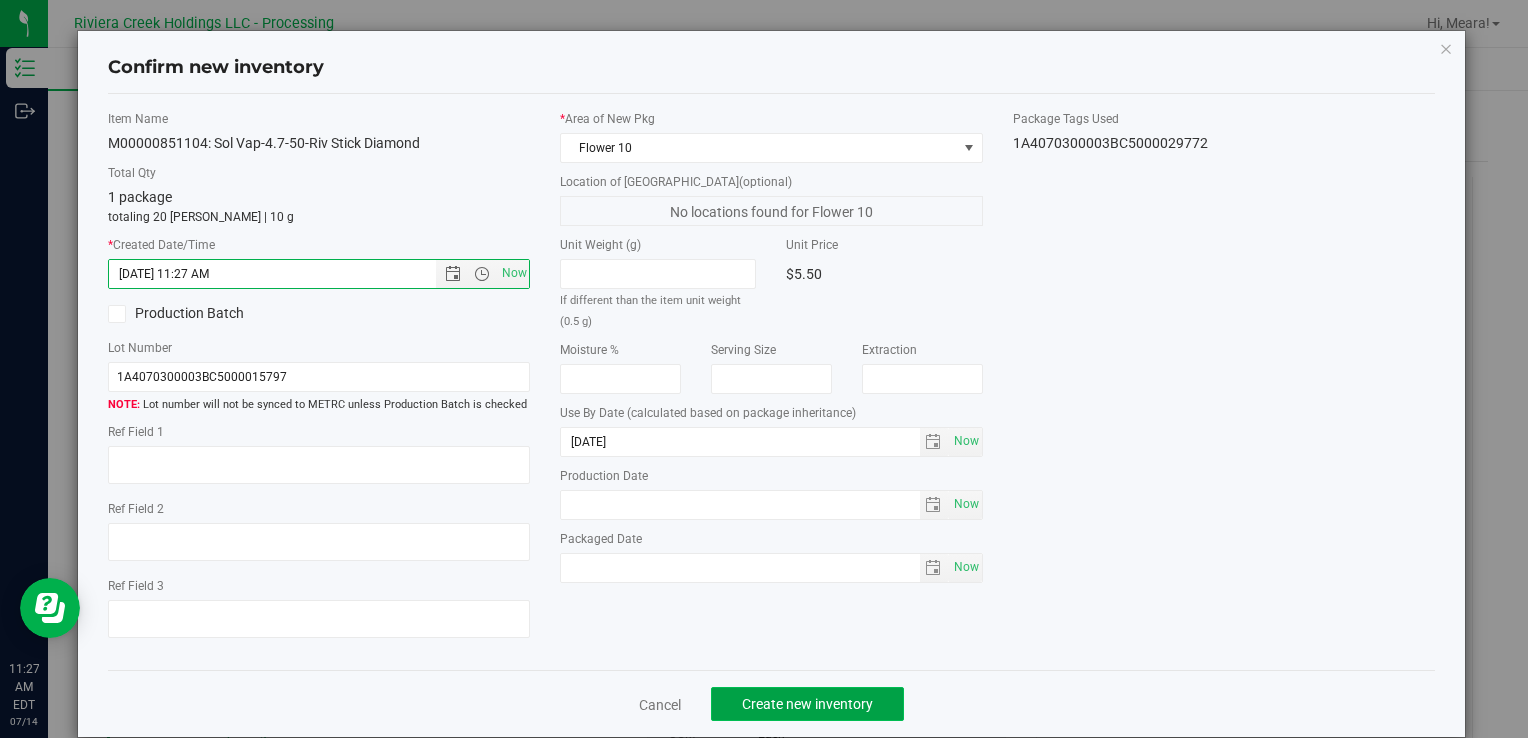 click on "Create new inventory" 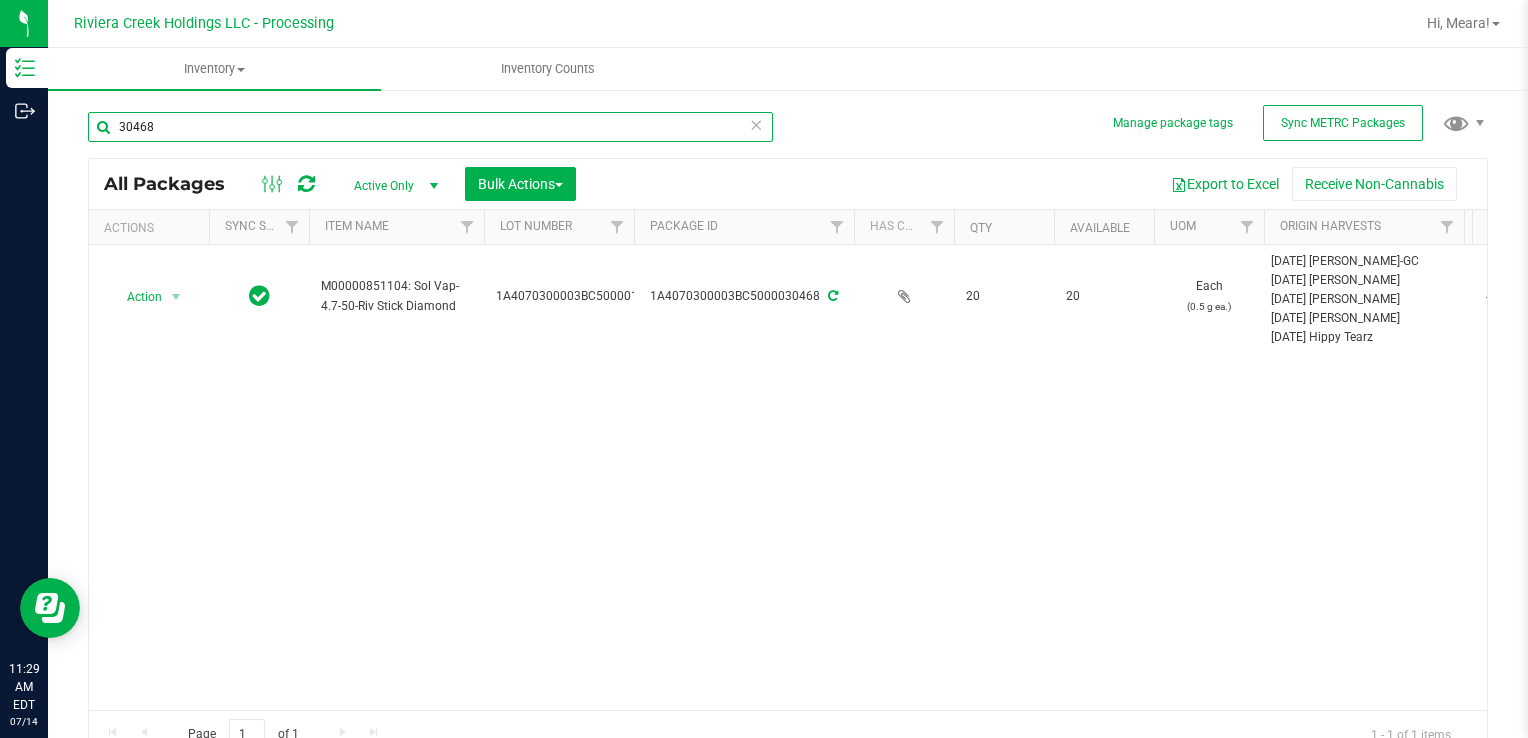drag, startPoint x: 193, startPoint y: 142, endPoint x: 107, endPoint y: 128, distance: 87.13208 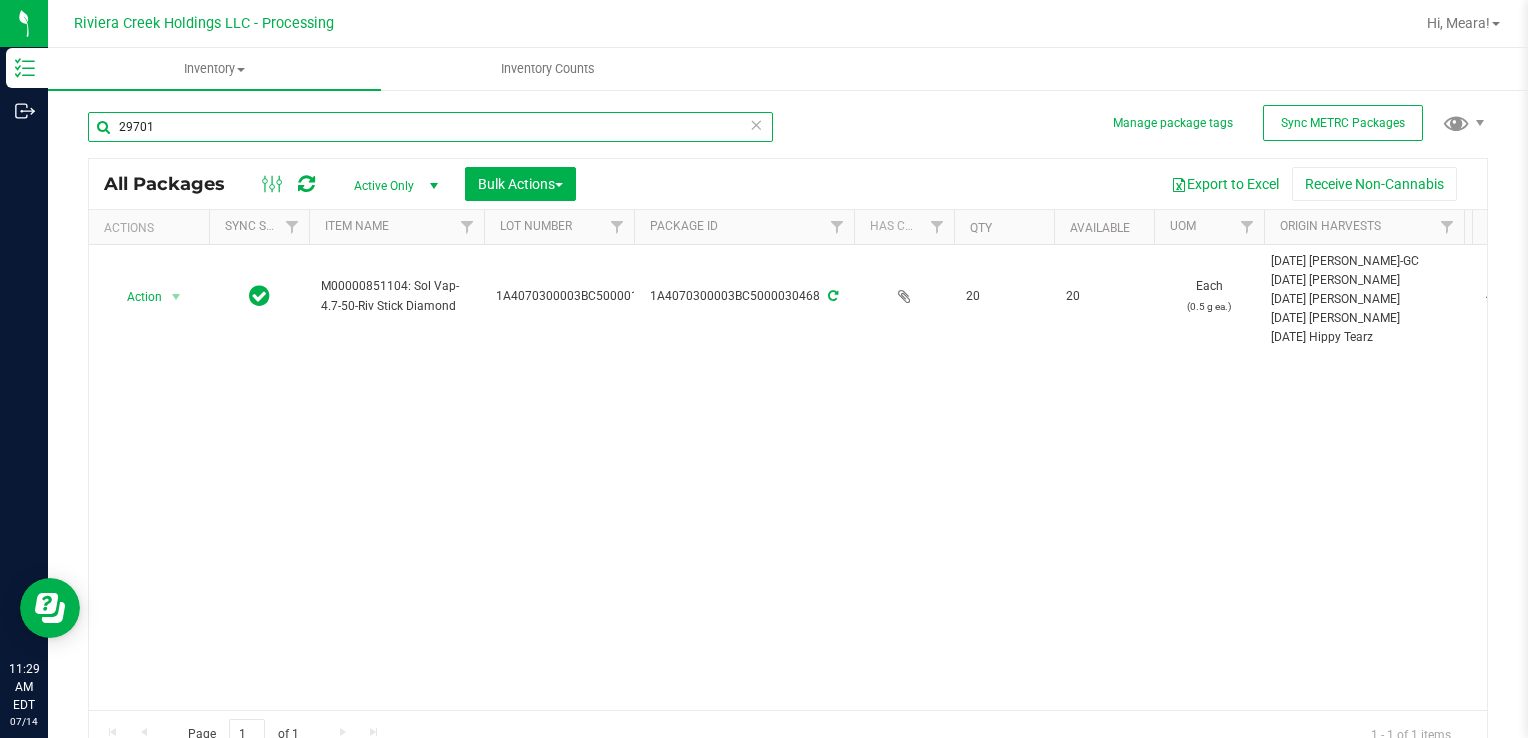 type on "29701" 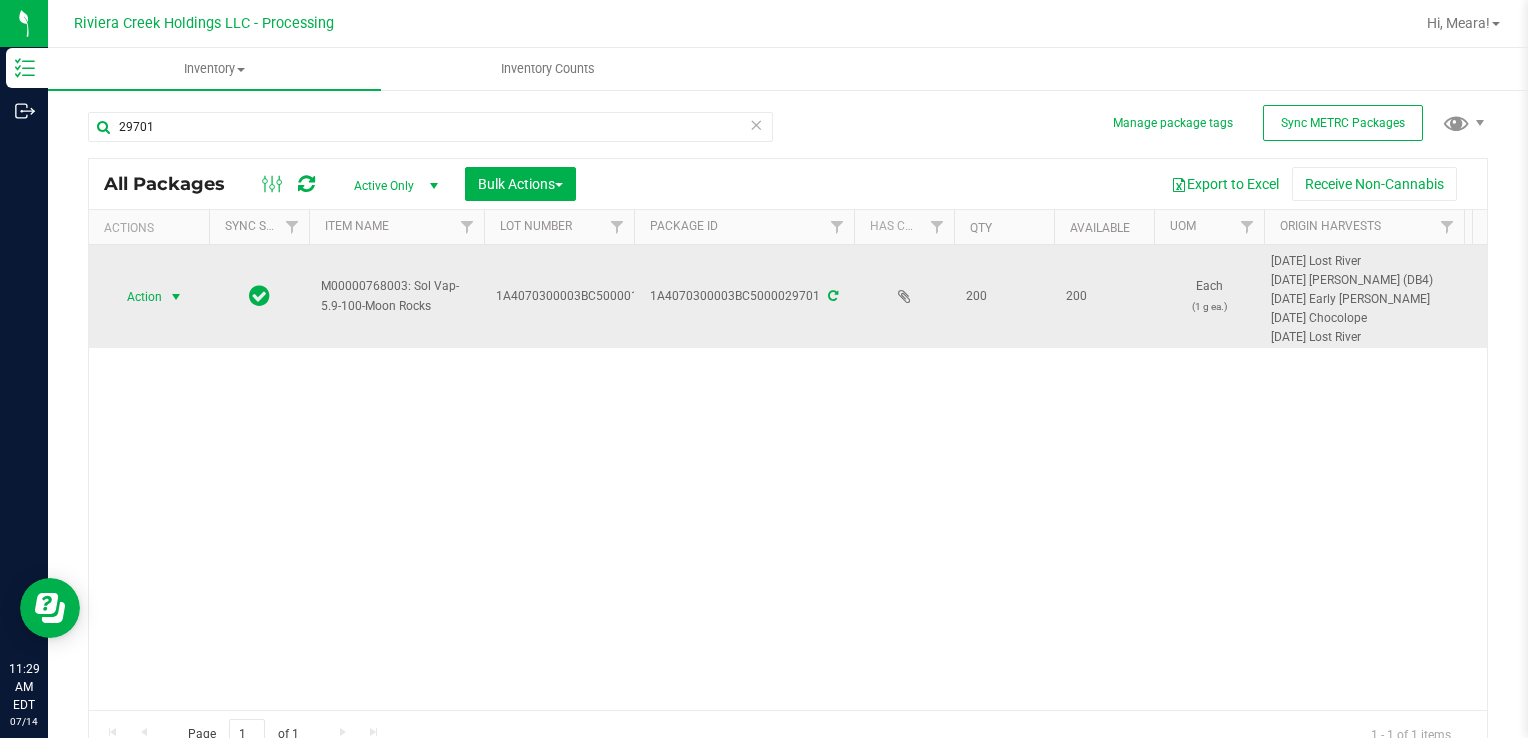 drag, startPoint x: 140, startPoint y: 282, endPoint x: 161, endPoint y: 300, distance: 27.658634 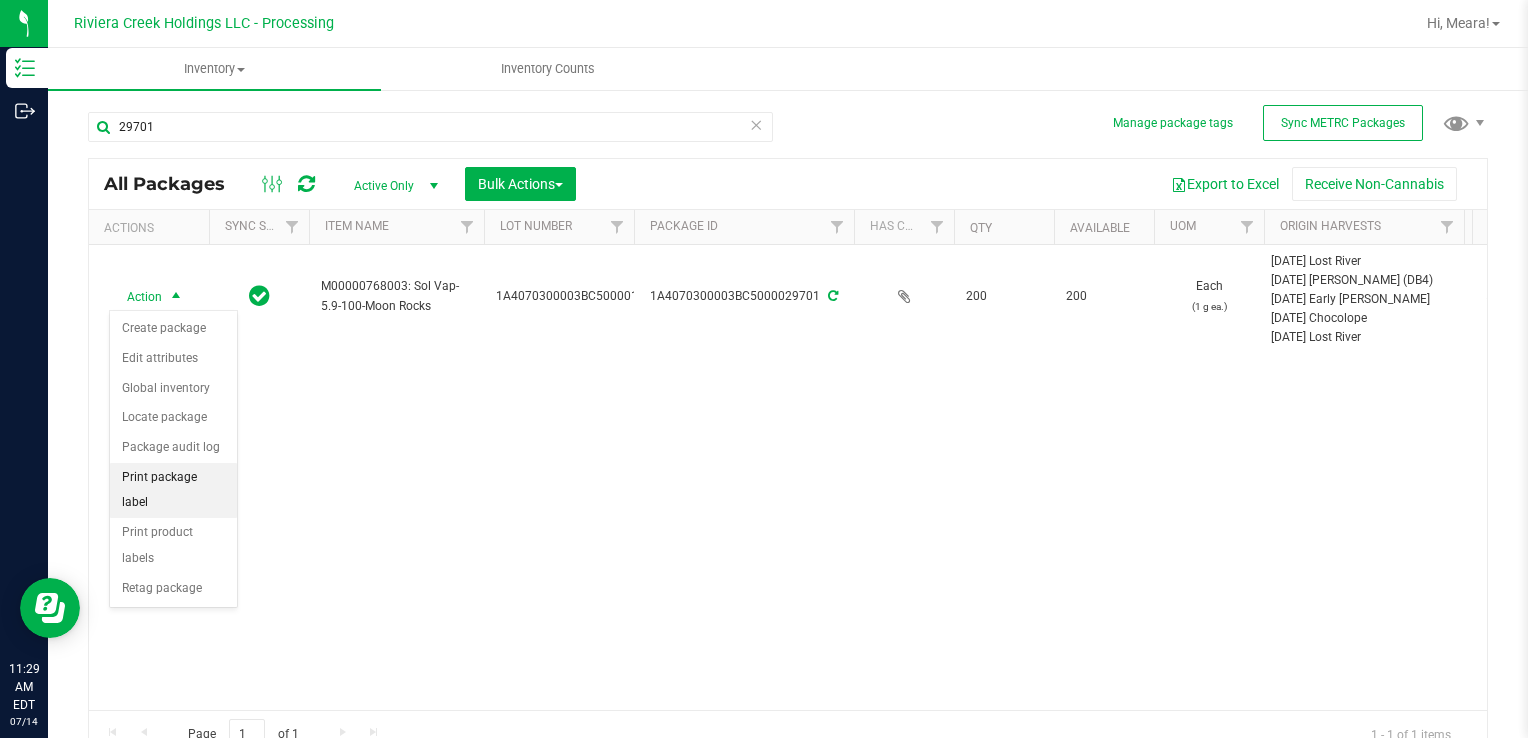 click on "Print package label" at bounding box center (173, 490) 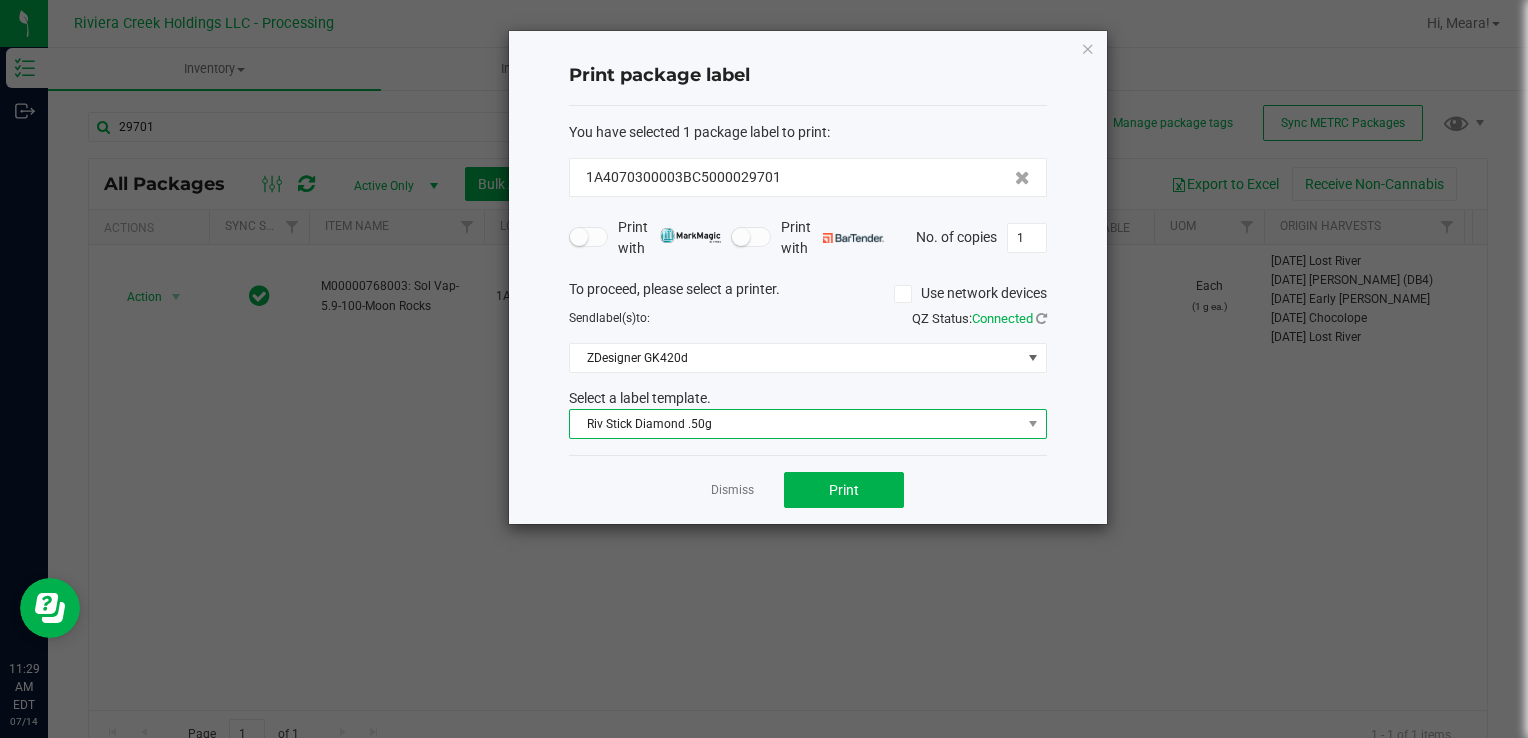 click on "Riv Stick Diamond .50g" at bounding box center [795, 424] 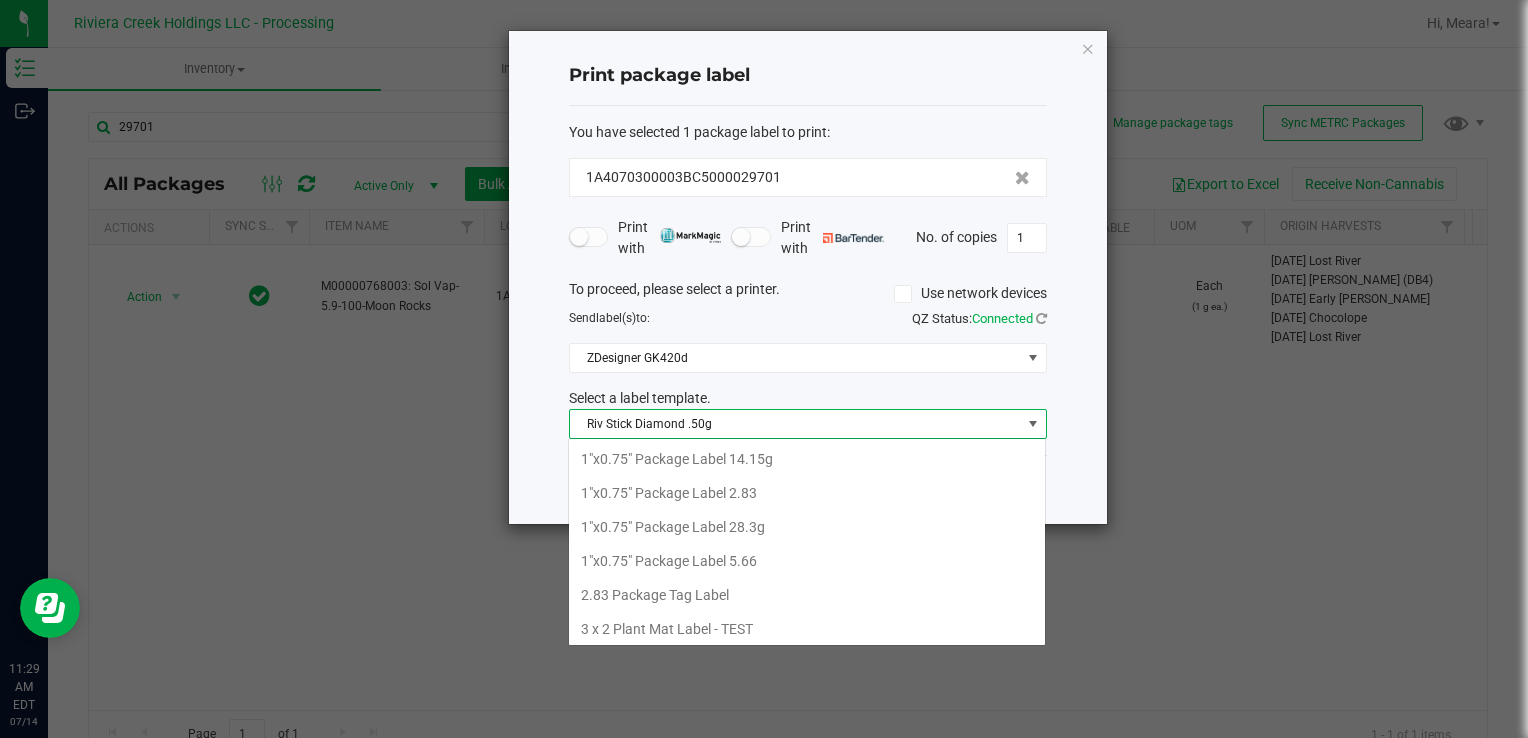 scroll, scrollTop: 99970, scrollLeft: 99521, axis: both 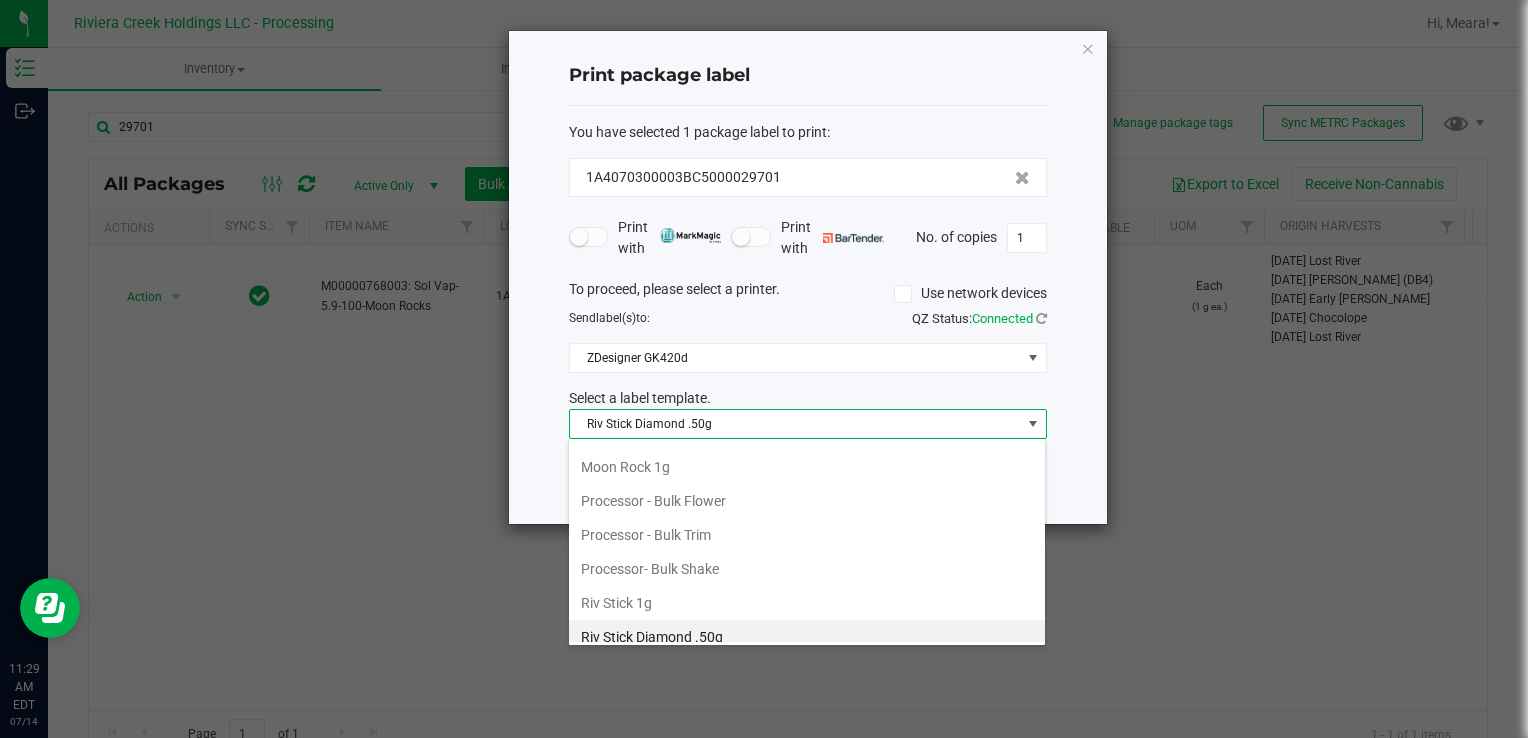click on "Moon Rock 1g" at bounding box center (807, 467) 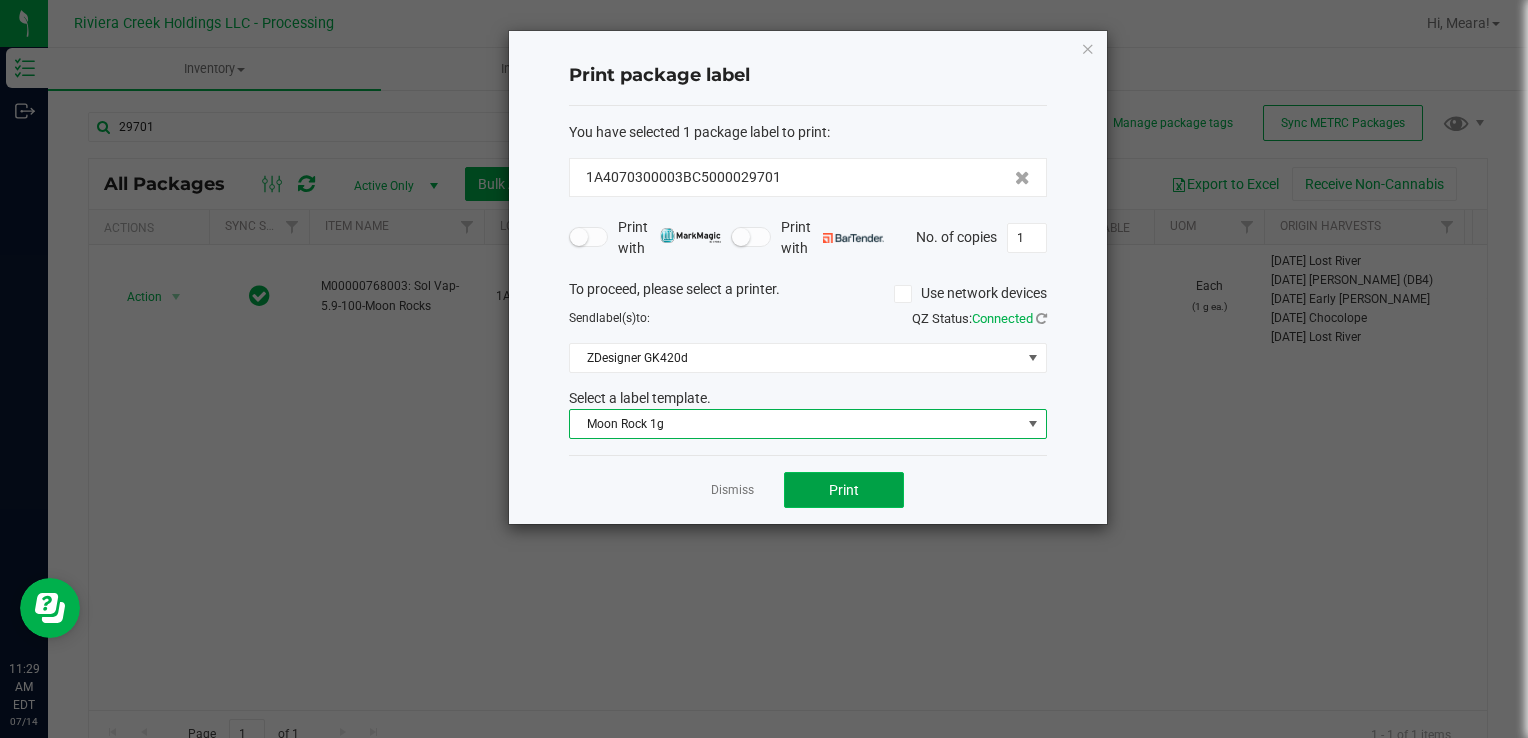 click on "Print" 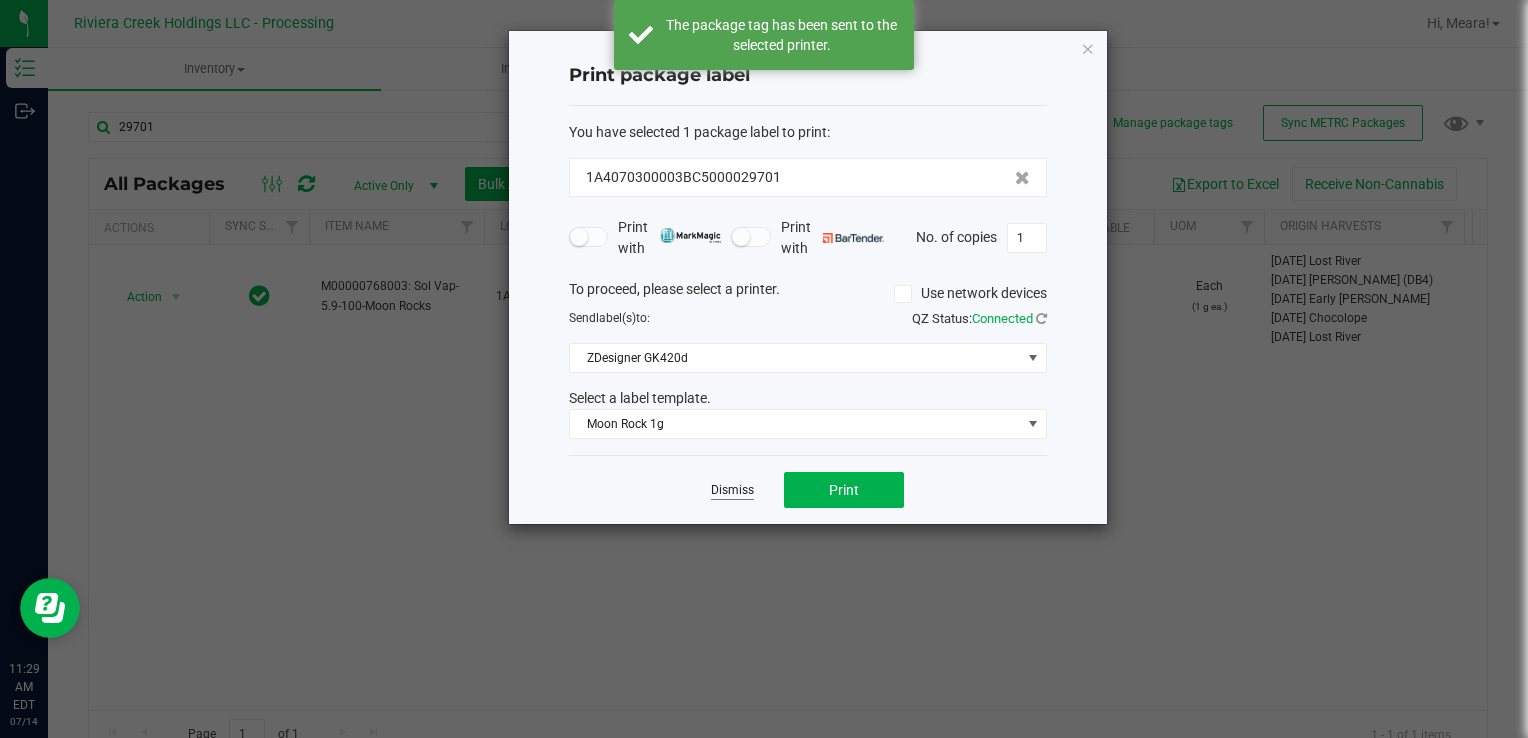 click on "Dismiss" 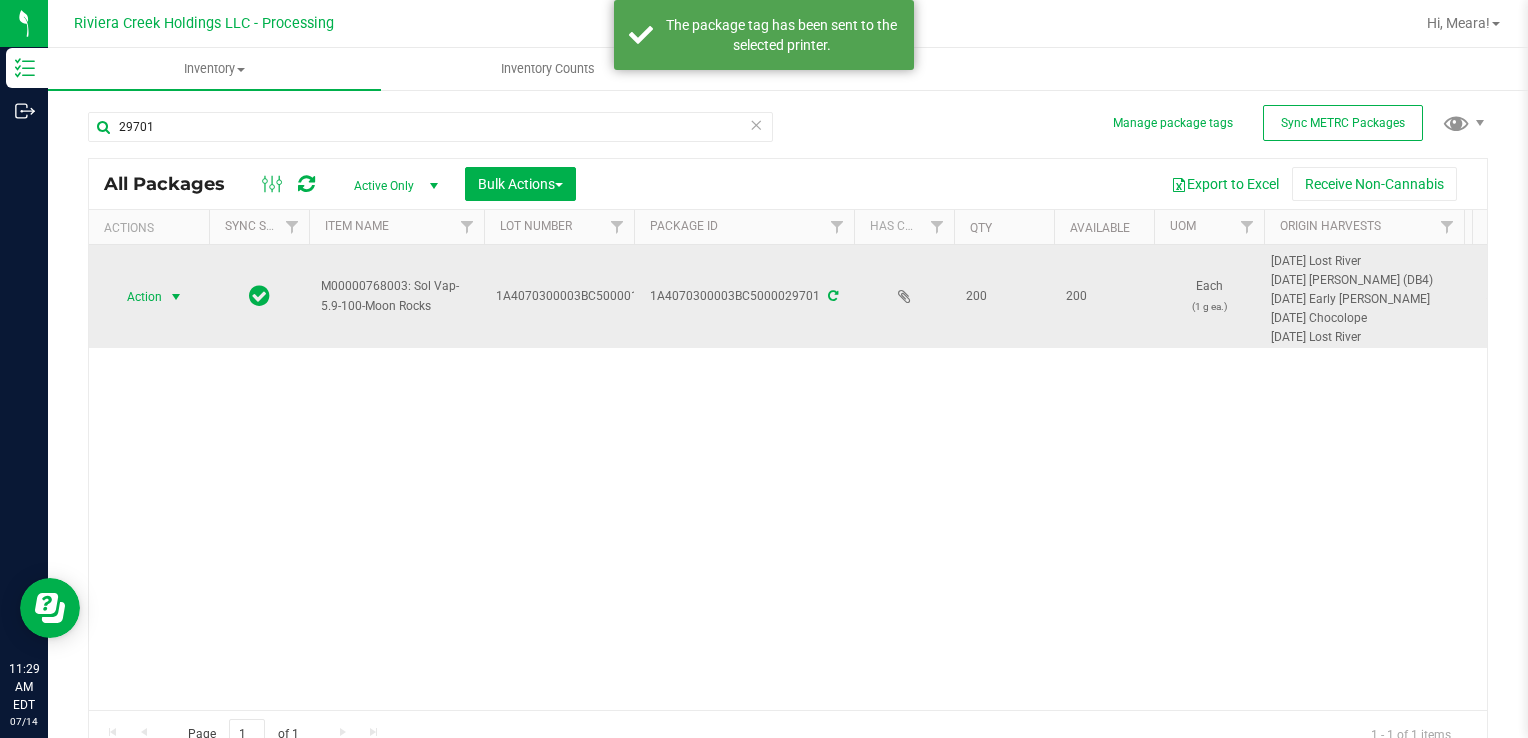 click at bounding box center [176, 297] 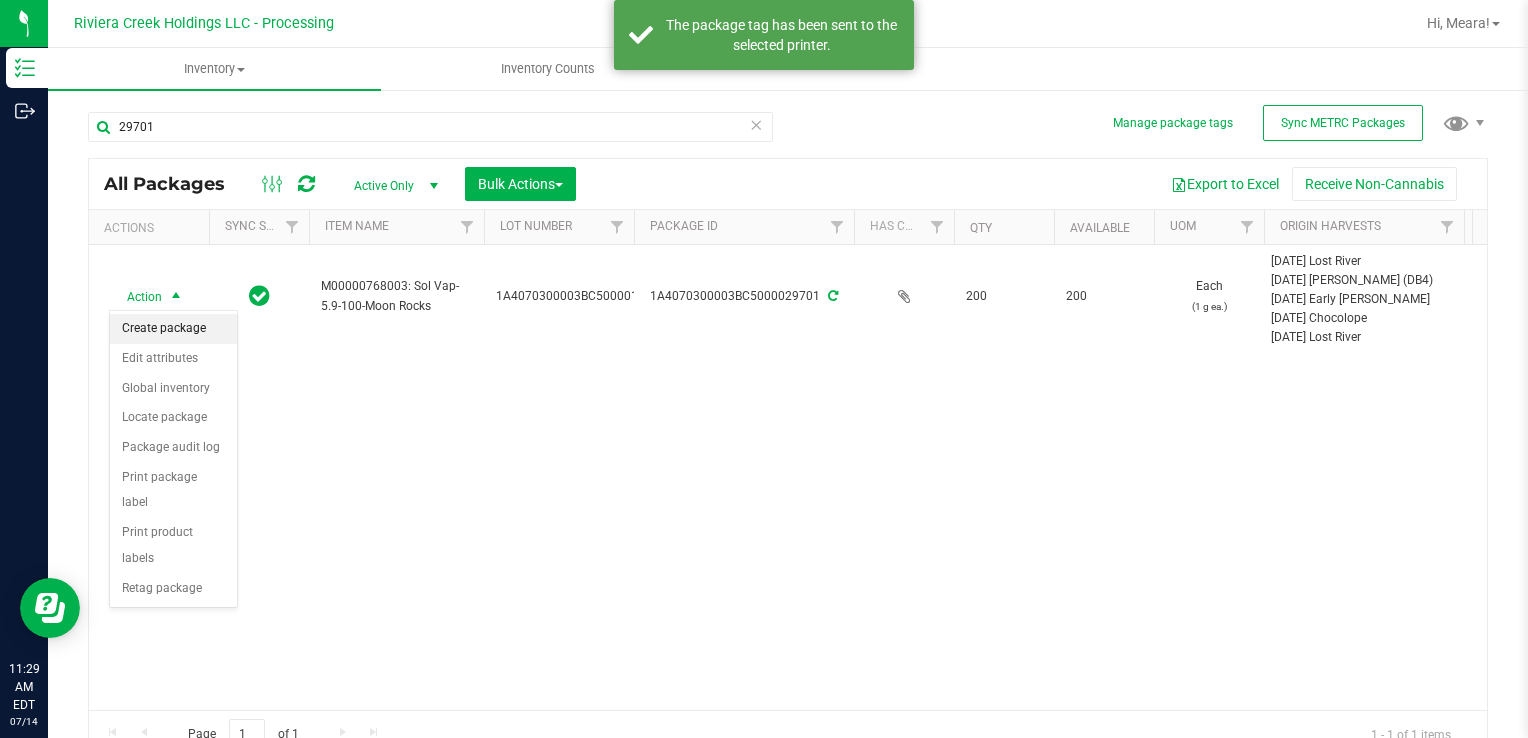 click on "Create package" at bounding box center (173, 329) 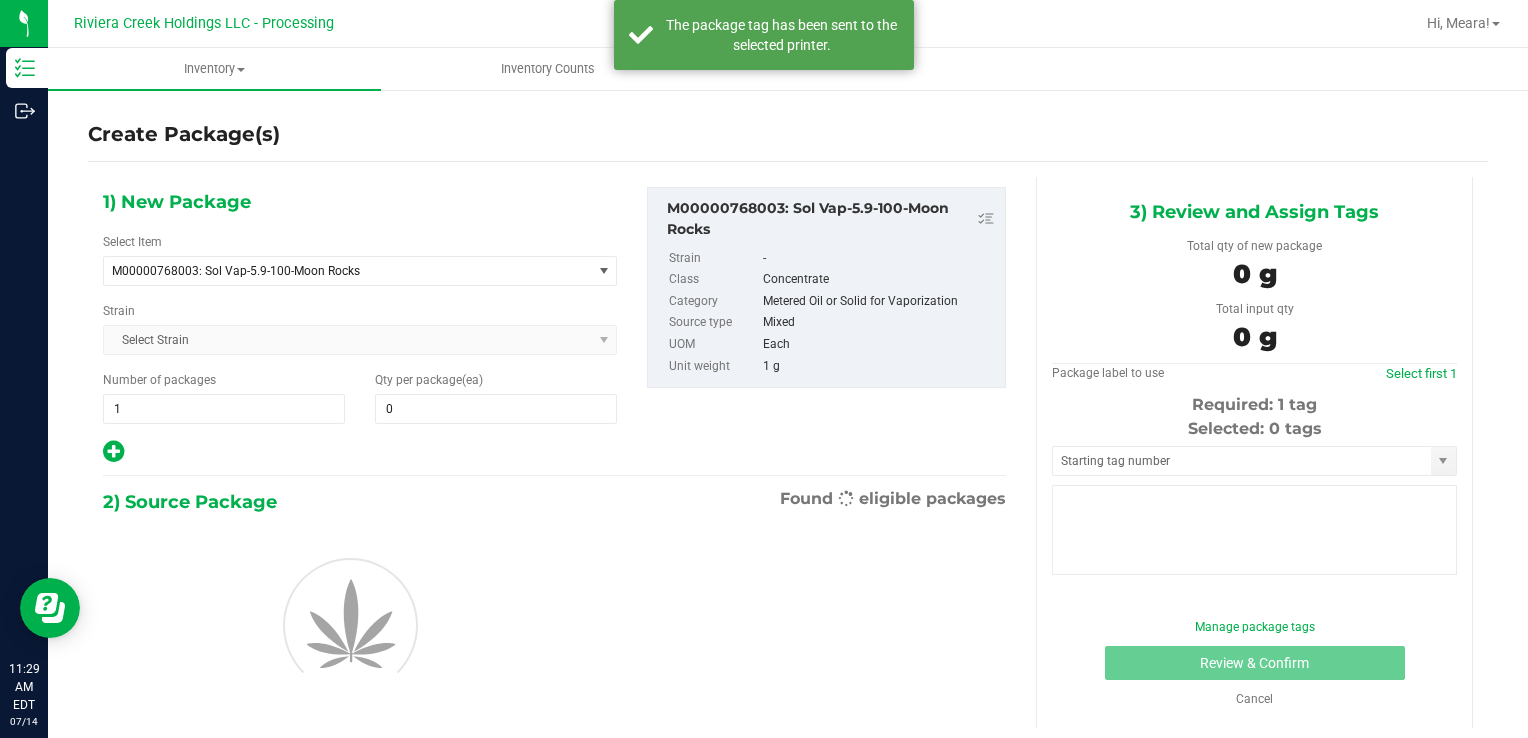 type on "0" 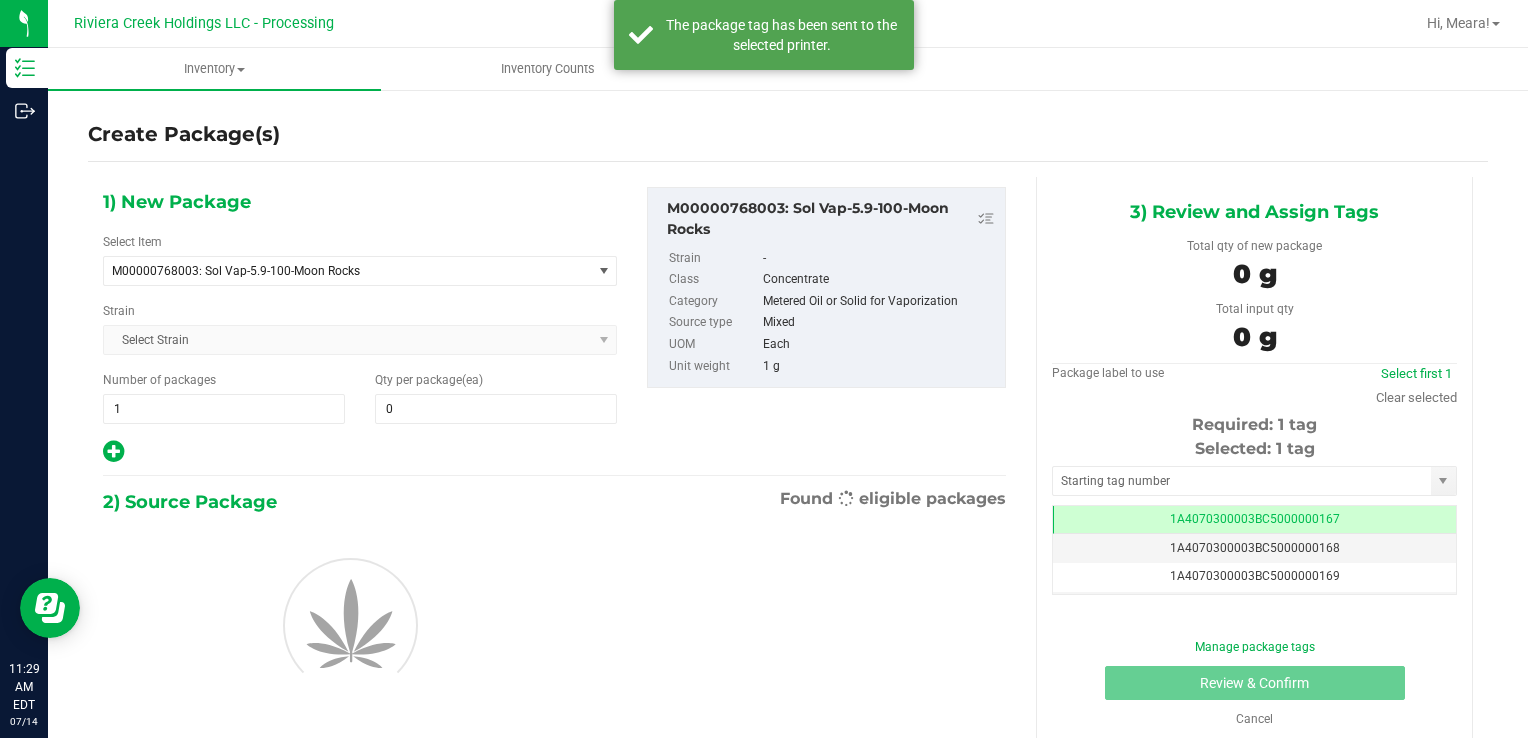 scroll, scrollTop: 0, scrollLeft: 0, axis: both 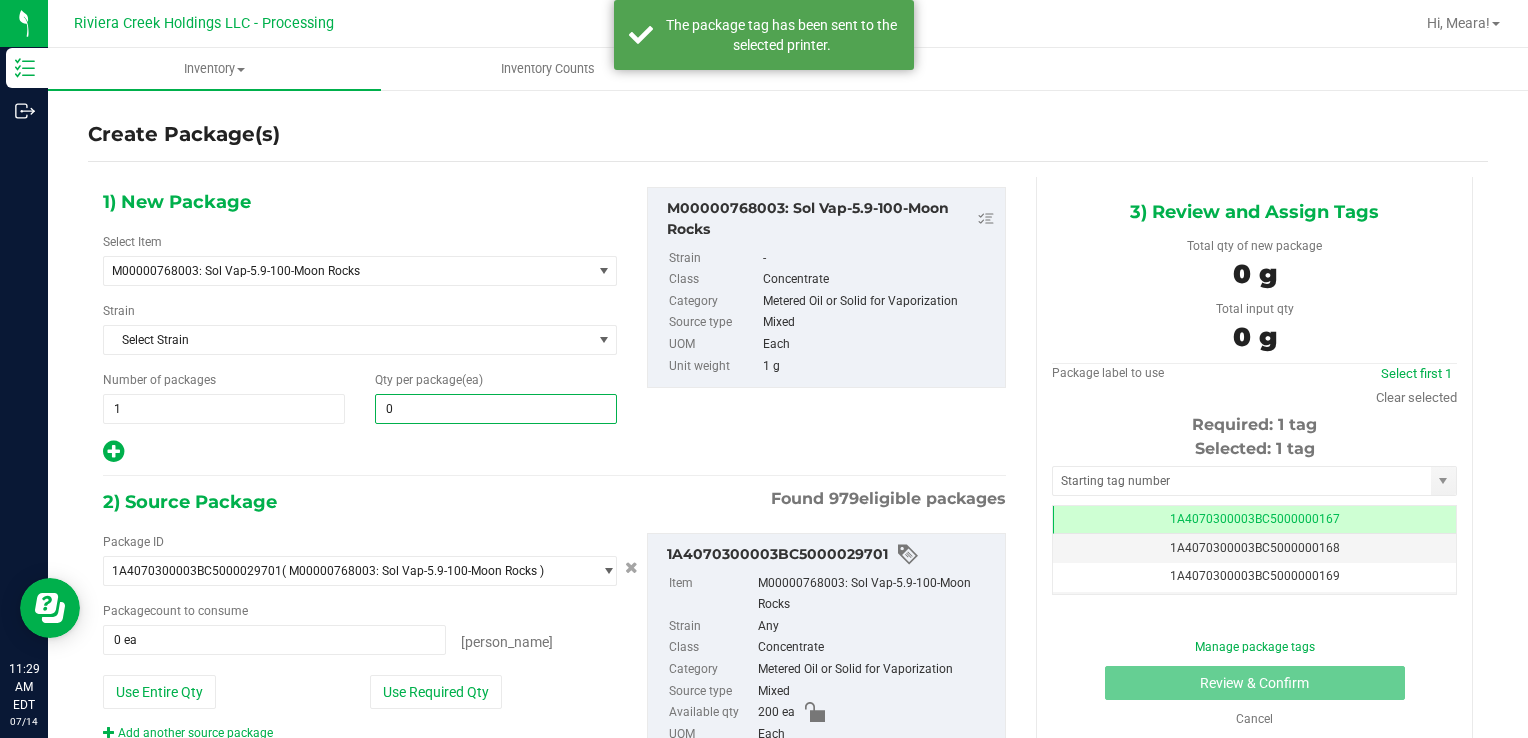 type 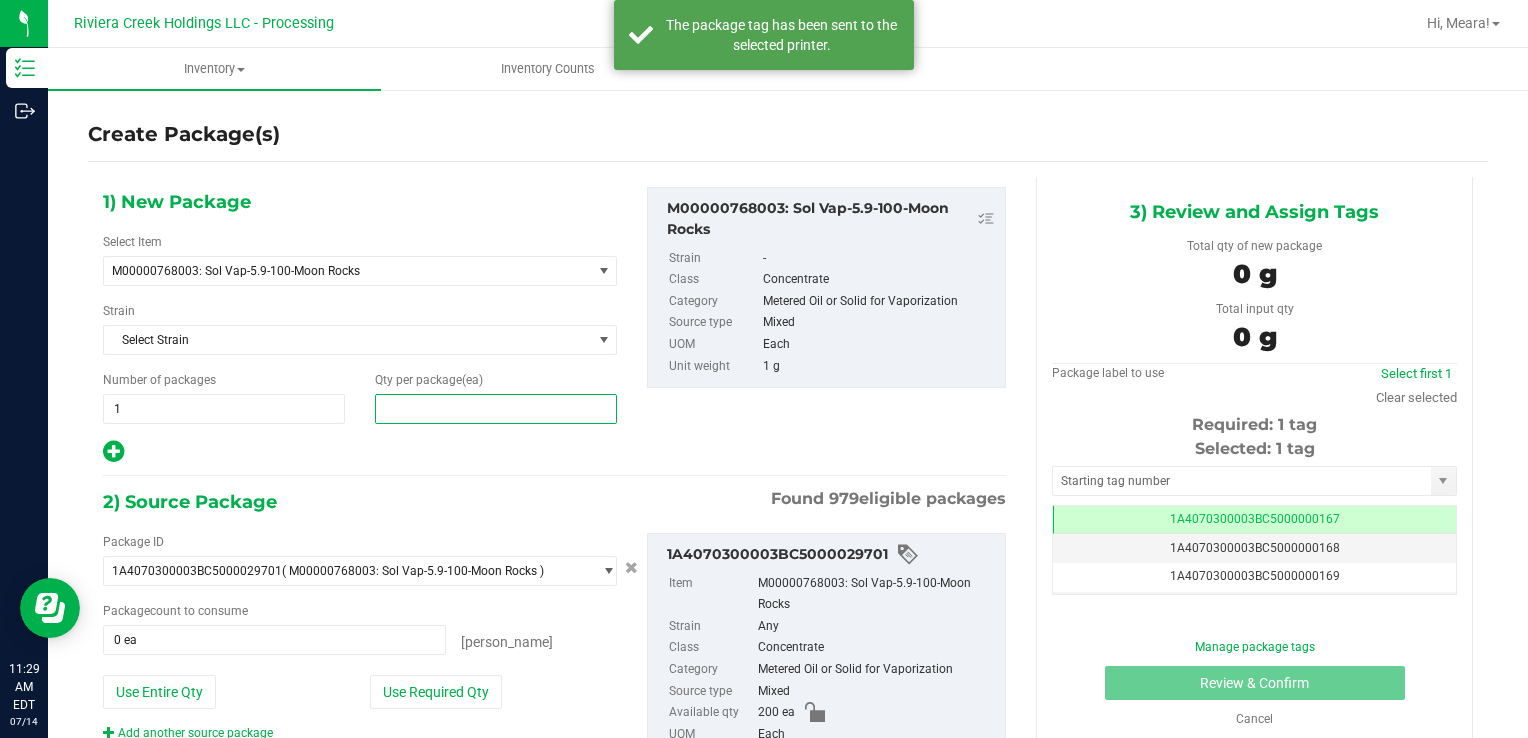 click at bounding box center [496, 409] 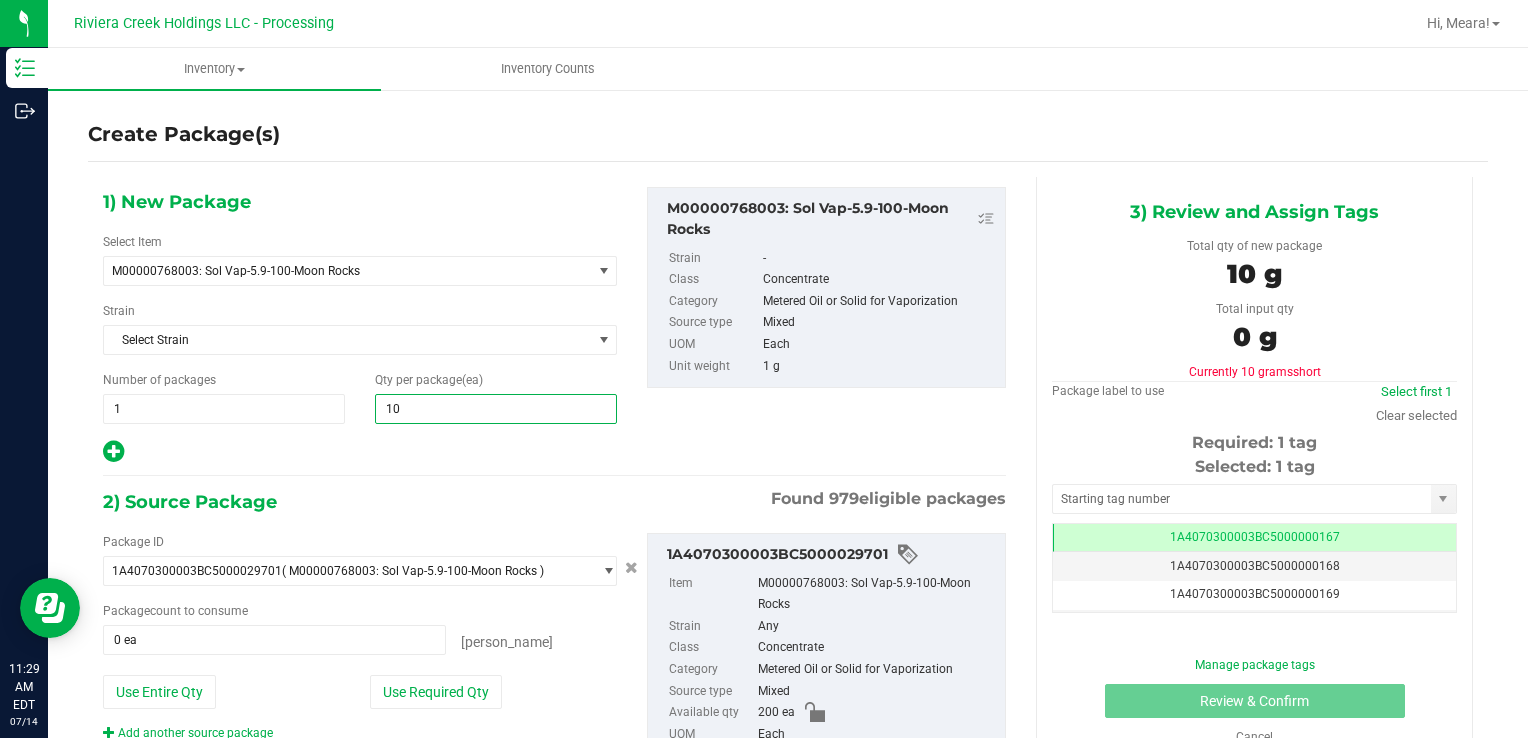 type on "100" 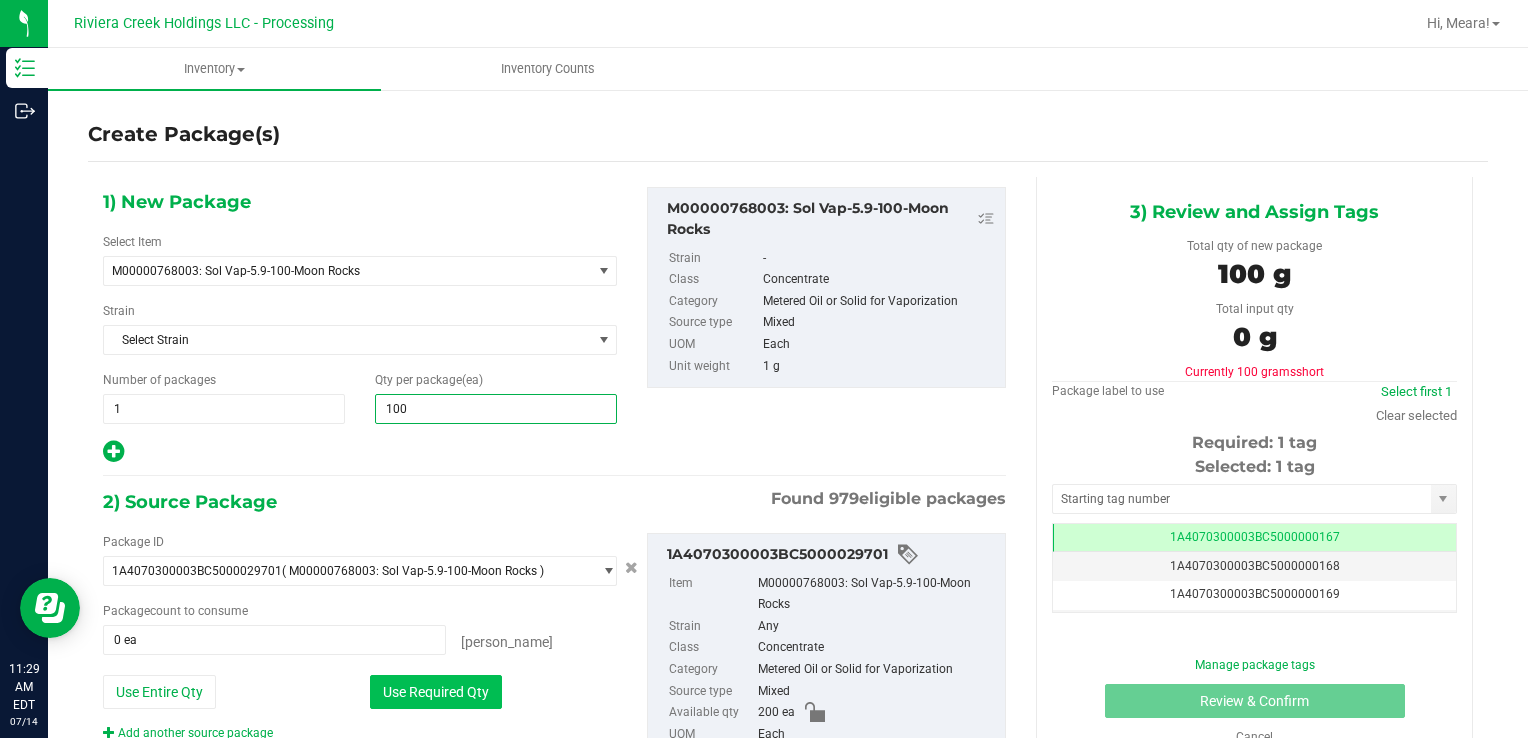 type on "100" 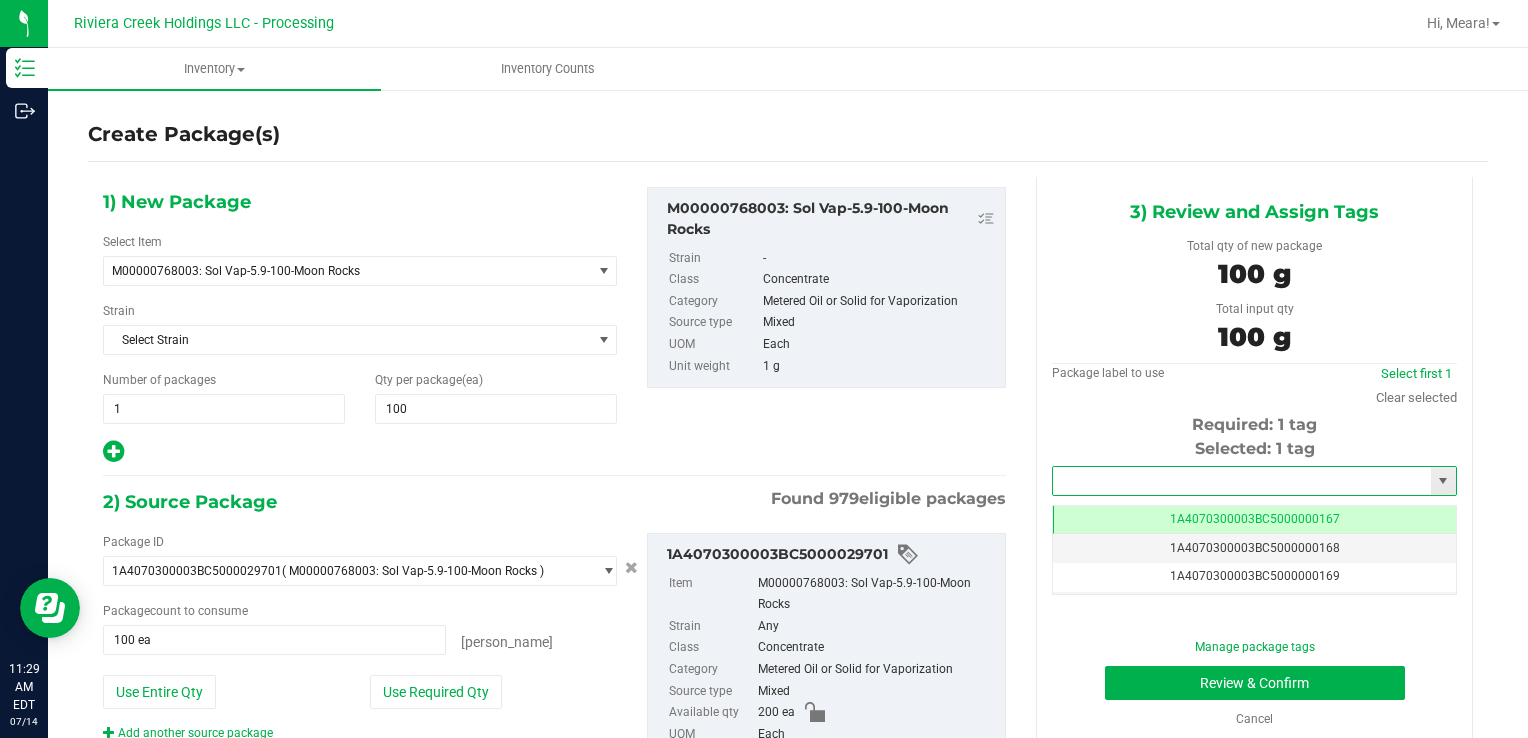 click at bounding box center [1242, 481] 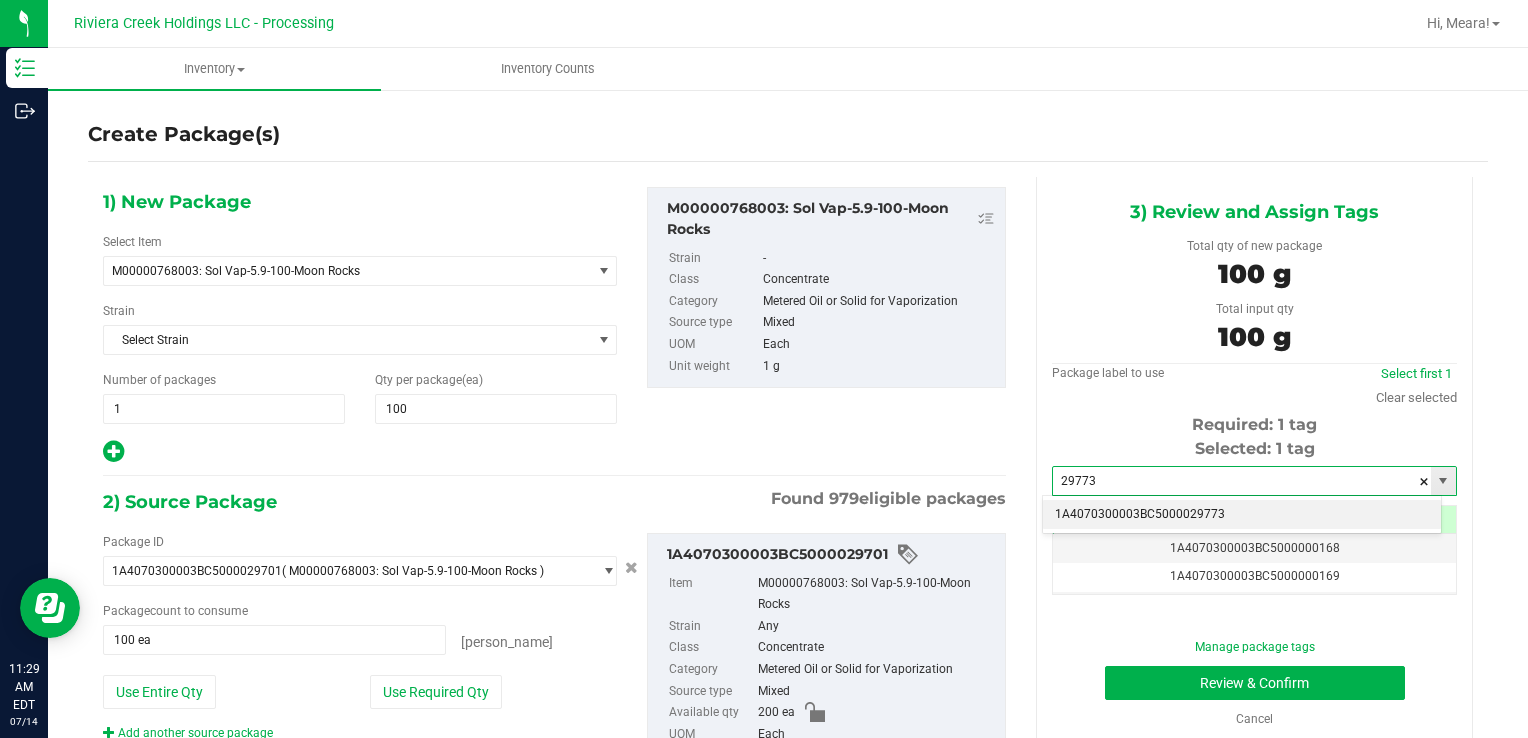 click on "1A4070300003BC5000029773" at bounding box center (1242, 515) 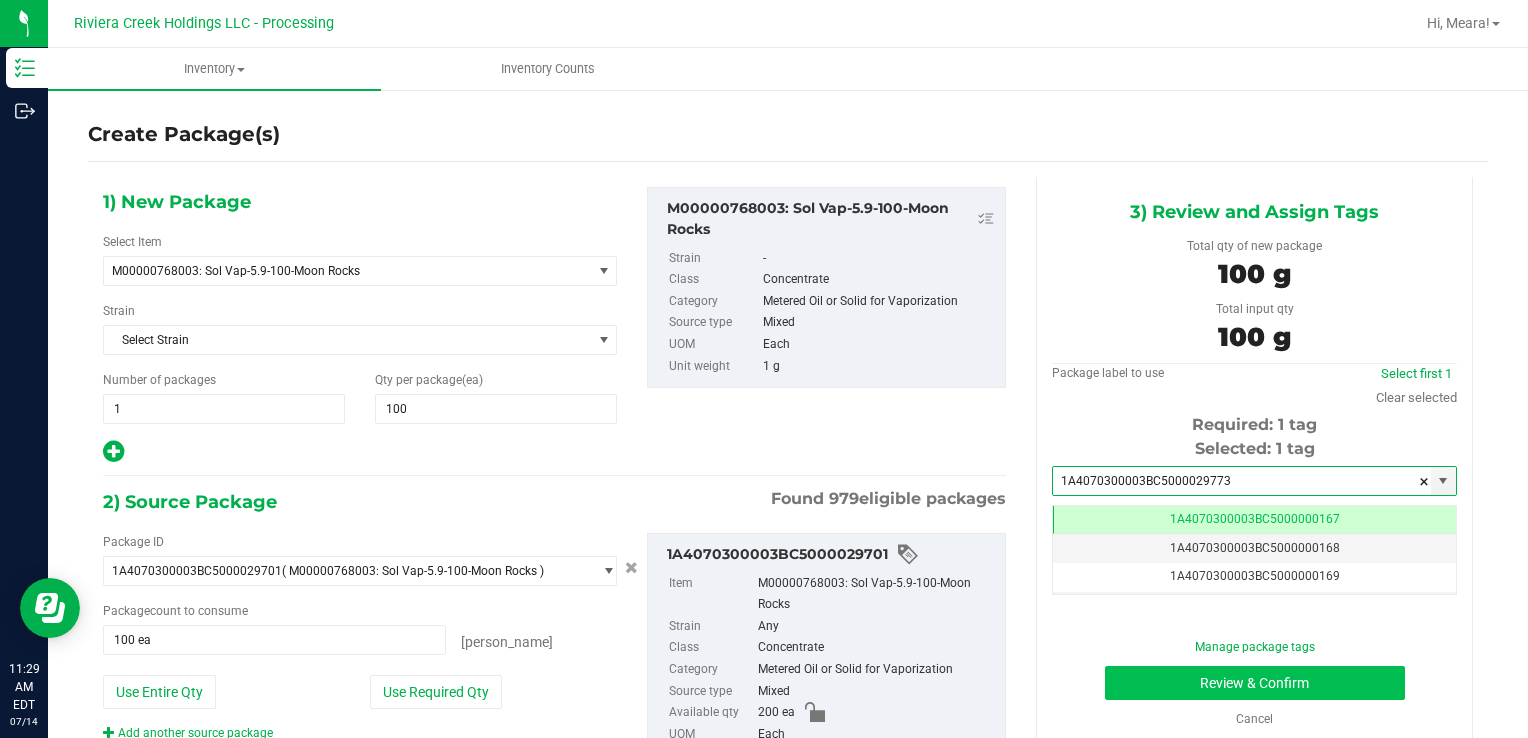 type on "1A4070300003BC5000029773" 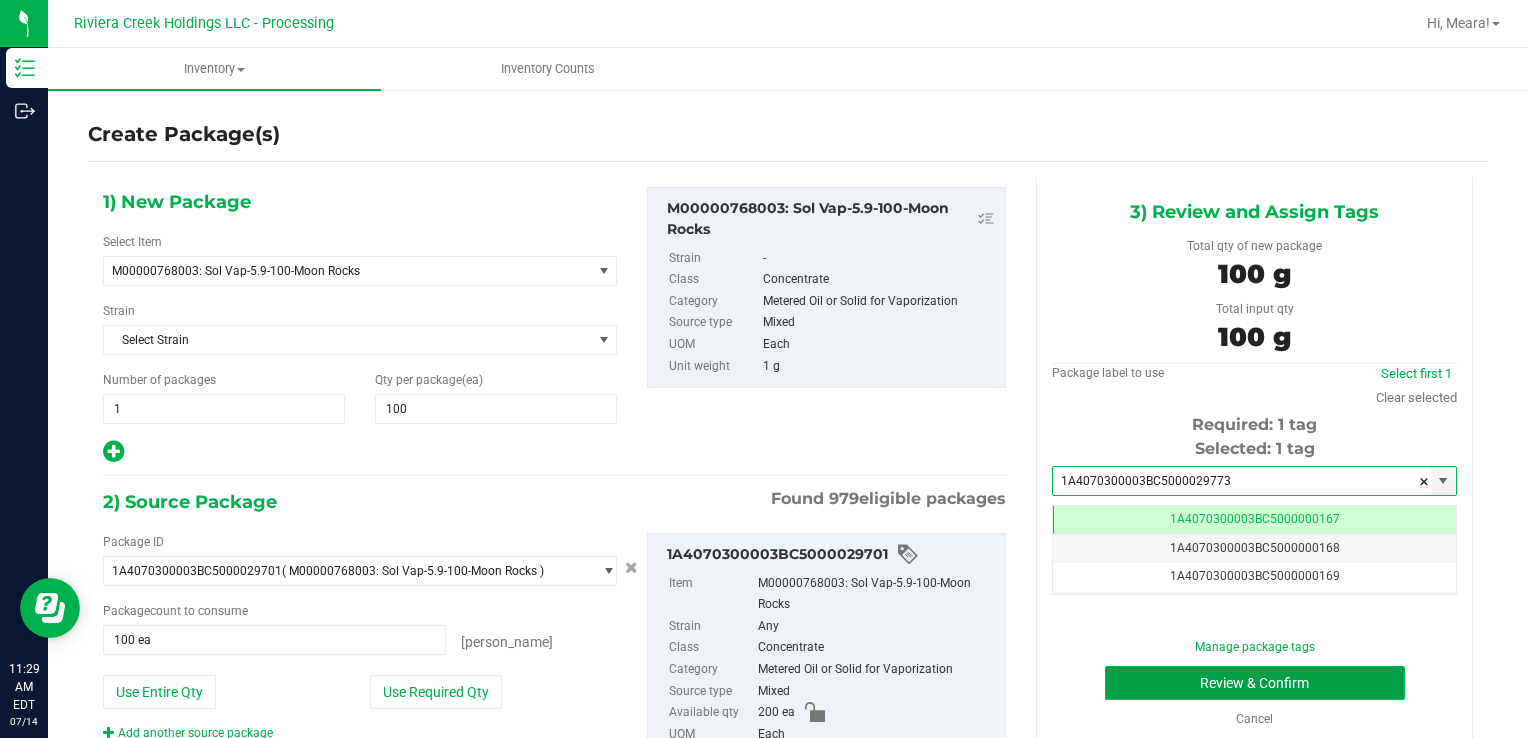 click on "Review & Confirm" at bounding box center (1255, 683) 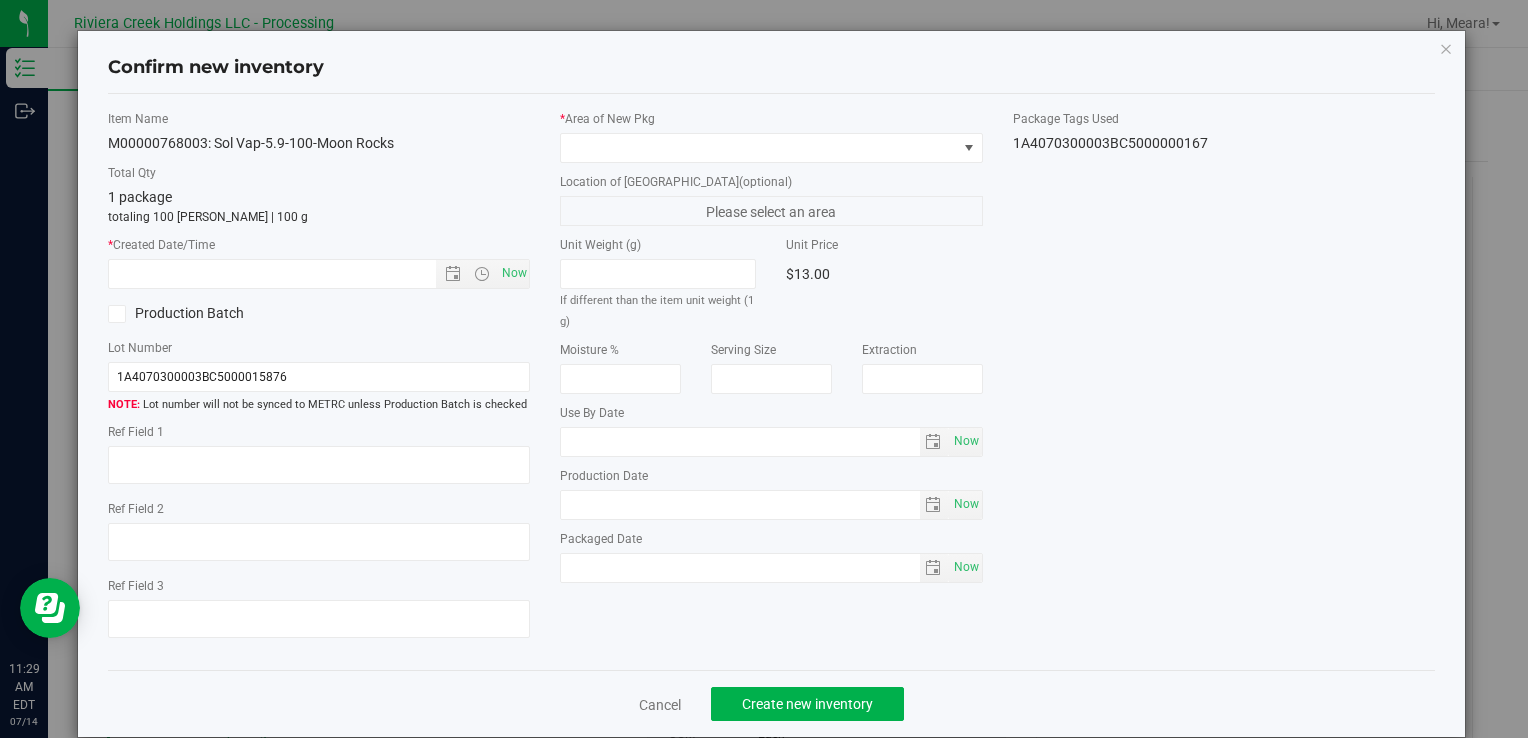 scroll, scrollTop: 0, scrollLeft: 0, axis: both 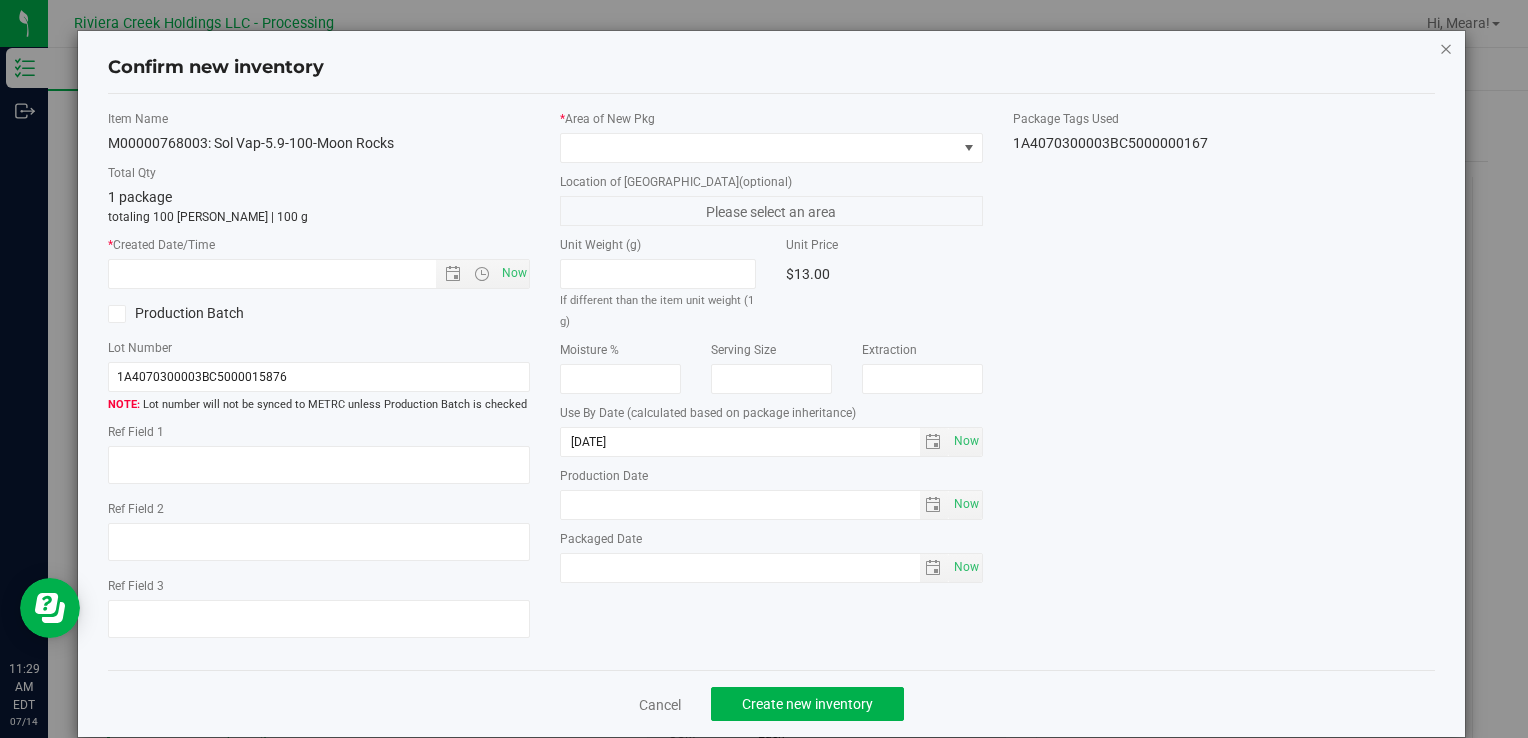 click at bounding box center (1446, 48) 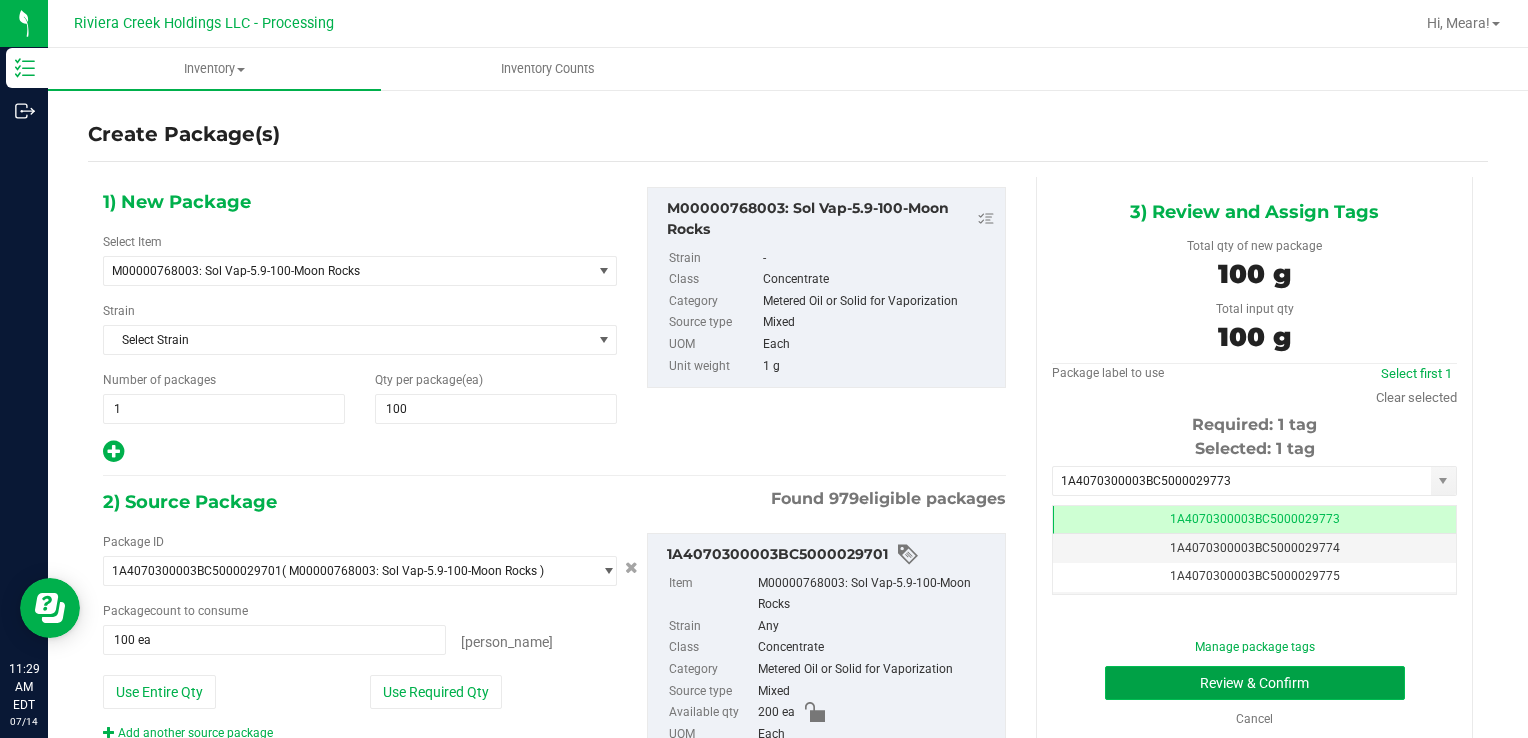 click on "Review & Confirm" at bounding box center [1255, 683] 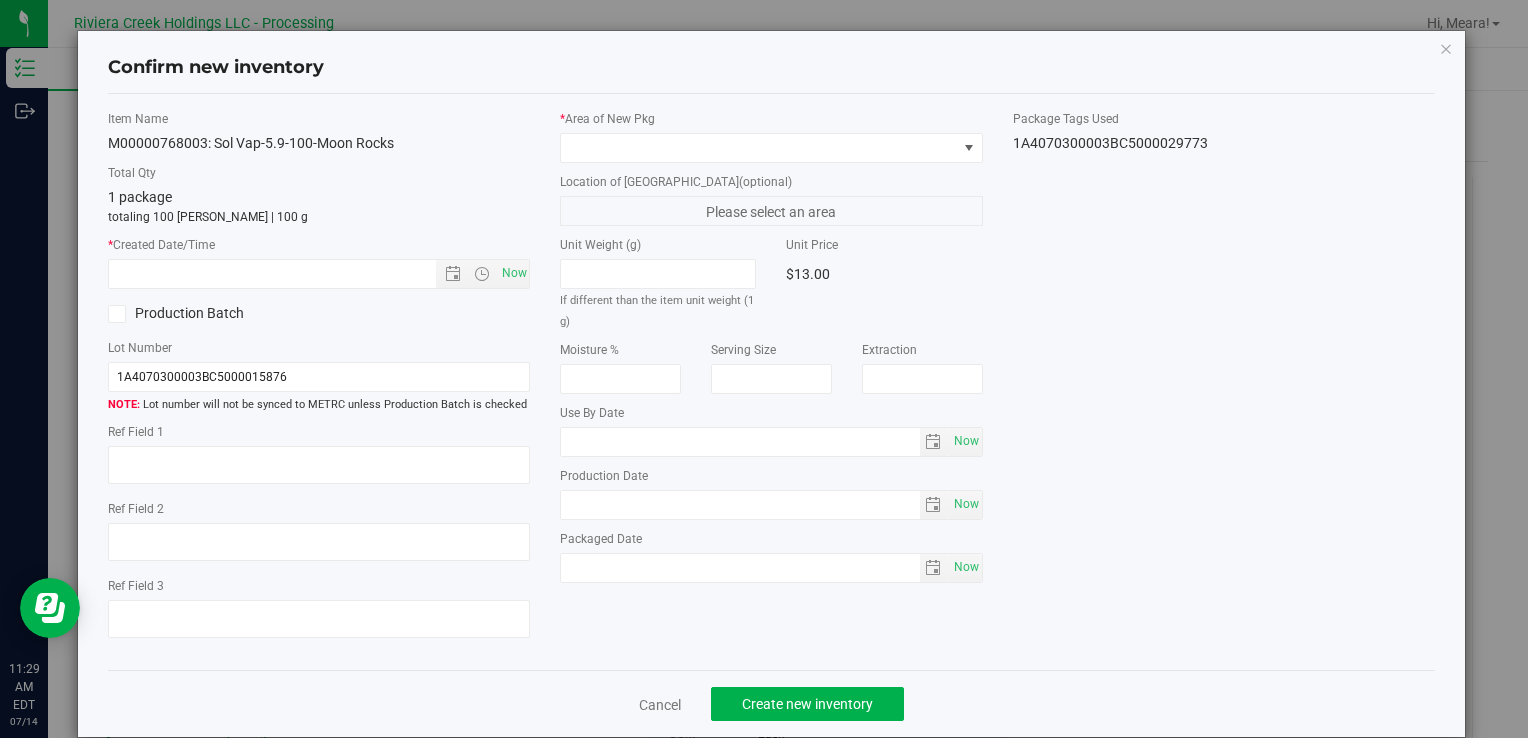 type on "[DATE]" 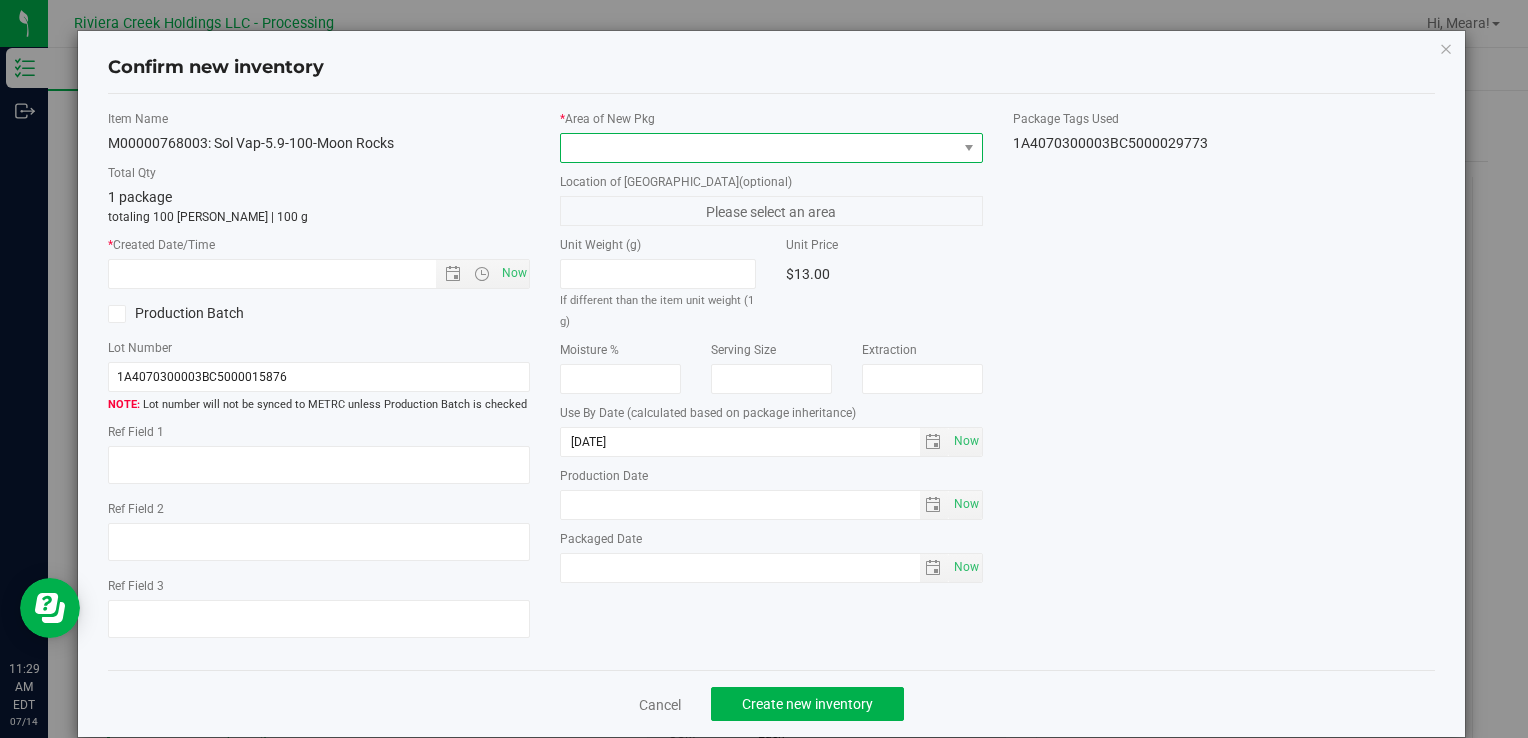 click at bounding box center [758, 148] 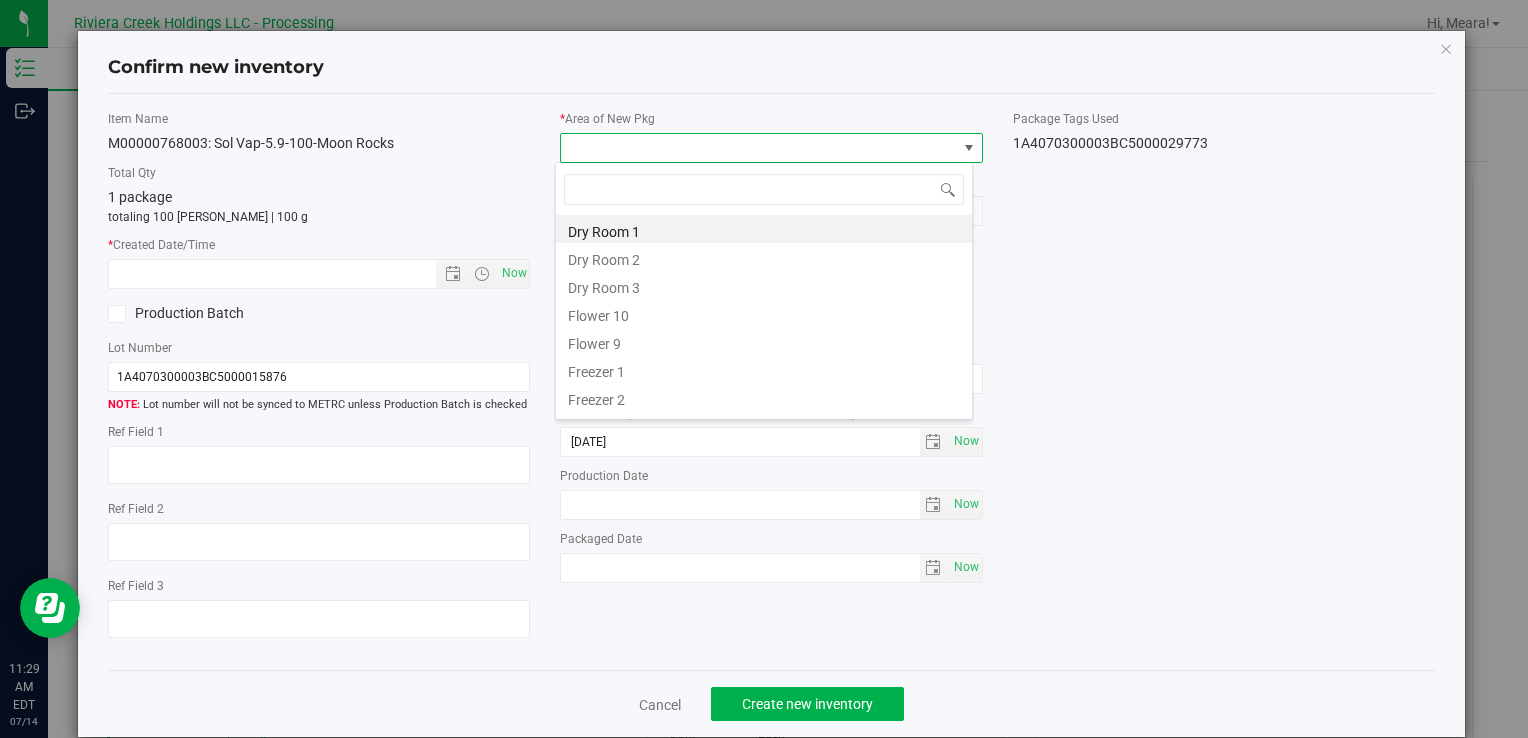 drag, startPoint x: 600, startPoint y: 302, endPoint x: 585, endPoint y: 306, distance: 15.524175 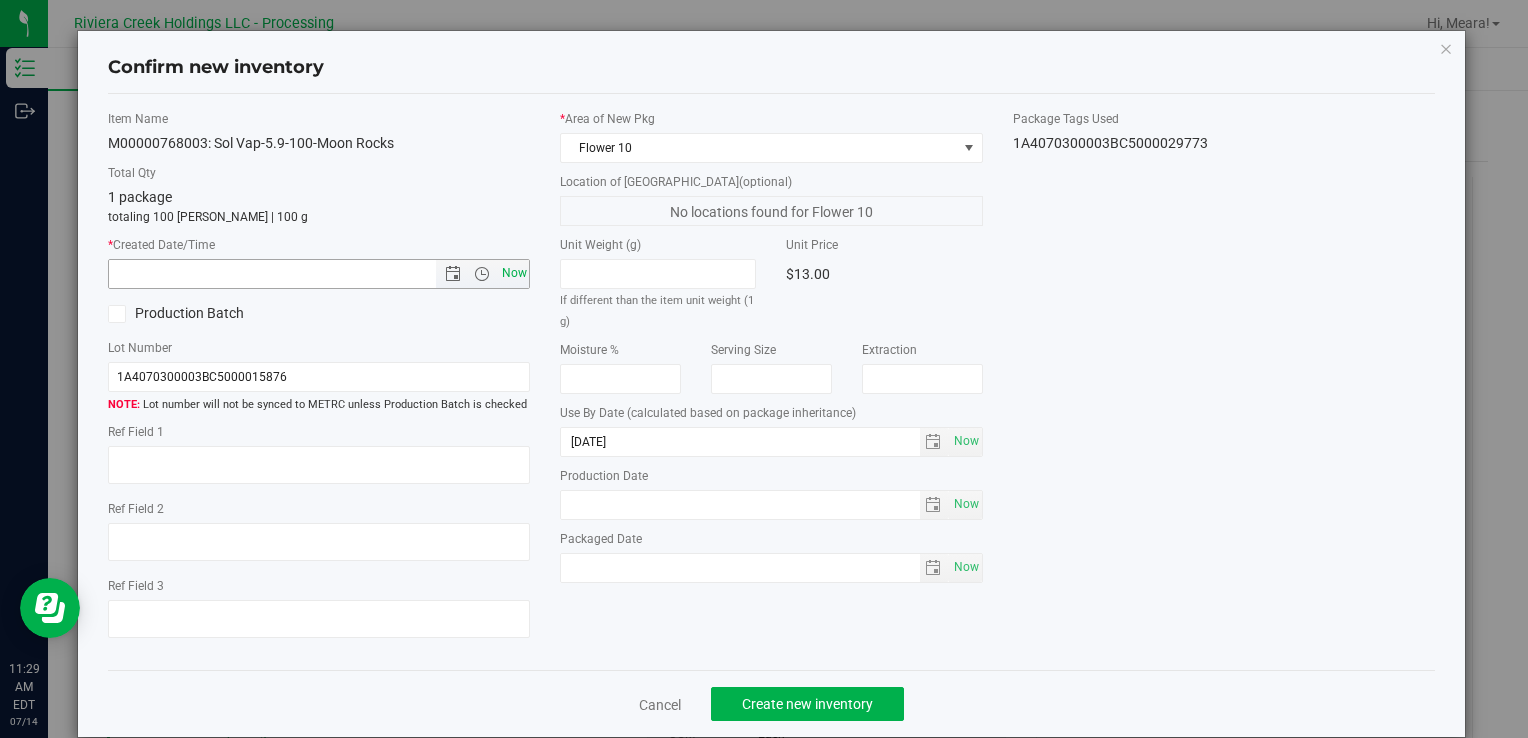 click on "Now" at bounding box center [514, 273] 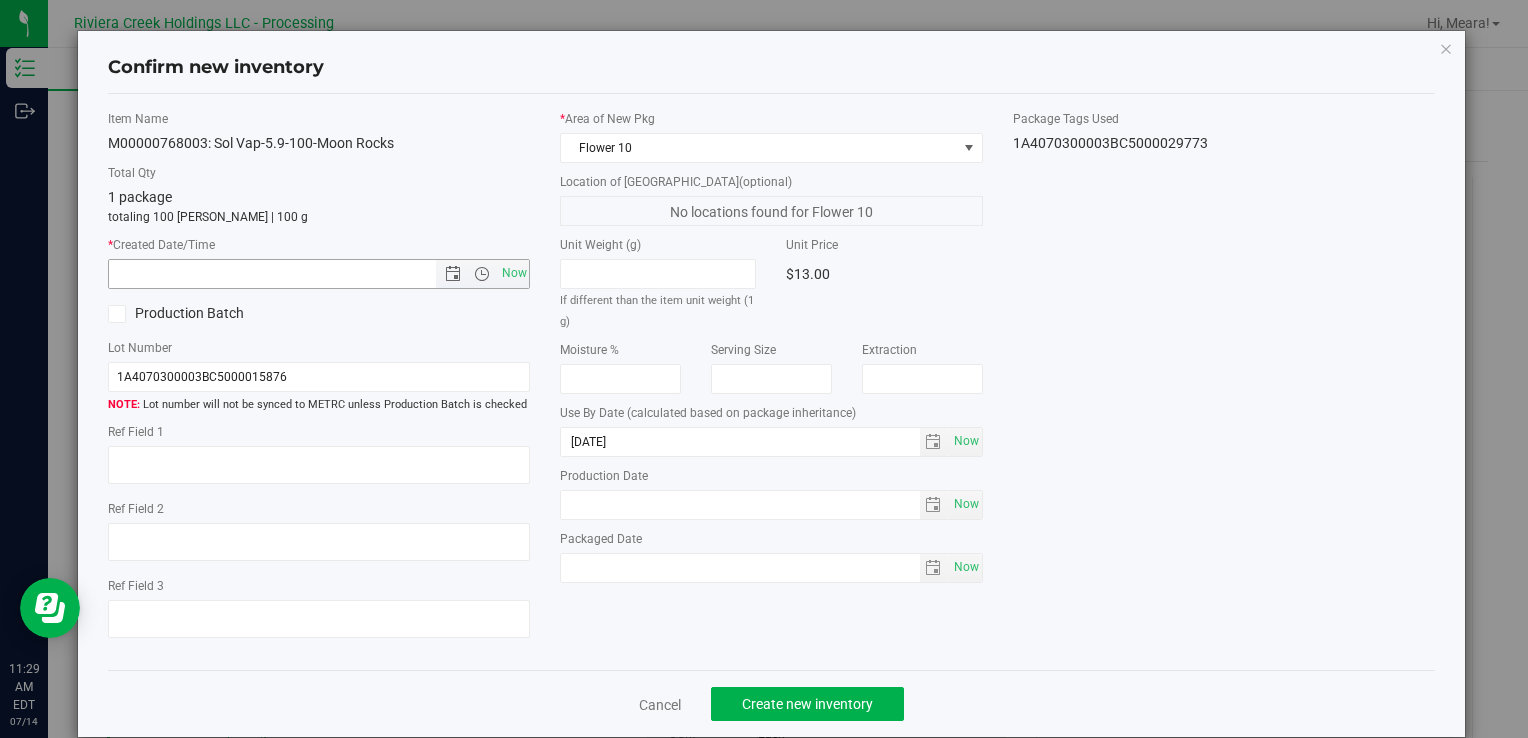 type on "7/14/2025 11:29 AM" 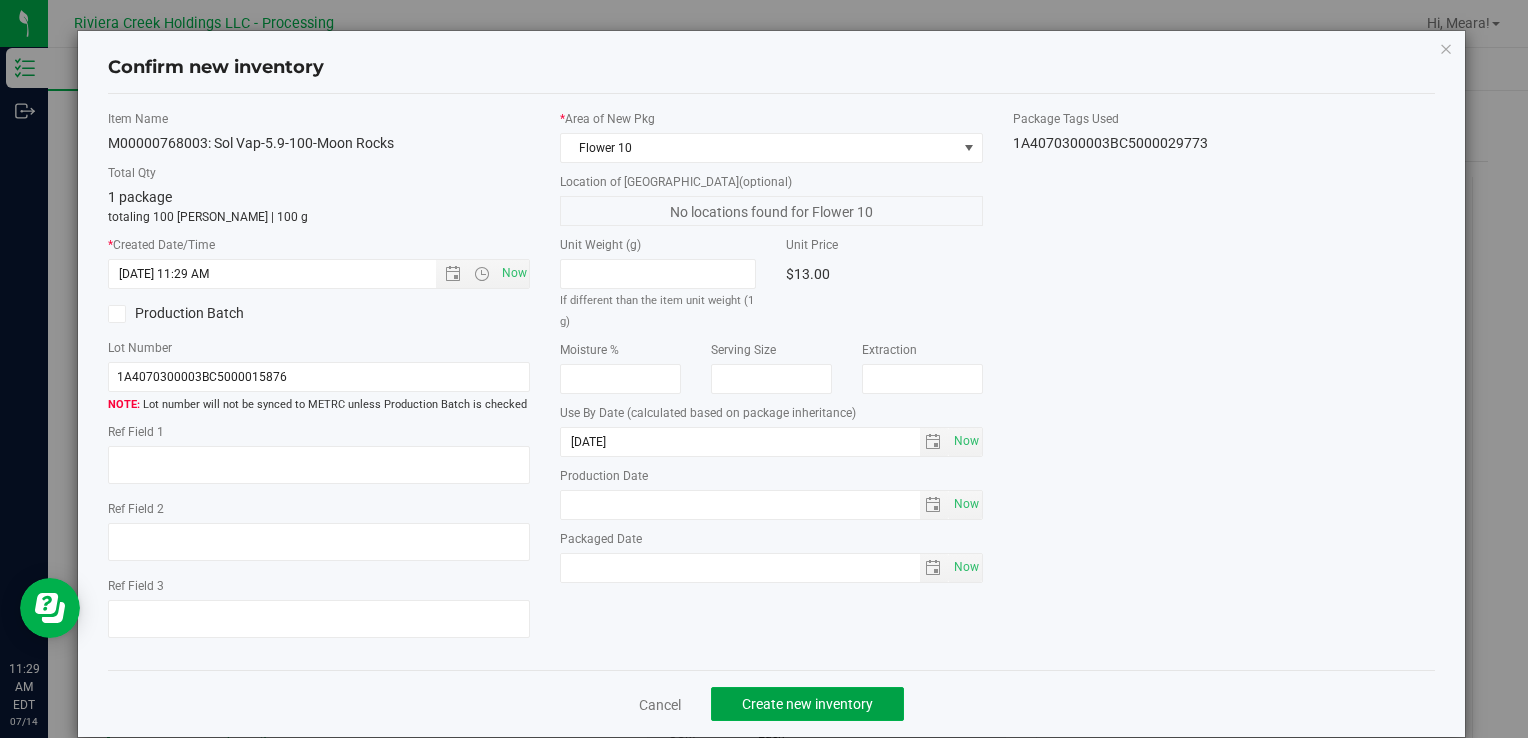 drag, startPoint x: 763, startPoint y: 695, endPoint x: 737, endPoint y: 668, distance: 37.48333 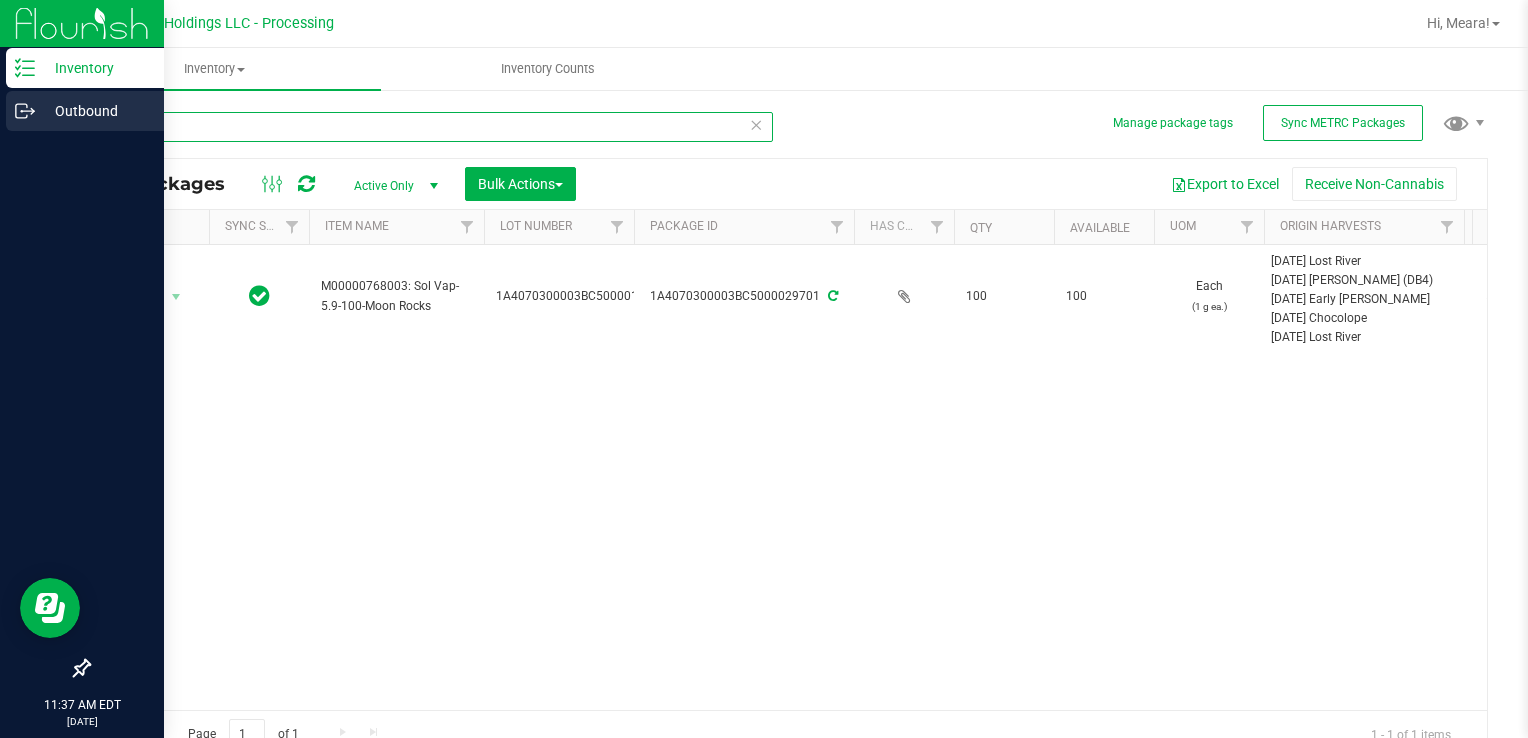 drag, startPoint x: 232, startPoint y: 133, endPoint x: 41, endPoint y: 101, distance: 193.66208 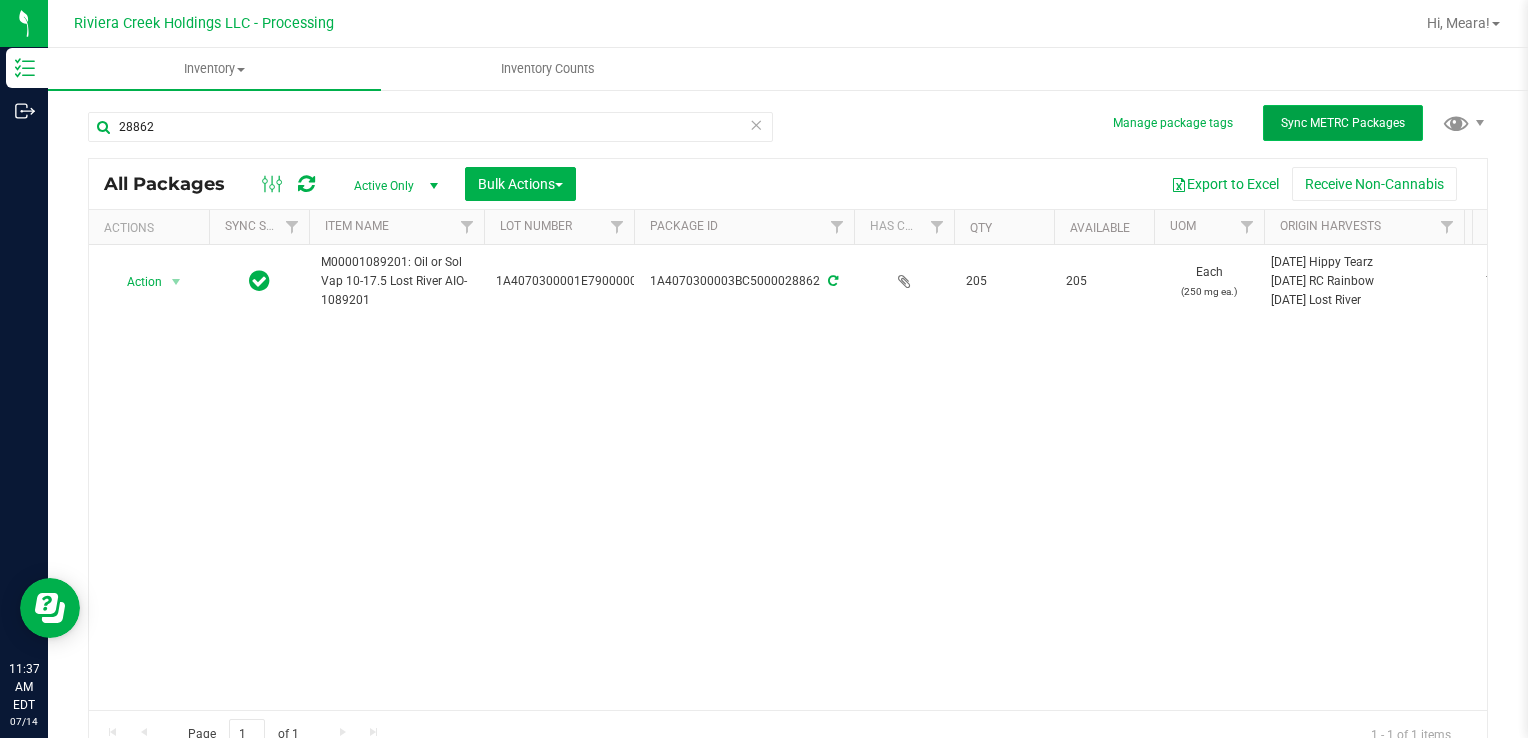 click on "Sync METRC Packages" at bounding box center [1343, 123] 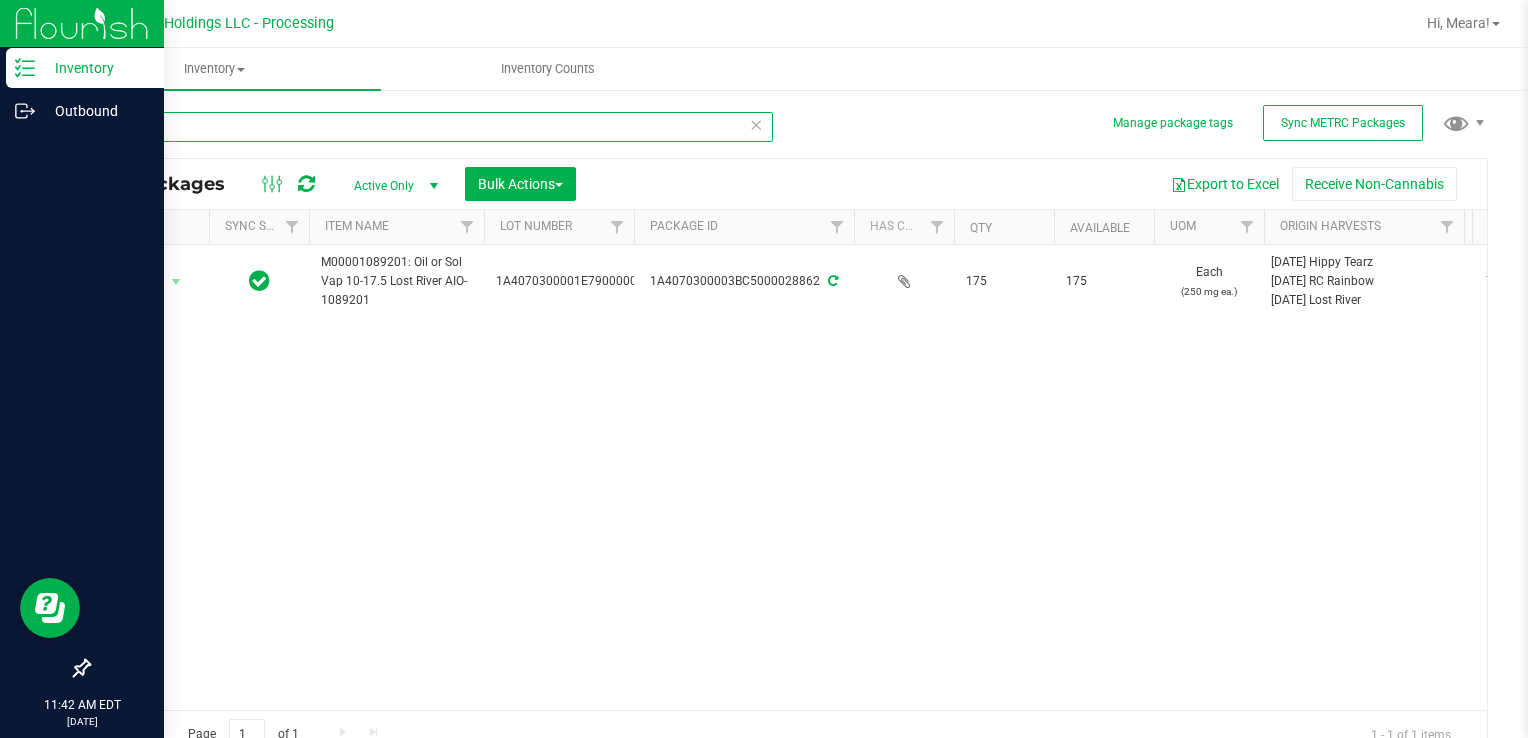 click on "Inventory Outbound 11:42 AM EDT 07/14/2025  07/14   Riviera Creek Holdings LLC - Processing   Hi, Meara!
Inventory
All packages
All inventory
Waste log
Create inventory
Inventory Counts" at bounding box center (764, 369) 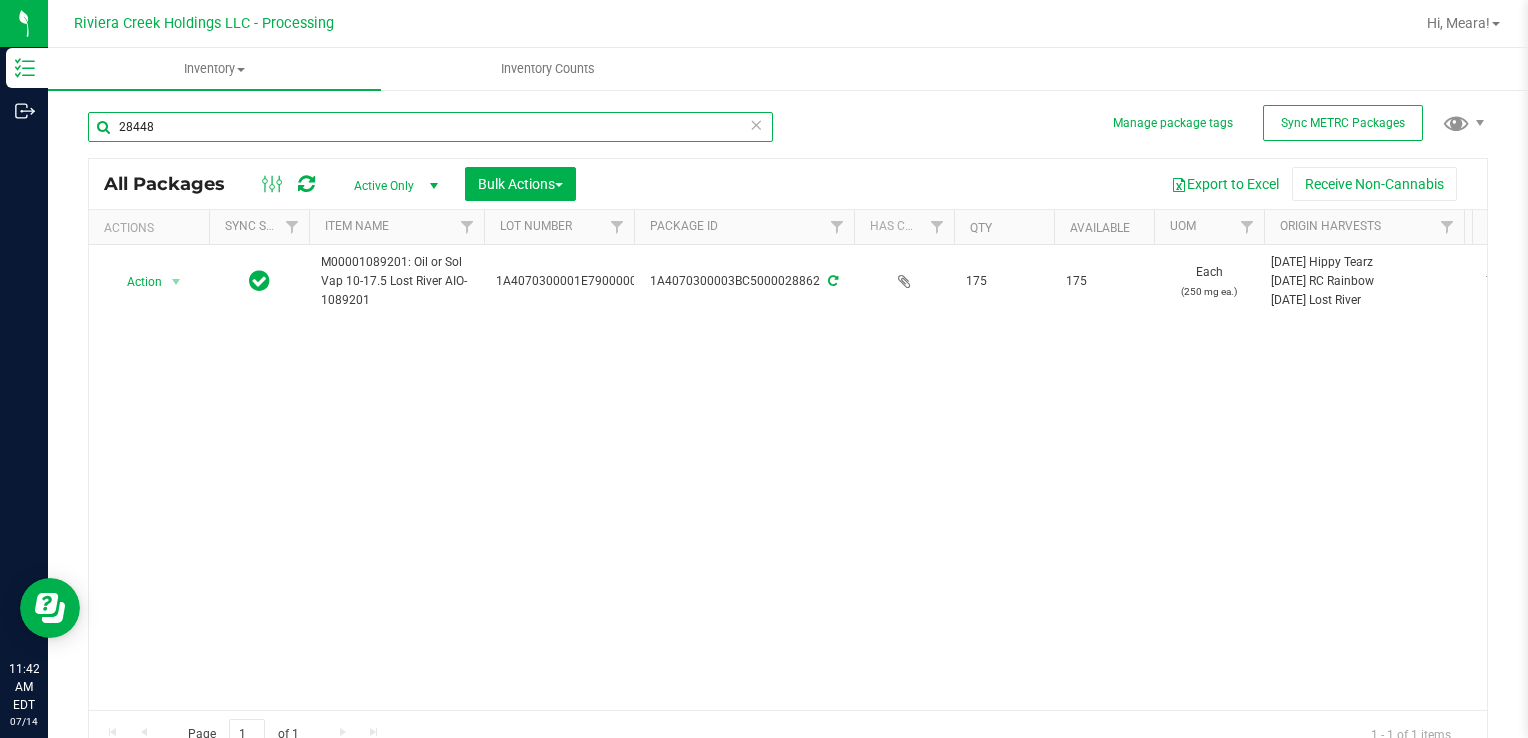 type on "28448" 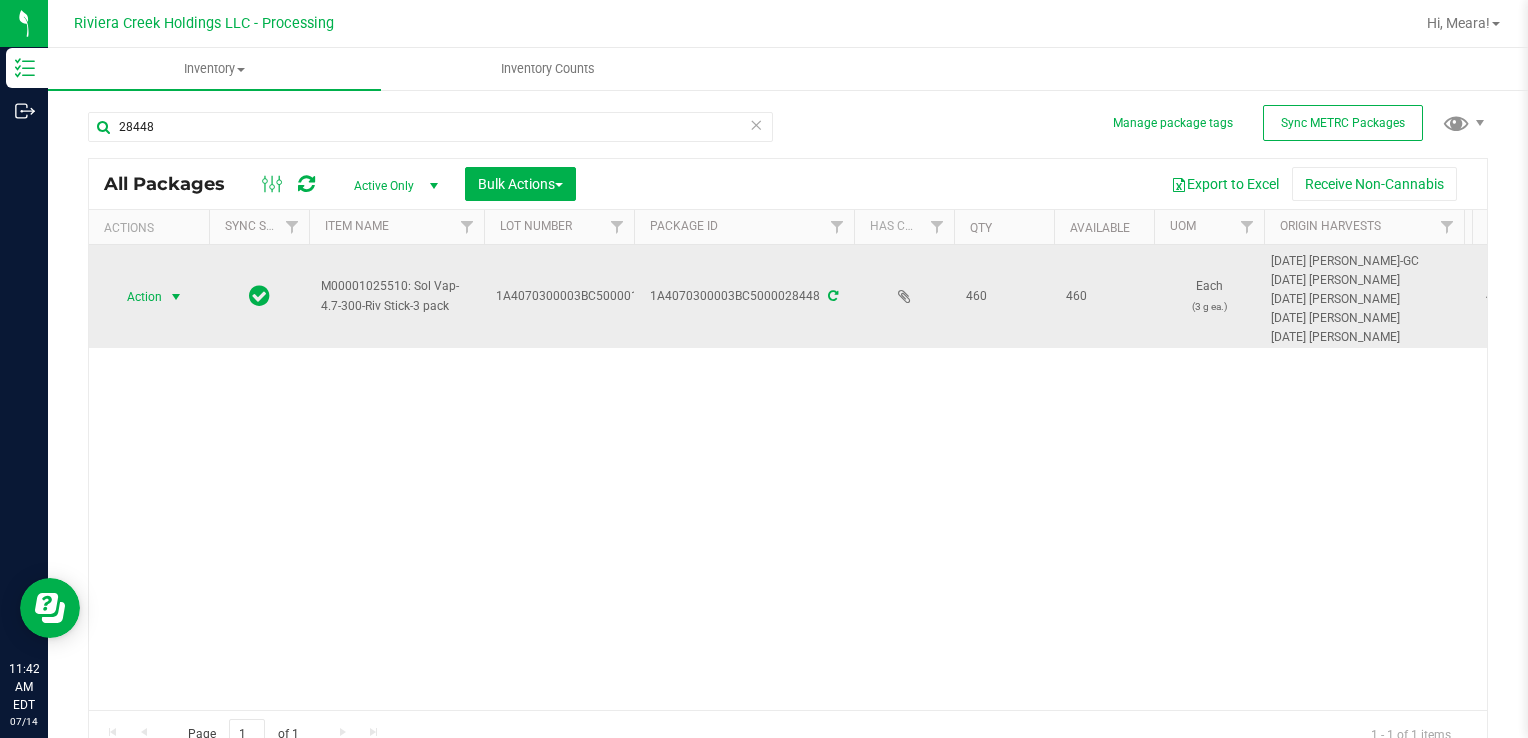 click on "Action" at bounding box center (136, 297) 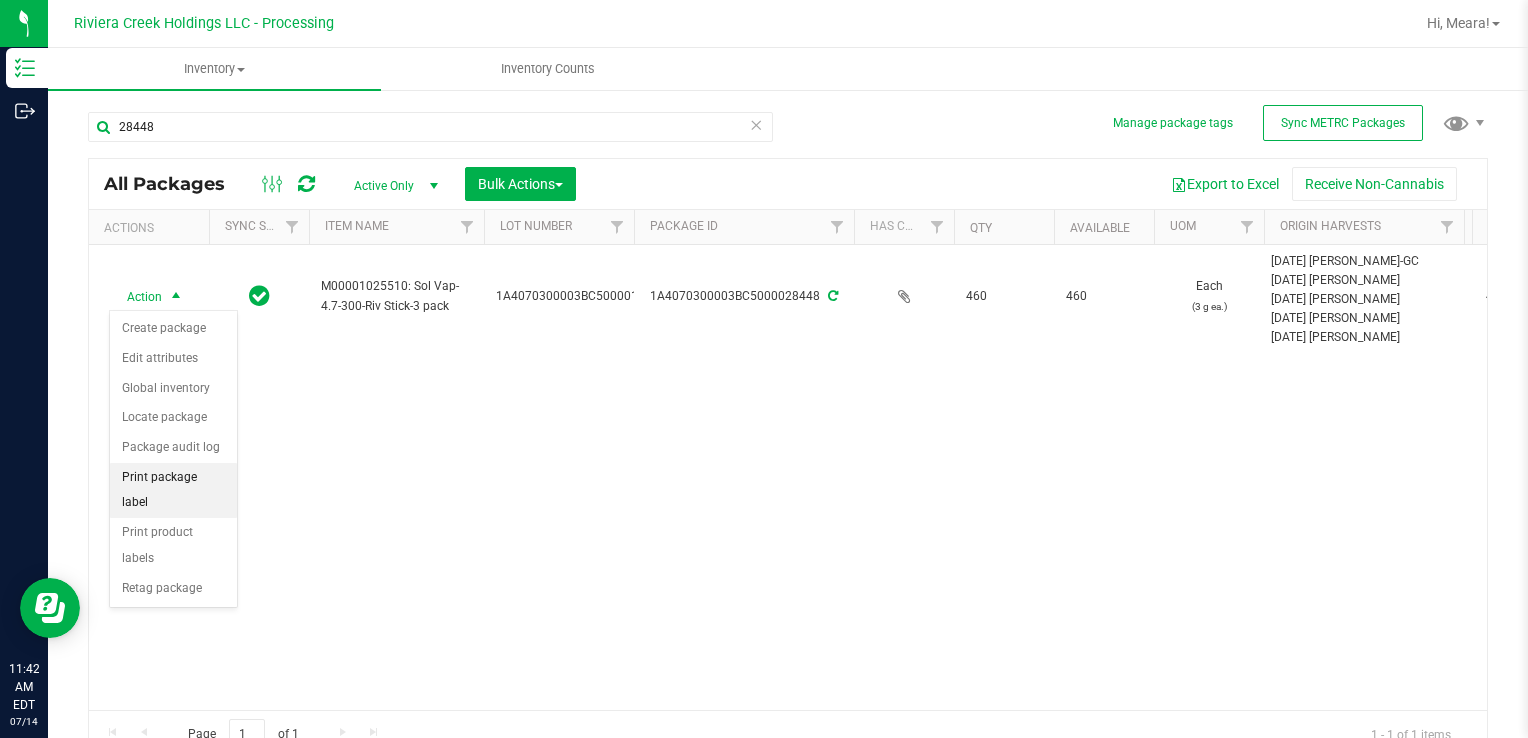 click on "Print package label" at bounding box center [173, 490] 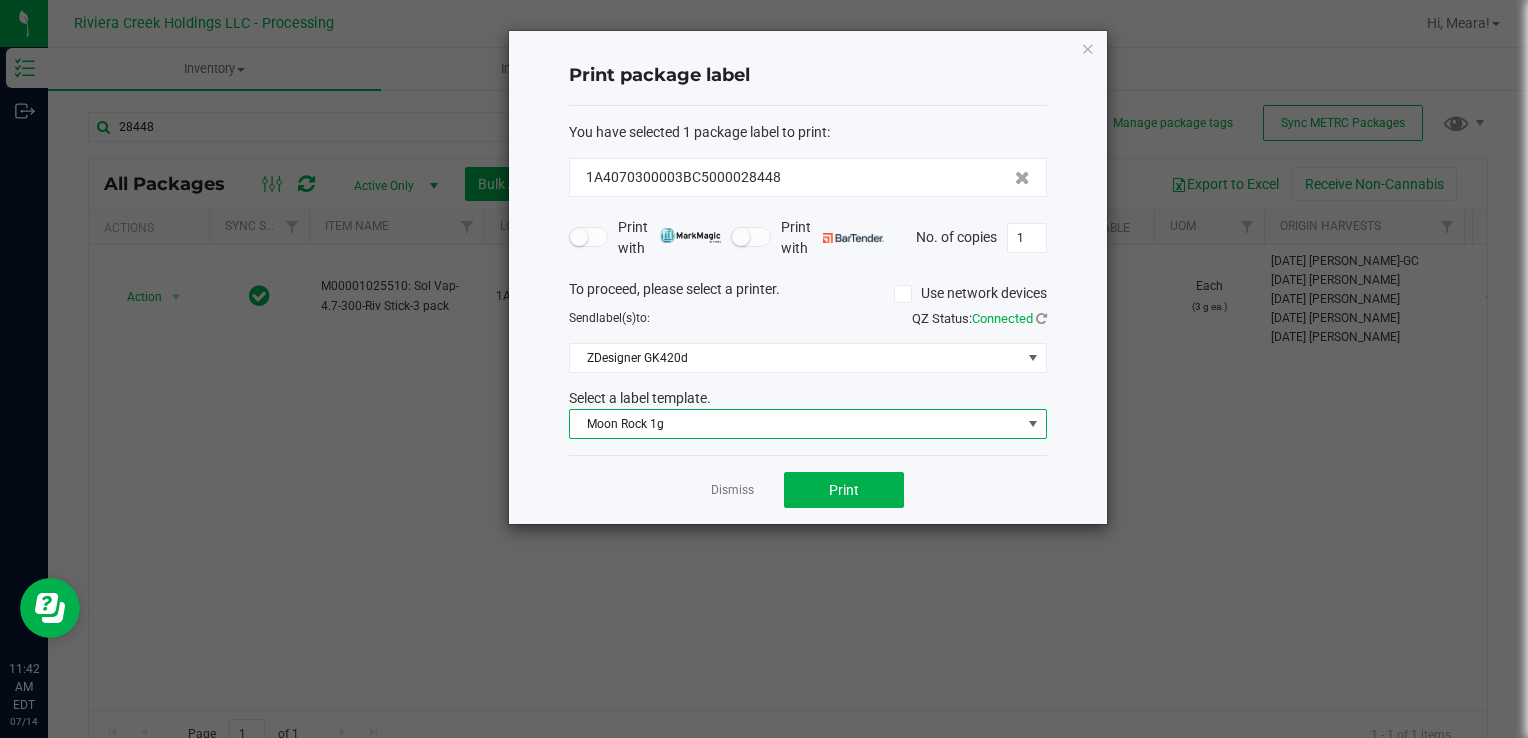 drag, startPoint x: 606, startPoint y: 427, endPoint x: 624, endPoint y: 434, distance: 19.313208 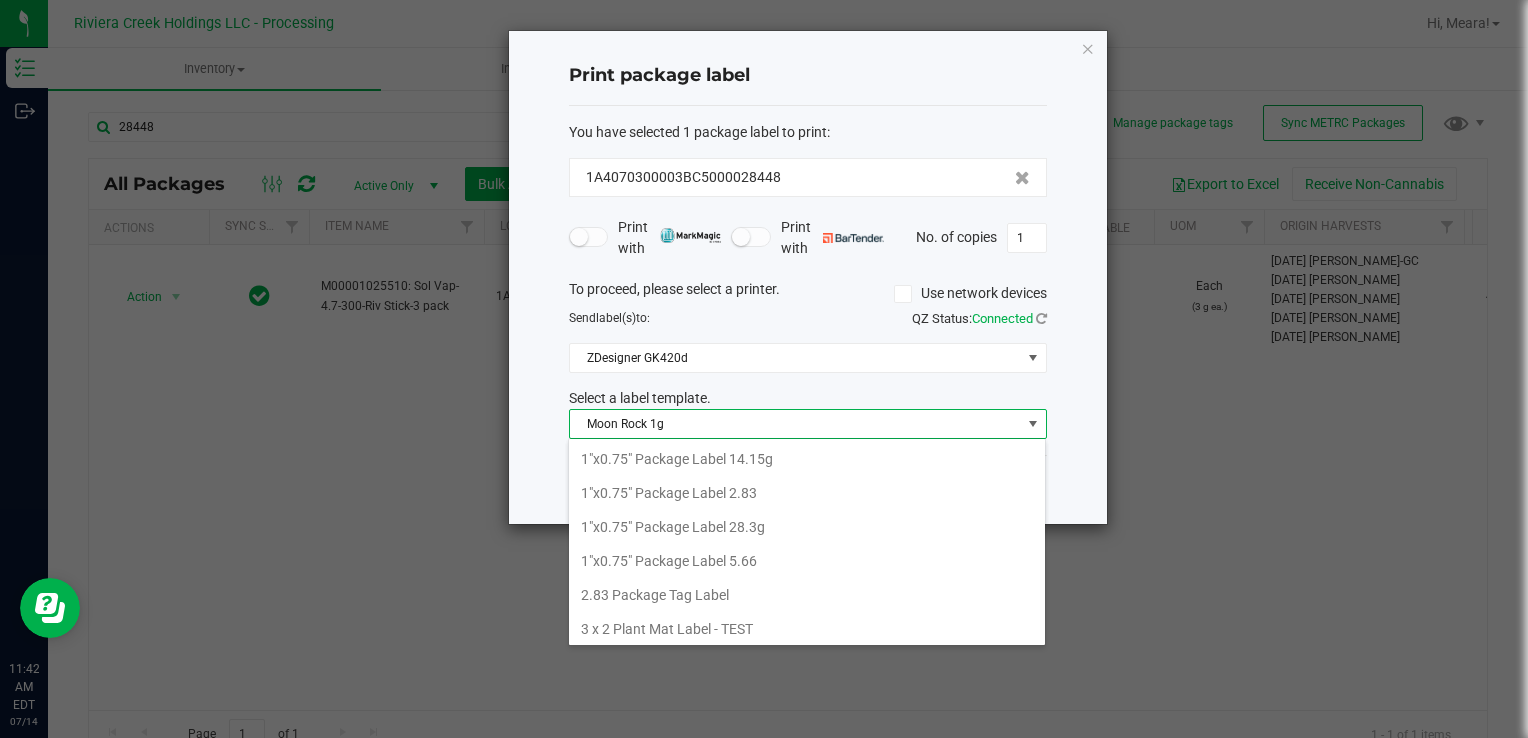 scroll, scrollTop: 691, scrollLeft: 0, axis: vertical 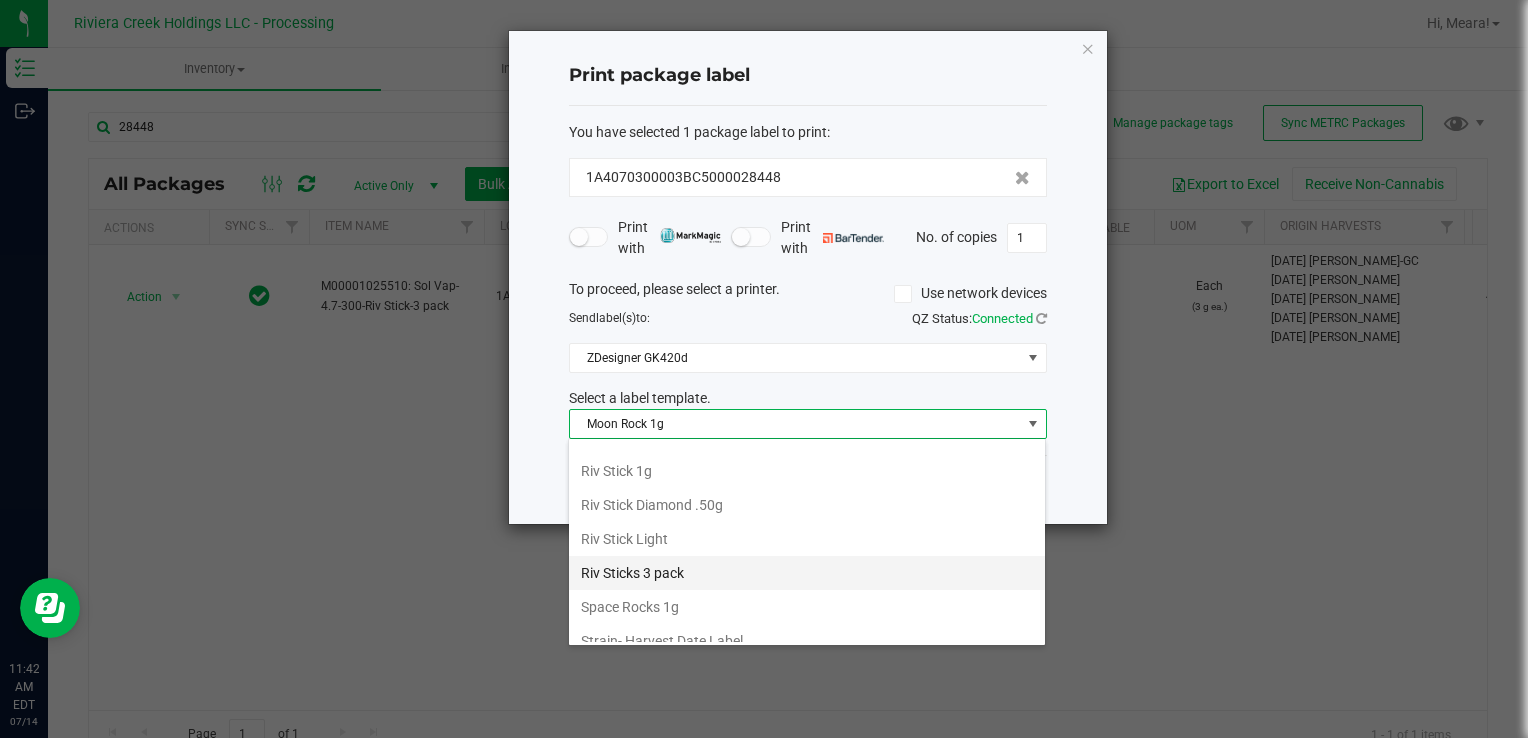 click on "Riv Sticks 3 pack" at bounding box center [807, 573] 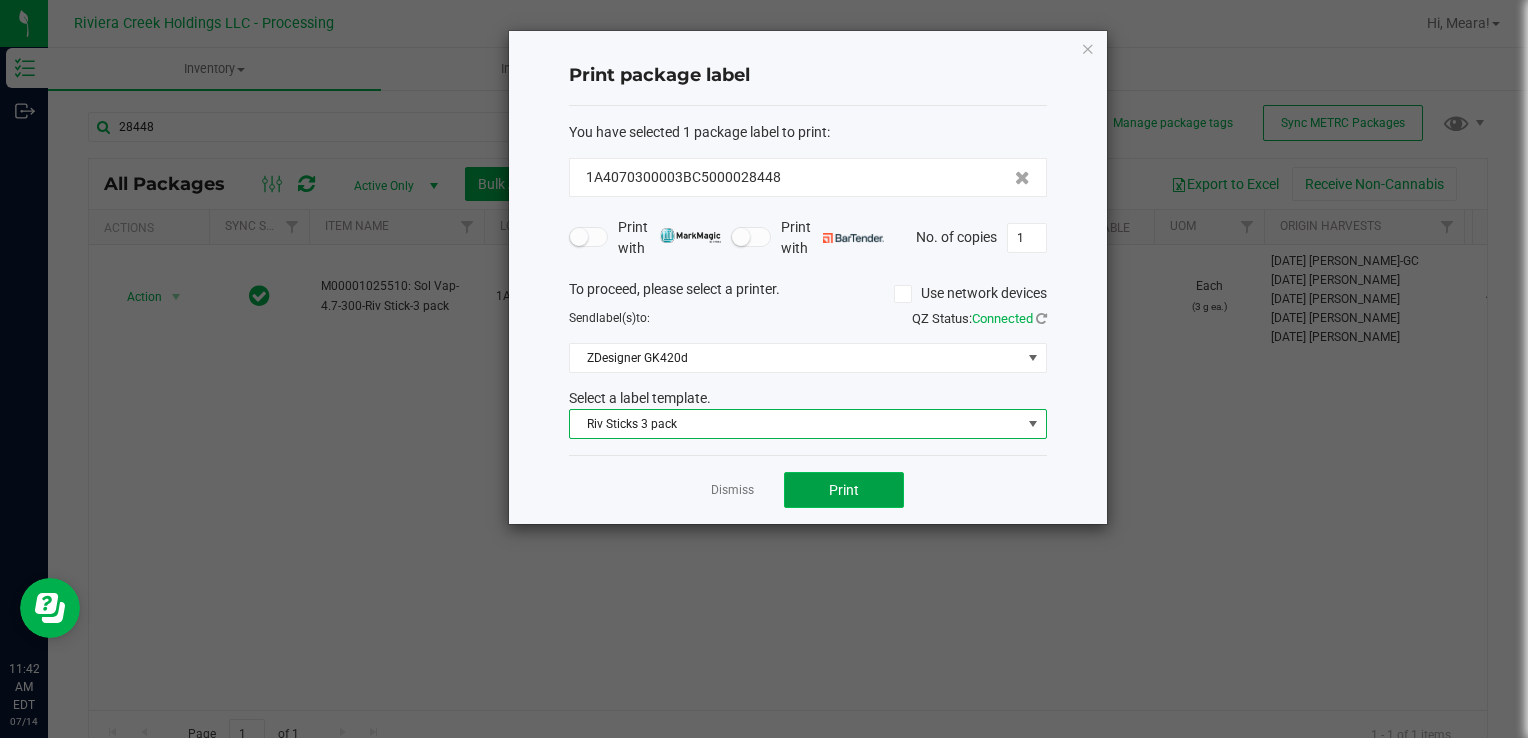 click on "Print" 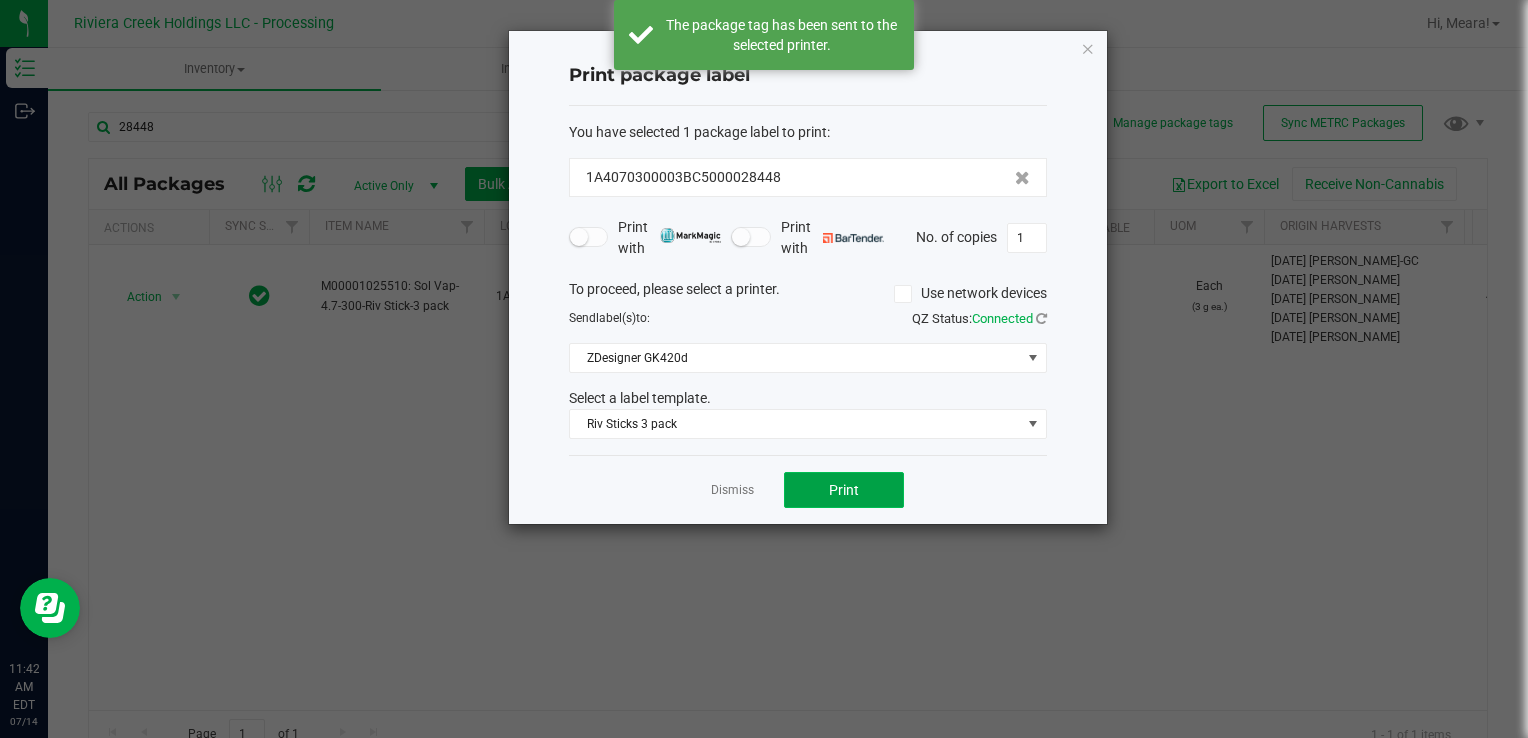 click on "Print" 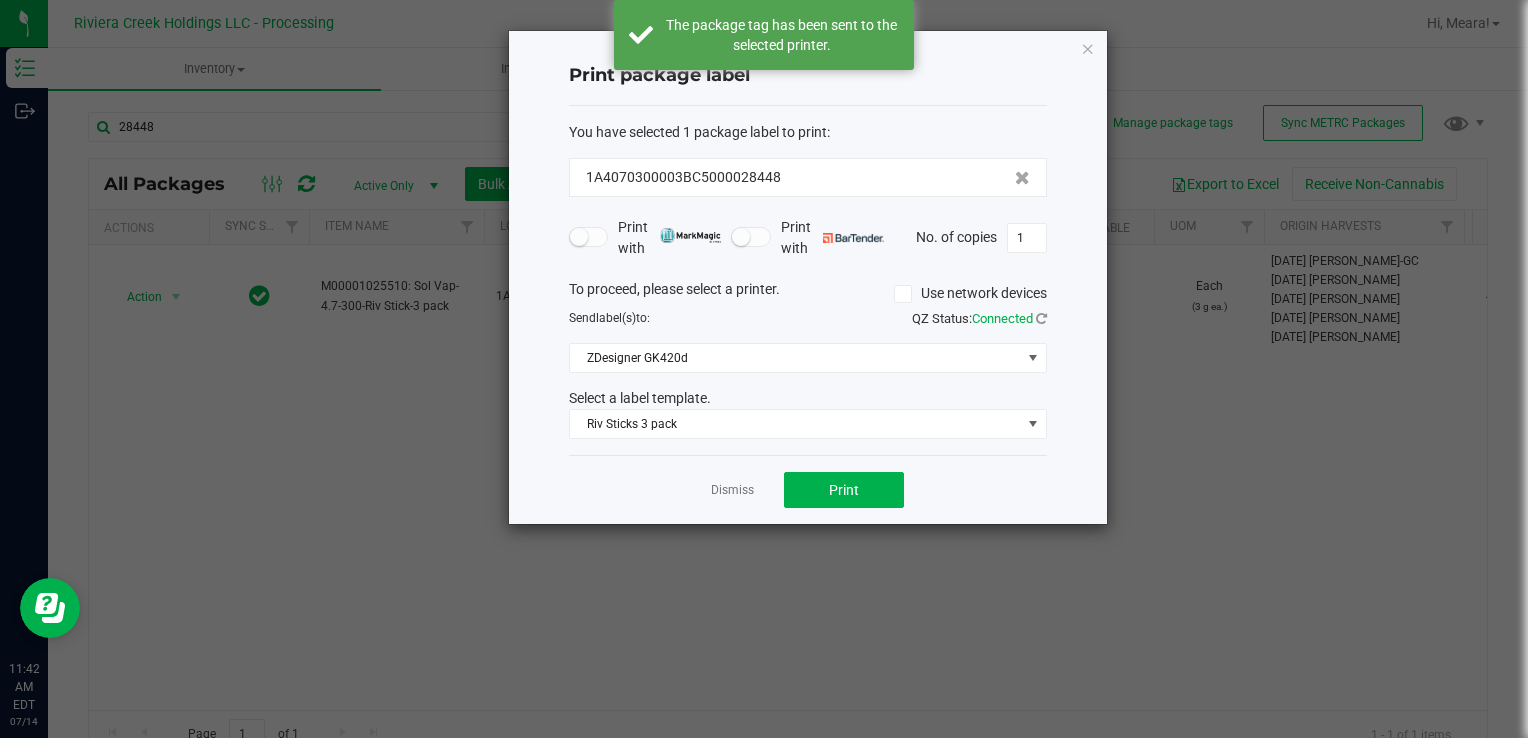 click on "Dismiss" 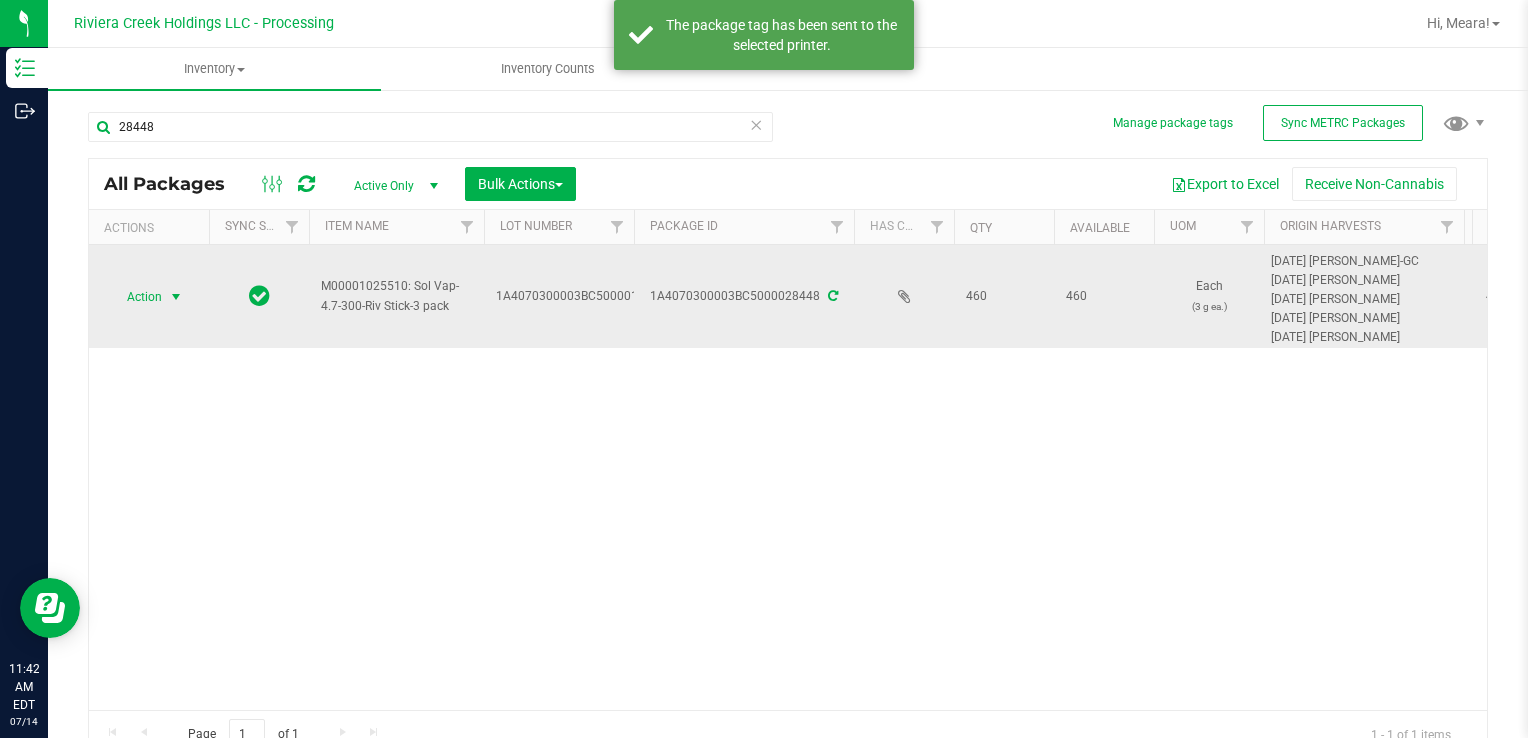 drag, startPoint x: 148, startPoint y: 294, endPoint x: 157, endPoint y: 304, distance: 13.453624 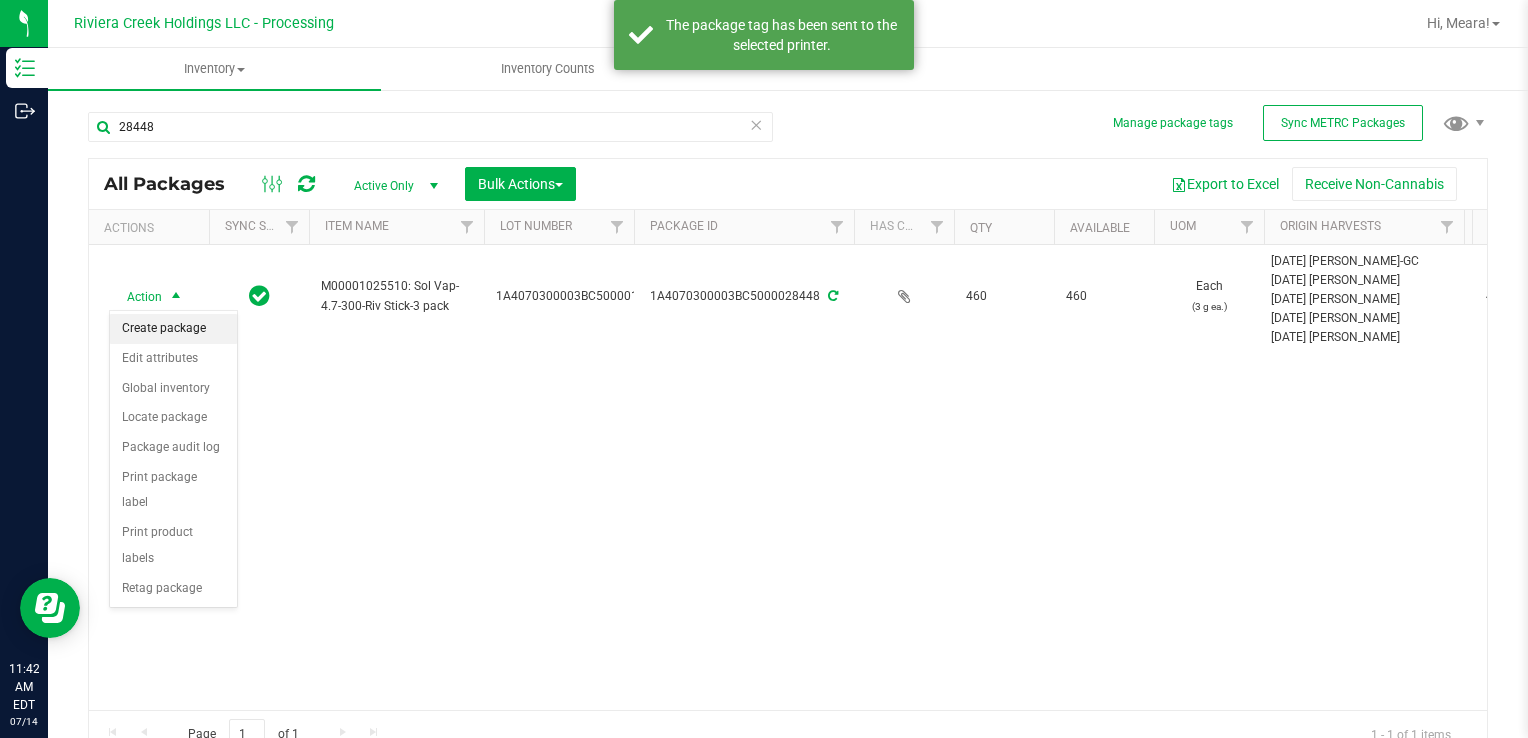 click on "Create package" at bounding box center (173, 329) 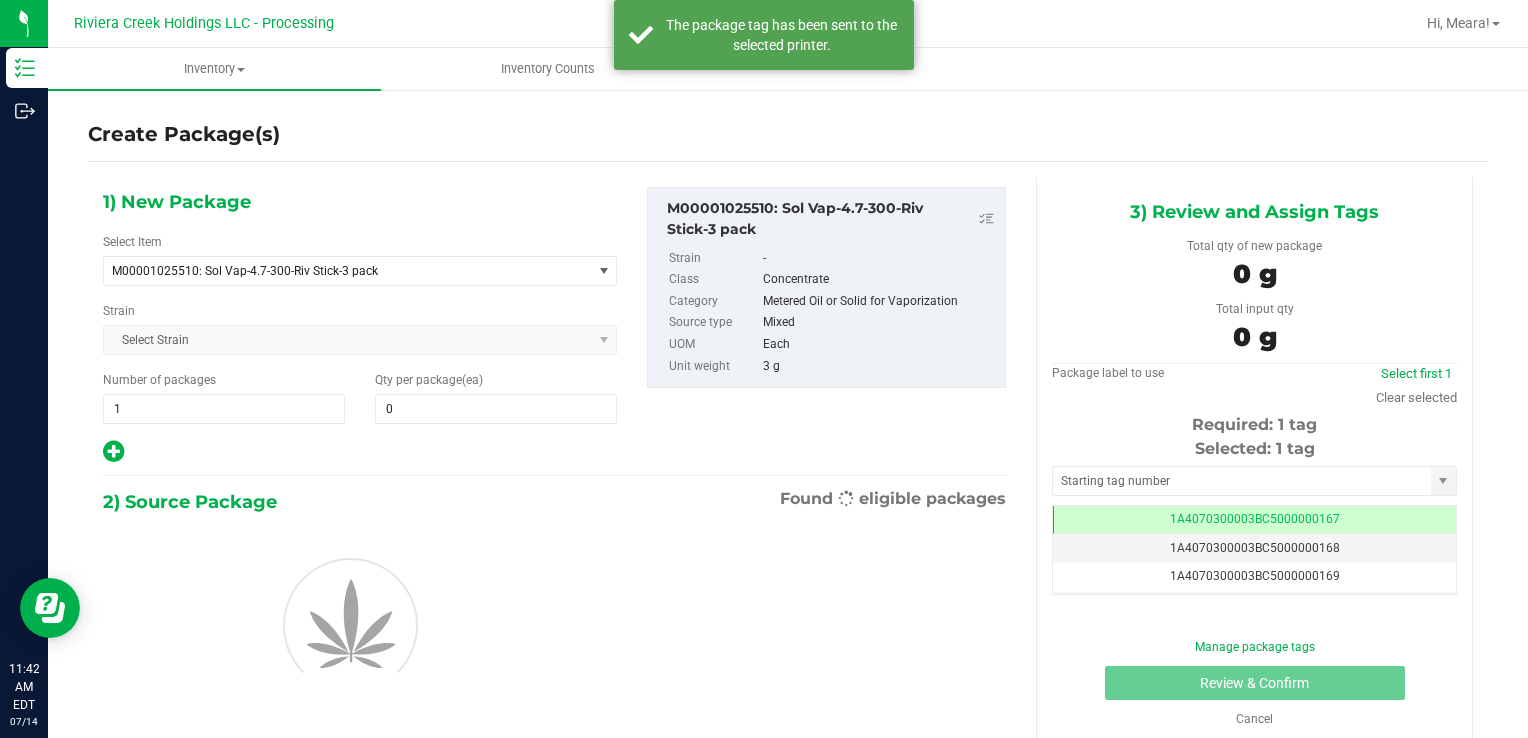 scroll, scrollTop: 0, scrollLeft: 0, axis: both 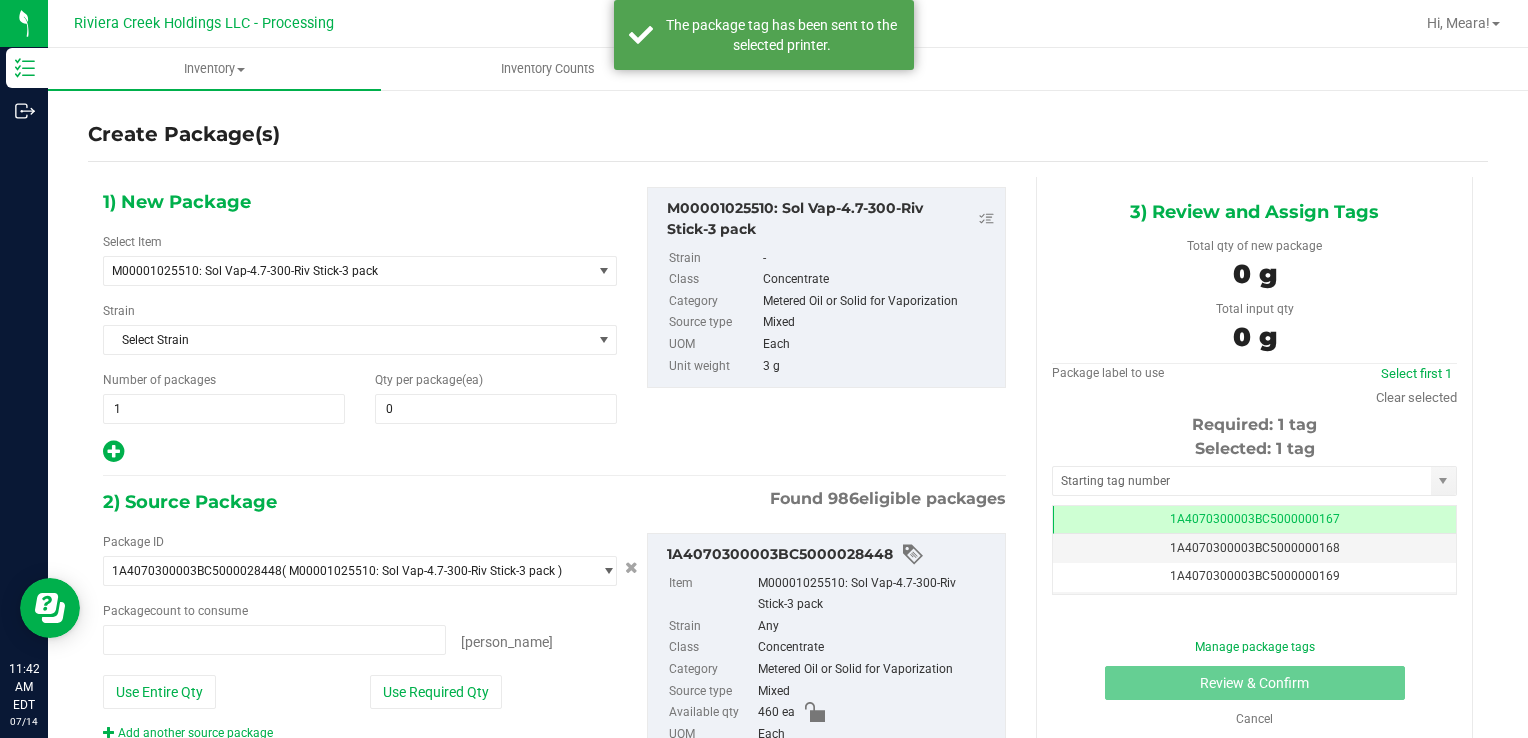 type on "0 ea" 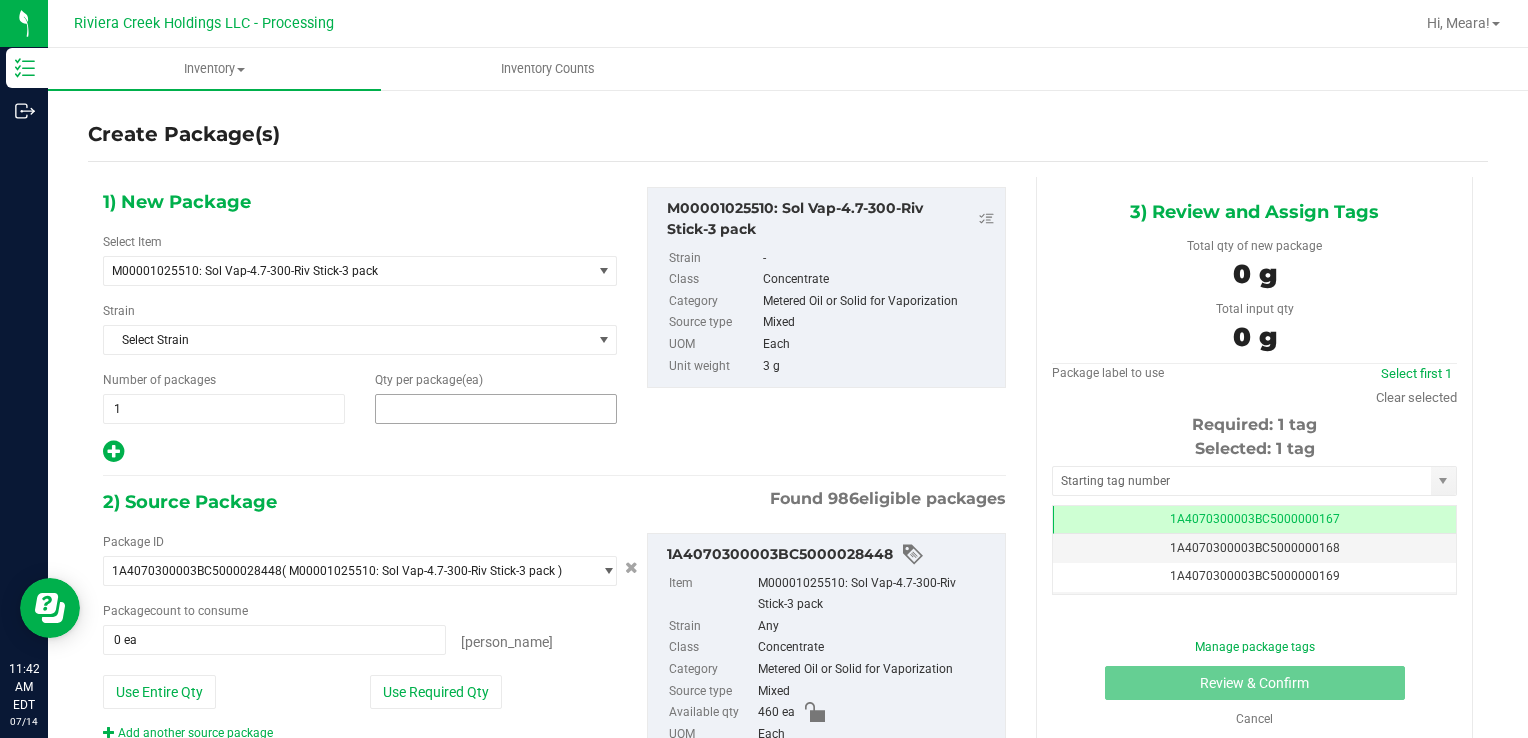 click at bounding box center (496, 409) 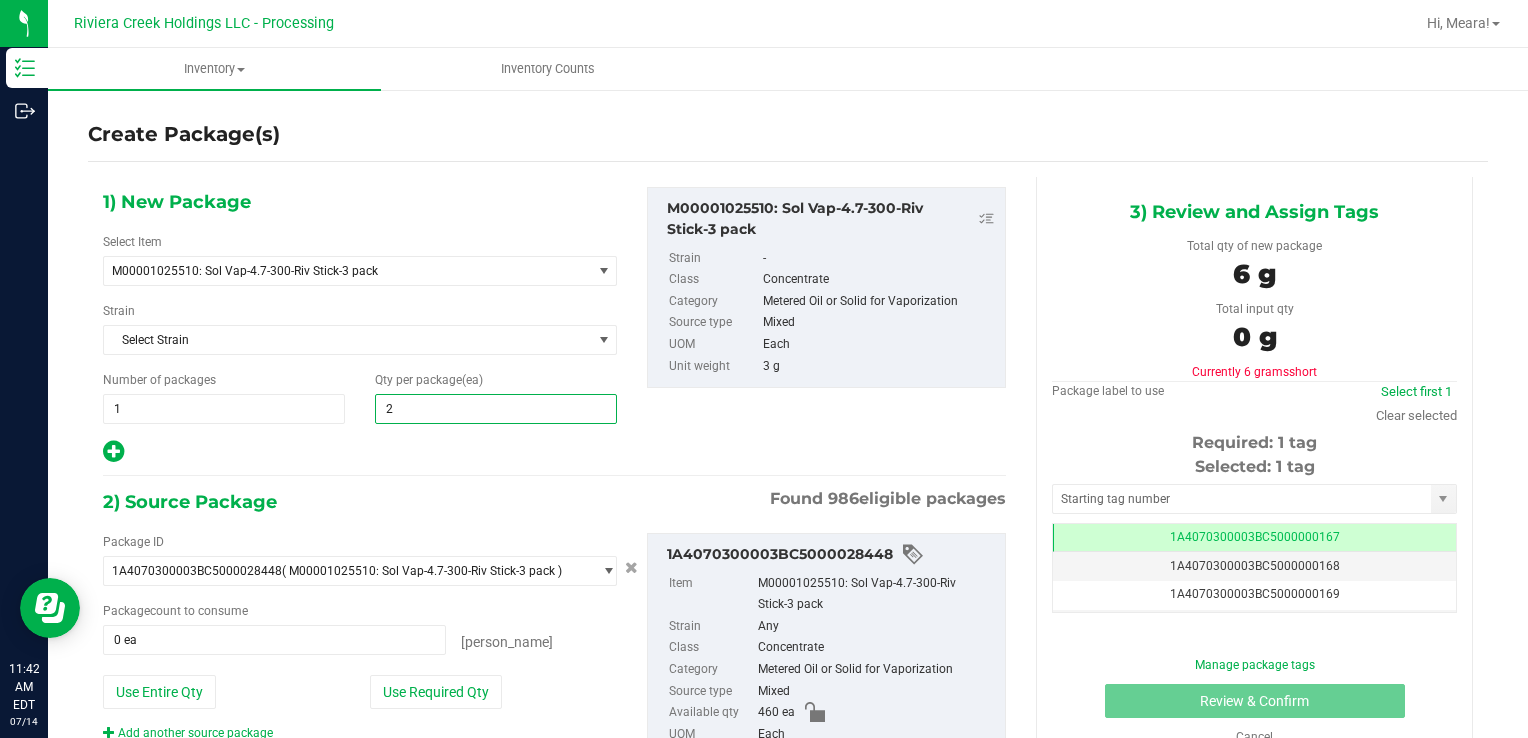 type on "20" 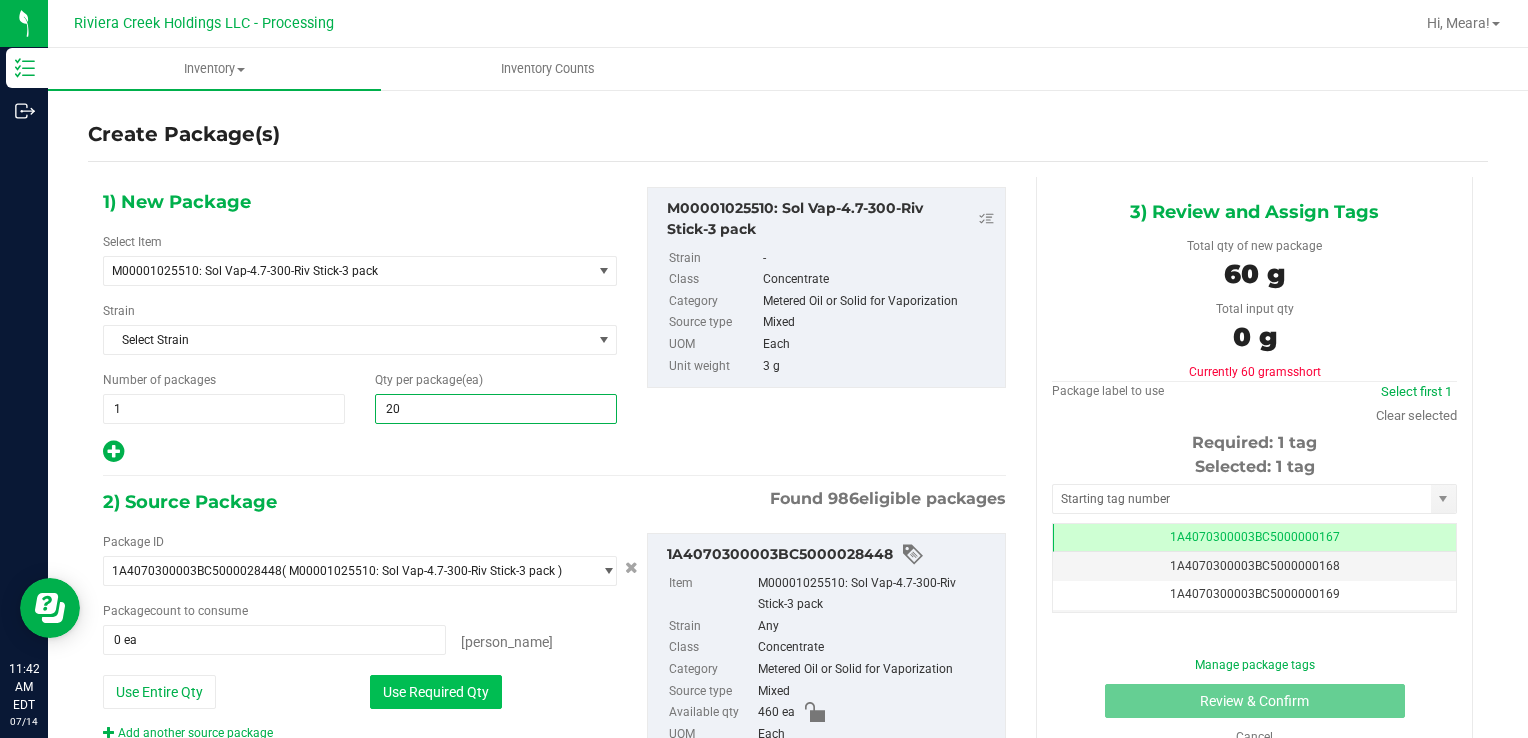 type on "20" 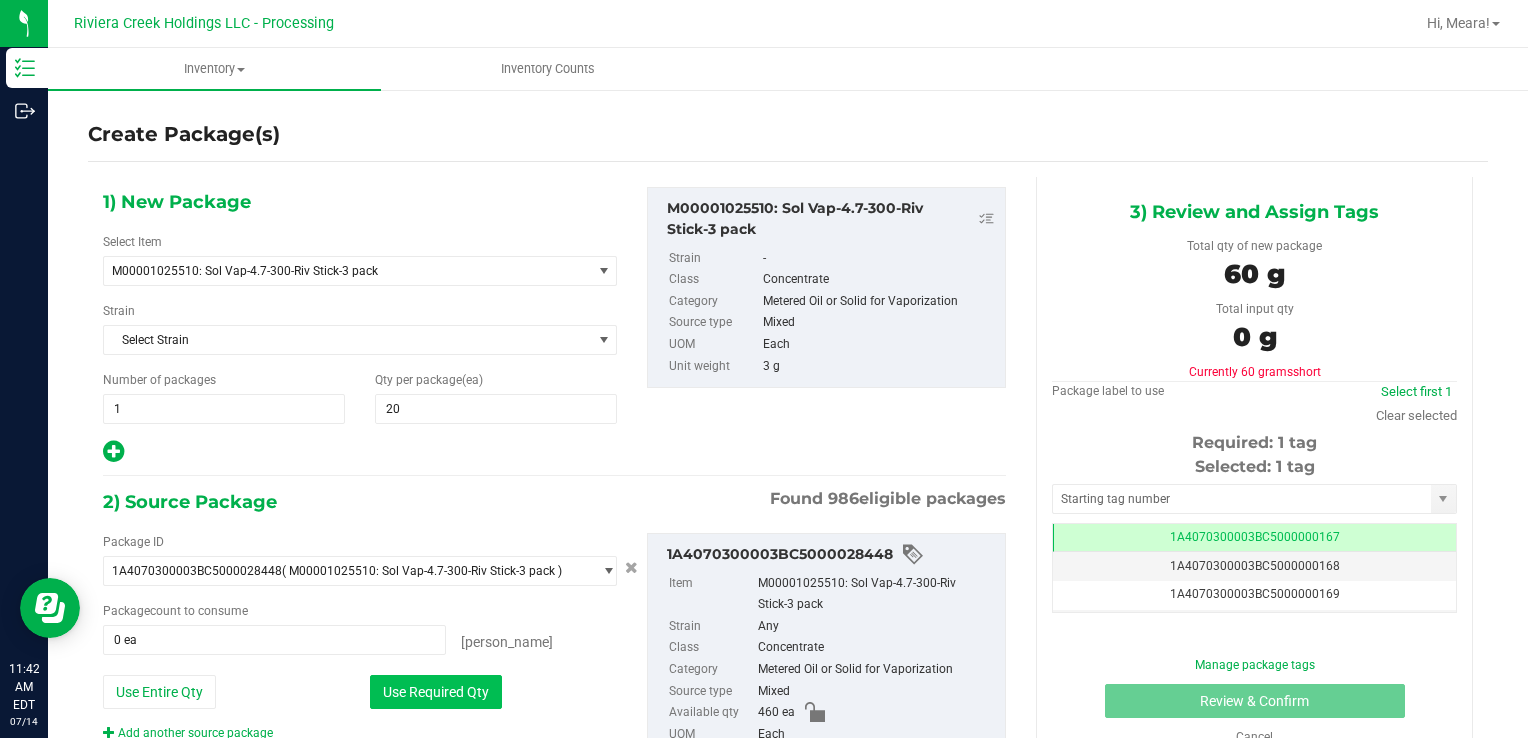 click on "Use Required Qty" at bounding box center (436, 692) 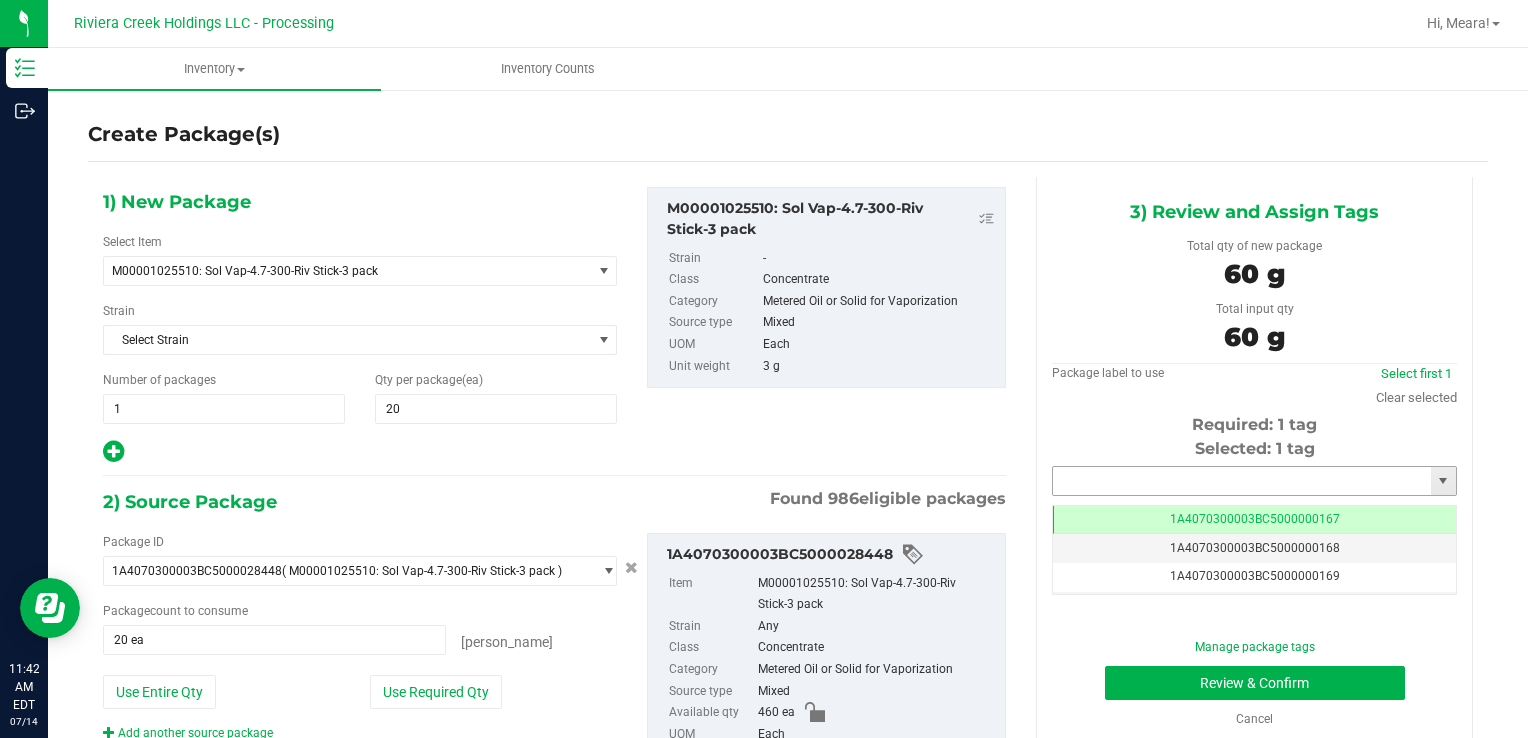 click at bounding box center [1242, 481] 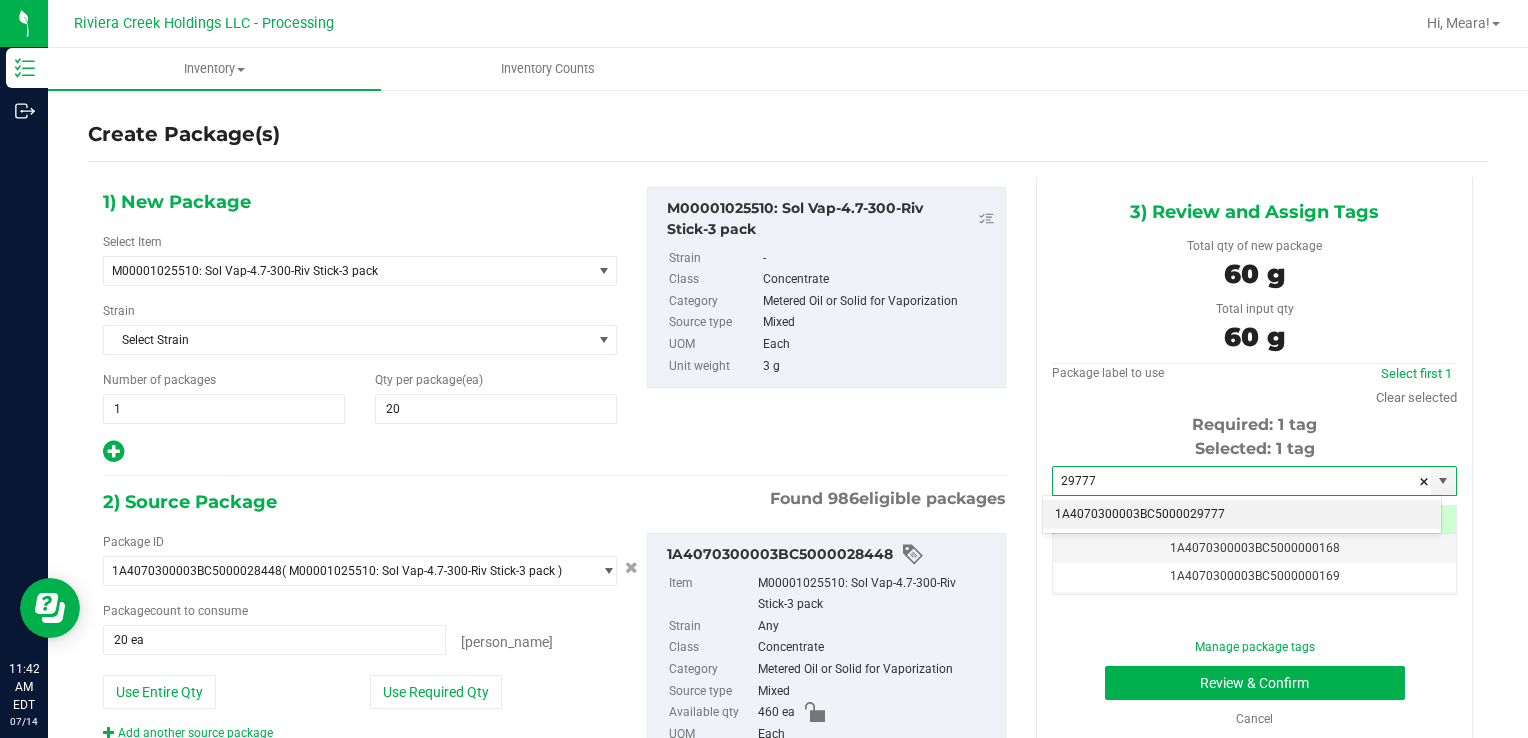 click on "1A4070300003BC5000029777" at bounding box center (1242, 515) 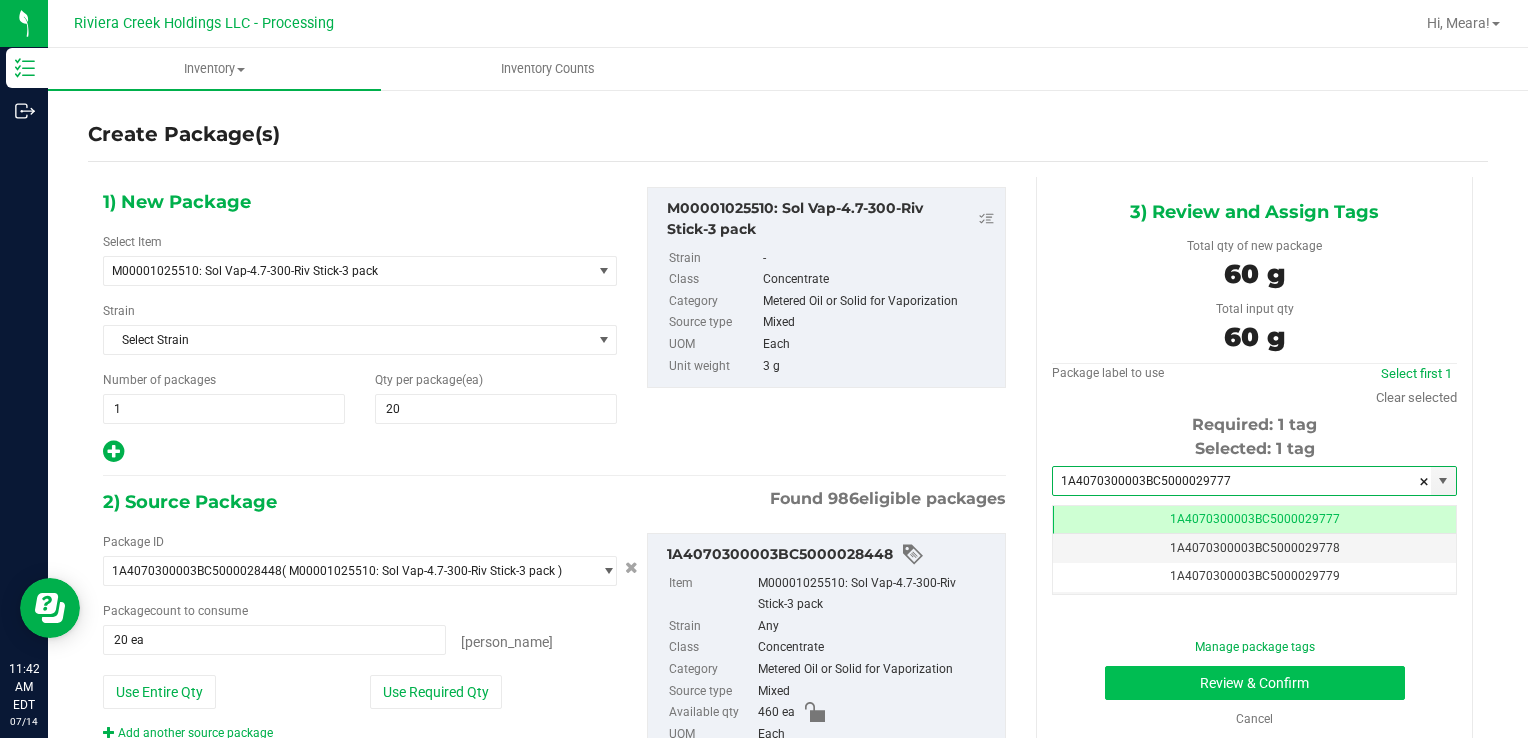 type on "1A4070300003BC5000029777" 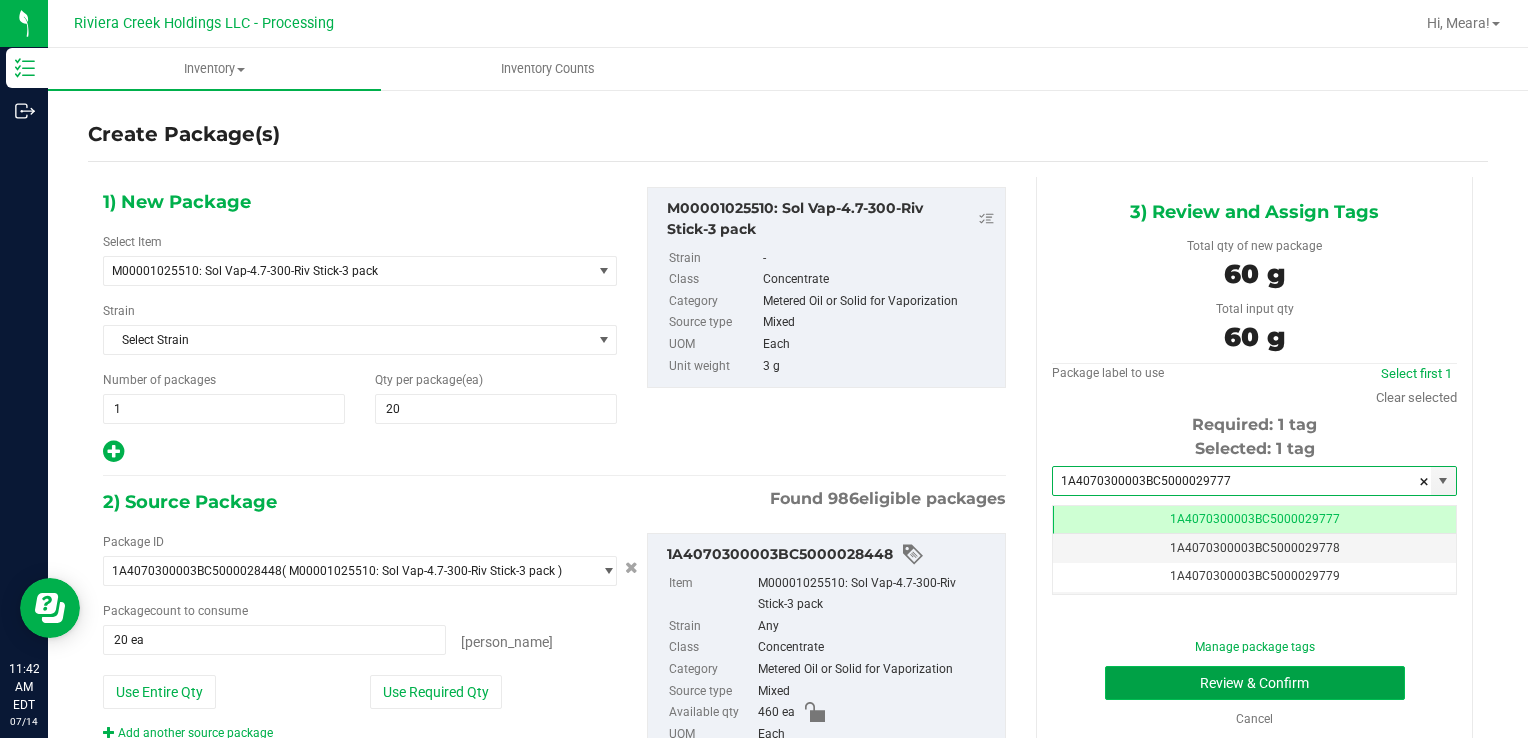 click on "Review & Confirm" at bounding box center (1255, 683) 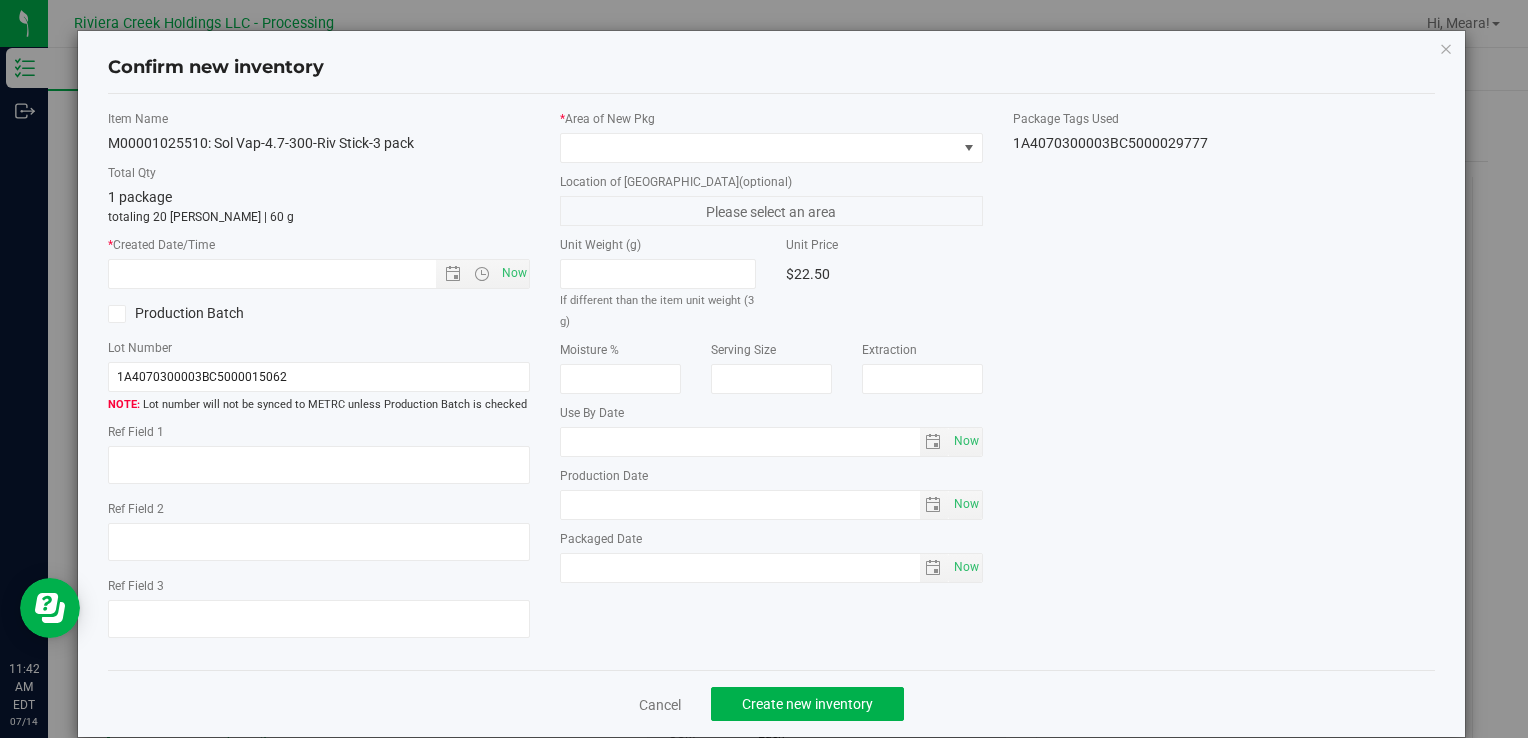 type on "[DATE]" 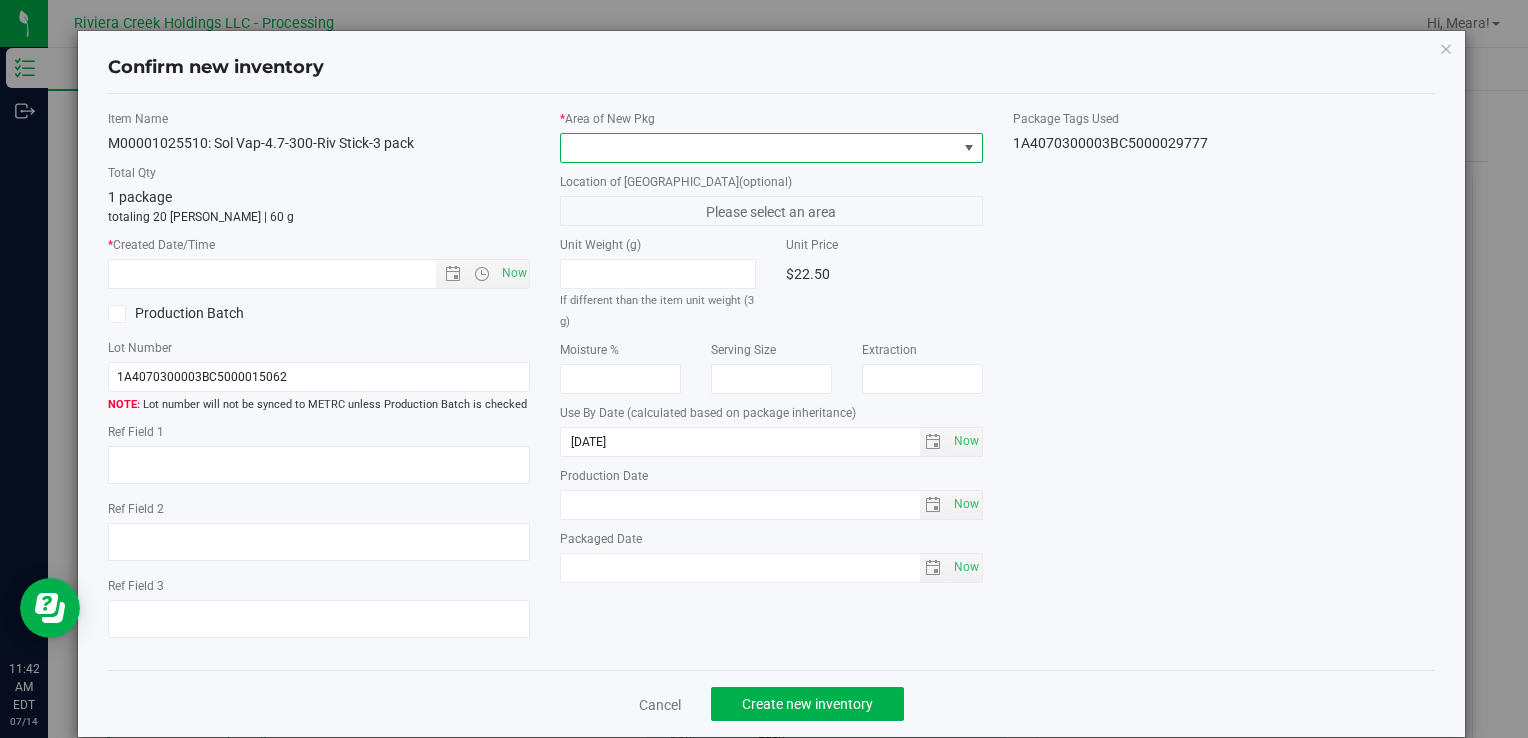 drag, startPoint x: 828, startPoint y: 138, endPoint x: 820, endPoint y: 155, distance: 18.788294 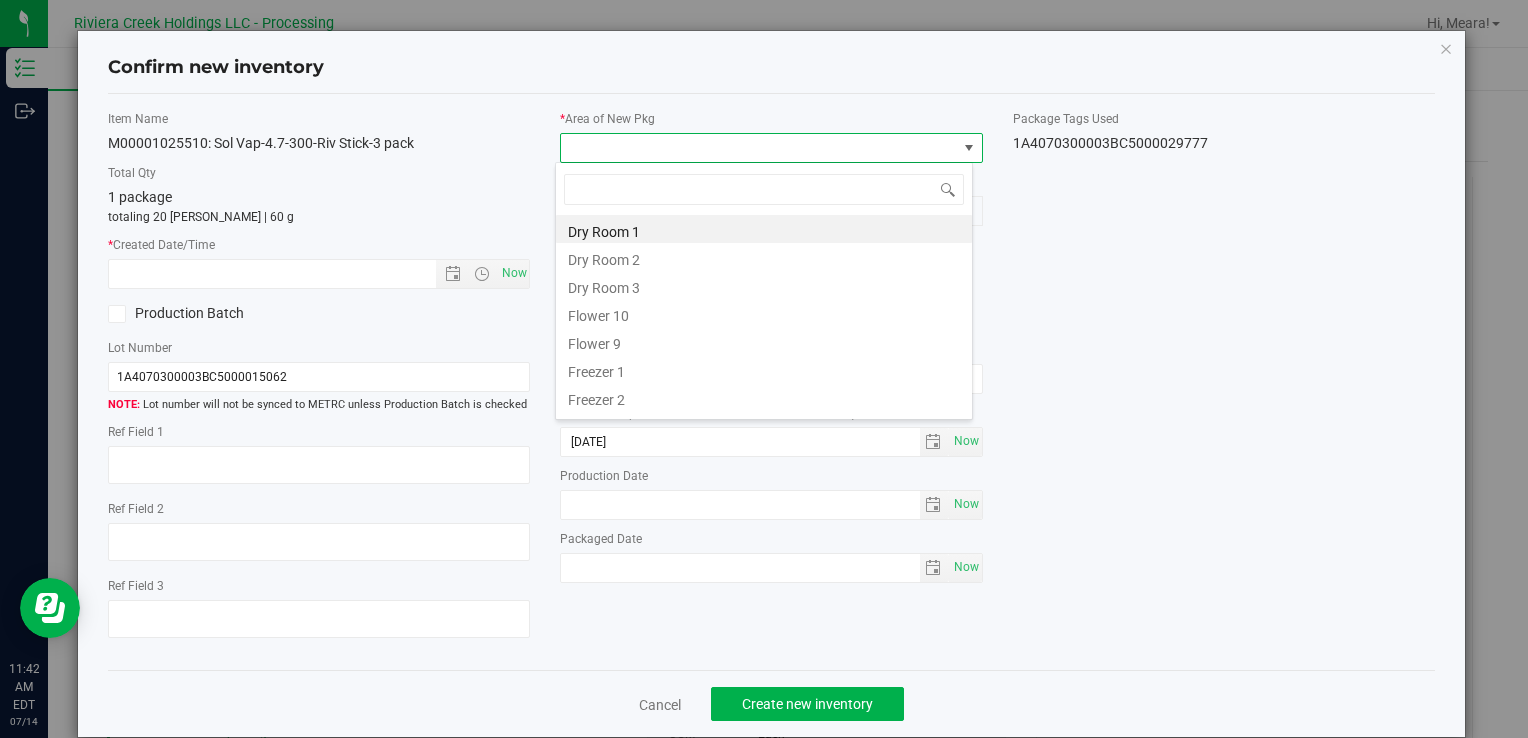 click on "Flower 10" at bounding box center (764, 313) 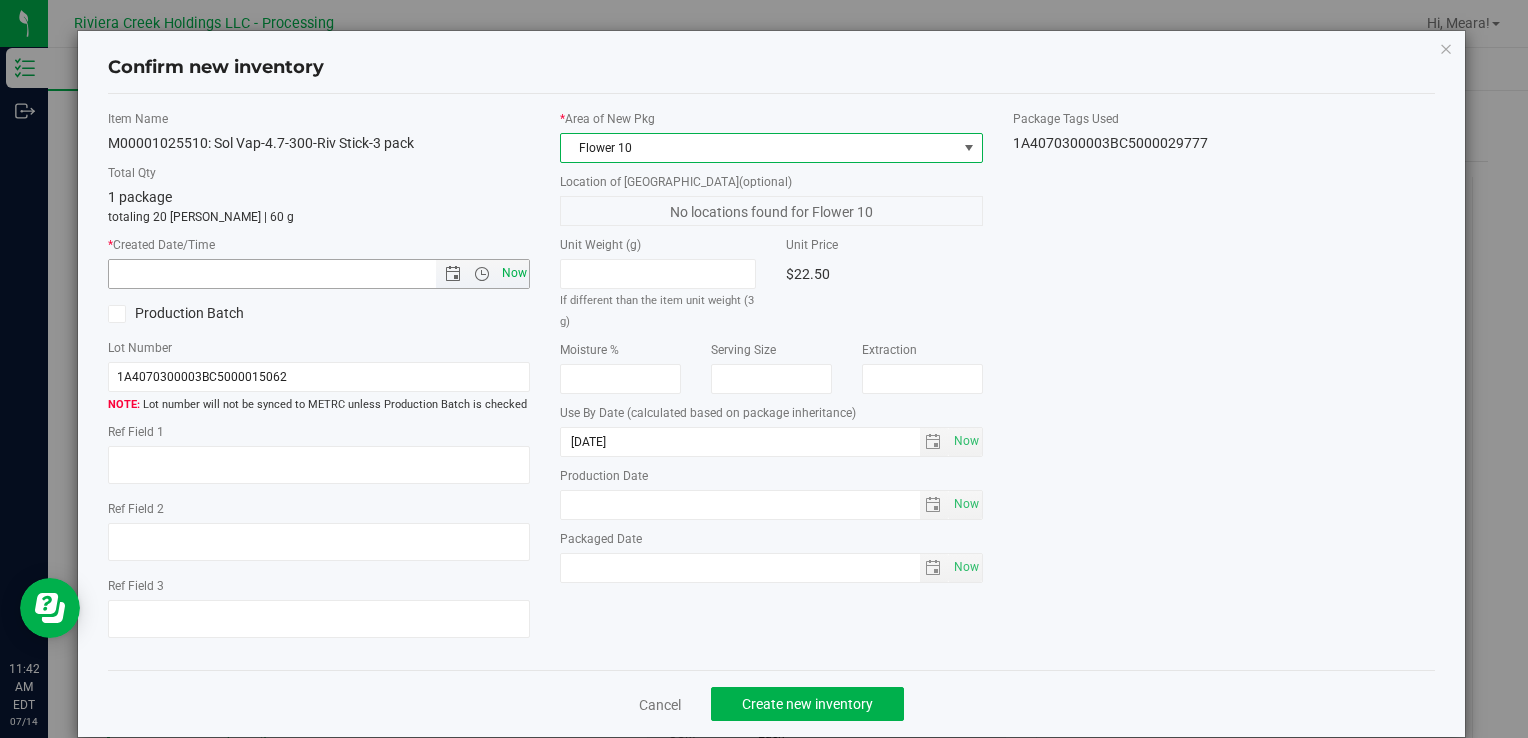 click on "Now" at bounding box center [514, 273] 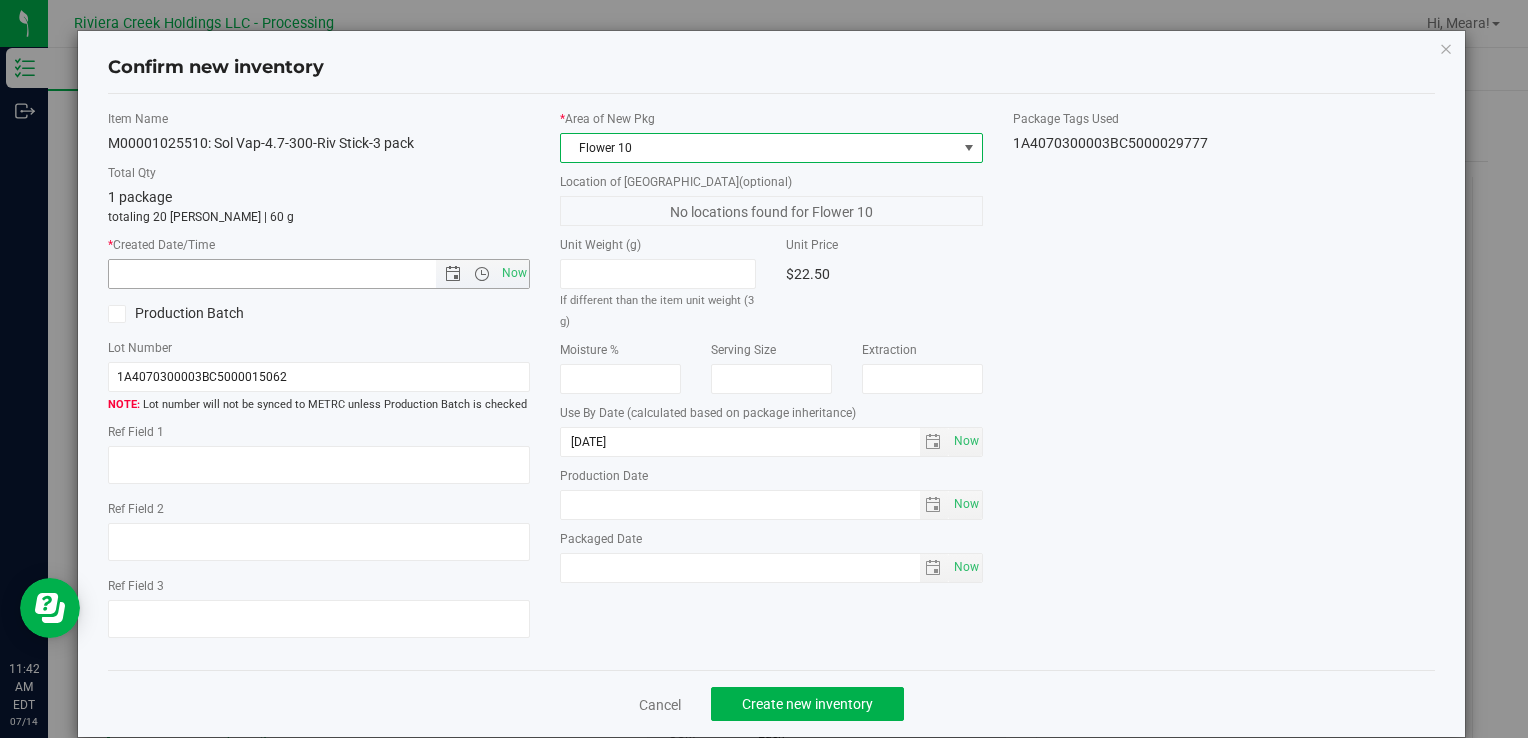 type on "7/14/2025 11:42 AM" 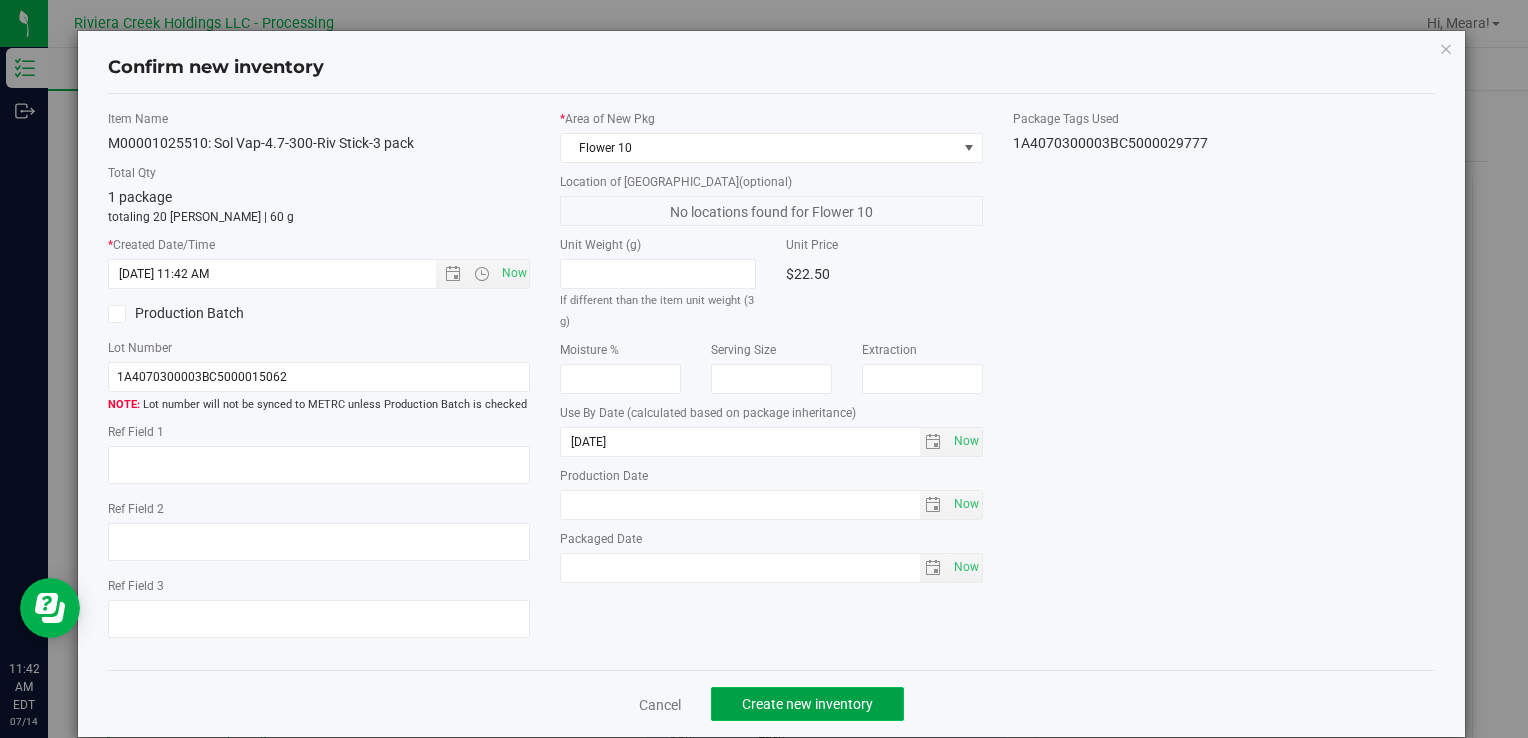 click on "Create new inventory" 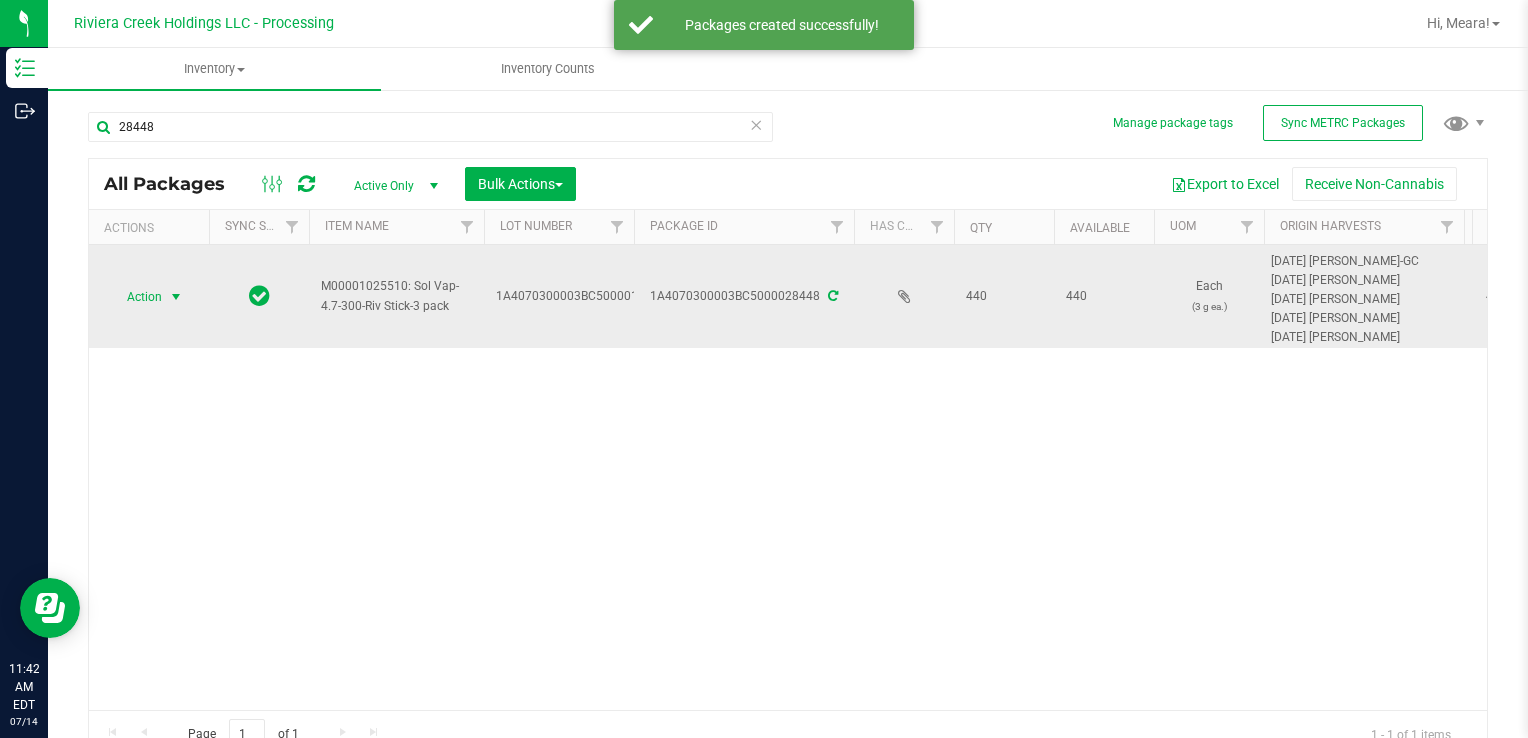 click on "Action" at bounding box center [136, 297] 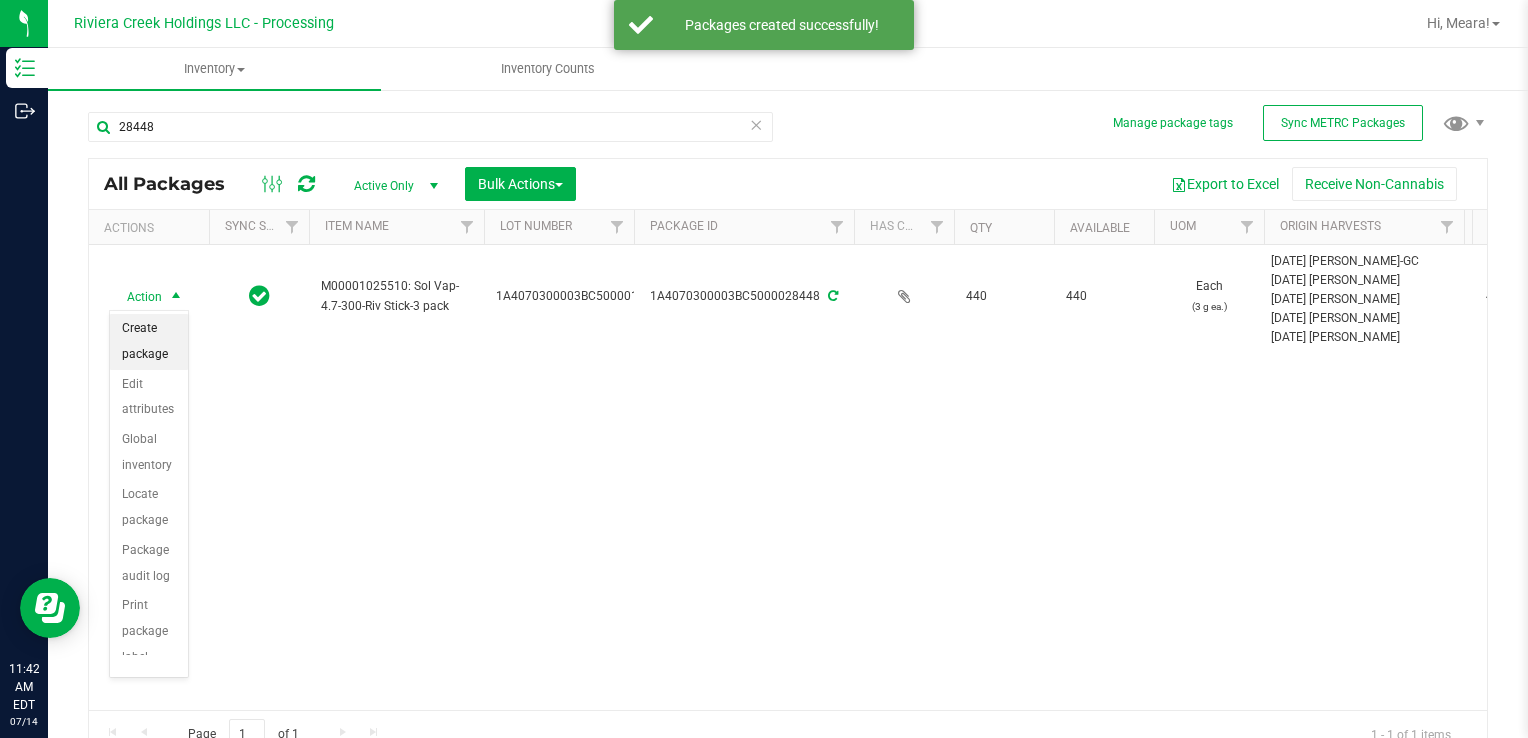 click on "Create package" at bounding box center [149, 341] 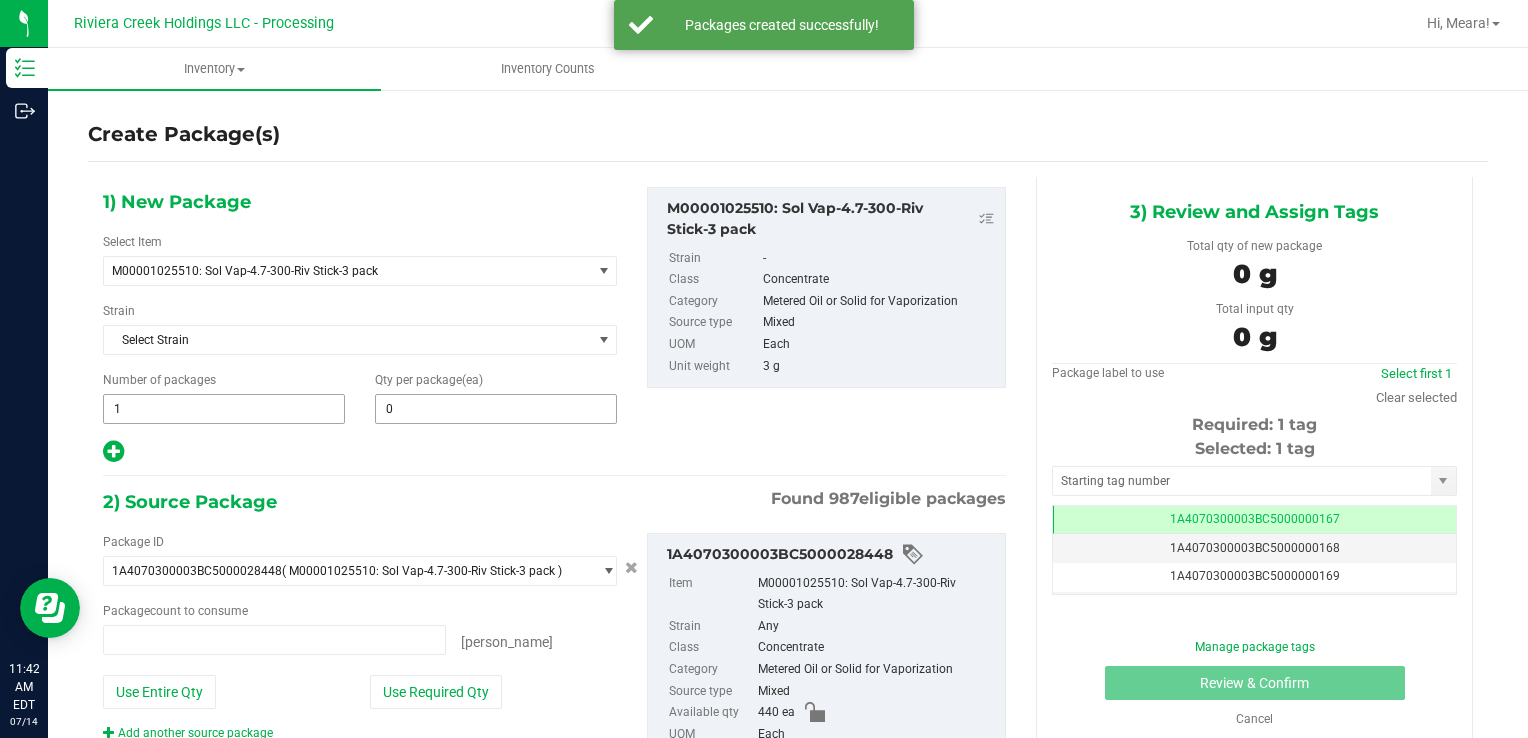 type on "0 ea" 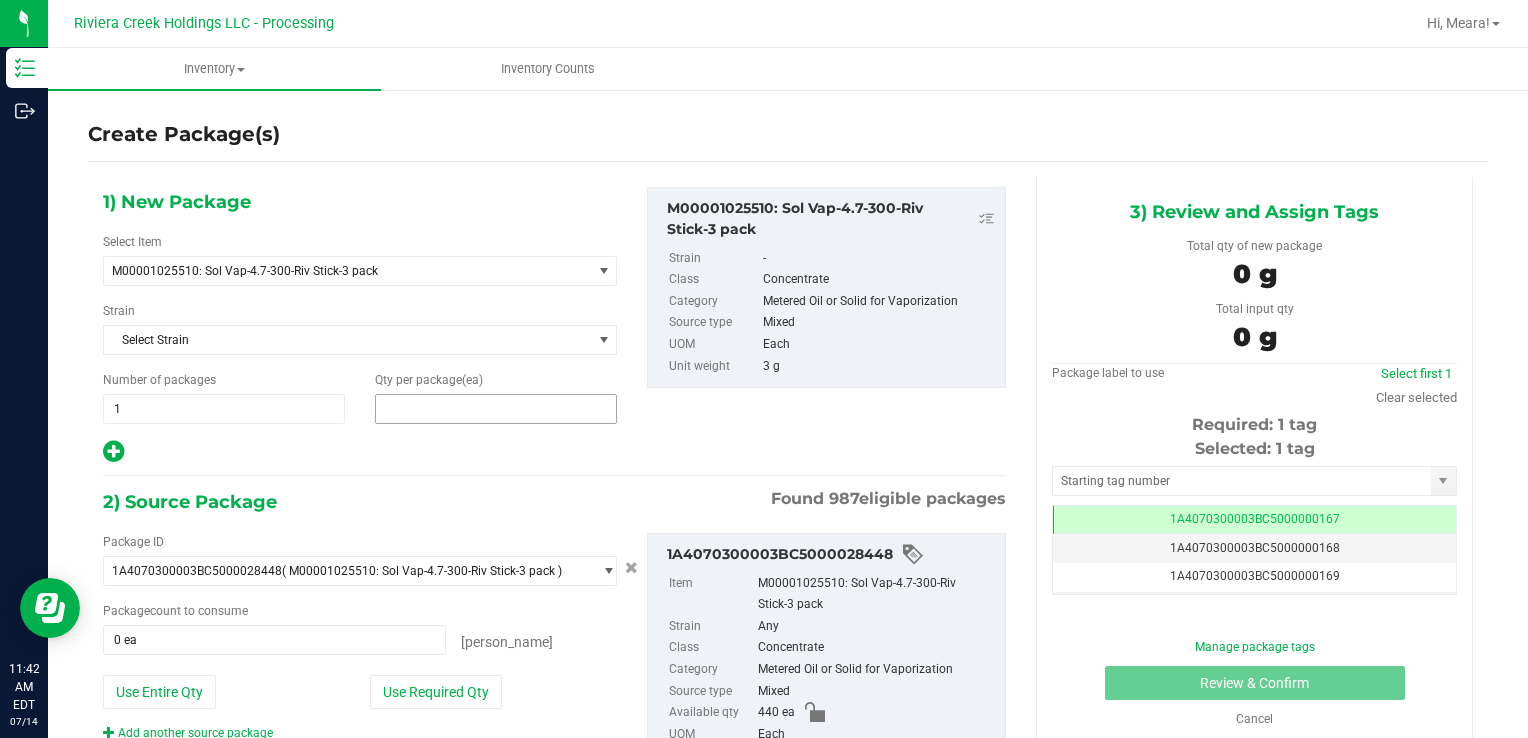 click at bounding box center [496, 409] 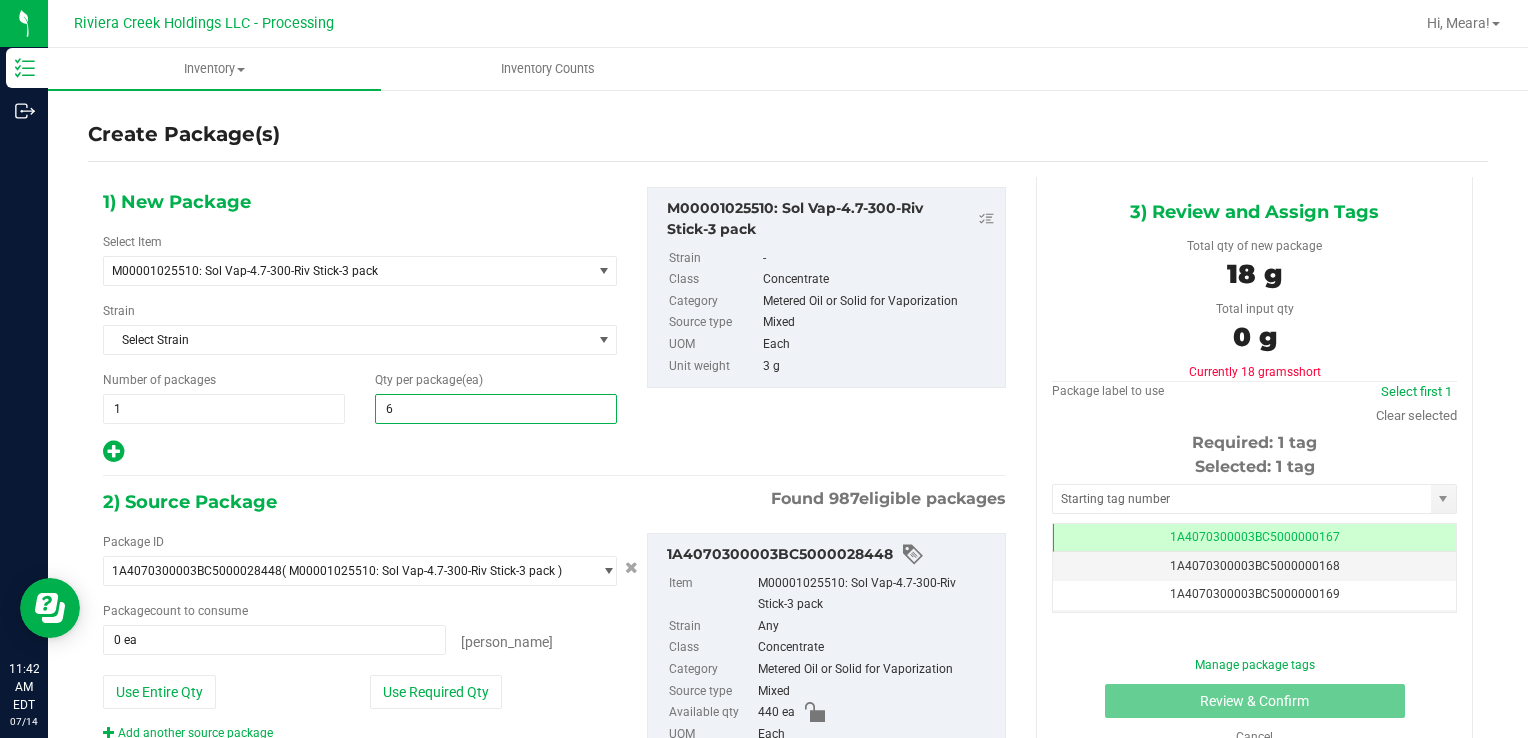 type on "60" 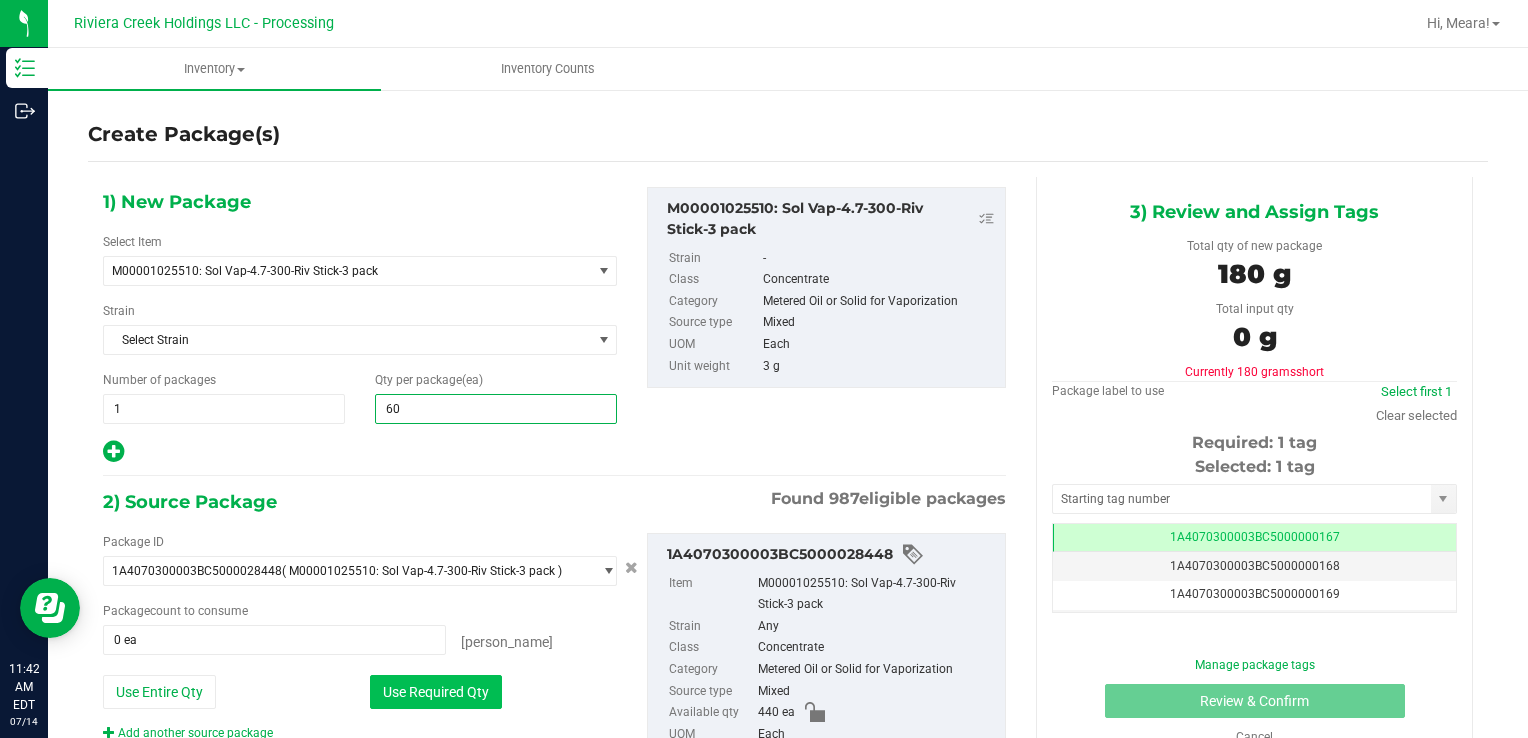 type on "60" 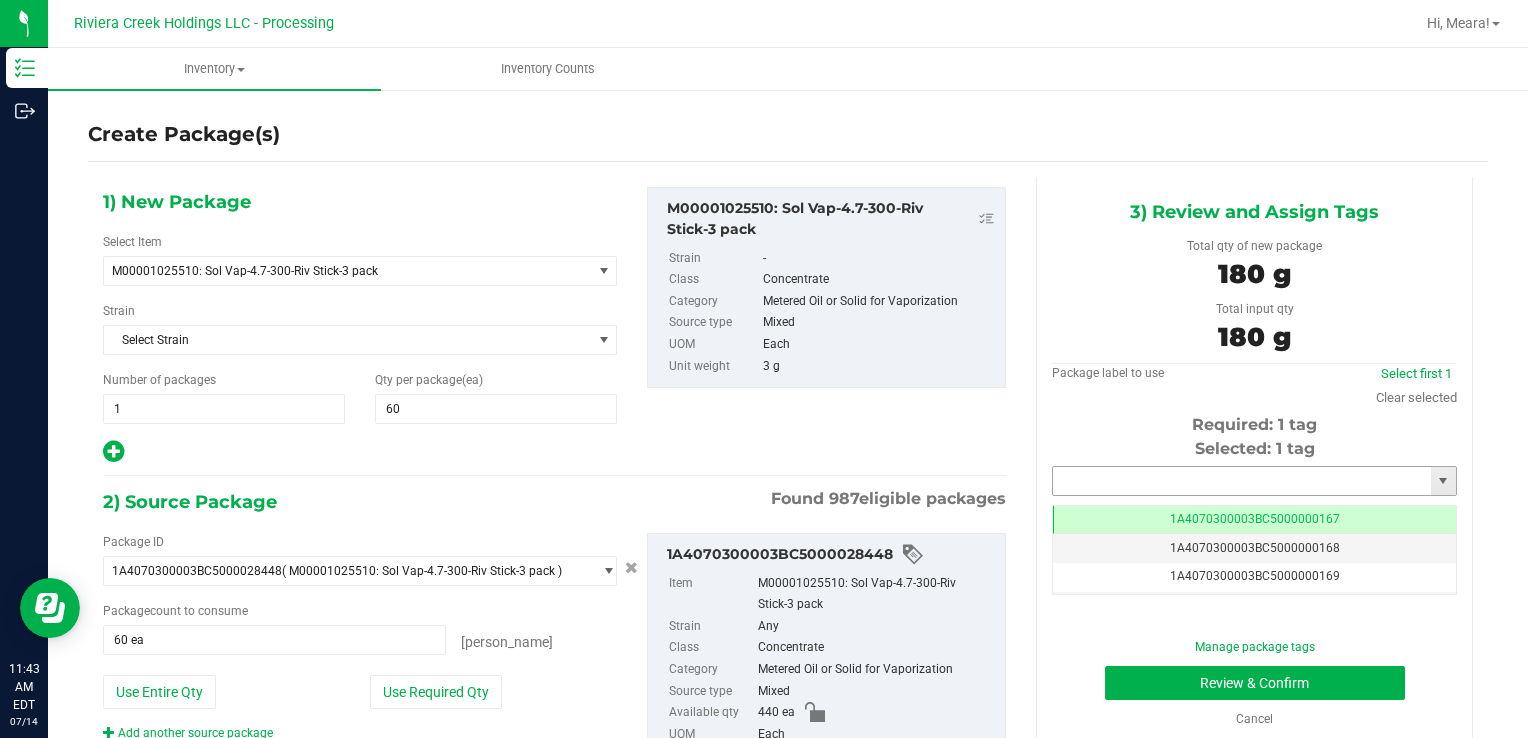 click at bounding box center [1242, 481] 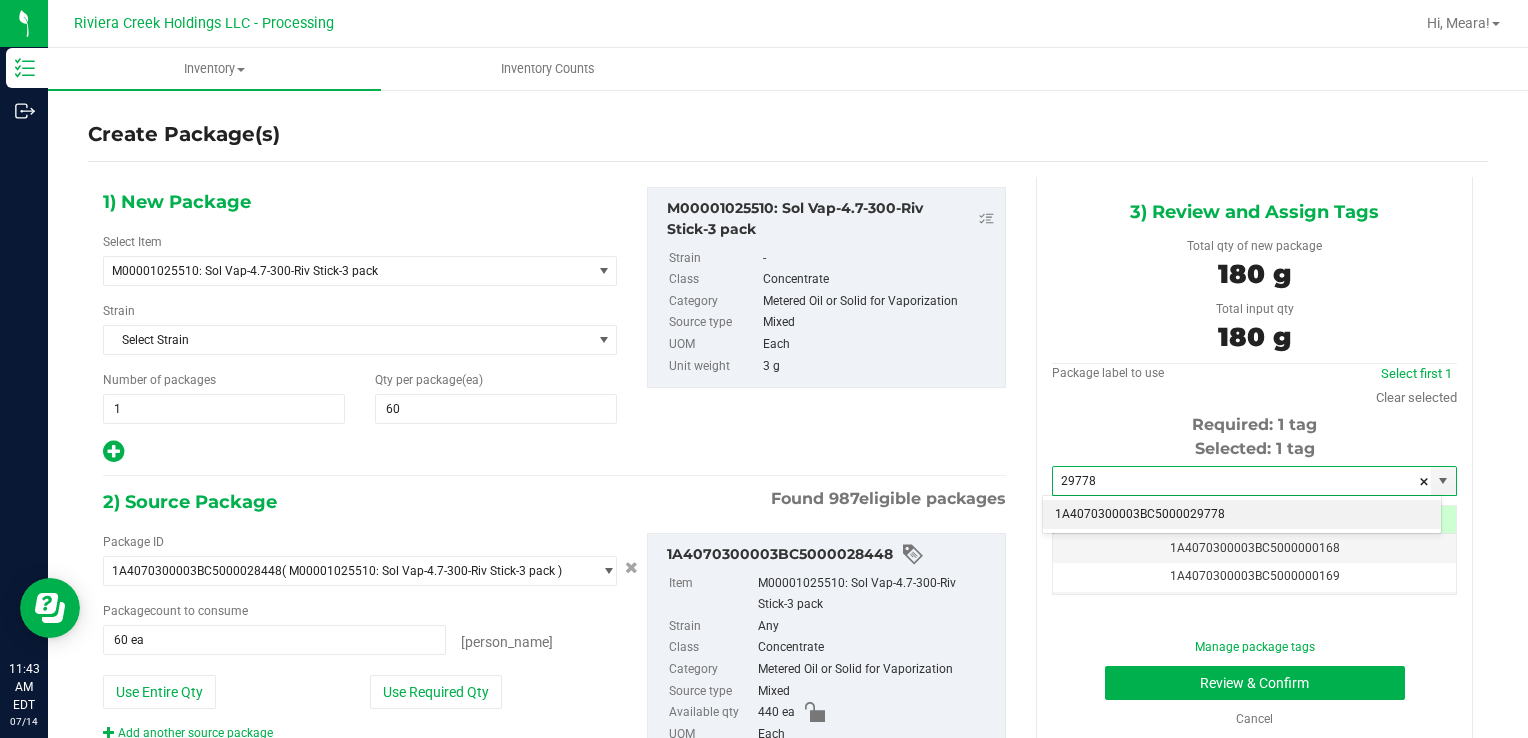 click on "1A4070300003BC5000029778" at bounding box center (1242, 515) 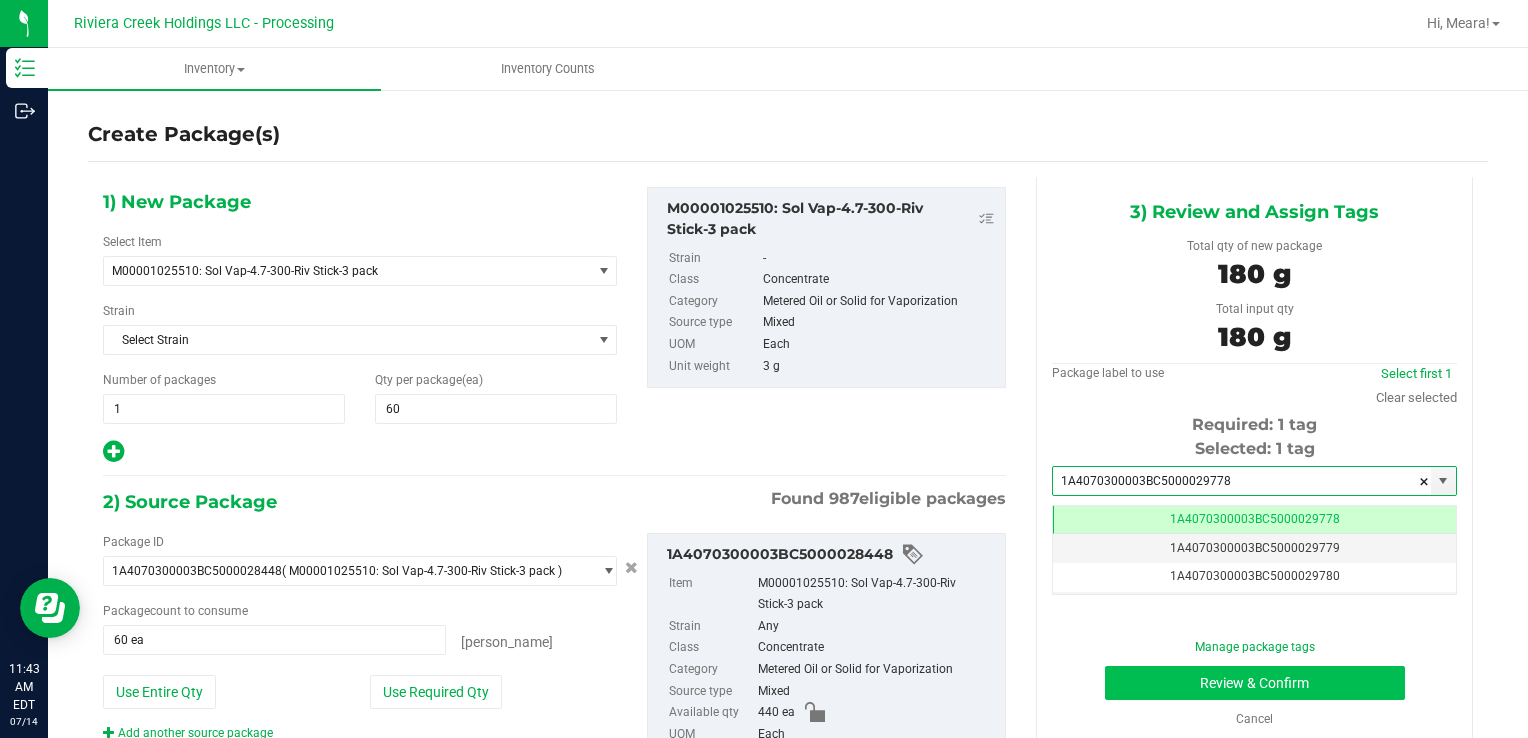 type on "1A4070300003BC5000029778" 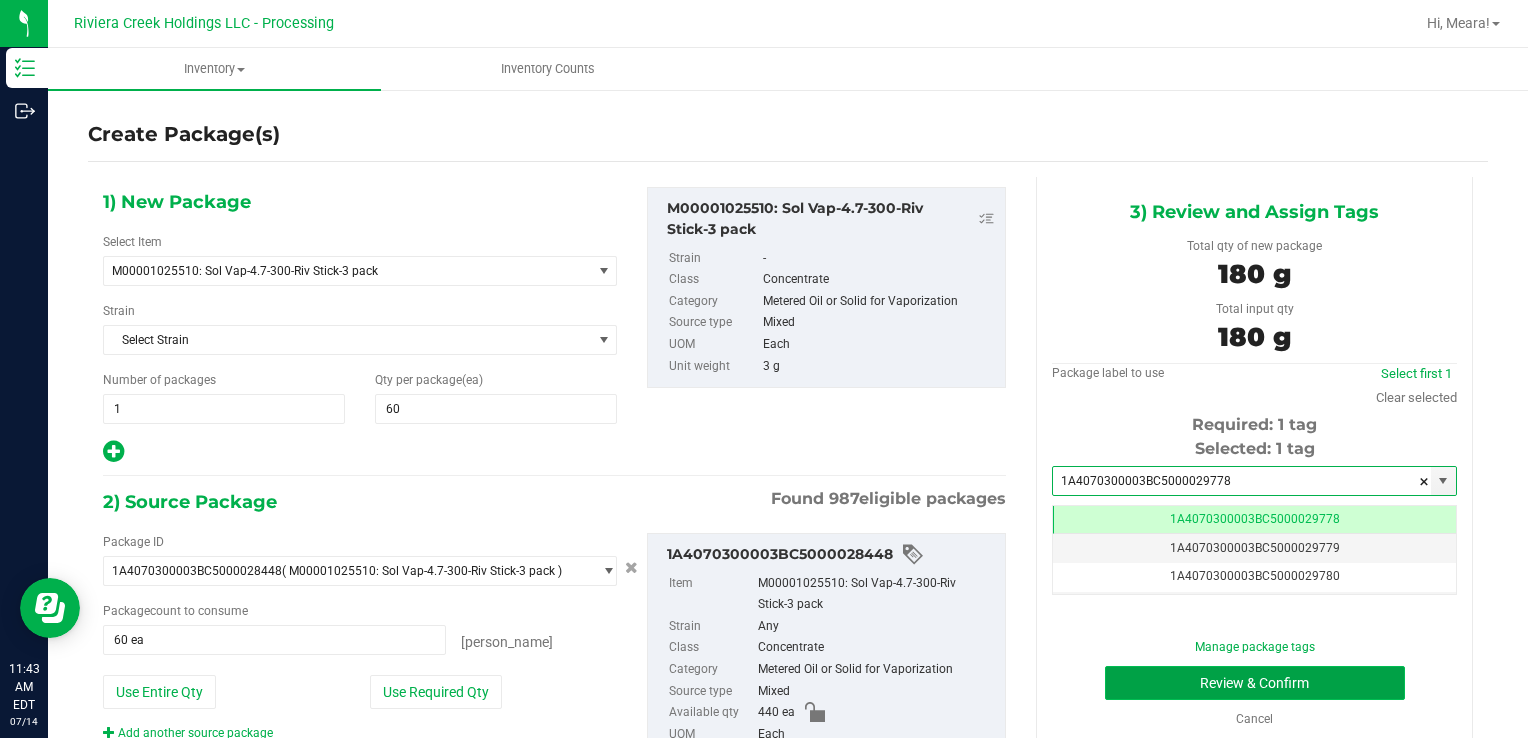 click on "Review & Confirm" at bounding box center [1255, 683] 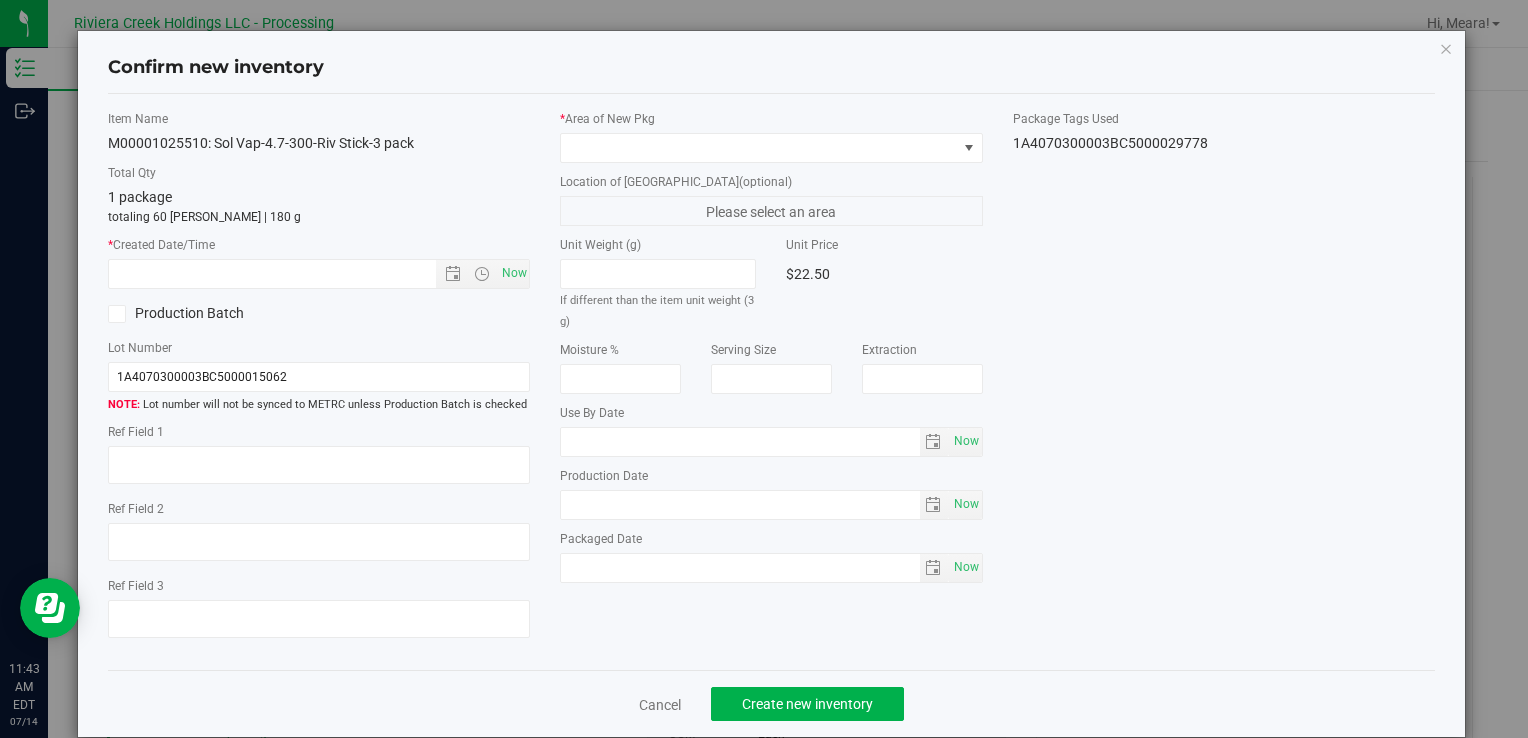 type on "[DATE]" 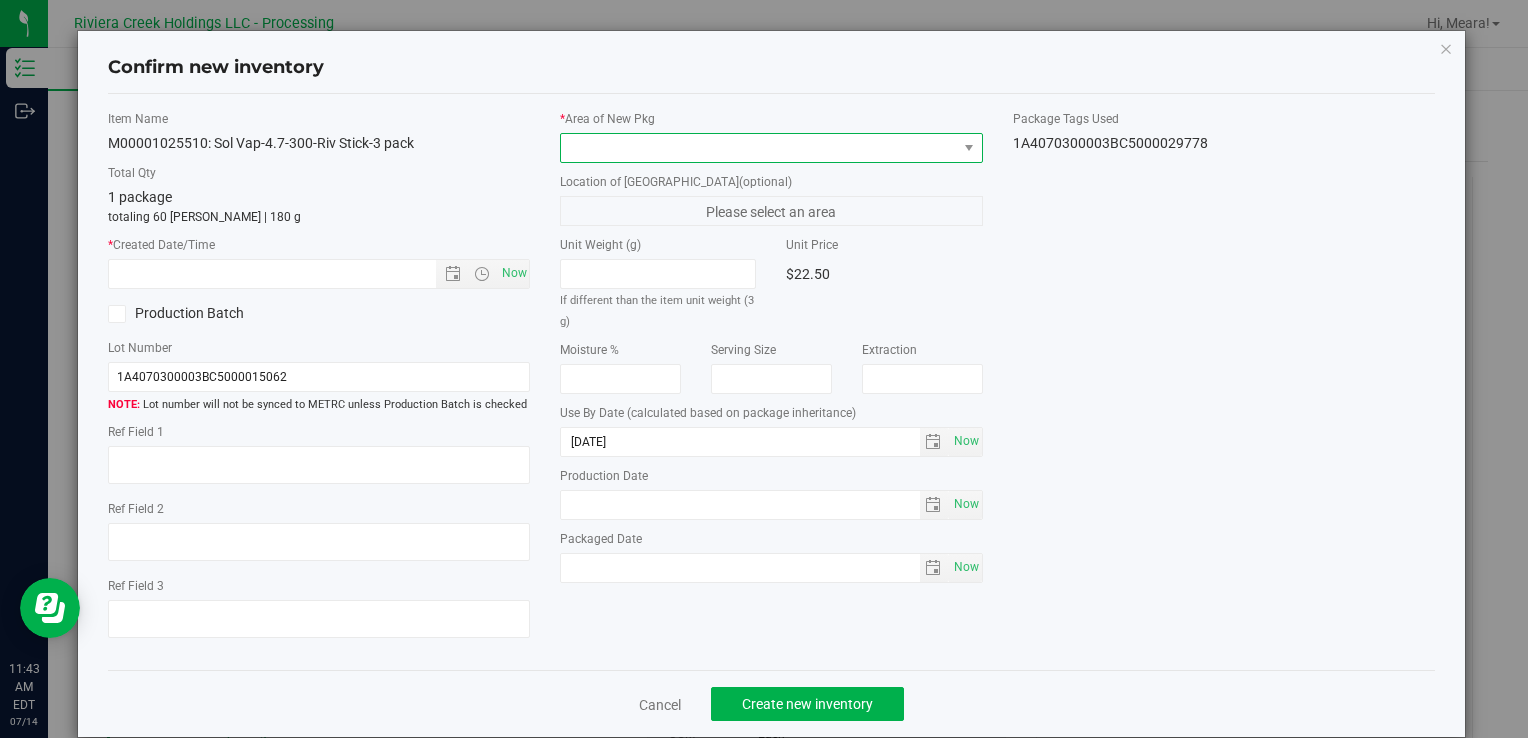 click at bounding box center [758, 148] 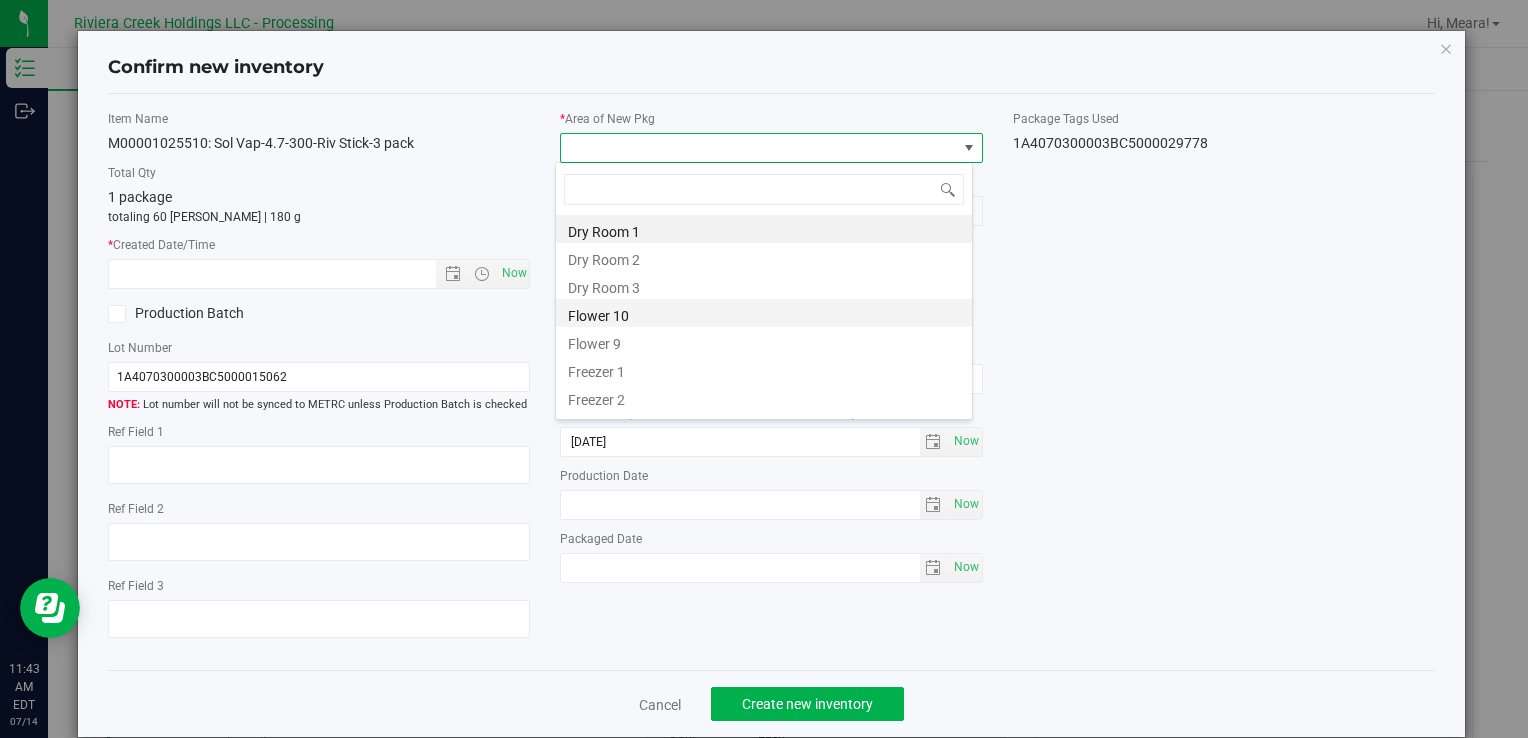 click on "Flower 10" at bounding box center (764, 313) 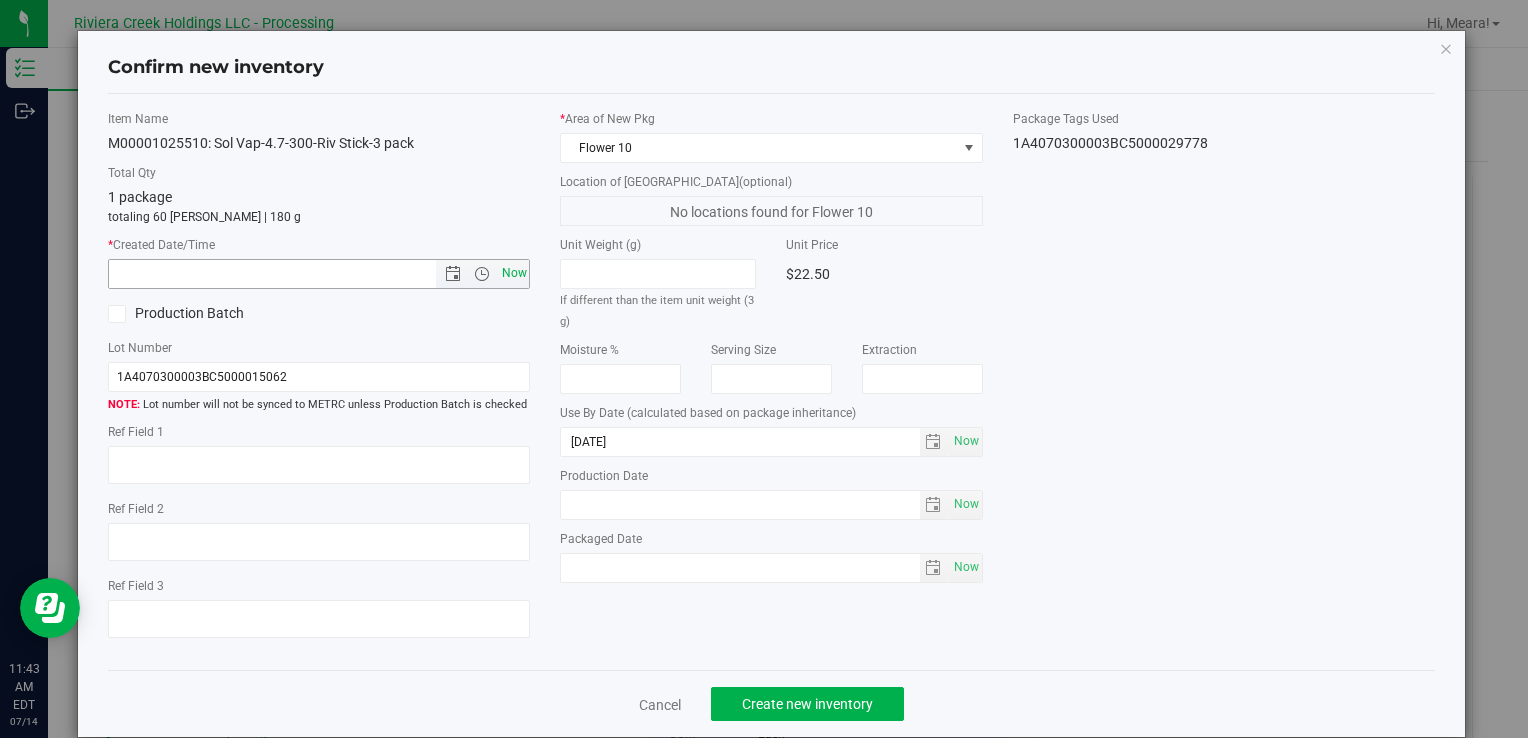 drag, startPoint x: 504, startPoint y: 270, endPoint x: 583, endPoint y: 370, distance: 127.440186 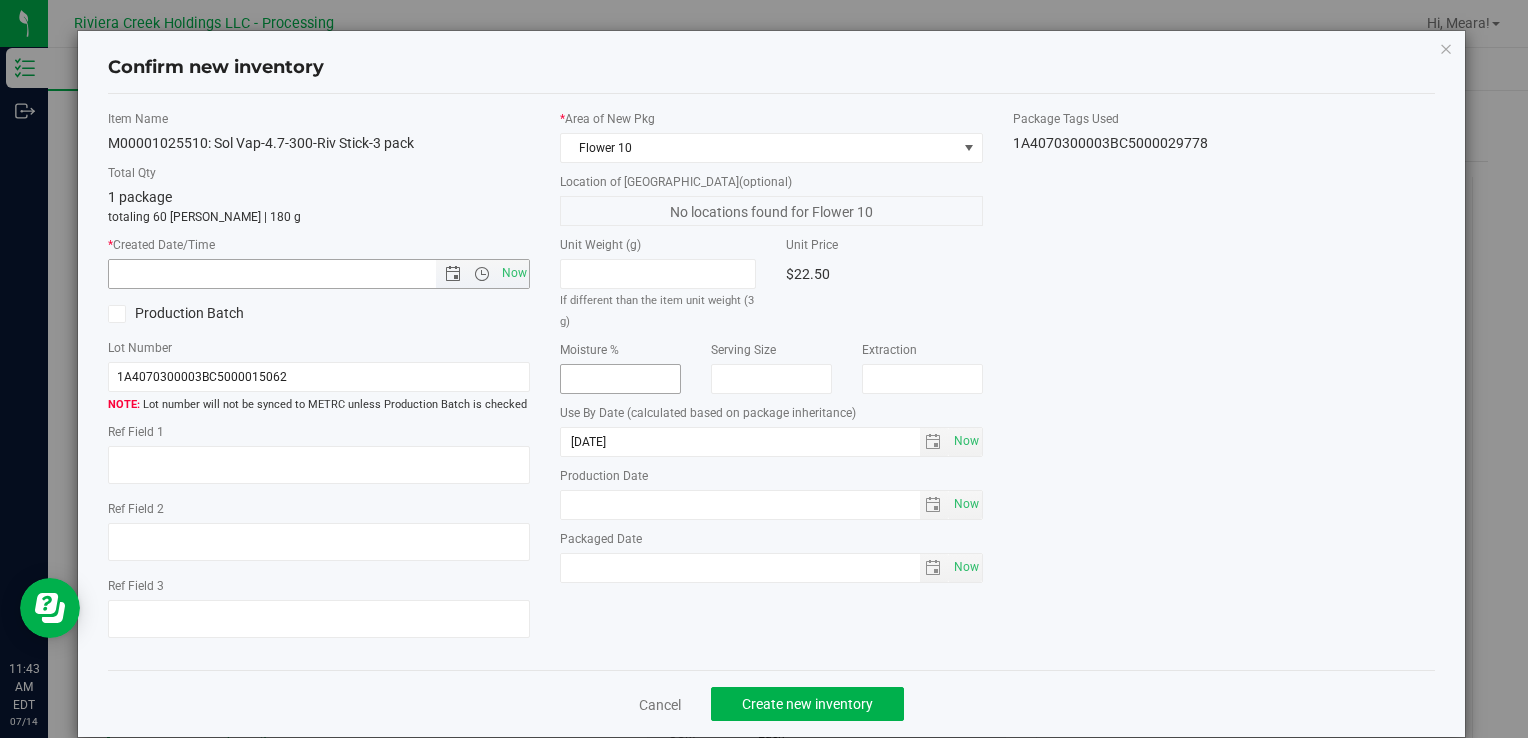 type on "7/14/2025 11:43 AM" 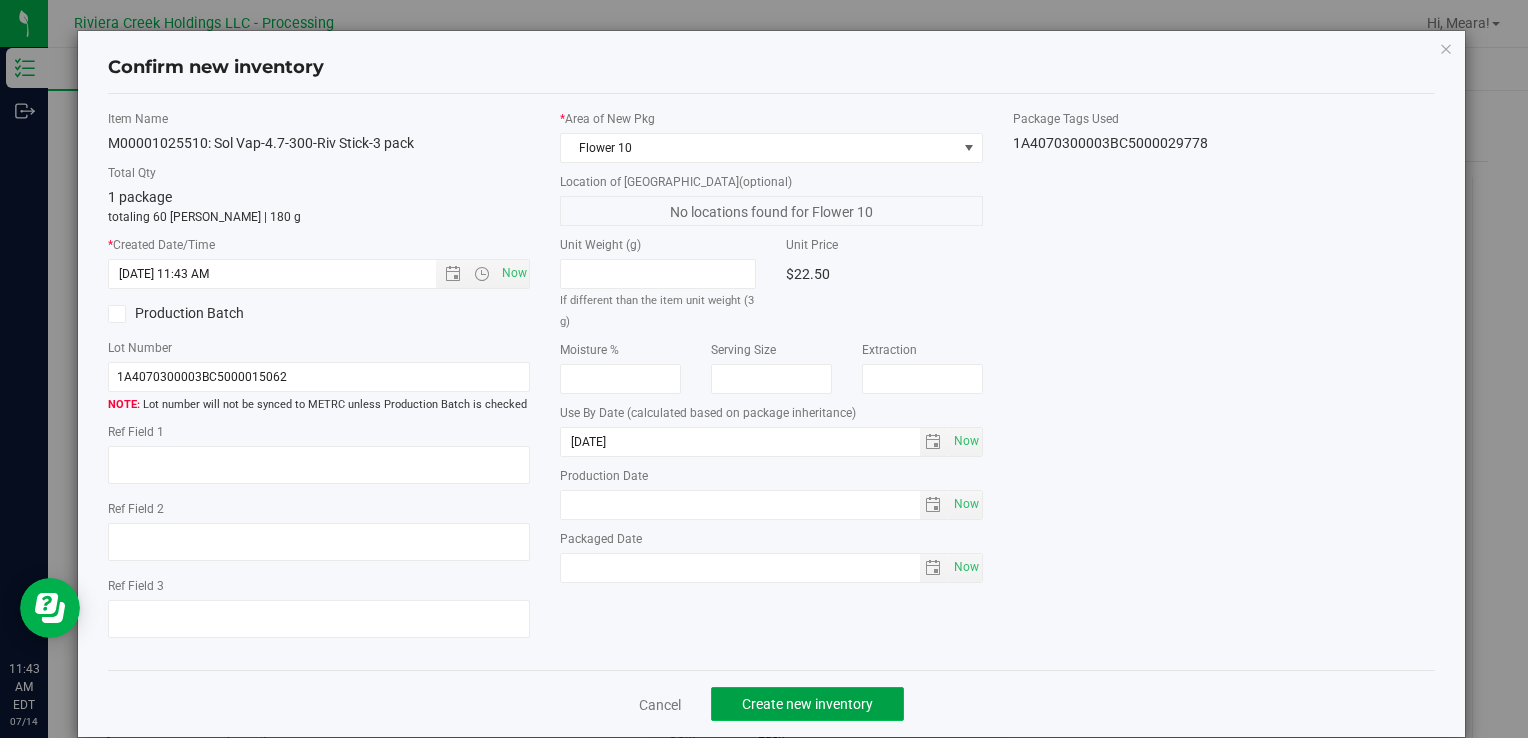 drag, startPoint x: 788, startPoint y: 699, endPoint x: 773, endPoint y: 683, distance: 21.931713 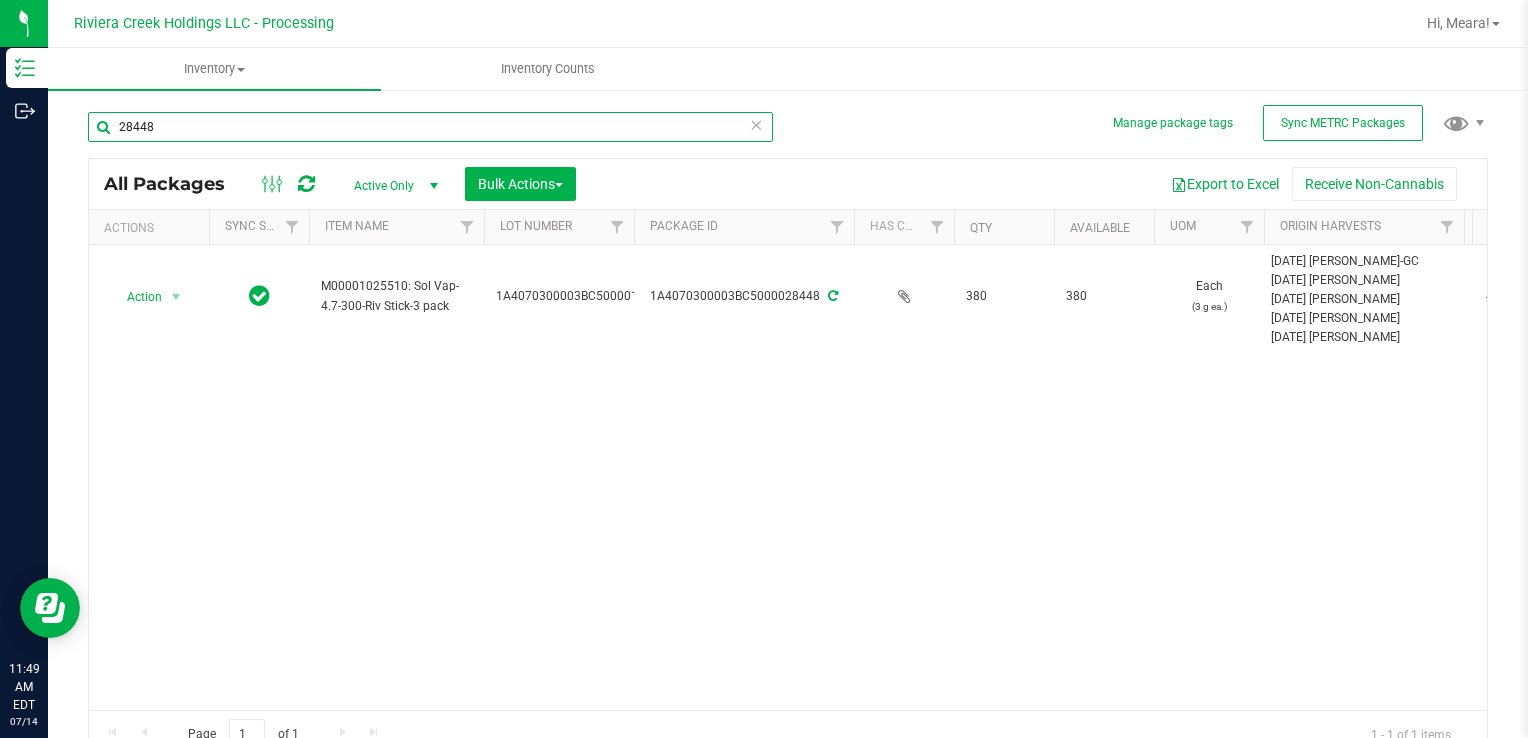 drag, startPoint x: 120, startPoint y: 115, endPoint x: 144, endPoint y: 123, distance: 25.298222 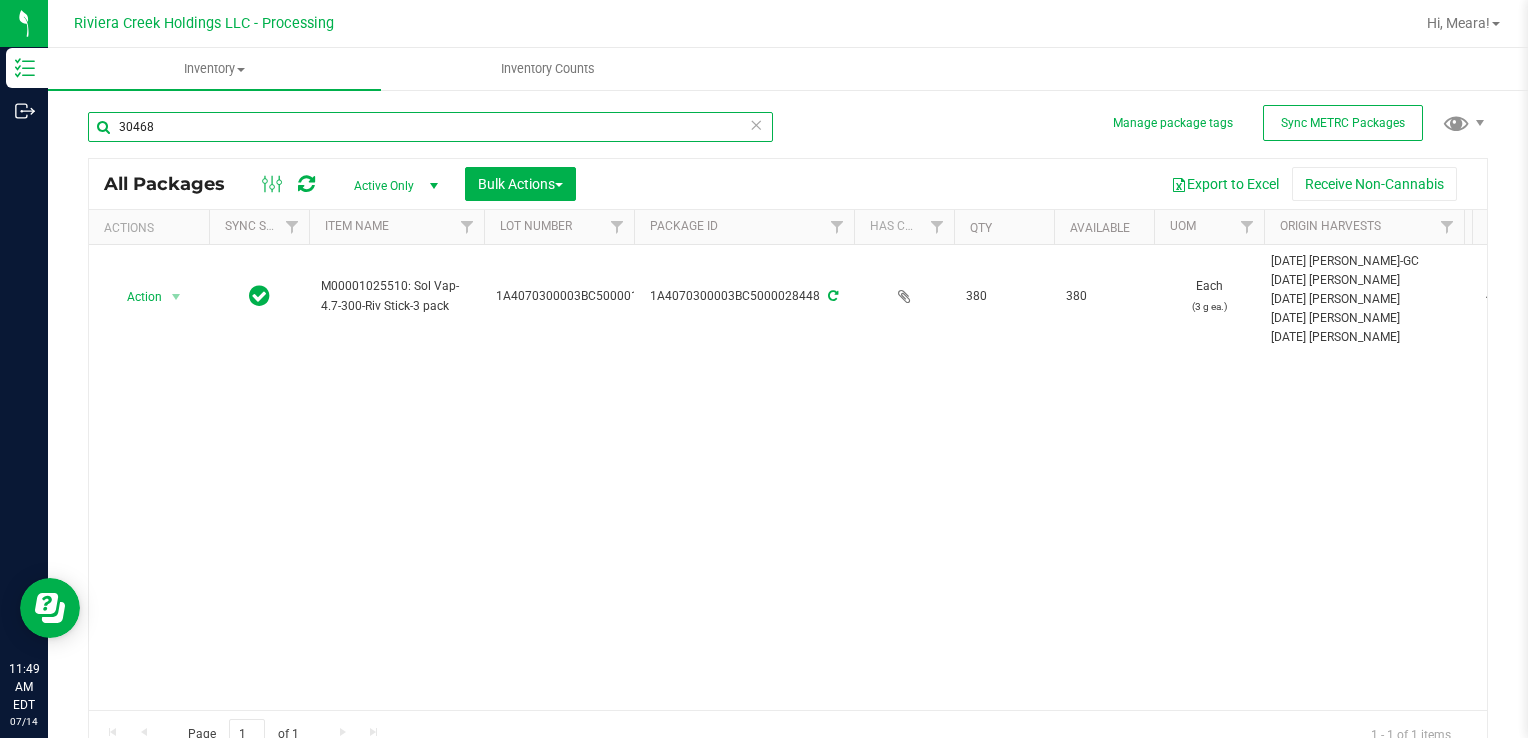 type on "30468" 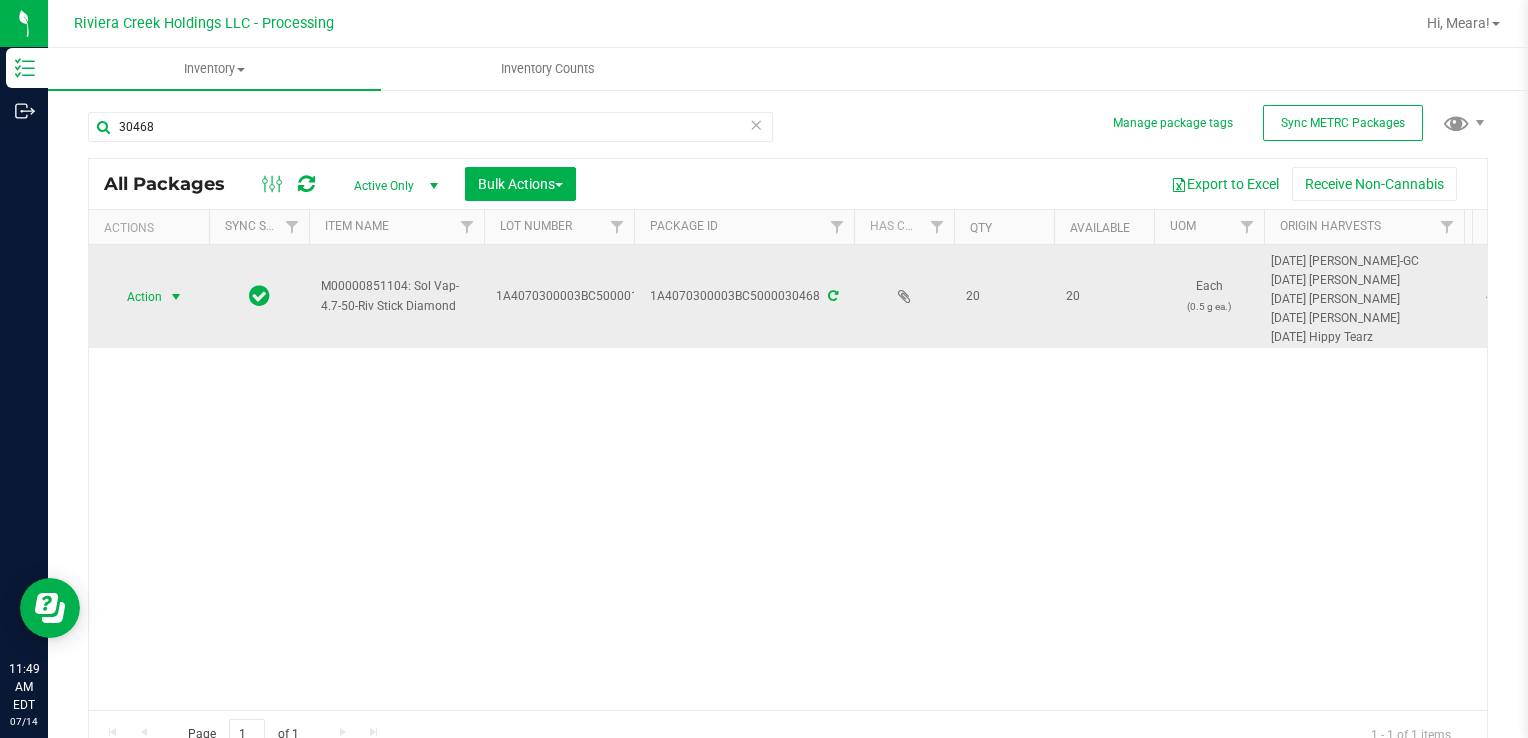 click on "Action" at bounding box center (136, 297) 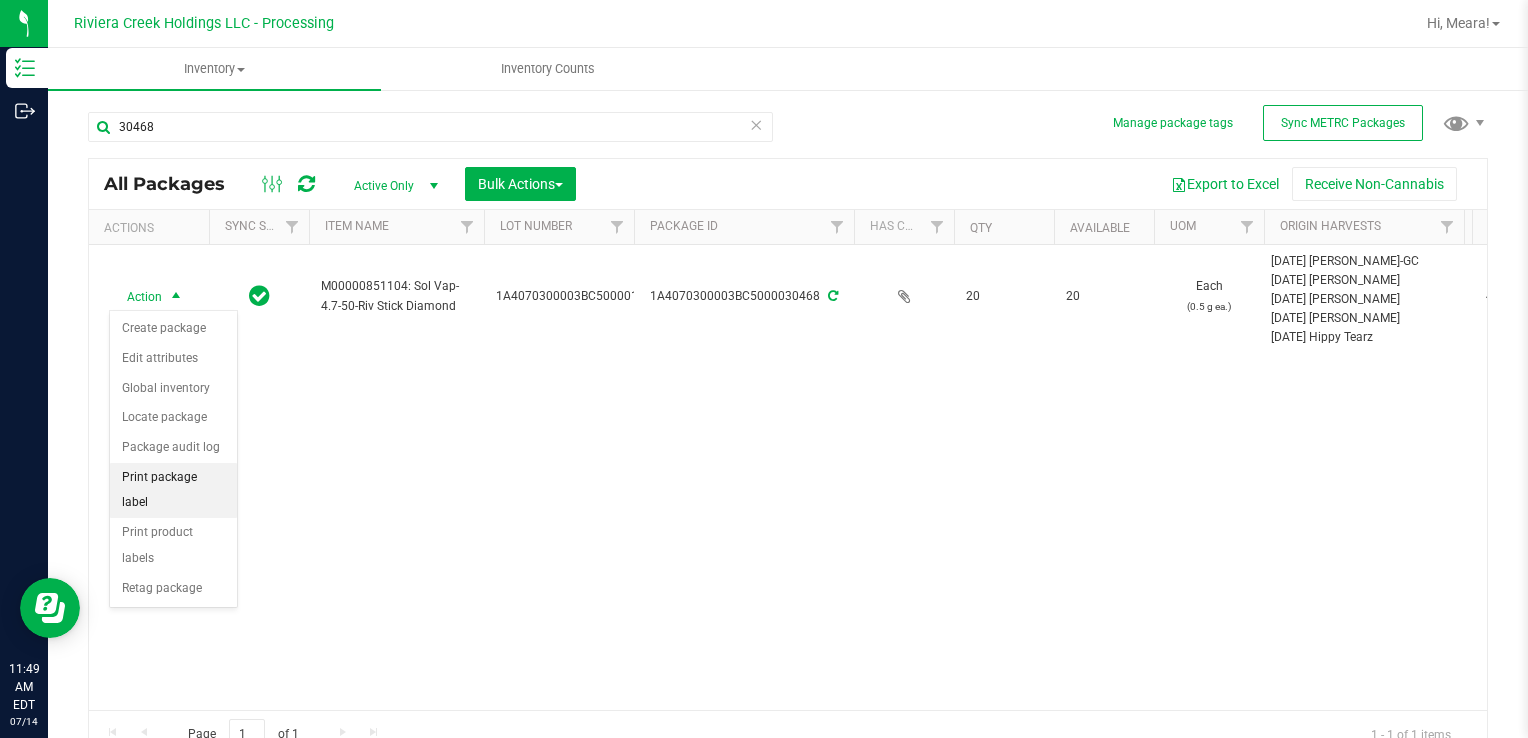 click on "Print package label" at bounding box center [173, 490] 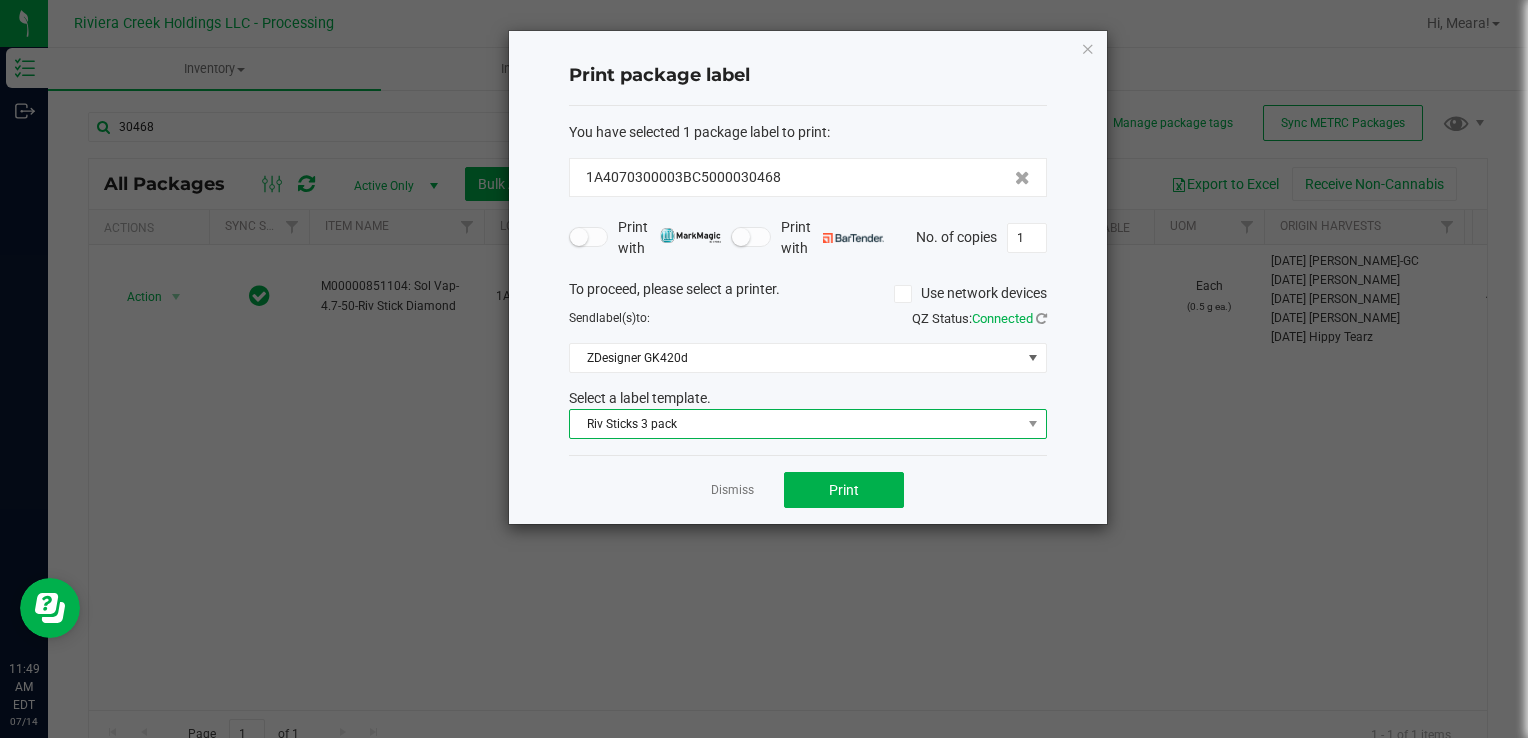 drag, startPoint x: 684, startPoint y: 411, endPoint x: 685, endPoint y: 426, distance: 15.033297 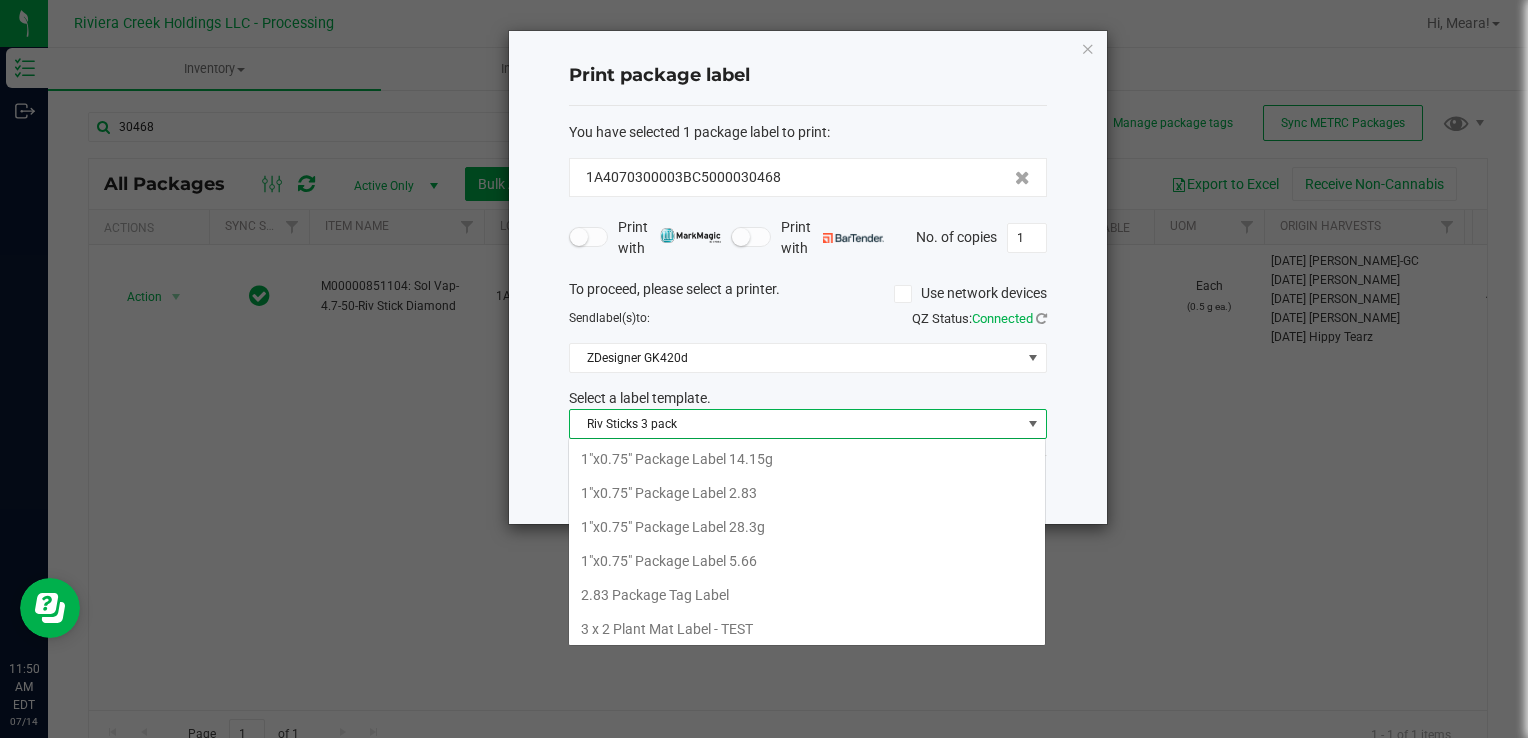 scroll, scrollTop: 876, scrollLeft: 0, axis: vertical 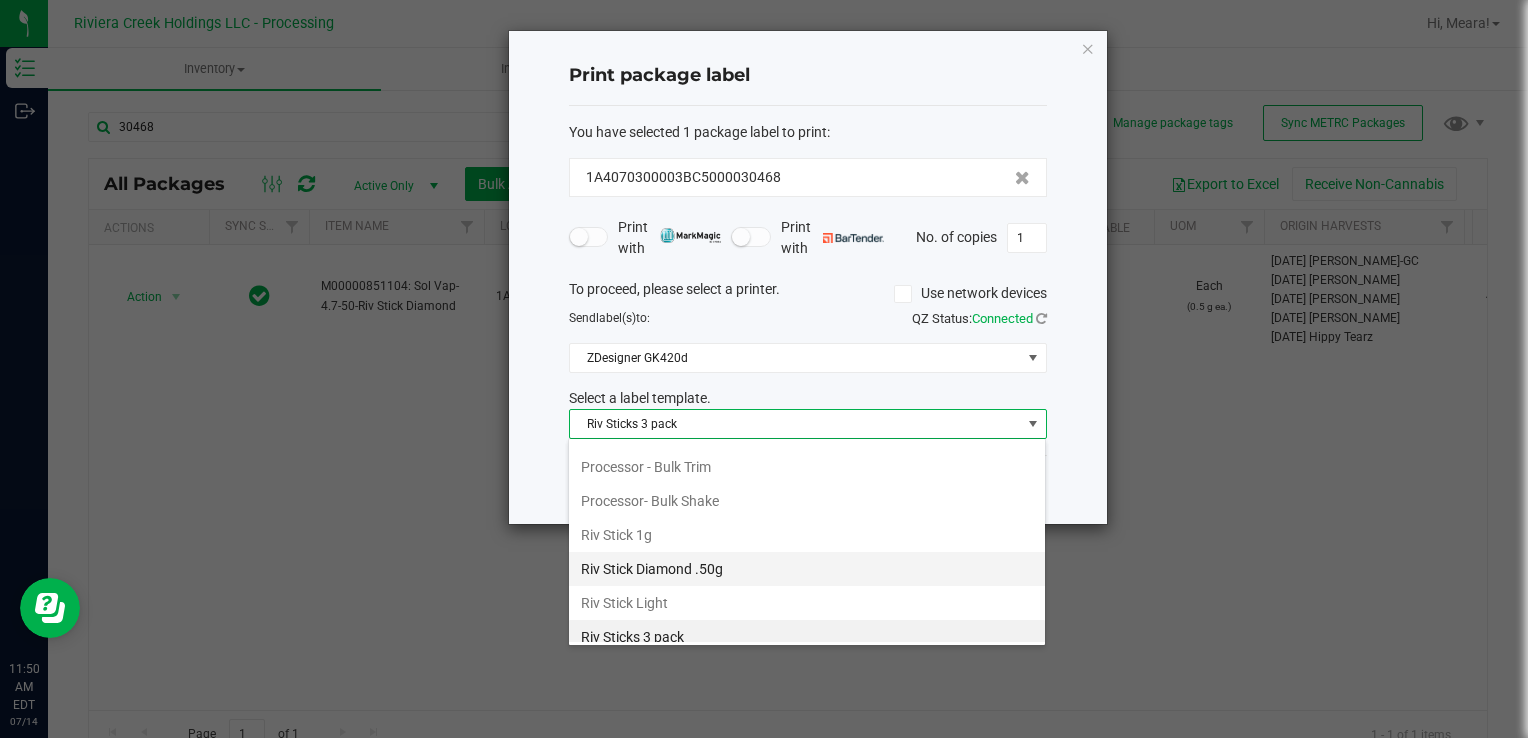 click on "Riv Stick Diamond .50g" at bounding box center (807, 569) 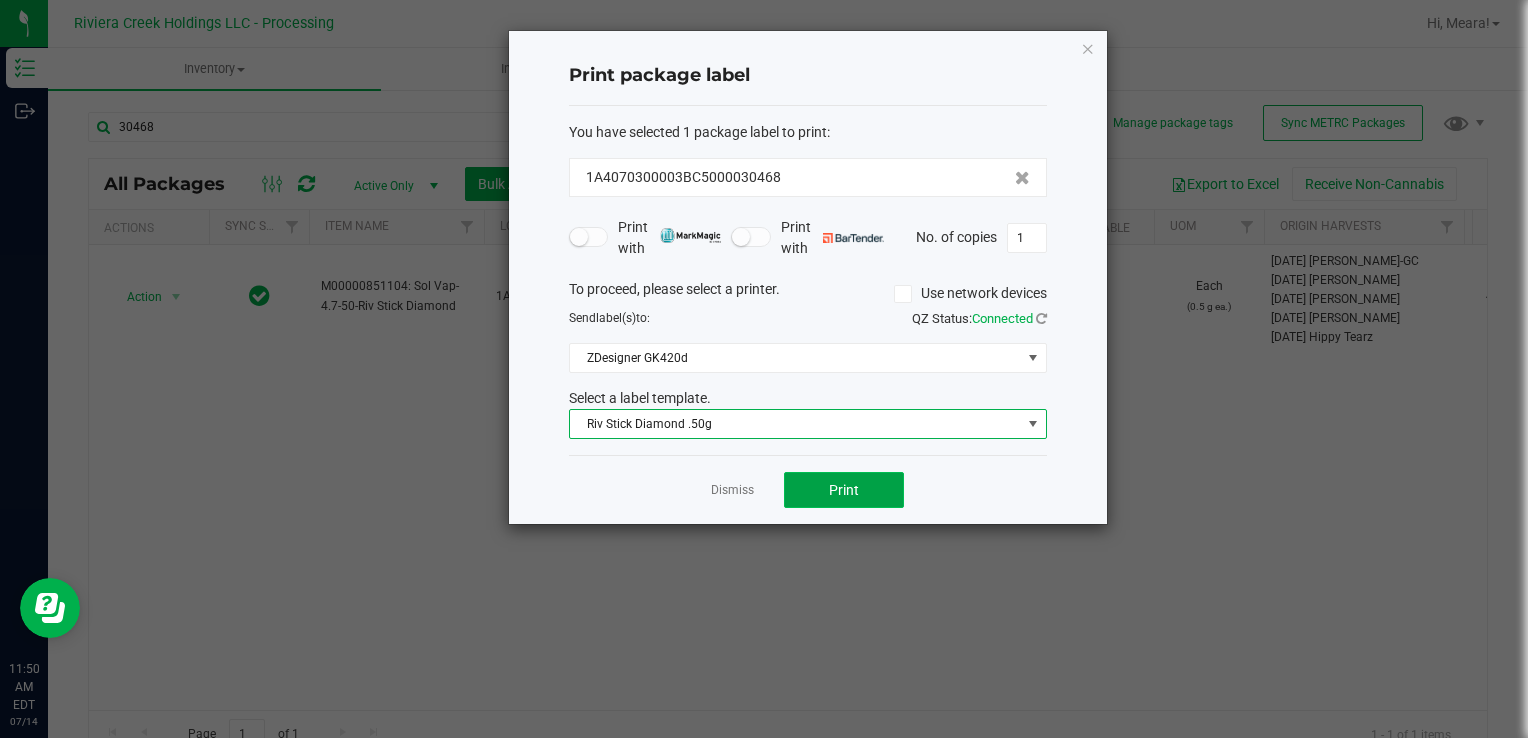 click on "Print" 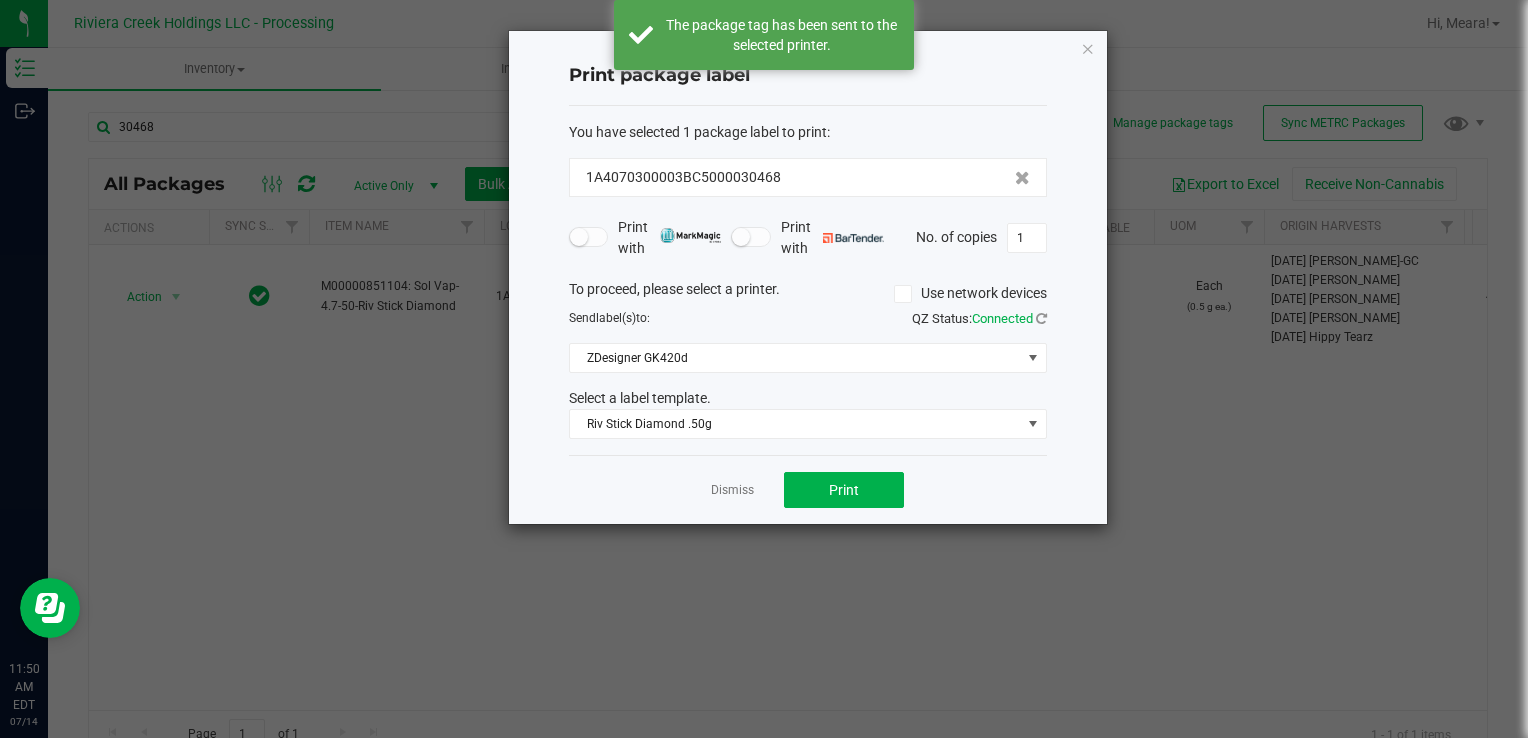 click on "Dismiss" 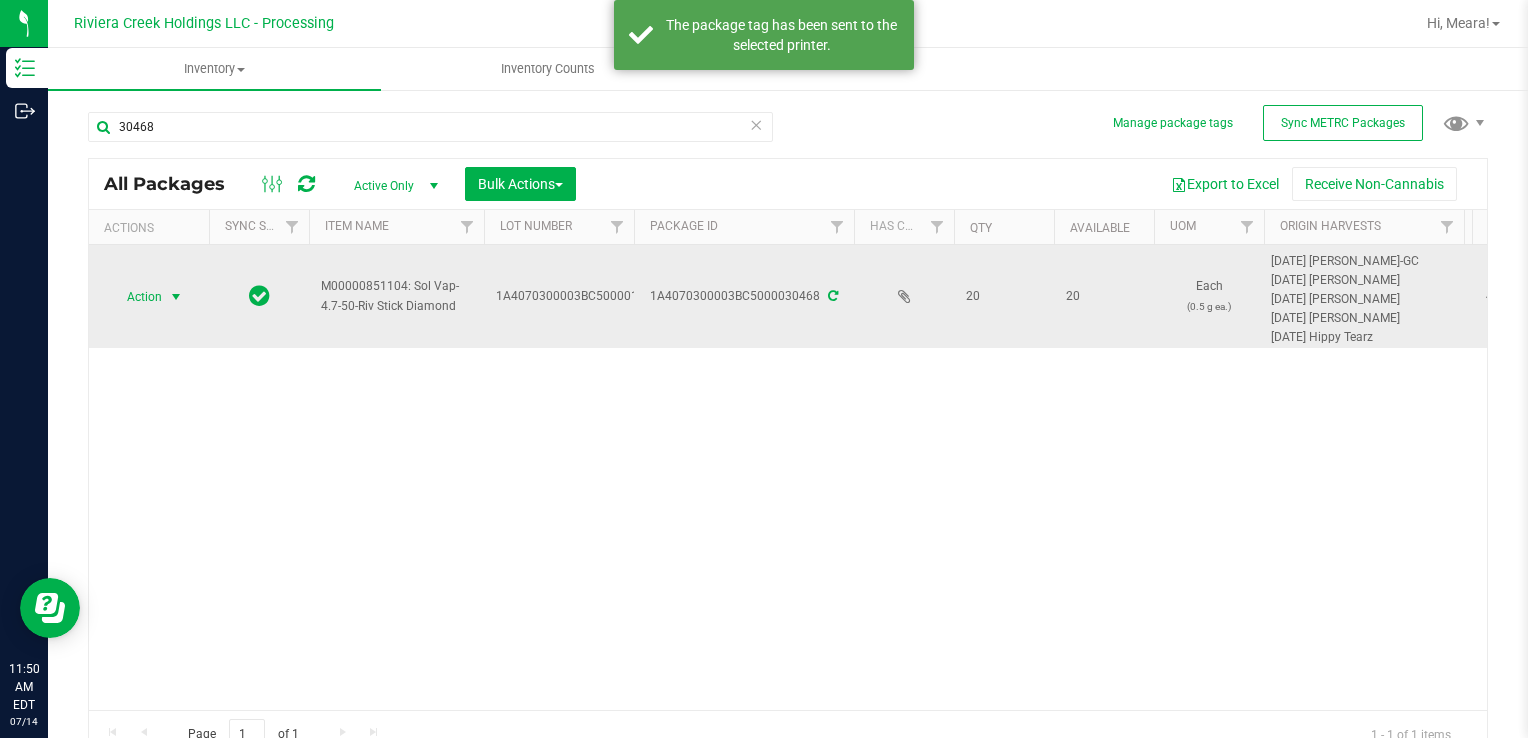 drag, startPoint x: 135, startPoint y: 288, endPoint x: 157, endPoint y: 303, distance: 26.627054 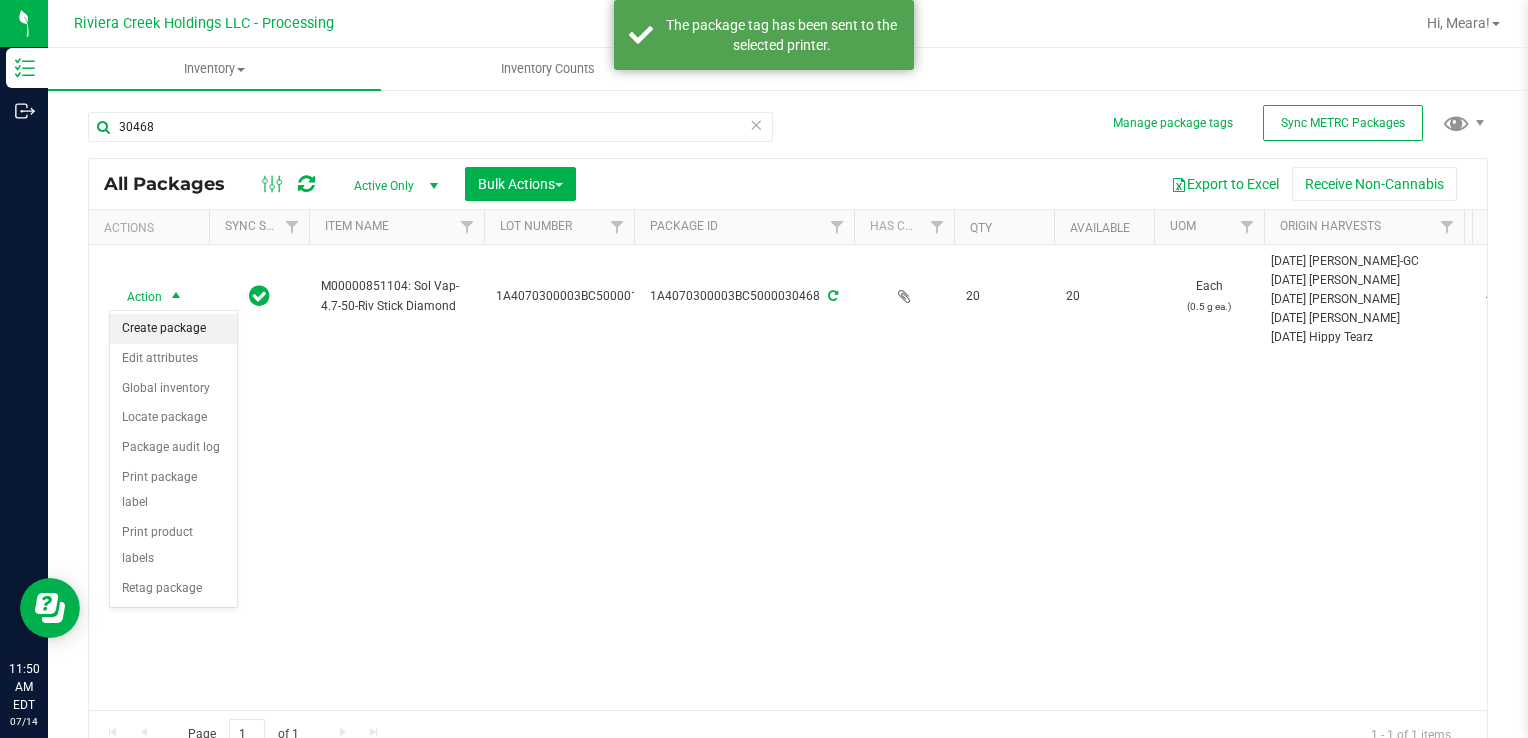 click on "Create package" at bounding box center (173, 329) 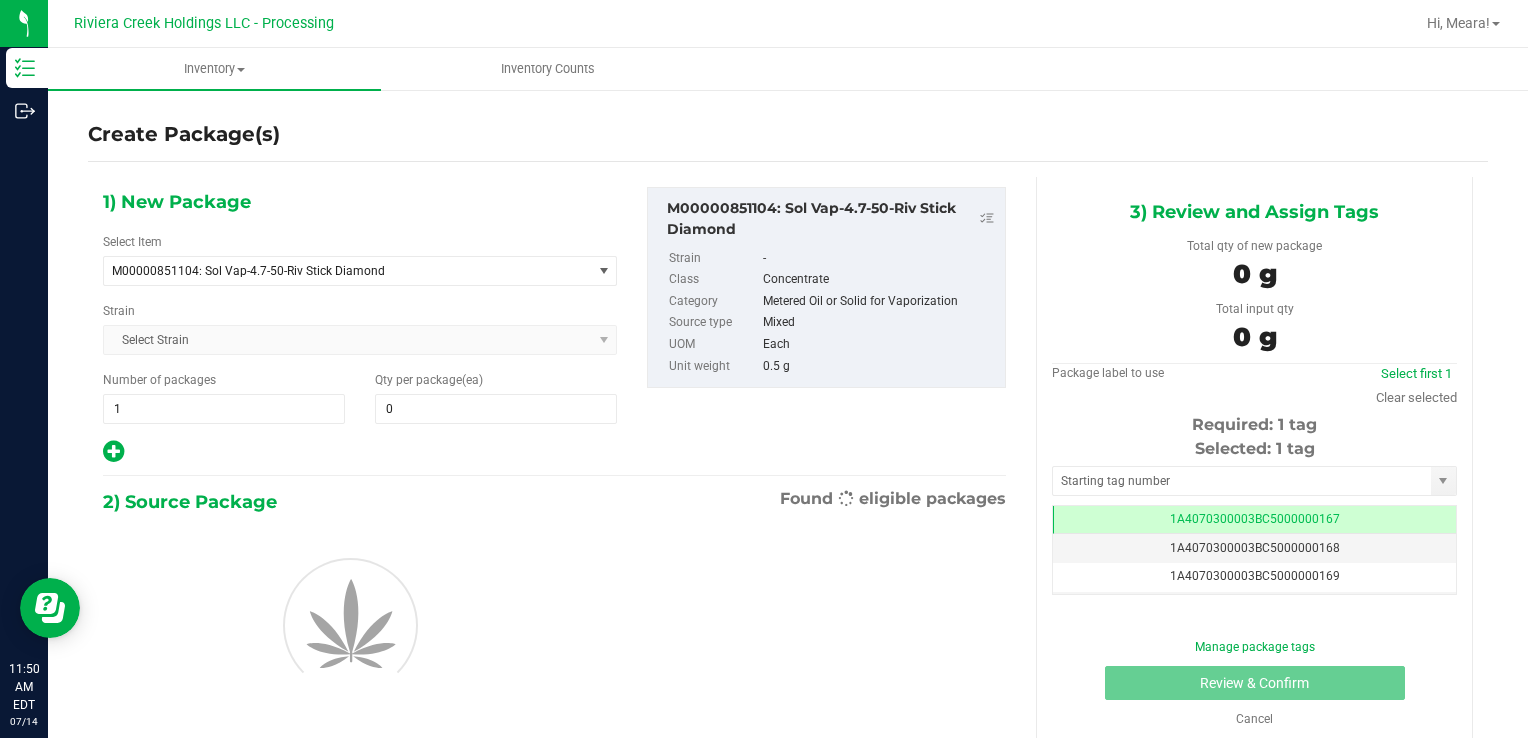 scroll, scrollTop: 0, scrollLeft: 0, axis: both 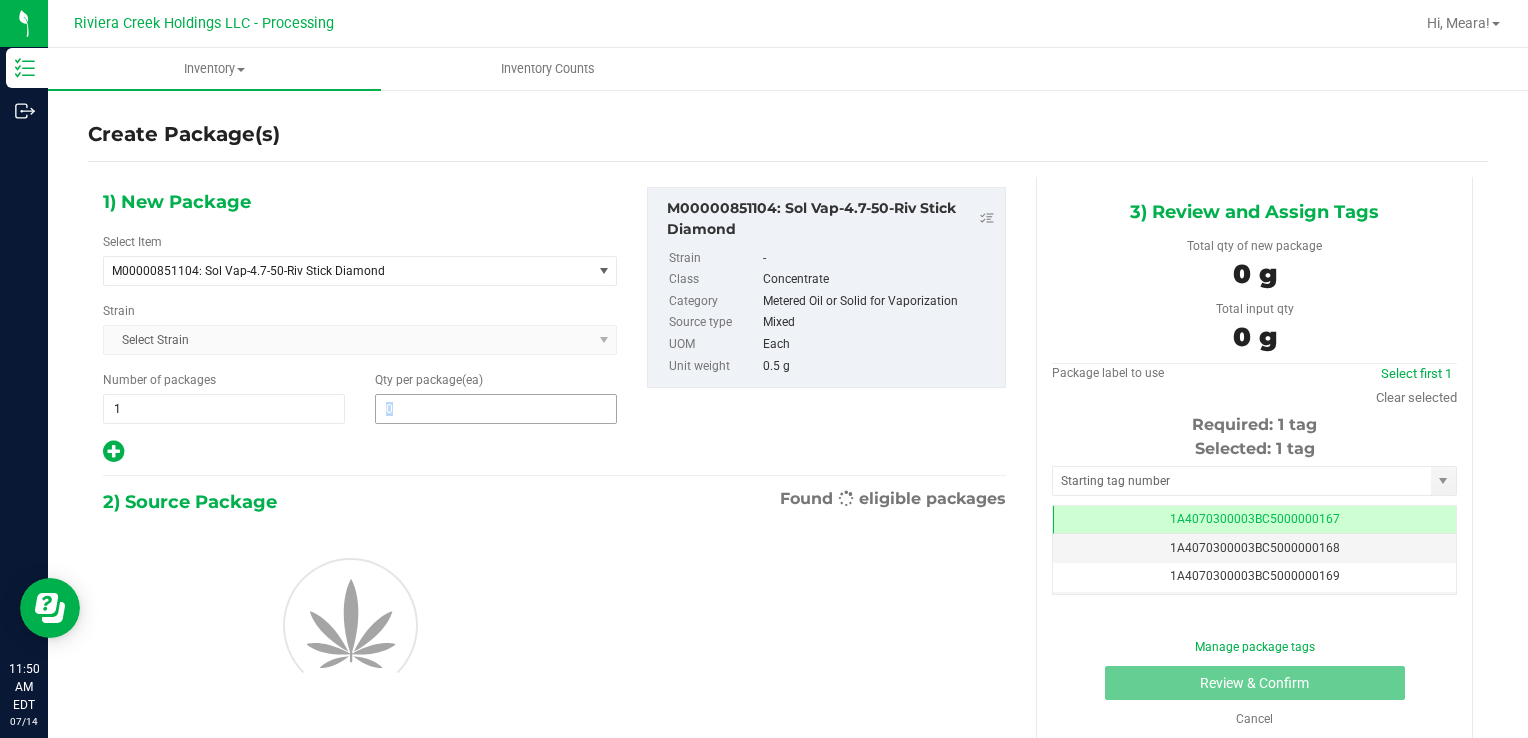 click on "1) New Package
Select Item
M00000851104: Sol Vap-4.7-50-Riv Stick Diamond
M00000012402: Chocolope- Bulk Flower M00000018506: Chocolope R&D Tissue Sample M00000018508: Garlic Cookies R&D Tissue Sample M00000030709: H Bells OG Trim M00000031019: Chocolope Trim M00000031020: Garlic Cookies Trim M00000037313: Afghani #1 Seeds M00000037314: Purple H Seeds M00000037315: Silver H Seeds M00000037317: Crescendo Seeds M00000037318: Early Lemon [PERSON_NAME] R1 Seeds M00000037319: OG Kush Seeds M00000037320: Critical Jack Seeds M00000037321: [PERSON_NAME] CBD Seeds M00000037323: White Widow Seeds M00000037324: Purple Afghan Kush Seeds M00000037325: Diesel Seeds M00000037326: Moby Dick Seeds" at bounding box center (360, 326) 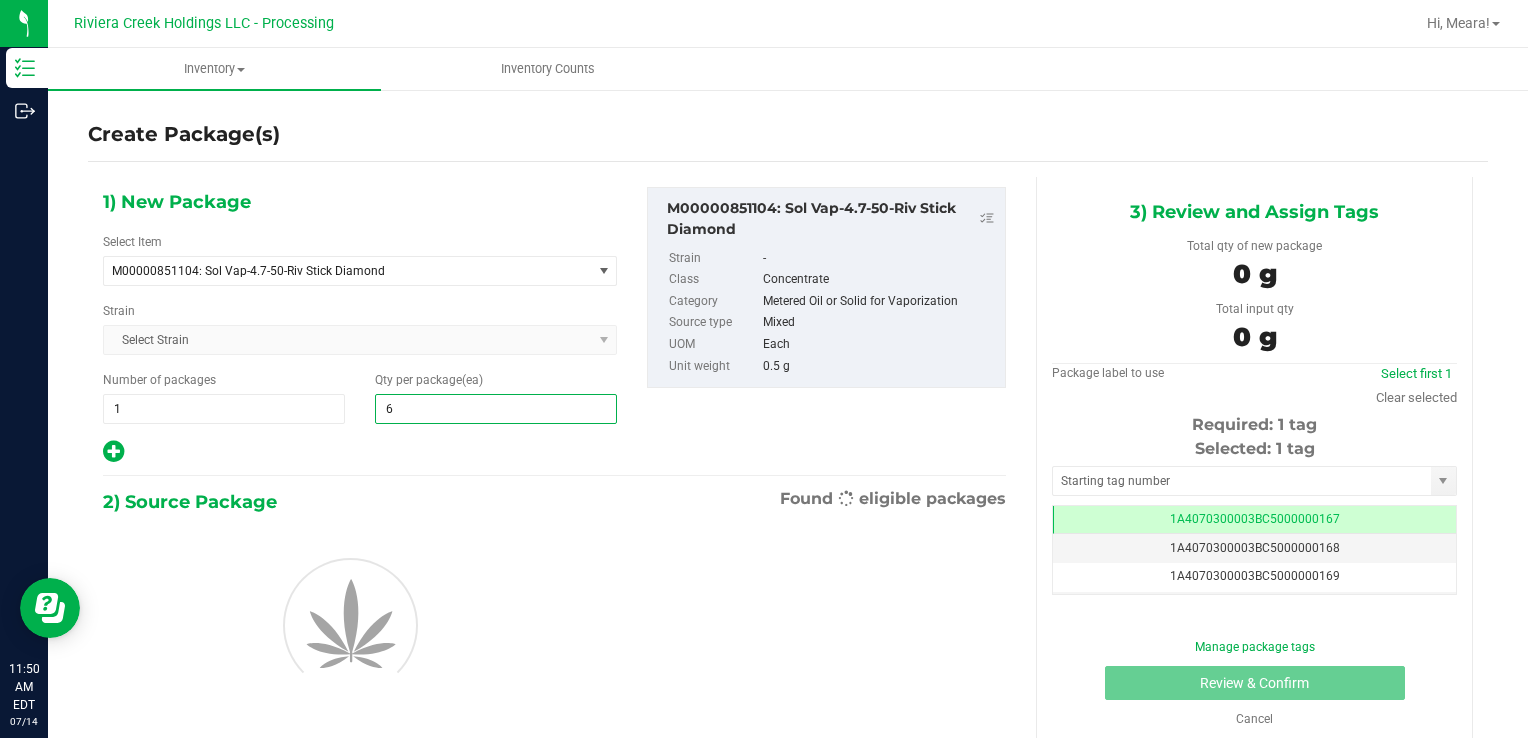 type on "60" 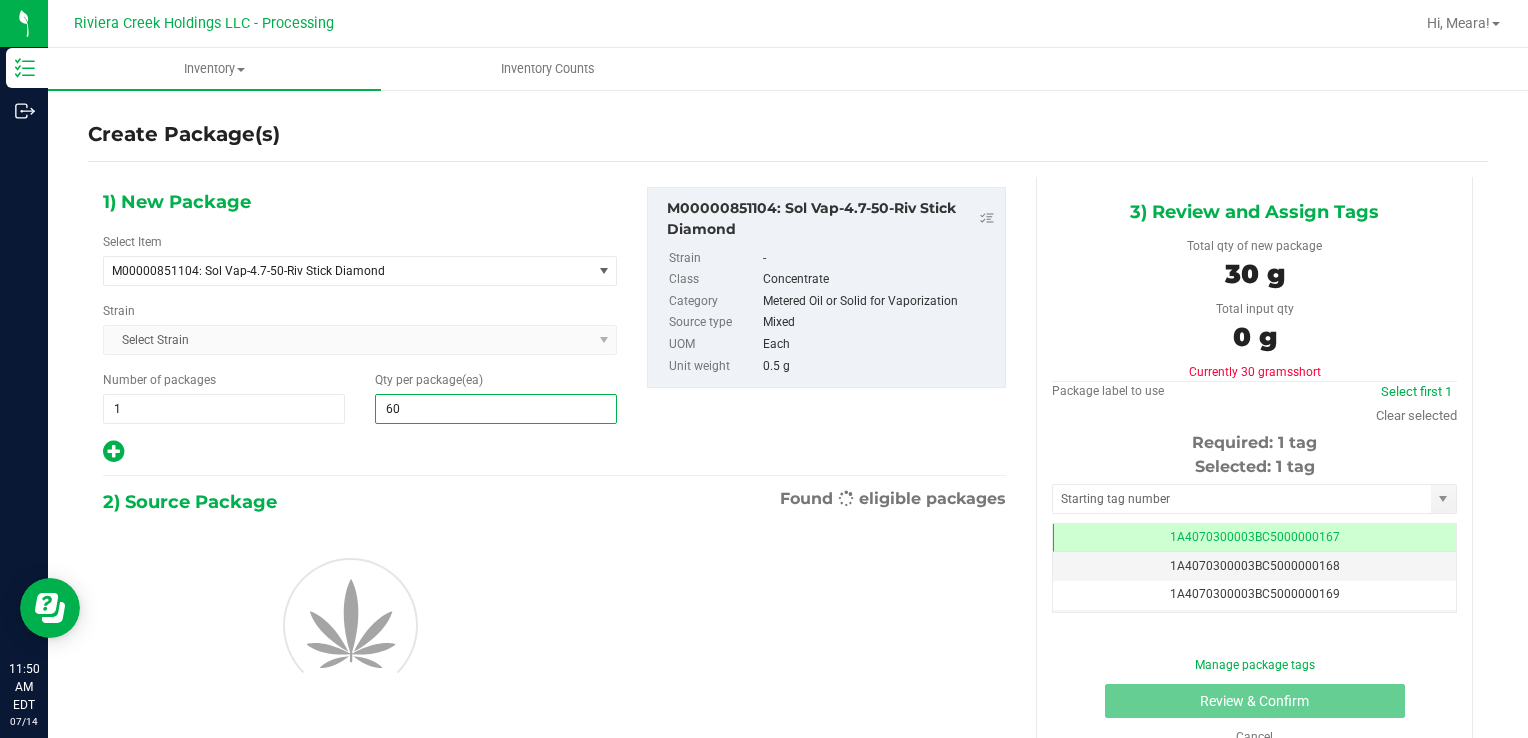 type on "60" 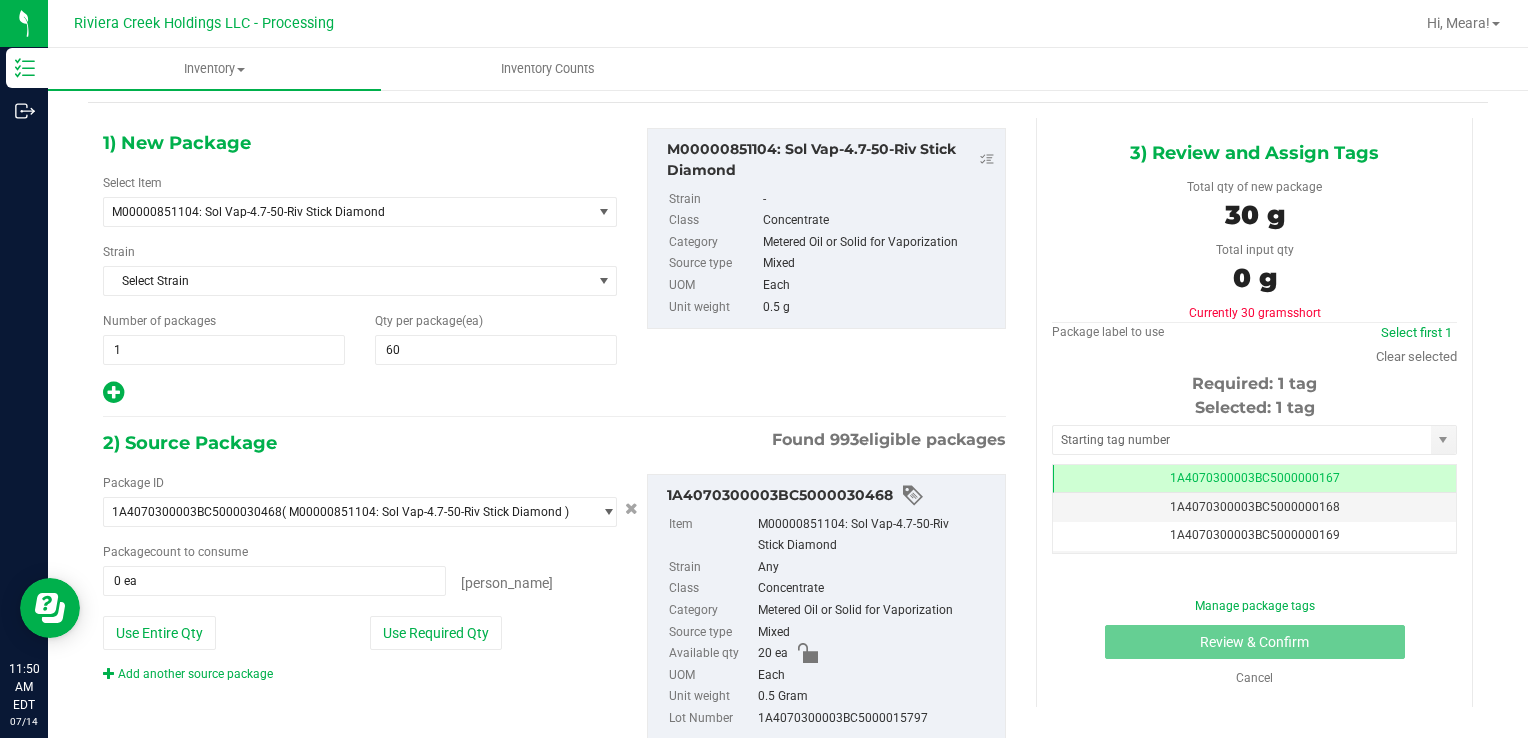 scroll, scrollTop: 116, scrollLeft: 0, axis: vertical 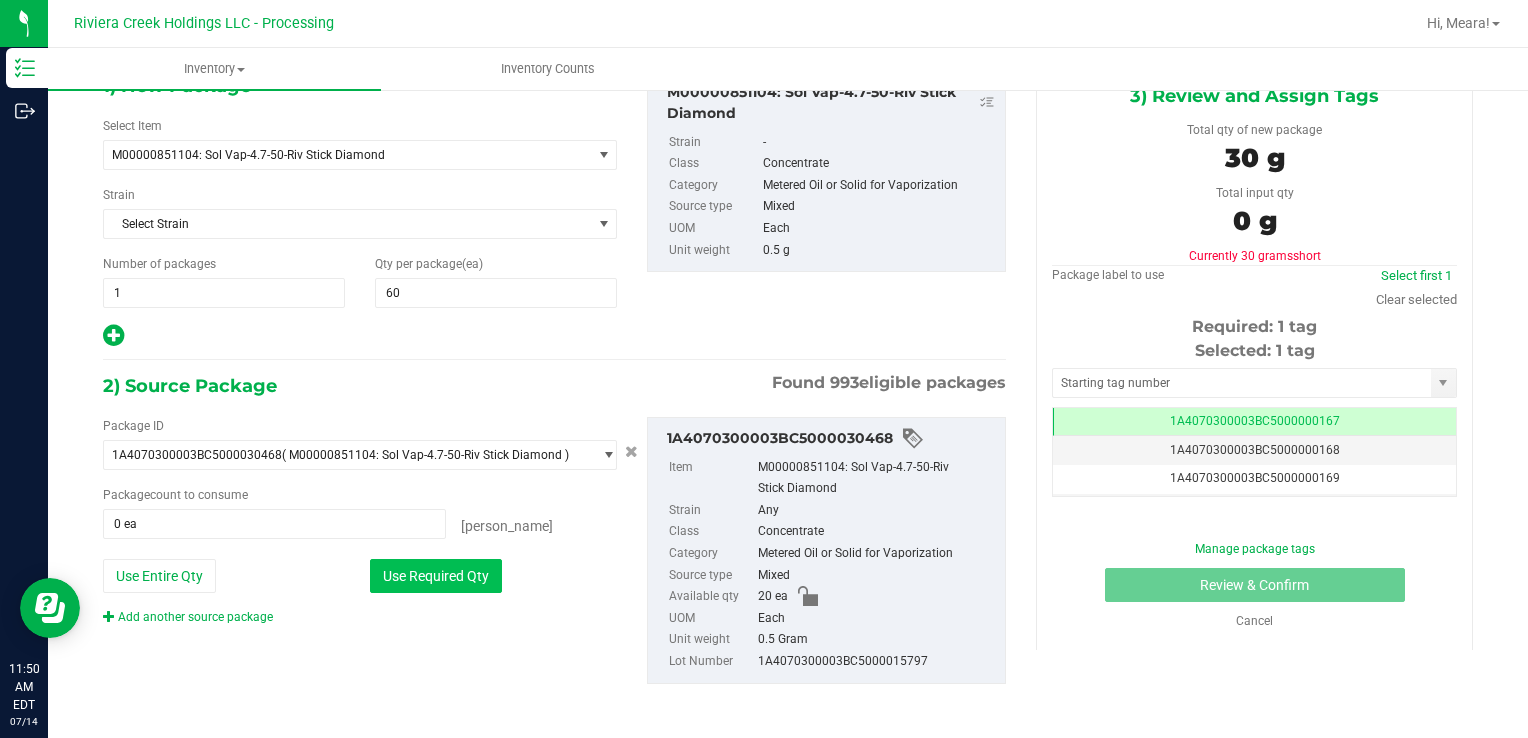 click on "Use Required Qty" at bounding box center [436, 576] 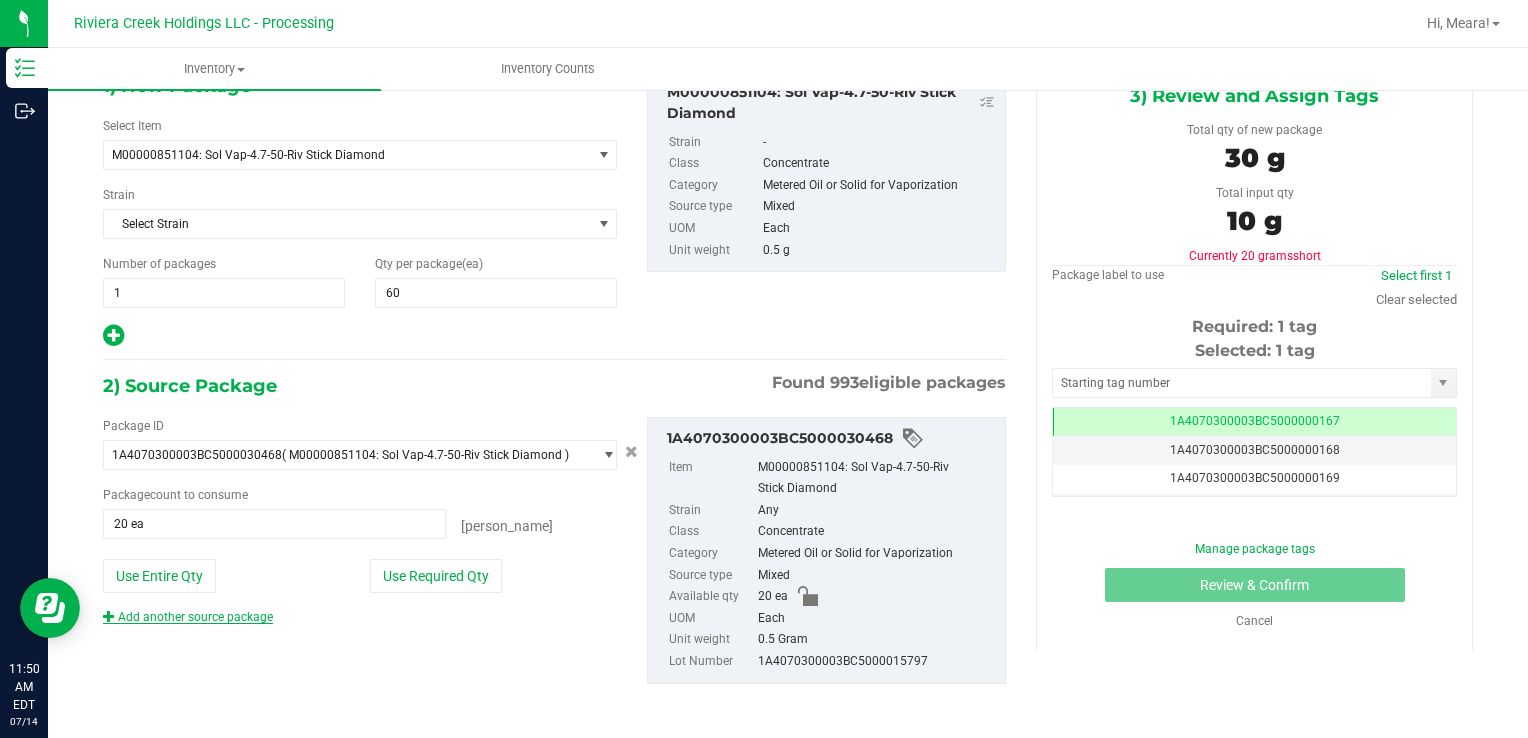 click on "Add another source package" at bounding box center (188, 617) 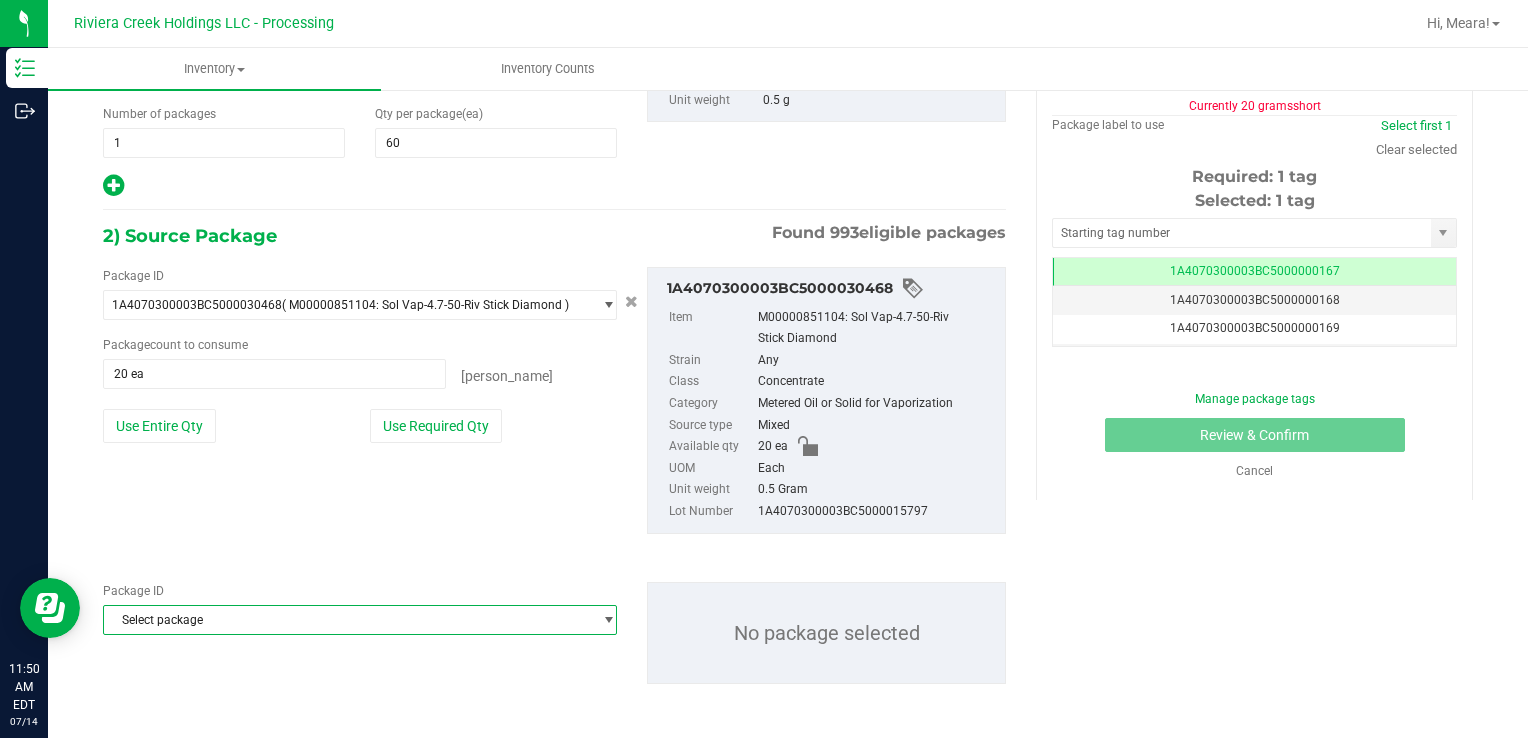 click on "Select package" at bounding box center [347, 620] 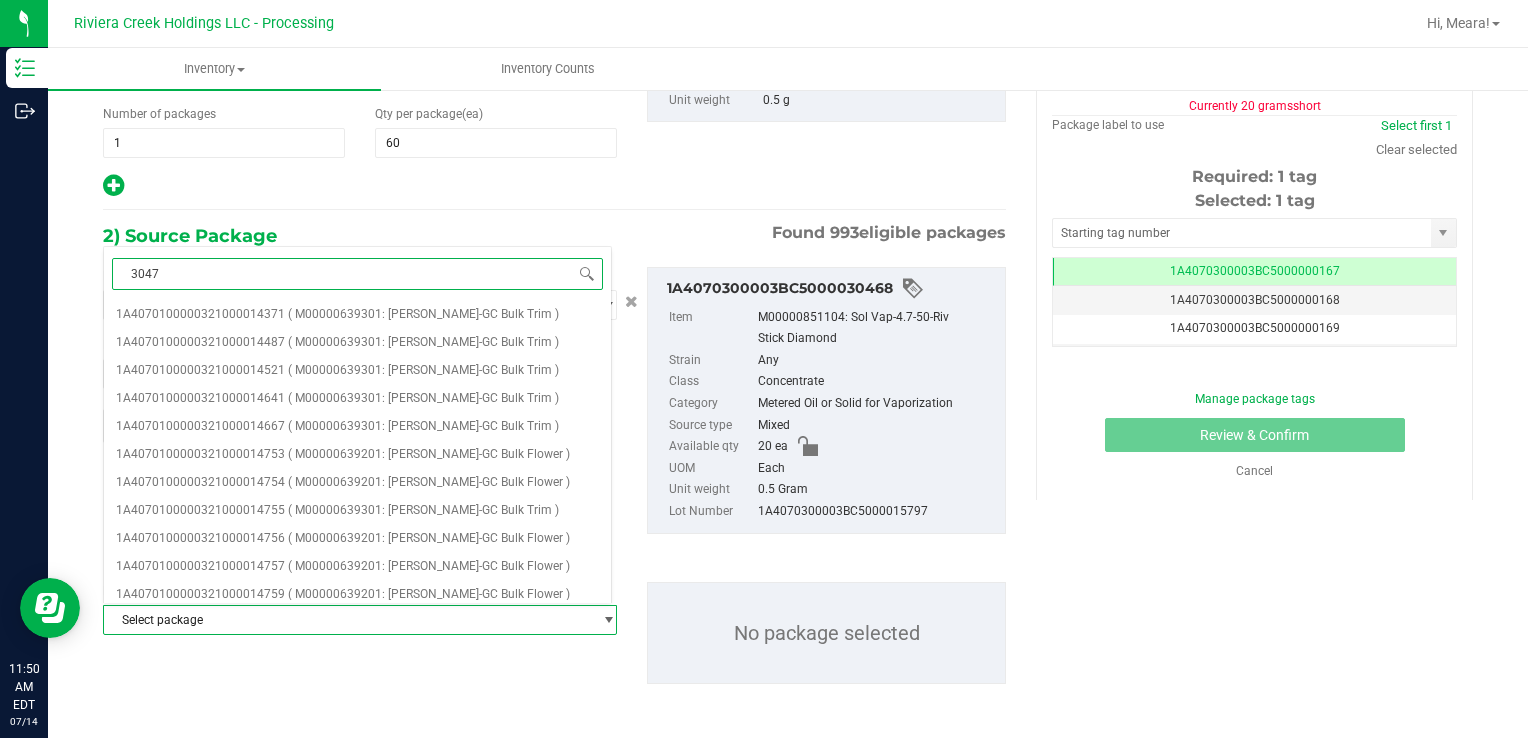 type on "30470" 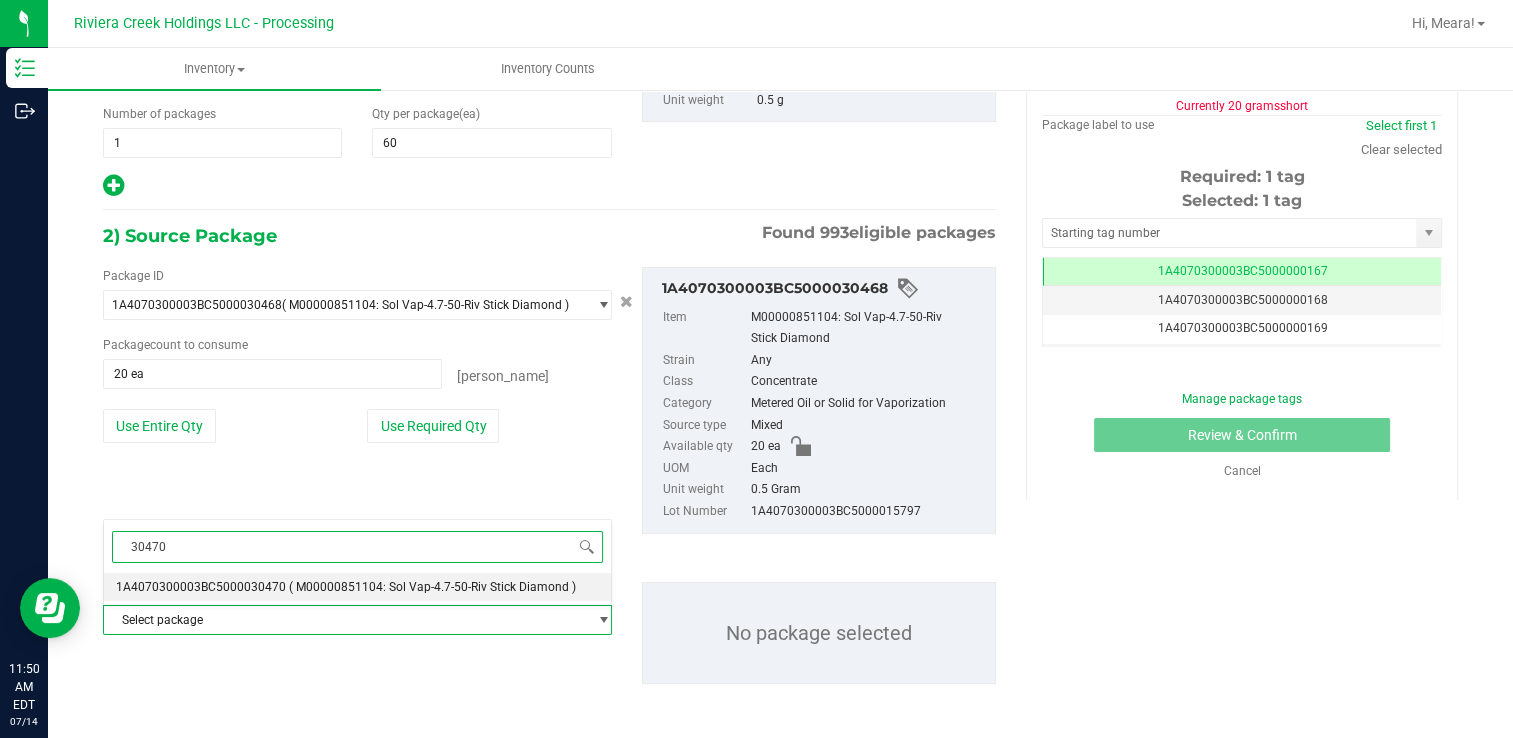 click on "1A4070300003BC5000030470" at bounding box center (201, 587) 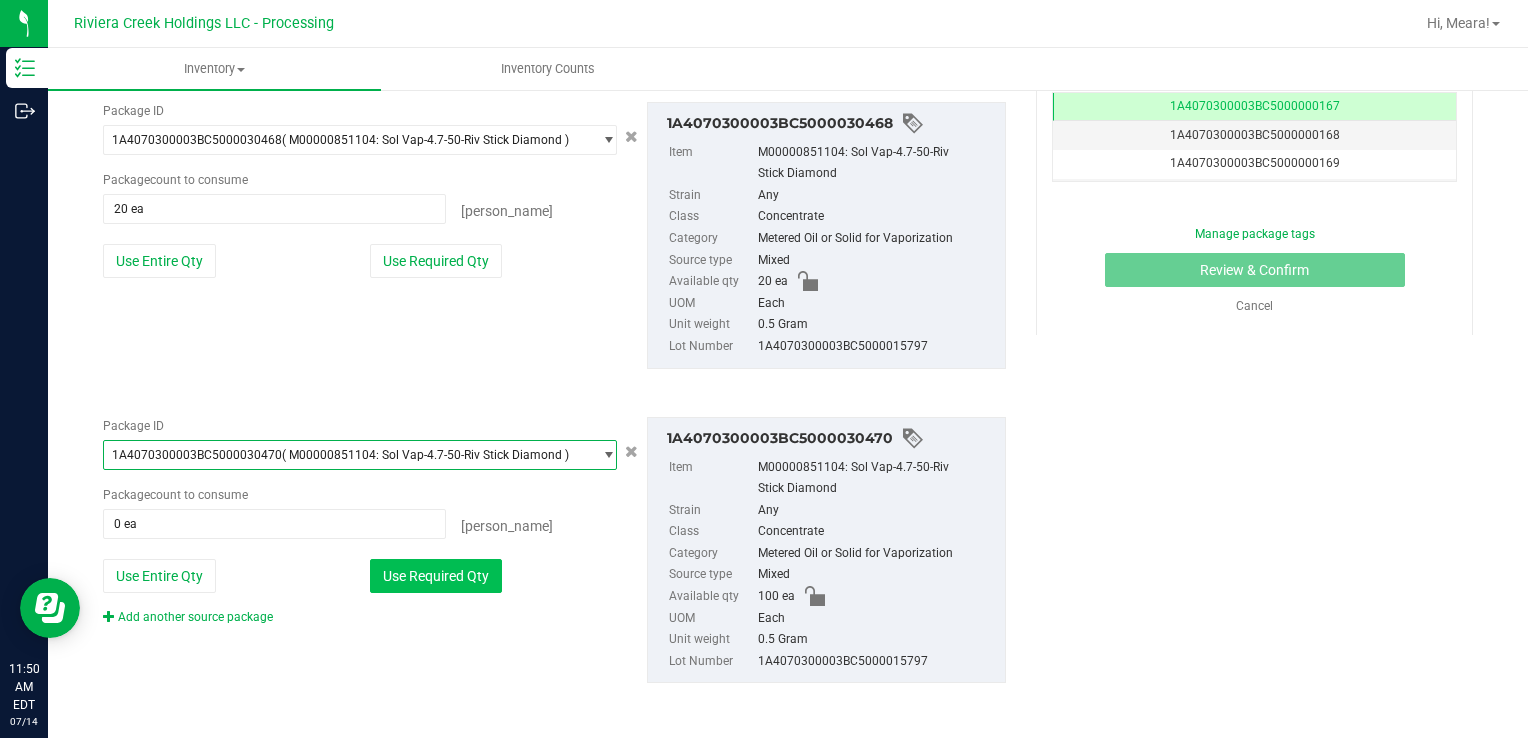 click on "Use Required Qty" at bounding box center (436, 576) 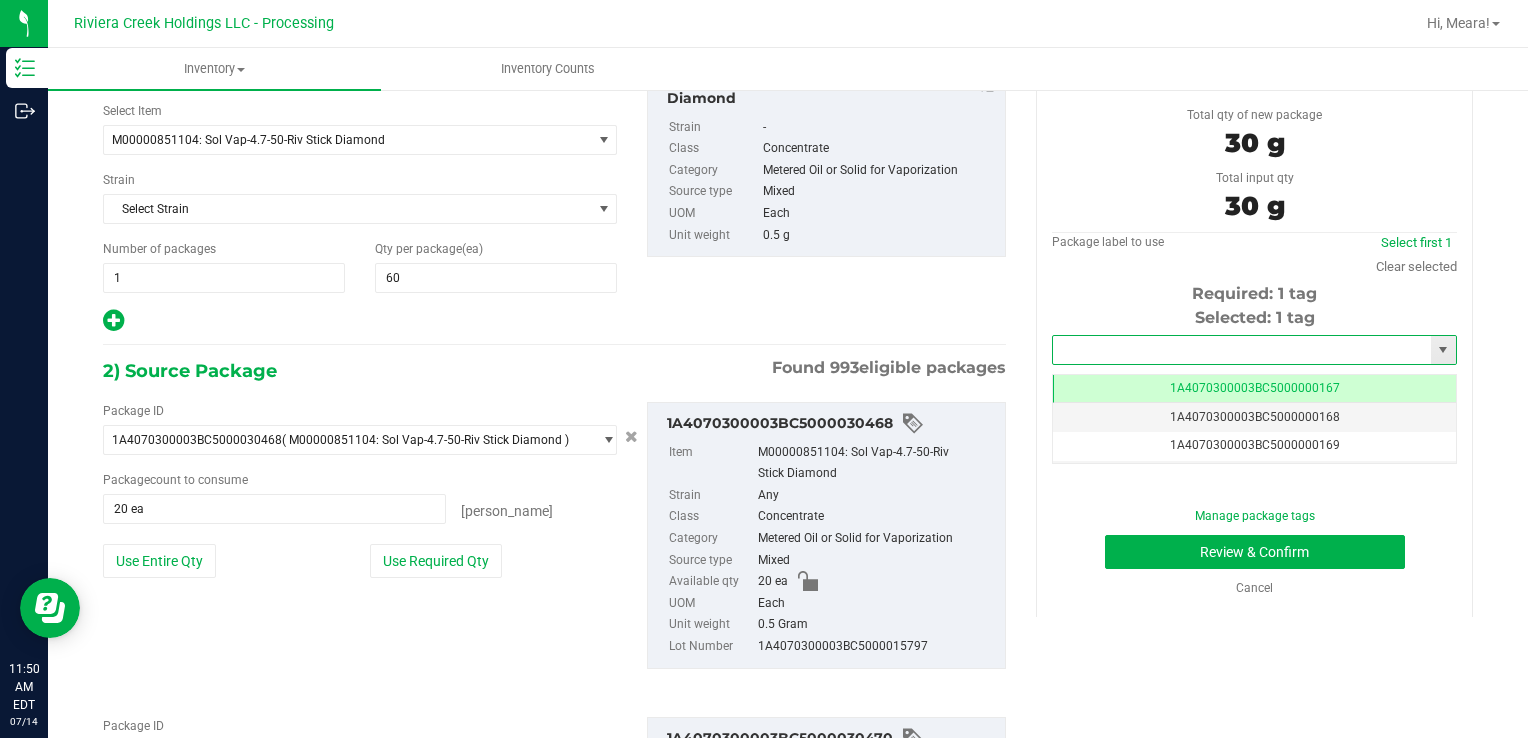 click at bounding box center [1242, 350] 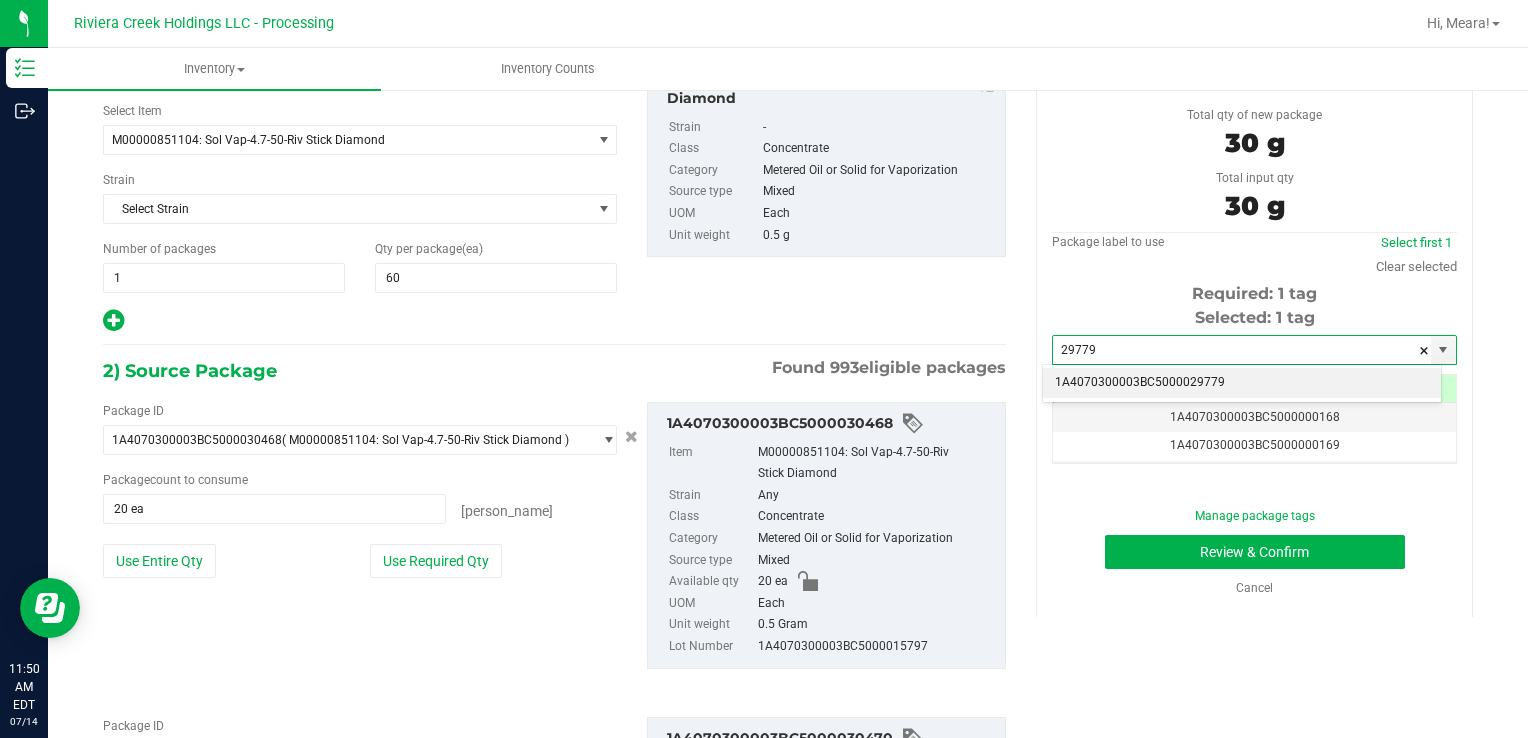 click on "1A4070300003BC5000029779" at bounding box center (1242, 383) 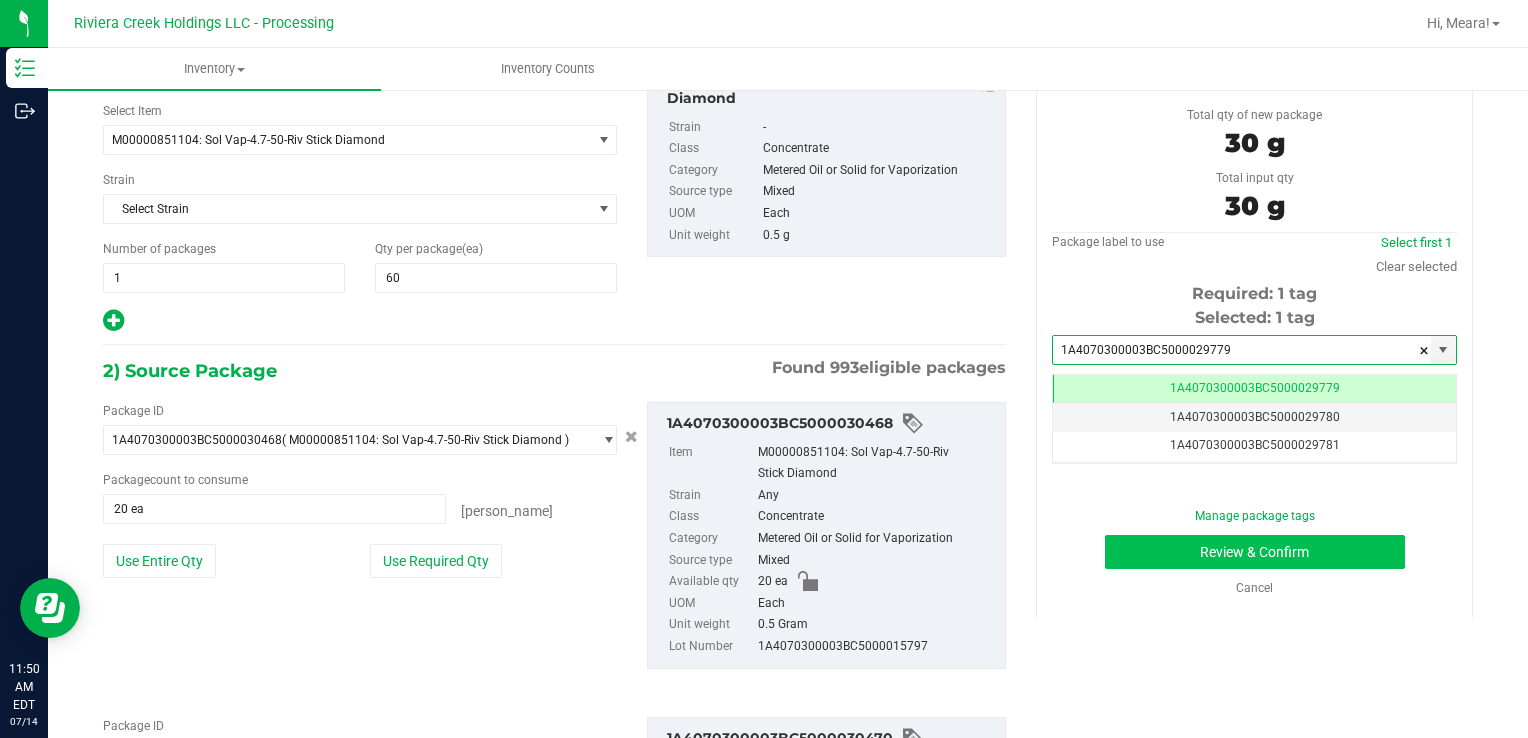 type on "1A4070300003BC5000029779" 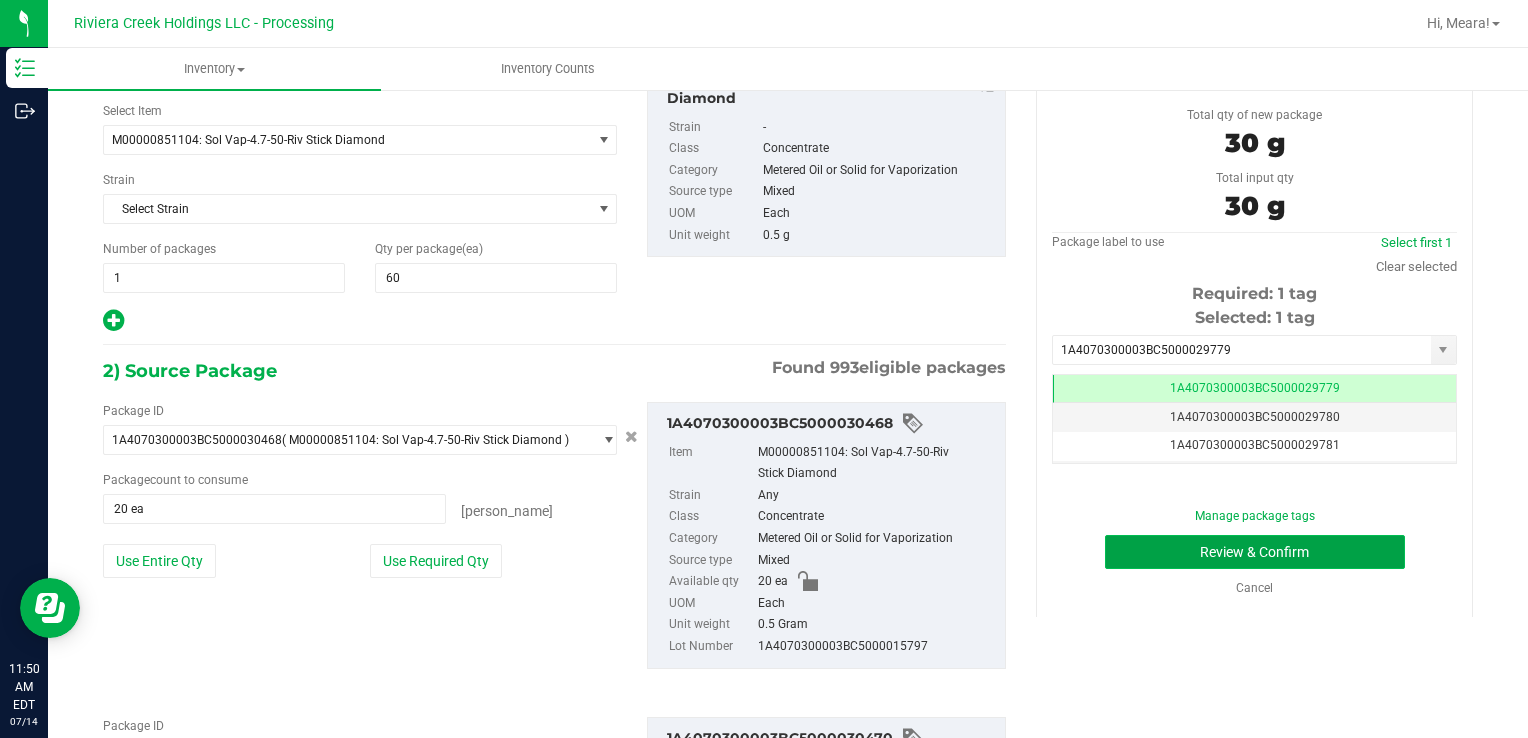 click on "Review & Confirm" at bounding box center (1255, 552) 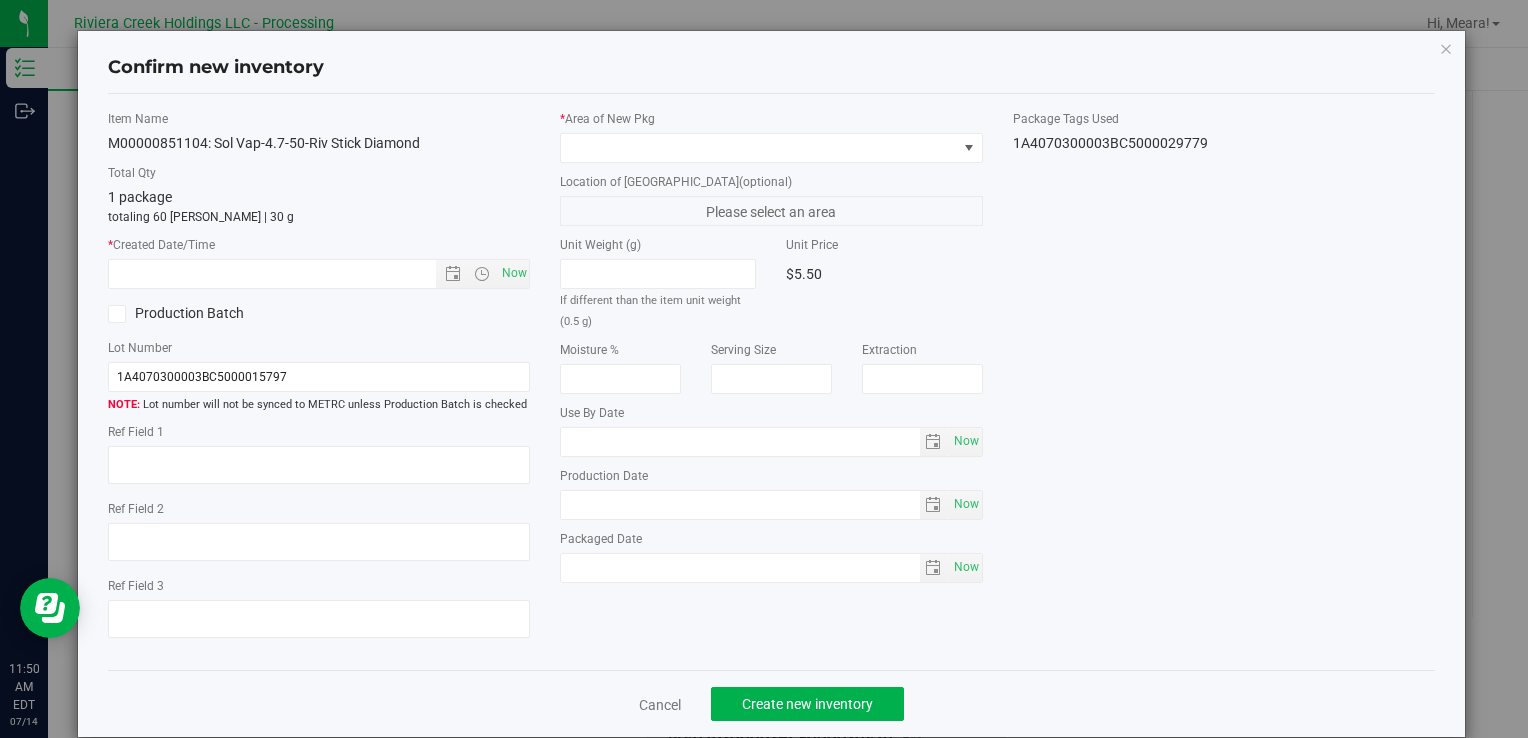 type on "[DATE]" 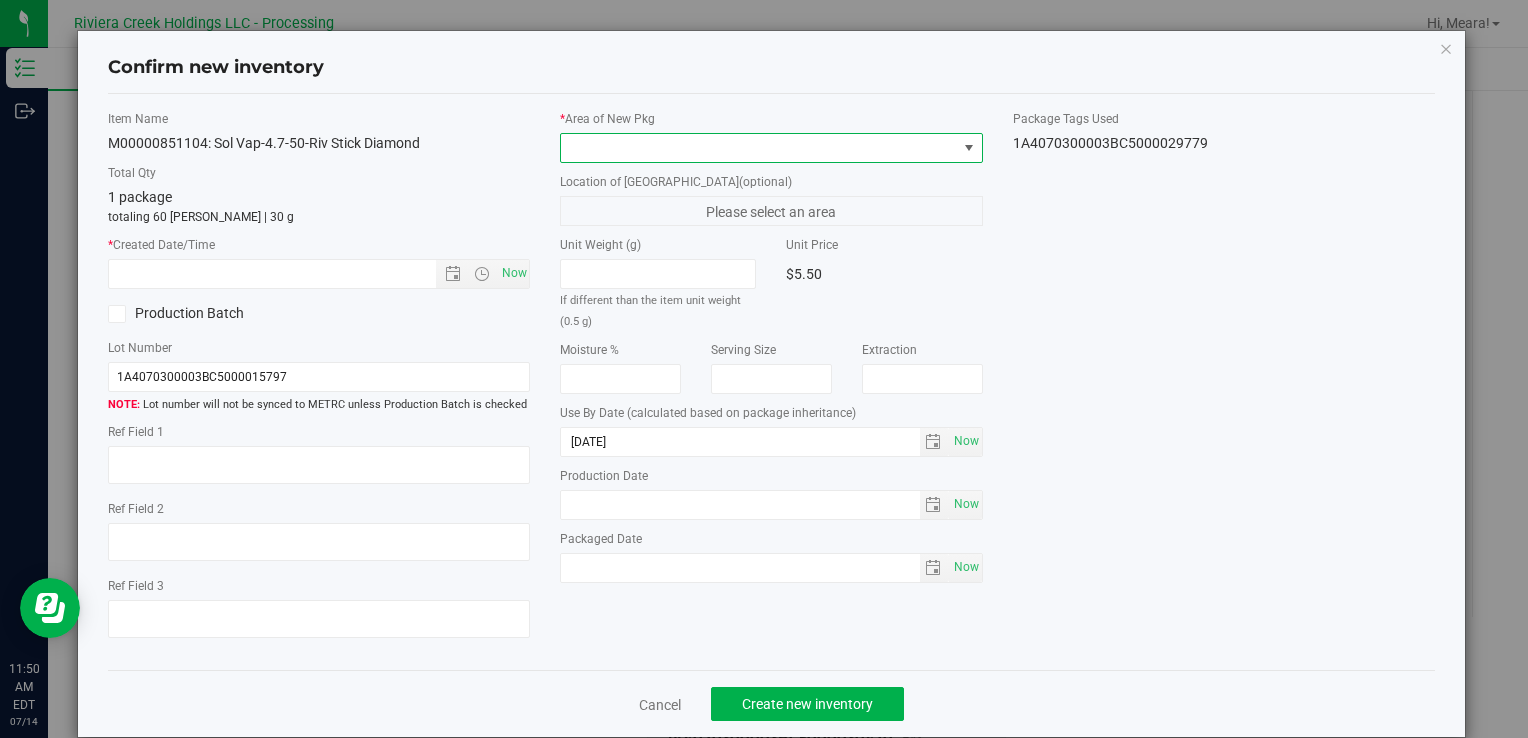 drag, startPoint x: 879, startPoint y: 153, endPoint x: 822, endPoint y: 154, distance: 57.00877 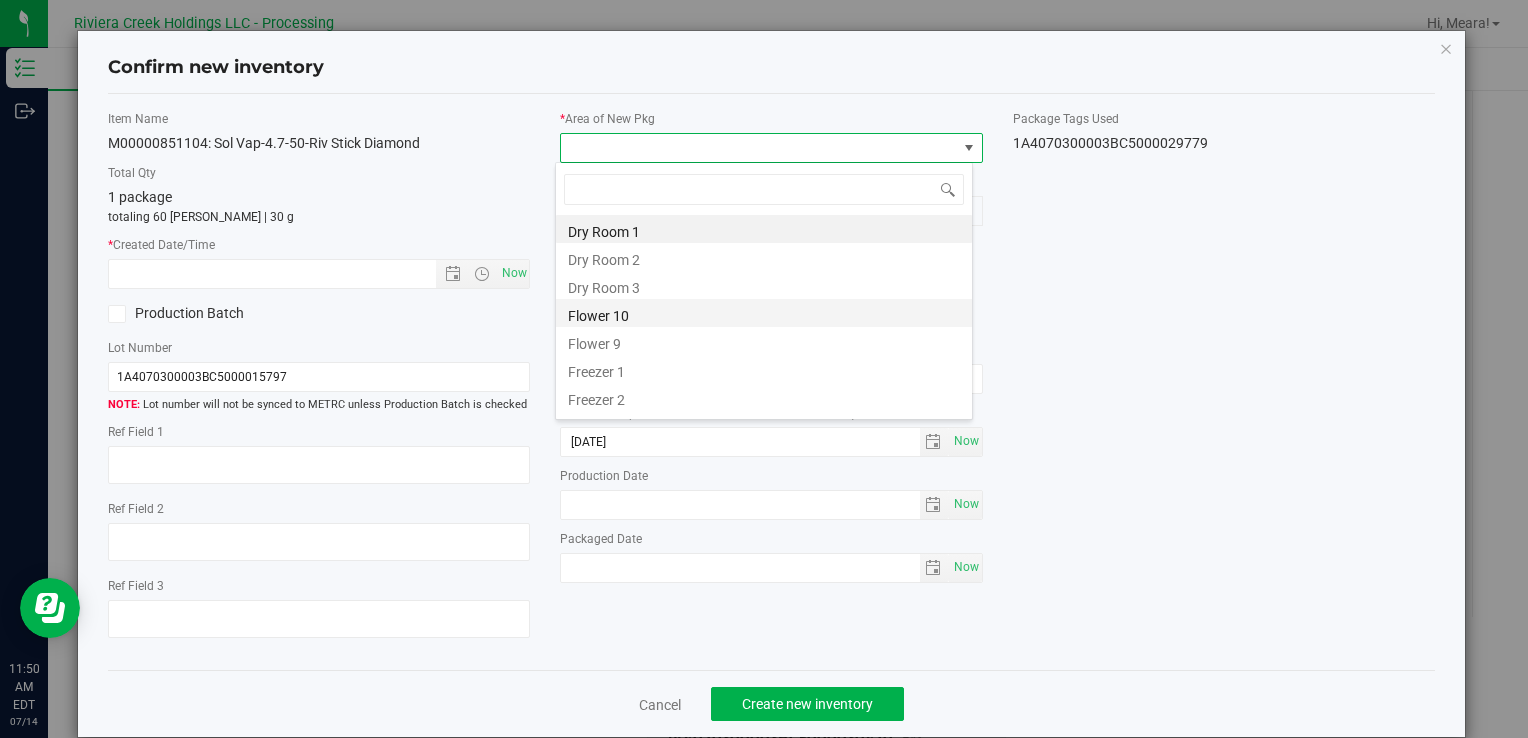 click on "Flower 10" at bounding box center (764, 313) 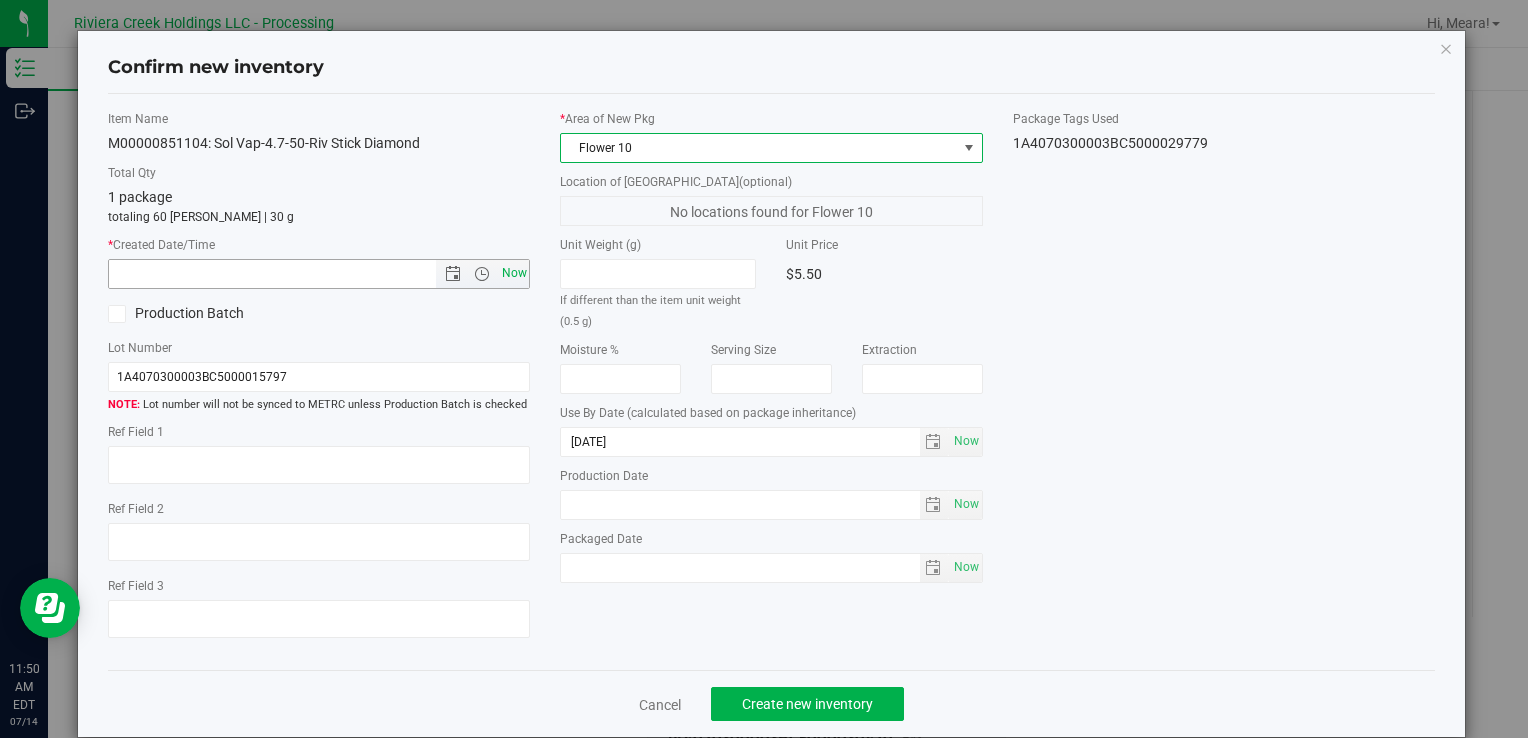 click on "Now" at bounding box center [514, 273] 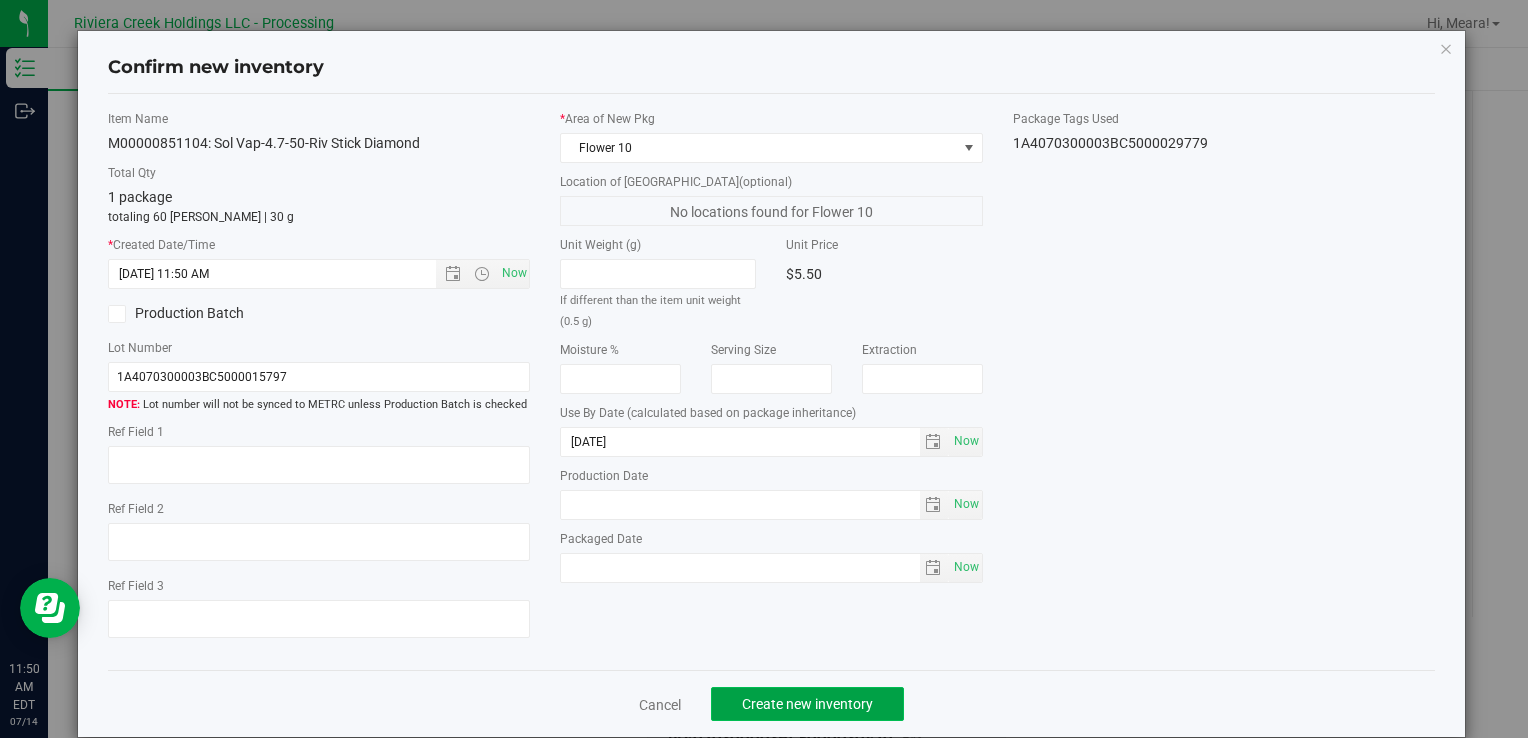 click on "Create new inventory" 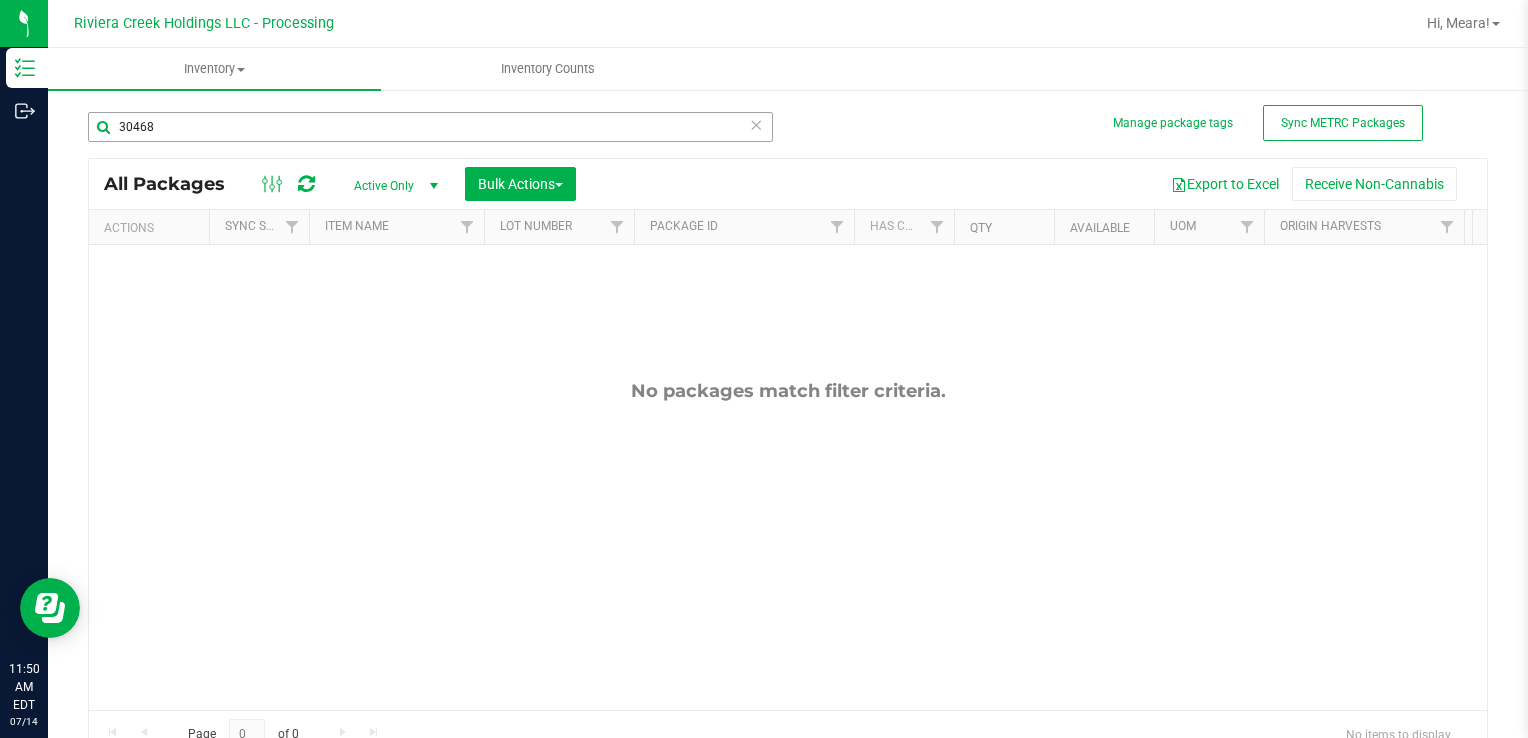 drag, startPoint x: 205, startPoint y: 145, endPoint x: 115, endPoint y: 133, distance: 90.79648 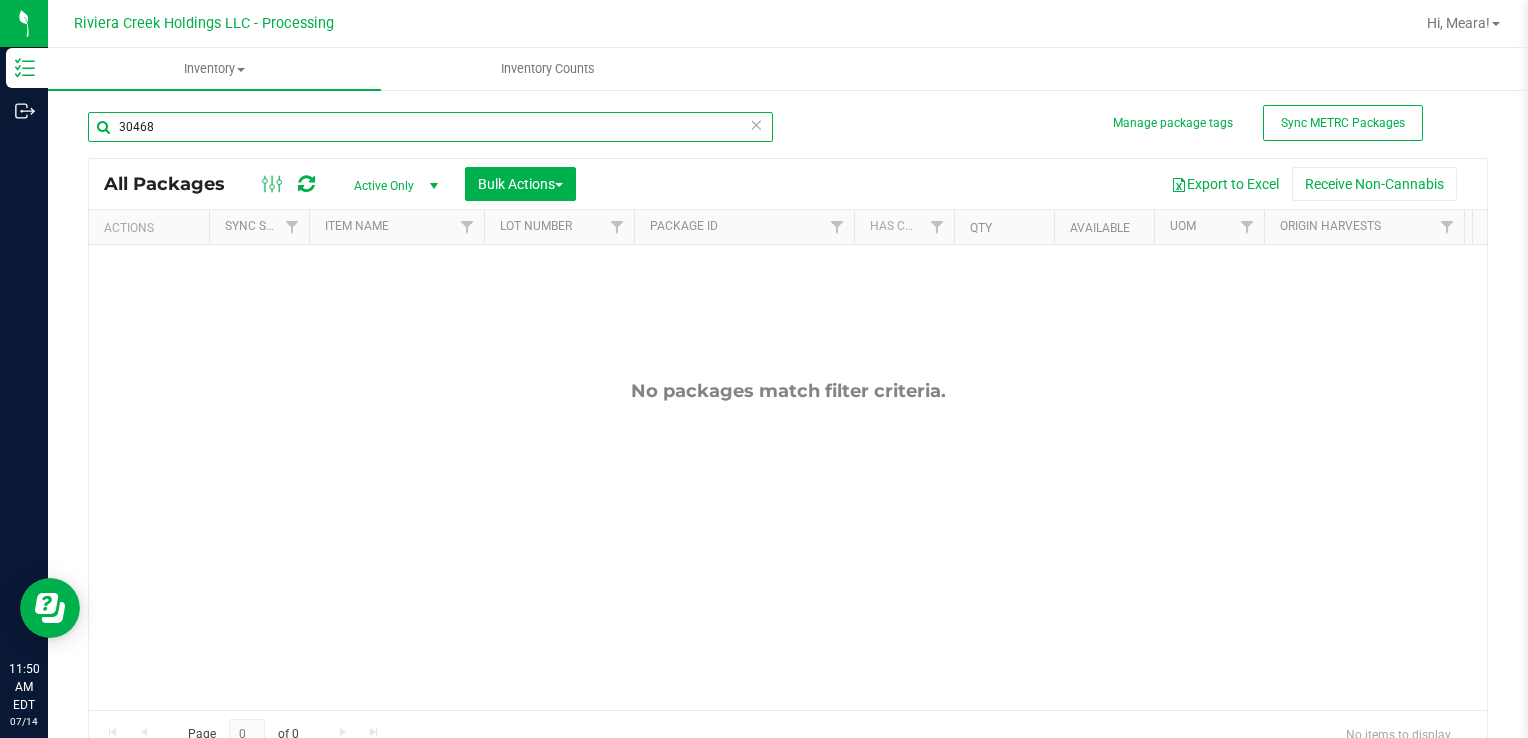 click on "30468" at bounding box center [430, 127] 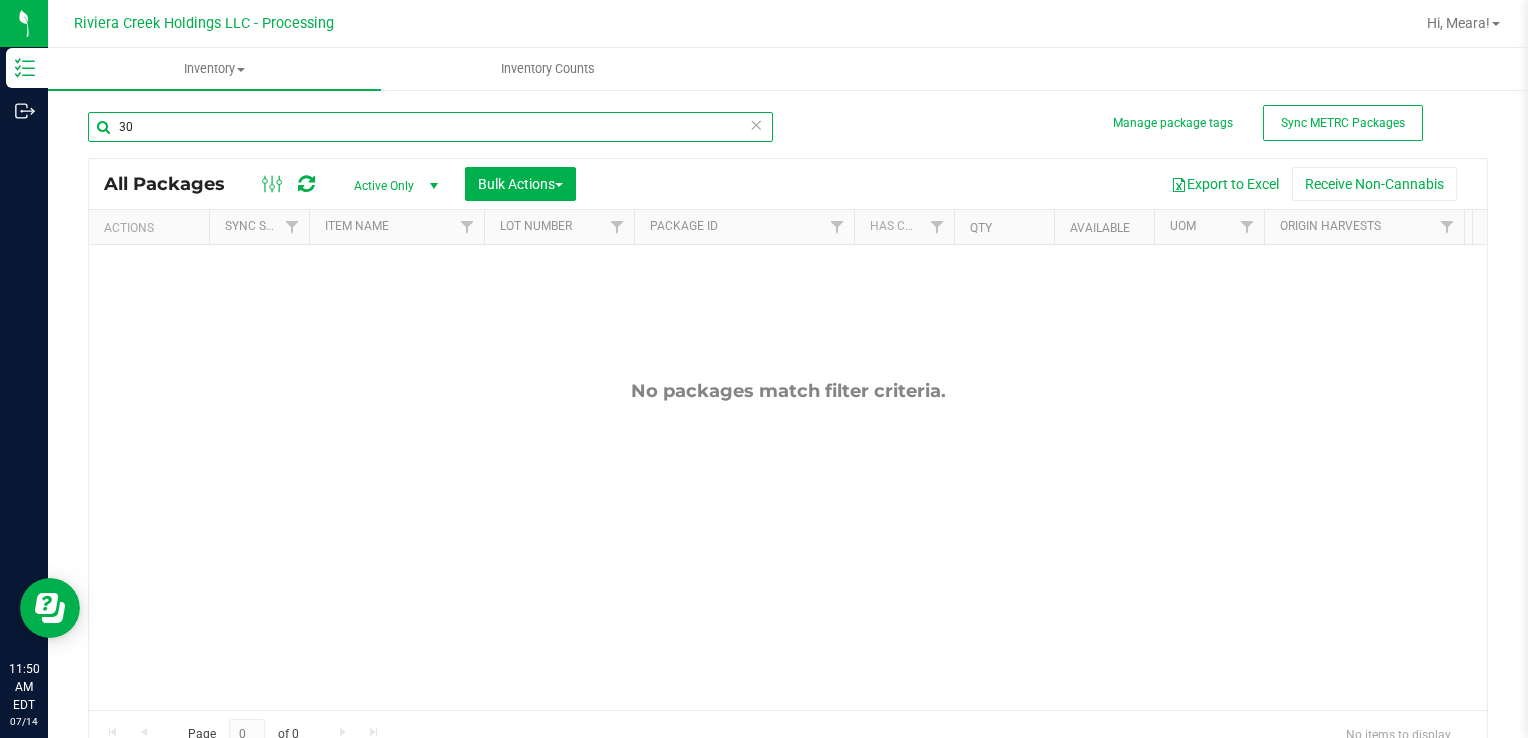 type on "3" 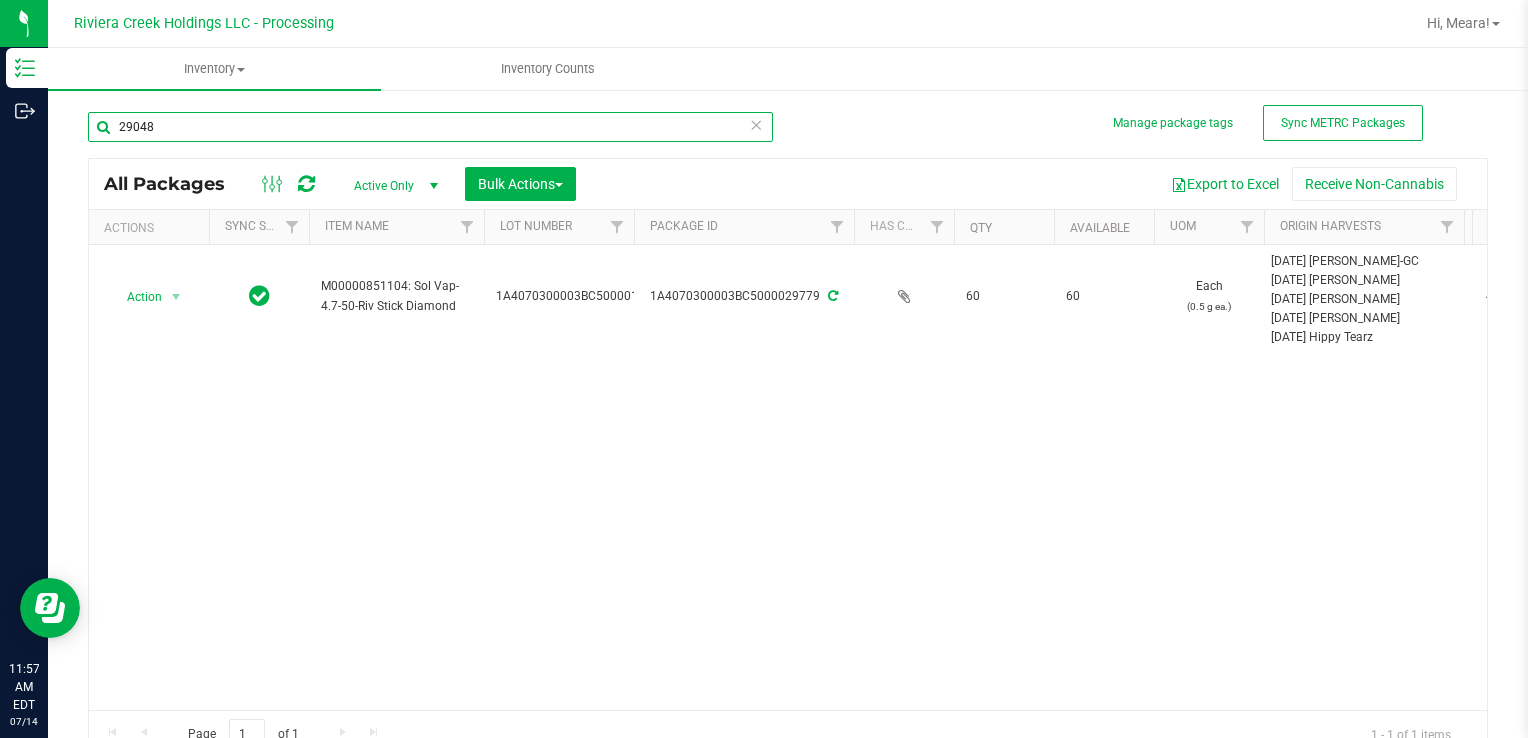 type on "29048" 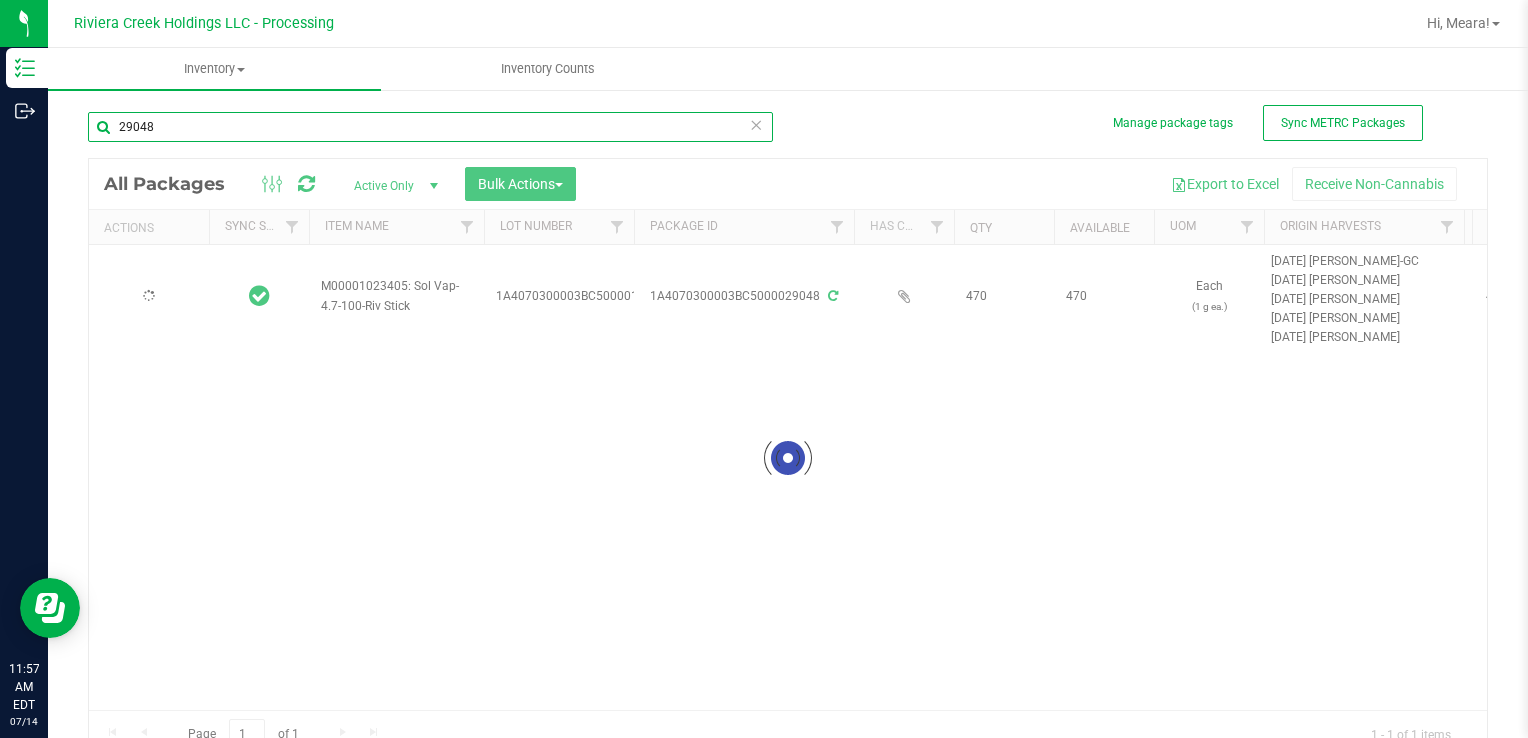 type on "[DATE]" 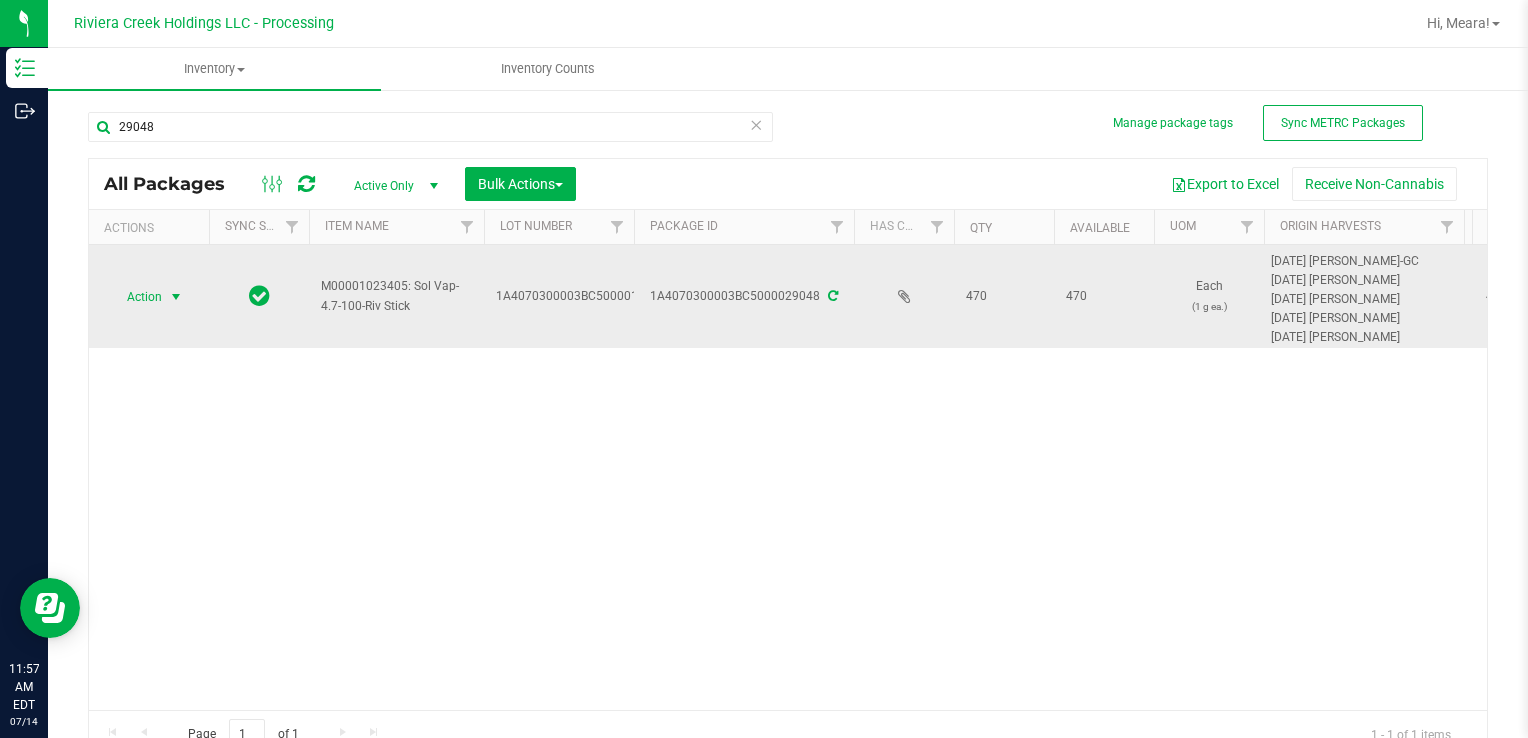 click at bounding box center [176, 297] 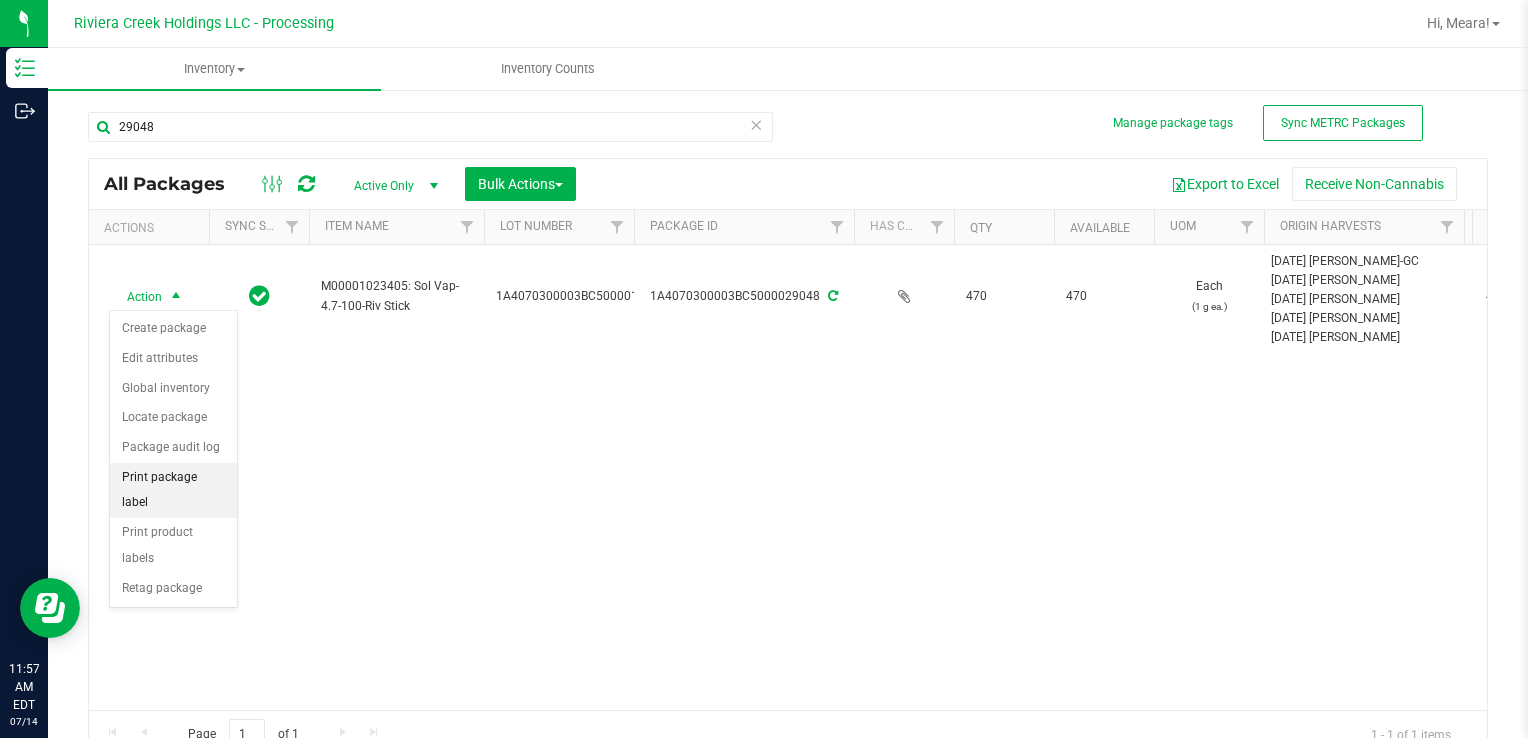 click on "Print package label" at bounding box center [173, 490] 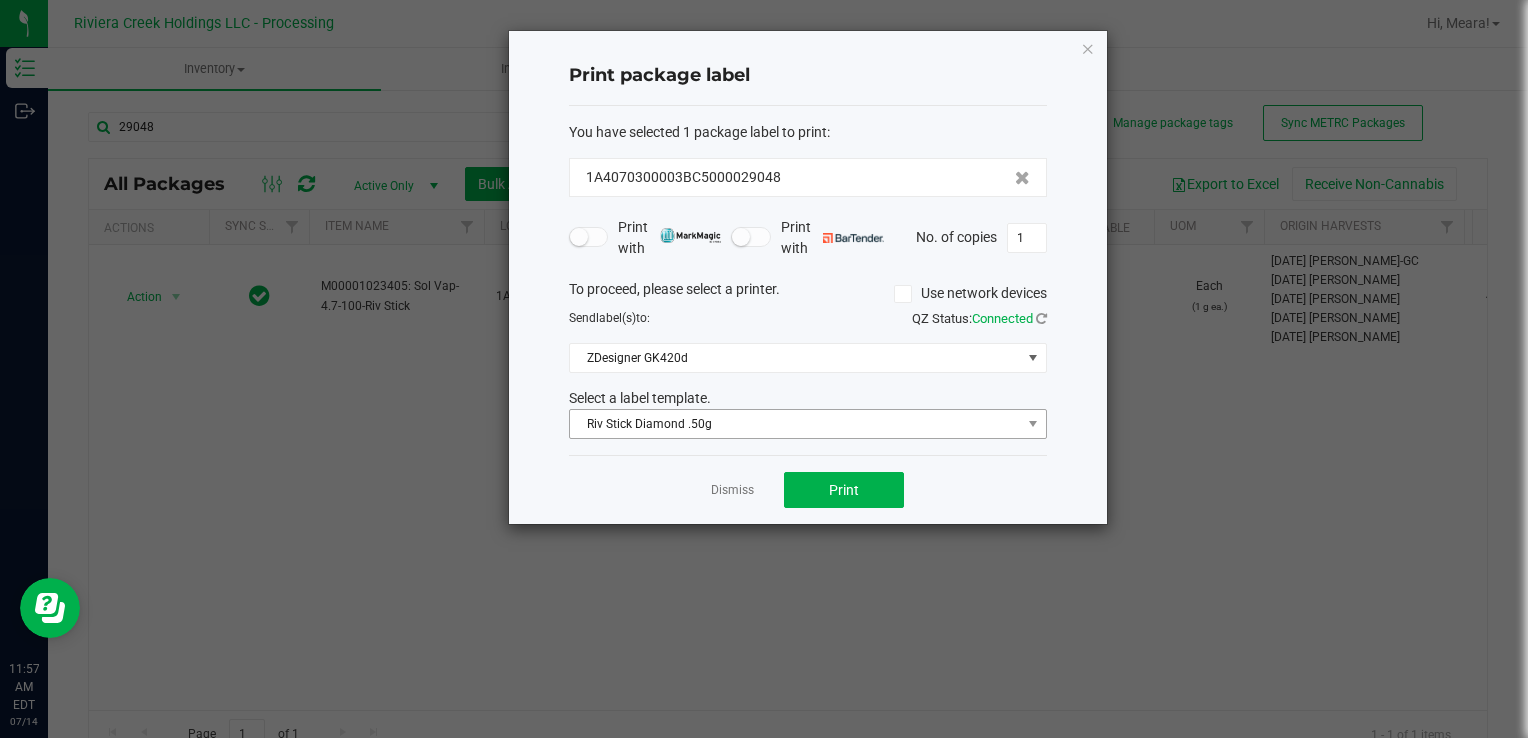 drag, startPoint x: 670, startPoint y: 442, endPoint x: 663, endPoint y: 430, distance: 13.892444 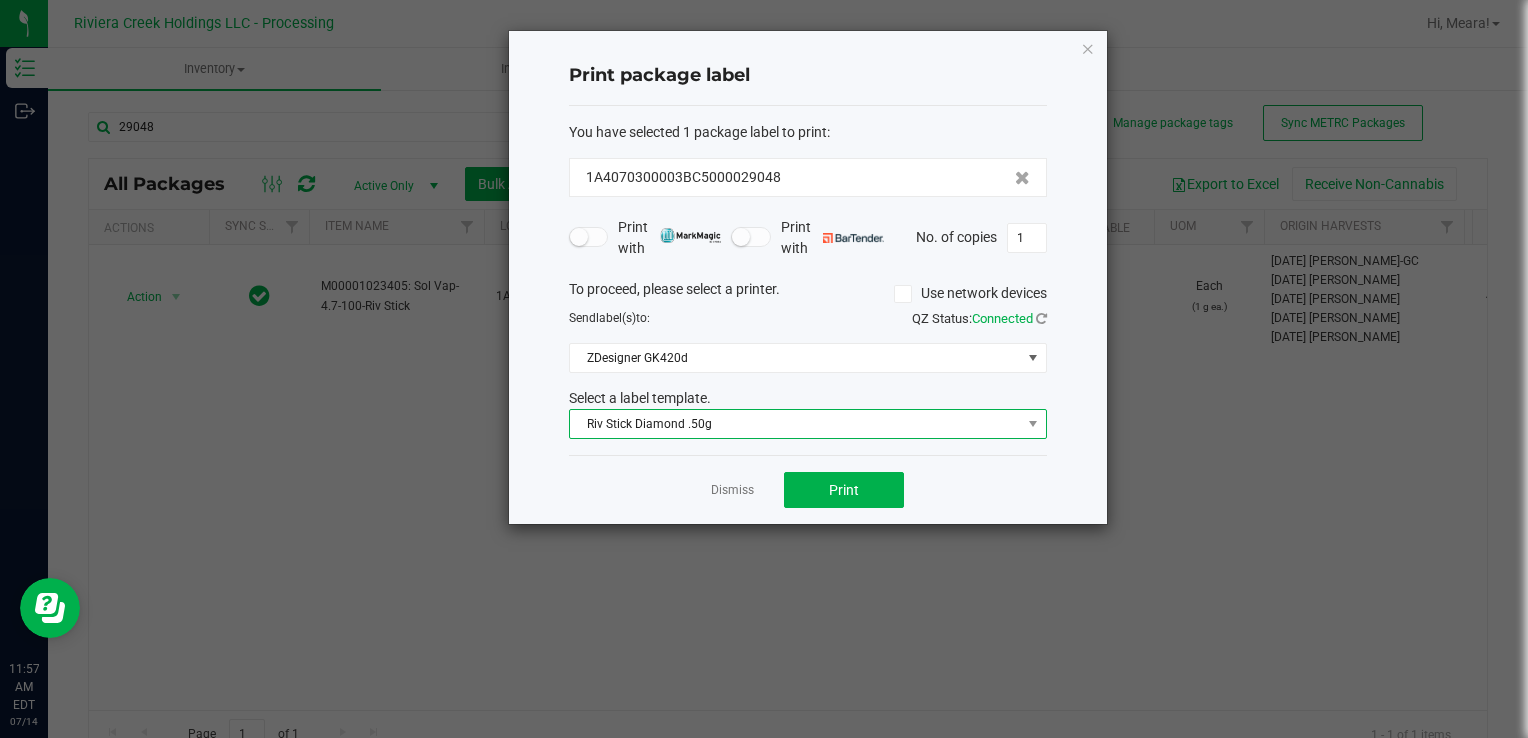 click on "Riv Stick Diamond .50g" at bounding box center [795, 424] 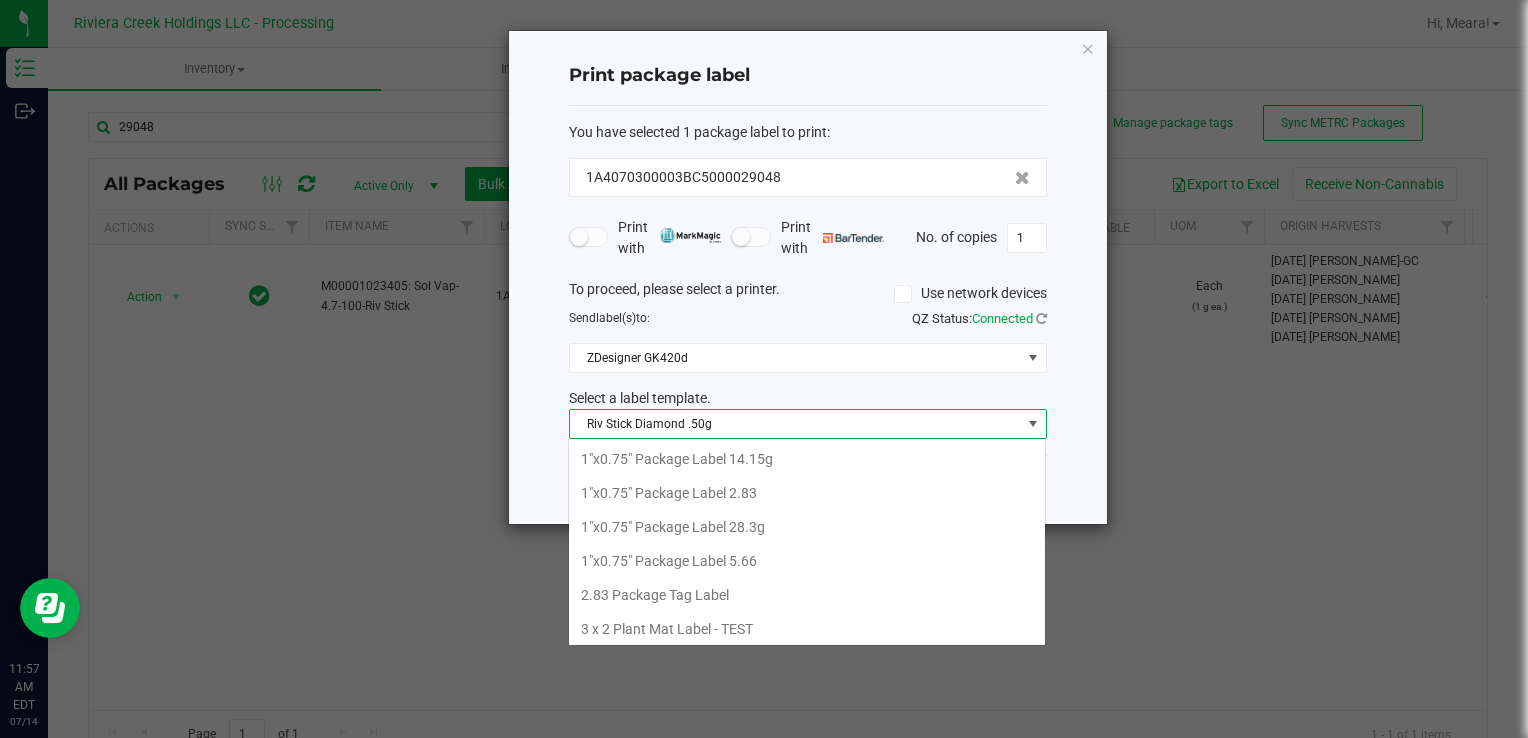 scroll, scrollTop: 99970, scrollLeft: 99521, axis: both 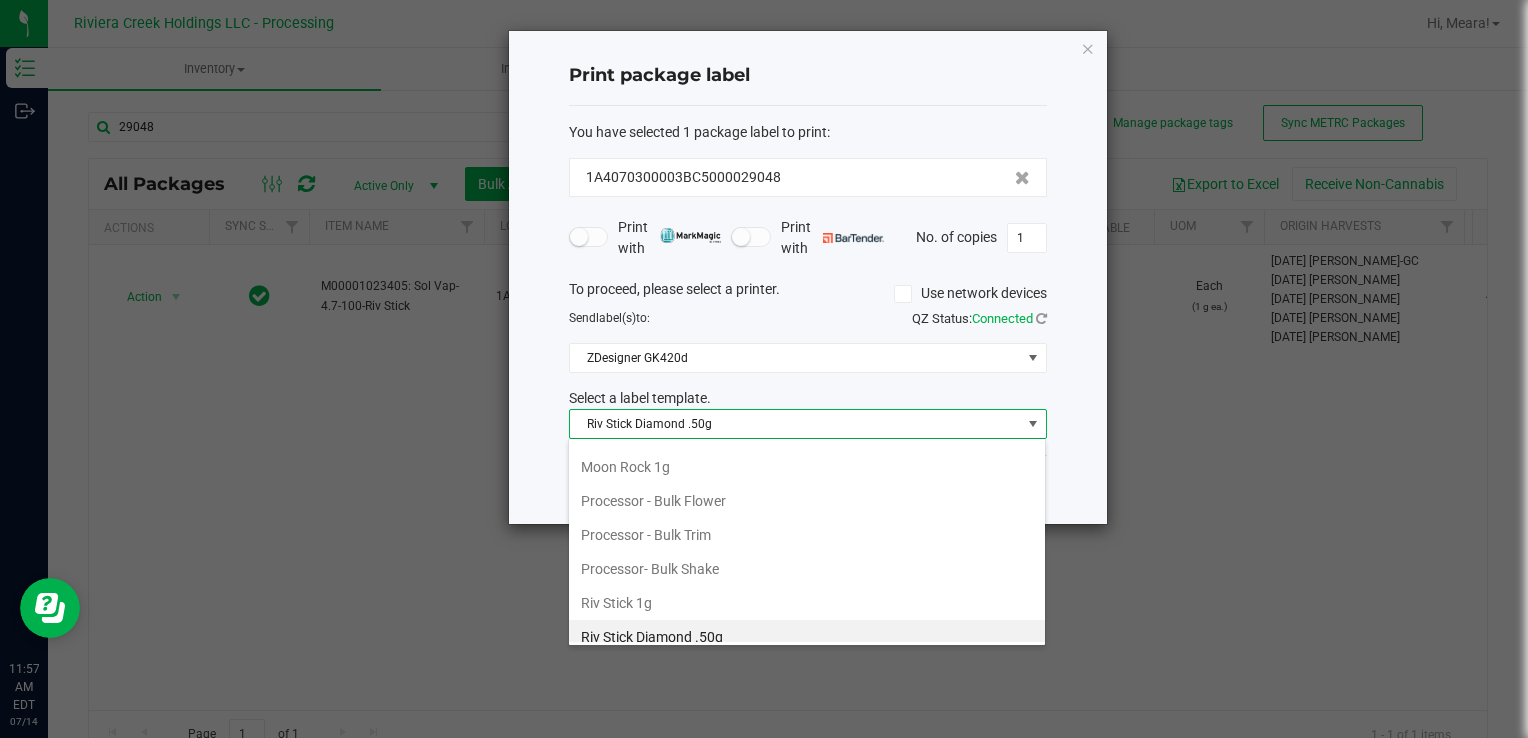 drag, startPoint x: 677, startPoint y: 590, endPoint x: 897, endPoint y: 279, distance: 380.9475 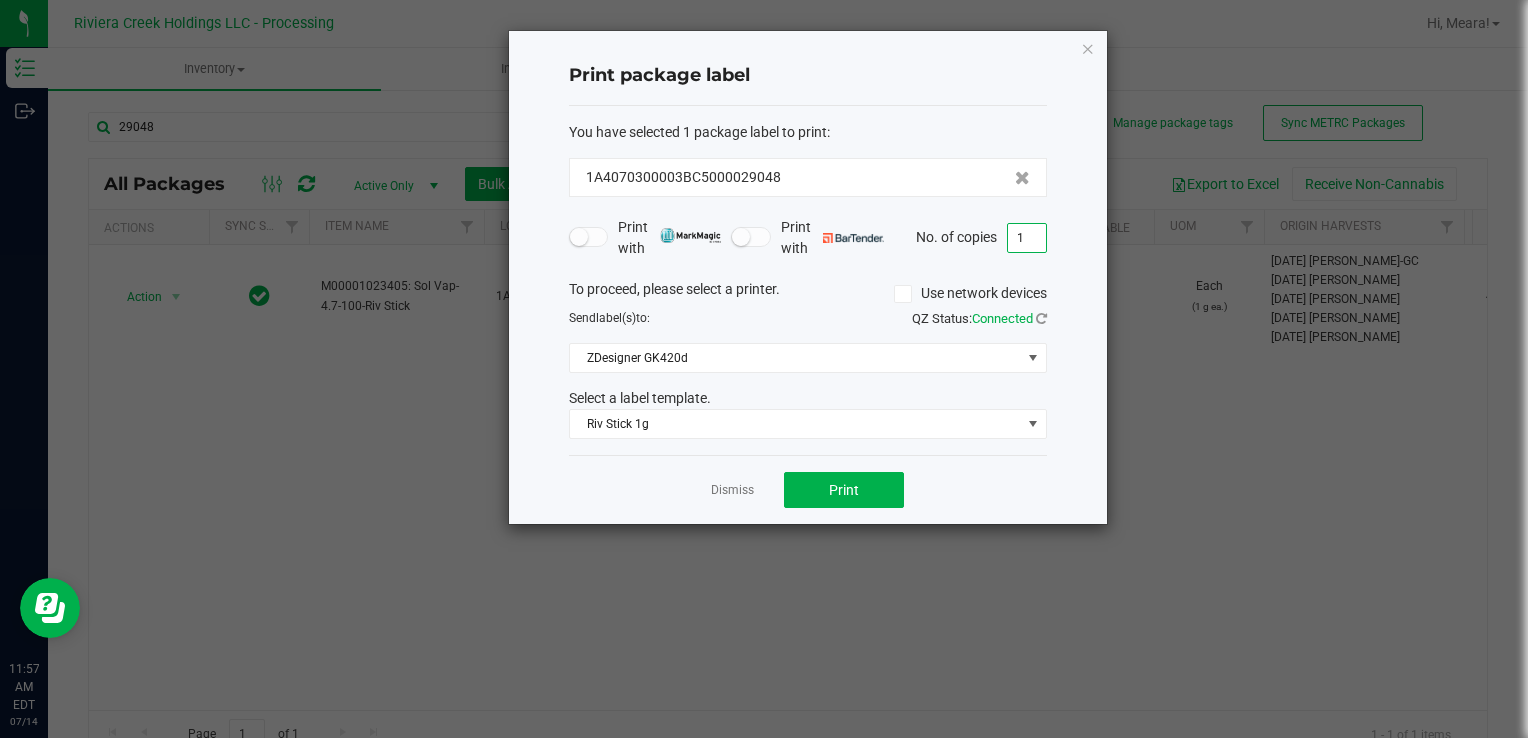 click on "1" at bounding box center [1027, 238] 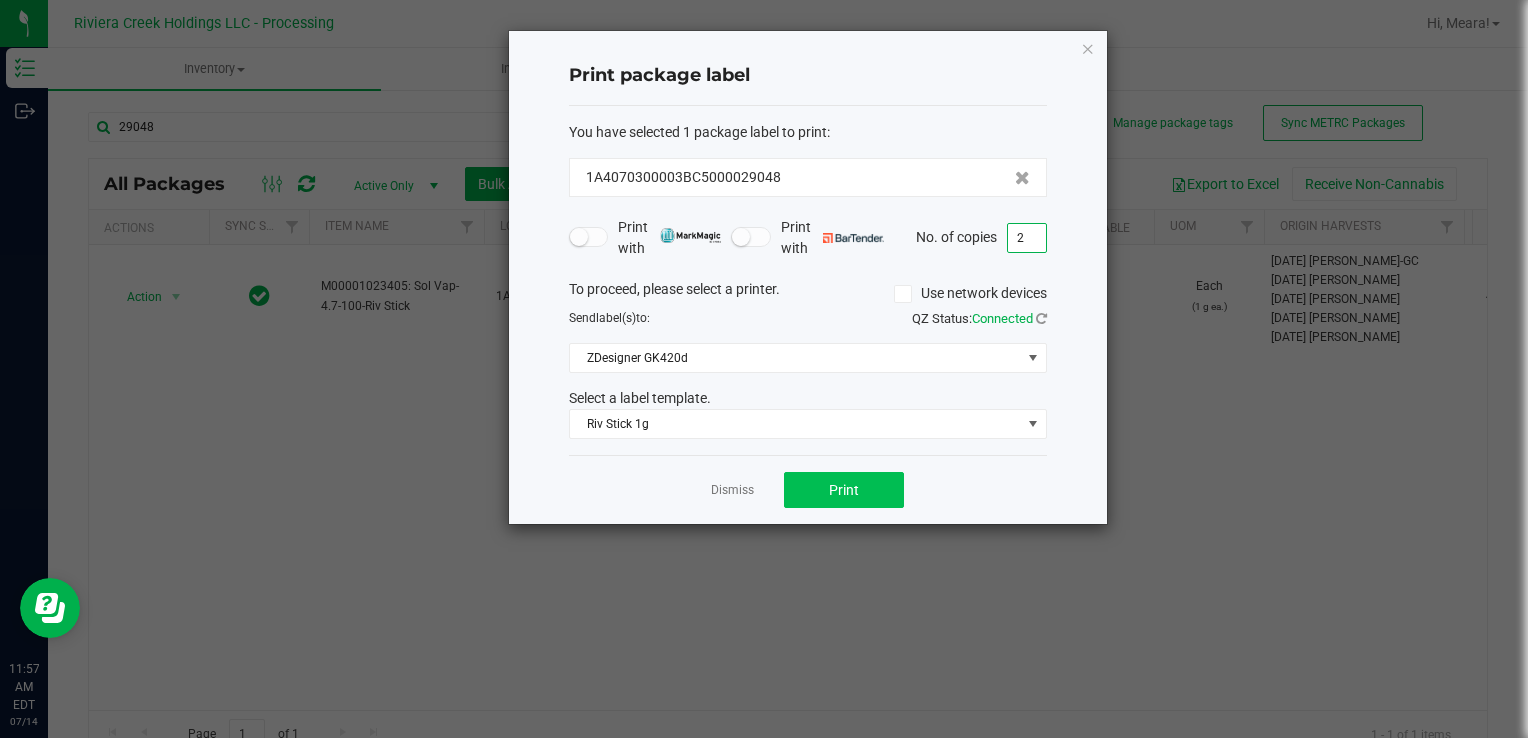 type on "2" 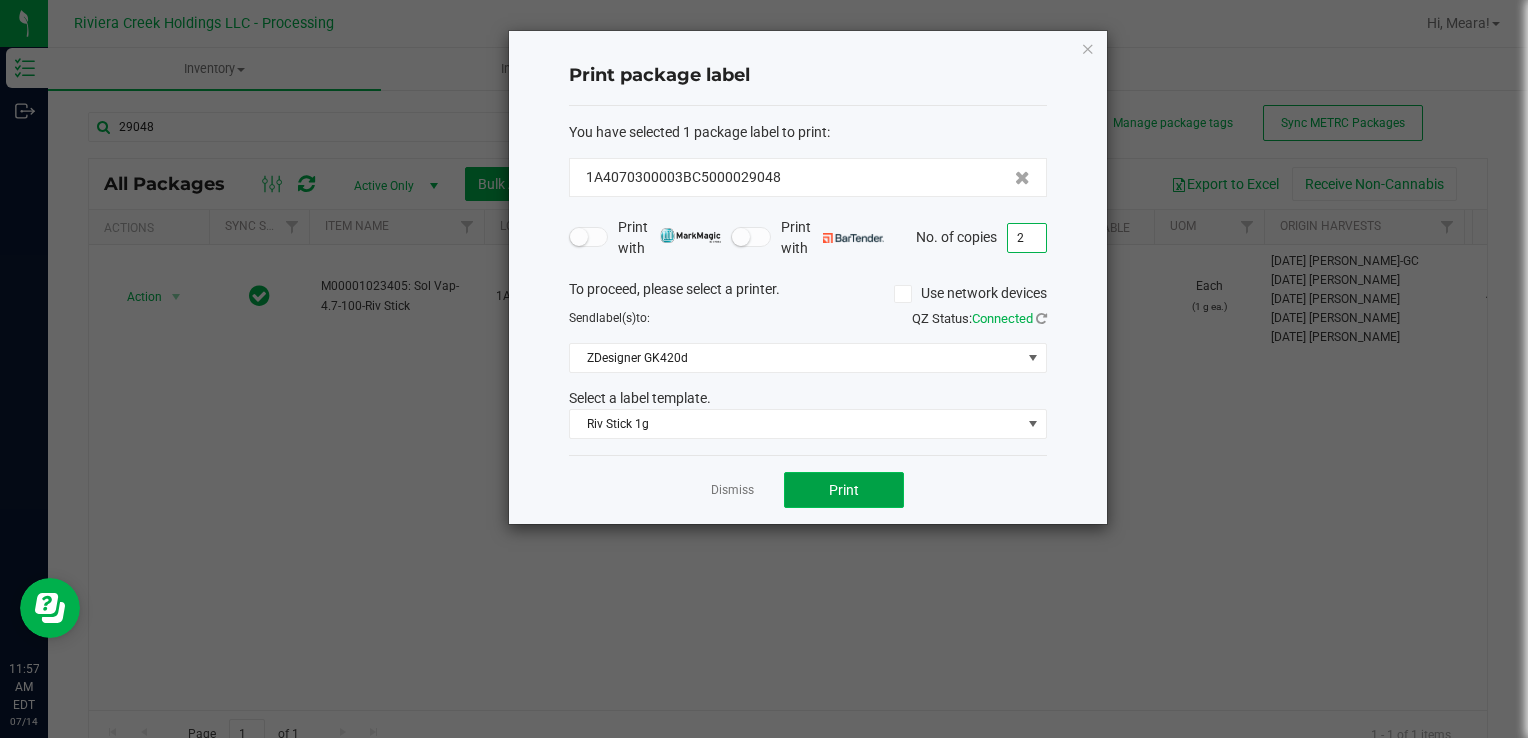 click on "Print" 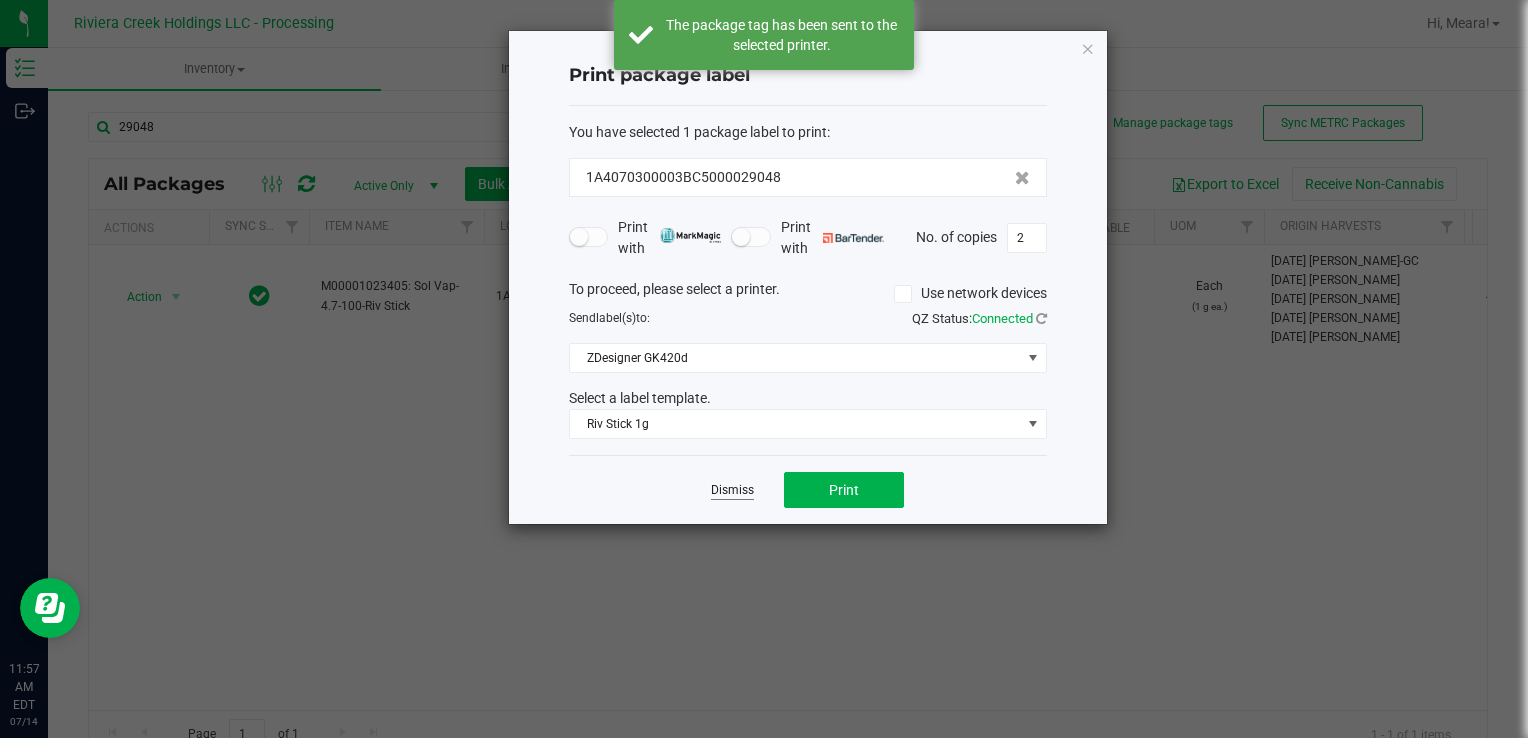 click on "Dismiss" 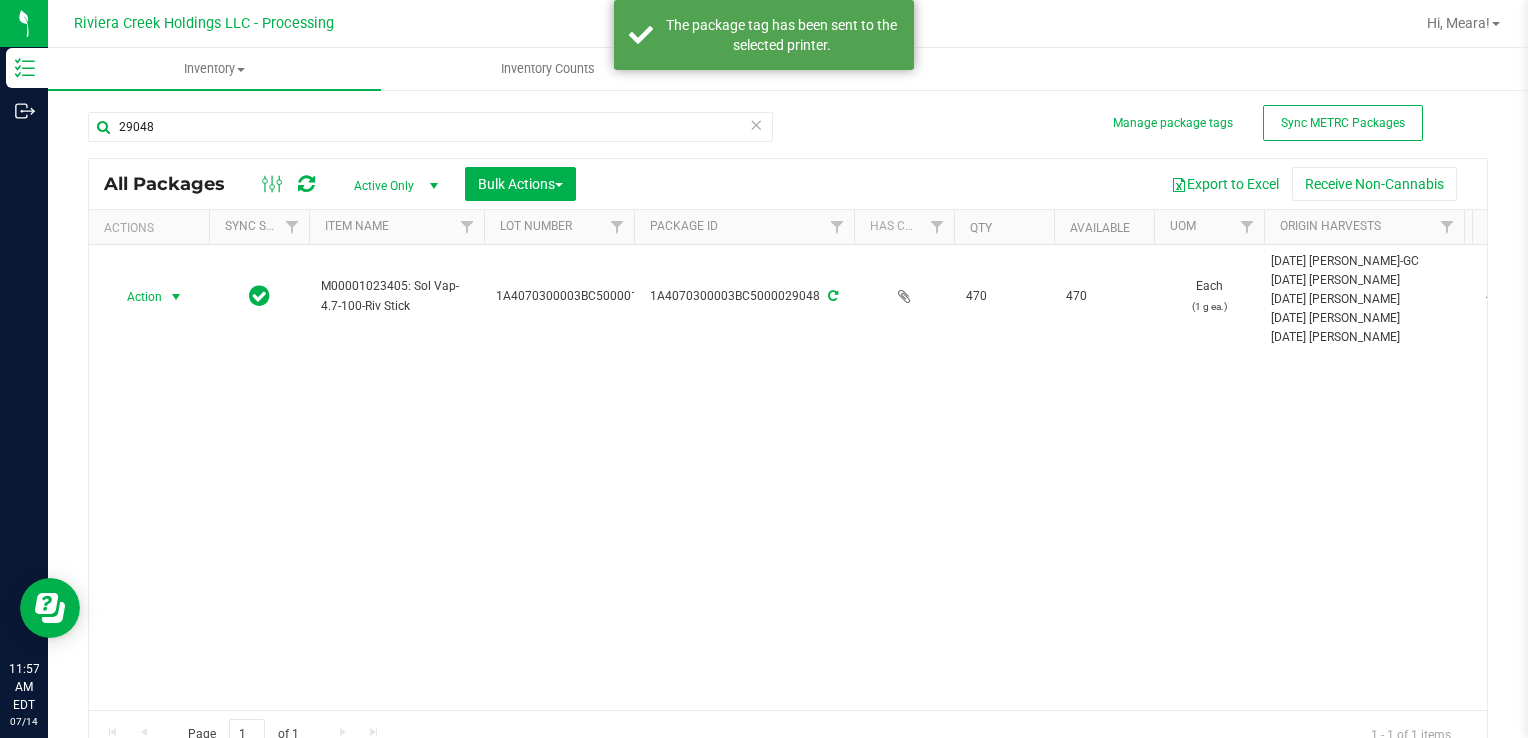 drag, startPoint x: 177, startPoint y: 306, endPoint x: 181, endPoint y: 320, distance: 14.56022 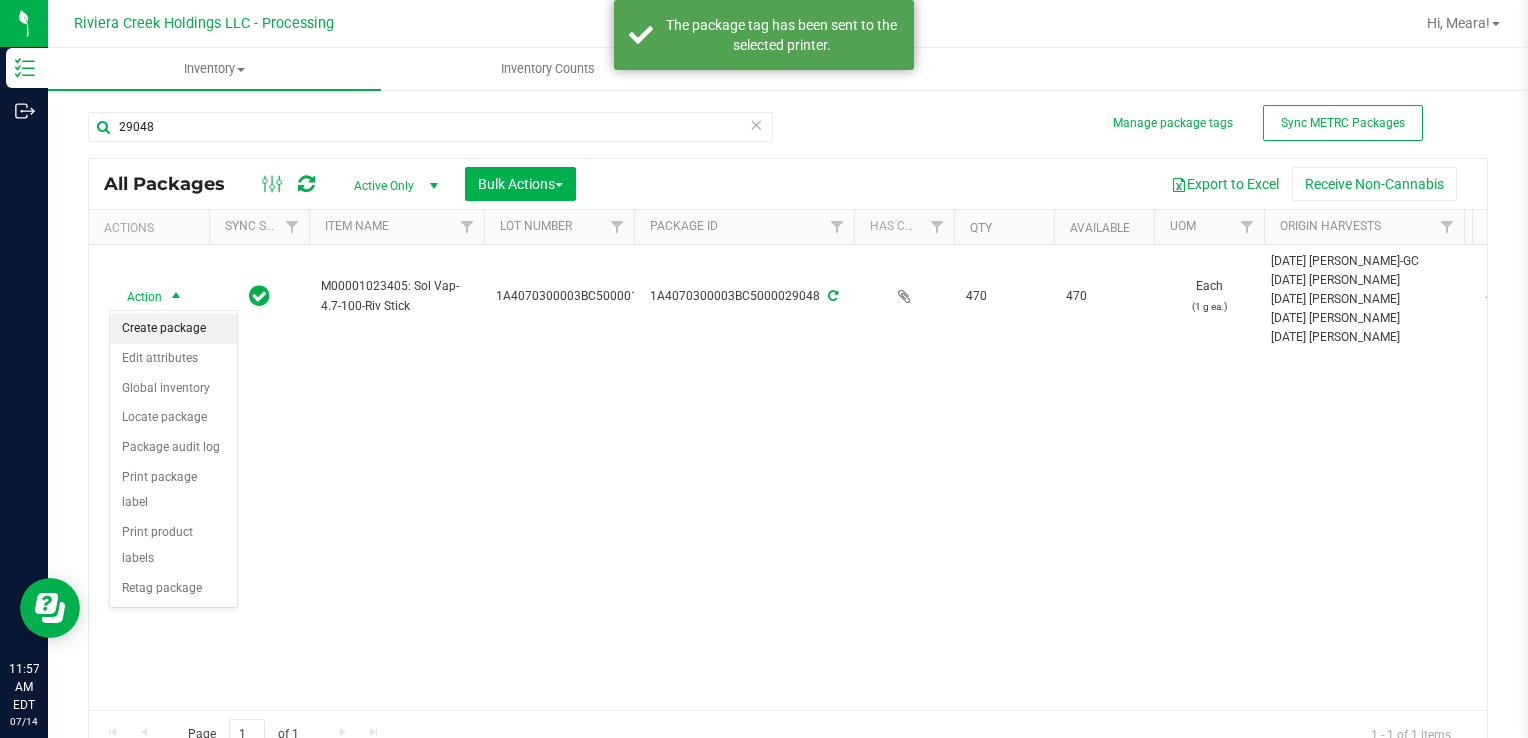 click on "Create package" at bounding box center (173, 329) 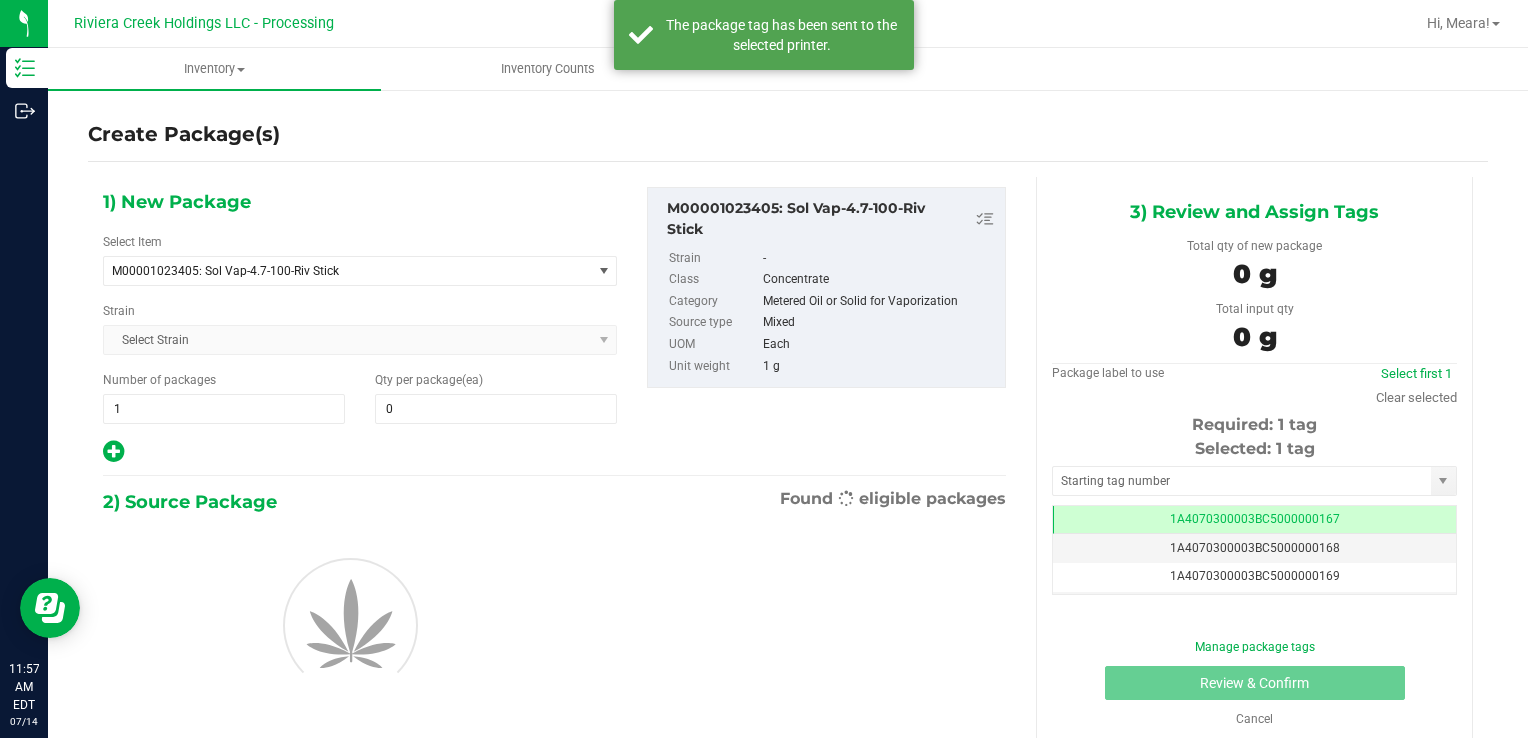 scroll, scrollTop: 0, scrollLeft: 0, axis: both 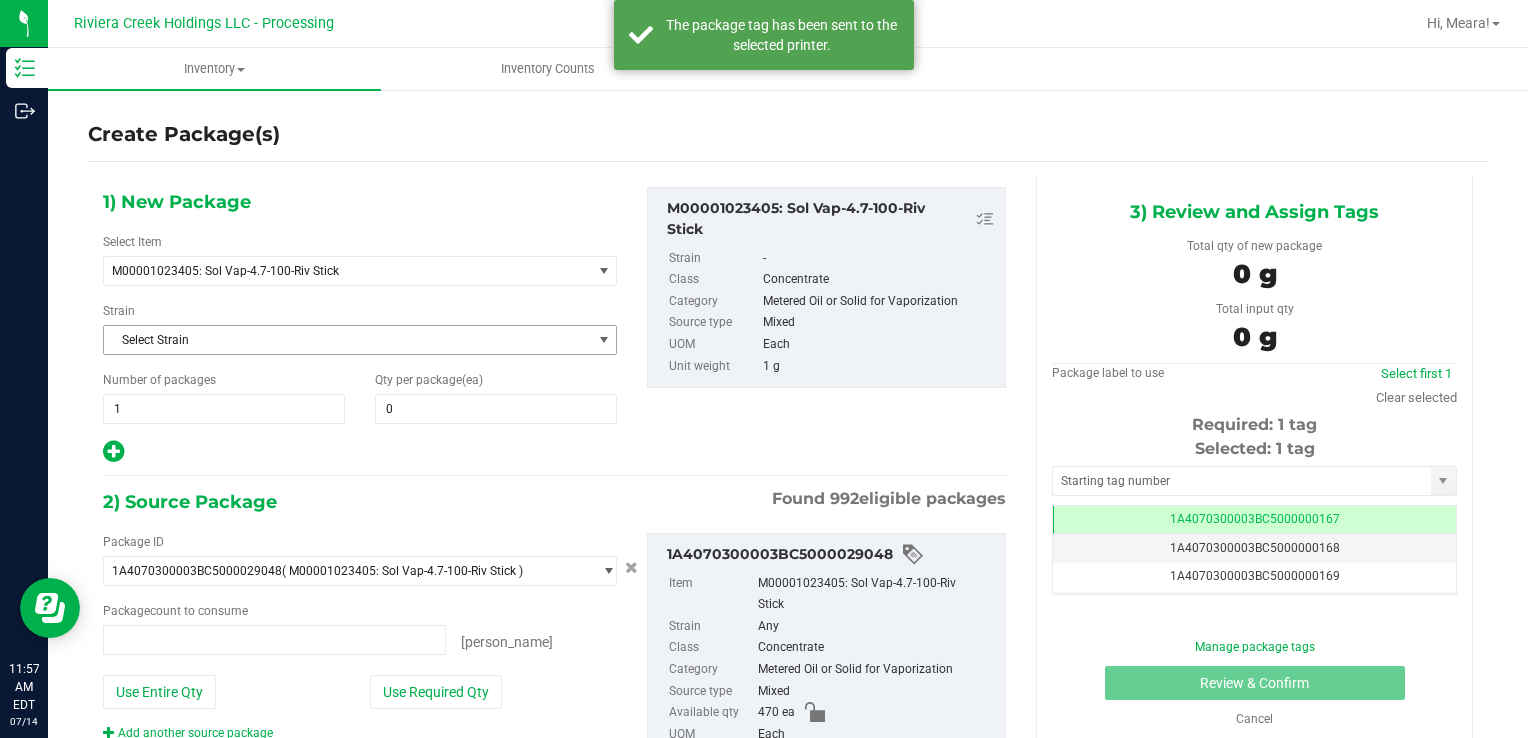 type on "0 ea" 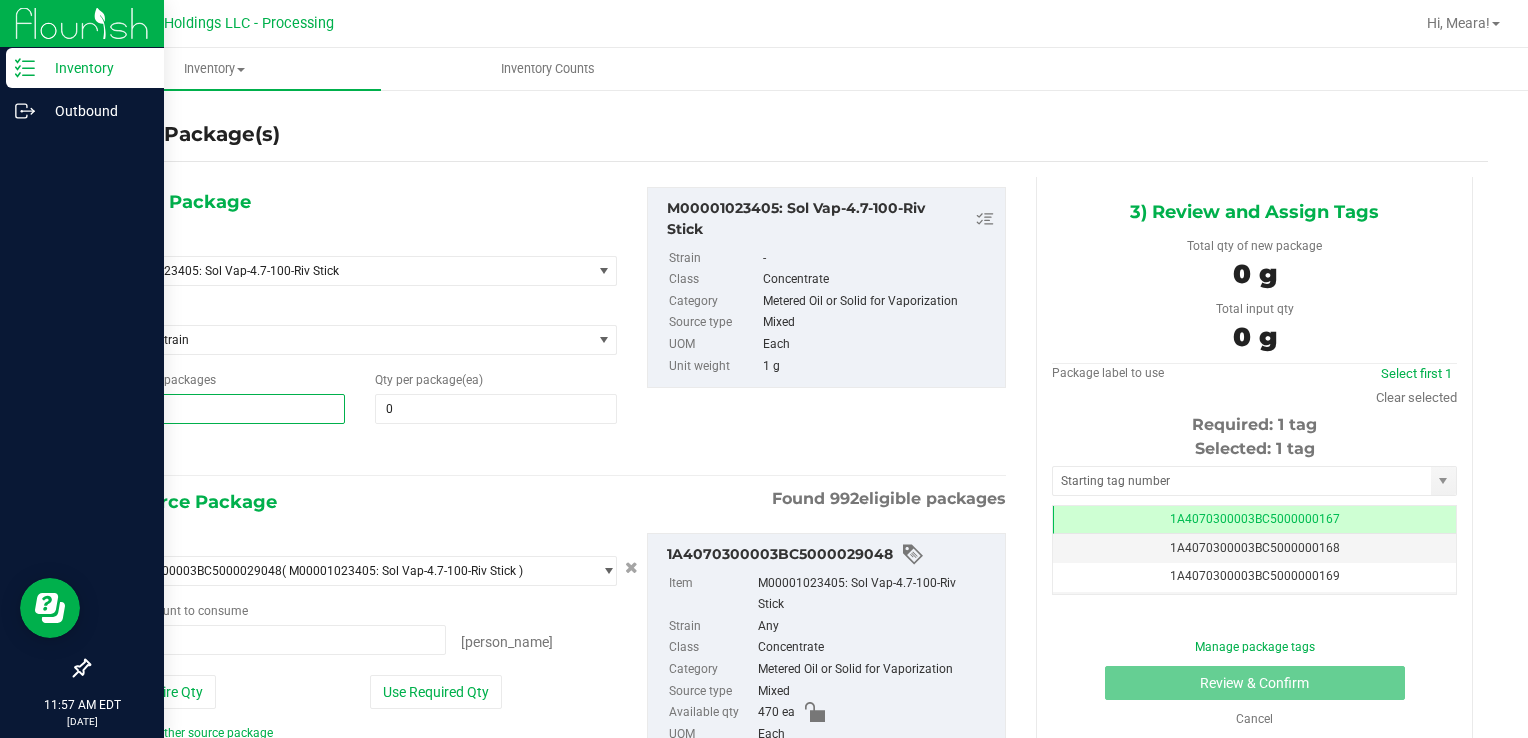 drag, startPoint x: 138, startPoint y: 407, endPoint x: 112, endPoint y: 398, distance: 27.513634 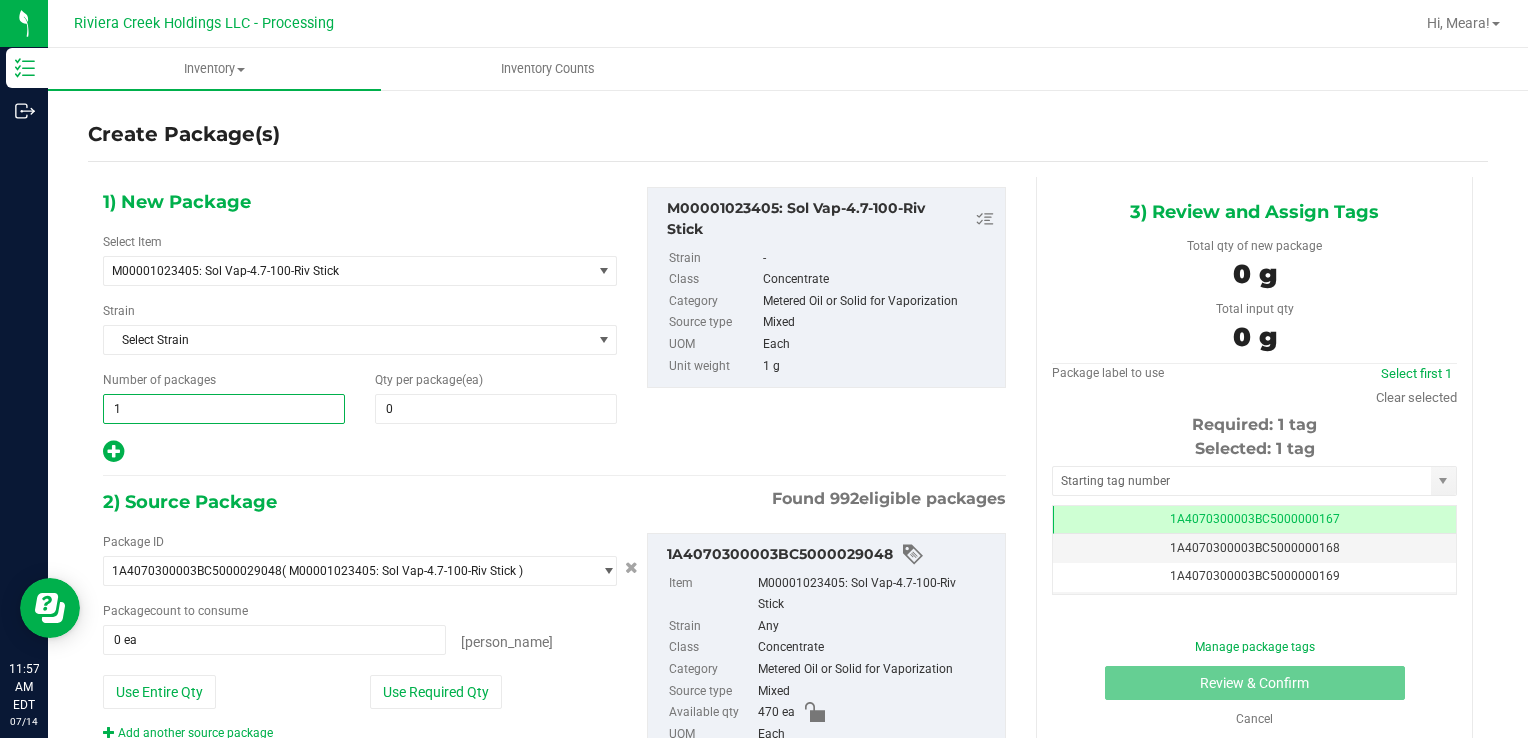 type on "2" 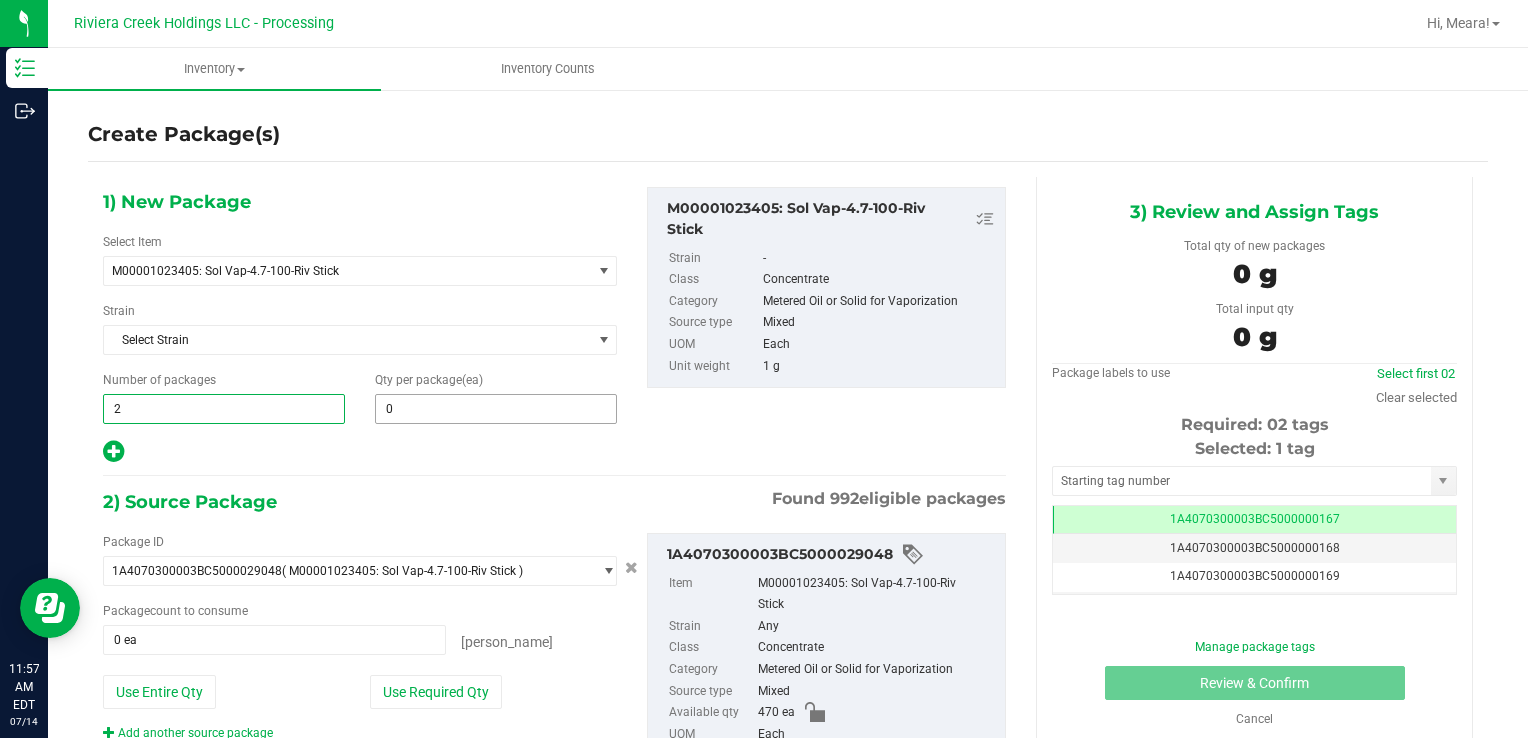 type on "2" 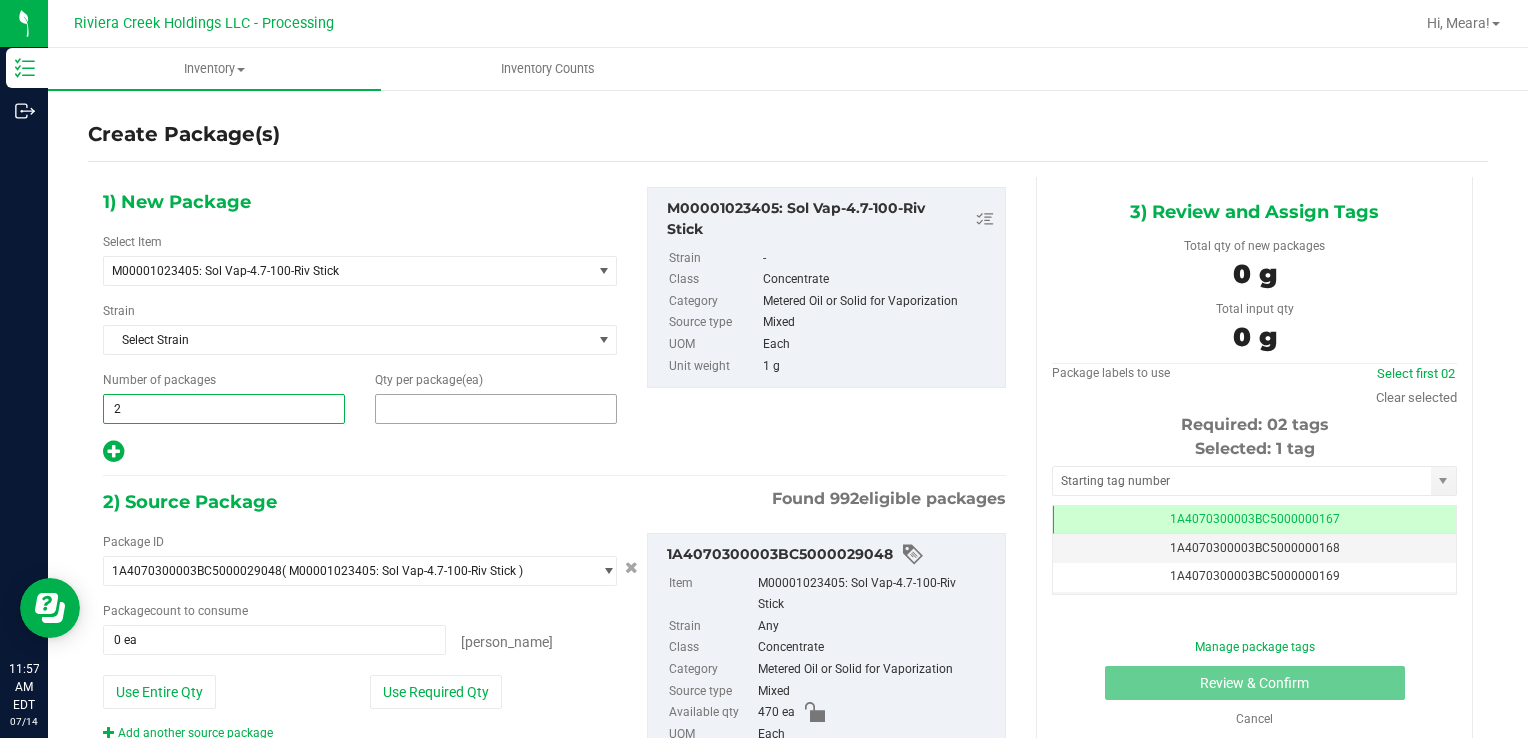 click at bounding box center (496, 409) 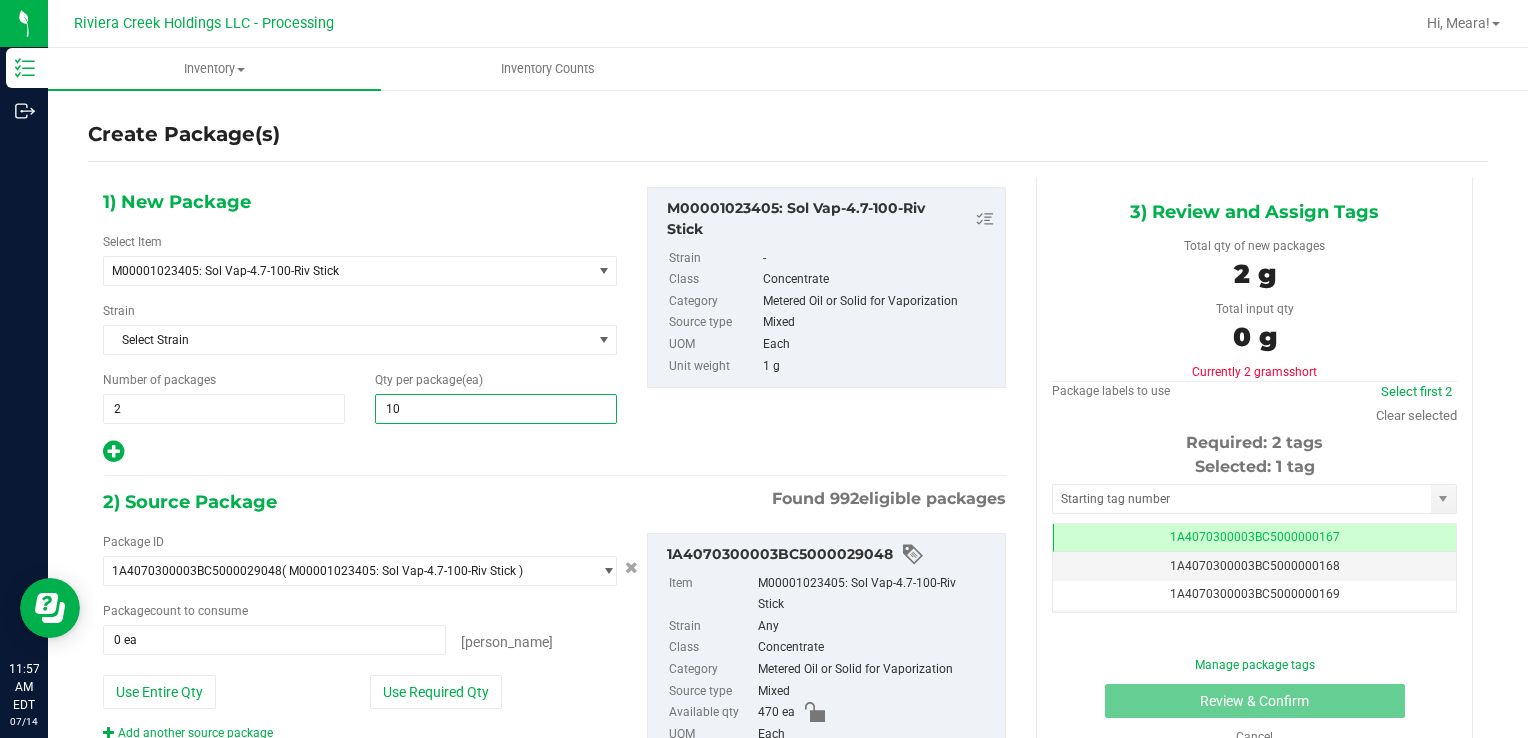 type on "100" 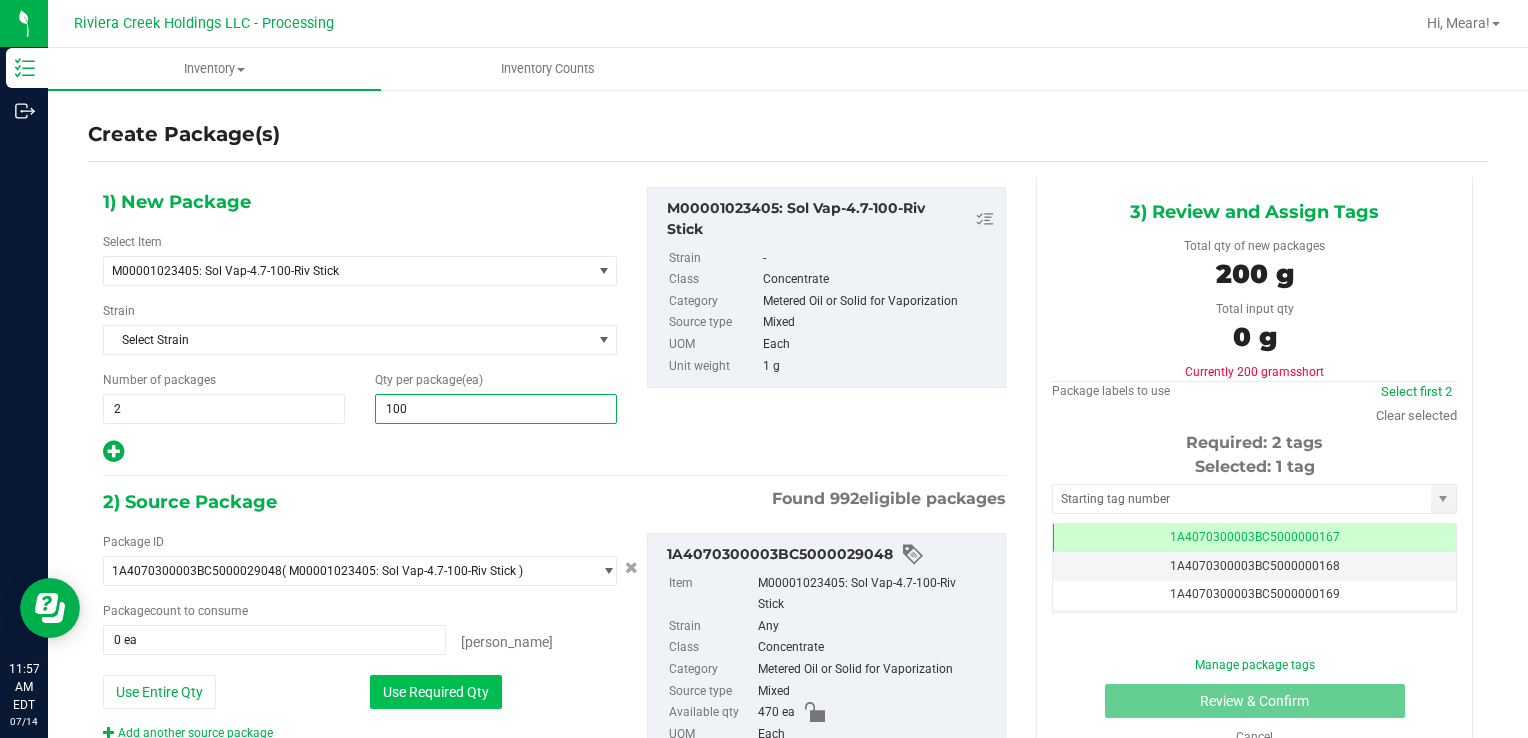 type on "100" 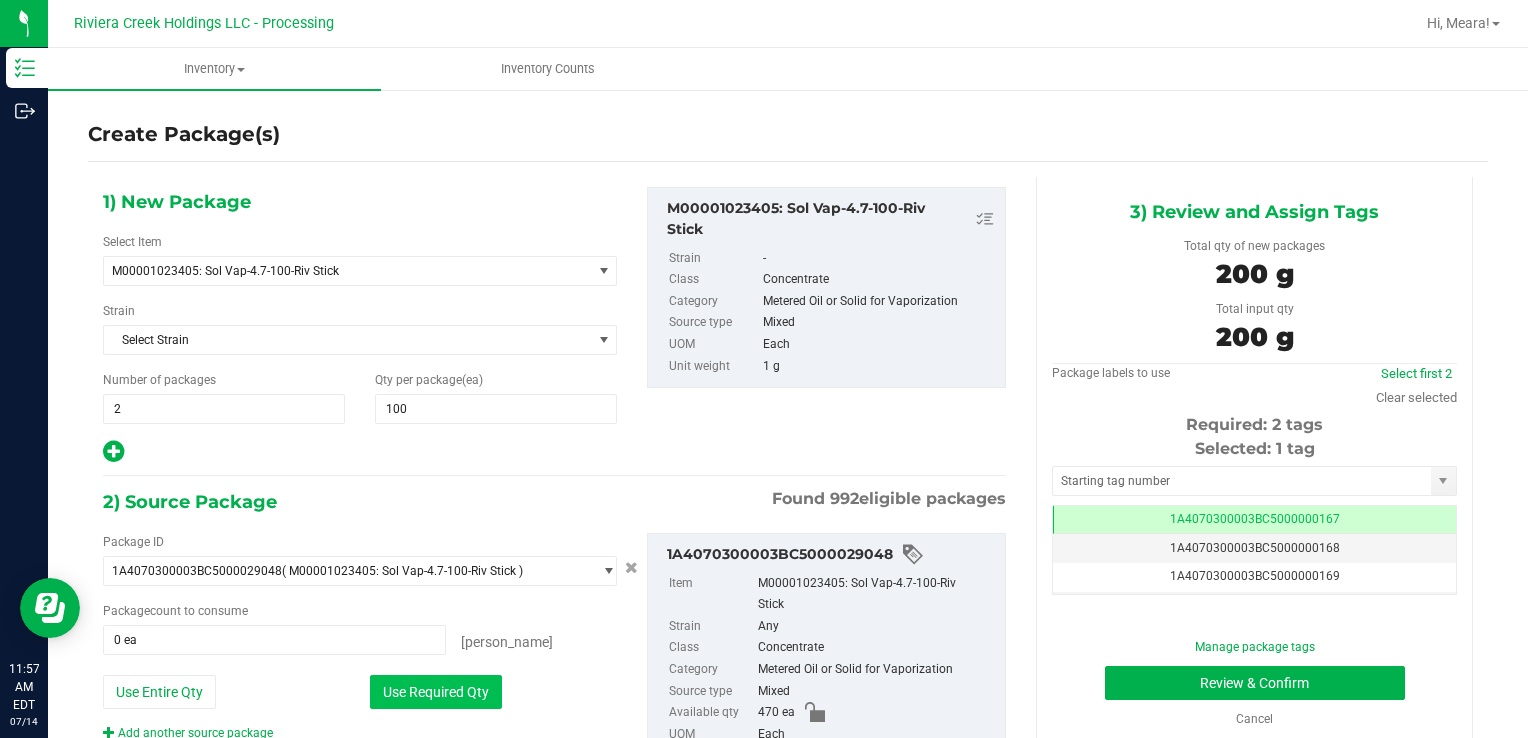 type on "200 ea" 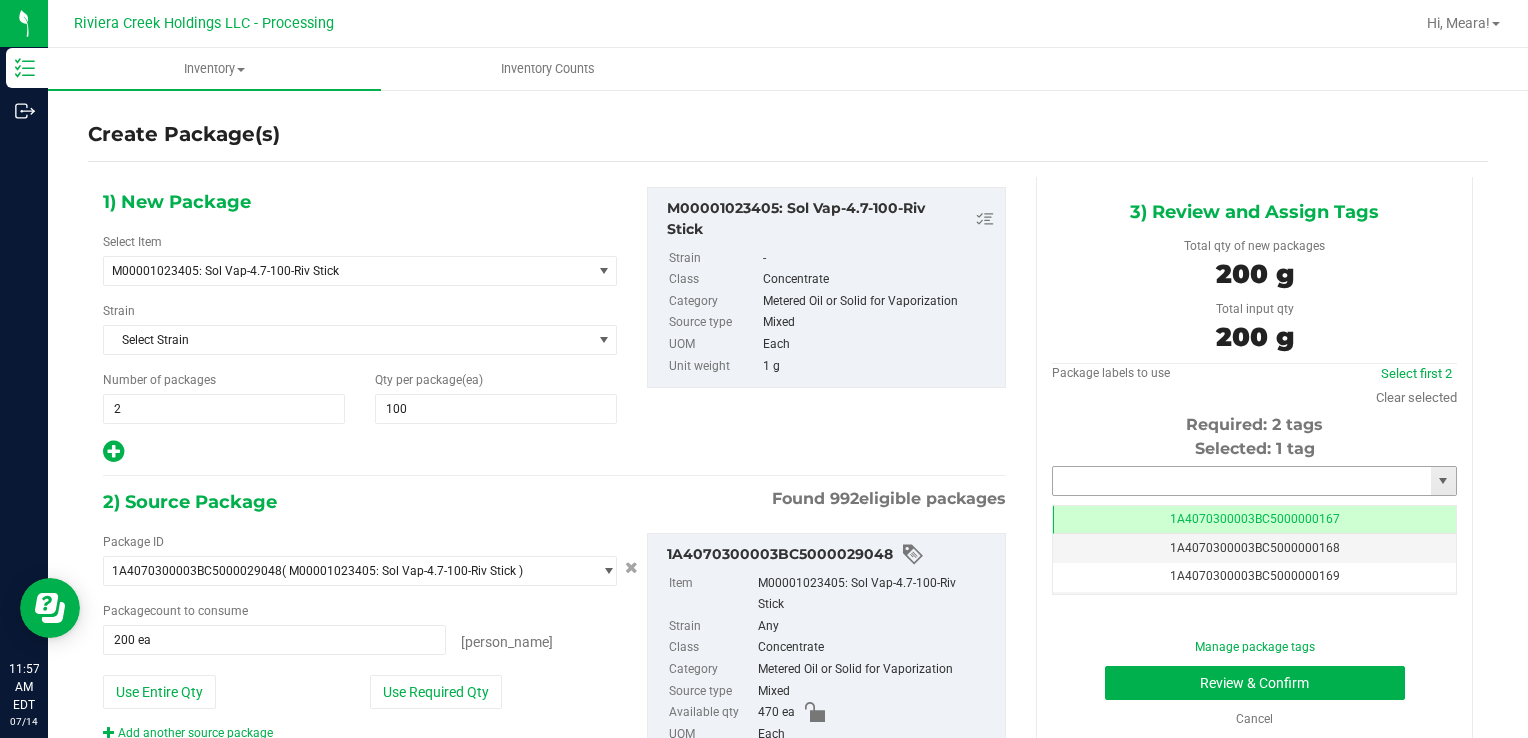 click at bounding box center (1242, 481) 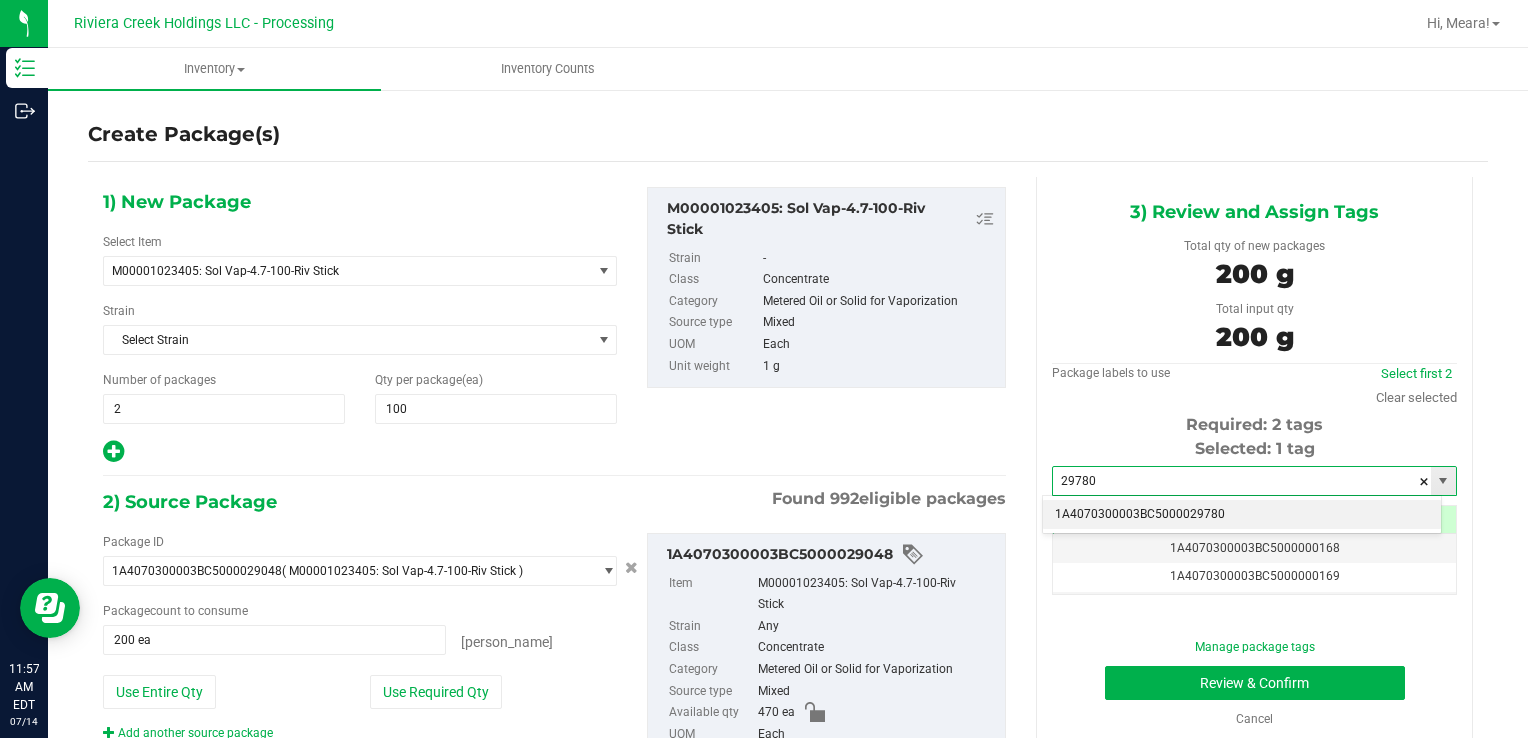 click on "1A4070300003BC5000029780 No matching tags" at bounding box center [1242, 514] 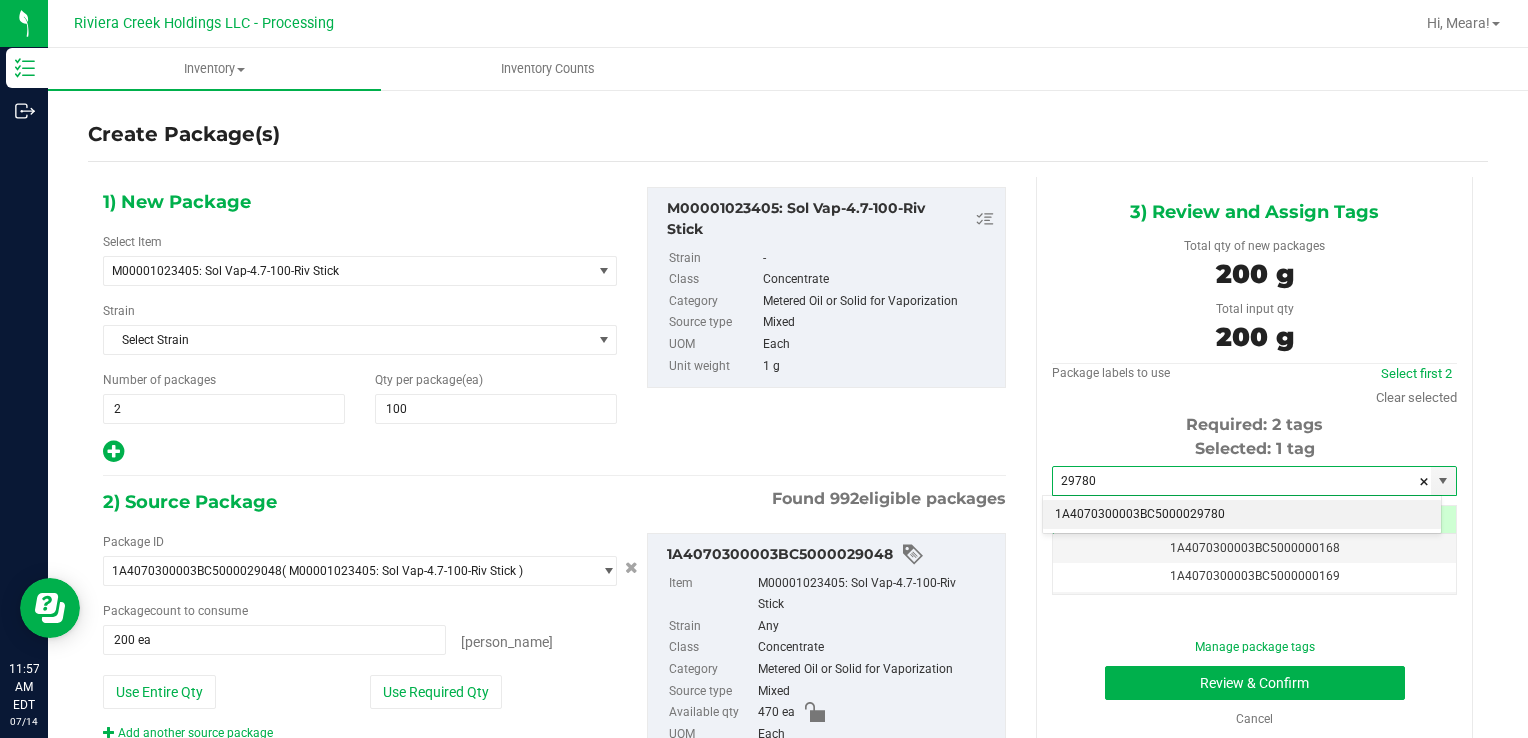 drag, startPoint x: 1096, startPoint y: 515, endPoint x: 1154, endPoint y: 616, distance: 116.46888 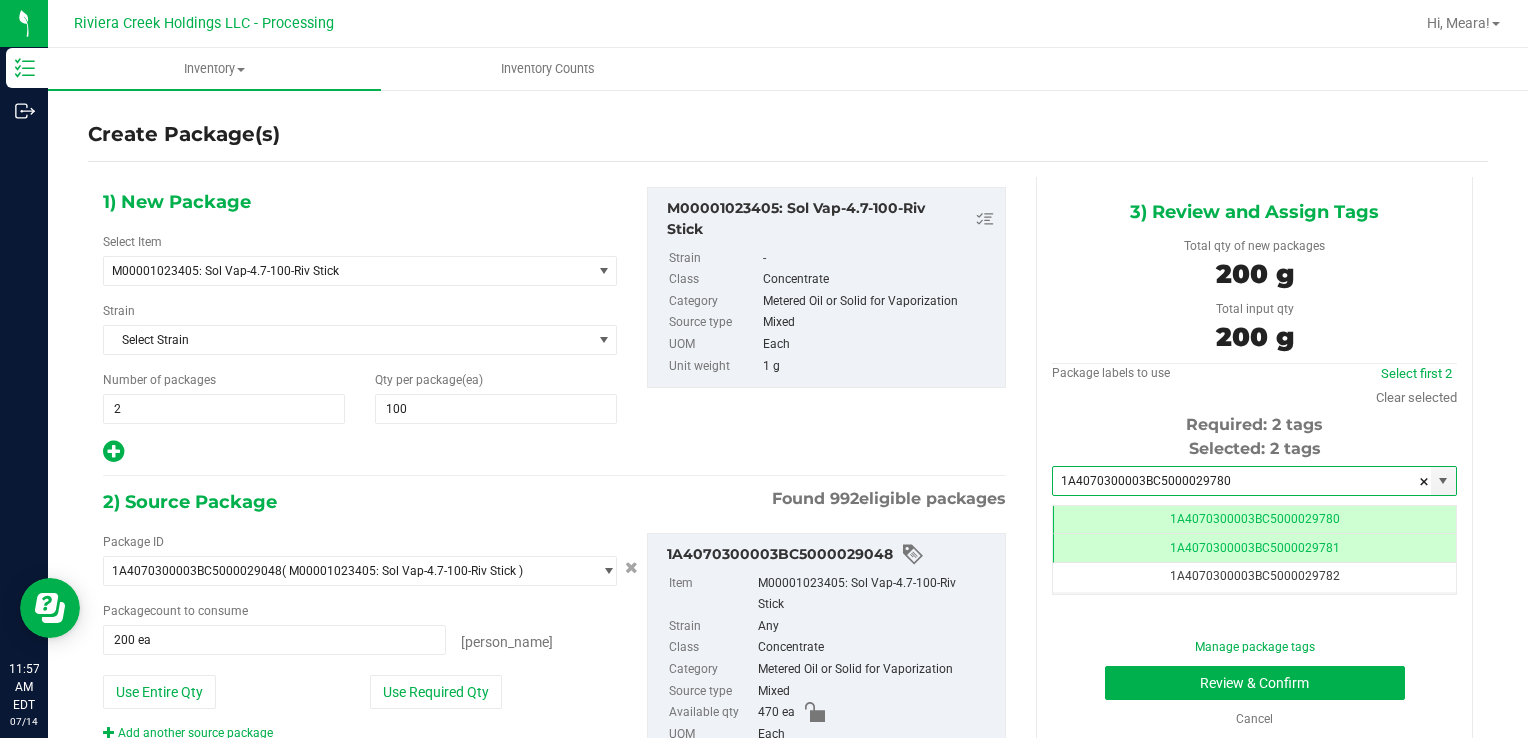 scroll, scrollTop: 0, scrollLeft: 0, axis: both 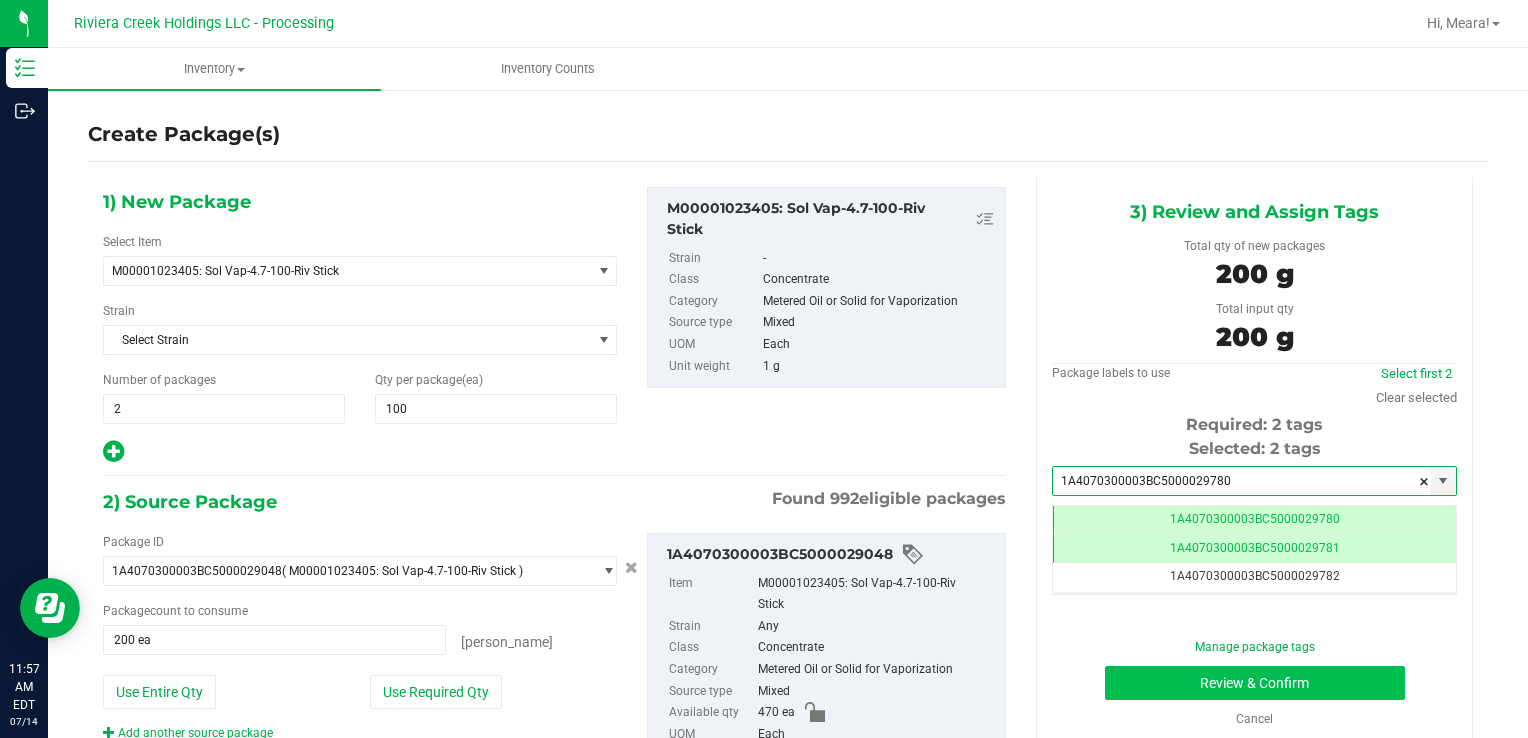 type on "1A4070300003BC5000029780" 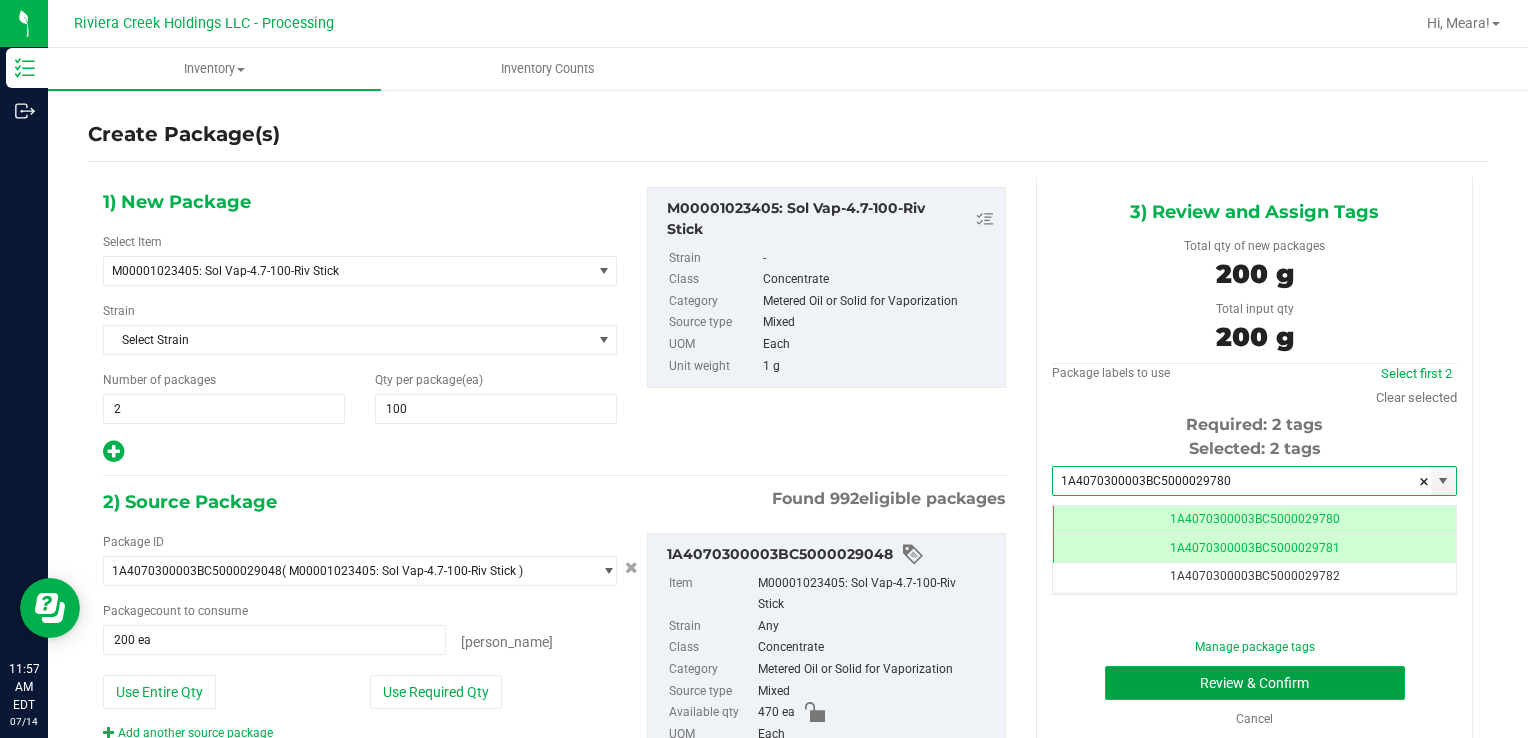 click on "Review & Confirm" at bounding box center [1255, 683] 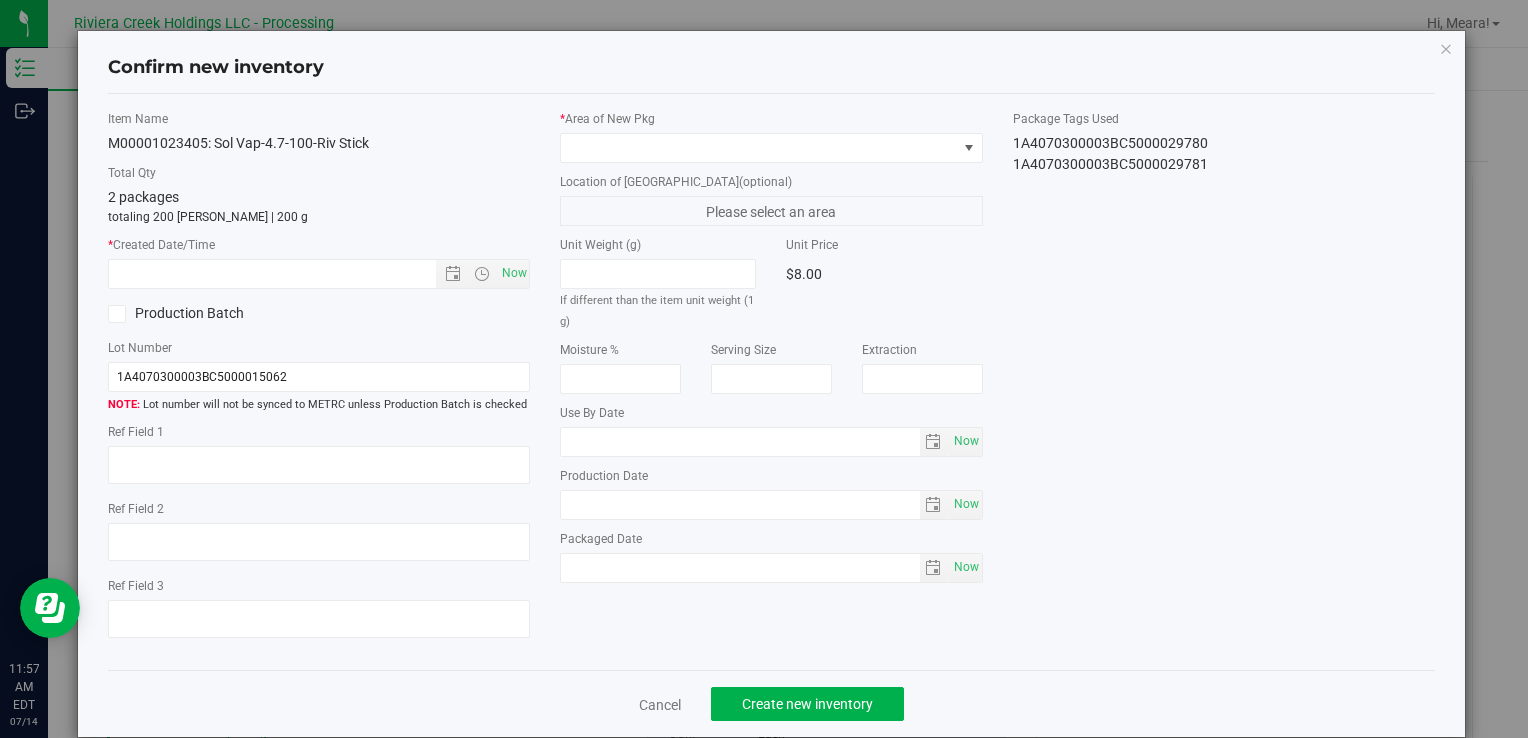 type on "[DATE]" 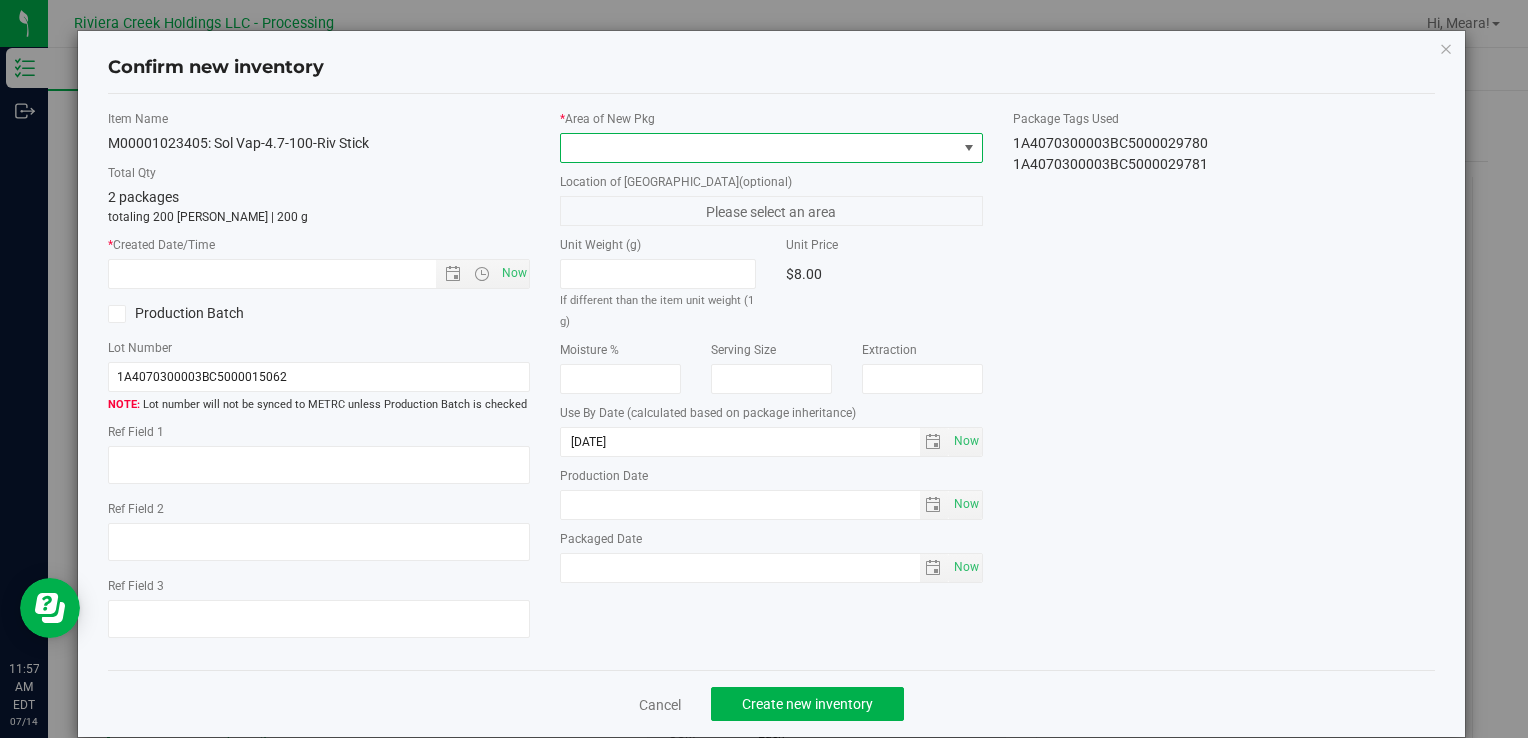 click at bounding box center [758, 148] 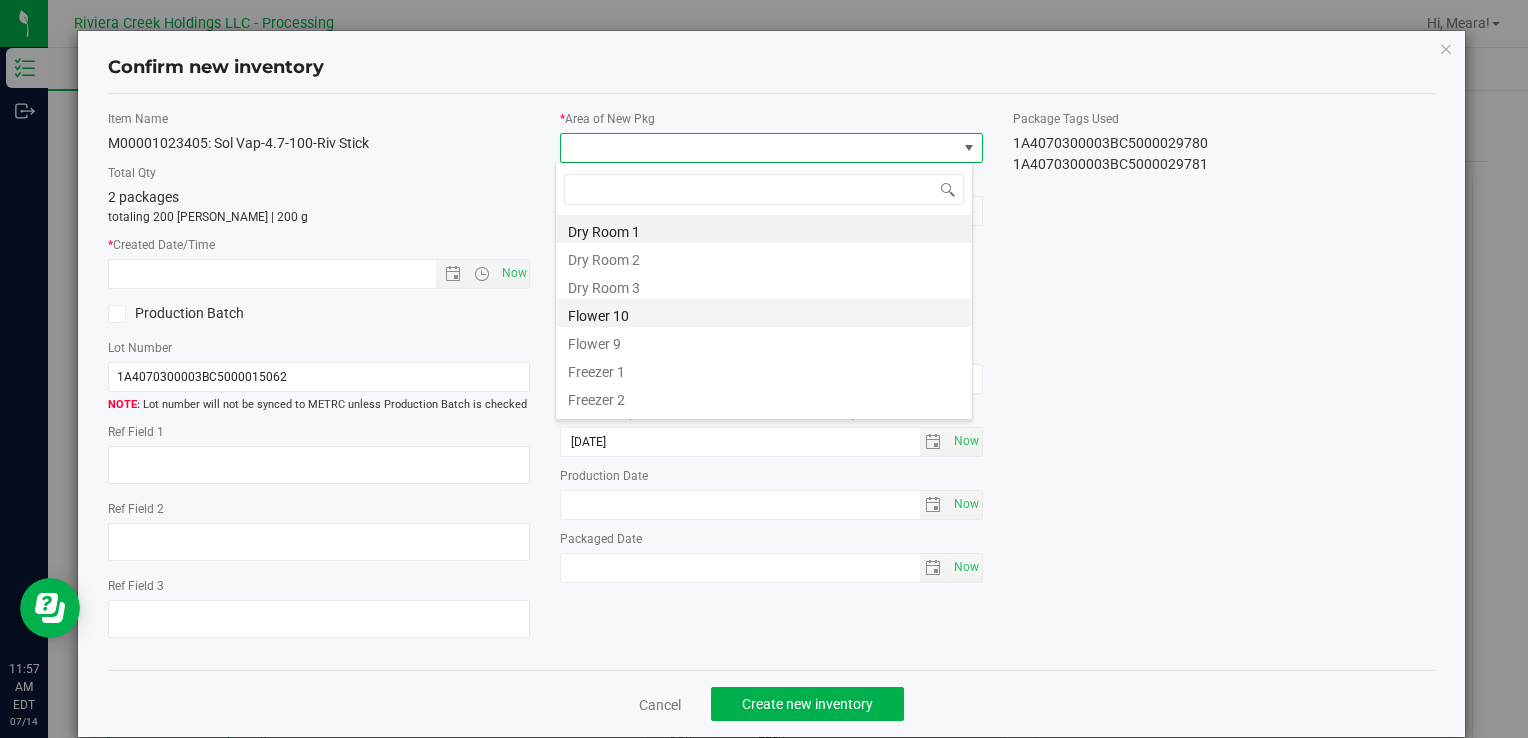click on "Flower 10" at bounding box center [764, 313] 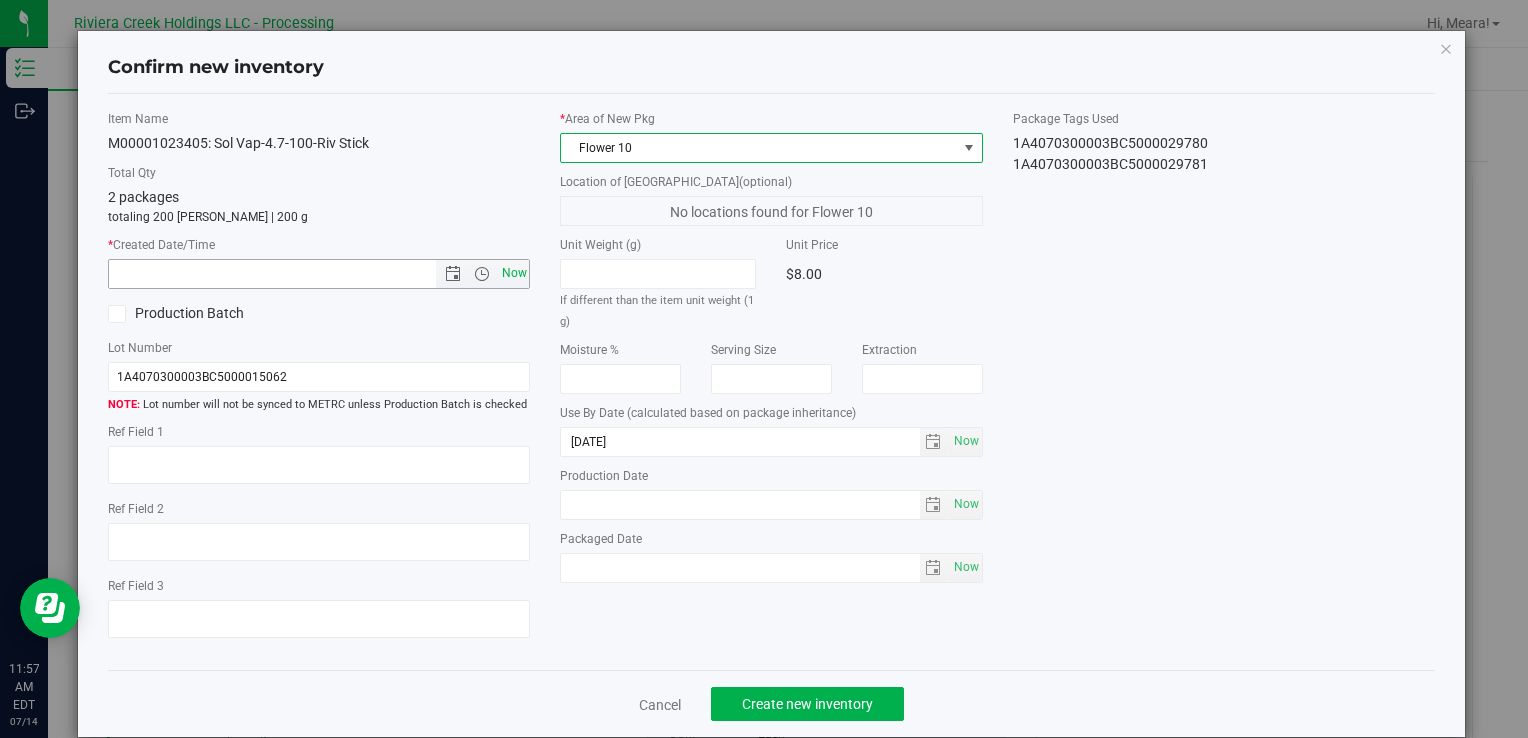 click on "Now" at bounding box center (514, 273) 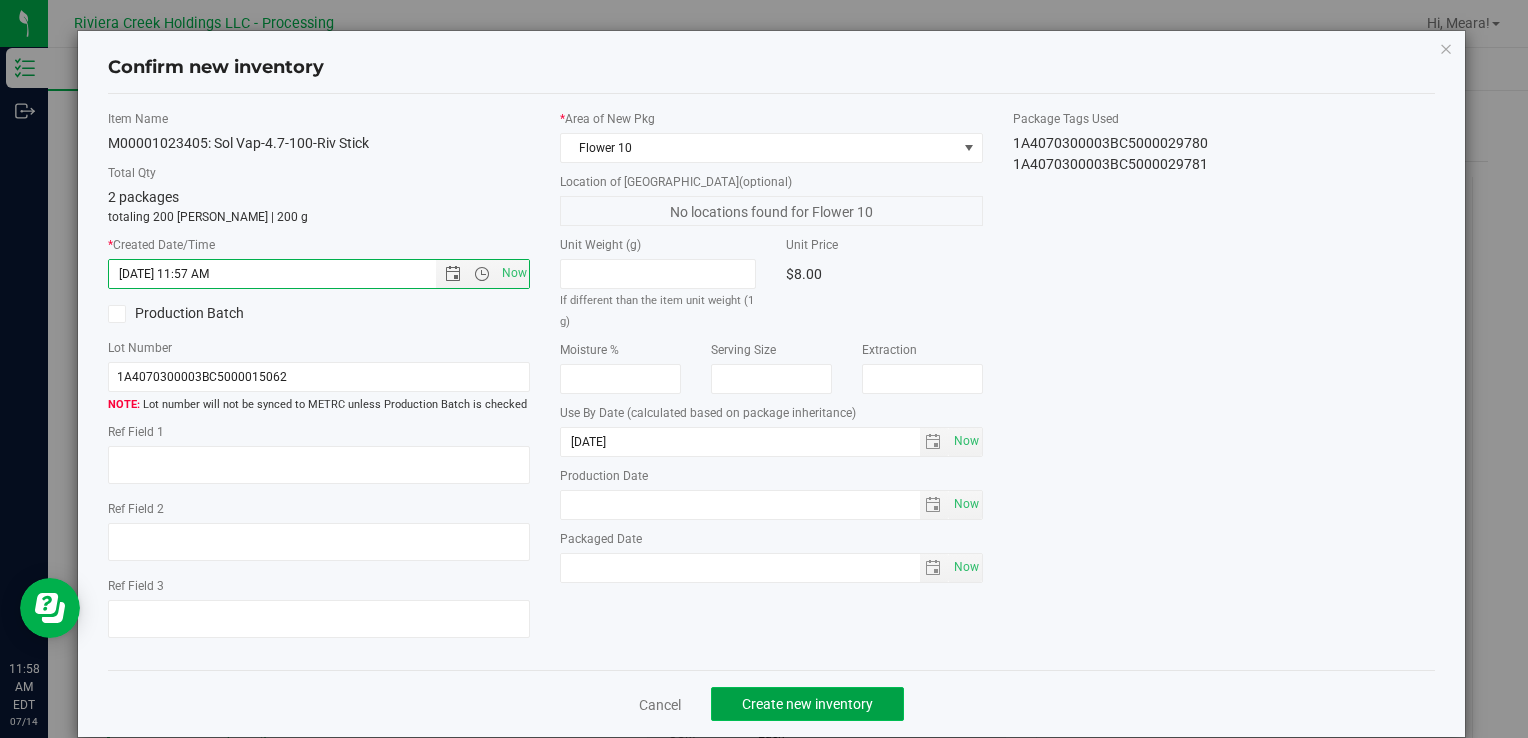 click on "Create new inventory" 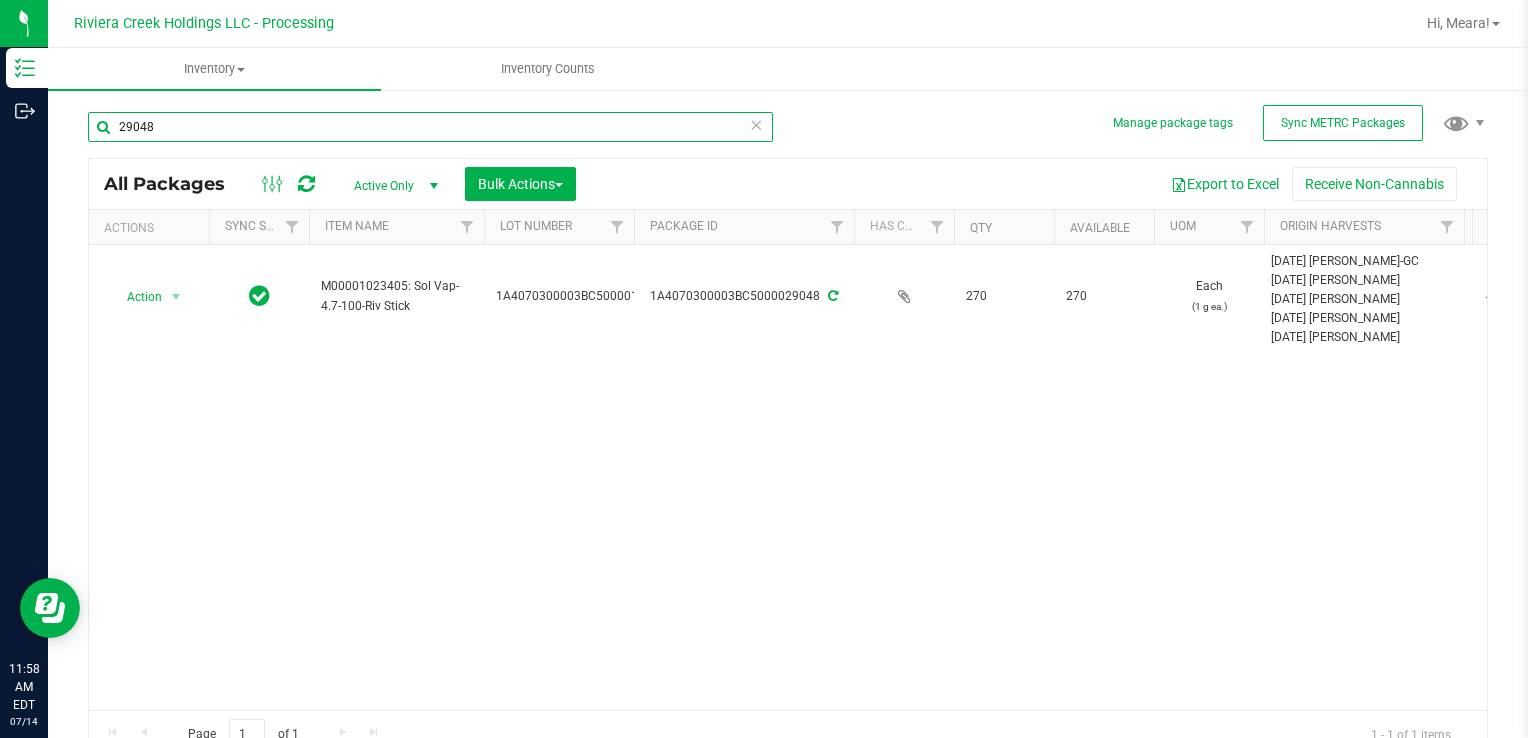 drag, startPoint x: 200, startPoint y: 137, endPoint x: 70, endPoint y: 130, distance: 130.18832 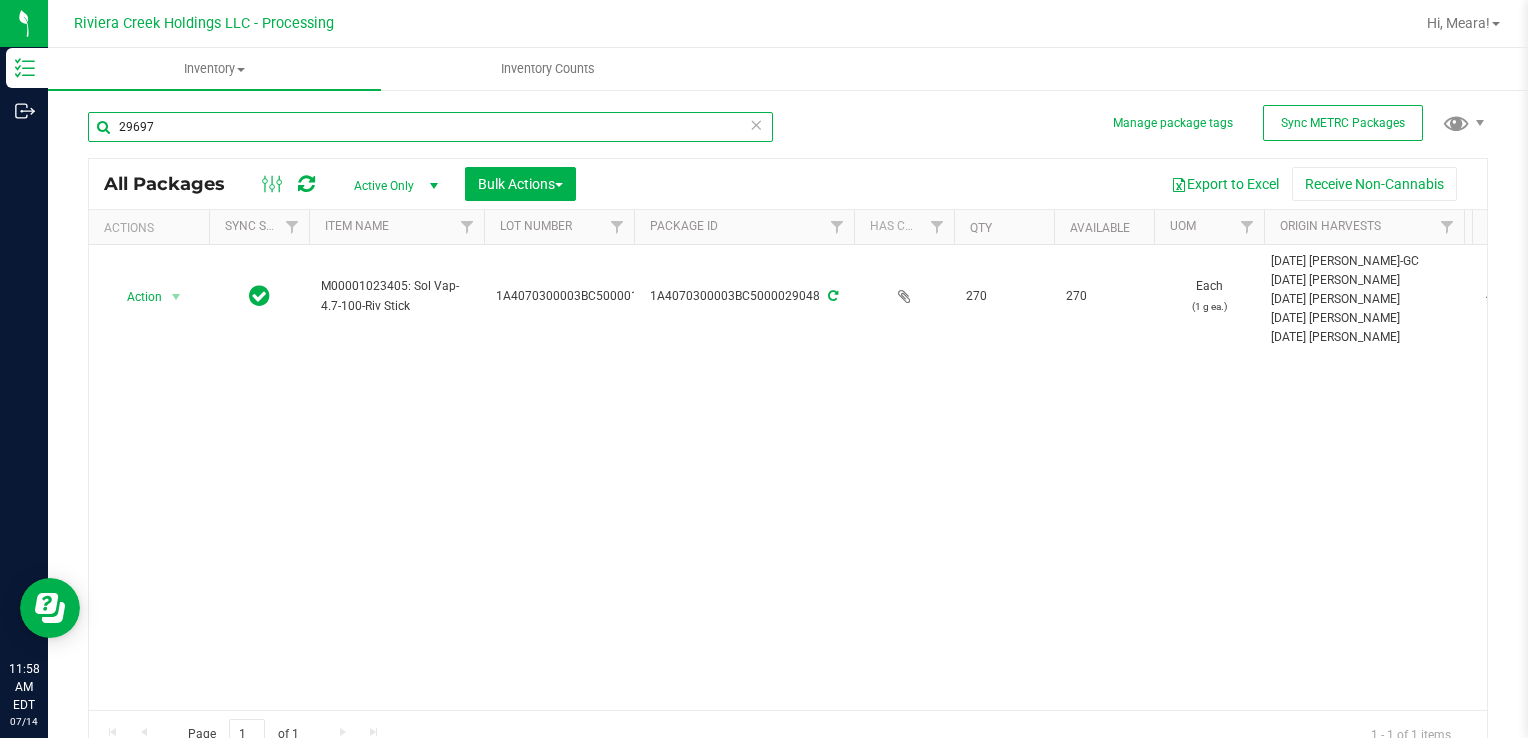 type on "29697" 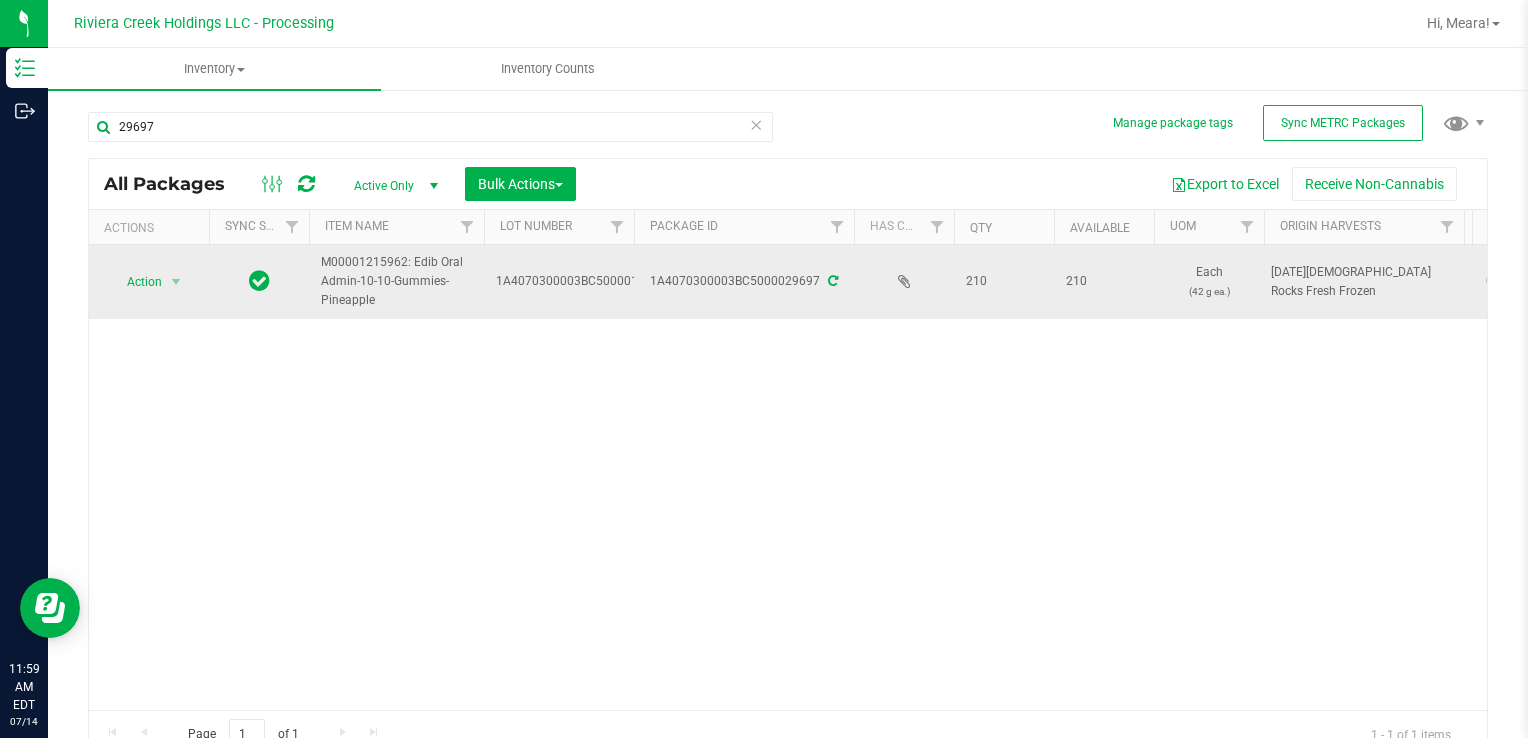 click at bounding box center (176, 282) 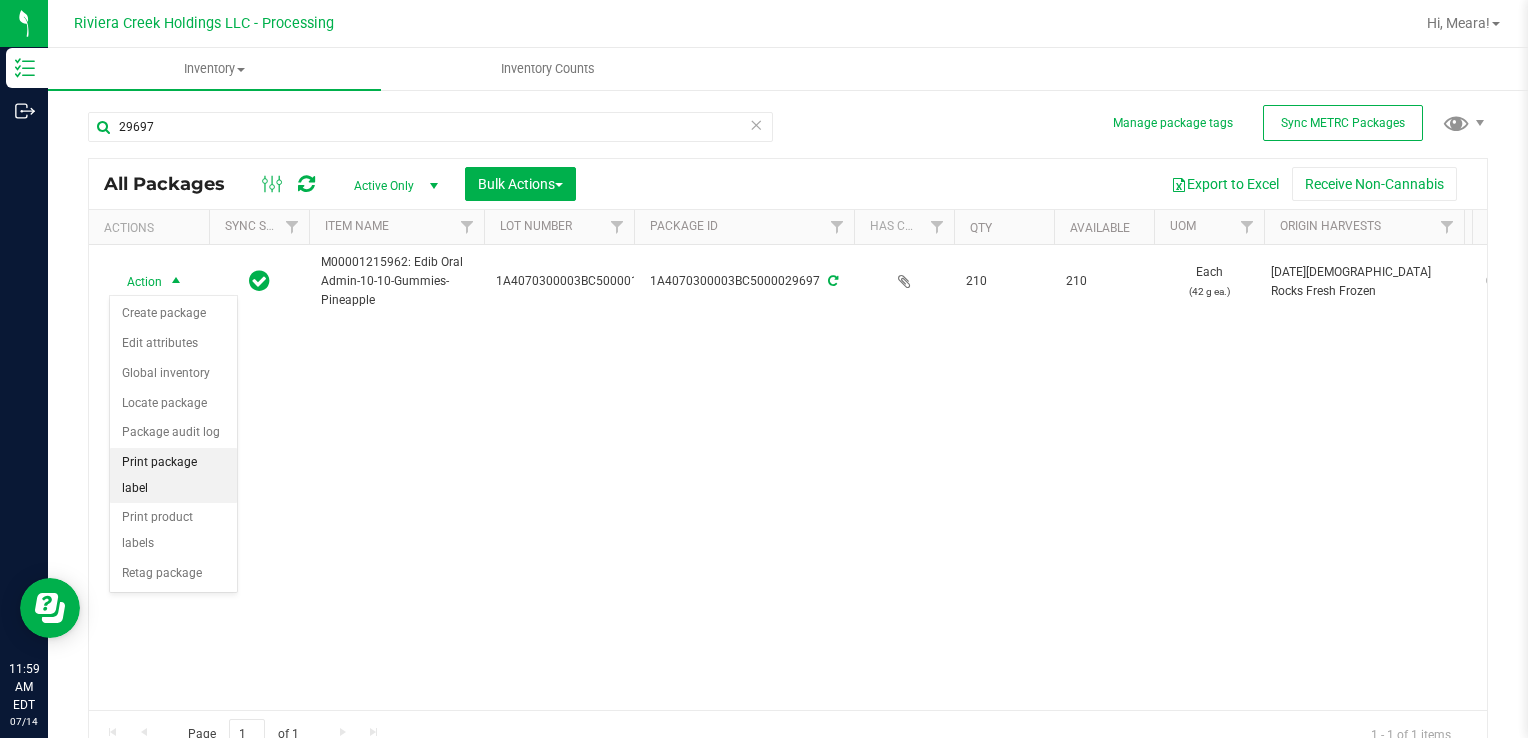 click on "Print package label" at bounding box center [173, 475] 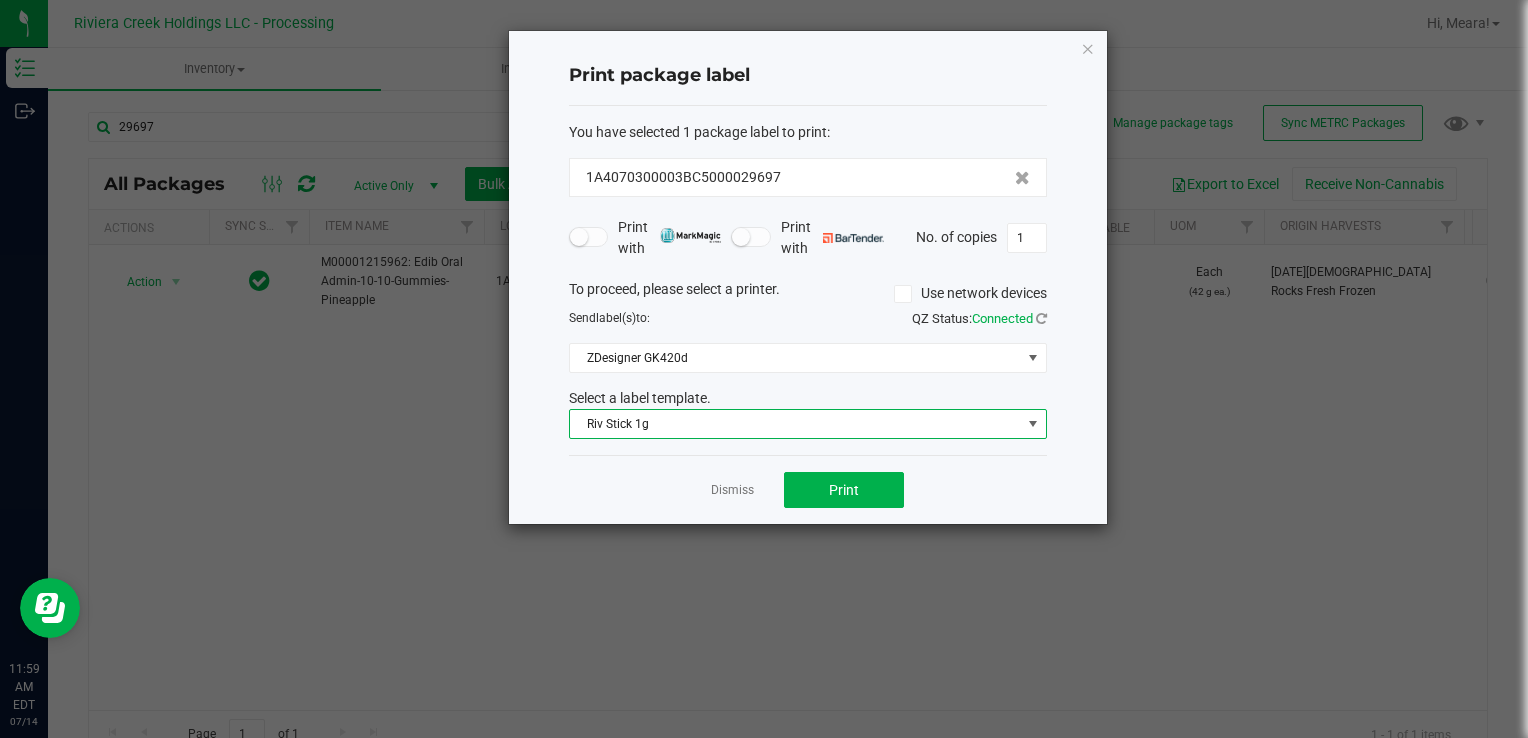 drag, startPoint x: 677, startPoint y: 418, endPoint x: 682, endPoint y: 430, distance: 13 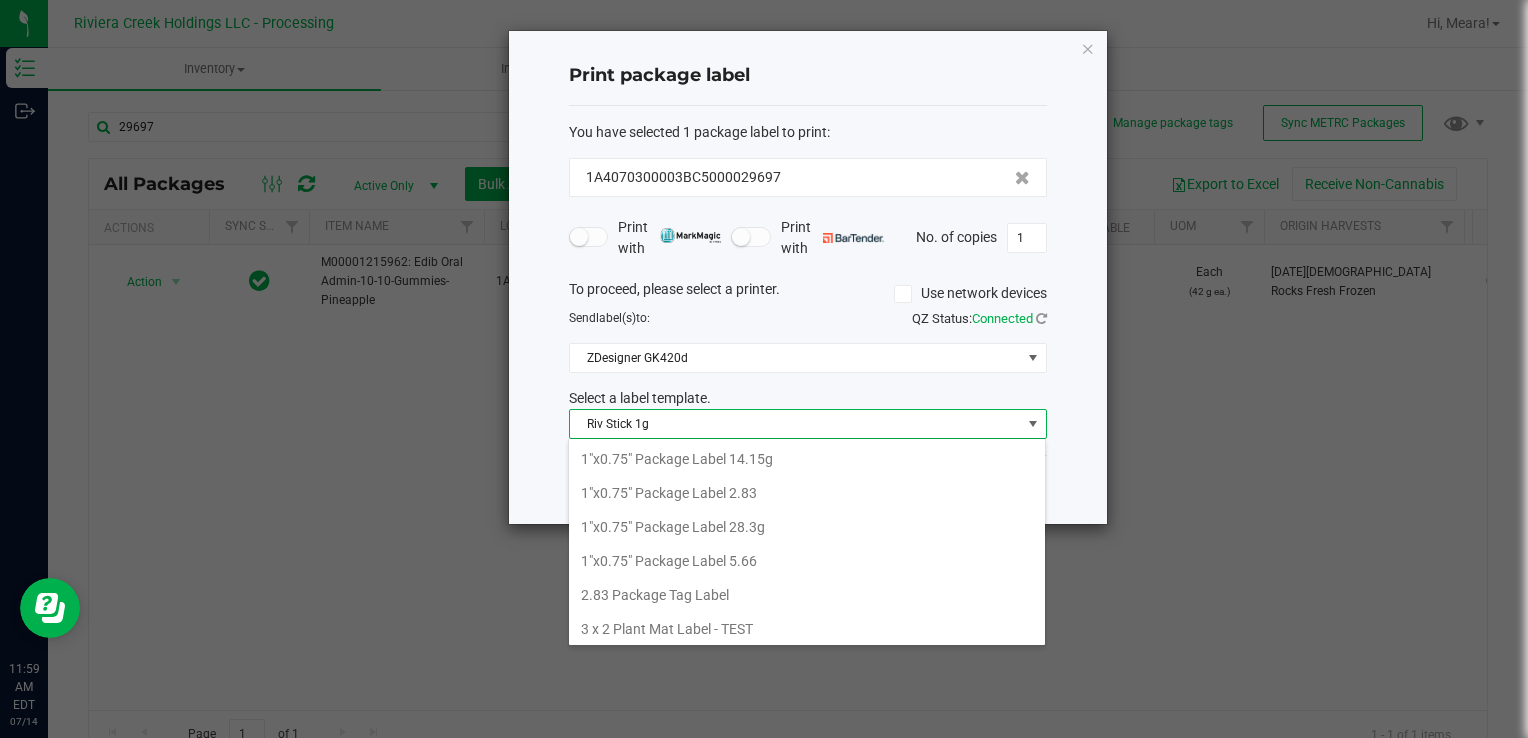 scroll, scrollTop: 775, scrollLeft: 0, axis: vertical 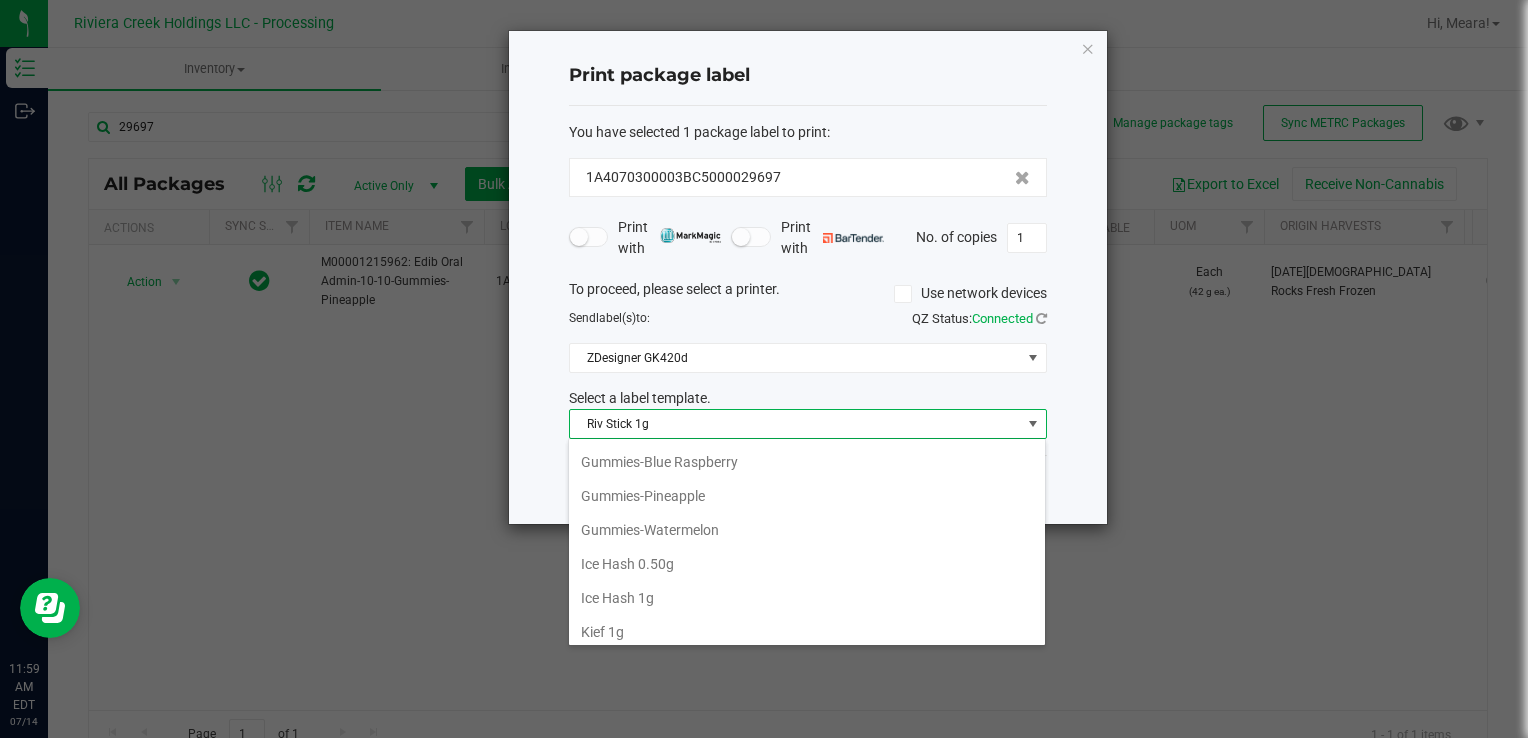 drag, startPoint x: 691, startPoint y: 500, endPoint x: 868, endPoint y: 472, distance: 179.201 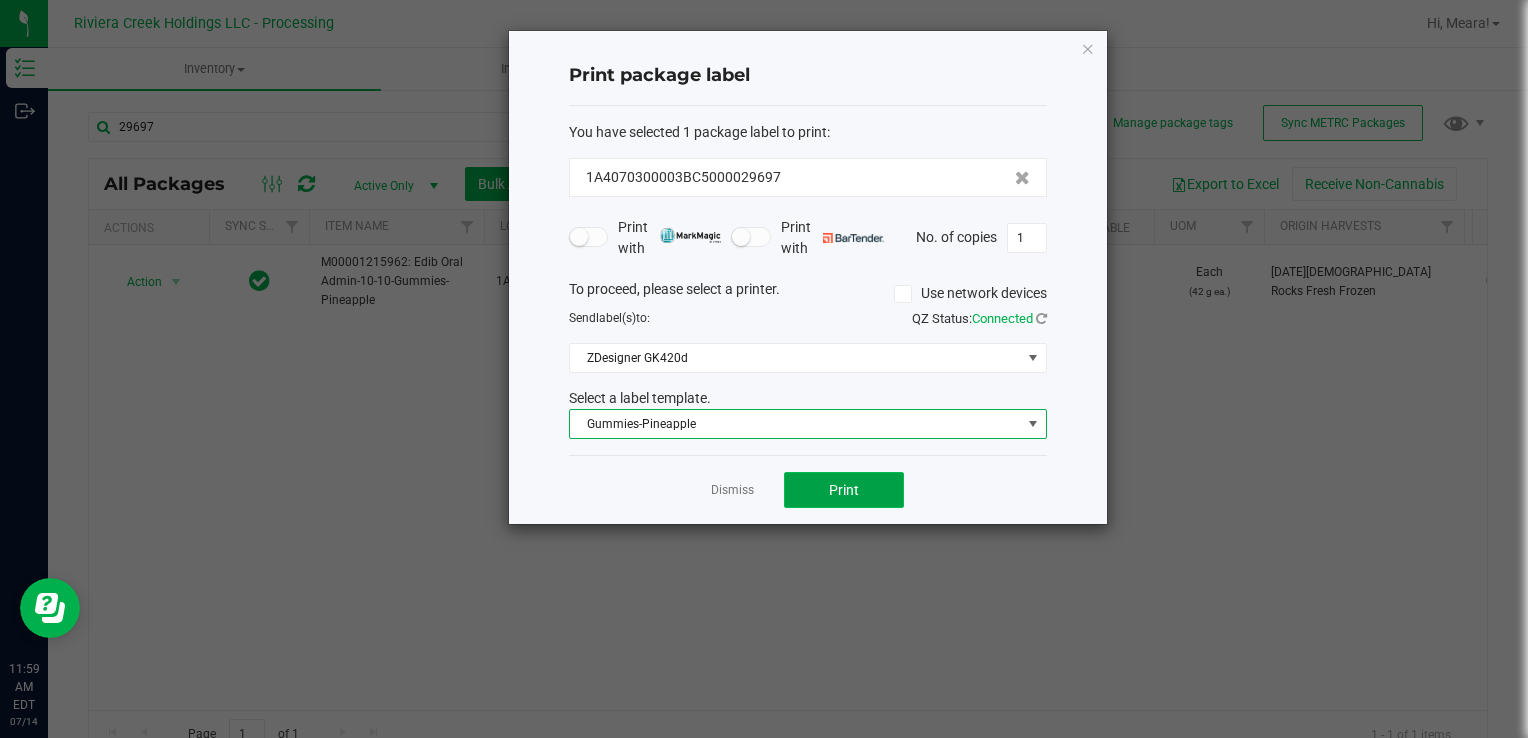 click on "Print" 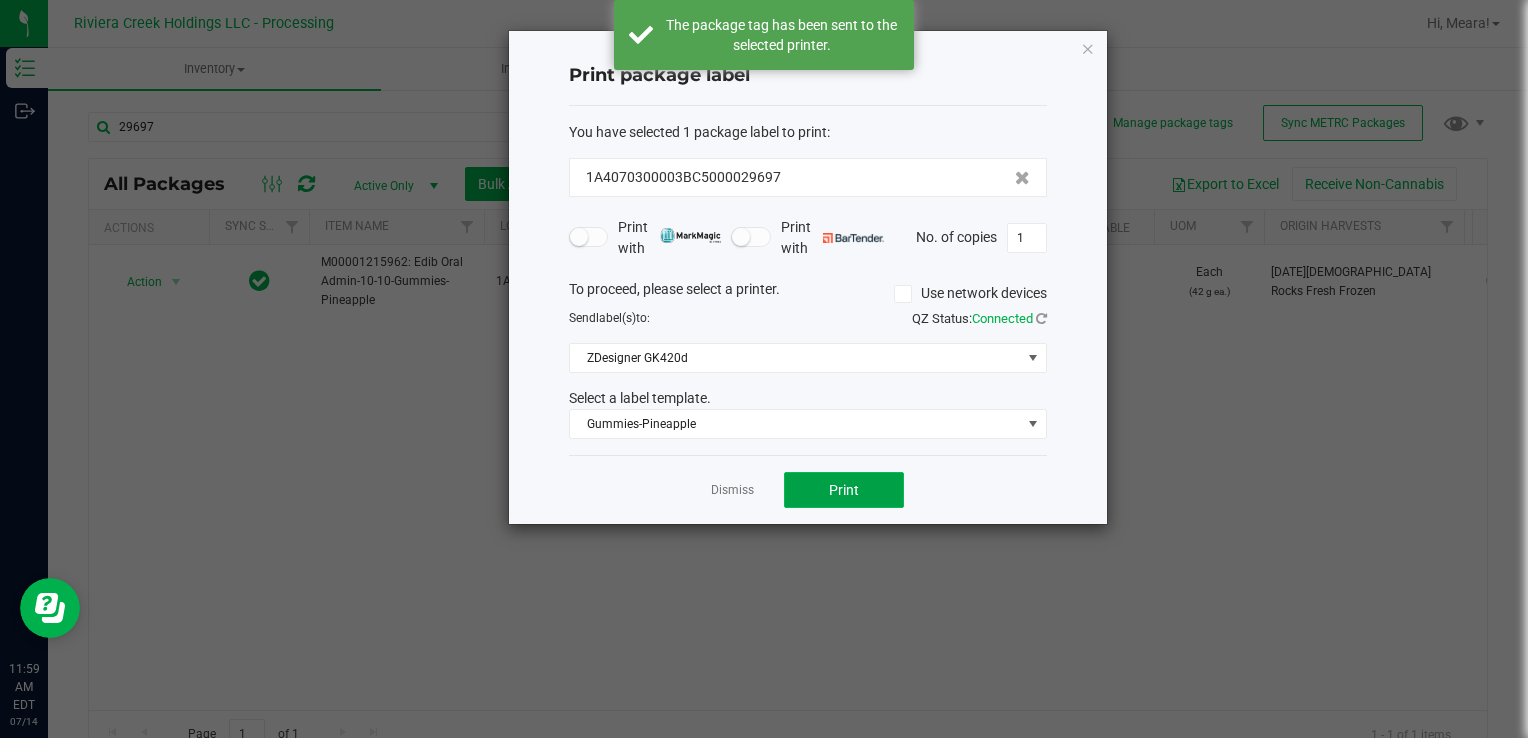 click on "Print" 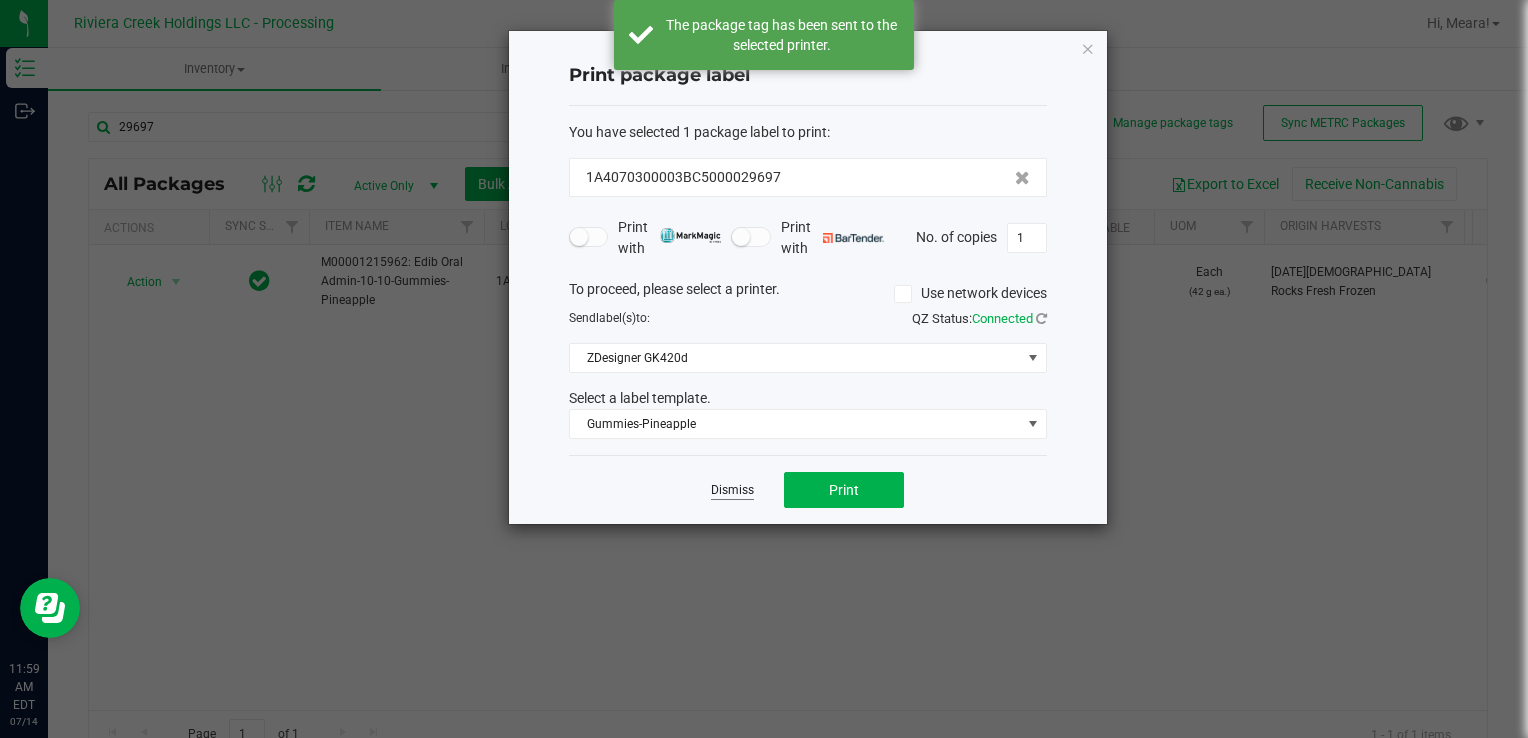 click on "Dismiss" 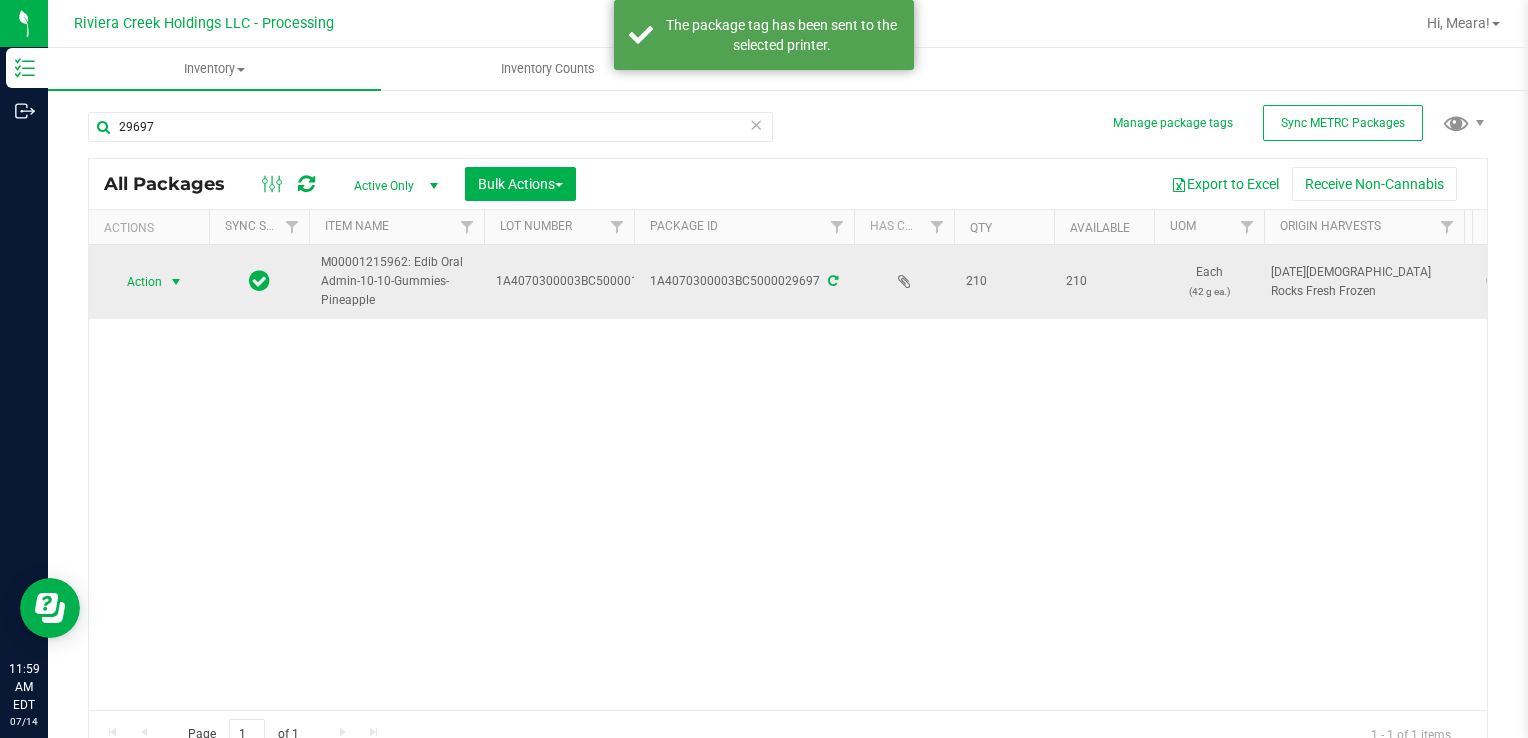 click on "Action" at bounding box center [149, 282] 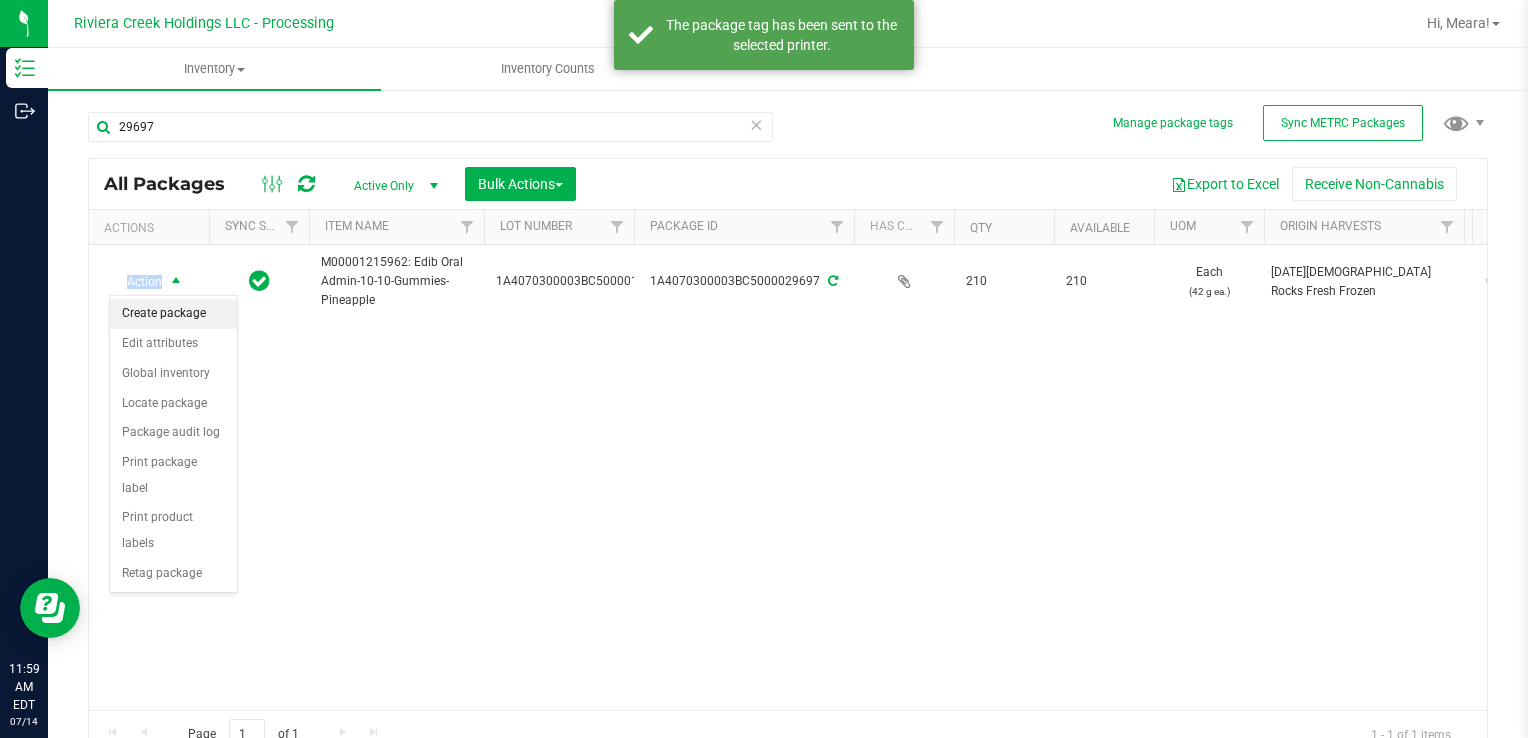 click on "Create package" at bounding box center [173, 314] 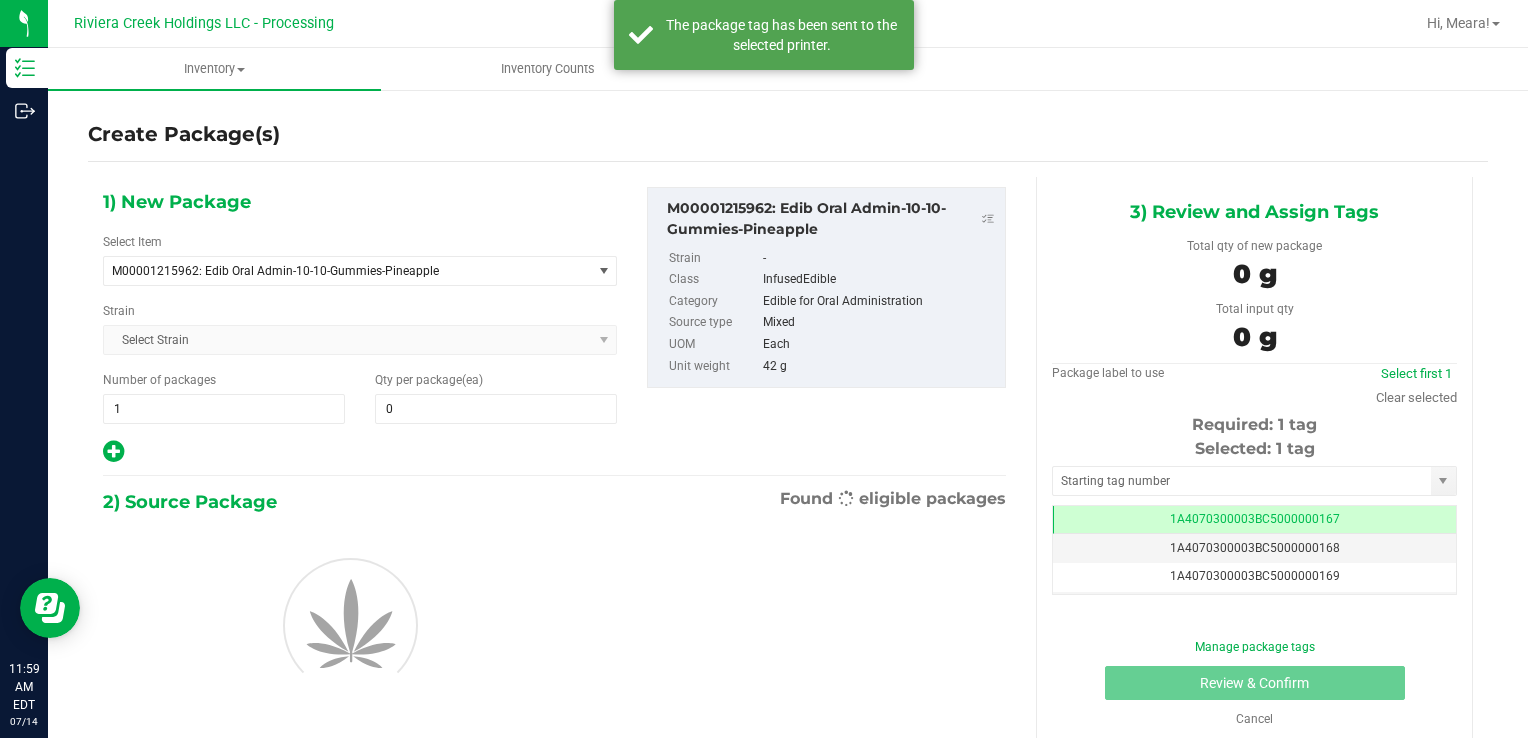 scroll, scrollTop: 0, scrollLeft: 0, axis: both 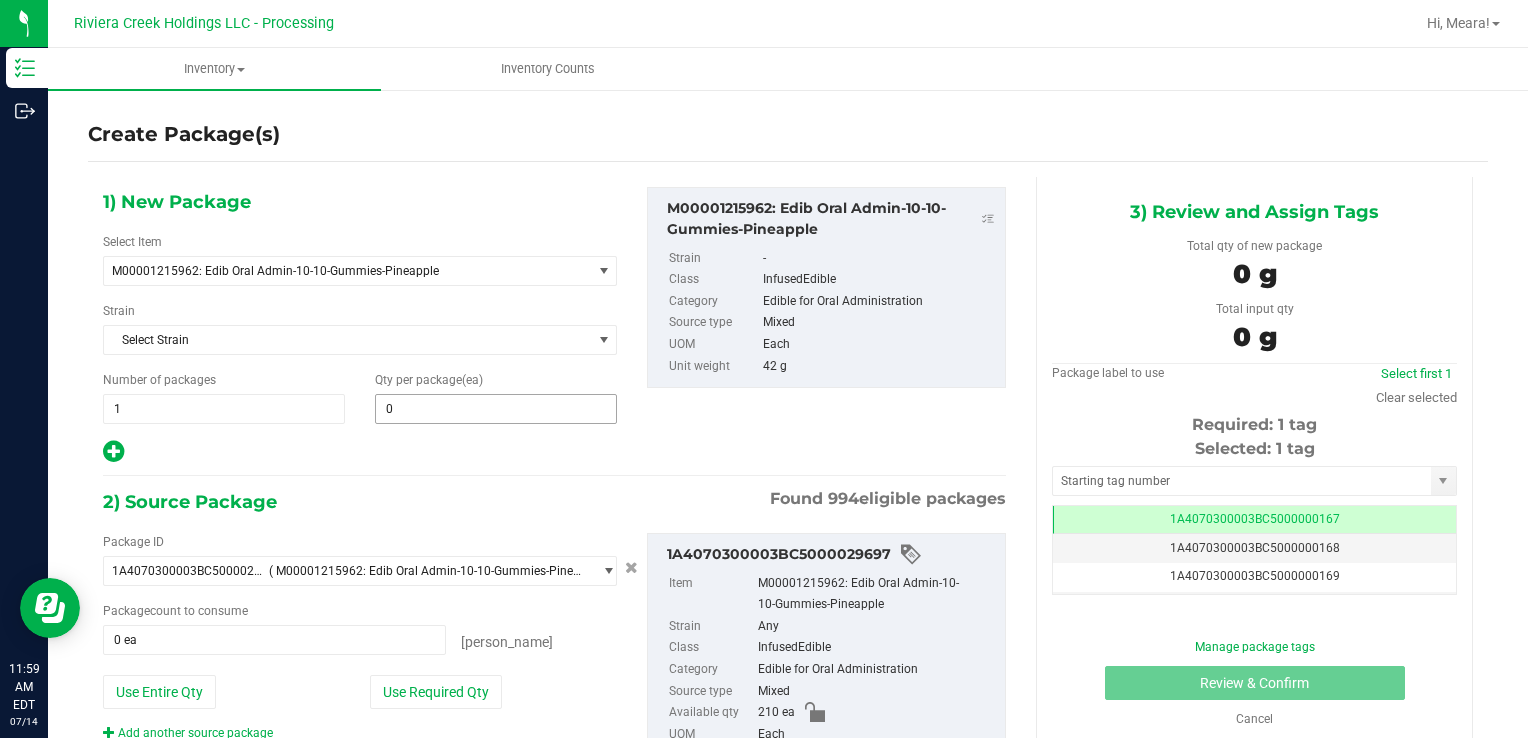 type 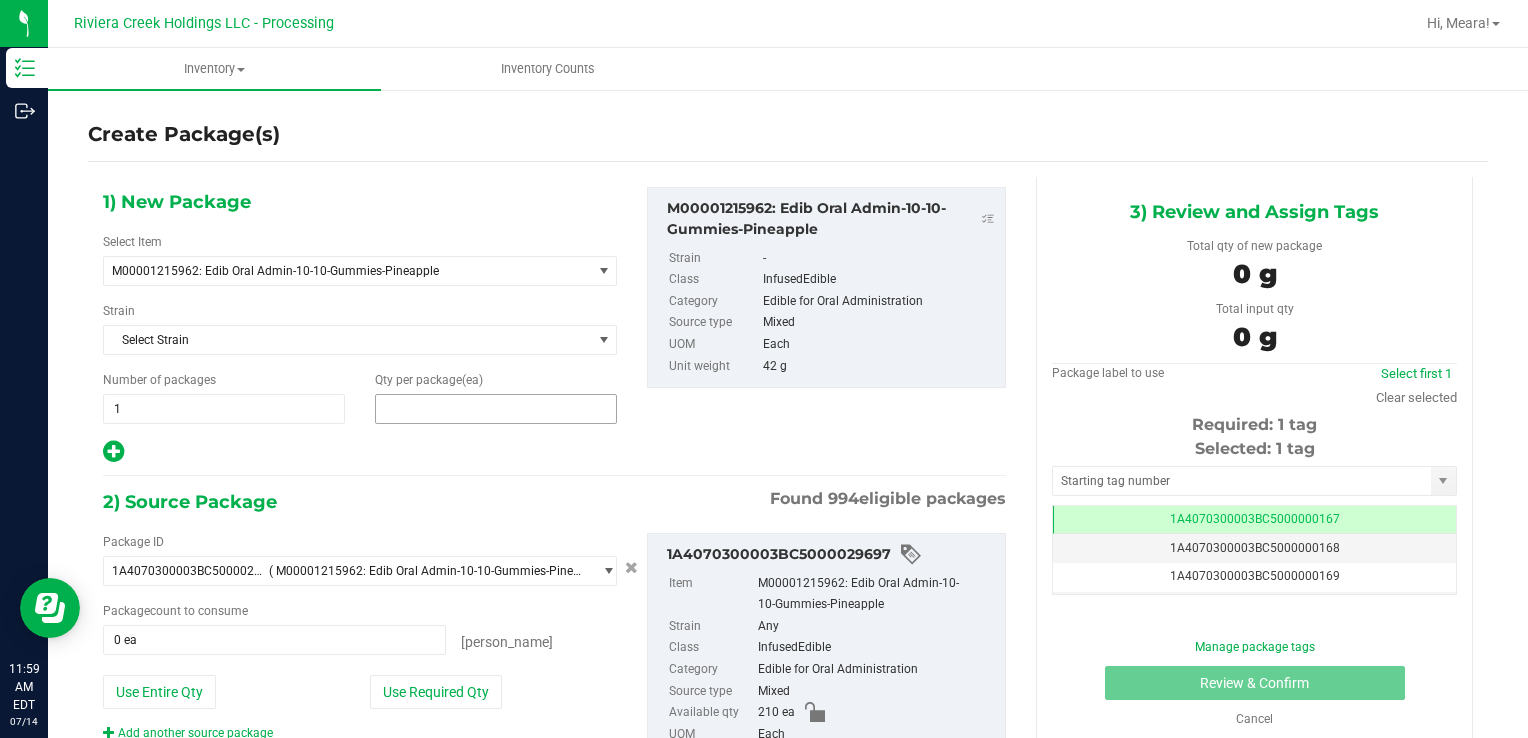 click at bounding box center [496, 409] 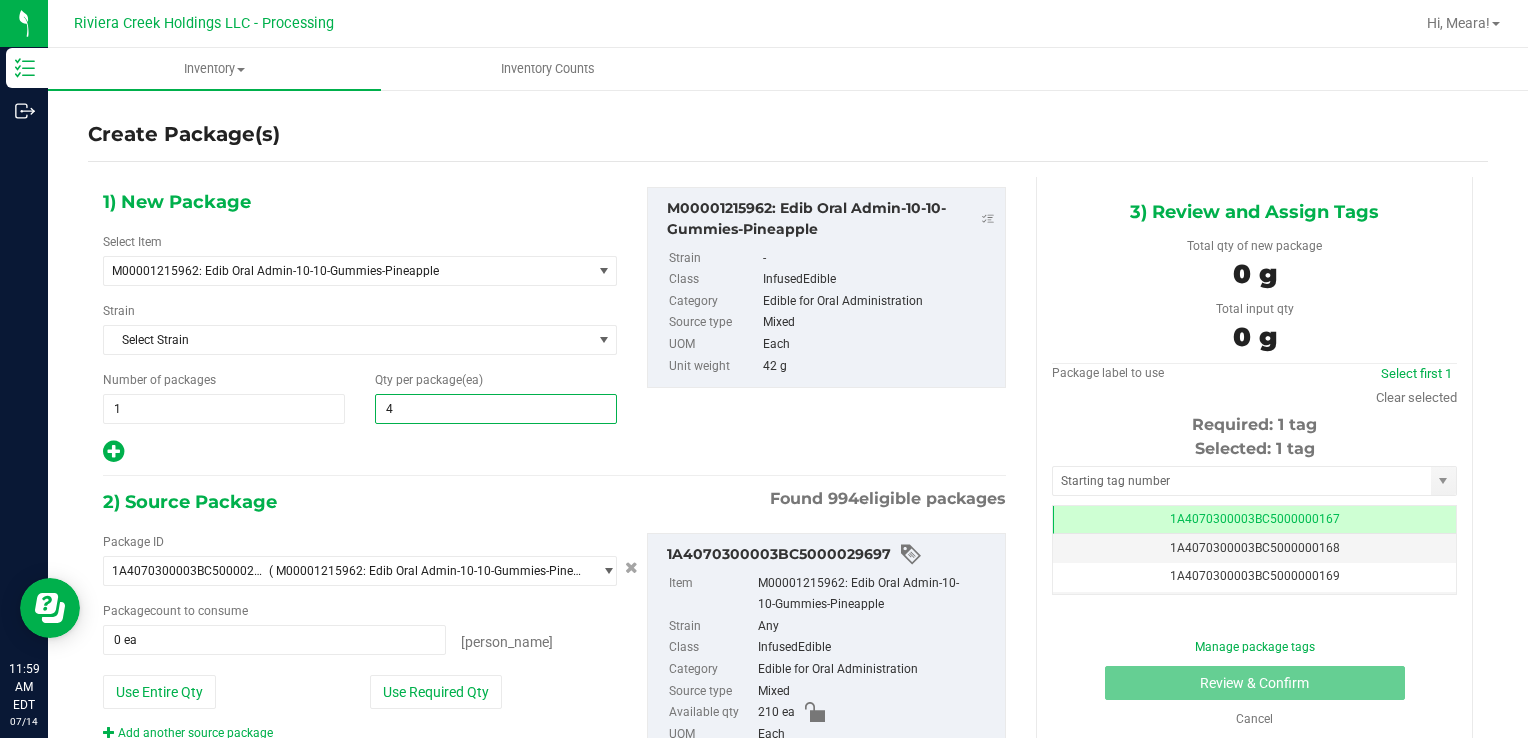 type on "40" 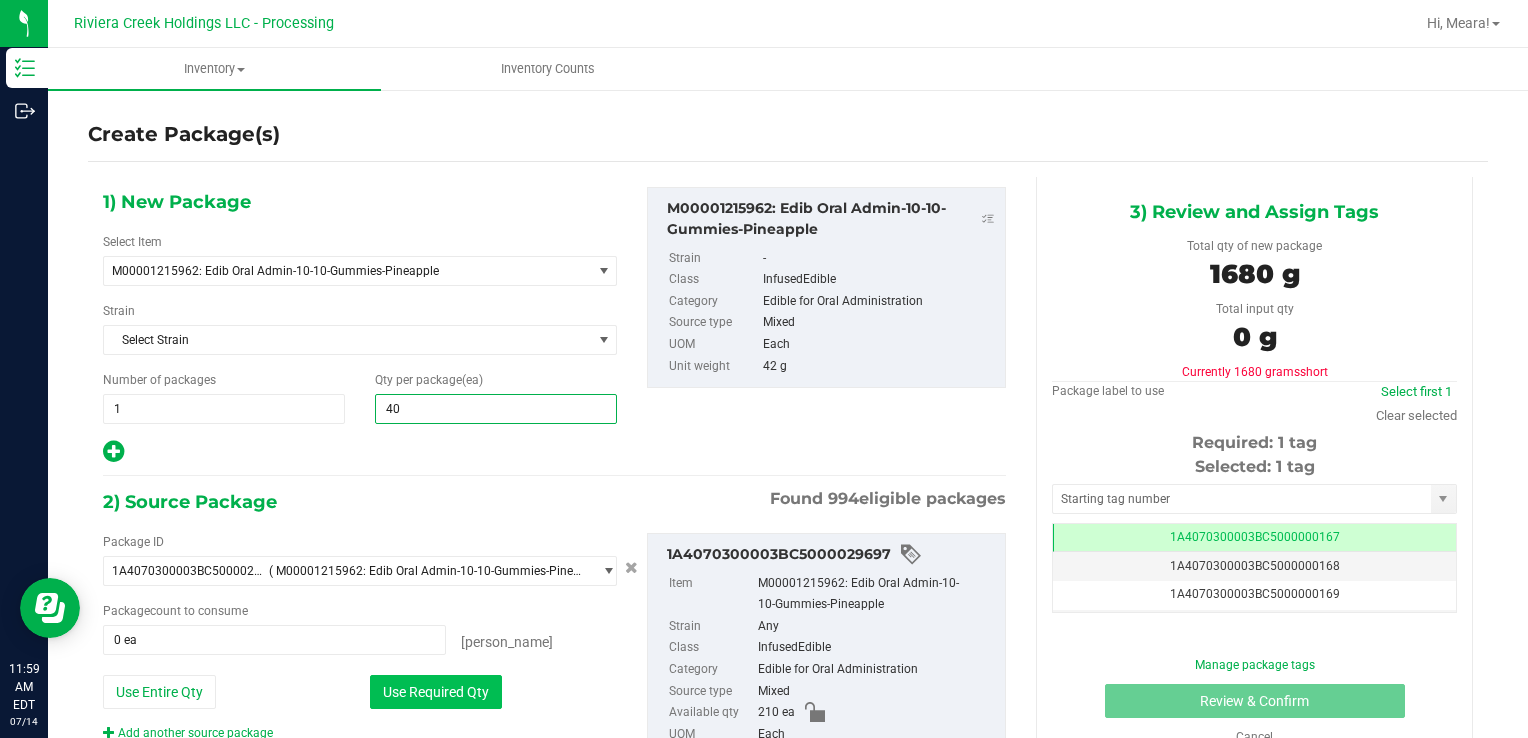type on "40" 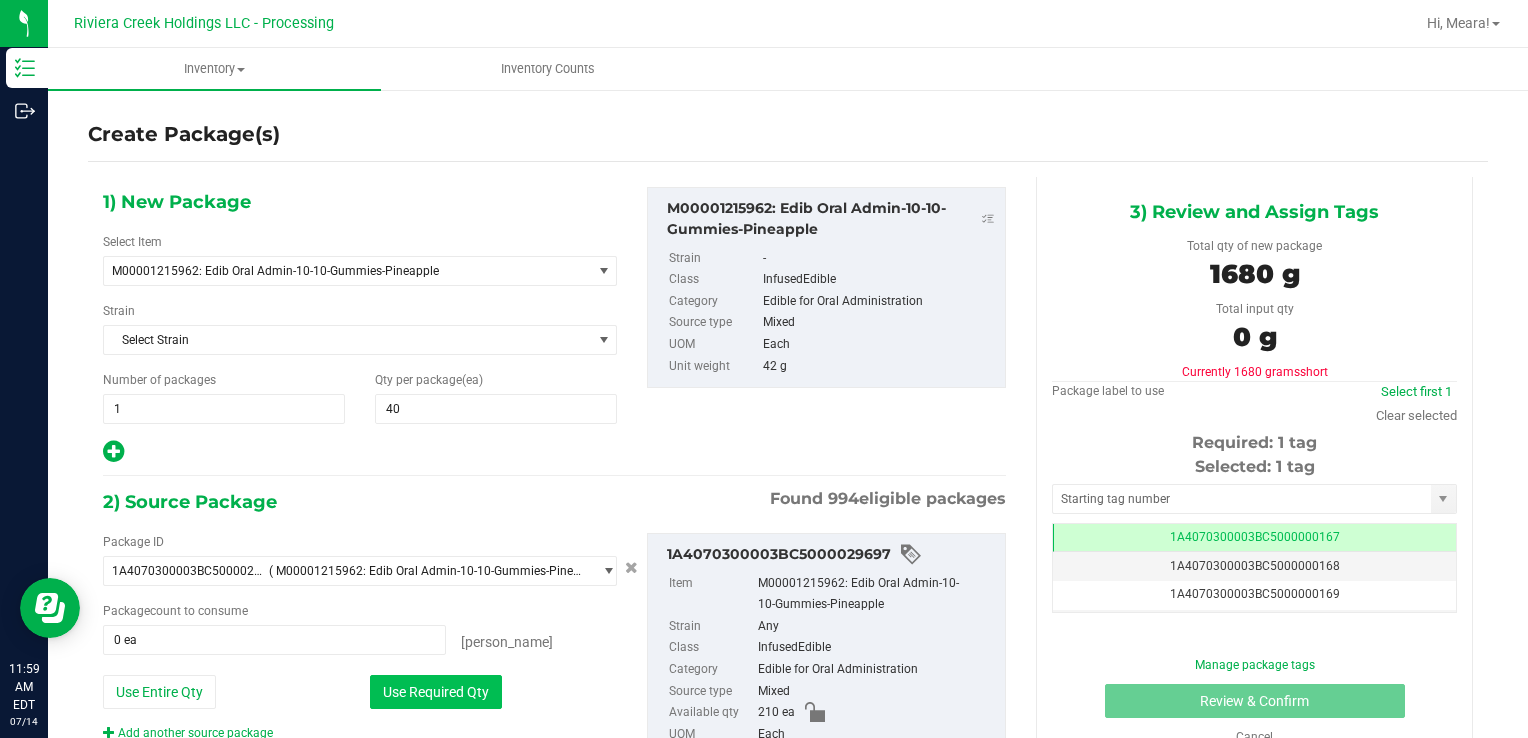 click on "Use Required Qty" at bounding box center (436, 692) 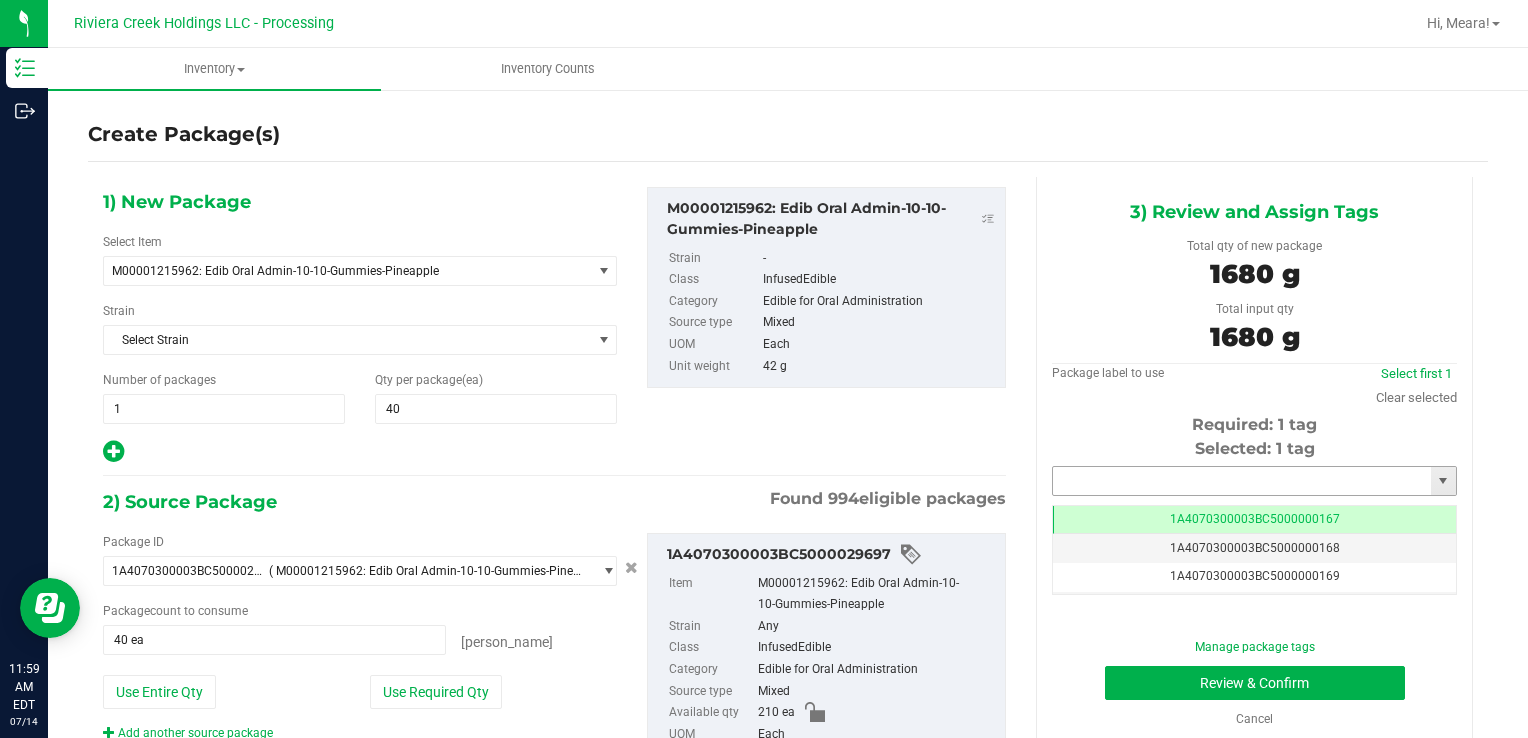 click at bounding box center [1242, 481] 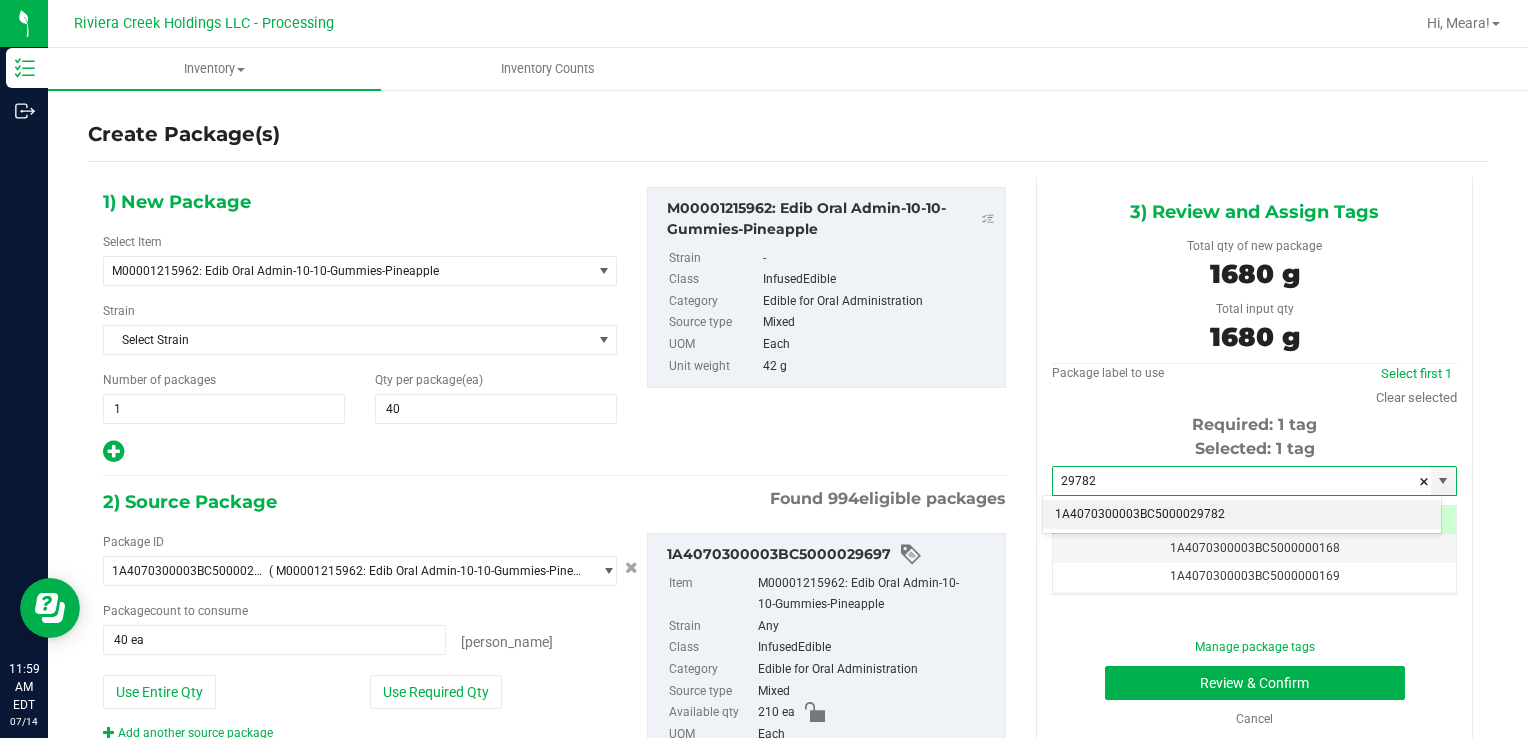 click on "1A4070300003BC5000029782" at bounding box center (1242, 515) 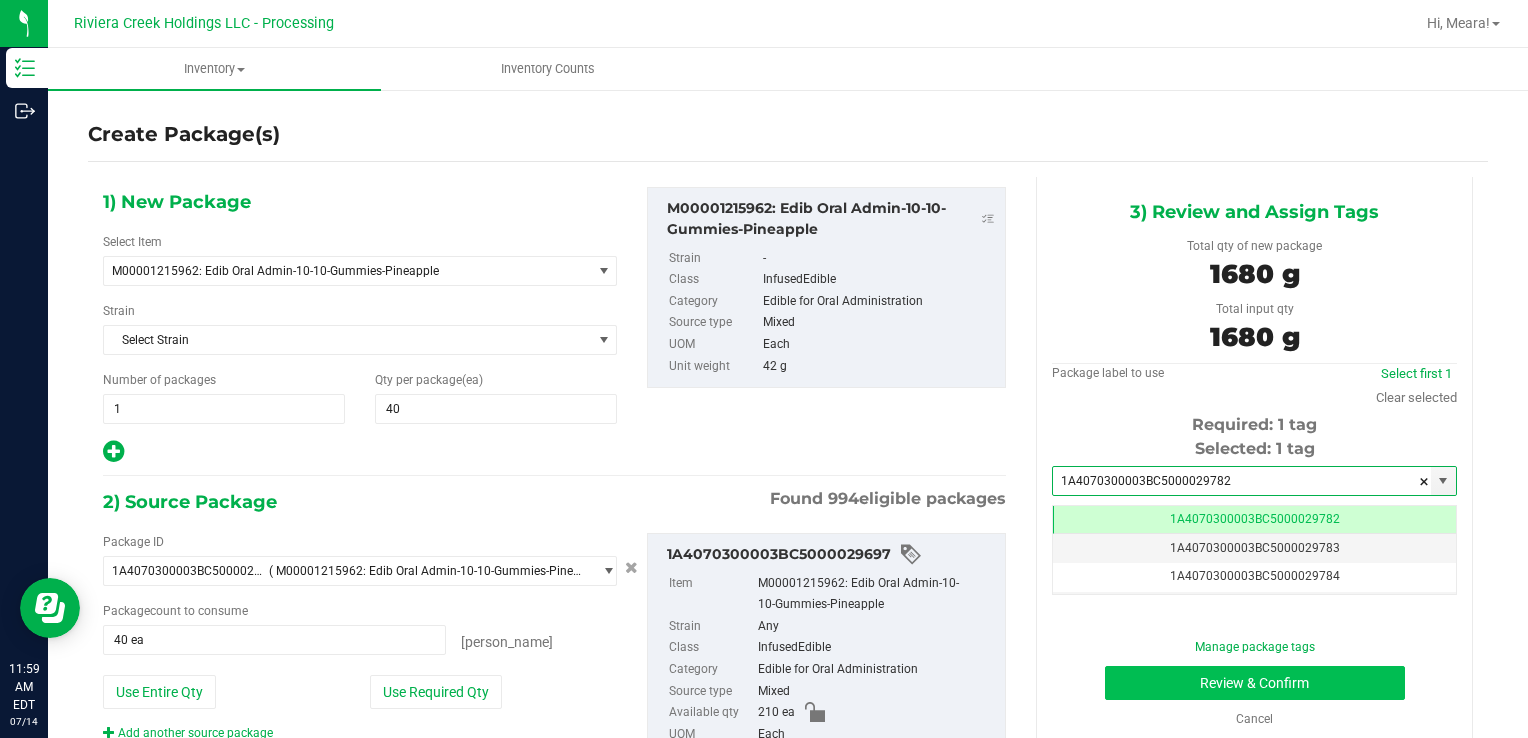 type on "1A4070300003BC5000029782" 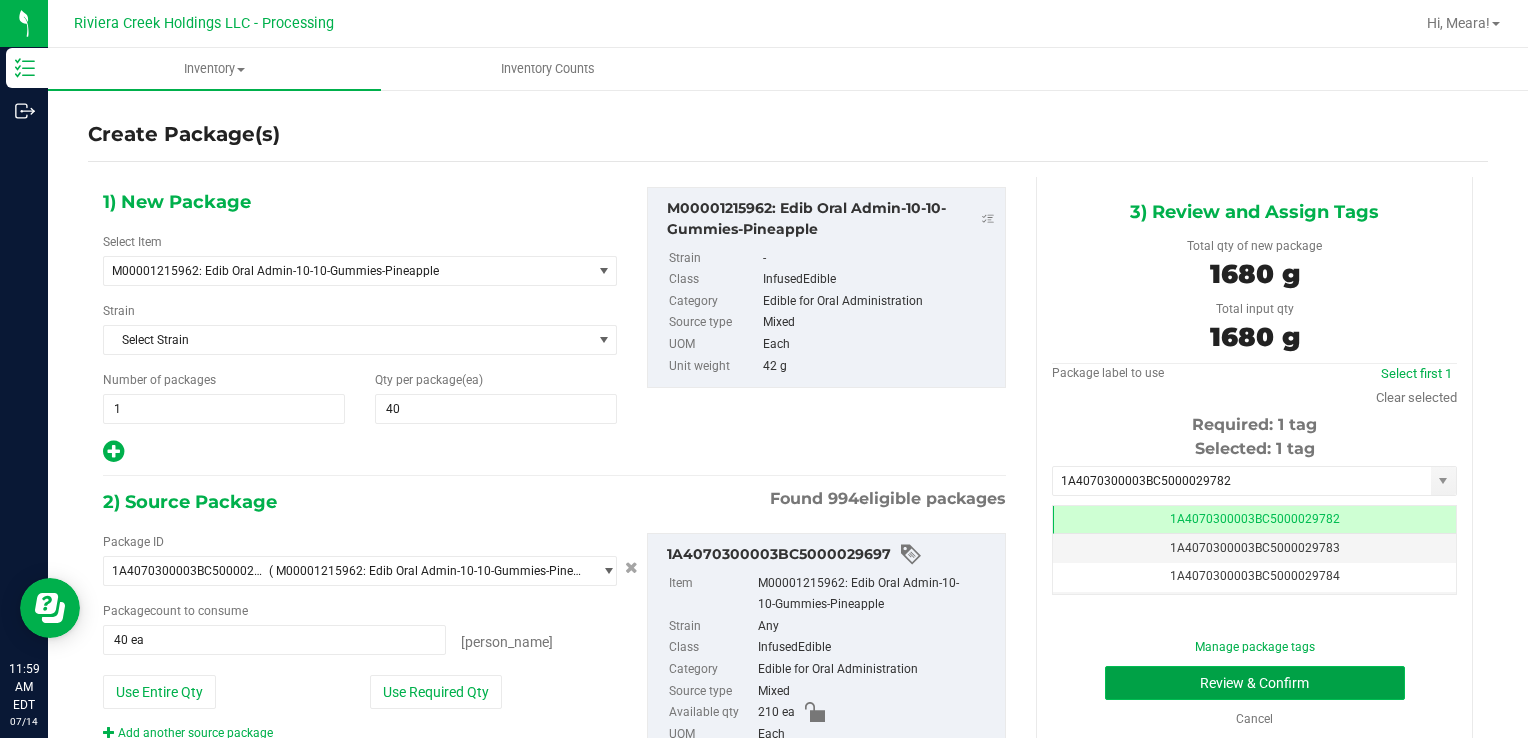 click on "Review & Confirm" at bounding box center [1255, 683] 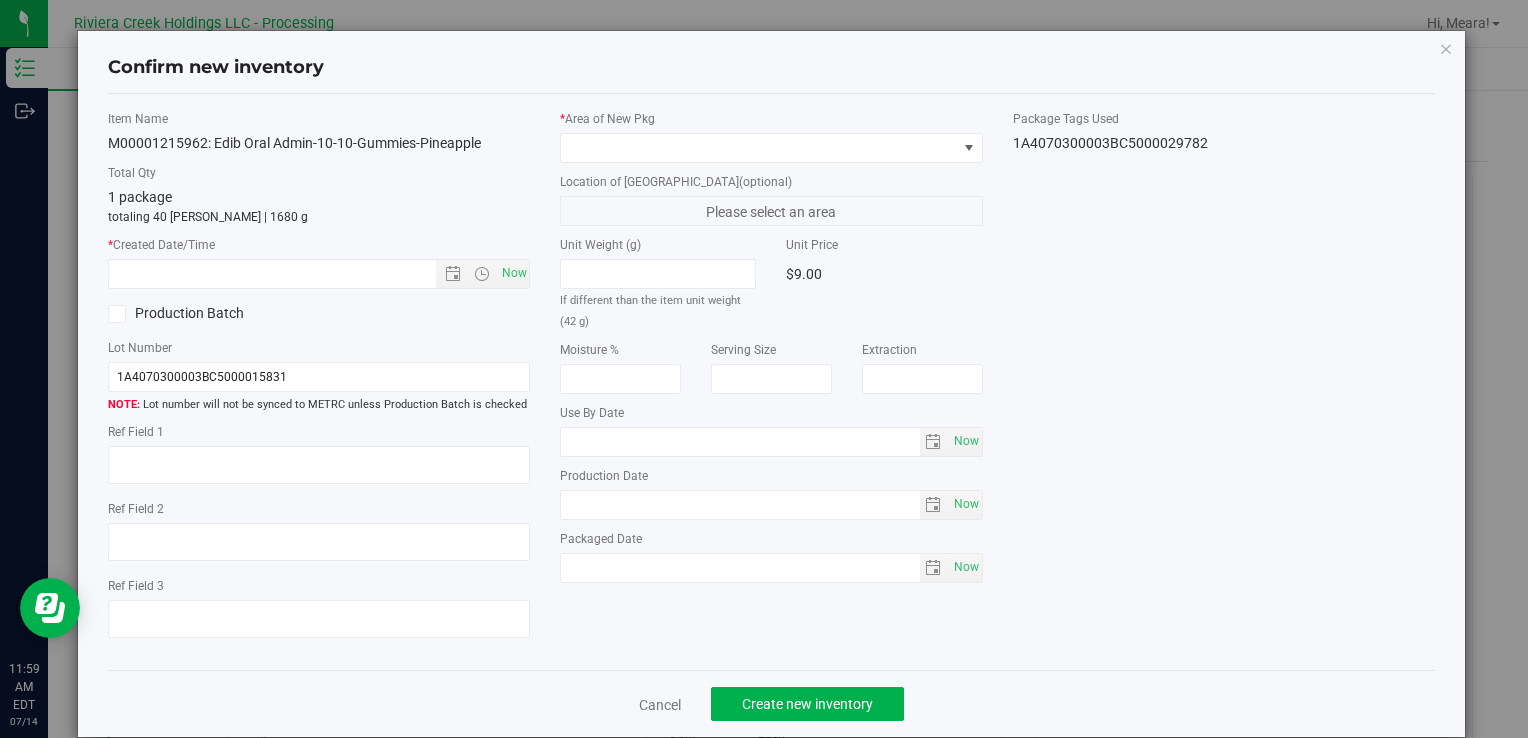 type on "[DATE]" 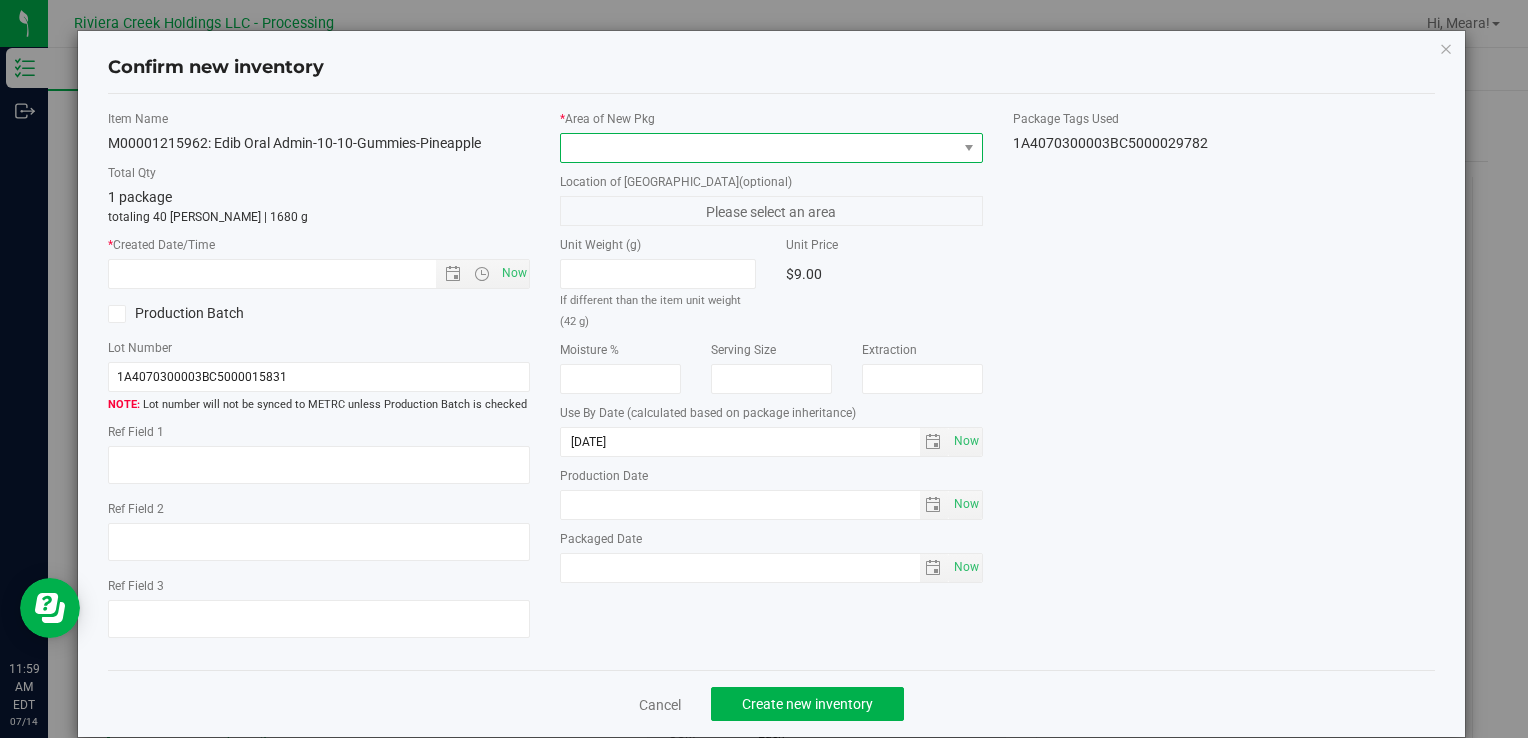 drag, startPoint x: 843, startPoint y: 135, endPoint x: 833, endPoint y: 146, distance: 14.866069 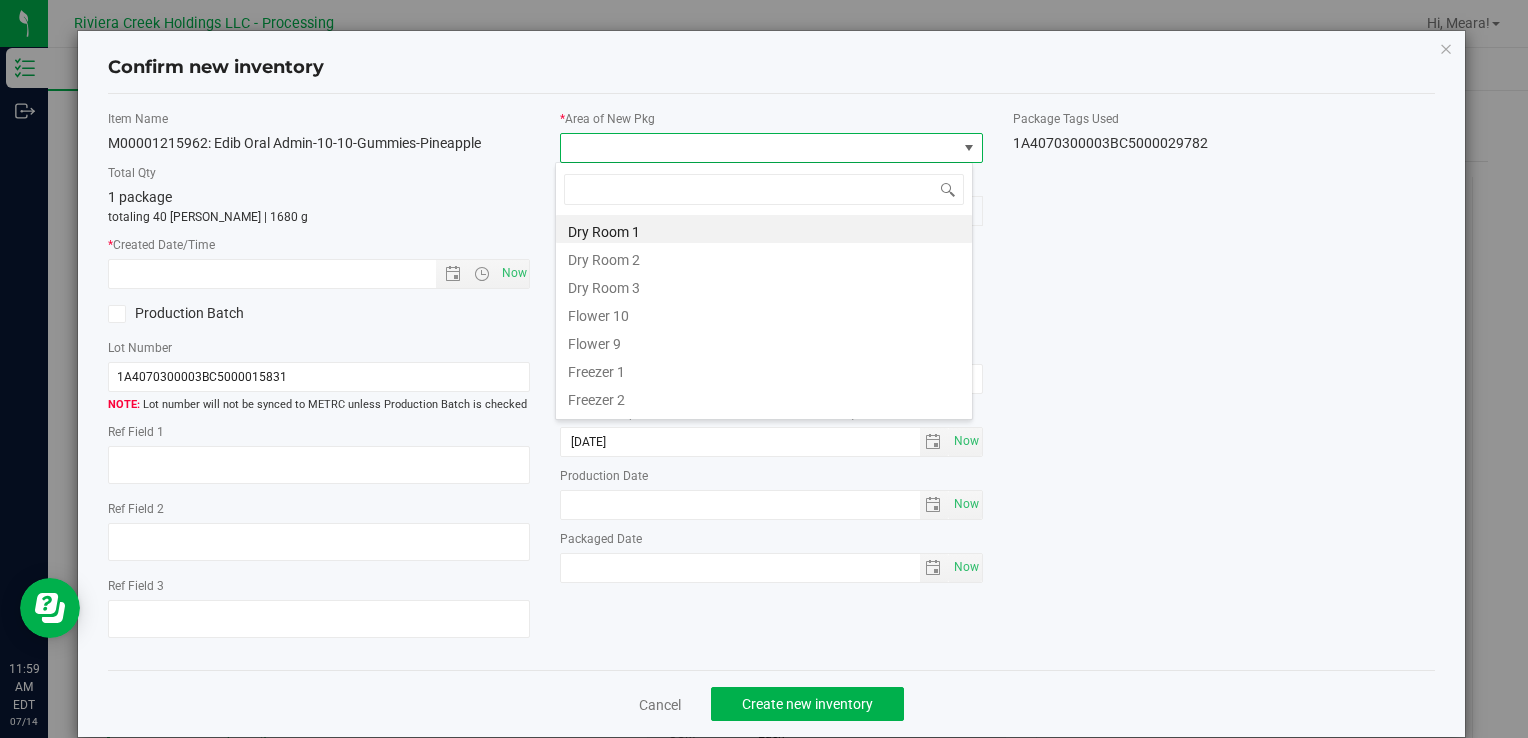 drag, startPoint x: 608, startPoint y: 314, endPoint x: 539, endPoint y: 293, distance: 72.12489 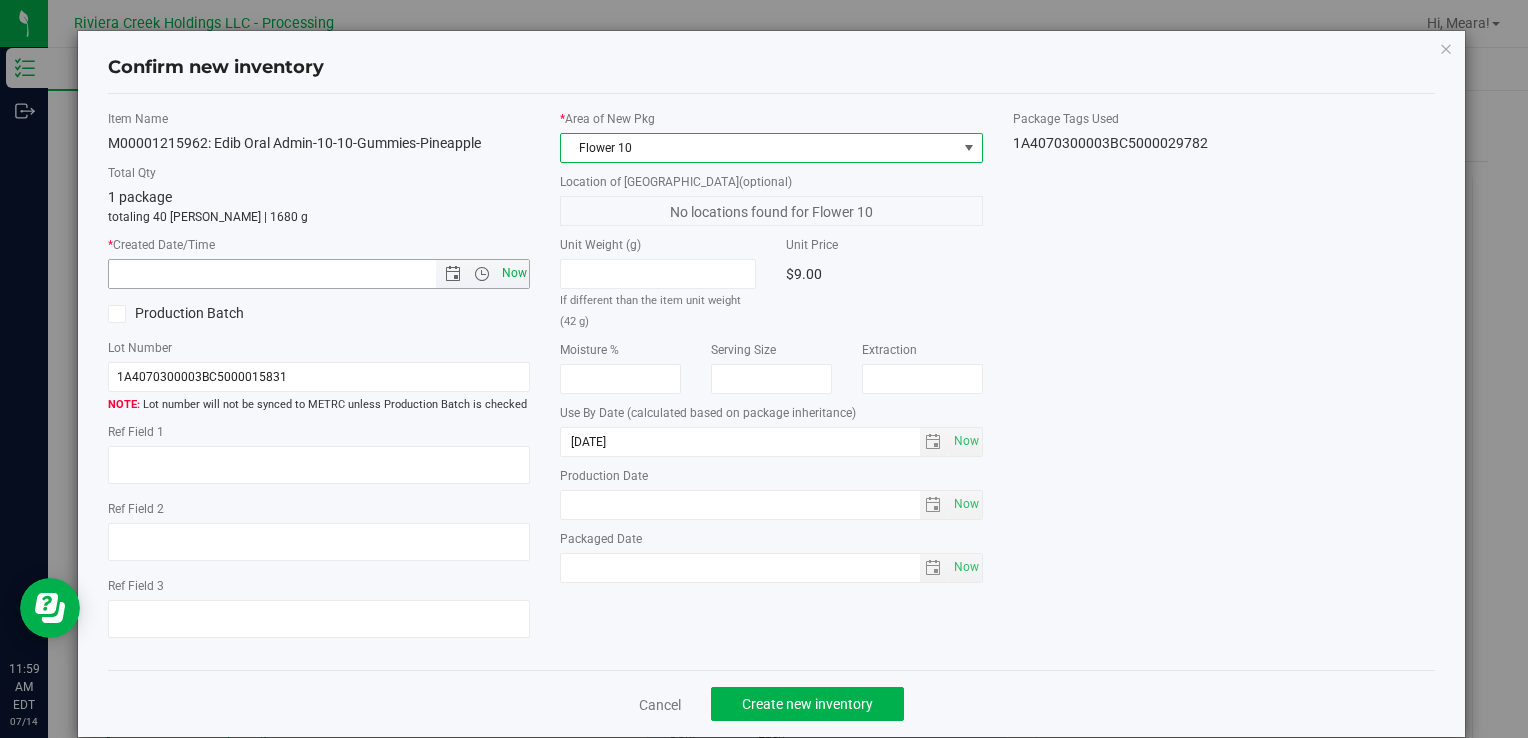 drag, startPoint x: 512, startPoint y: 278, endPoint x: 741, endPoint y: 434, distance: 277.08664 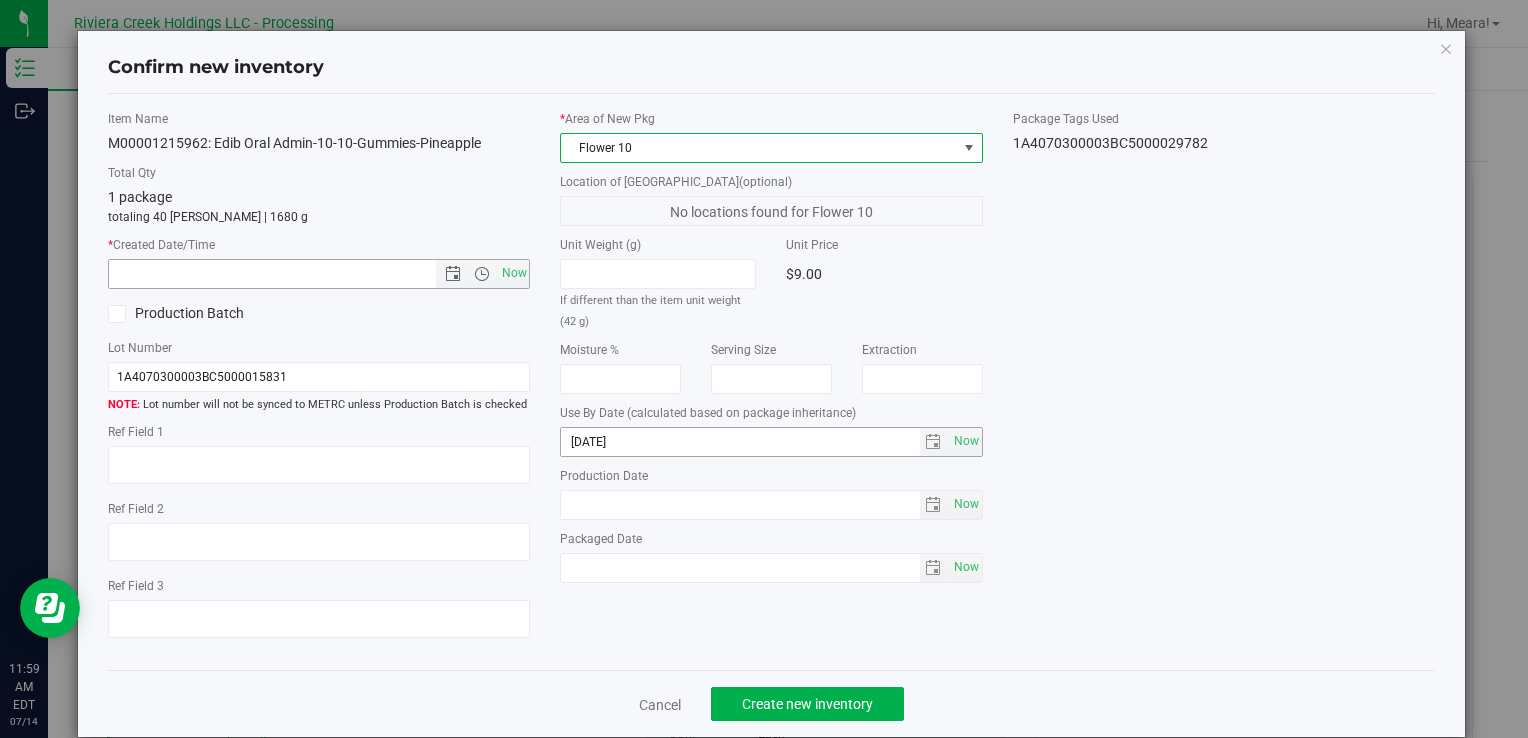 type on "7/14/2025 11:59 AM" 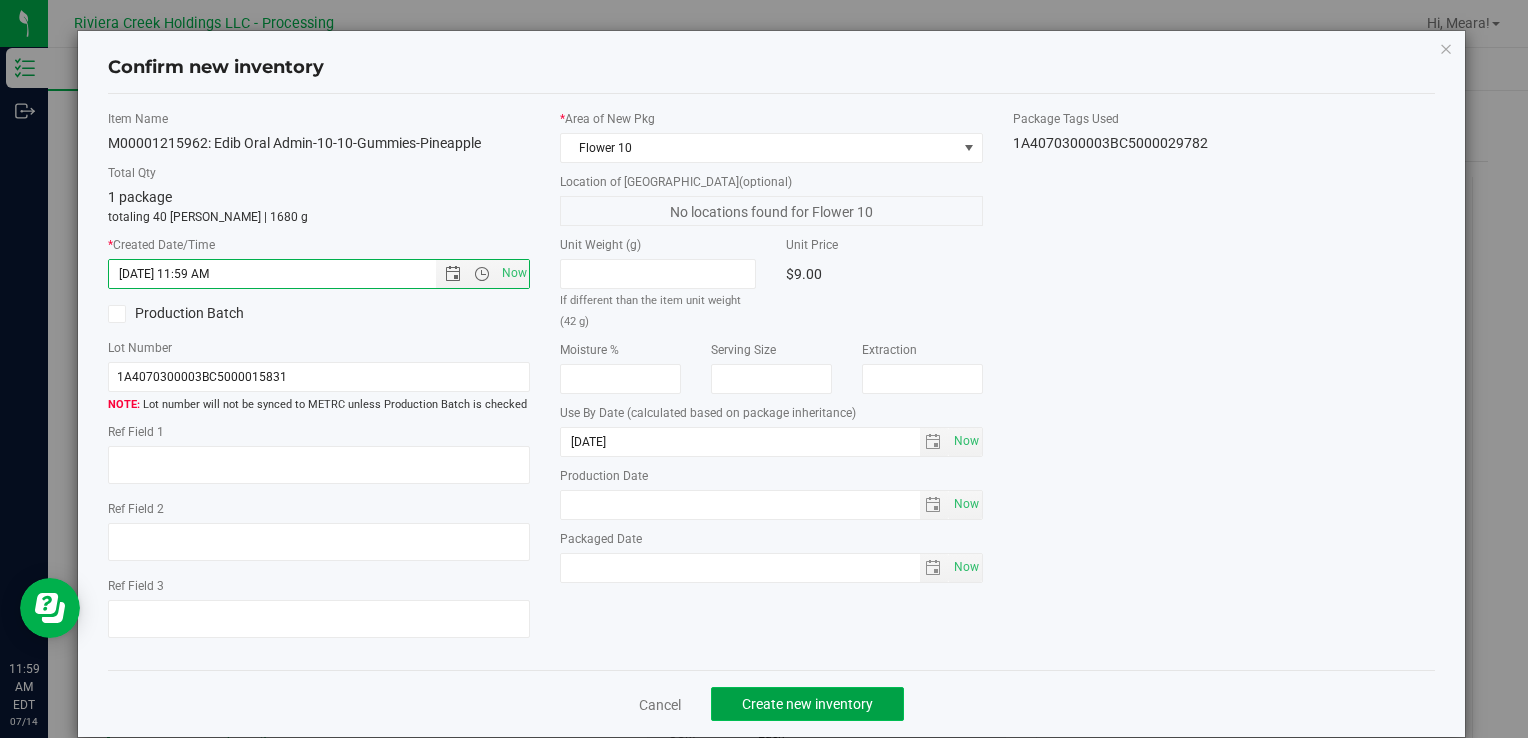 click on "Create new inventory" 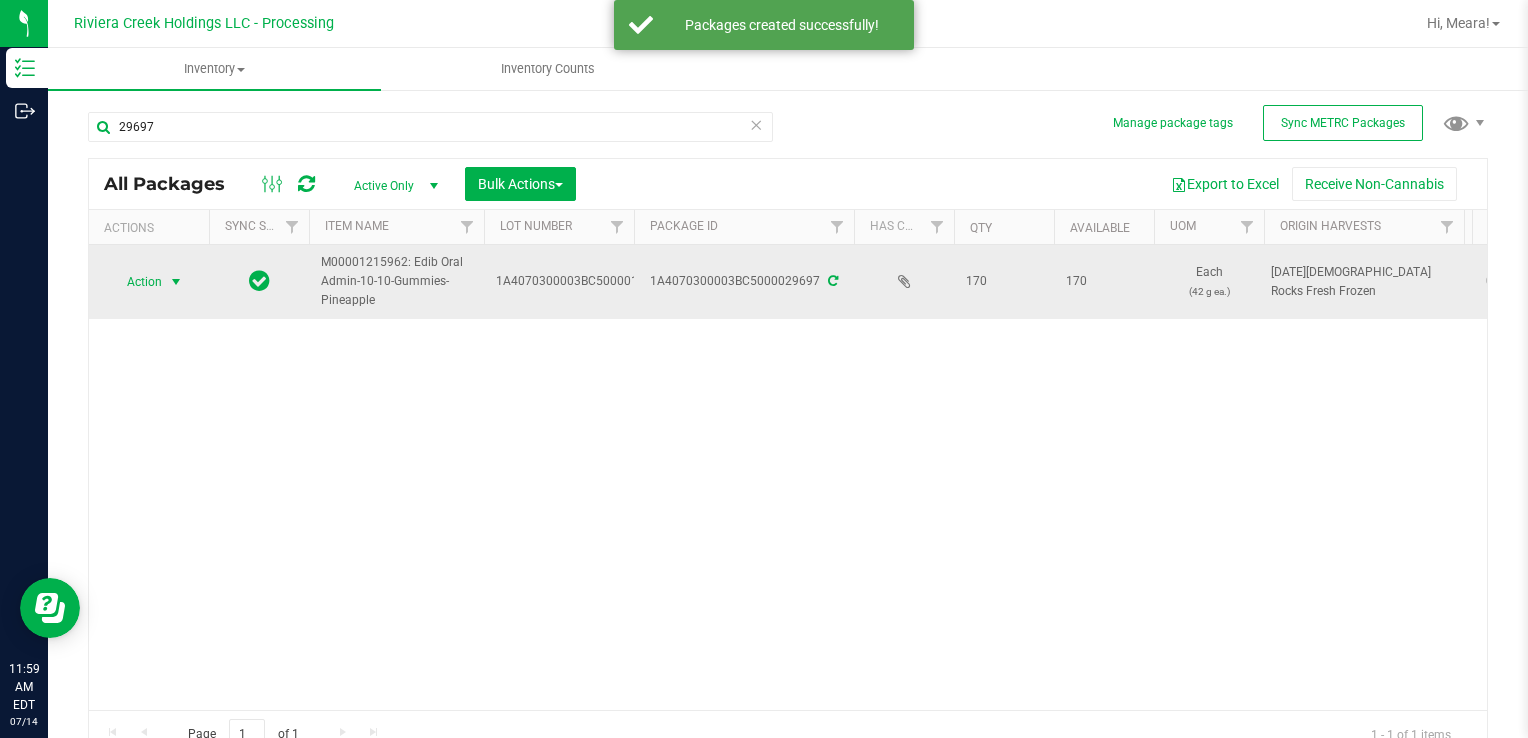 click on "Action" at bounding box center [136, 282] 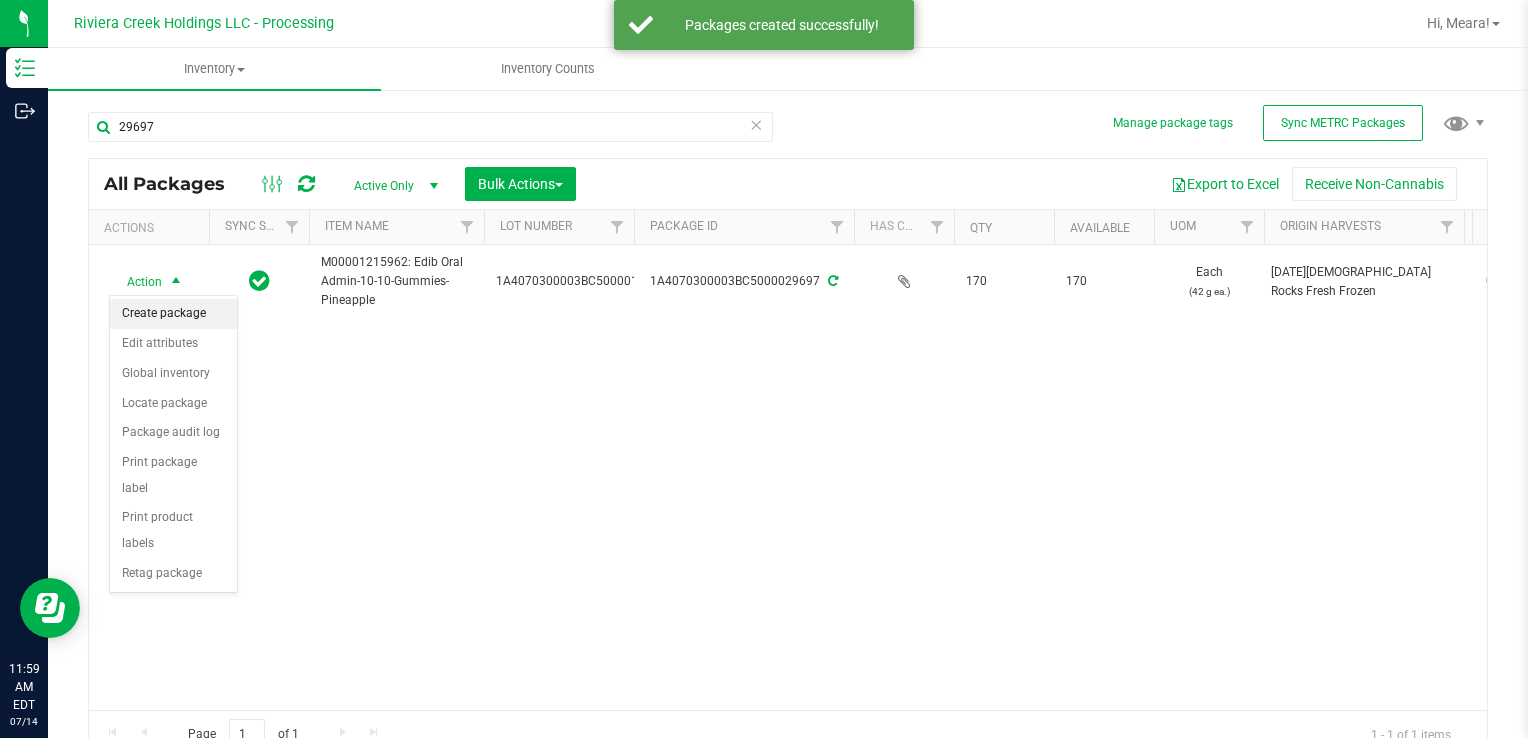 click on "Create package" at bounding box center [173, 314] 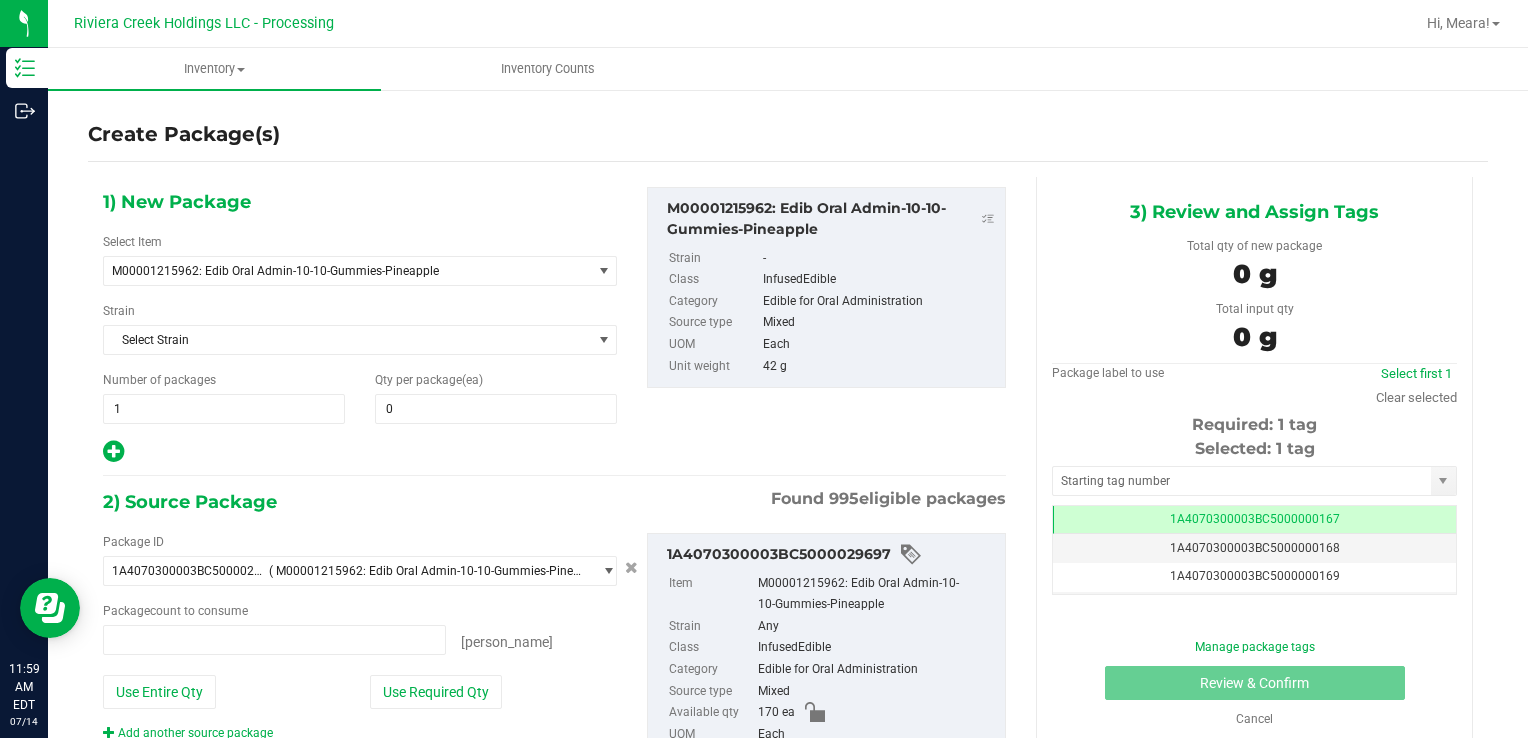 type on "0 ea" 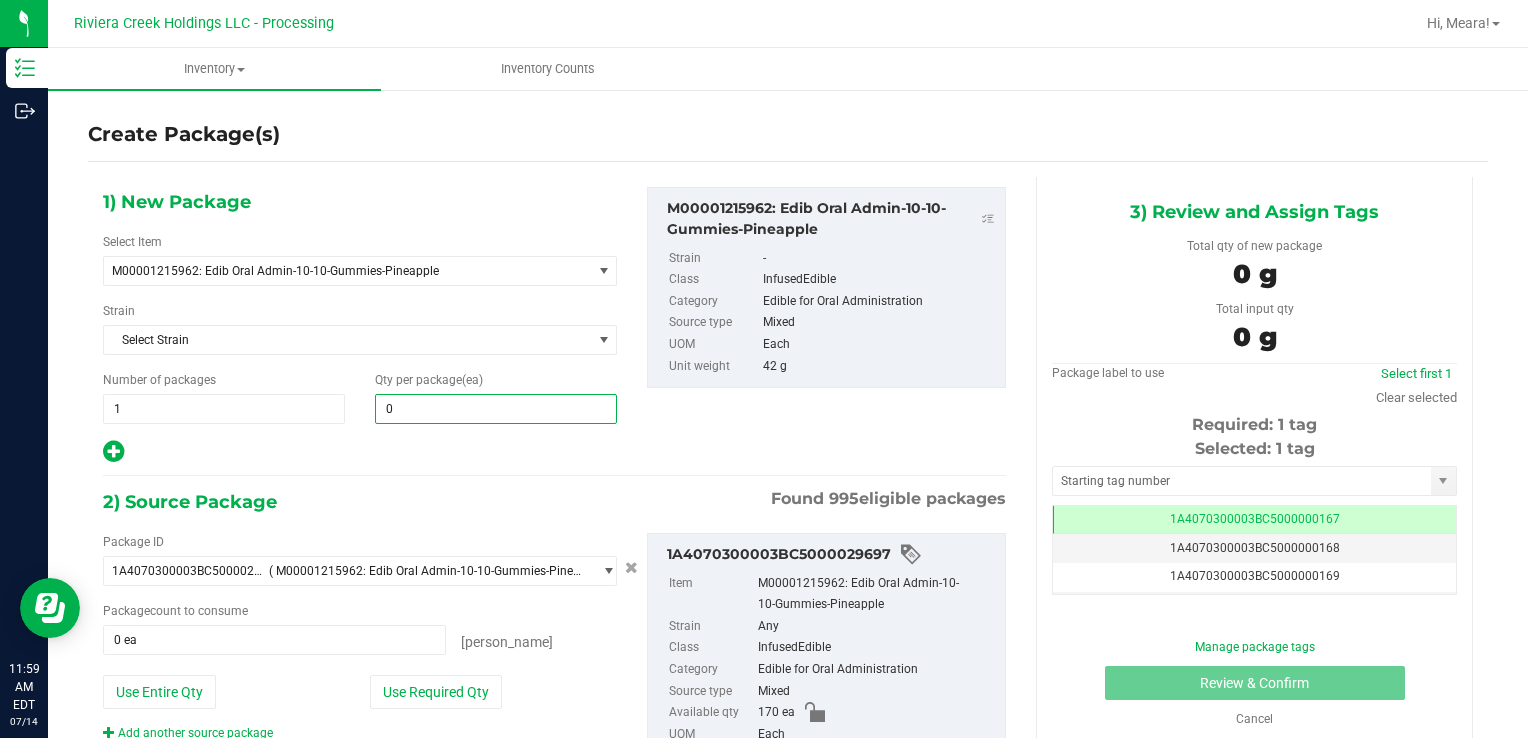 type 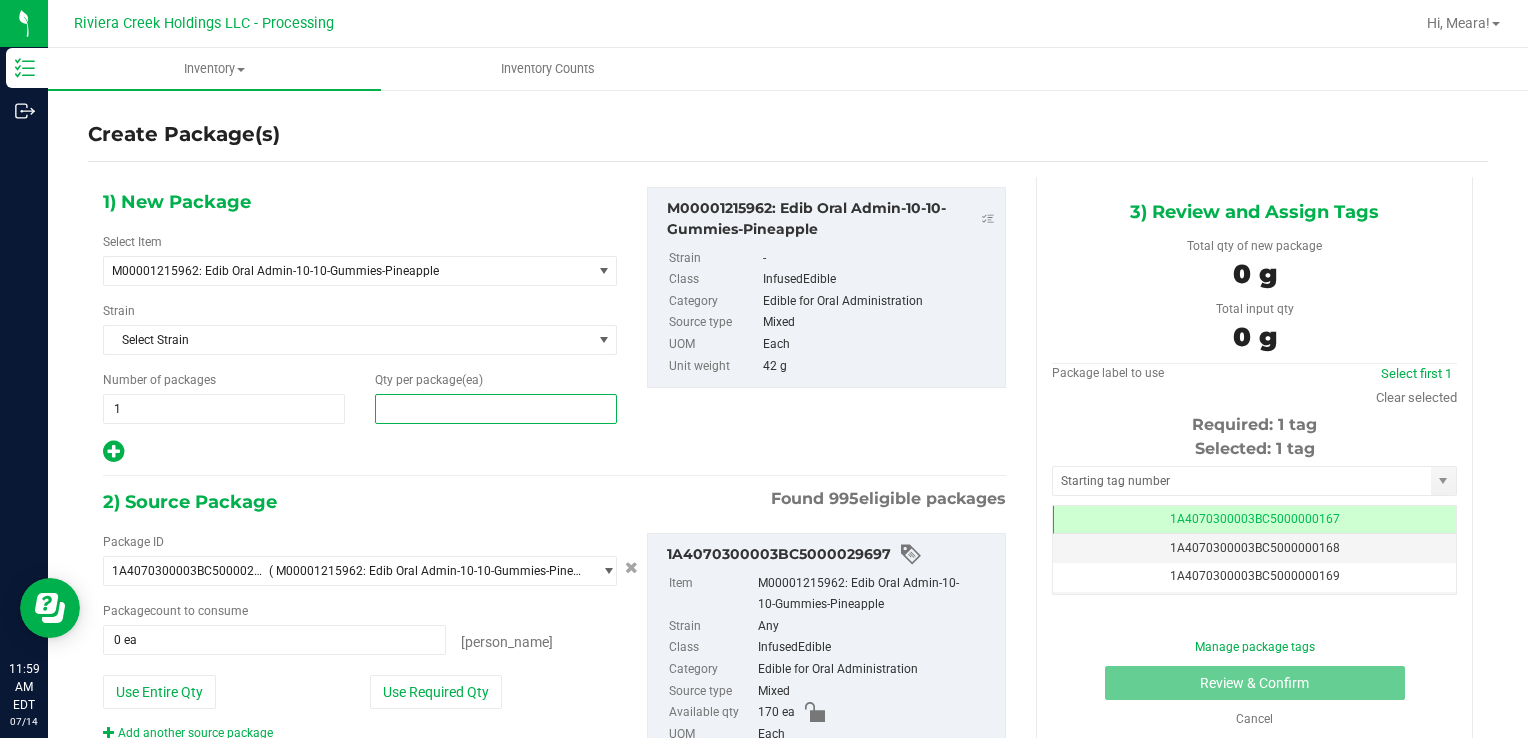 click at bounding box center (496, 409) 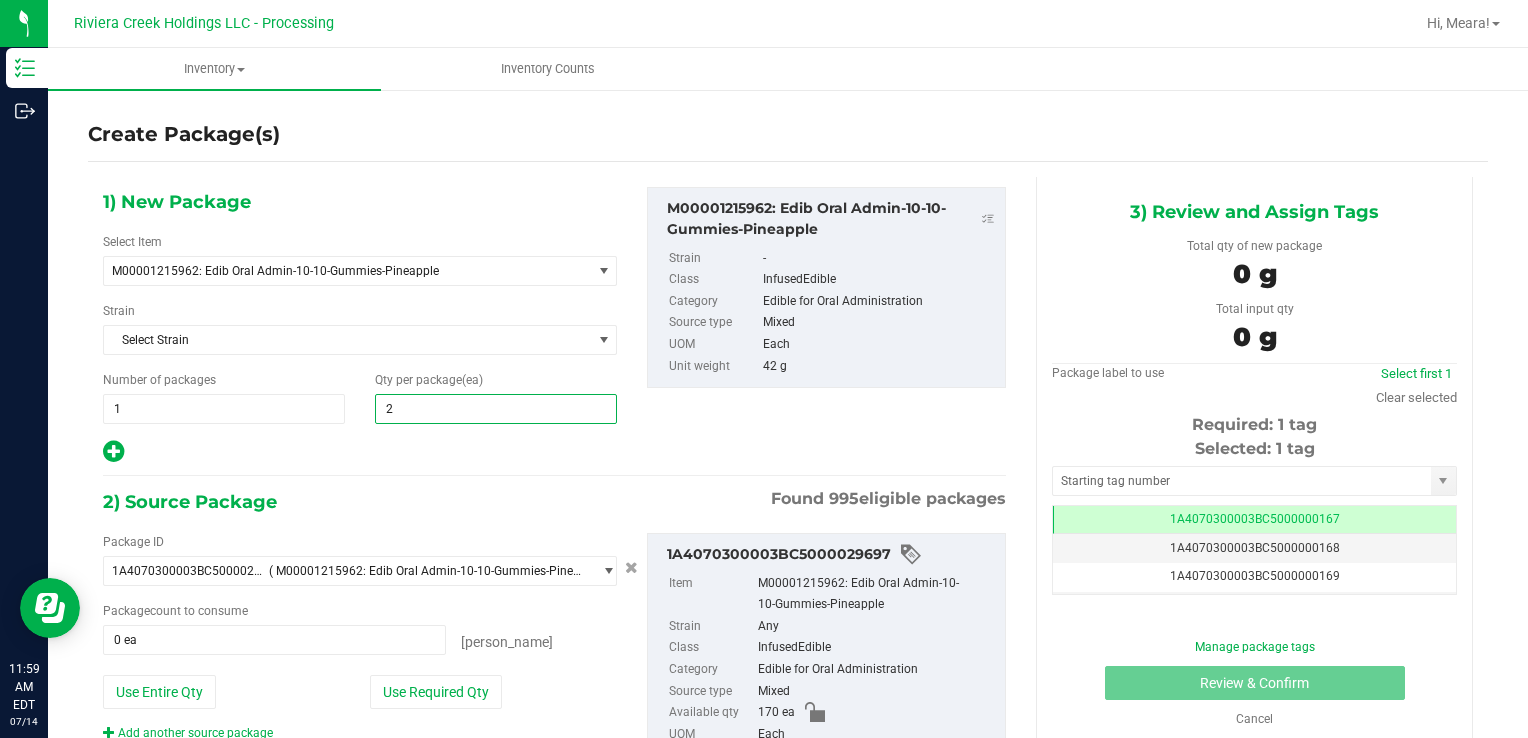 type on "20" 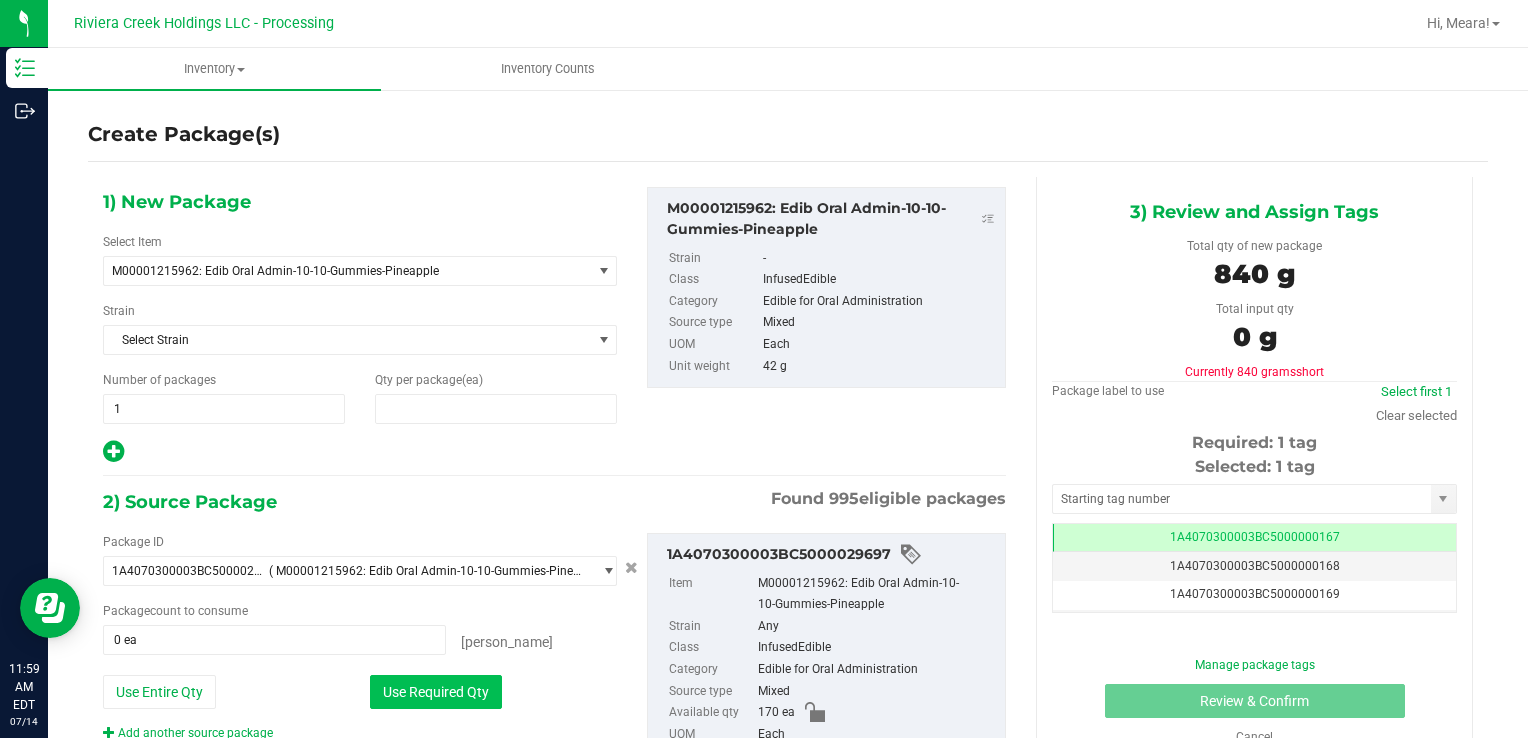 type on "20" 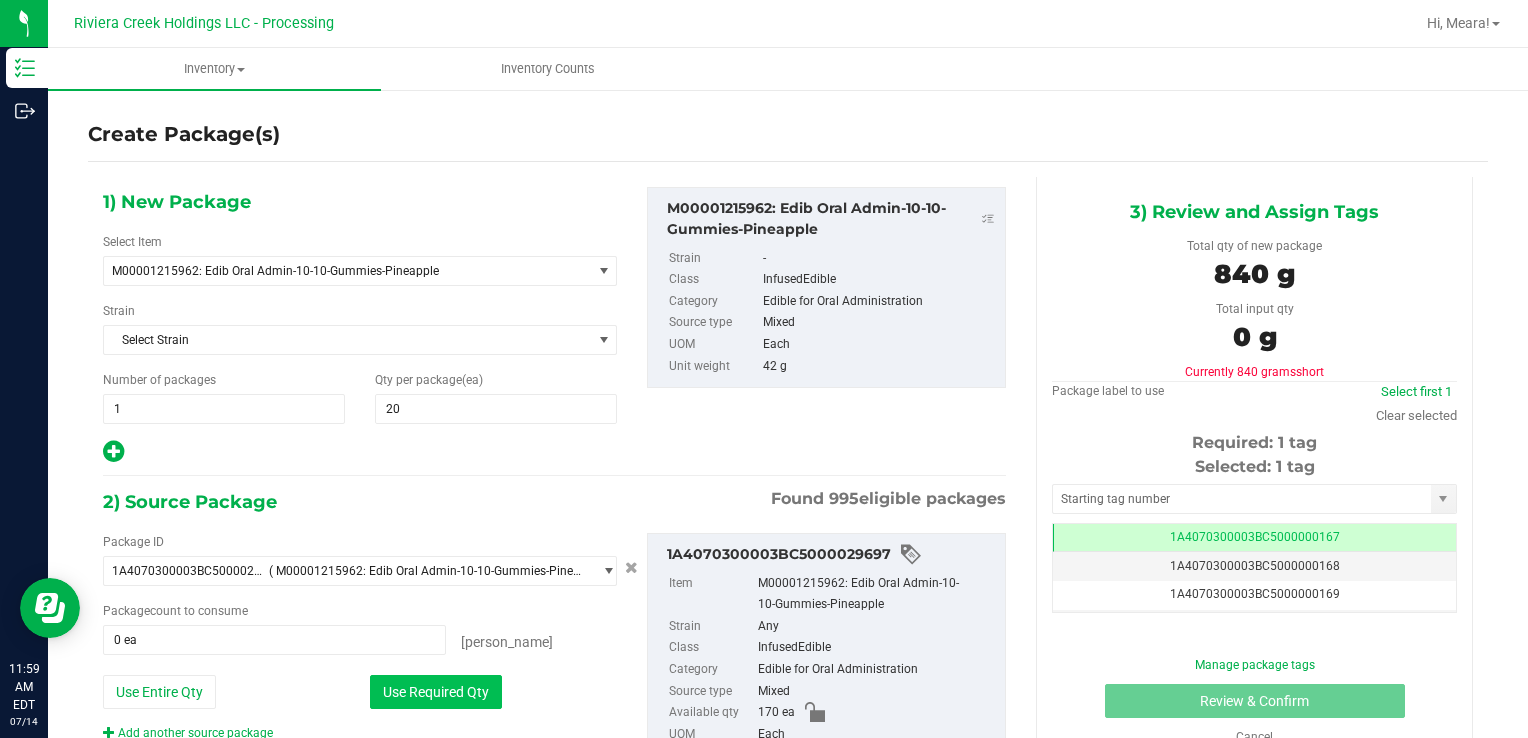 click on "Use Required Qty" at bounding box center (436, 692) 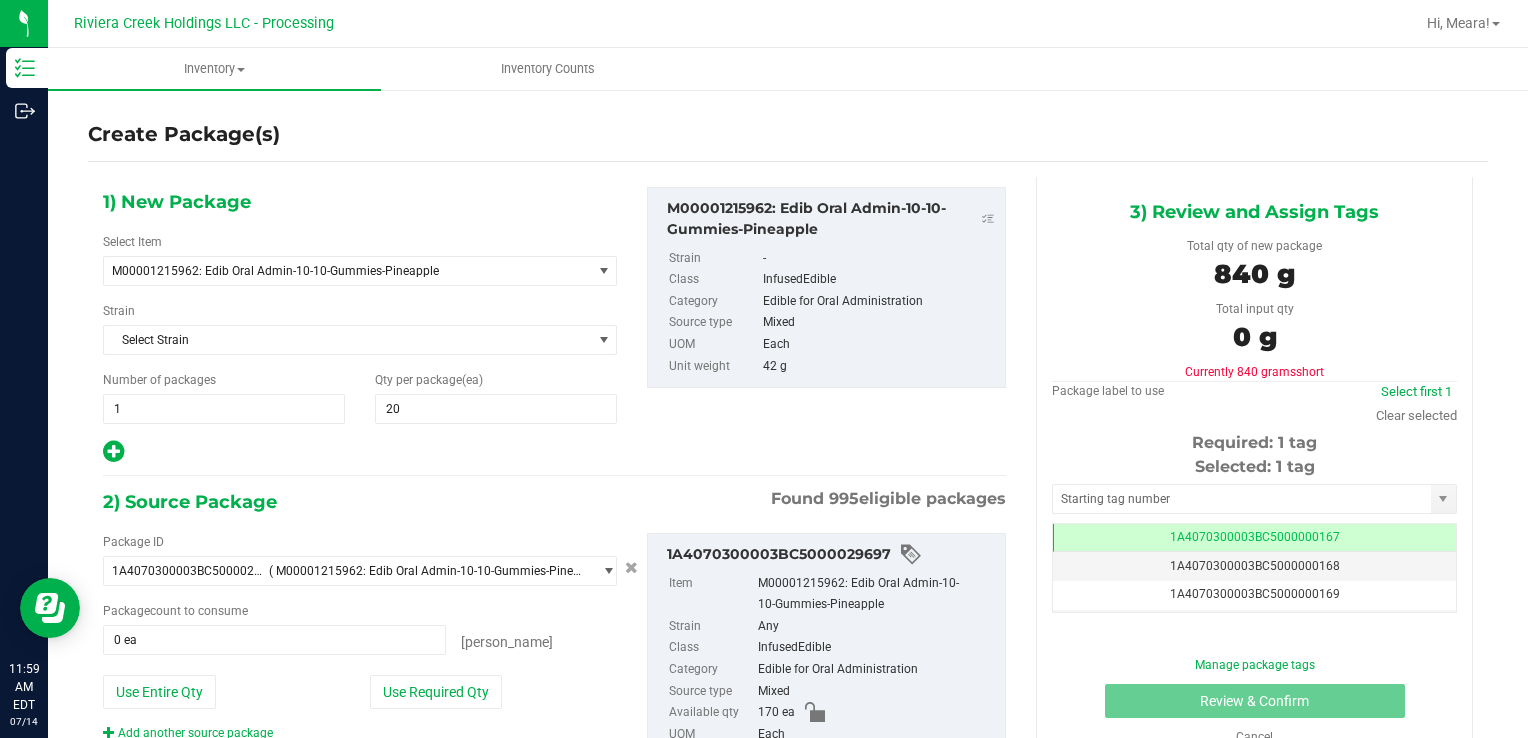 type on "20 ea" 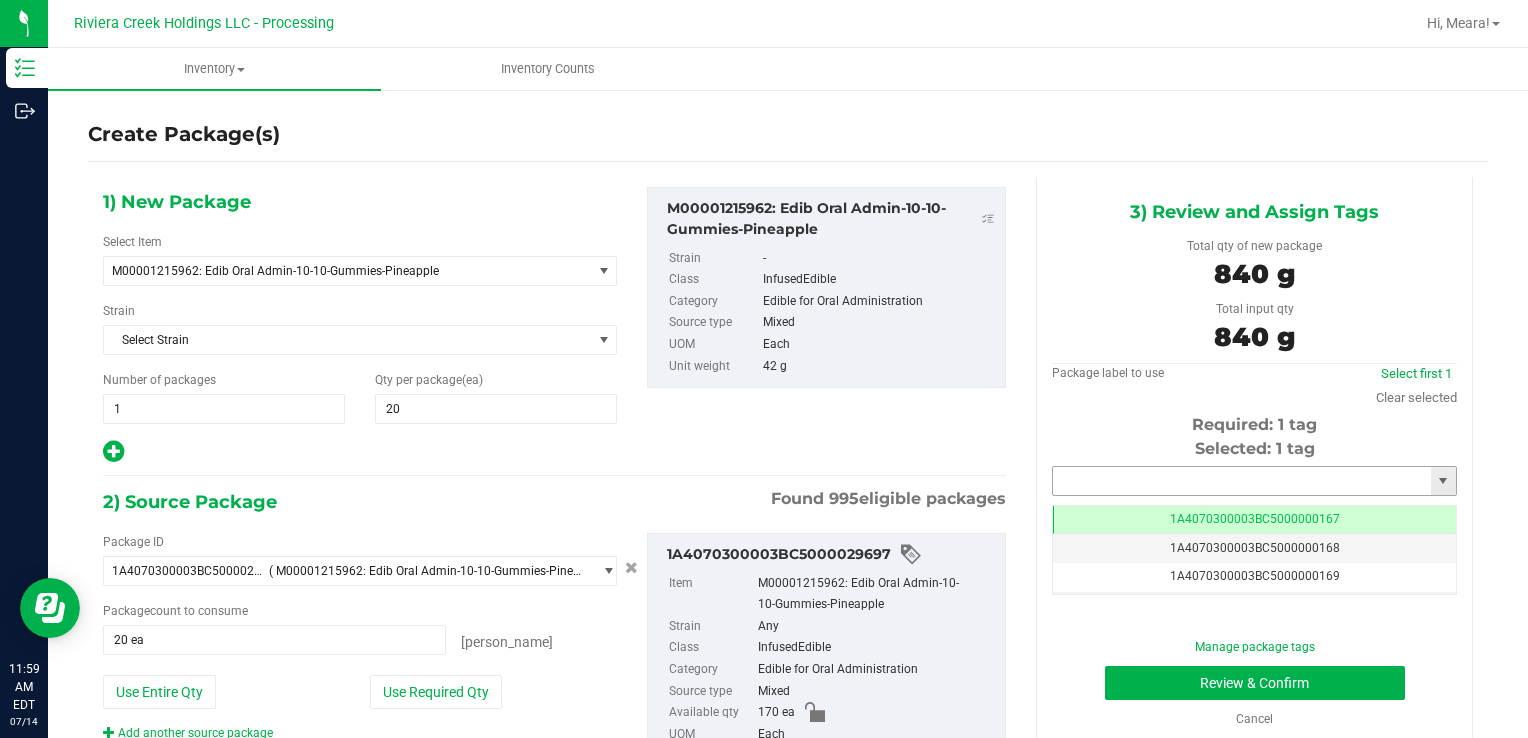 click at bounding box center [1242, 481] 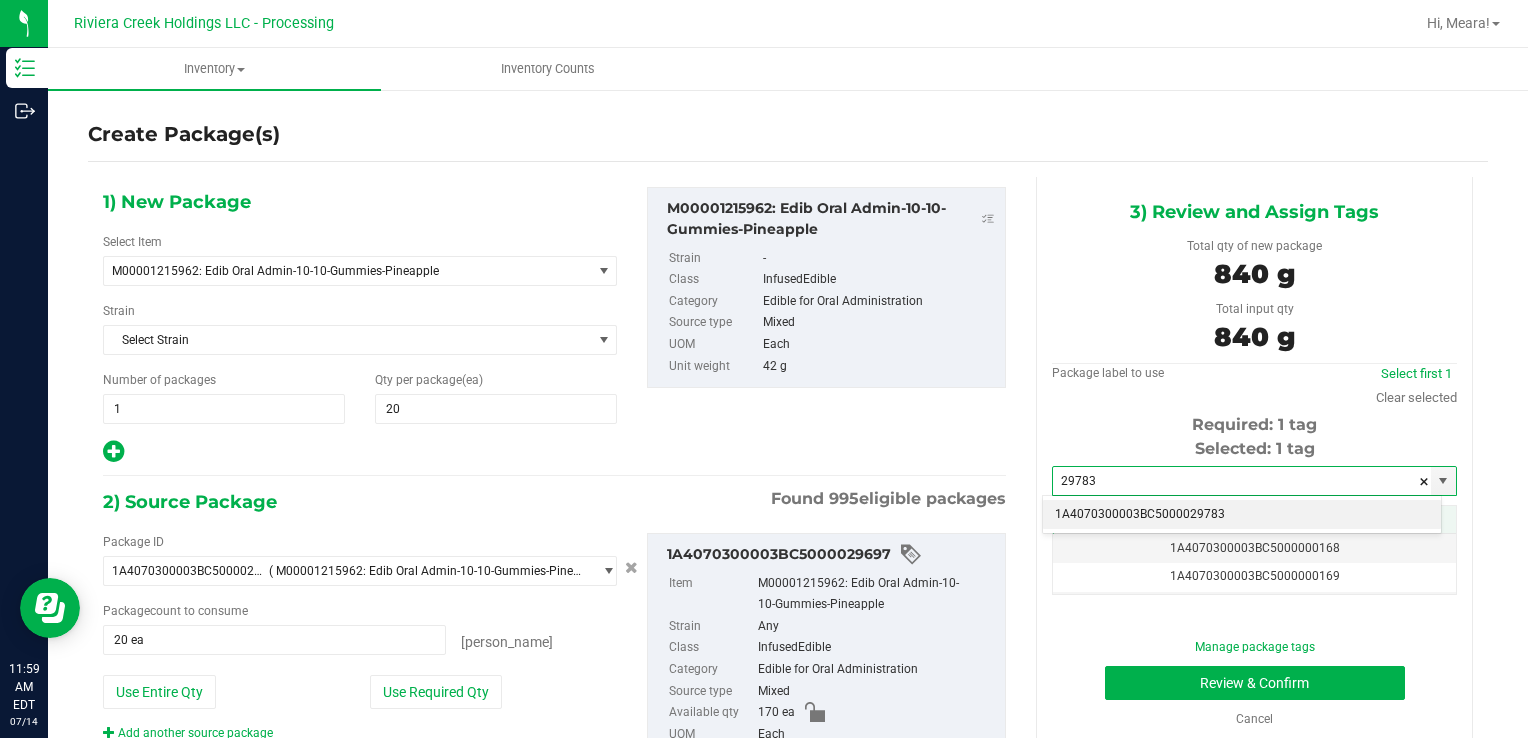 drag, startPoint x: 1106, startPoint y: 511, endPoint x: 1130, endPoint y: 531, distance: 31.241 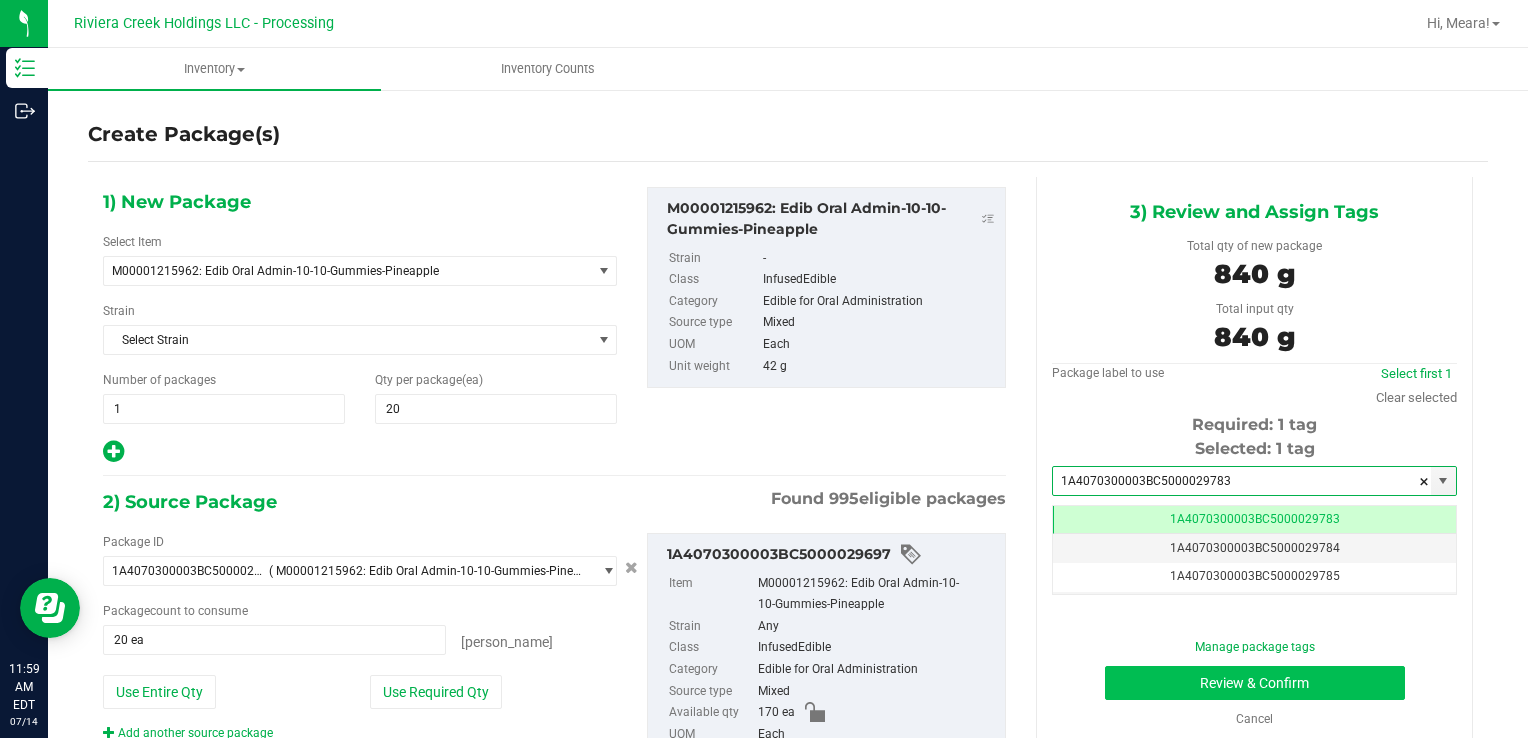 type on "1A4070300003BC5000029783" 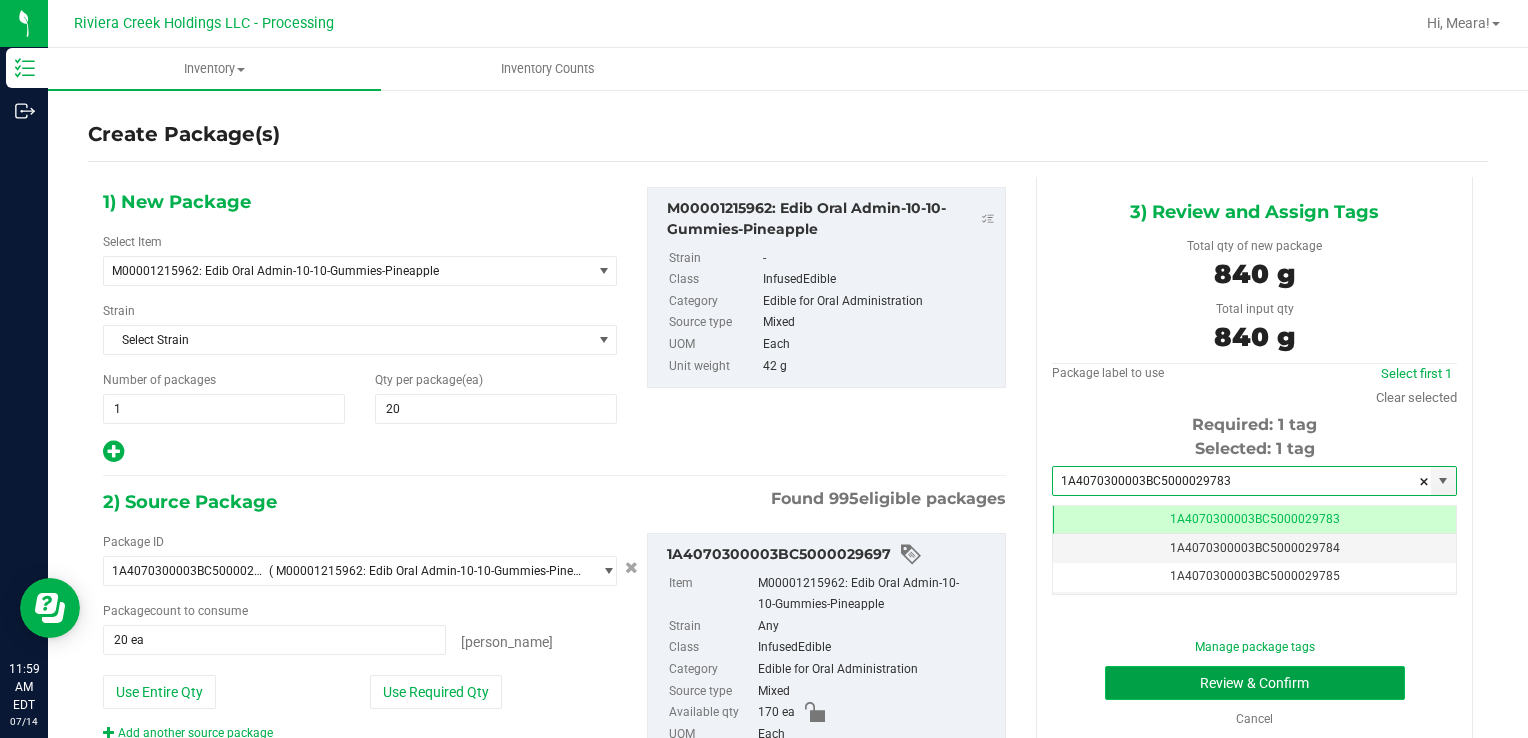 click on "Review & Confirm" at bounding box center (1255, 683) 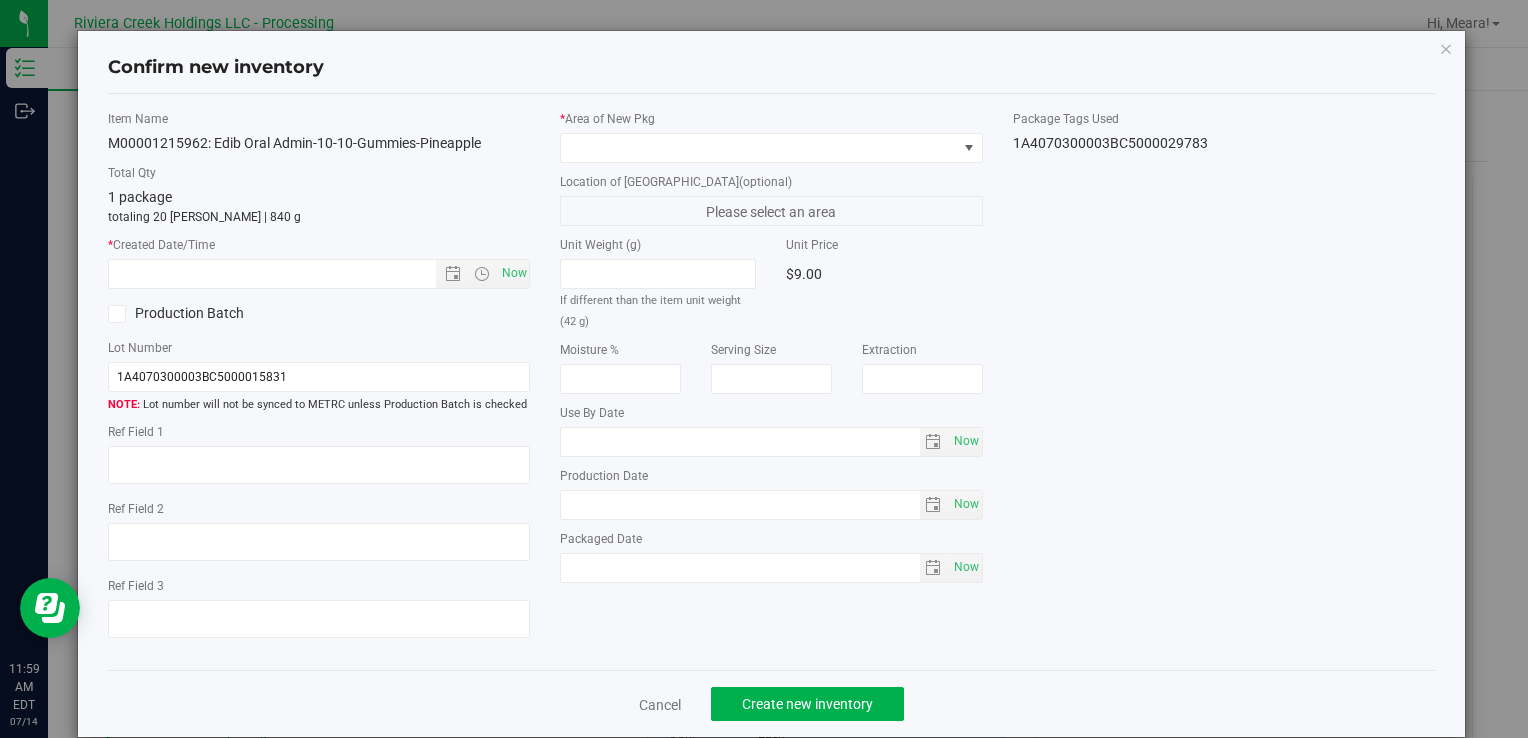 type on "[DATE]" 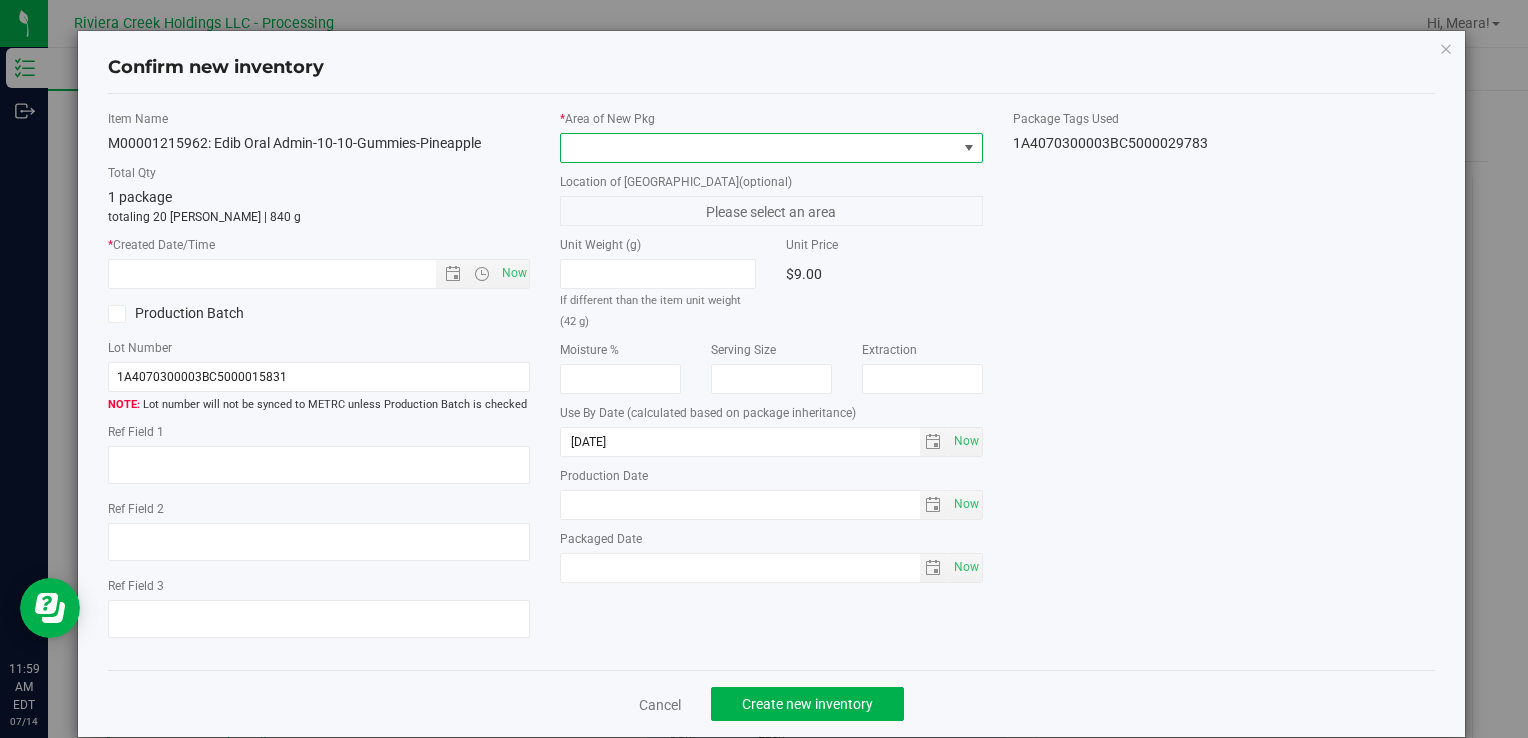 click at bounding box center (758, 148) 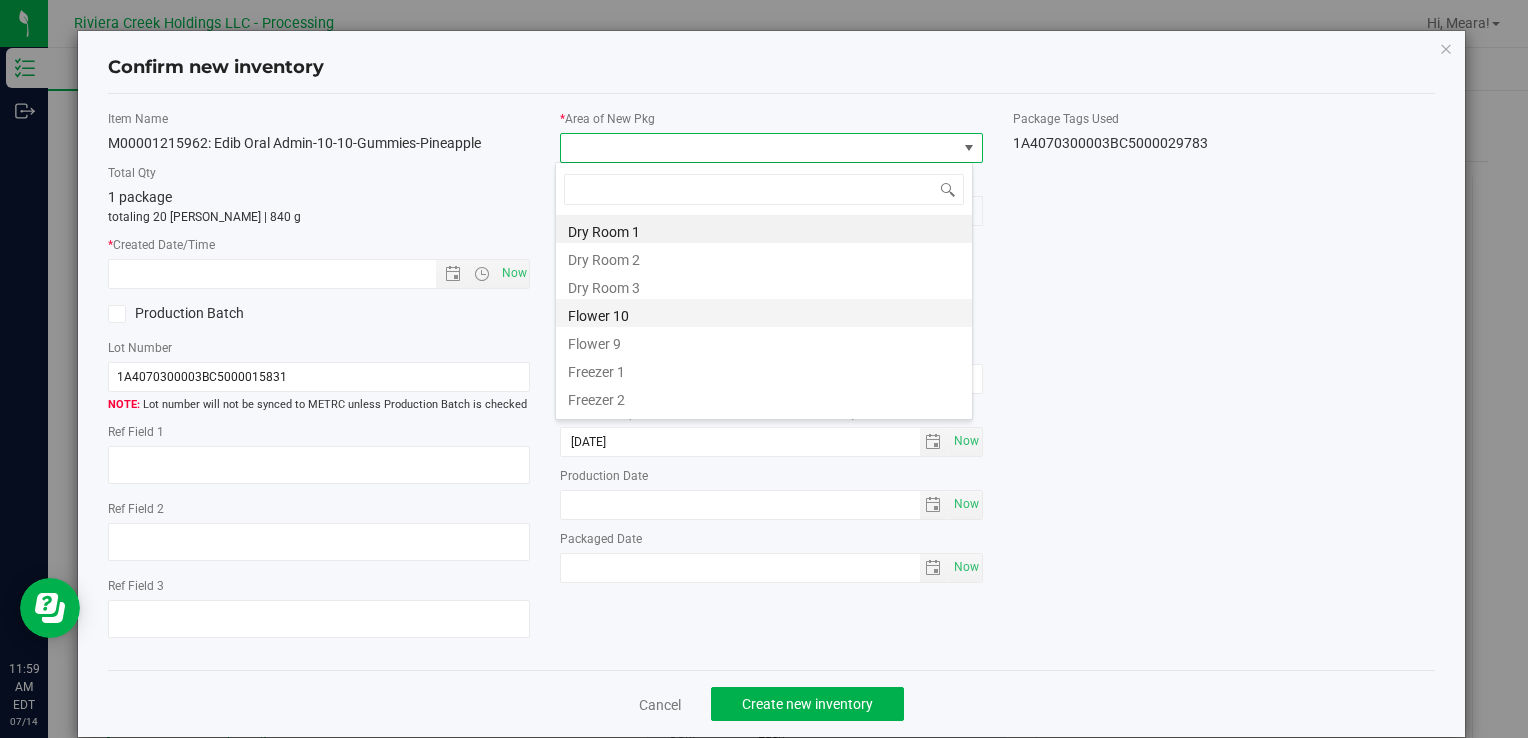 drag, startPoint x: 644, startPoint y: 310, endPoint x: 457, endPoint y: 296, distance: 187.52333 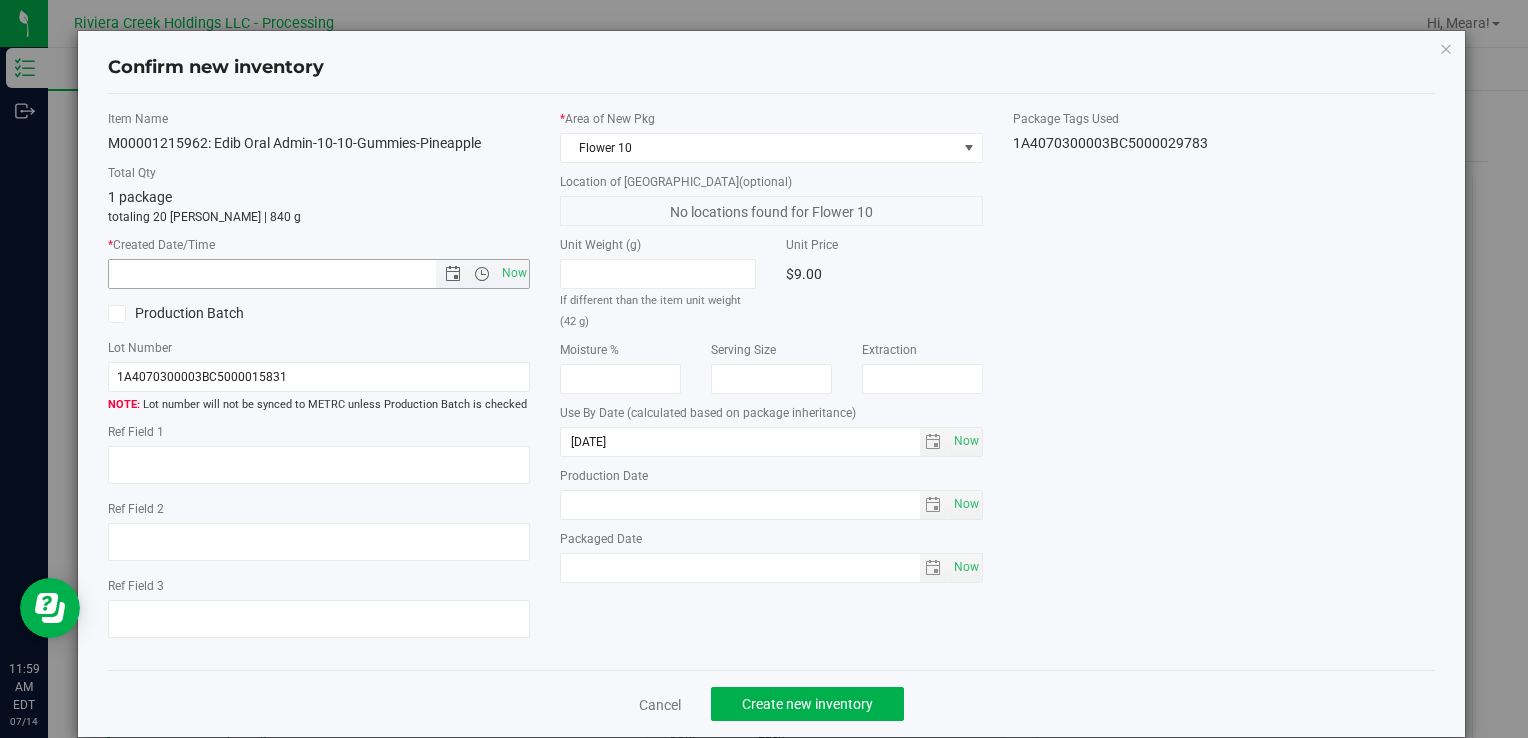 drag, startPoint x: 495, startPoint y: 279, endPoint x: 546, endPoint y: 311, distance: 60.207973 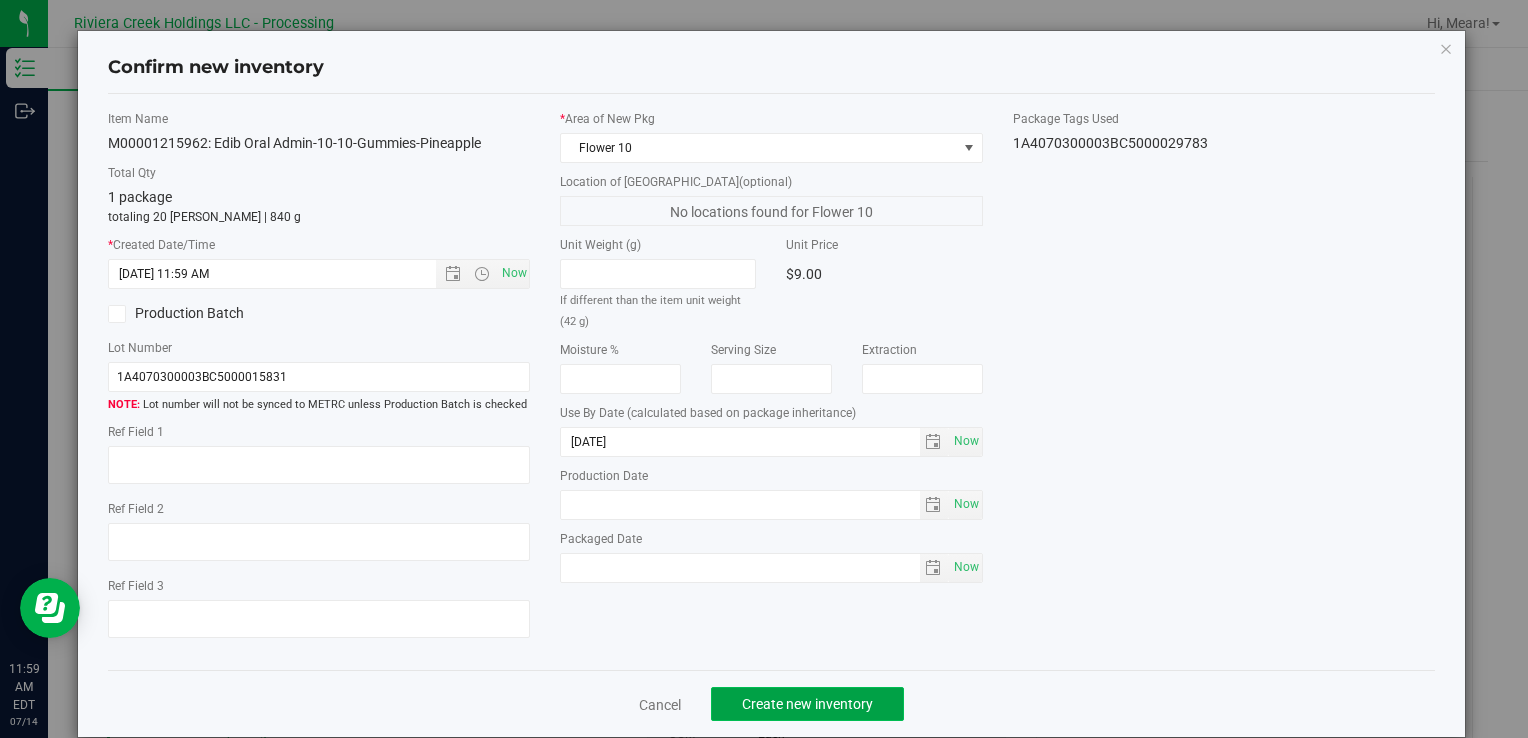 drag, startPoint x: 823, startPoint y: 703, endPoint x: 805, endPoint y: 686, distance: 24.758837 